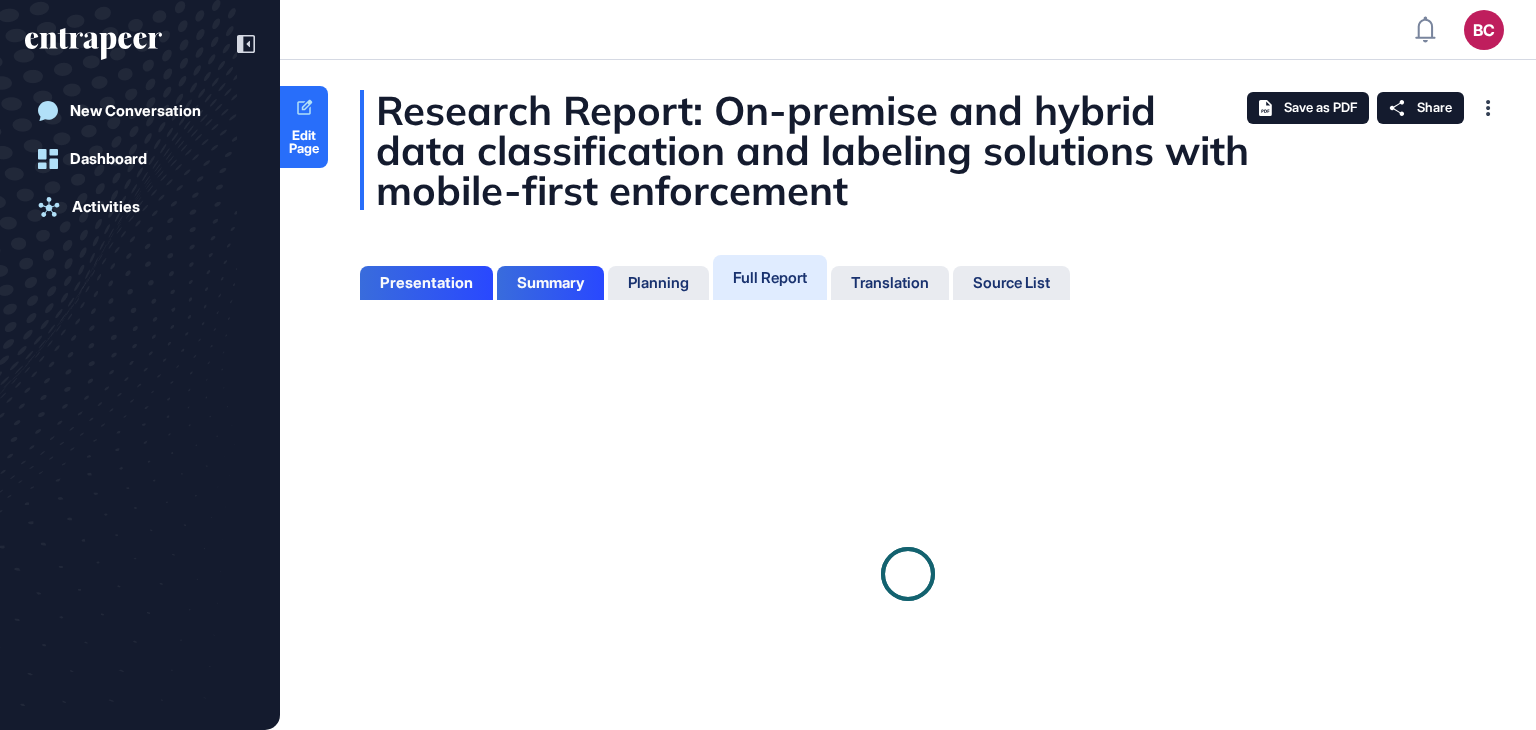 scroll, scrollTop: 0, scrollLeft: 0, axis: both 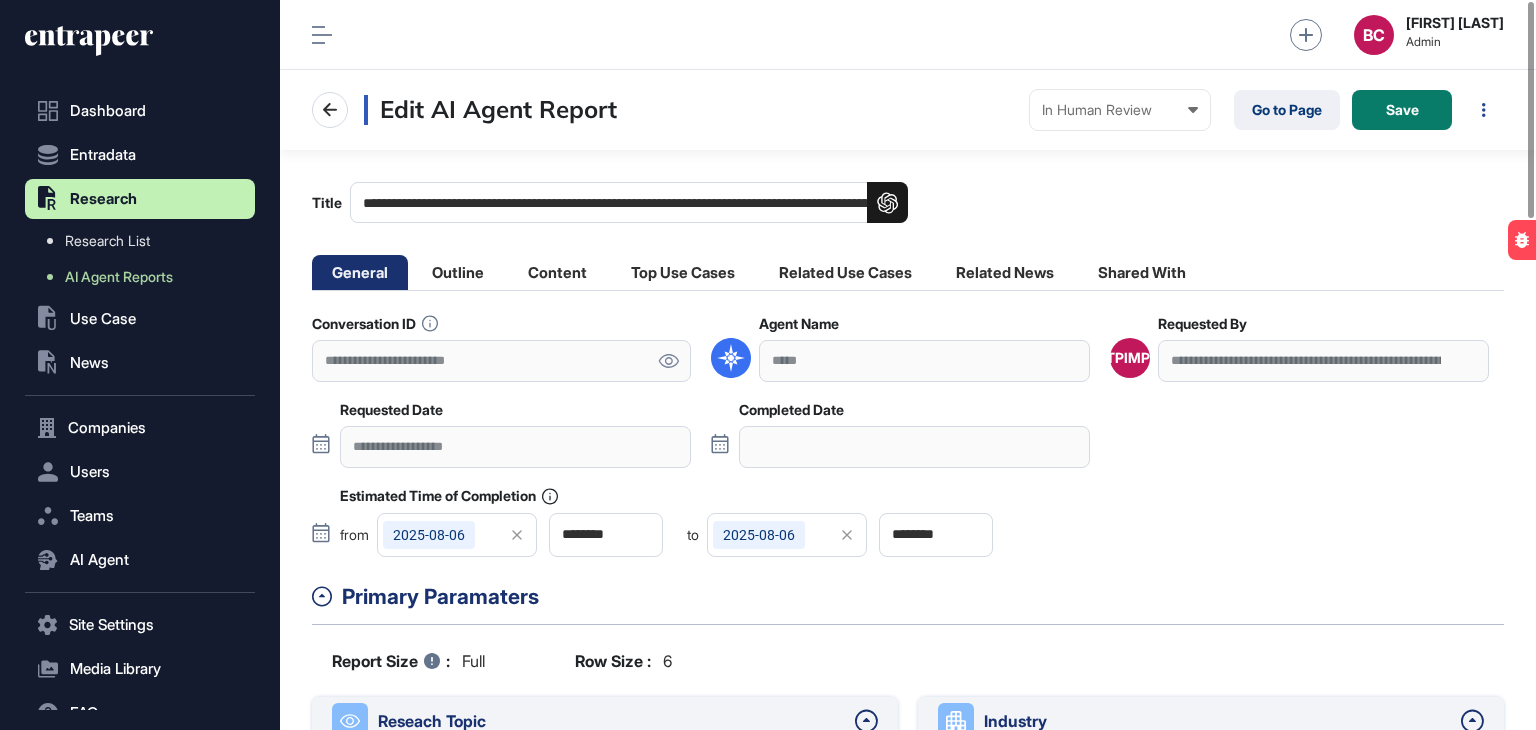 click 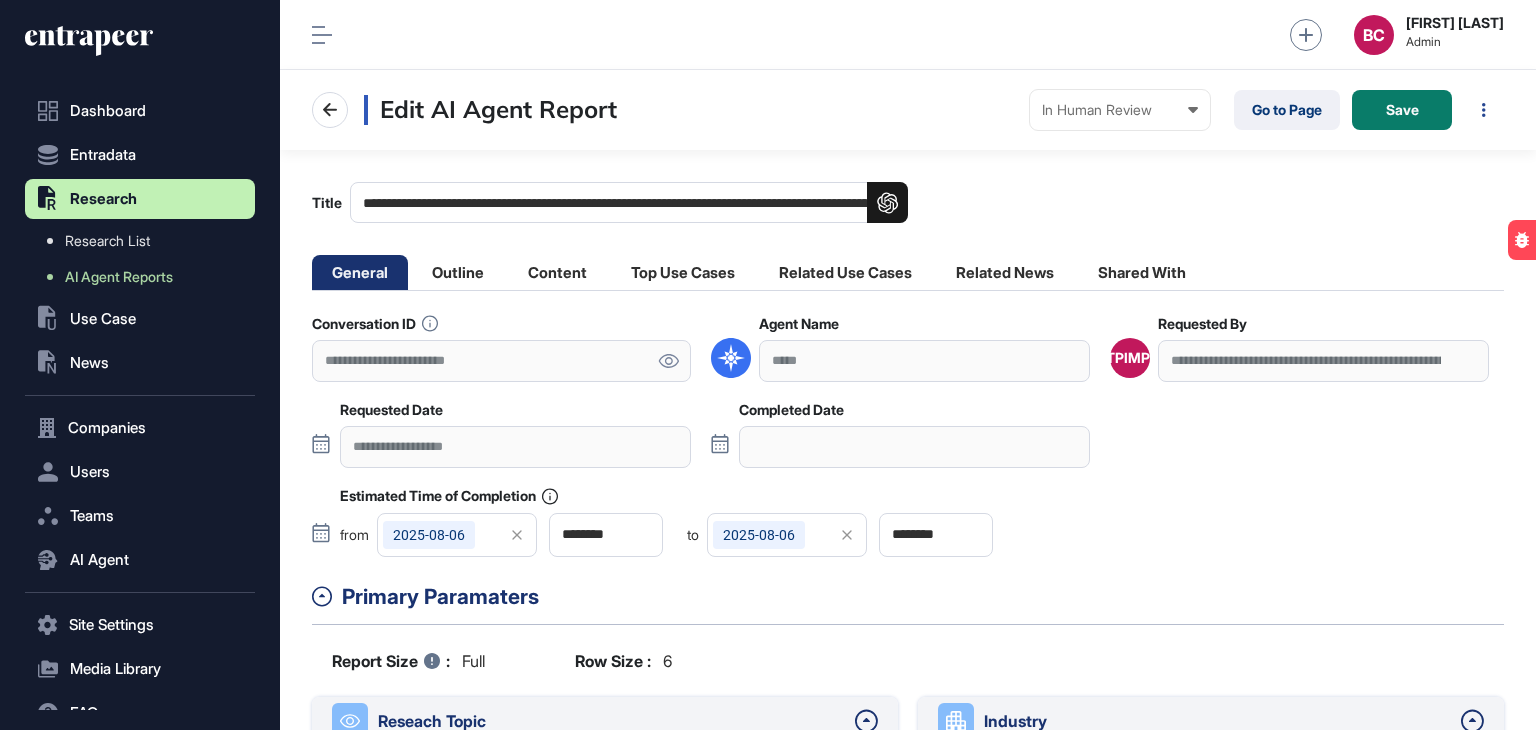 scroll, scrollTop: 0, scrollLeft: 0, axis: both 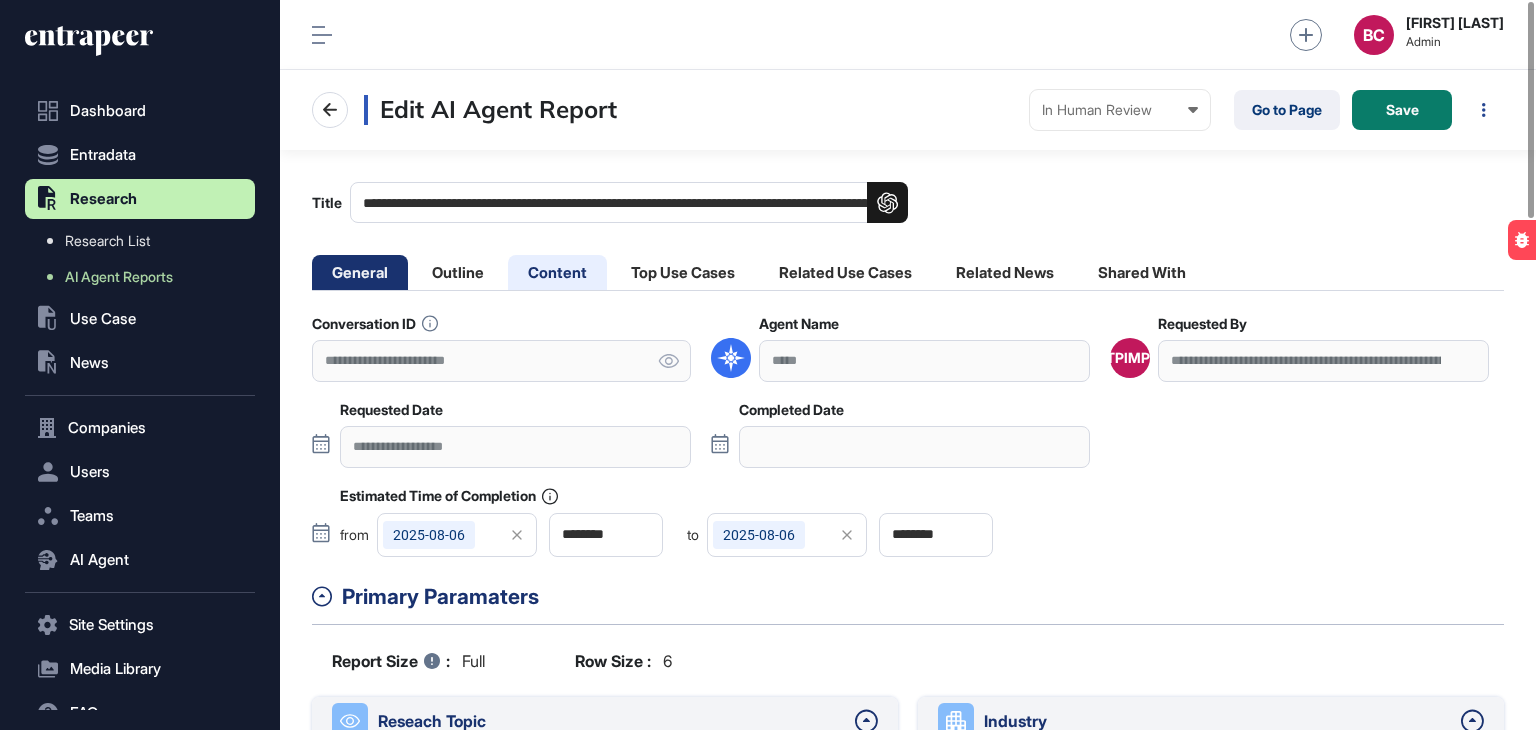 click on "Content" 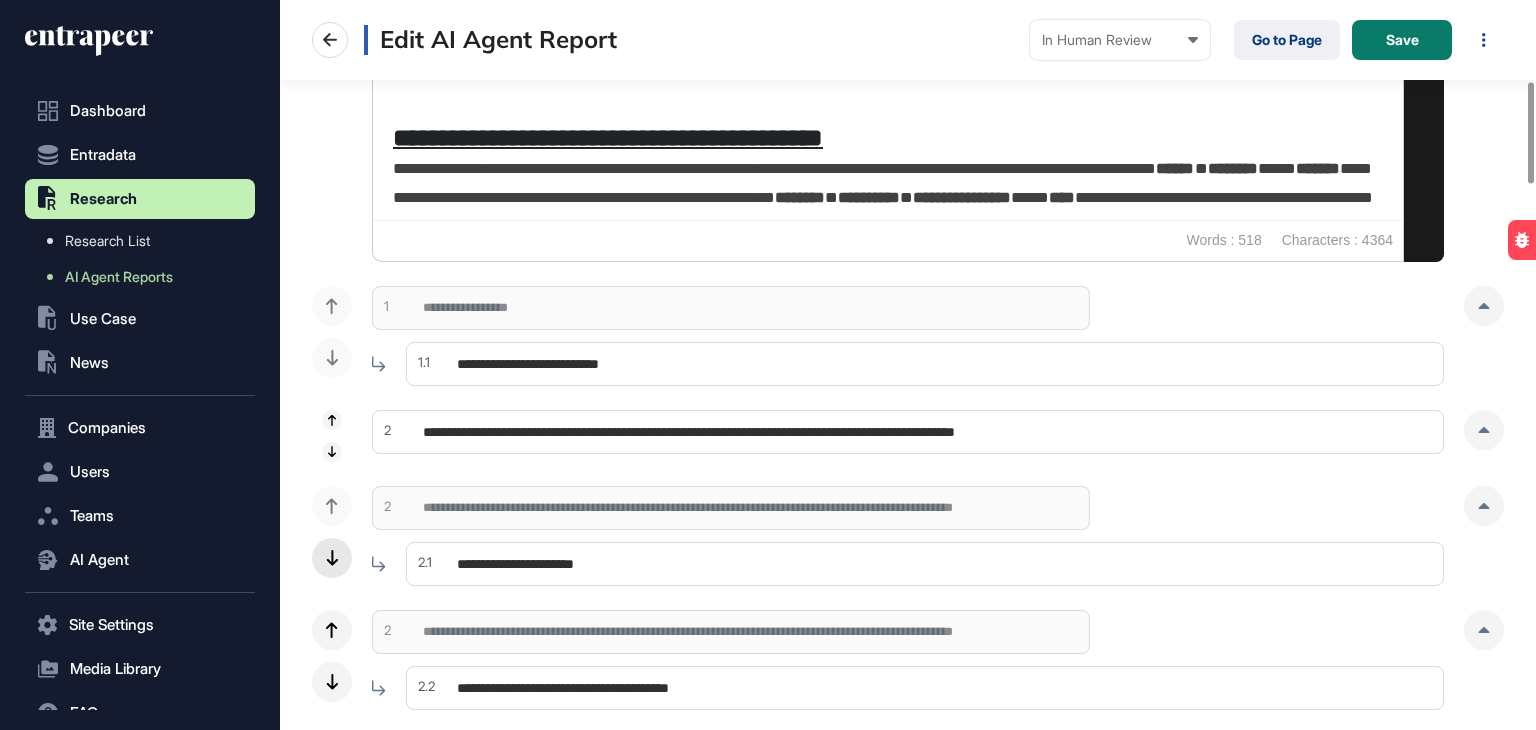 scroll, scrollTop: 600, scrollLeft: 0, axis: vertical 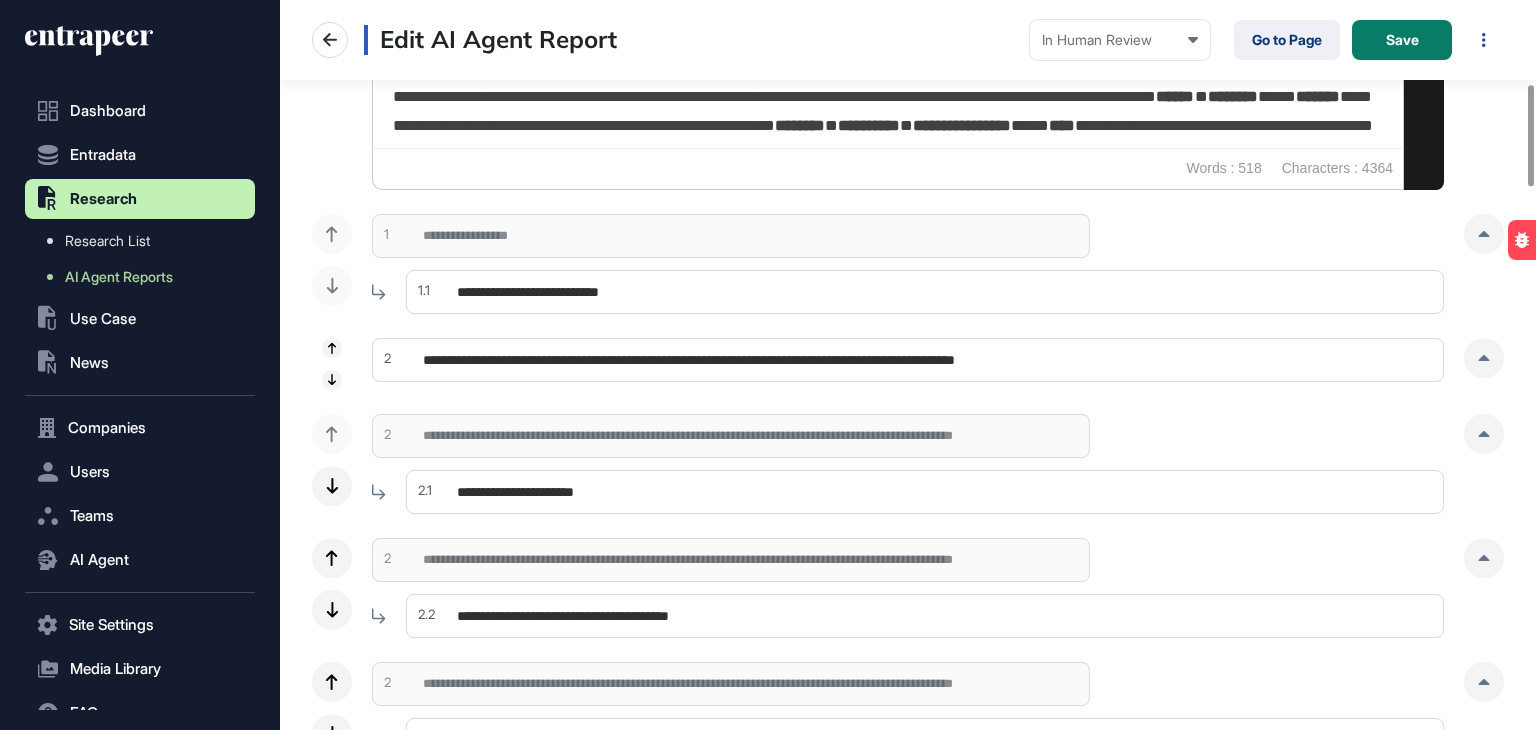 click on "**********" 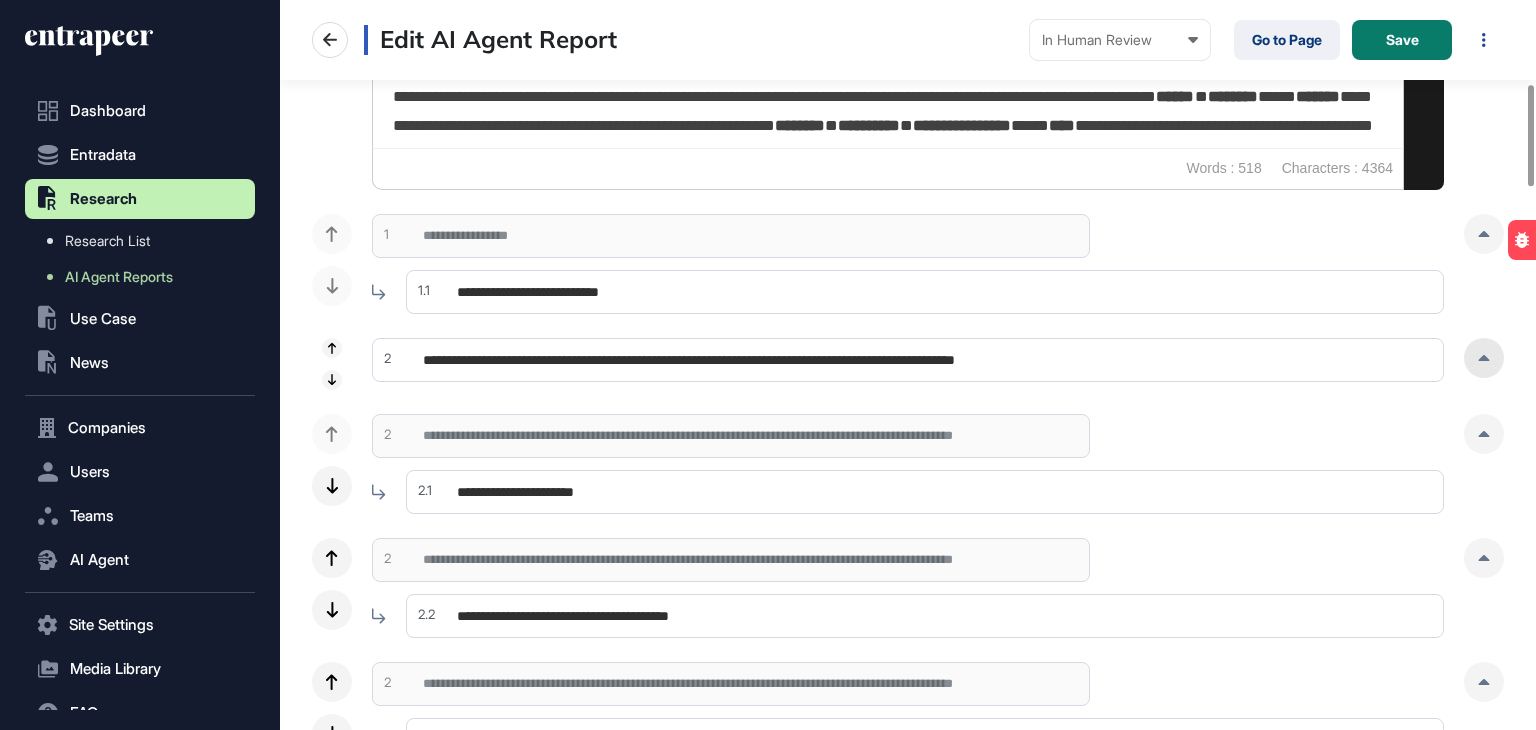 click 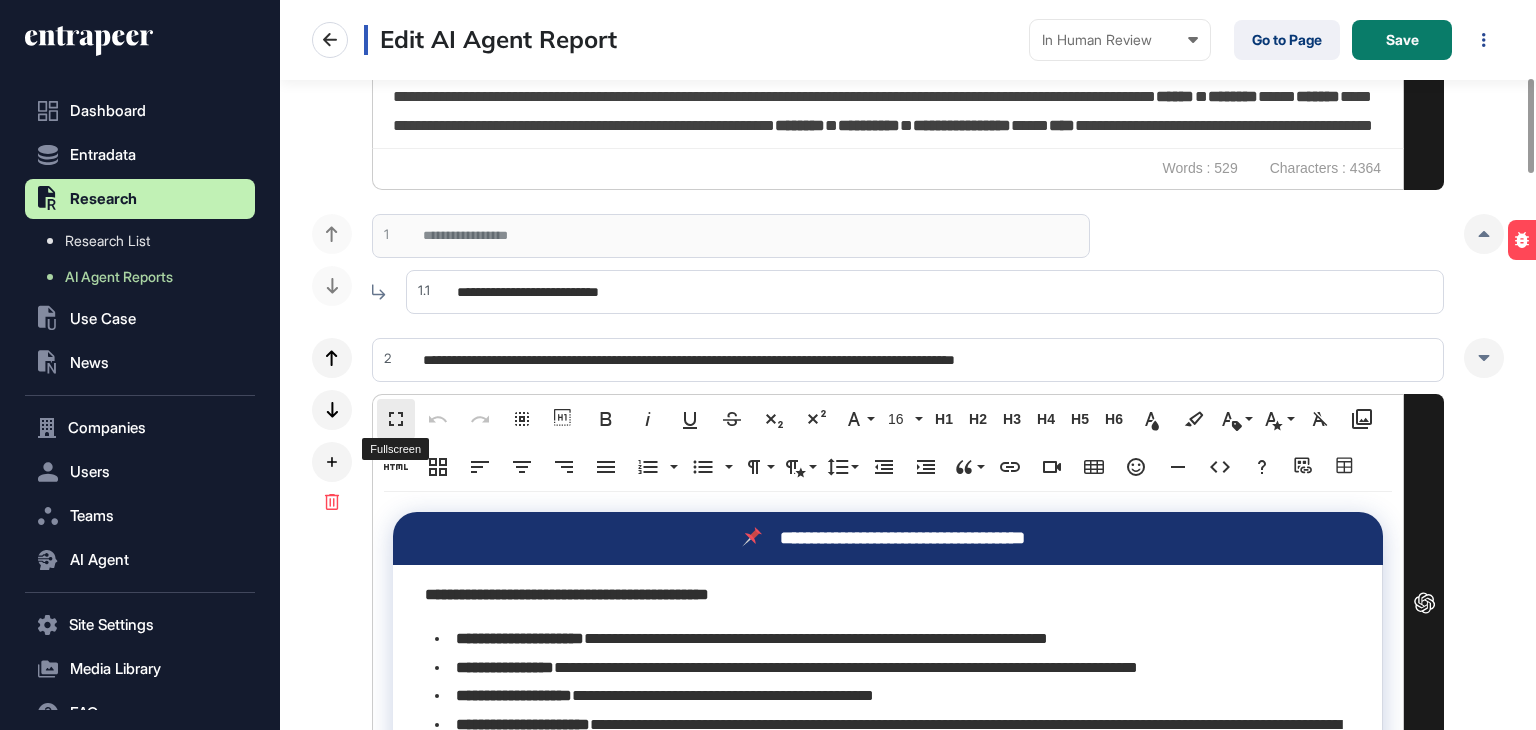 click on "Fullscreen" at bounding box center [396, 419] 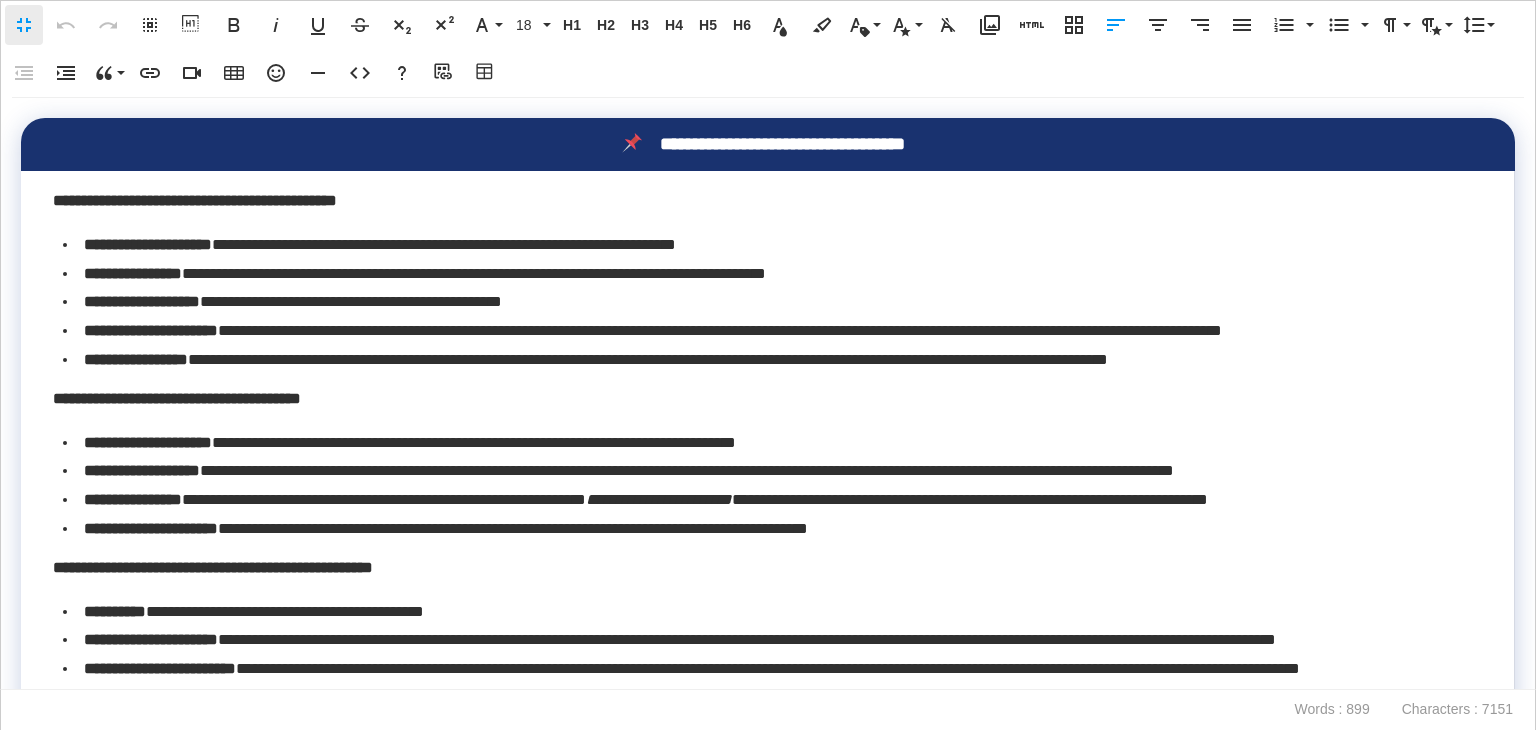 scroll, scrollTop: 0, scrollLeft: 9, axis: horizontal 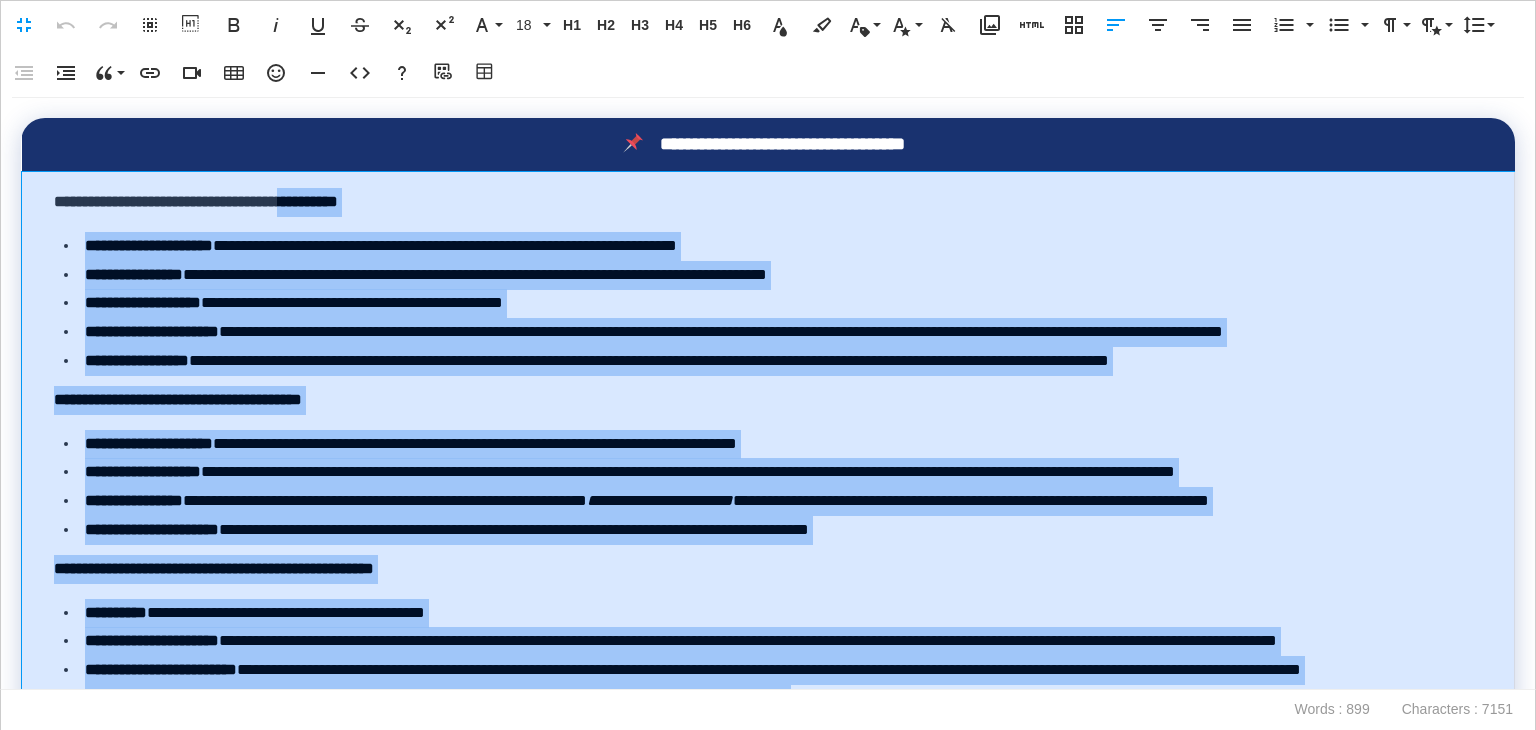 drag, startPoint x: 1016, startPoint y: 630, endPoint x: 342, endPoint y: 178, distance: 811.5294 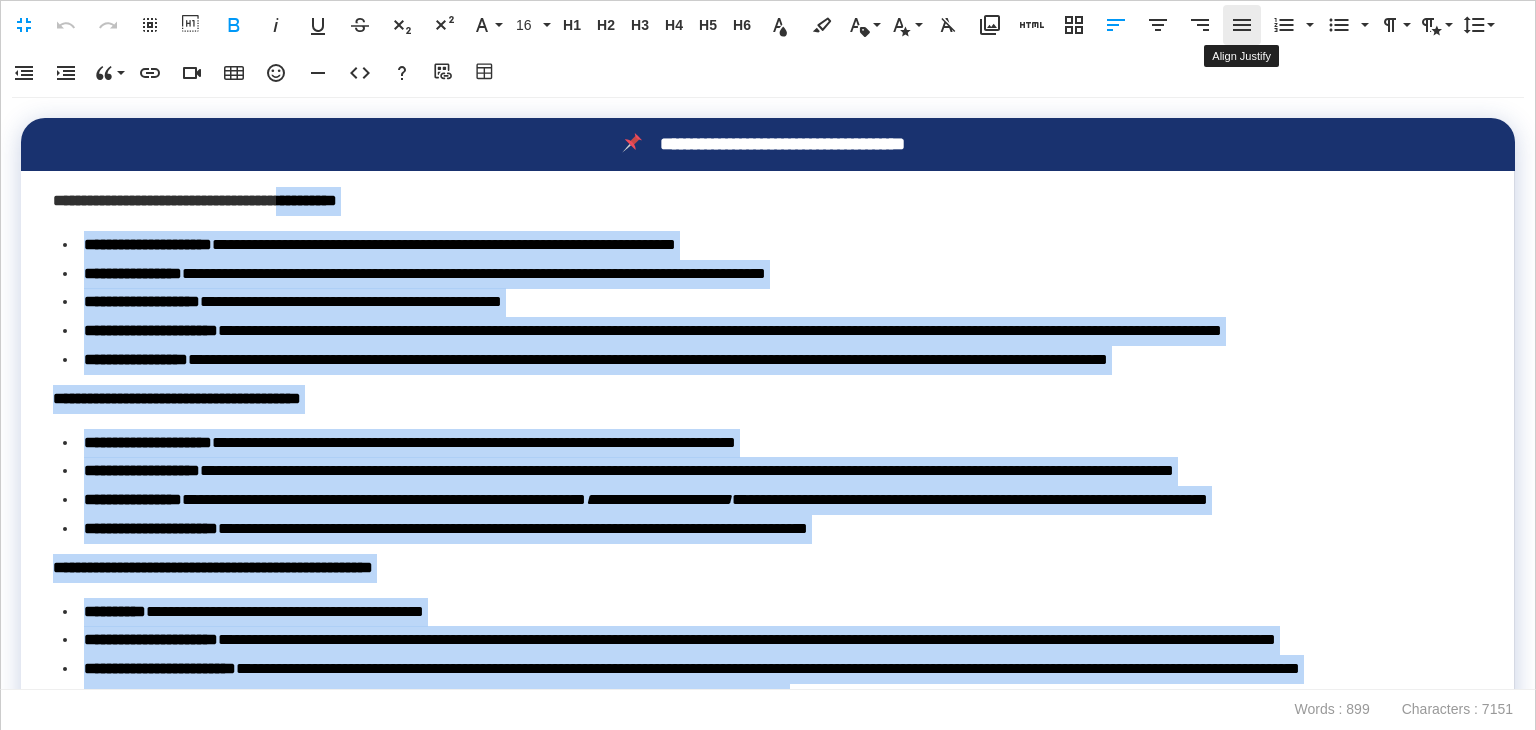 click 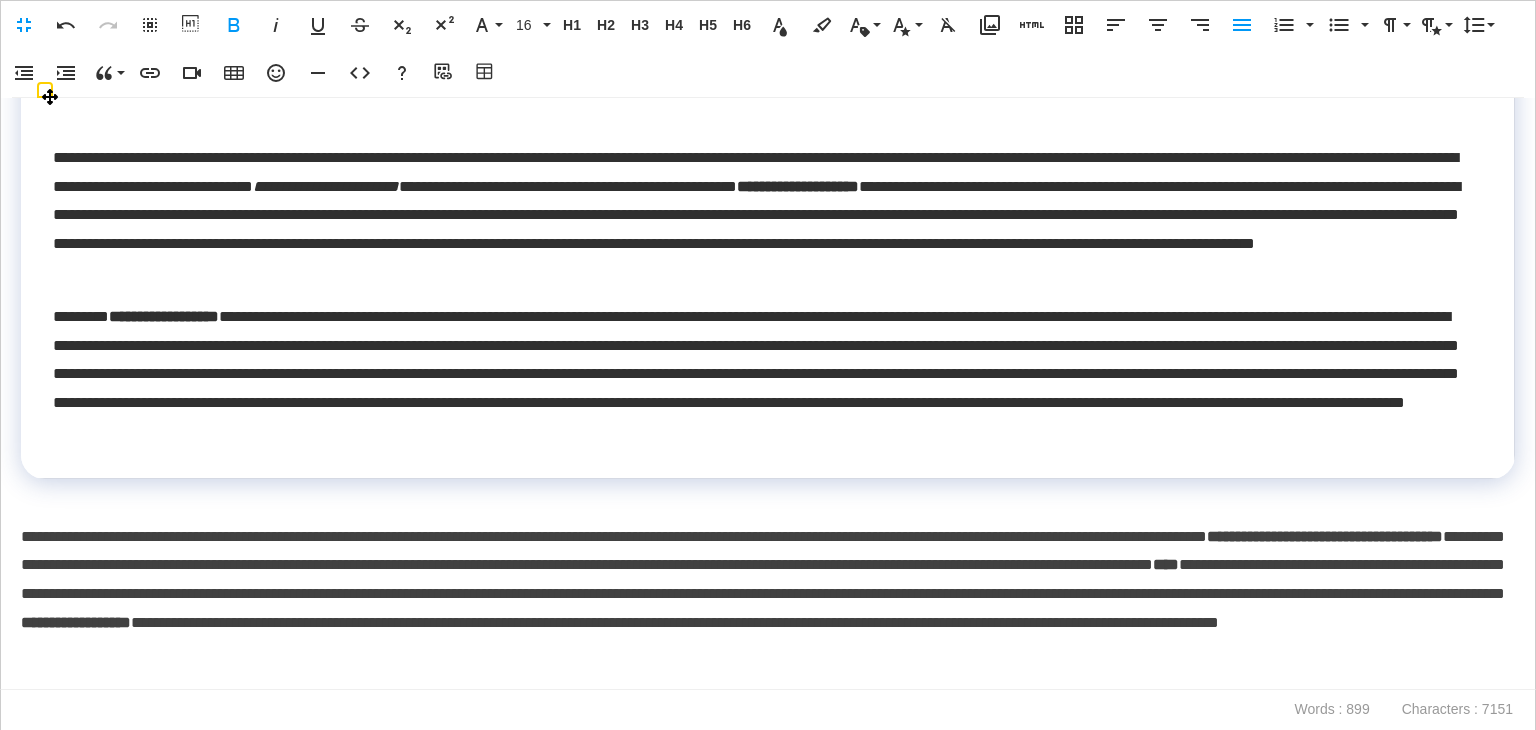 scroll, scrollTop: 900, scrollLeft: 0, axis: vertical 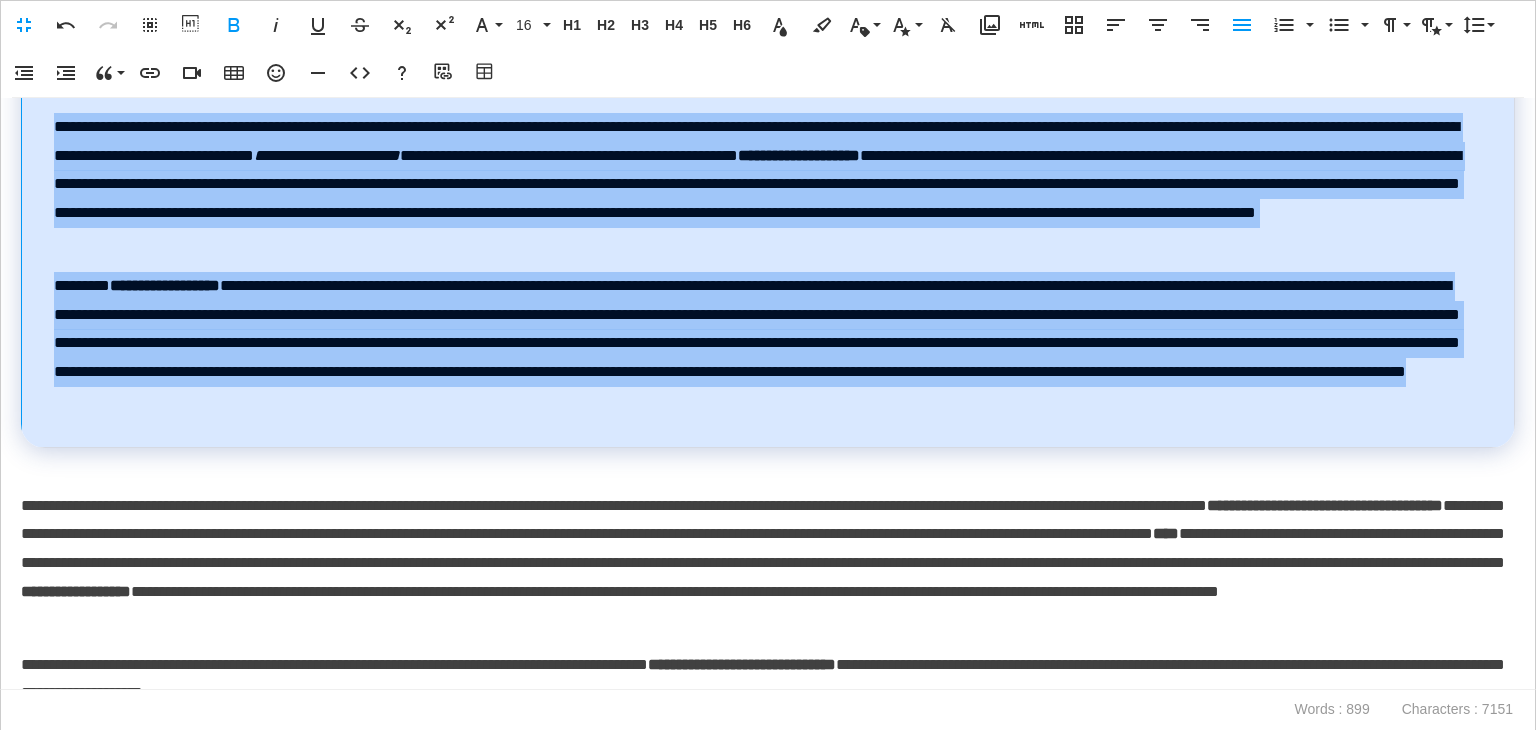 drag, startPoint x: 1419, startPoint y: 522, endPoint x: 1227, endPoint y: 153, distance: 415.96274 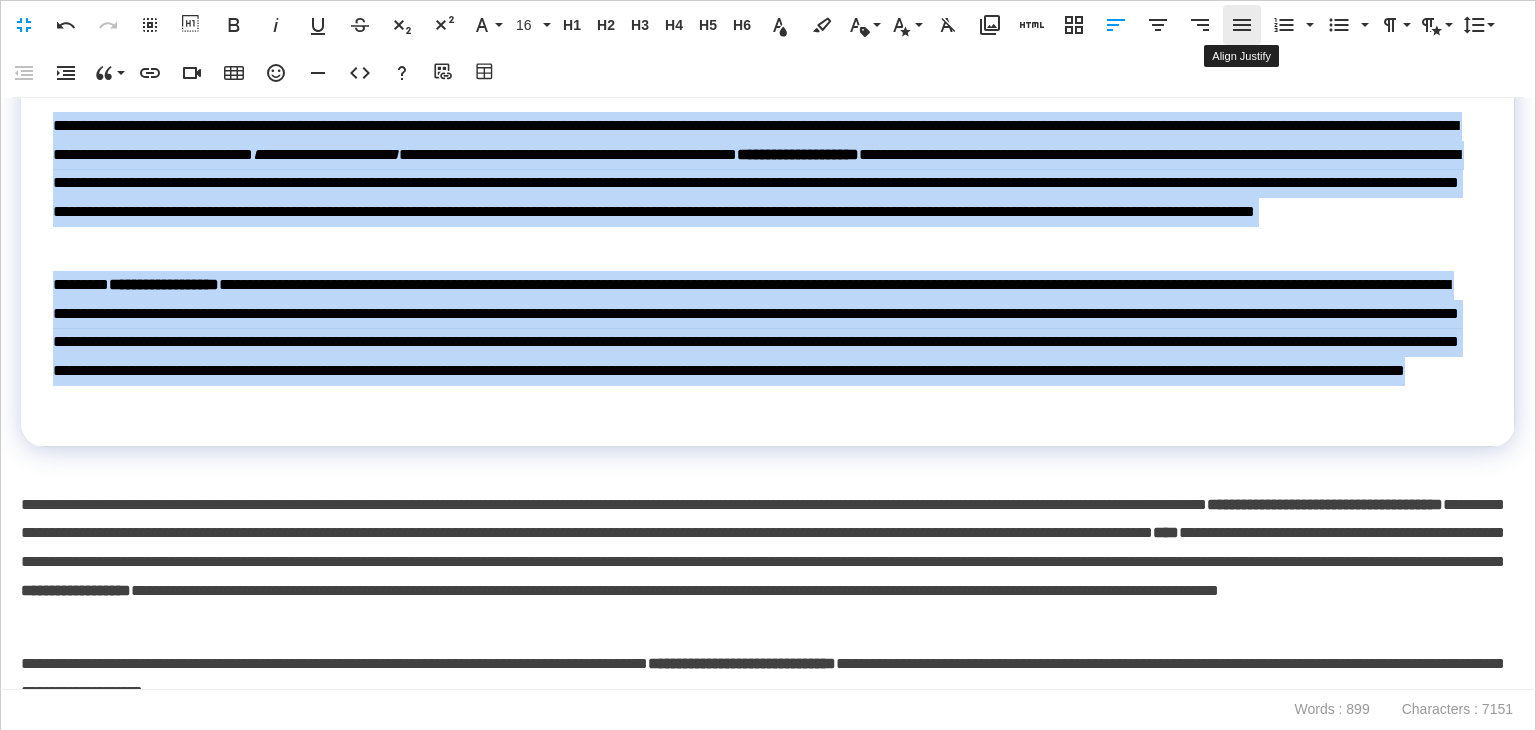 click 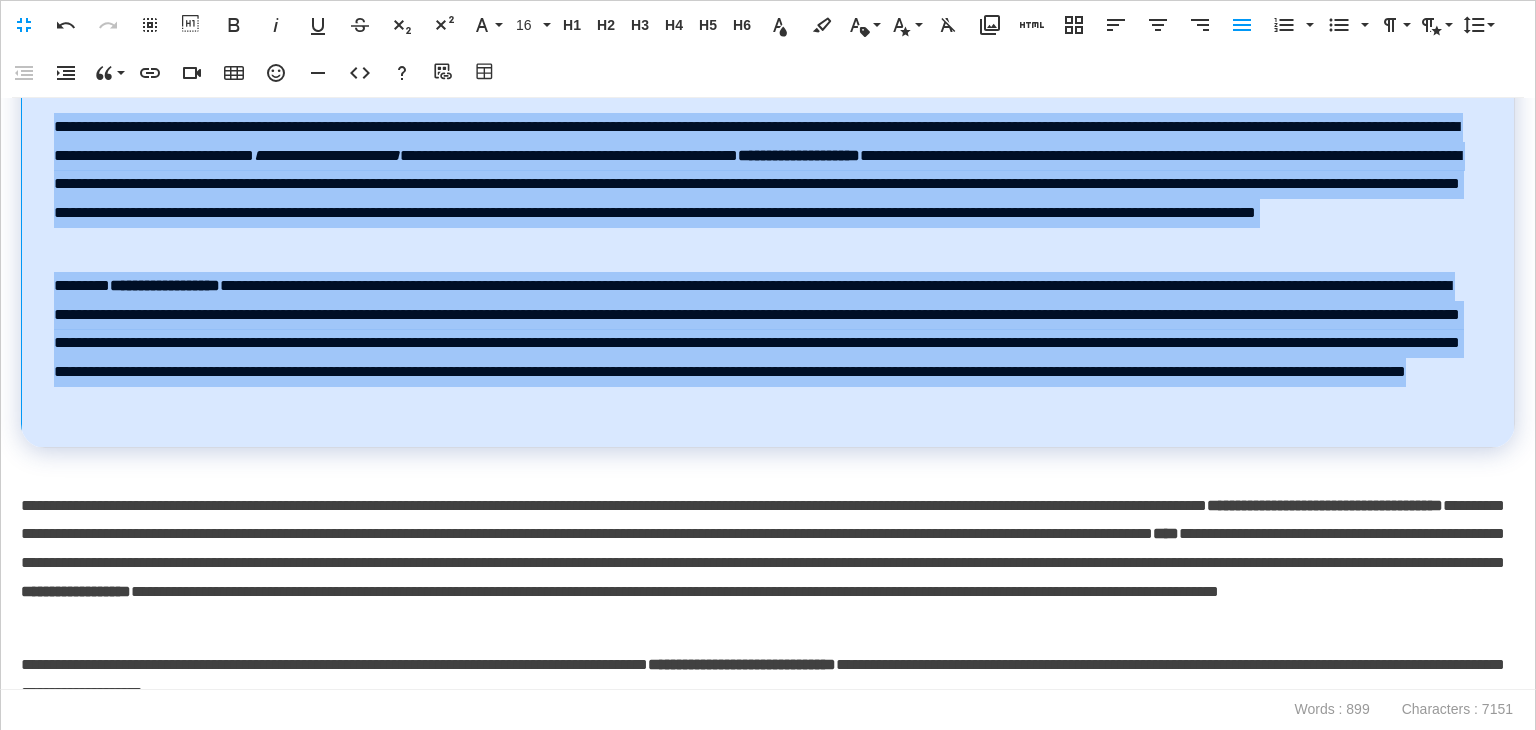 click on "**********" at bounding box center (768, 185) 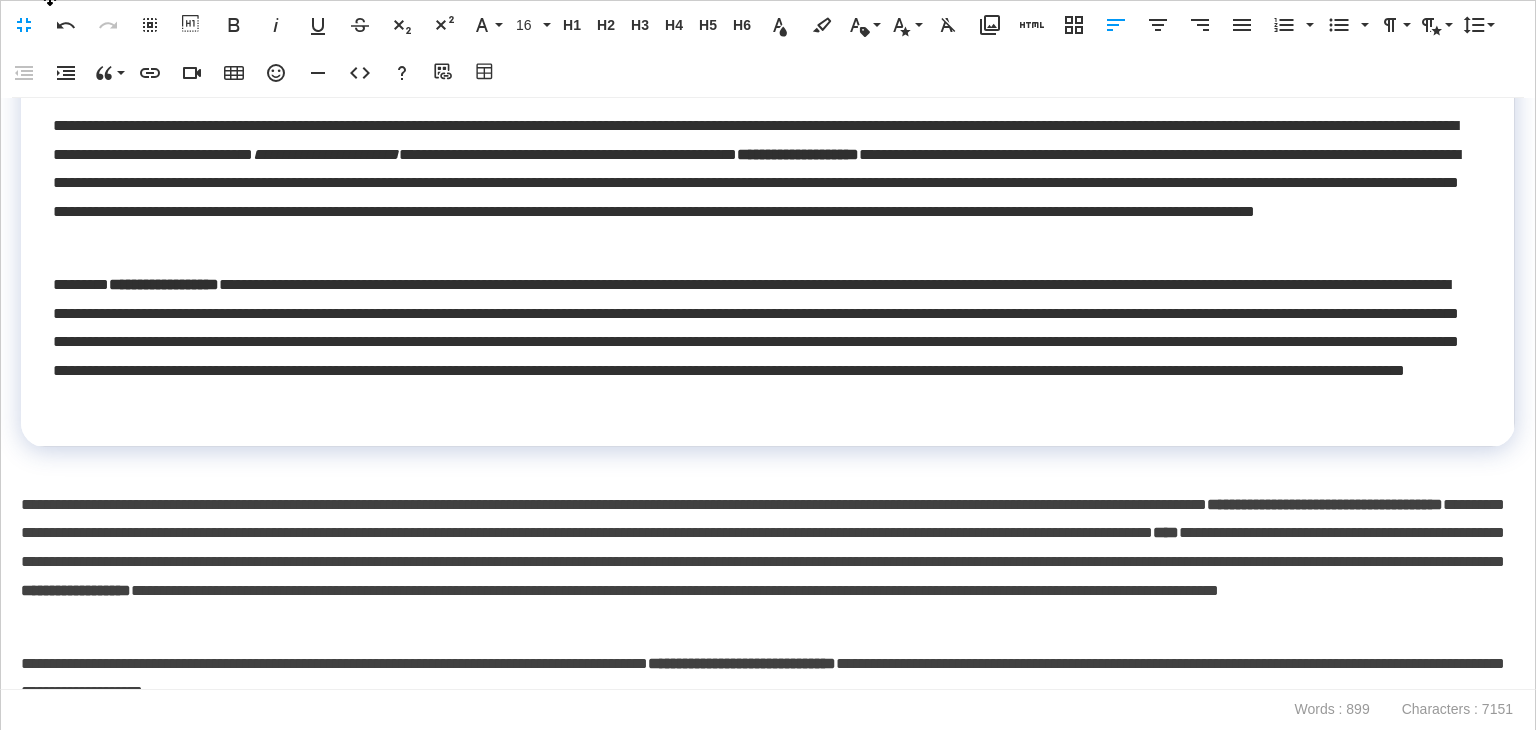 click on "**********" at bounding box center [798, 154] 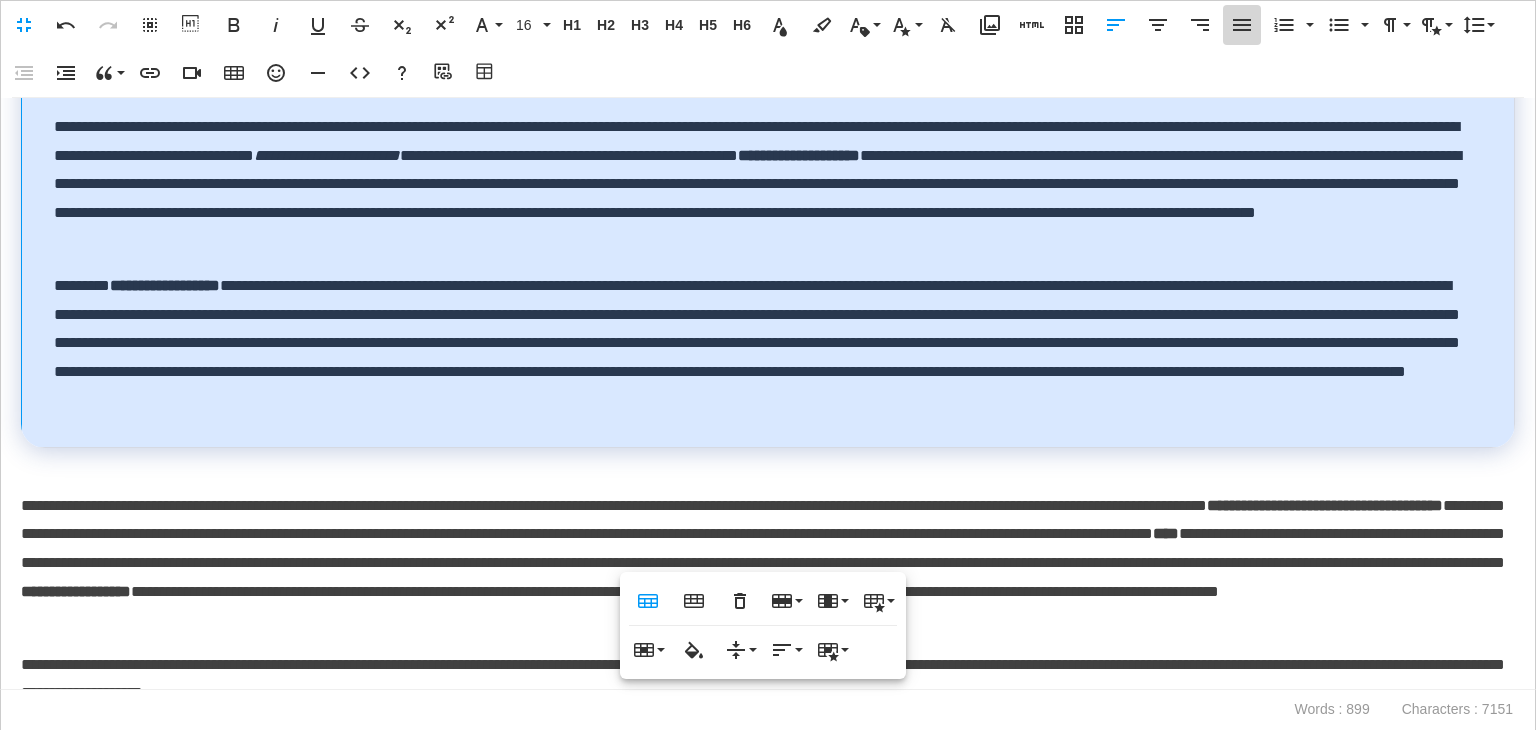 click 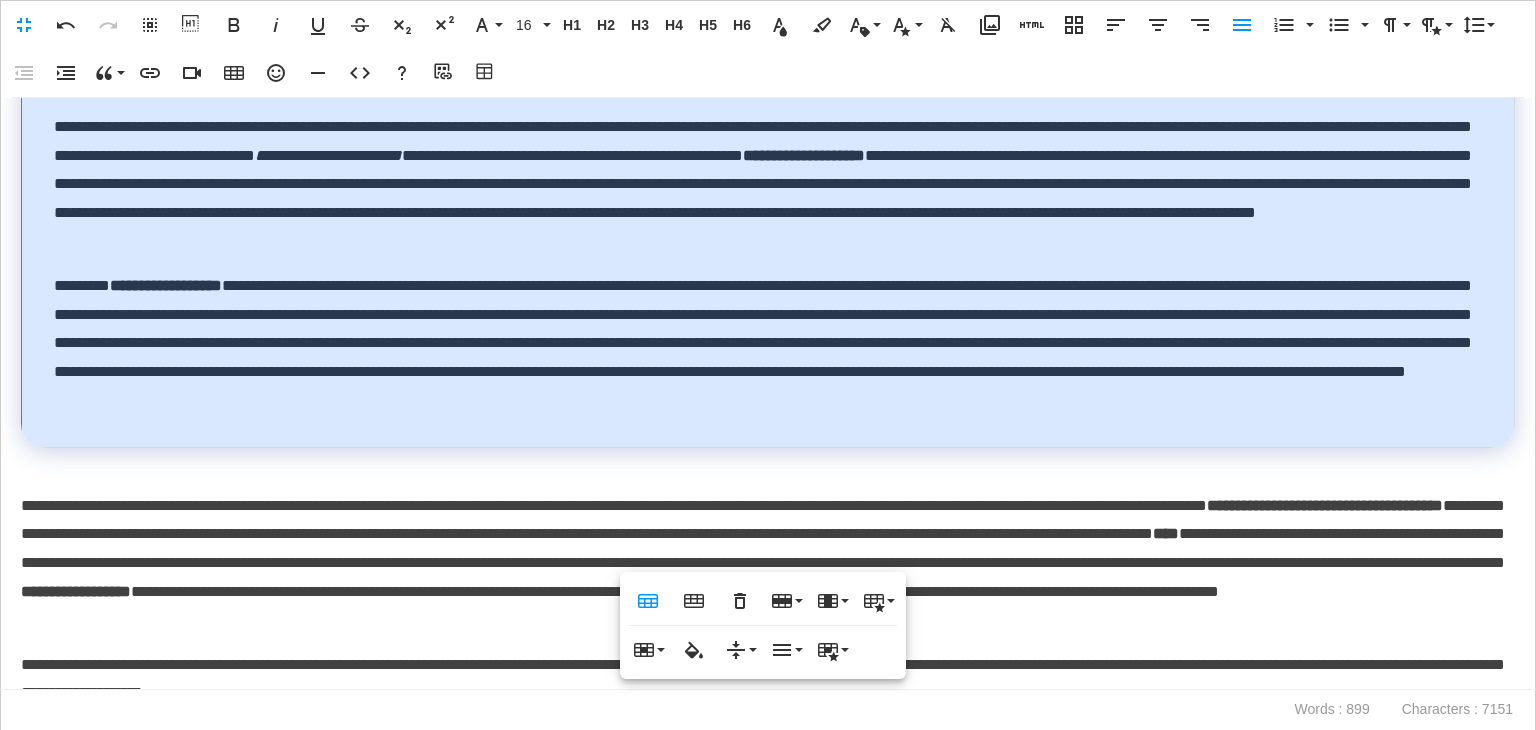 click on "**********" at bounding box center [763, 344] 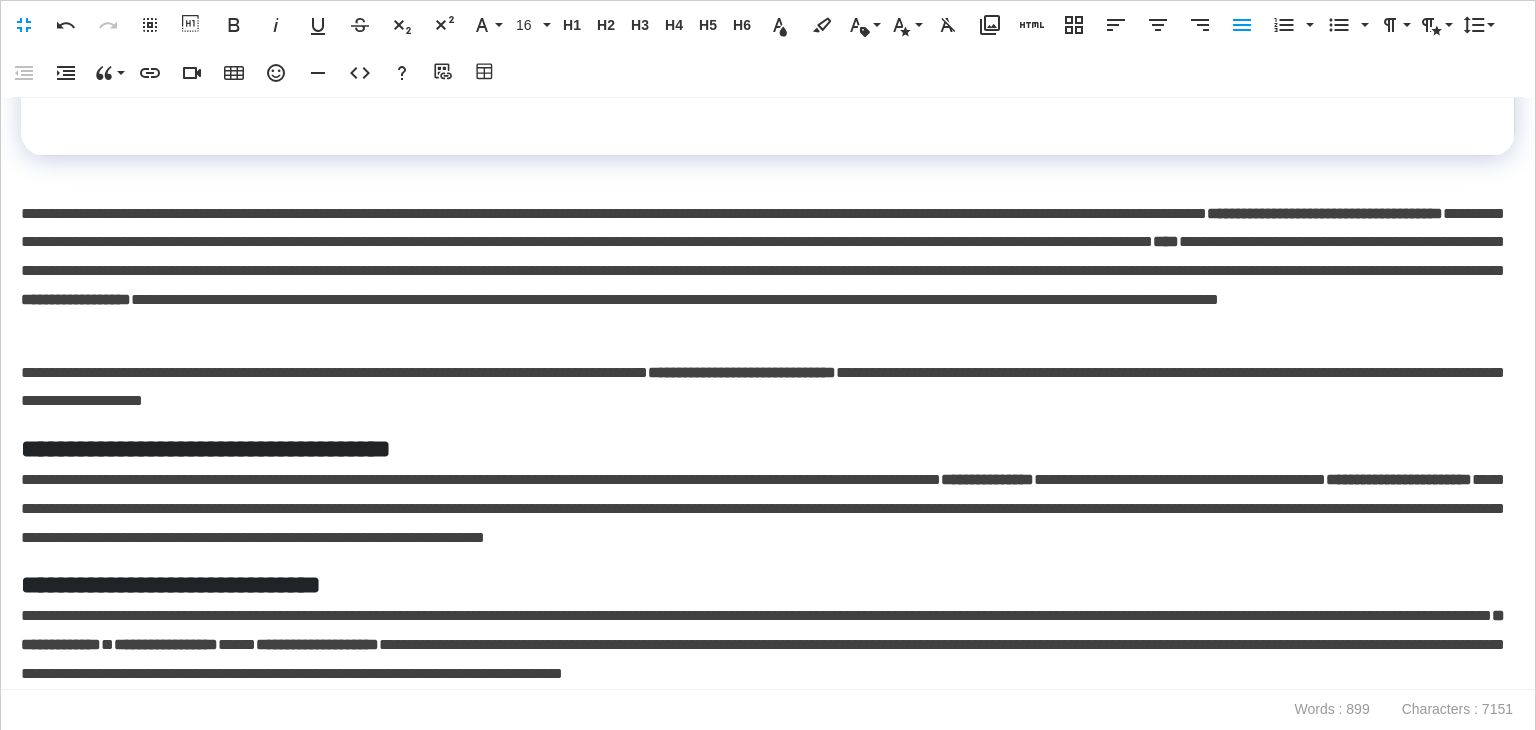 scroll, scrollTop: 1305, scrollLeft: 0, axis: vertical 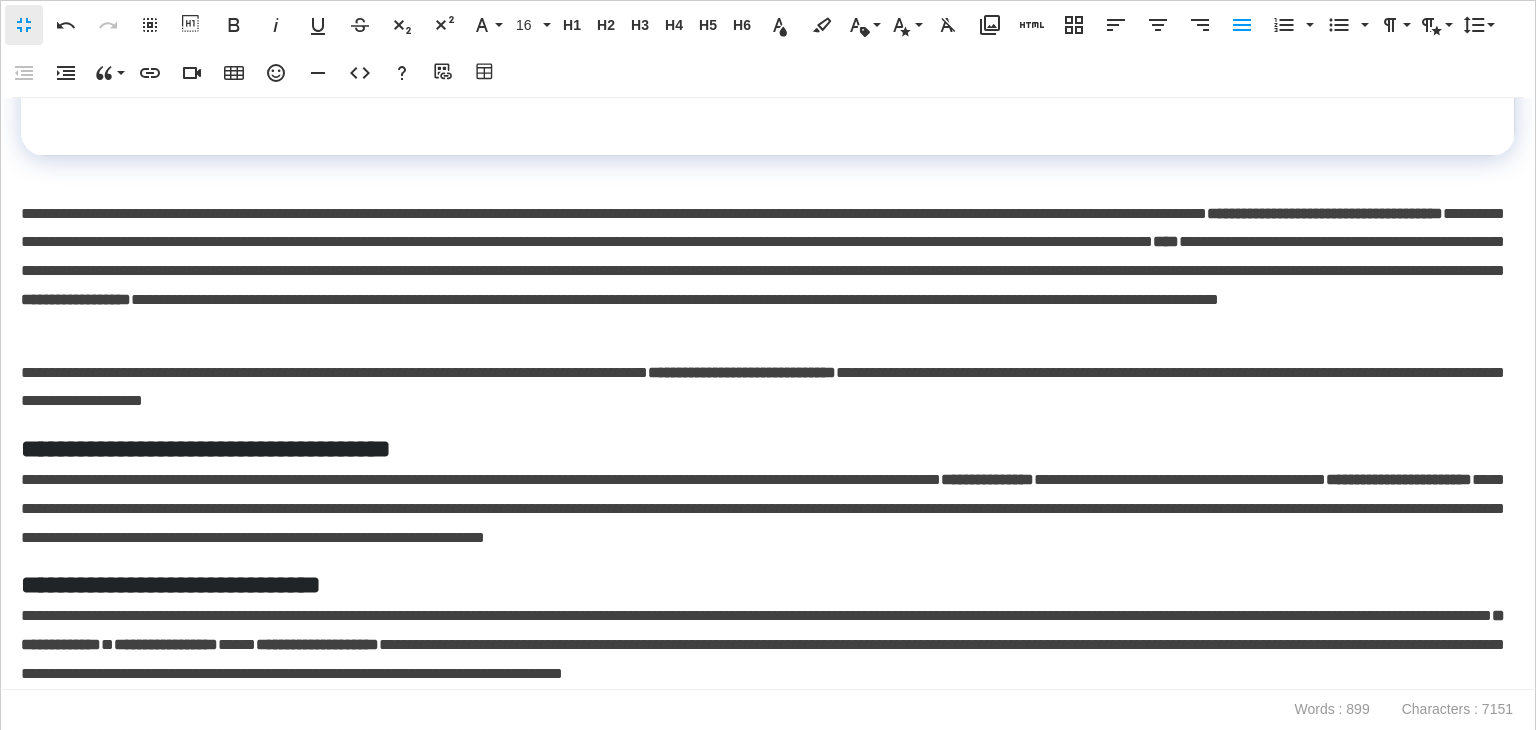click on "Fullscreen" at bounding box center [24, 25] 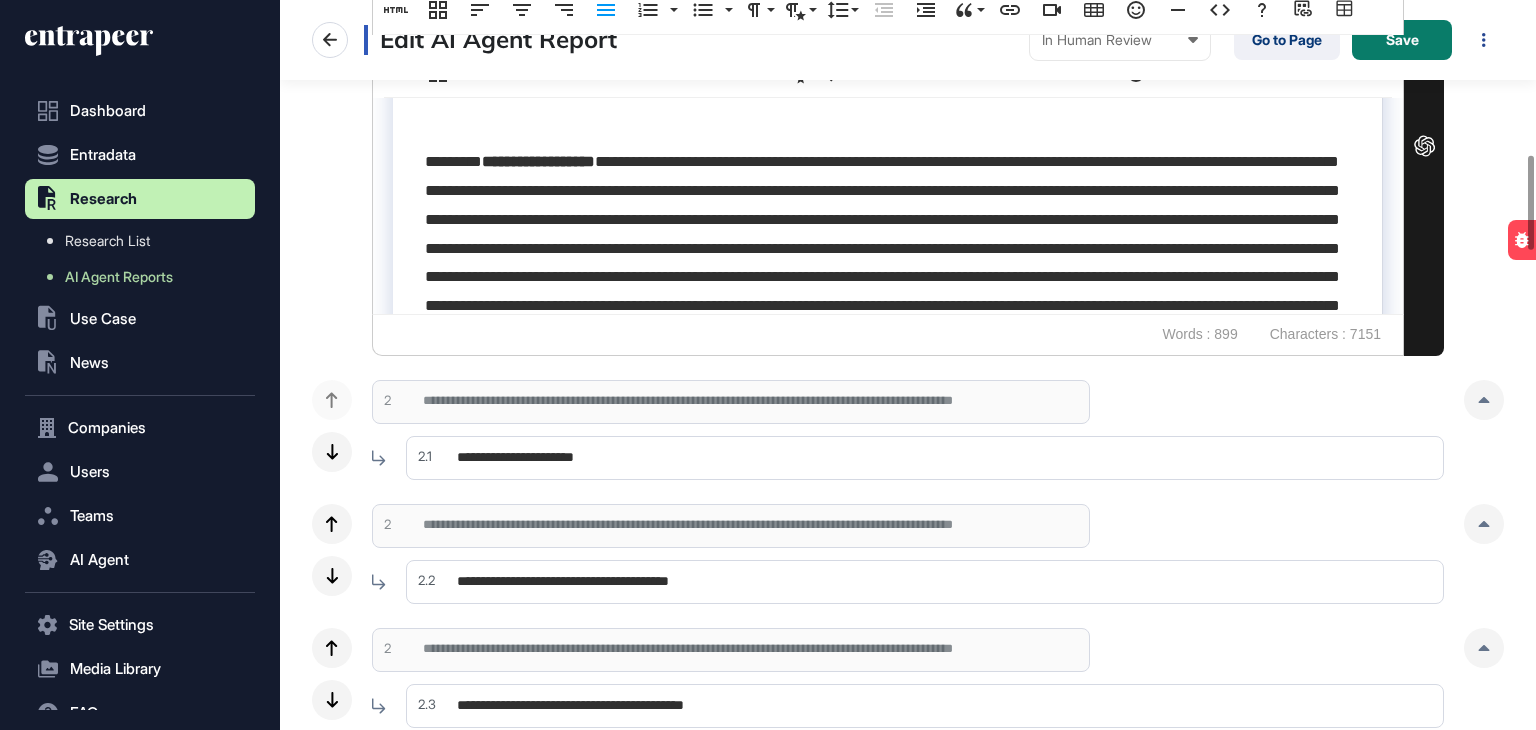 scroll, scrollTop: 1200, scrollLeft: 0, axis: vertical 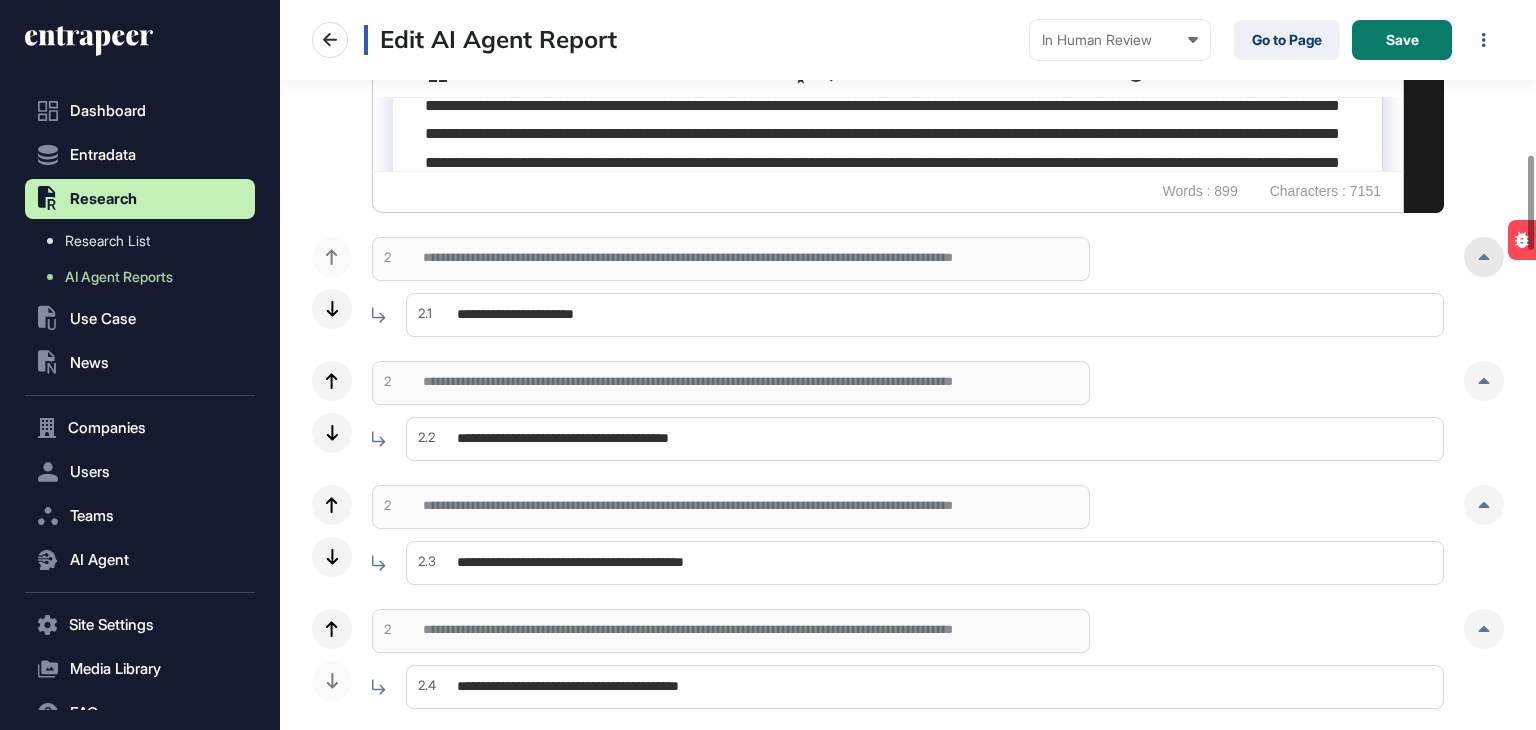 click at bounding box center [1484, 257] 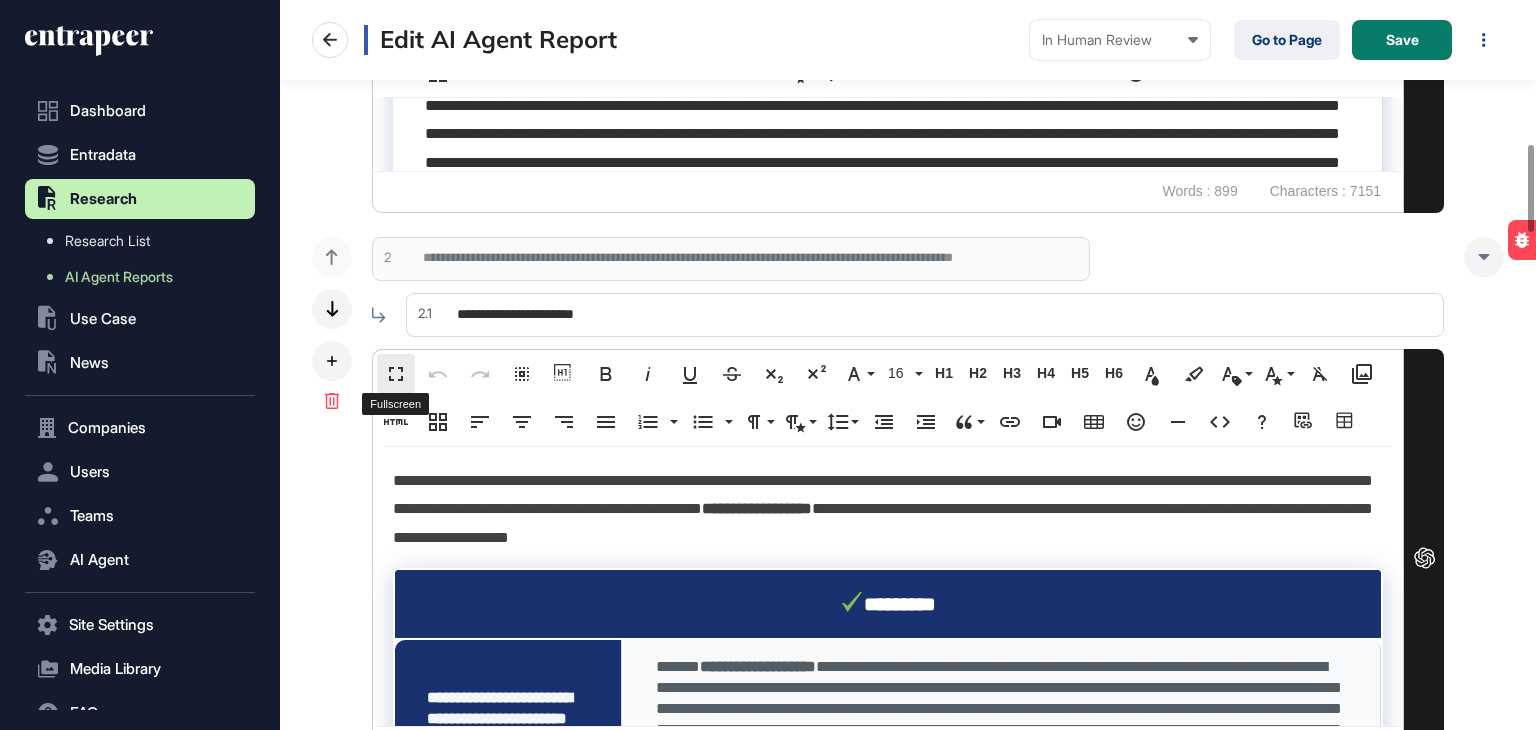click on "Fullscreen" at bounding box center (396, 374) 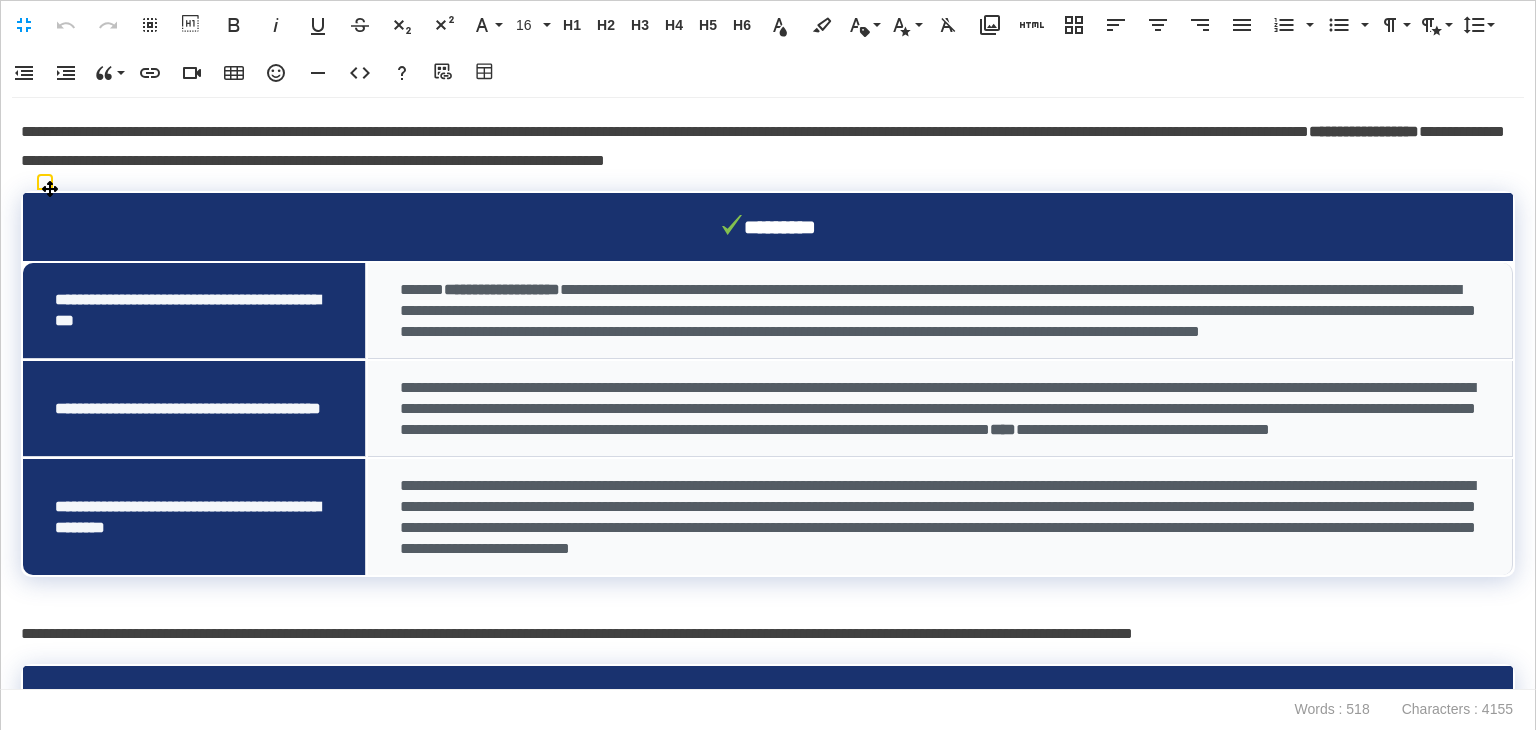 scroll, scrollTop: 0, scrollLeft: 9, axis: horizontal 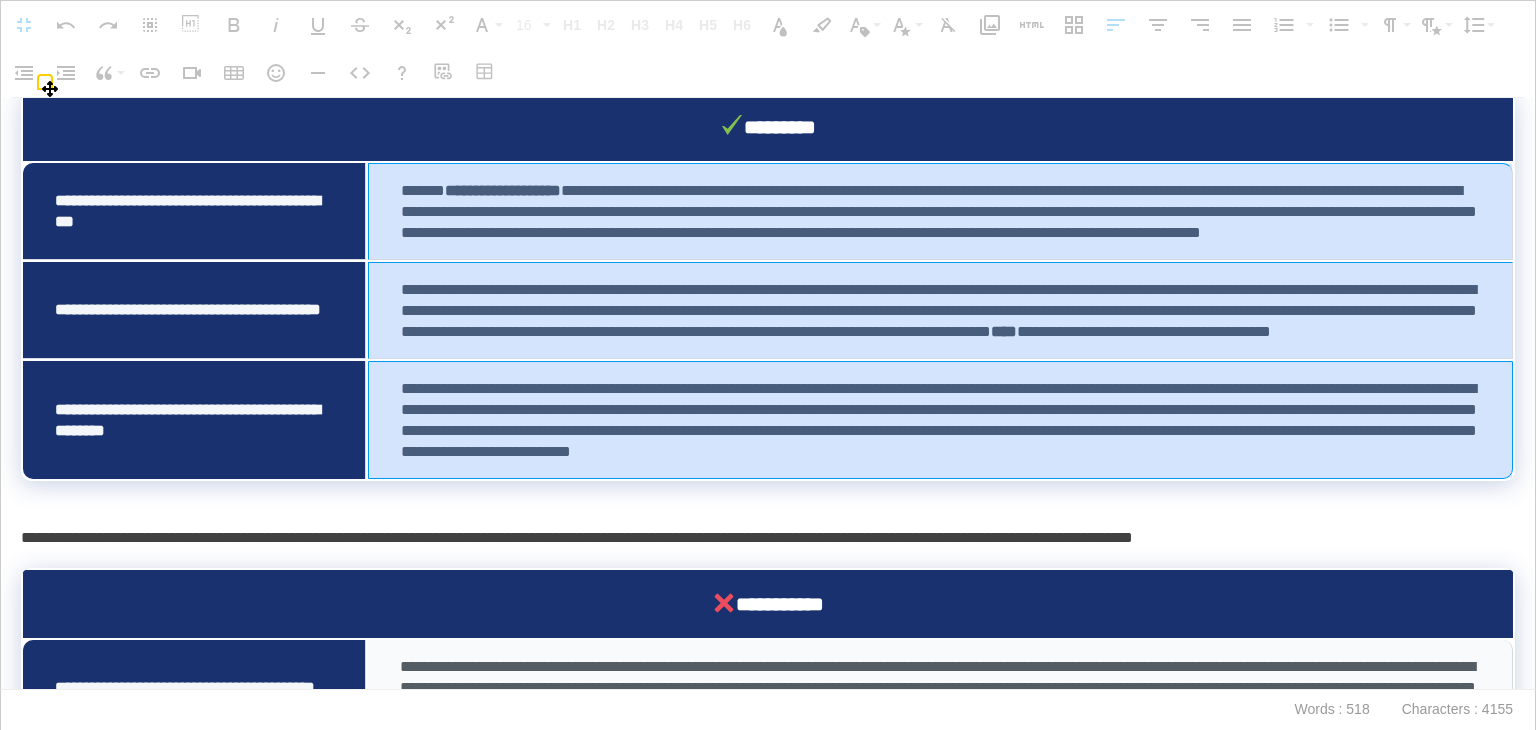 drag, startPoint x: 705, startPoint y: 224, endPoint x: 696, endPoint y: 489, distance: 265.15277 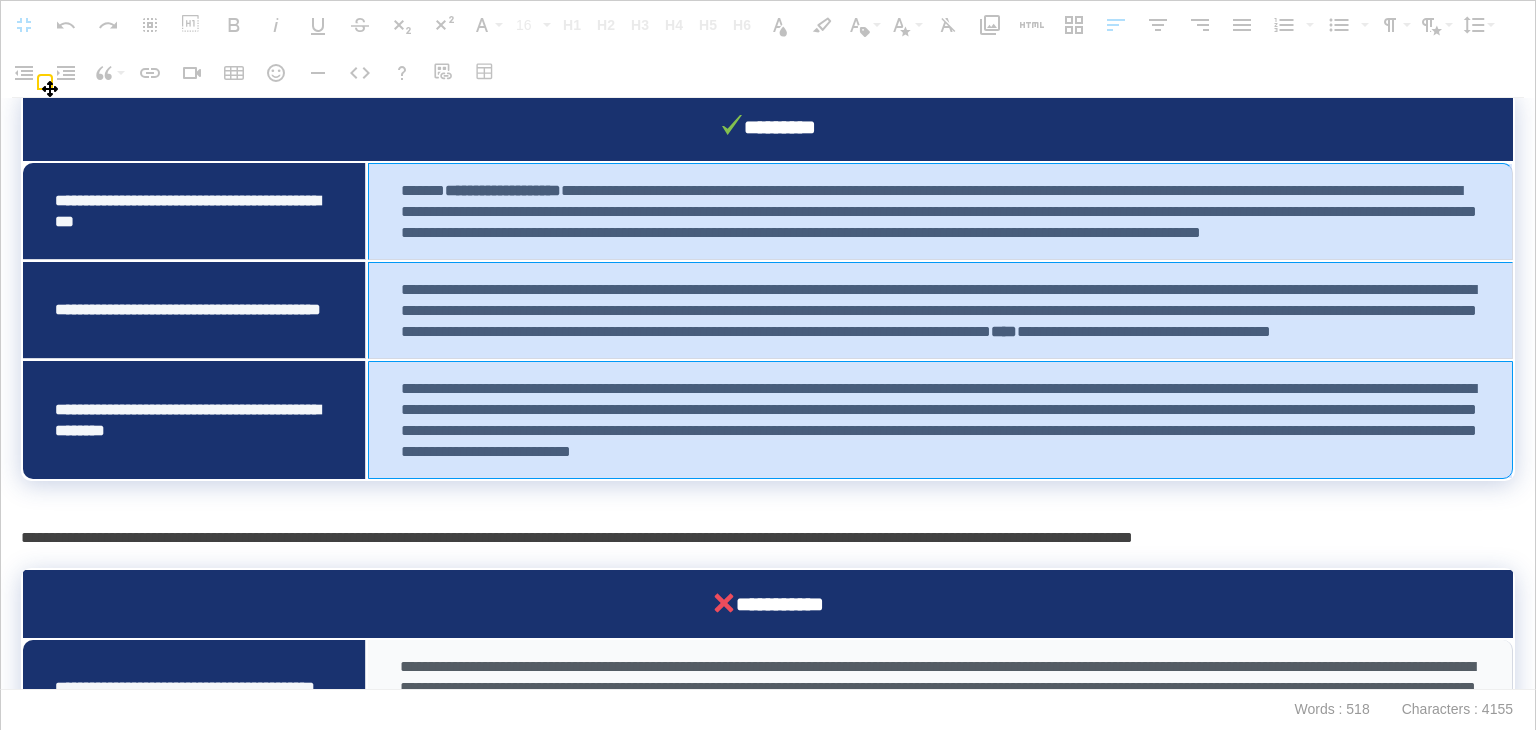click on "**********" at bounding box center [768, 321] 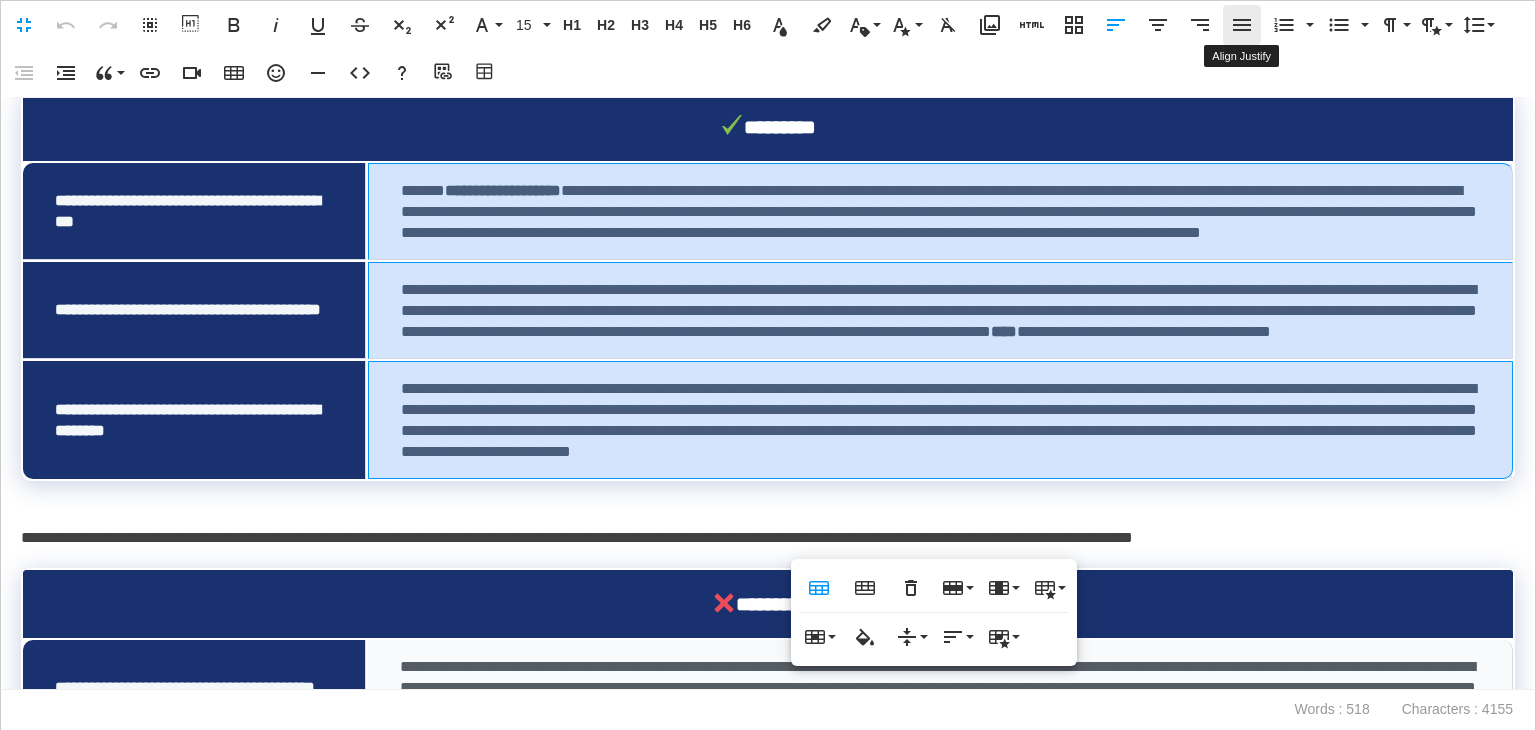 click on "Align Justify" at bounding box center [1242, 25] 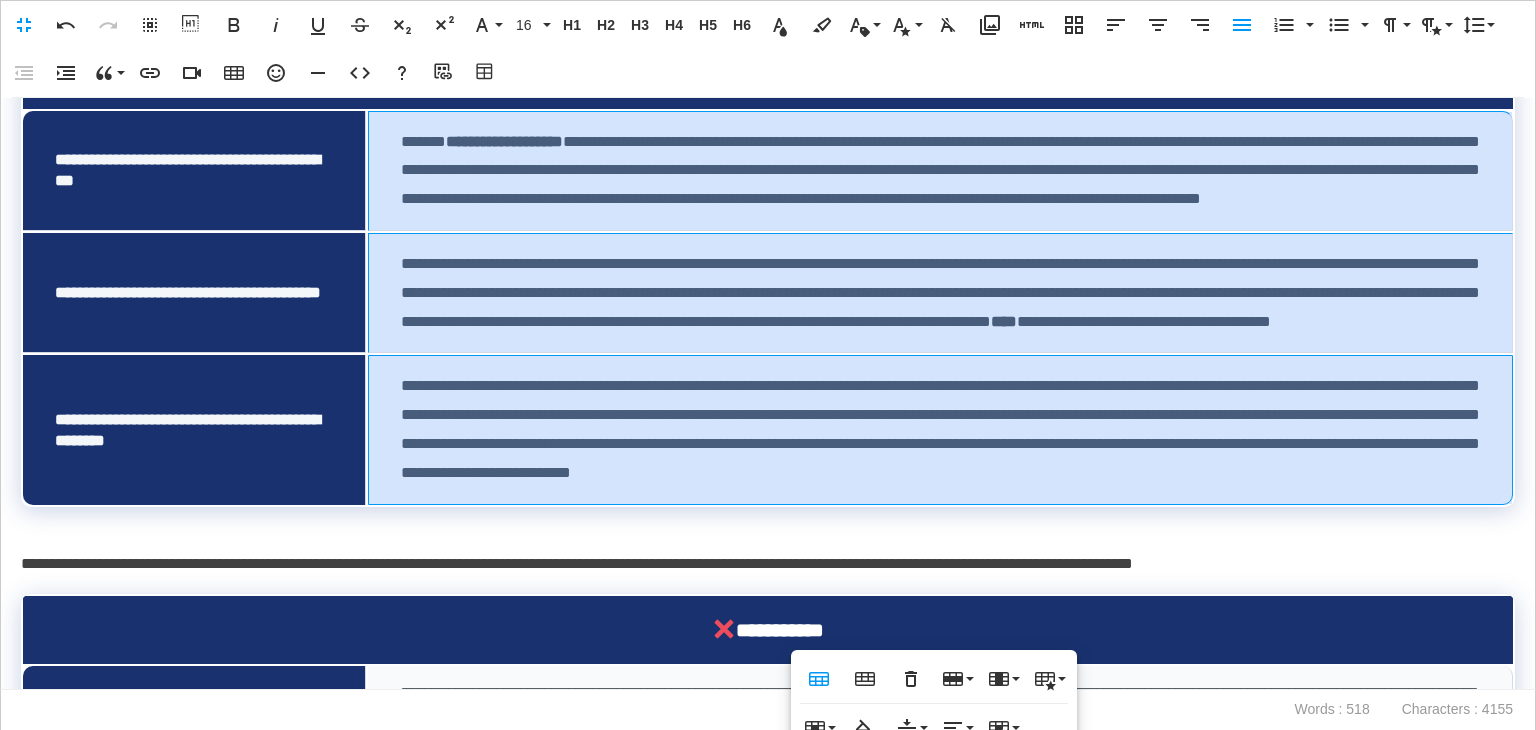scroll, scrollTop: 200, scrollLeft: 0, axis: vertical 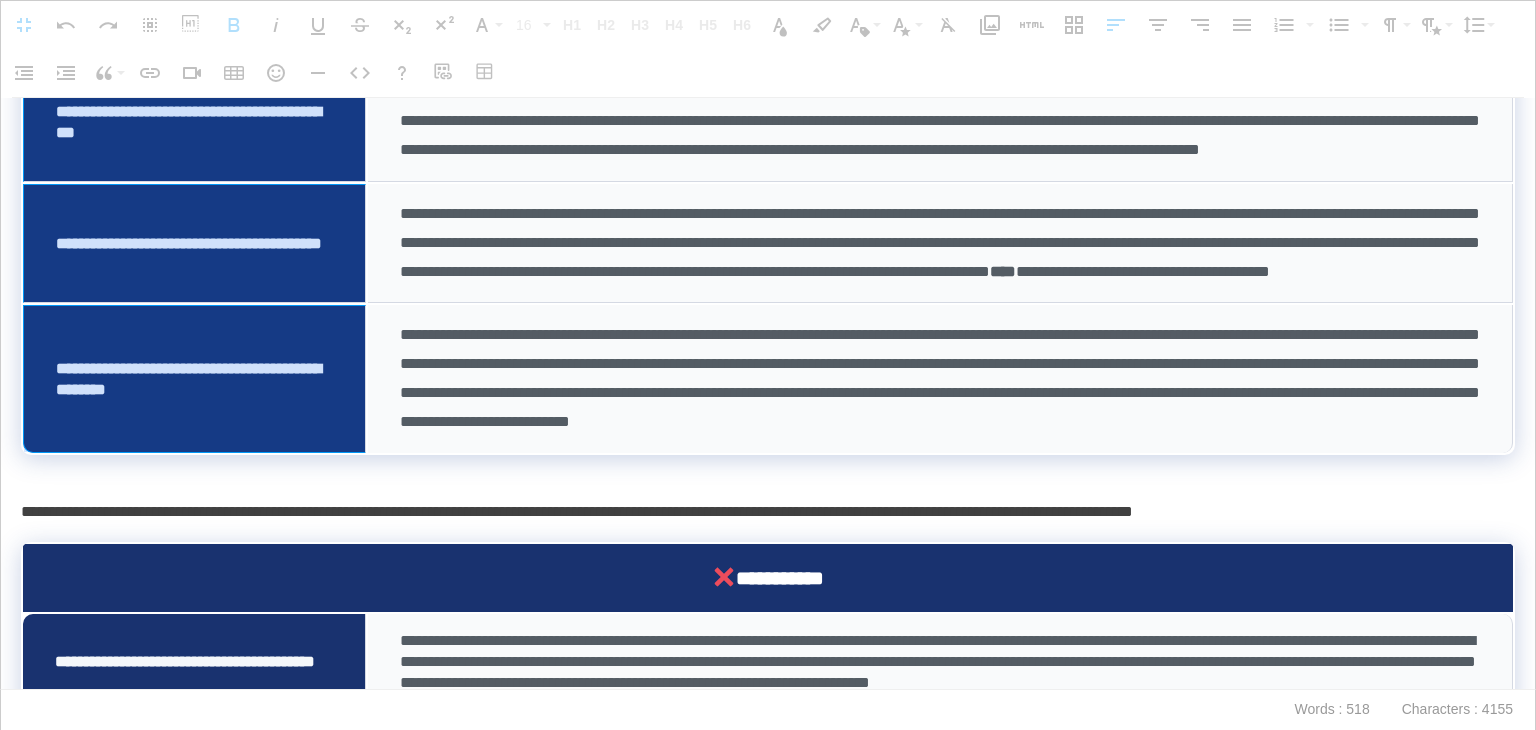 drag, startPoint x: 233, startPoint y: 197, endPoint x: 226, endPoint y: 417, distance: 220.11133 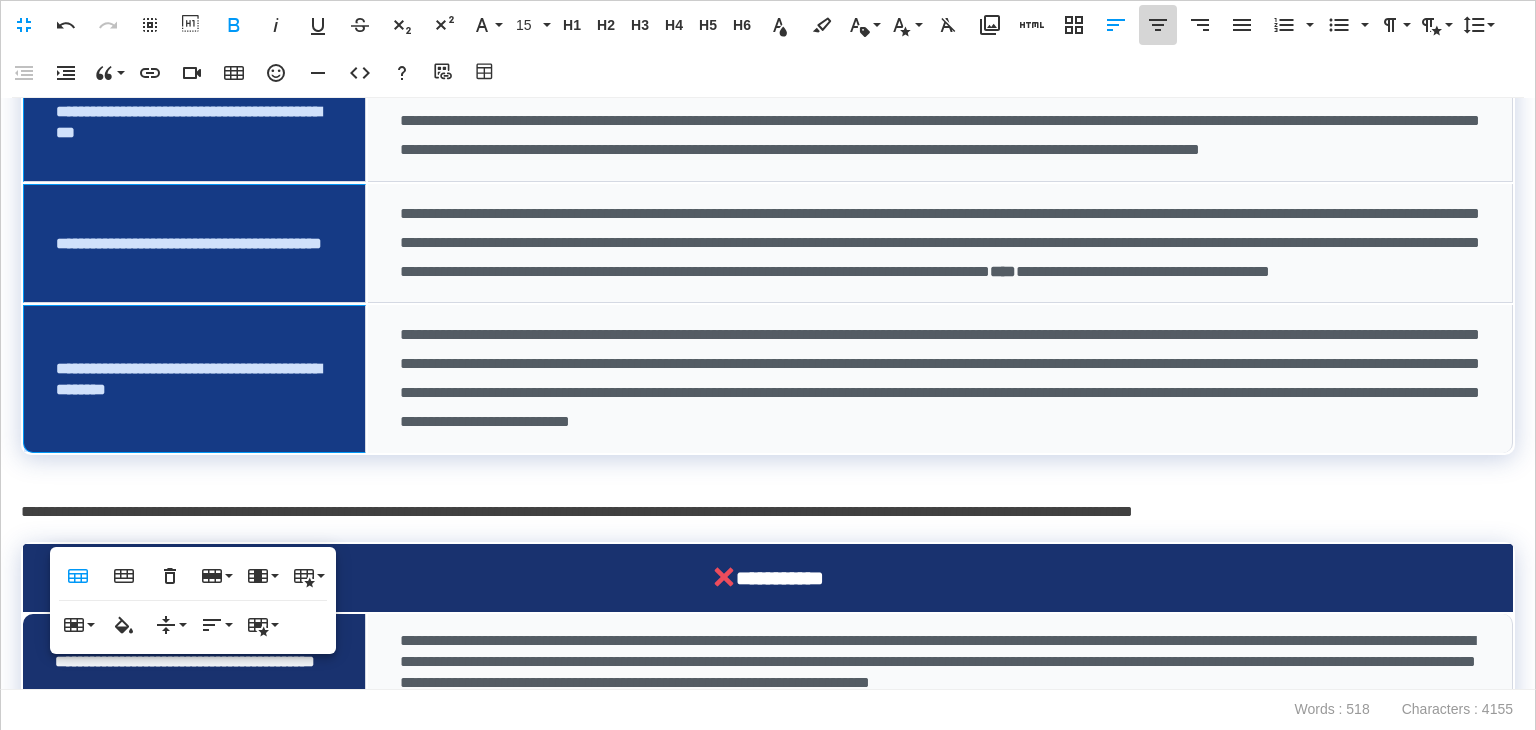 click 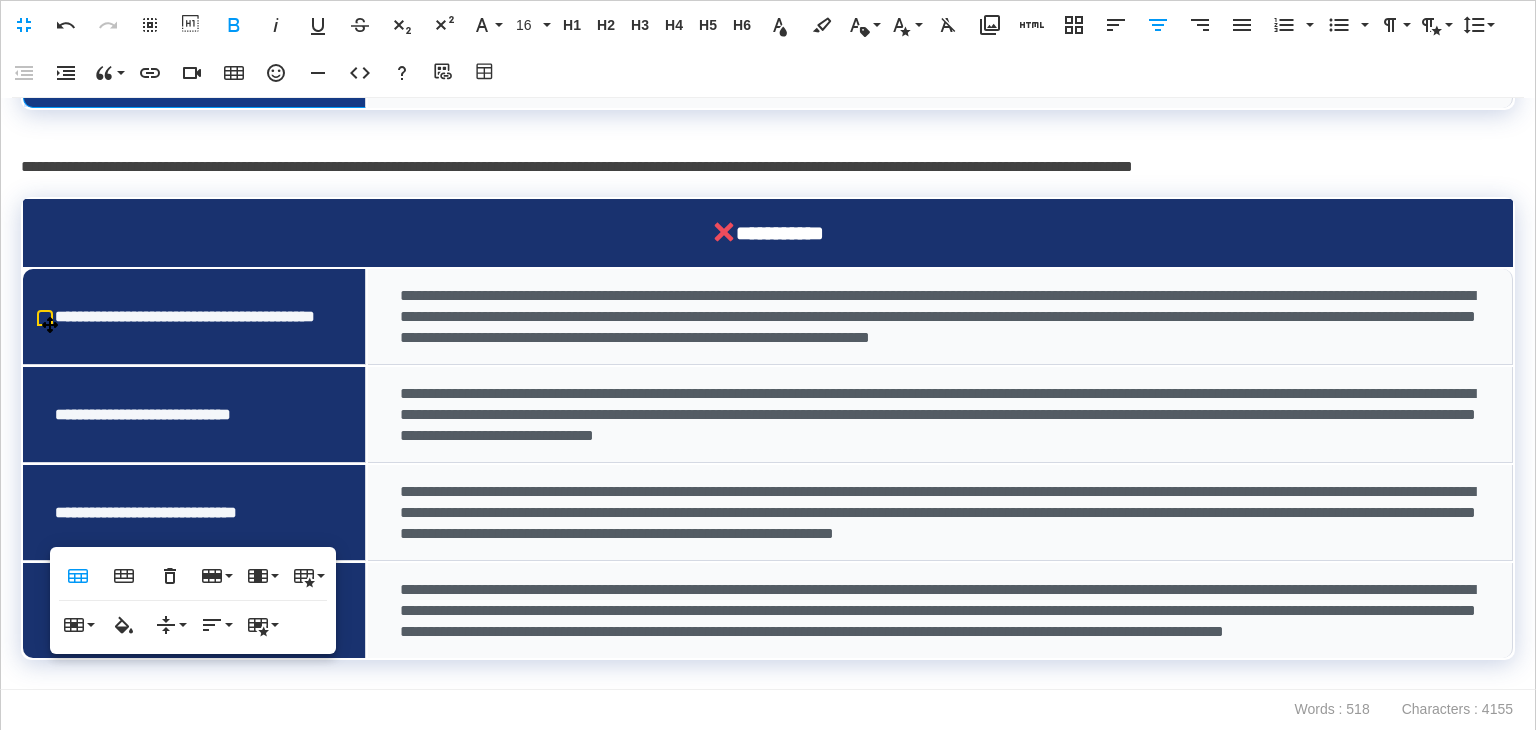 scroll, scrollTop: 700, scrollLeft: 0, axis: vertical 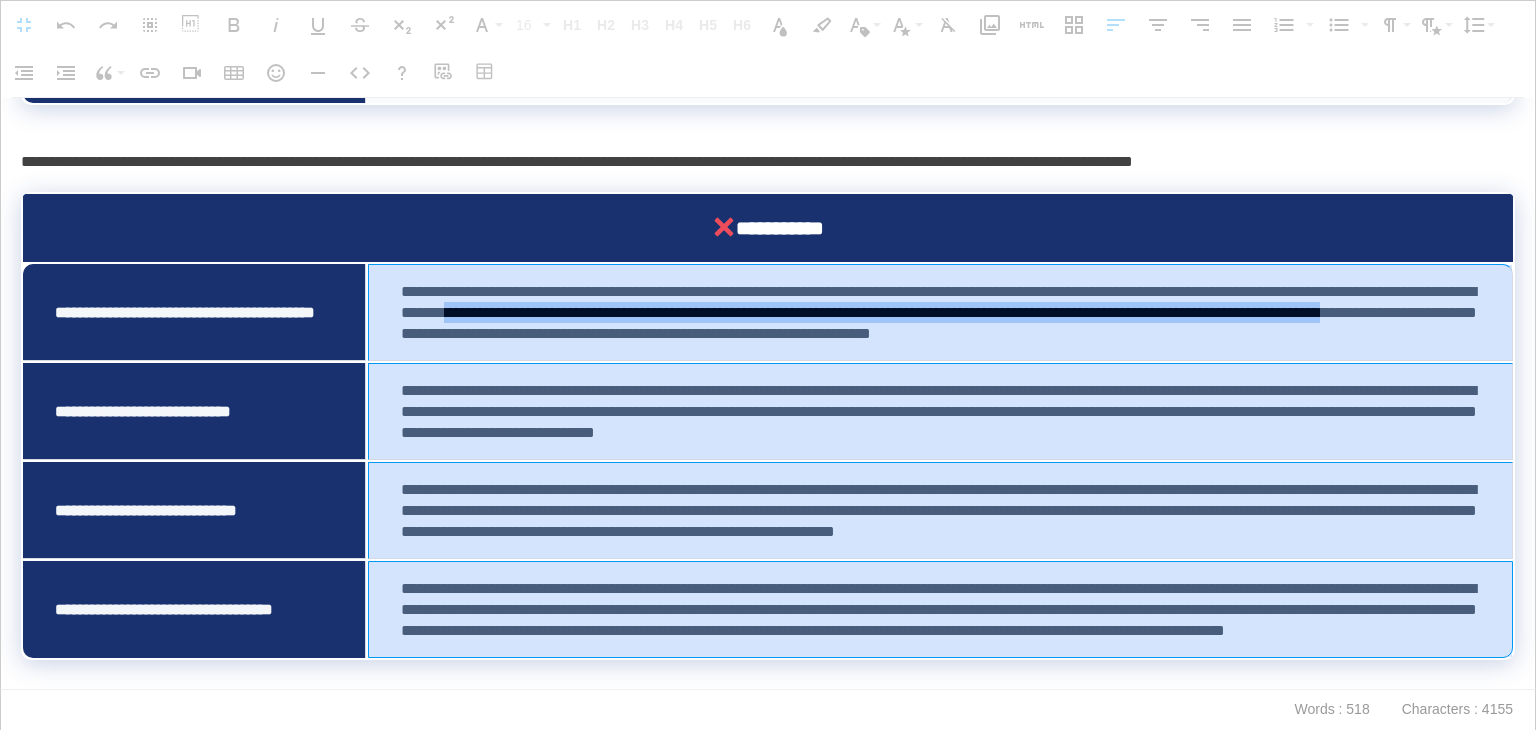 drag, startPoint x: 728, startPoint y: 241, endPoint x: 725, endPoint y: 594, distance: 353.01276 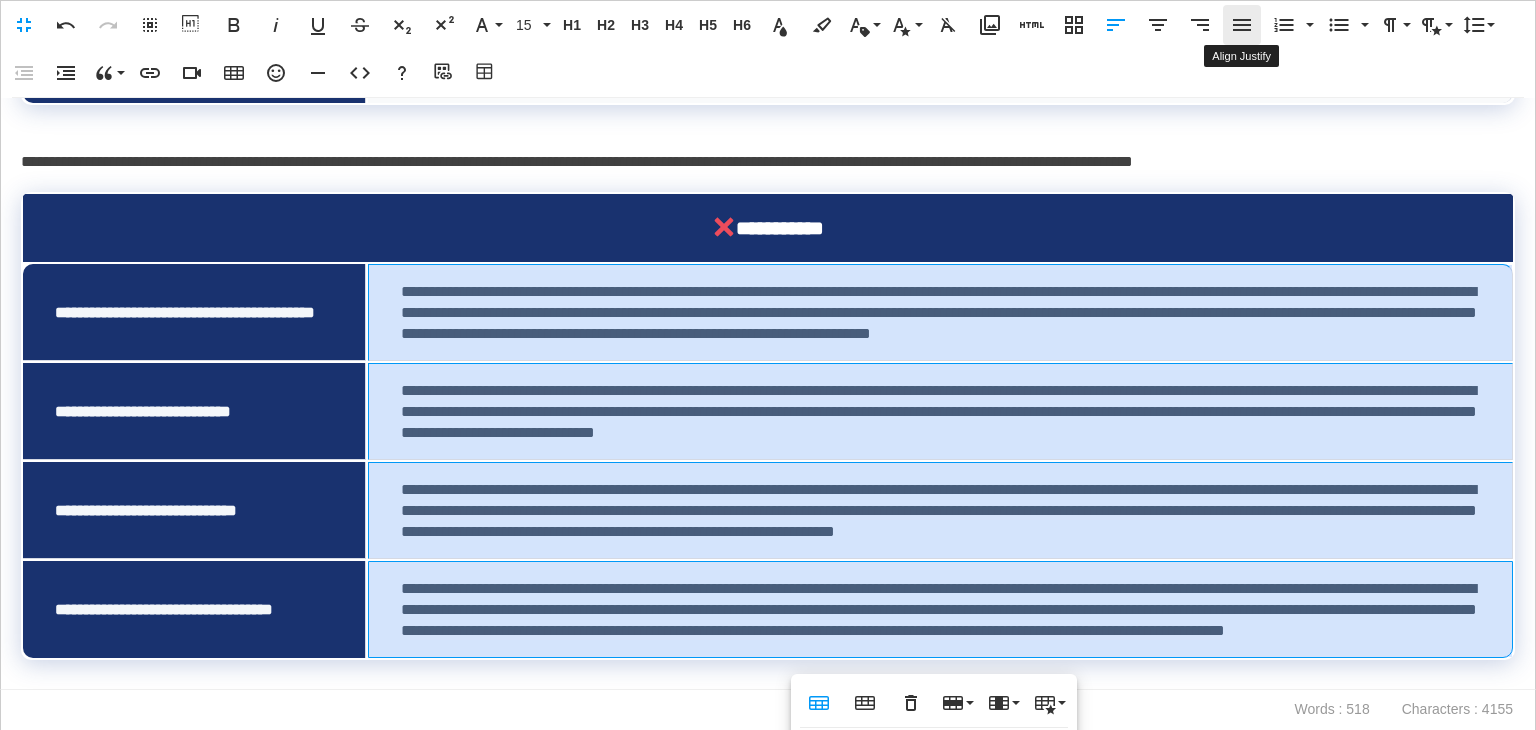 click 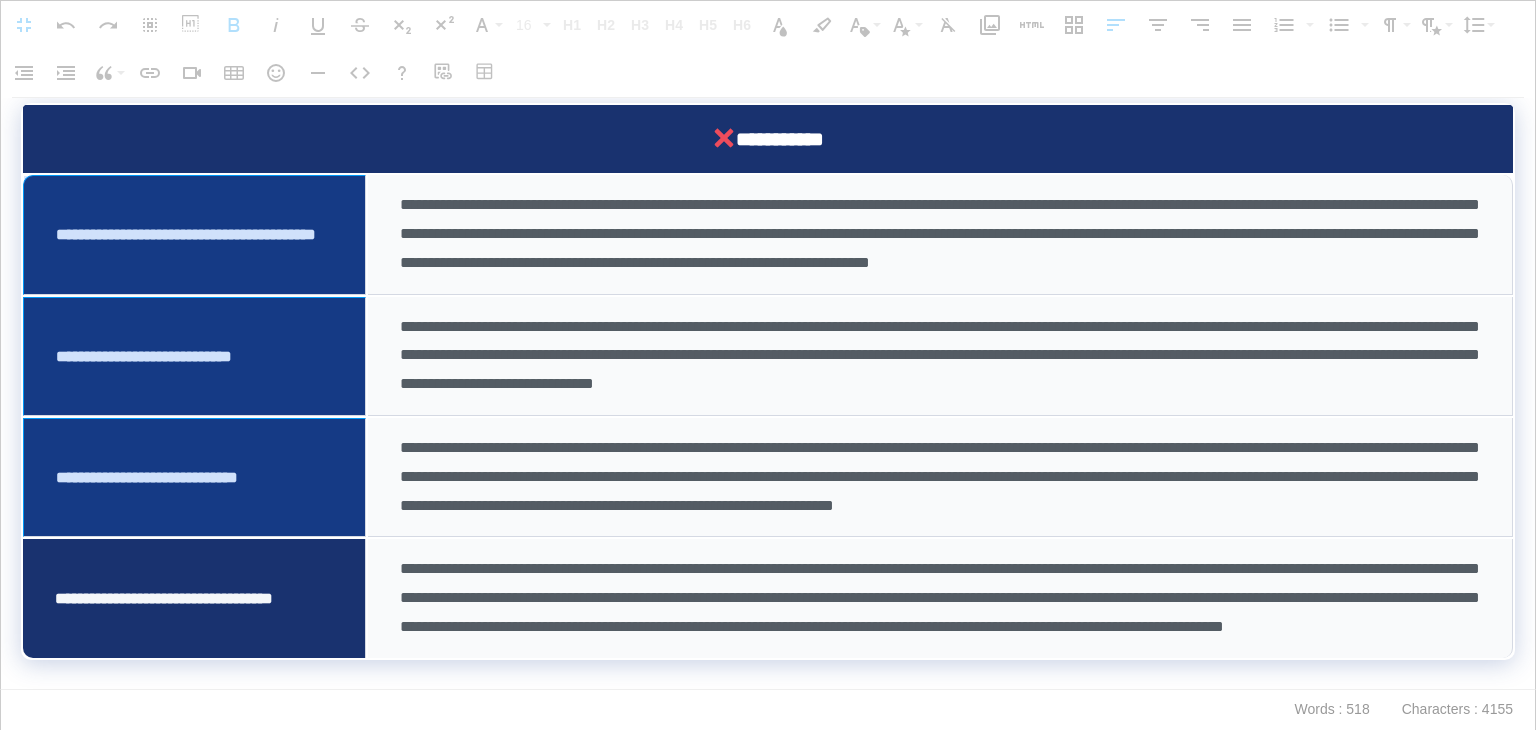 scroll, scrollTop: 805, scrollLeft: 0, axis: vertical 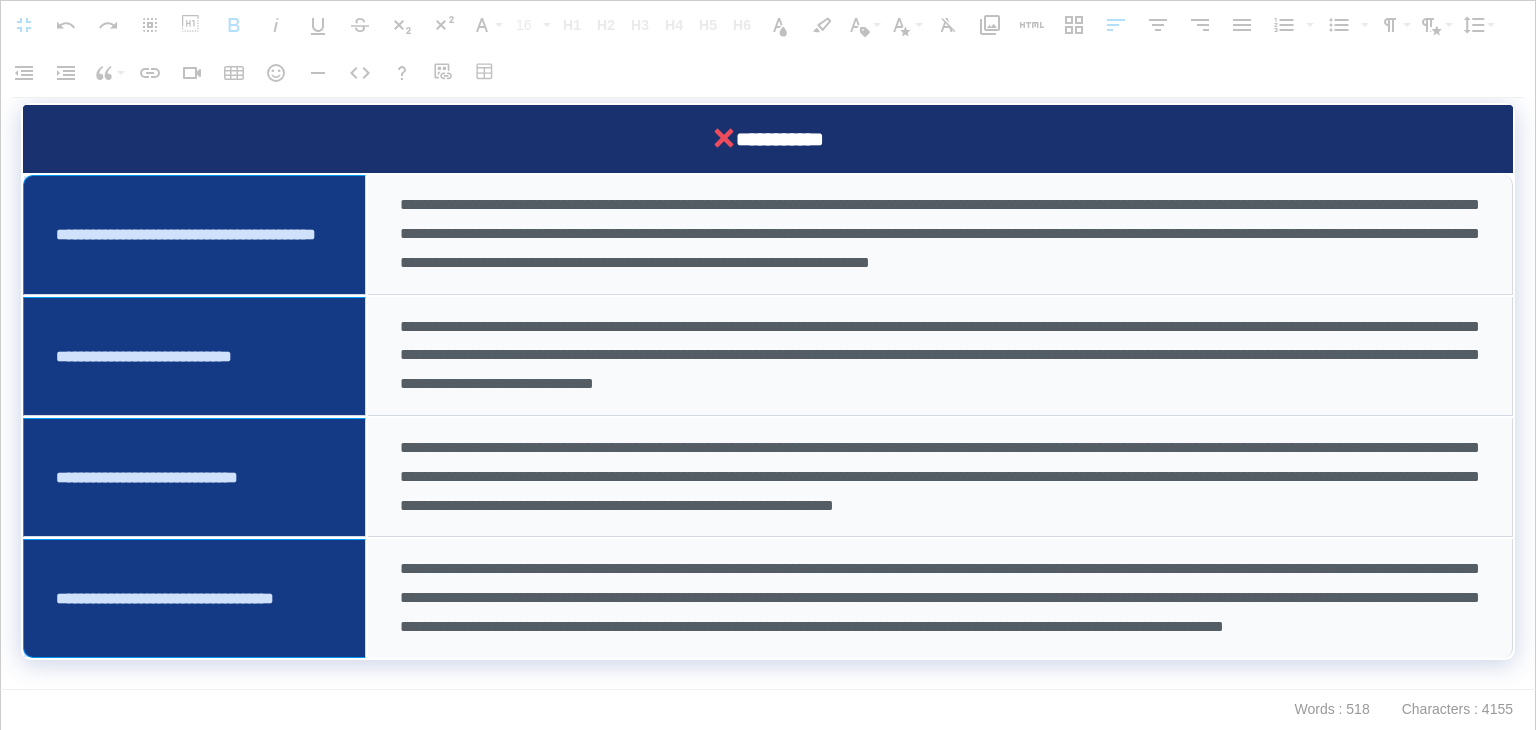 drag, startPoint x: 240, startPoint y: 265, endPoint x: 205, endPoint y: 565, distance: 302.03476 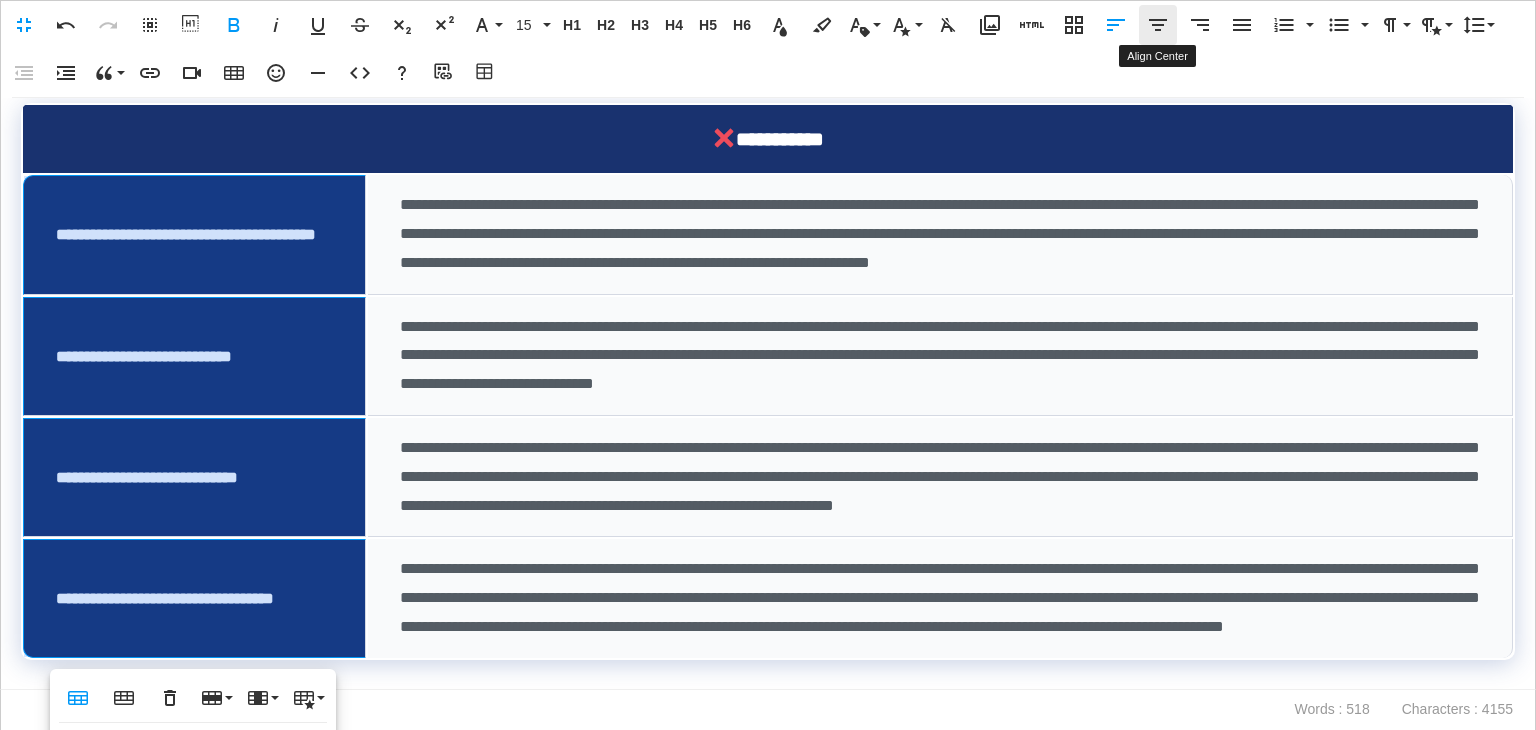 click 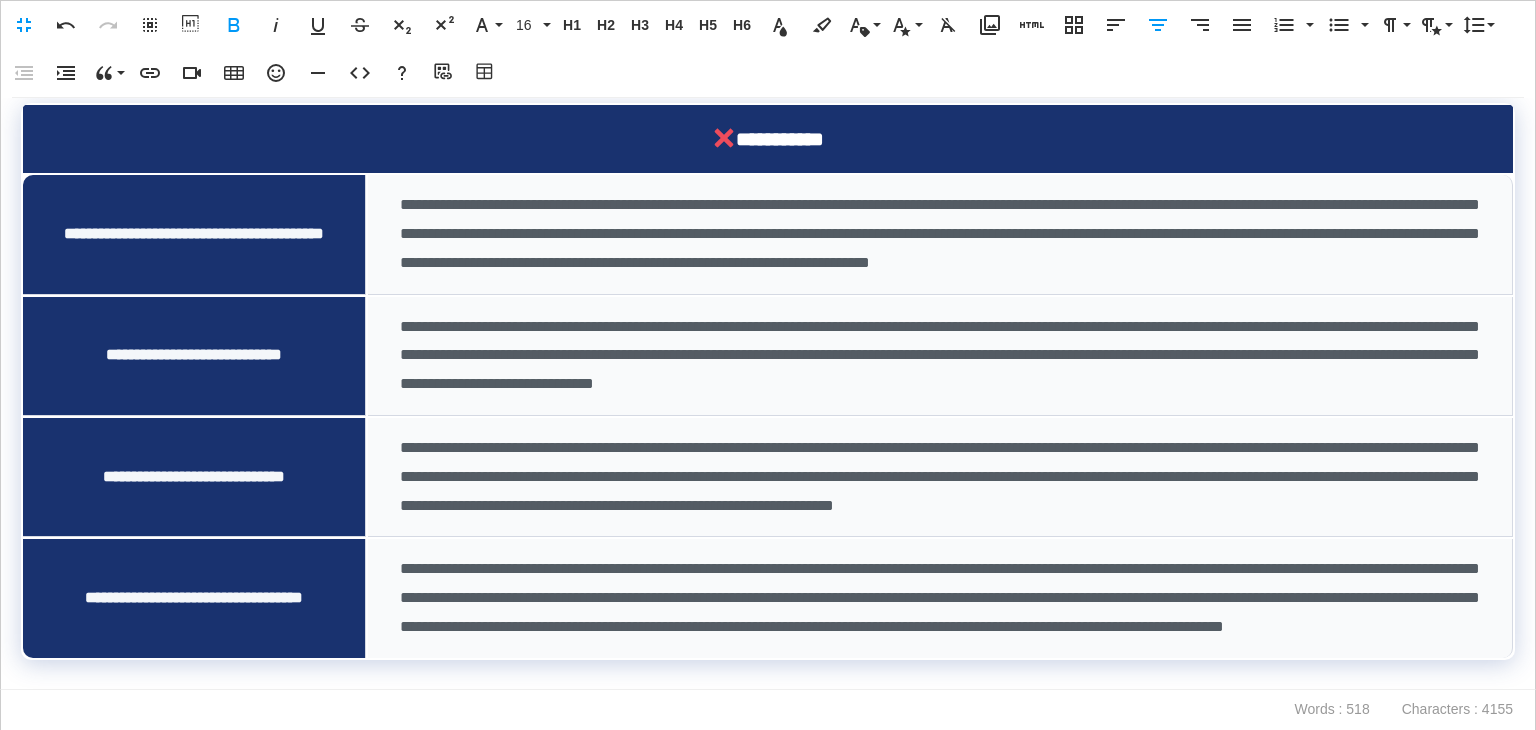 click at bounding box center [768, 674] 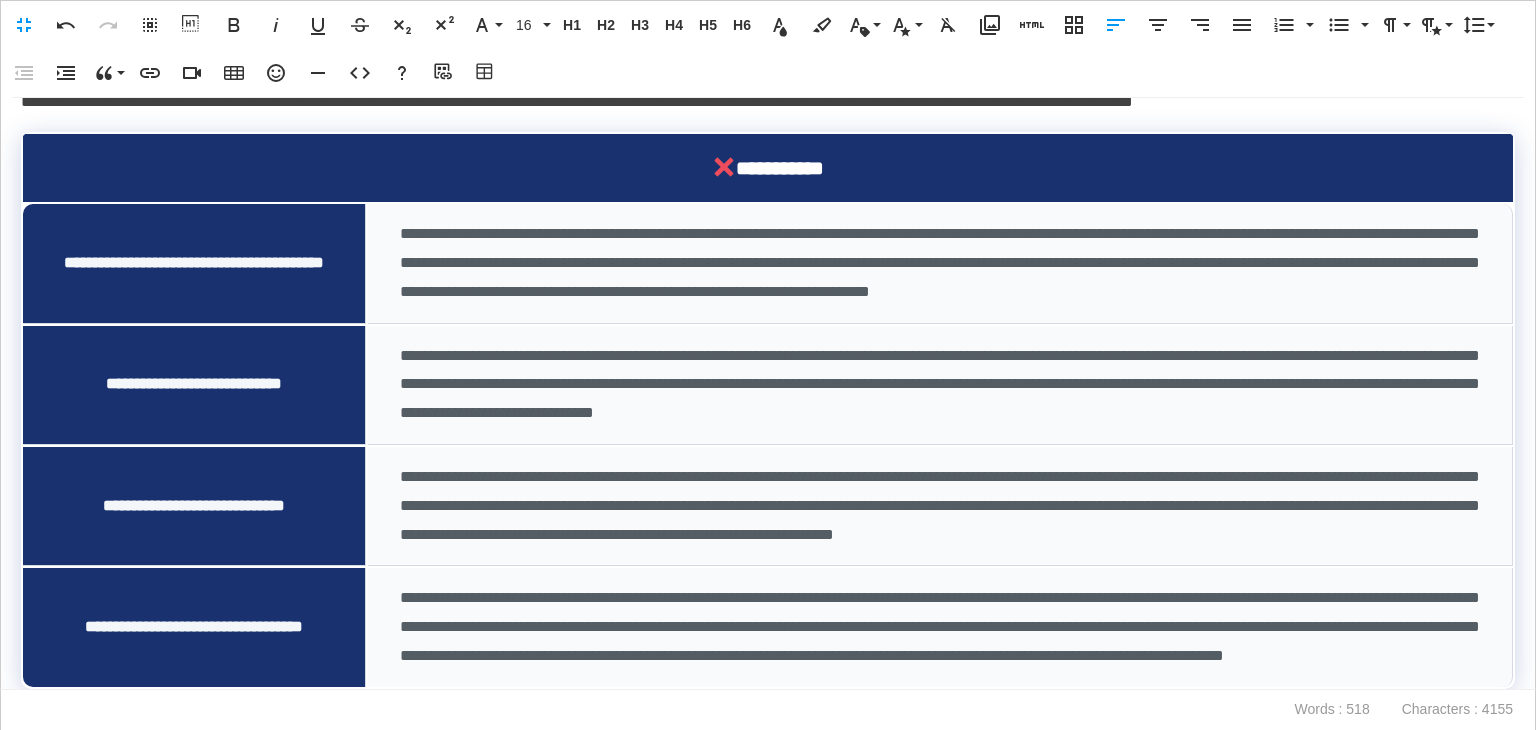 scroll, scrollTop: 776, scrollLeft: 0, axis: vertical 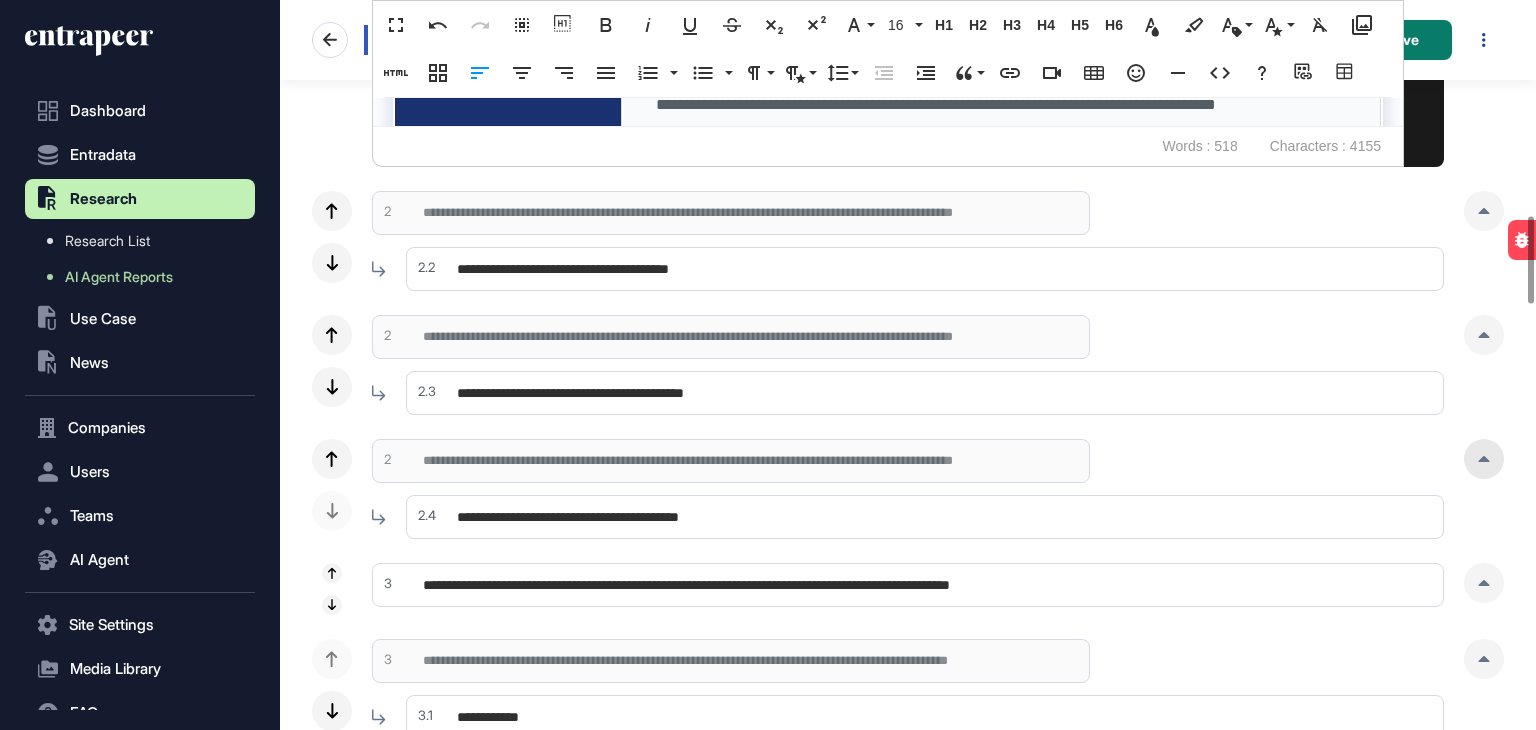 click 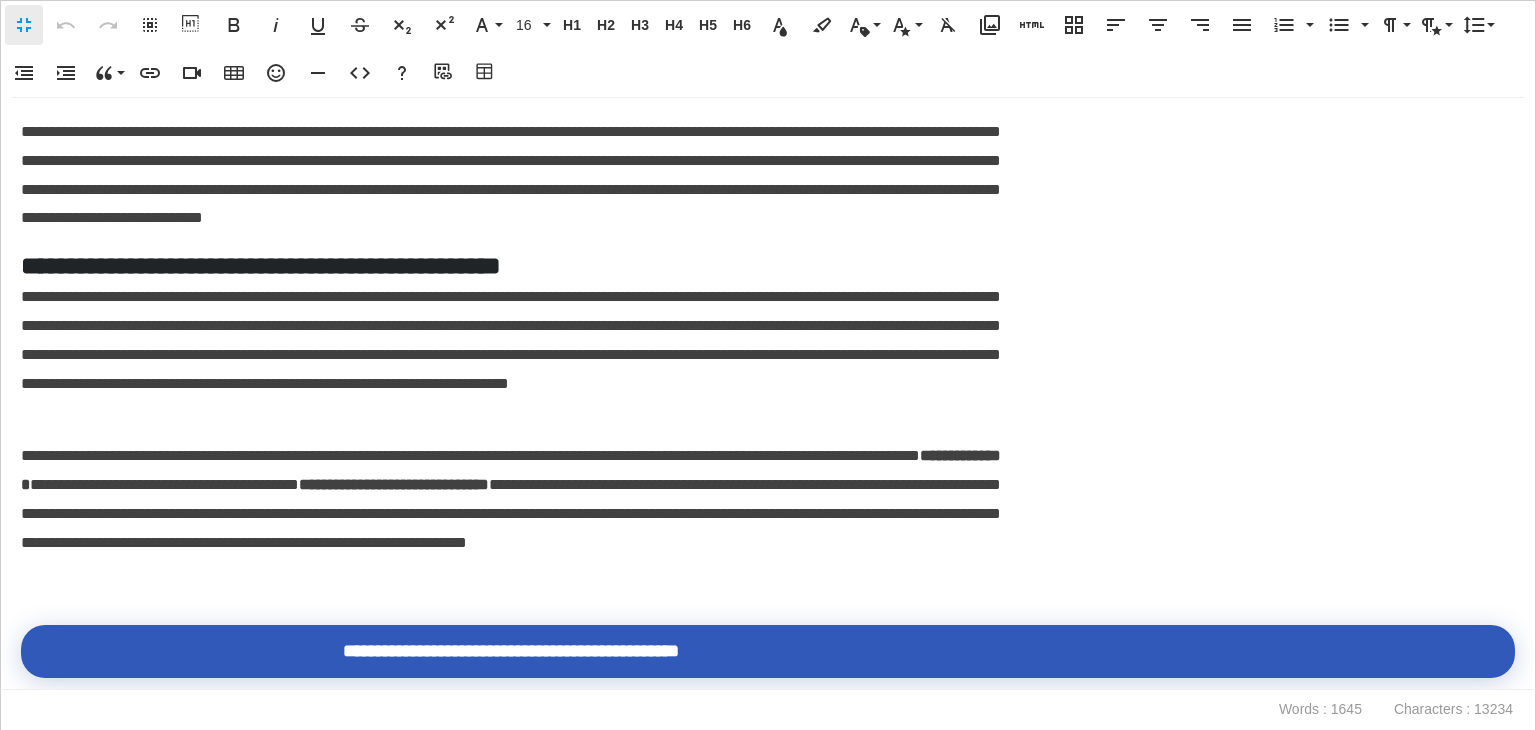 scroll, scrollTop: 0, scrollLeft: 9, axis: horizontal 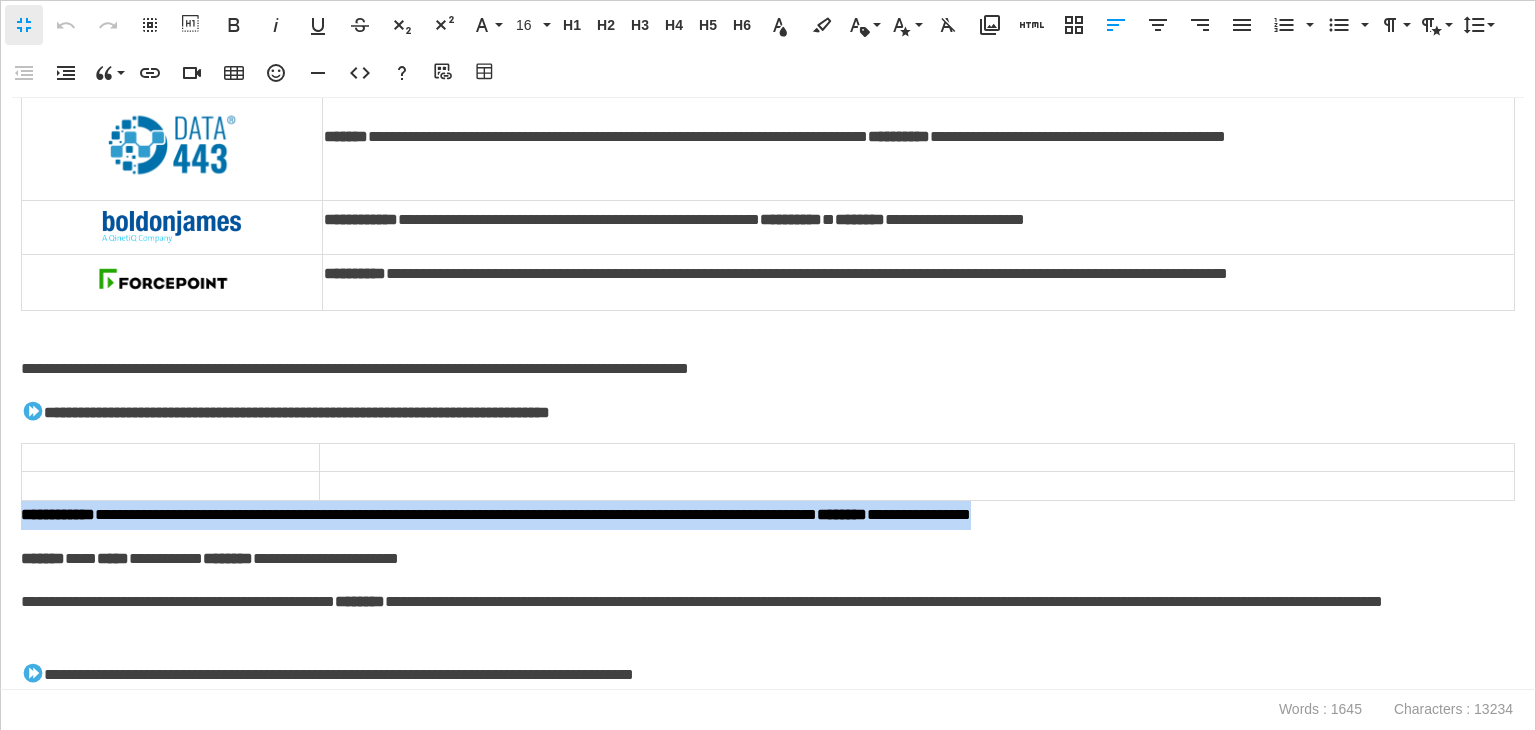 drag, startPoint x: 1245, startPoint y: 505, endPoint x: 0, endPoint y: 511, distance: 1245.0144 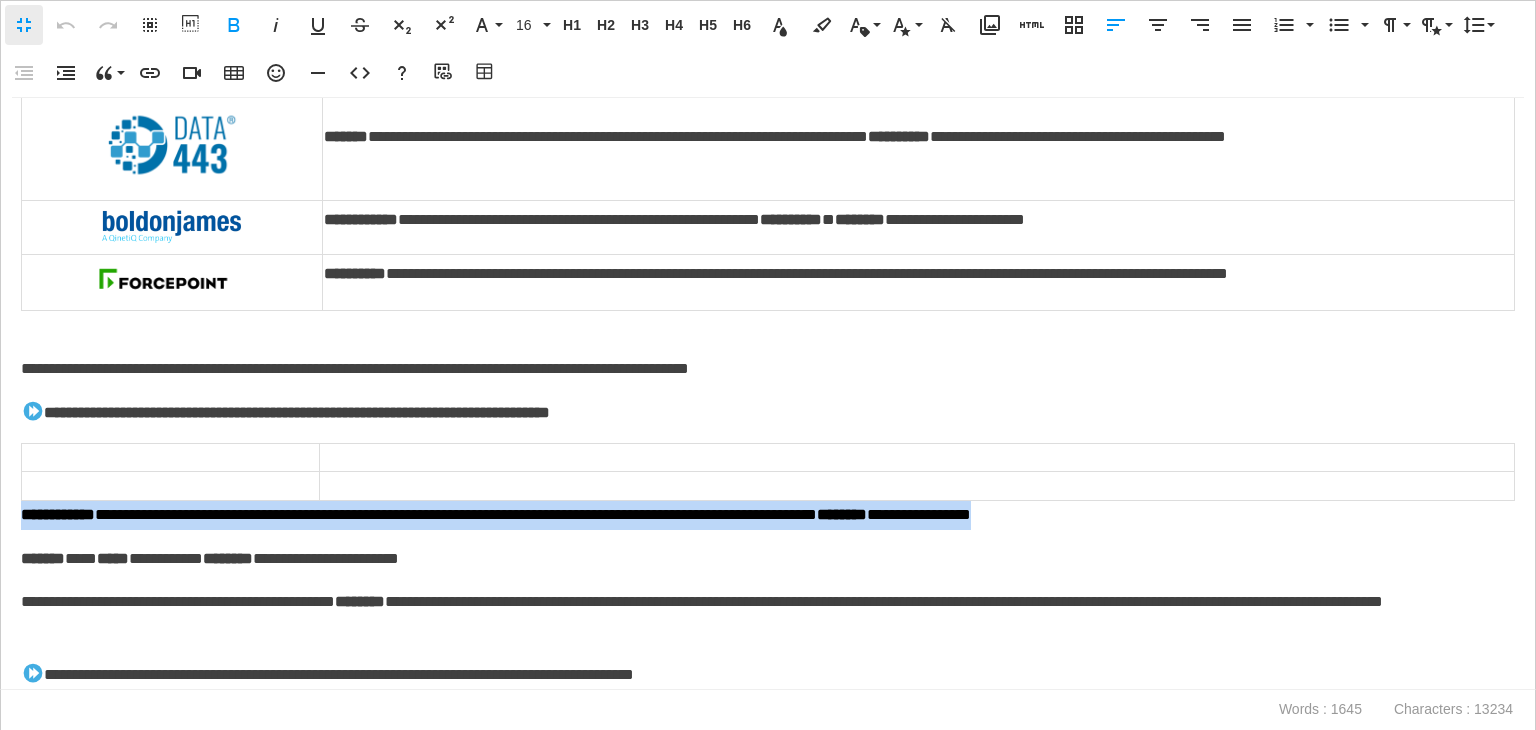 type 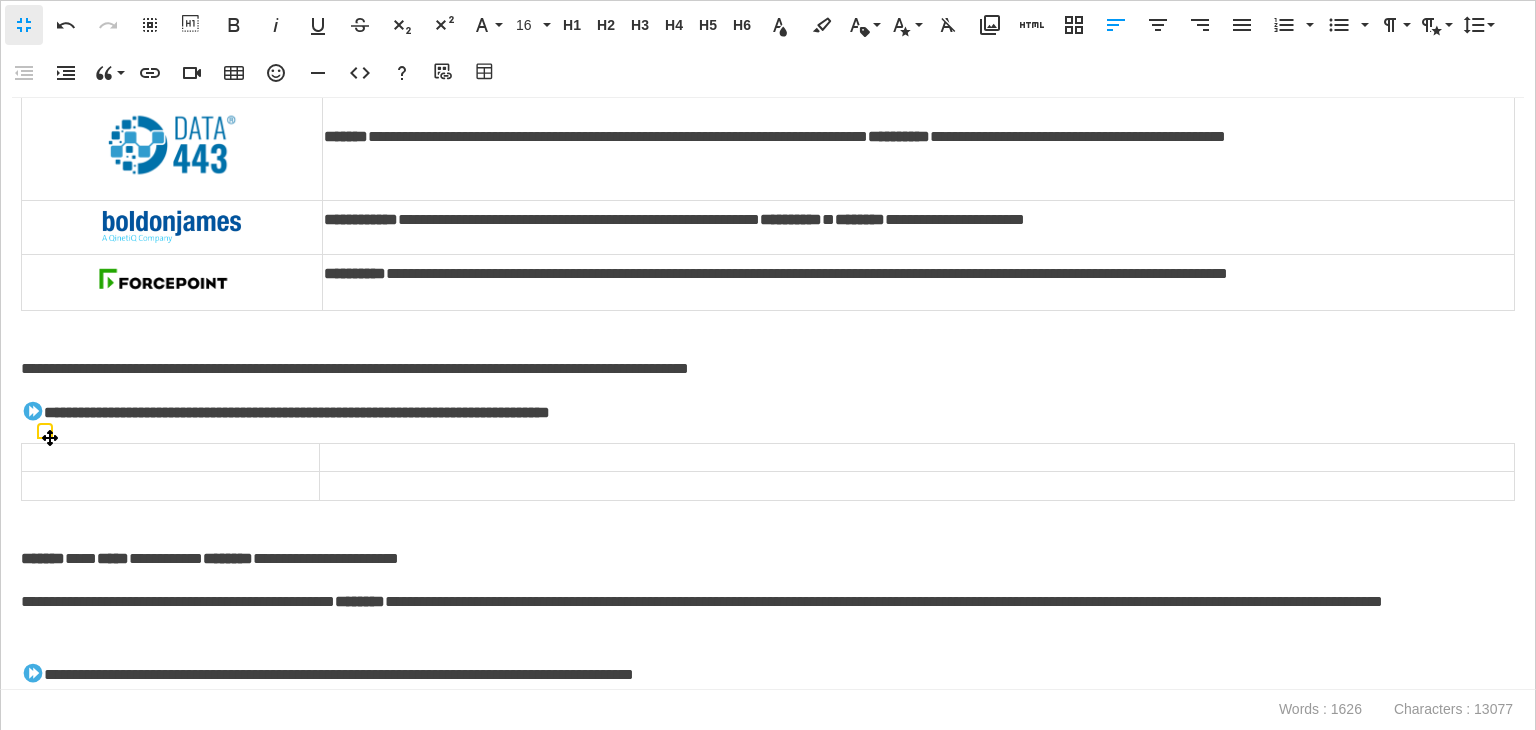 click at bounding box center [916, 457] 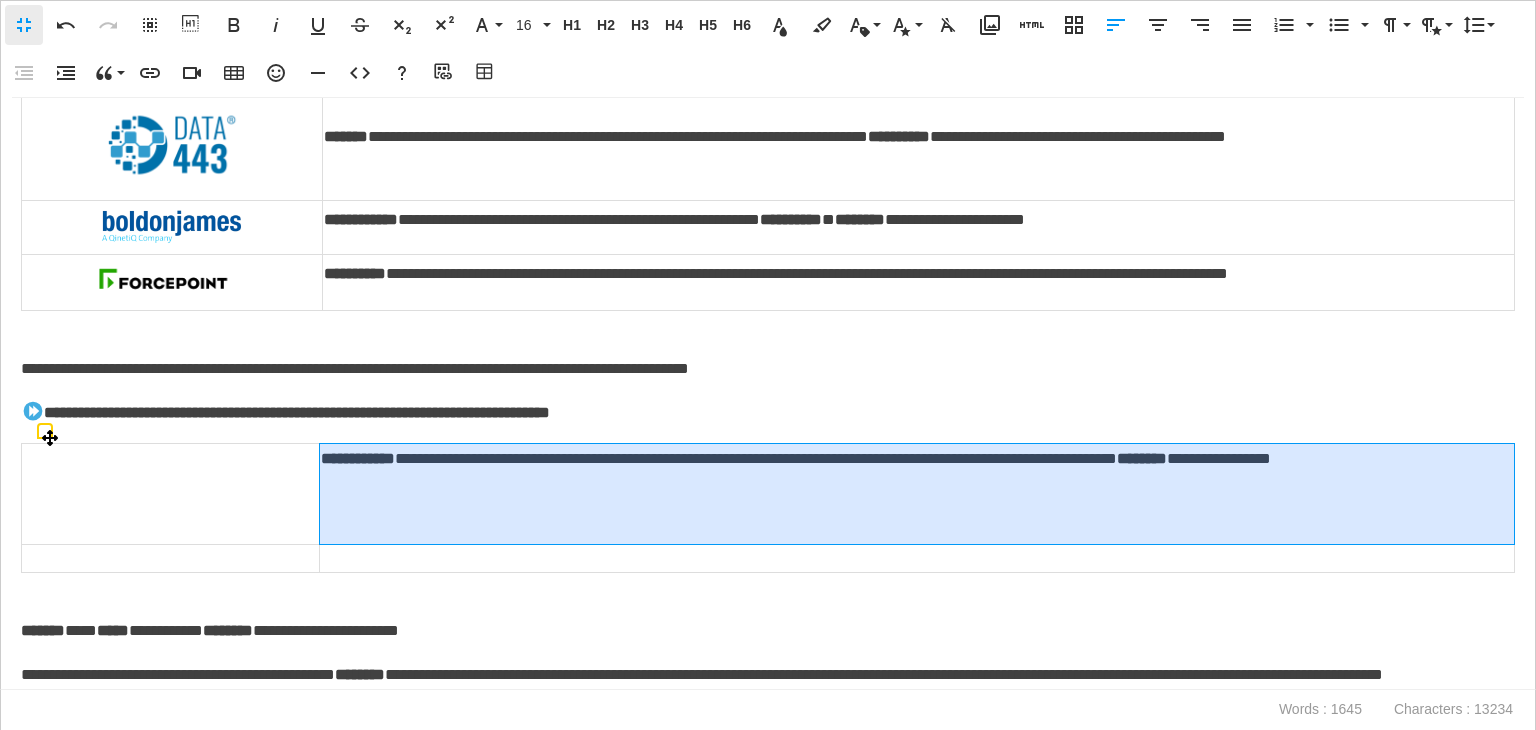click on "**********" at bounding box center [916, 493] 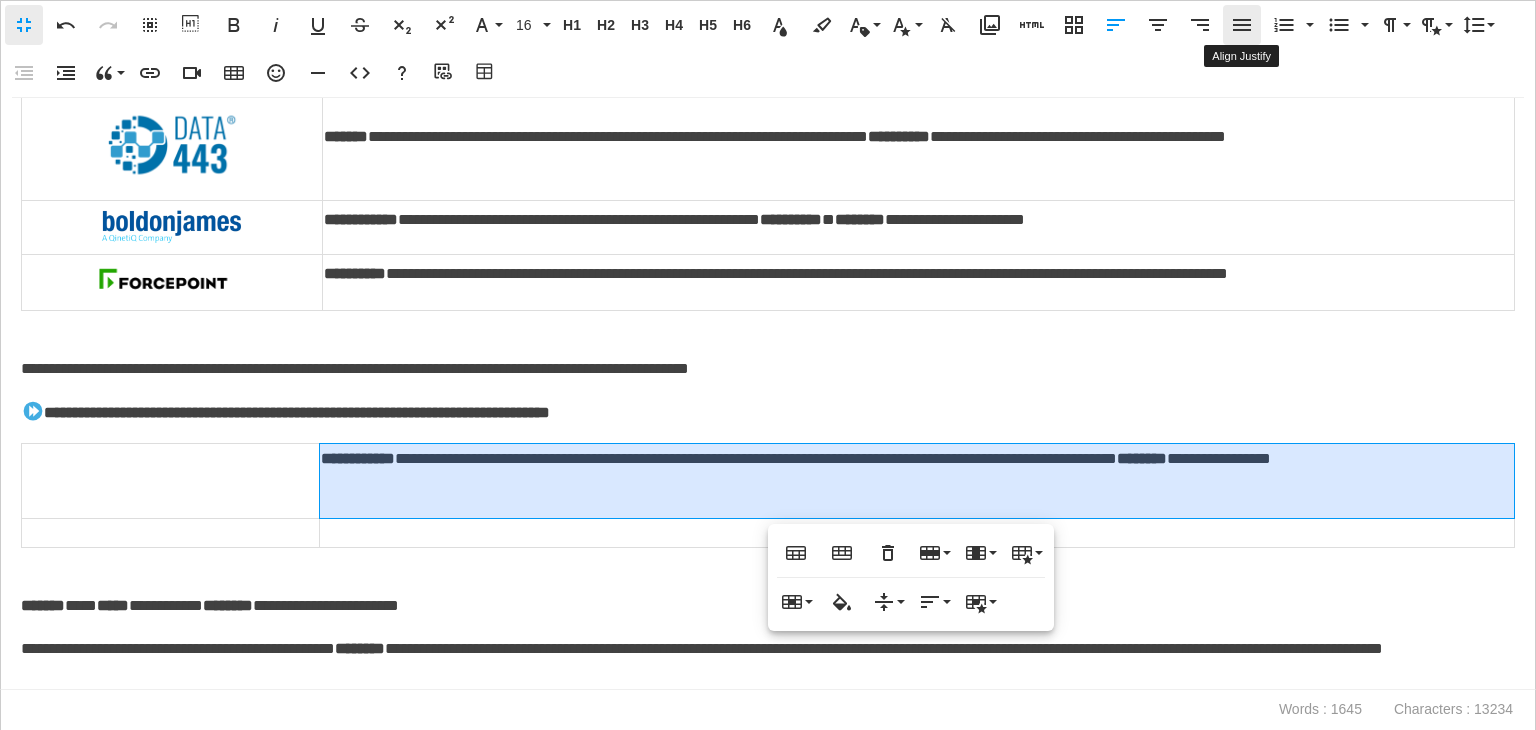 click 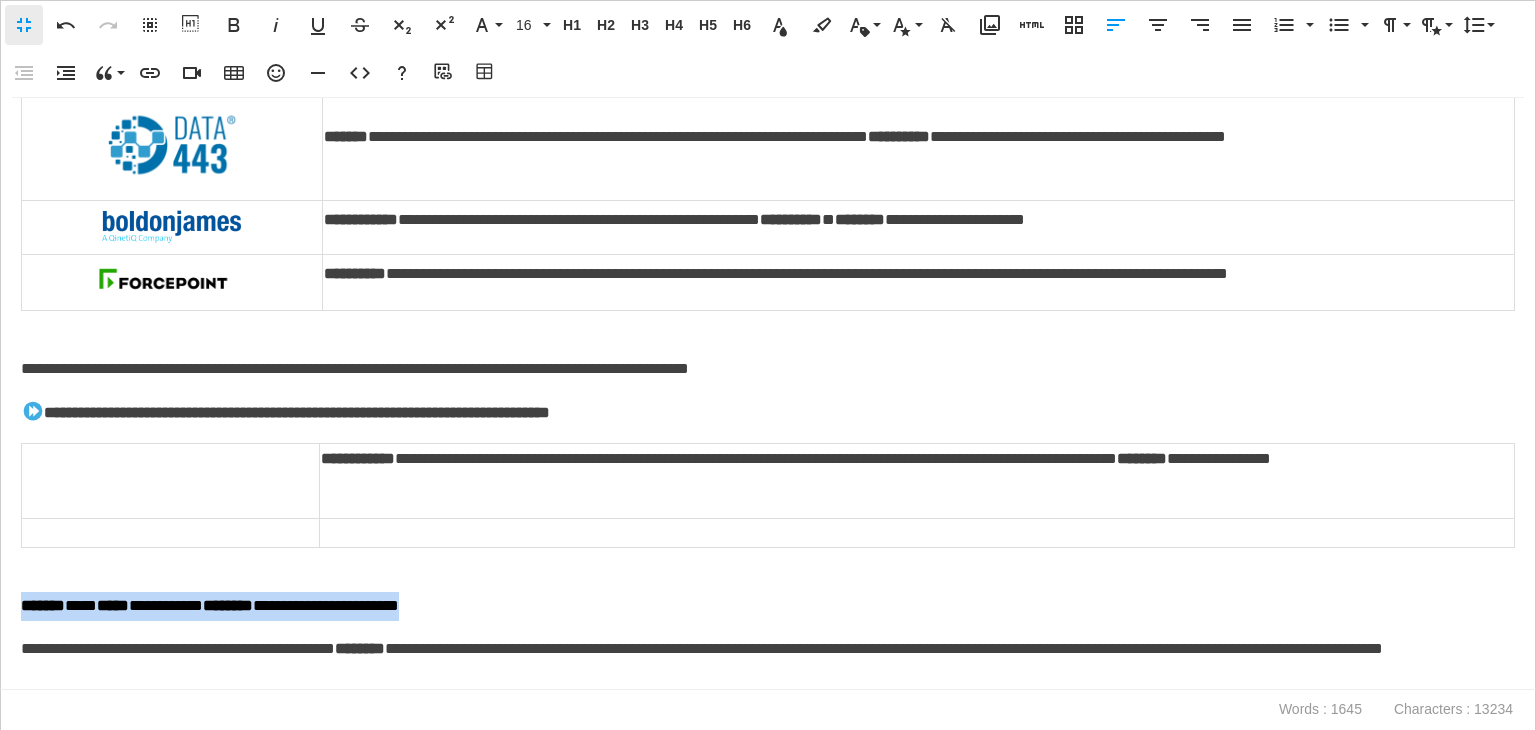 drag, startPoint x: 535, startPoint y: 592, endPoint x: 0, endPoint y: 593, distance: 535.0009 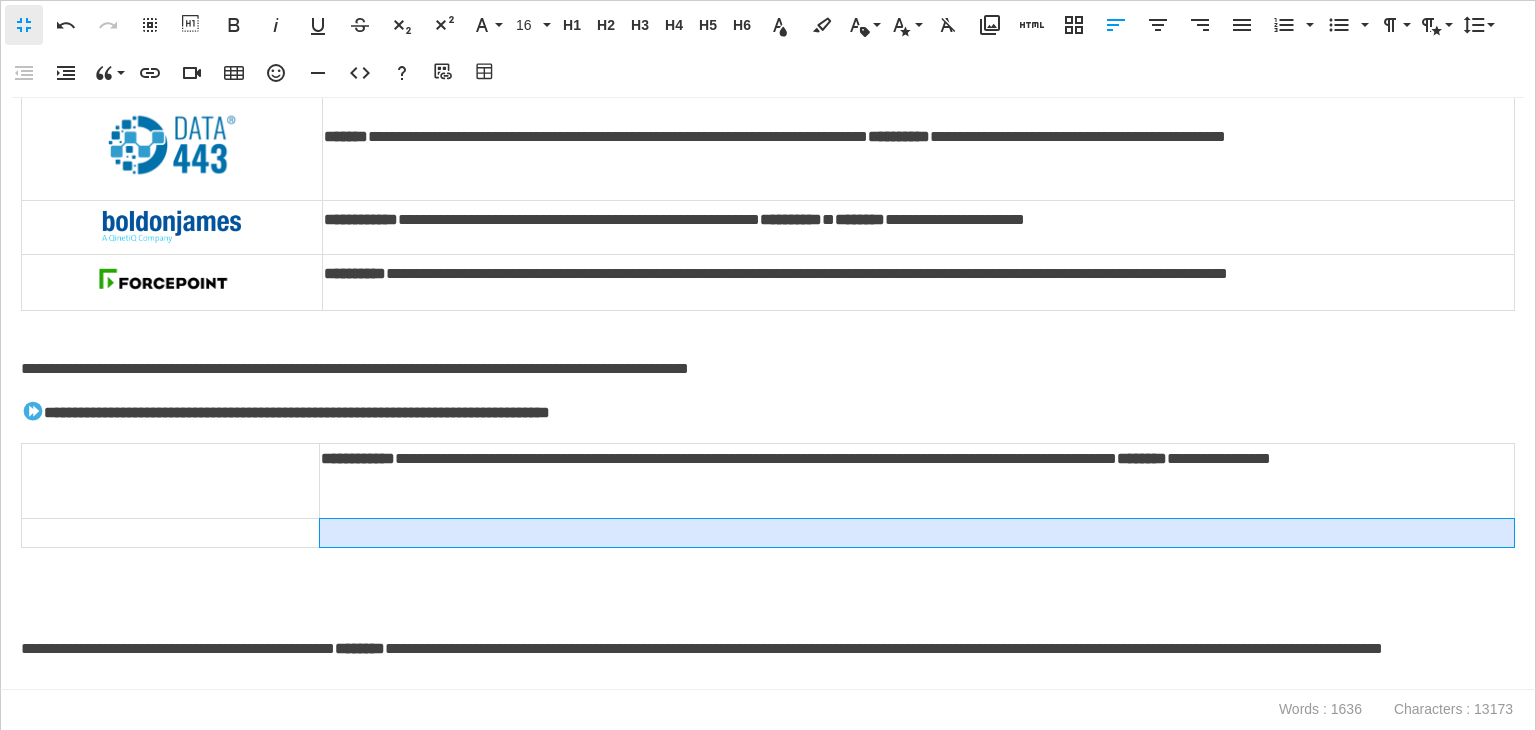 click at bounding box center (916, 533) 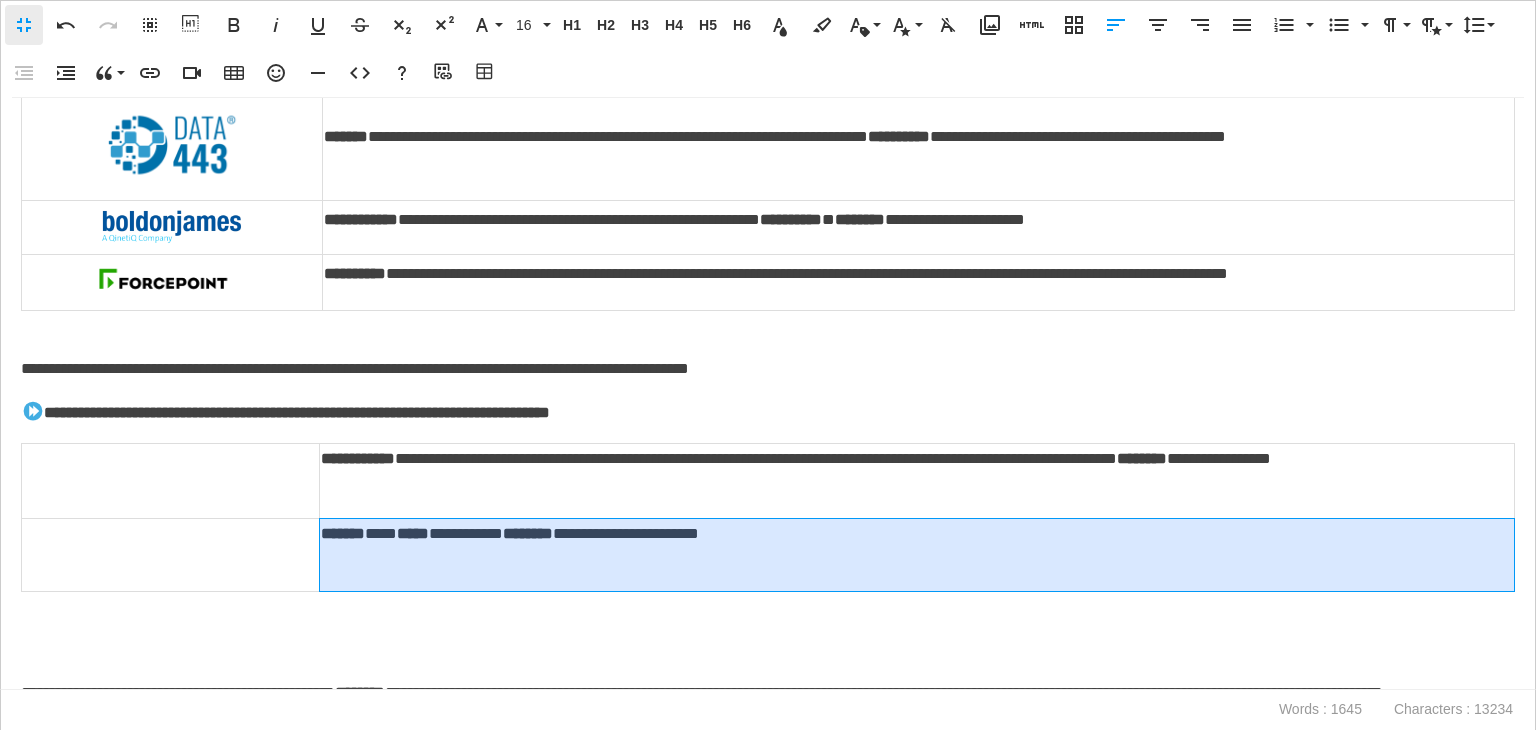 click on "**********" at bounding box center [916, 555] 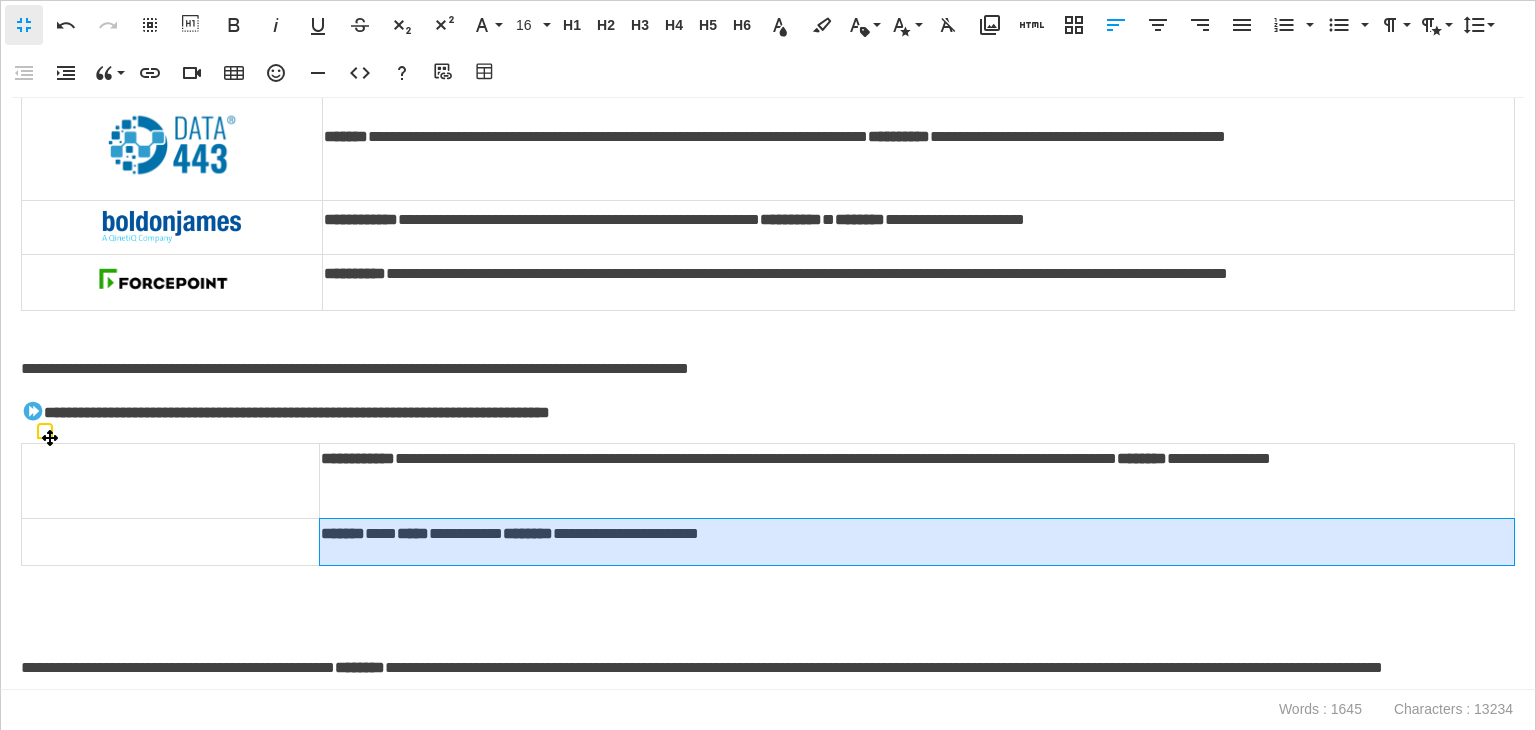 click at bounding box center (171, 481) 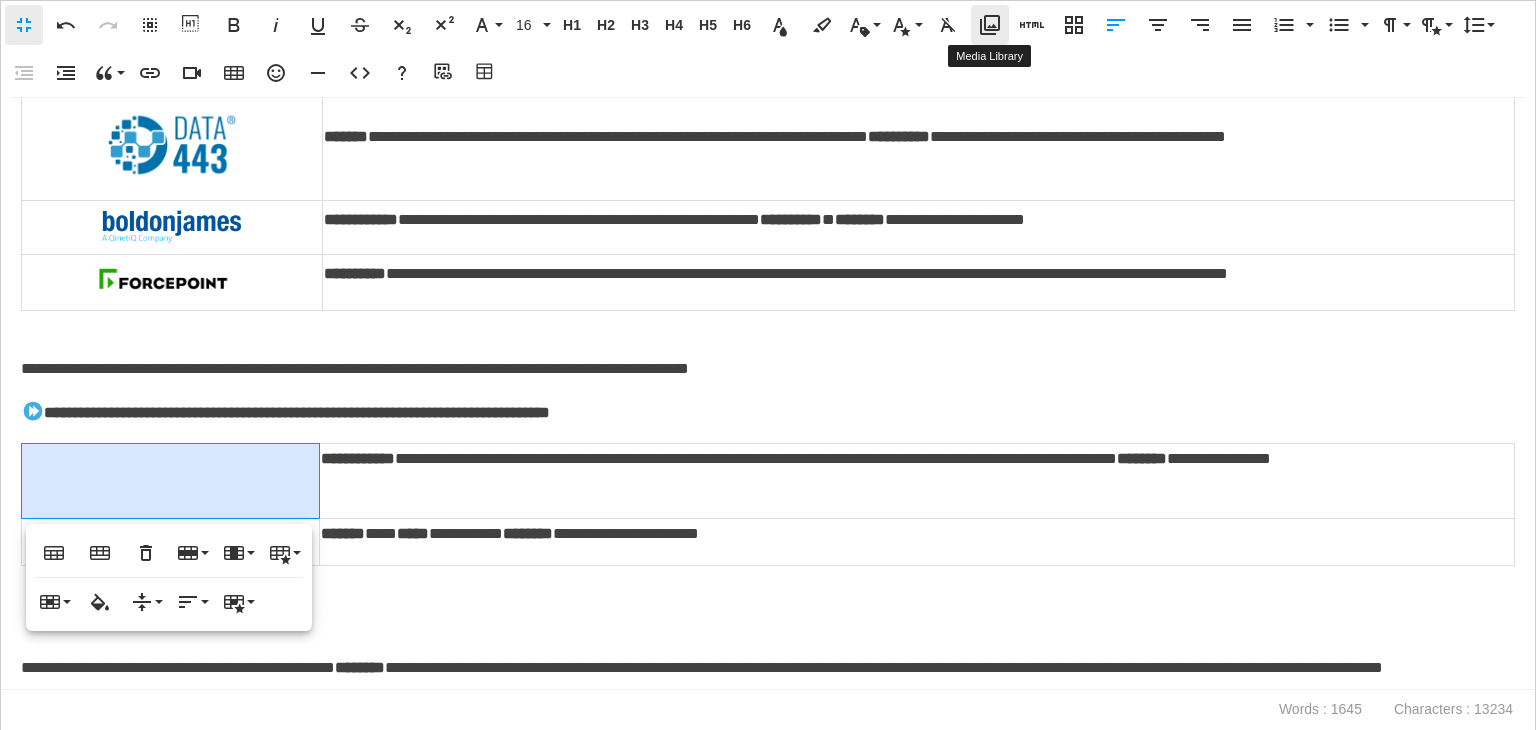click 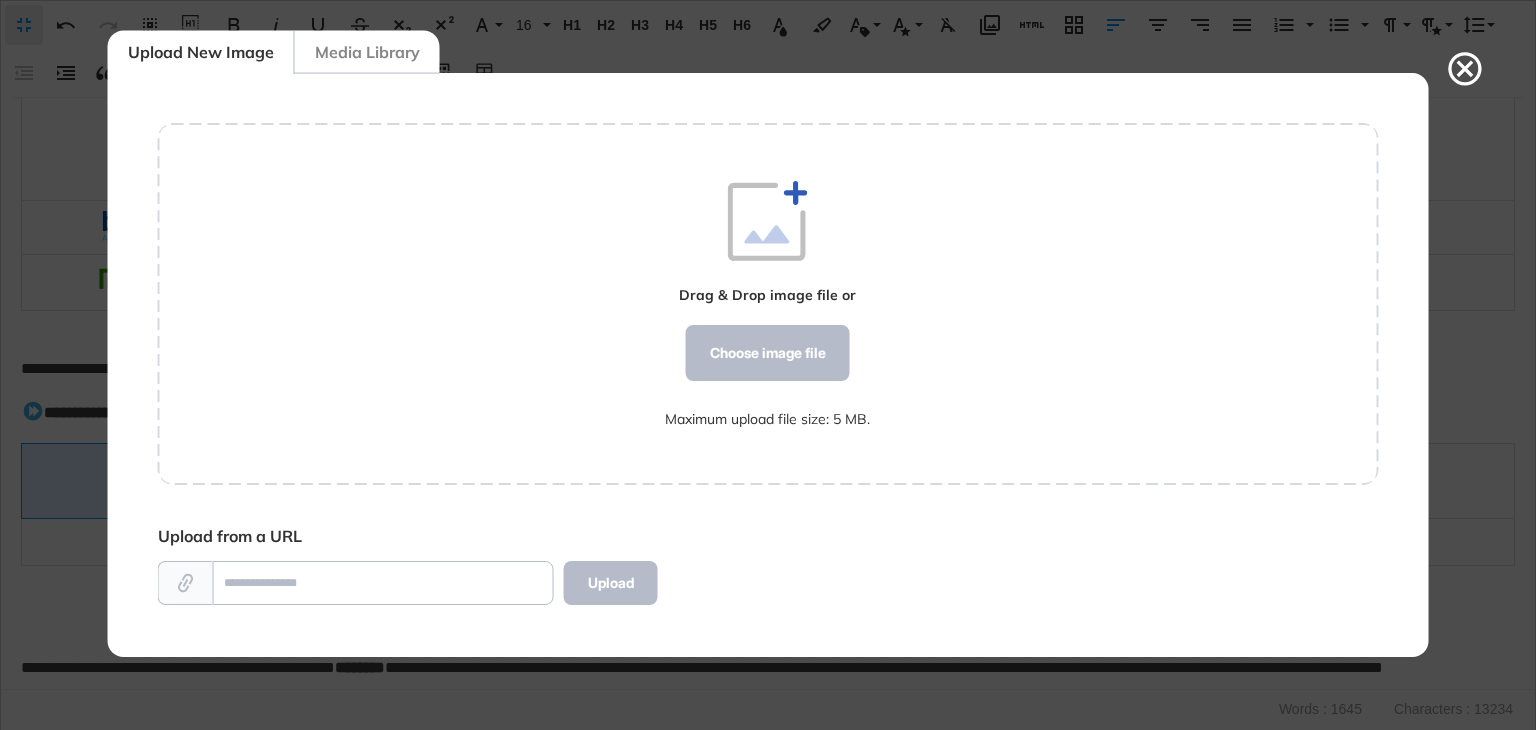 scroll, scrollTop: 9, scrollLeft: 0, axis: vertical 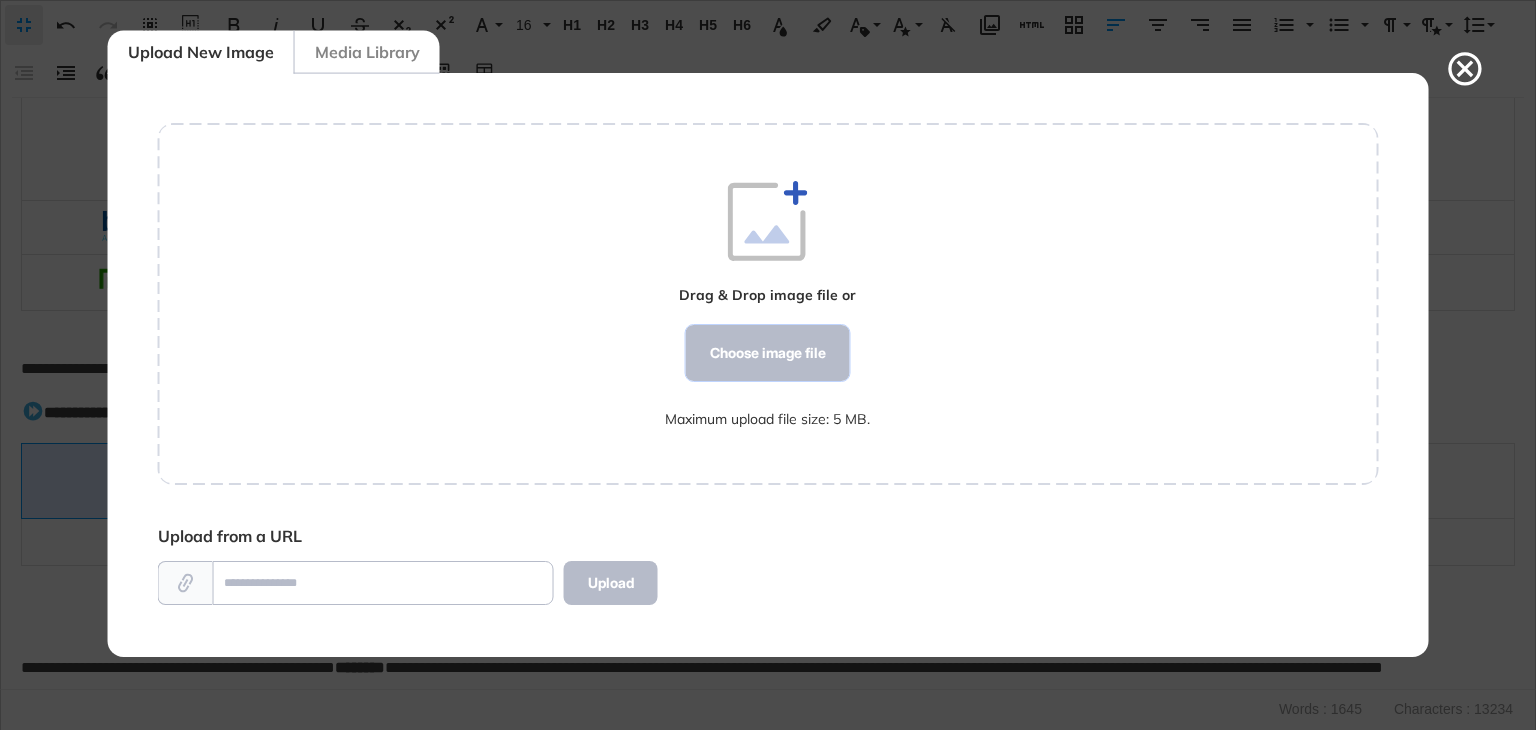 click on "Choose image file" at bounding box center [768, 353] 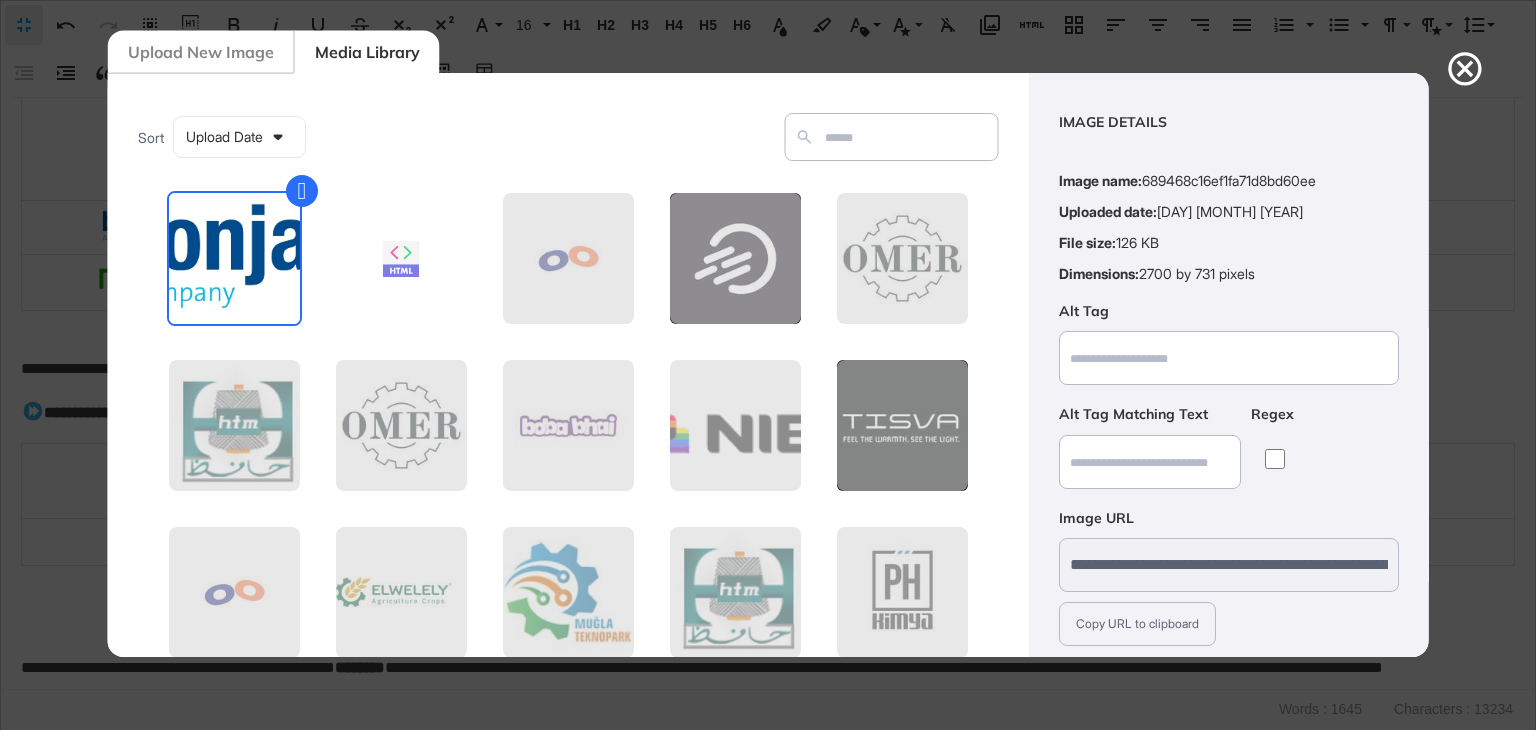 click on "Upload New Image" at bounding box center [201, 52] 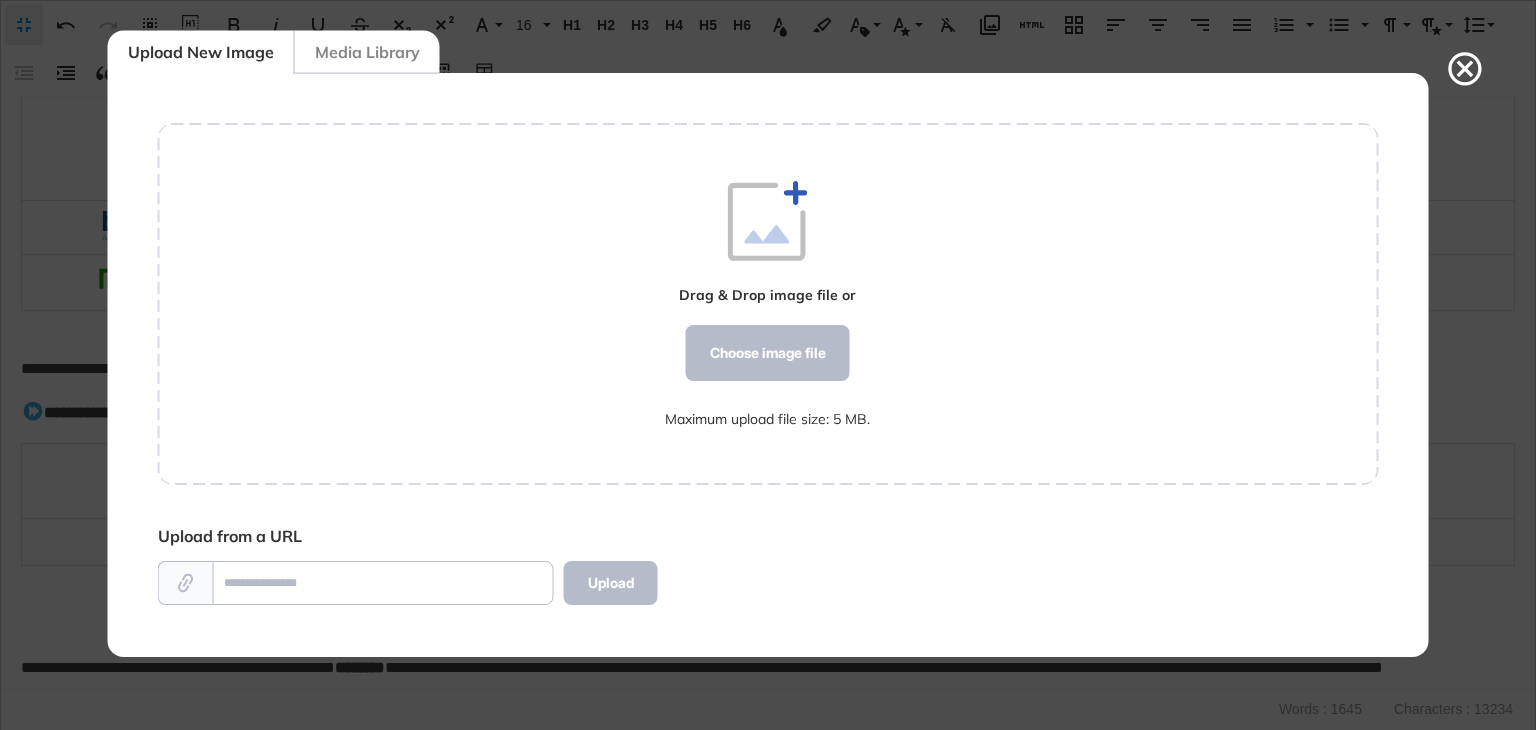 scroll, scrollTop: 583, scrollLeft: 1220, axis: both 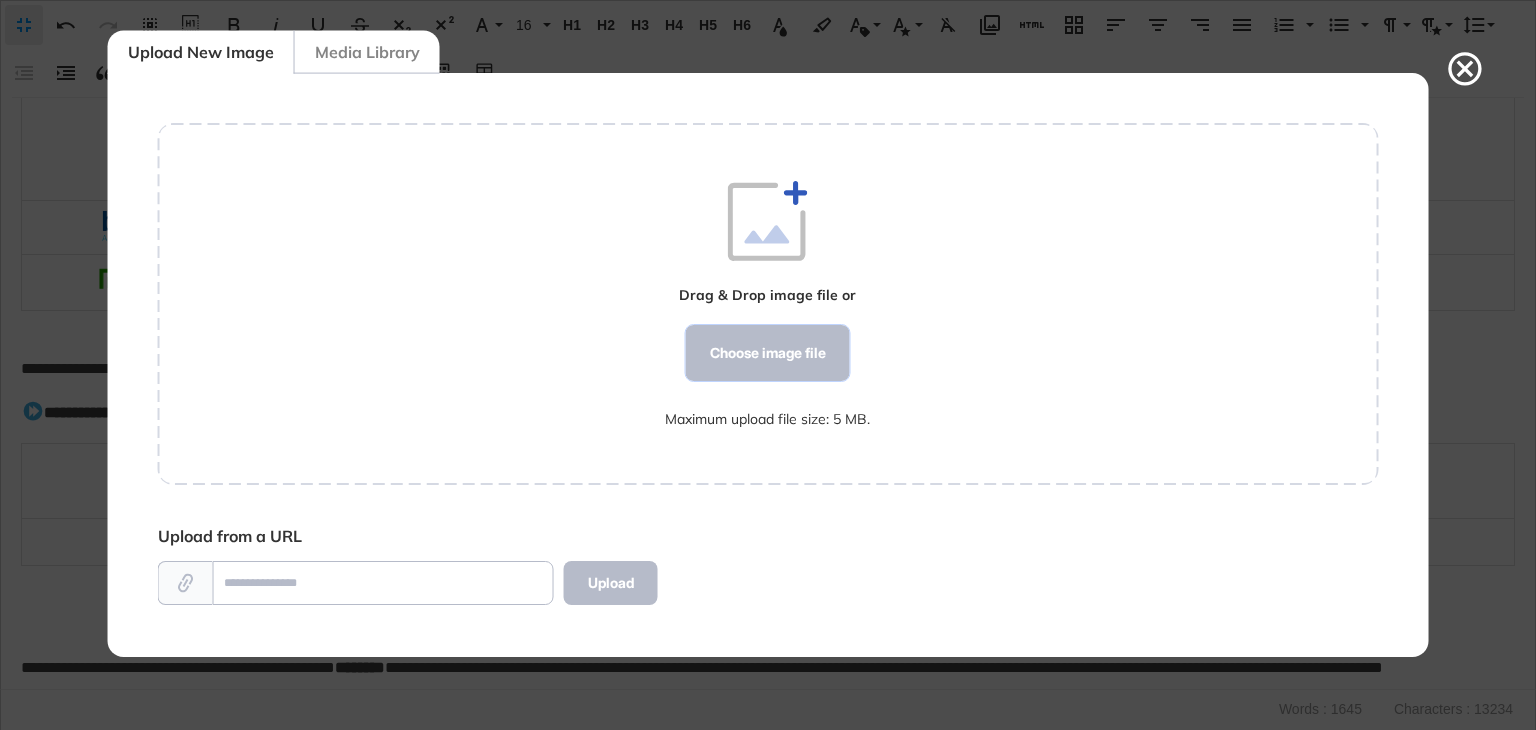 click on "Choose image file" at bounding box center (768, 353) 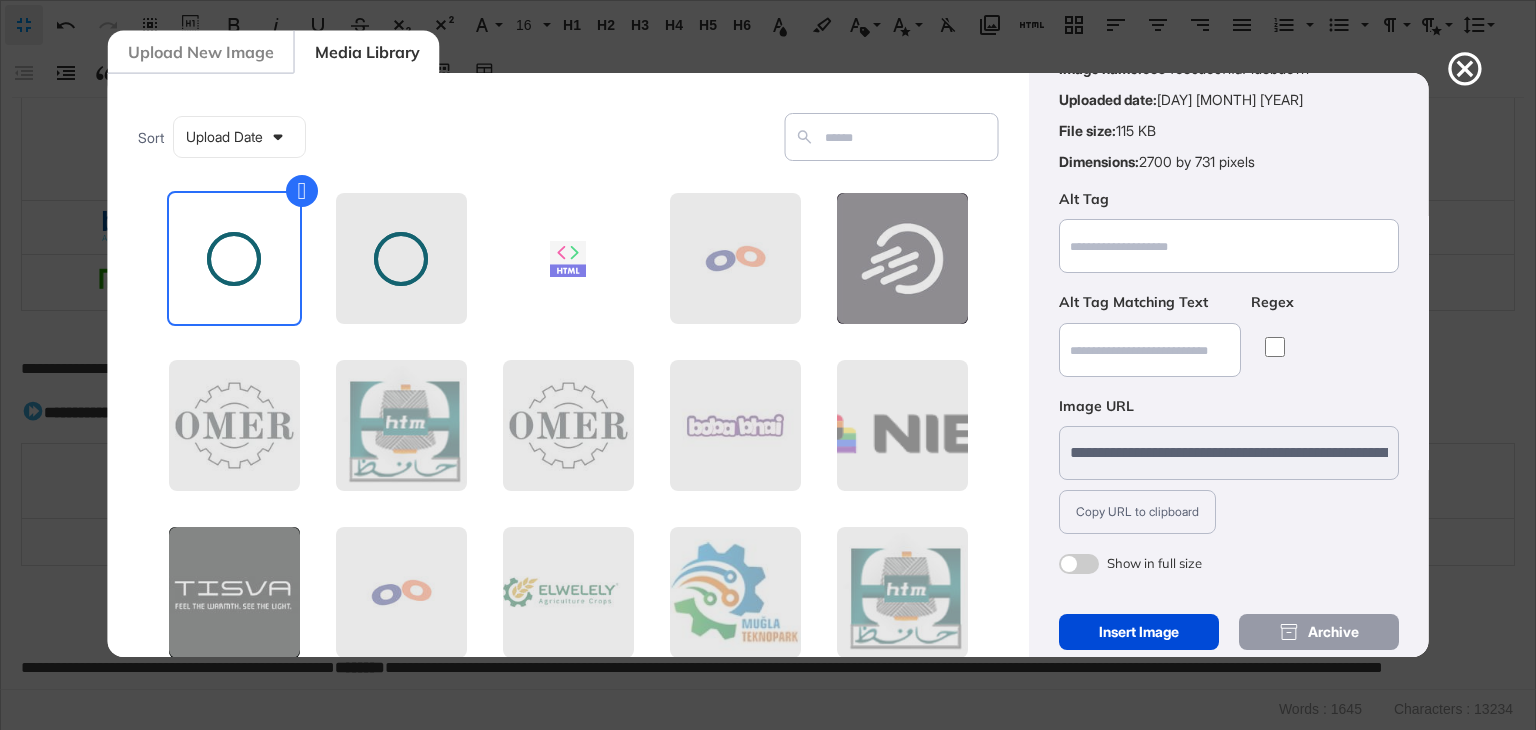 scroll, scrollTop: 144, scrollLeft: 0, axis: vertical 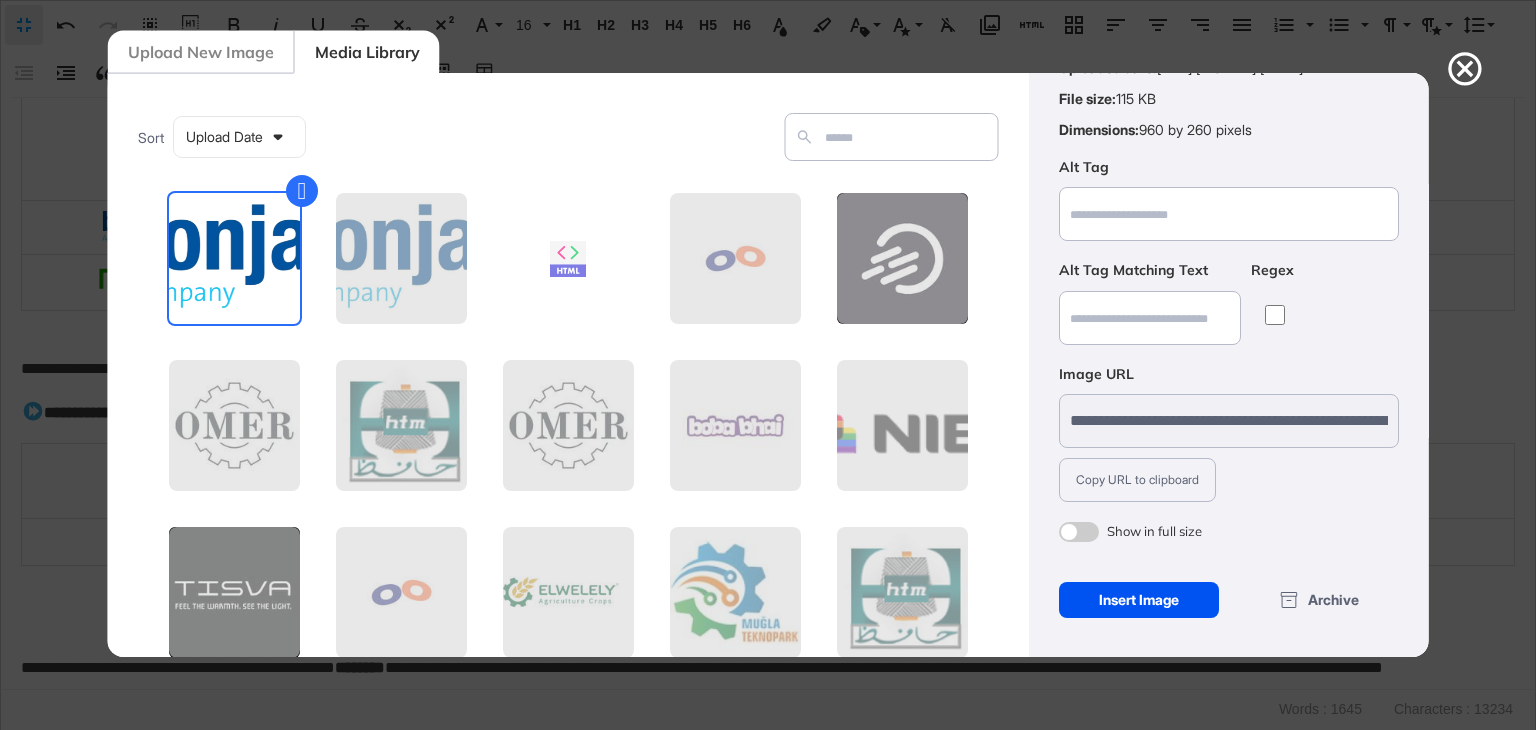 click on "Insert Image" at bounding box center [1138, 600] 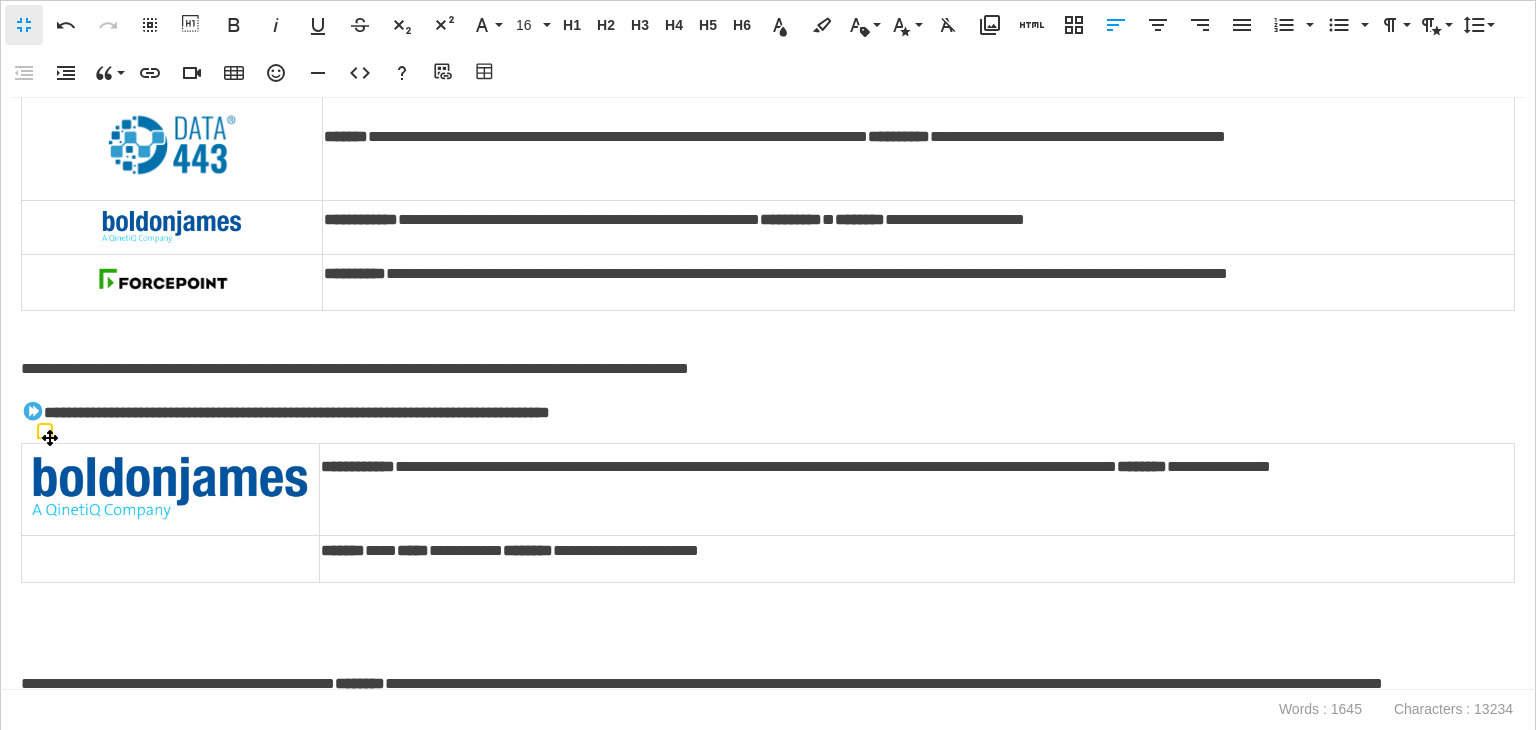 click at bounding box center (171, 558) 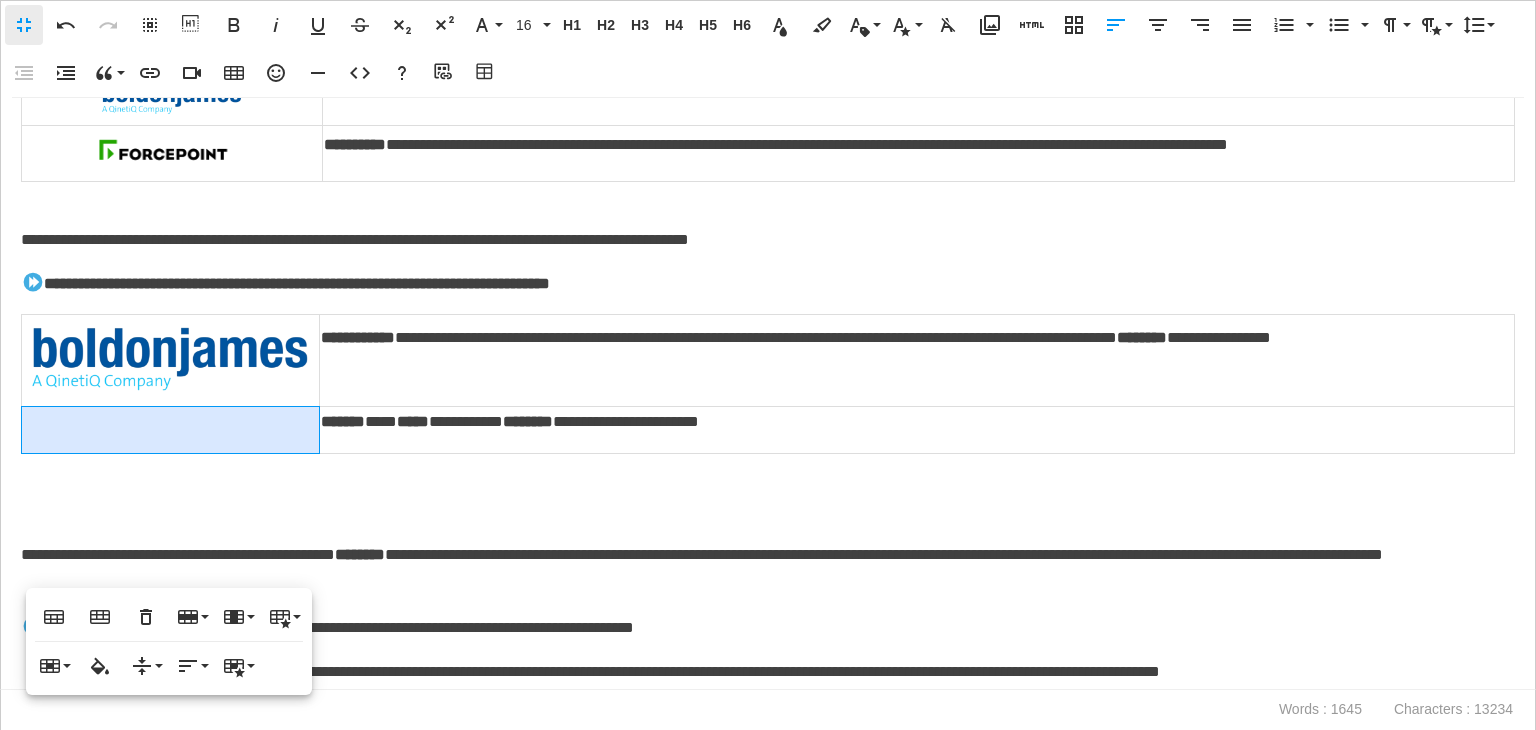 scroll, scrollTop: 1200, scrollLeft: 0, axis: vertical 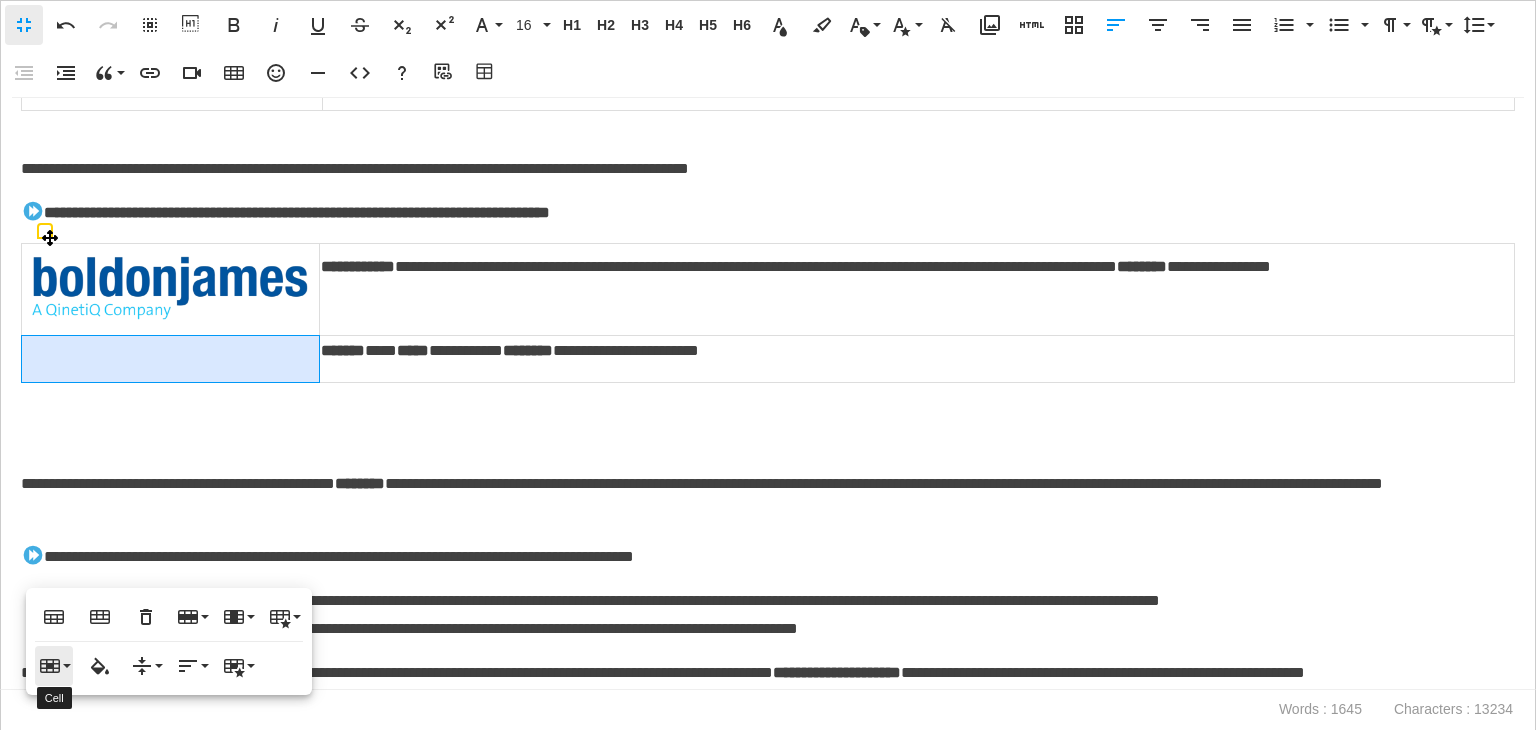 click 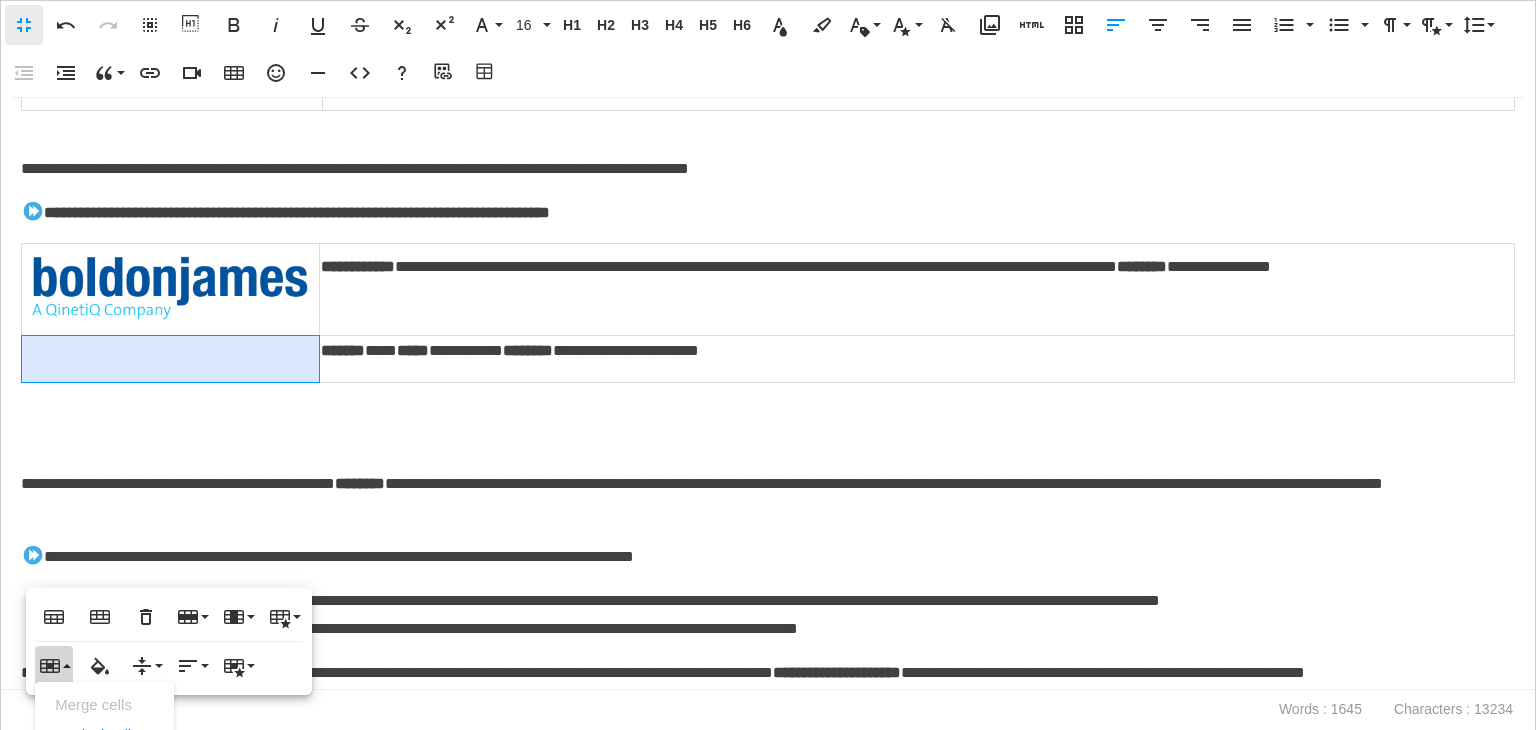 click at bounding box center [763, 440] 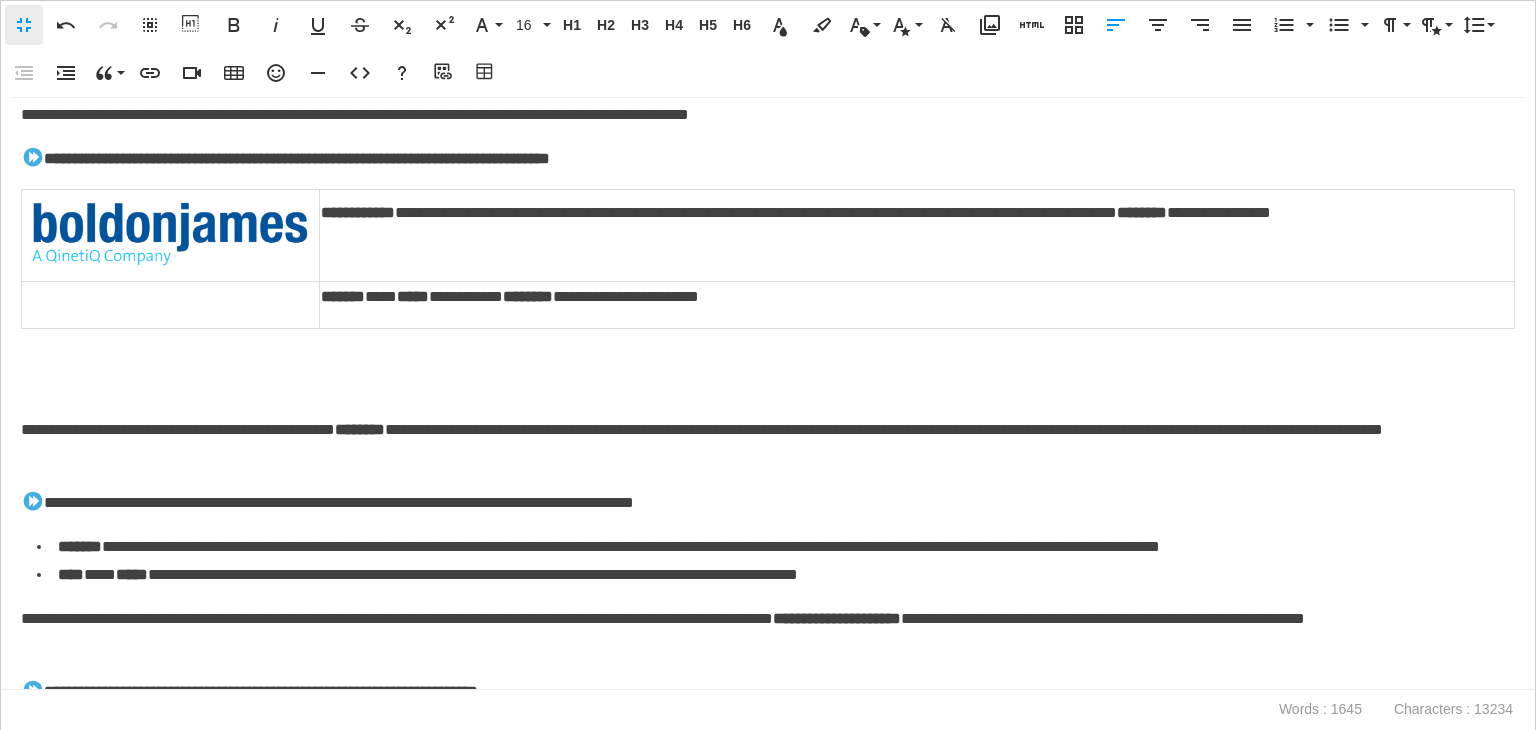 scroll, scrollTop: 1300, scrollLeft: 0, axis: vertical 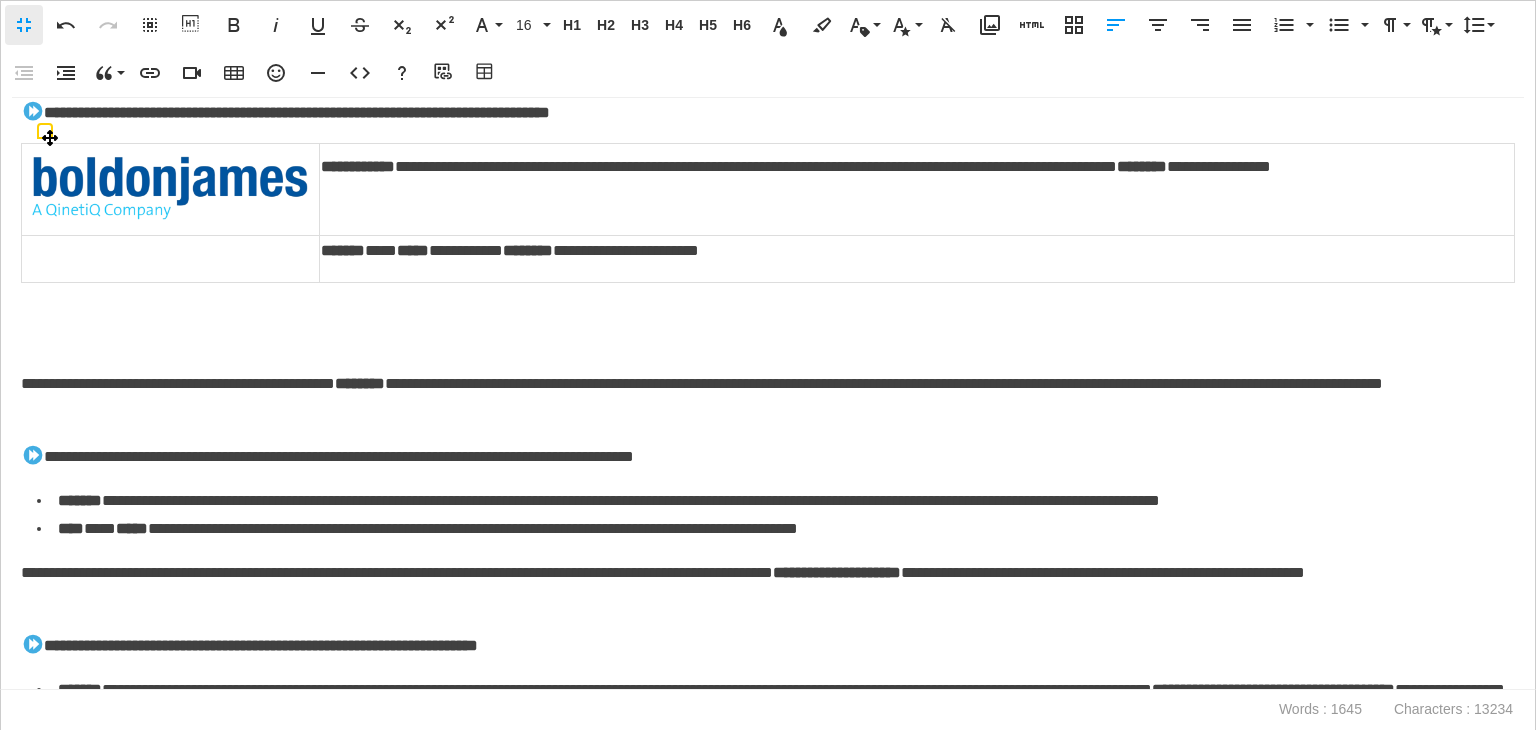 click at bounding box center [171, 258] 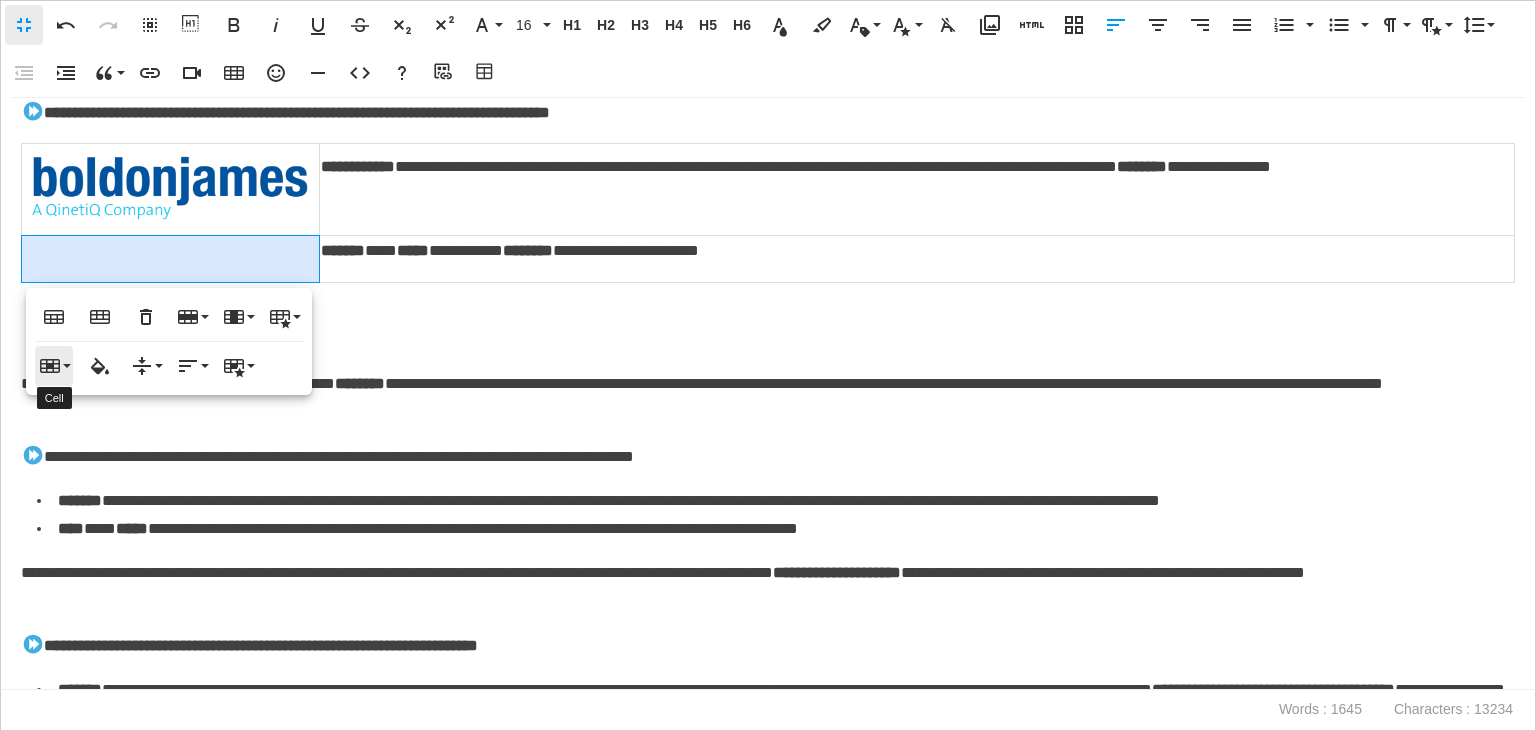 click 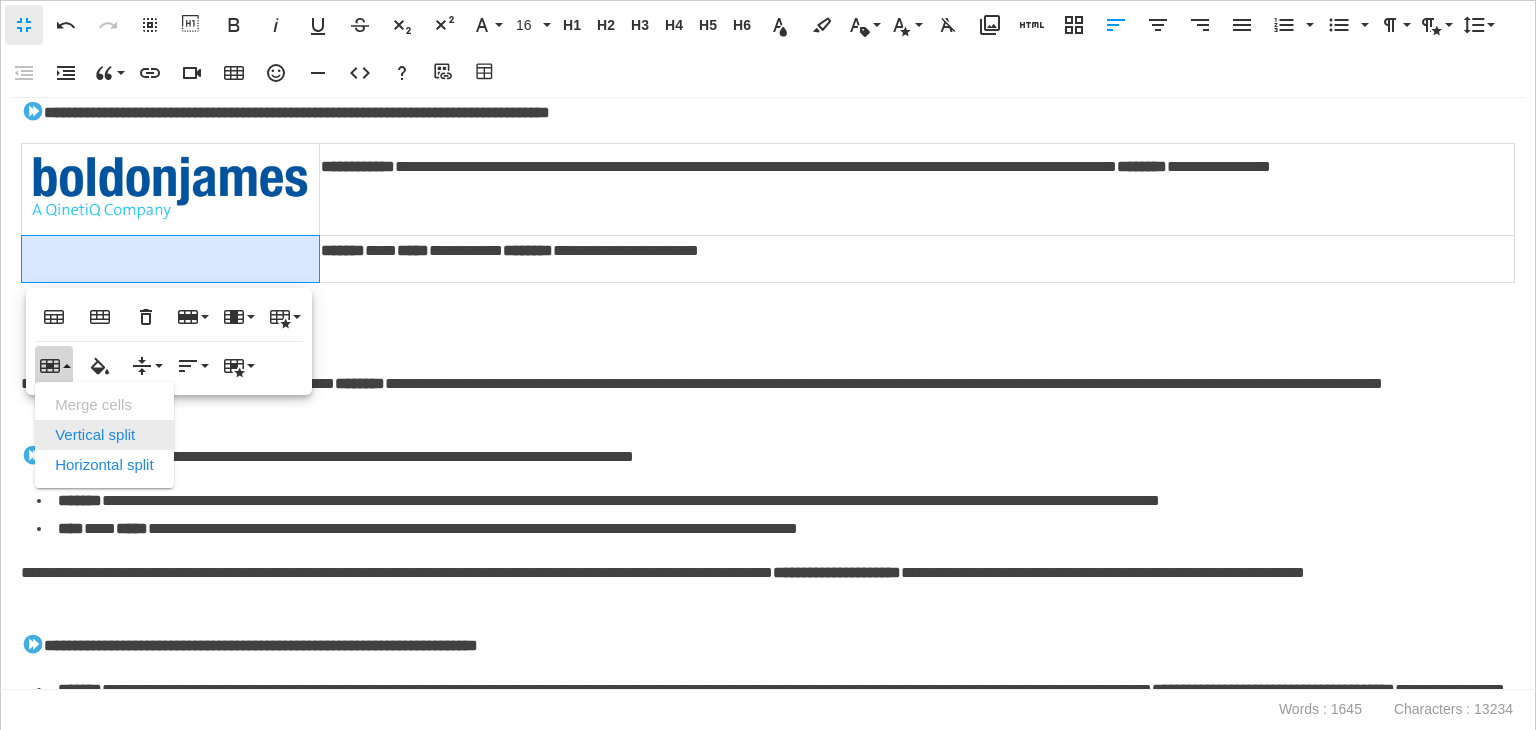 click on "Vertical split" at bounding box center (104, 435) 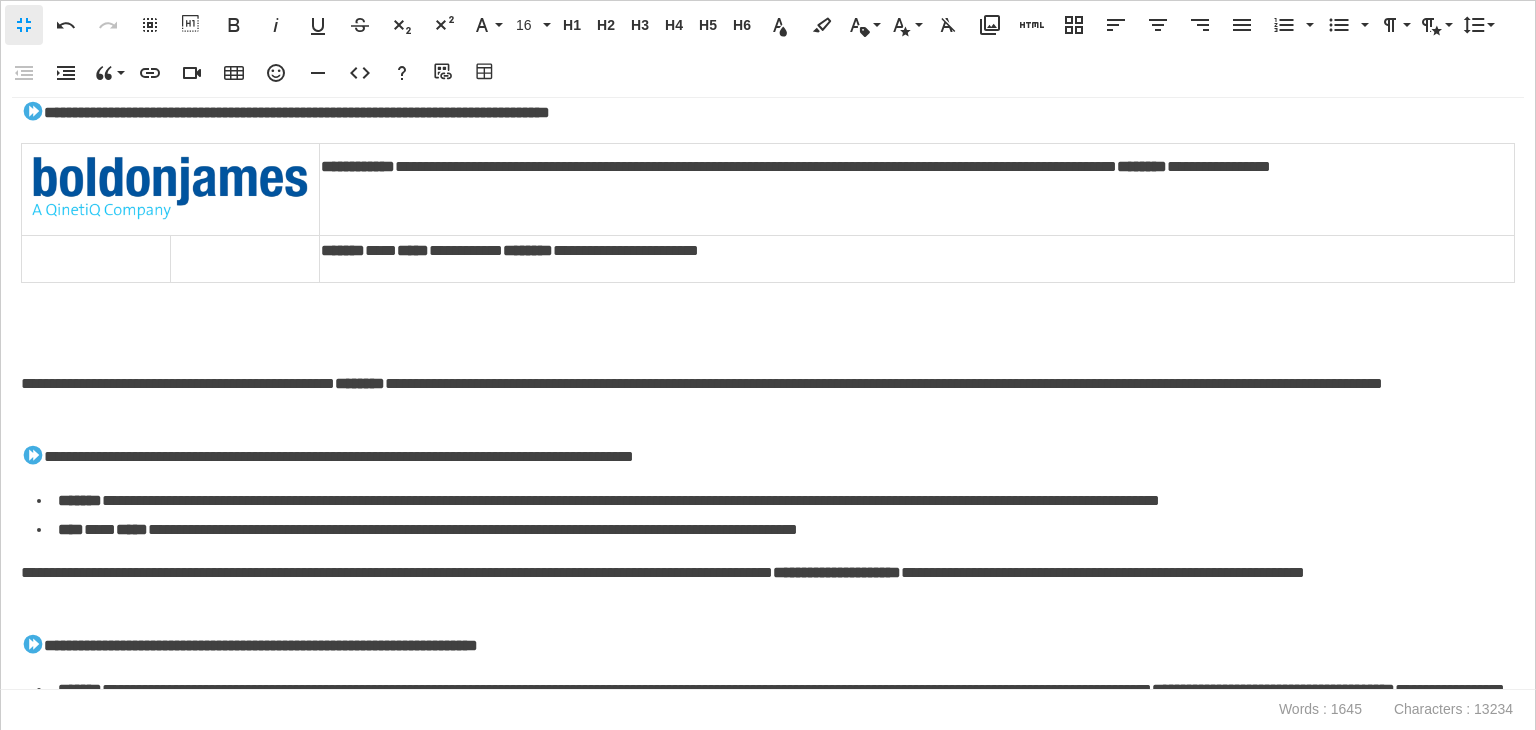 click at bounding box center (96, 258) 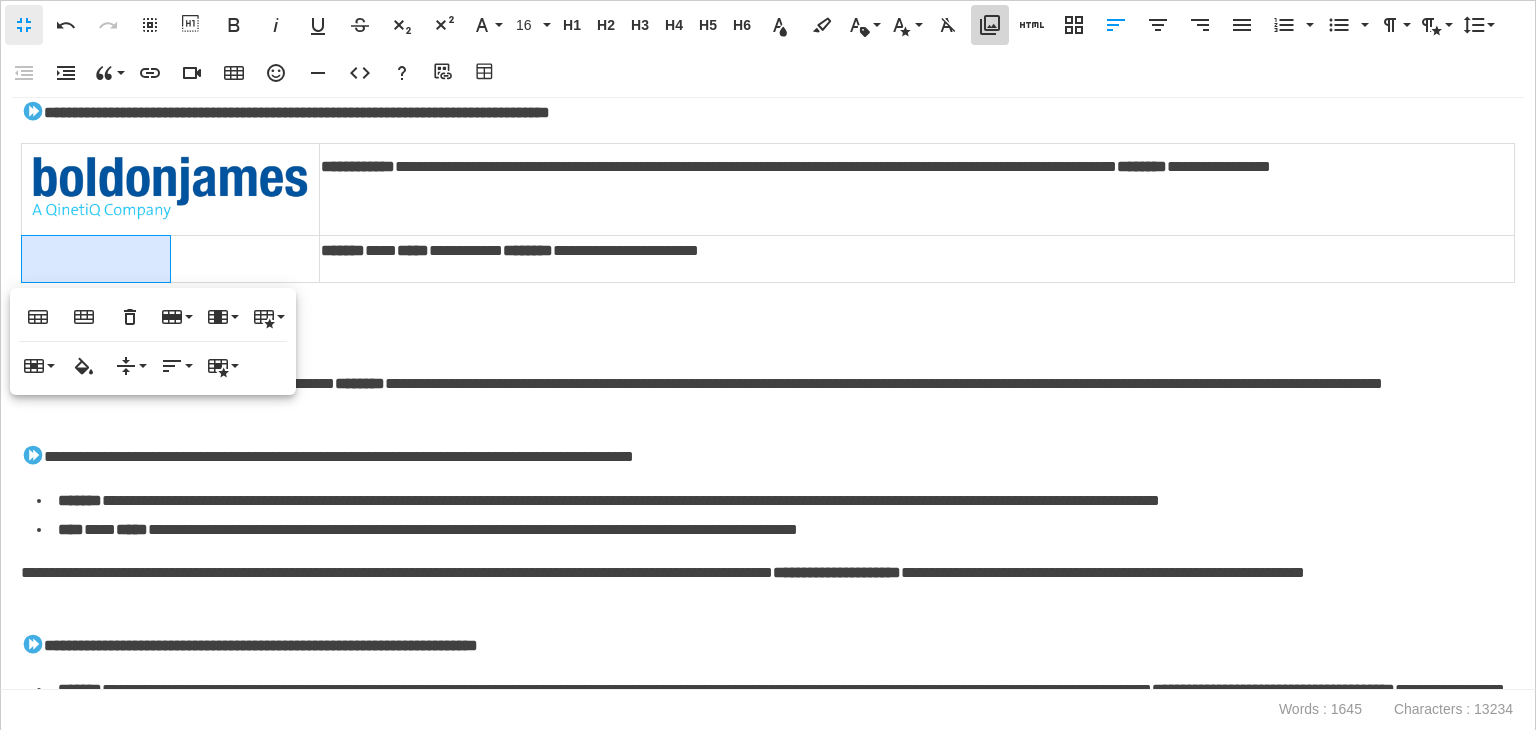 click 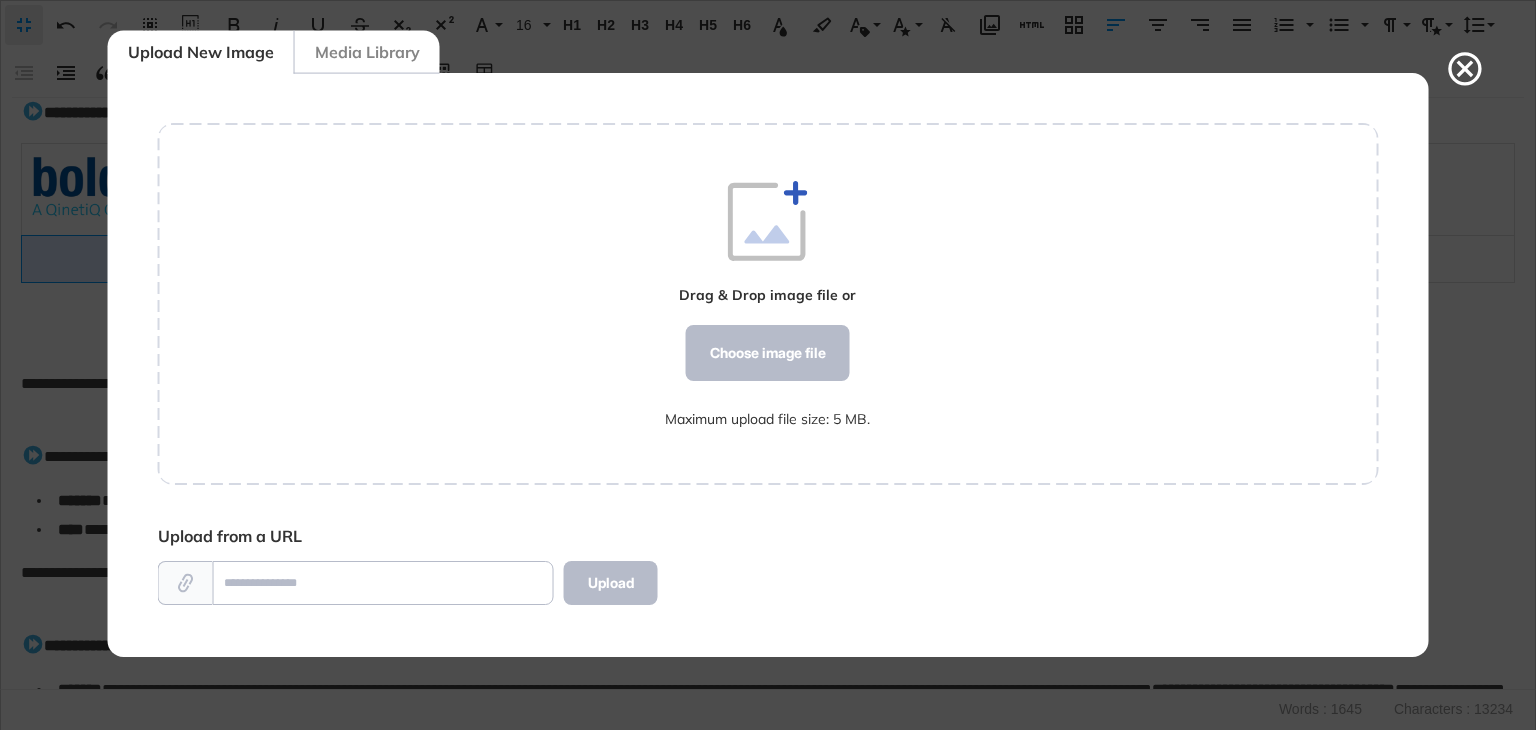 scroll, scrollTop: 583, scrollLeft: 1220, axis: both 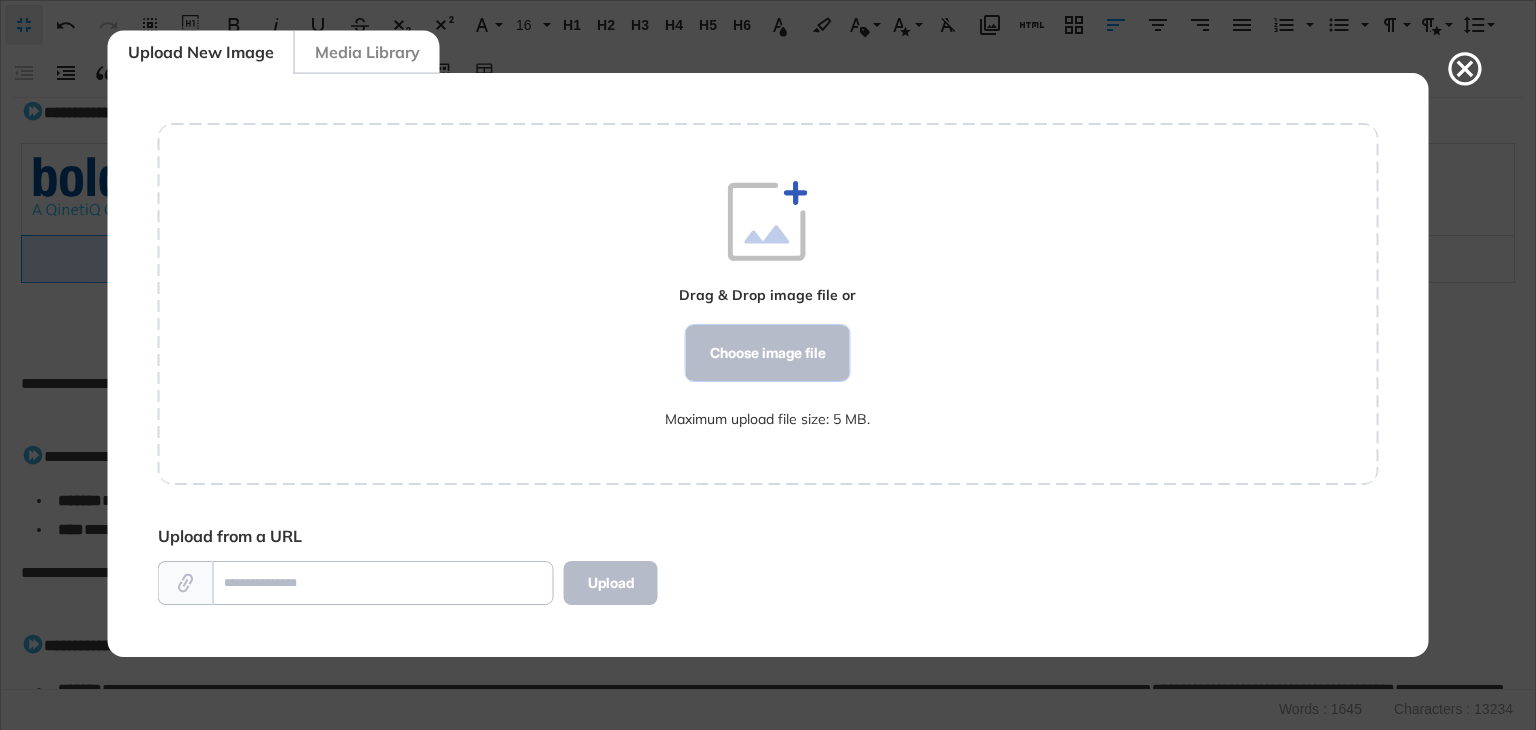 click on "Choose image file" at bounding box center [768, 353] 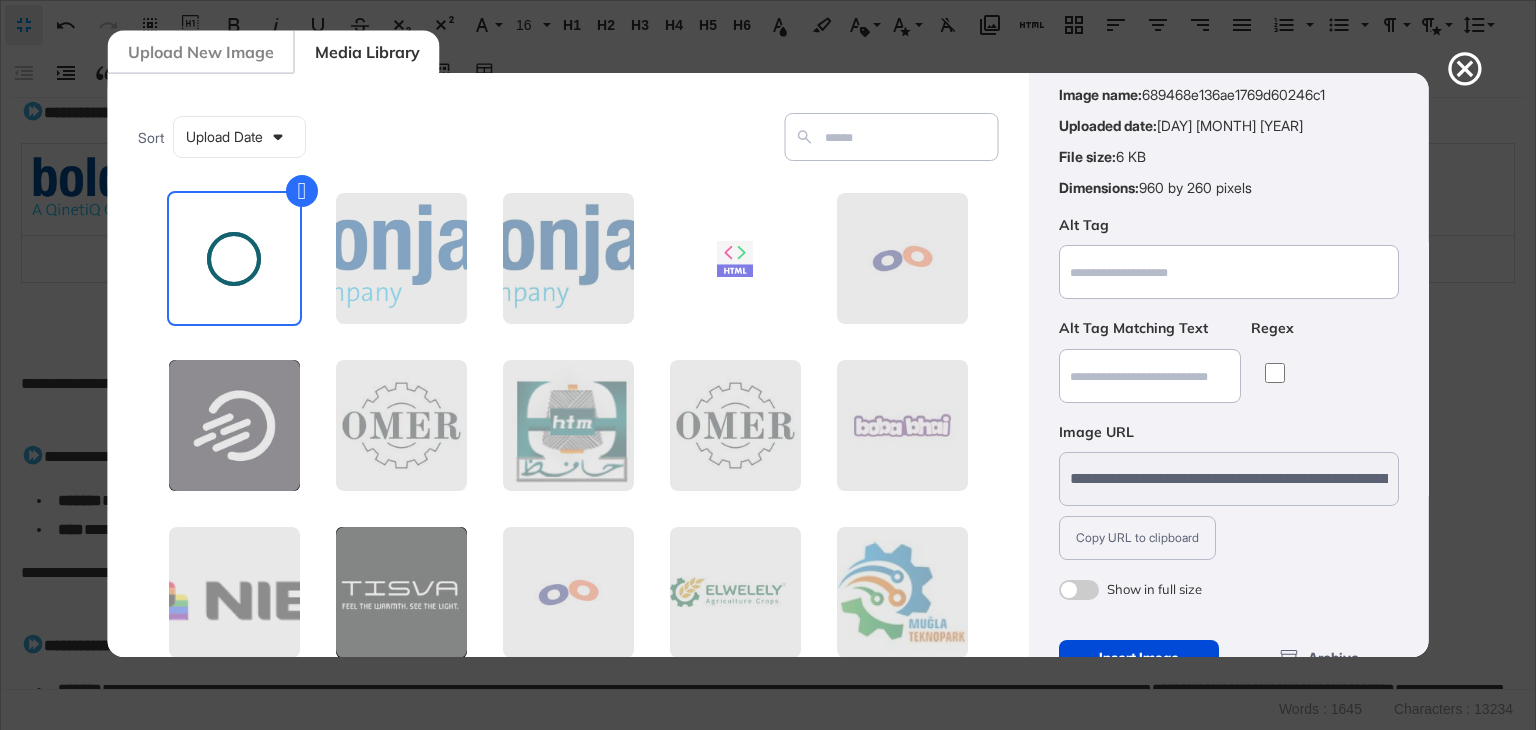 scroll, scrollTop: 144, scrollLeft: 0, axis: vertical 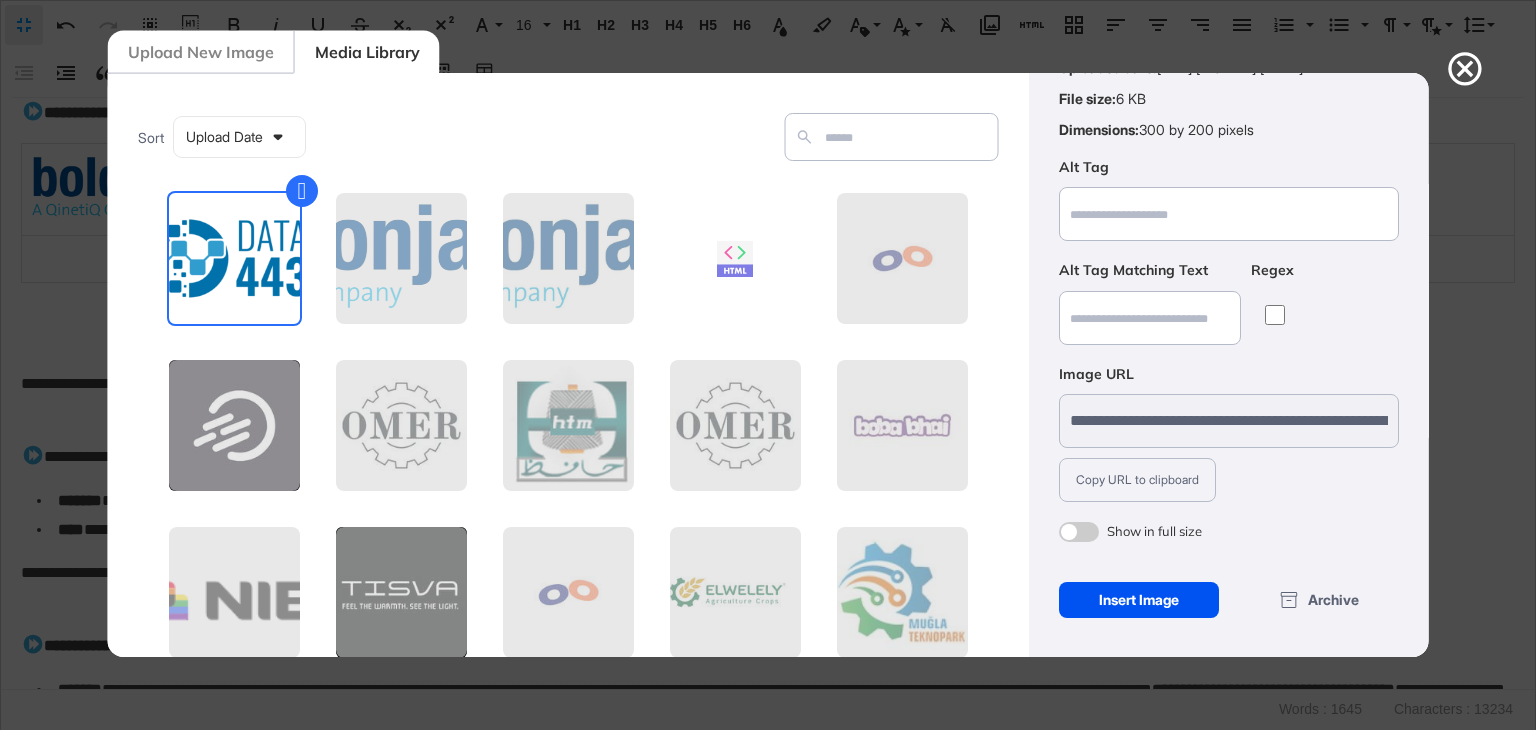 click on "Insert Image" at bounding box center [1138, 600] 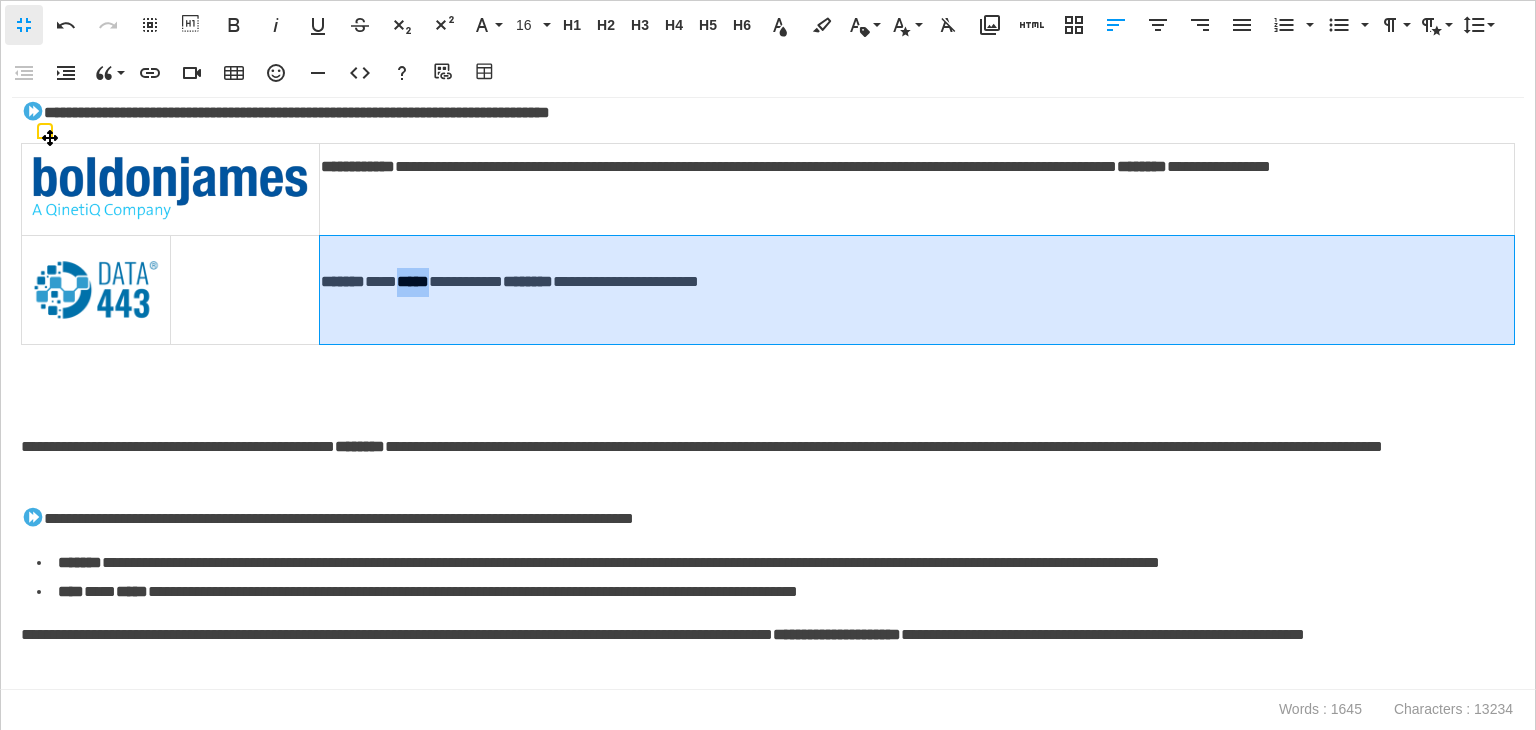 drag, startPoint x: 439, startPoint y: 275, endPoint x: 424, endPoint y: 277, distance: 15.132746 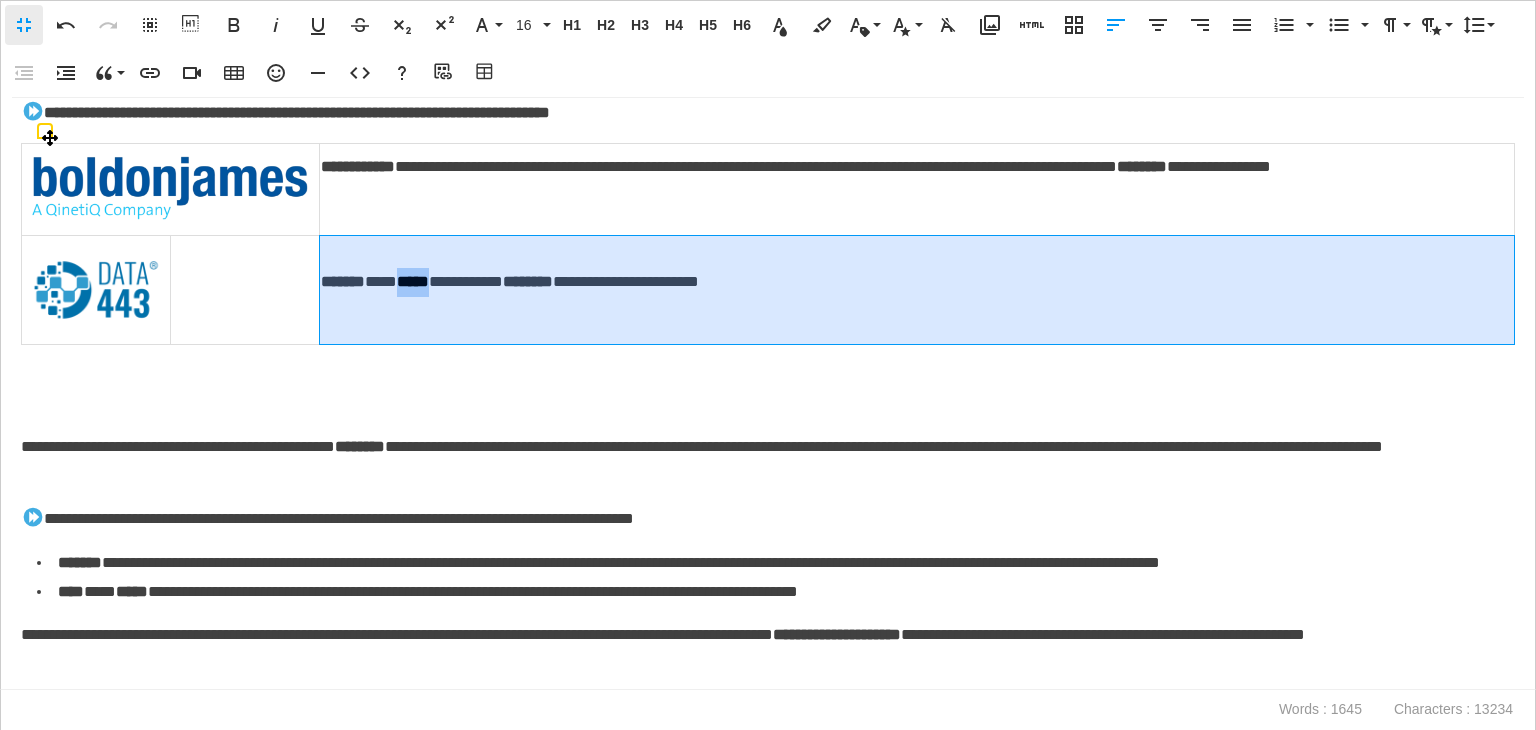 click on "**********" at bounding box center (913, 282) 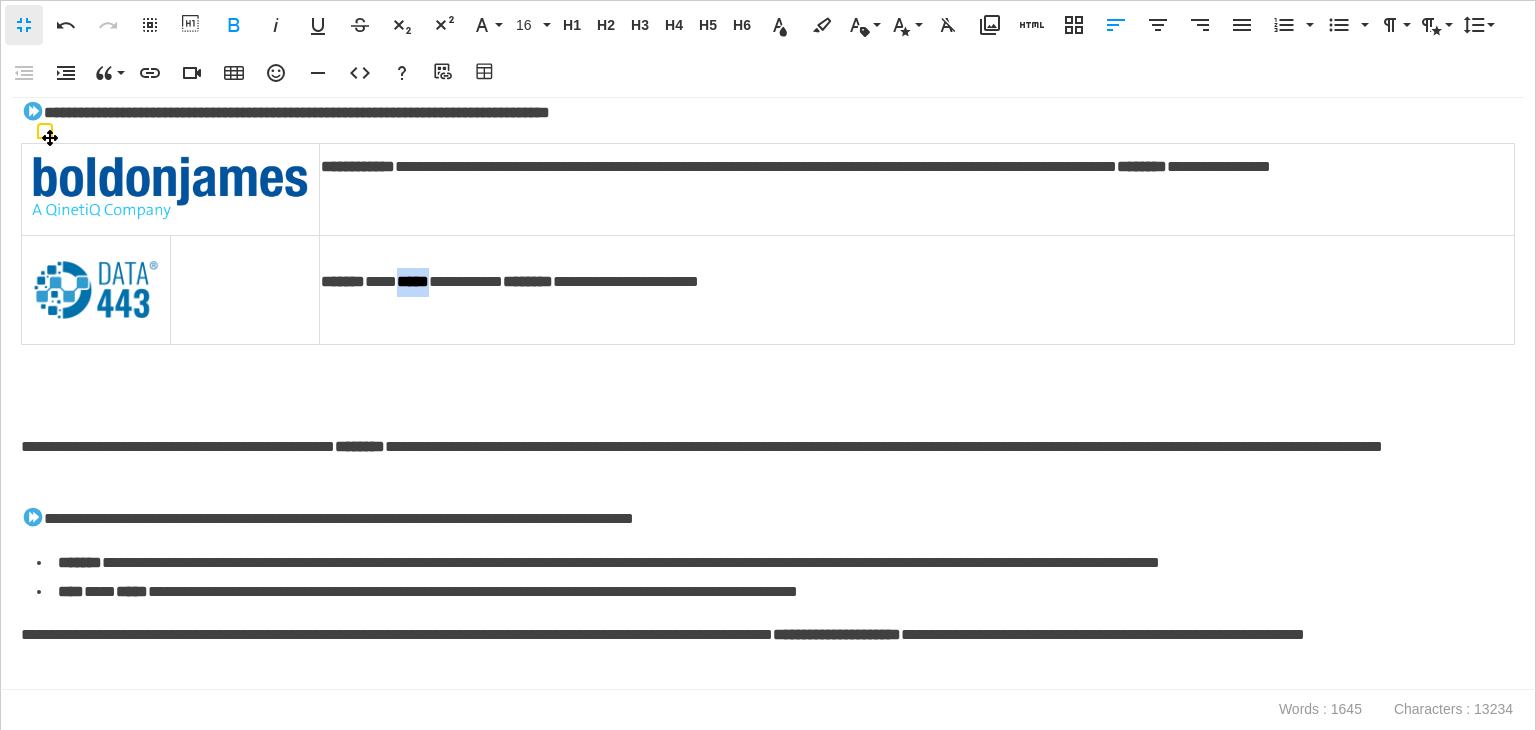 copy on "*****" 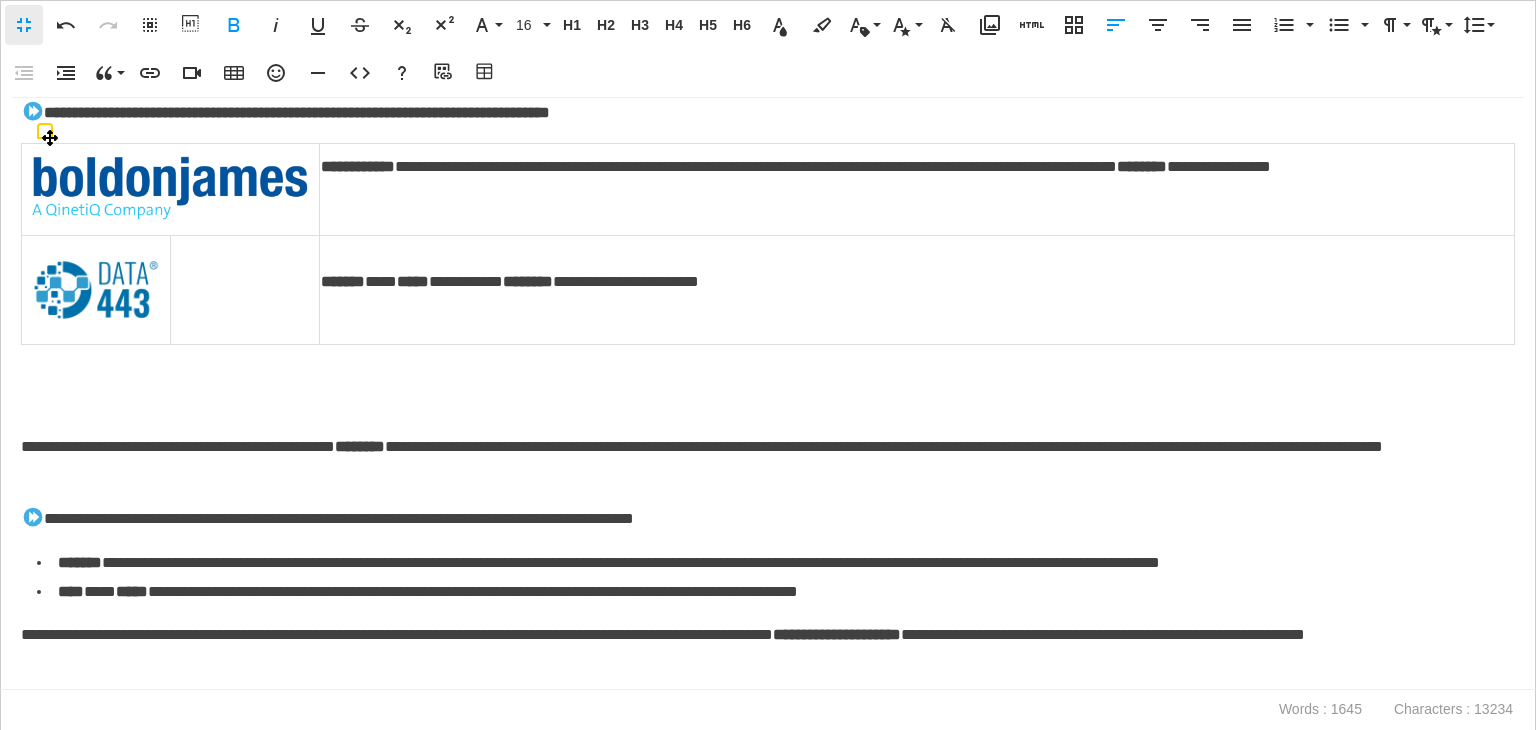 click at bounding box center [244, 289] 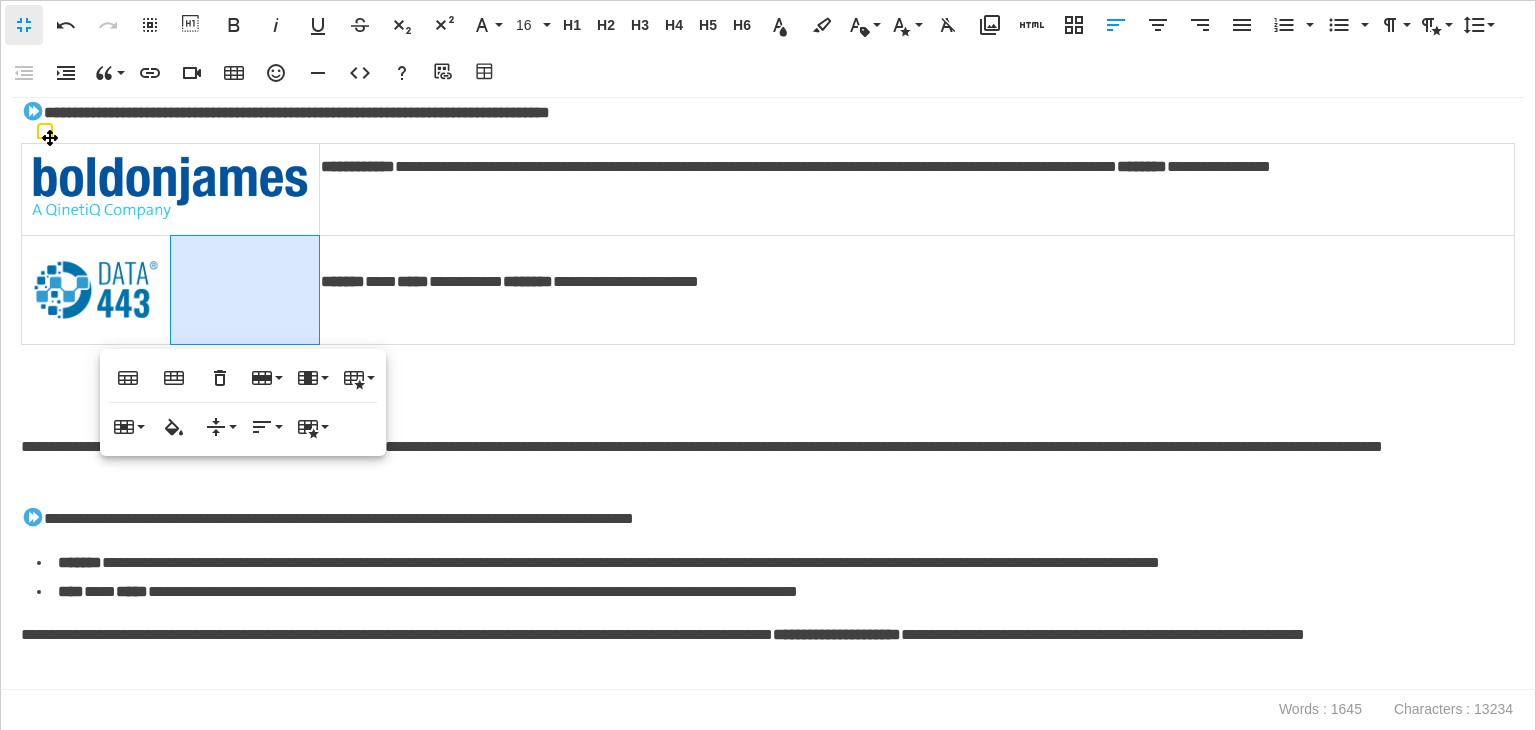 click at bounding box center [170, 189] 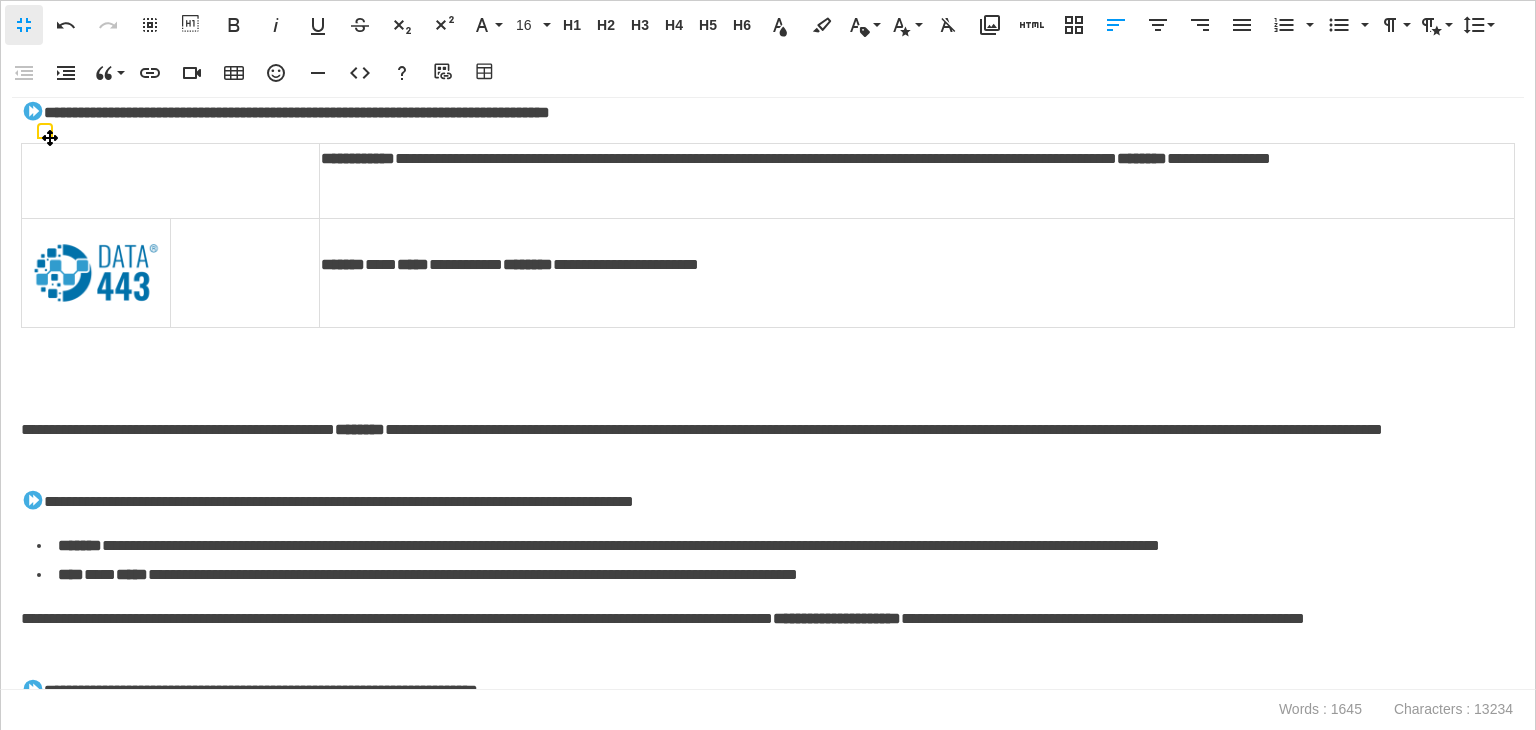 click at bounding box center (96, 273) 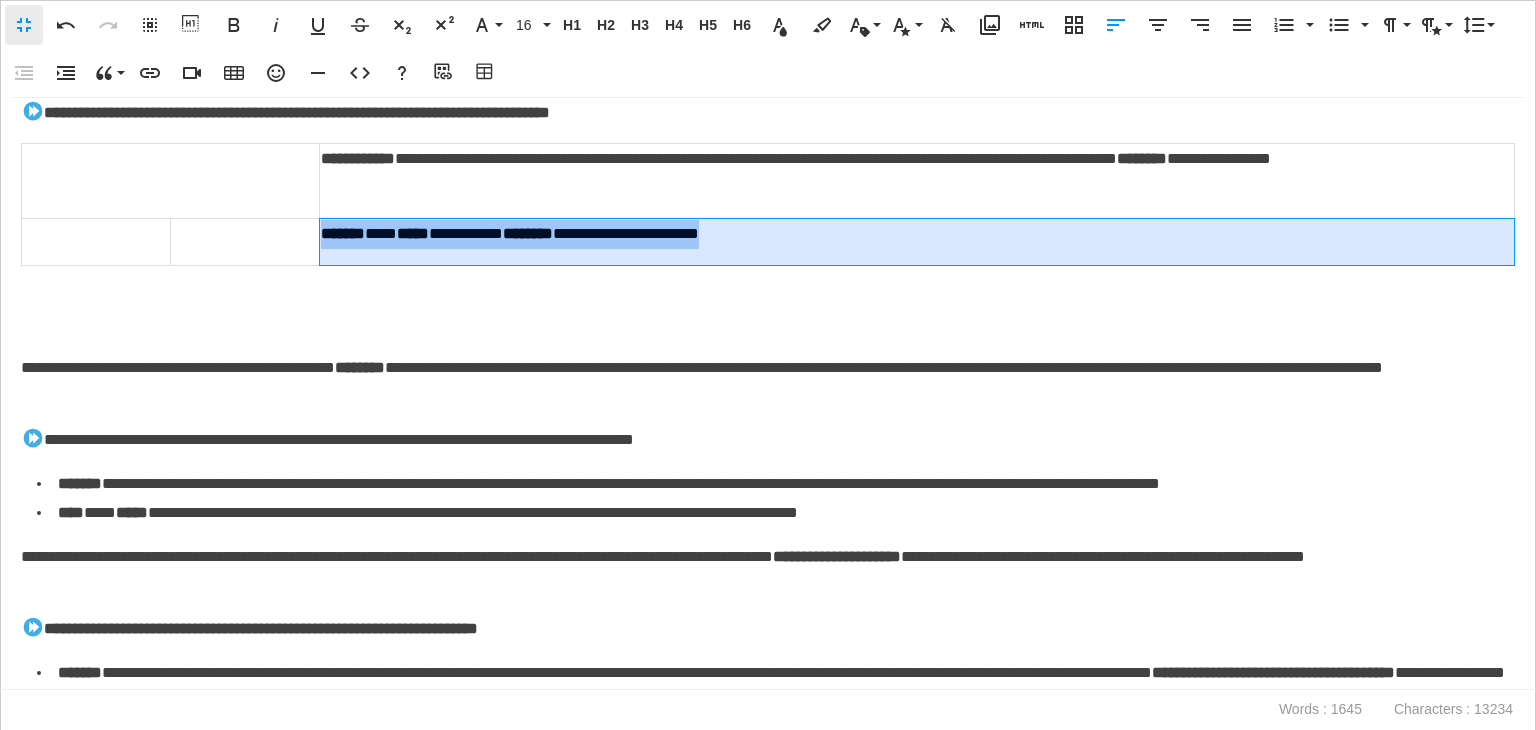drag, startPoint x: 826, startPoint y: 225, endPoint x: 319, endPoint y: 233, distance: 507.0631 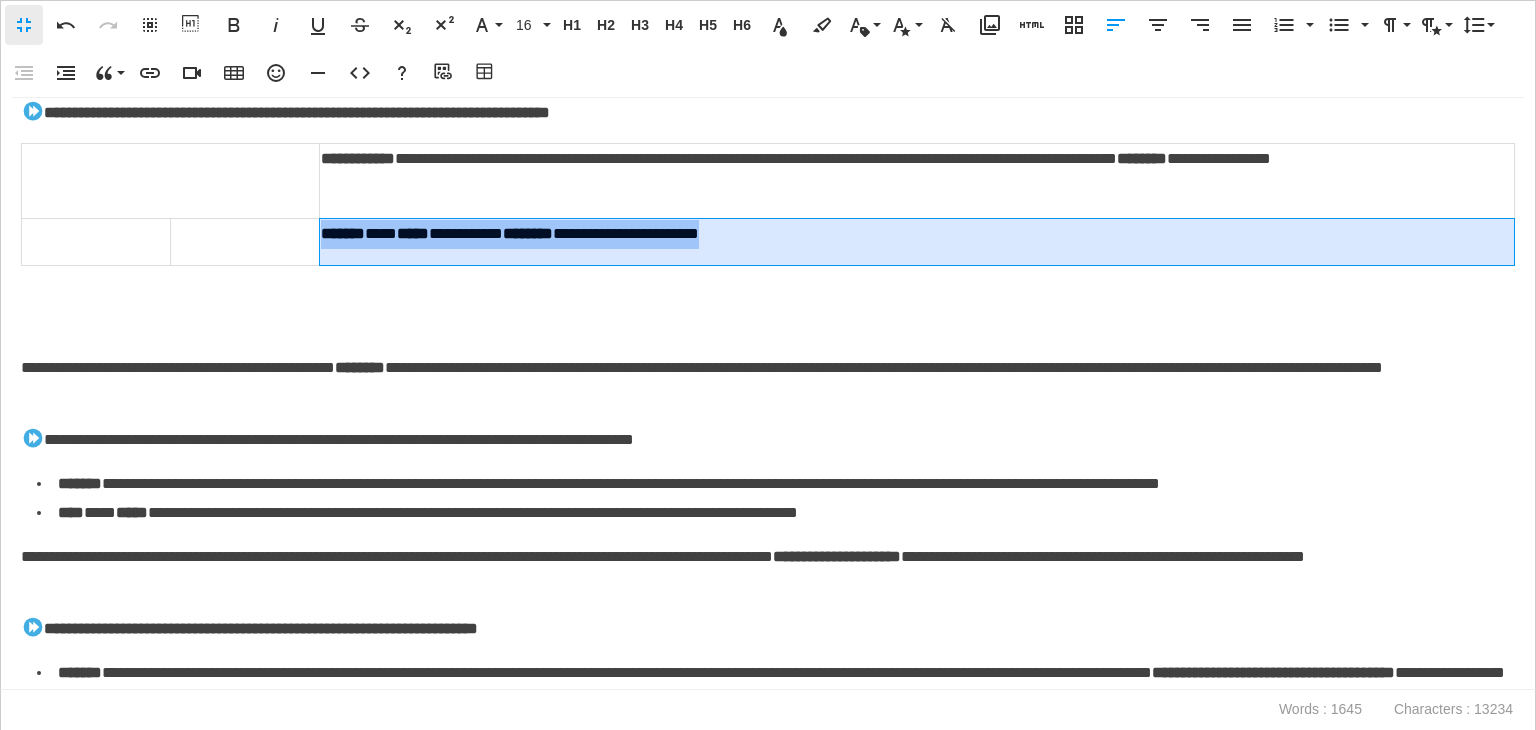 click on "**********" at bounding box center (913, 234) 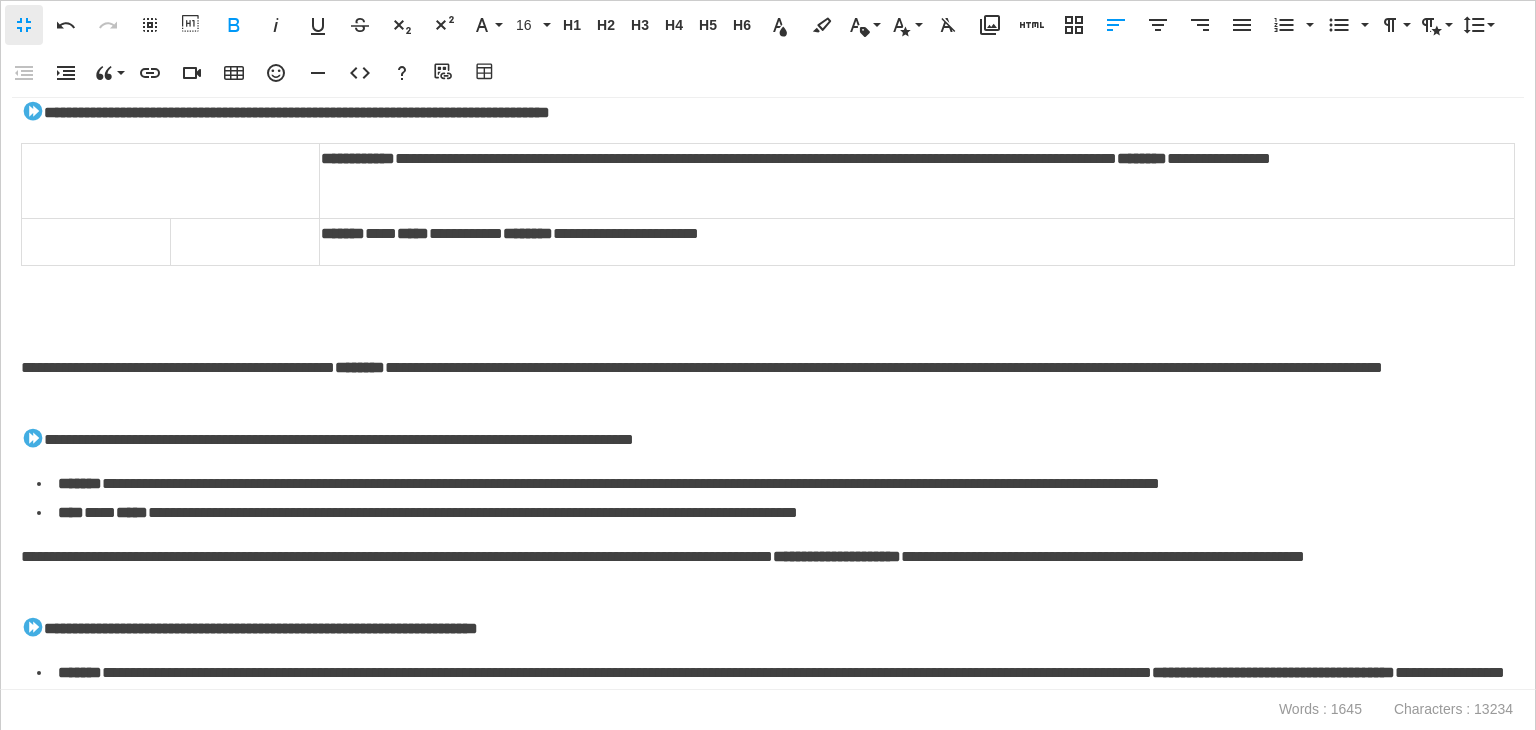 click at bounding box center (763, 324) 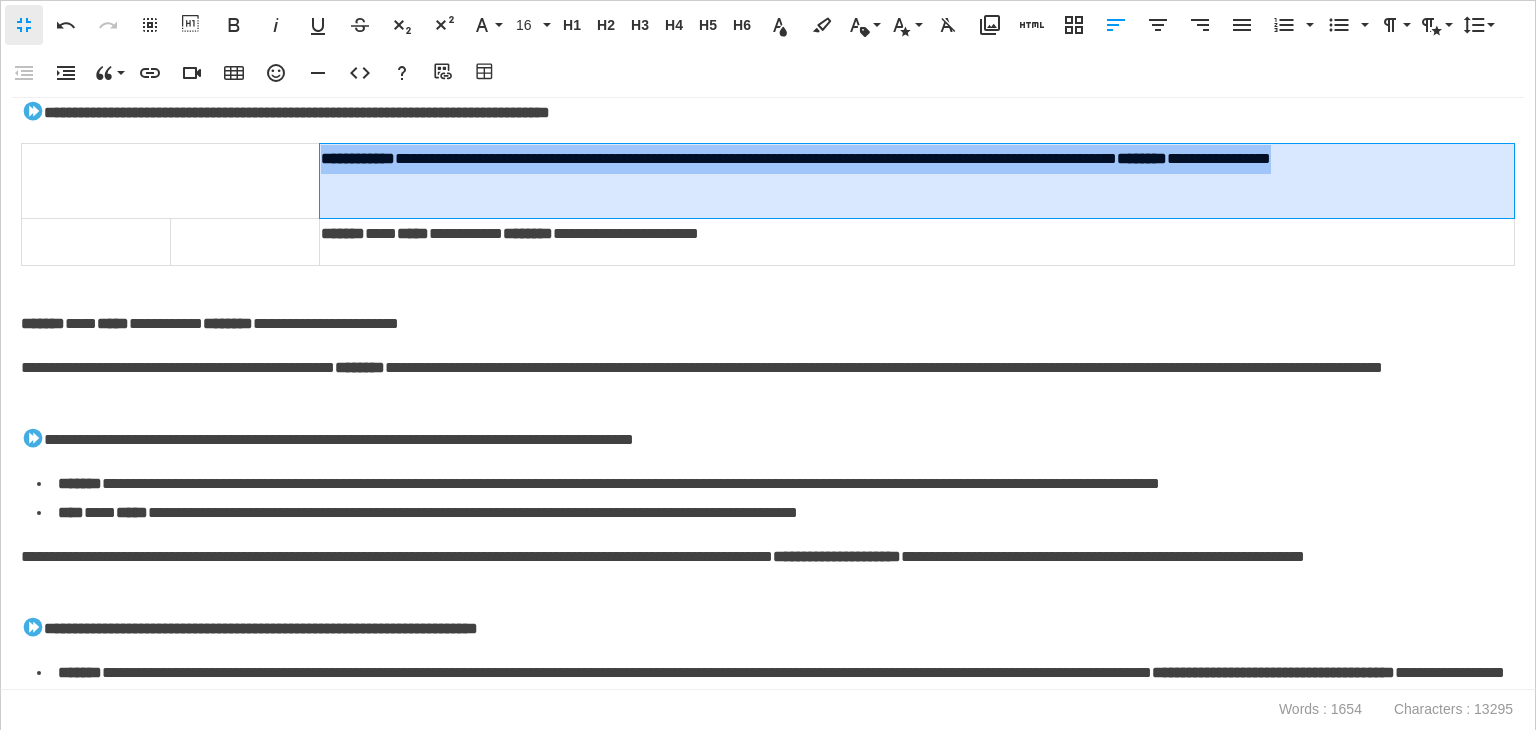 drag, startPoint x: 374, startPoint y: 185, endPoint x: 322, endPoint y: 159, distance: 58.137768 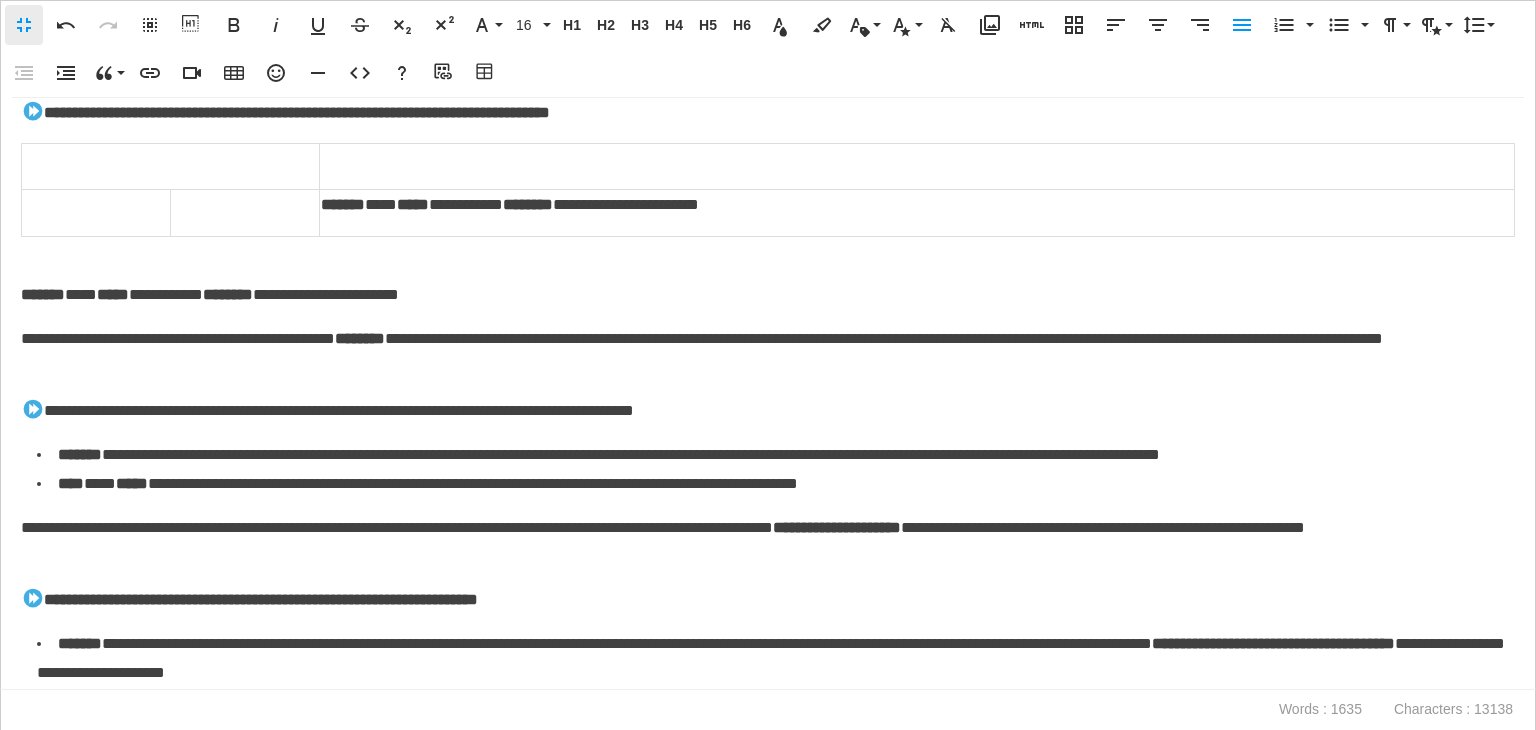 click at bounding box center (763, 251) 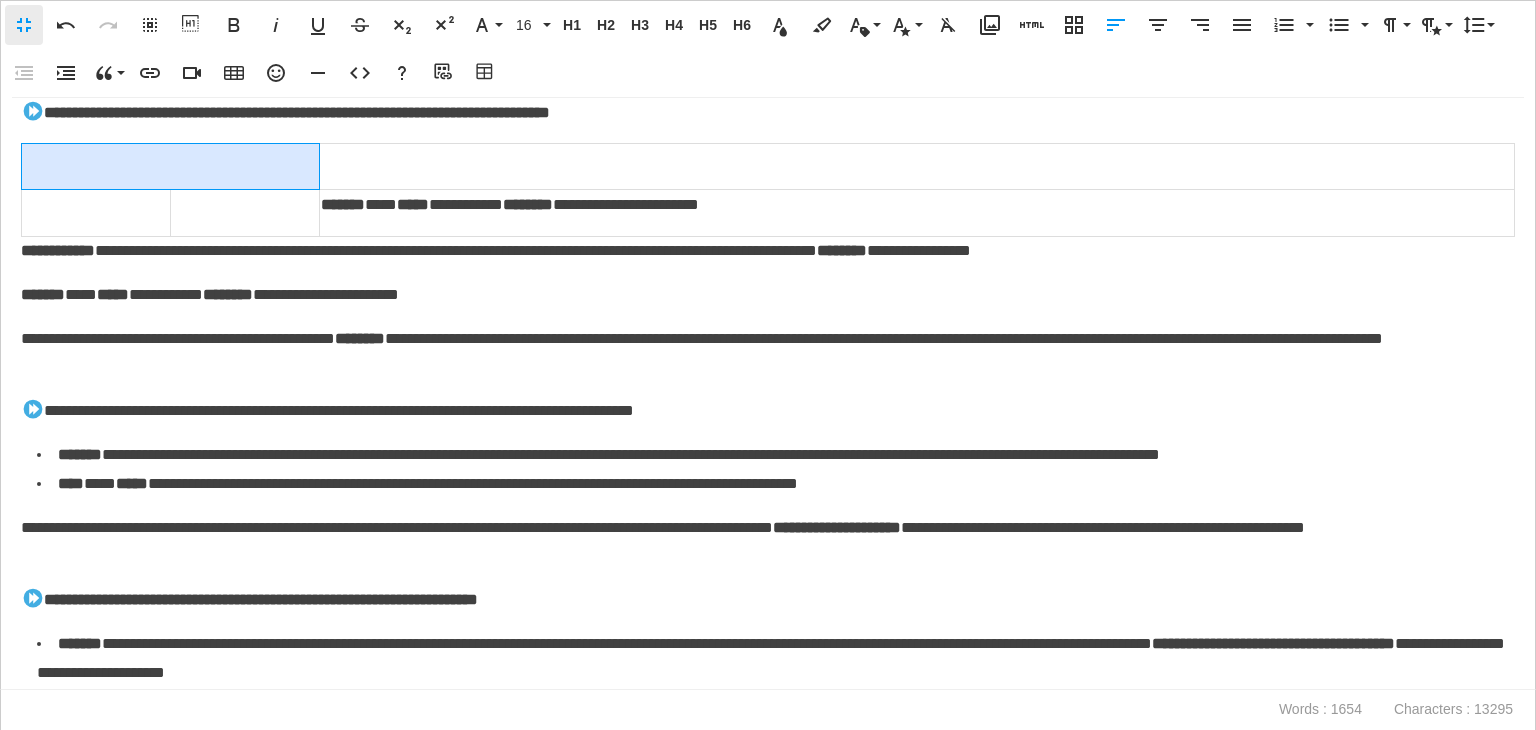 click at bounding box center [171, 166] 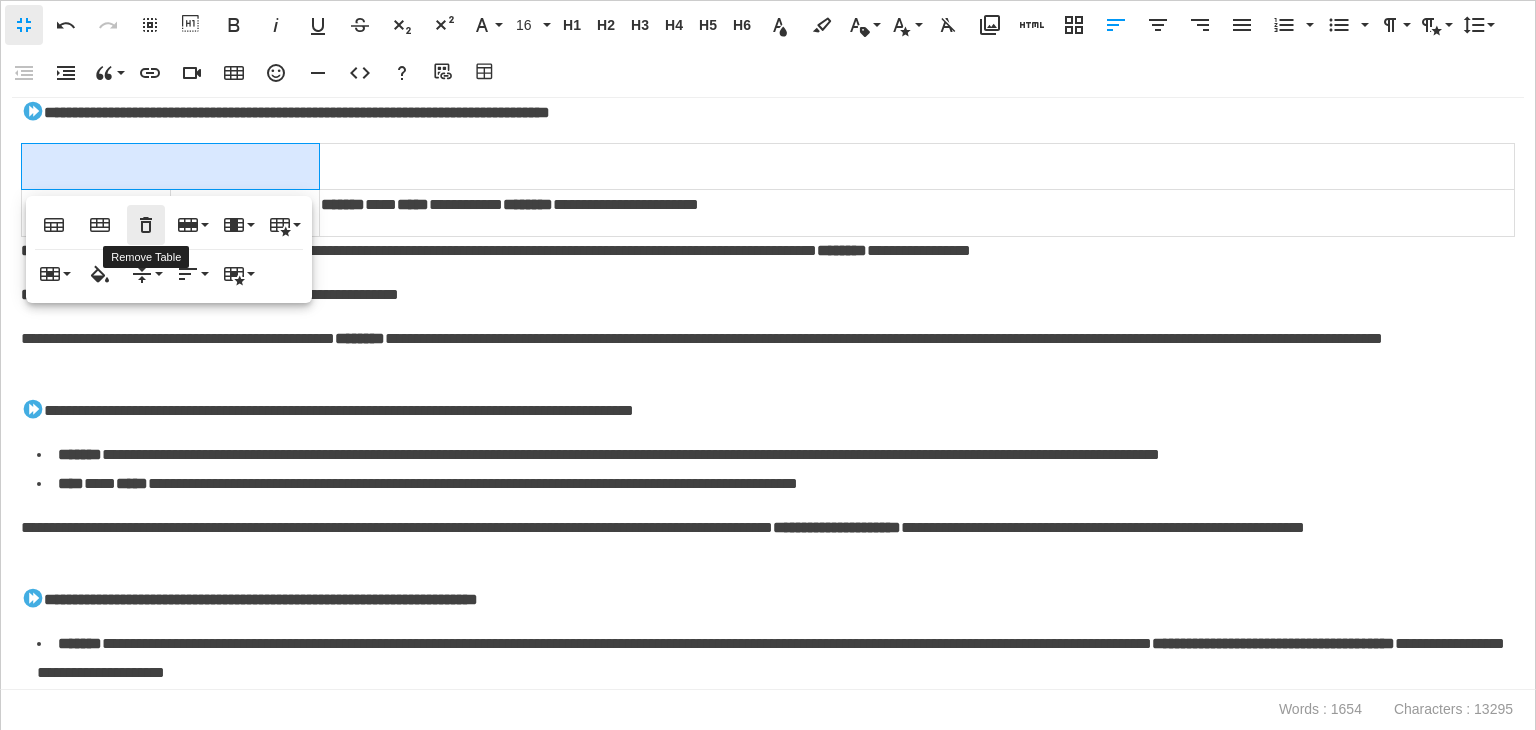 click 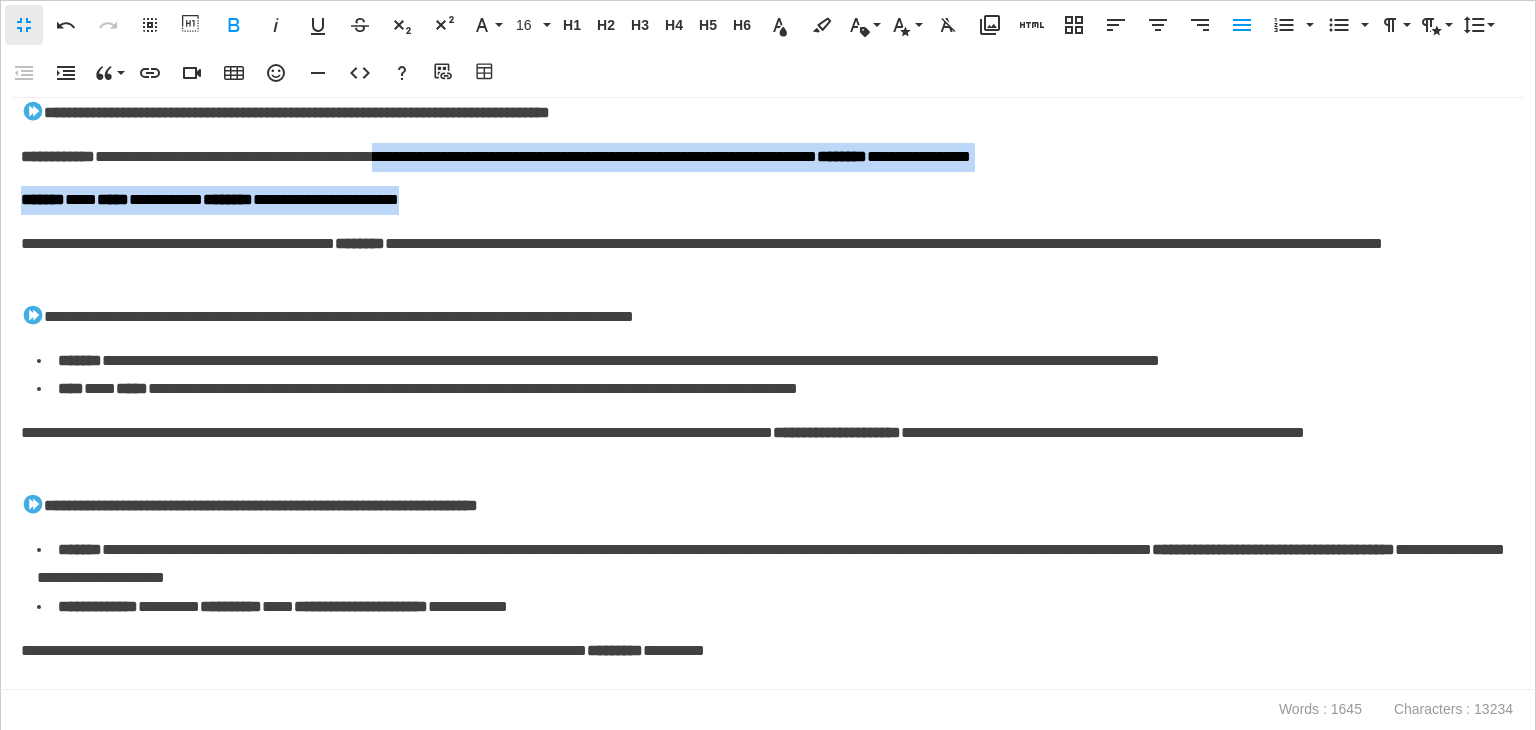 drag, startPoint x: 502, startPoint y: 197, endPoint x: 479, endPoint y: 136, distance: 65.192024 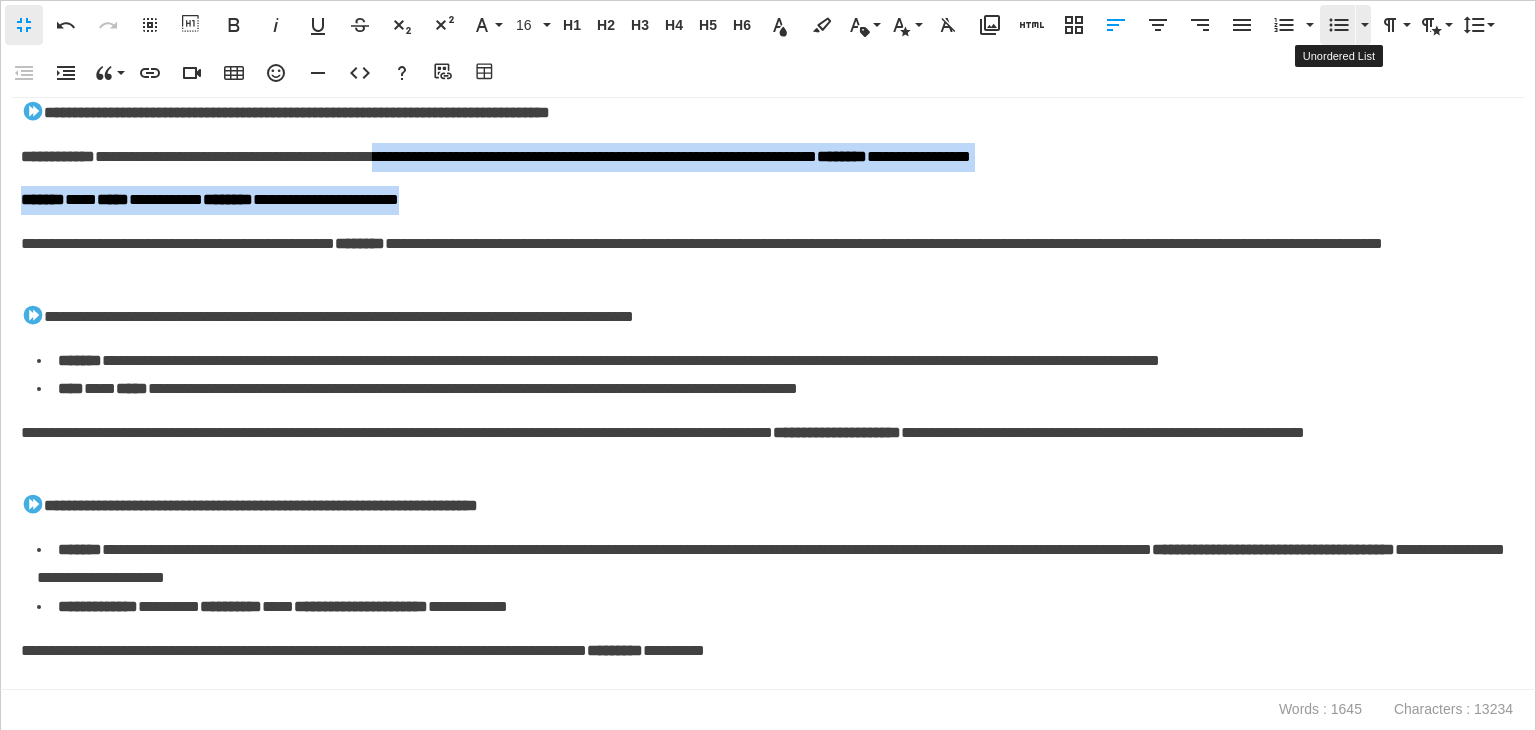 click 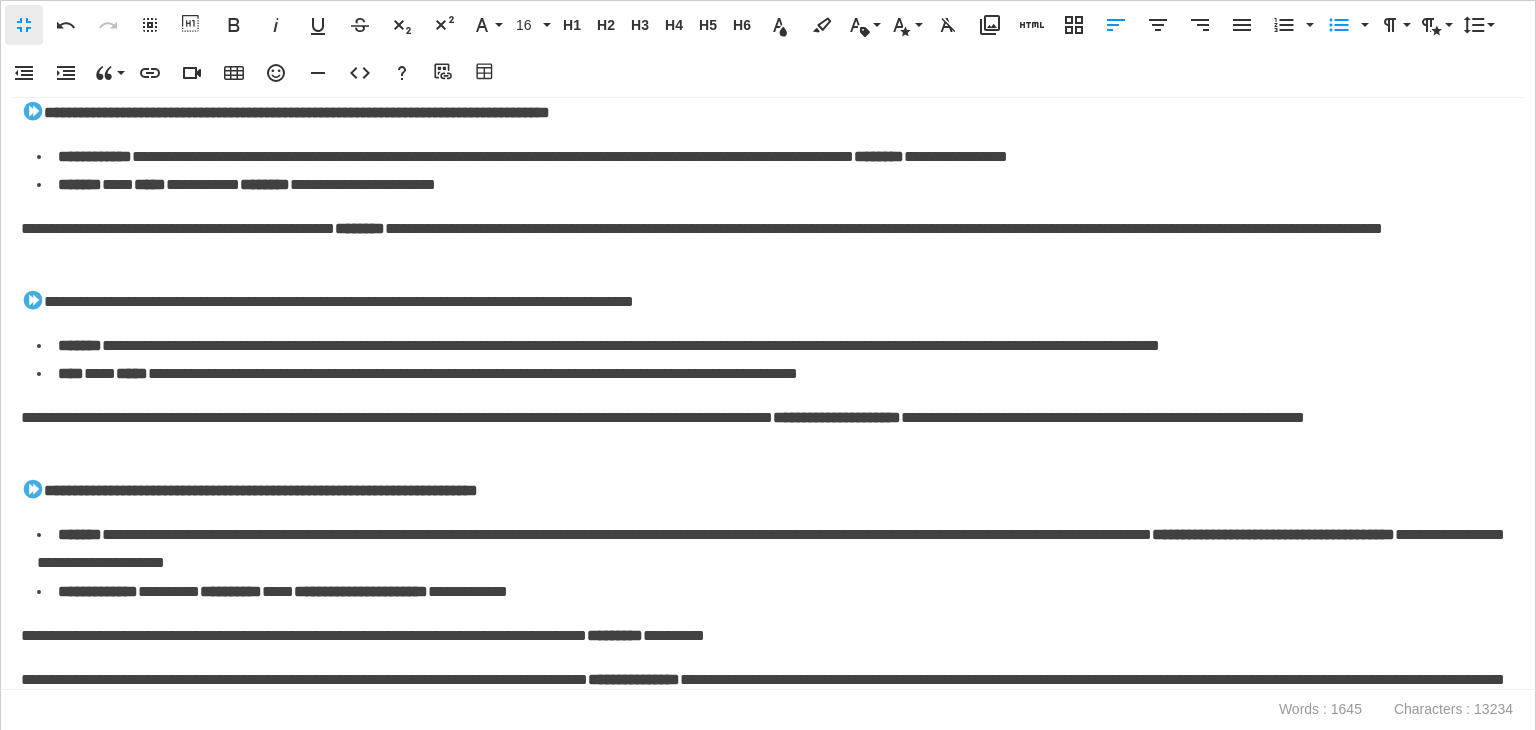 click on "**********" at bounding box center [763, 244] 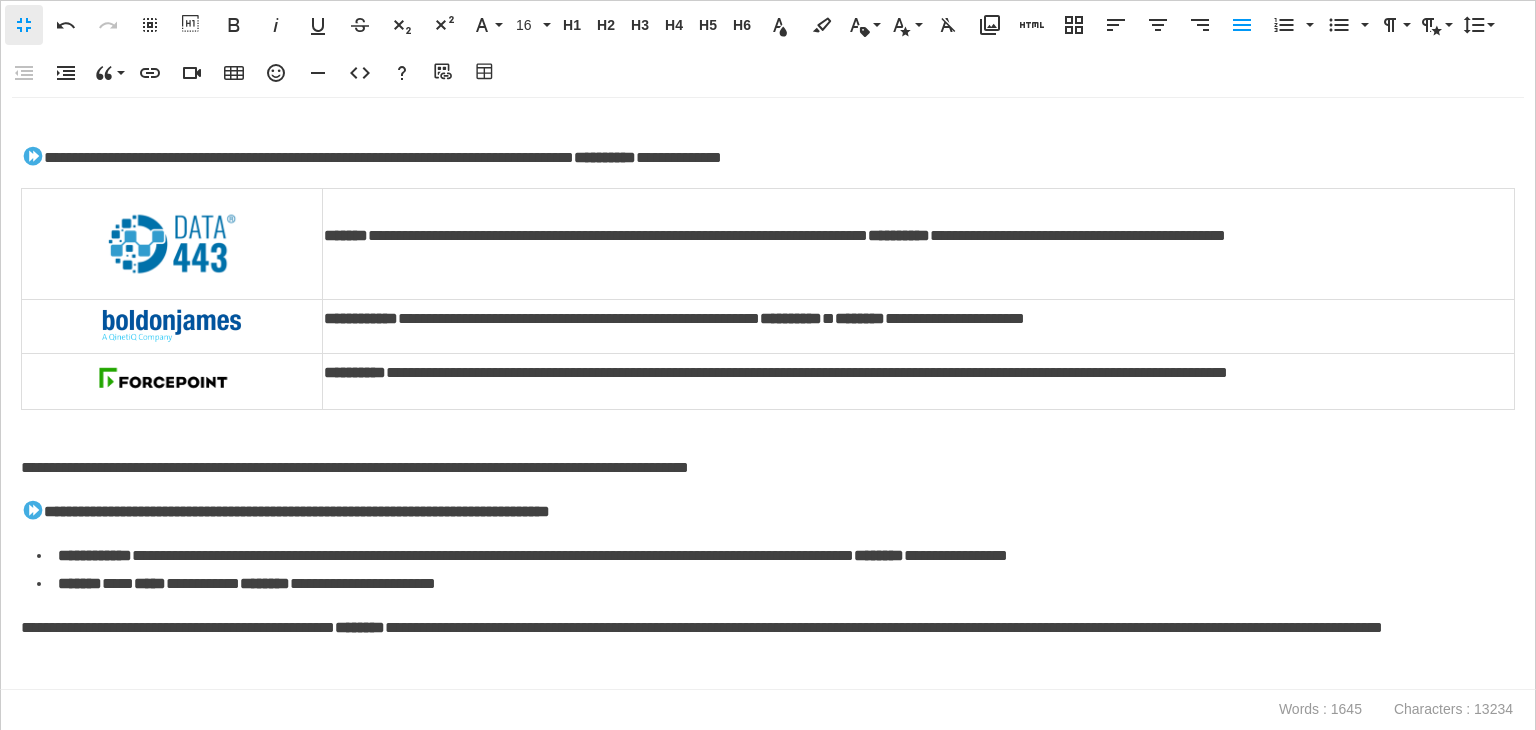 scroll, scrollTop: 900, scrollLeft: 0, axis: vertical 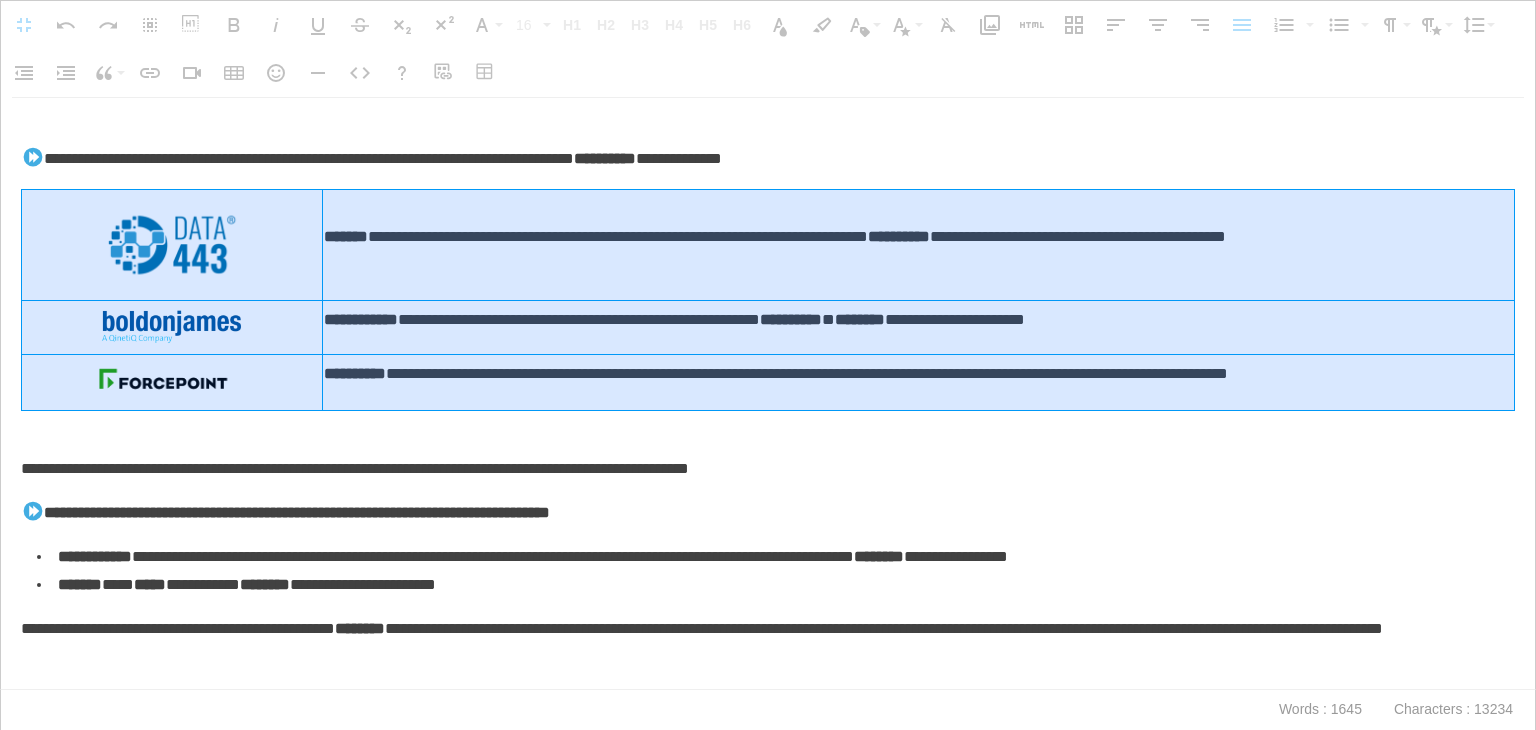 drag, startPoint x: 307, startPoint y: 231, endPoint x: 468, endPoint y: 365, distance: 209.46837 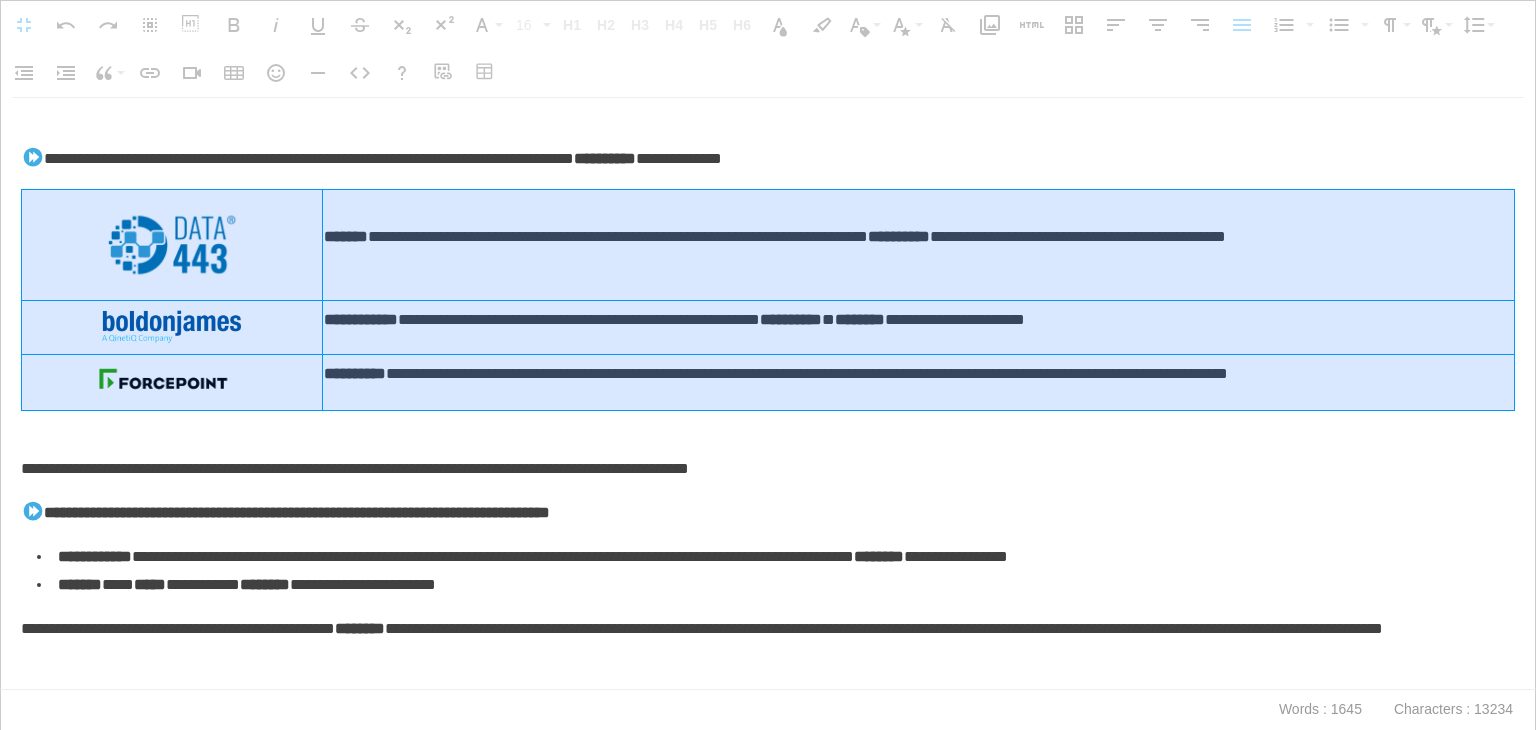 click on "**********" at bounding box center [768, 299] 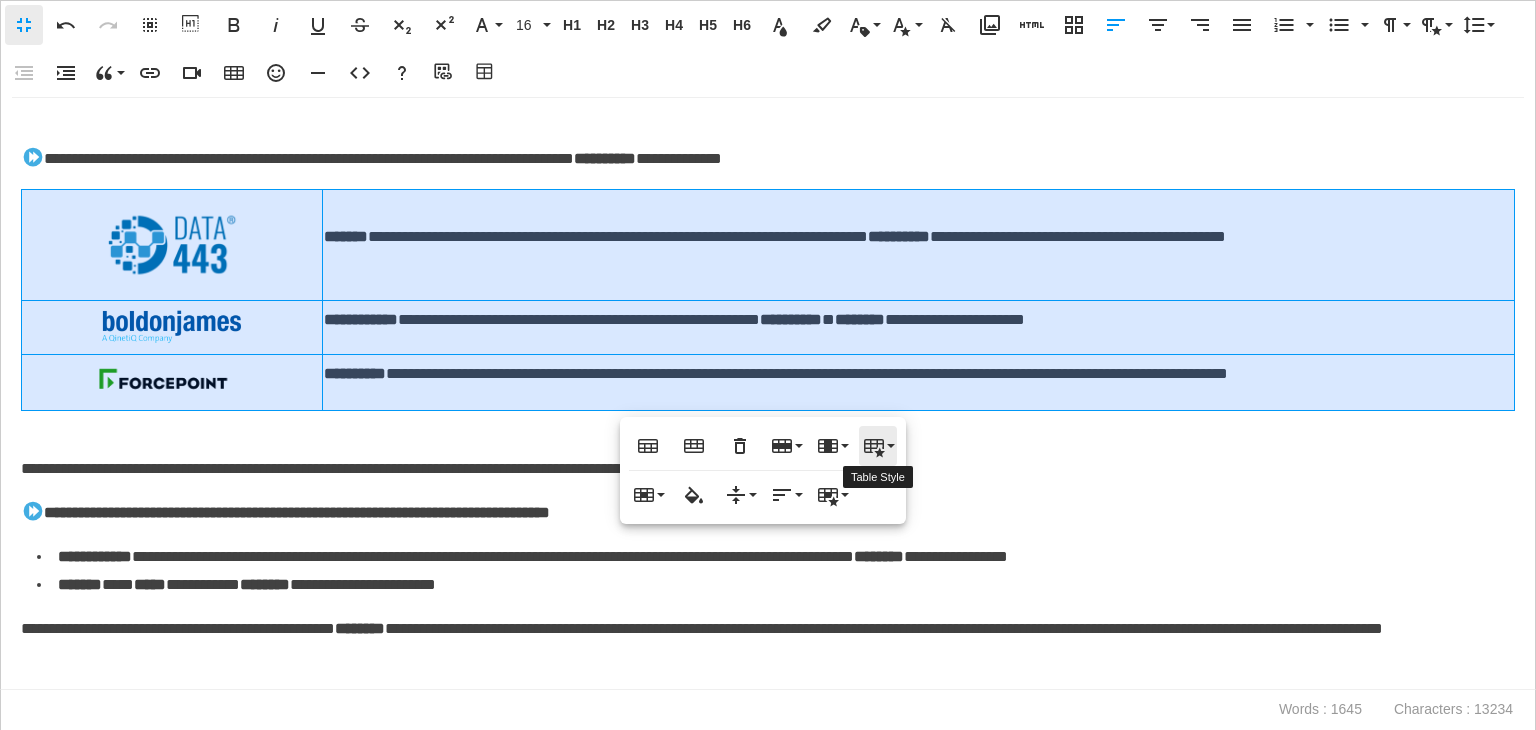 click 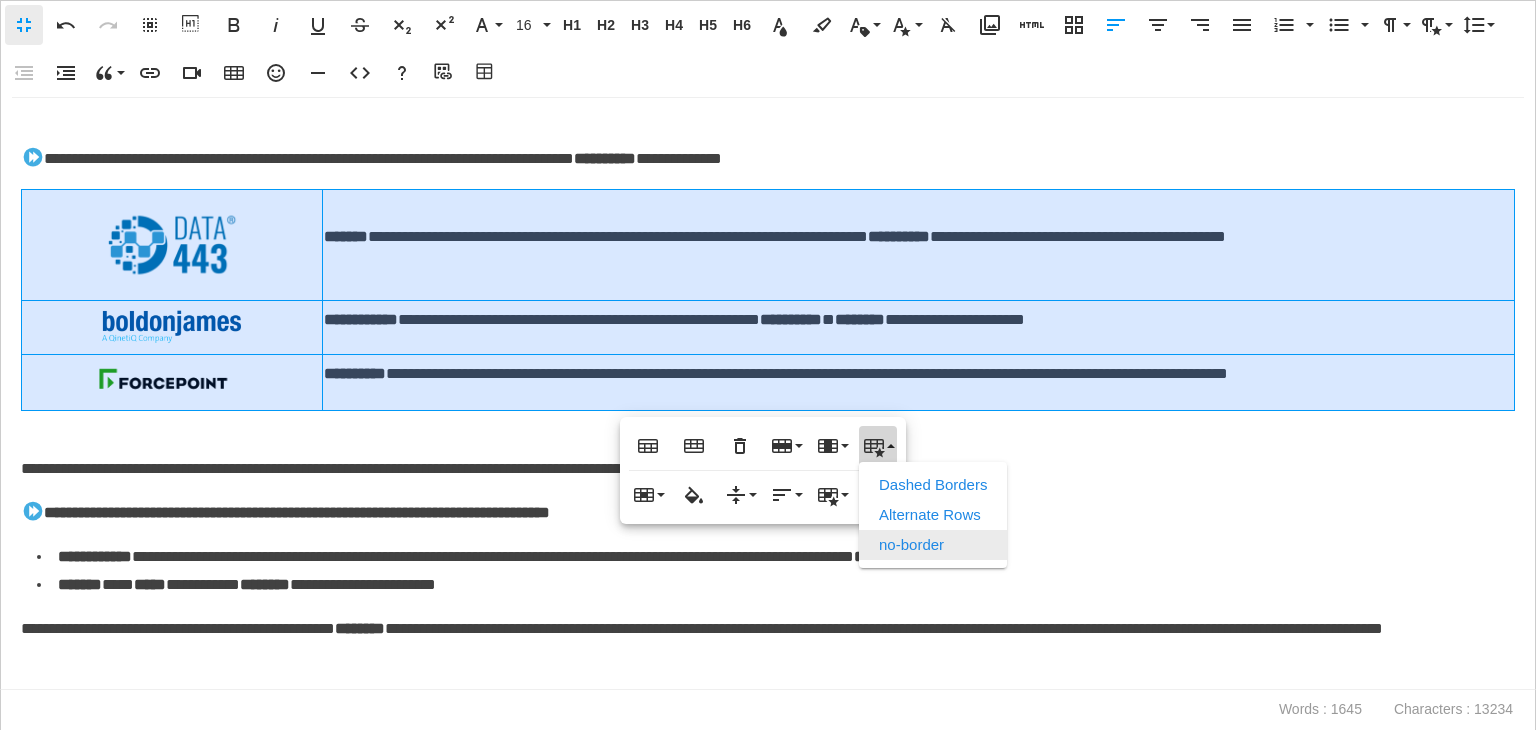 click on "no-border" at bounding box center [933, 545] 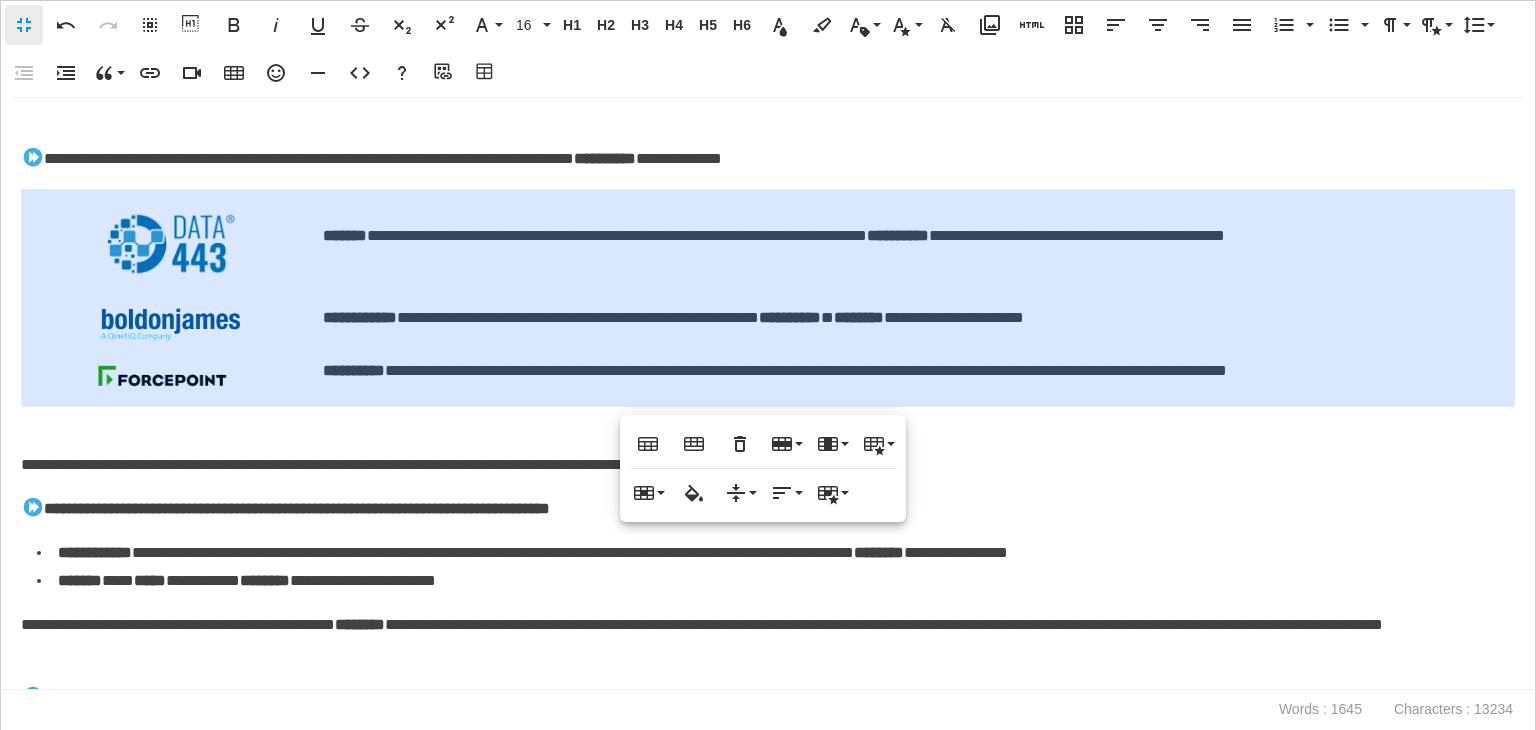 click at bounding box center (768, 421) 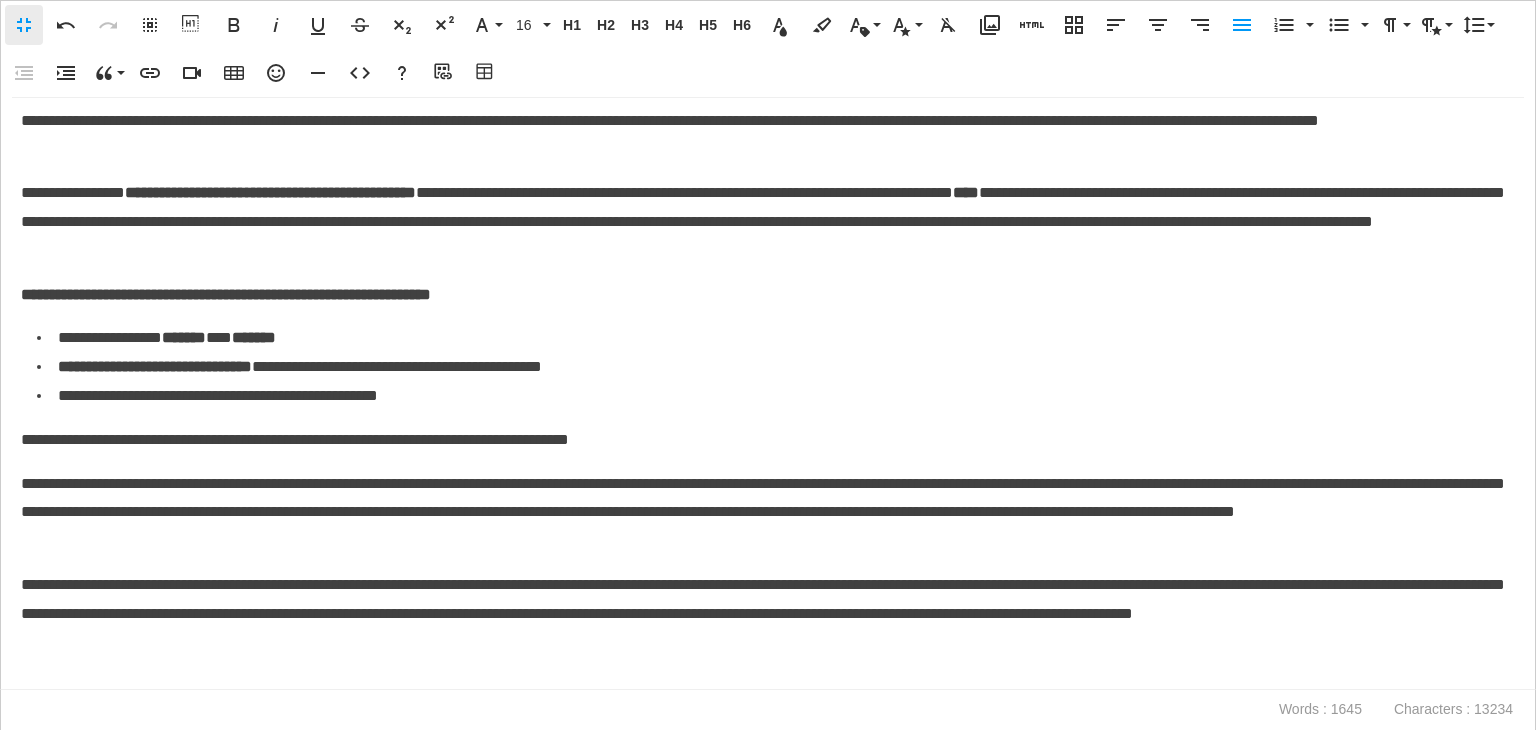 scroll, scrollTop: 3708, scrollLeft: 0, axis: vertical 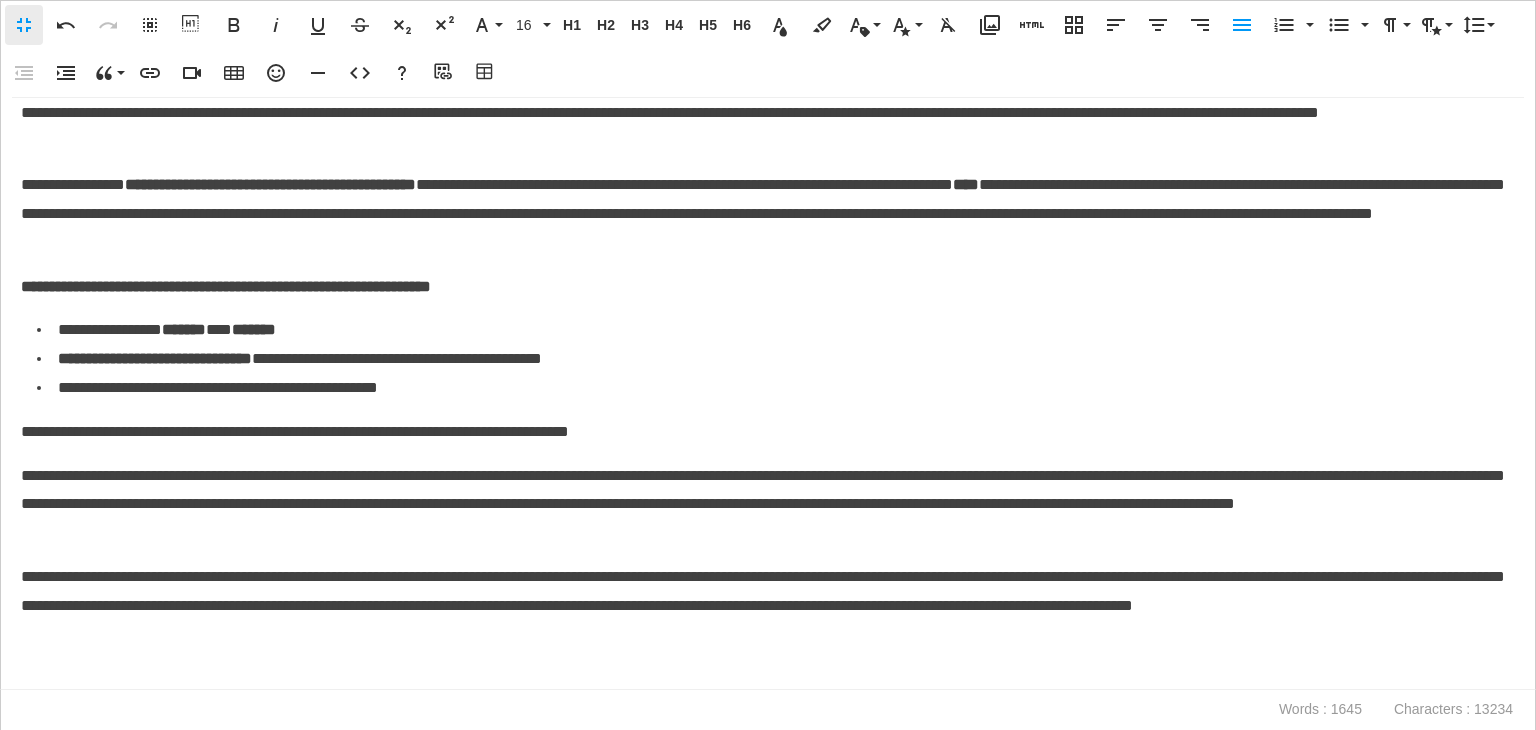 click on "**********" at bounding box center [768, 394] 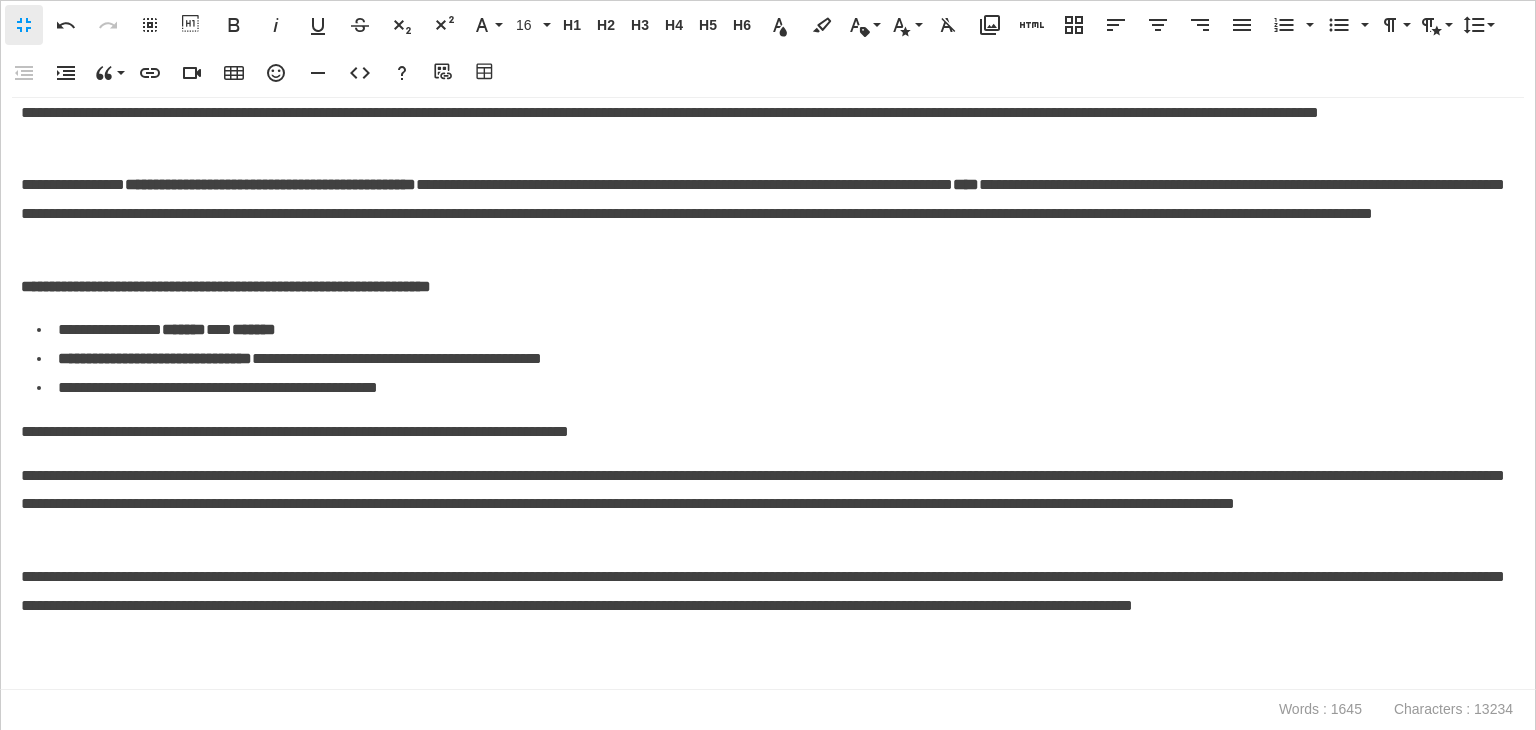 click at bounding box center (768, 678) 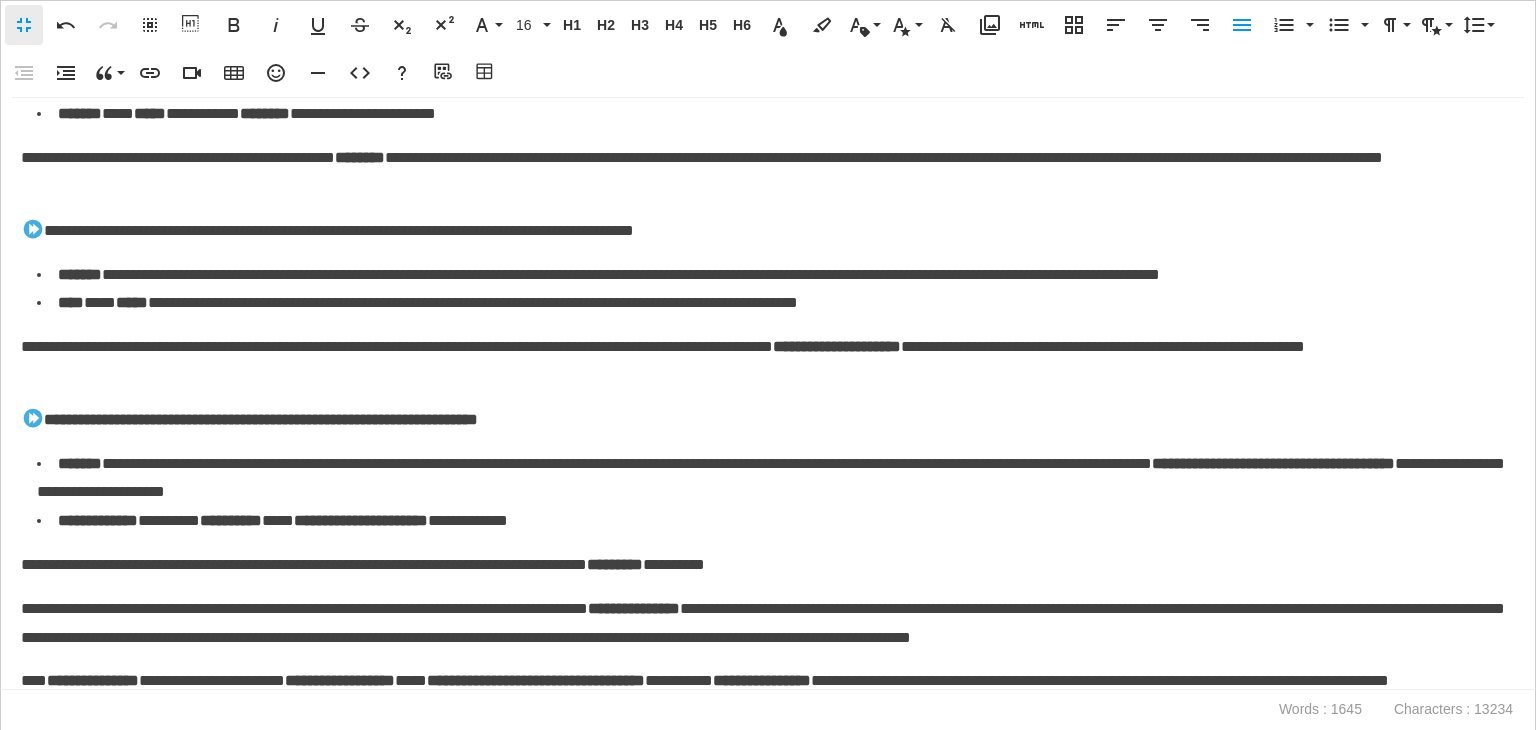 scroll, scrollTop: 1364, scrollLeft: 0, axis: vertical 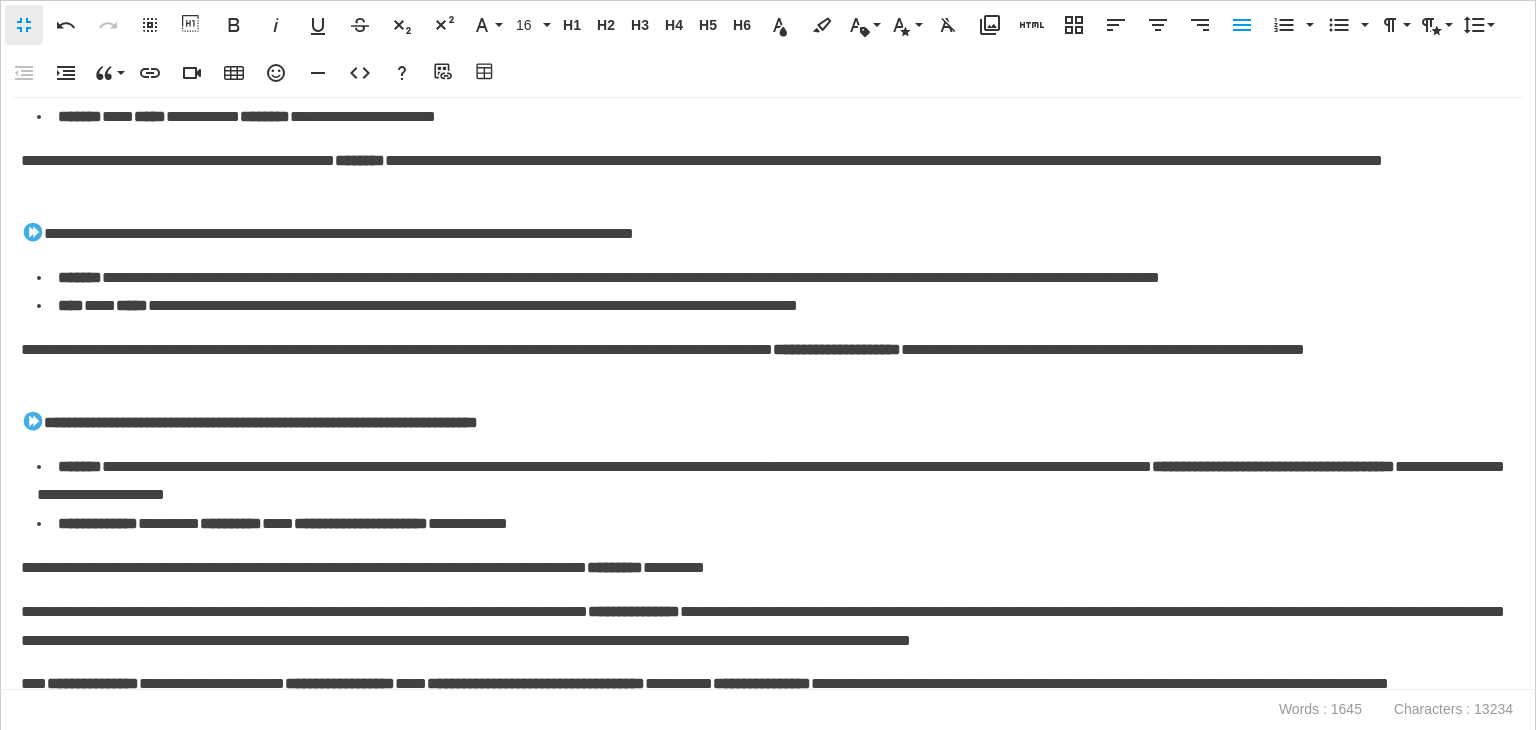 click on "**********" at bounding box center [249, 422] 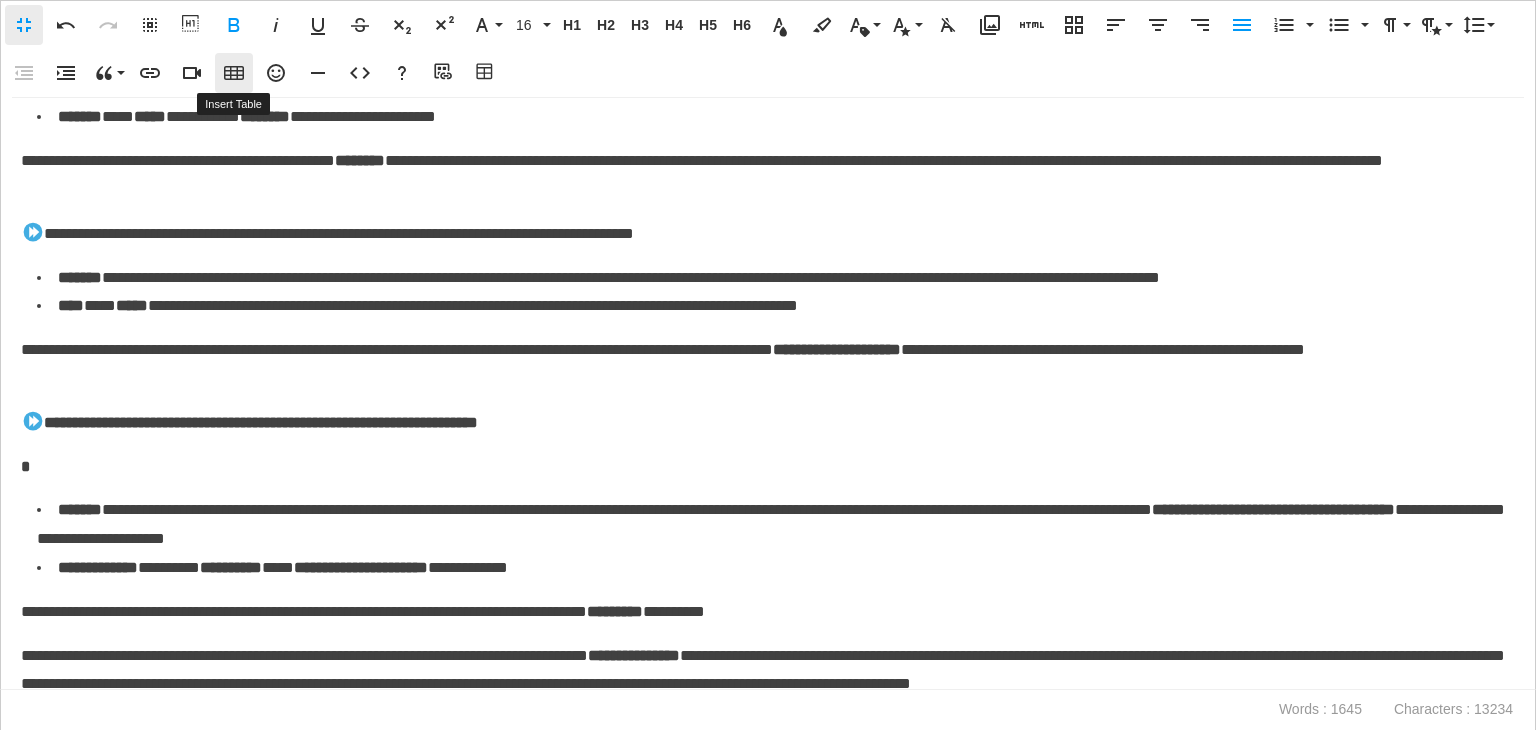 click 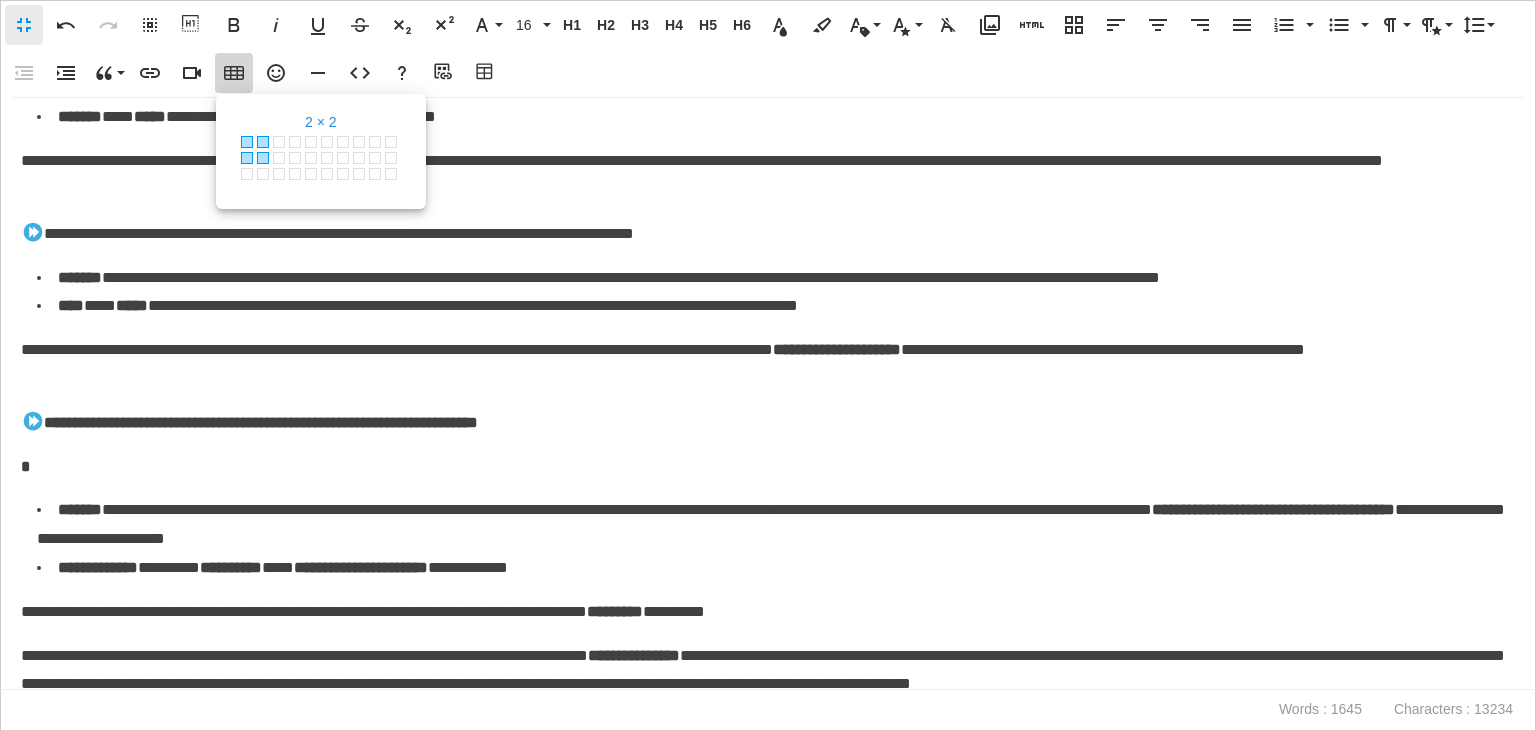click at bounding box center [263, 158] 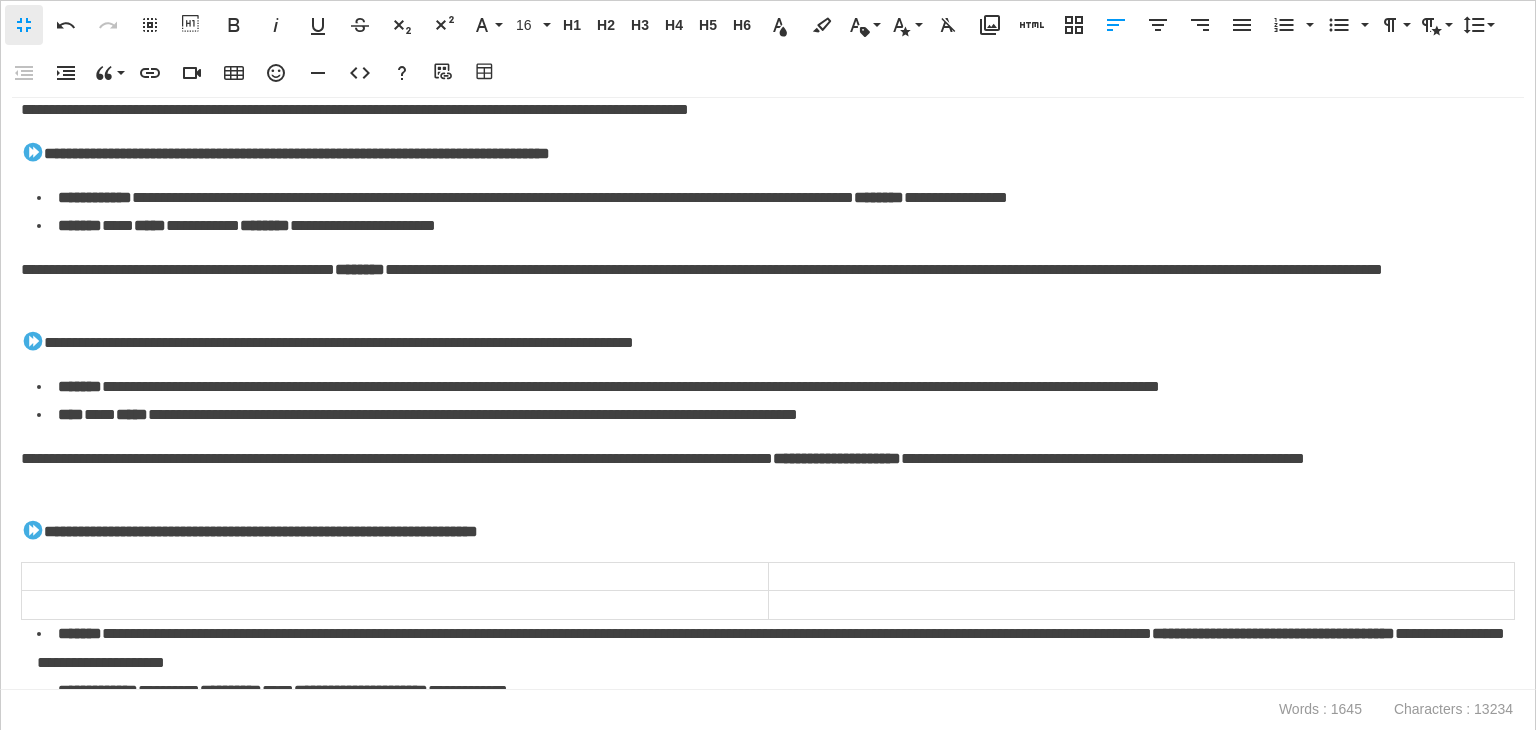 scroll, scrollTop: 1264, scrollLeft: 0, axis: vertical 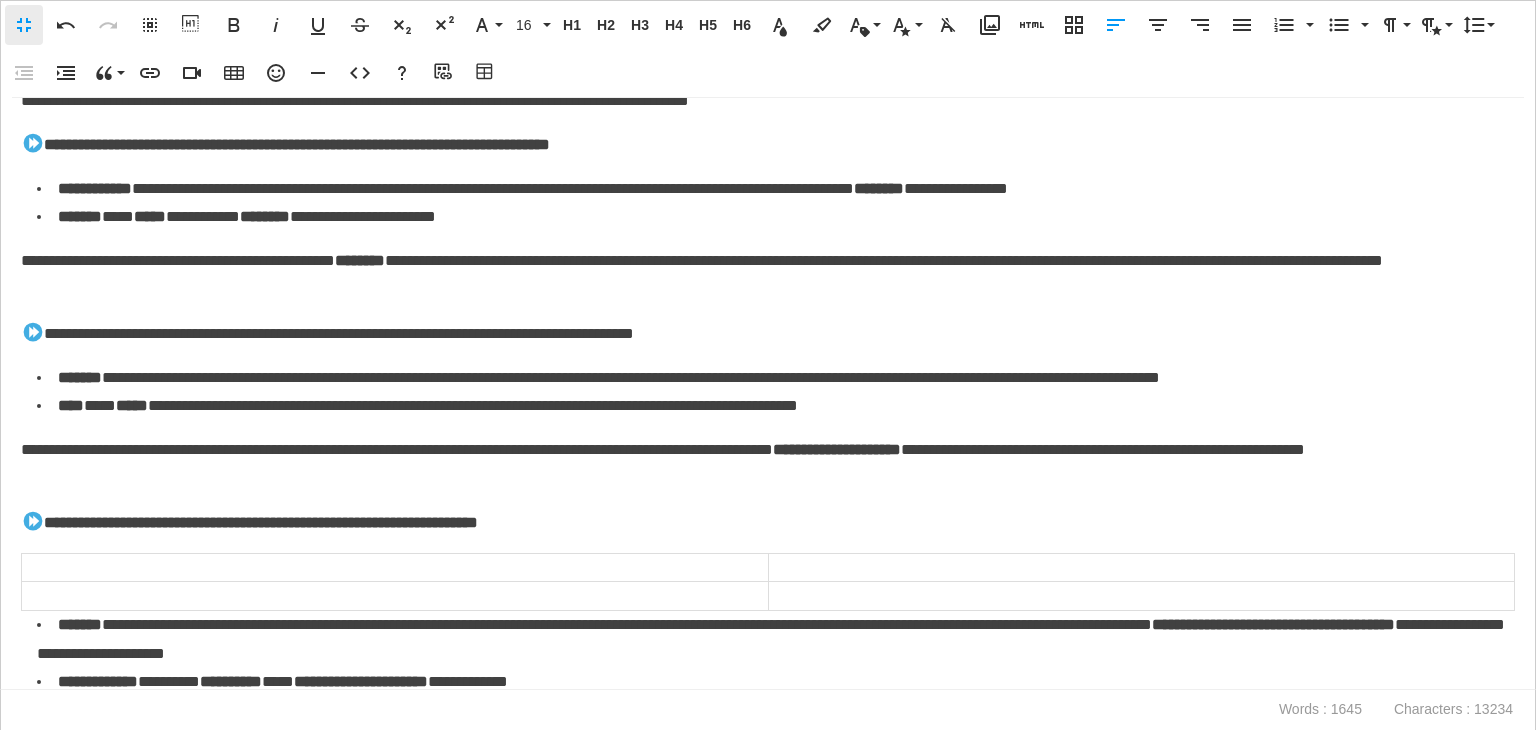 click on "**********" at bounding box center (763, 334) 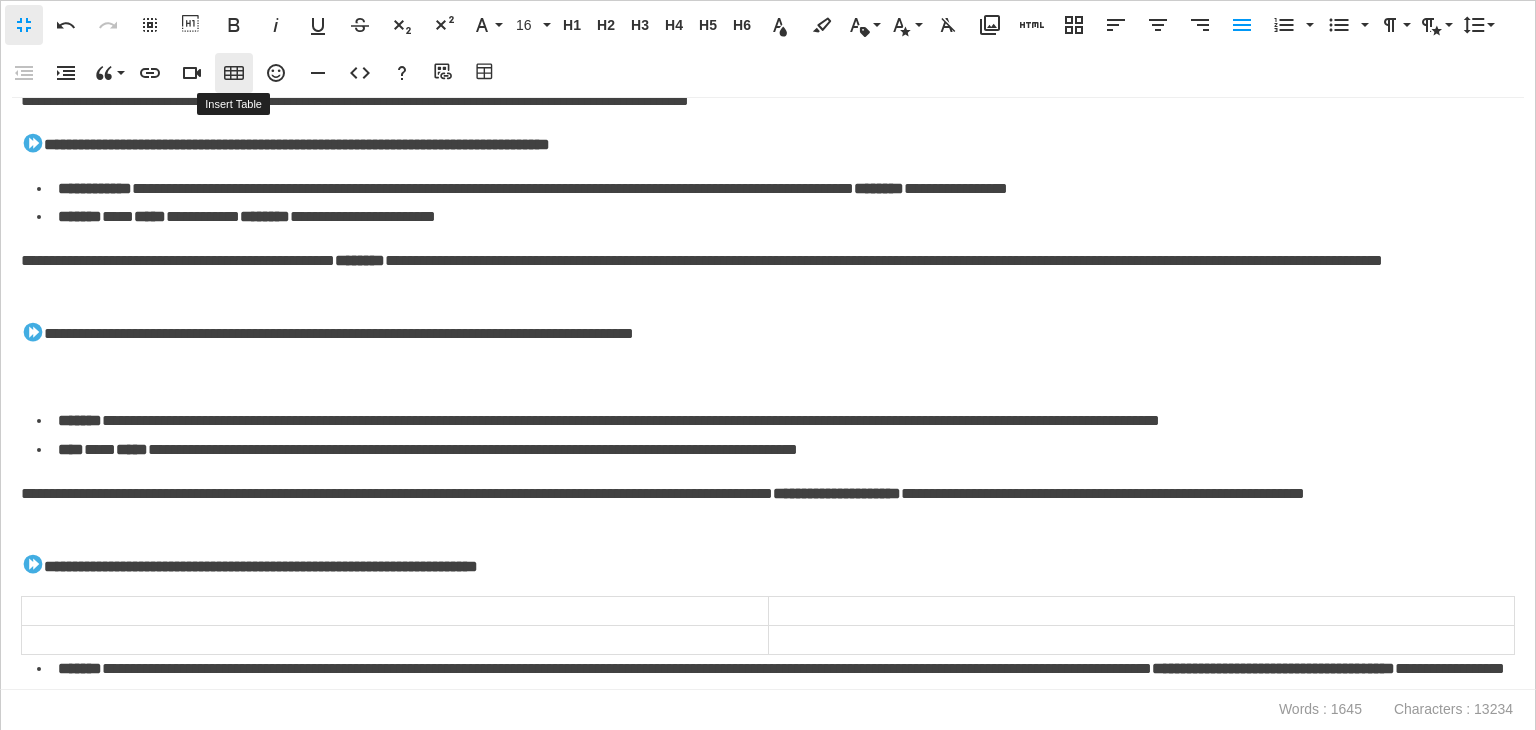click 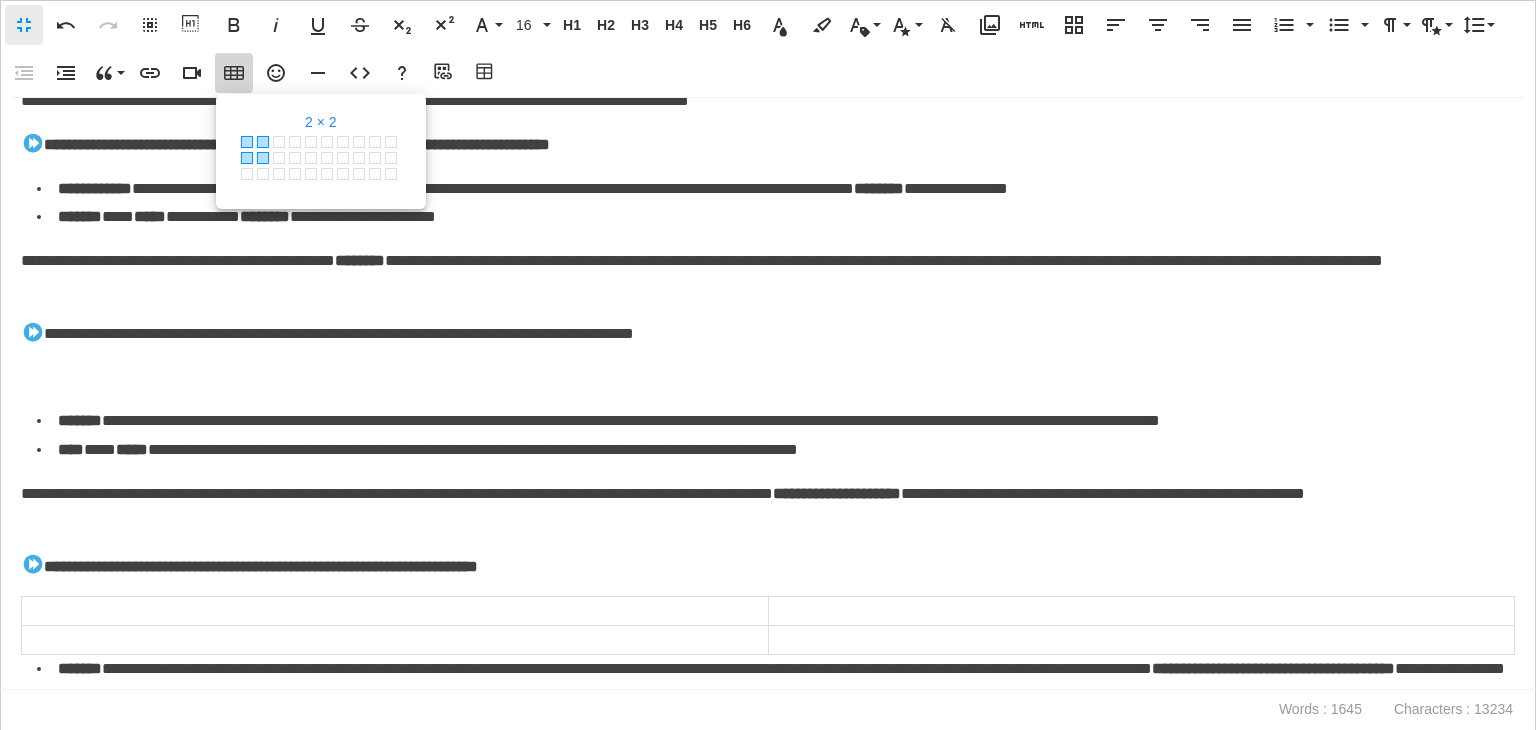click at bounding box center (263, 158) 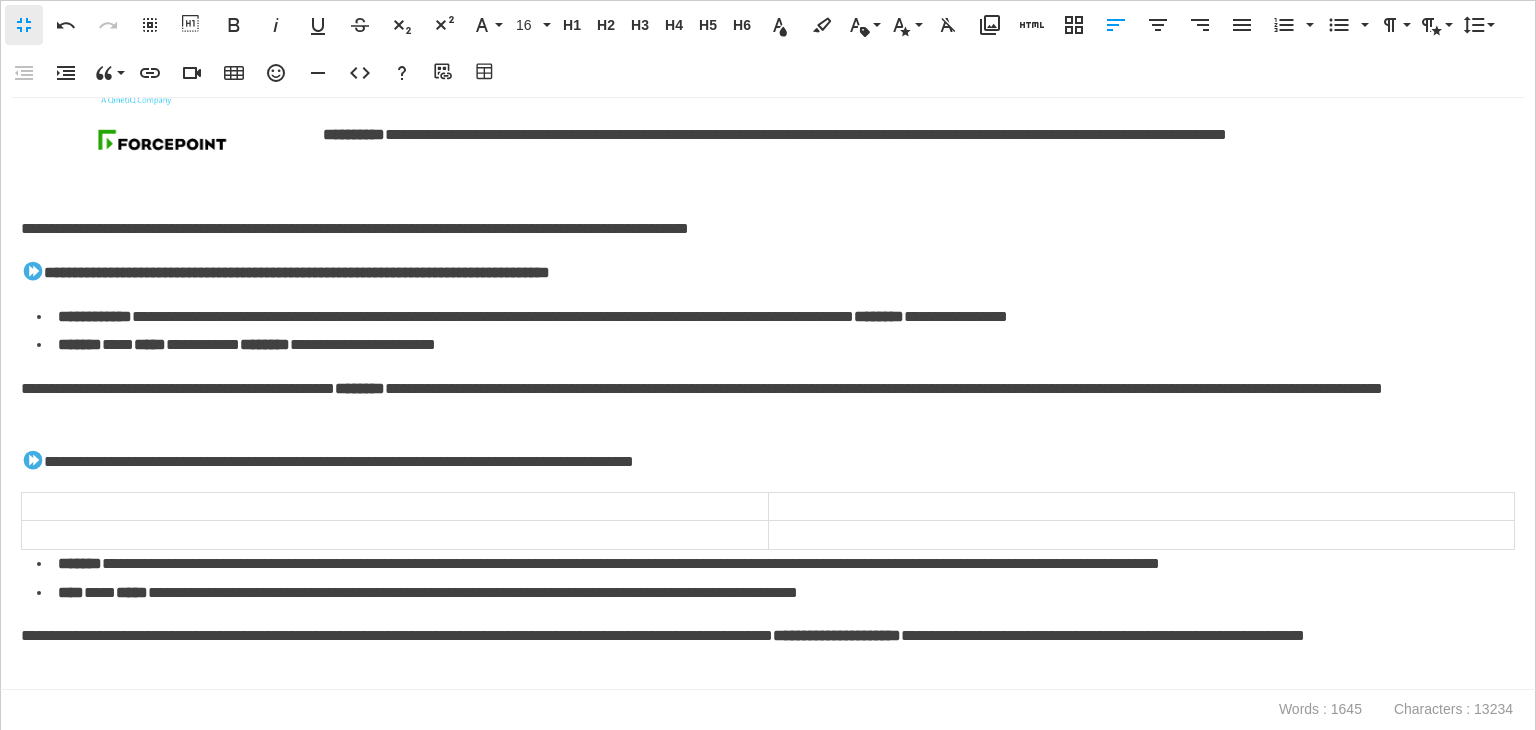 scroll, scrollTop: 1164, scrollLeft: 0, axis: vertical 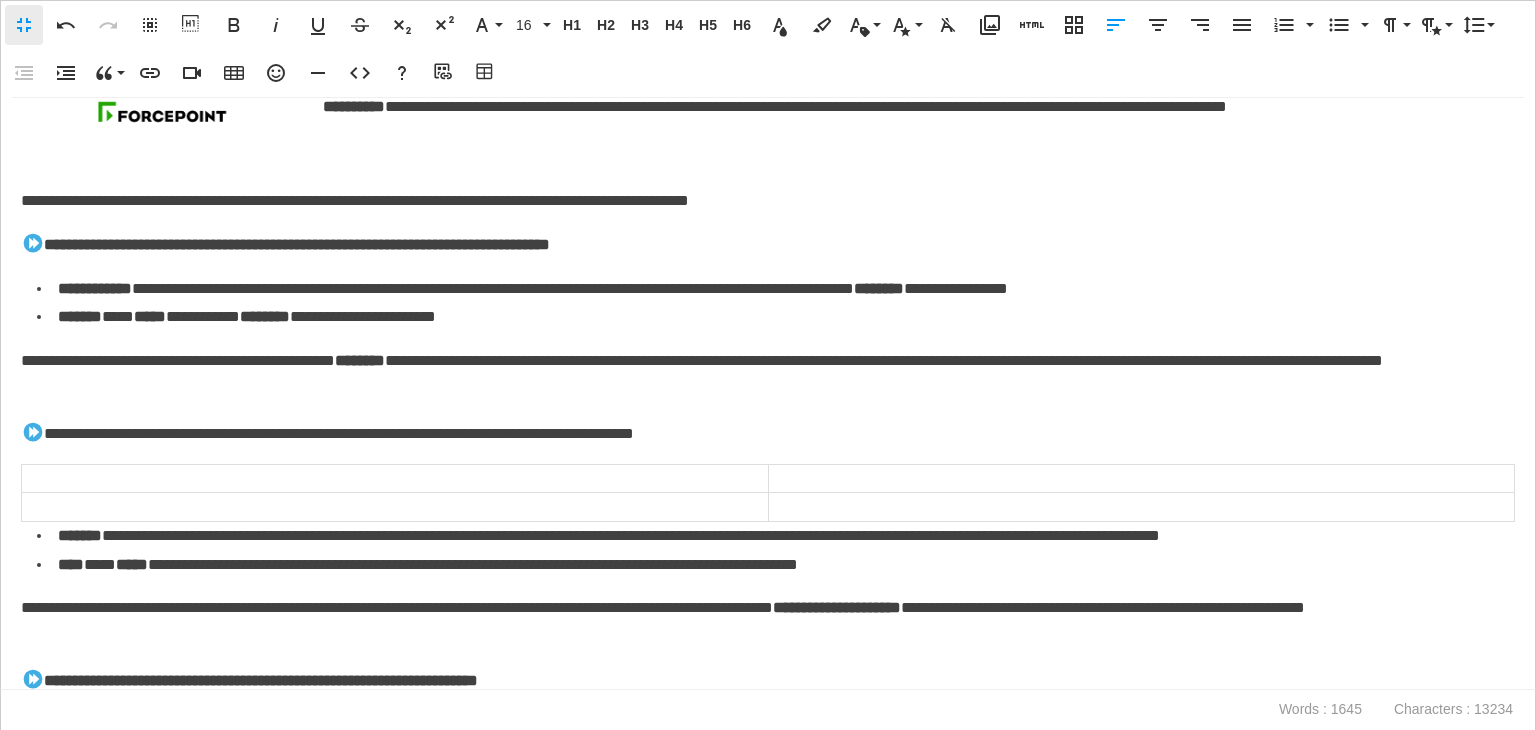 click on "**********" at bounding box center (768, 245) 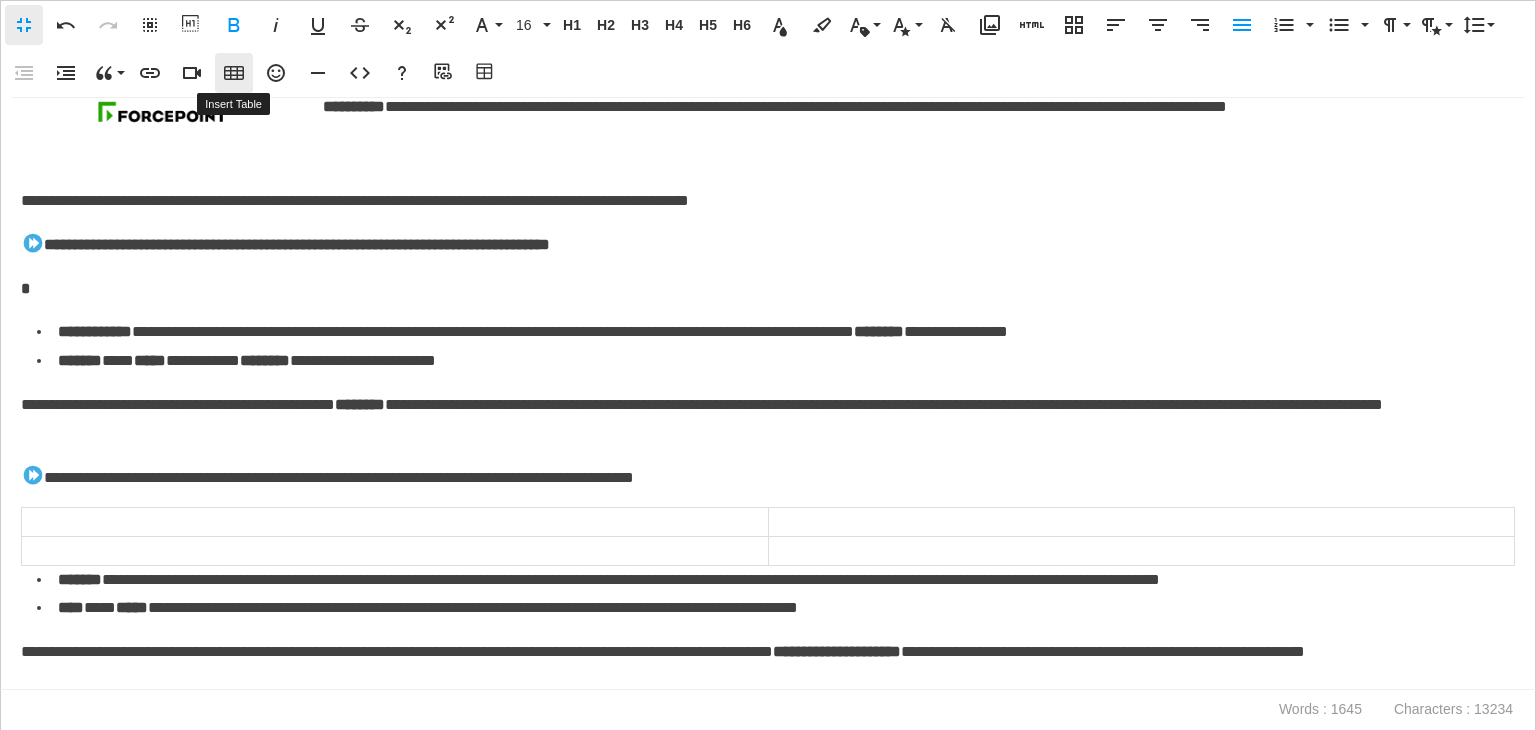 click 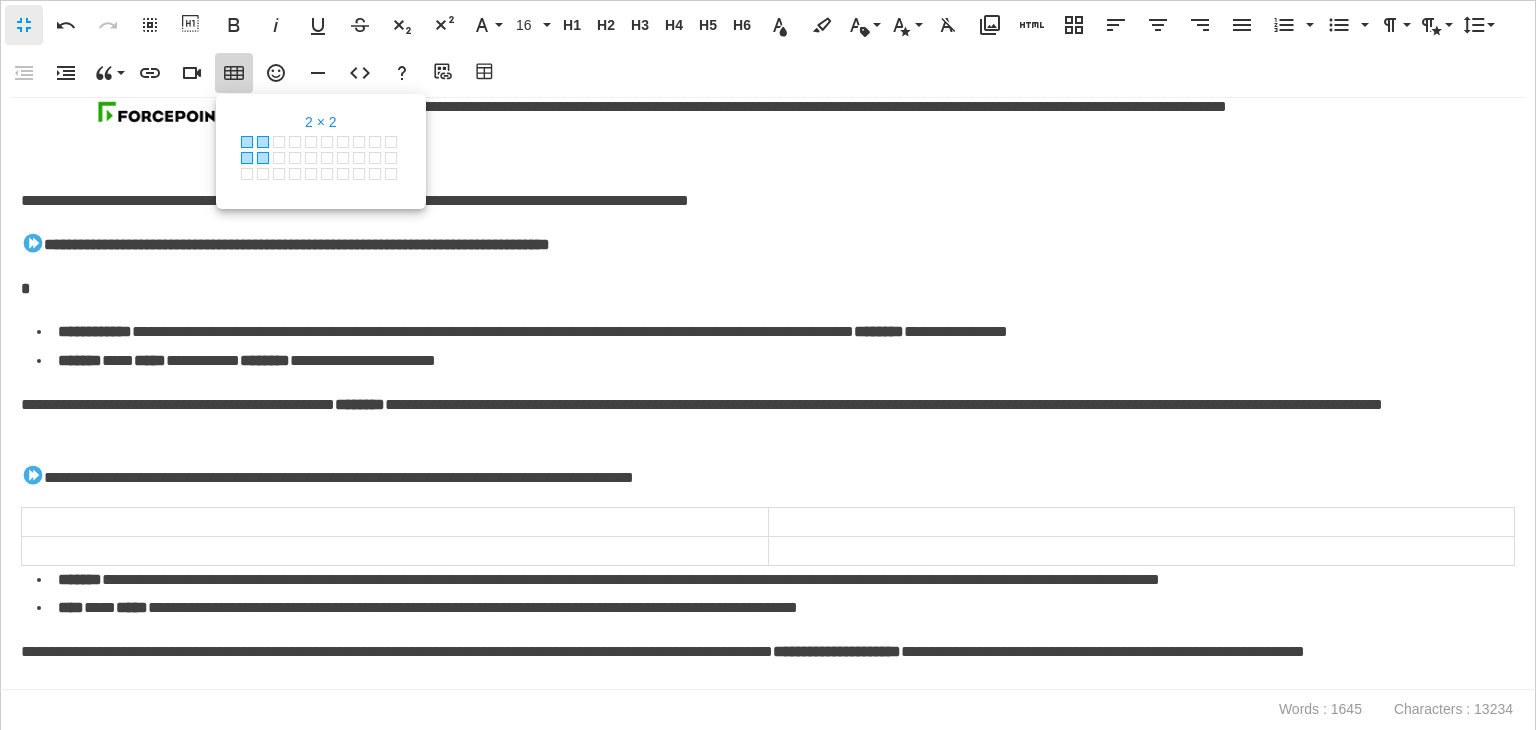click at bounding box center [263, 158] 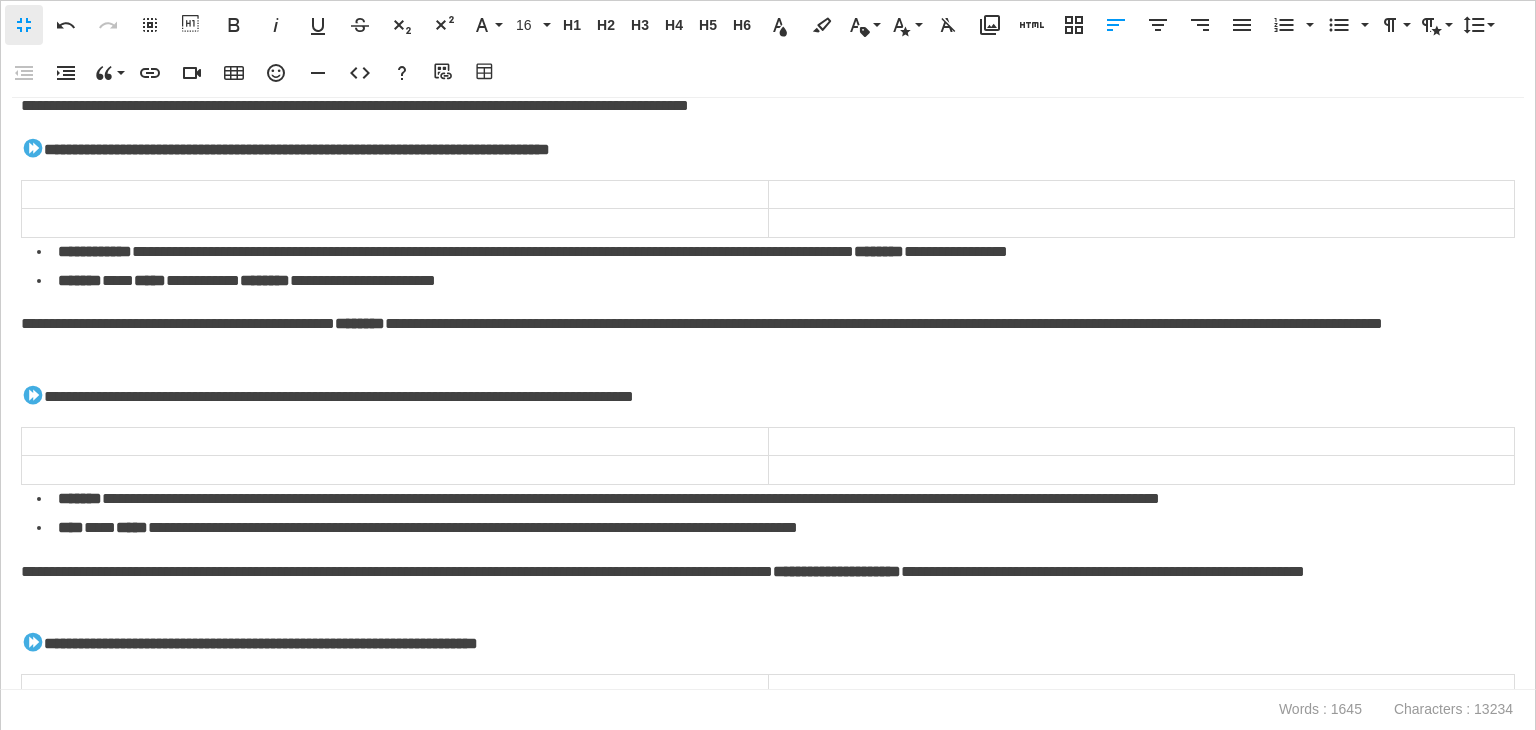 scroll, scrollTop: 1264, scrollLeft: 0, axis: vertical 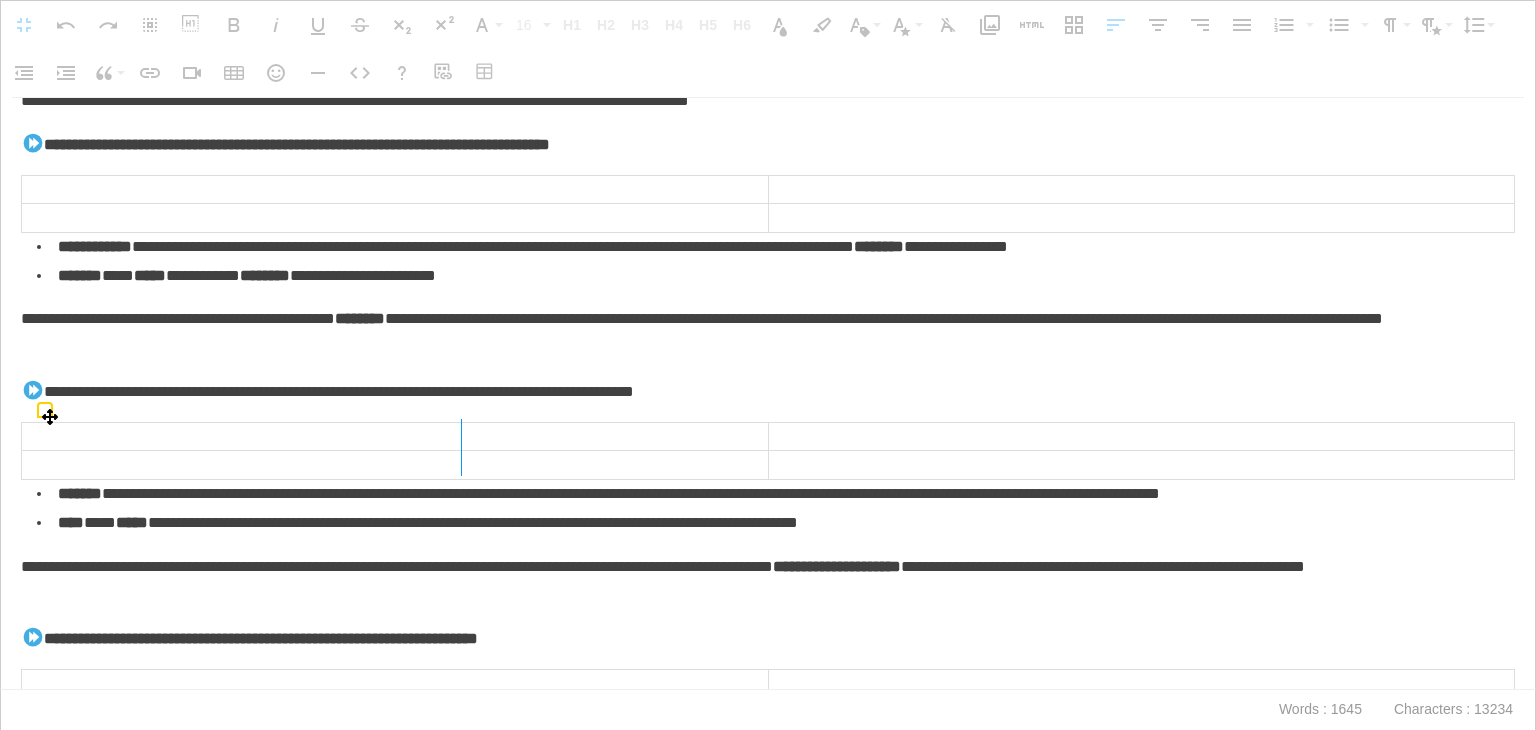 drag, startPoint x: 762, startPoint y: 435, endPoint x: 460, endPoint y: 426, distance: 302.13406 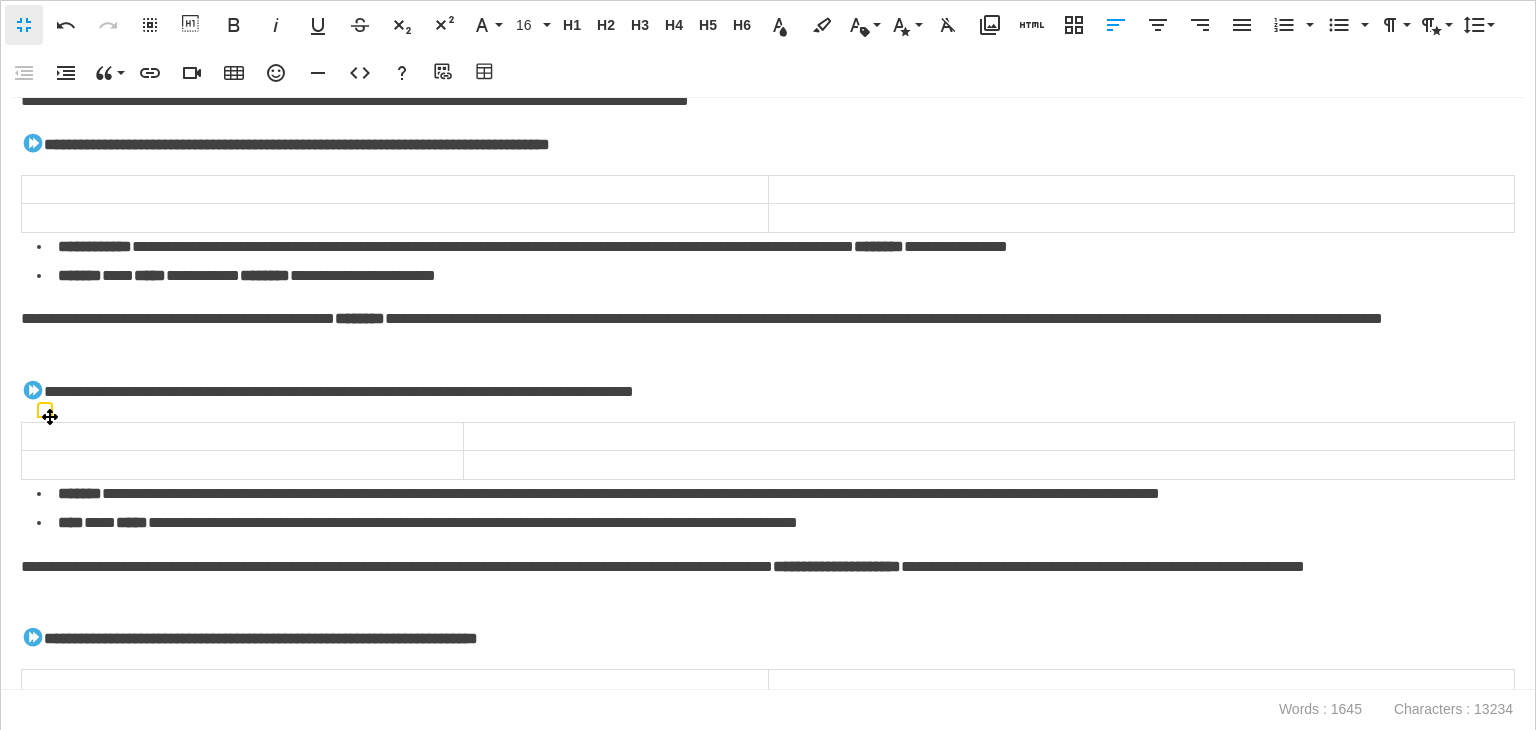 scroll, scrollTop: 1064, scrollLeft: 0, axis: vertical 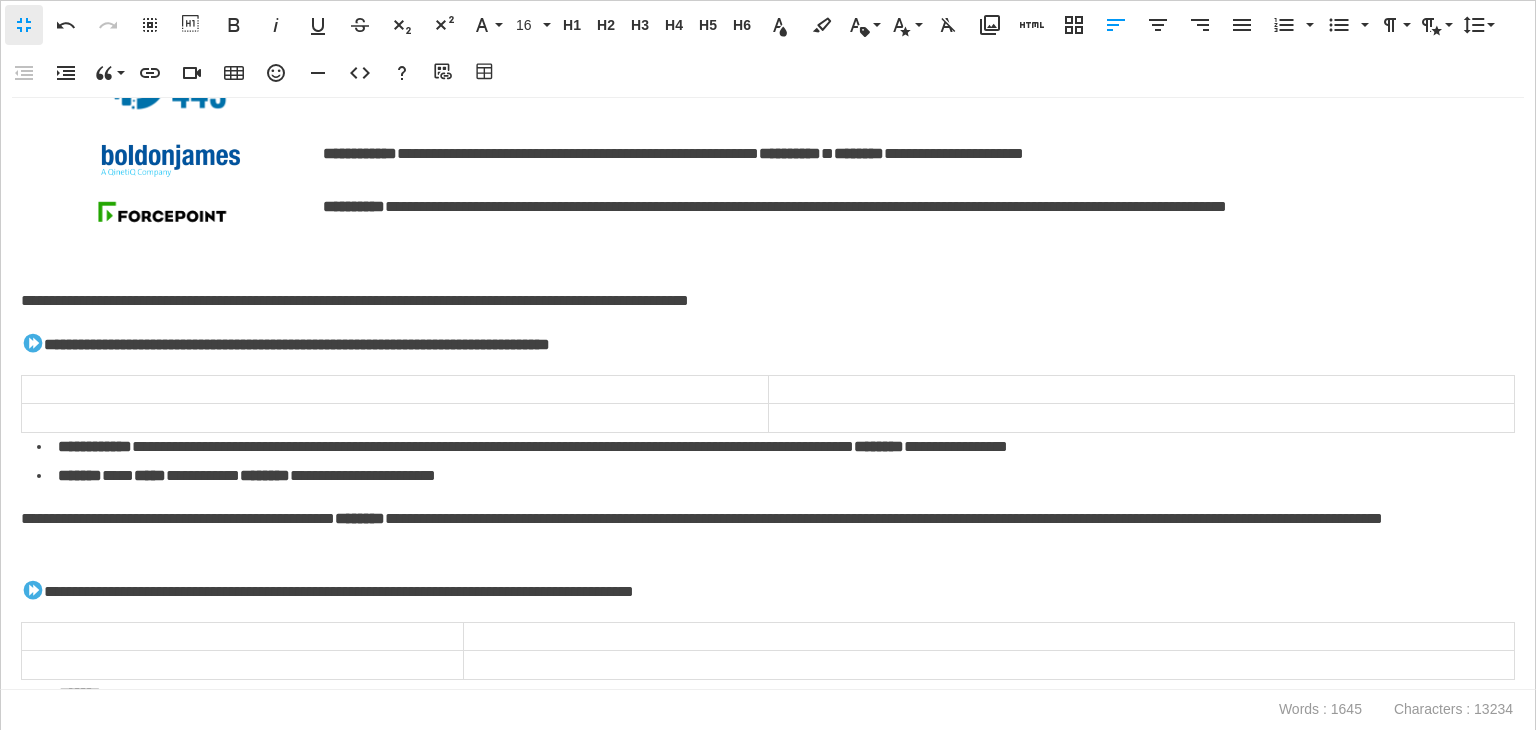 click on "**********" at bounding box center [918, 216] 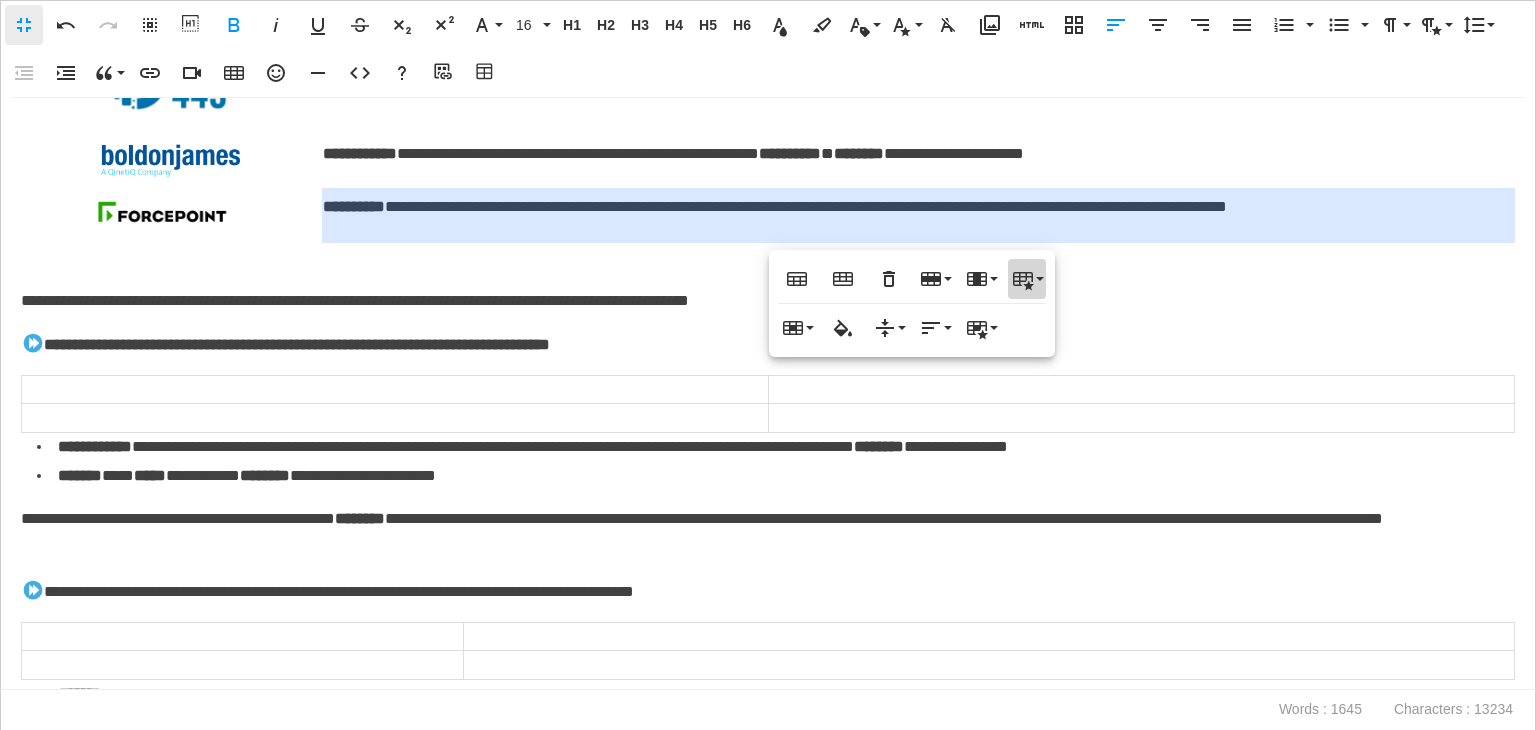 click 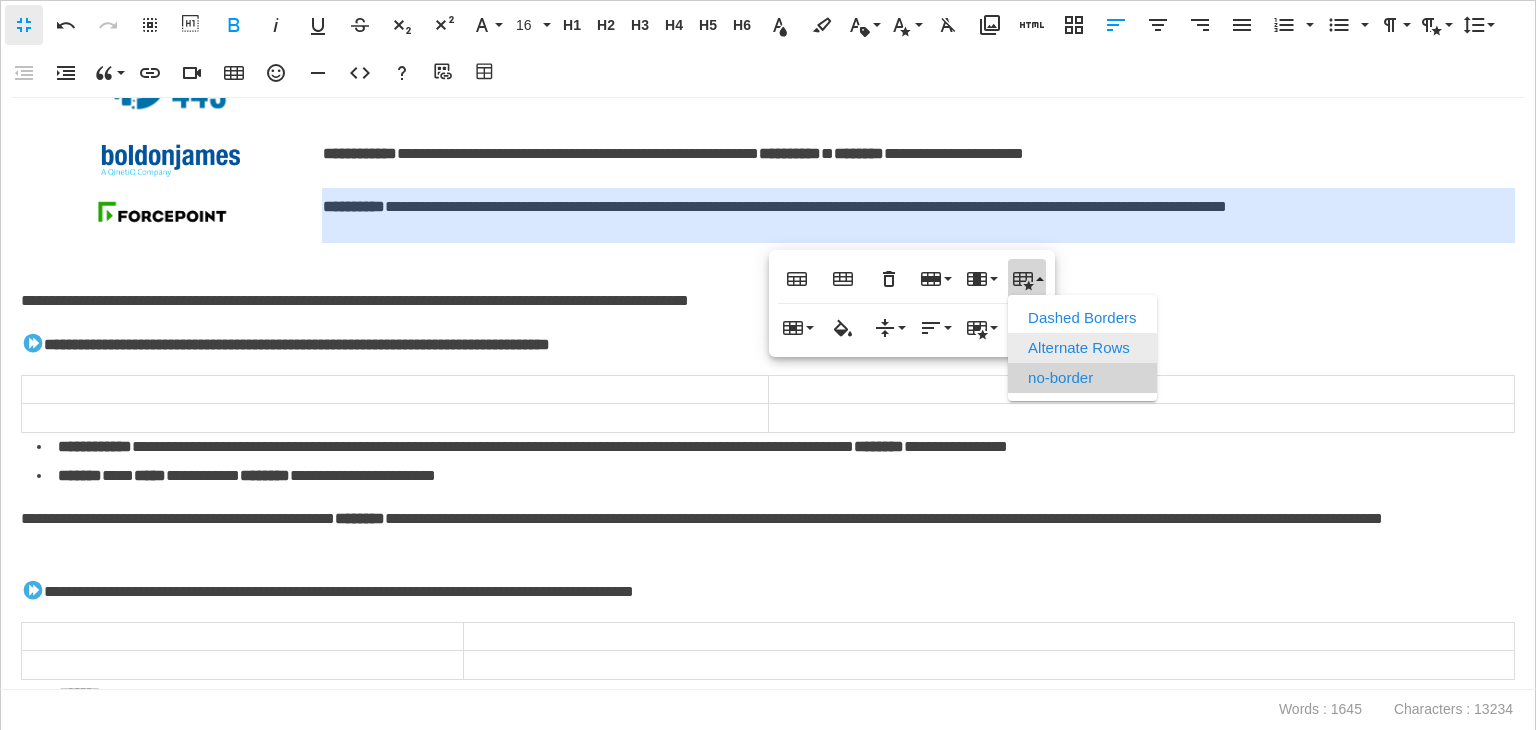 scroll, scrollTop: 0, scrollLeft: 0, axis: both 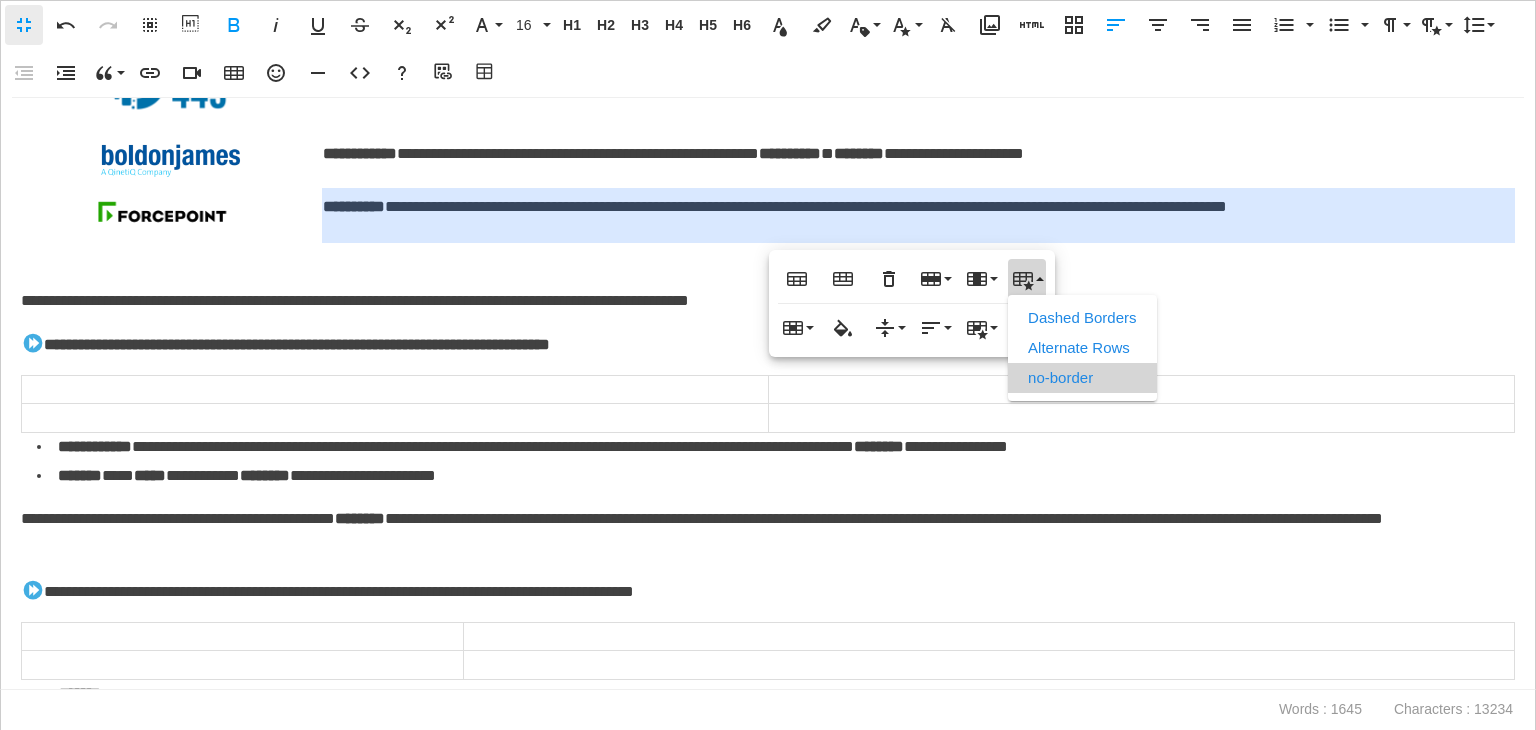 click on "no-border" at bounding box center [1082, 378] 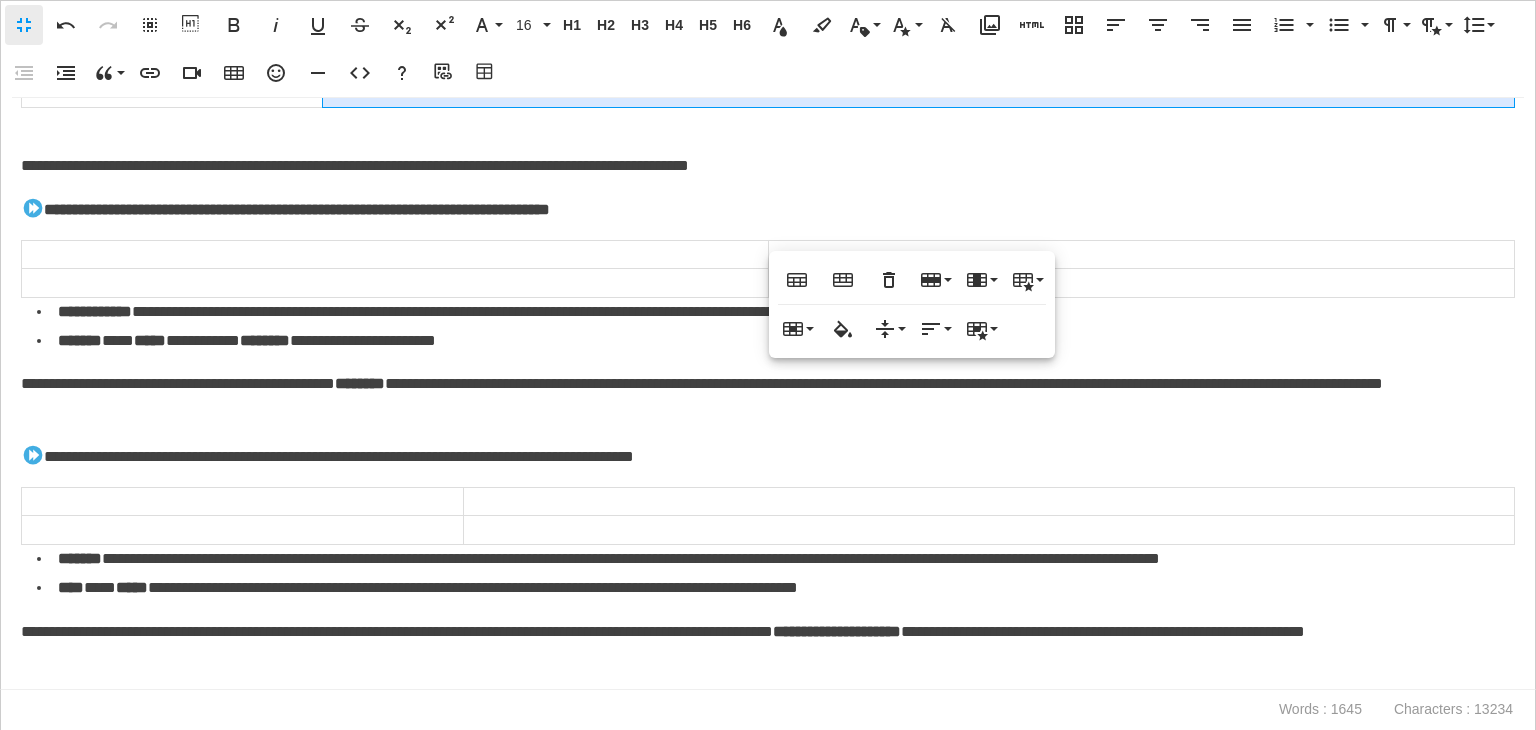 scroll, scrollTop: 1165, scrollLeft: 0, axis: vertical 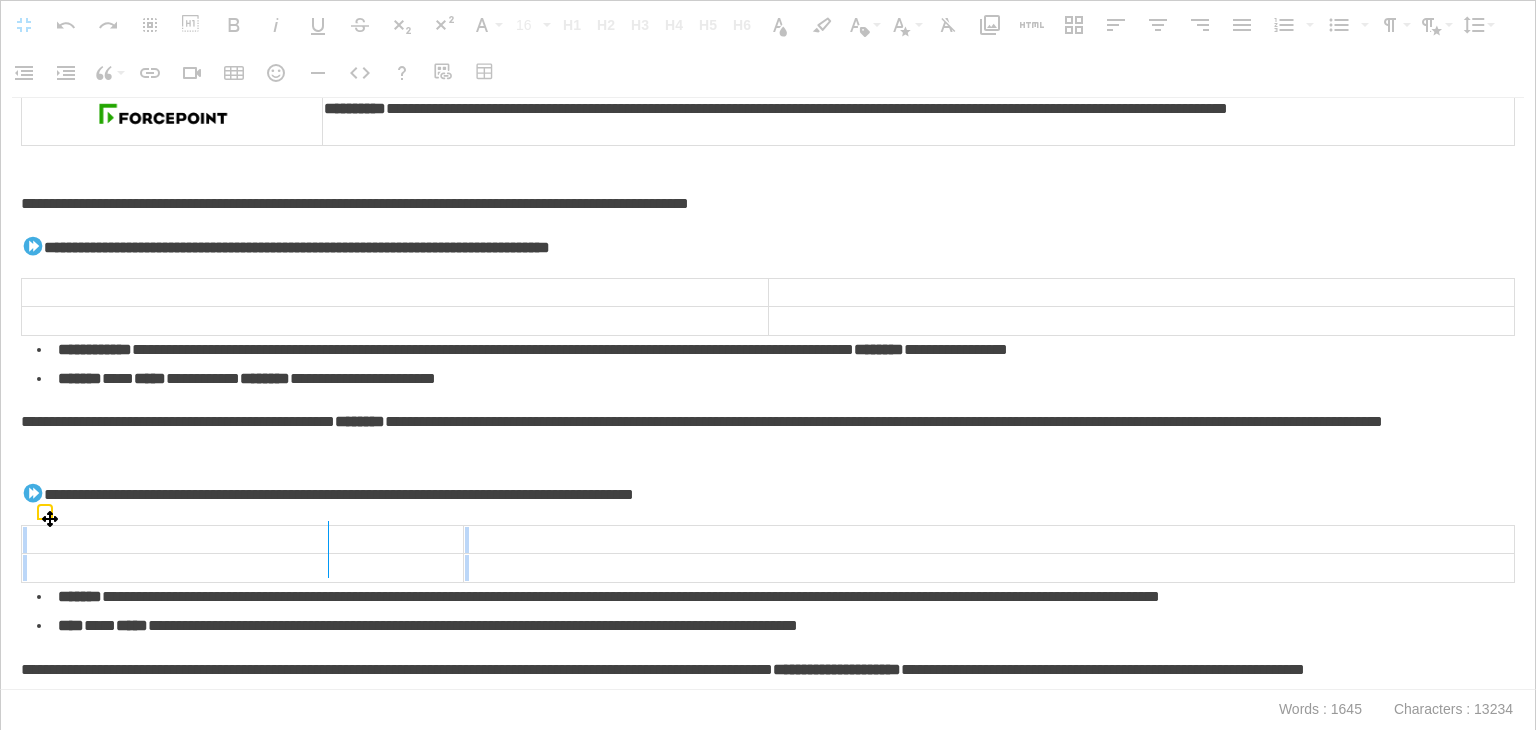 drag, startPoint x: 457, startPoint y: 535, endPoint x: 327, endPoint y: 561, distance: 132.57451 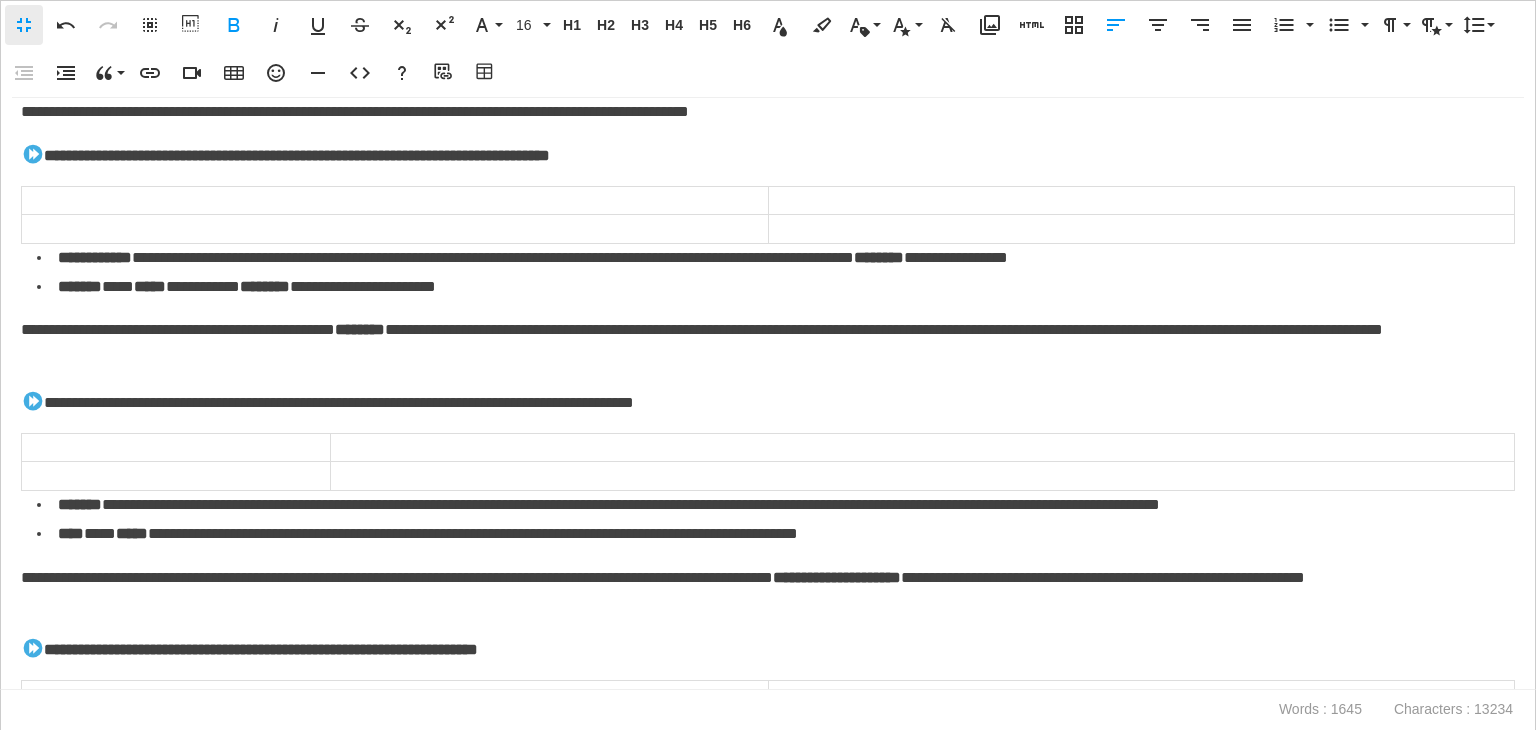 scroll, scrollTop: 1265, scrollLeft: 0, axis: vertical 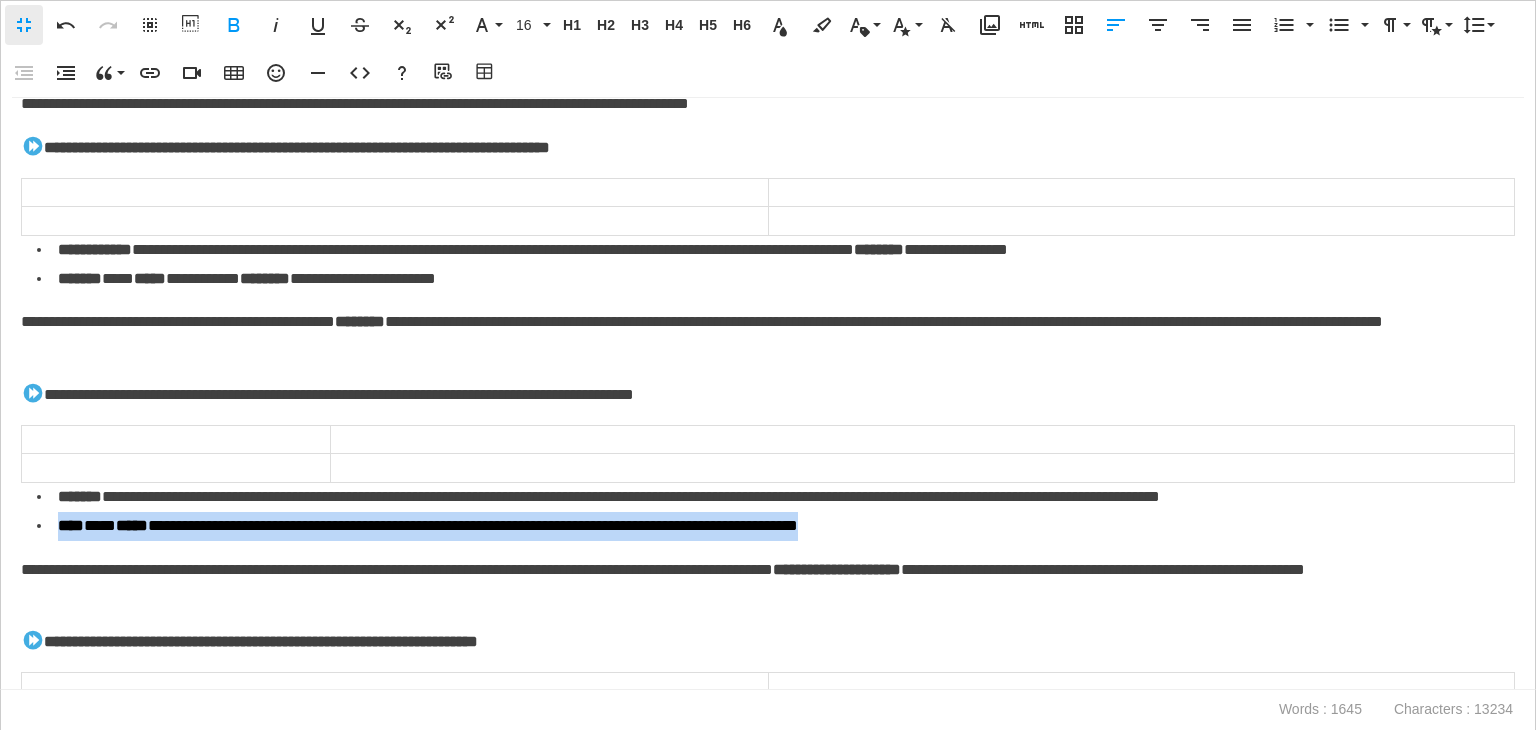 drag, startPoint x: 1453, startPoint y: 492, endPoint x: 1008, endPoint y: 517, distance: 445.7017 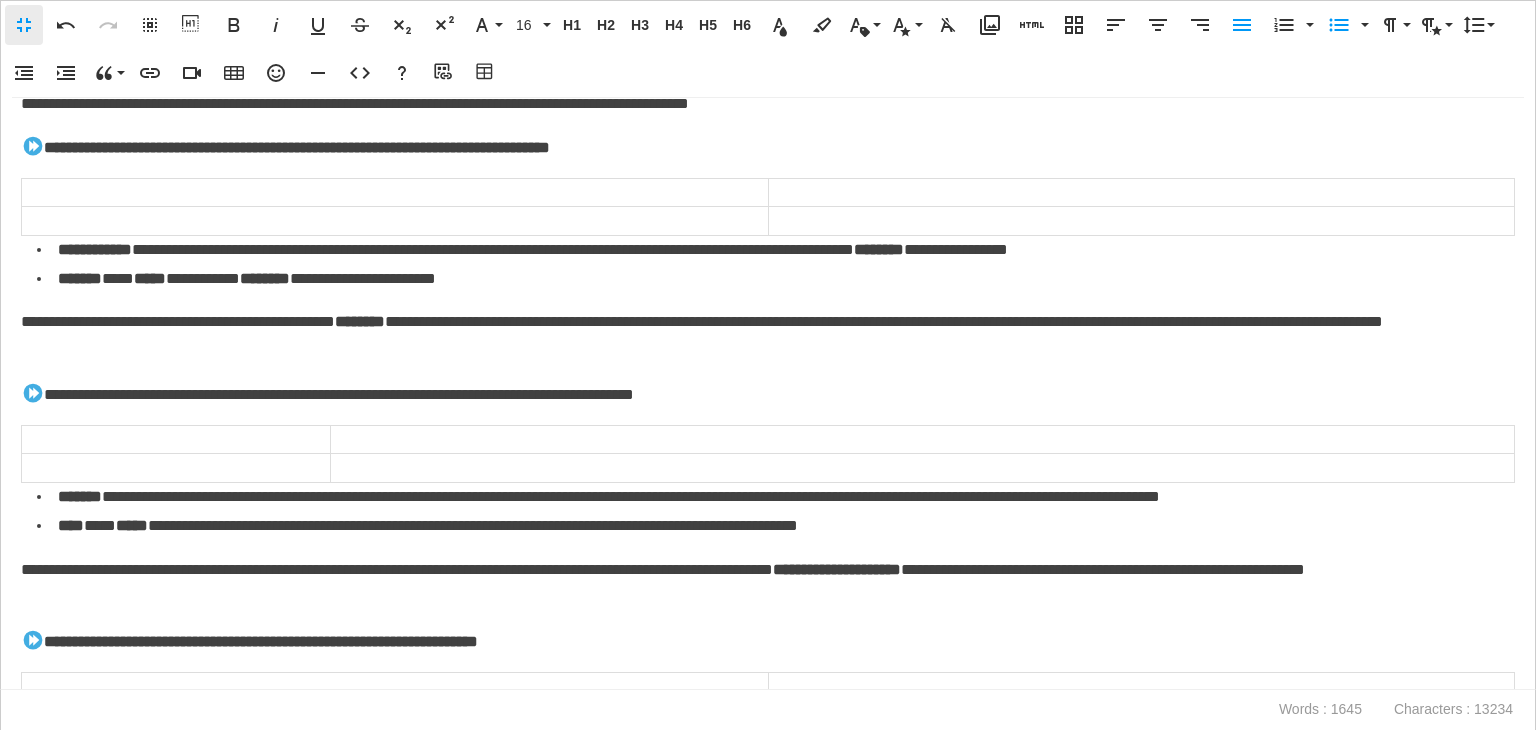 click on "*******" at bounding box center (80, 496) 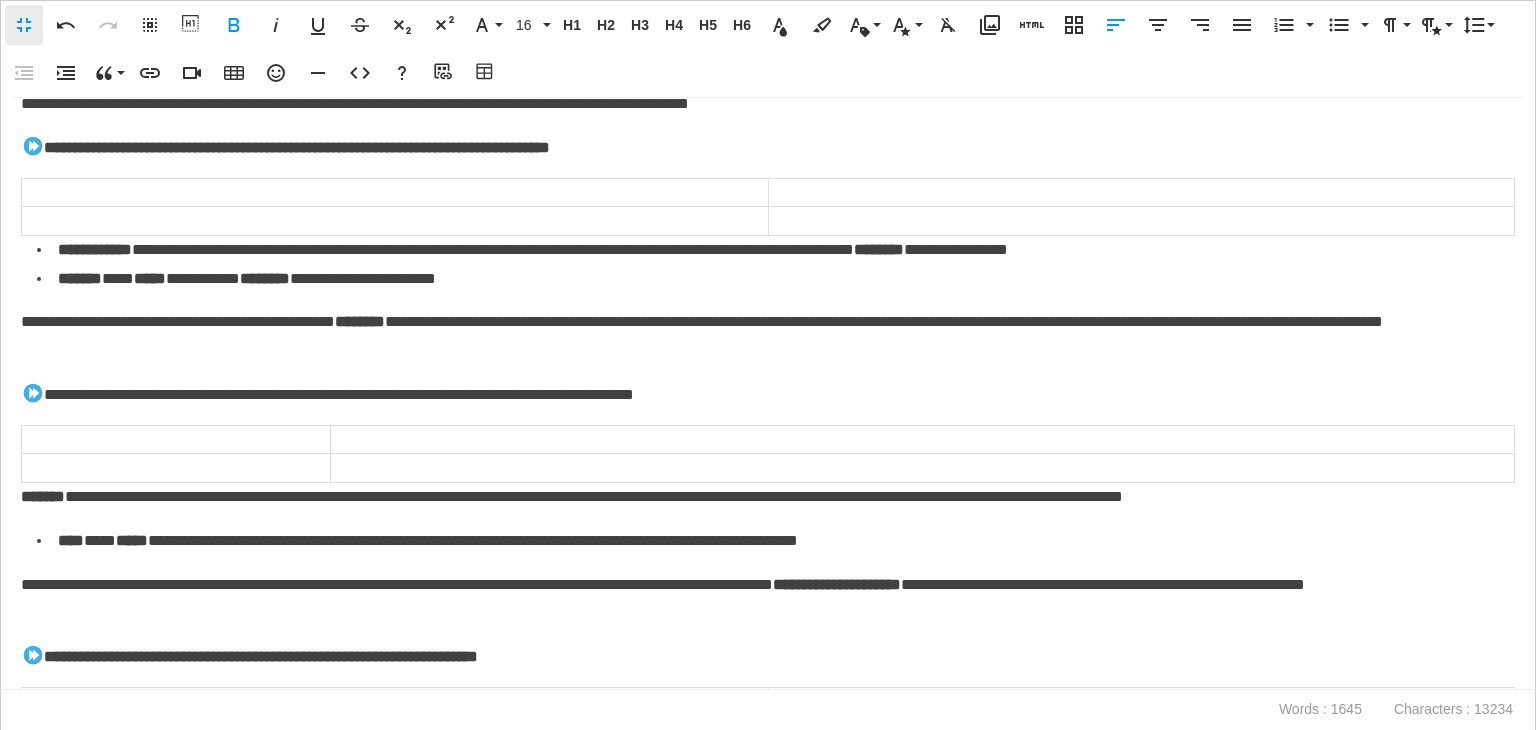 click on "**********" at bounding box center [771, 541] 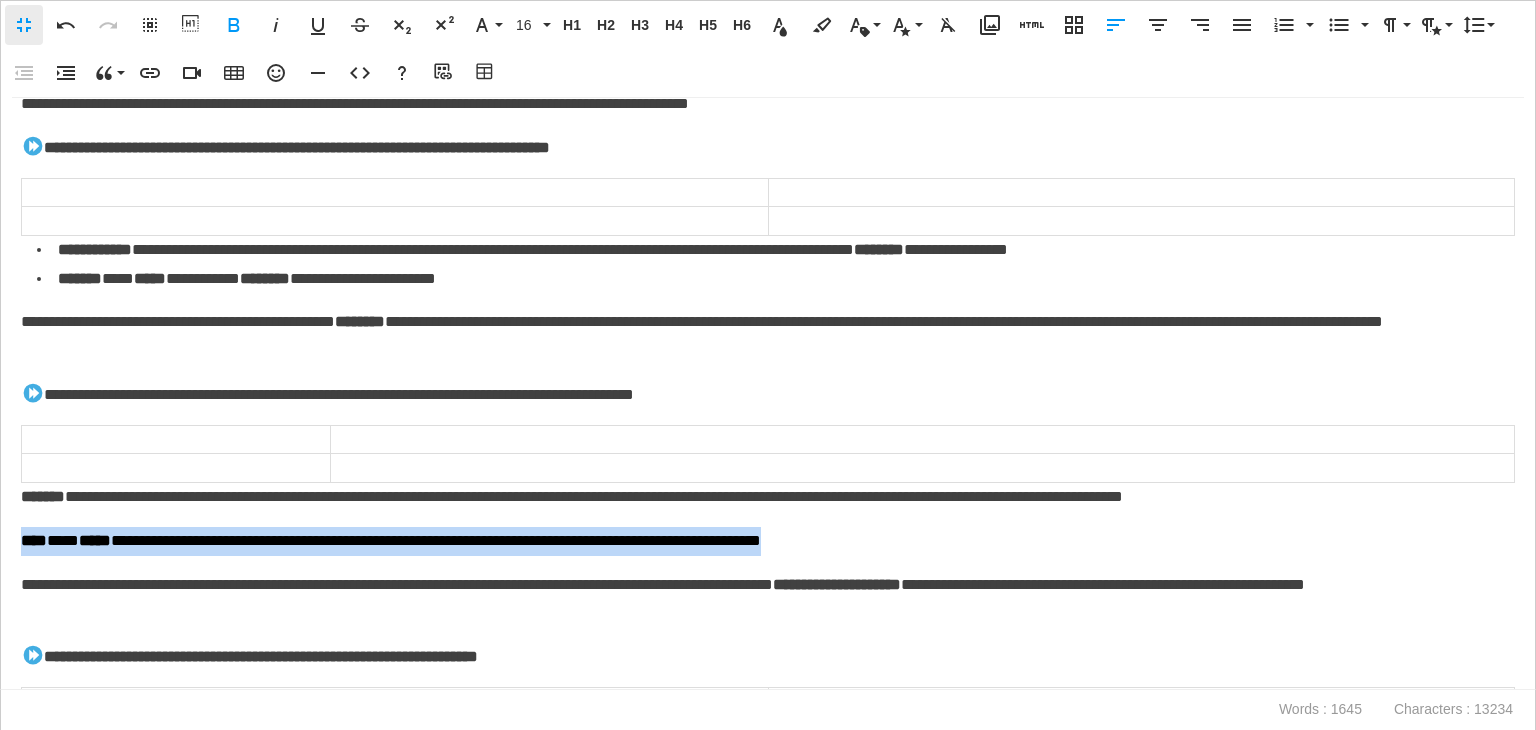 drag, startPoint x: 928, startPoint y: 535, endPoint x: 8, endPoint y: 537, distance: 920.0022 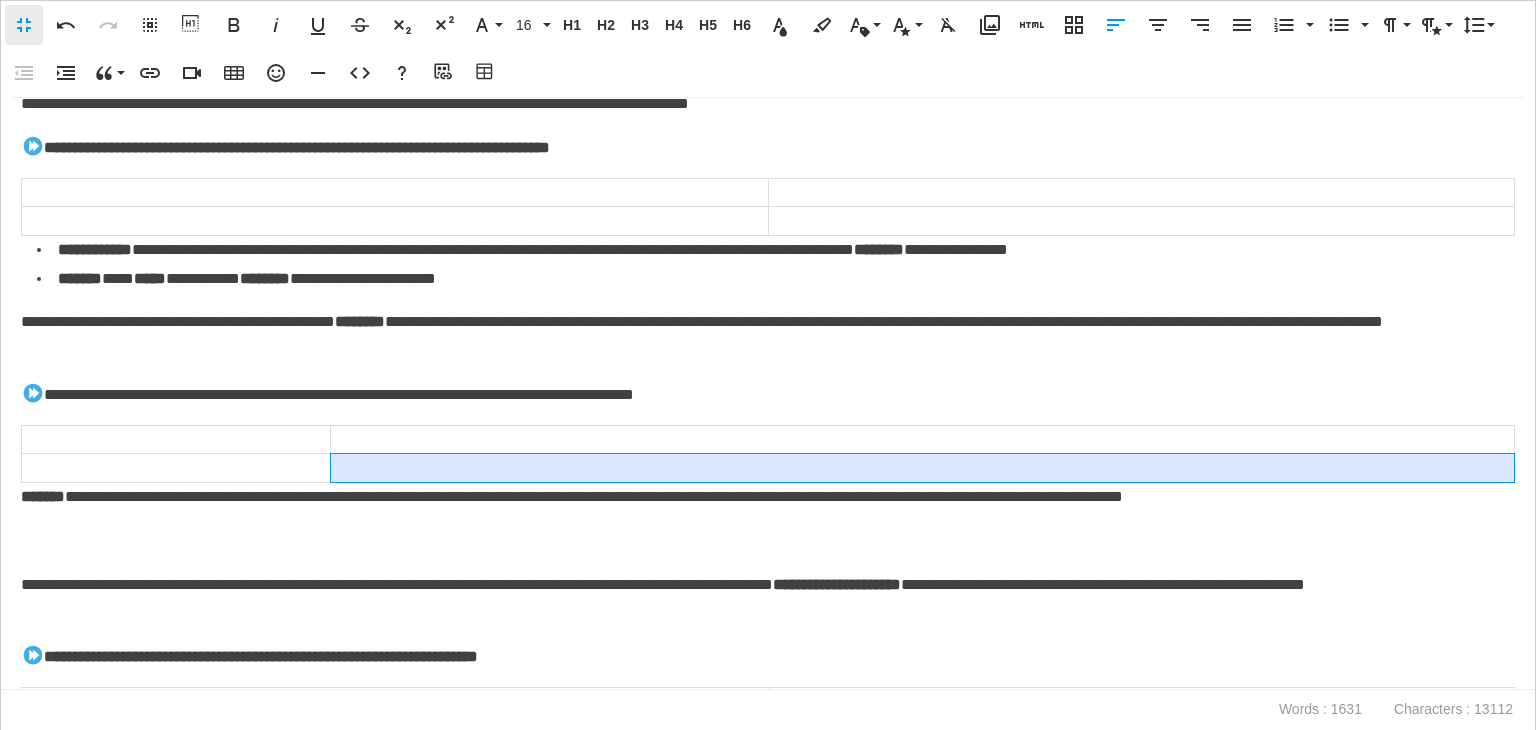 click at bounding box center [922, 468] 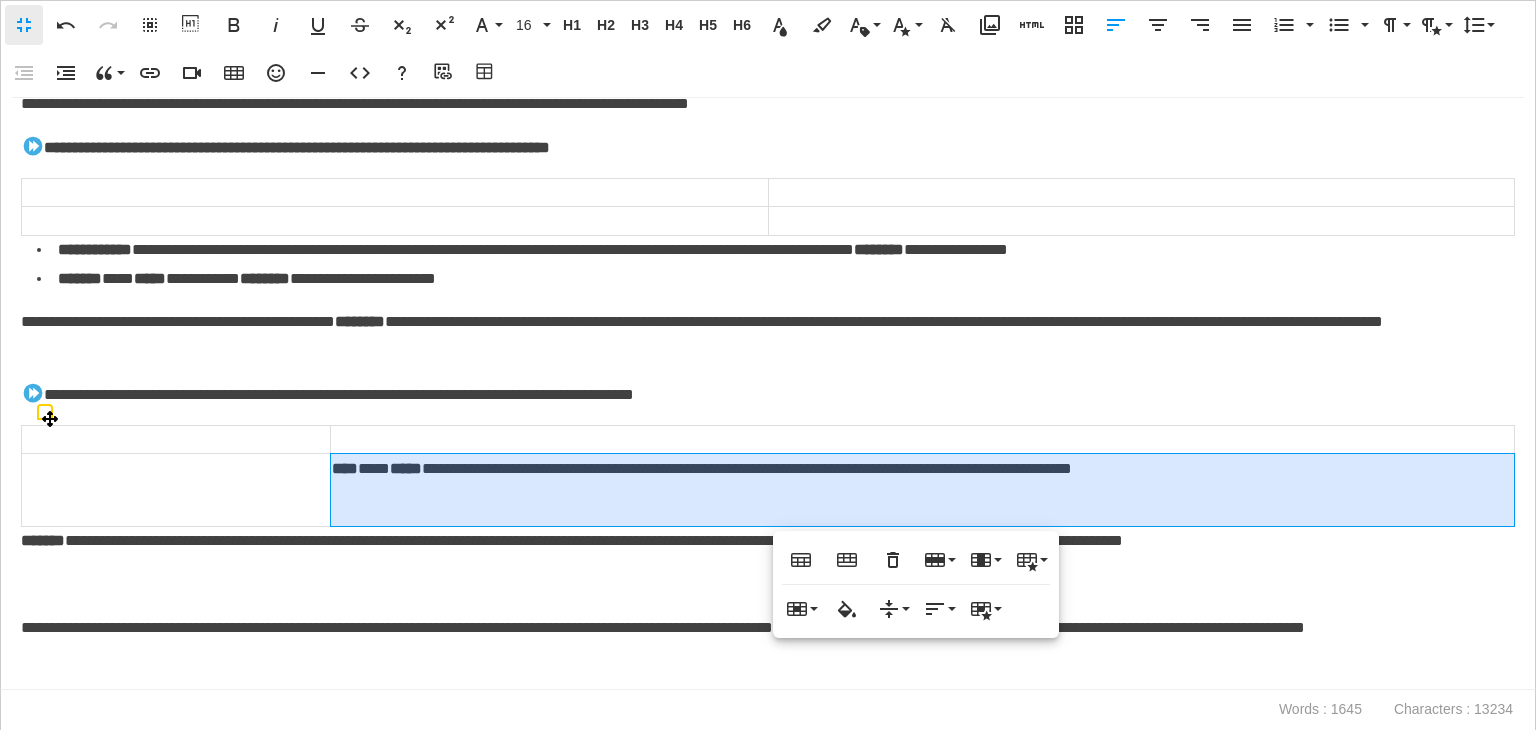 click on "**********" at bounding box center [922, 490] 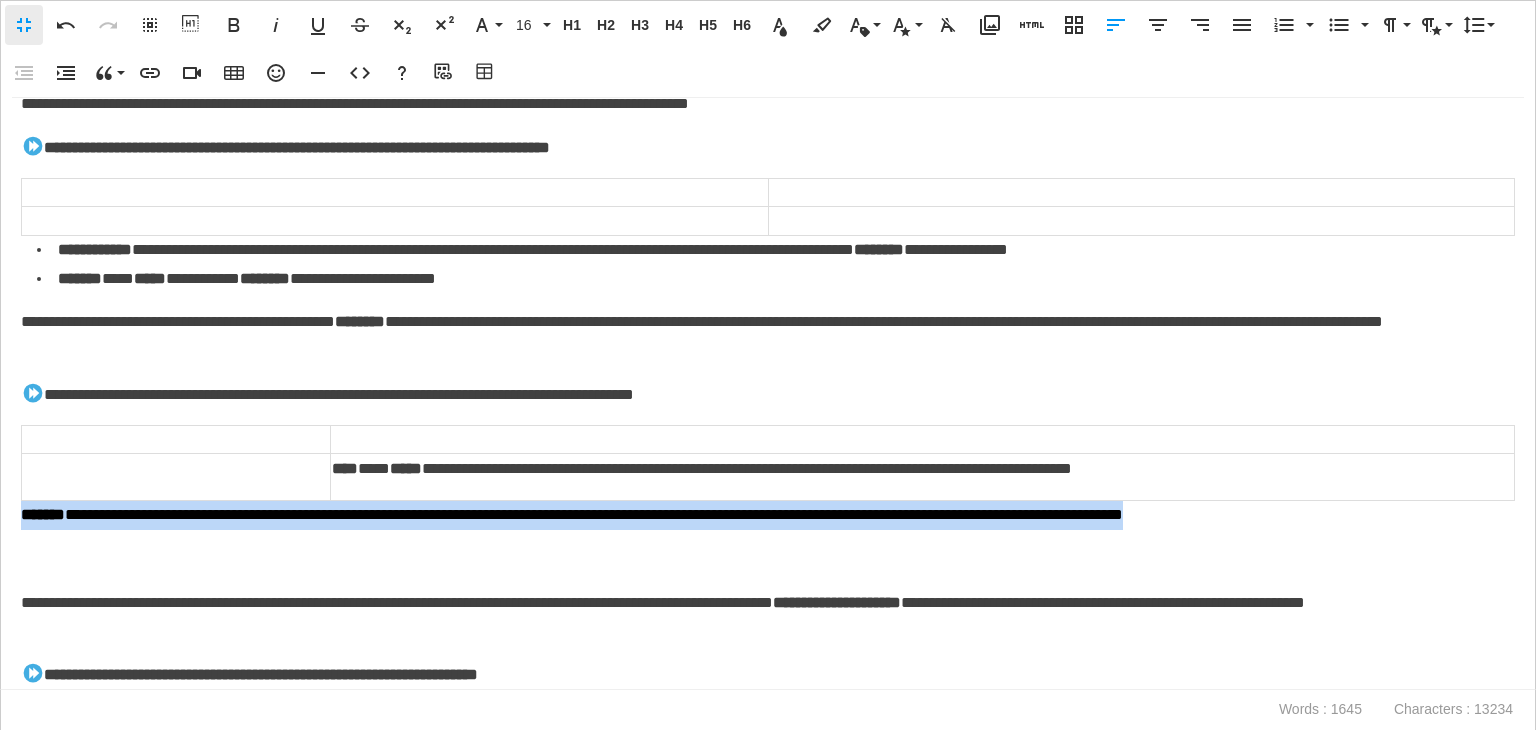 drag, startPoint x: 1140, startPoint y: 516, endPoint x: 0, endPoint y: 520, distance: 1140.007 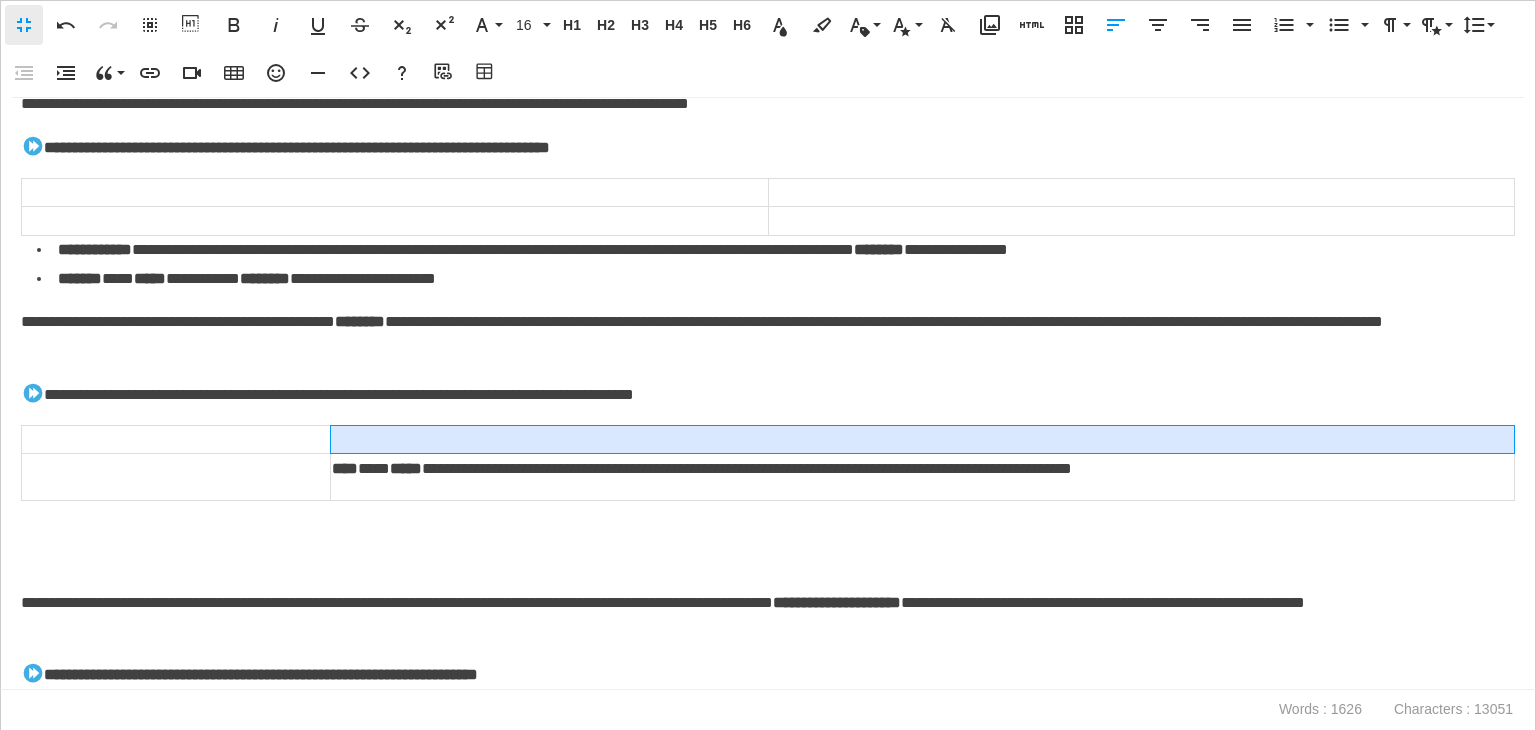 click at bounding box center [922, 439] 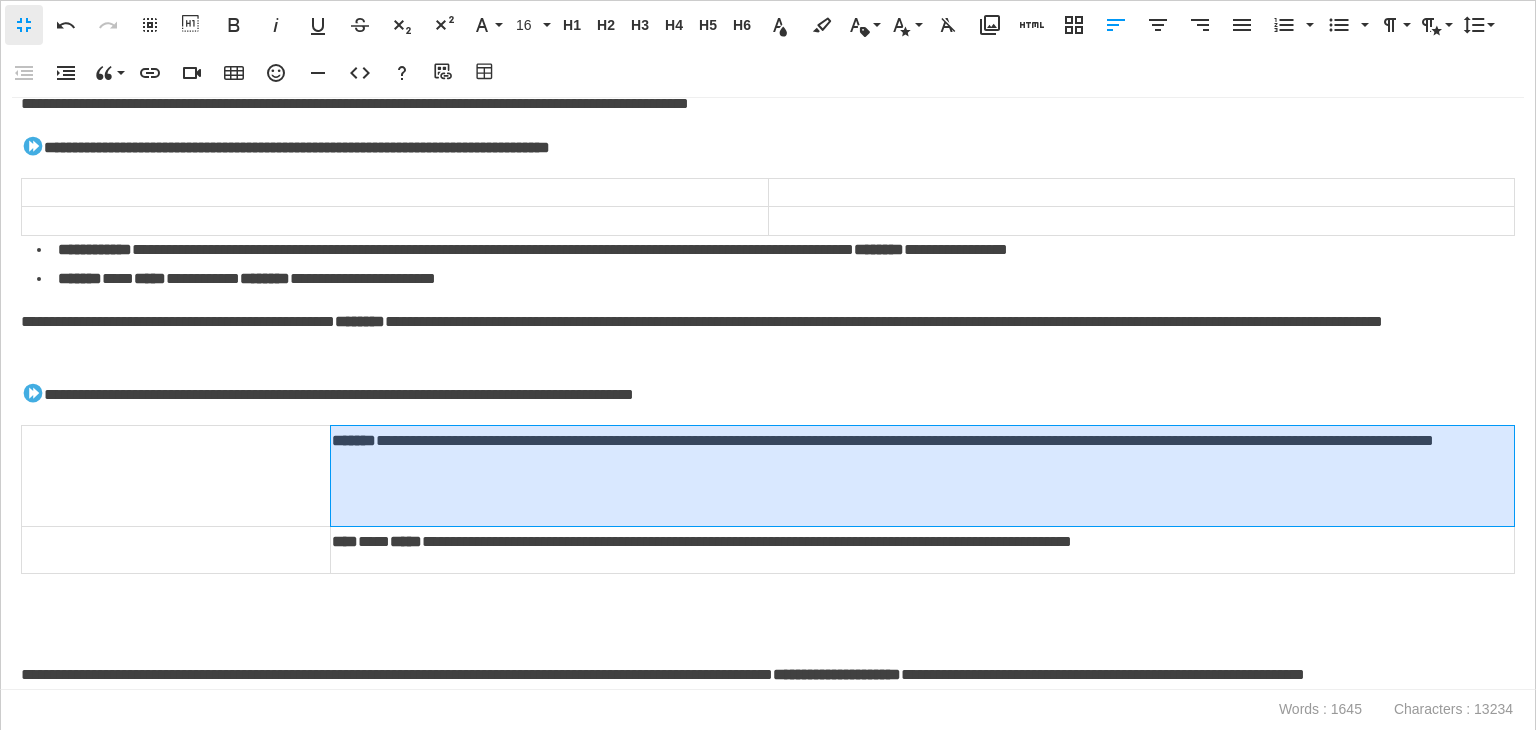 click on "**********" at bounding box center (922, 475) 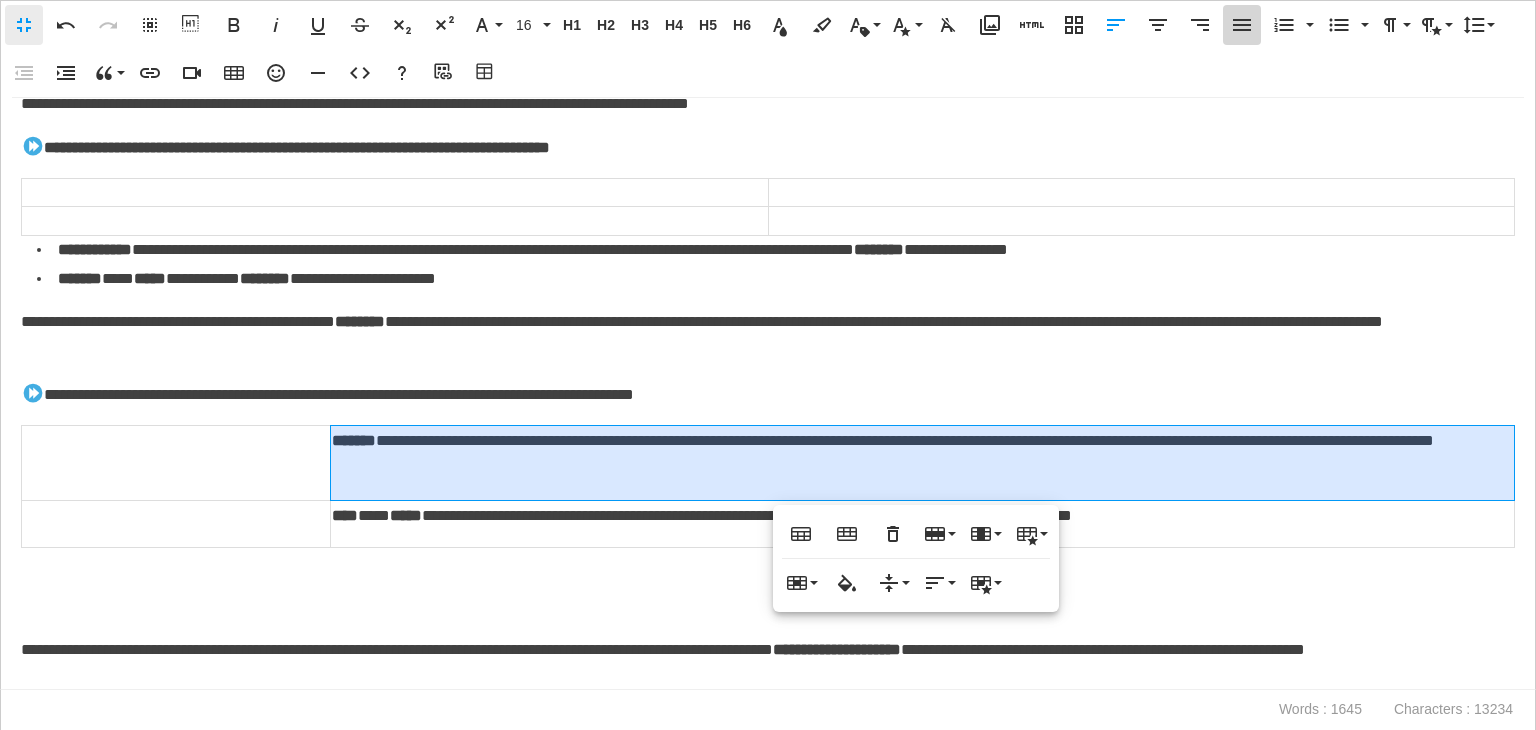 click on "Align Justify" at bounding box center (1242, 25) 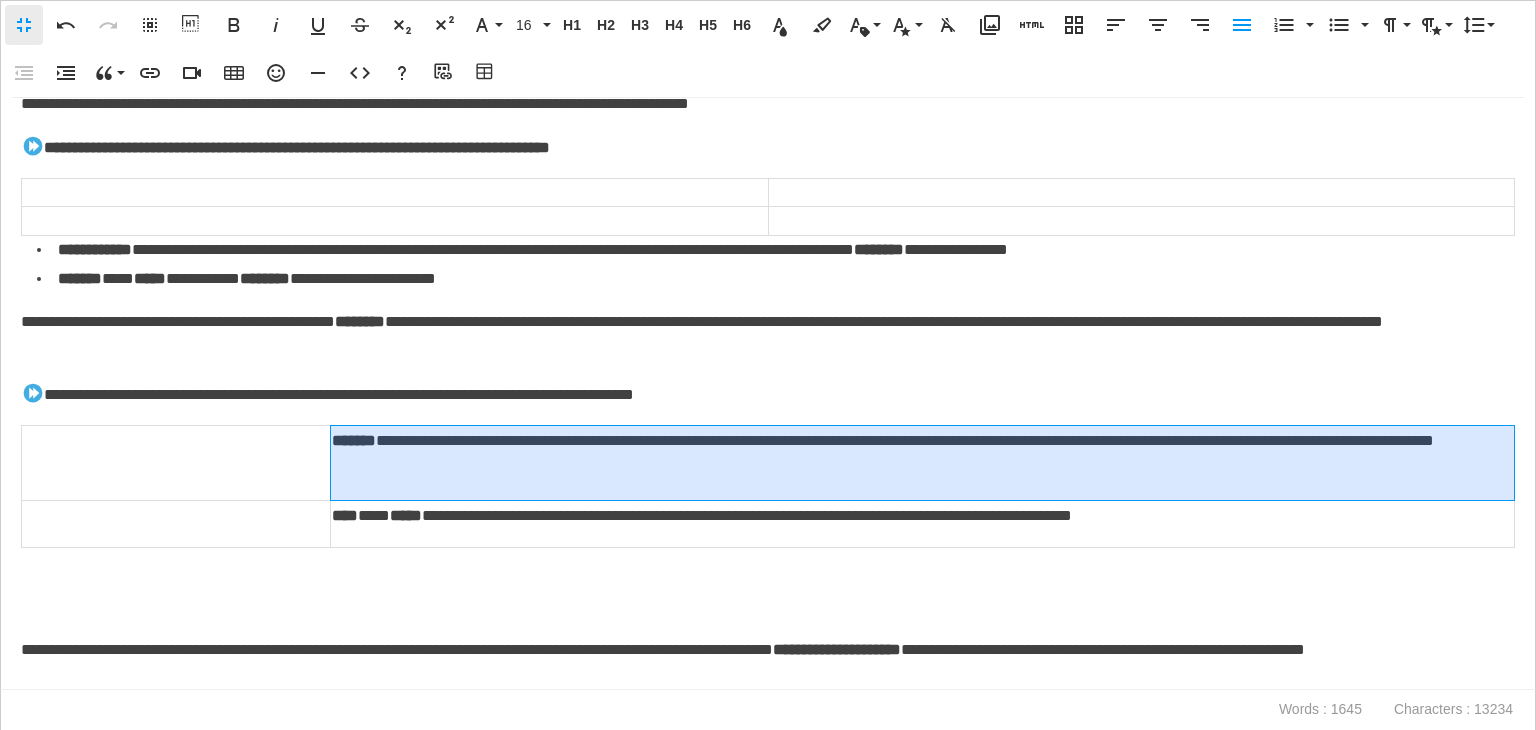 click on "**********" at bounding box center (919, 456) 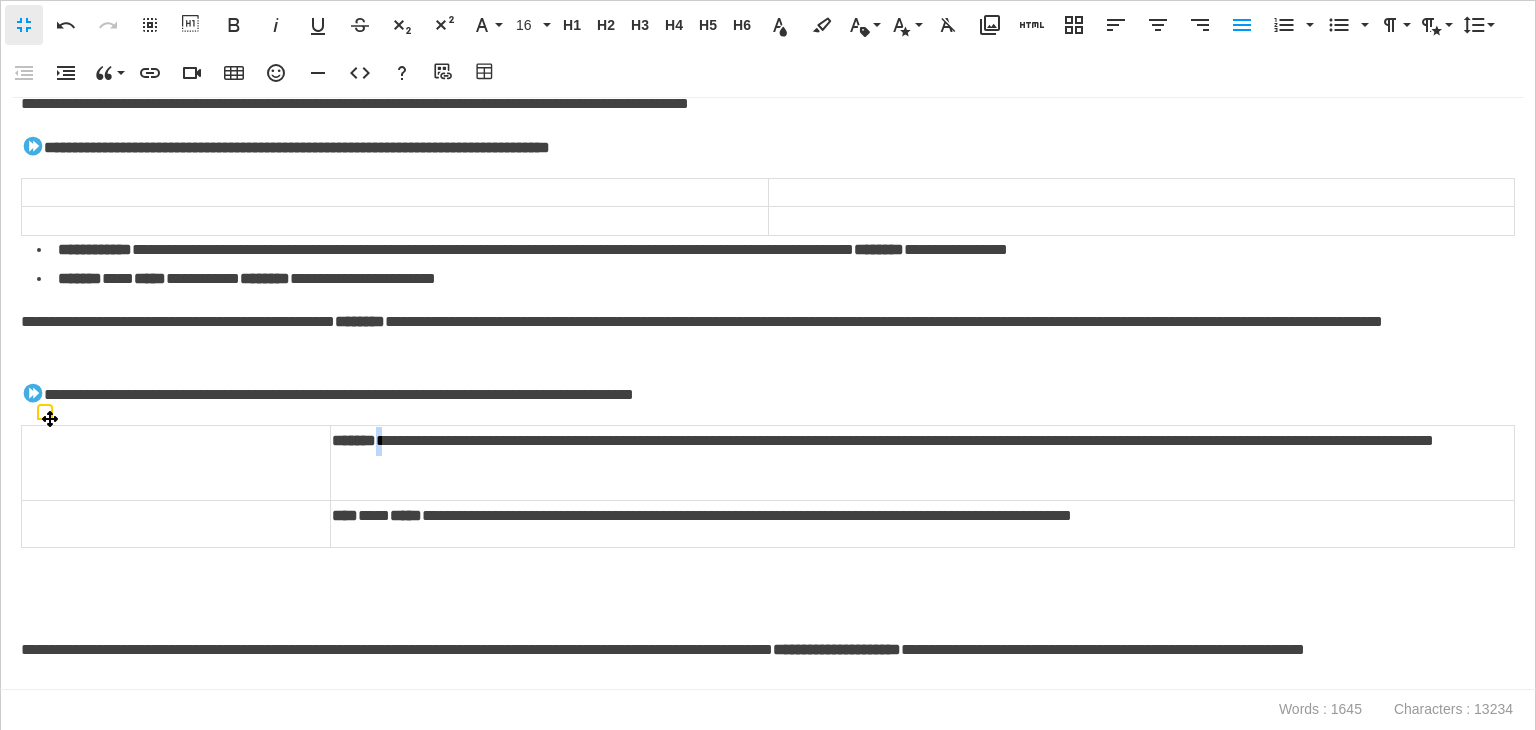 click on "*******" at bounding box center (354, 440) 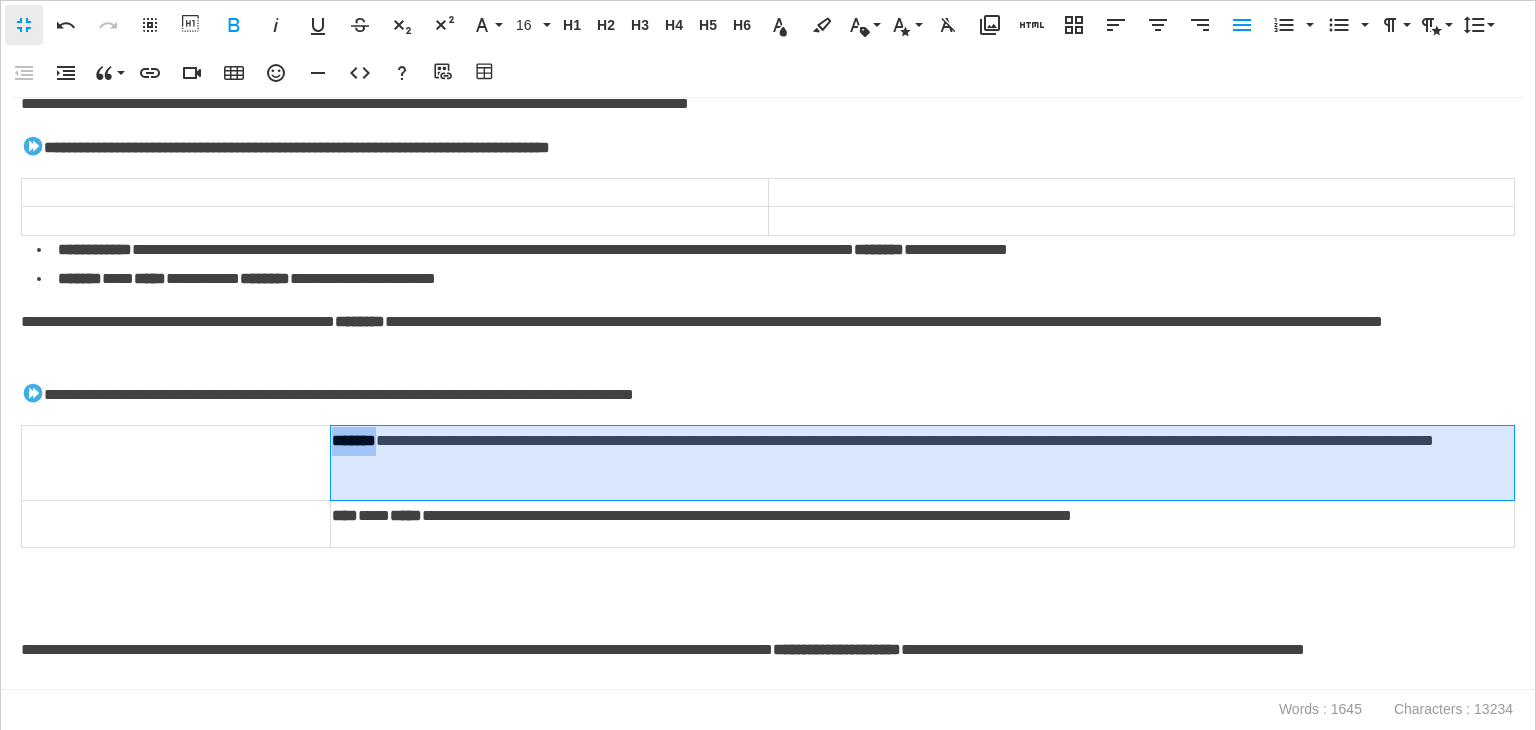 drag, startPoint x: 389, startPoint y: 435, endPoint x: 334, endPoint y: 435, distance: 55 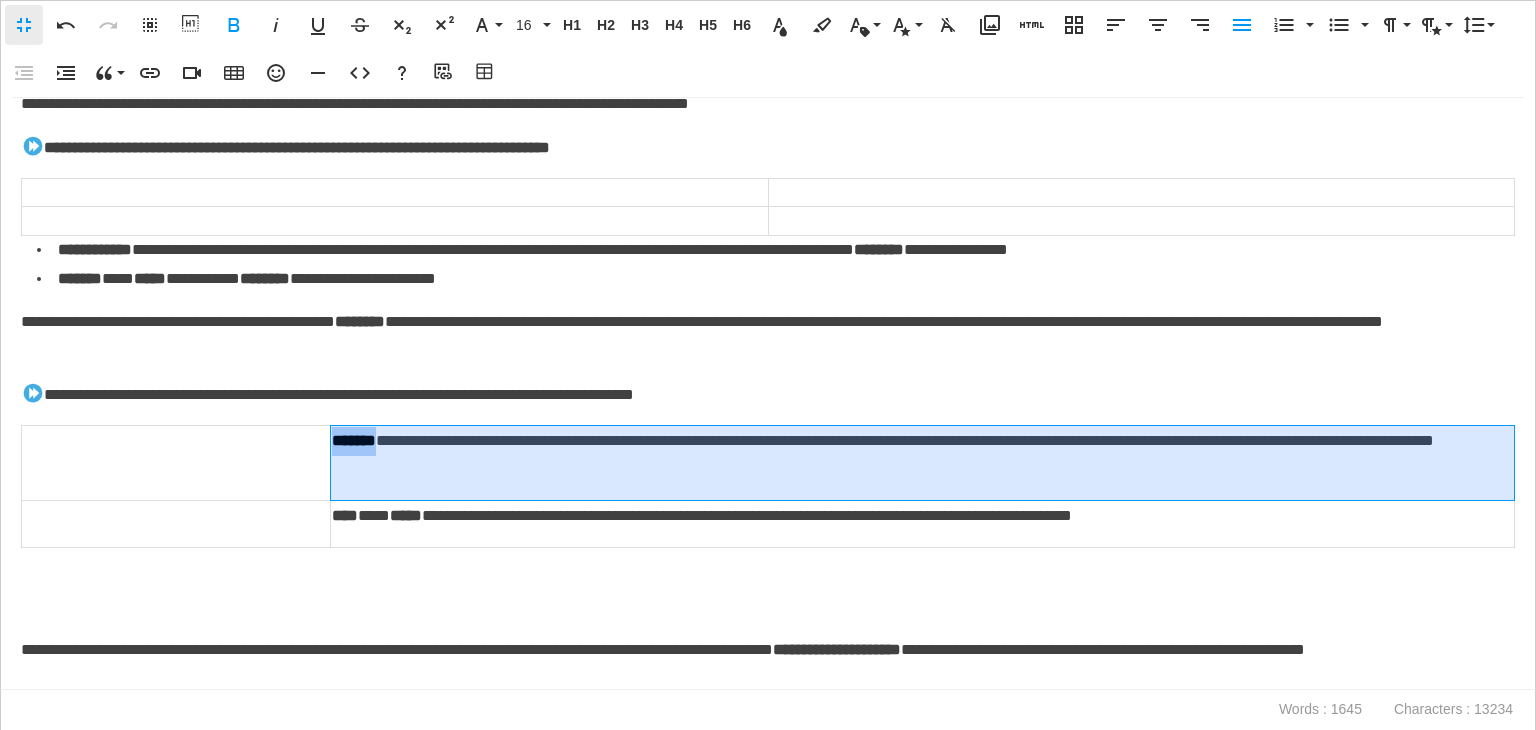 click on "**********" at bounding box center [919, 456] 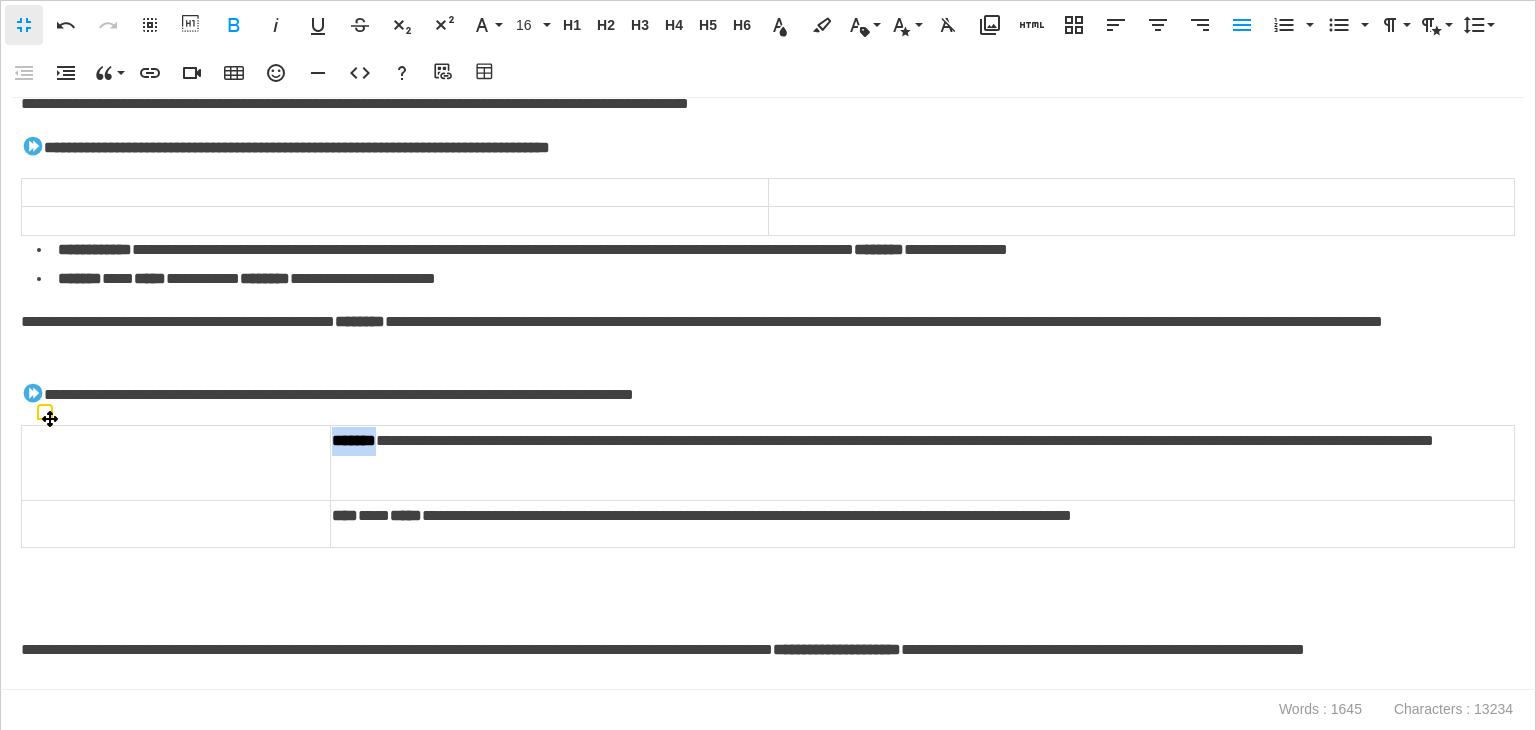 copy on "*******" 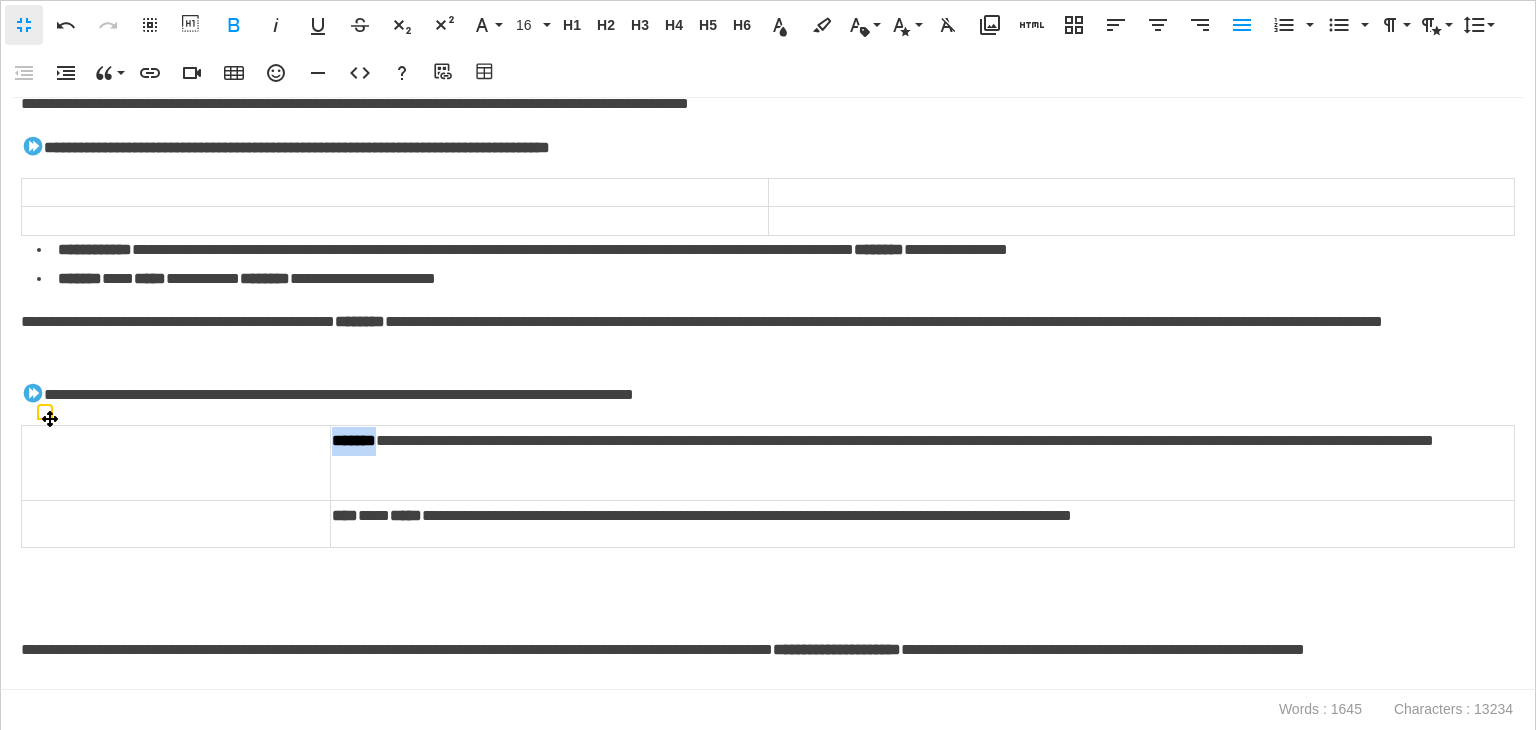 click at bounding box center (176, 463) 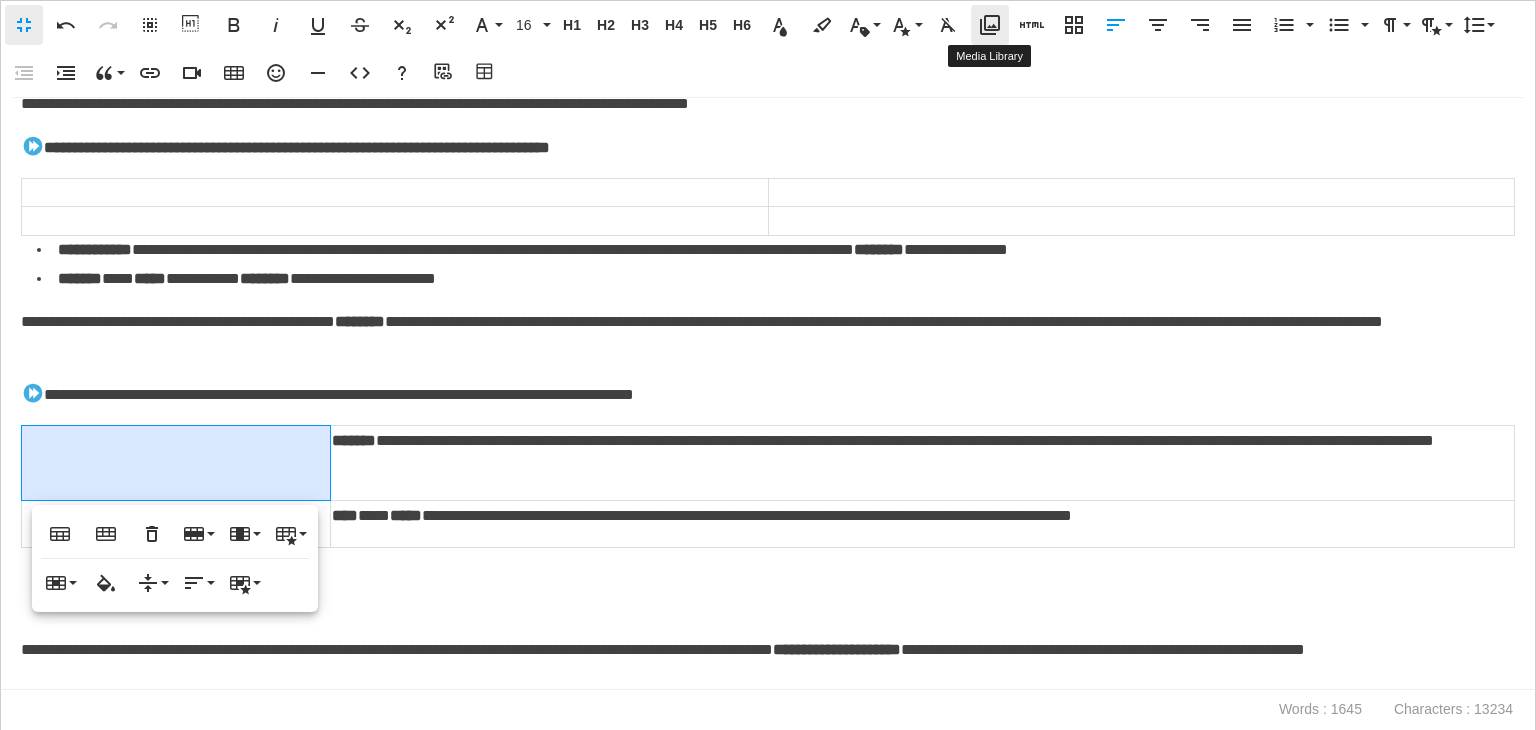 click 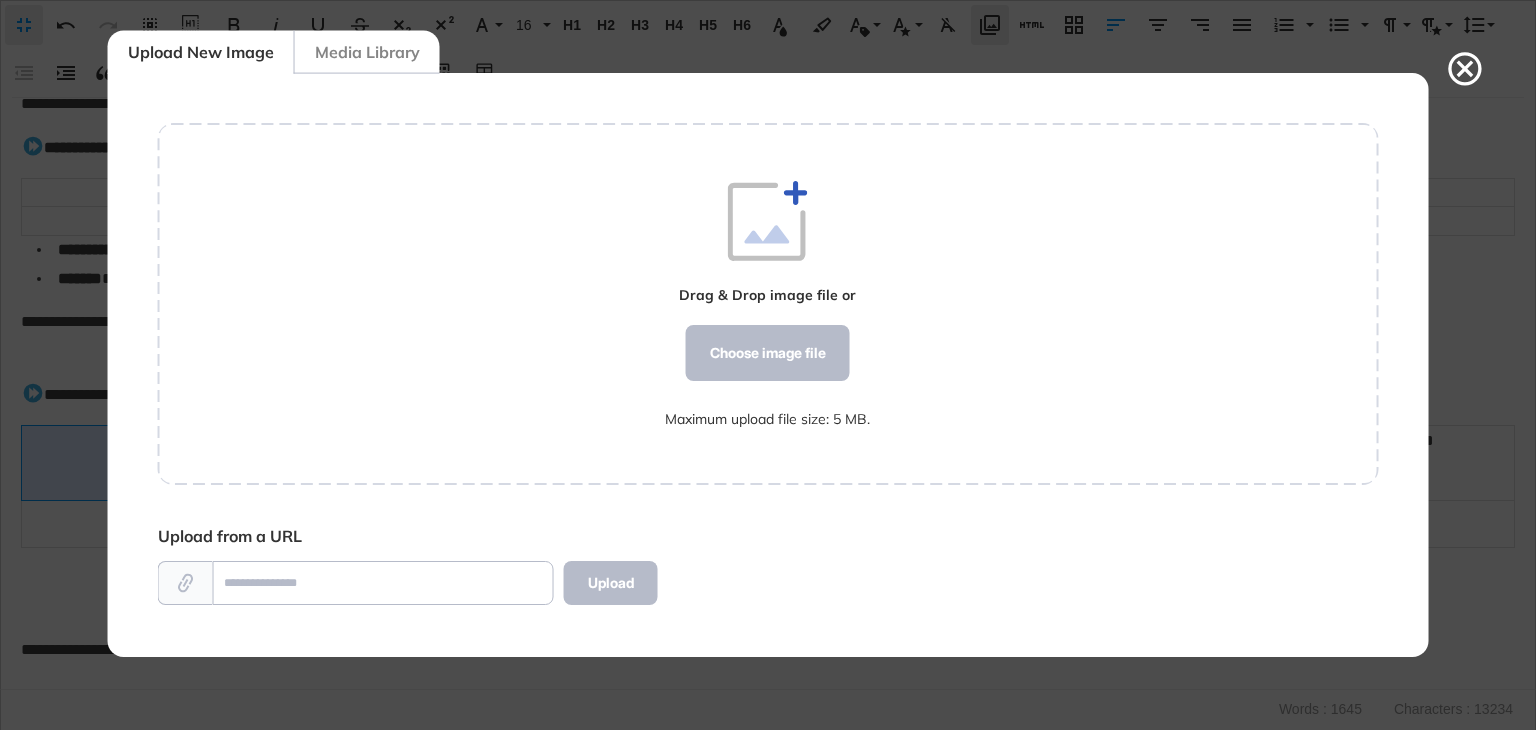 scroll, scrollTop: 9, scrollLeft: 0, axis: vertical 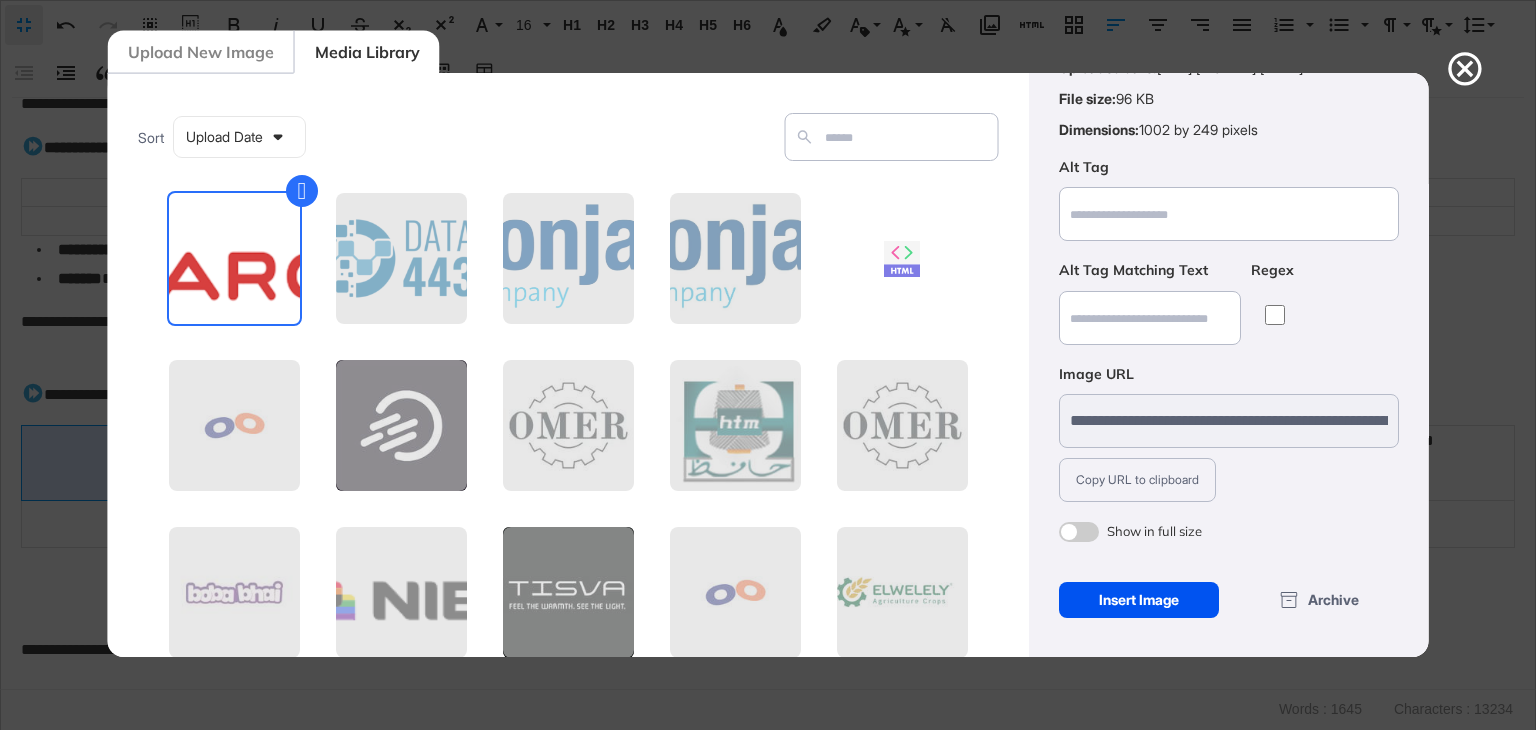 click on "Insert Image" at bounding box center [1138, 600] 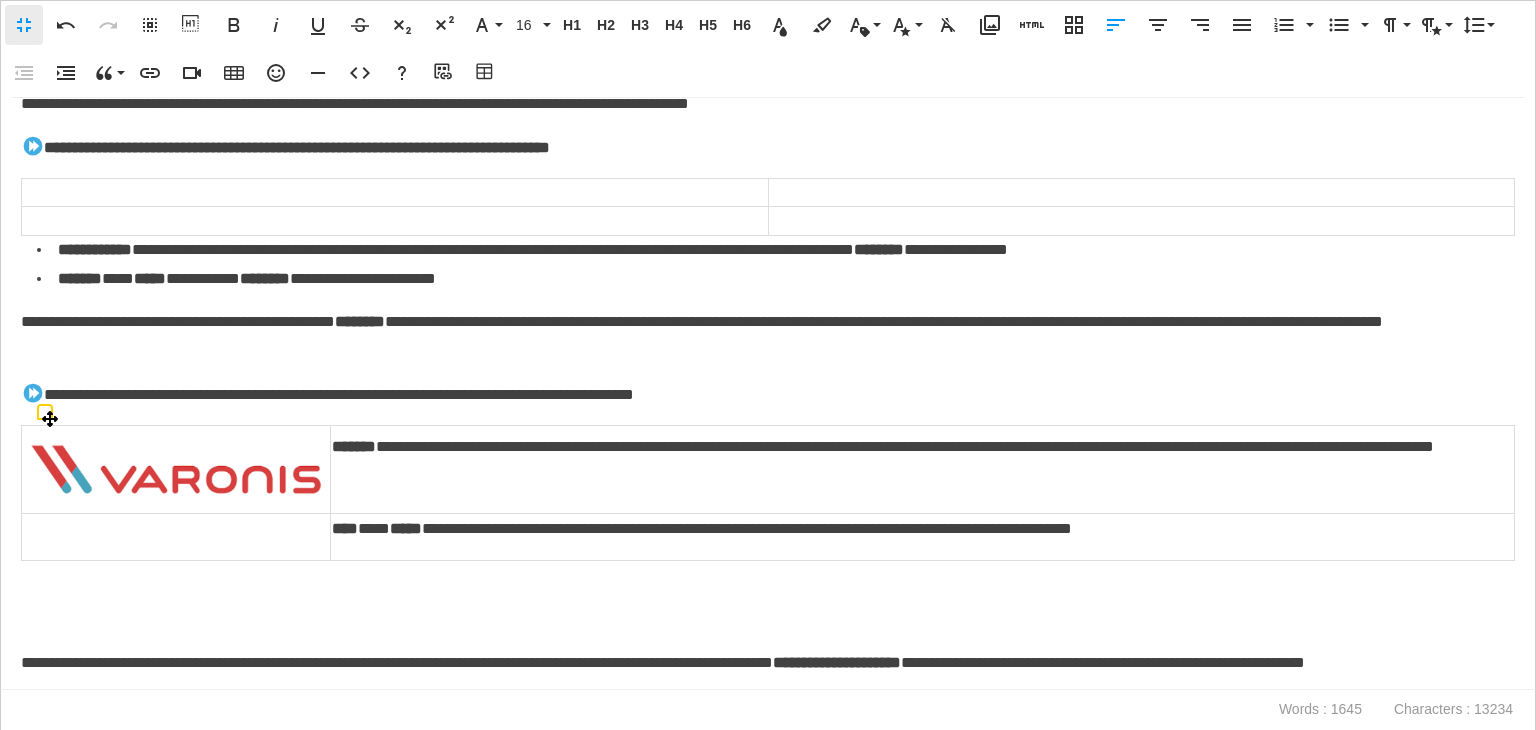 click at bounding box center (176, 537) 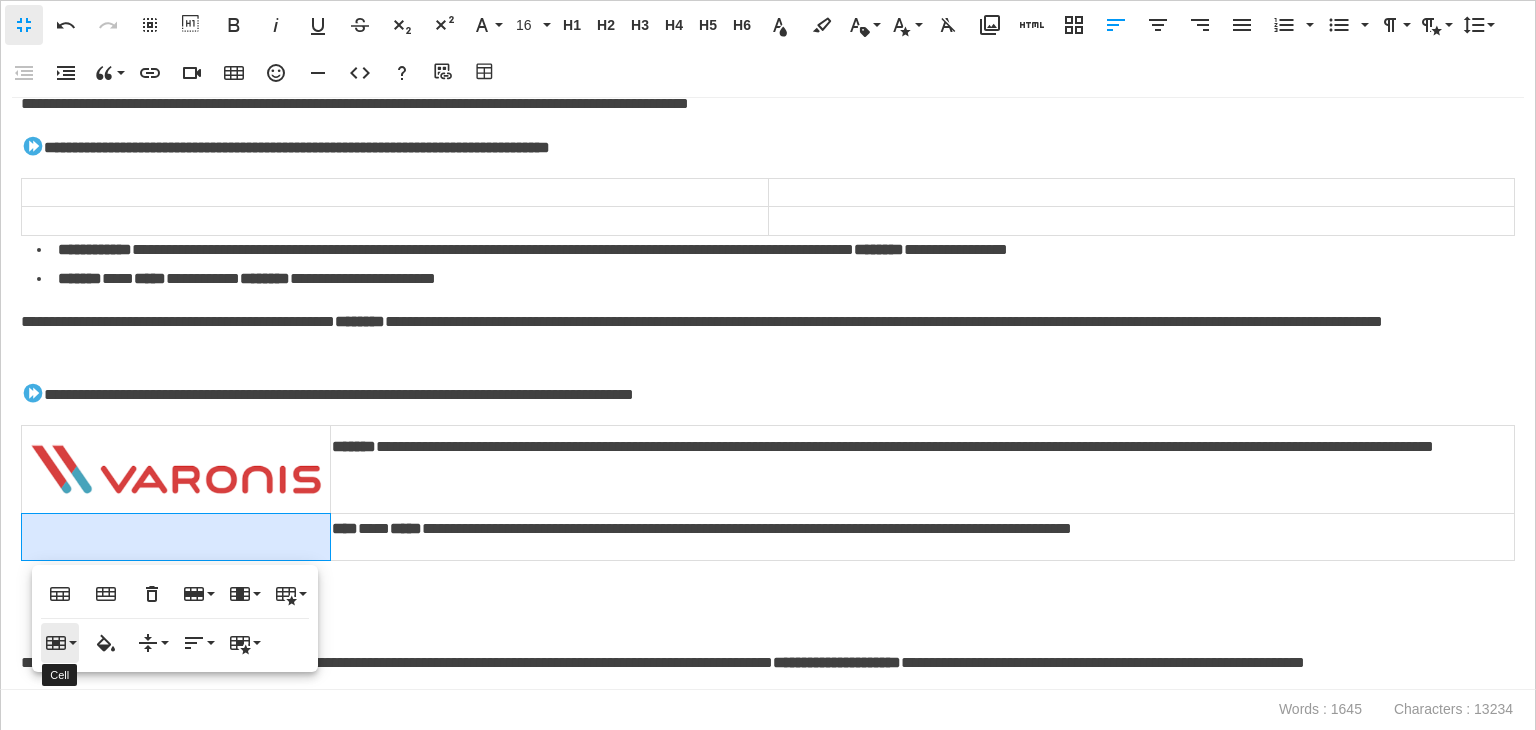 click 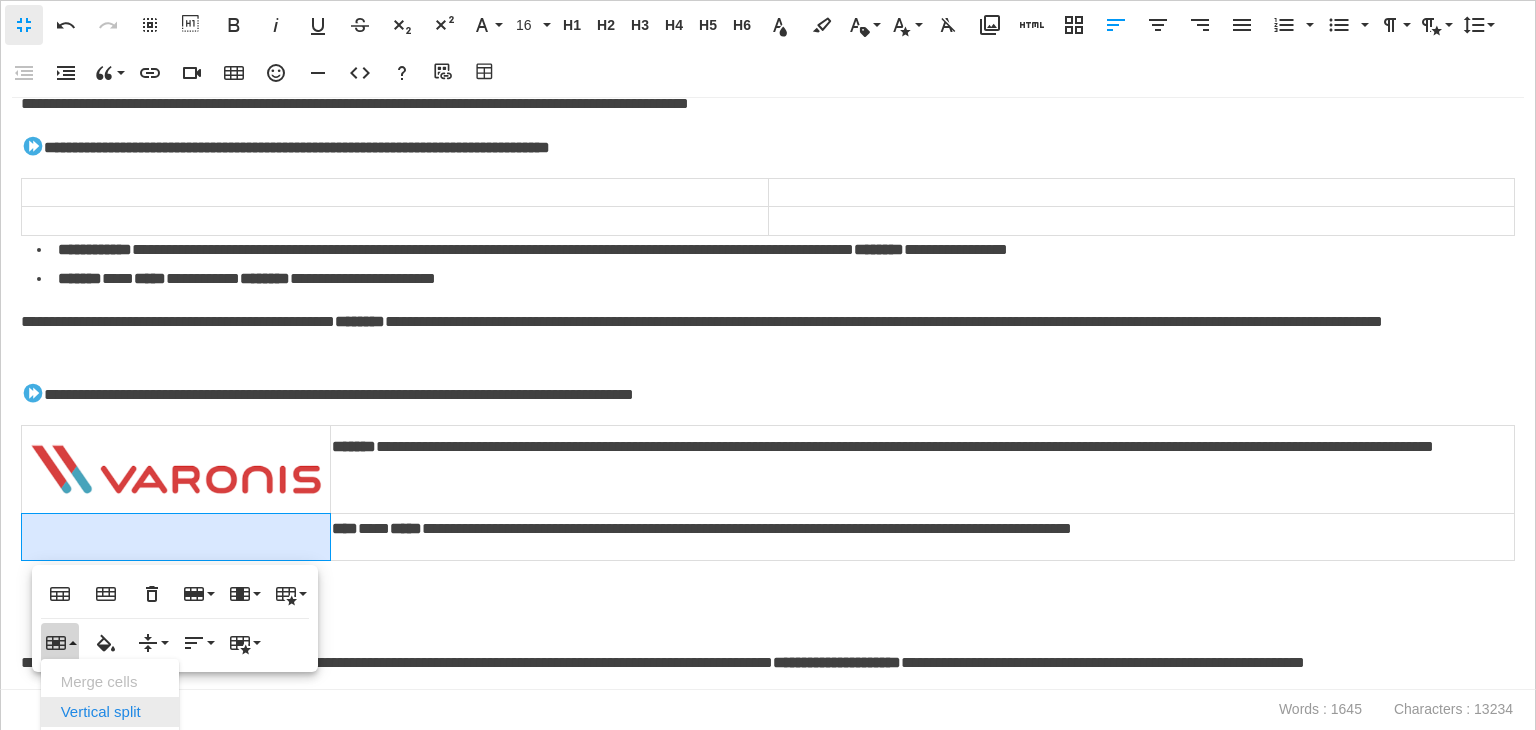 click on "Vertical split" at bounding box center (110, 712) 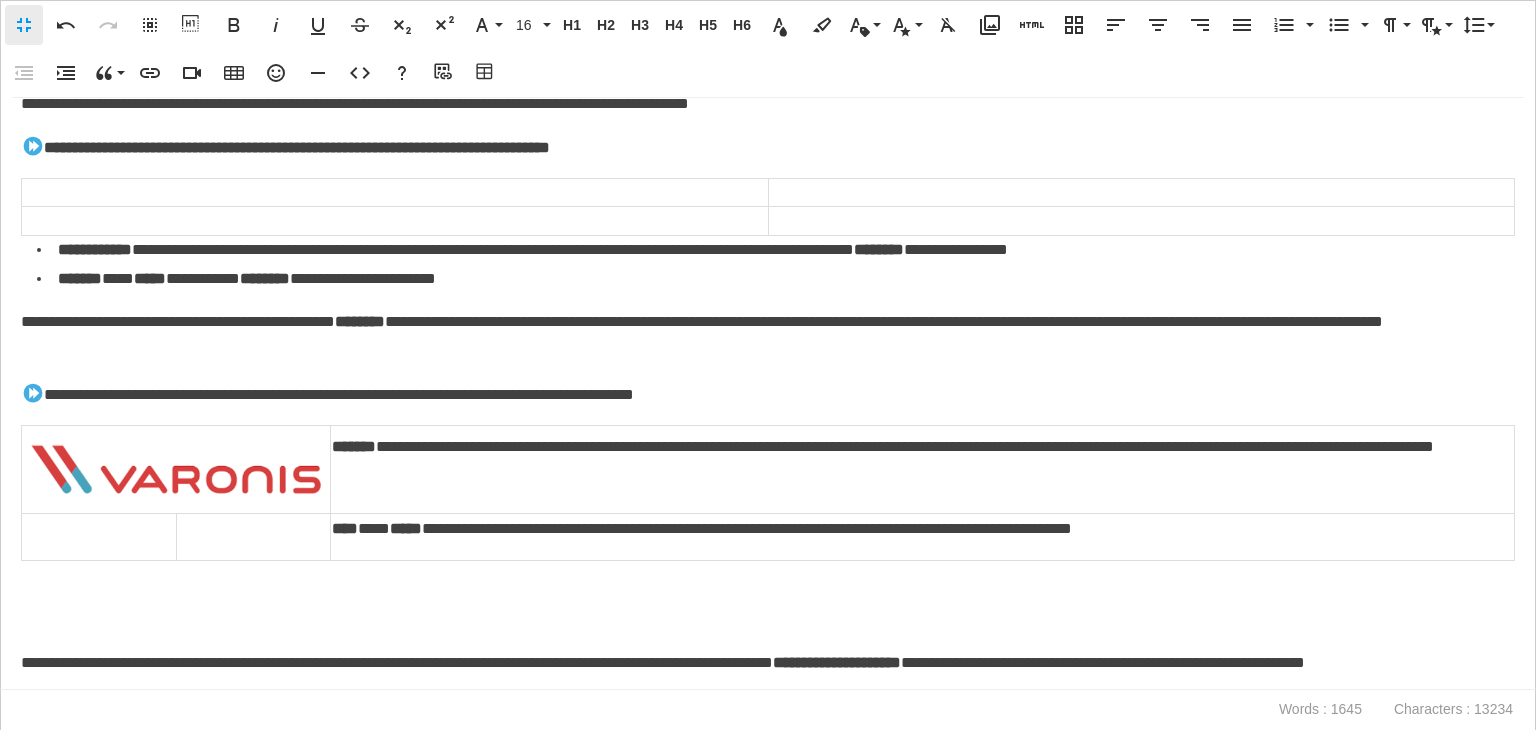 click at bounding box center (99, 537) 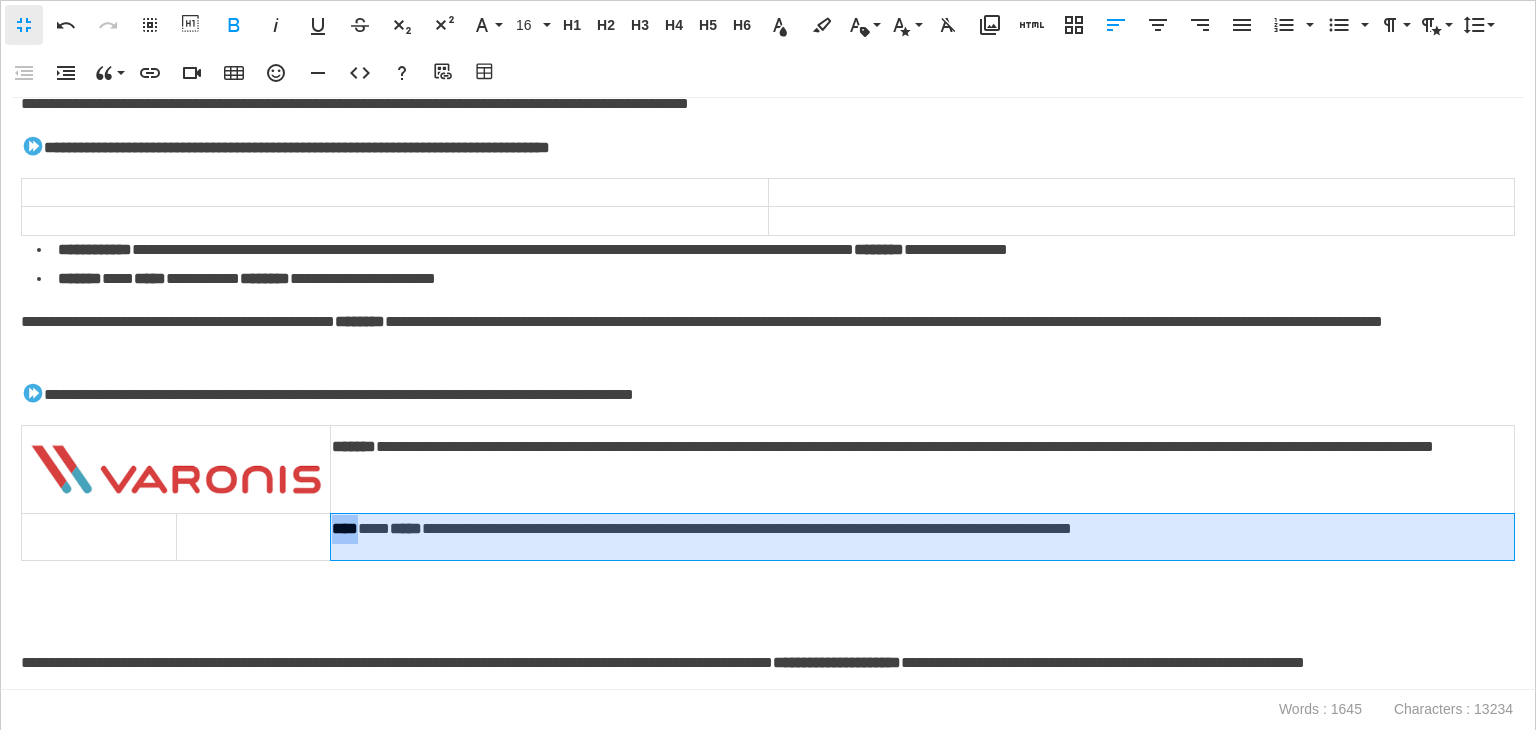drag, startPoint x: 360, startPoint y: 525, endPoint x: 333, endPoint y: 530, distance: 27.45906 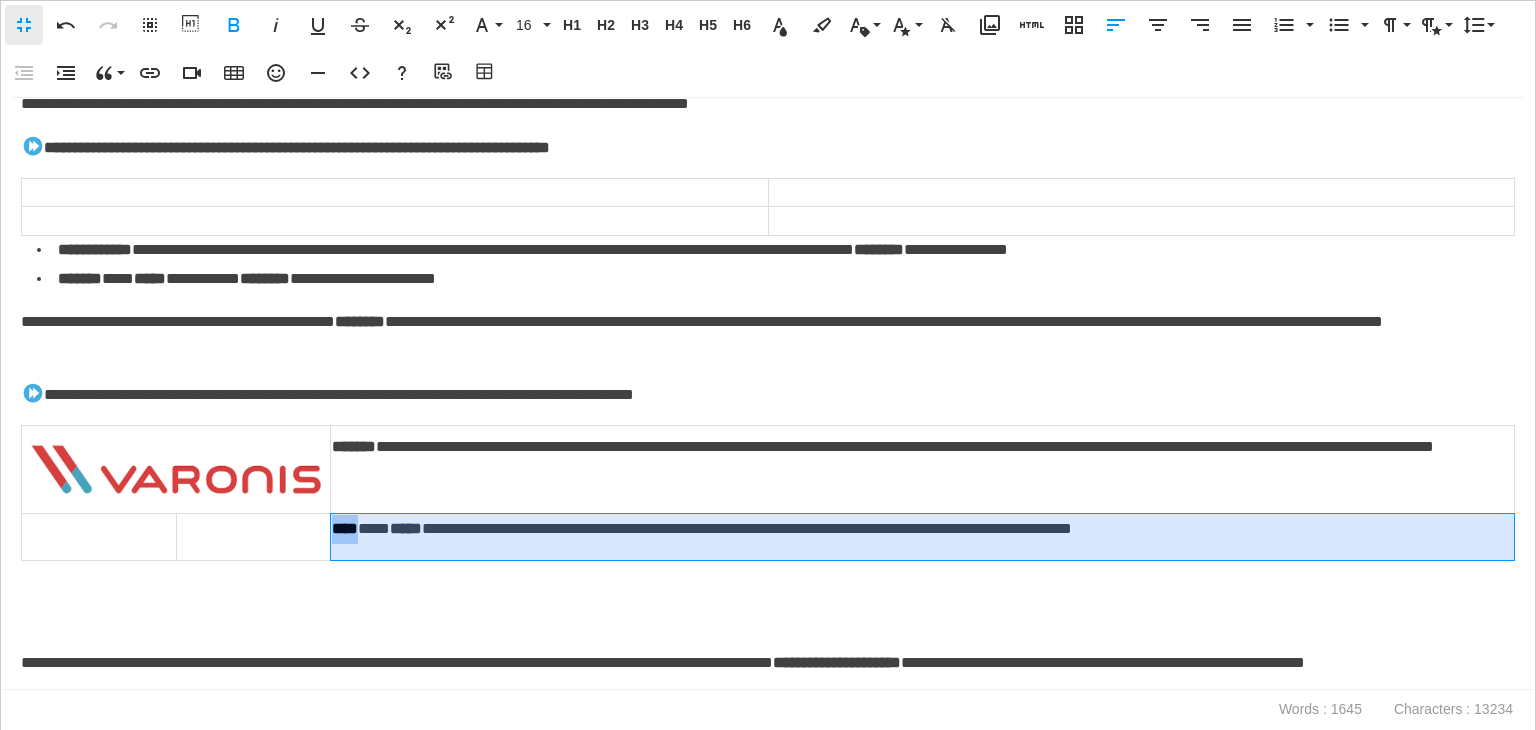 click on "**********" at bounding box center [918, 529] 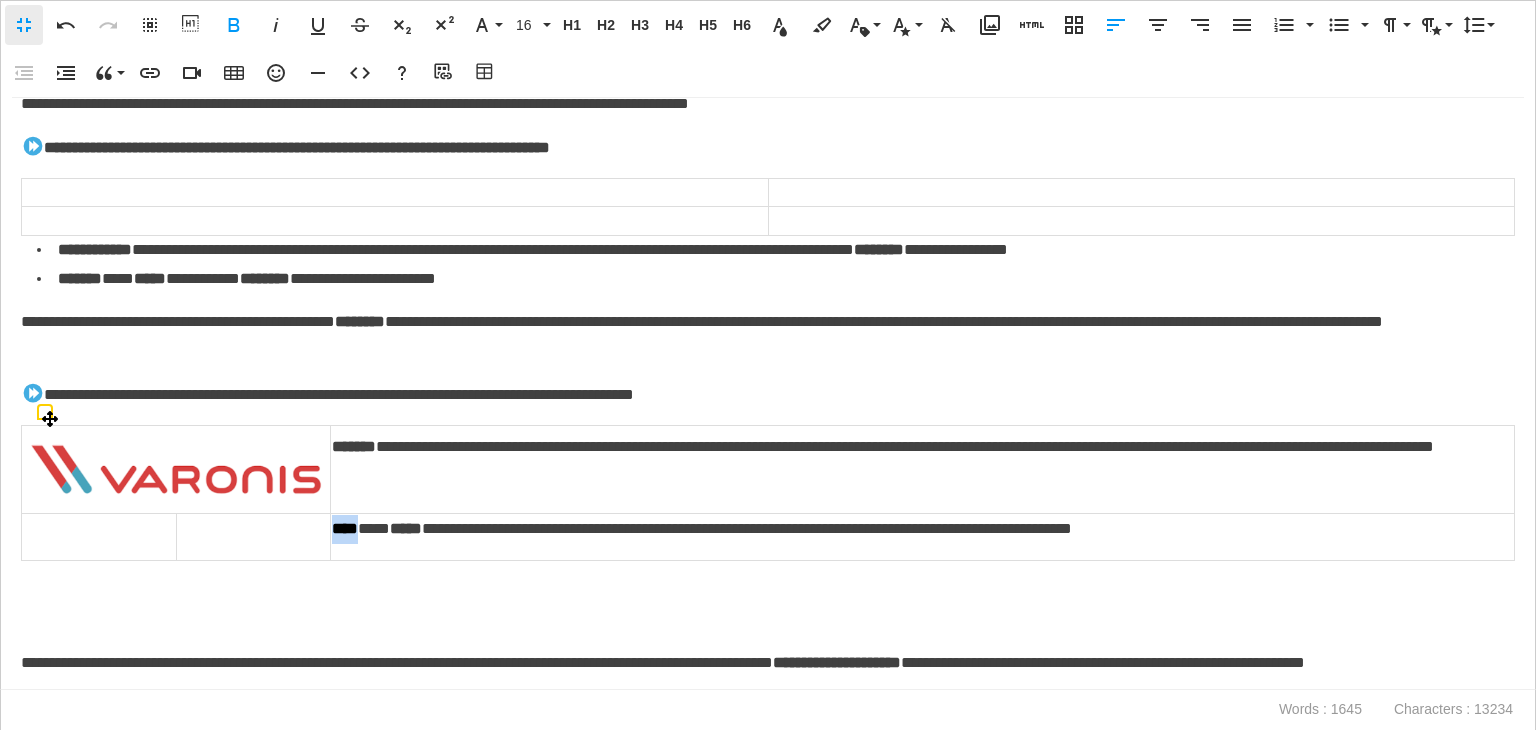 copy on "****" 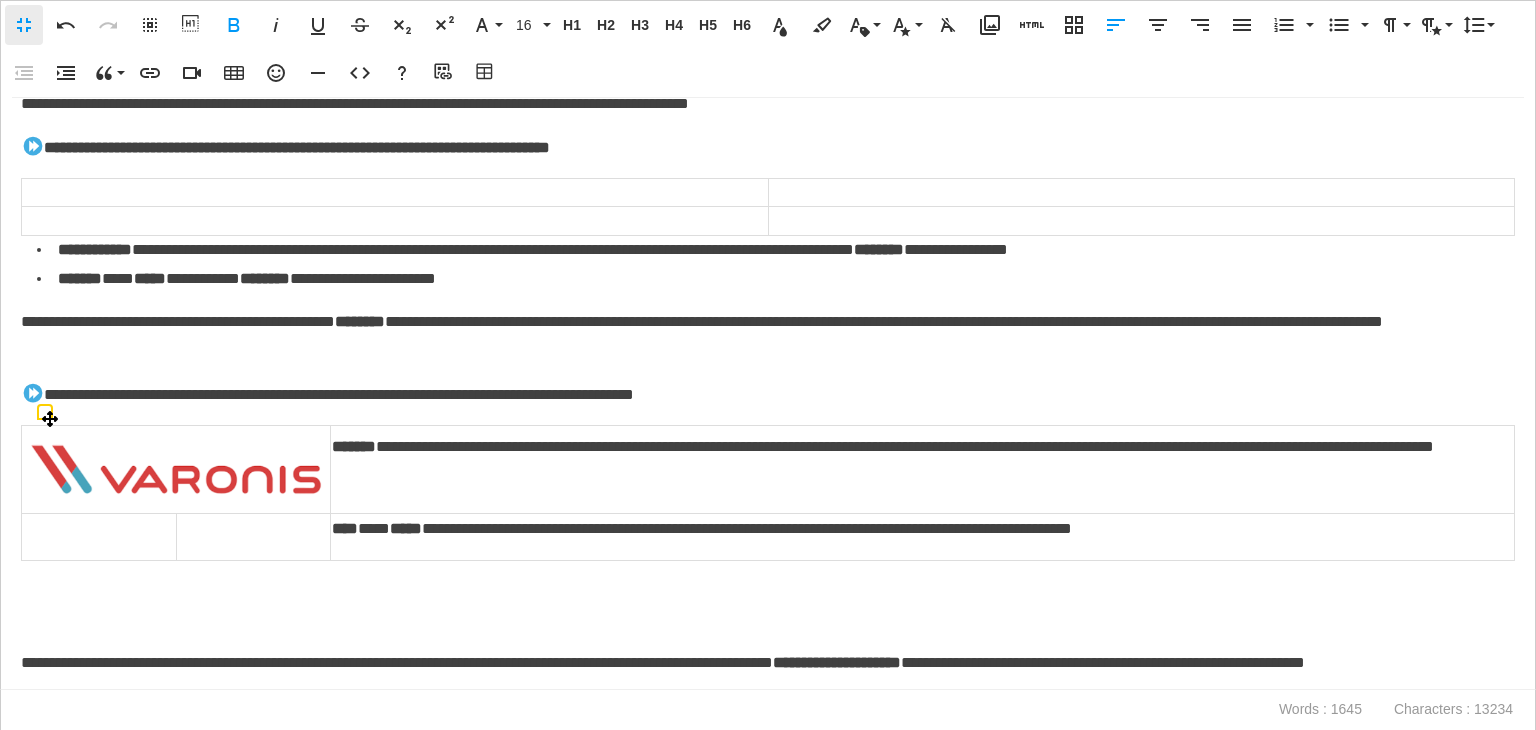 click at bounding box center (99, 537) 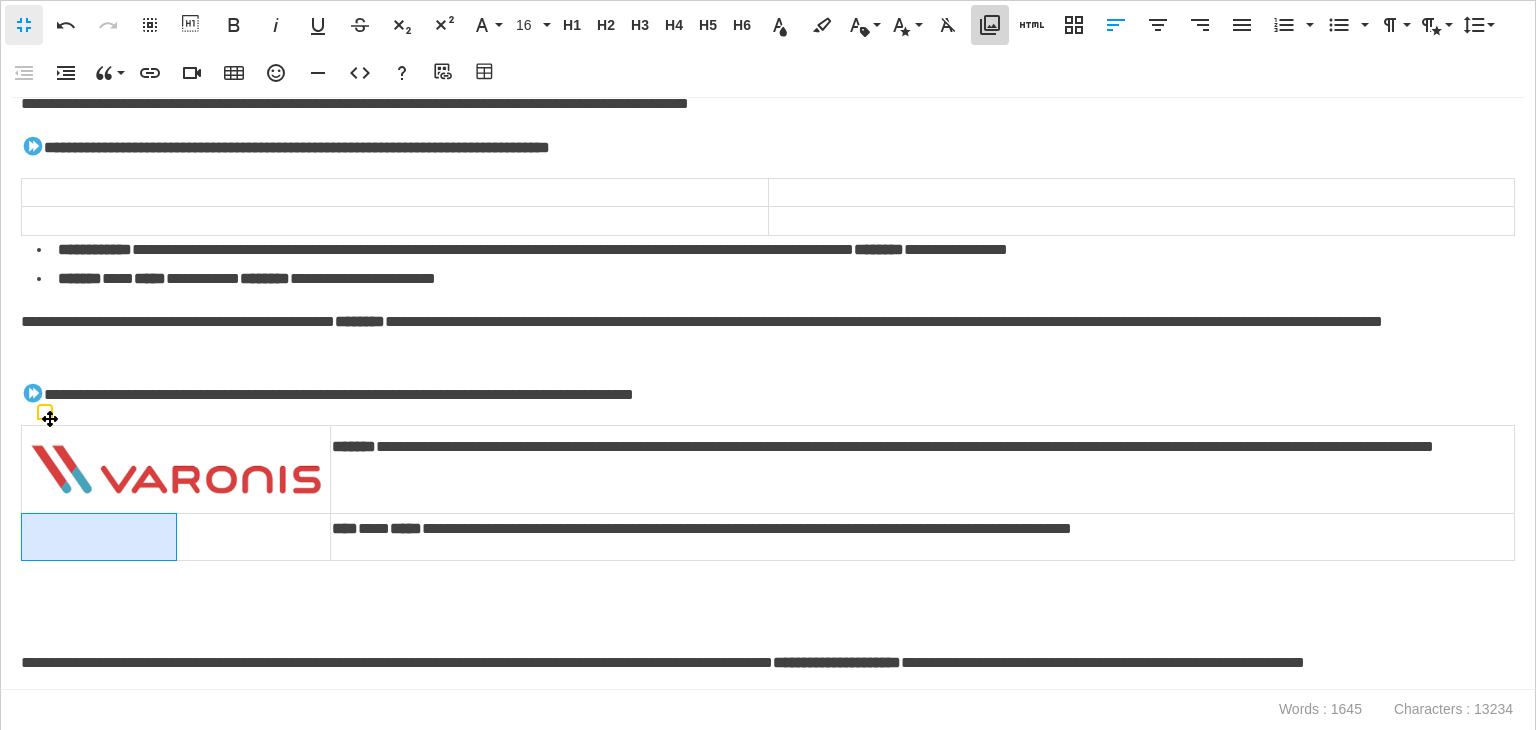 click 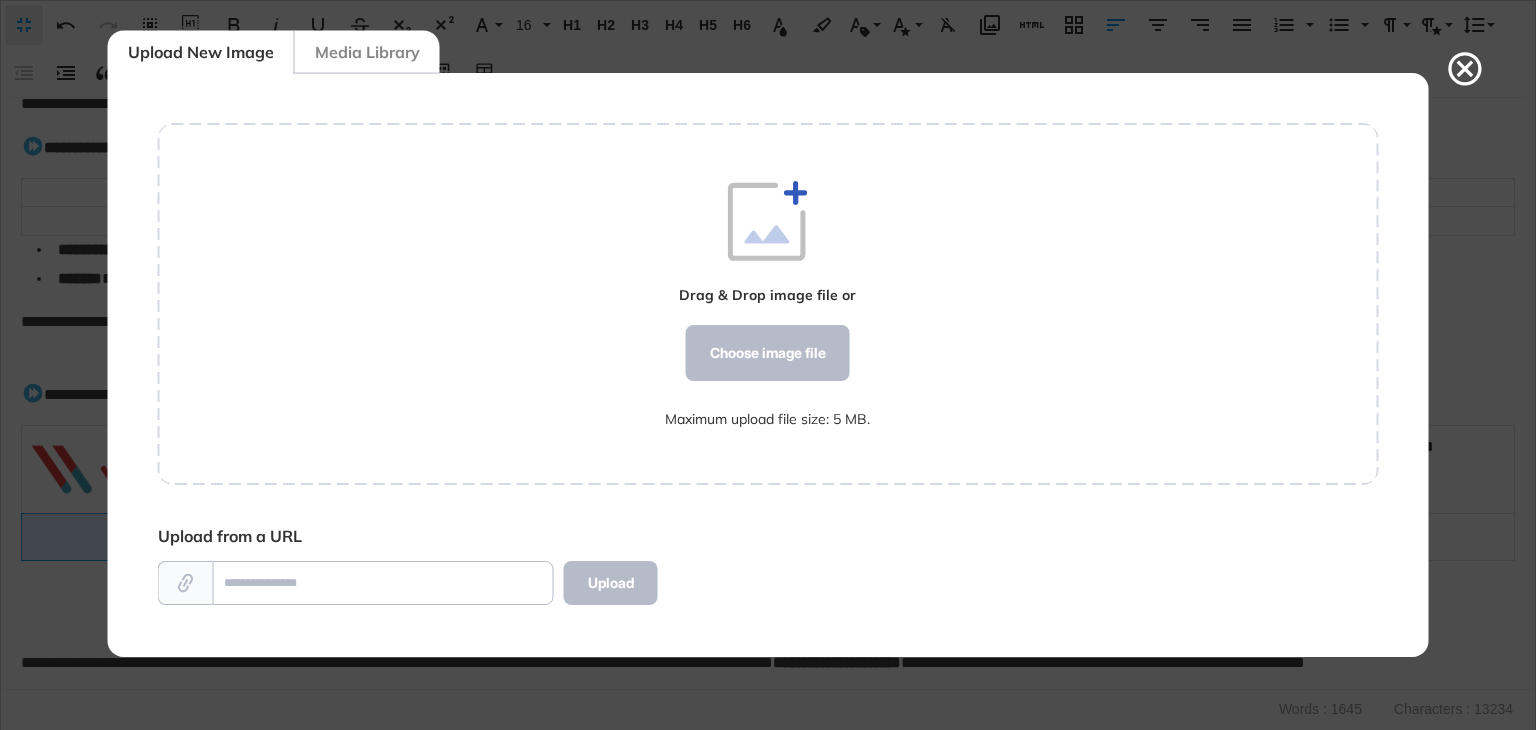 scroll, scrollTop: 9, scrollLeft: 0, axis: vertical 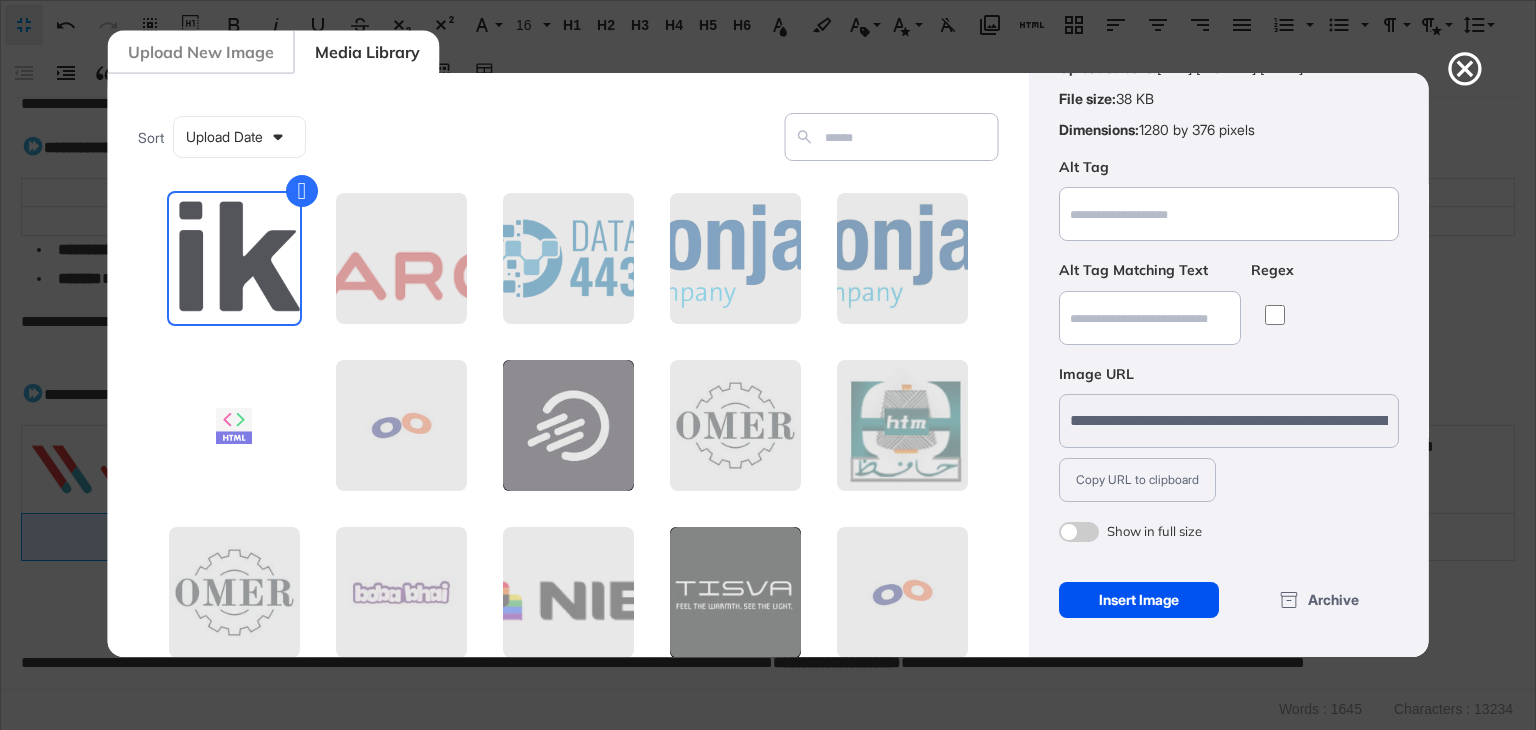 click on "Insert Image" at bounding box center (1138, 600) 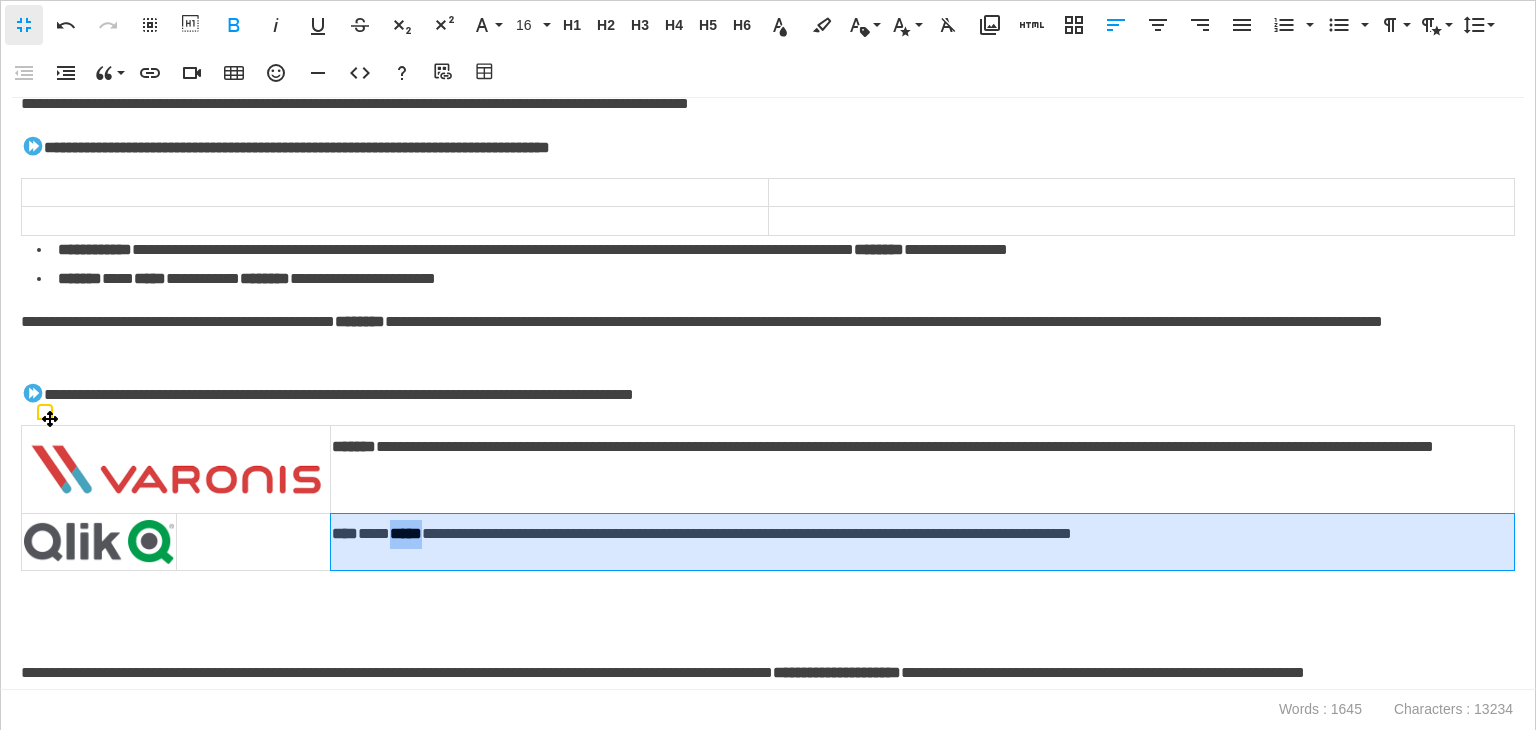 drag, startPoint x: 438, startPoint y: 522, endPoint x: 400, endPoint y: 530, distance: 38.832977 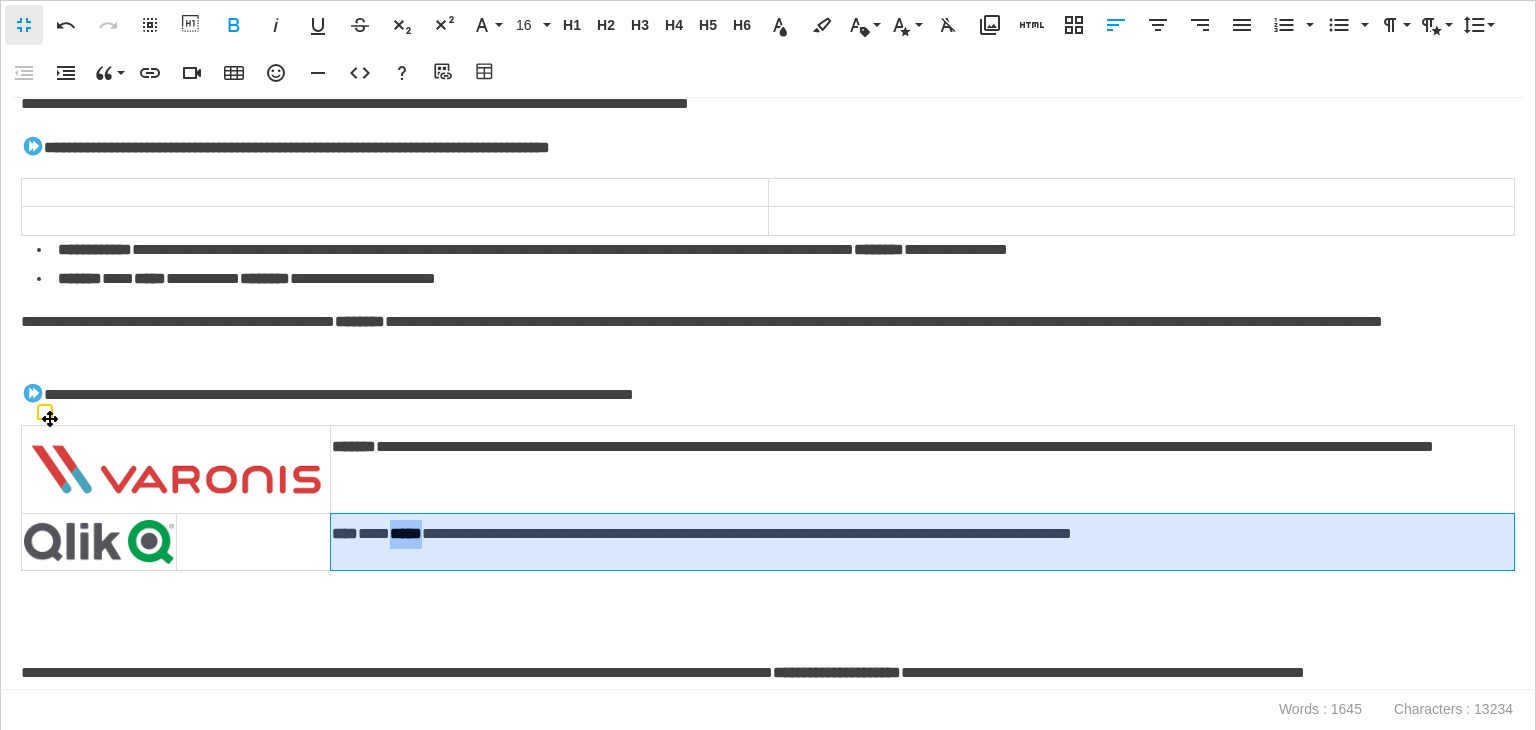 click on "**********" at bounding box center (918, 534) 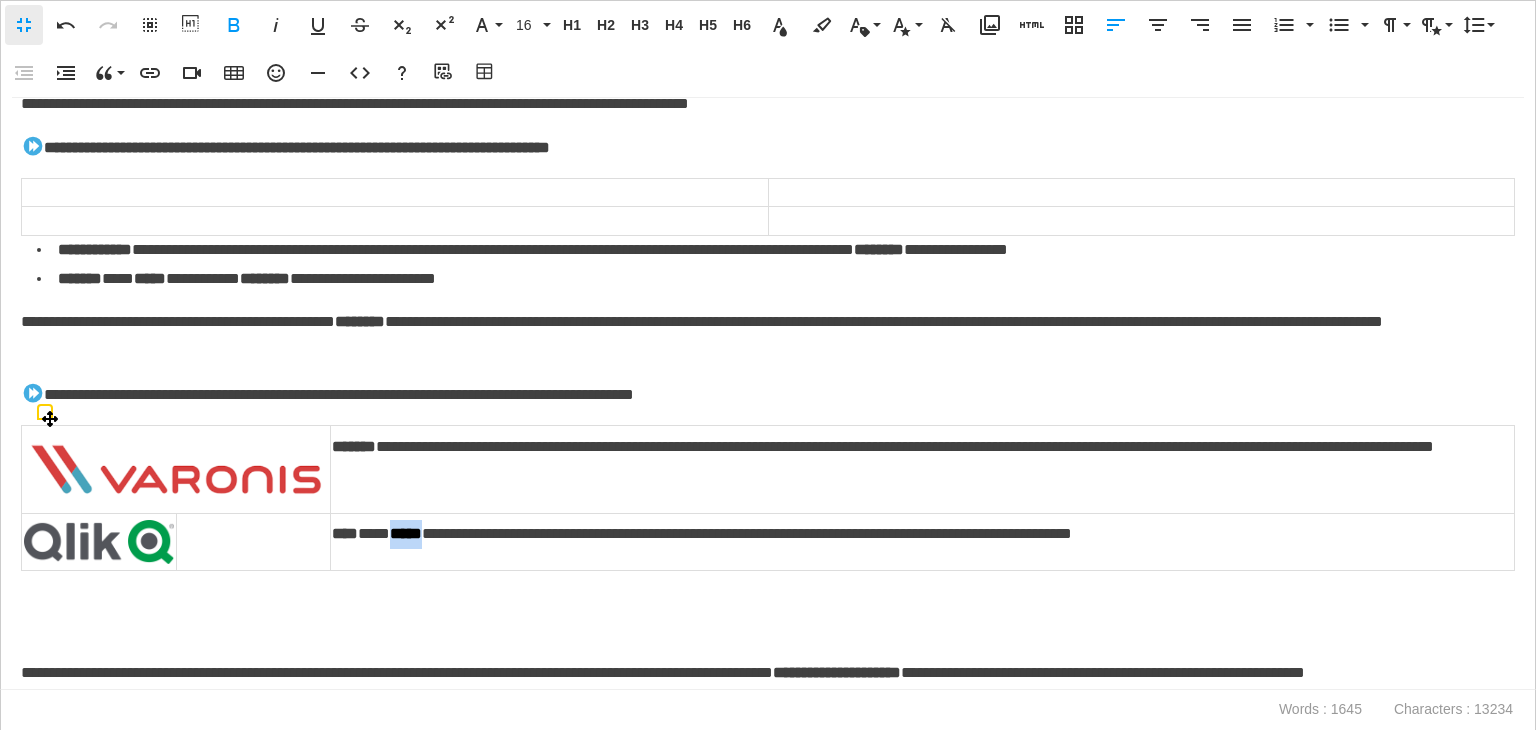 copy on "*****" 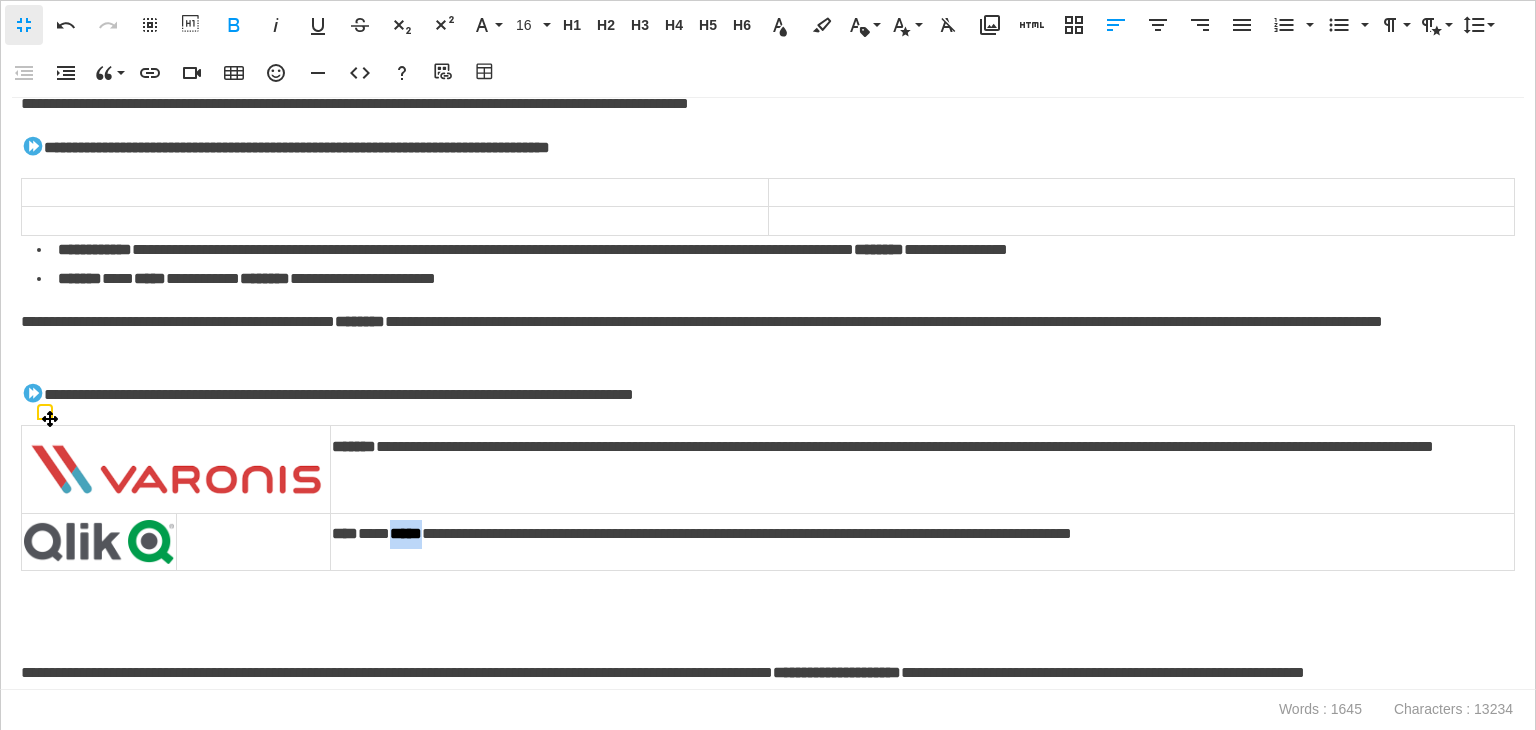 click at bounding box center (253, 542) 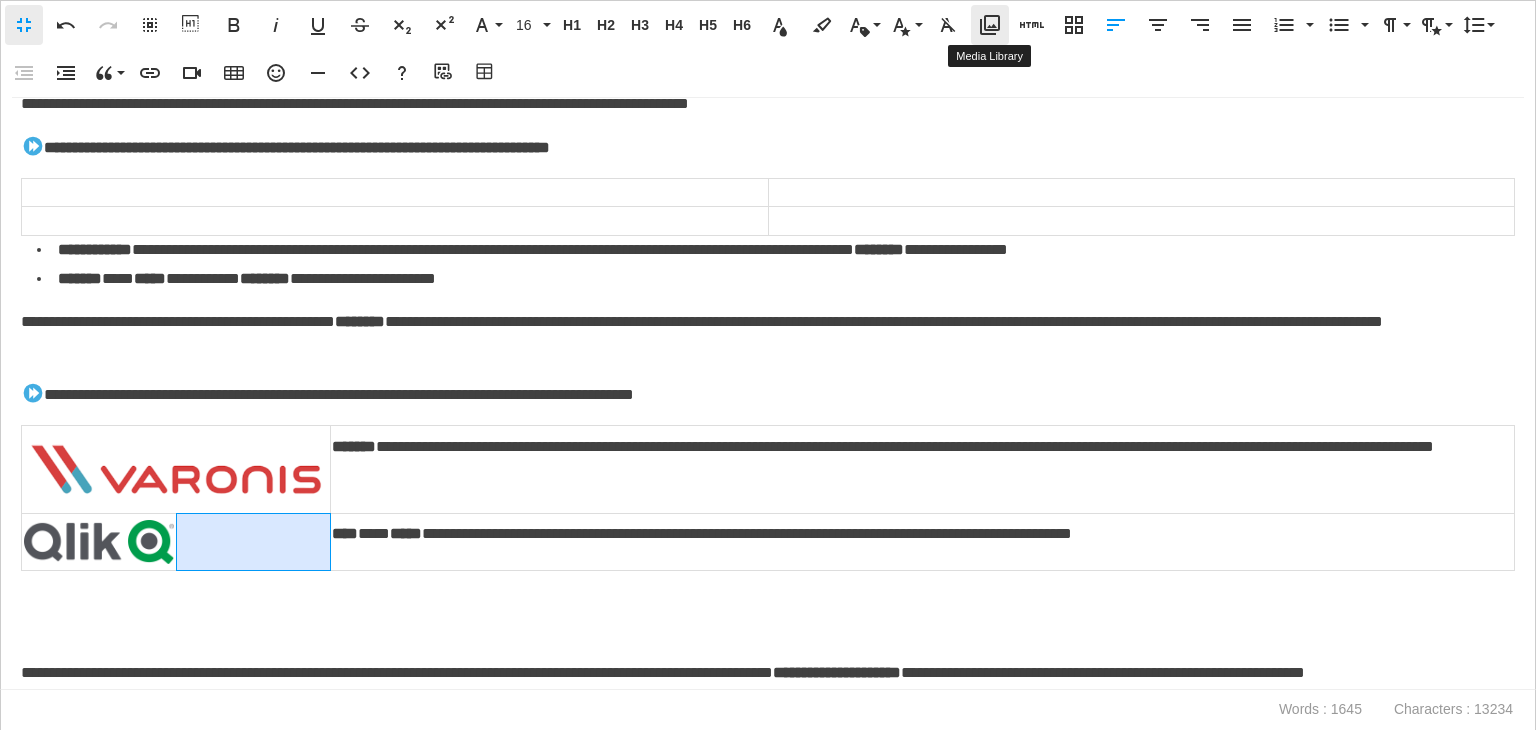 click 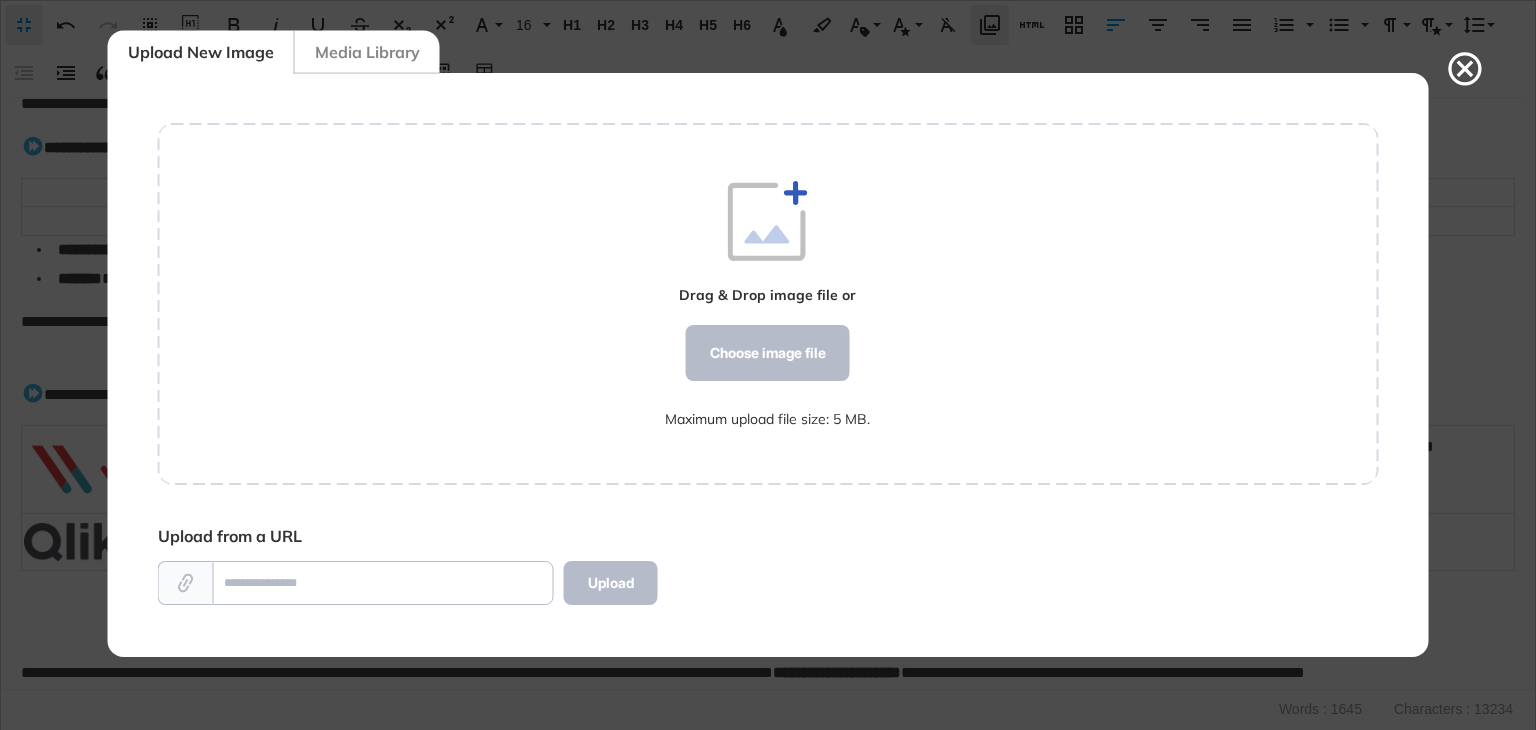 scroll, scrollTop: 583, scrollLeft: 1220, axis: both 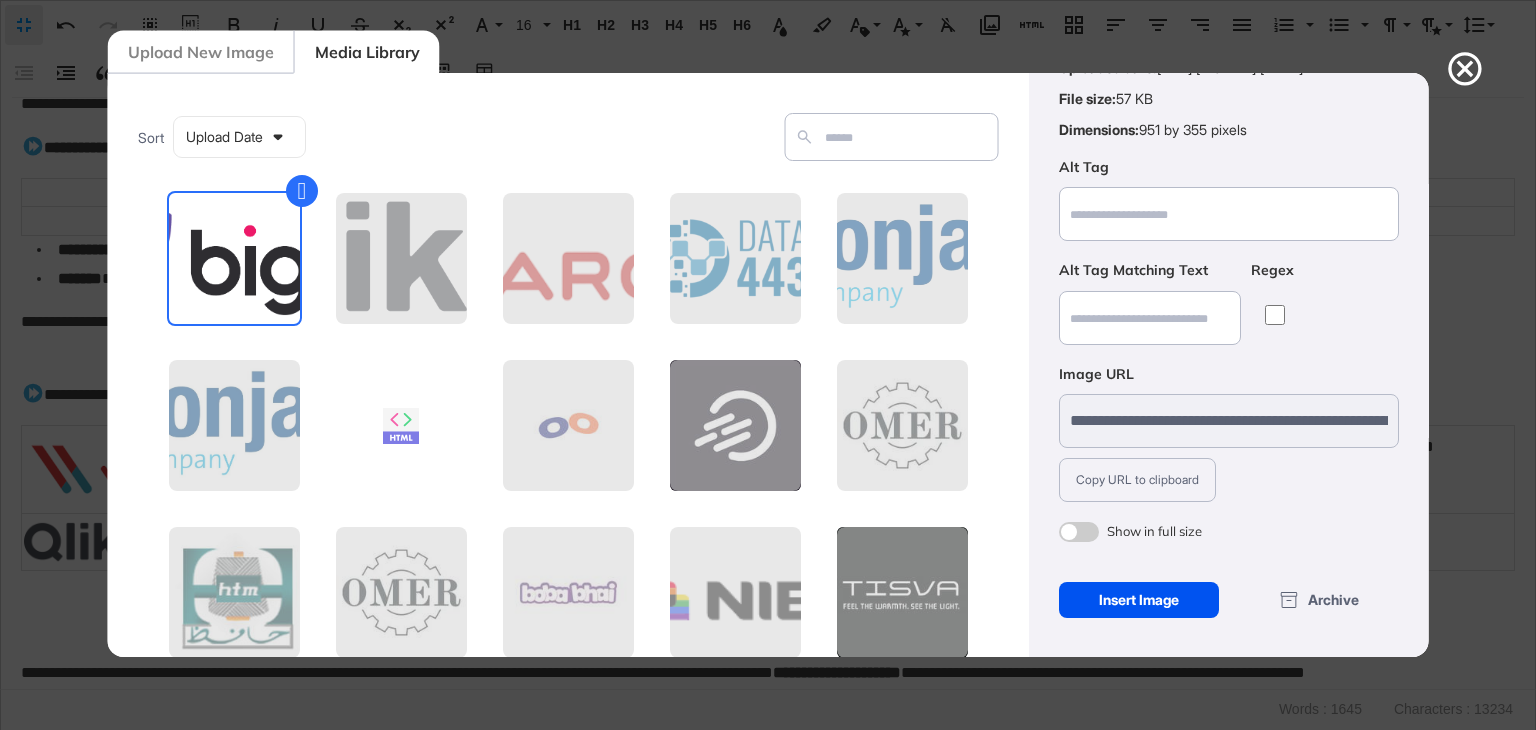click on "Insert Image" at bounding box center (1138, 600) 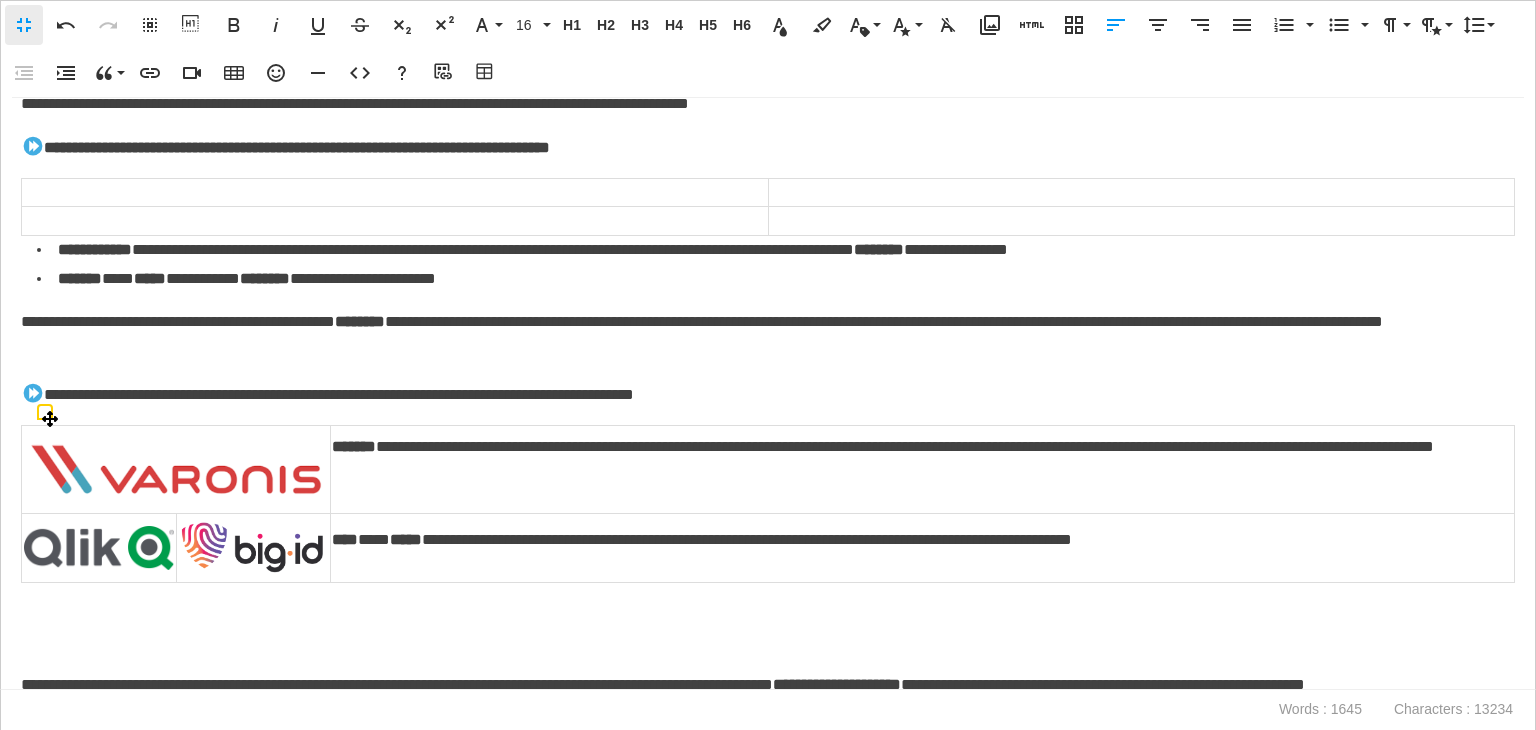 click at bounding box center (254, 548) 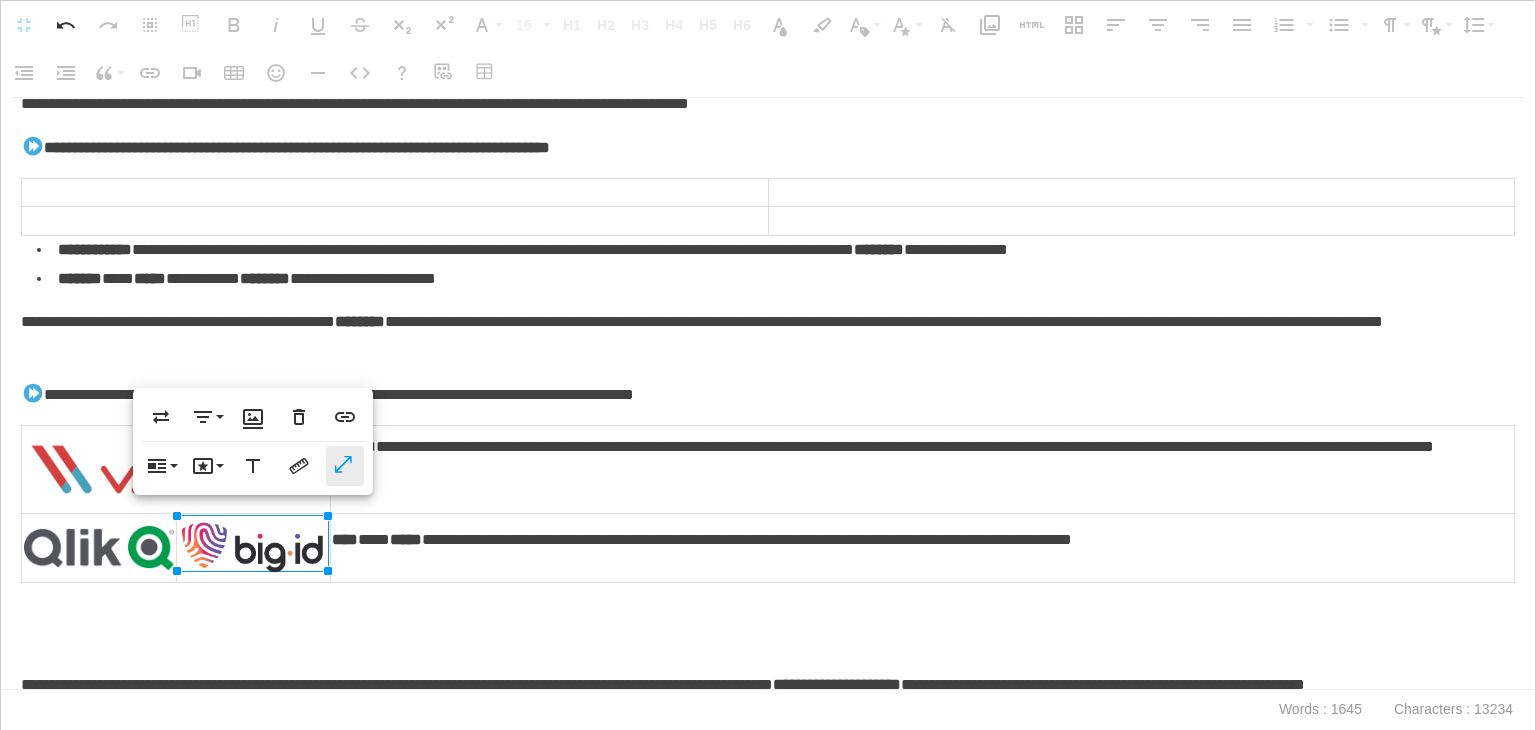 click 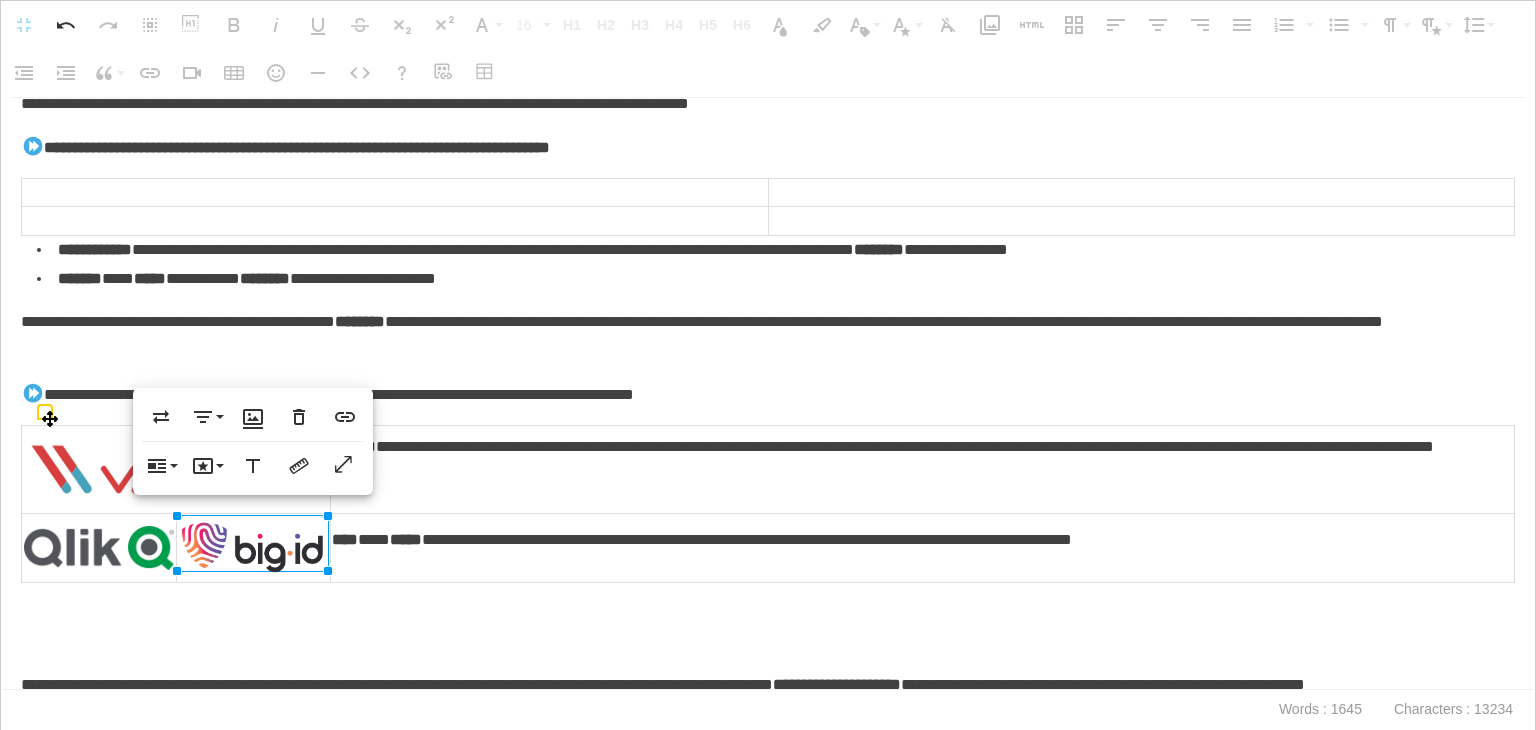 click on "*****" at bounding box center (406, 539) 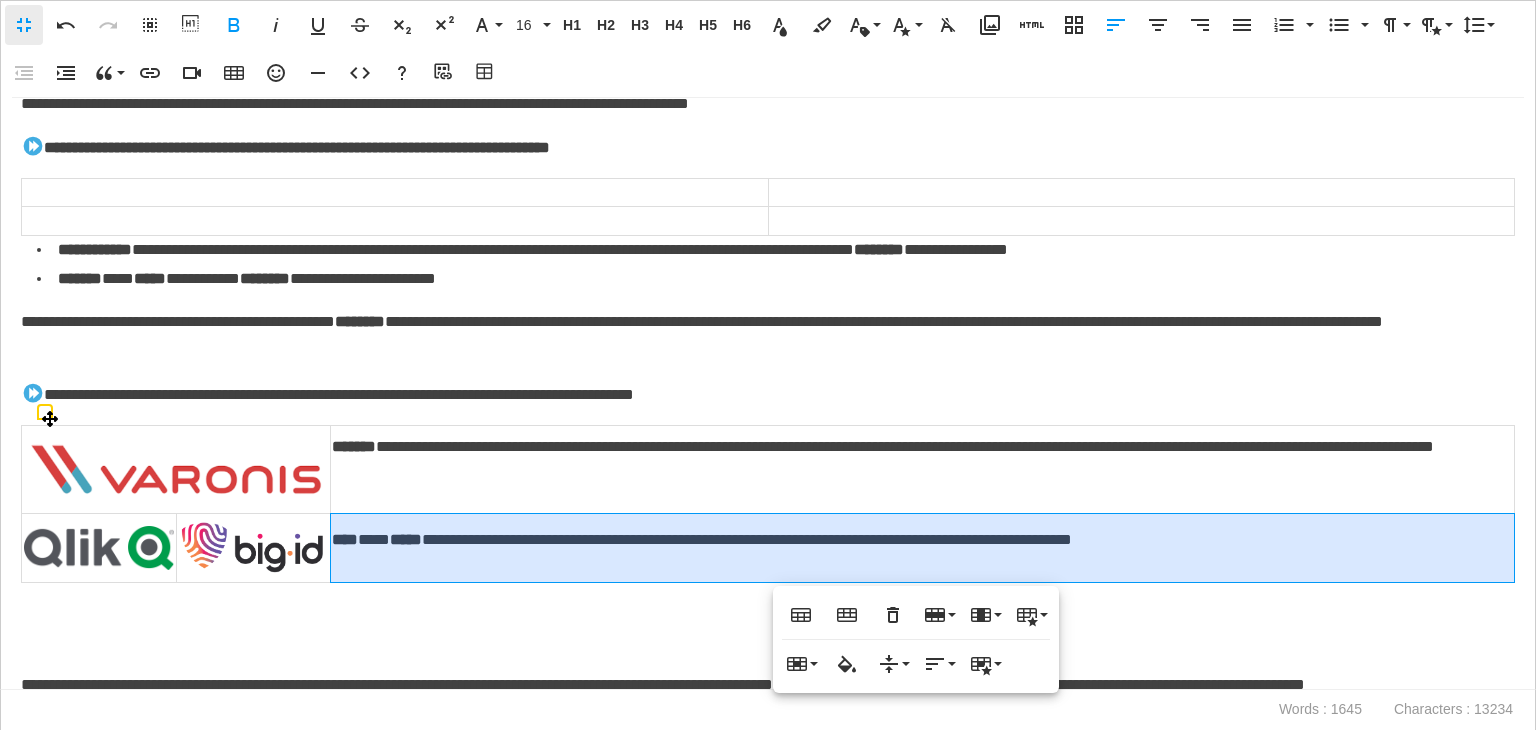 scroll, scrollTop: 1365, scrollLeft: 0, axis: vertical 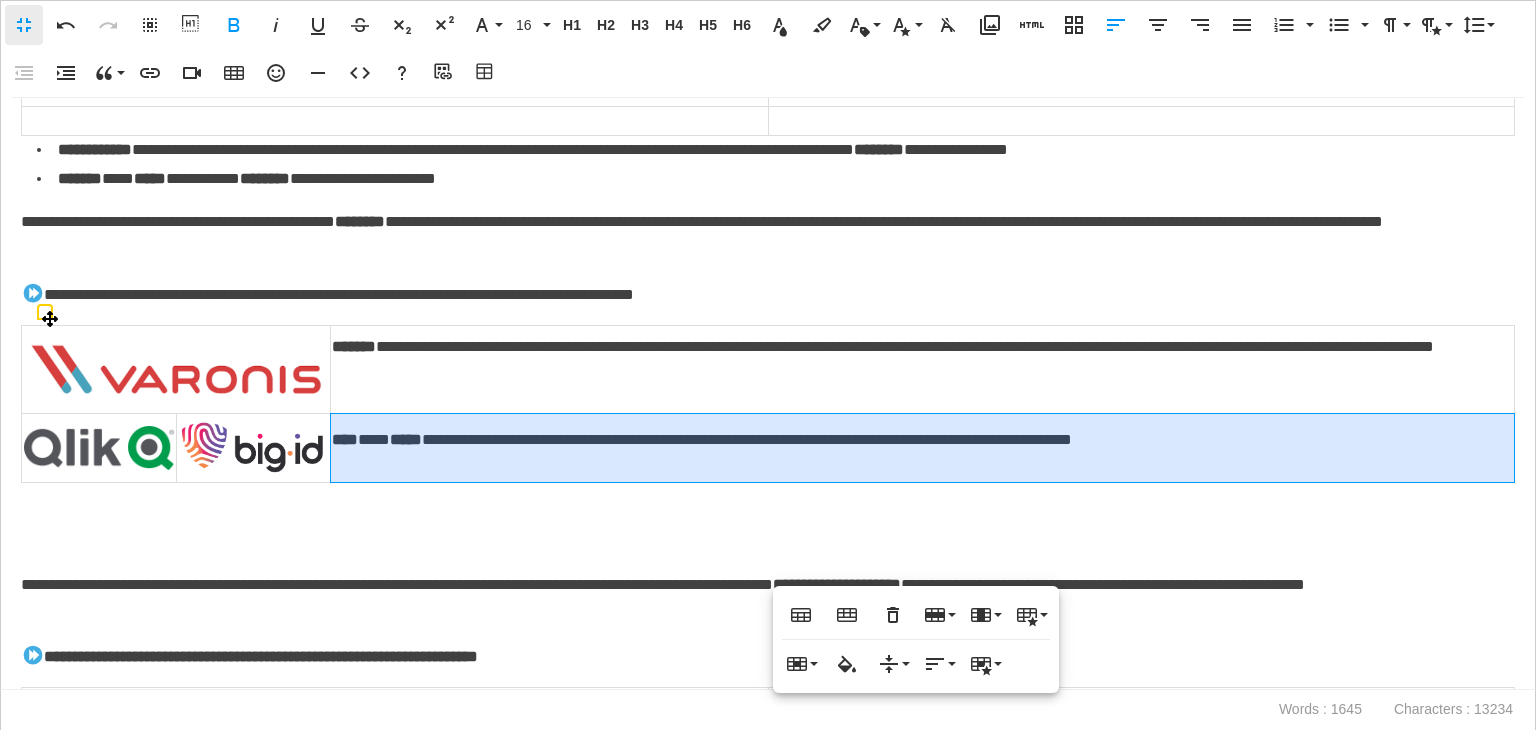 click at bounding box center (176, 370) 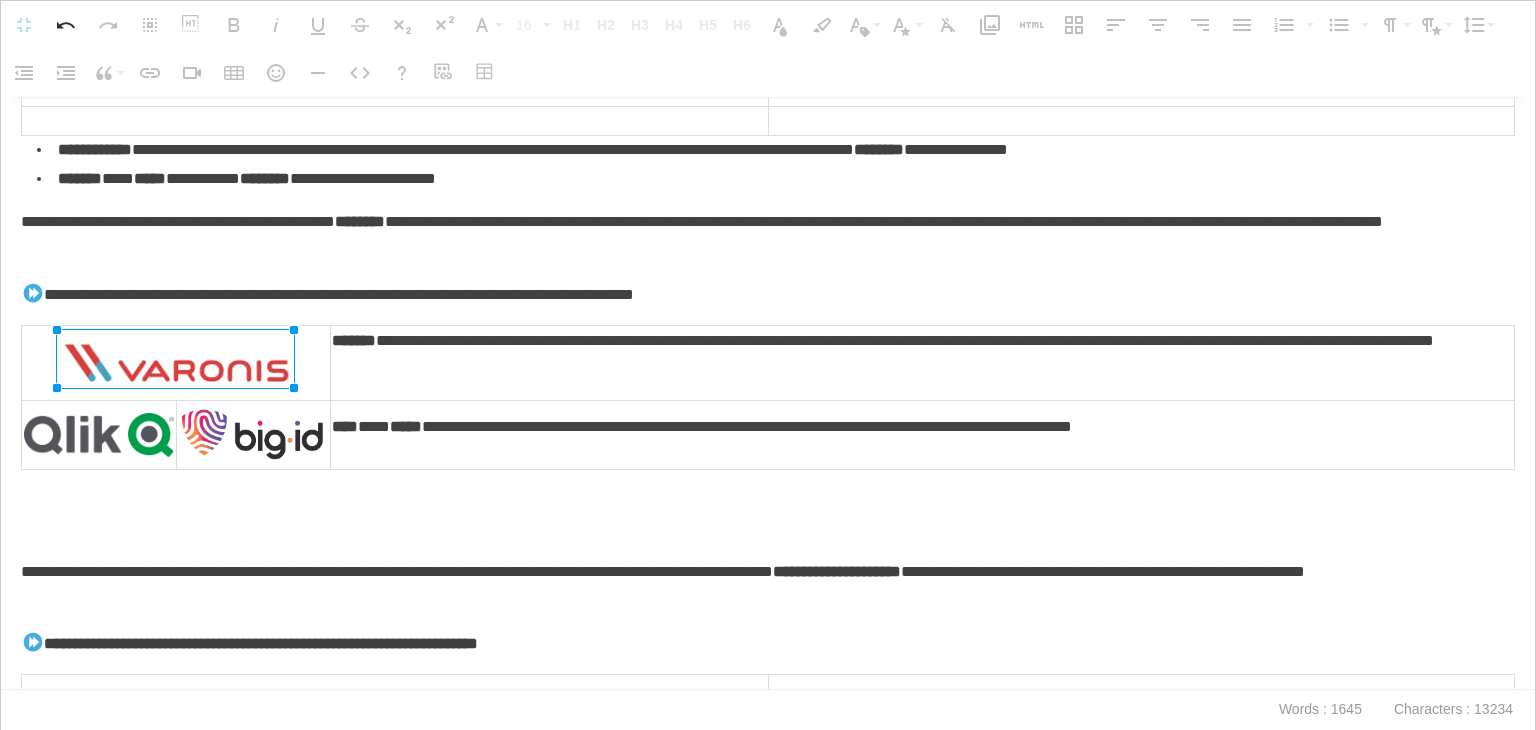 drag, startPoint x: 328, startPoint y: 399, endPoint x: 261, endPoint y: 377, distance: 70.5195 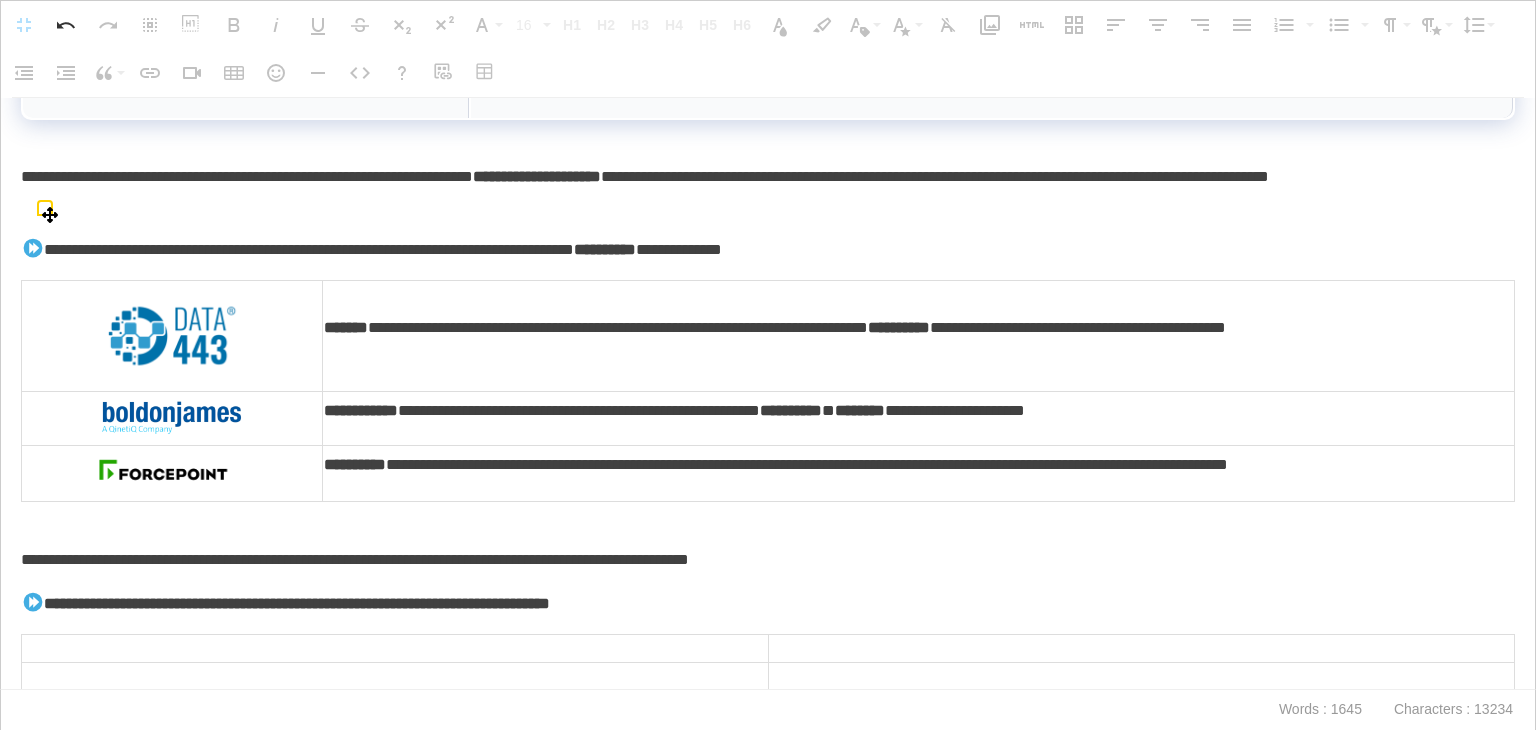 scroll, scrollTop: 765, scrollLeft: 0, axis: vertical 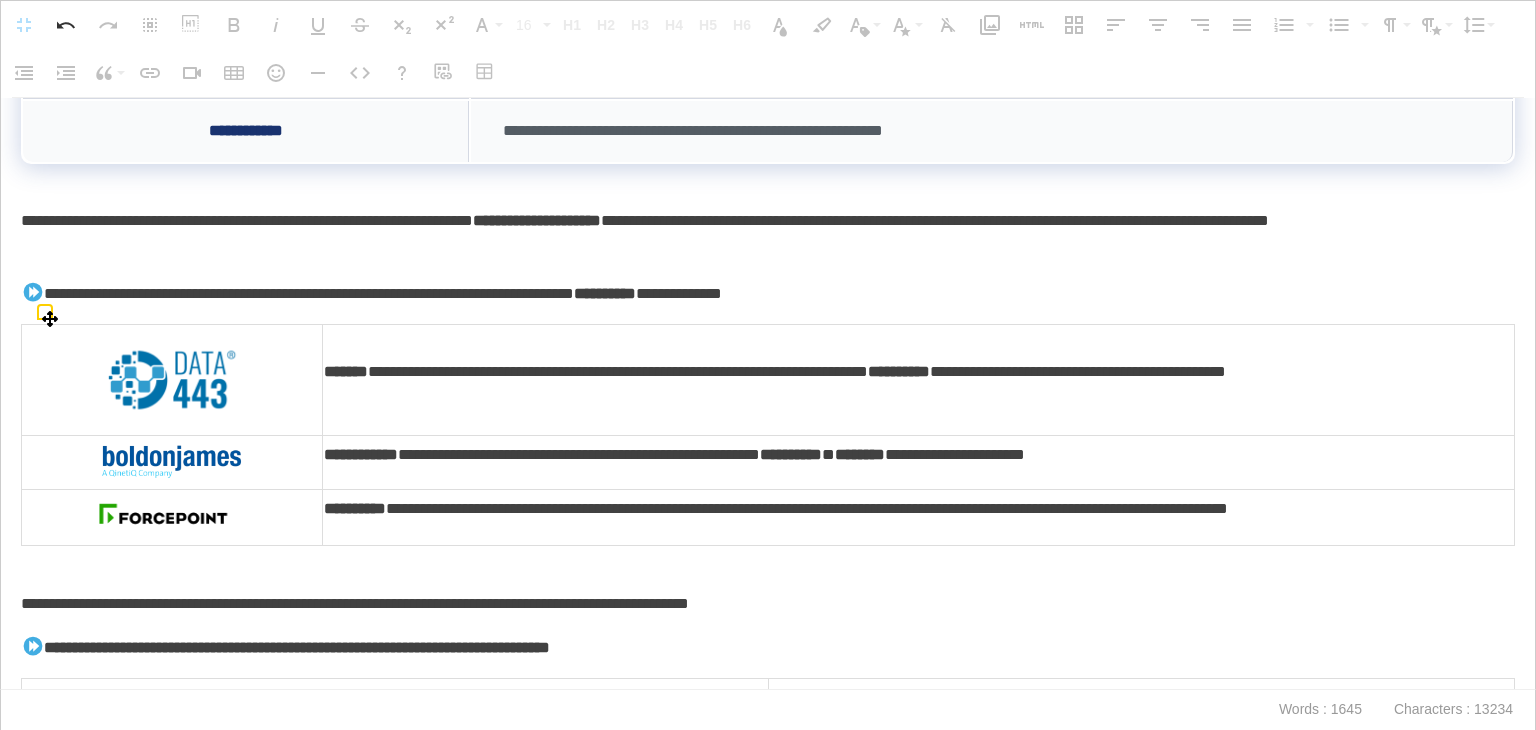 click at bounding box center [172, 380] 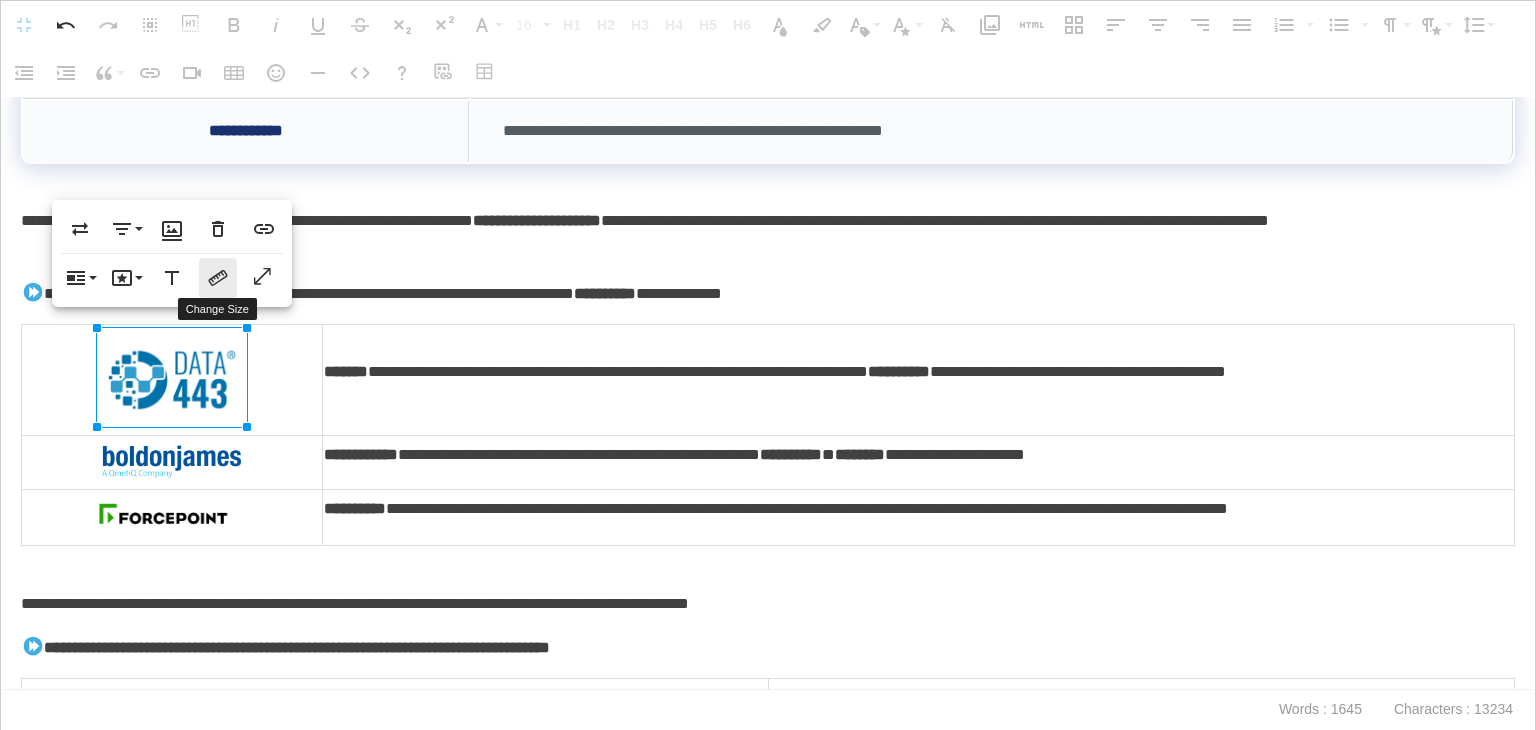 click 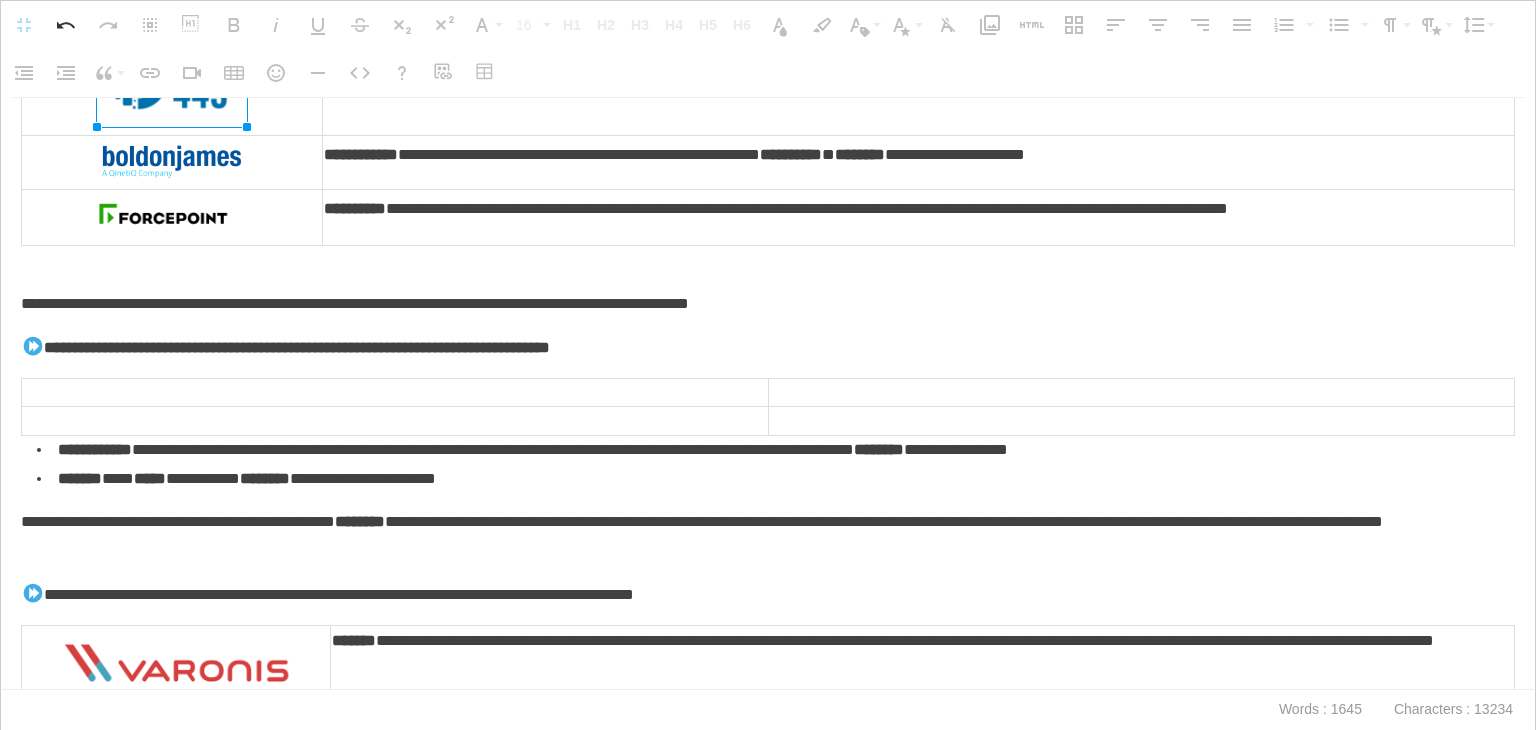 scroll, scrollTop: 1365, scrollLeft: 0, axis: vertical 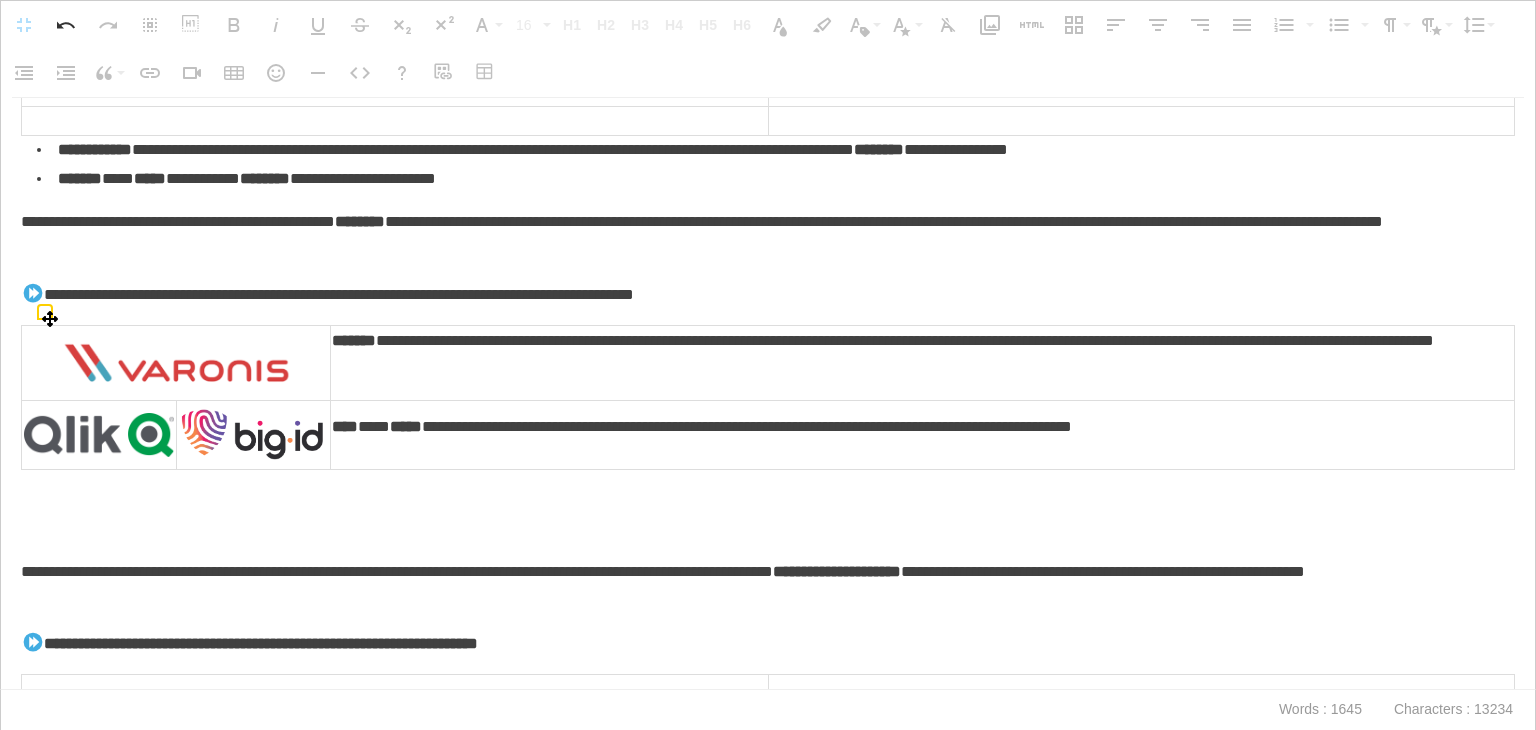 click at bounding box center (176, 363) 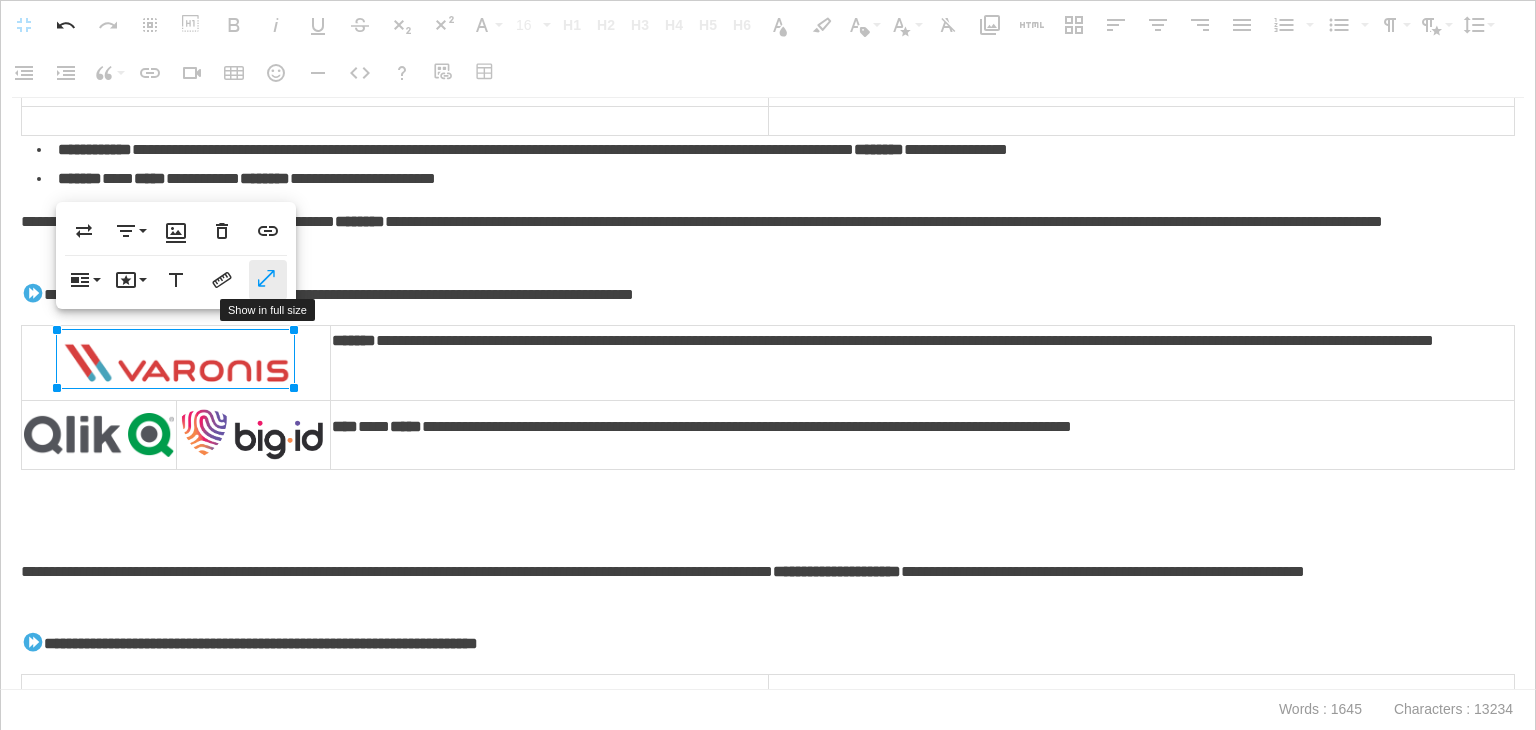 click 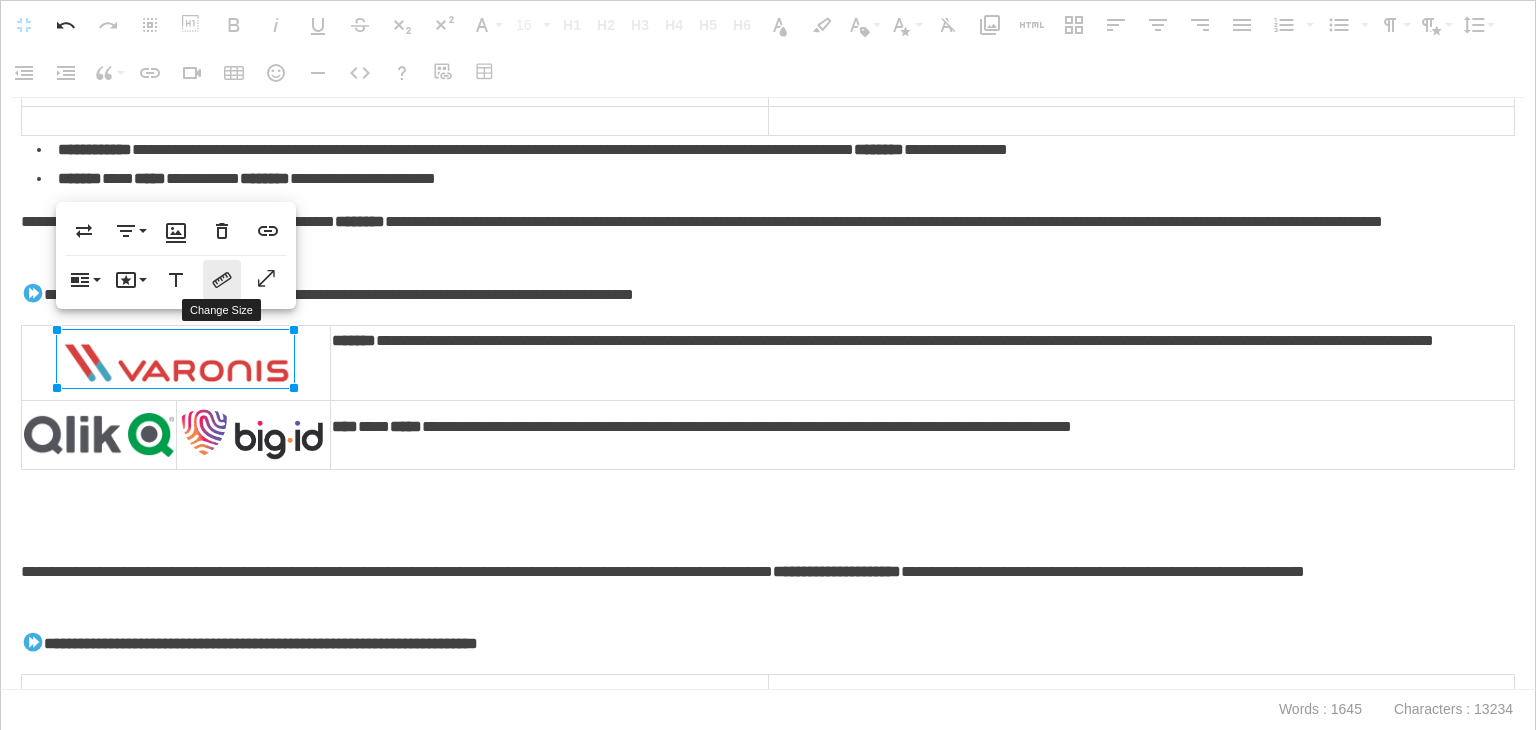 click 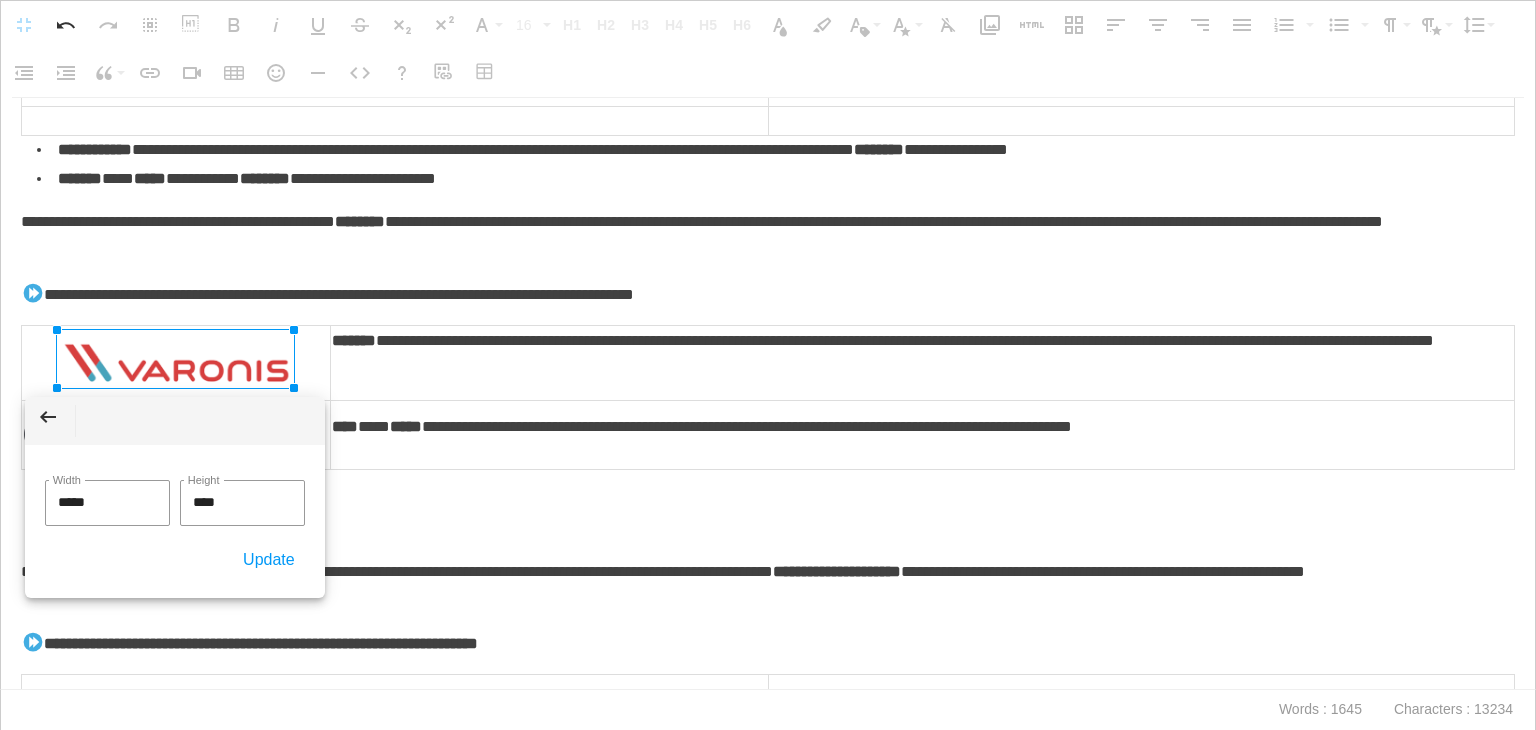 drag, startPoint x: 91, startPoint y: 503, endPoint x: 0, endPoint y: 489, distance: 92.070625 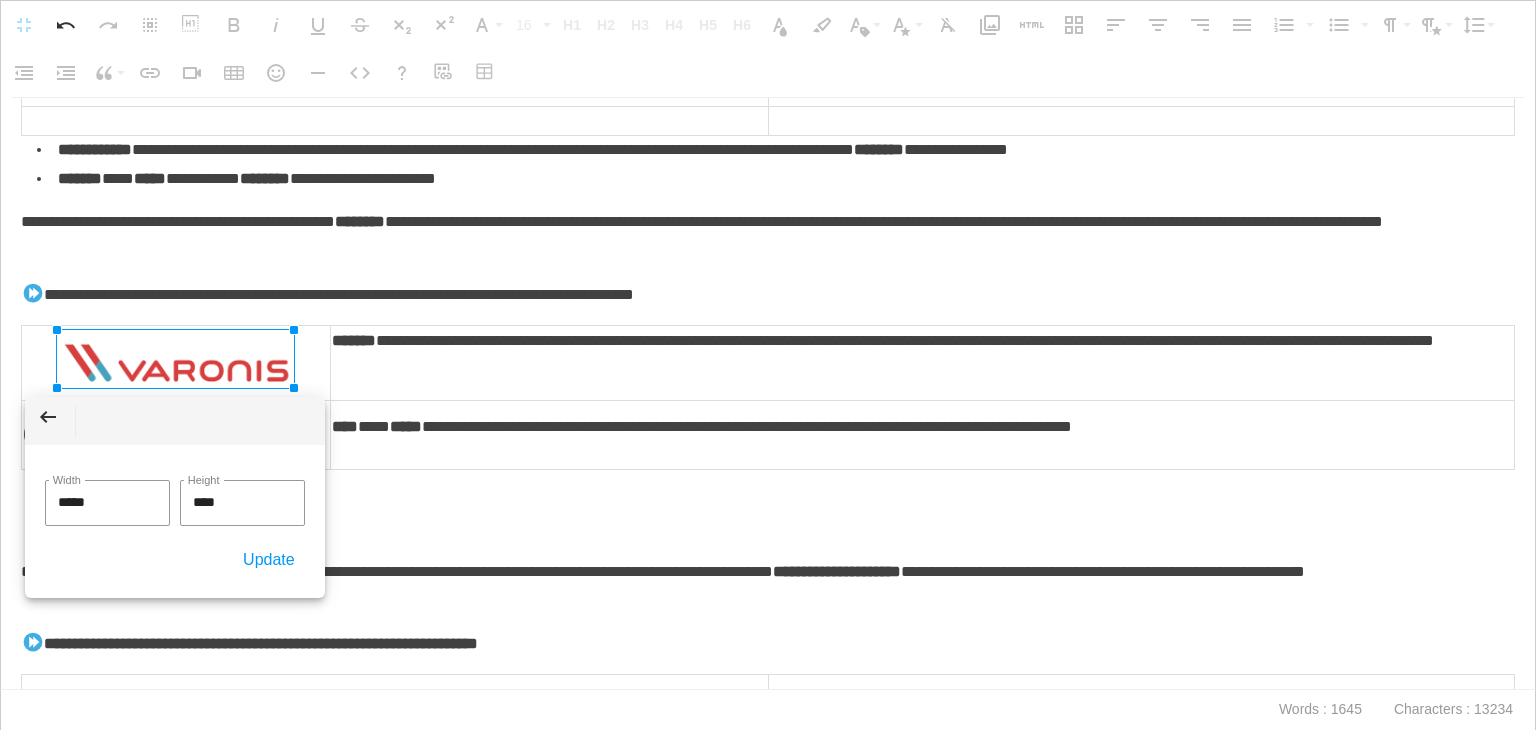 click on "**********" at bounding box center (768, 365) 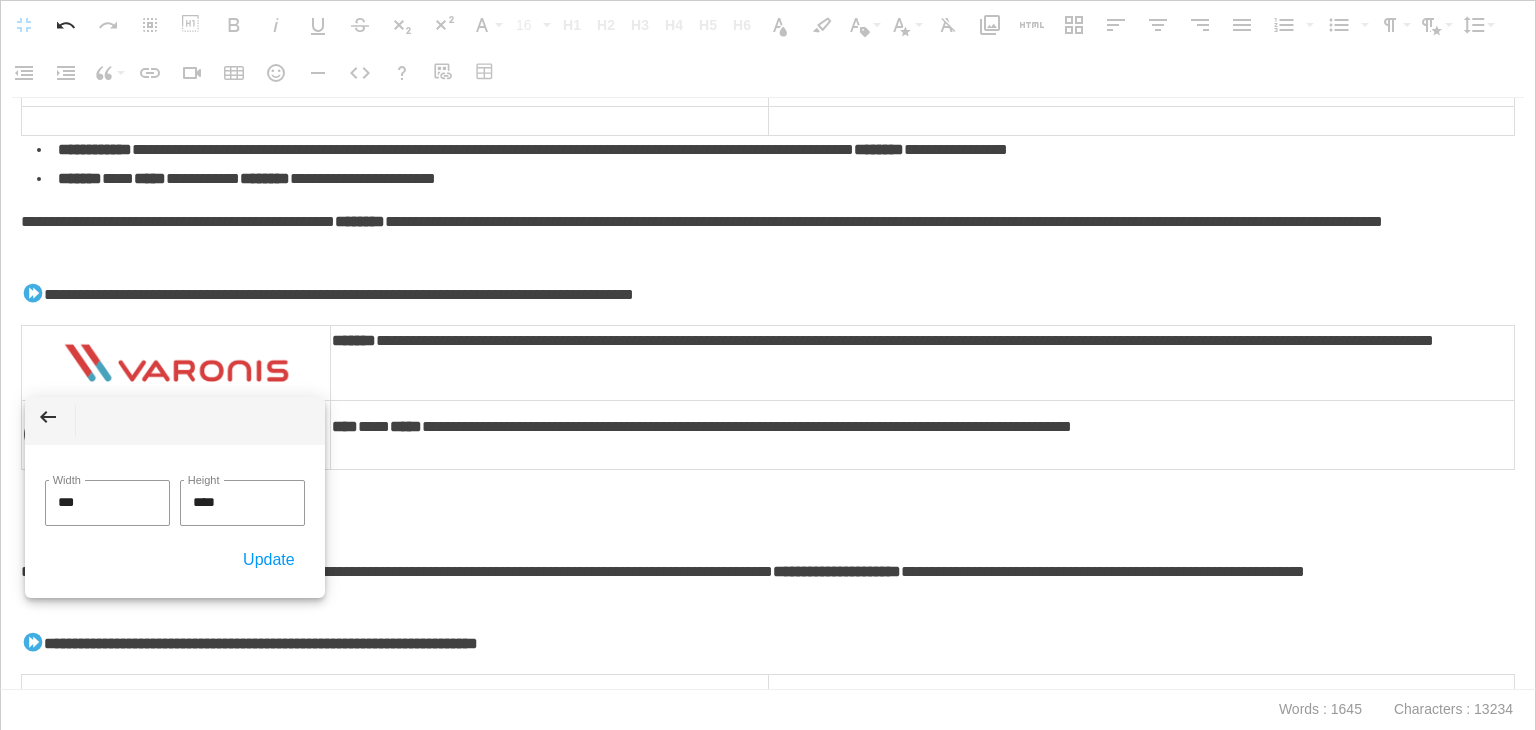 type on "***" 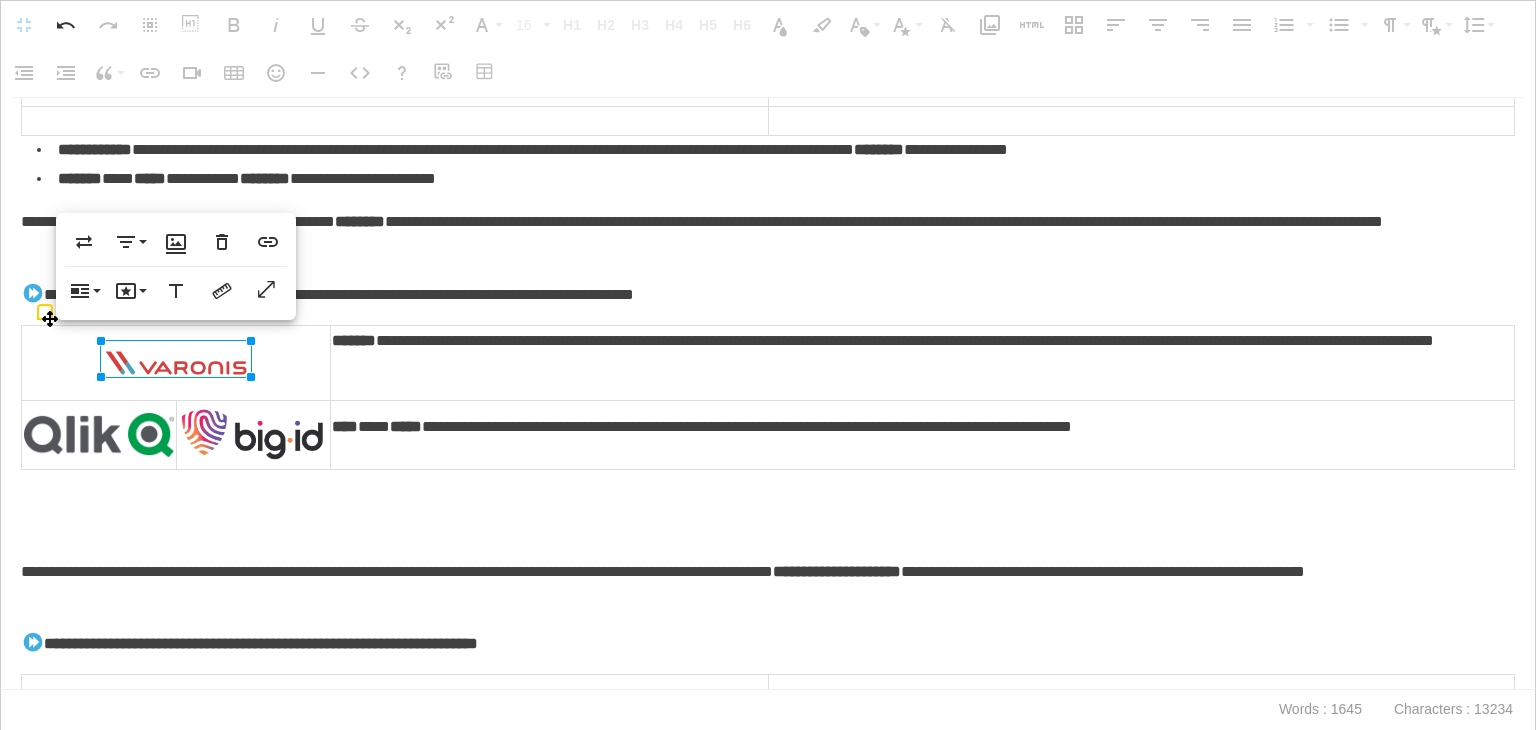 click at bounding box center (99, 435) 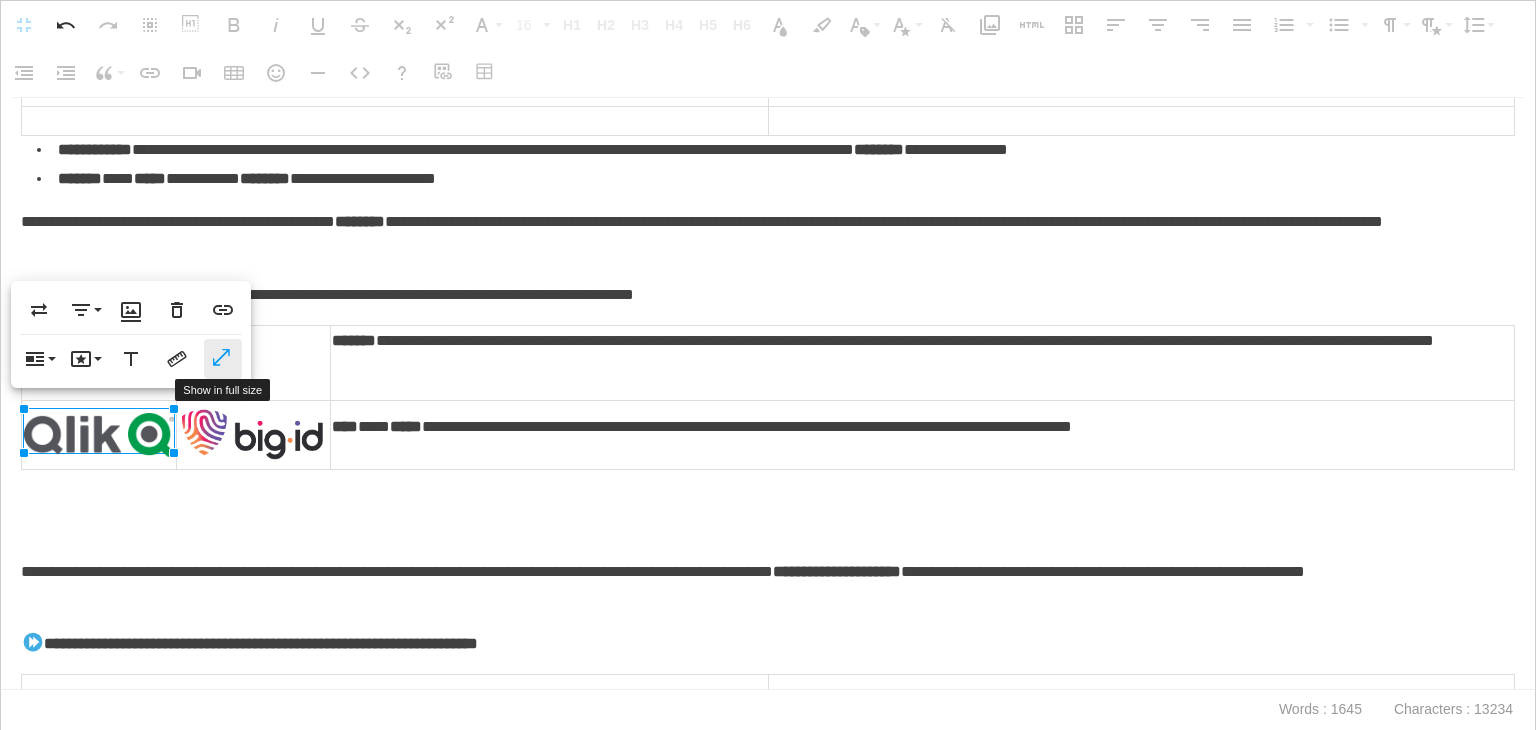click 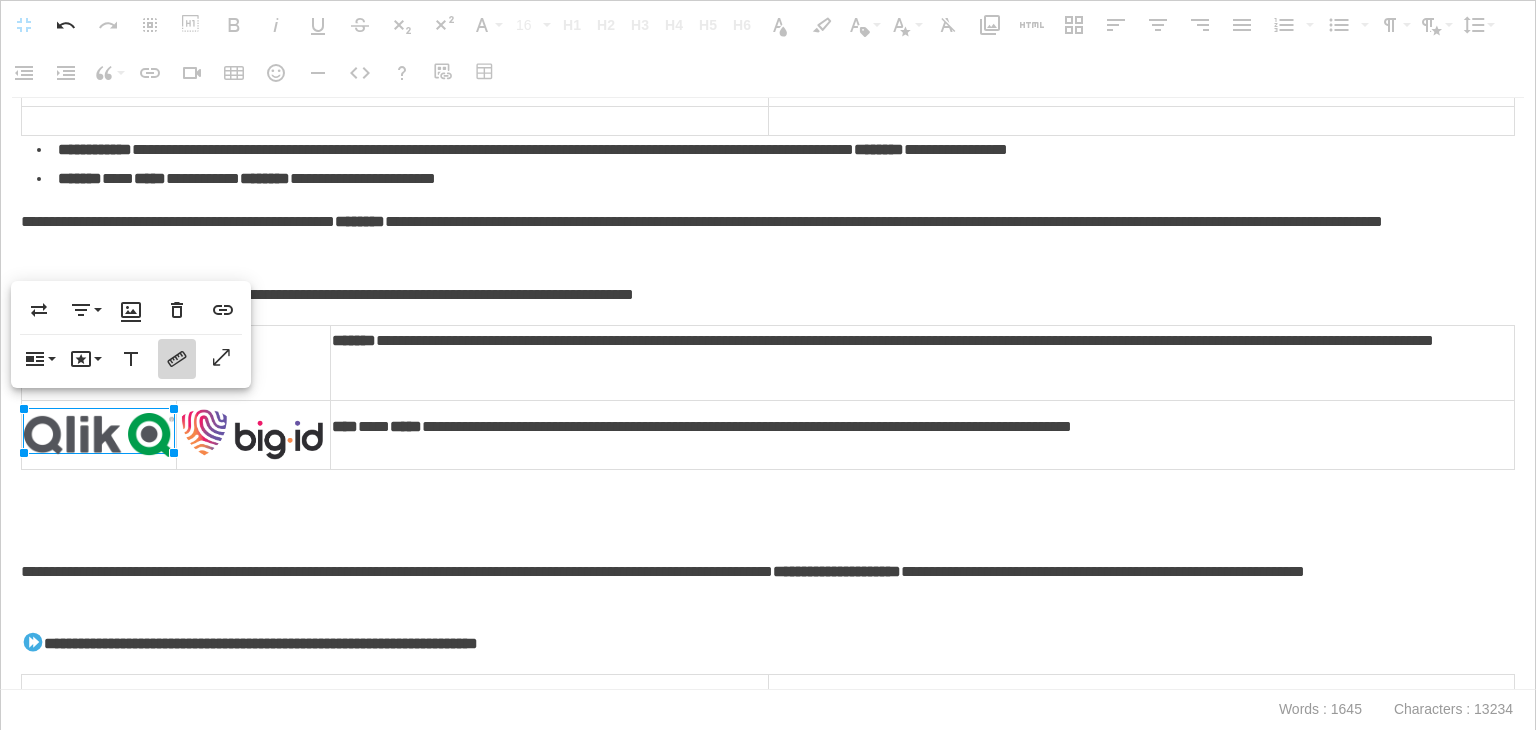 click 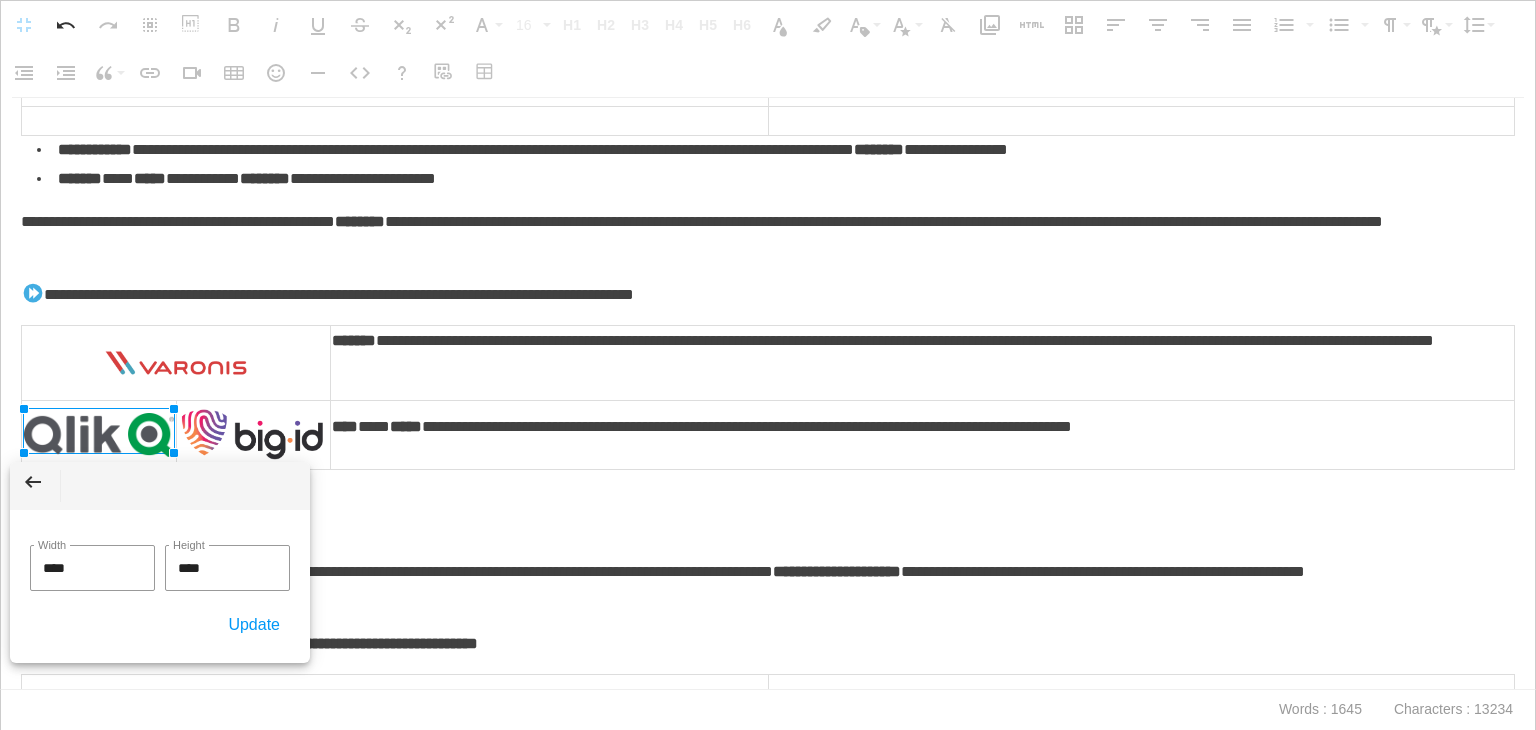 drag, startPoint x: 115, startPoint y: 564, endPoint x: 8, endPoint y: 559, distance: 107.11676 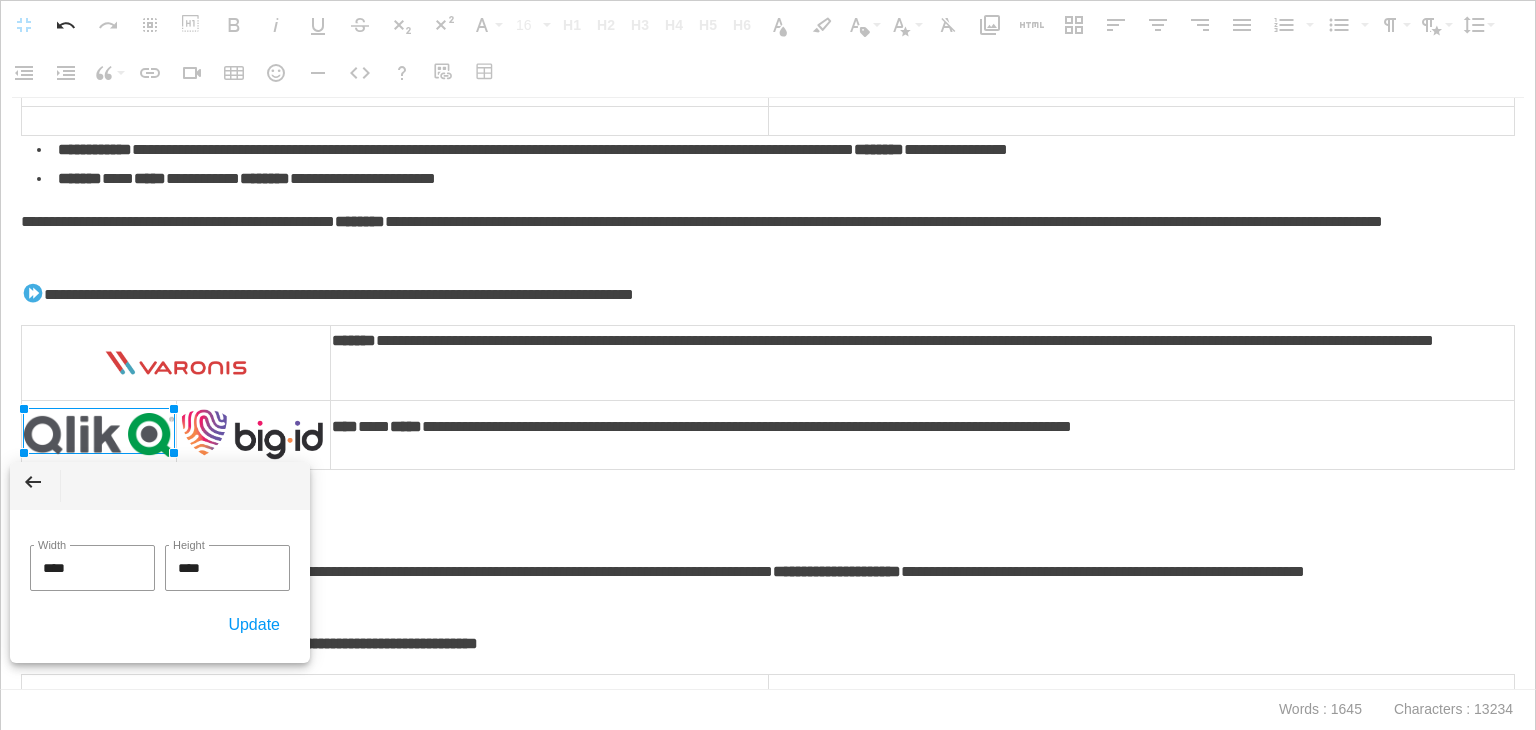 click on "**********" at bounding box center [768, 365] 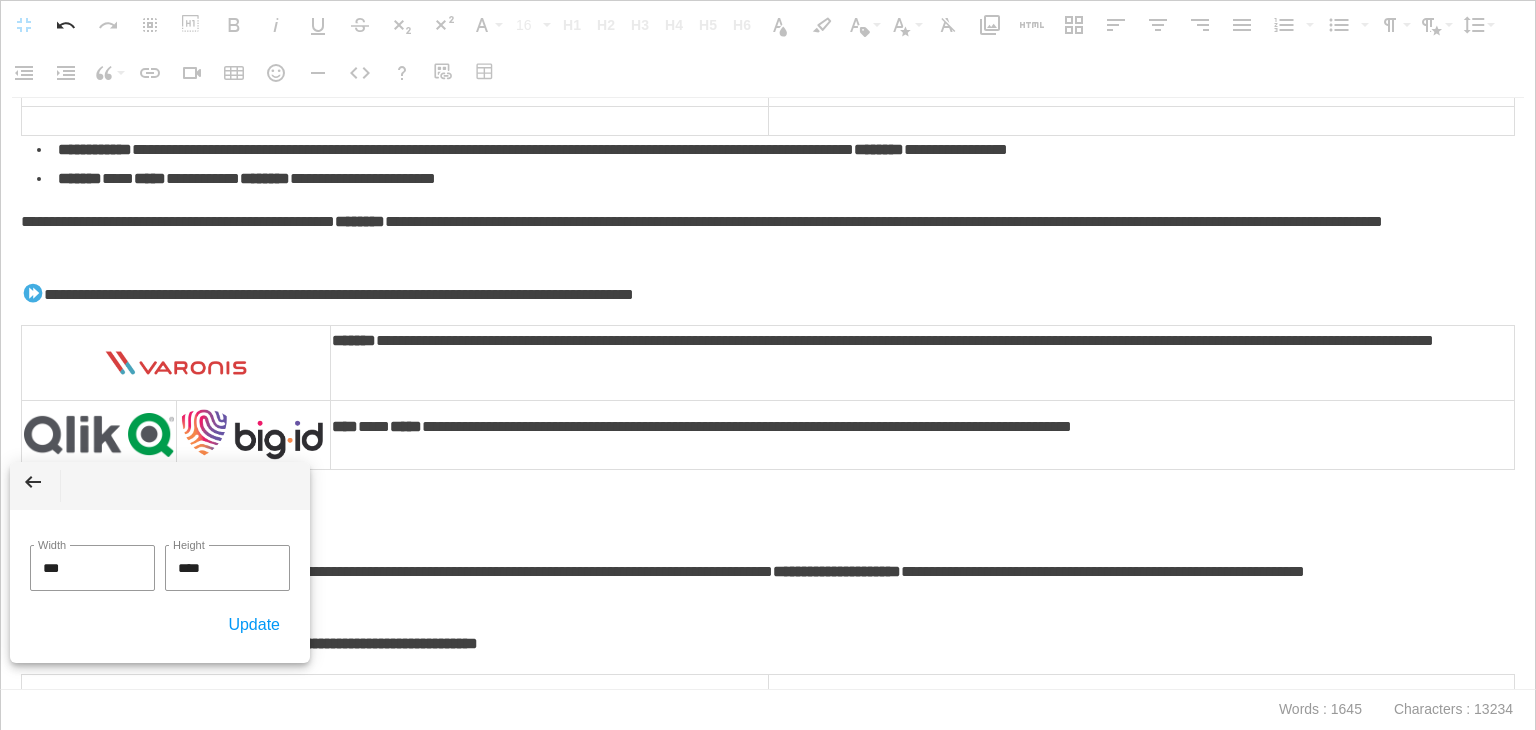 type on "***" 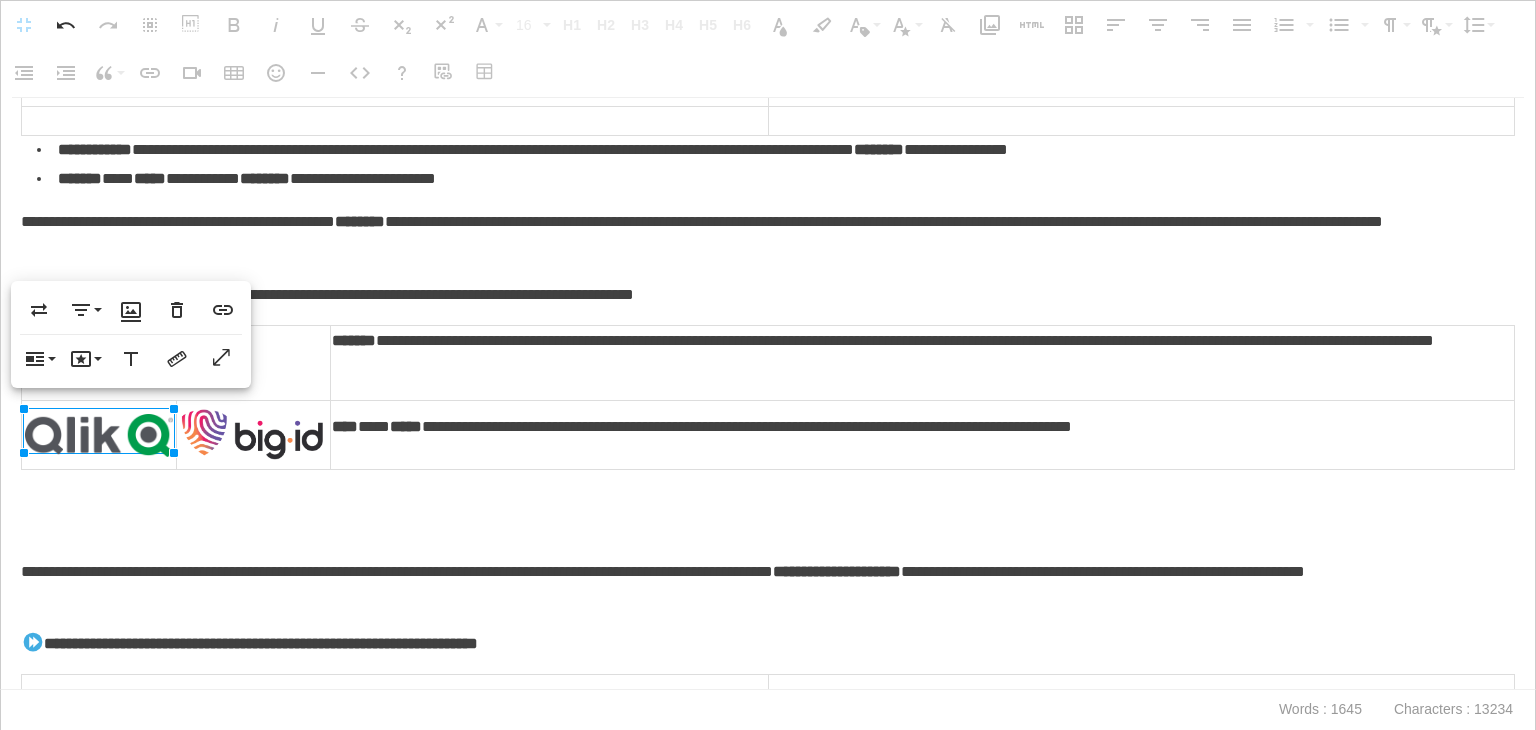 click at bounding box center [254, 435] 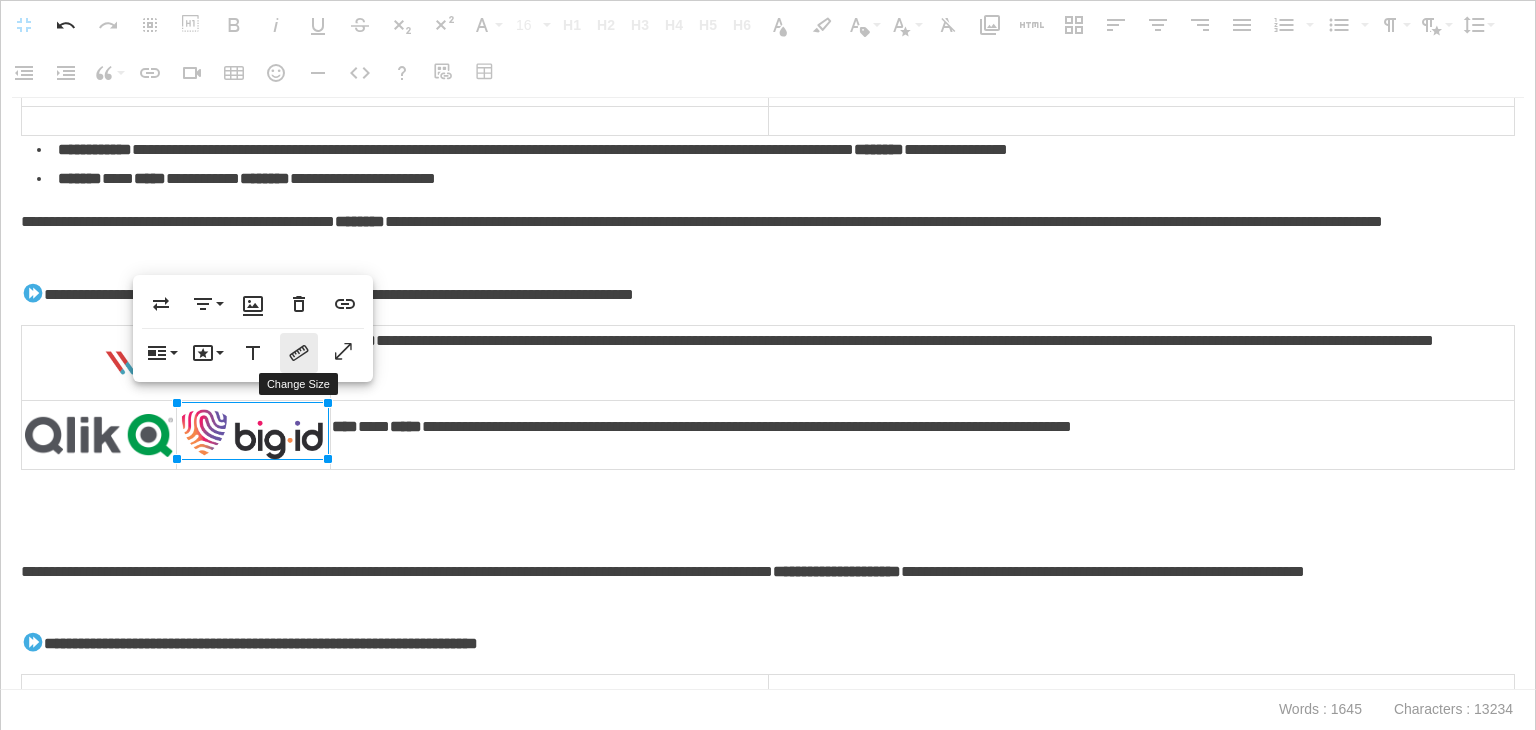 click 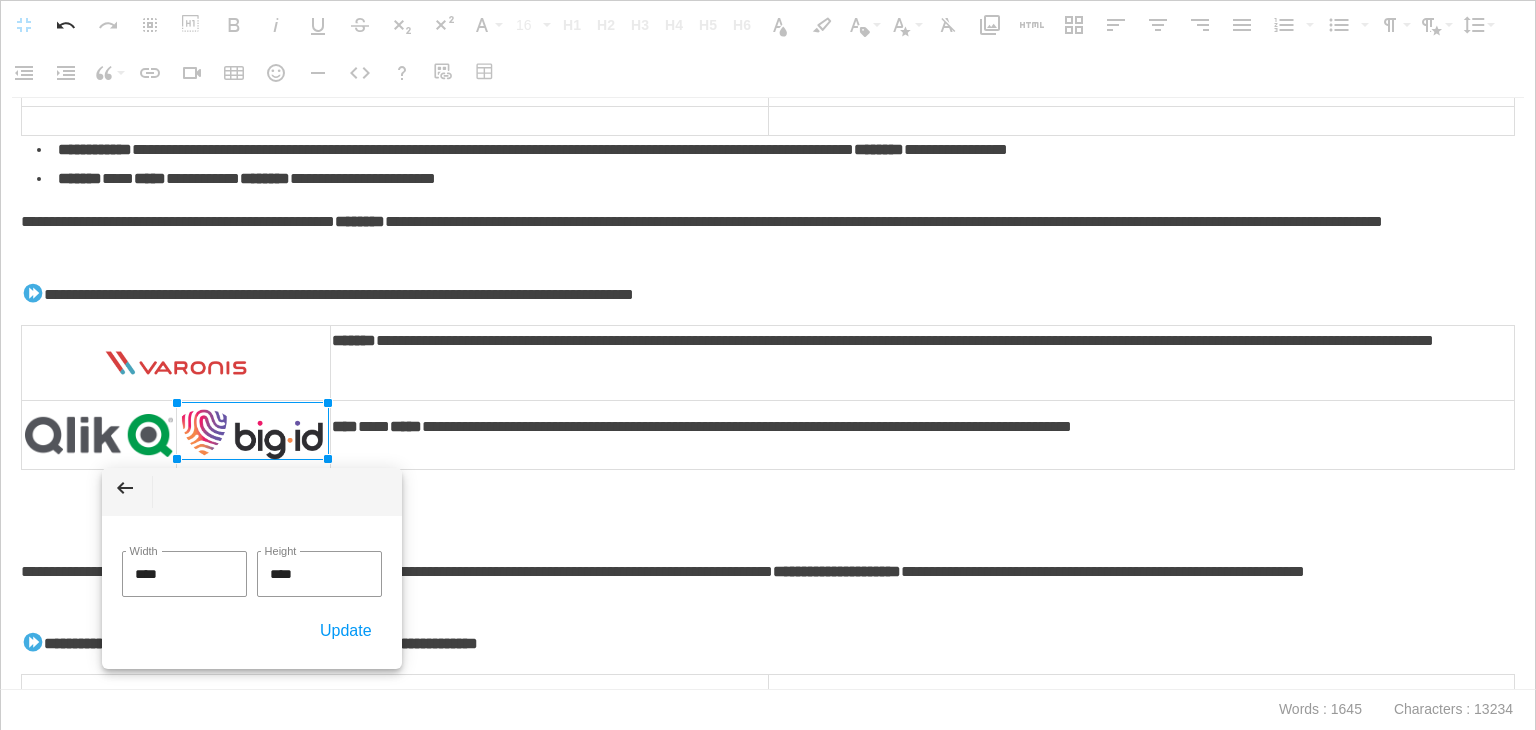 drag, startPoint x: 166, startPoint y: 573, endPoint x: 95, endPoint y: 572, distance: 71.00704 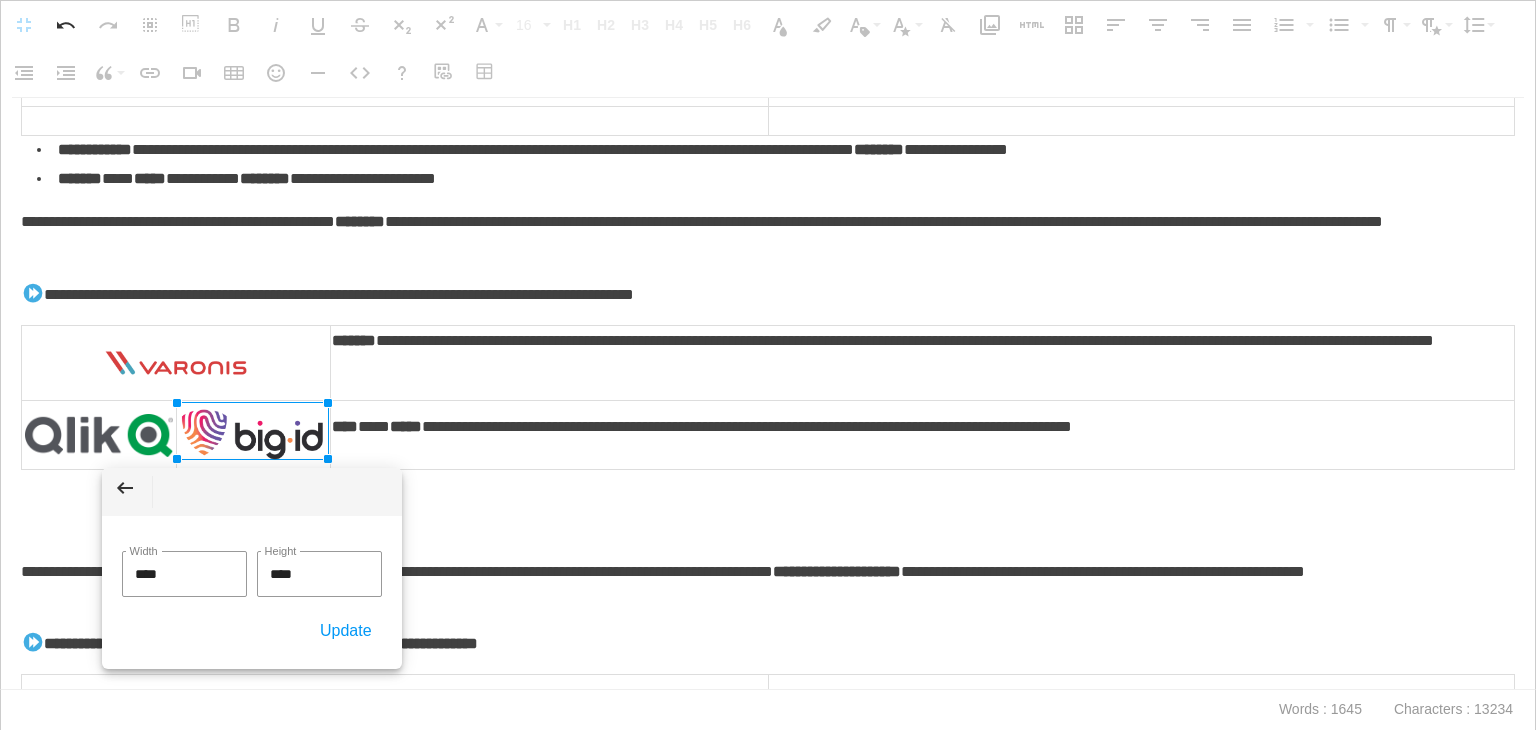click on "**********" at bounding box center [768, 365] 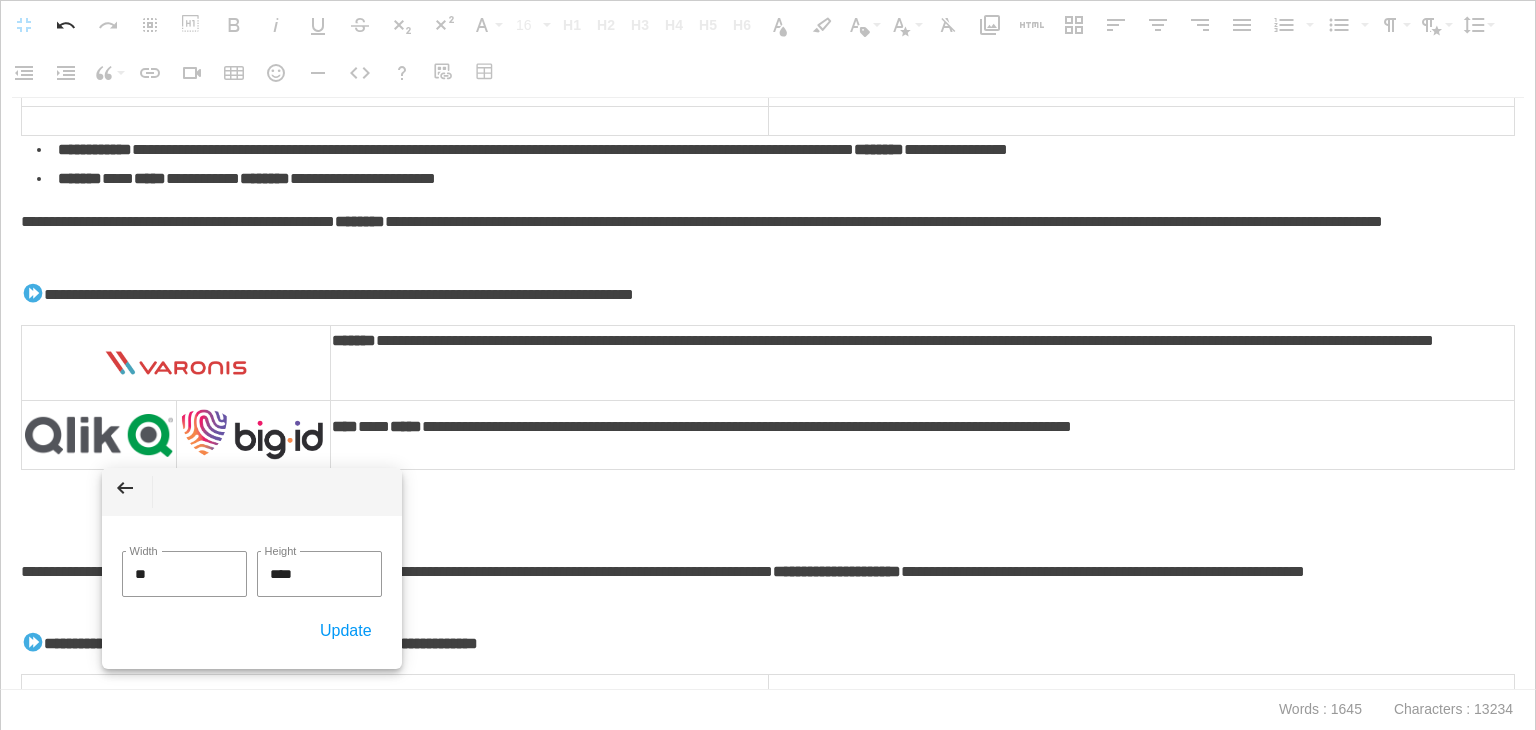 type on "***" 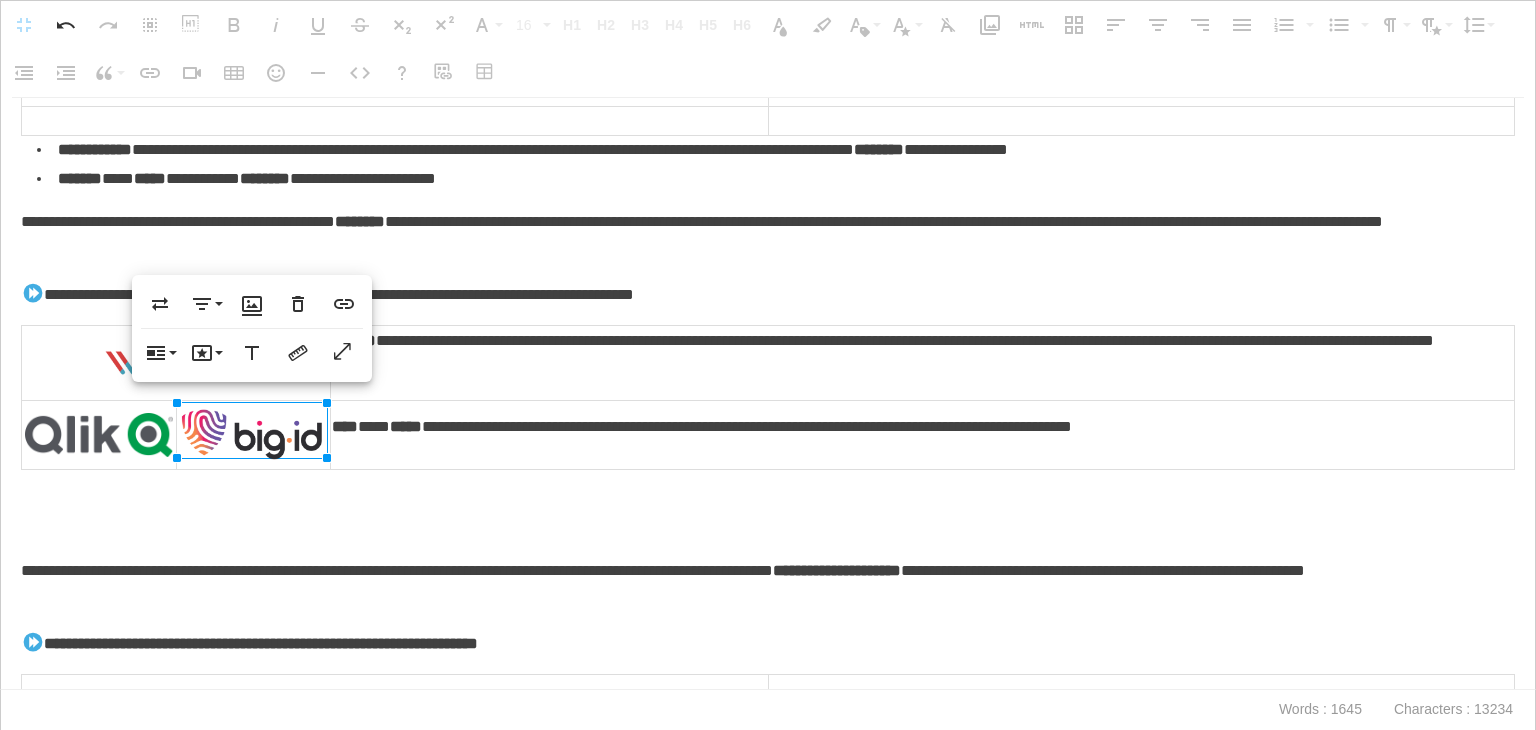 click at bounding box center [763, 527] 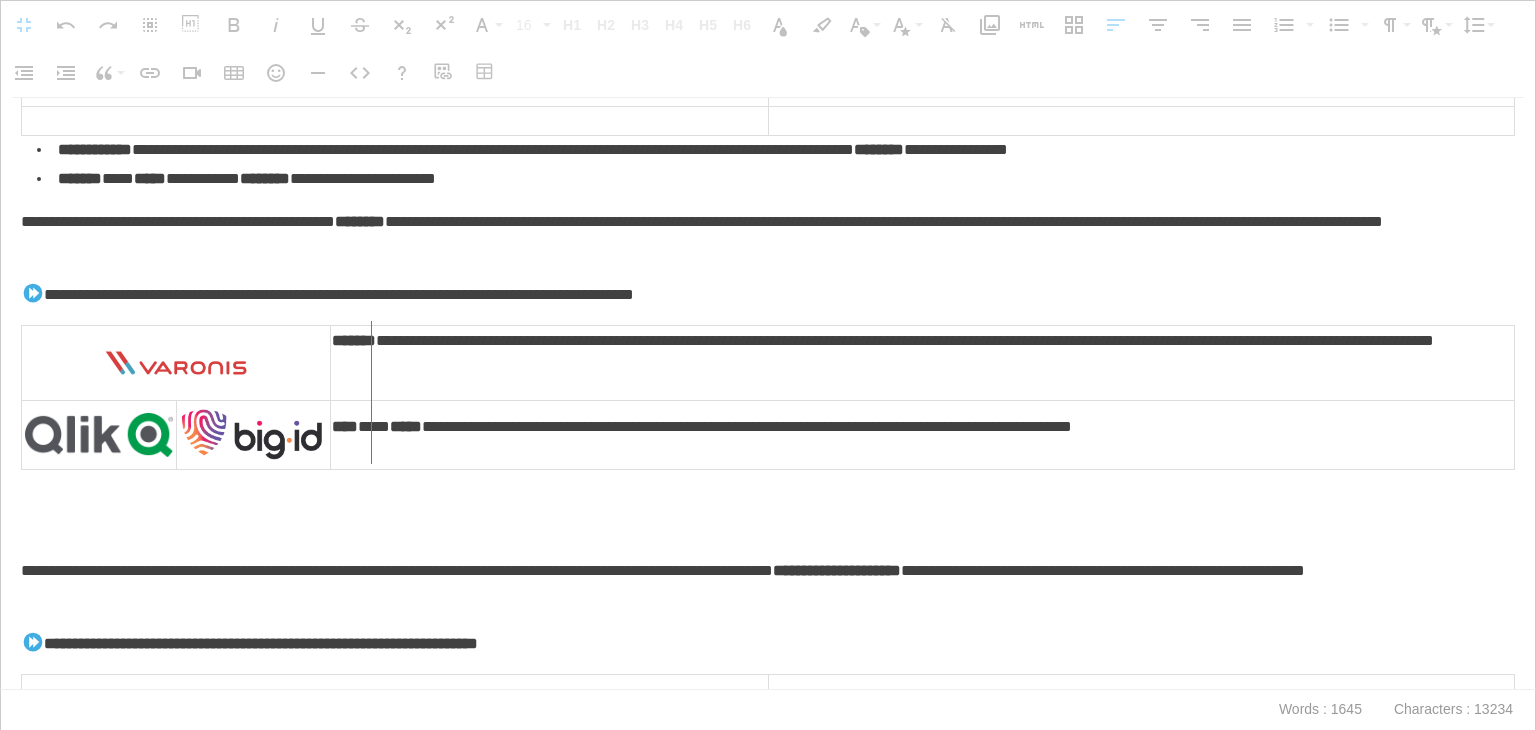 drag, startPoint x: 325, startPoint y: 374, endPoint x: 370, endPoint y: 376, distance: 45.044422 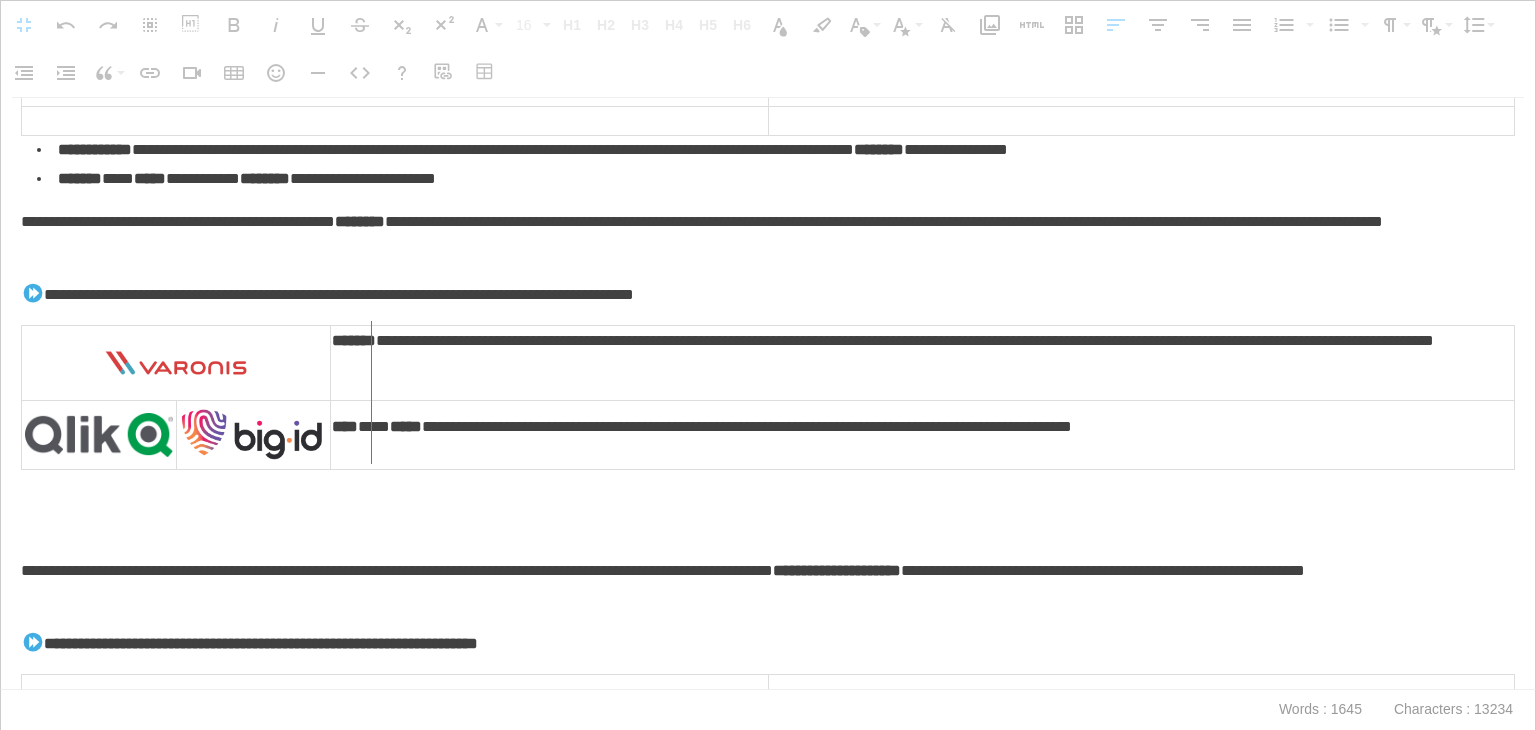 click at bounding box center [371, 392] 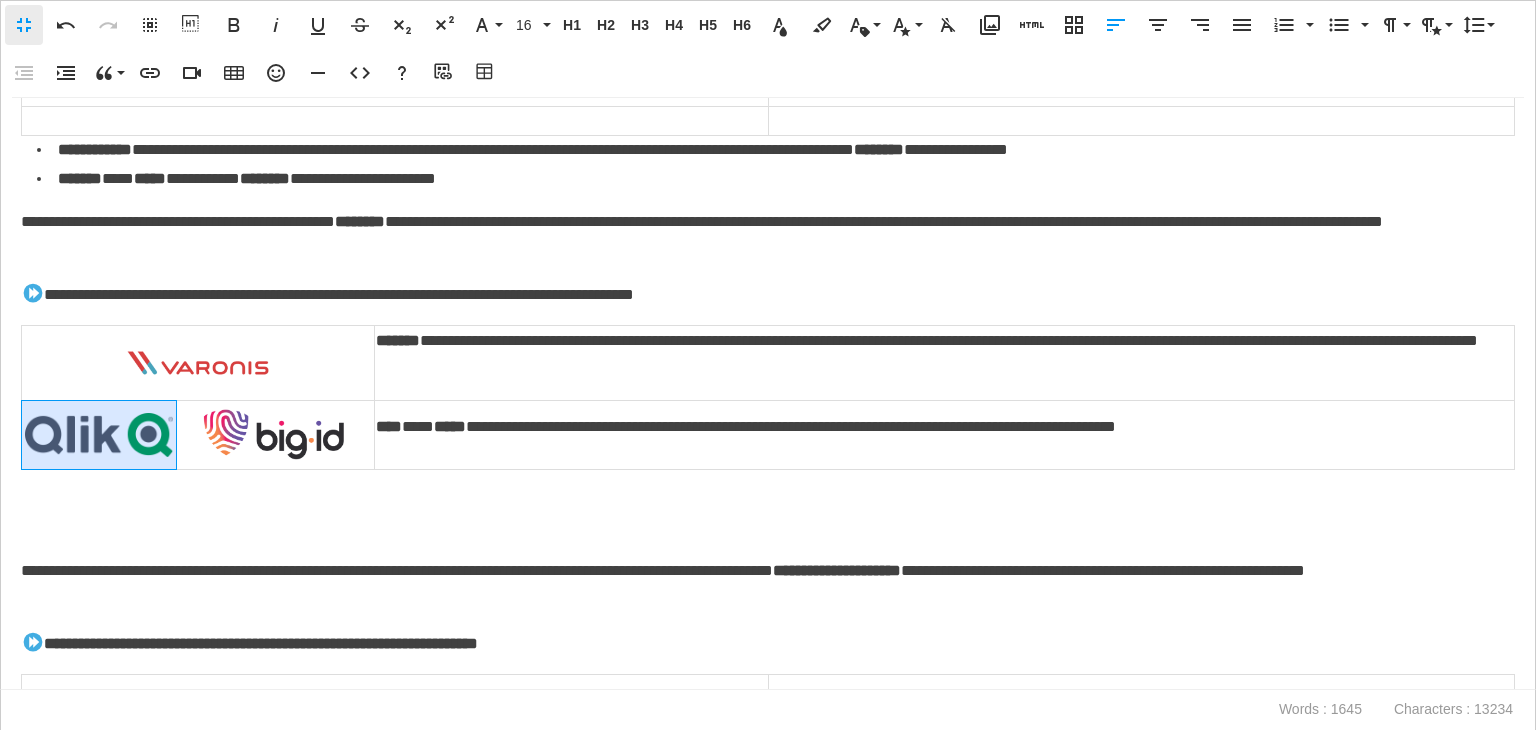 click at bounding box center [99, 434] 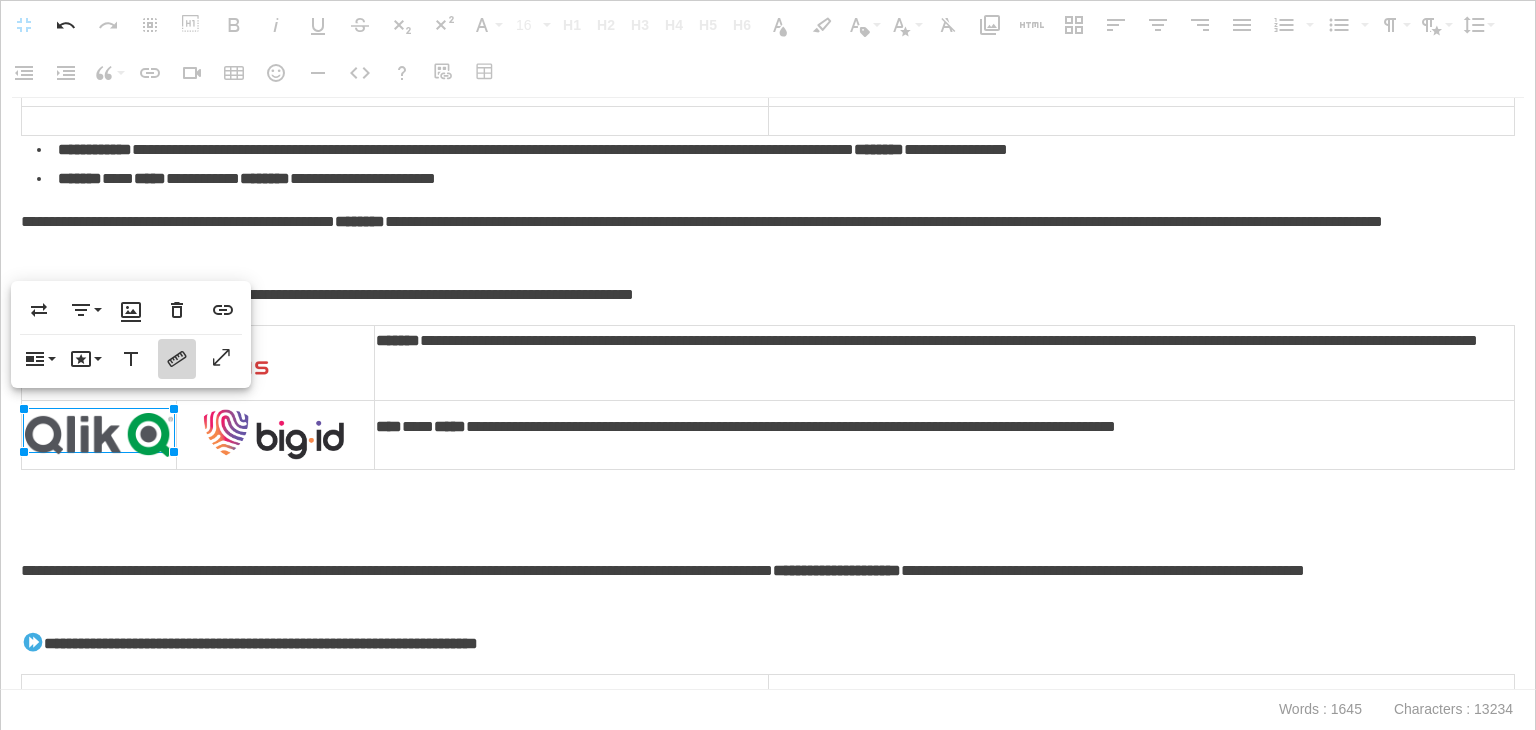 click 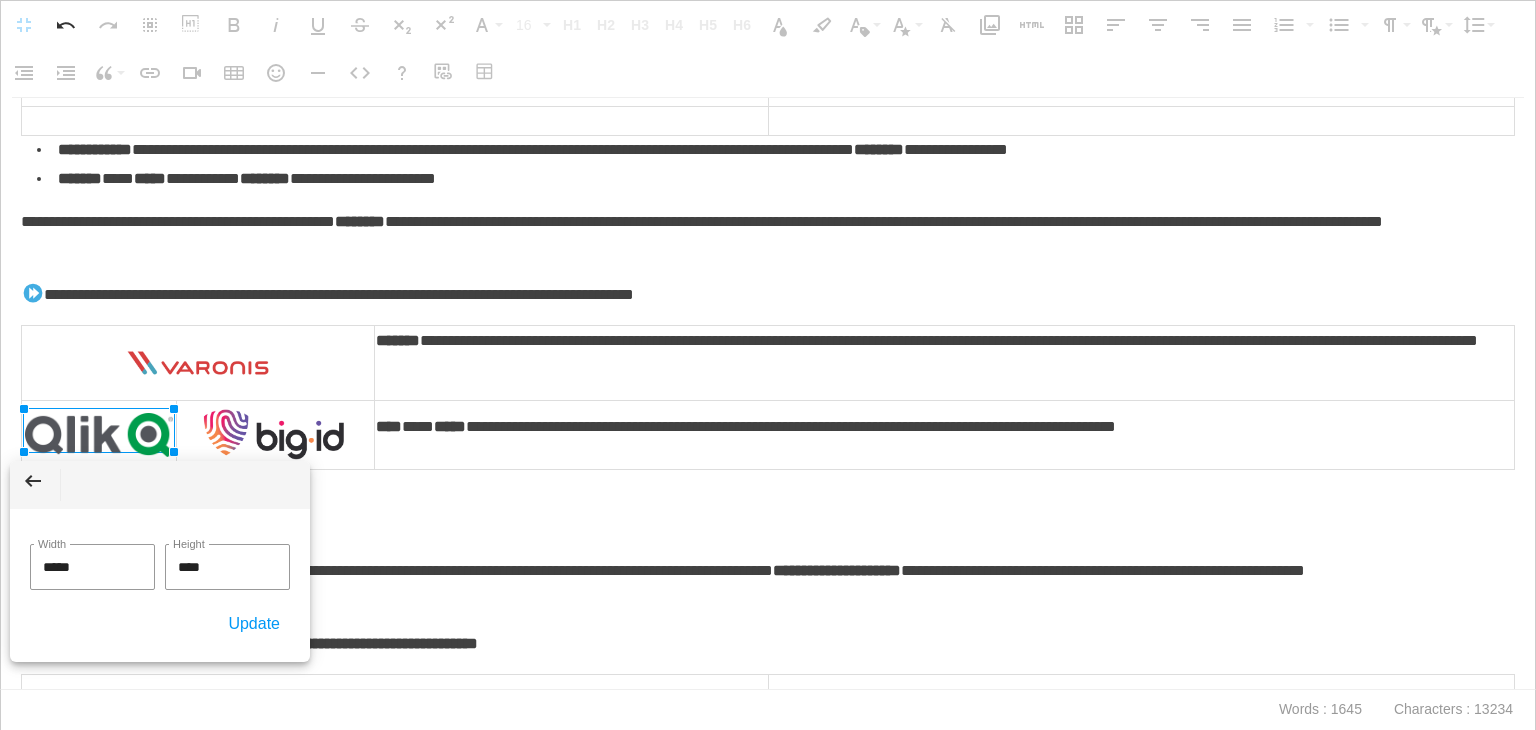 drag, startPoint x: 99, startPoint y: 568, endPoint x: 18, endPoint y: 565, distance: 81.055534 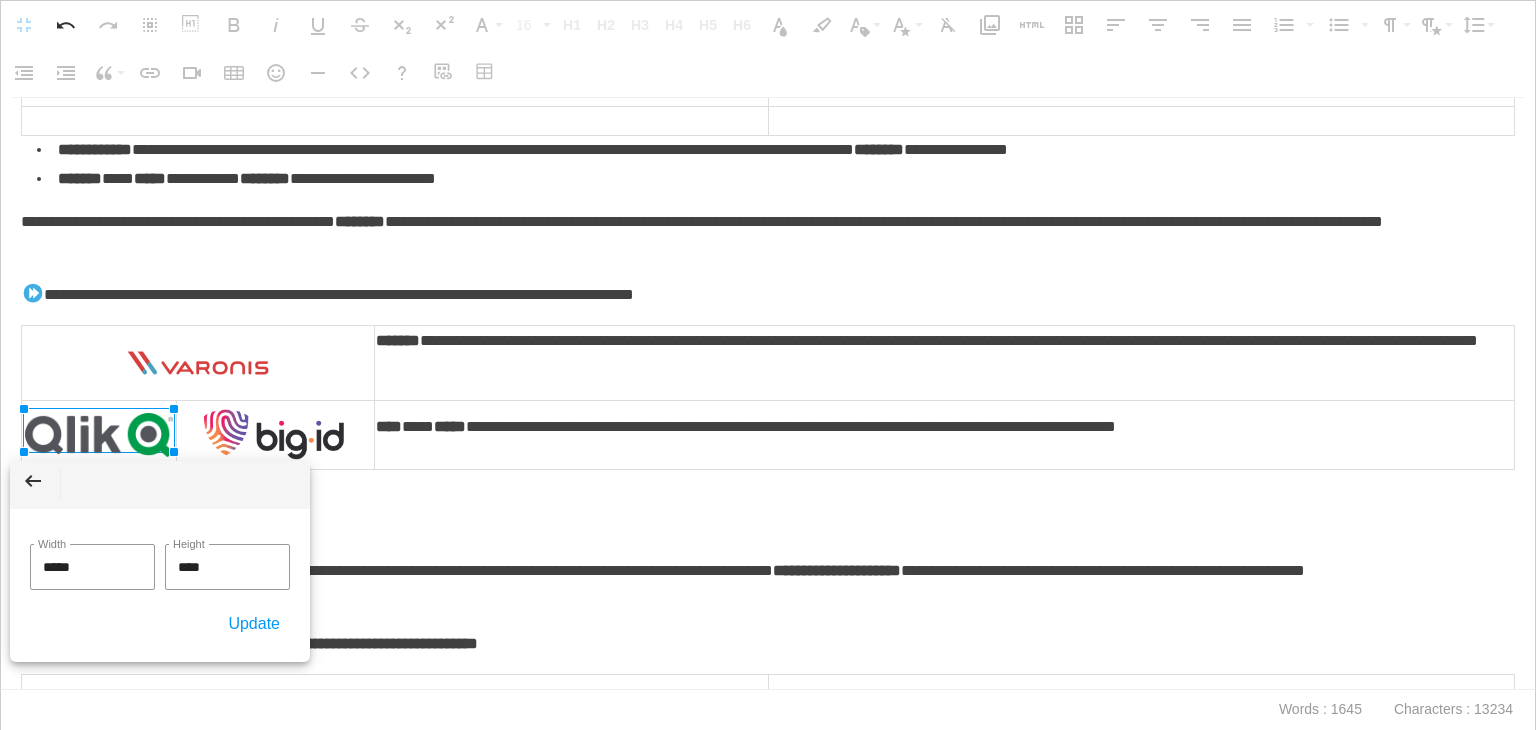 click on "Back ***** Width **** Height Update" 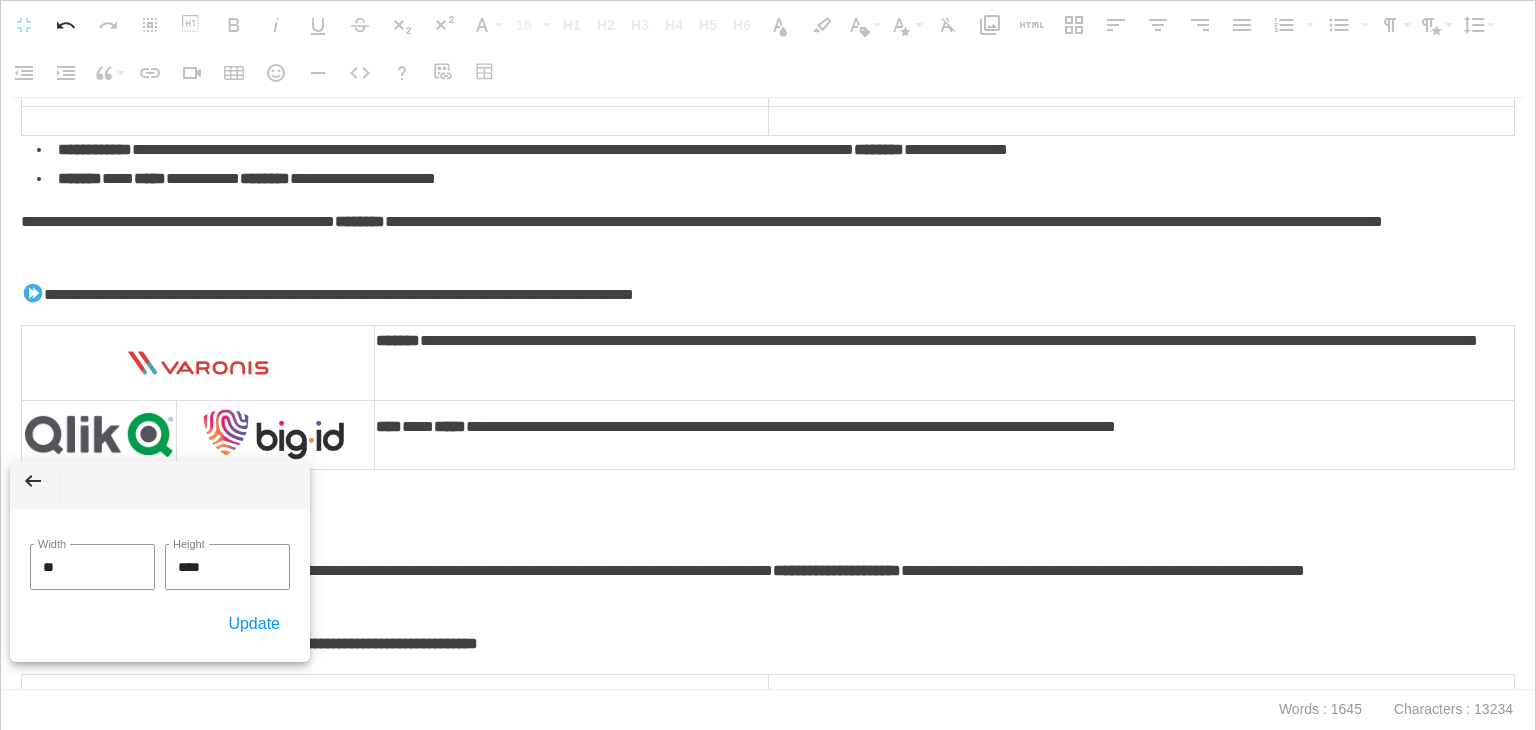 type on "***" 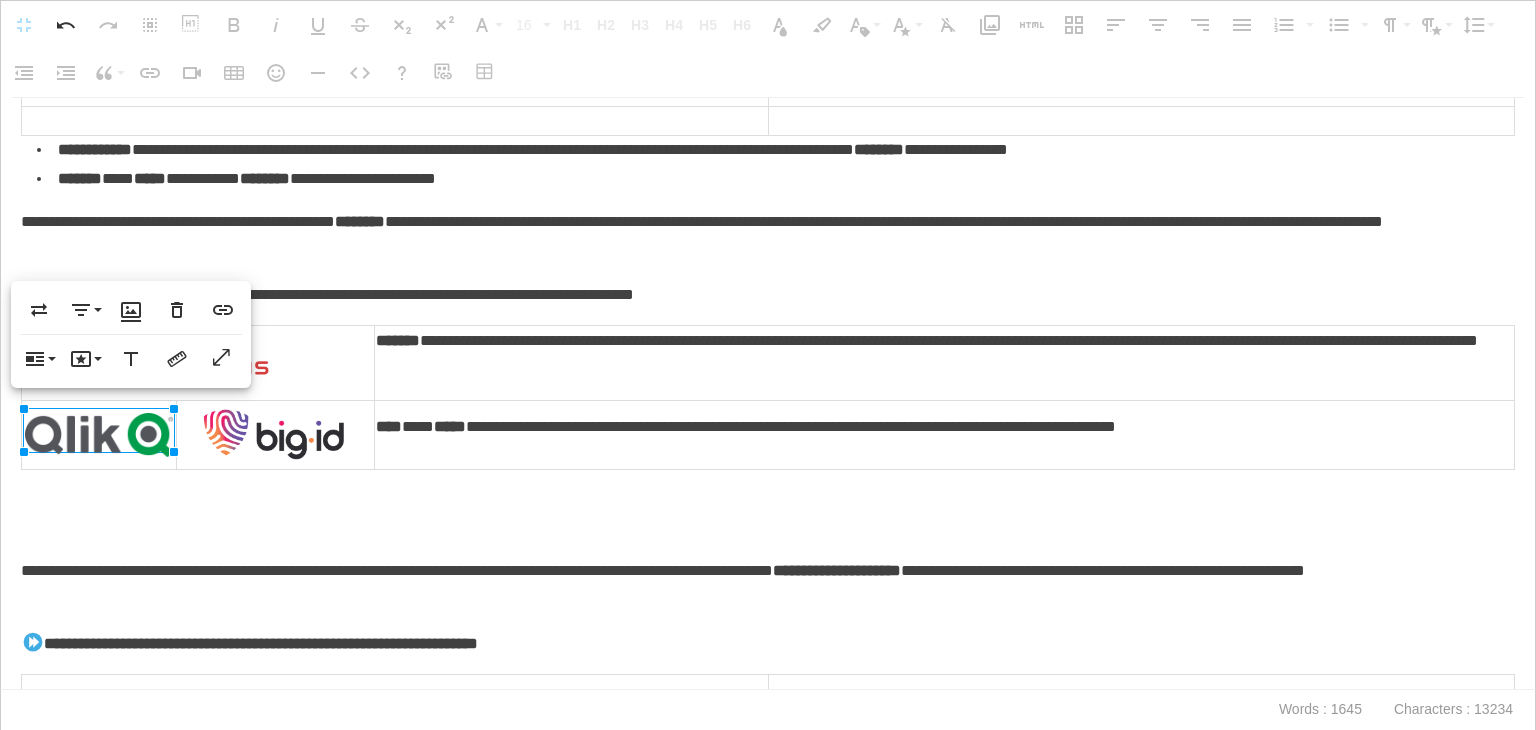 click at bounding box center (763, 527) 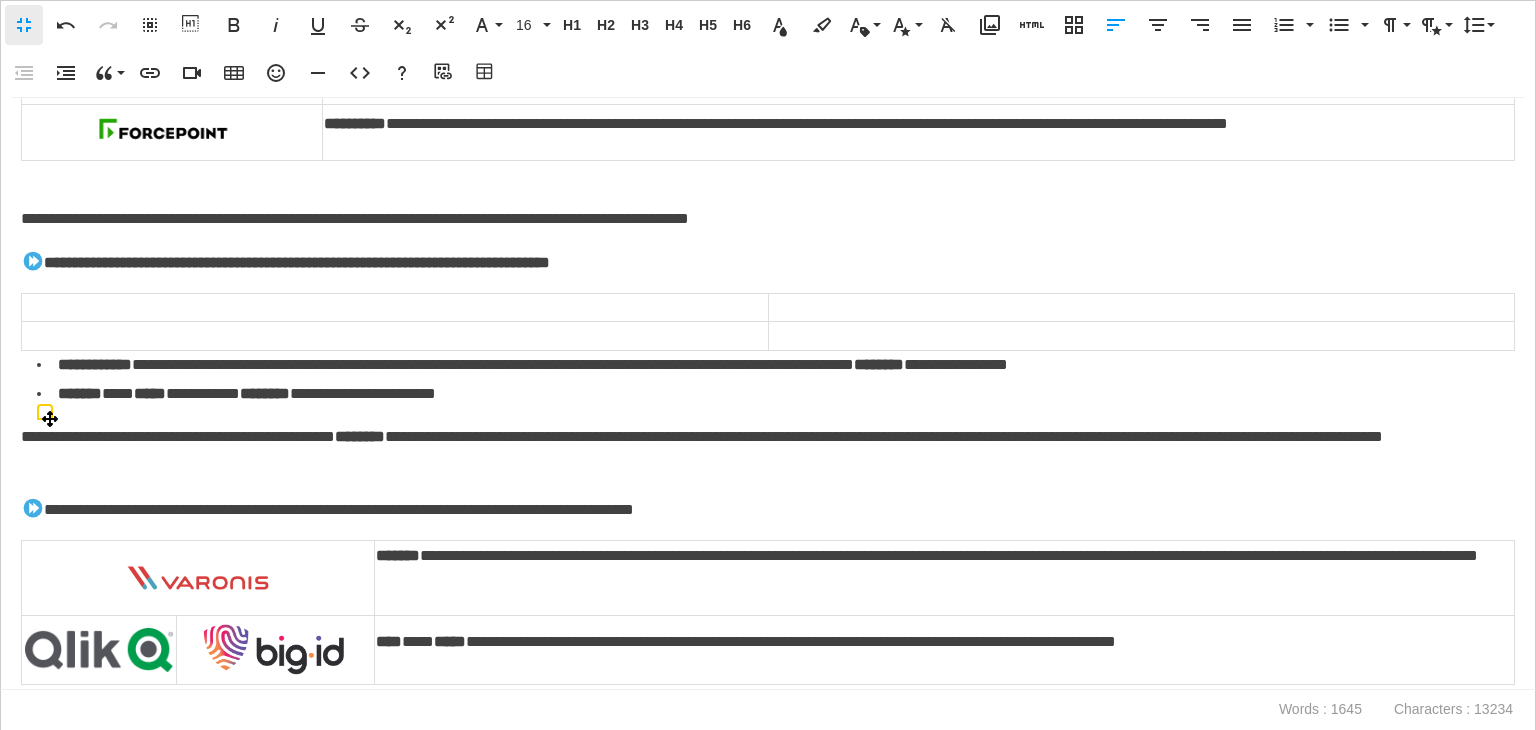 scroll, scrollTop: 1065, scrollLeft: 0, axis: vertical 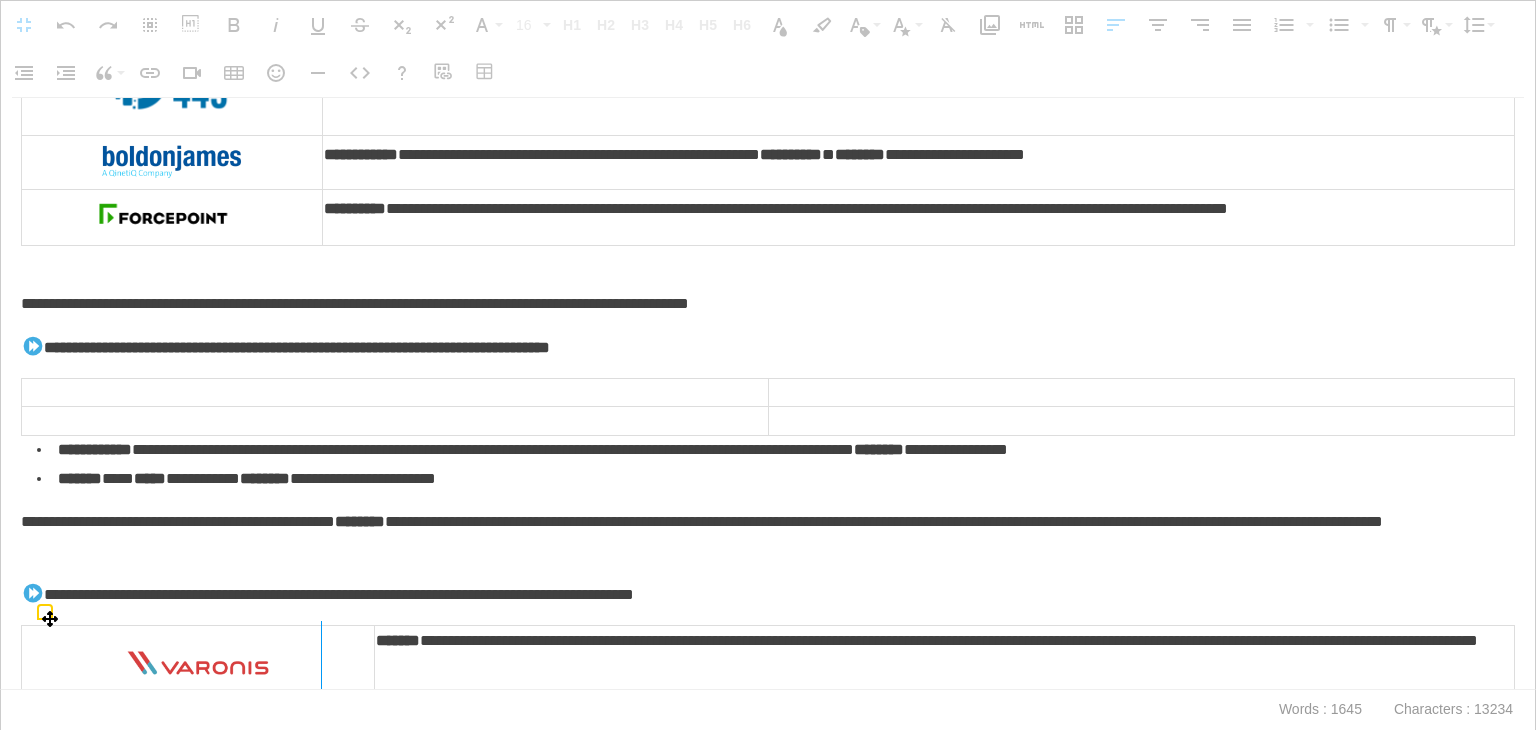 drag, startPoint x: 372, startPoint y: 639, endPoint x: 320, endPoint y: 647, distance: 52.611786 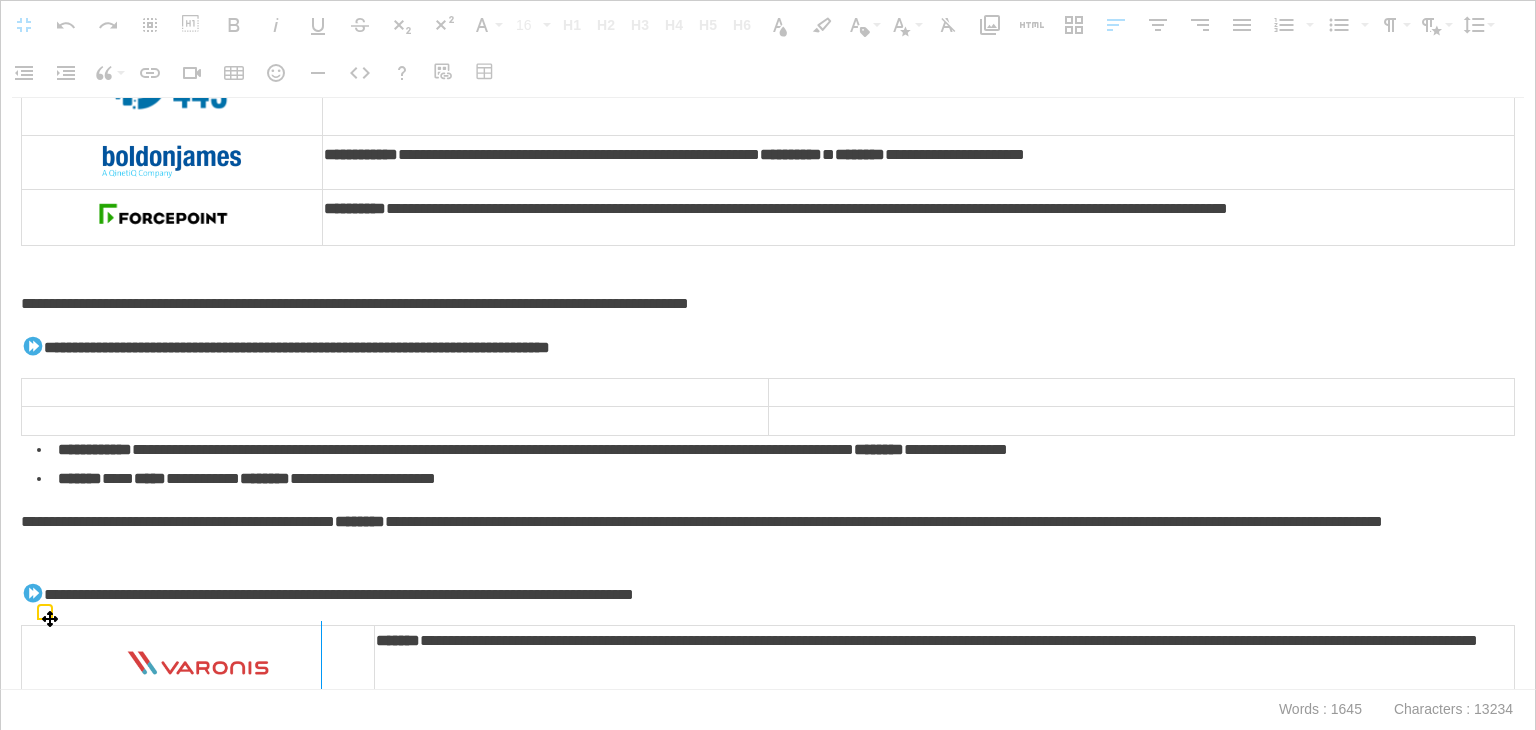 click at bounding box center [321, 692] 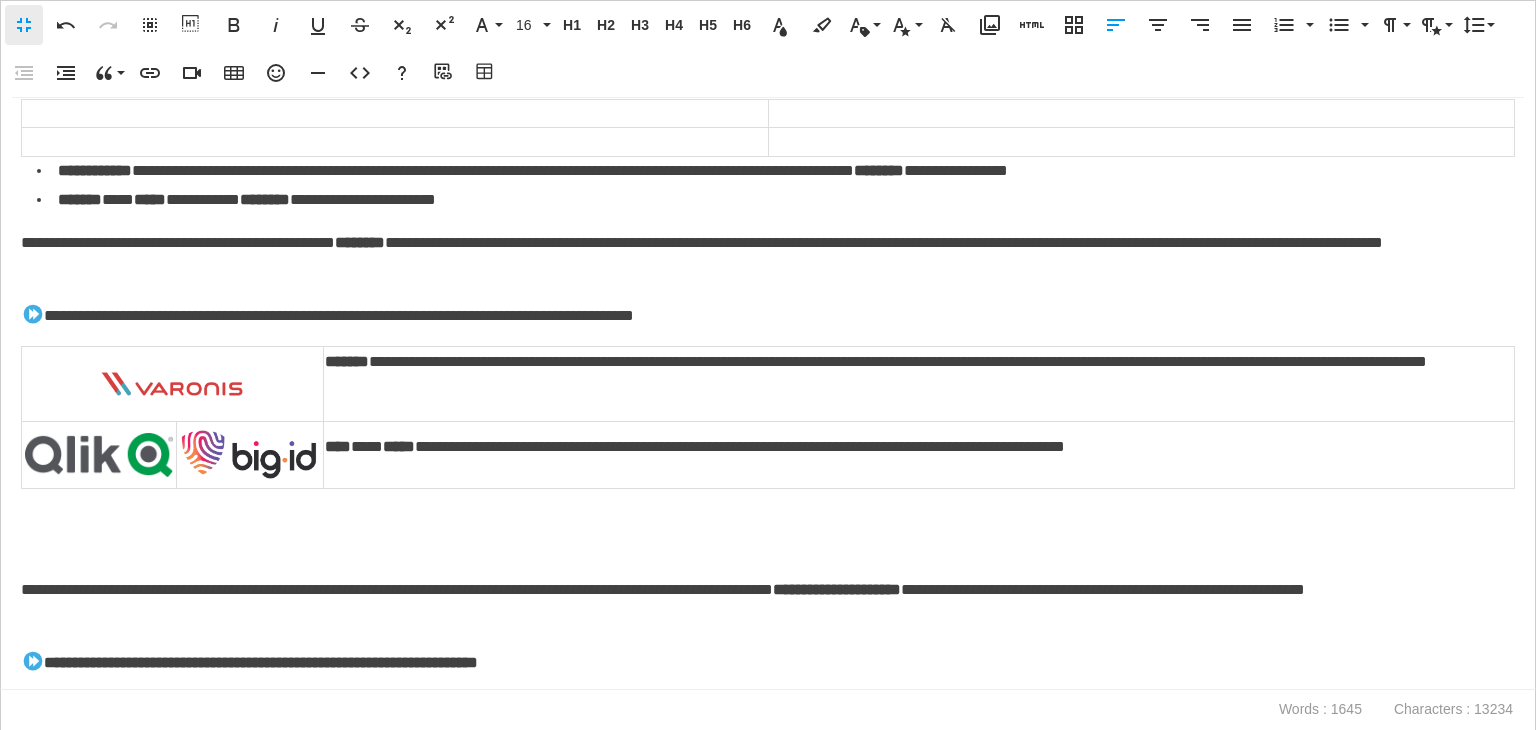 scroll, scrollTop: 1365, scrollLeft: 0, axis: vertical 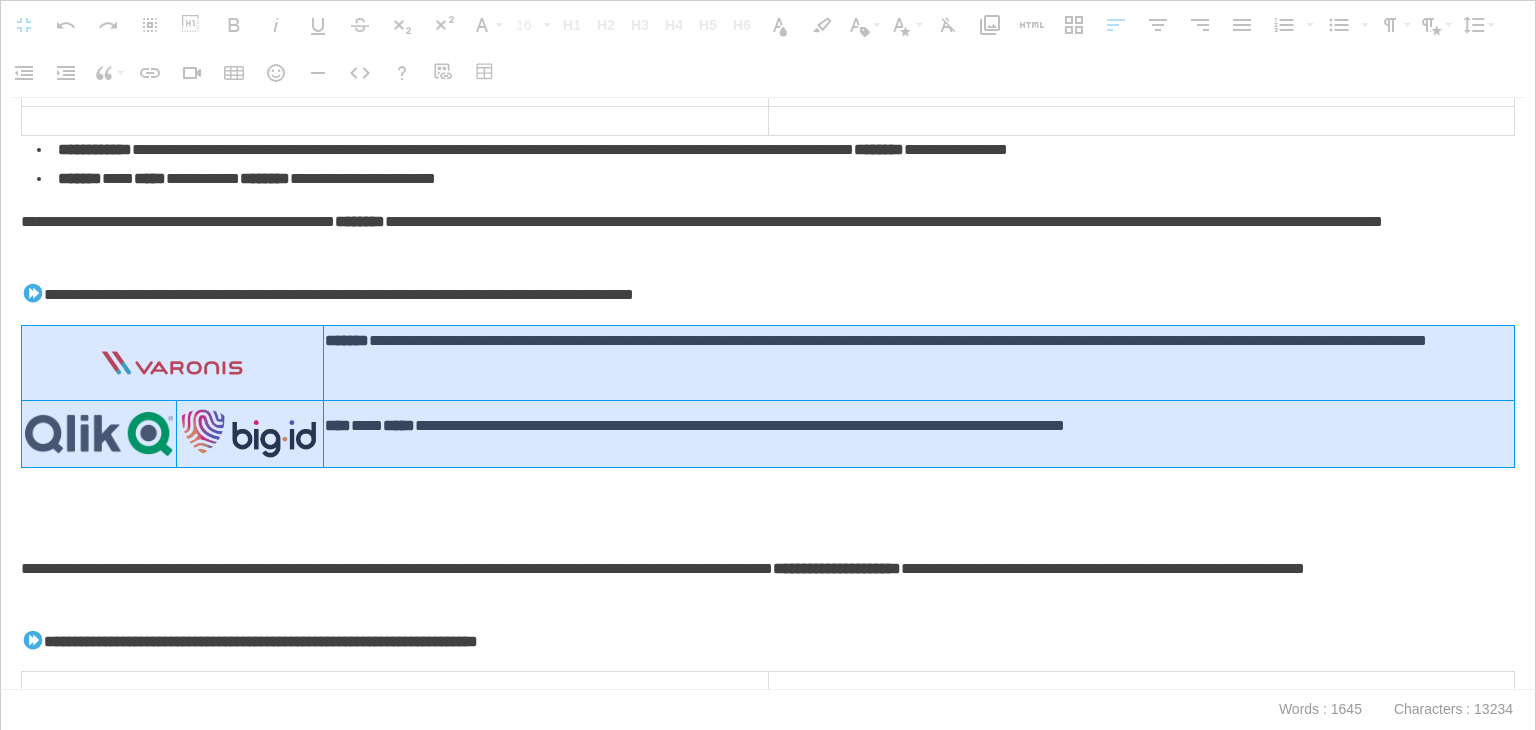 drag, startPoint x: 314, startPoint y: 377, endPoint x: 416, endPoint y: 404, distance: 105.51303 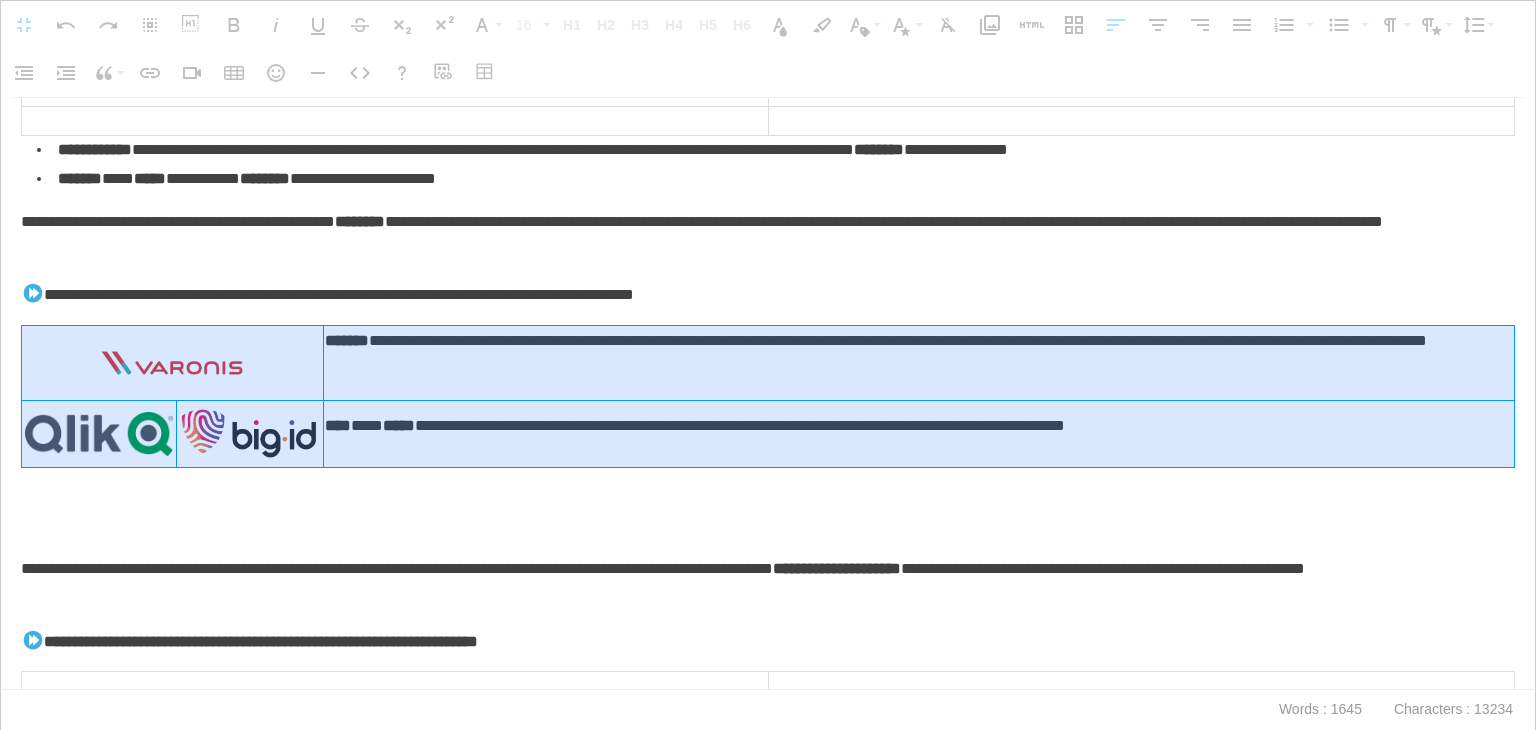 click on "**********" at bounding box center (768, 396) 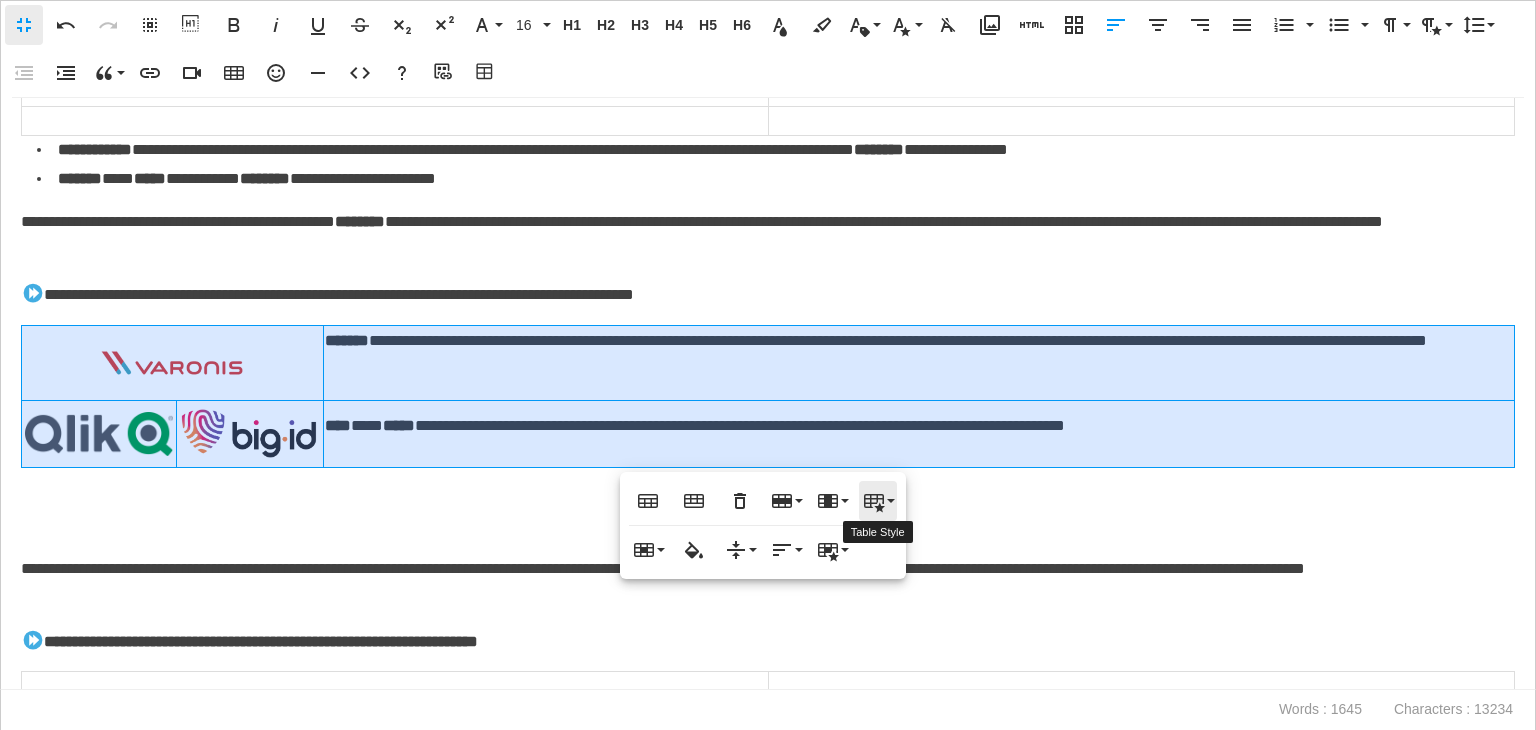 click 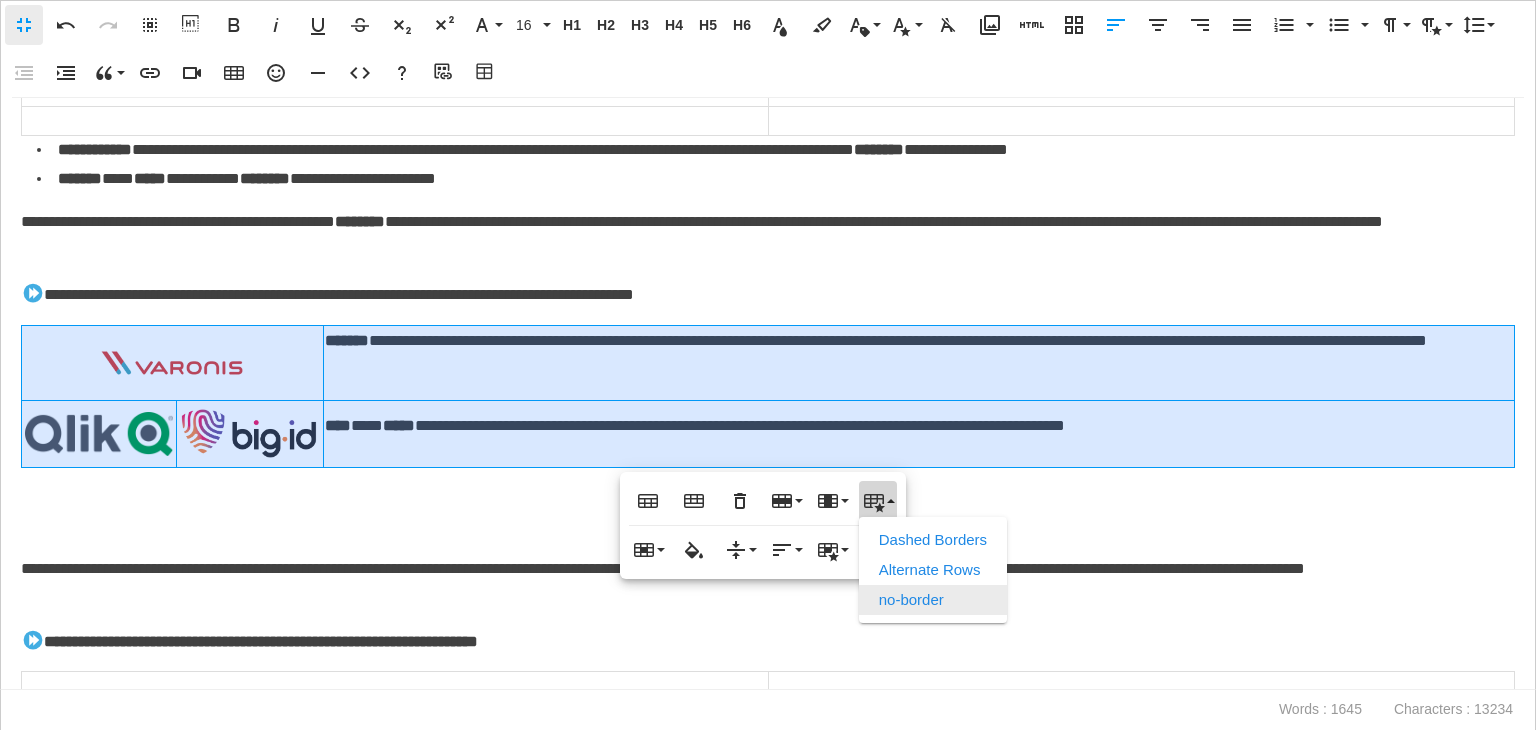 click on "no-border" at bounding box center [933, 600] 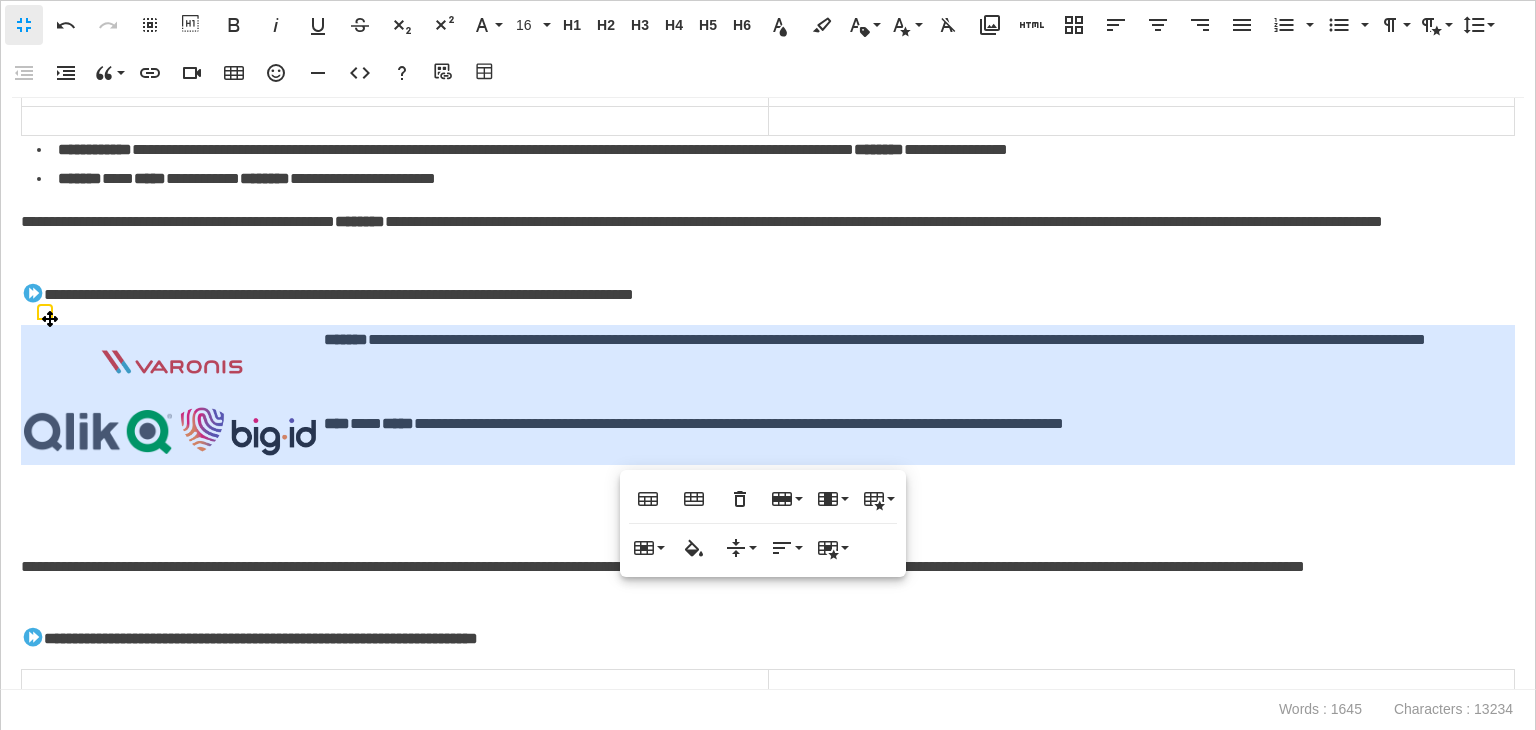 click at bounding box center [763, 479] 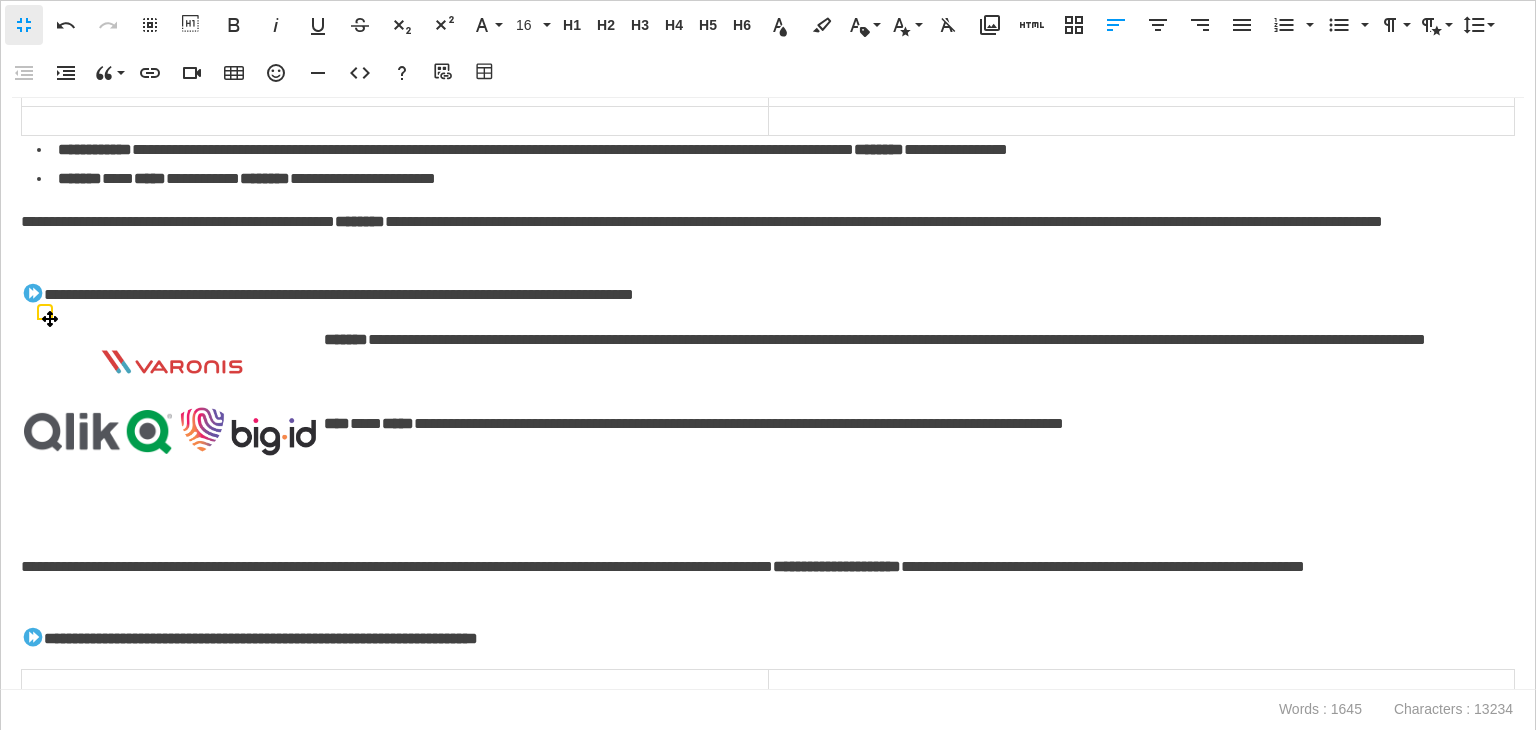 click at bounding box center (172, 362) 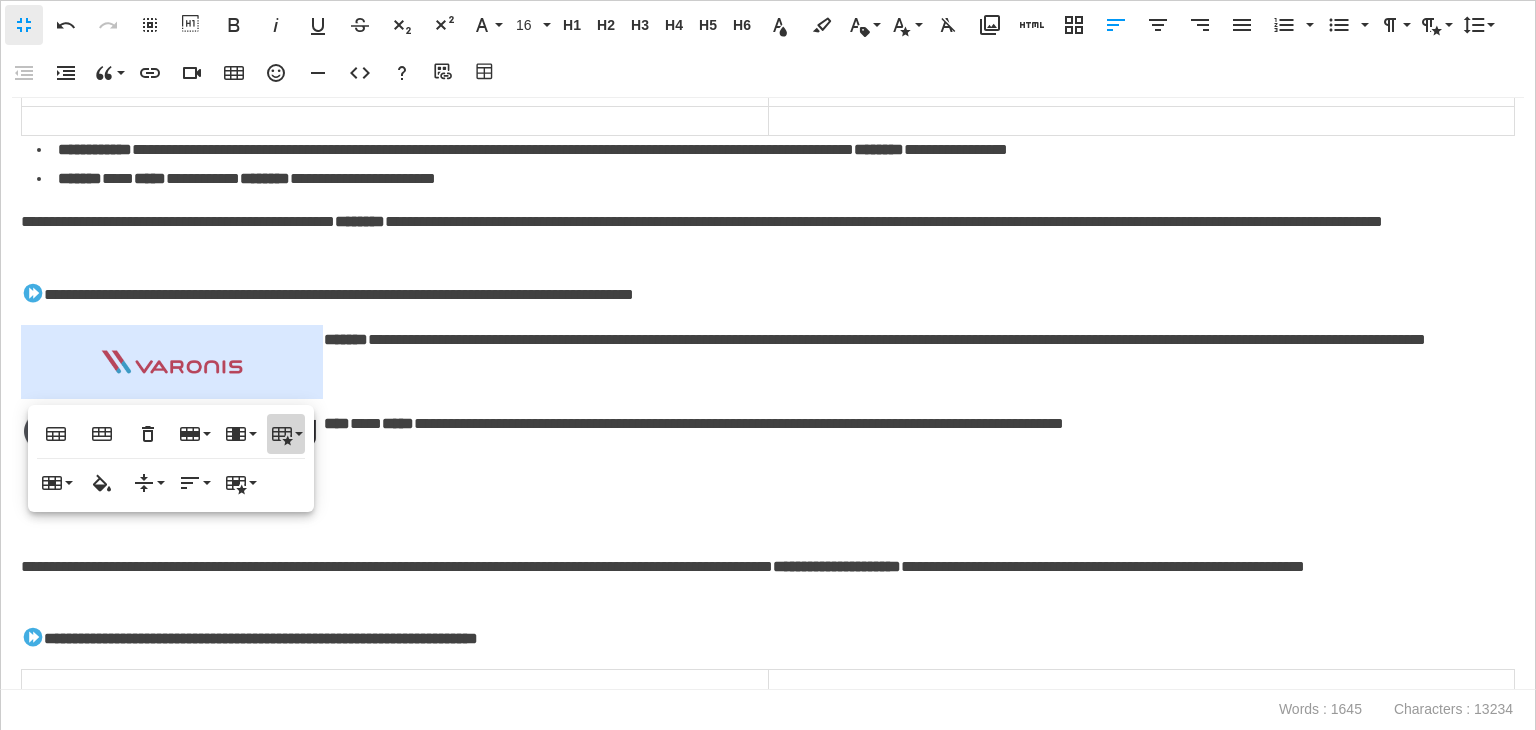 click 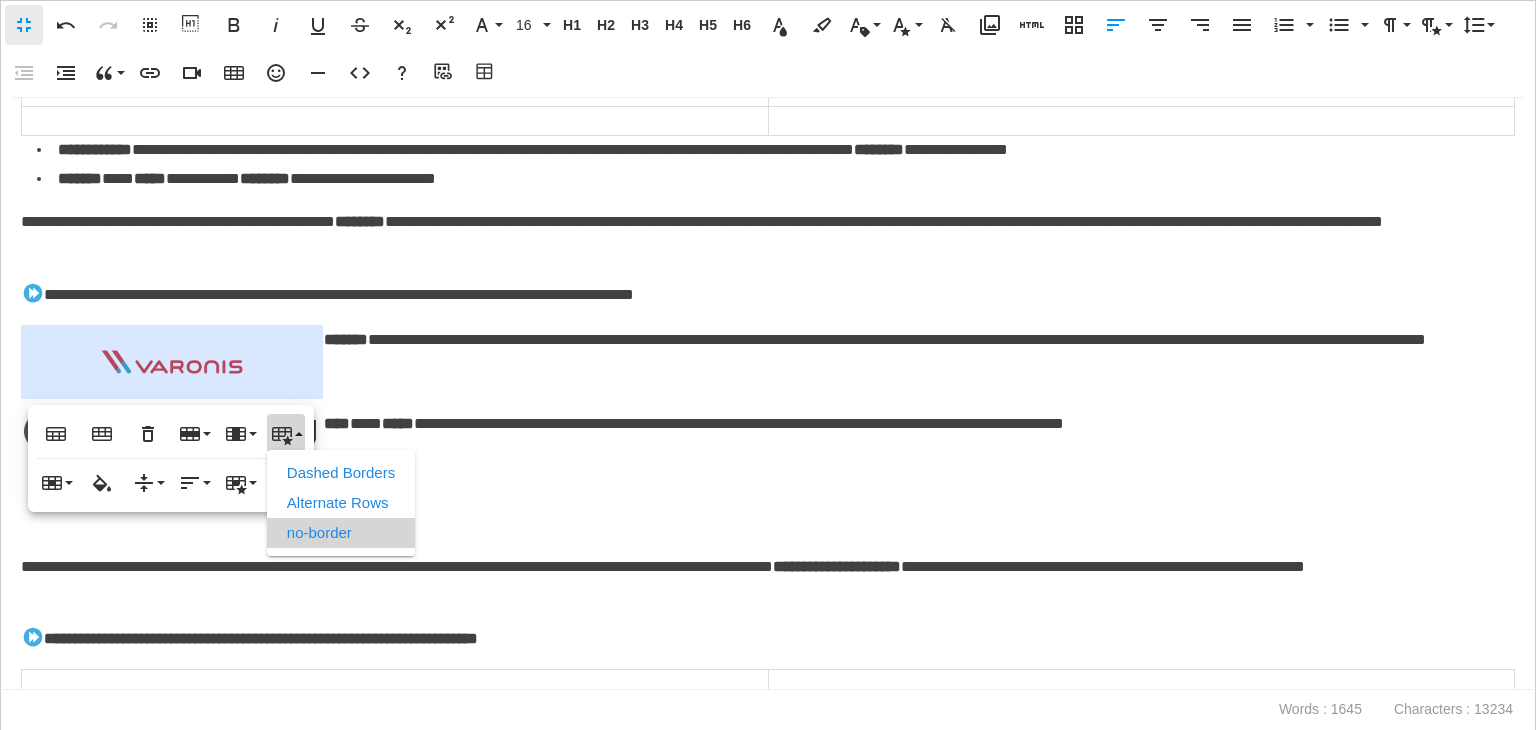 scroll, scrollTop: 0, scrollLeft: 0, axis: both 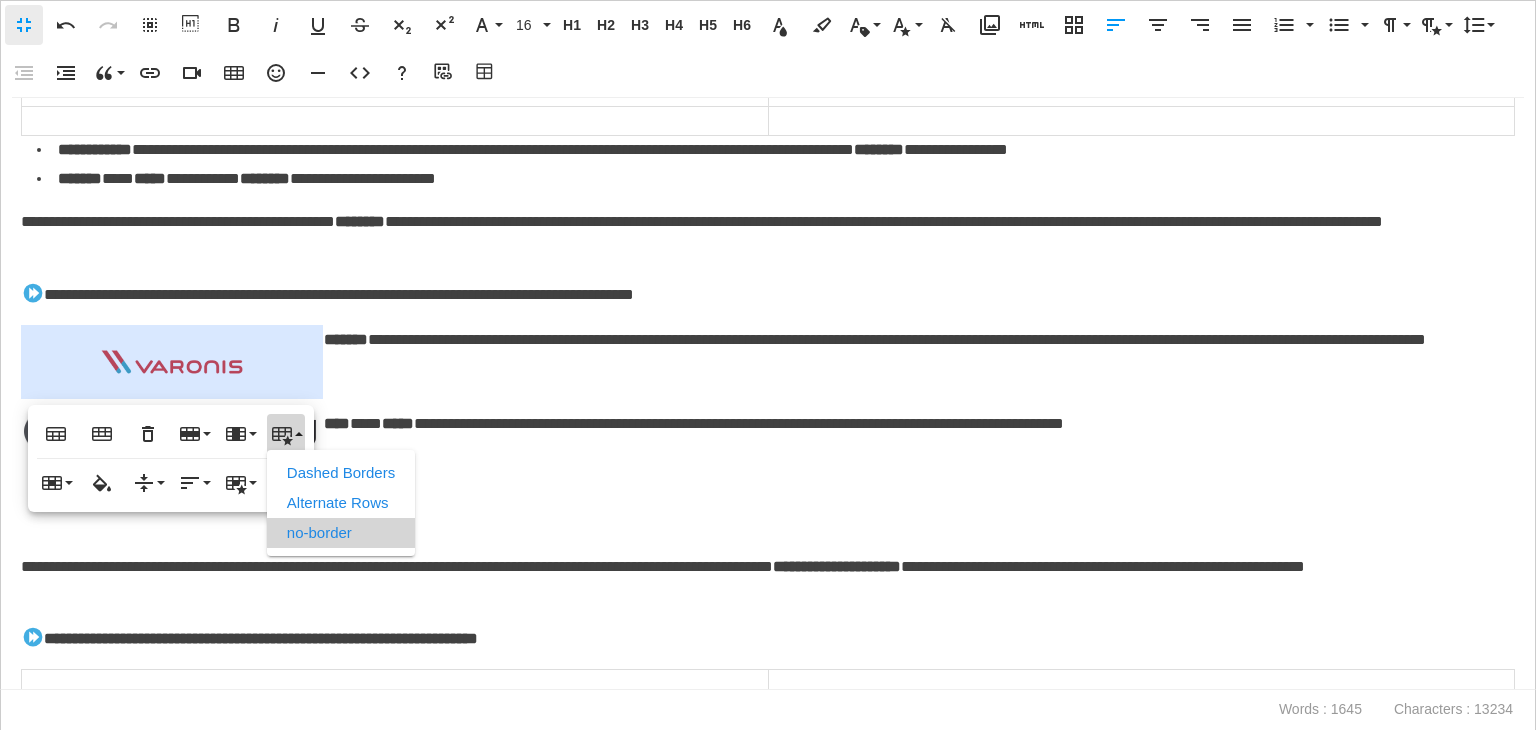 click on "no-border" at bounding box center (341, 533) 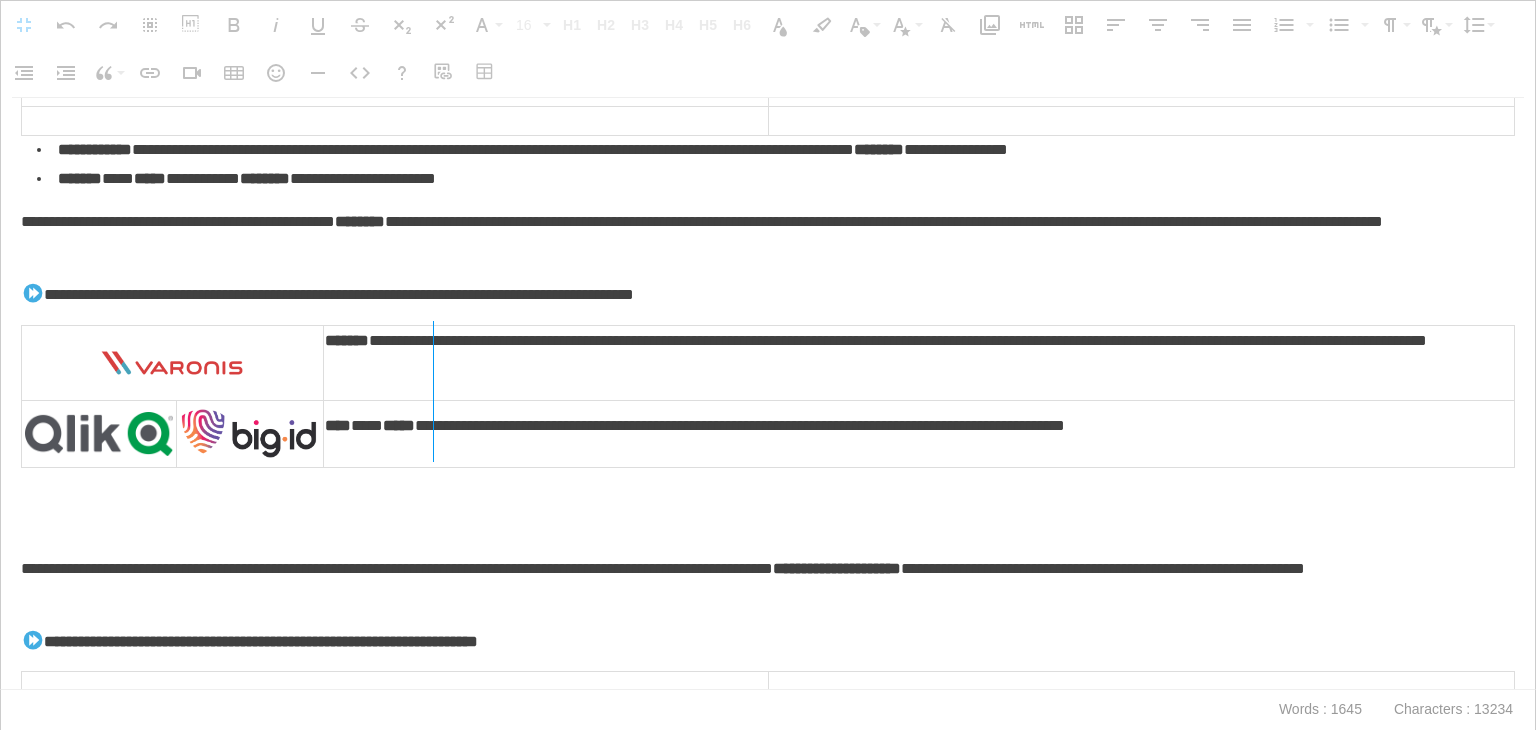 drag, startPoint x: 320, startPoint y: 377, endPoint x: 432, endPoint y: 383, distance: 112.1606 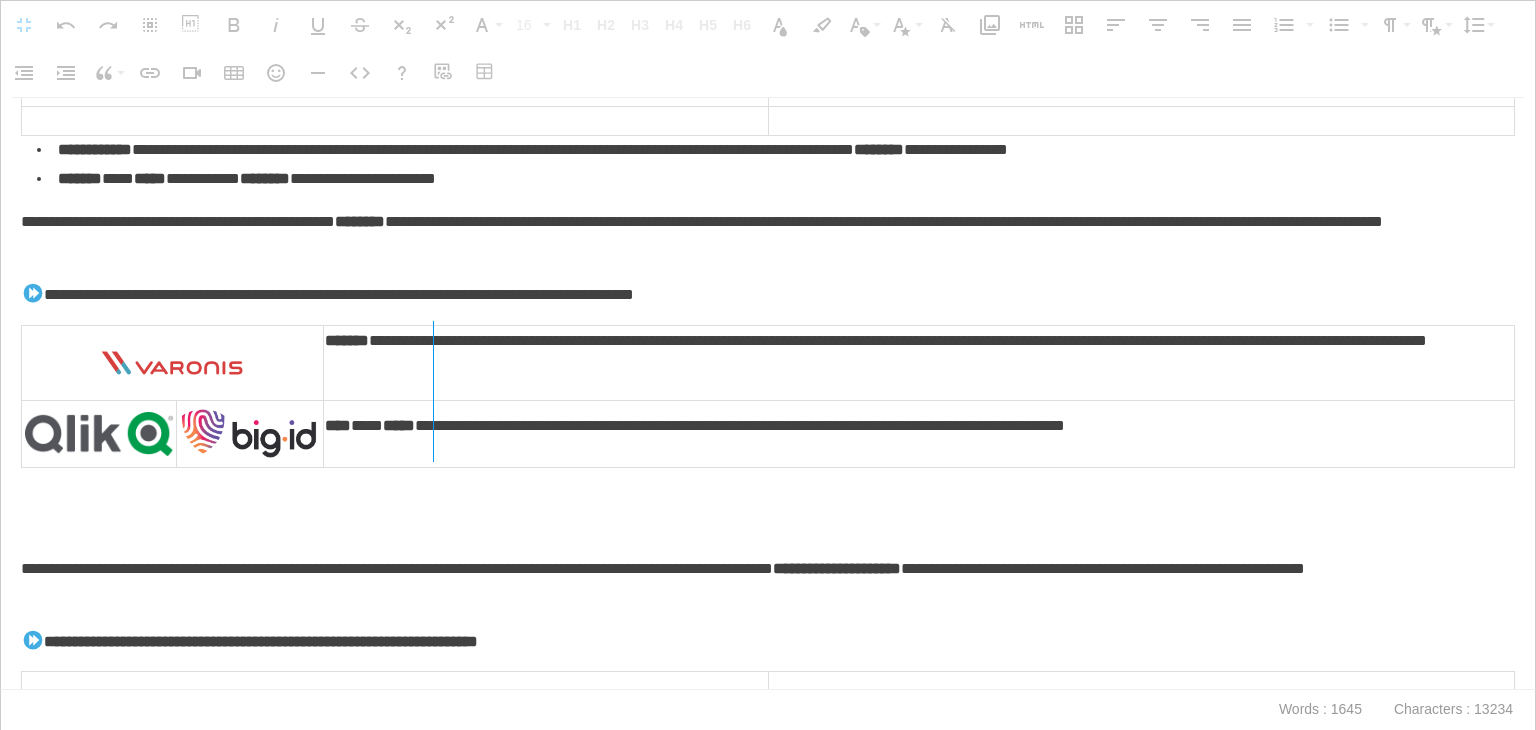 click at bounding box center (433, 391) 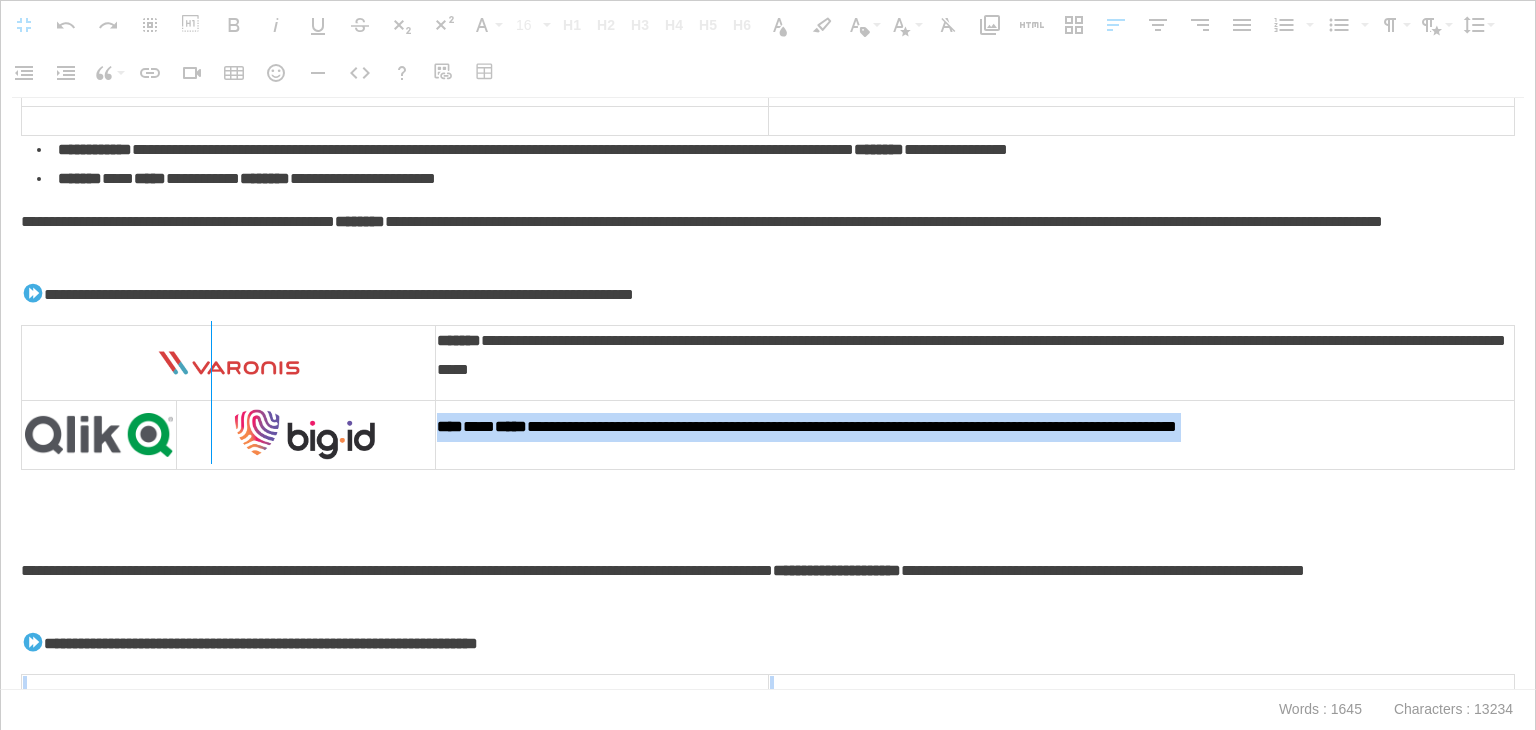 drag, startPoint x: 174, startPoint y: 414, endPoint x: 210, endPoint y: 419, distance: 36.345562 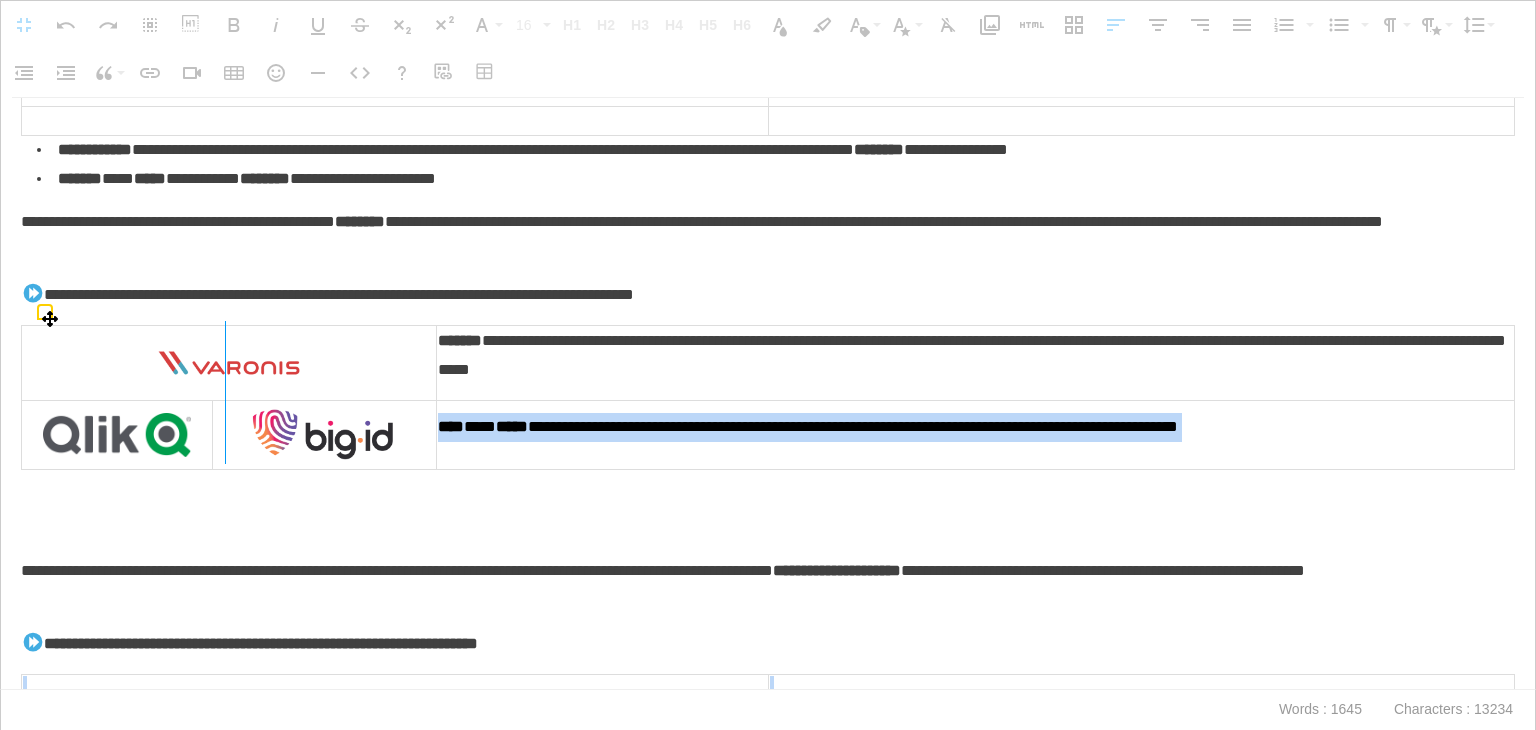 drag, startPoint x: 212, startPoint y: 426, endPoint x: 224, endPoint y: 429, distance: 12.369317 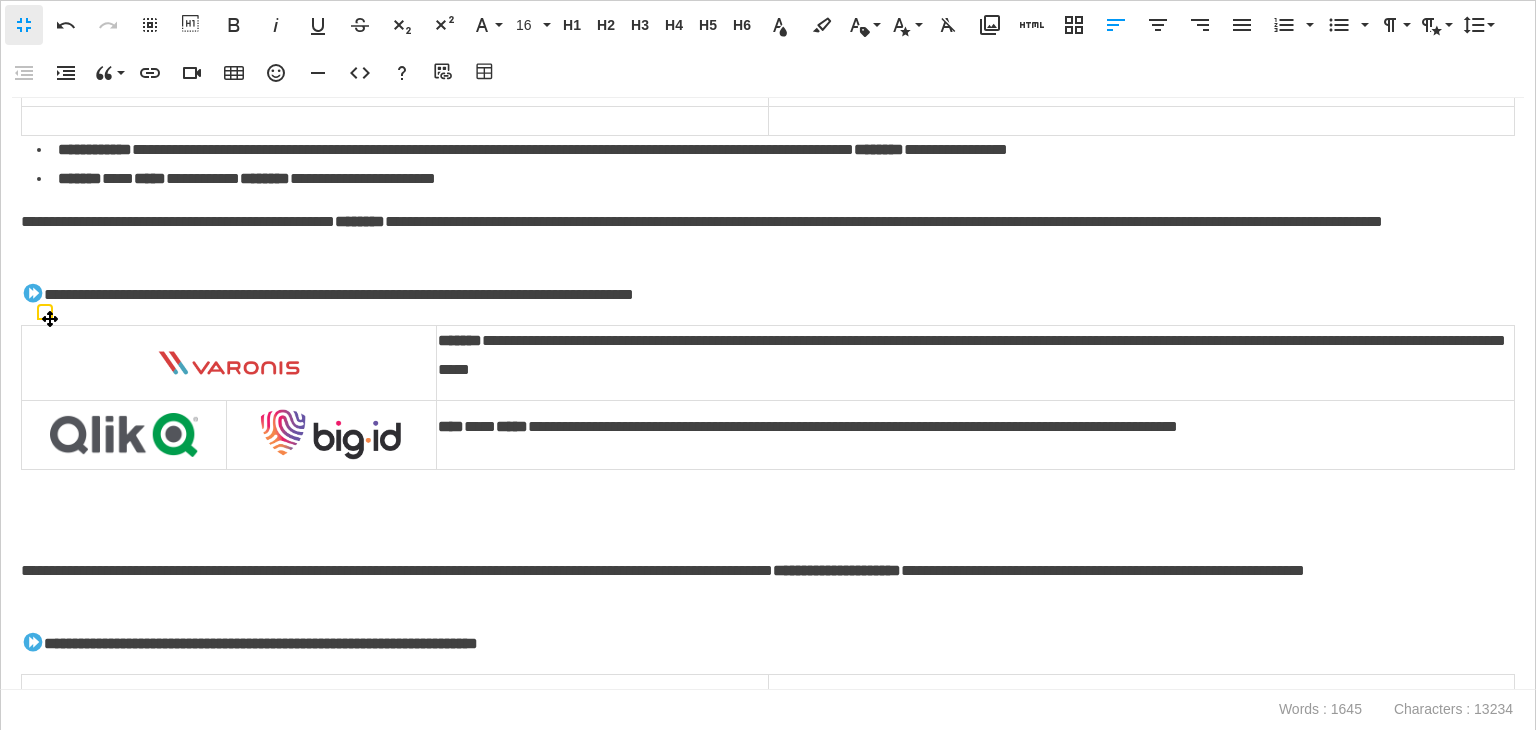 click at bounding box center [124, 434] 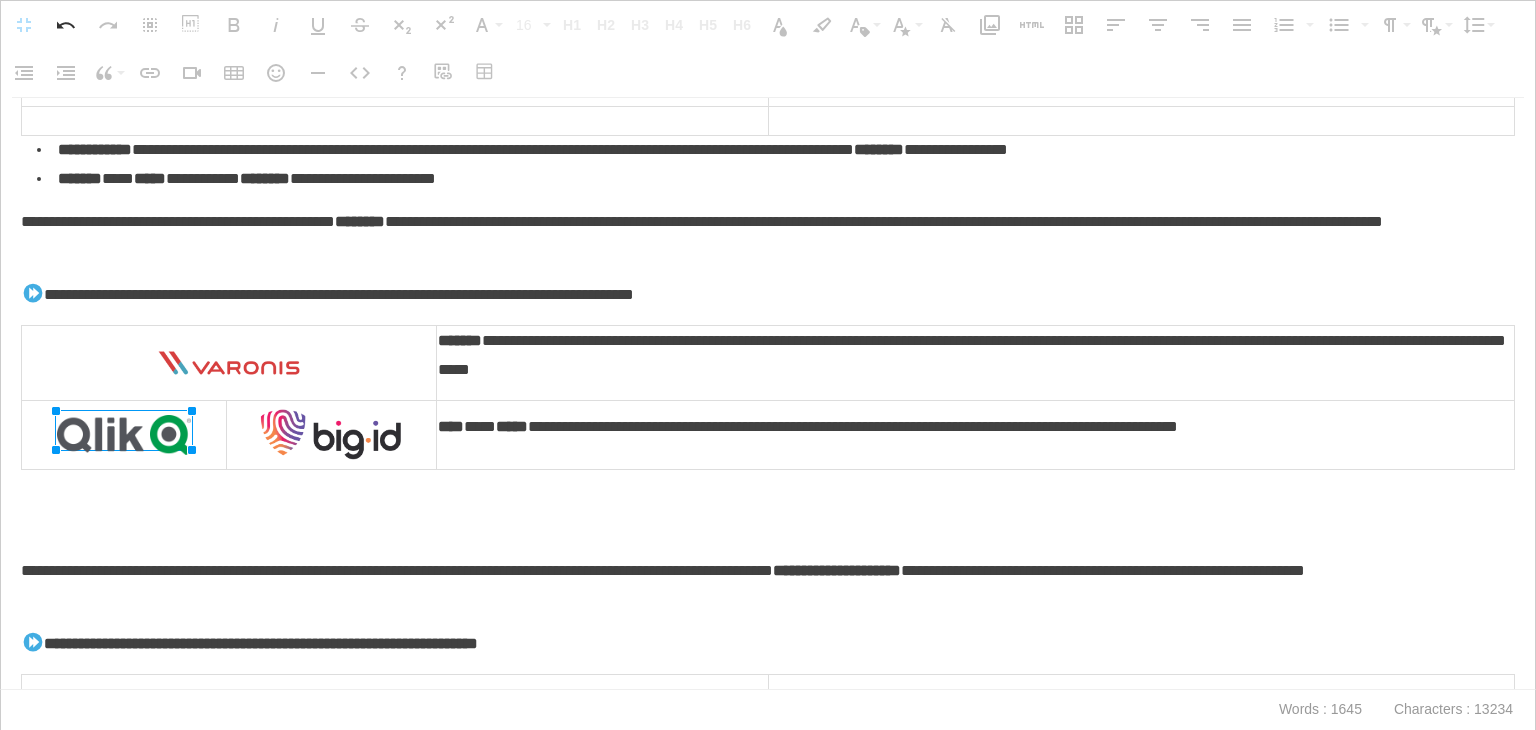 drag, startPoint x: 194, startPoint y: 451, endPoint x: 180, endPoint y: 445, distance: 15.231546 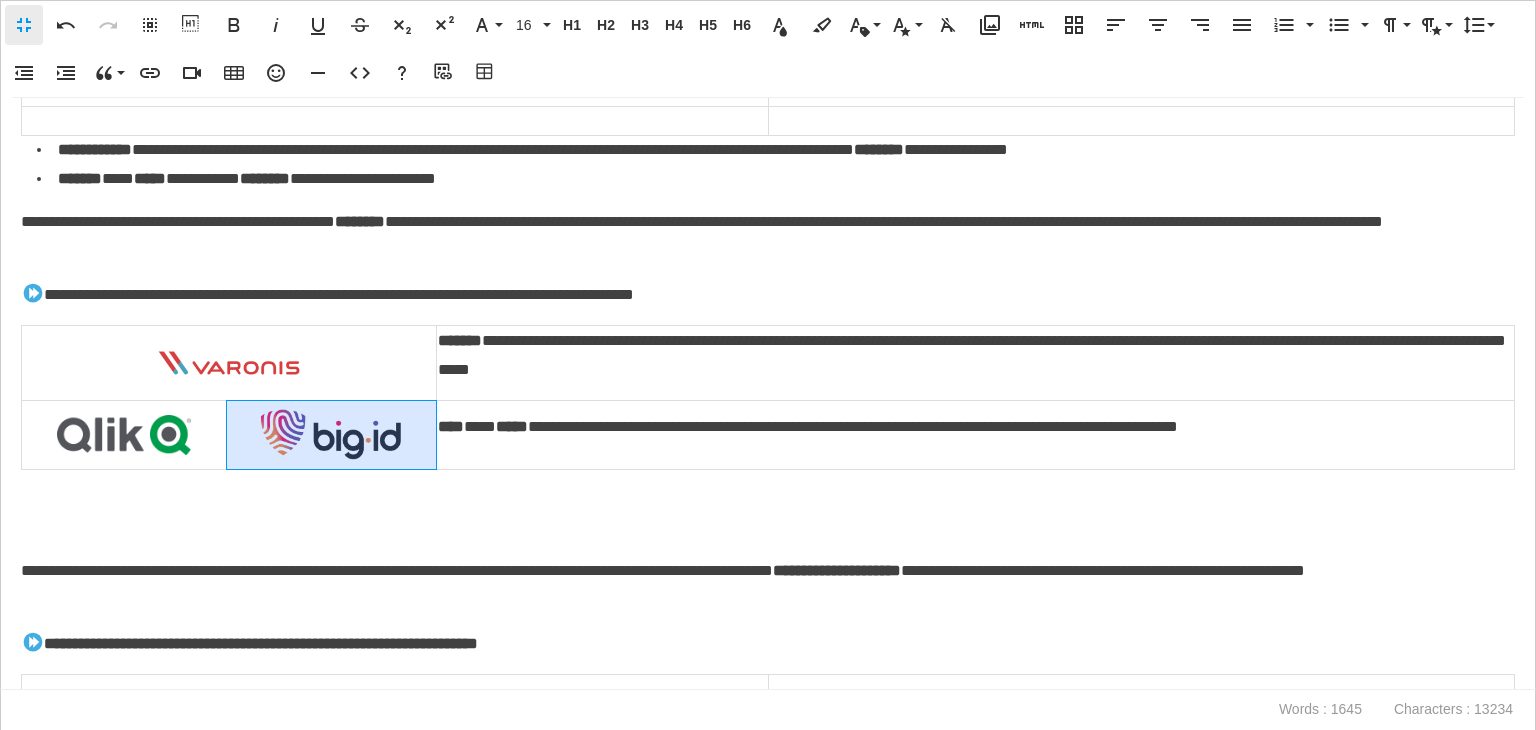 click at bounding box center (332, 434) 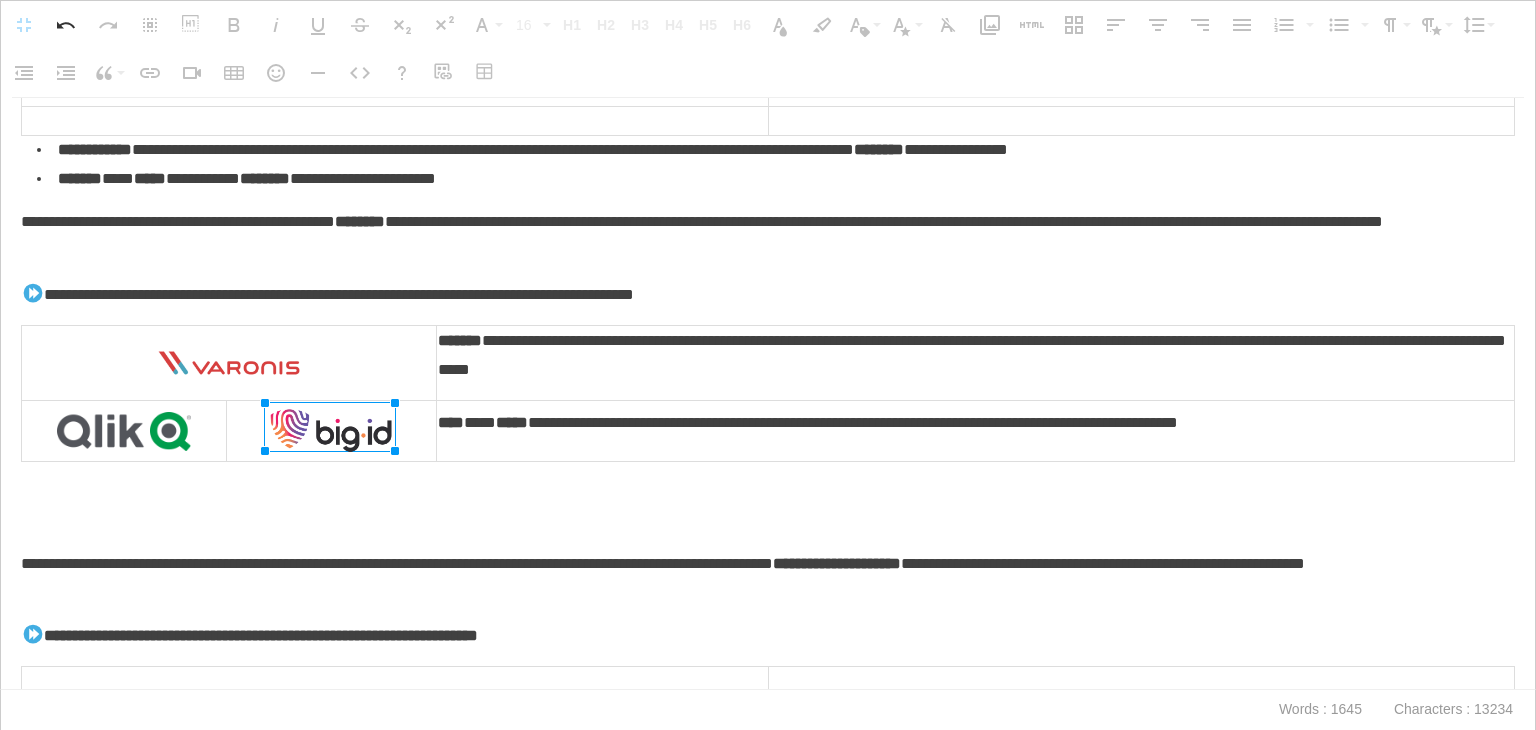 drag, startPoint x: 400, startPoint y: 453, endPoint x: 380, endPoint y: 445, distance: 21.540659 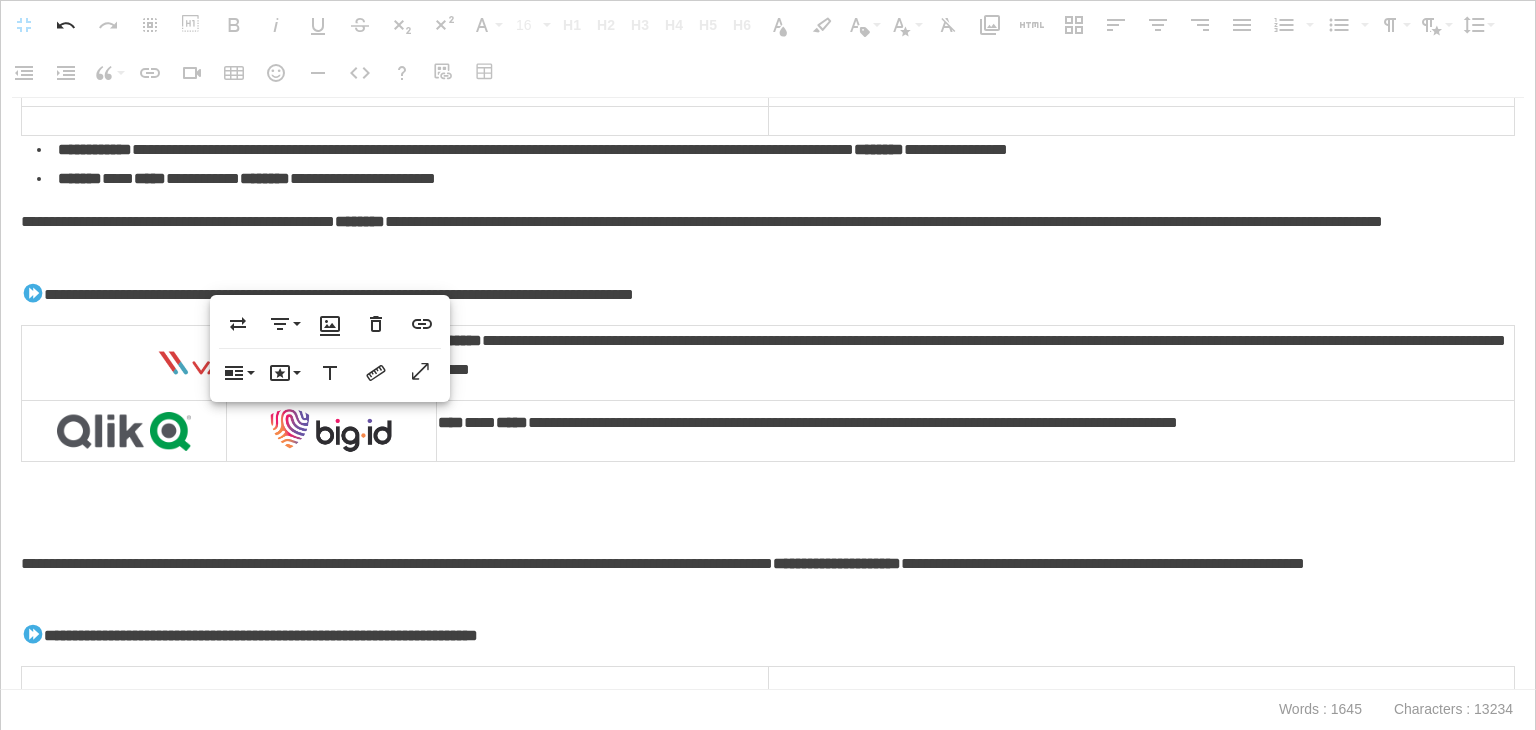 click at bounding box center [763, 520] 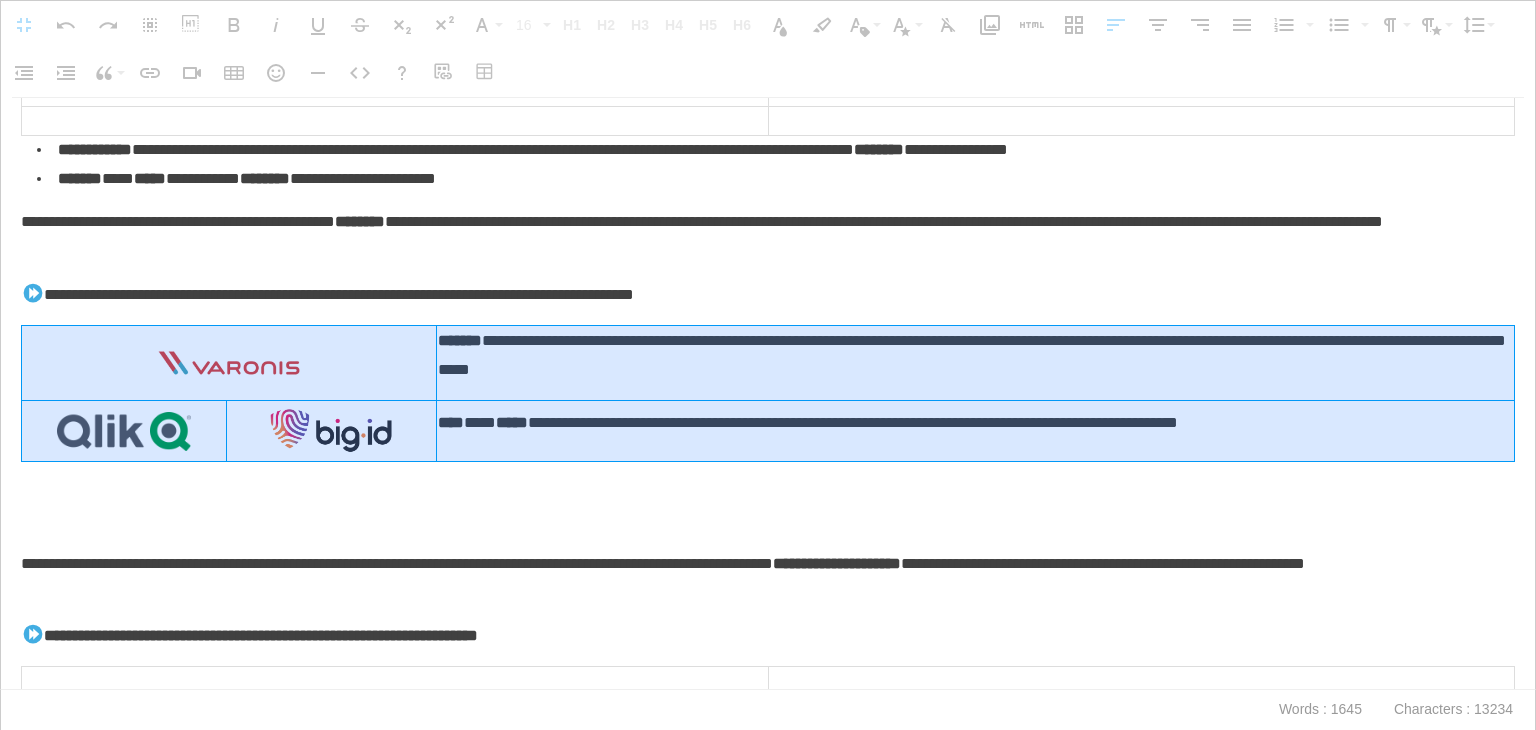 drag, startPoint x: 420, startPoint y: 382, endPoint x: 476, endPoint y: 405, distance: 60.53924 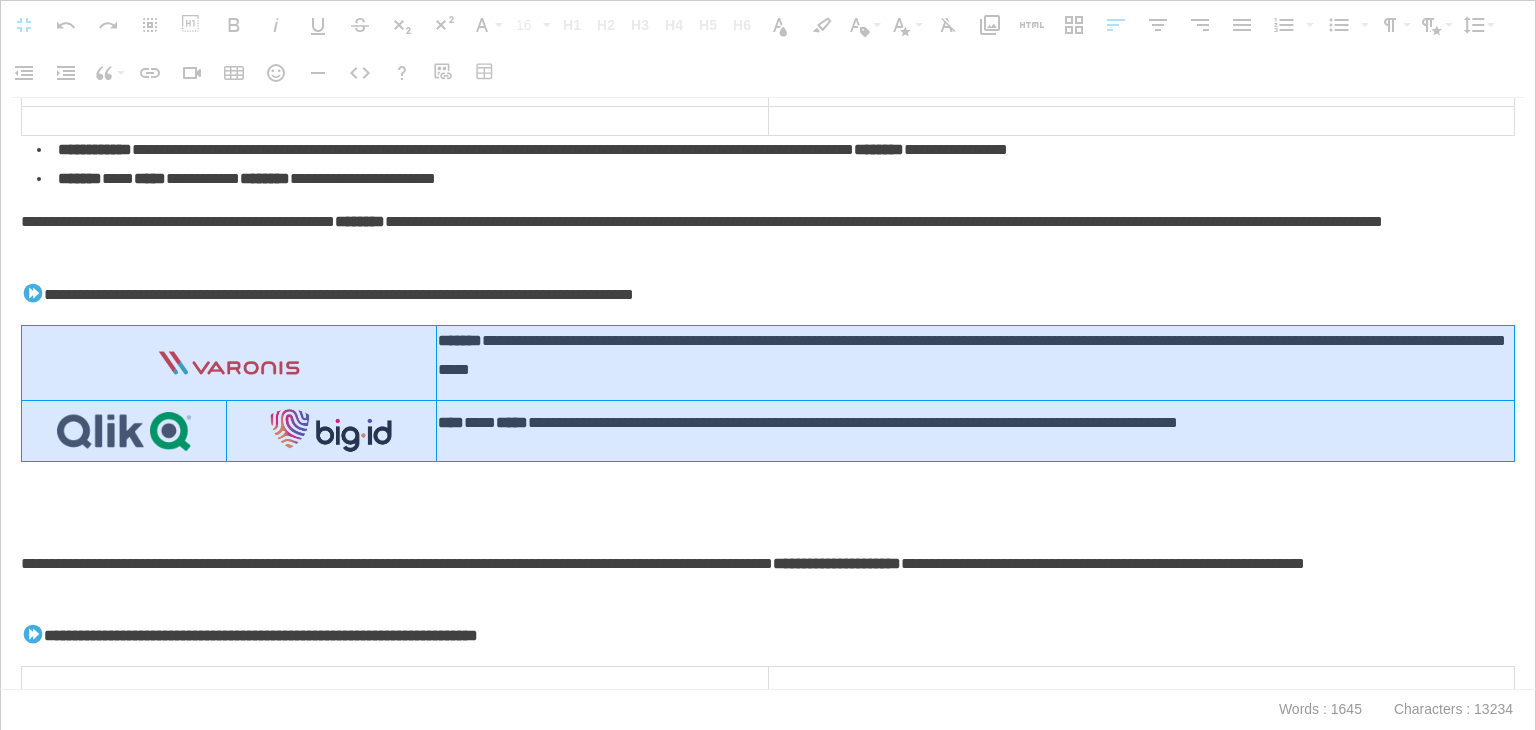 click on "**********" at bounding box center (768, 393) 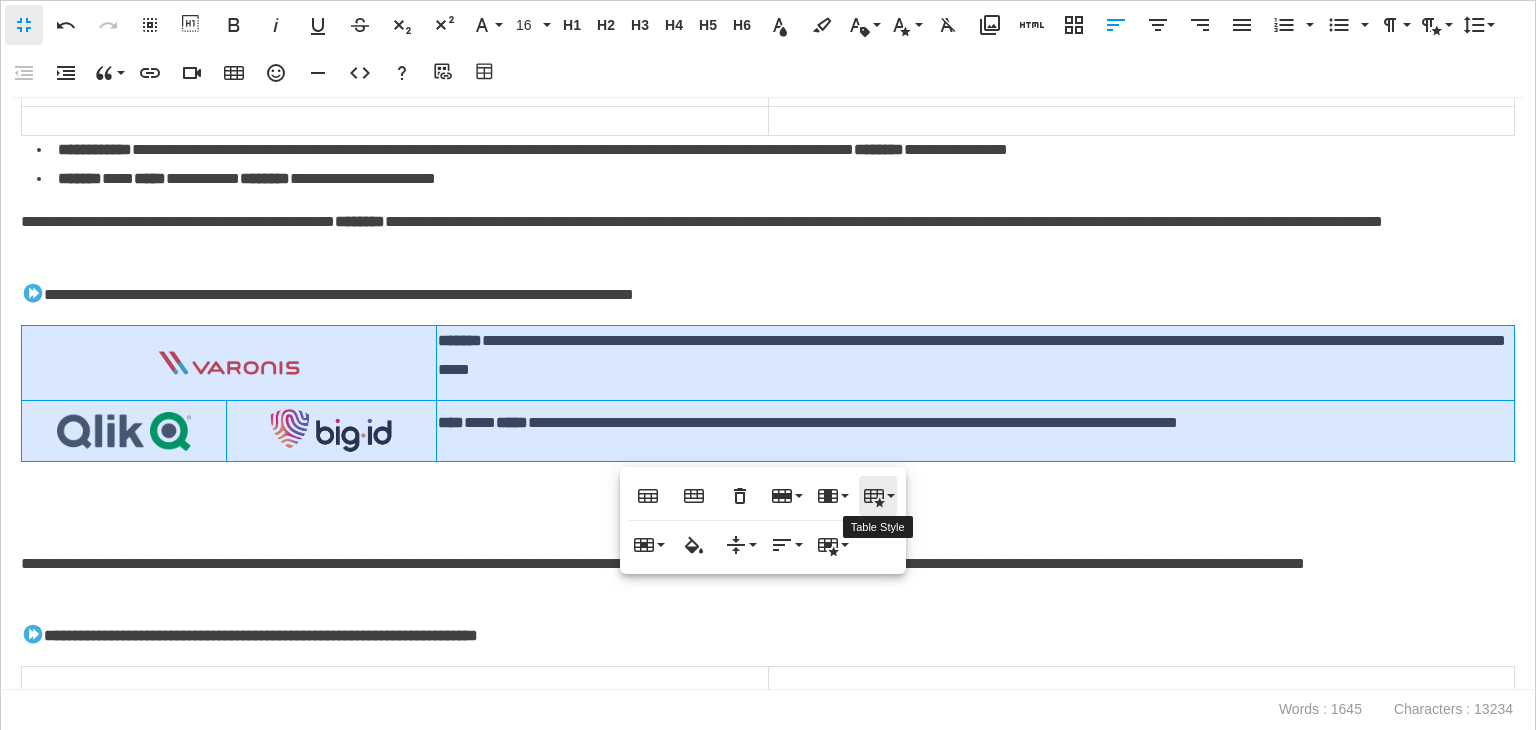 click 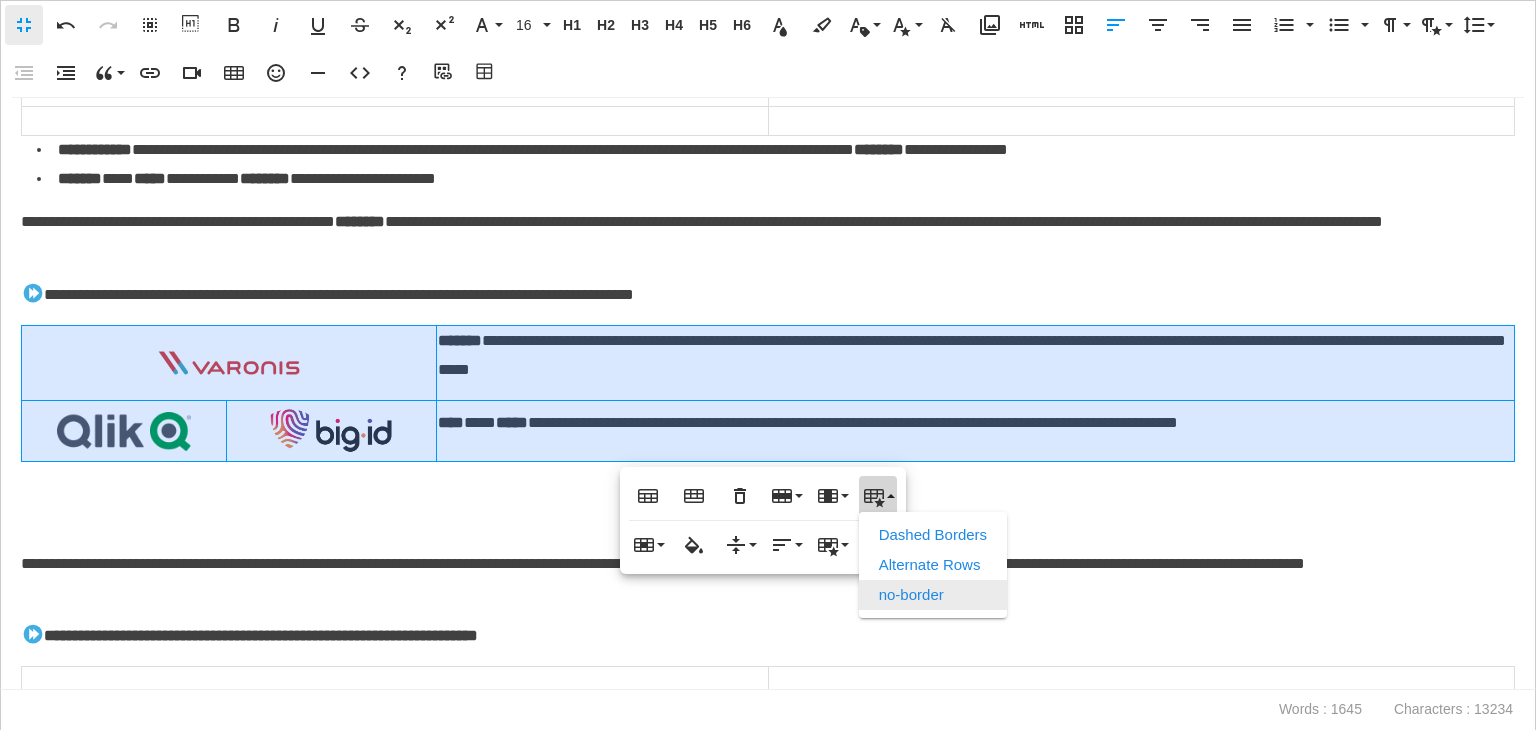 click on "no-border" at bounding box center (933, 595) 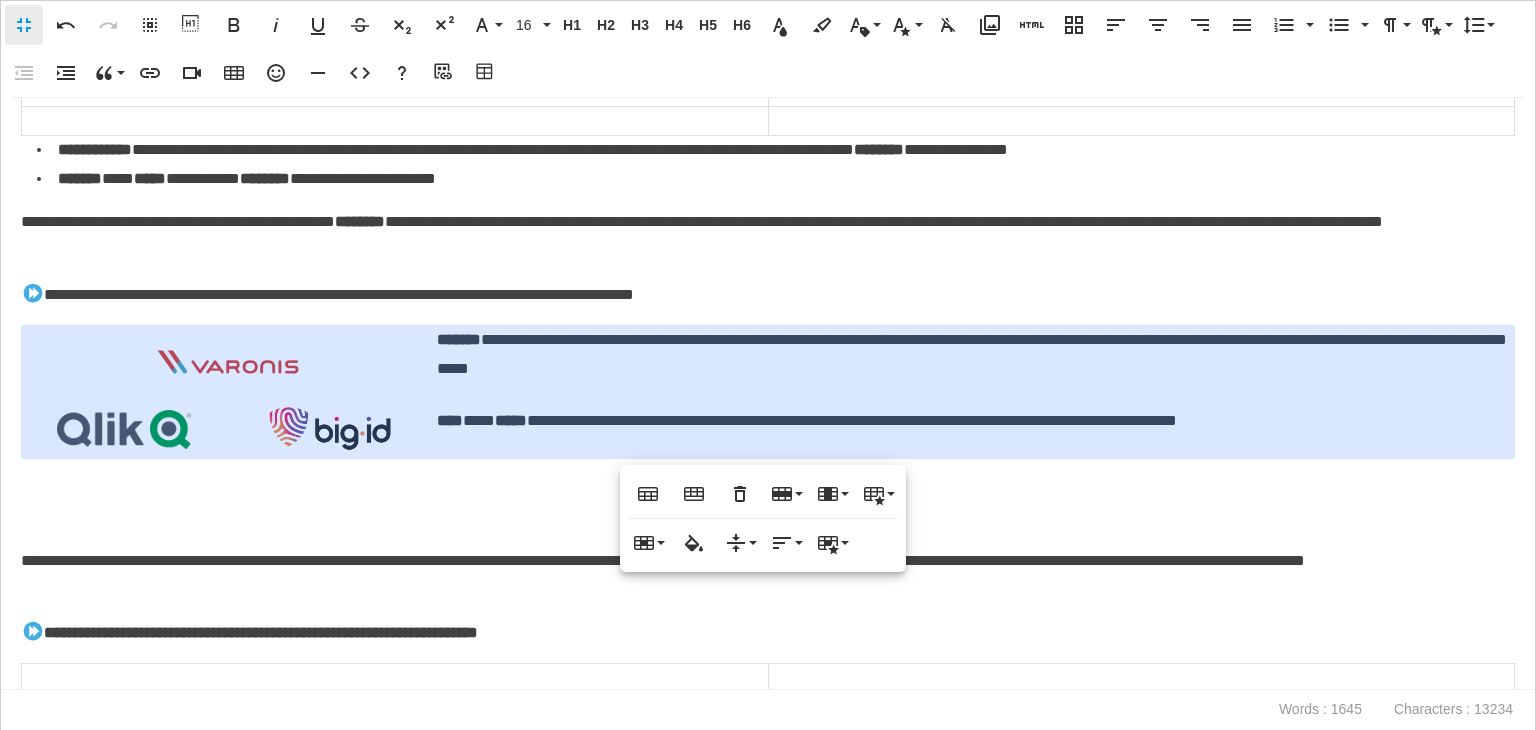 click on "**********" at bounding box center (763, 576) 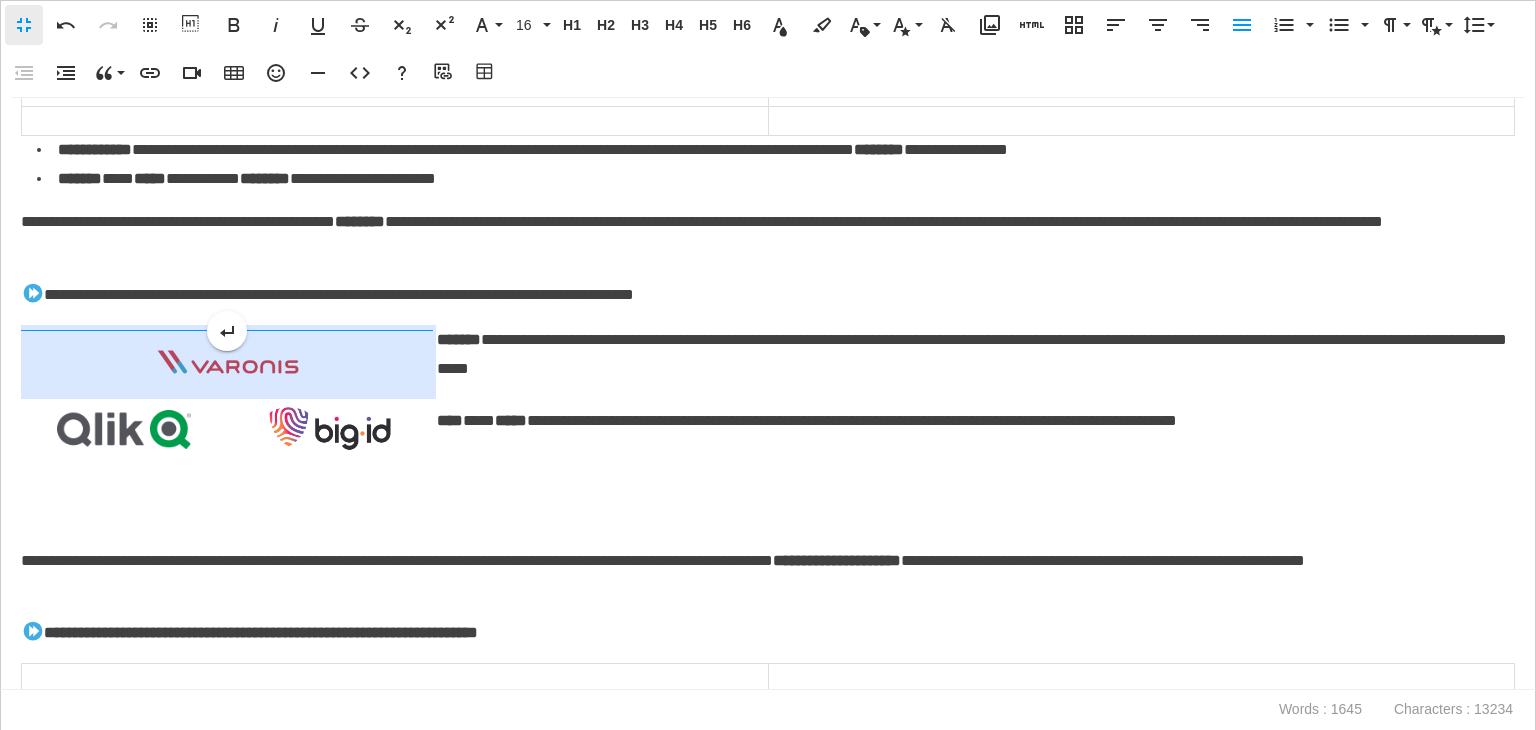 click at bounding box center (228, 362) 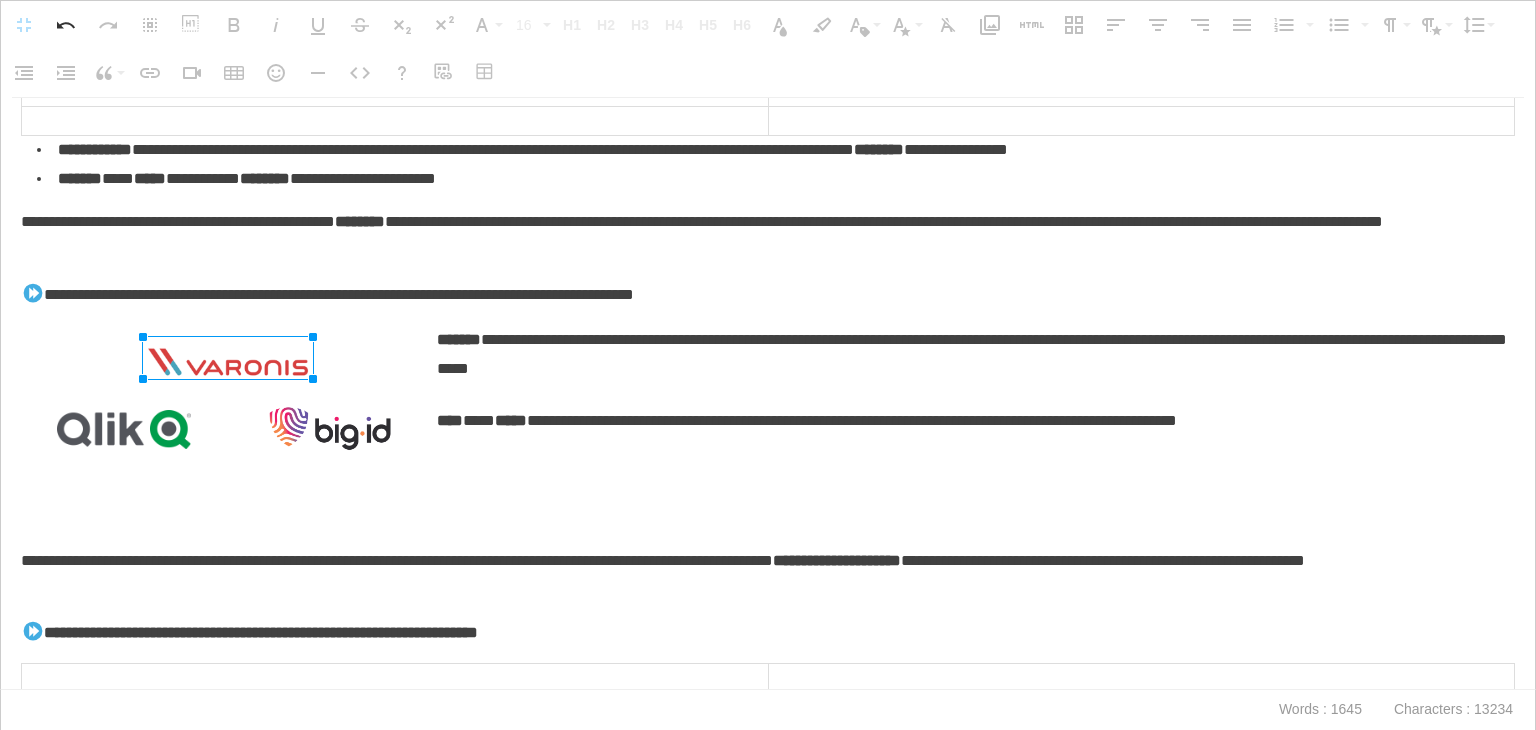 drag, startPoint x: 302, startPoint y: 337, endPoint x: 322, endPoint y: 334, distance: 20.22375 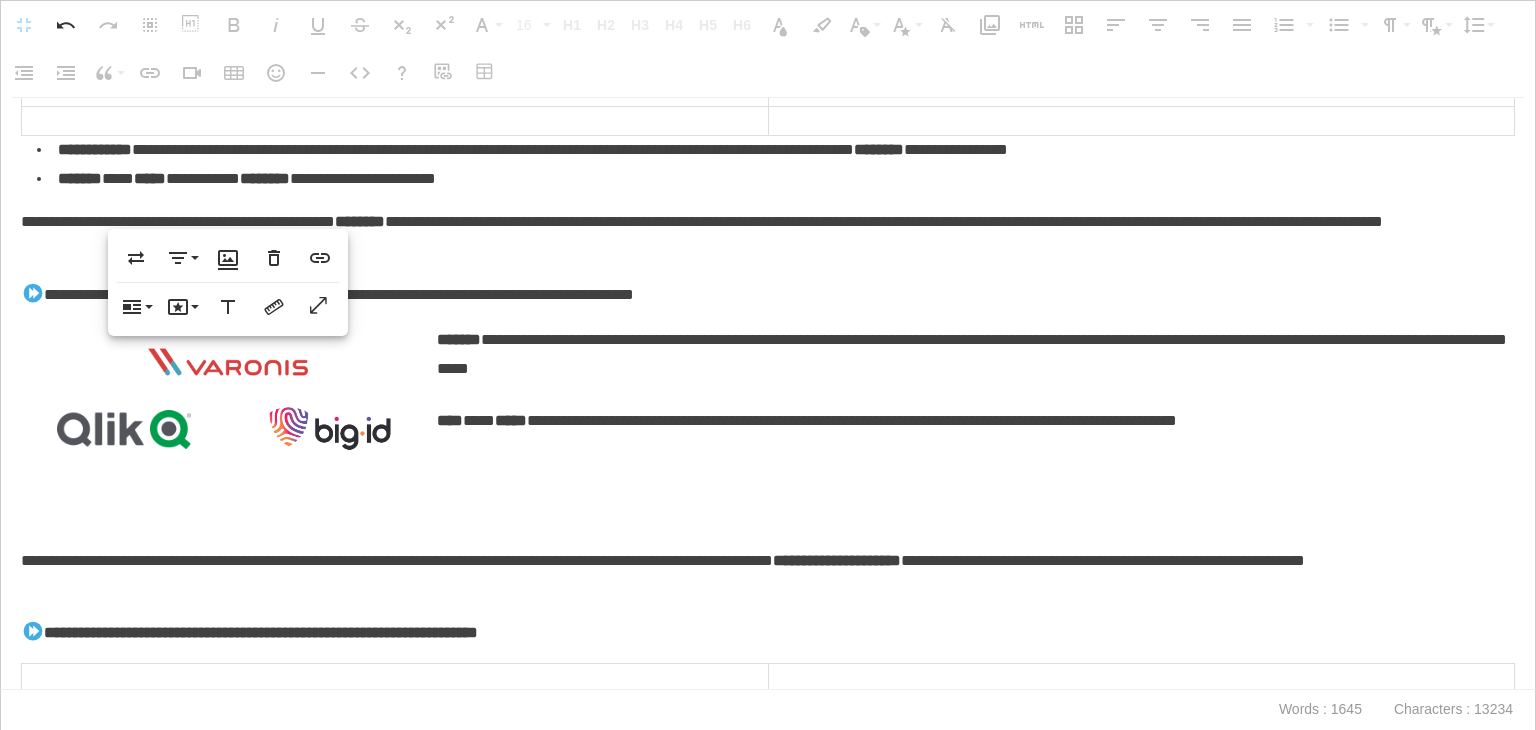 click at bounding box center (763, 517) 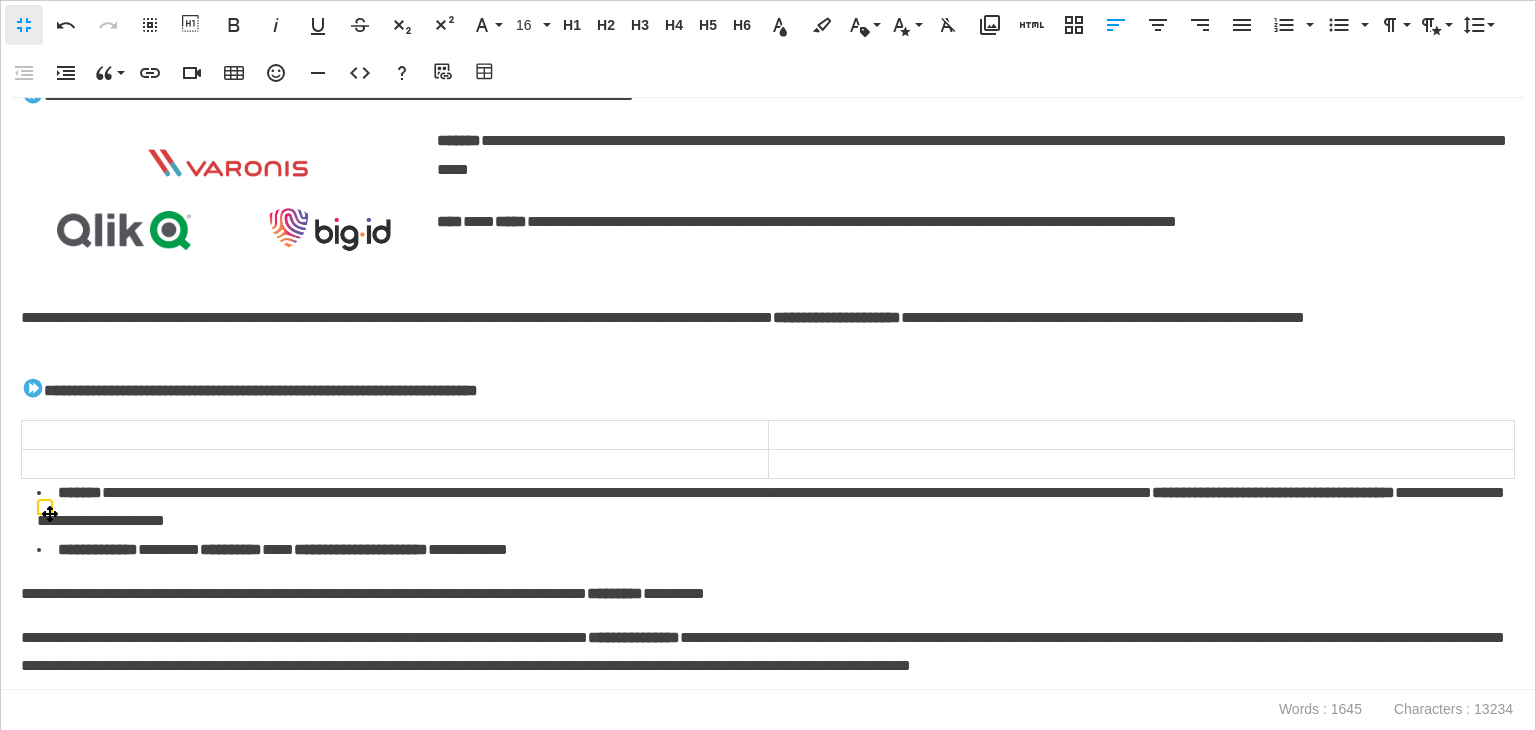 scroll, scrollTop: 1565, scrollLeft: 0, axis: vertical 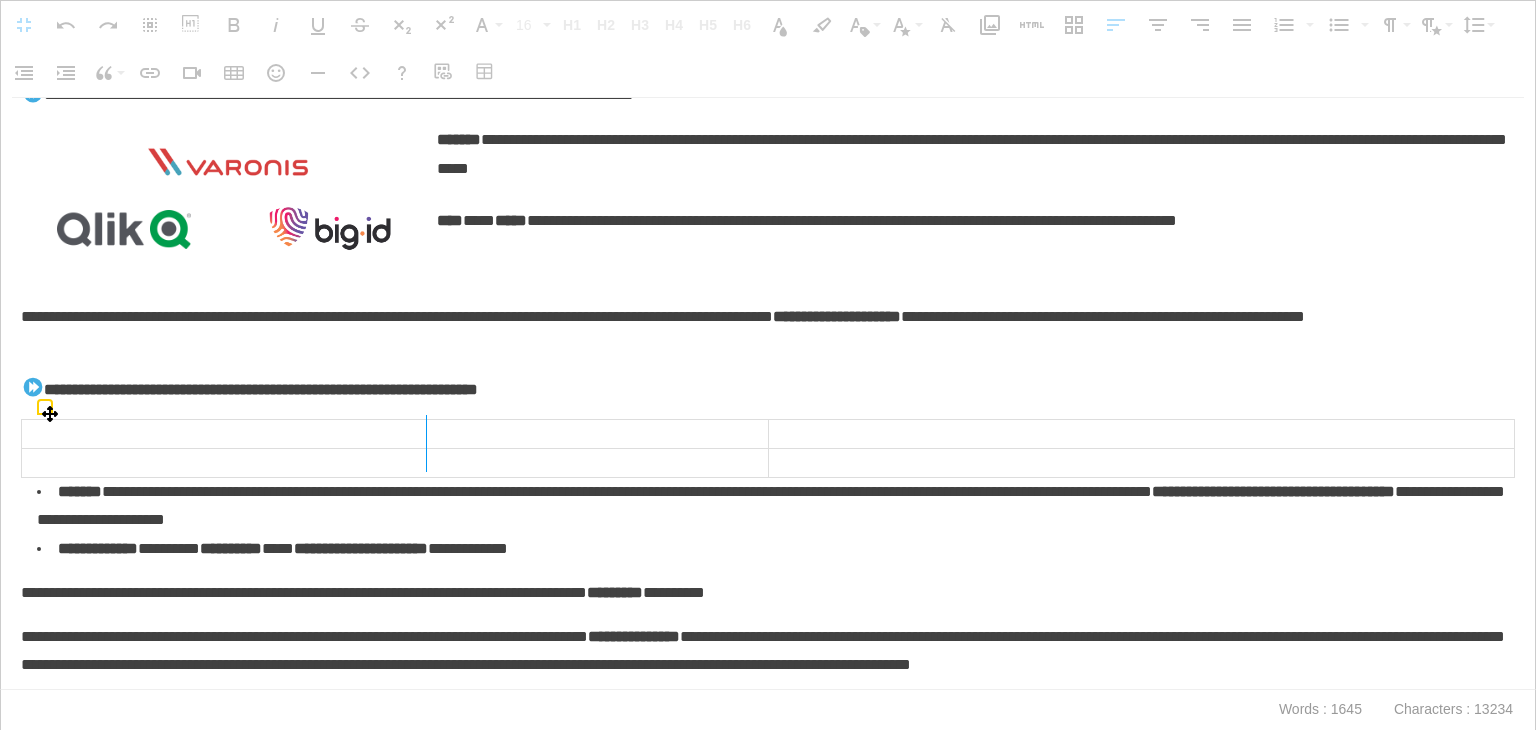 drag, startPoint x: 760, startPoint y: 423, endPoint x: 425, endPoint y: 448, distance: 335.93155 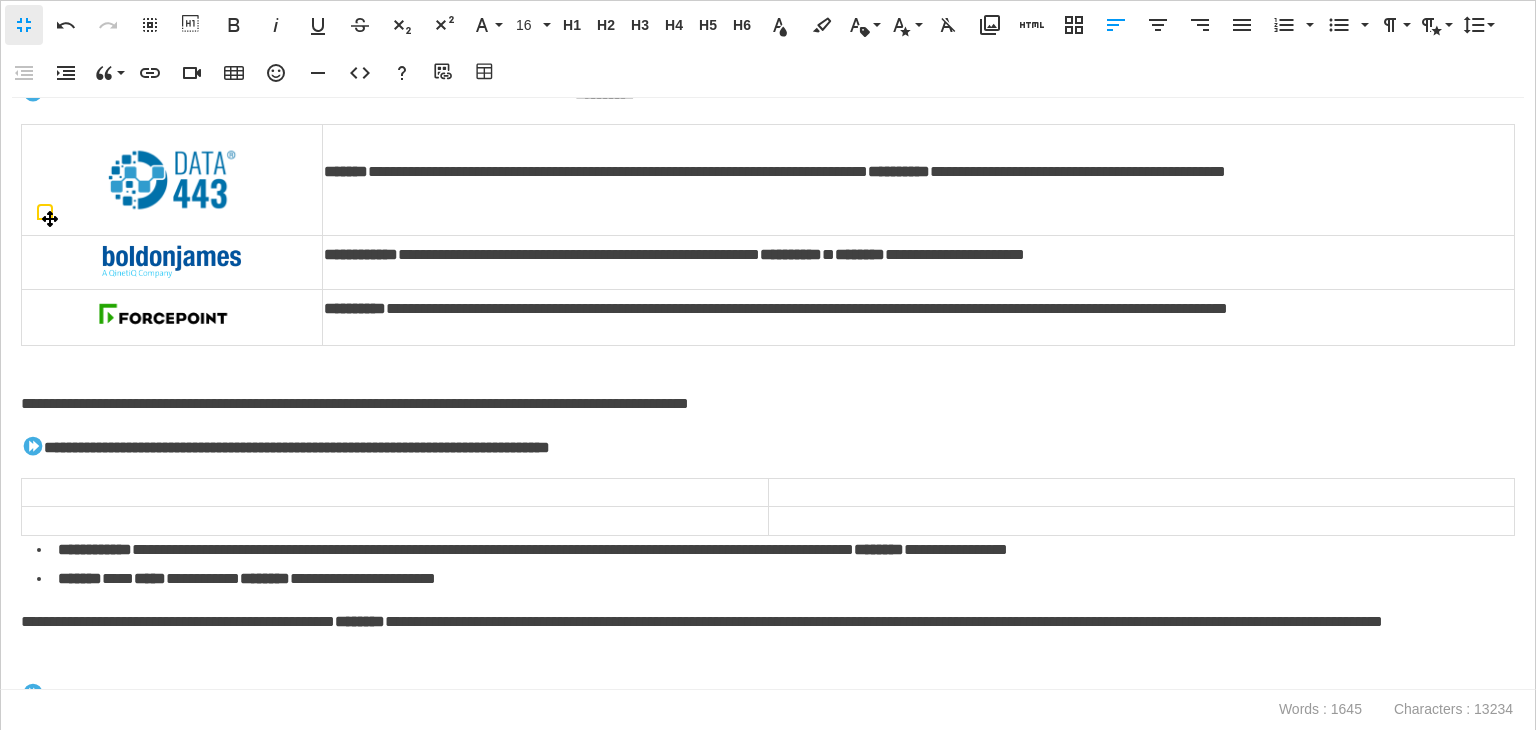 scroll, scrollTop: 1065, scrollLeft: 0, axis: vertical 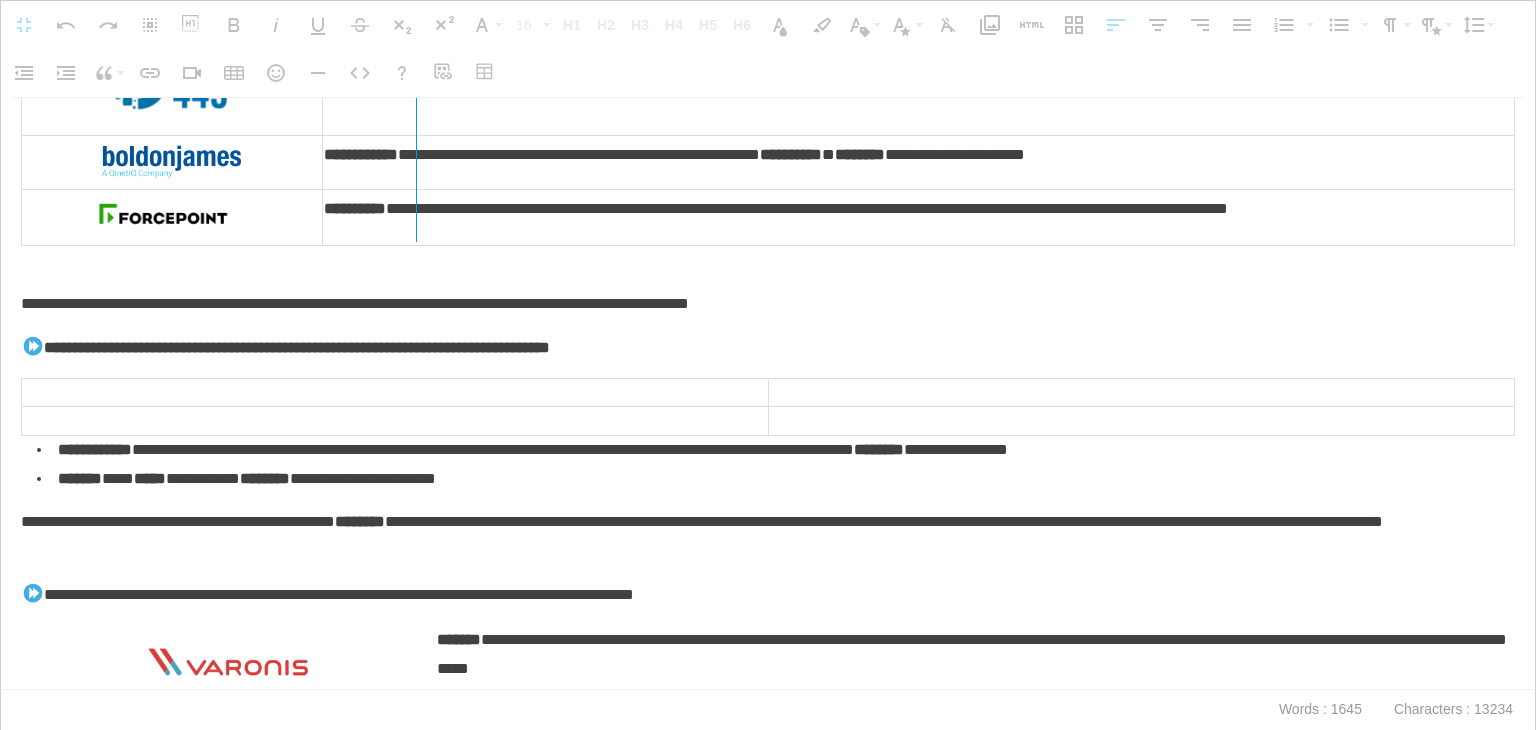 drag, startPoint x: 316, startPoint y: 176, endPoint x: 415, endPoint y: 193, distance: 100.44899 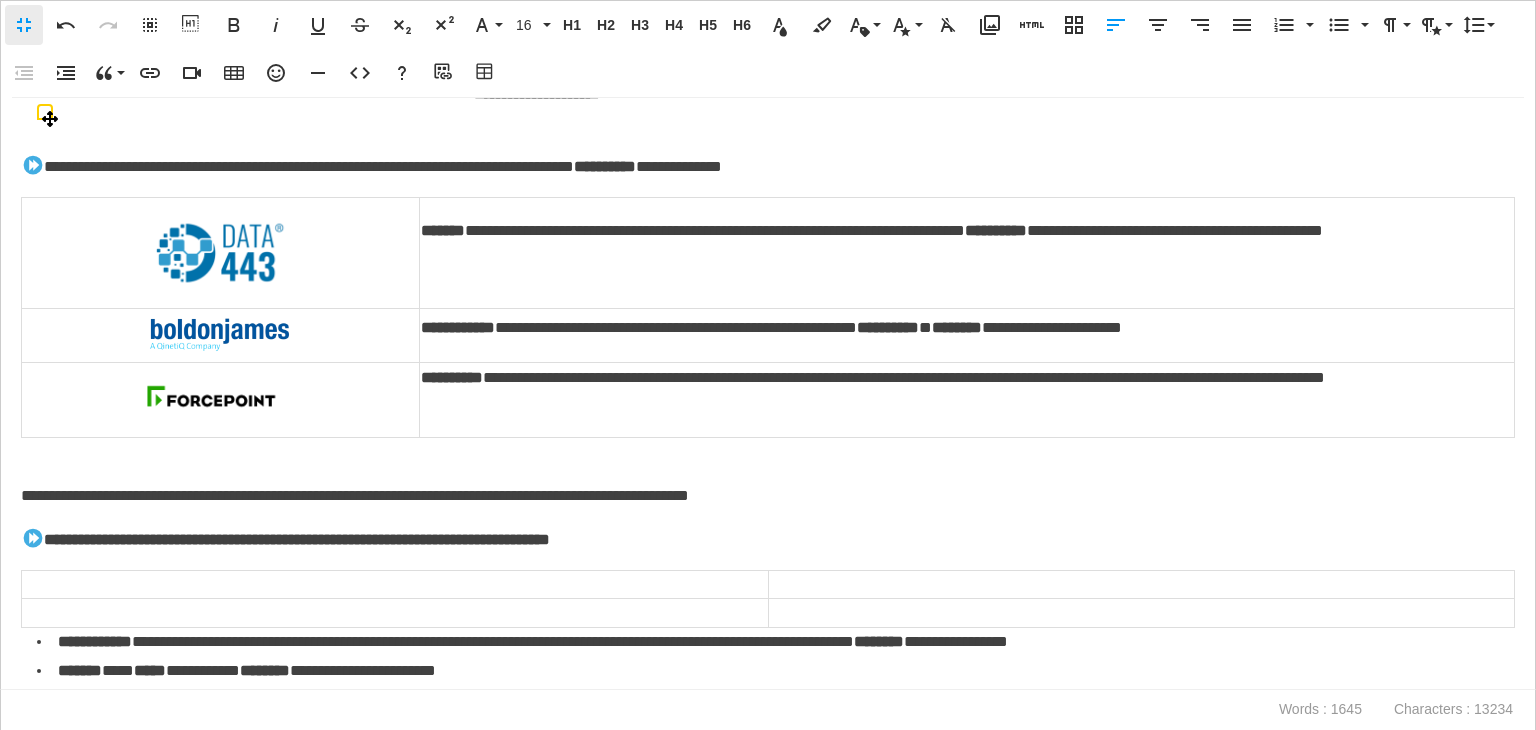 scroll, scrollTop: 865, scrollLeft: 0, axis: vertical 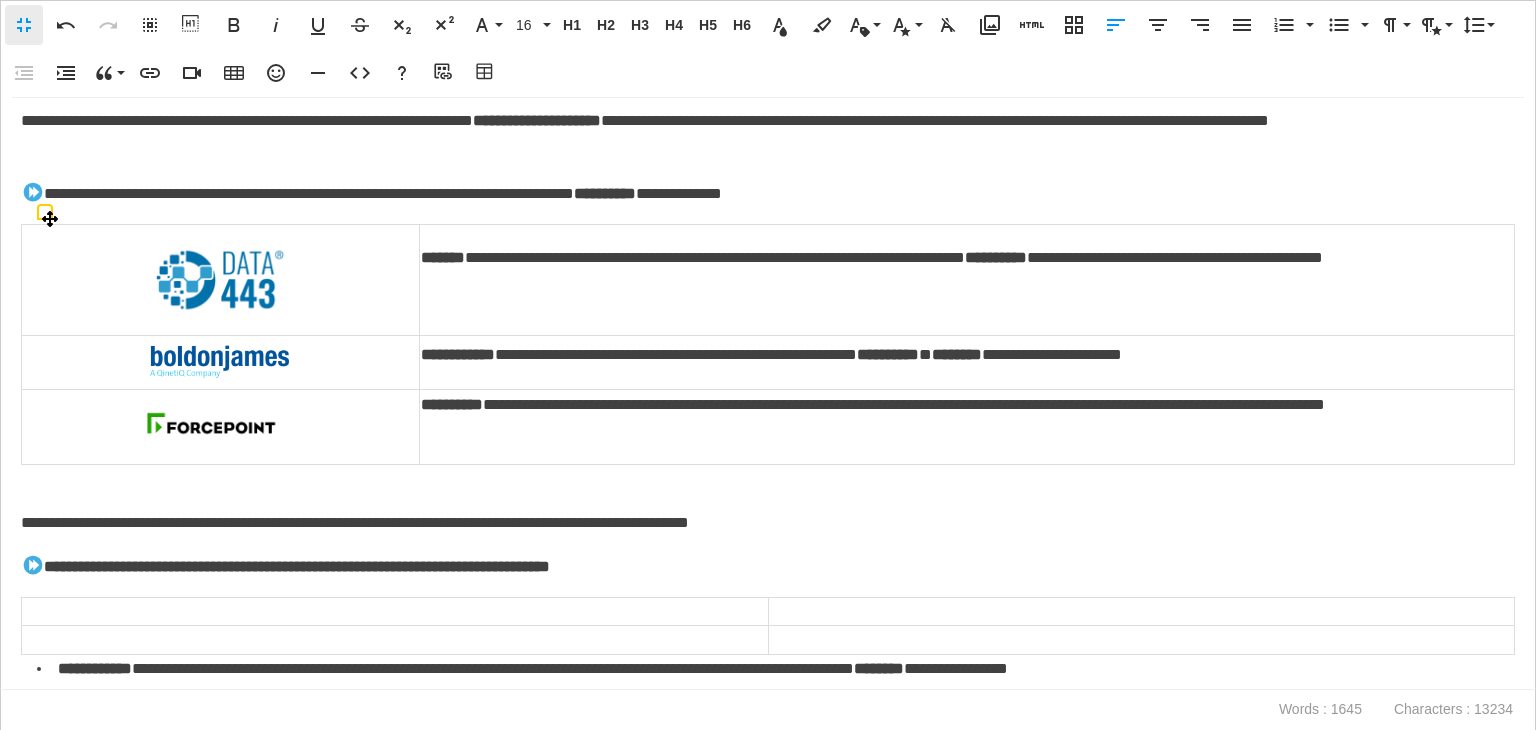 drag, startPoint x: 382, startPoint y: 305, endPoint x: 576, endPoint y: 429, distance: 230.24335 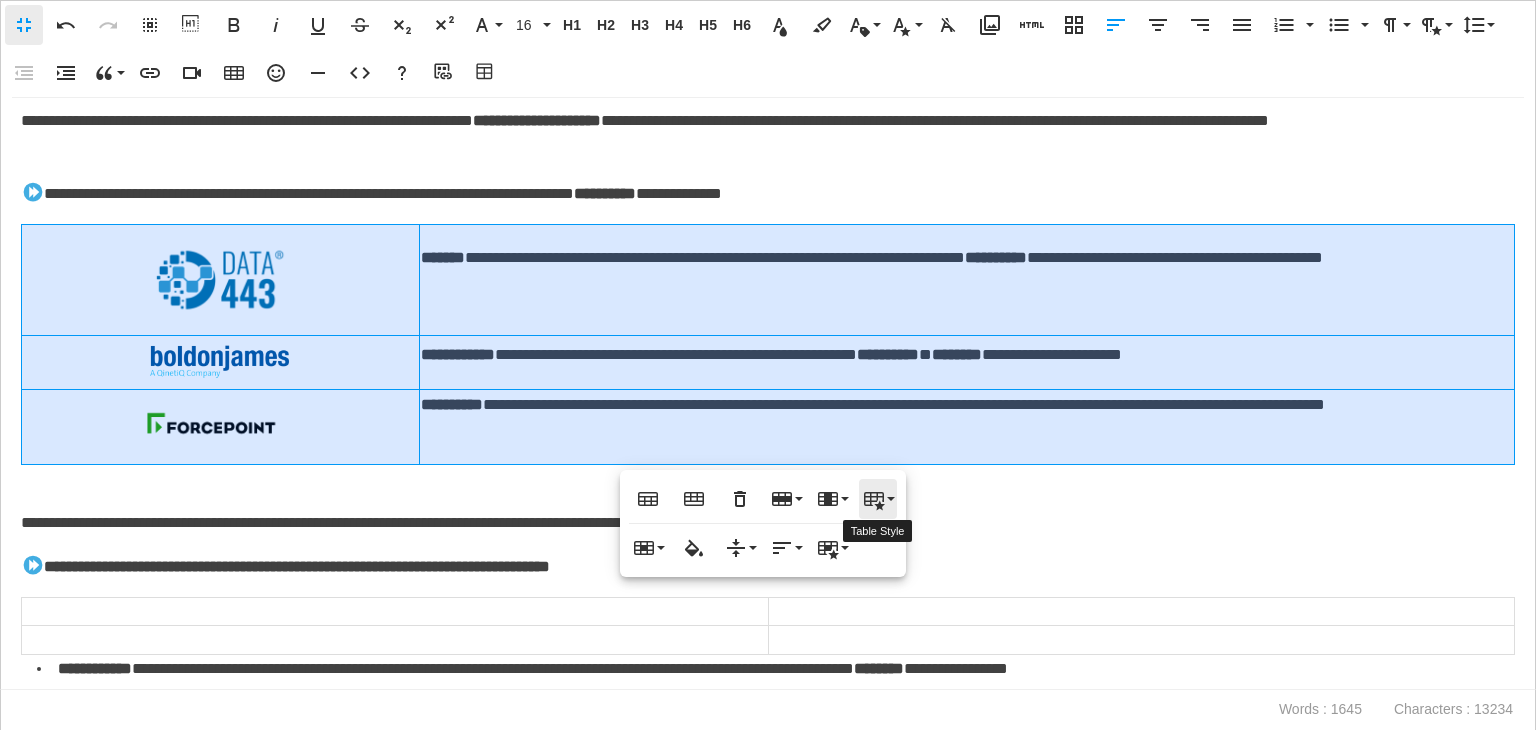 click 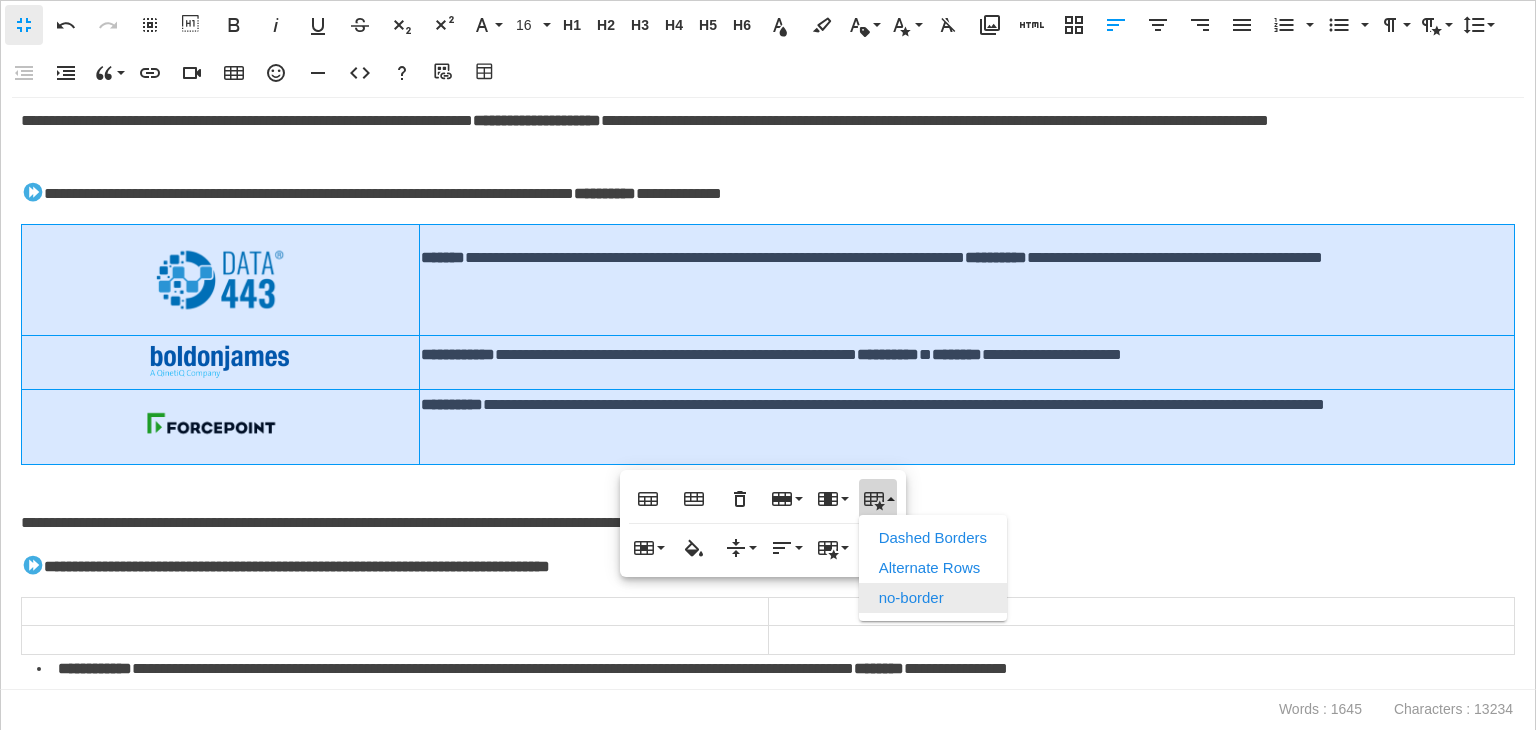 click on "no-border" at bounding box center [933, 598] 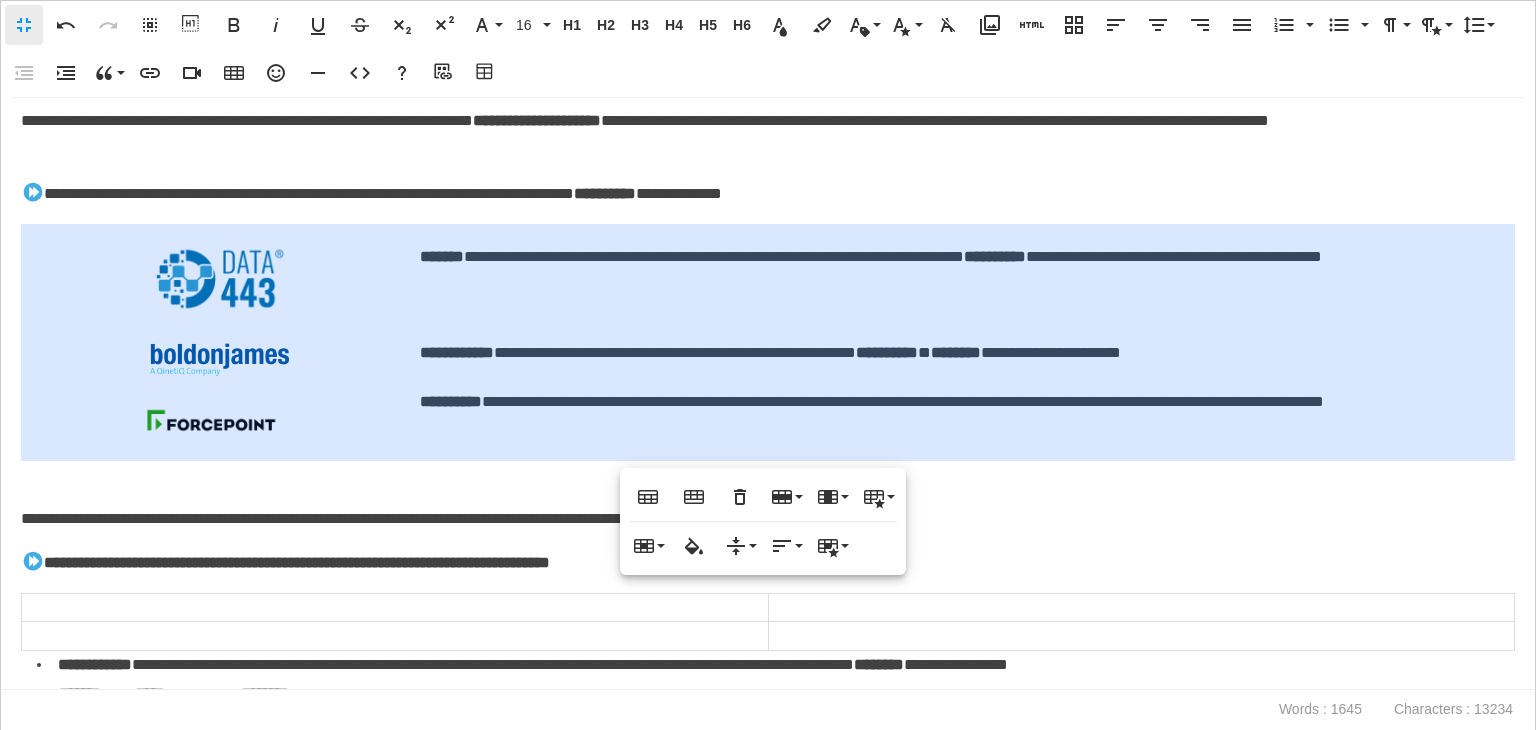 click on "**********" at bounding box center (768, 394) 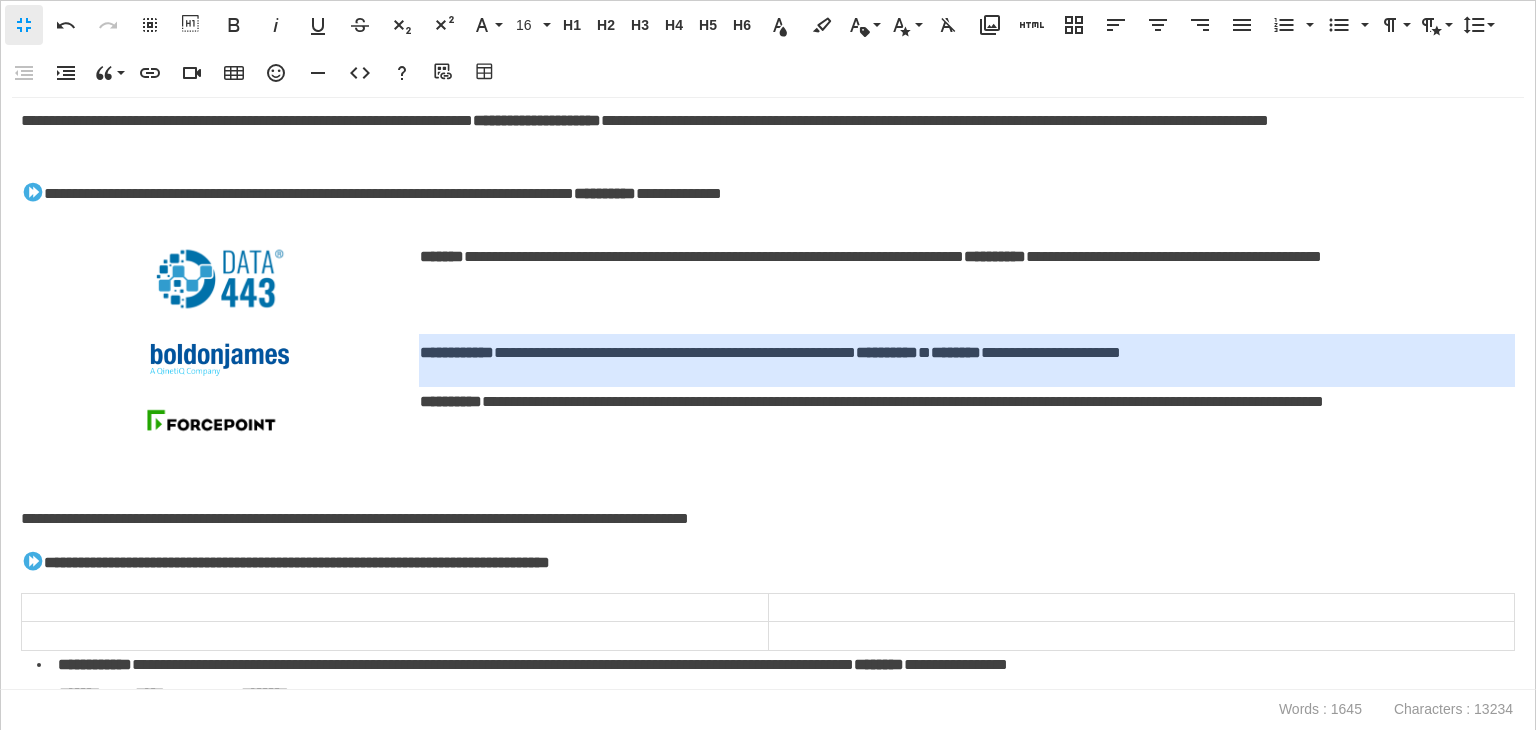 click on "**********" at bounding box center (963, 353) 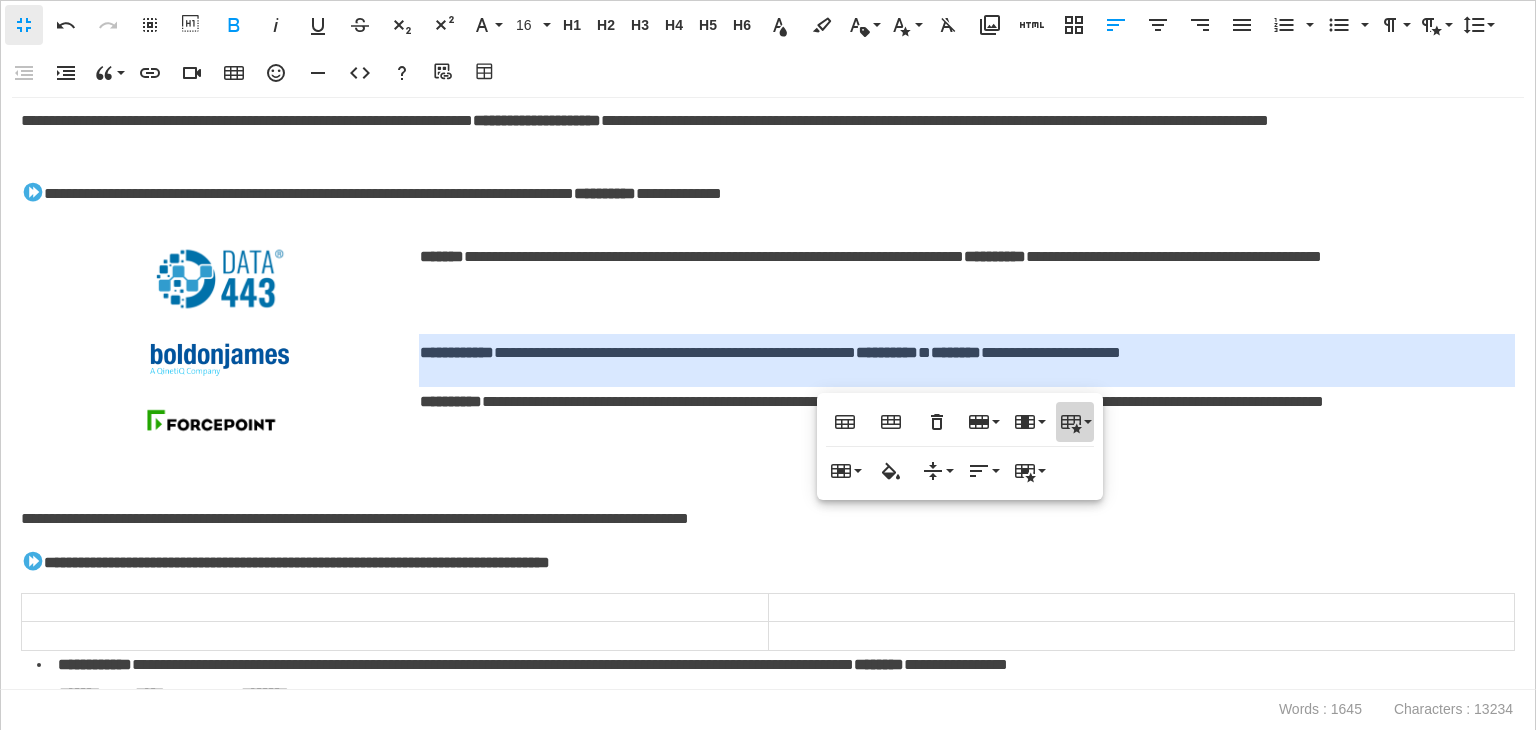 click 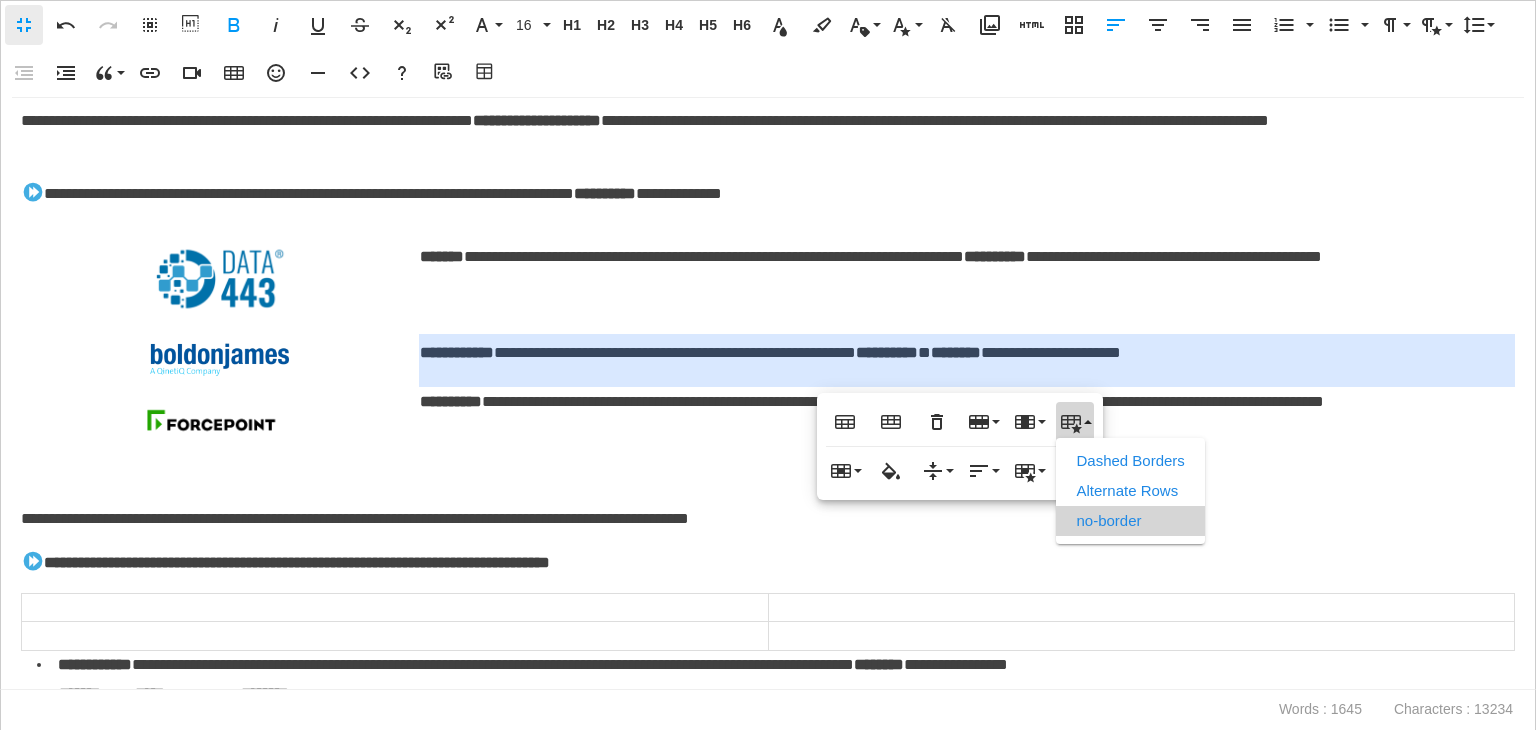 scroll, scrollTop: 0, scrollLeft: 0, axis: both 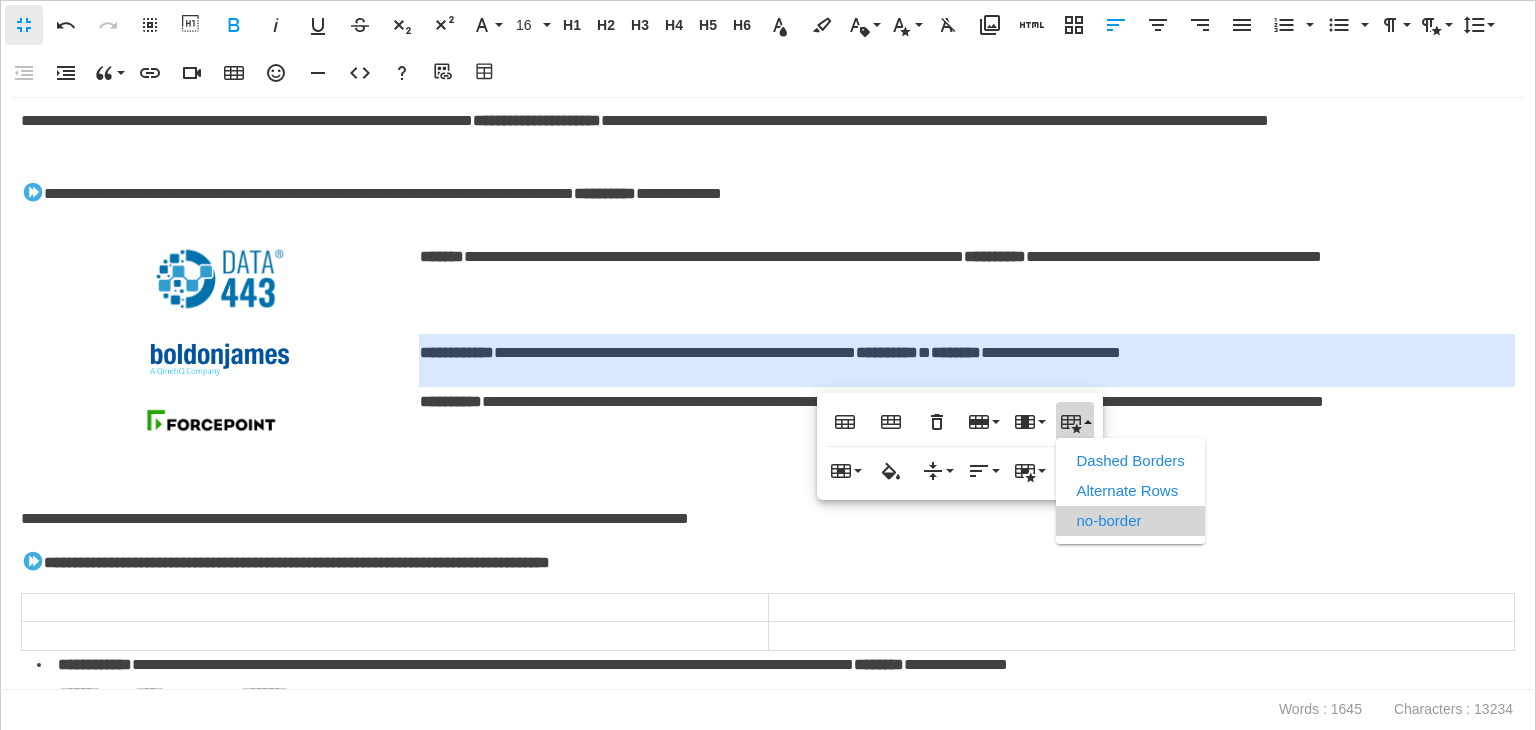 click on "no-border" at bounding box center [1130, 521] 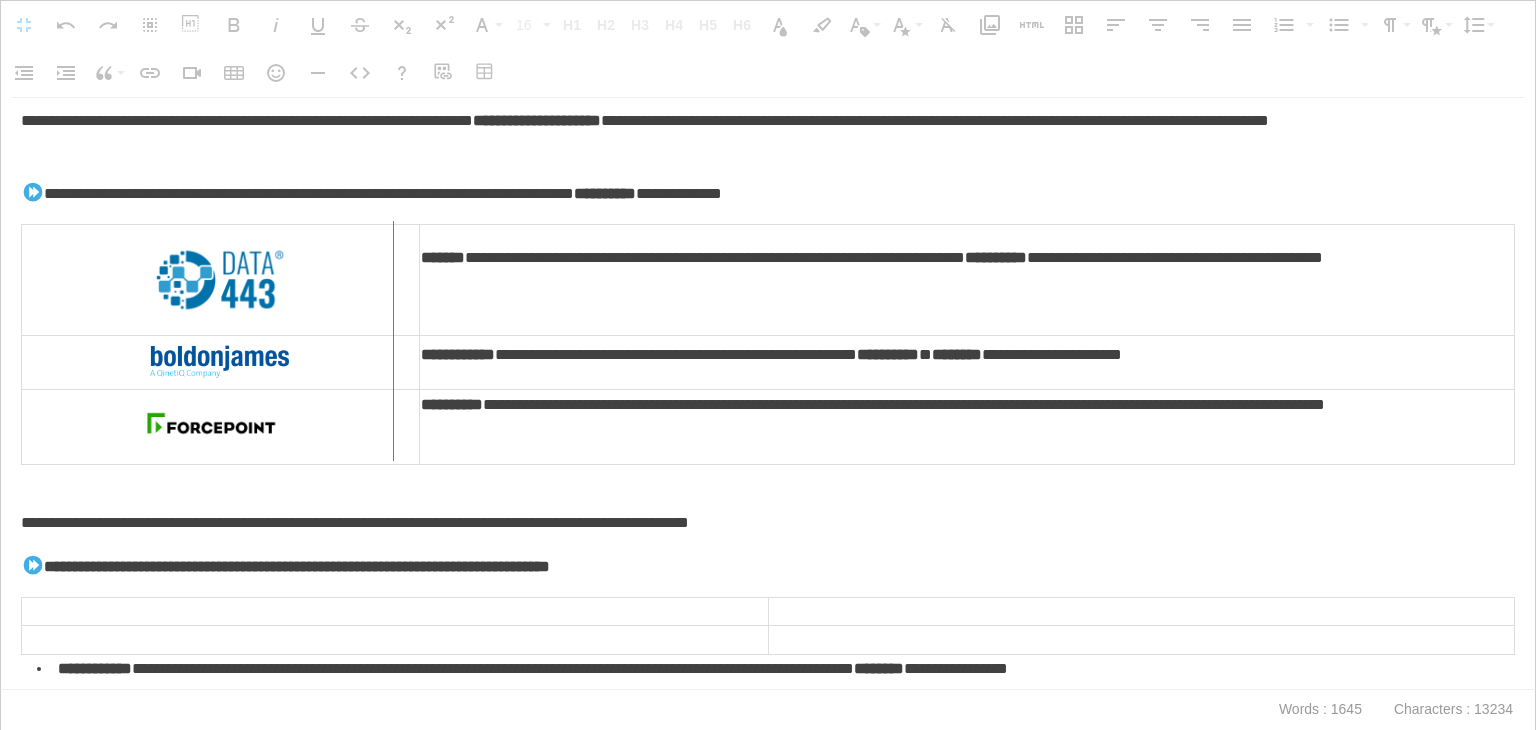 drag, startPoint x: 416, startPoint y: 303, endPoint x: 385, endPoint y: 306, distance: 31.144823 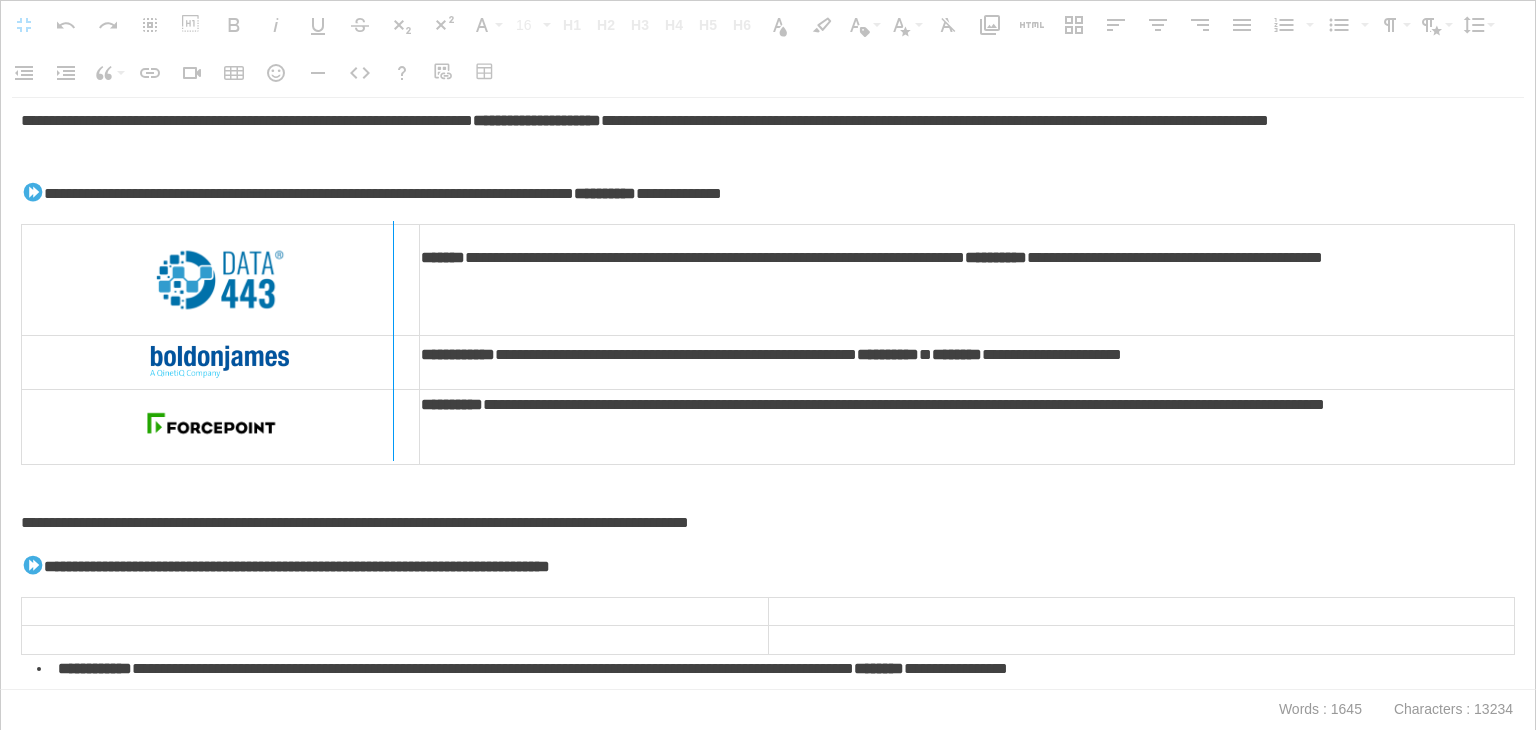 click at bounding box center [393, 341] 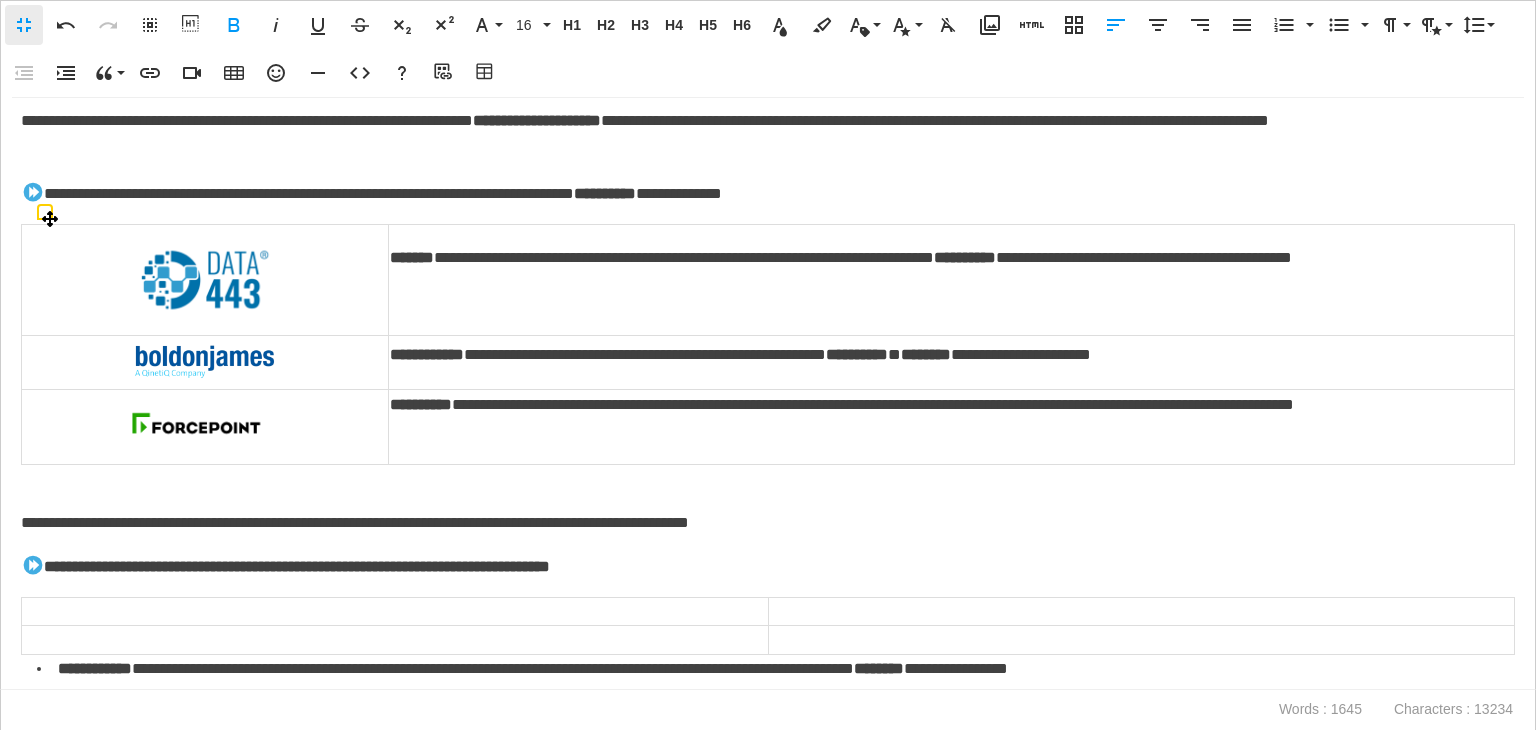 click at bounding box center (205, 280) 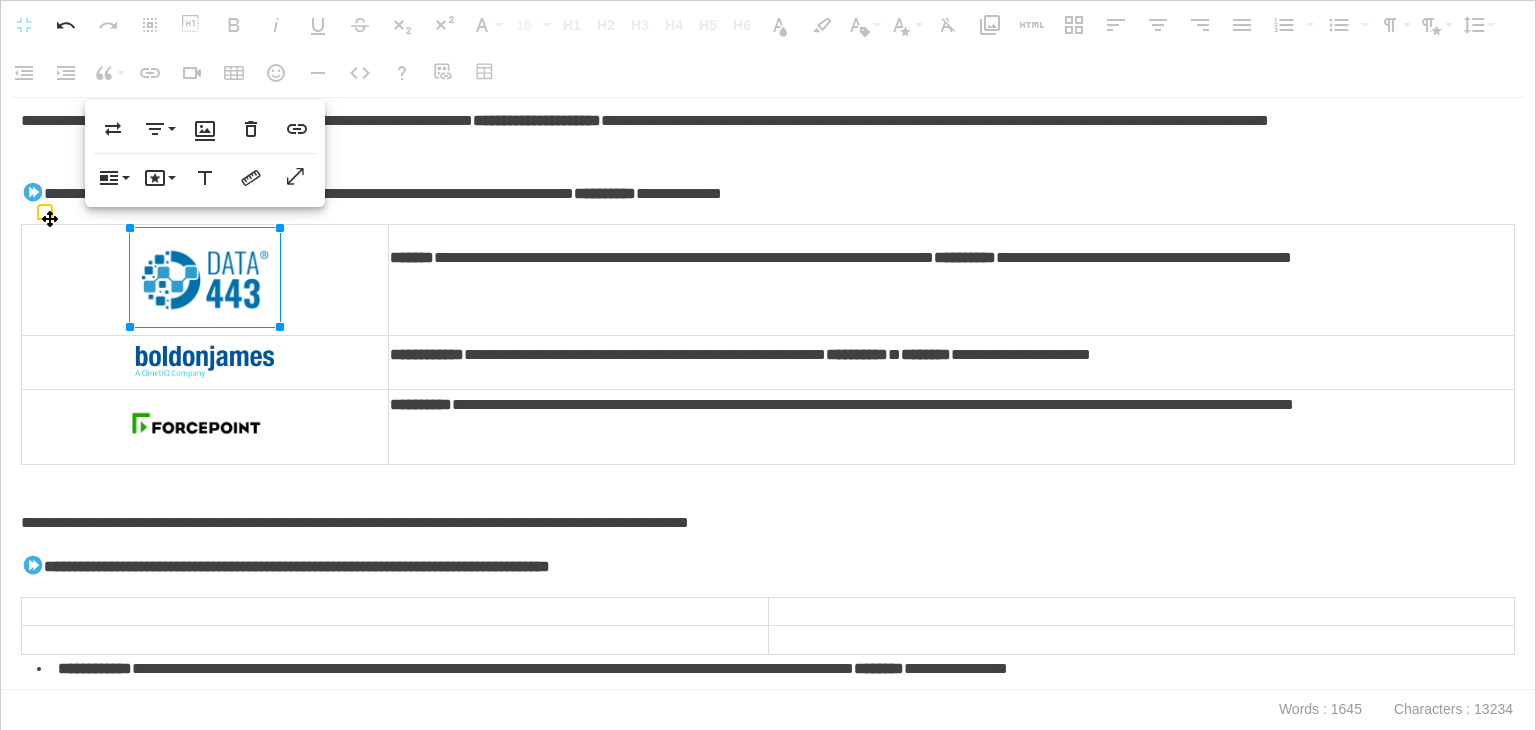 click at bounding box center (205, 362) 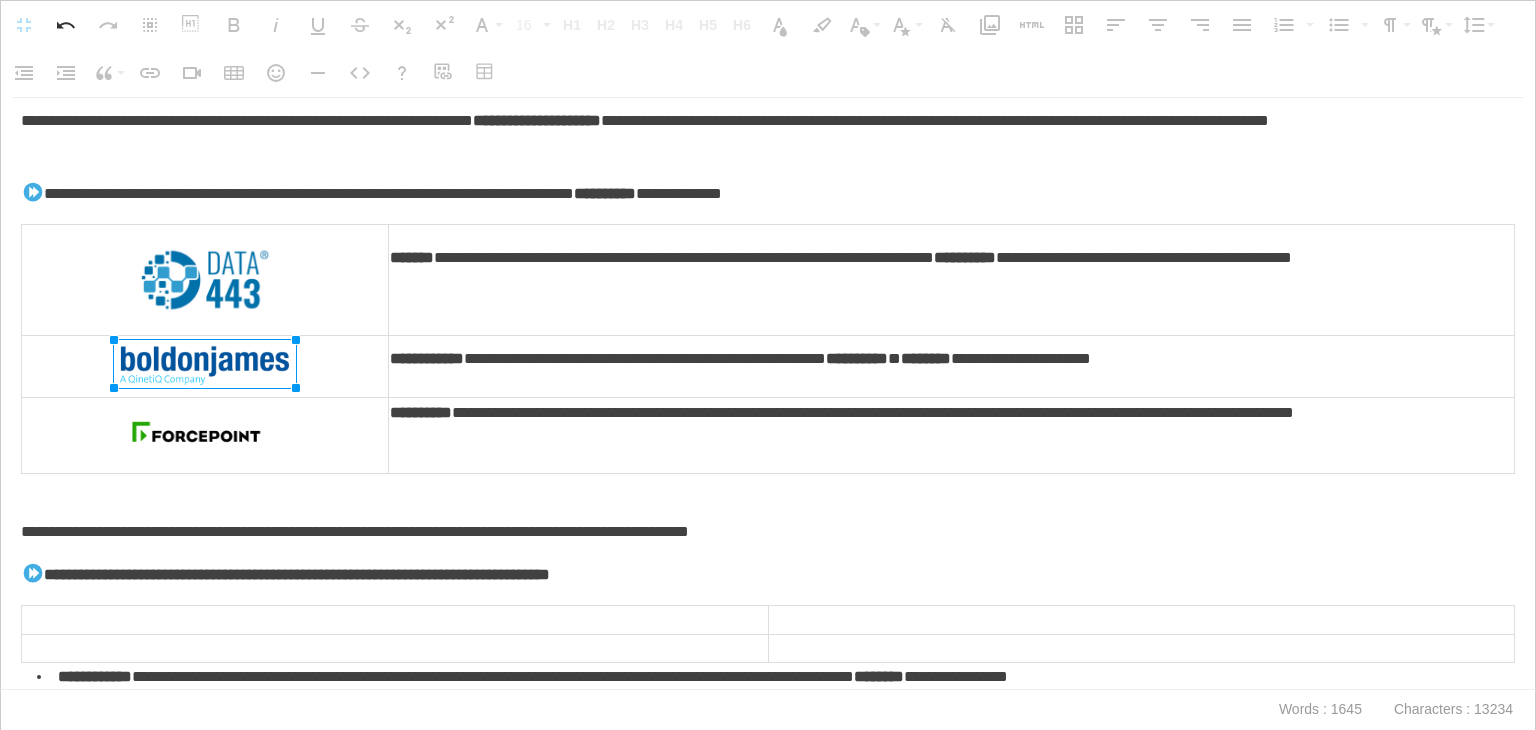 drag, startPoint x: 277, startPoint y: 337, endPoint x: 309, endPoint y: 337, distance: 32 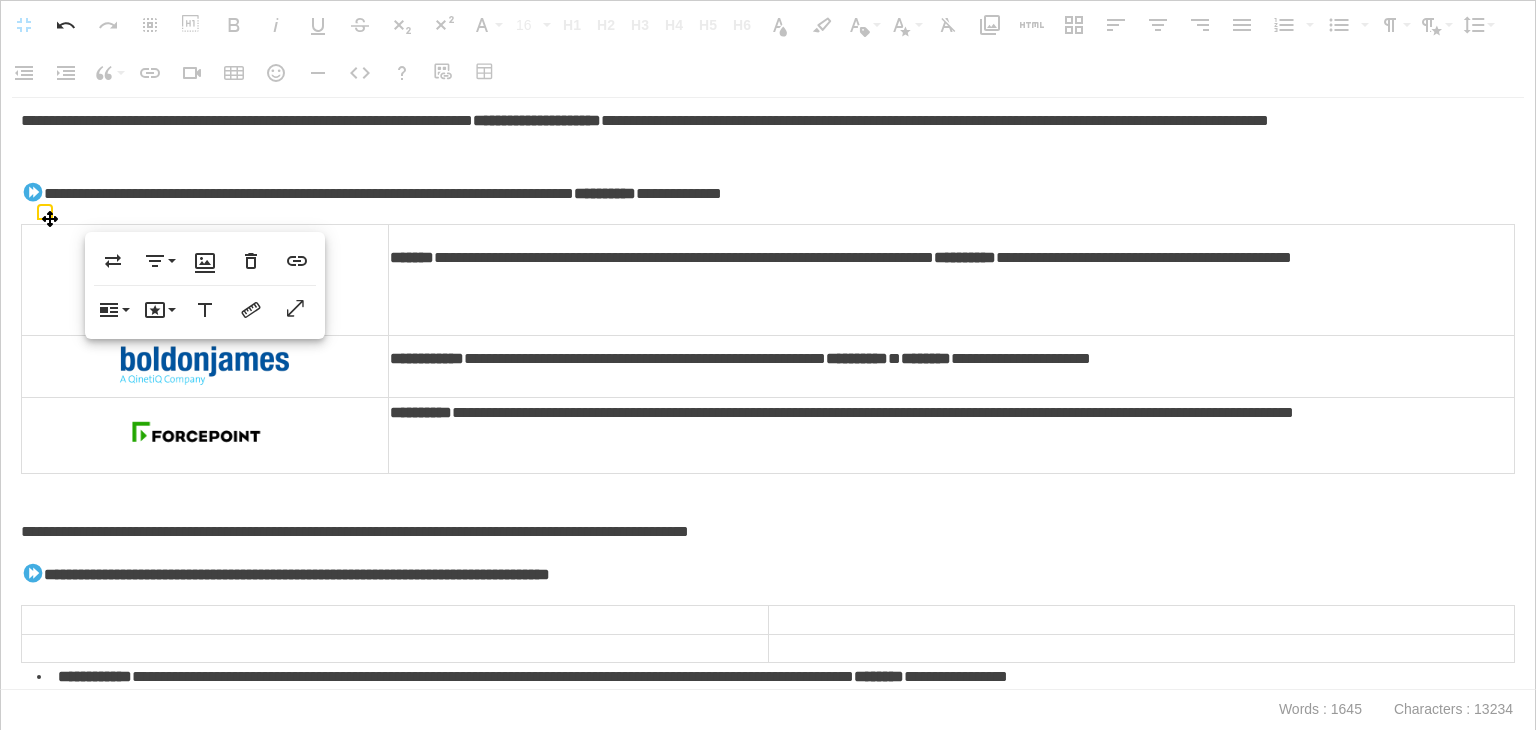 click at bounding box center [205, 436] 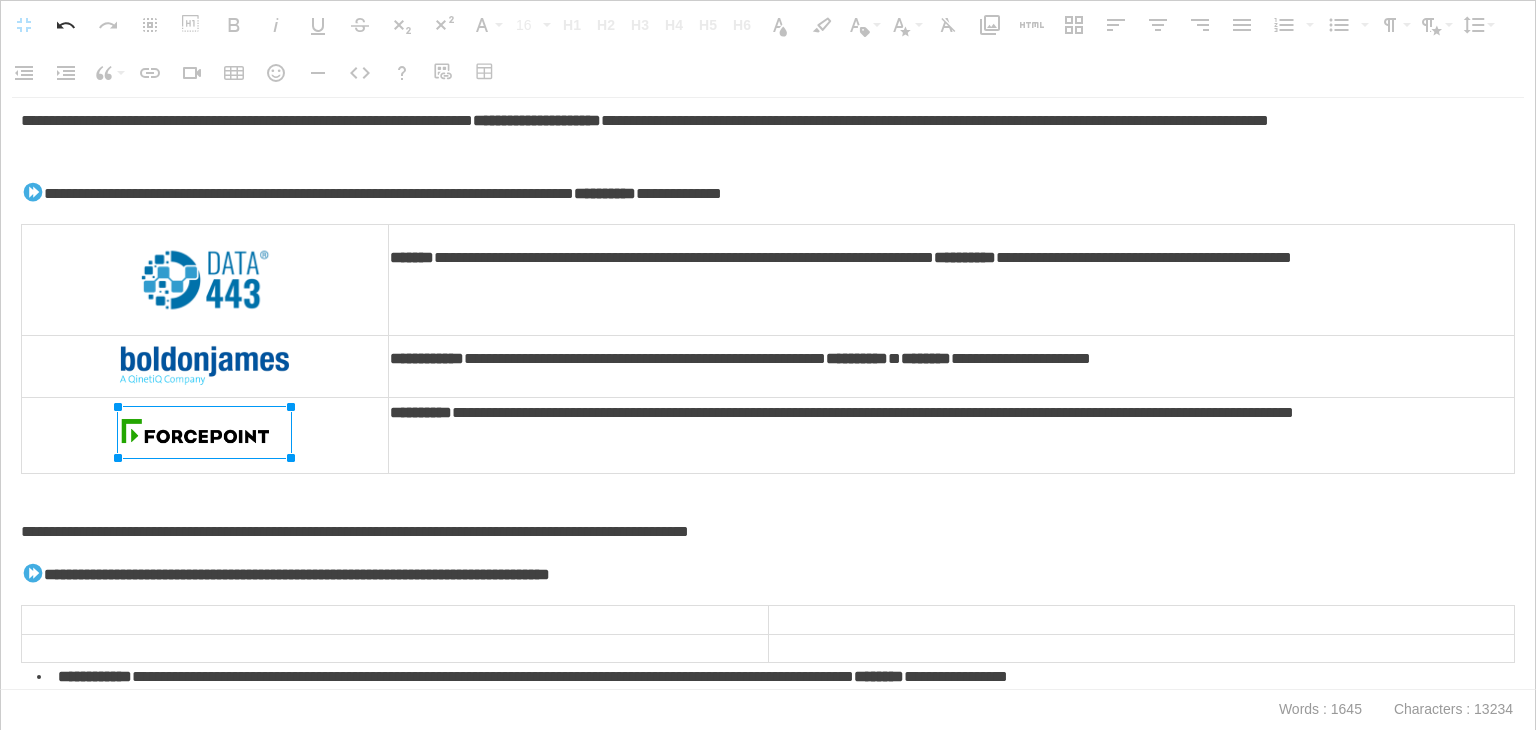 drag, startPoint x: 277, startPoint y: 410, endPoint x: 300, endPoint y: 410, distance: 23 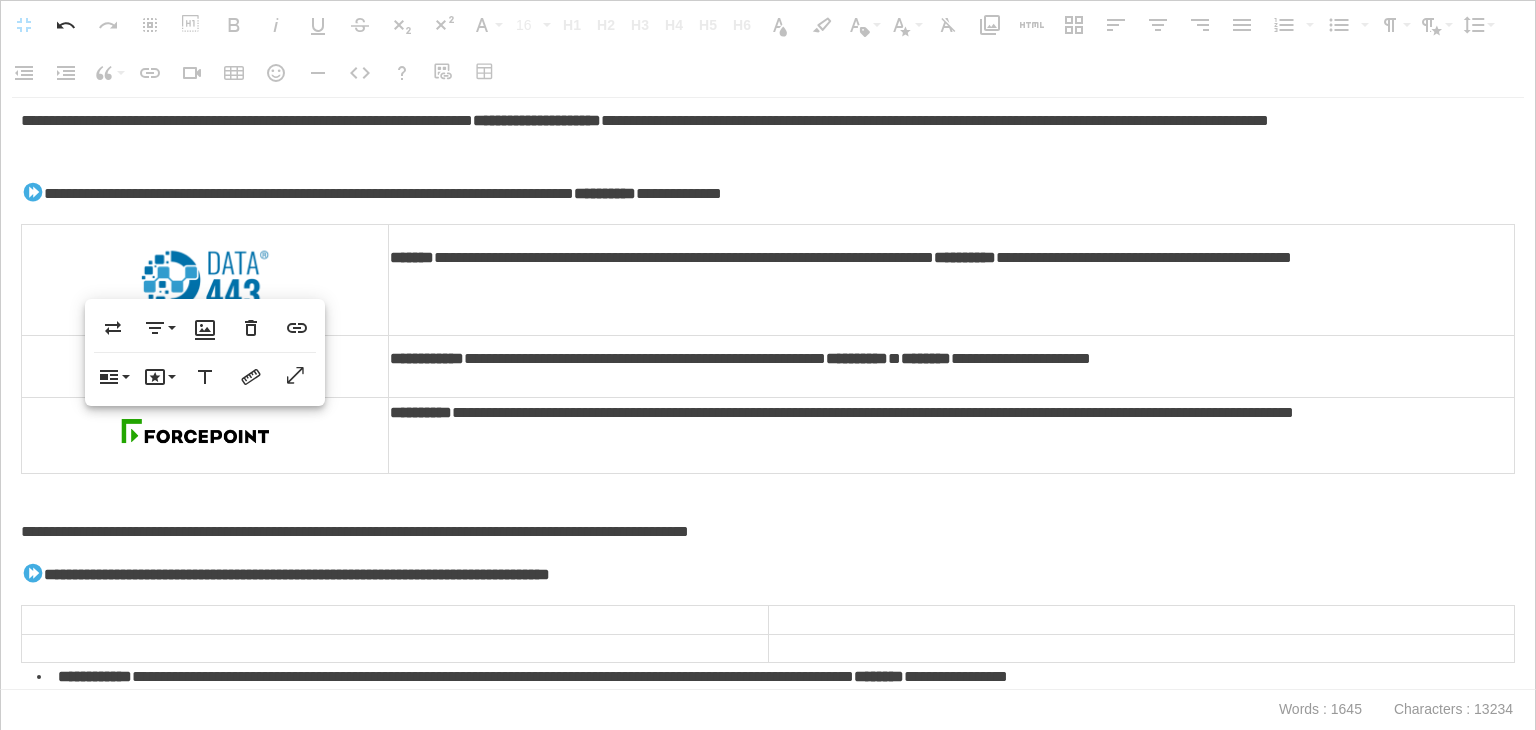 click at bounding box center [205, 280] 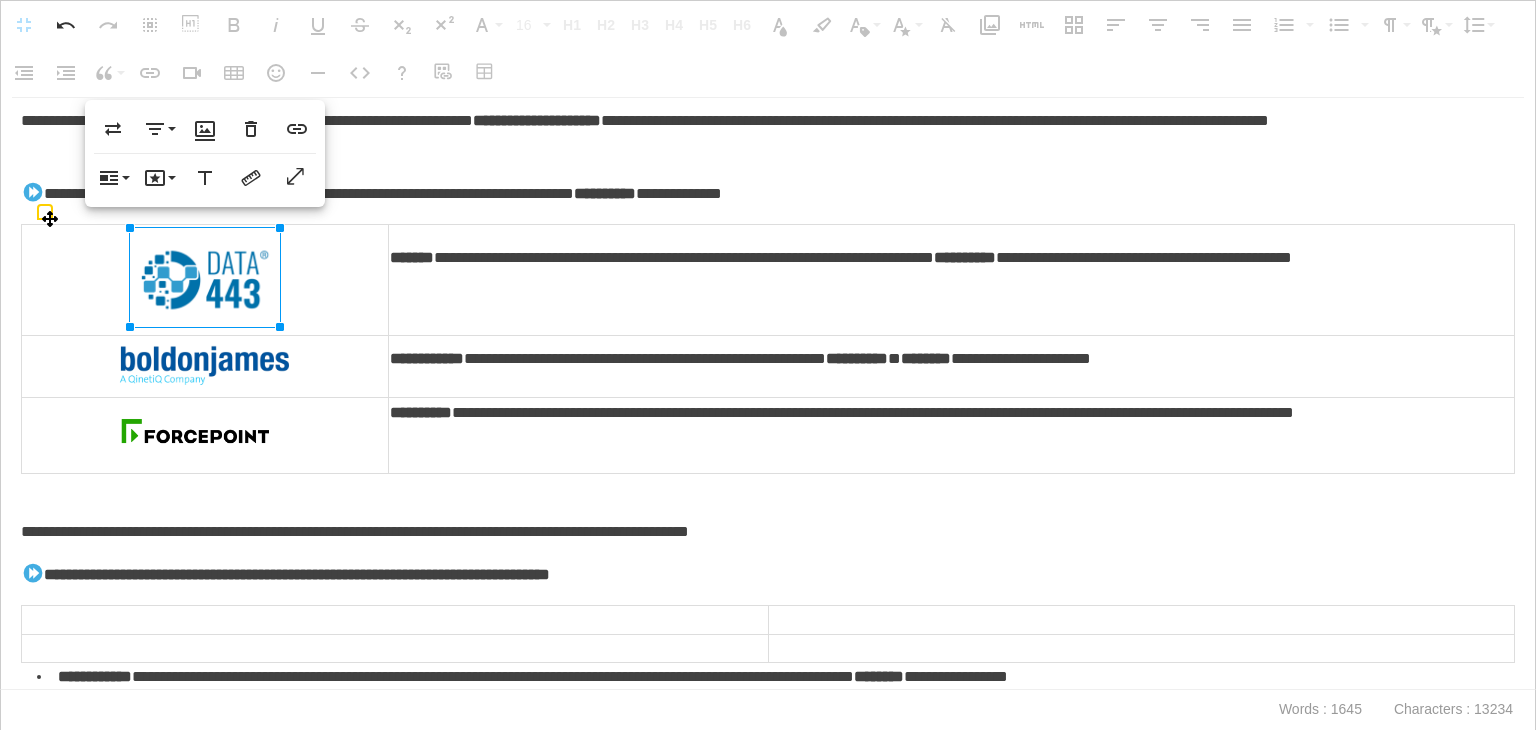 click at bounding box center [205, 280] 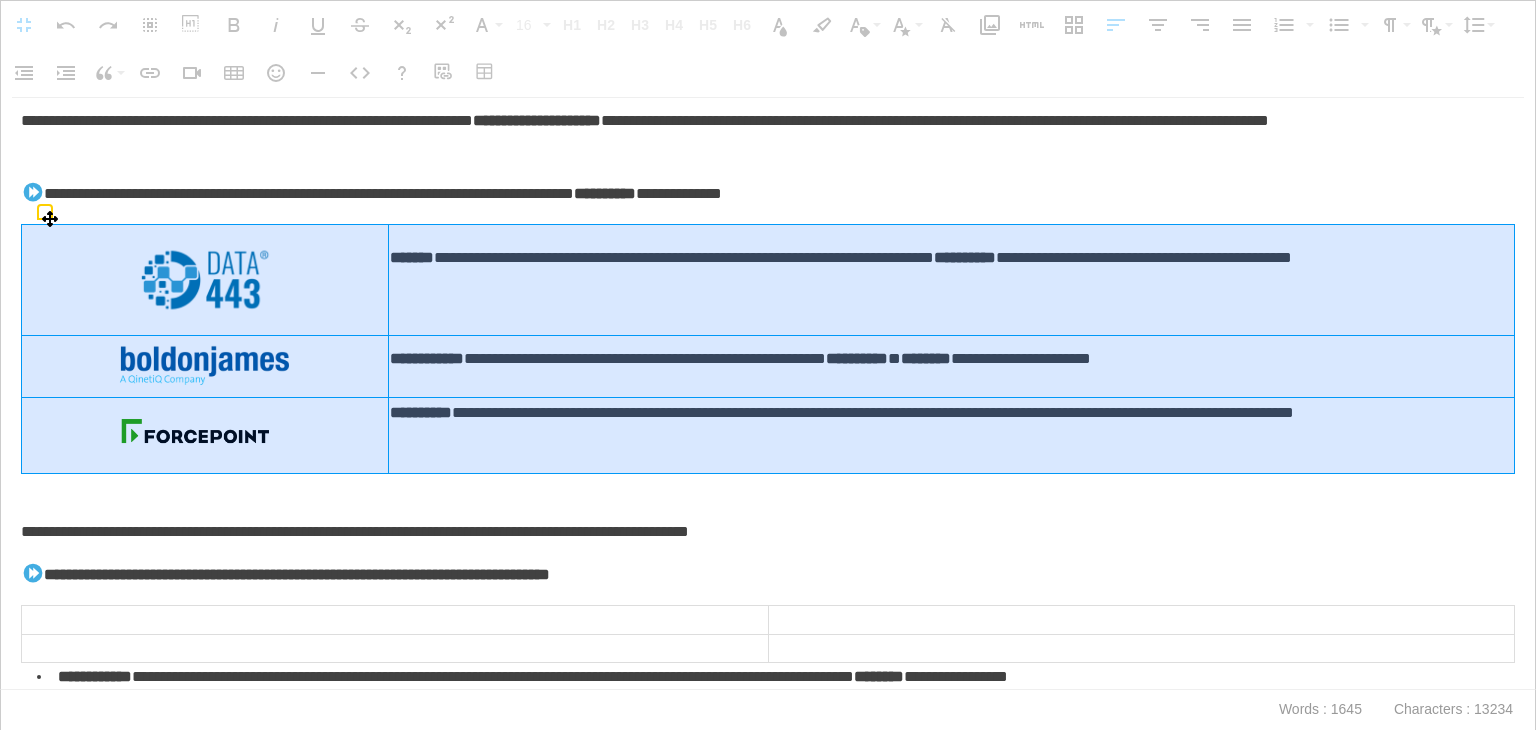 drag, startPoint x: 510, startPoint y: 375, endPoint x: 556, endPoint y: 402, distance: 53.338543 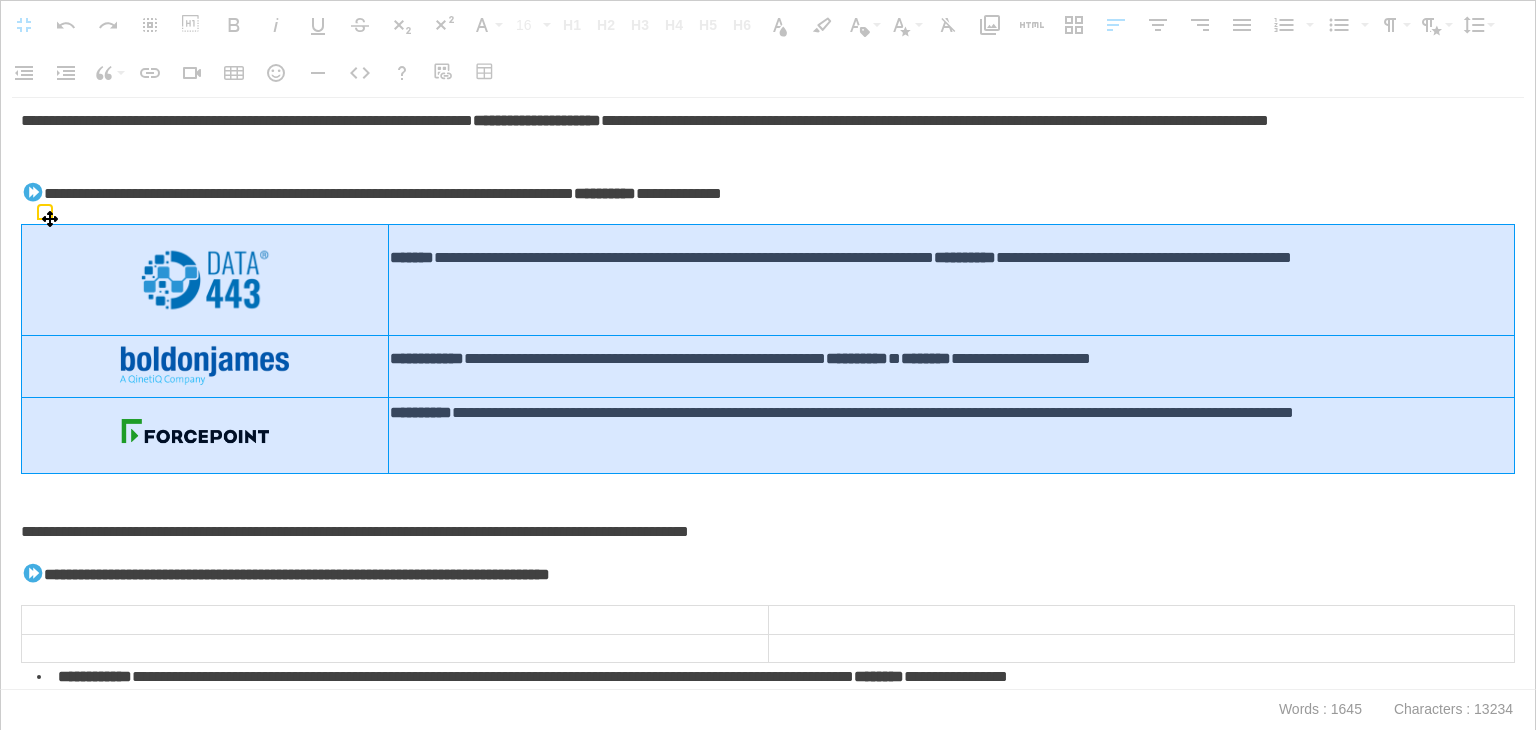 click on "**********" at bounding box center [768, 348] 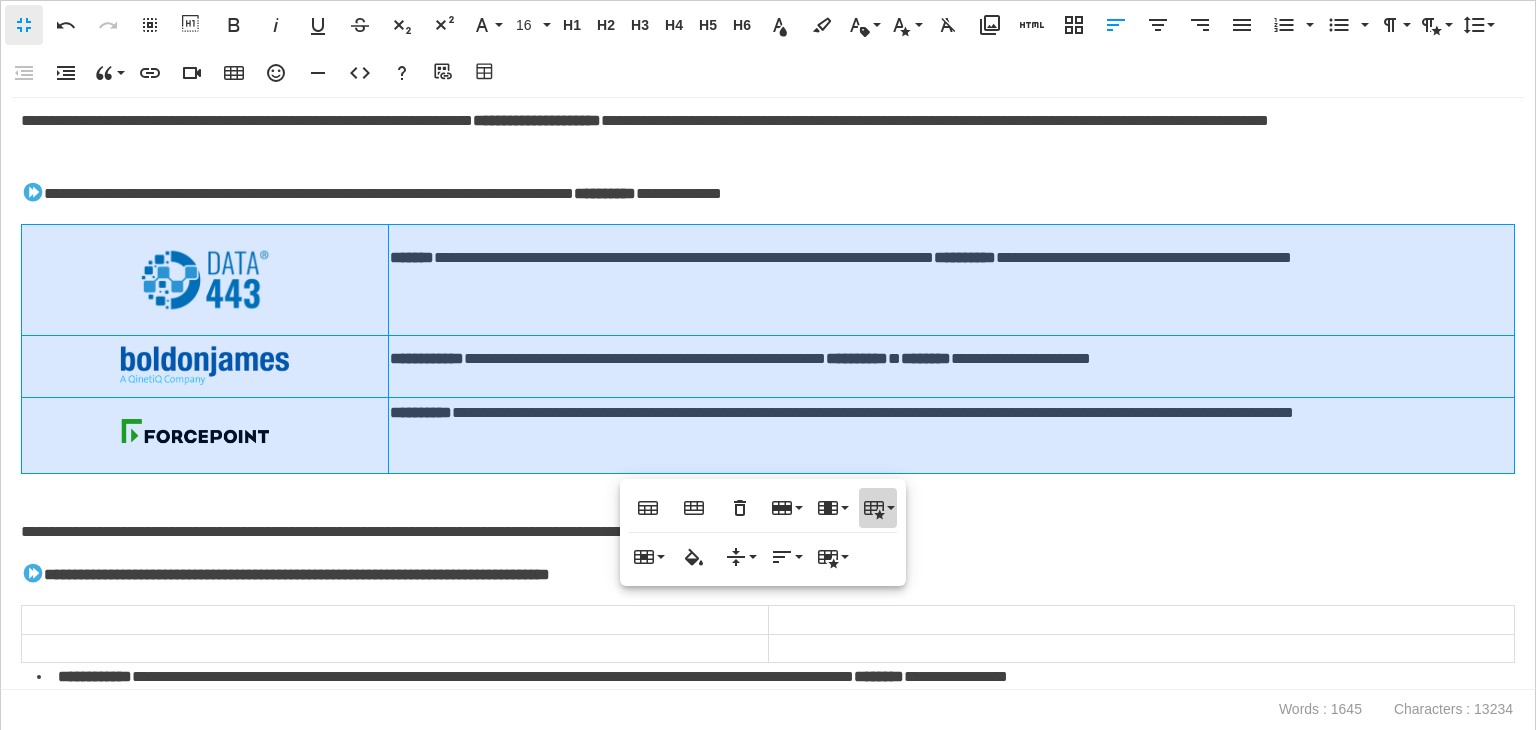 click 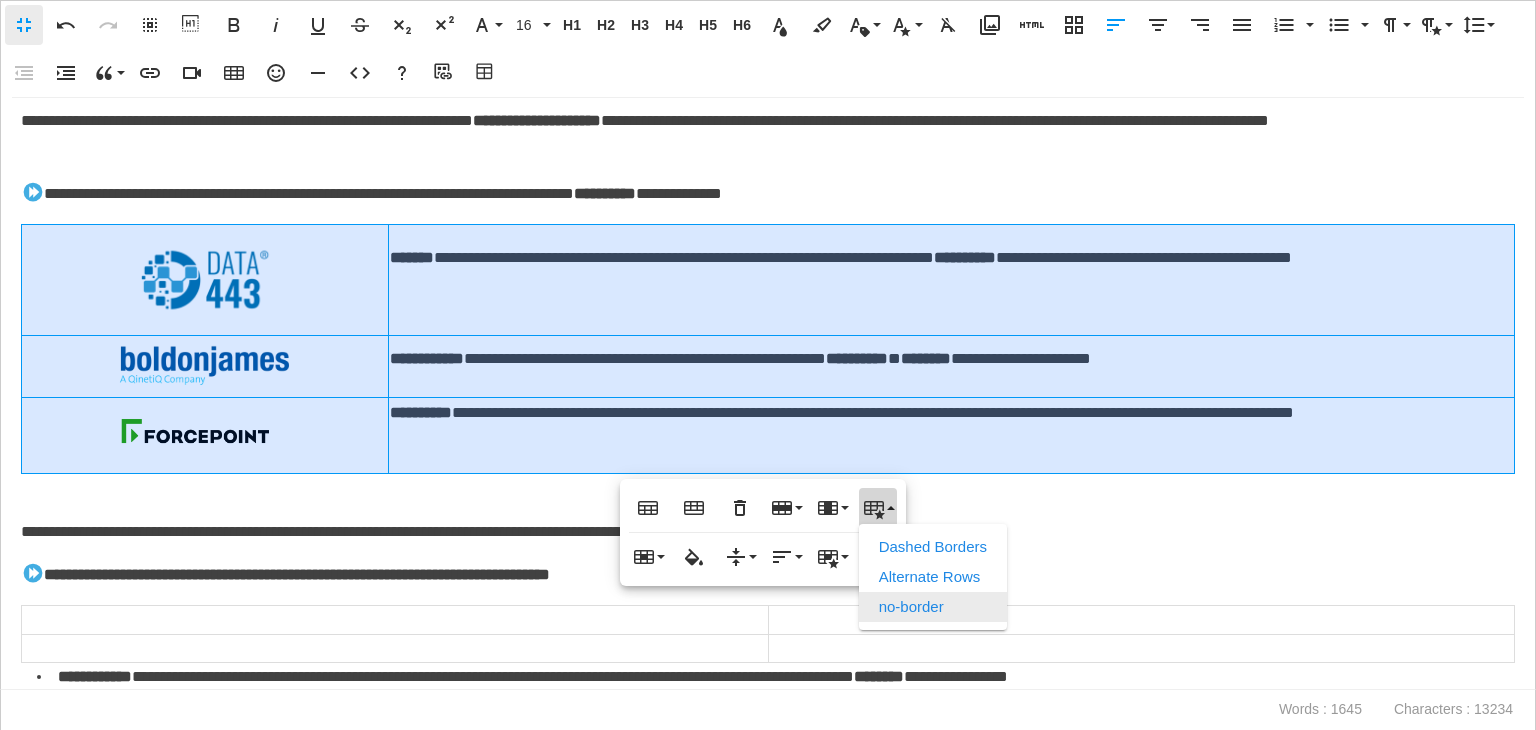 click on "no-border" at bounding box center (933, 607) 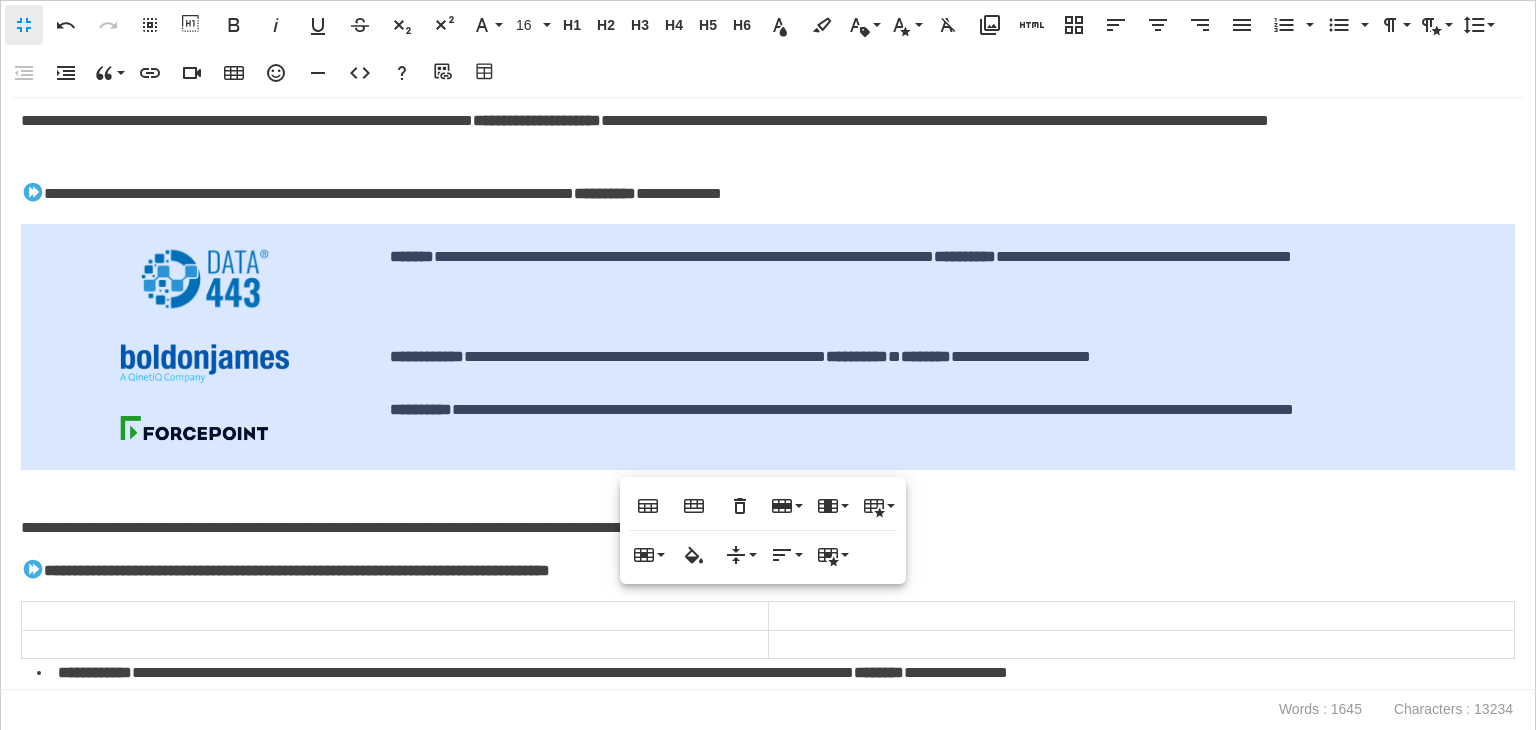 click at bounding box center [768, 484] 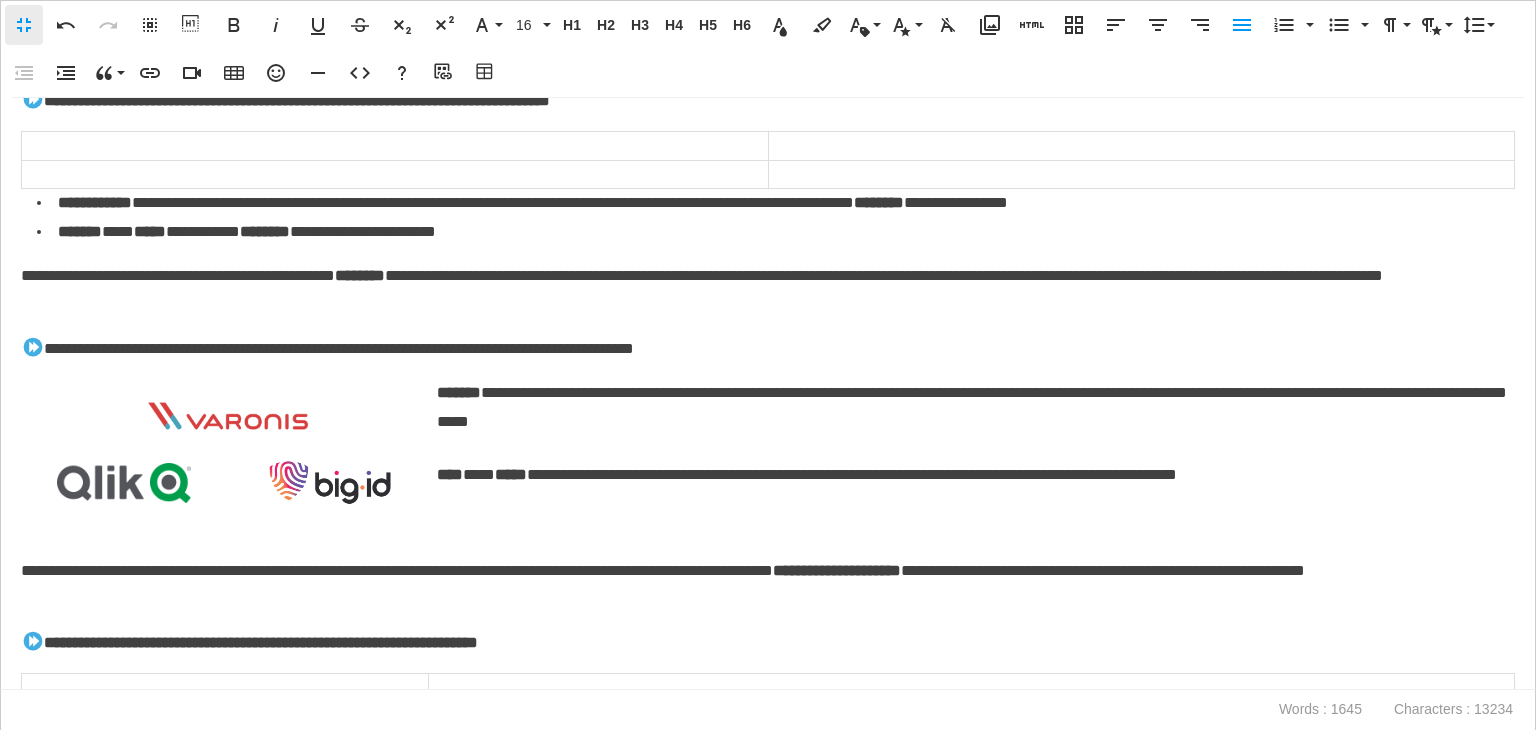 scroll, scrollTop: 1565, scrollLeft: 0, axis: vertical 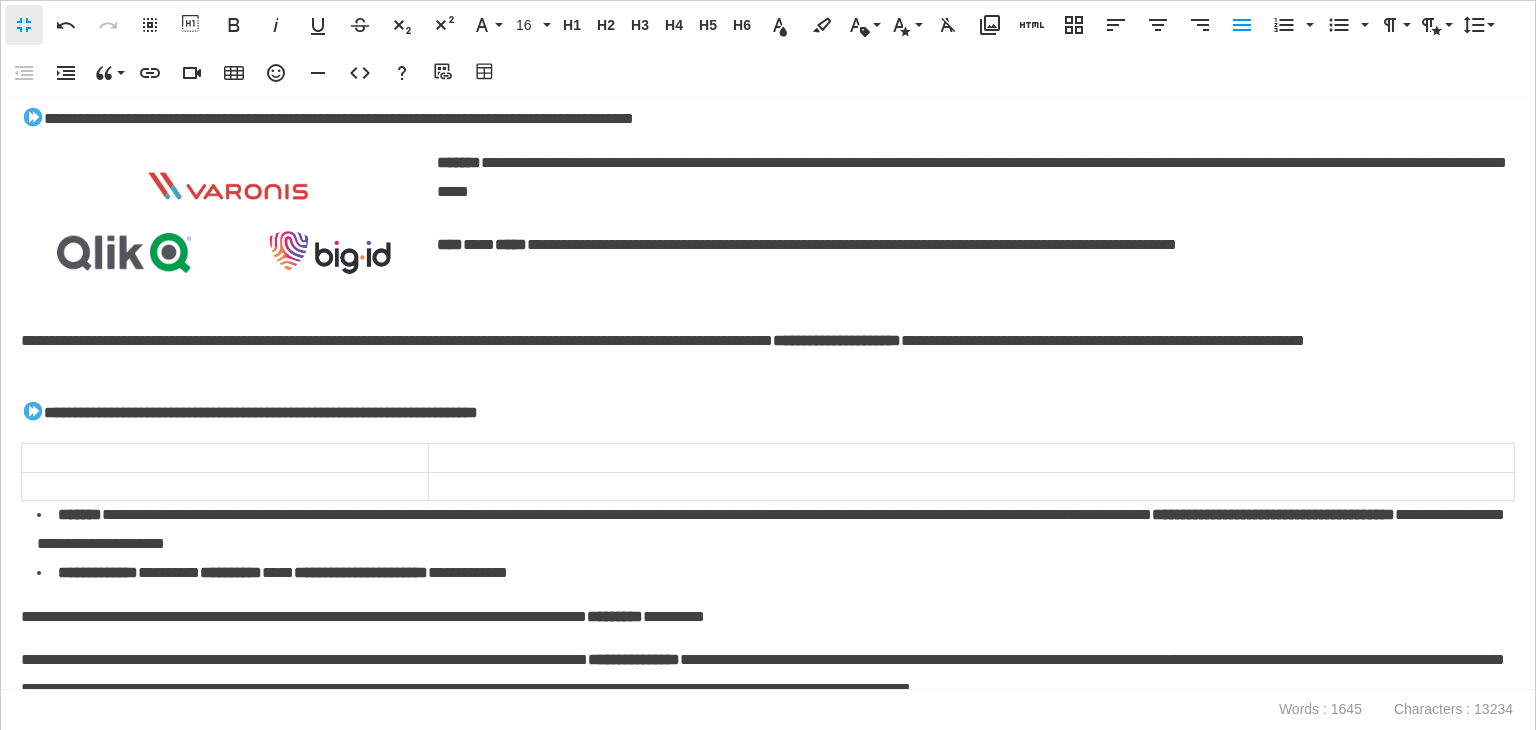 click on "**********" at bounding box center (771, 530) 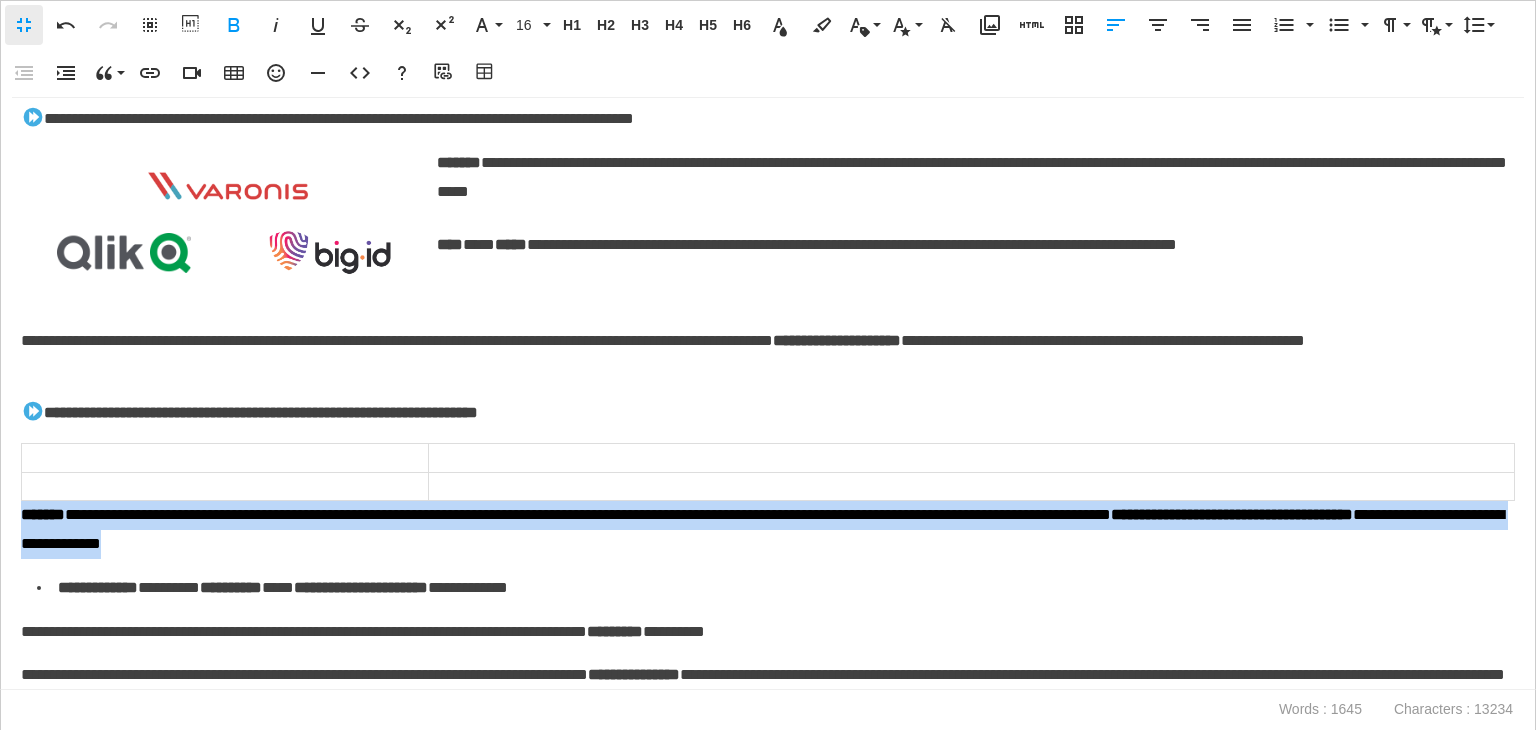 drag, startPoint x: 69, startPoint y: 542, endPoint x: 1, endPoint y: 513, distance: 73.92564 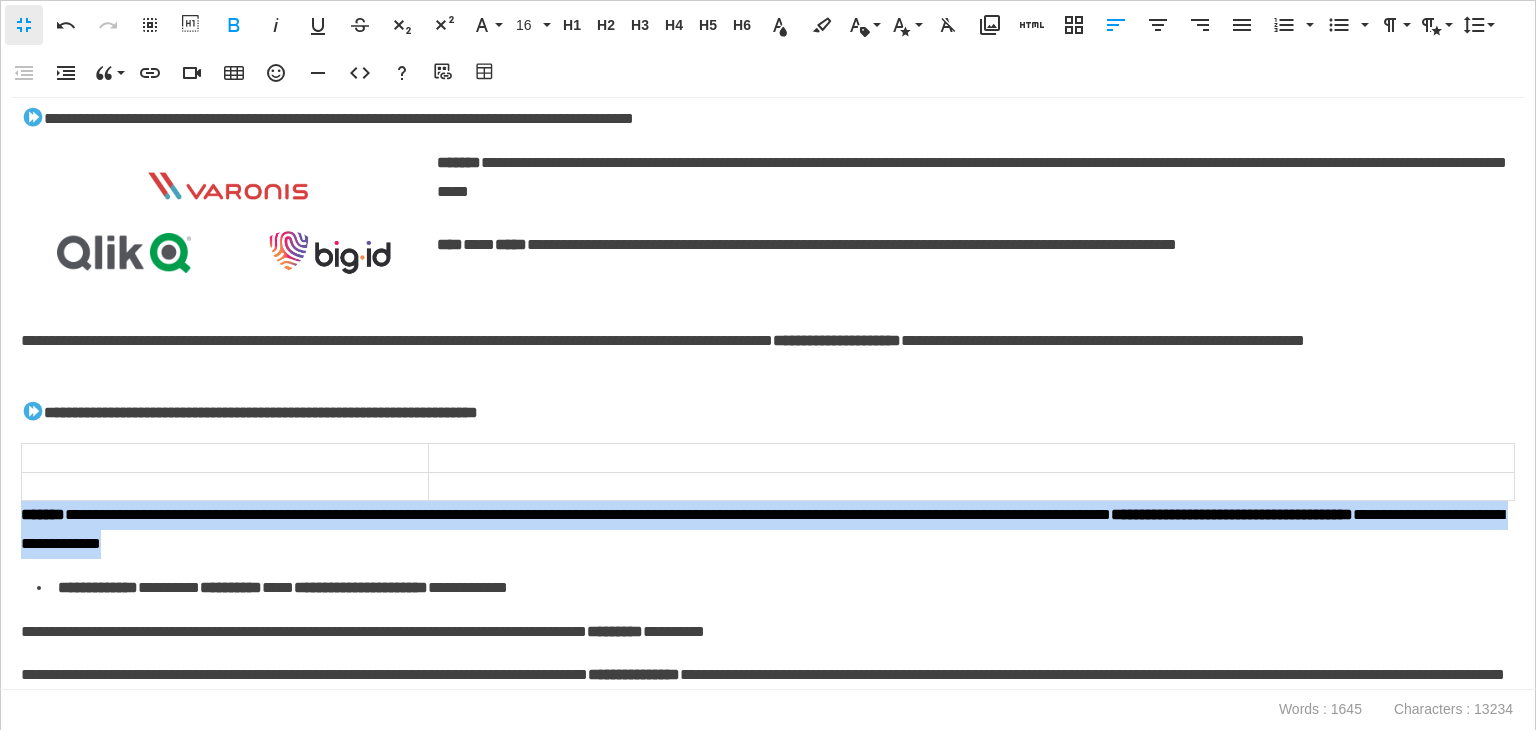 click on "**********" at bounding box center (768, 394) 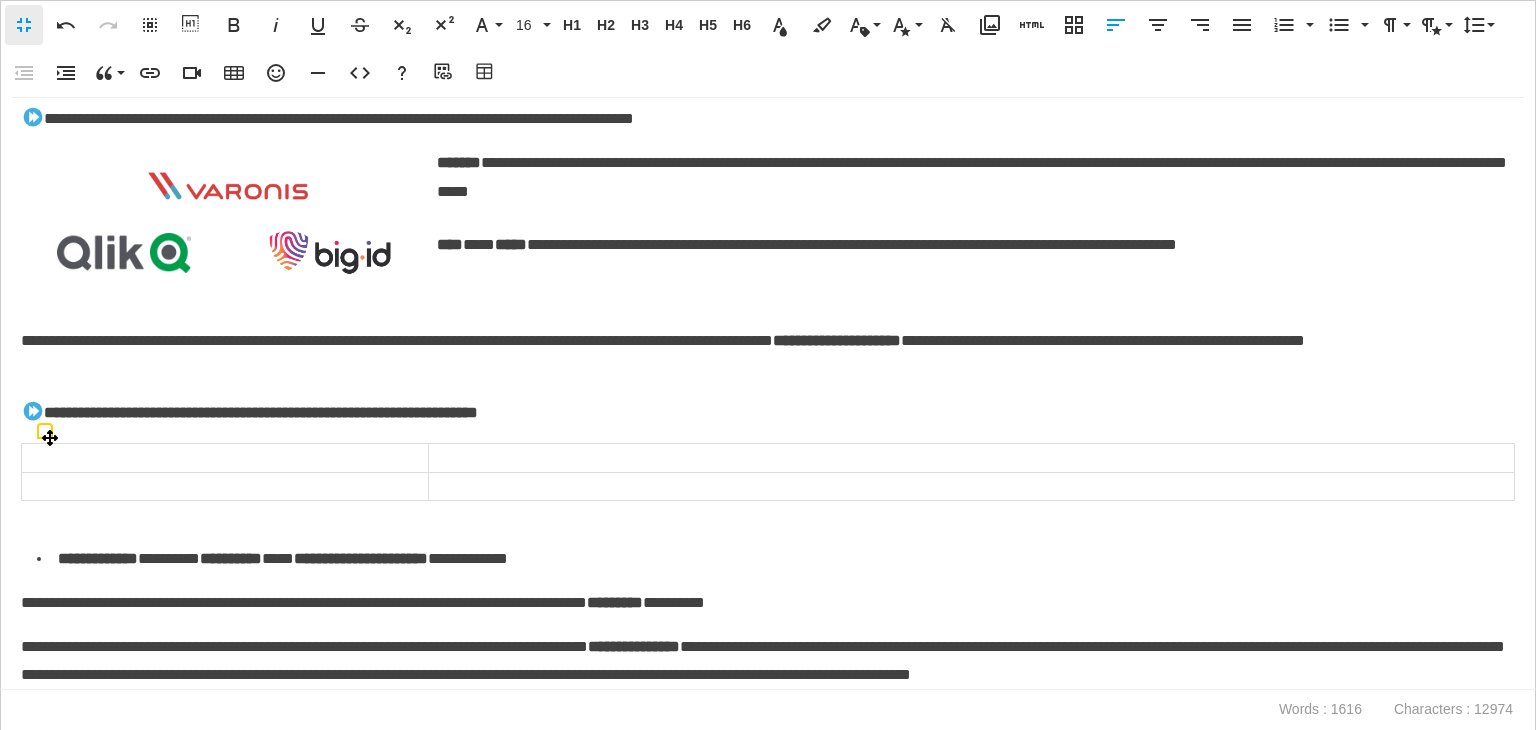 click at bounding box center [972, 457] 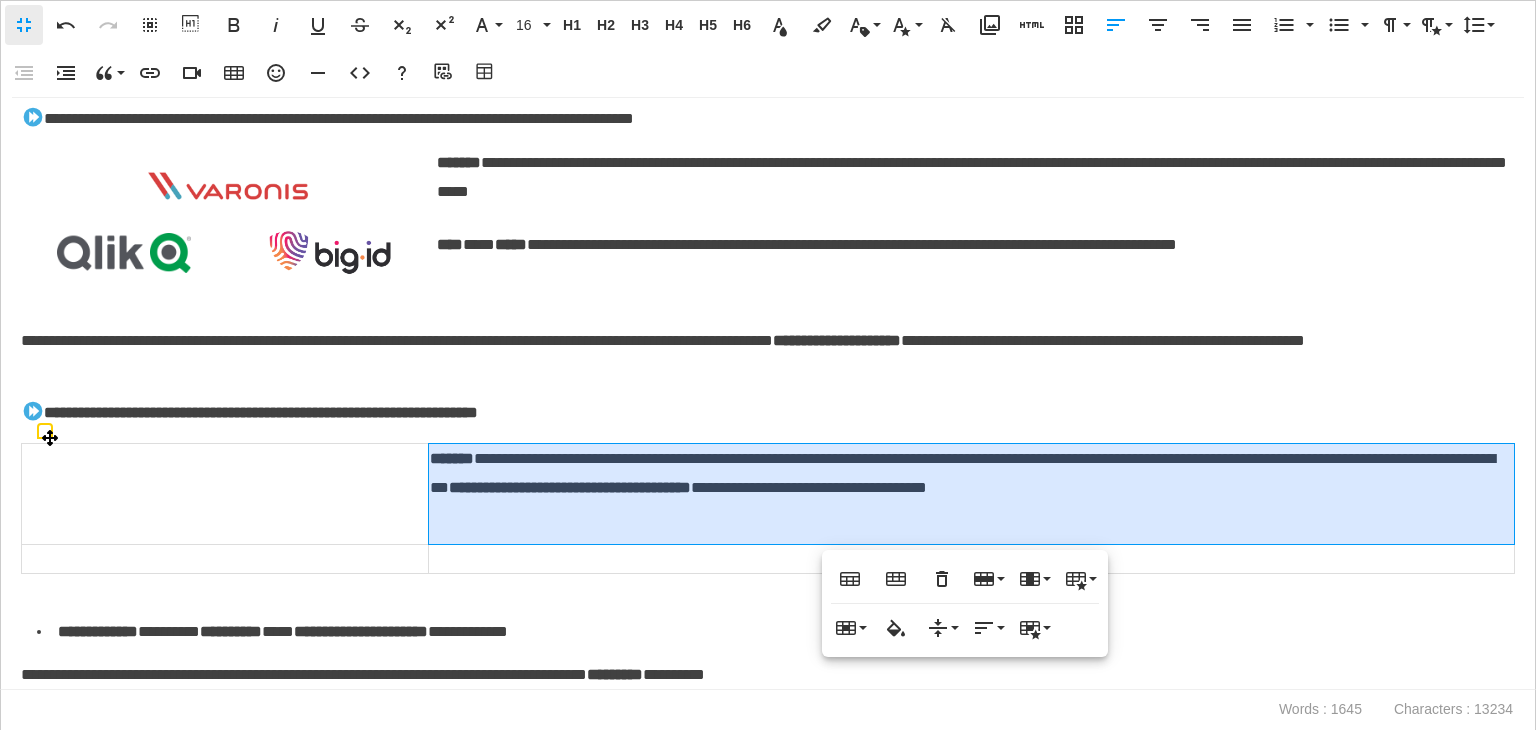 click on "**********" at bounding box center [972, 493] 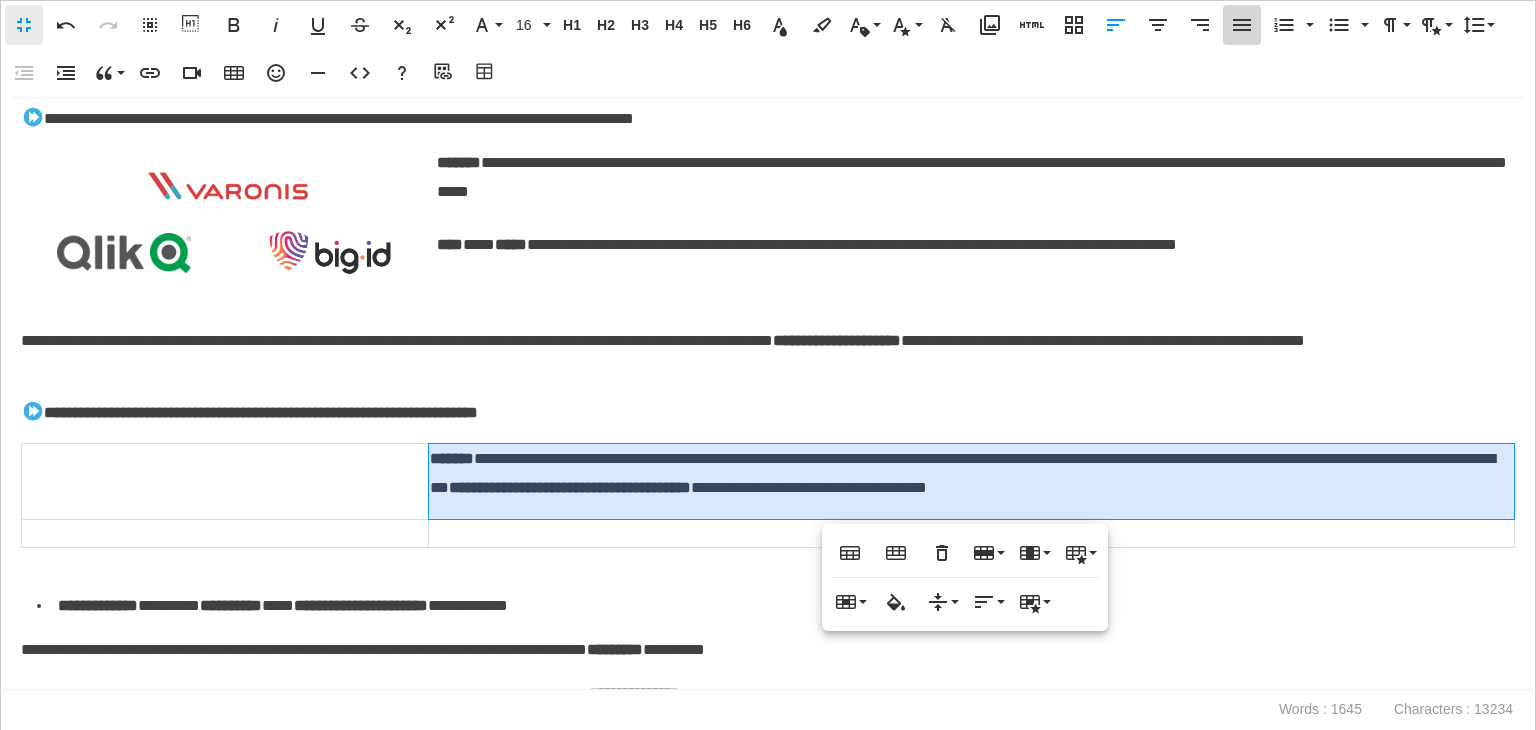 click 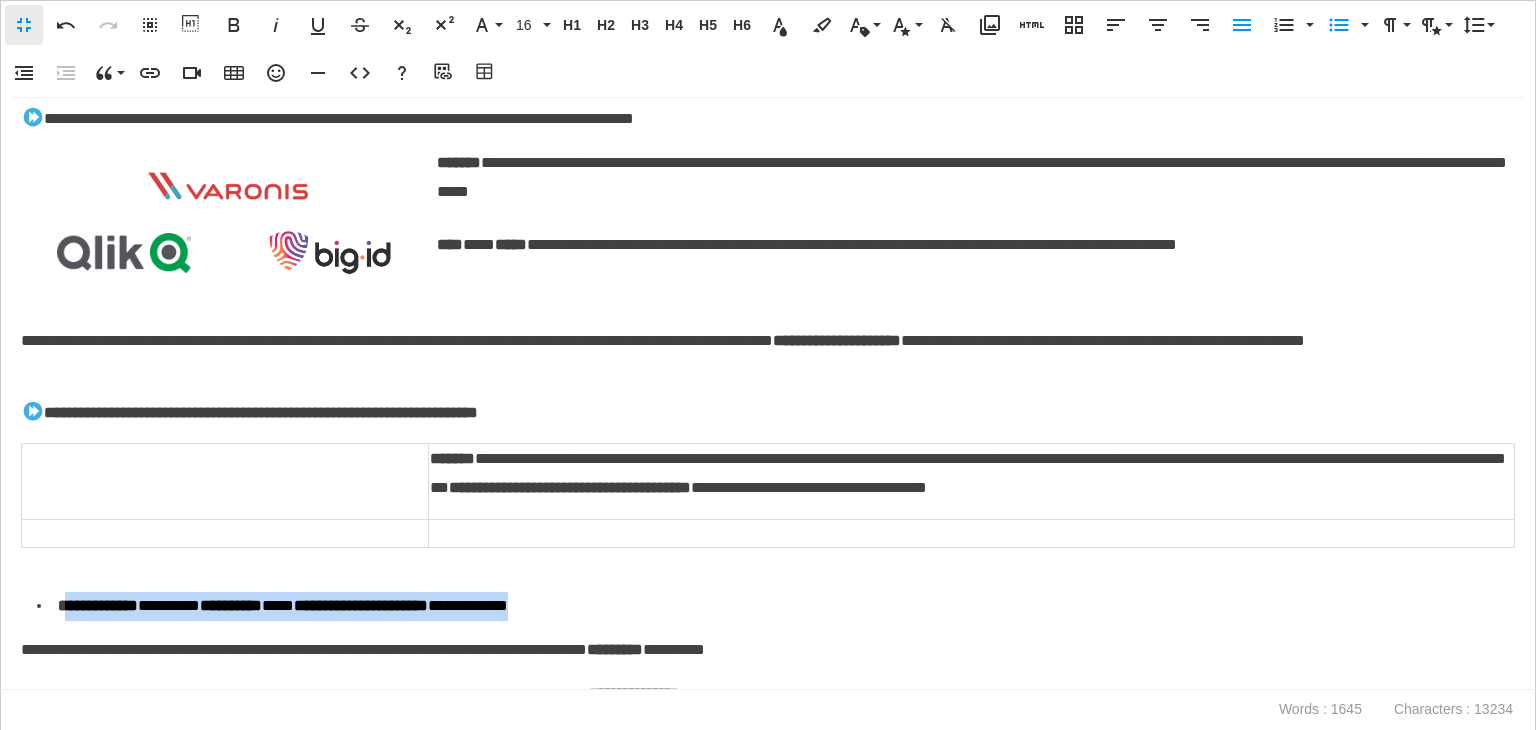 drag, startPoint x: 207, startPoint y: 585, endPoint x: 65, endPoint y: 576, distance: 142.28493 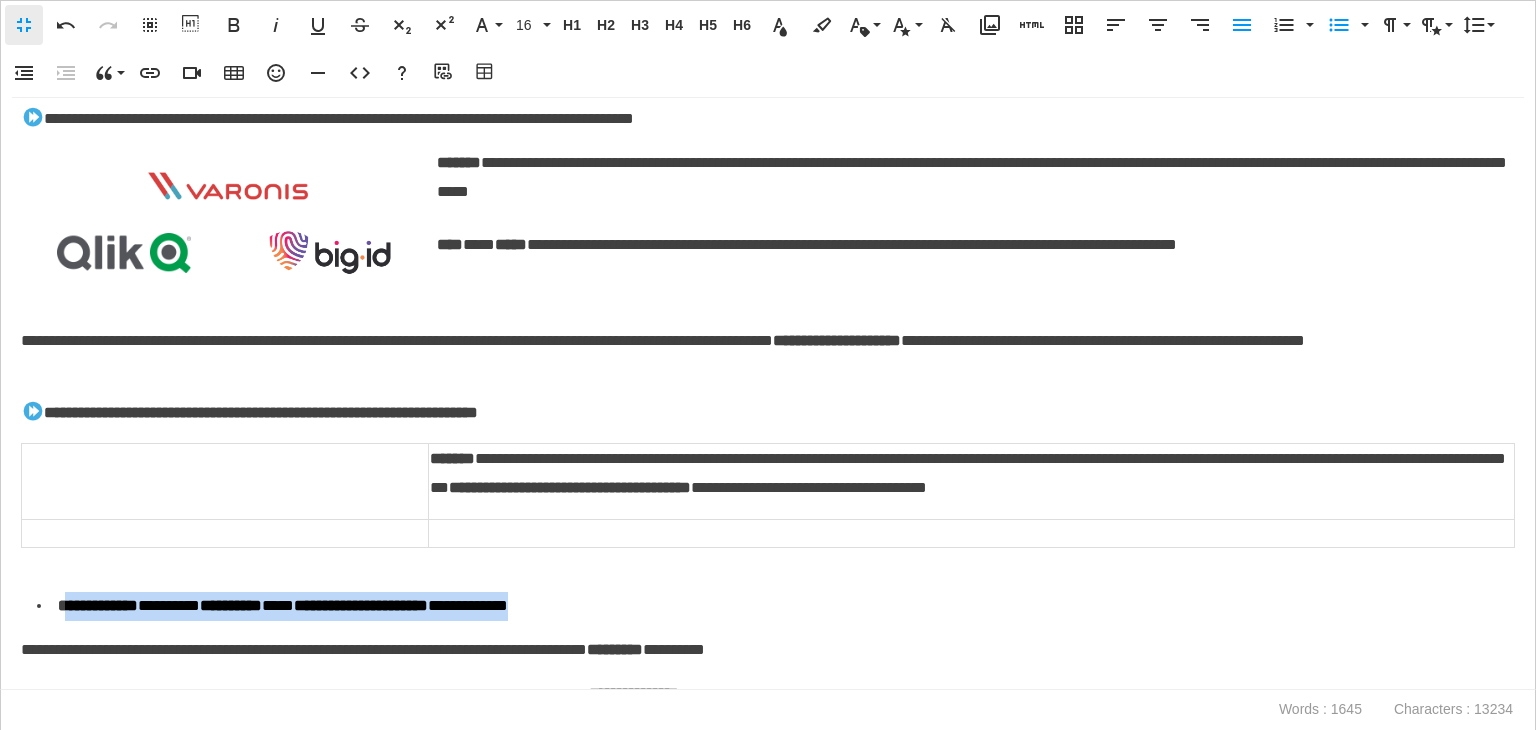 click on "**********" at bounding box center [768, 394] 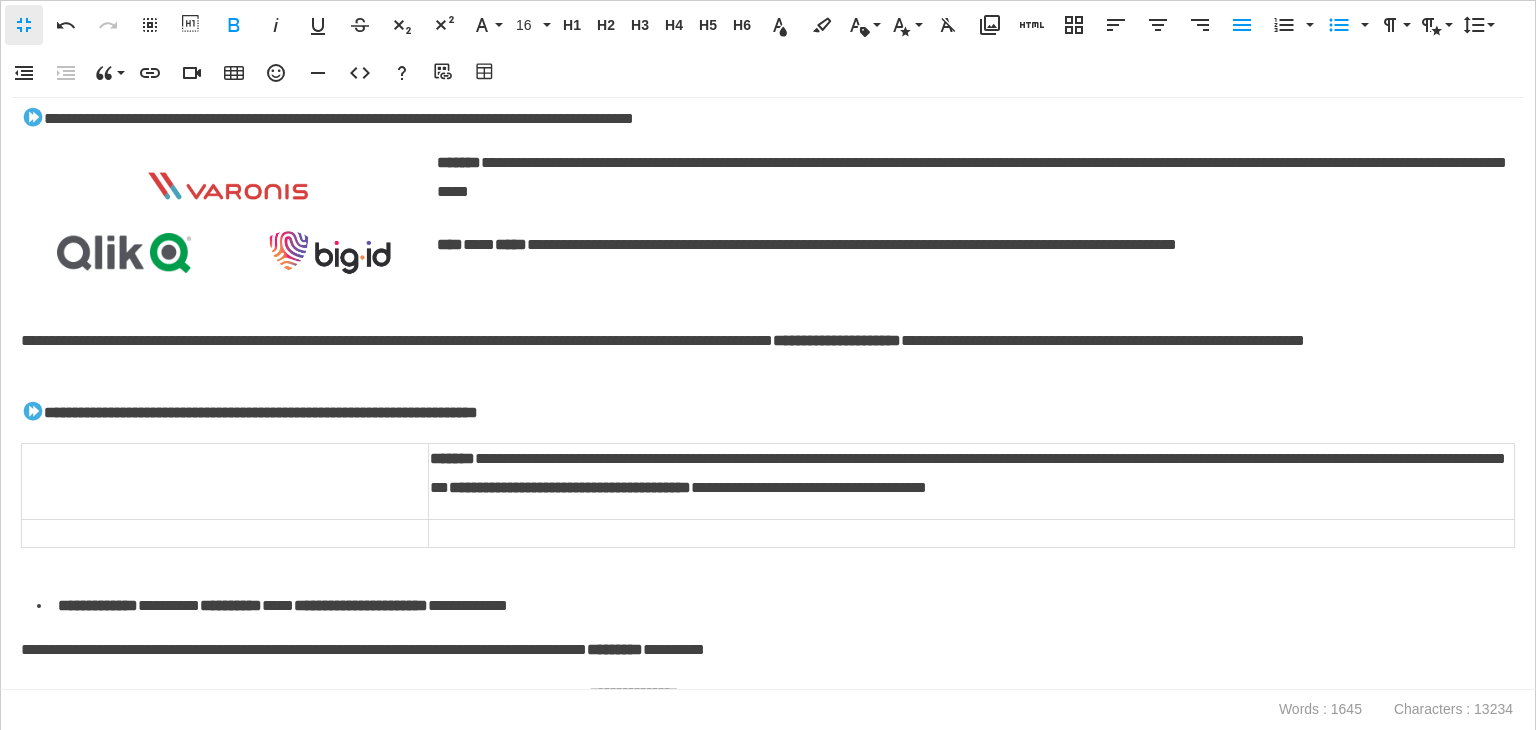 click on "**********" at bounding box center (771, 606) 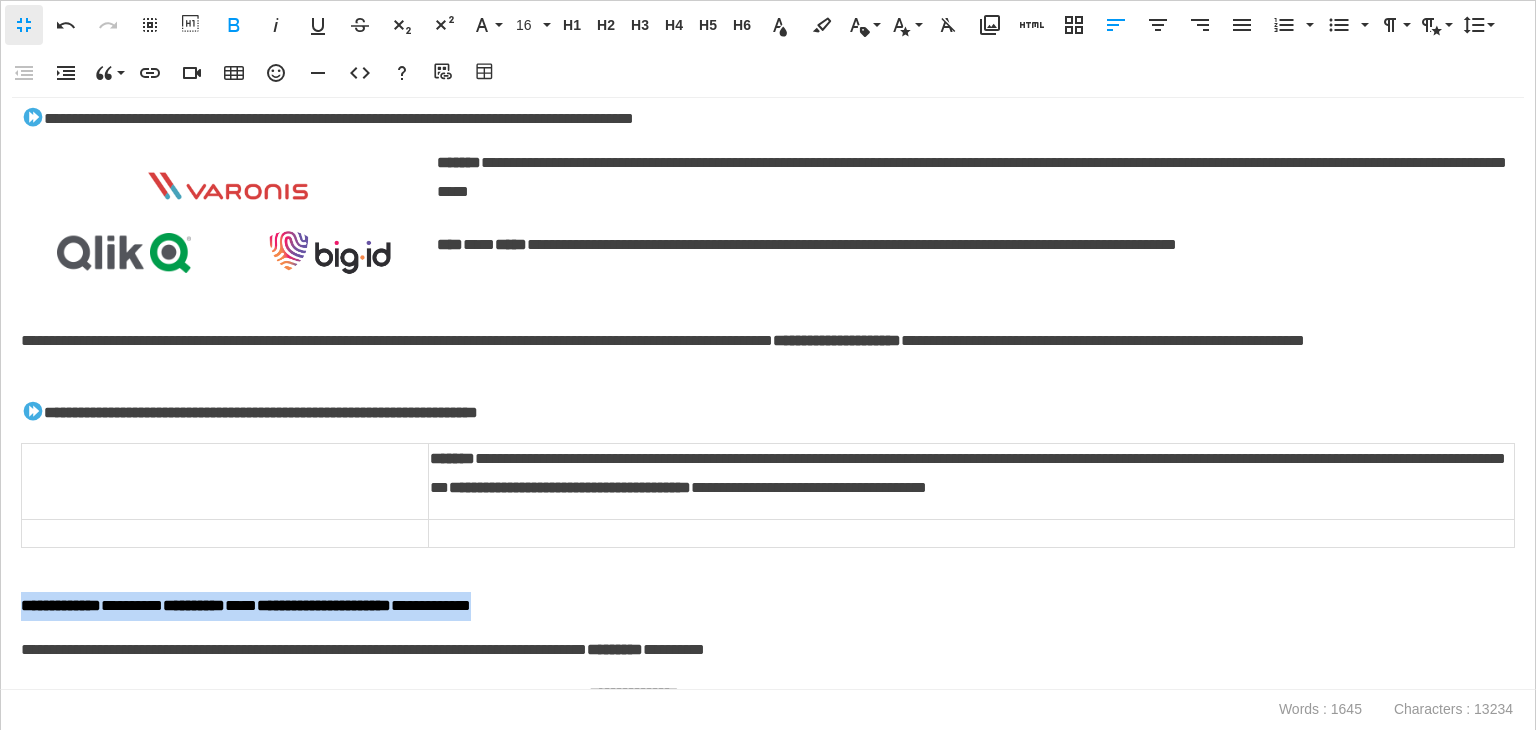 drag, startPoint x: 546, startPoint y: 593, endPoint x: 0, endPoint y: 588, distance: 546.0229 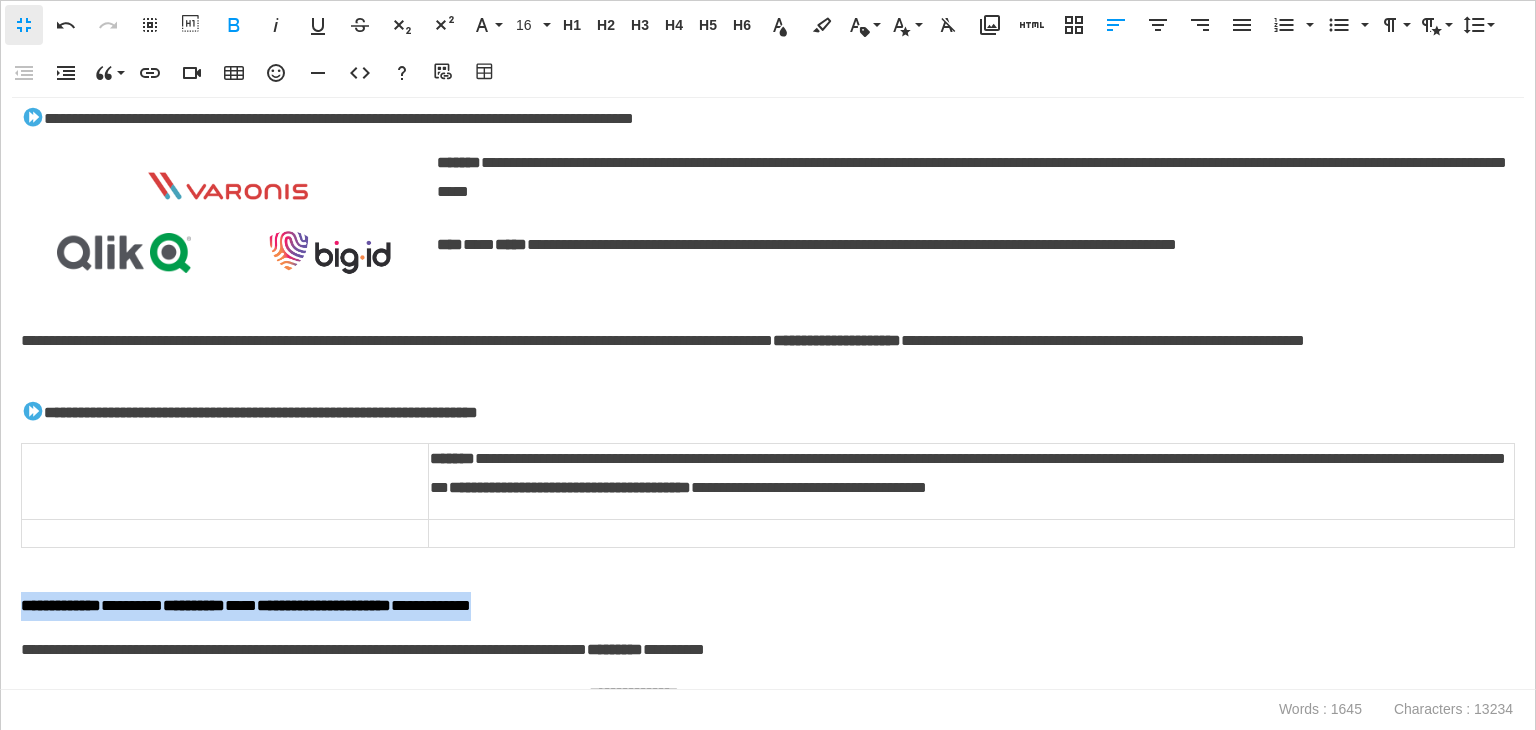 click on "**********" at bounding box center (768, 394) 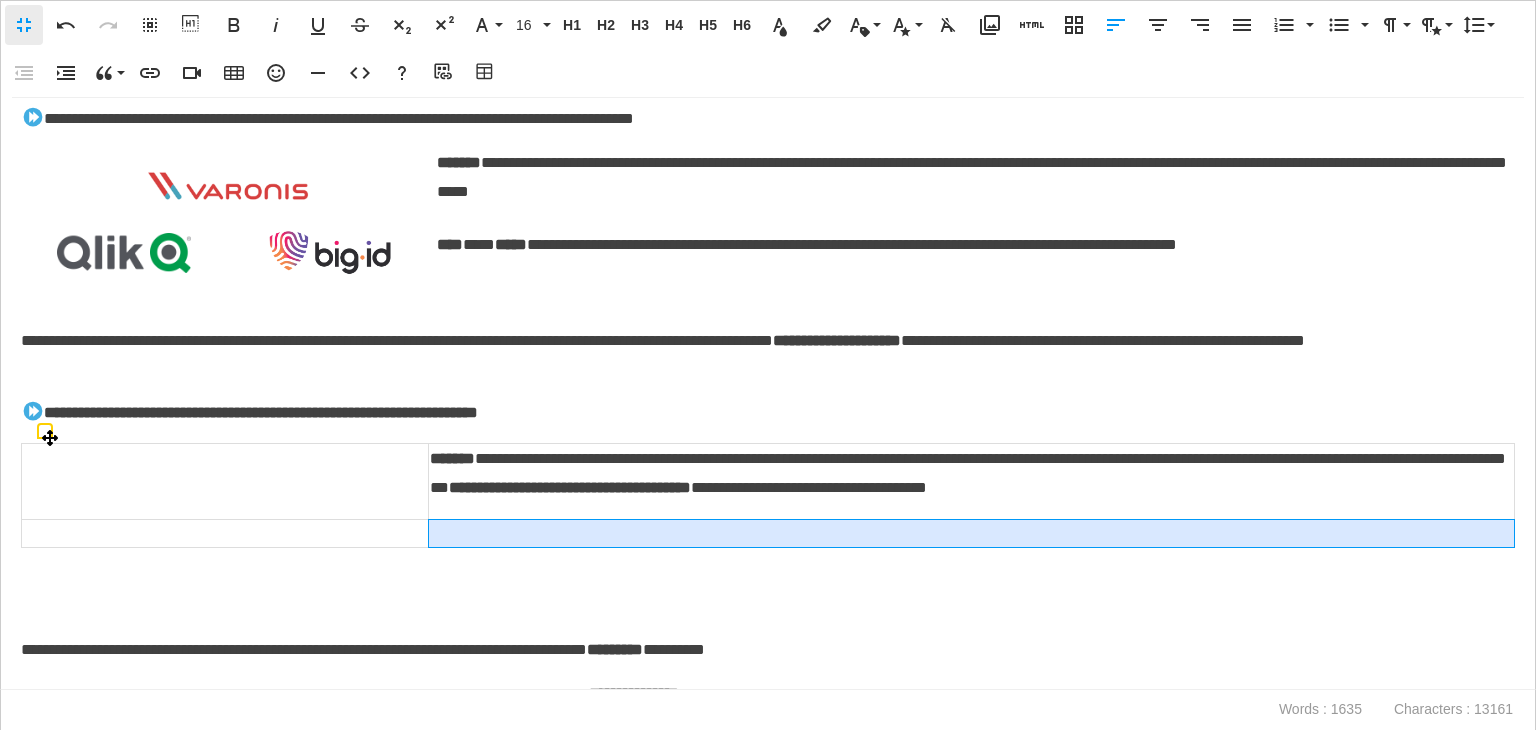 click at bounding box center (972, 533) 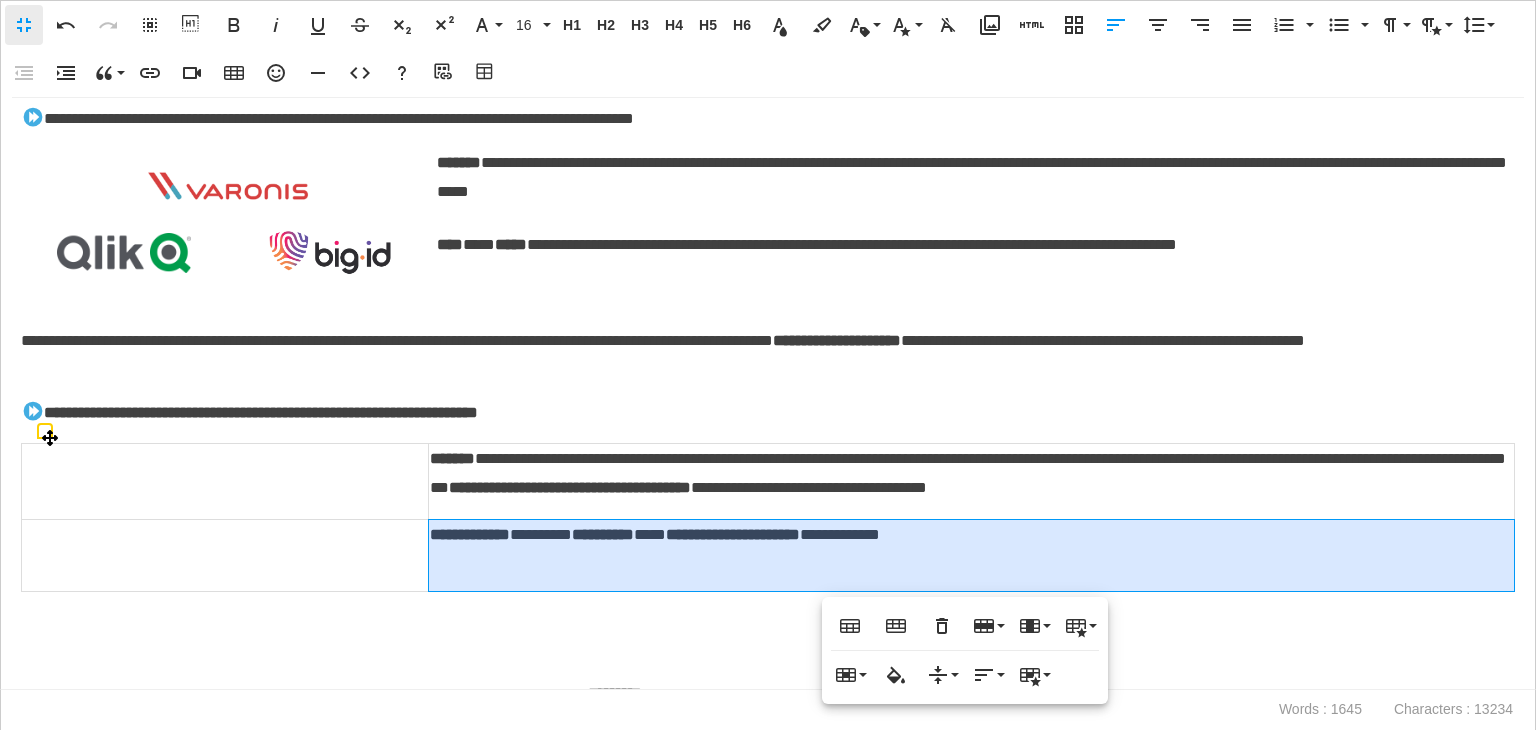 click on "**********" at bounding box center [972, 555] 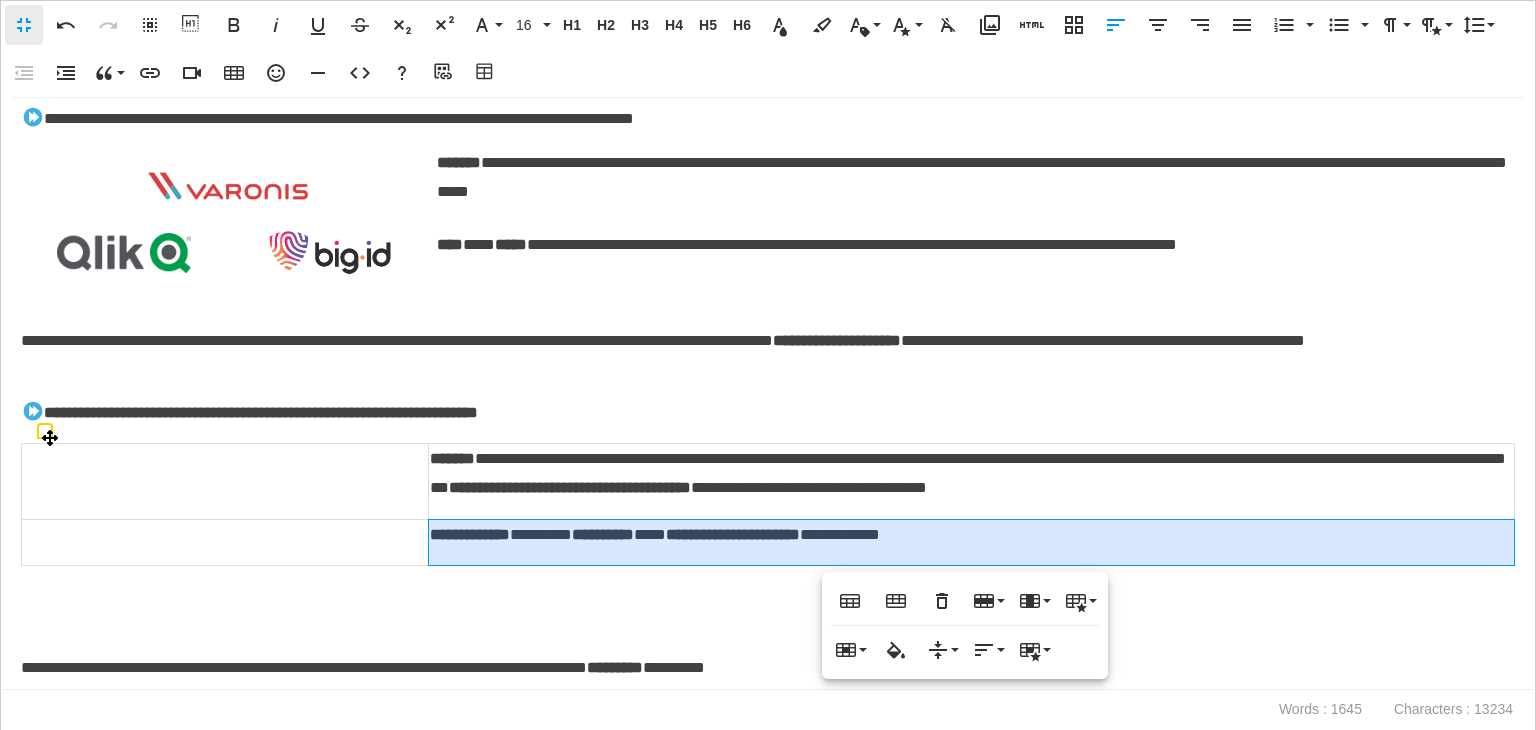 click at bounding box center (225, 481) 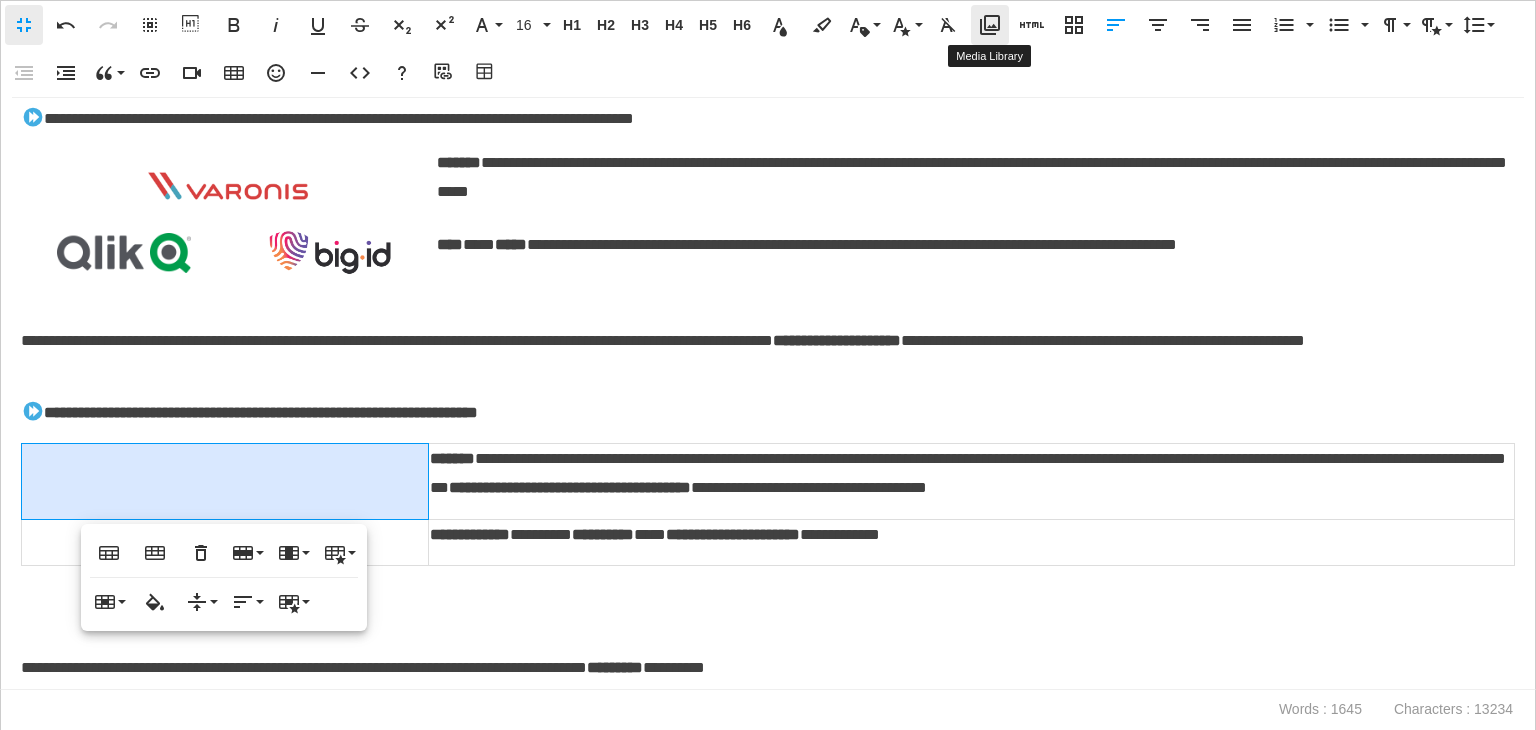 click 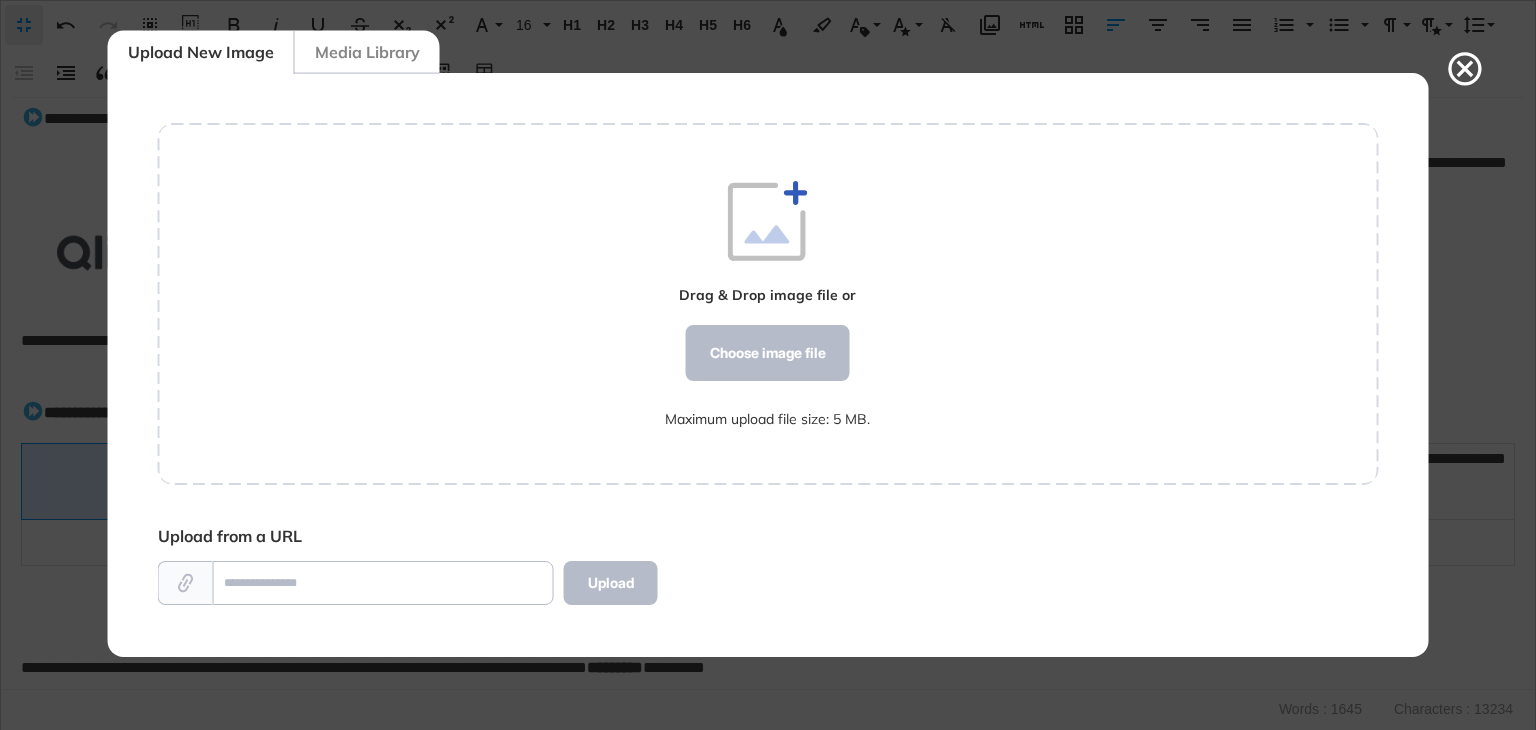 scroll, scrollTop: 583, scrollLeft: 1220, axis: both 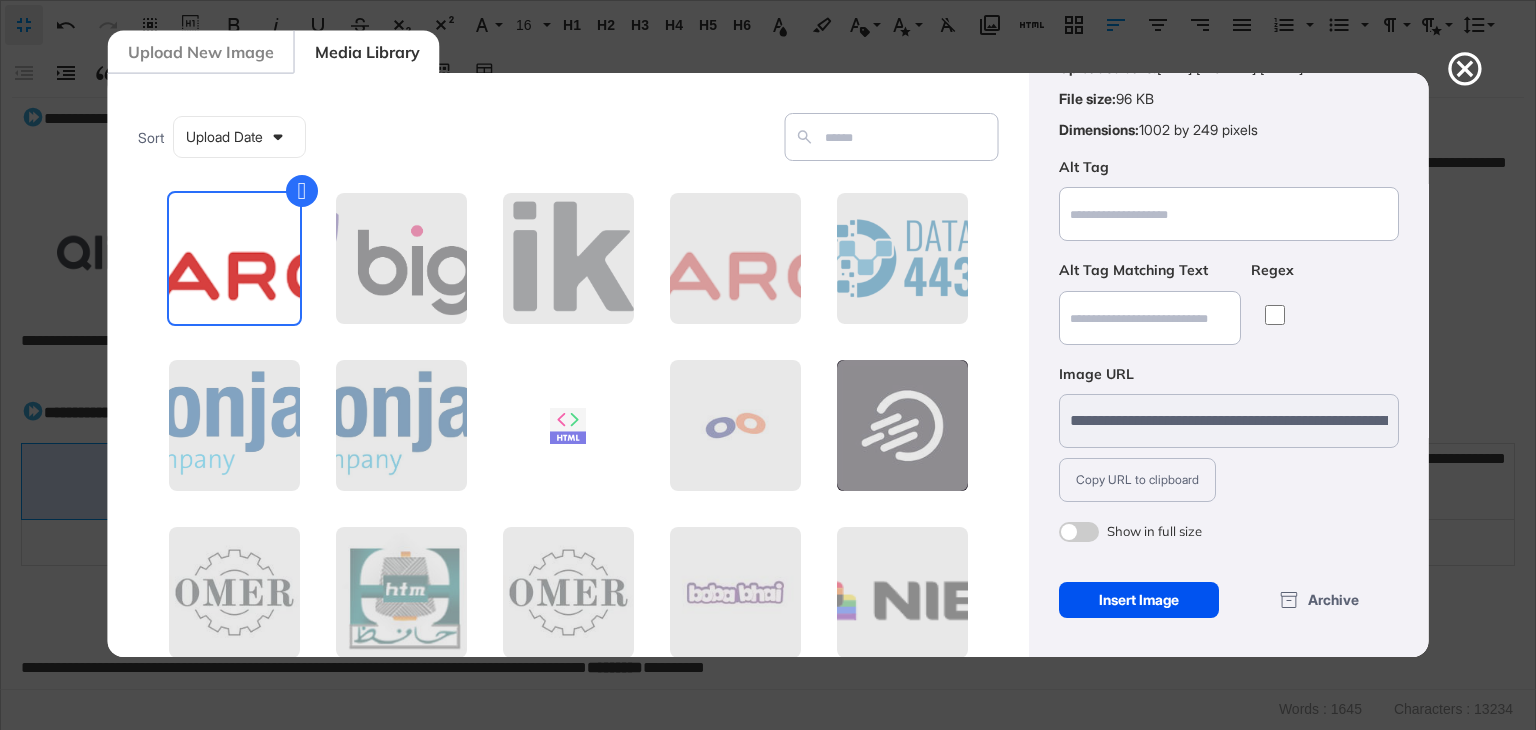 click on "Insert Image" at bounding box center (1138, 600) 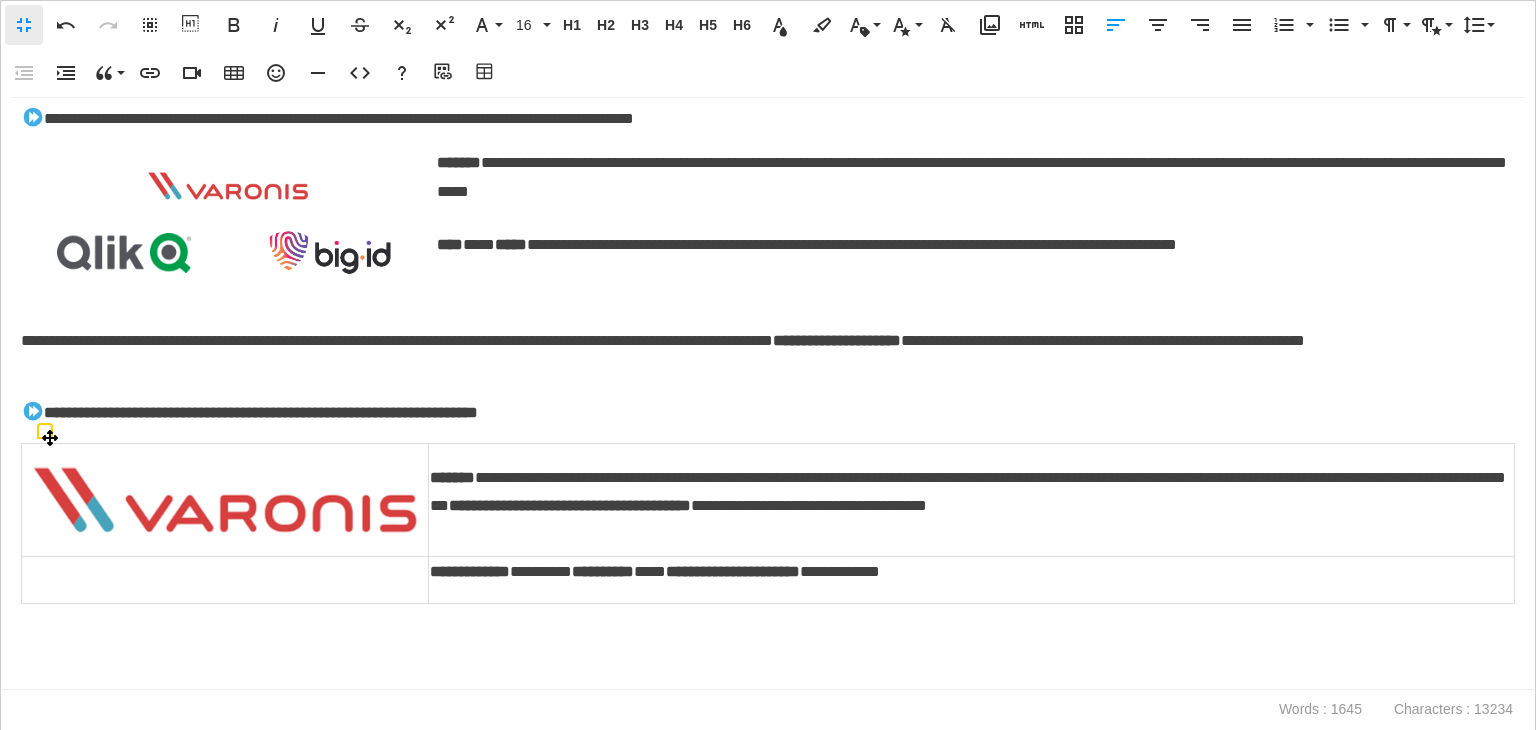 click at bounding box center (225, 500) 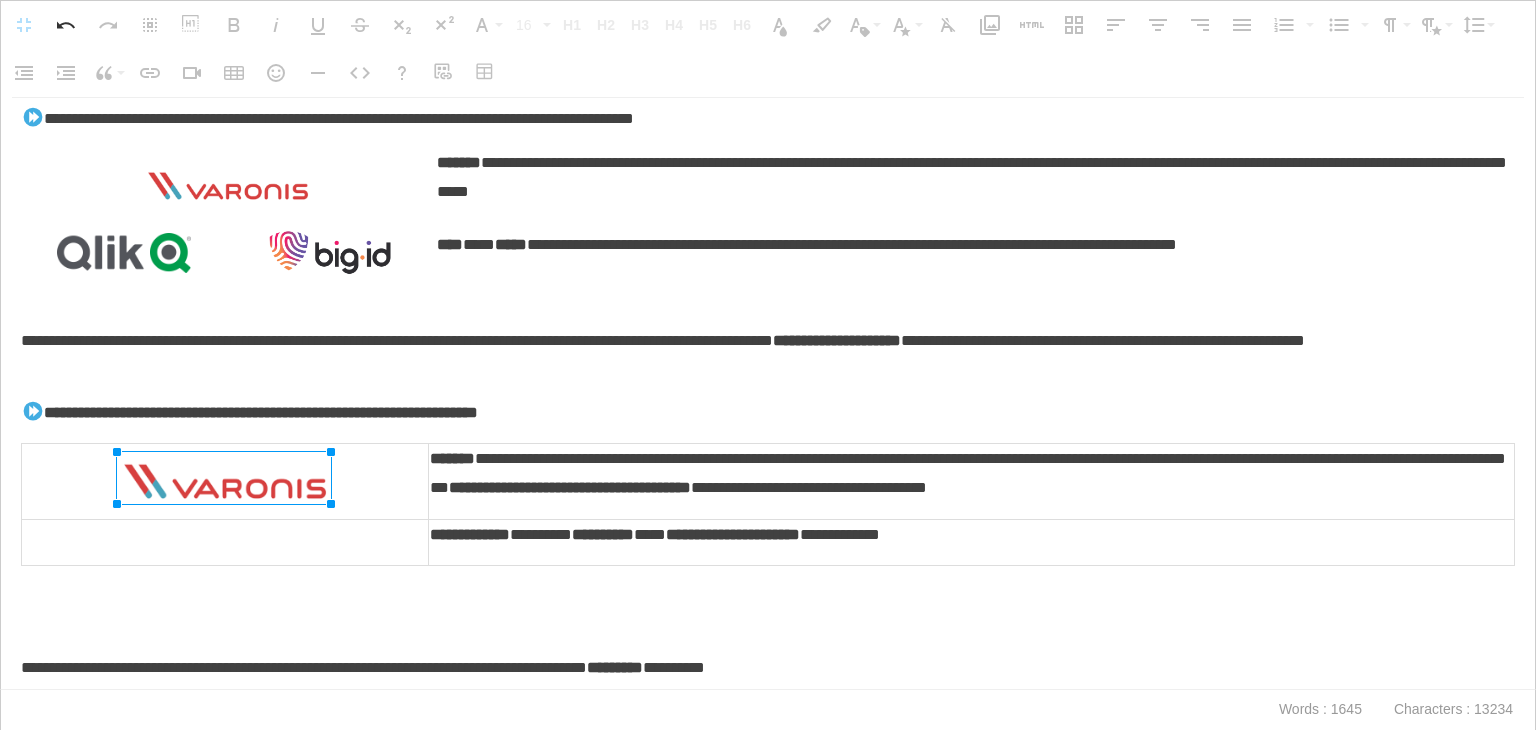 drag, startPoint x: 424, startPoint y: 540, endPoint x: 228, endPoint y: 474, distance: 206.81392 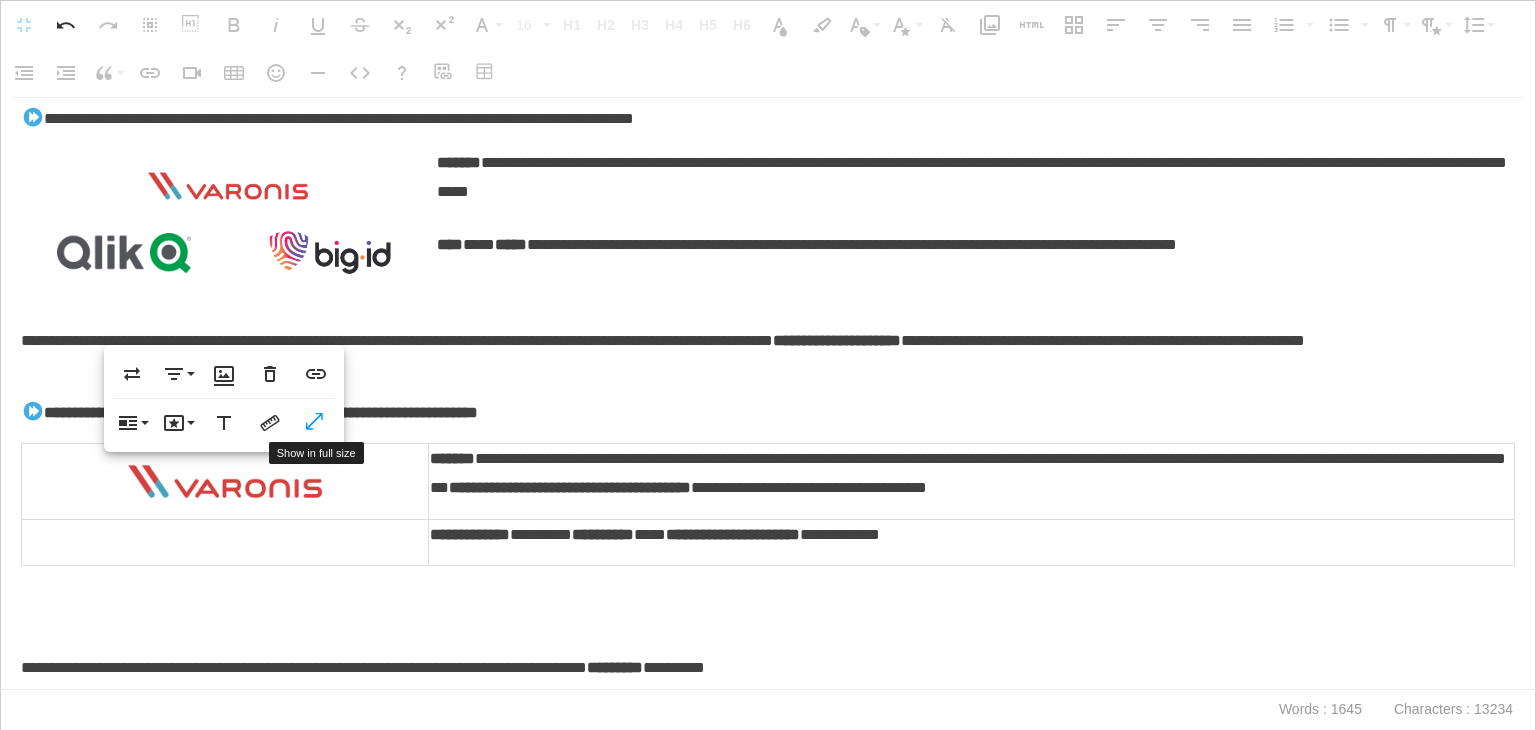 click 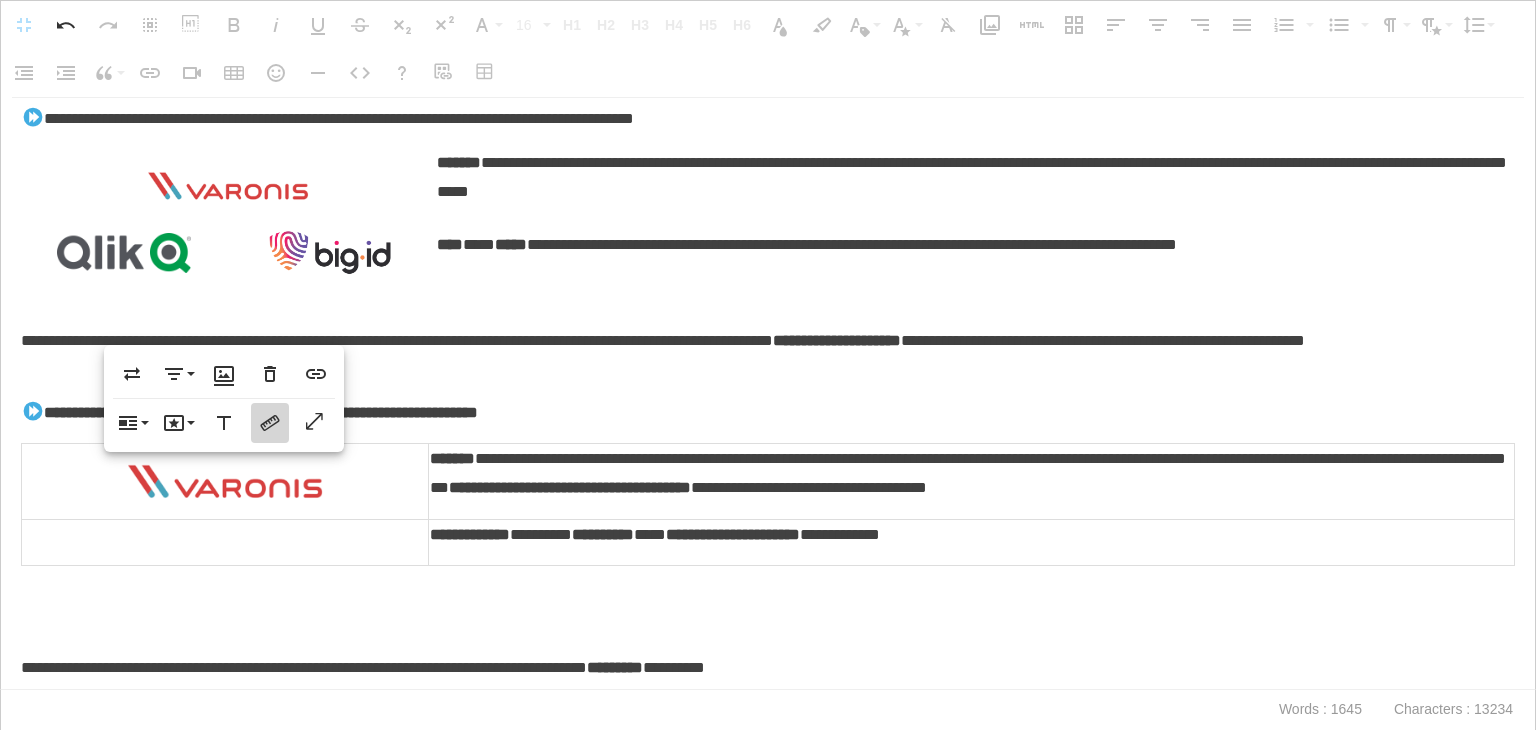 click 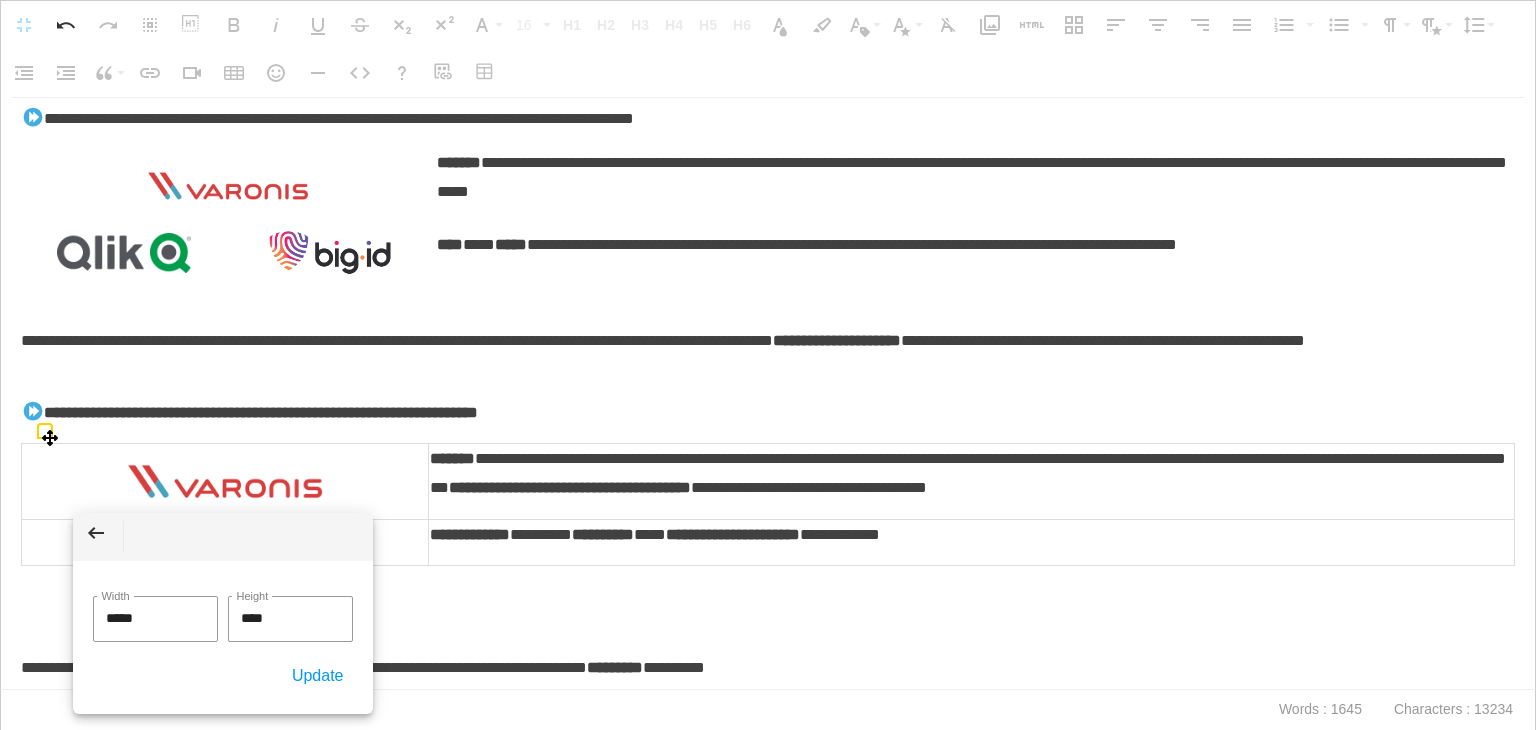 click at bounding box center [225, 481] 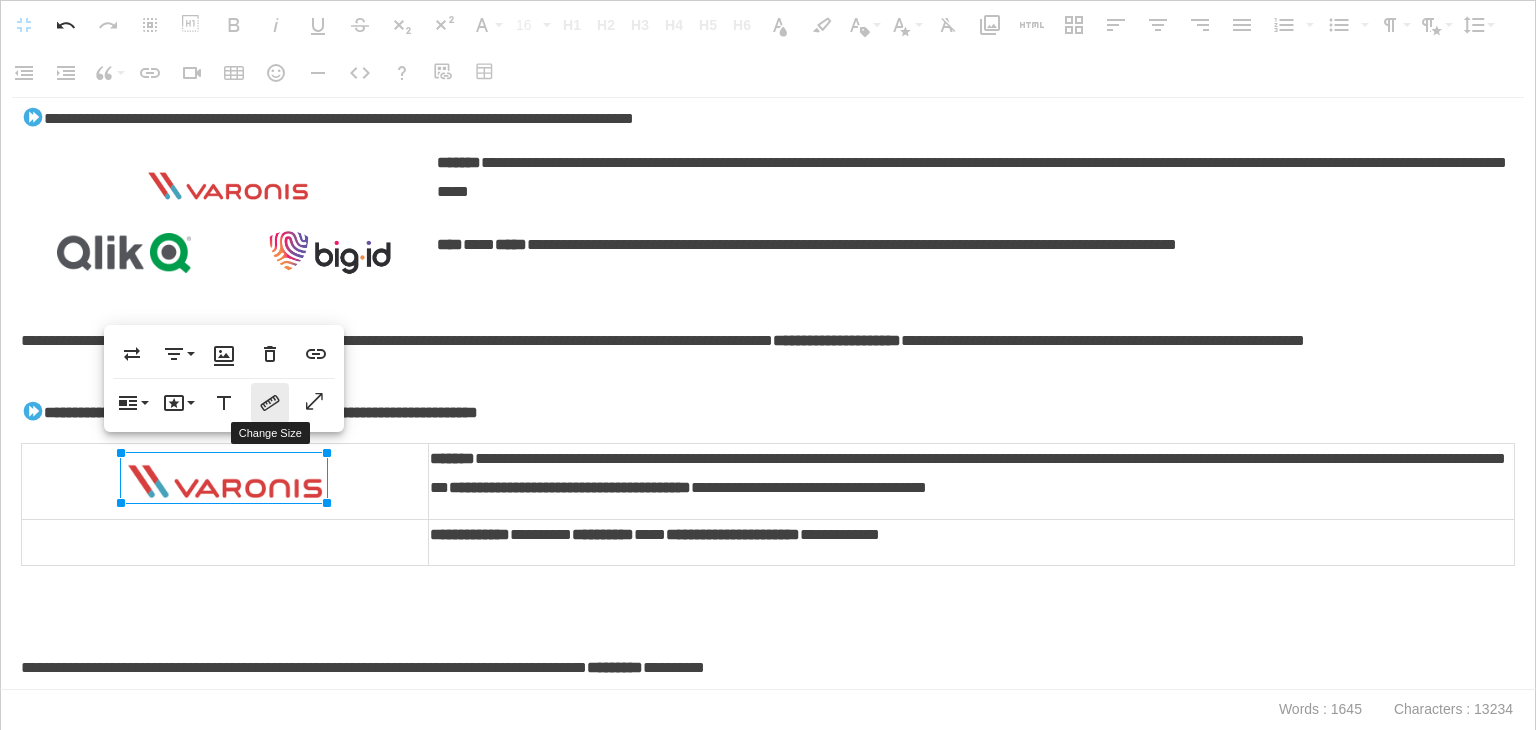 click 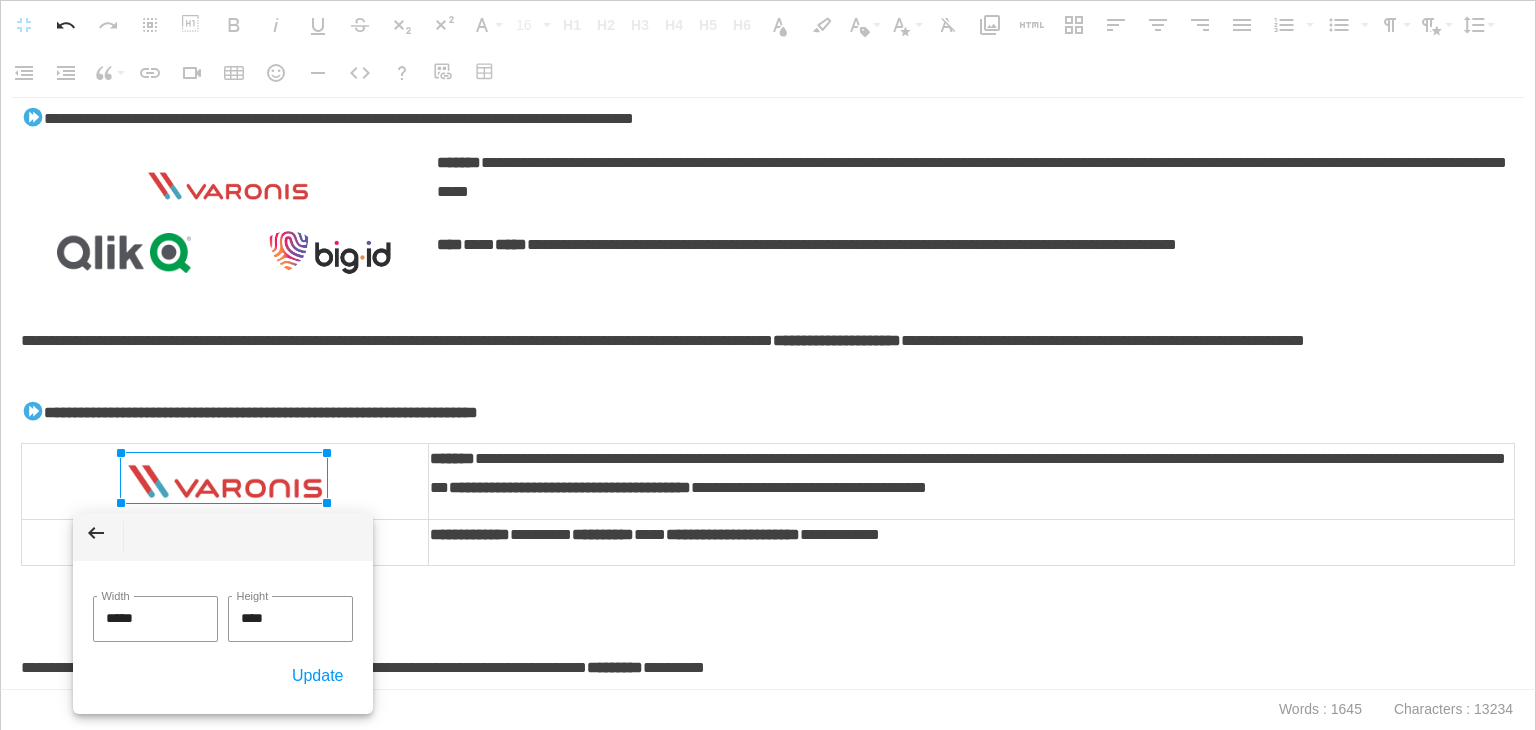 drag, startPoint x: 168, startPoint y: 616, endPoint x: 72, endPoint y: 613, distance: 96.04687 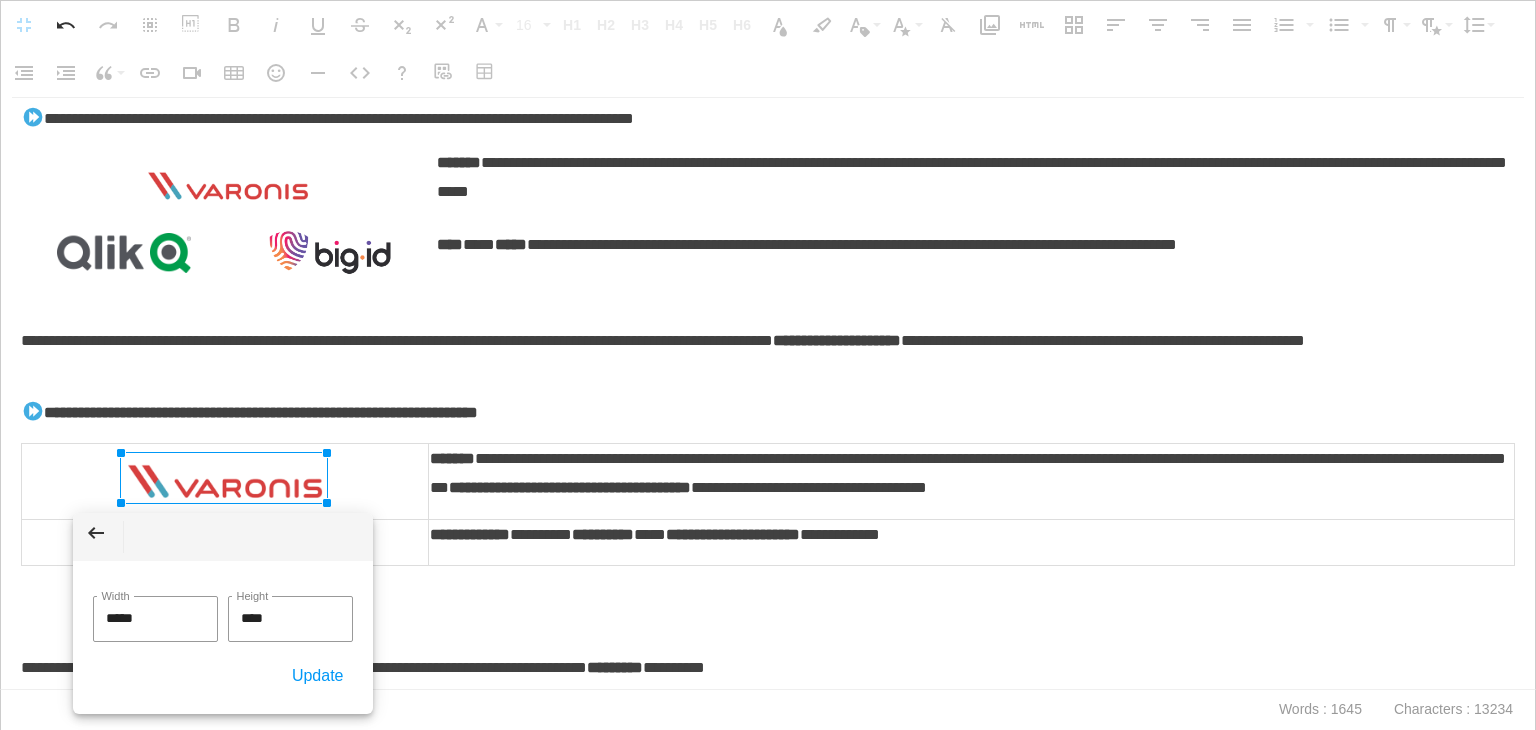 click on "Back ***** Width **** Height Update" 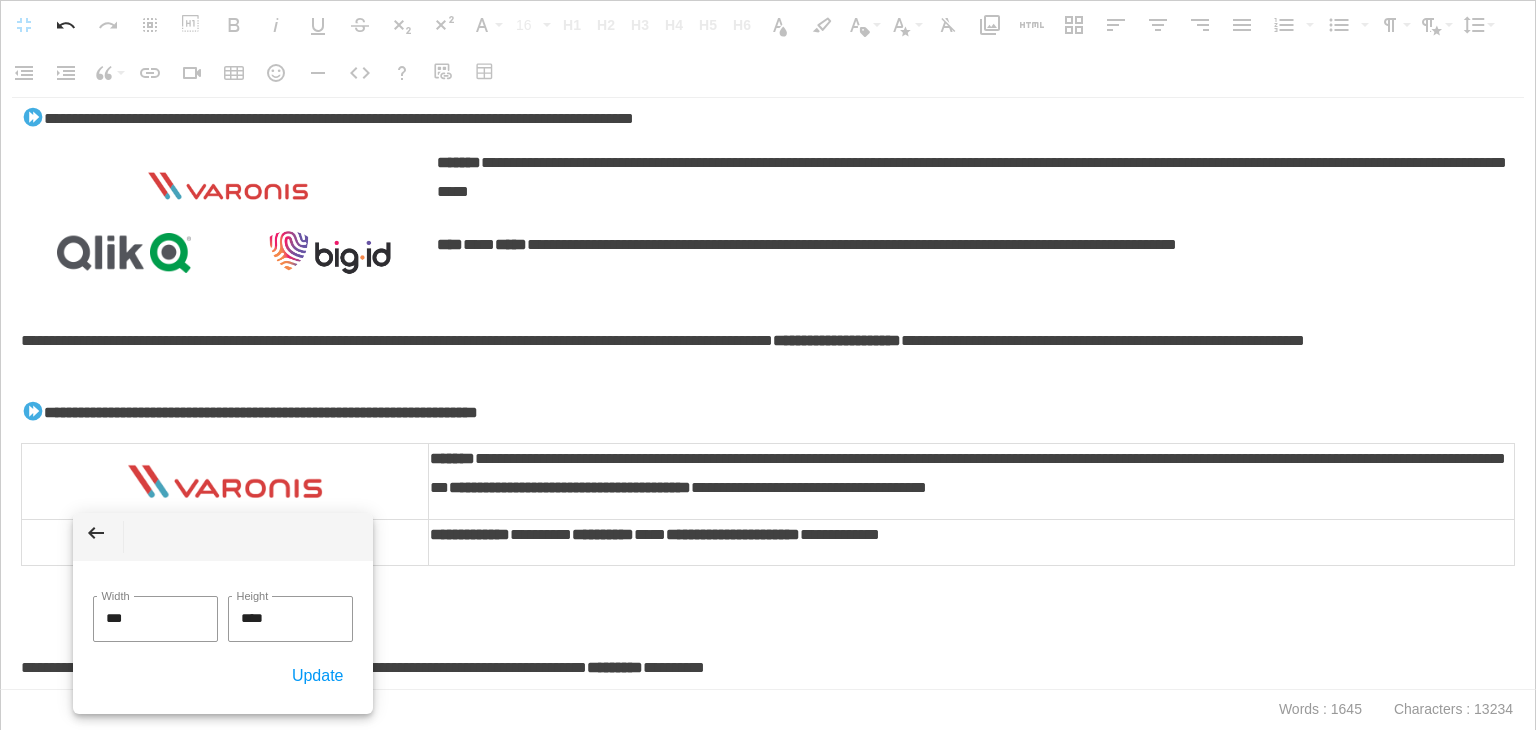 type on "***" 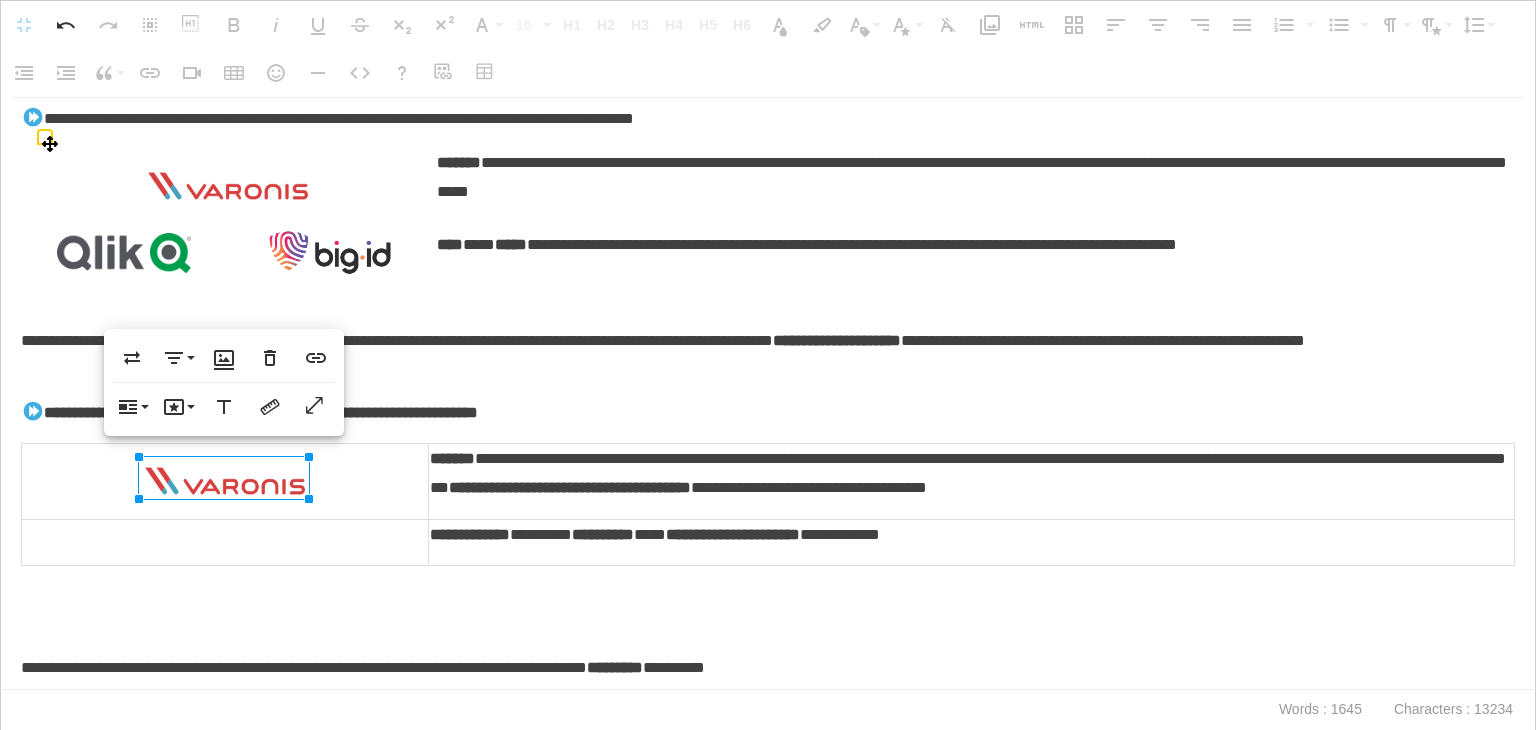 click at bounding box center [228, 186] 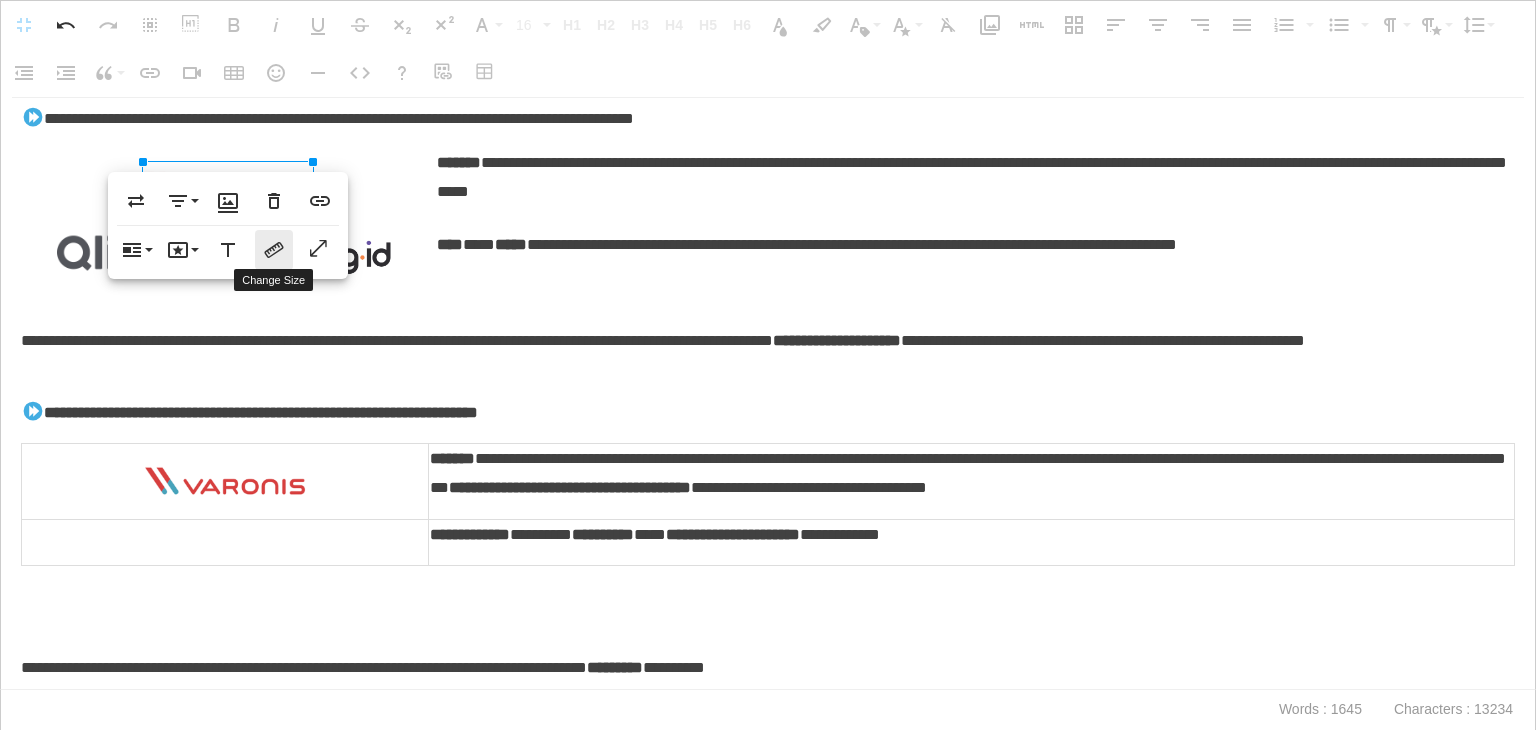 click 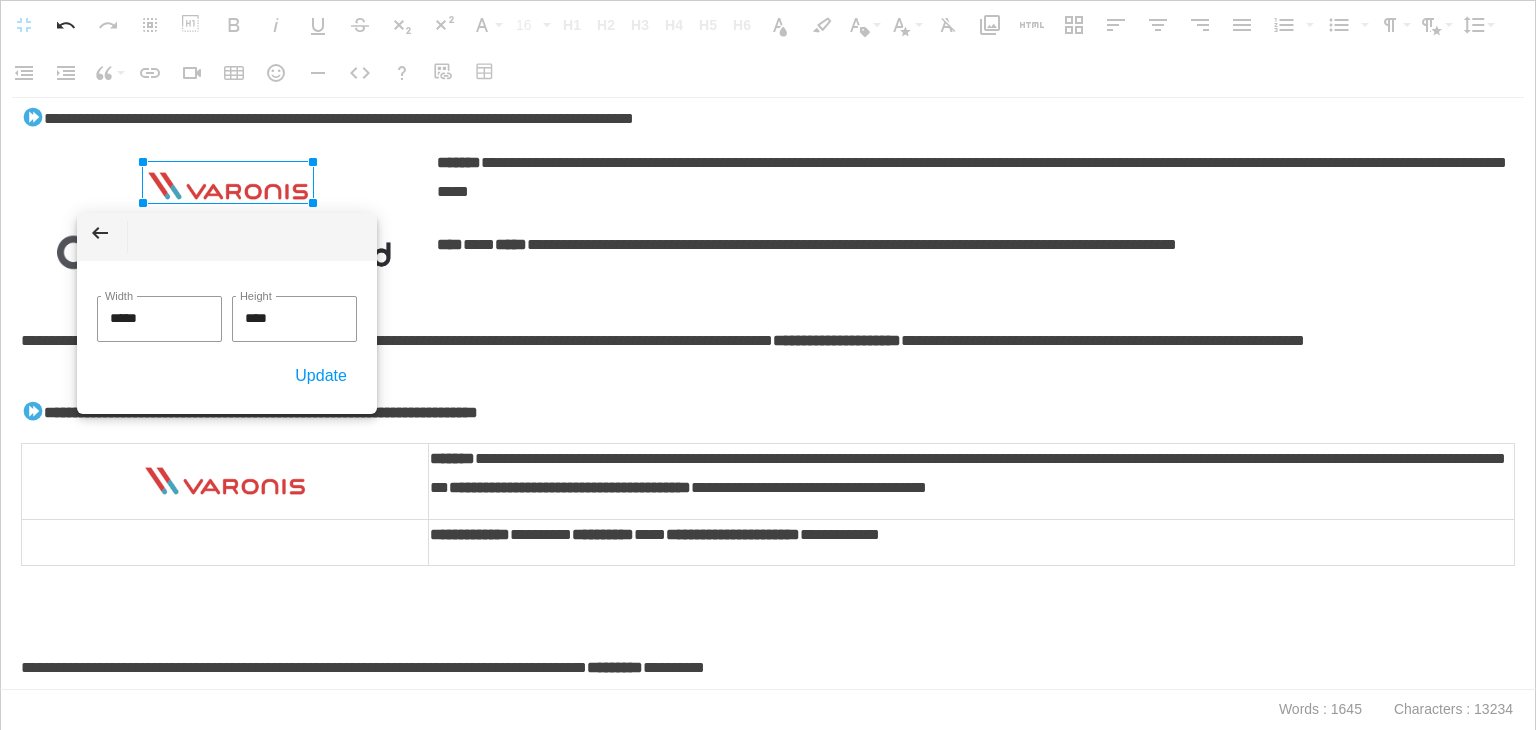 click on "**********" at bounding box center [768, 394] 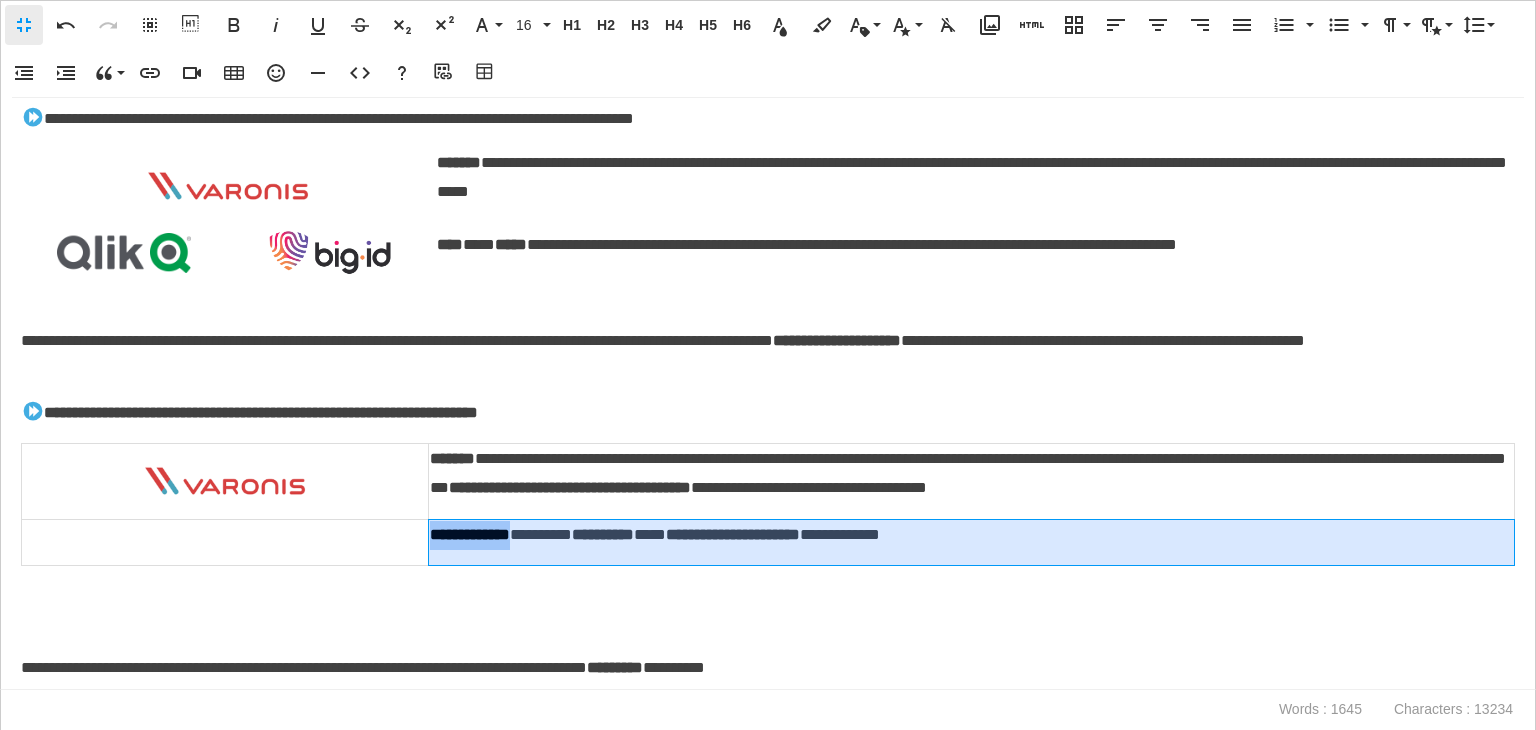 drag, startPoint x: 520, startPoint y: 531, endPoint x: 432, endPoint y: 533, distance: 88.02273 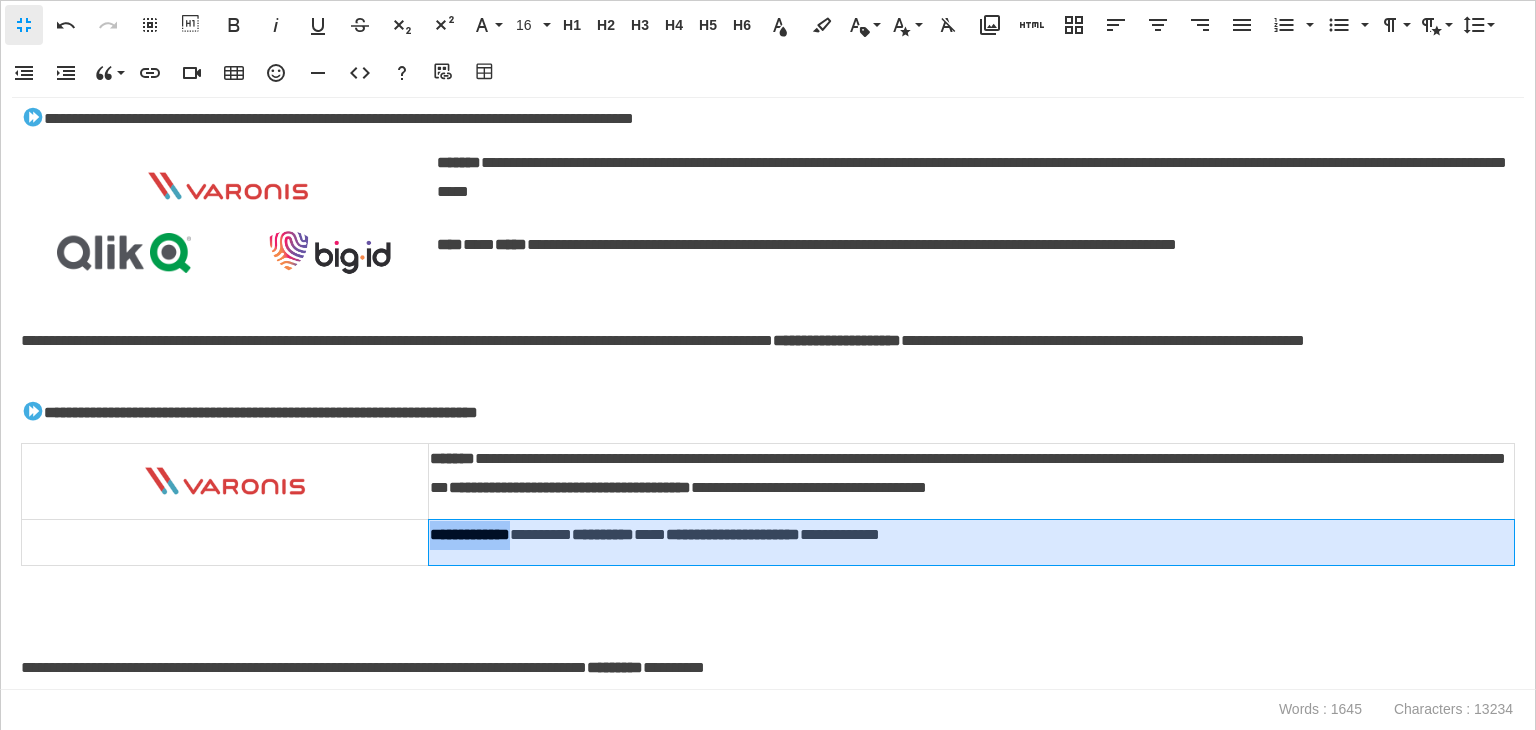 click on "**********" at bounding box center (968, 535) 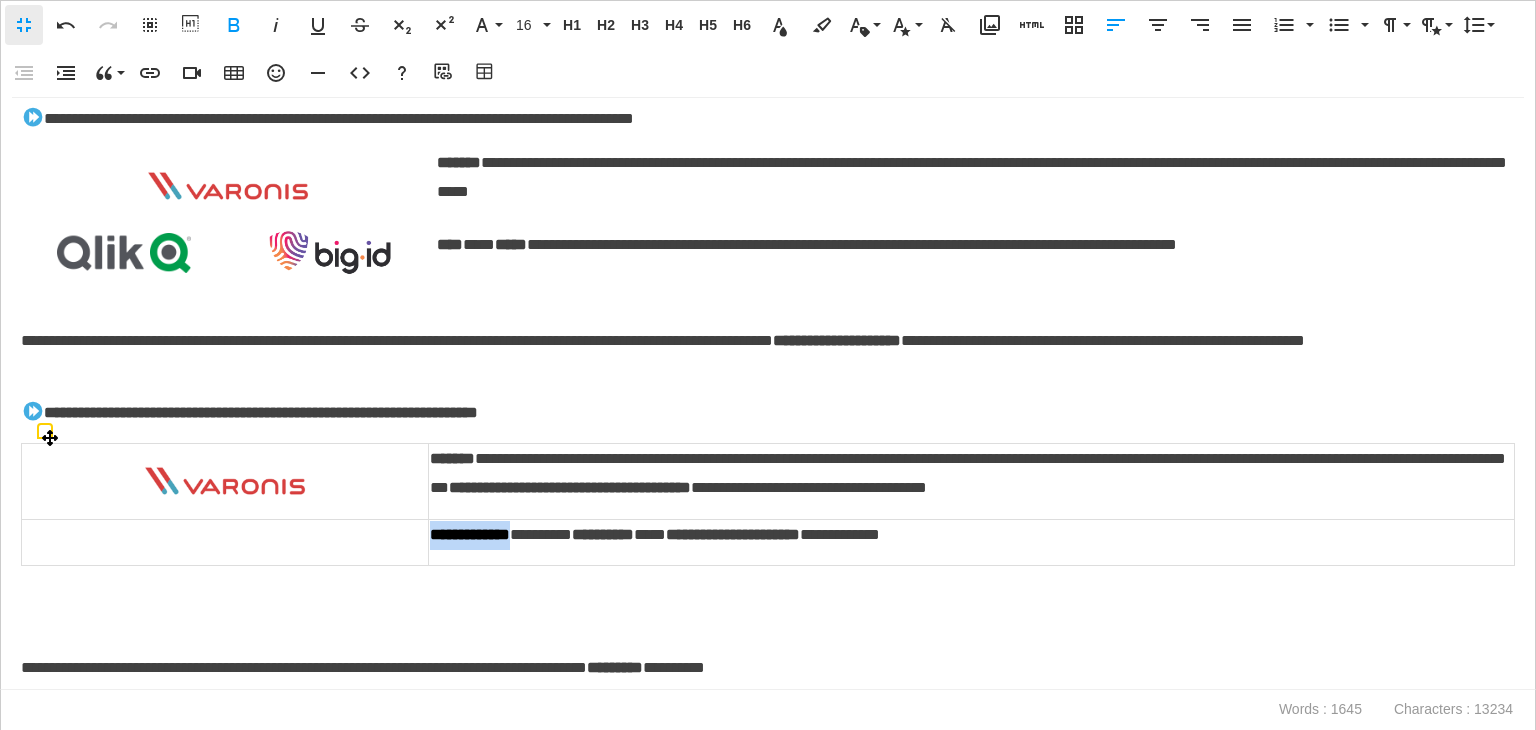 copy on "**********" 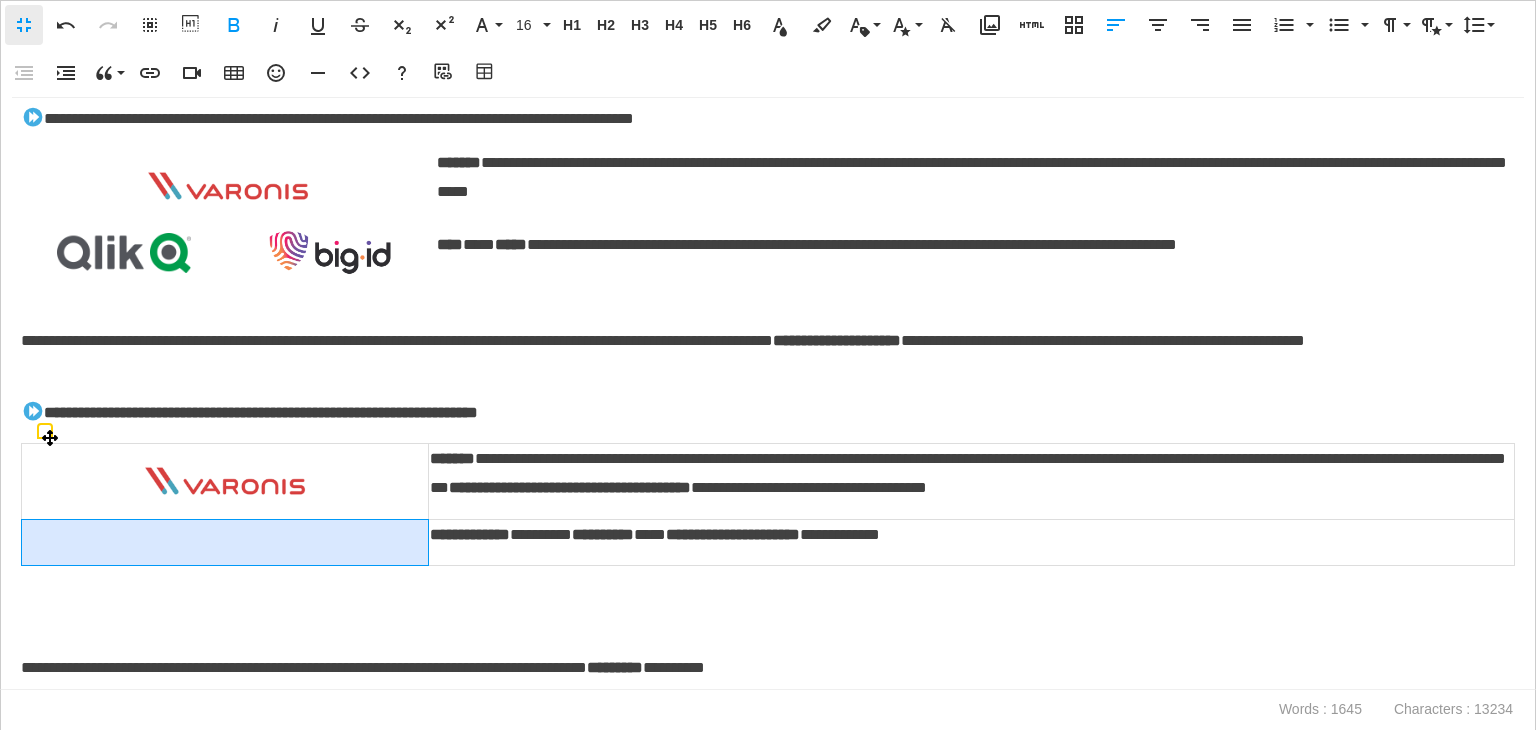 click at bounding box center [225, 542] 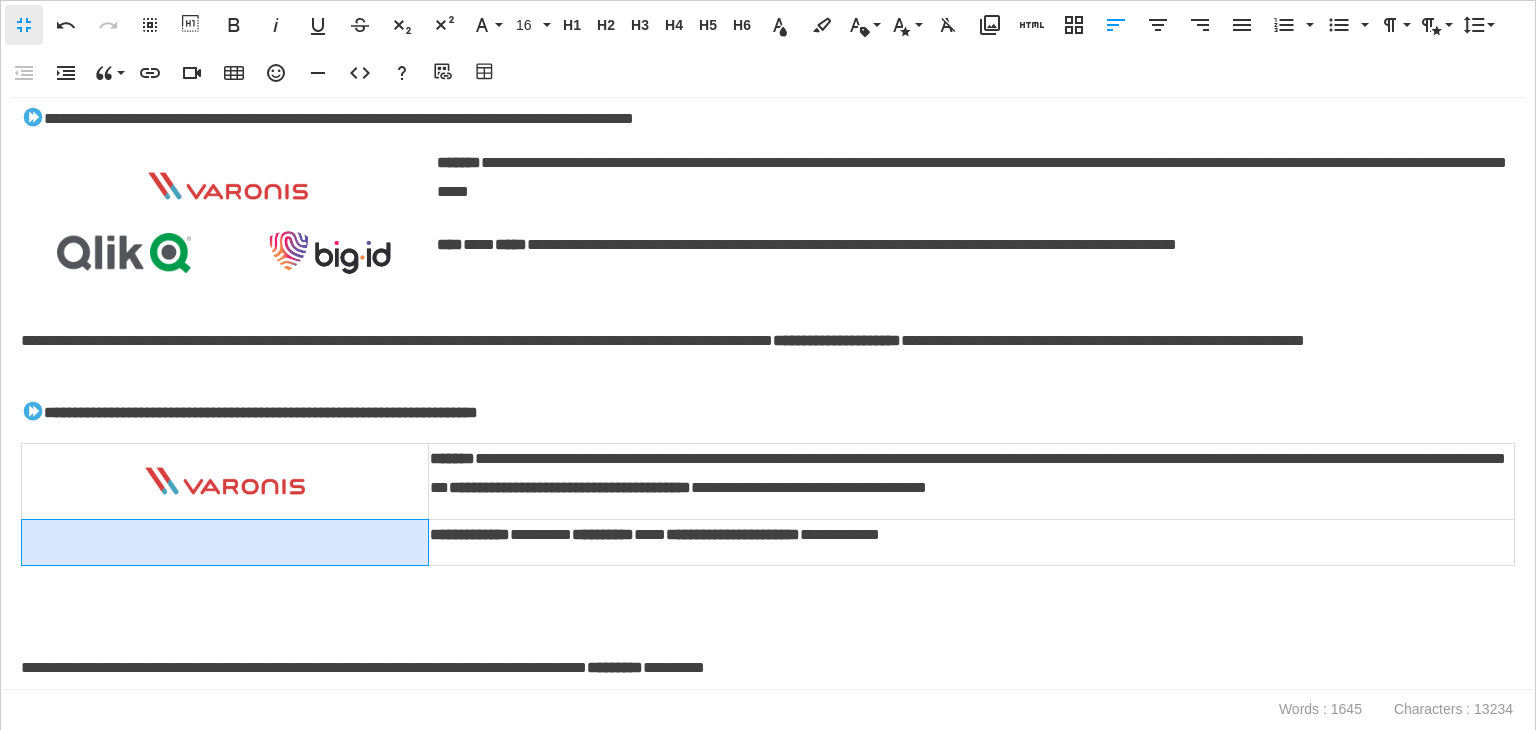 click at bounding box center (225, 542) 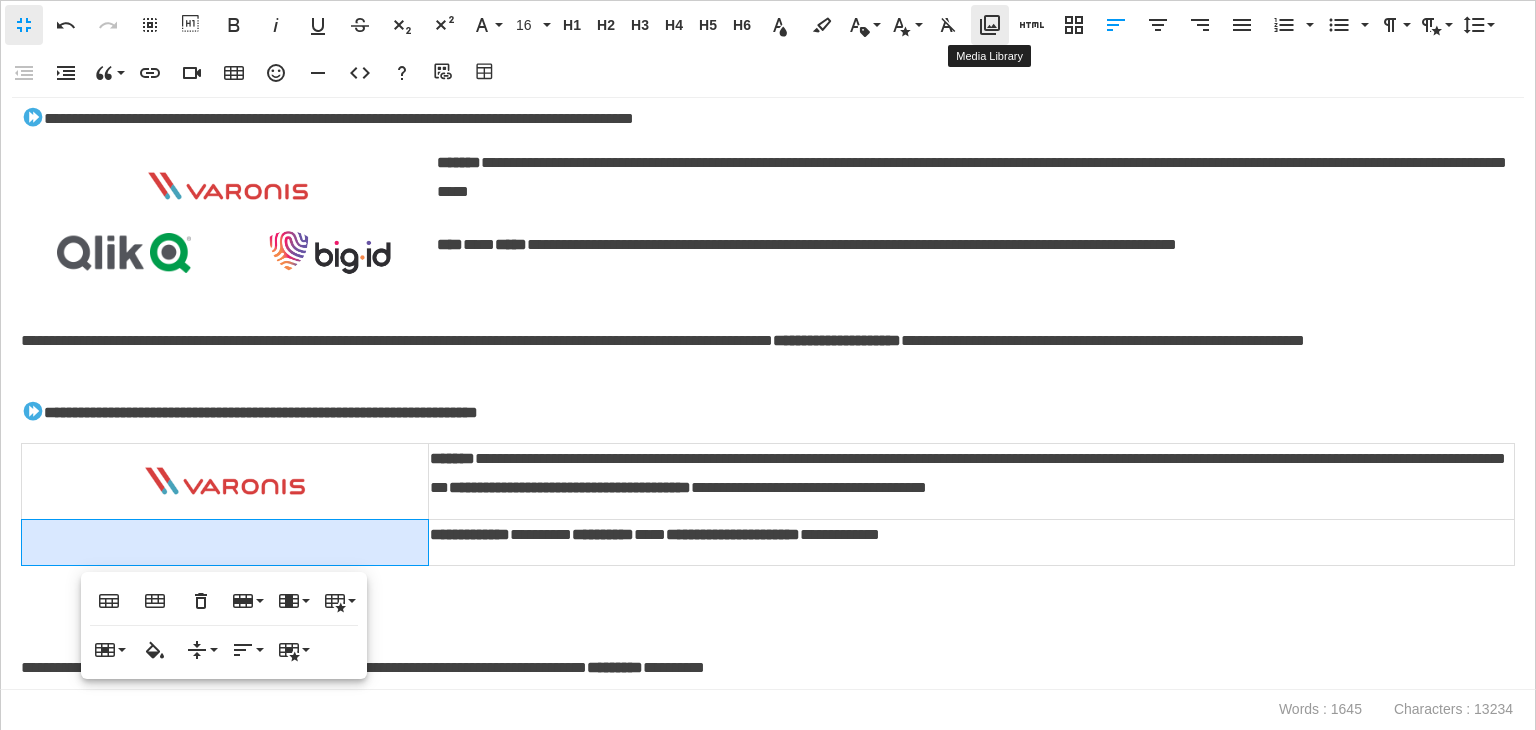 click 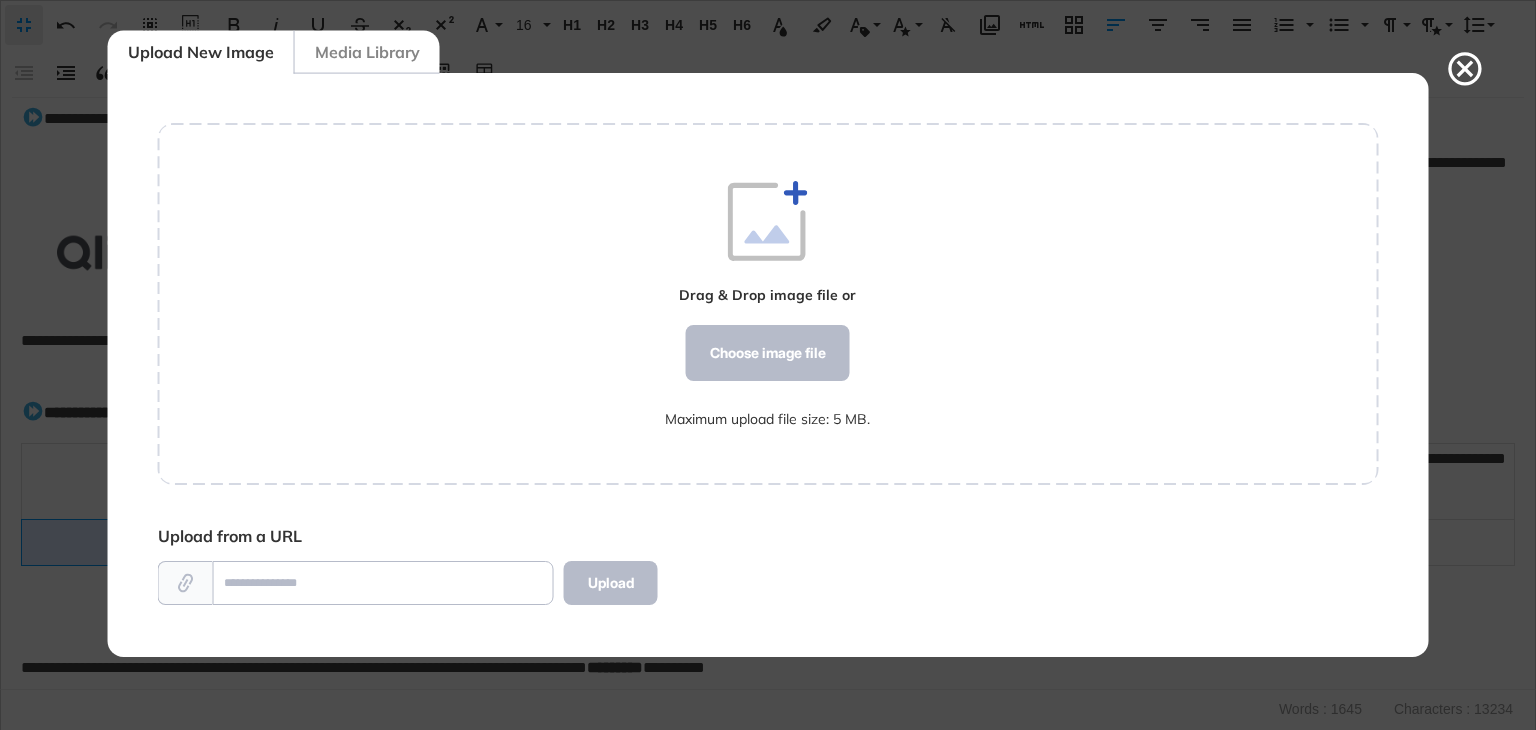 scroll, scrollTop: 583, scrollLeft: 1220, axis: both 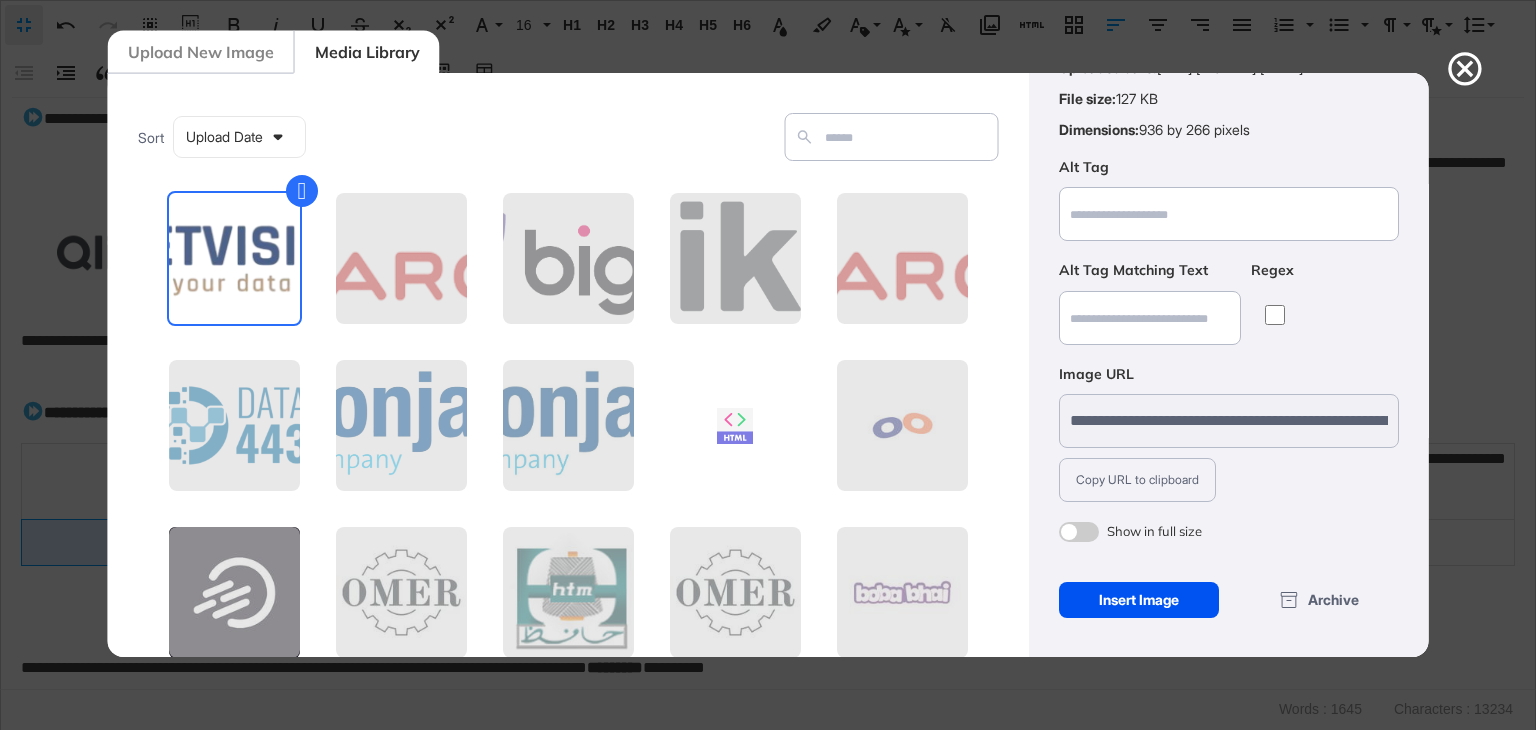 click on "Insert Image" at bounding box center (1138, 600) 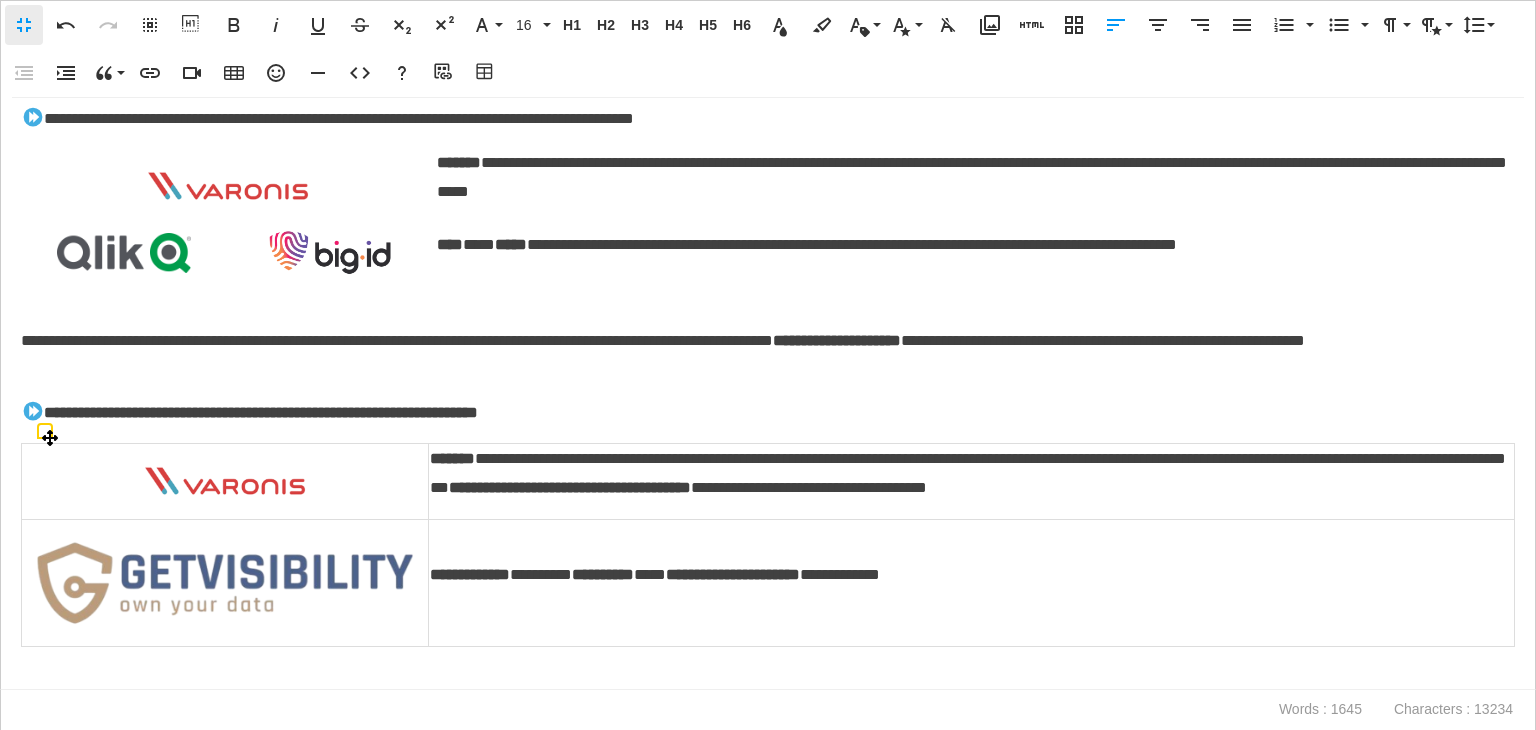 click at bounding box center [225, 583] 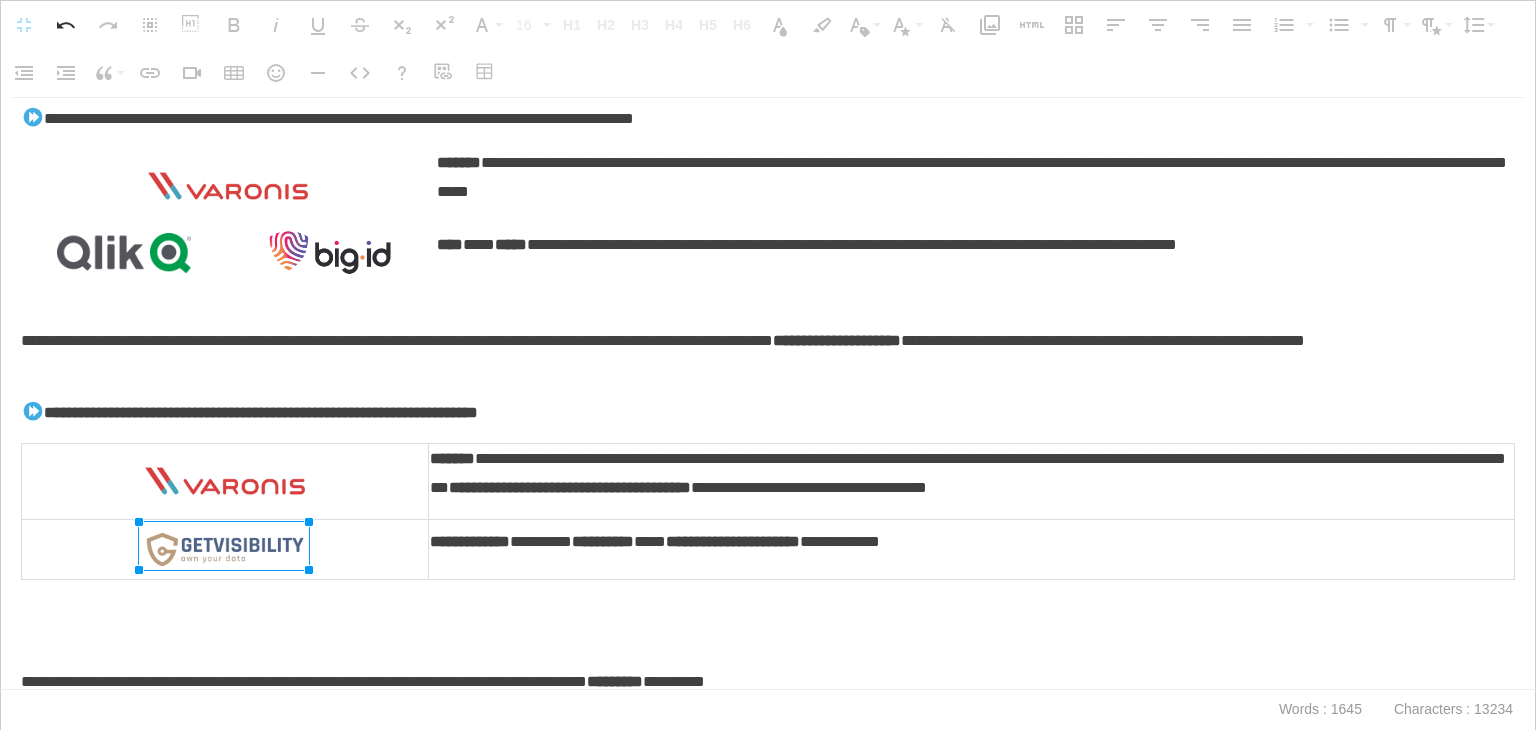 drag, startPoint x: 420, startPoint y: 630, endPoint x: 188, endPoint y: 525, distance: 254.65466 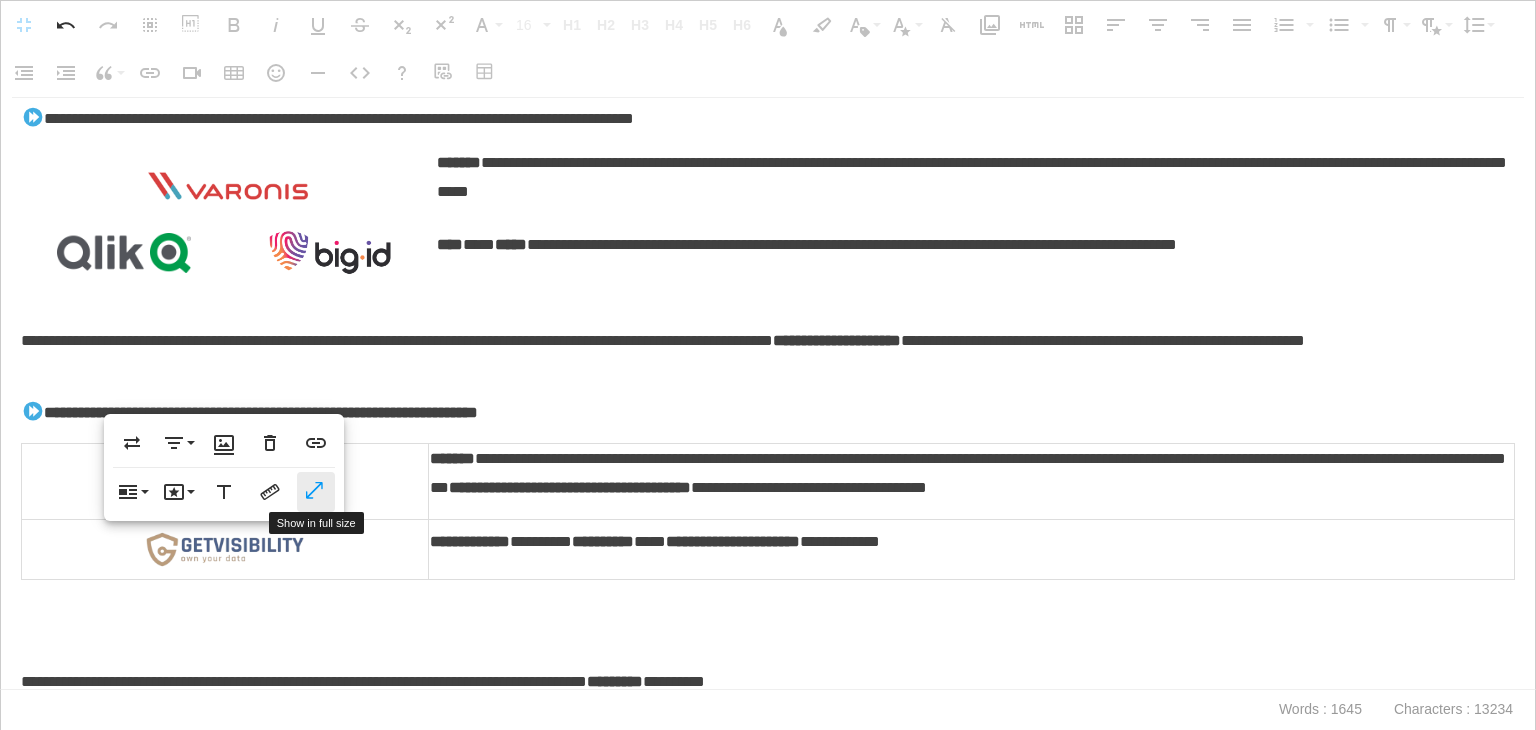 click on "Show in full size" at bounding box center [316, 492] 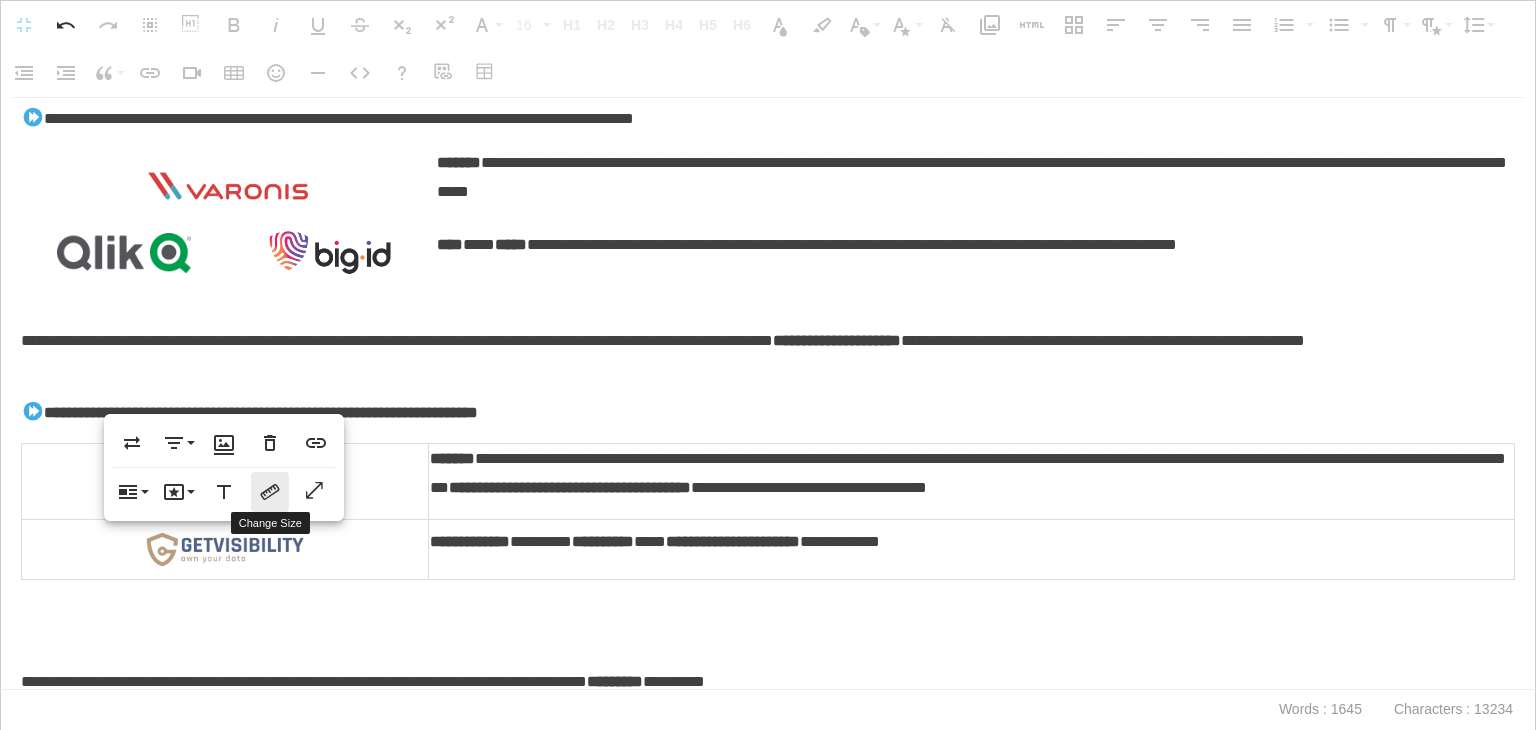 click 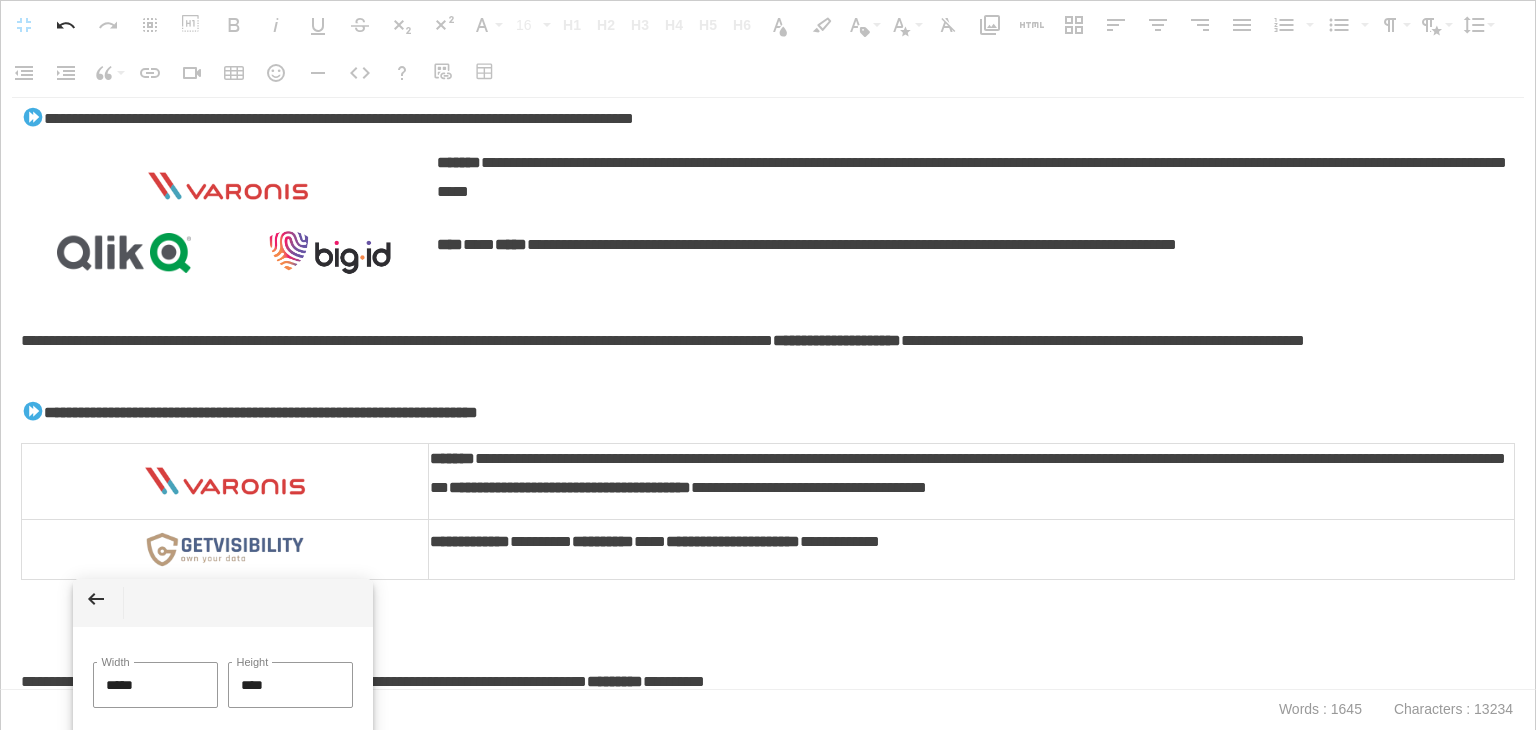 click at bounding box center [763, 638] 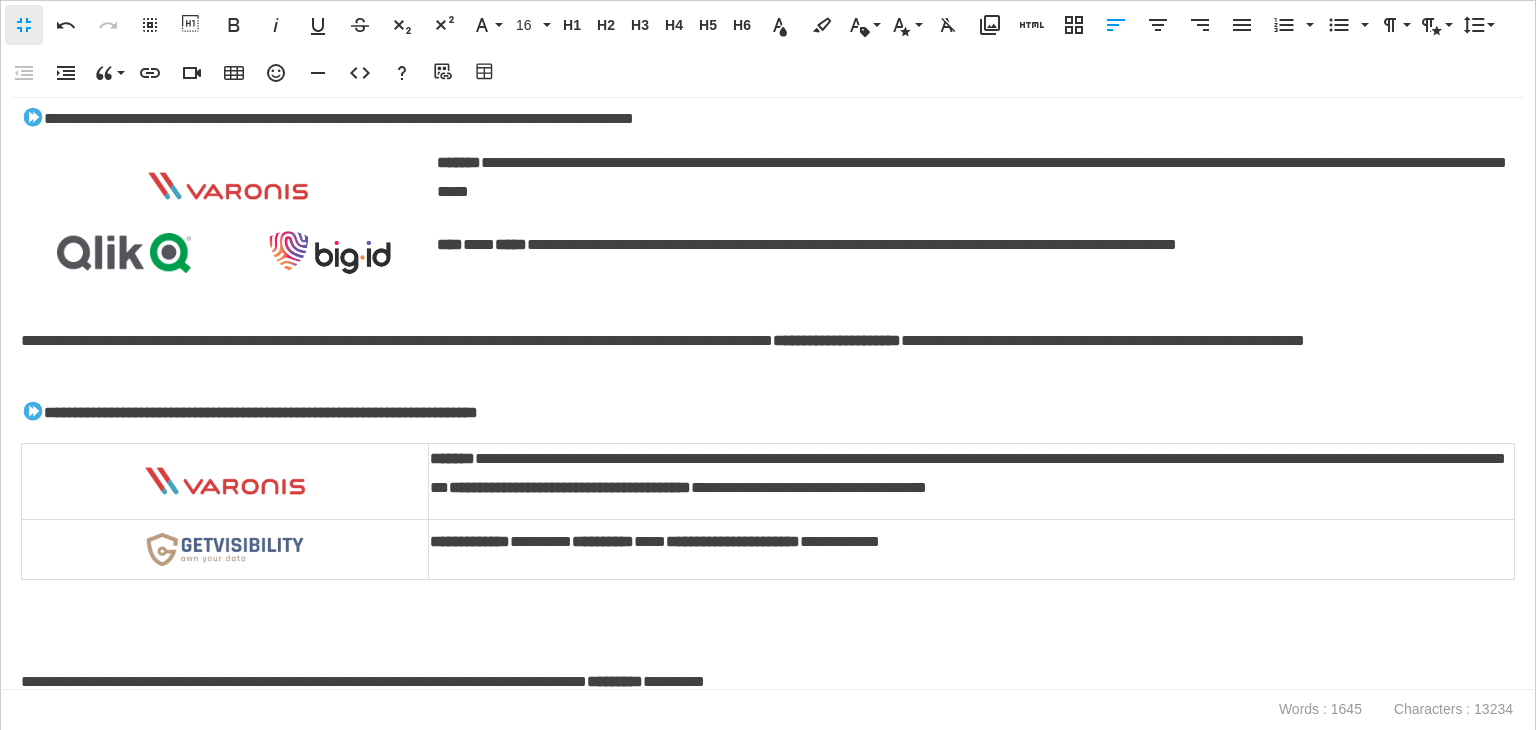 scroll, scrollTop: 1765, scrollLeft: 0, axis: vertical 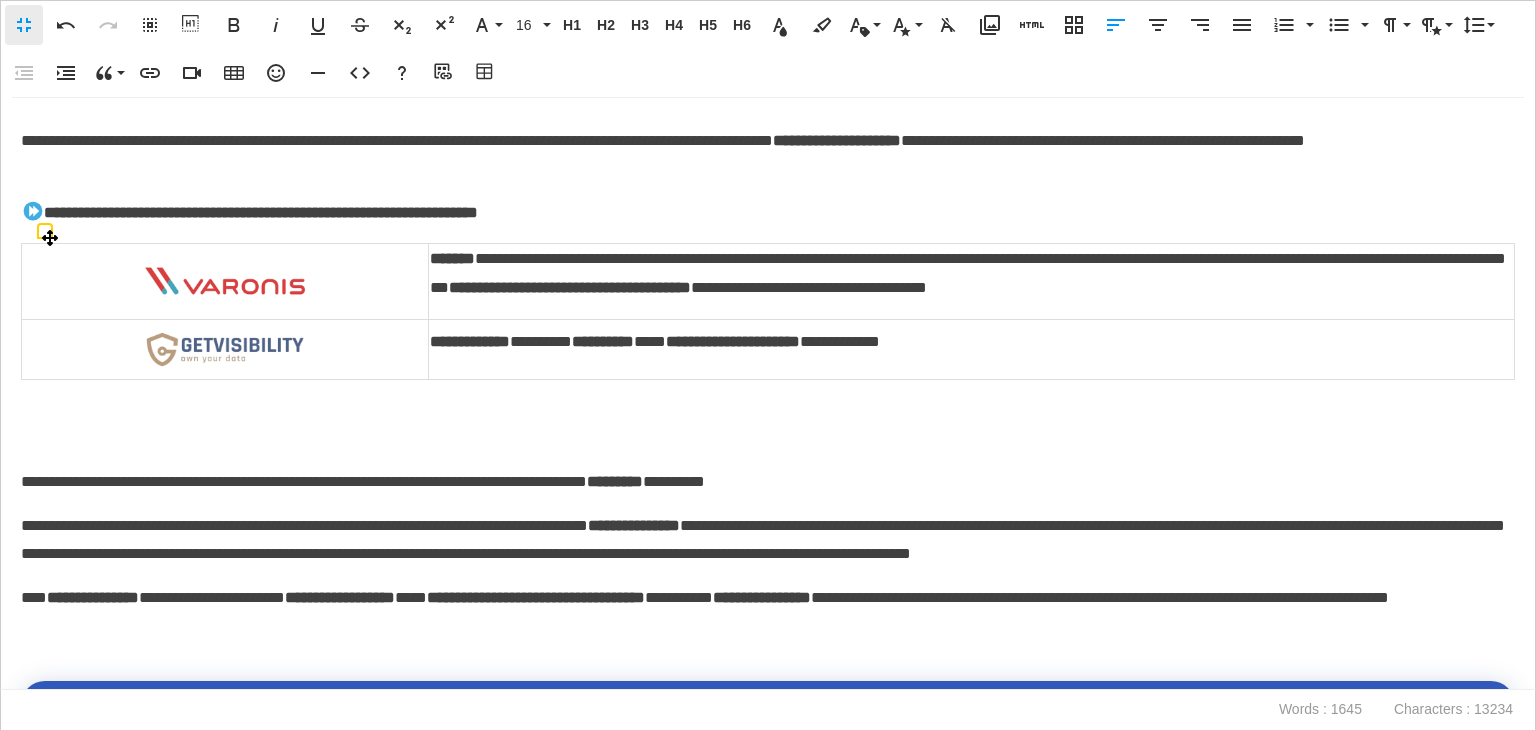 drag, startPoint x: 395, startPoint y: 264, endPoint x: 494, endPoint y: 319, distance: 113.25193 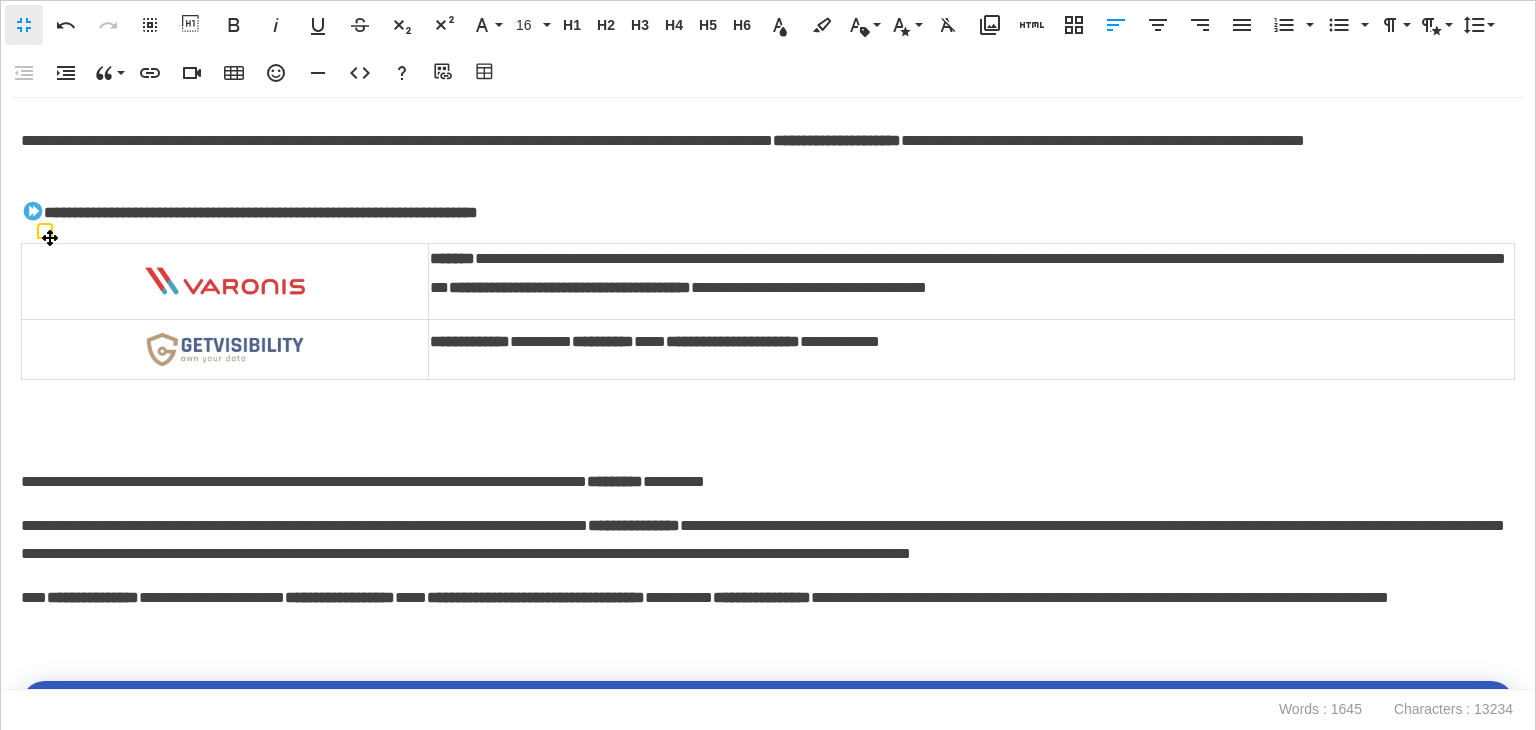 click on "**********" at bounding box center (768, 311) 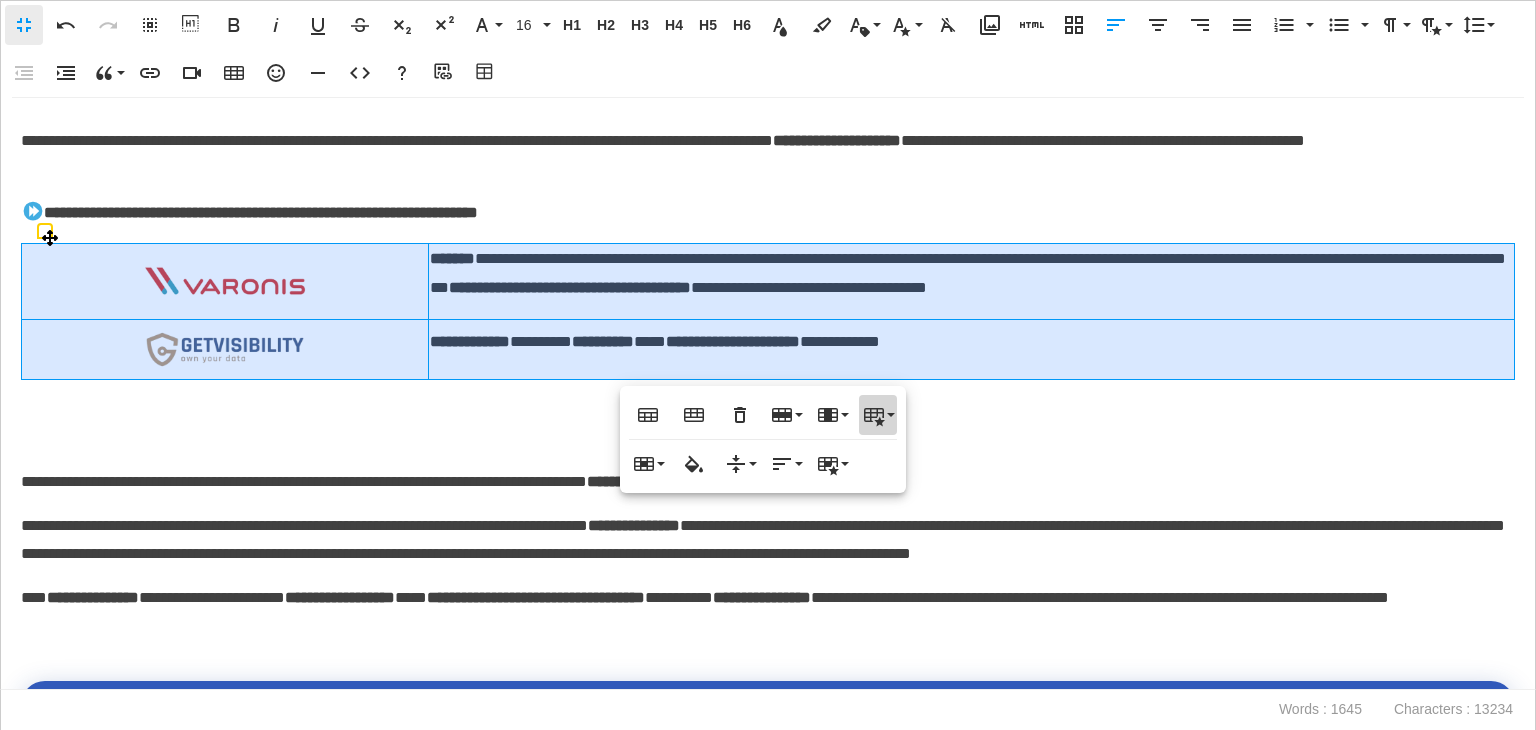 click 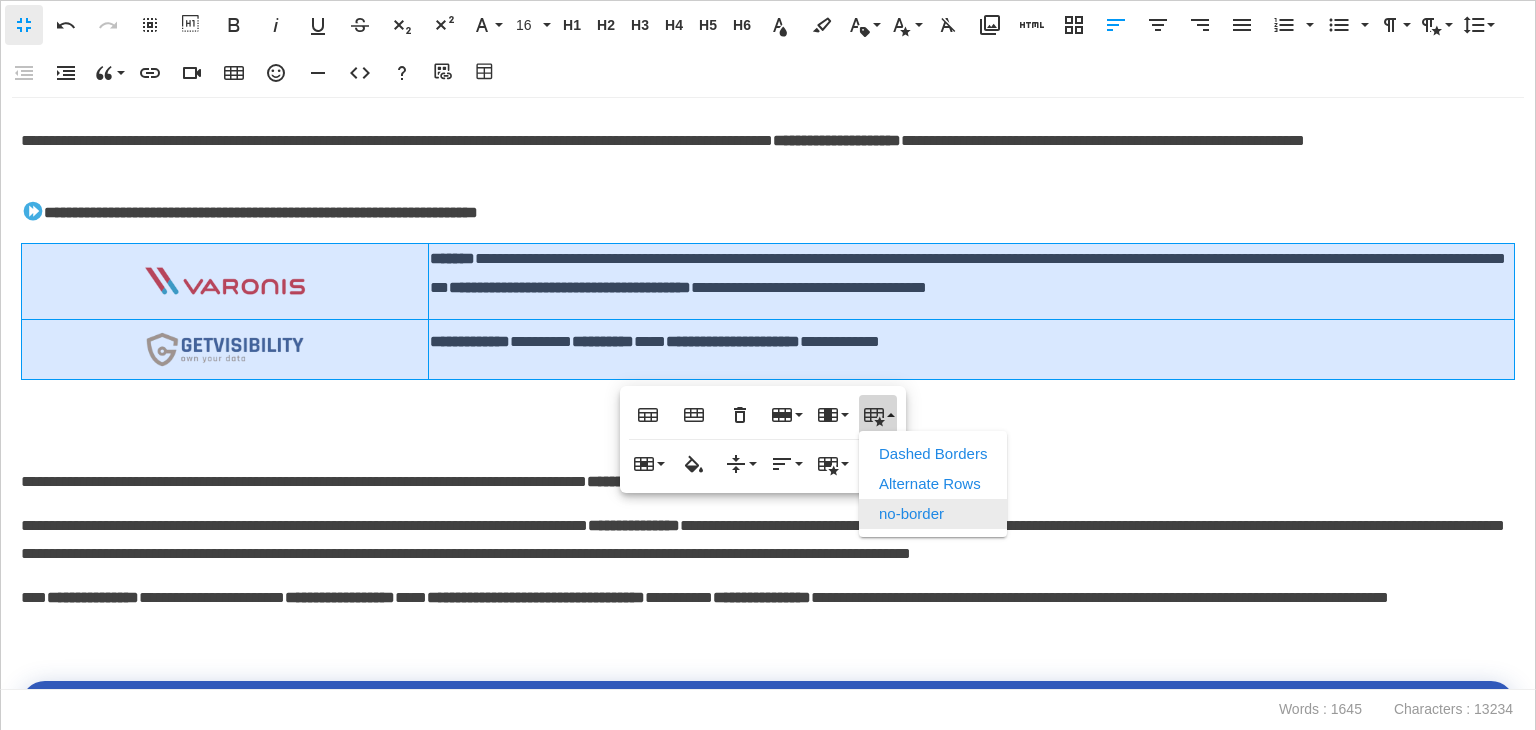 click on "no-border" at bounding box center [933, 514] 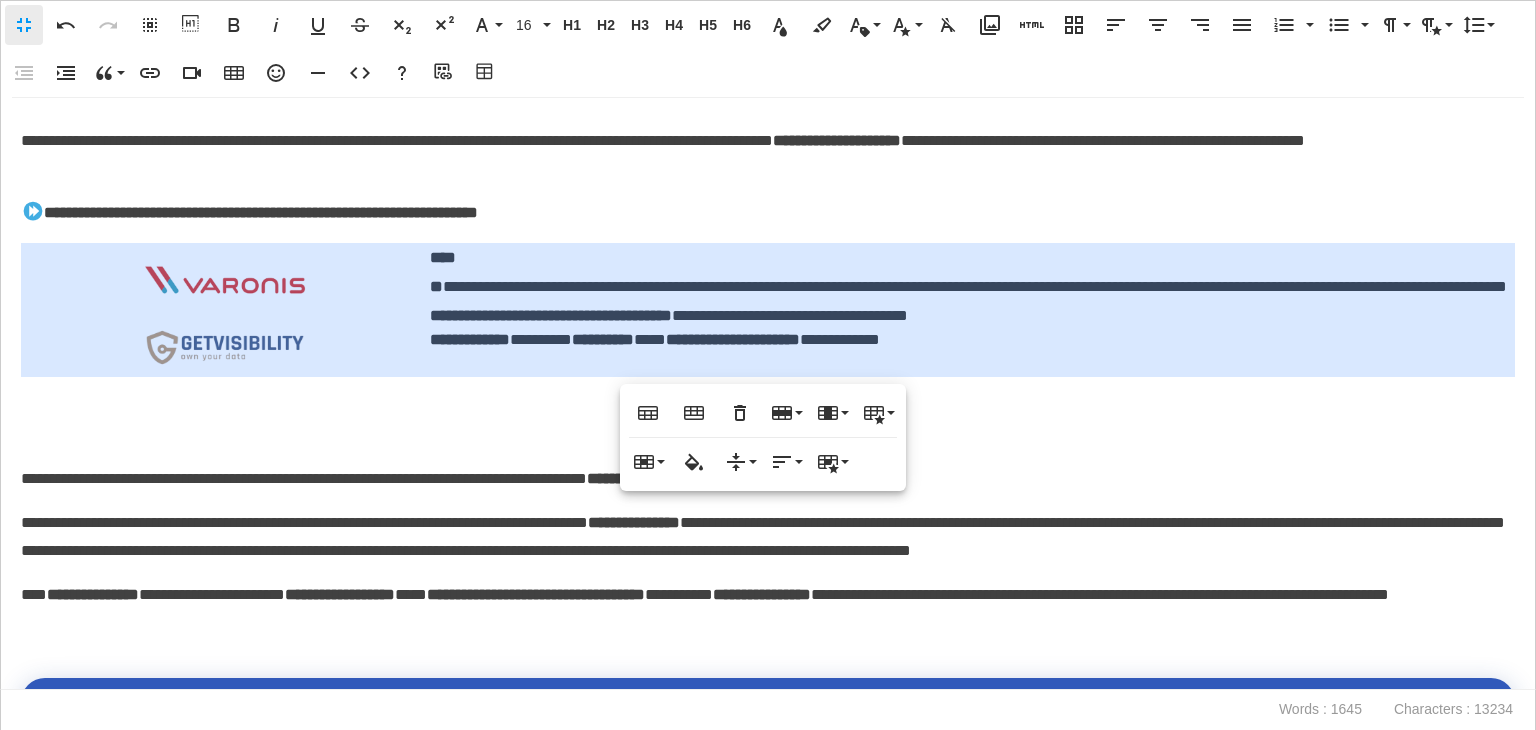 click on "**********" at bounding box center [763, 479] 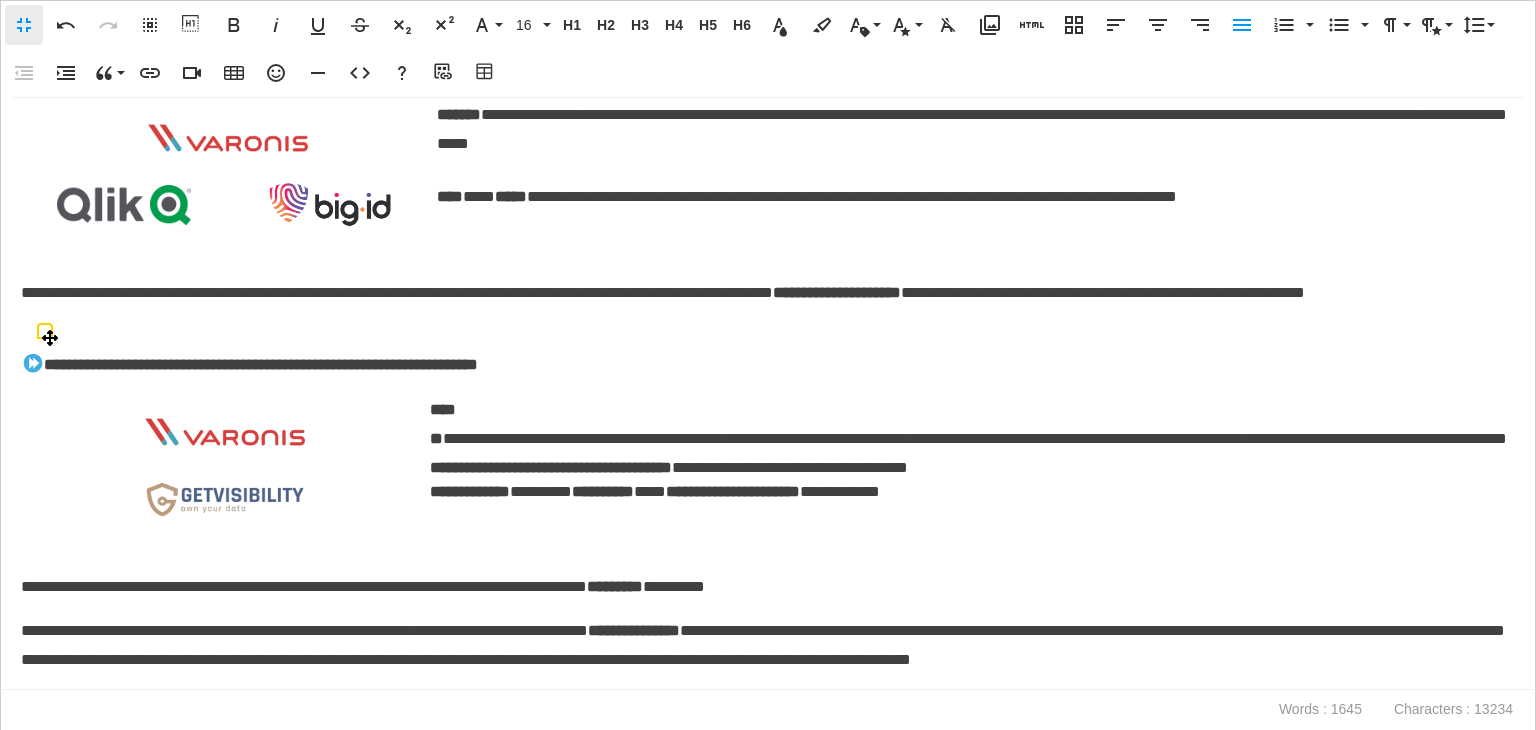 scroll, scrollTop: 1565, scrollLeft: 0, axis: vertical 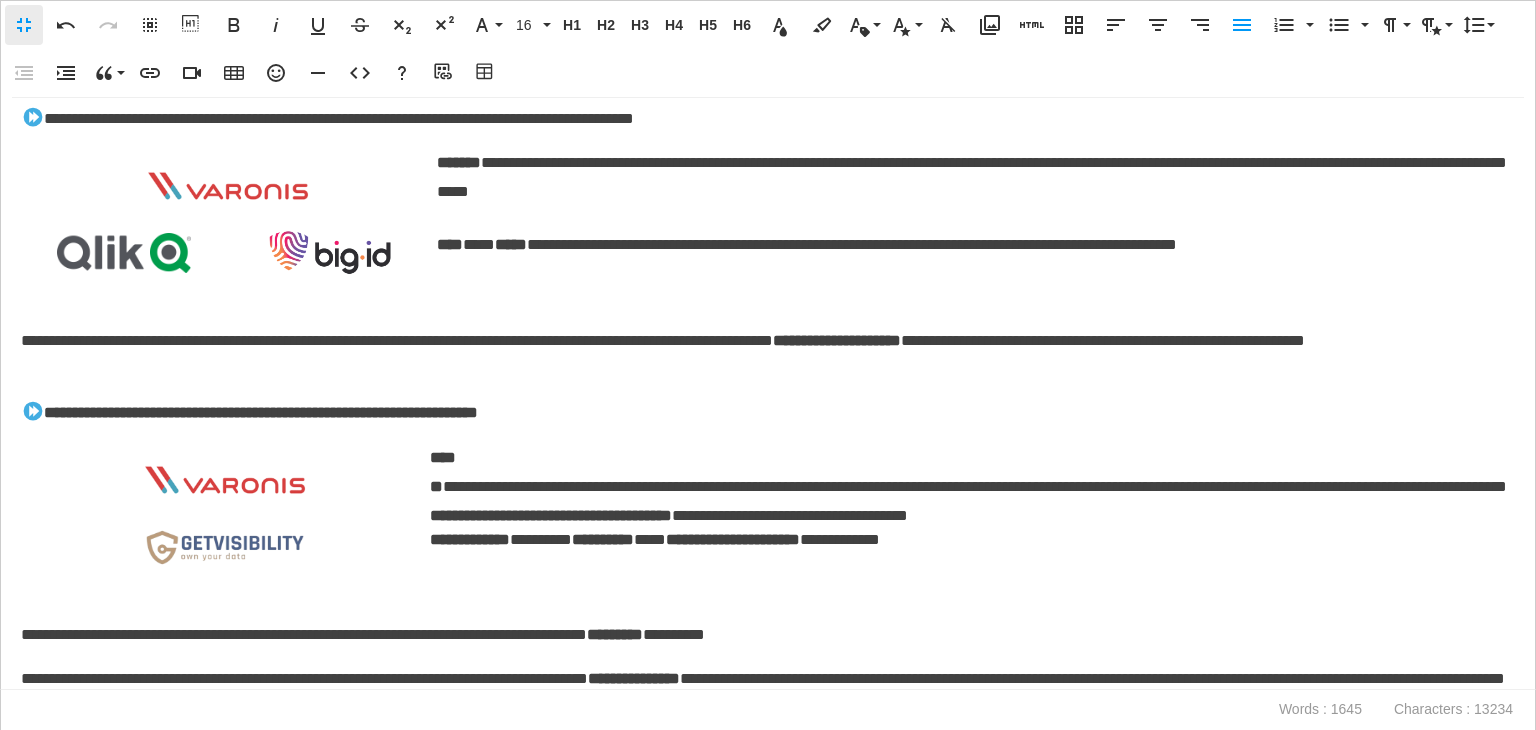 click on "**********" at bounding box center (763, 356) 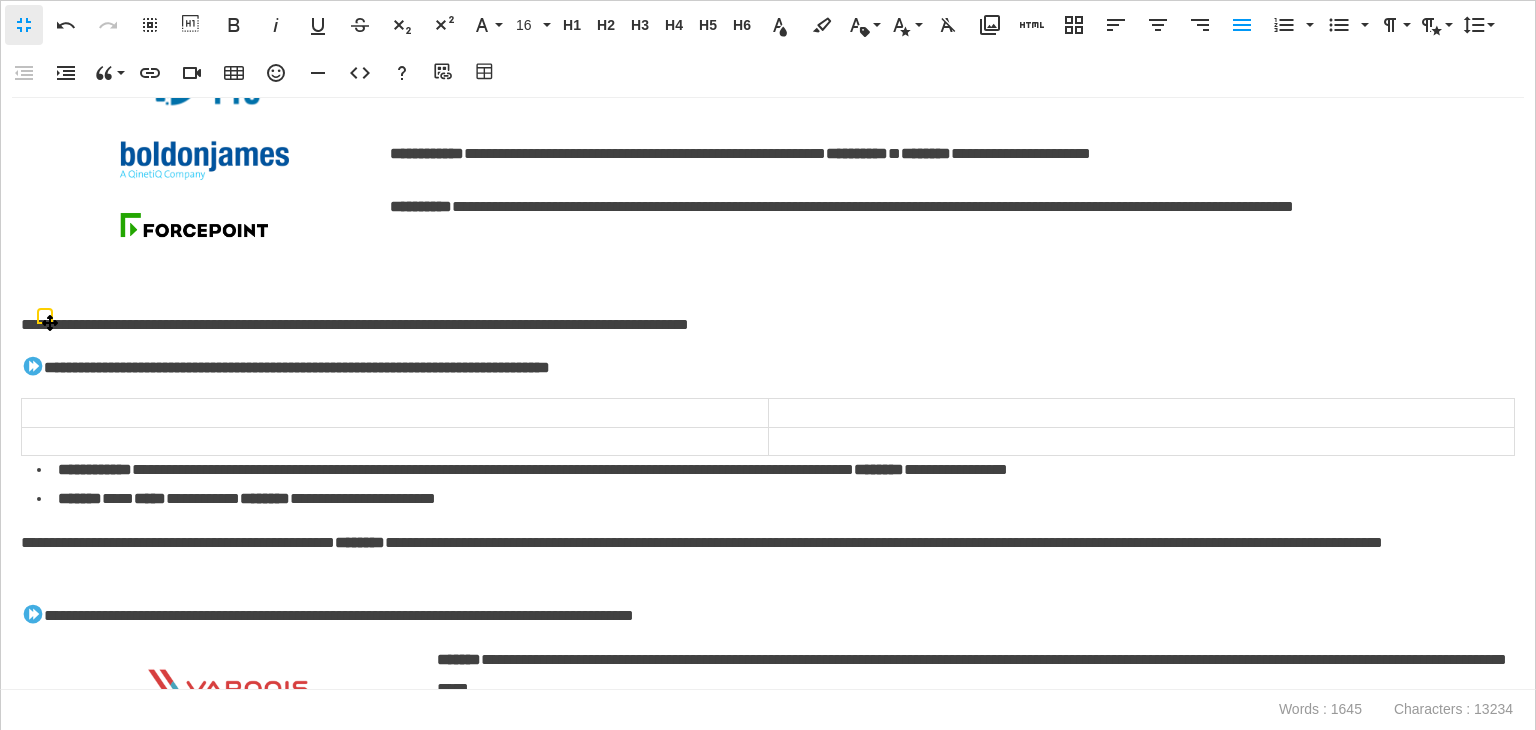 scroll, scrollTop: 1065, scrollLeft: 0, axis: vertical 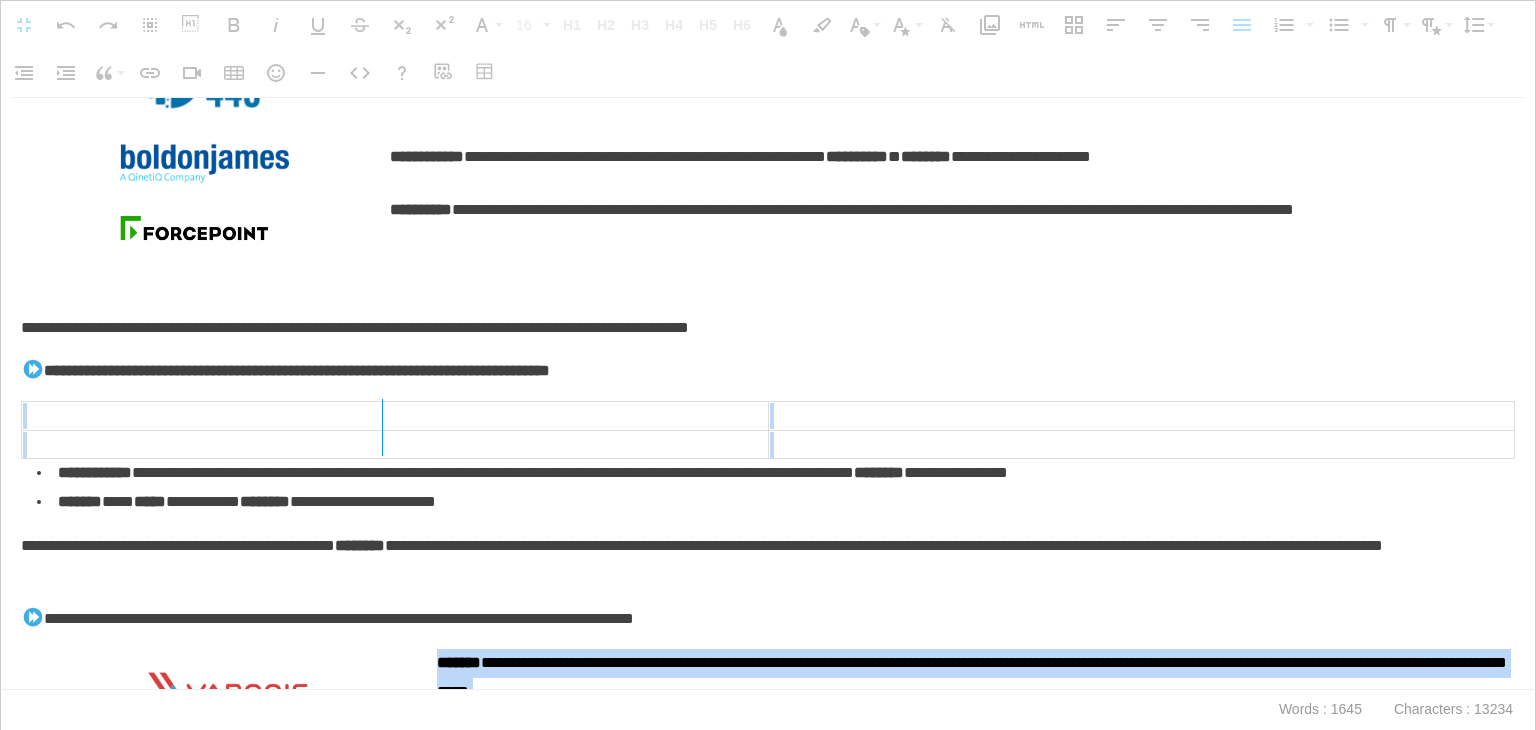 drag, startPoint x: 760, startPoint y: 418, endPoint x: 381, endPoint y: 406, distance: 379.1899 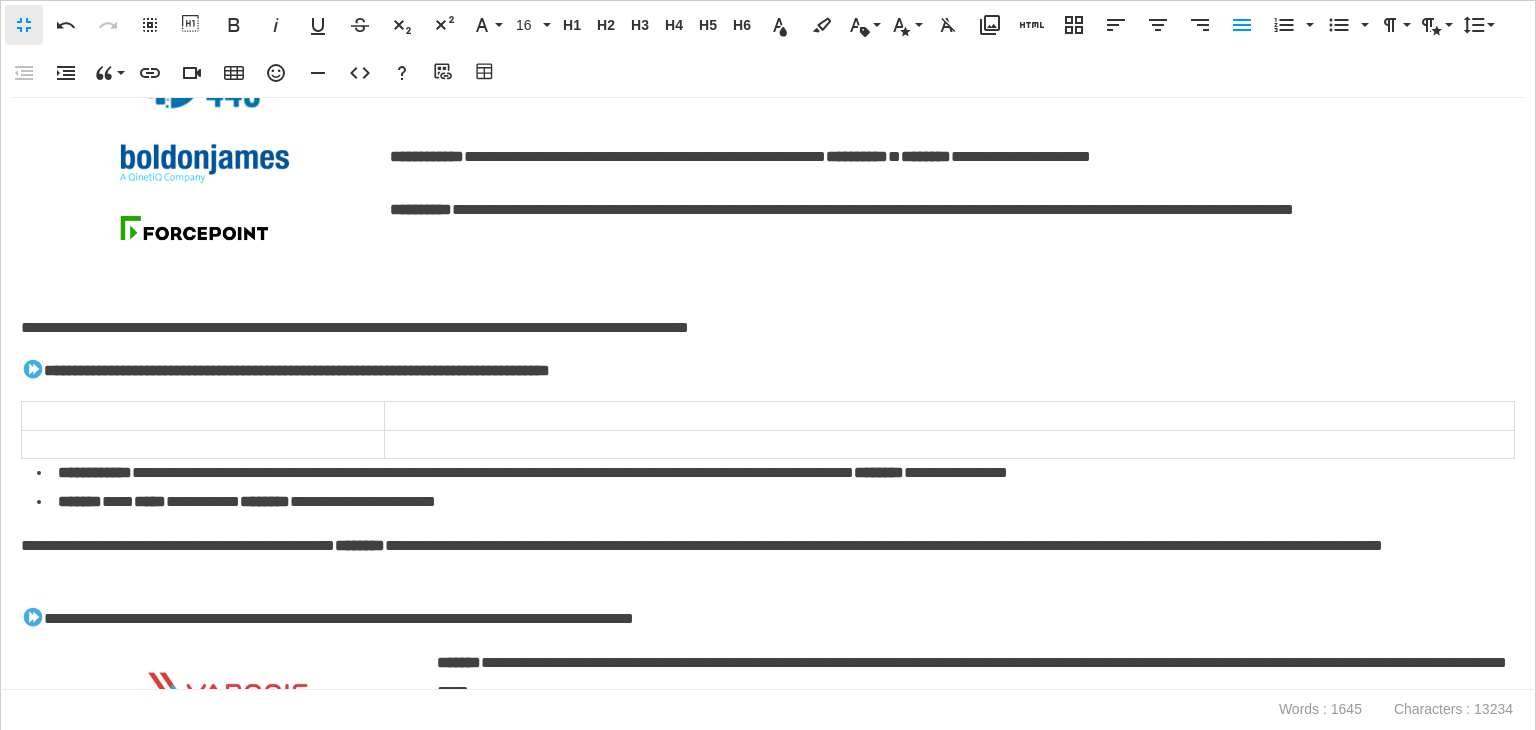 click on "**********" at bounding box center (95, 472) 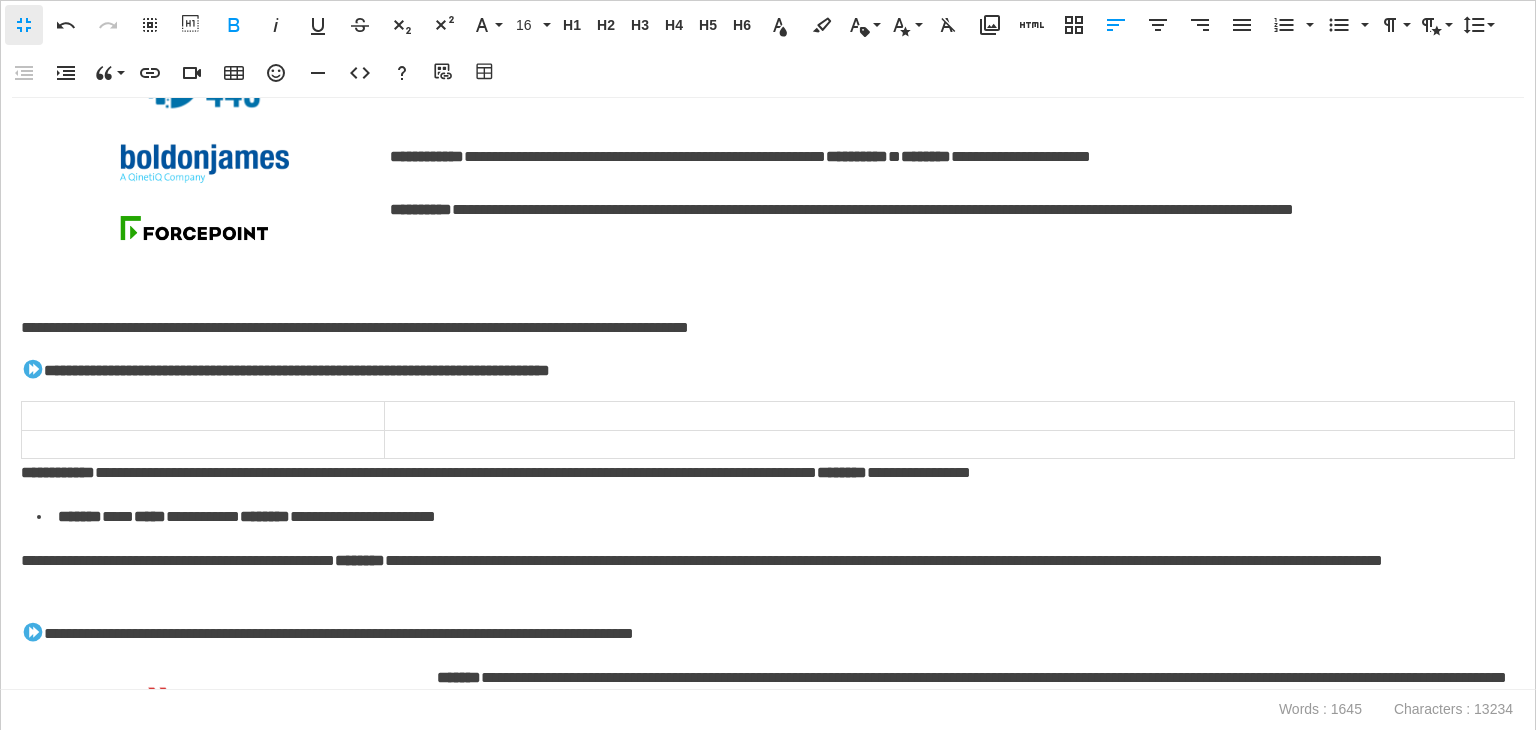 click on "**********" at bounding box center [771, 517] 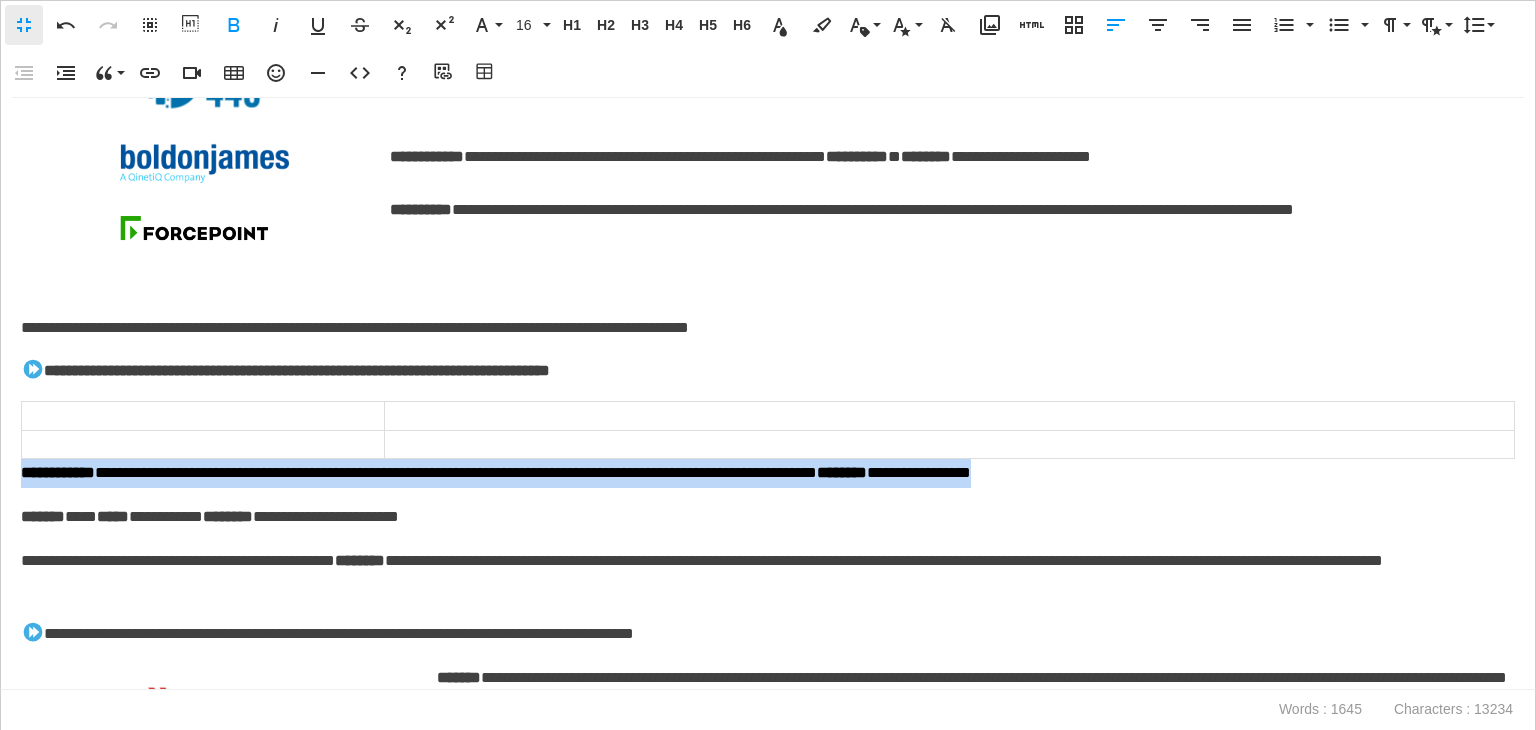 drag, startPoint x: 1236, startPoint y: 477, endPoint x: 0, endPoint y: 463, distance: 1236.0793 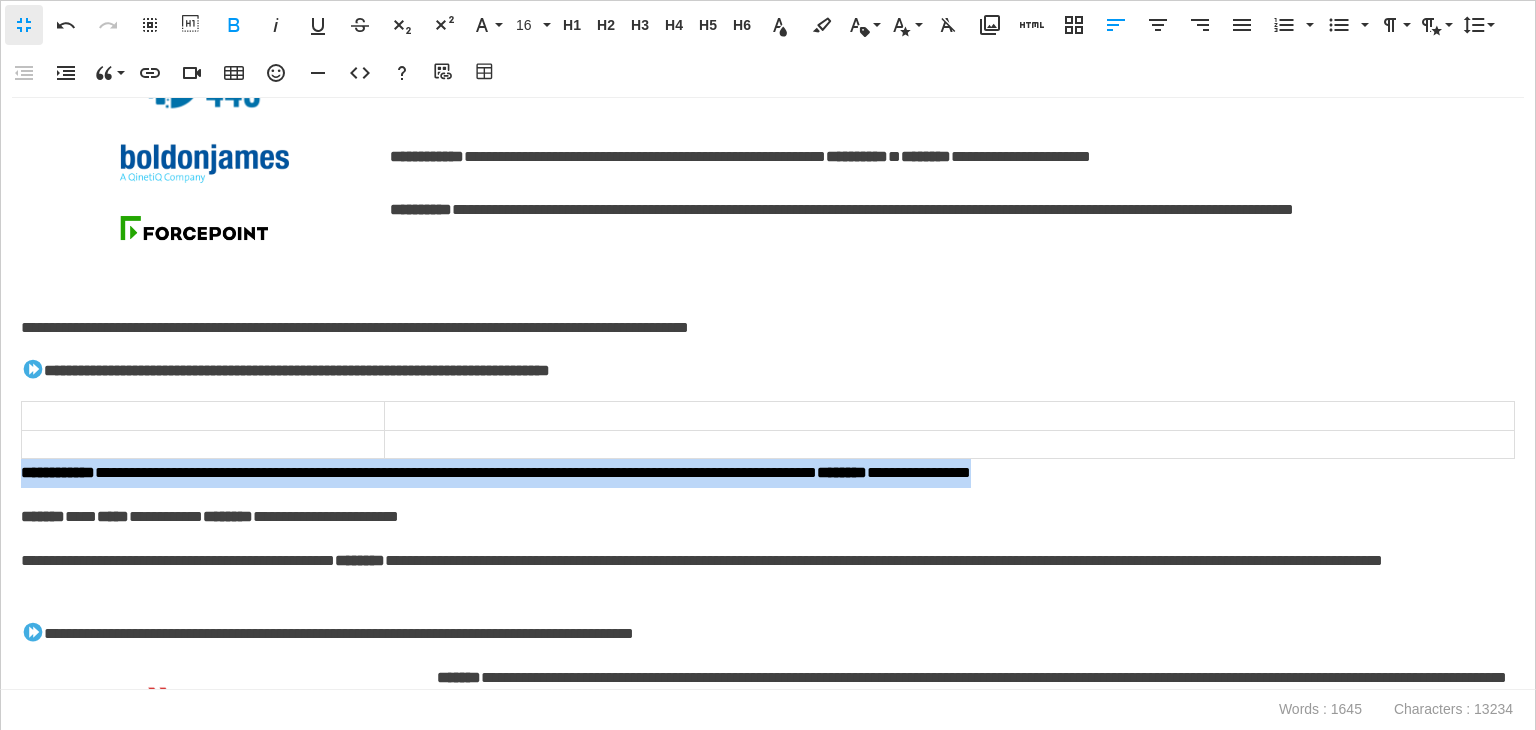 click on "**********" at bounding box center [768, 394] 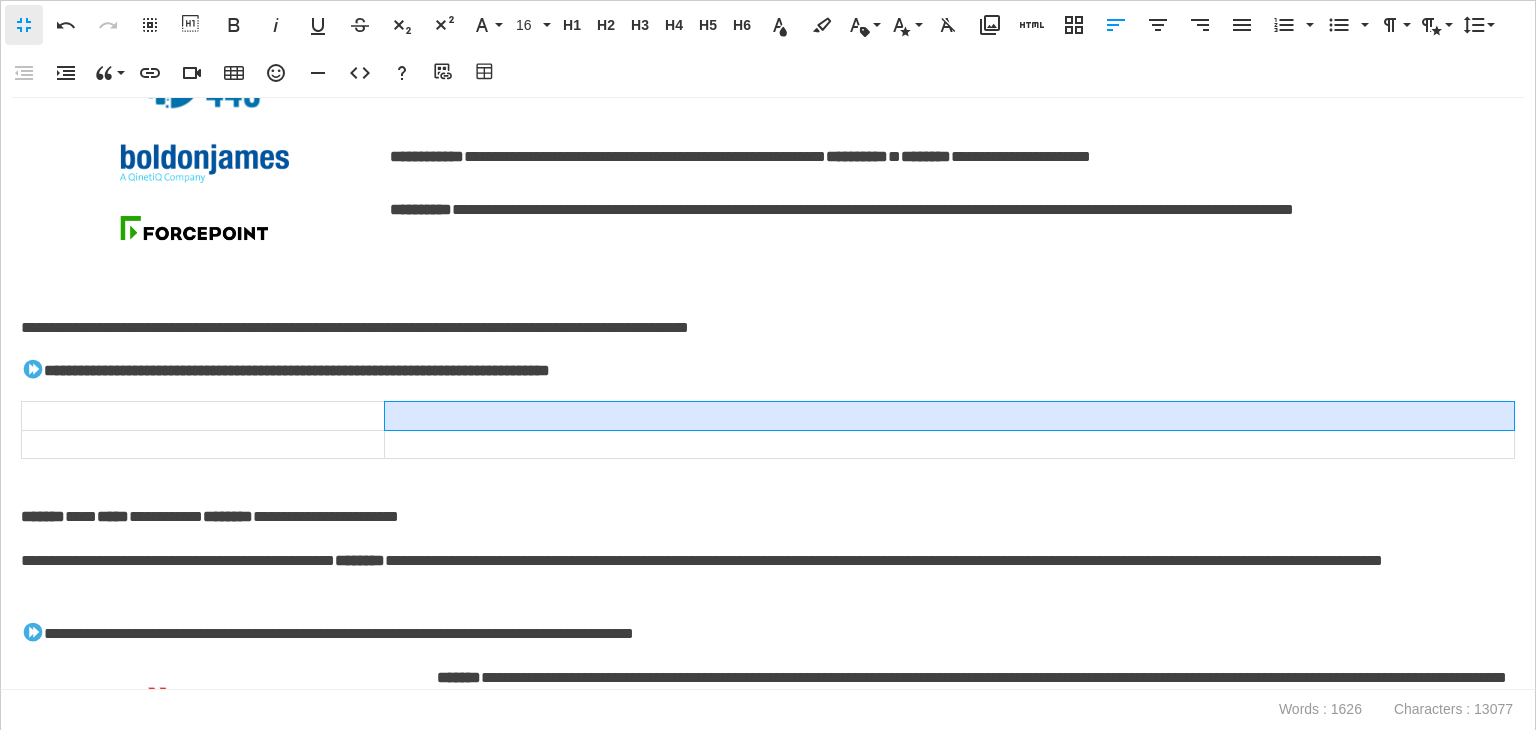 click at bounding box center [950, 416] 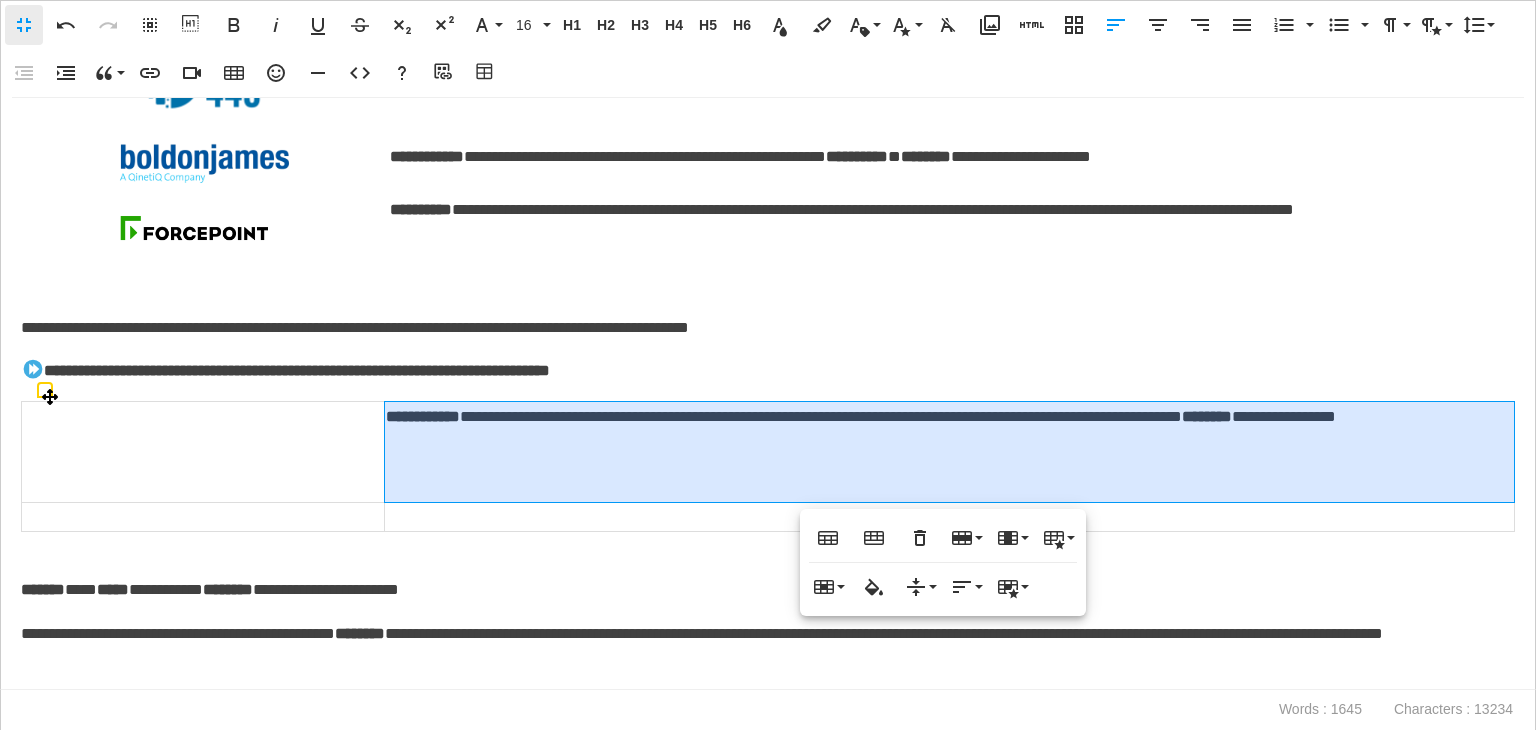 click on "**********" at bounding box center [950, 452] 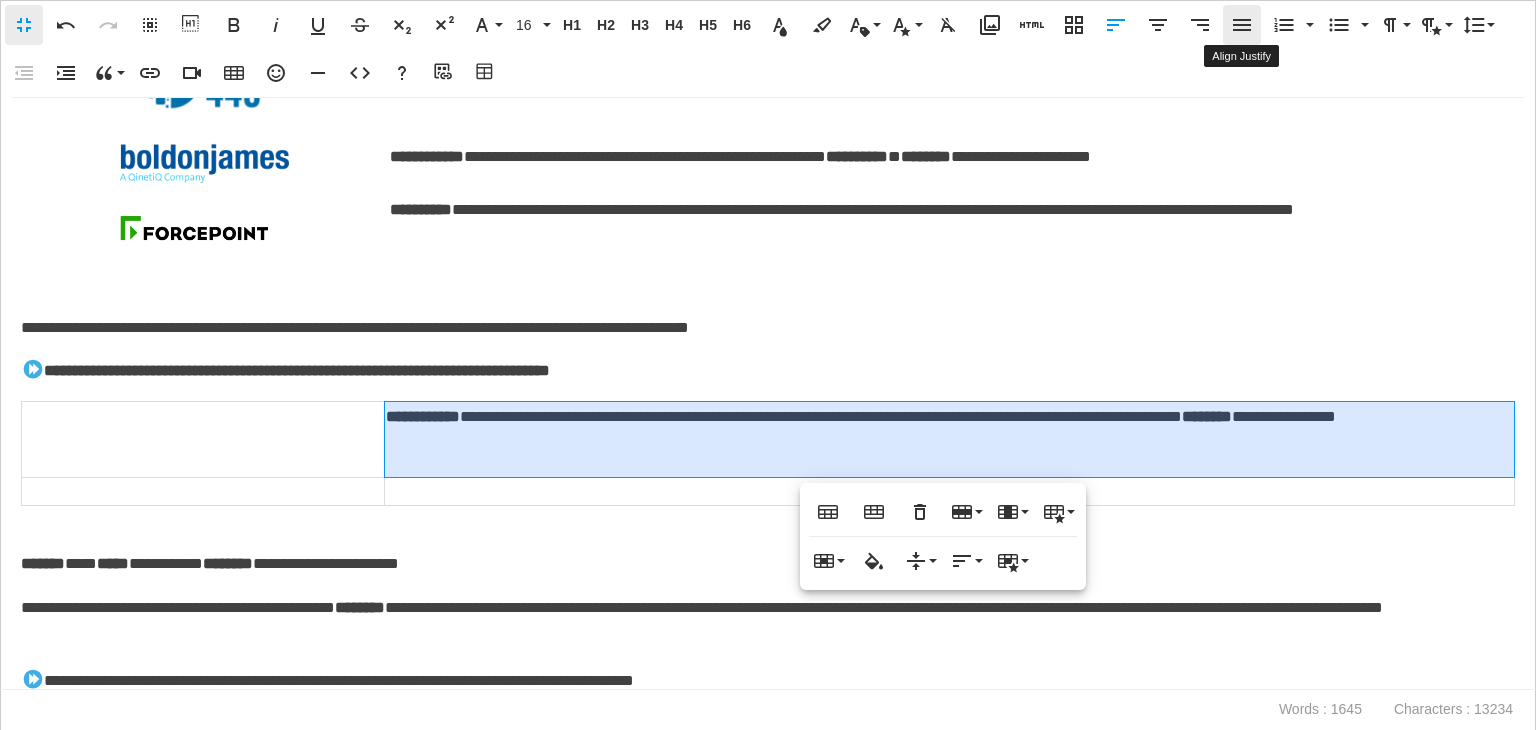 click 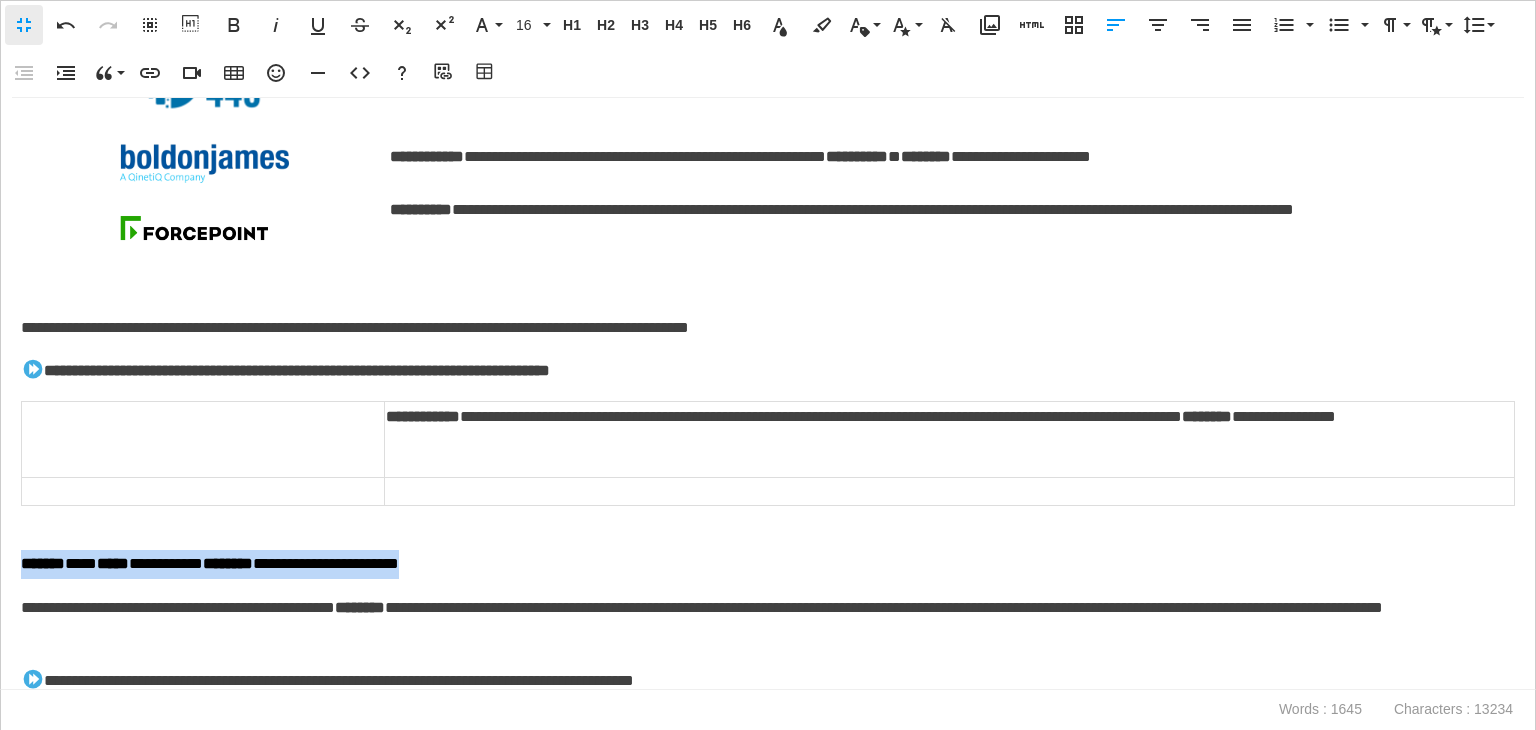 drag, startPoint x: 519, startPoint y: 557, endPoint x: 0, endPoint y: 561, distance: 519.01544 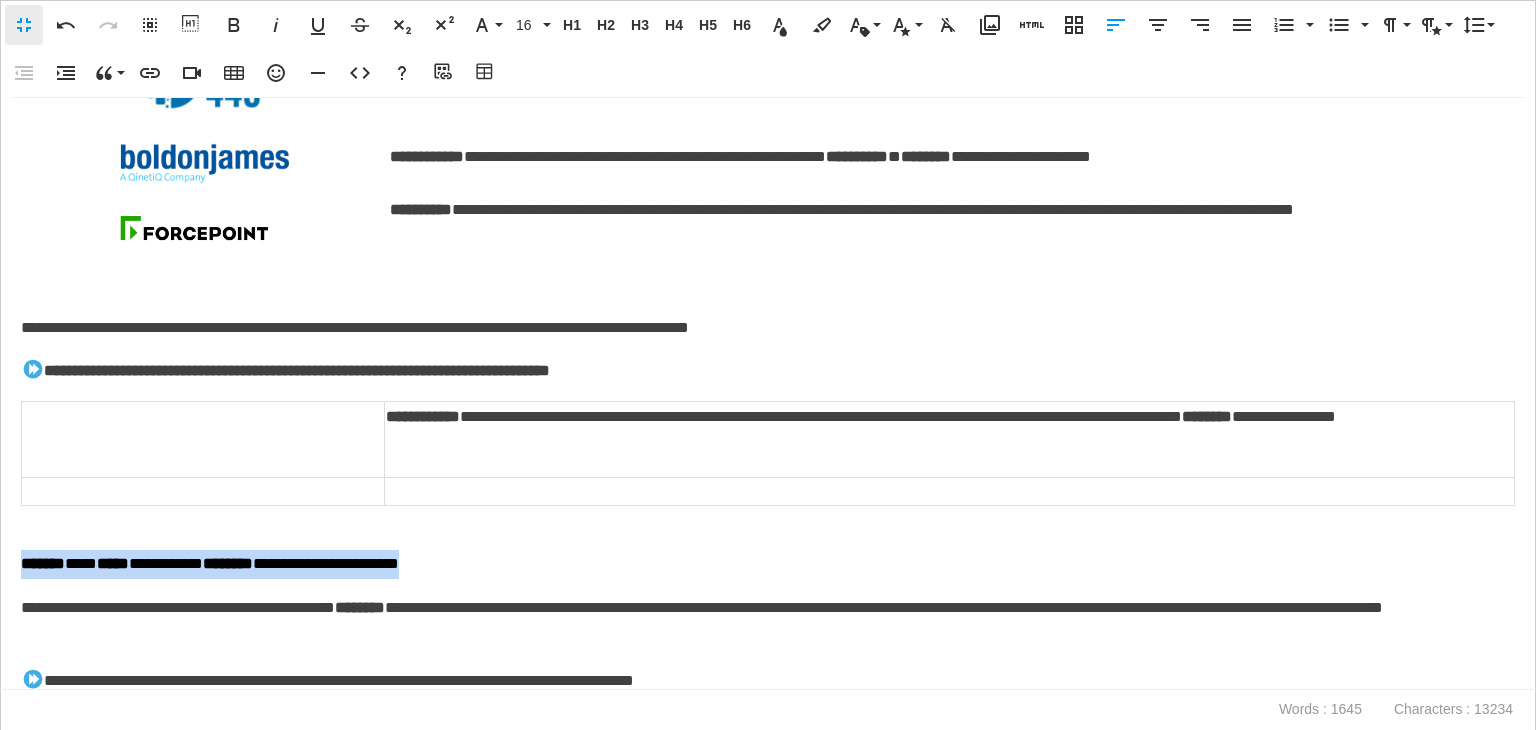 click on "**********" at bounding box center [768, 394] 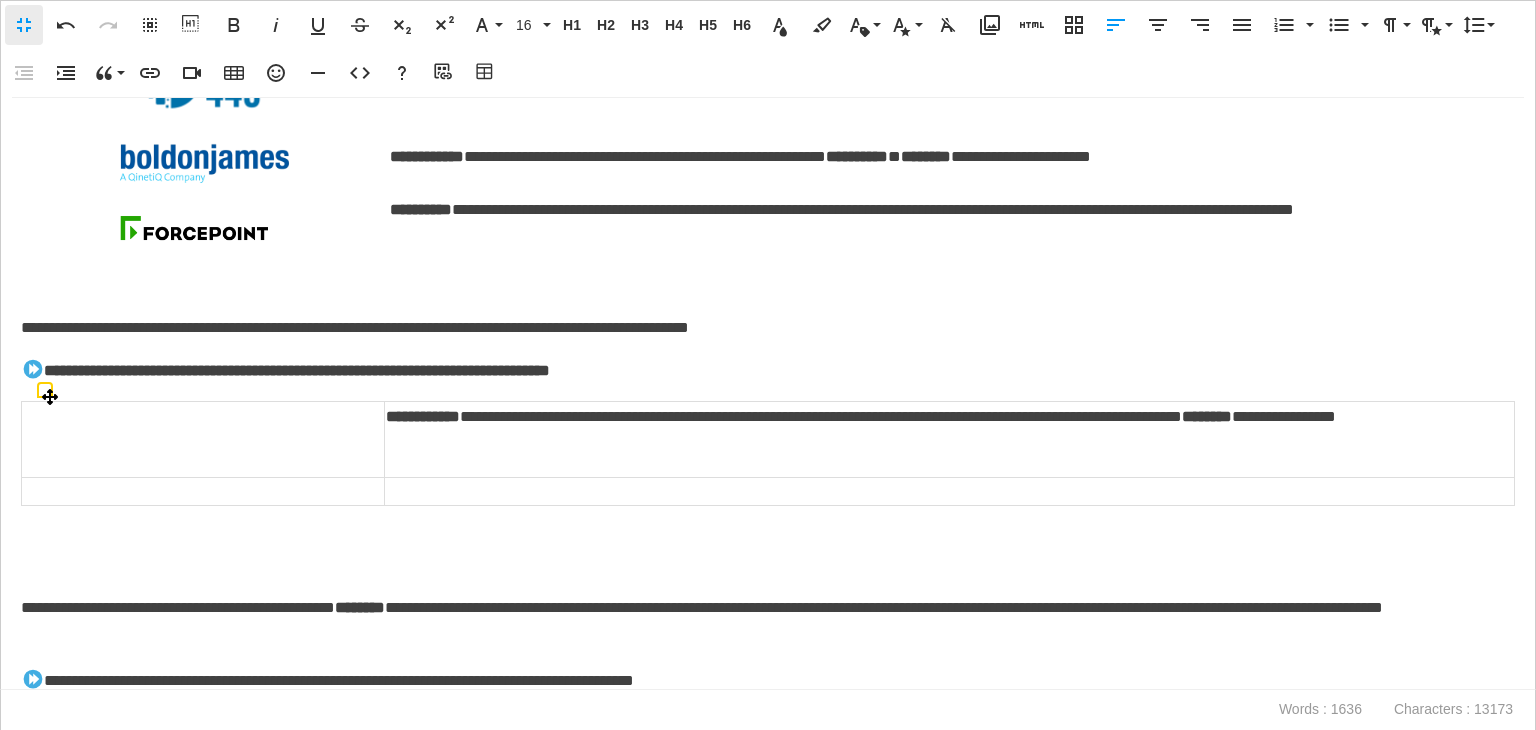 click at bounding box center (950, 491) 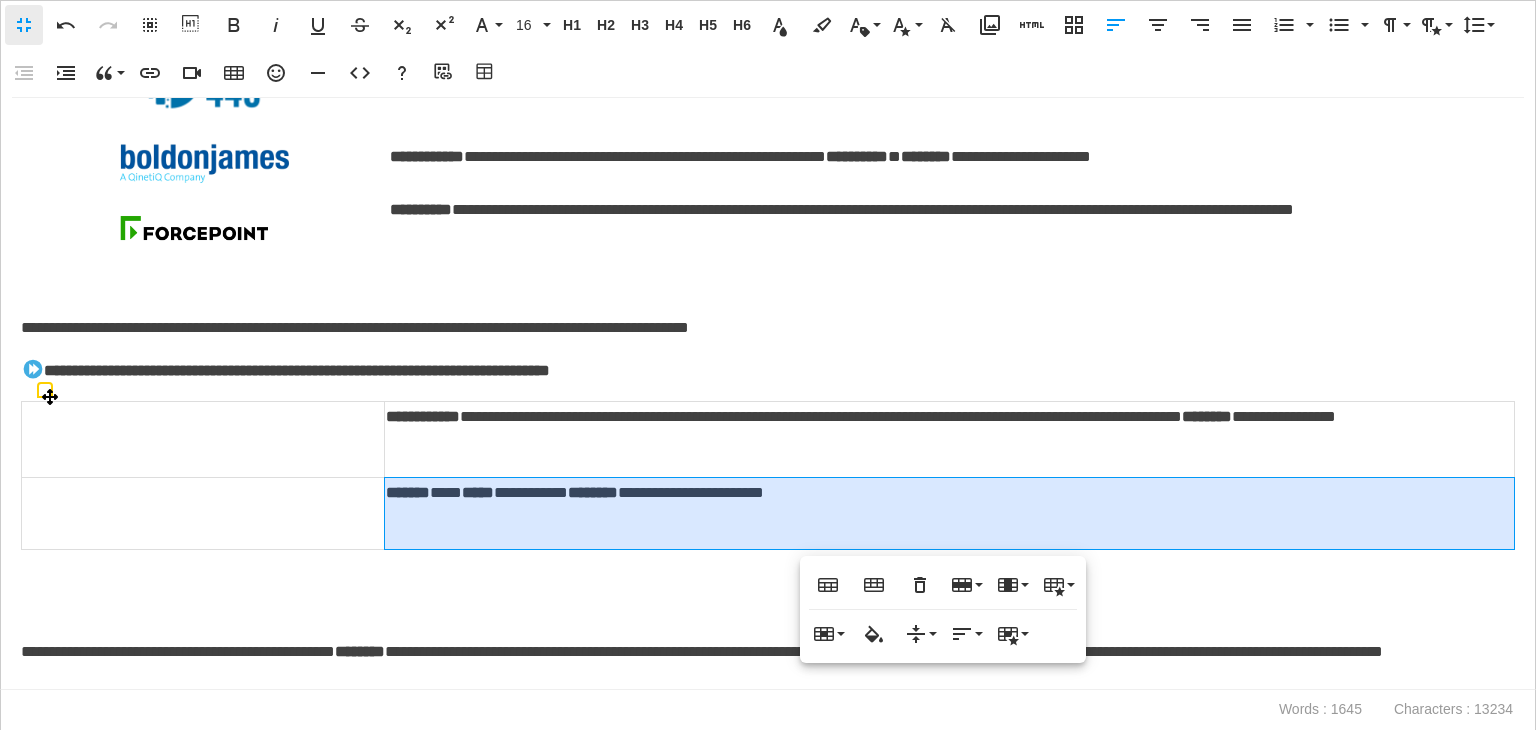 click on "**********" at bounding box center [950, 513] 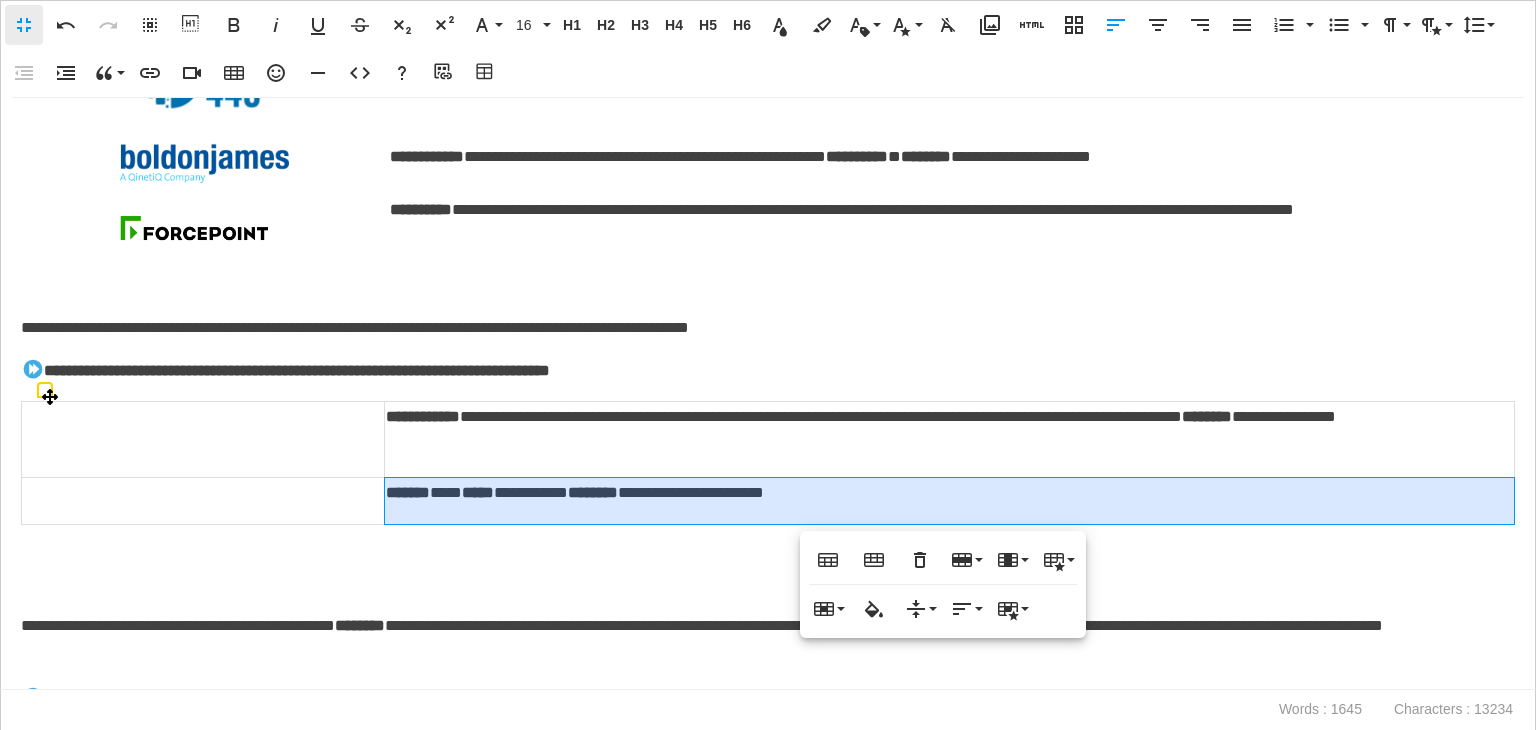 click at bounding box center (203, 440) 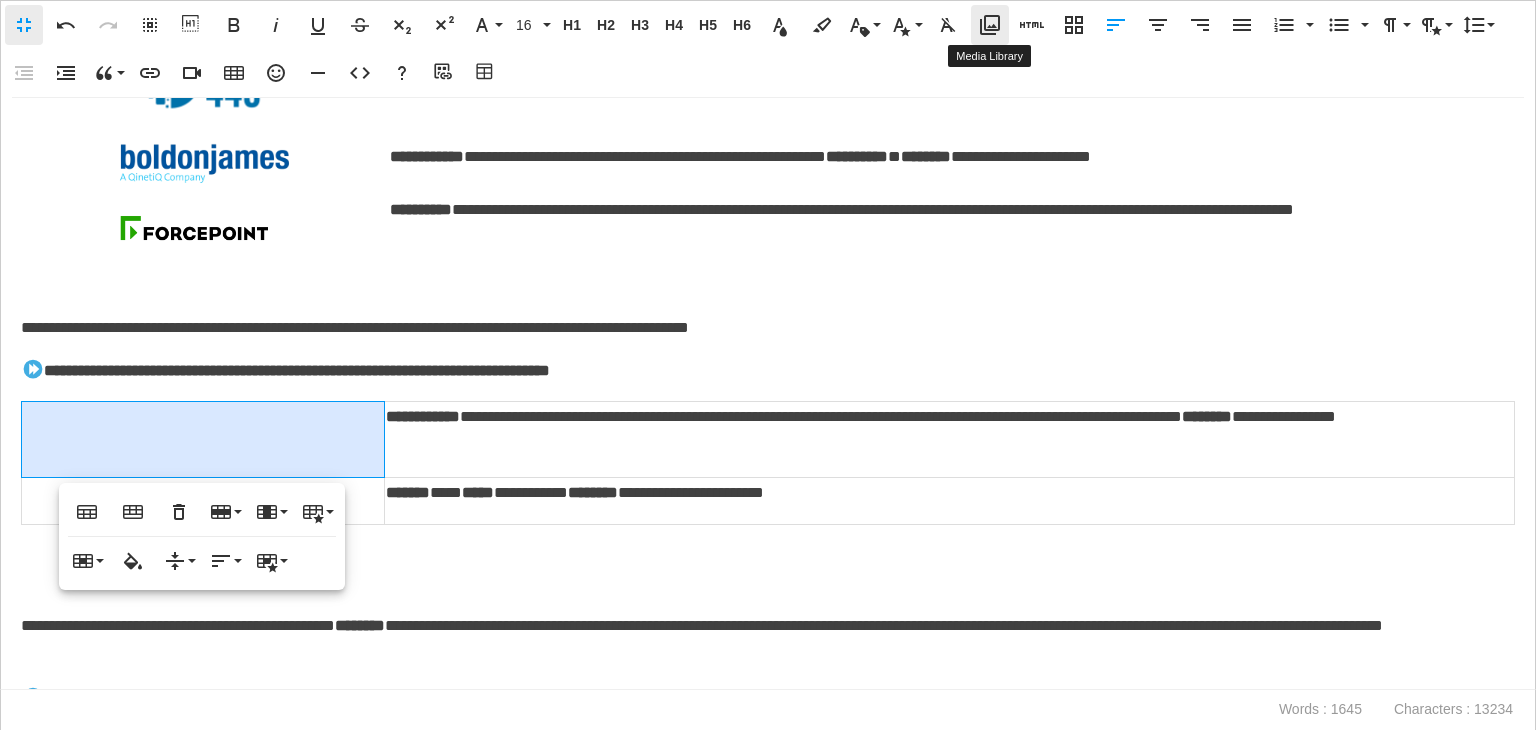 click 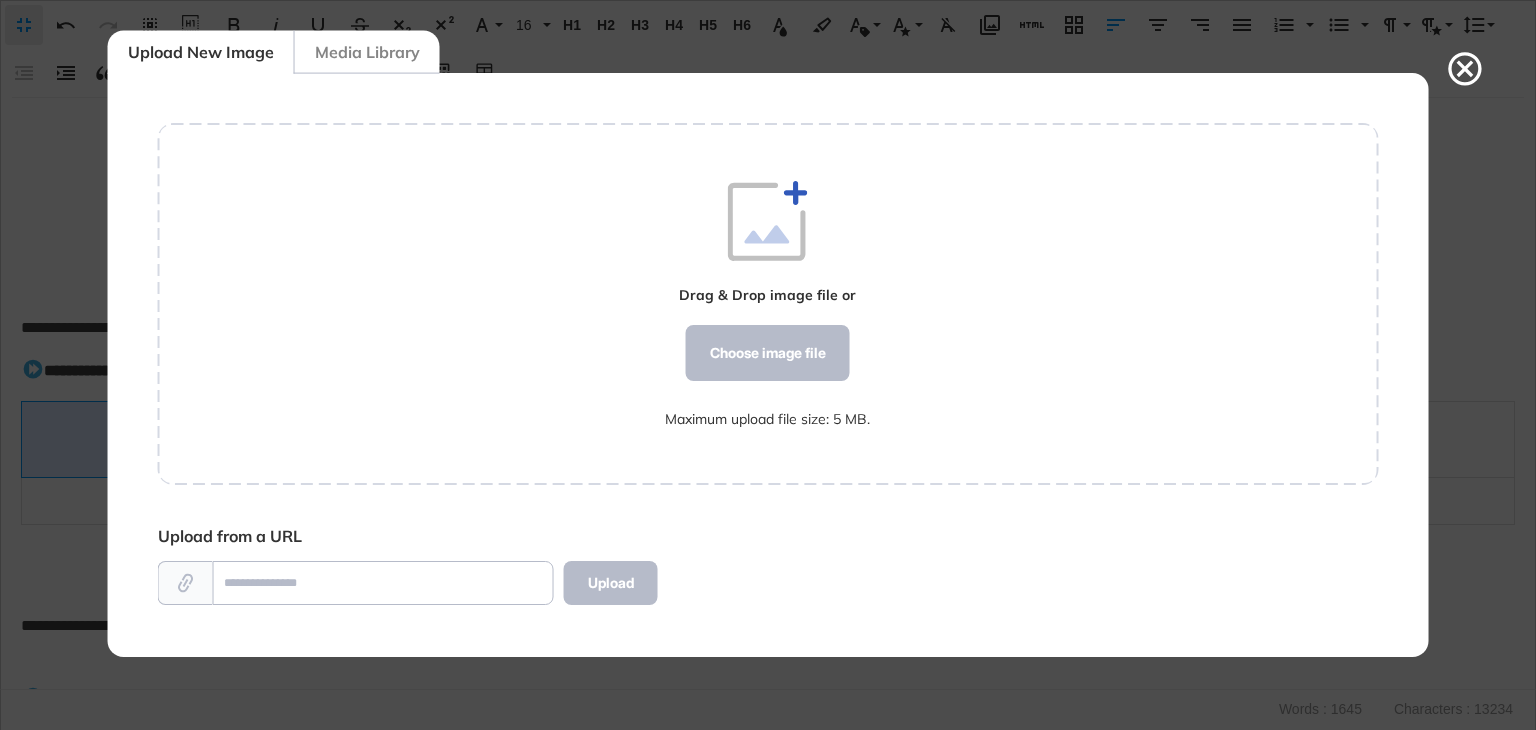 scroll, scrollTop: 583, scrollLeft: 1220, axis: both 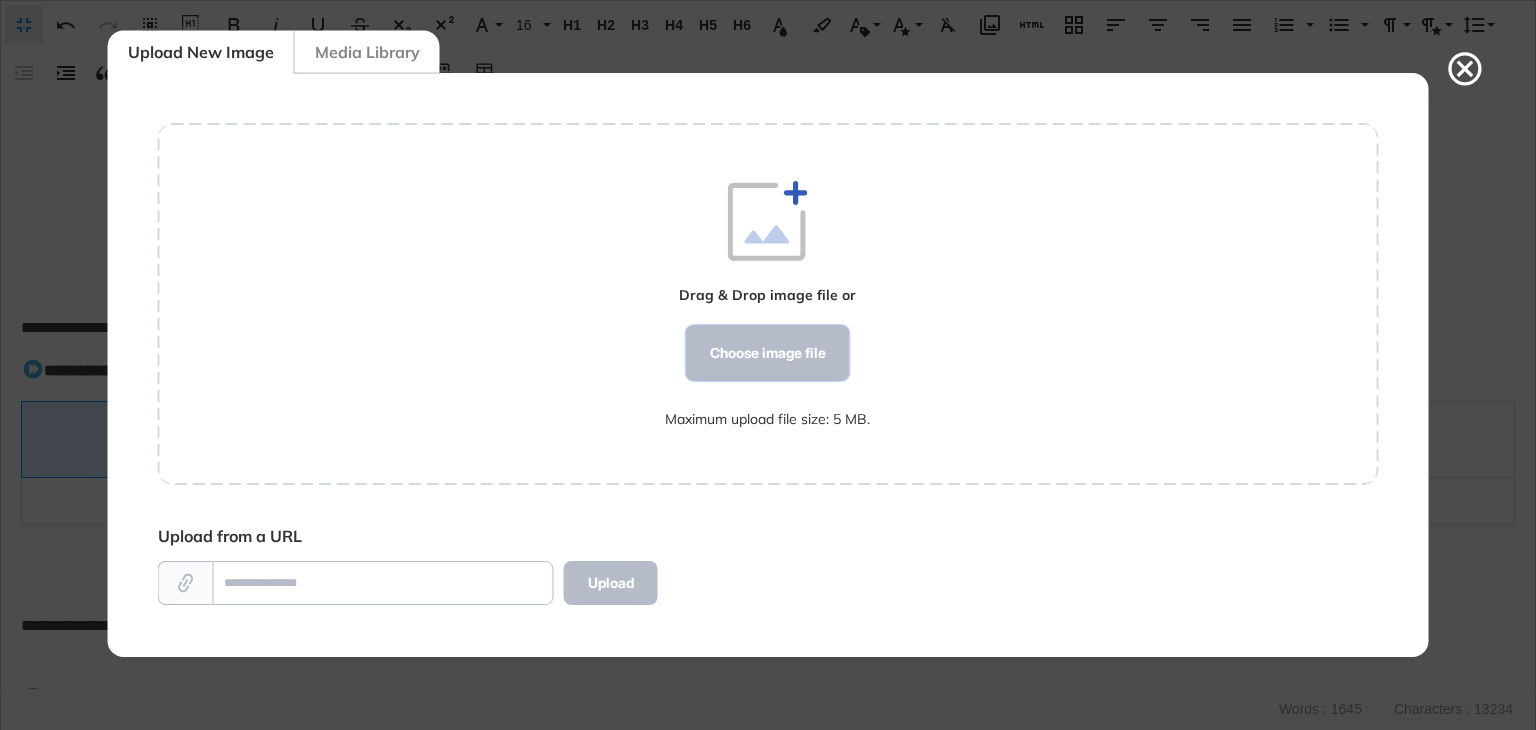 click on "Choose image file" at bounding box center [768, 353] 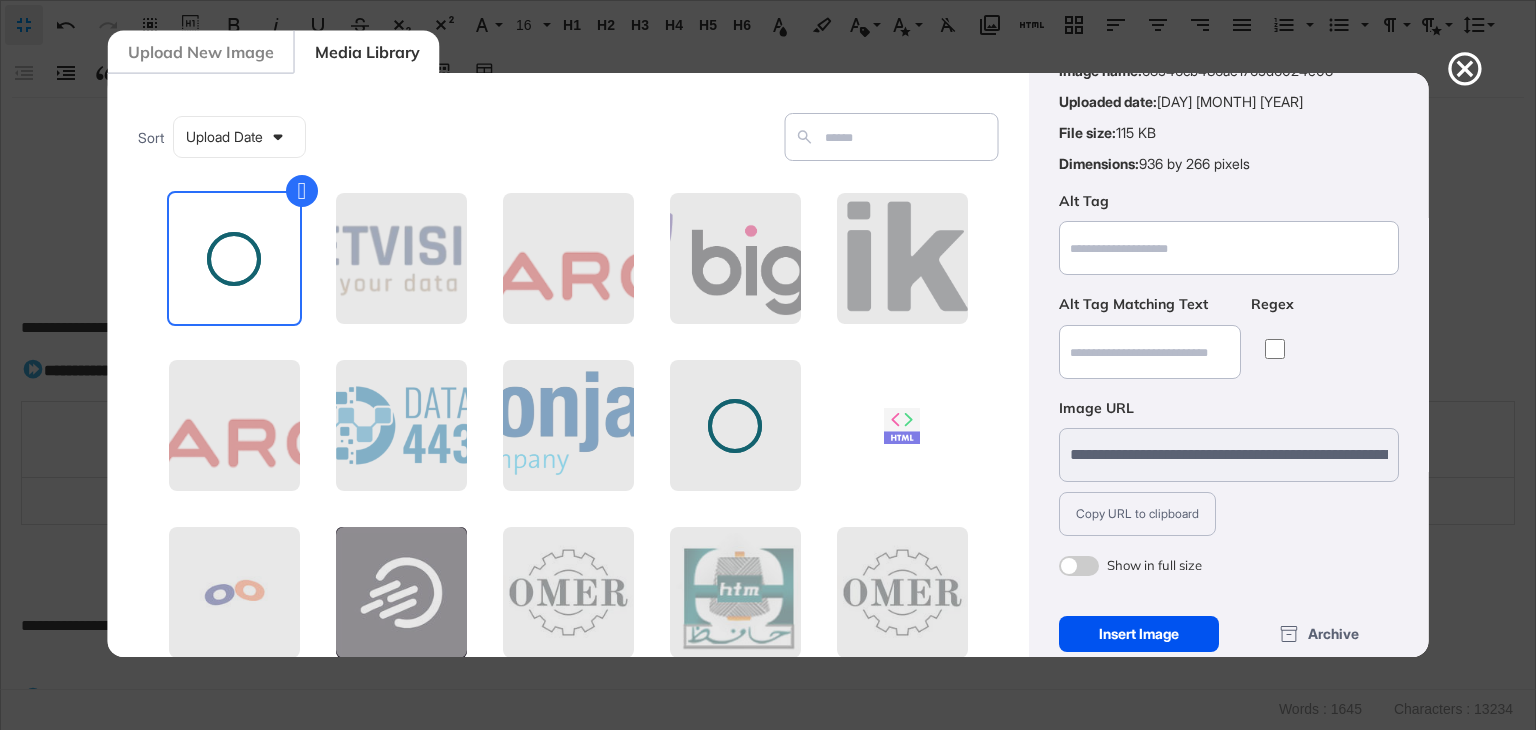 scroll, scrollTop: 144, scrollLeft: 0, axis: vertical 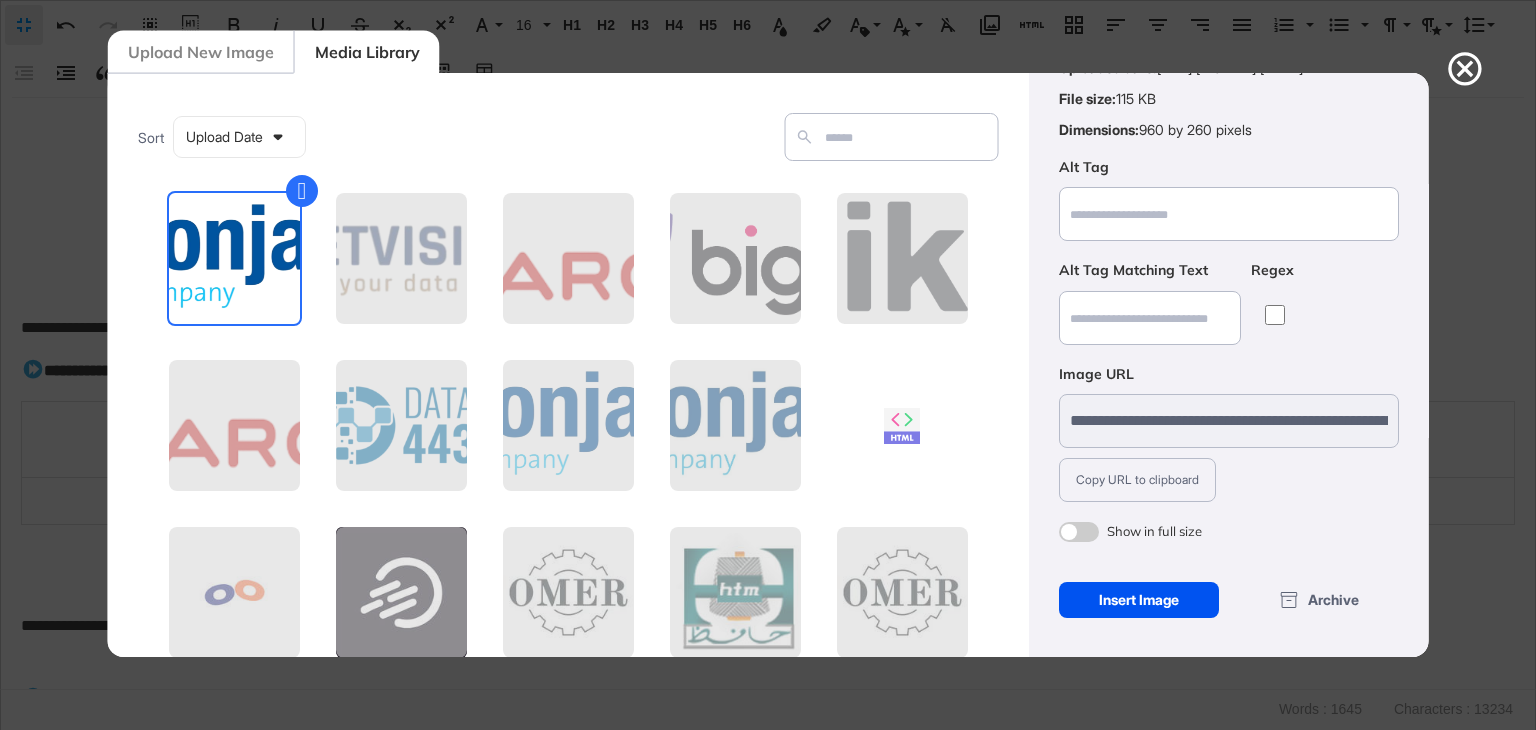 click on "Insert Image" at bounding box center [1138, 600] 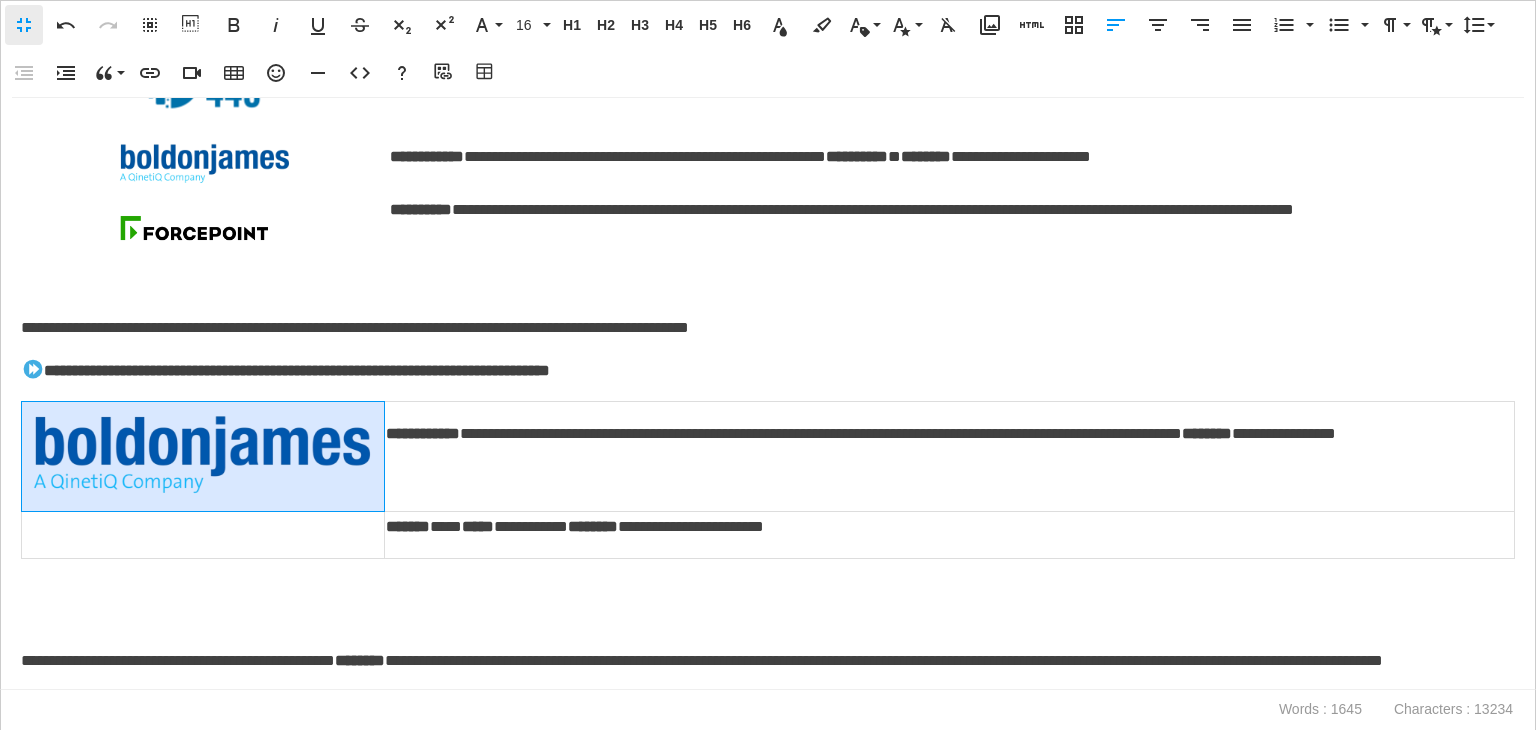 click at bounding box center [203, 456] 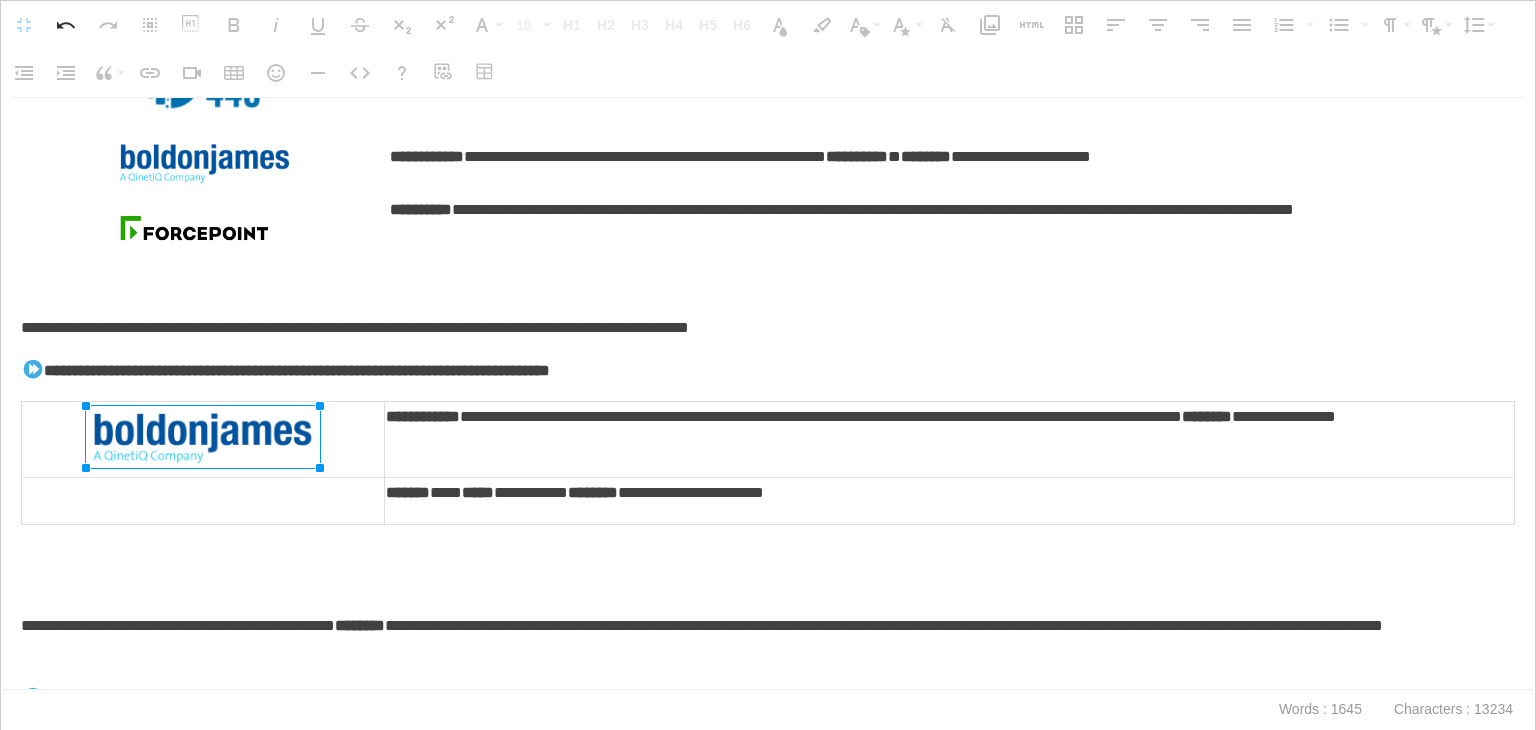 drag, startPoint x: 384, startPoint y: 500, endPoint x: 260, endPoint y: 441, distance: 137.32079 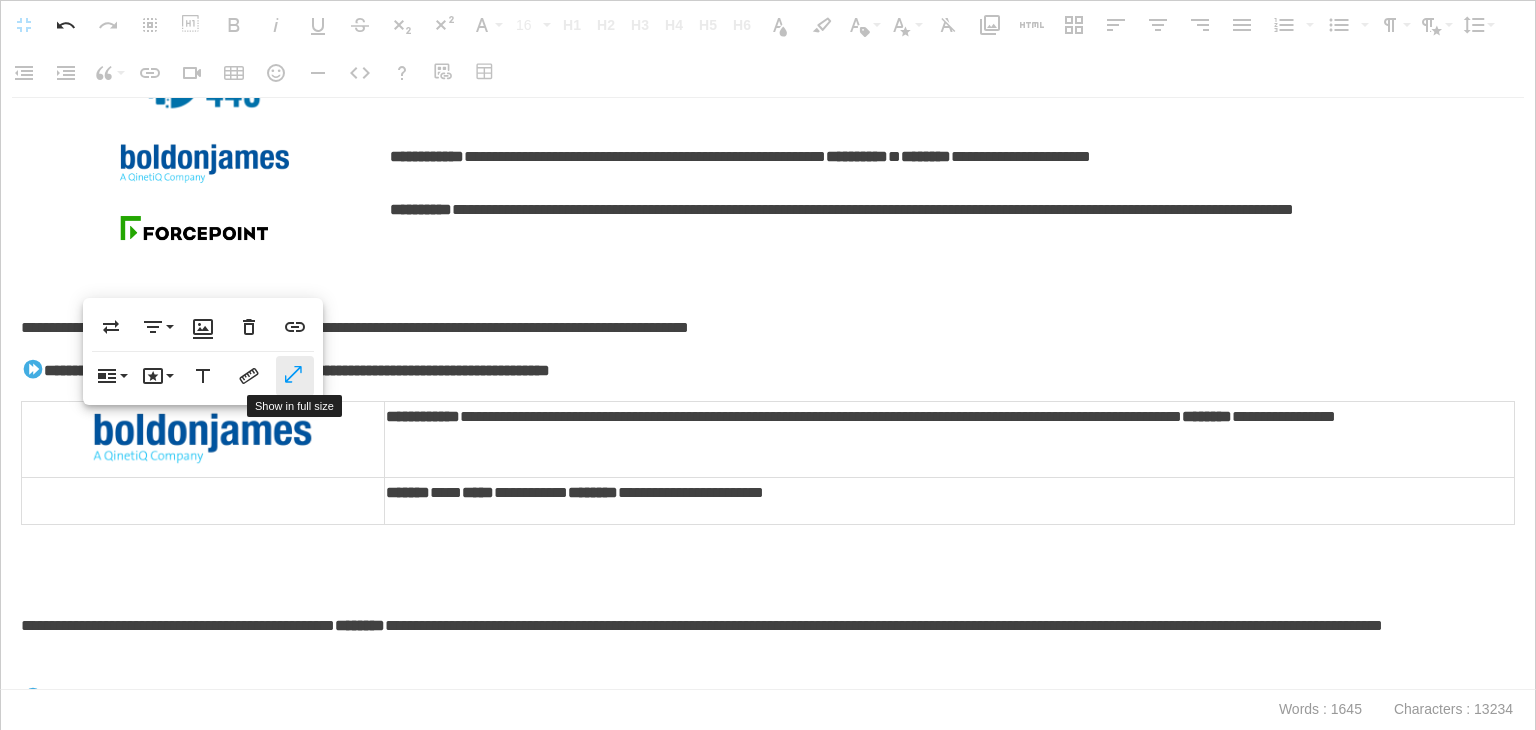 click 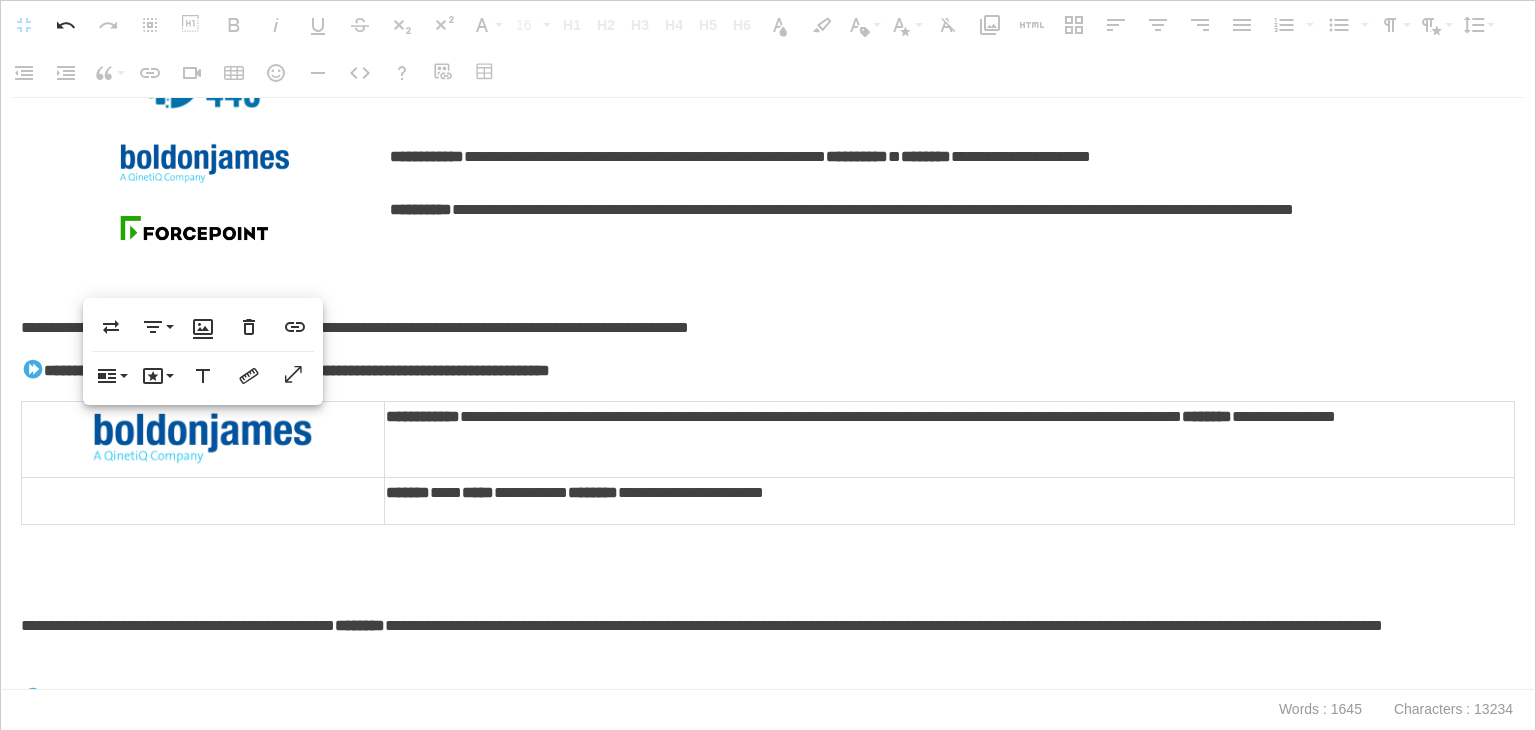 click at bounding box center (205, 164) 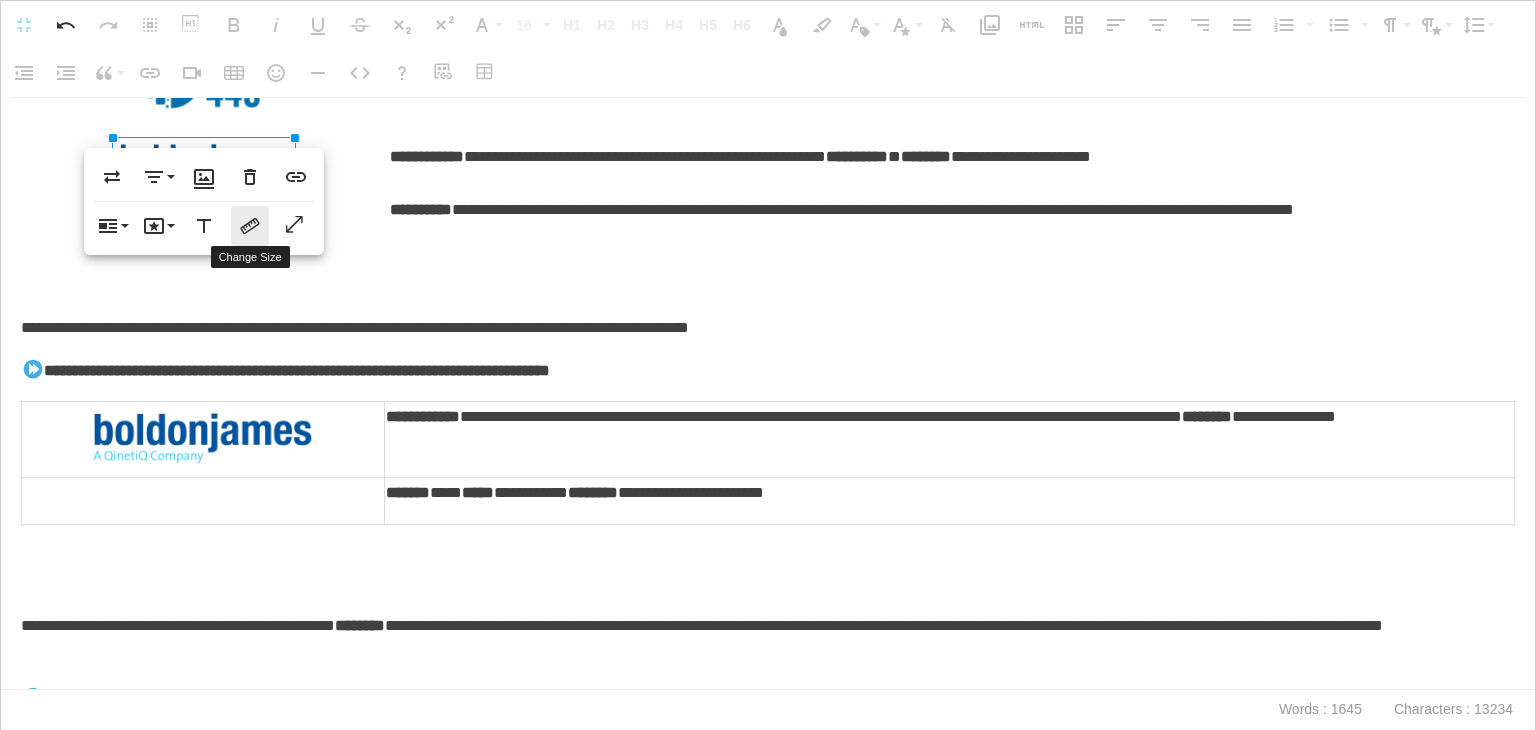 click 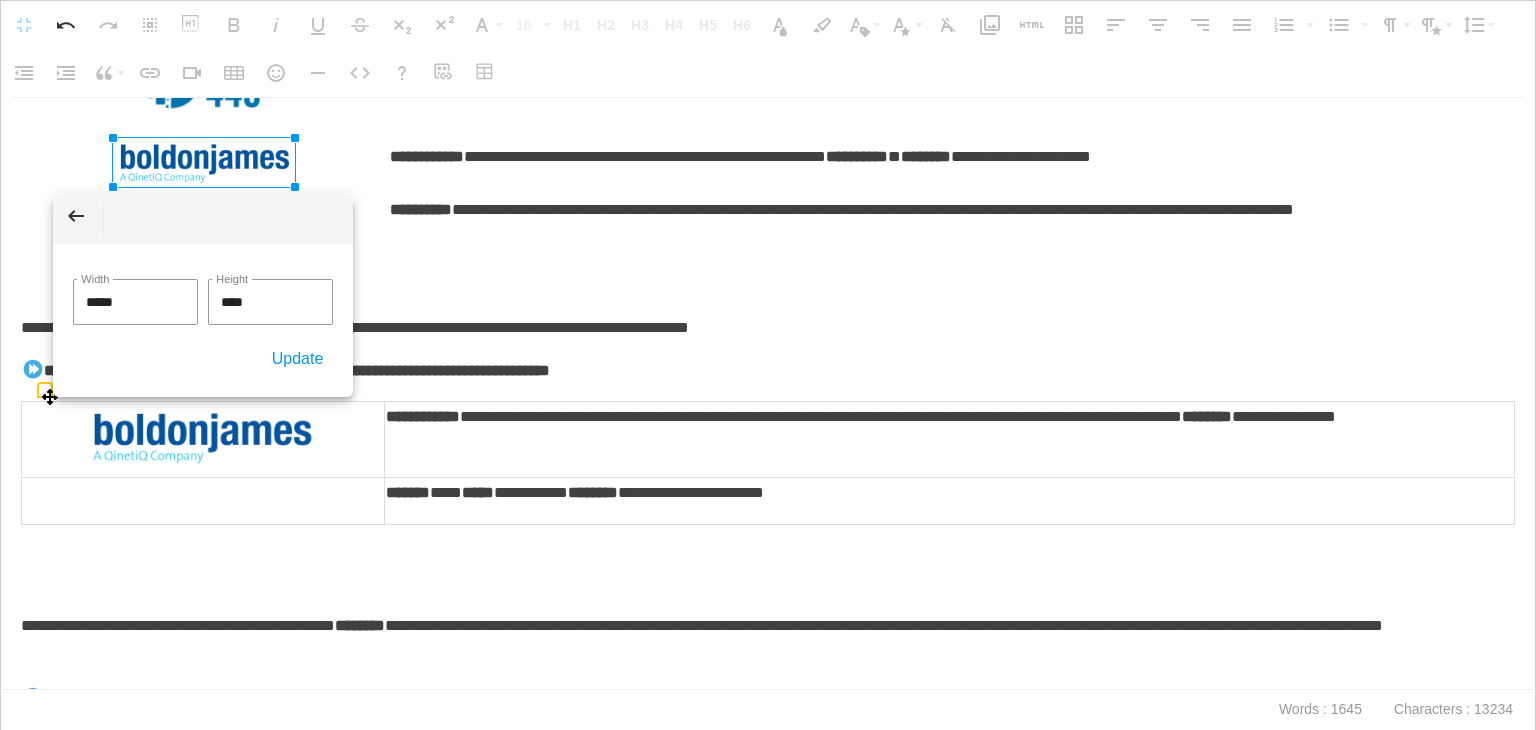 click at bounding box center (203, 439) 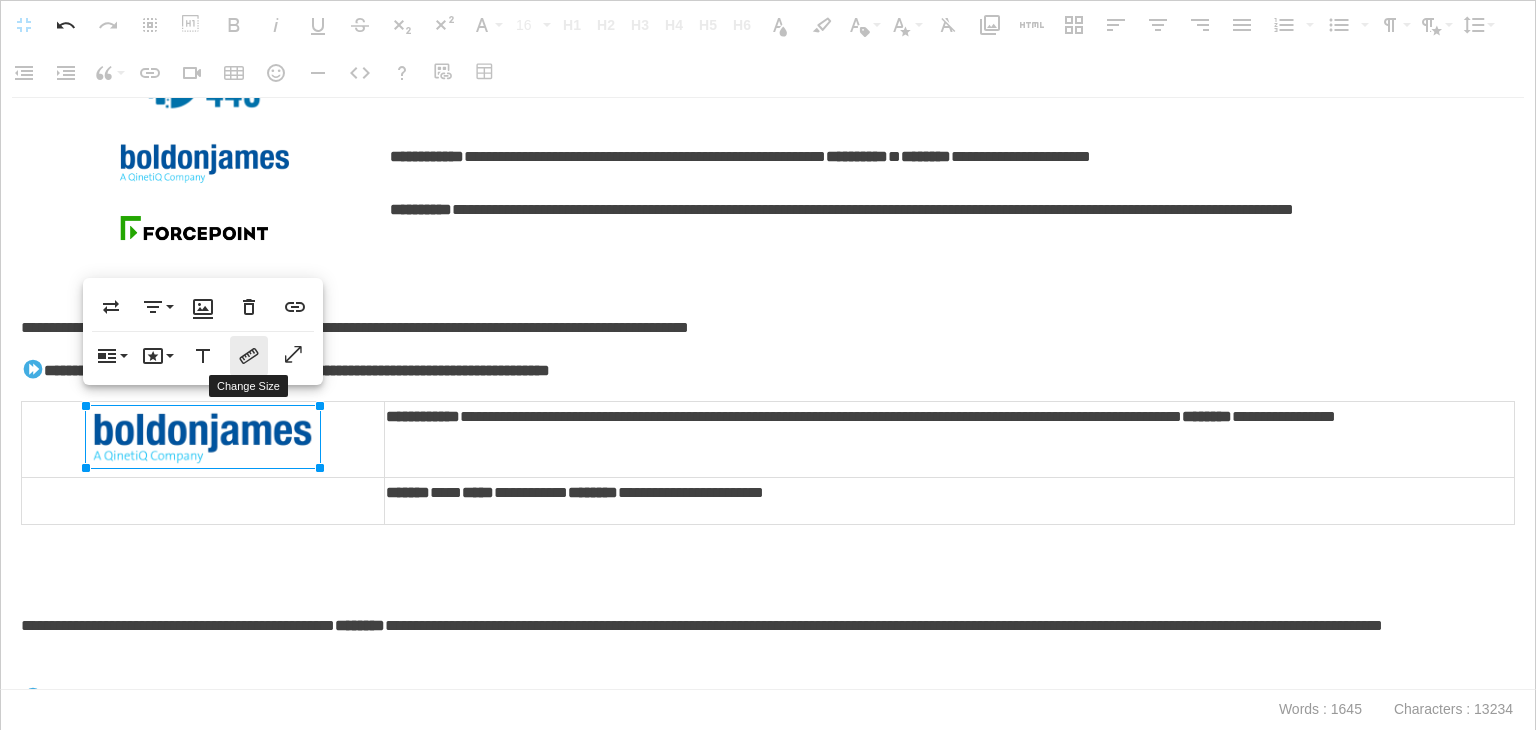 click 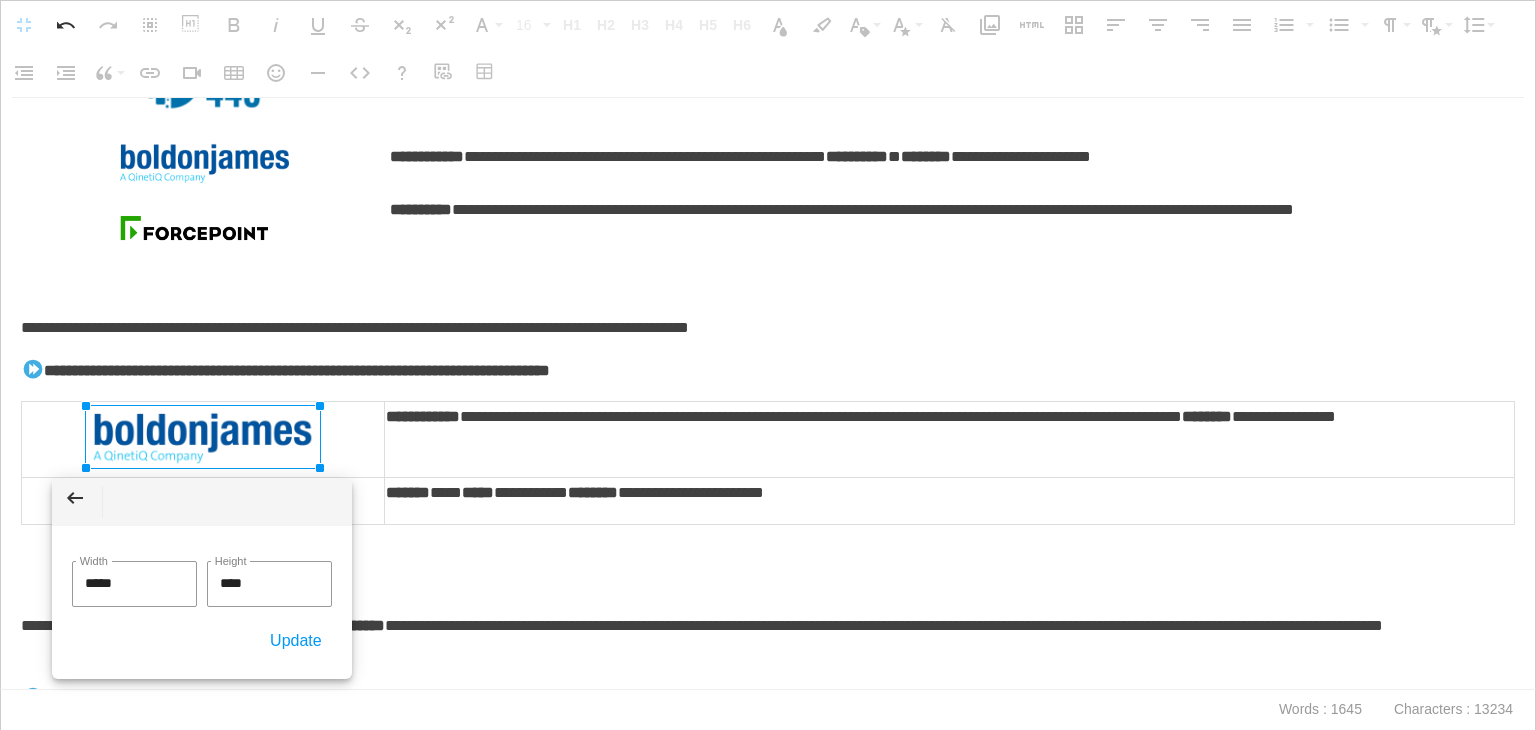 drag, startPoint x: 162, startPoint y: 578, endPoint x: 8, endPoint y: 573, distance: 154.08115 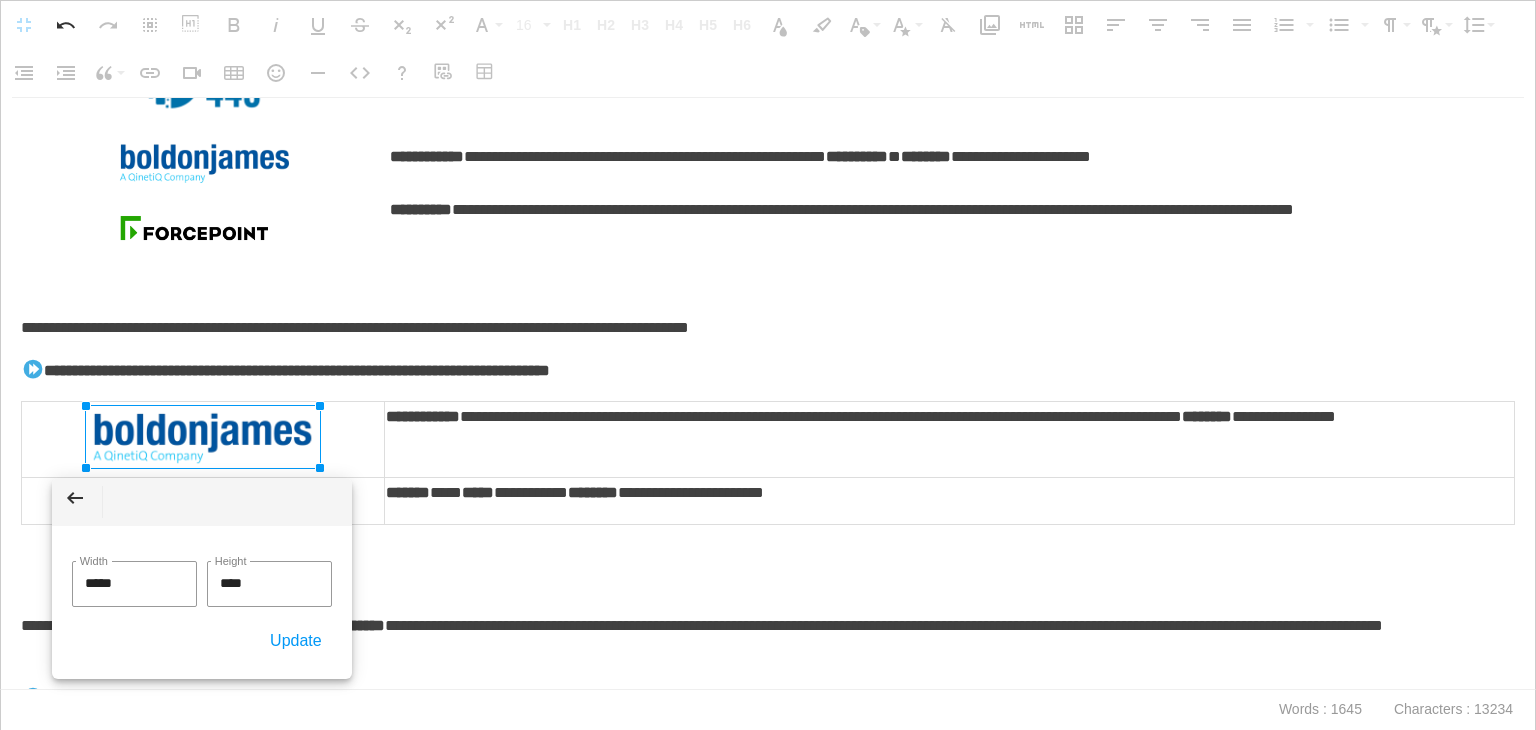 click on "**********" at bounding box center (768, 365) 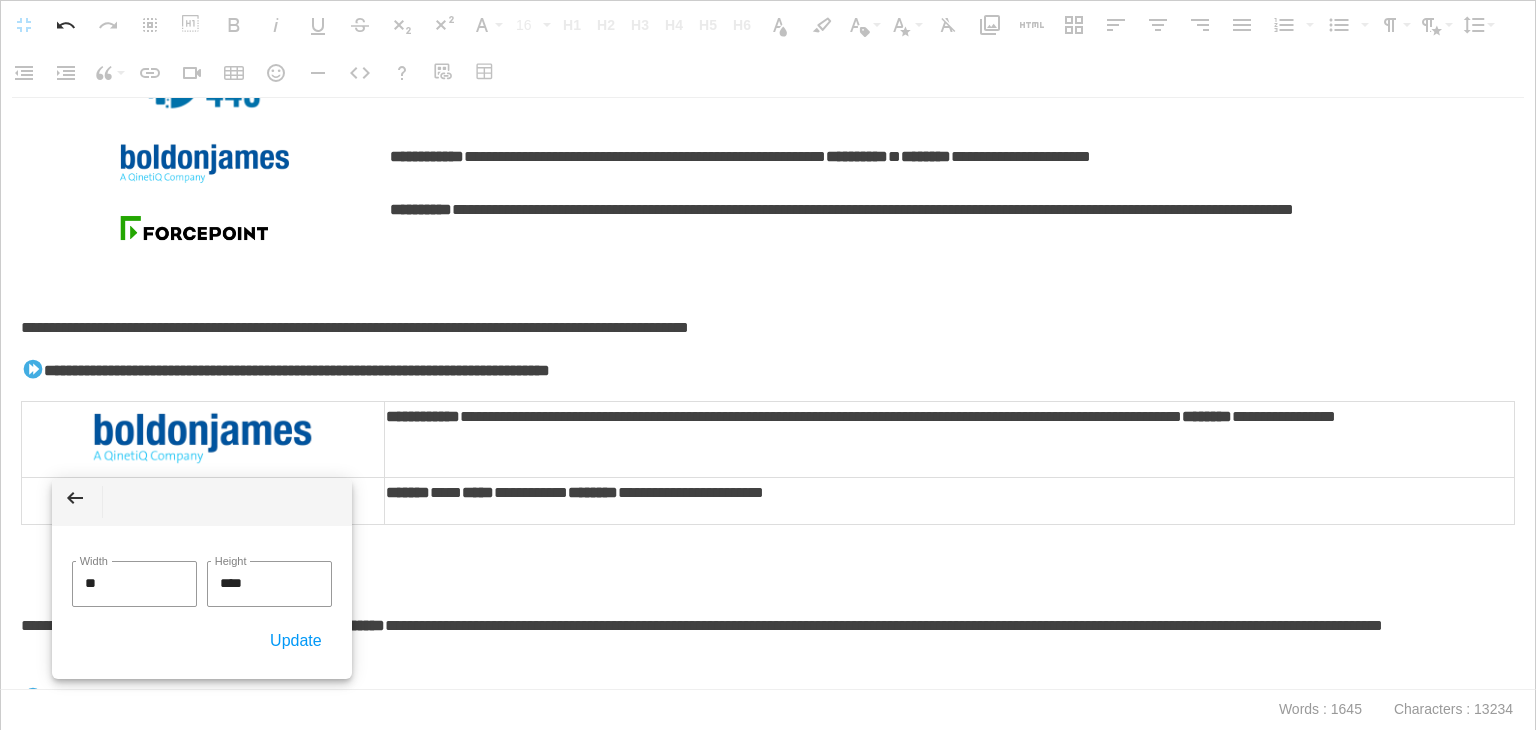 type on "***" 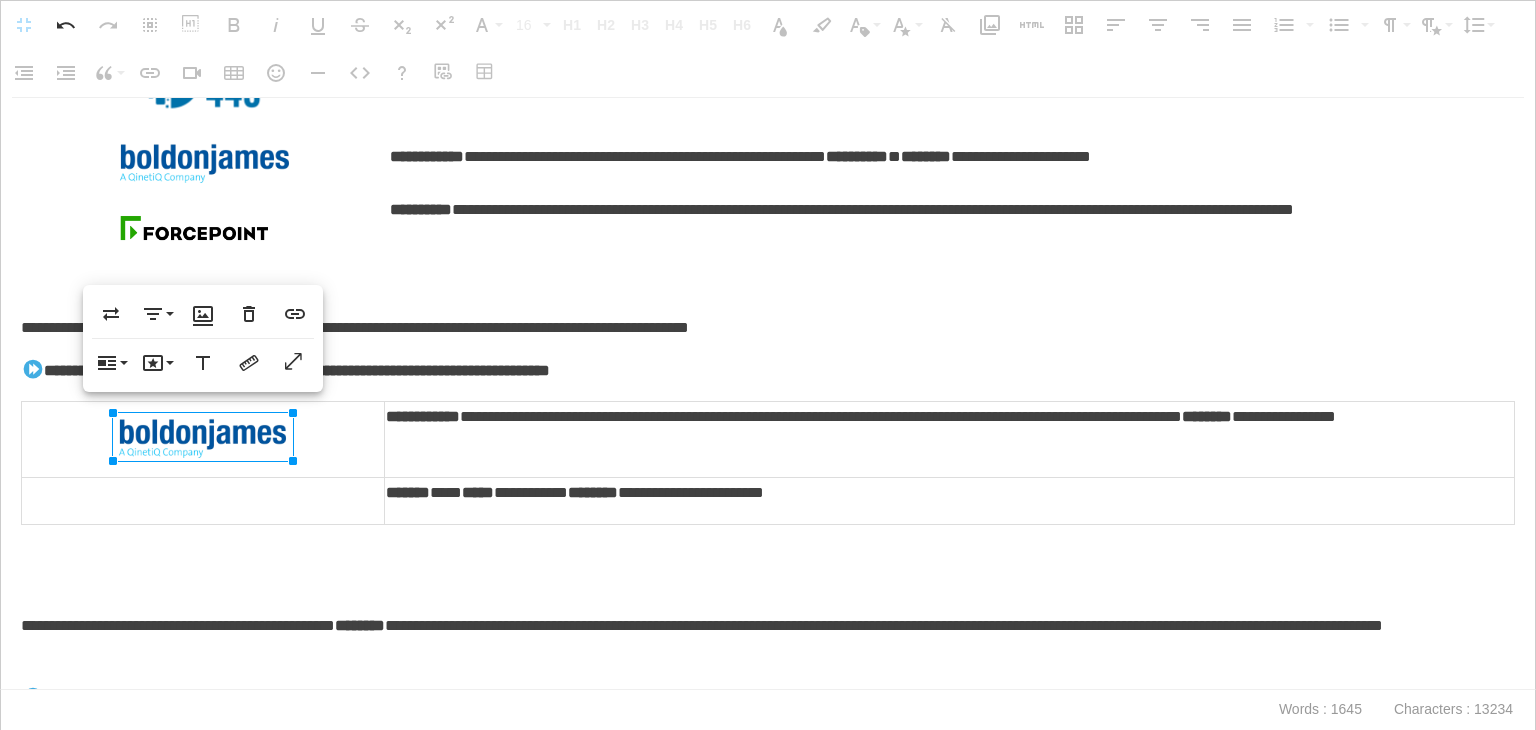 click on "**********" at bounding box center (768, 394) 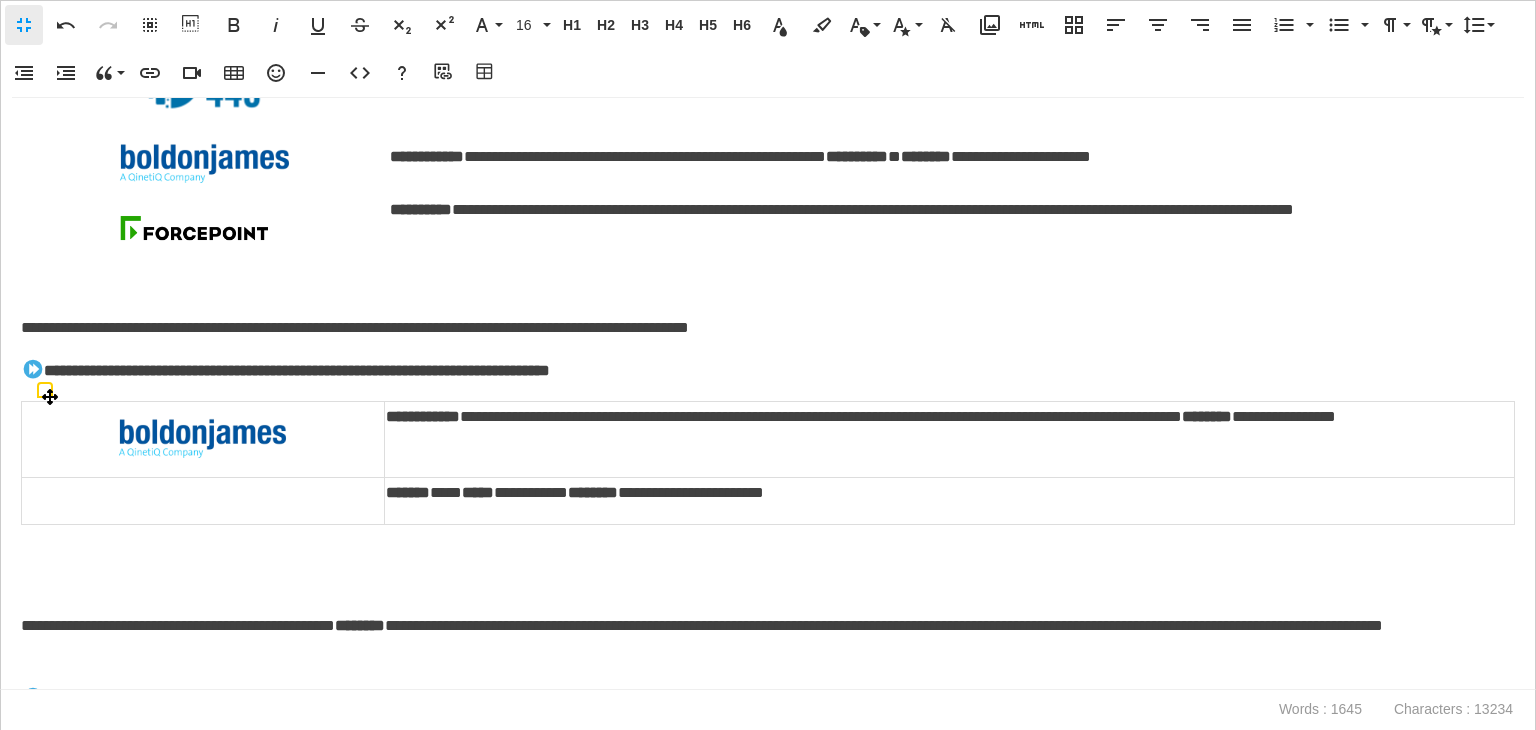 click at bounding box center (203, 500) 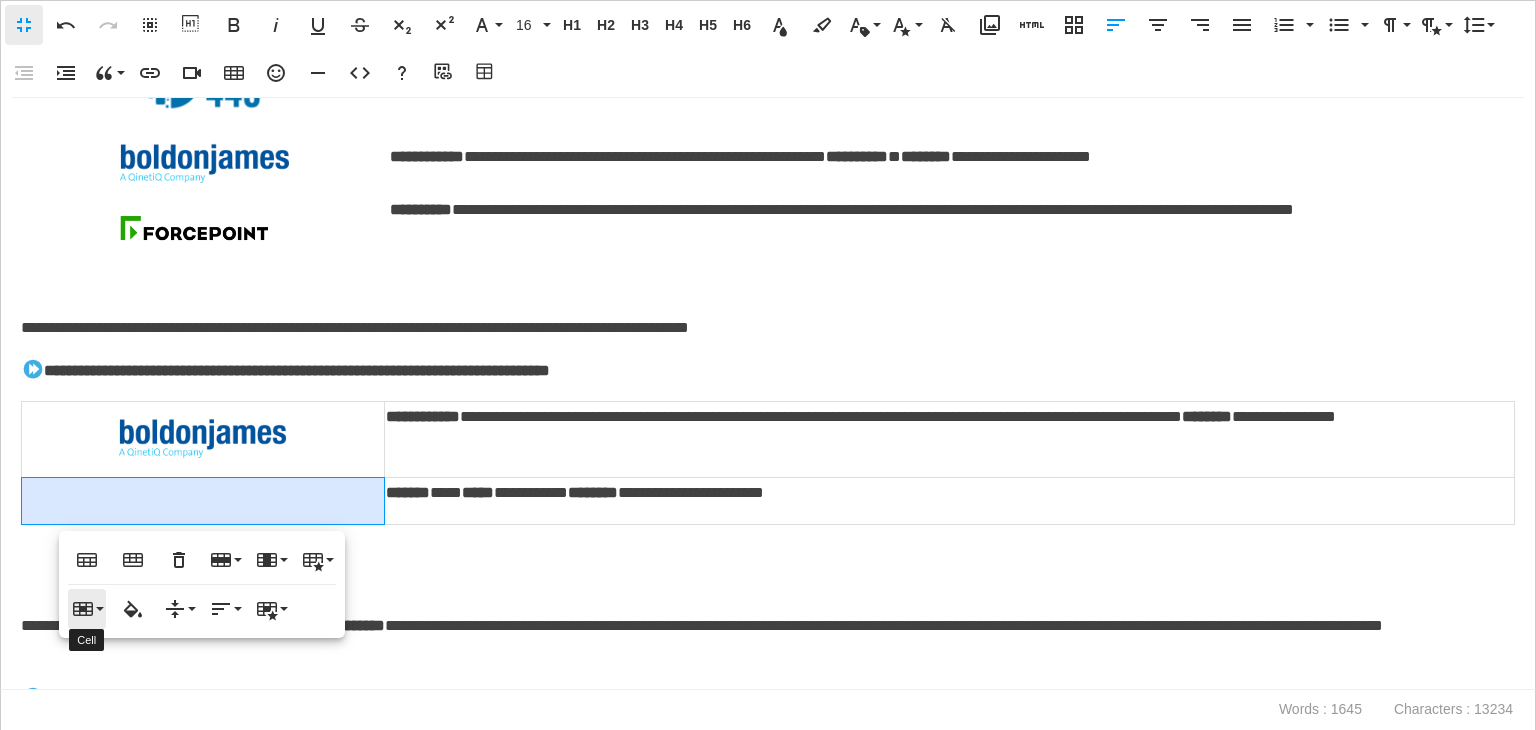 click 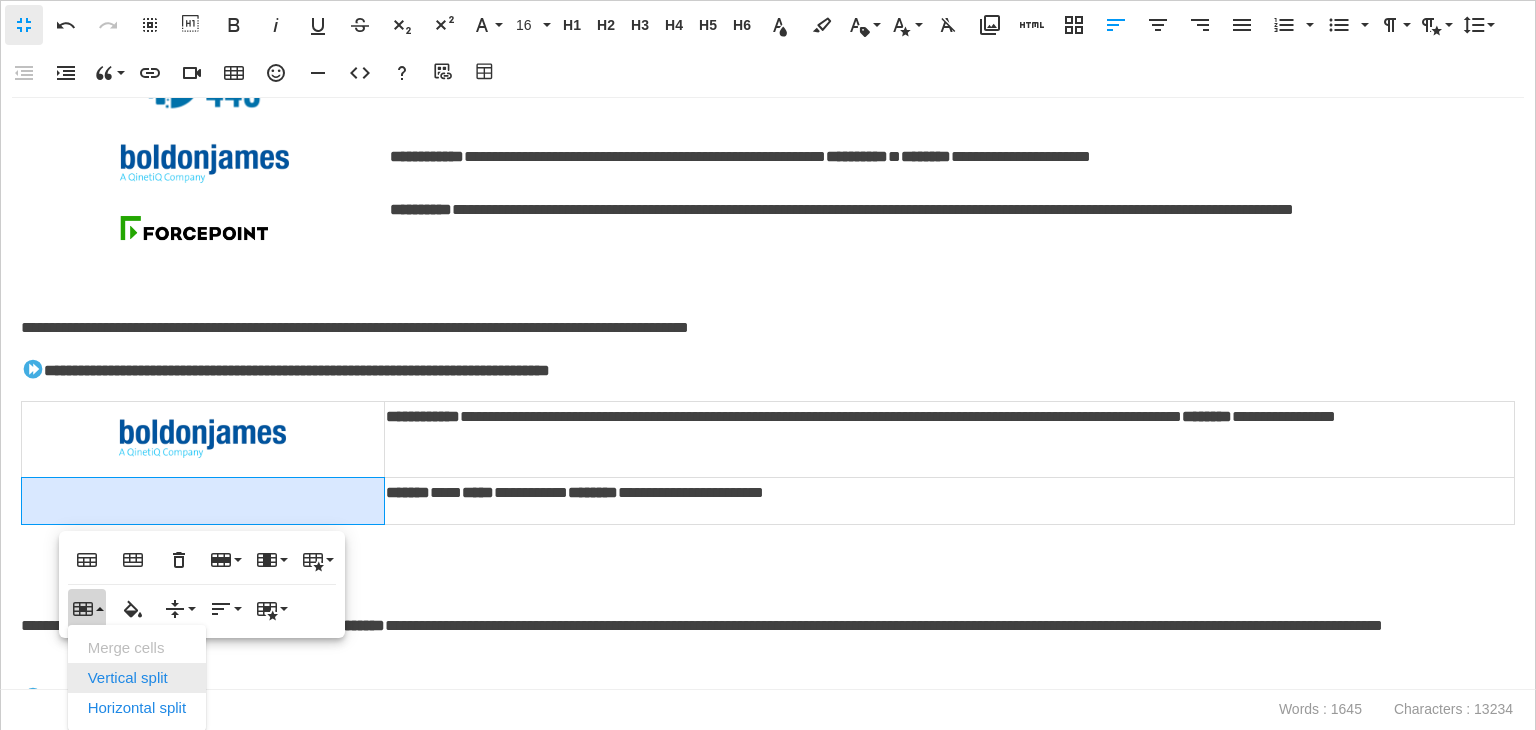 click on "Vertical split" at bounding box center (137, 678) 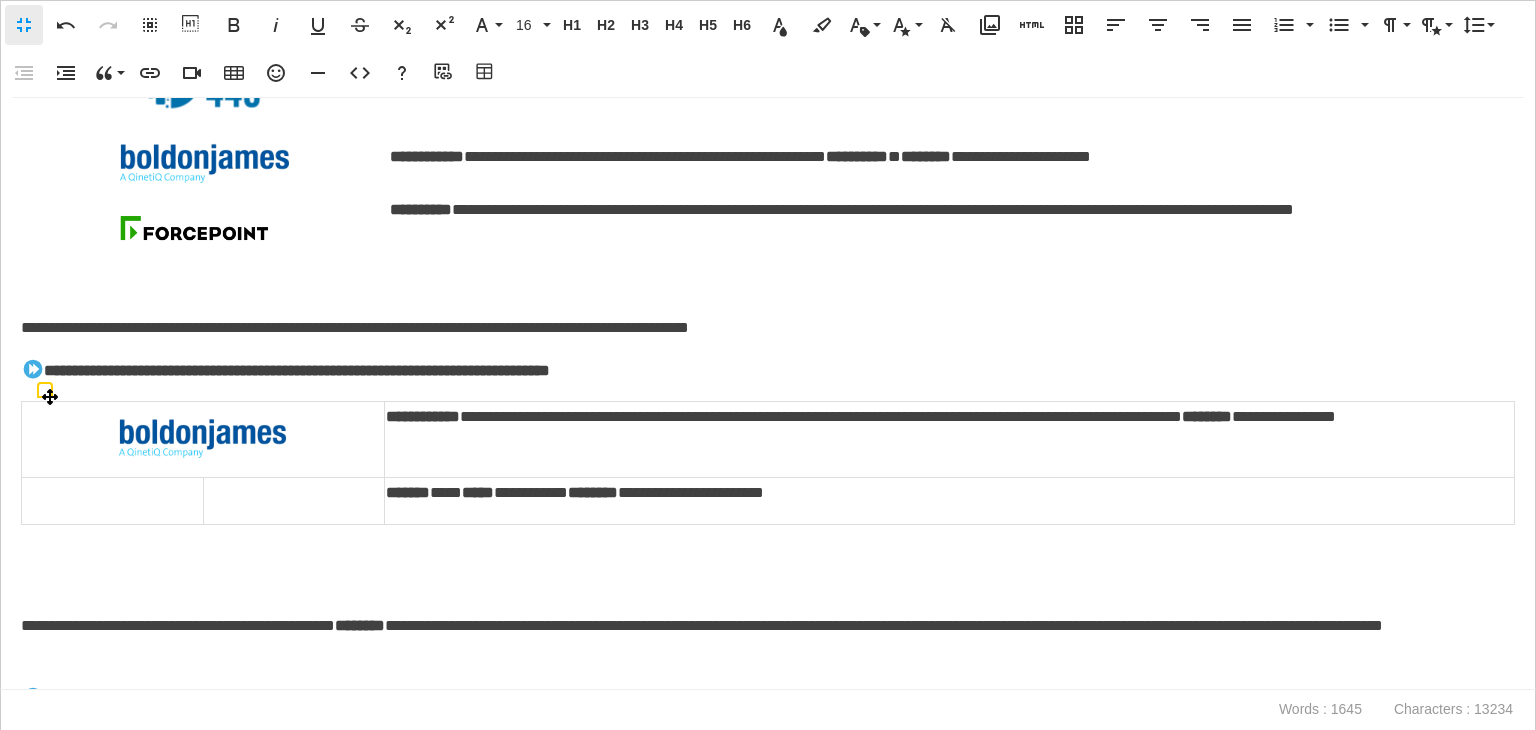 click at bounding box center (113, 500) 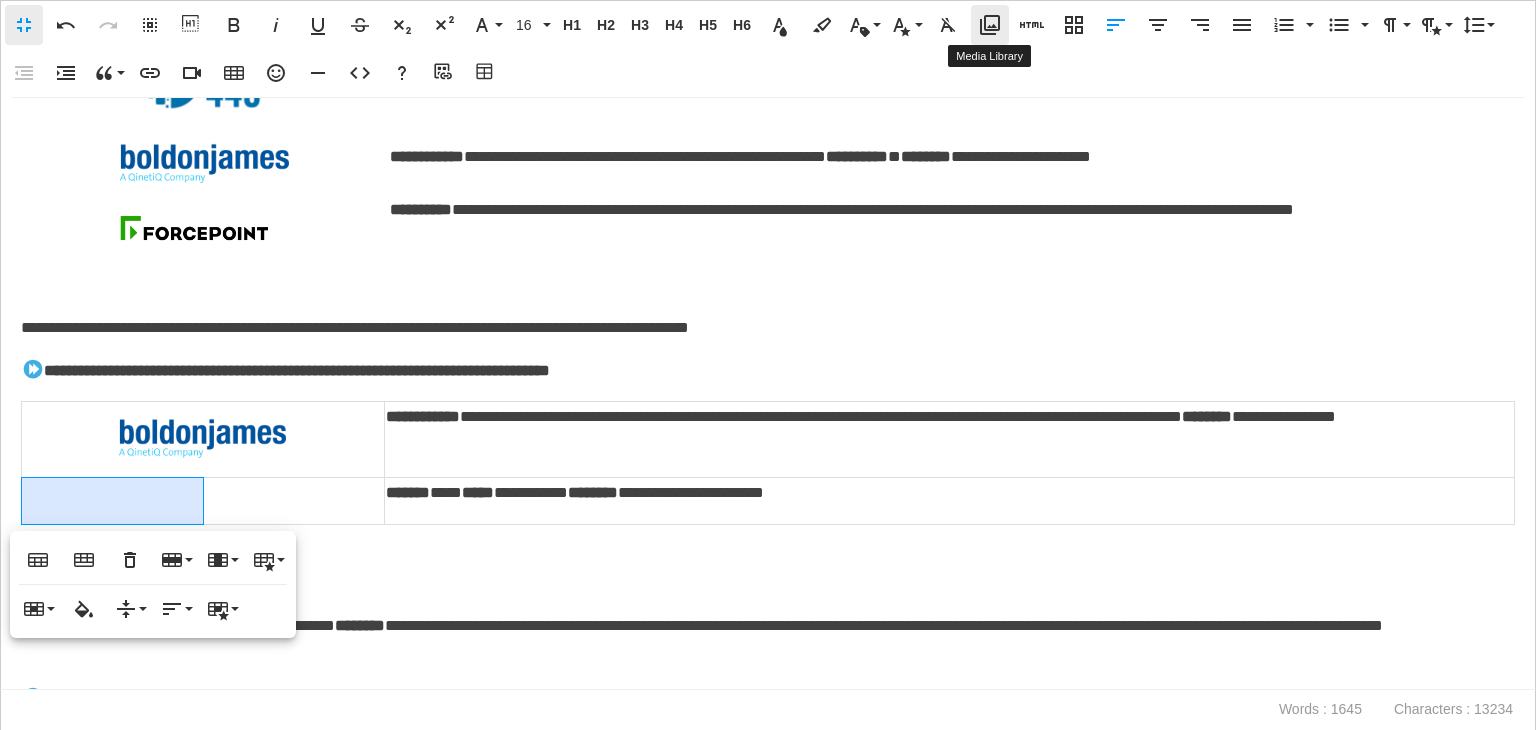 click on "Media Library" at bounding box center (990, 25) 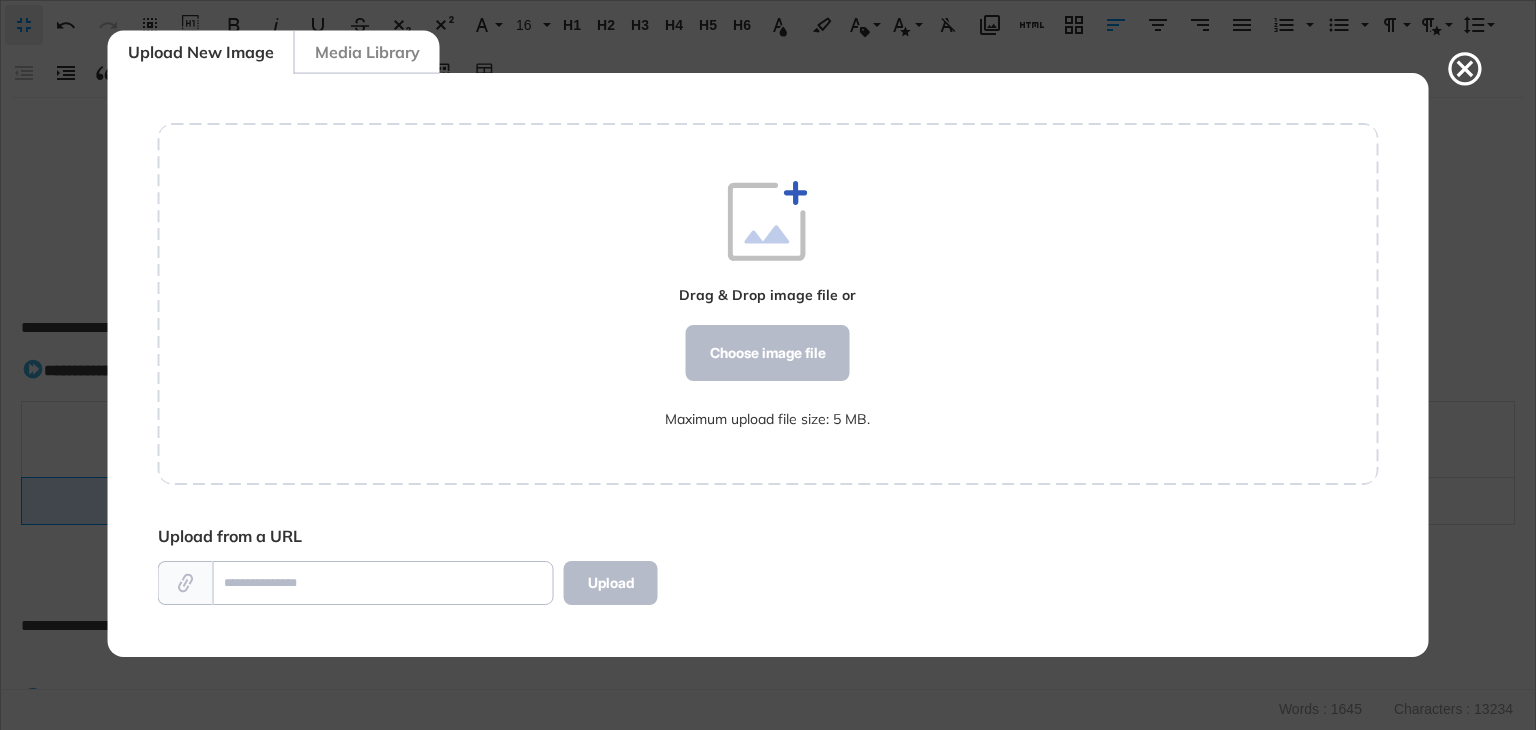 scroll, scrollTop: 583, scrollLeft: 1220, axis: both 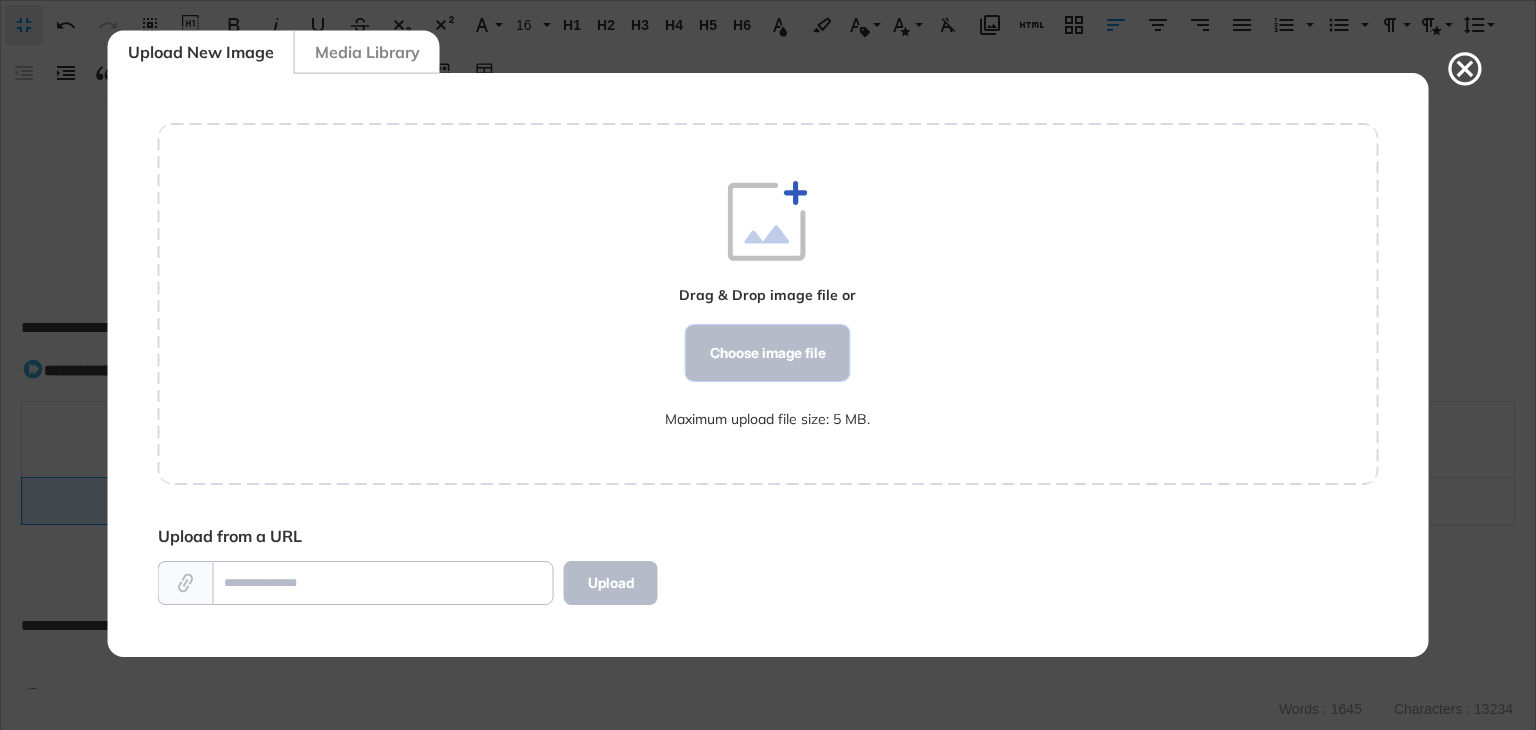 click on "Choose image file" at bounding box center (768, 353) 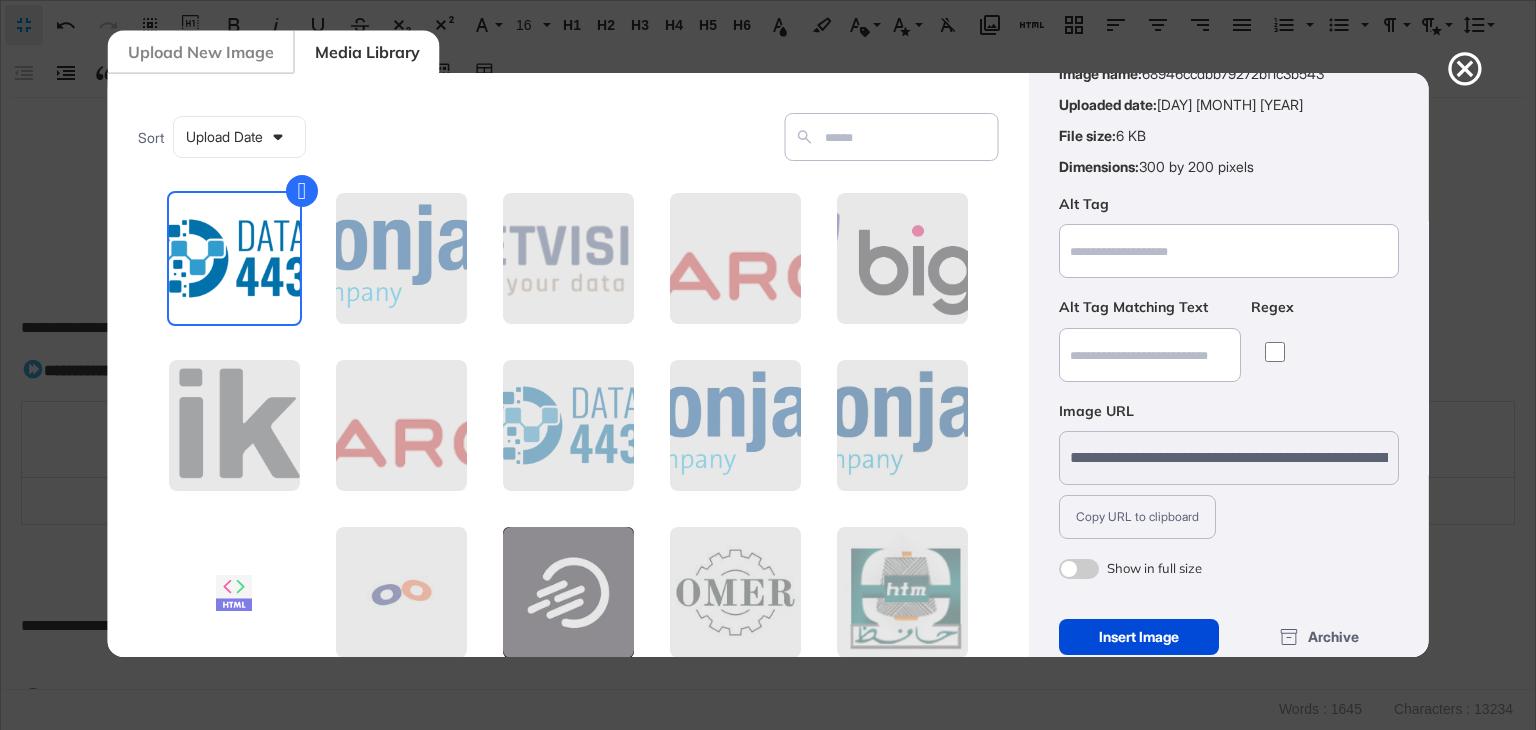 scroll, scrollTop: 144, scrollLeft: 0, axis: vertical 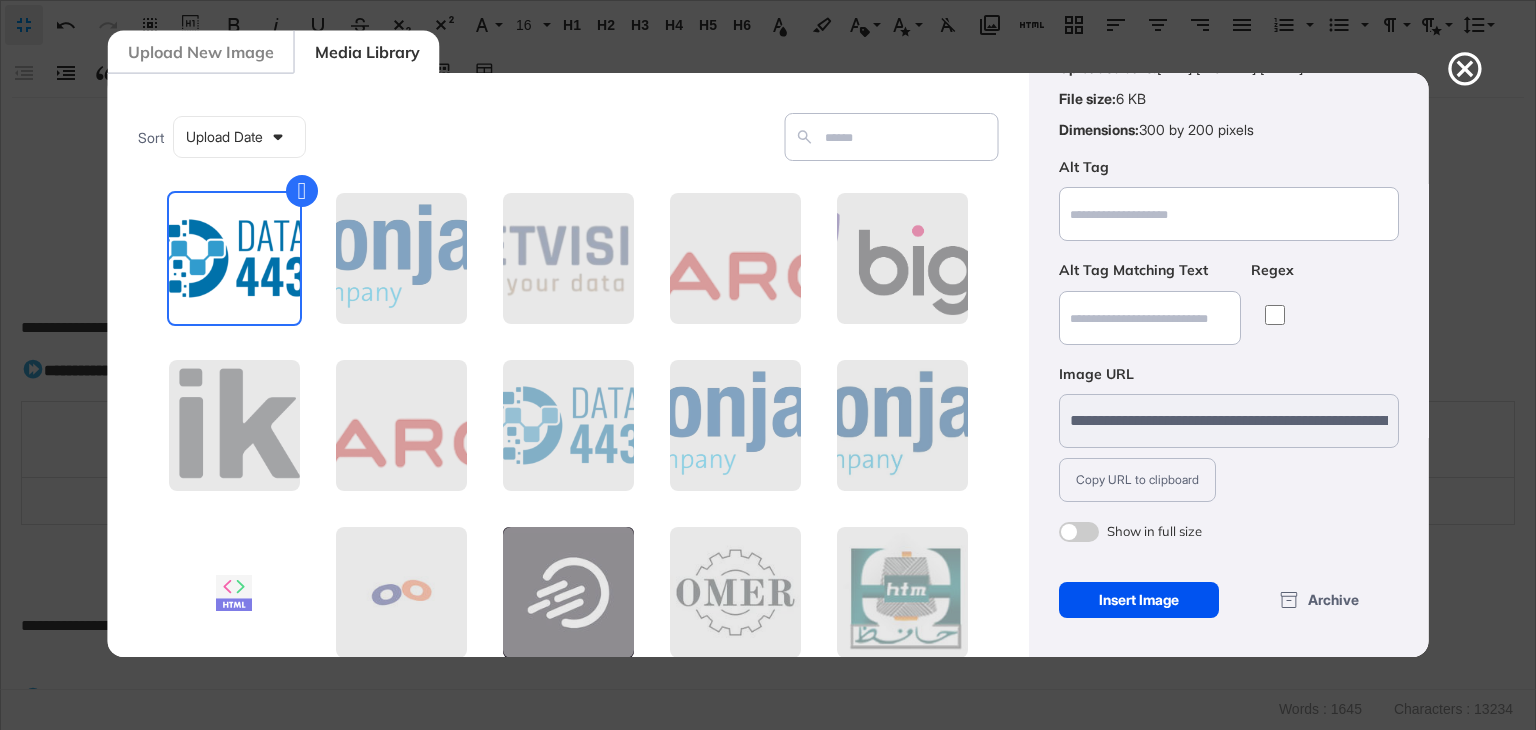 click on "Insert Image" at bounding box center (1138, 600) 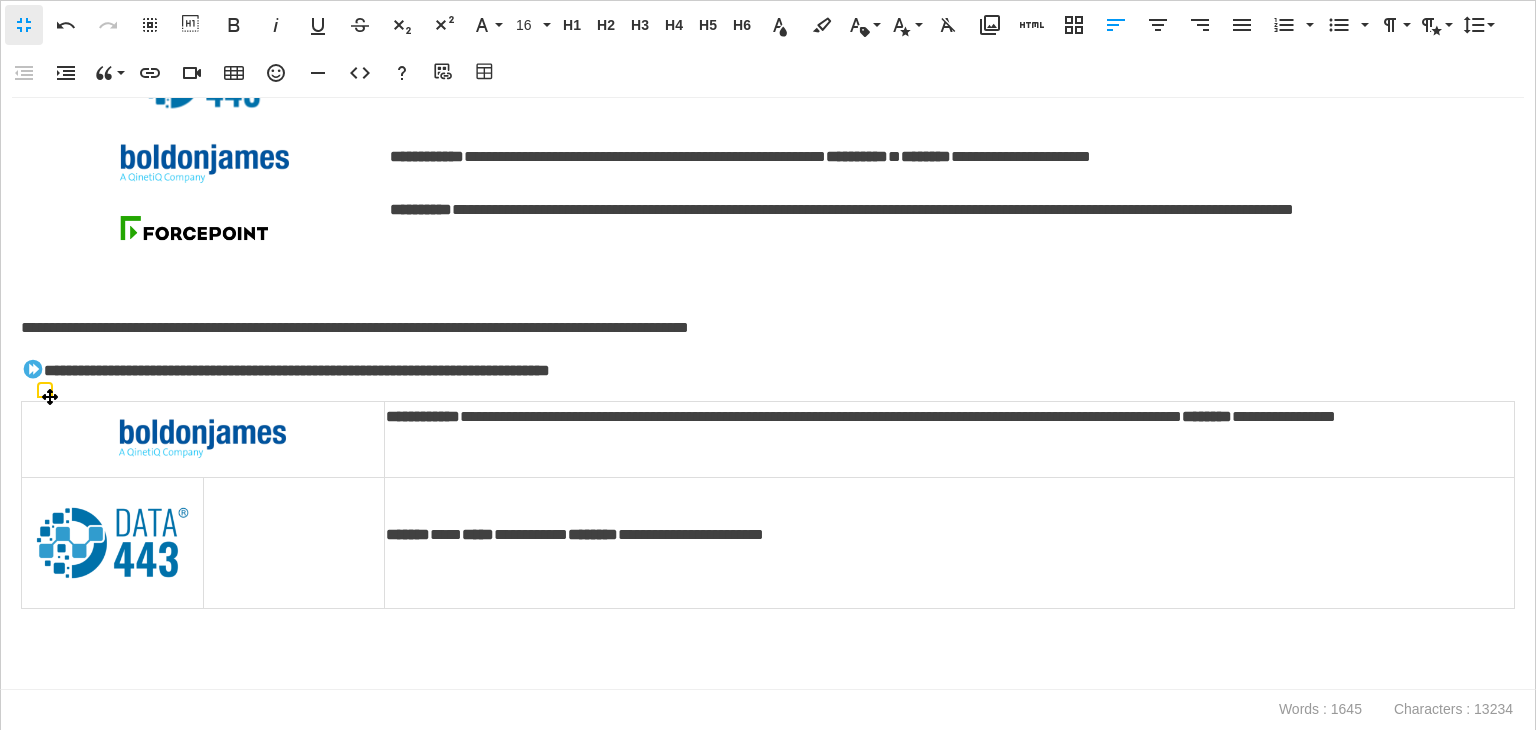 click at bounding box center (112, 543) 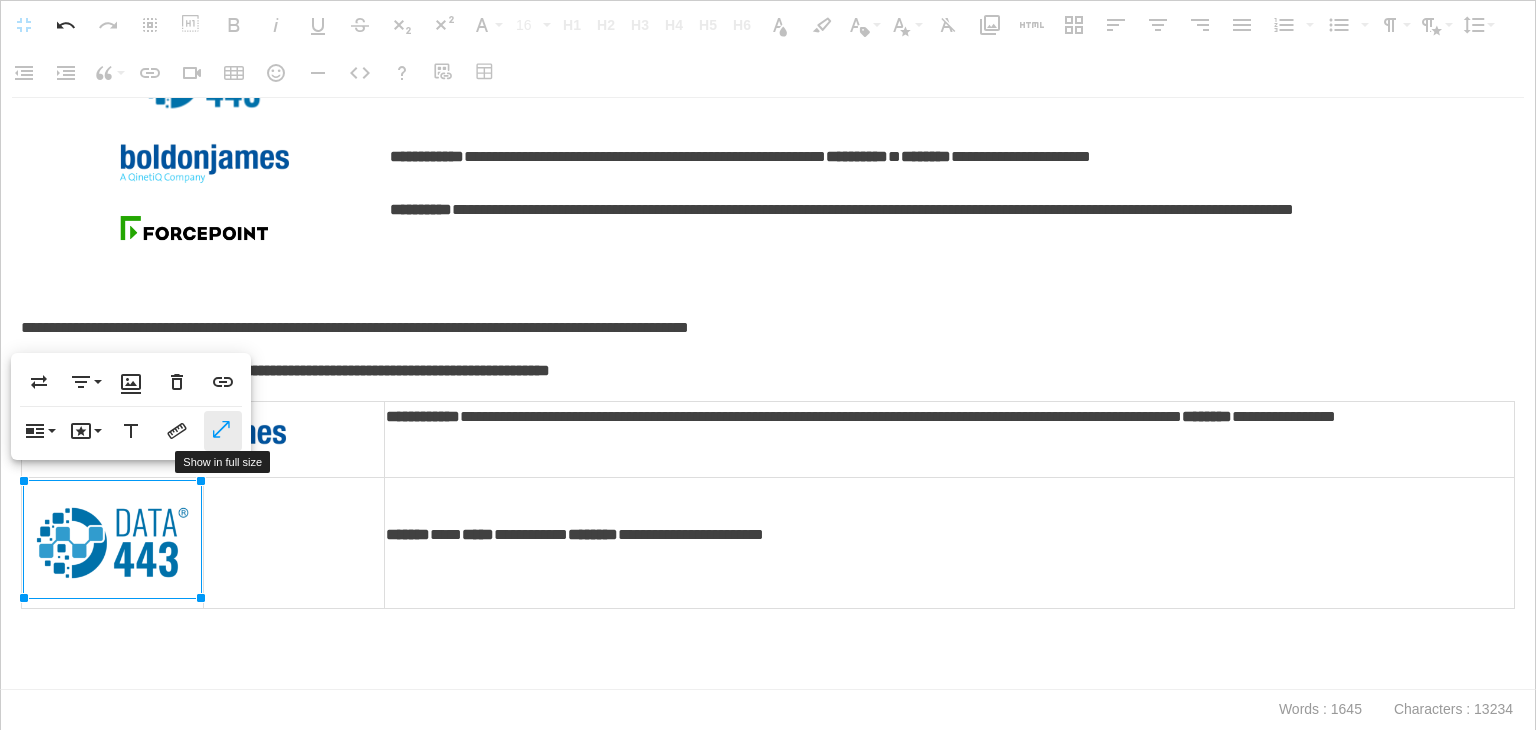 click 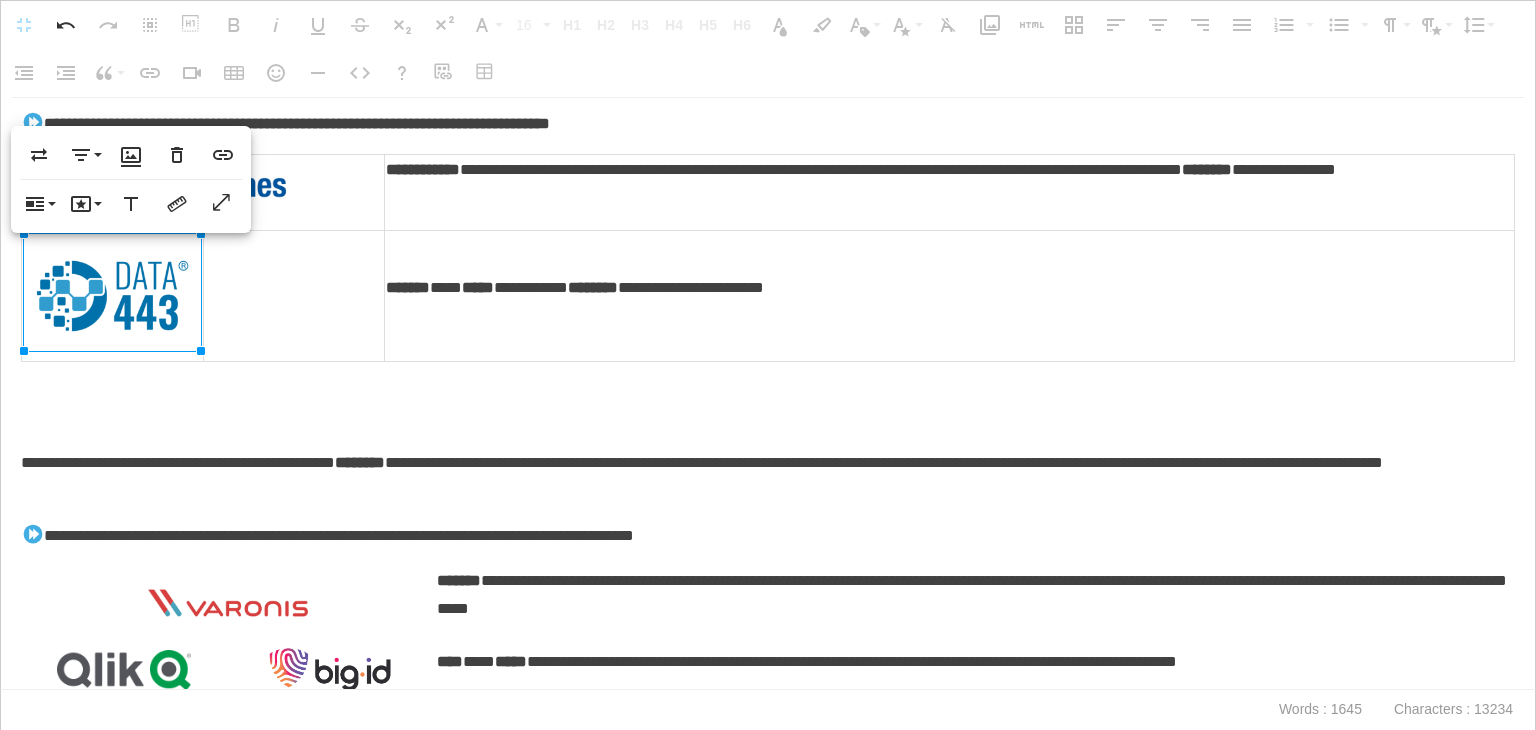 scroll, scrollTop: 1265, scrollLeft: 0, axis: vertical 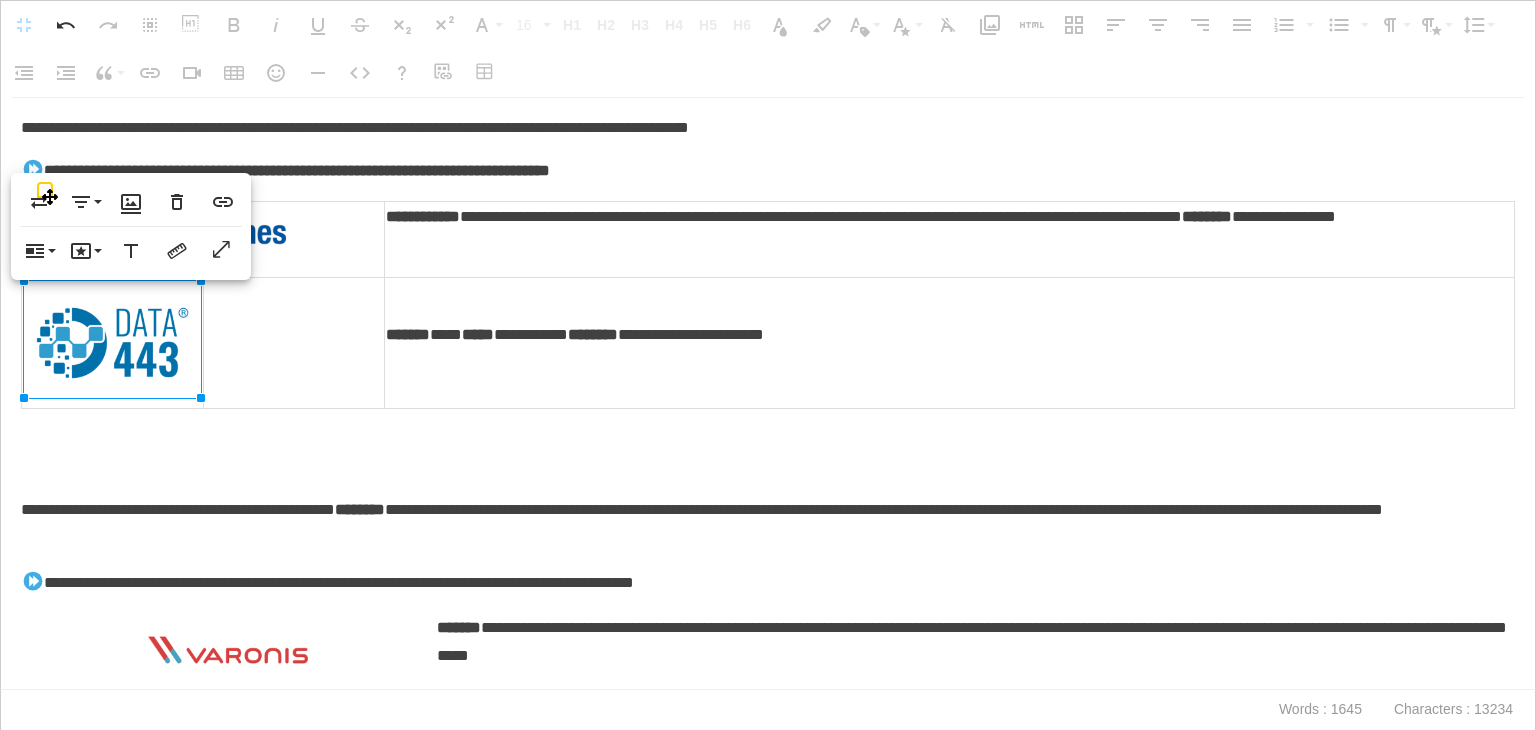 click at bounding box center [294, 342] 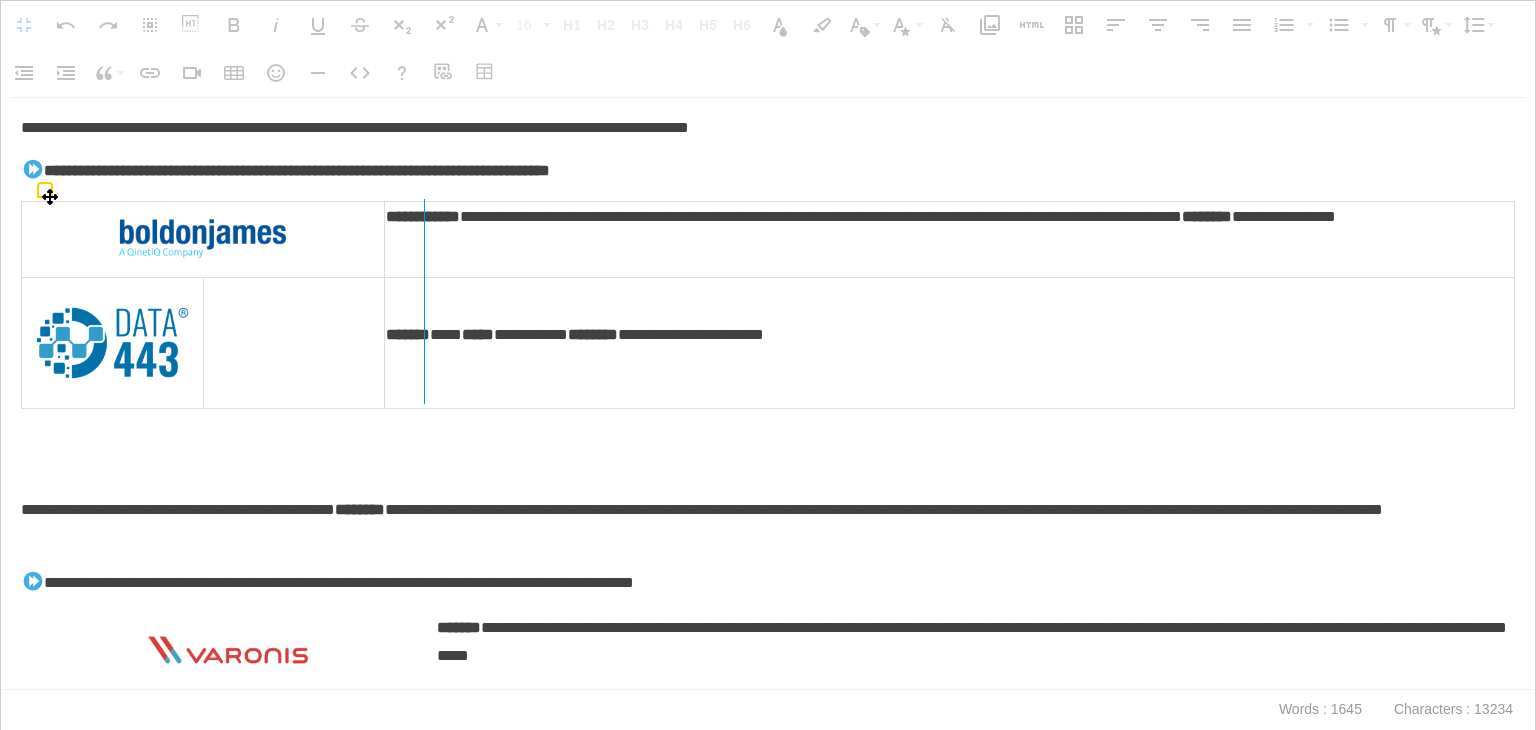 drag, startPoint x: 383, startPoint y: 371, endPoint x: 423, endPoint y: 375, distance: 40.1995 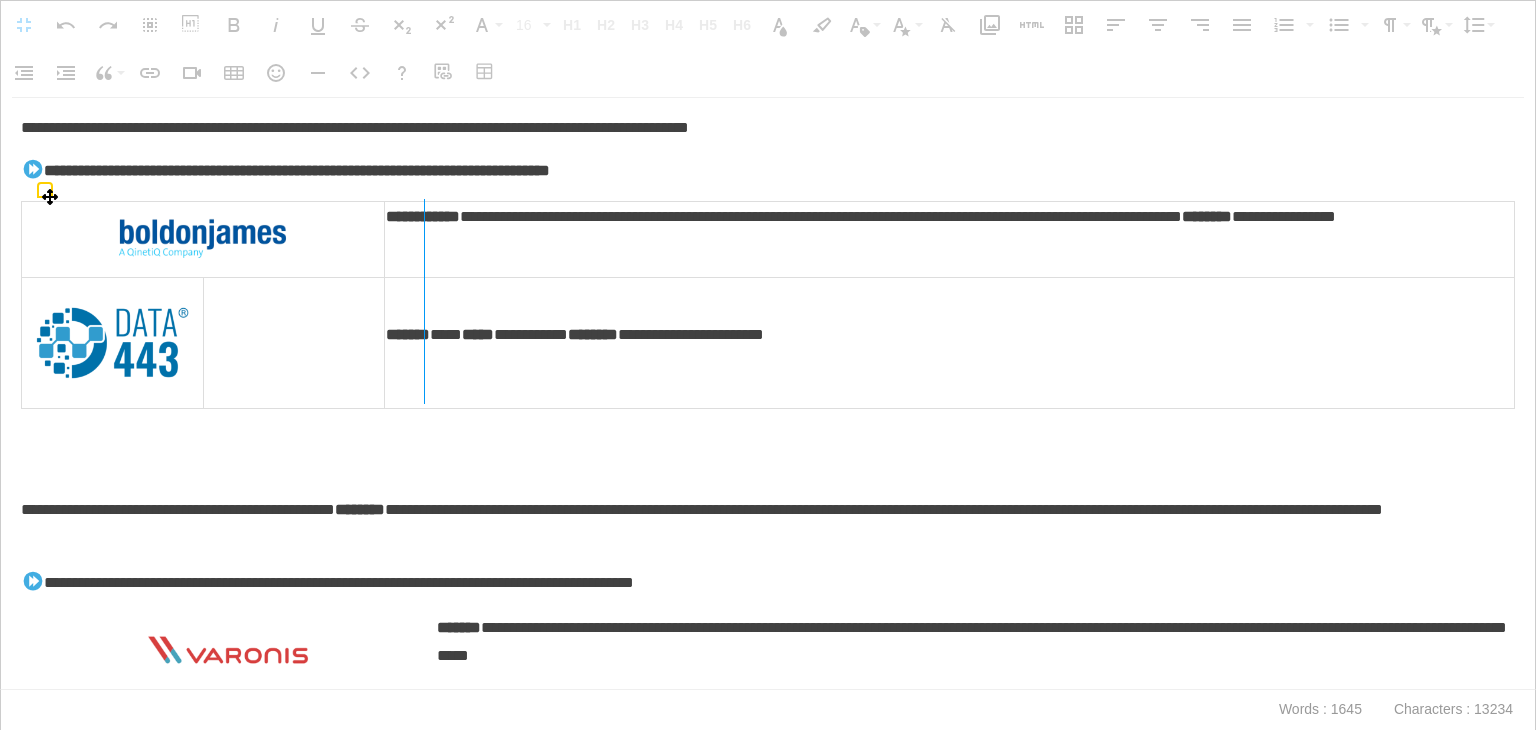 click at bounding box center (424, 301) 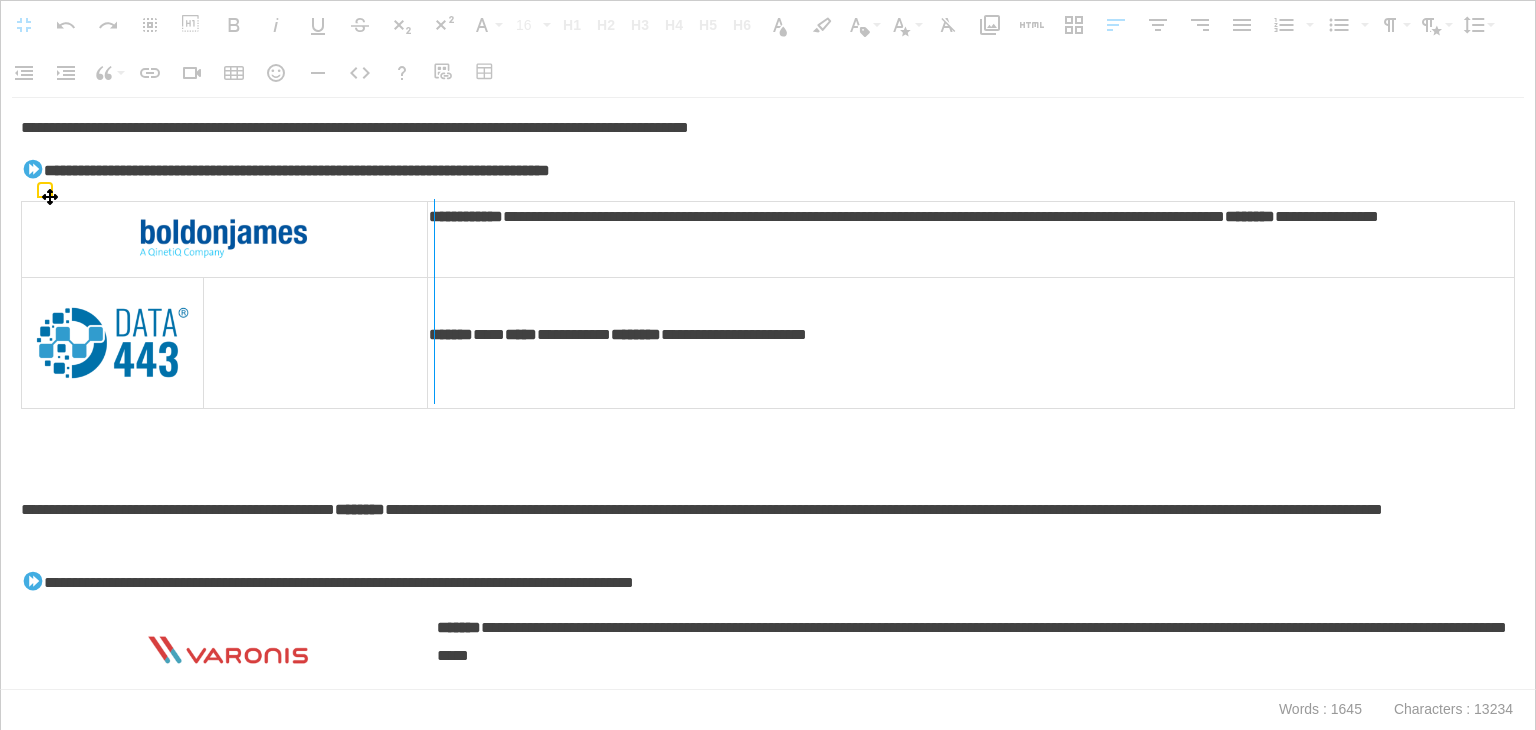 drag, startPoint x: 423, startPoint y: 375, endPoint x: 433, endPoint y: 377, distance: 10.198039 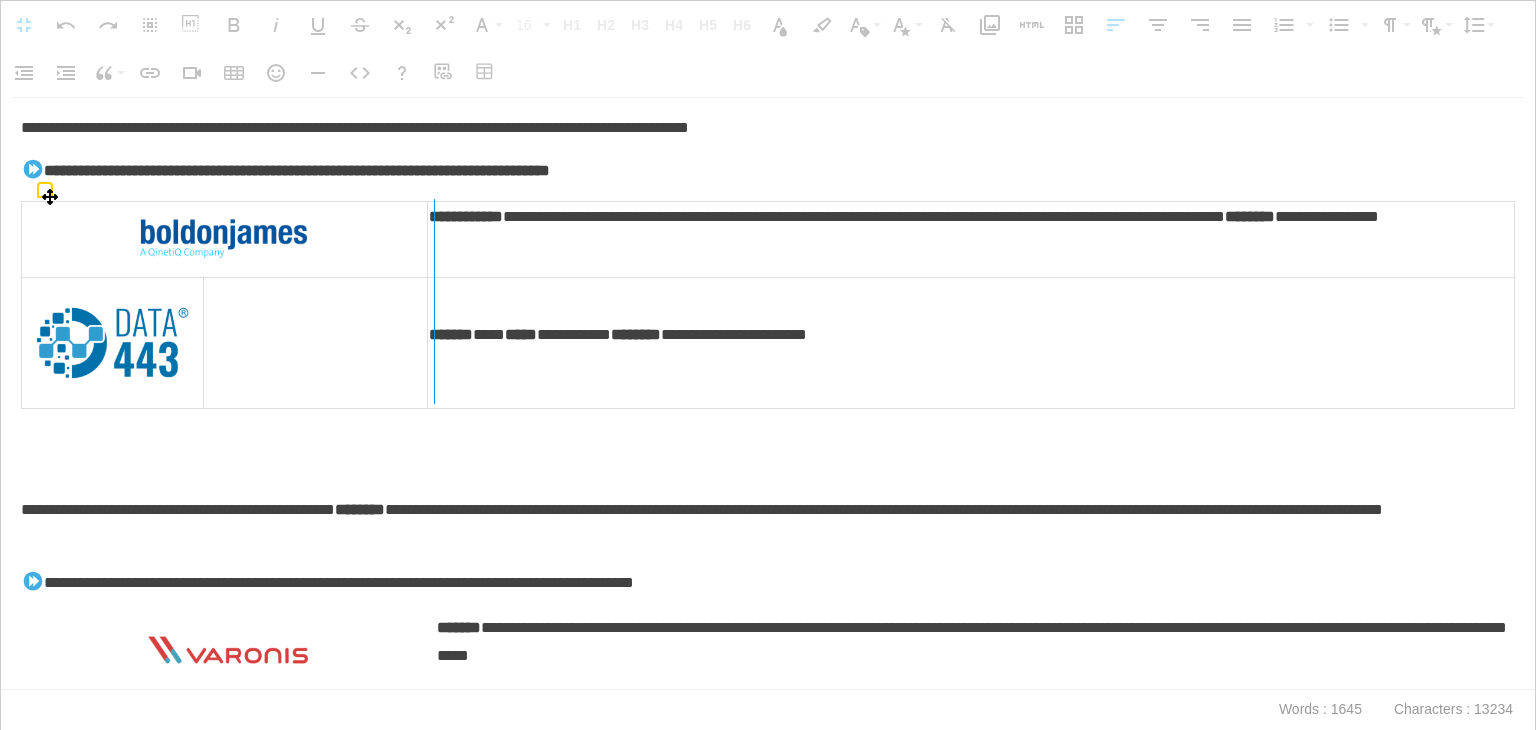 click at bounding box center [434, 301] 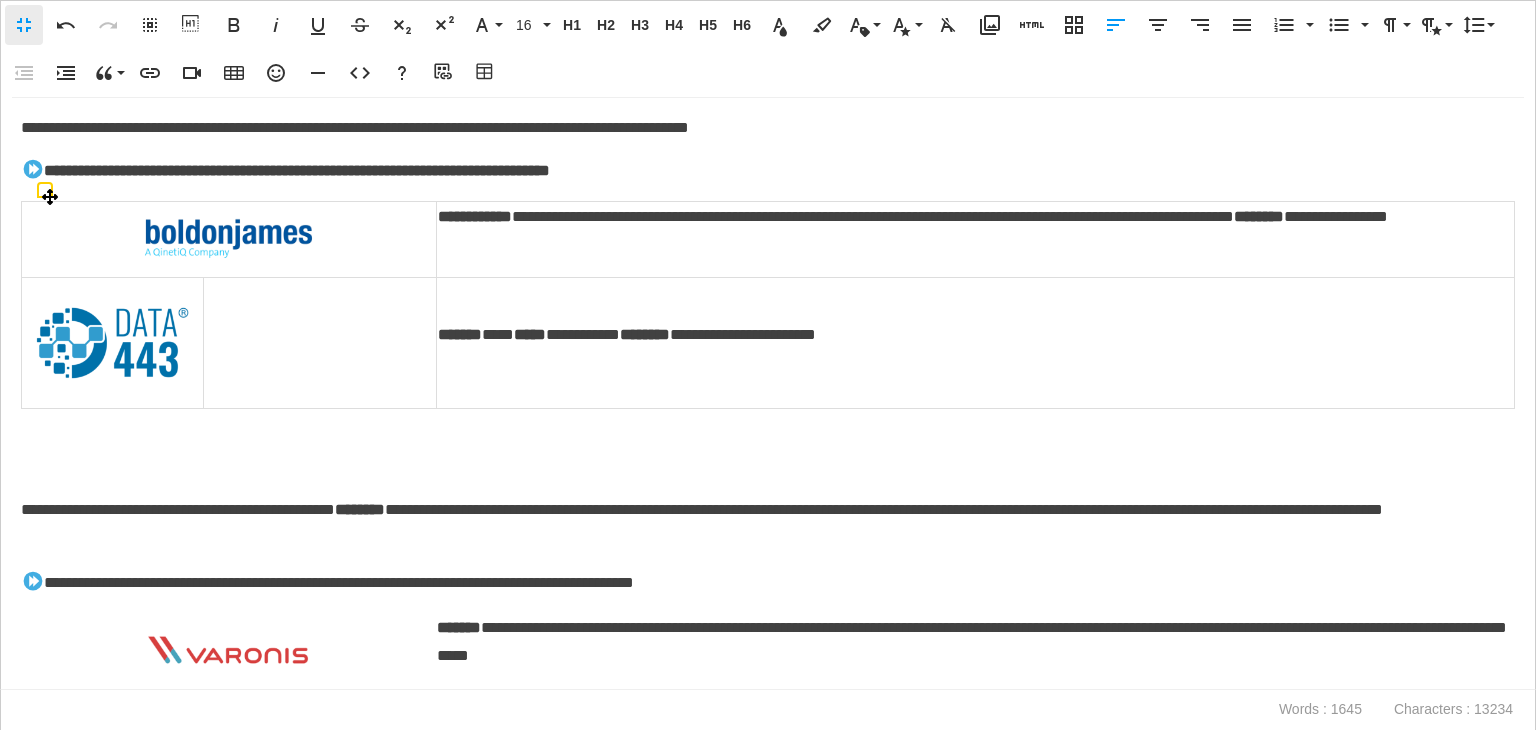 click at bounding box center [112, 343] 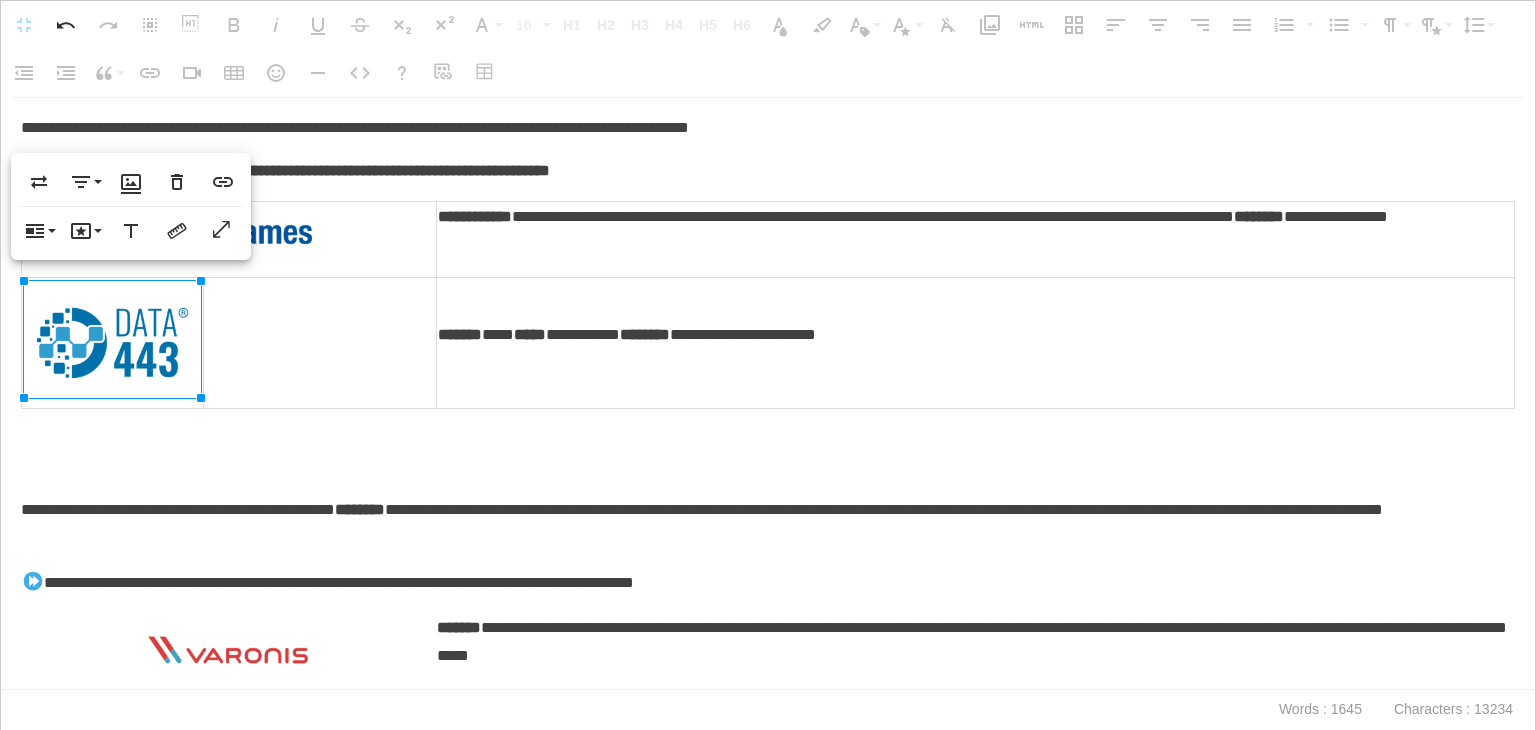 click at bounding box center (763, 423) 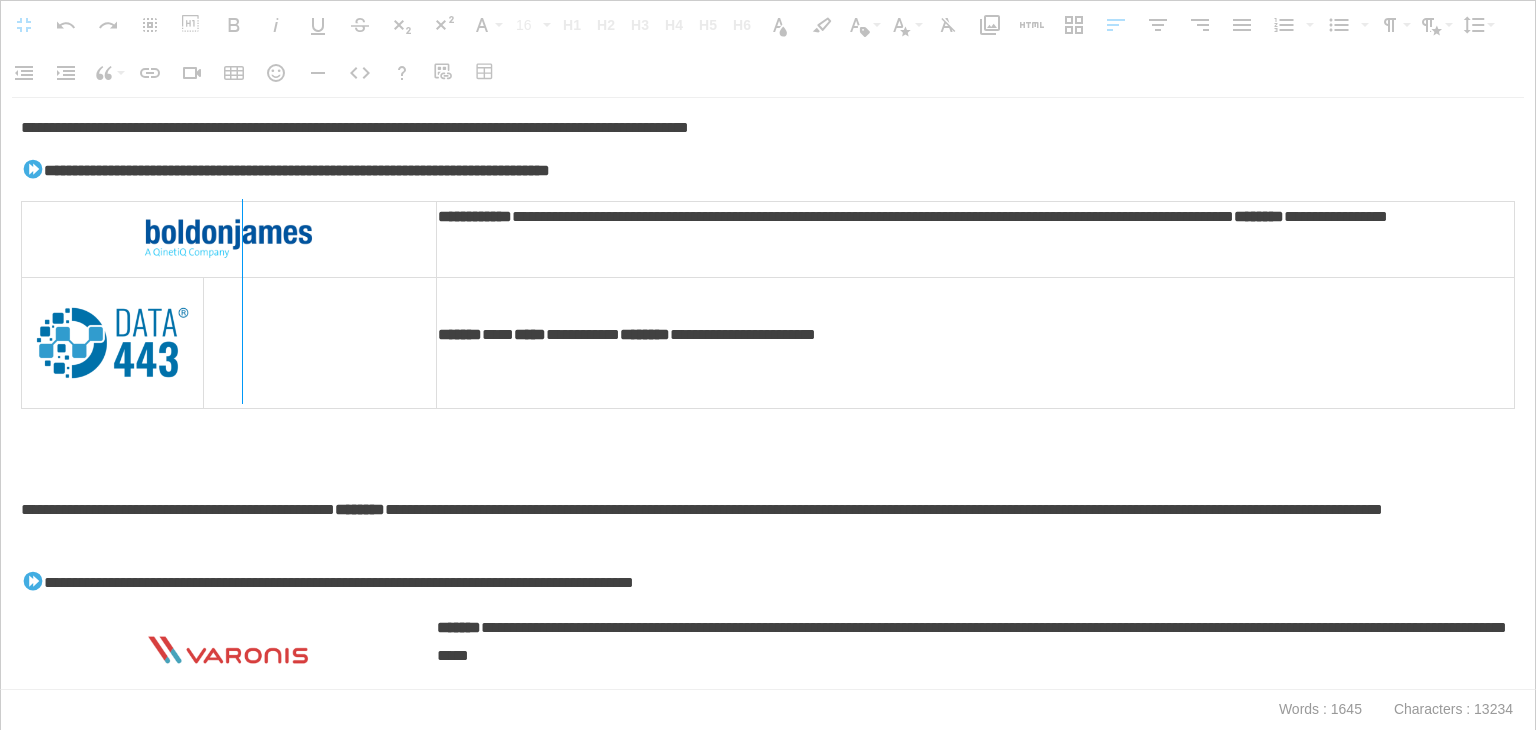 drag, startPoint x: 201, startPoint y: 385, endPoint x: 241, endPoint y: 385, distance: 40 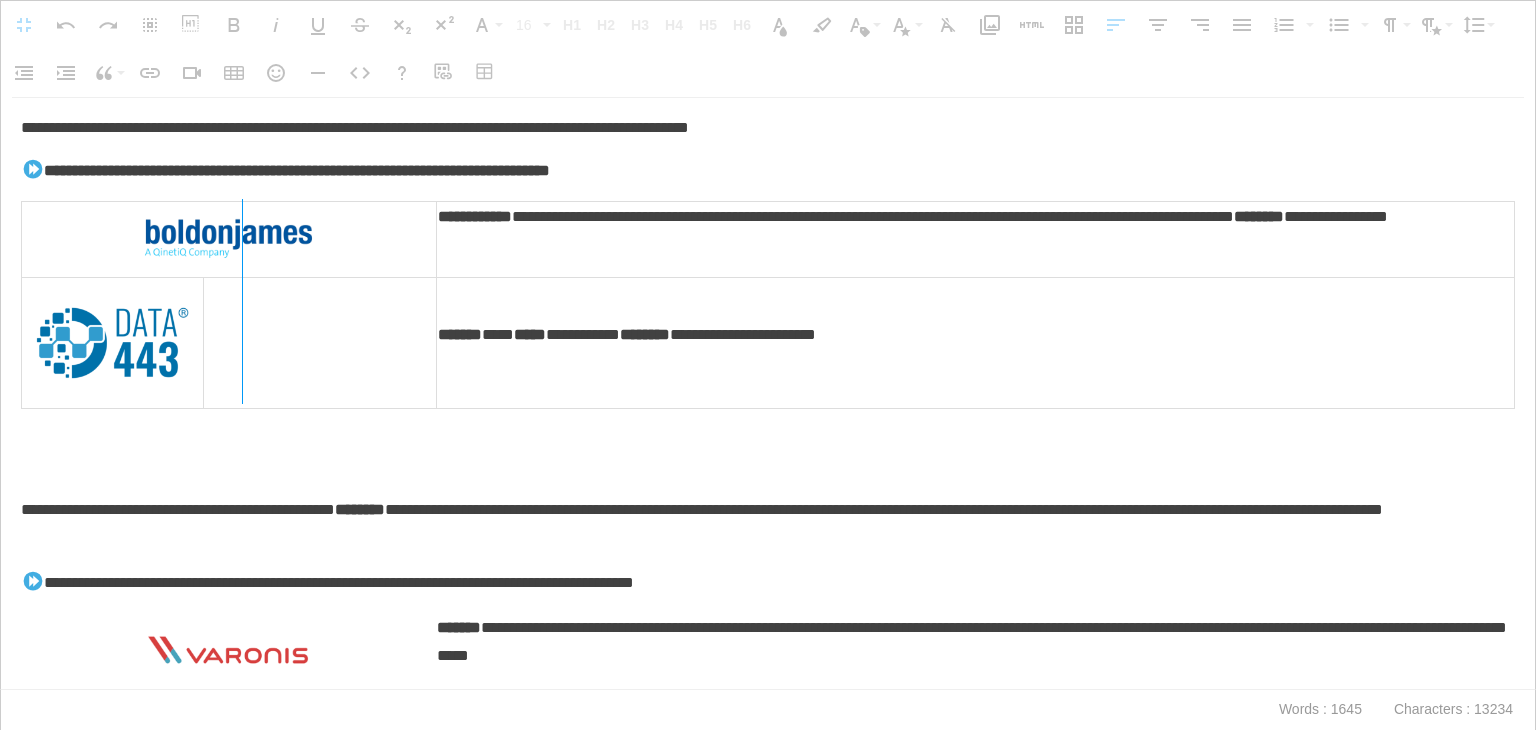 click at bounding box center [242, 301] 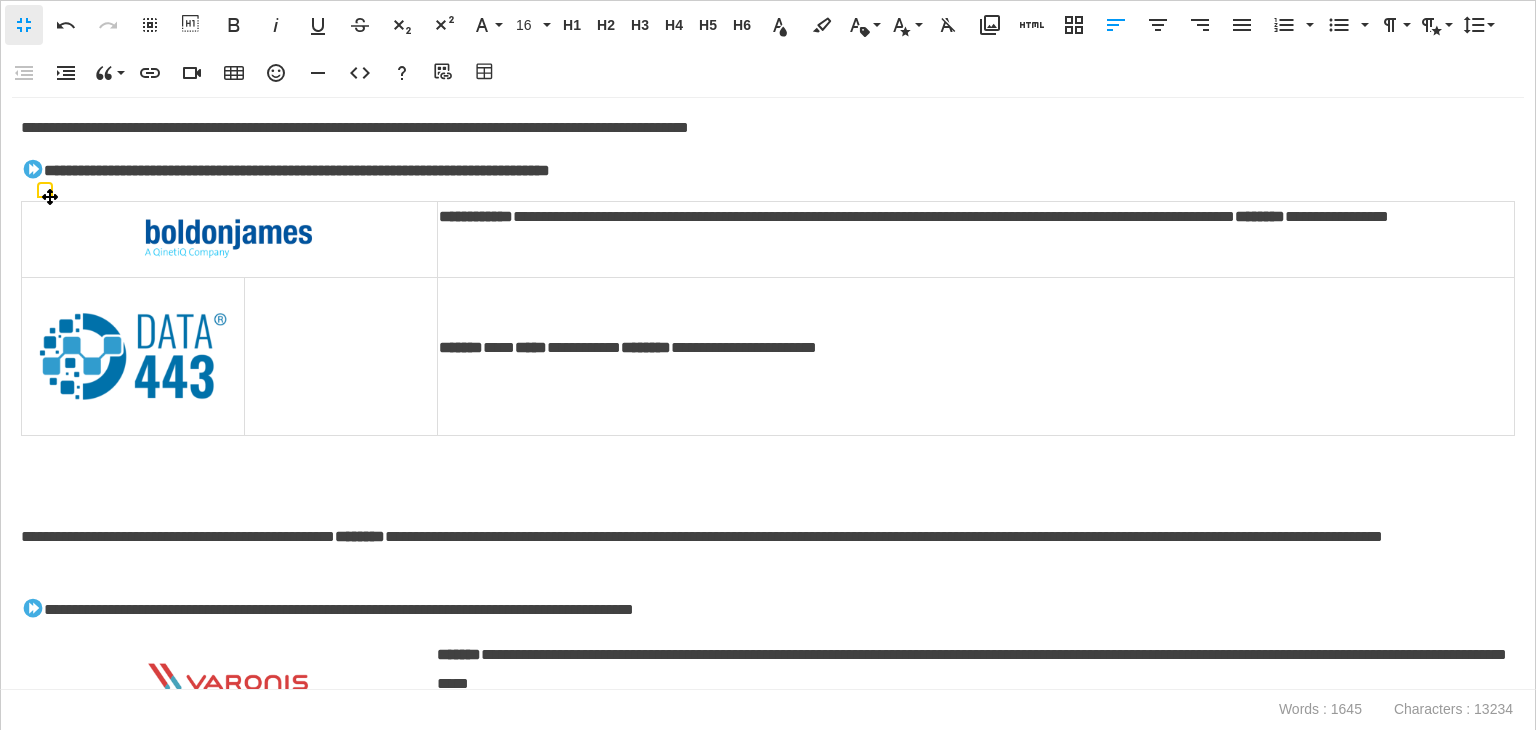 click at bounding box center (133, 356) 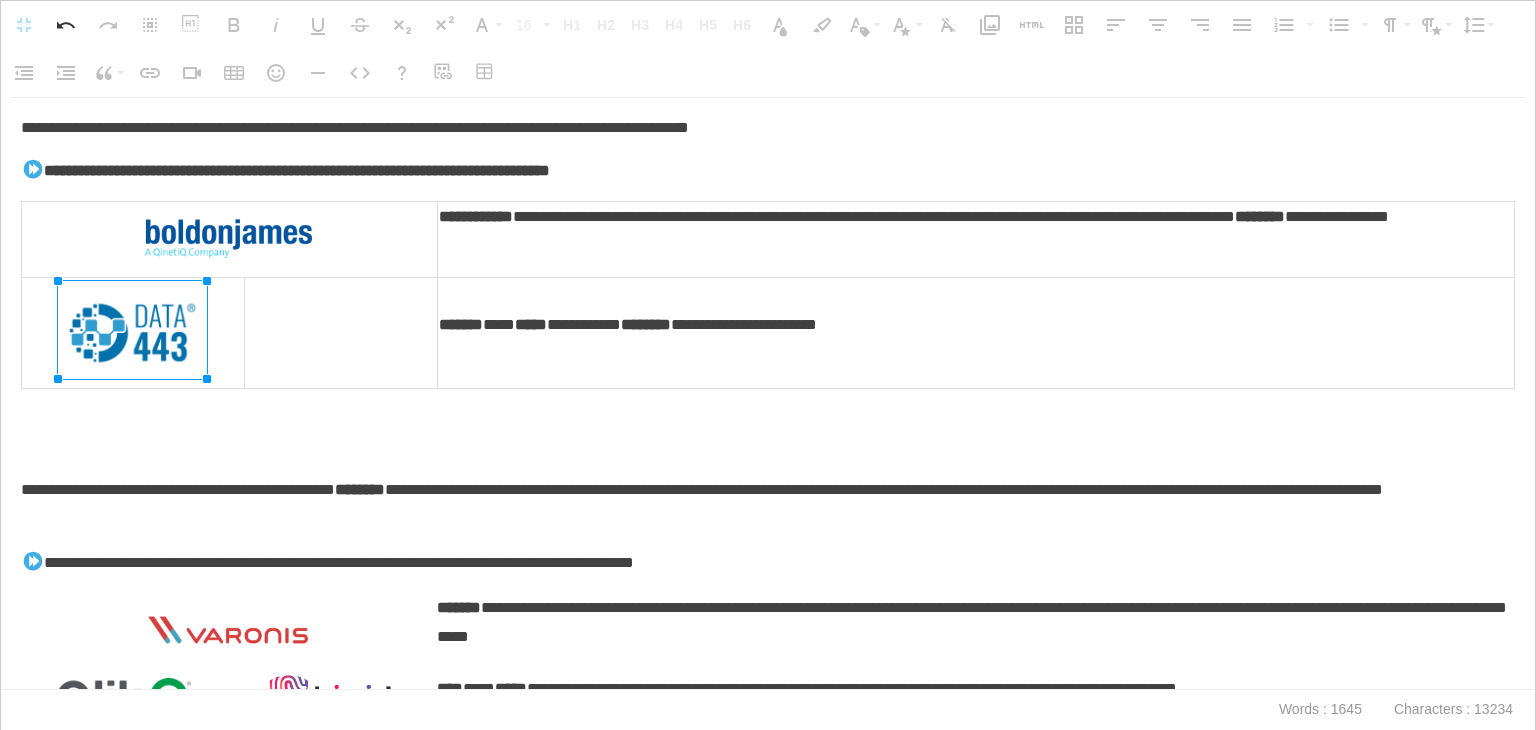 drag, startPoint x: 236, startPoint y: 420, endPoint x: 167, endPoint y: 367, distance: 87.005745 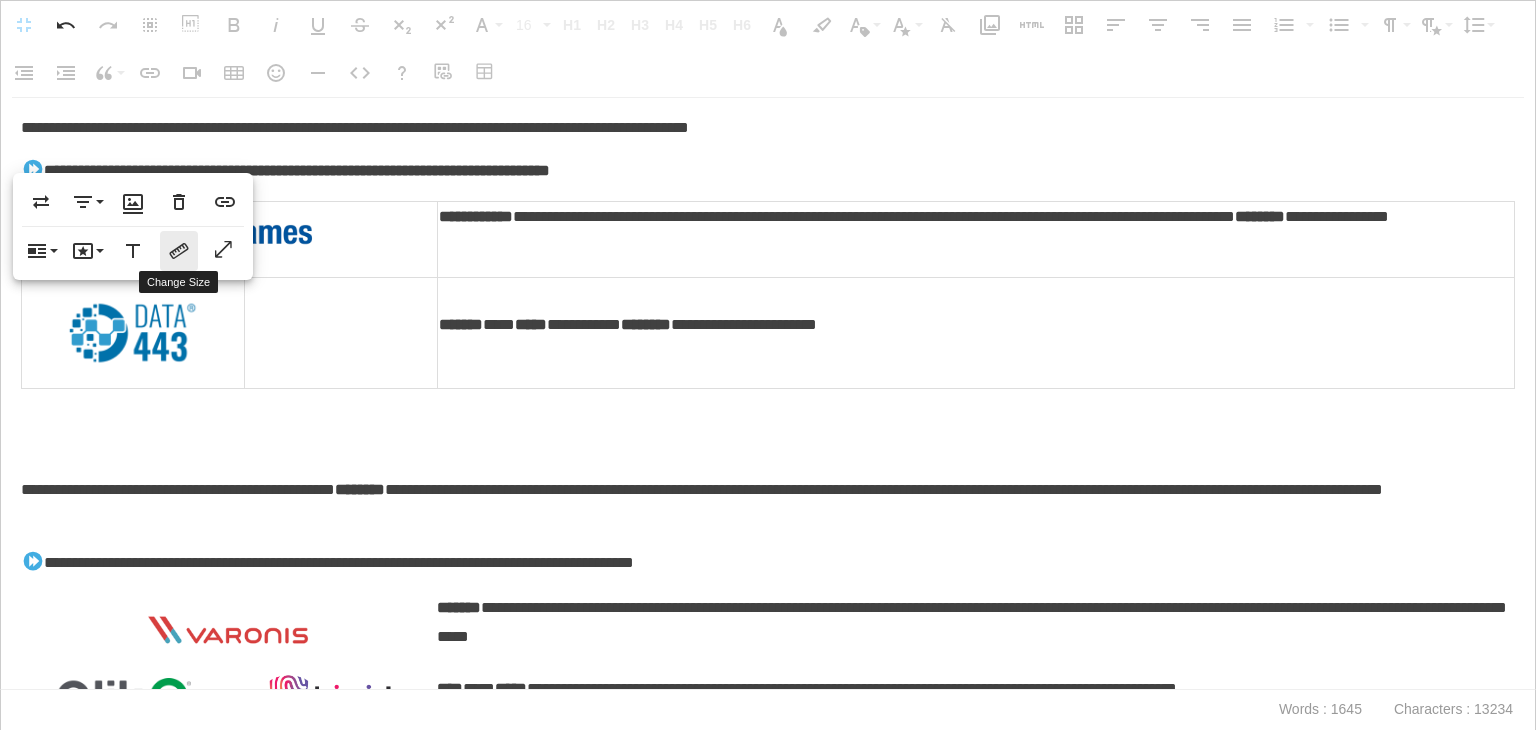 click 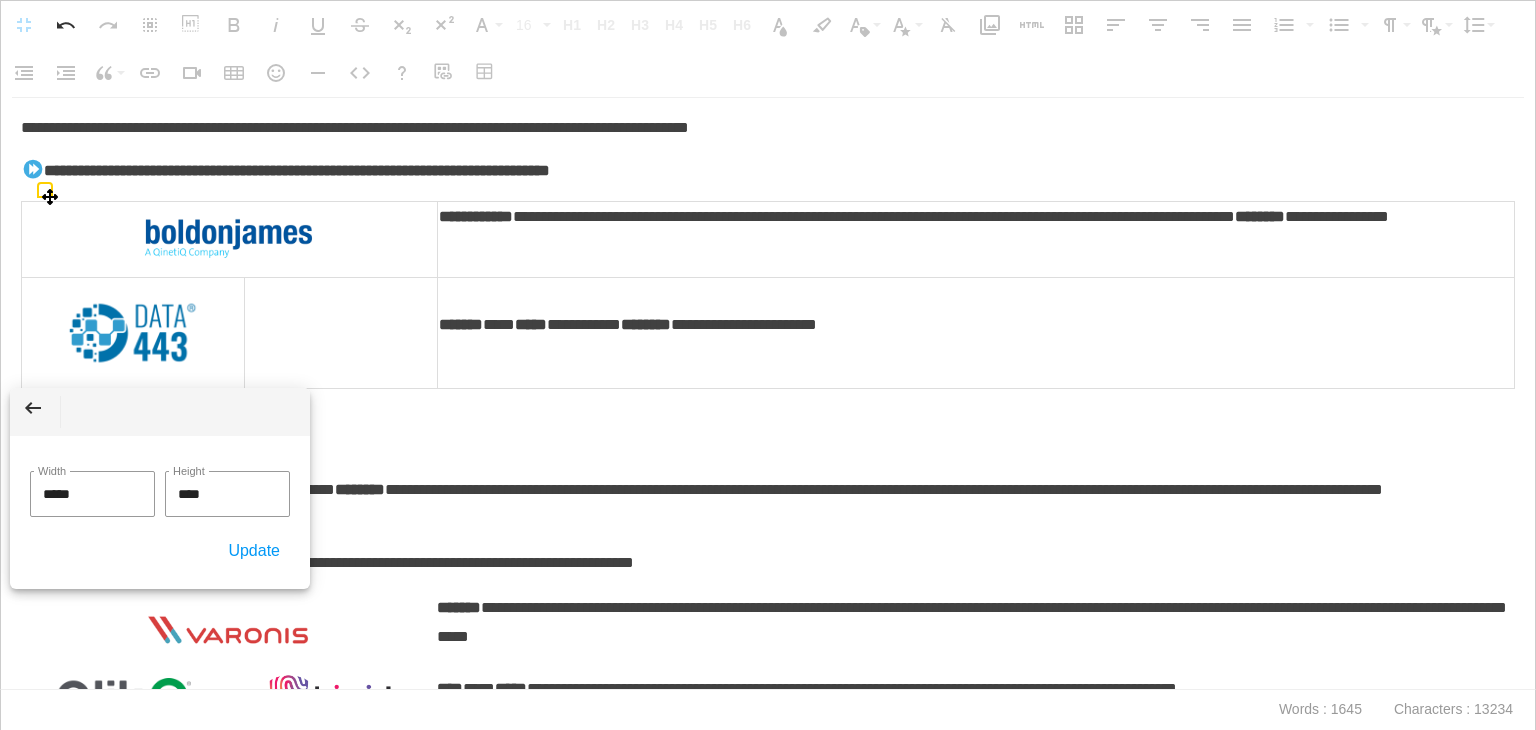 click at bounding box center [340, 332] 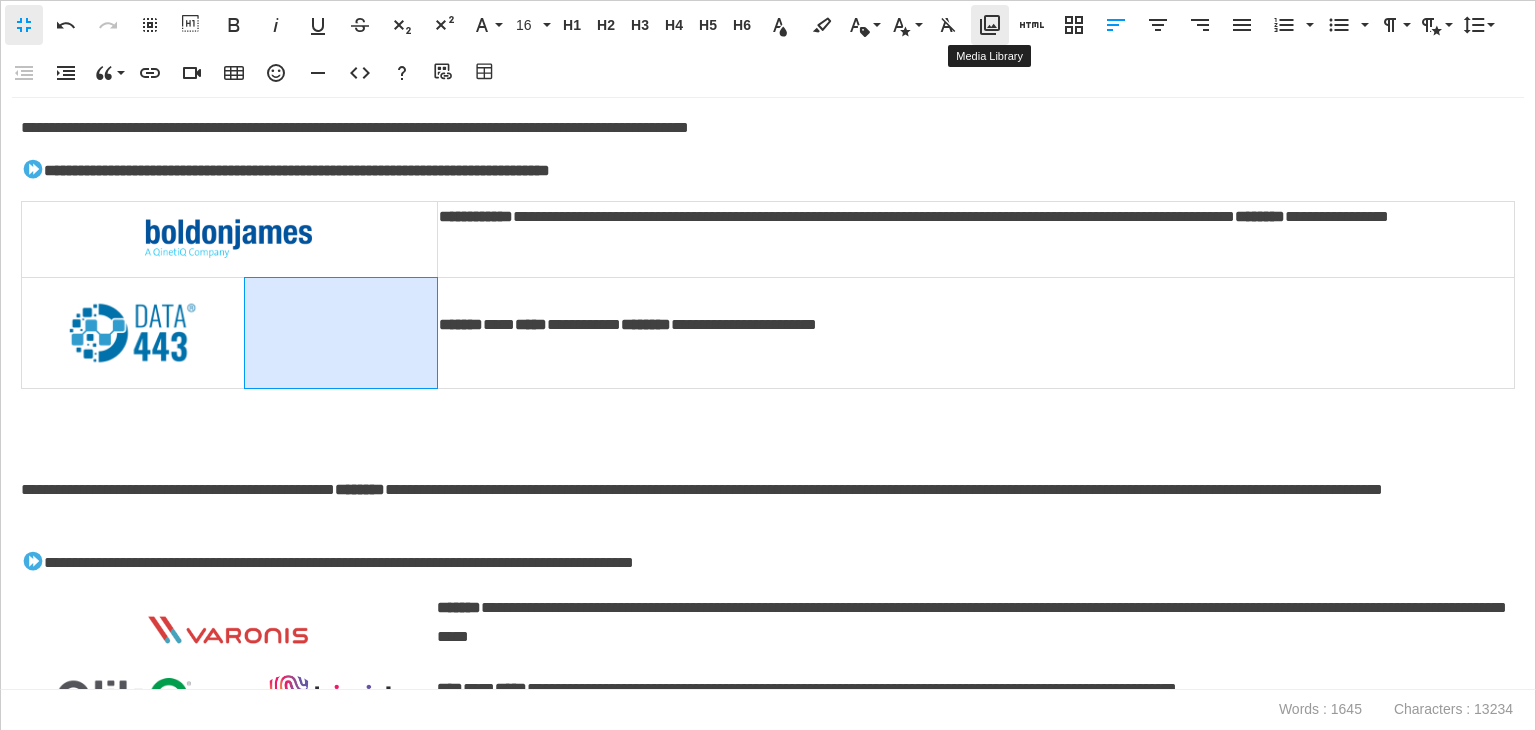 click 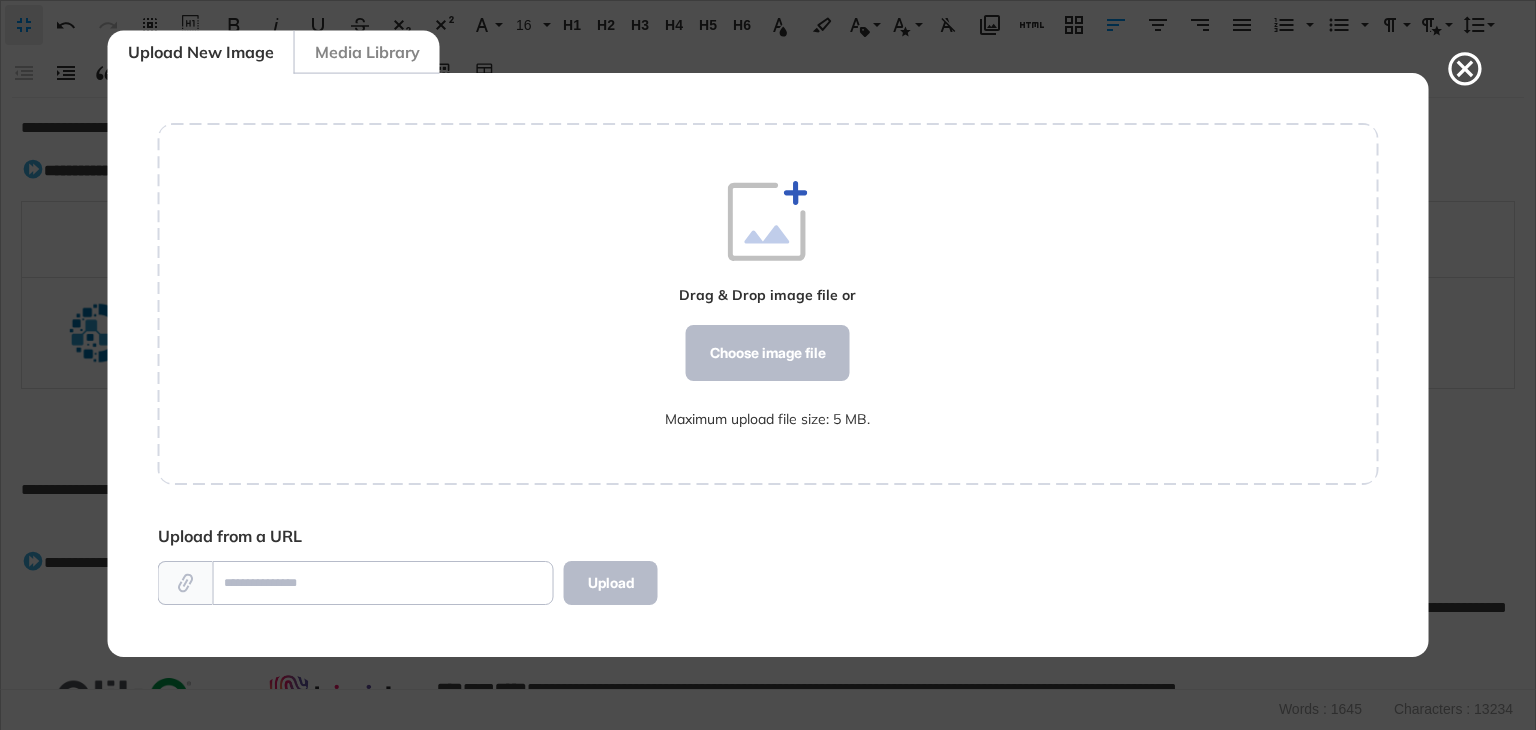 scroll, scrollTop: 583, scrollLeft: 1220, axis: both 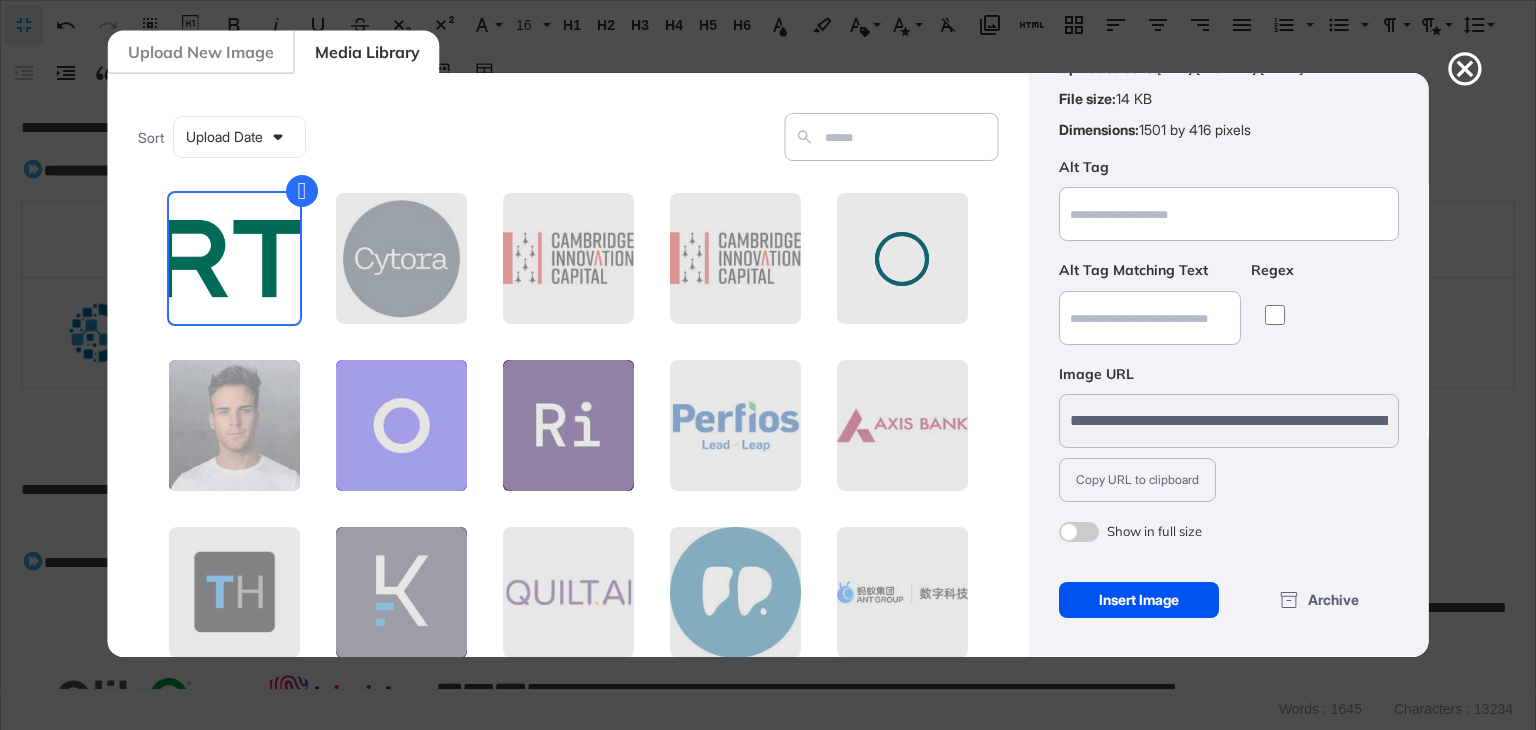 click on "Insert Image" at bounding box center (1138, 600) 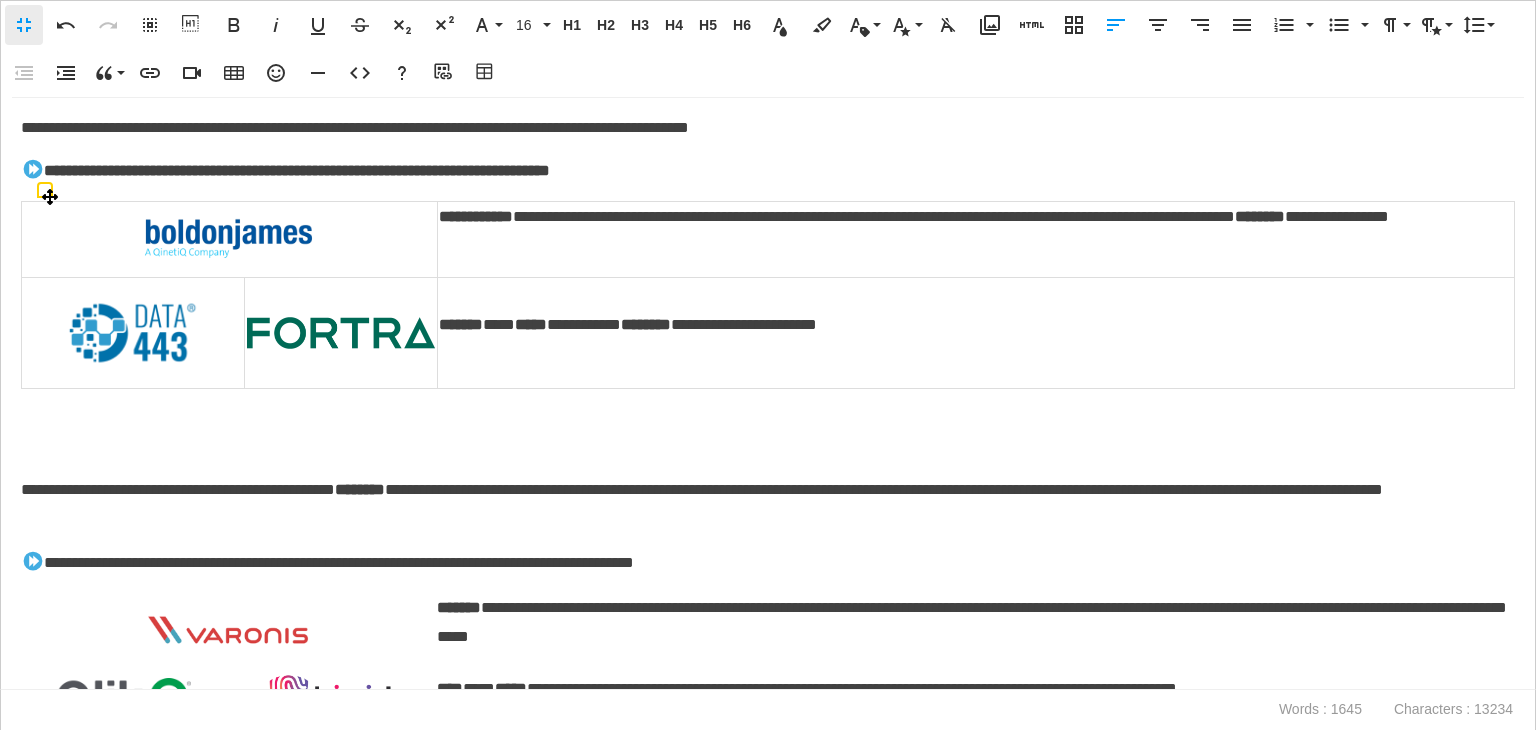 click at bounding box center [341, 333] 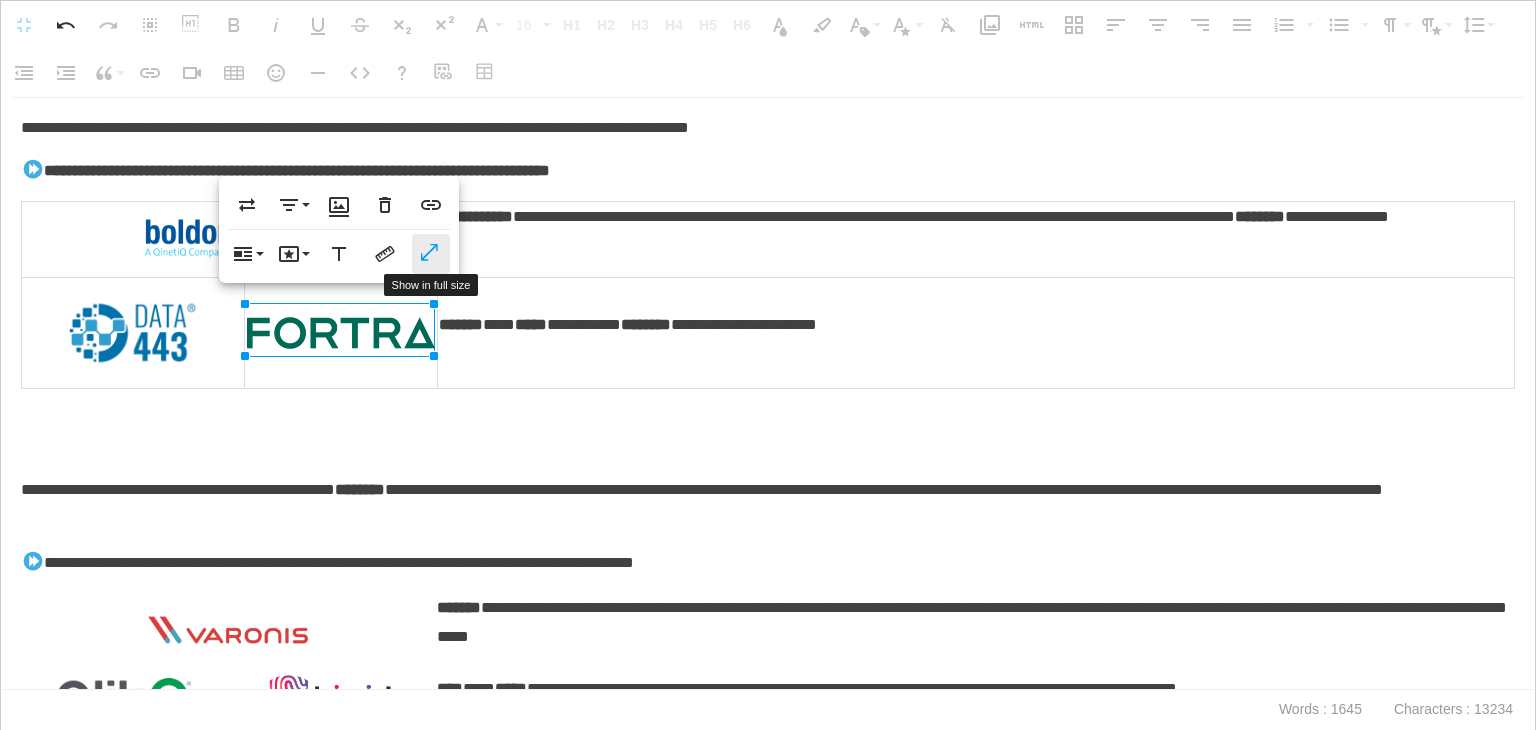 click 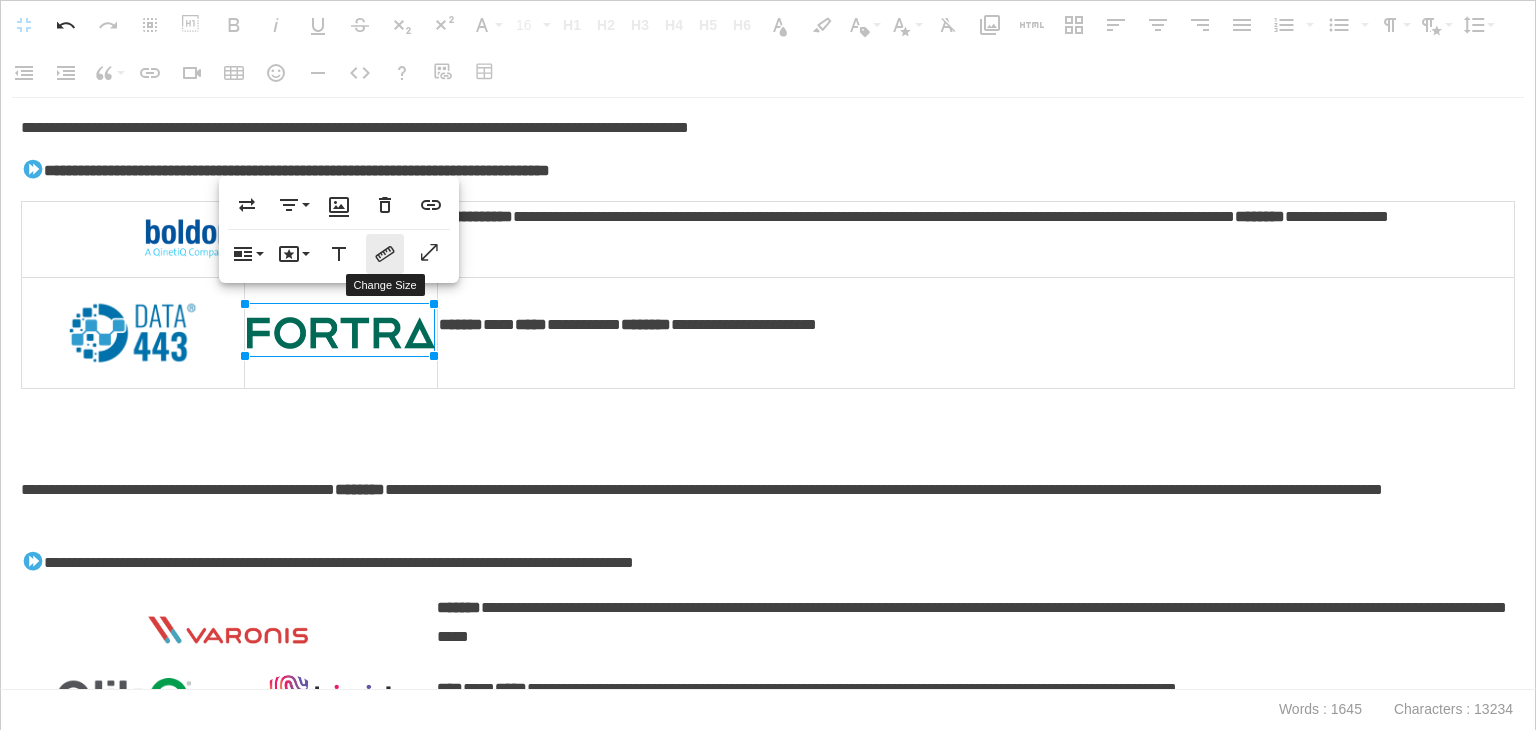 click 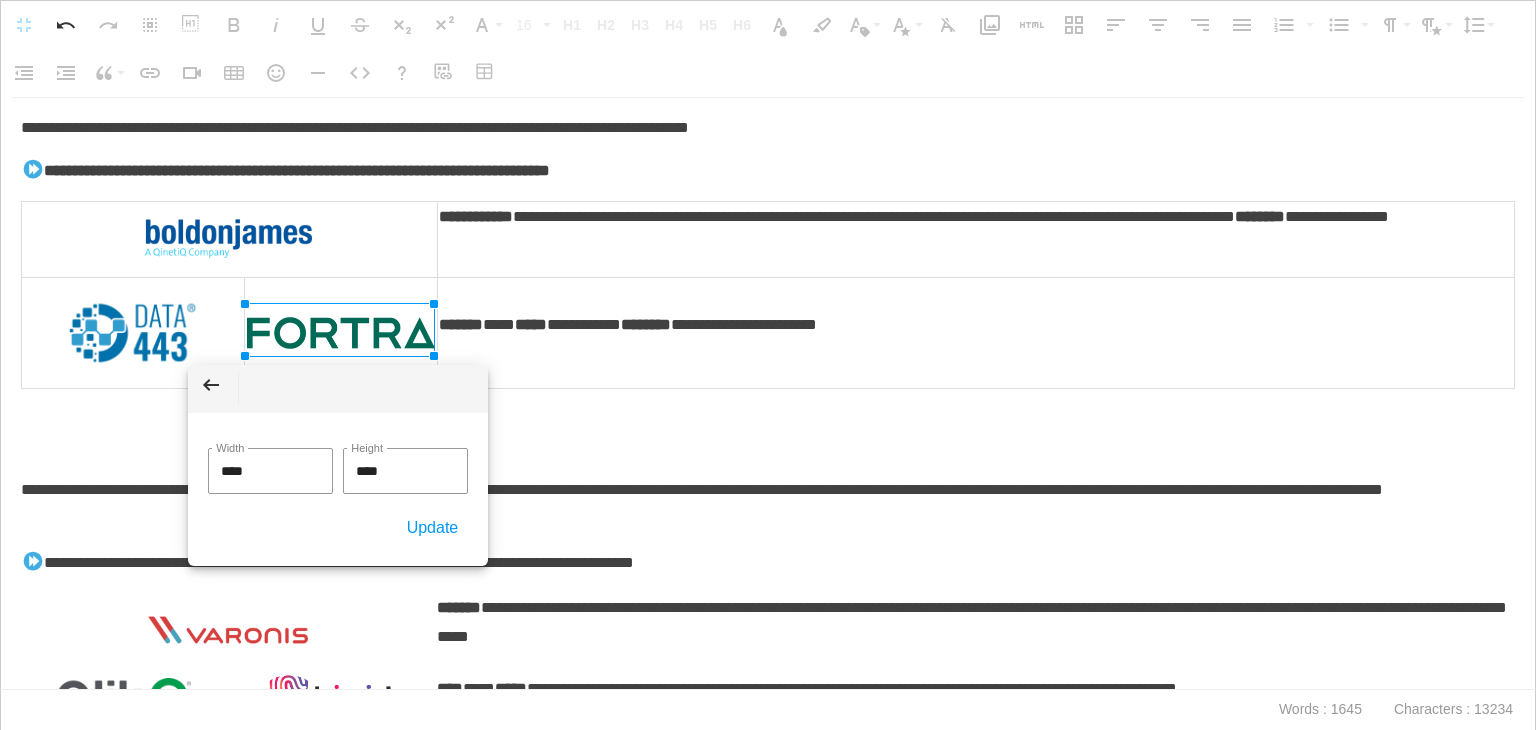 drag, startPoint x: 269, startPoint y: 468, endPoint x: 192, endPoint y: 467, distance: 77.00649 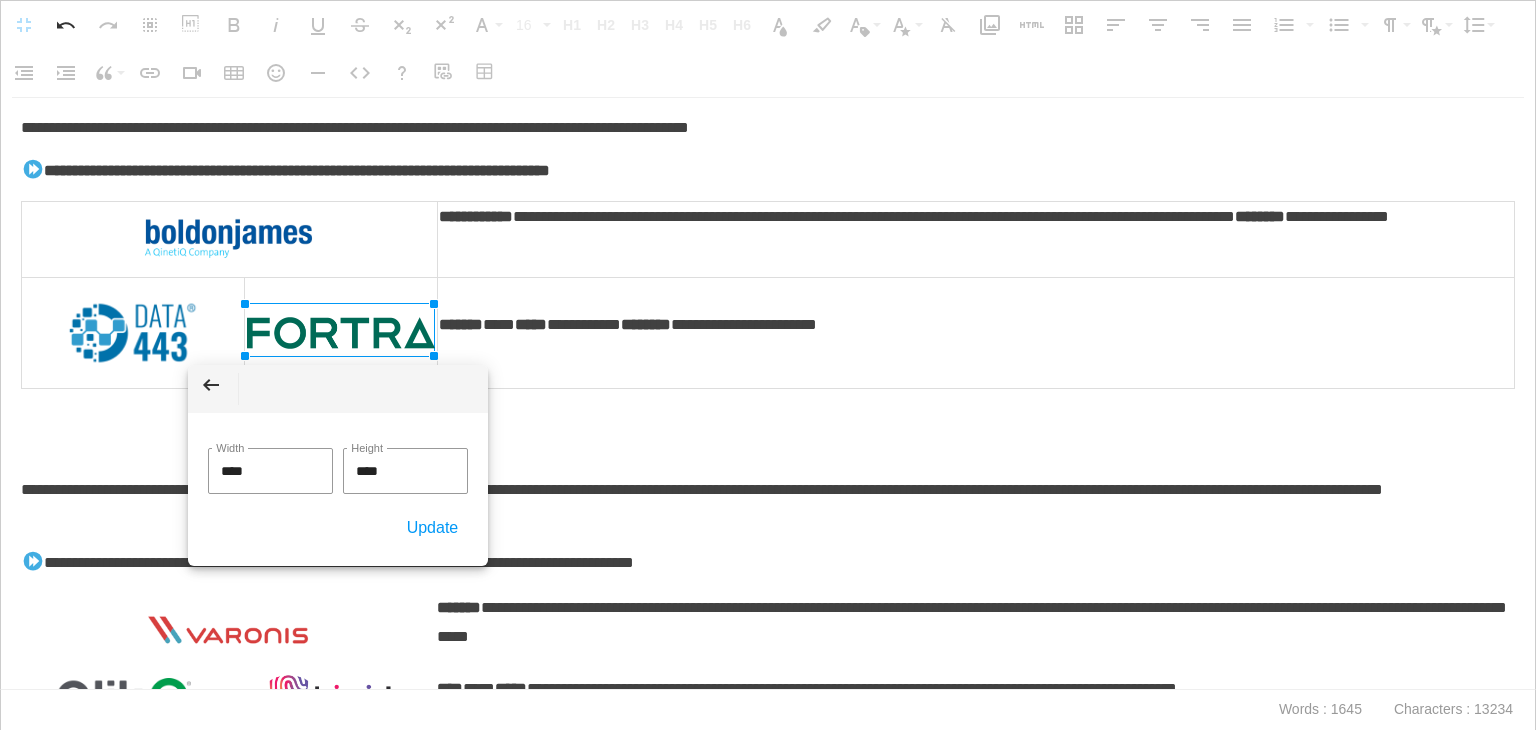 click on "Back **** Width **** Height Update" 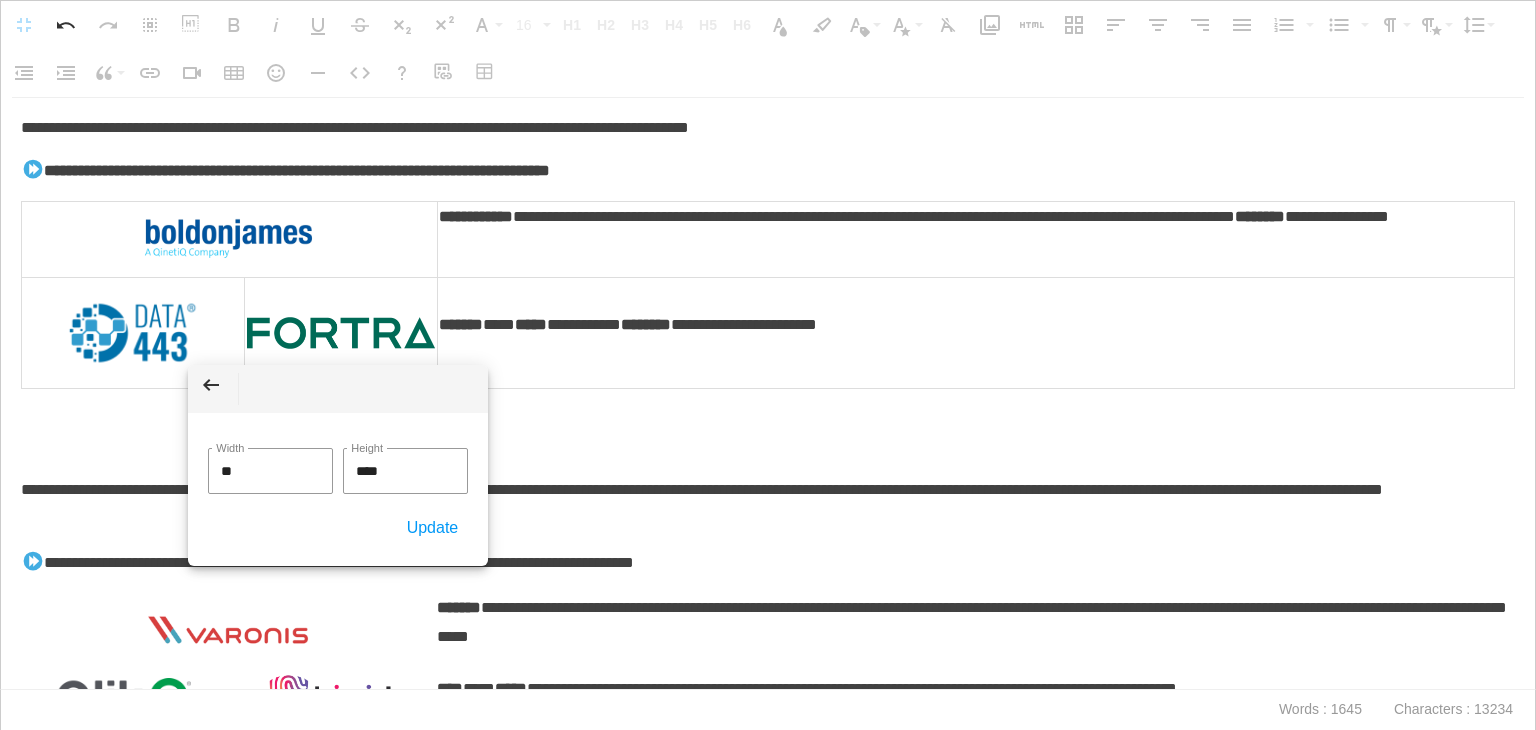 type on "***" 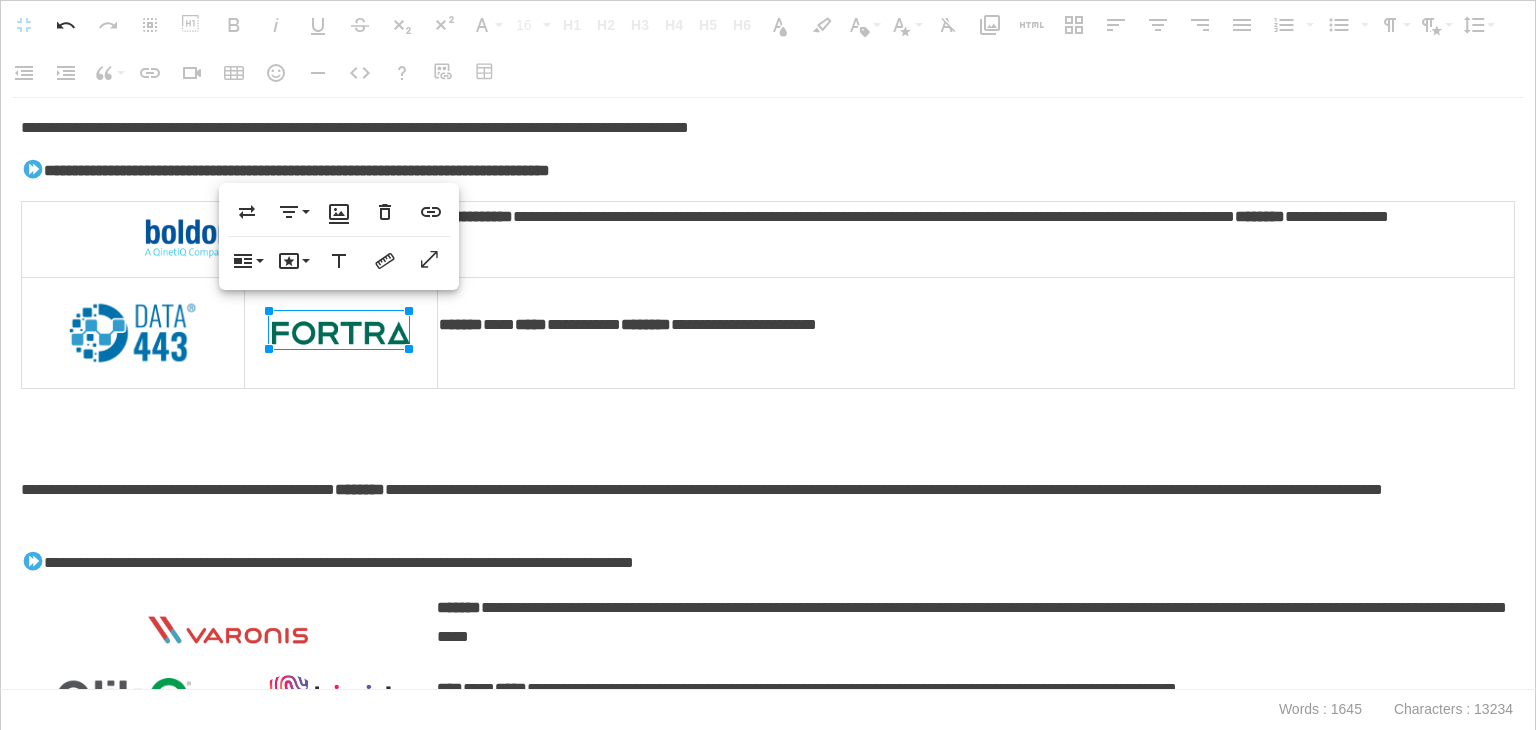 click at bounding box center [763, 447] 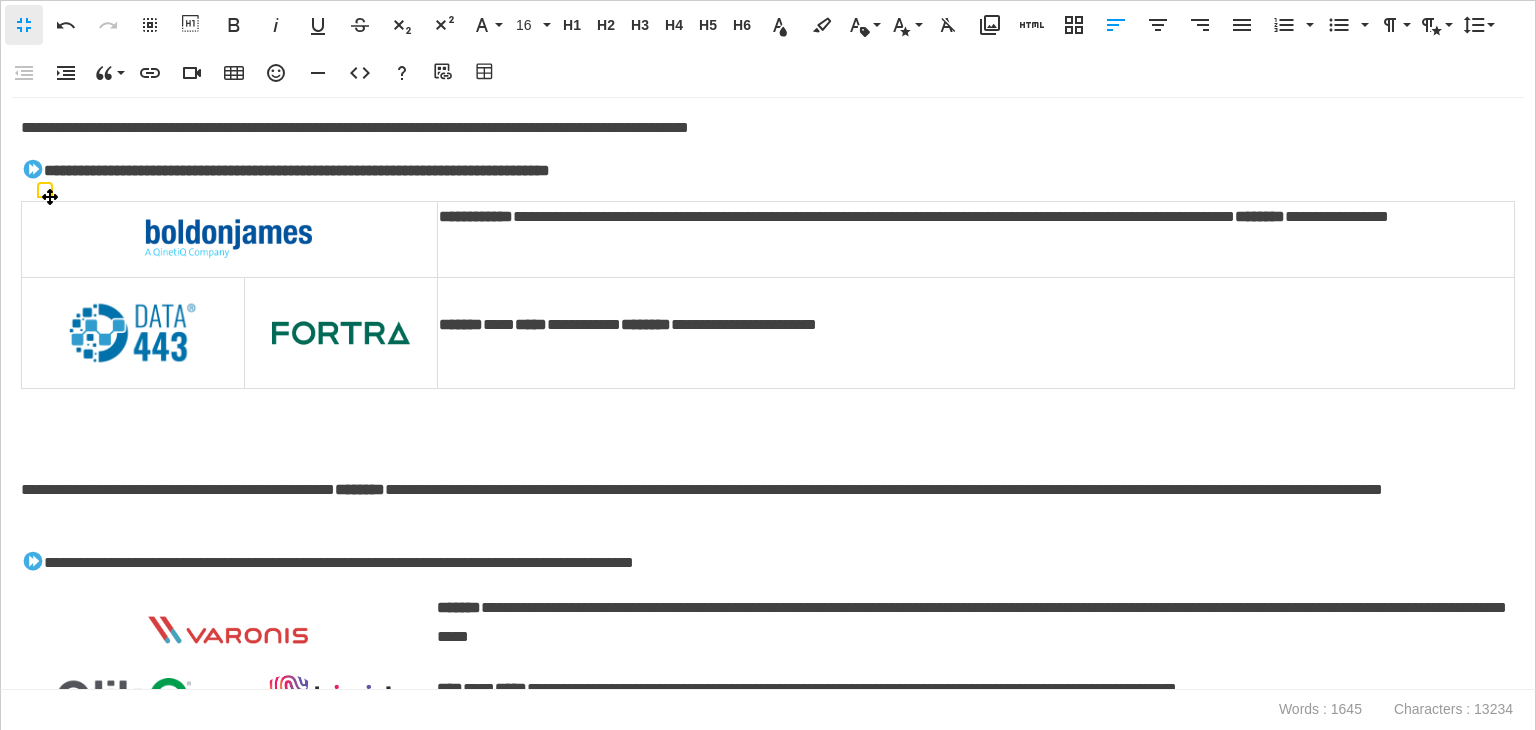 click on "*****" at bounding box center (531, 324) 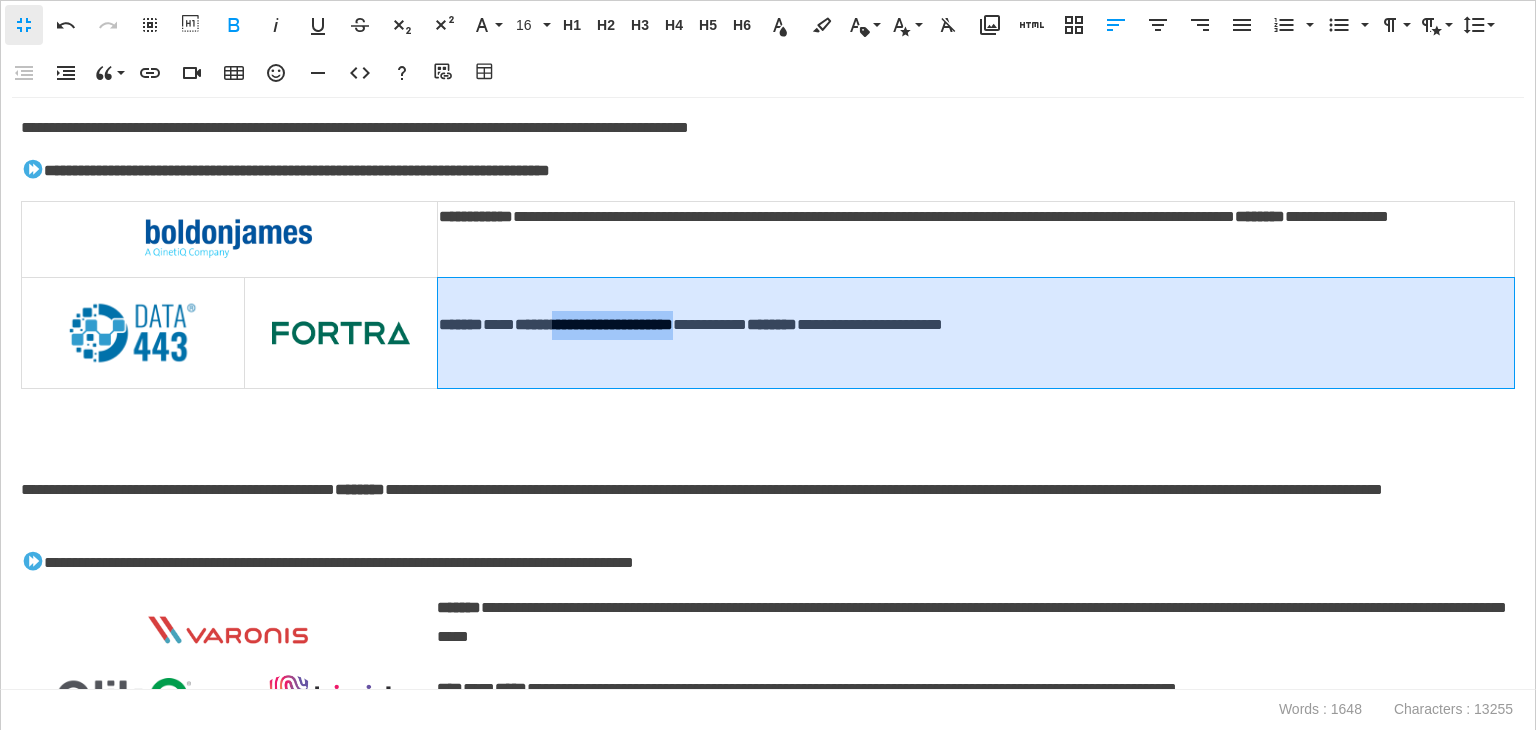 drag, startPoint x: 739, startPoint y: 320, endPoint x: 583, endPoint y: 328, distance: 156.20499 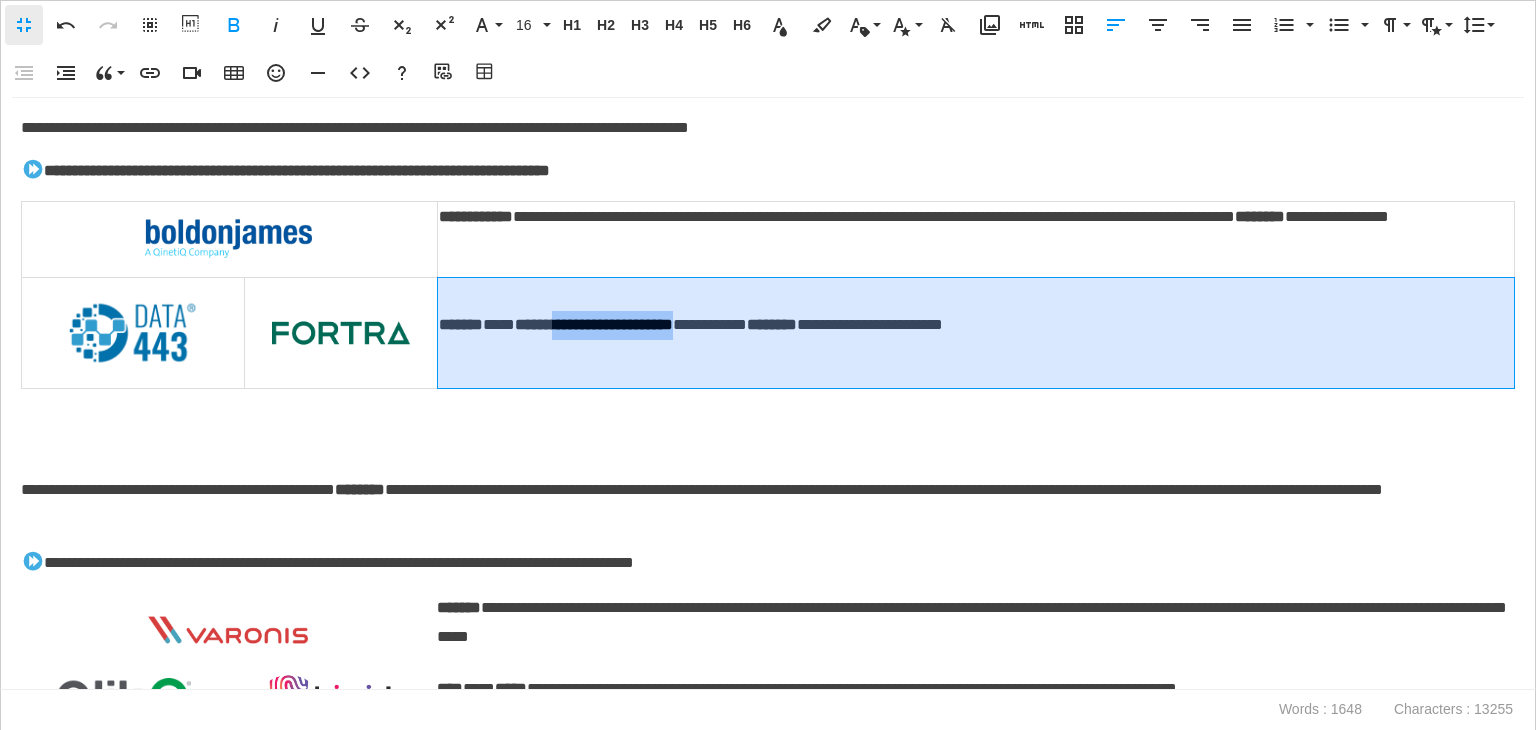 click on "**********" at bounding box center (973, 325) 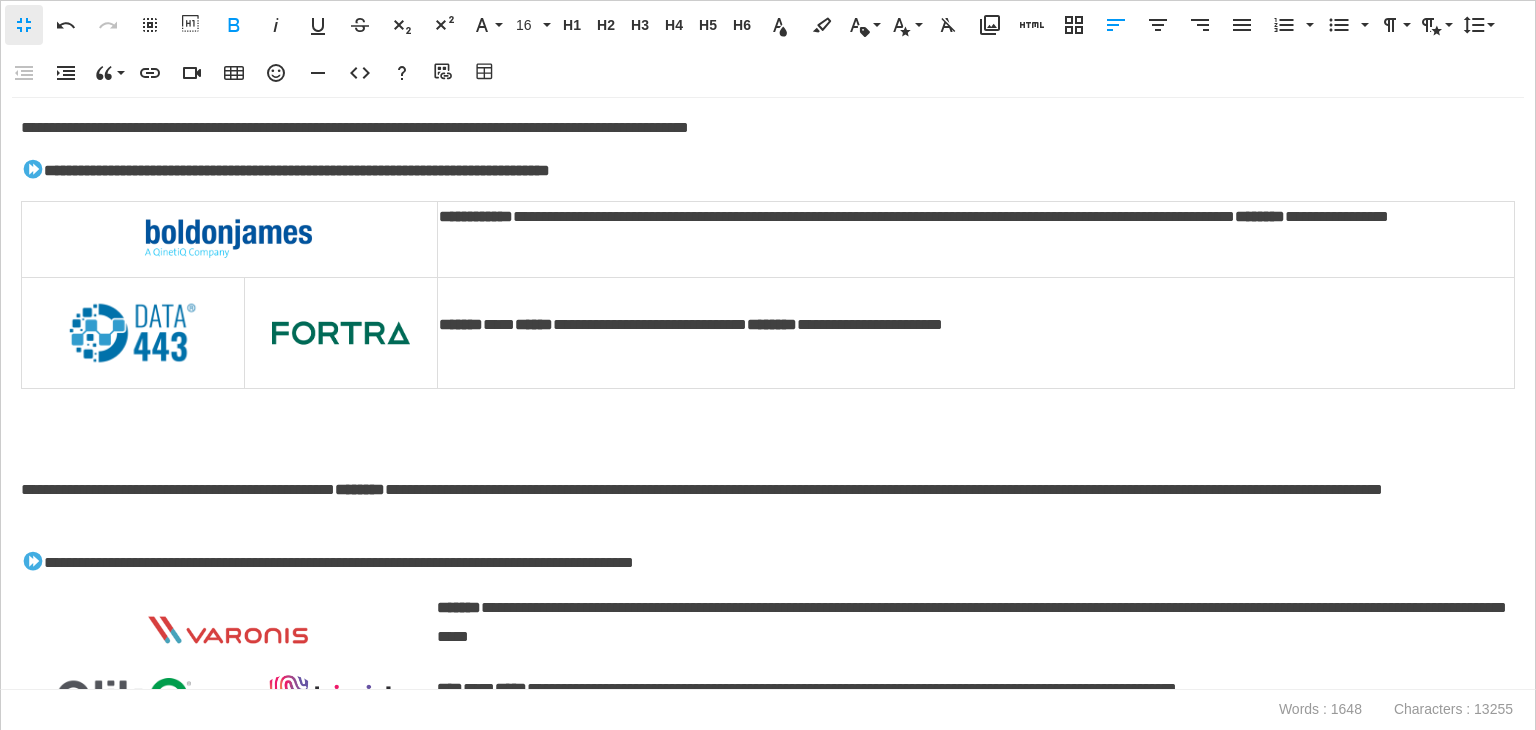 click on "**********" at bounding box center (768, 394) 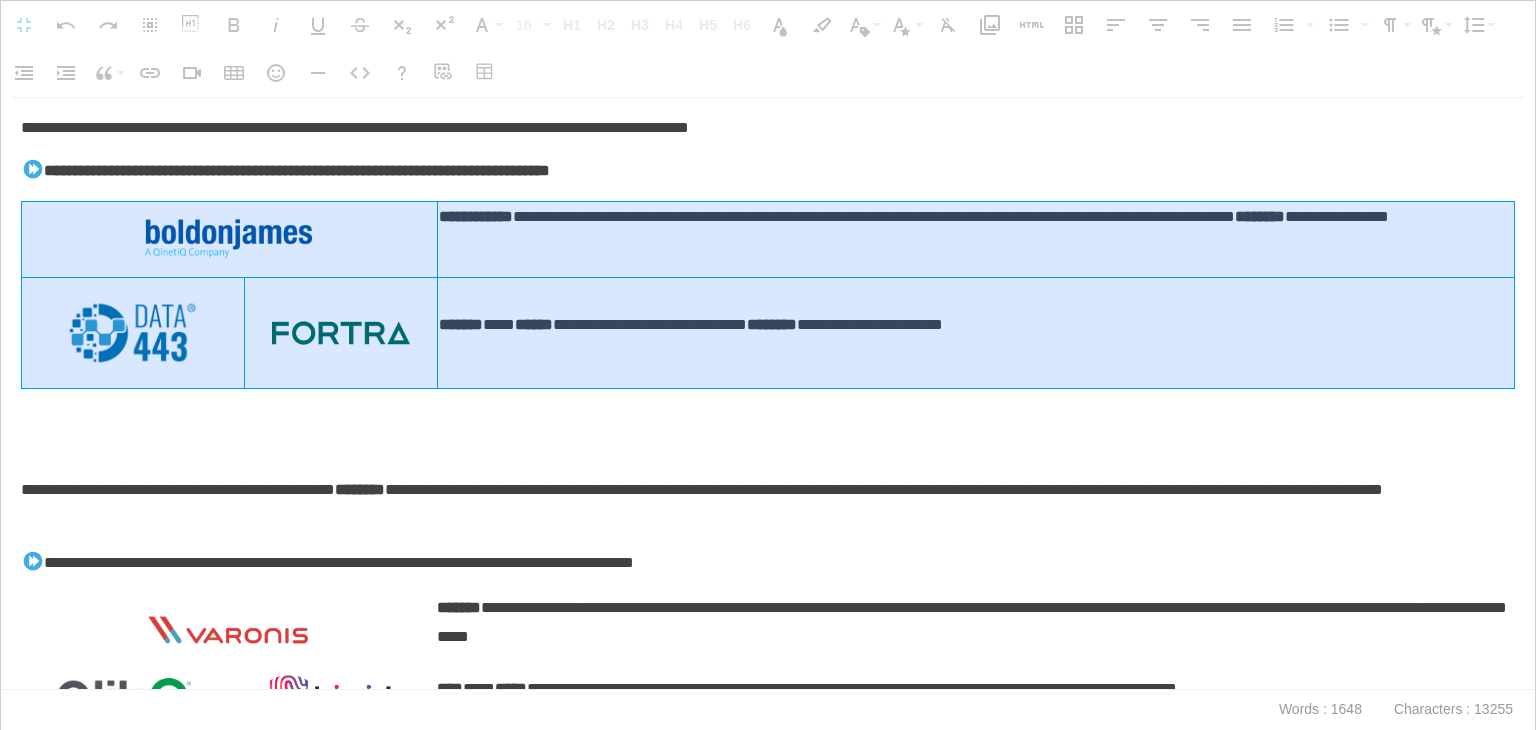drag, startPoint x: 418, startPoint y: 248, endPoint x: 523, endPoint y: 336, distance: 137 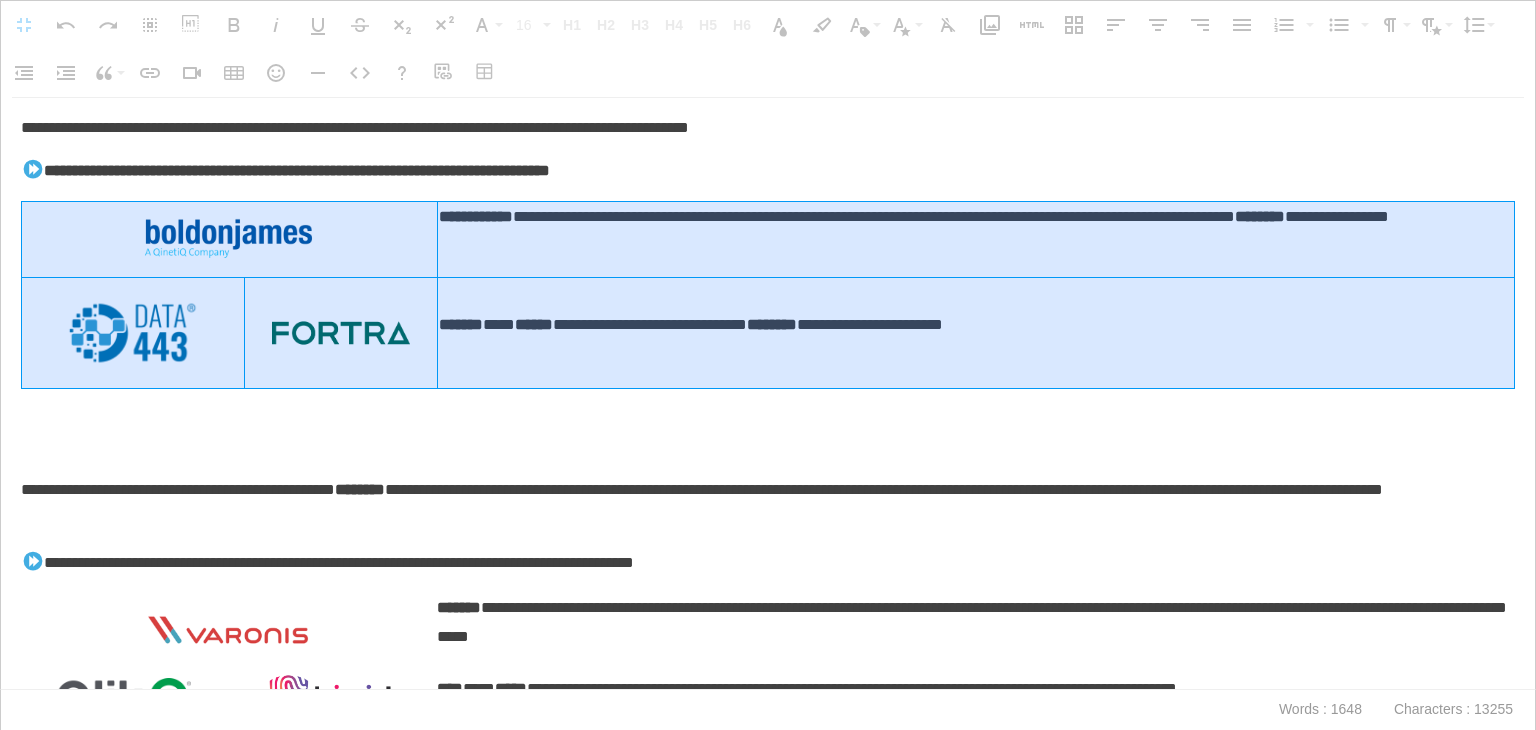 click on "**********" at bounding box center [768, 295] 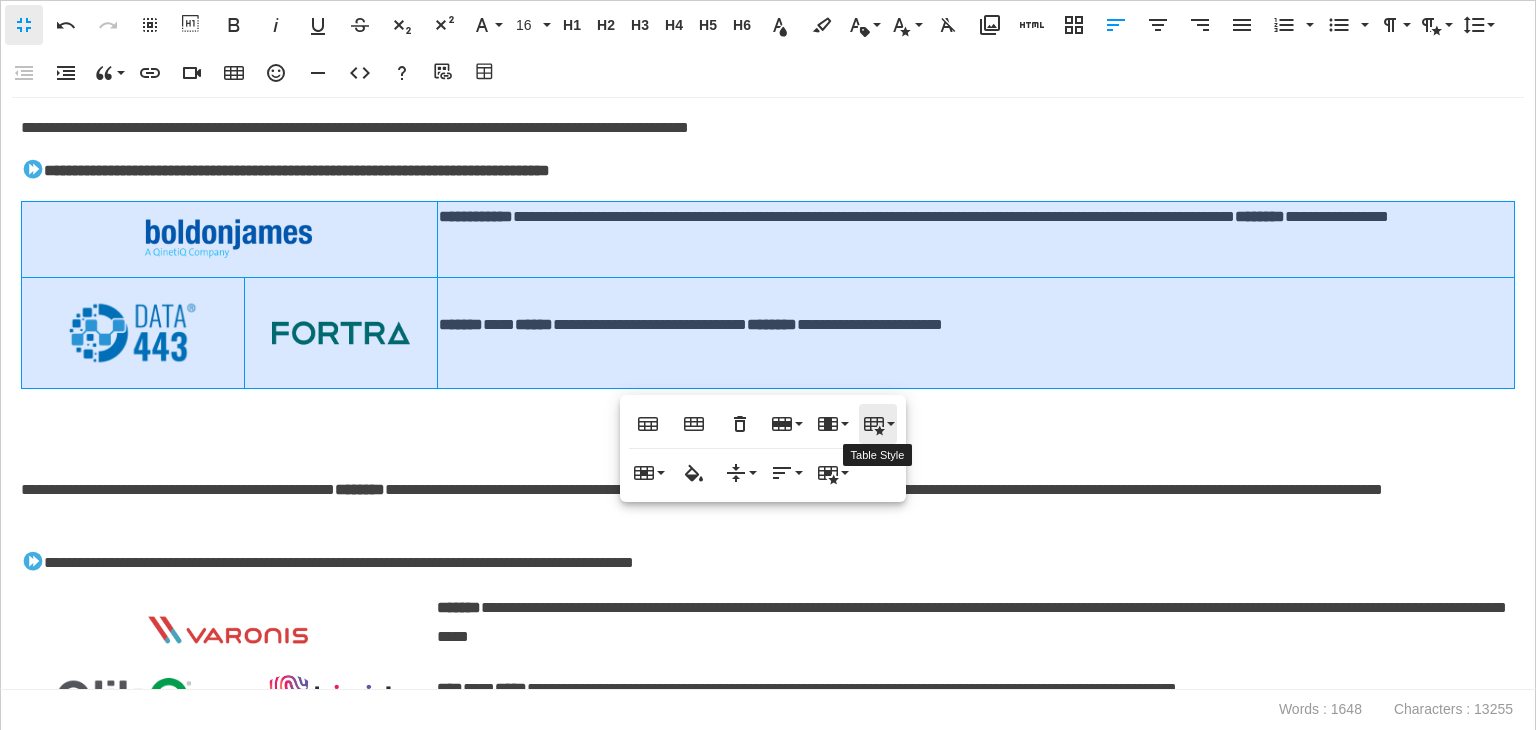 click 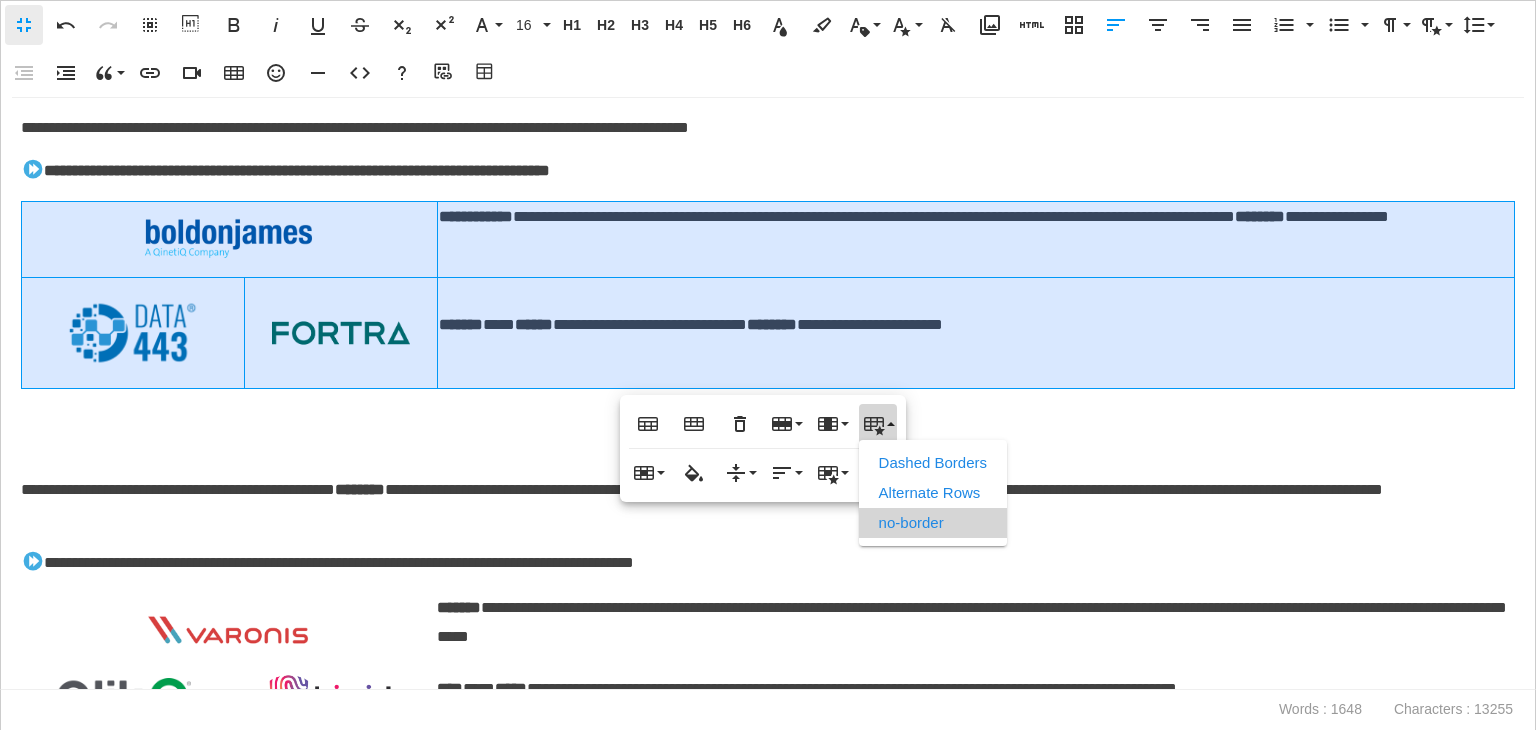 drag, startPoint x: 895, startPoint y: 524, endPoint x: 164, endPoint y: 415, distance: 739.08185 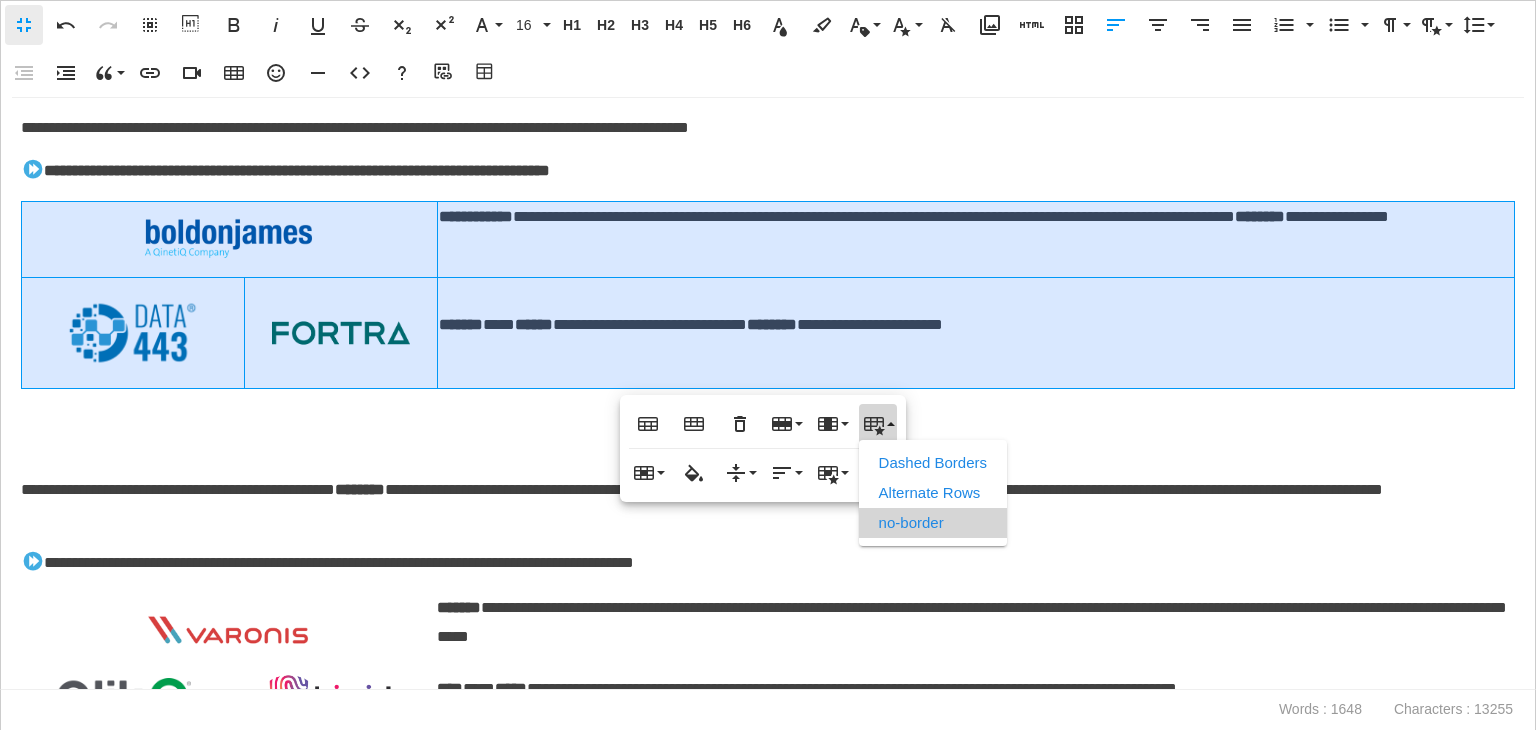 click on "no-border" at bounding box center (933, 523) 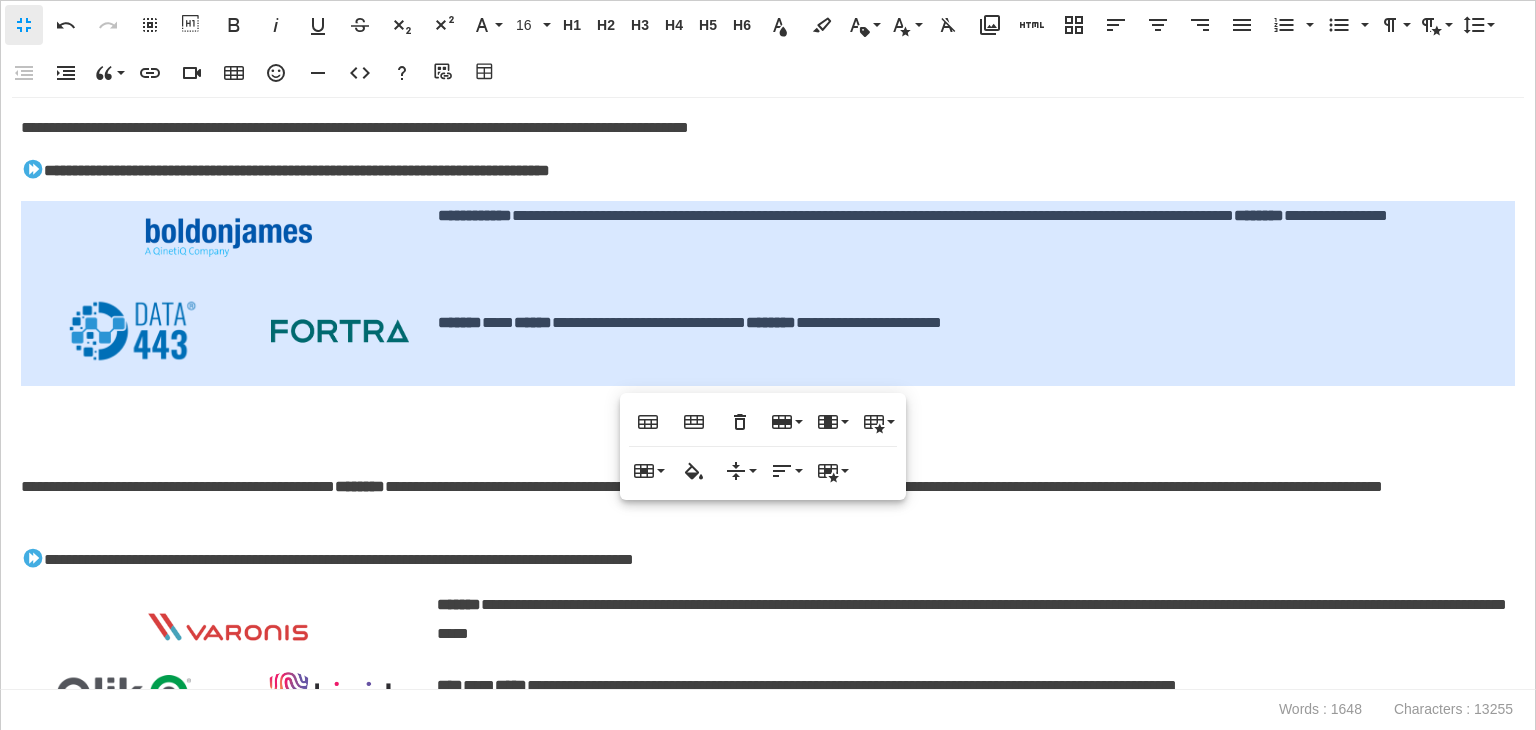click on "**********" at bounding box center [768, 394] 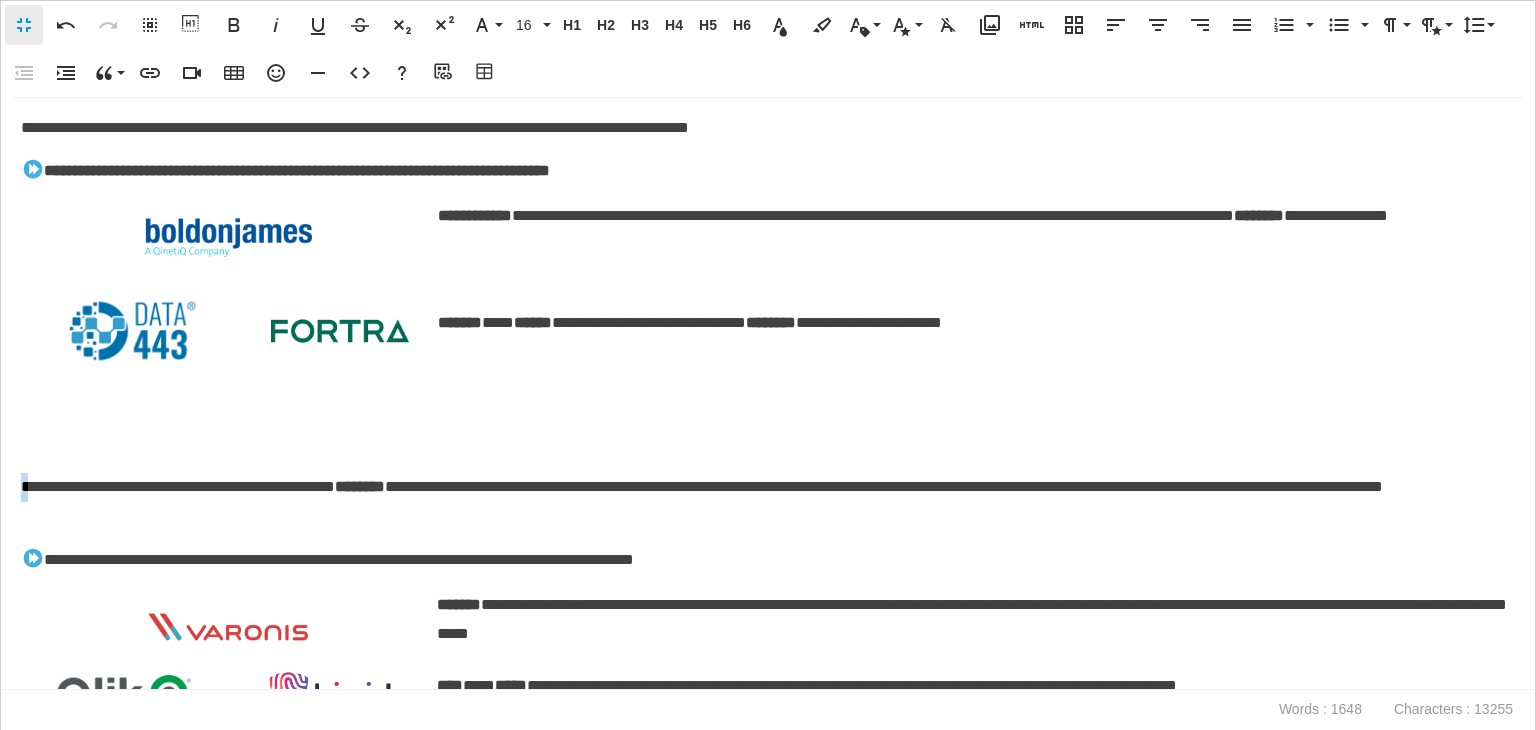 click on "**********" at bounding box center (763, 502) 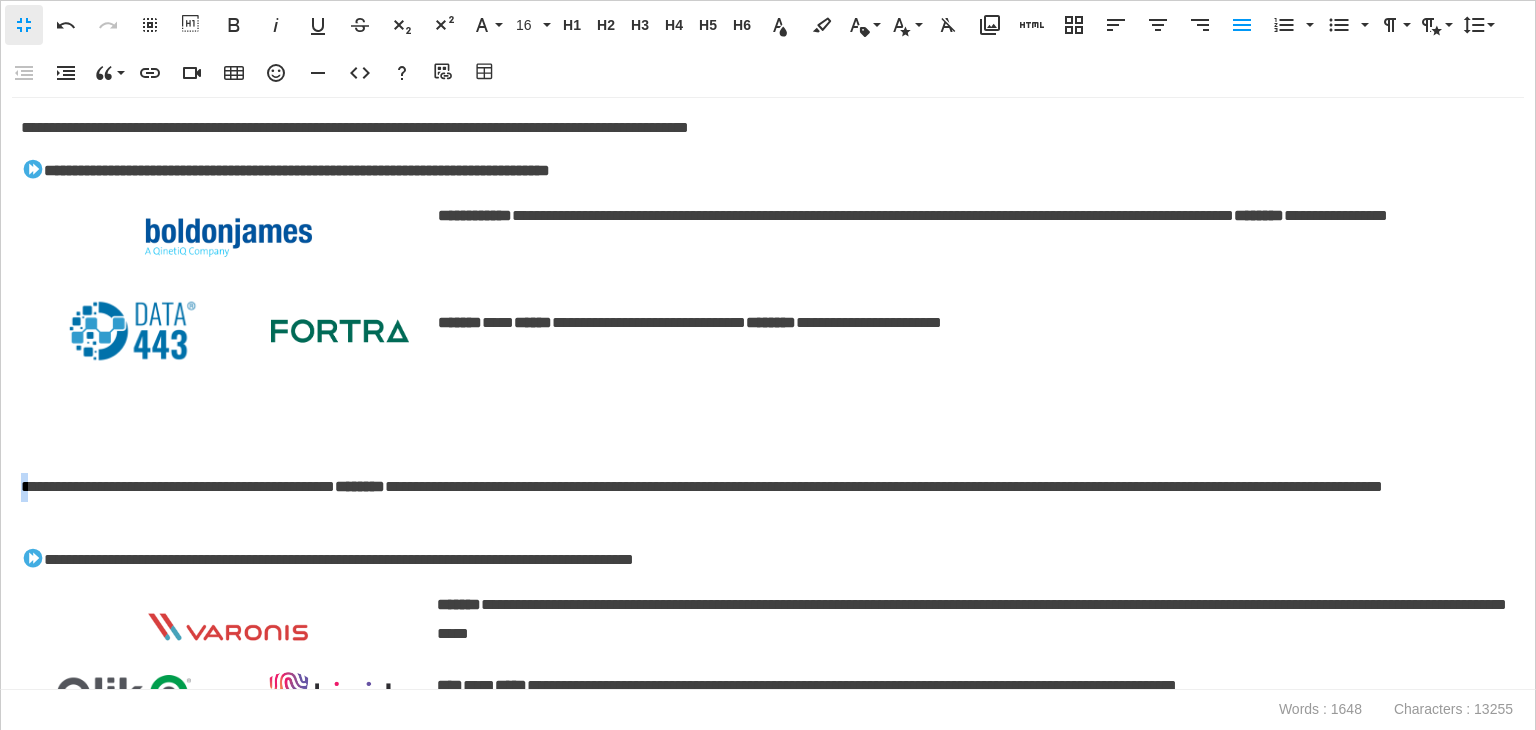 click on "**********" at bounding box center [763, 502] 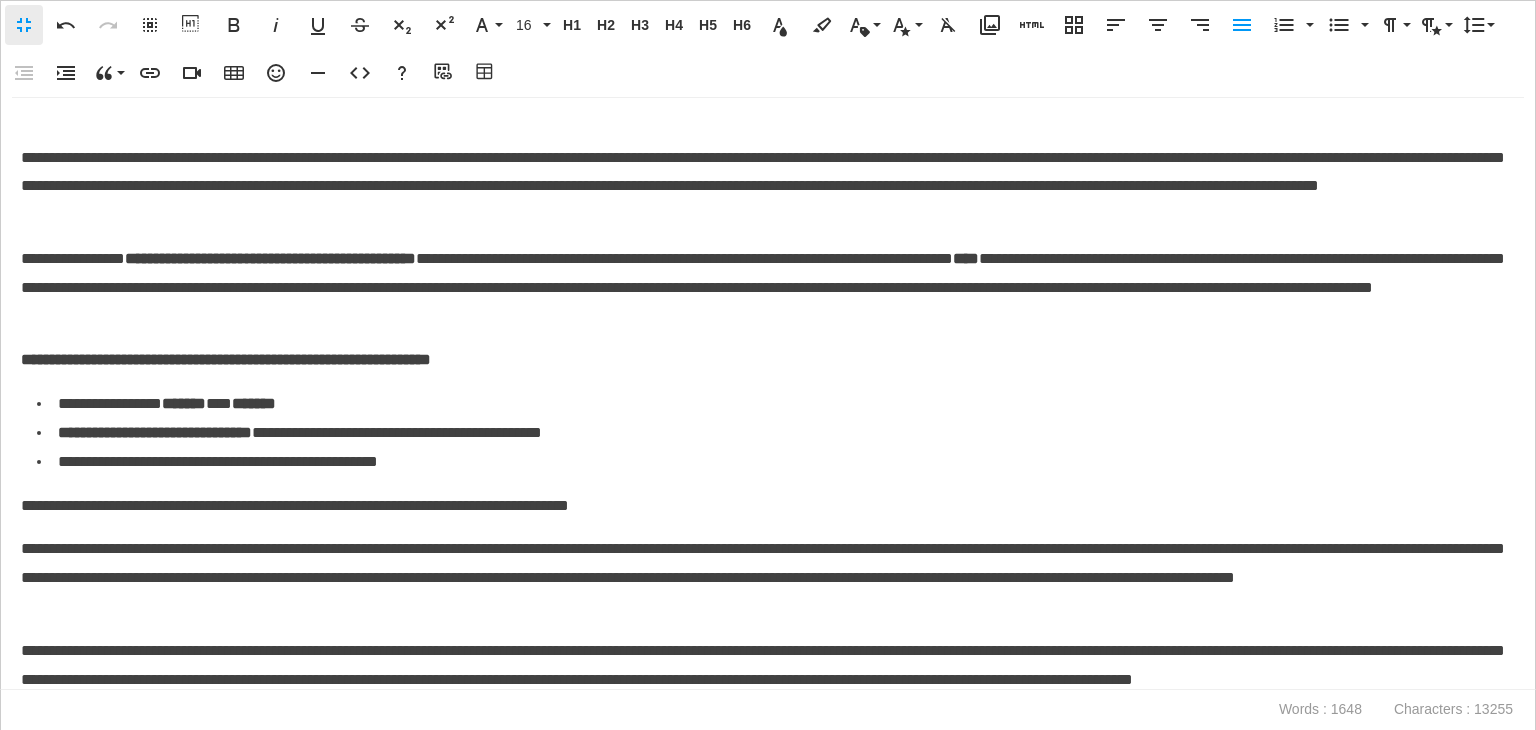 scroll, scrollTop: 4030, scrollLeft: 0, axis: vertical 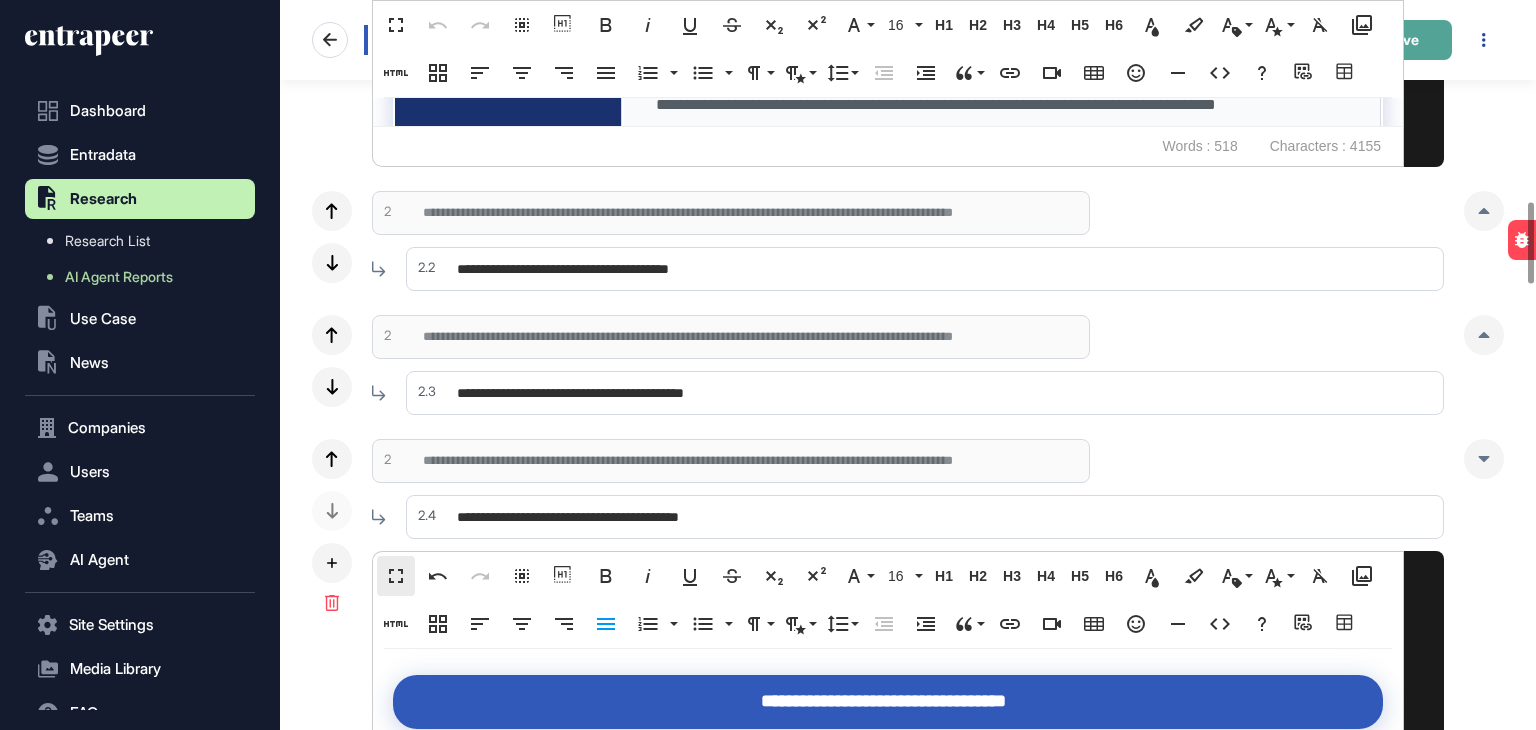 click on "Save" 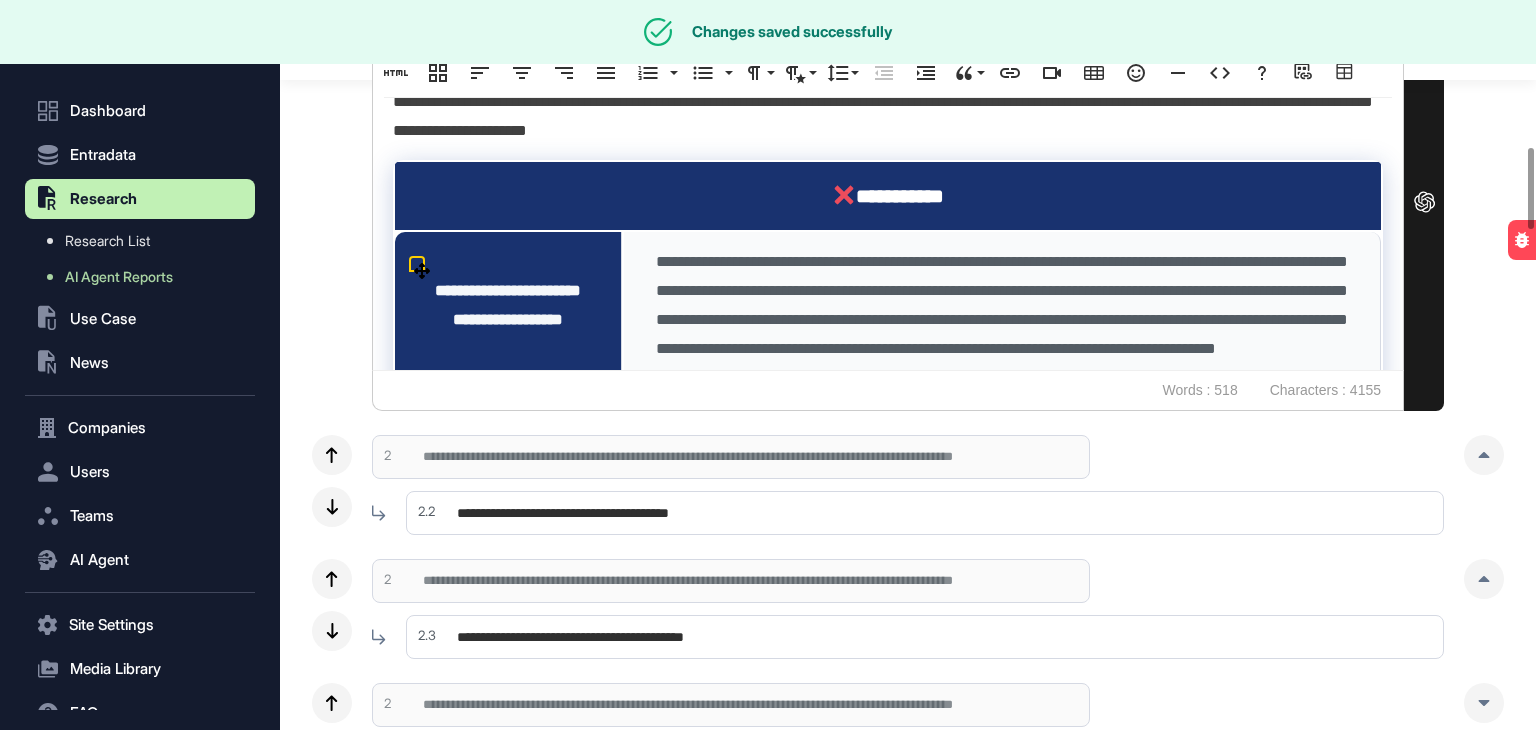scroll, scrollTop: 1300, scrollLeft: 0, axis: vertical 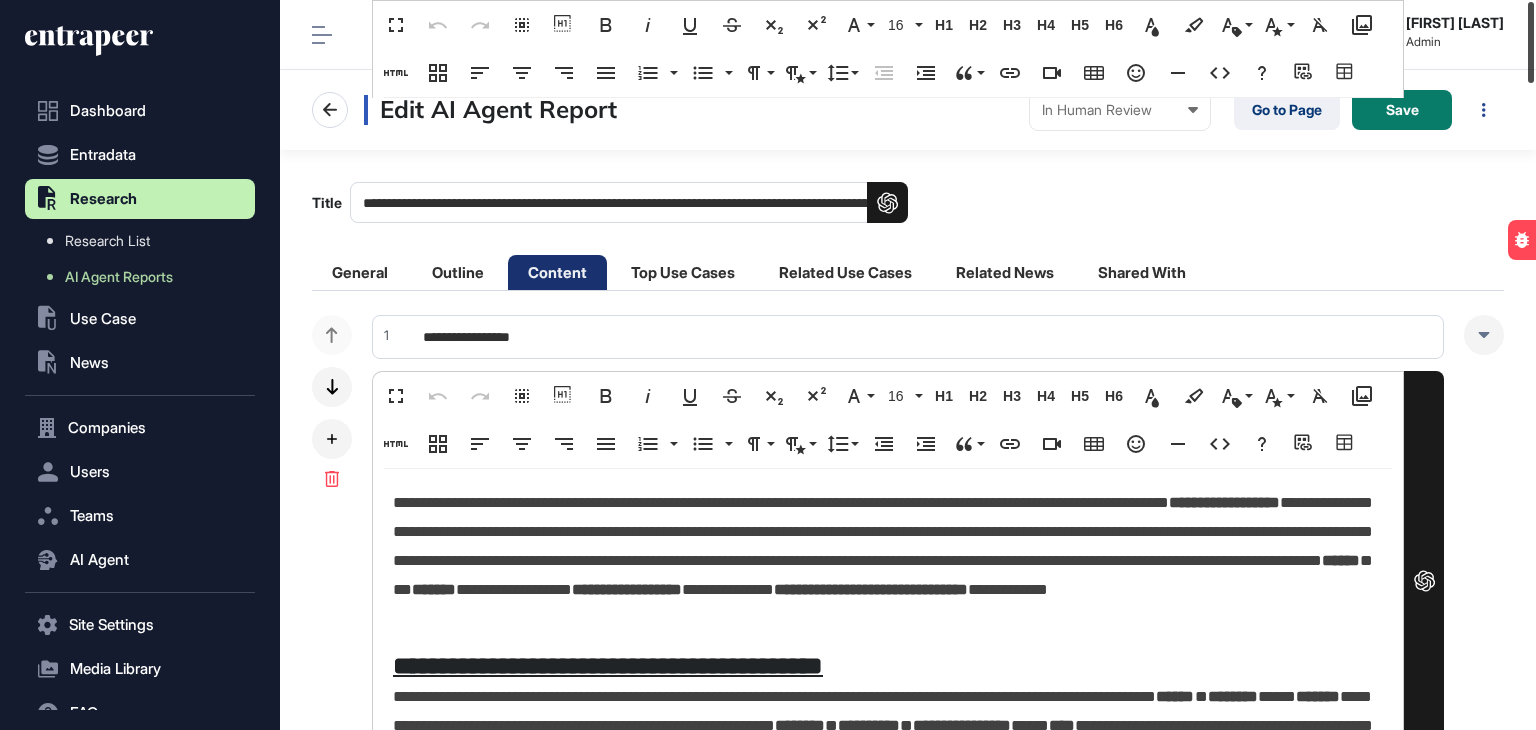 drag, startPoint x: 1535, startPoint y: 187, endPoint x: 1531, endPoint y: 0, distance: 187.04277 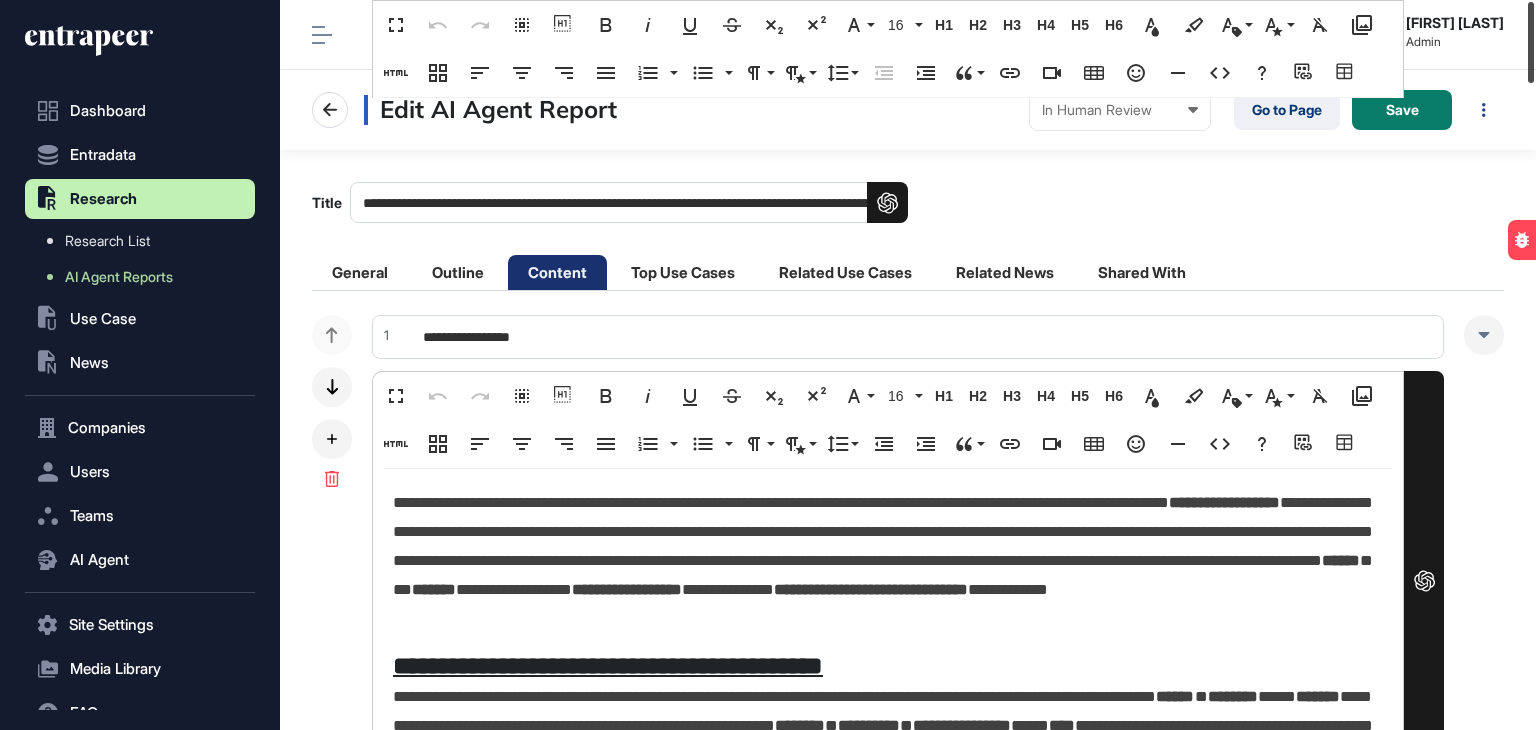 click at bounding box center [1531, 42] 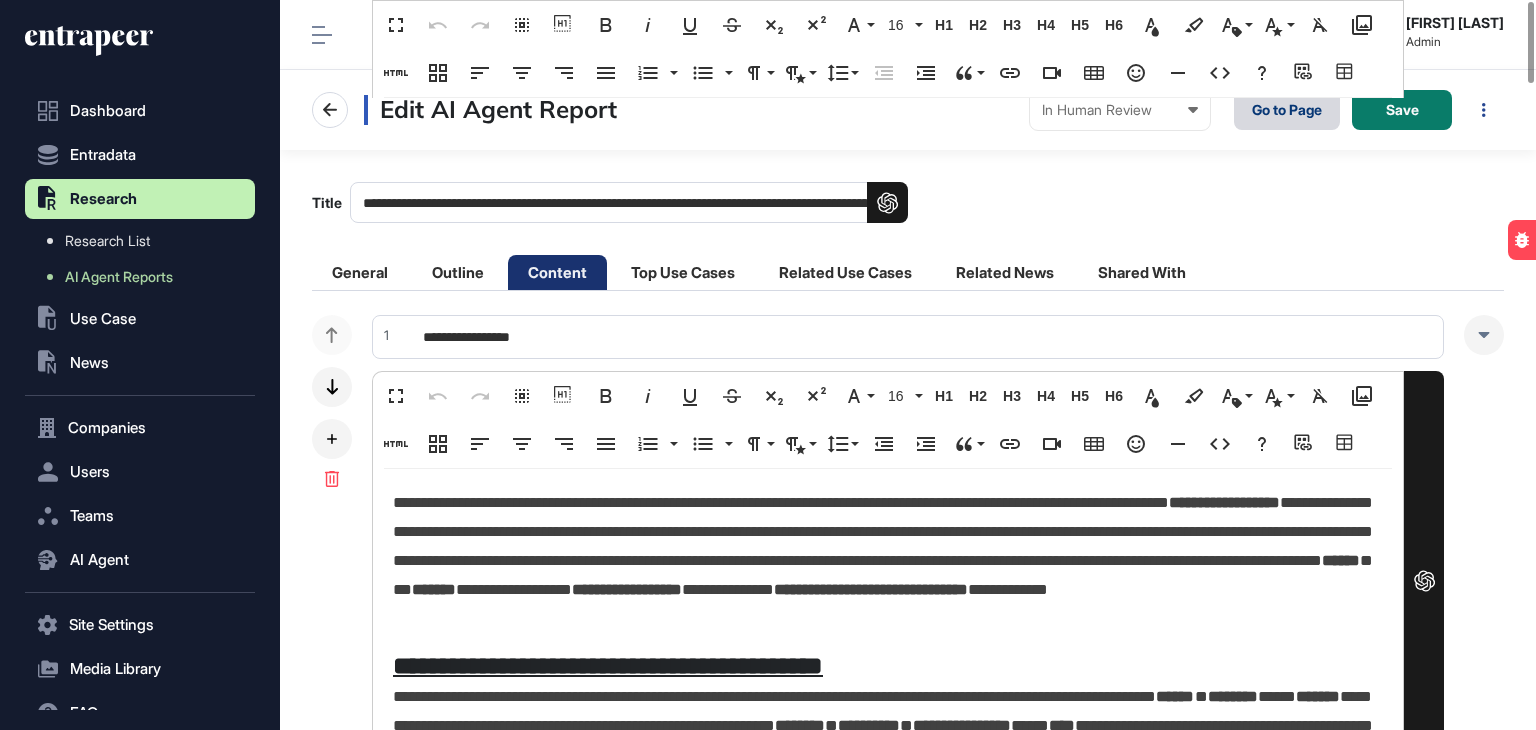 click on "Go to Page" at bounding box center [1287, 110] 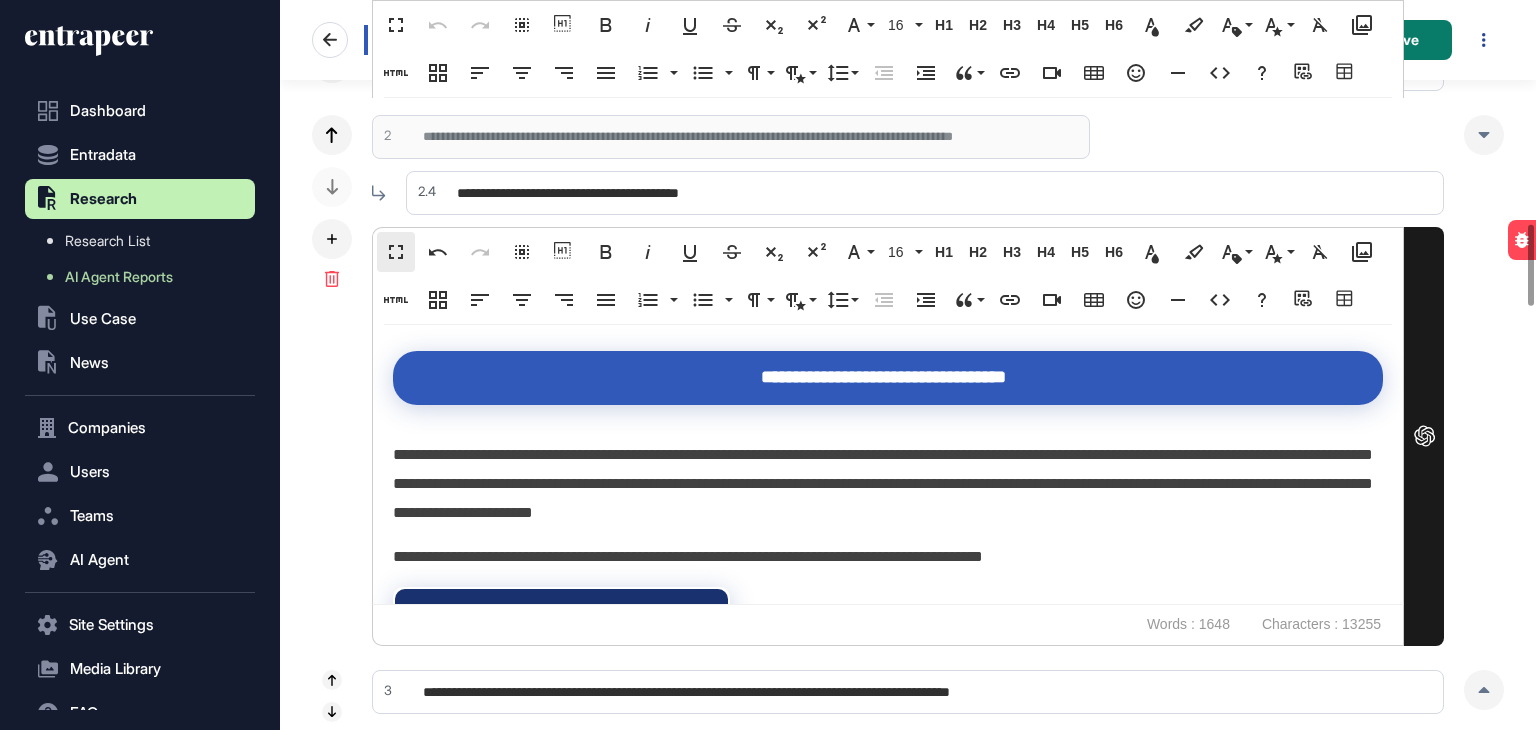 scroll, scrollTop: 2000, scrollLeft: 0, axis: vertical 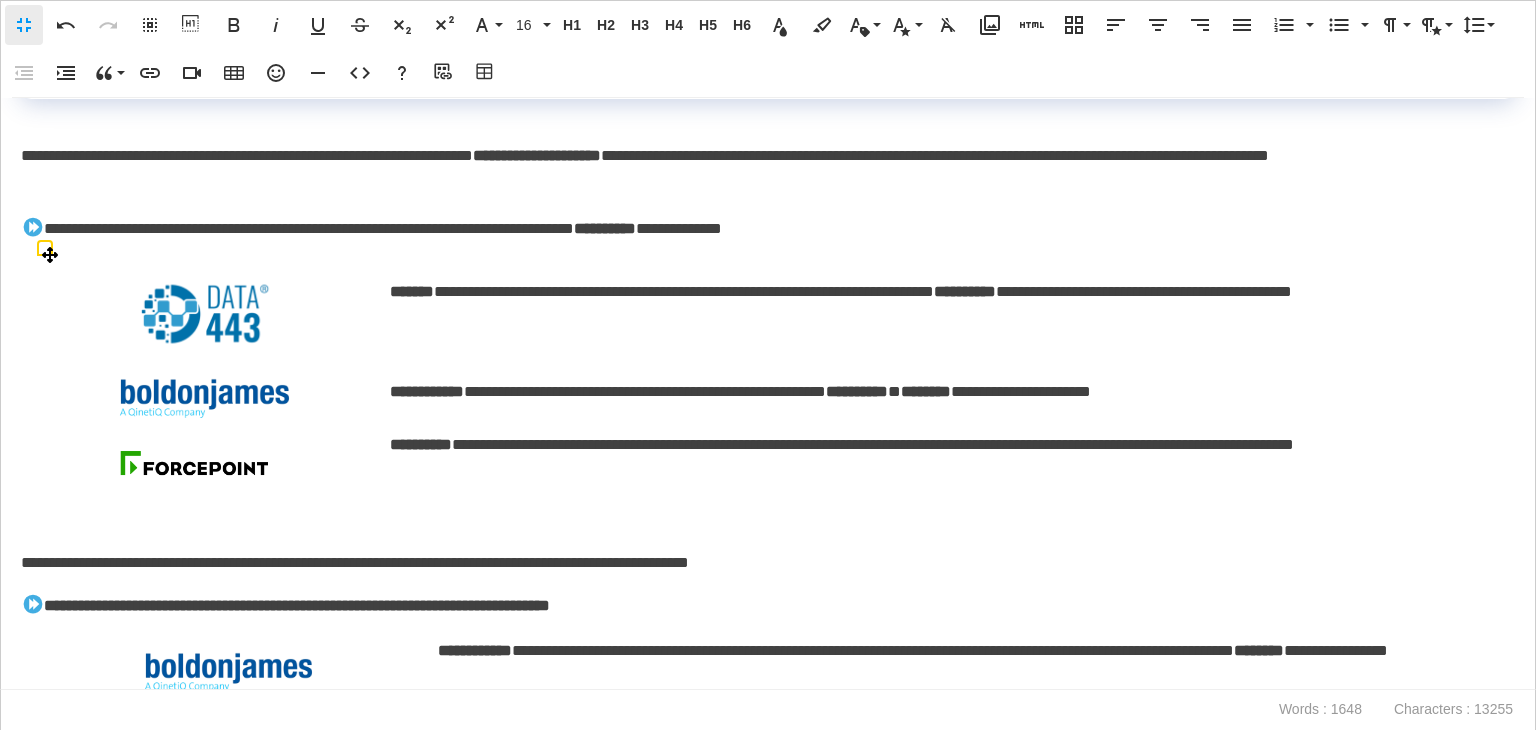click on "**********" at bounding box center (948, 307) 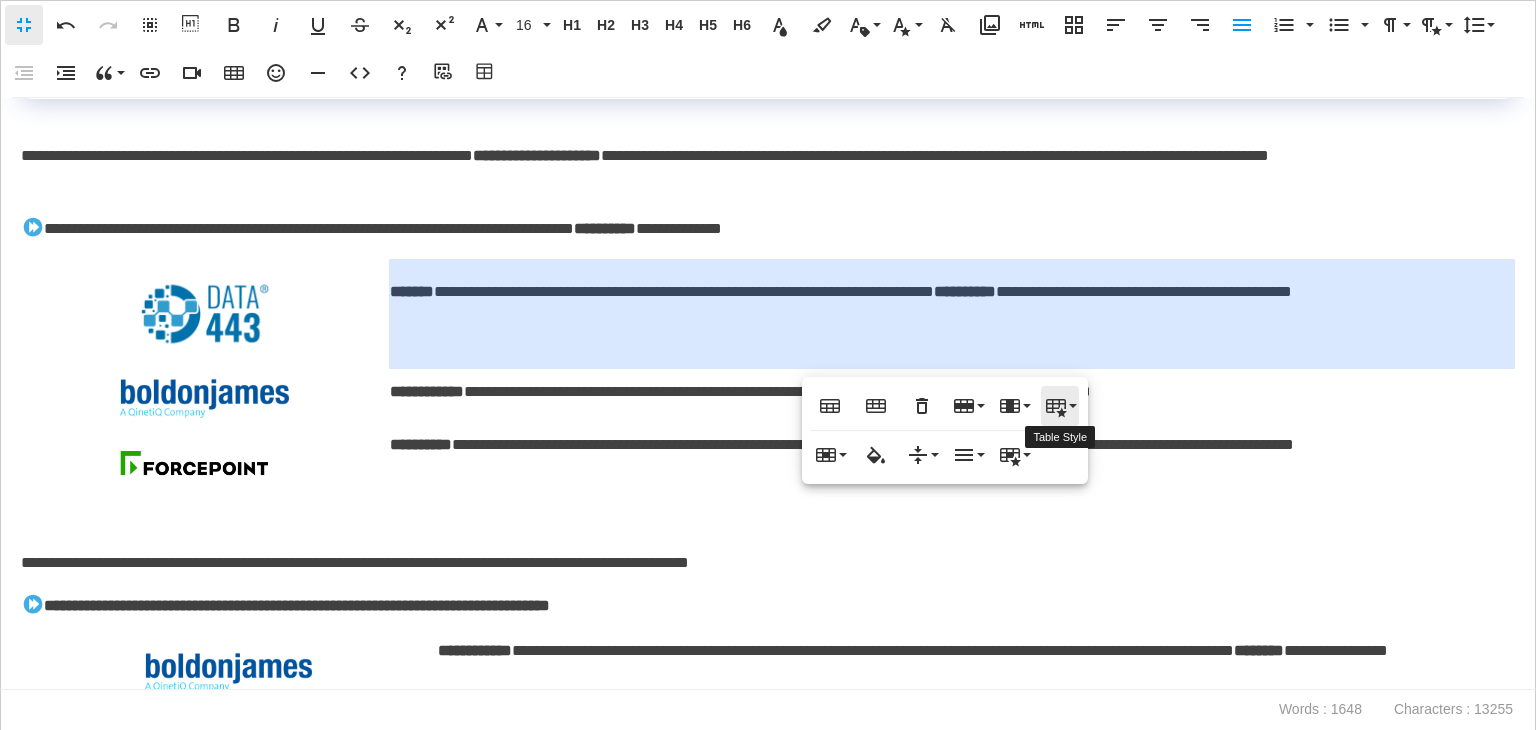 click 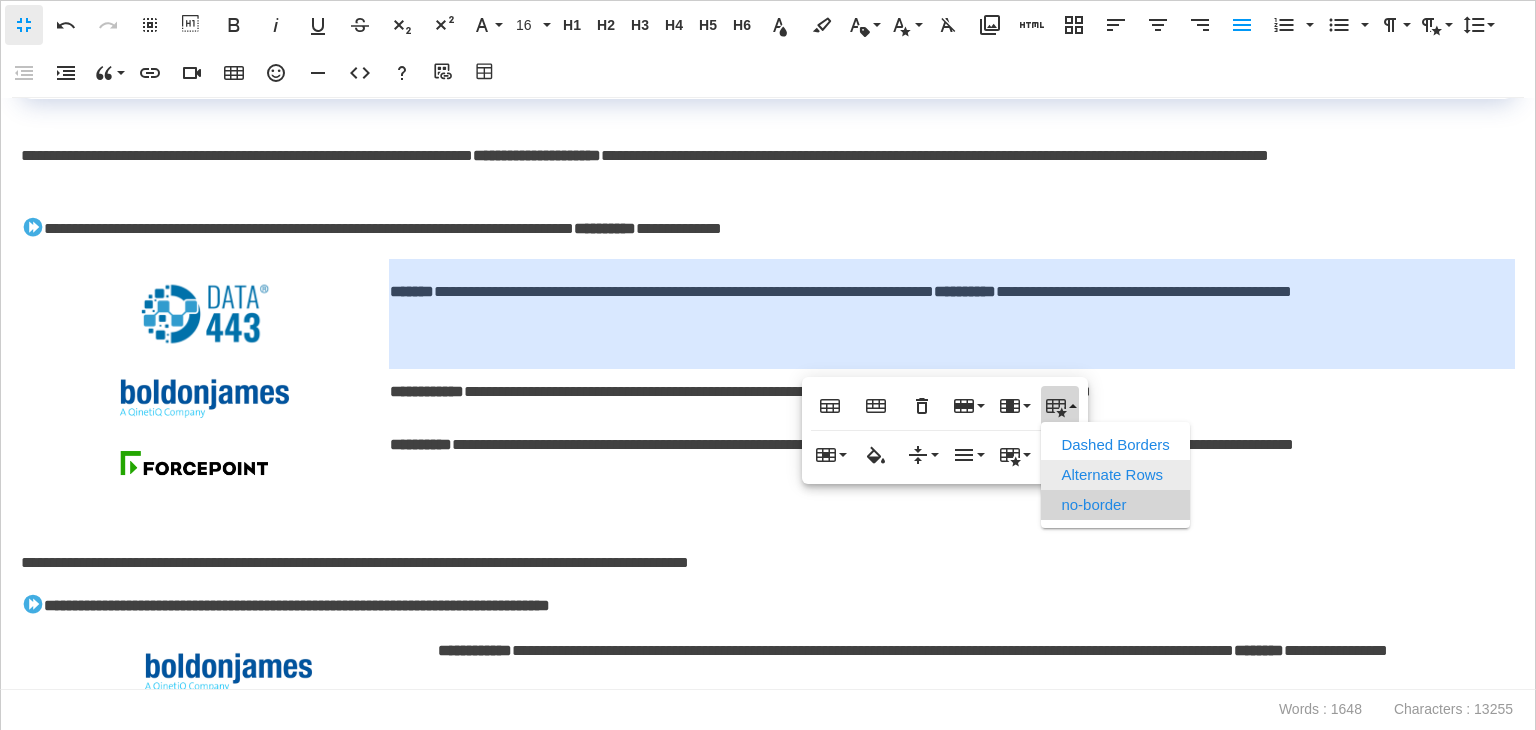 scroll, scrollTop: 0, scrollLeft: 0, axis: both 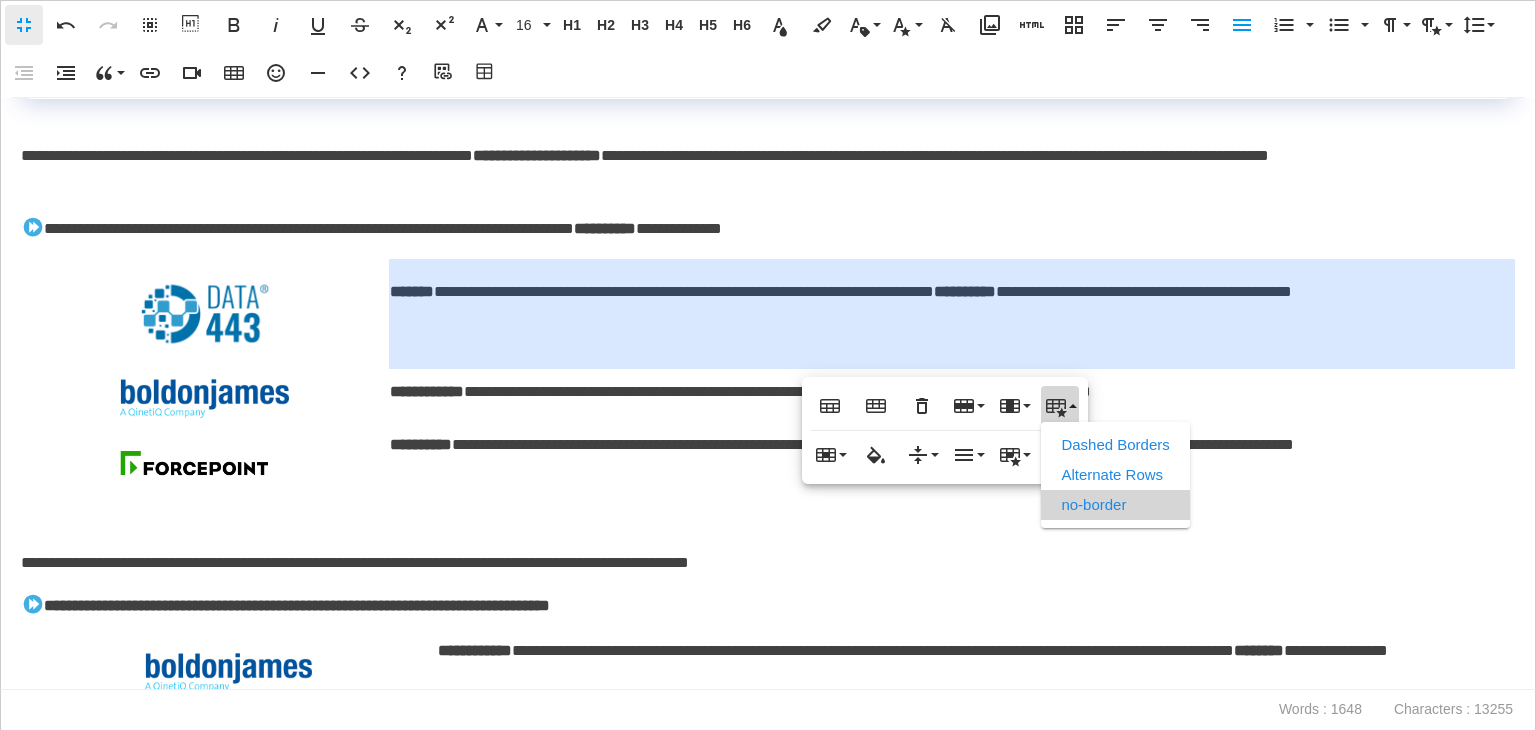 click on "no-border" at bounding box center [1115, 505] 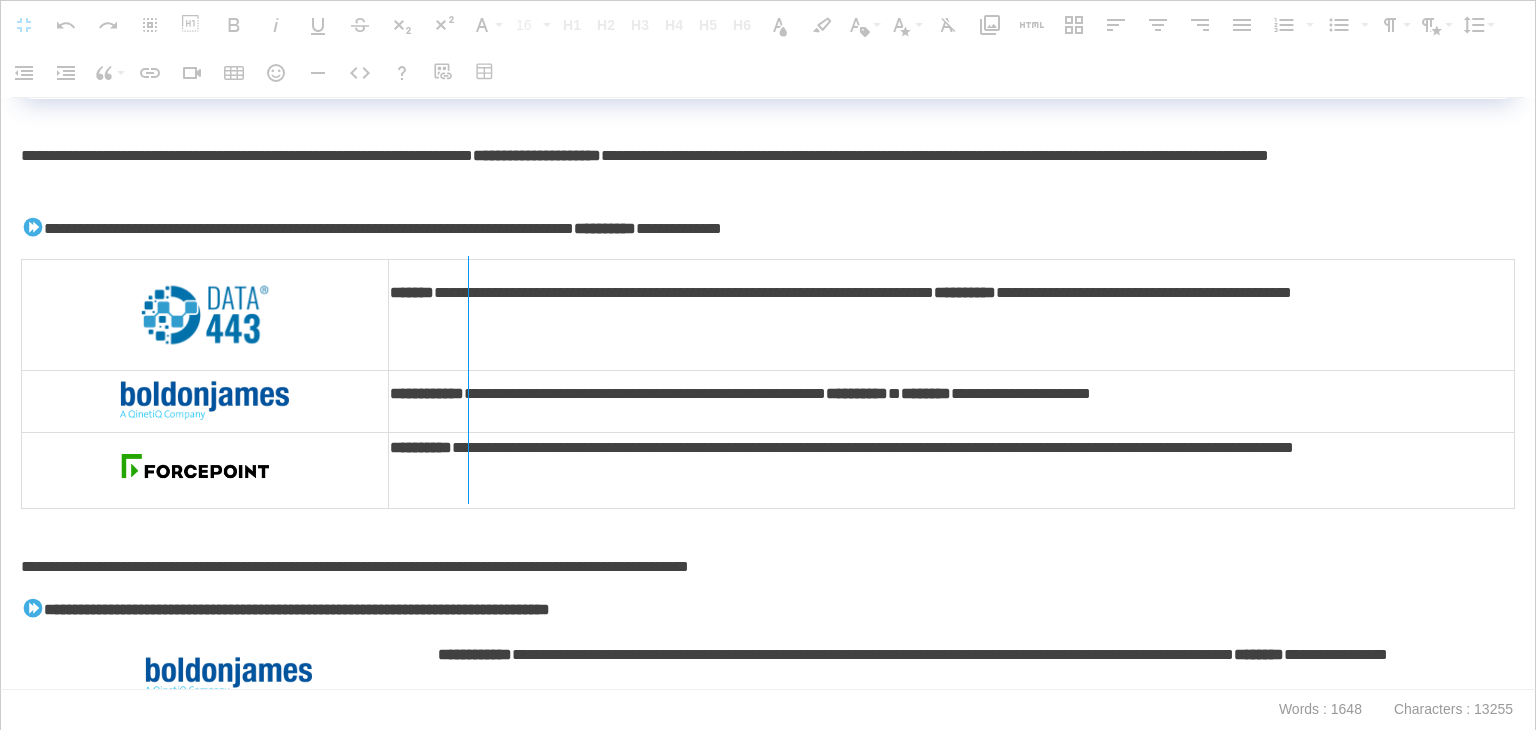 drag, startPoint x: 393, startPoint y: 342, endPoint x: 467, endPoint y: 358, distance: 75.70998 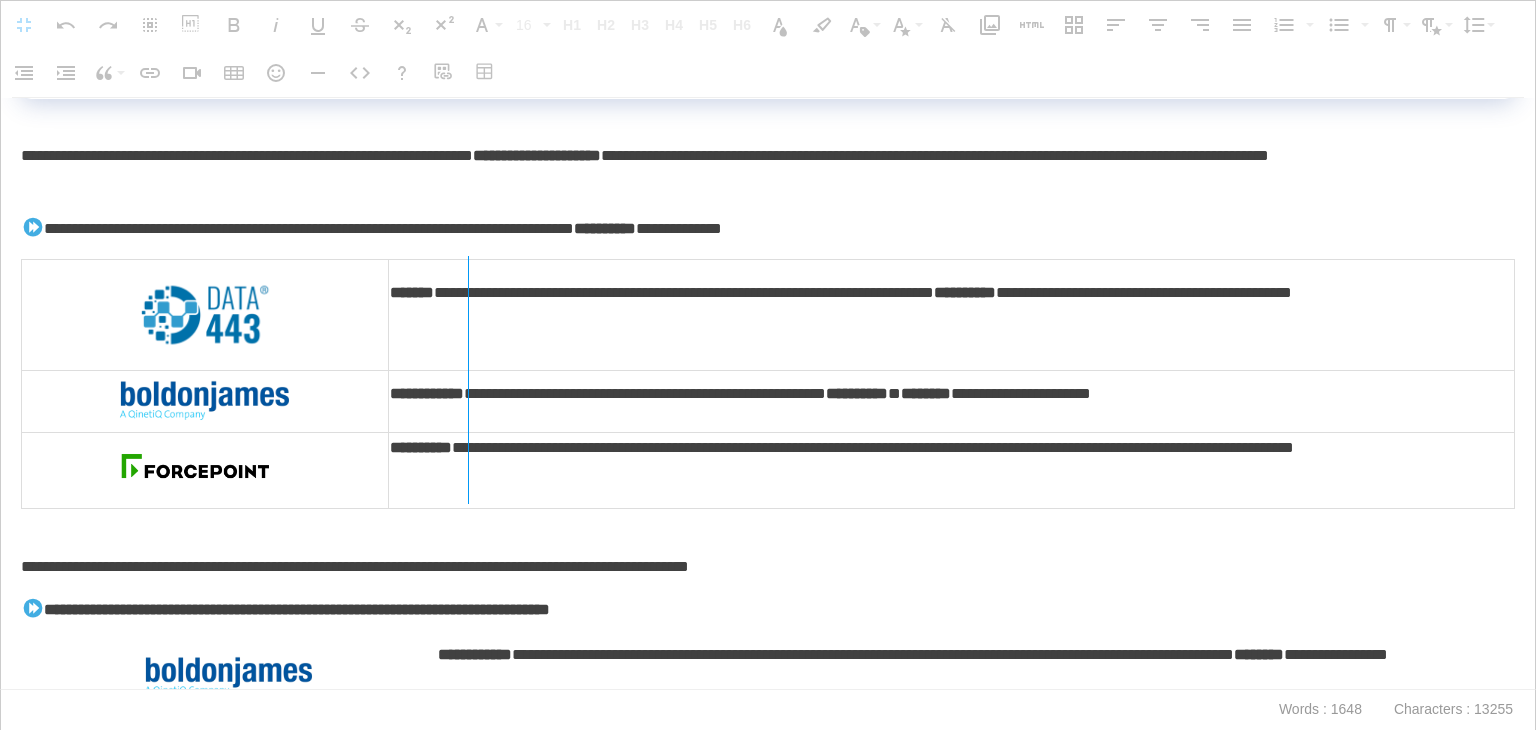 click at bounding box center [468, 380] 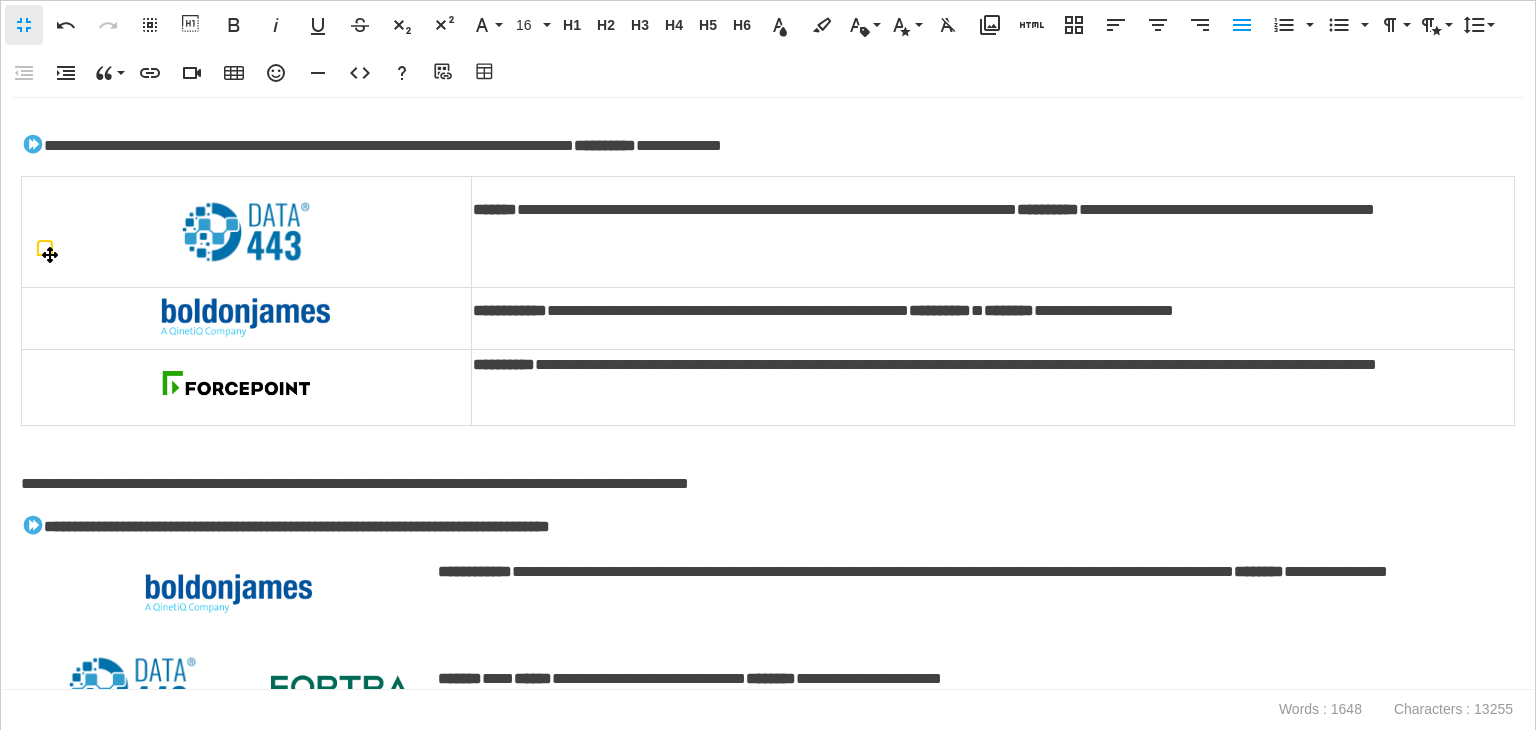 scroll, scrollTop: 1030, scrollLeft: 0, axis: vertical 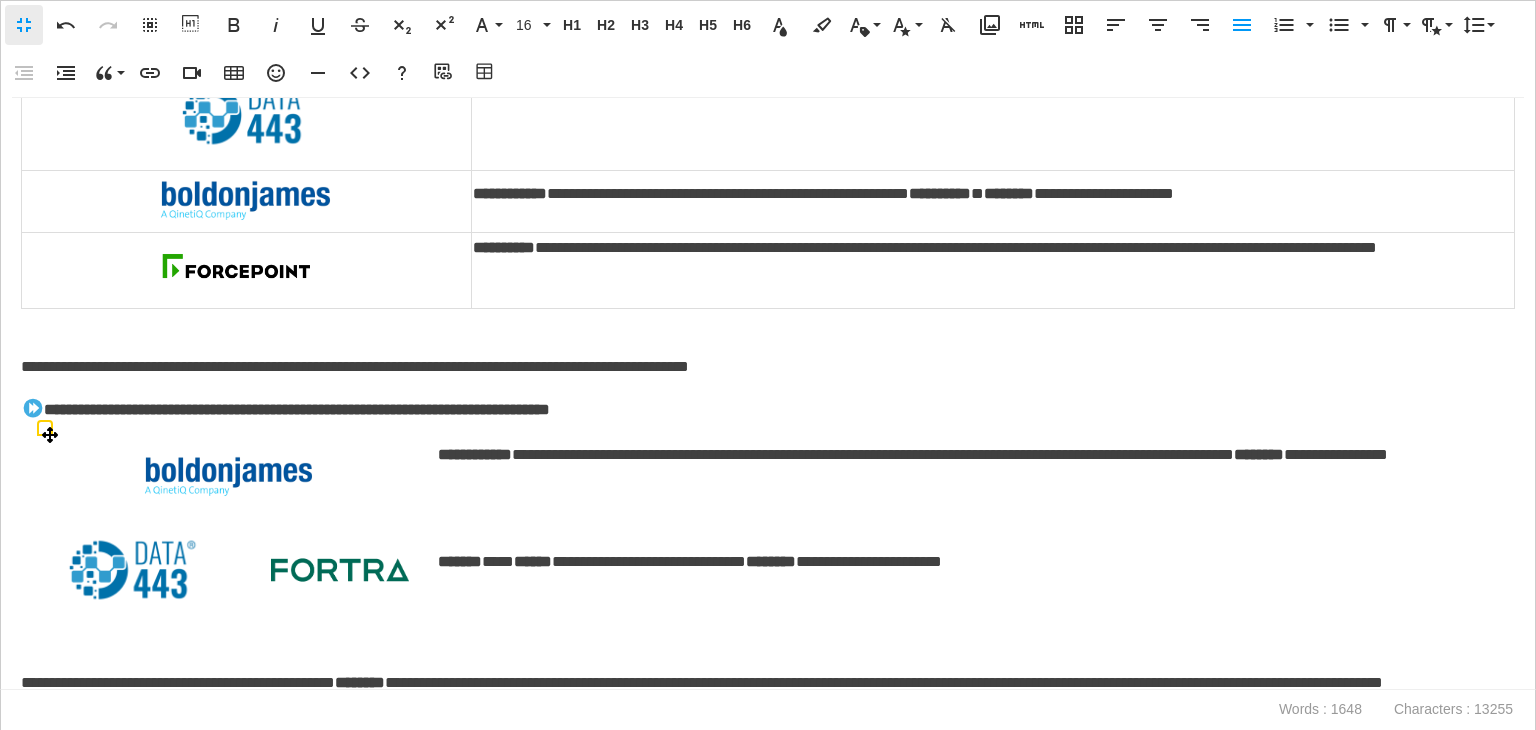 click on "**********" at bounding box center (972, 470) 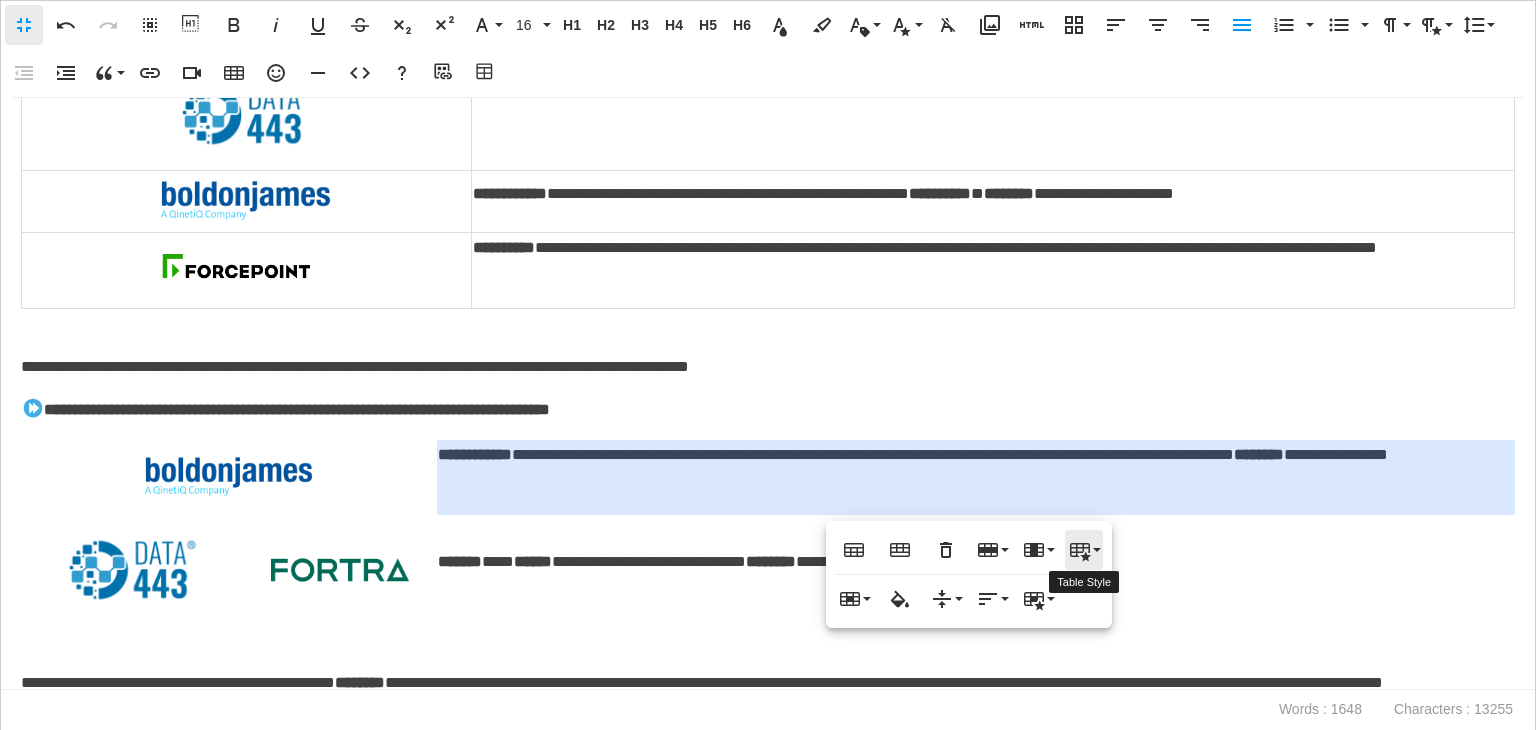 click on "Table Style" at bounding box center [1084, 550] 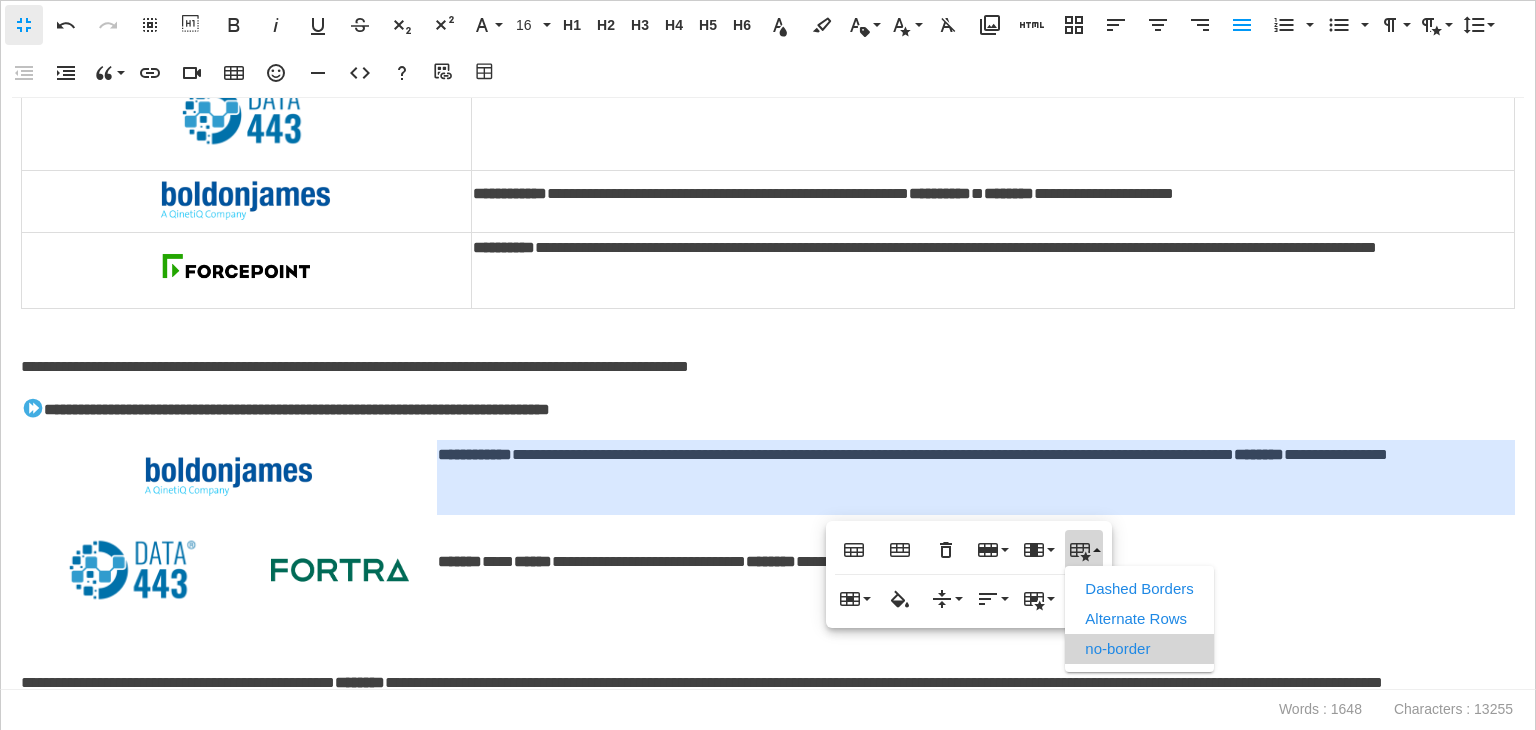 scroll, scrollTop: 0, scrollLeft: 0, axis: both 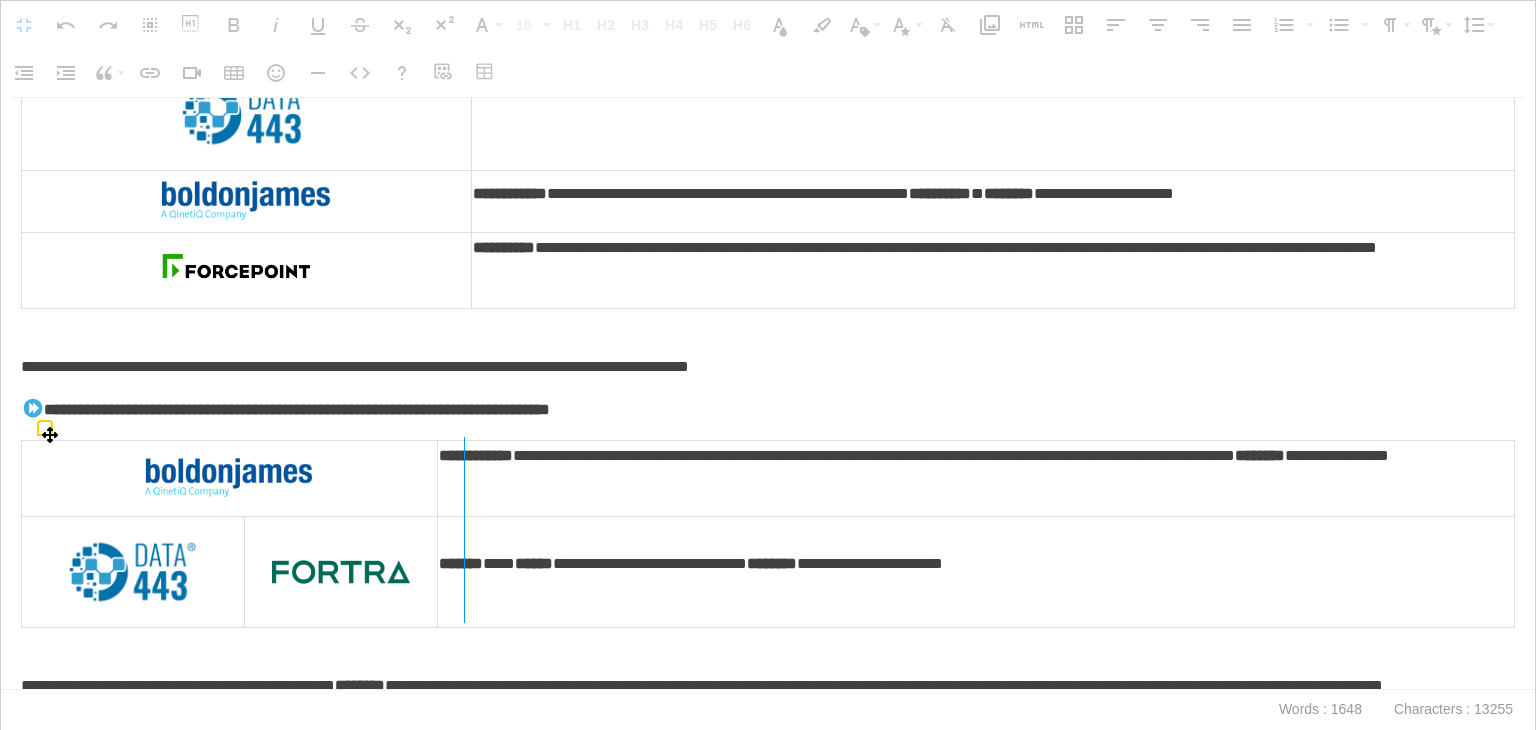 drag, startPoint x: 432, startPoint y: 497, endPoint x: 463, endPoint y: 501, distance: 31.257 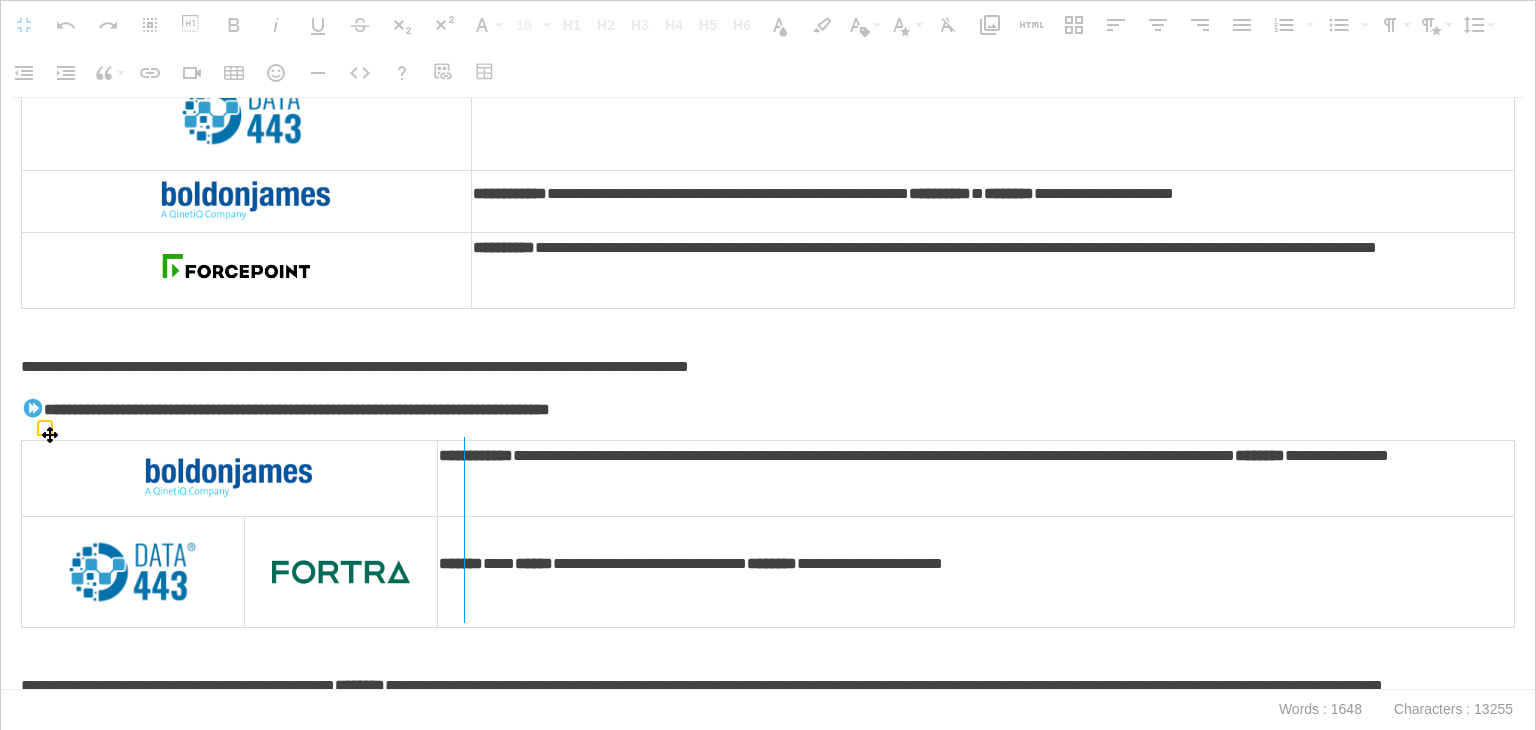 click at bounding box center [464, 530] 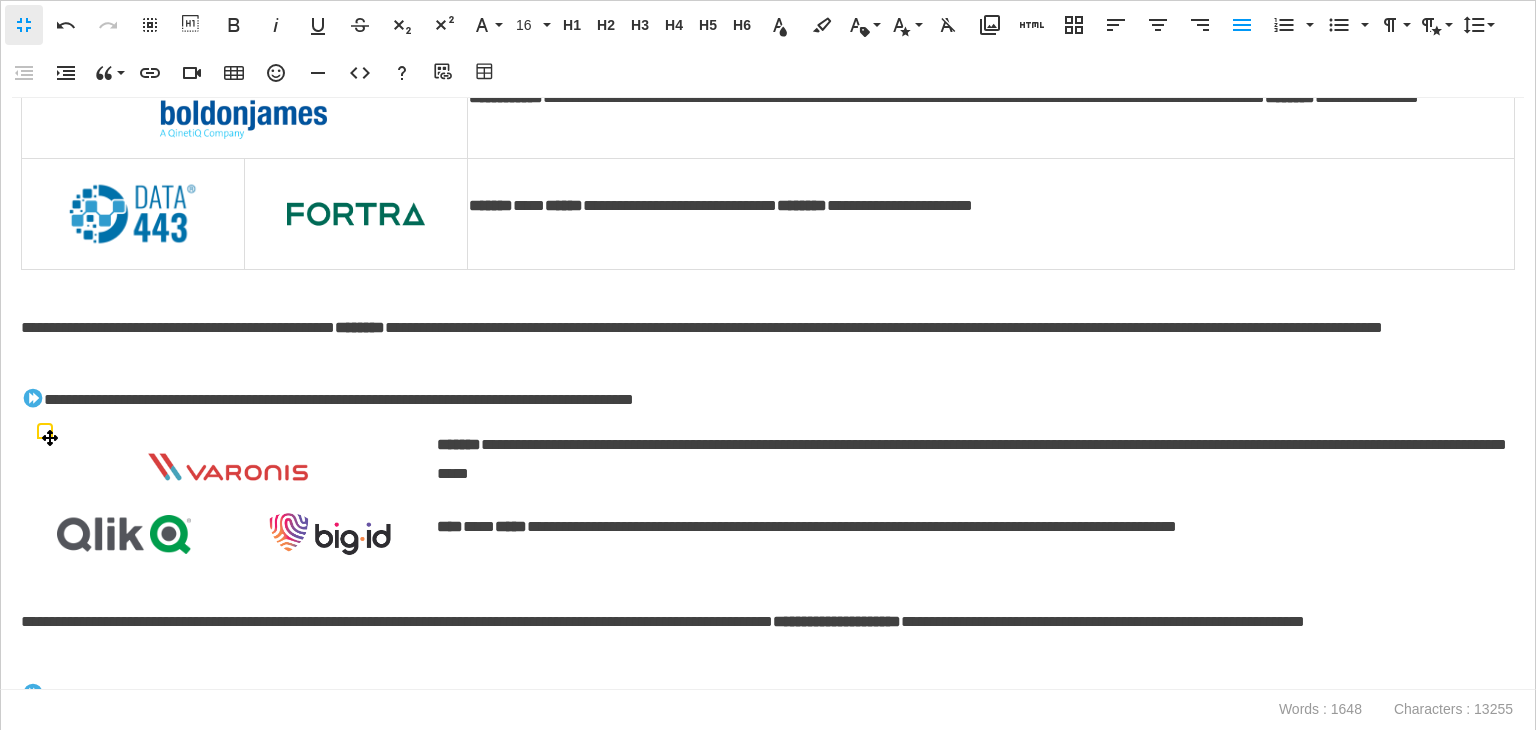 scroll, scrollTop: 1430, scrollLeft: 0, axis: vertical 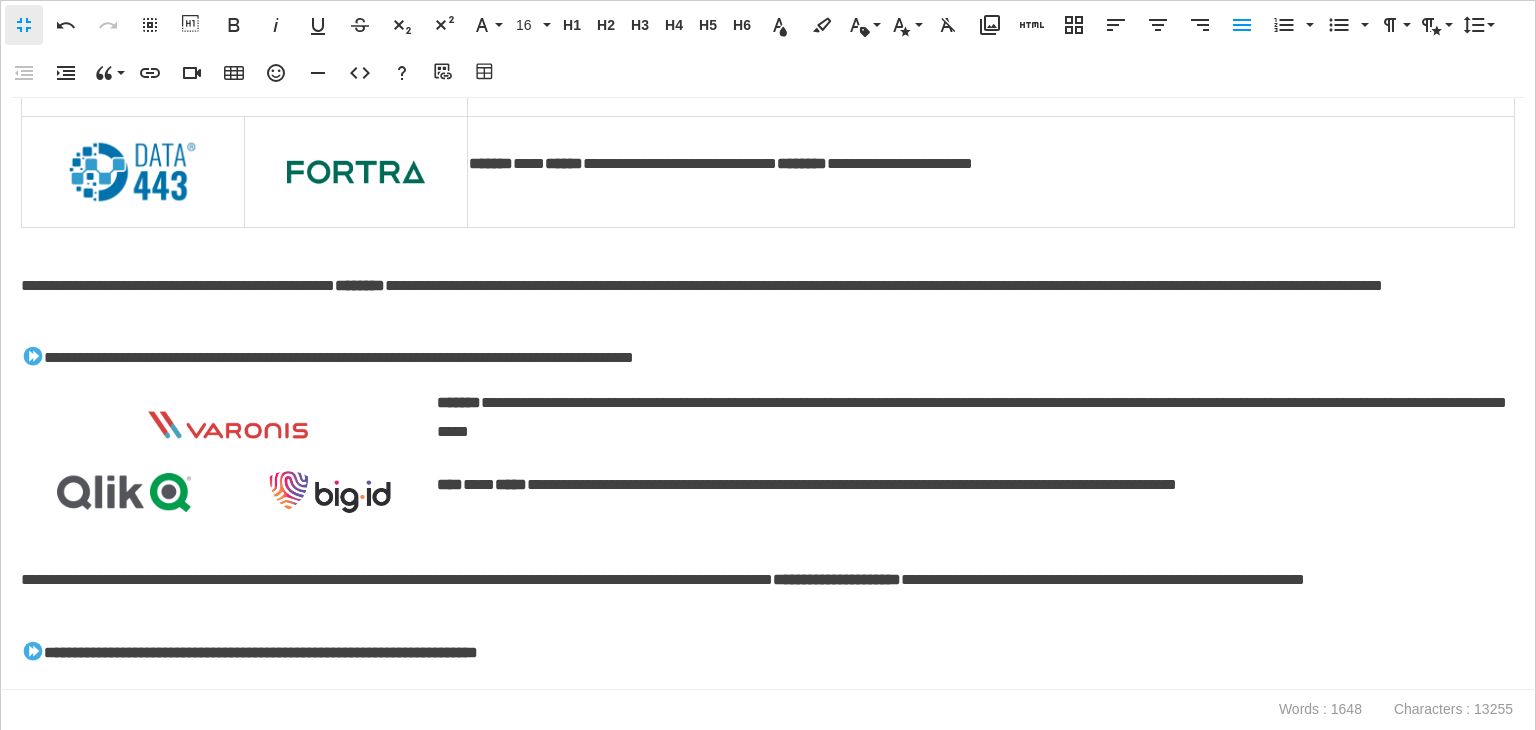 click at bounding box center (356, 172) 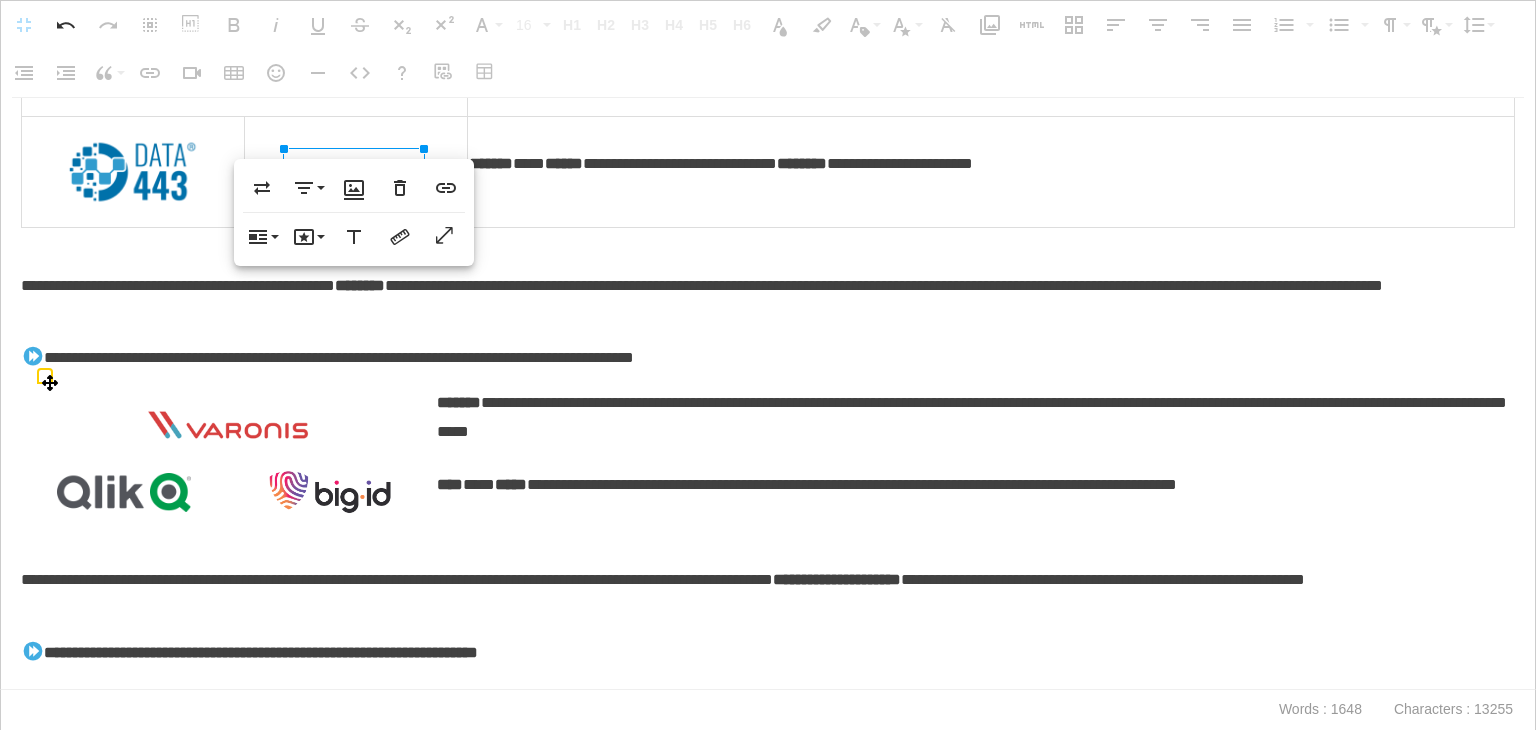 click at bounding box center [228, 425] 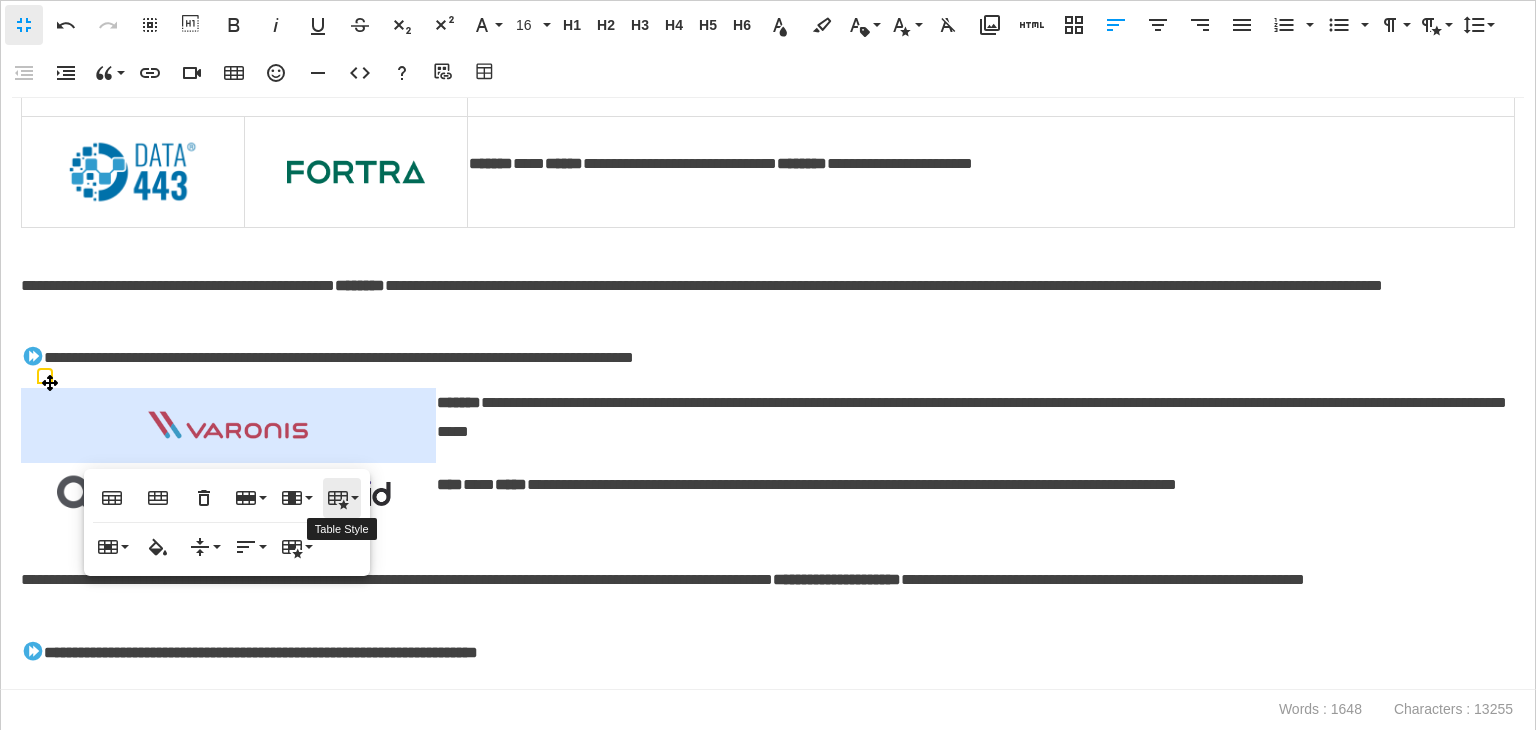 click on "Table Style" at bounding box center [342, 498] 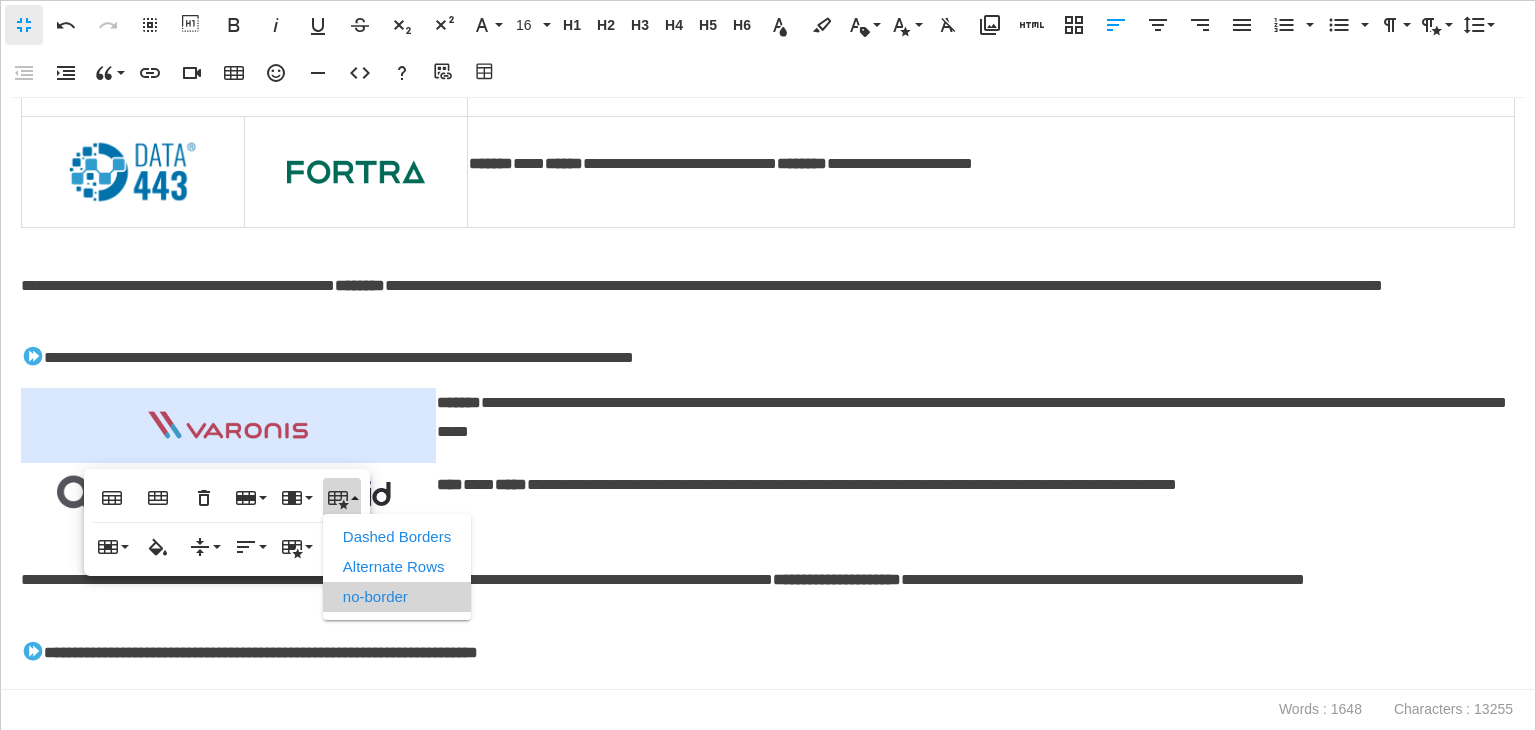 scroll, scrollTop: 0, scrollLeft: 0, axis: both 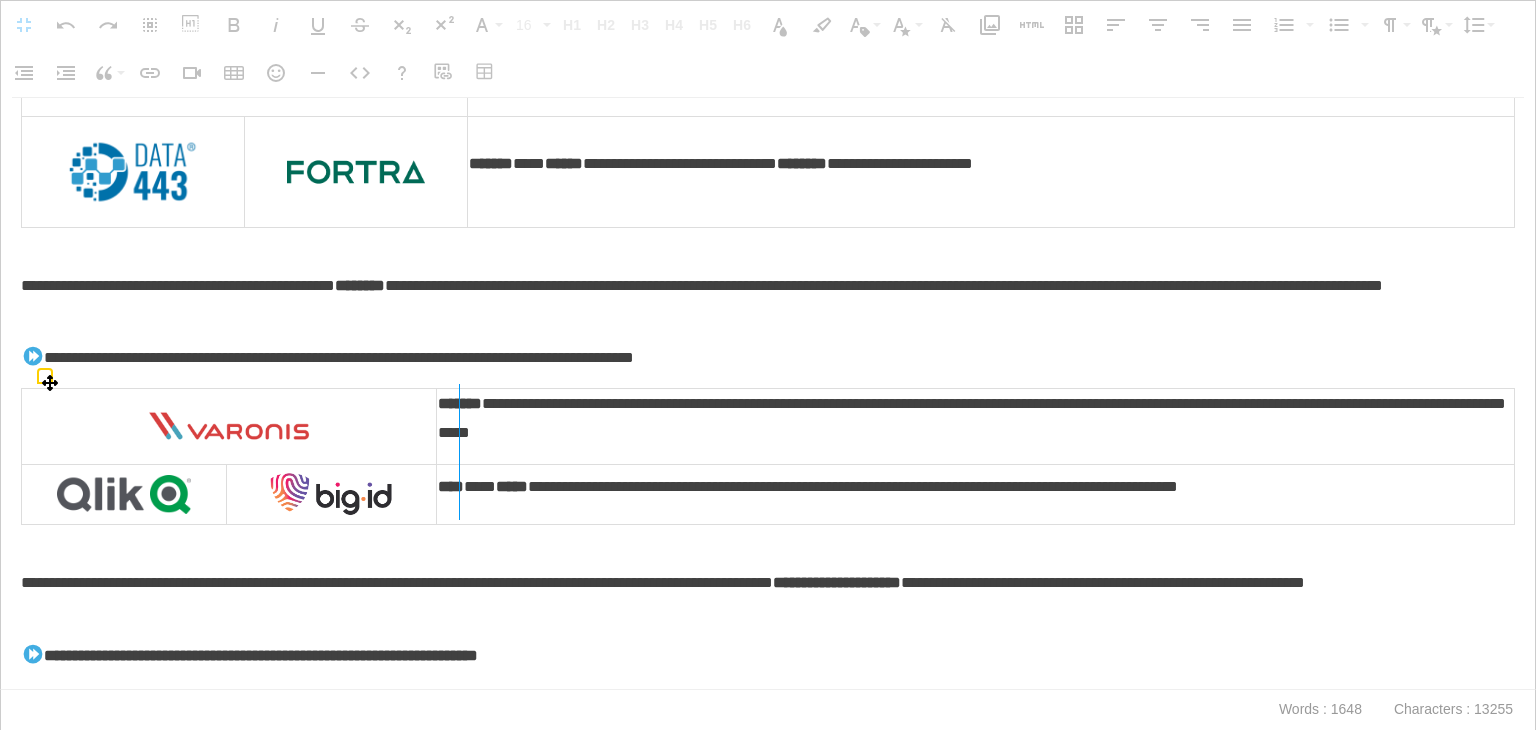 drag, startPoint x: 433, startPoint y: 425, endPoint x: 458, endPoint y: 427, distance: 25.079872 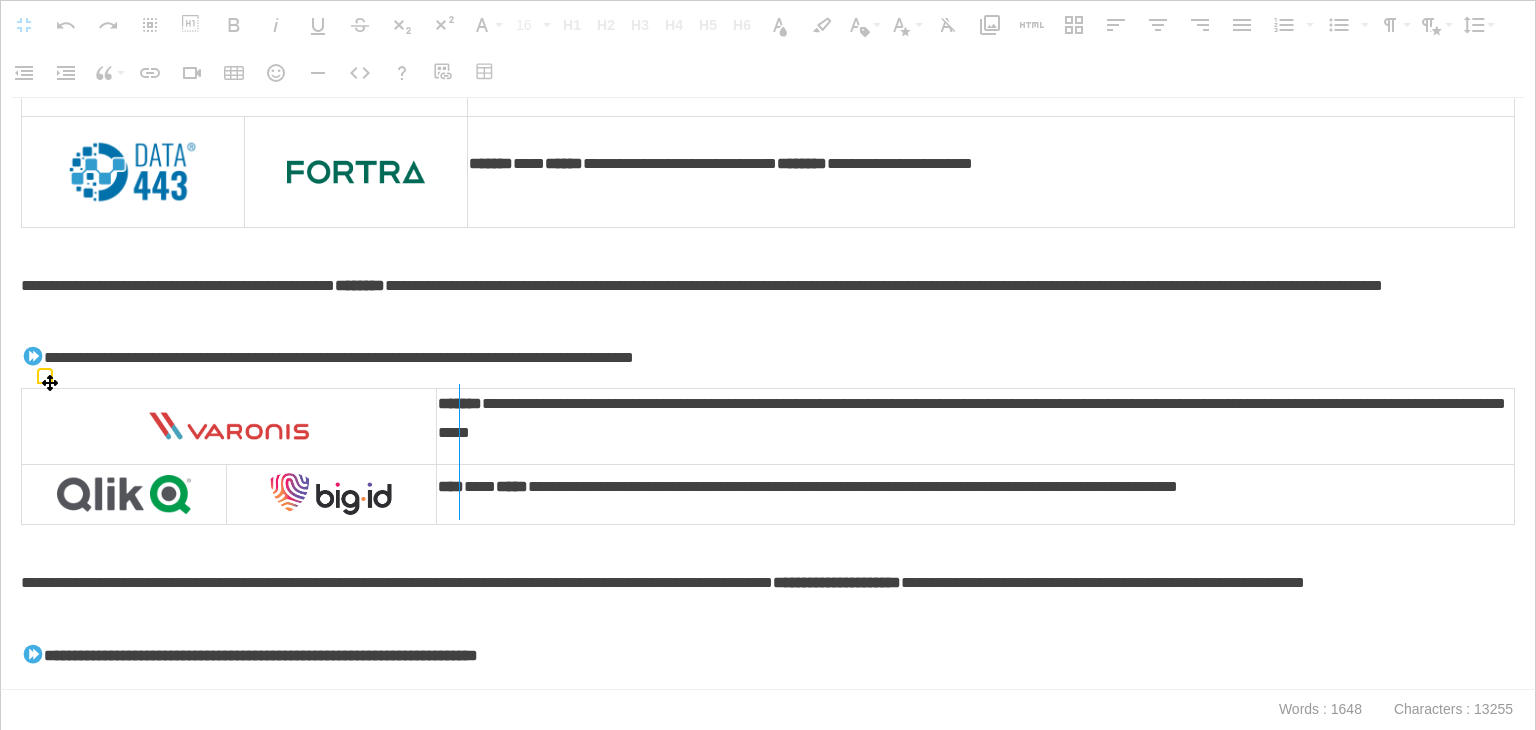click at bounding box center [459, 452] 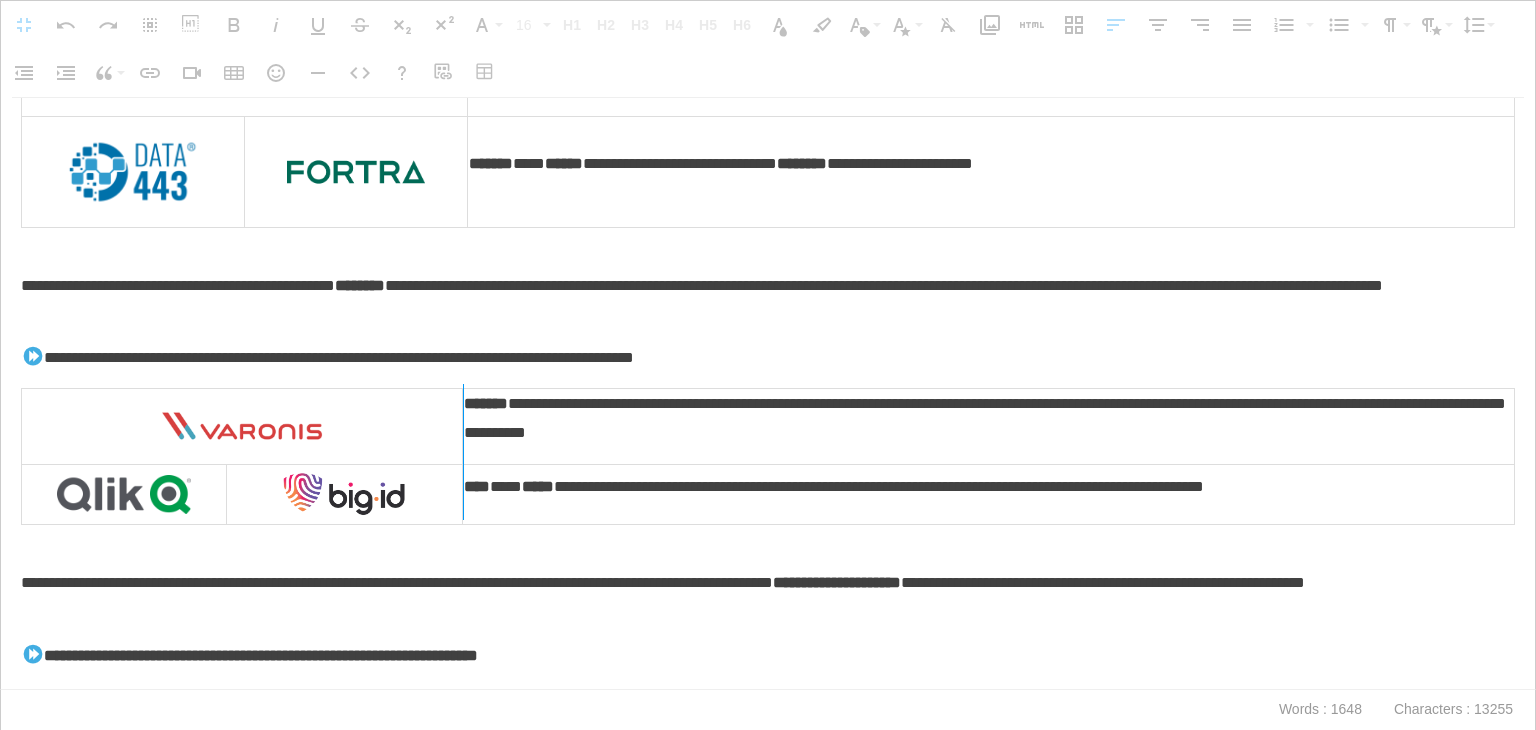 click at bounding box center (463, 452) 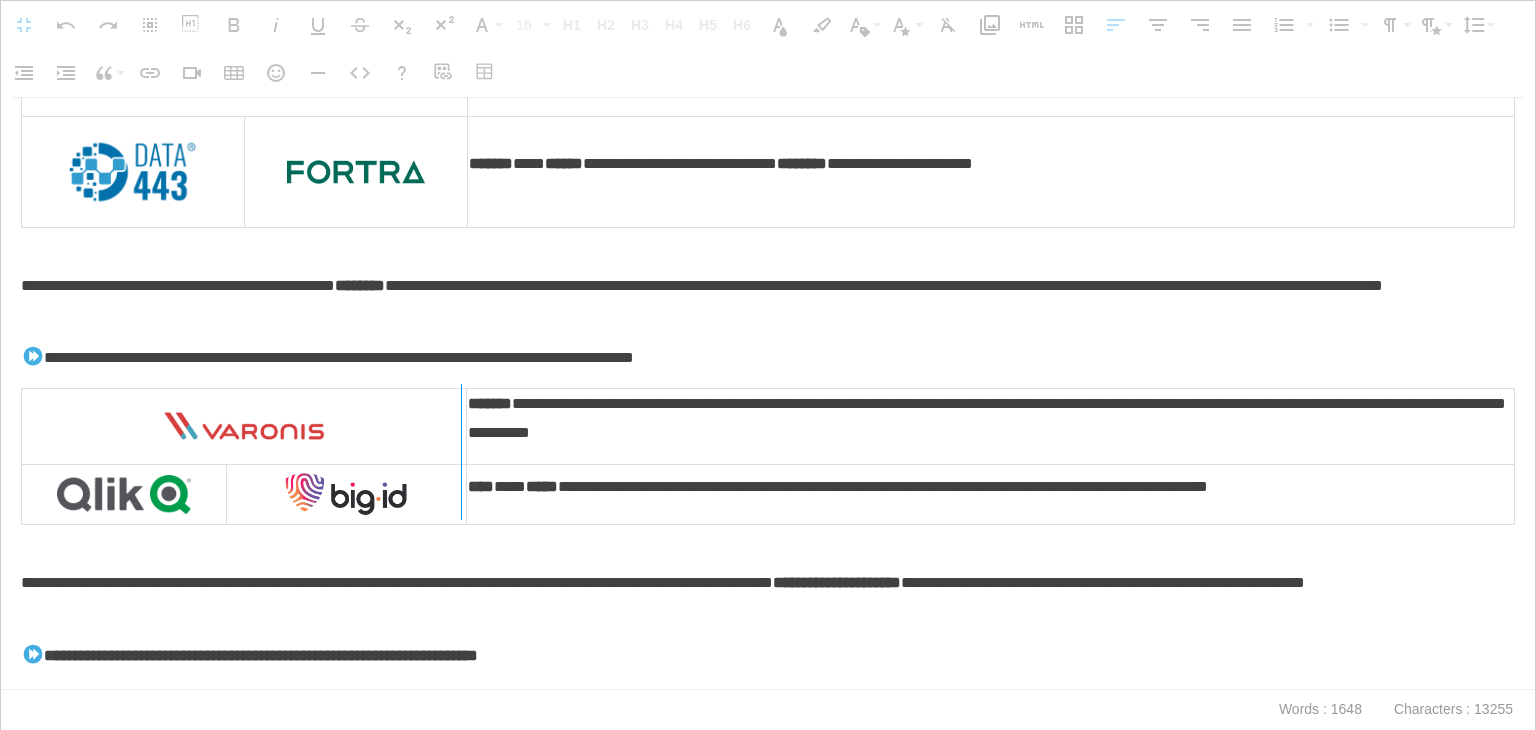 click at bounding box center [461, 452] 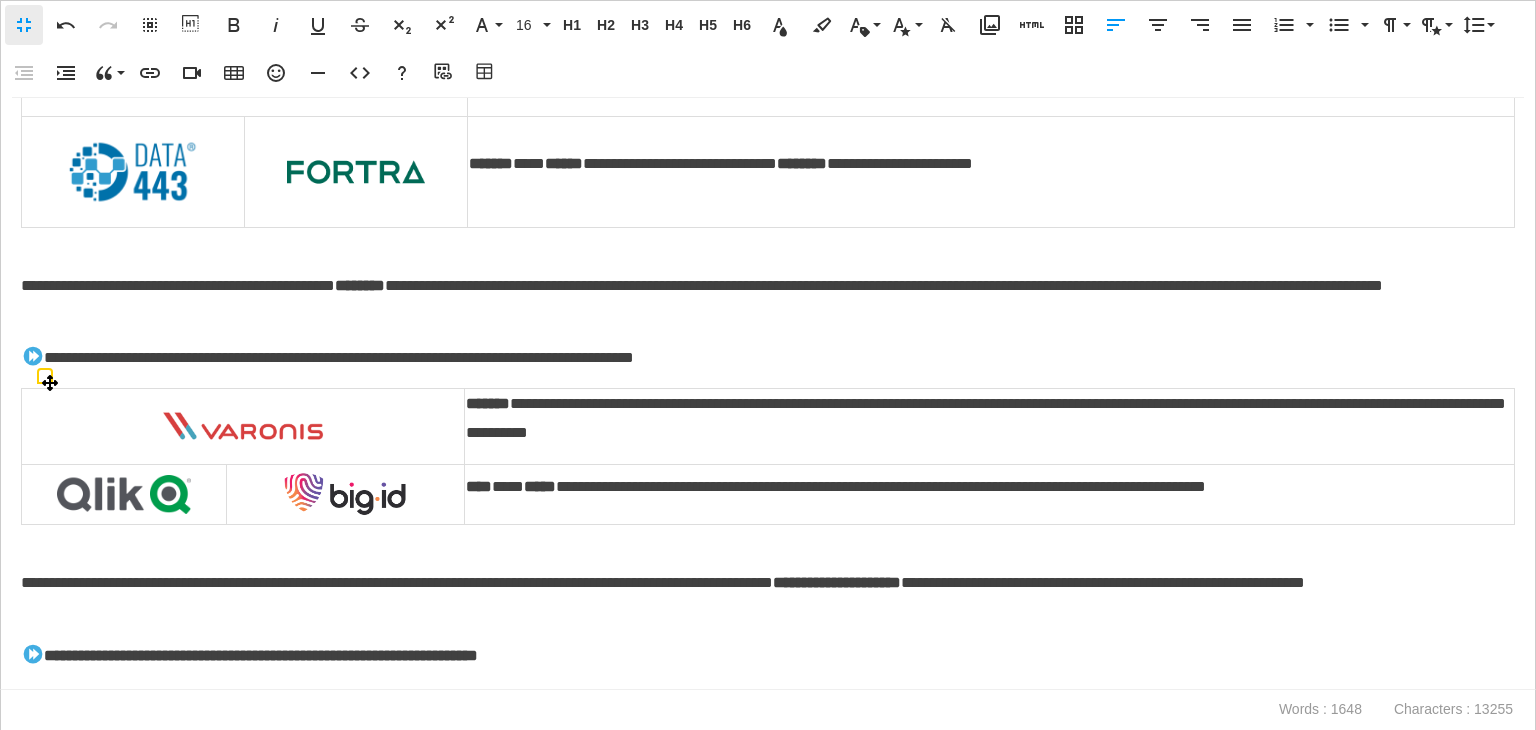 scroll, scrollTop: 1730, scrollLeft: 0, axis: vertical 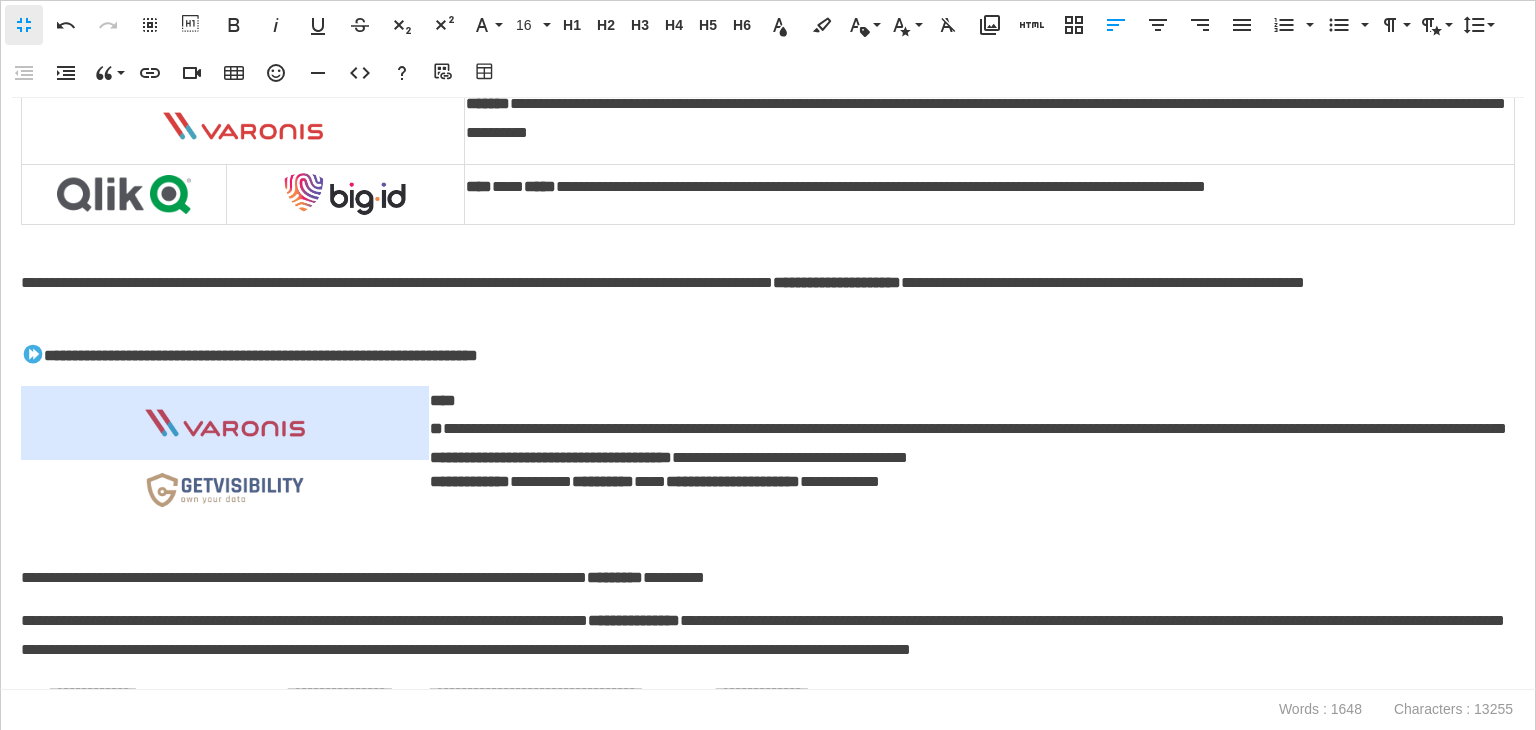 click at bounding box center (225, 423) 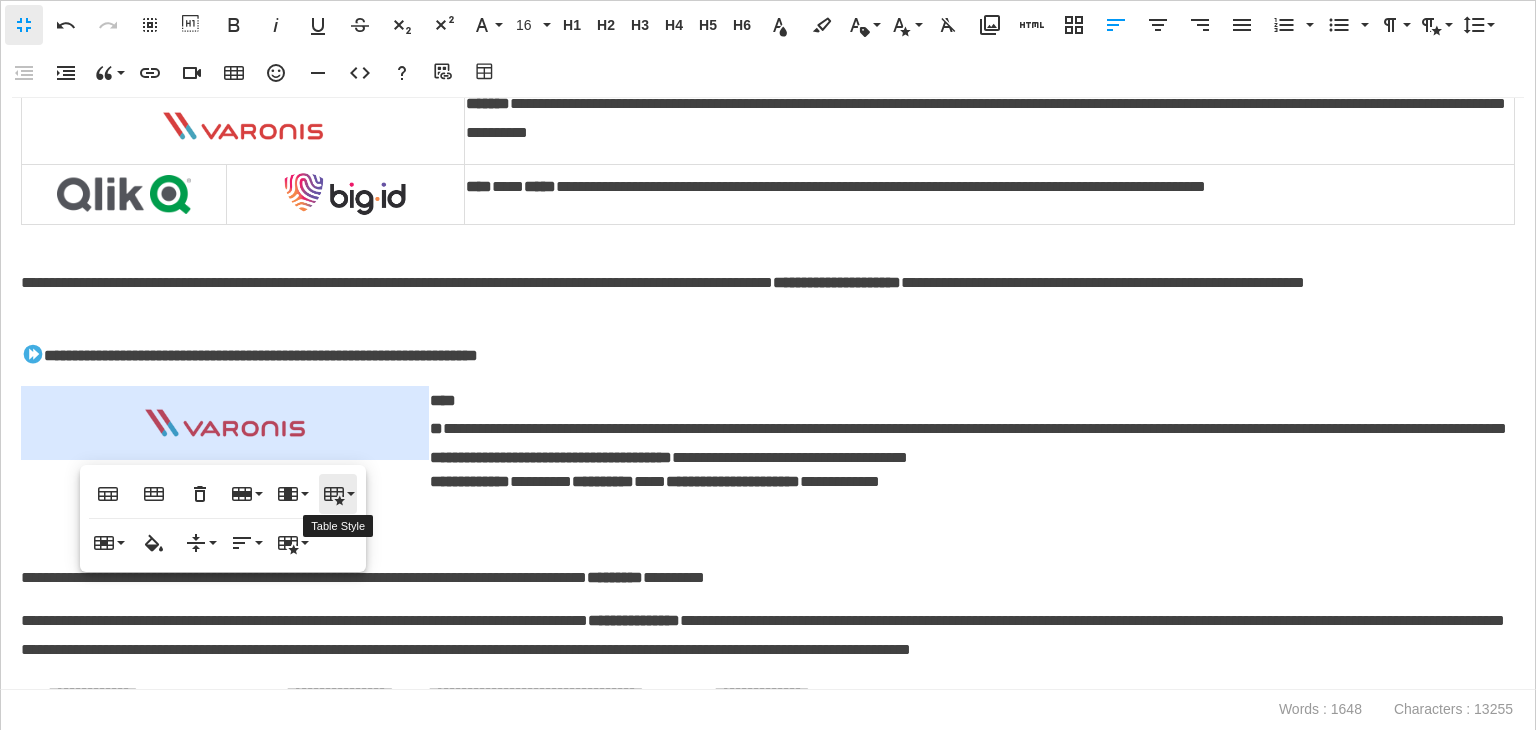 click on "Table Style" at bounding box center (338, 494) 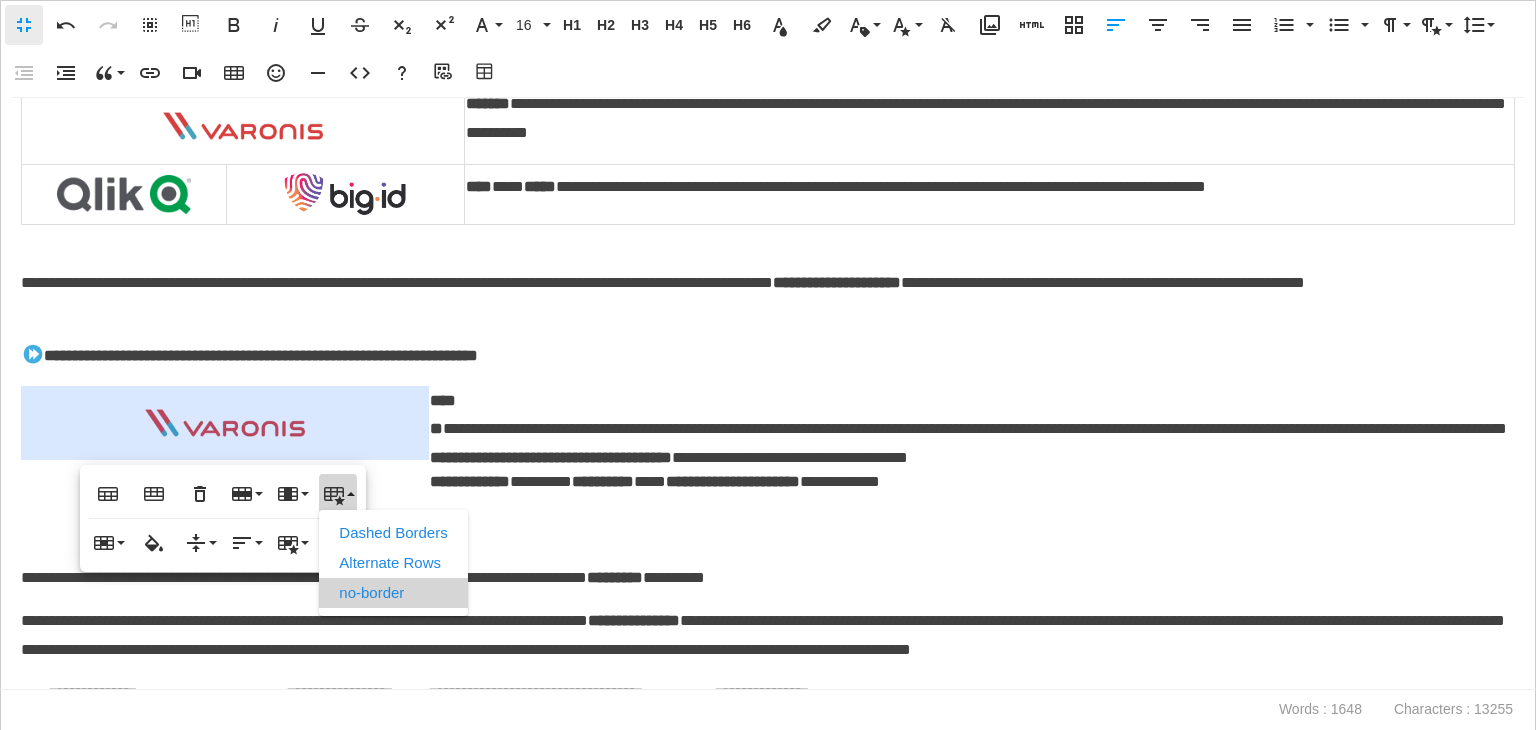 scroll, scrollTop: 0, scrollLeft: 0, axis: both 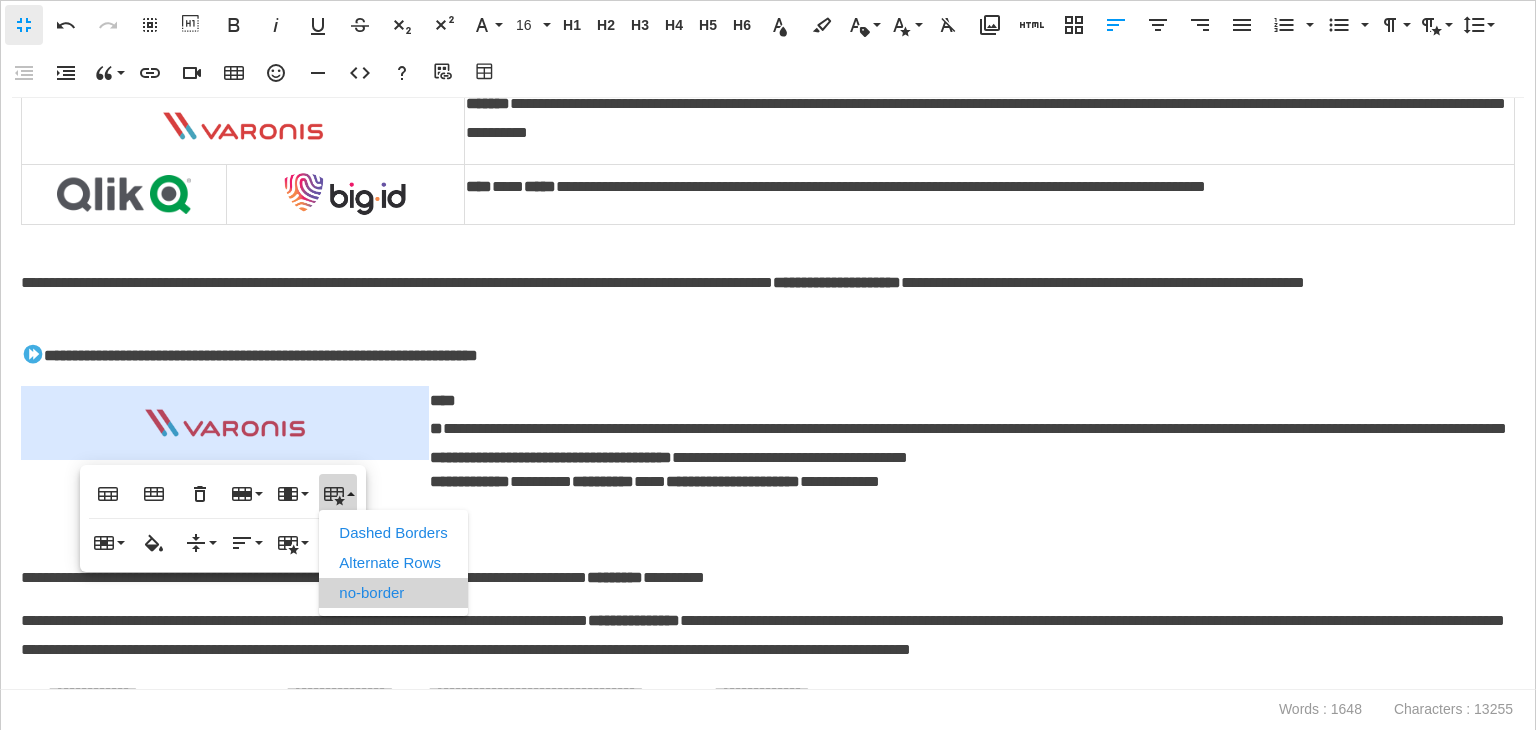 click on "no-border" at bounding box center [393, 593] 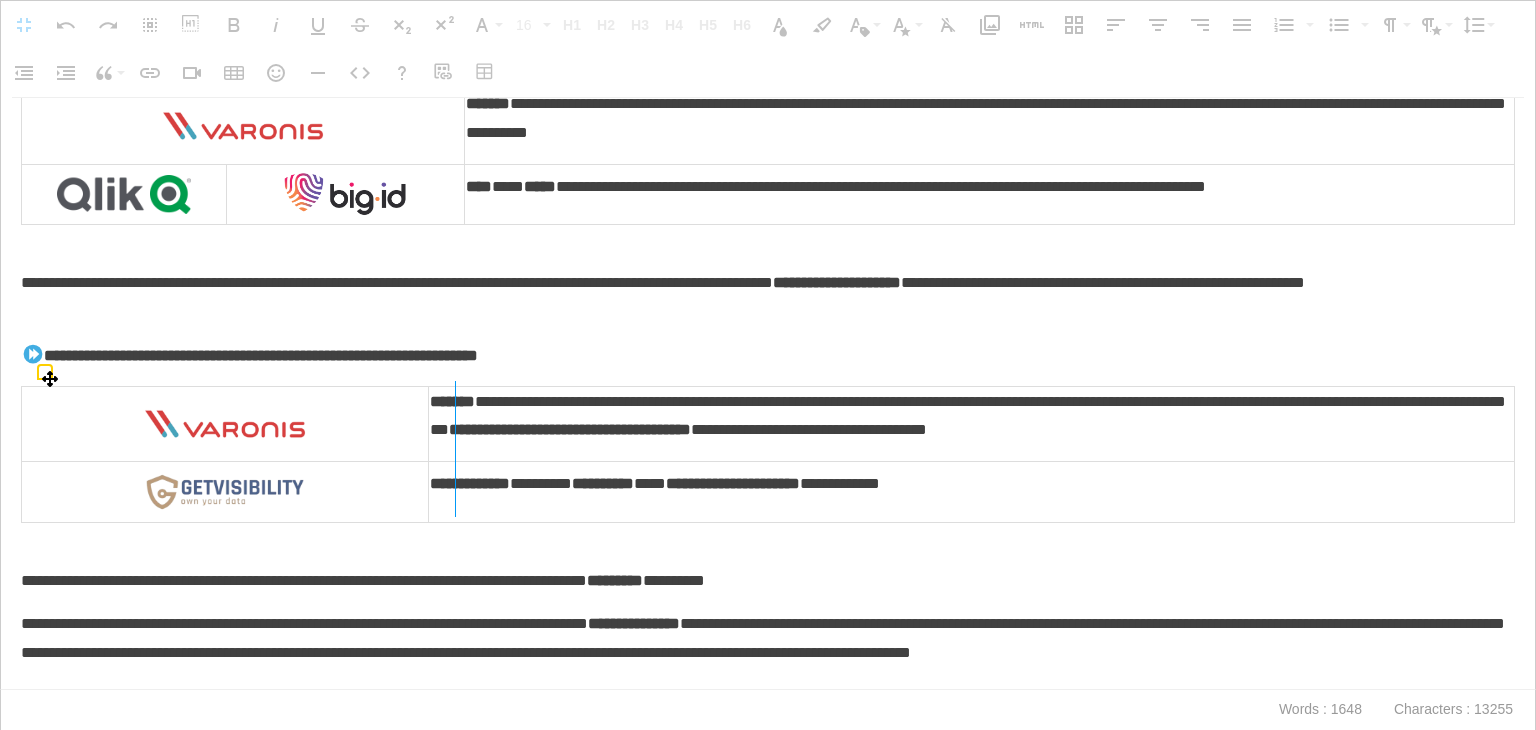 drag, startPoint x: 424, startPoint y: 427, endPoint x: 454, endPoint y: 437, distance: 31.622776 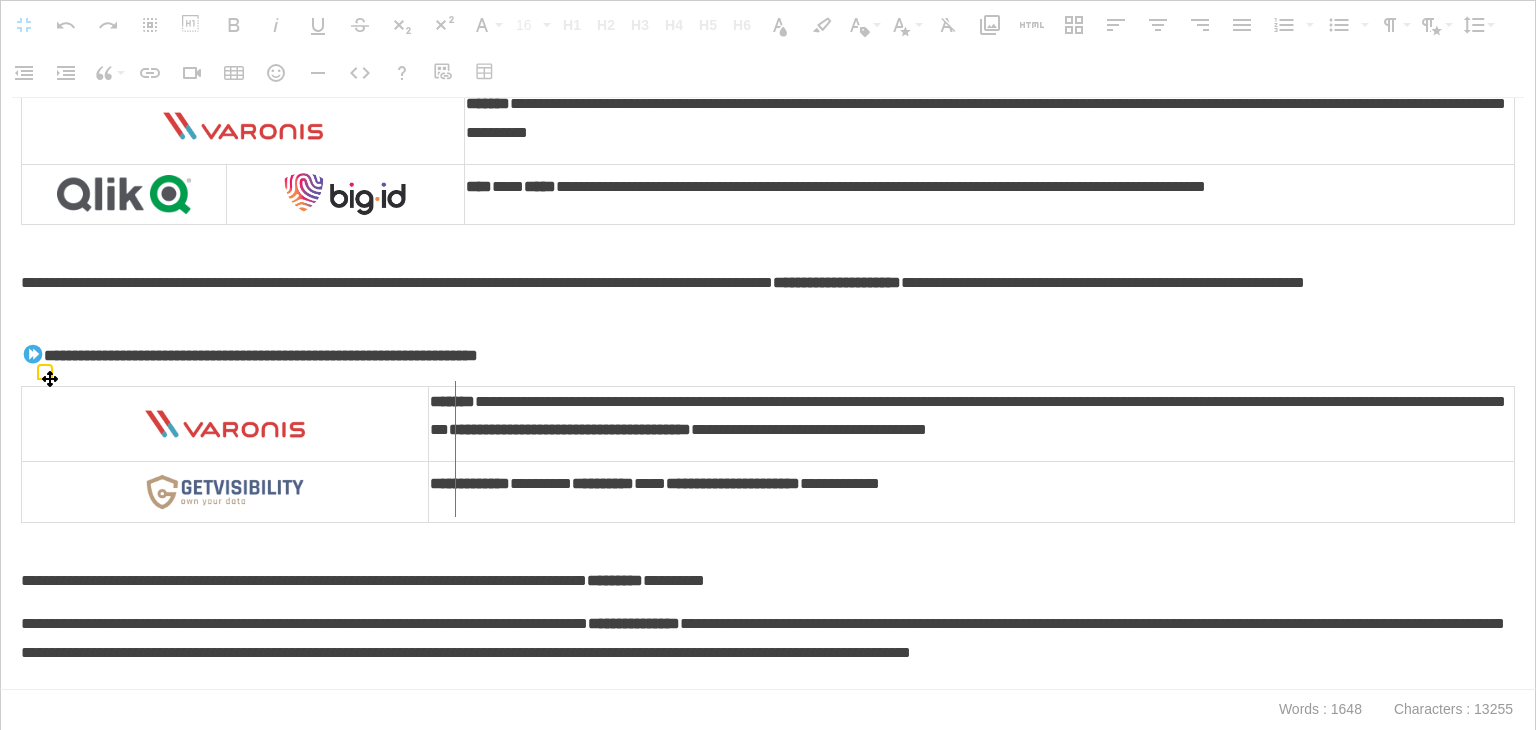 click at bounding box center (455, 449) 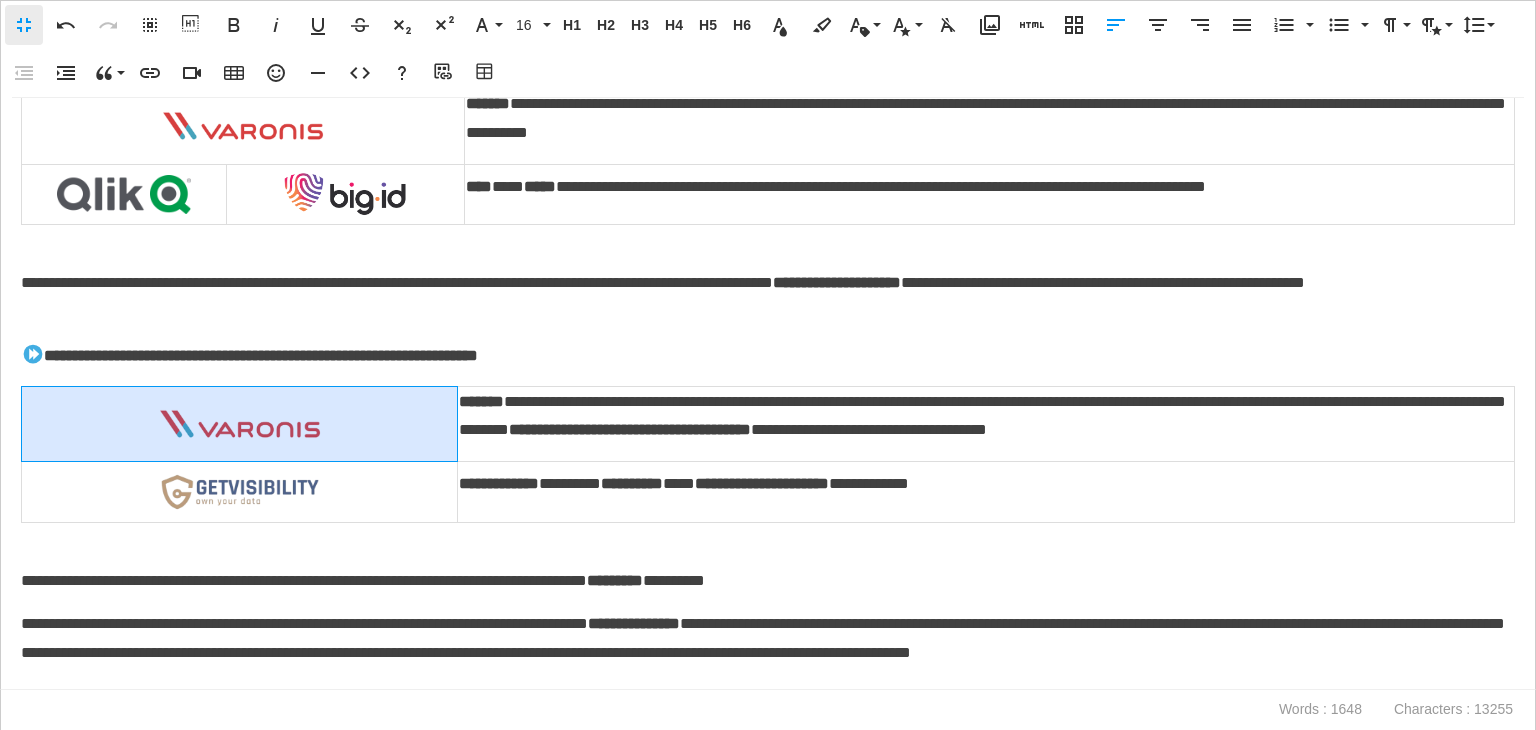 click at bounding box center [240, 424] 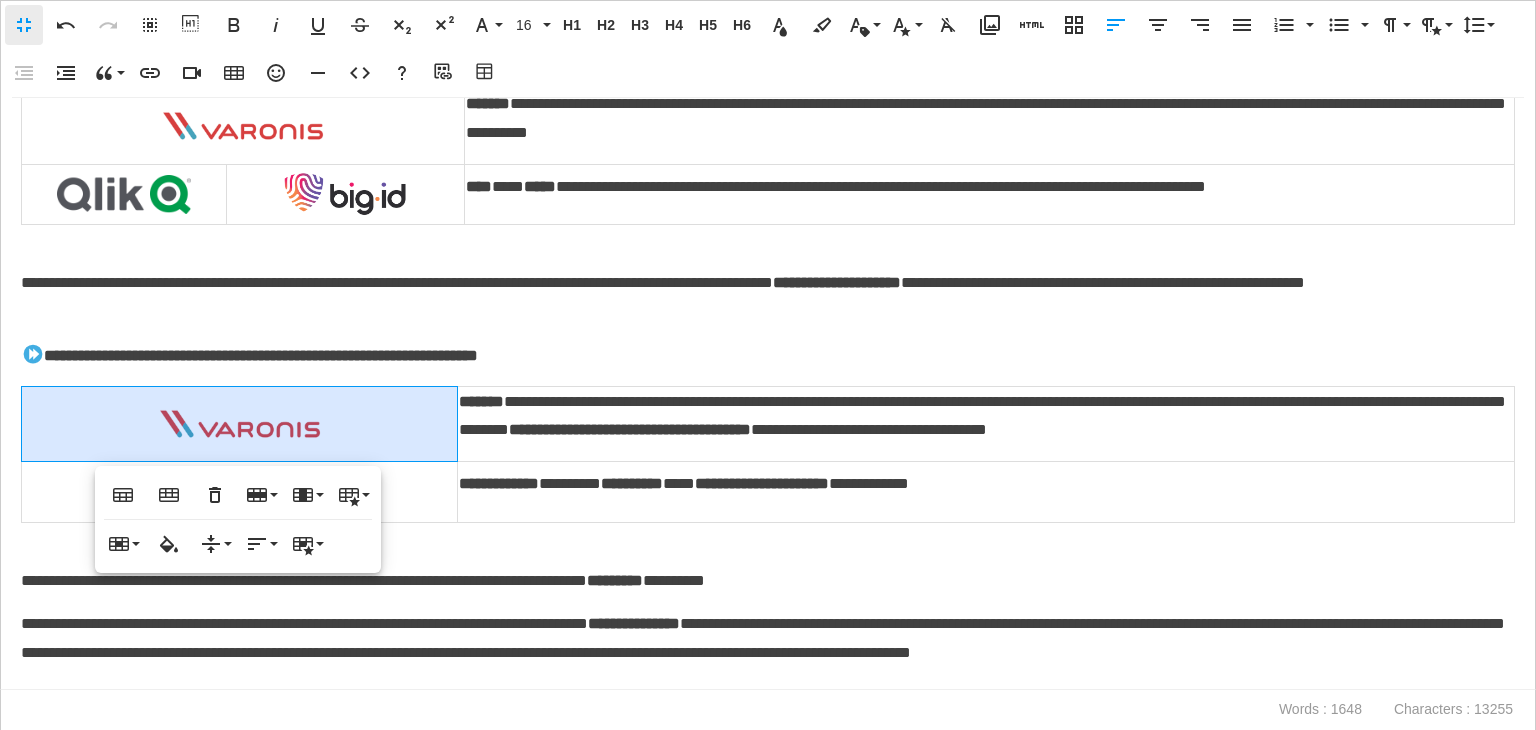 click on "Table Header Table Footer Remove Table Row Insert row above Insert row below Delete row Column Insert column before Insert column after Delete column Table Style Dashed Borders Alternate Rows no-border Cell Merge cells Vertical split Horizontal split Cell Background Vertical Align Top Middle Bottom Horizontal Align Align Left Align Center Align Right Align Justify Cell Style Highlighted Thick" at bounding box center (238, 519) 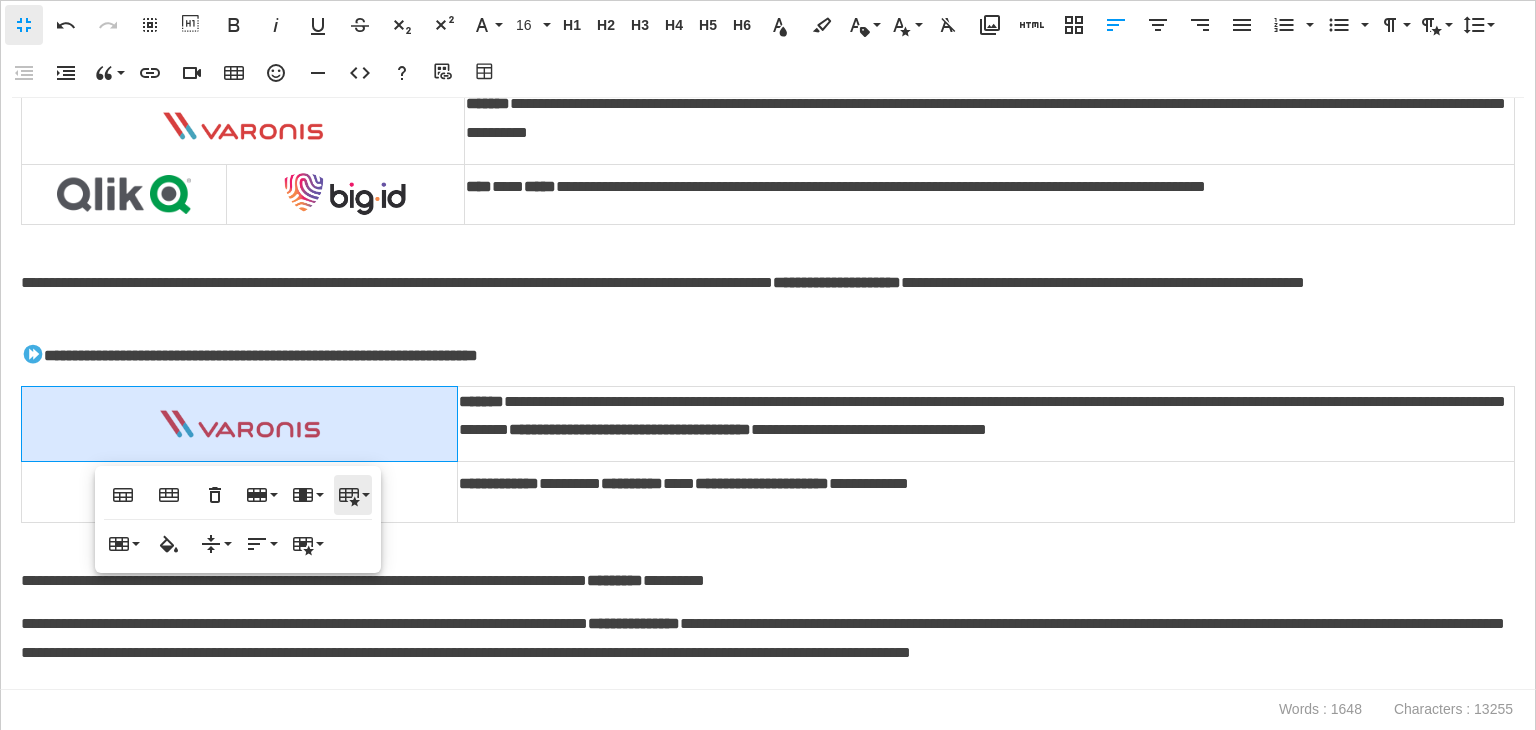 click on "Table Style" at bounding box center (353, 495) 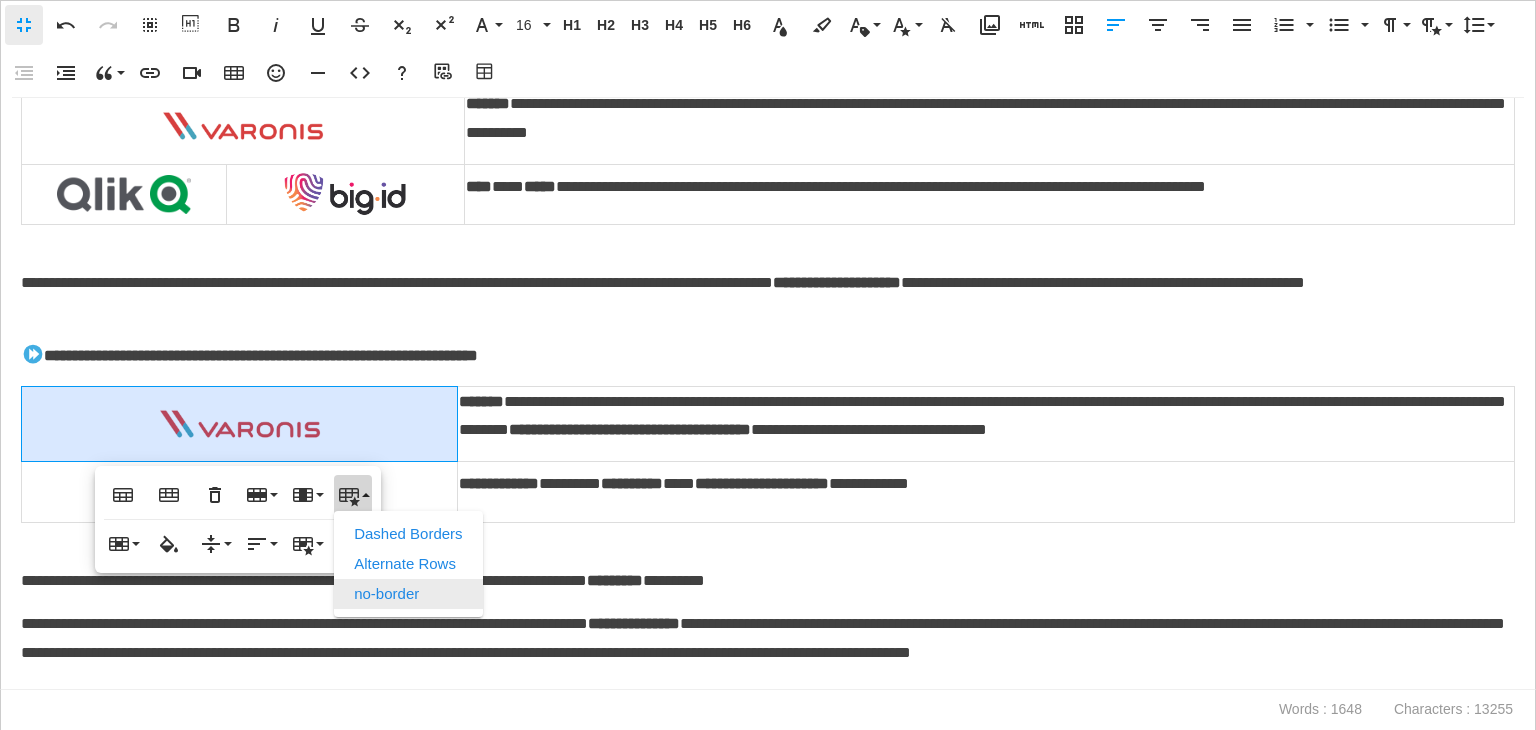 click on "no-border" at bounding box center [408, 594] 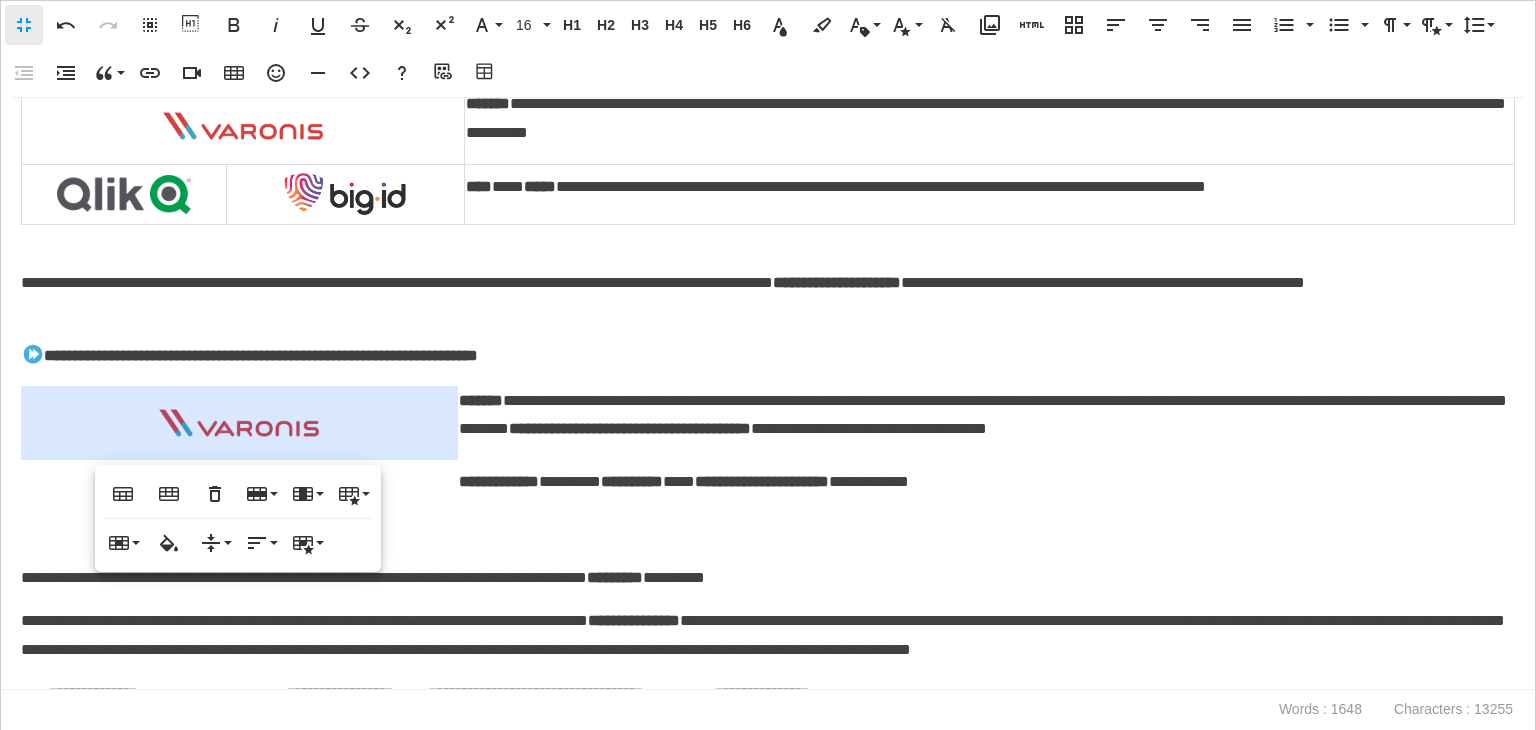 click at bounding box center [768, 534] 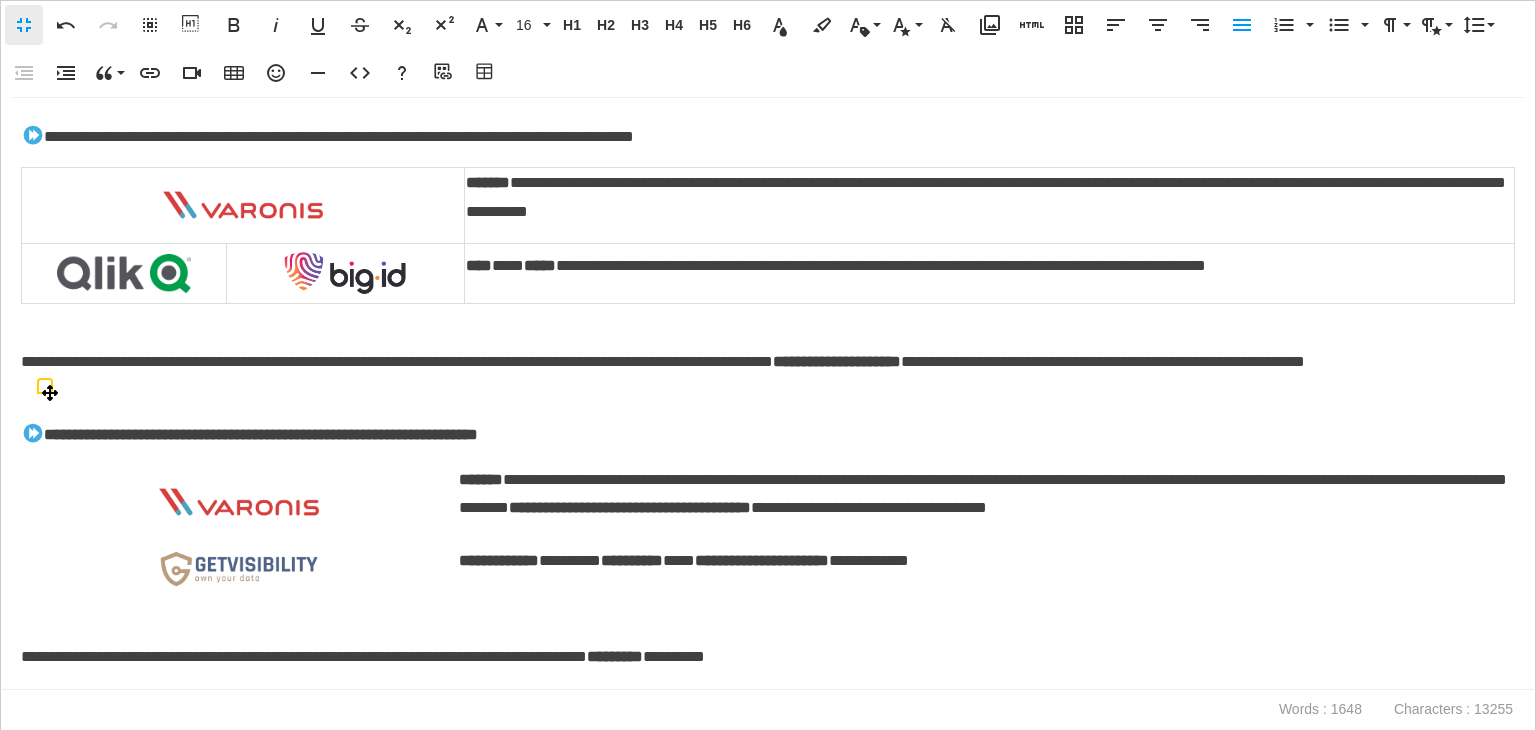 scroll, scrollTop: 1630, scrollLeft: 0, axis: vertical 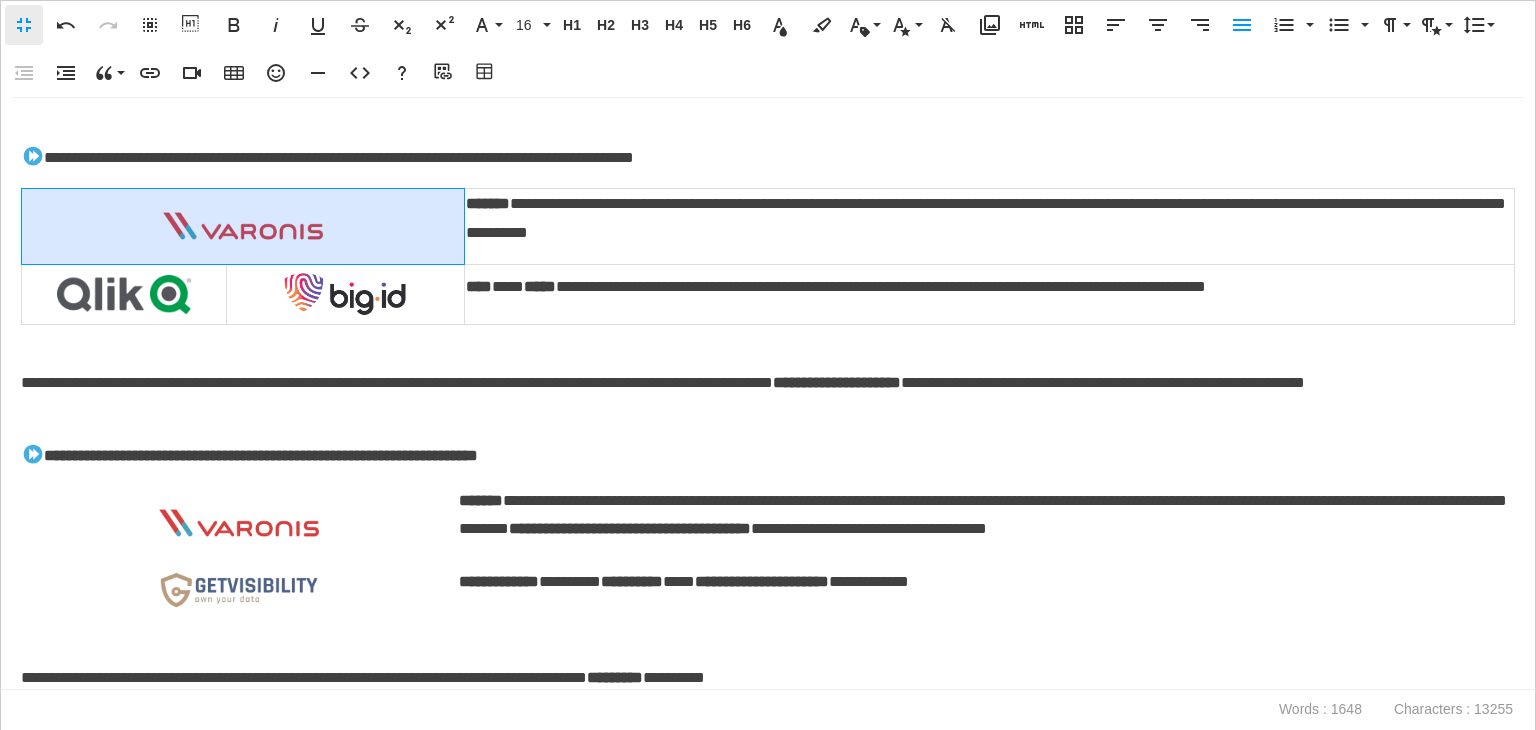 click at bounding box center [243, 226] 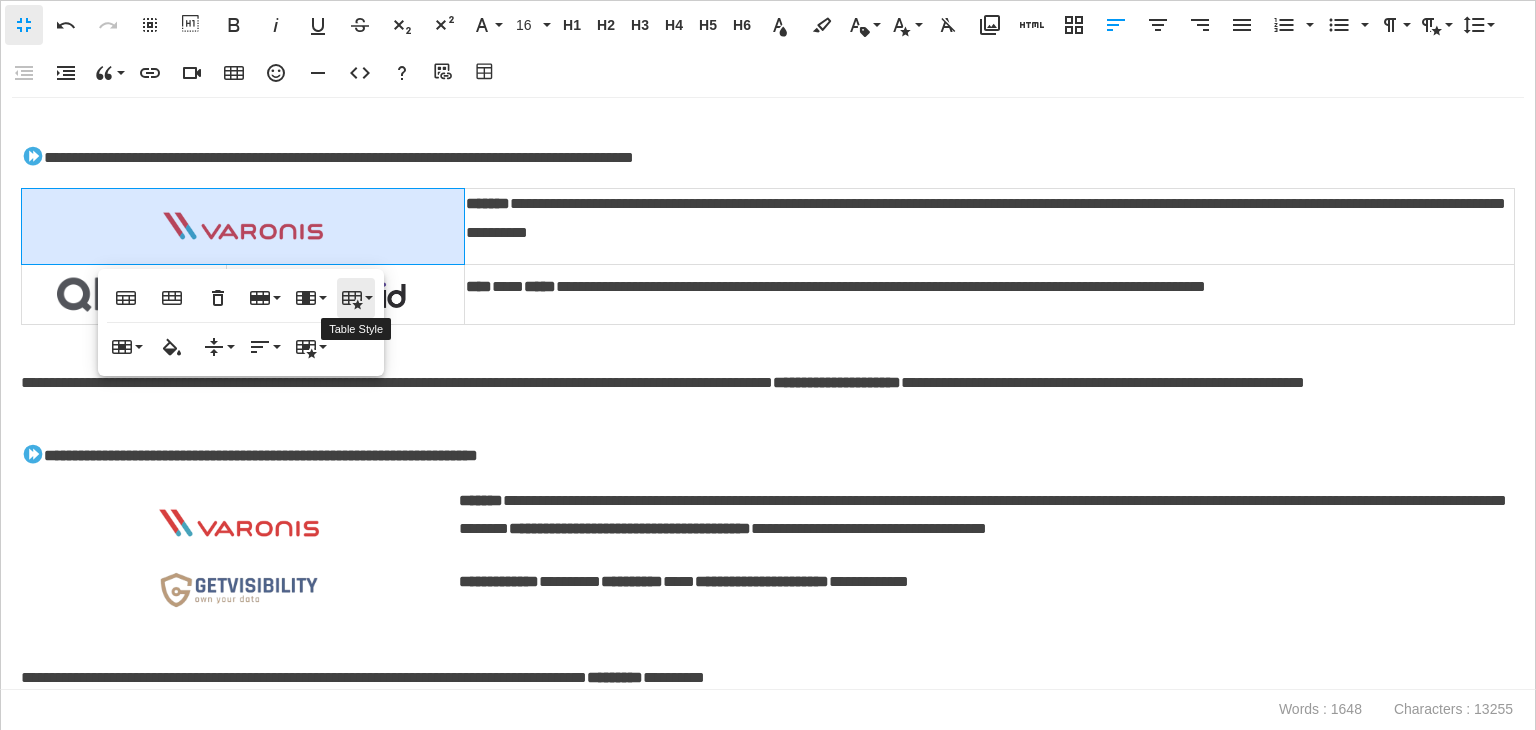 click 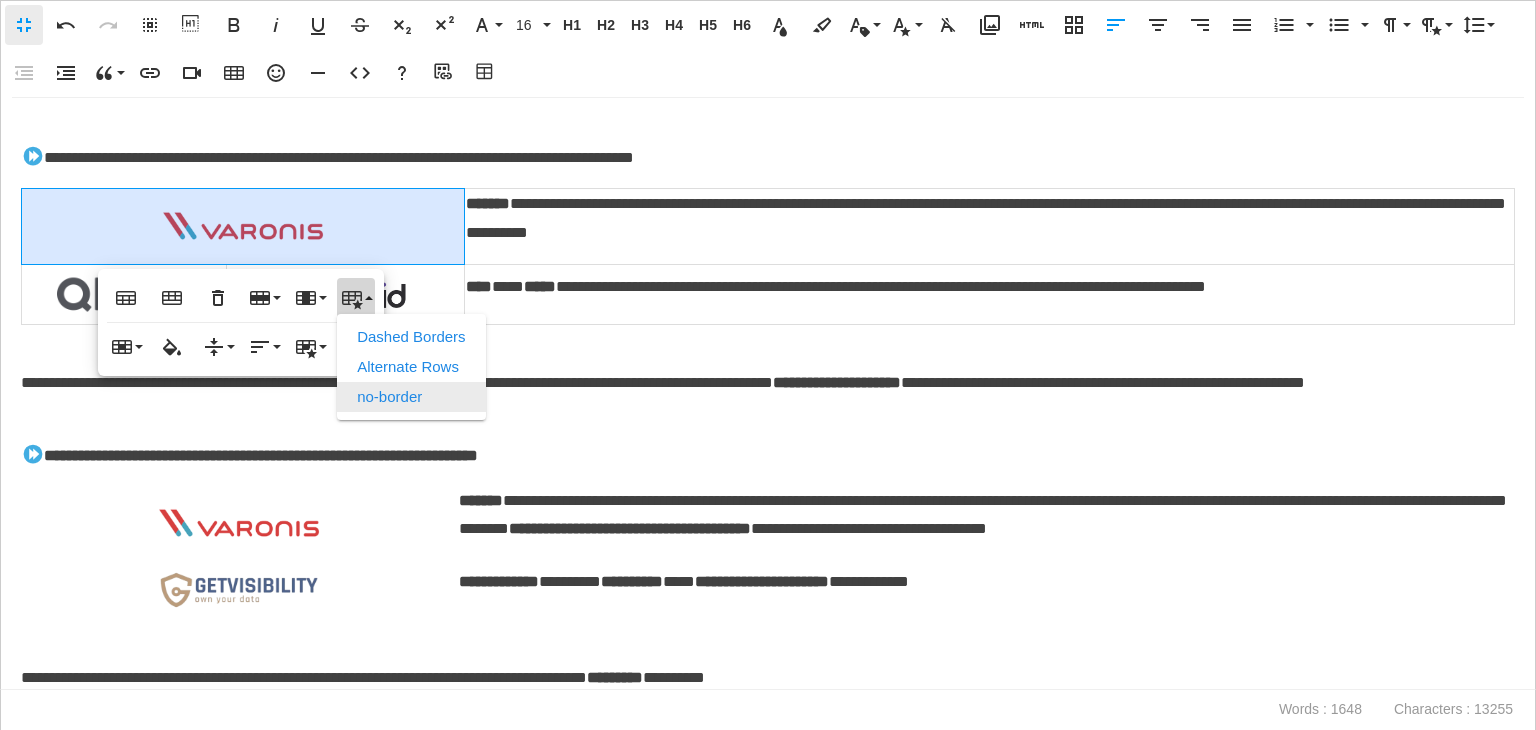 click on "no-border" at bounding box center [411, 397] 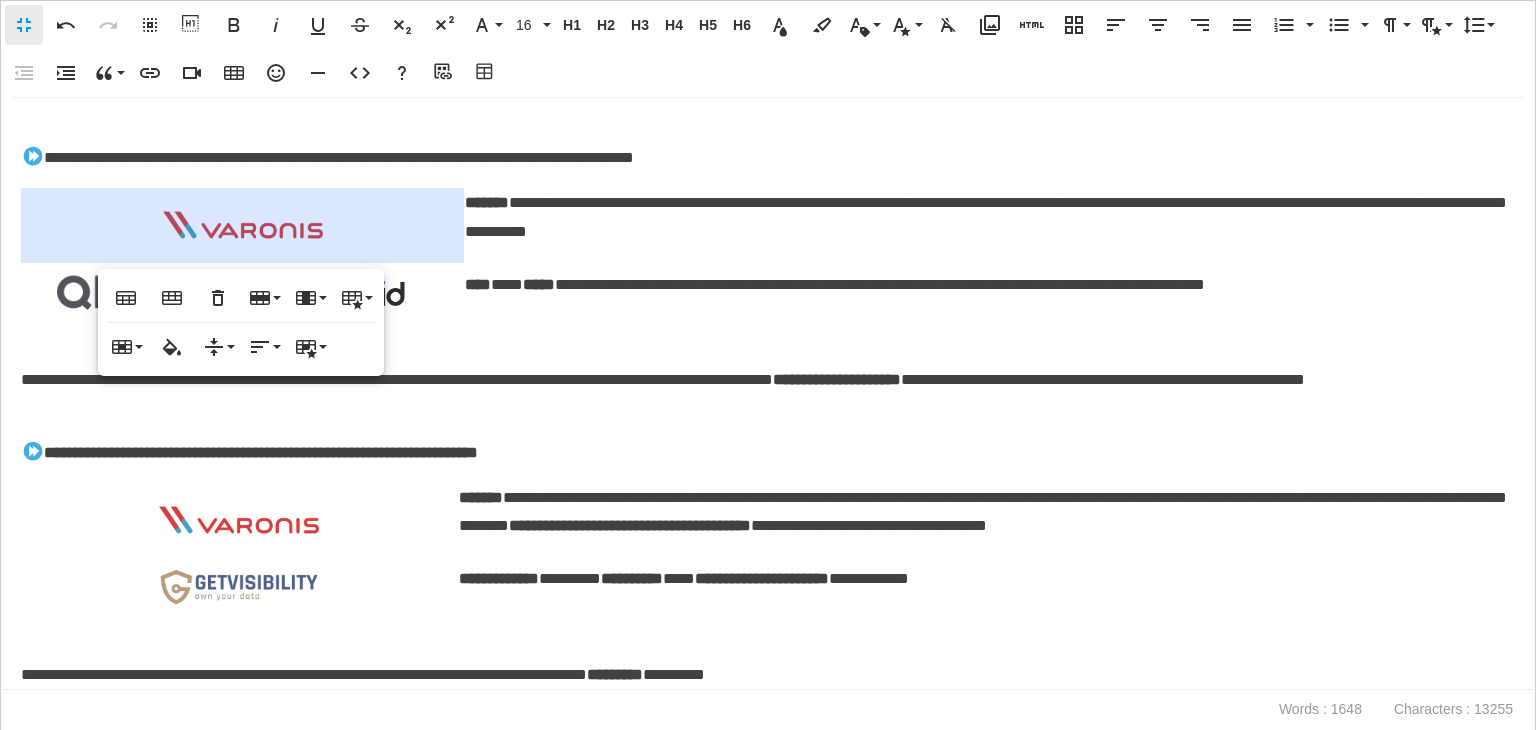 click on "**********" at bounding box center [763, 395] 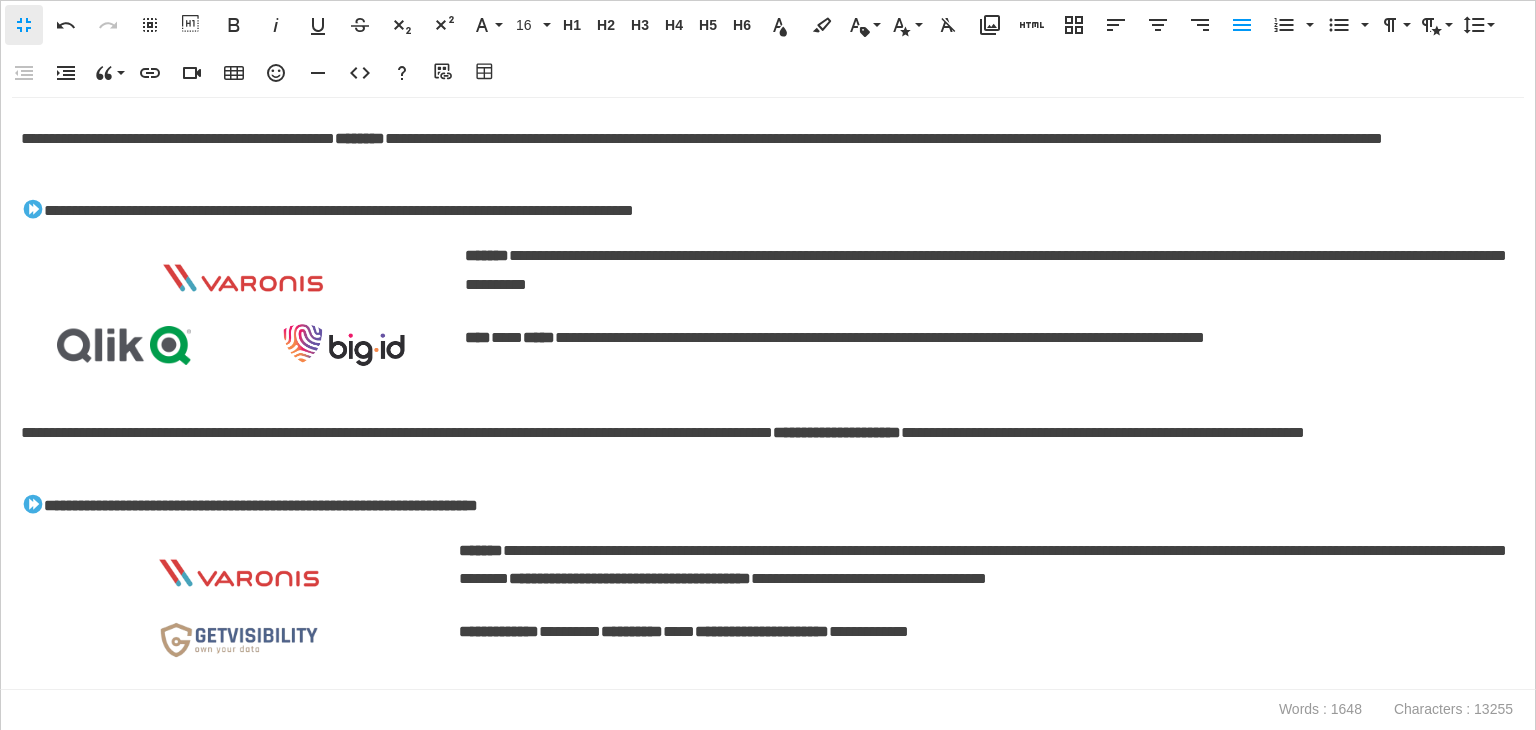 scroll, scrollTop: 1530, scrollLeft: 0, axis: vertical 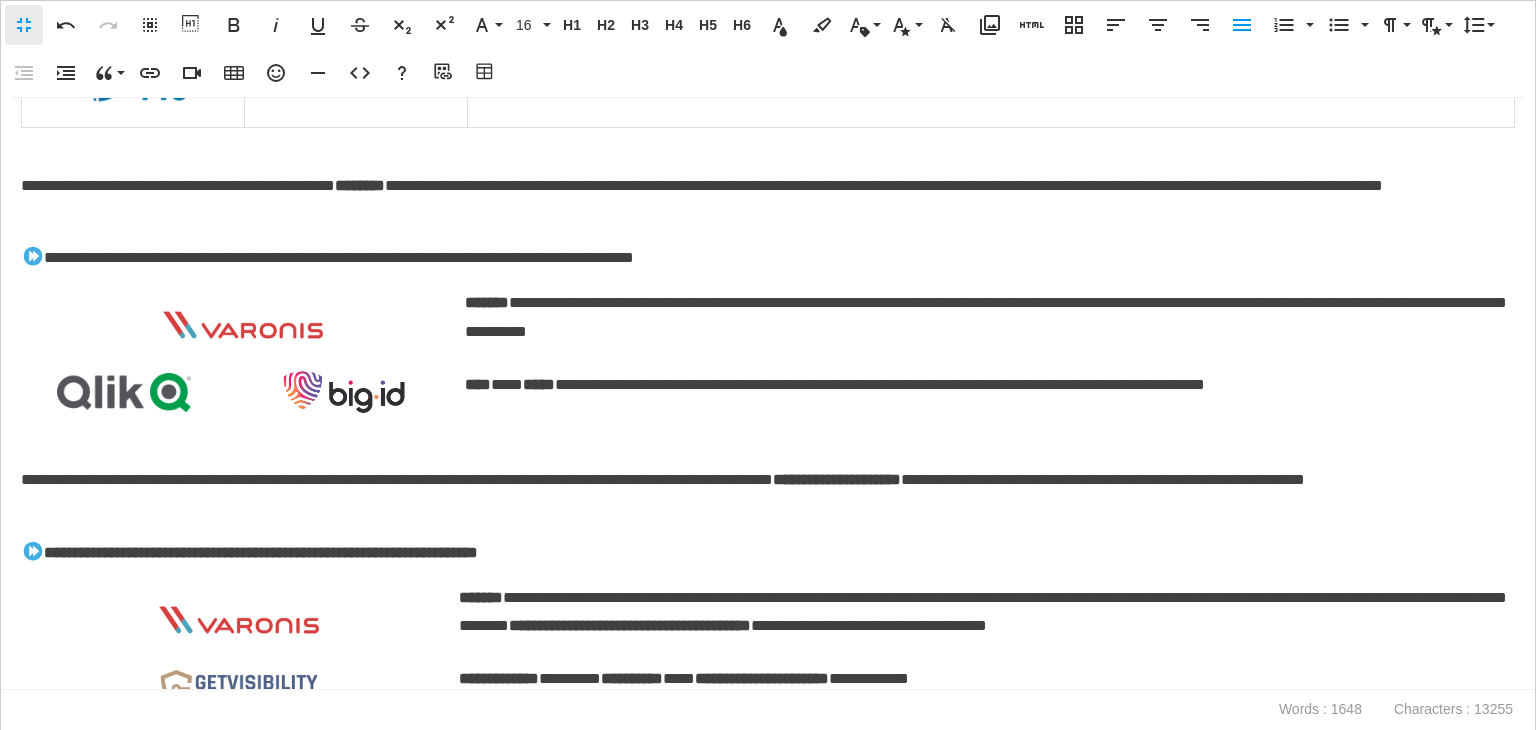 click on "**********" at bounding box center [768, 394] 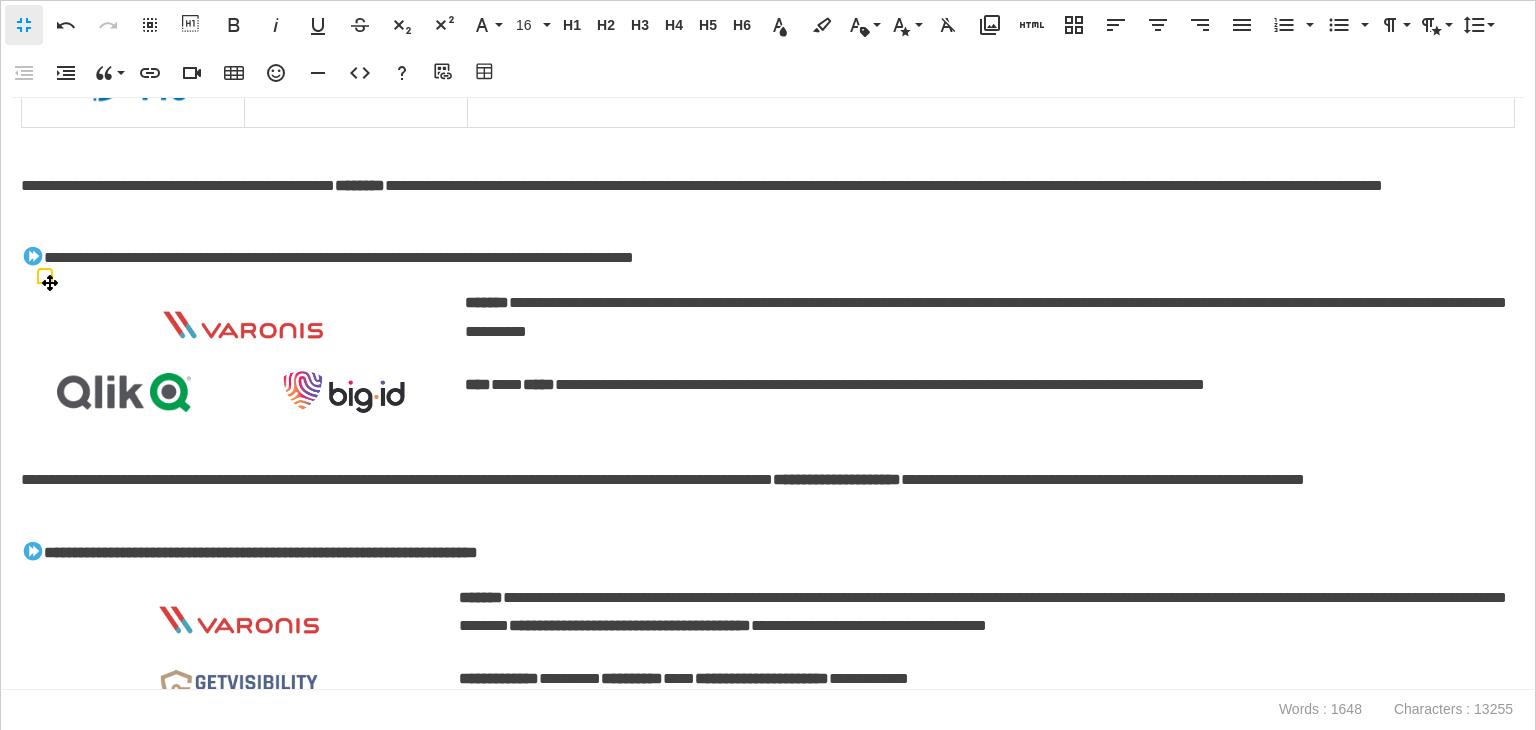 click on "**********" at bounding box center (986, 318) 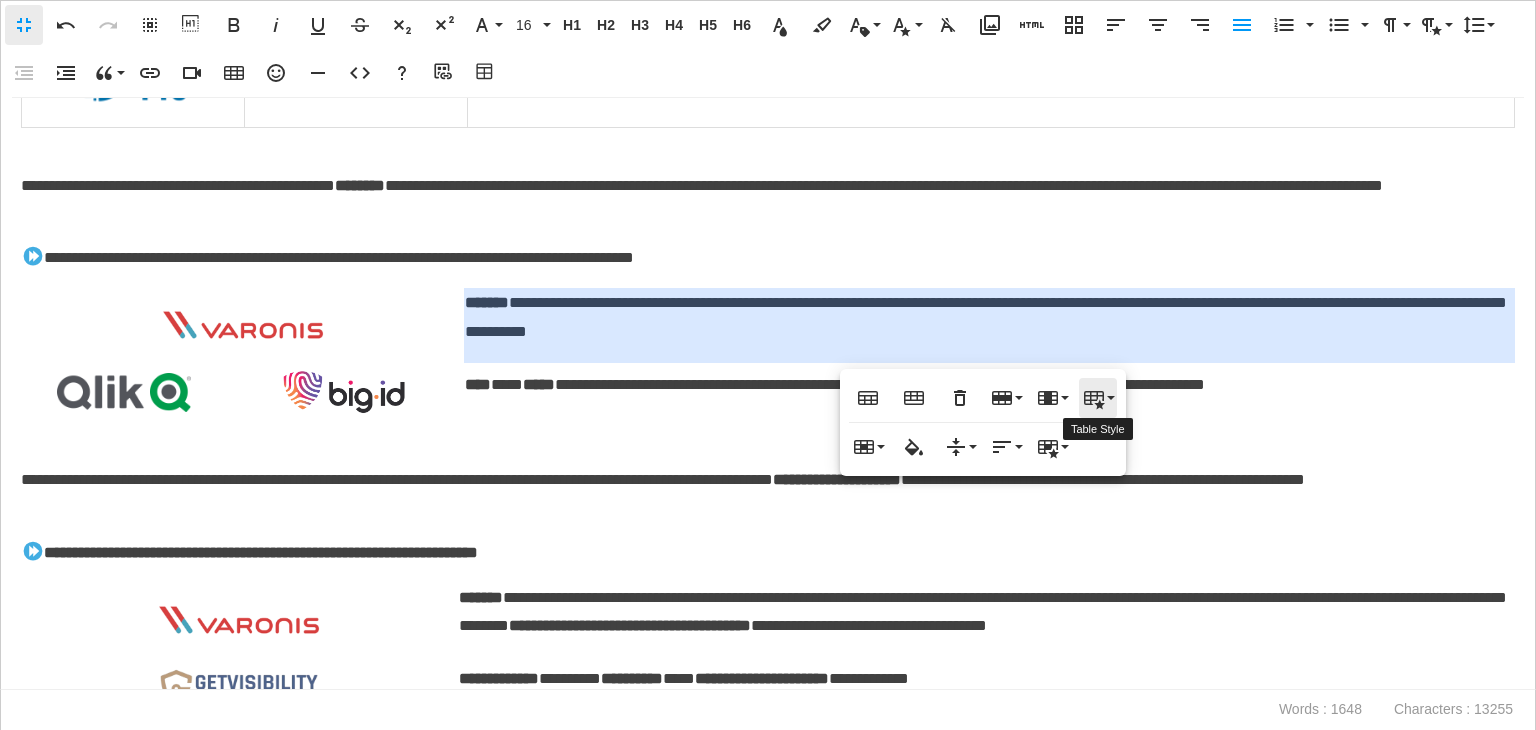 click on "Table Style" at bounding box center [1098, 398] 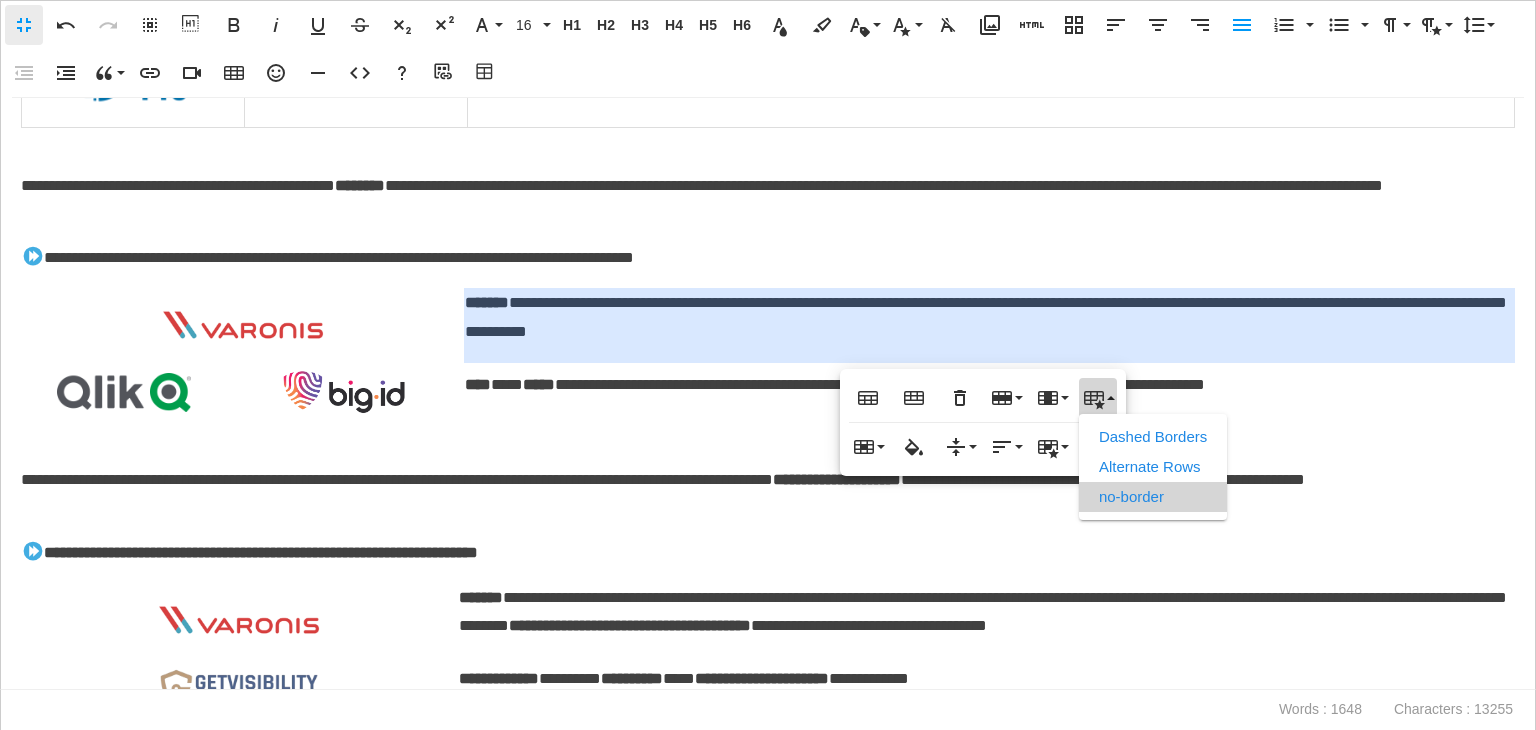 scroll, scrollTop: 0, scrollLeft: 0, axis: both 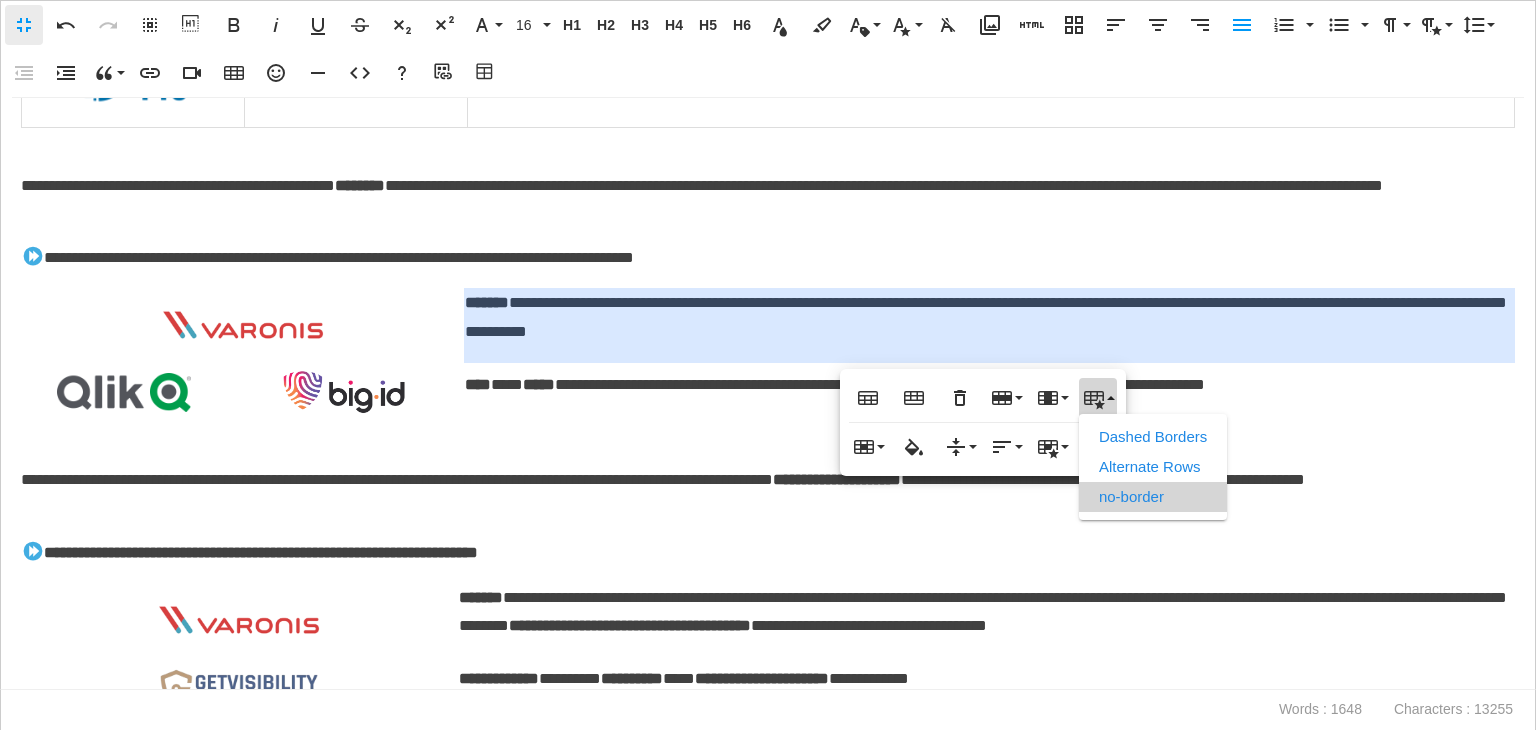 click on "no-border" at bounding box center [1153, 497] 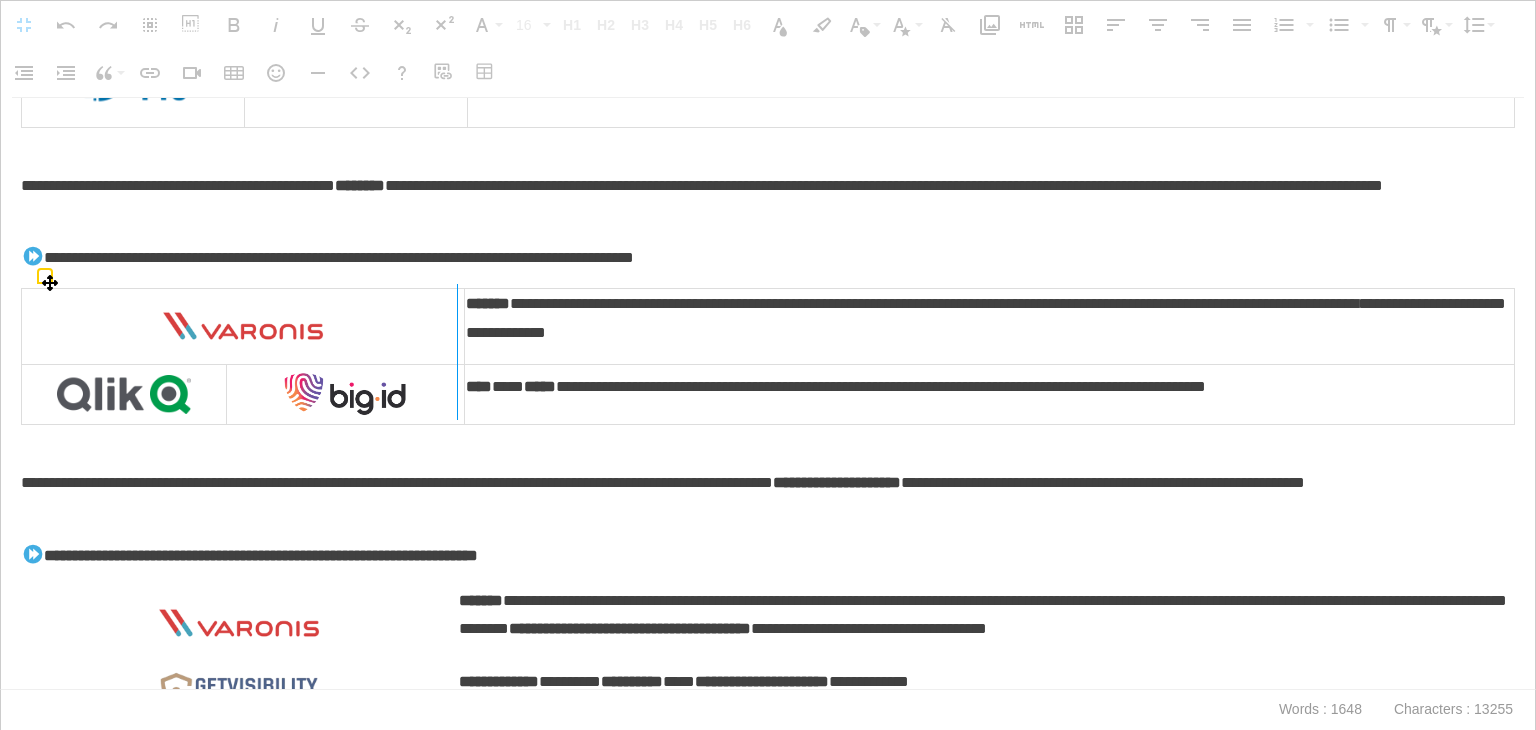 click at bounding box center (457, 352) 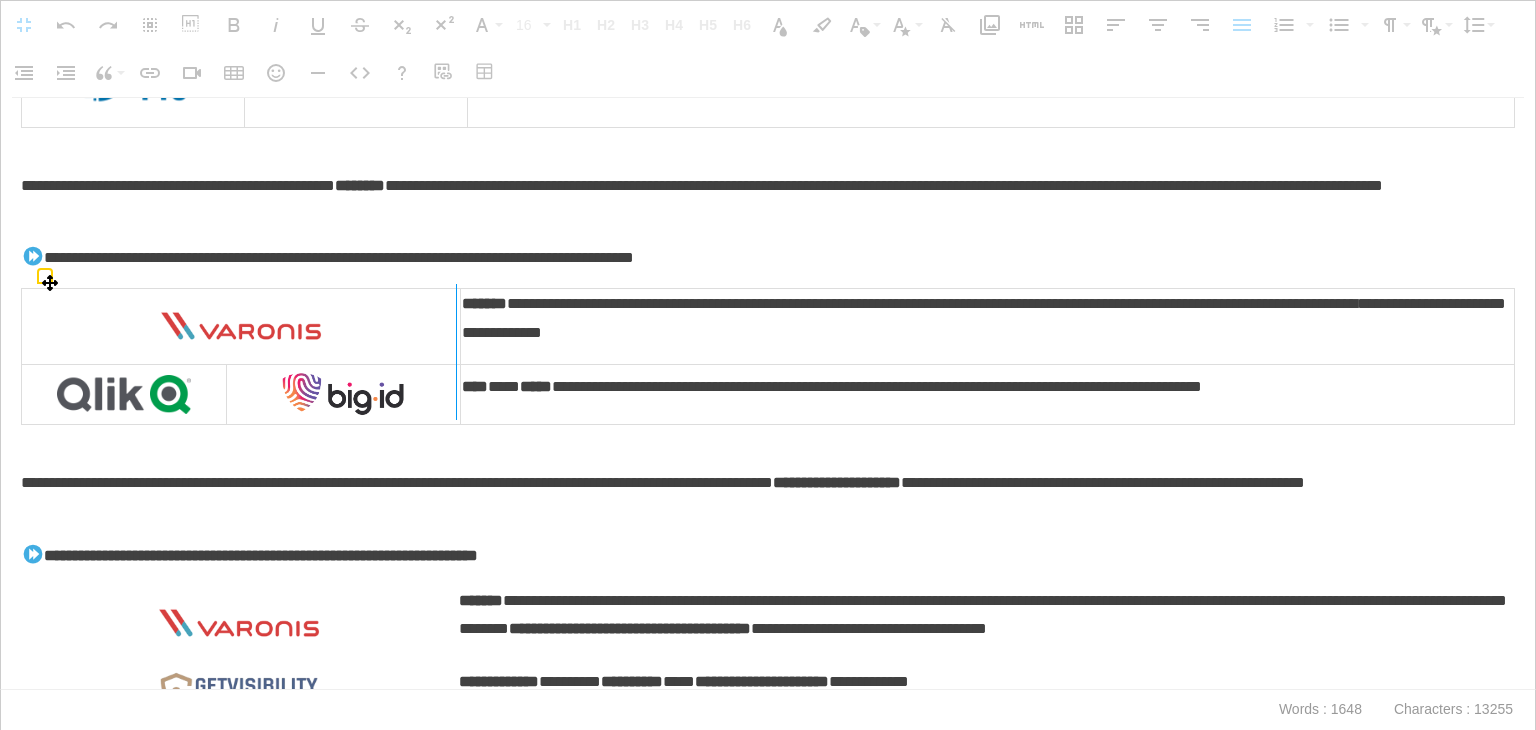 click at bounding box center [456, 352] 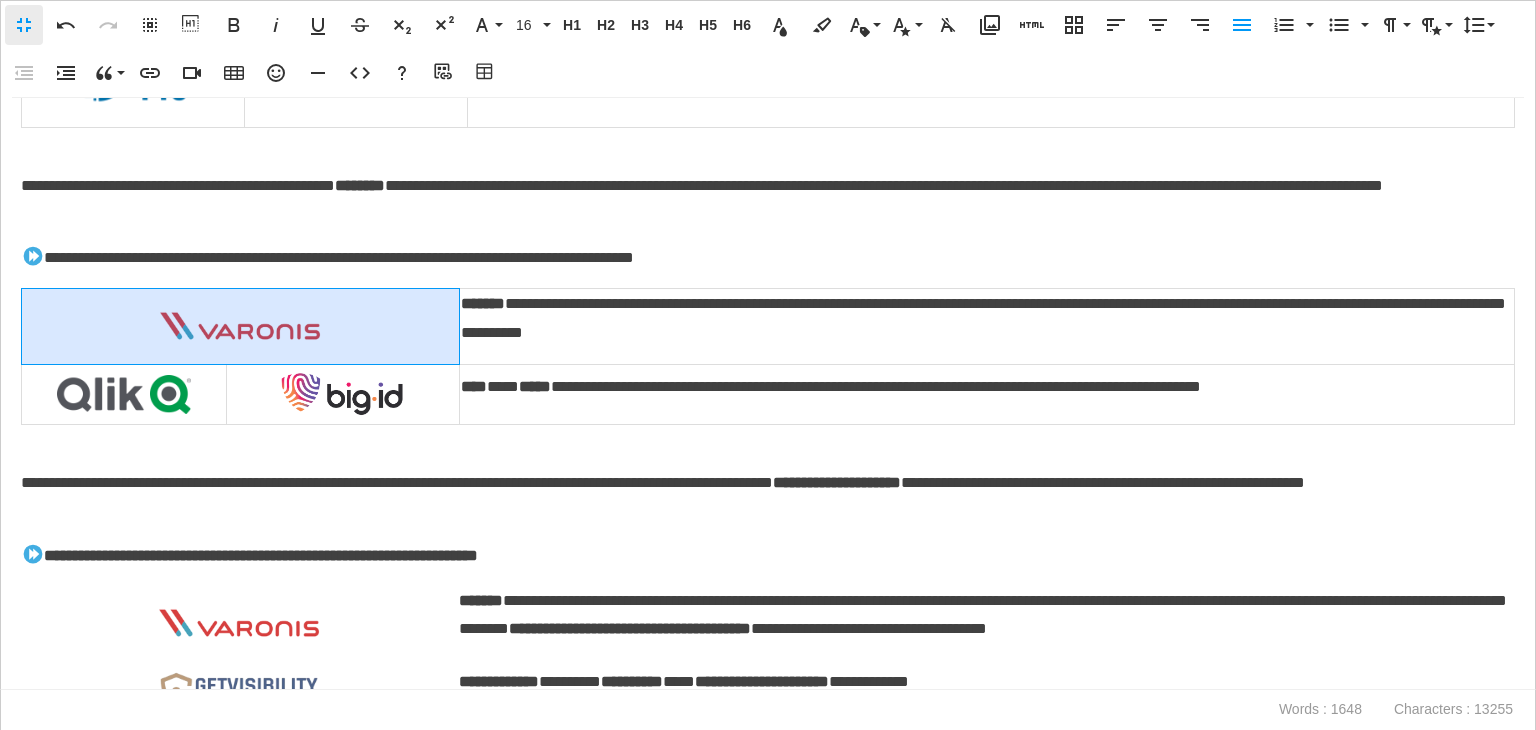 click at bounding box center [241, 326] 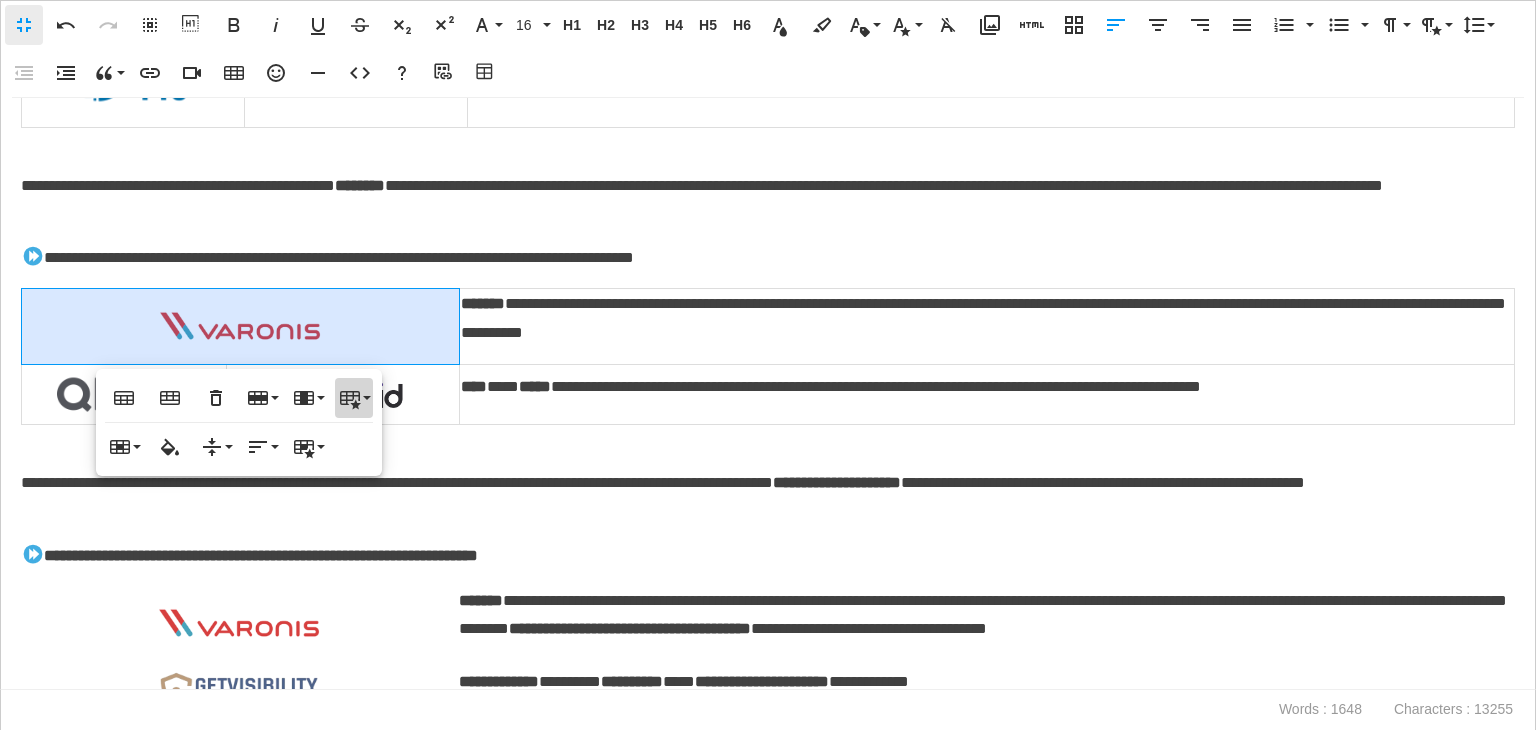 click 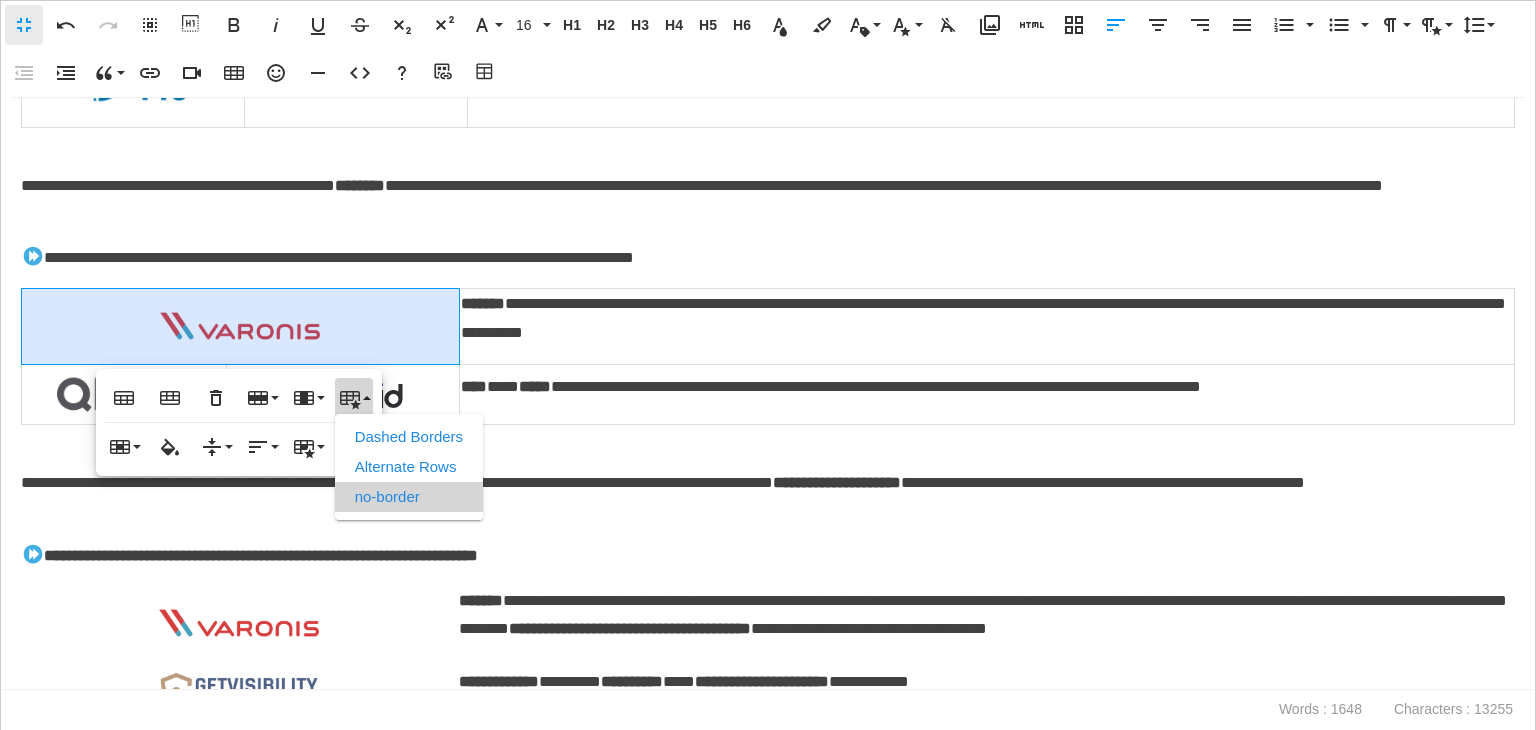 click on "no-border" at bounding box center (409, 497) 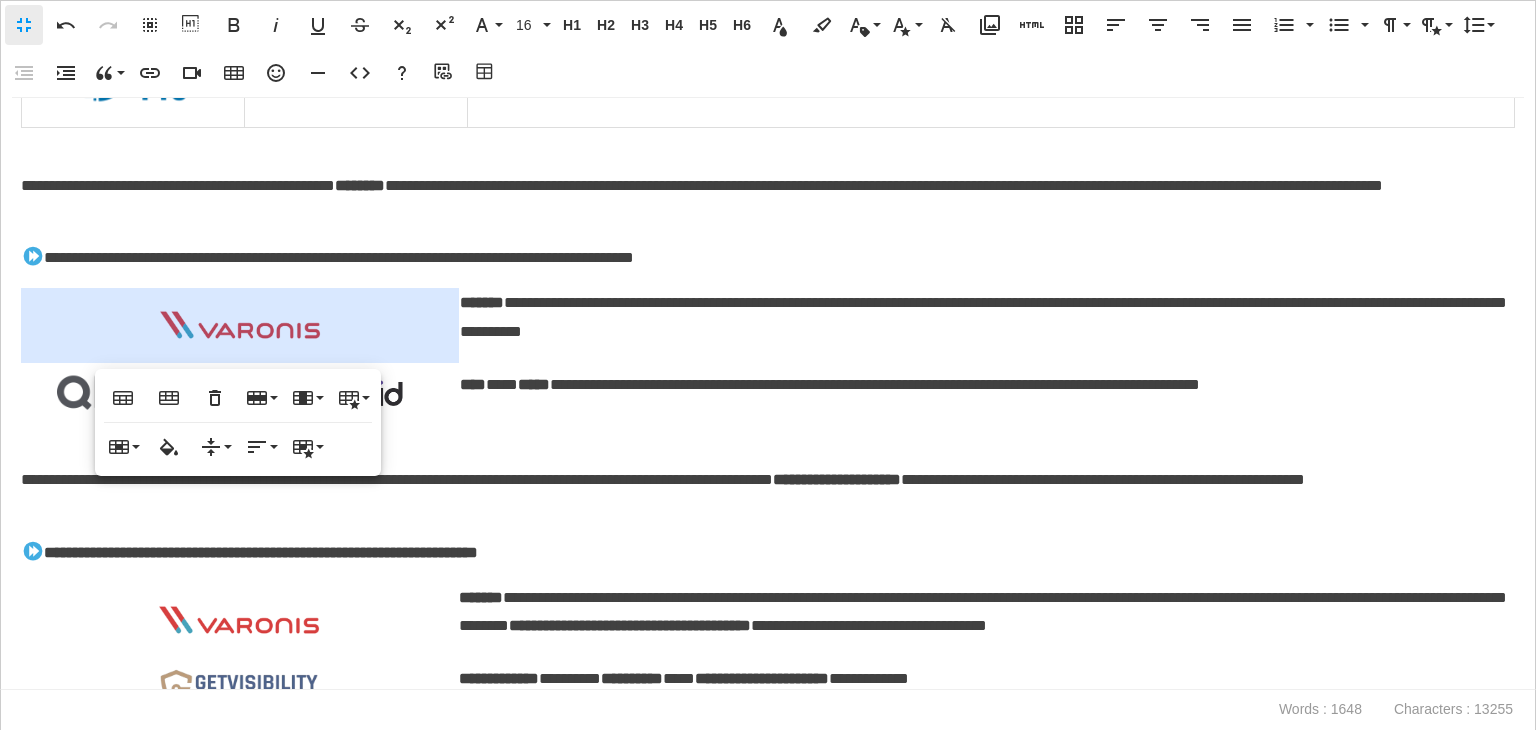 click on "**********" at bounding box center [763, 495] 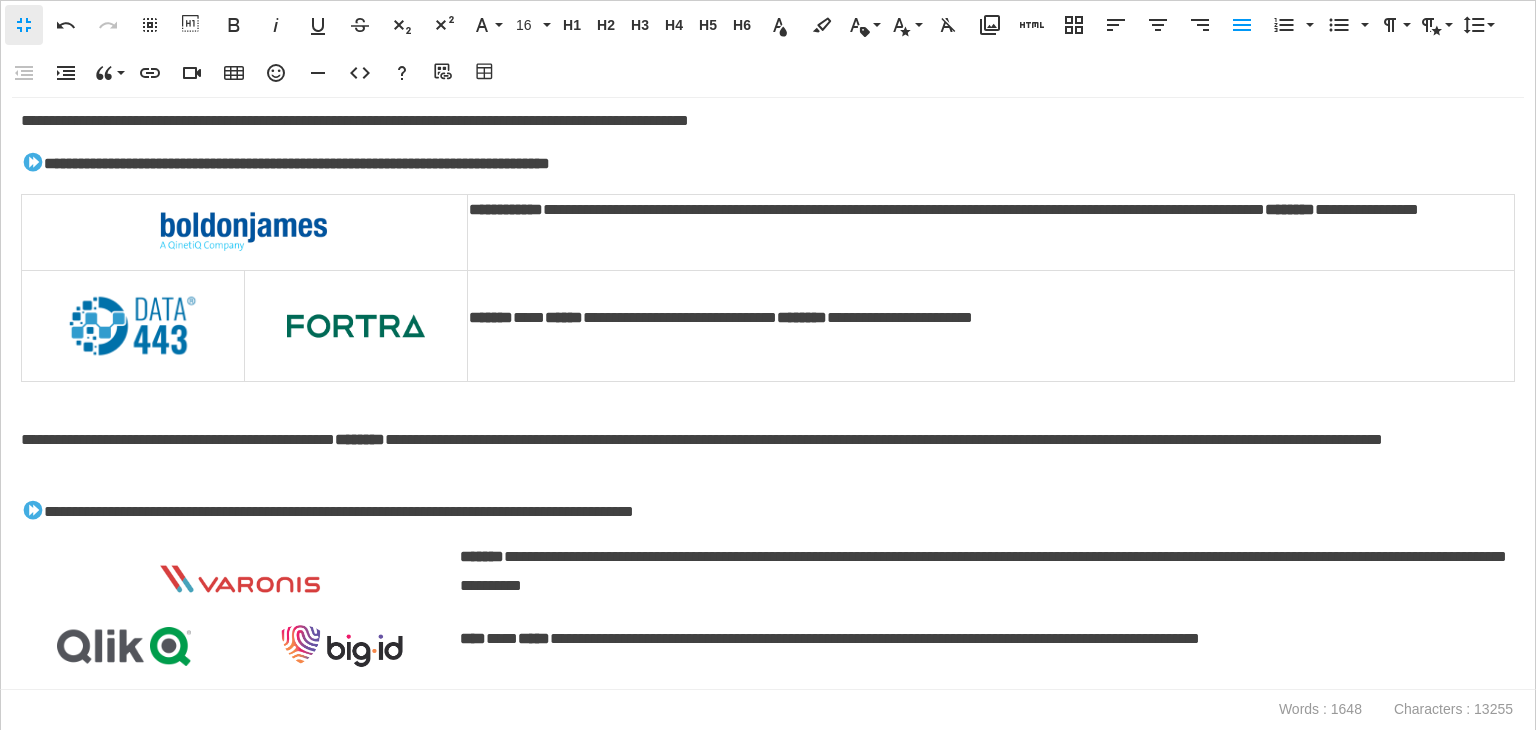 scroll, scrollTop: 1230, scrollLeft: 0, axis: vertical 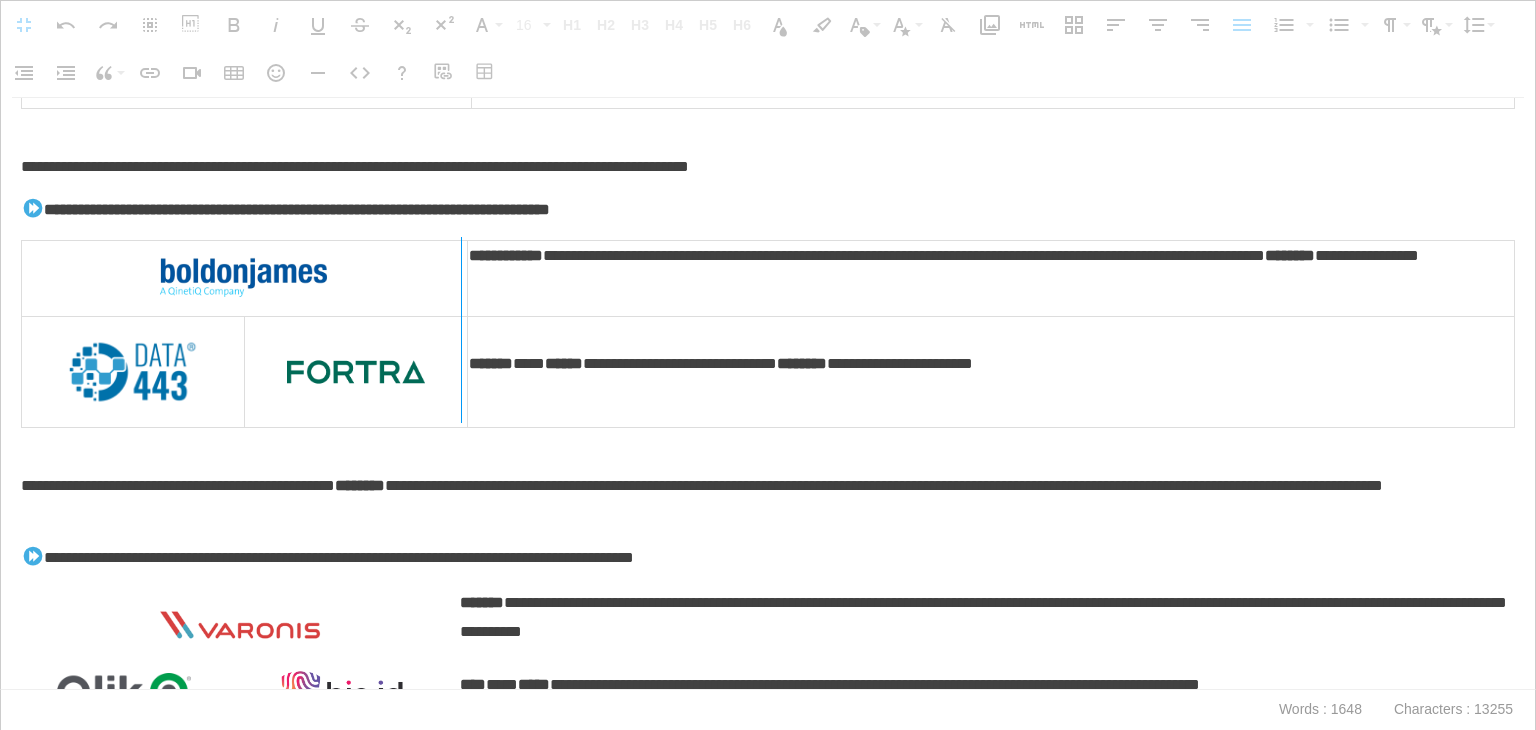 click at bounding box center [461, 330] 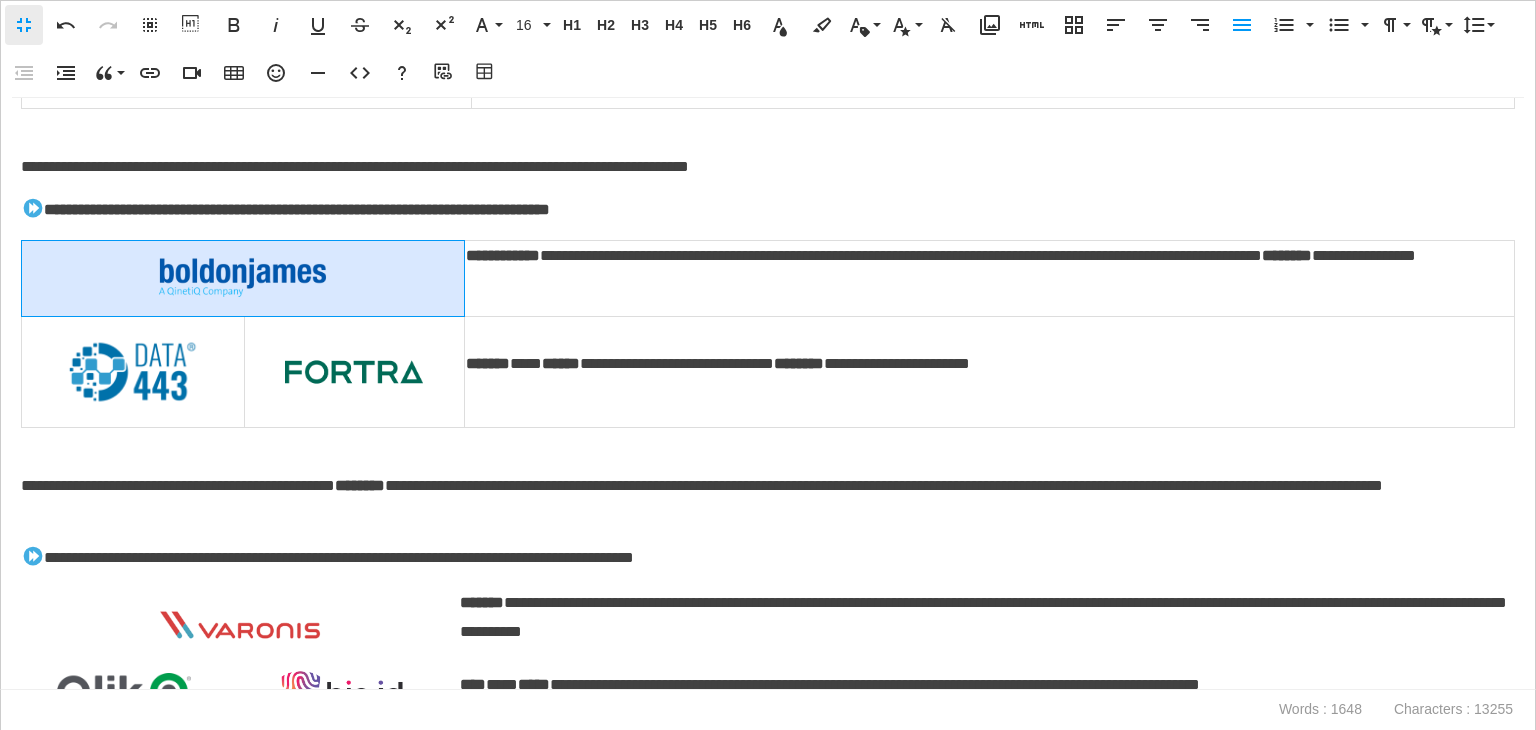 drag, startPoint x: 441, startPoint y: 298, endPoint x: 513, endPoint y: 381, distance: 109.877205 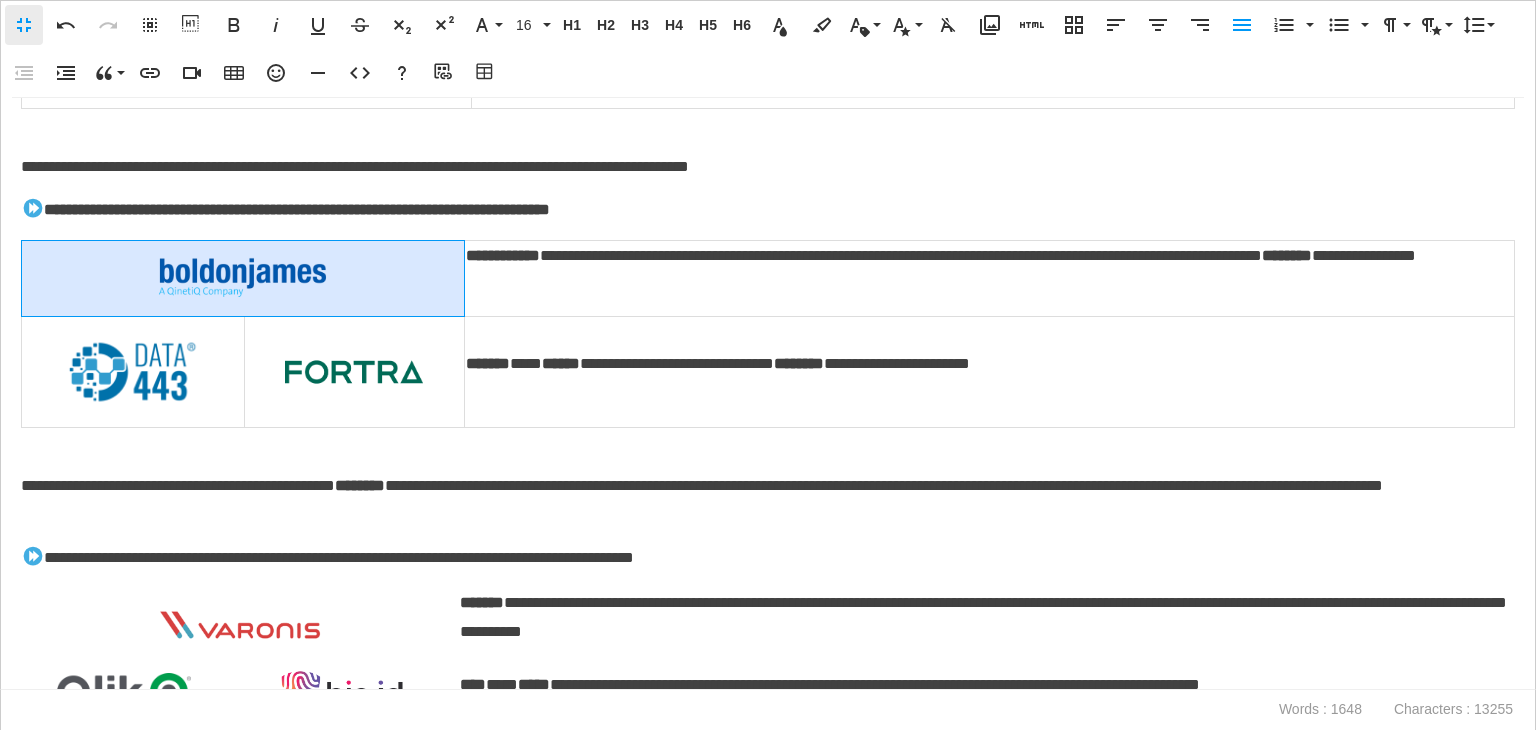 click on "**********" at bounding box center [768, 334] 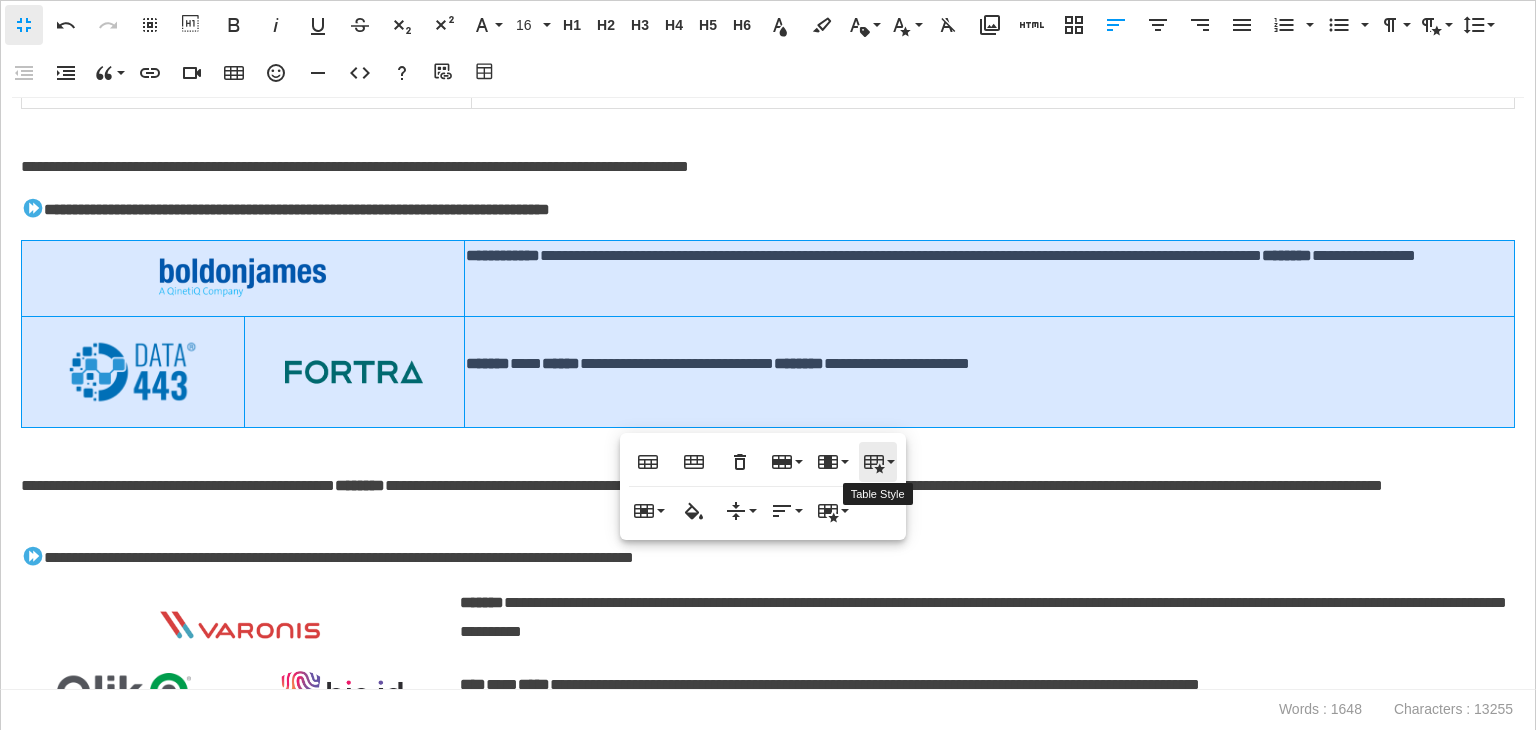 click 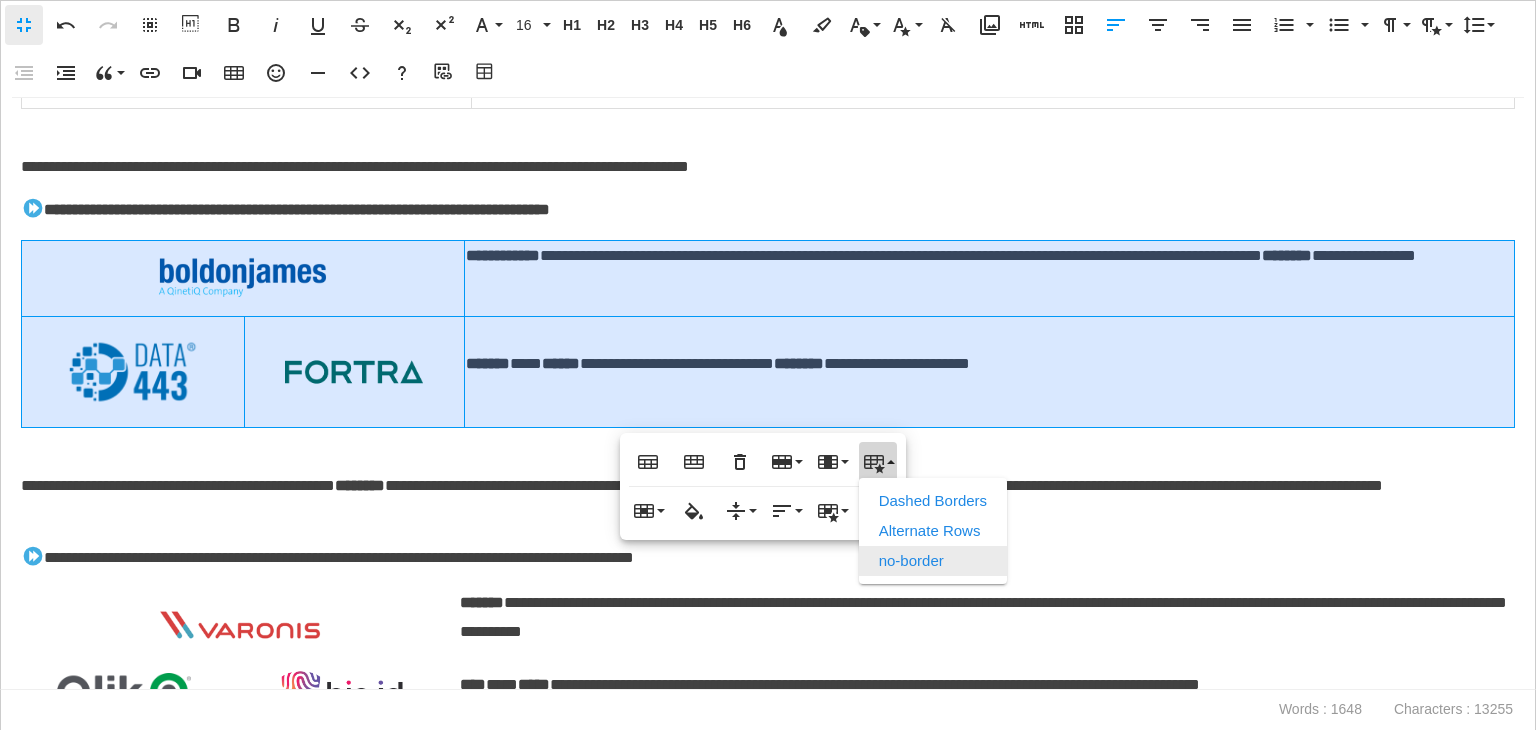 click on "no-border" at bounding box center (933, 561) 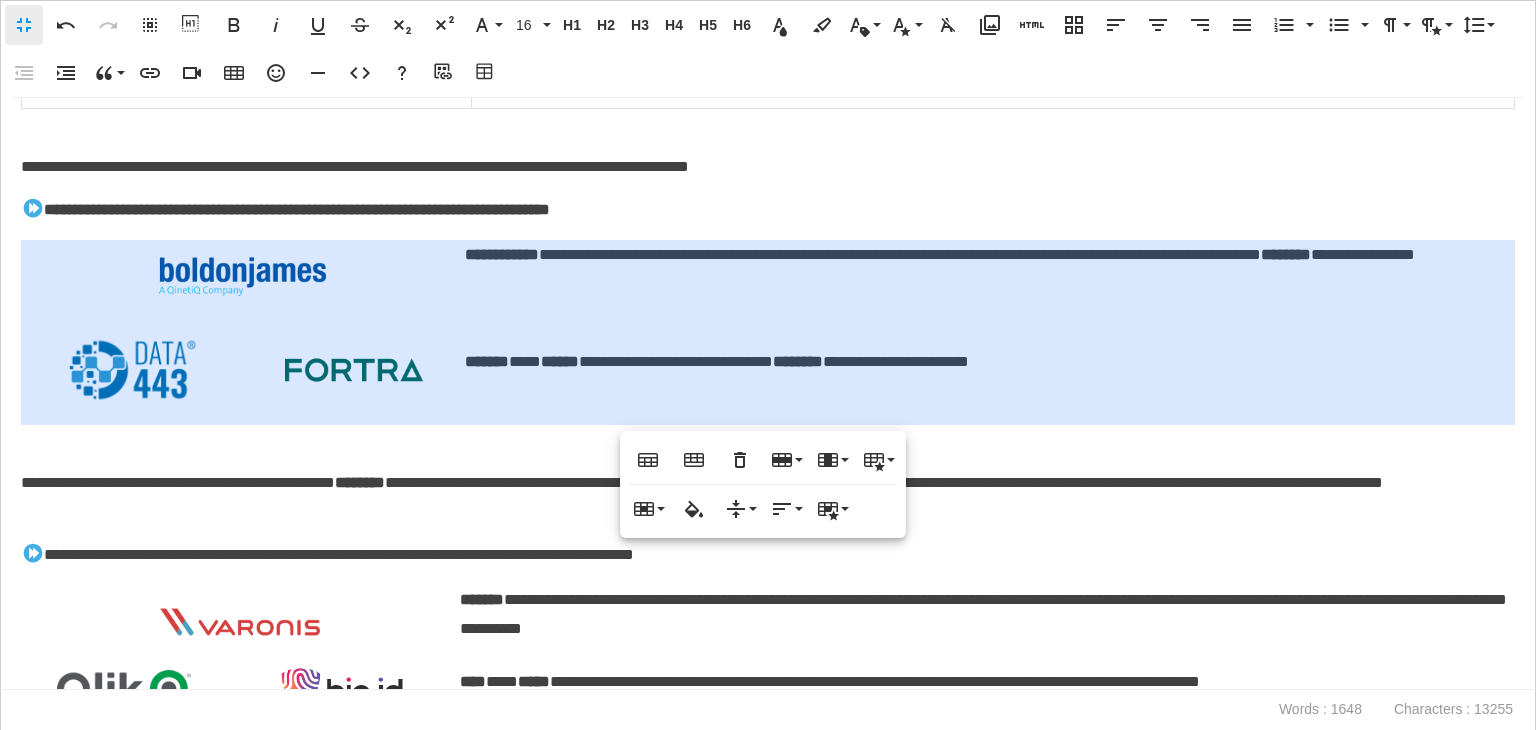 click on "**********" at bounding box center [768, 394] 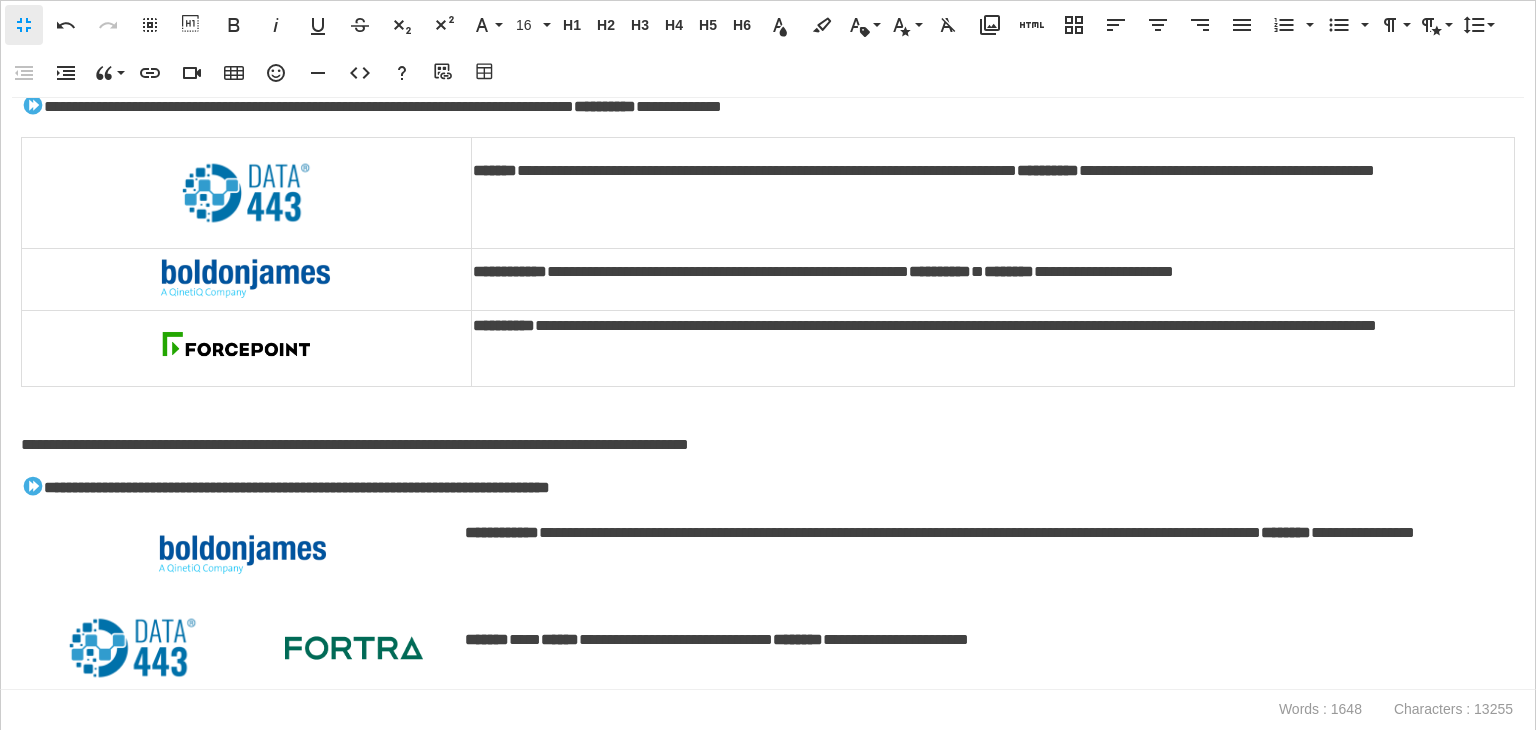 scroll, scrollTop: 830, scrollLeft: 0, axis: vertical 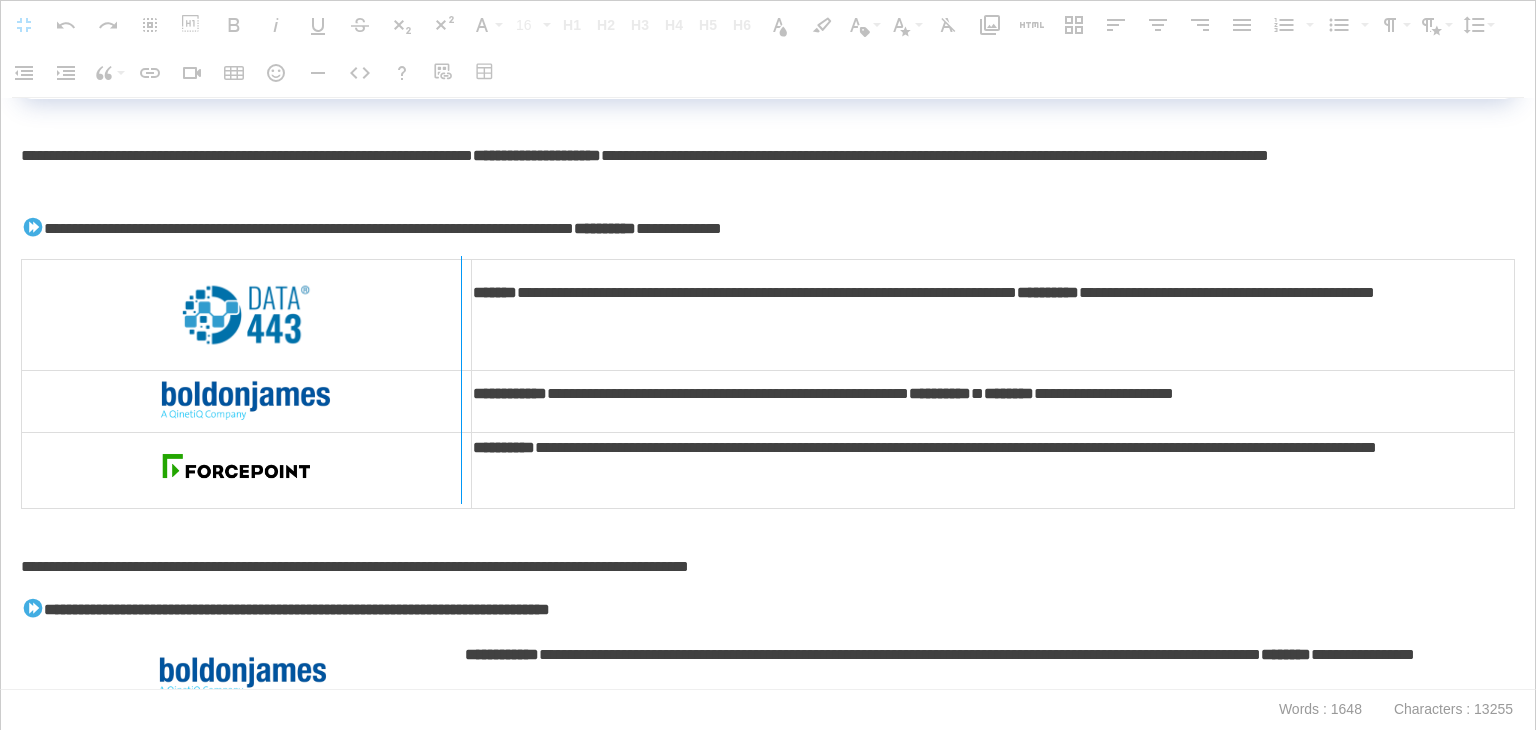 click at bounding box center [461, 380] 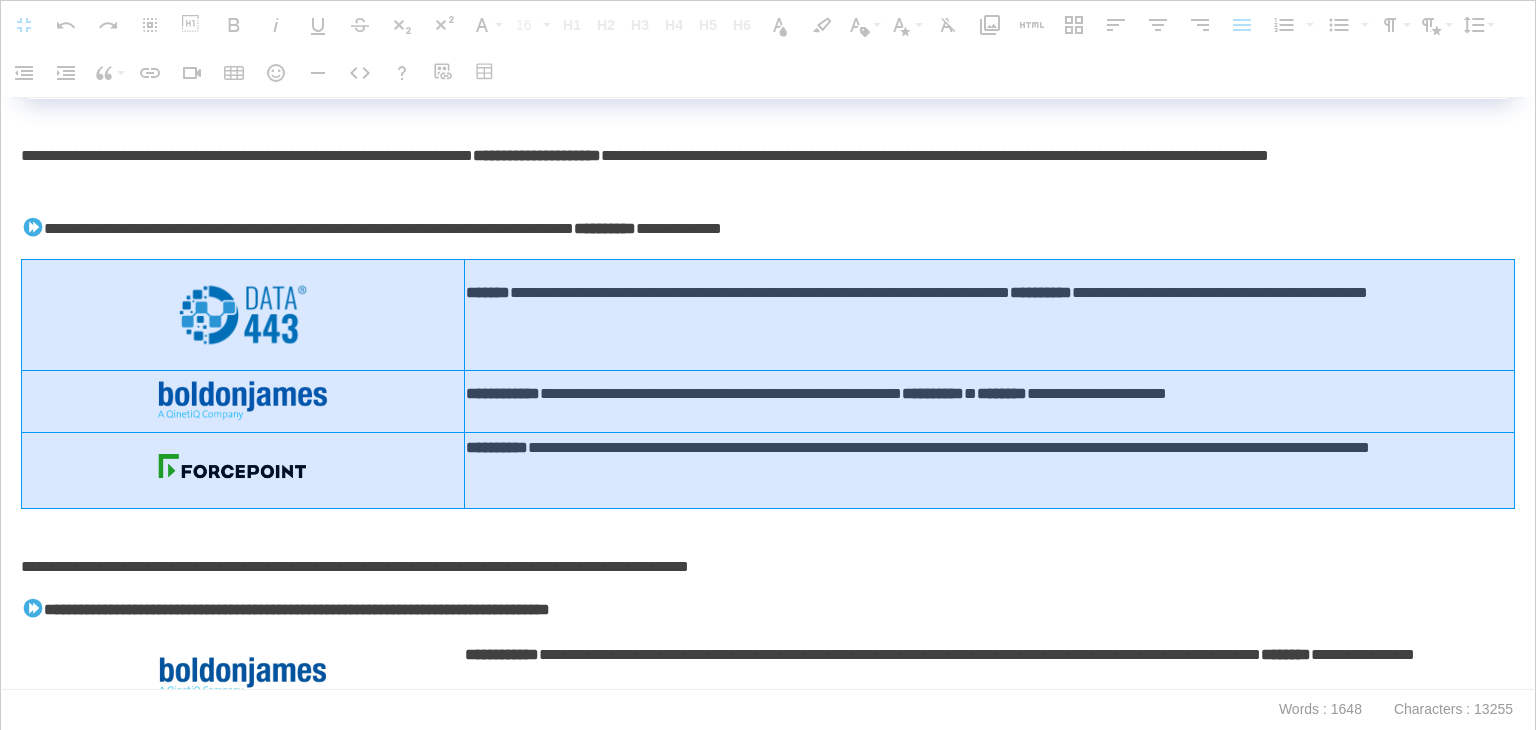 drag, startPoint x: 444, startPoint y: 315, endPoint x: 552, endPoint y: 454, distance: 176.02557 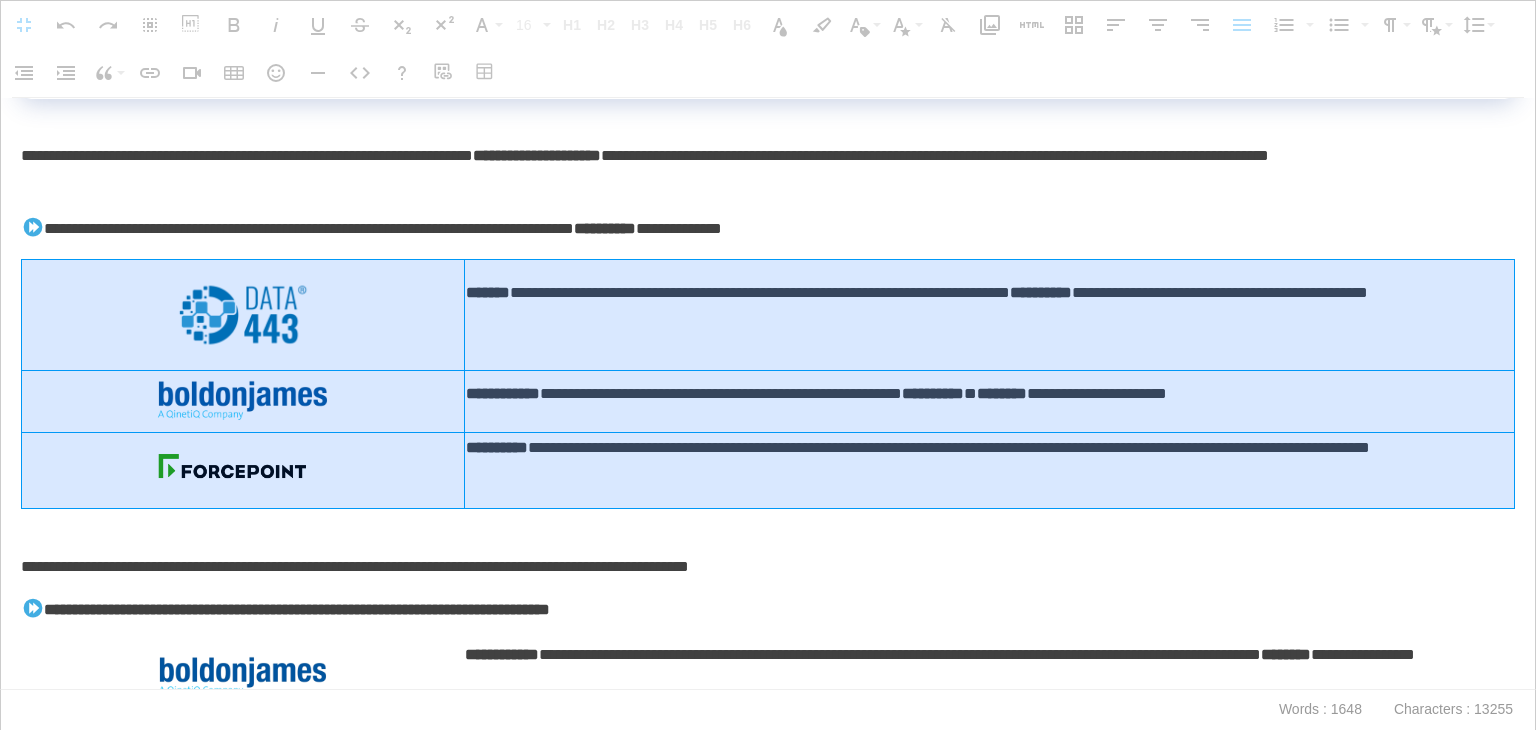 click on "**********" at bounding box center (768, 383) 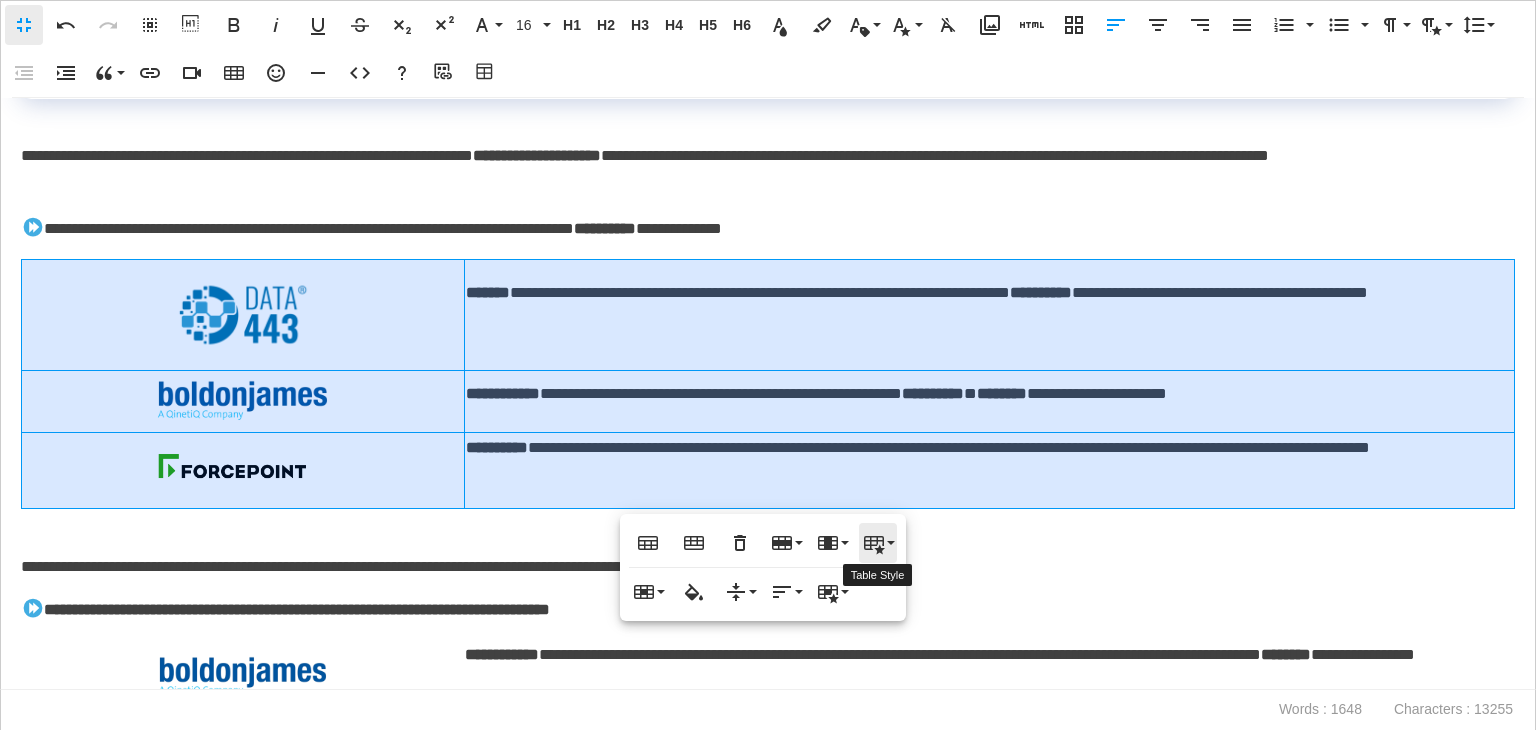 click 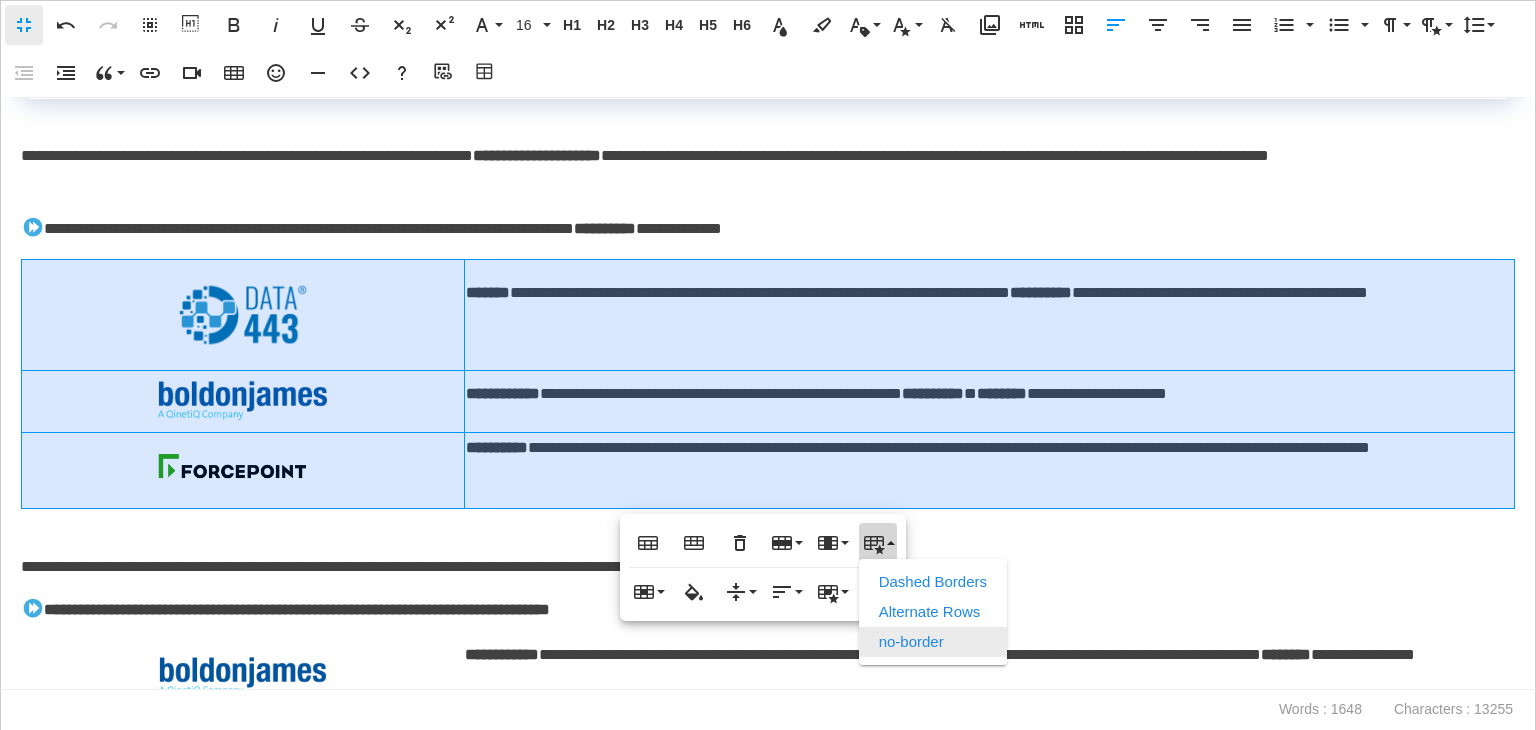 click on "no-border" at bounding box center (933, 642) 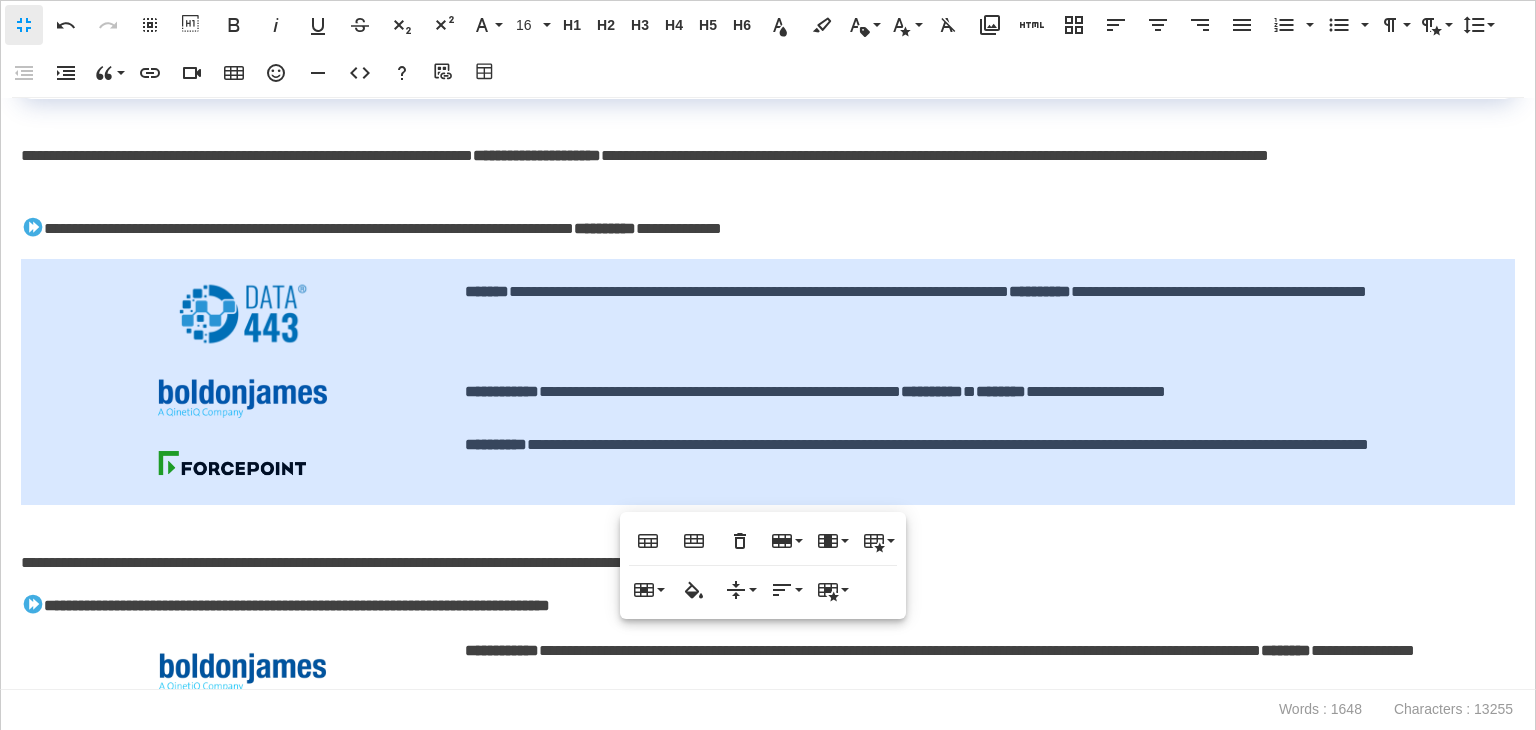 click on "**********" at bounding box center [763, 563] 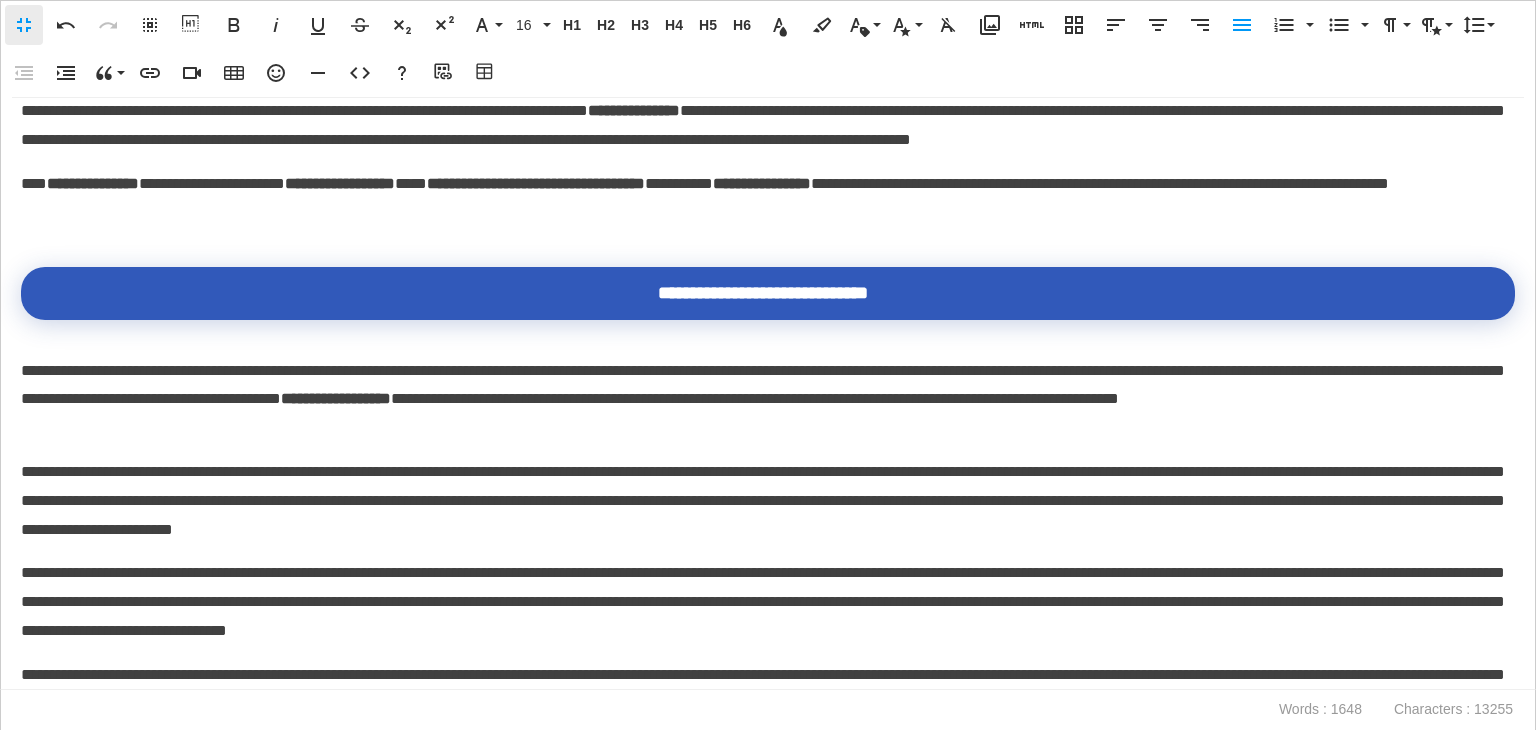 scroll, scrollTop: 2730, scrollLeft: 0, axis: vertical 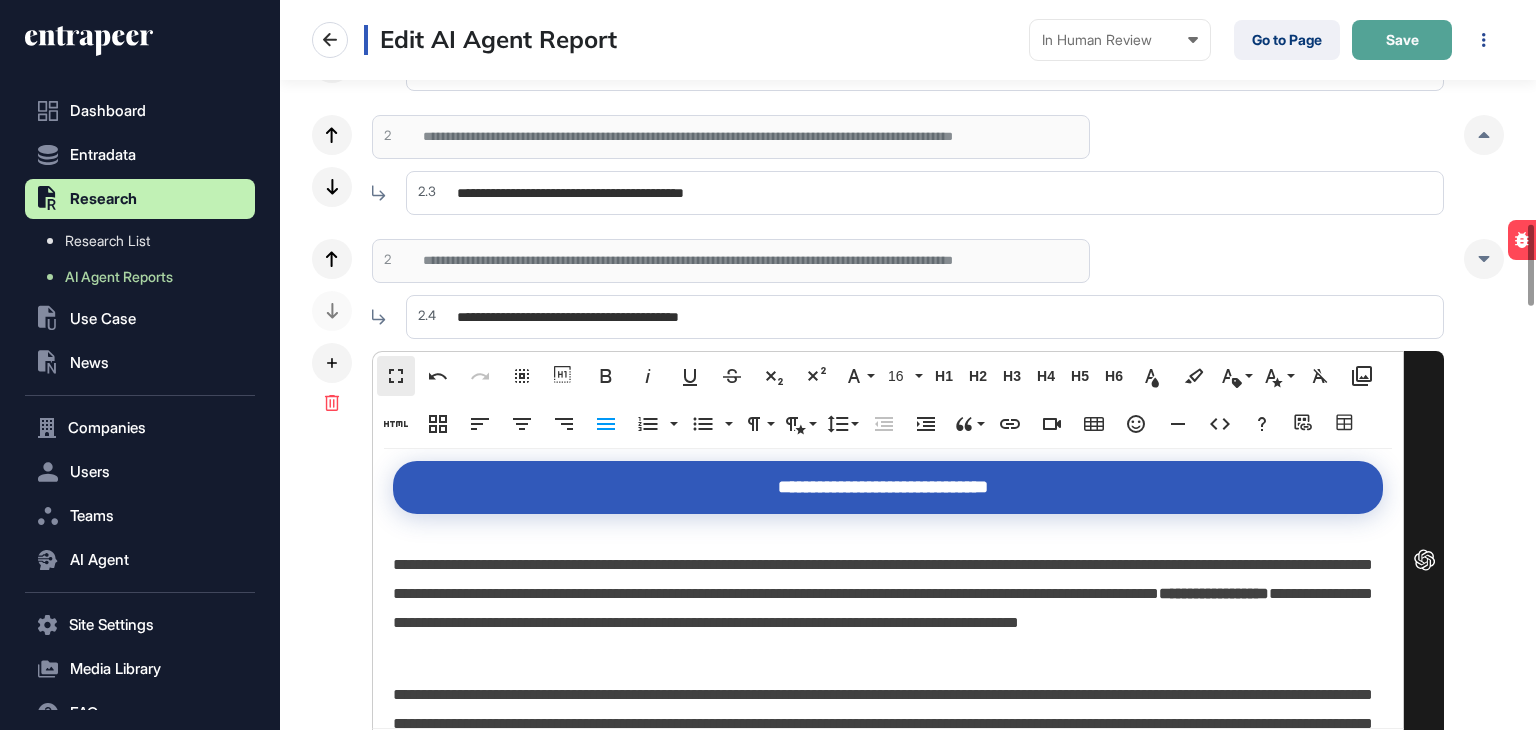 click on "Save" at bounding box center (1402, 40) 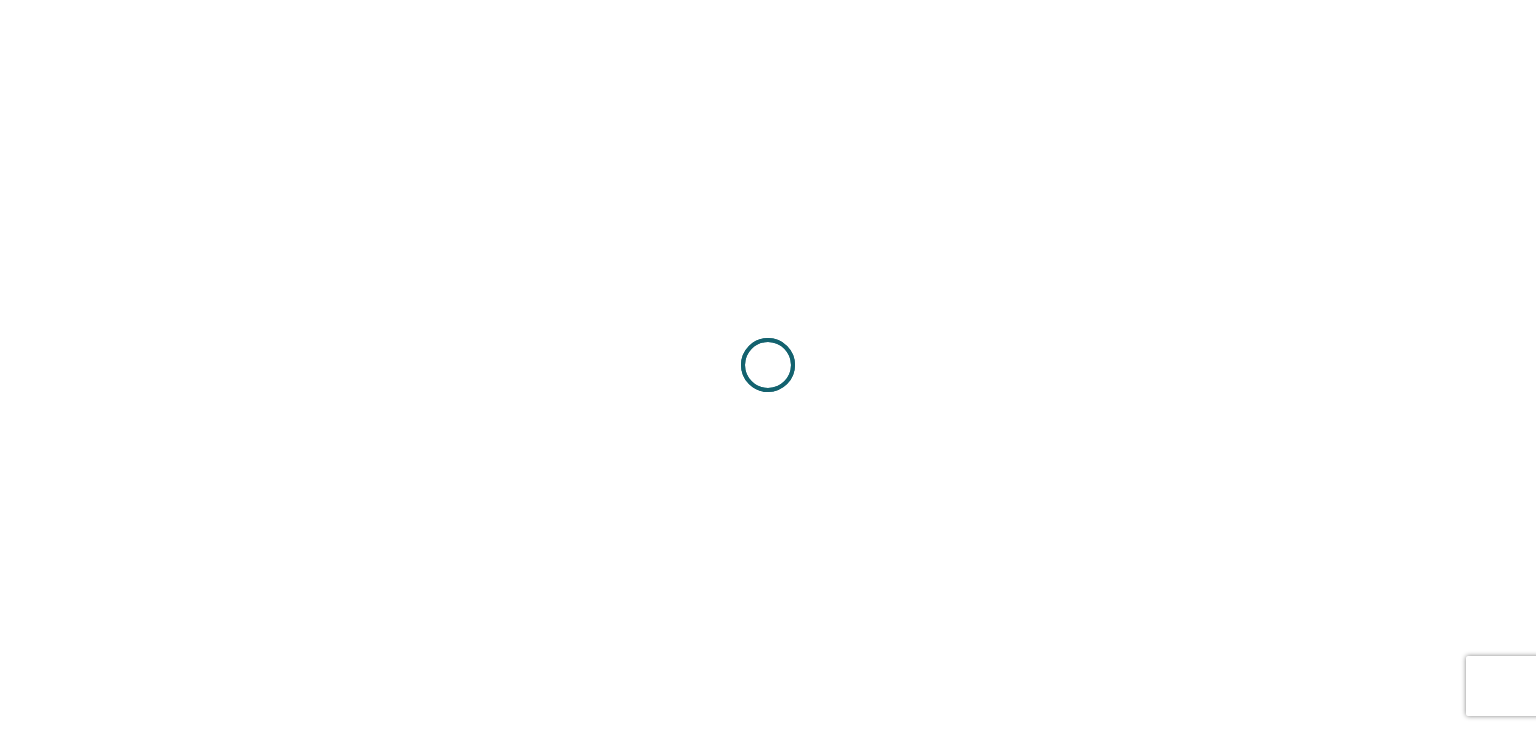 scroll, scrollTop: 0, scrollLeft: 0, axis: both 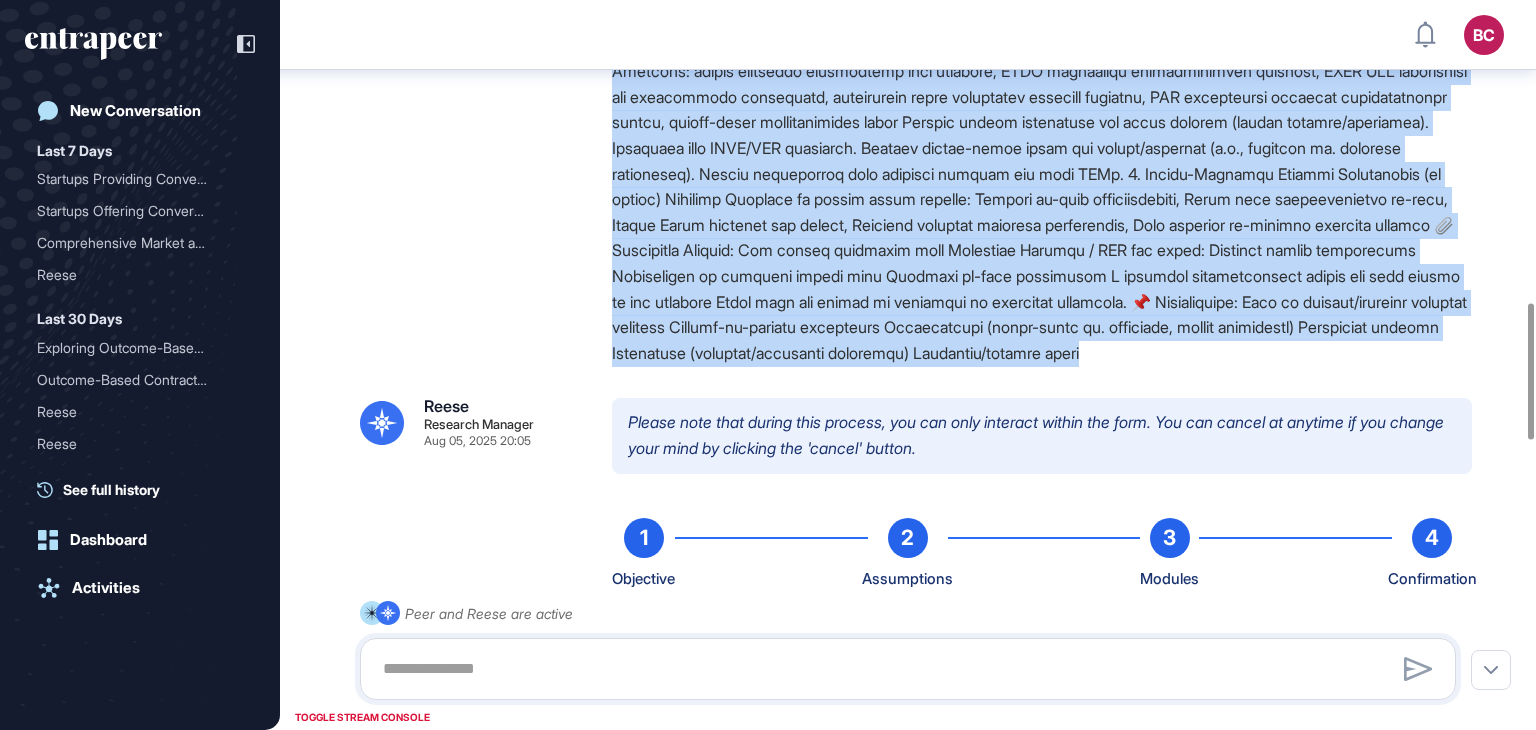 drag, startPoint x: 614, startPoint y: 164, endPoint x: 1157, endPoint y: 425, distance: 602.4699 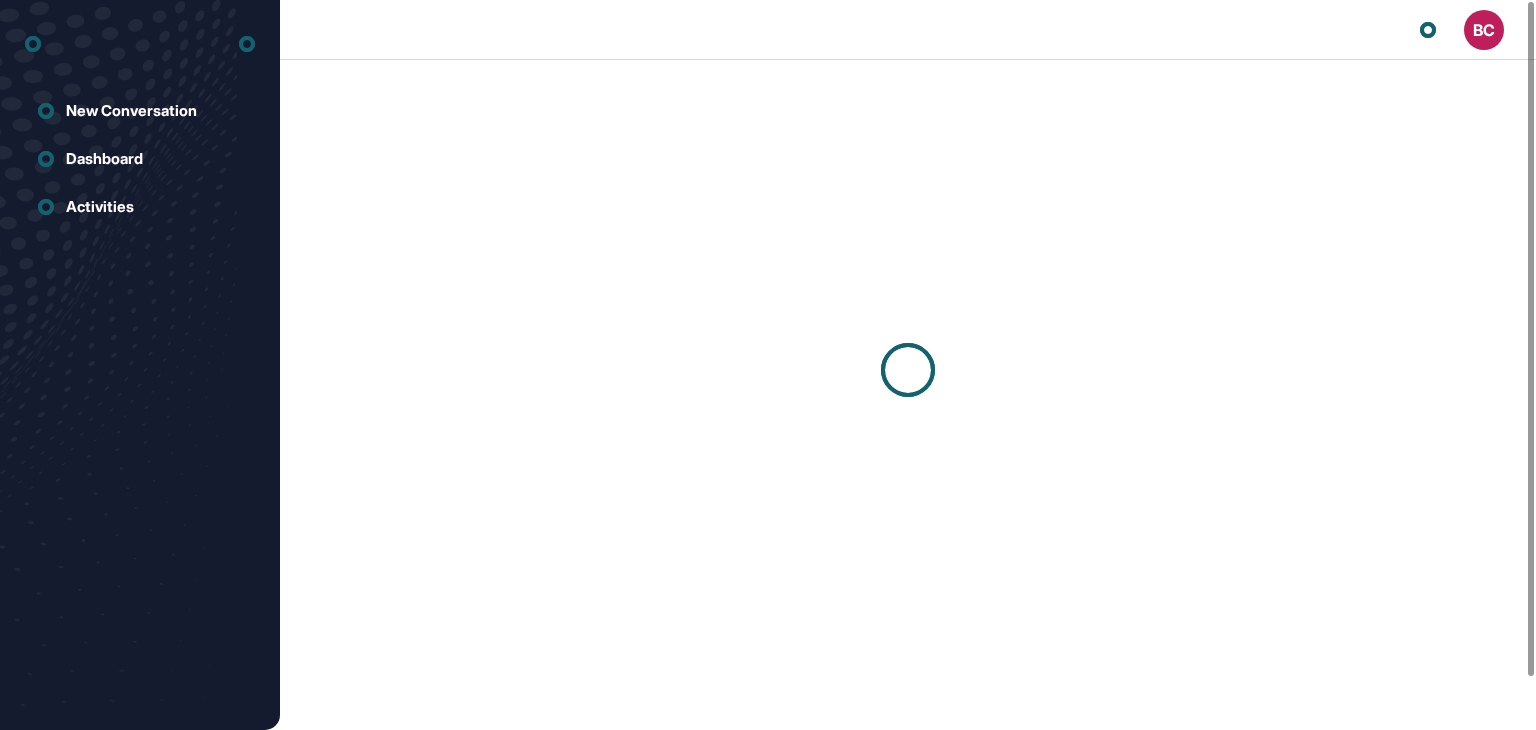 scroll, scrollTop: 0, scrollLeft: 0, axis: both 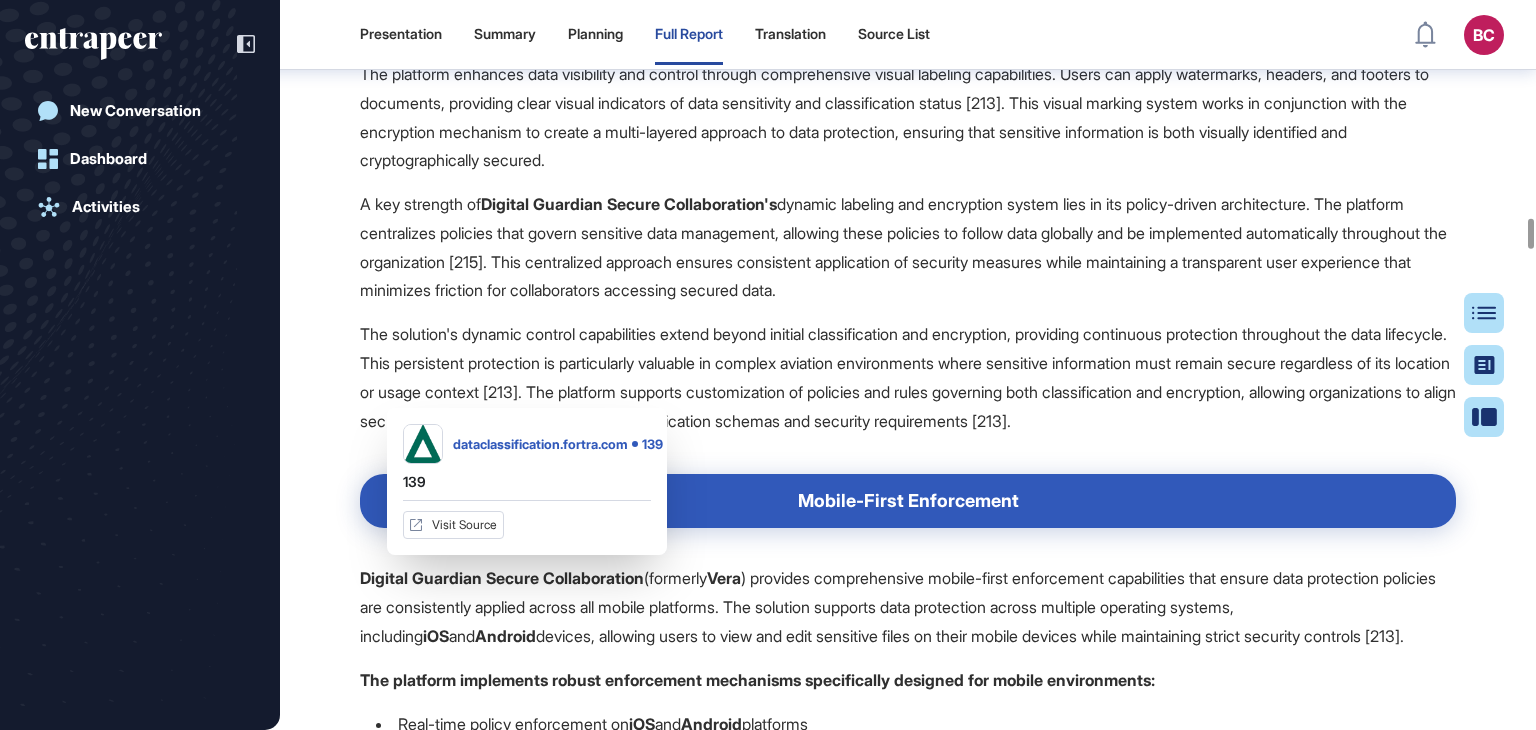 click on "139" at bounding box center (539, -1834) 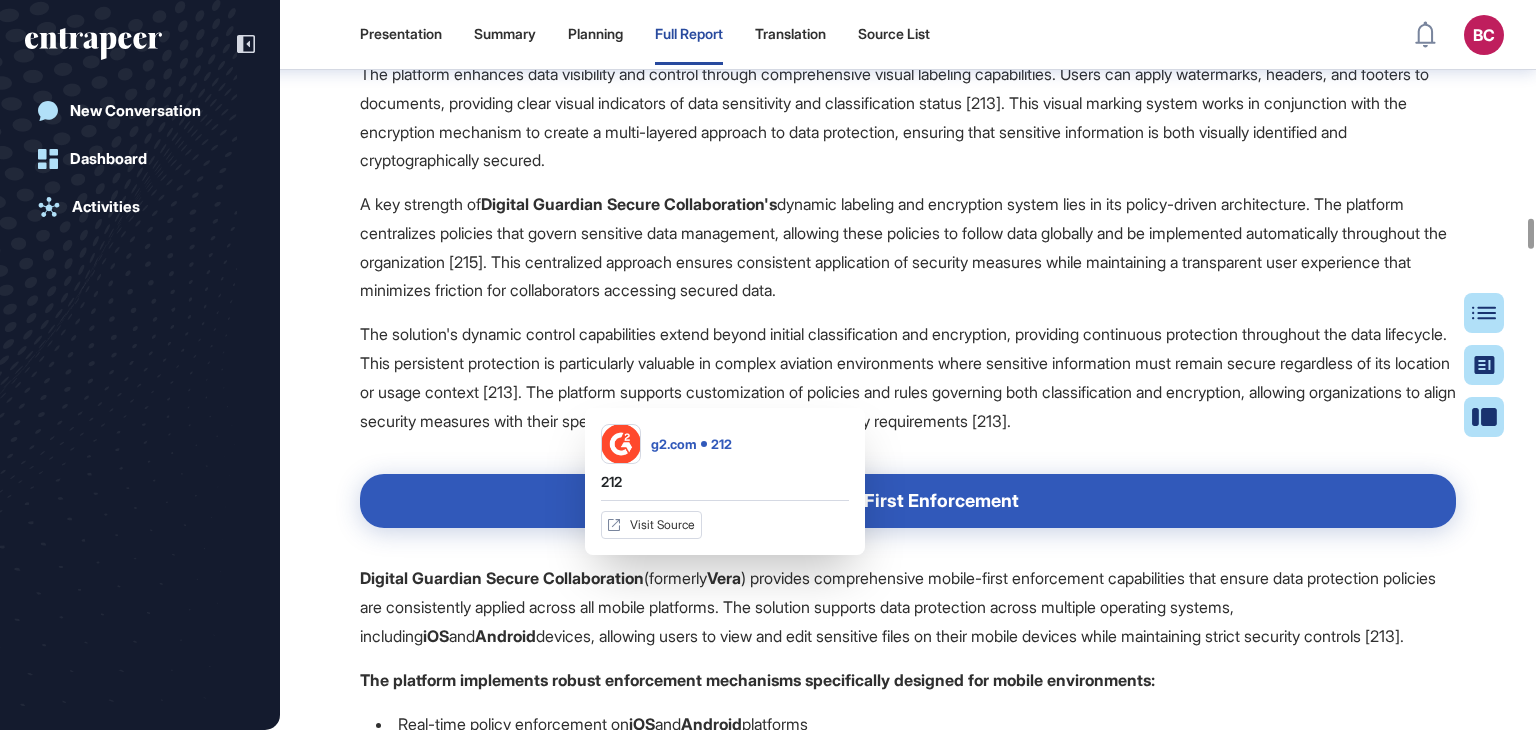 click on "212" at bounding box center (737, -1834) 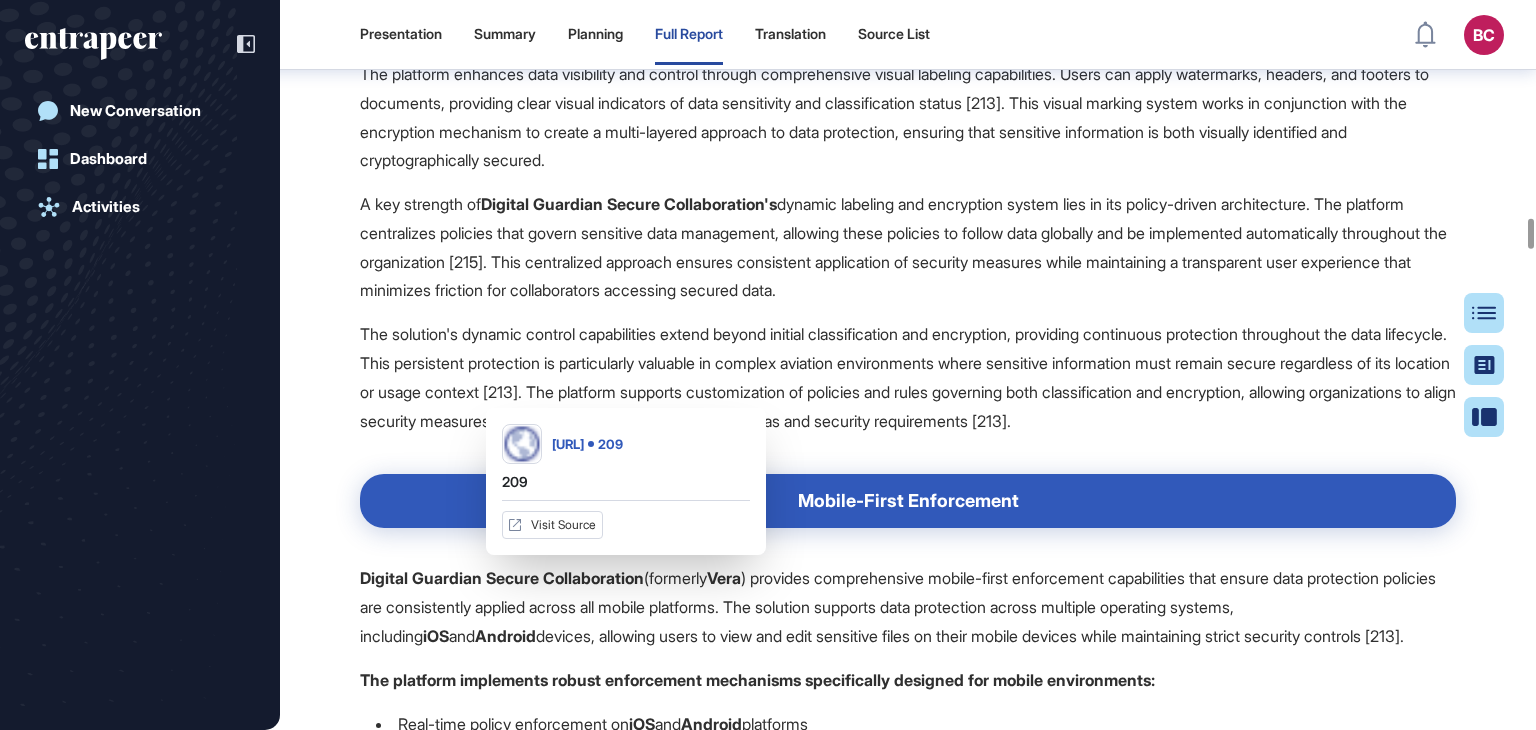 click on "209" at bounding box center [638, -1834] 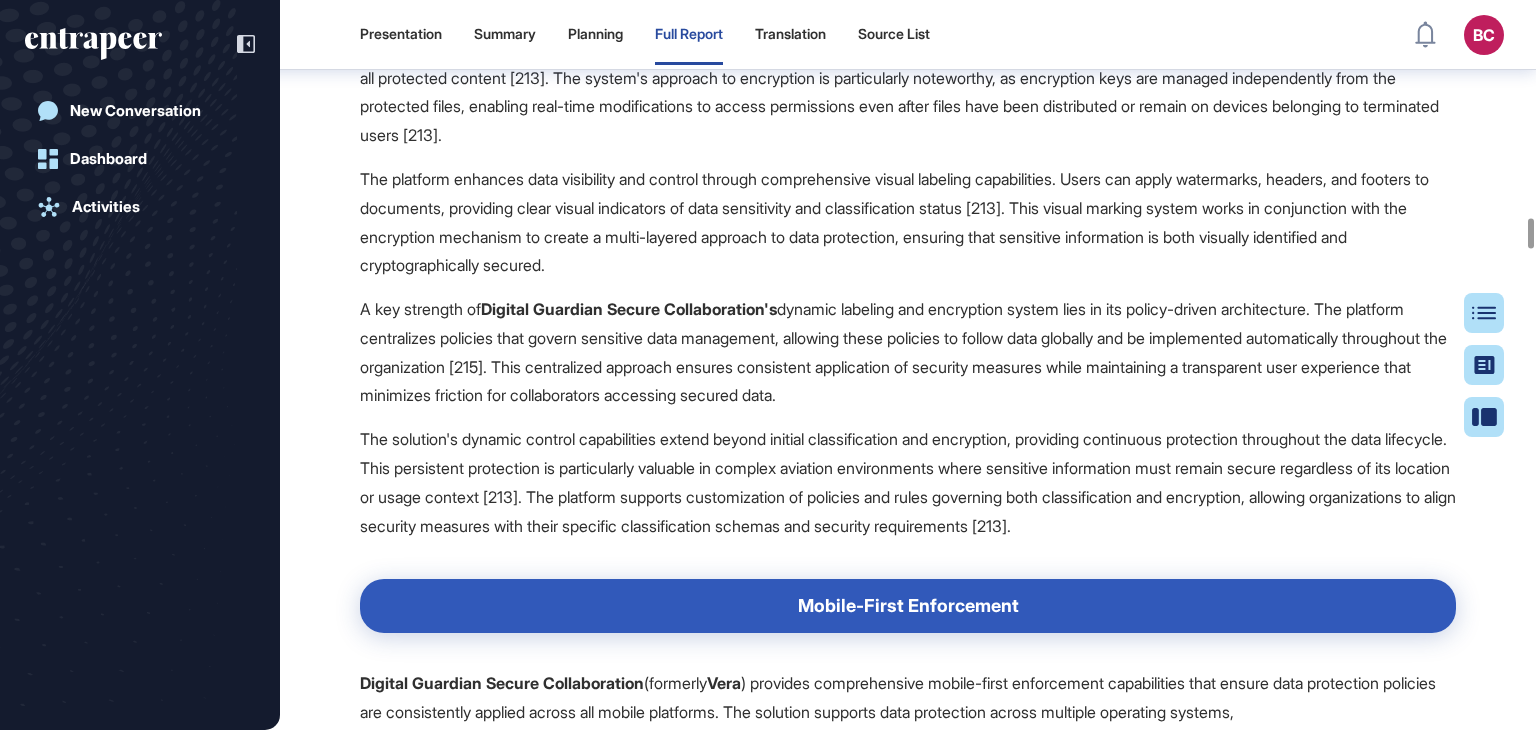 scroll, scrollTop: 63818, scrollLeft: 0, axis: vertical 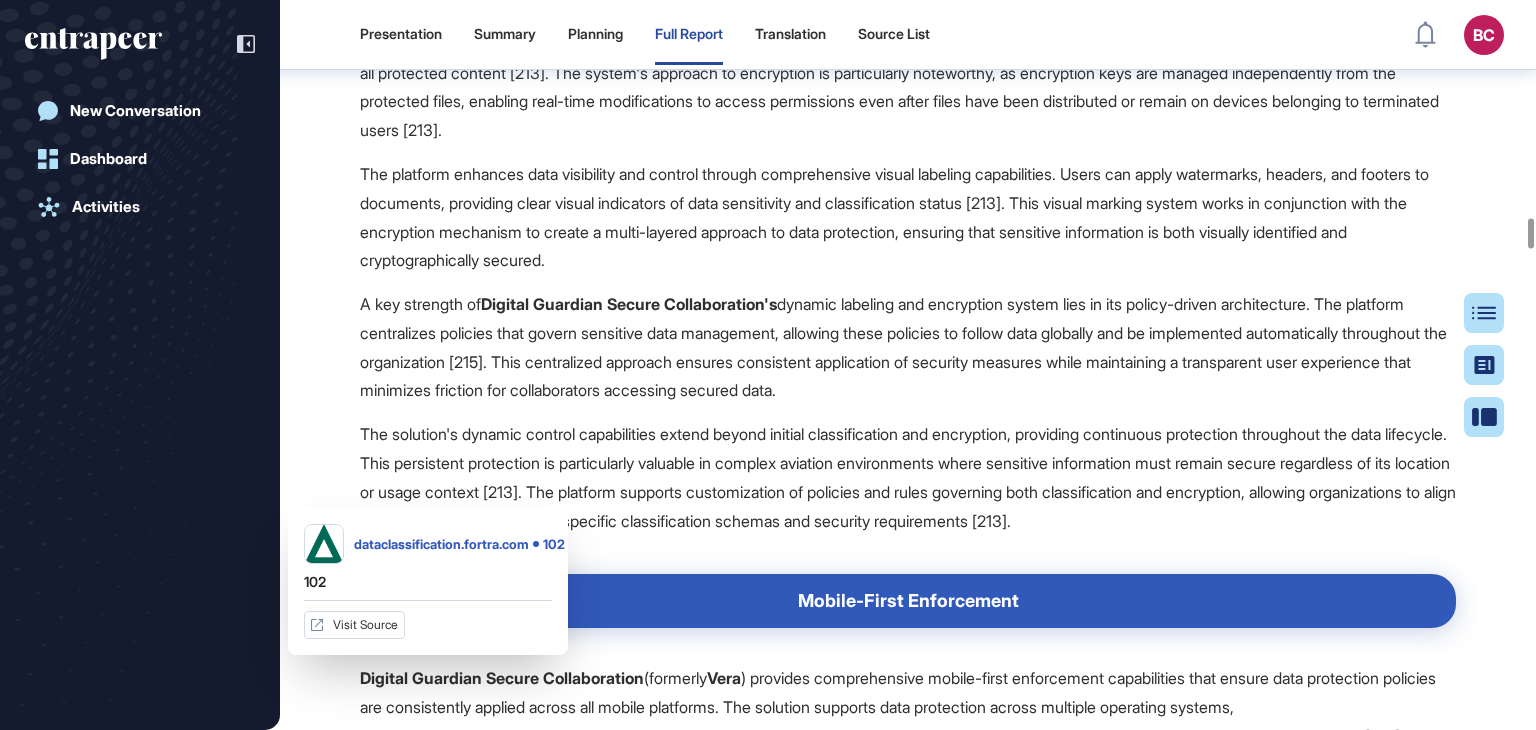 click on "102" at bounding box center [440, -1734] 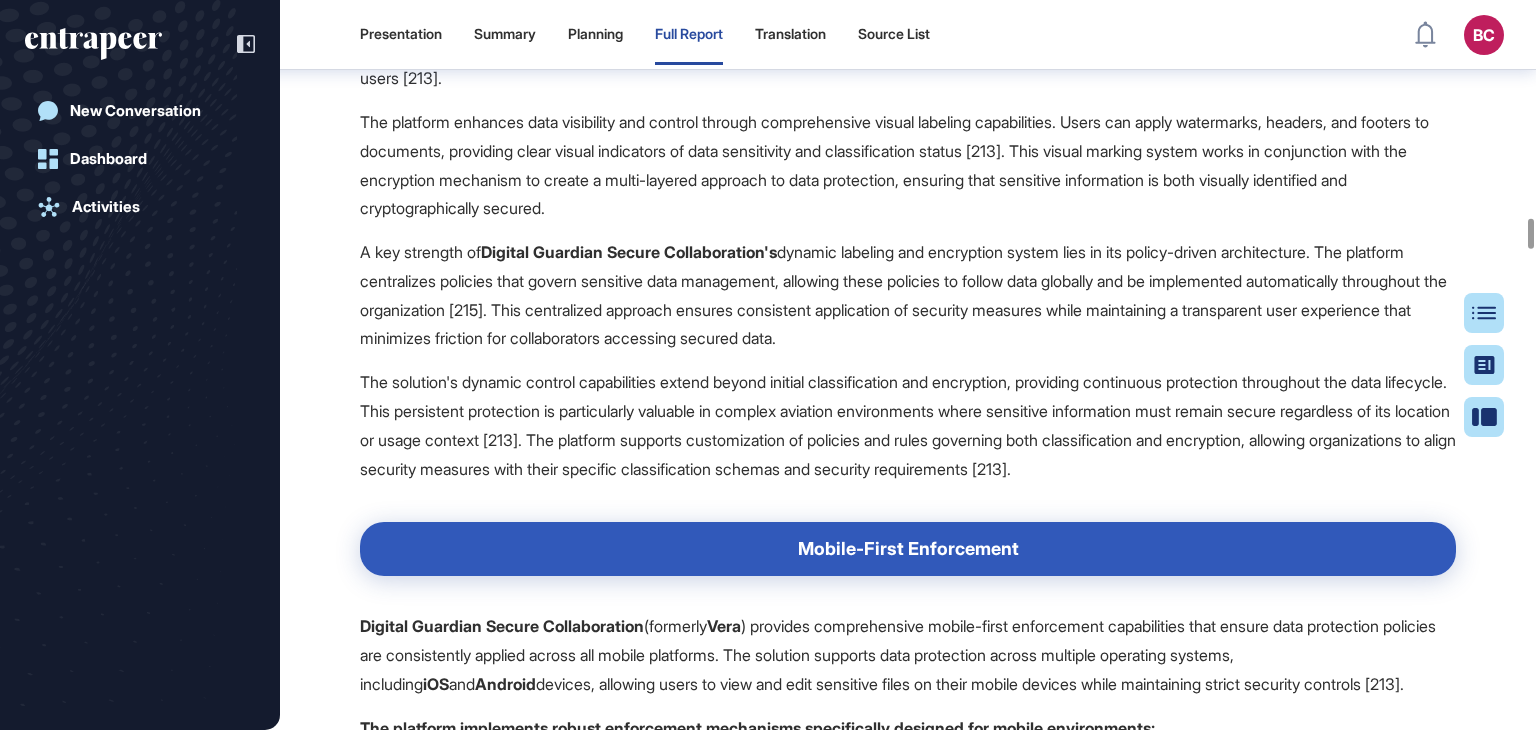 scroll, scrollTop: 63918, scrollLeft: 0, axis: vertical 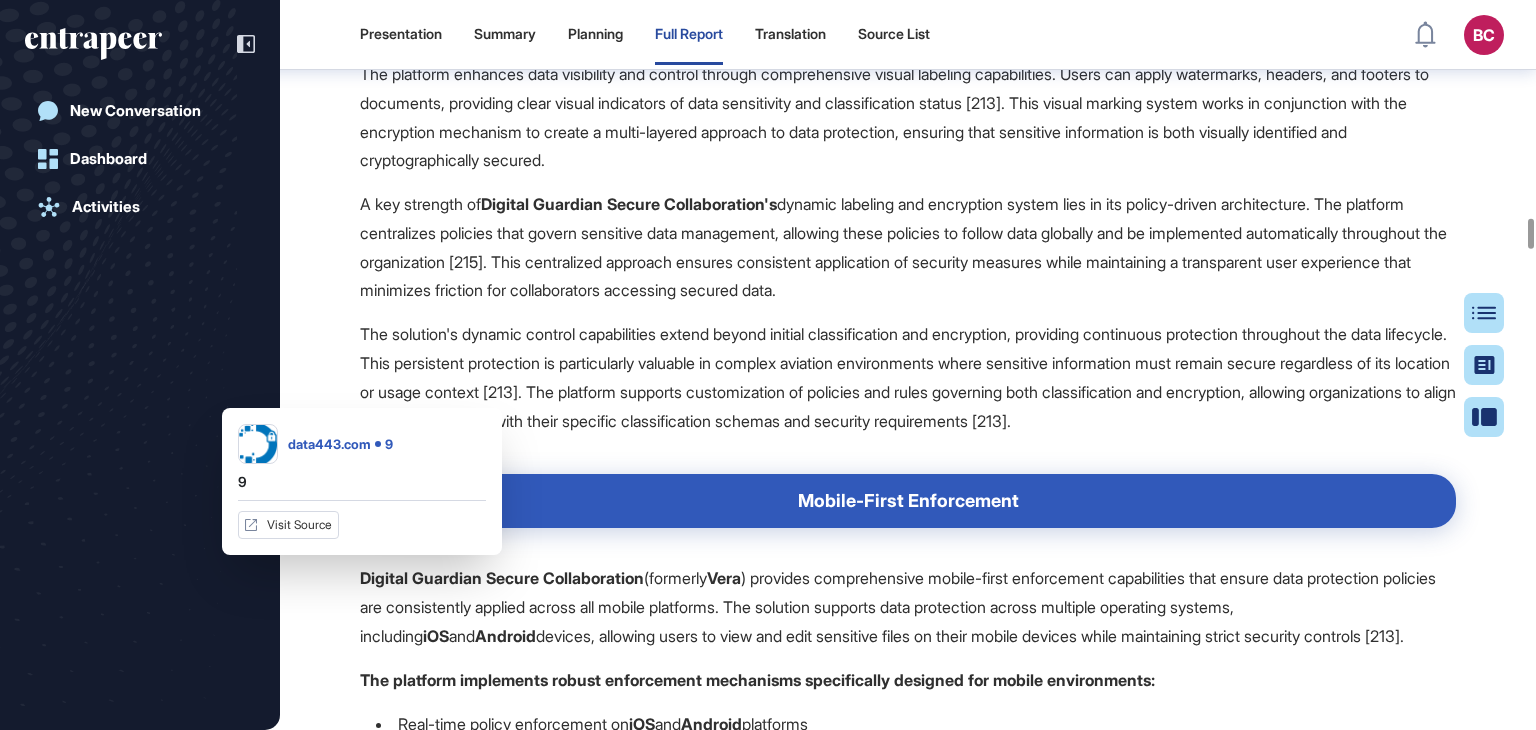 click on "9" at bounding box center [374, -1834] 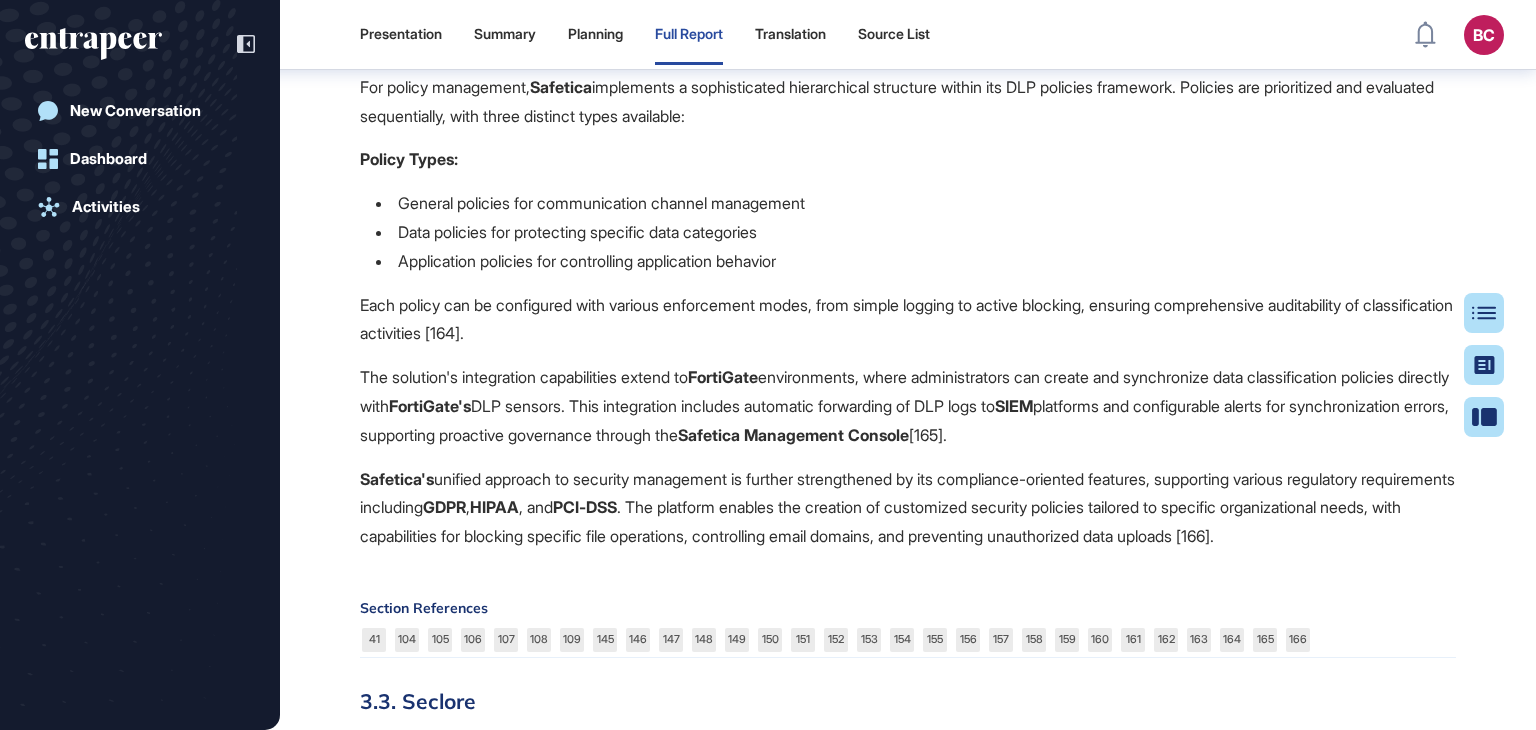 scroll, scrollTop: 37038, scrollLeft: 0, axis: vertical 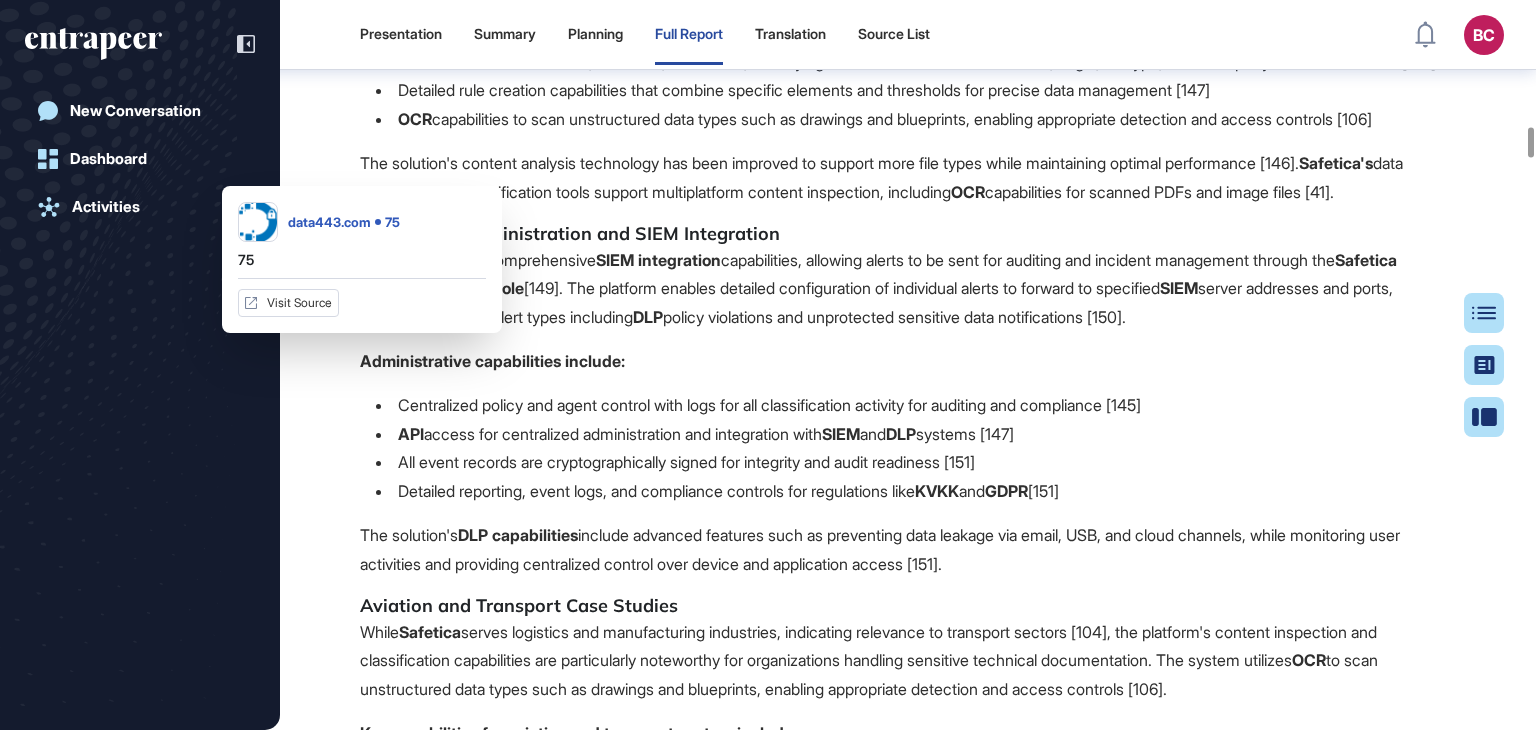 click on "75" at bounding box center [374, -853] 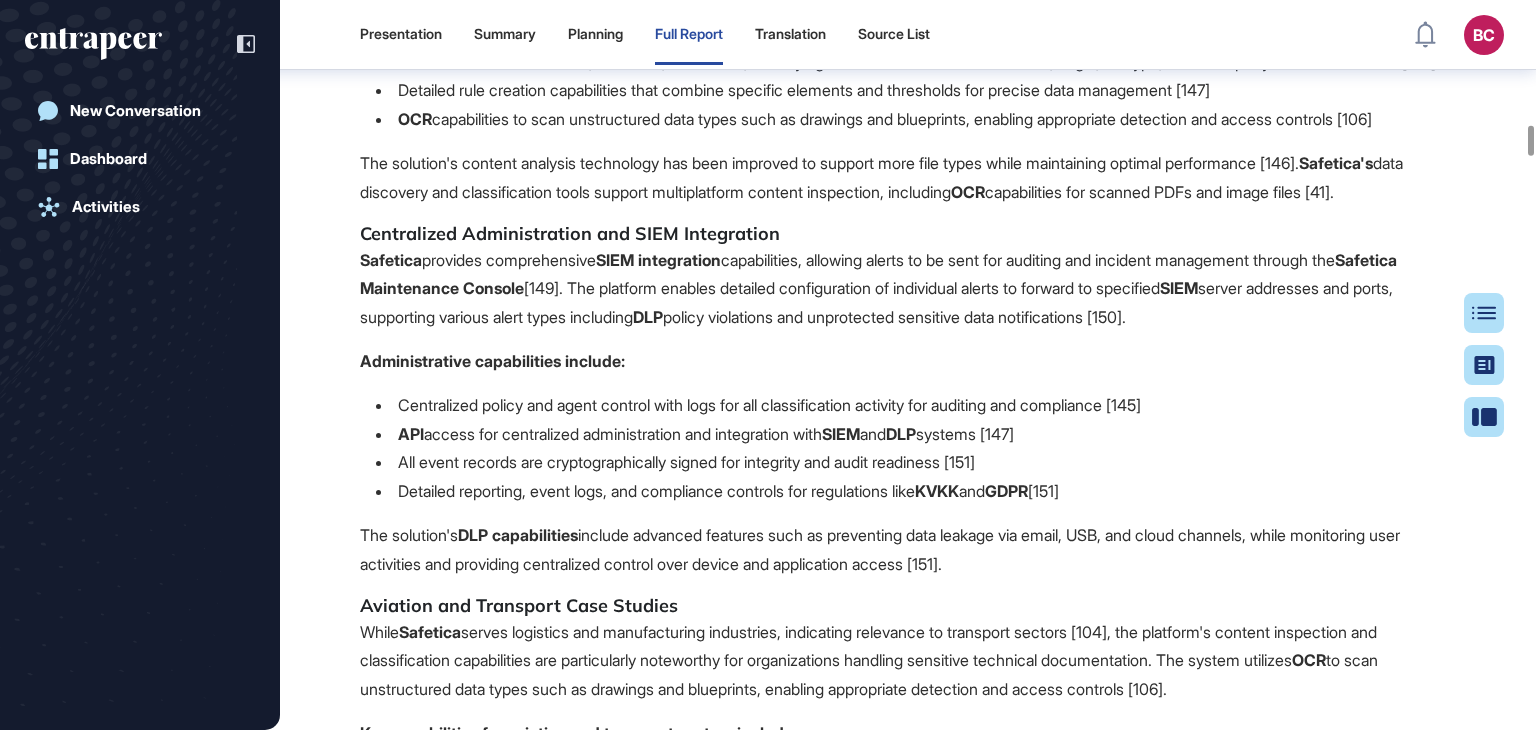 scroll, scrollTop: 36438, scrollLeft: 0, axis: vertical 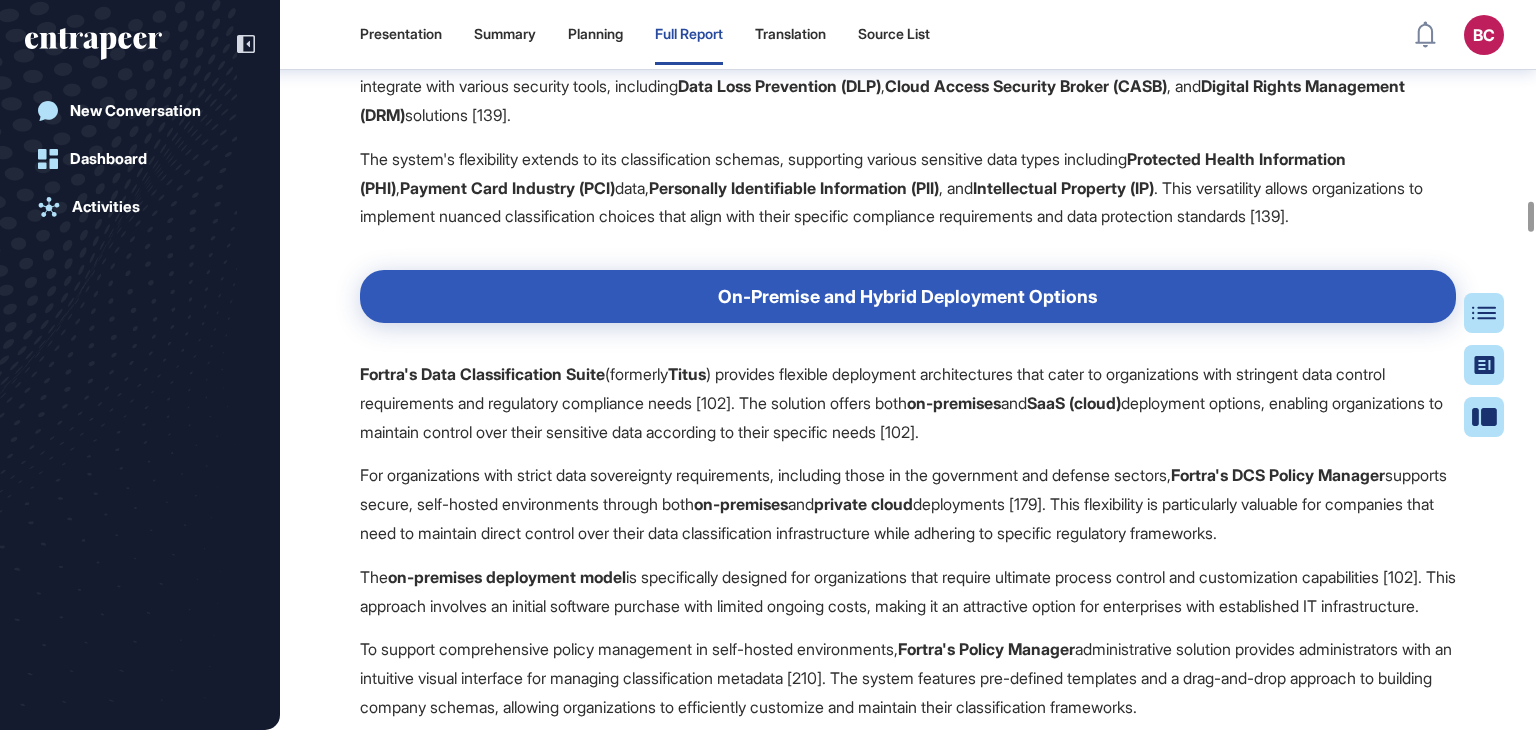 drag, startPoint x: 381, startPoint y: 325, endPoint x: 1049, endPoint y: 313, distance: 668.1078 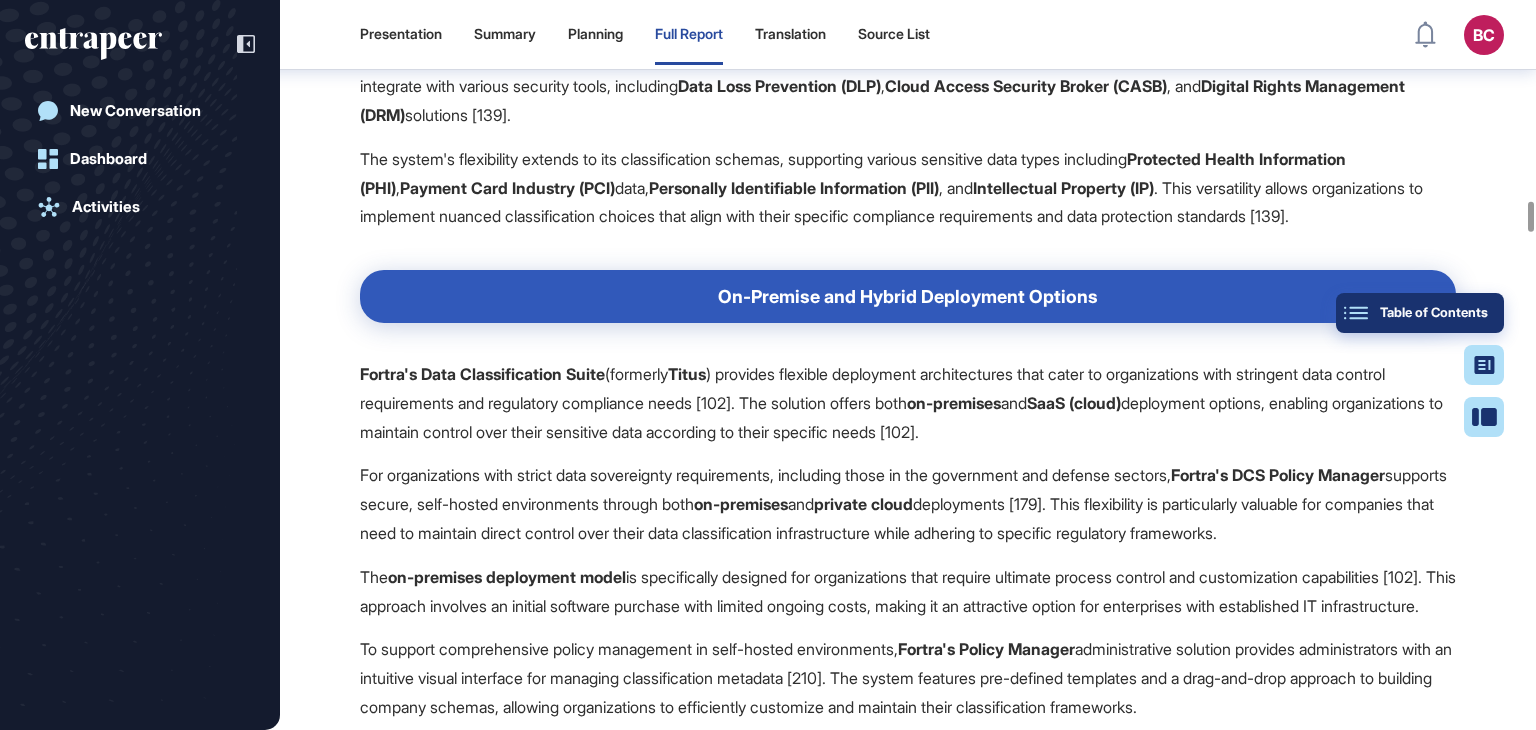click on "Table of Contents" 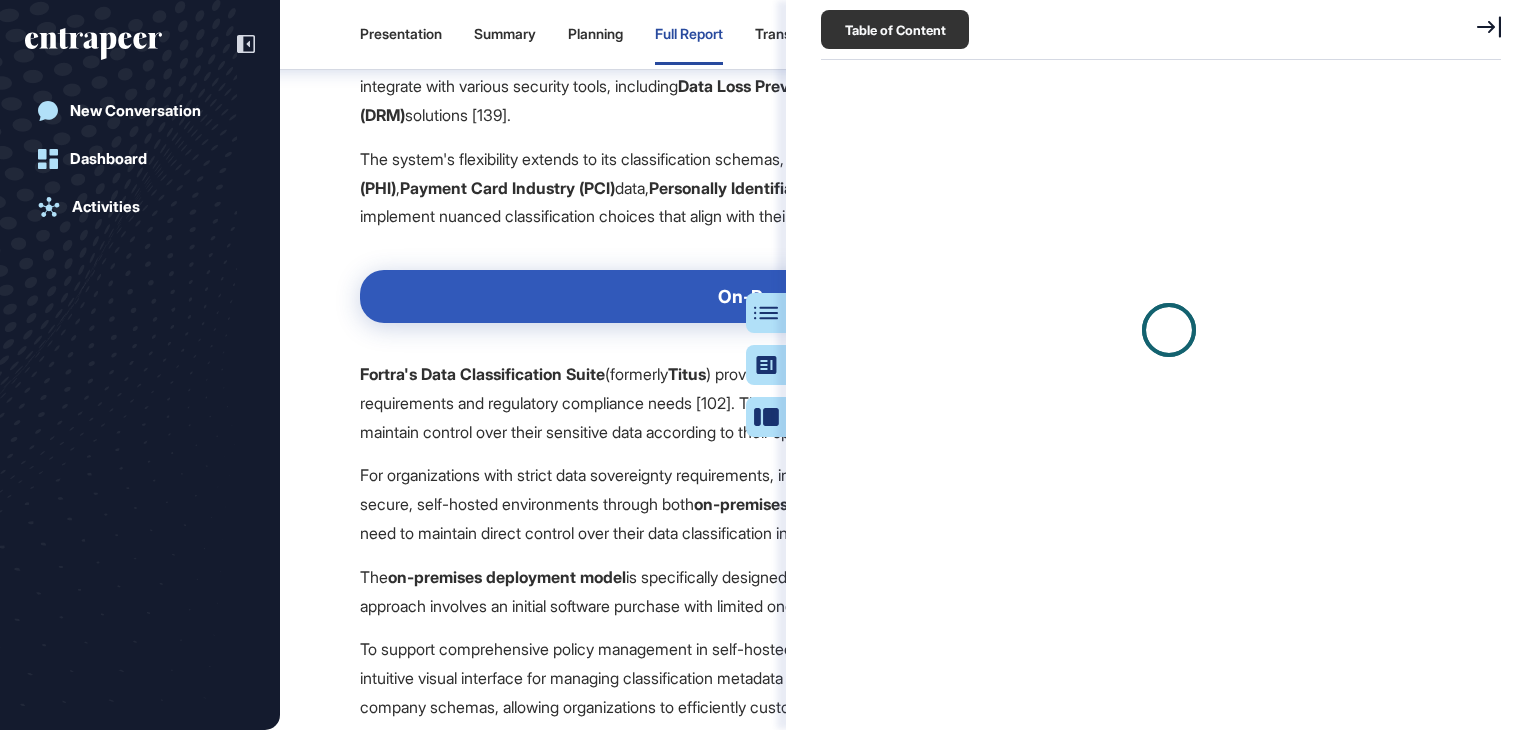 scroll, scrollTop: 629, scrollLeft: 684, axis: both 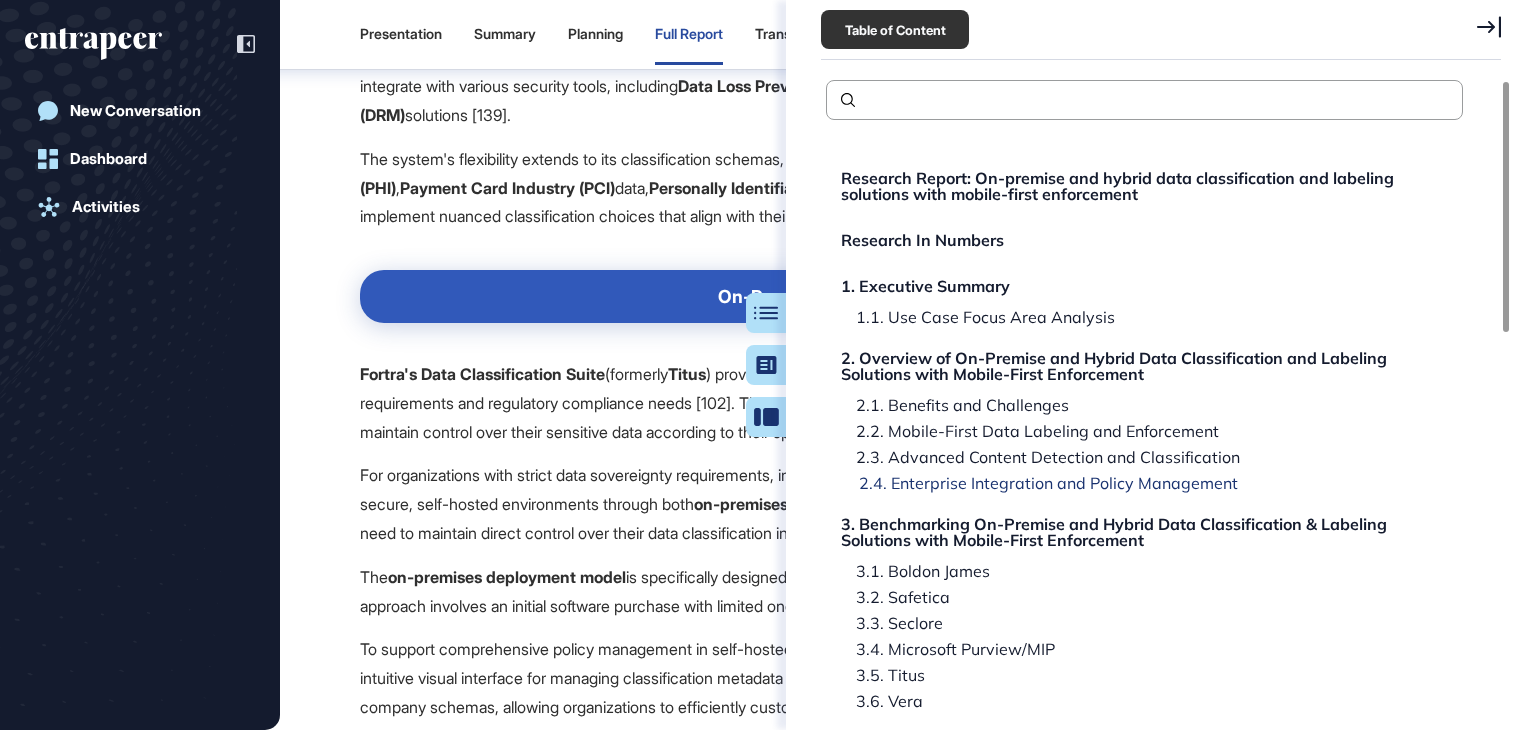 click on "2.4. Enterprise Integration and Policy Management" 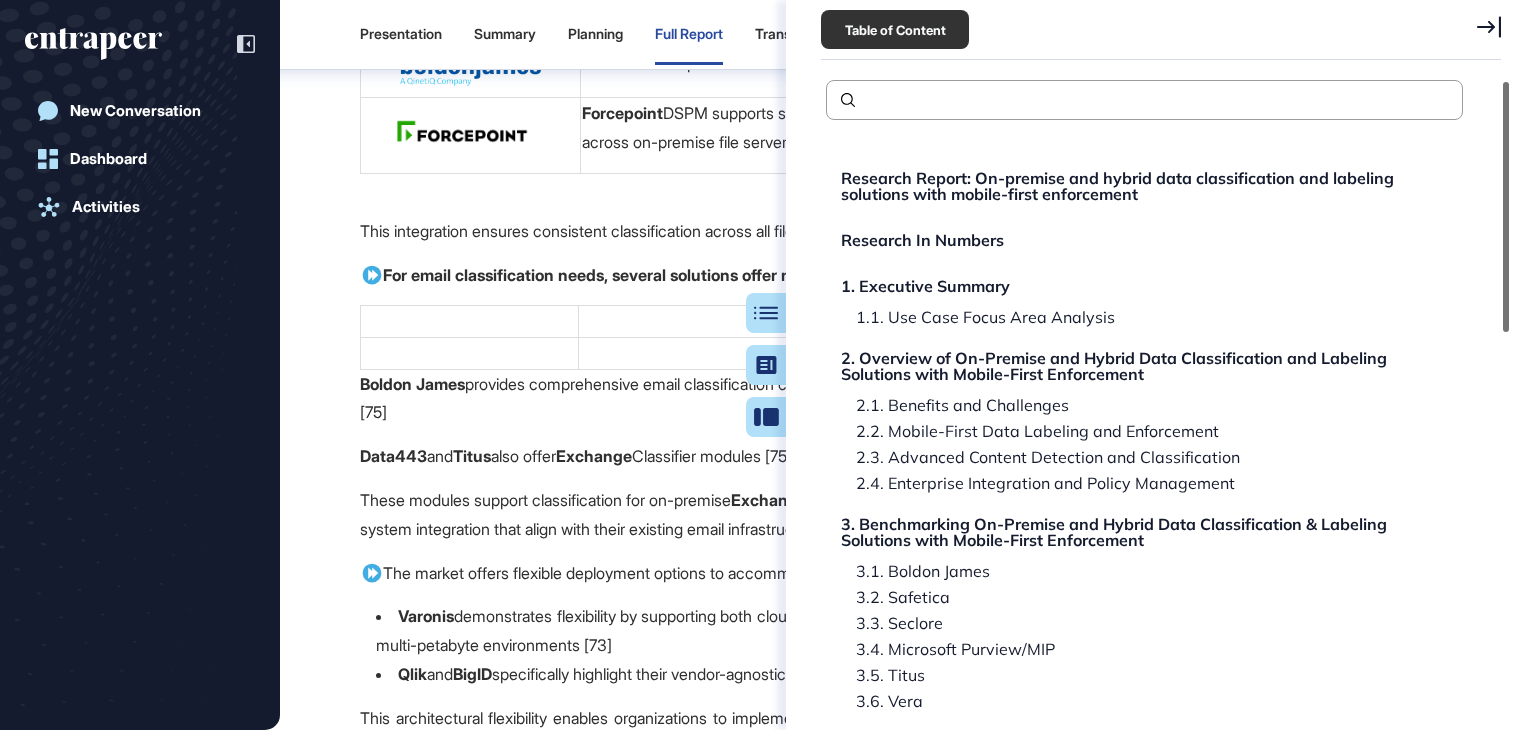 scroll, scrollTop: 18093, scrollLeft: 0, axis: vertical 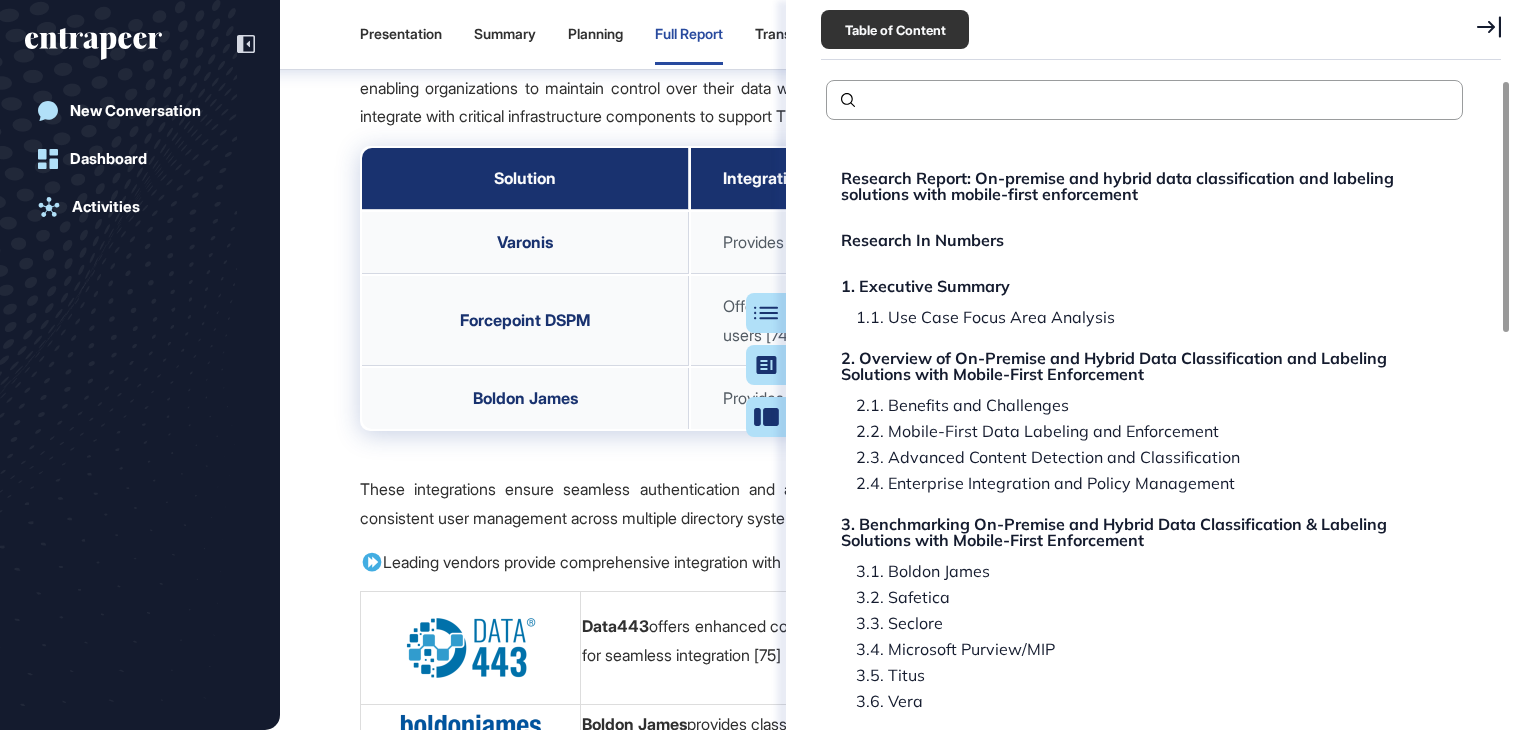 click 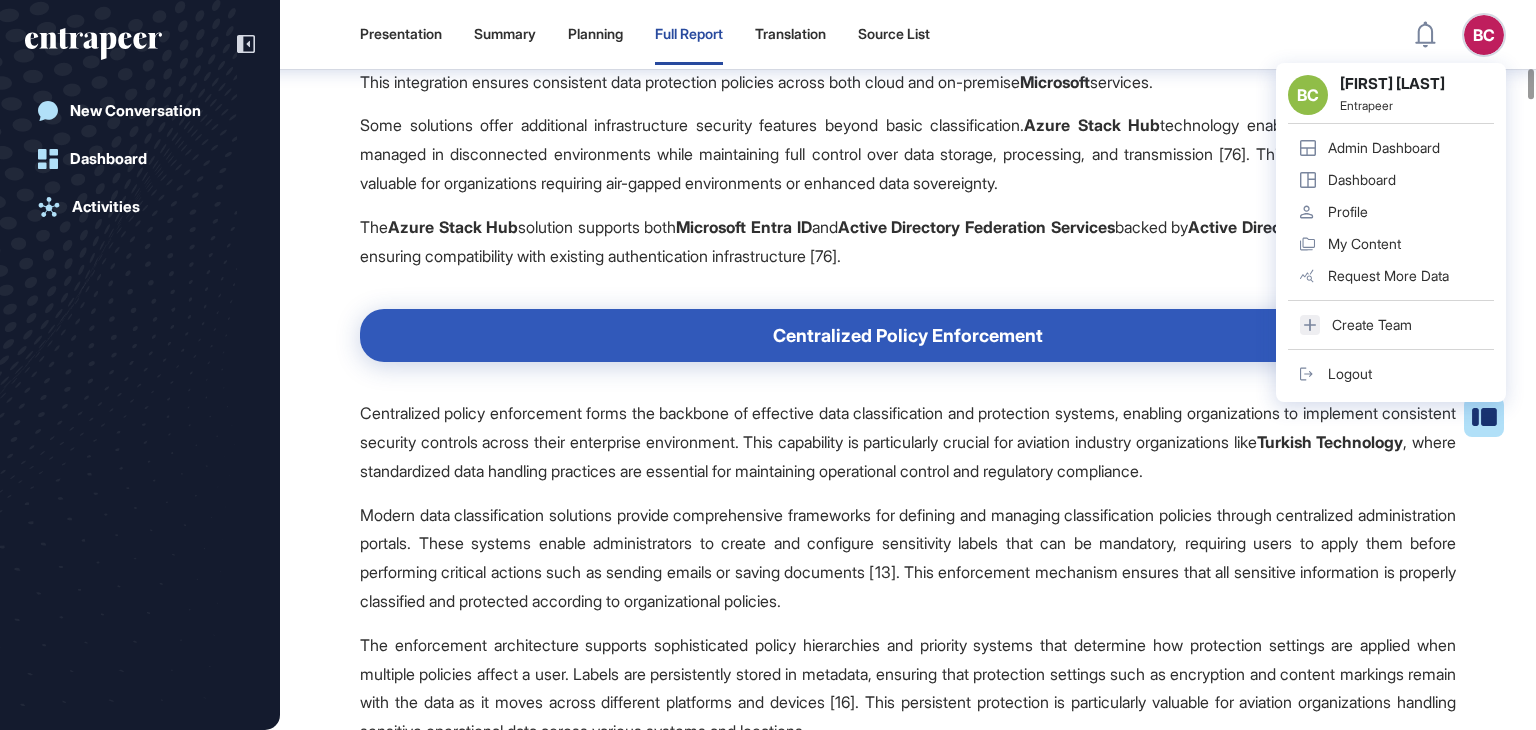 scroll, scrollTop: 19793, scrollLeft: 0, axis: vertical 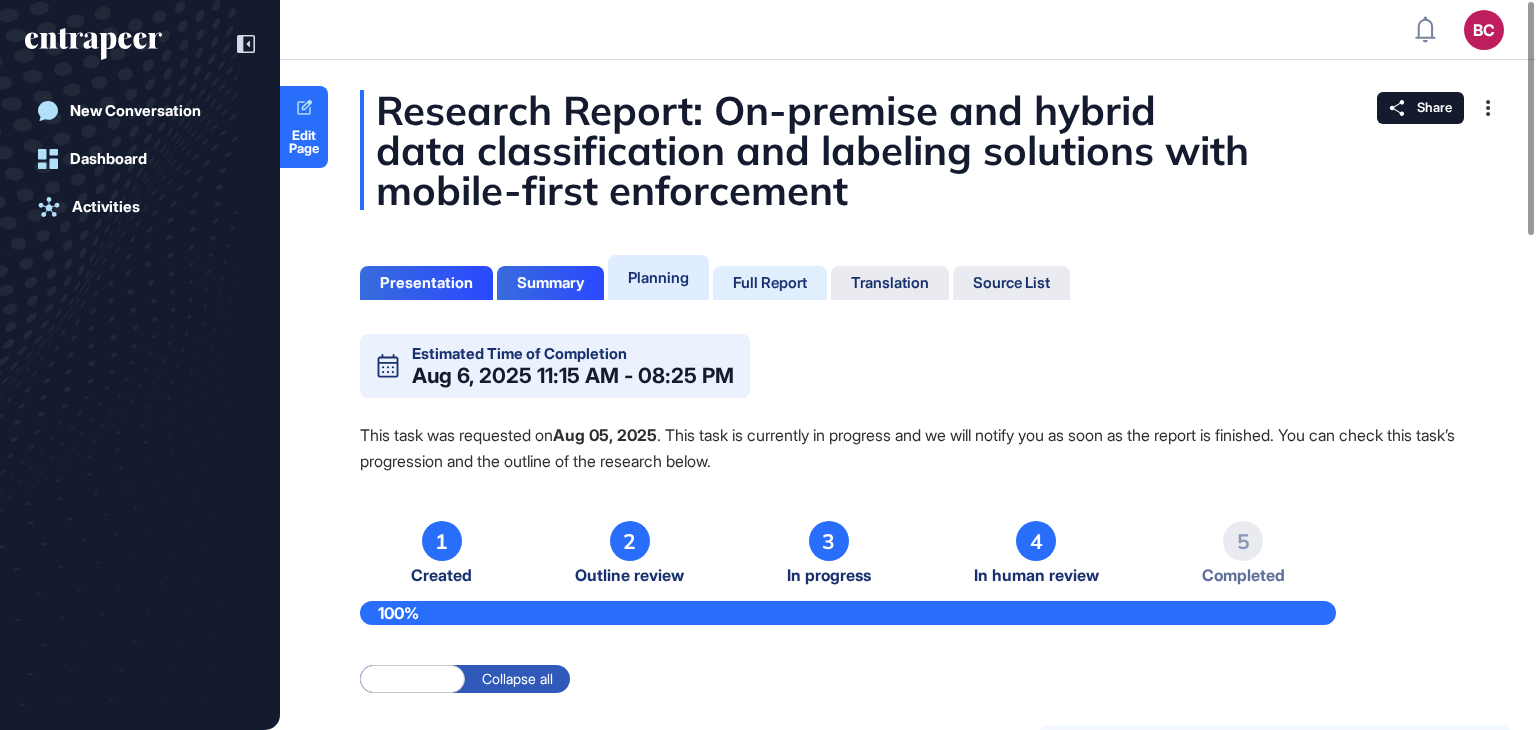 click on "Full Report" 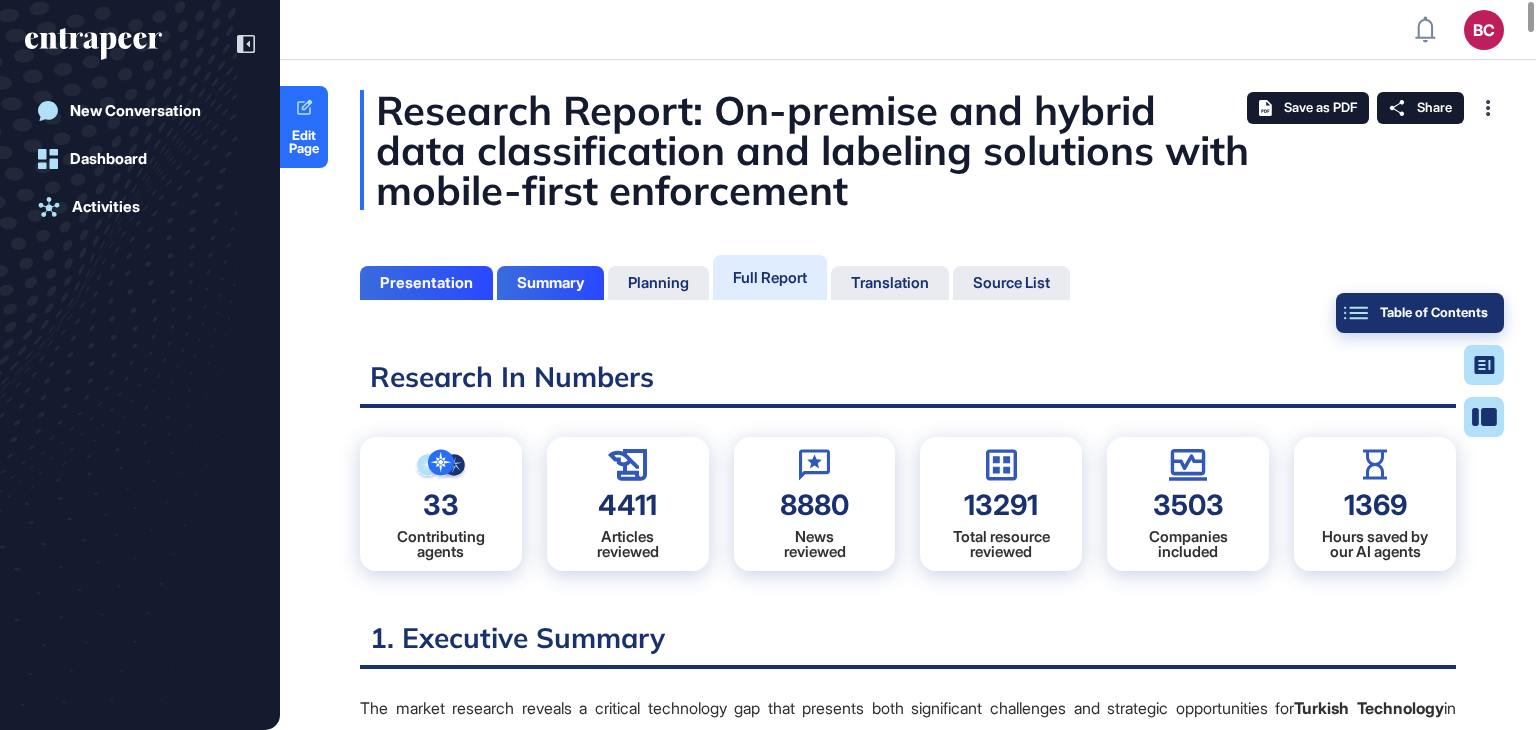 click on "Table of Contents" 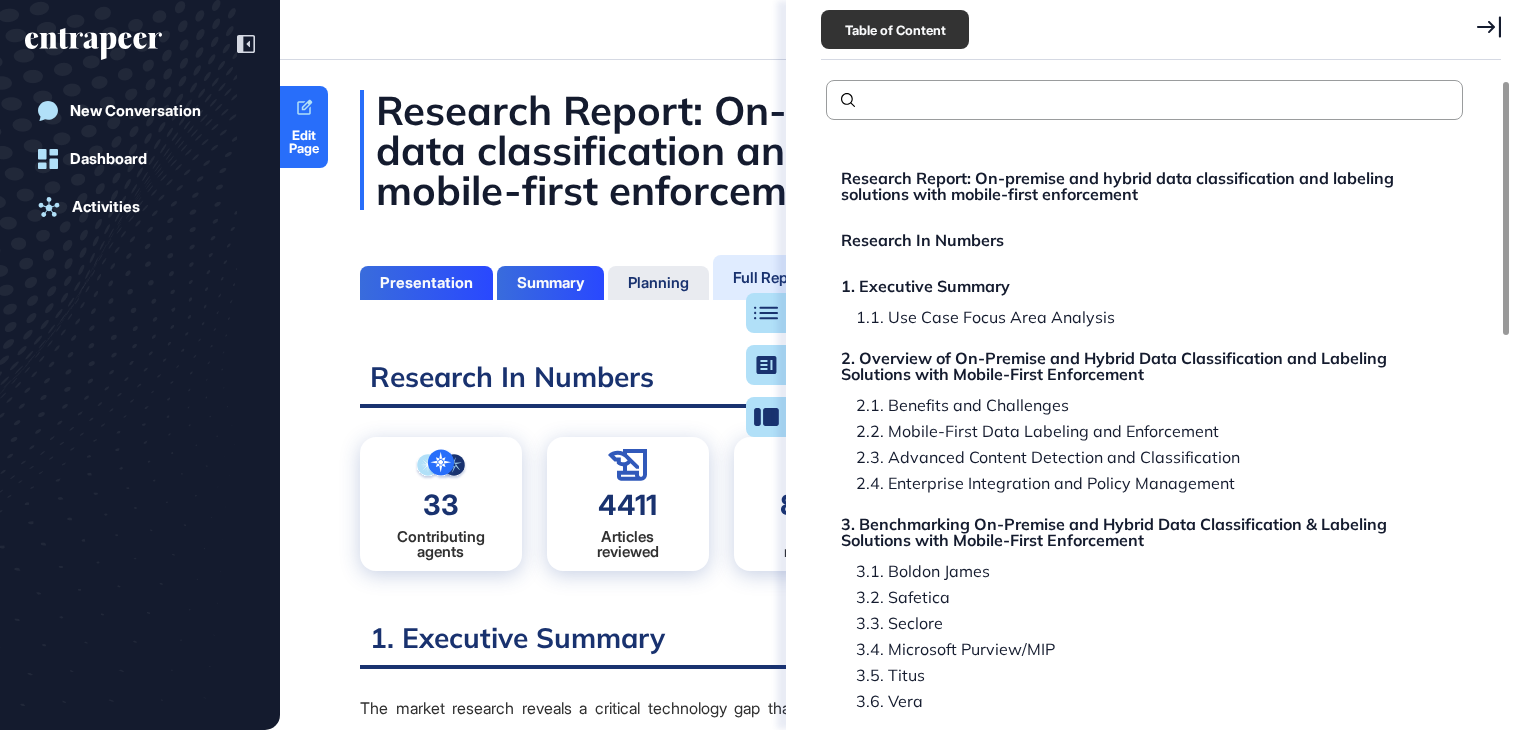 scroll, scrollTop: 629, scrollLeft: 5, axis: both 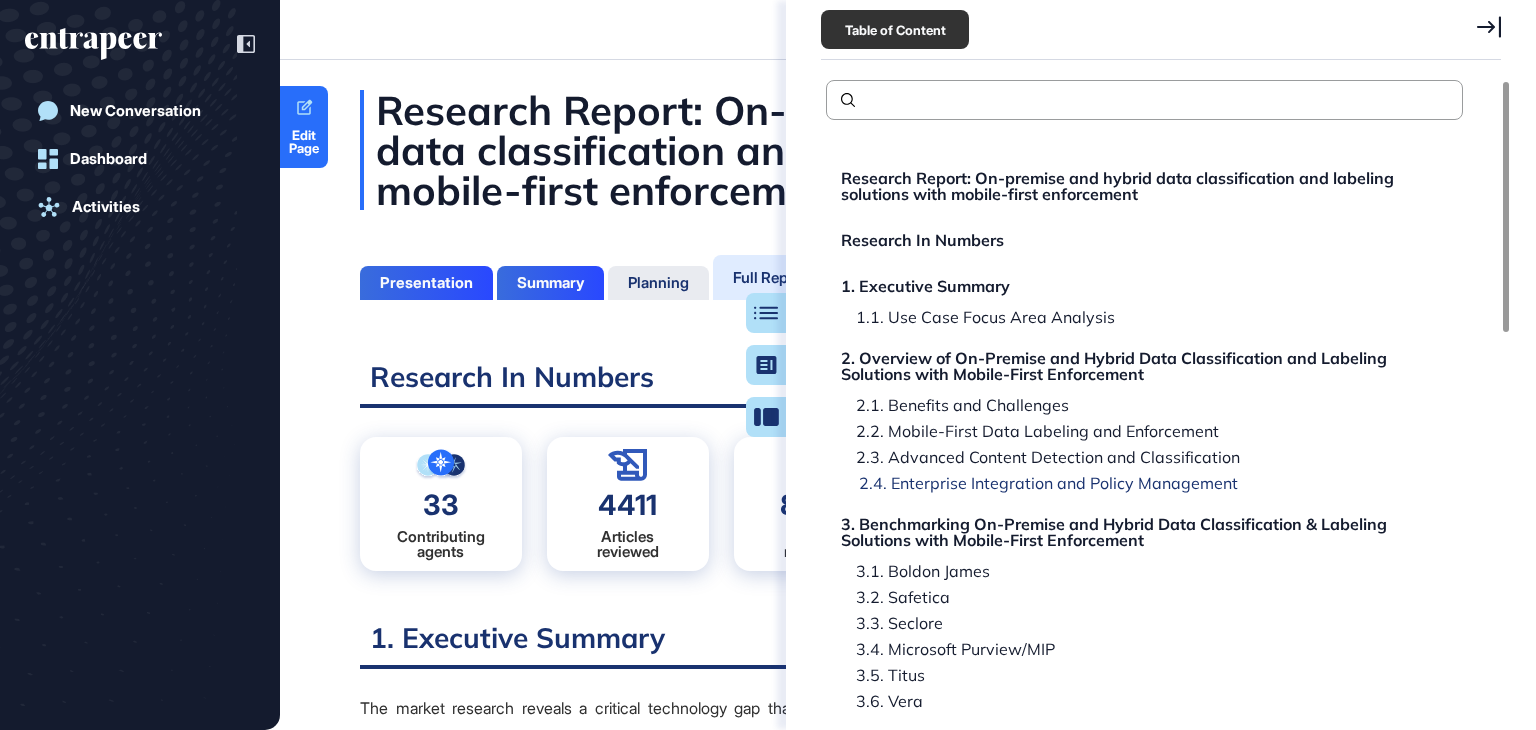 click on "2.4. Enterprise Integration and Policy Management" 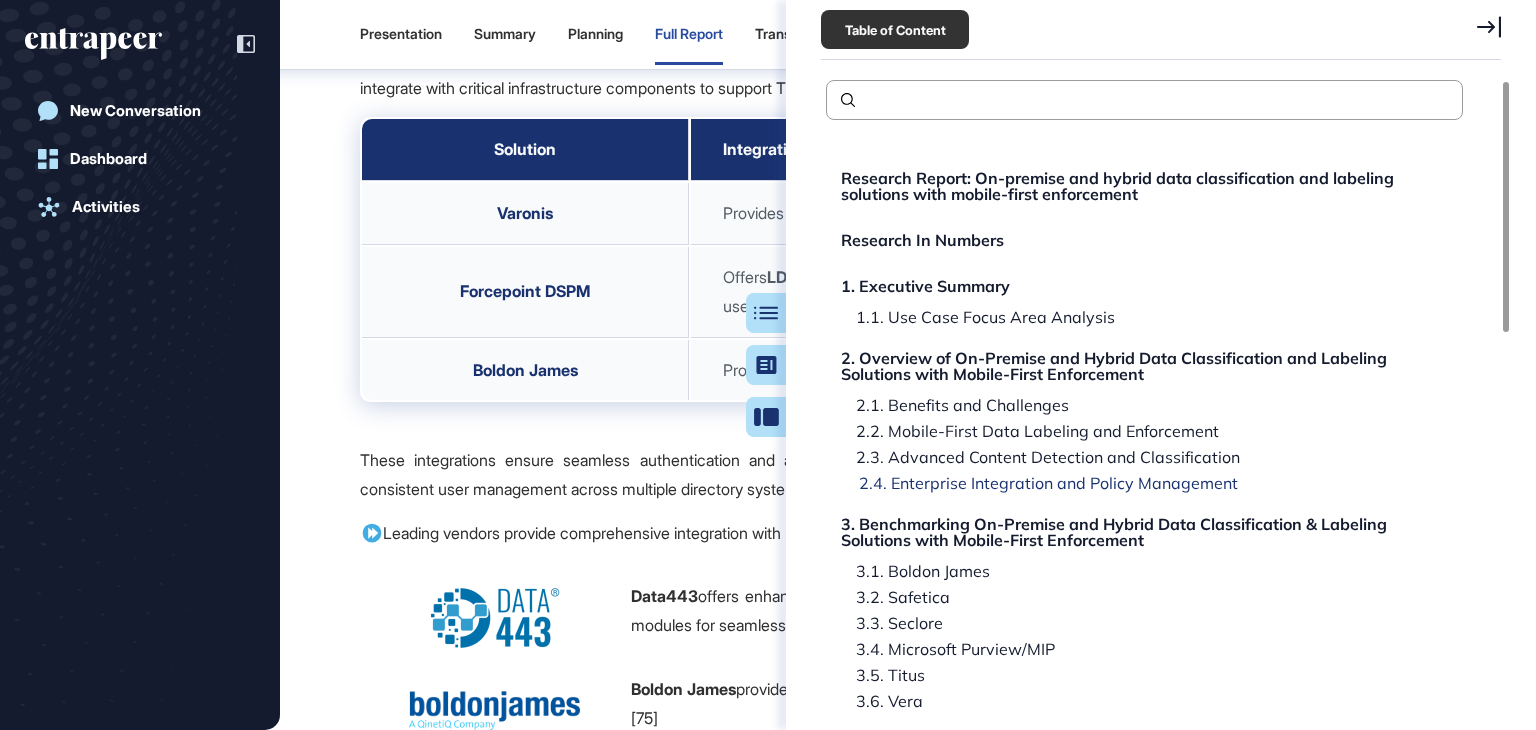 scroll, scrollTop: 18351, scrollLeft: 0, axis: vertical 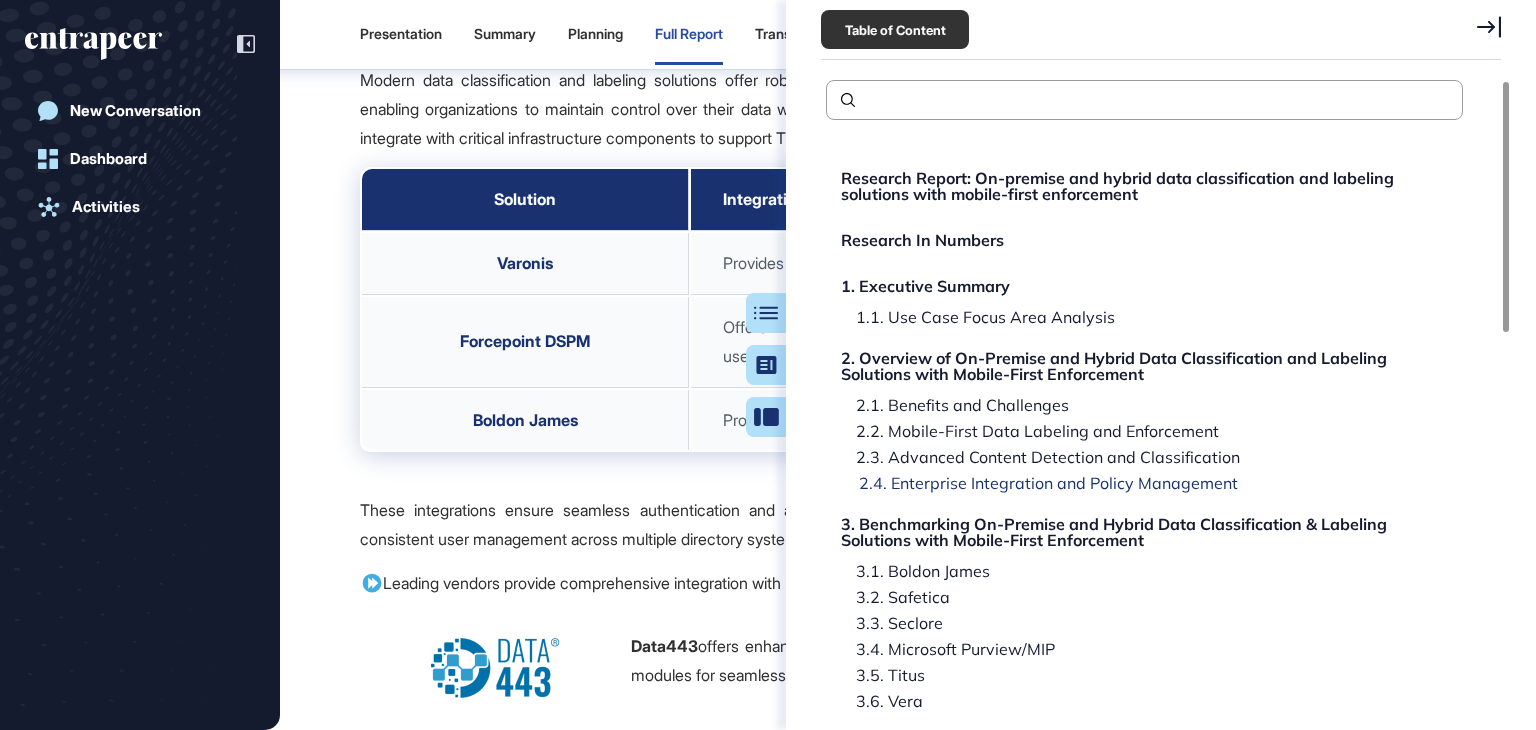 click on "2.4. Enterprise Integration and Policy Management" 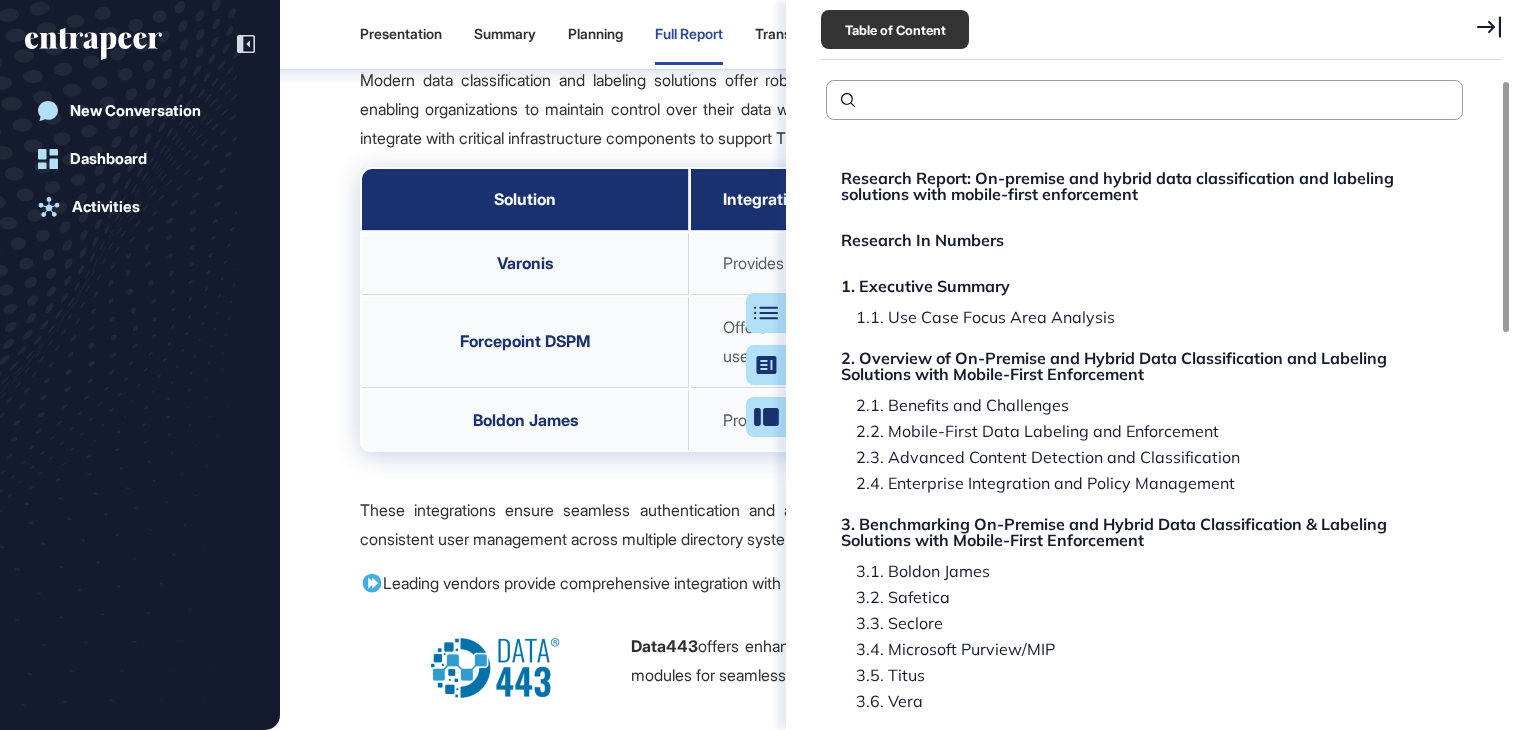 click 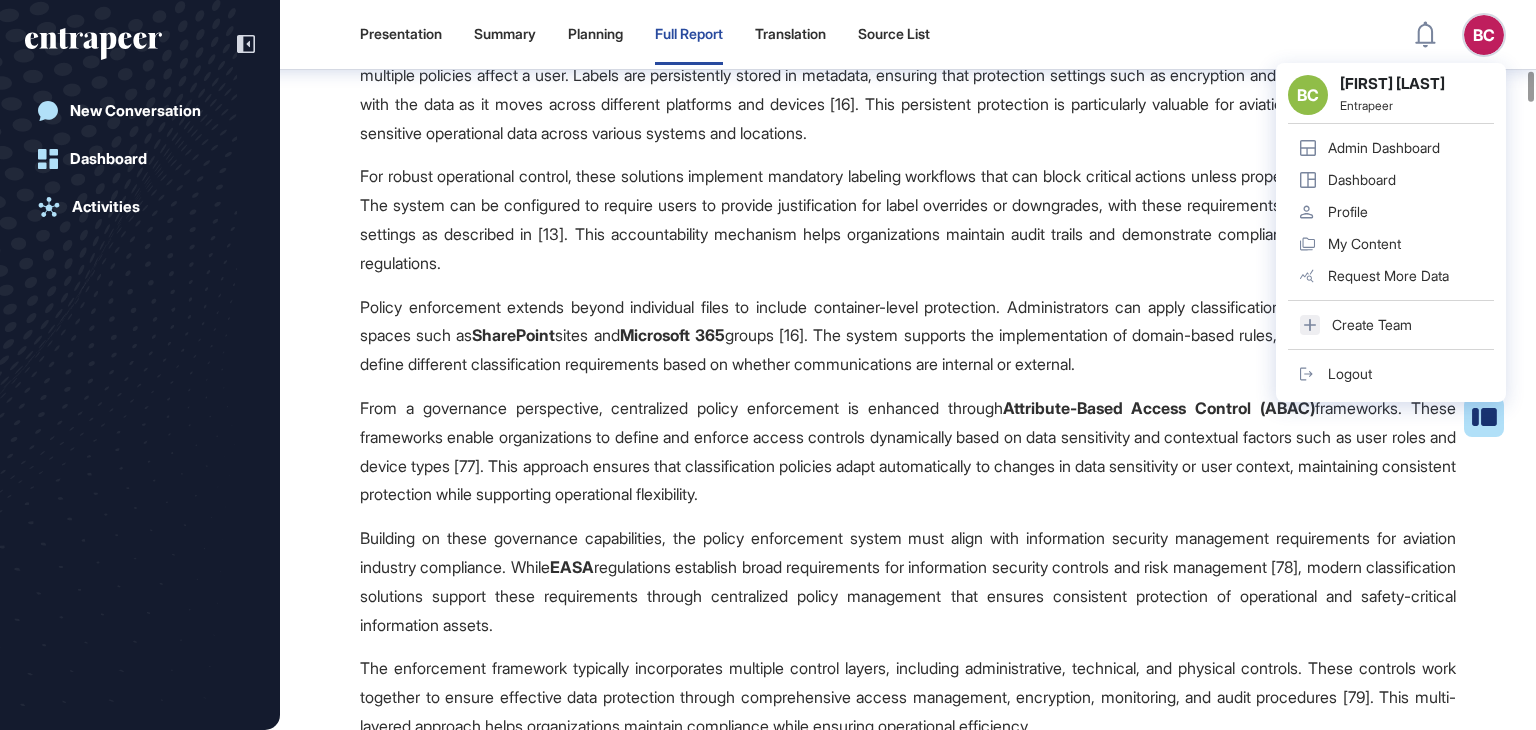 scroll, scrollTop: 20701, scrollLeft: 0, axis: vertical 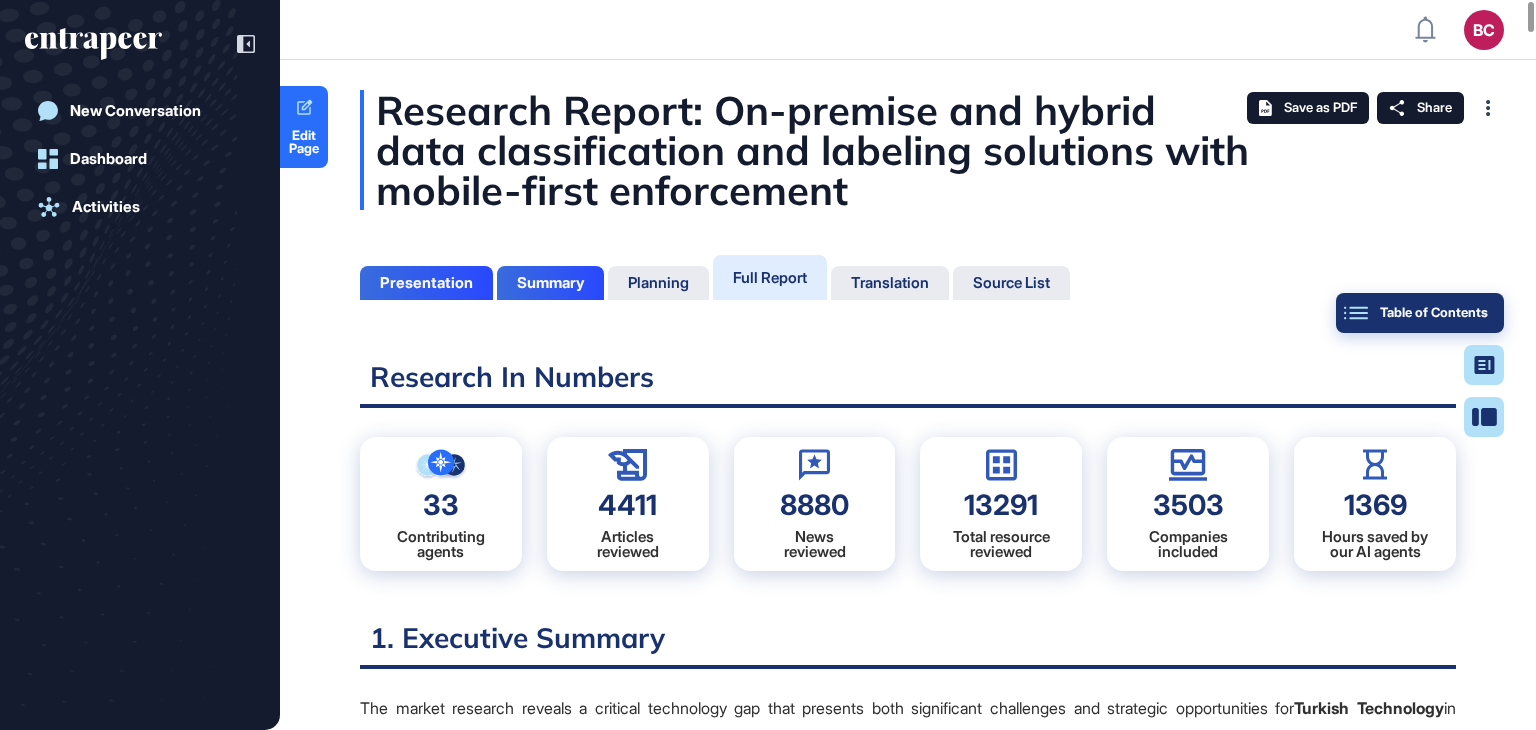 click on "Table of Contents" 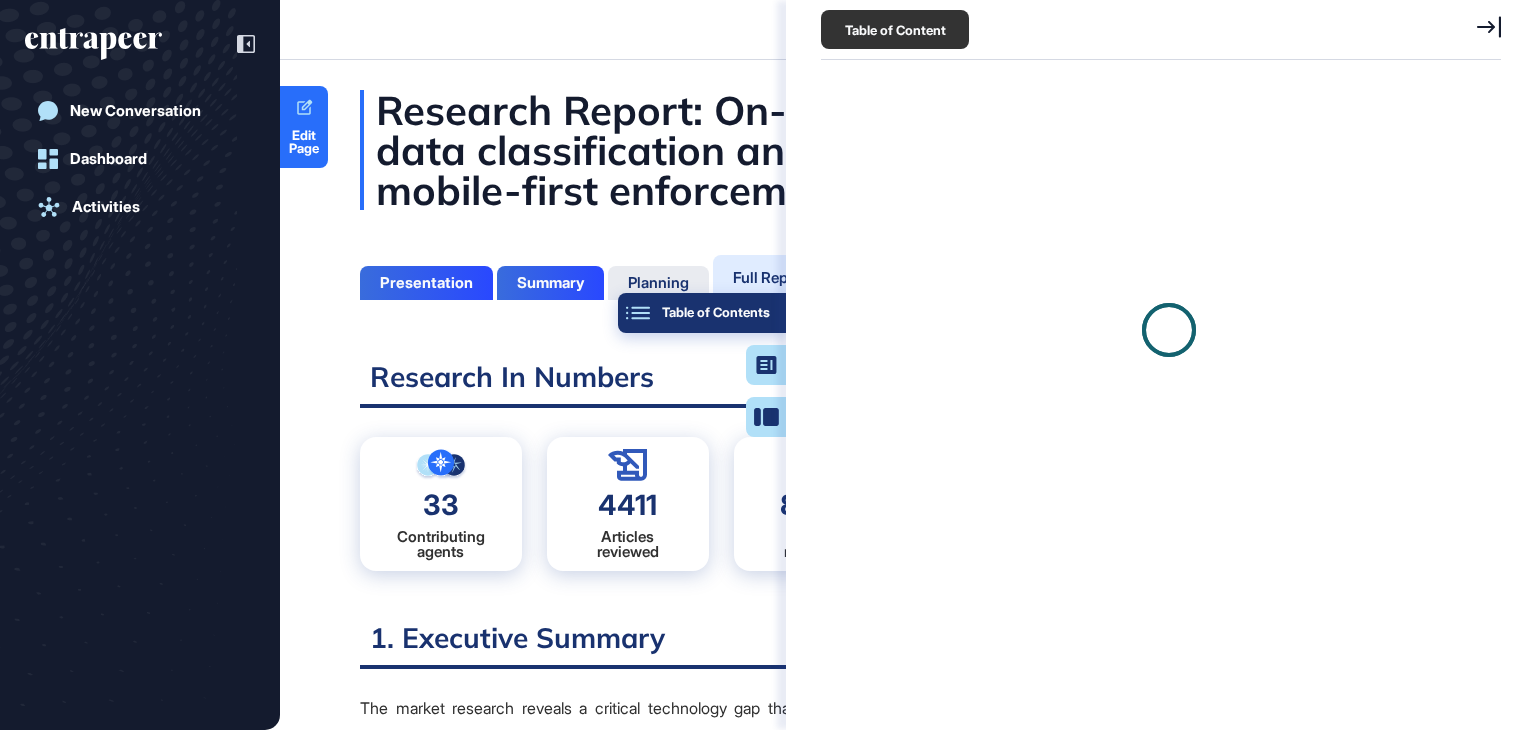 scroll, scrollTop: 9, scrollLeft: 0, axis: vertical 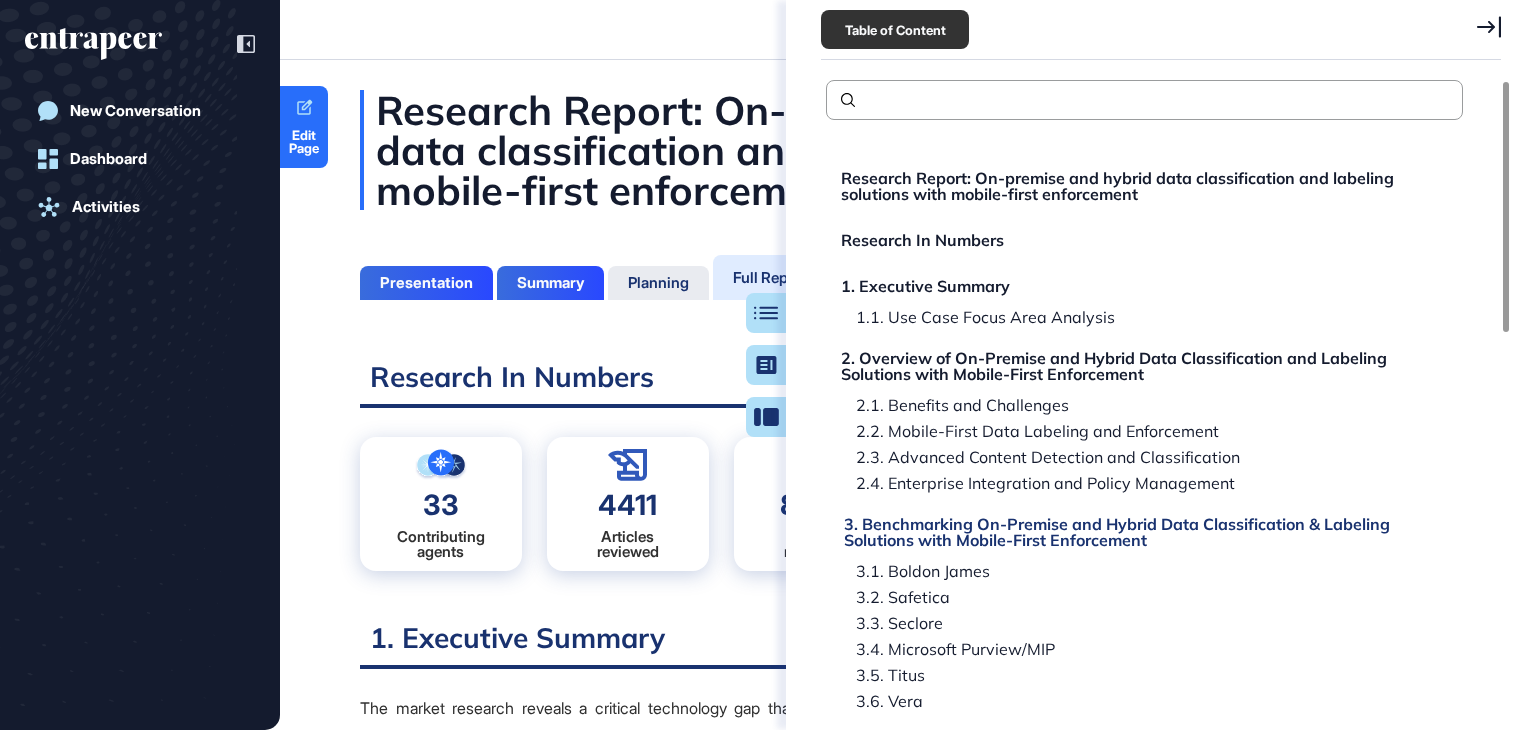 click on "3. Benchmarking On-Premise and Hybrid Data Classification & Labeling Solutions with Mobile-First Enforcement" 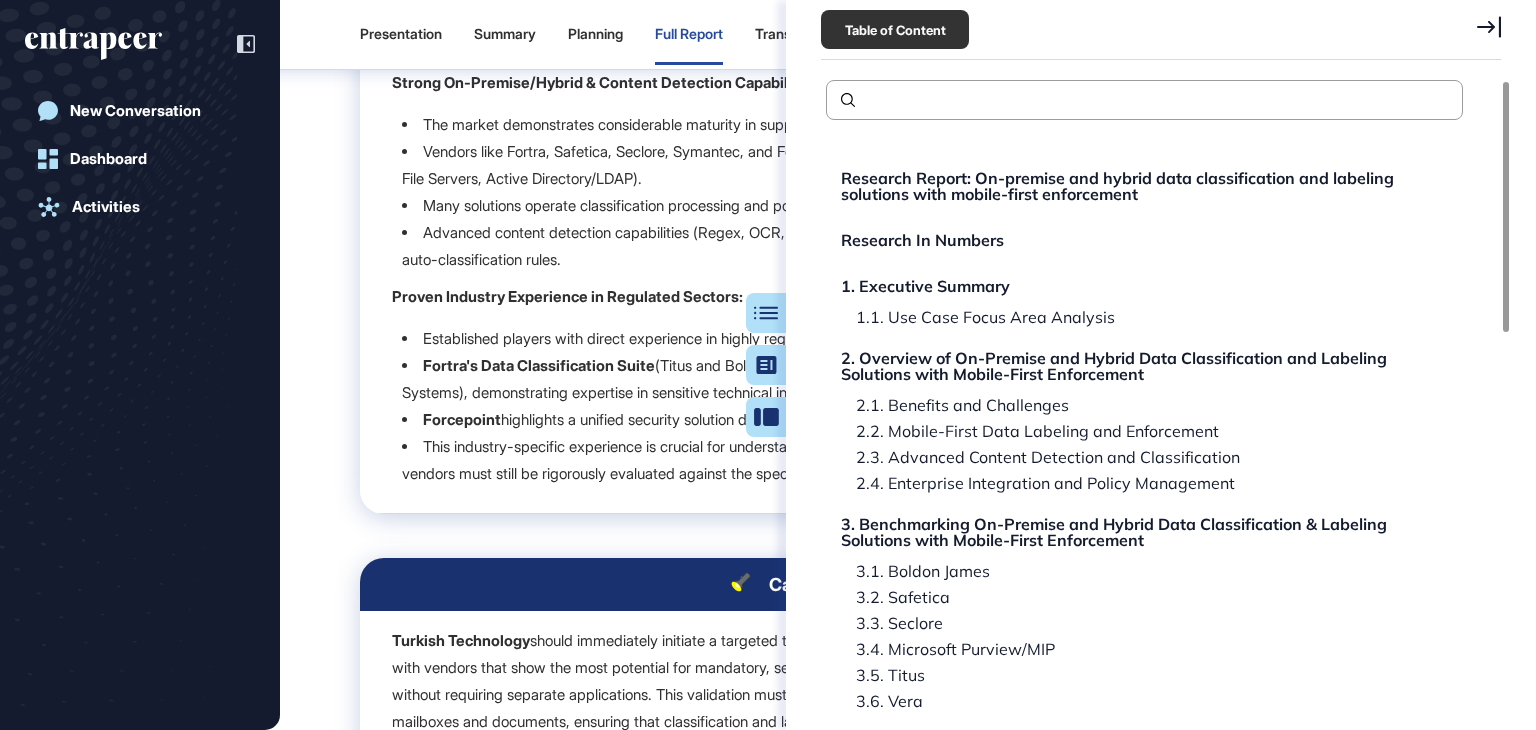 scroll, scrollTop: 23710, scrollLeft: 0, axis: vertical 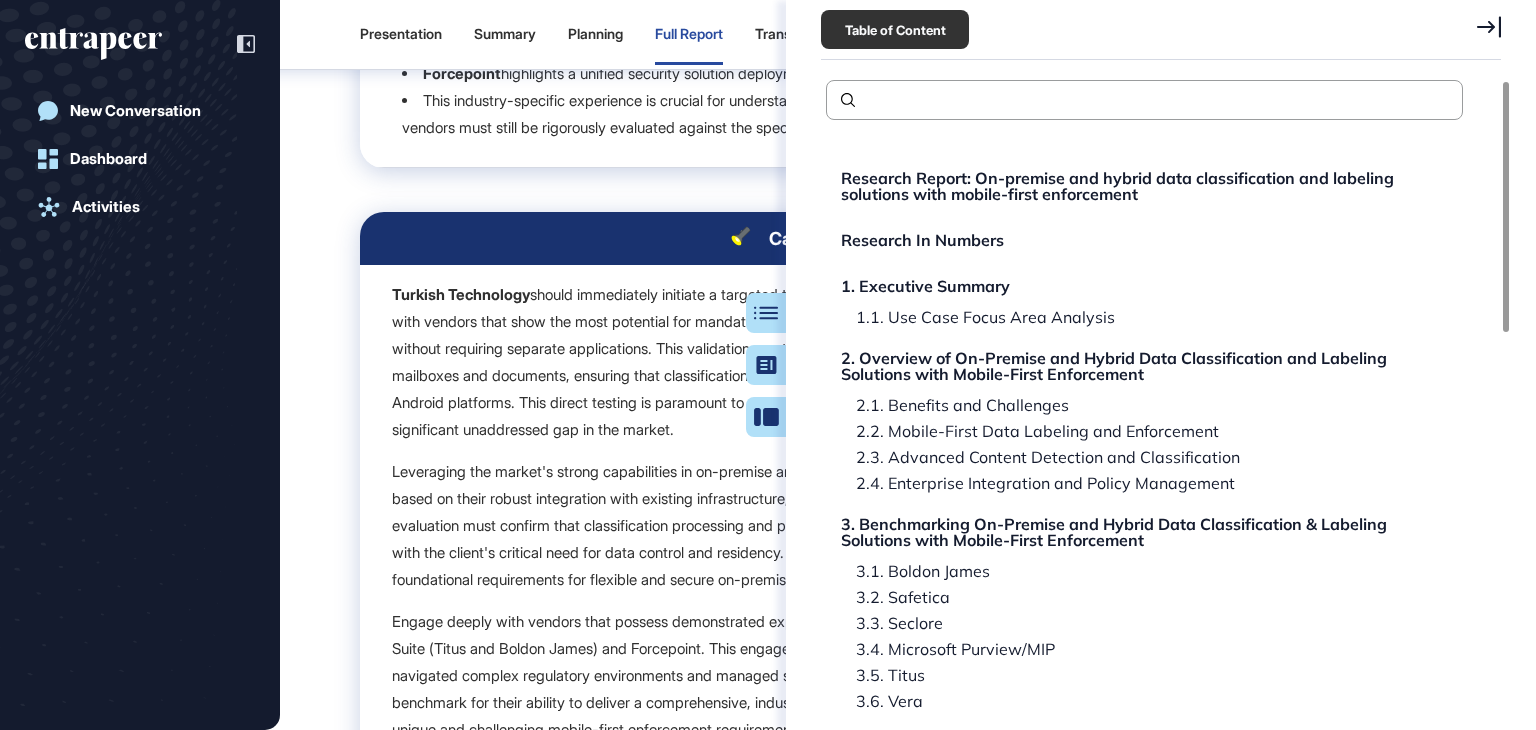 click 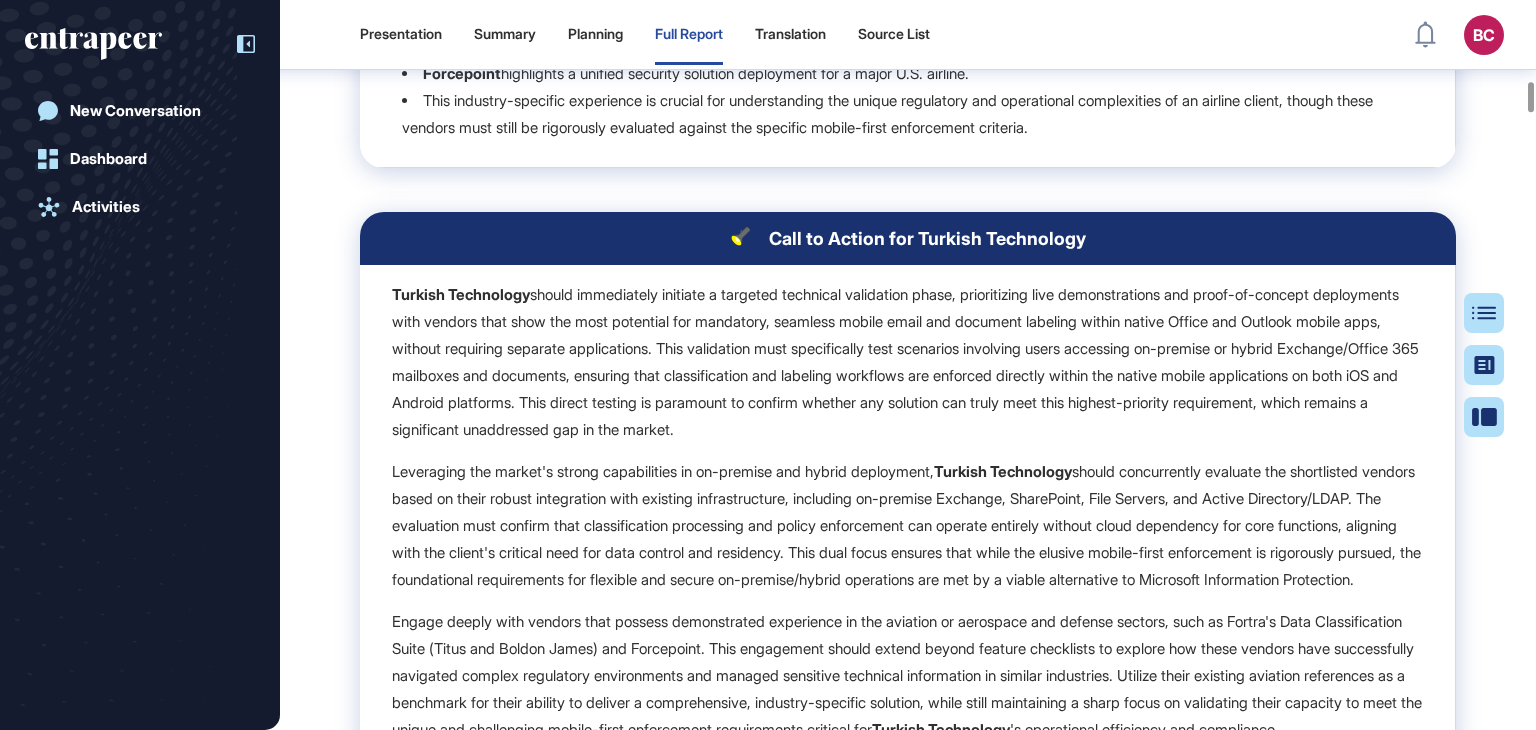 click 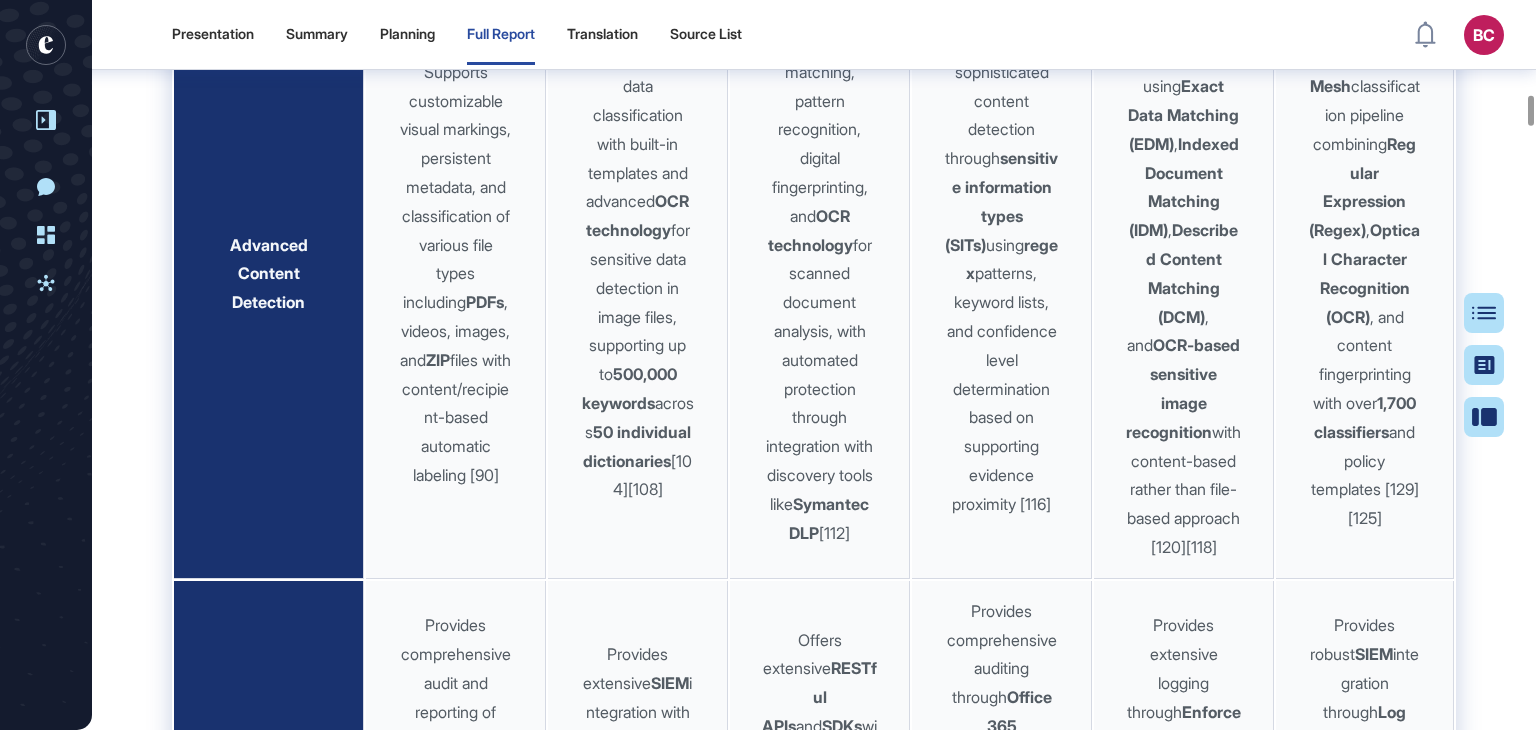 scroll, scrollTop: 25510, scrollLeft: 0, axis: vertical 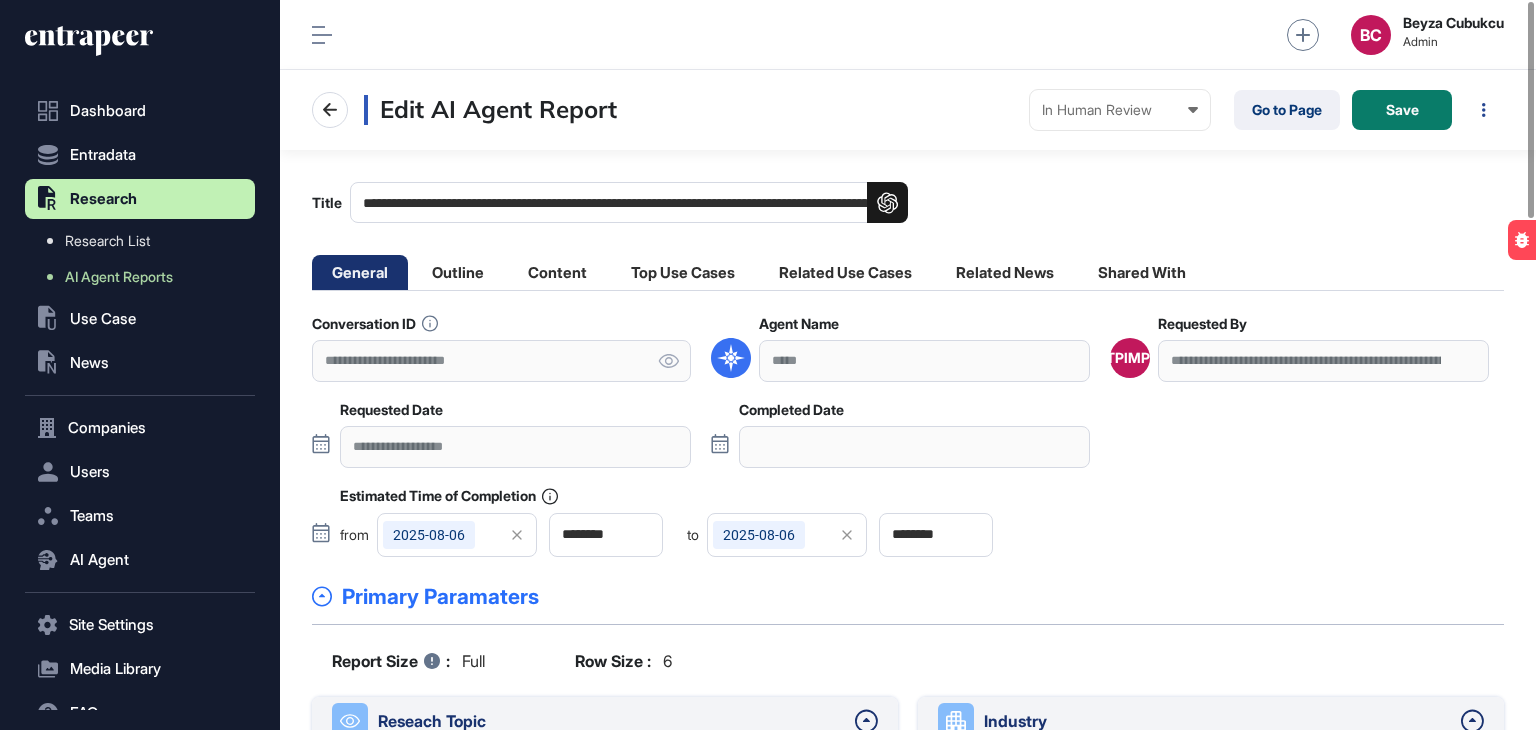 click on "Content" 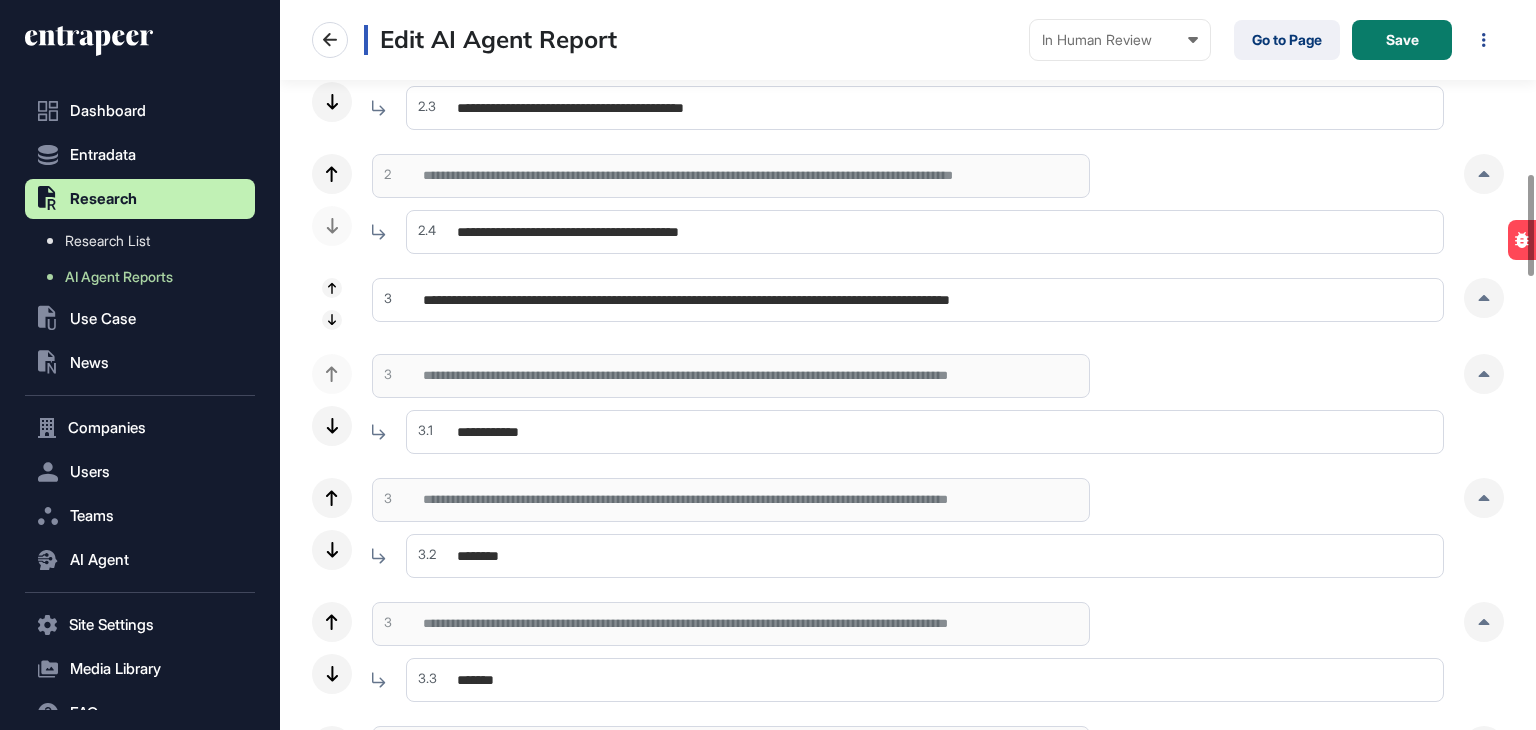 scroll, scrollTop: 1200, scrollLeft: 0, axis: vertical 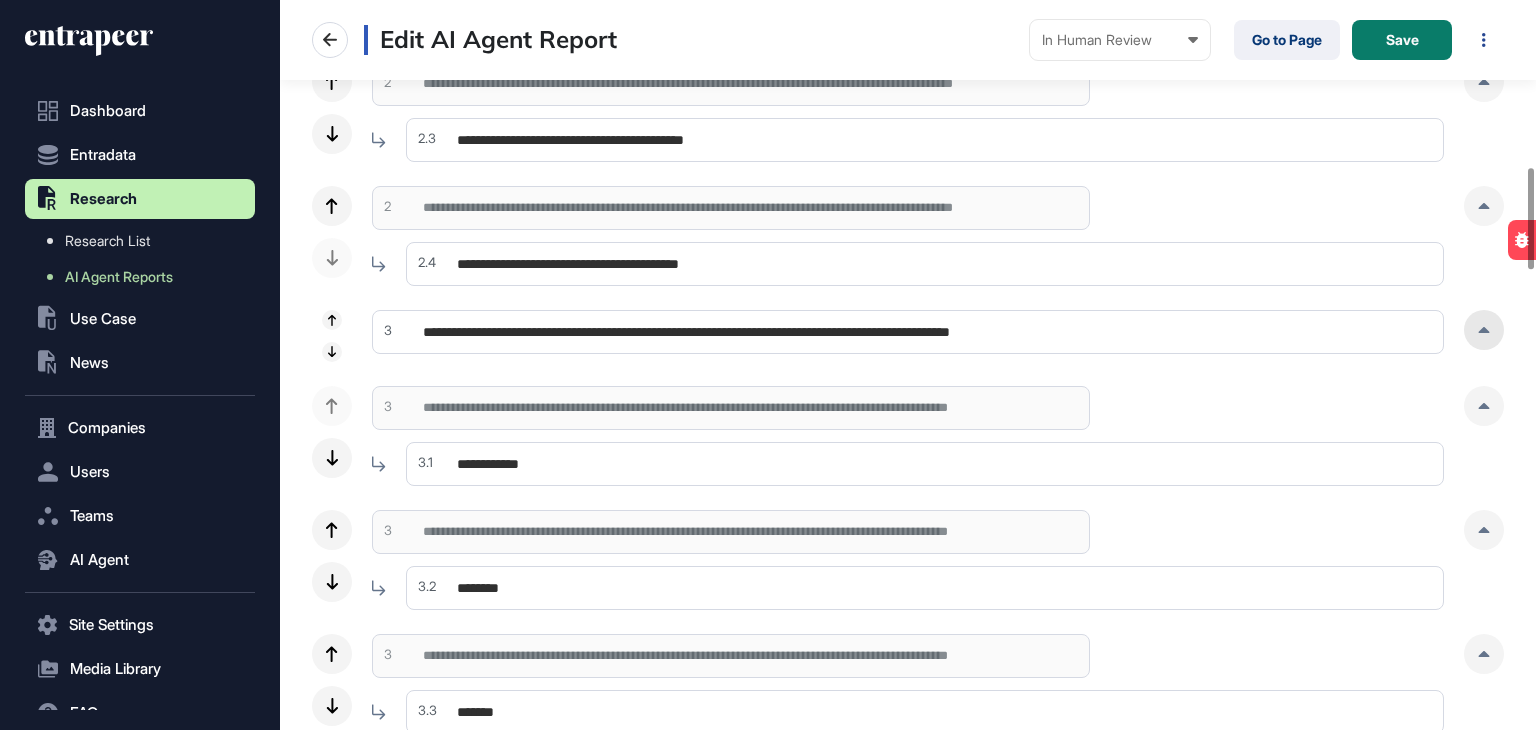 click 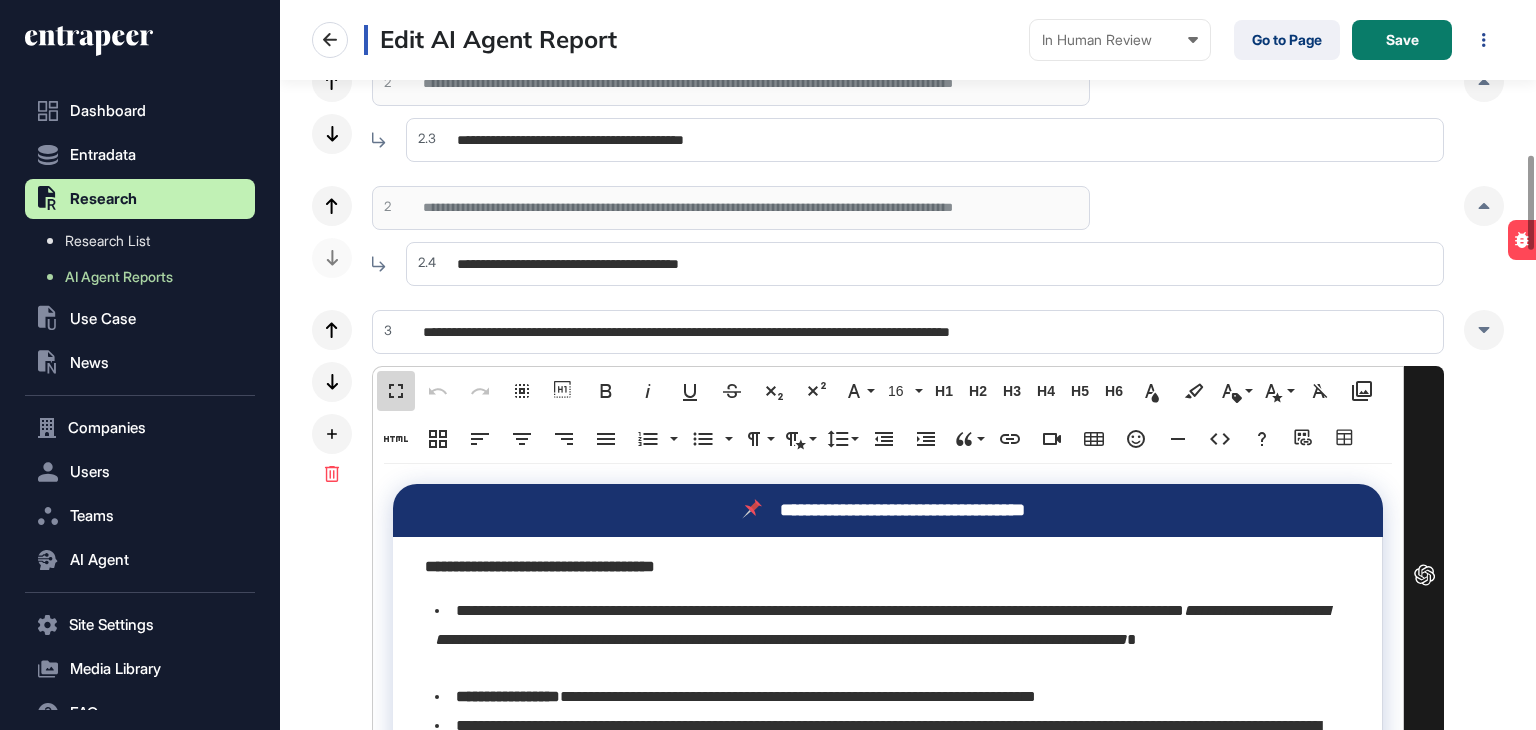 scroll, scrollTop: 0, scrollLeft: 9, axis: horizontal 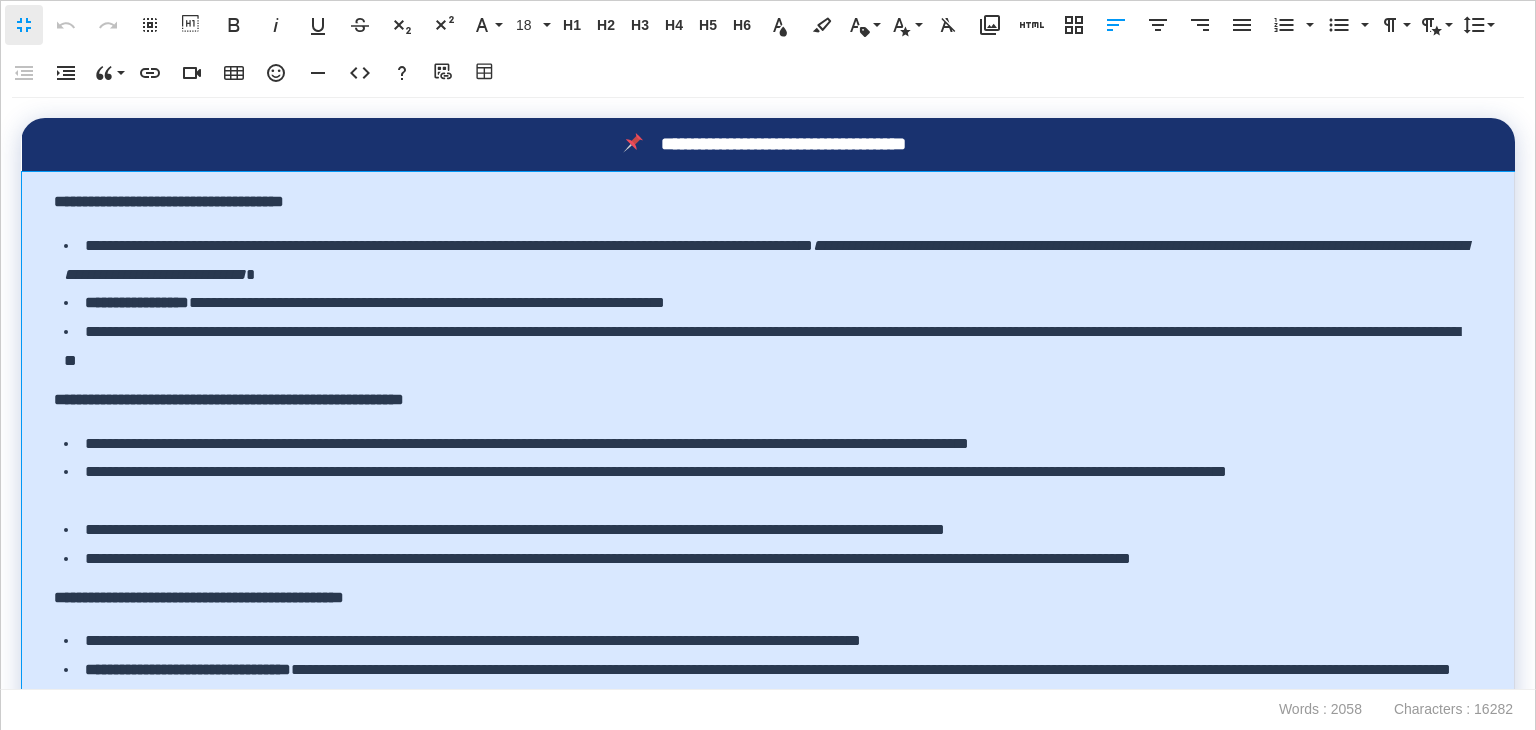 click on "**********" at bounding box center (768, 202) 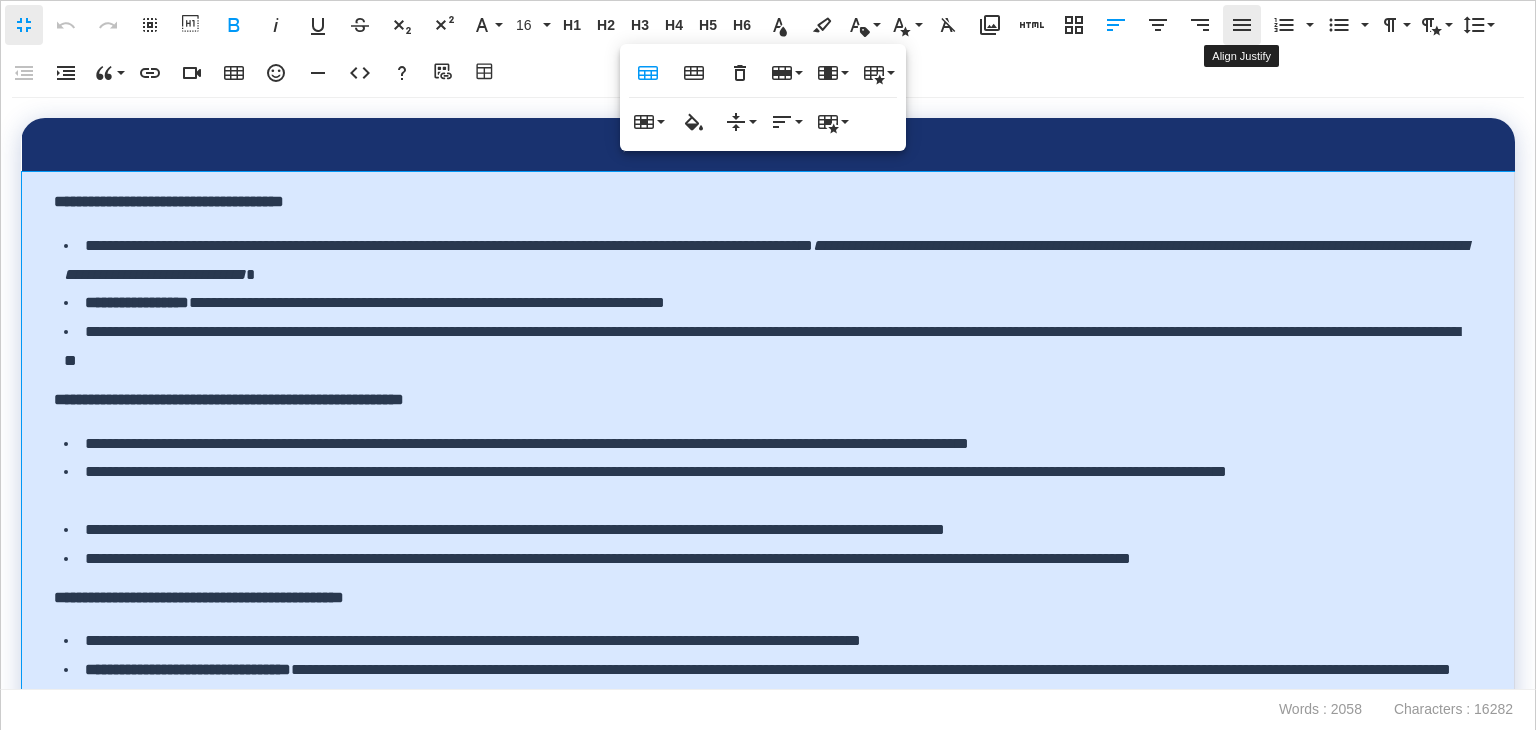 click 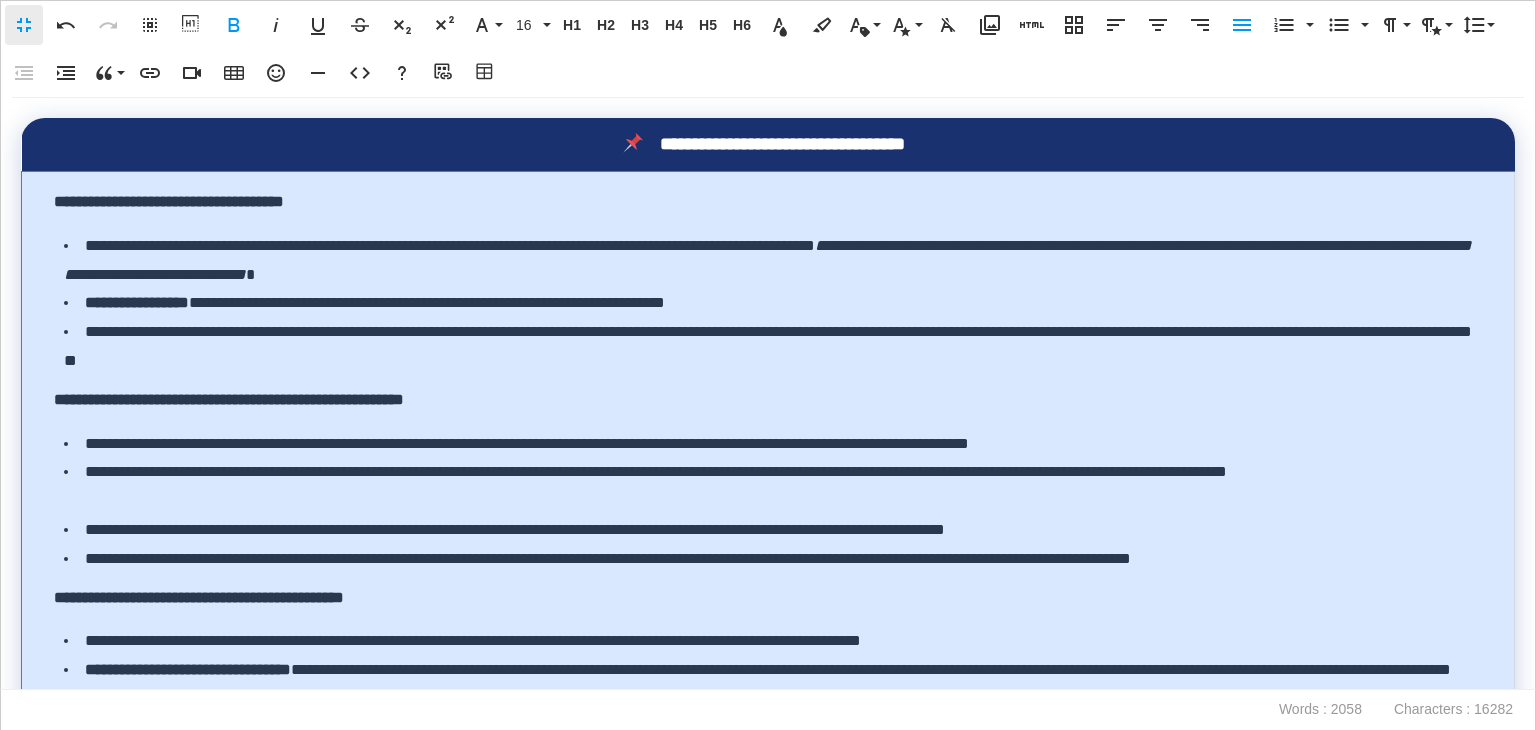 click on "**********" at bounding box center (768, 400) 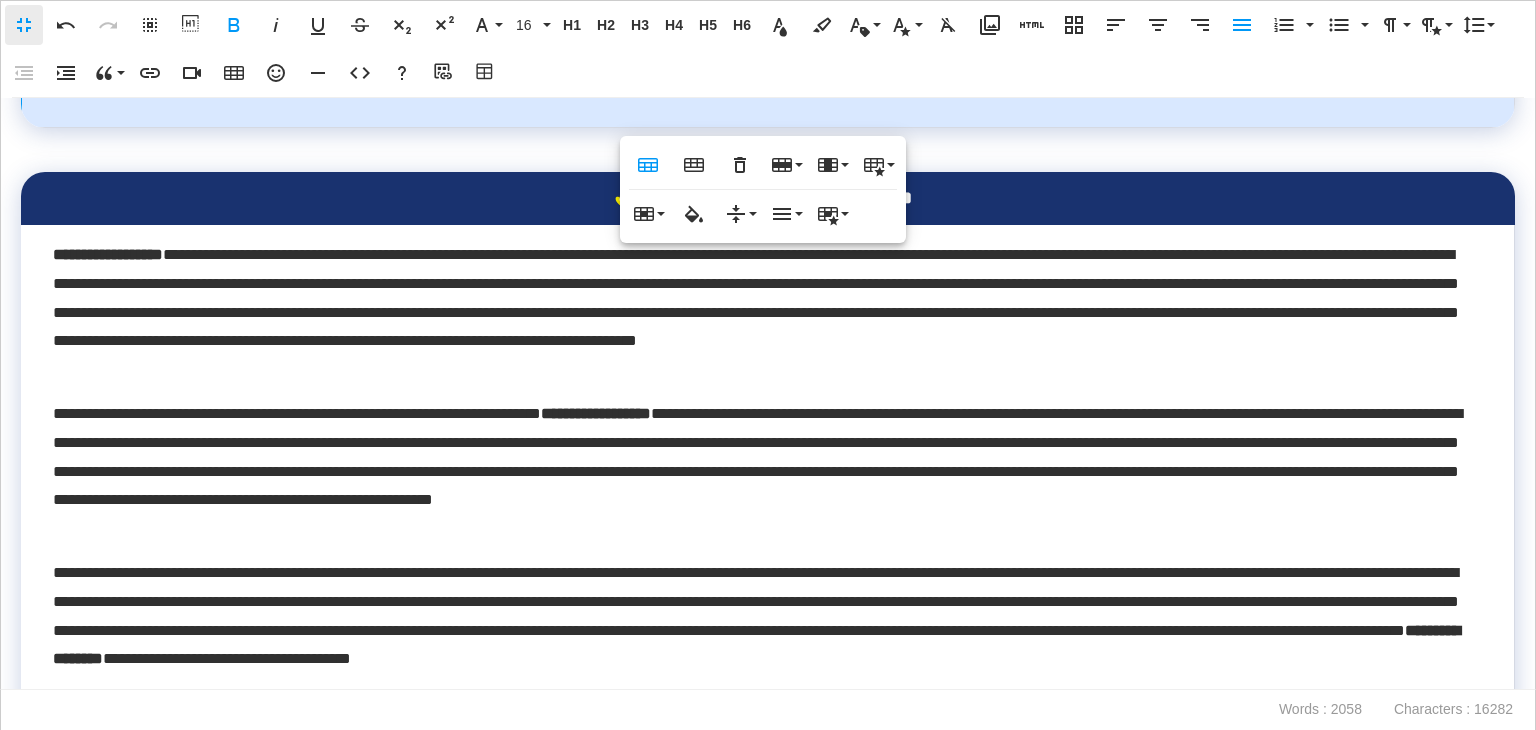 scroll, scrollTop: 700, scrollLeft: 0, axis: vertical 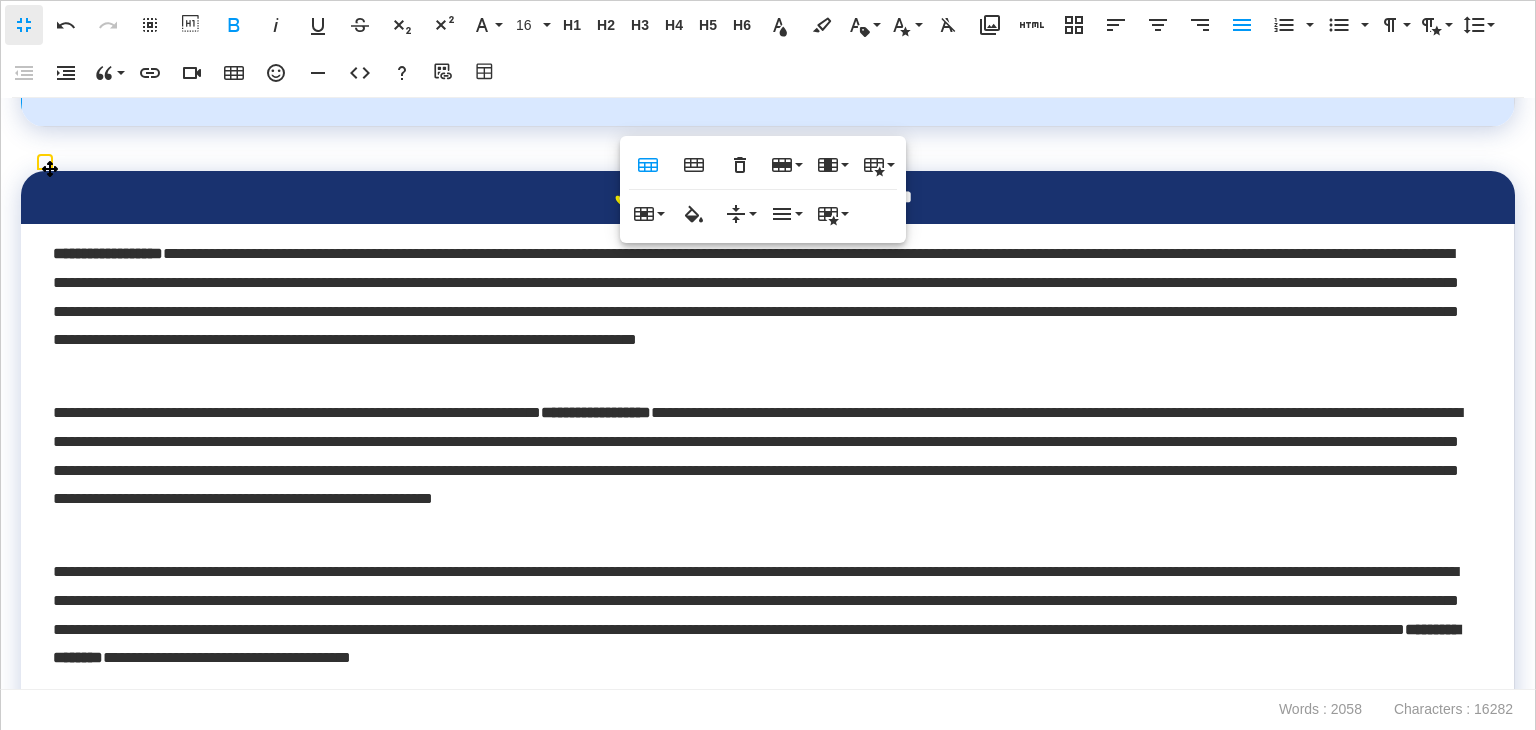 click on "**********" at bounding box center (762, 312) 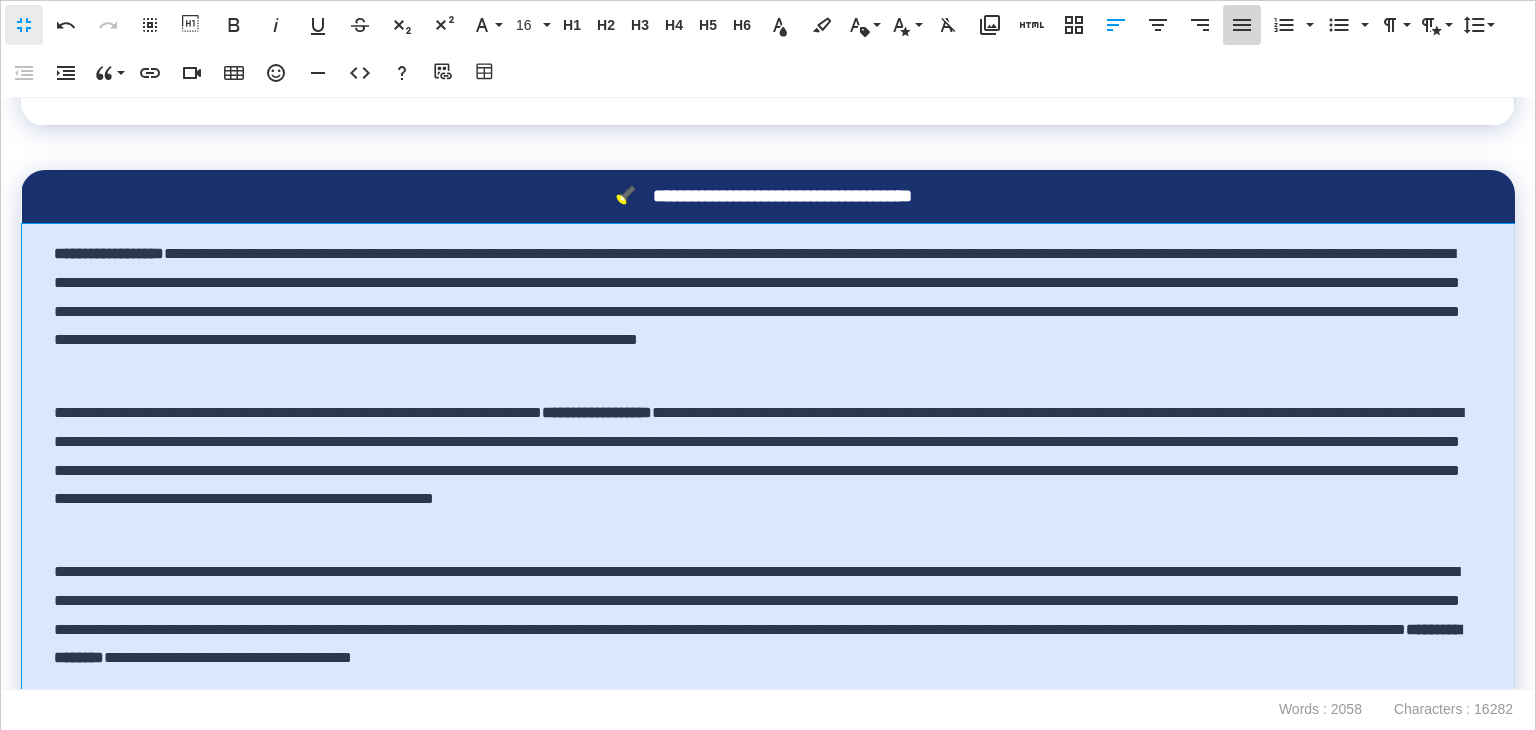 click 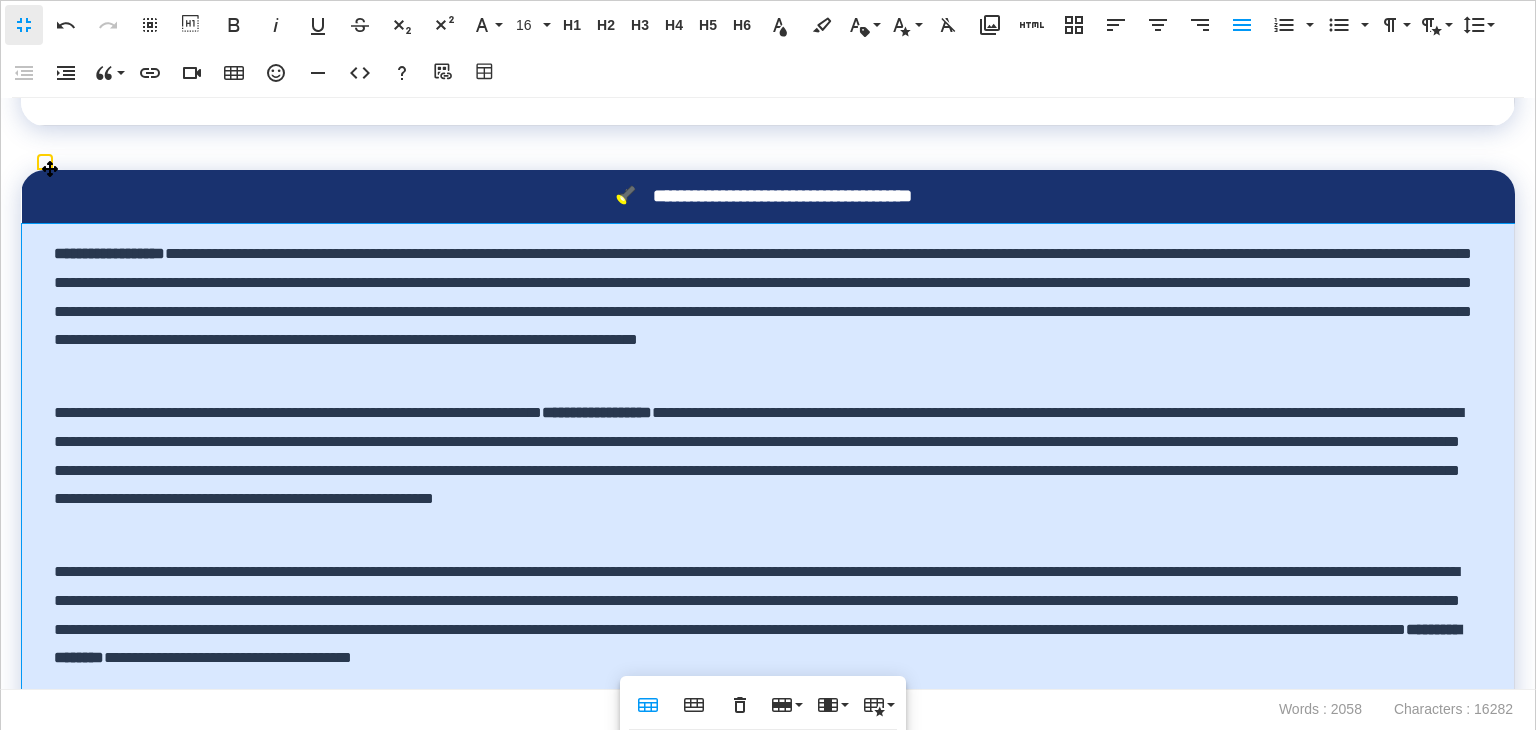 scroll, scrollTop: 900, scrollLeft: 0, axis: vertical 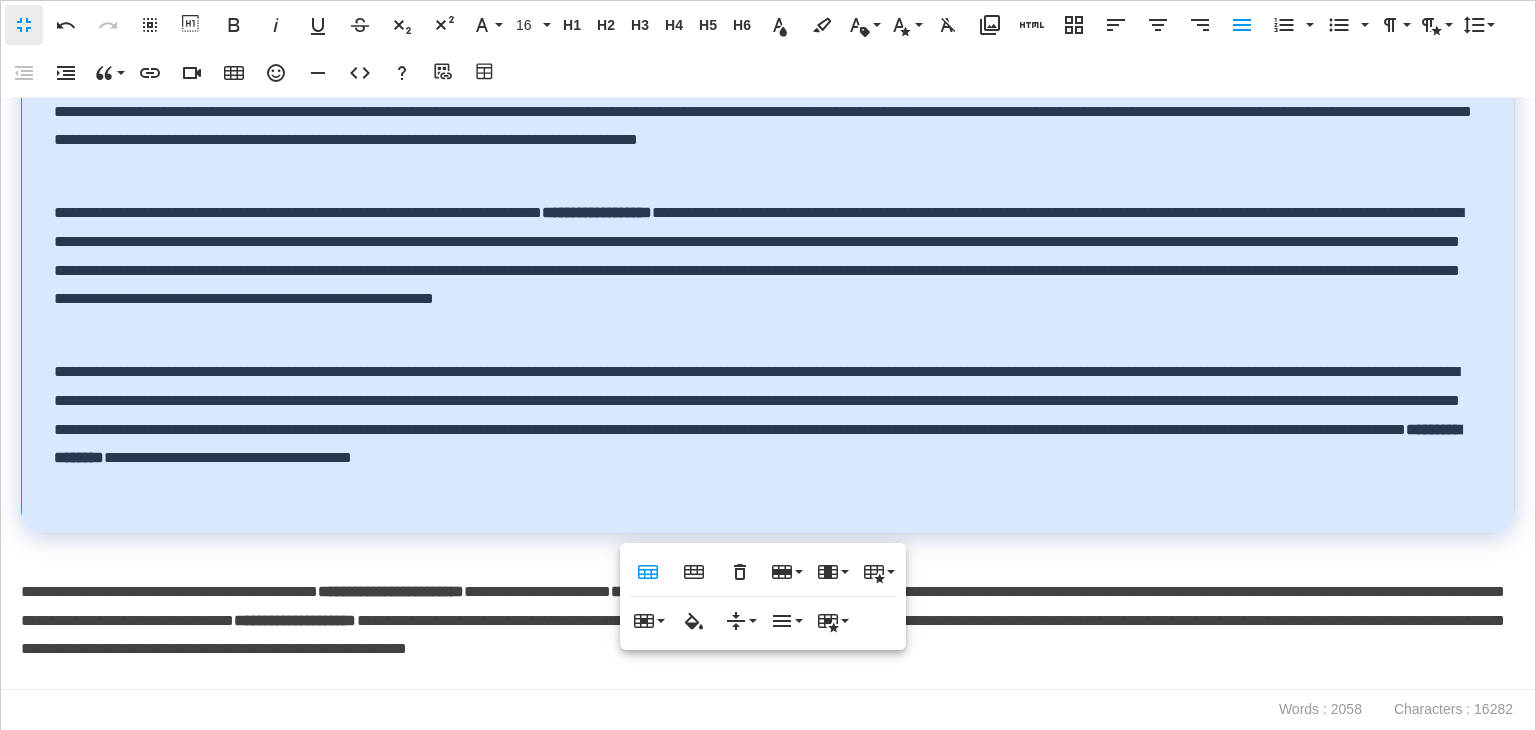 click on "**********" at bounding box center (763, 271) 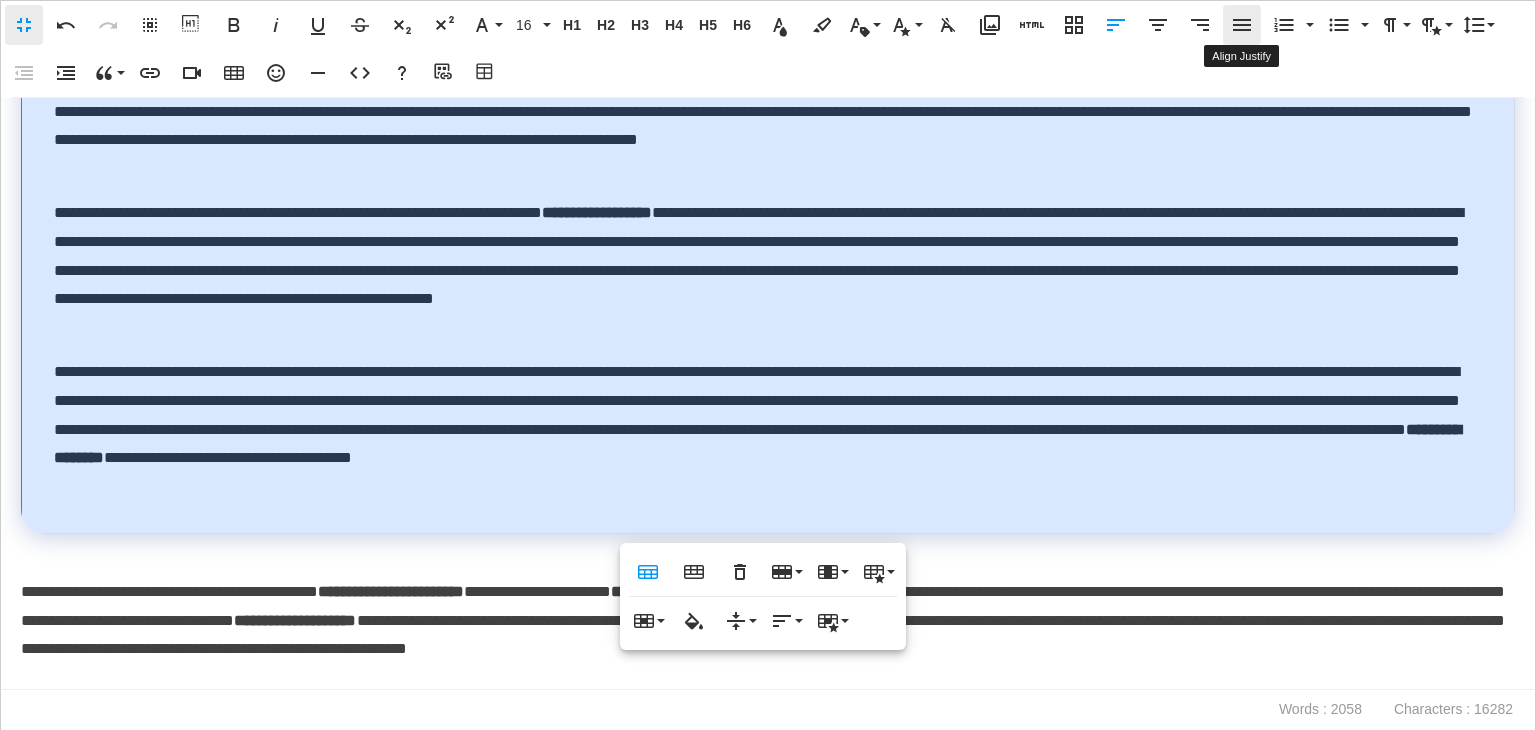 click 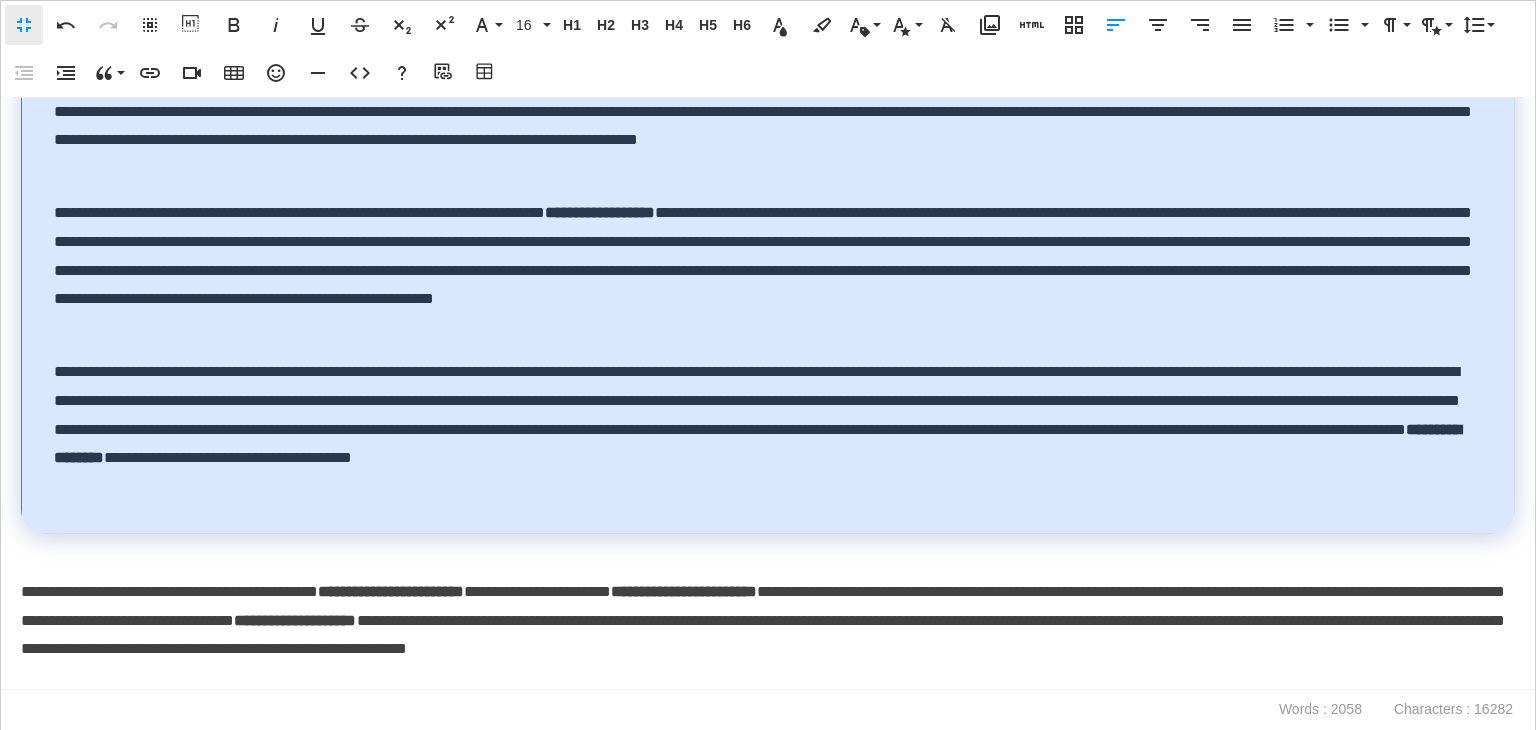 click on "**********" at bounding box center [763, 430] 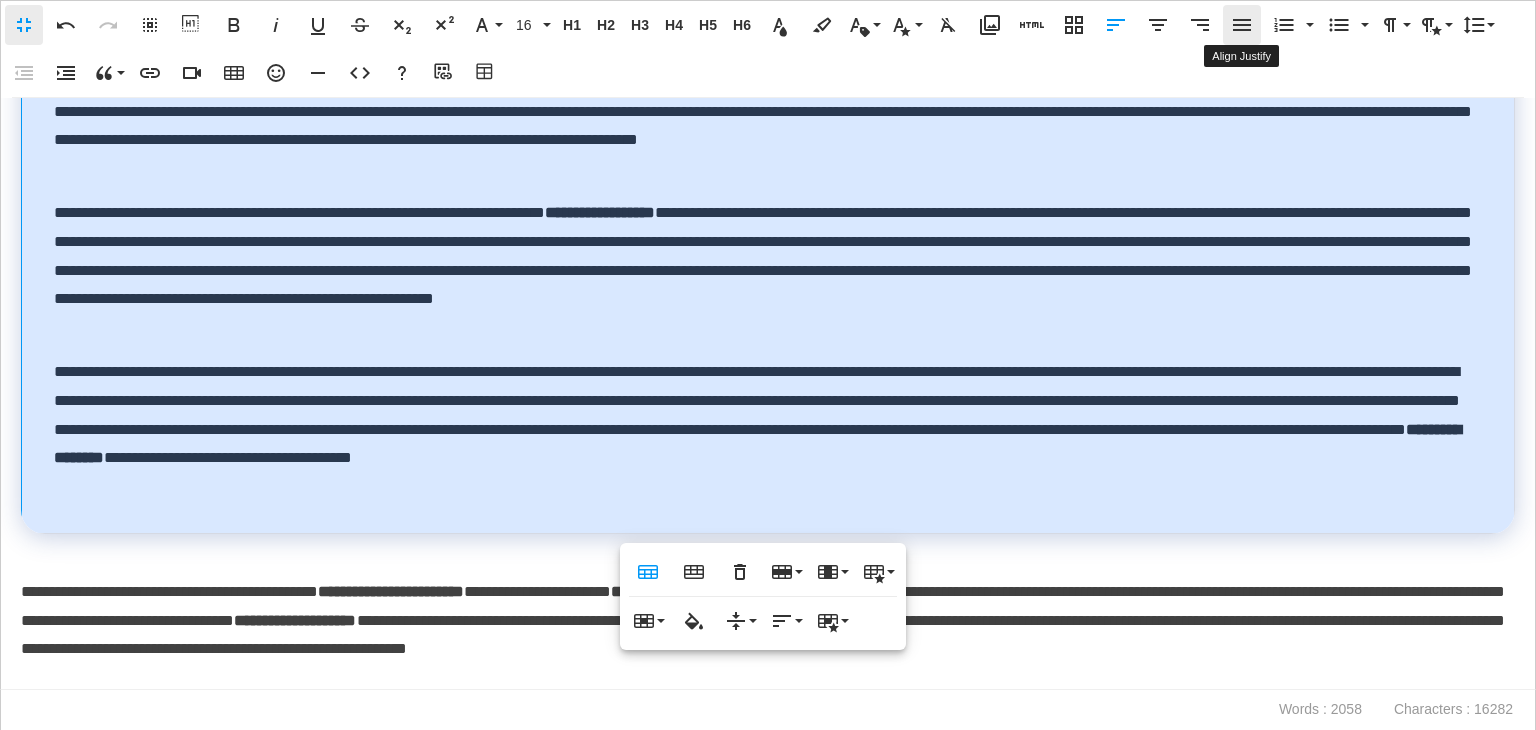 click on "Align Justify" at bounding box center (1242, 25) 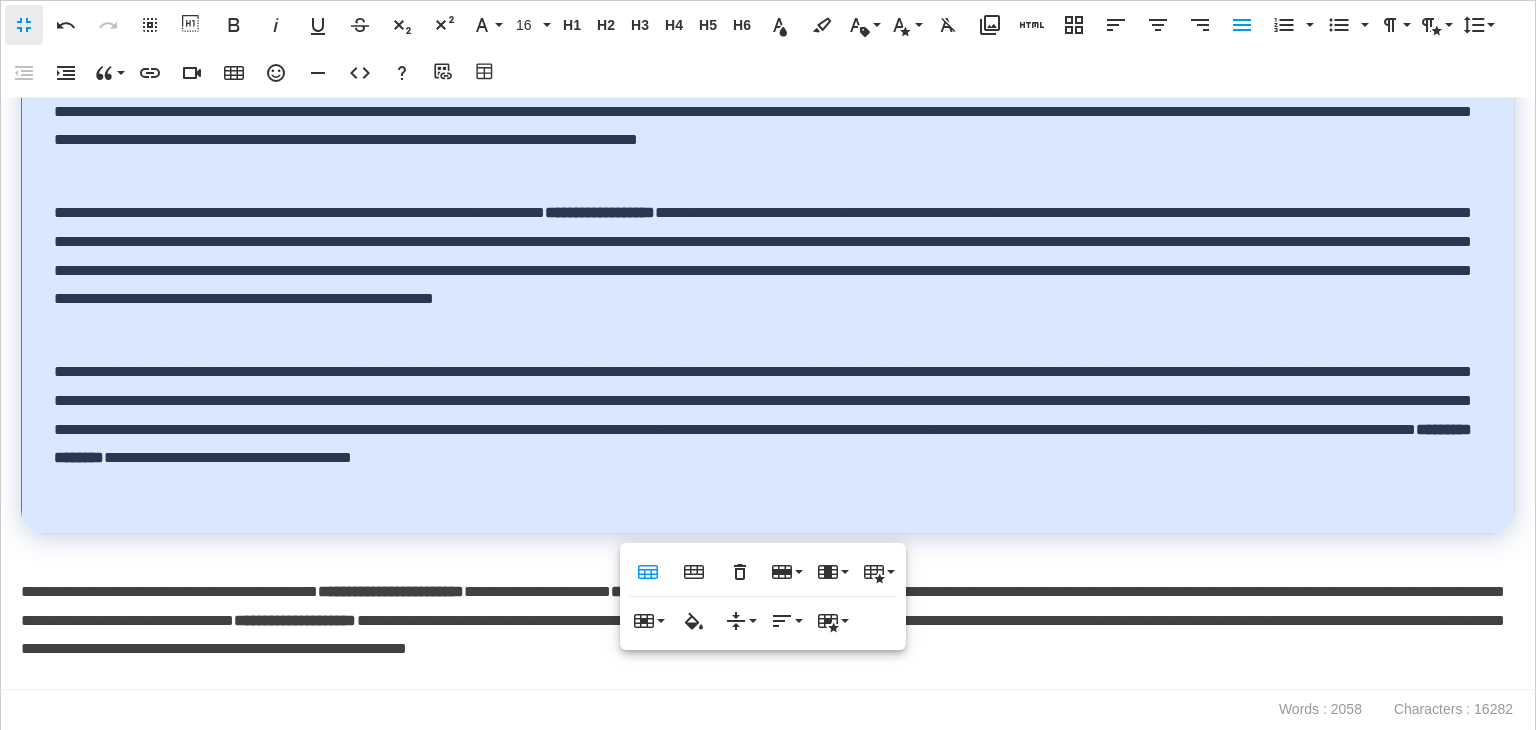 click on "**********" at bounding box center [763, 621] 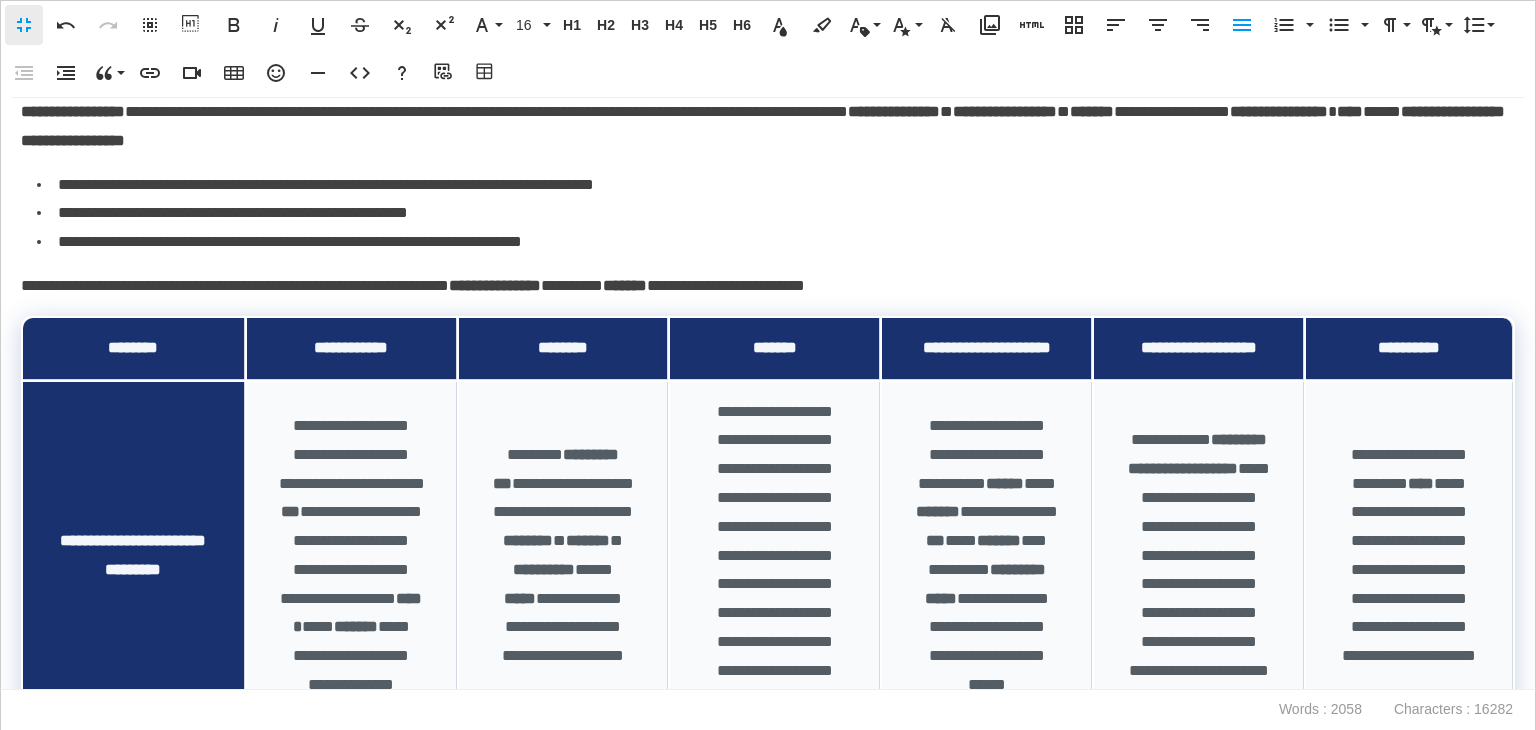 scroll, scrollTop: 3400, scrollLeft: 0, axis: vertical 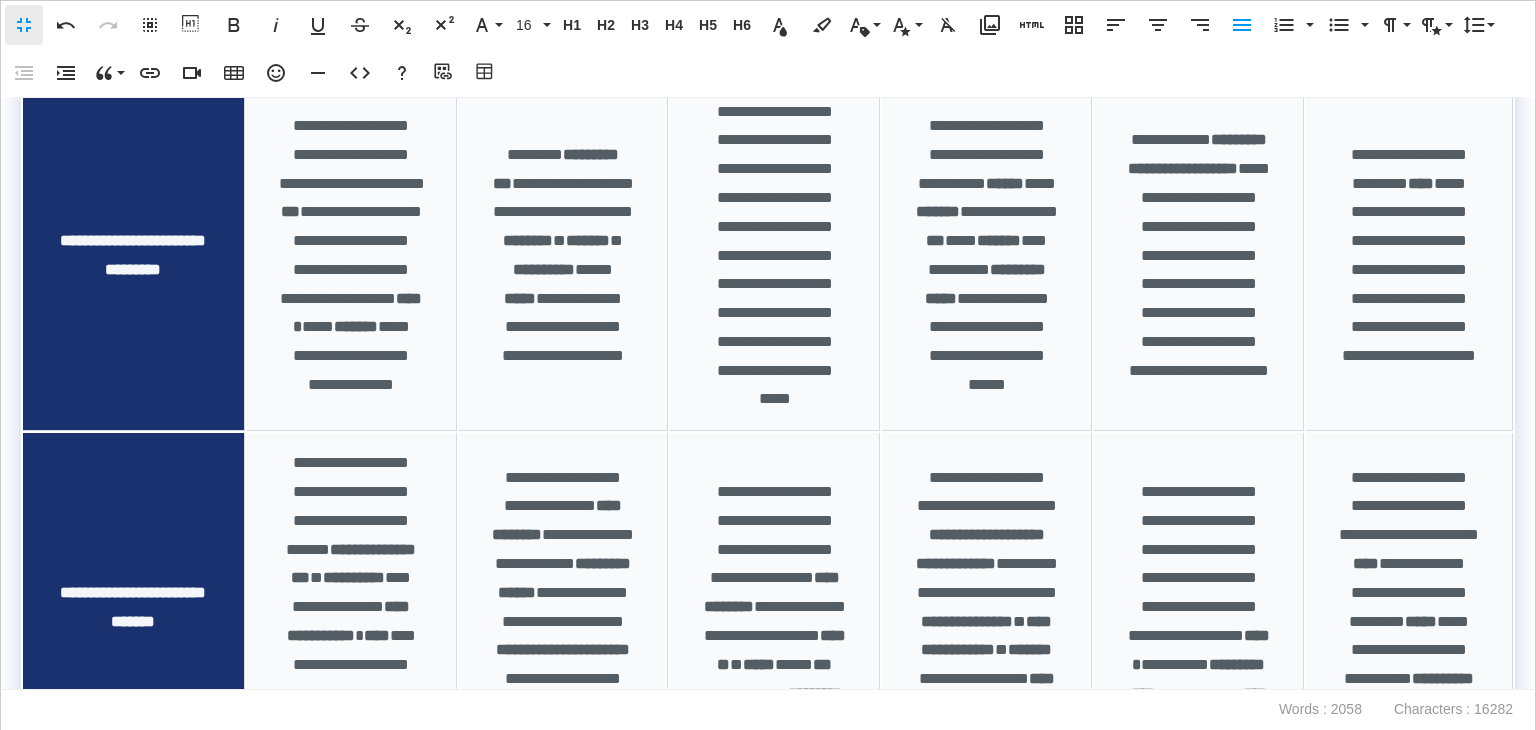 click on "**********" at bounding box center [1409, 257] 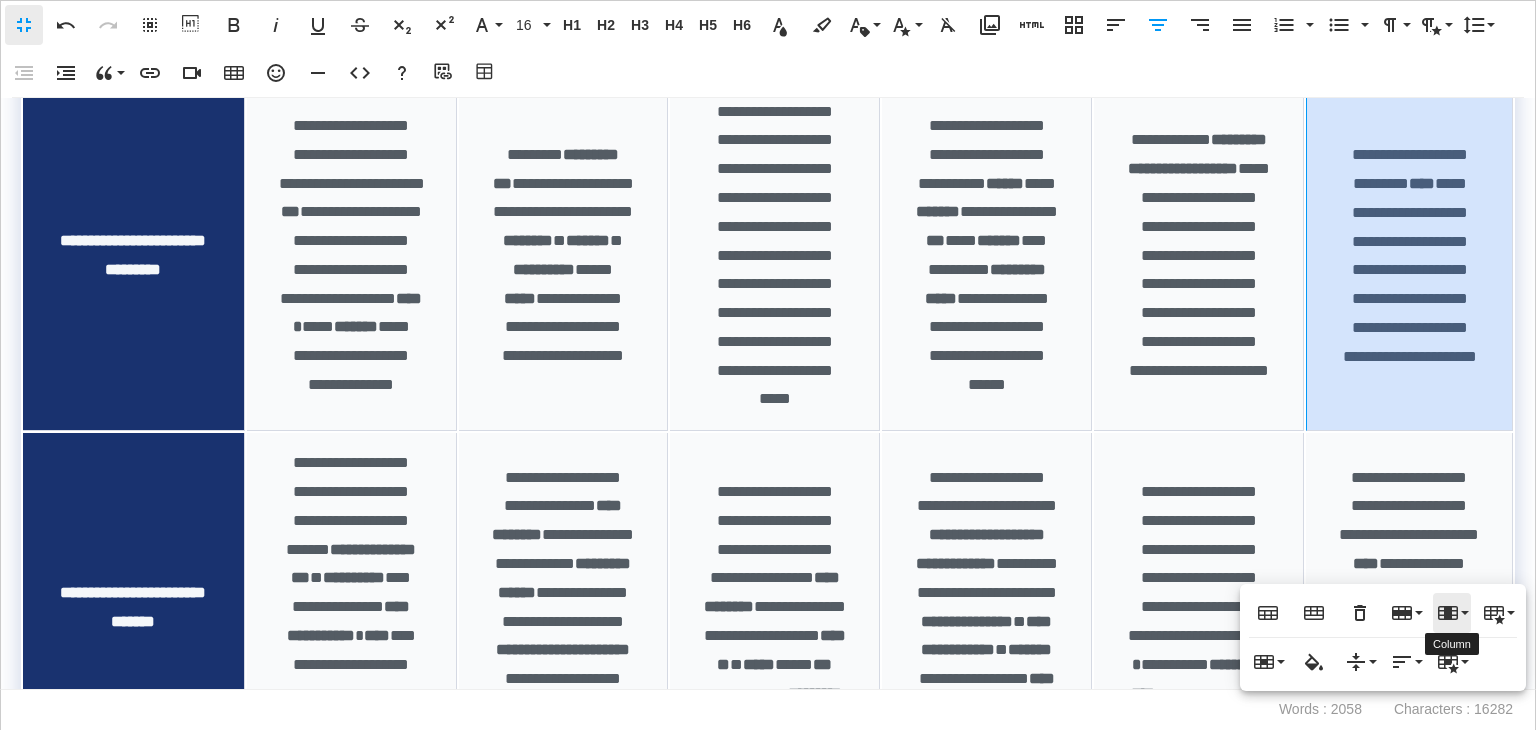 click 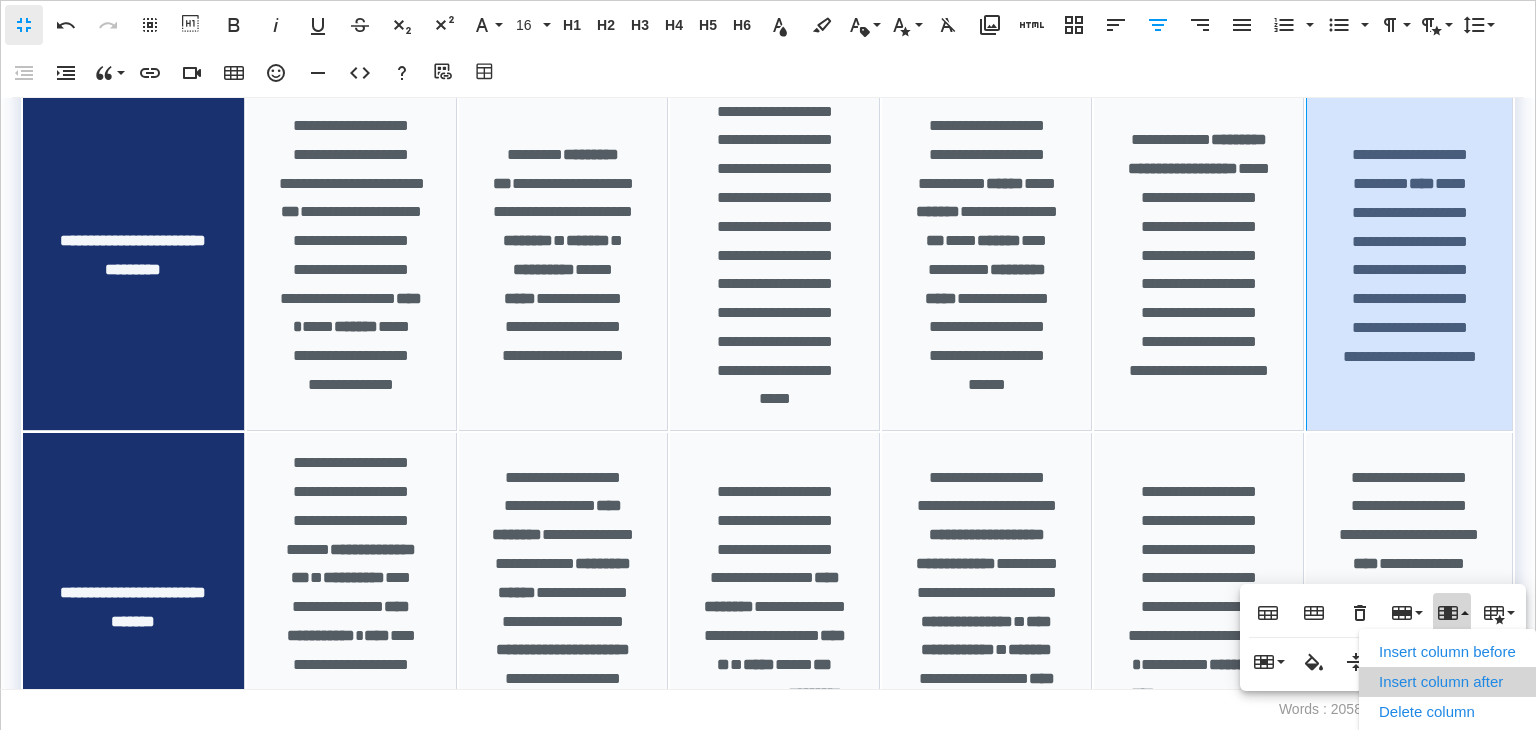 click on "Insert column after" at bounding box center [1447, 682] 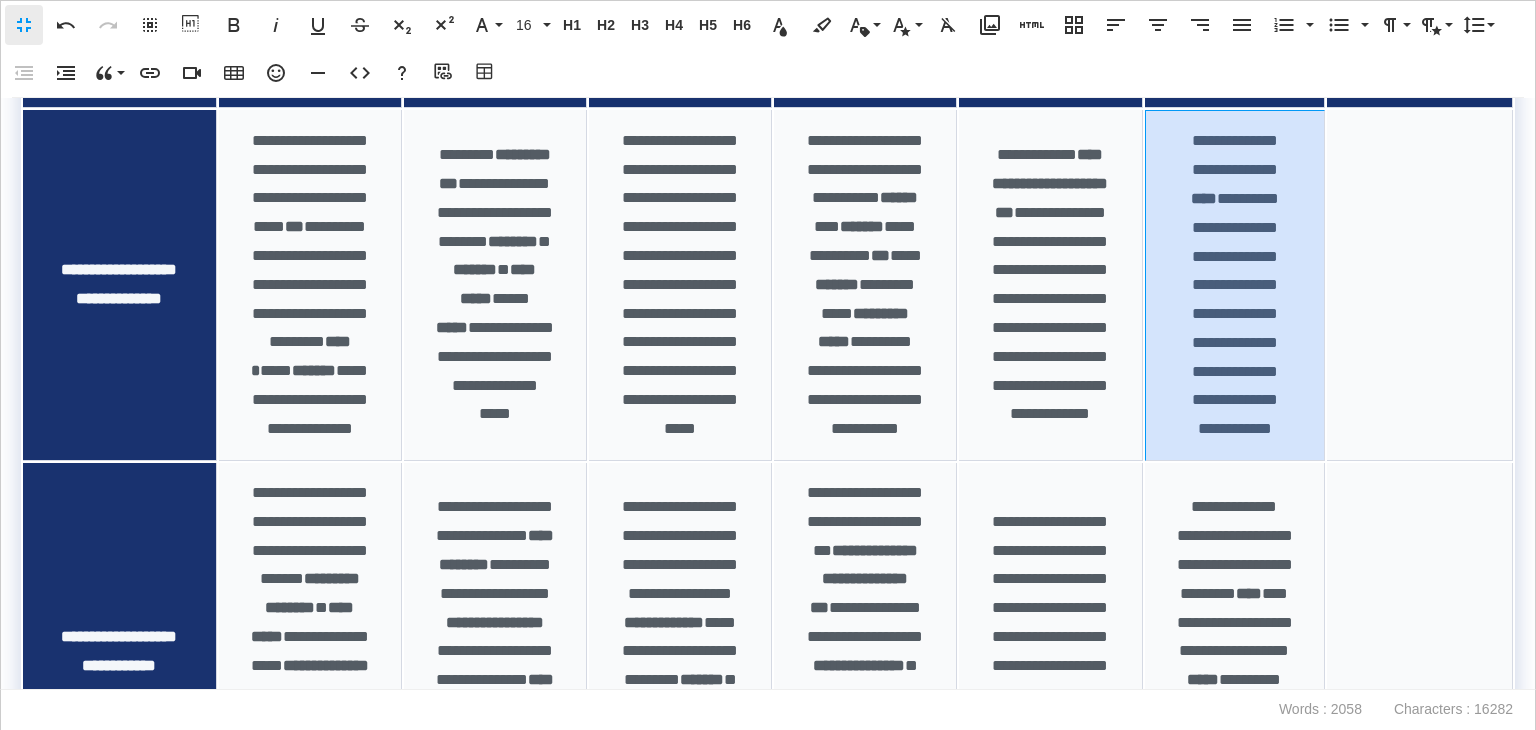 scroll, scrollTop: 3400, scrollLeft: 0, axis: vertical 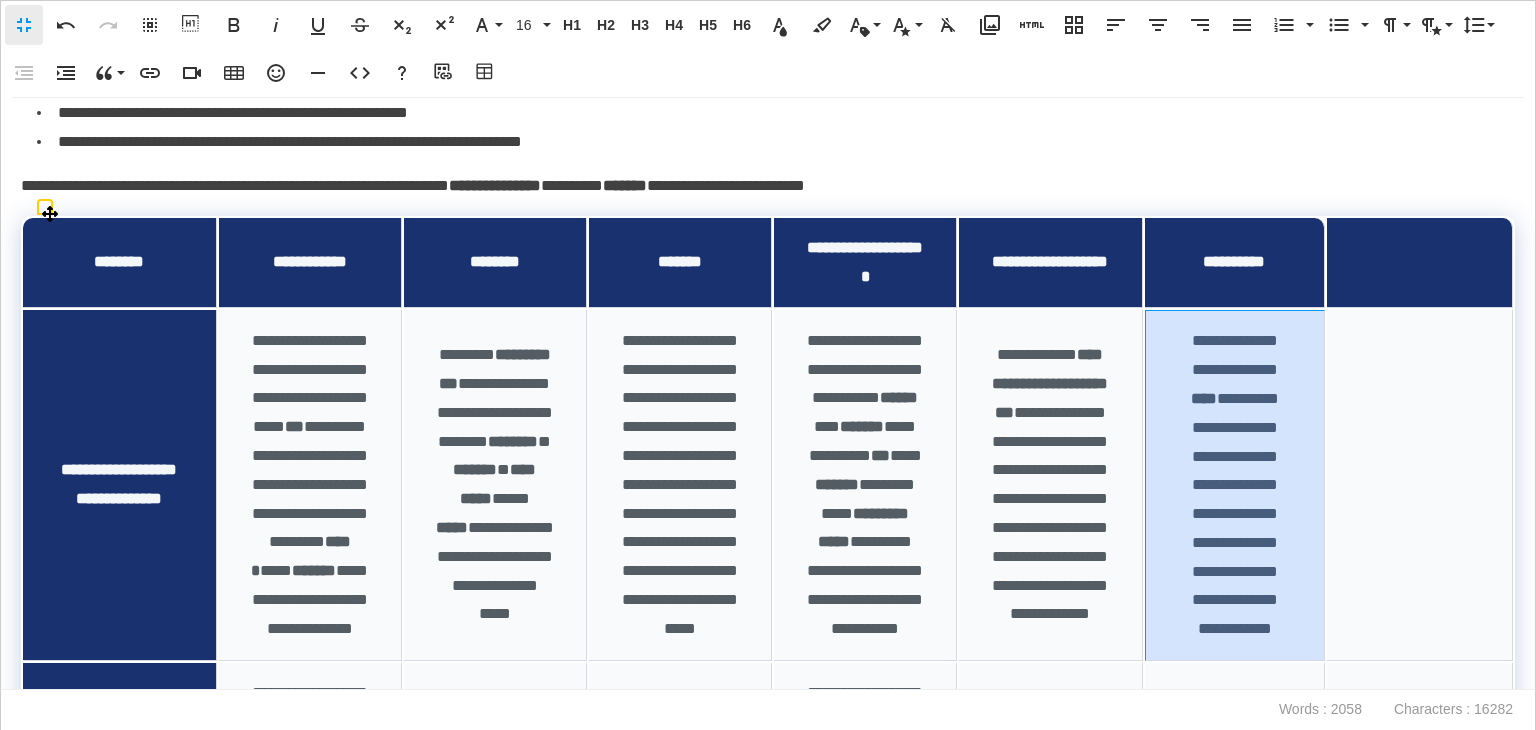 click at bounding box center [1420, 263] 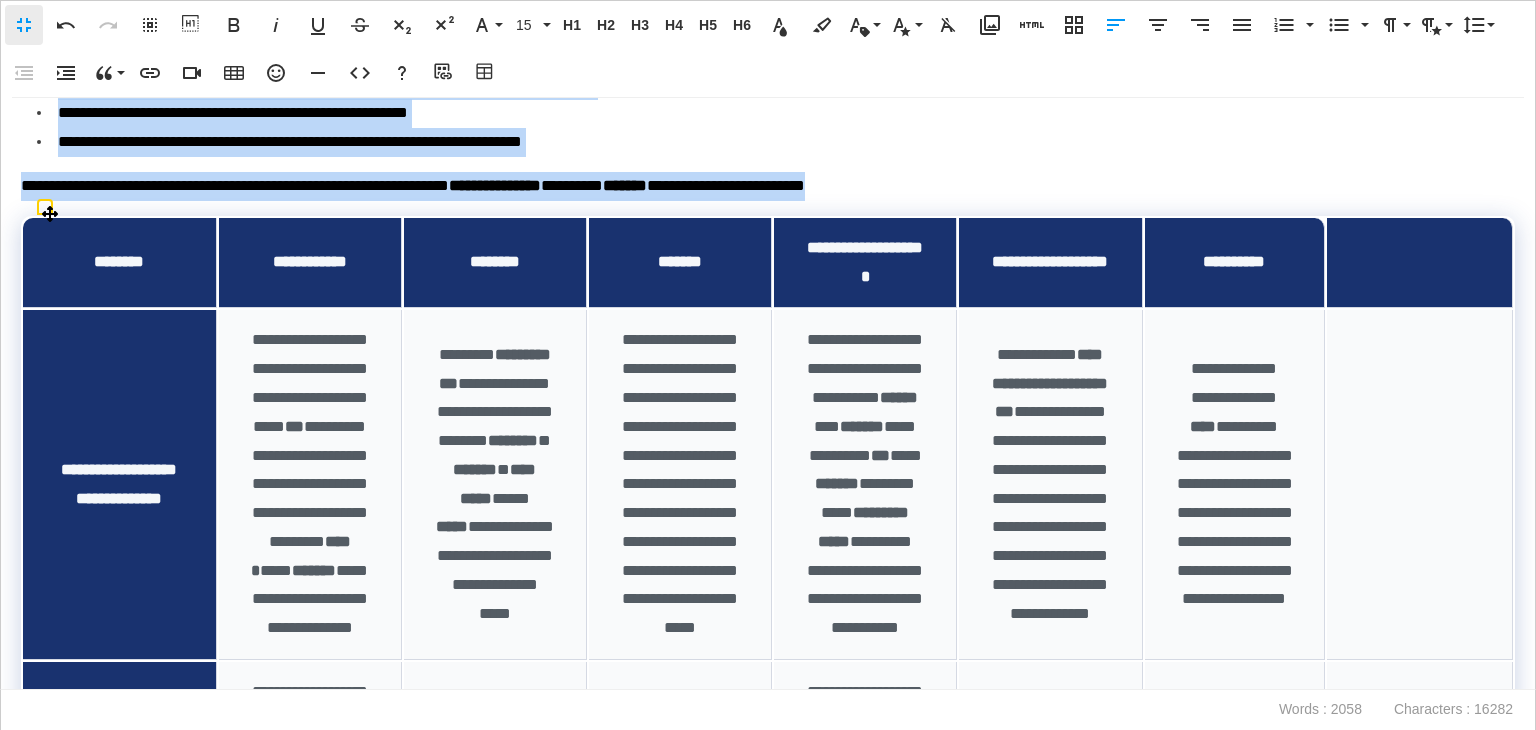 click at bounding box center (1420, 485) 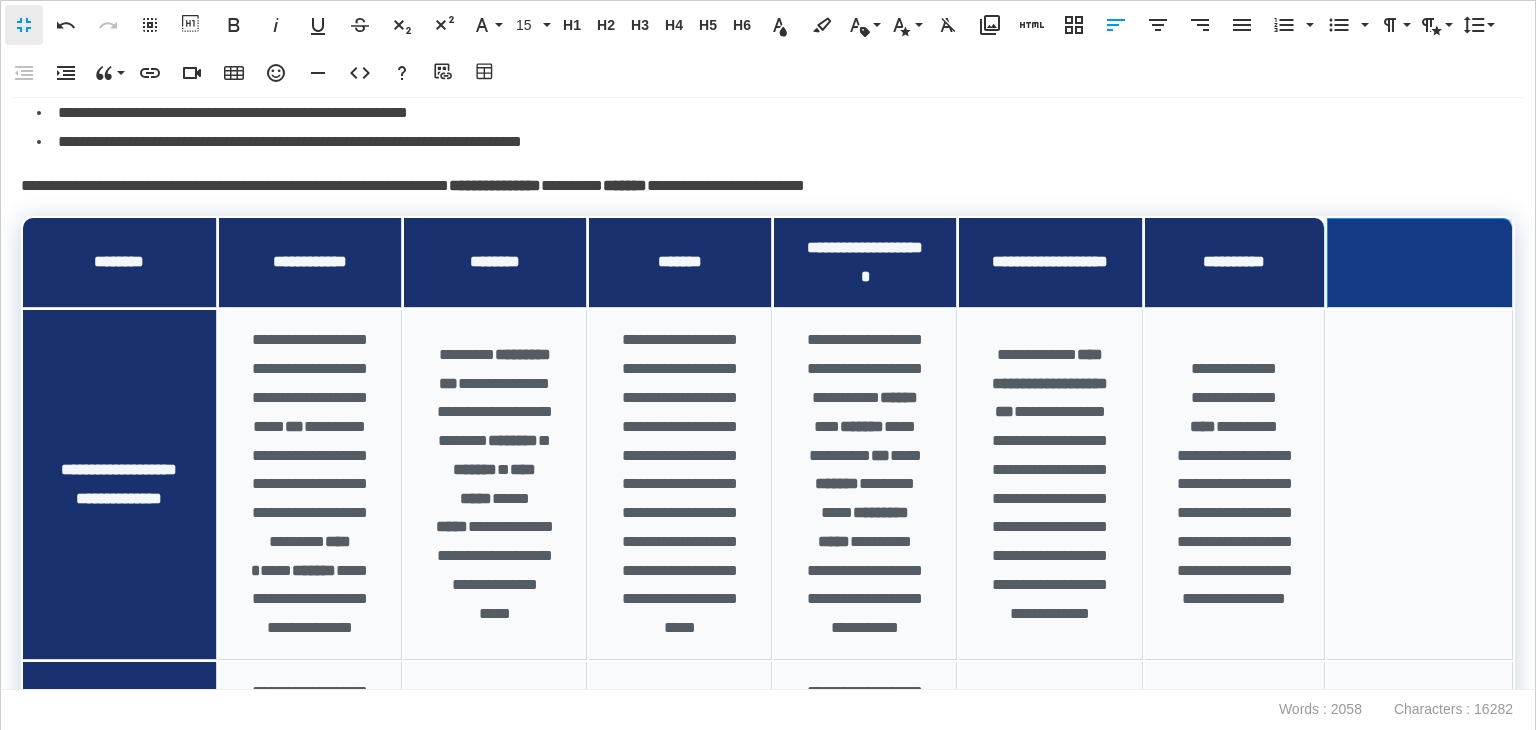 click at bounding box center (1420, 263) 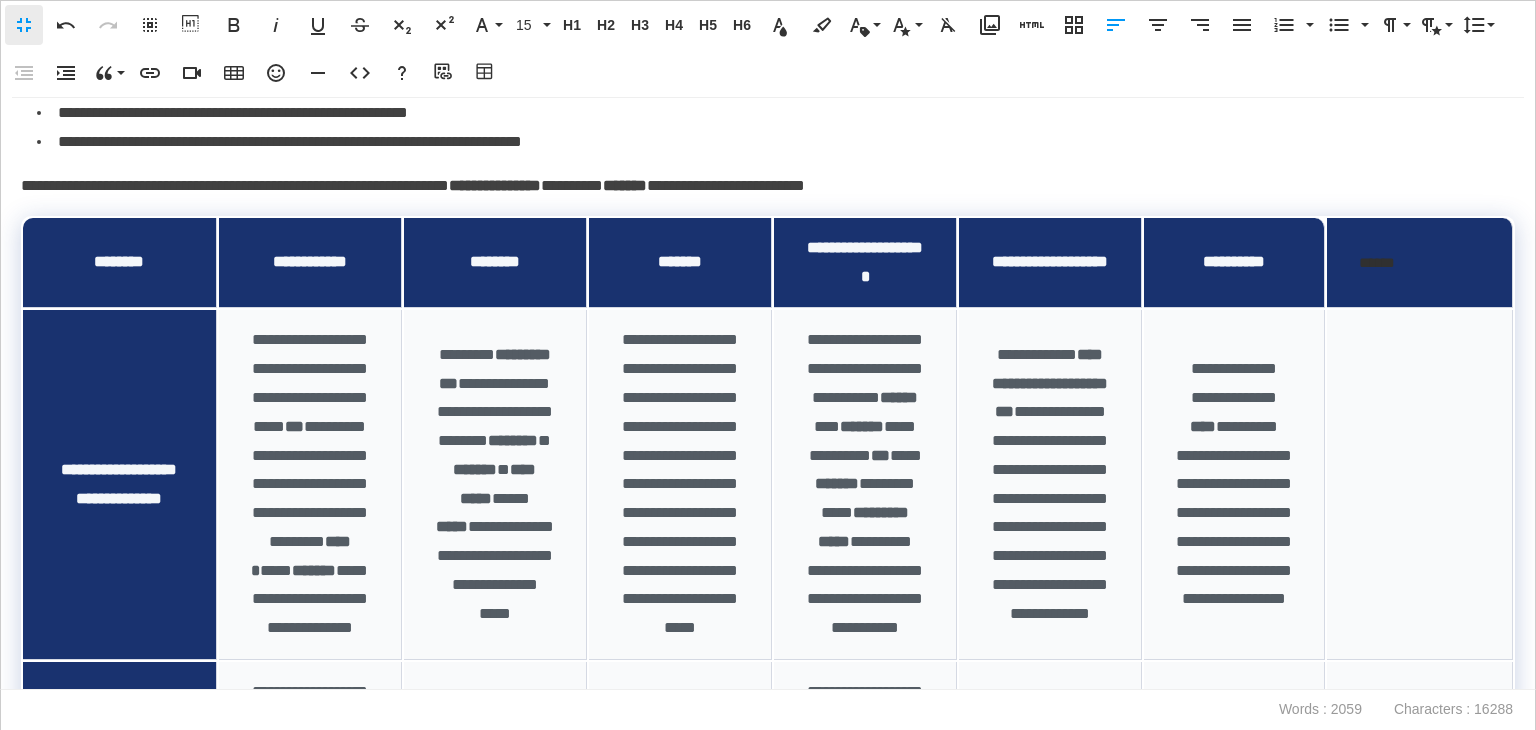 scroll, scrollTop: 0, scrollLeft: 7, axis: horizontal 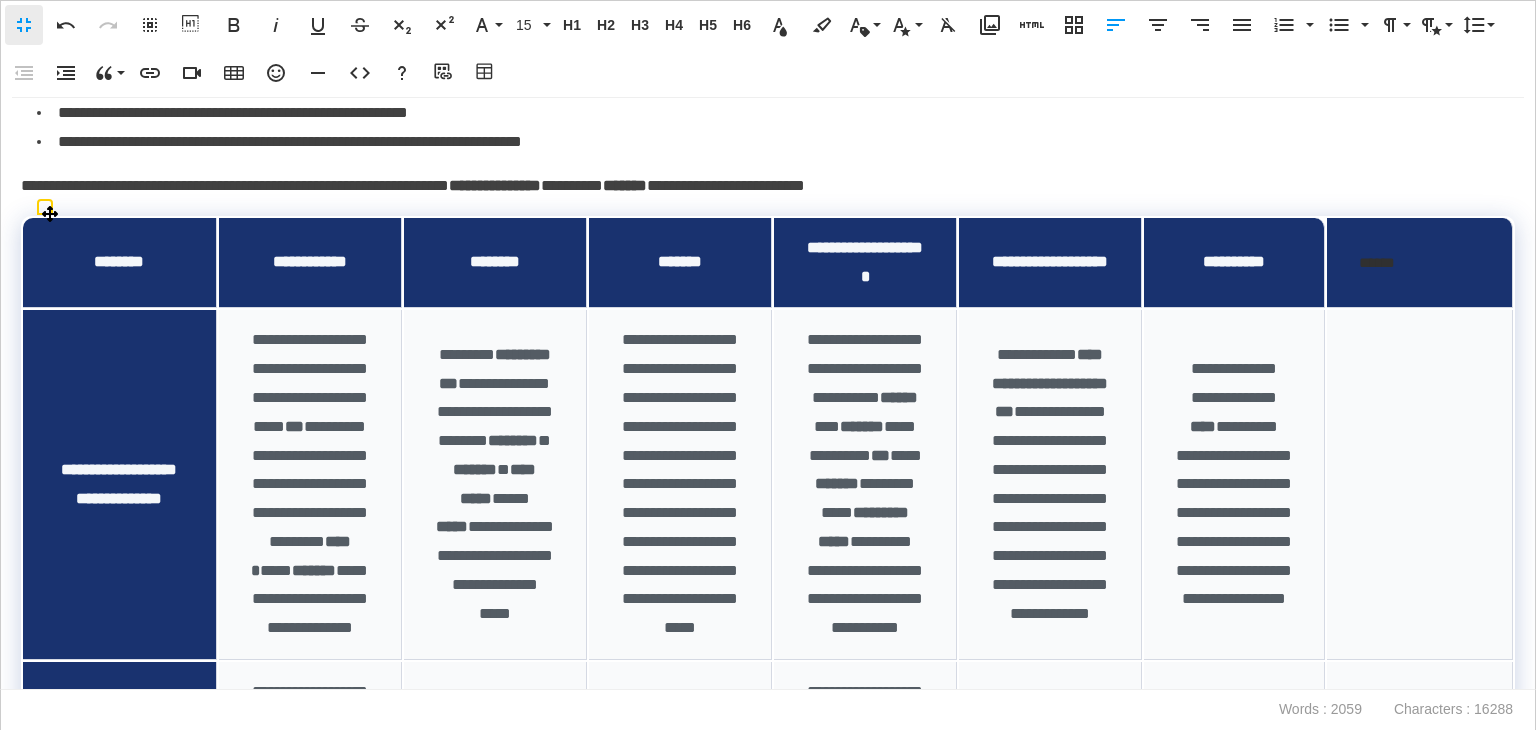 click on "******" at bounding box center [1420, 263] 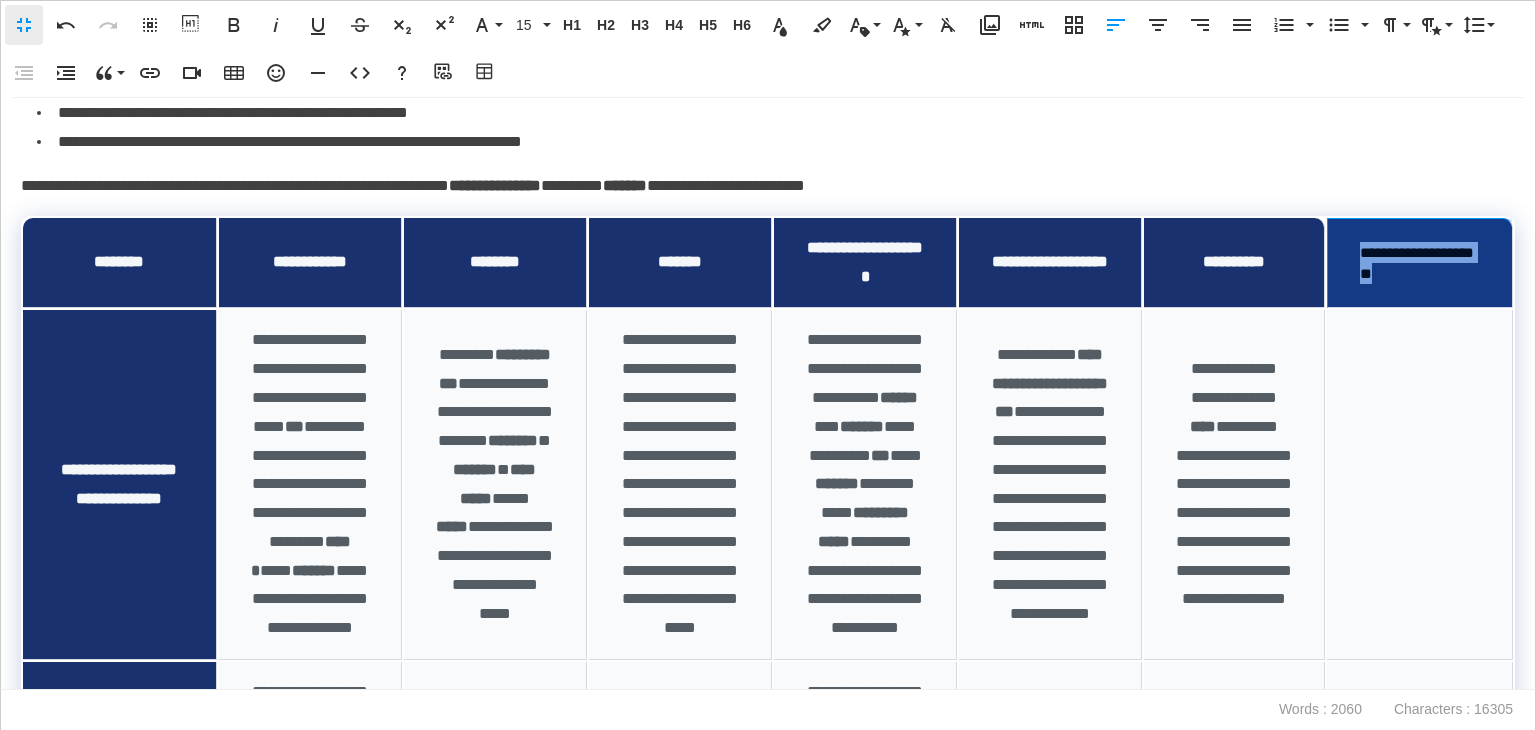 drag, startPoint x: 1416, startPoint y: 276, endPoint x: 1343, endPoint y: 249, distance: 77.83315 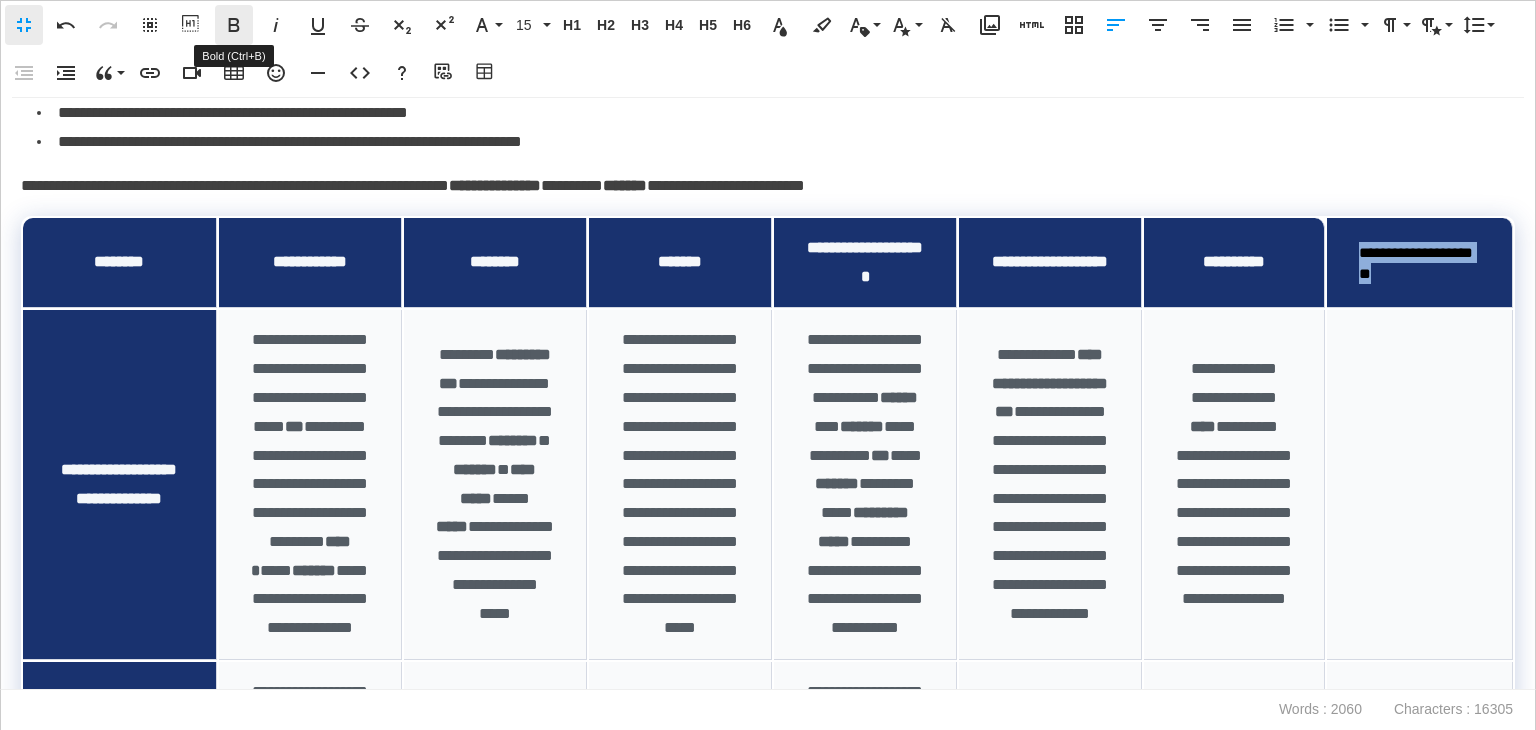 click 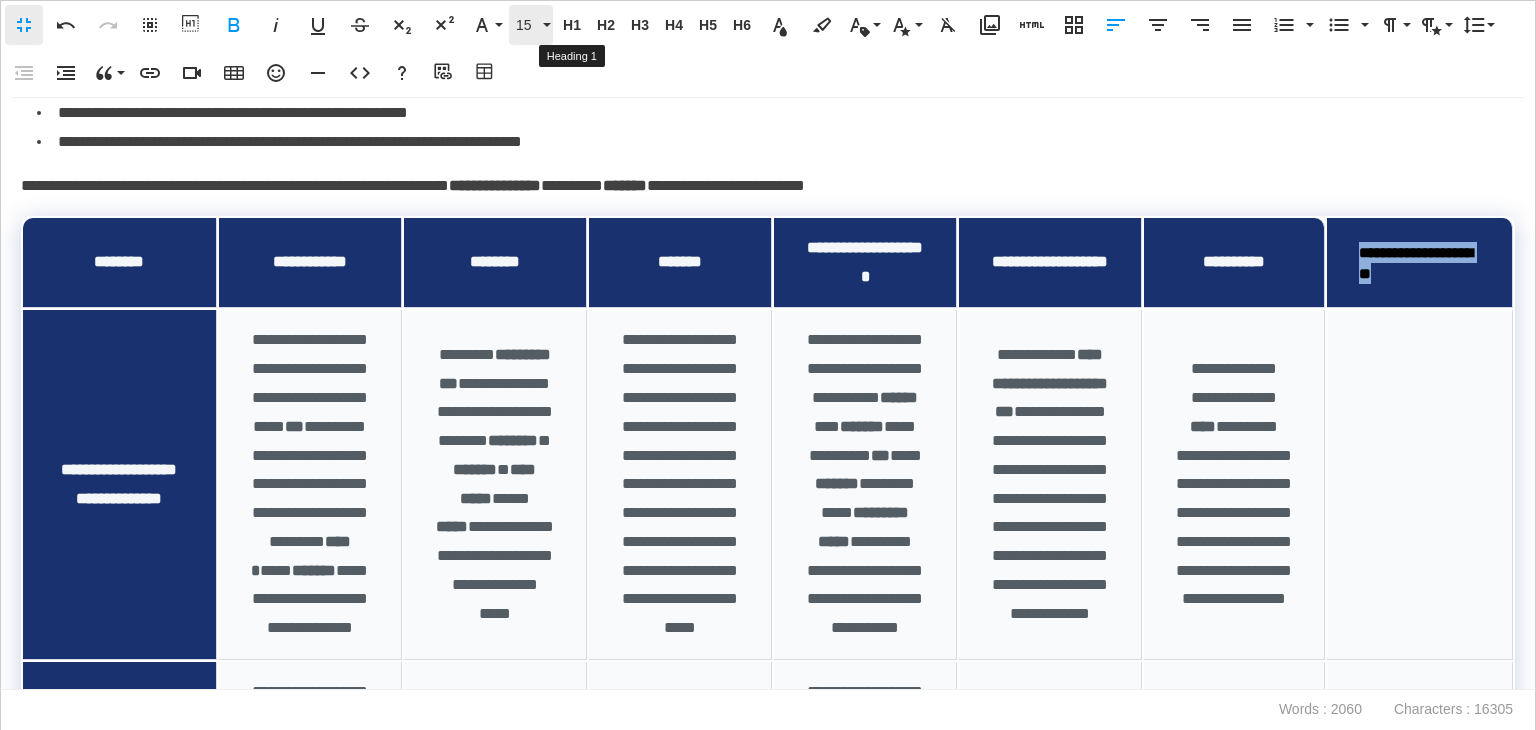 click on "15" at bounding box center [531, 25] 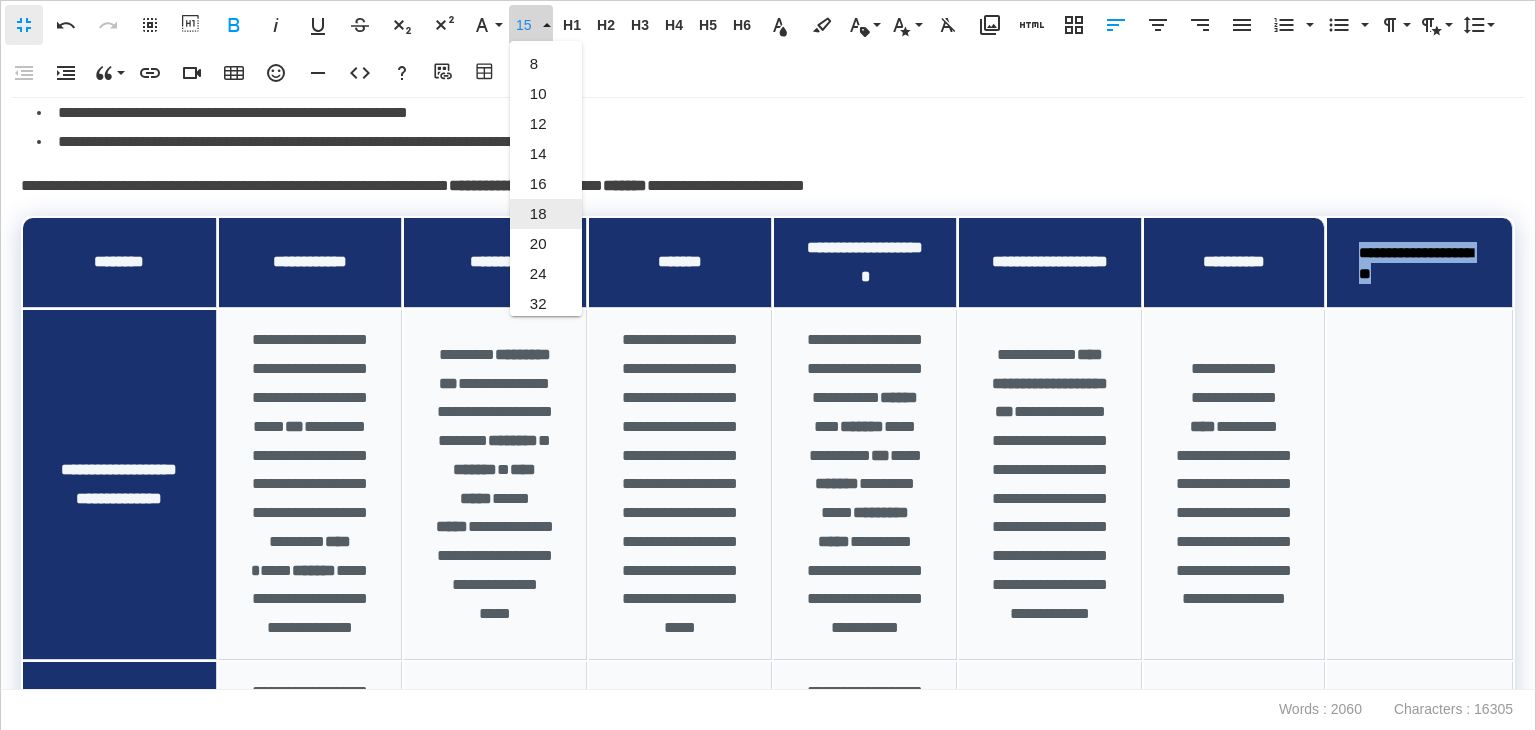 click on "18" at bounding box center [546, 214] 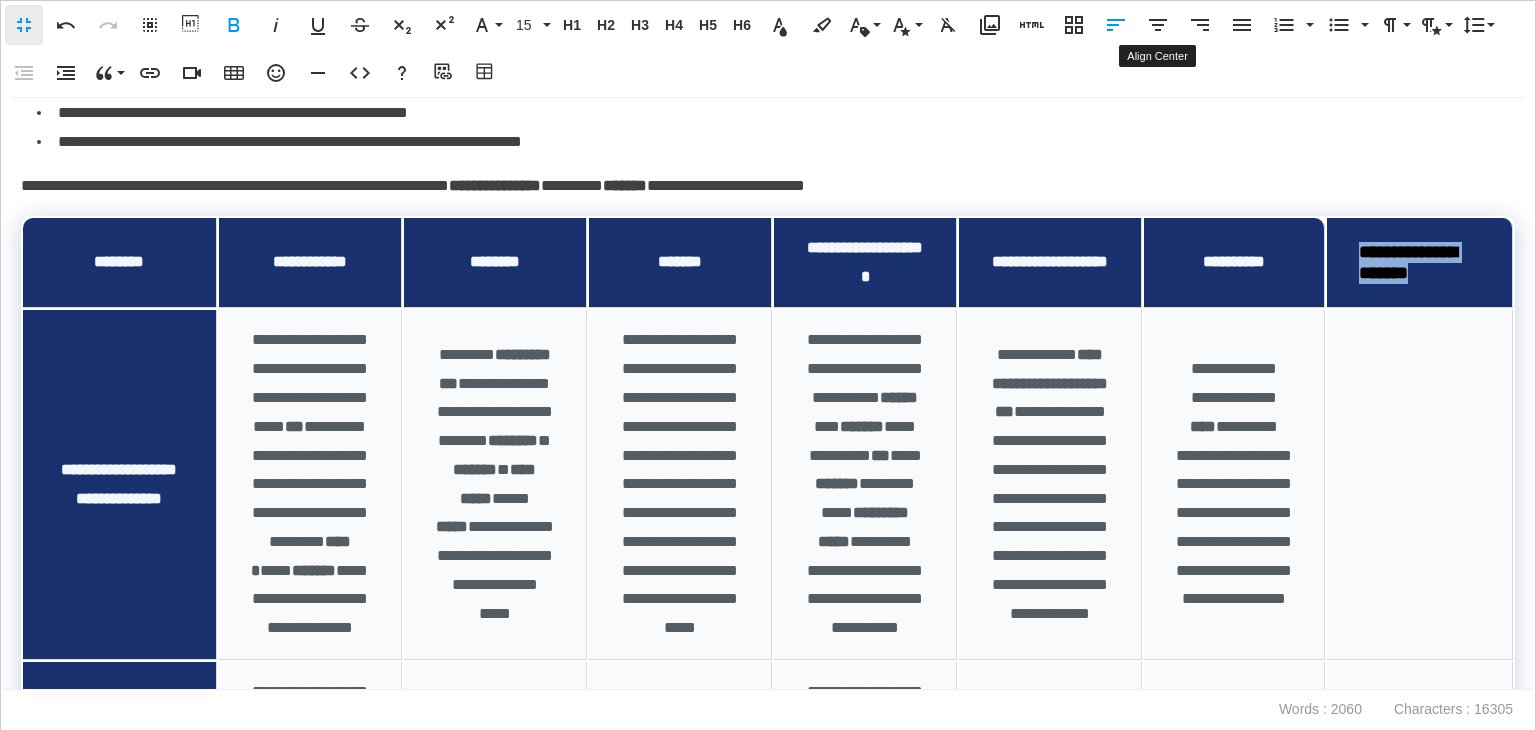 click 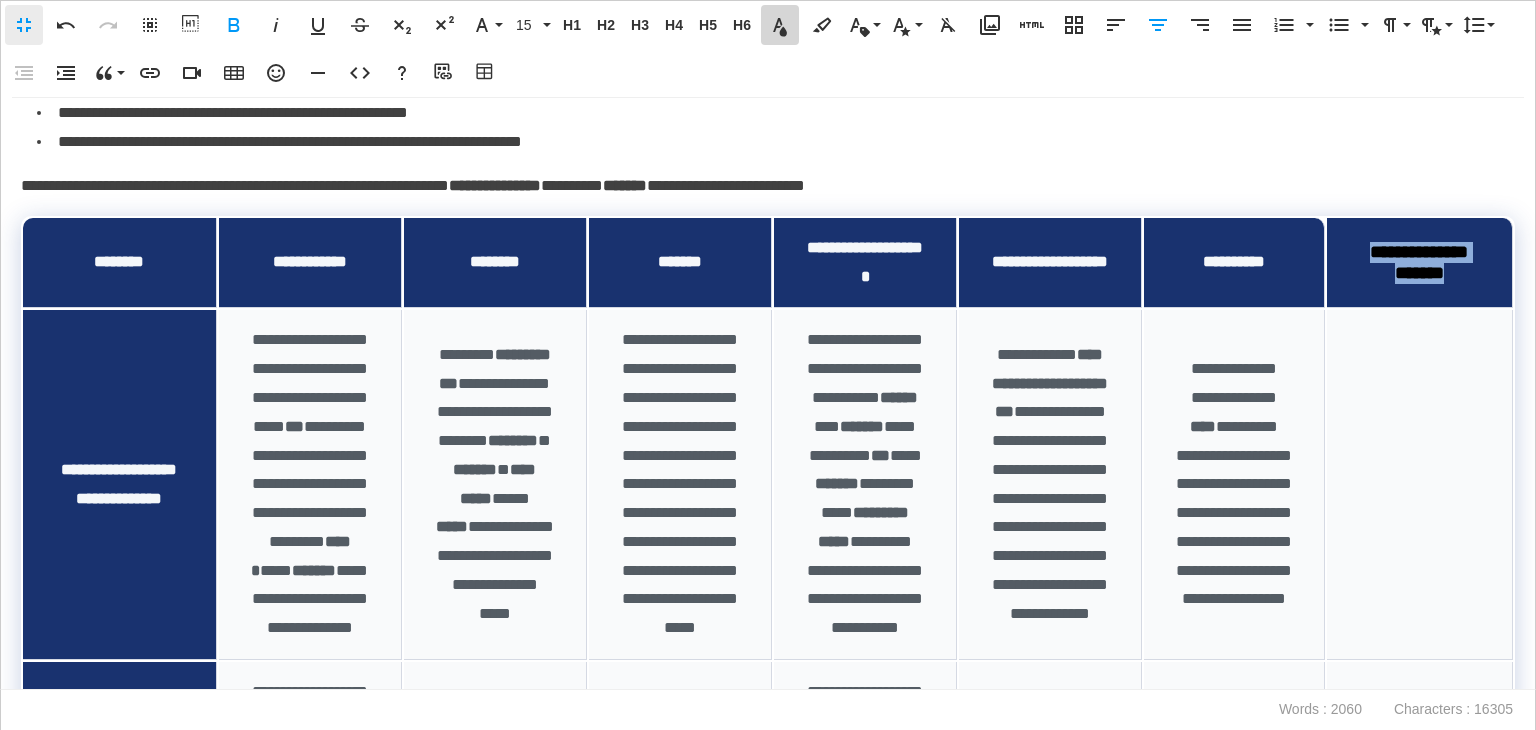 click on "Text Color" at bounding box center (780, 25) 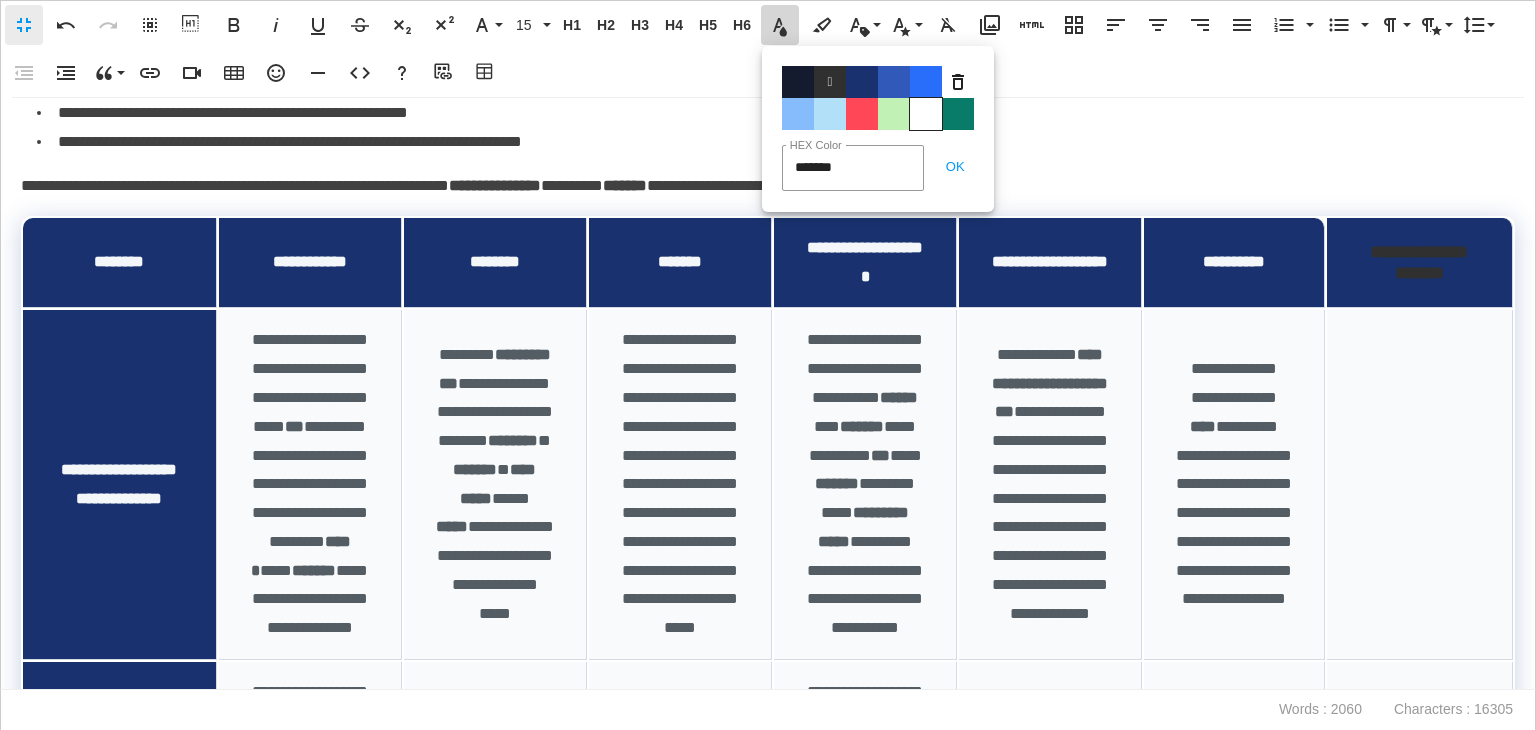 click on "Color#FFFFFF" at bounding box center (926, 114) 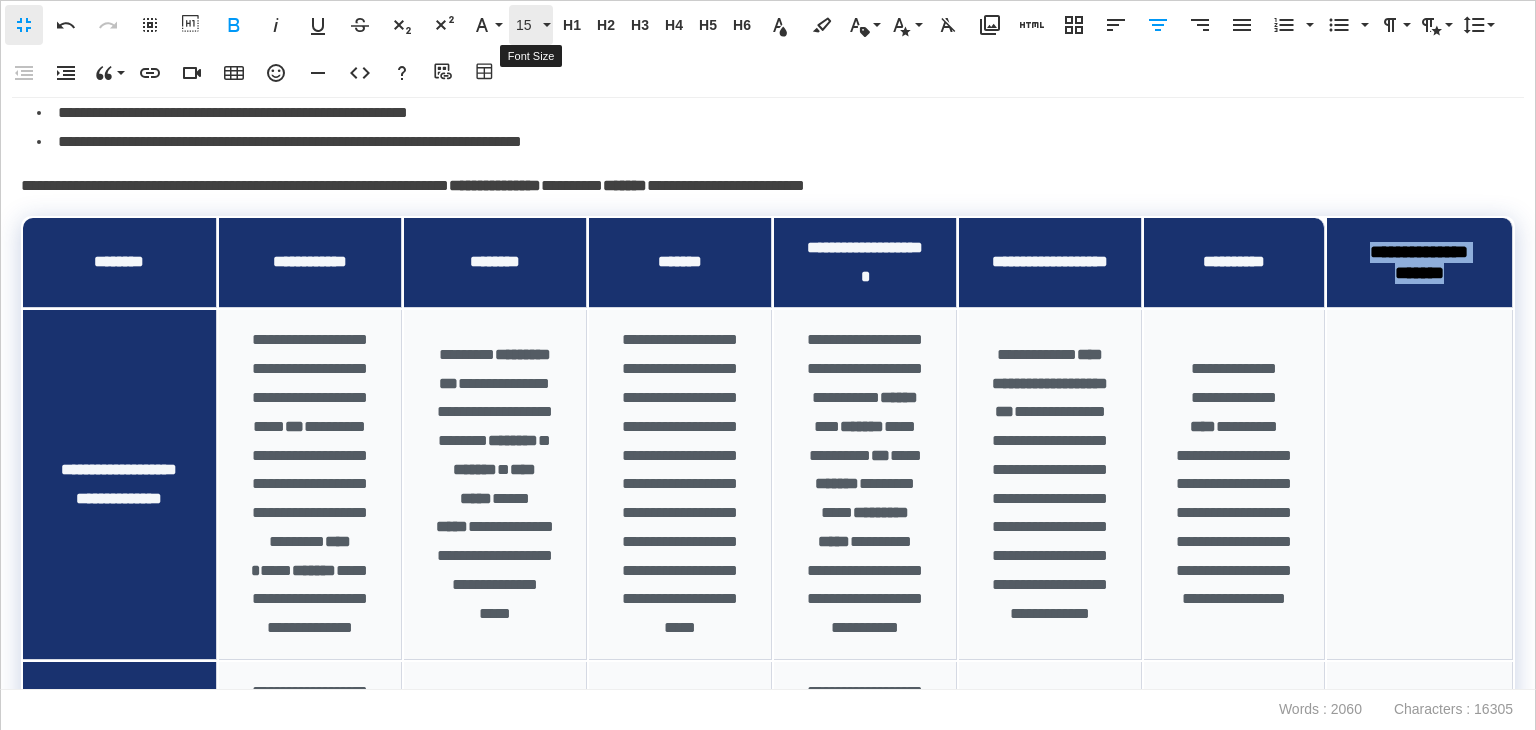 click on "15" at bounding box center [527, 25] 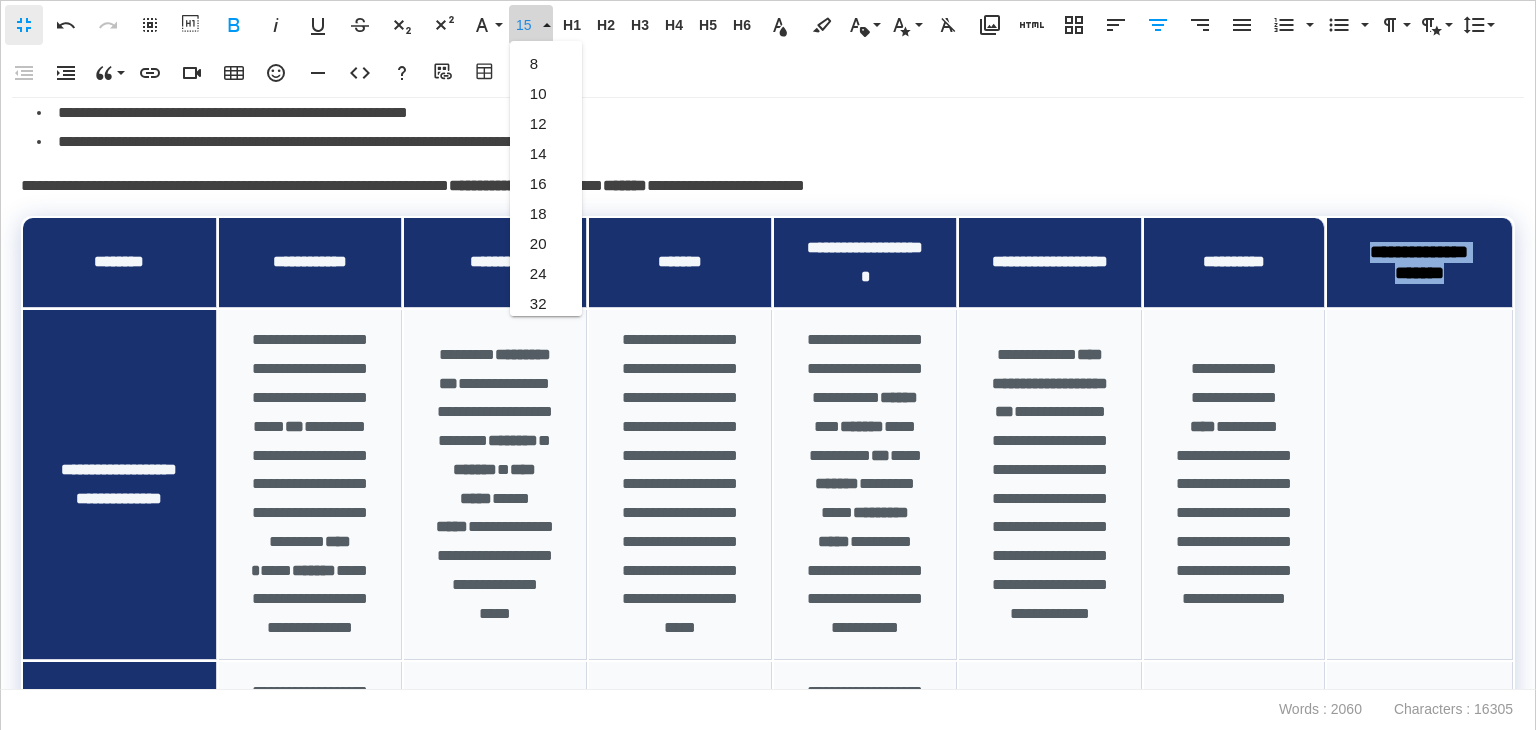 click on "16" at bounding box center (546, 184) 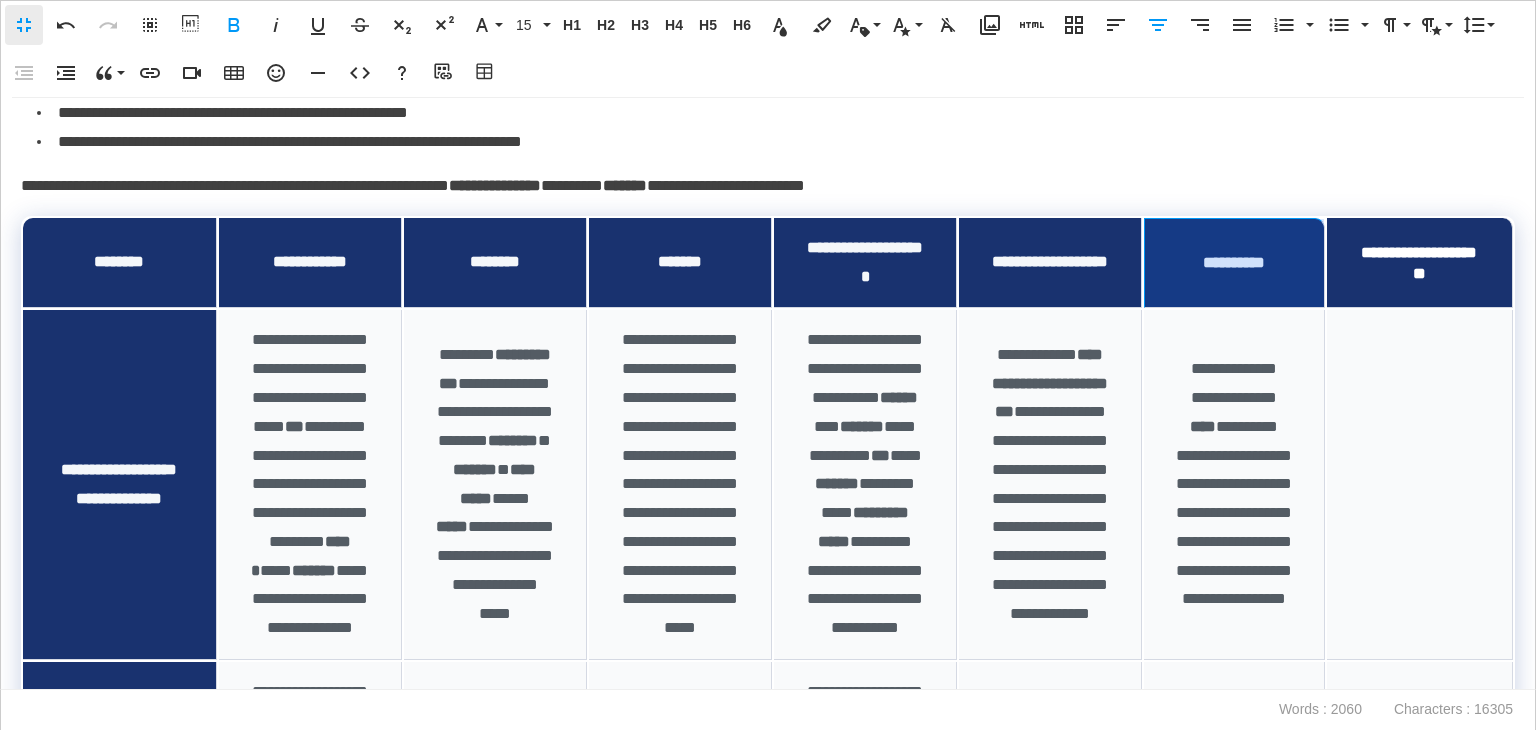 click on "**********" at bounding box center (1234, 262) 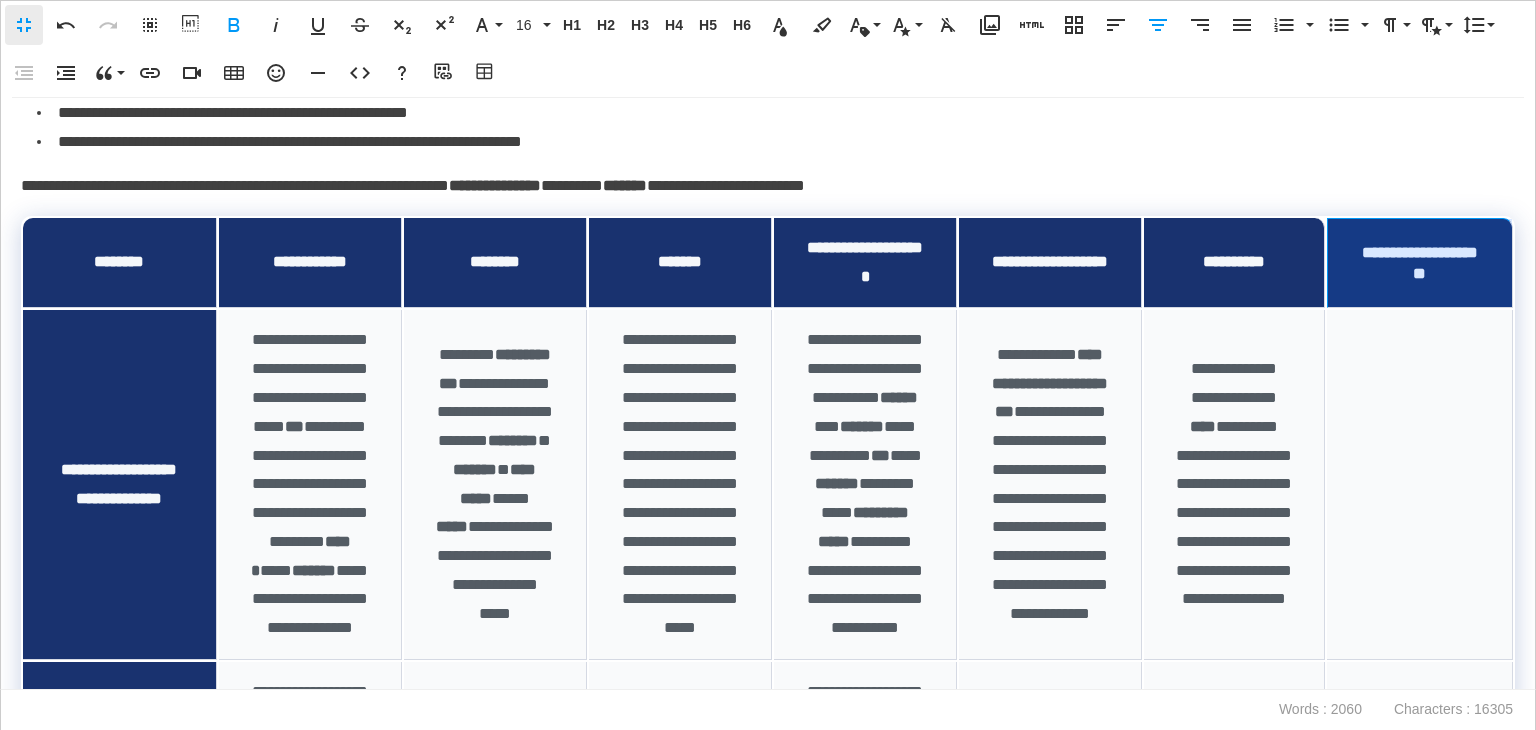 click on "**********" at bounding box center (1420, 263) 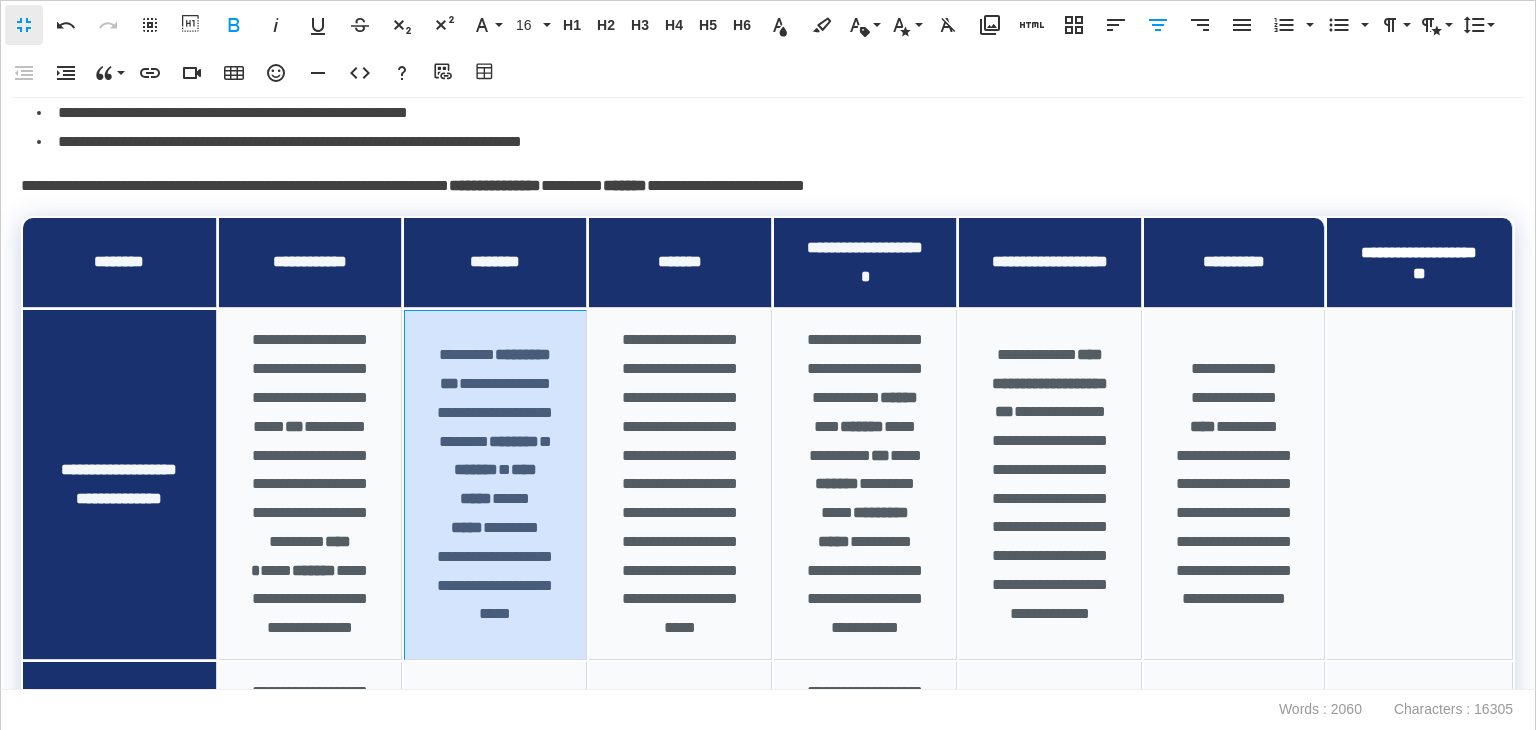 click on "**********" at bounding box center (495, 485) 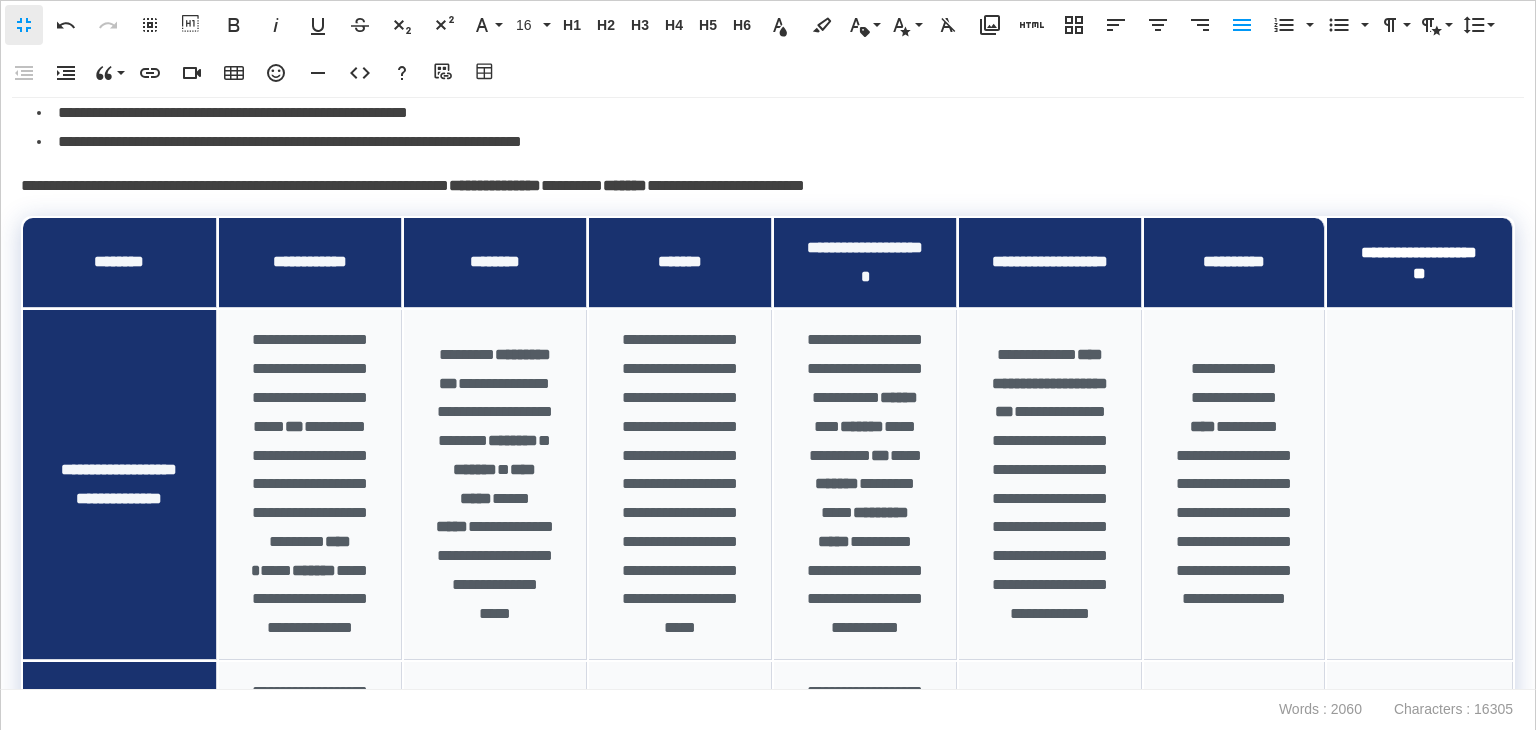 click on "**********" at bounding box center (763, 186) 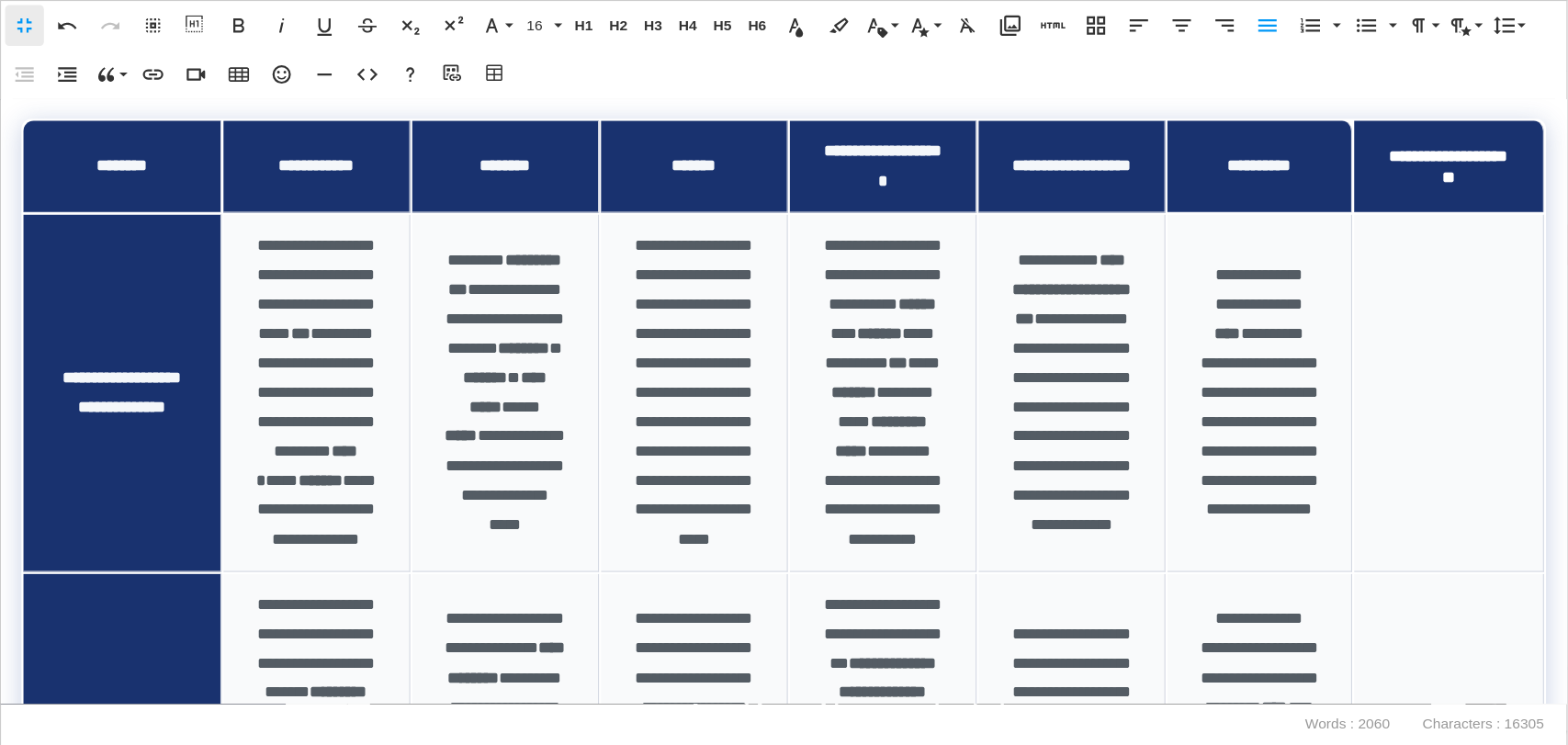 scroll, scrollTop: 0, scrollLeft: 0, axis: both 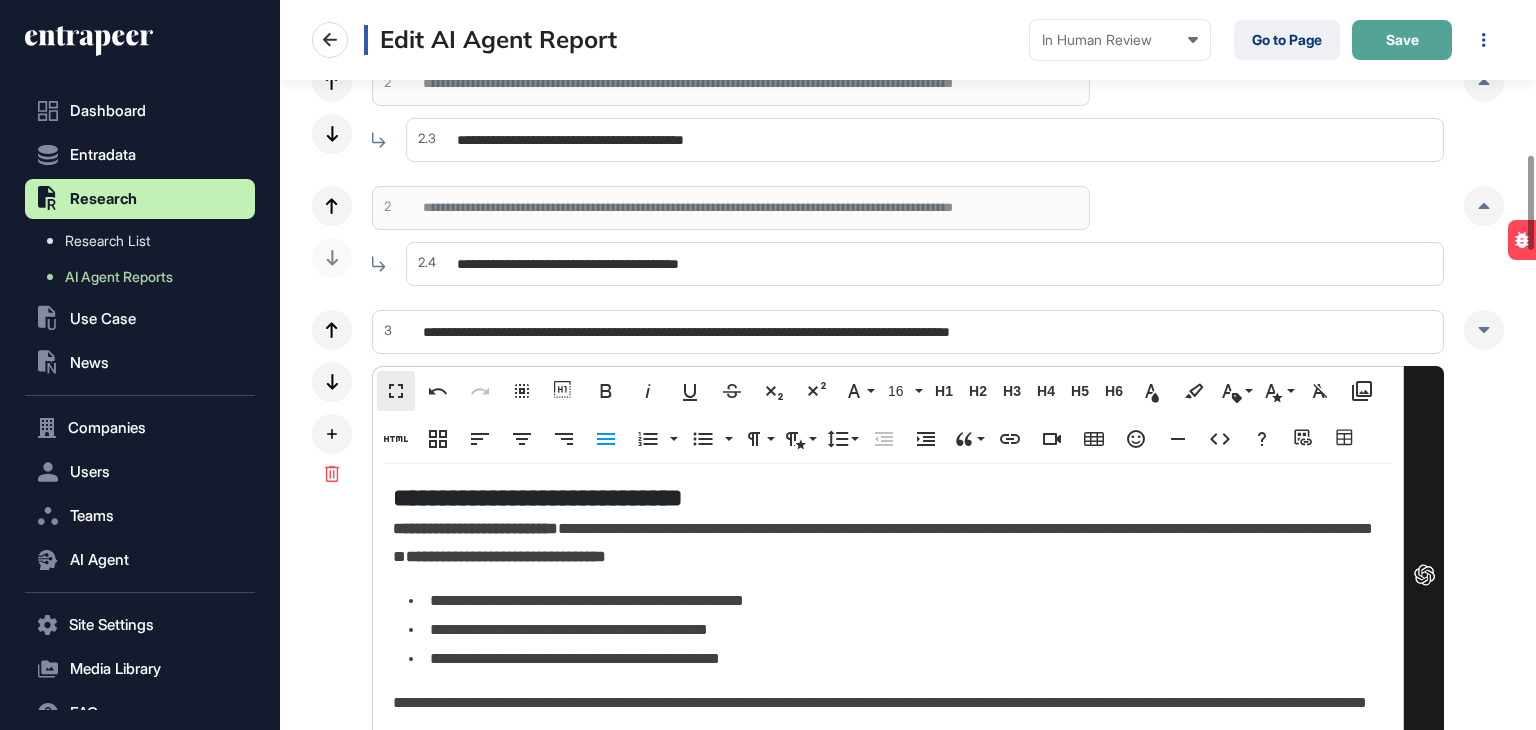 click on "Save" 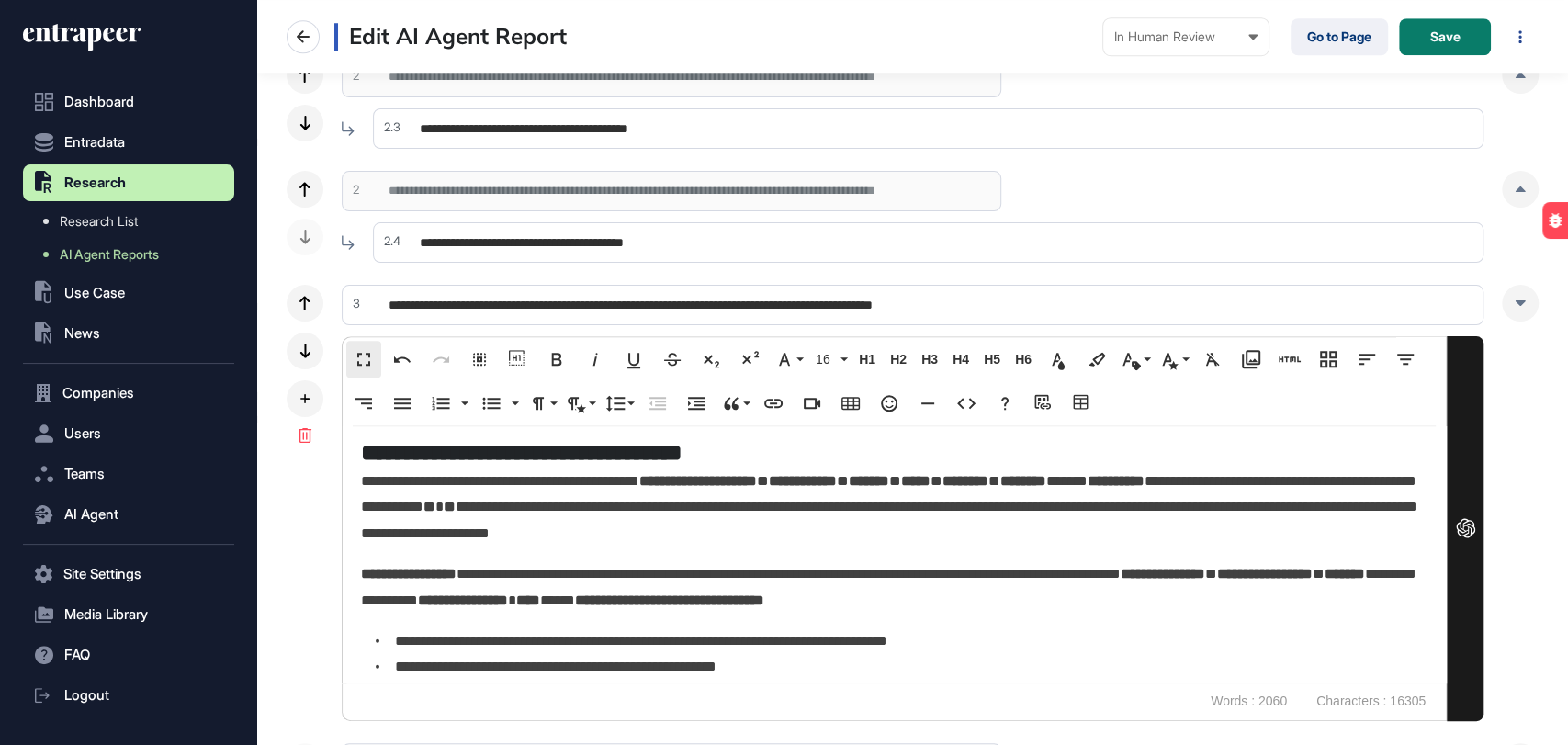 scroll, scrollTop: 707, scrollLeft: 211, axis: both 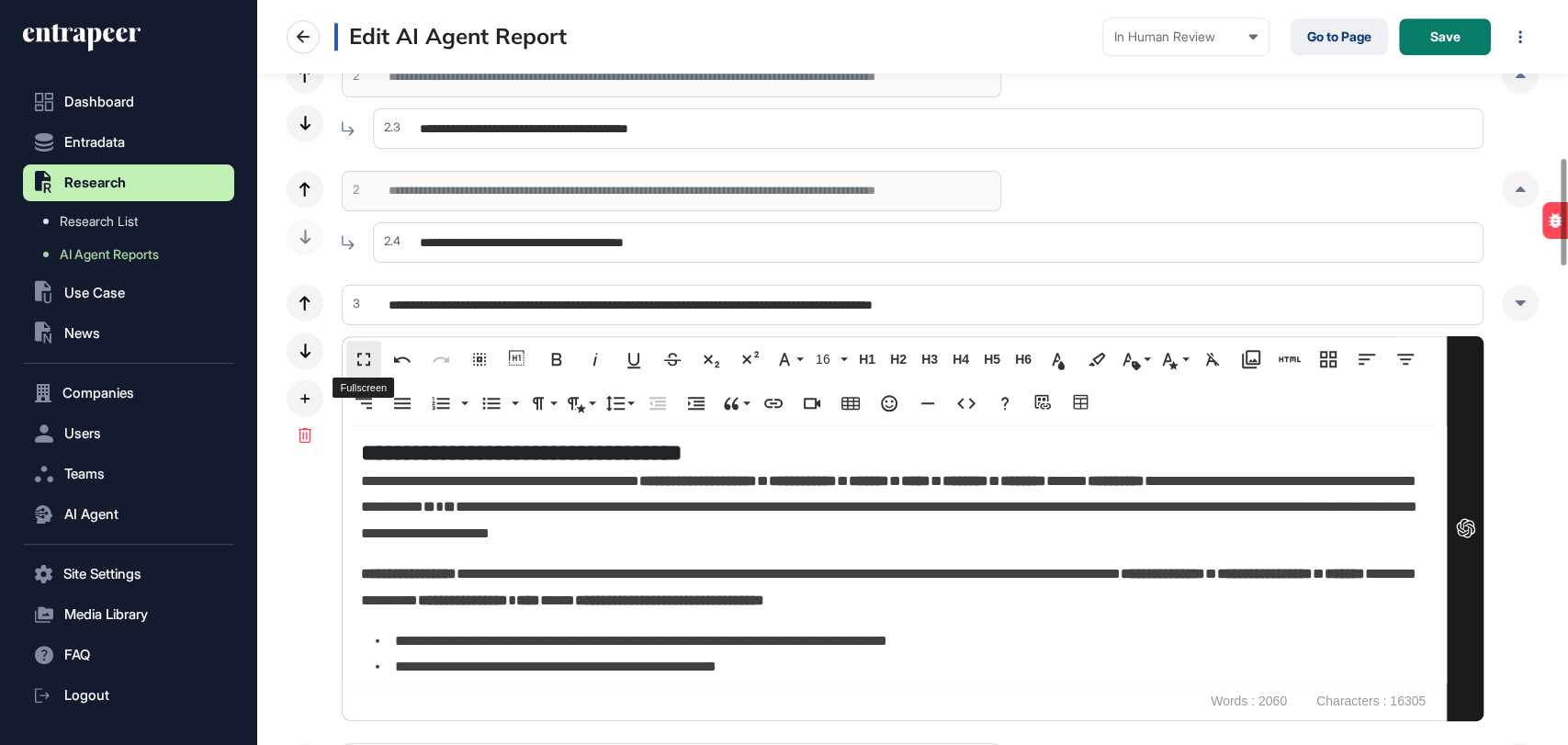 click on "Fullscreen" at bounding box center [364, 359] 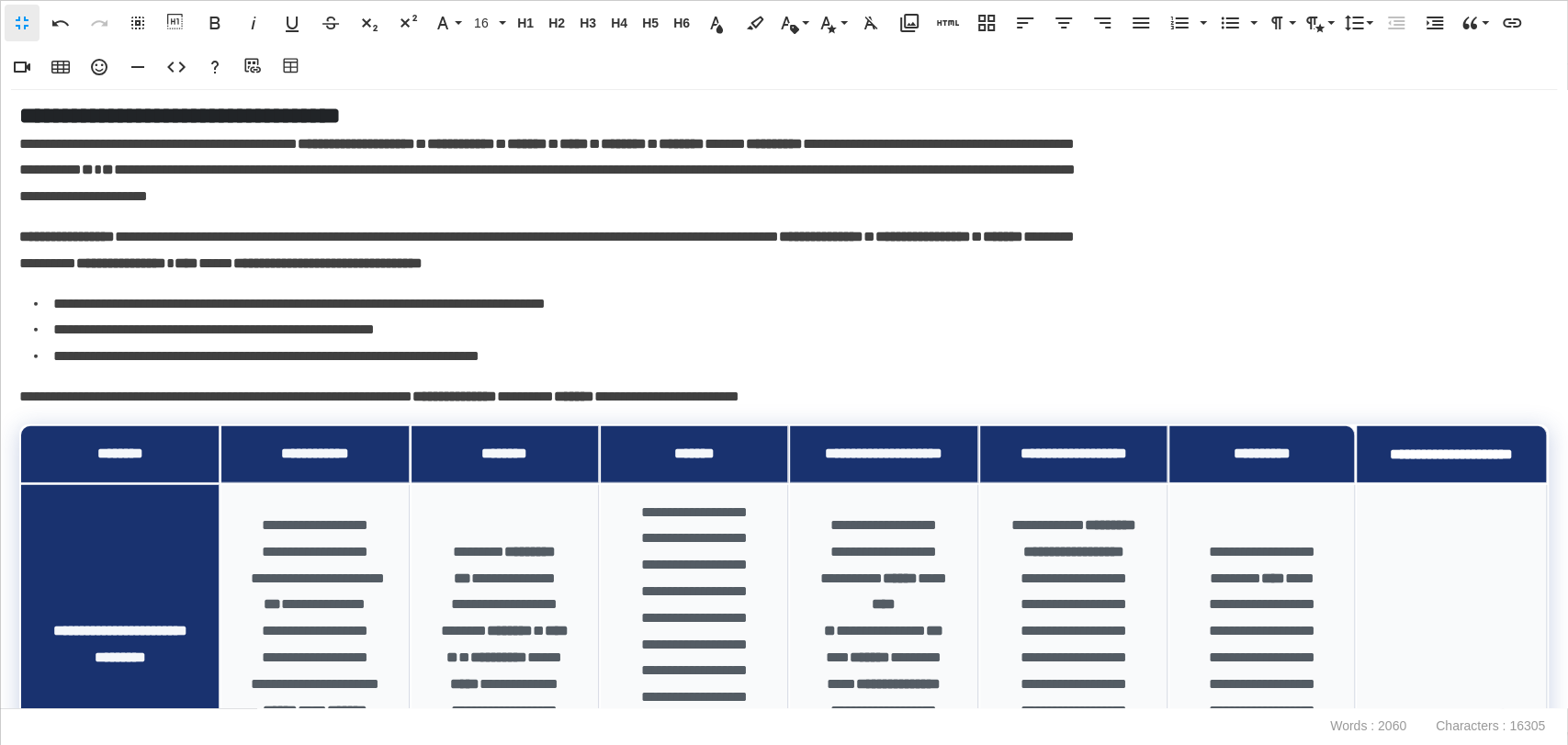 scroll, scrollTop: 2686, scrollLeft: 0, axis: vertical 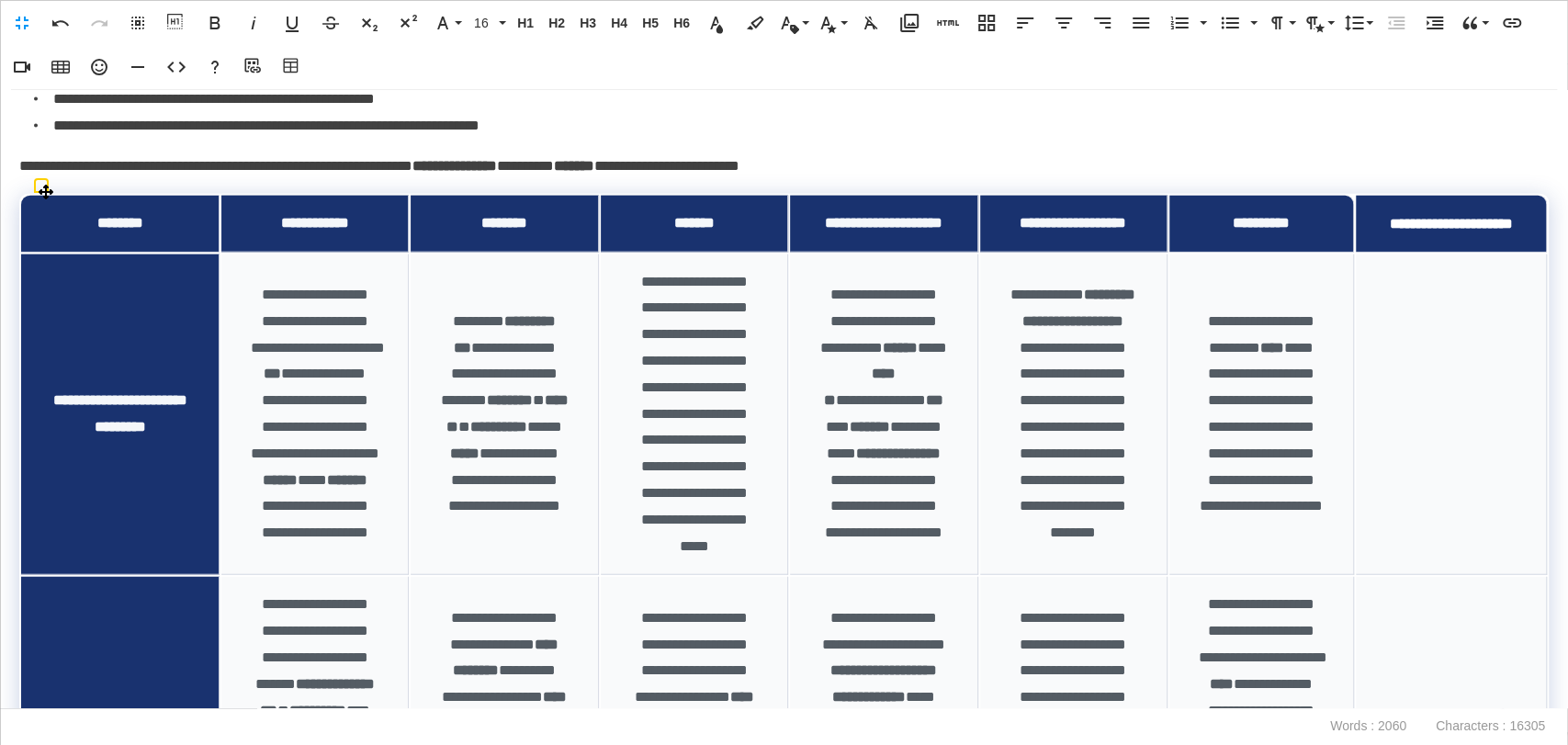 click at bounding box center (1451, 415) 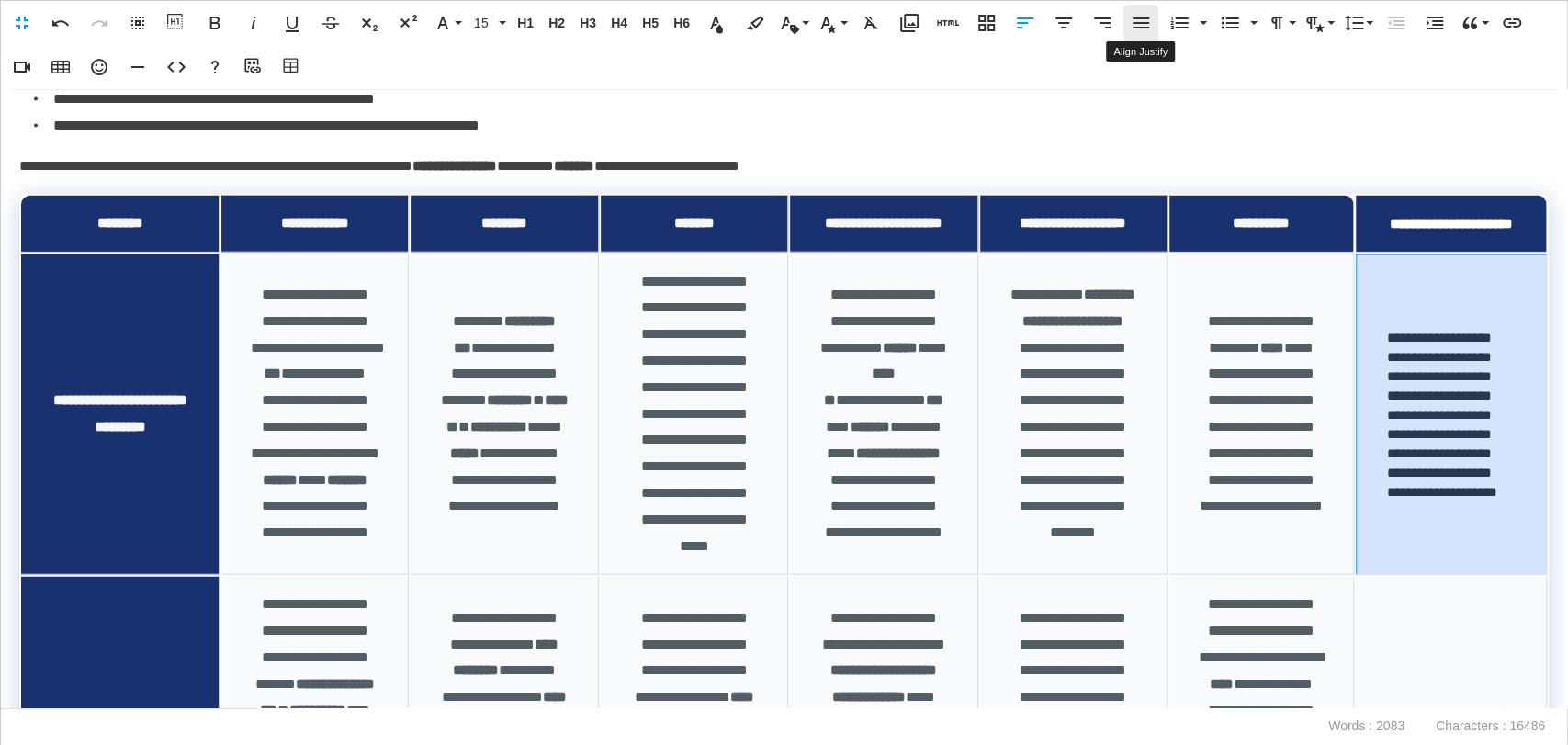 click on "Align Justify" at bounding box center (1141, 23) 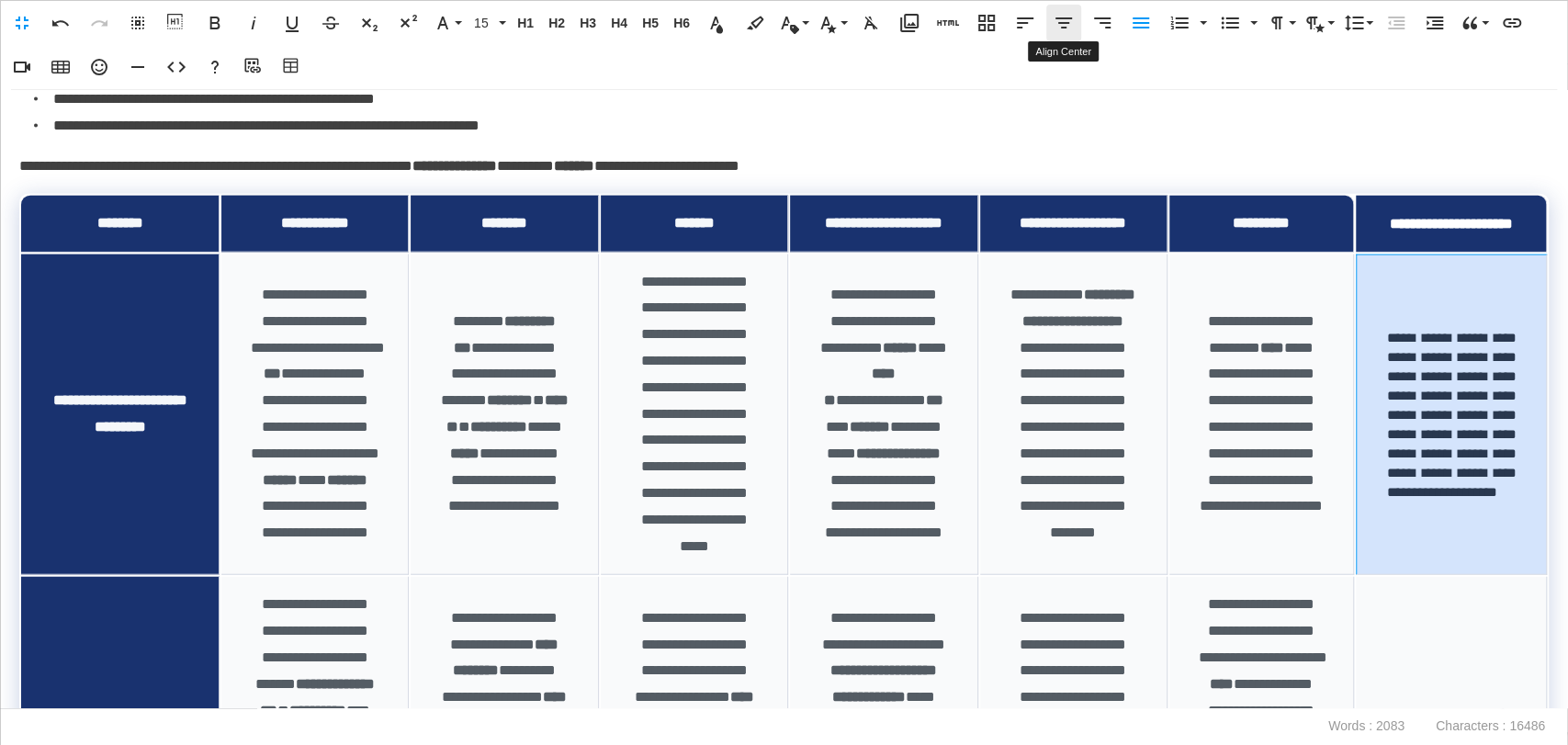 click on "Align Center" at bounding box center [1064, 23] 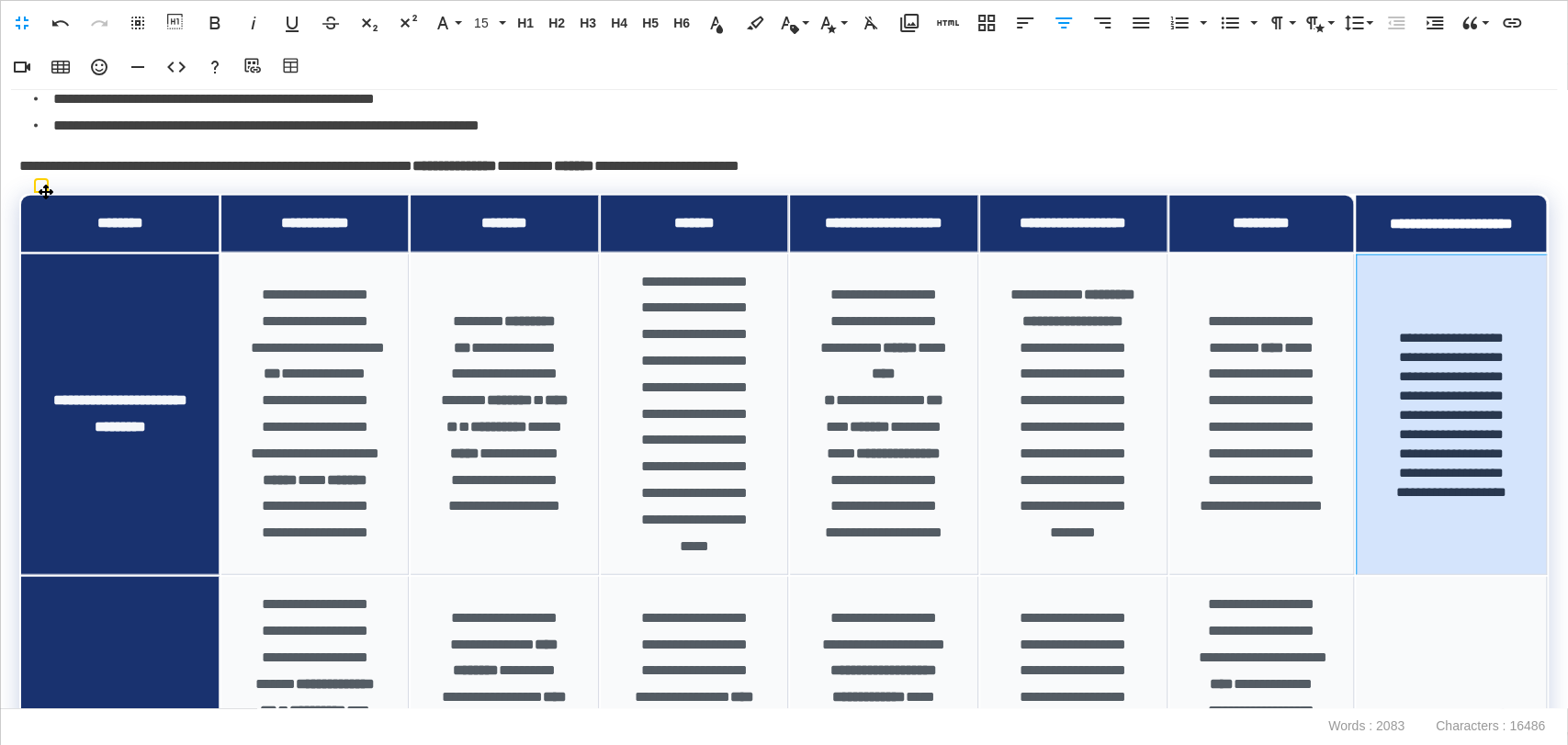 click on "**********" at bounding box center [1451, 415] 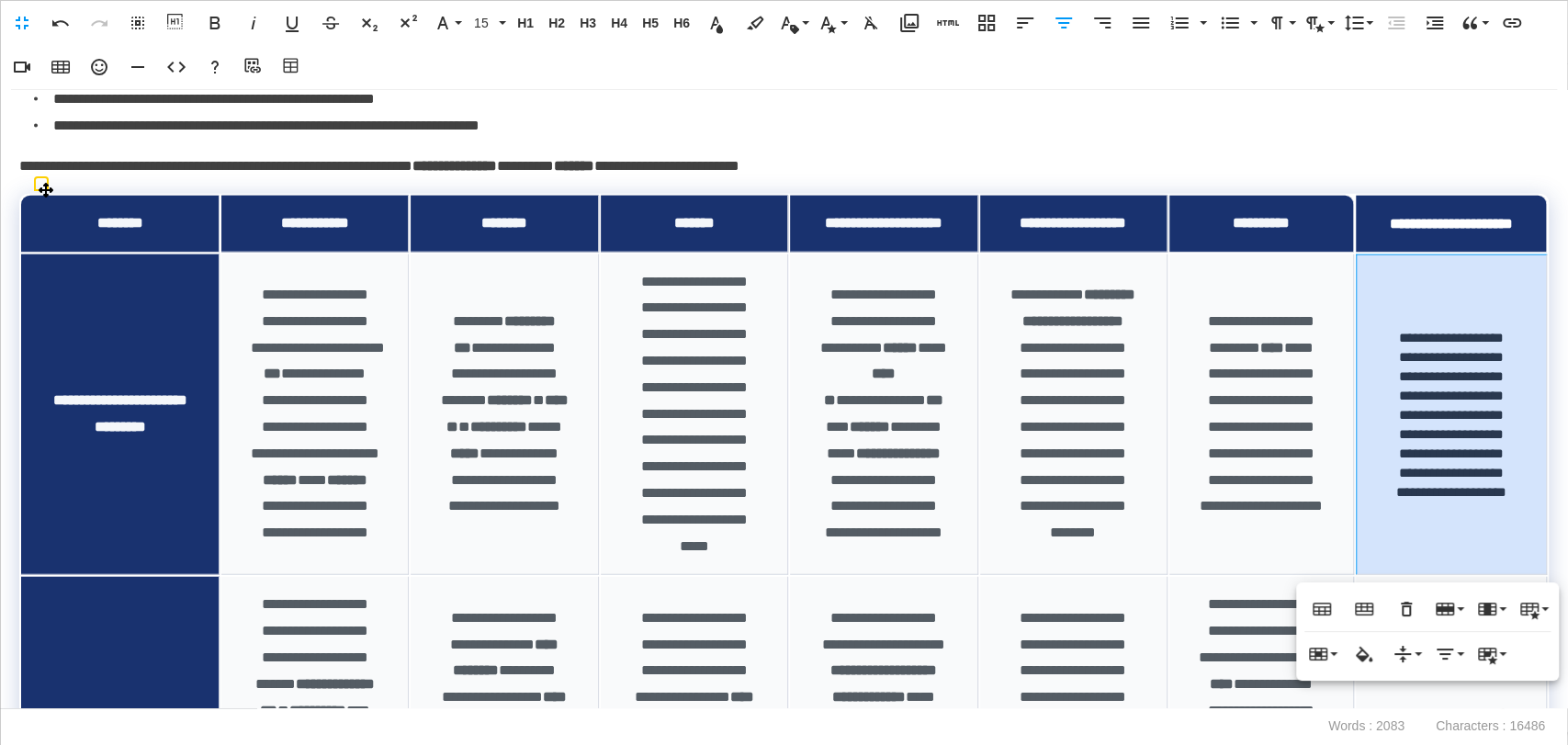 scroll, scrollTop: 3094, scrollLeft: 0, axis: vertical 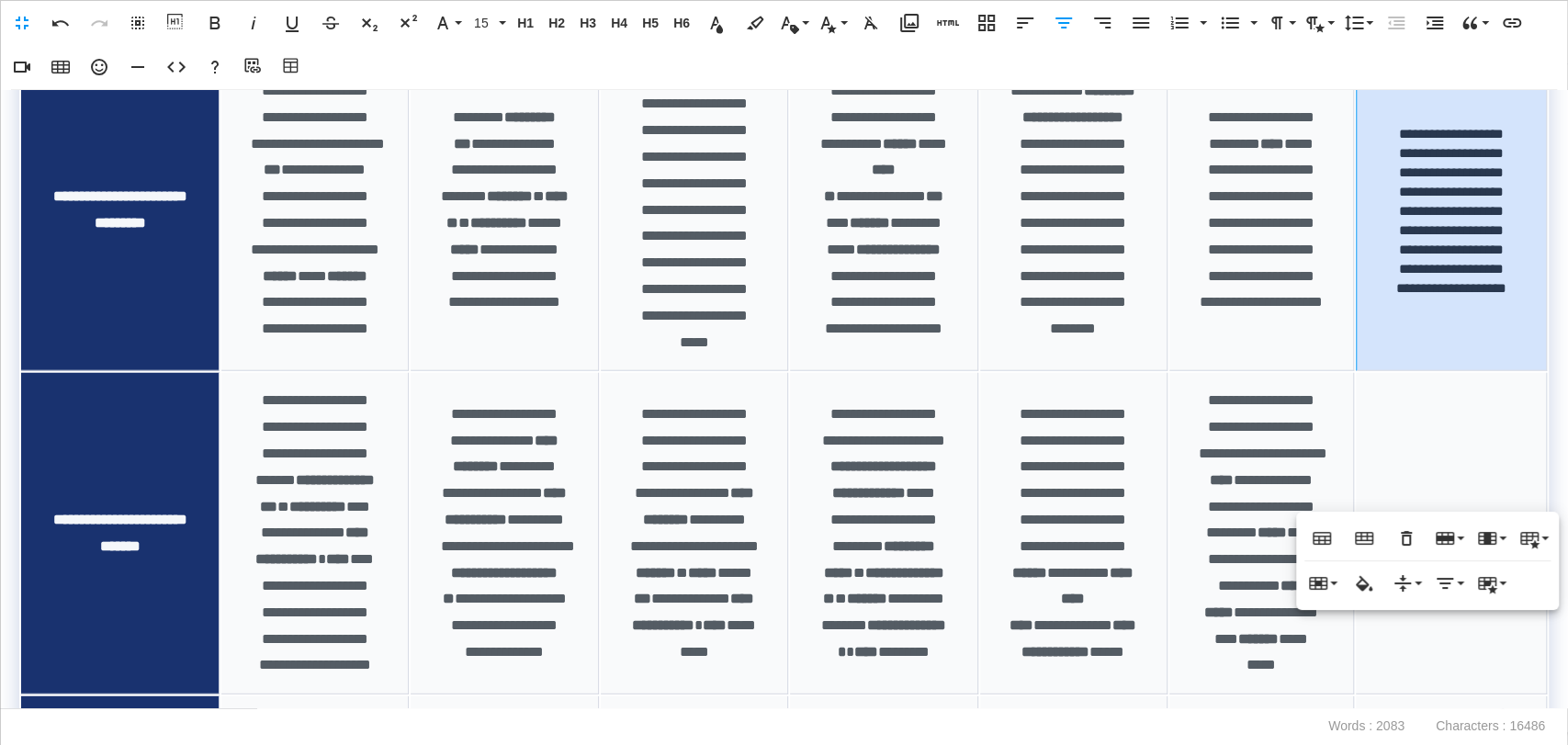 click on "**********" at bounding box center [1261, 211] 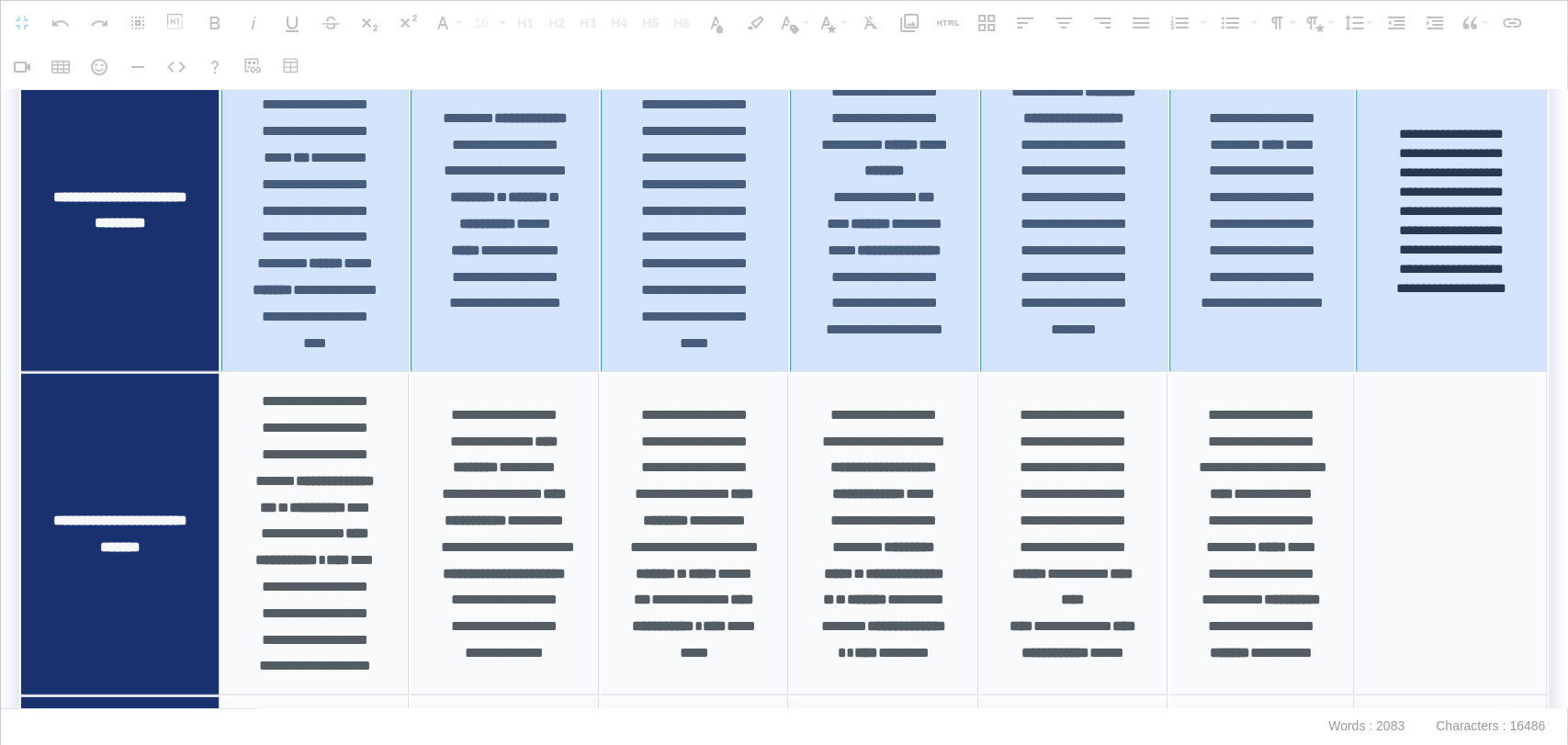 drag, startPoint x: 313, startPoint y: 297, endPoint x: 1374, endPoint y: 322, distance: 1061.2945 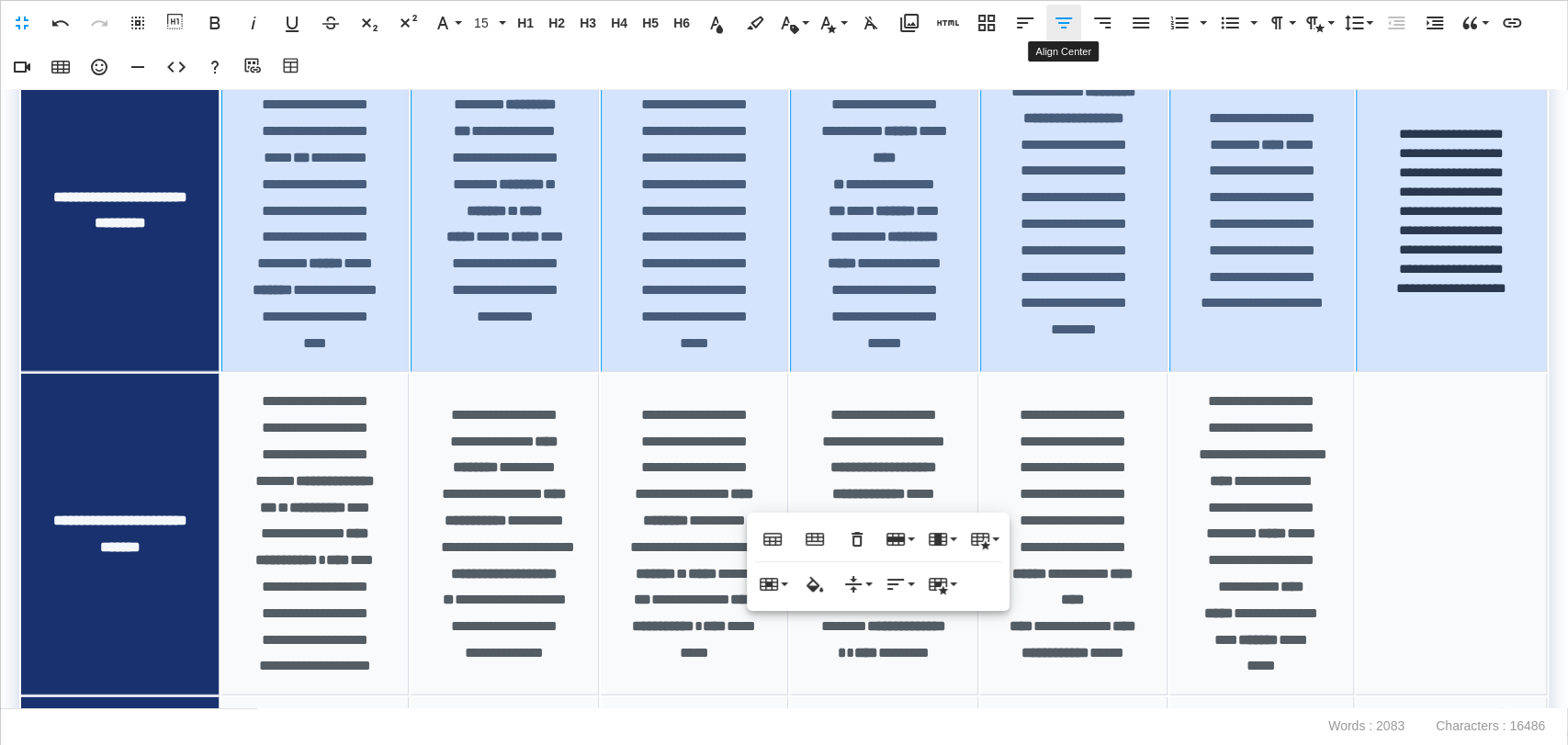 click 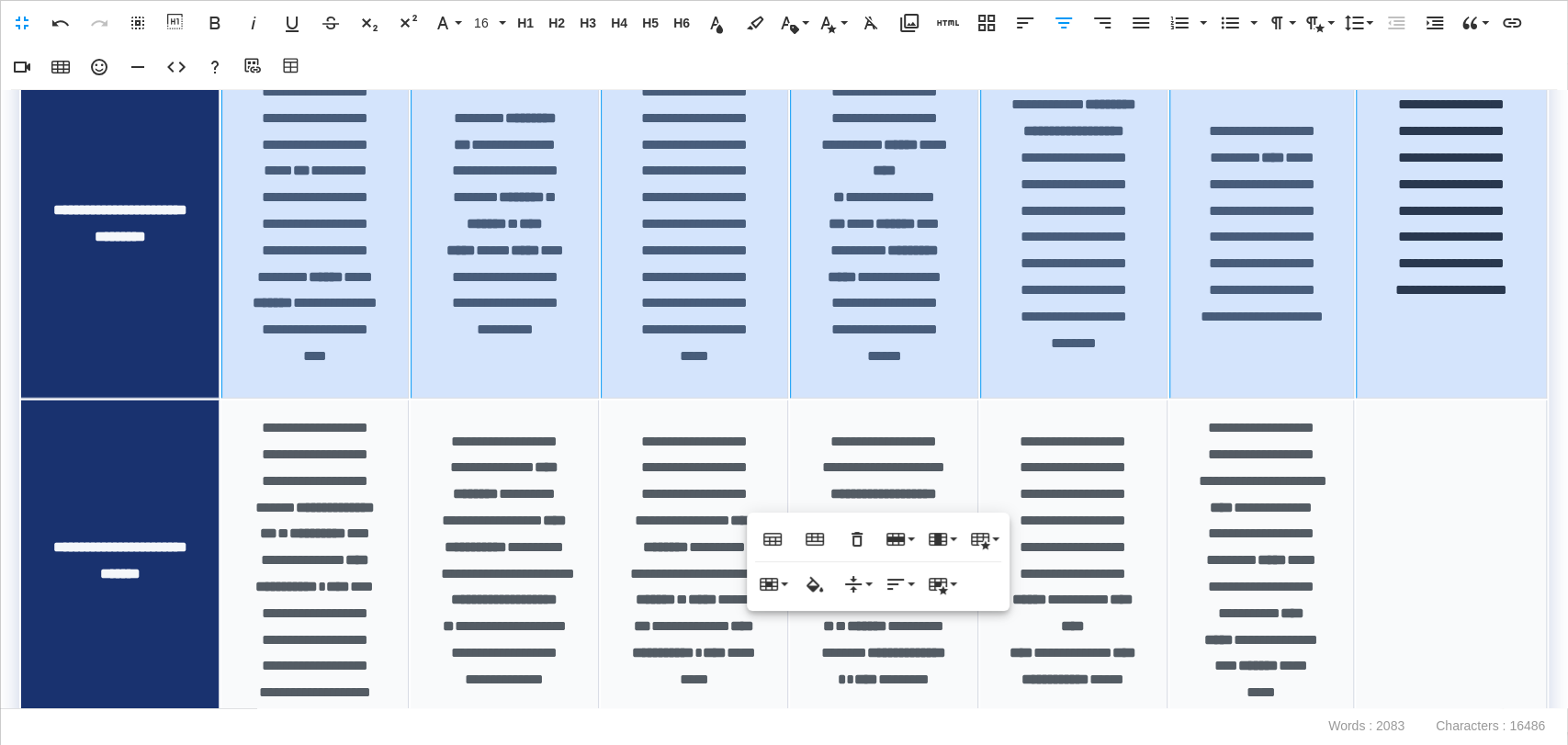 click on "**********" at bounding box center (1074, 223) 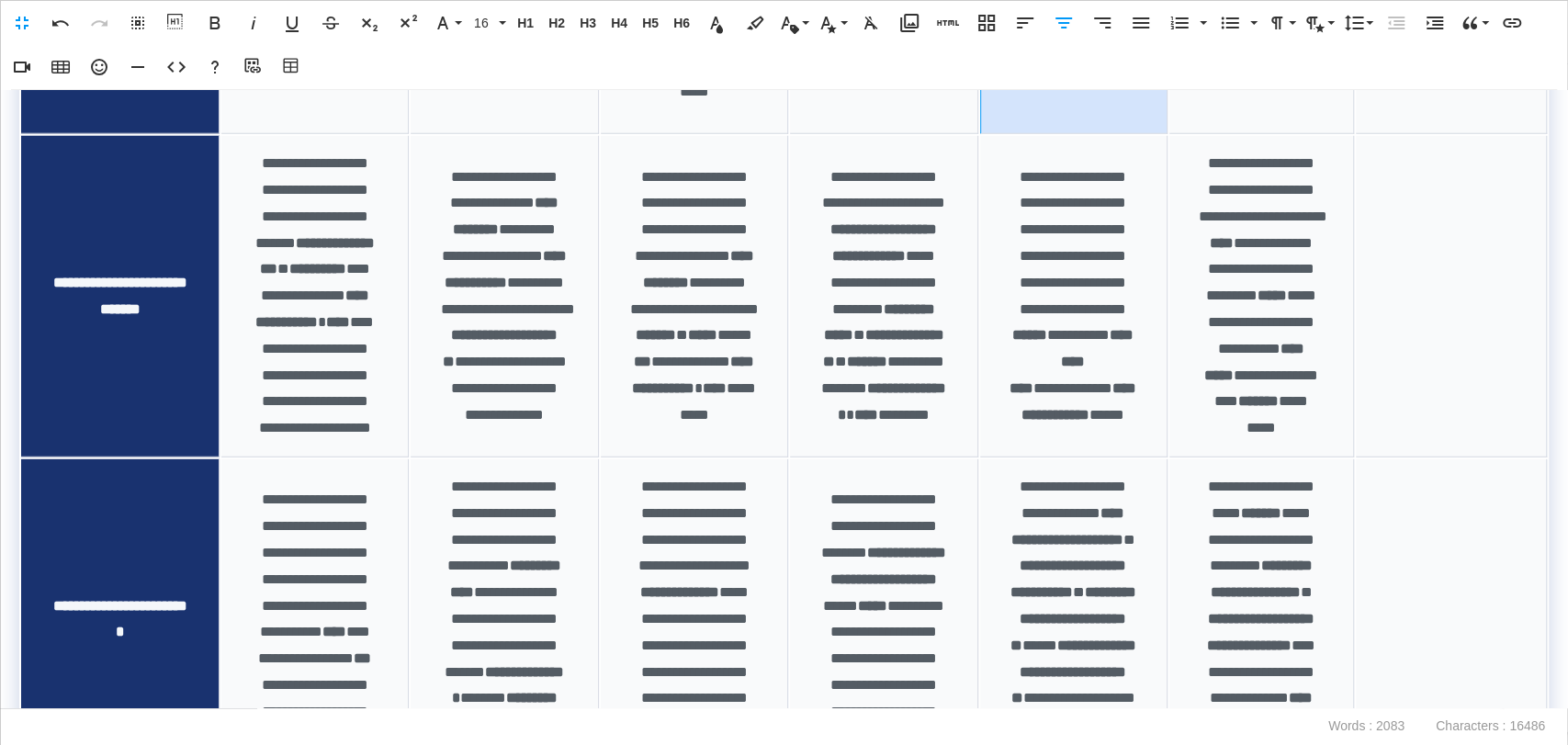 scroll, scrollTop: 3401, scrollLeft: 0, axis: vertical 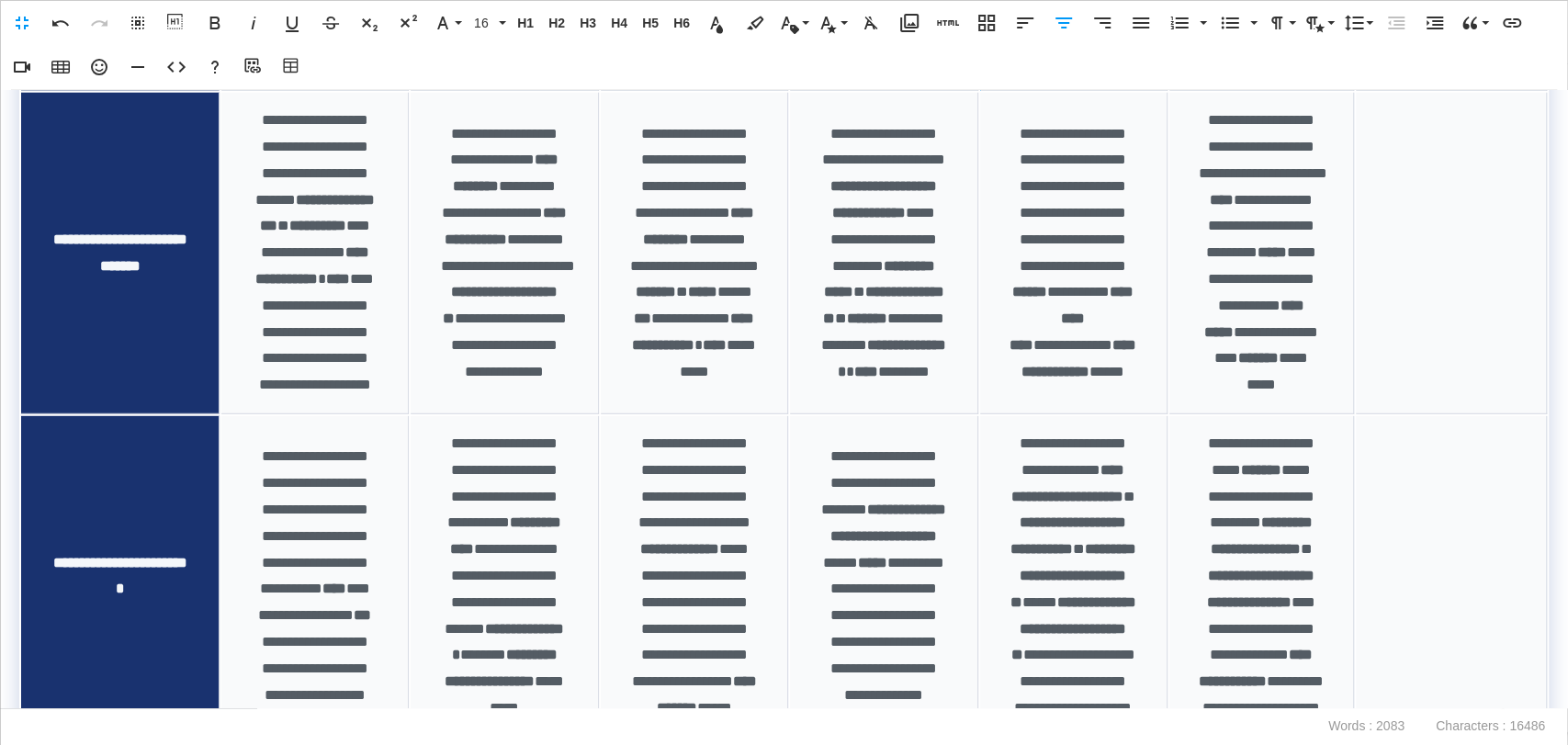 click at bounding box center [1451, 254] 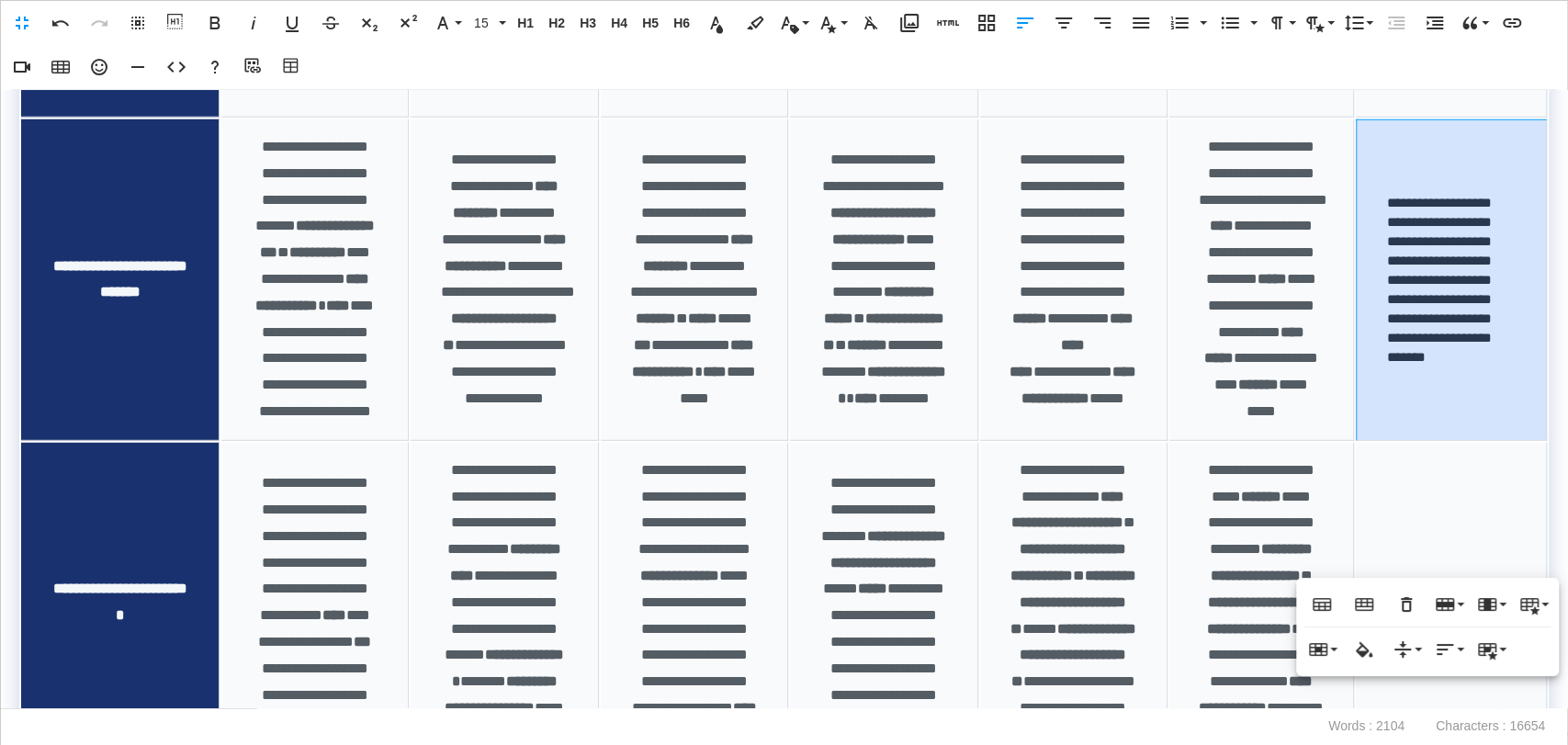 scroll, scrollTop: 3809, scrollLeft: 0, axis: vertical 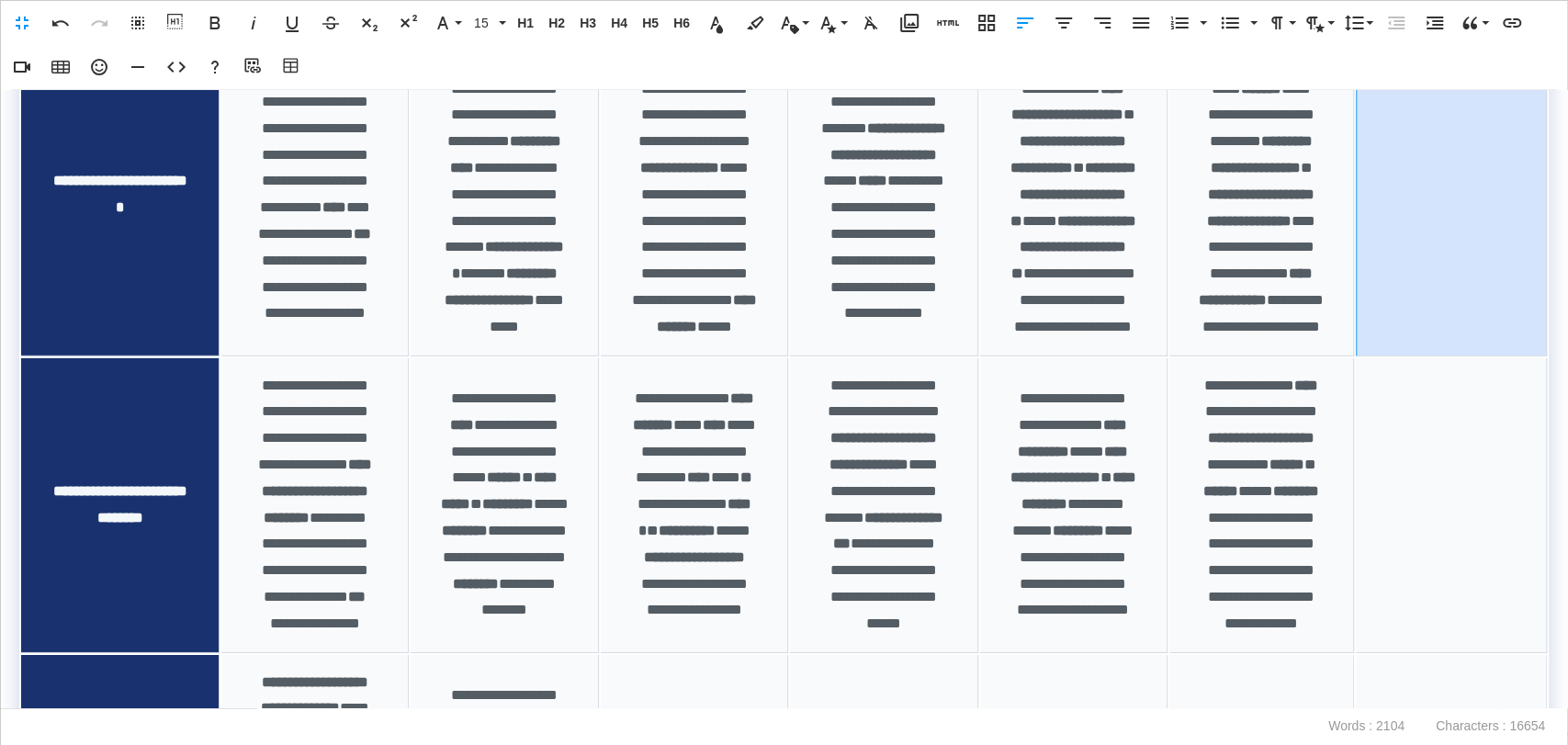 click at bounding box center [1451, 196] 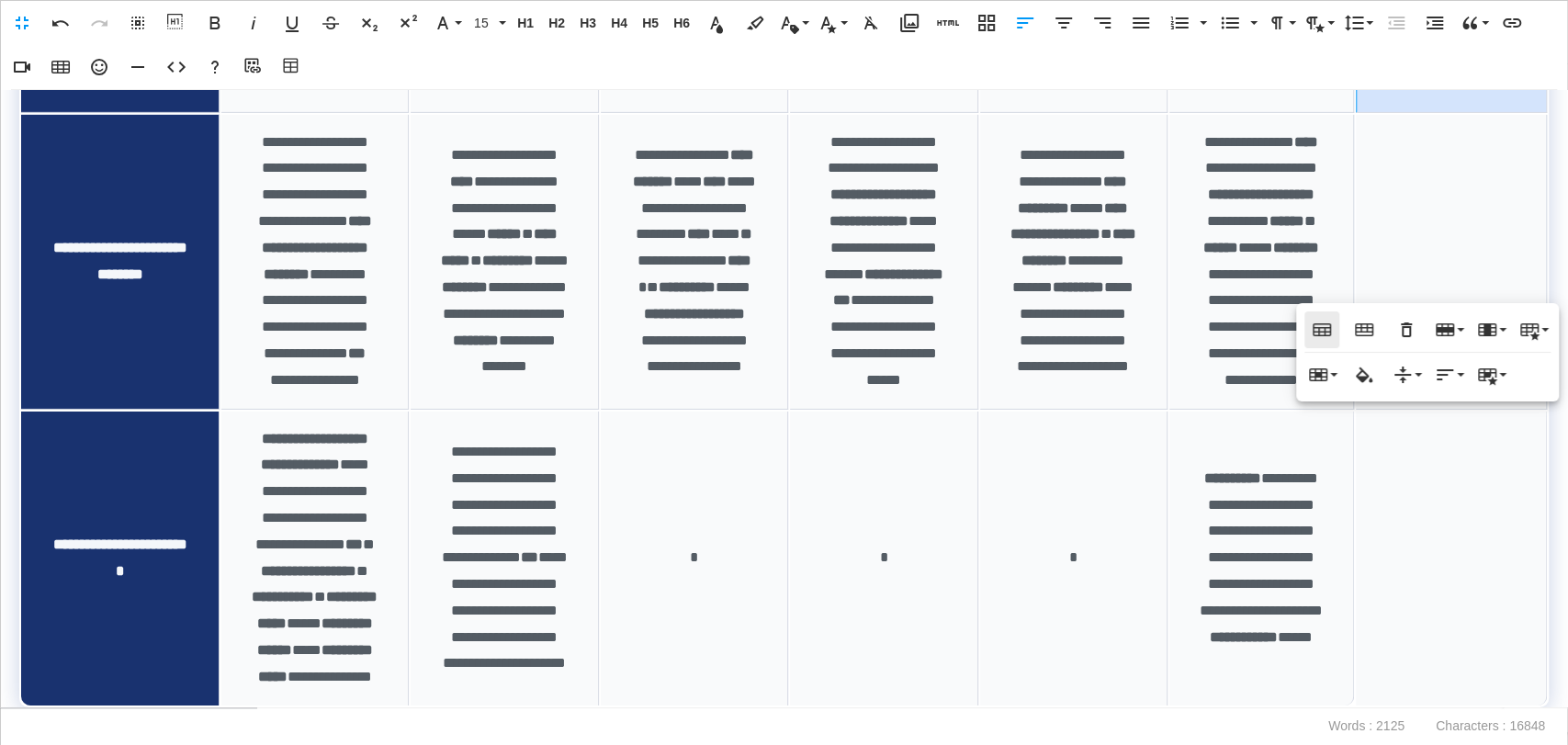 scroll, scrollTop: 4319, scrollLeft: 0, axis: vertical 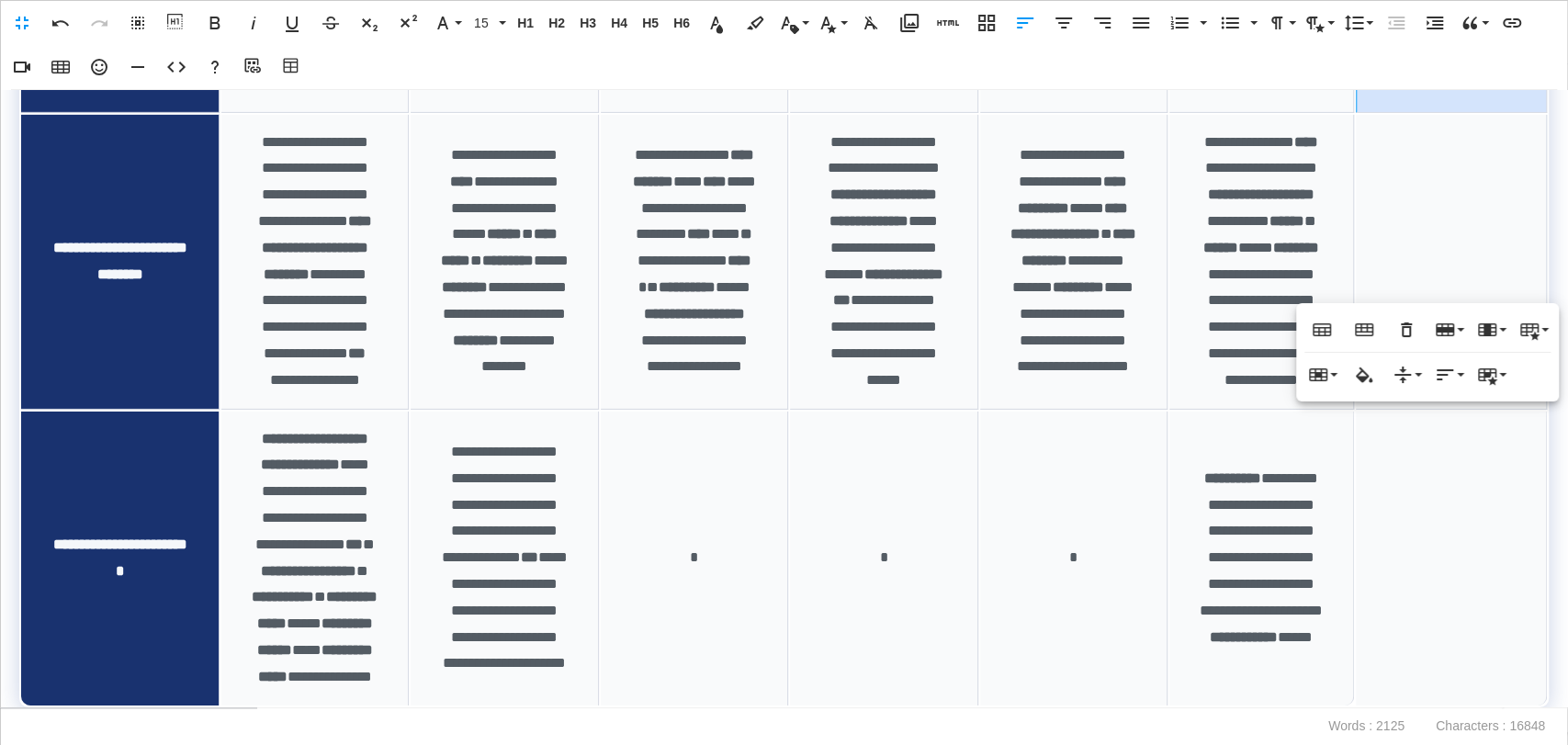 click at bounding box center (1451, 262) 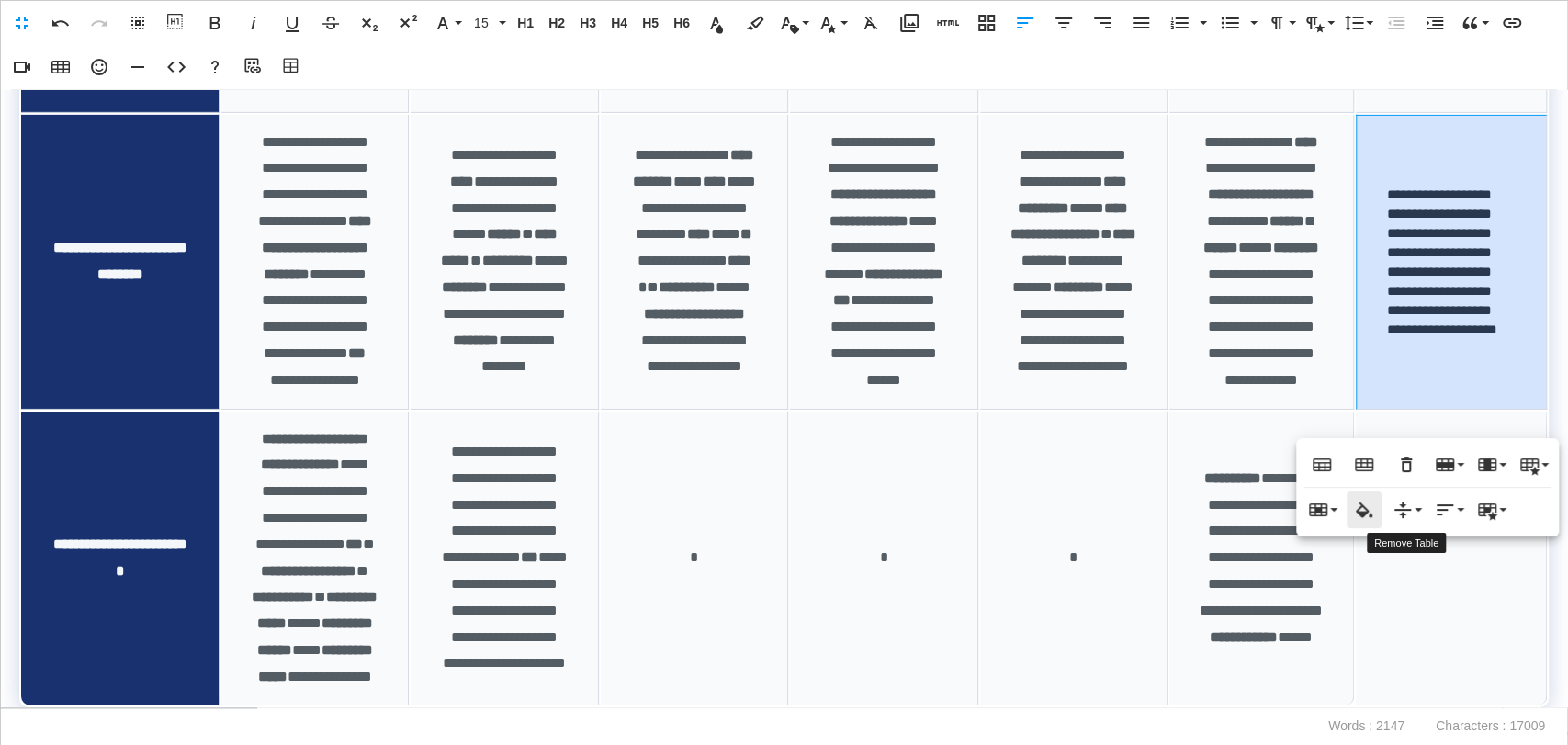 scroll, scrollTop: 4625, scrollLeft: 0, axis: vertical 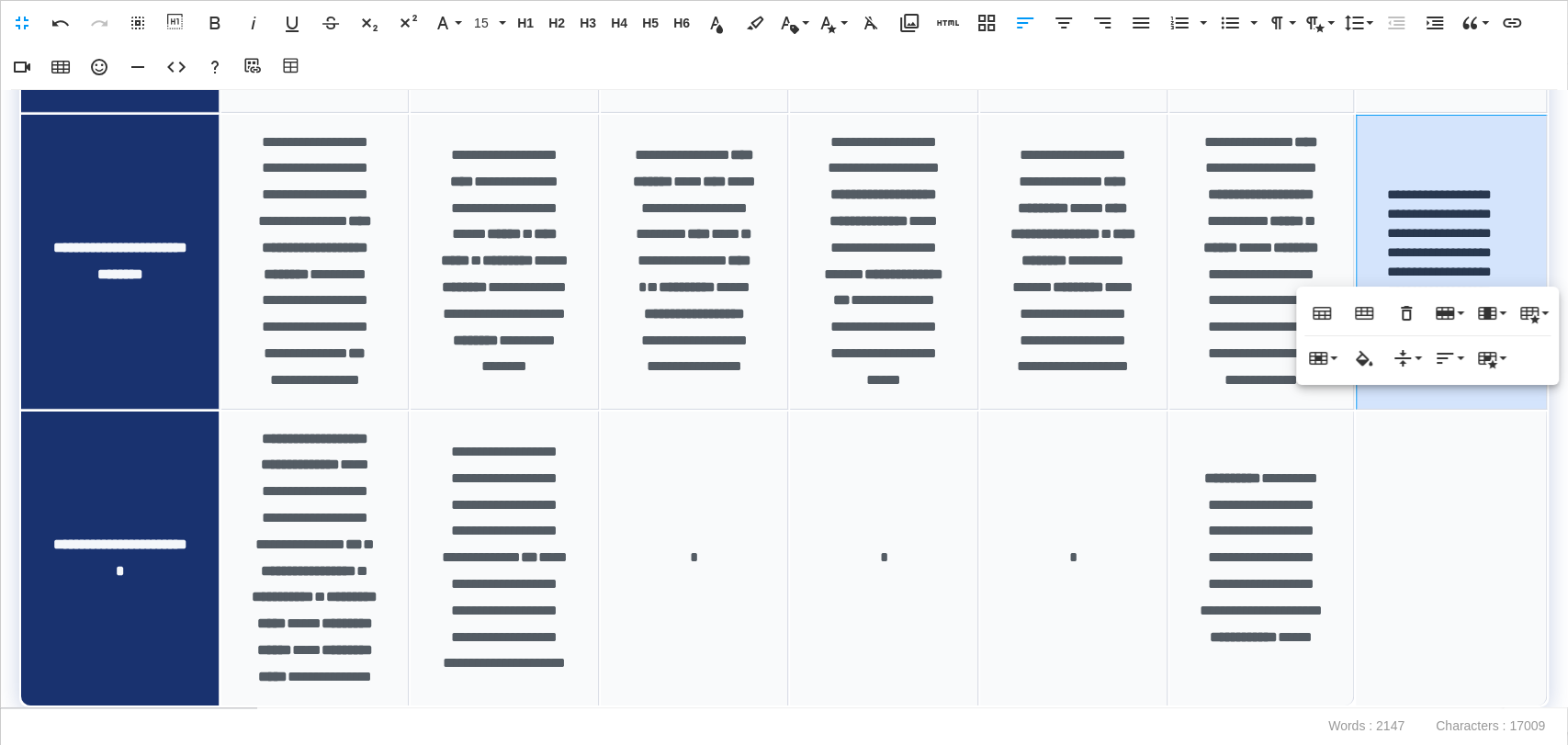 click at bounding box center (1451, 559) 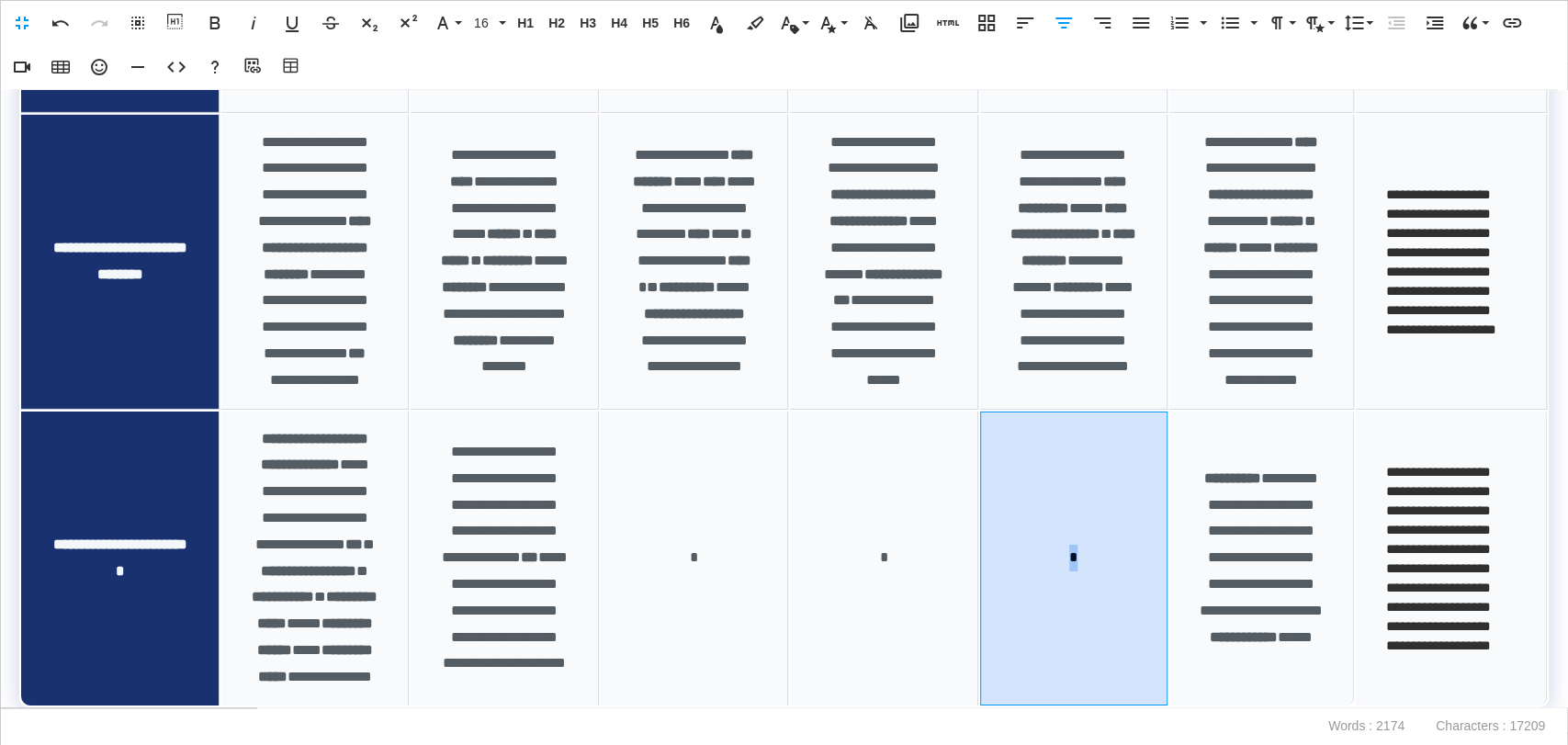 drag, startPoint x: 1058, startPoint y: 487, endPoint x: 1023, endPoint y: 487, distance: 35 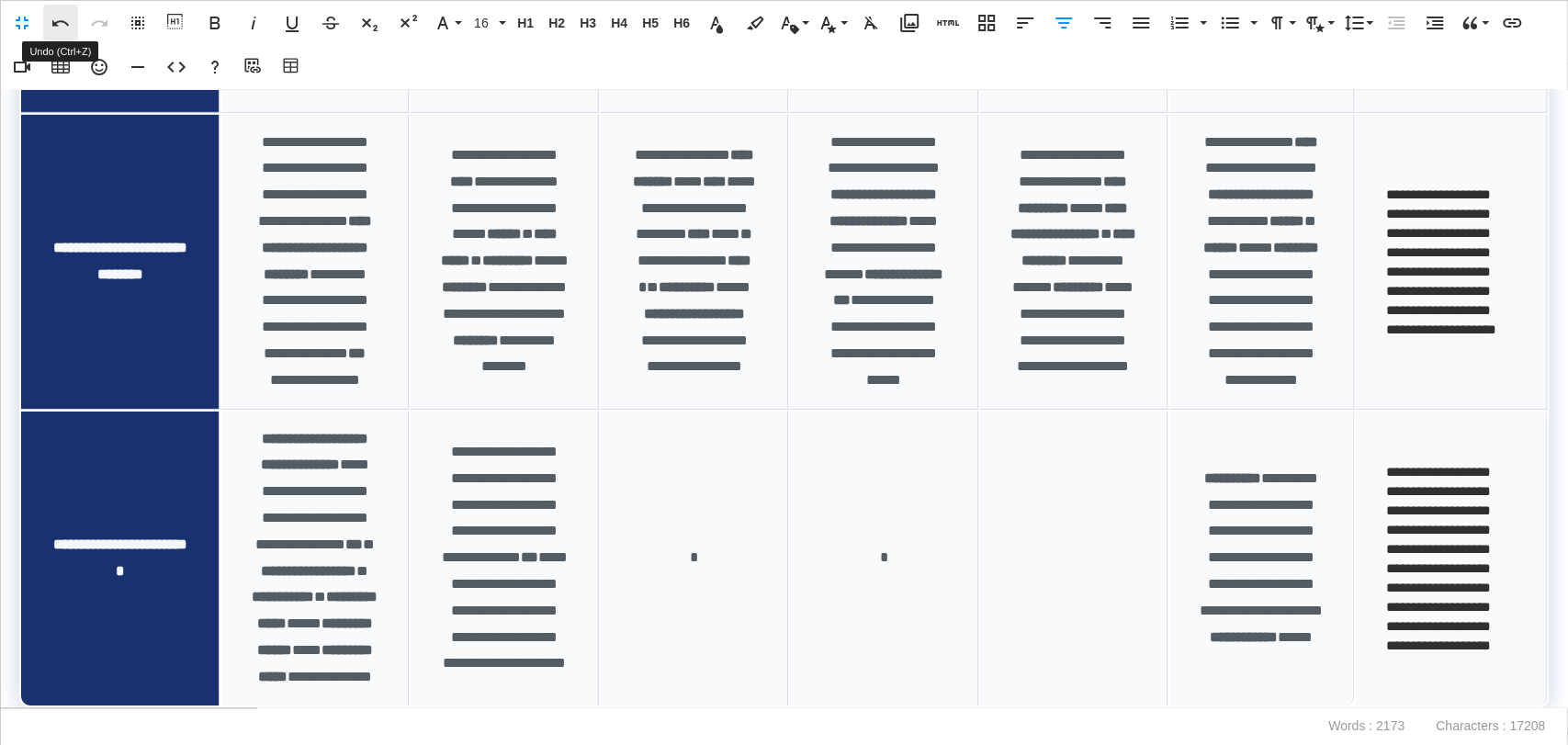 click 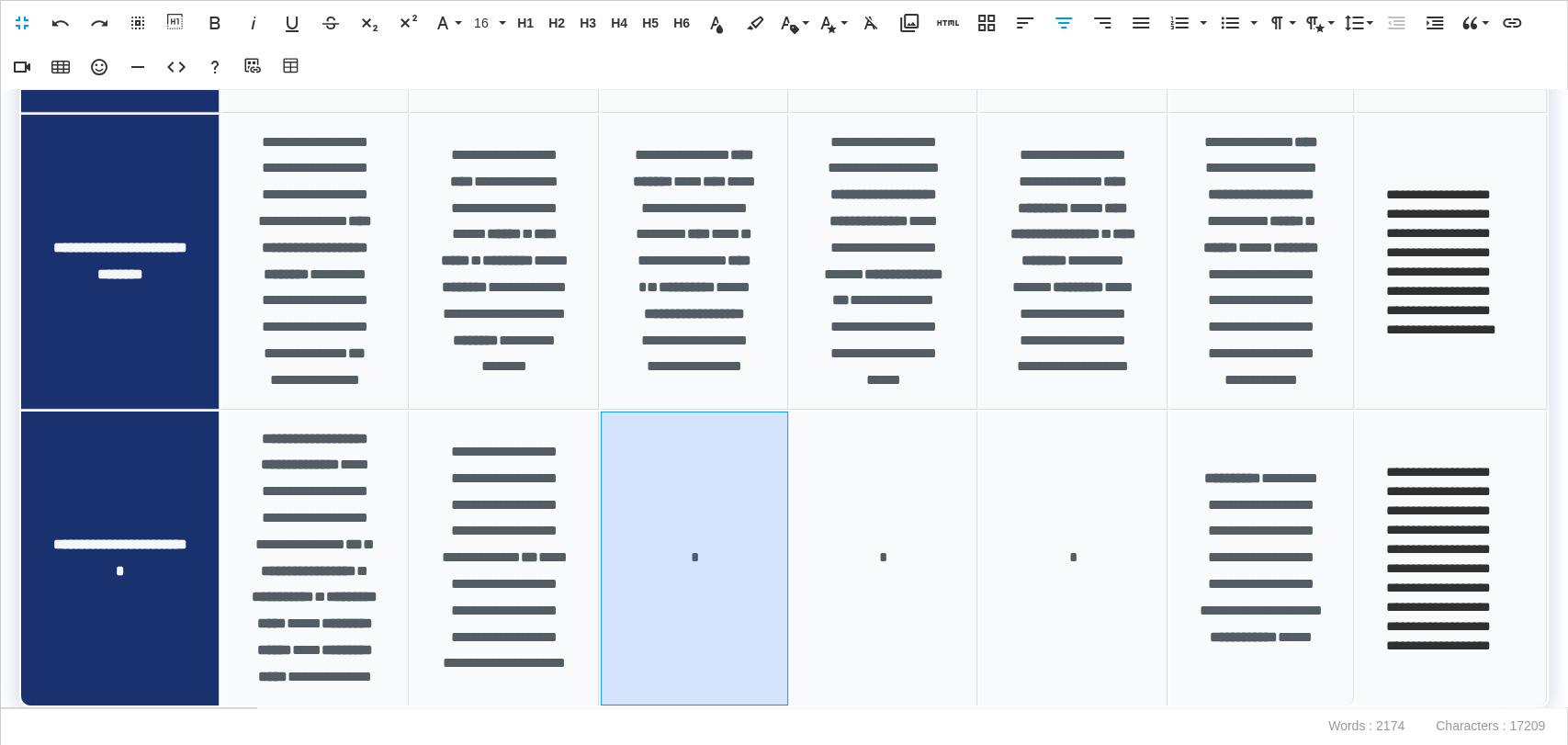 click on "*" at bounding box center (694, 559) 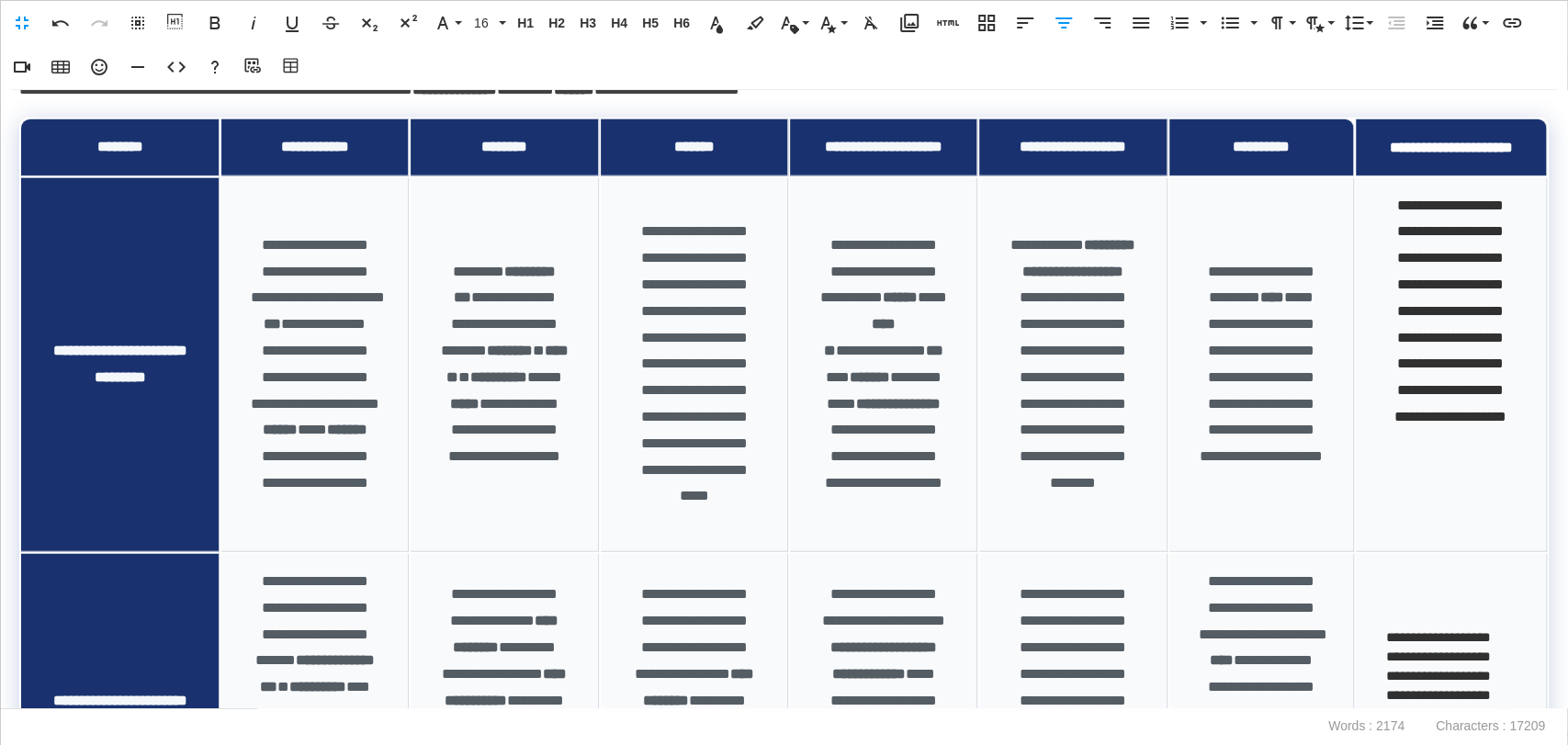 scroll, scrollTop: 2901, scrollLeft: 0, axis: vertical 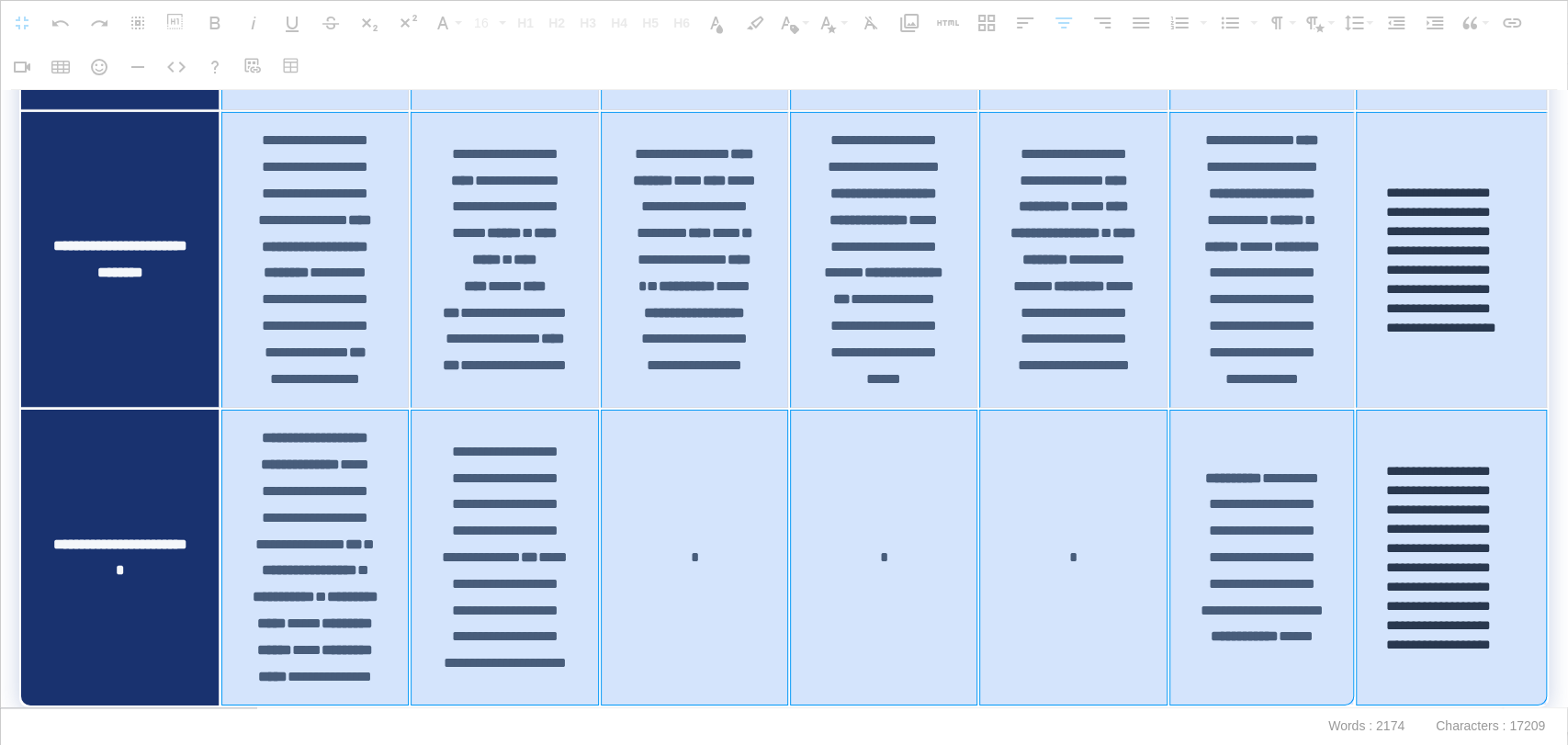 drag, startPoint x: 360, startPoint y: 369, endPoint x: 1389, endPoint y: 457, distance: 1032.756 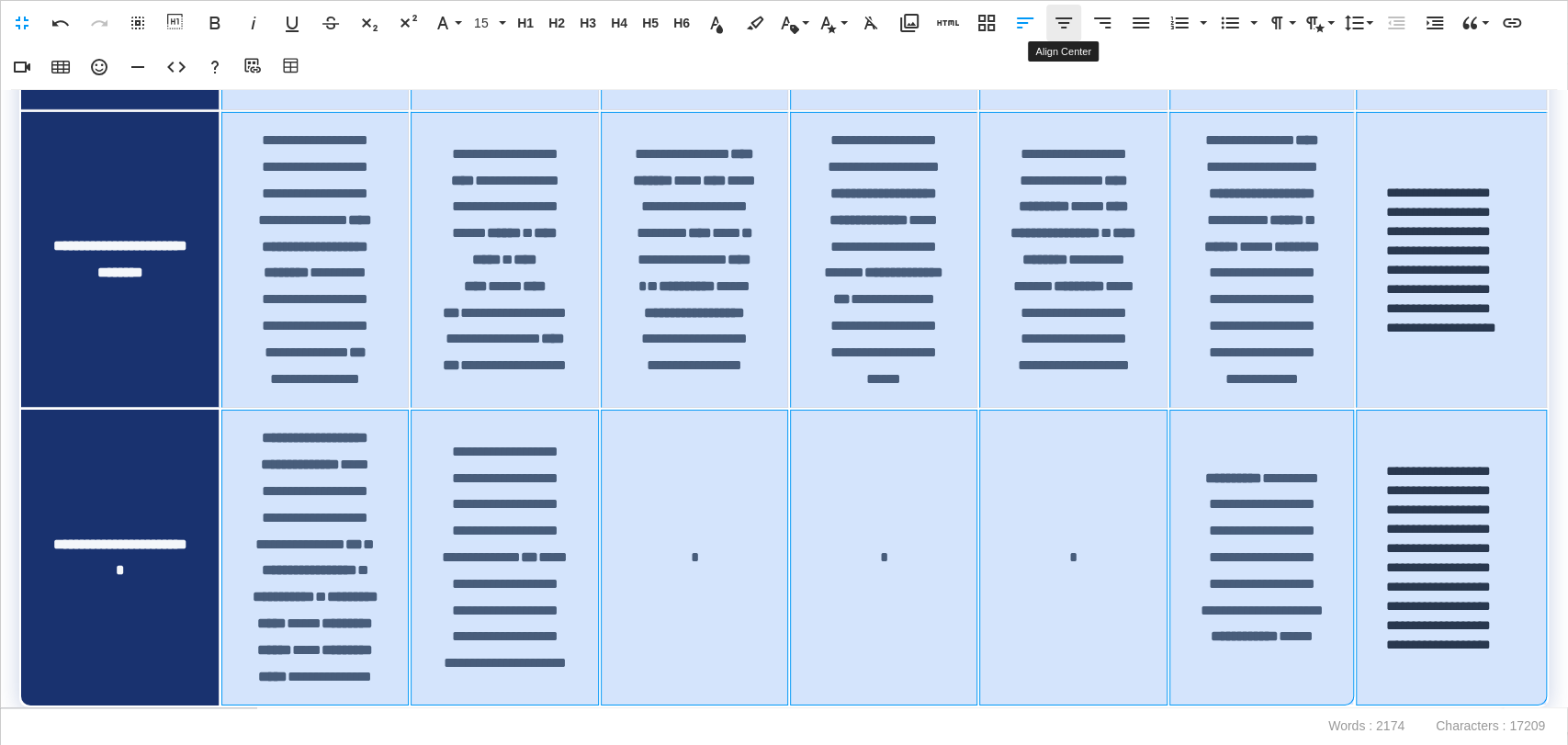 click 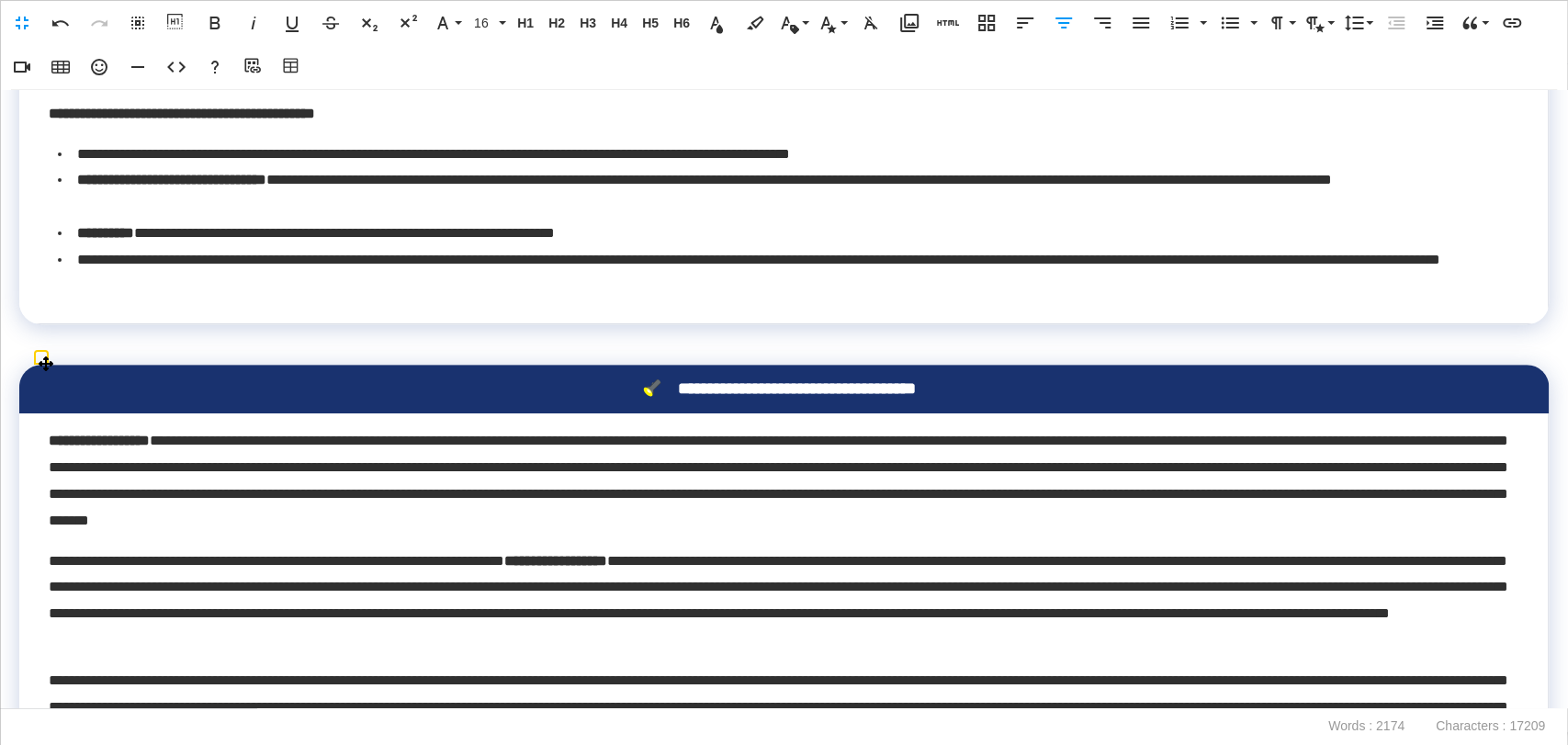 scroll, scrollTop: 816, scrollLeft: 0, axis: vertical 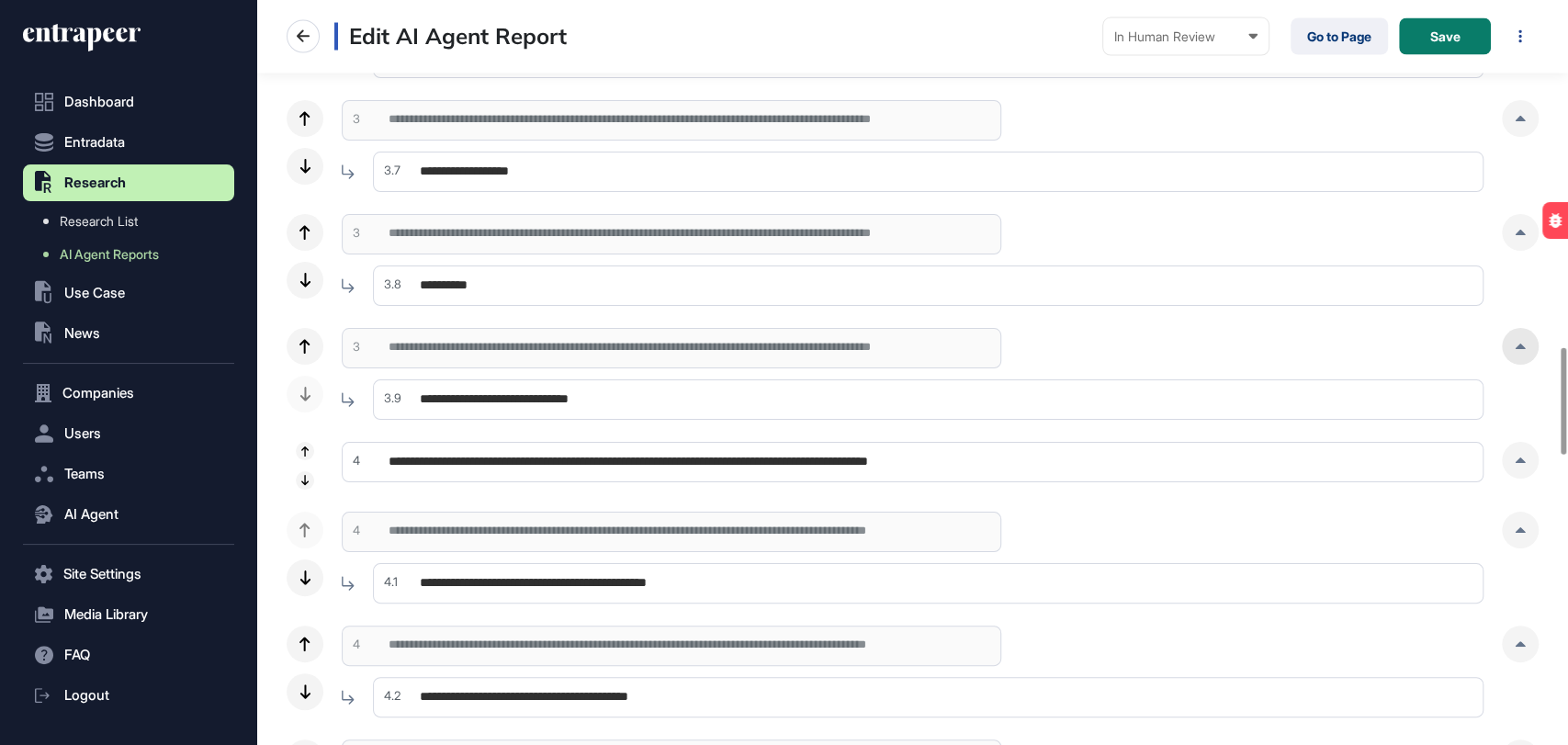 click at bounding box center [1520, 346] 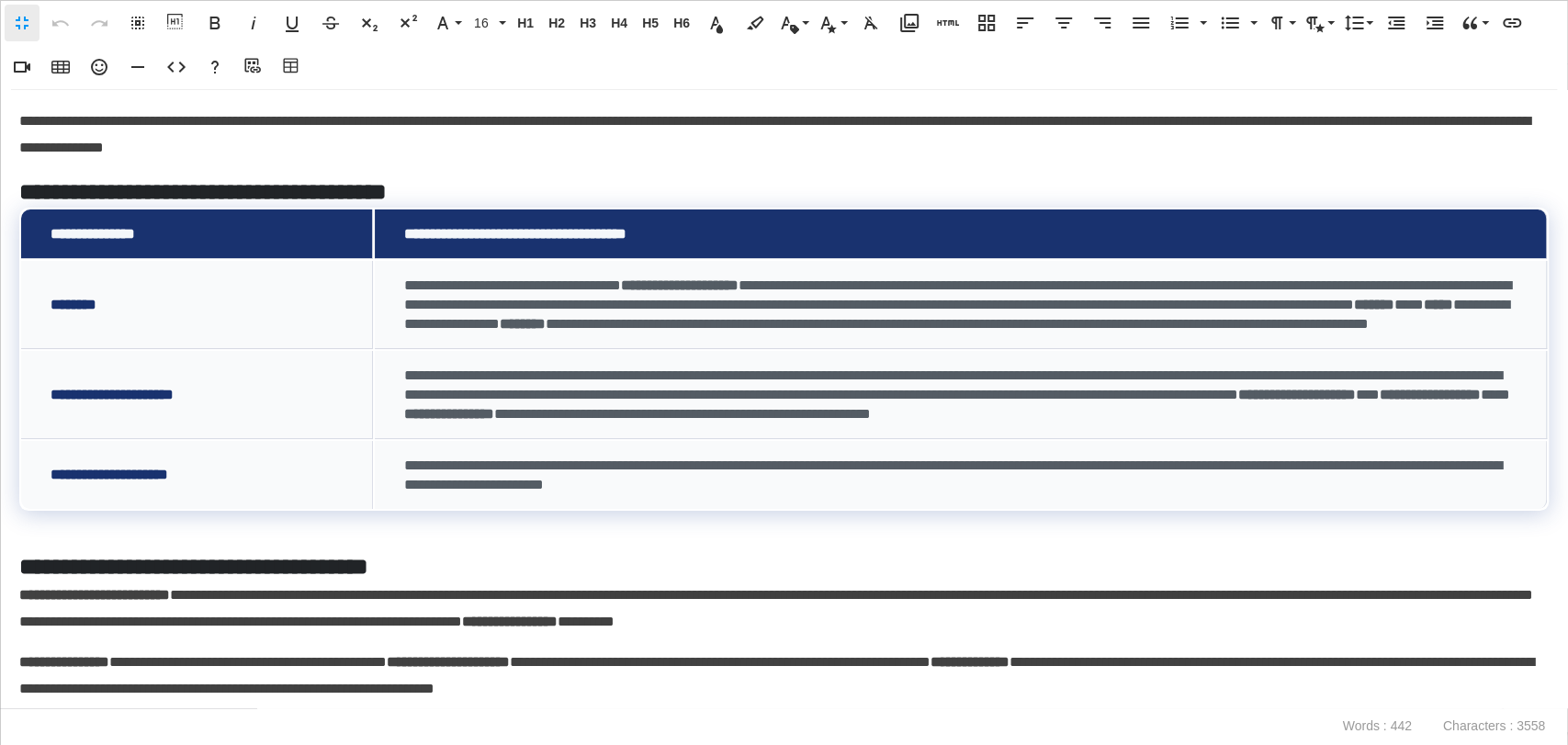 scroll, scrollTop: 0, scrollLeft: 7, axis: horizontal 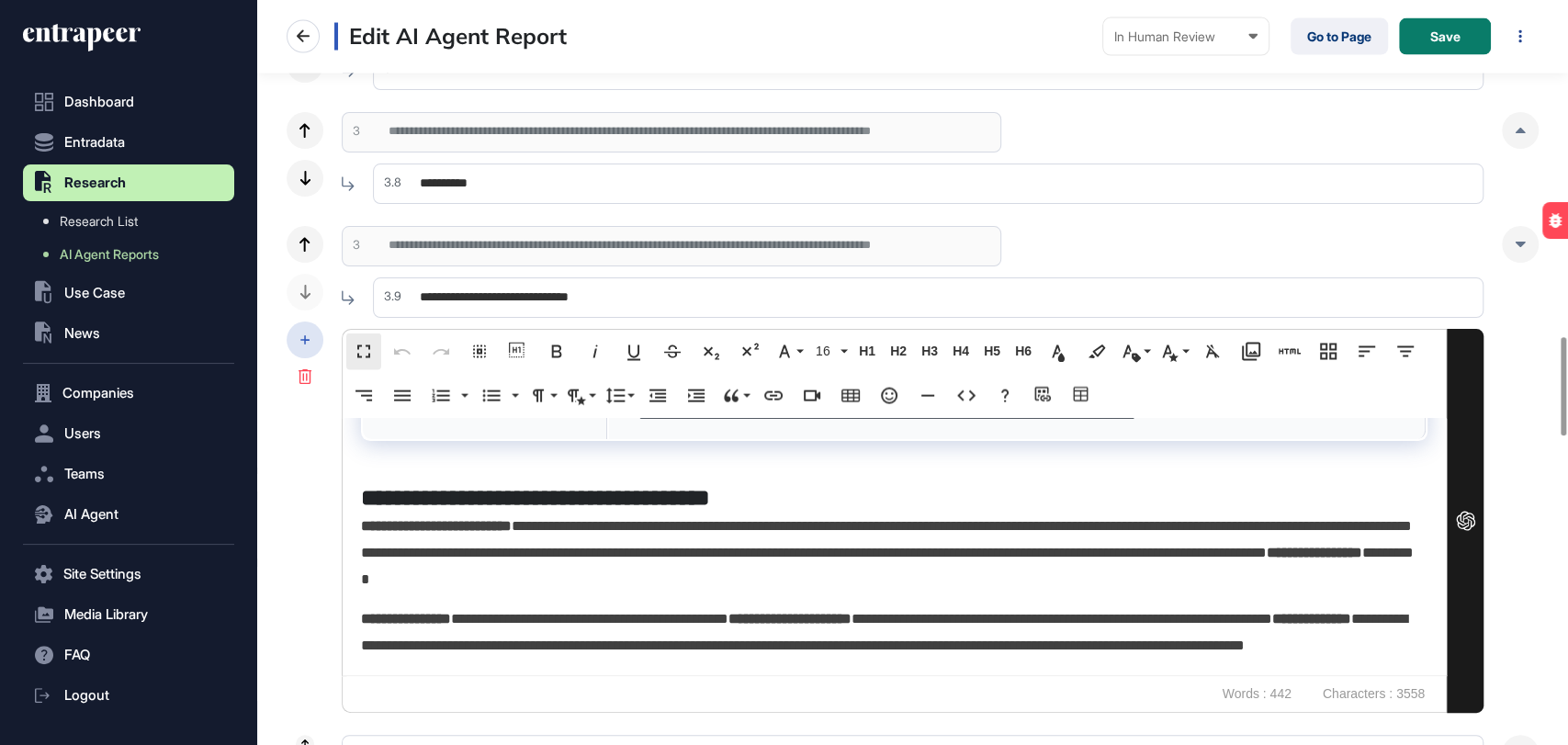 click 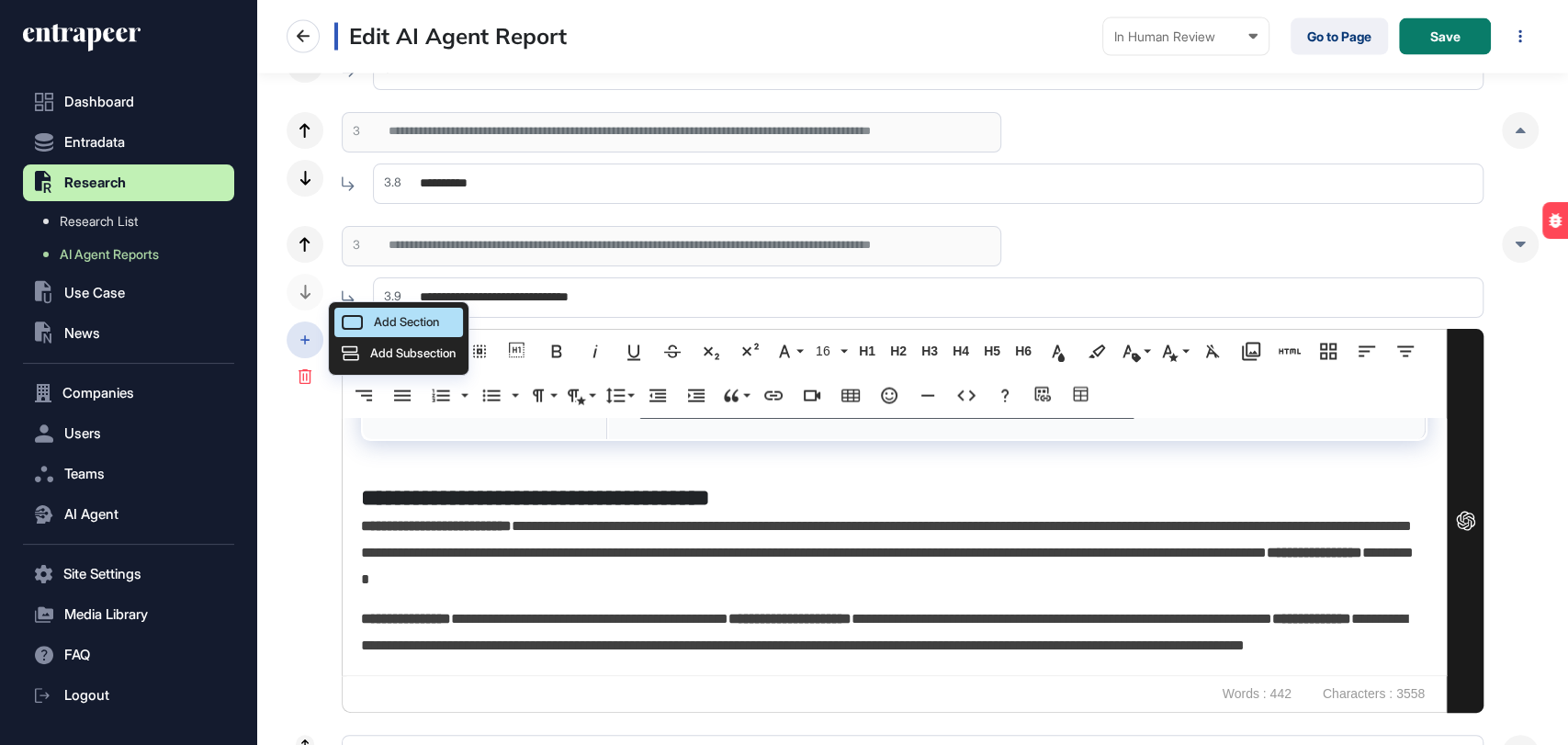 click on "Add Section" at bounding box center [406, 322] 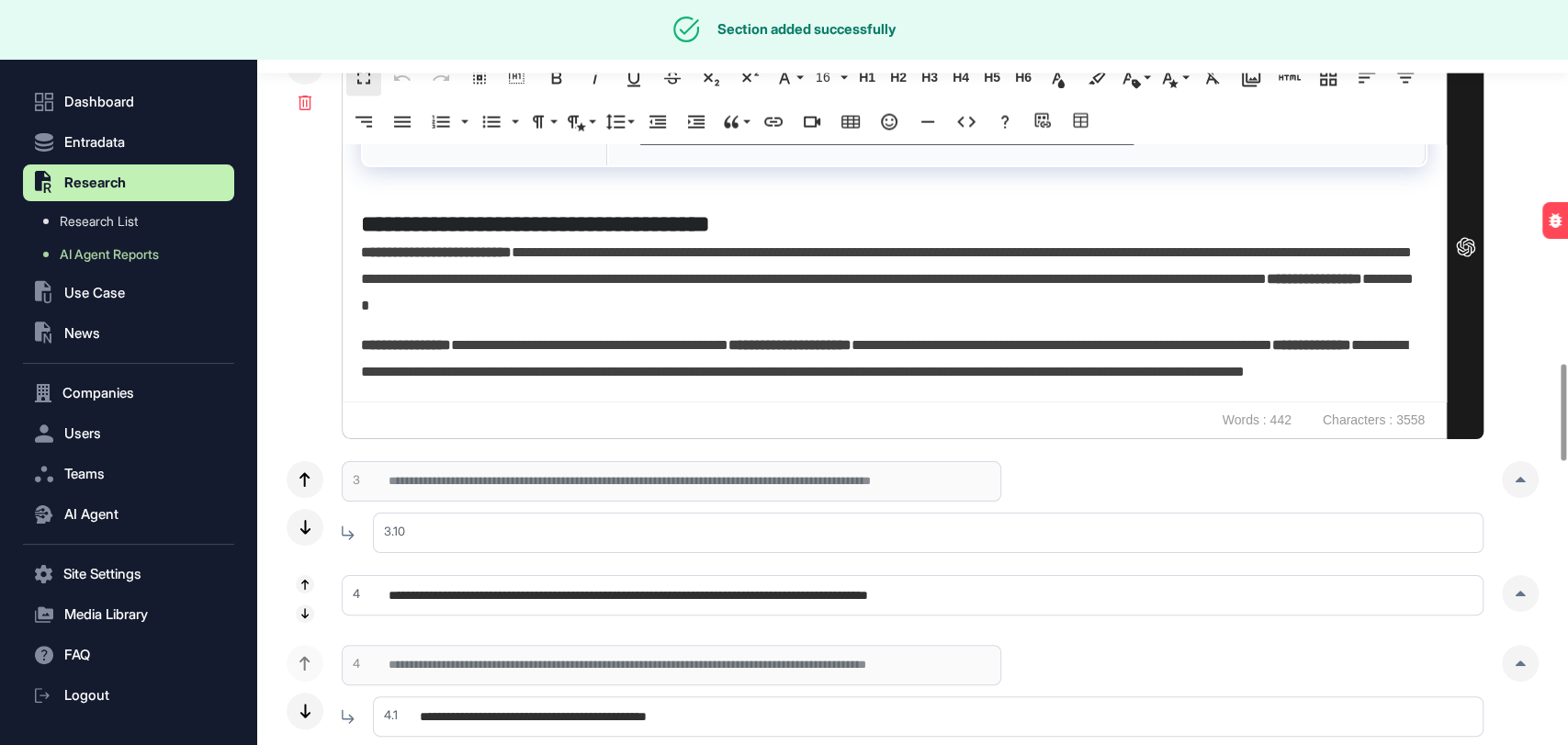 scroll, scrollTop: 2837, scrollLeft: 0, axis: vertical 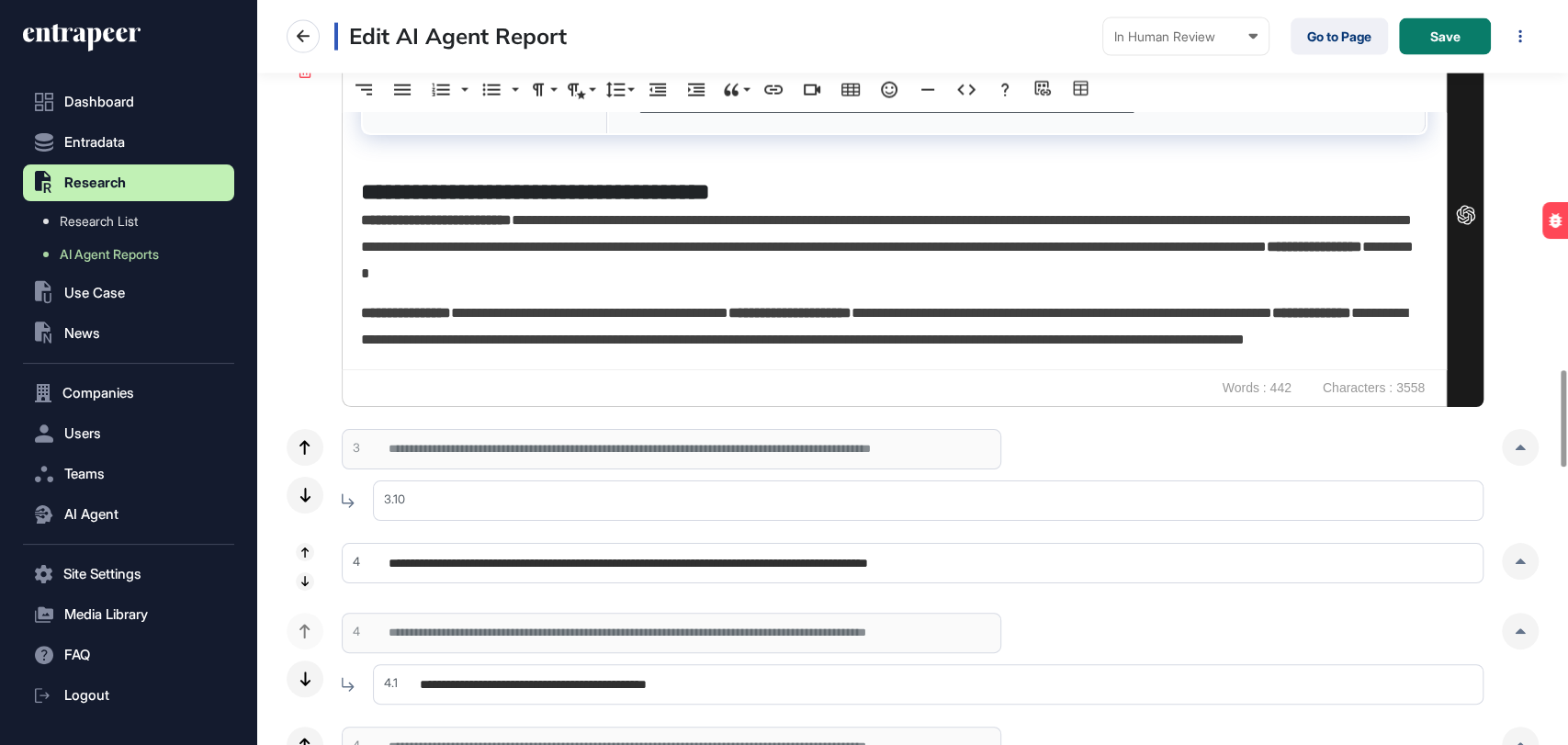click at bounding box center (928, 501) 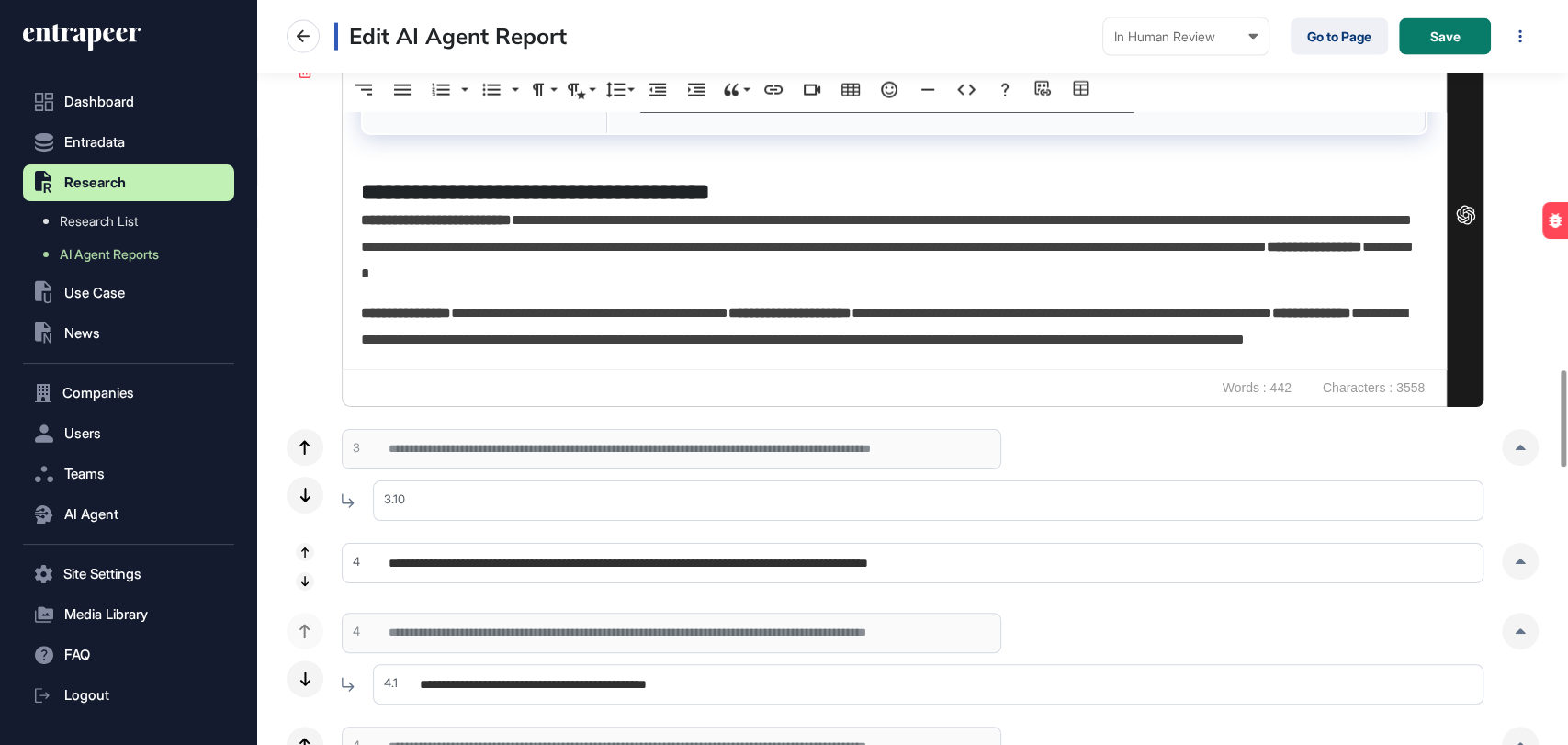 paste on "**********" 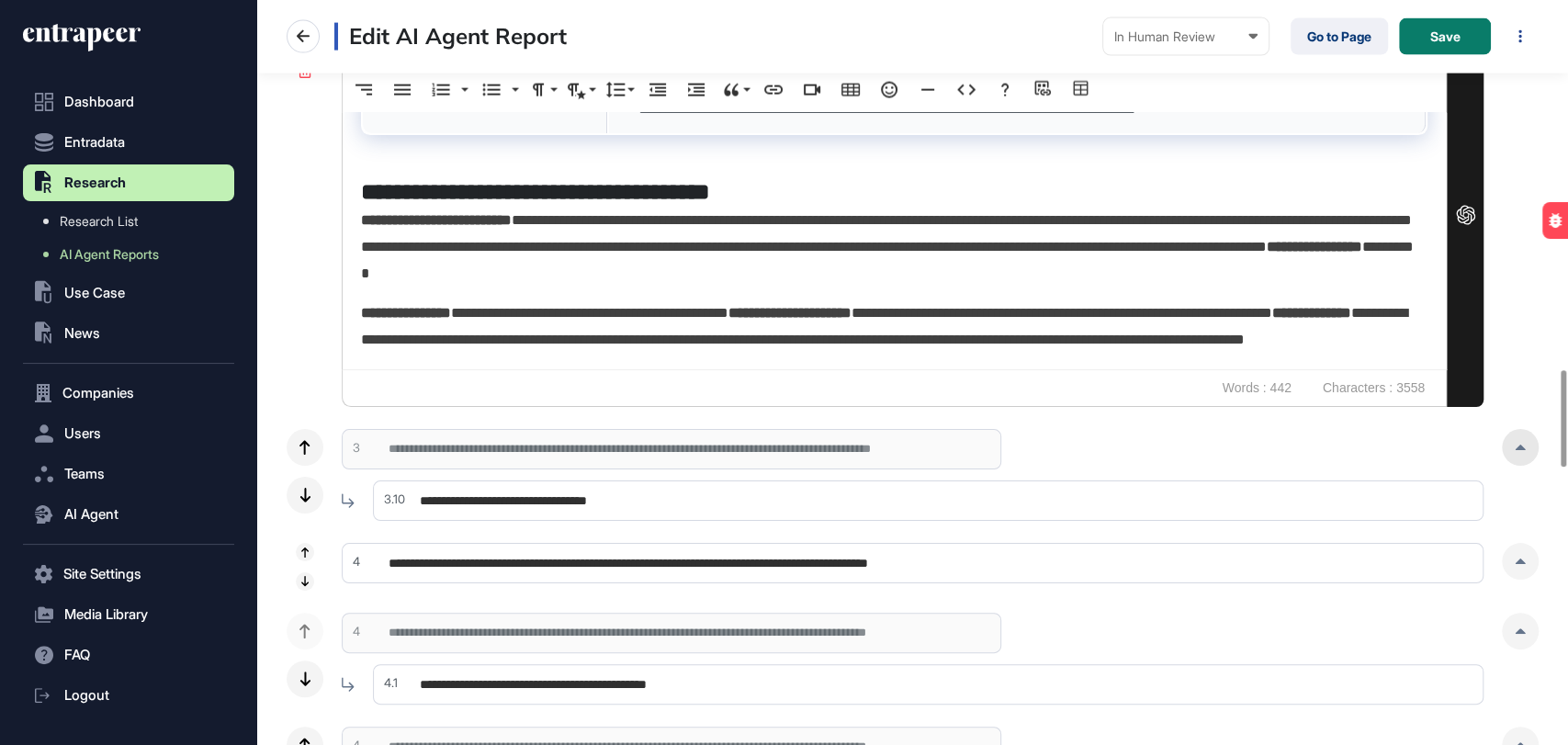 type on "**********" 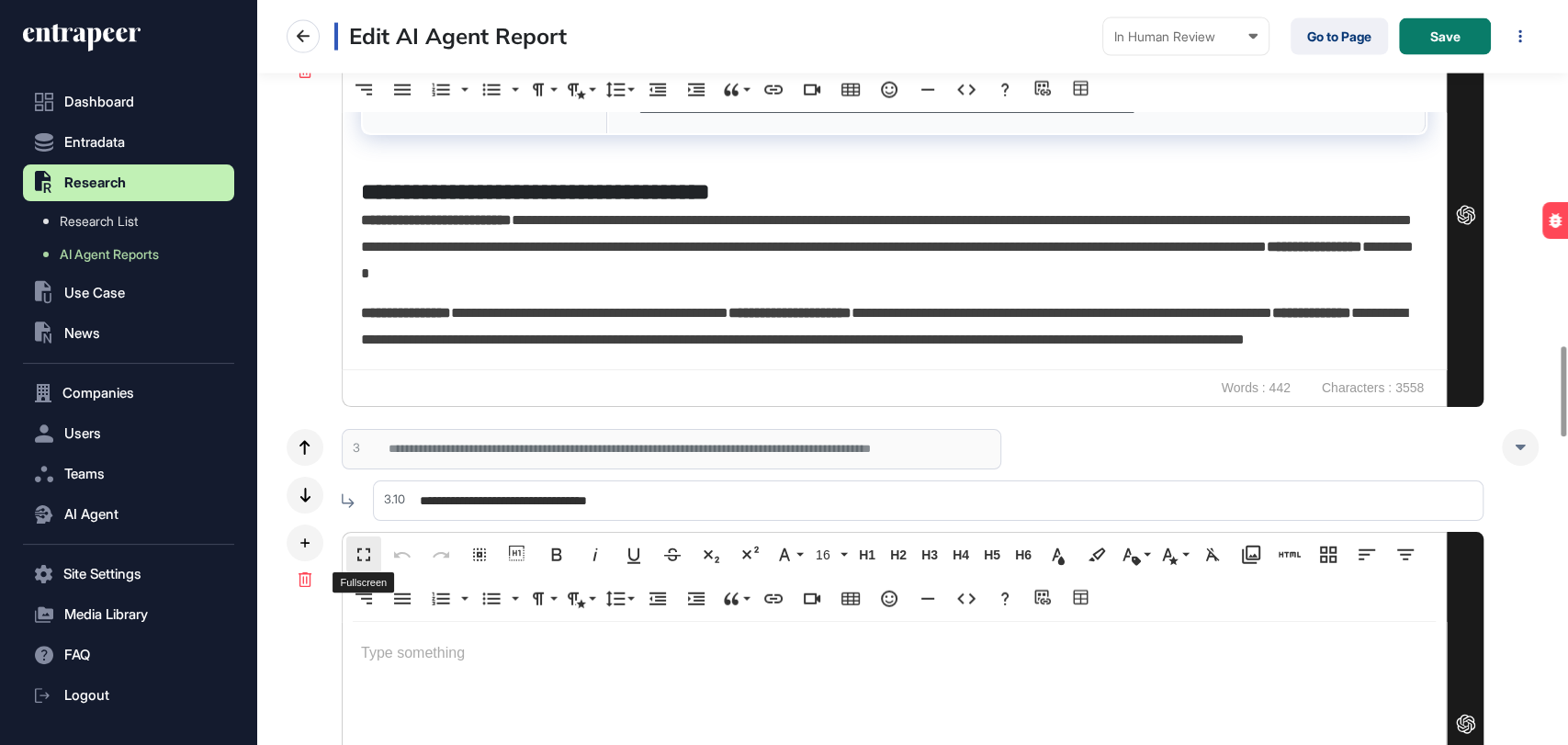 click on "Fullscreen" at bounding box center [364, 555] 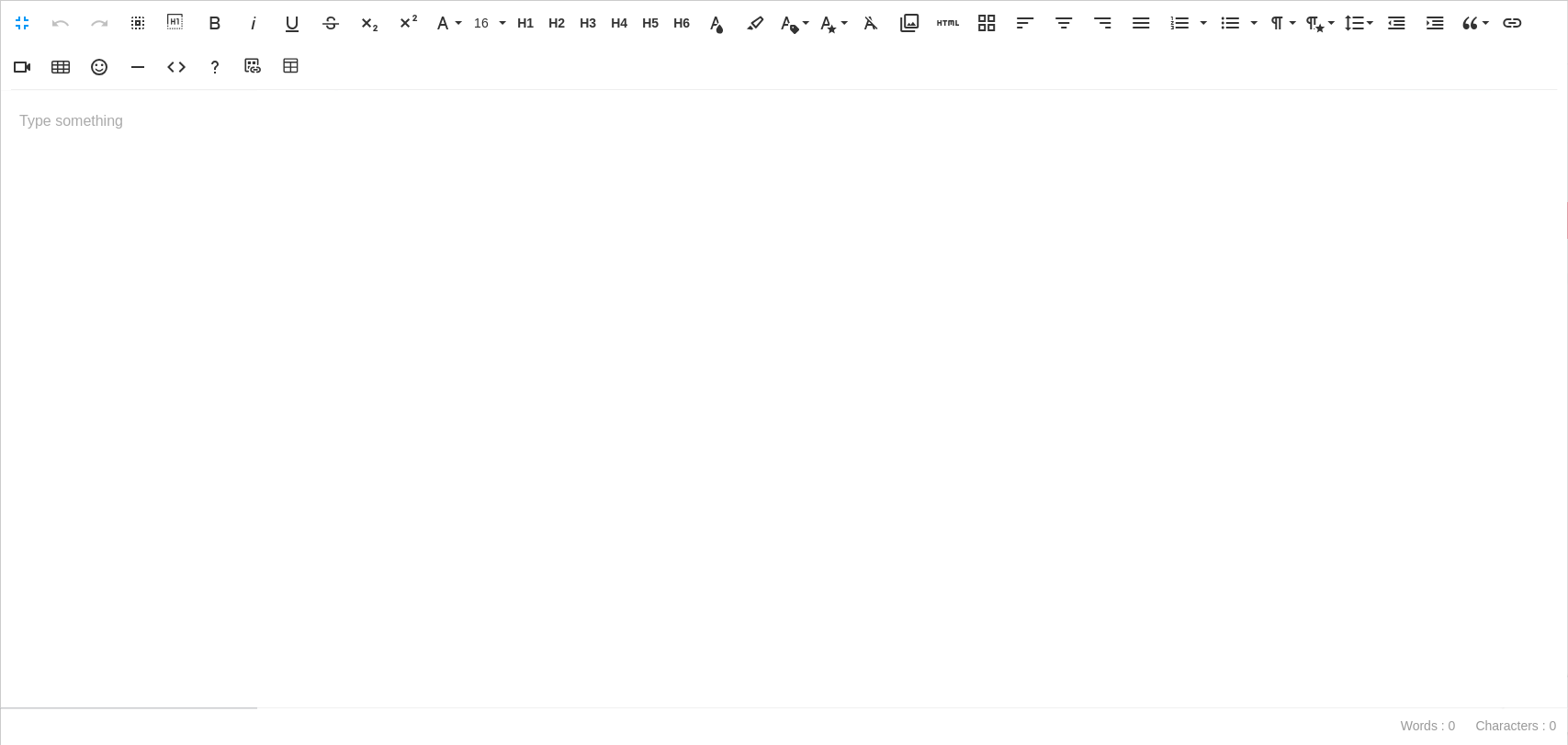 scroll, scrollTop: 744, scrollLeft: 1310, axis: both 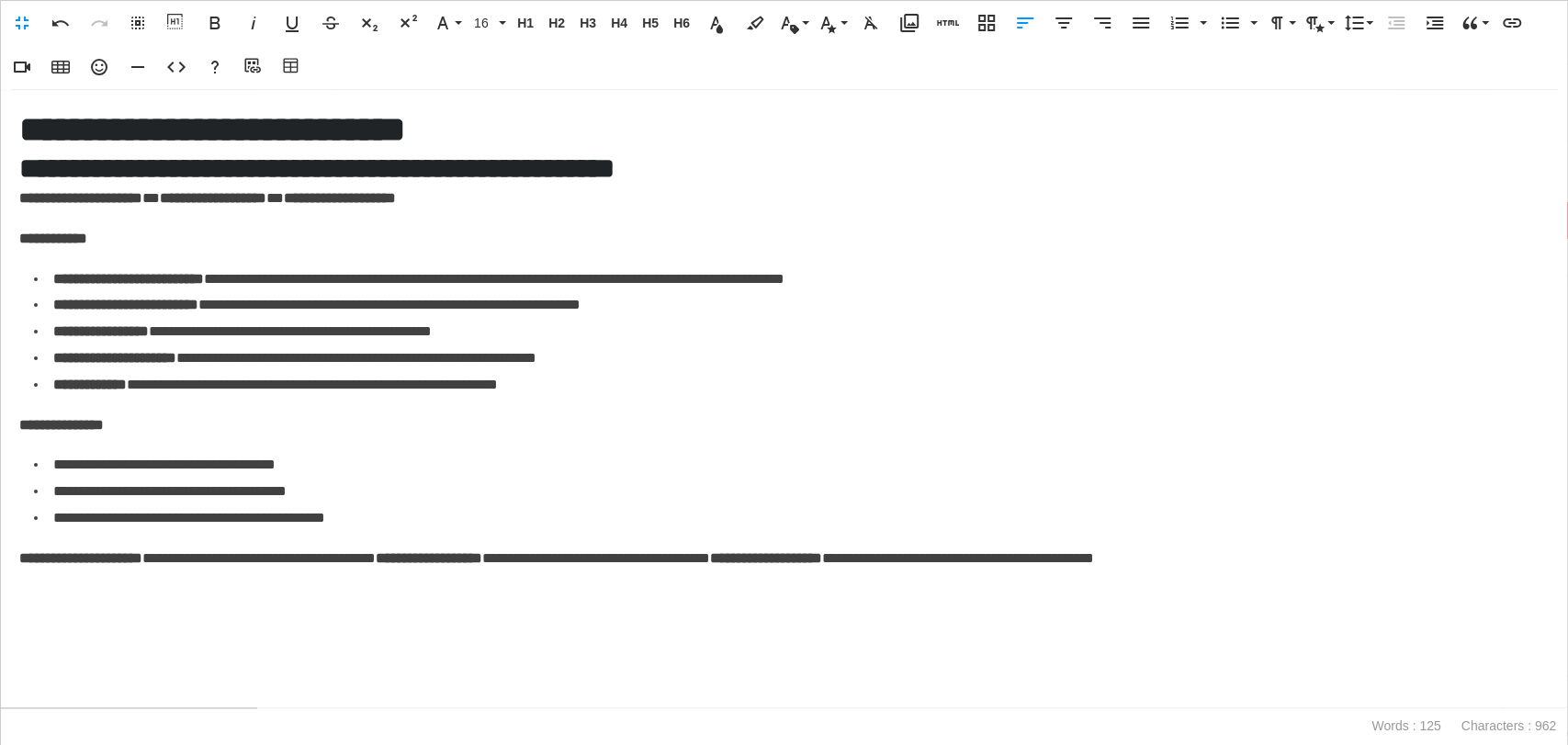 click on "**********" at bounding box center (784, 130) 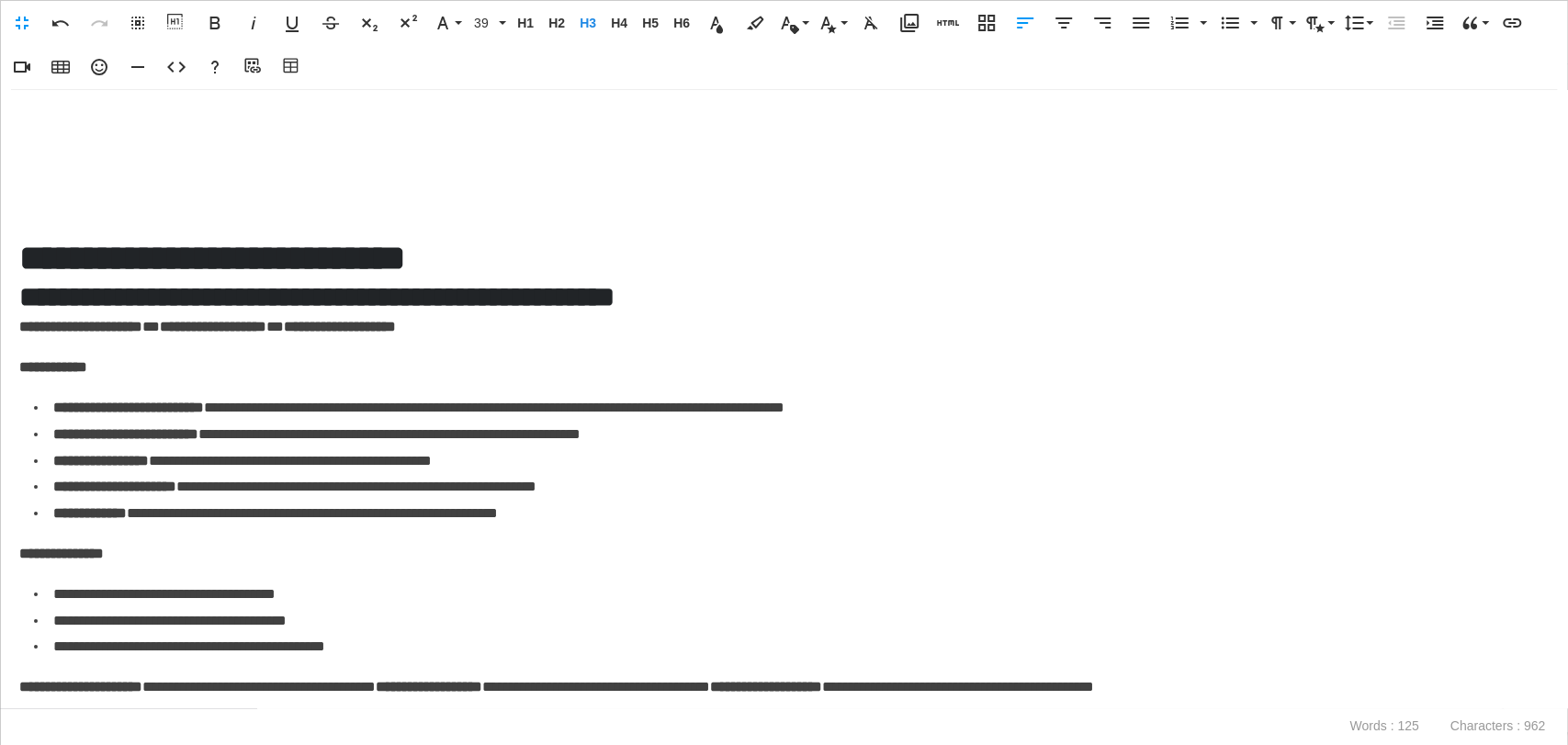 click at bounding box center [784, 130] 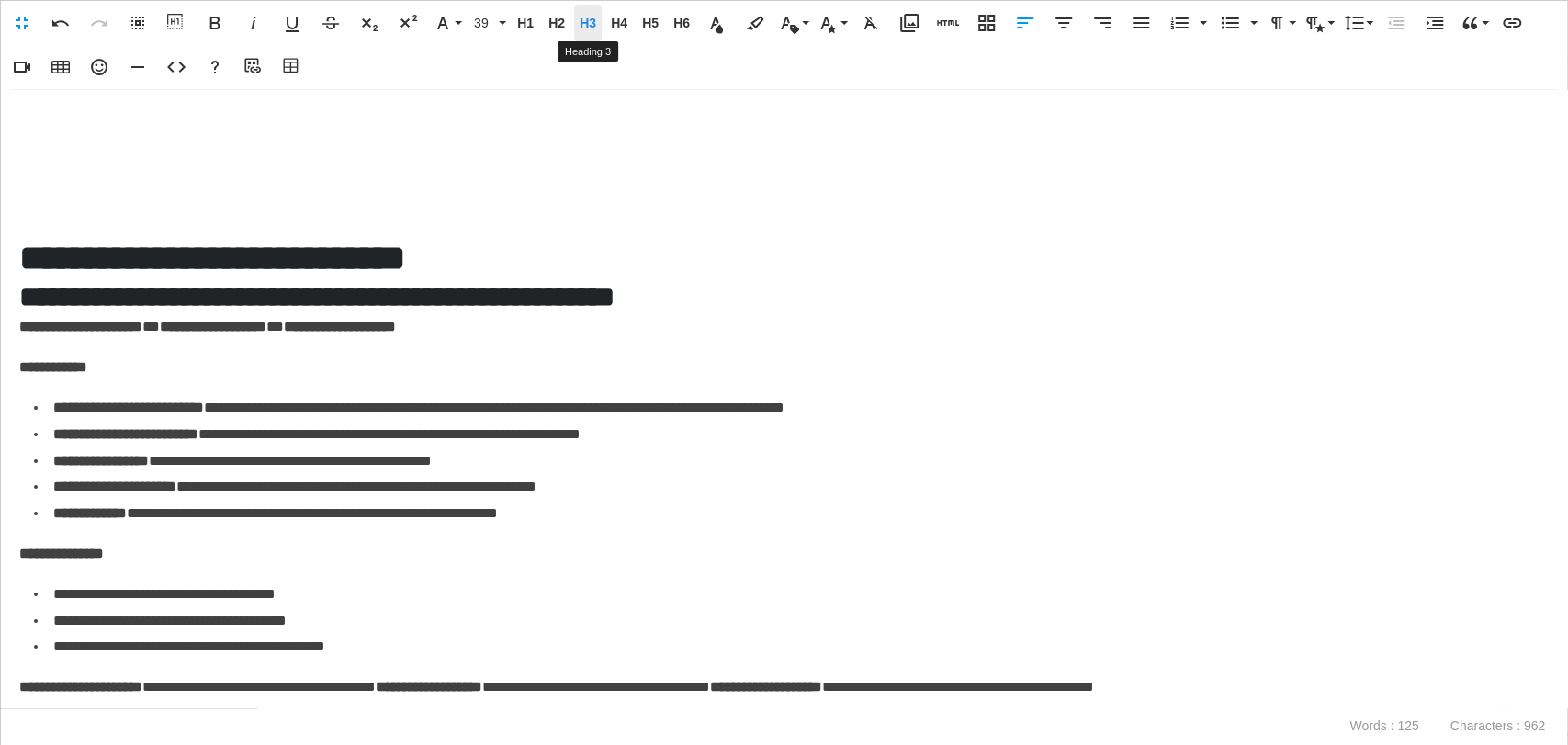 click on "H3" at bounding box center [588, 23] 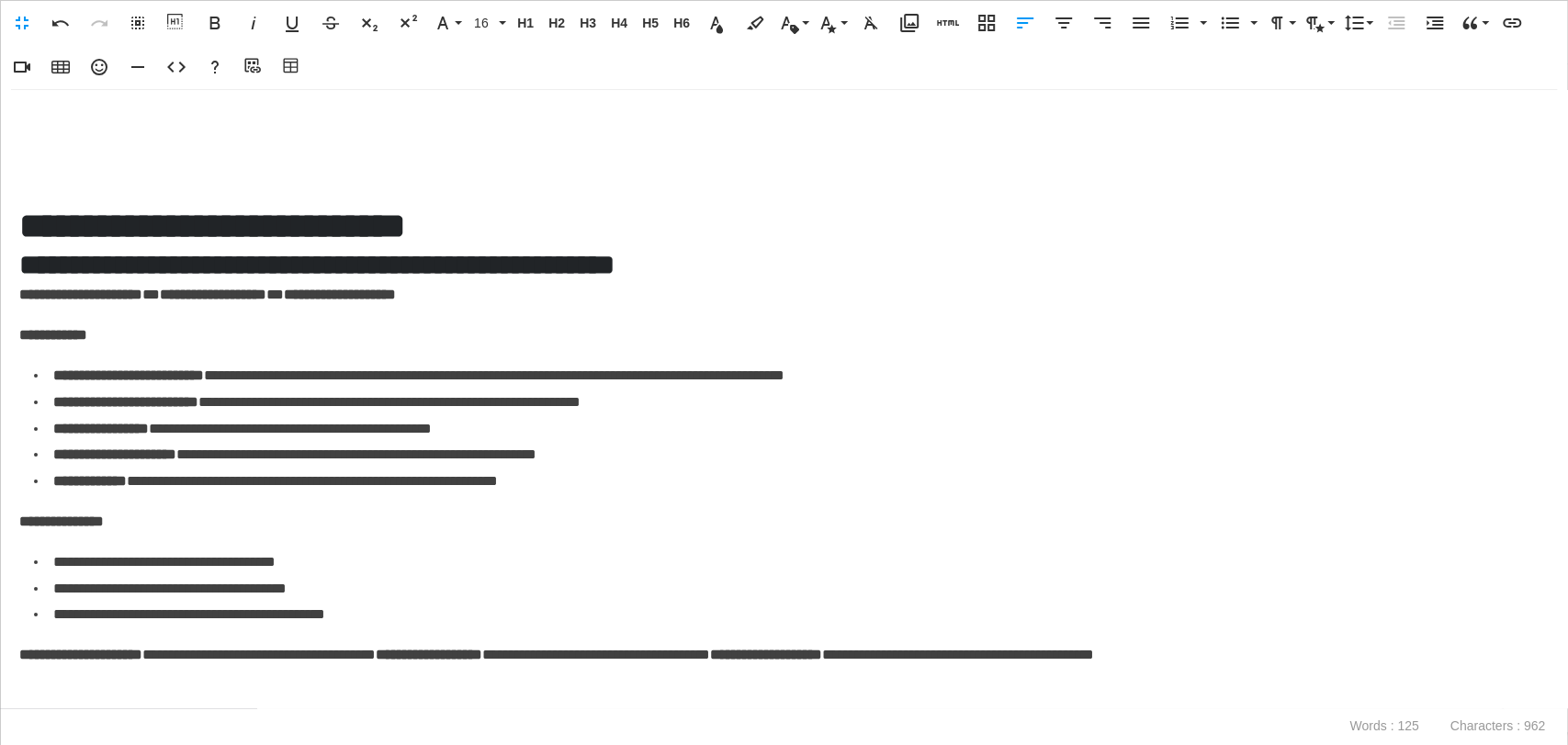 scroll, scrollTop: 30, scrollLeft: 0, axis: vertical 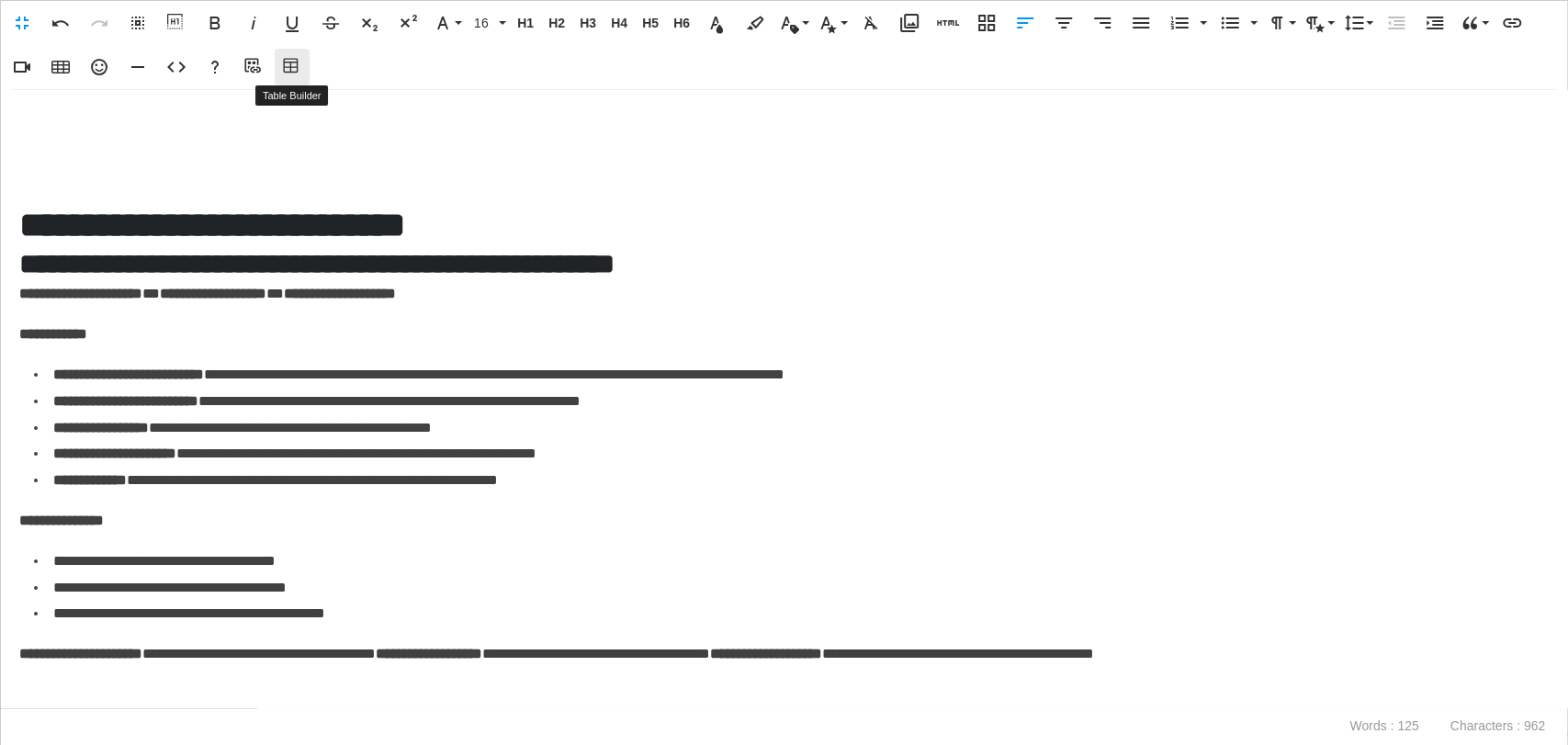 click on "Table Builder" at bounding box center [292, 67] 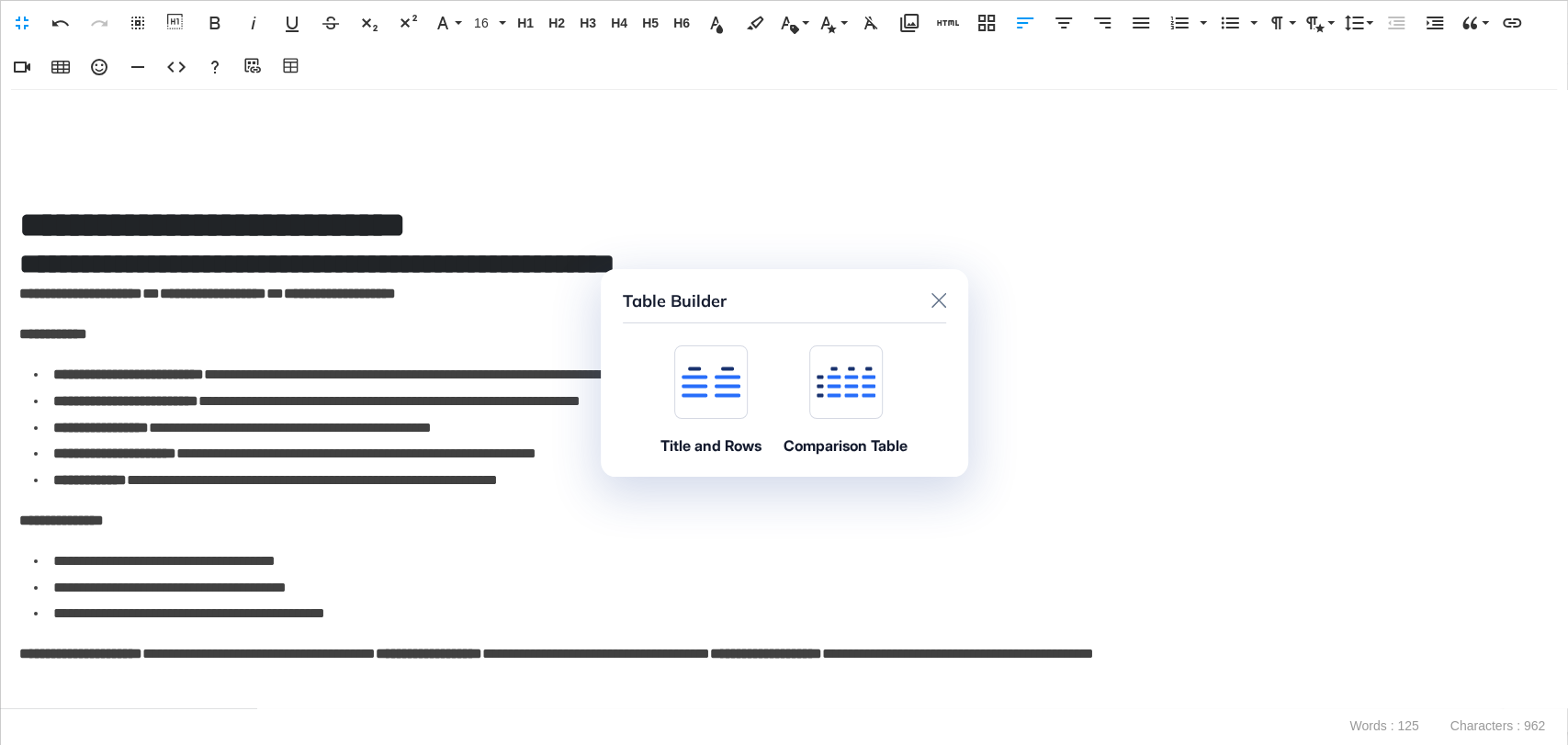 click 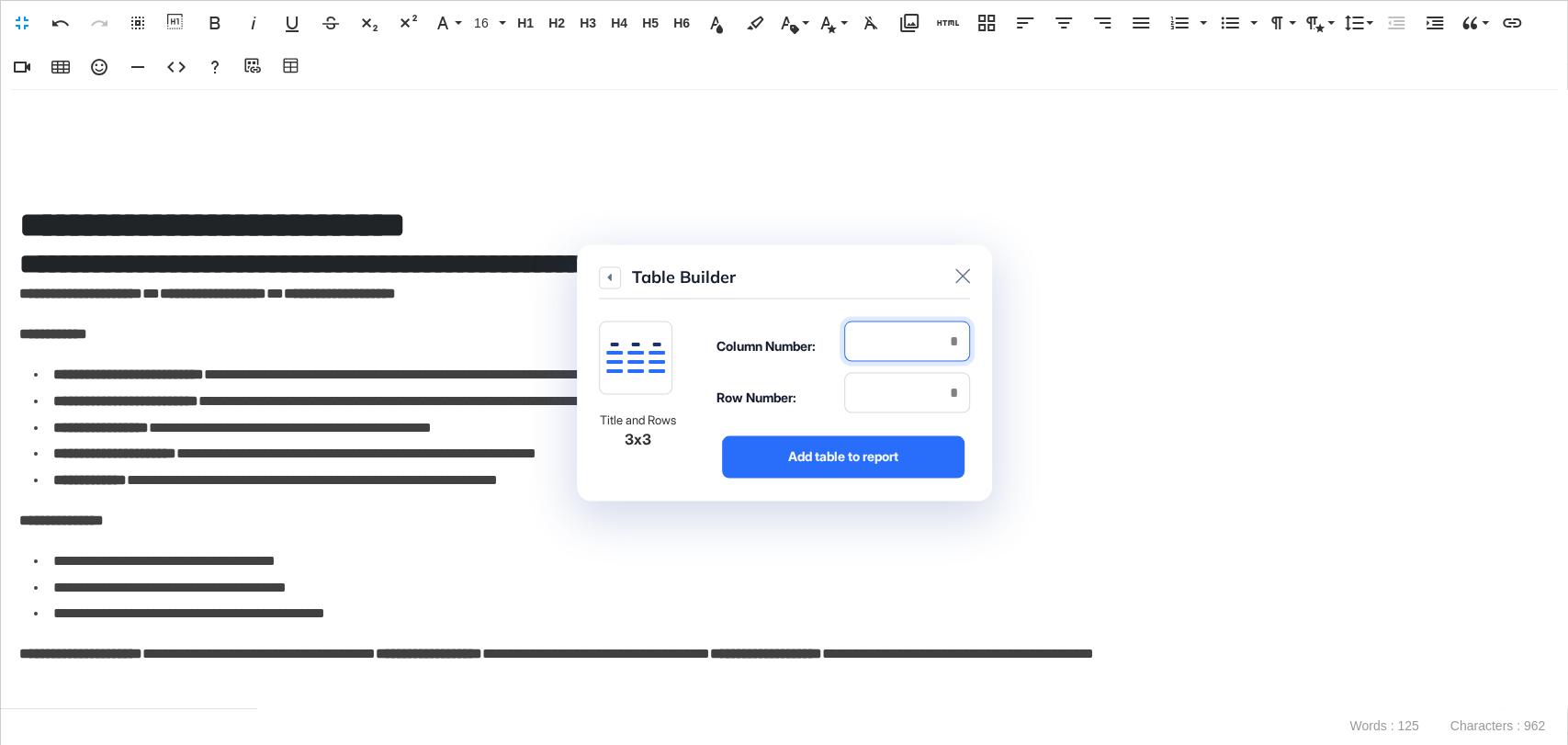 click at bounding box center [907, 341] 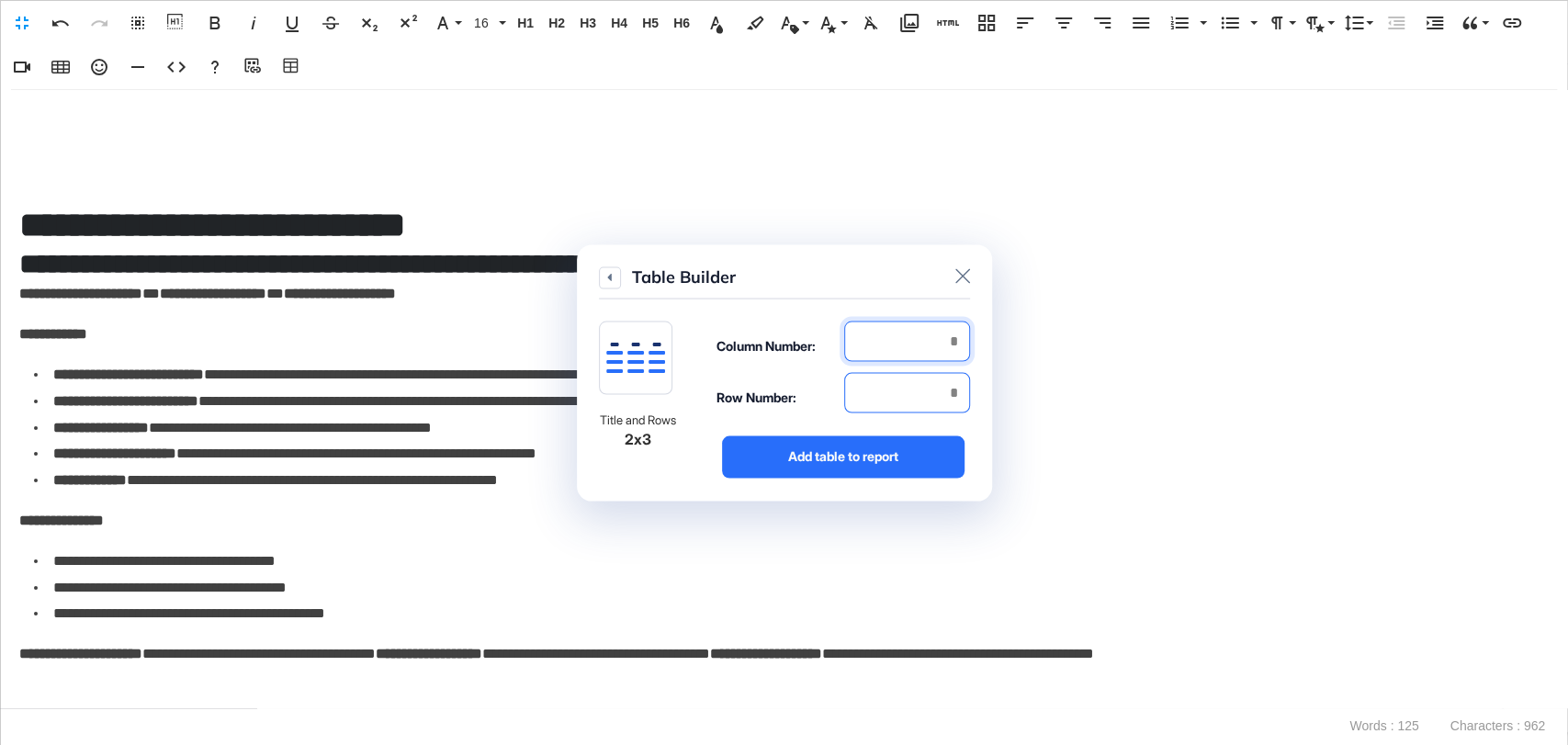 type on "*" 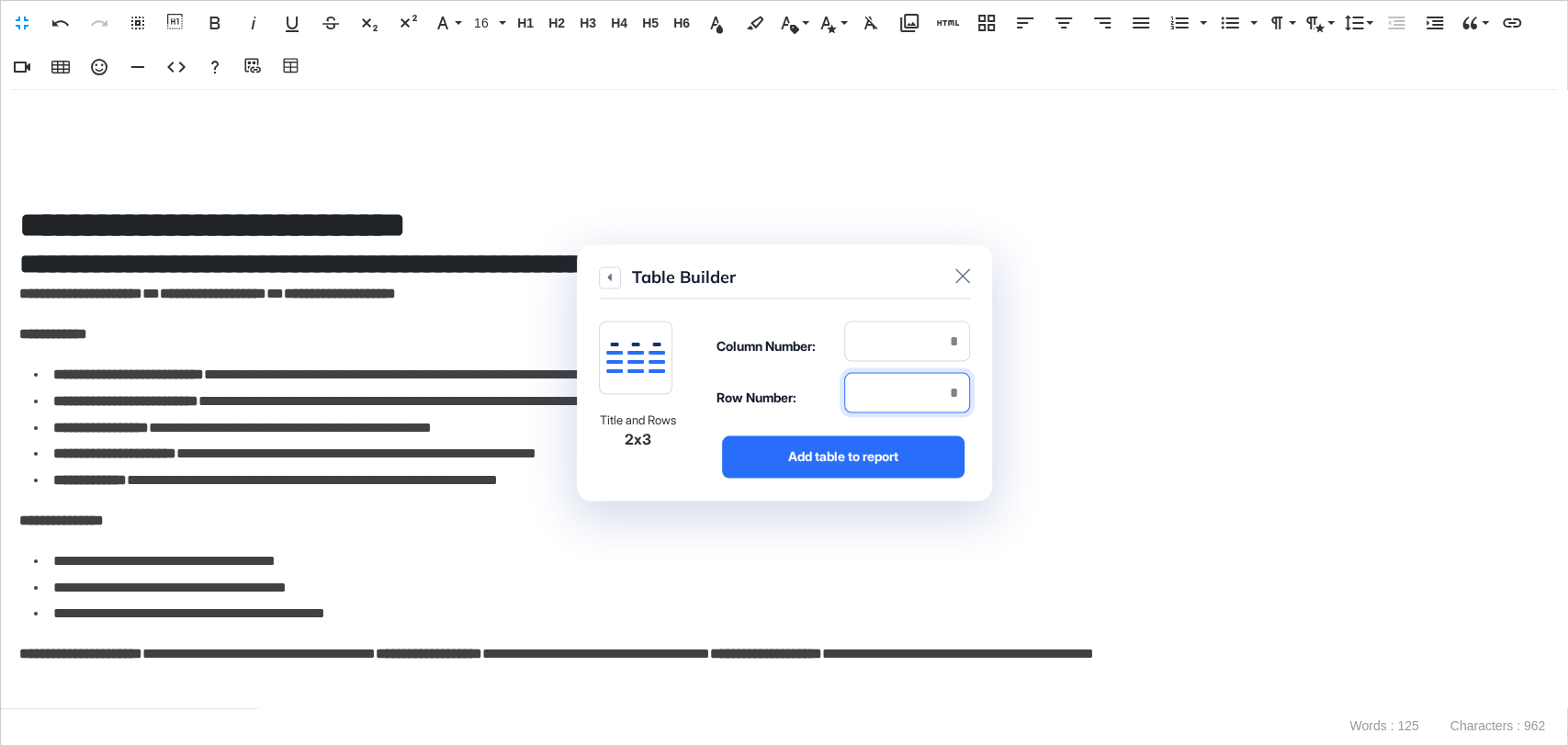 click at bounding box center [907, 392] 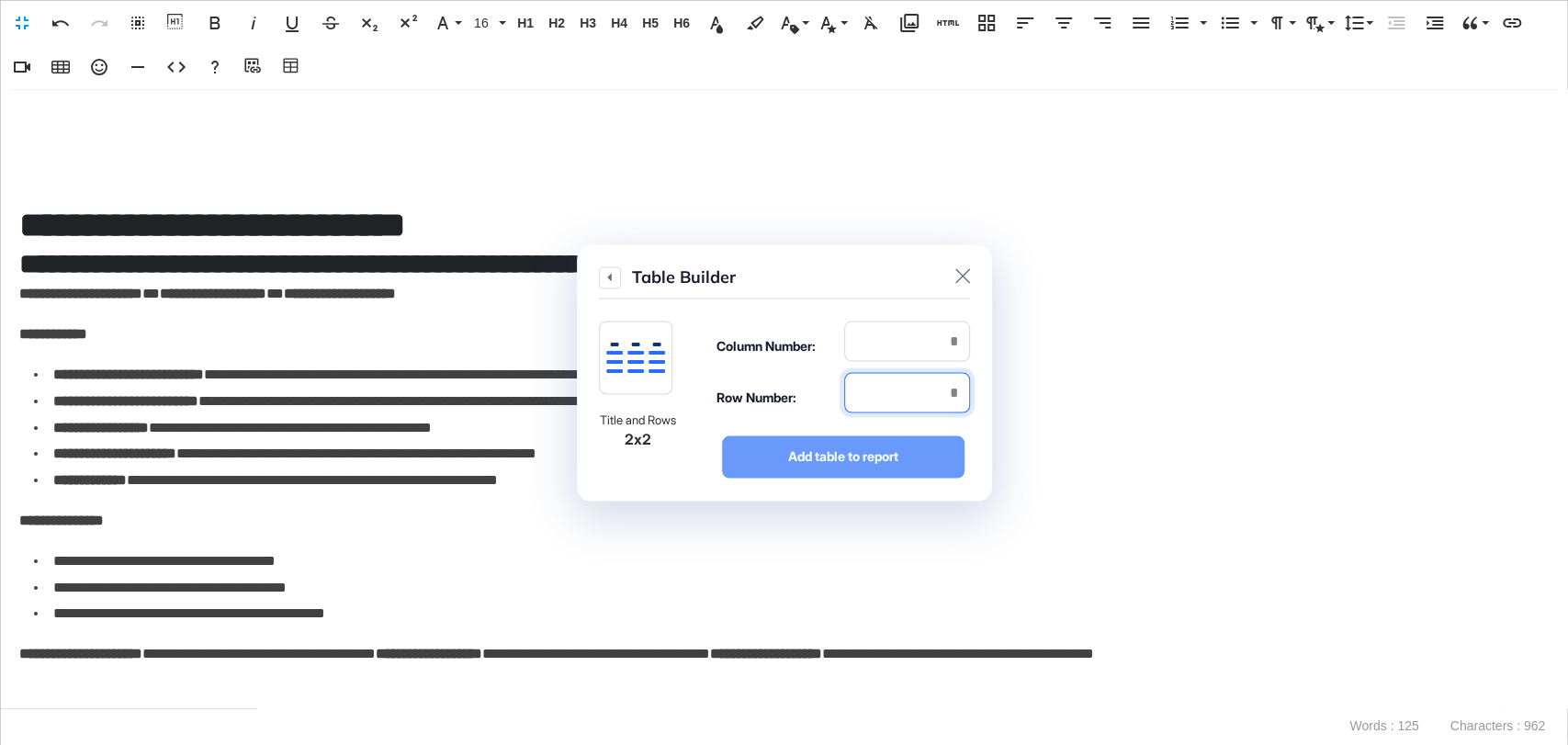 type on "*" 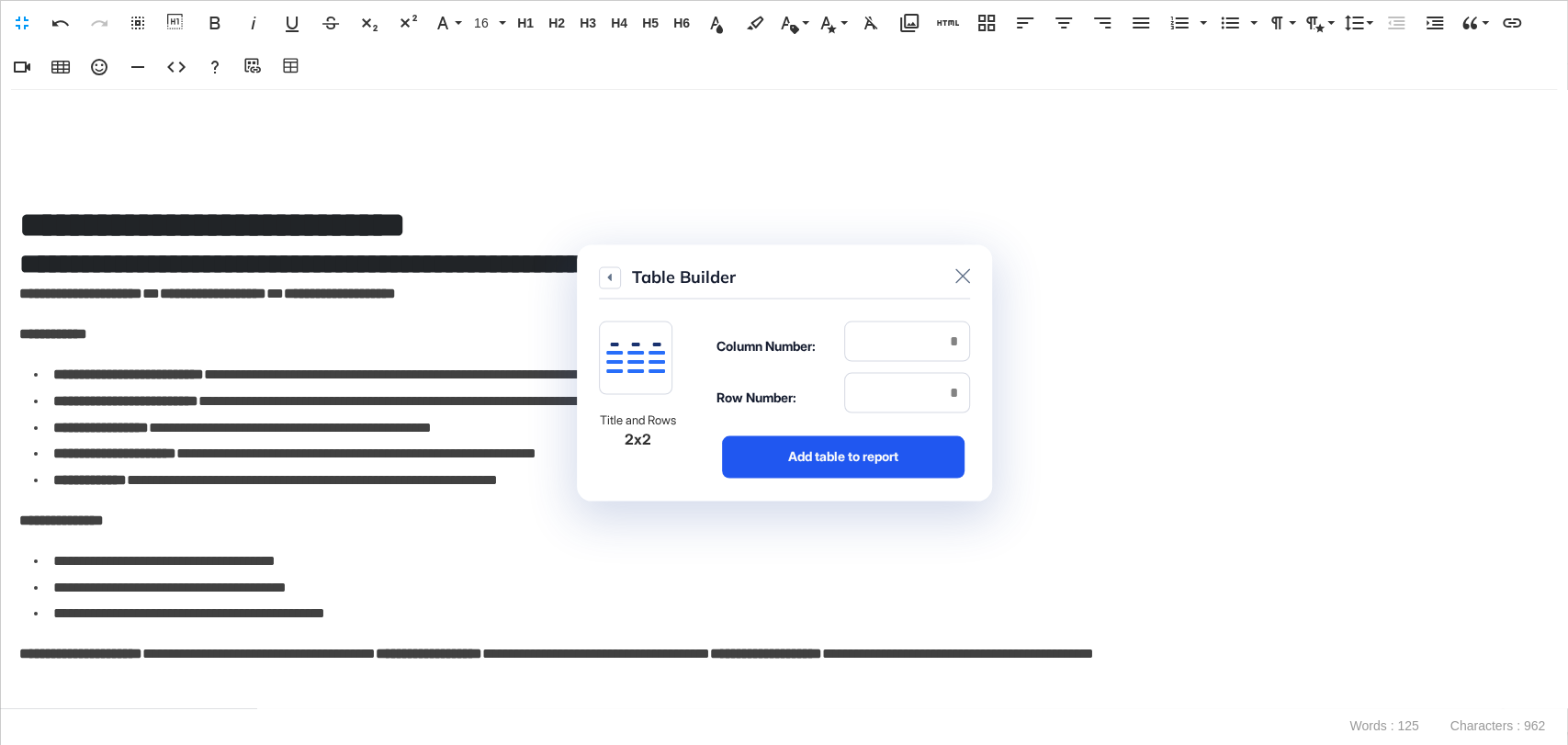 click on "Add table to report" at bounding box center (843, 457) 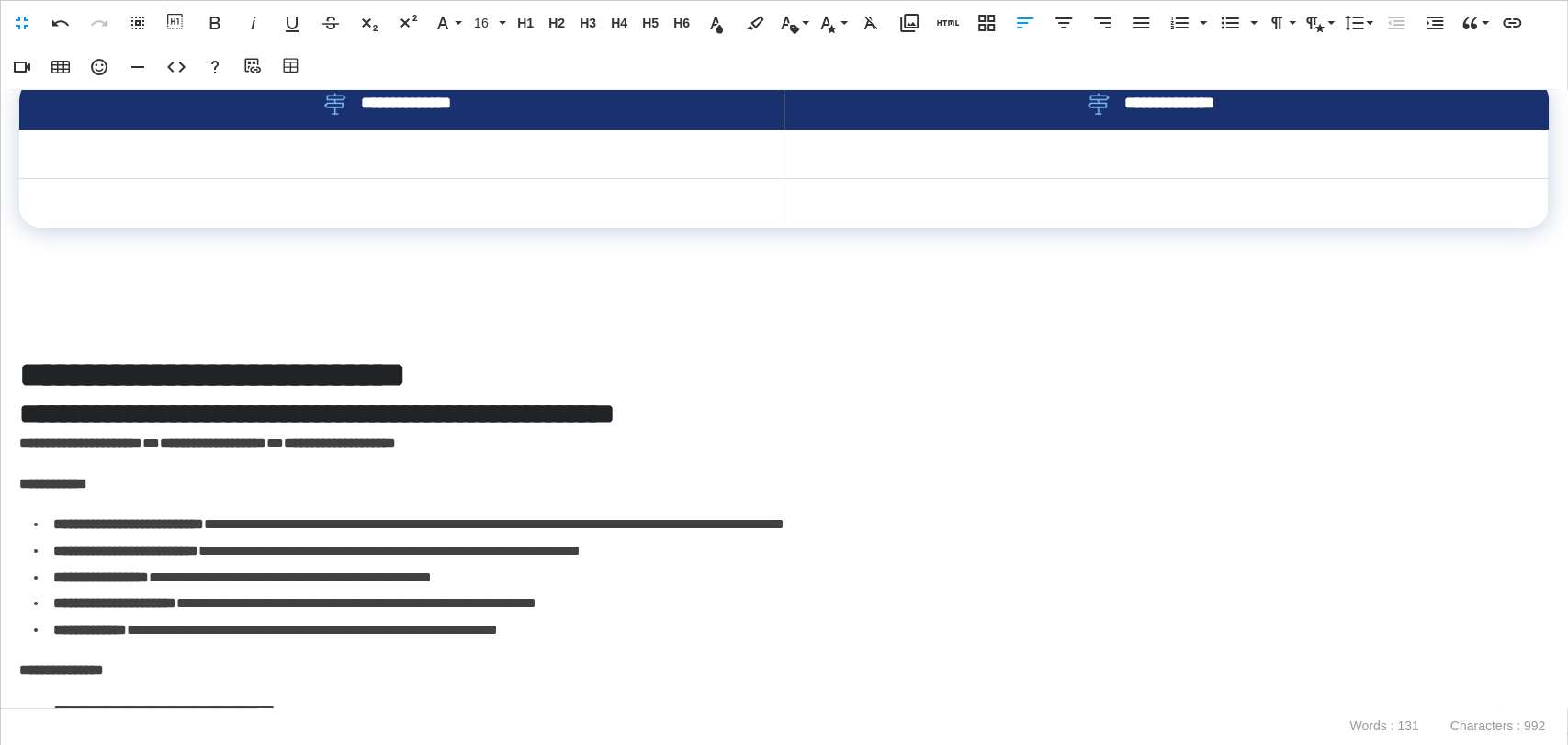 scroll, scrollTop: 0, scrollLeft: 0, axis: both 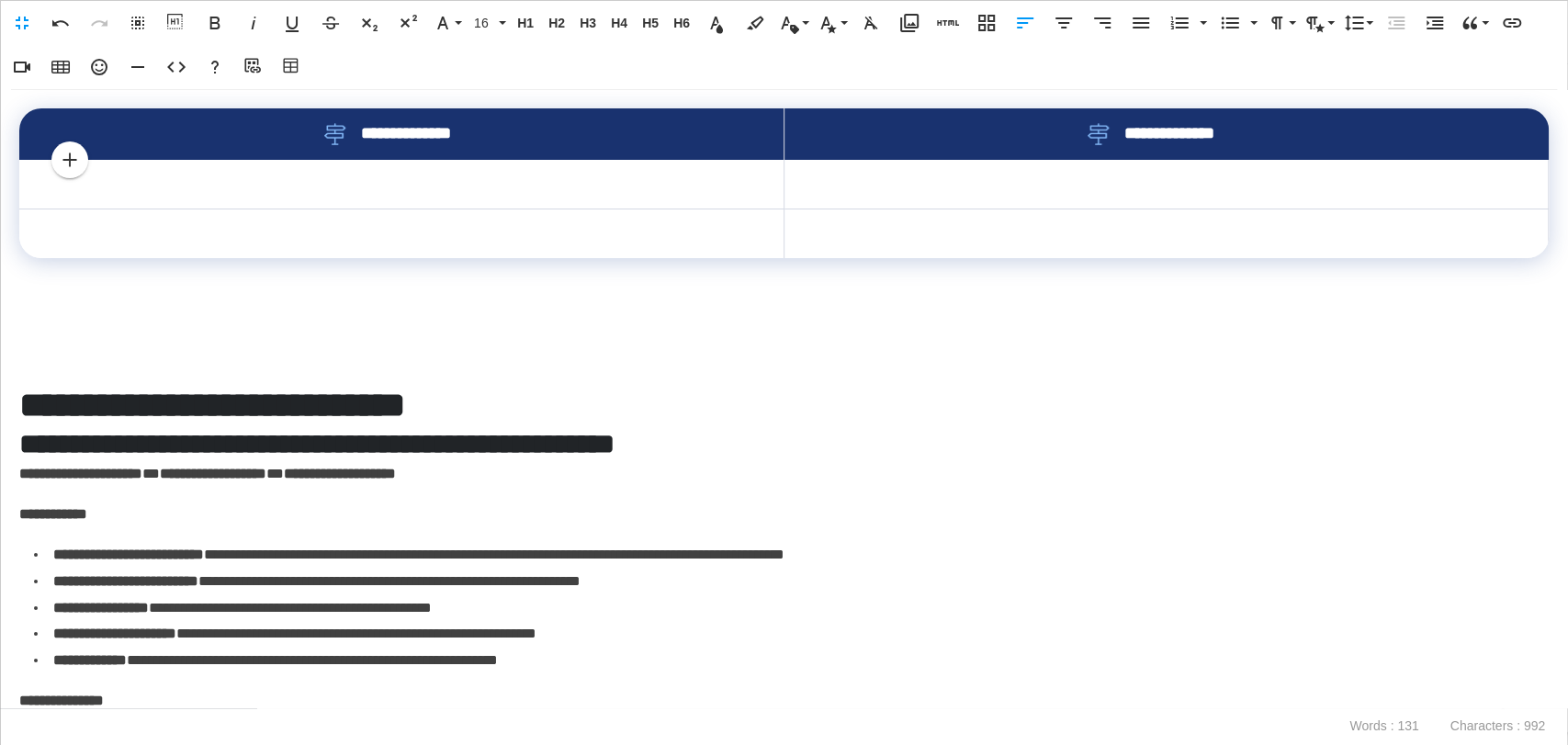 click on "**********" at bounding box center [784, 399] 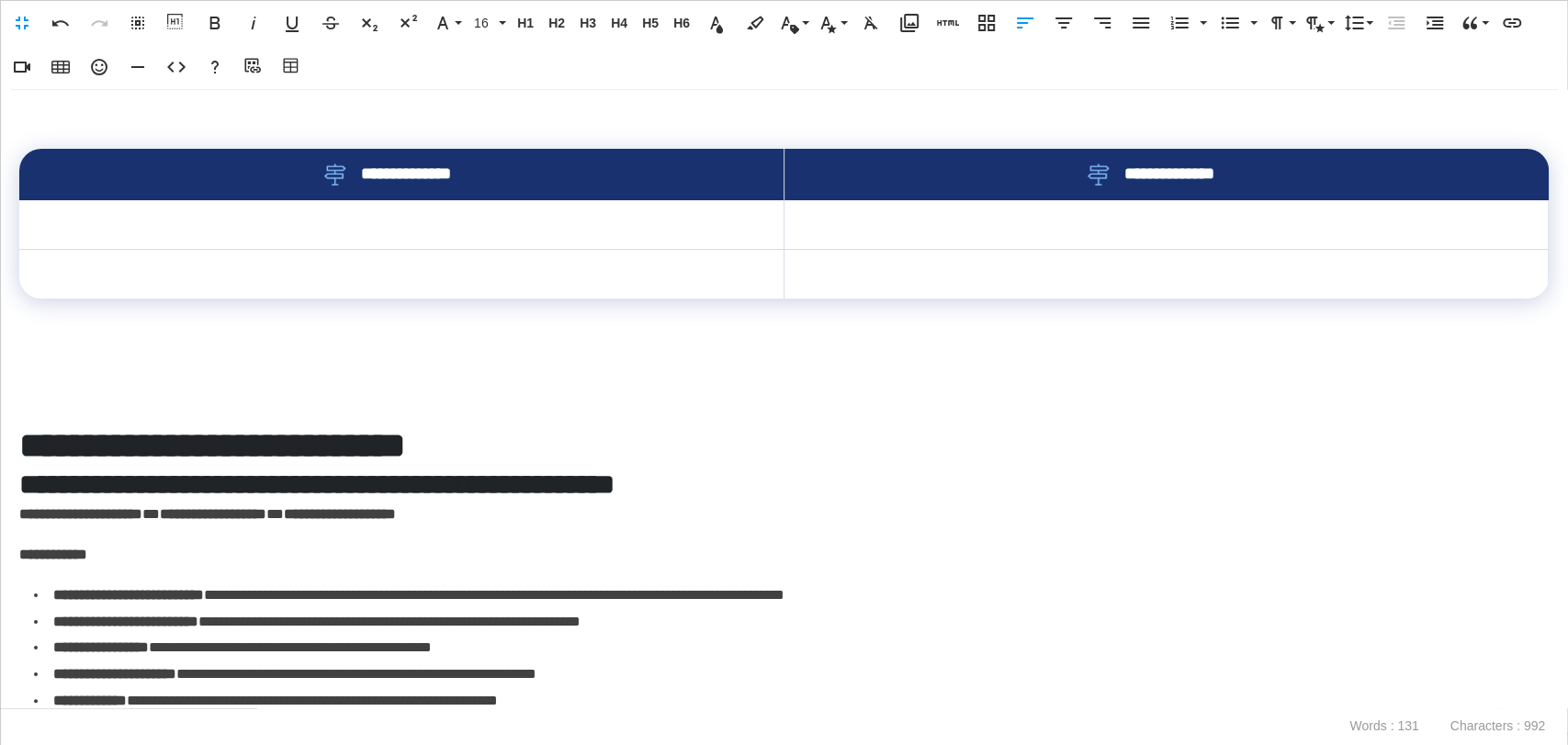 click at bounding box center (784, 121) 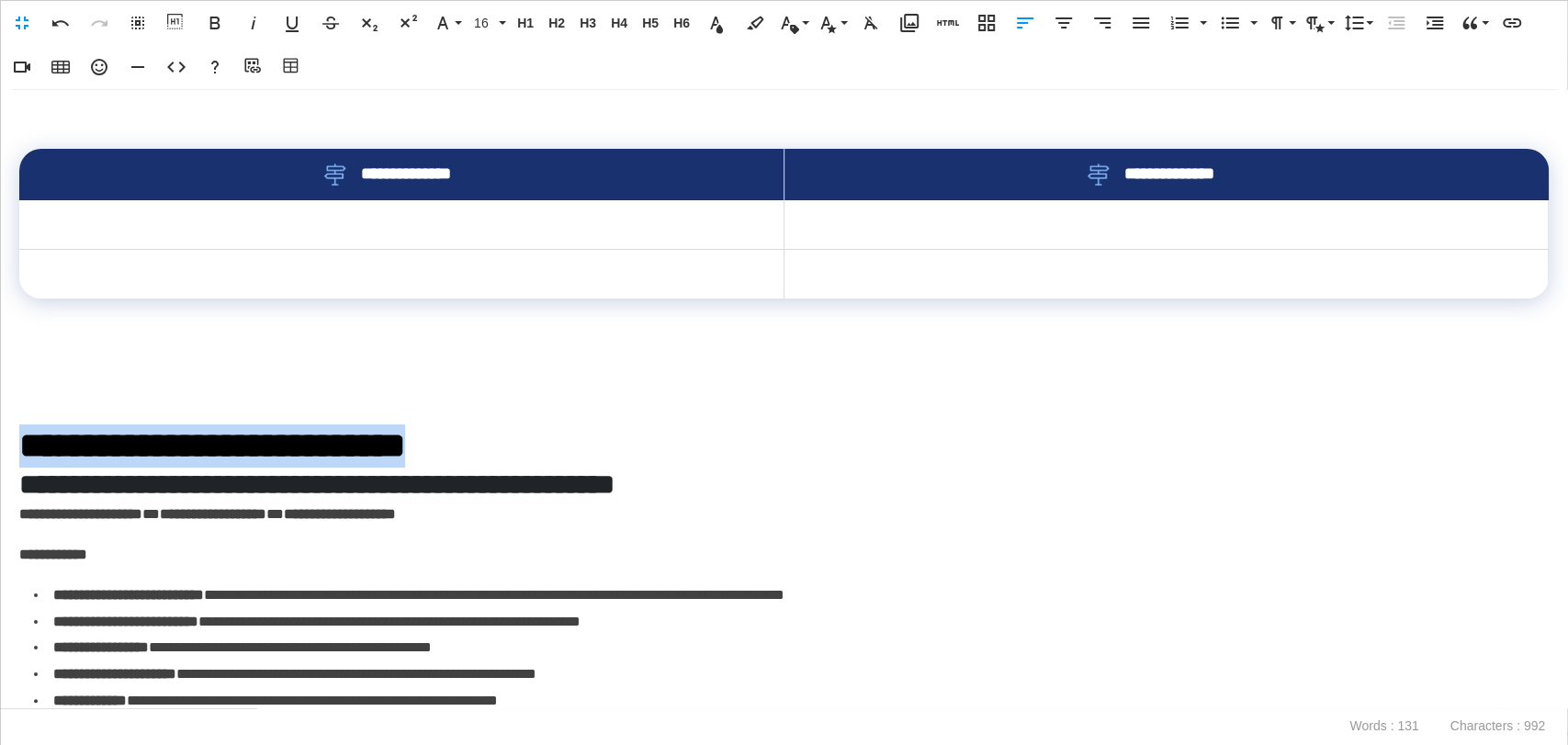drag, startPoint x: 524, startPoint y: 440, endPoint x: 0, endPoint y: 448, distance: 524.06107 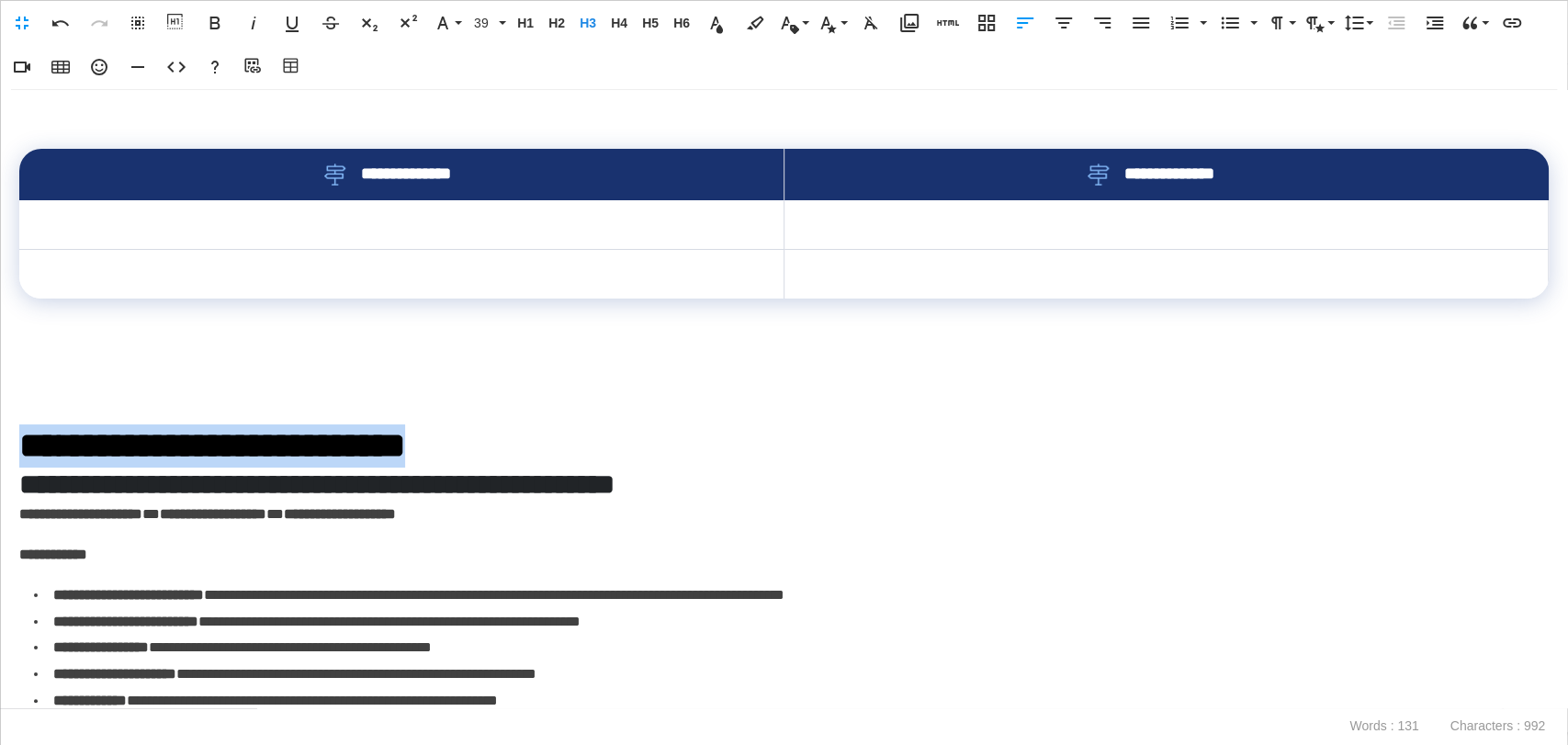type 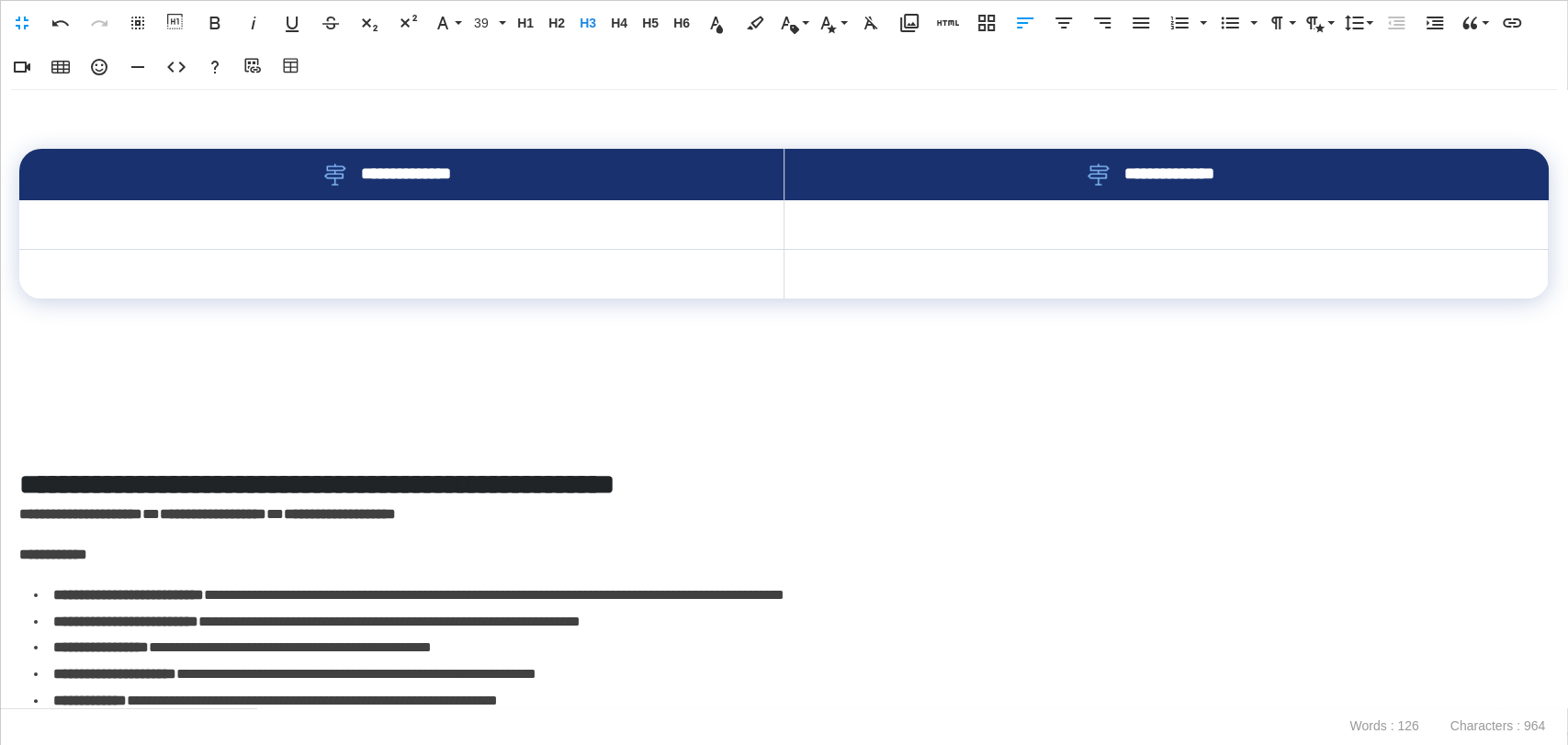 click at bounding box center (784, 121) 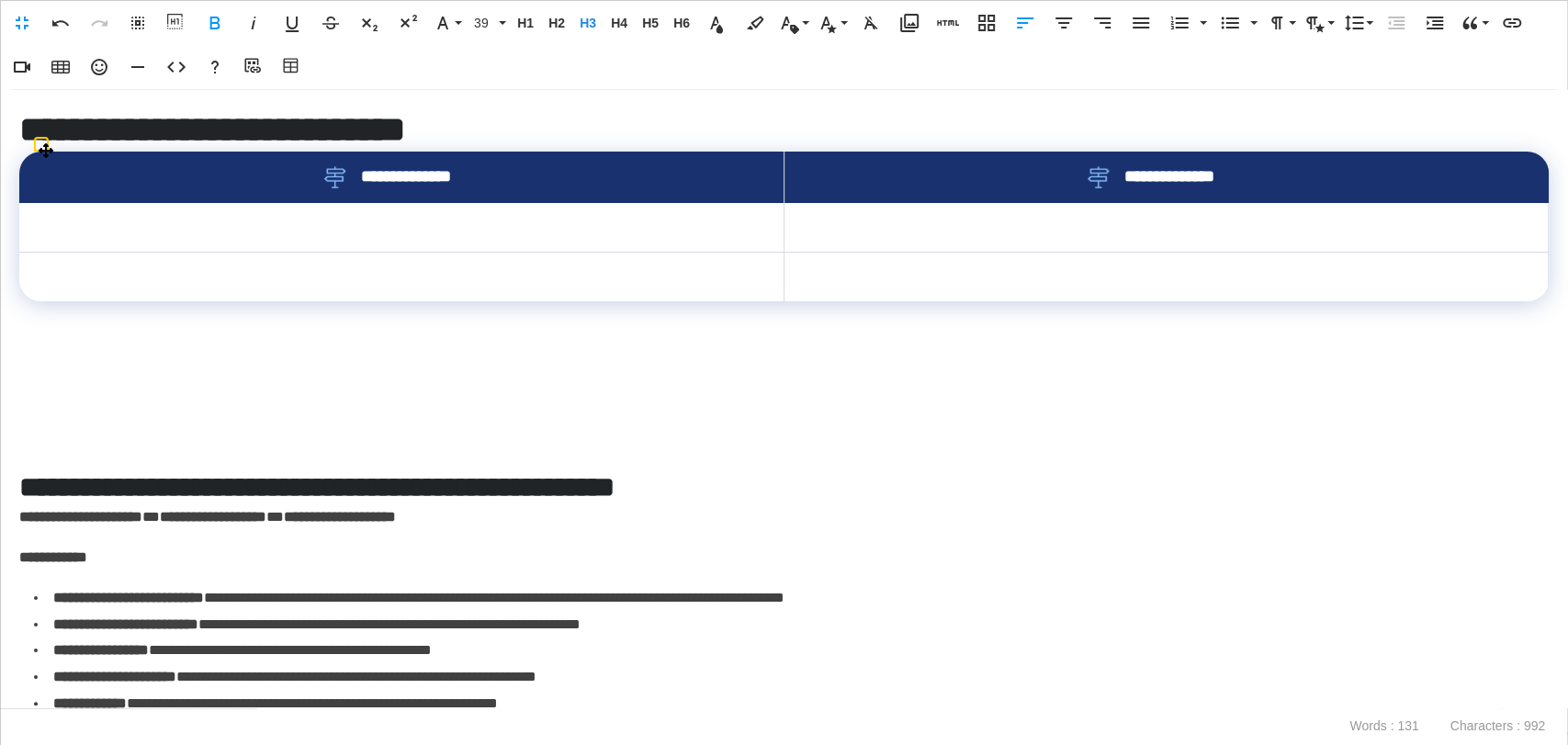 click on "**********" at bounding box center (784, 399) 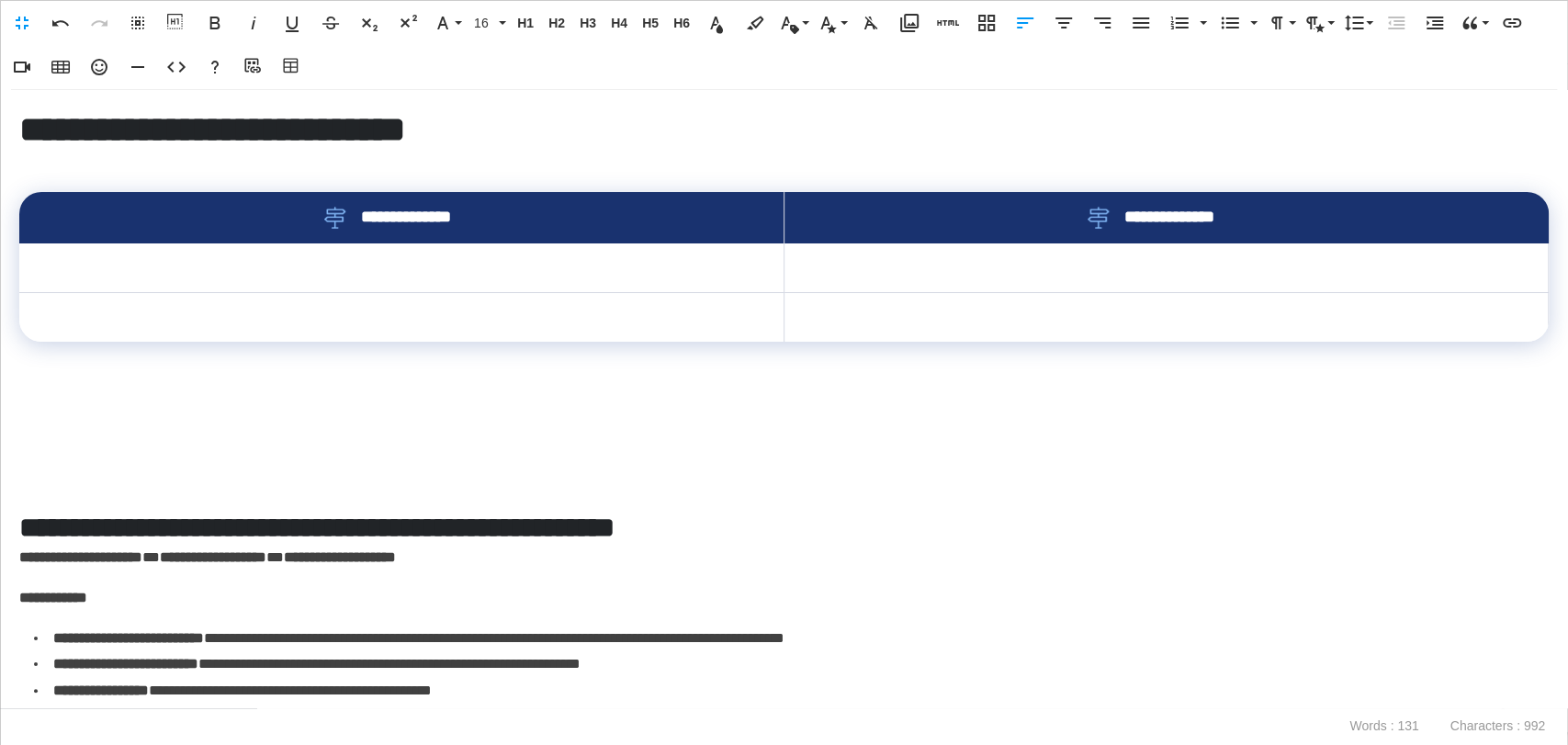 click on "**********" at bounding box center (778, 130) 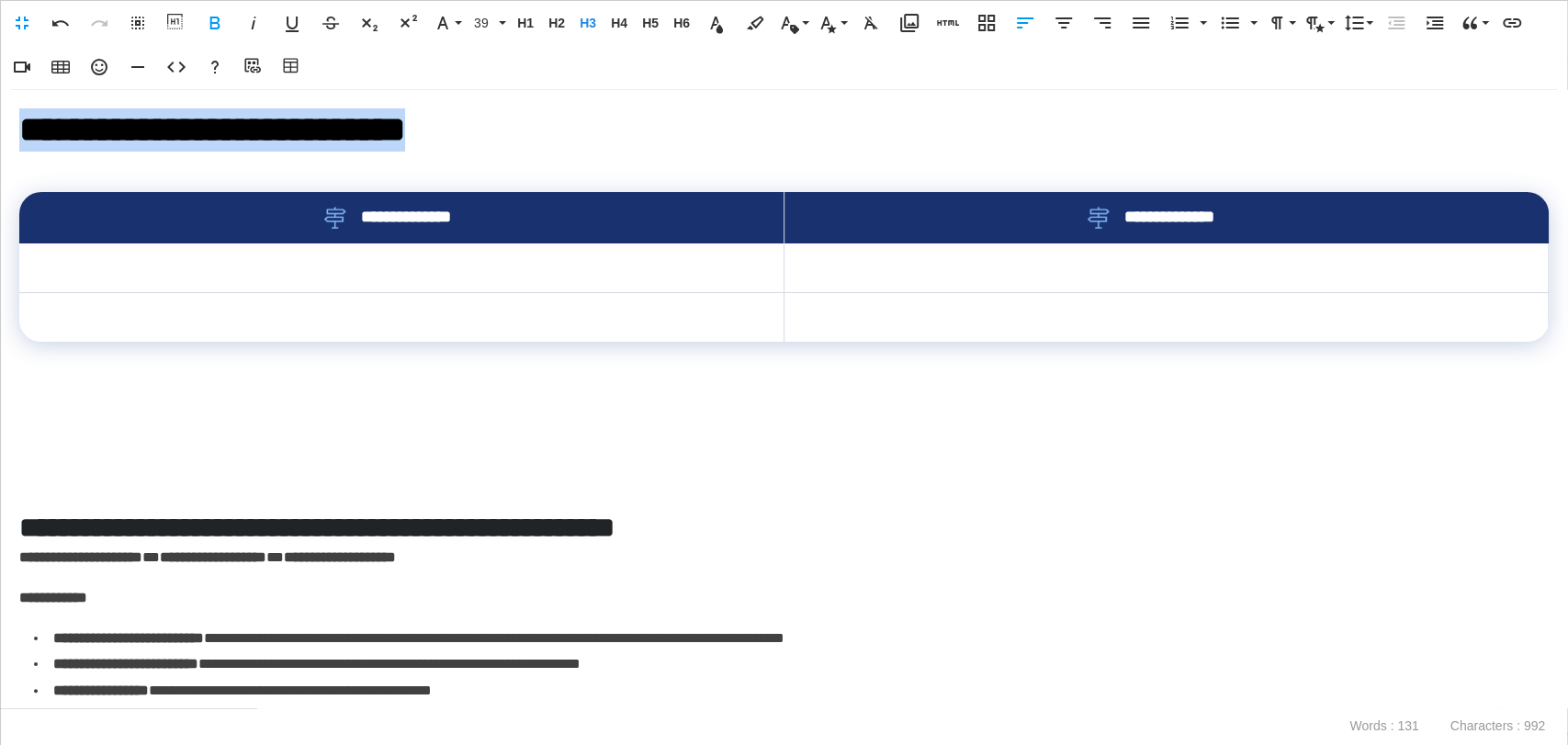 drag, startPoint x: 554, startPoint y: 130, endPoint x: 15, endPoint y: 119, distance: 539.1122 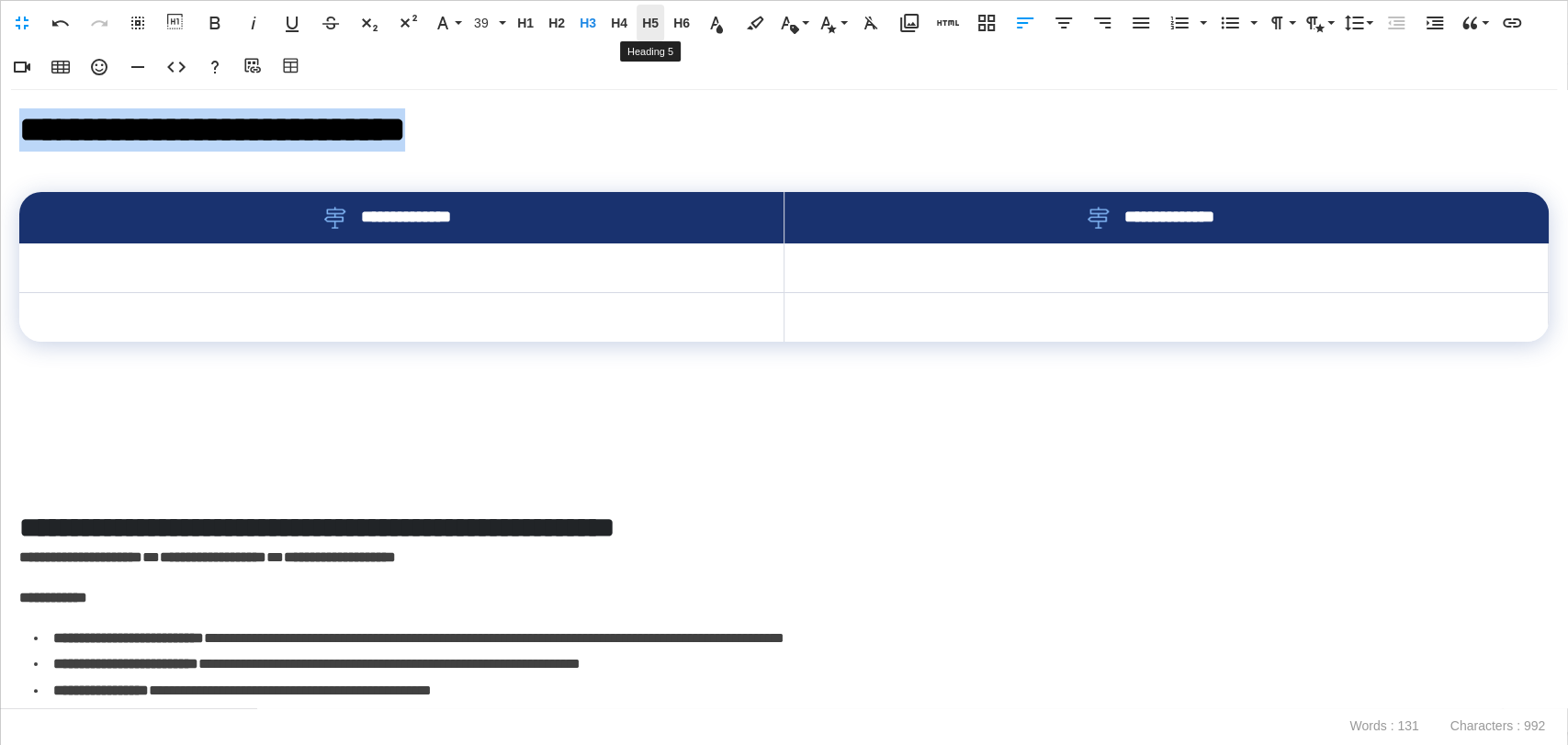 click on "H5" at bounding box center [650, 23] 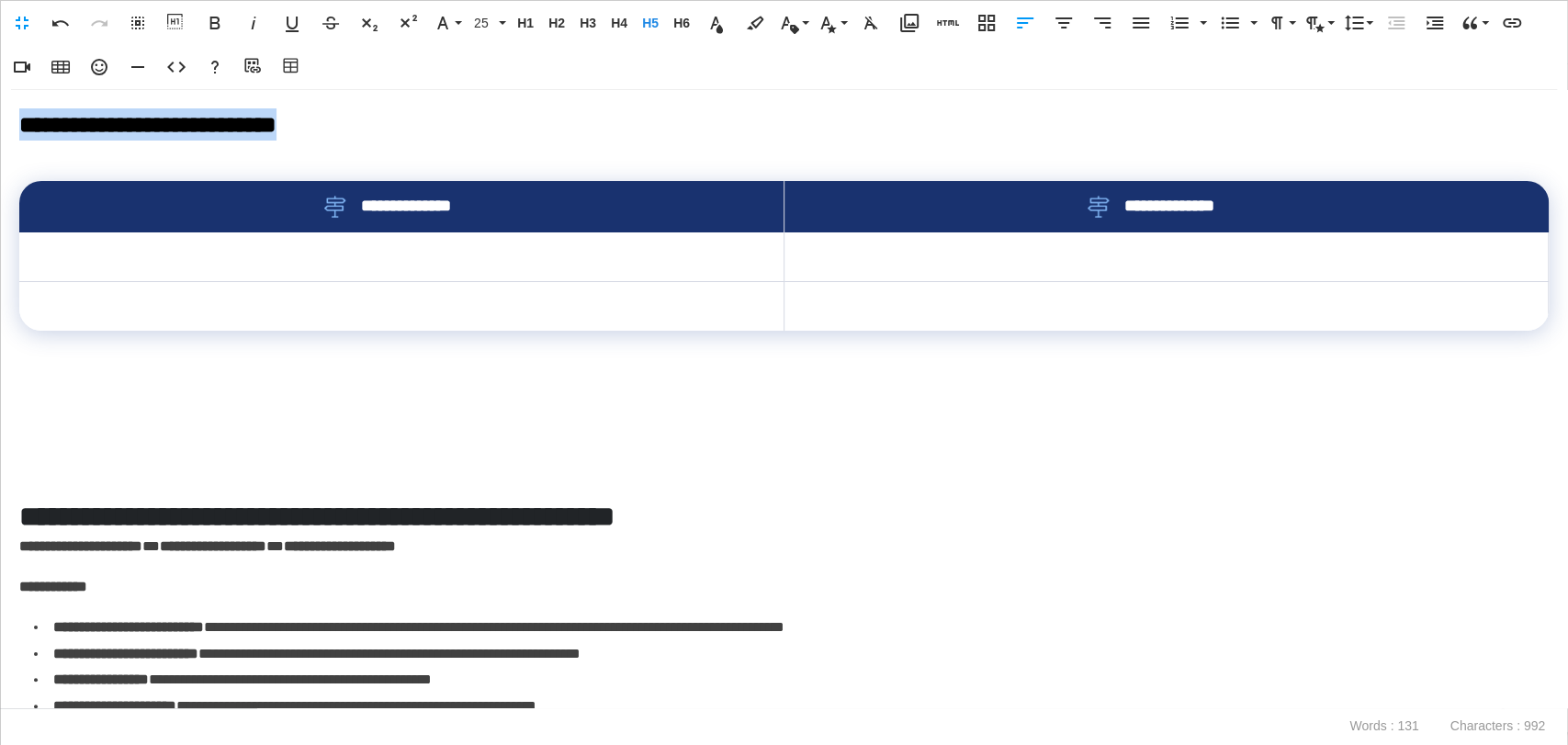 click on "**********" at bounding box center (778, 124) 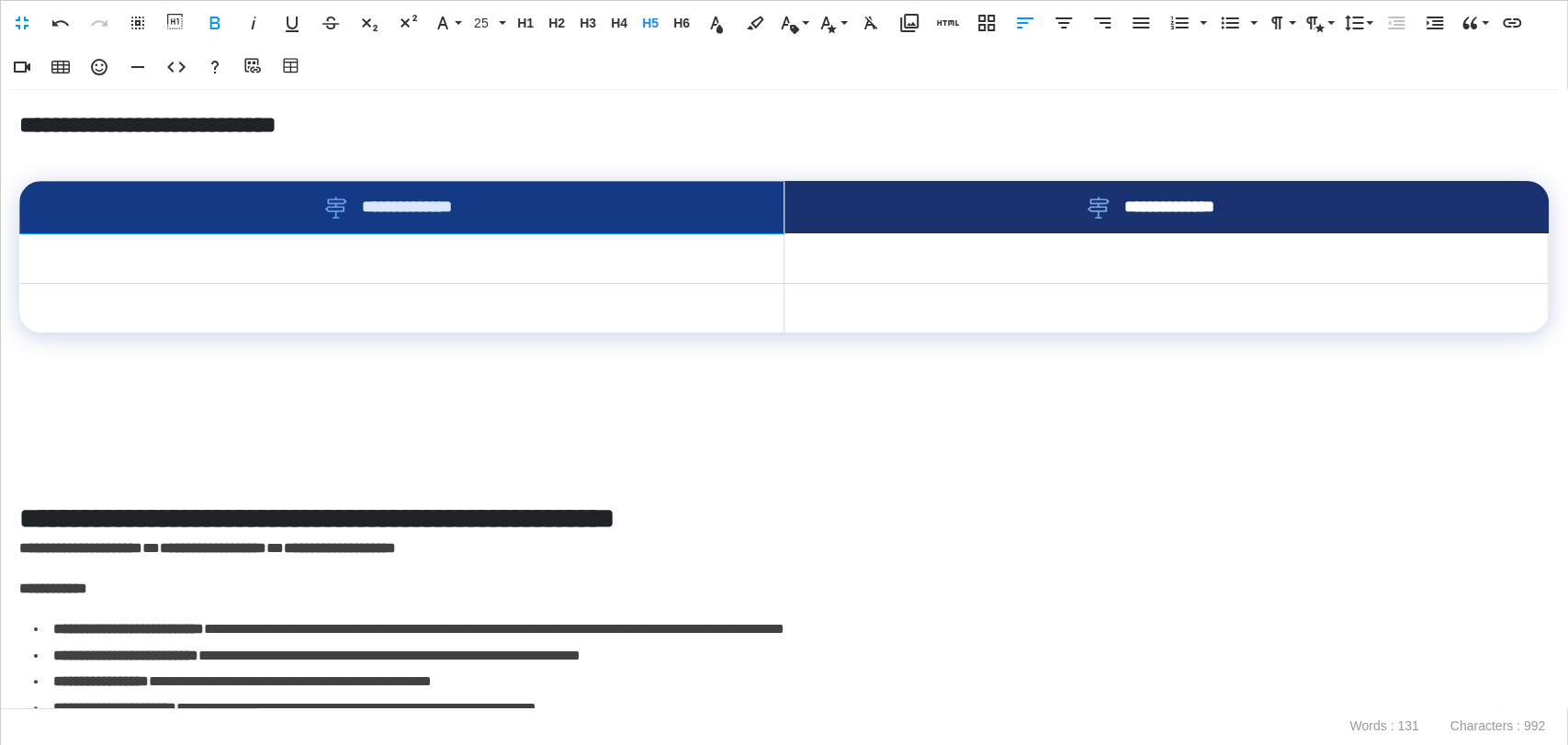 drag, startPoint x: 713, startPoint y: 209, endPoint x: 850, endPoint y: 209, distance: 137 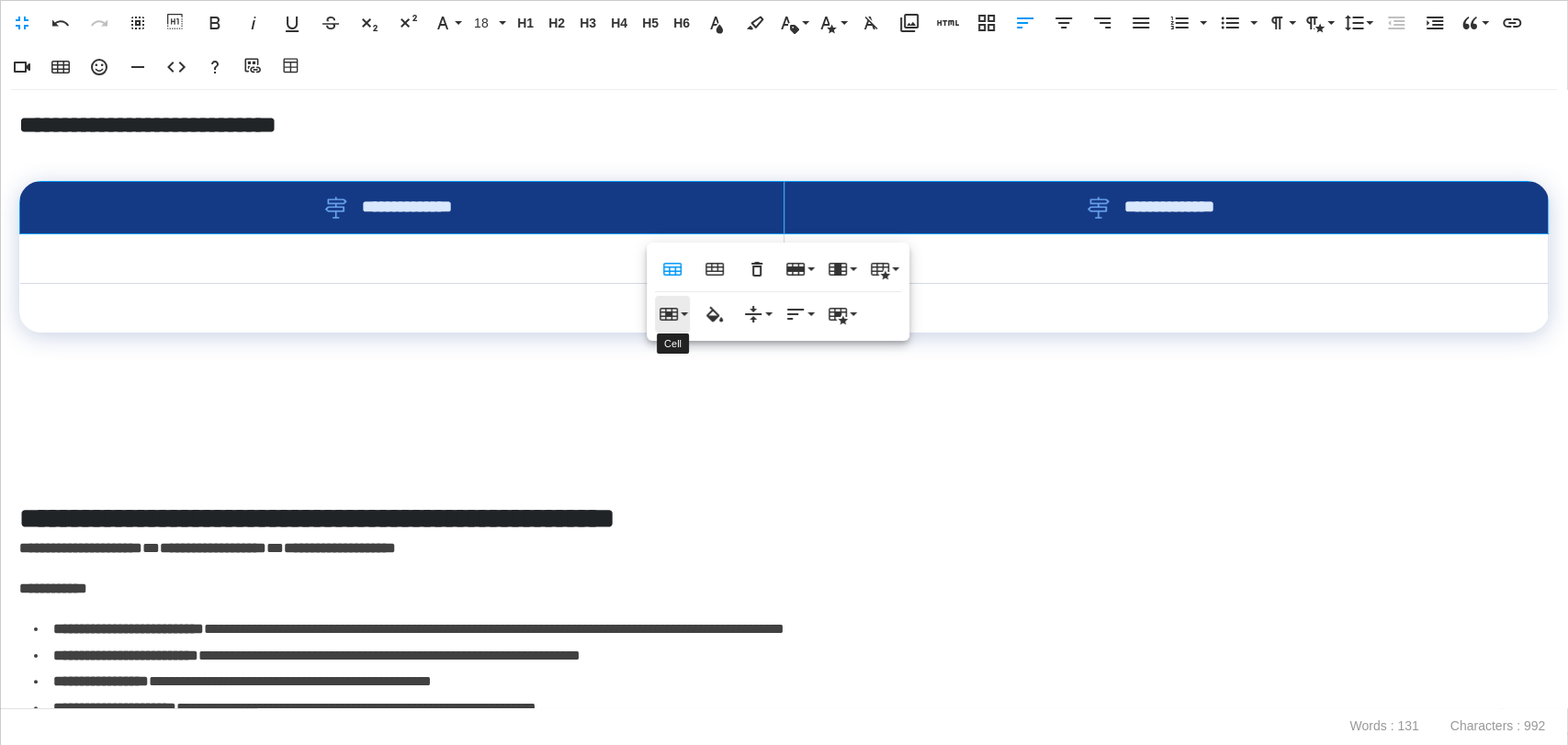 click 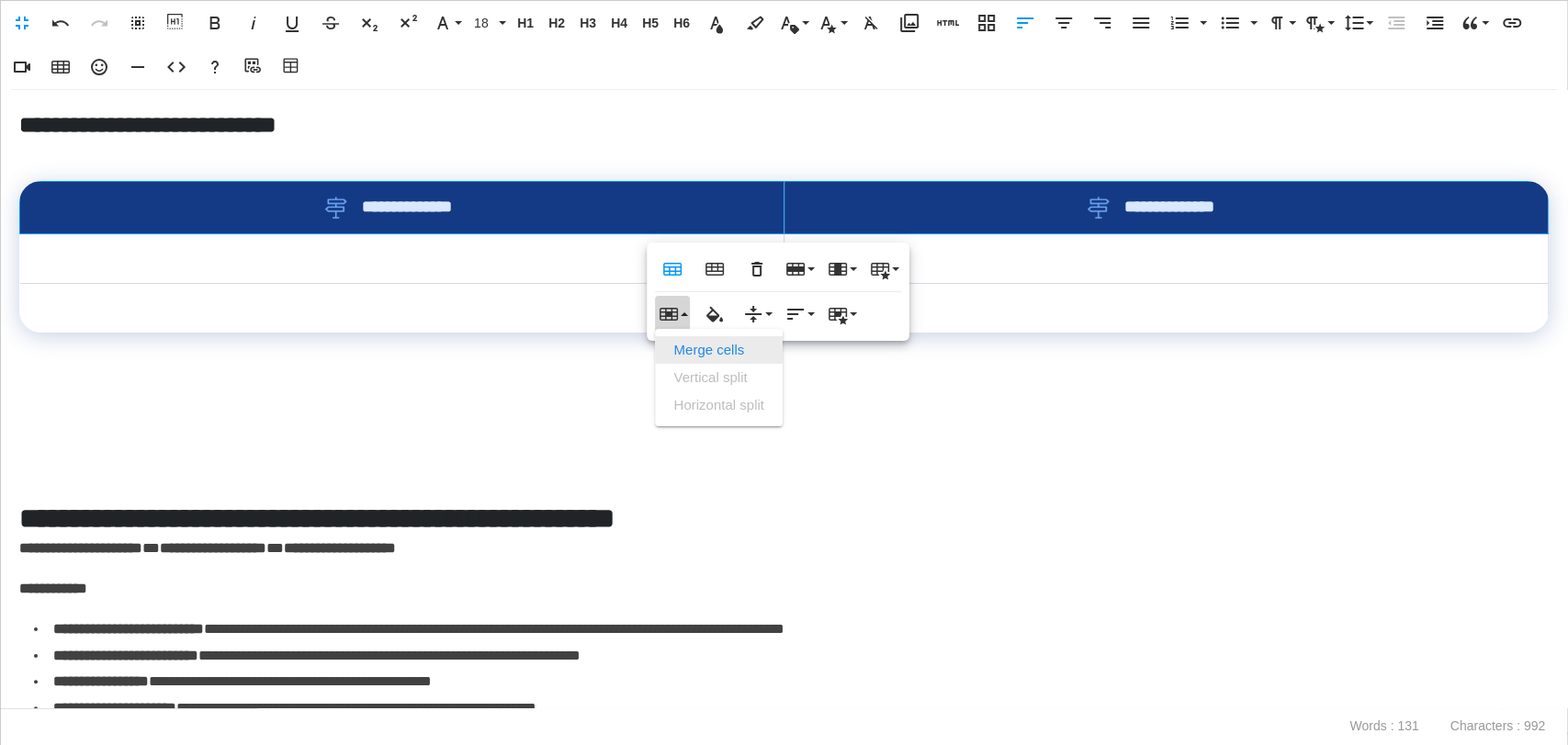 click on "Merge cells" at bounding box center [718, 350] 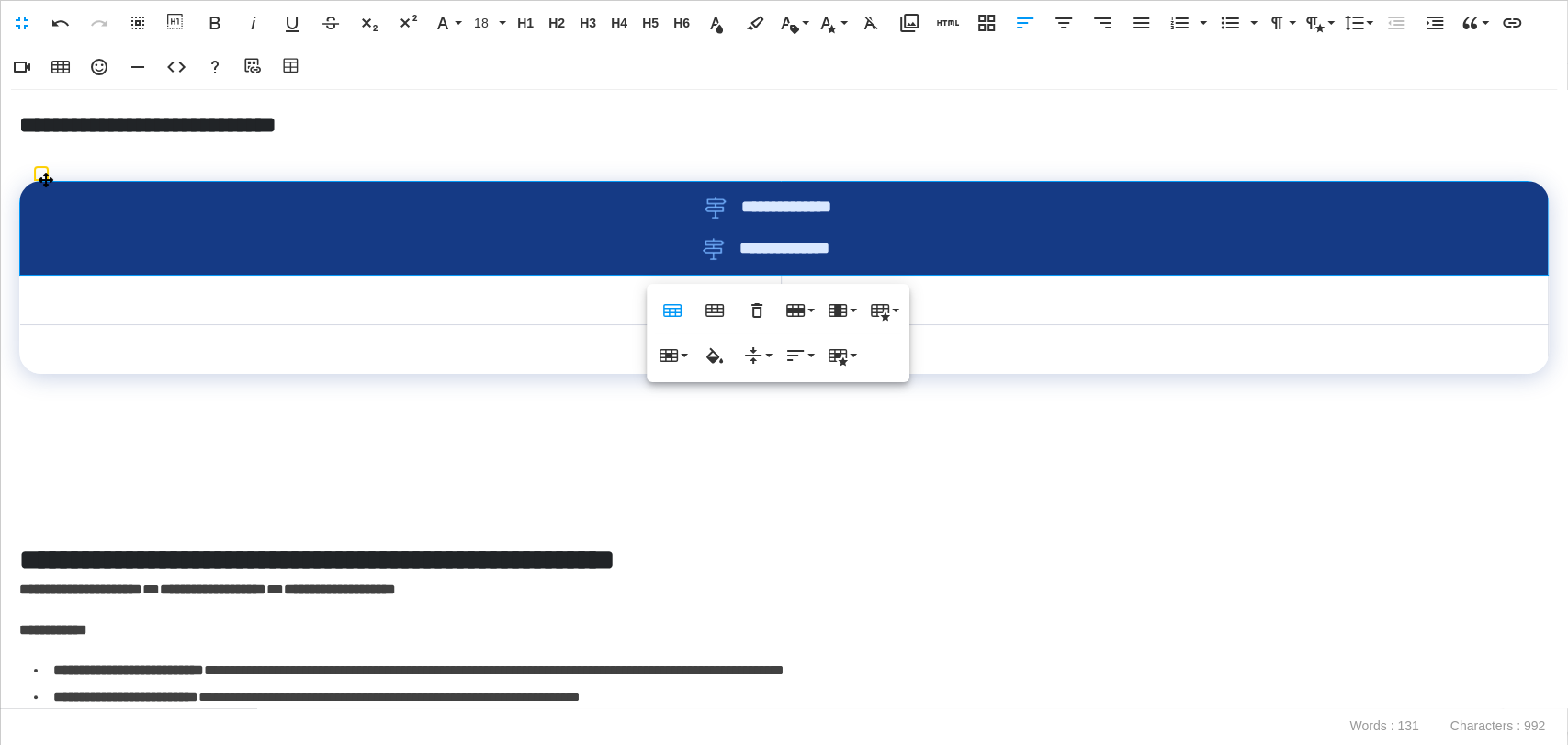 click on "**********" at bounding box center [779, 249] 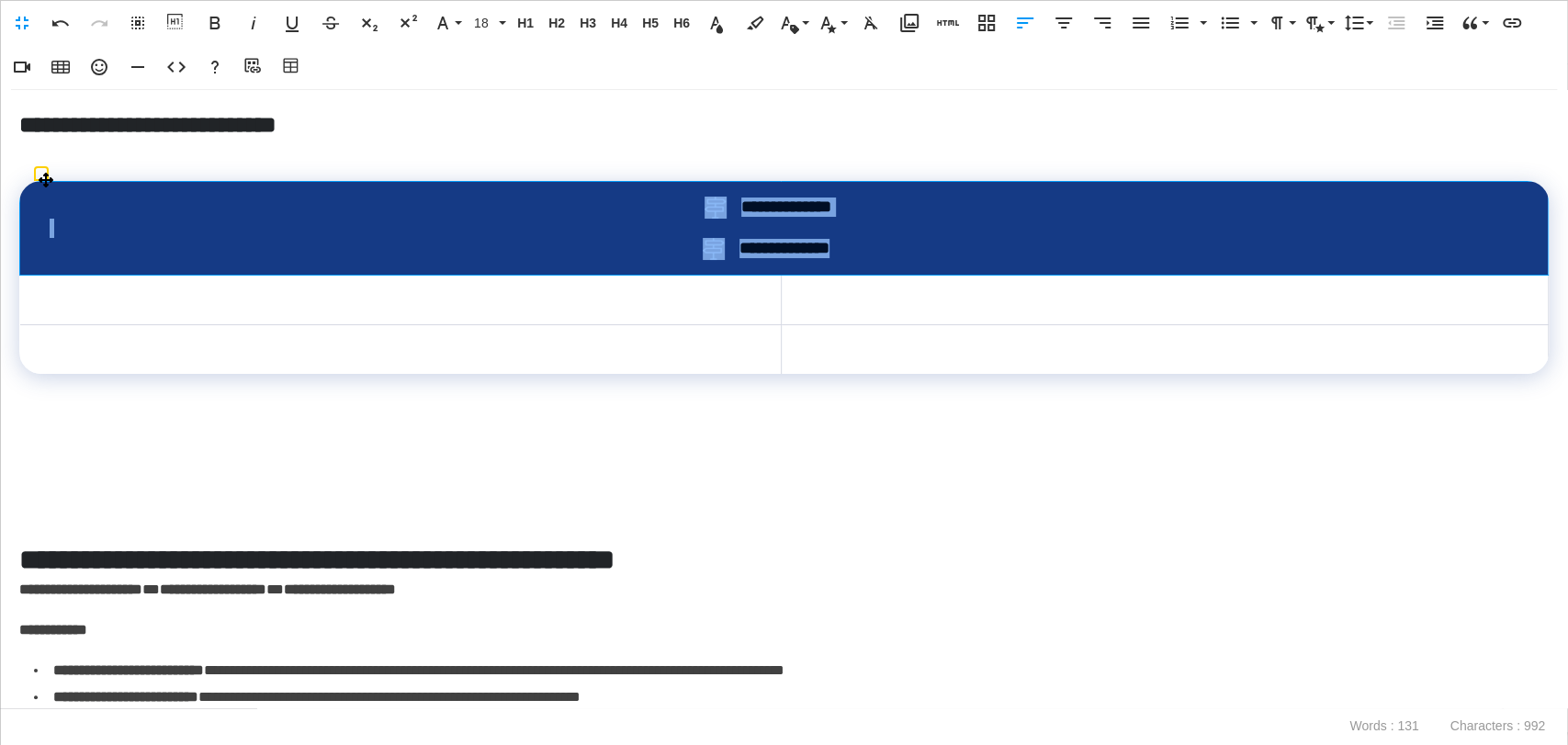 drag, startPoint x: 897, startPoint y: 254, endPoint x: 611, endPoint y: 211, distance: 289.2145 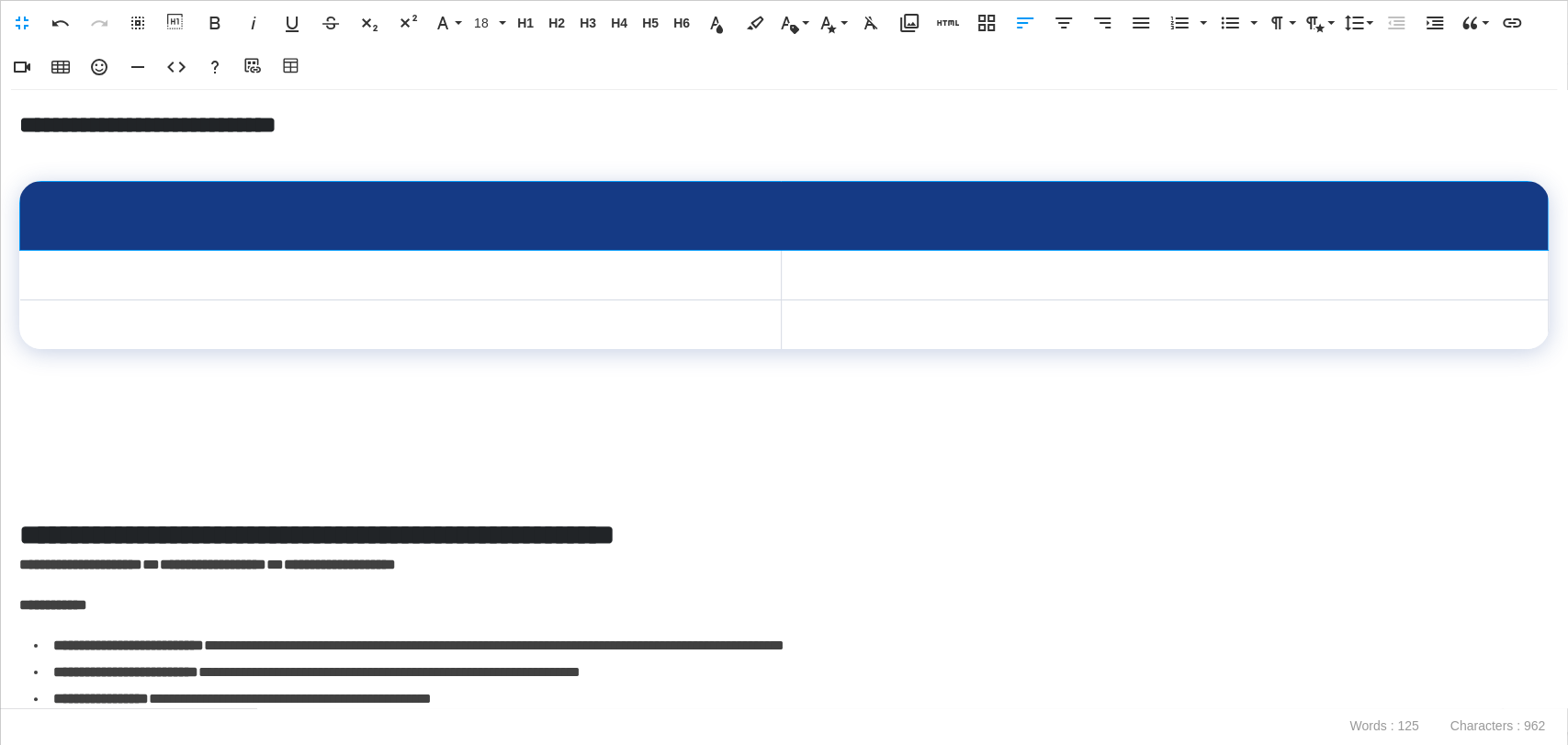 click at bounding box center (779, 225) 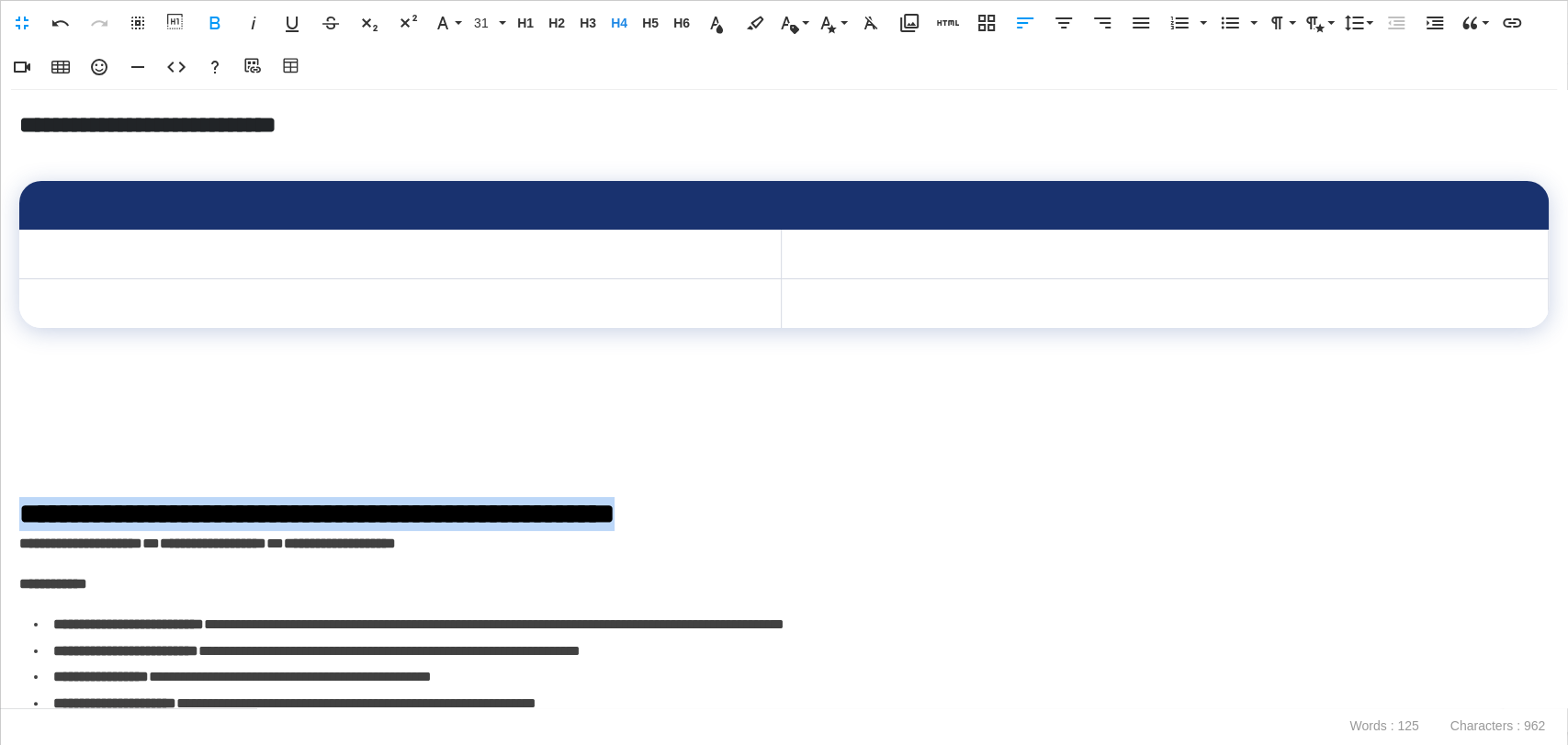 drag, startPoint x: 745, startPoint y: 516, endPoint x: 9, endPoint y: 499, distance: 736.19631 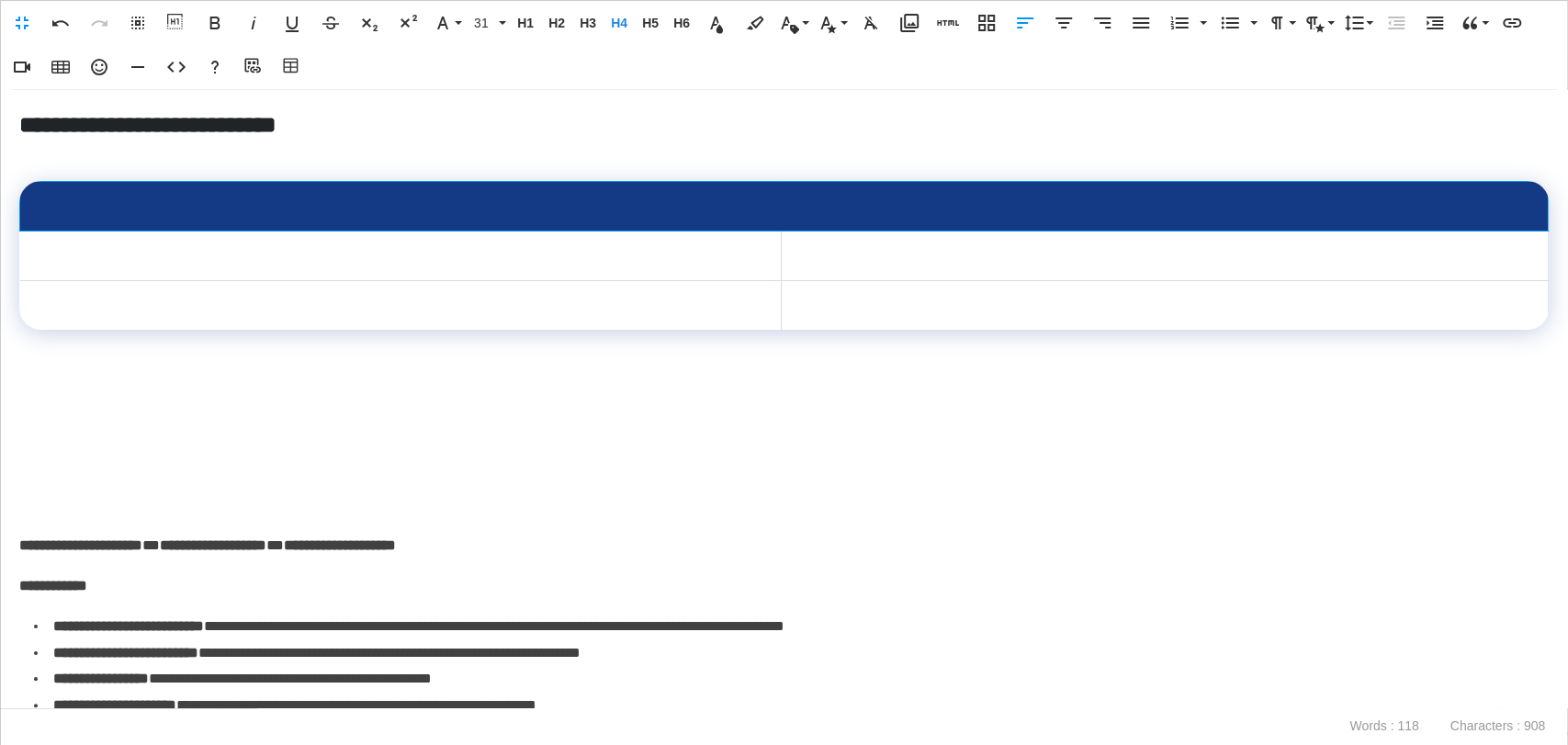 click at bounding box center [779, 206] 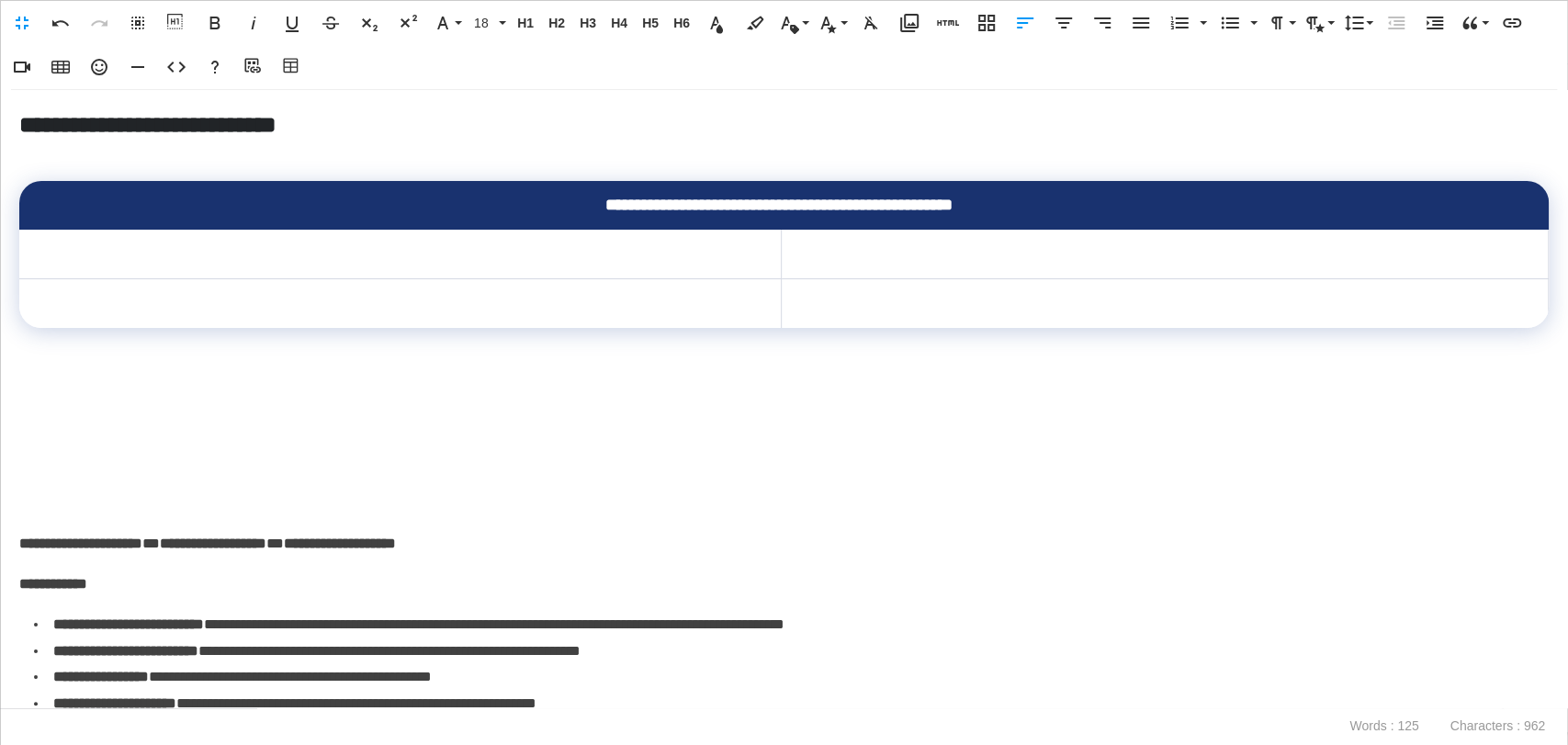scroll, scrollTop: 242, scrollLeft: 4, axis: both 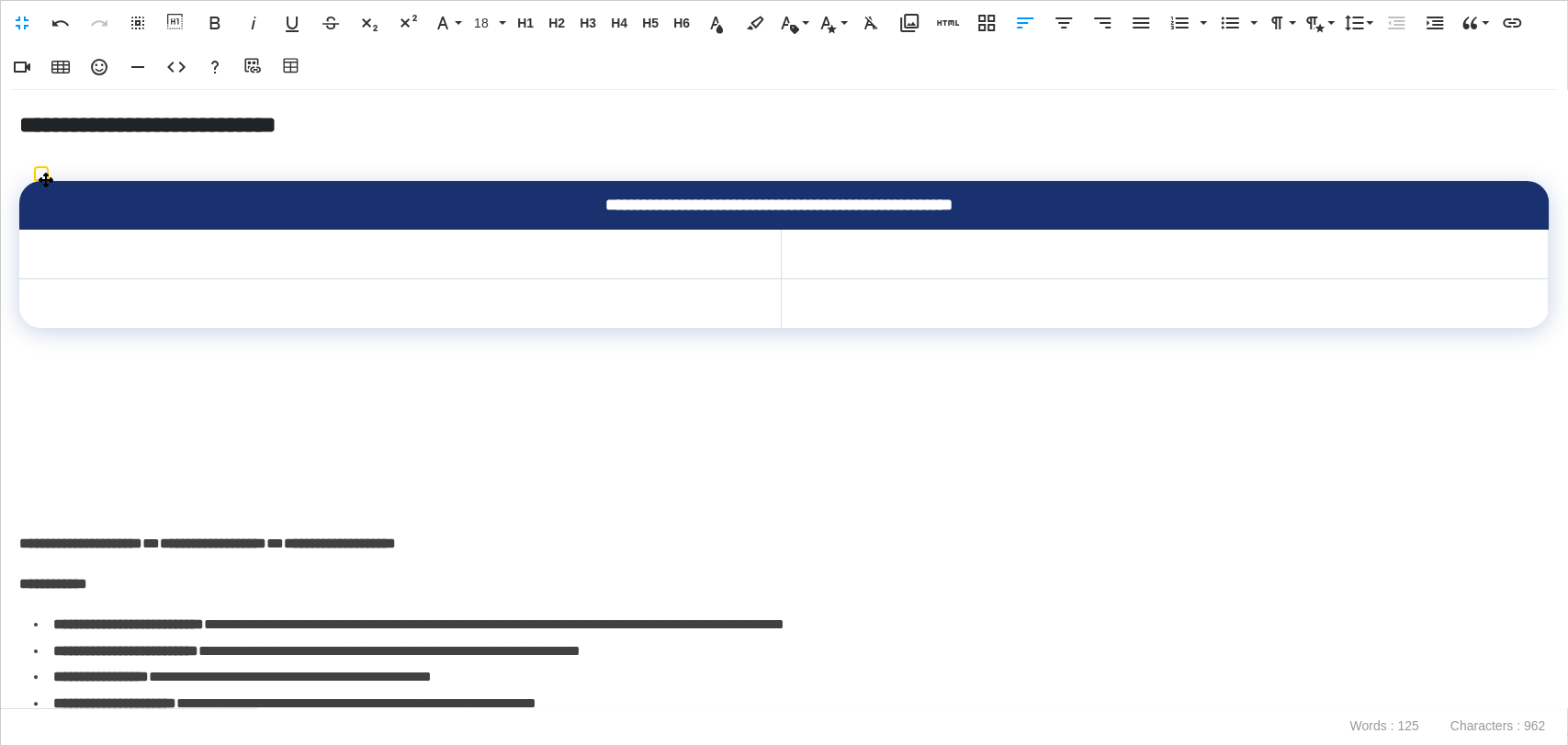 click on "**********" at bounding box center [778, 205] 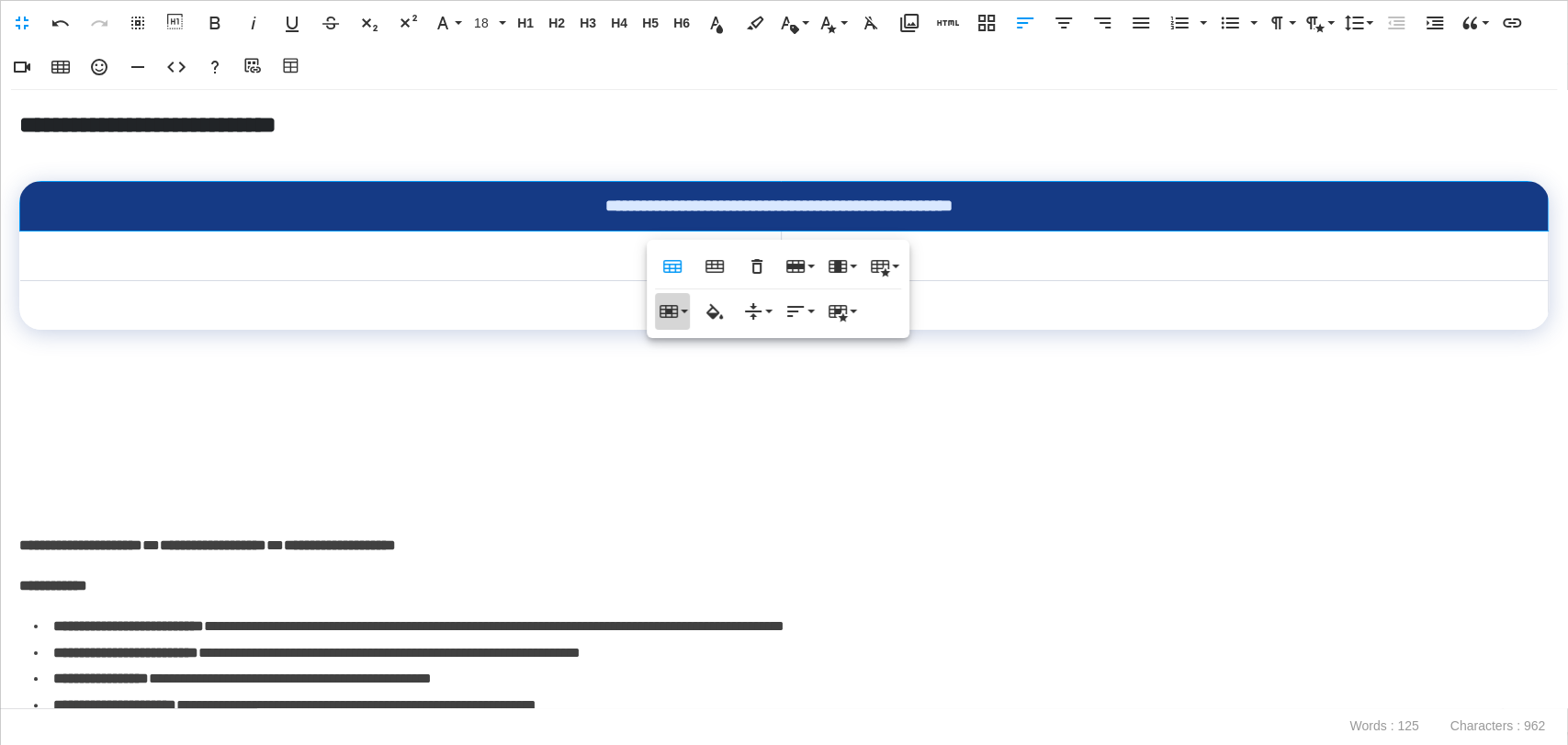 click 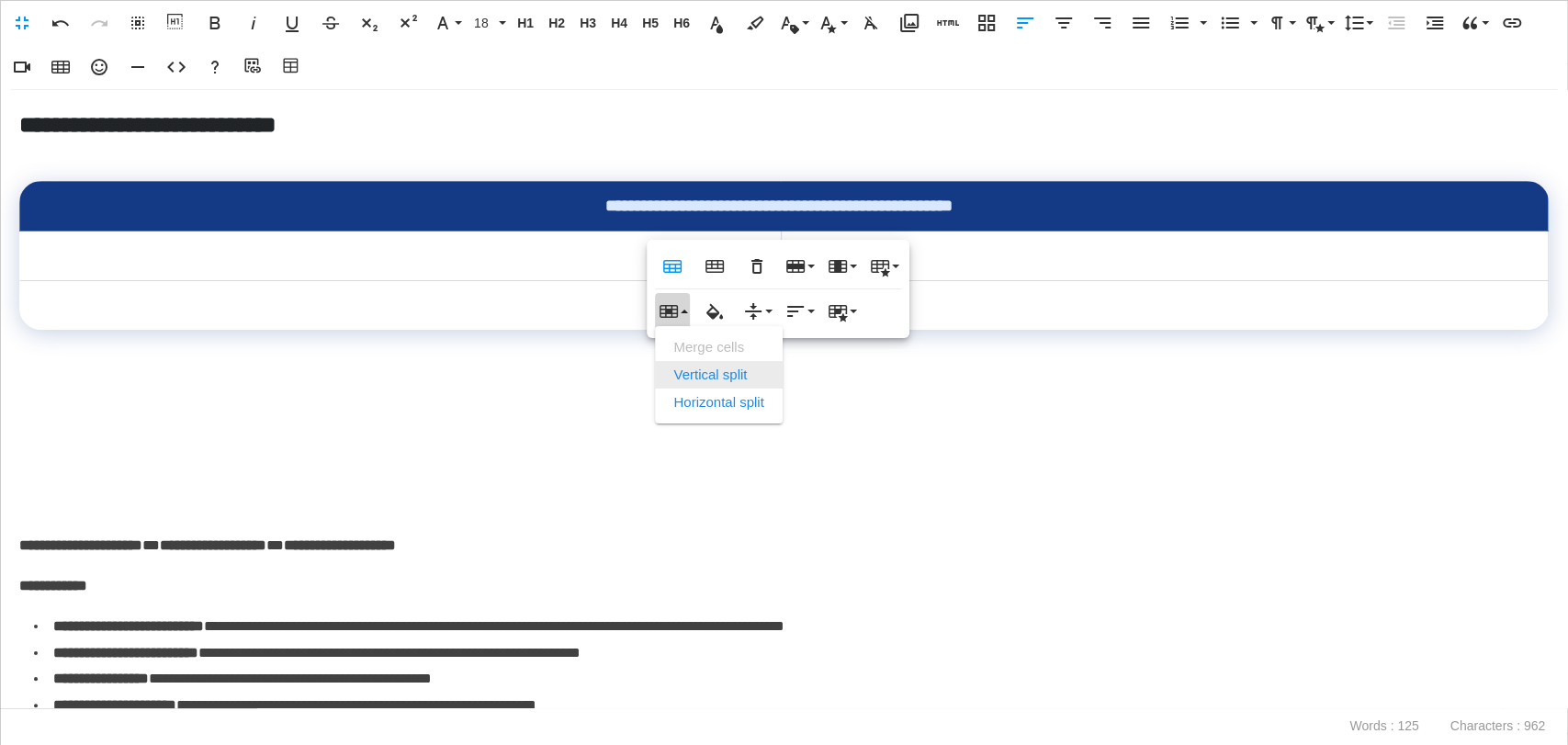 click on "Vertical split" at bounding box center [718, 375] 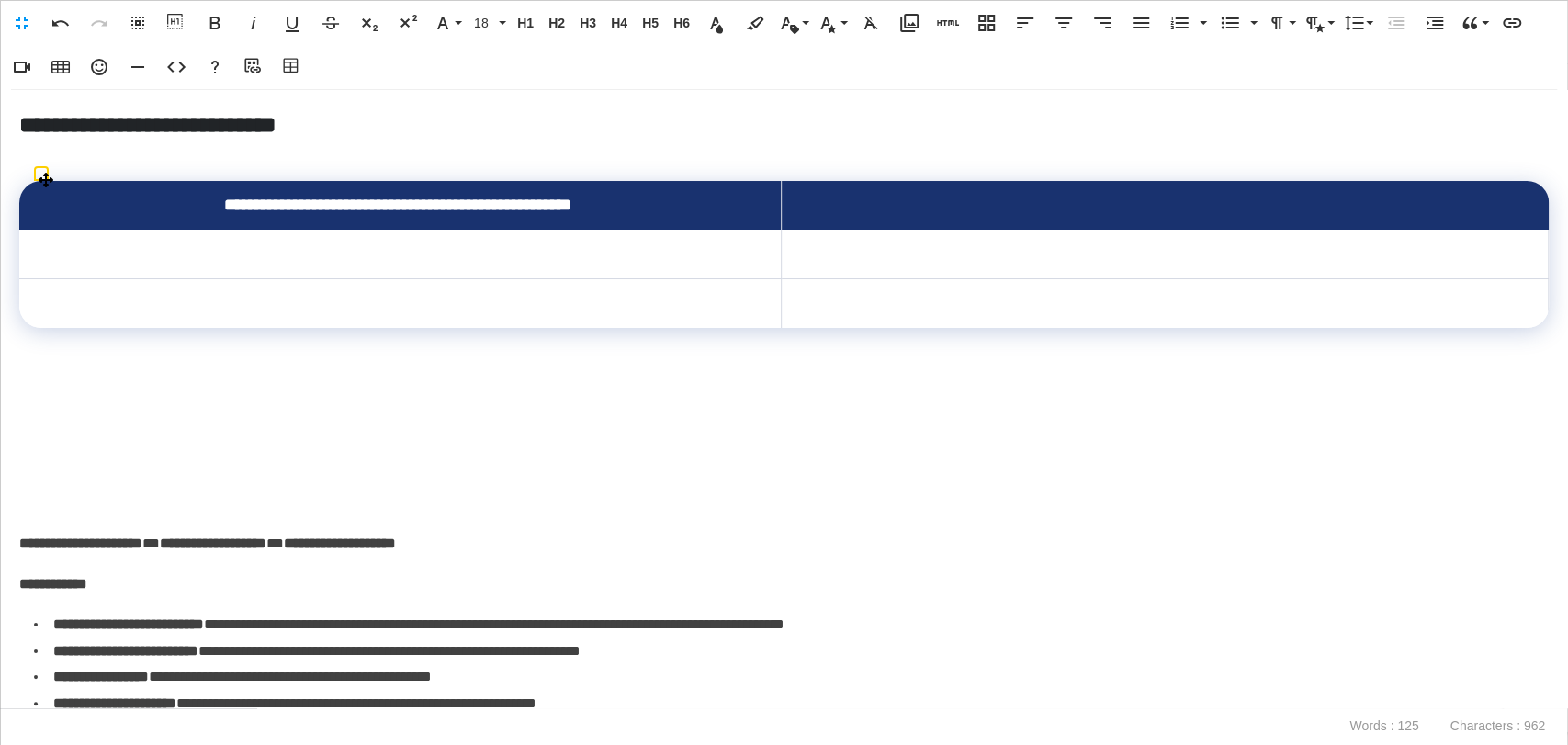 click at bounding box center (1164, 205) 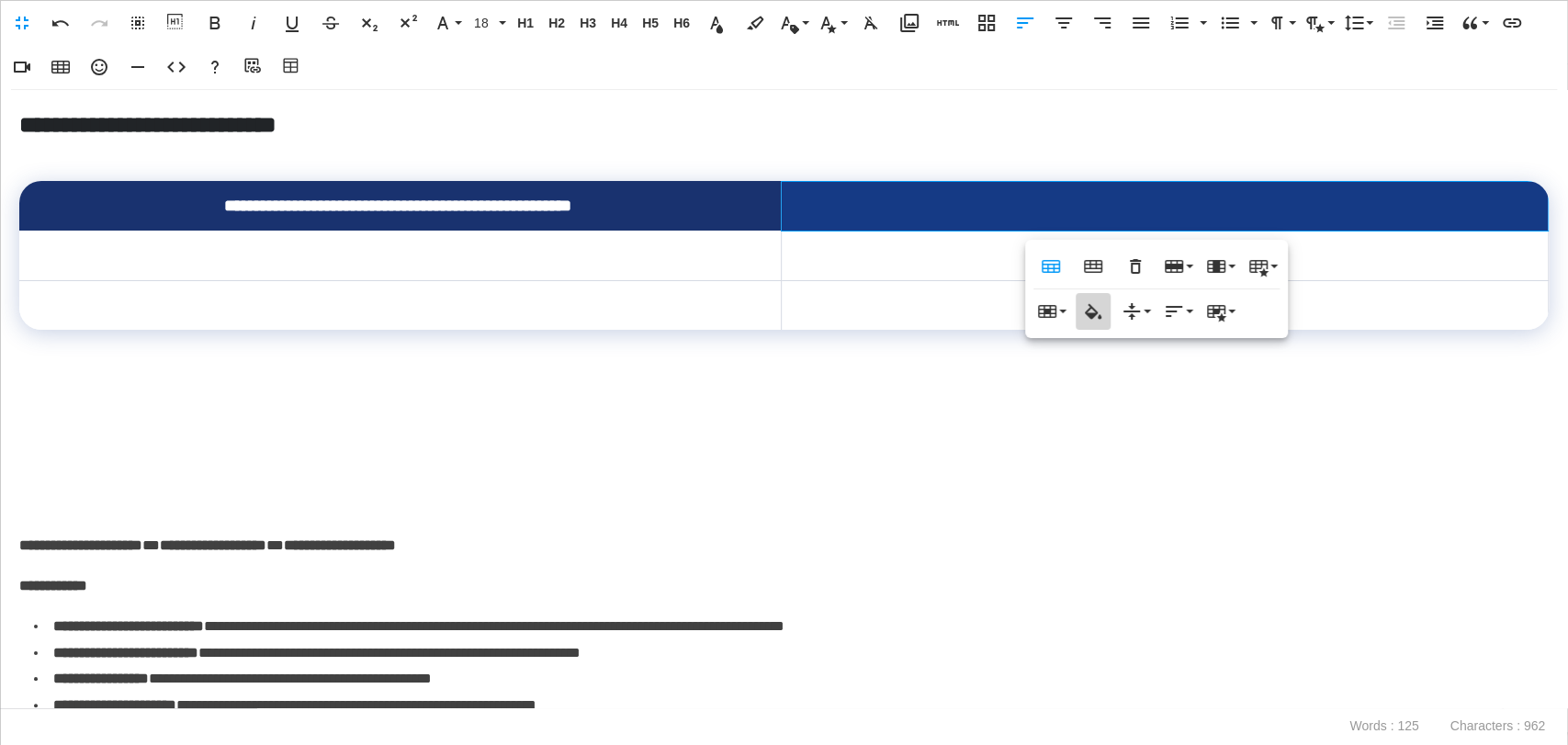click 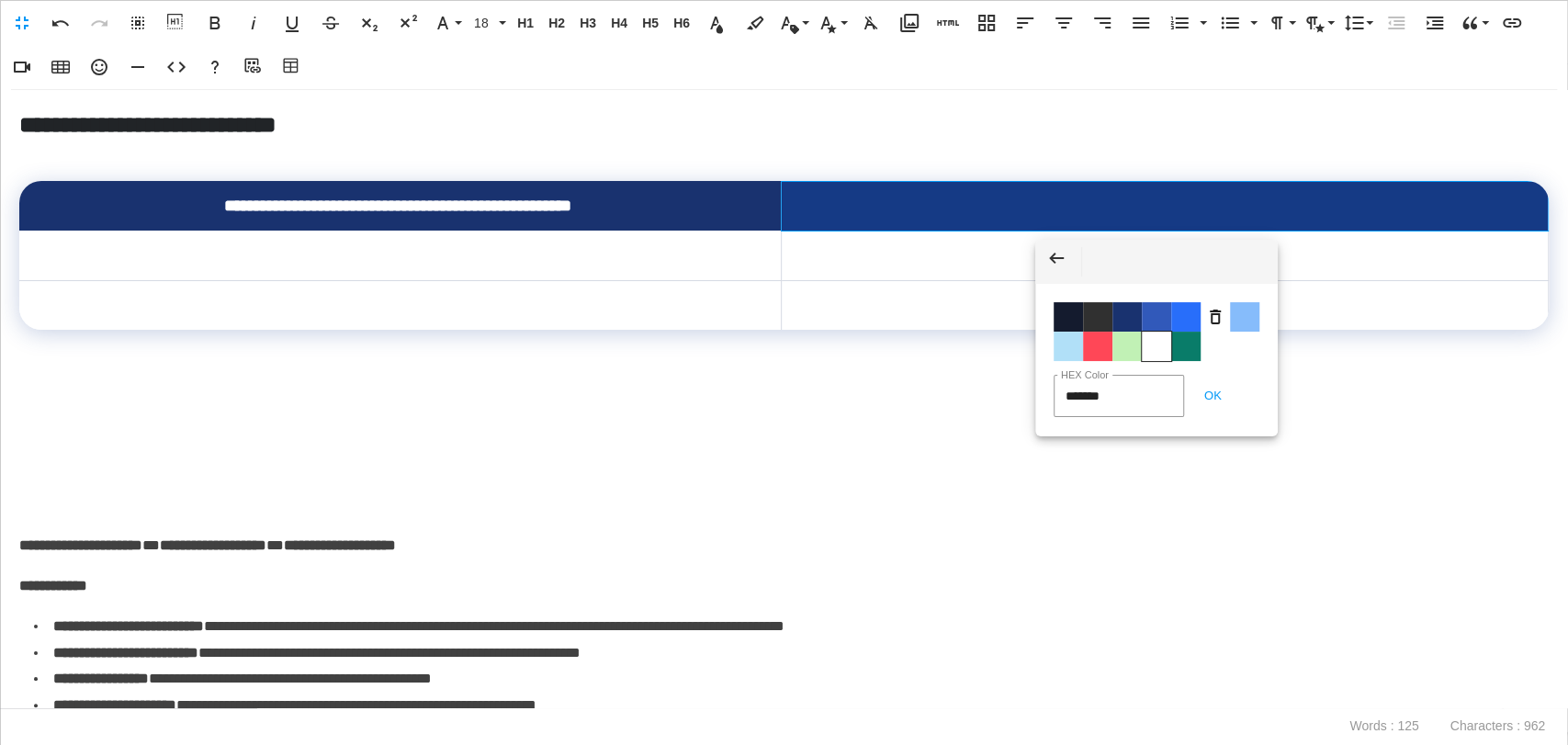 click on "Color #FFFFFF" at bounding box center (1156, 346) 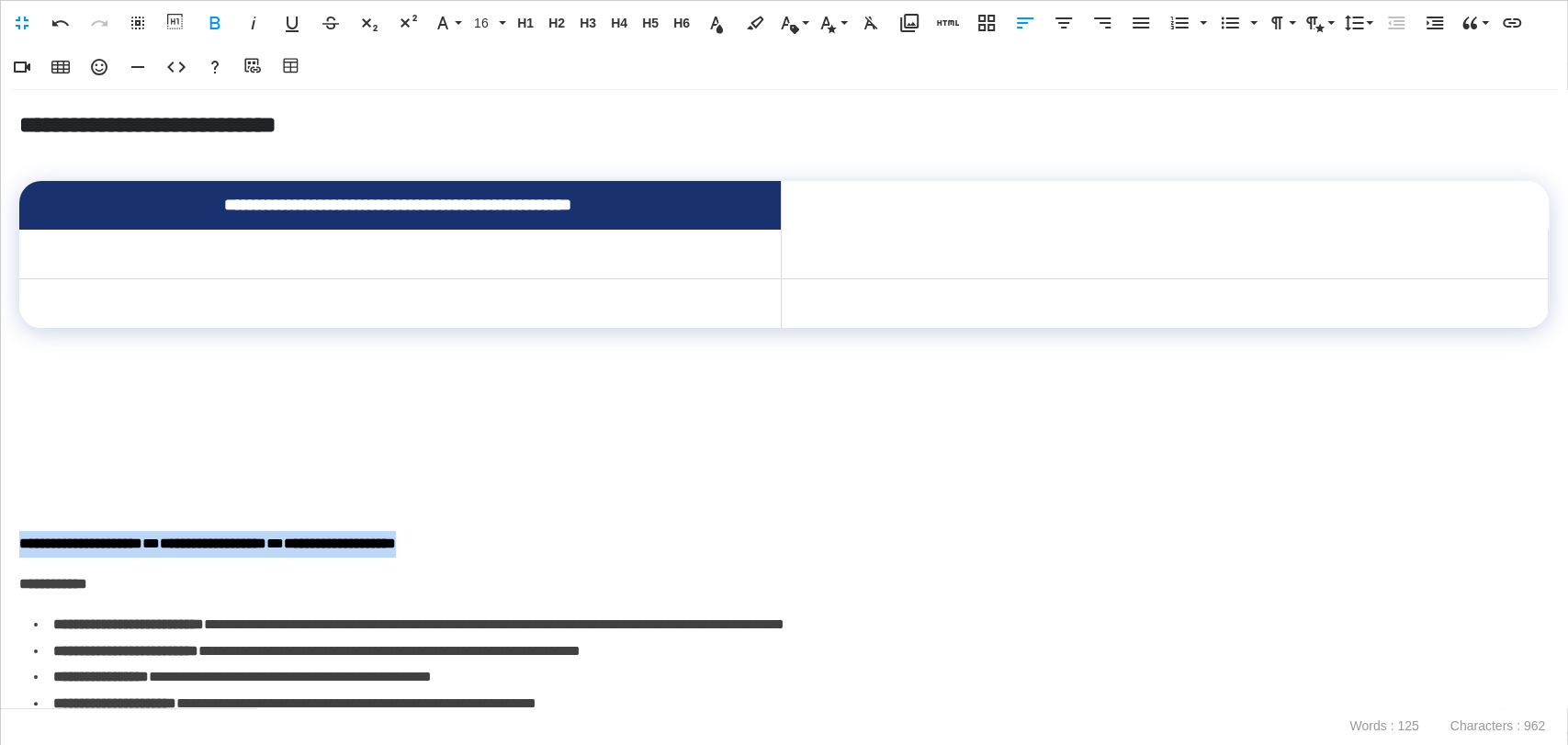 drag, startPoint x: 164, startPoint y: 547, endPoint x: 0, endPoint y: 536, distance: 164.36849 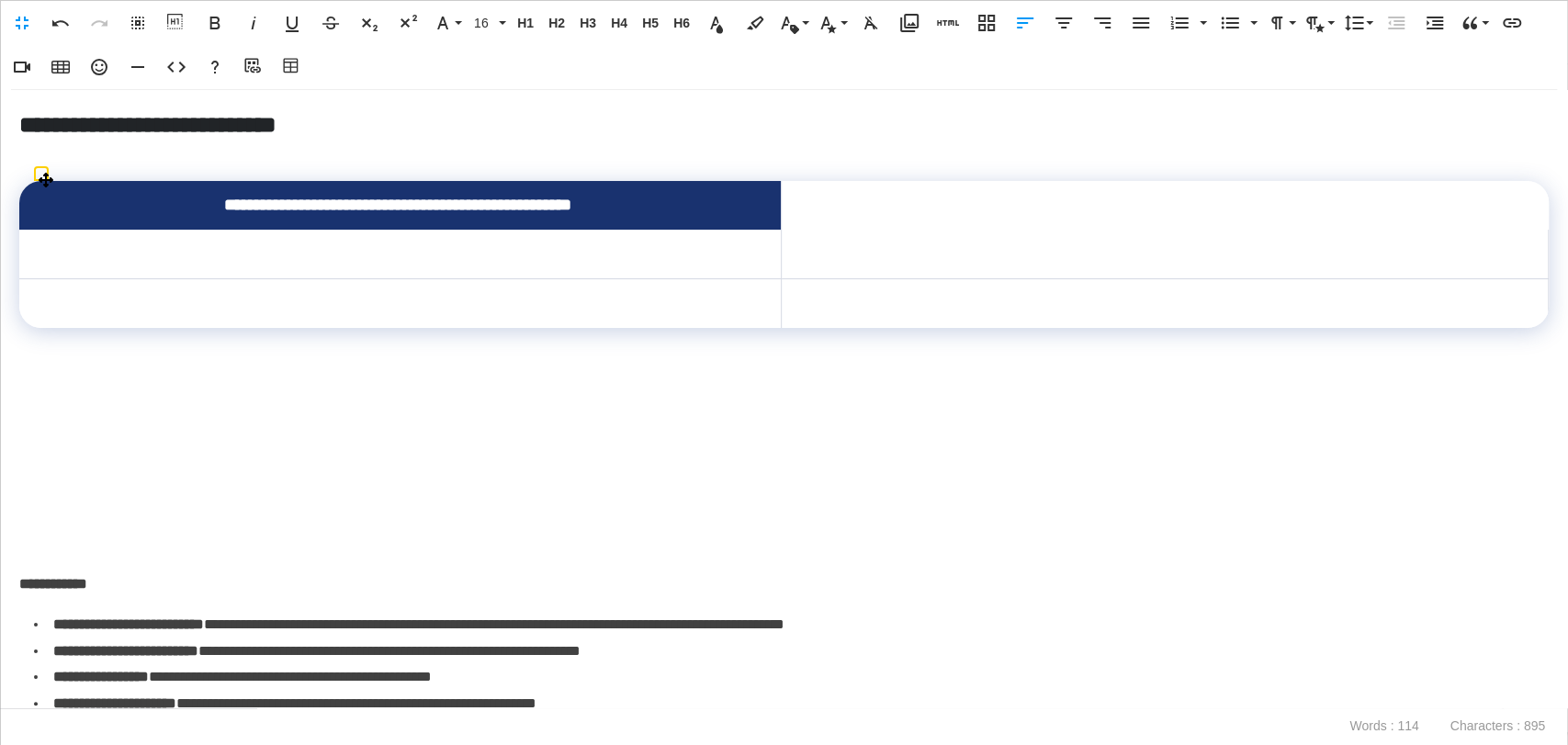 click at bounding box center [1164, 205] 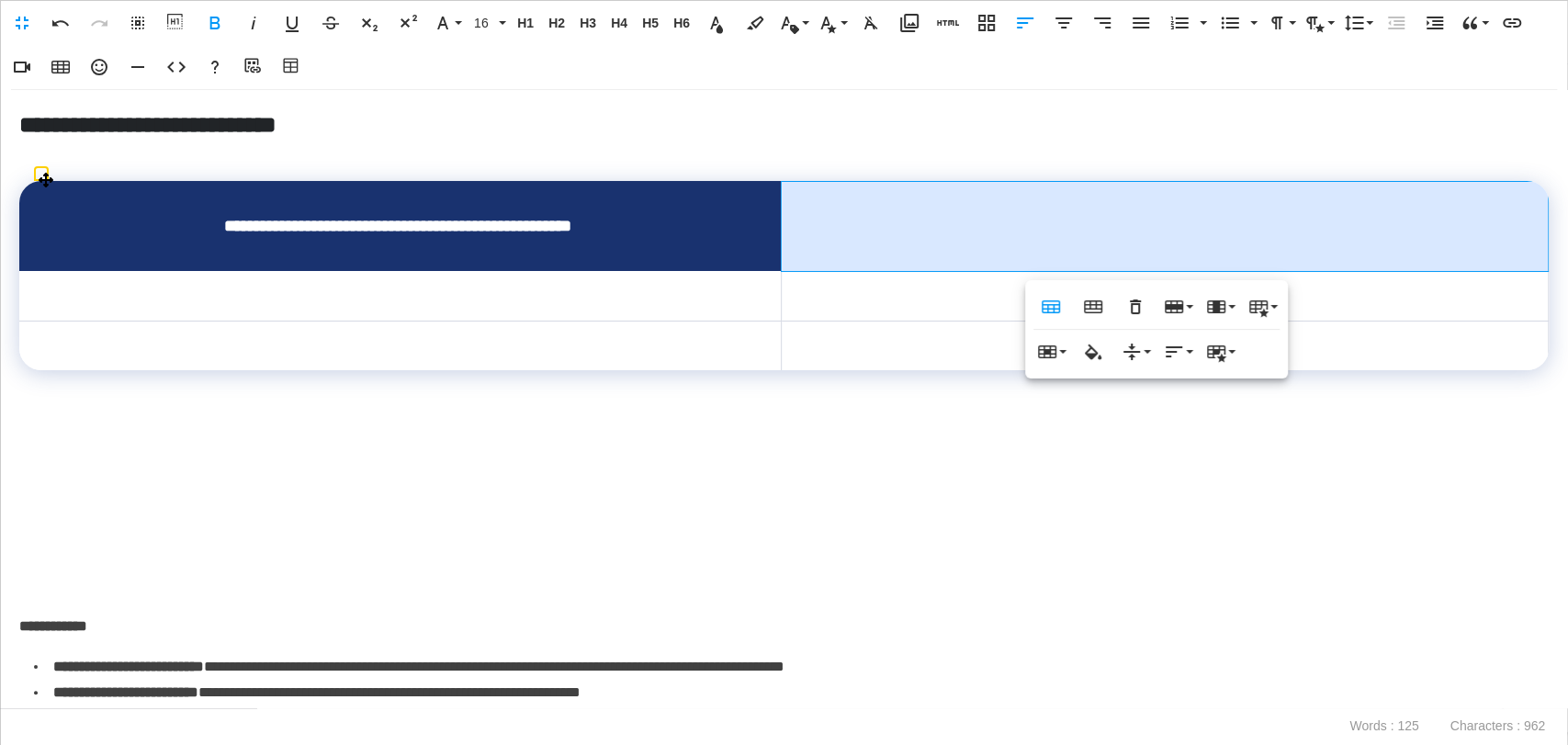 click on "**********" at bounding box center [1164, 226] 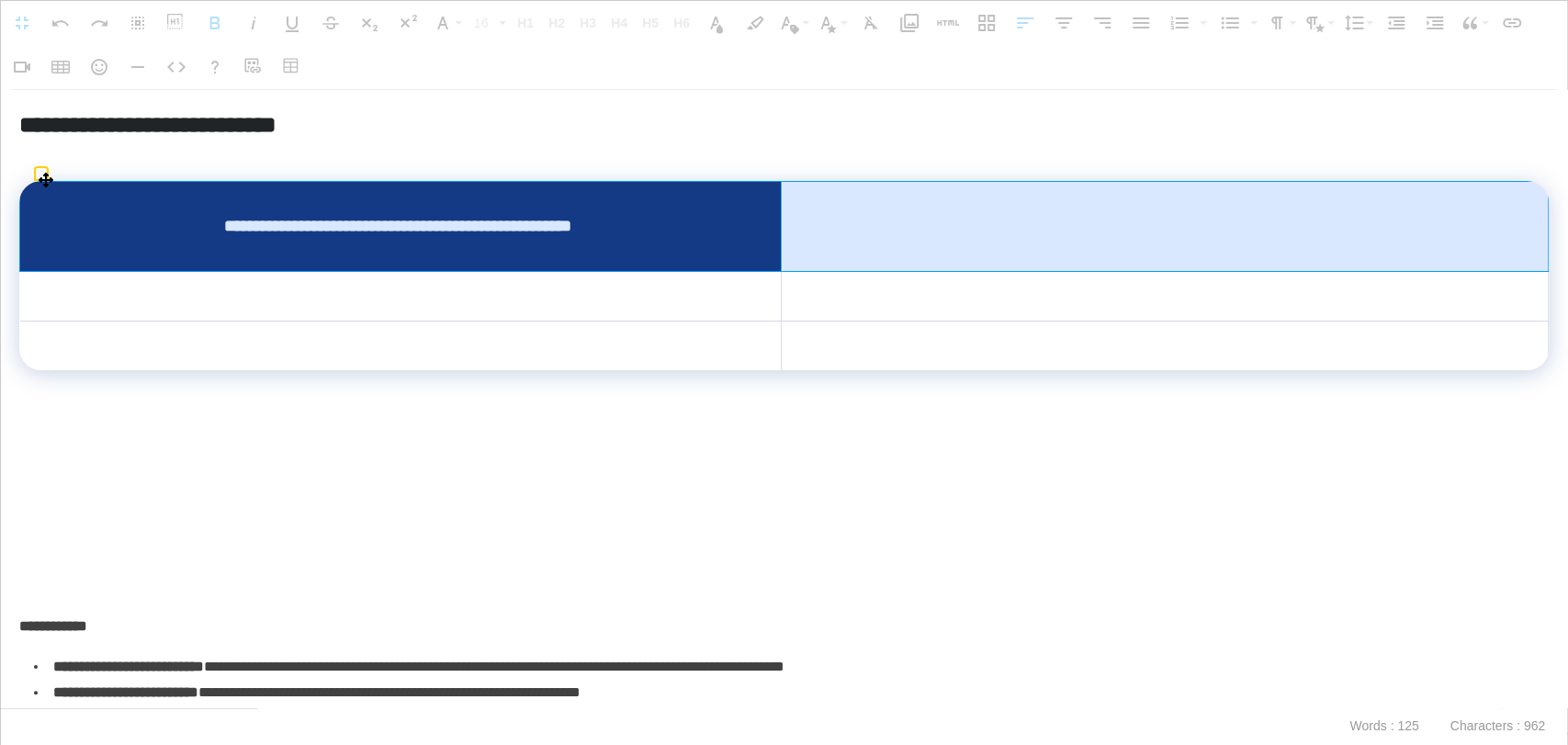 drag, startPoint x: 1320, startPoint y: 208, endPoint x: 779, endPoint y: 119, distance: 548.27183 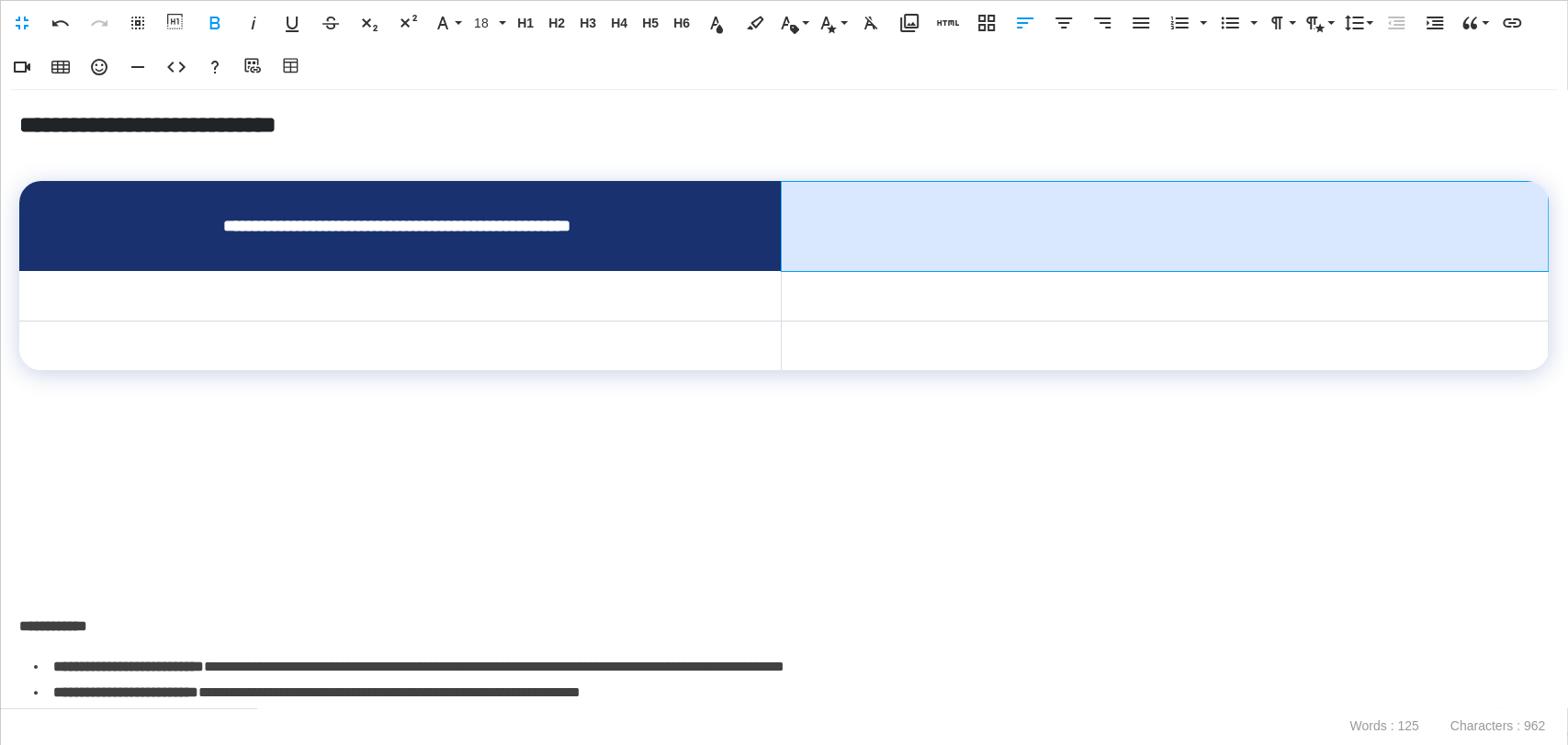 click on "**********" at bounding box center (1164, 226) 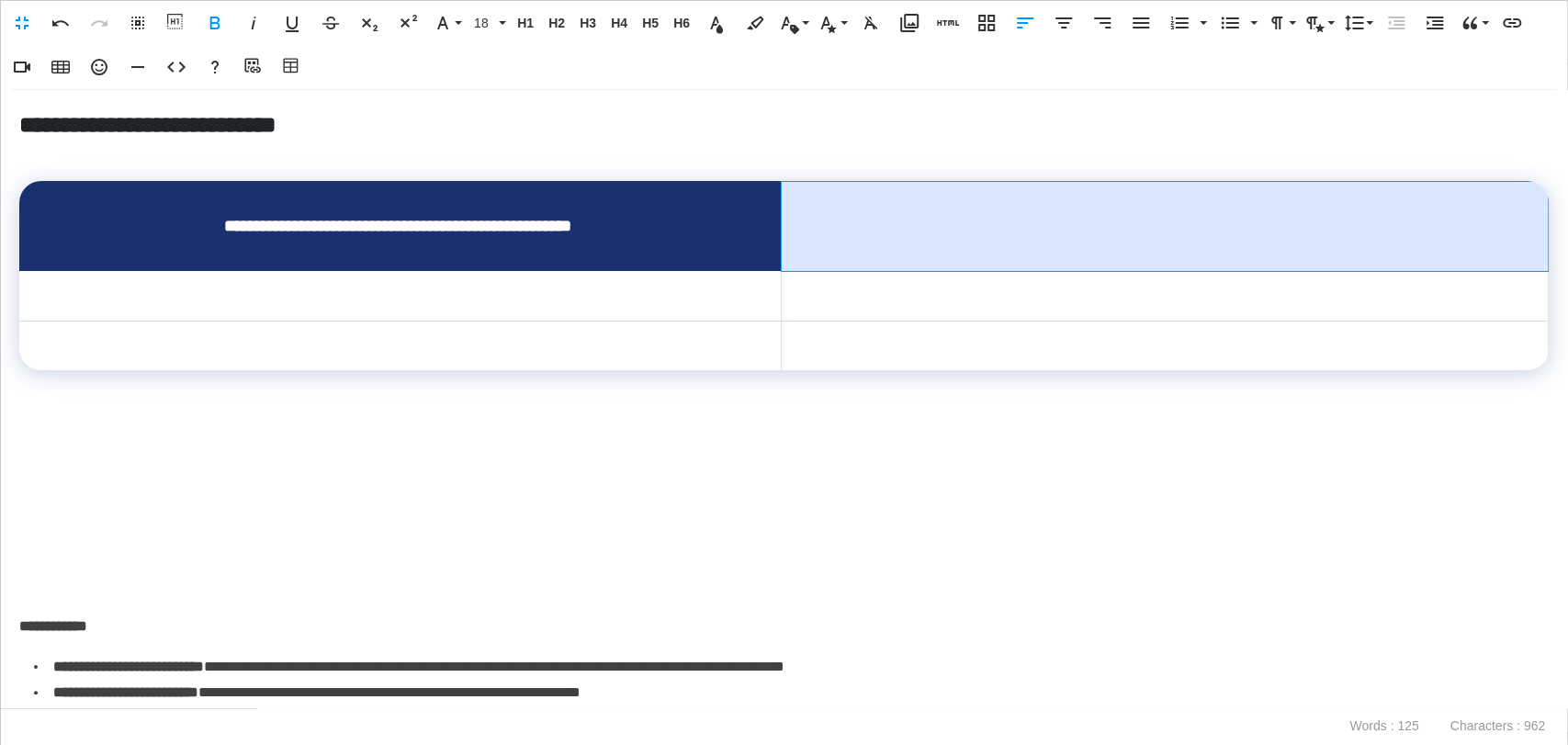 click on "**********" at bounding box center [1164, 226] 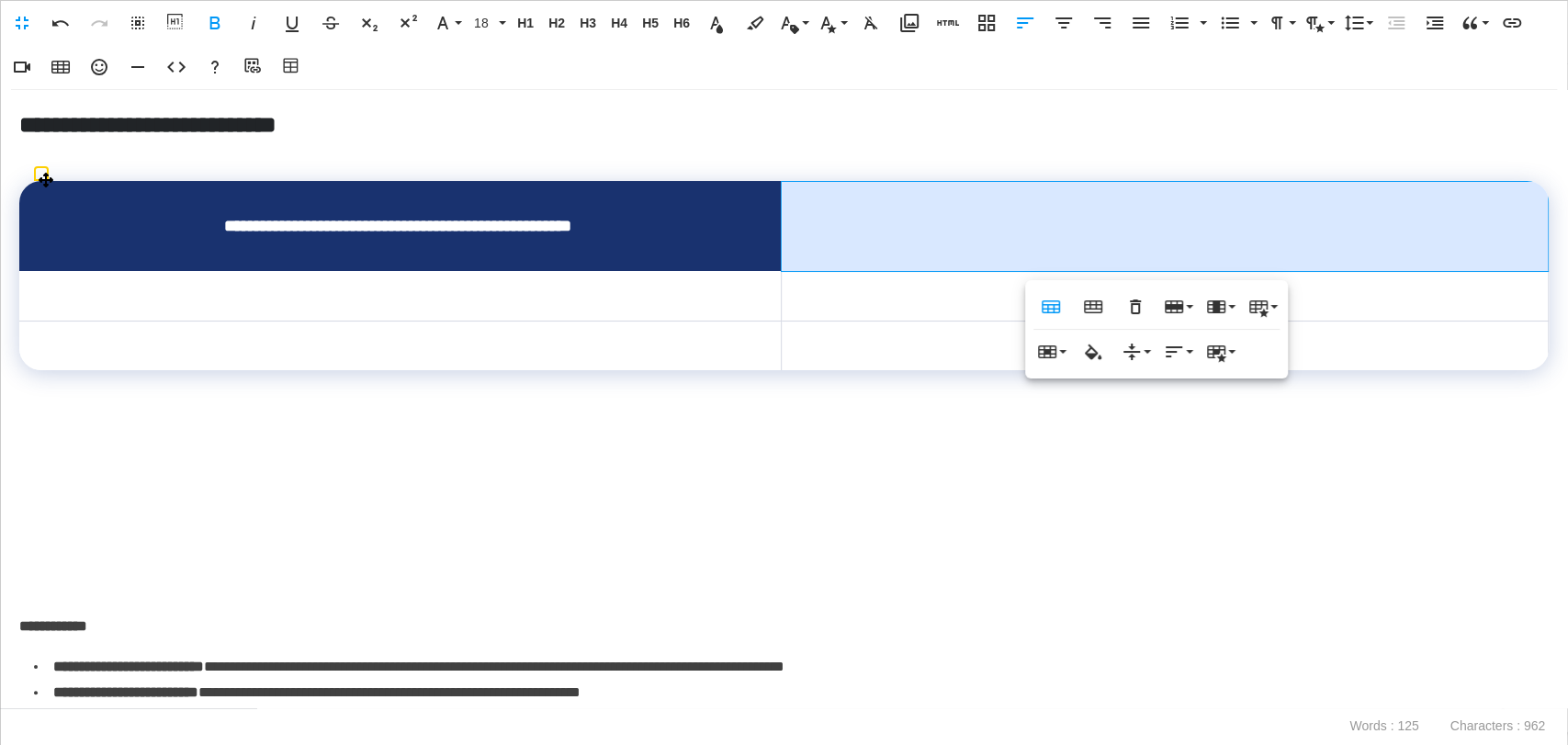 click on "**********" at bounding box center [1164, 226] 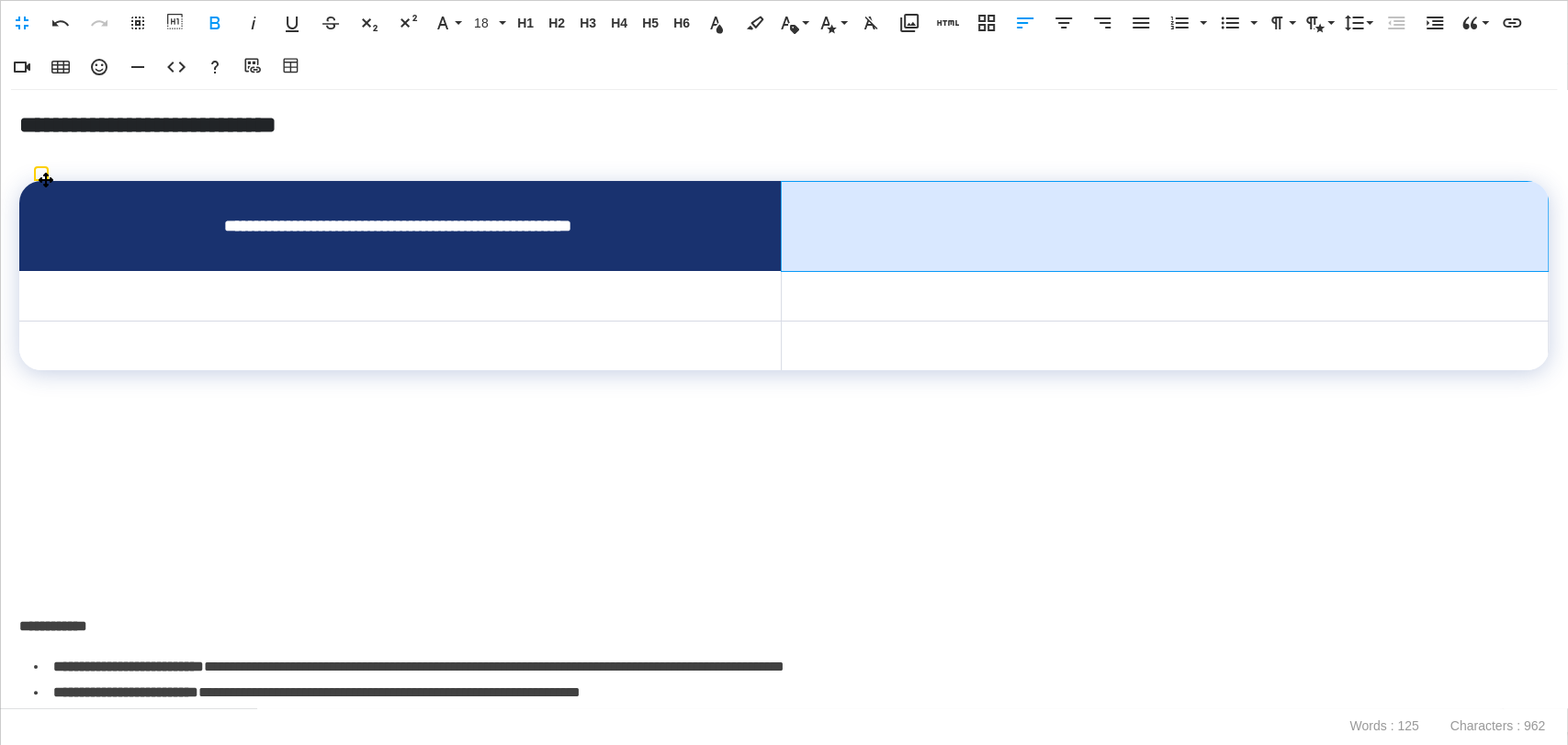 click on "**********" at bounding box center (1164, 226) 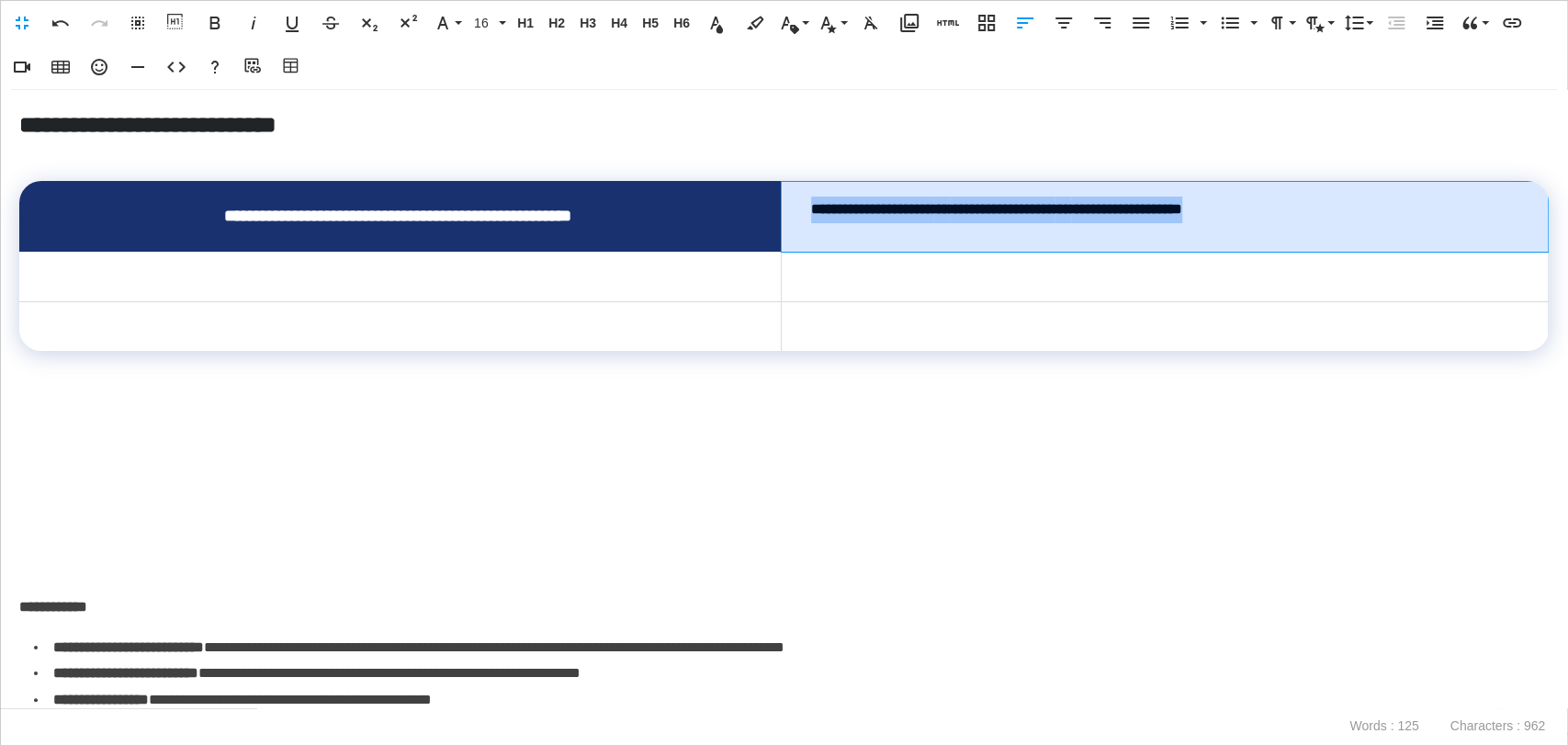 drag, startPoint x: 1262, startPoint y: 220, endPoint x: 777, endPoint y: 204, distance: 485.2638 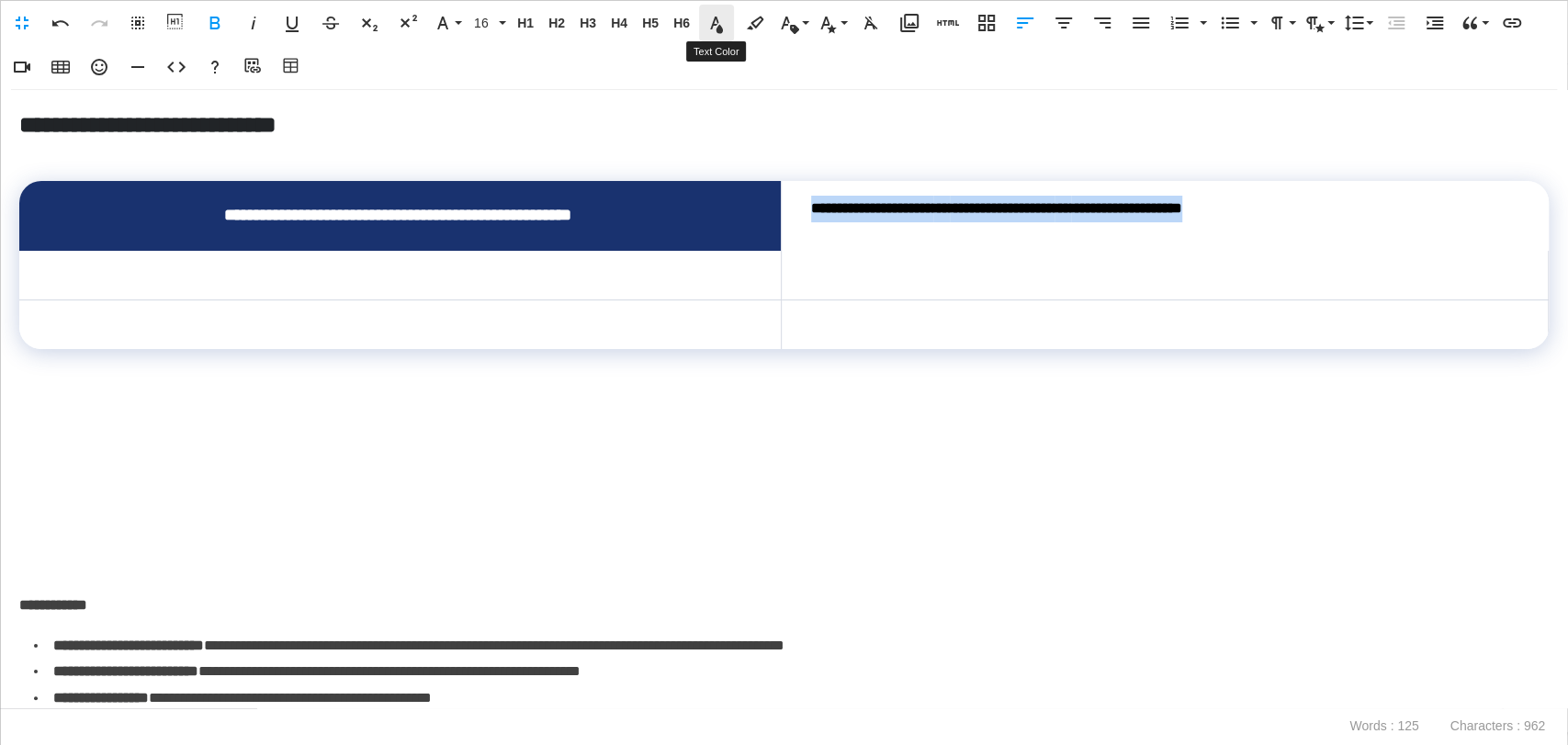click 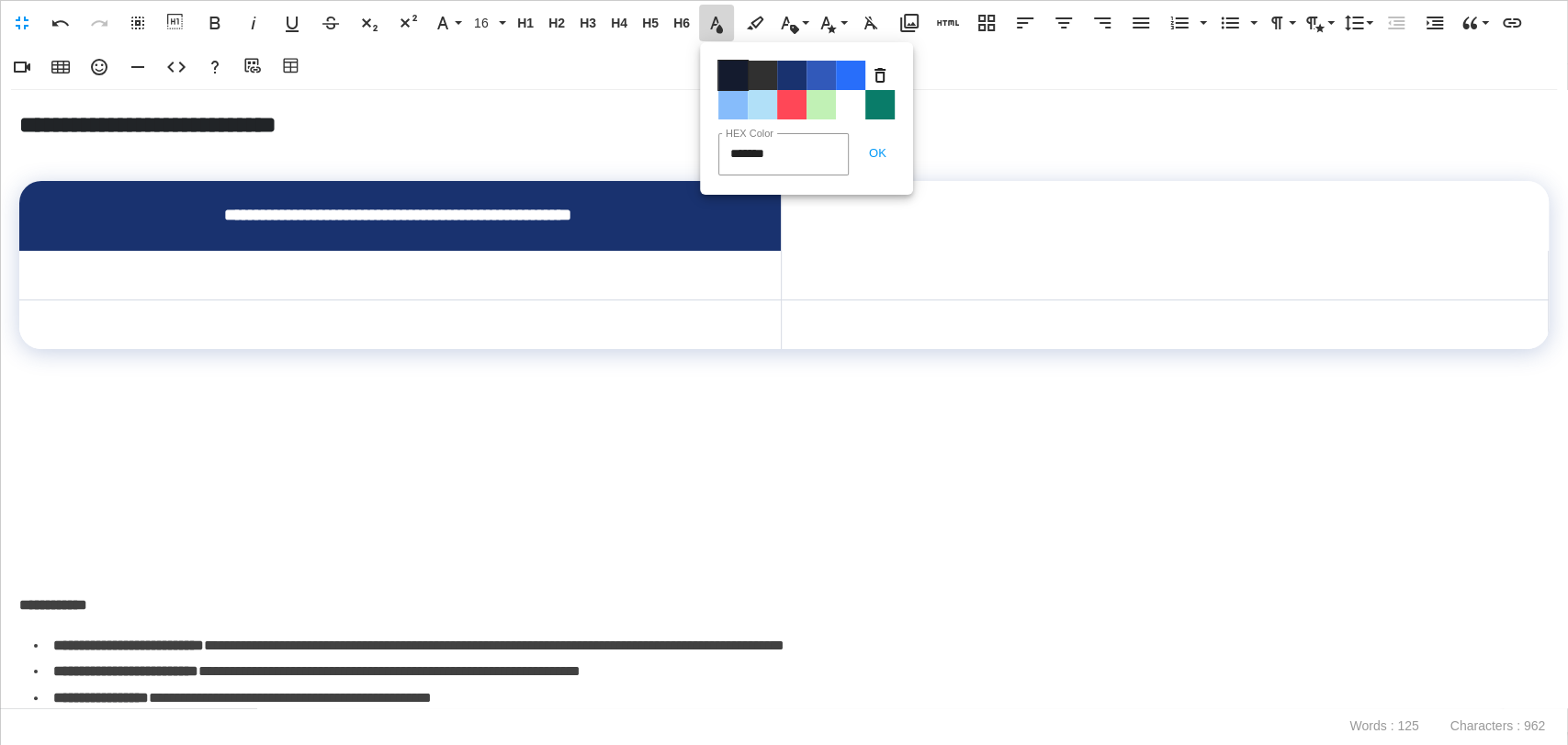 click on "Color#141B2E" at bounding box center [733, 75] 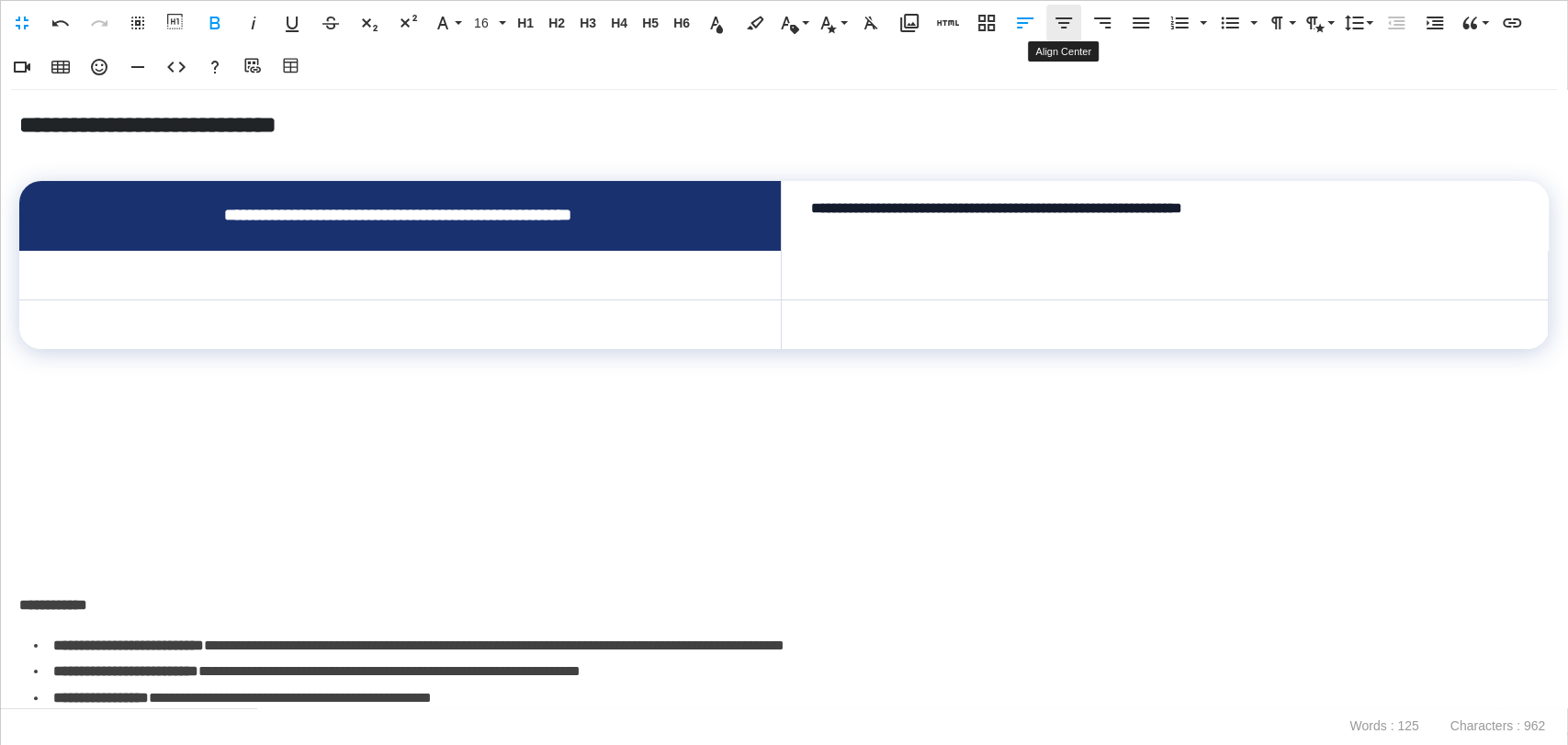 click 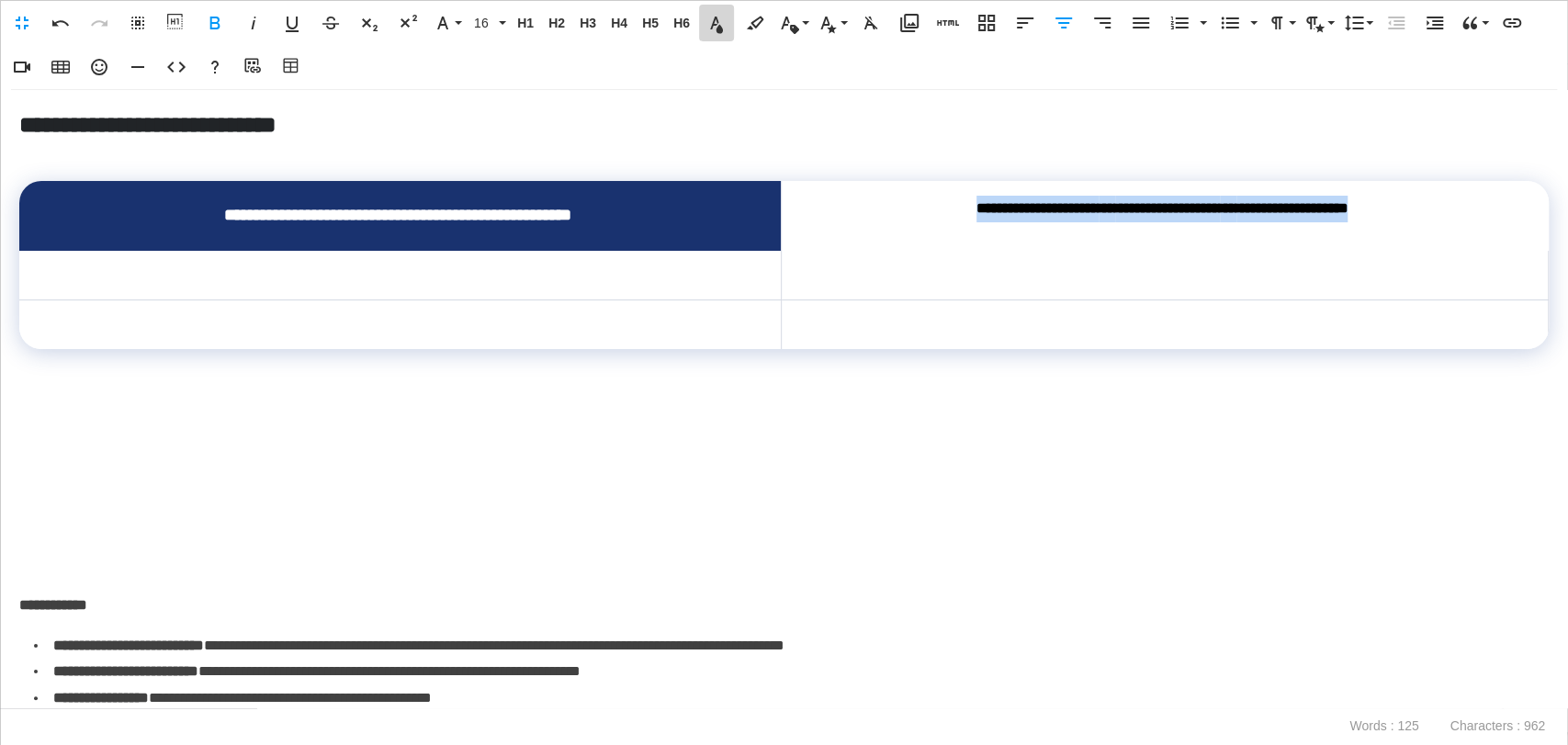click 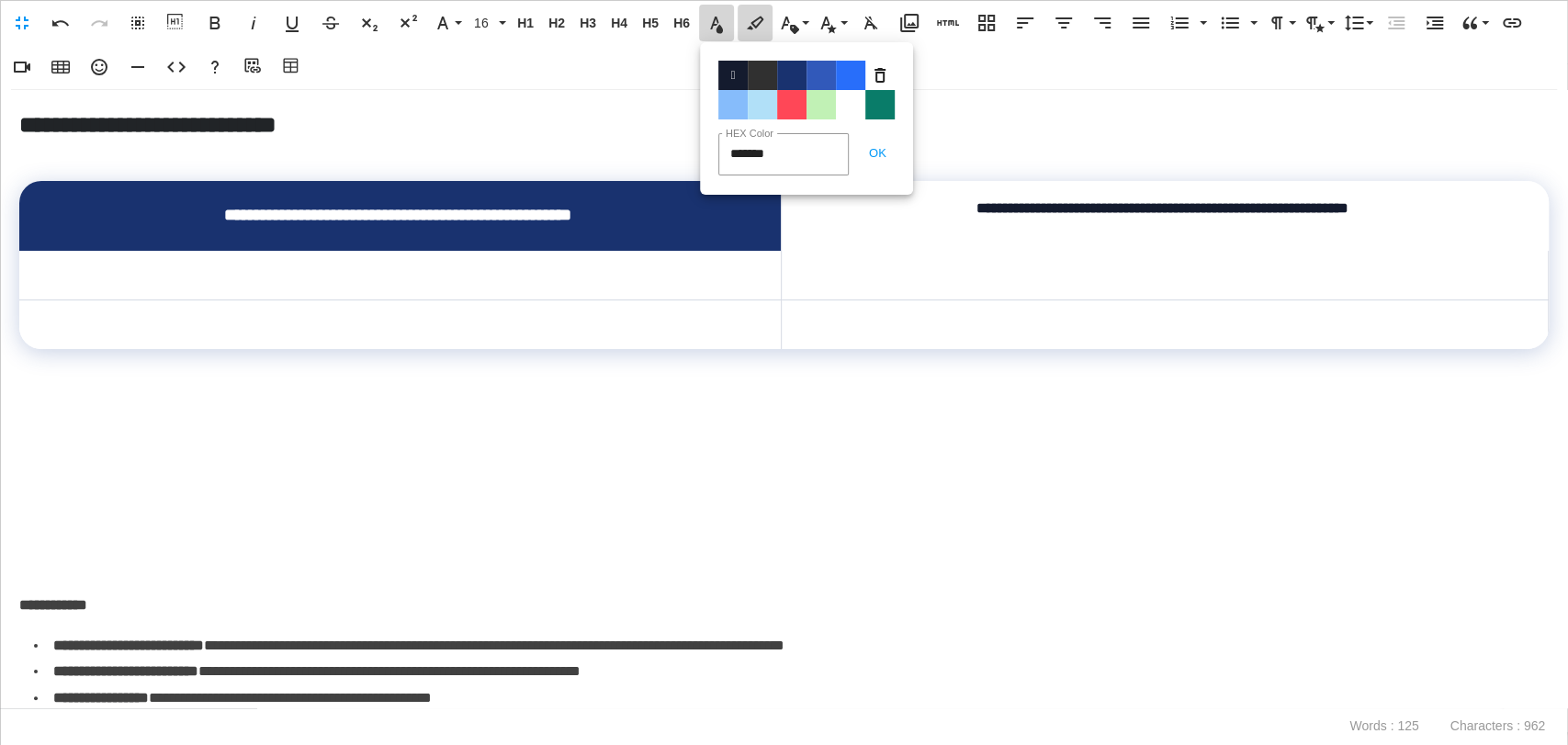 click 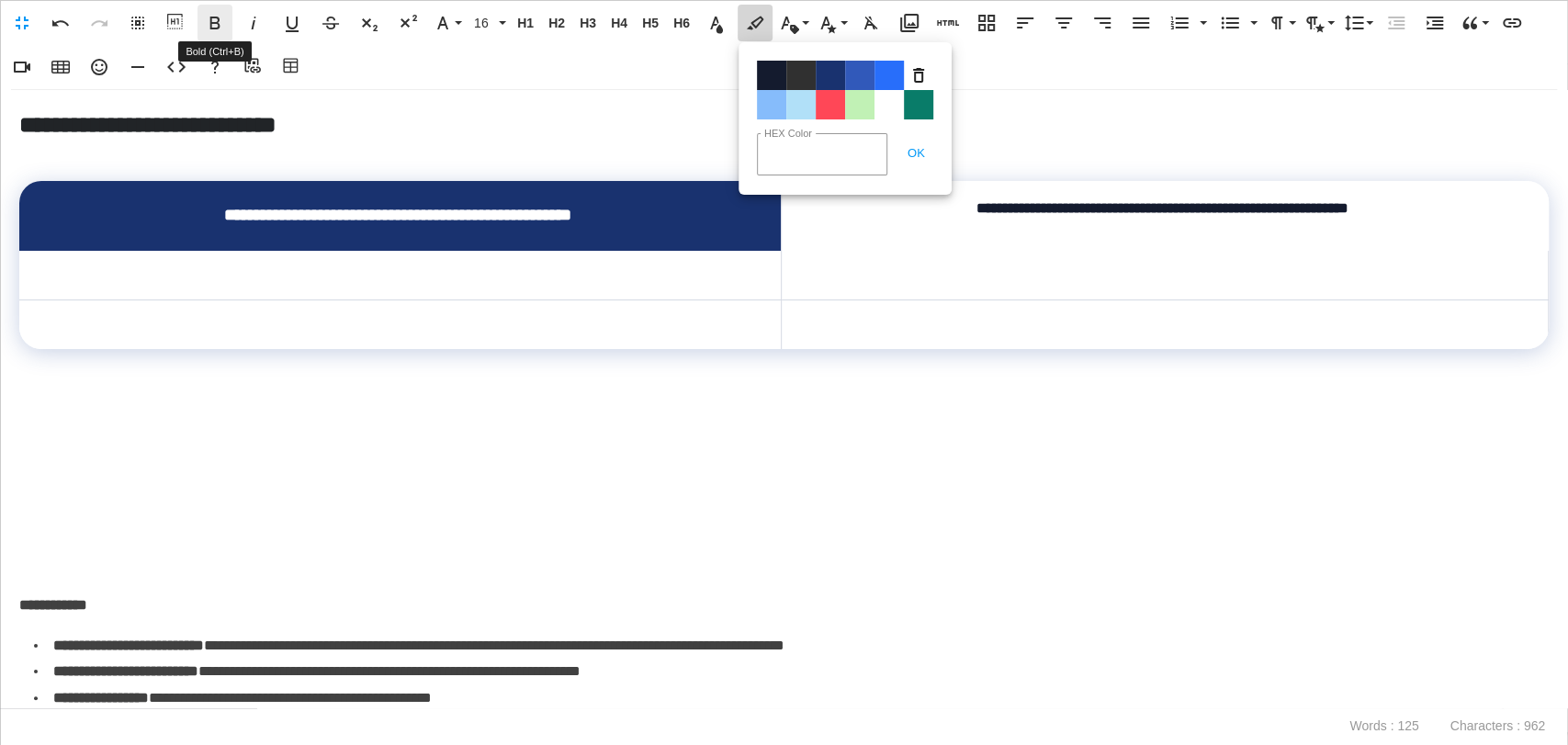 click 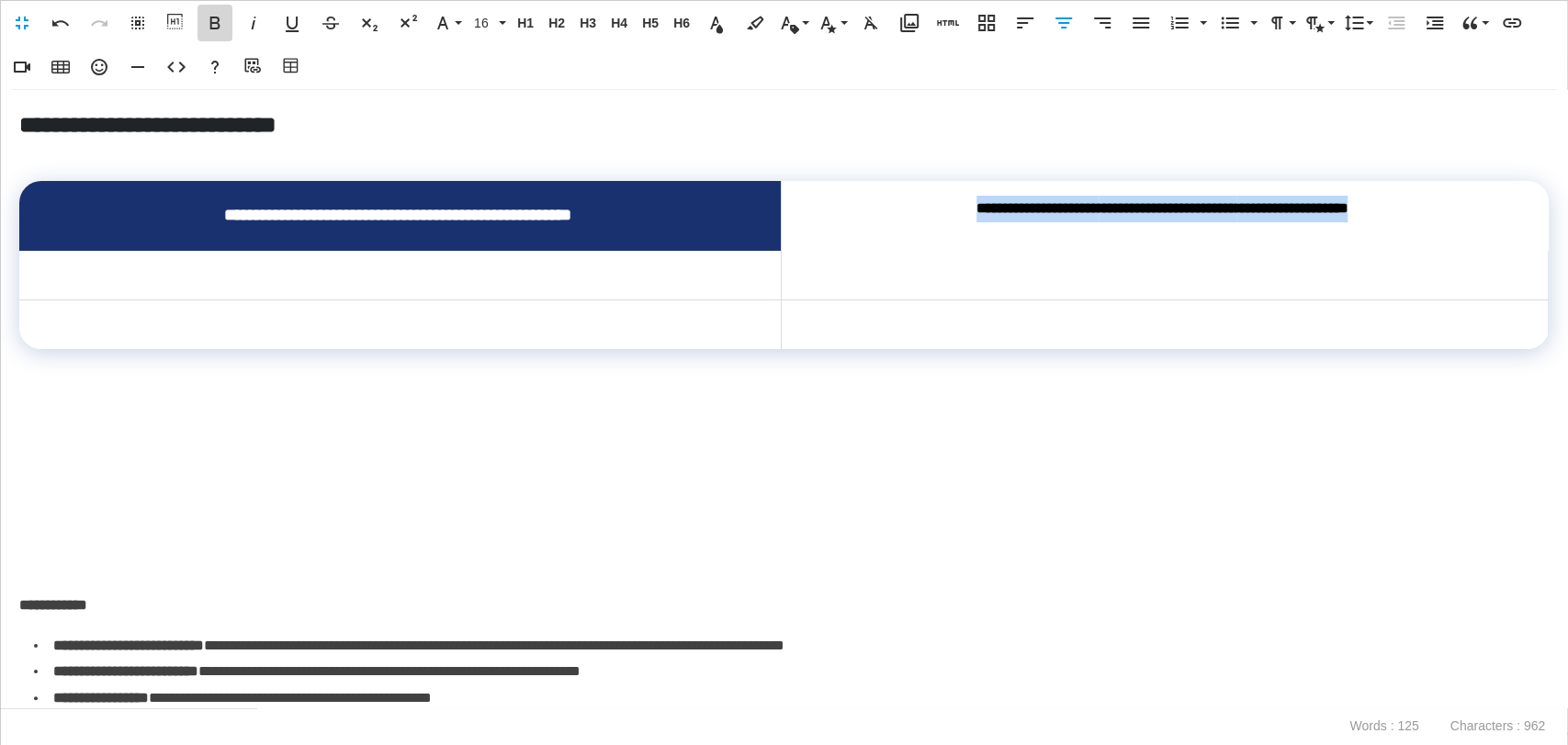 click 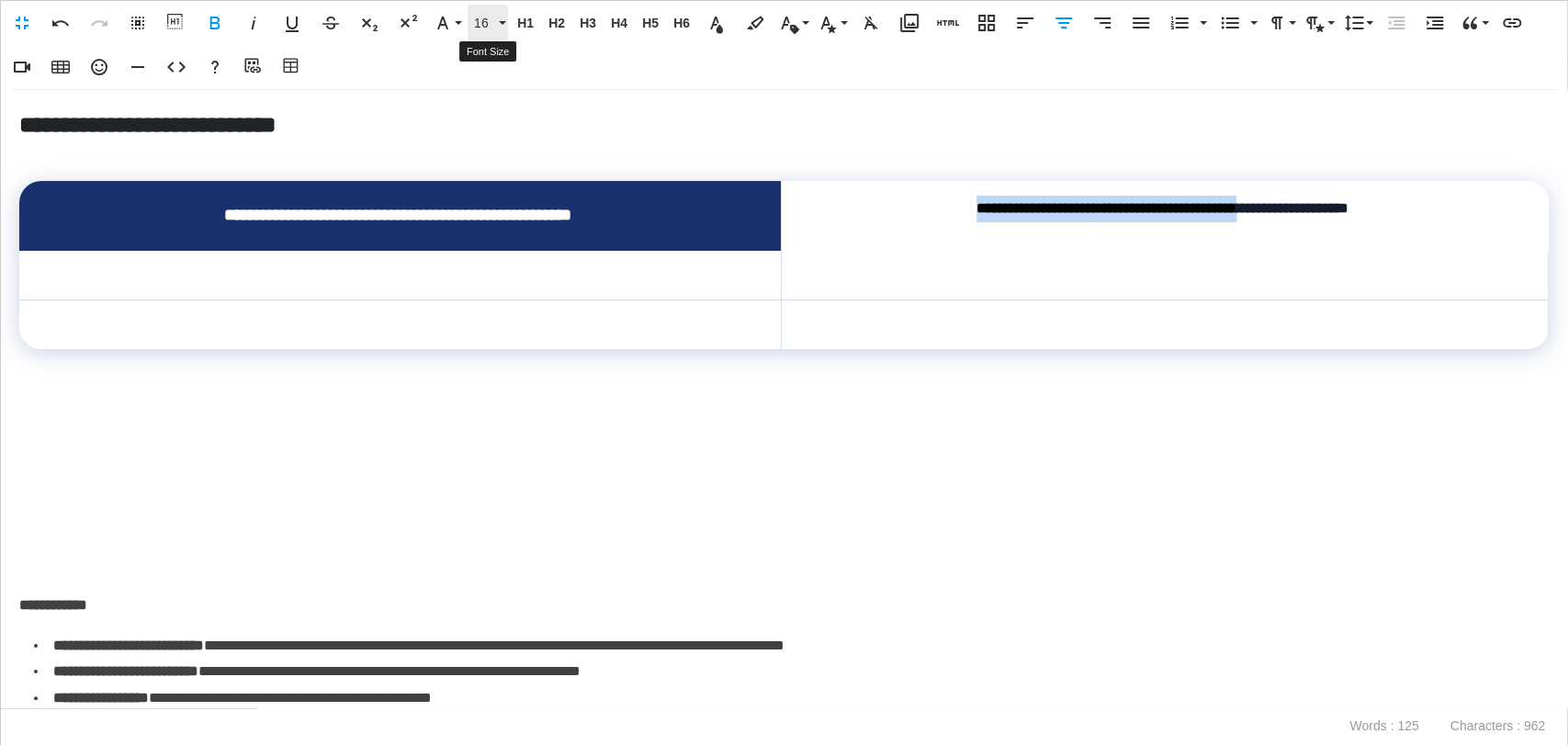 click on "16" at bounding box center [484, 23] 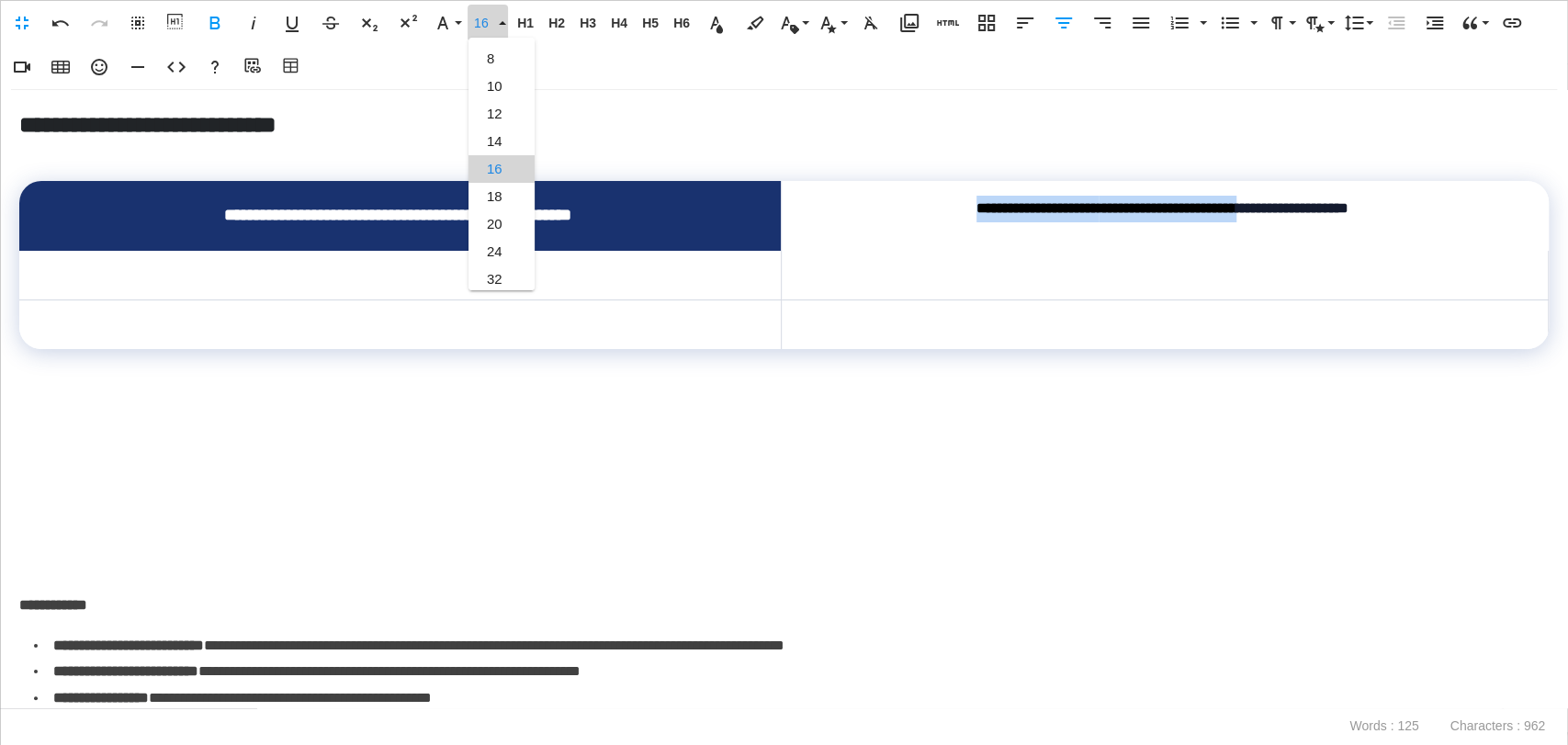 scroll, scrollTop: 131, scrollLeft: 0, axis: vertical 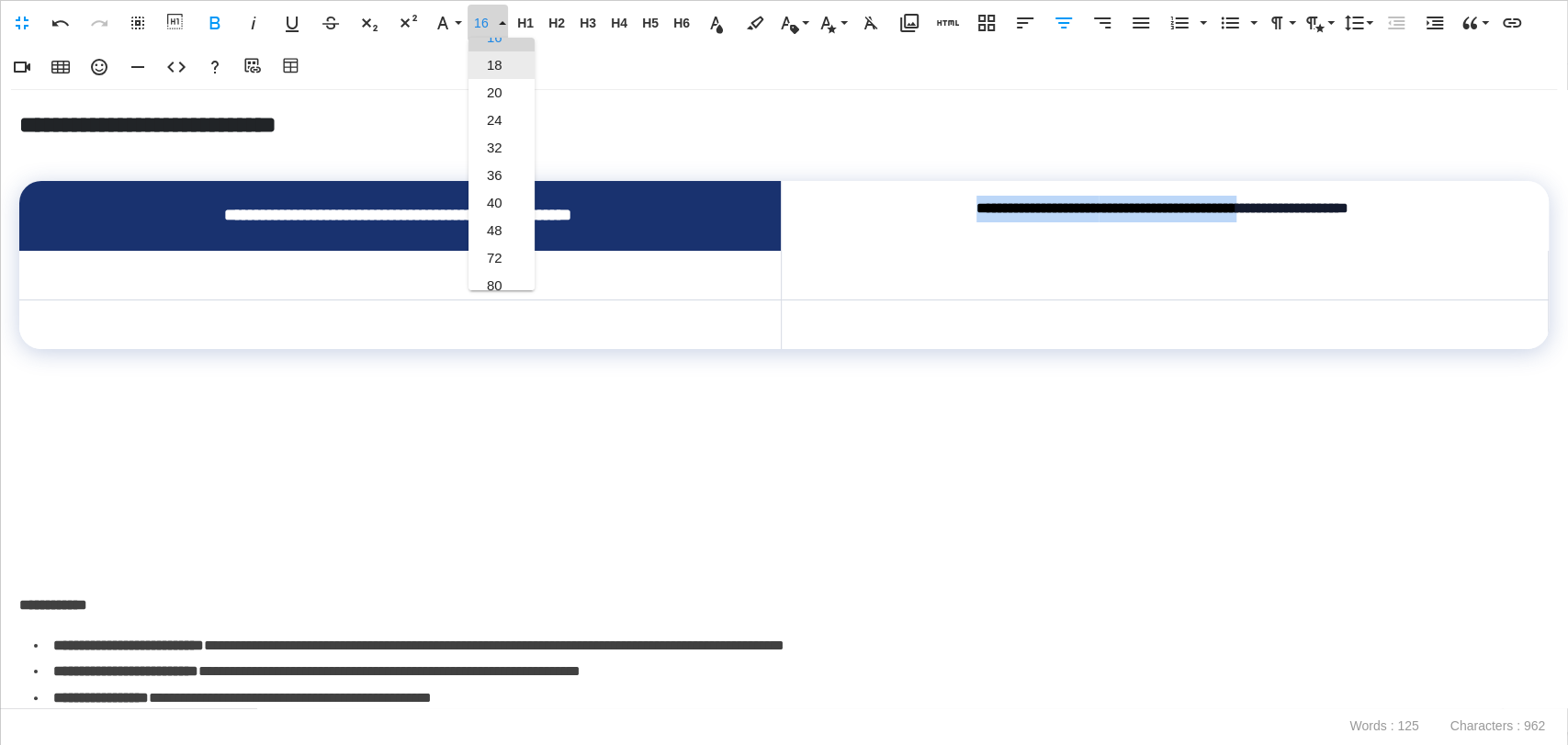 click on "18" at bounding box center (502, 65) 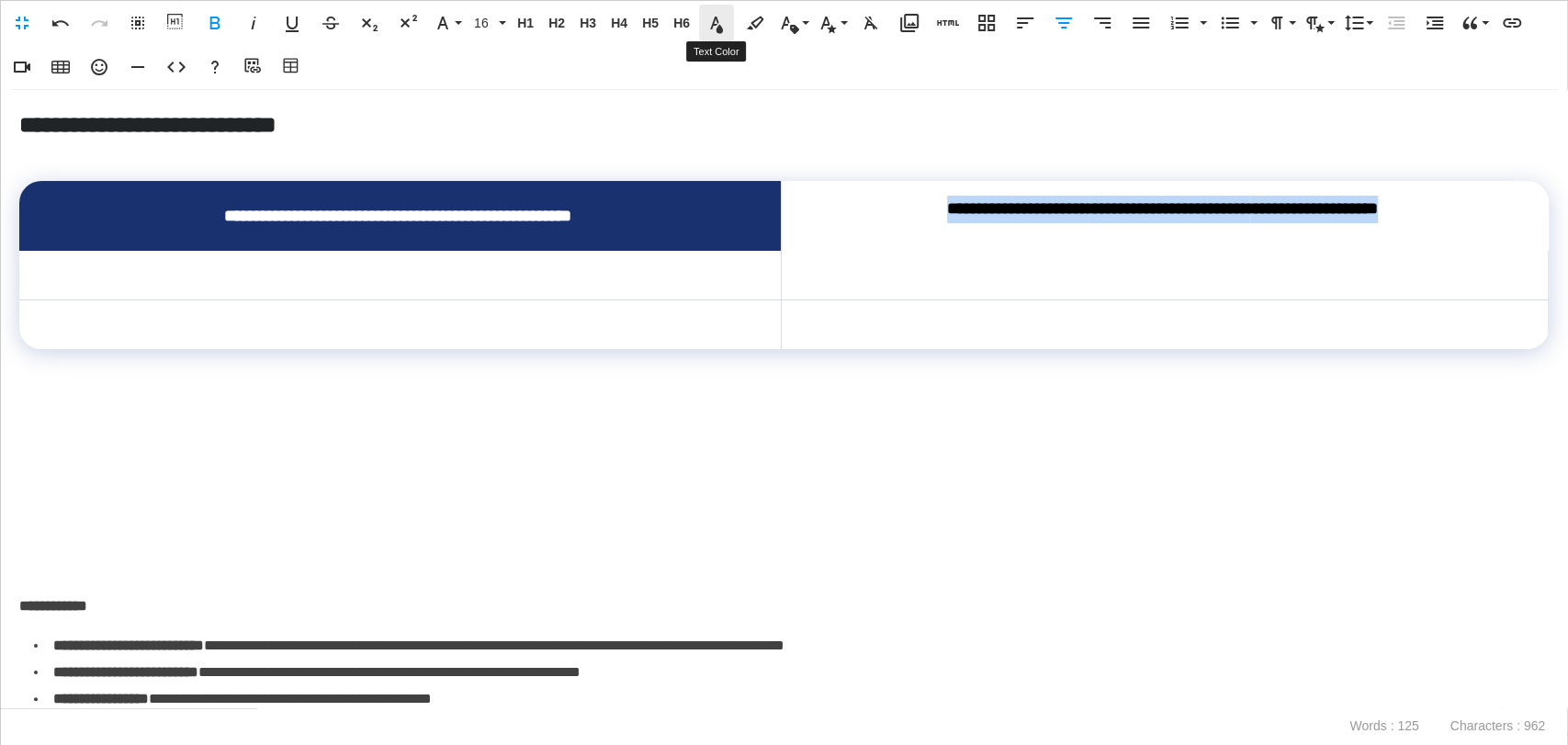 click 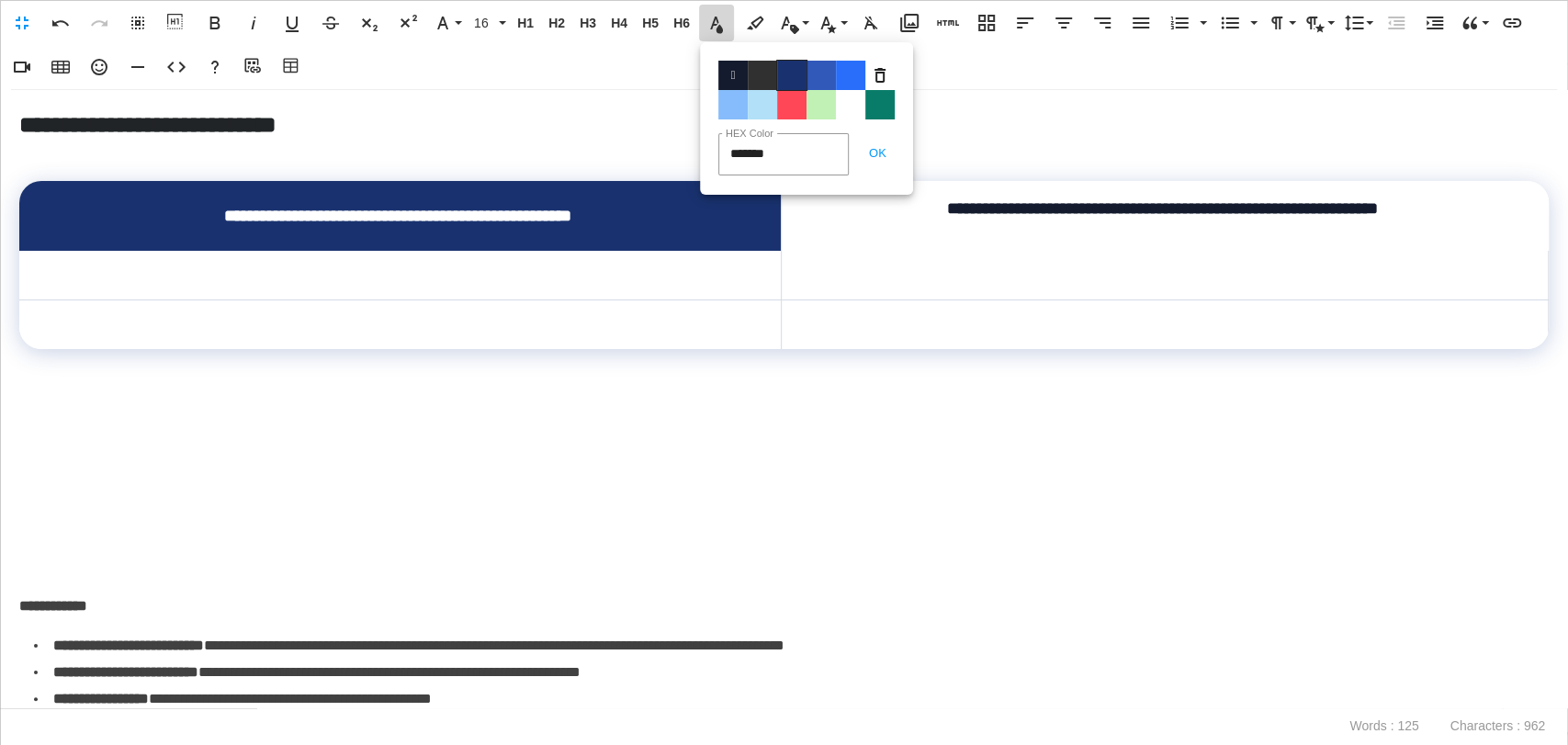 click on "Color#19326F" at bounding box center [792, 75] 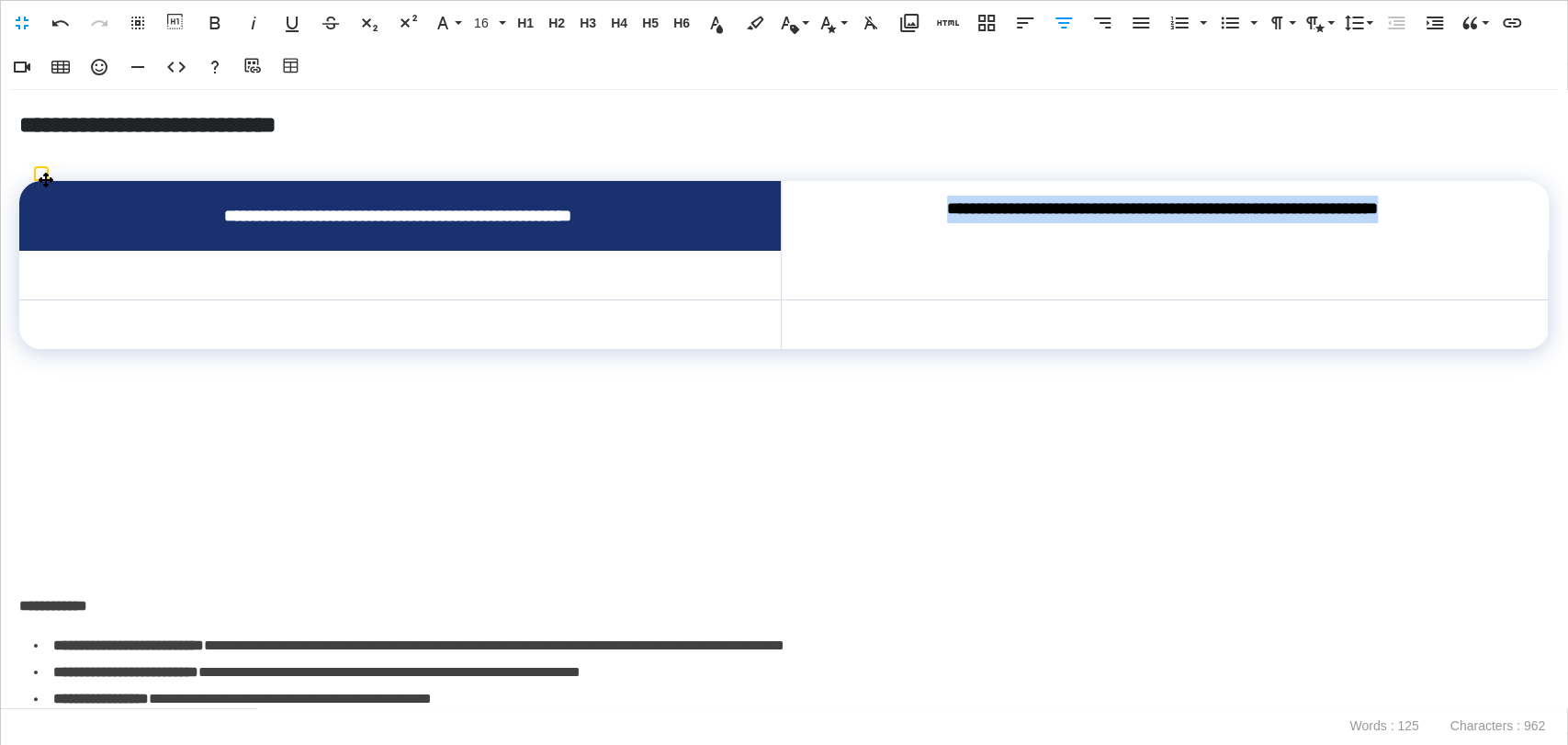 click on "**********" at bounding box center (1164, 216) 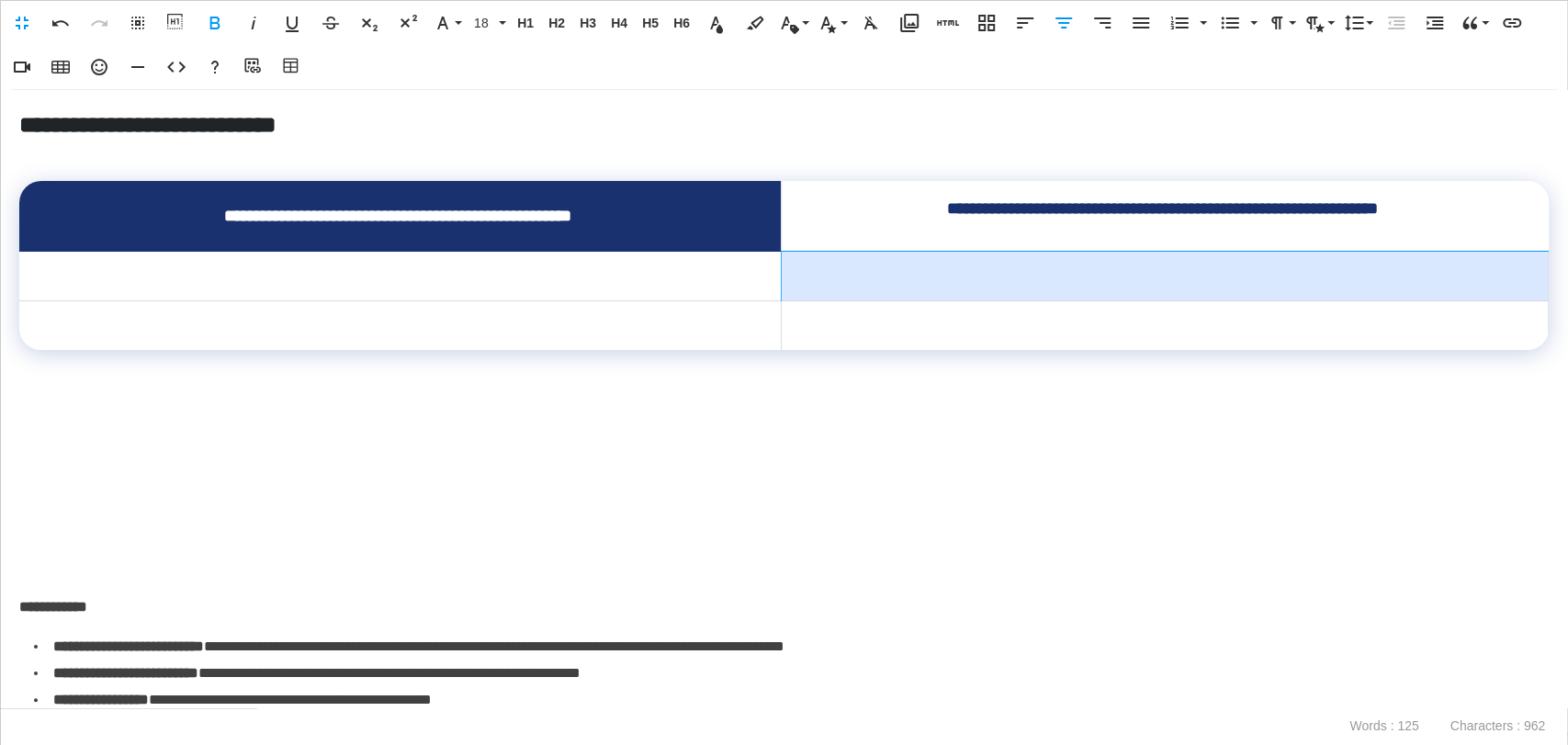 click at bounding box center [1164, 277] 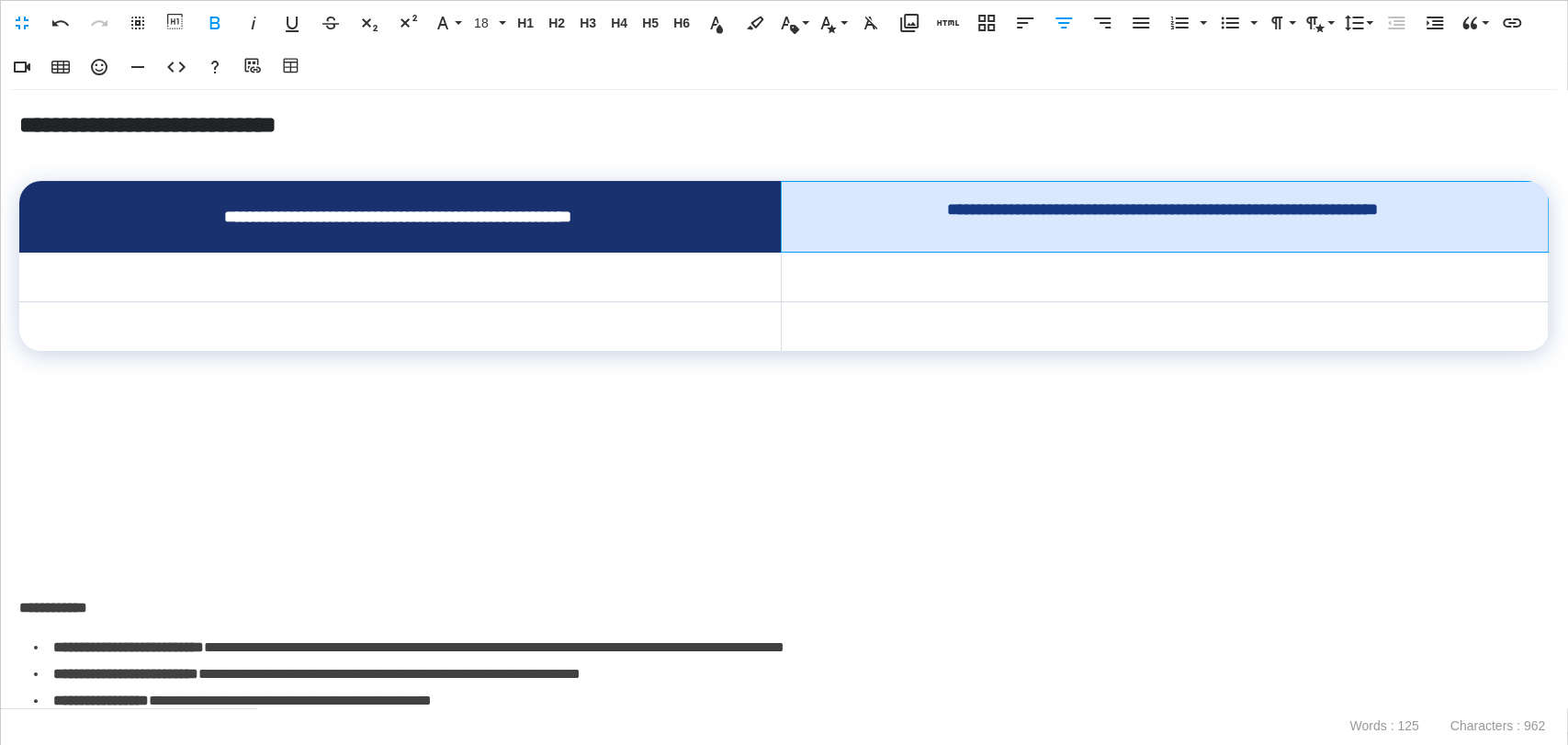 click on "**********" at bounding box center (1164, 217) 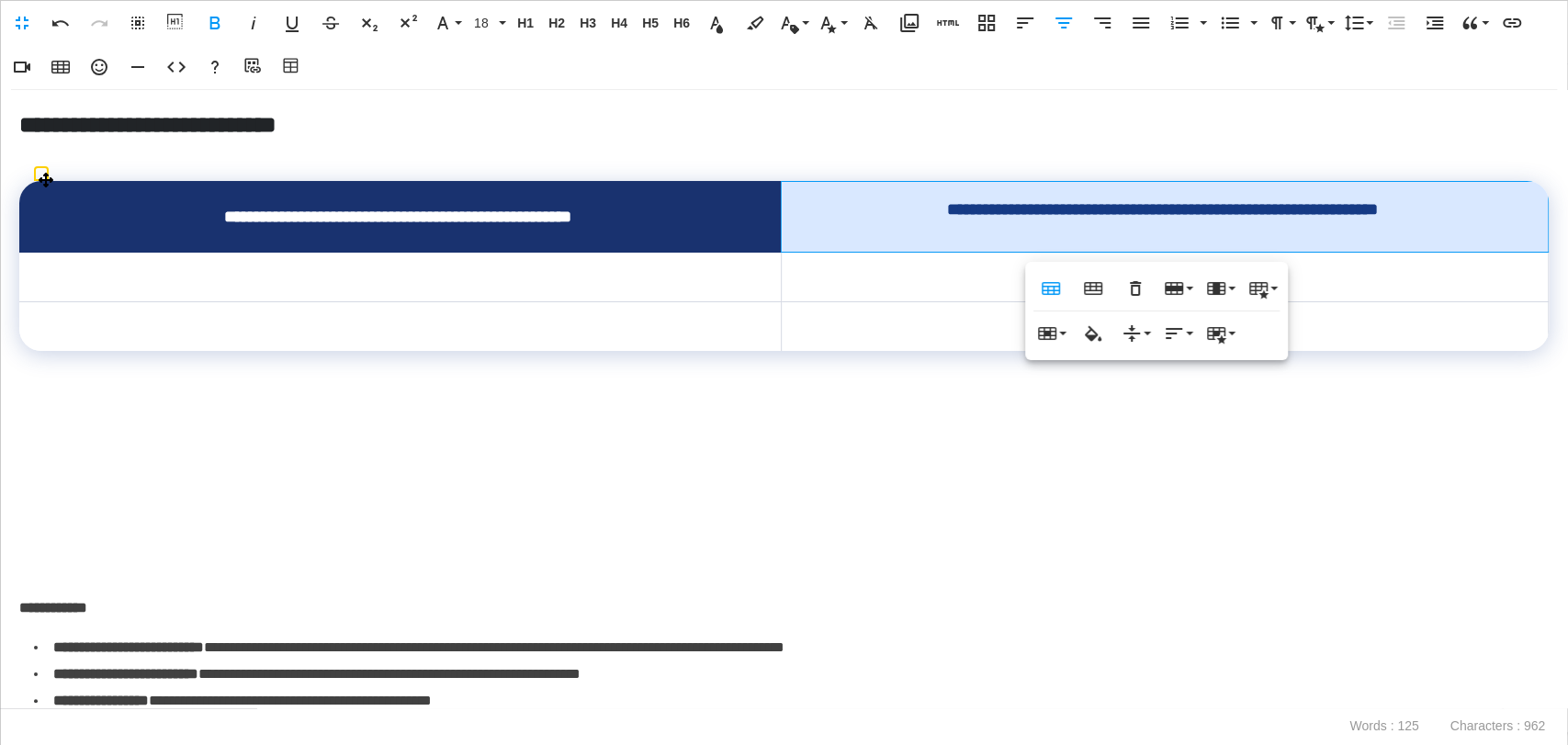 click on "**********" at bounding box center (1164, 217) 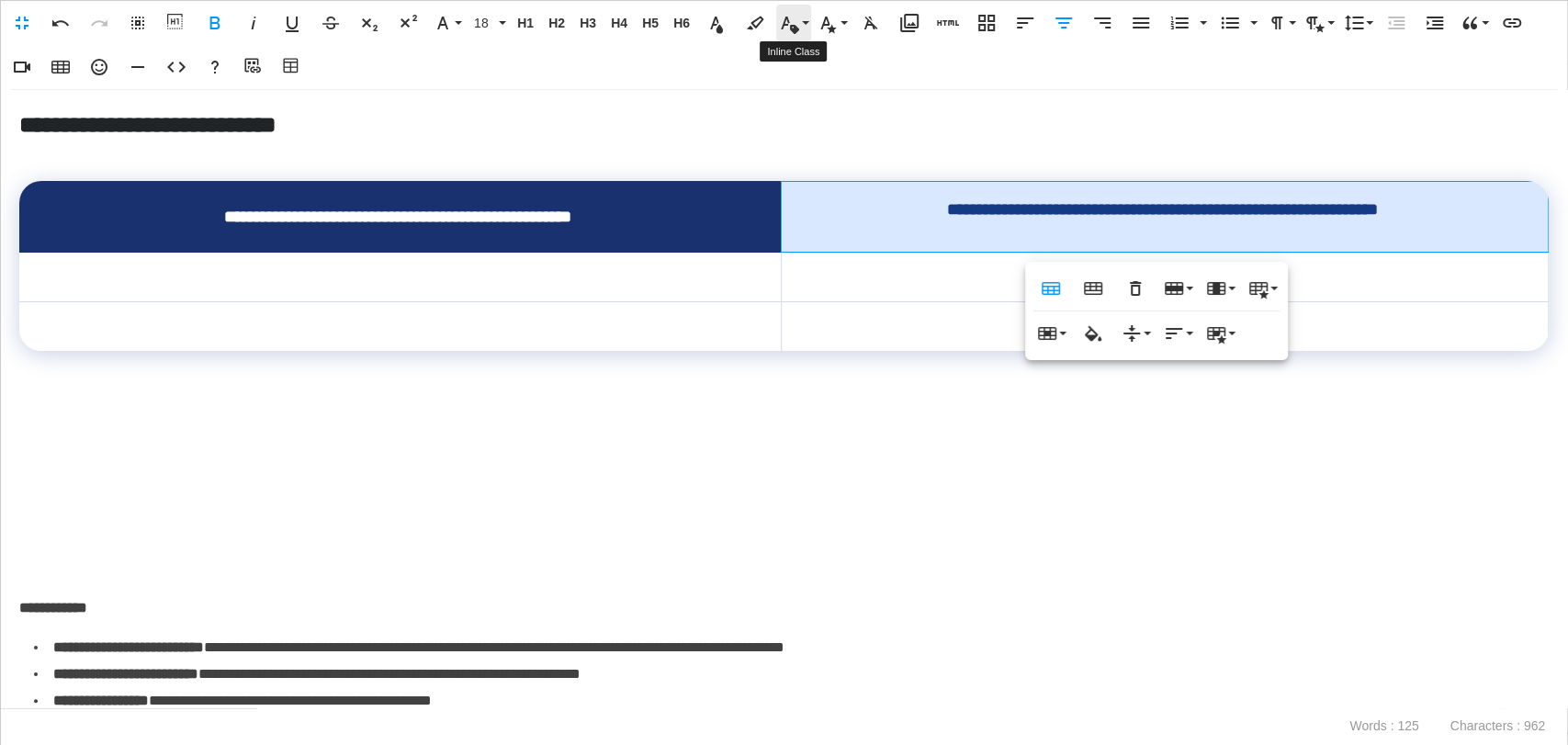 click 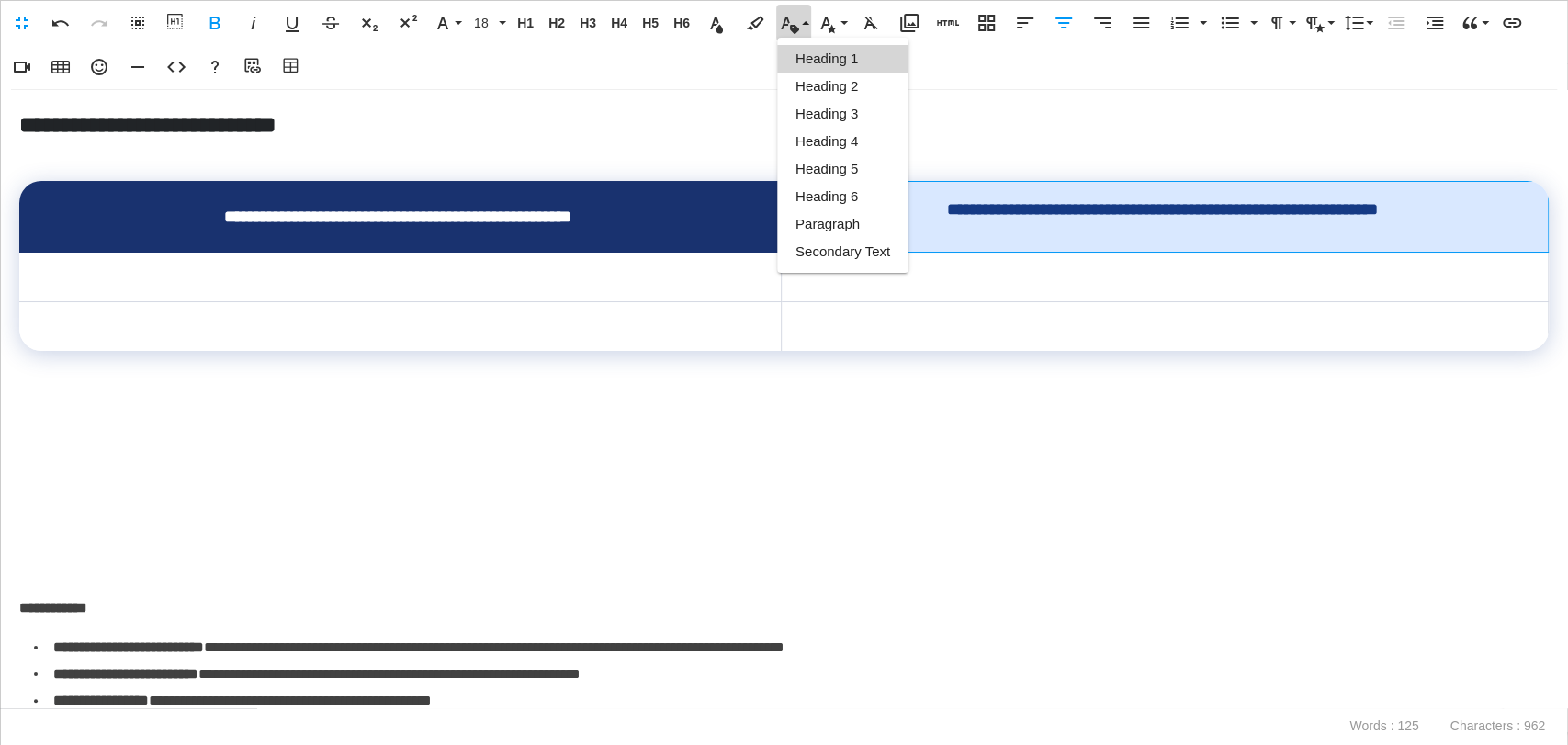 click on "Heading 1" at bounding box center (842, 59) 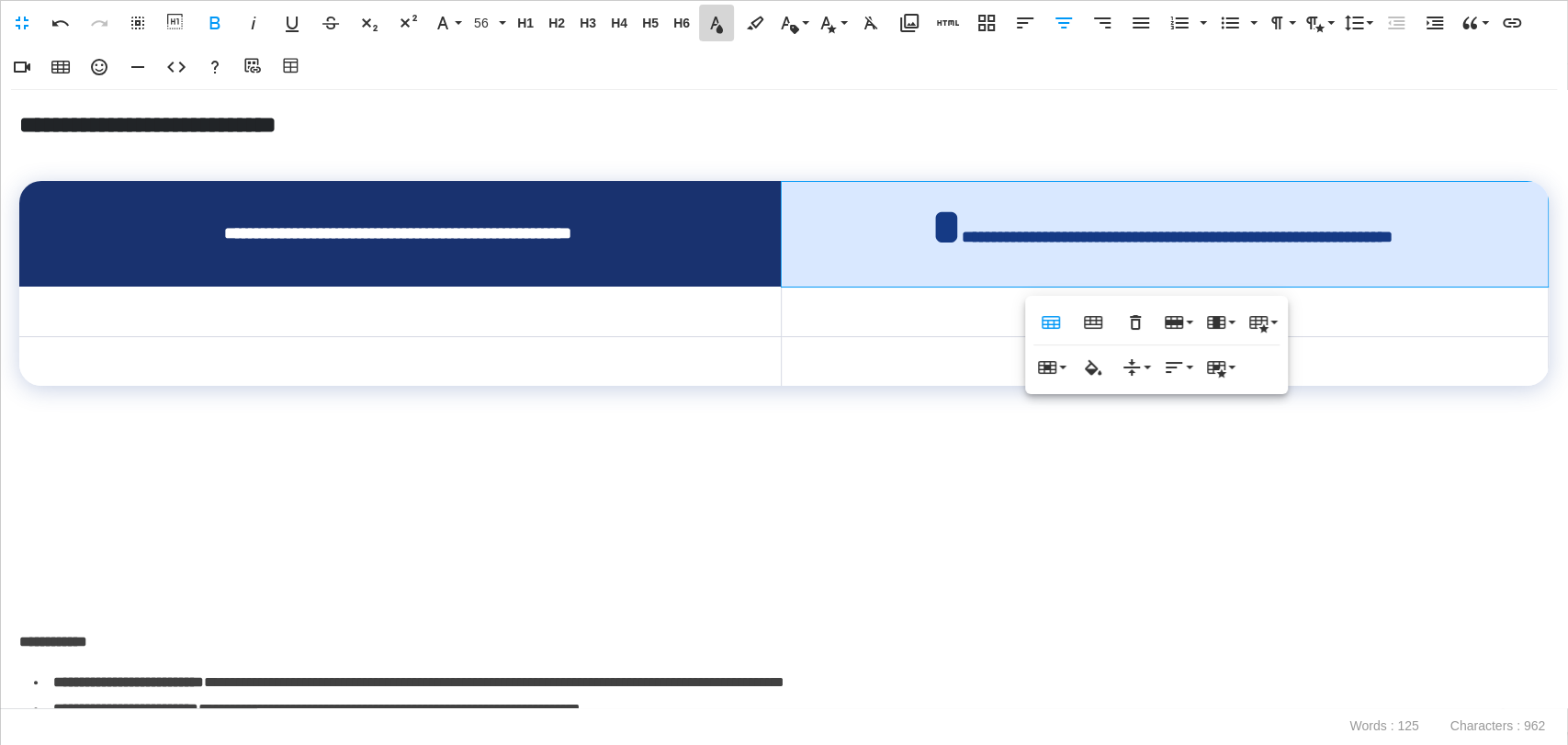 click on "Text Color" at bounding box center (716, 23) 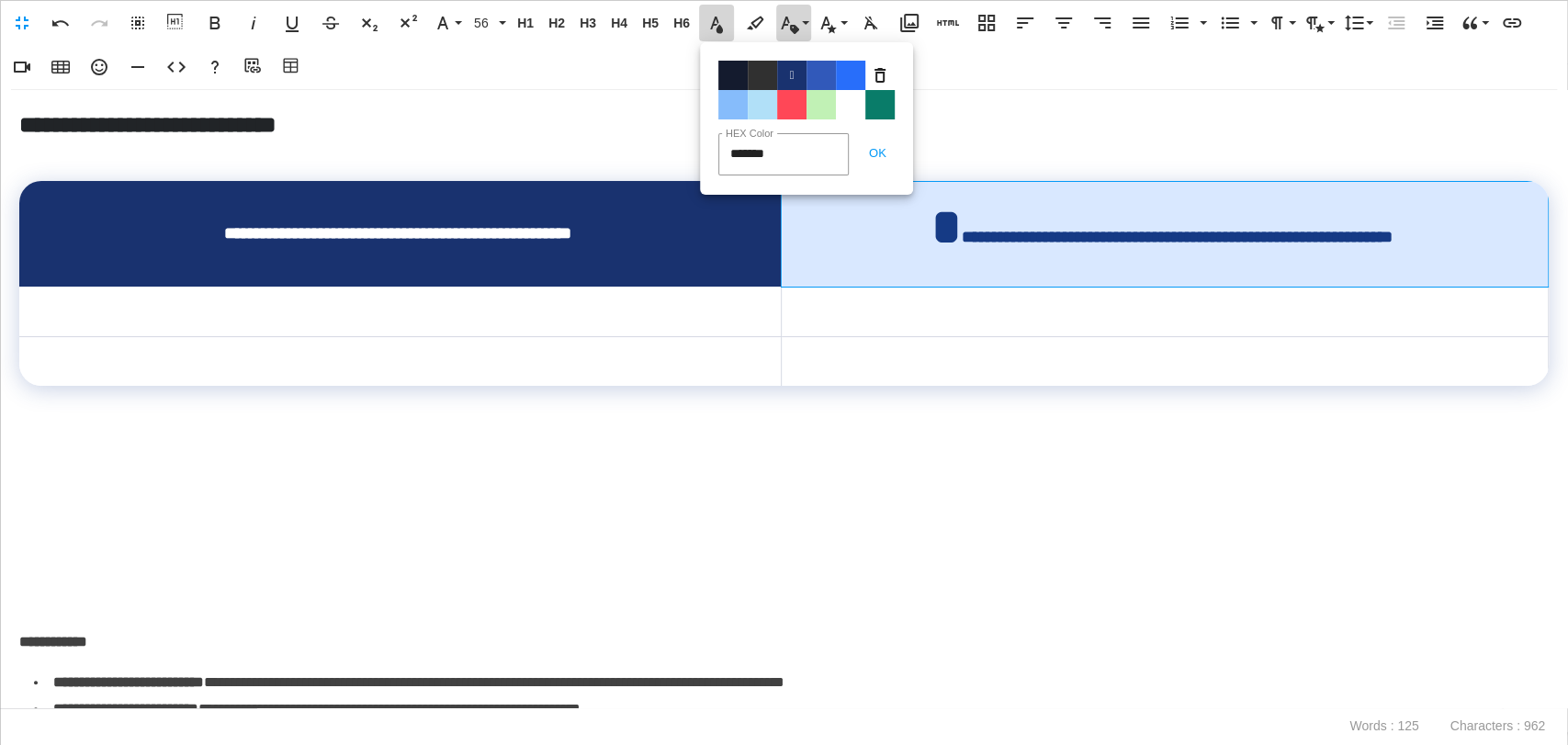 click 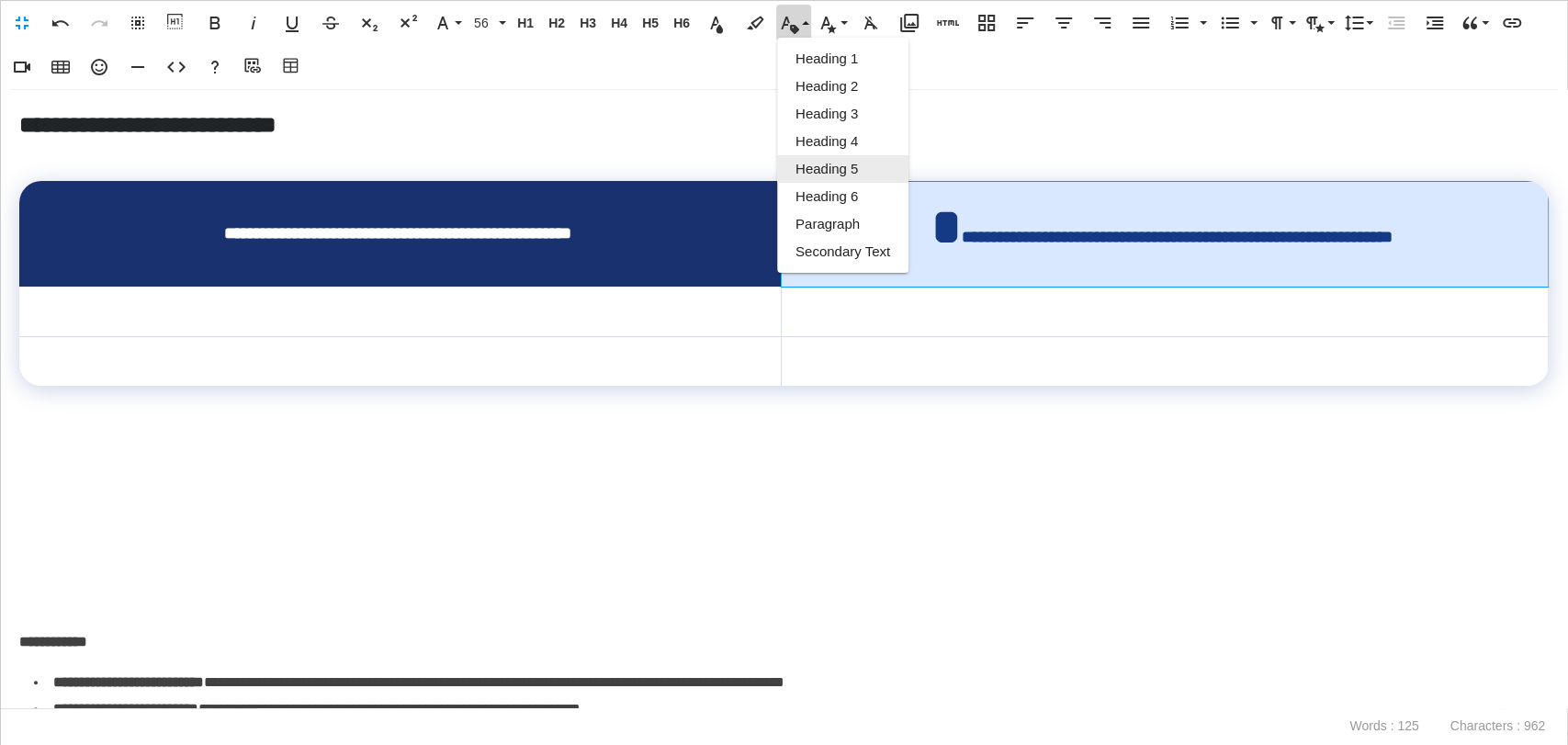 click on "Heading 5" at bounding box center [842, 169] 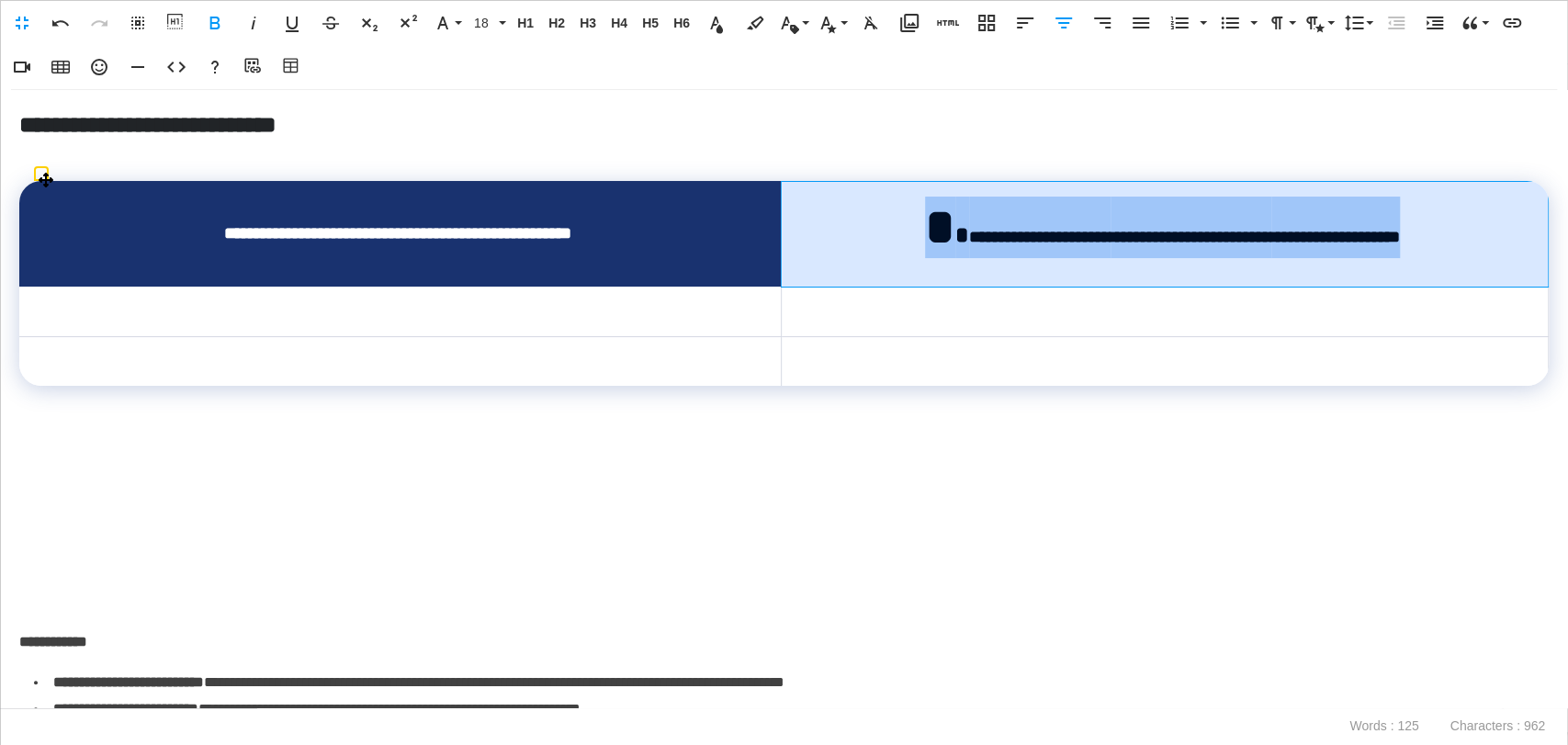 drag, startPoint x: 1487, startPoint y: 243, endPoint x: 803, endPoint y: 194, distance: 685.7529 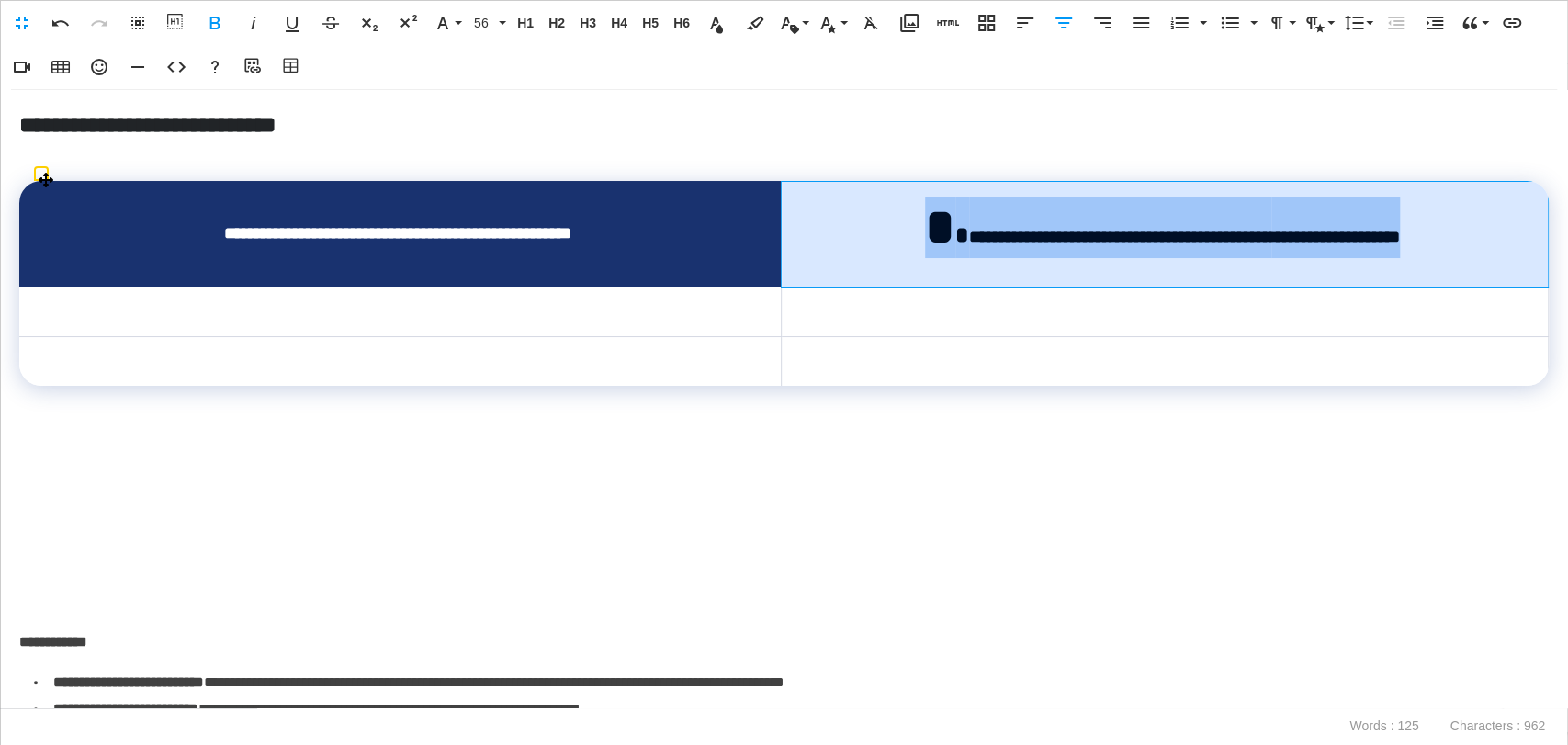click on "**********" at bounding box center [1162, 227] 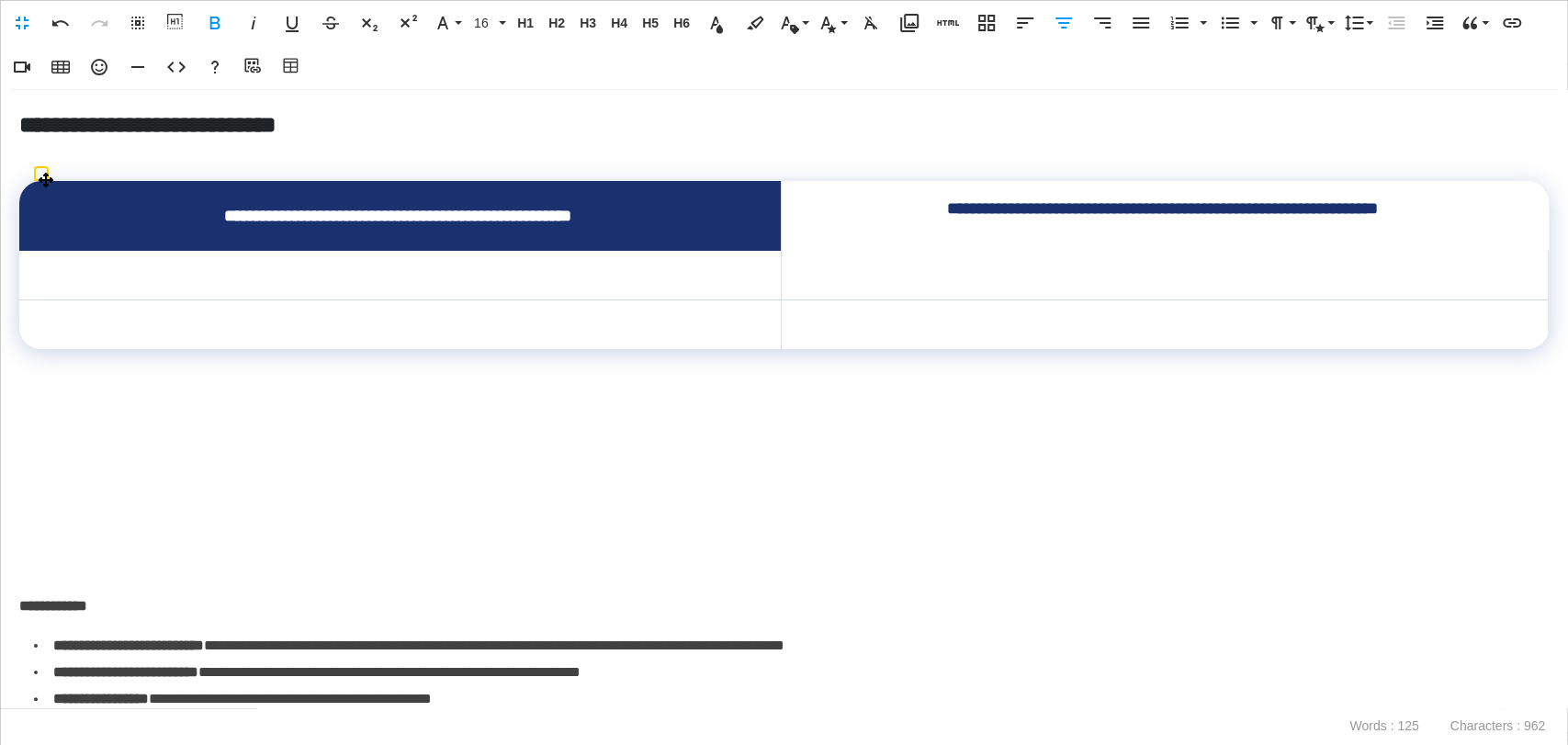 click on "**********" at bounding box center (1164, 216) 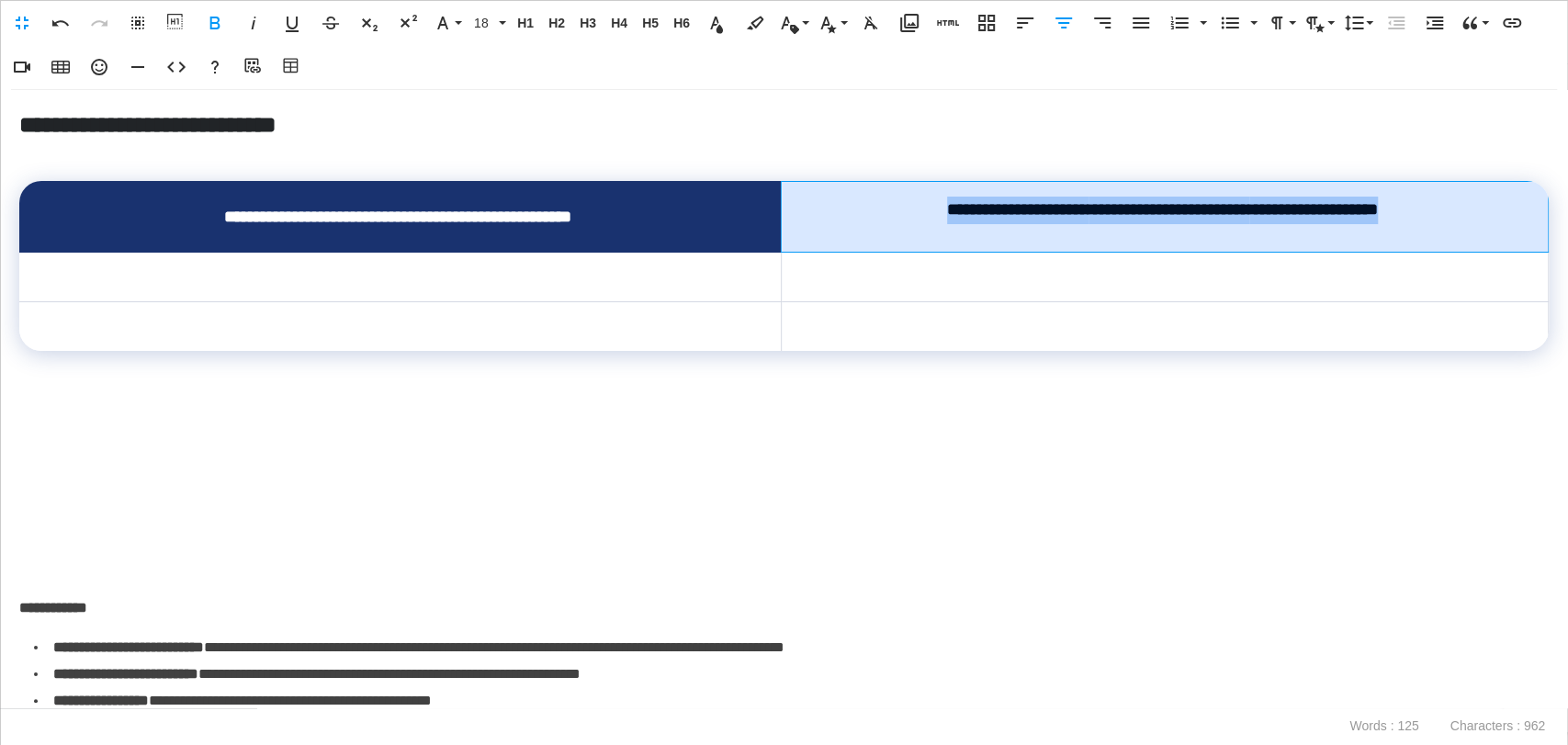drag, startPoint x: 1463, startPoint y: 207, endPoint x: 867, endPoint y: 183, distance: 596.48303 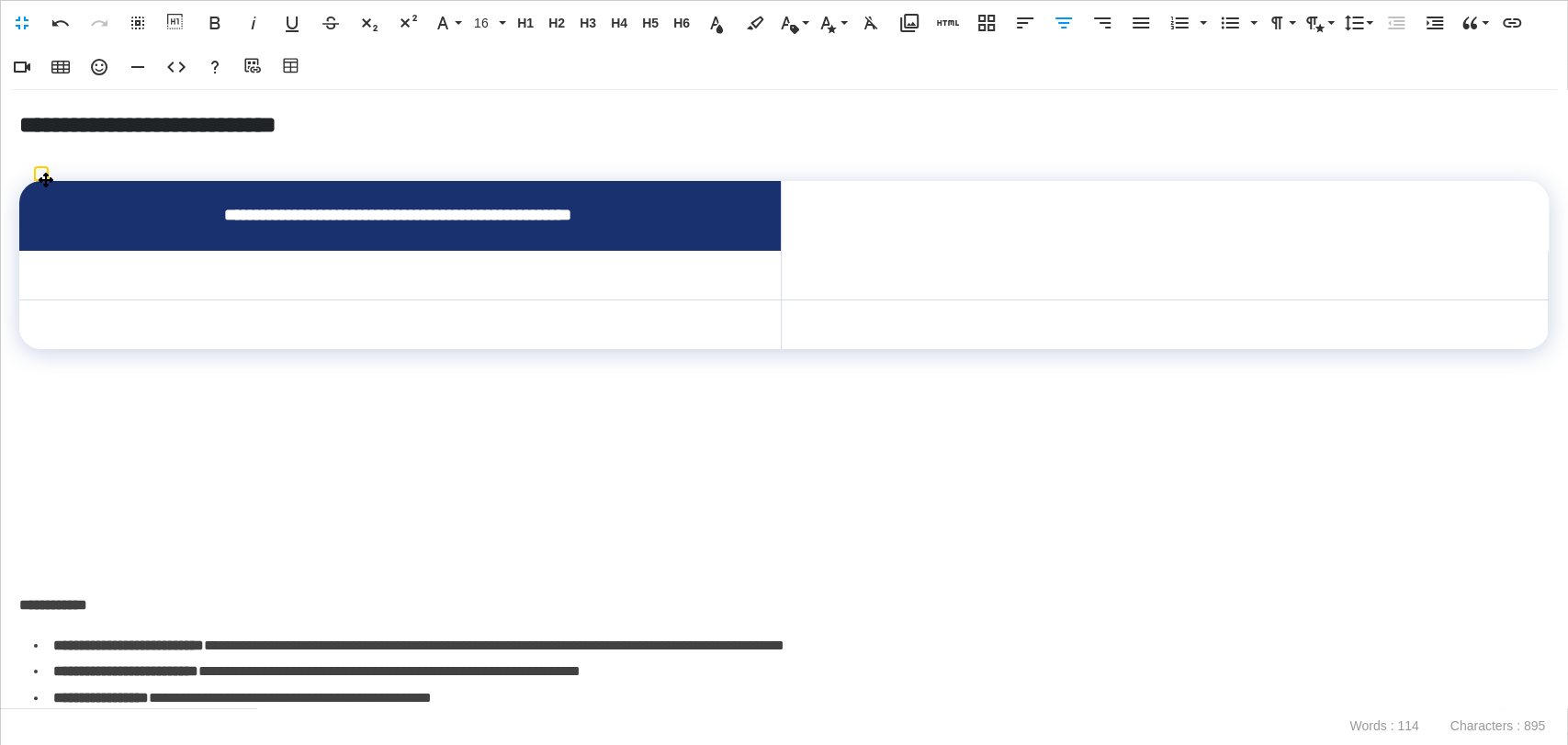 click at bounding box center (1162, 209) 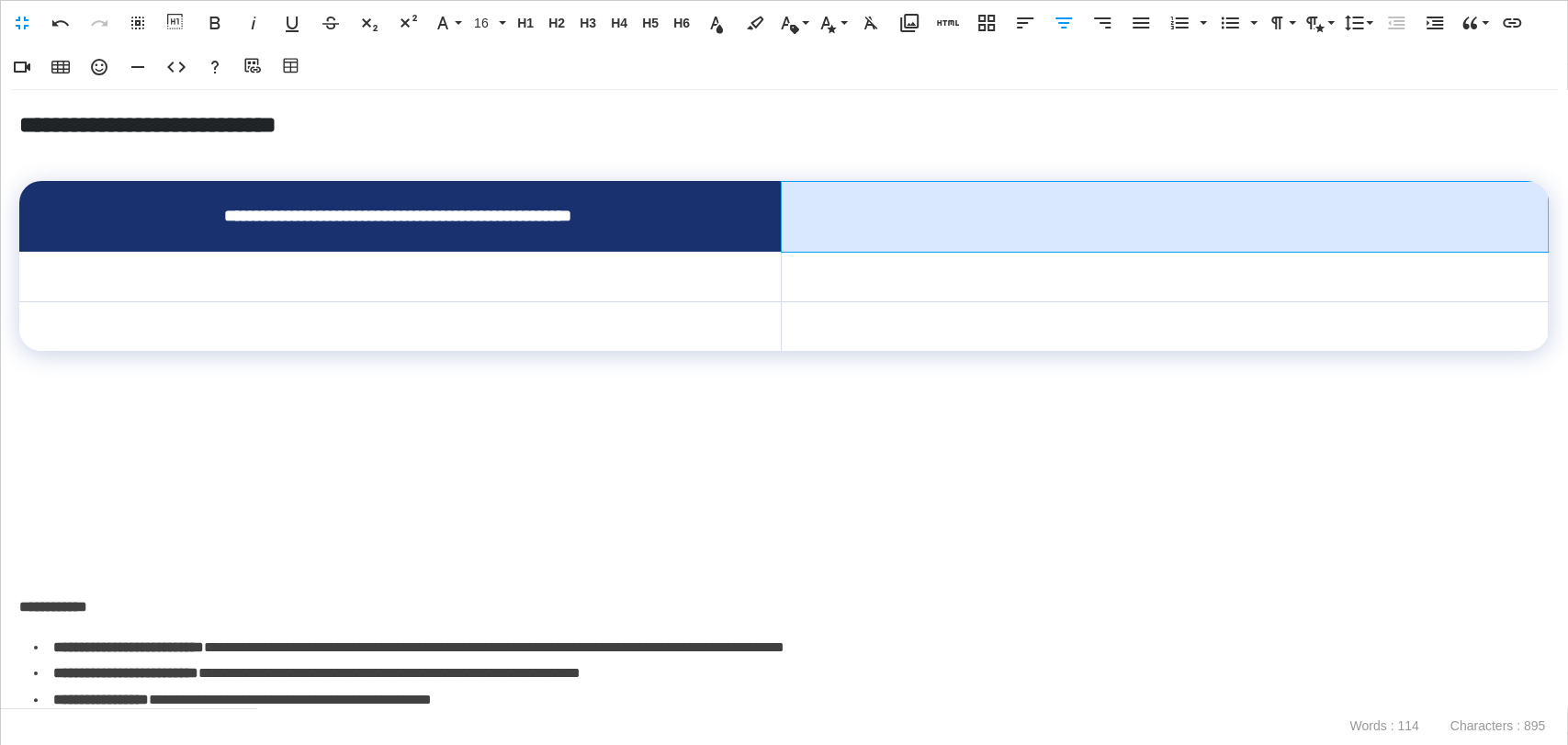click at bounding box center (1164, 216) 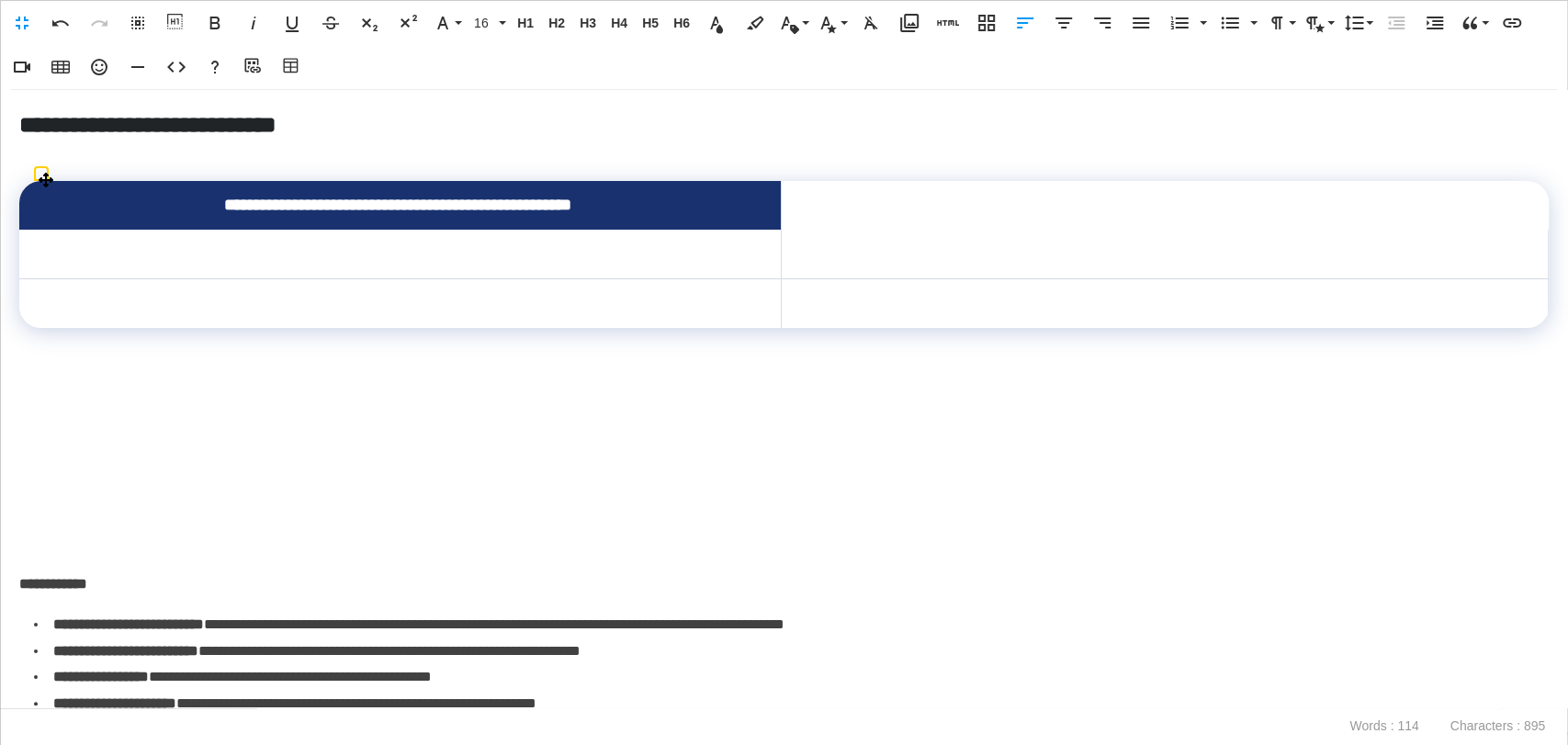 click on "**********" at bounding box center (784, 254) 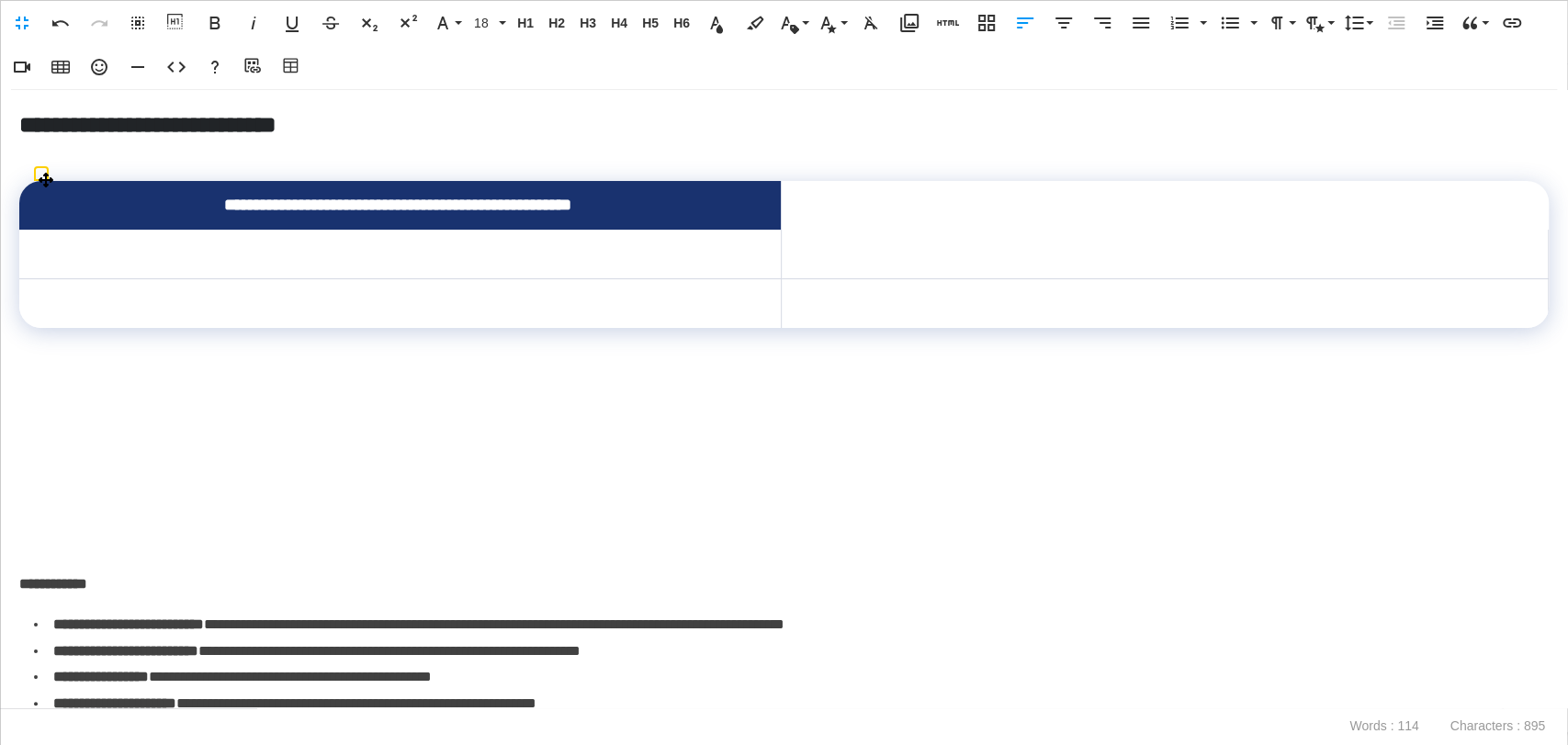 drag, startPoint x: 854, startPoint y: 207, endPoint x: 836, endPoint y: 209, distance: 18.11077 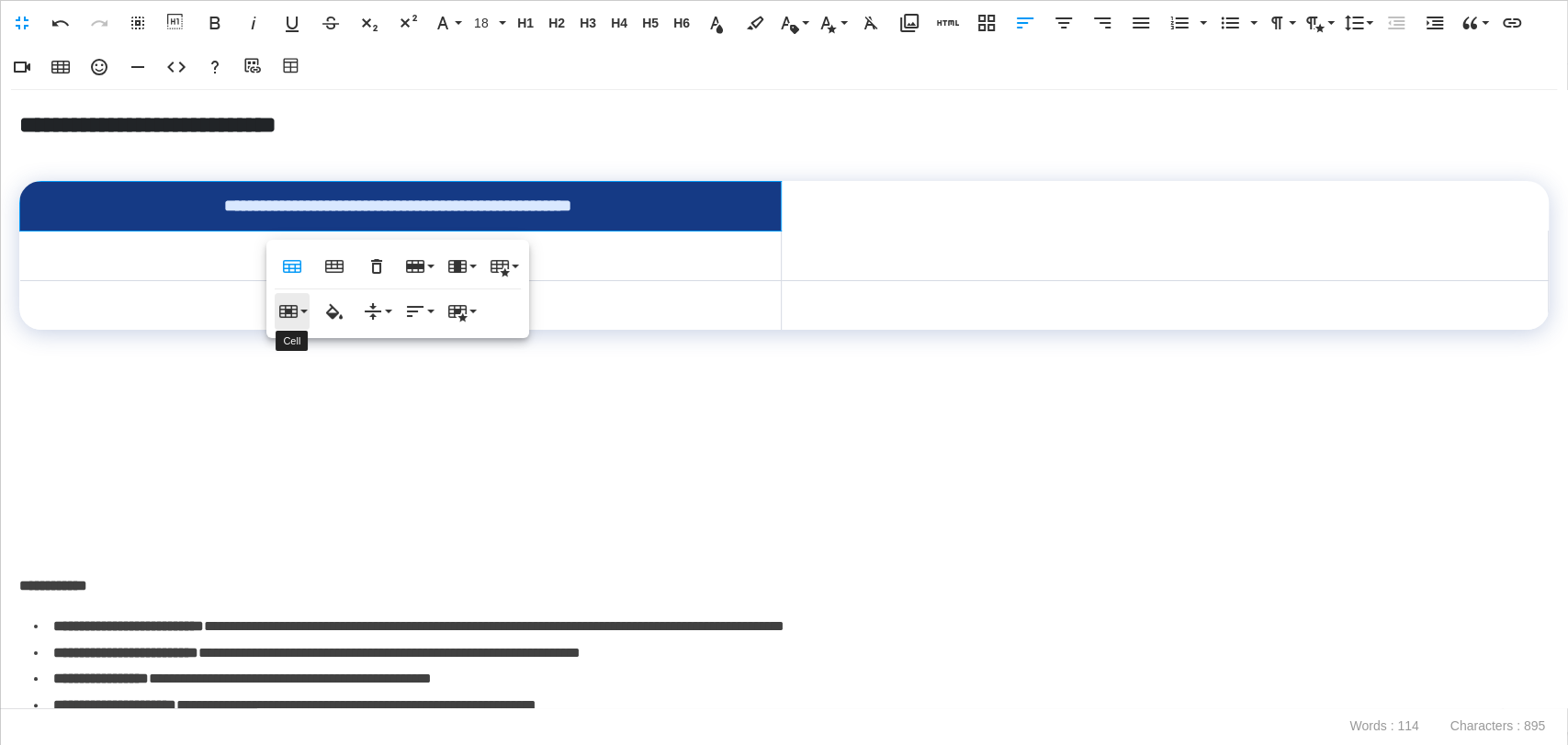 click on "Cell" at bounding box center [292, 311] 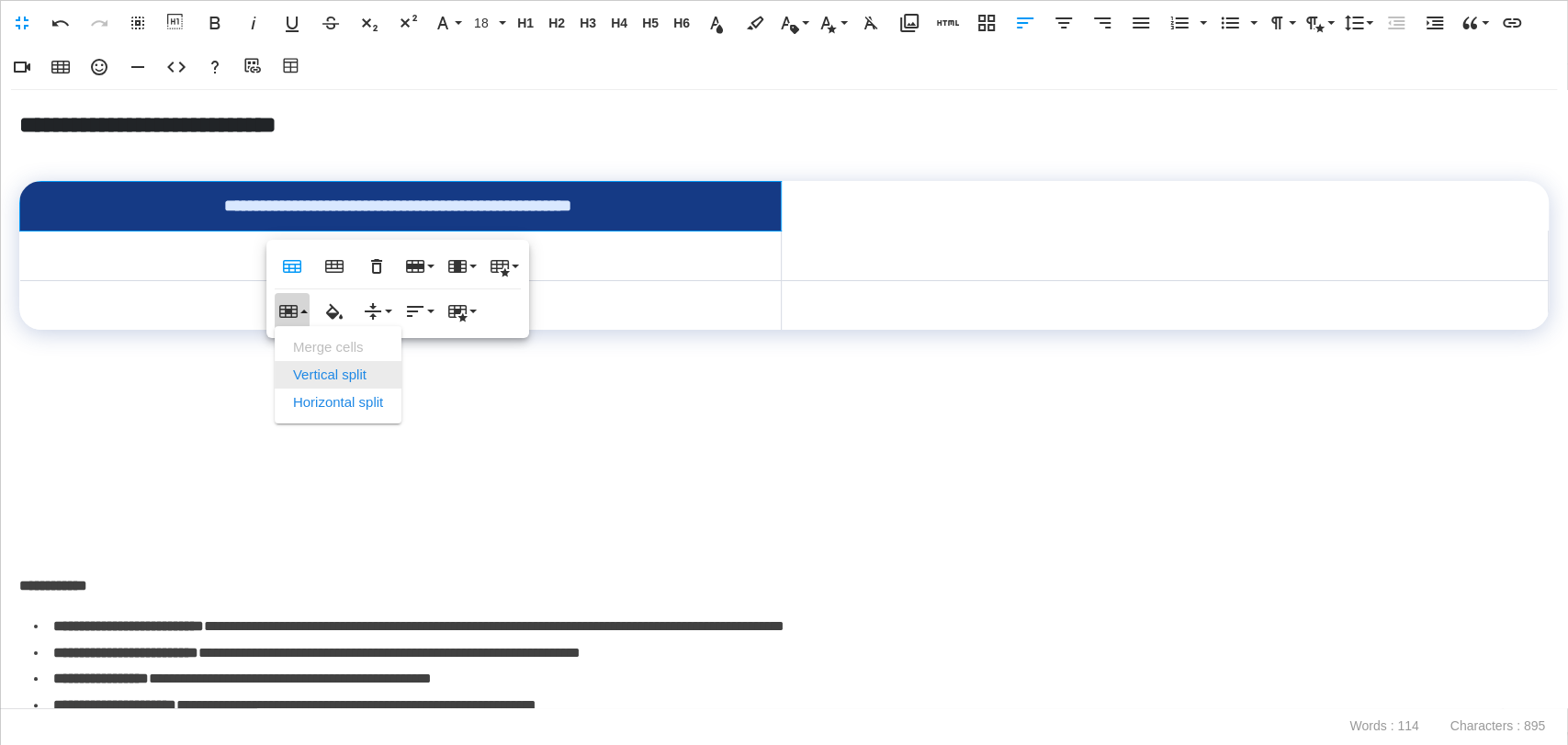 click on "Vertical split" at bounding box center [338, 375] 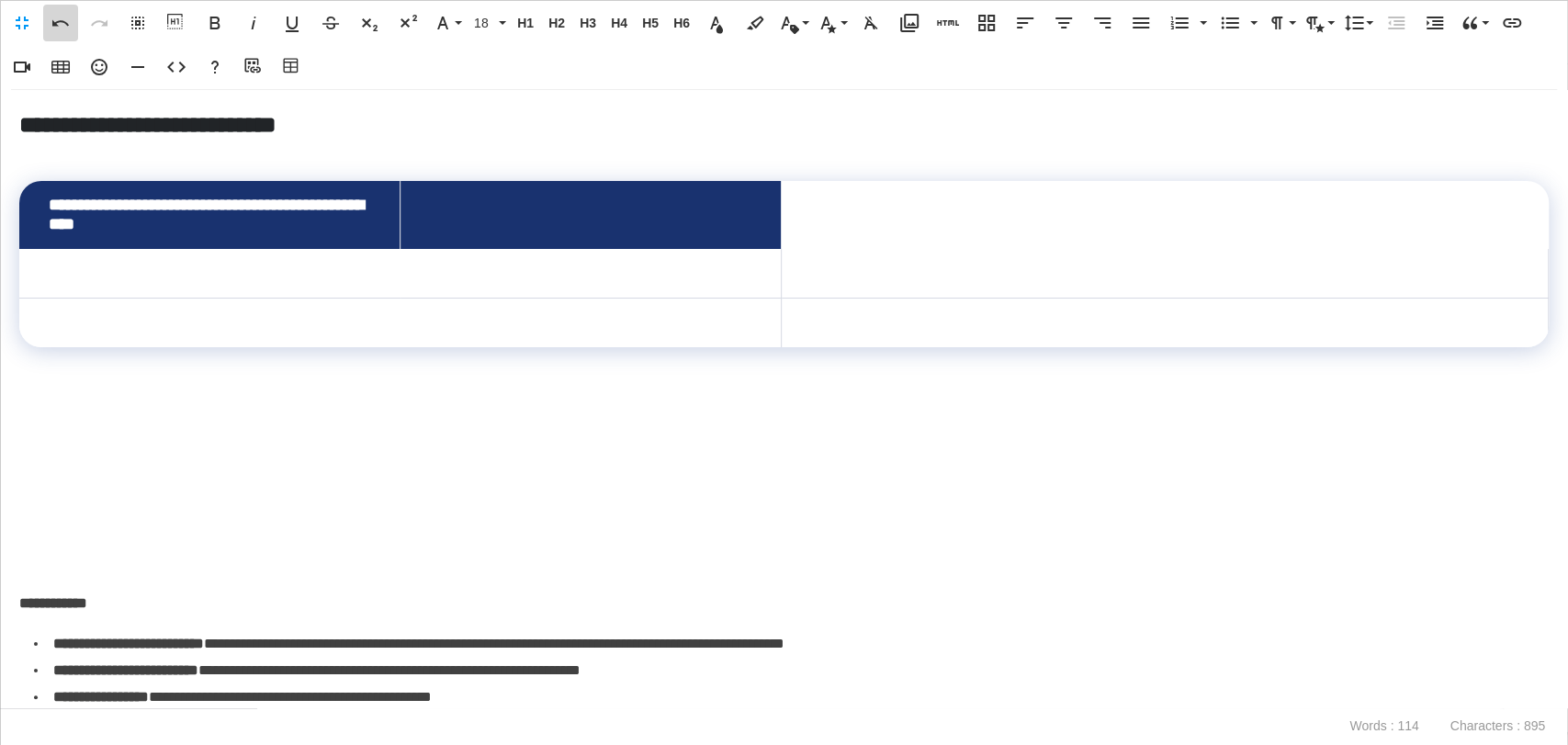 click 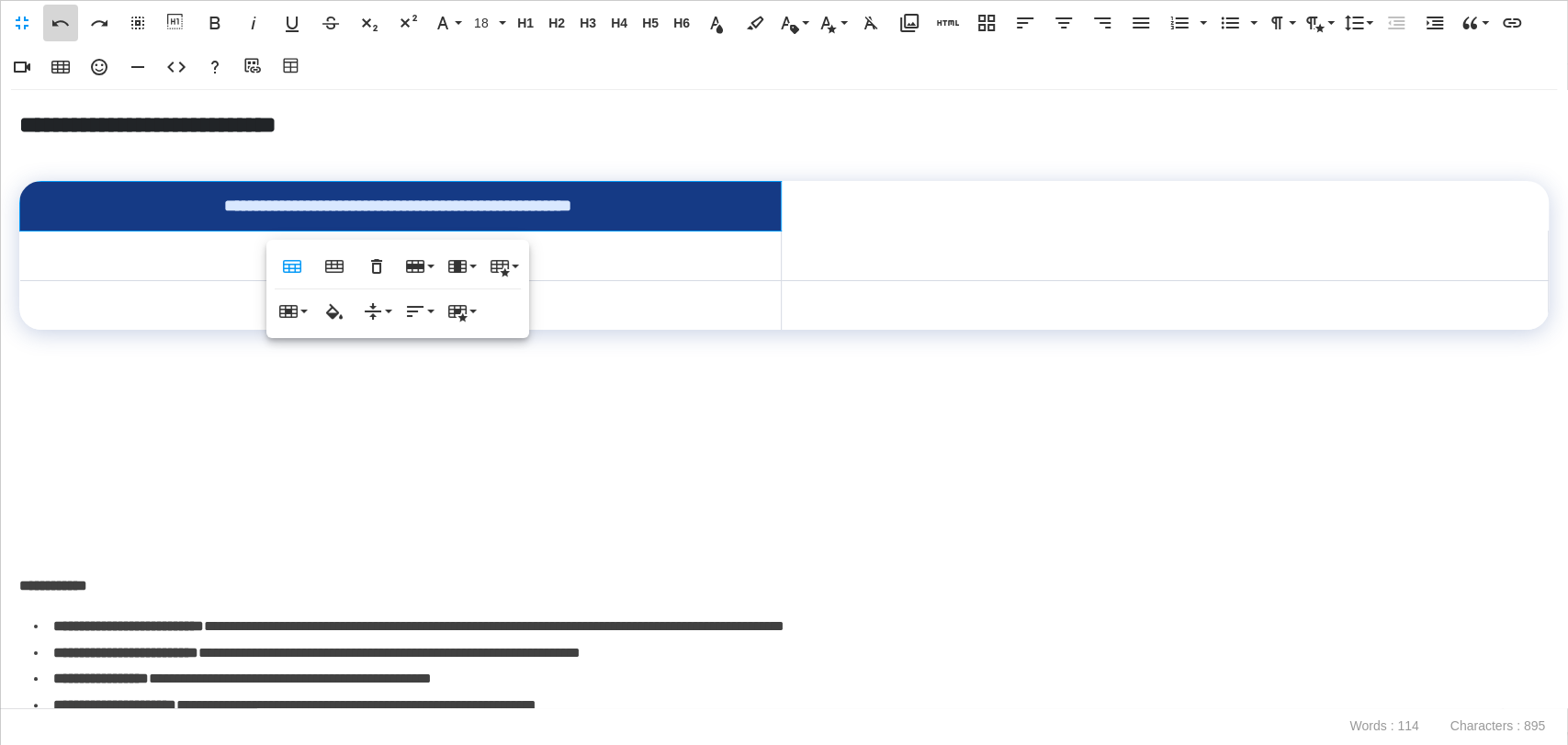 click 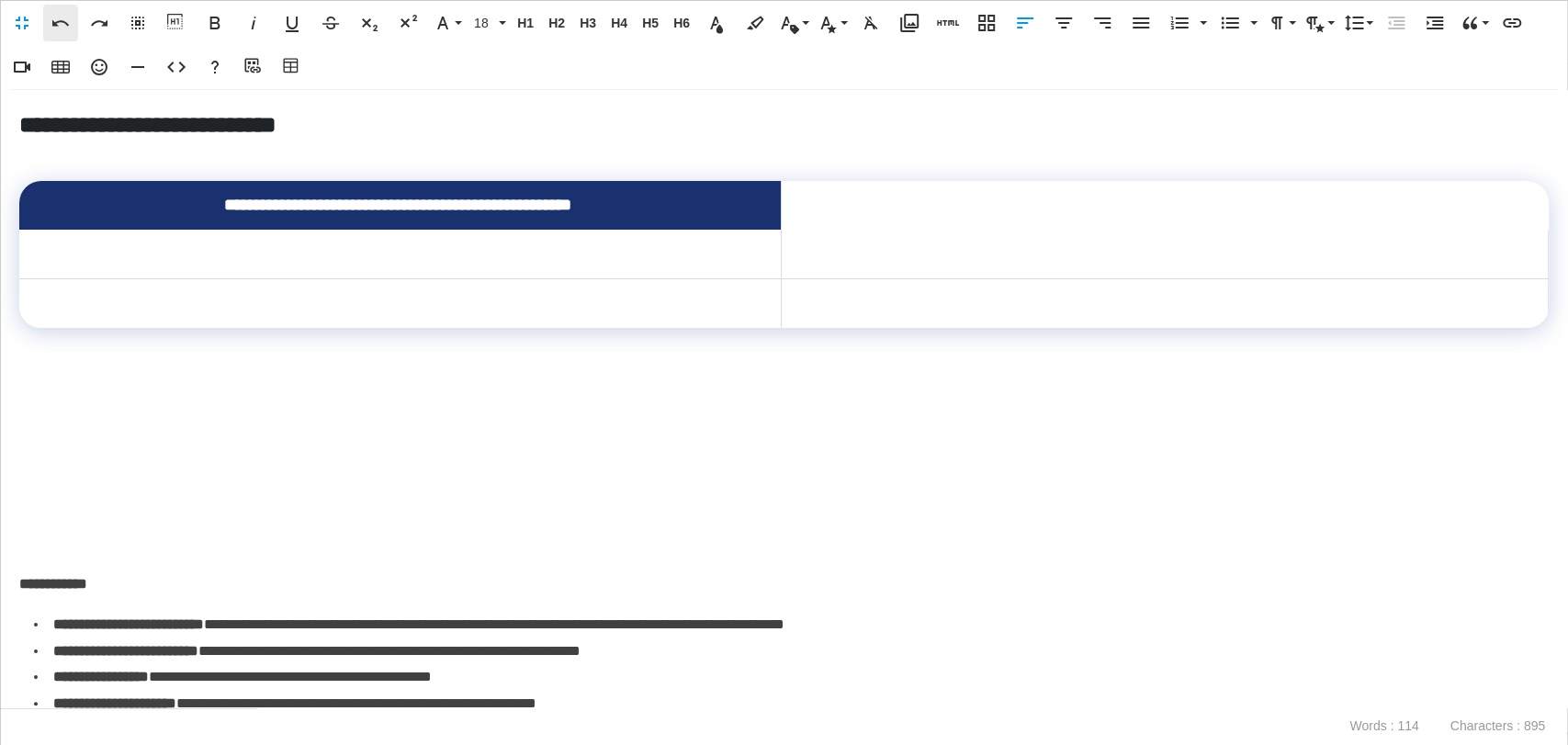 click 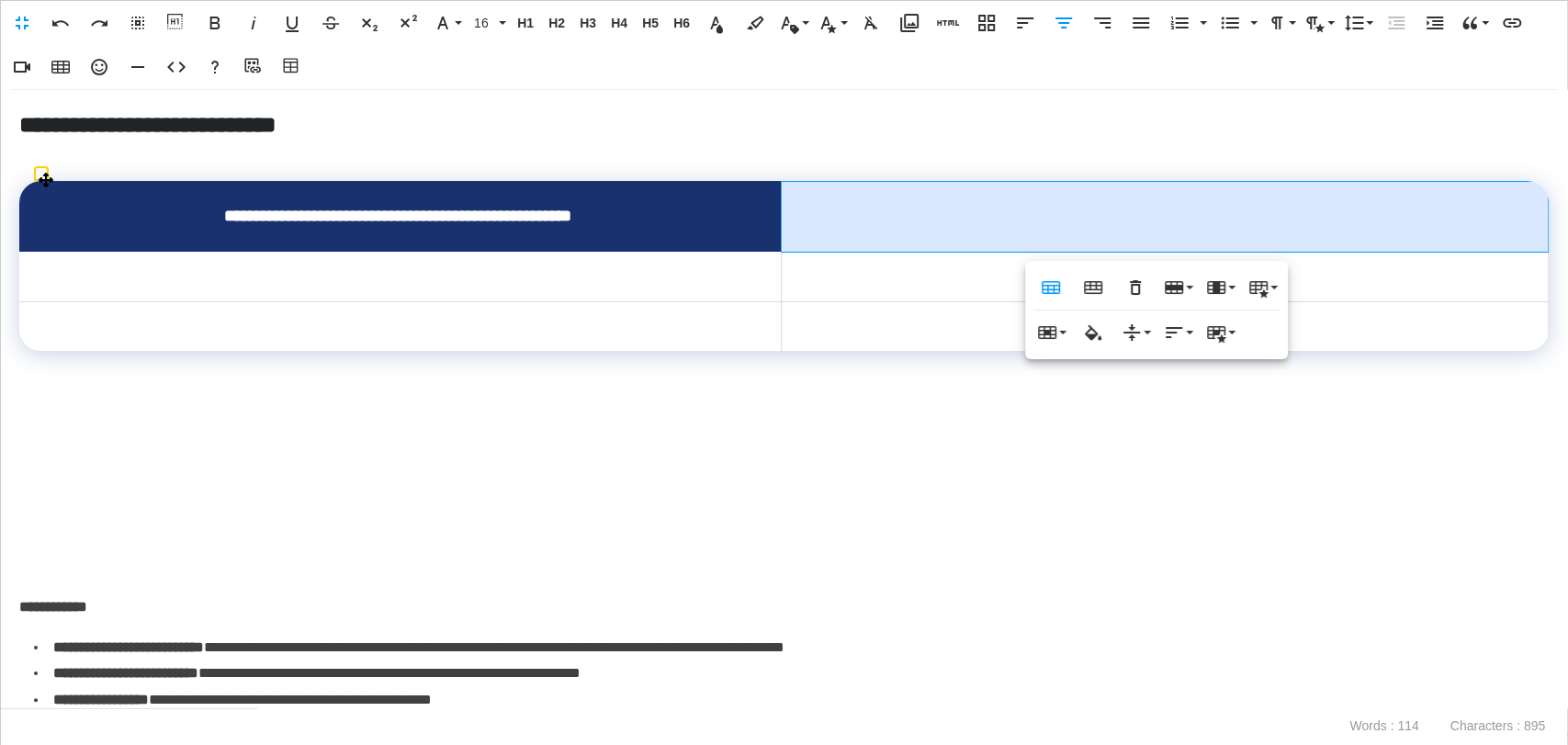 click at bounding box center [1164, 216] 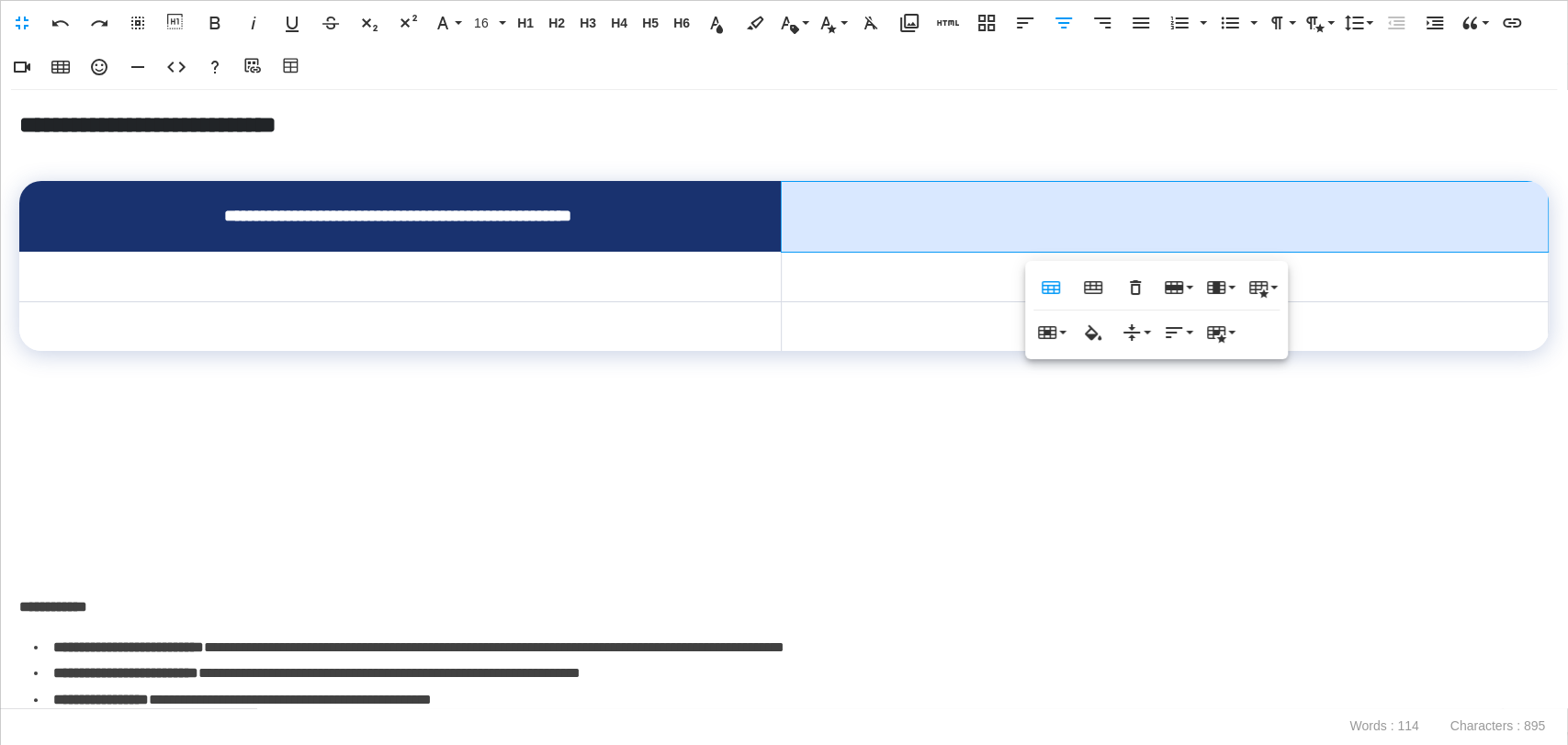 click at bounding box center [784, 498] 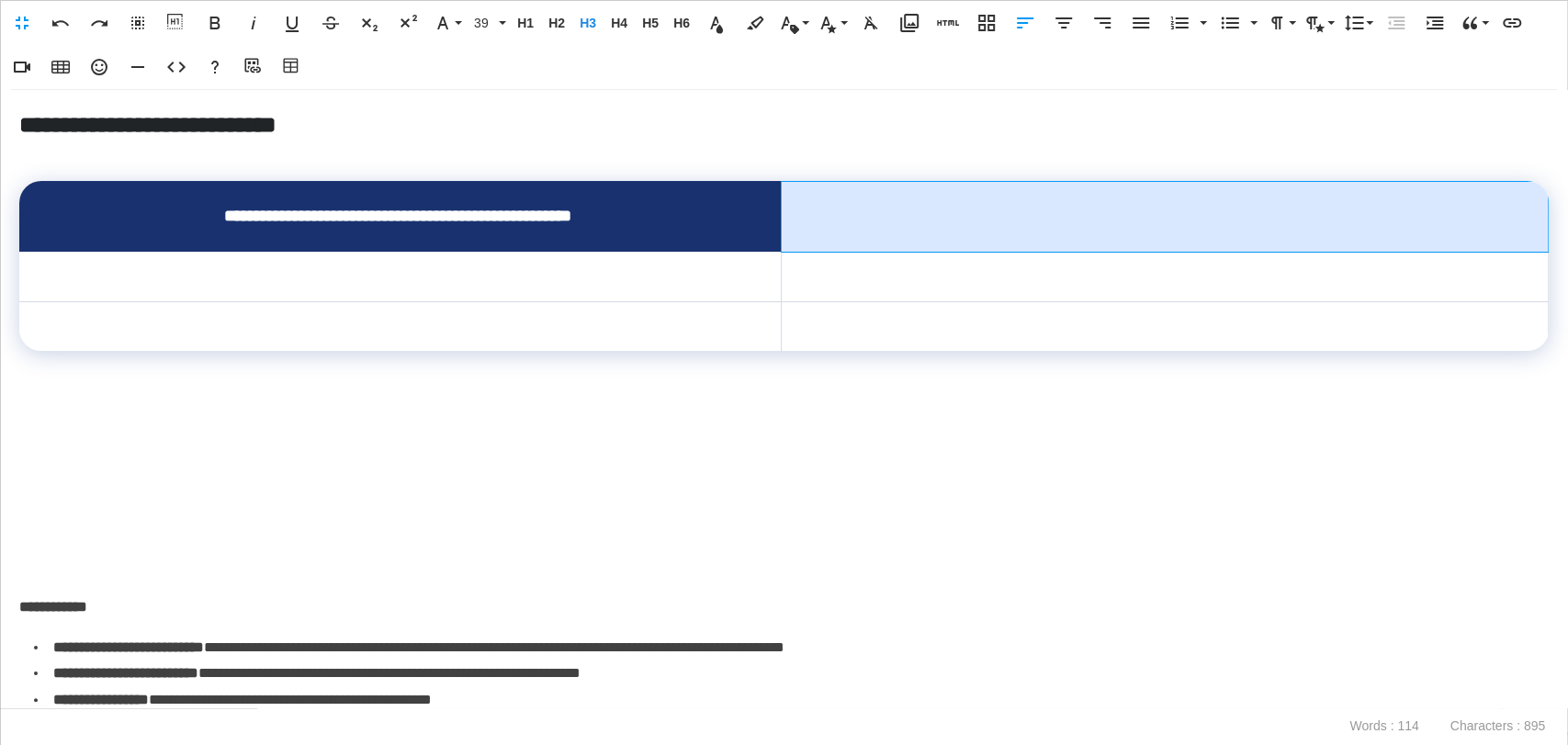 click at bounding box center (1164, 216) 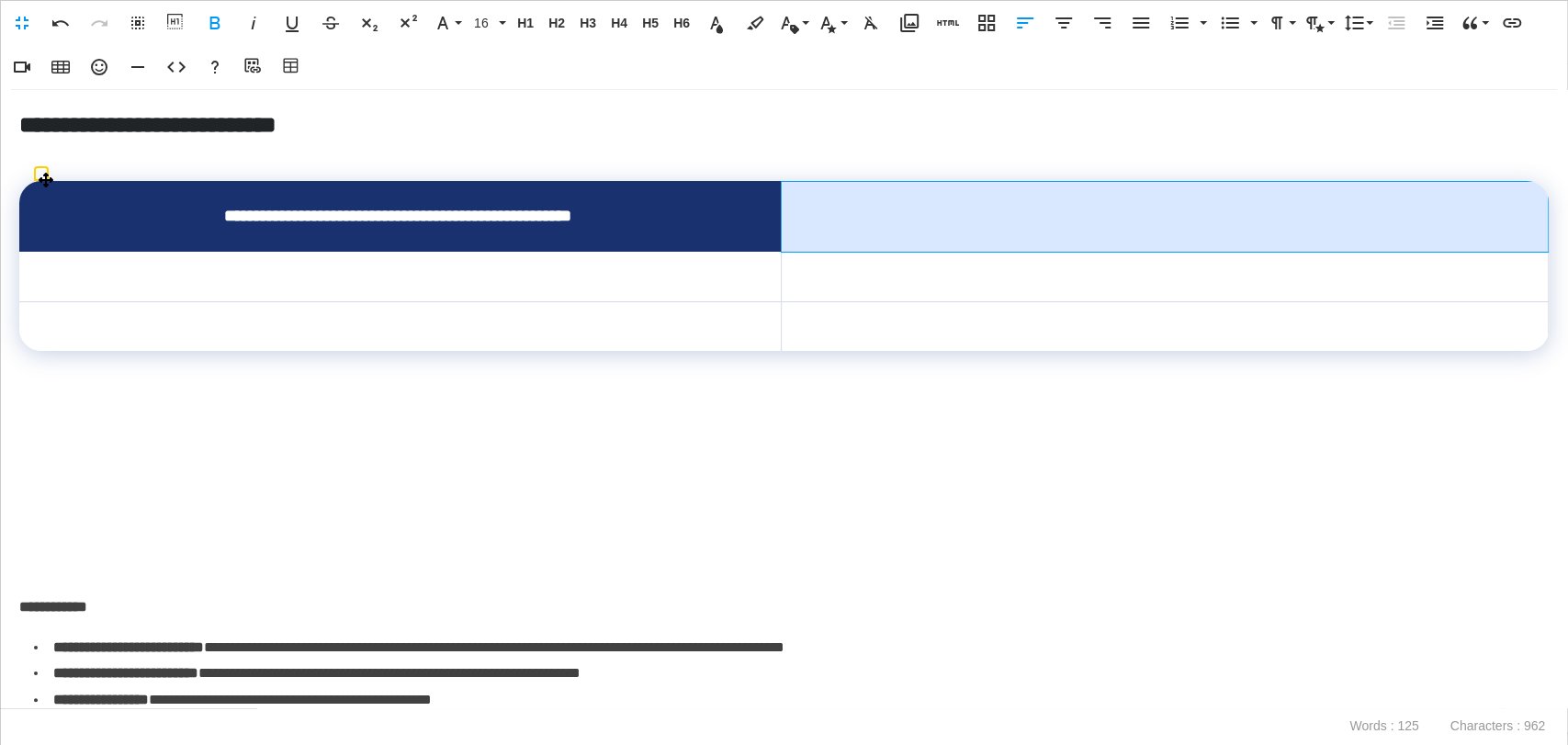click on "**********" at bounding box center (872, 209) 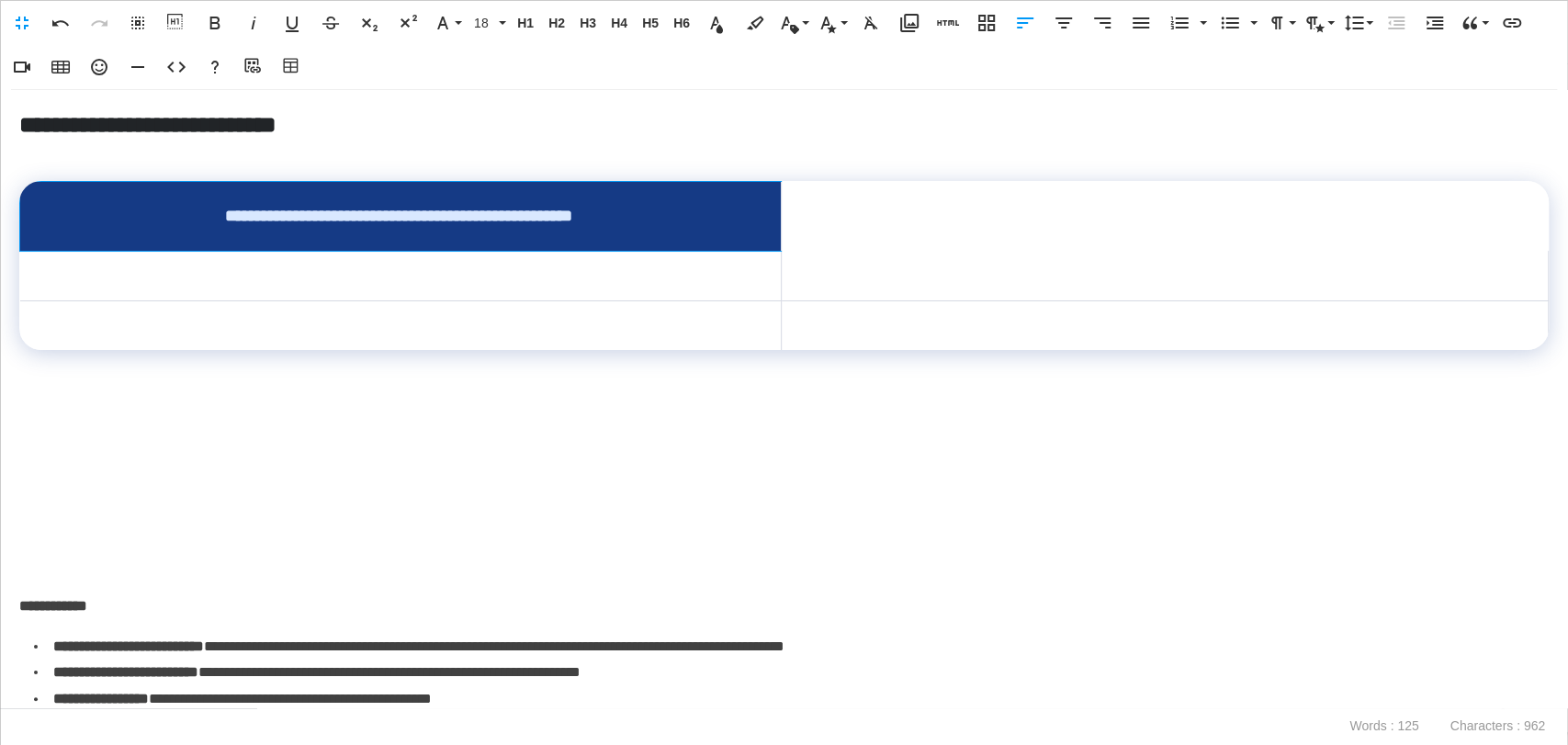 drag, startPoint x: 703, startPoint y: 208, endPoint x: 861, endPoint y: 222, distance: 158.61904 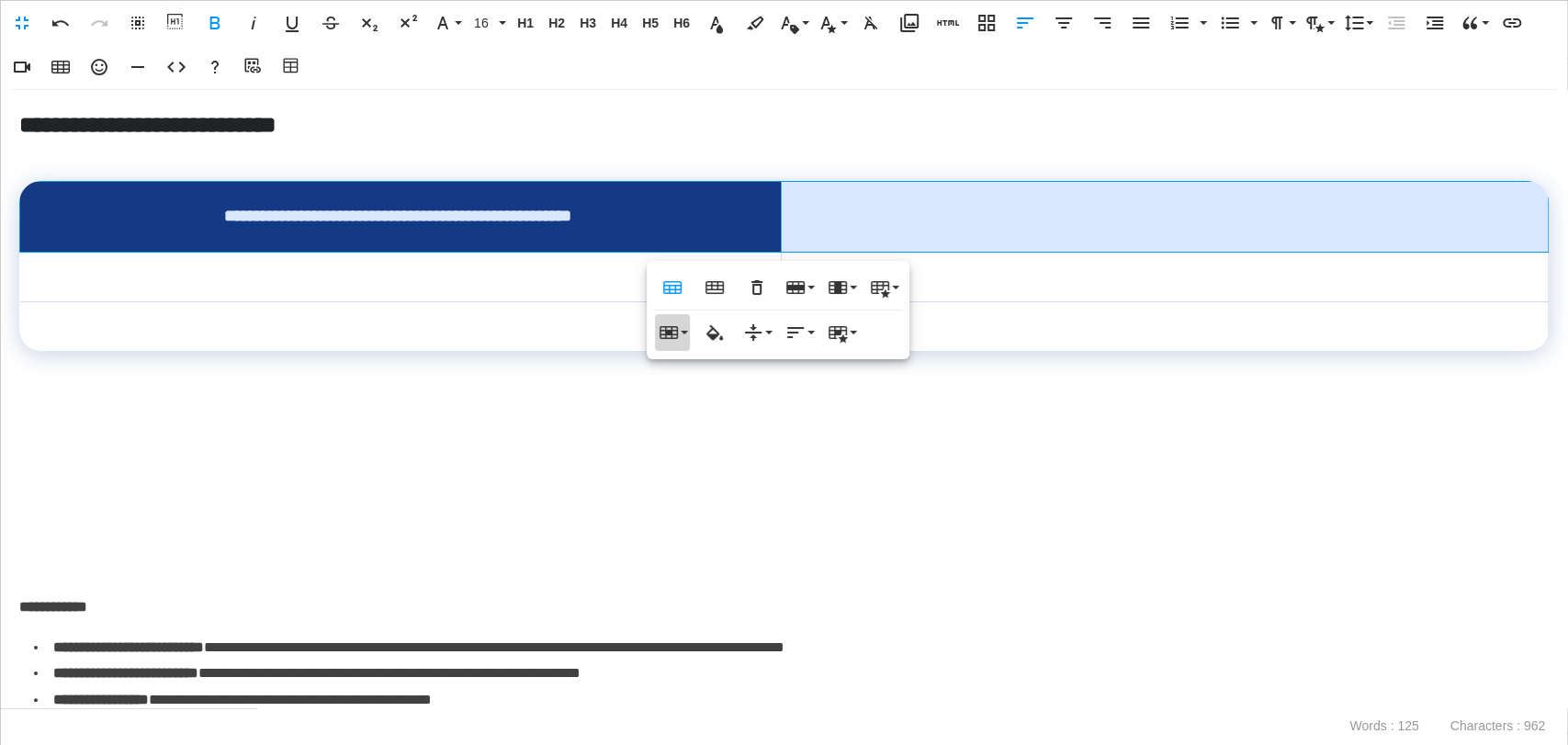 click 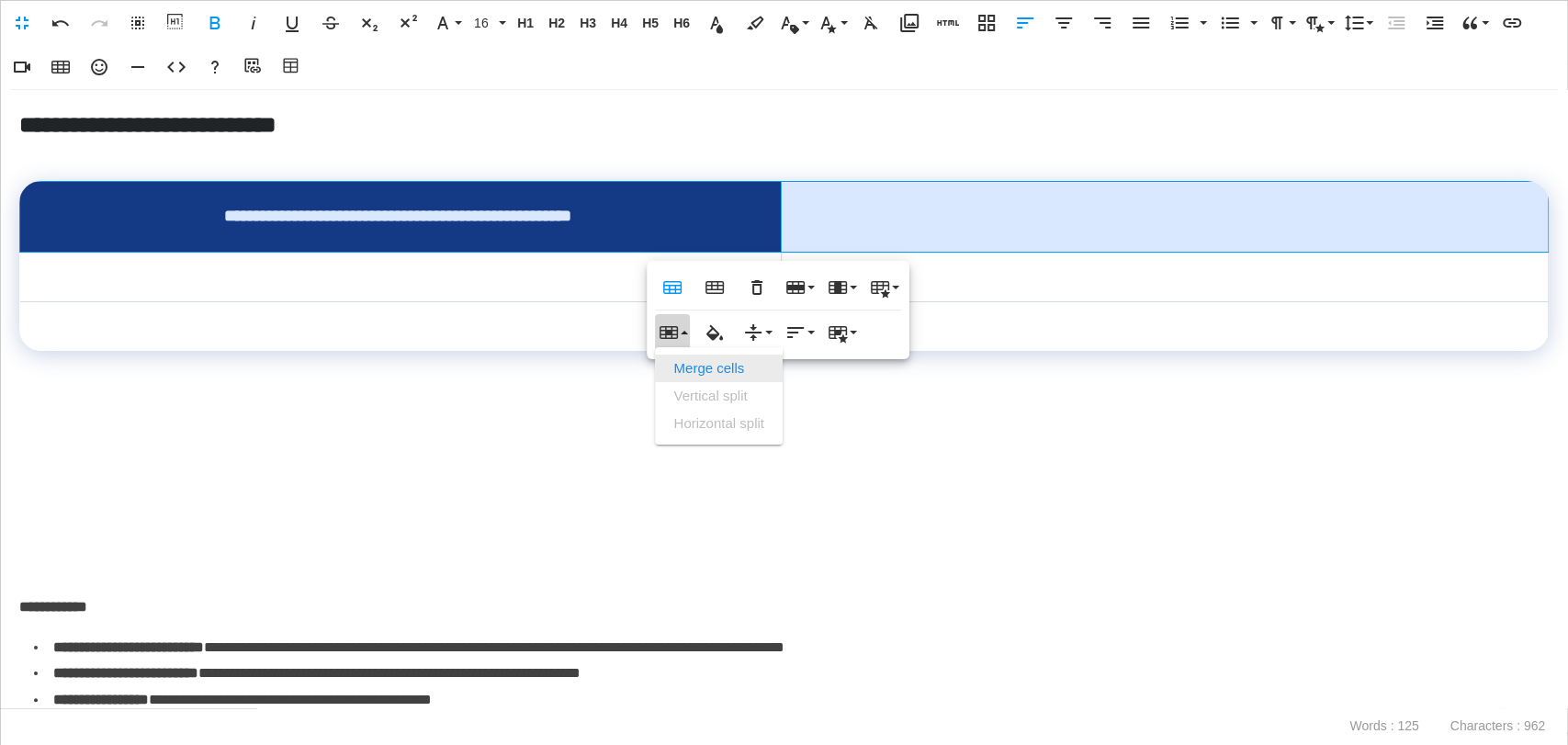 click on "Merge cells" at bounding box center [718, 368] 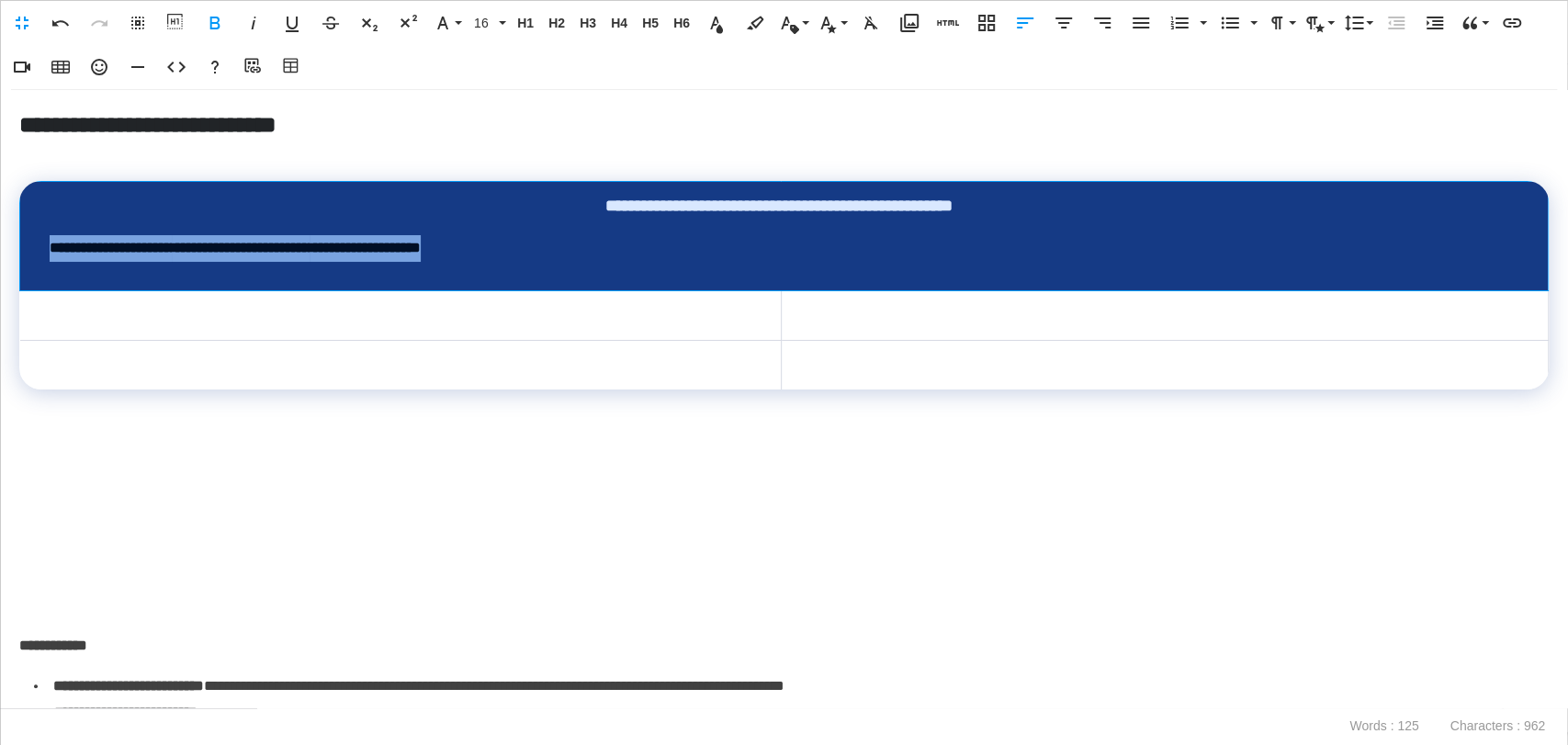 drag, startPoint x: 524, startPoint y: 252, endPoint x: 45, endPoint y: 245, distance: 479.051 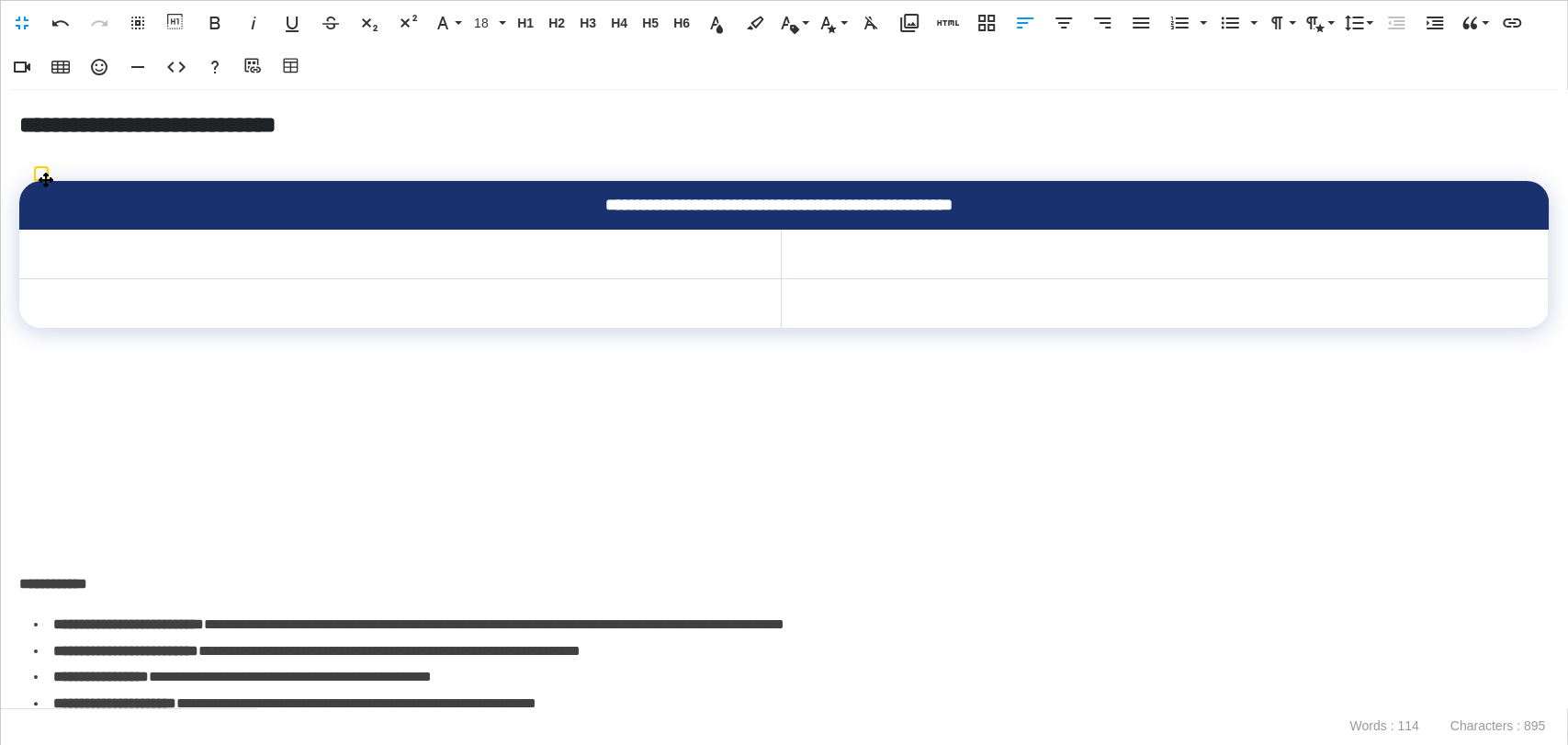 click on "**********" at bounding box center (778, 205) 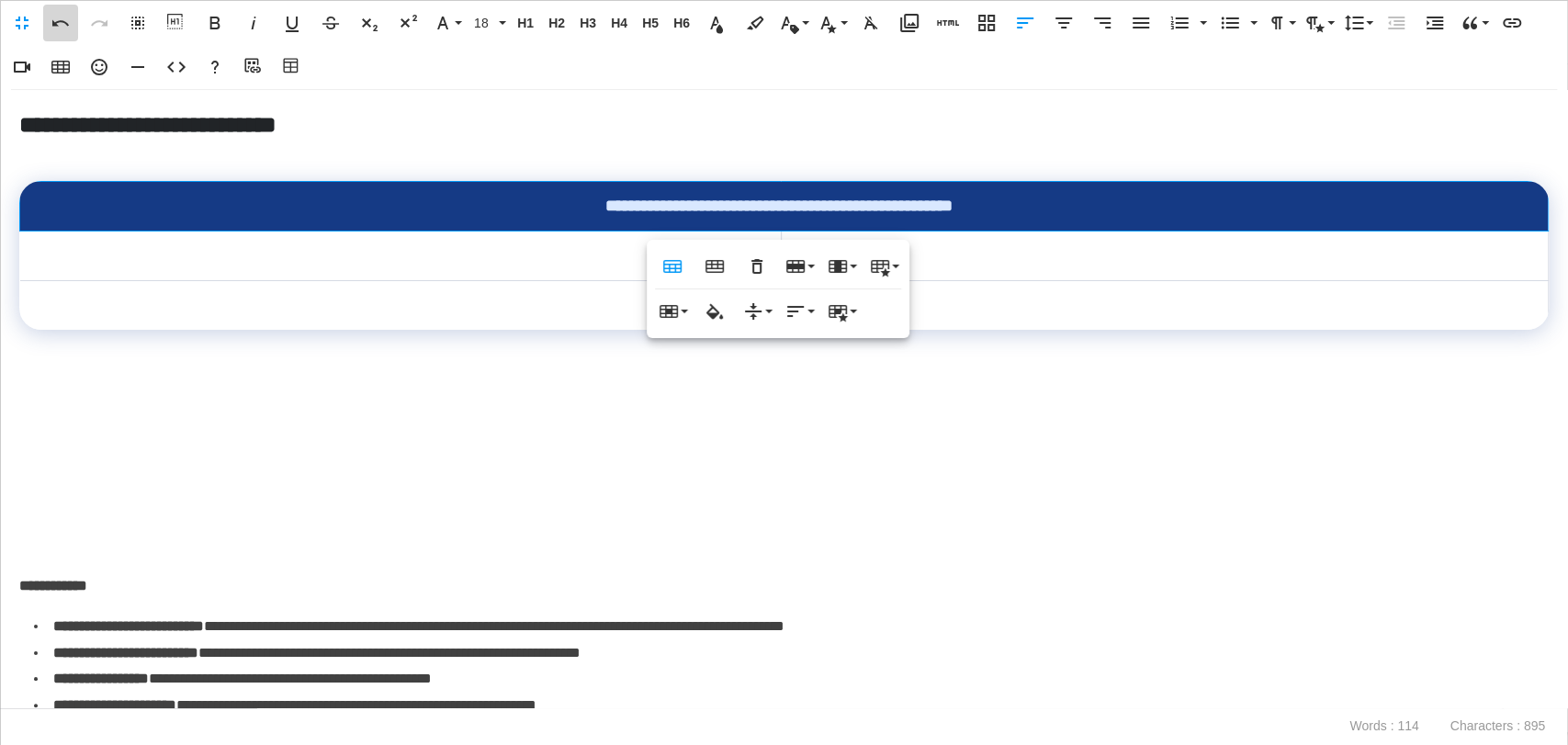 click 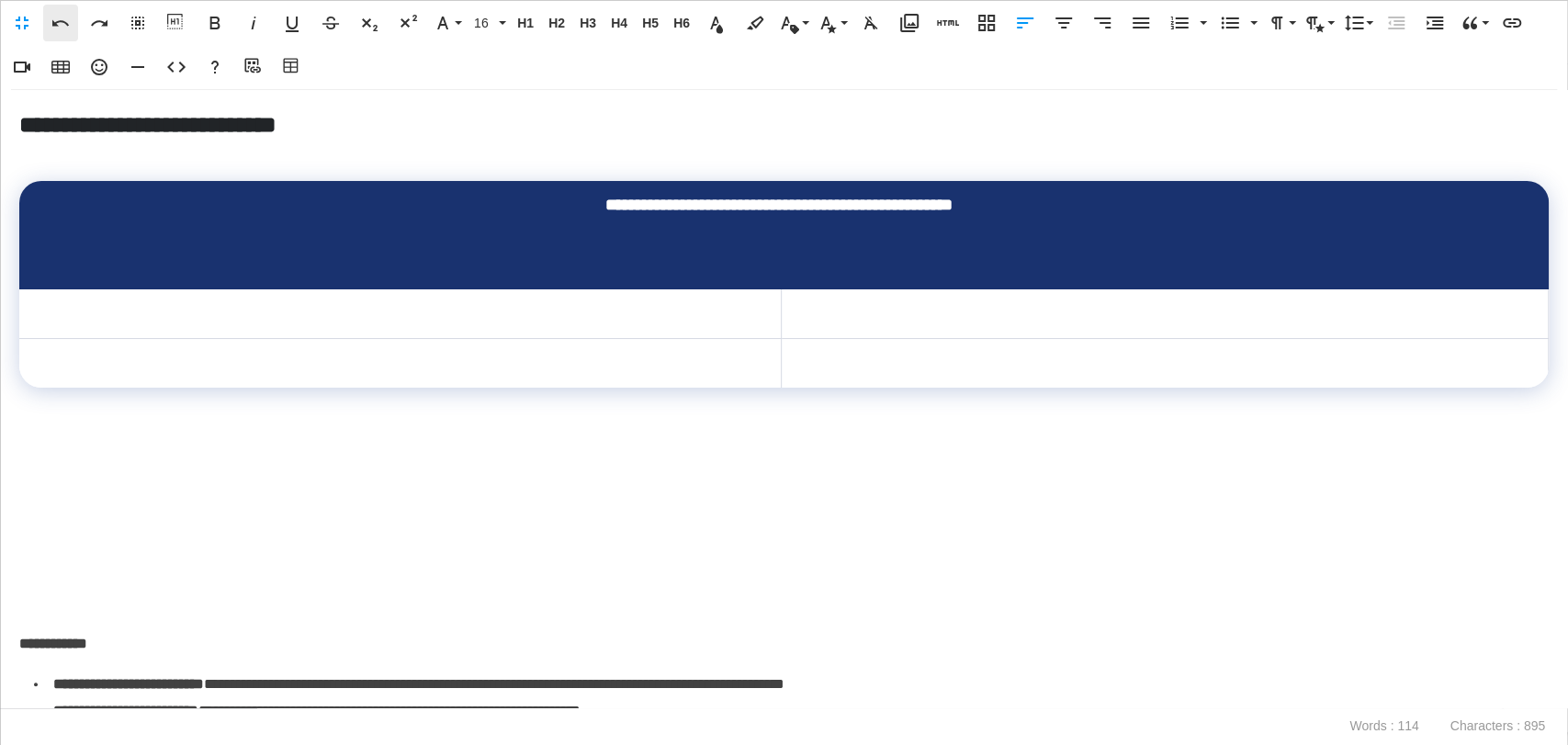 click 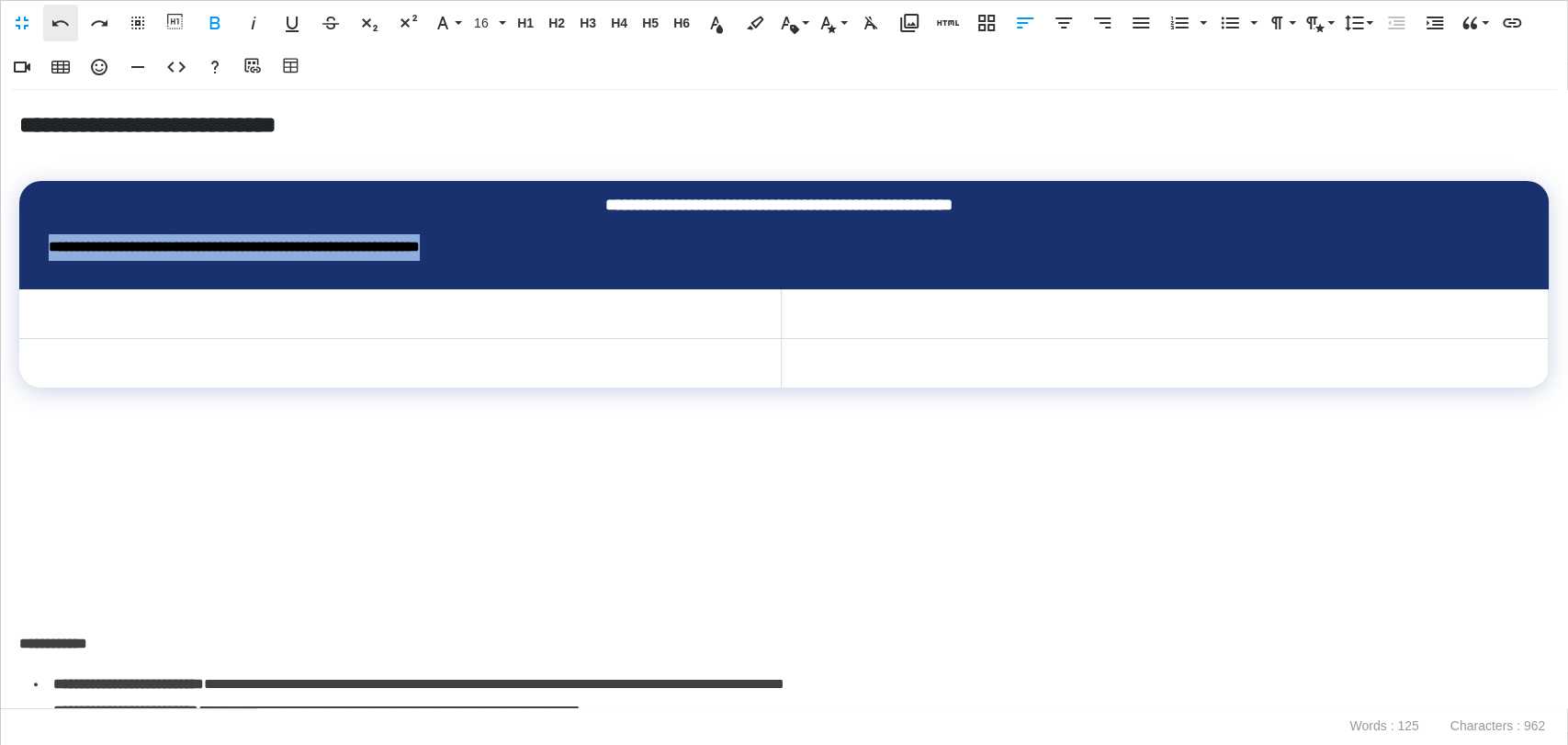 click 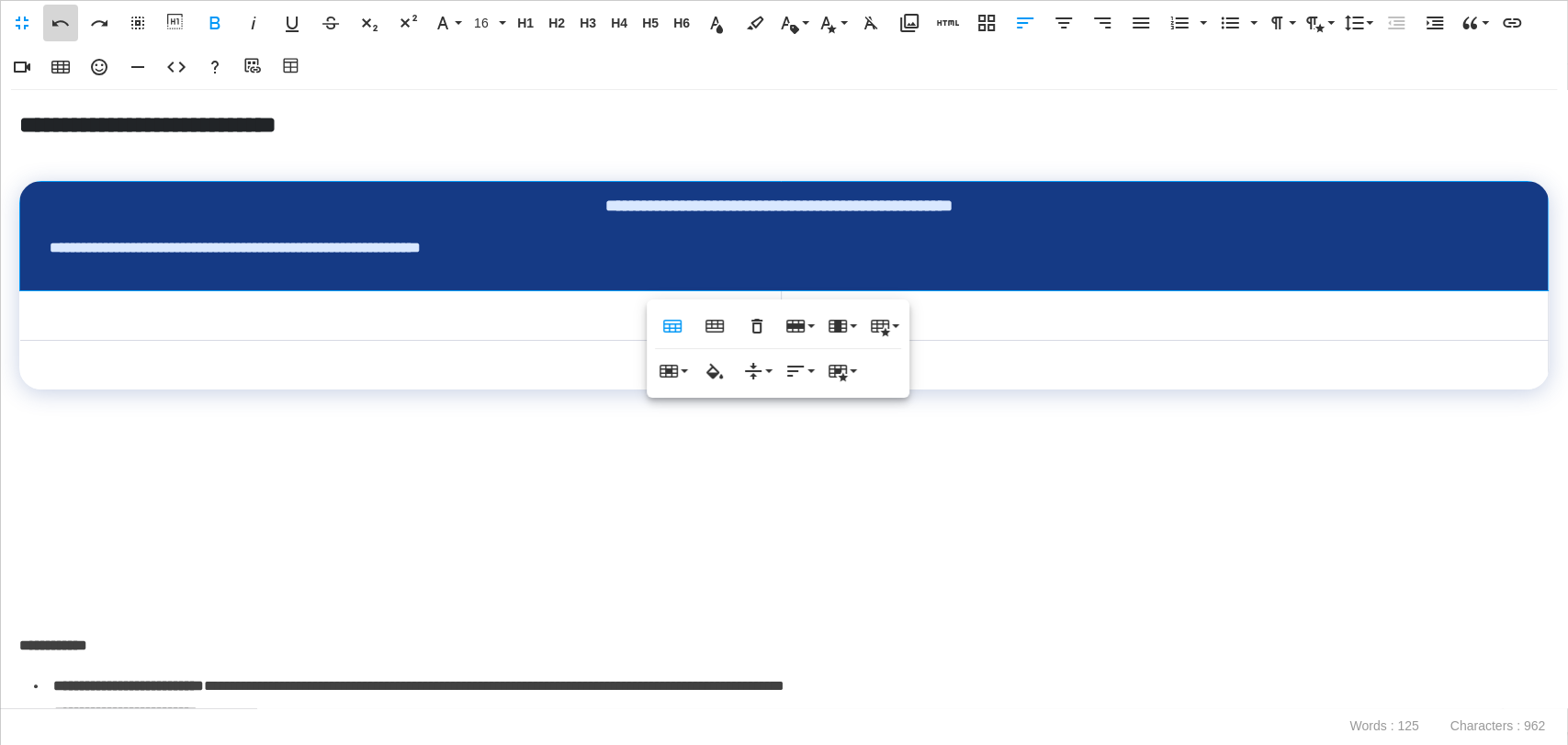 click 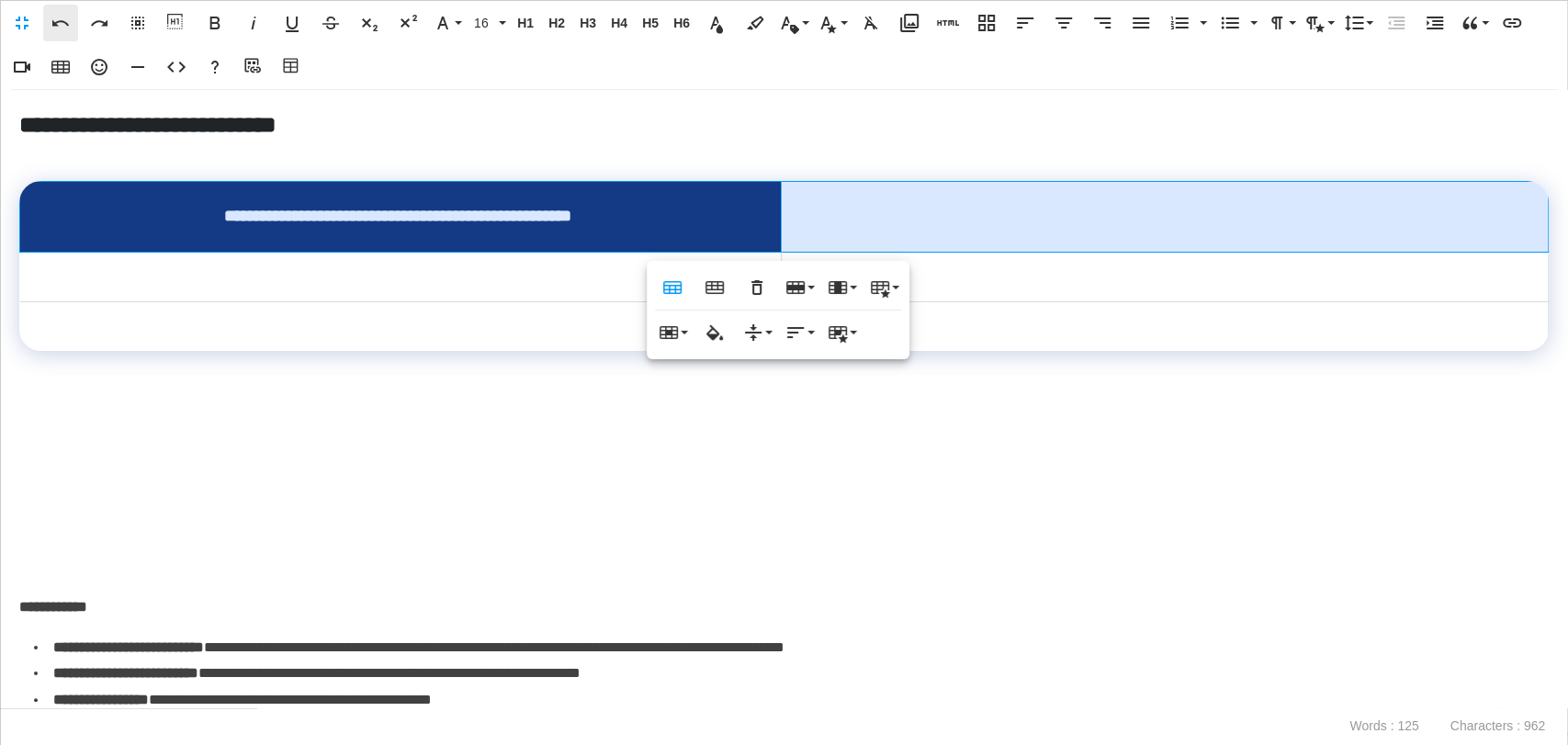 click 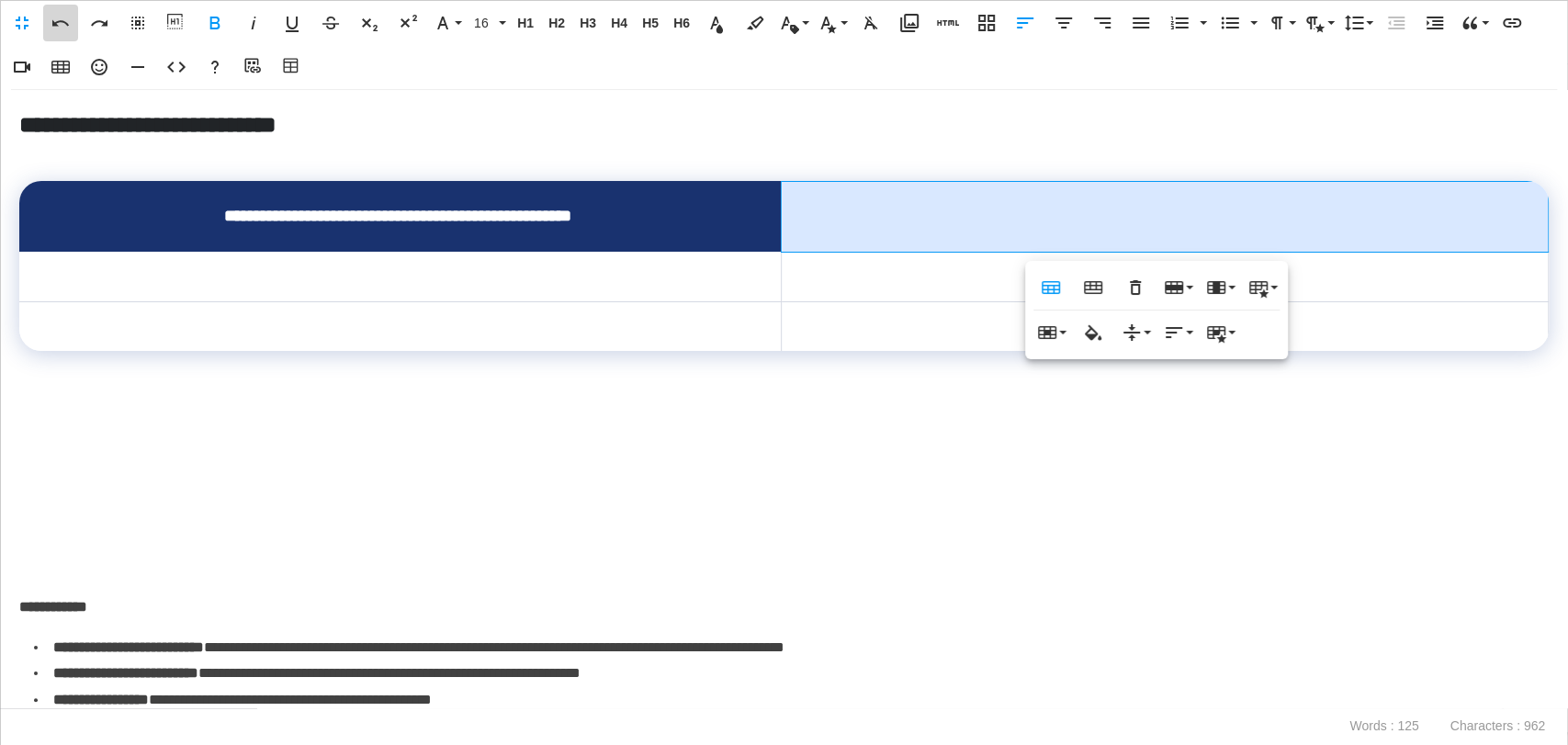 click 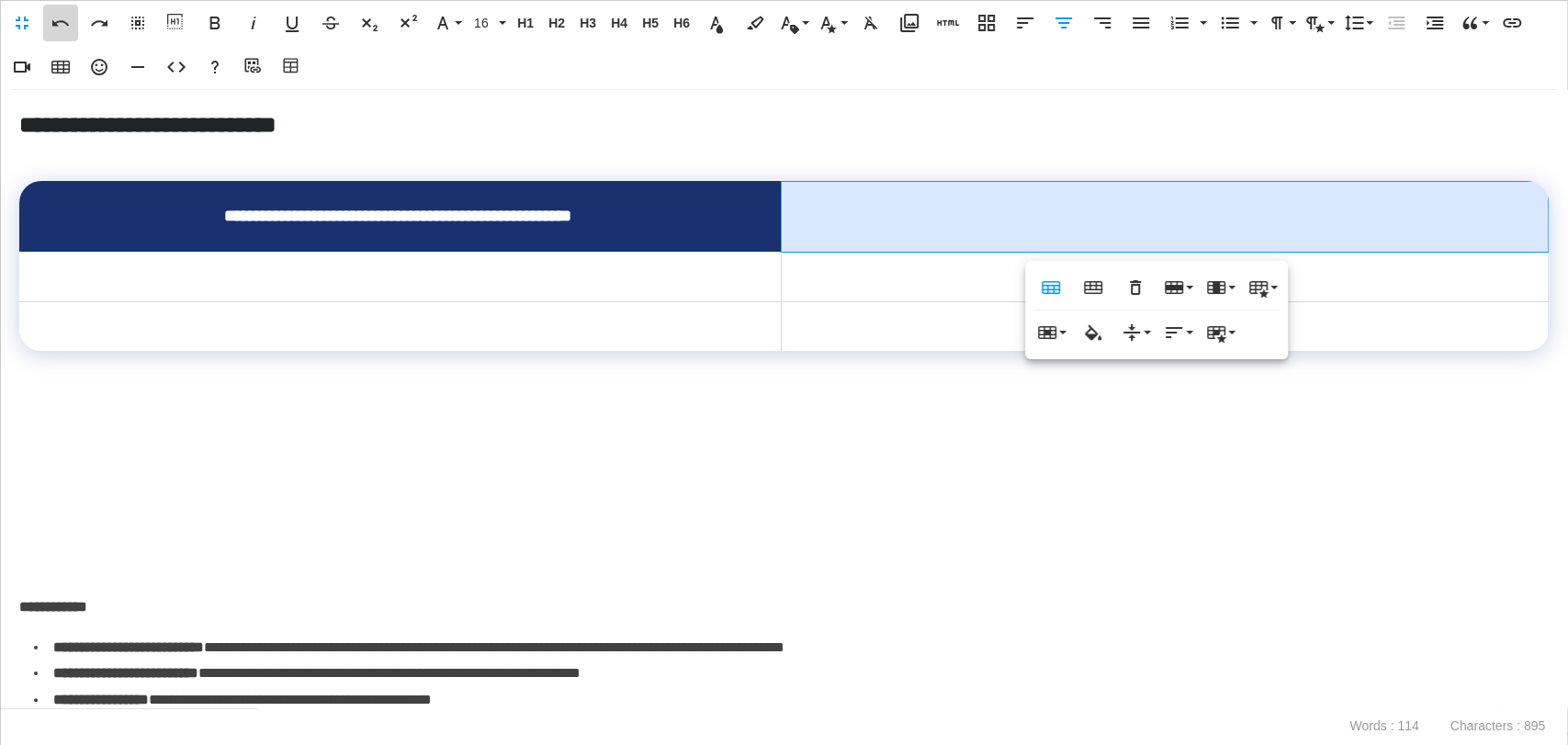 click 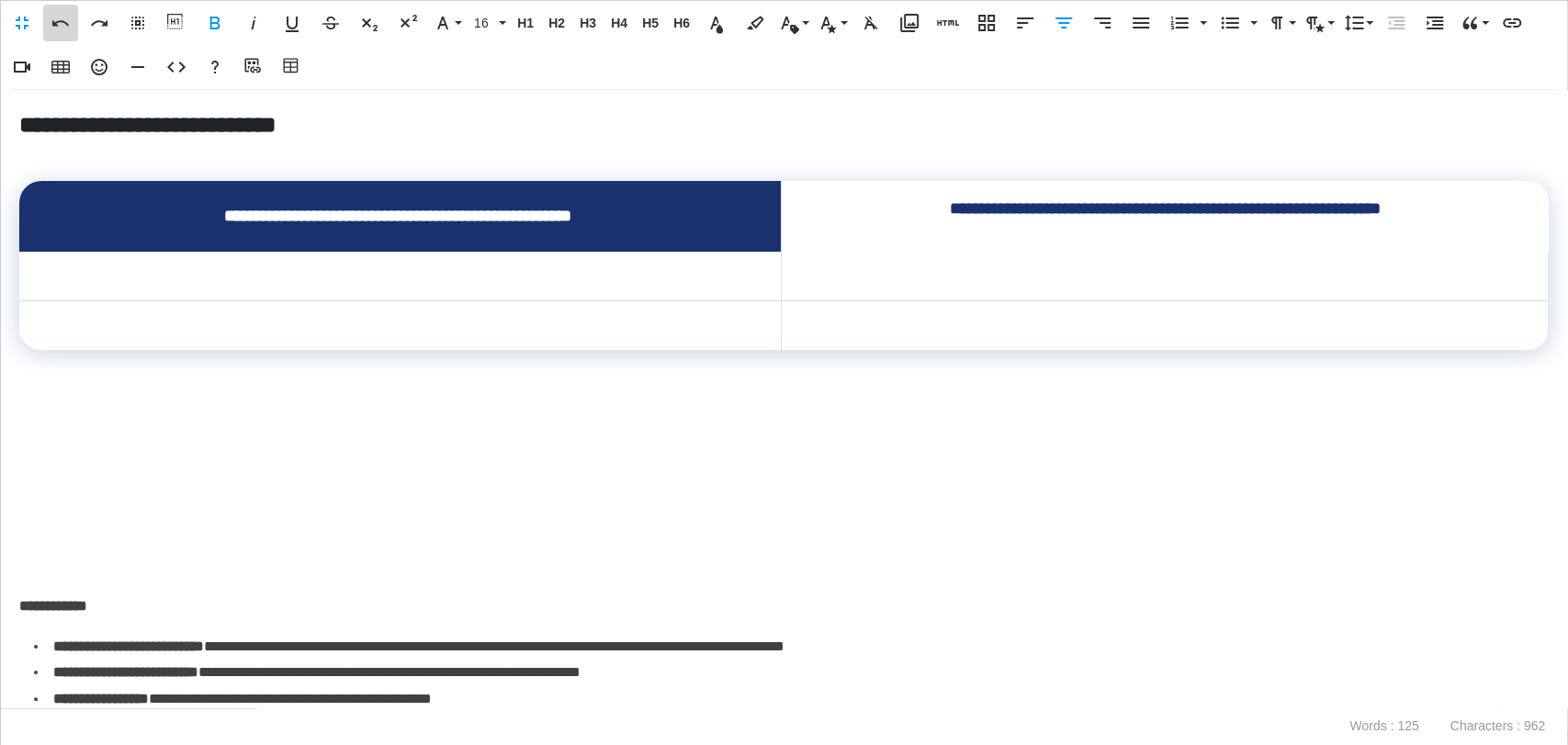 click 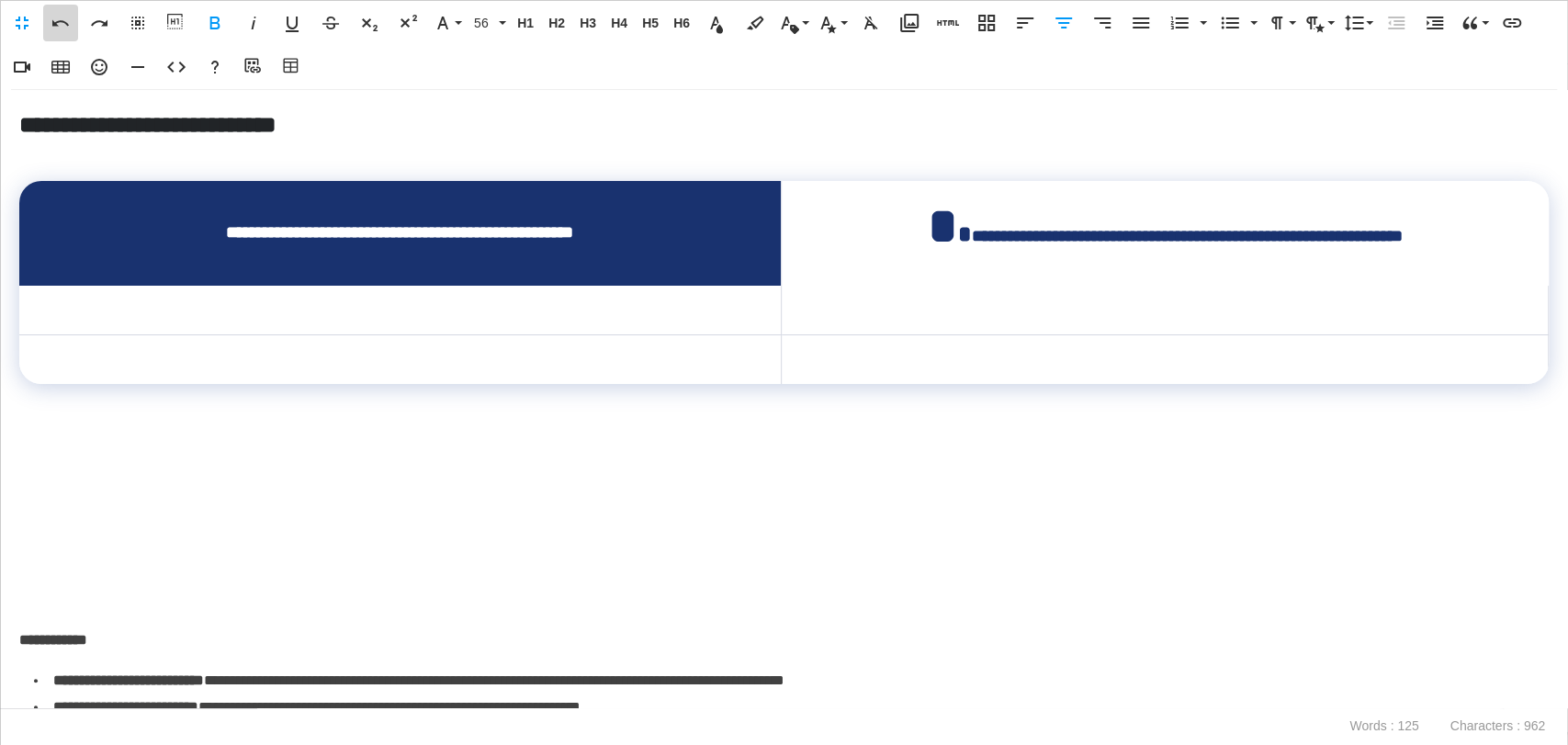 click 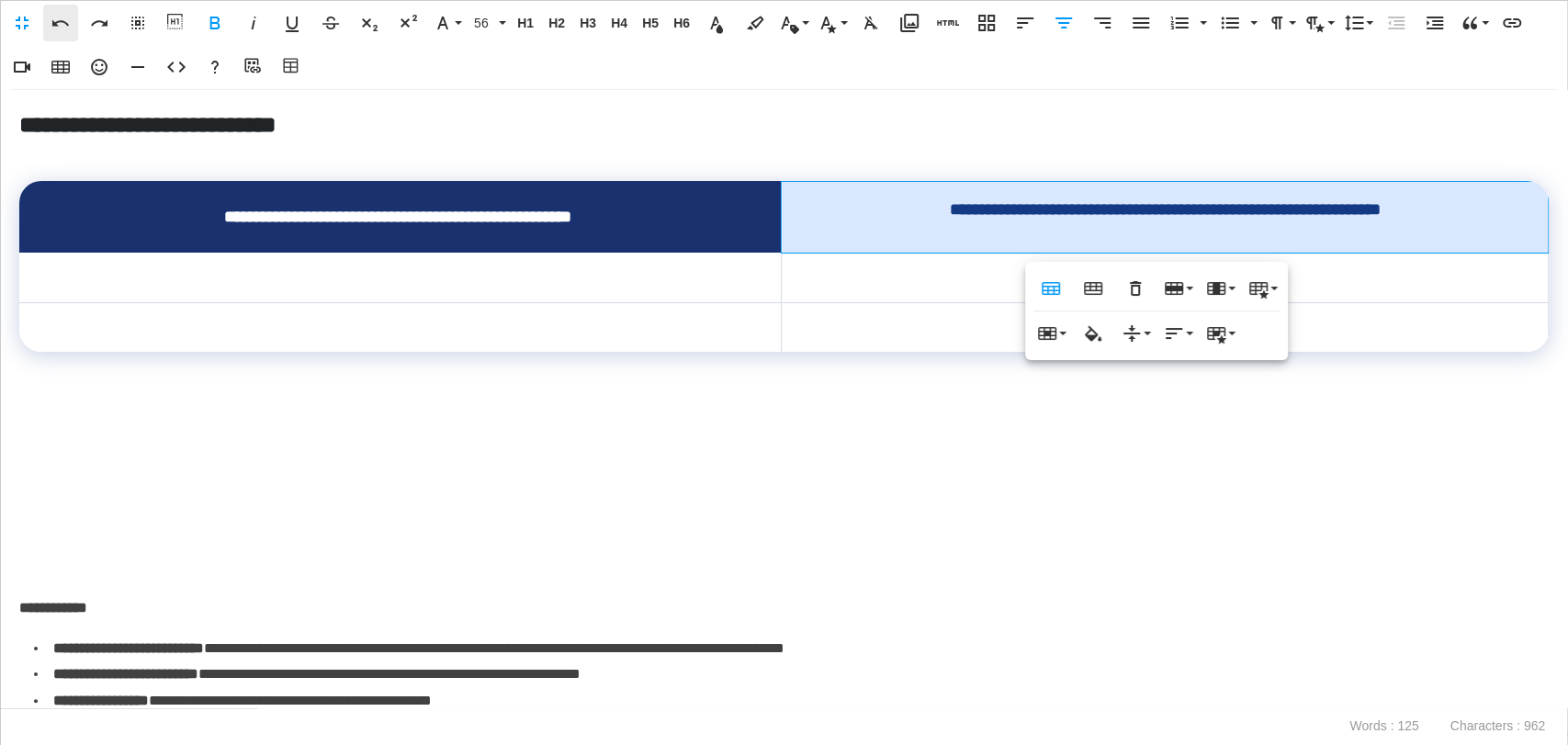 click 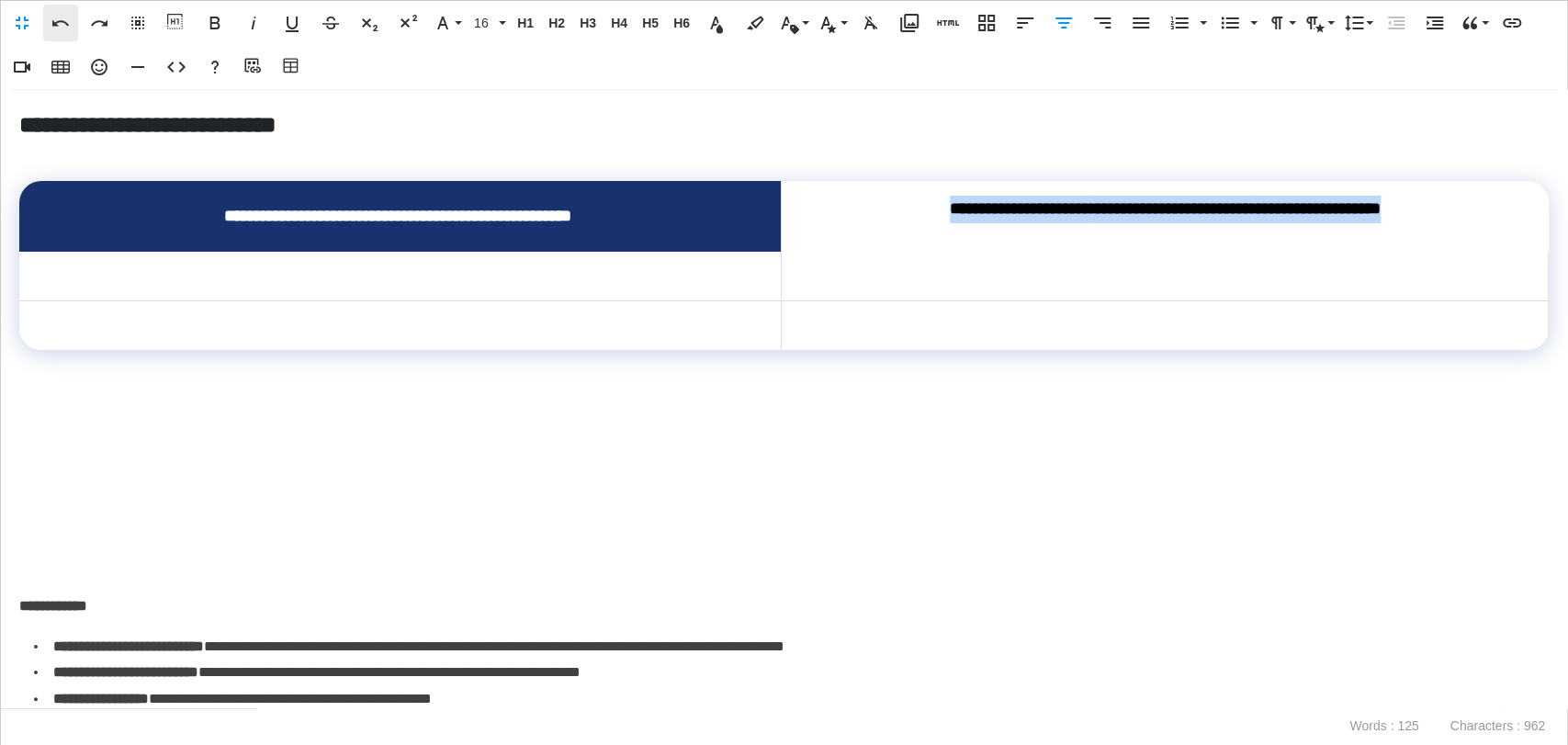 click 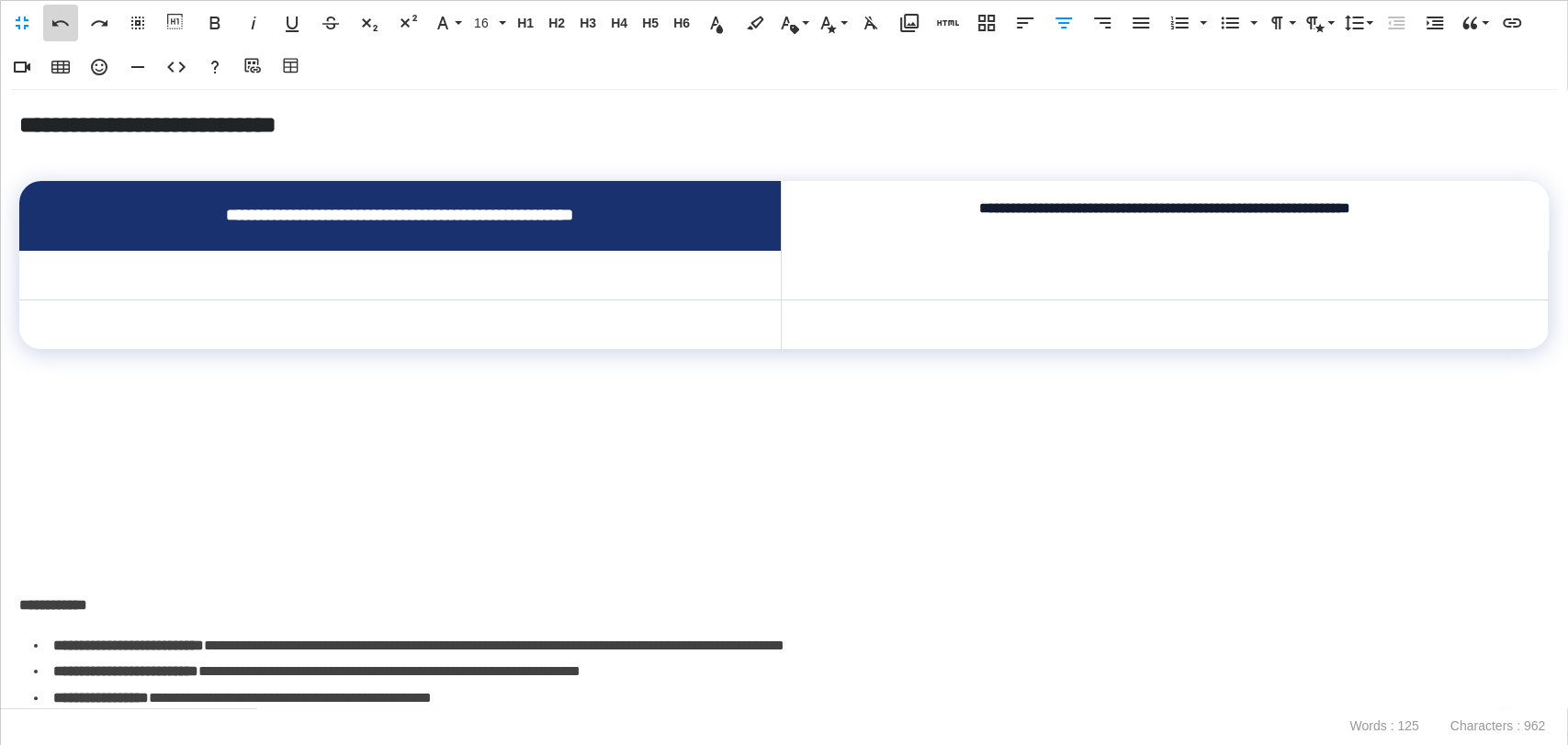 click 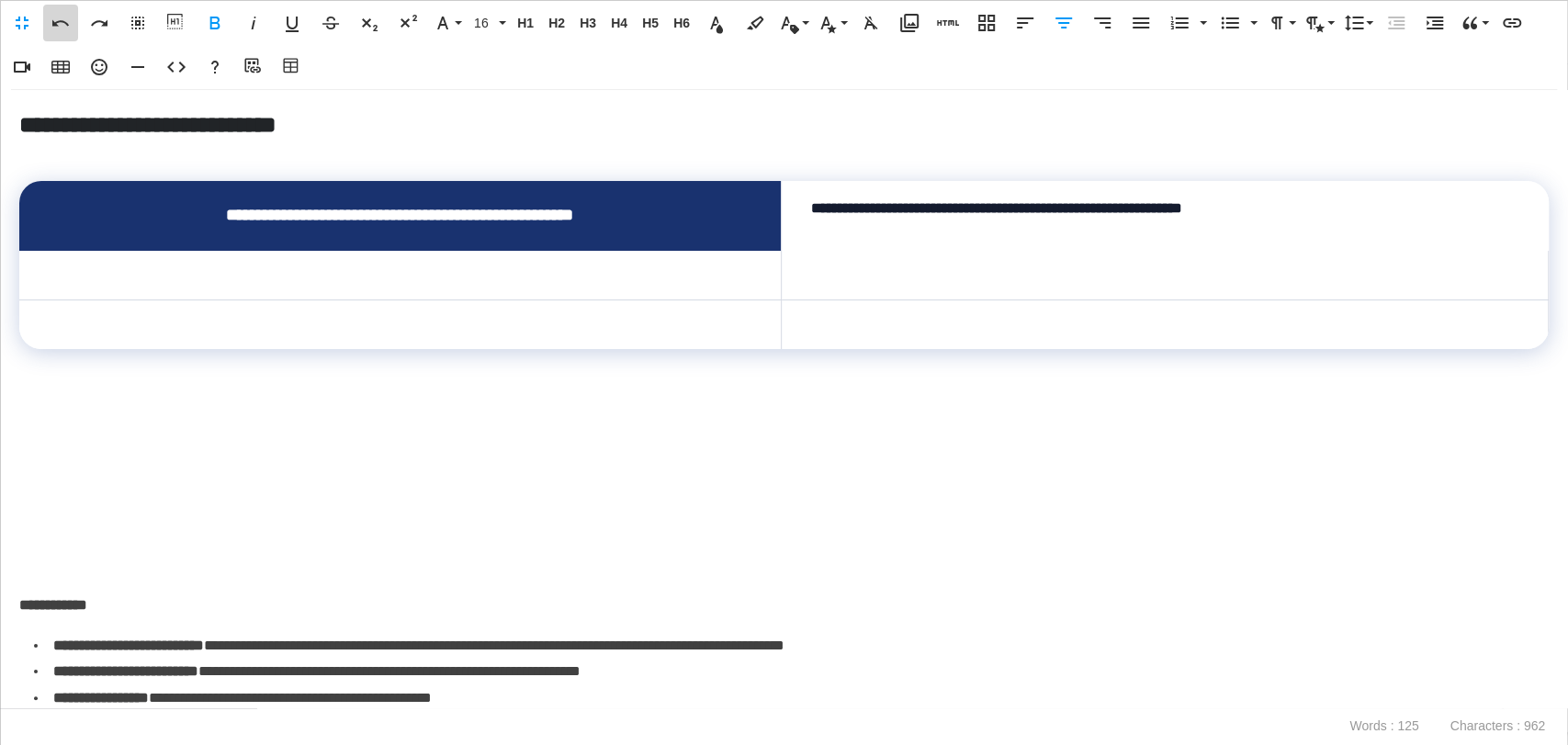 click 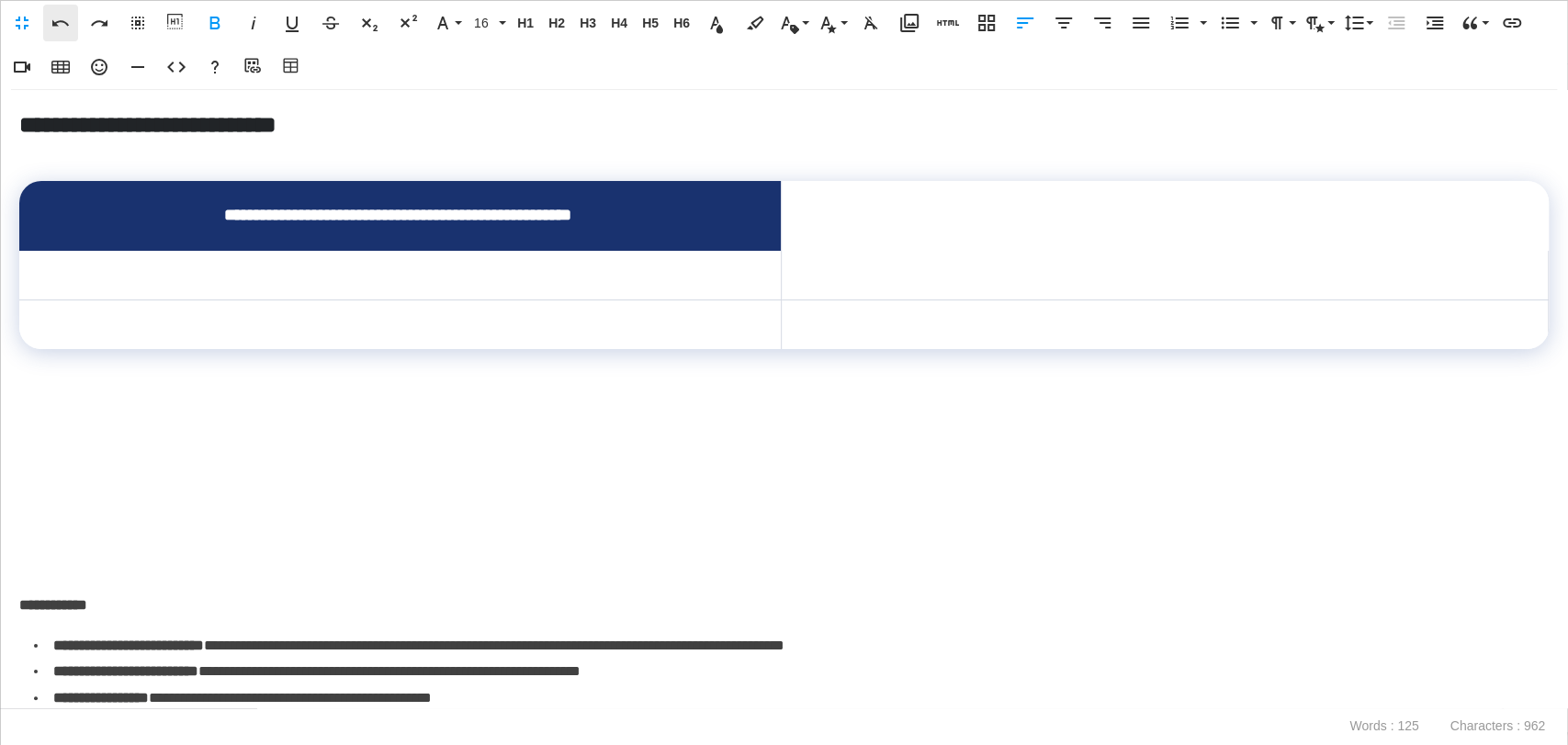 click 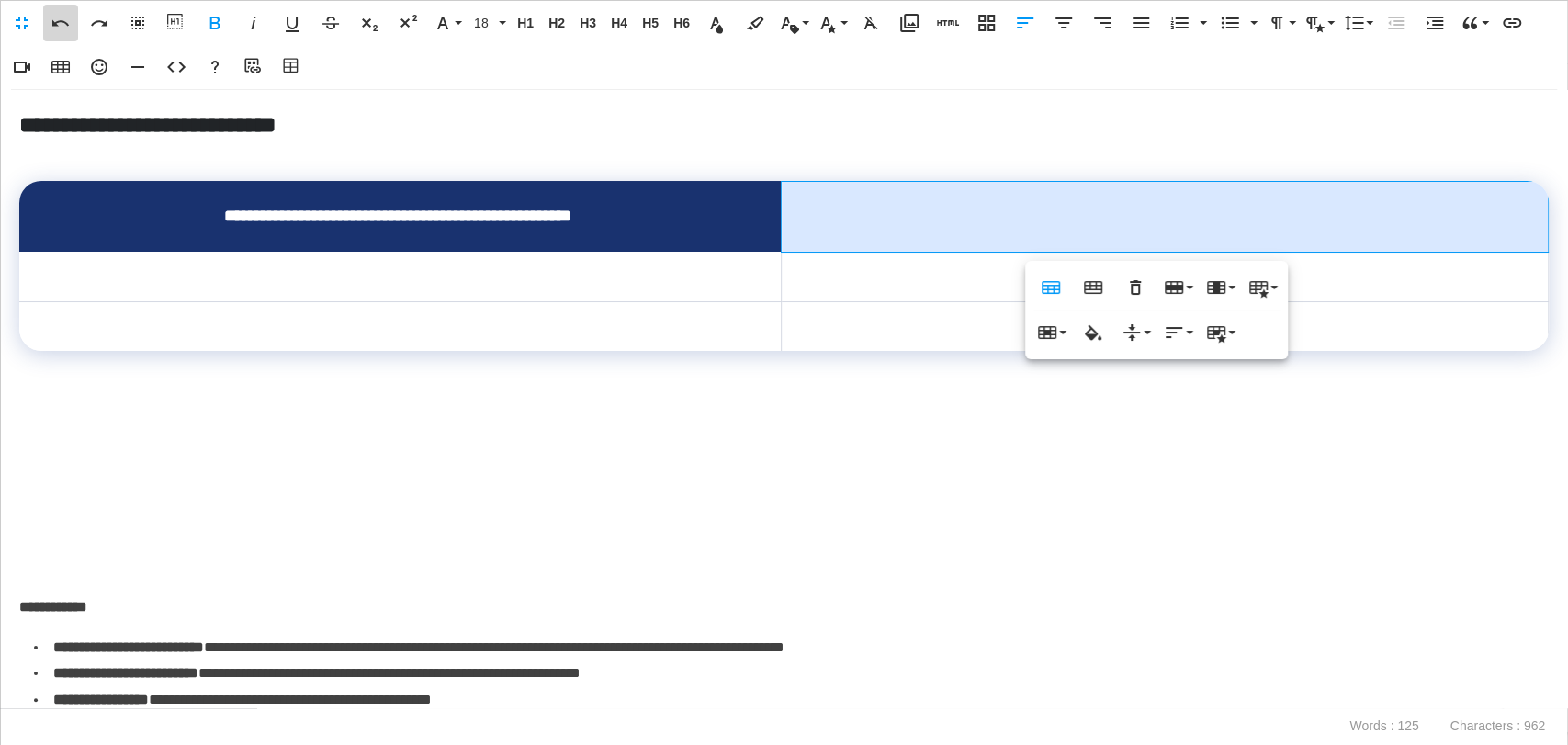 click 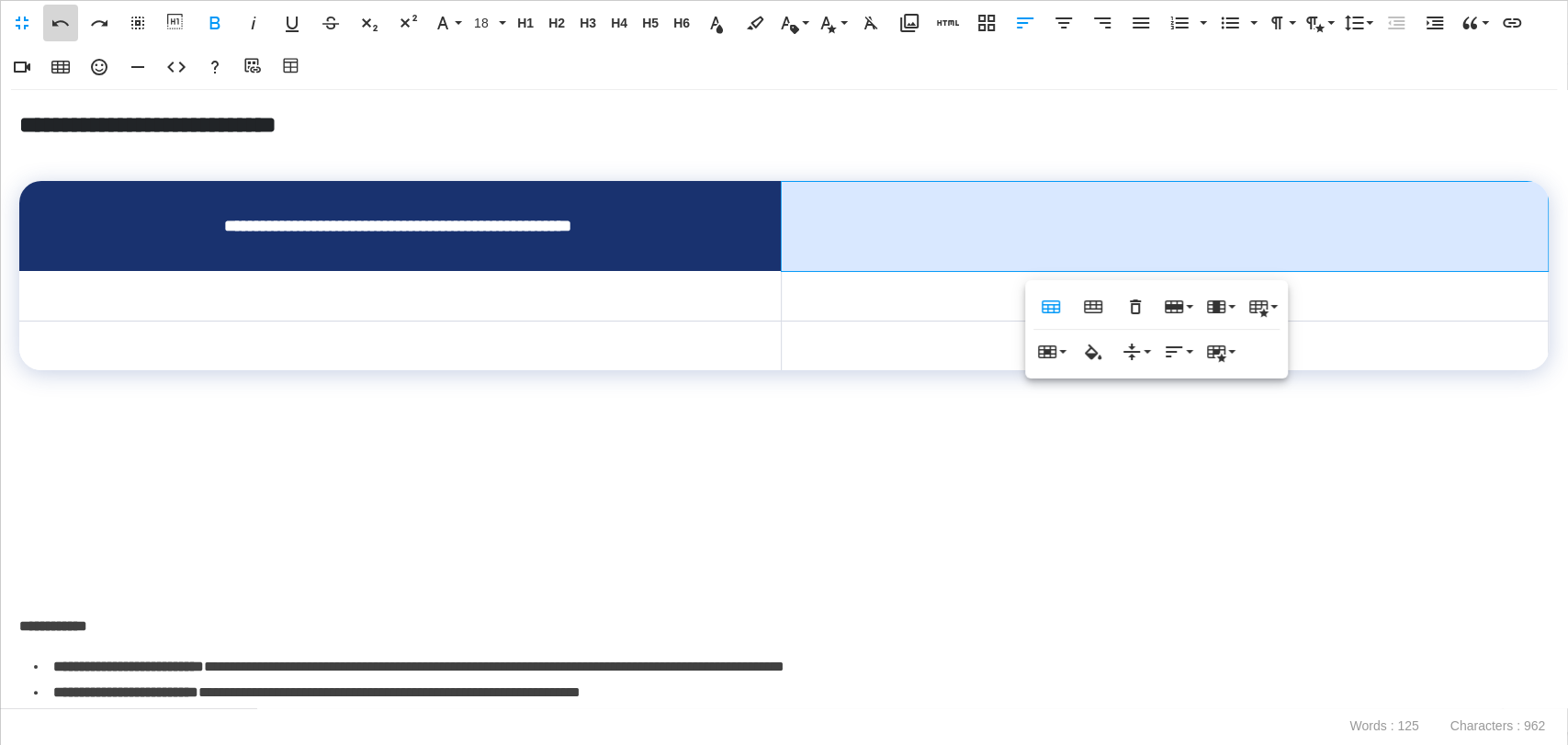 click 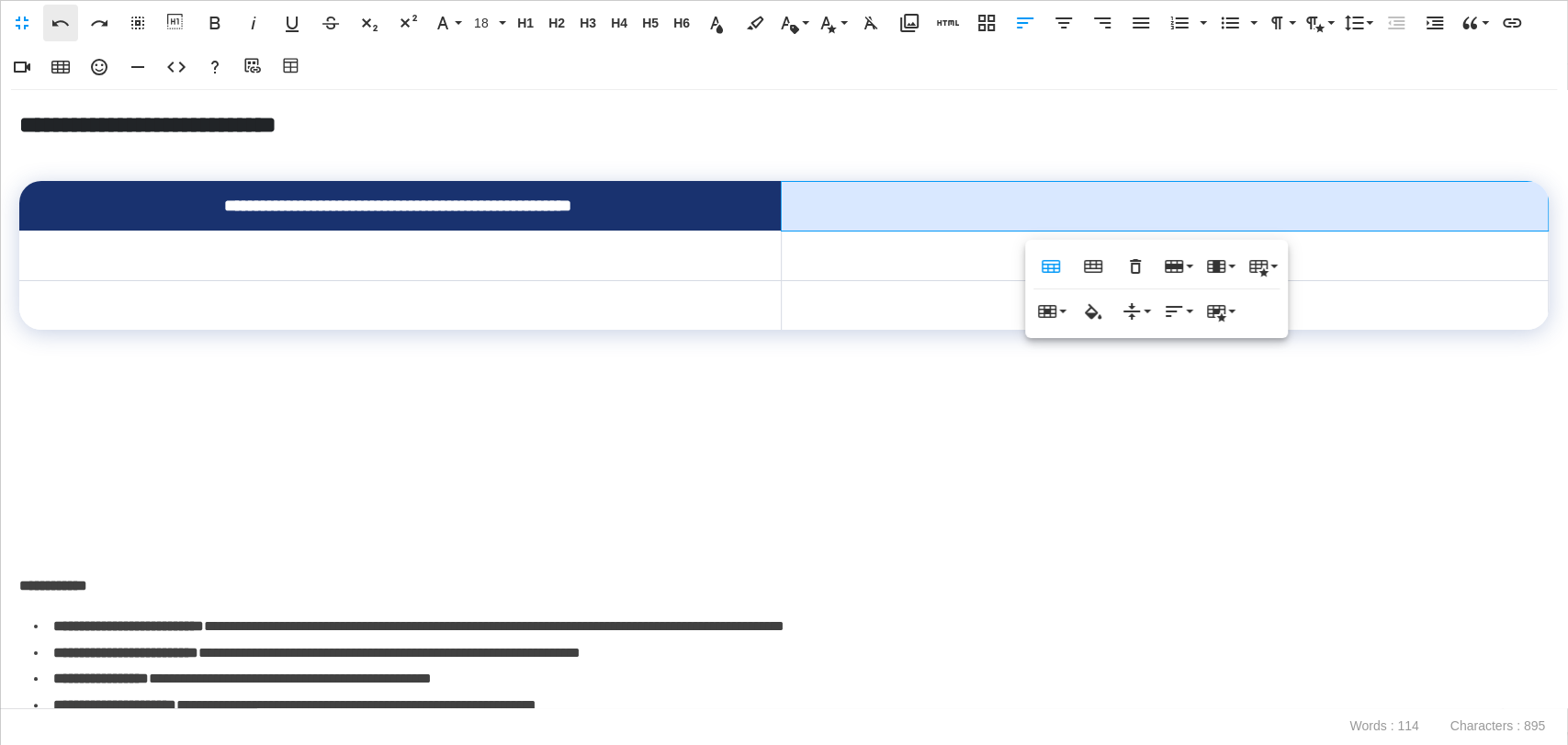 click 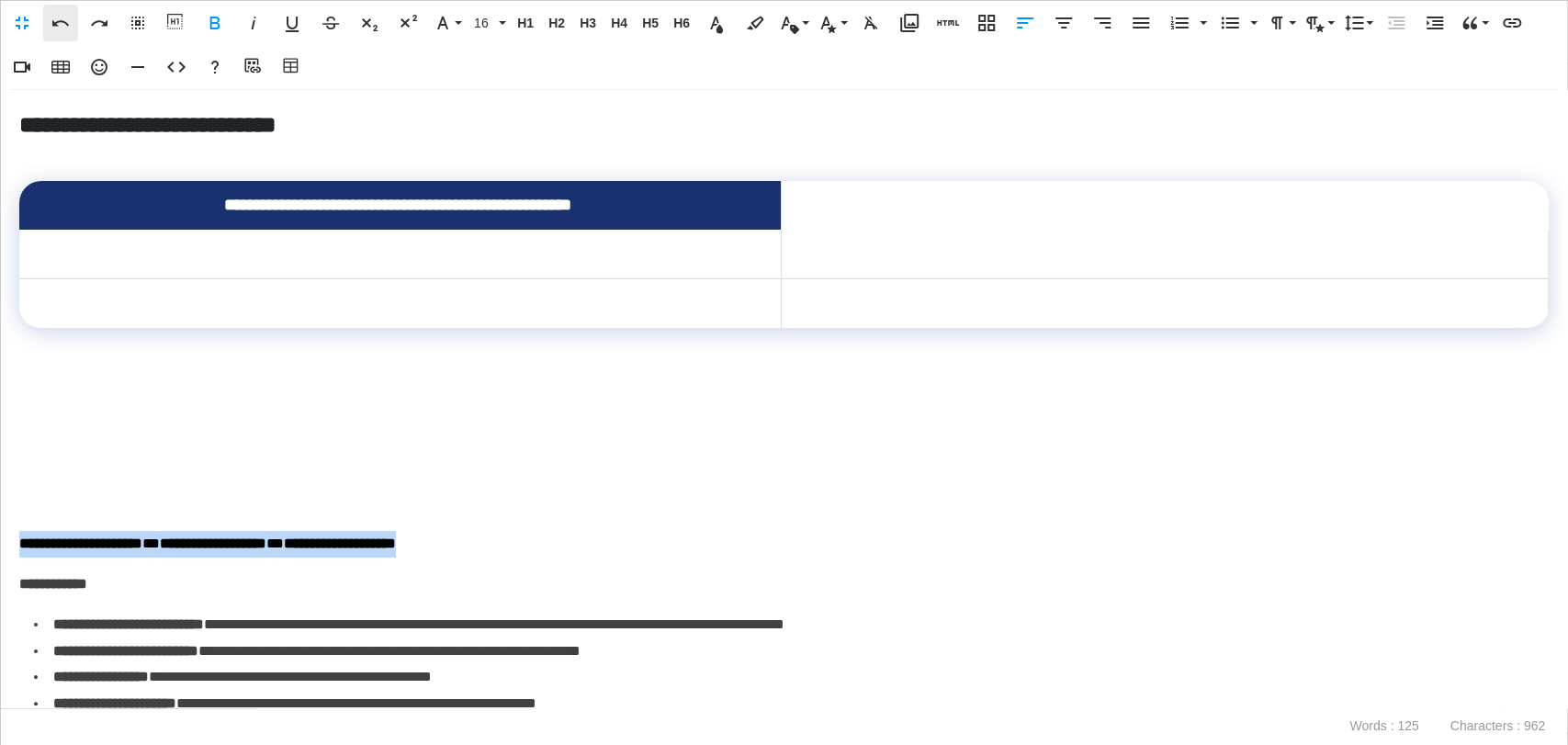 click 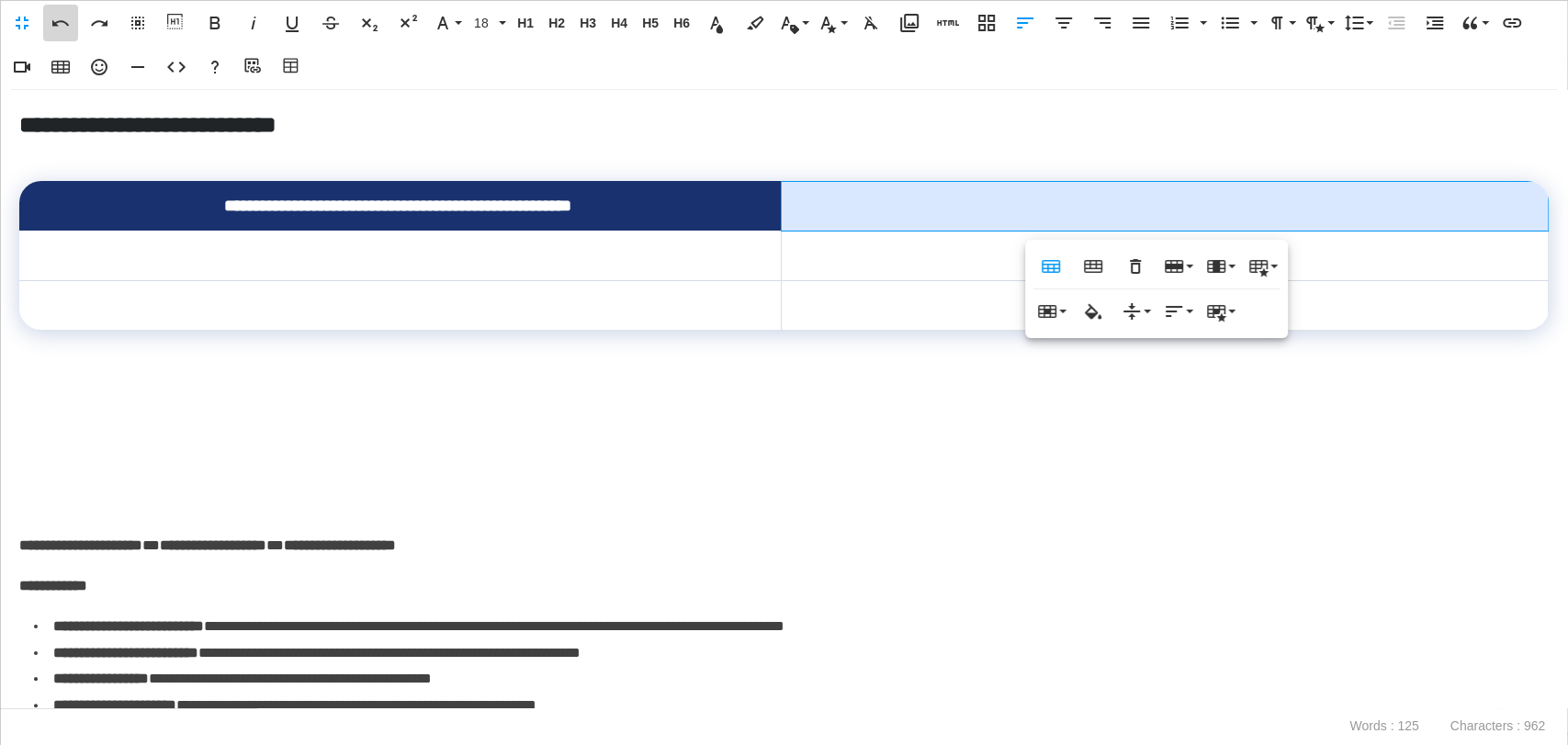 click 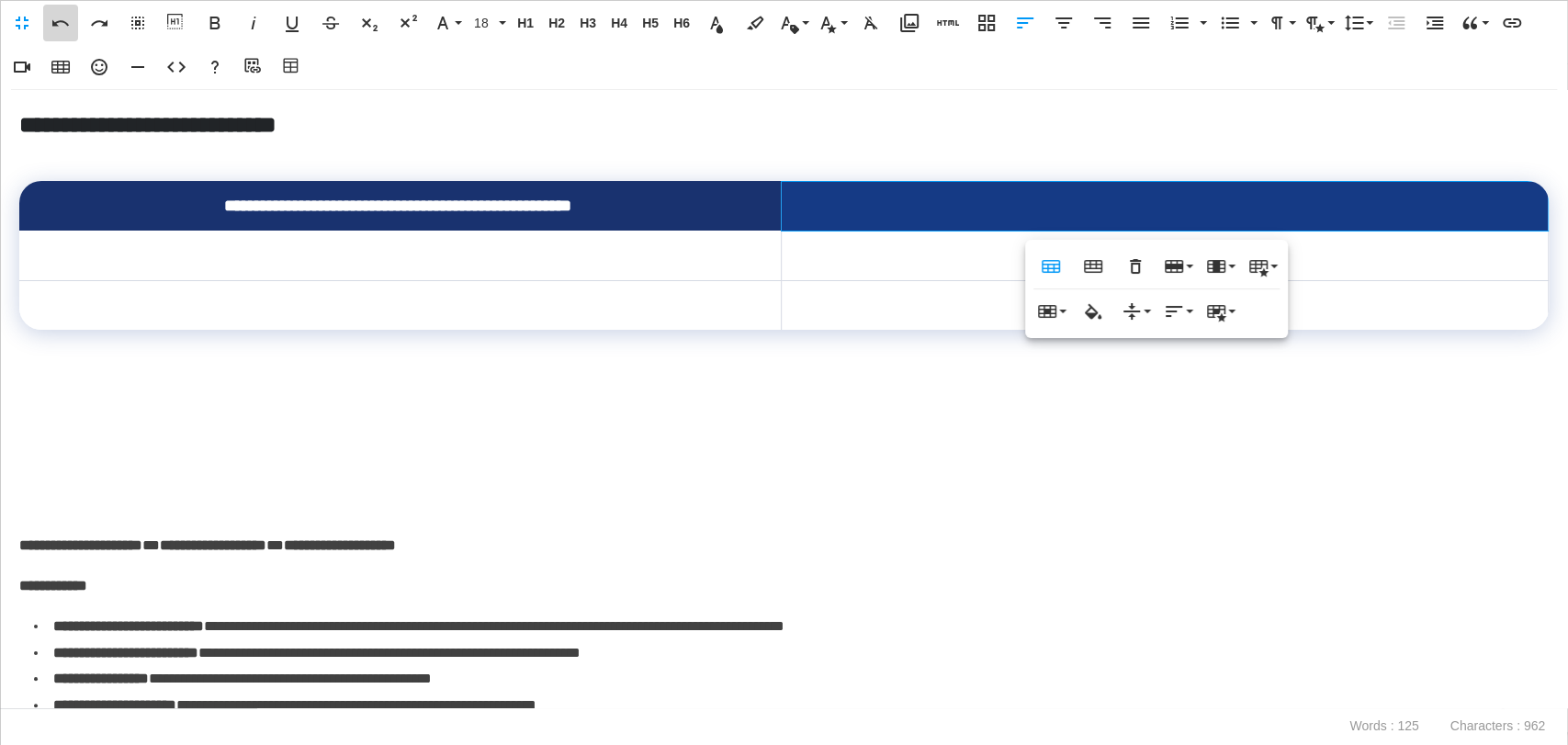 click 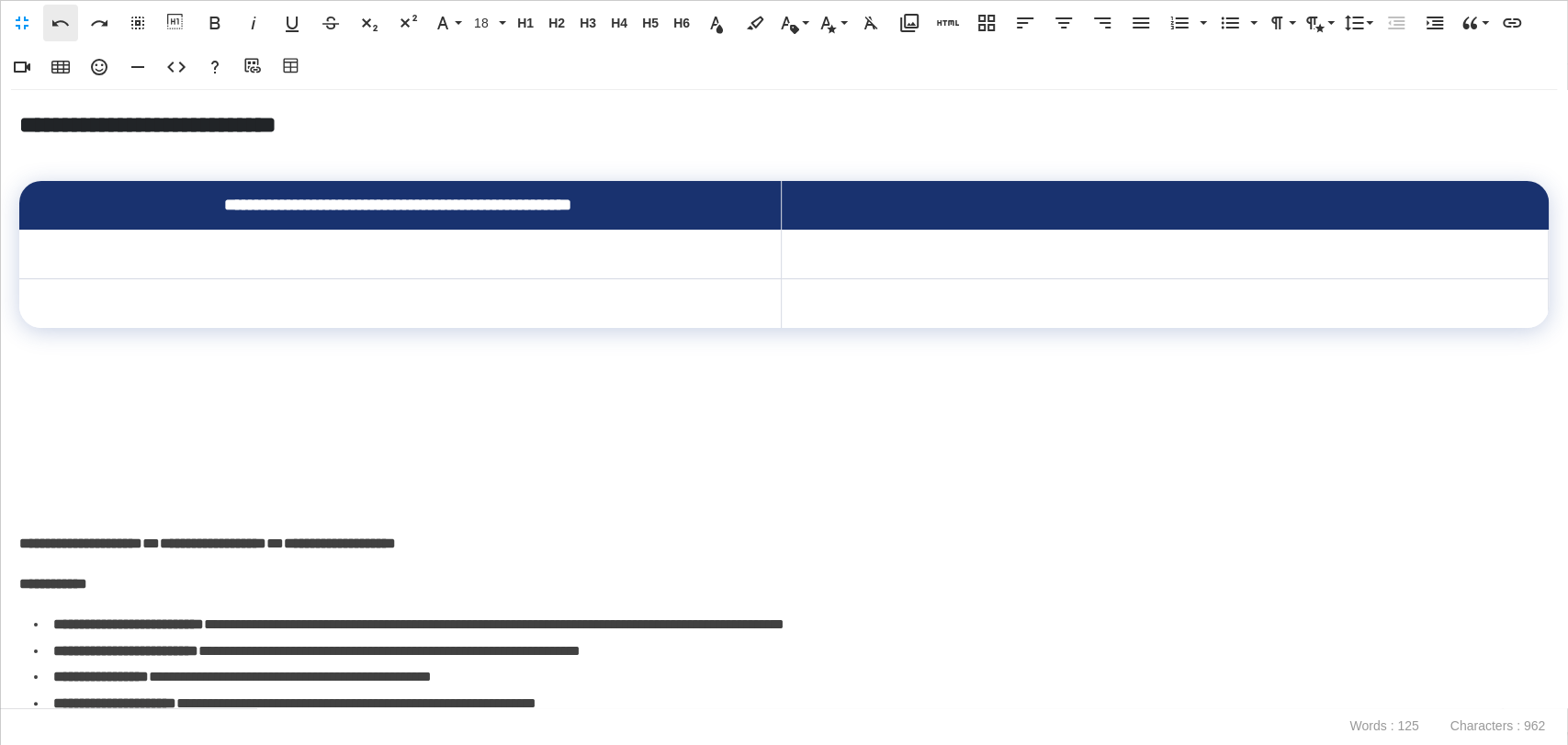 click 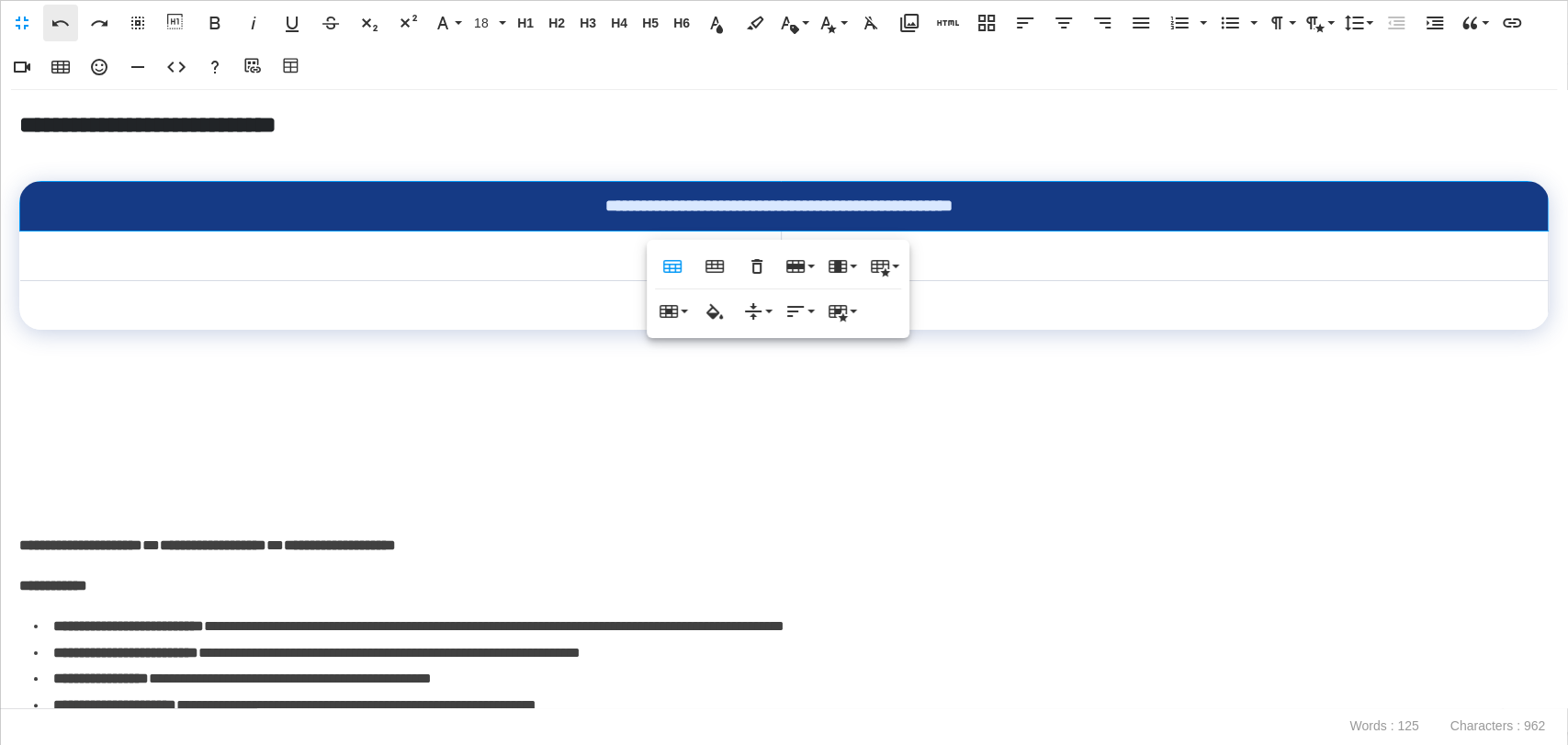 click 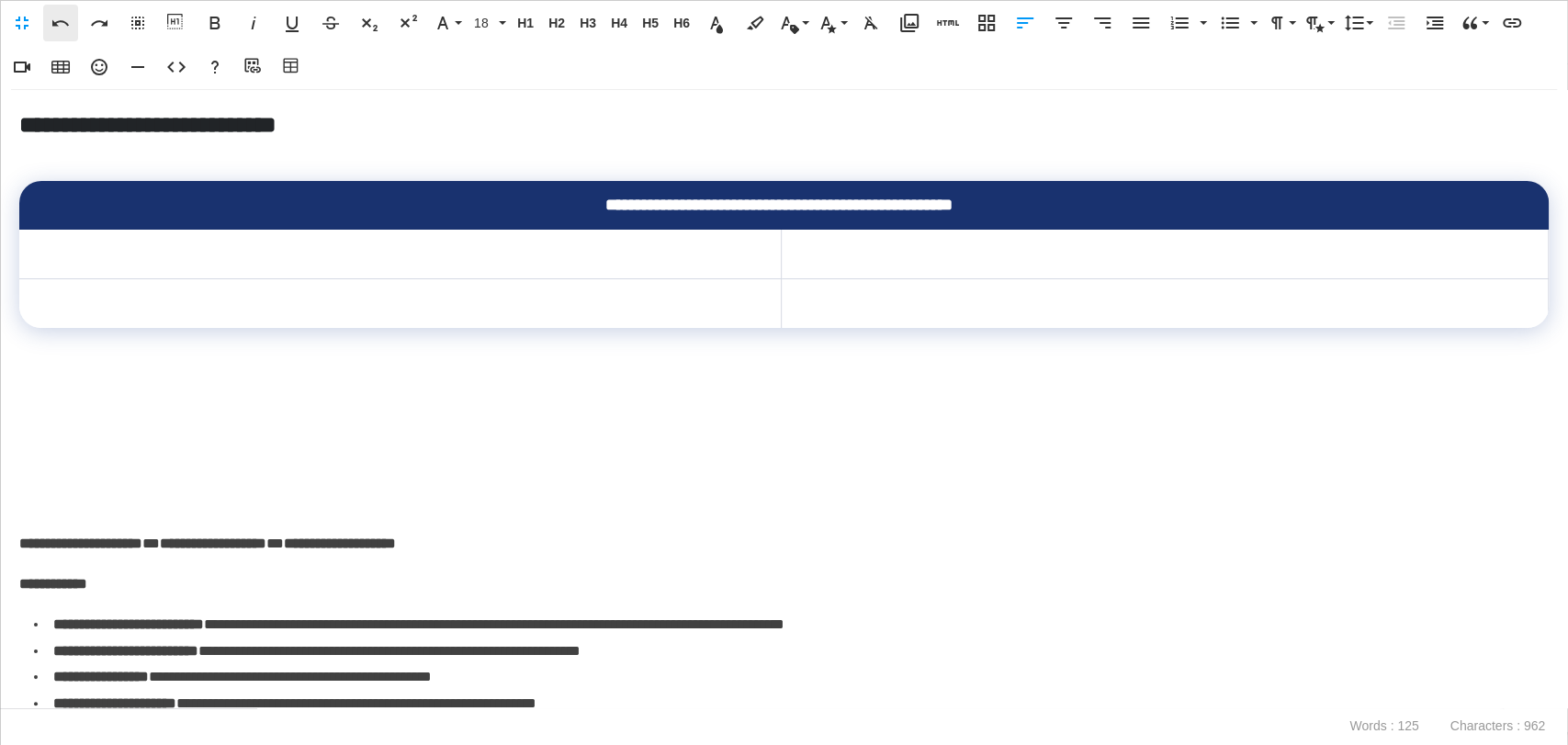 click 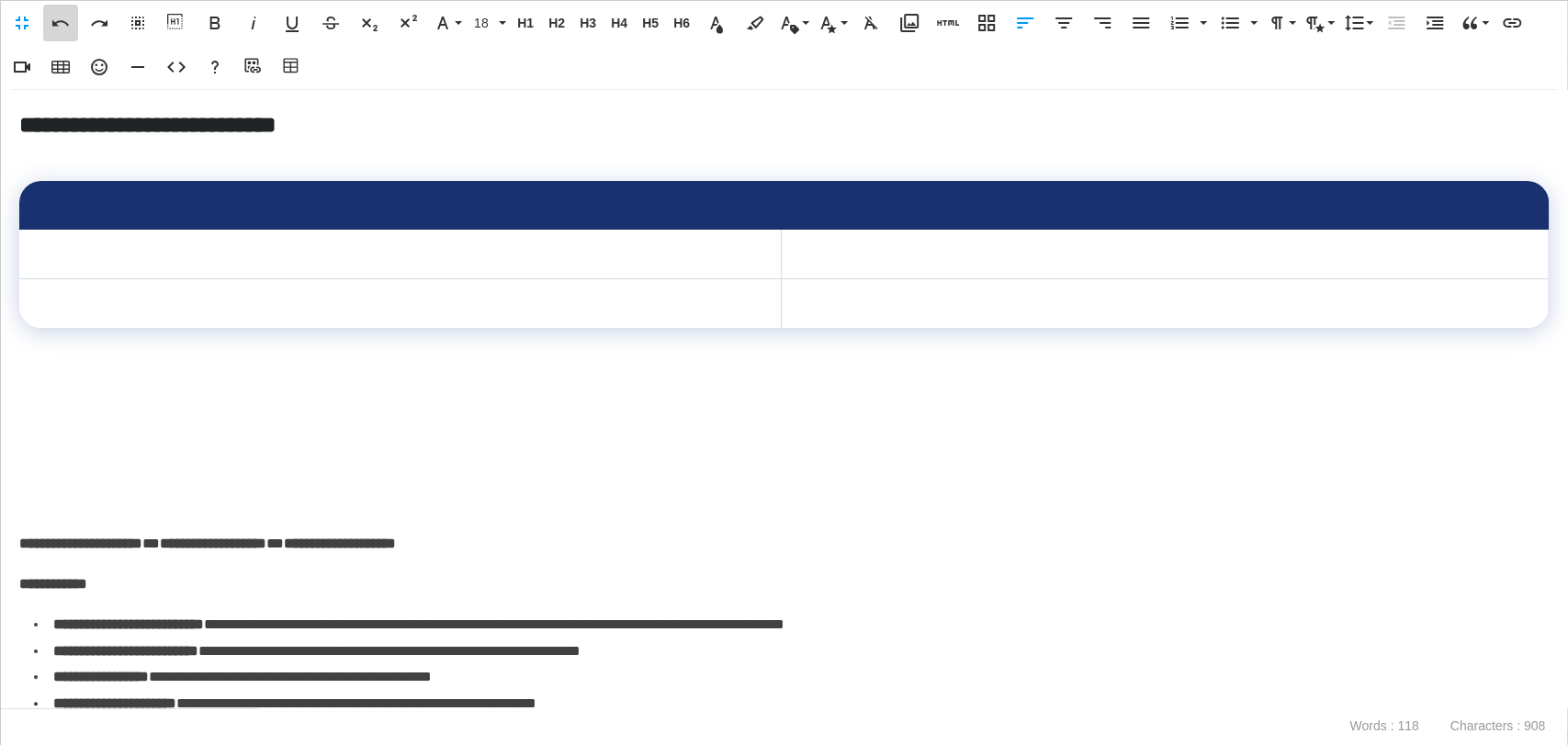 click 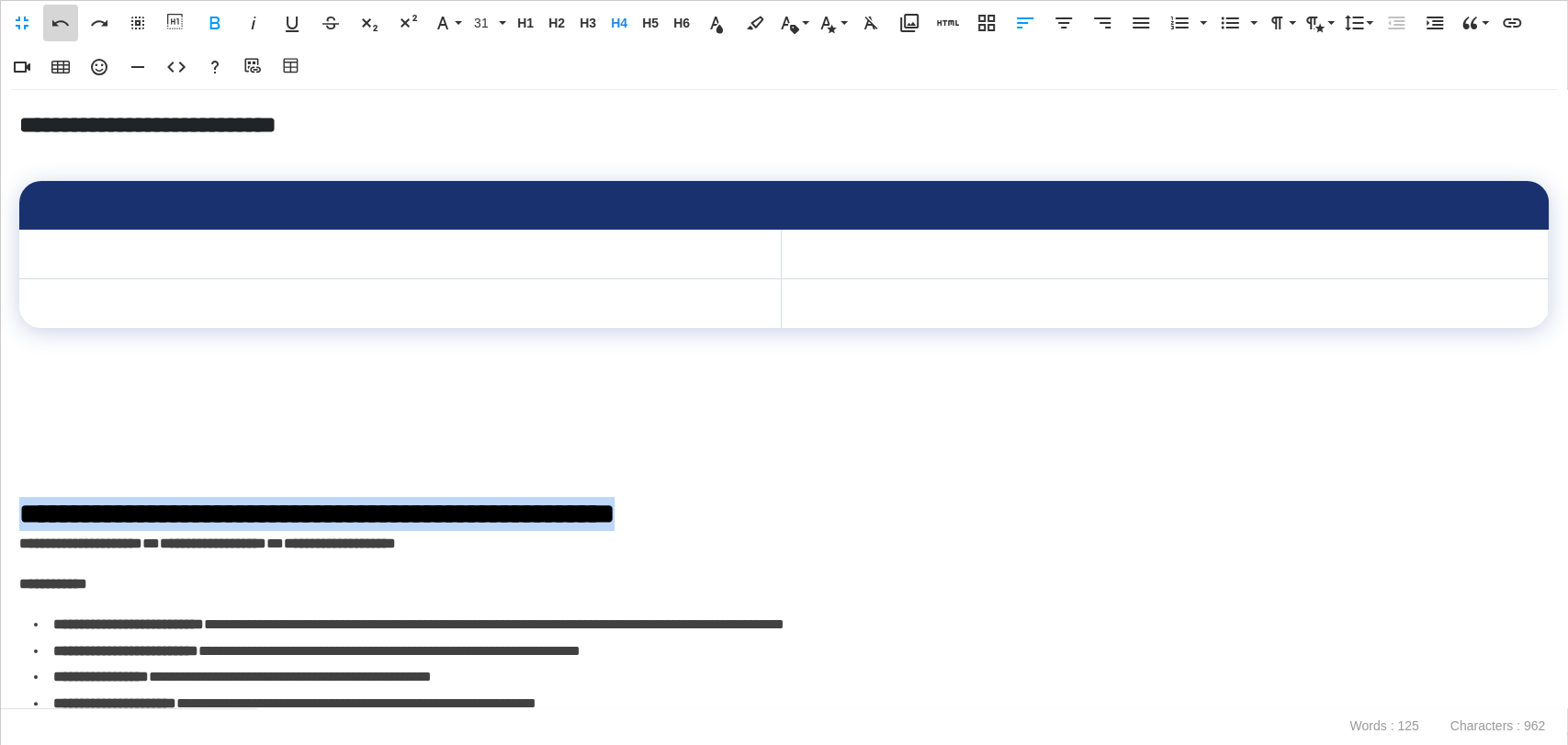 click 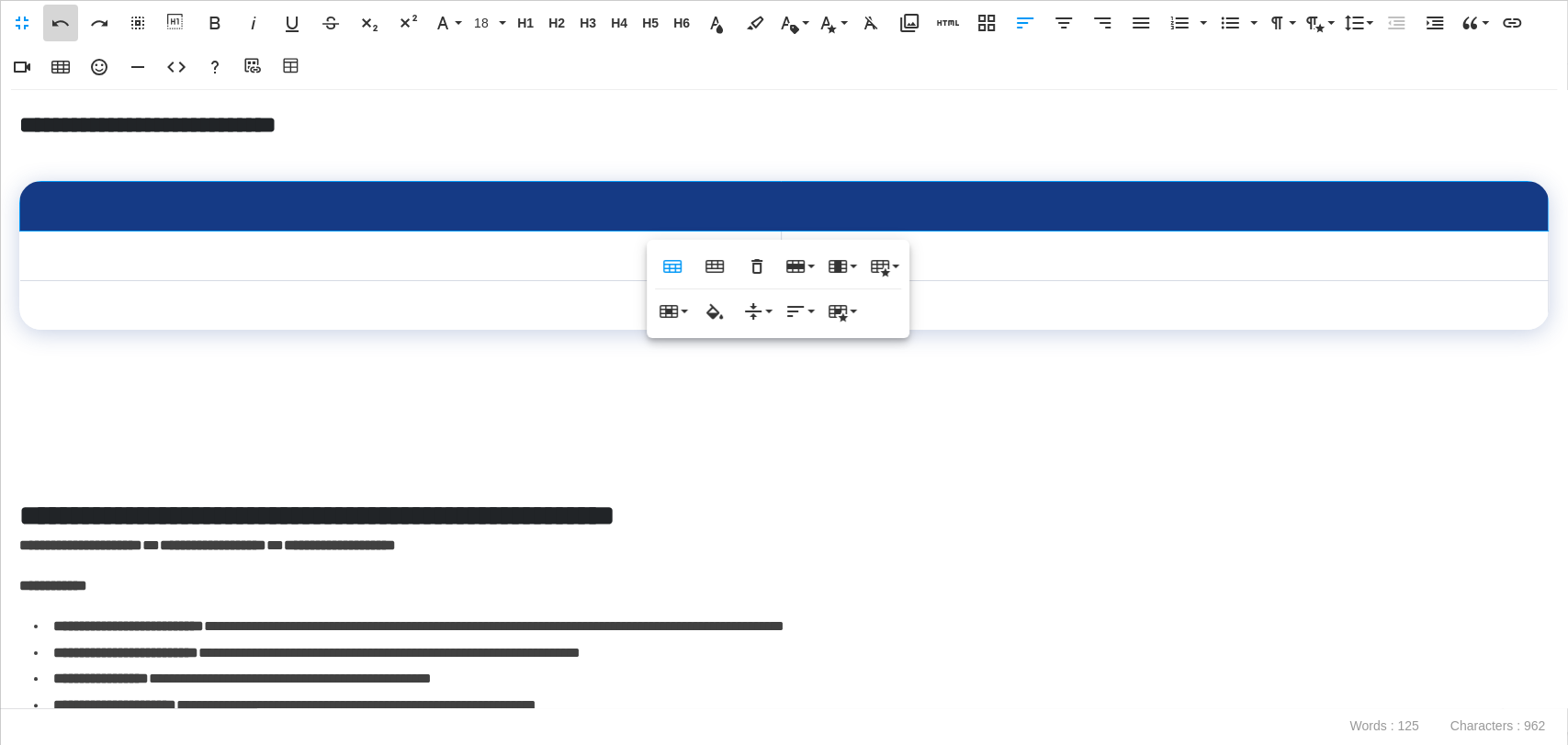 click 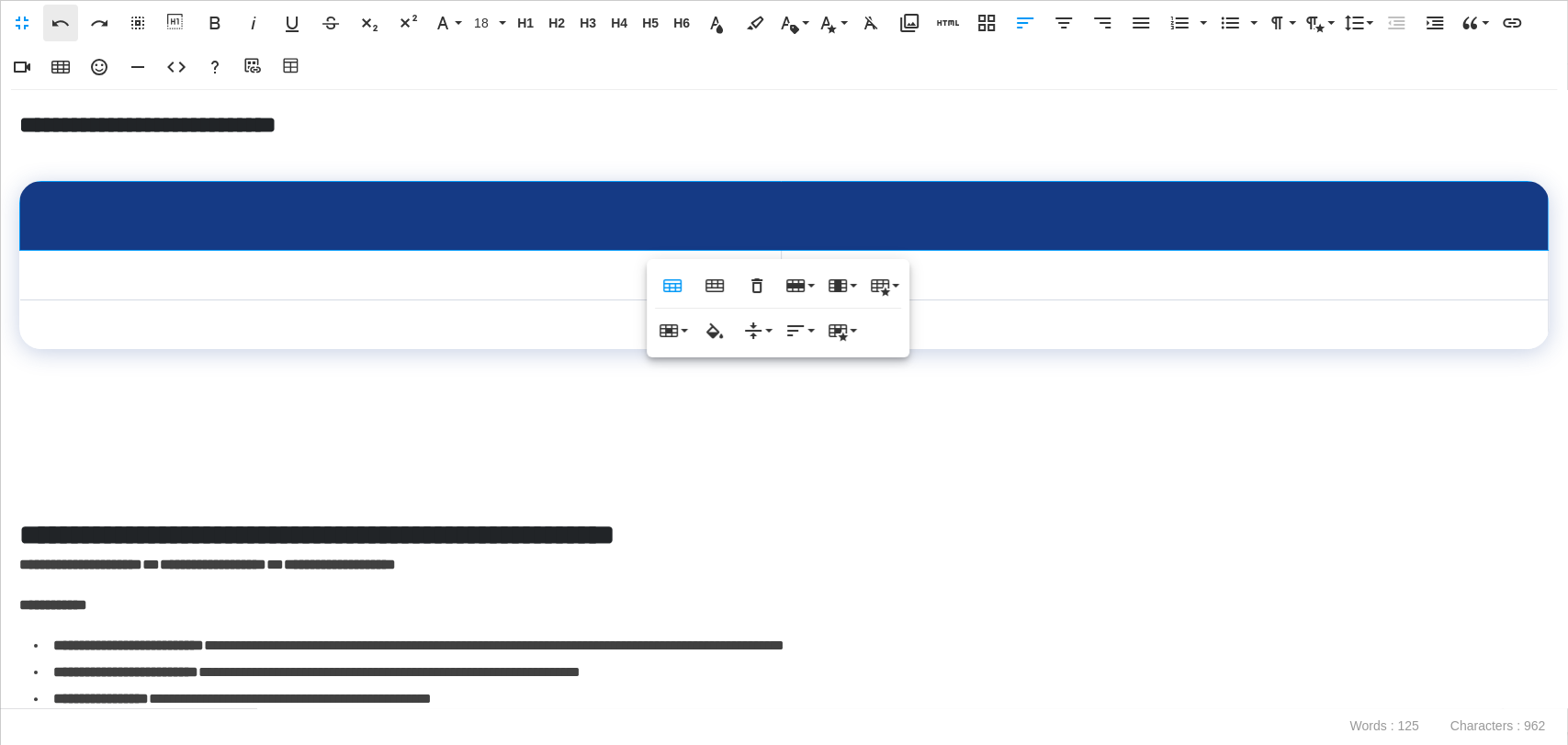 click 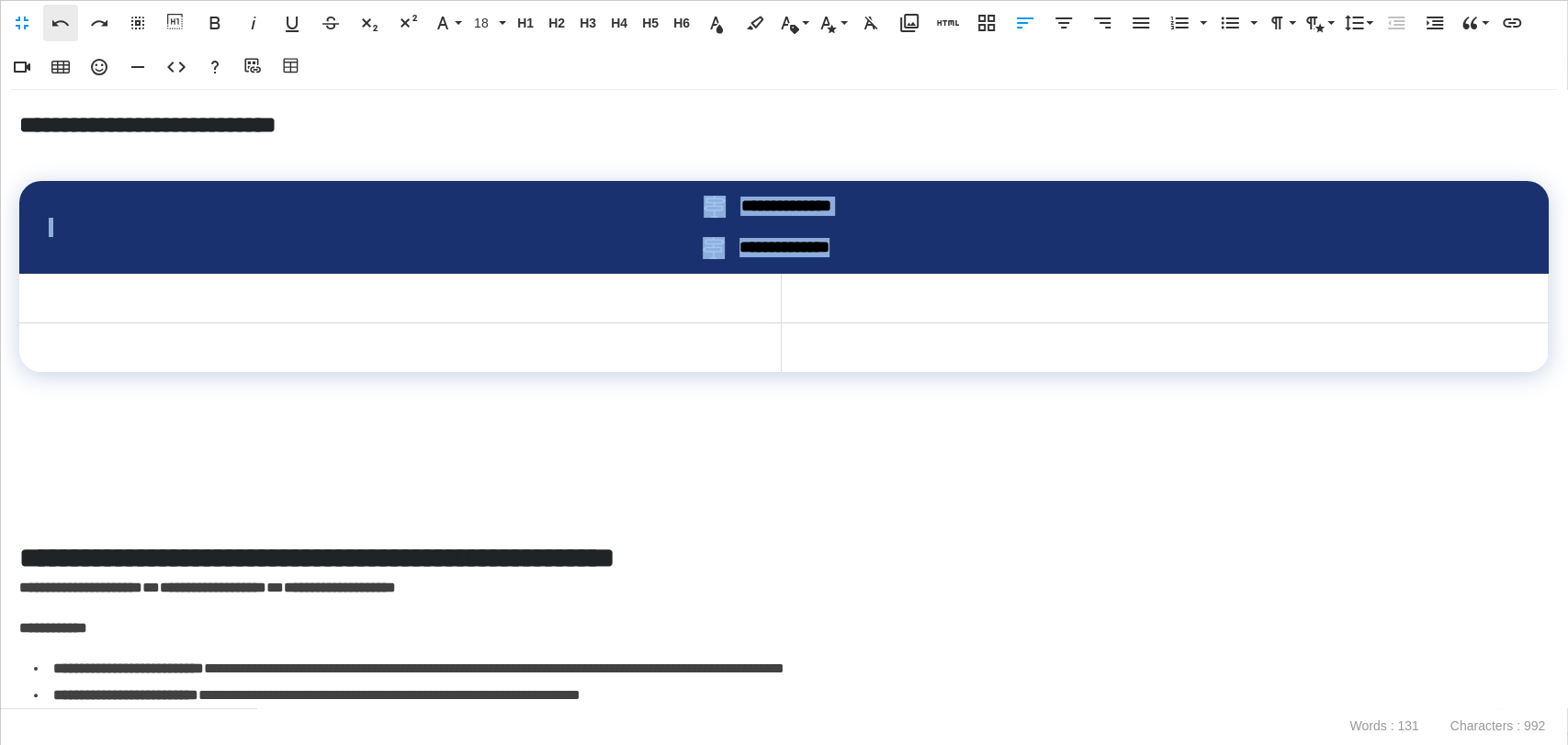 click 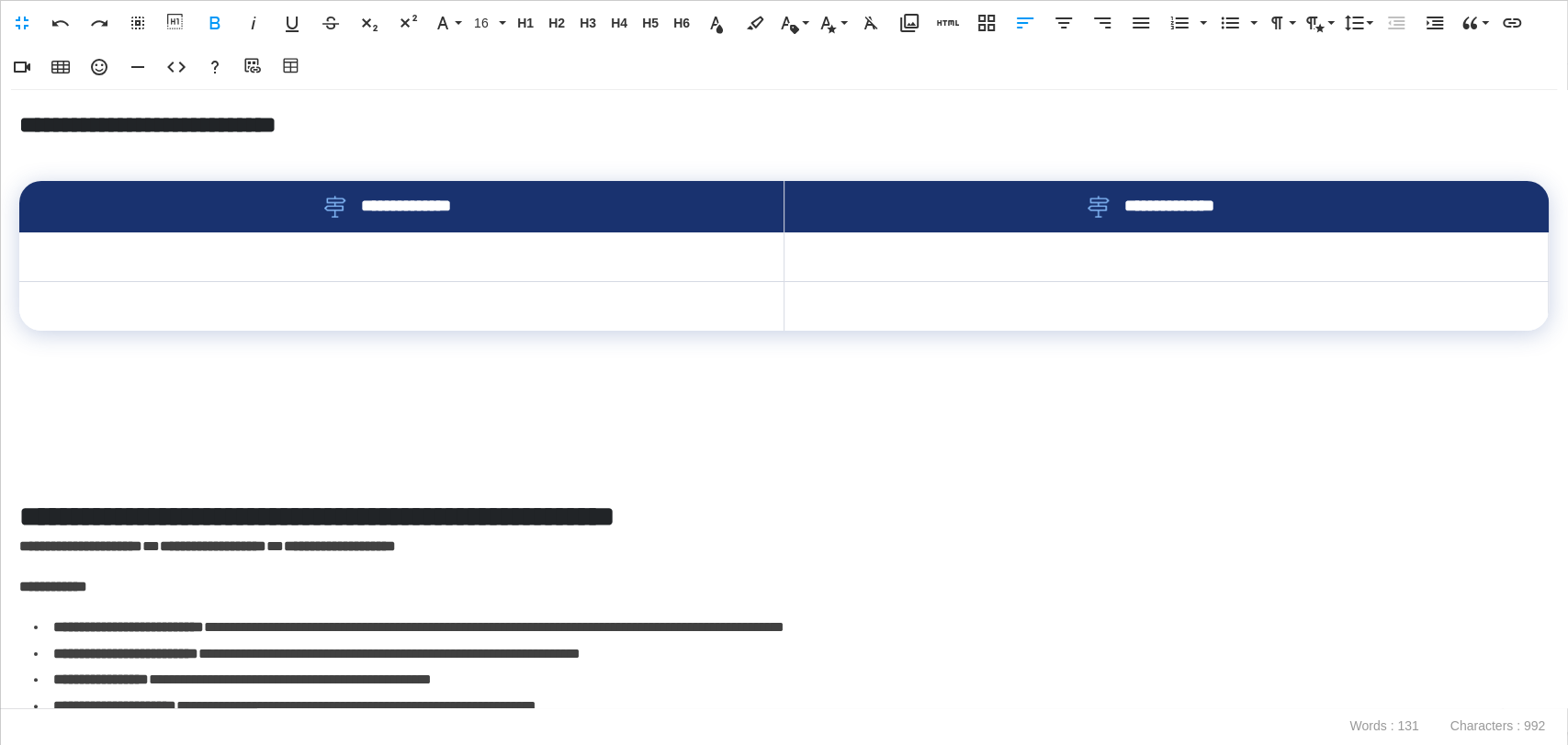click on "**********" at bounding box center (784, 587) 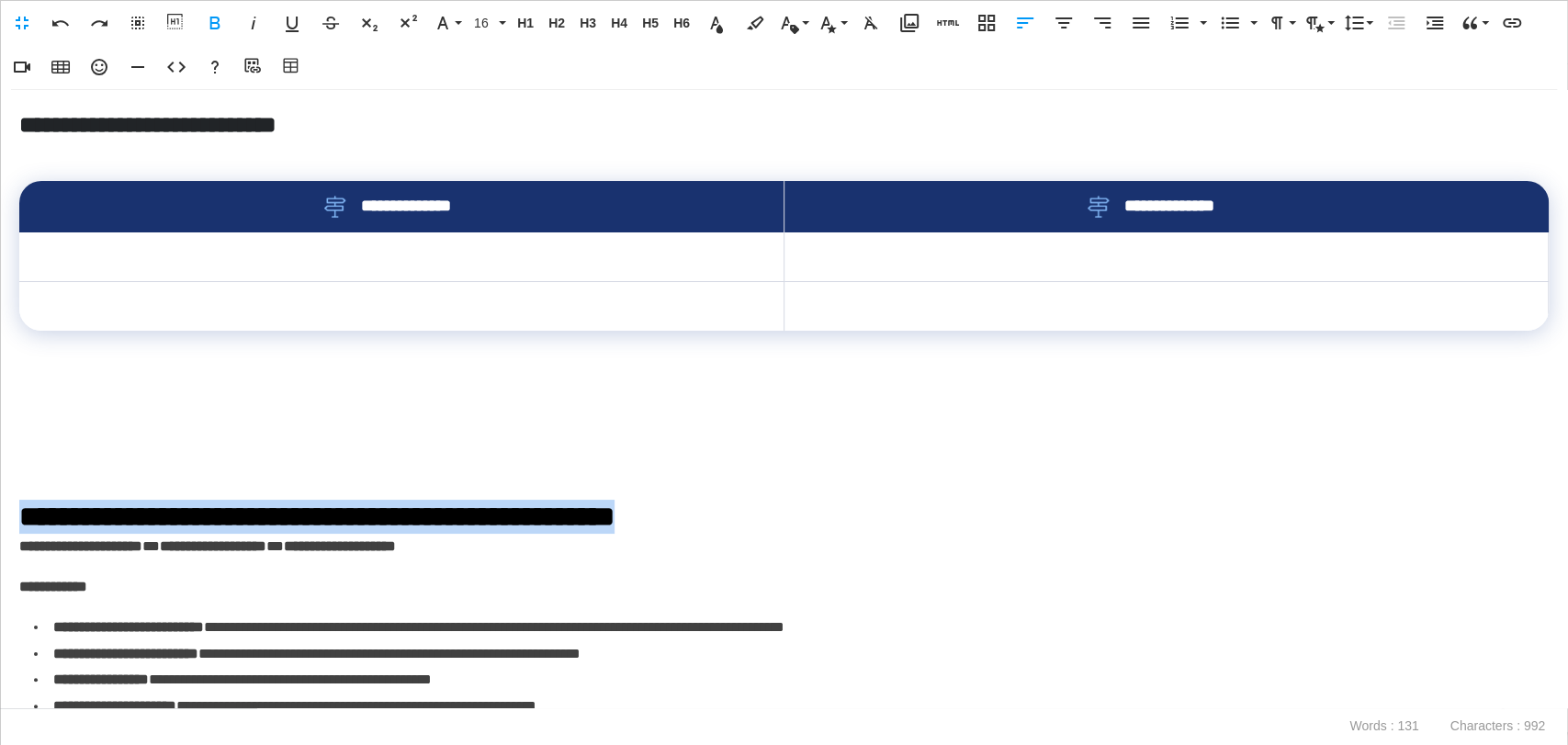 drag, startPoint x: 744, startPoint y: 518, endPoint x: 0, endPoint y: 525, distance: 744.0329 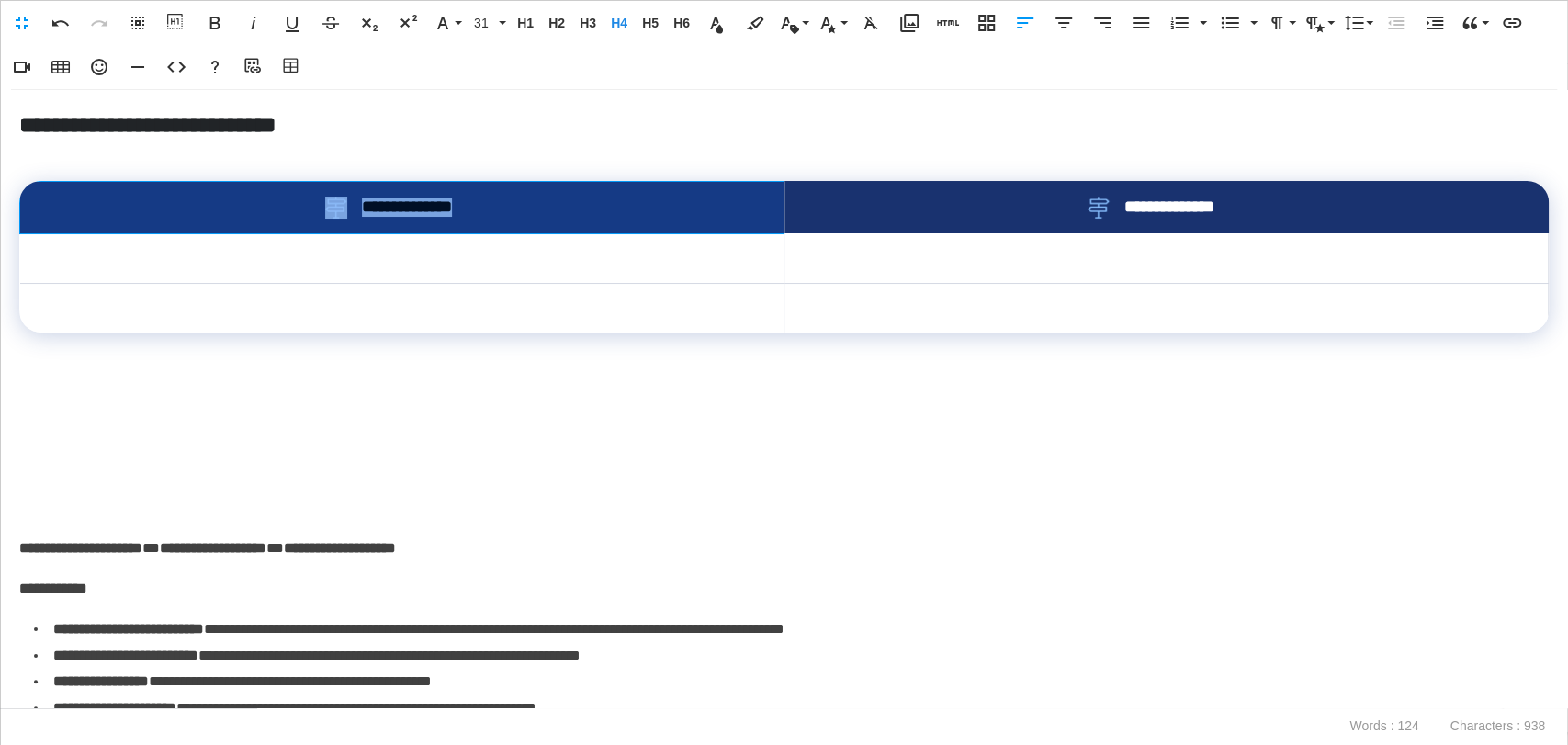 drag, startPoint x: 492, startPoint y: 200, endPoint x: 290, endPoint y: 200, distance: 202 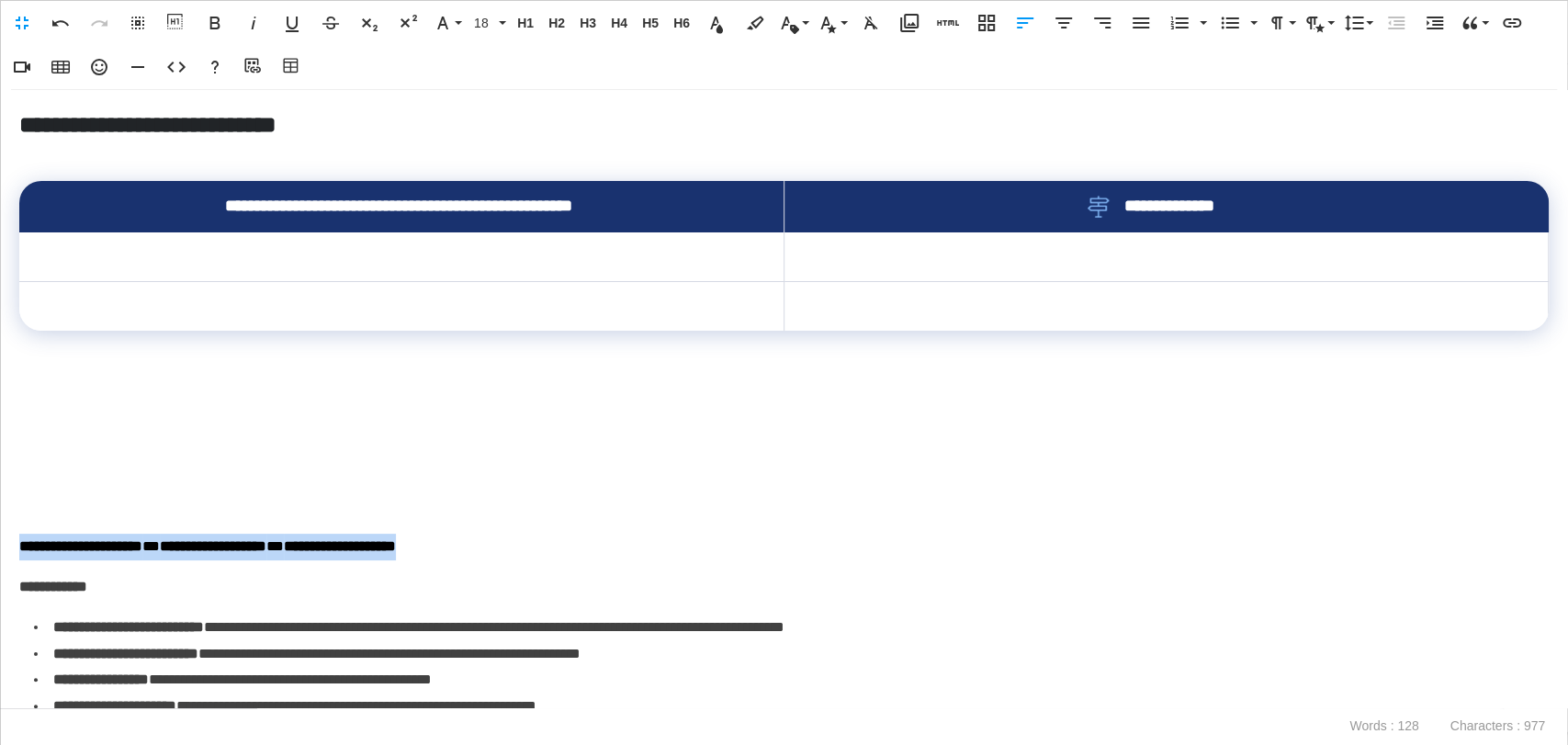drag, startPoint x: 479, startPoint y: 553, endPoint x: 4, endPoint y: 557, distance: 475.01684 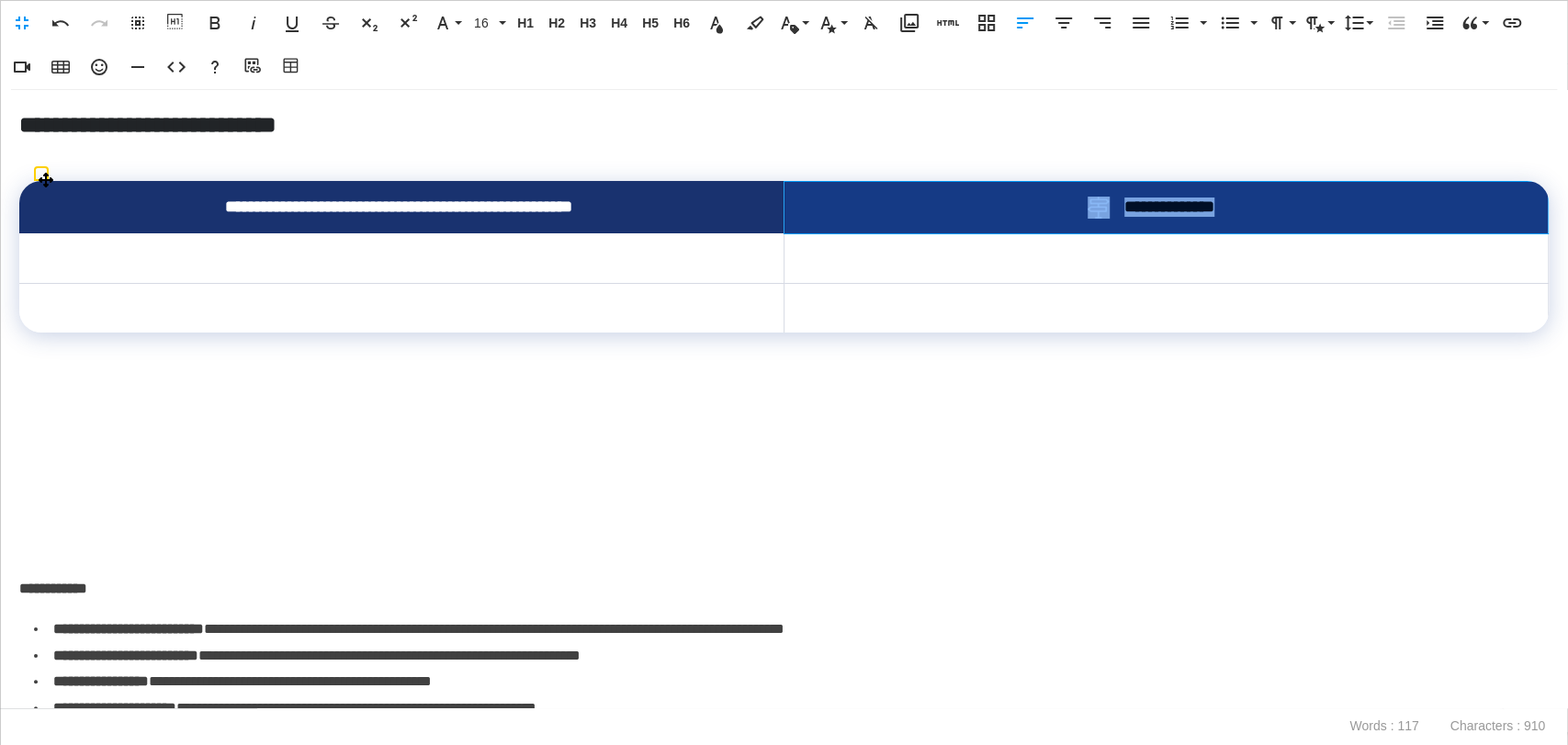 drag, startPoint x: 1052, startPoint y: 215, endPoint x: 1043, endPoint y: 210, distance: 10.29563 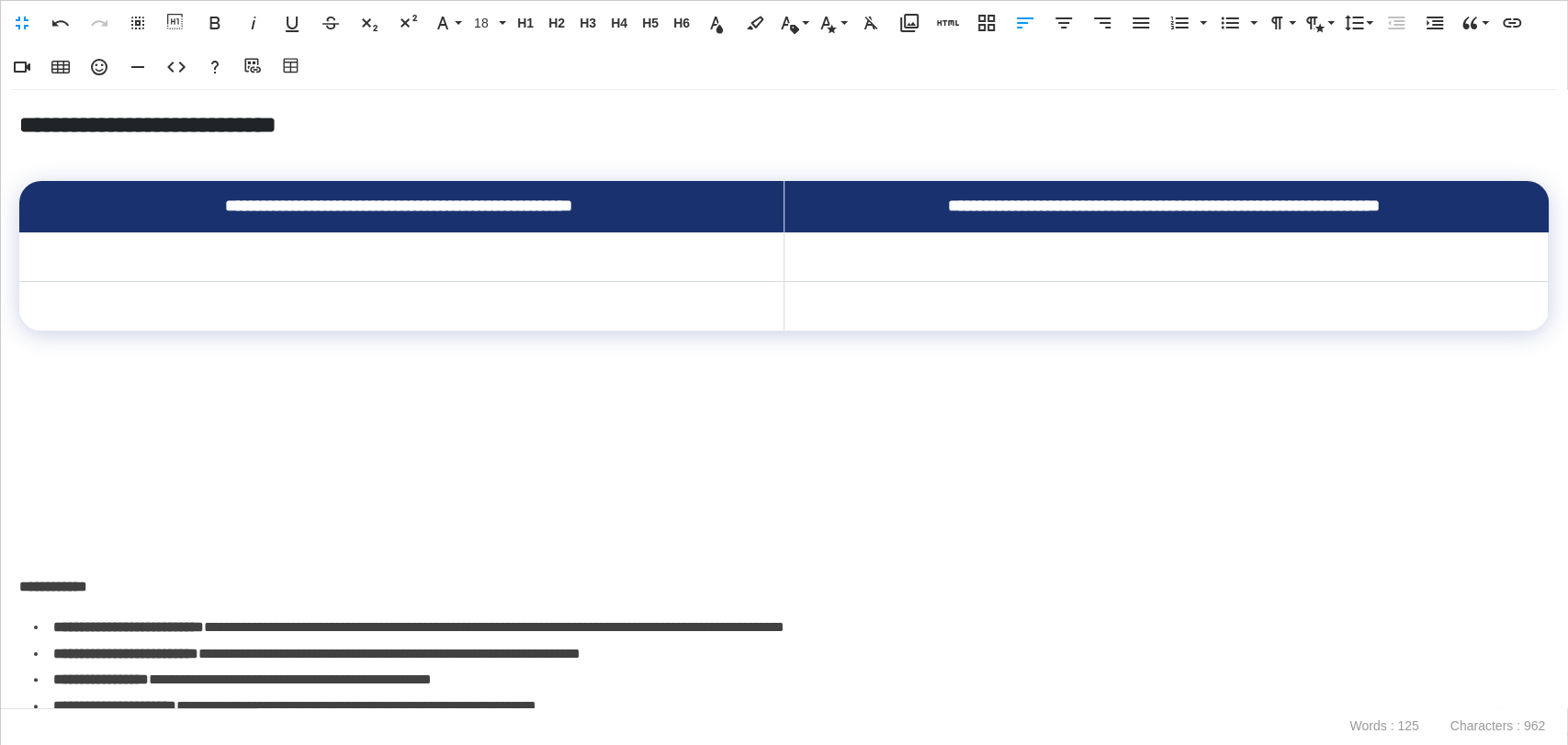 scroll, scrollTop: 426, scrollLeft: 7, axis: both 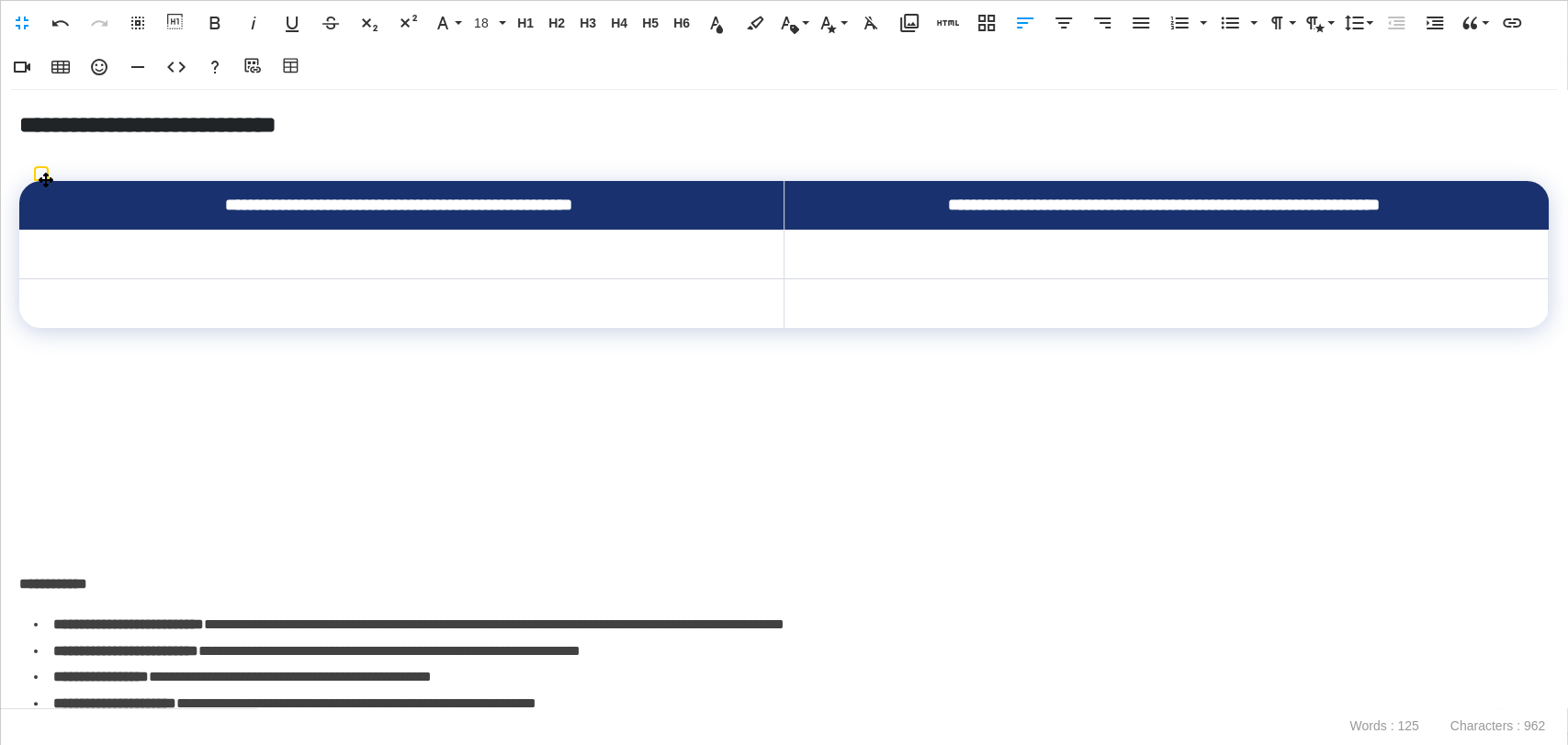 click on "**********" at bounding box center [399, 205] 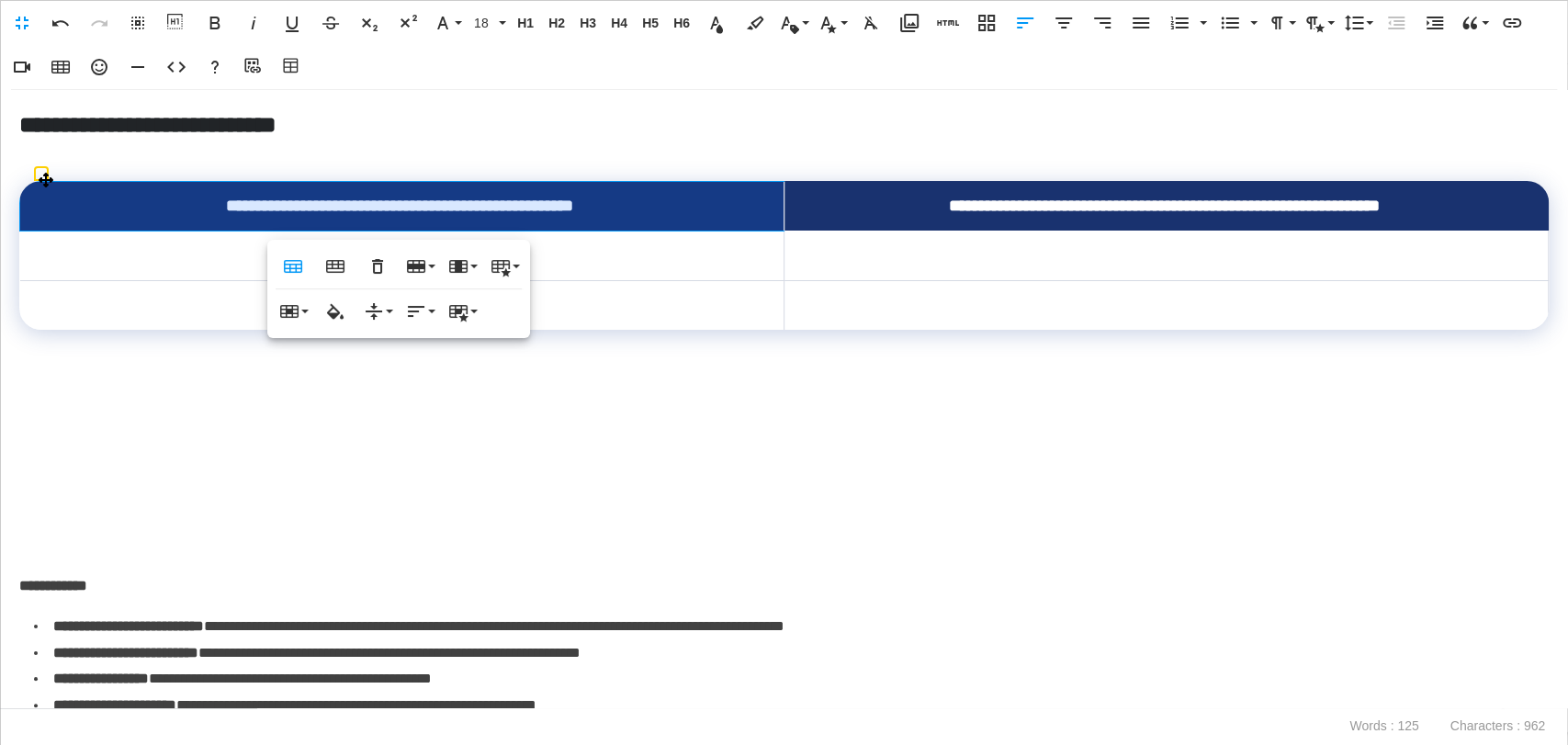 click at bounding box center [784, 477] 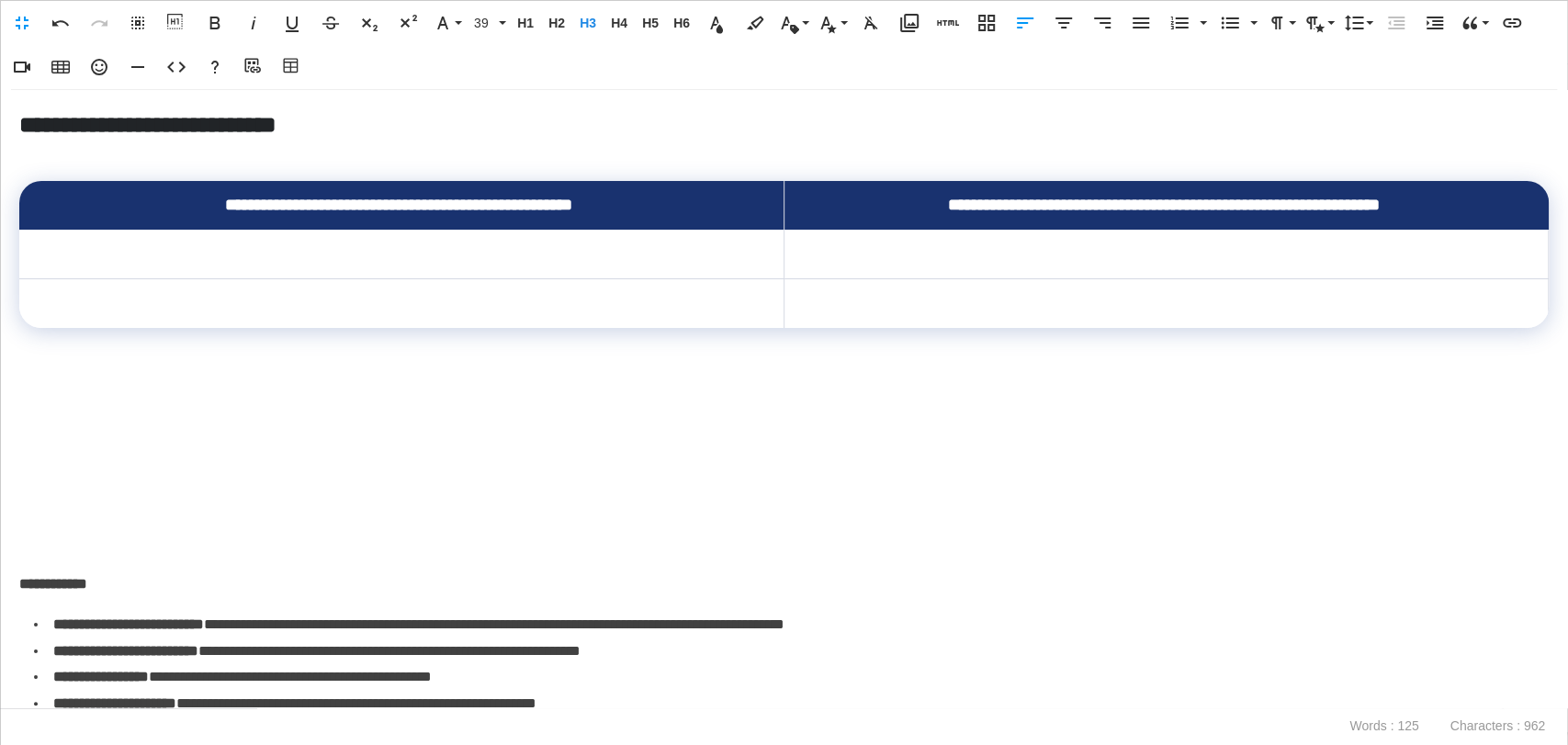 scroll, scrollTop: 204, scrollLeft: 0, axis: vertical 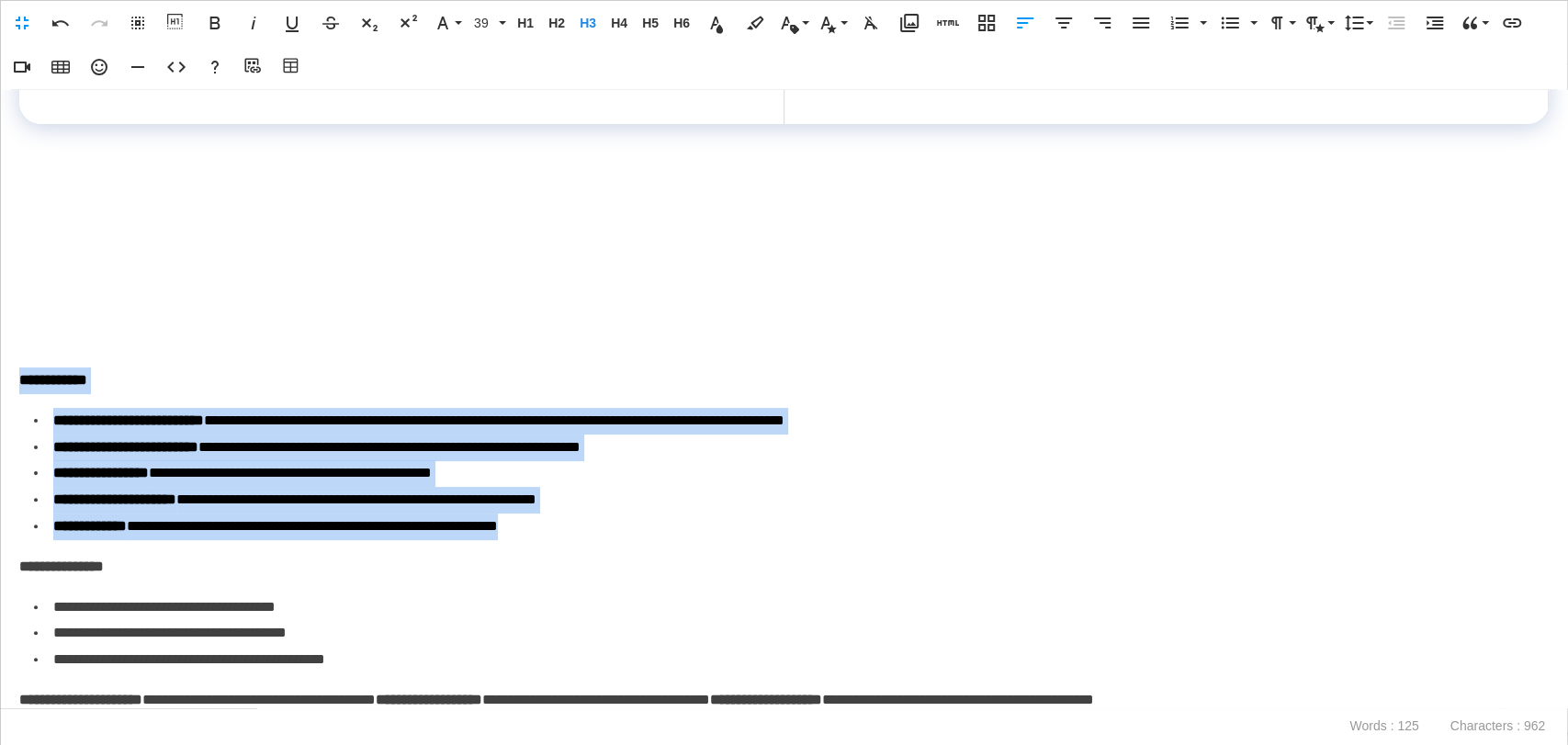 drag, startPoint x: 647, startPoint y: 530, endPoint x: 0, endPoint y: 392, distance: 661.55347 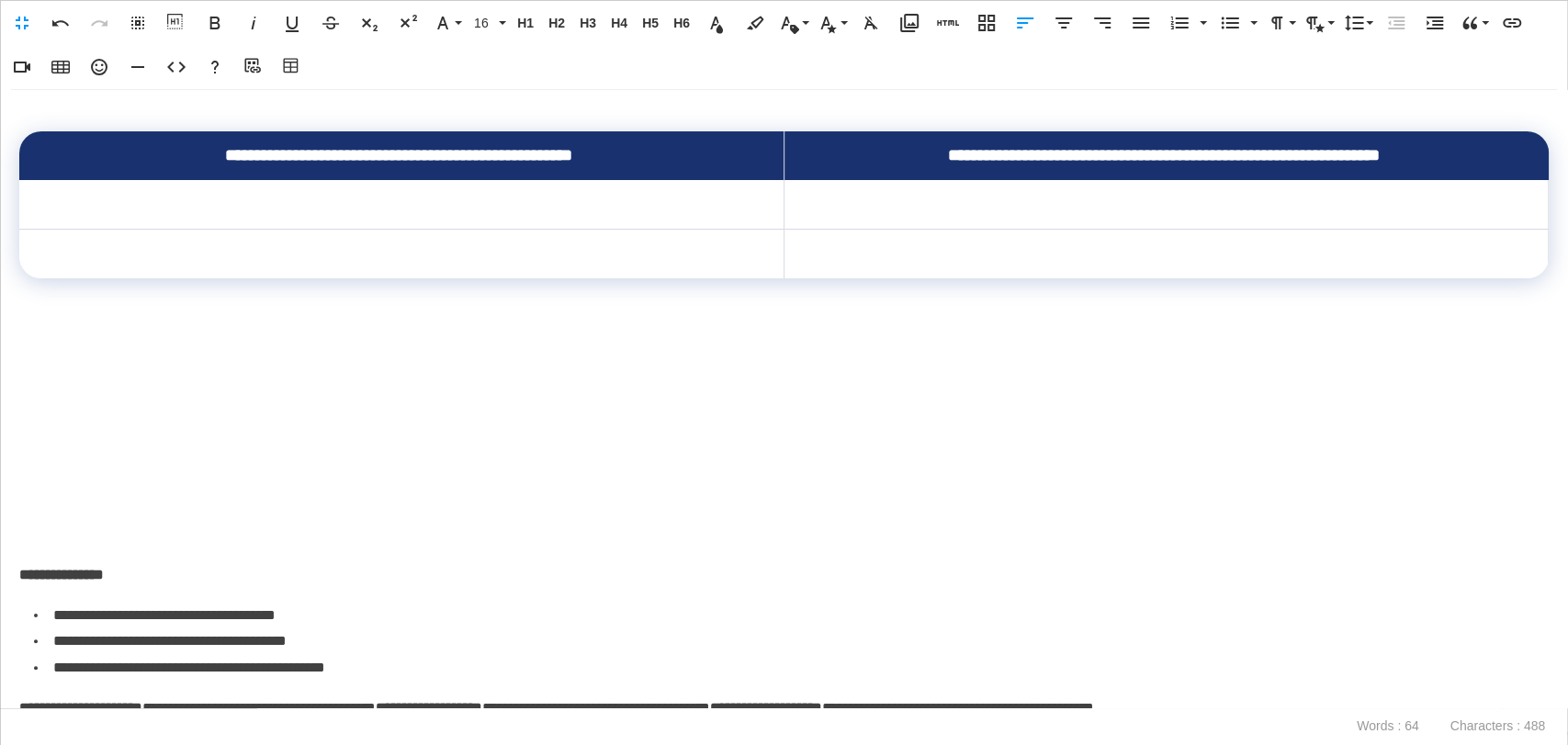 scroll, scrollTop: 0, scrollLeft: 0, axis: both 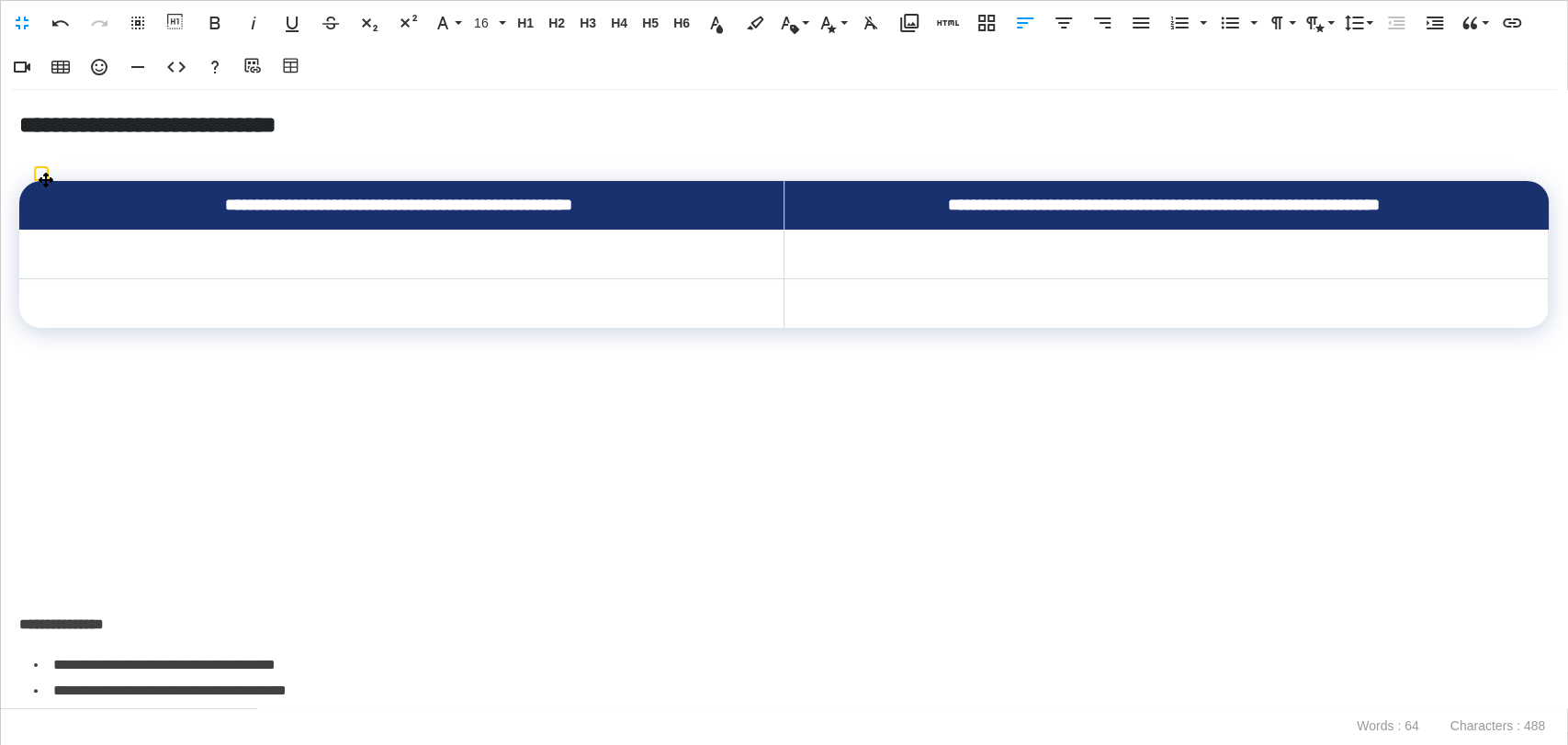 click at bounding box center (401, 254) 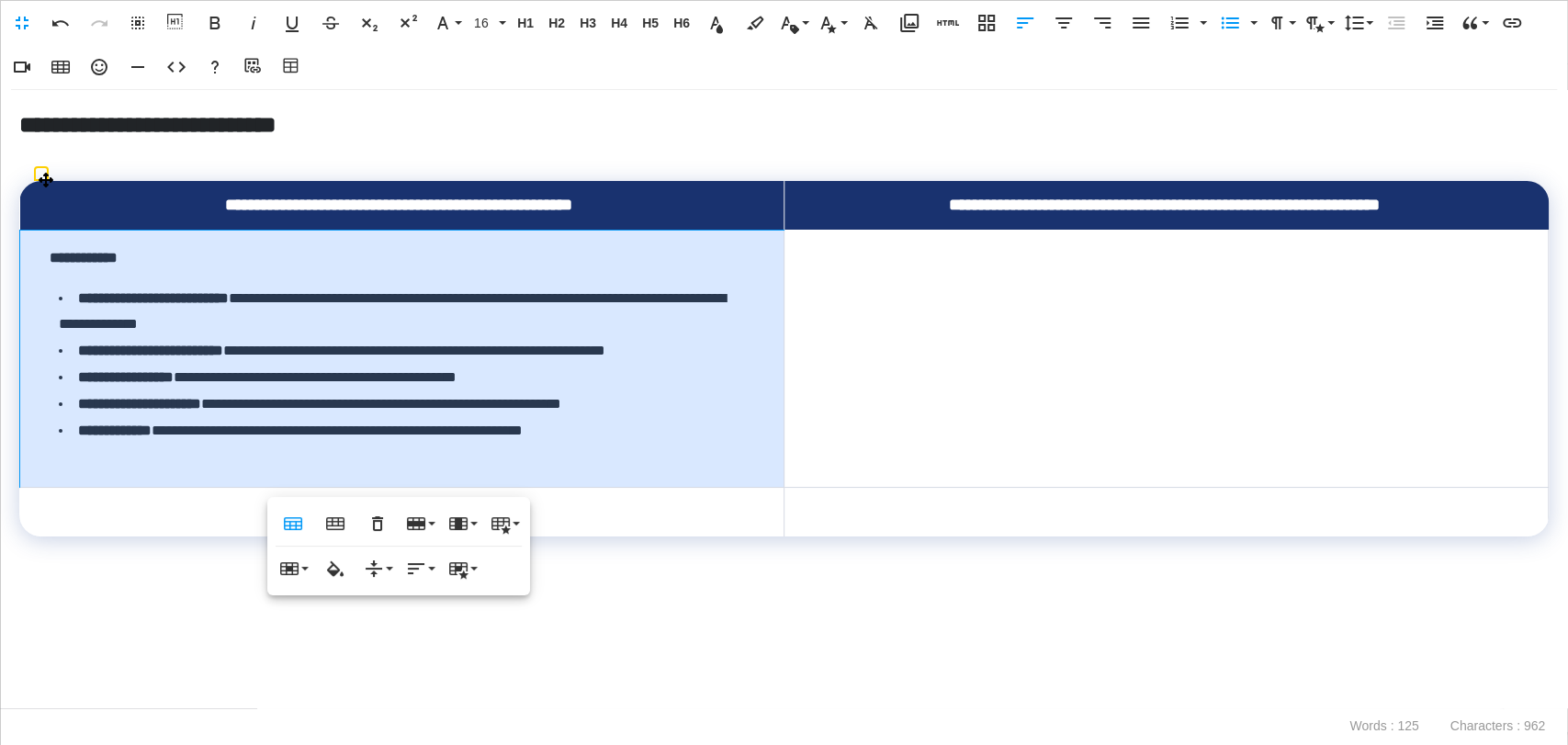 click on "**********" at bounding box center (402, 358) 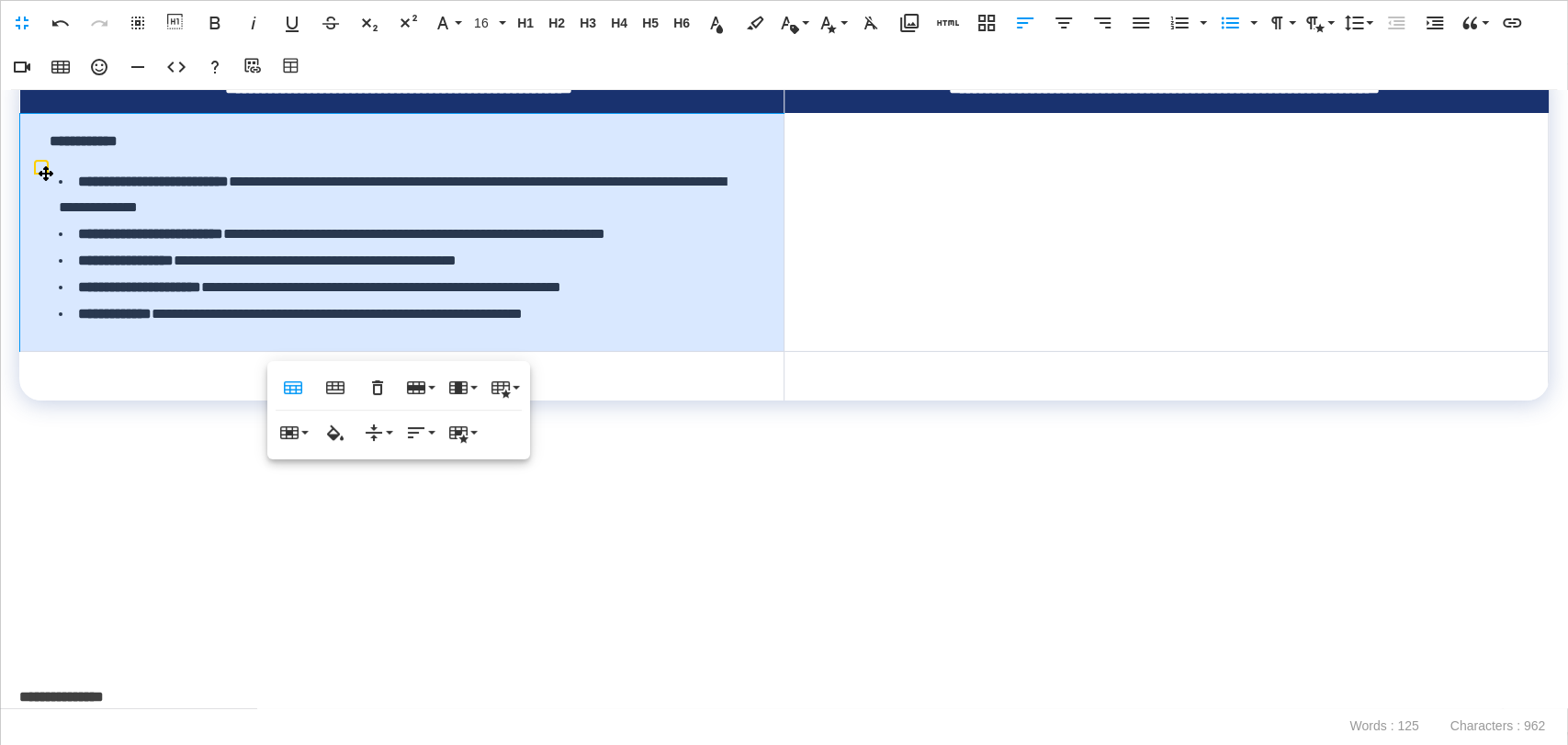 scroll, scrollTop: 294, scrollLeft: 0, axis: vertical 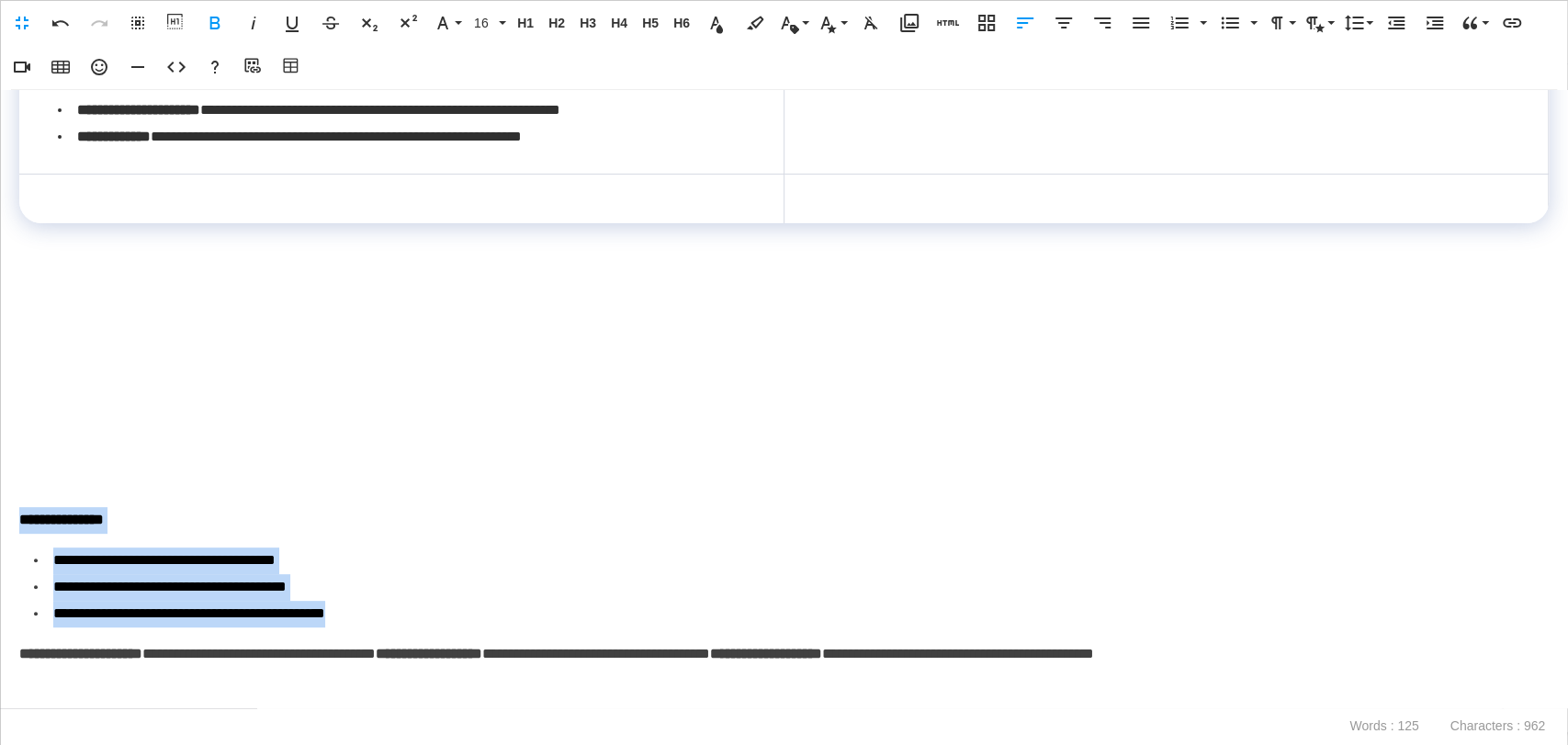 click on "**********" at bounding box center (784, 399) 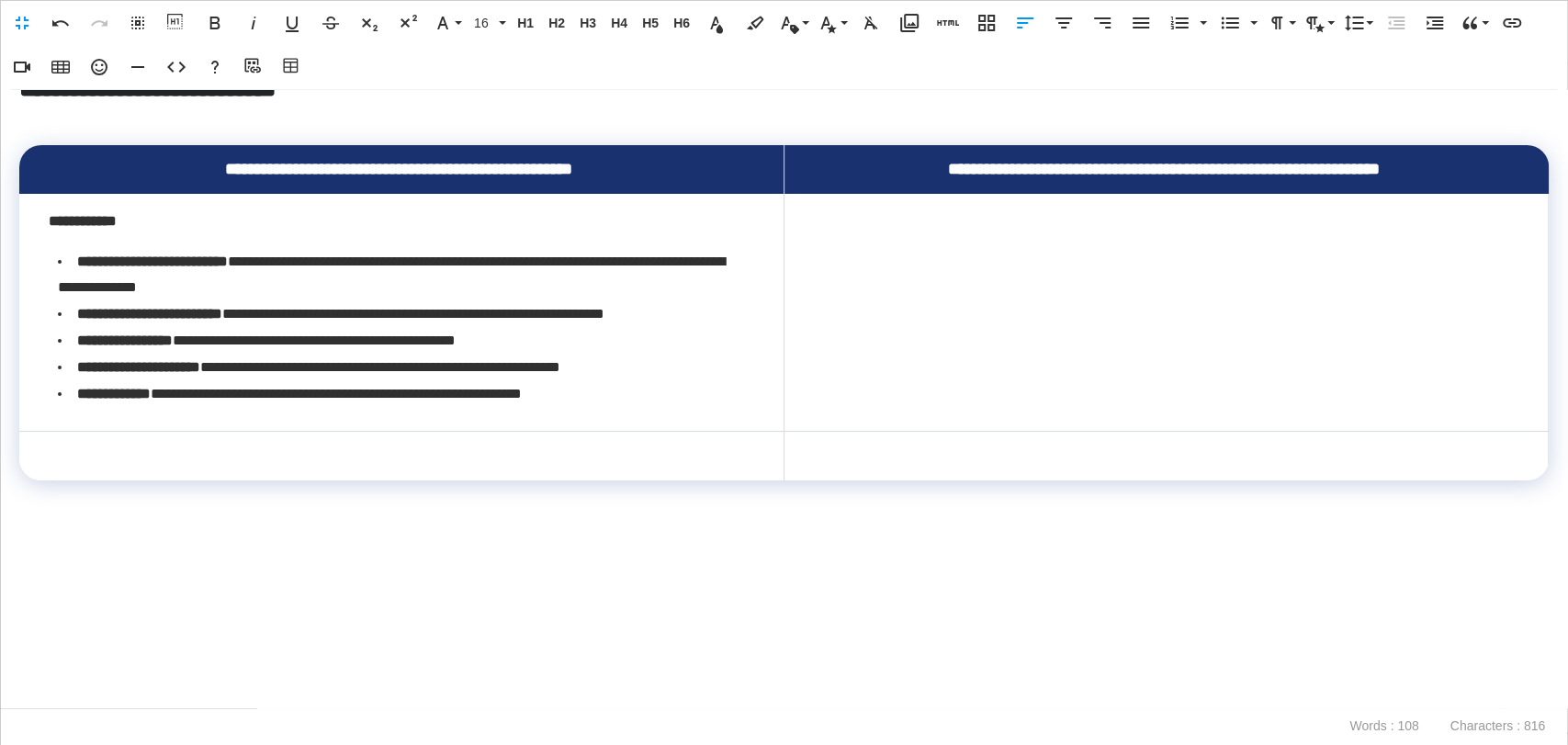 scroll, scrollTop: 0, scrollLeft: 0, axis: both 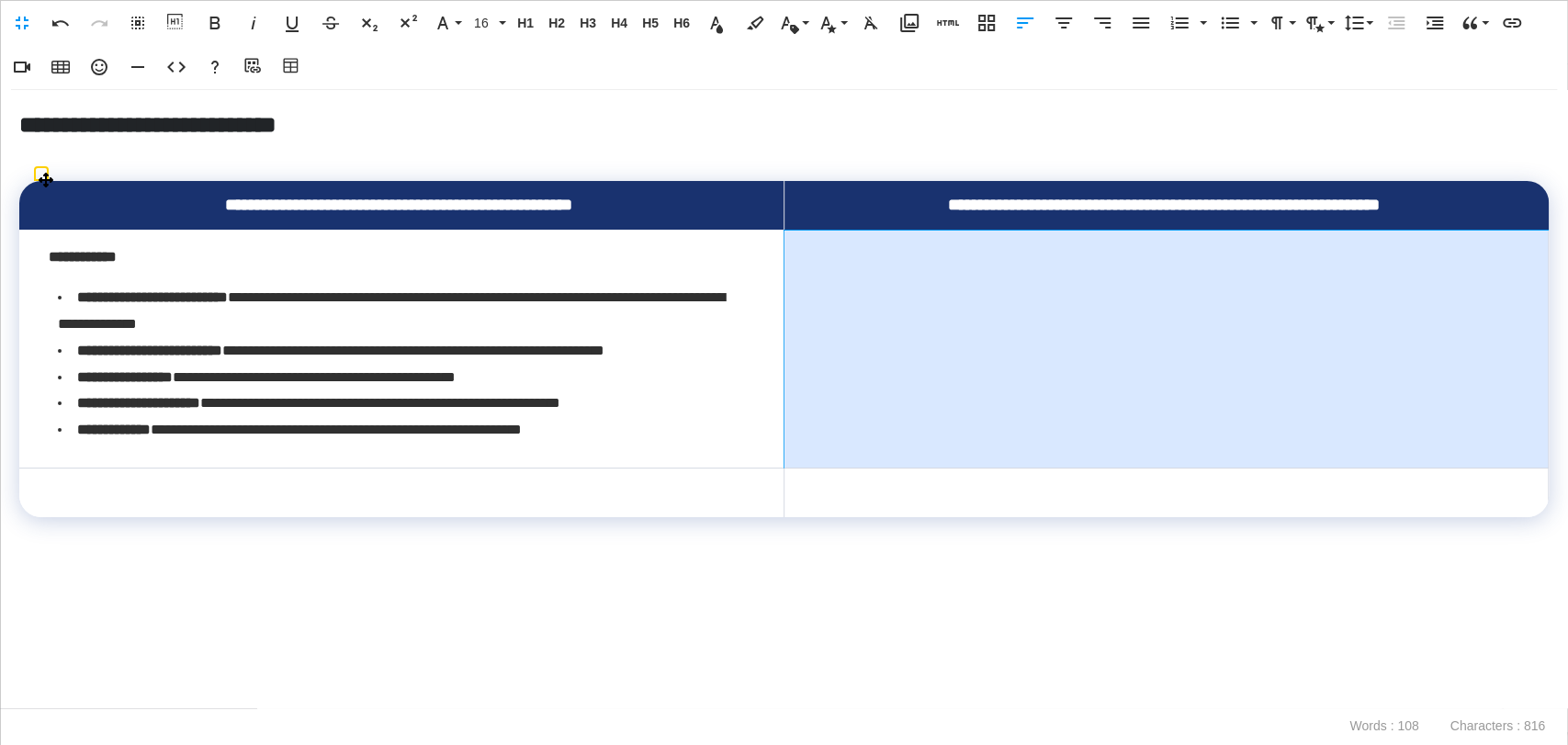 click at bounding box center (1166, 348) 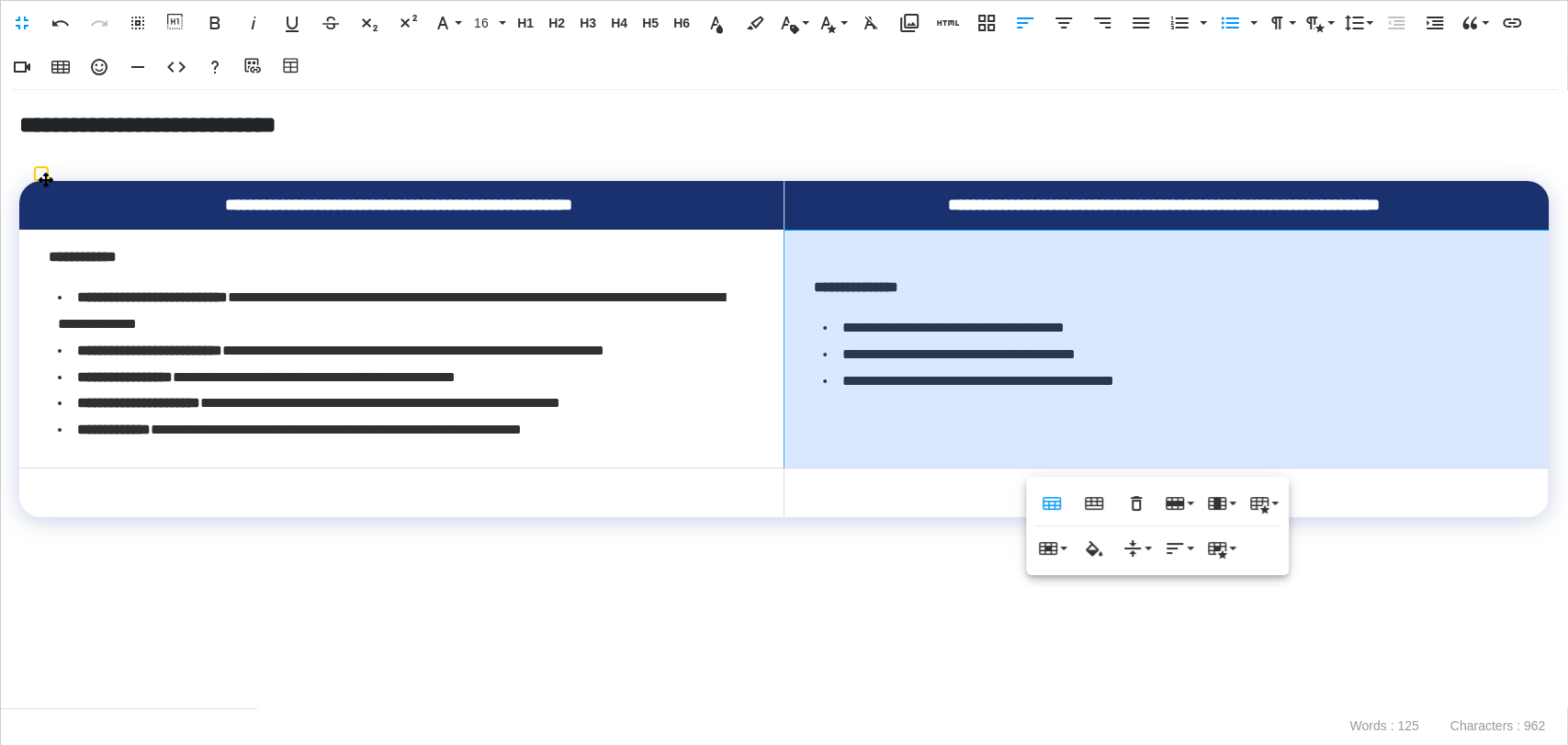 click on "**********" at bounding box center [1166, 348] 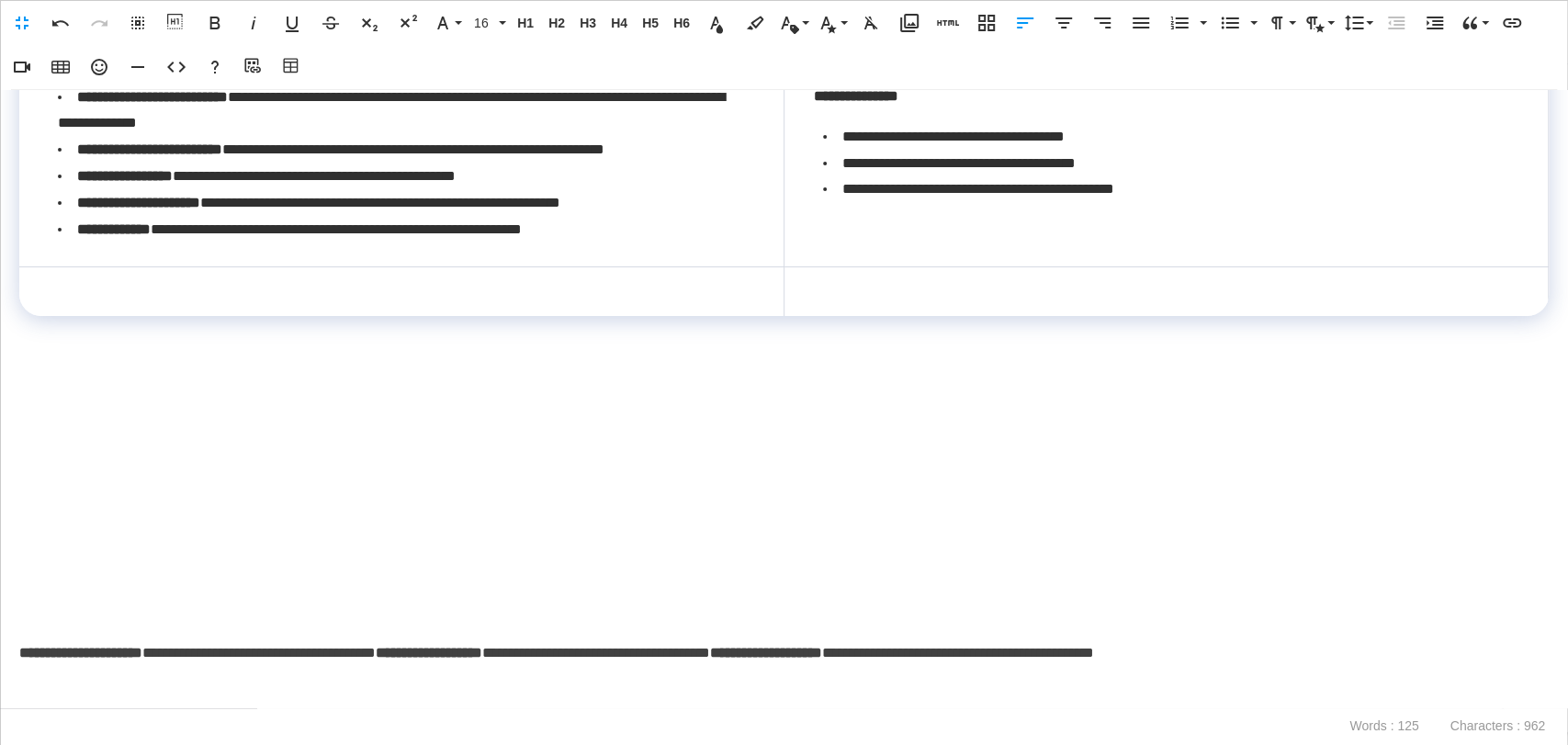 scroll, scrollTop: 199, scrollLeft: 0, axis: vertical 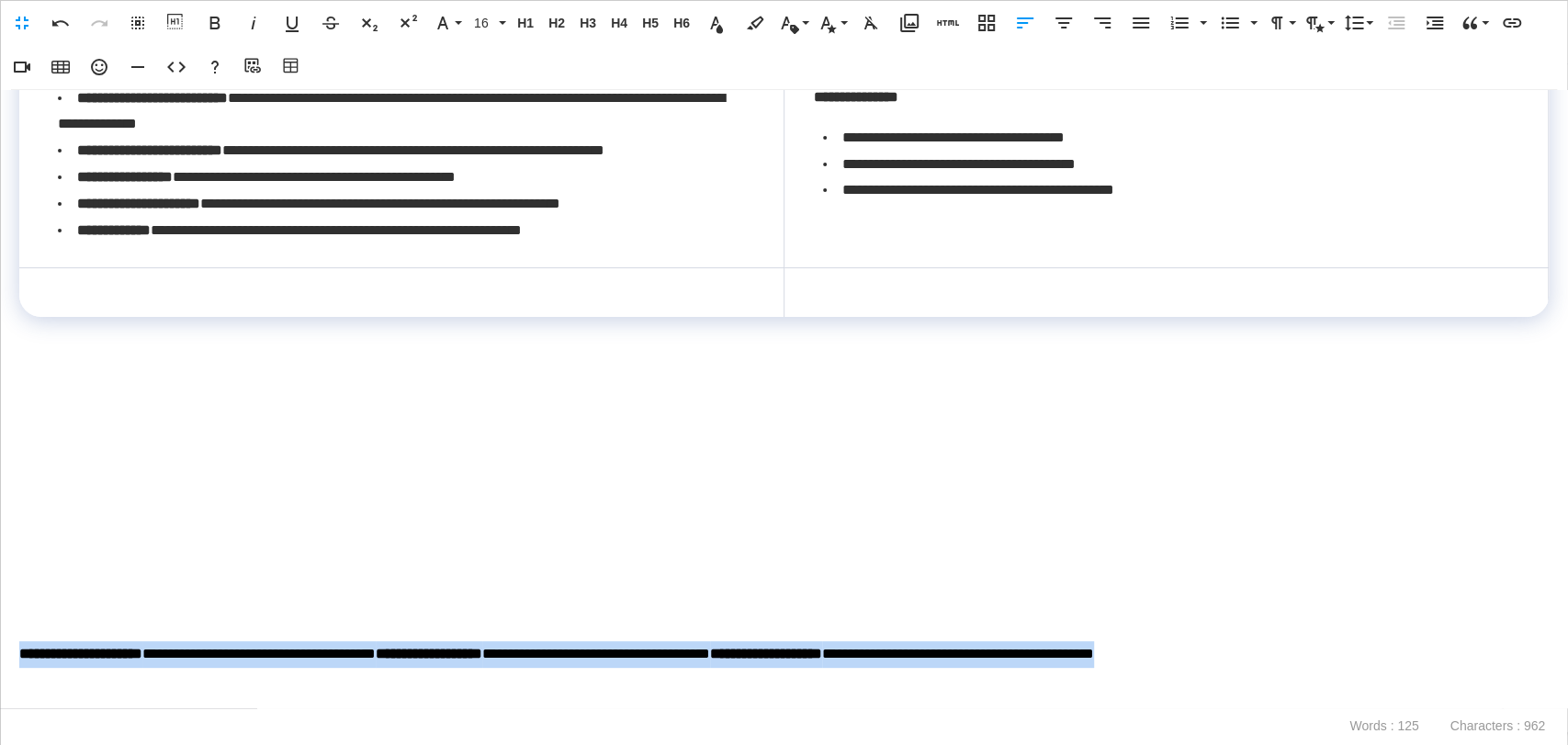 drag, startPoint x: 1451, startPoint y: 643, endPoint x: 4, endPoint y: 656, distance: 1447.0584 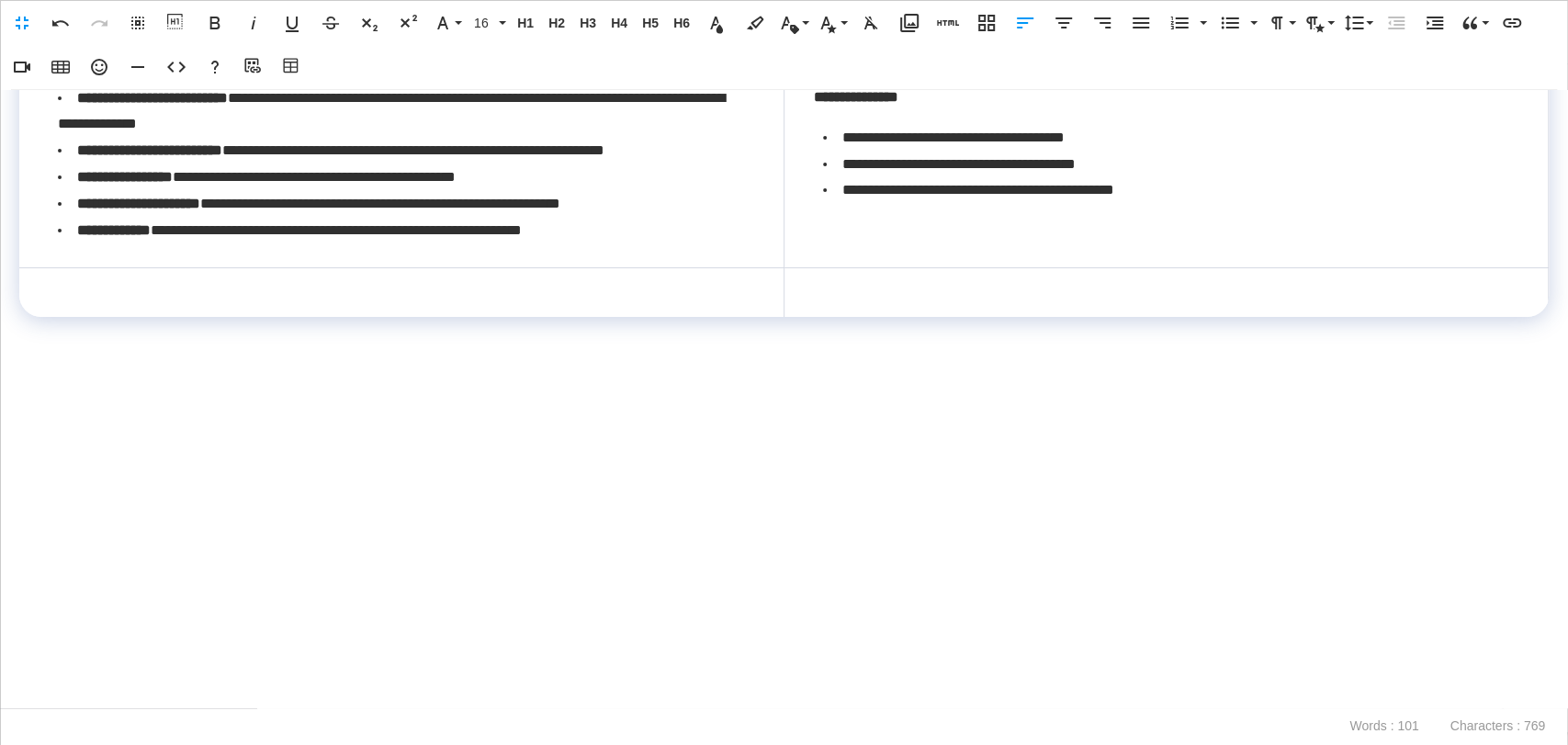 scroll, scrollTop: 200, scrollLeft: 0, axis: vertical 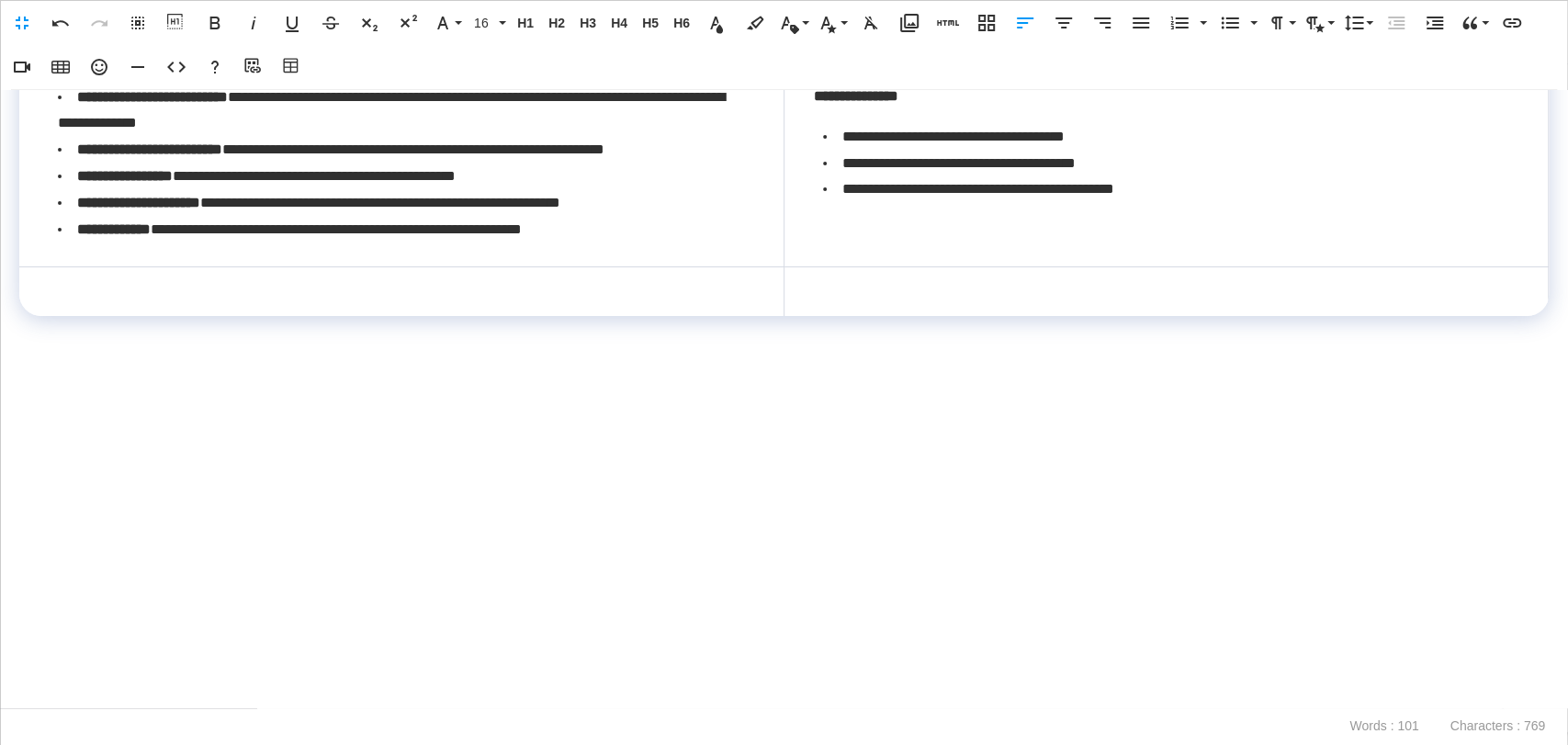 drag, startPoint x: 668, startPoint y: 301, endPoint x: 820, endPoint y: 309, distance: 152.21038 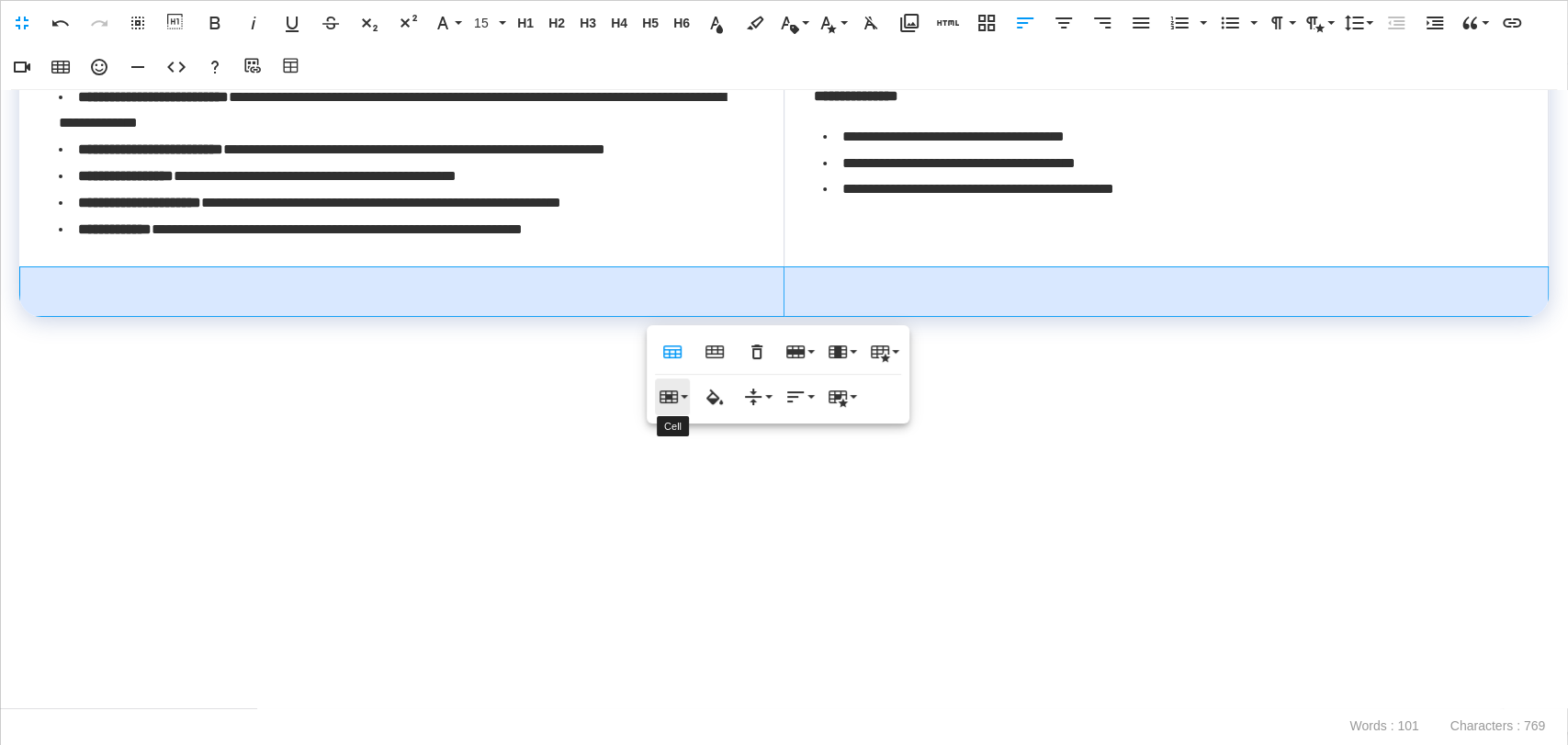 click 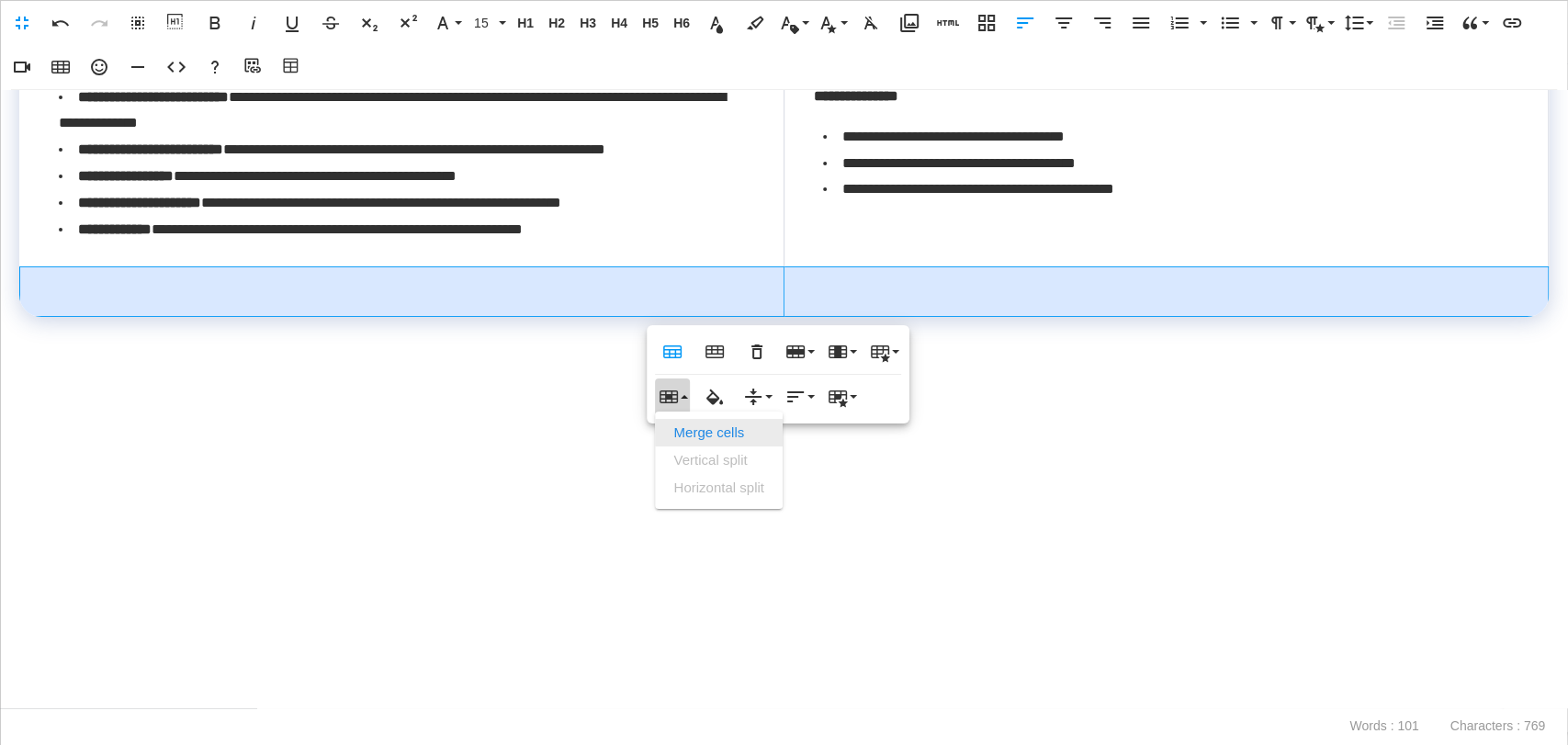 click on "Merge cells" at bounding box center (718, 433) 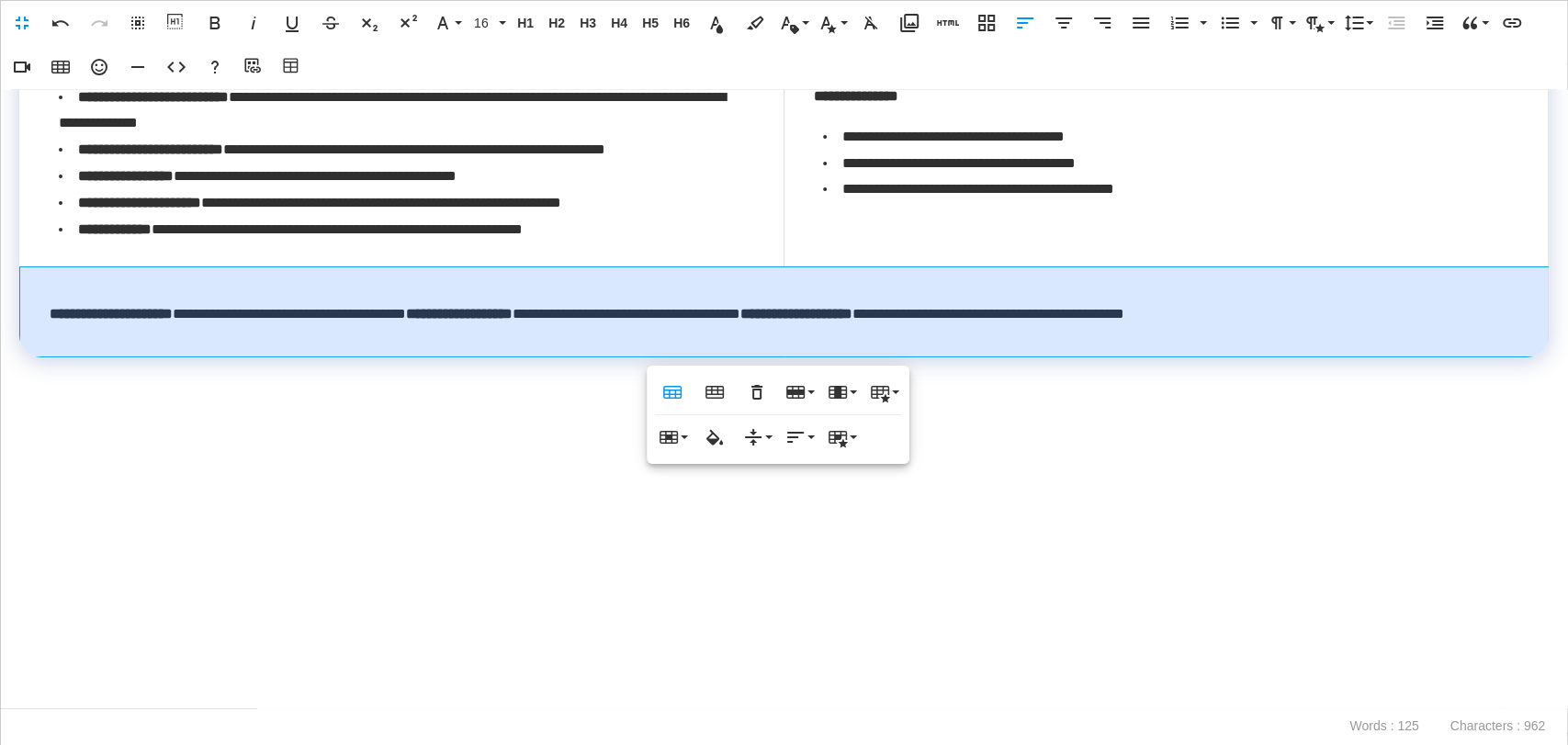 click on "**********" at bounding box center [784, 312] 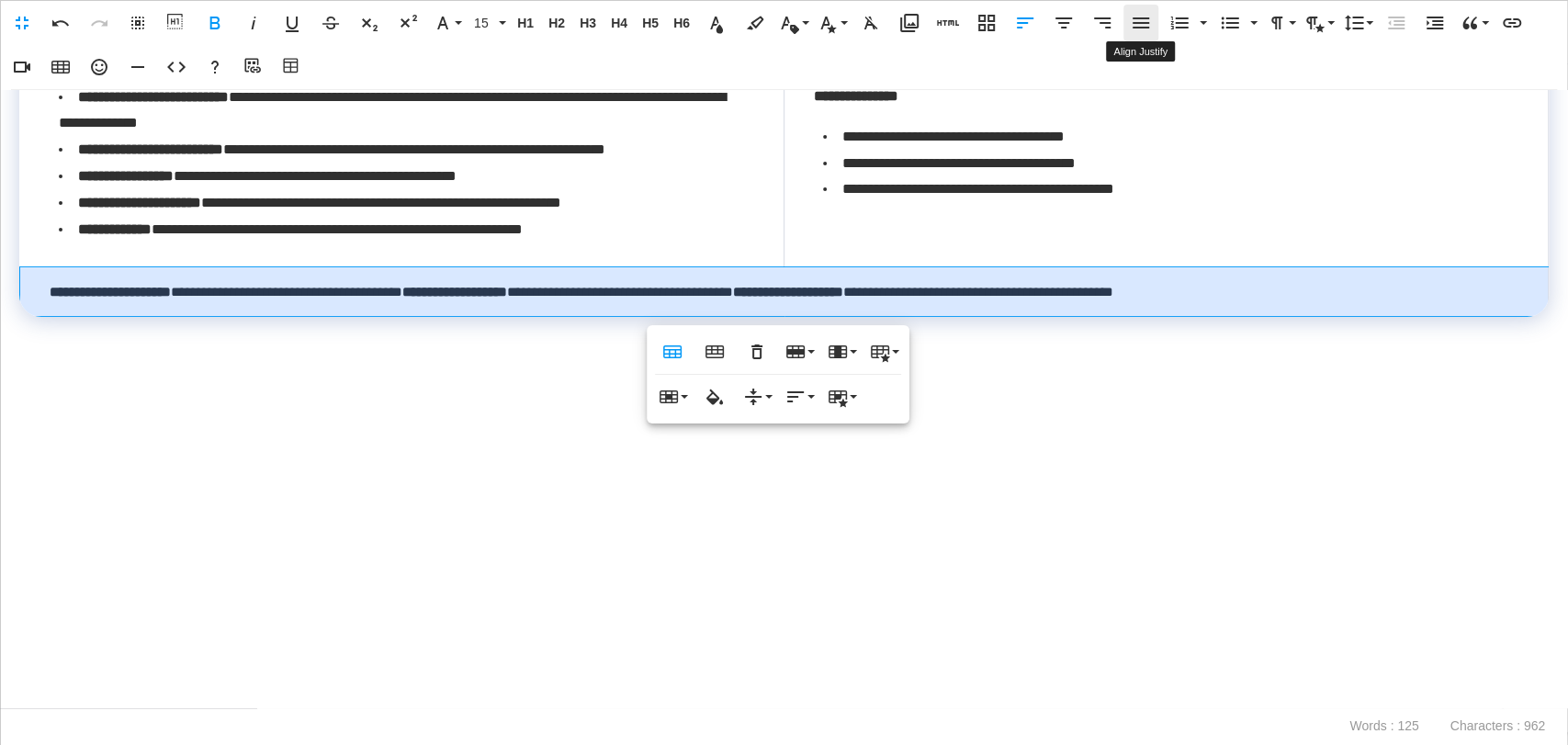 click 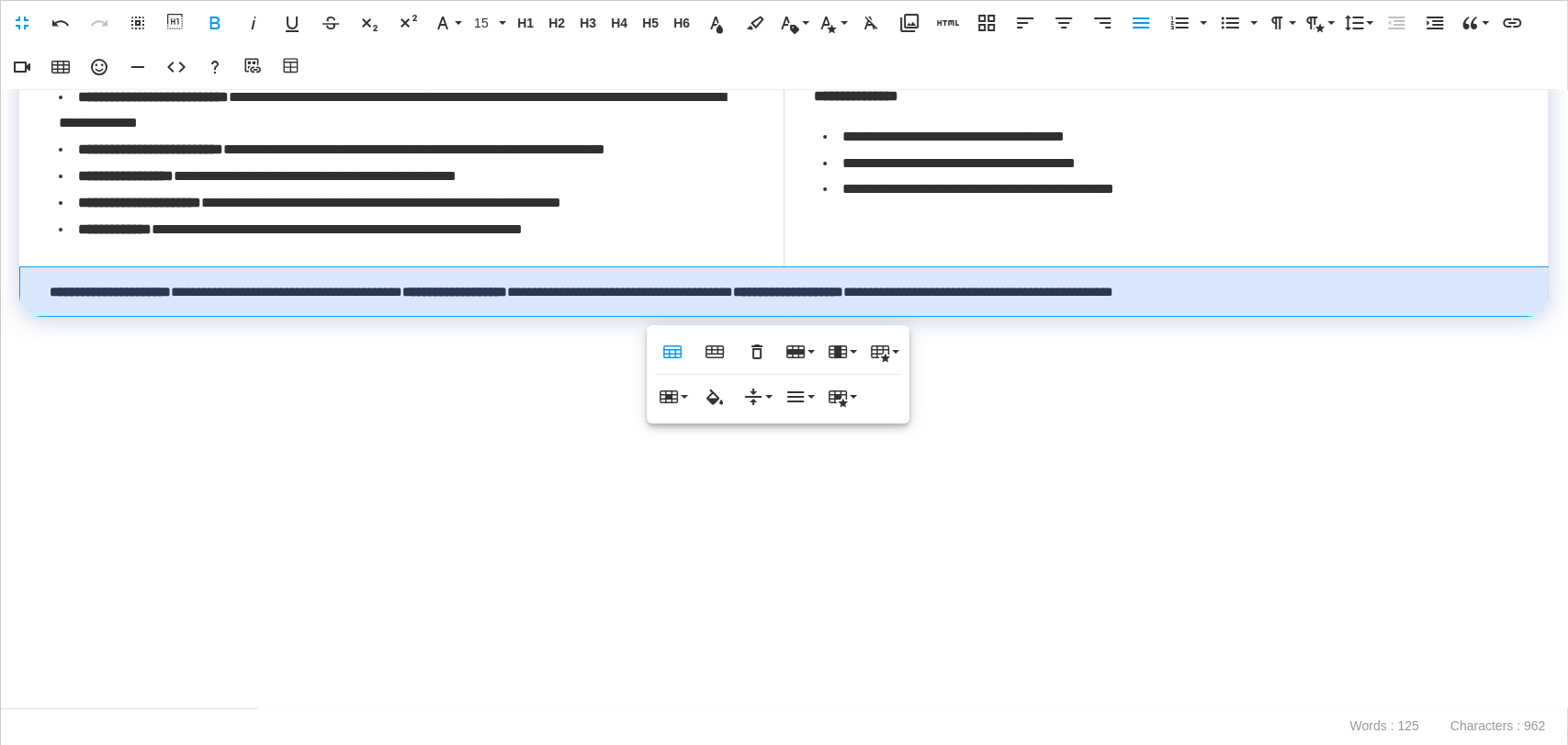 click at bounding box center [784, 465] 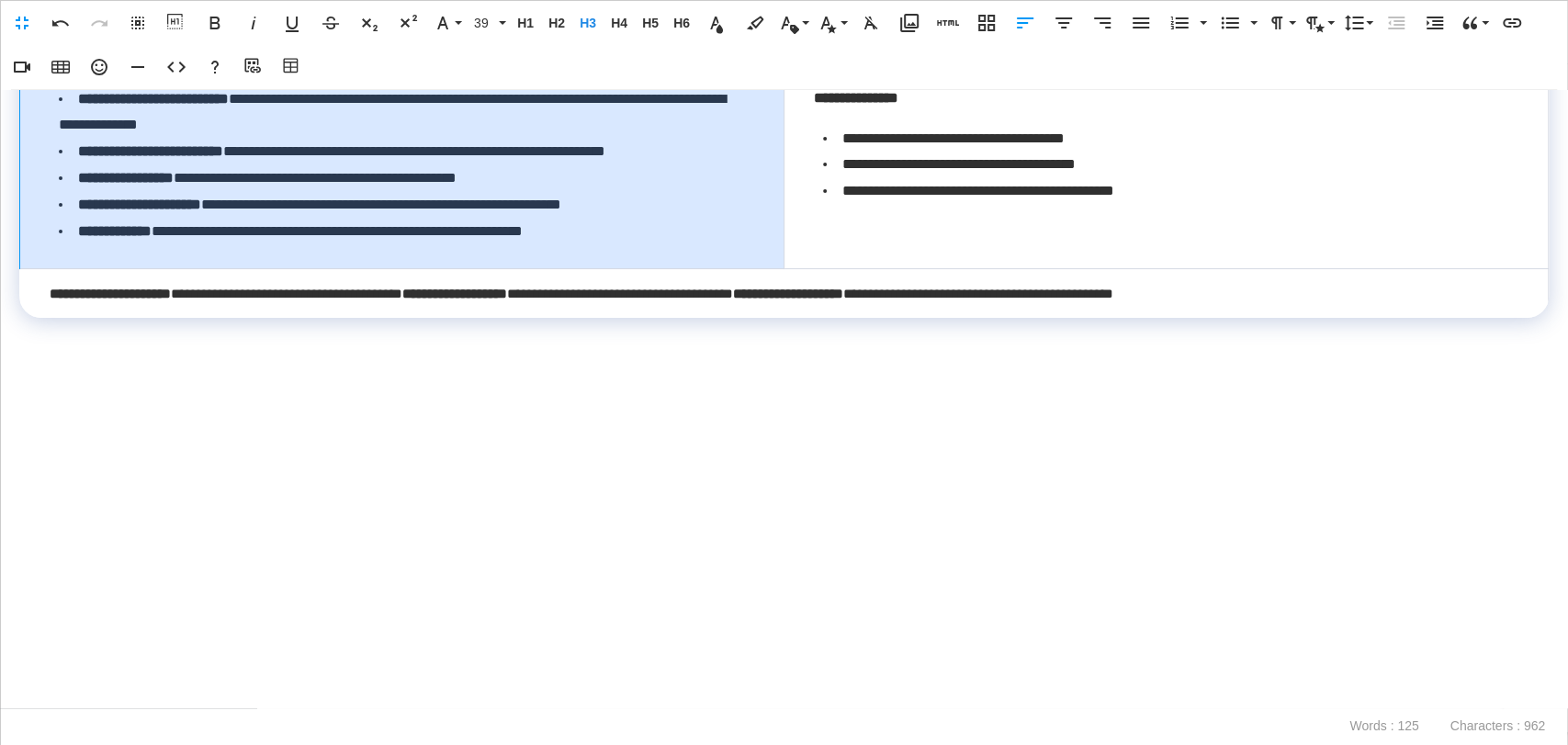 scroll, scrollTop: 200, scrollLeft: 0, axis: vertical 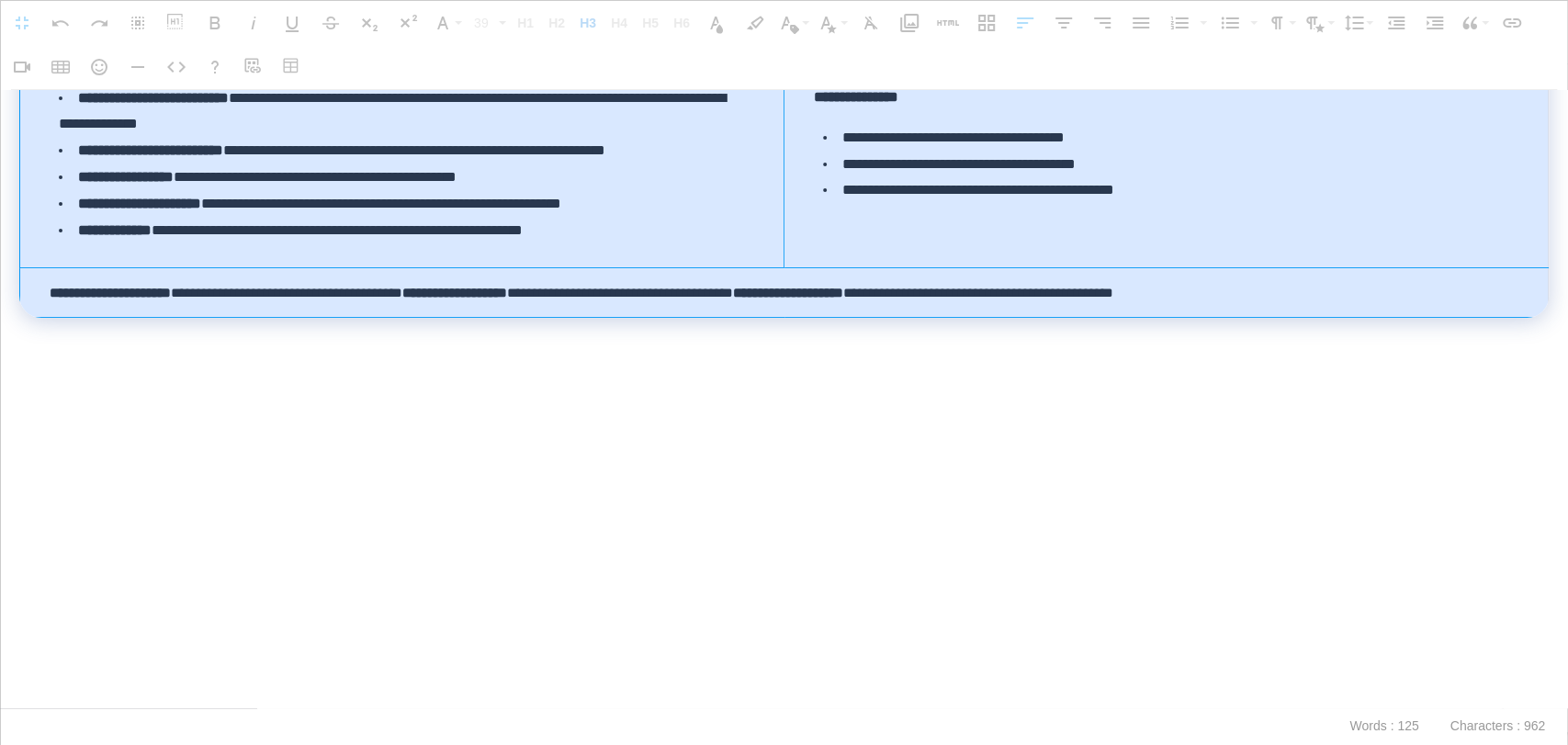 drag, startPoint x: 621, startPoint y: 142, endPoint x: 1038, endPoint y: 276, distance: 438.0011 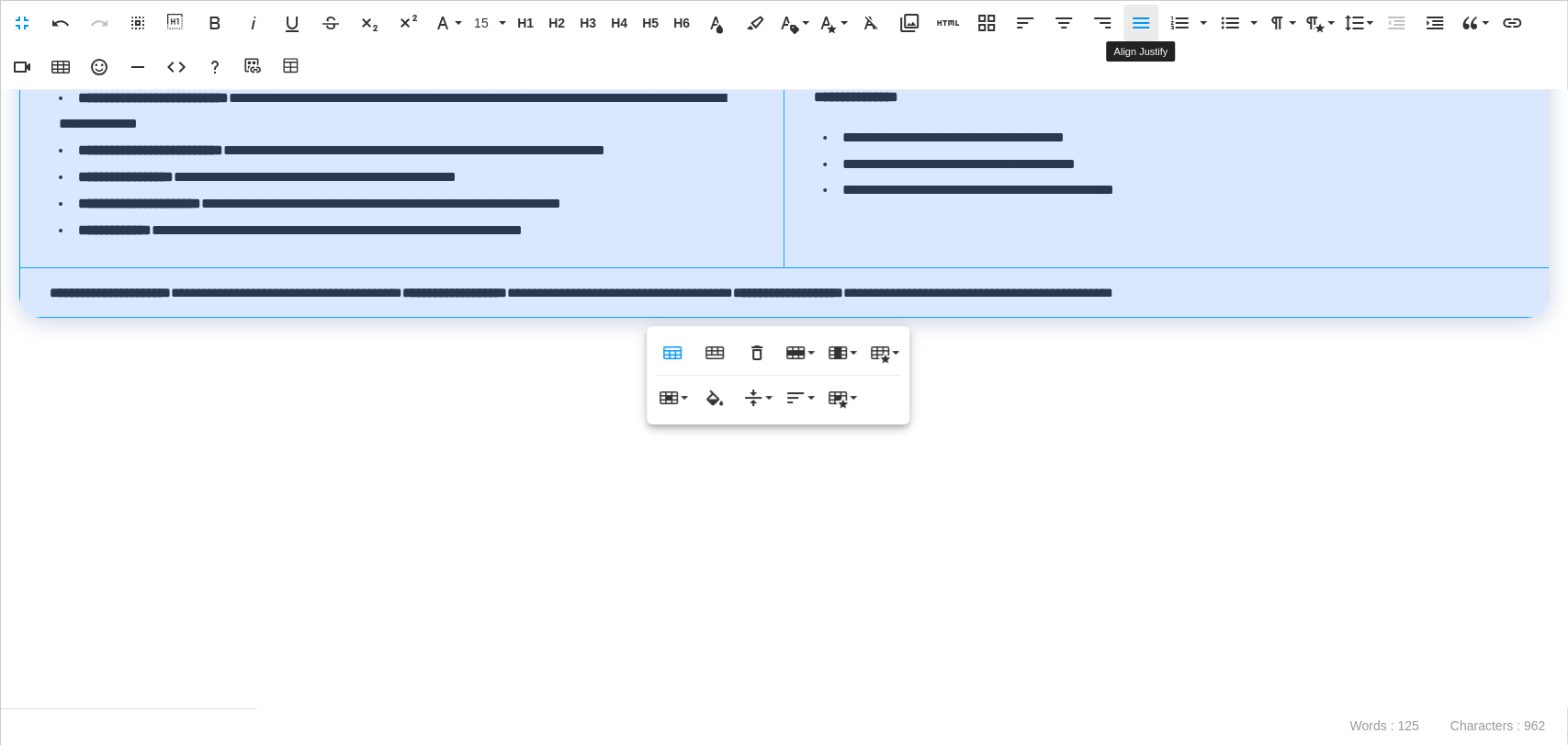 click 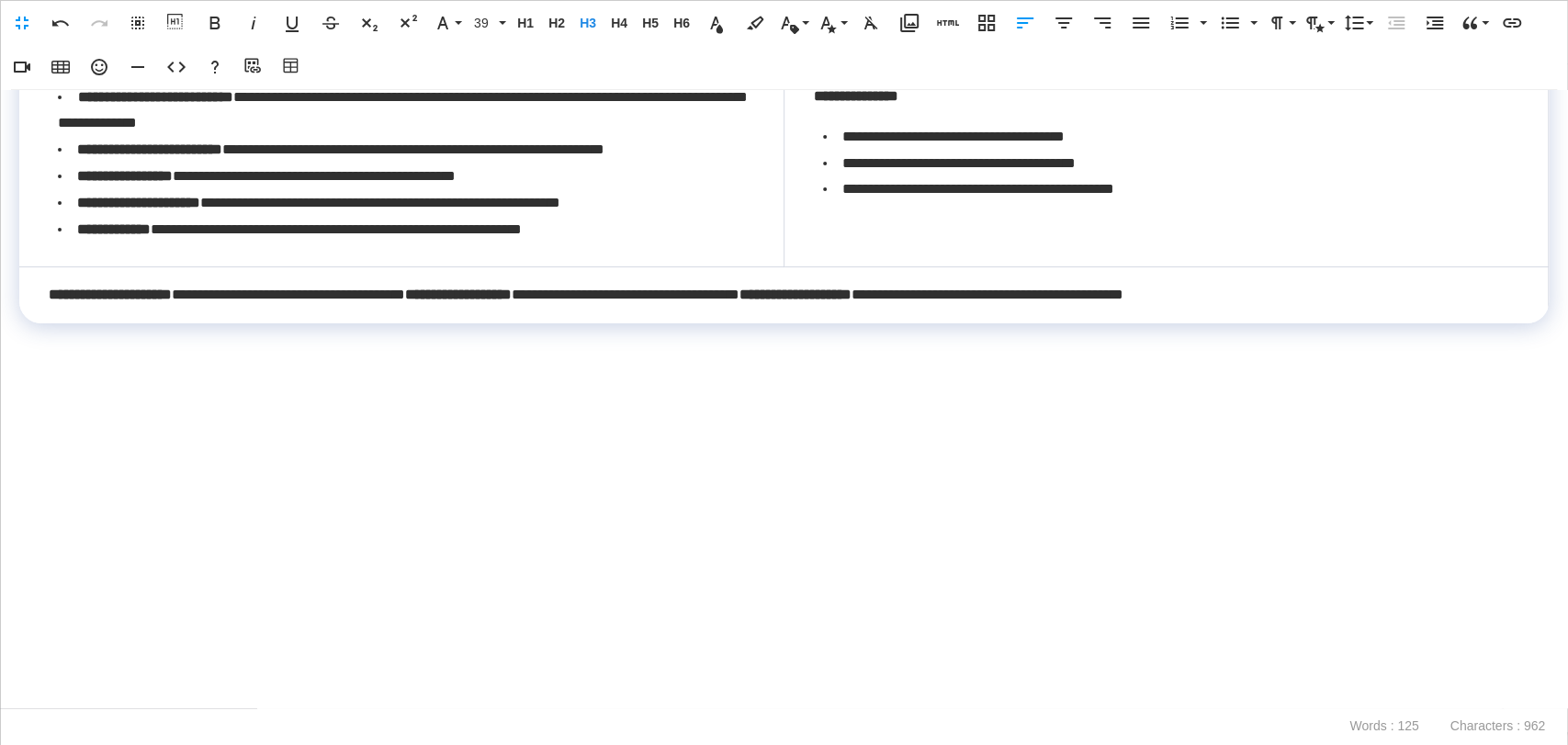 click at bounding box center (784, 428) 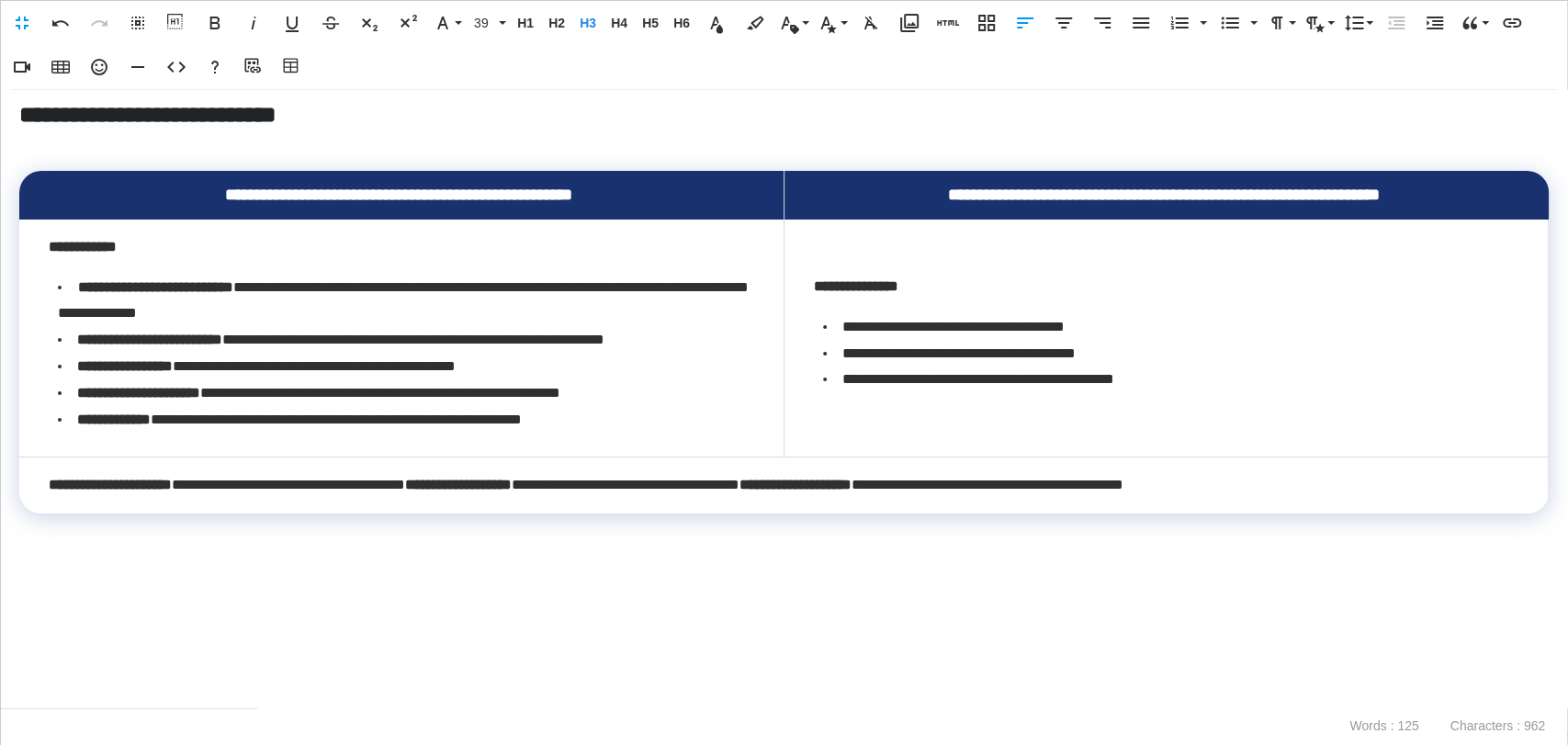 scroll, scrollTop: 0, scrollLeft: 0, axis: both 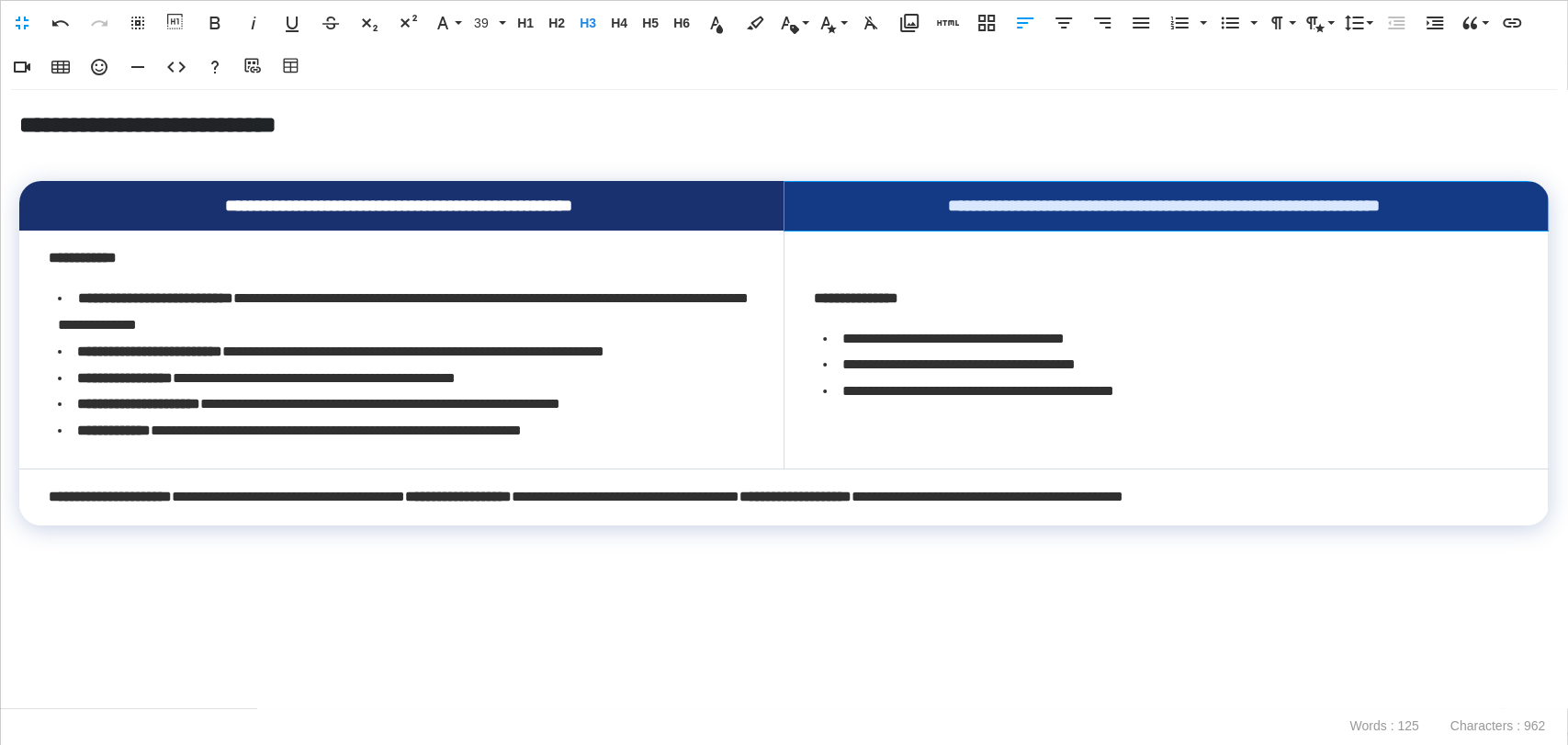 click on "**********" at bounding box center [1166, 206] 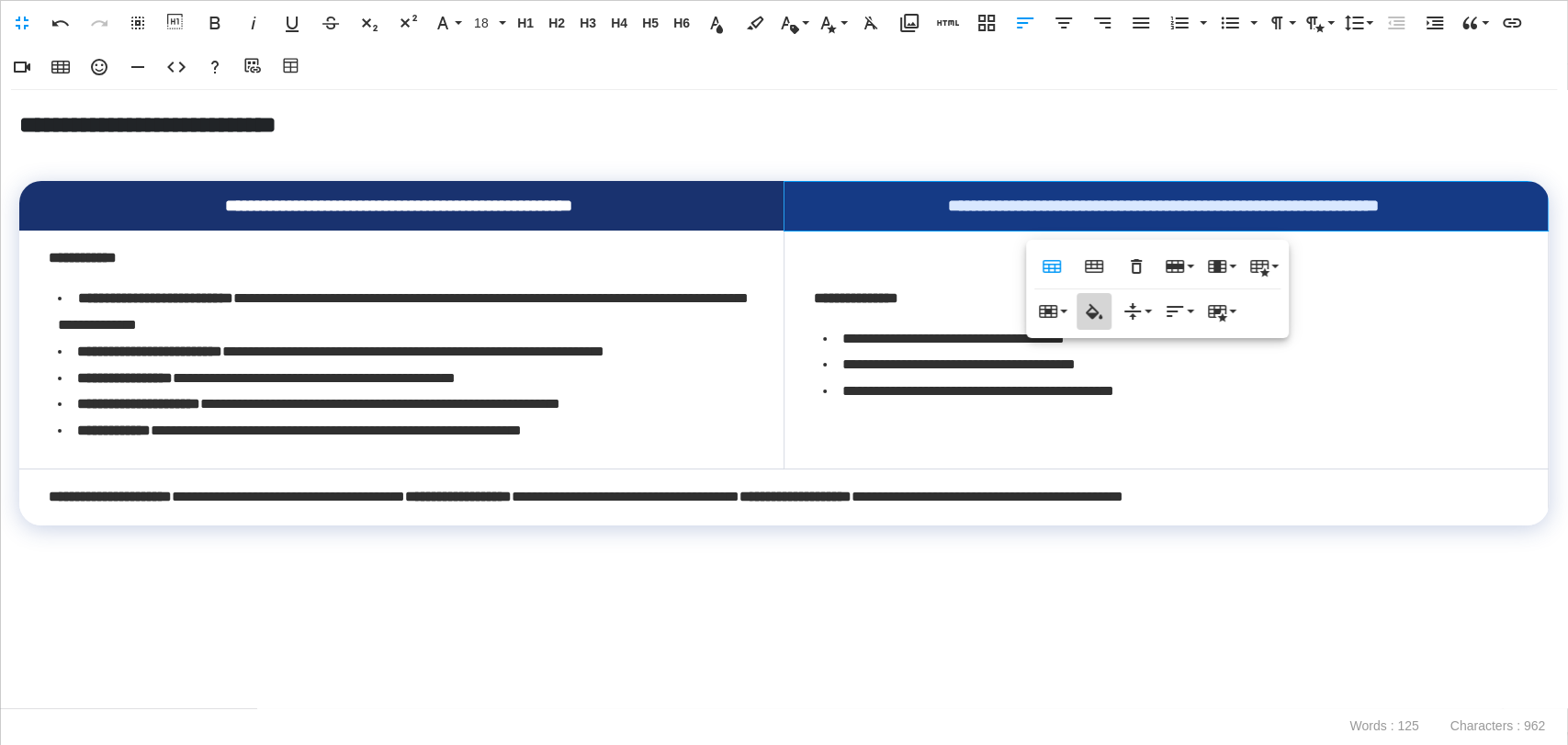 click 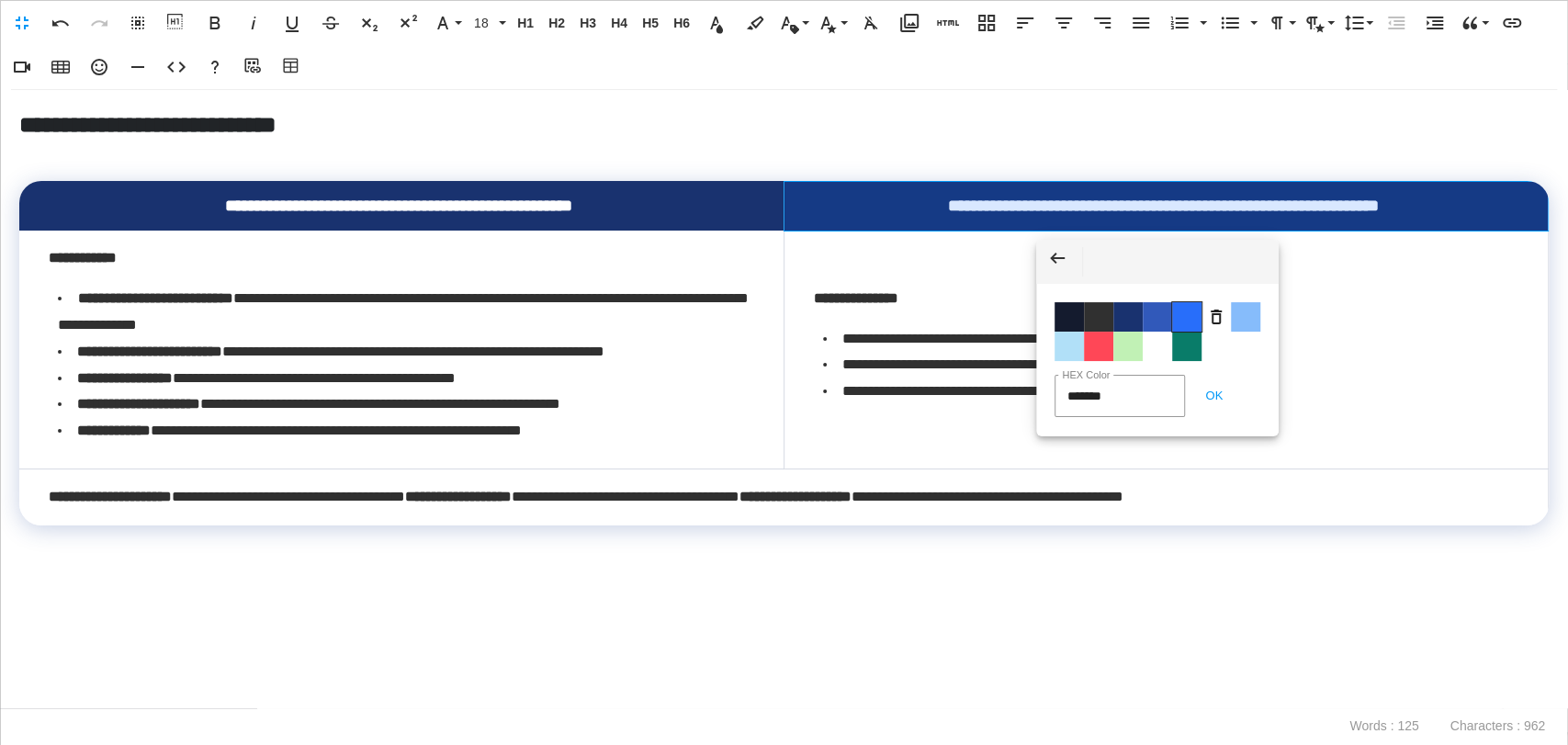 click on "Color #286EFA" at bounding box center (1187, 317) 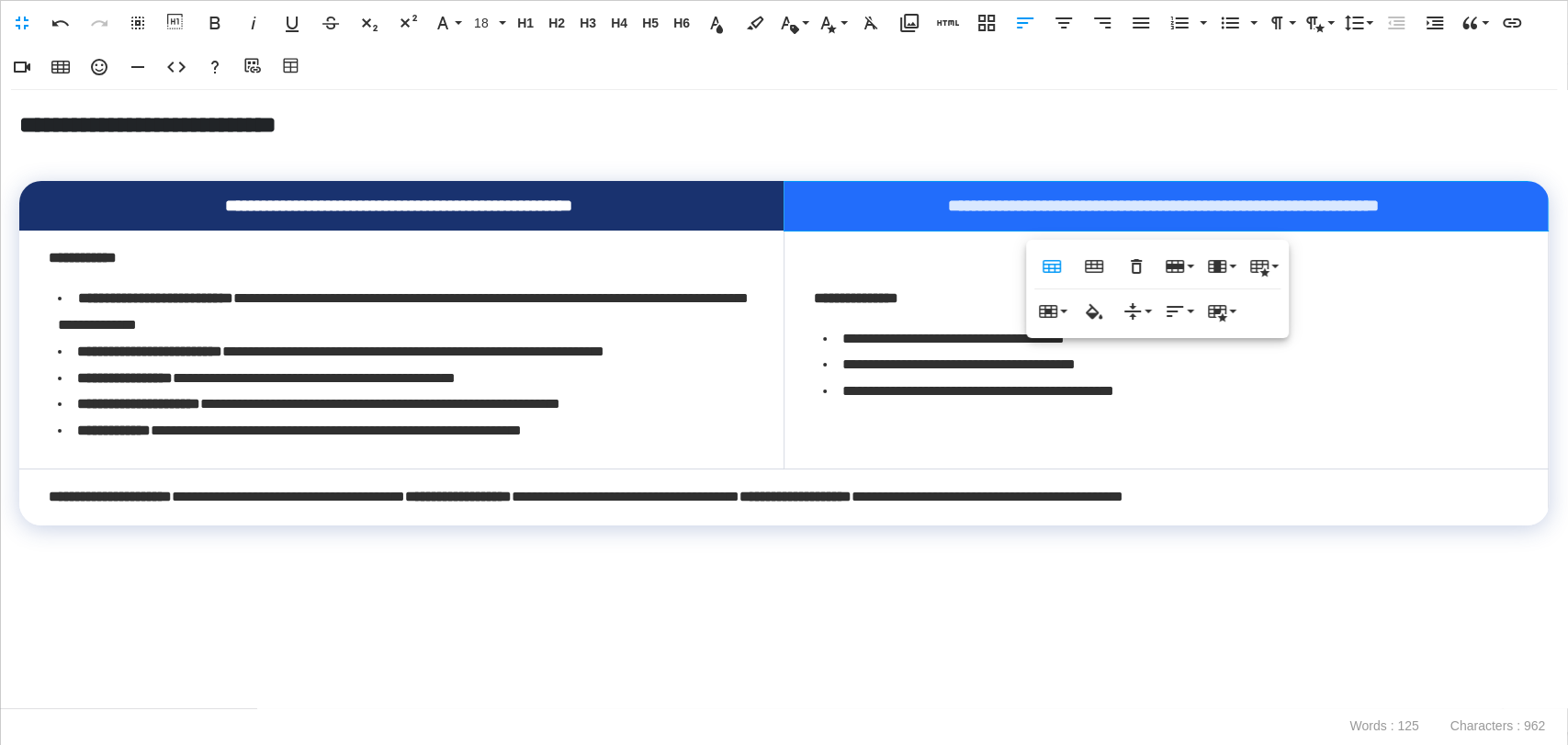 click at bounding box center [784, 672] 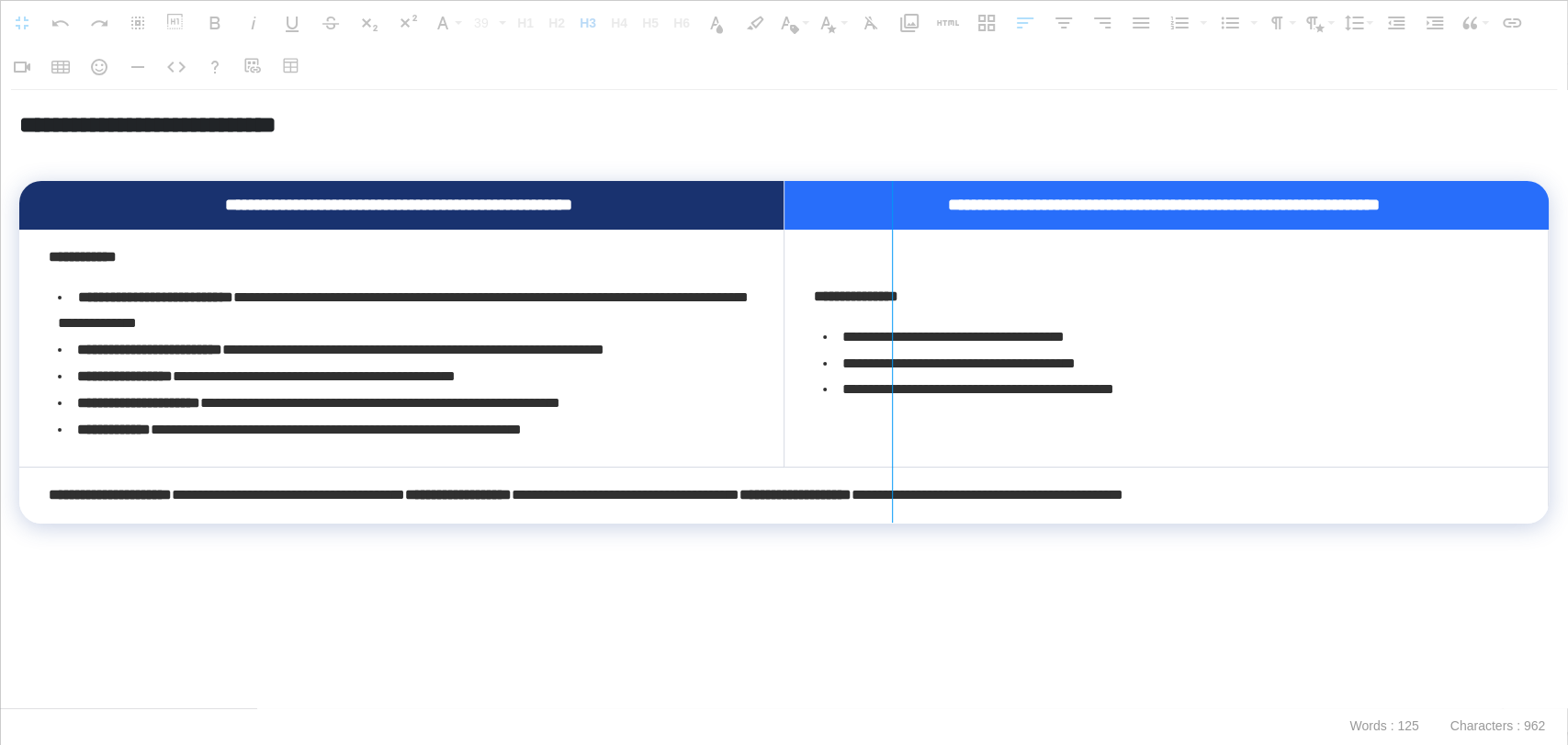 drag, startPoint x: 783, startPoint y: 207, endPoint x: 891, endPoint y: 221, distance: 108.9036 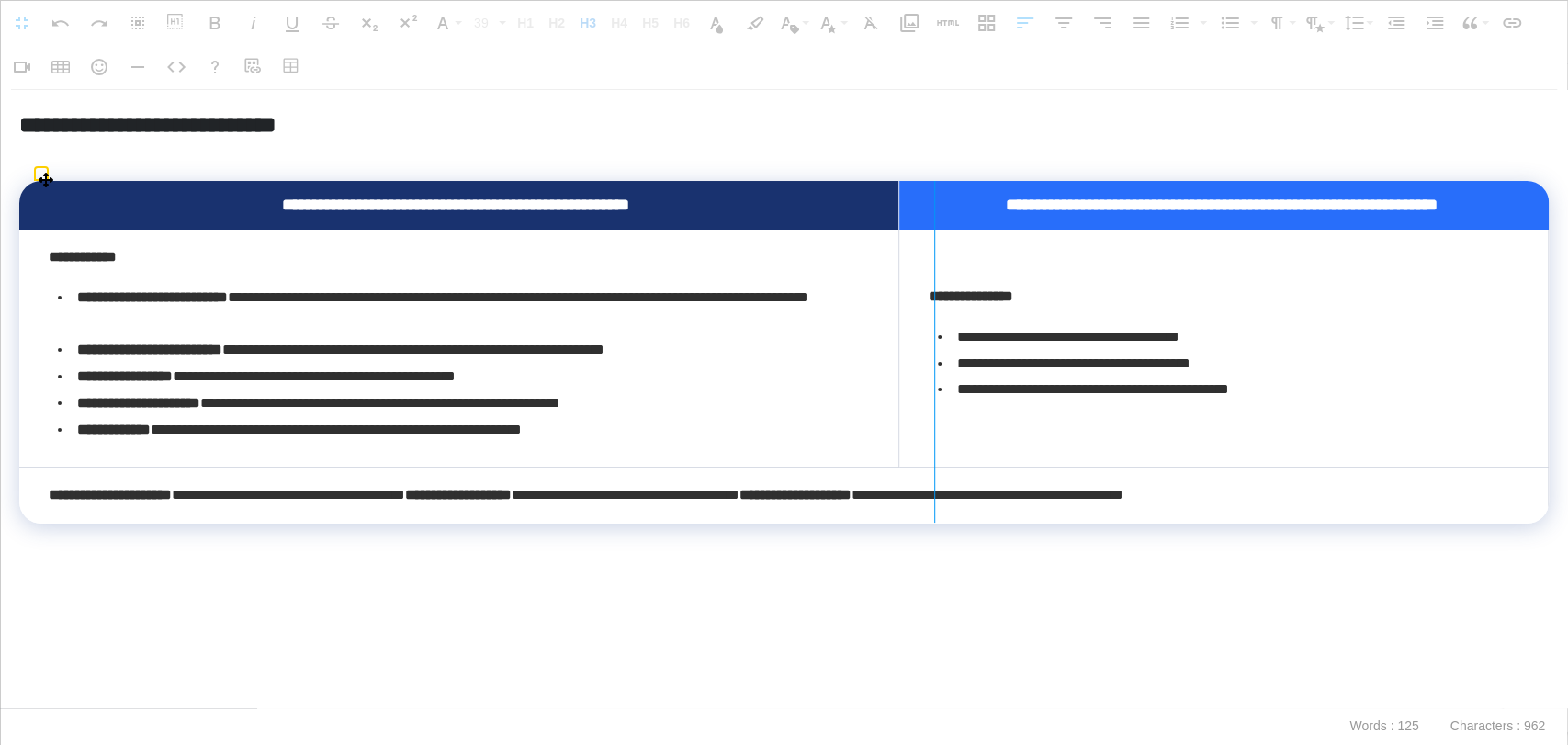 drag, startPoint x: 891, startPoint y: 221, endPoint x: 941, endPoint y: 215, distance: 50.358713 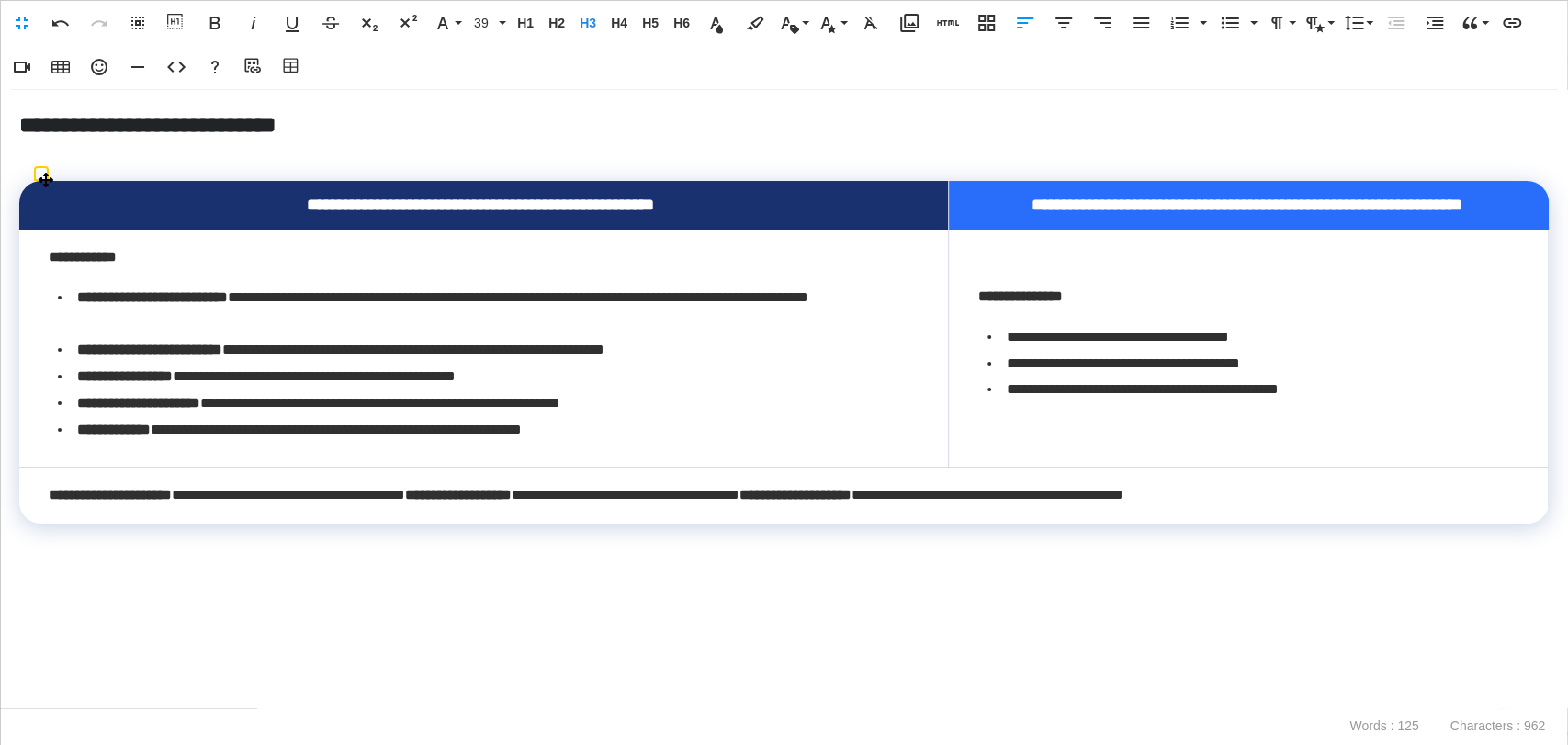 click at bounding box center (784, 628) 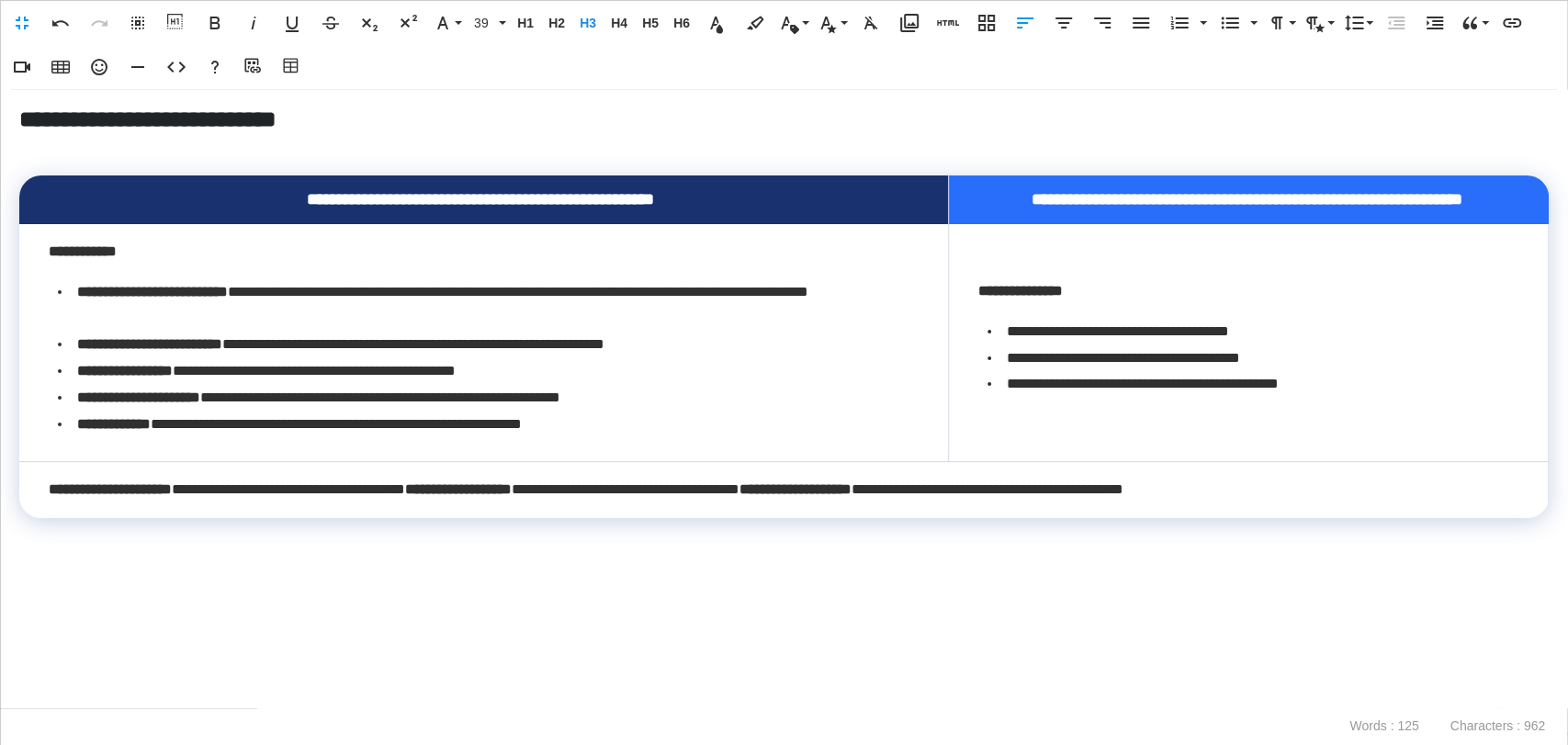 scroll, scrollTop: 0, scrollLeft: 0, axis: both 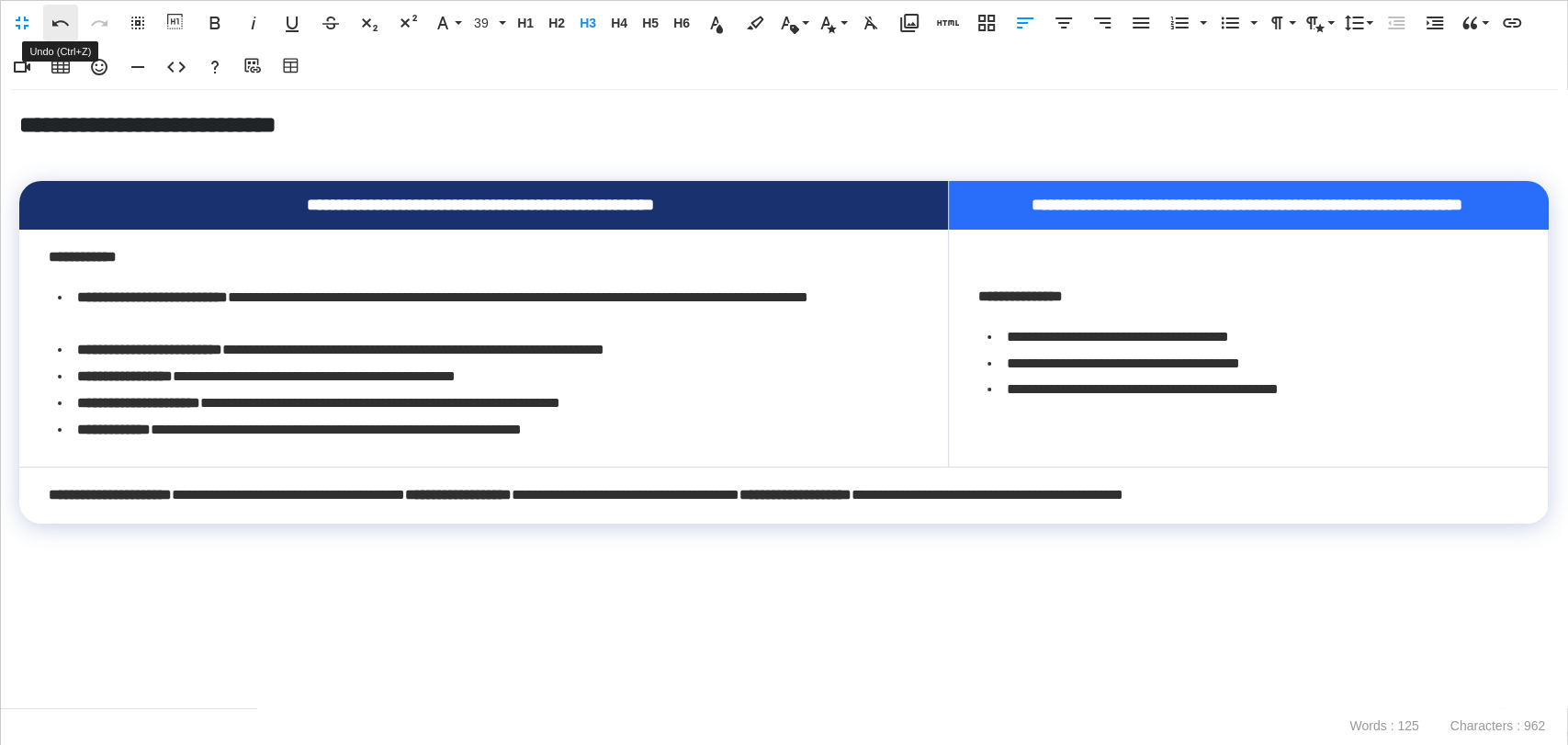 click 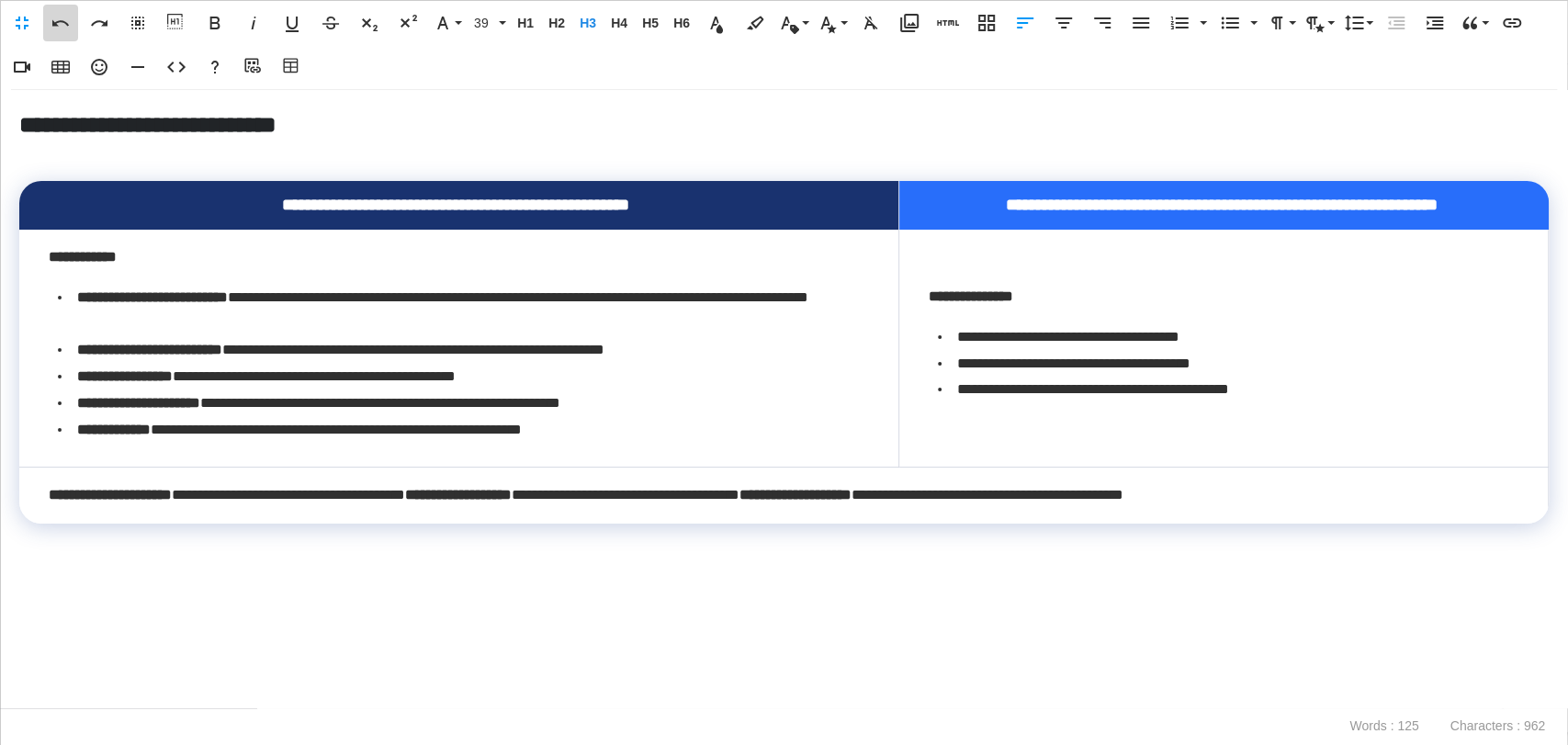 click 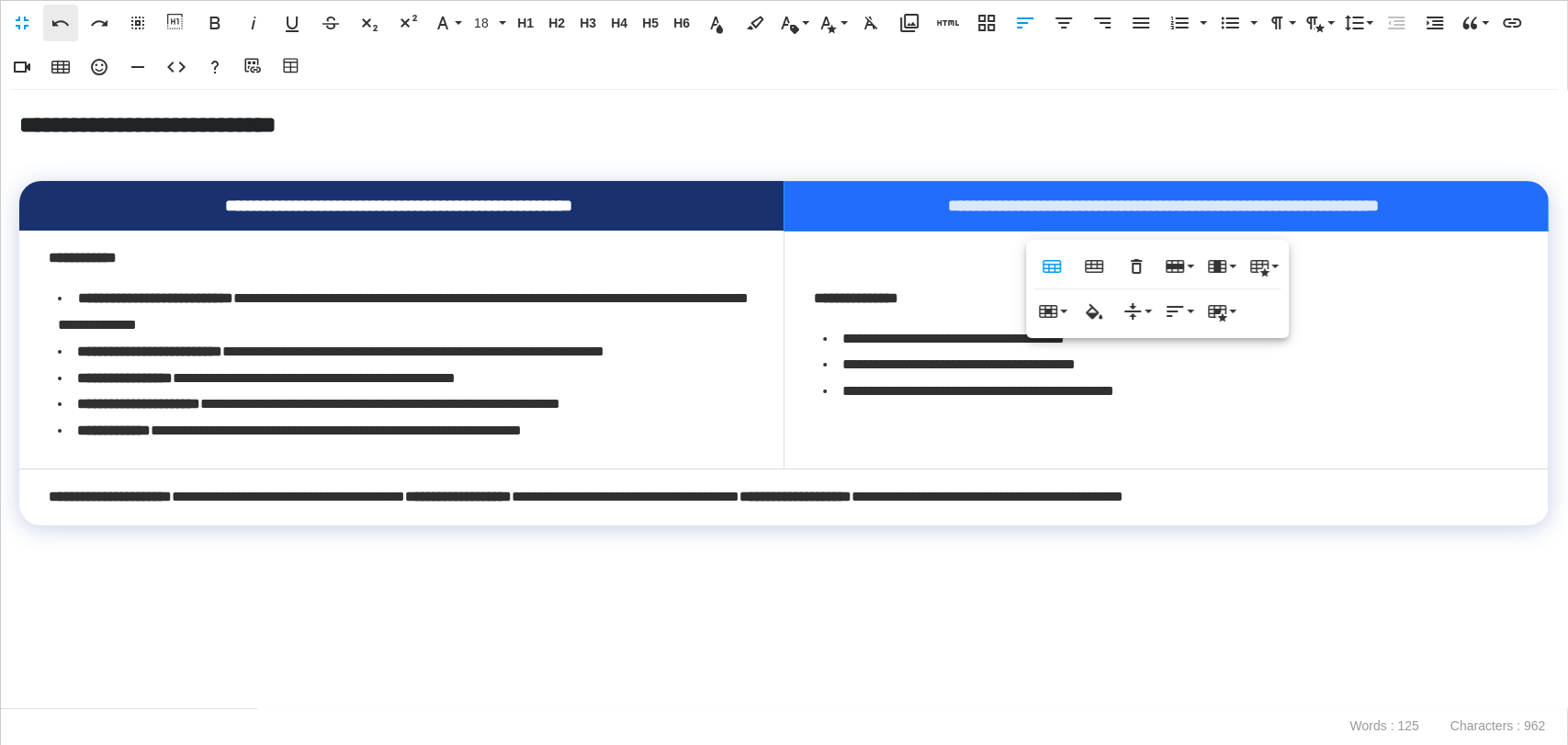 click 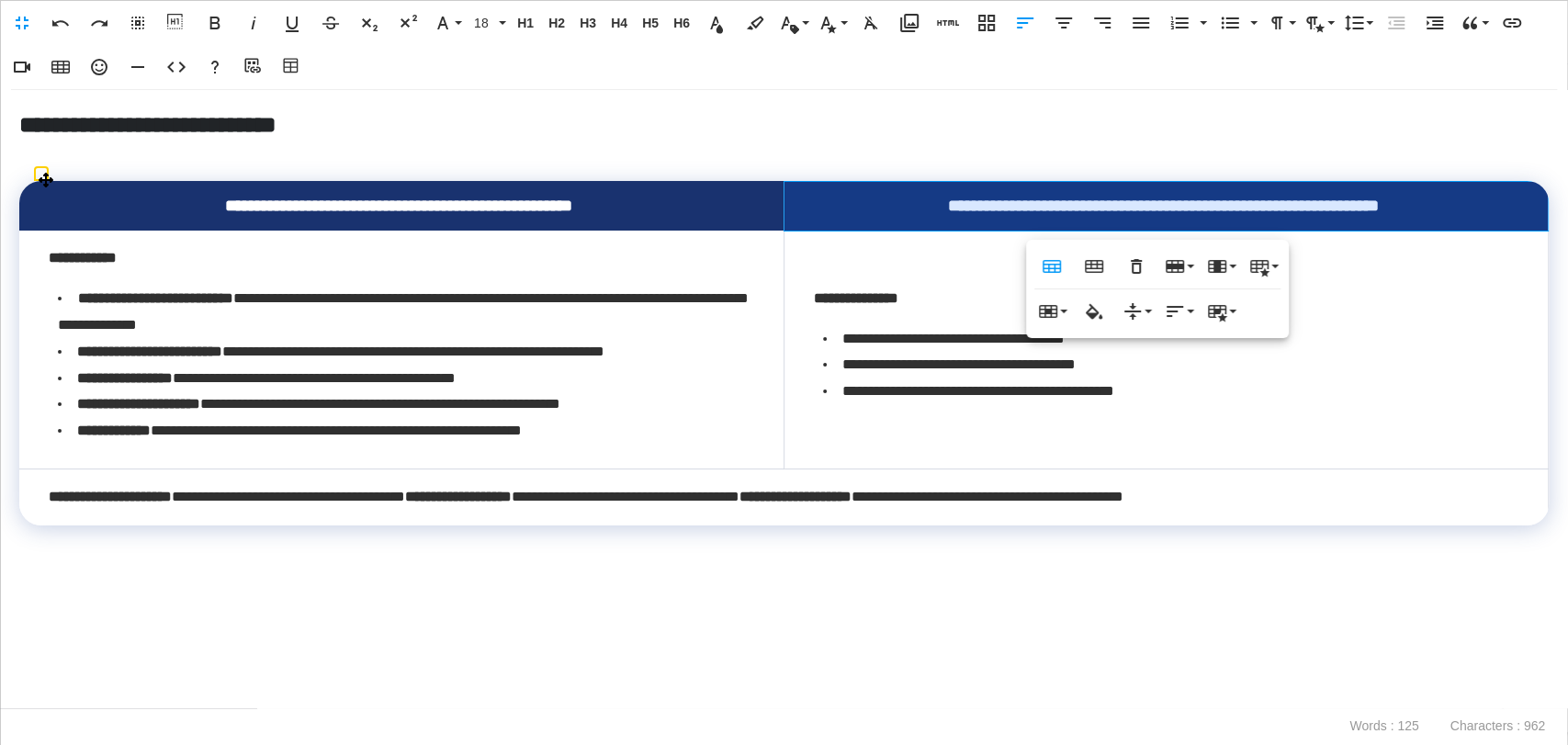 click on "**********" at bounding box center (1166, 206) 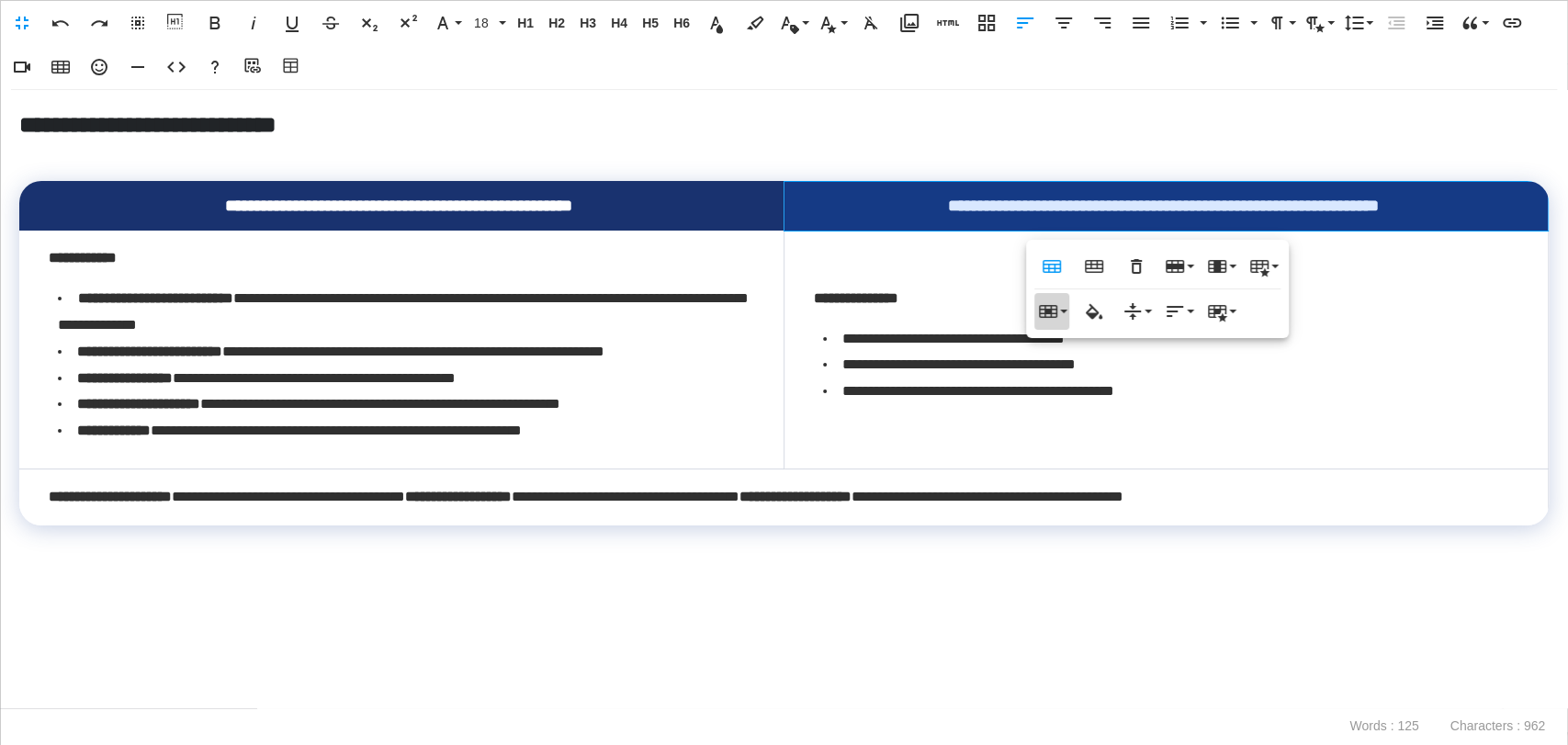 click 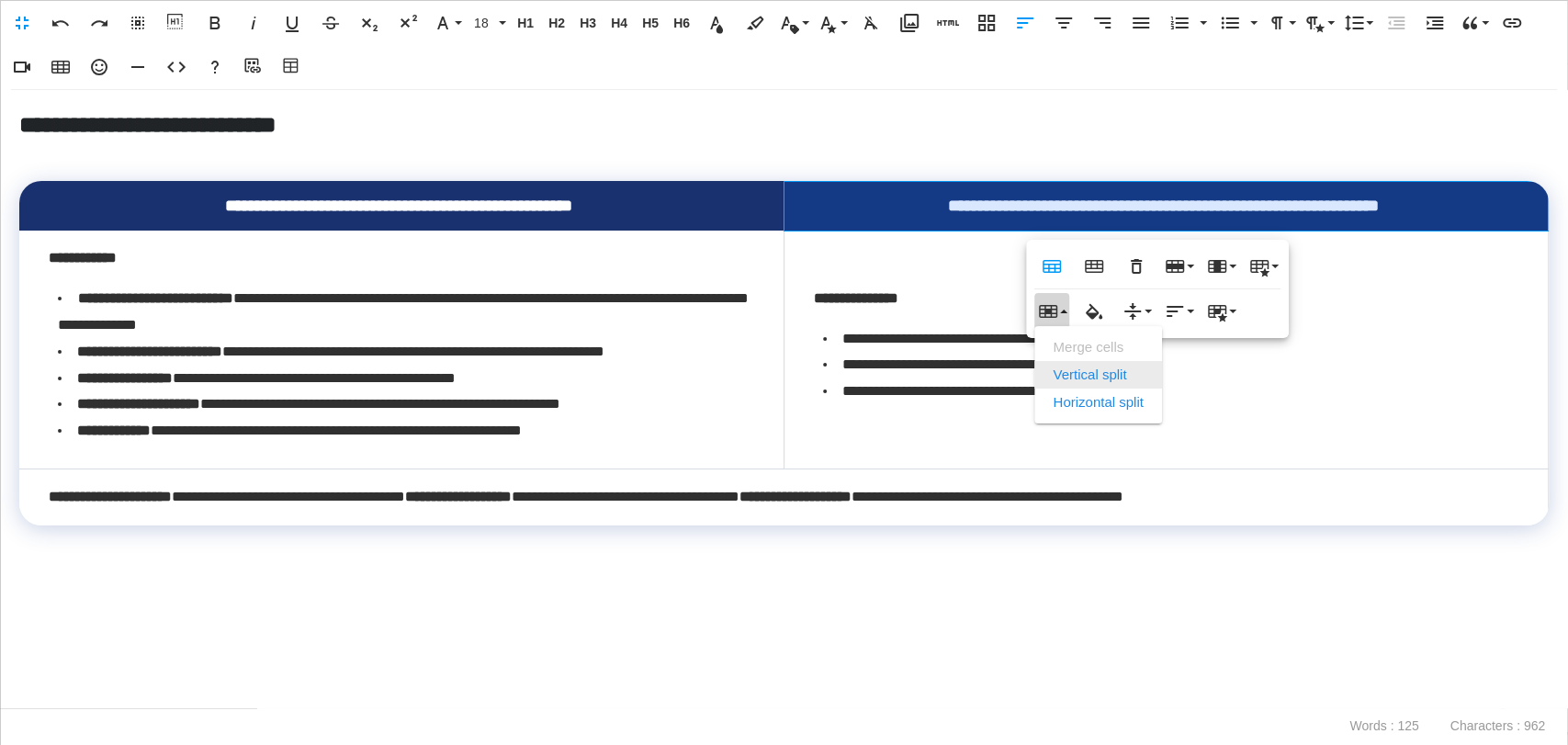 click on "Vertical split" at bounding box center [1098, 375] 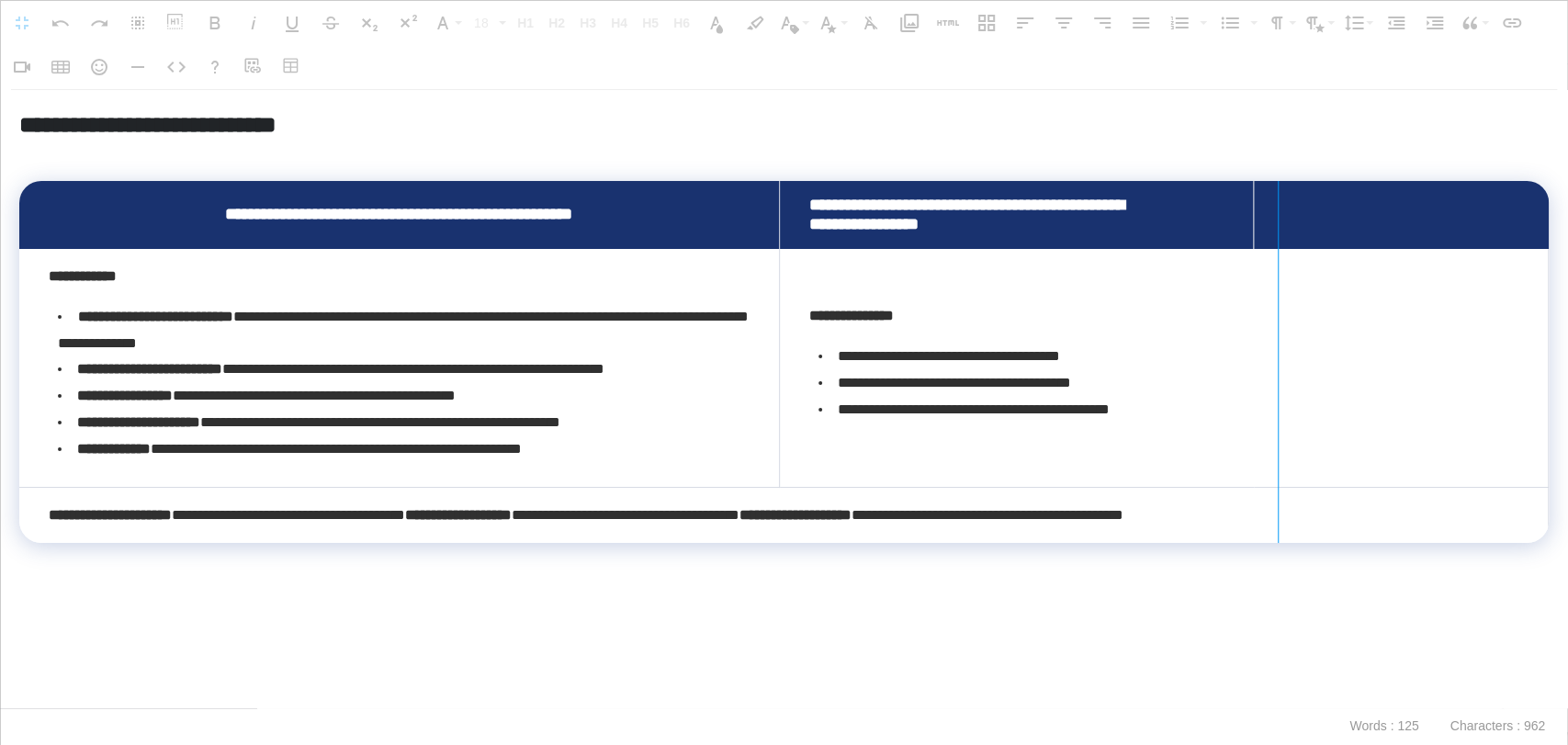 drag, startPoint x: 1160, startPoint y: 224, endPoint x: 1277, endPoint y: 229, distance: 117.10679 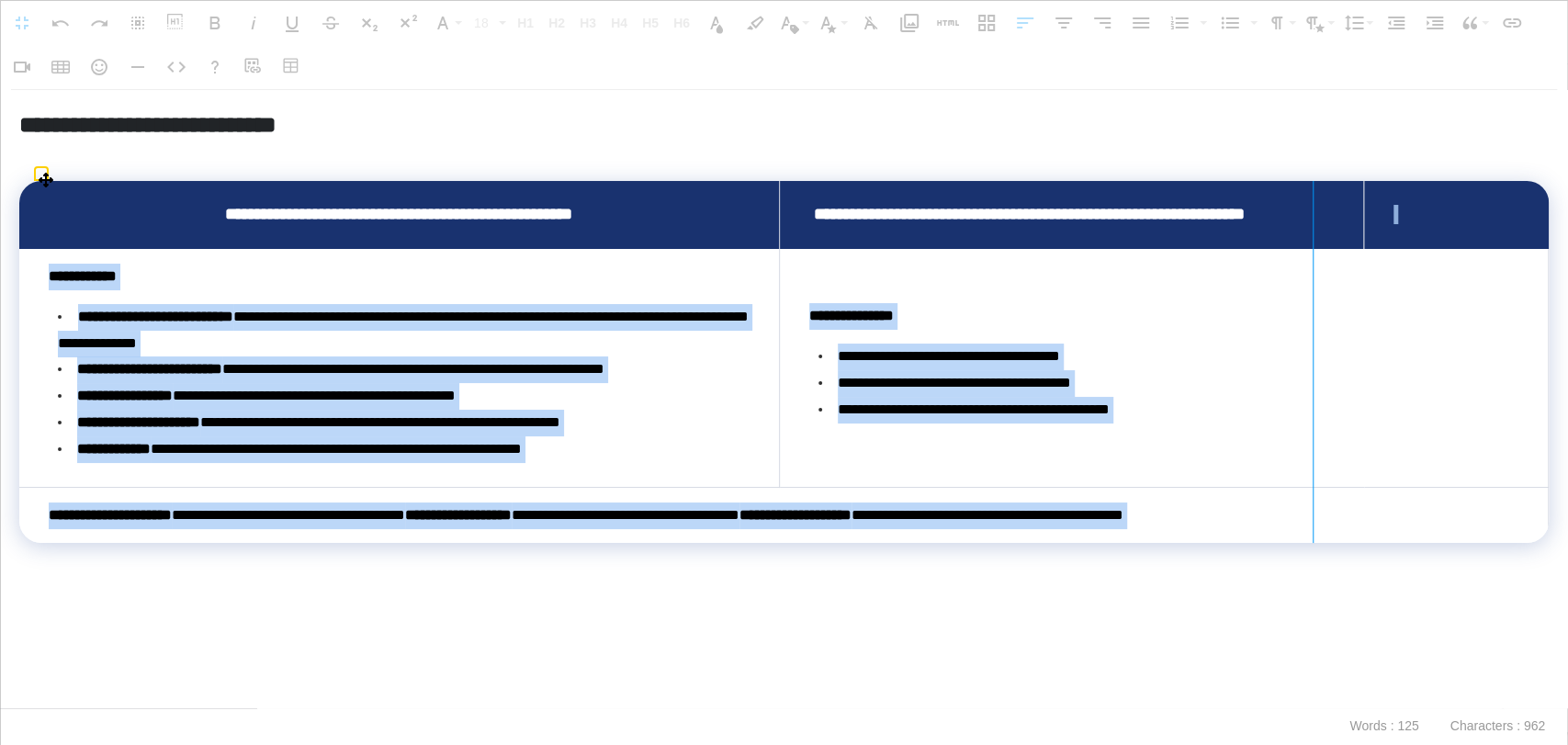 drag, startPoint x: 1277, startPoint y: 229, endPoint x: 1312, endPoint y: 222, distance: 35.69314 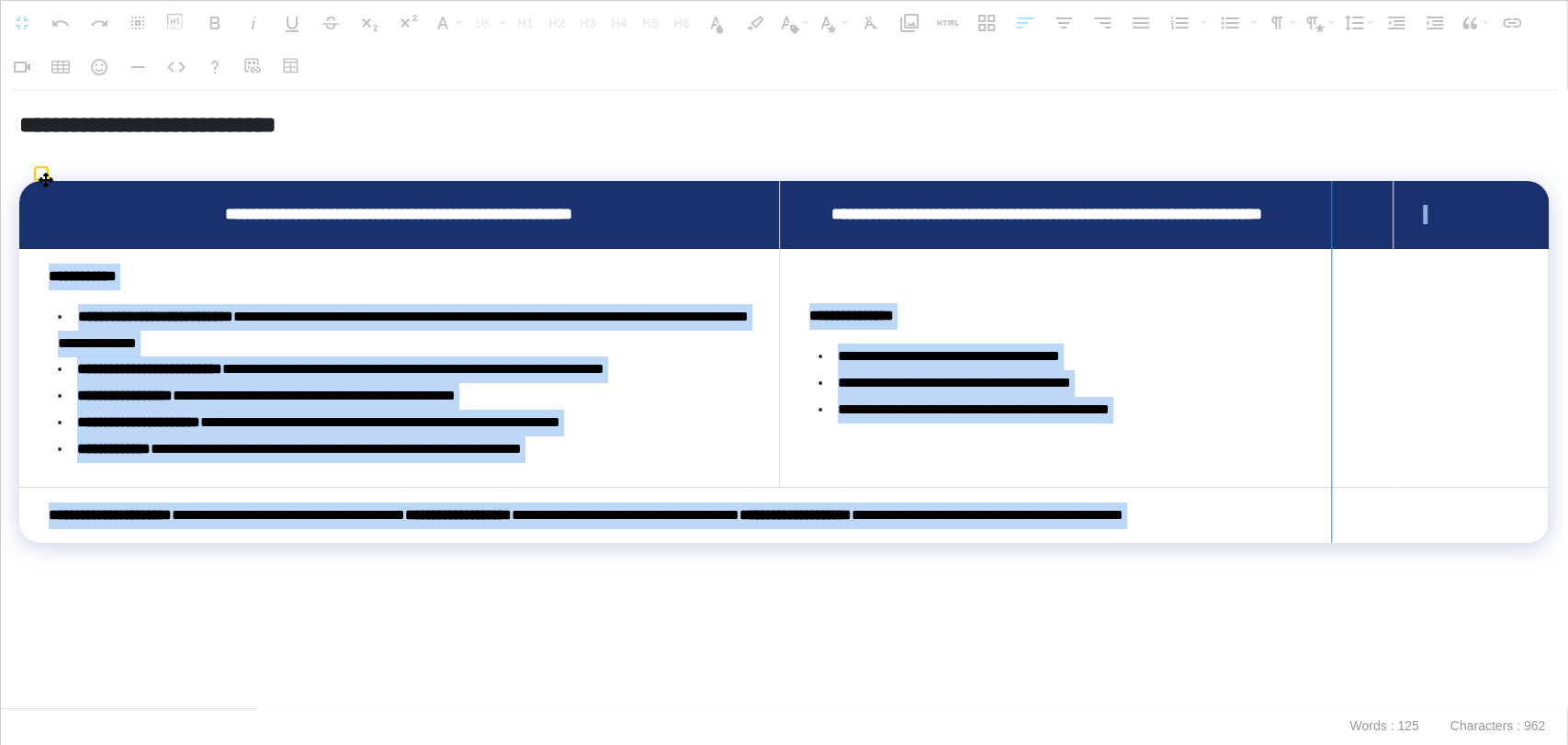 drag, startPoint x: 1312, startPoint y: 222, endPoint x: 1330, endPoint y: 215, distance: 19.313208 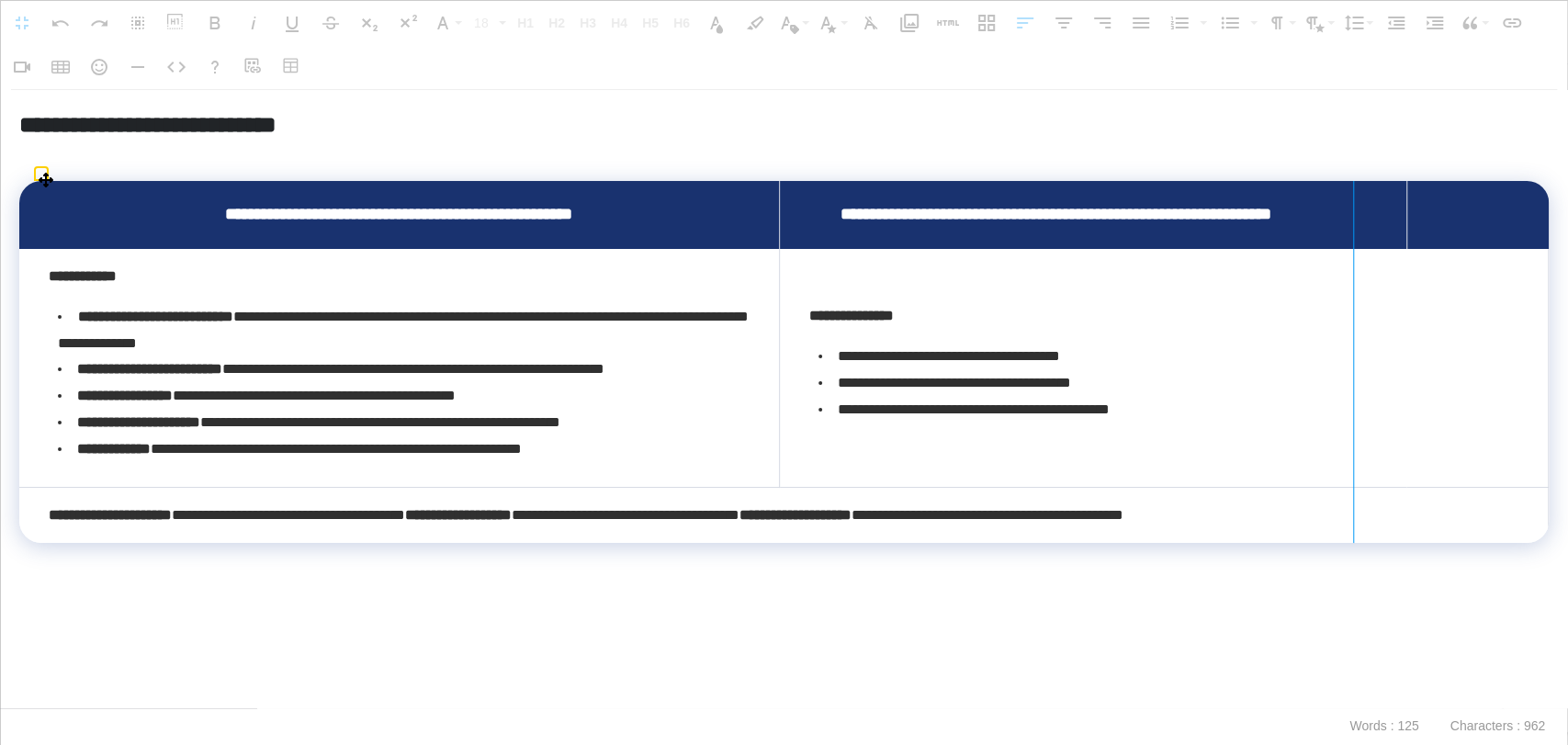 drag, startPoint x: 1330, startPoint y: 215, endPoint x: 1352, endPoint y: 209, distance: 23 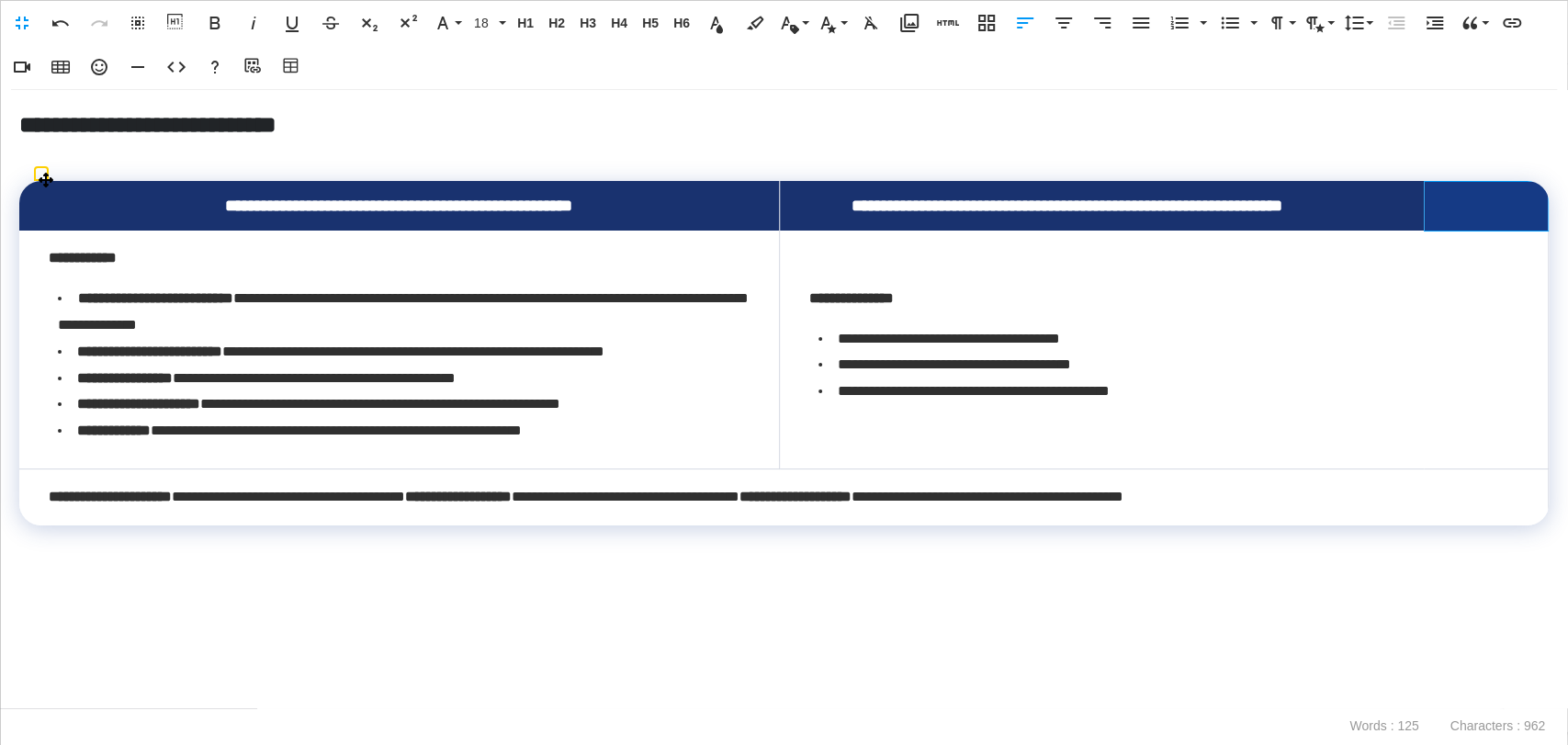 click at bounding box center [1485, 206] 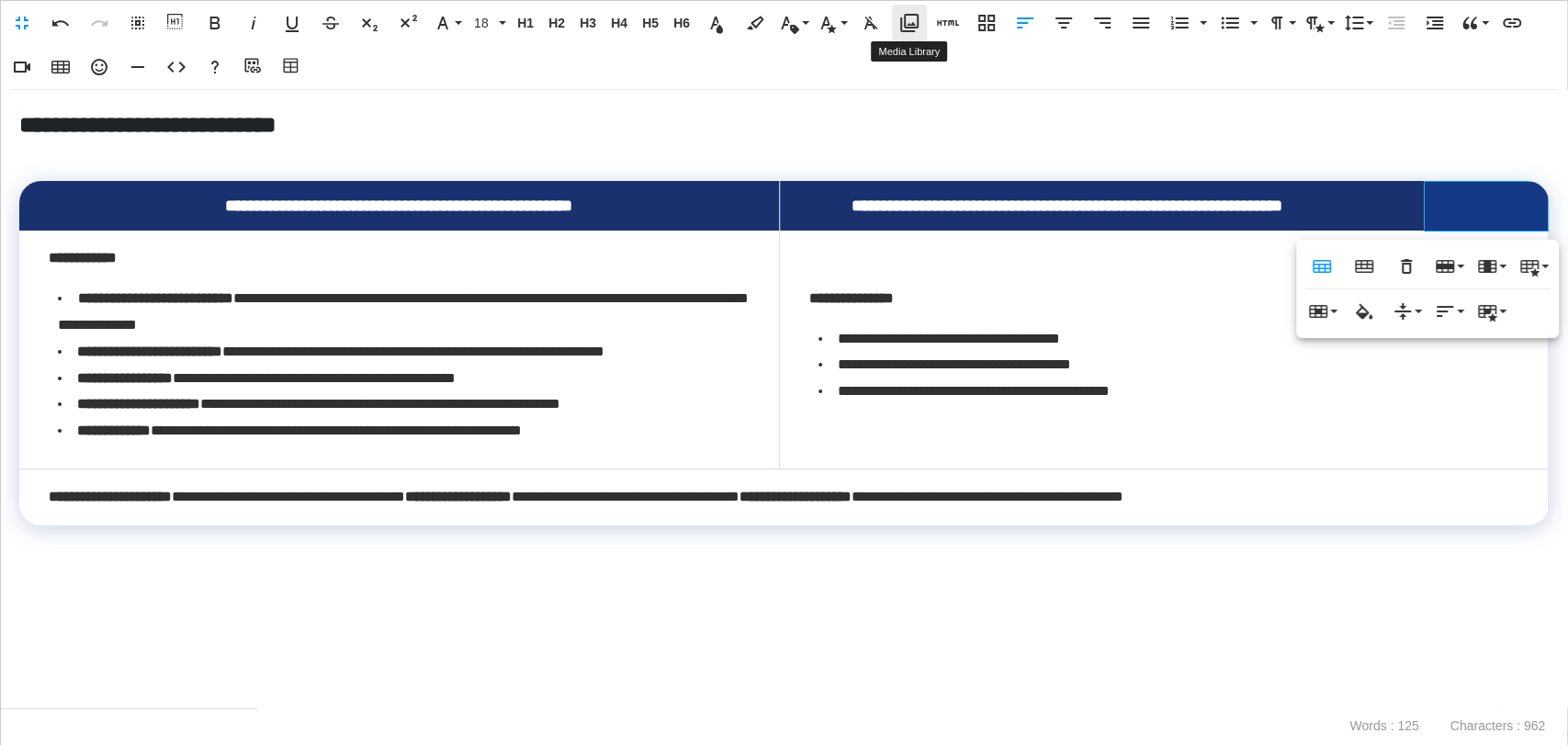 click on "Media Library" at bounding box center [909, 23] 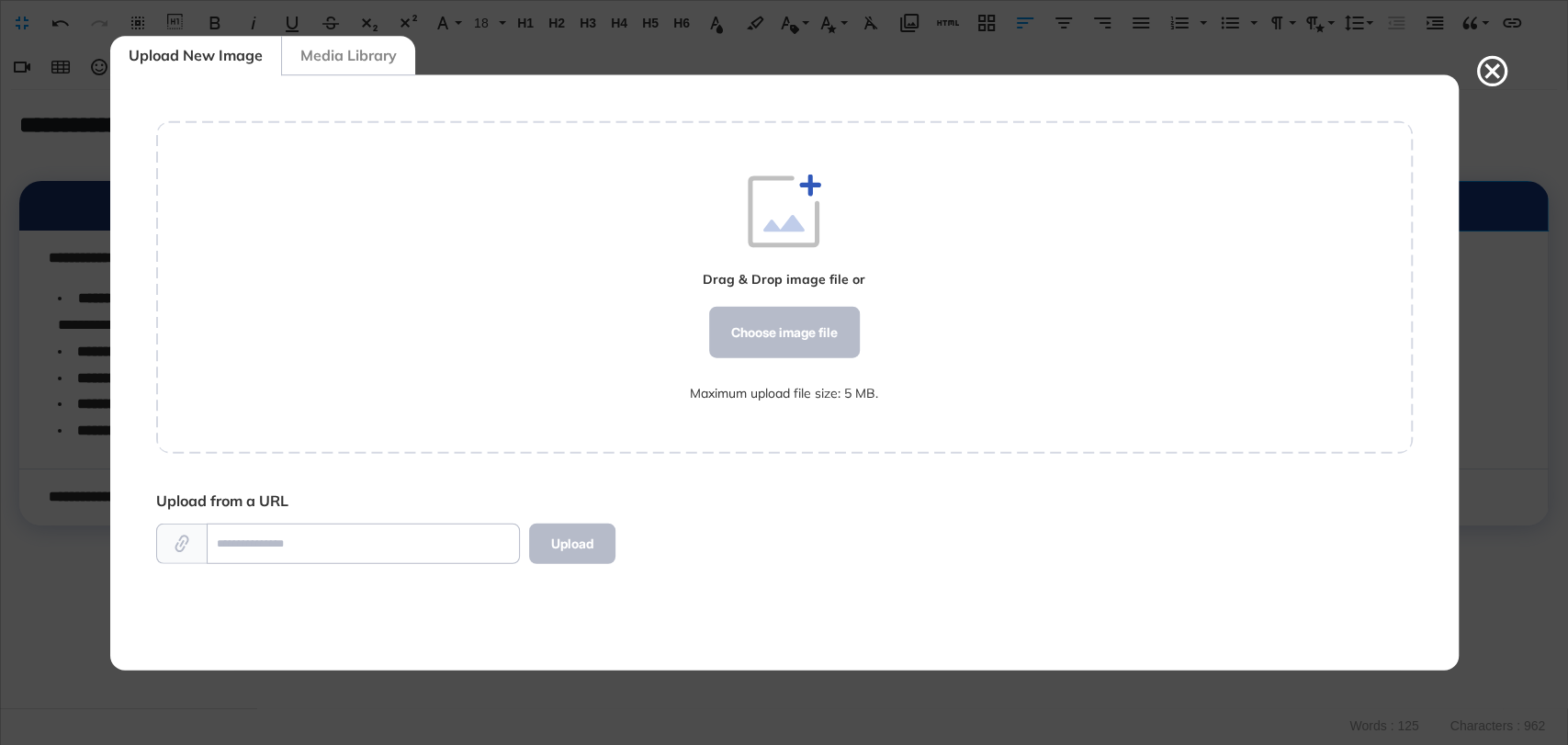 scroll, scrollTop: 595, scrollLeft: 1257, axis: both 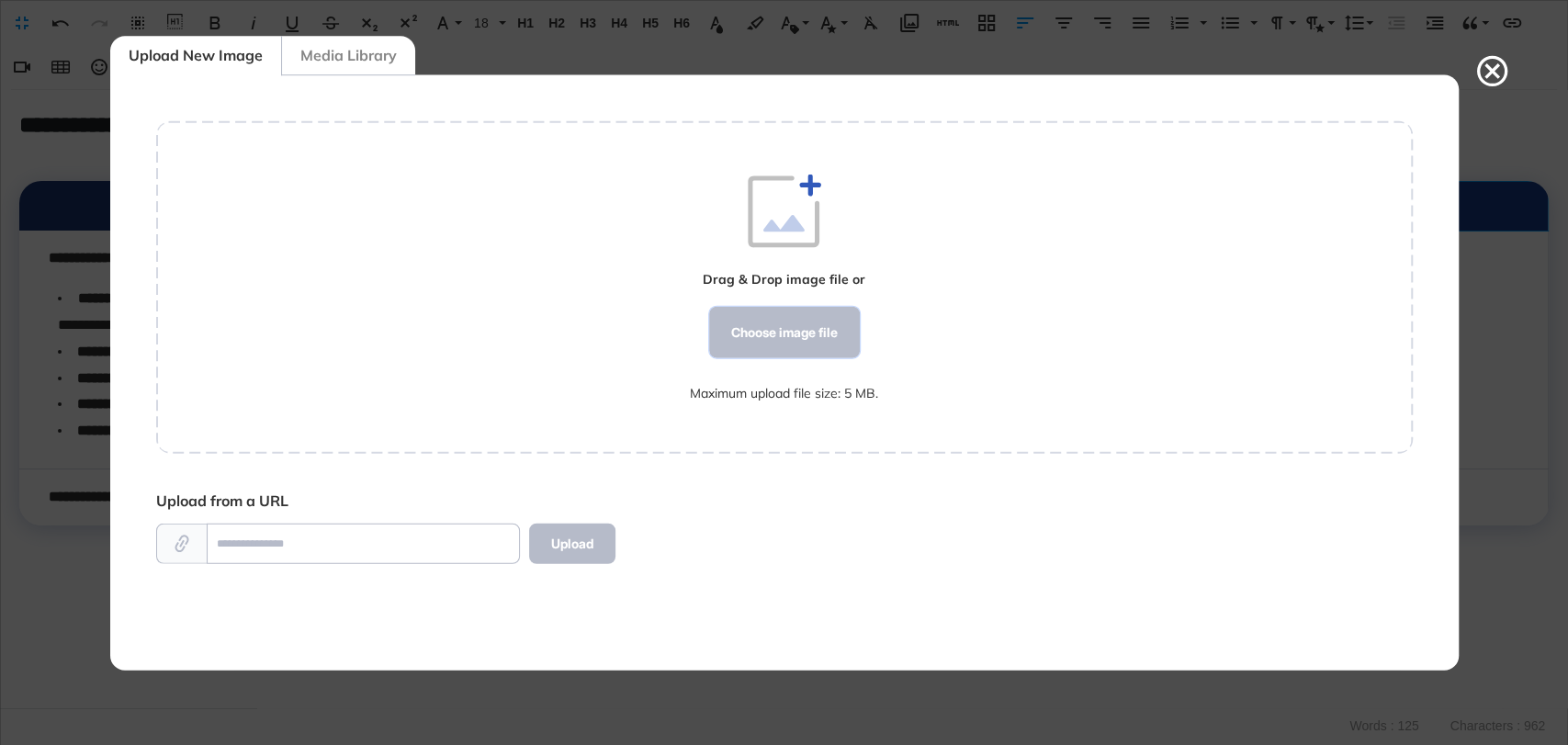 click on "Choose image file" at bounding box center [784, 332] 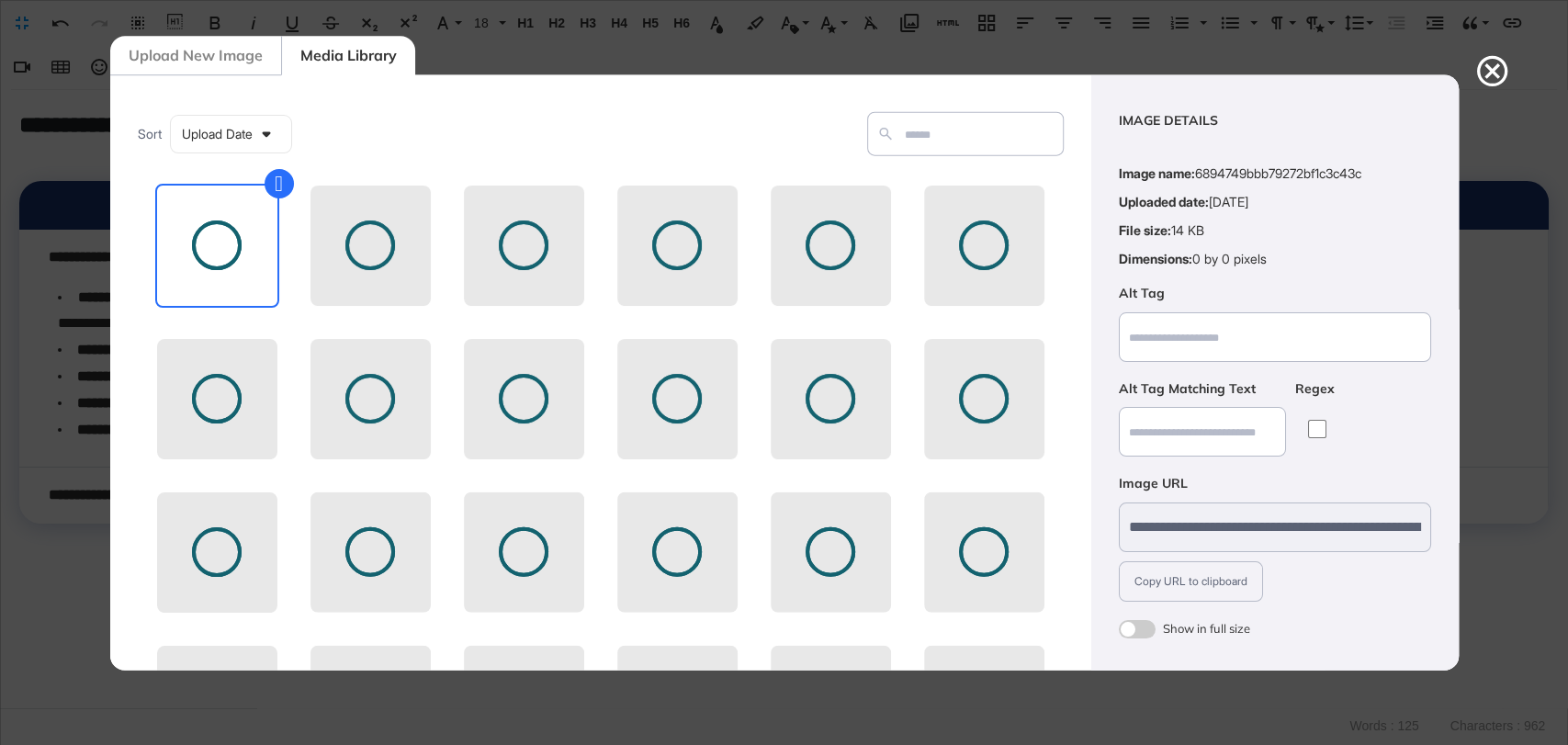 scroll, scrollTop: 73, scrollLeft: 0, axis: vertical 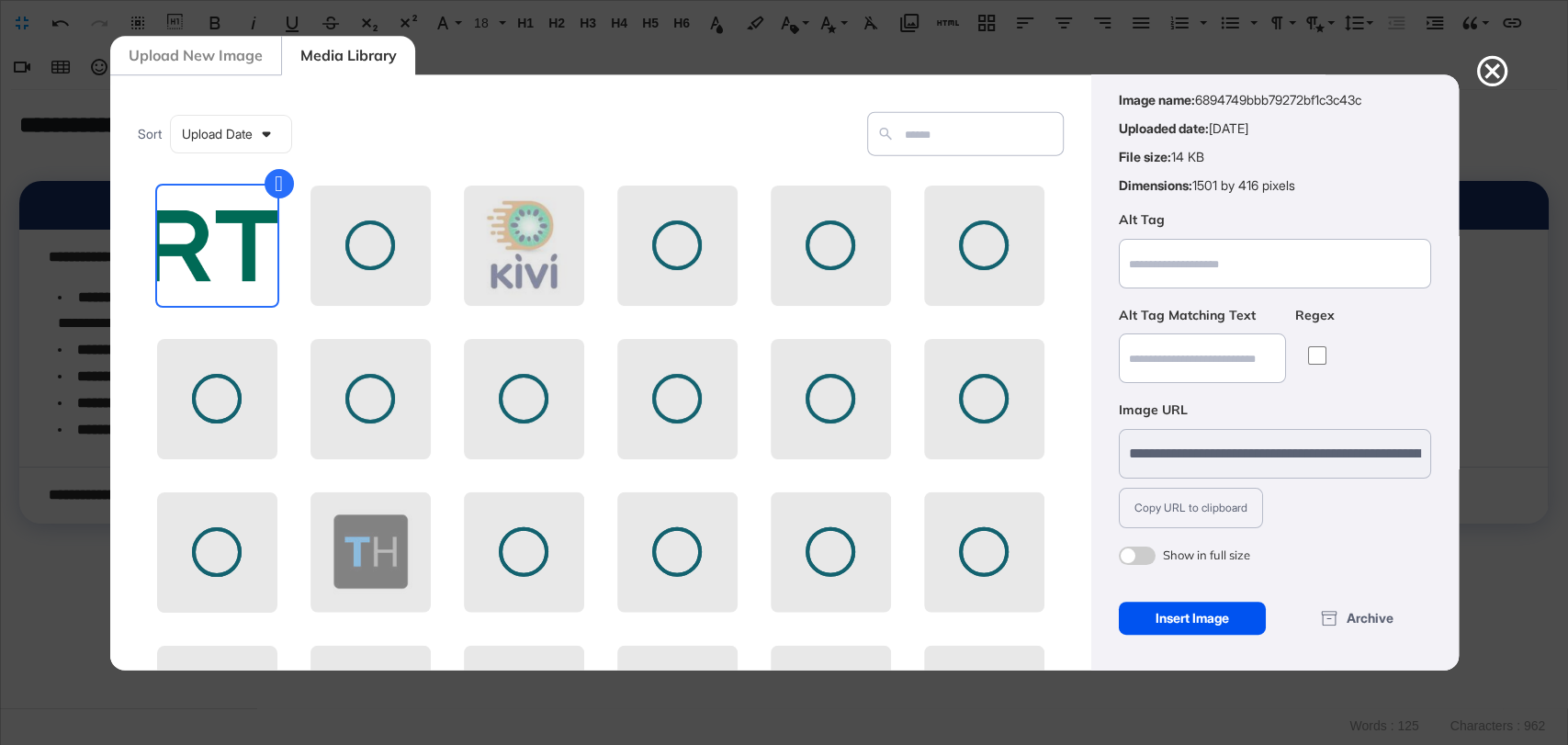 click on "Insert Image" at bounding box center [1192, 617] 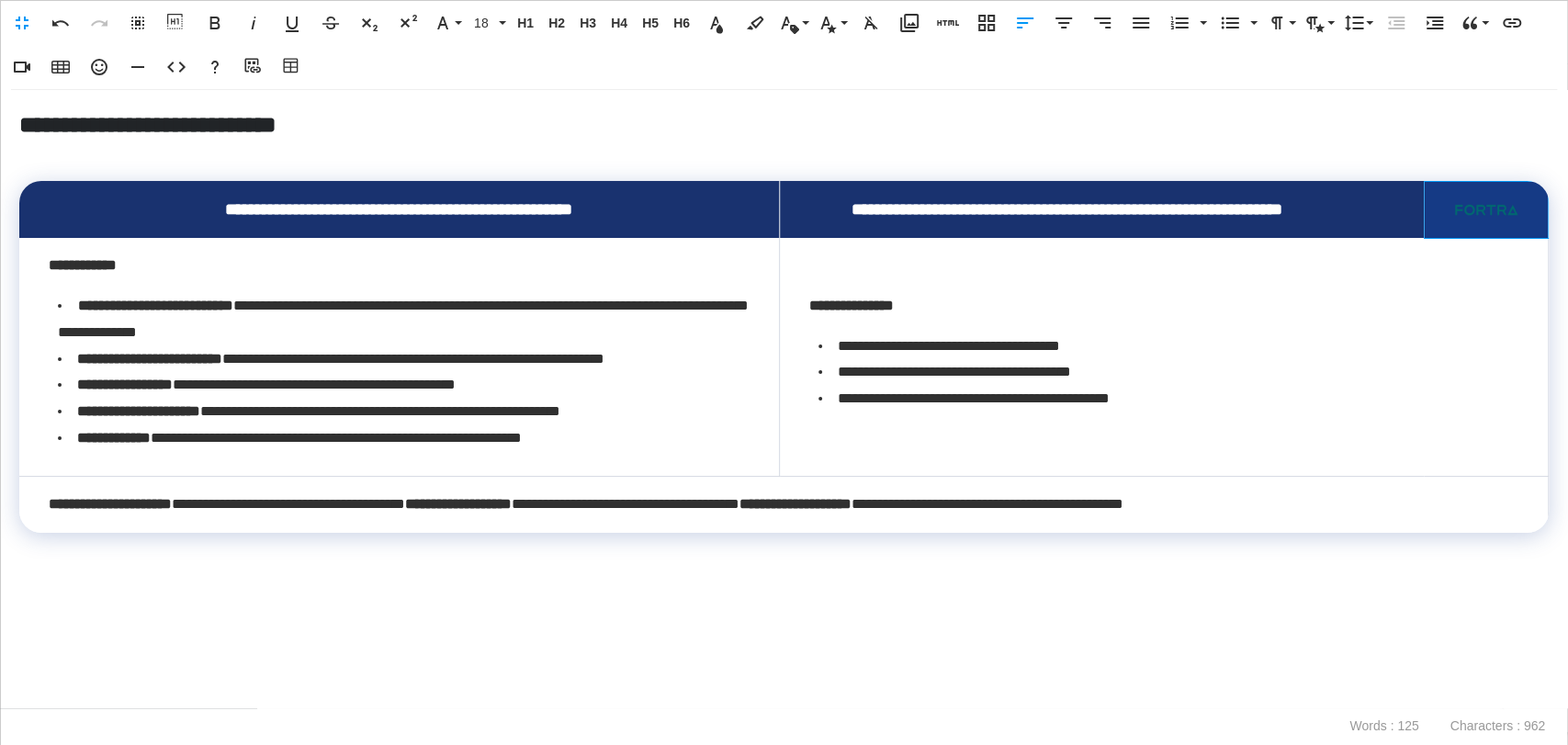click at bounding box center (1485, 209) 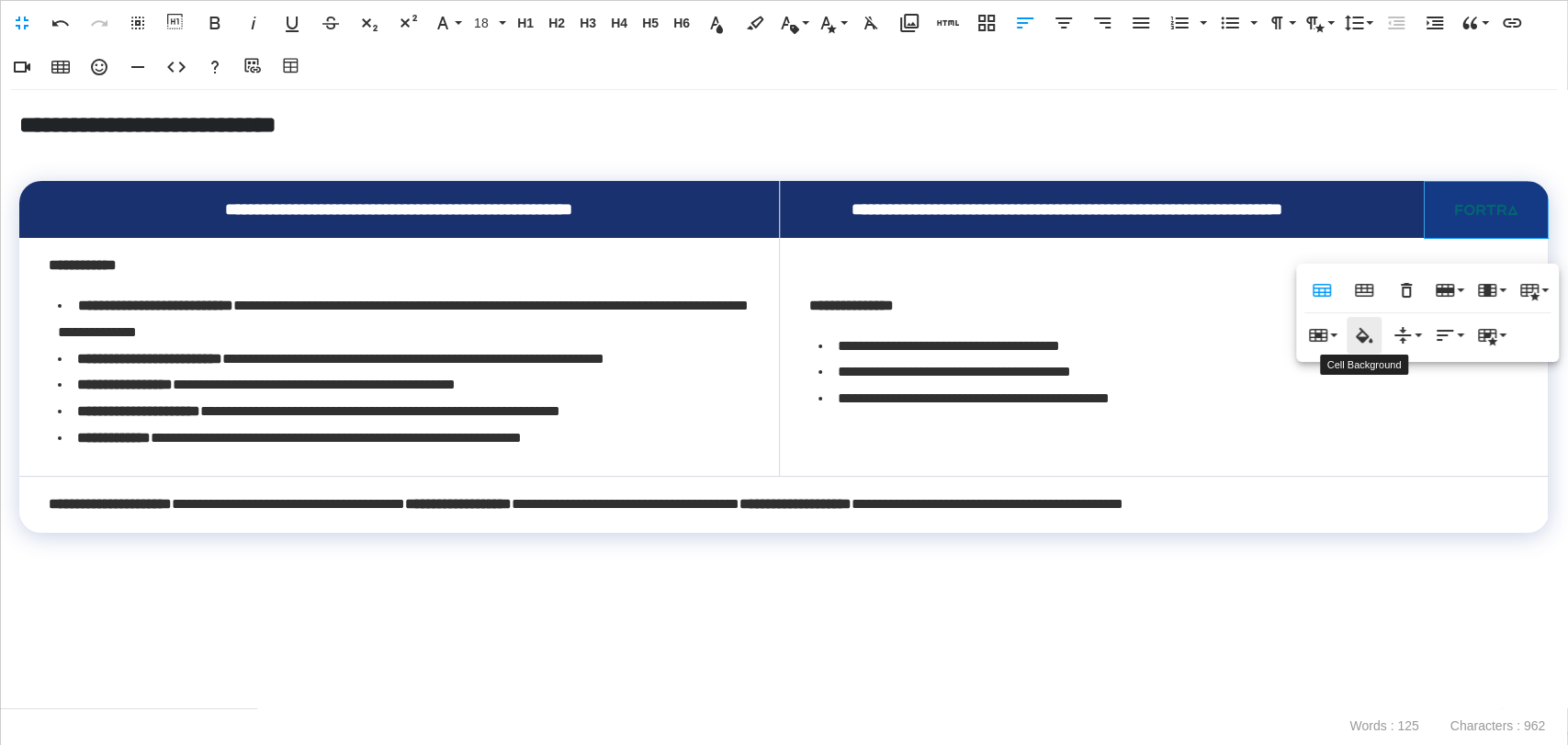 click 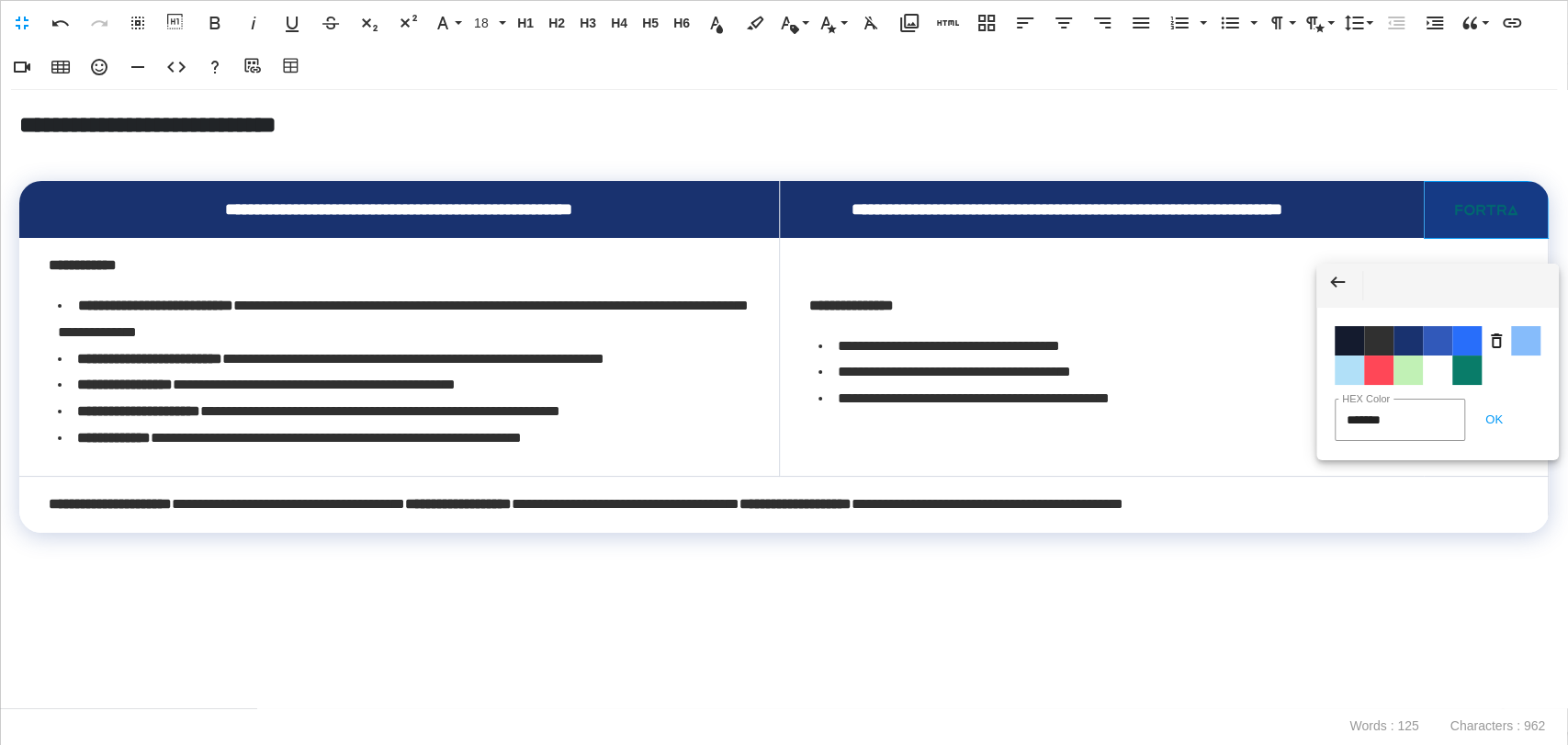 click on "Color #FFFFFF" at bounding box center (1438, 370) 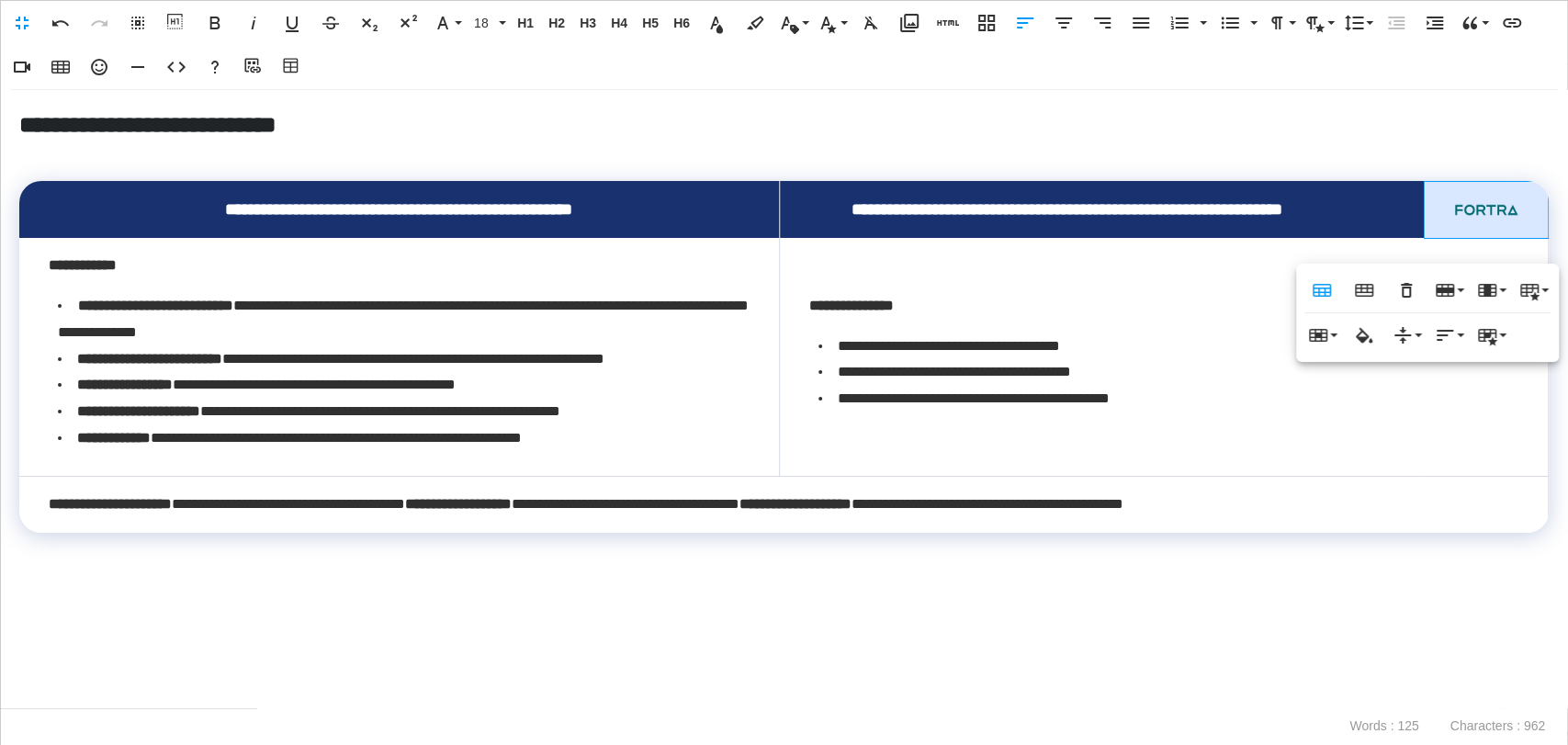 click at bounding box center [784, 680] 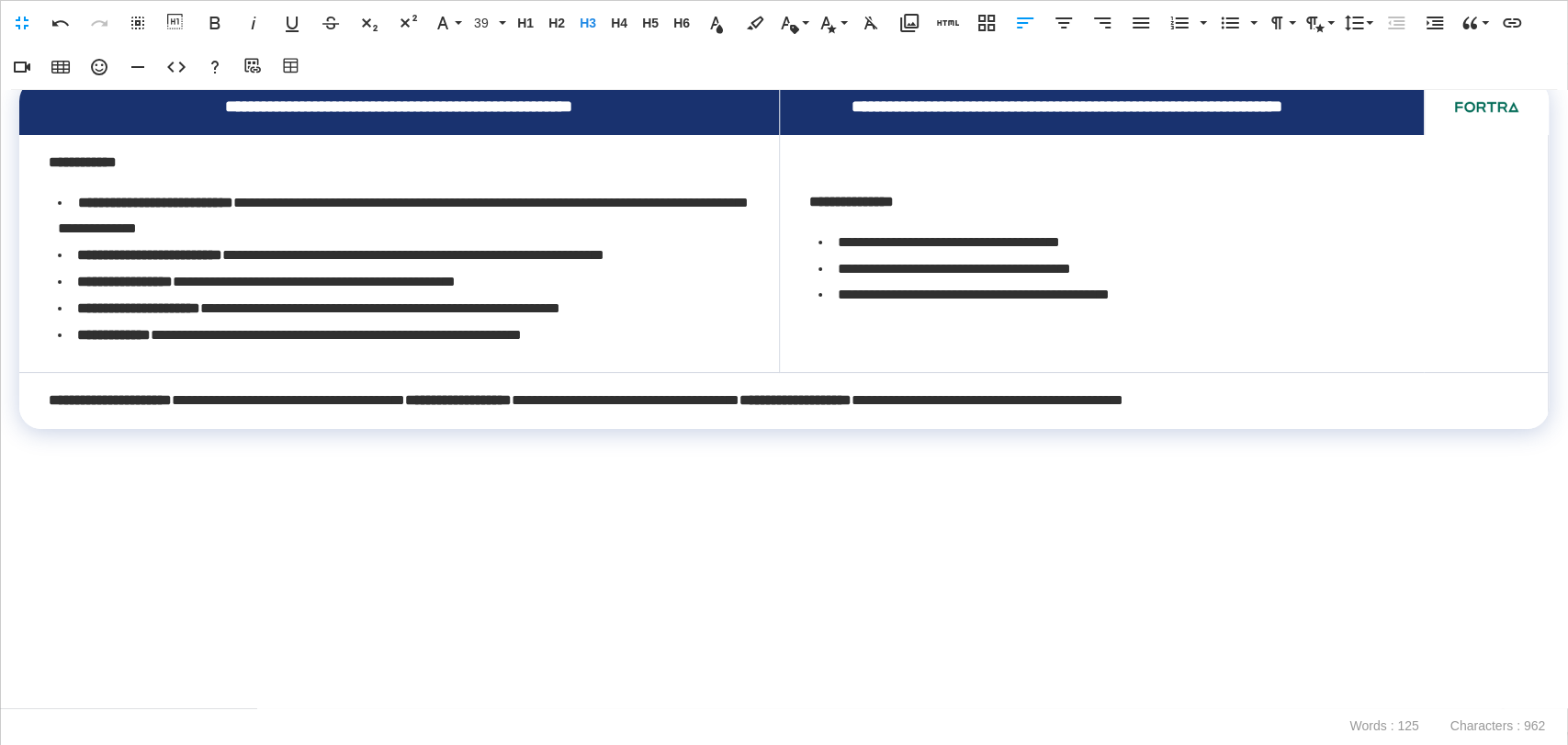 scroll, scrollTop: 0, scrollLeft: 0, axis: both 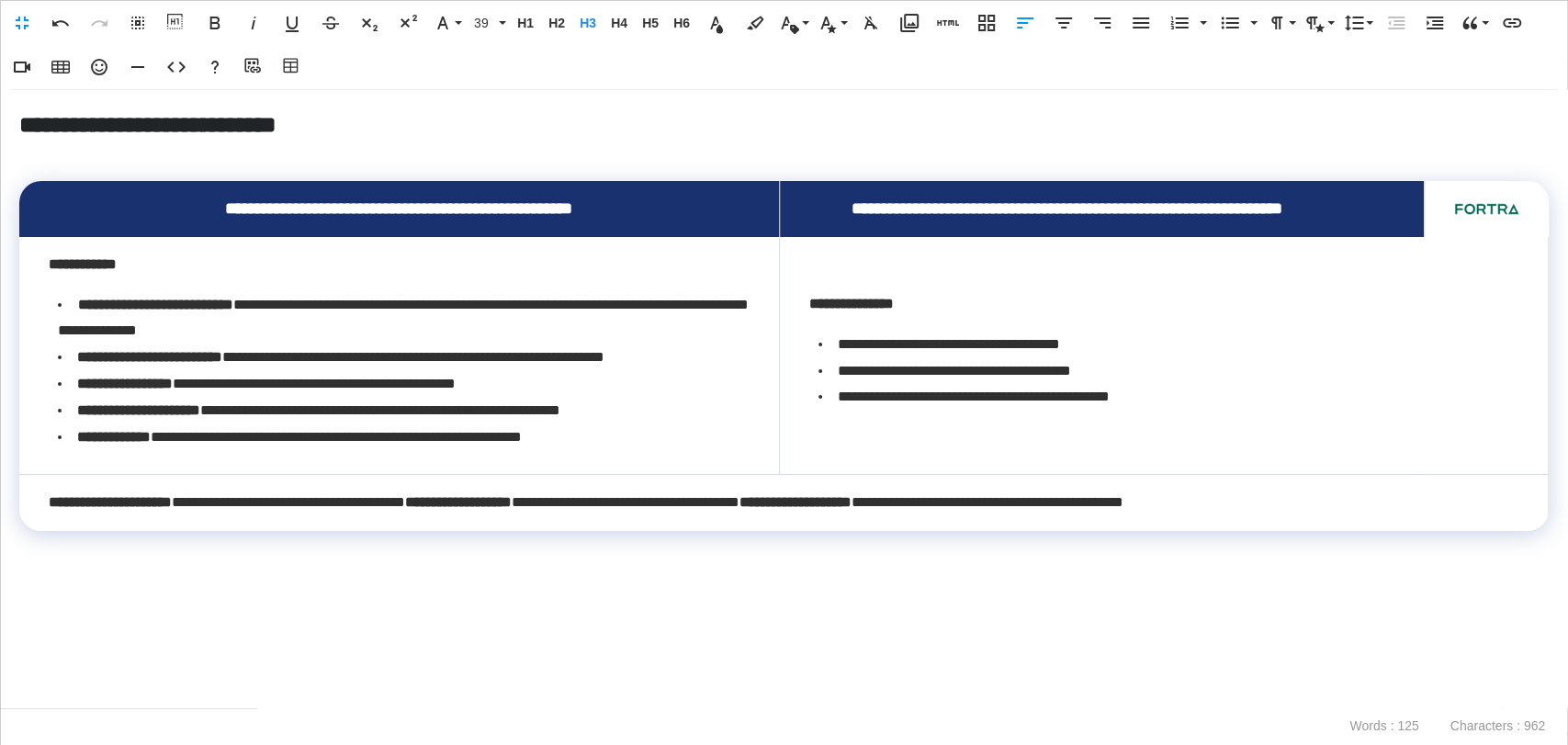 click at bounding box center [784, 593] 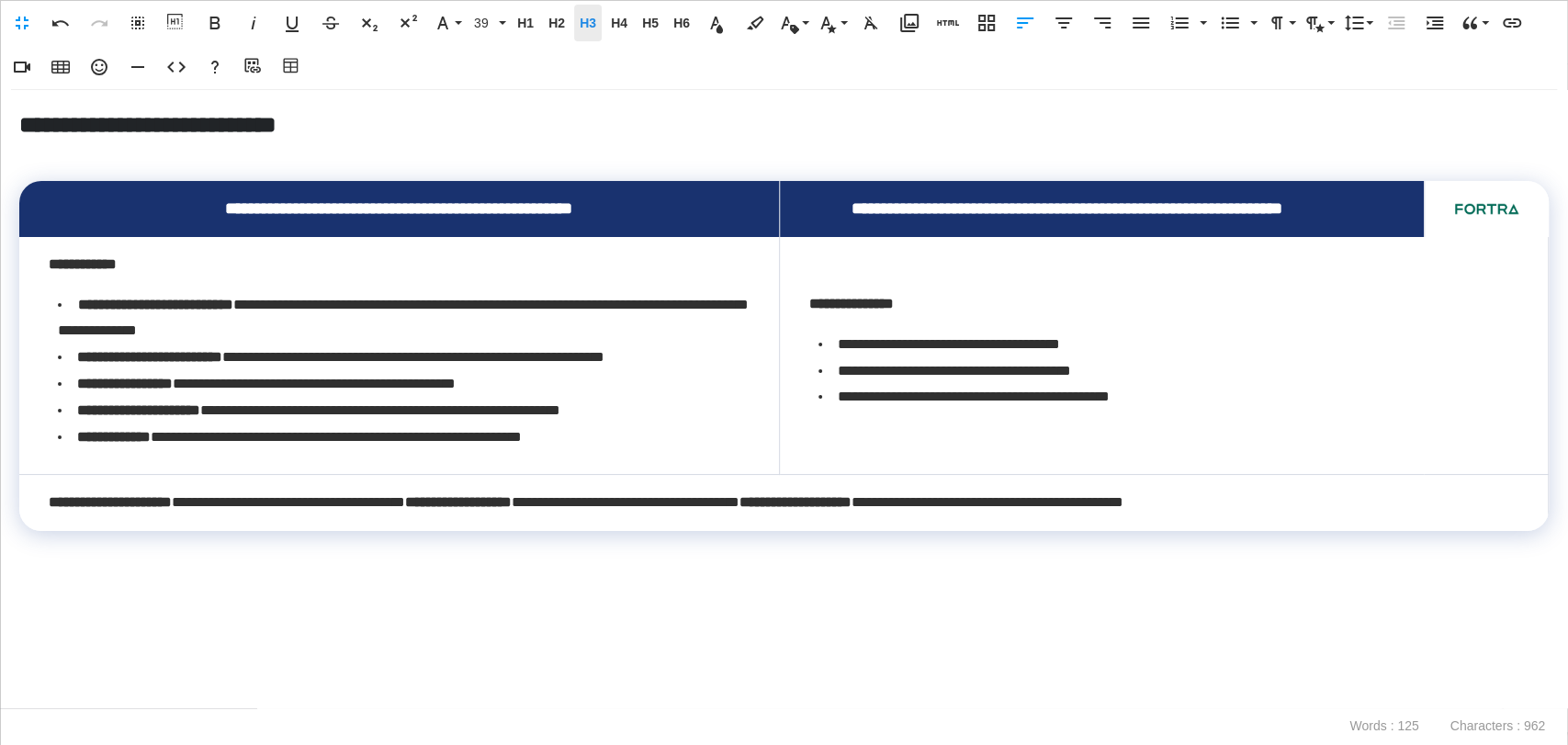 click on "H3 Heading 3" at bounding box center [588, 23] 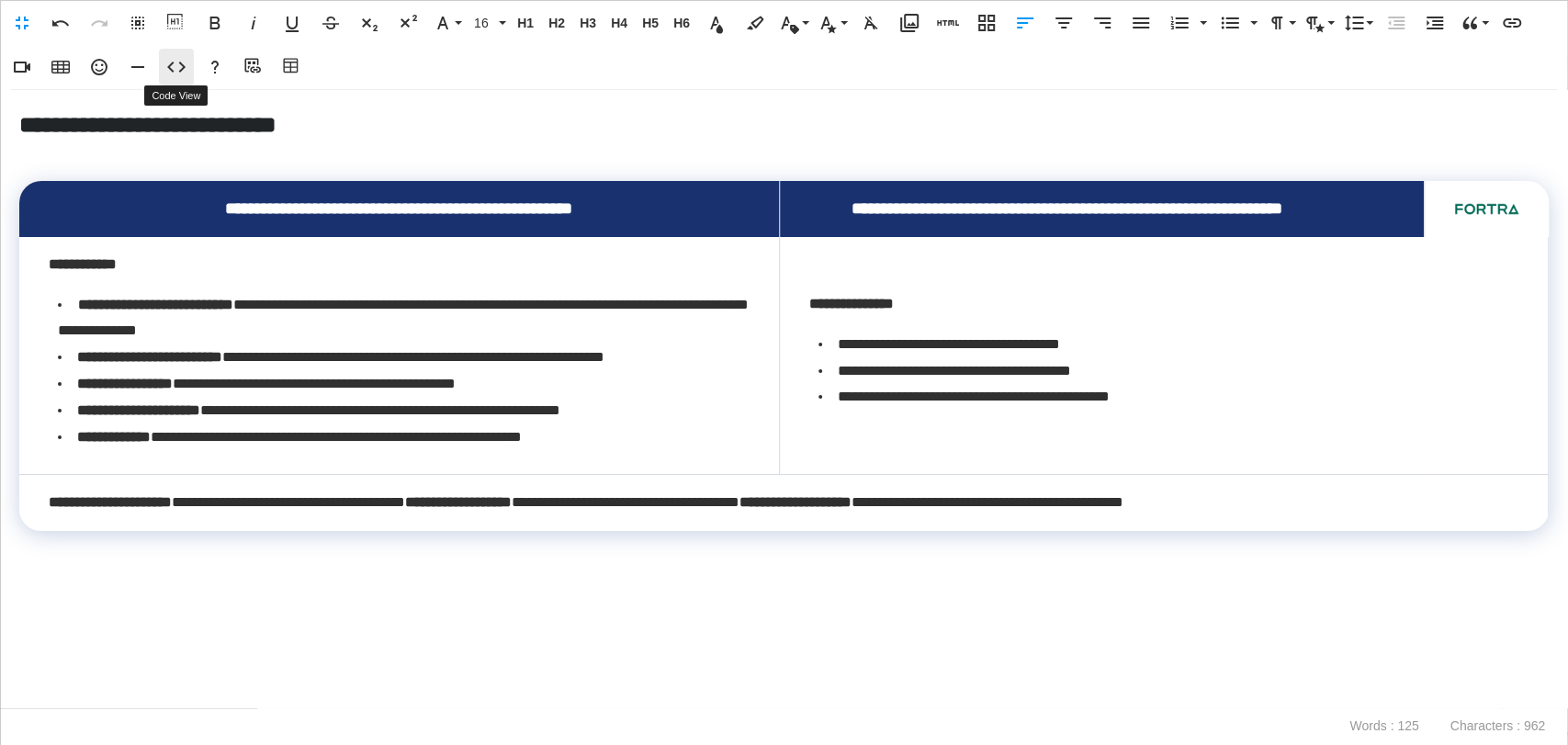 click 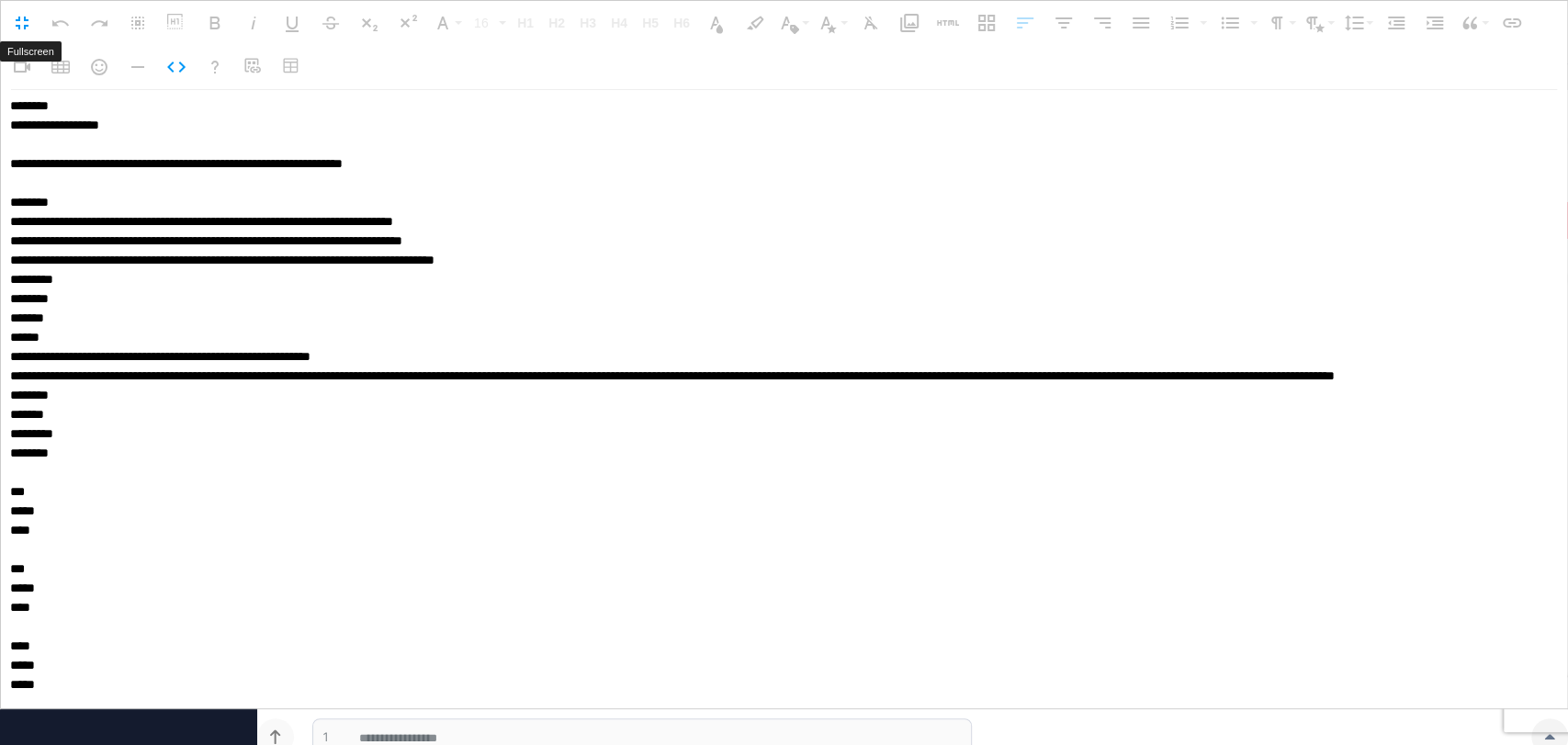 scroll, scrollTop: 0, scrollLeft: 0, axis: both 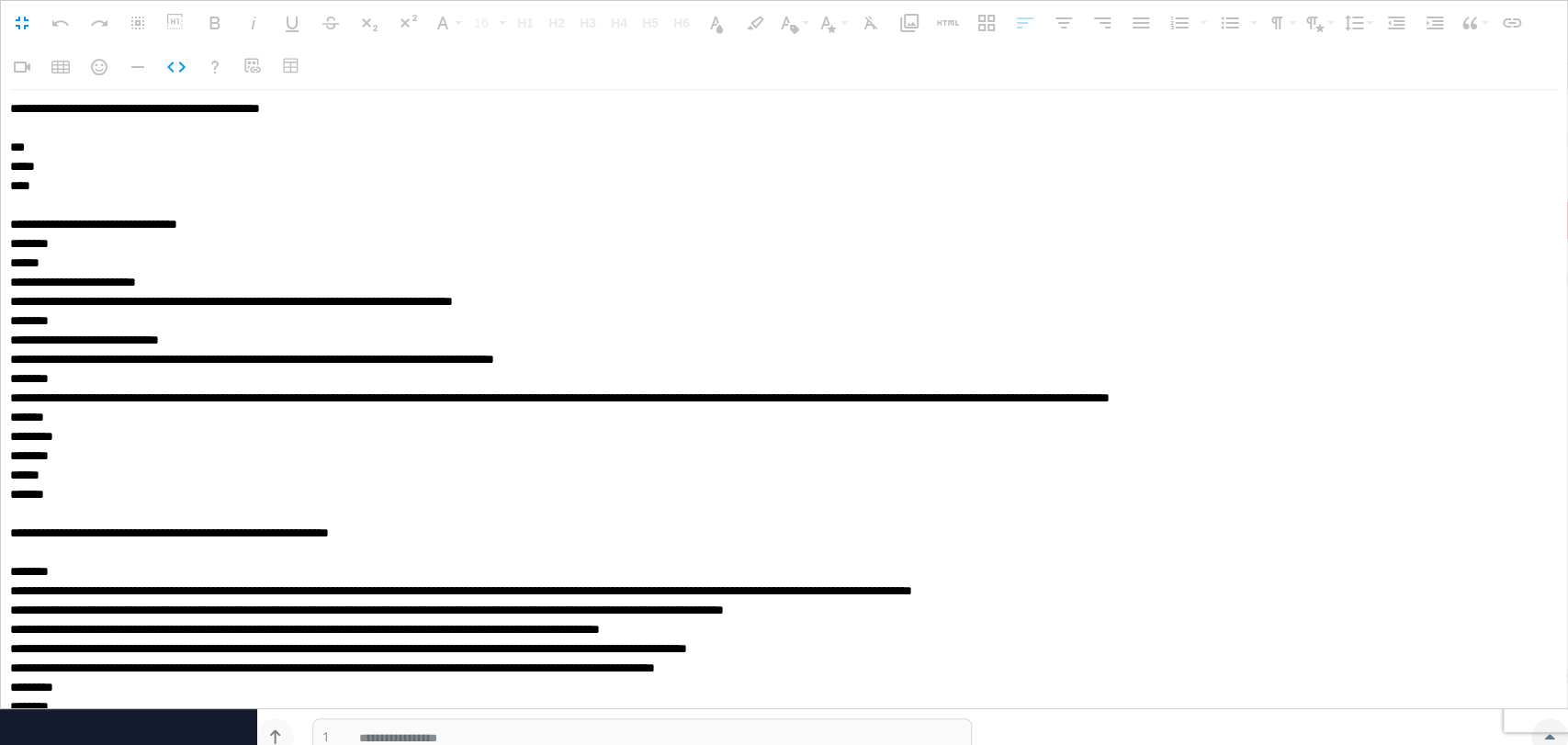 drag, startPoint x: 93, startPoint y: 555, endPoint x: 5, endPoint y: 166, distance: 398.82954 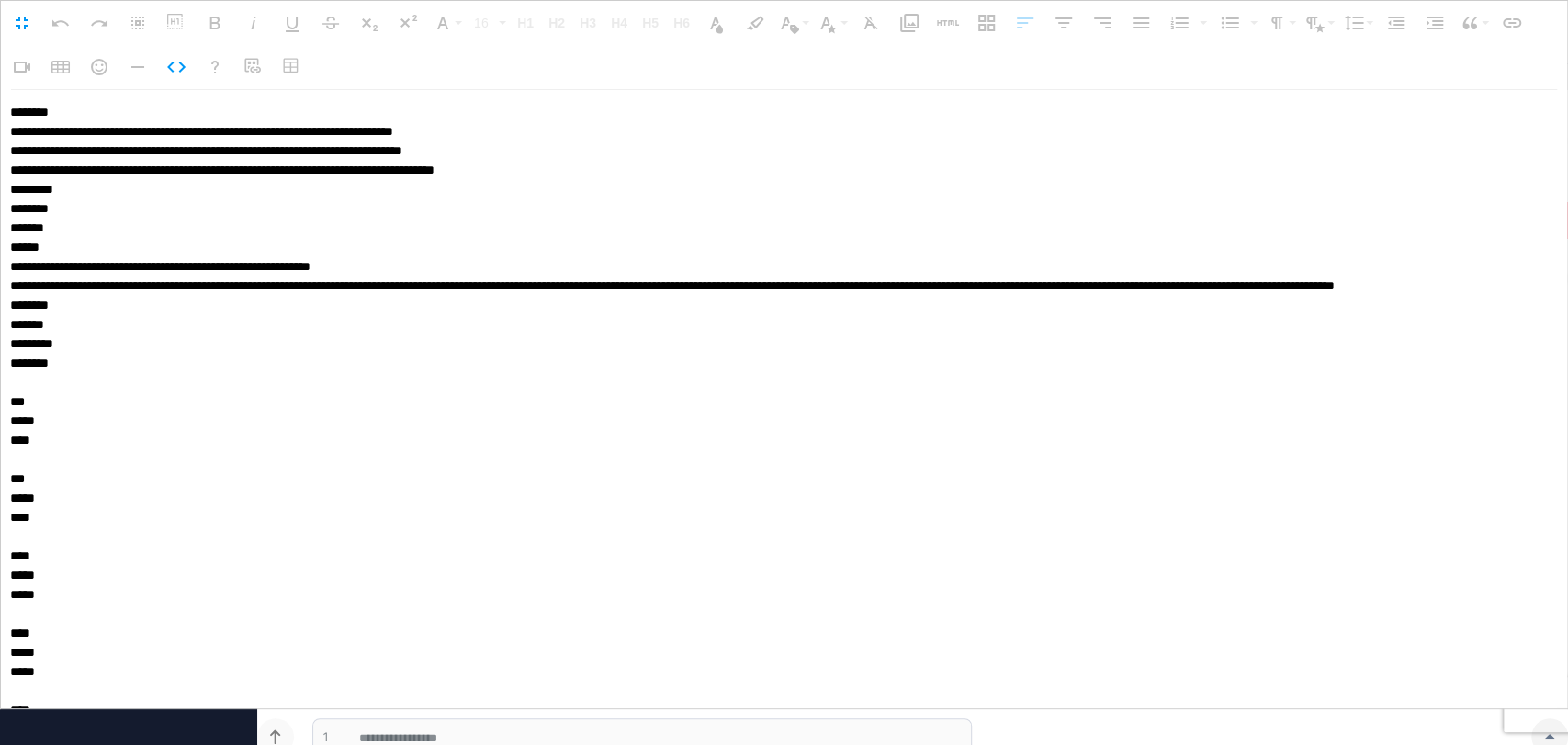 scroll, scrollTop: 714, scrollLeft: 0, axis: vertical 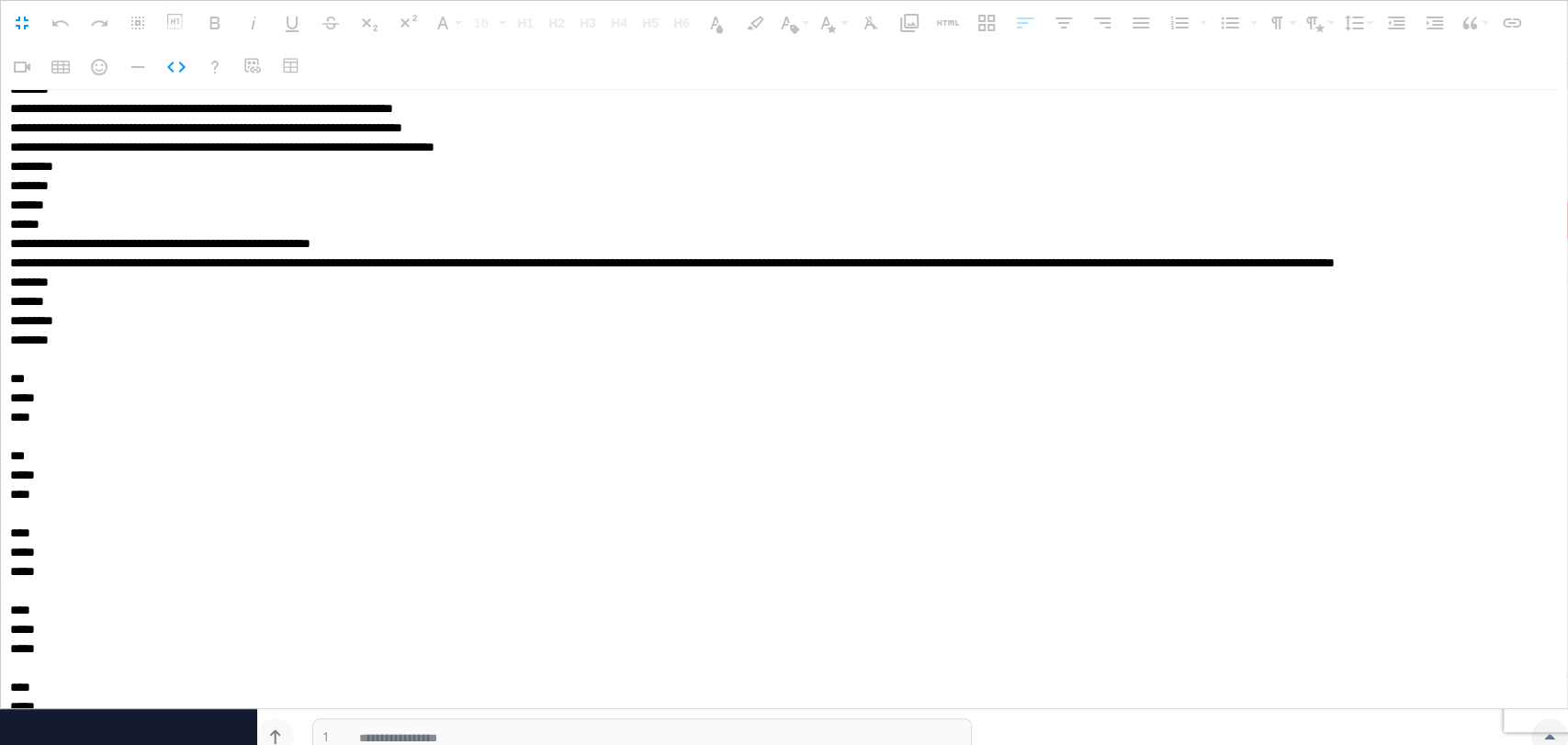 click at bounding box center [778, 399] 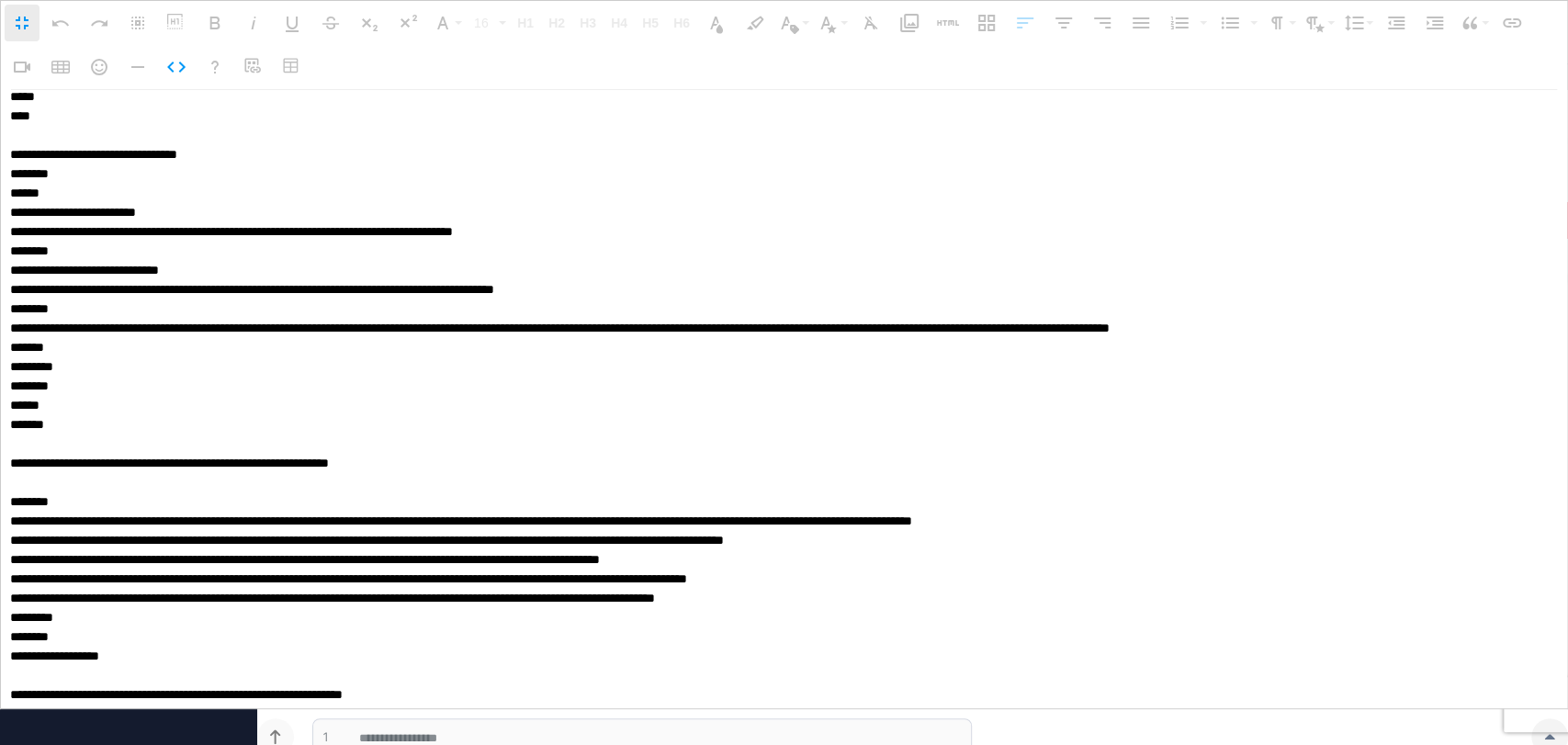 scroll, scrollTop: 0, scrollLeft: 0, axis: both 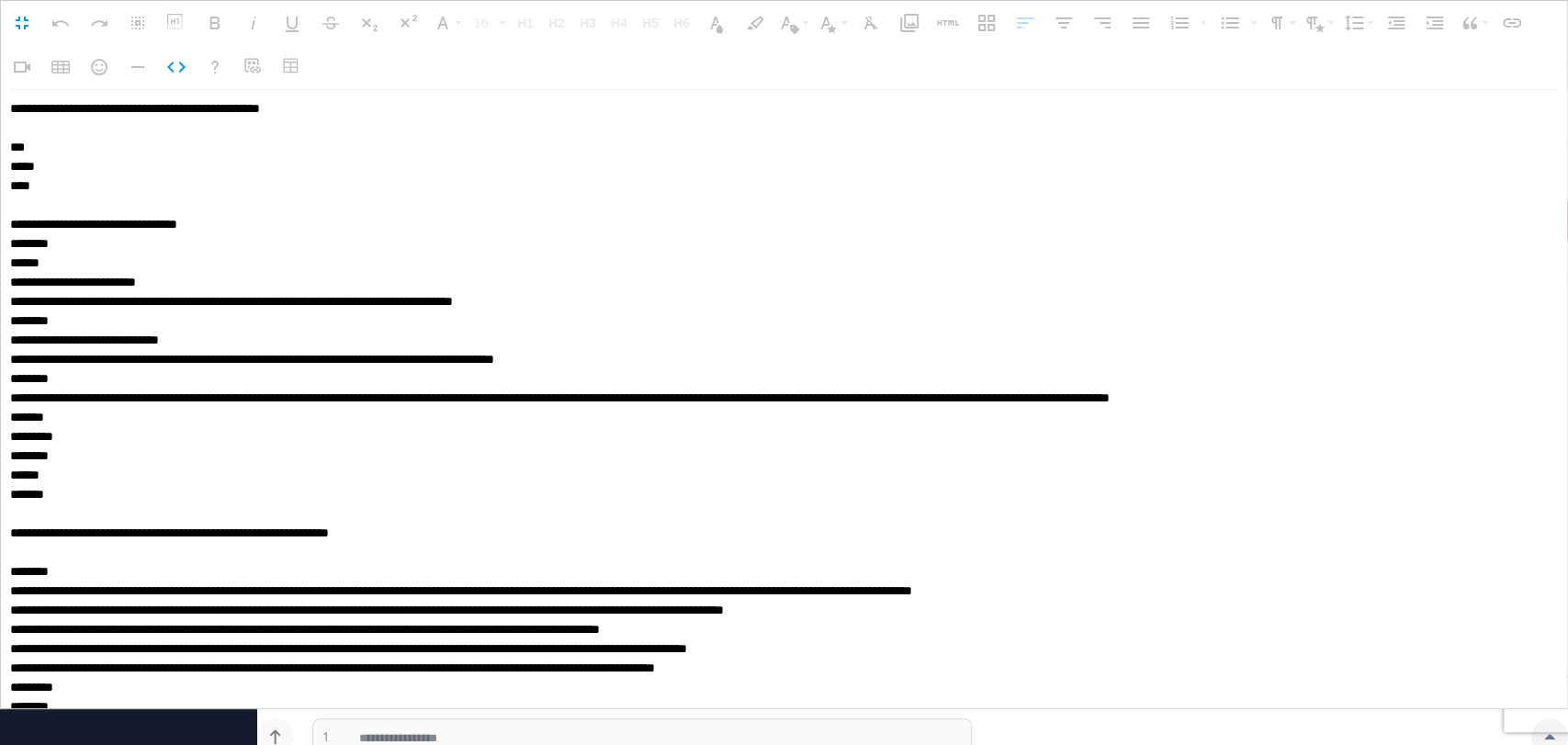 drag, startPoint x: 85, startPoint y: 449, endPoint x: 29, endPoint y: 164, distance: 290.4497 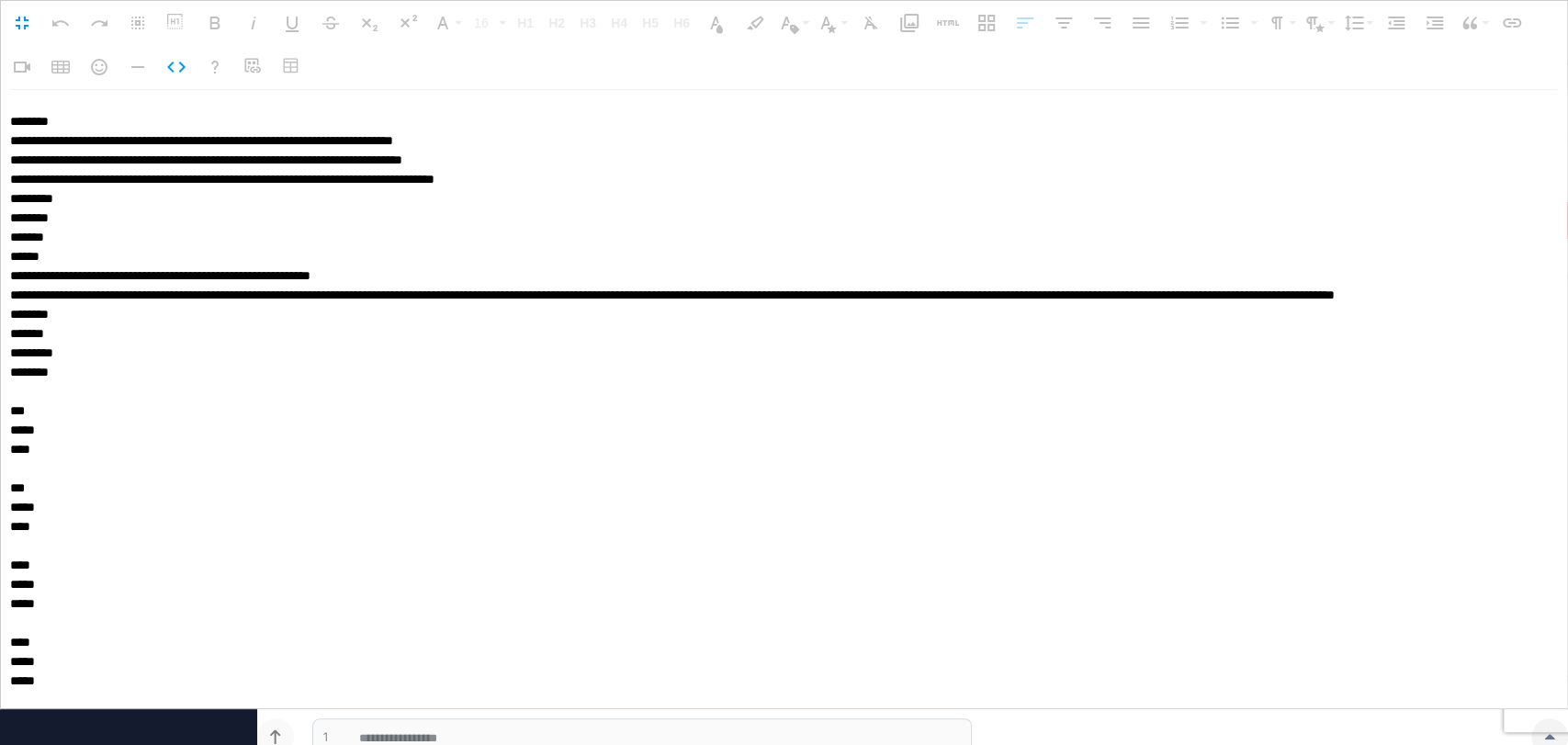 scroll, scrollTop: 714, scrollLeft: 0, axis: vertical 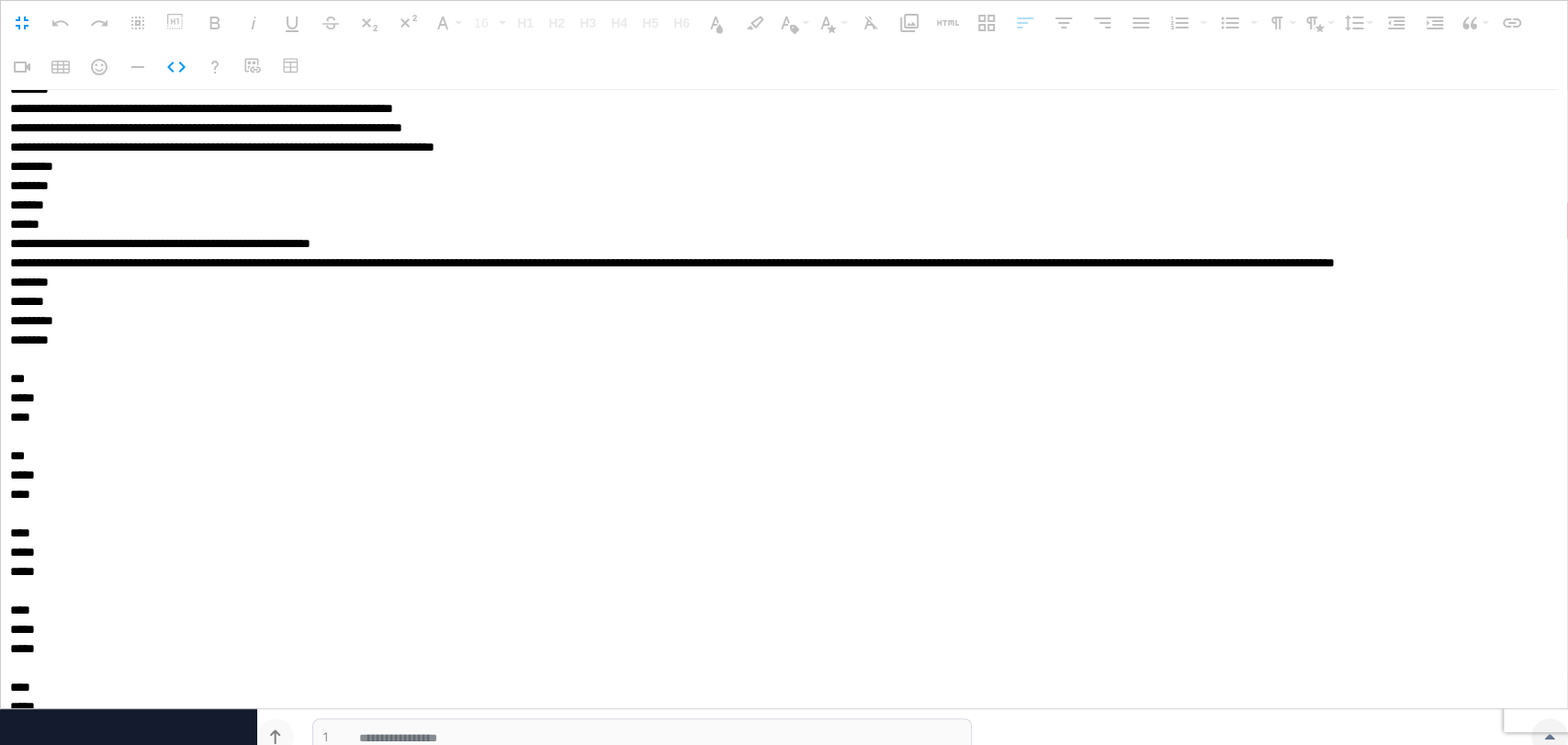 click at bounding box center [778, 399] 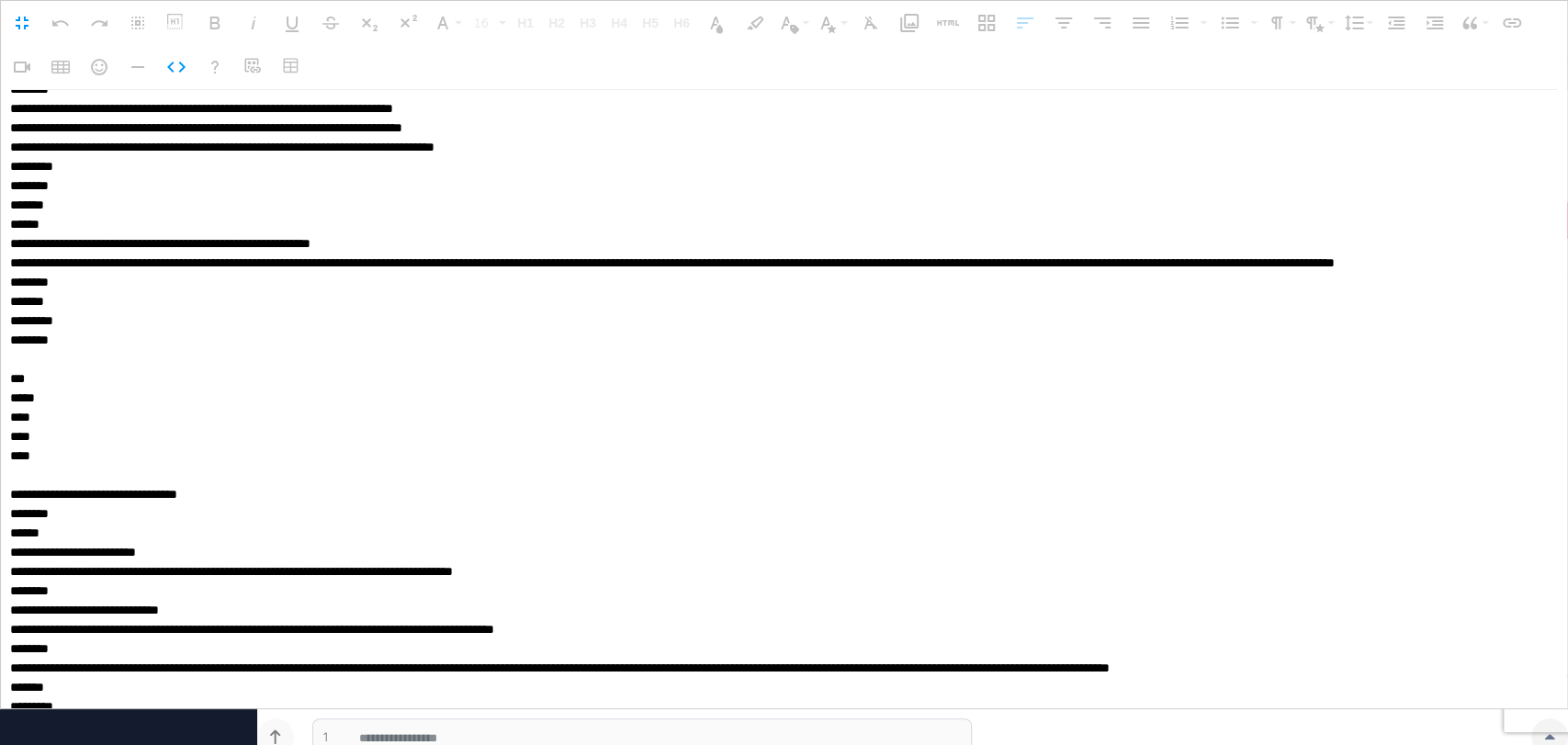 scroll, scrollTop: 1530, scrollLeft: 0, axis: vertical 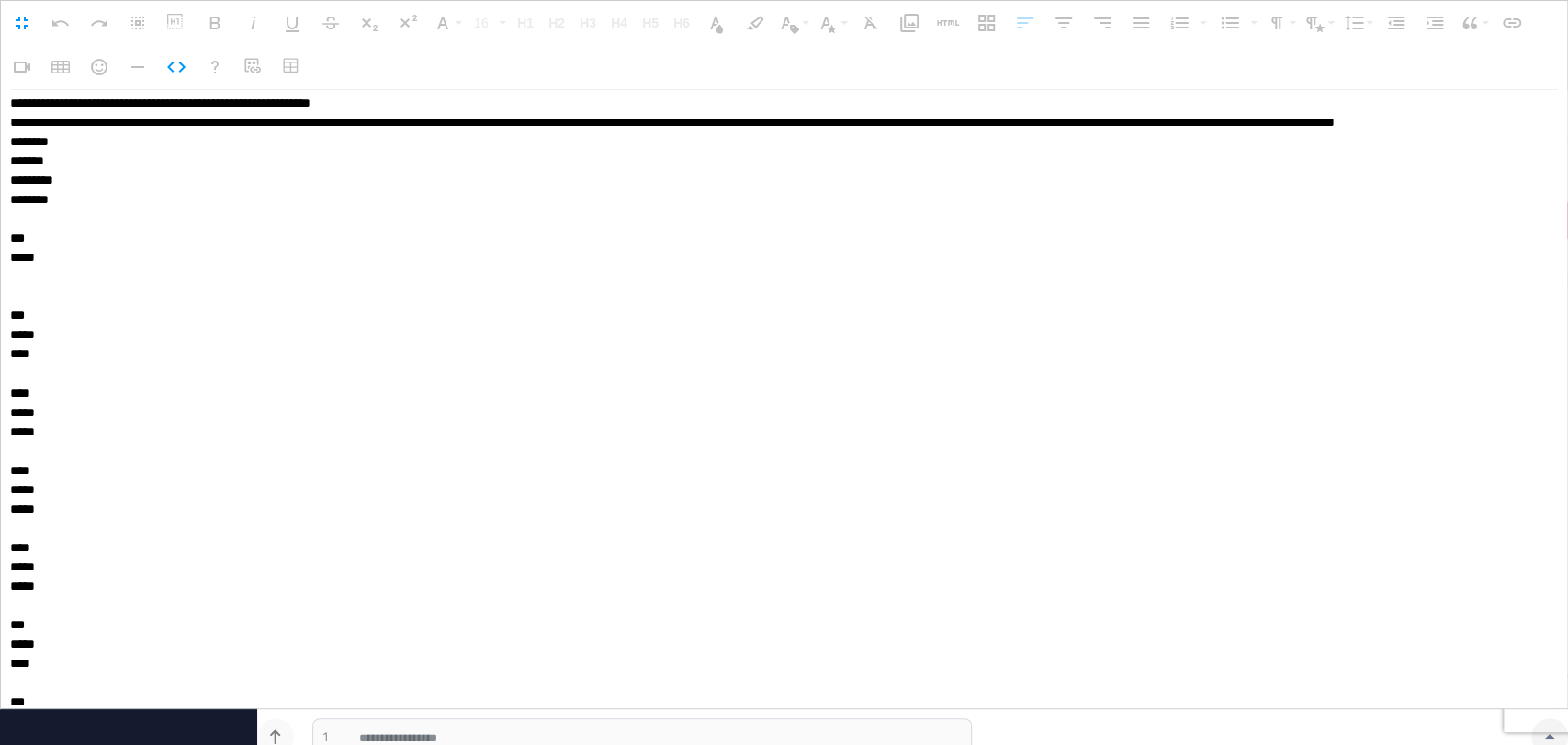 type on "**********" 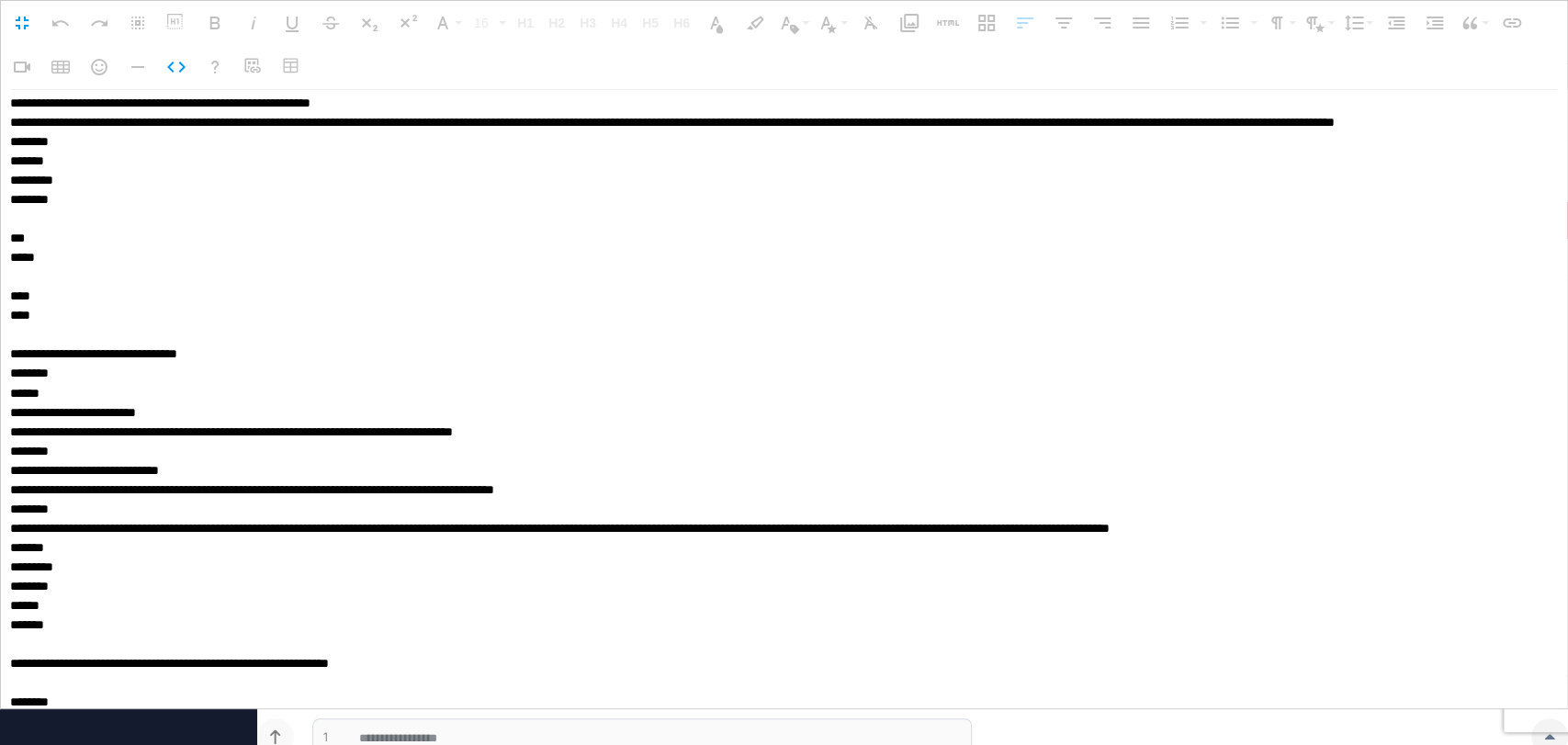 scroll, scrollTop: 7780, scrollLeft: 0, axis: vertical 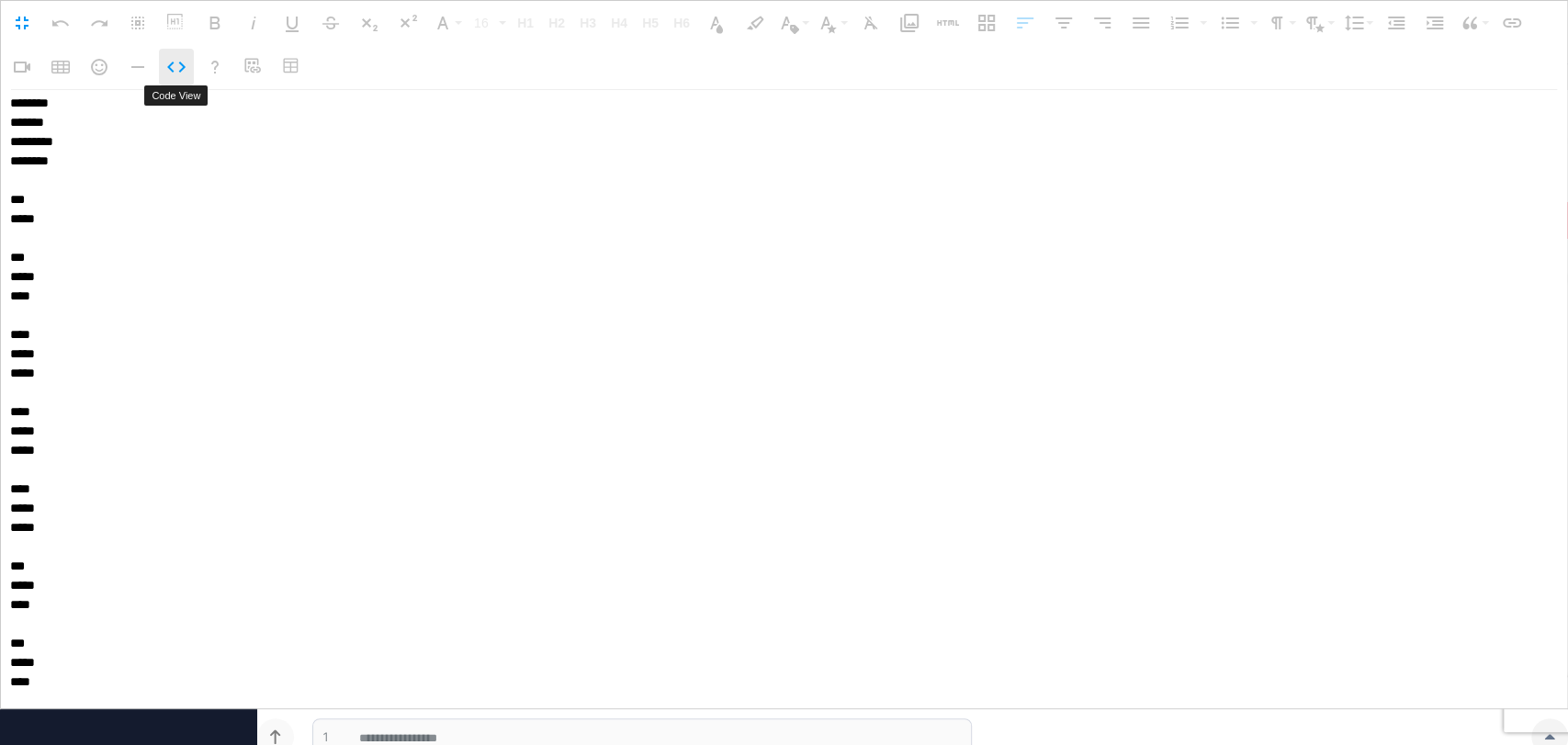 click 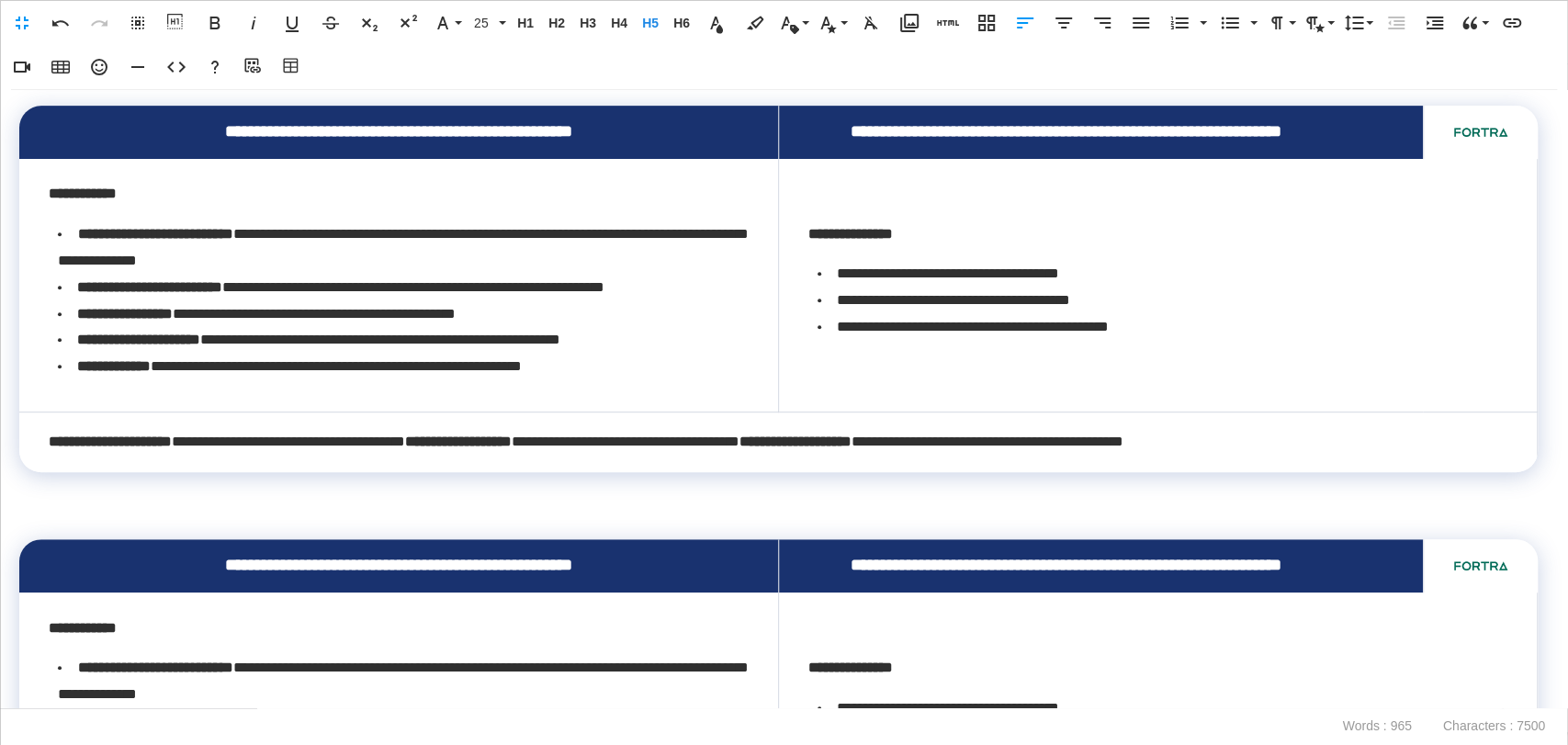 scroll, scrollTop: 0, scrollLeft: 0, axis: both 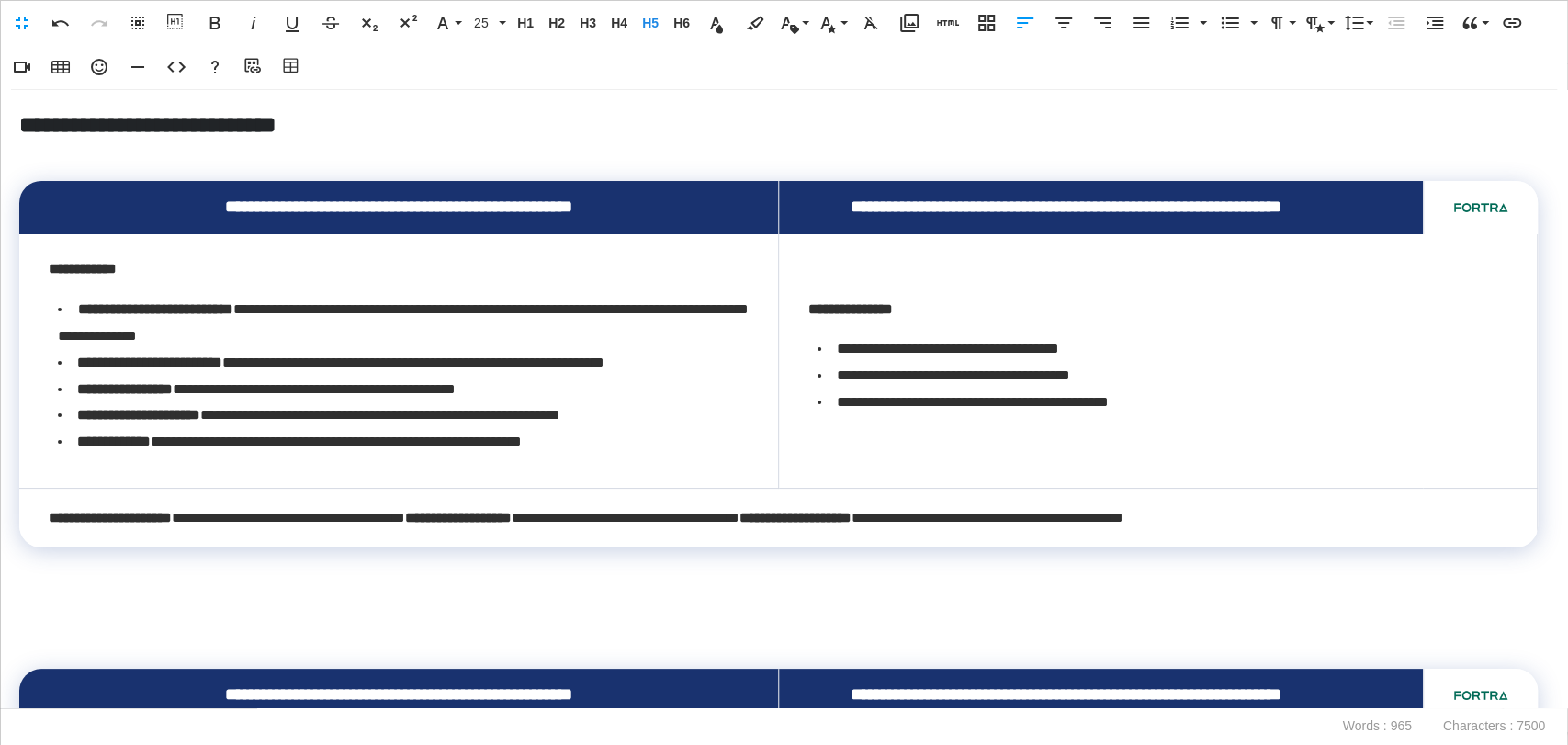 click on "**********" at bounding box center [784, 399] 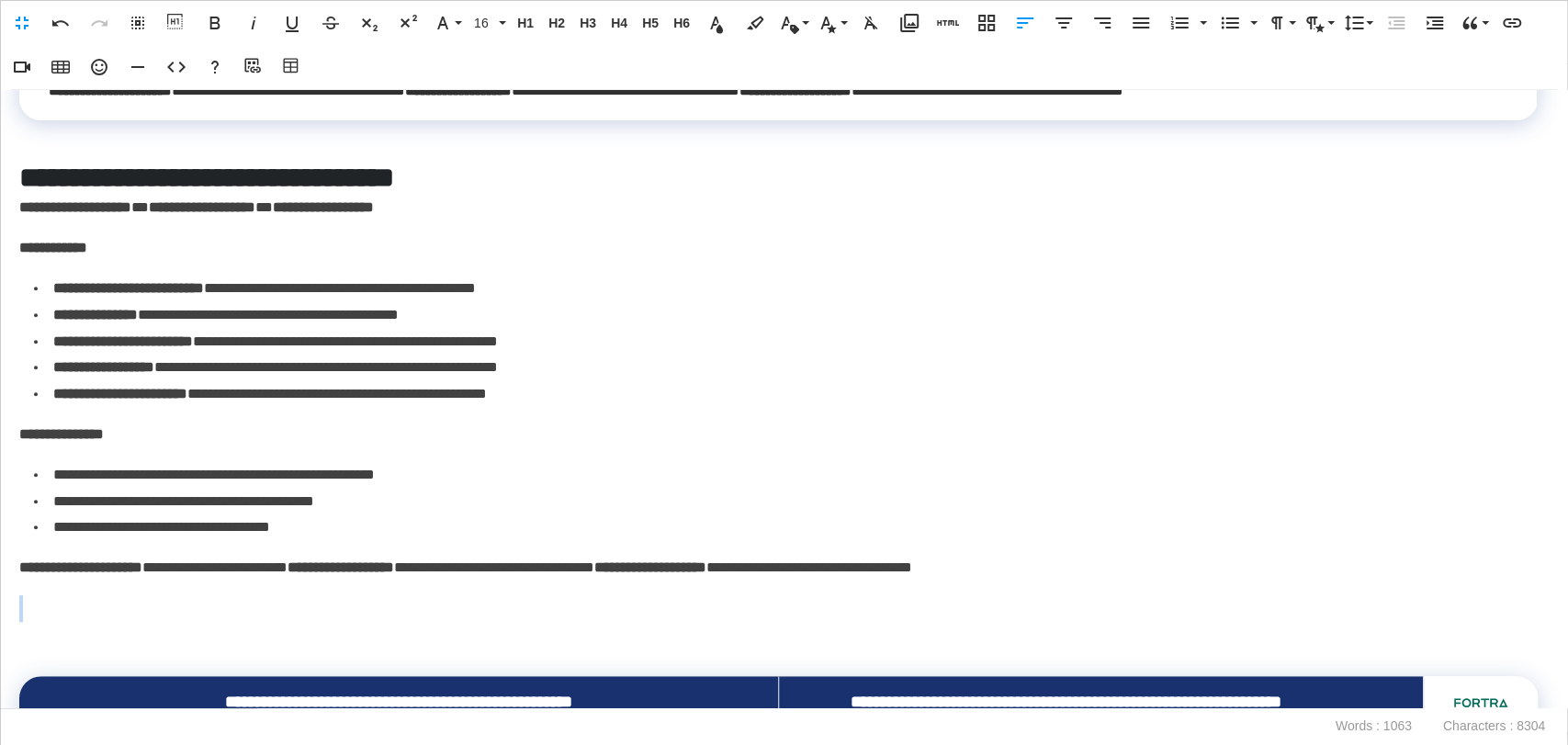 scroll, scrollTop: 438, scrollLeft: 0, axis: vertical 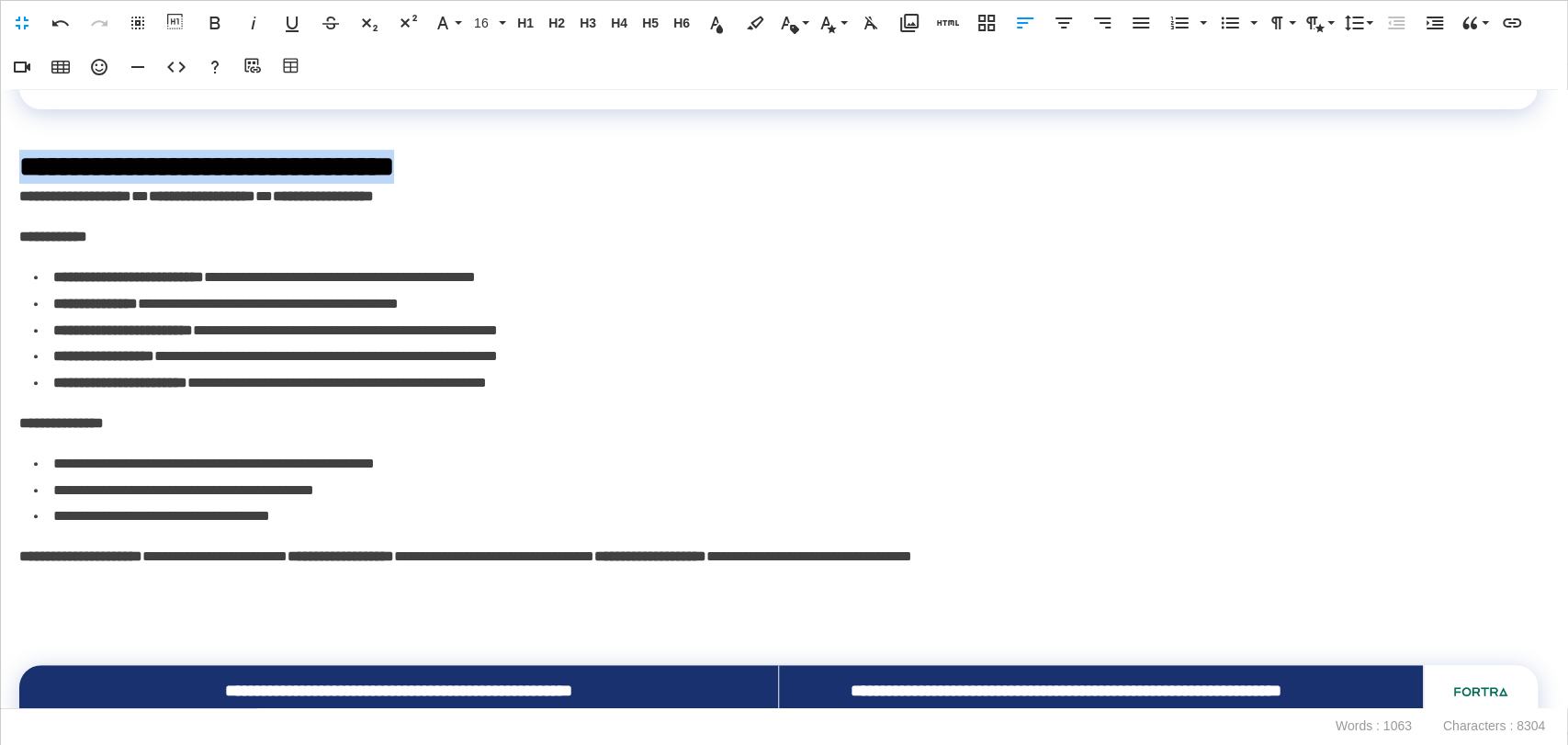 drag, startPoint x: 410, startPoint y: 164, endPoint x: 0, endPoint y: 160, distance: 410.01951 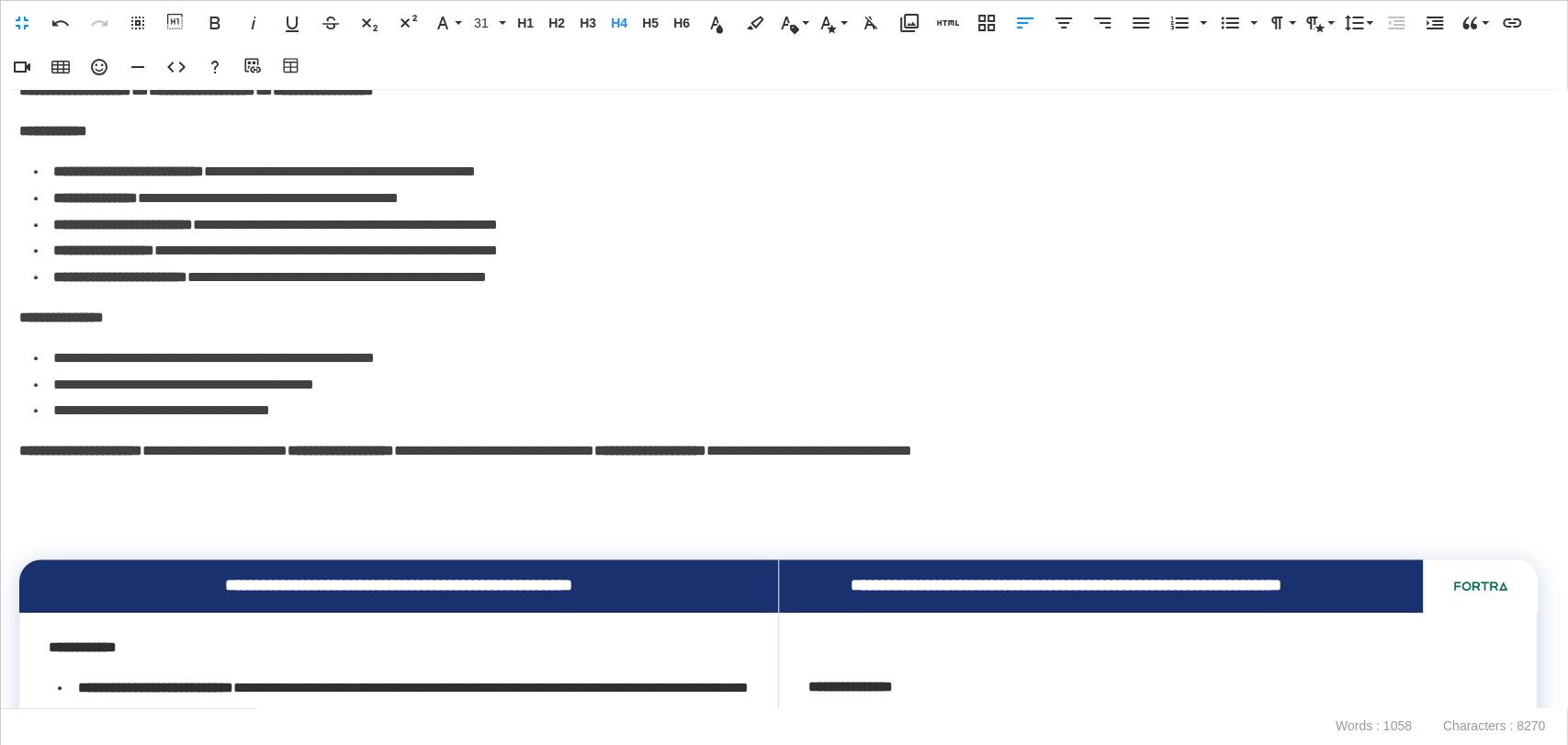 scroll, scrollTop: 642, scrollLeft: 0, axis: vertical 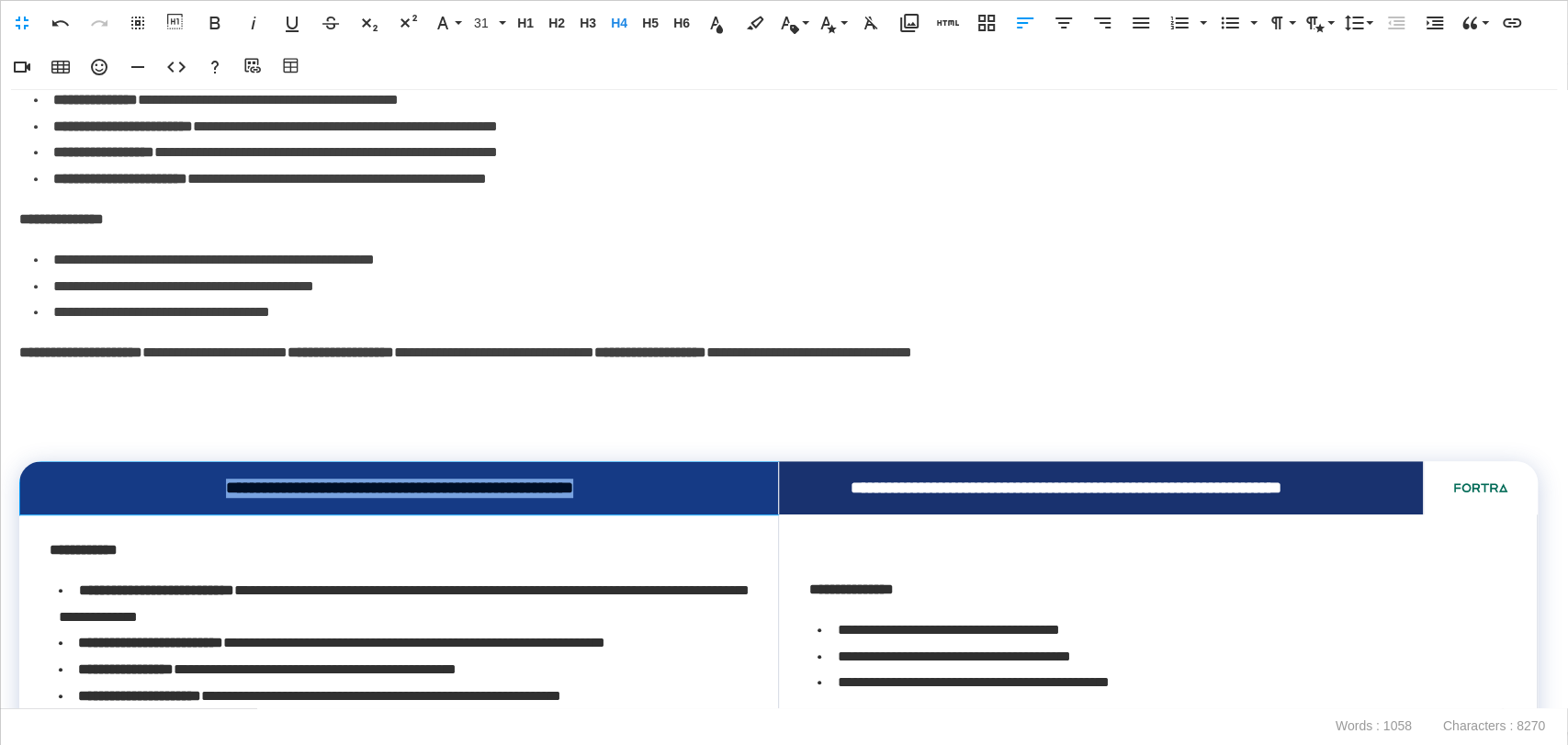 drag, startPoint x: 580, startPoint y: 491, endPoint x: 379, endPoint y: 503, distance: 201.35789 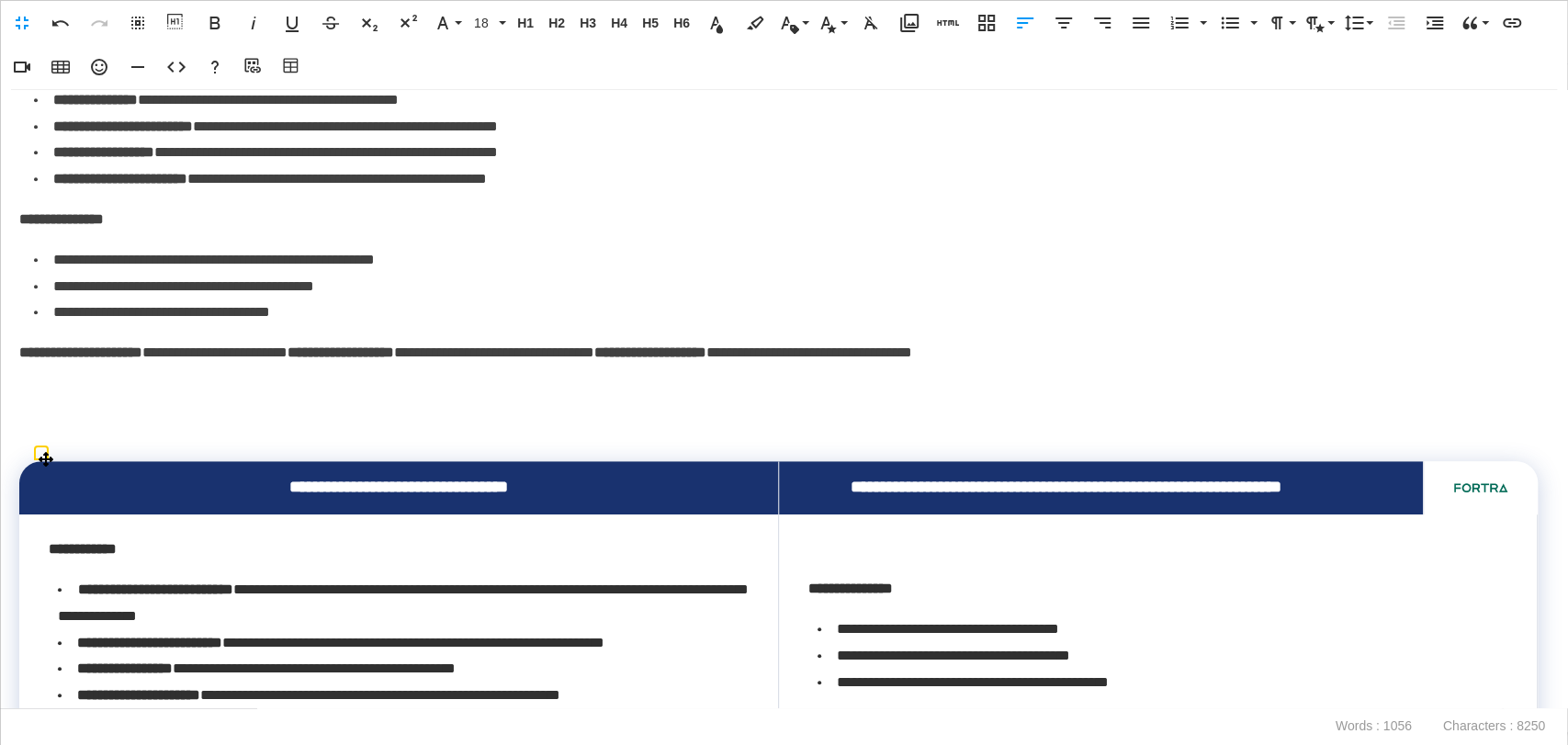 scroll, scrollTop: 0, scrollLeft: 7, axis: horizontal 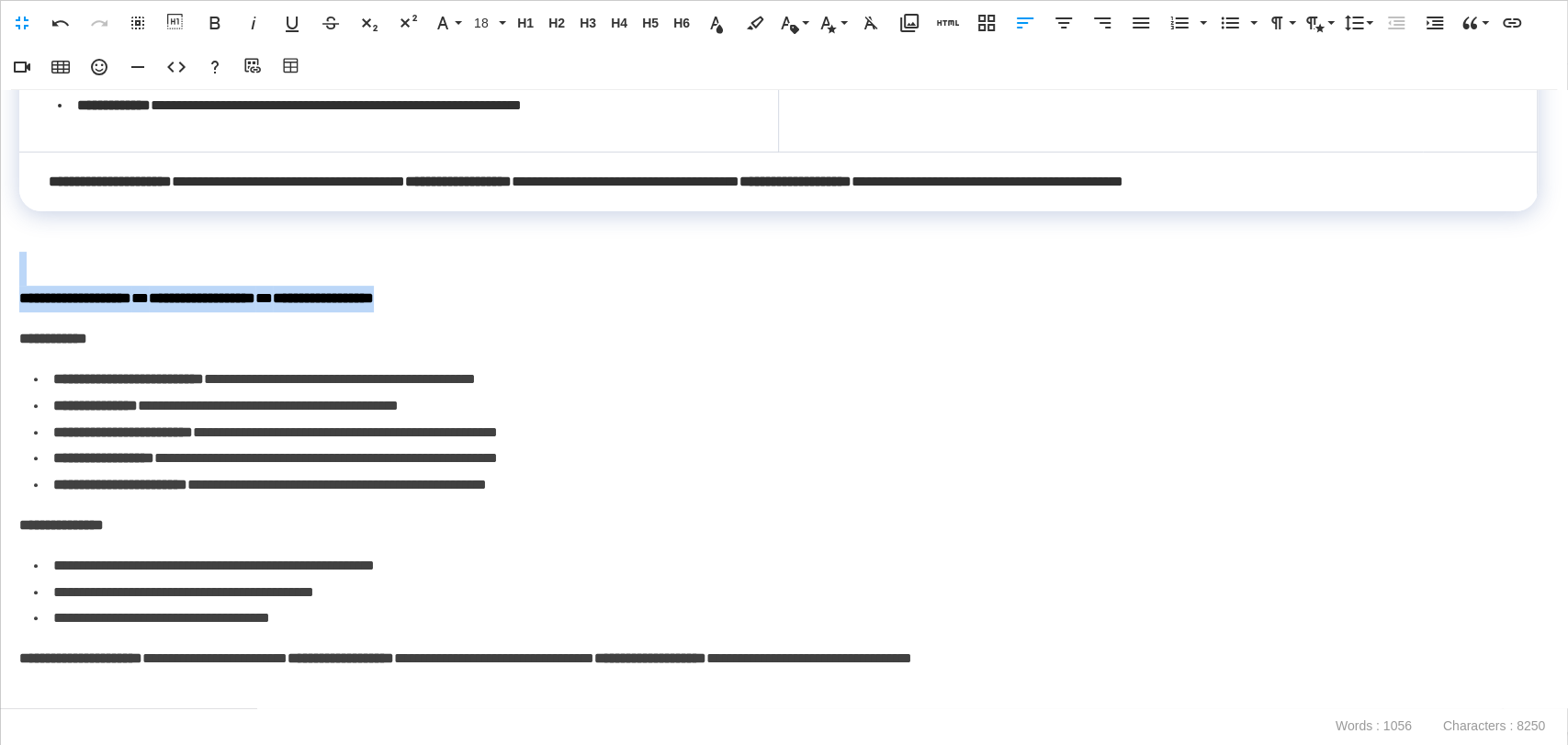 drag, startPoint x: 417, startPoint y: 296, endPoint x: 0, endPoint y: 277, distance: 417.4326 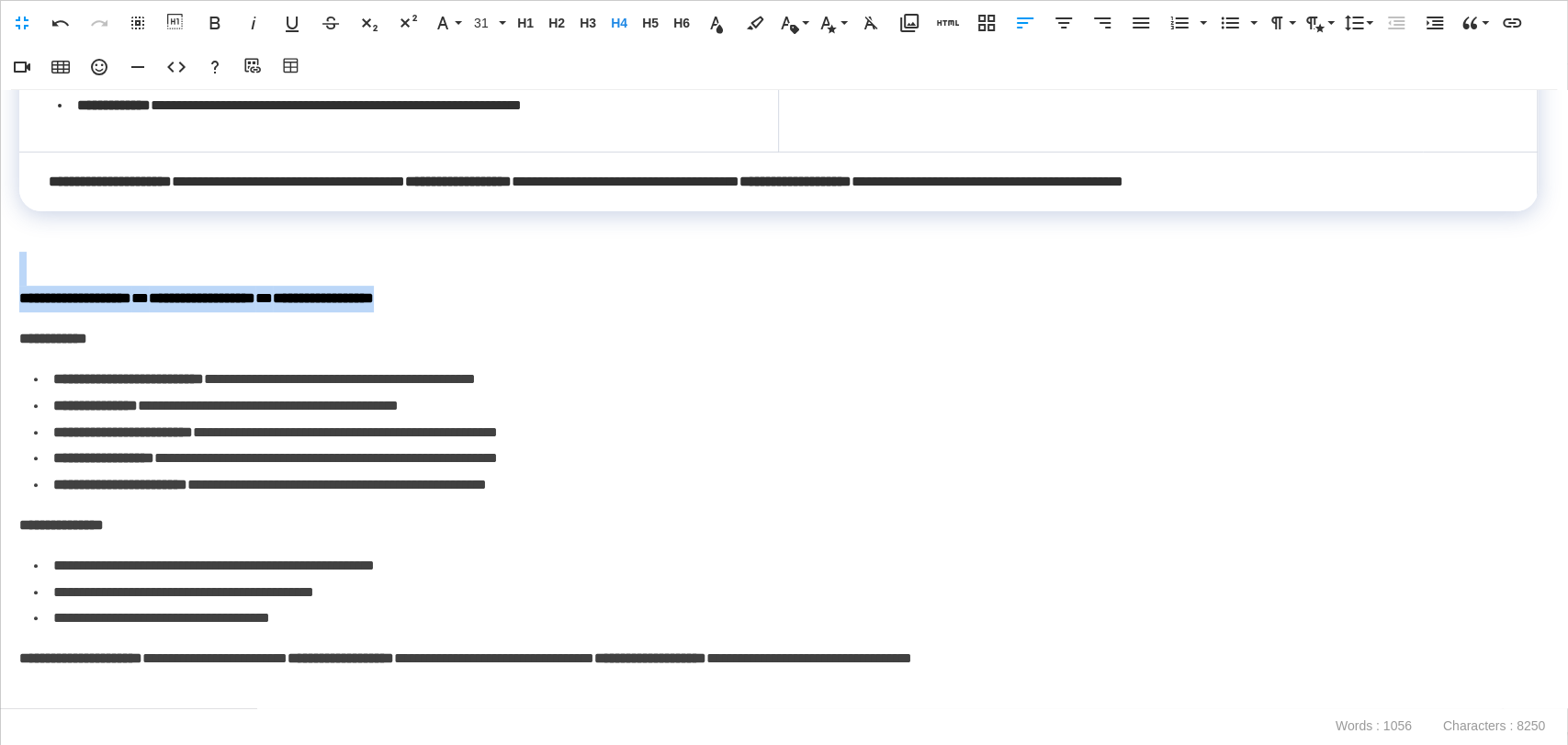 click on "**********" at bounding box center (323, 298) 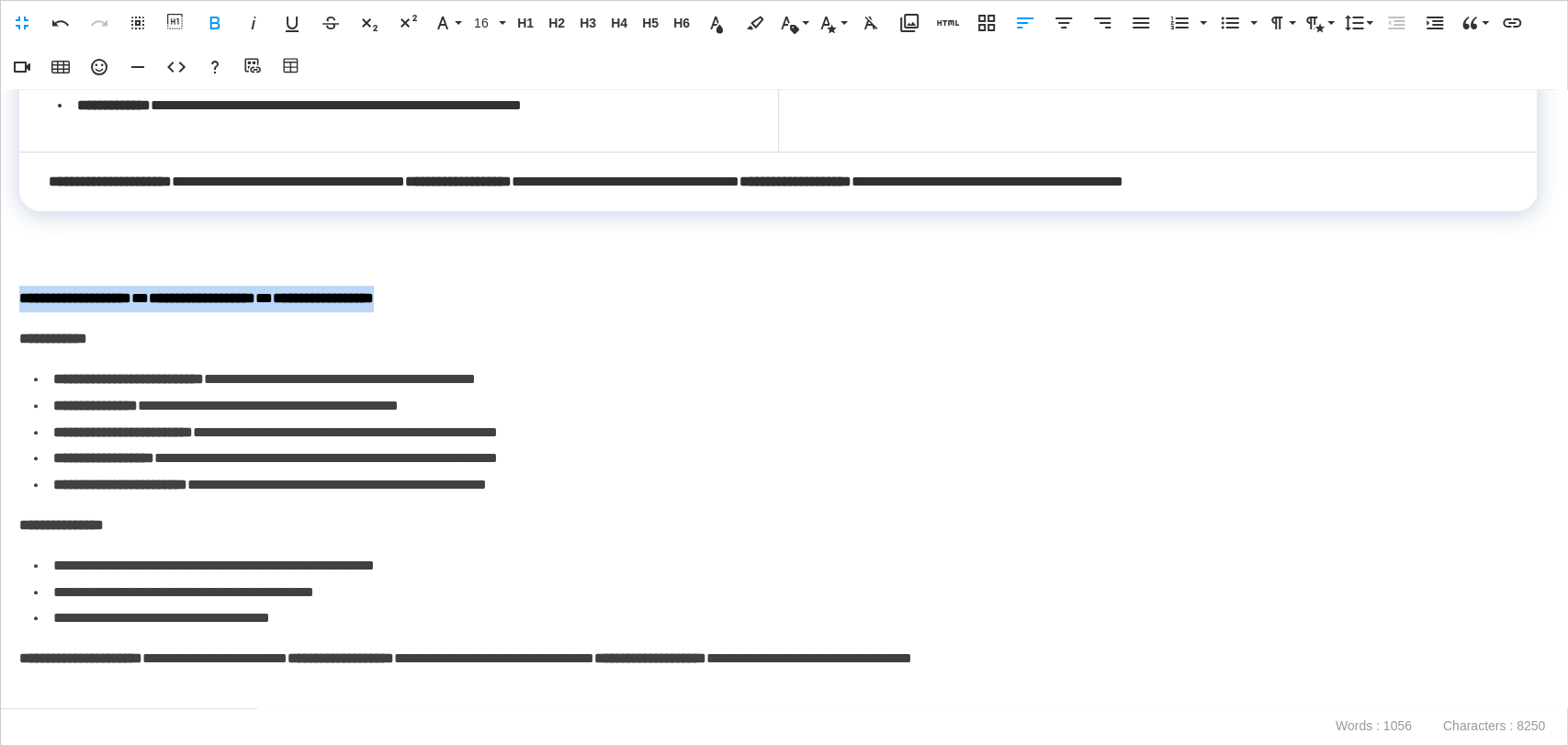 drag, startPoint x: 457, startPoint y: 288, endPoint x: 0, endPoint y: 290, distance: 457.00438 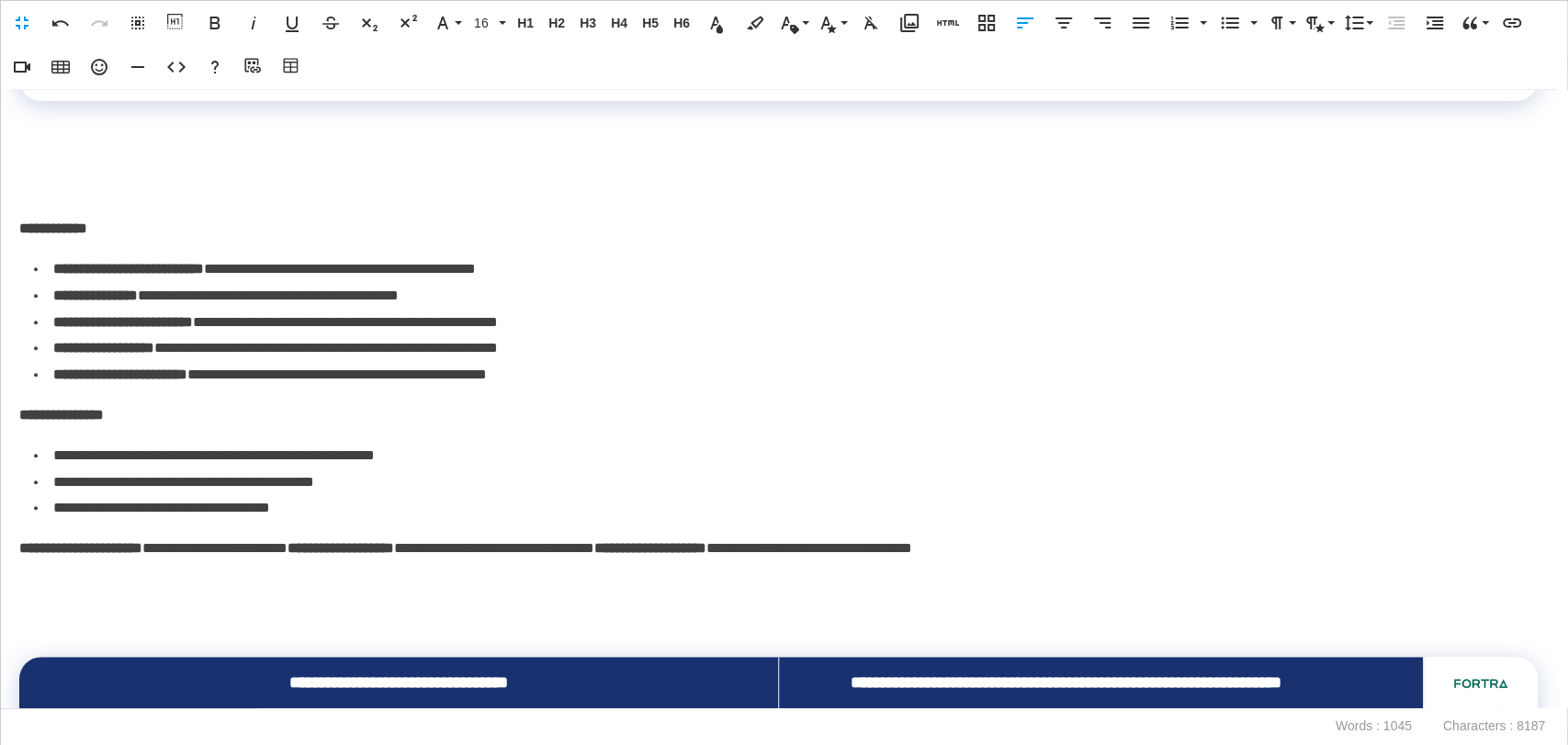 scroll, scrollTop: 642, scrollLeft: 0, axis: vertical 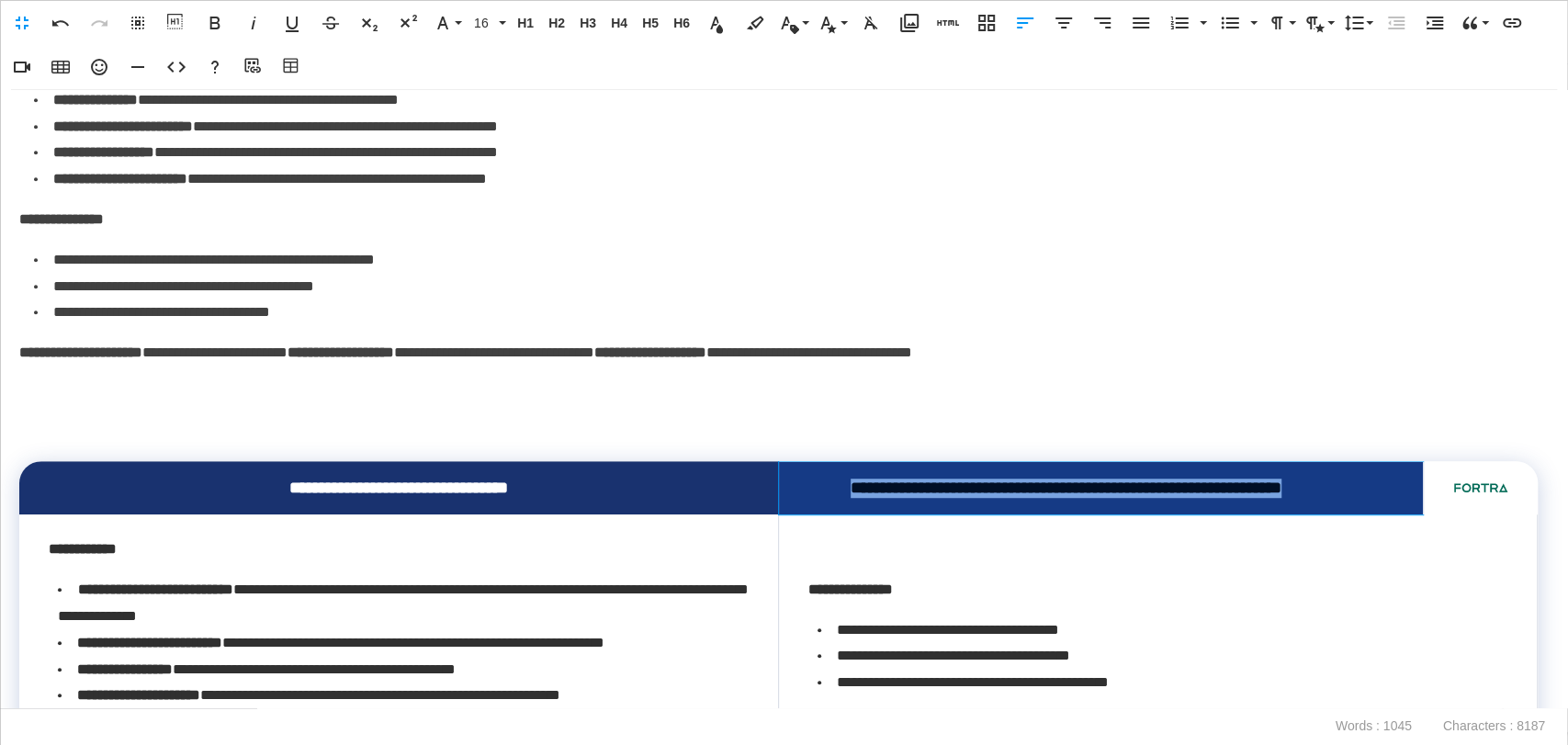 drag, startPoint x: 1322, startPoint y: 497, endPoint x: 868, endPoint y: 489, distance: 454.07048 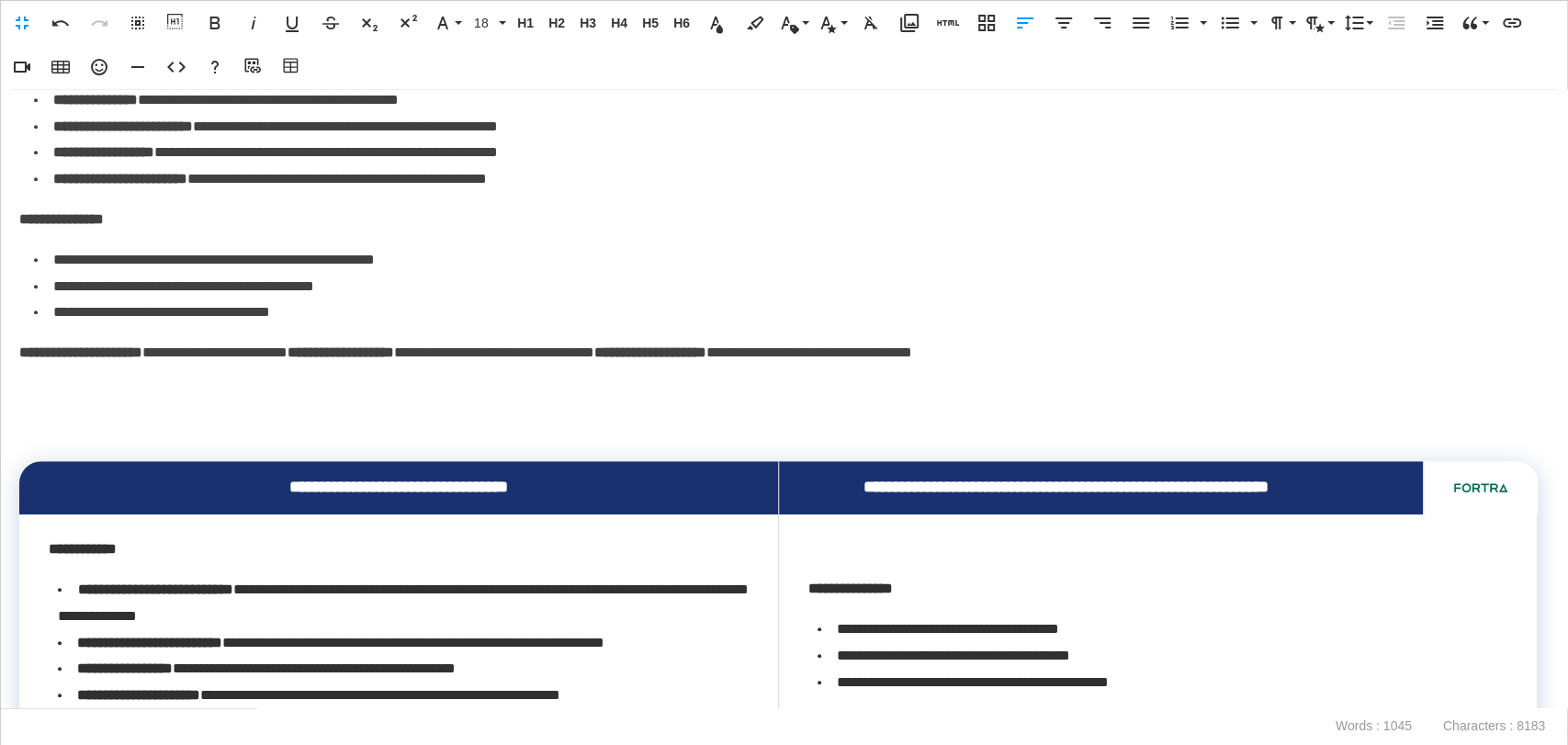 scroll, scrollTop: 344, scrollLeft: 7, axis: both 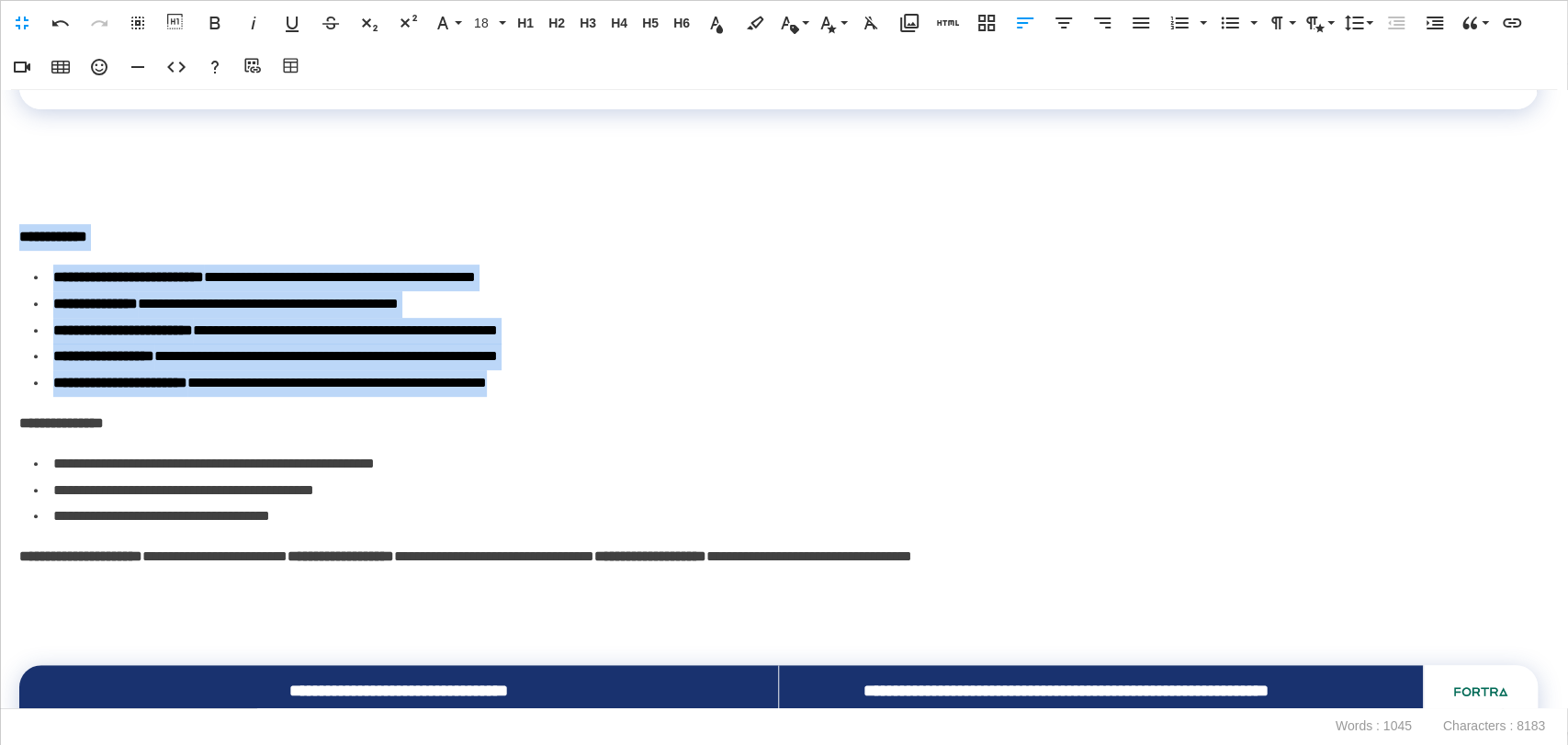 drag, startPoint x: 650, startPoint y: 394, endPoint x: 0, endPoint y: 240, distance: 667.99401 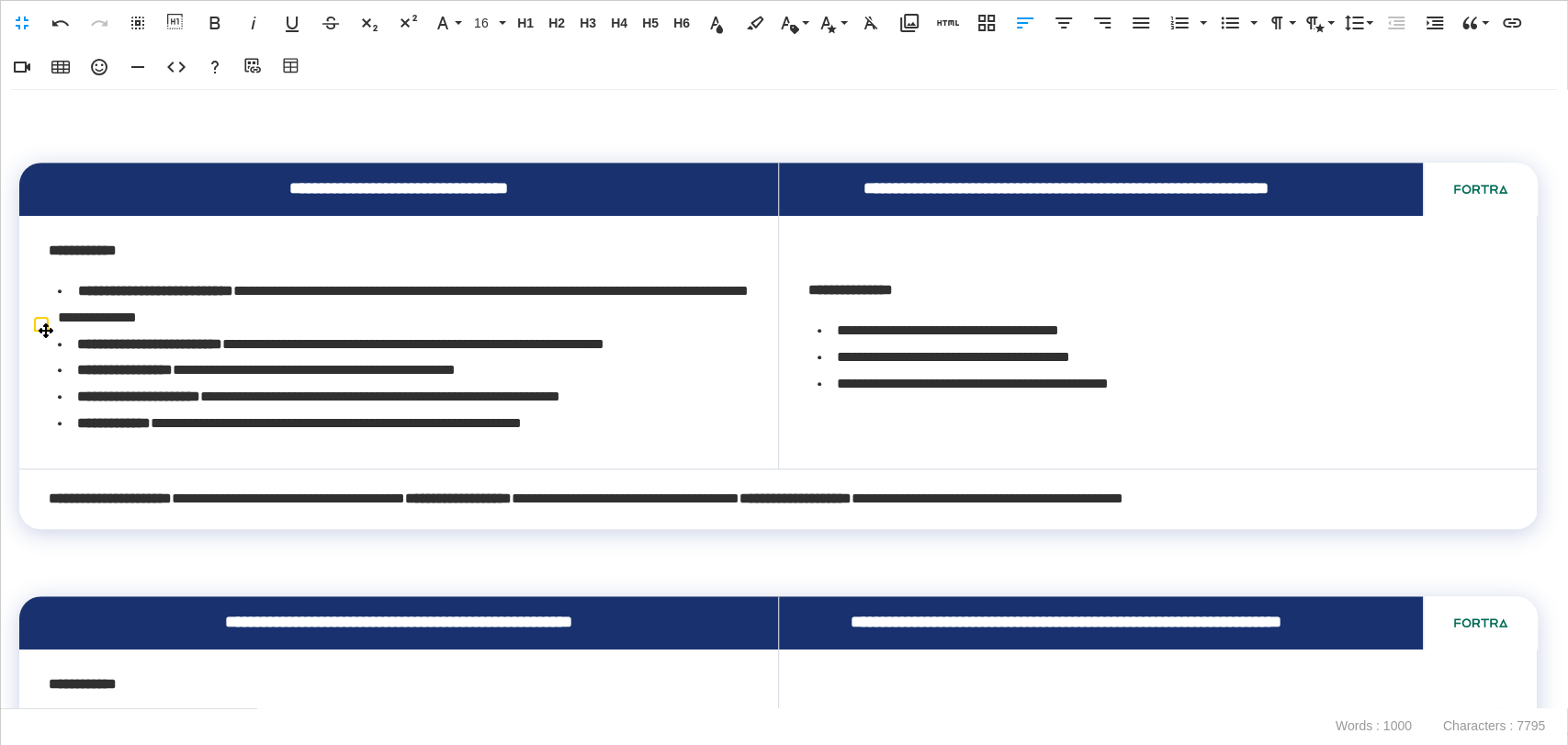 scroll, scrollTop: 846, scrollLeft: 0, axis: vertical 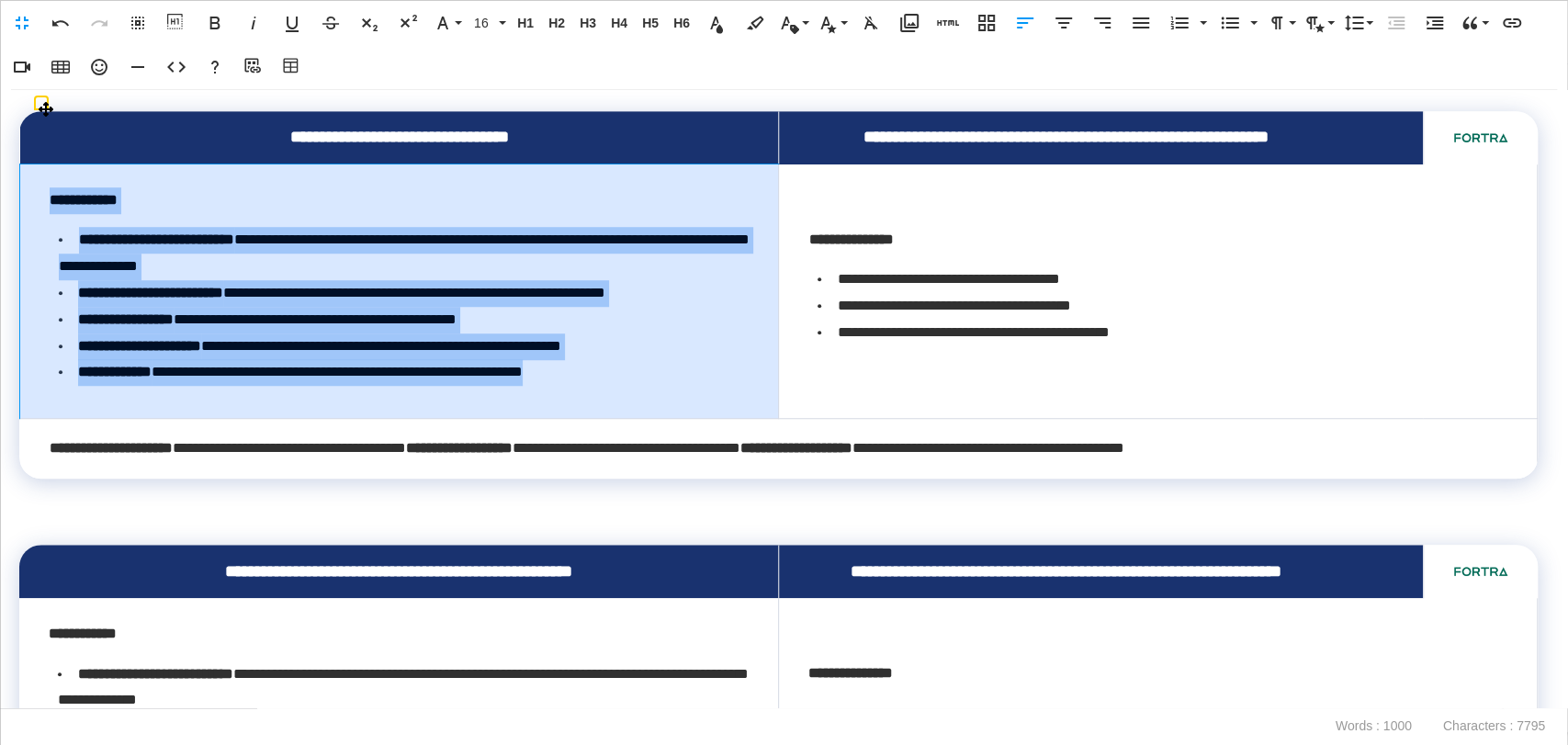 drag, startPoint x: 662, startPoint y: 384, endPoint x: 44, endPoint y: 215, distance: 640.69103 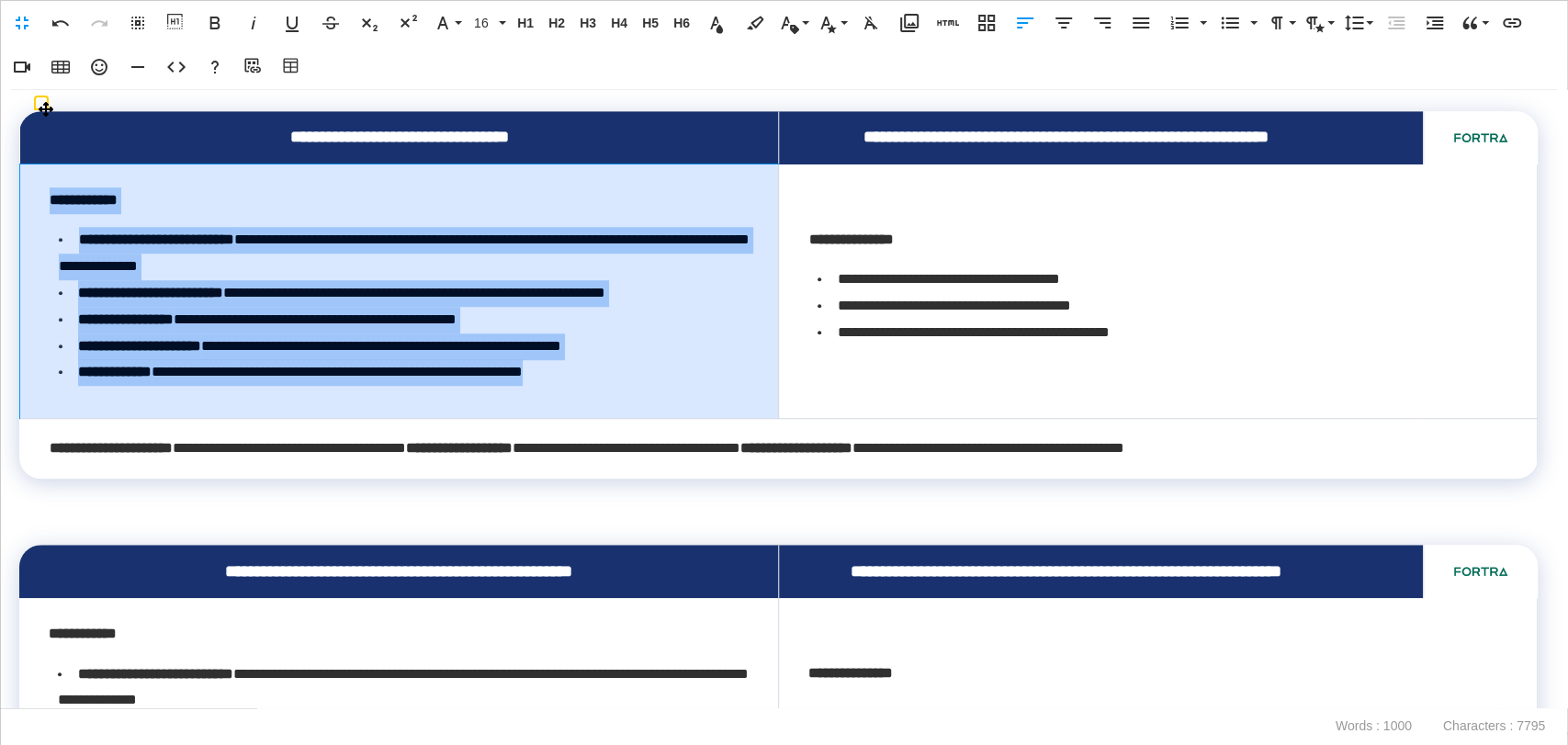 click on "**********" at bounding box center [400, 291] 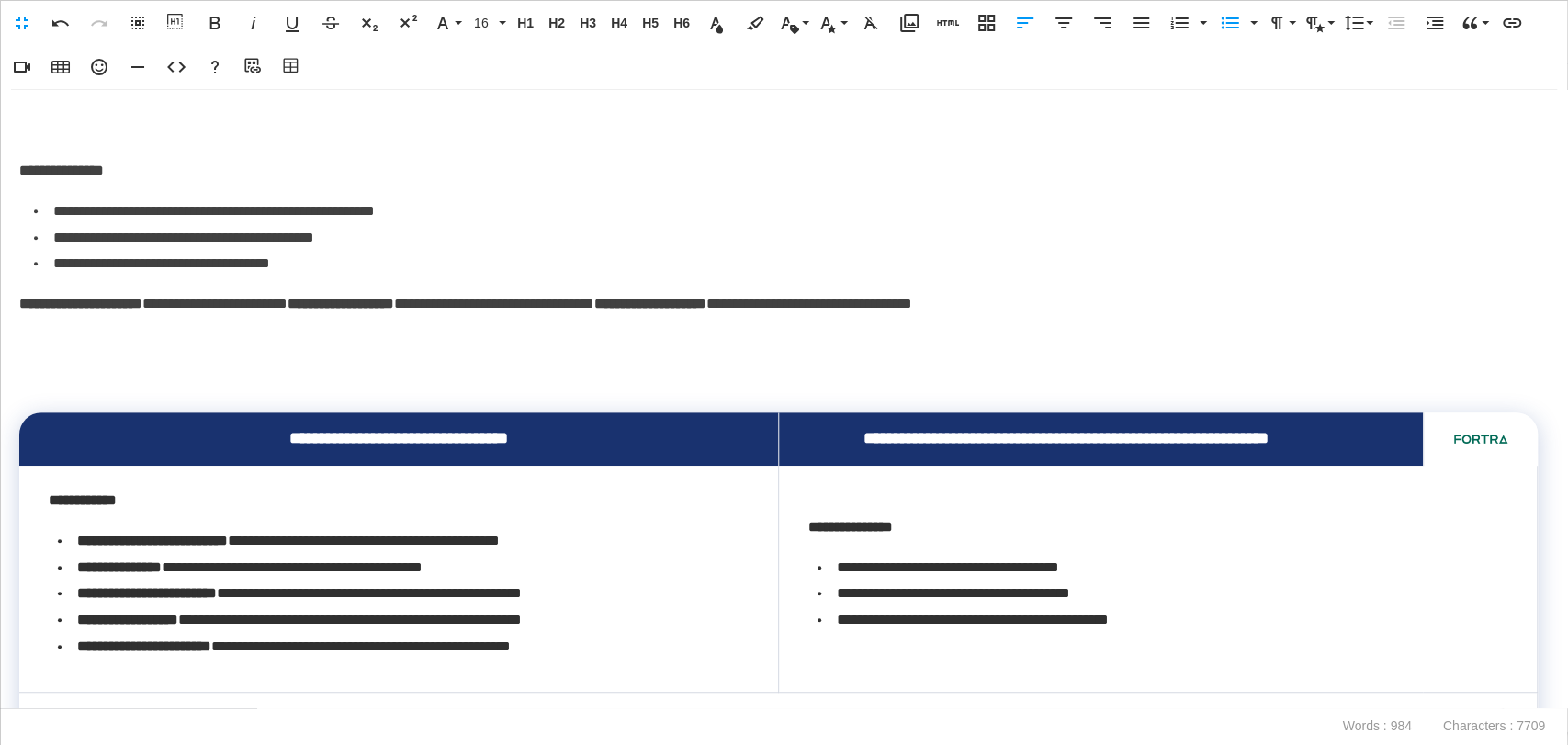scroll, scrollTop: 438, scrollLeft: 0, axis: vertical 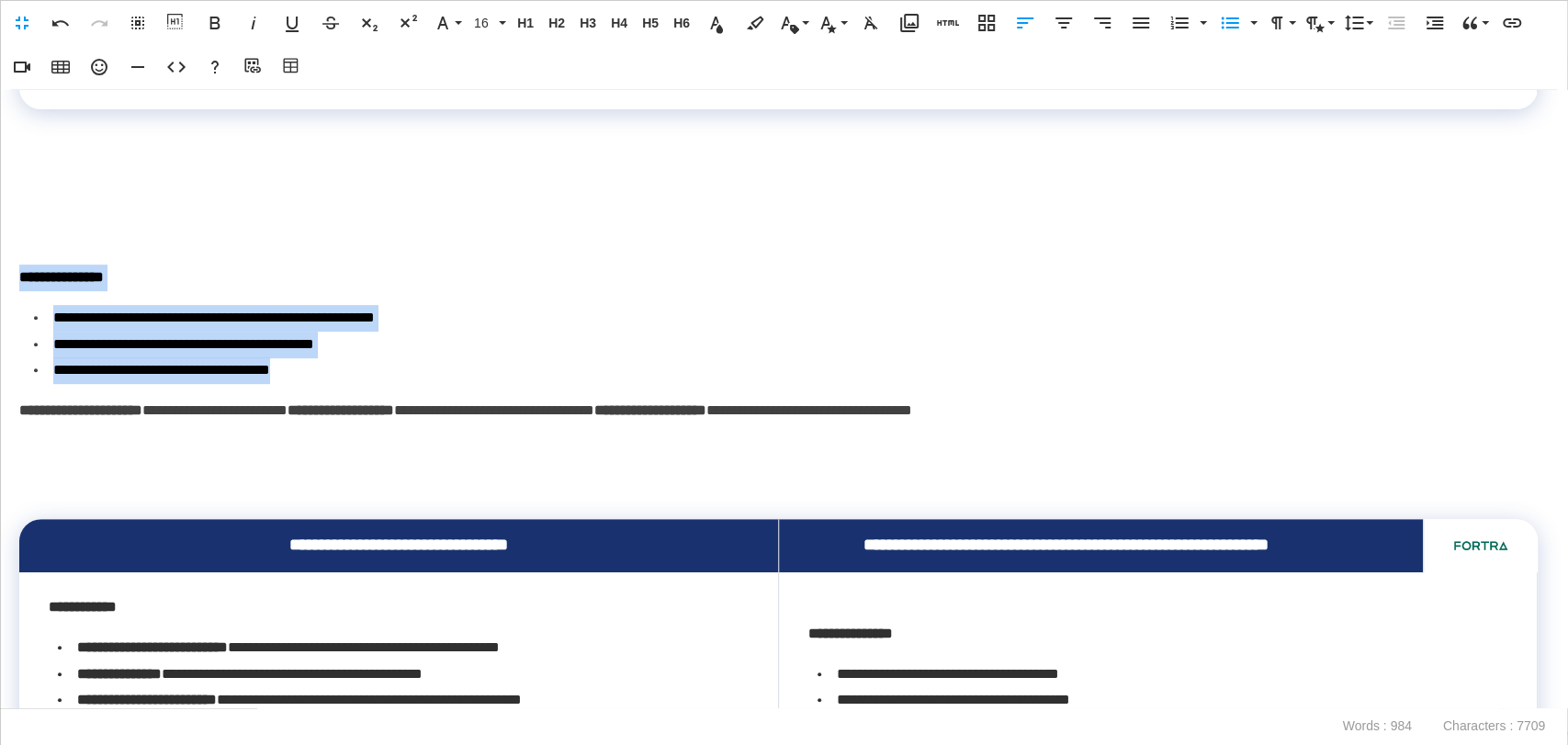drag, startPoint x: 273, startPoint y: 364, endPoint x: 0, endPoint y: 282, distance: 285.04912 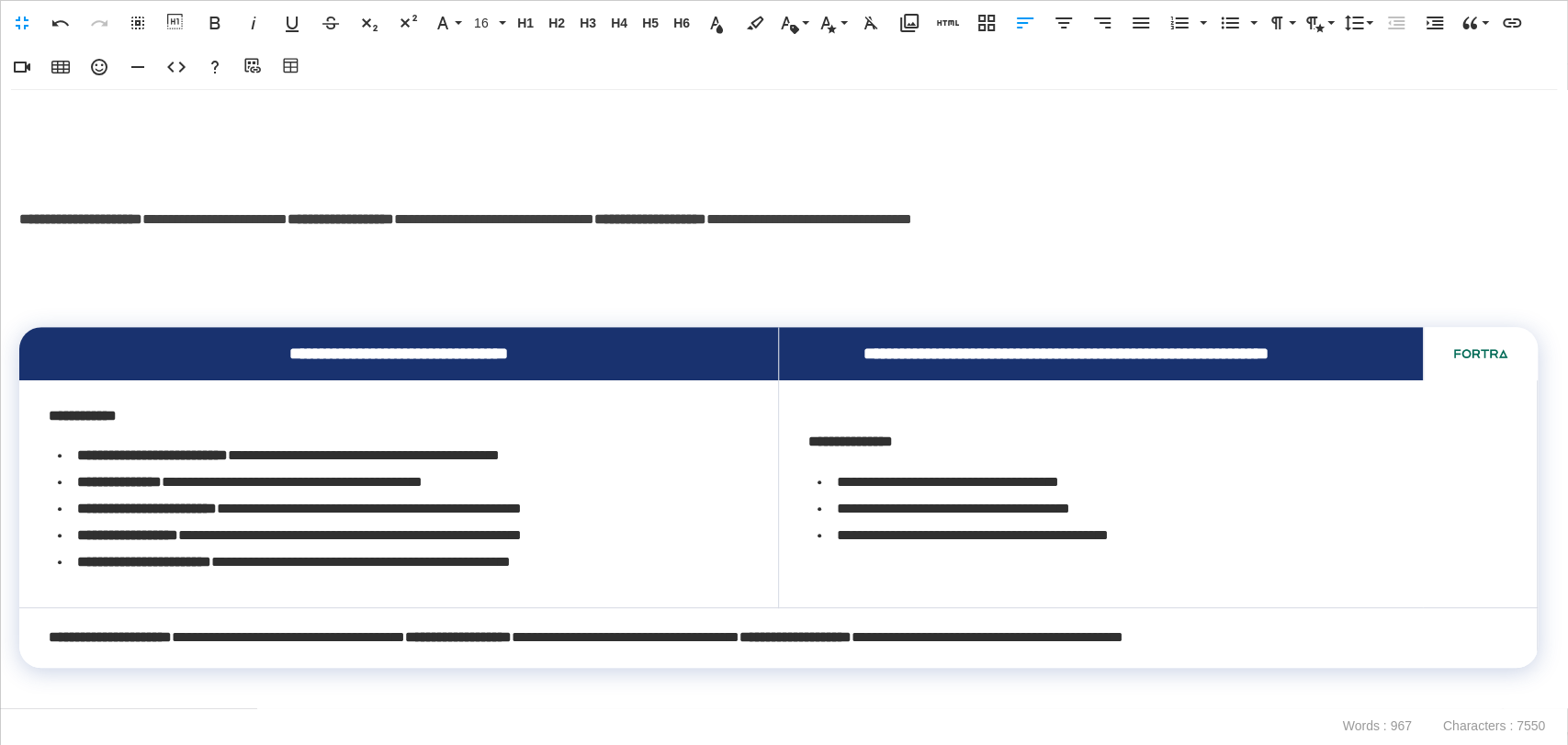 scroll, scrollTop: 642, scrollLeft: 0, axis: vertical 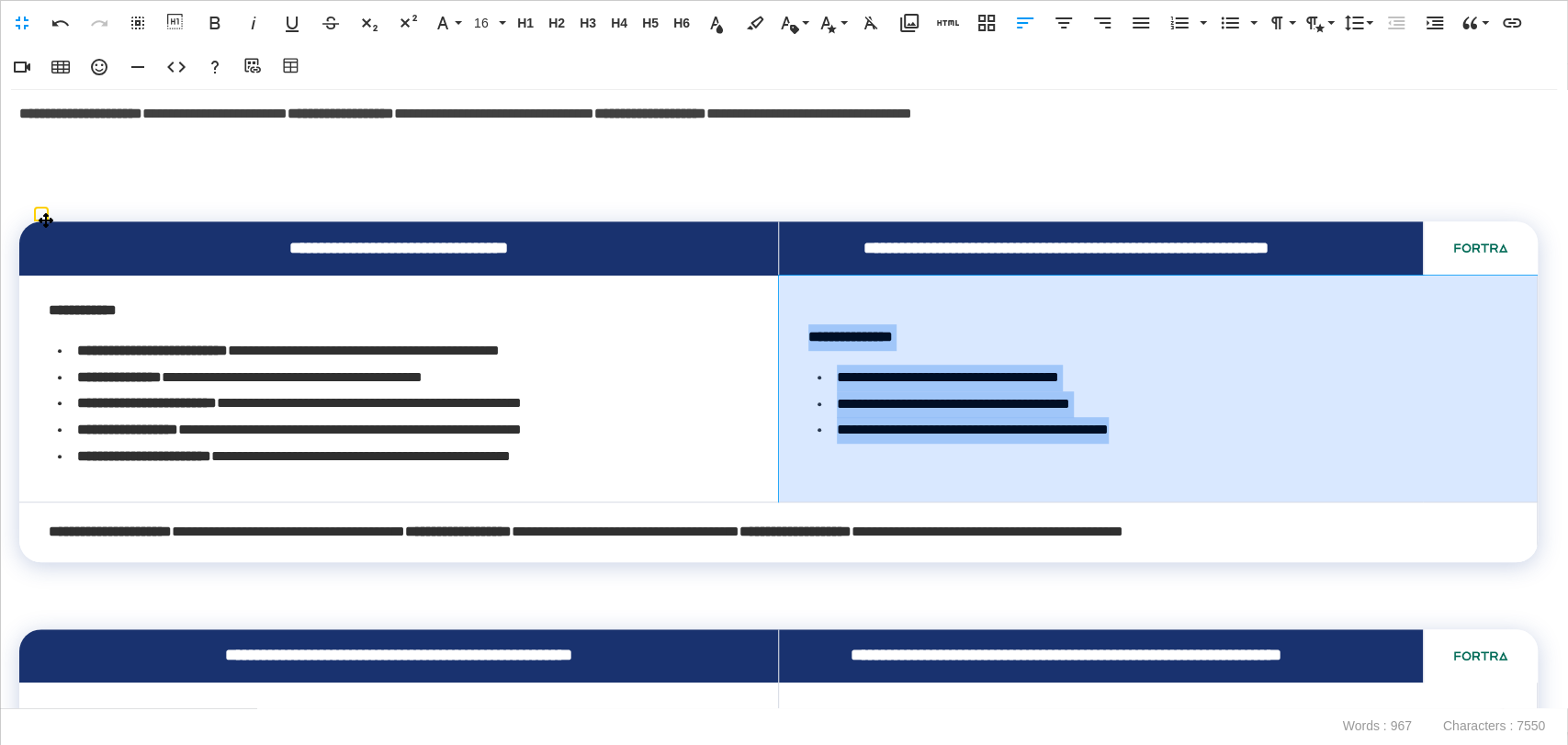 drag, startPoint x: 1225, startPoint y: 448, endPoint x: 794, endPoint y: 344, distance: 443.37005 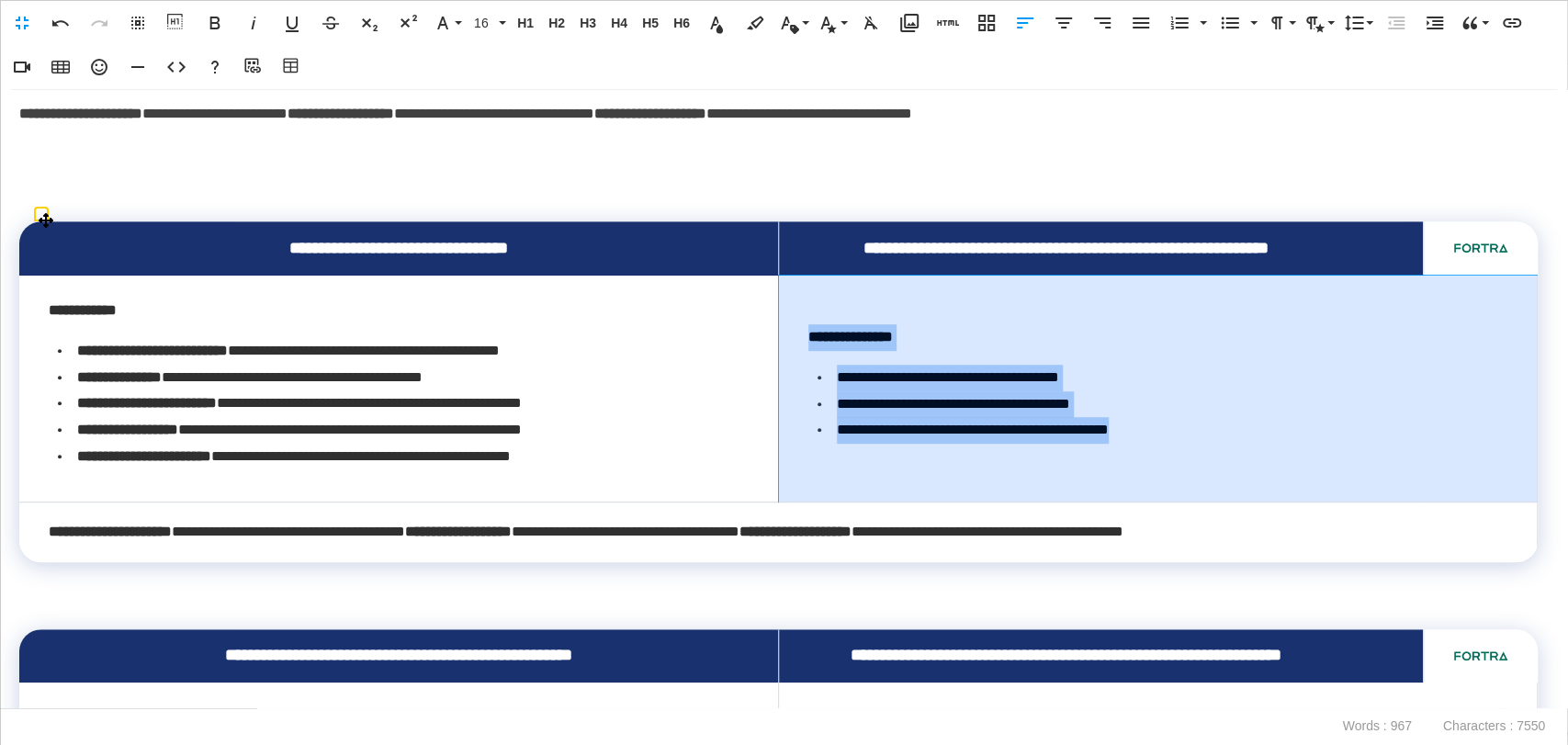 click on "**********" at bounding box center (1158, 389) 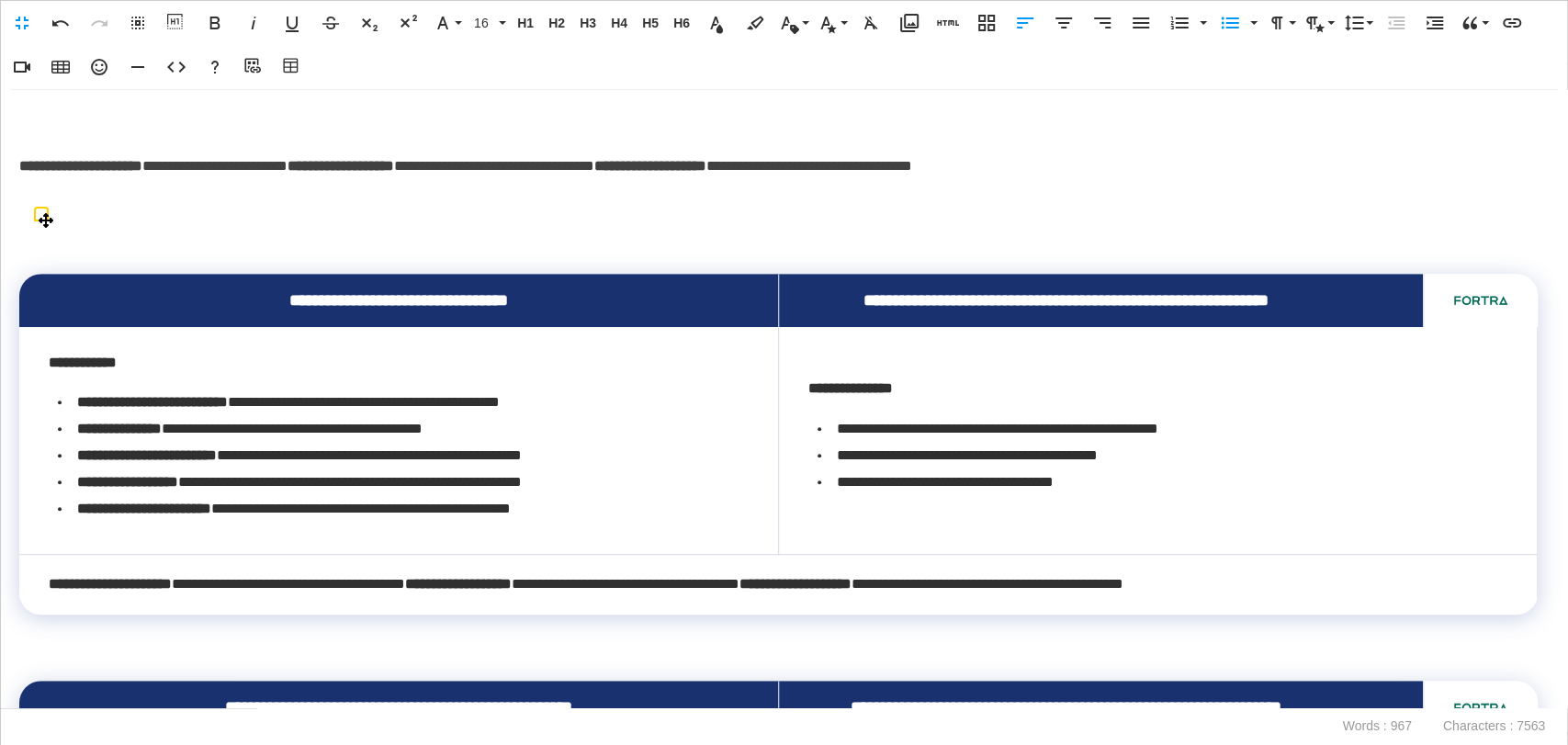 scroll, scrollTop: 540, scrollLeft: 0, axis: vertical 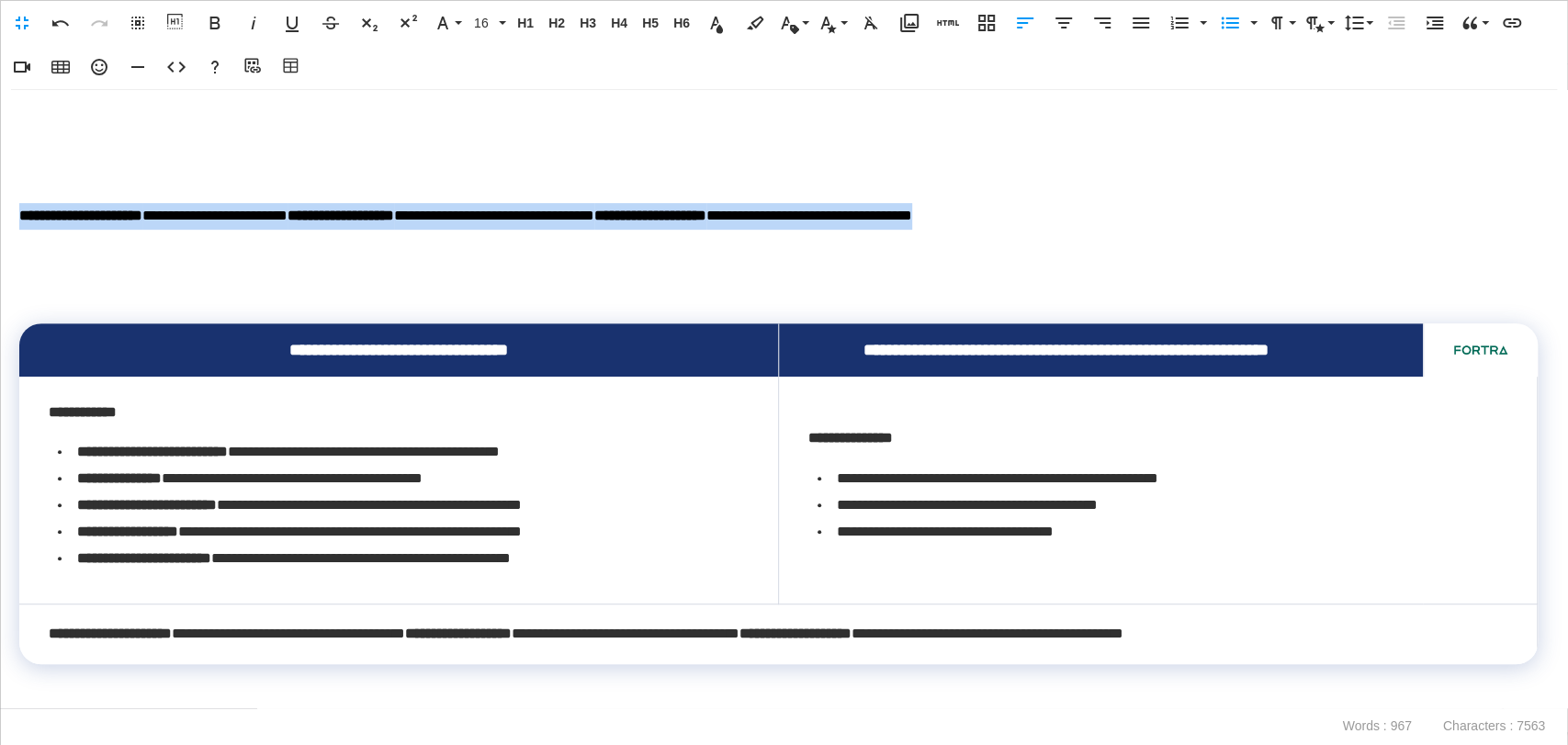 drag, startPoint x: 1188, startPoint y: 216, endPoint x: 0, endPoint y: 208, distance: 1188.0269 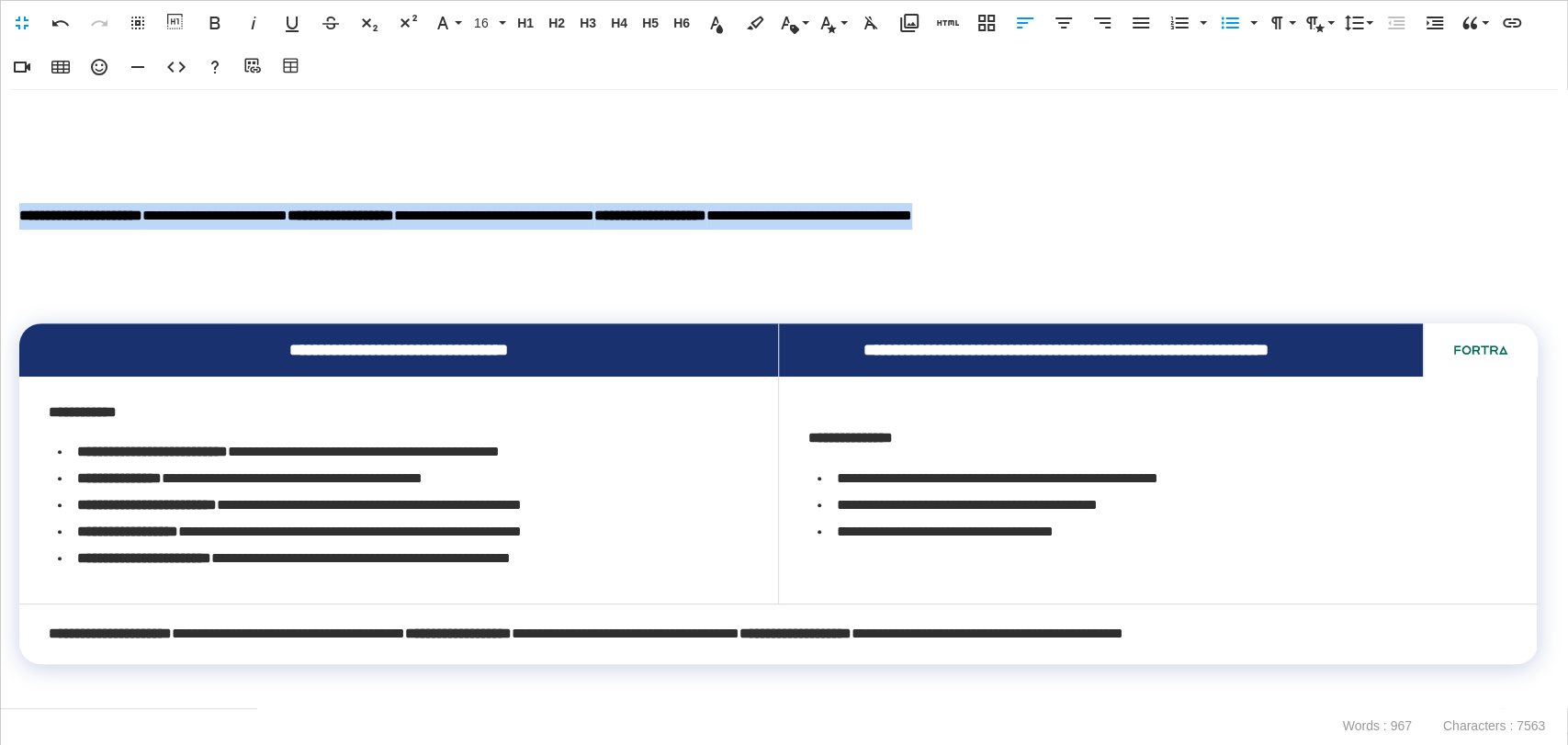 click on "**********" at bounding box center [784, 399] 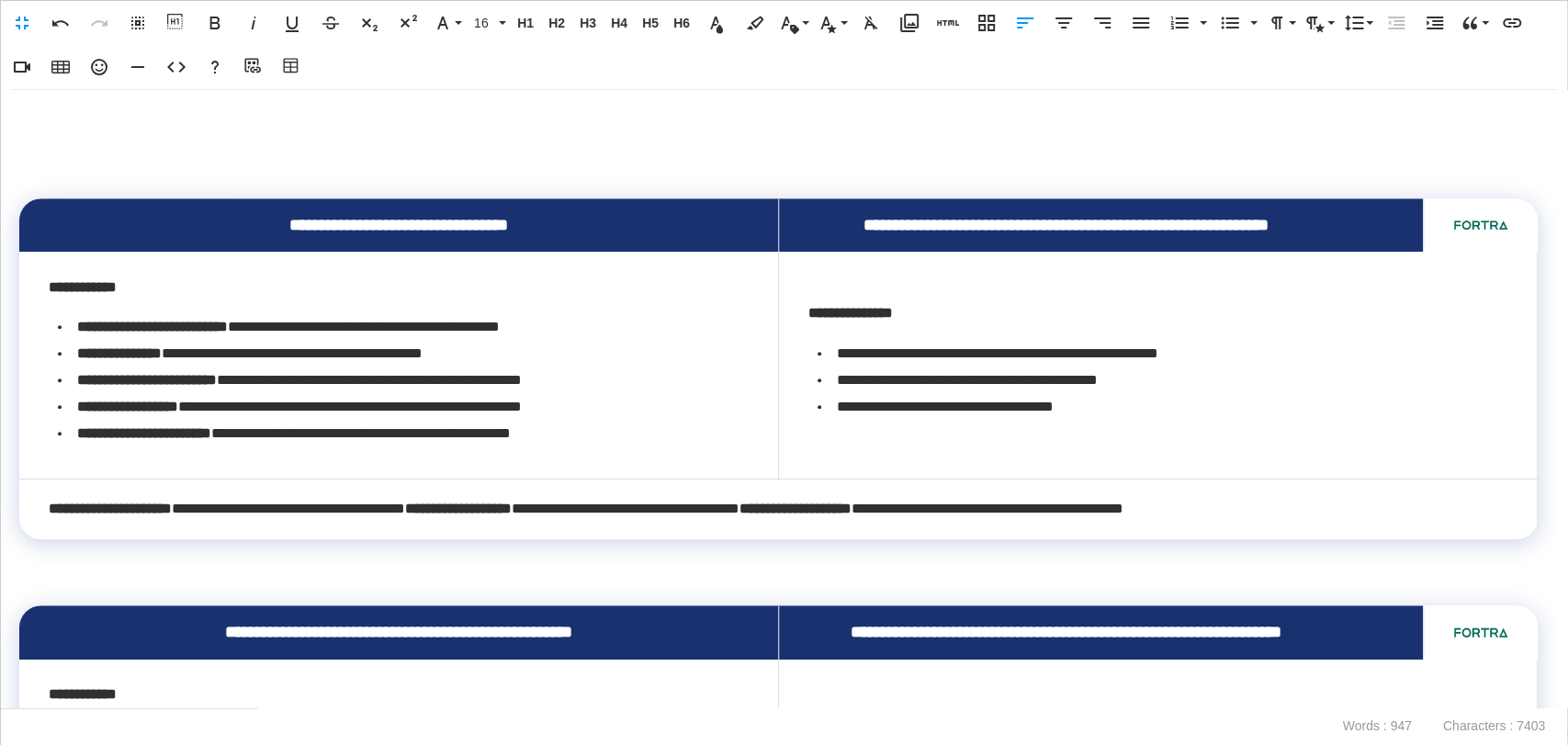 scroll, scrollTop: 744, scrollLeft: 0, axis: vertical 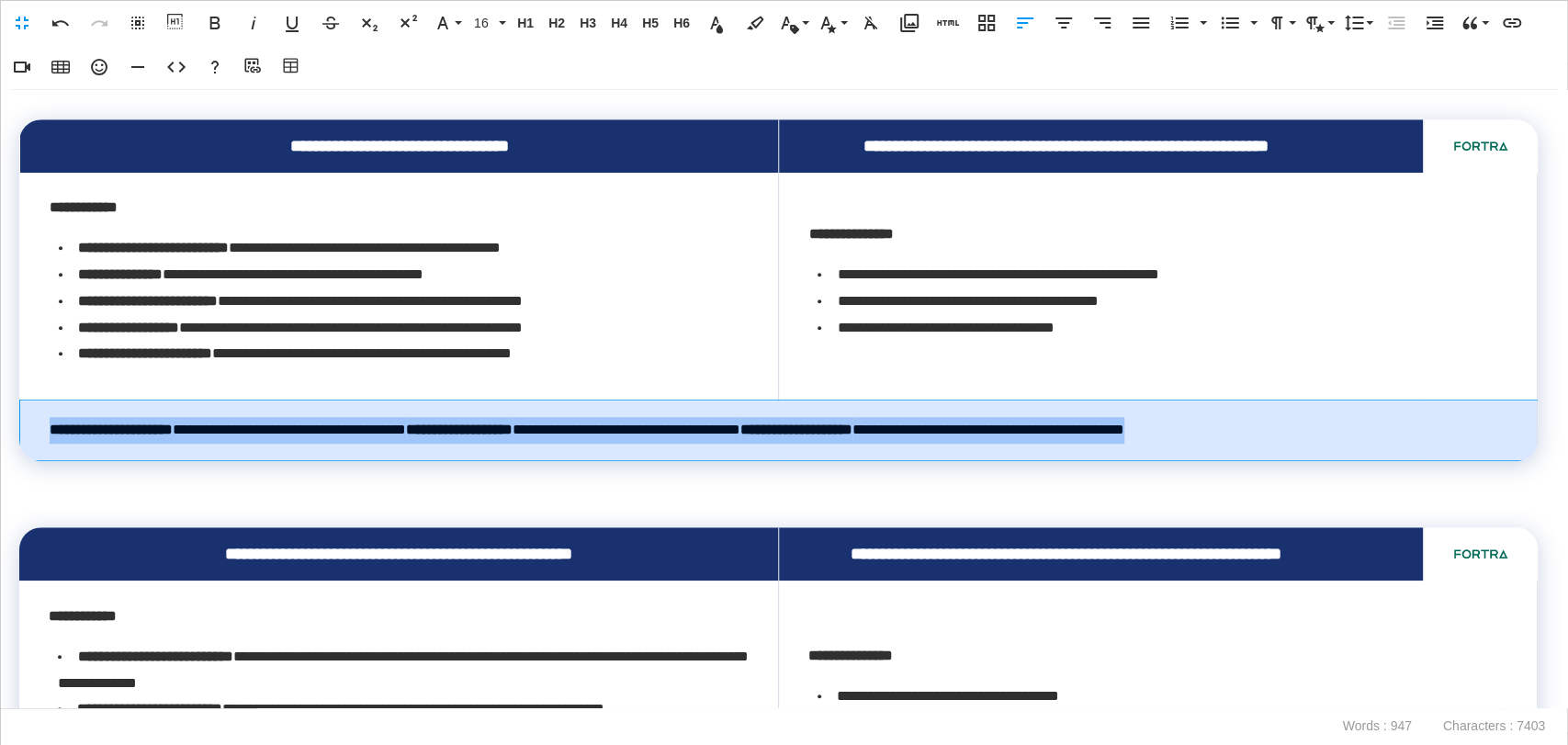 drag, startPoint x: 1478, startPoint y: 428, endPoint x: 50, endPoint y: 421, distance: 1428.0172 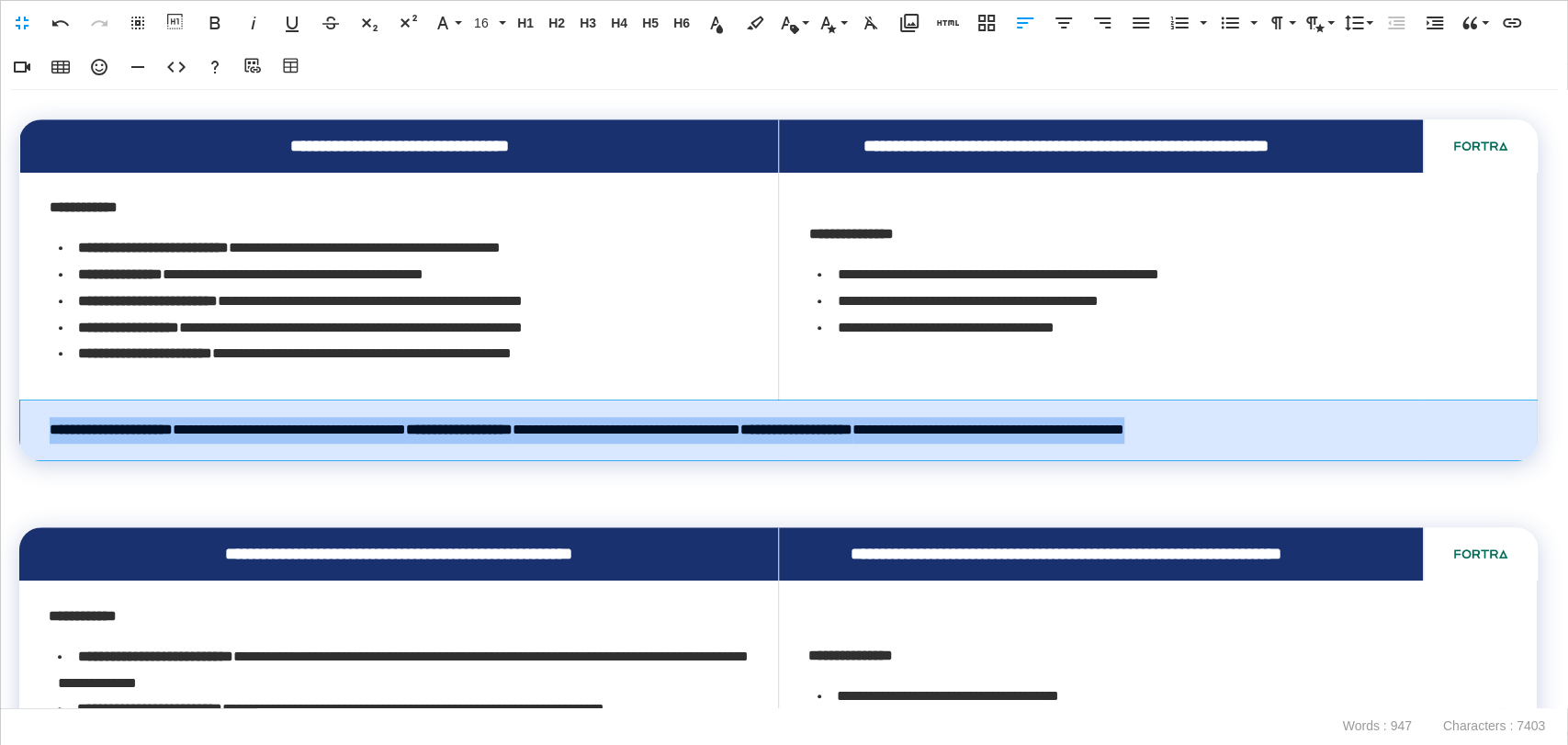 click on "**********" at bounding box center (779, 430) 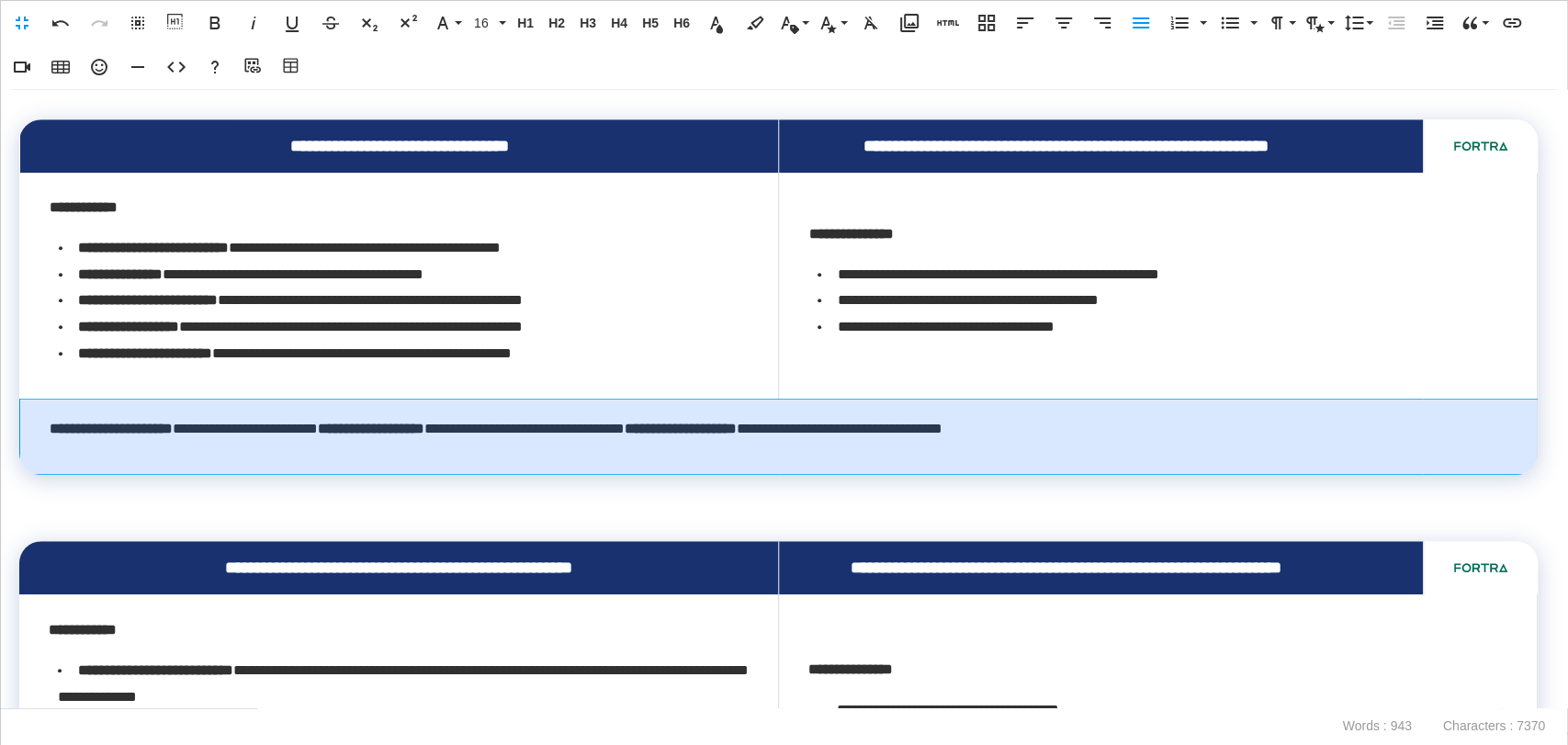click on "**********" at bounding box center [779, 436] 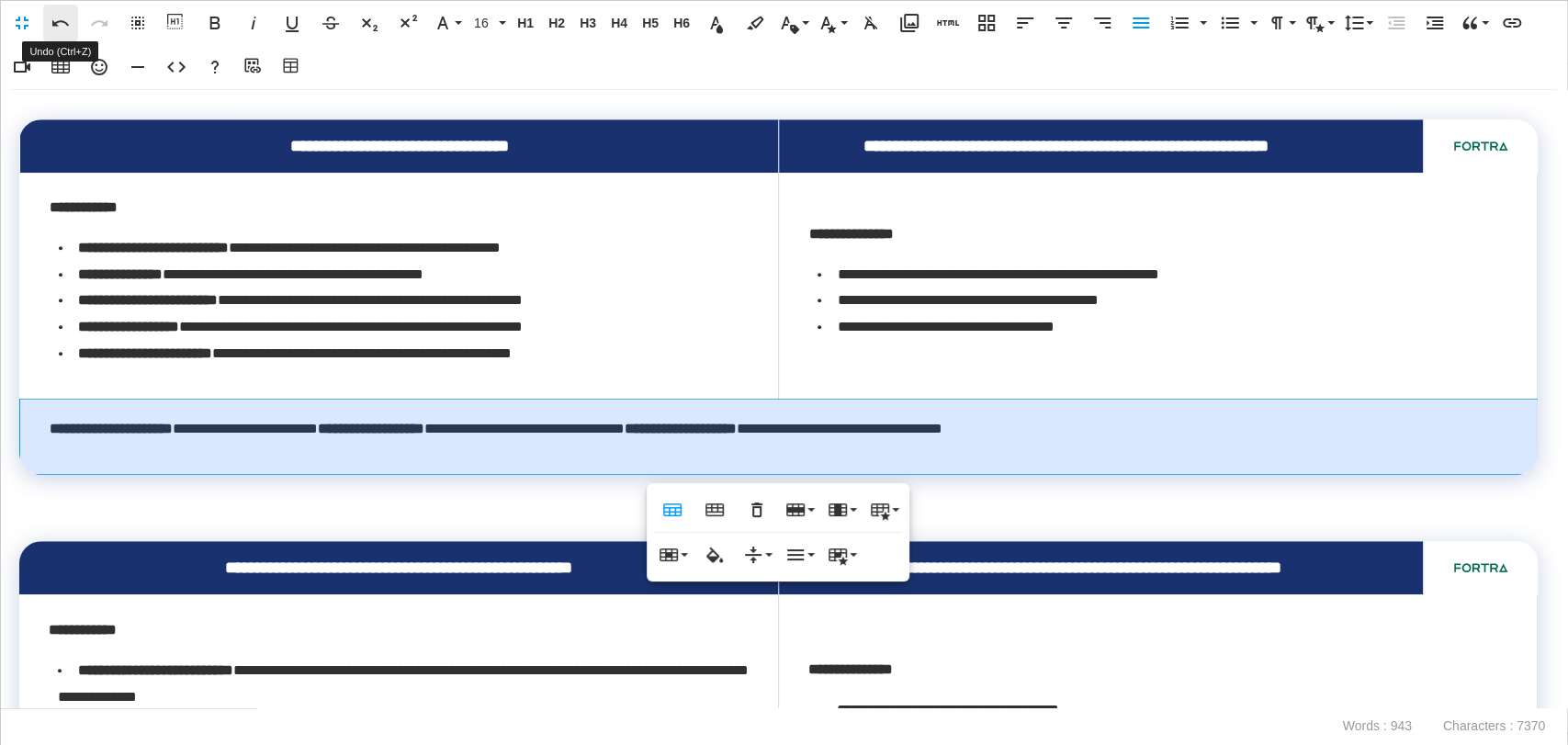 click 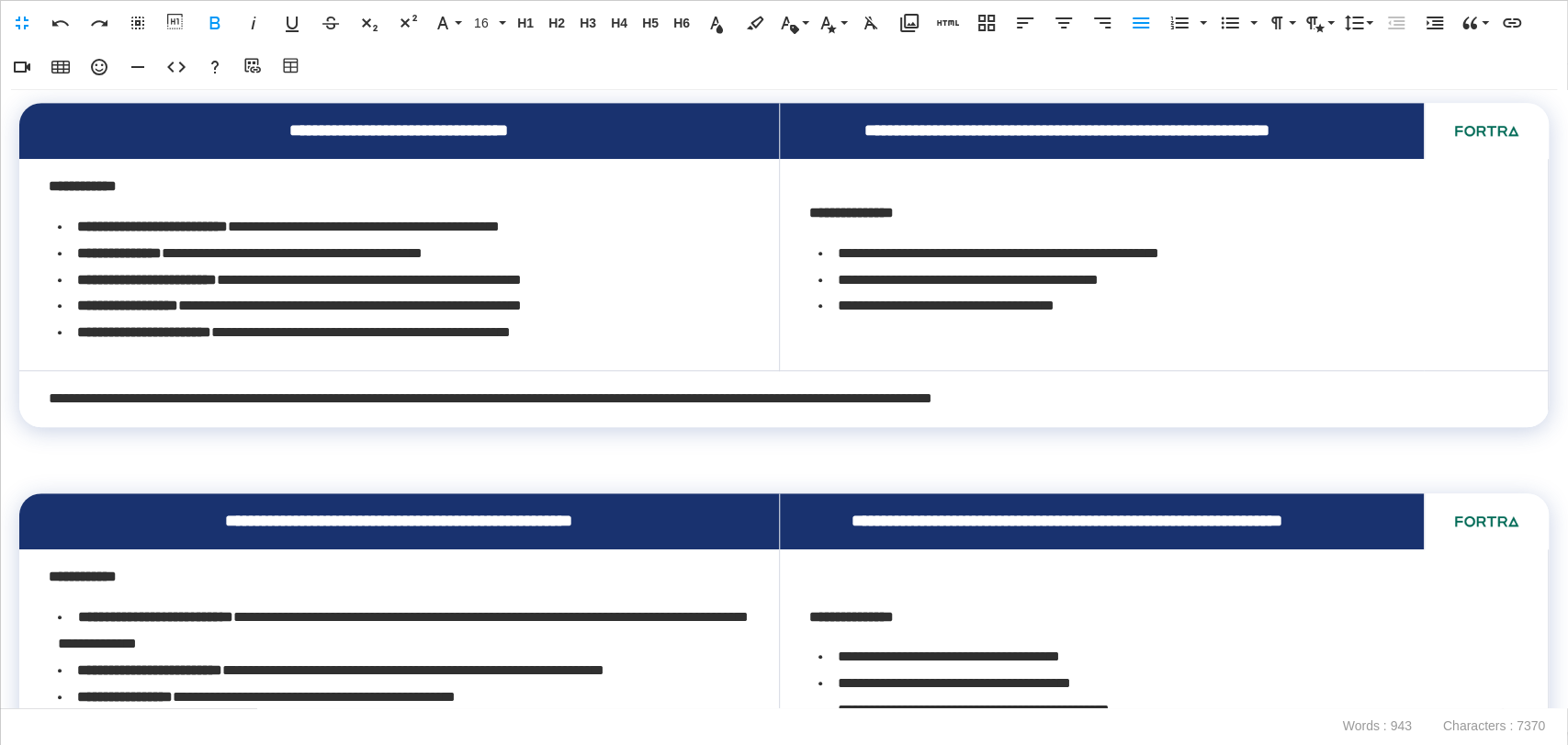 scroll, scrollTop: 2155, scrollLeft: 7, axis: both 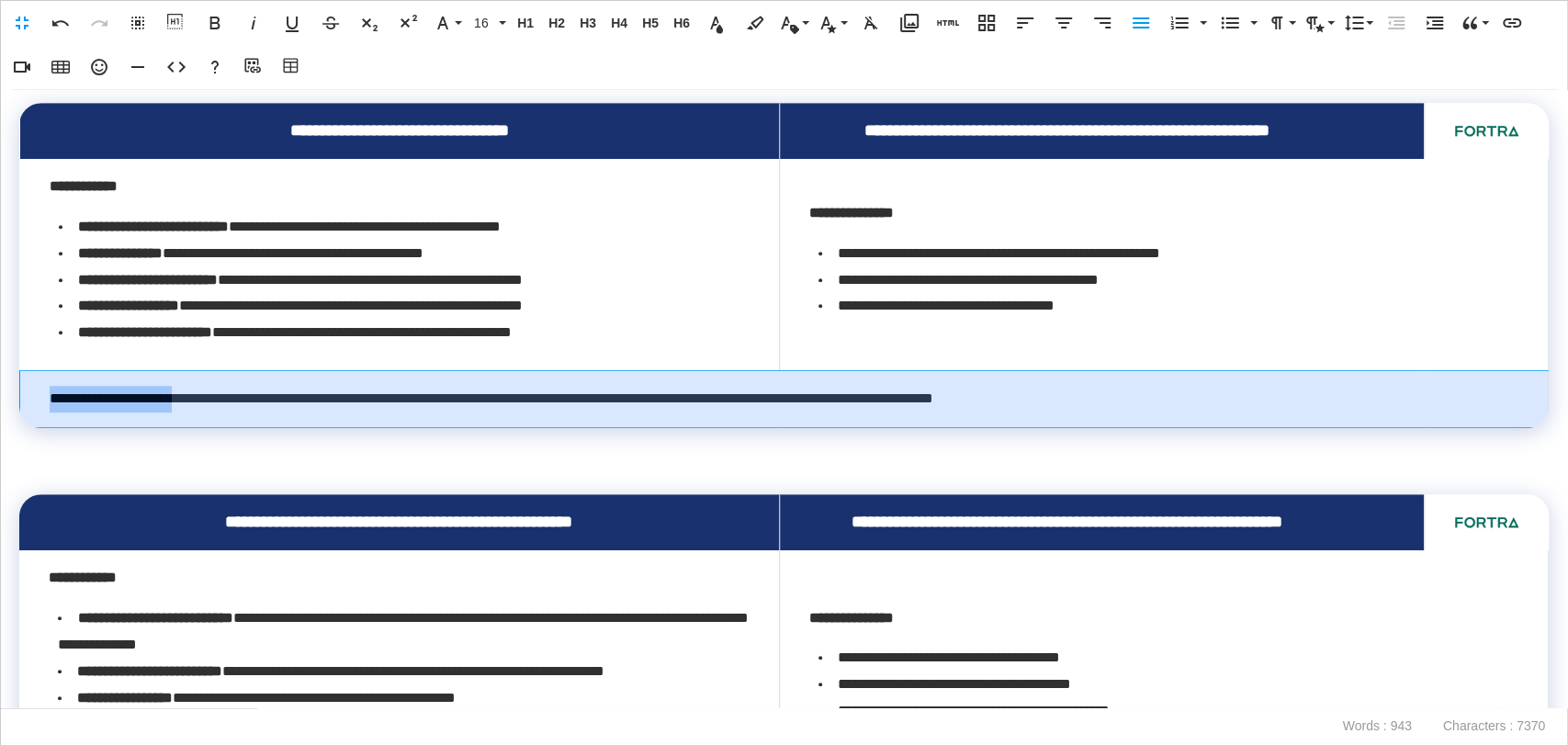 drag, startPoint x: 197, startPoint y: 430, endPoint x: 26, endPoint y: 419, distance: 171.35344 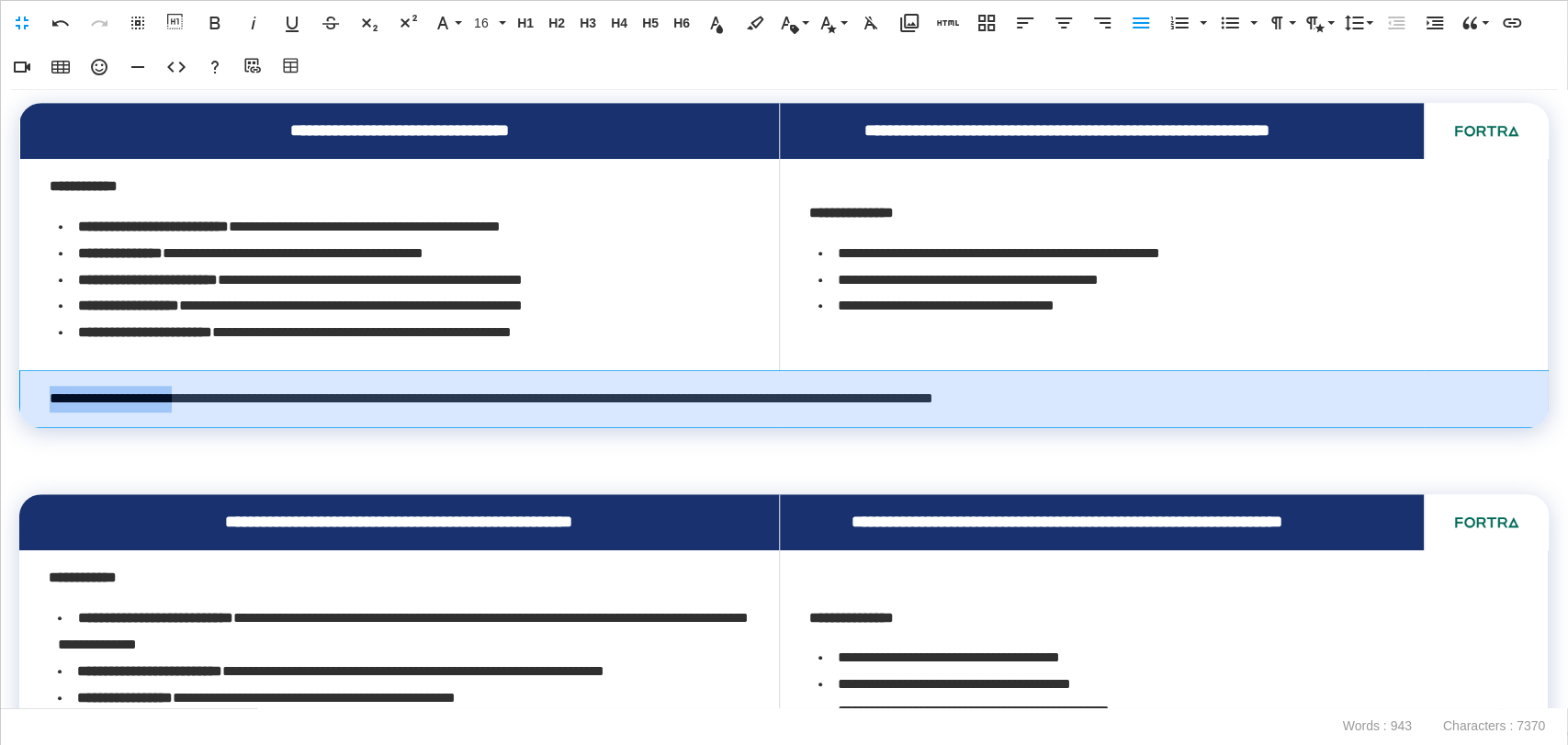 click on "**********" at bounding box center (784, 399) 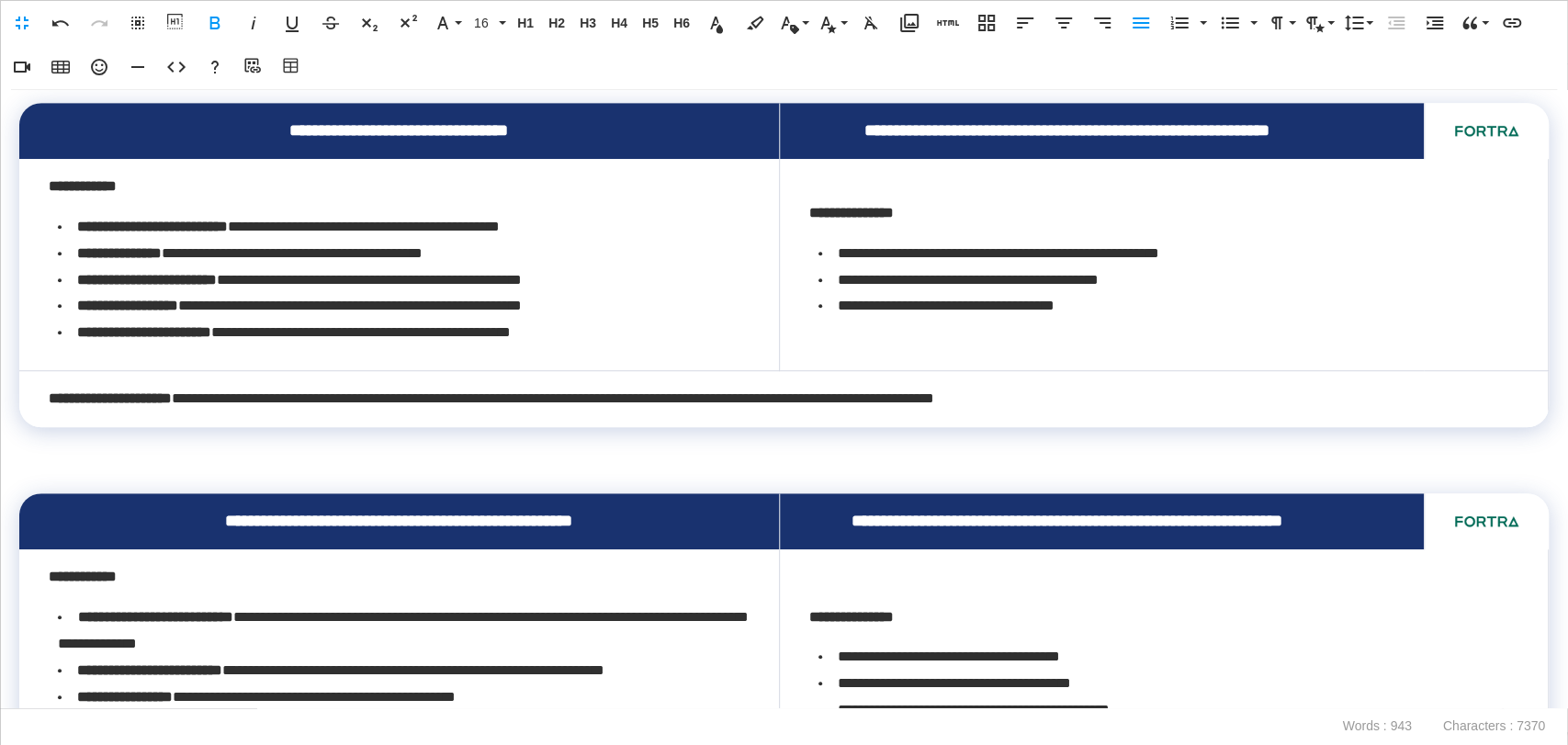 click at bounding box center [784, 454] 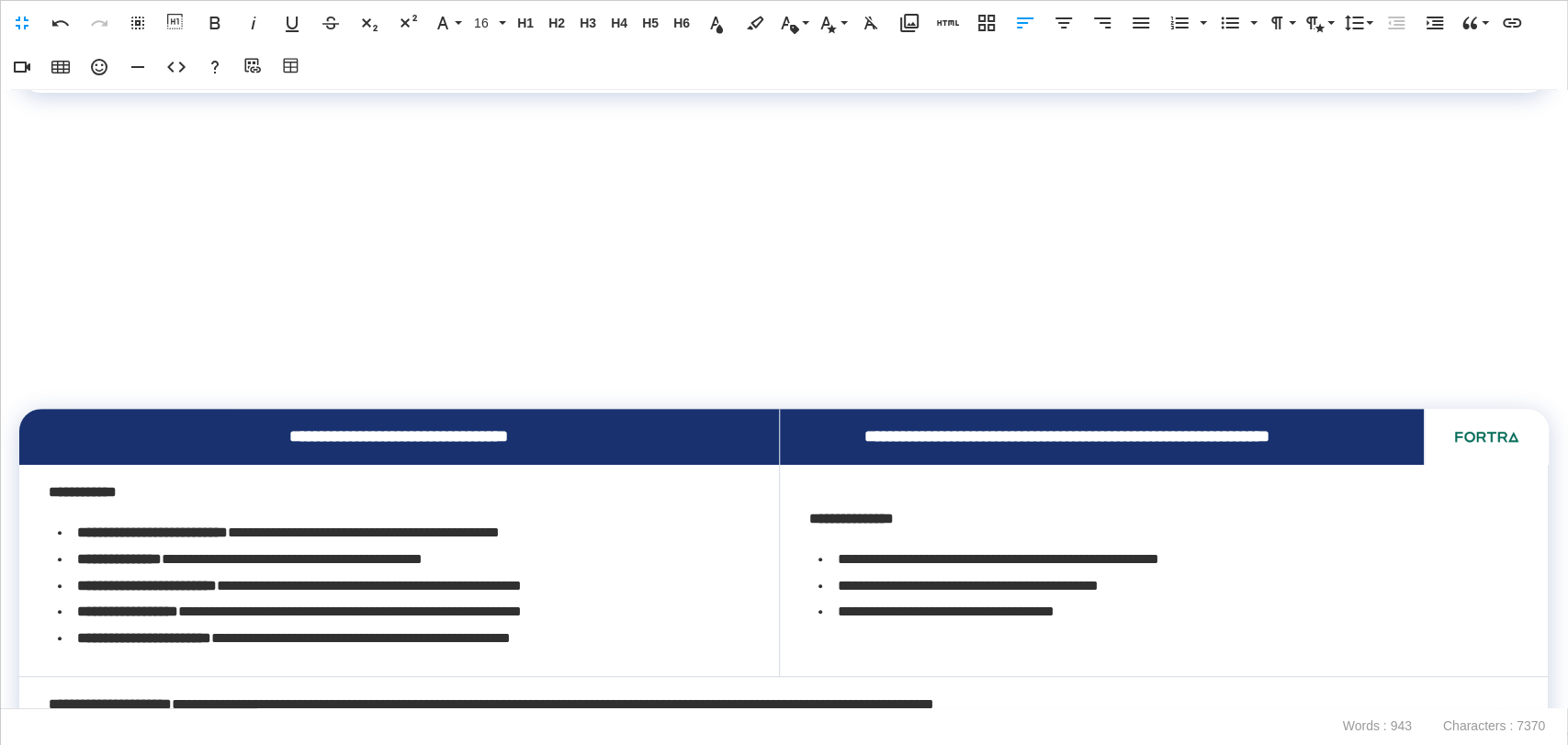 scroll, scrollTop: 234, scrollLeft: 0, axis: vertical 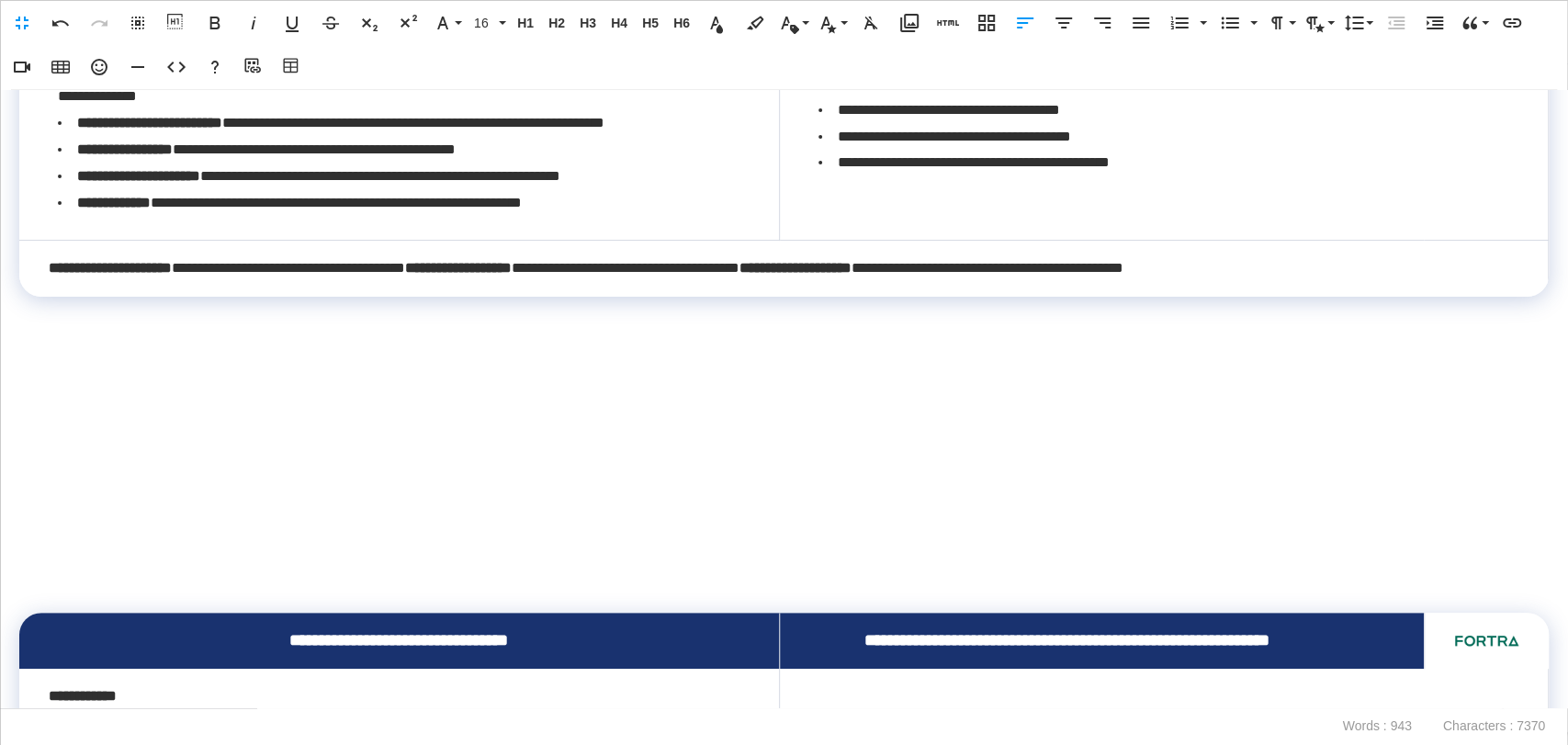 click at bounding box center (784, 585) 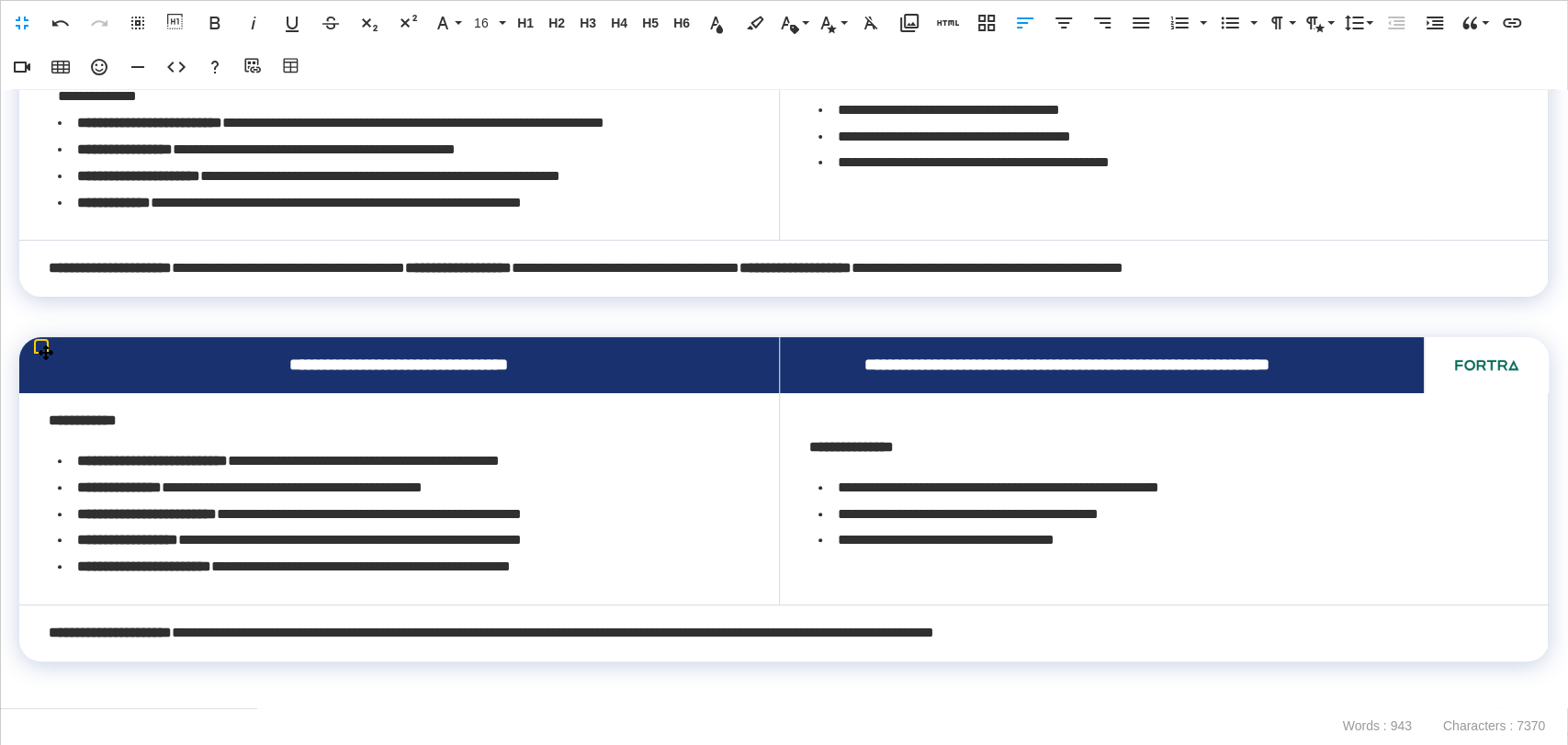scroll, scrollTop: 438, scrollLeft: 0, axis: vertical 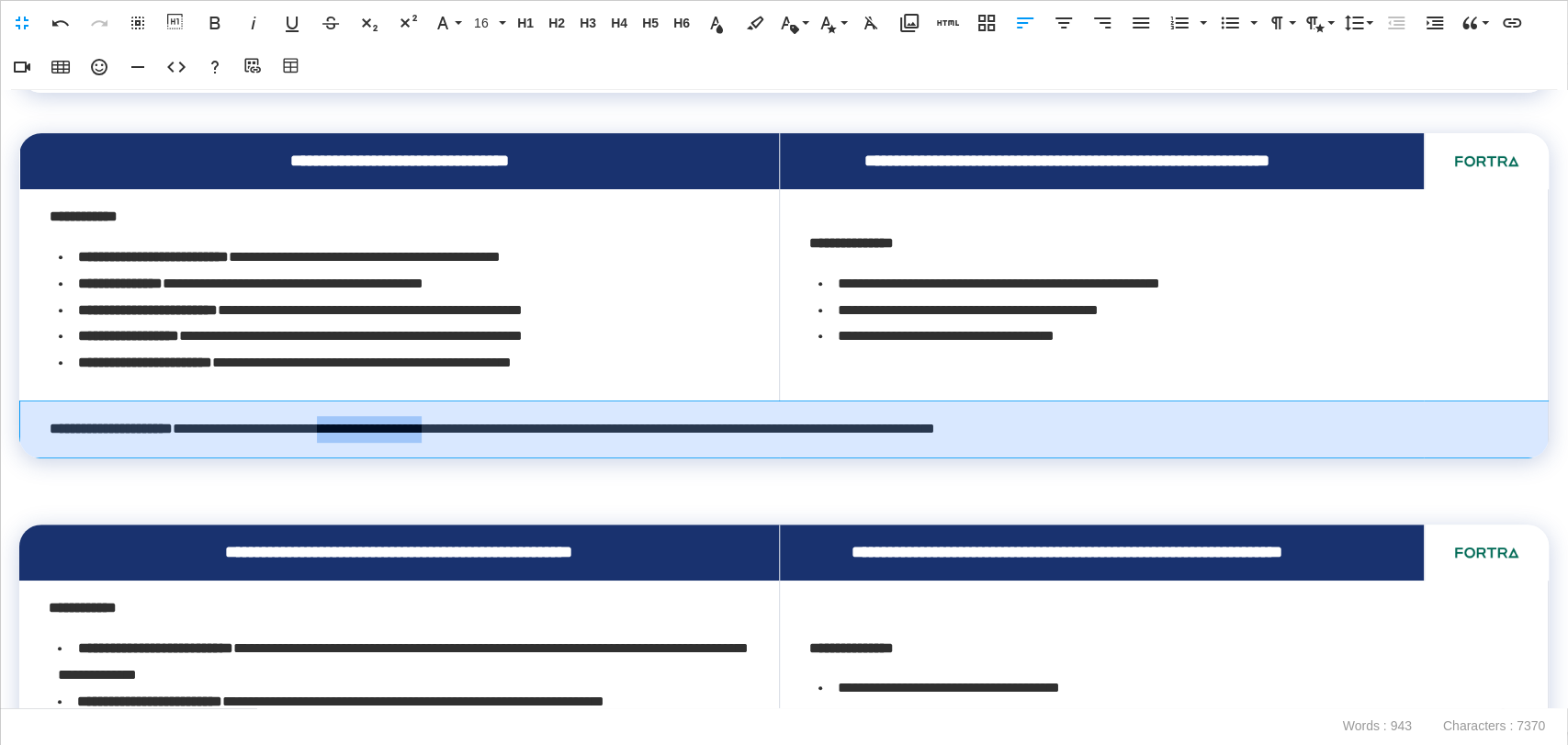 drag, startPoint x: 552, startPoint y: 467, endPoint x: 409, endPoint y: 465, distance: 143.01399 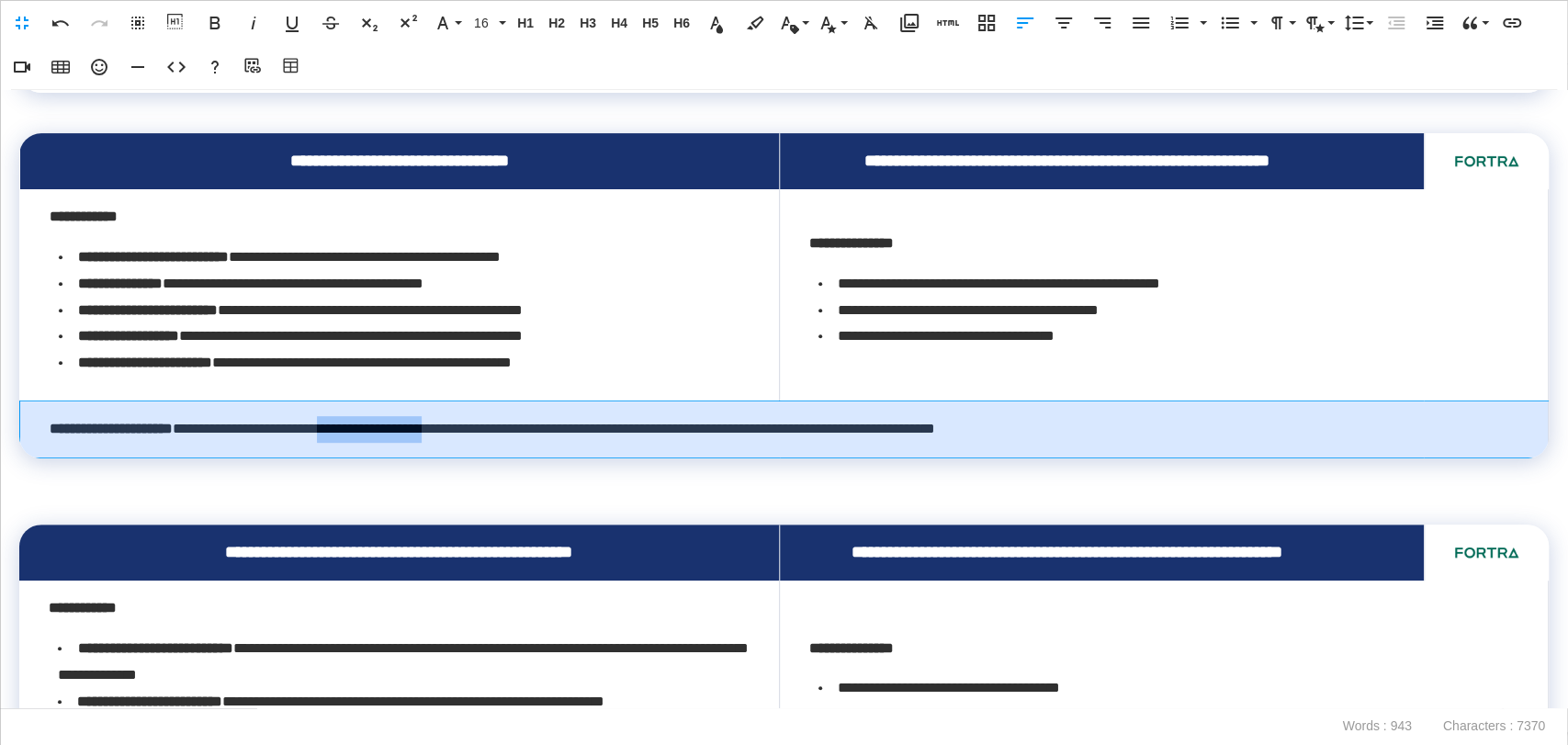 click on "**********" at bounding box center [779, 429] 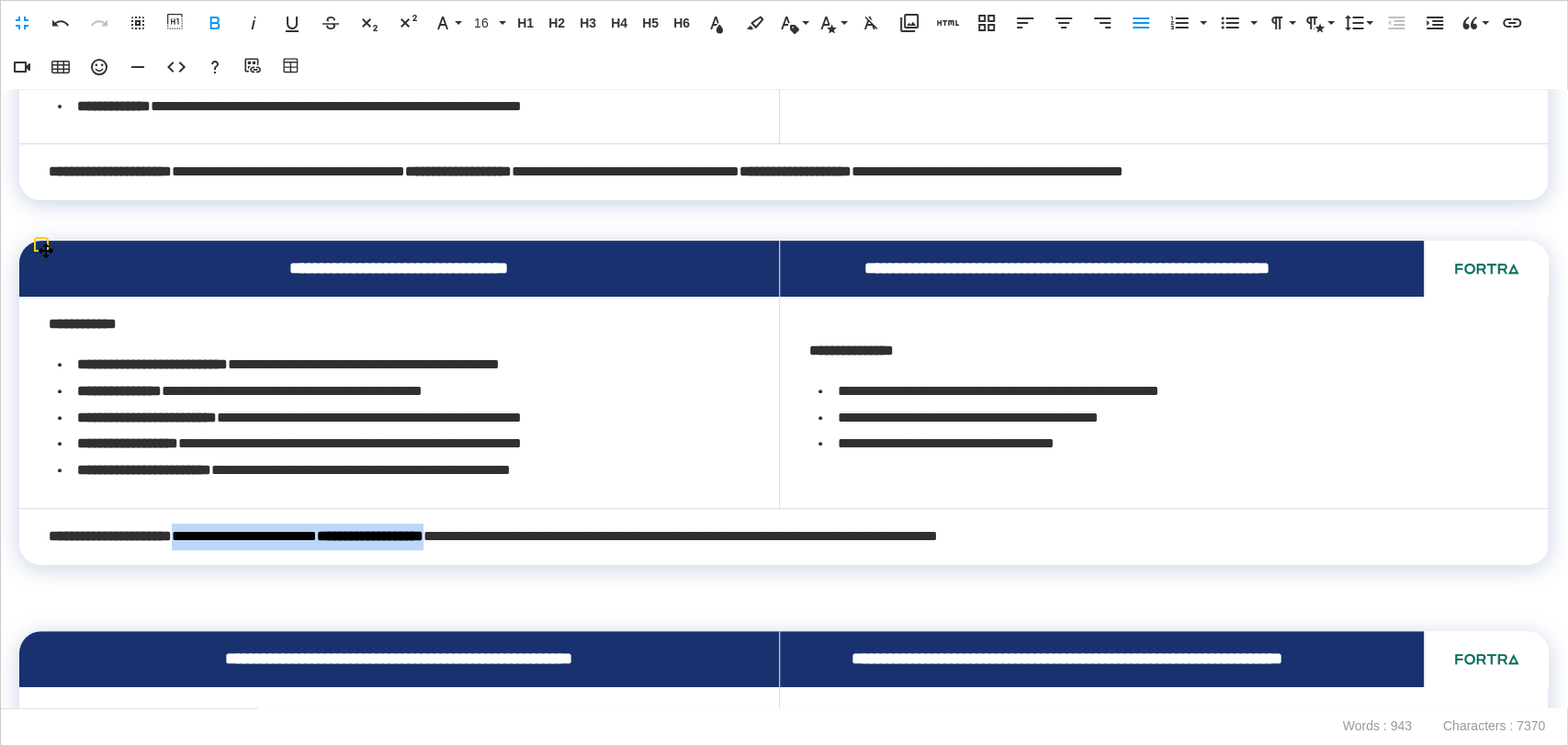 scroll, scrollTop: 336, scrollLeft: 0, axis: vertical 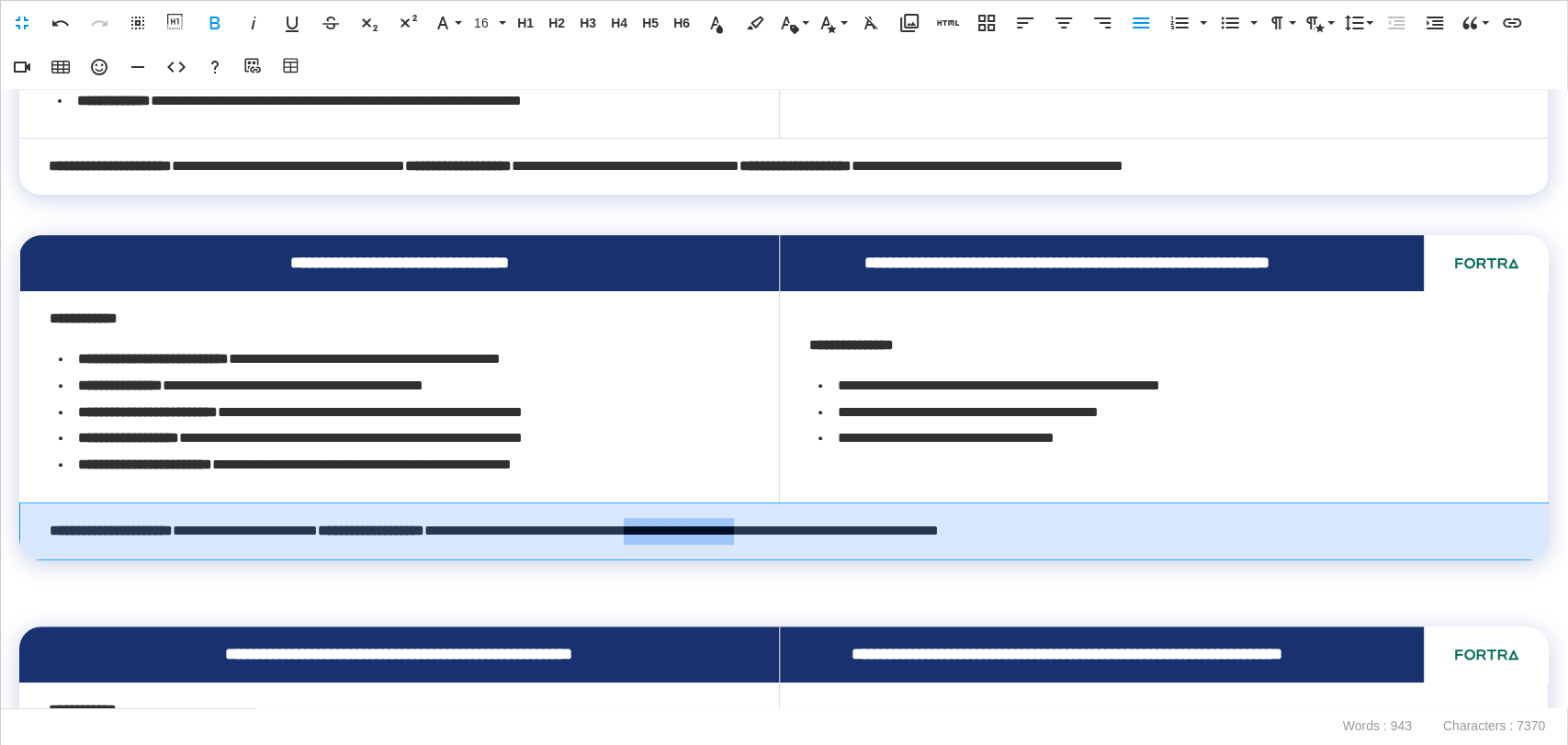 drag, startPoint x: 833, startPoint y: 564, endPoint x: 976, endPoint y: 576, distance: 143.50261 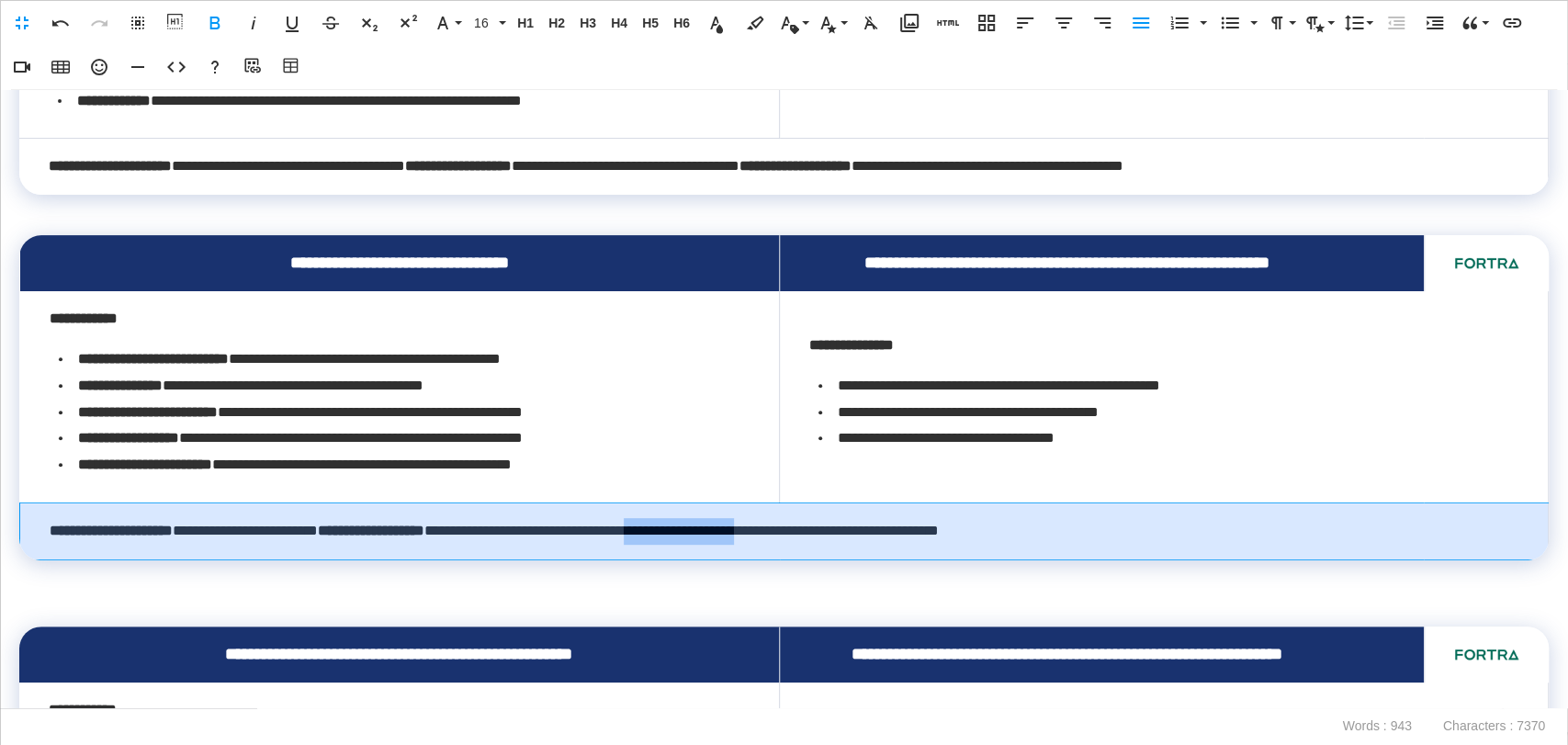 click on "**********" at bounding box center (779, 531) 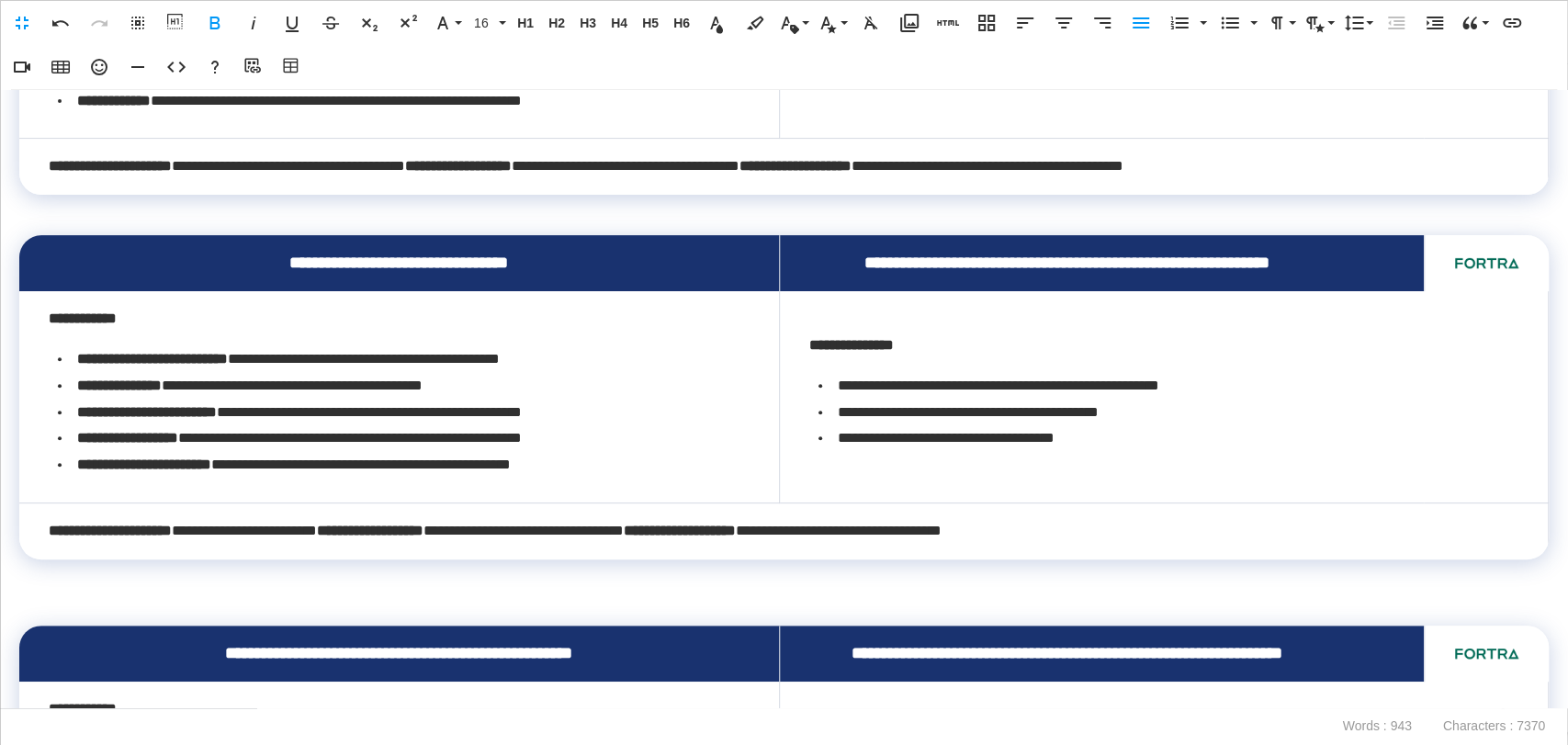click at bounding box center (784, 586) 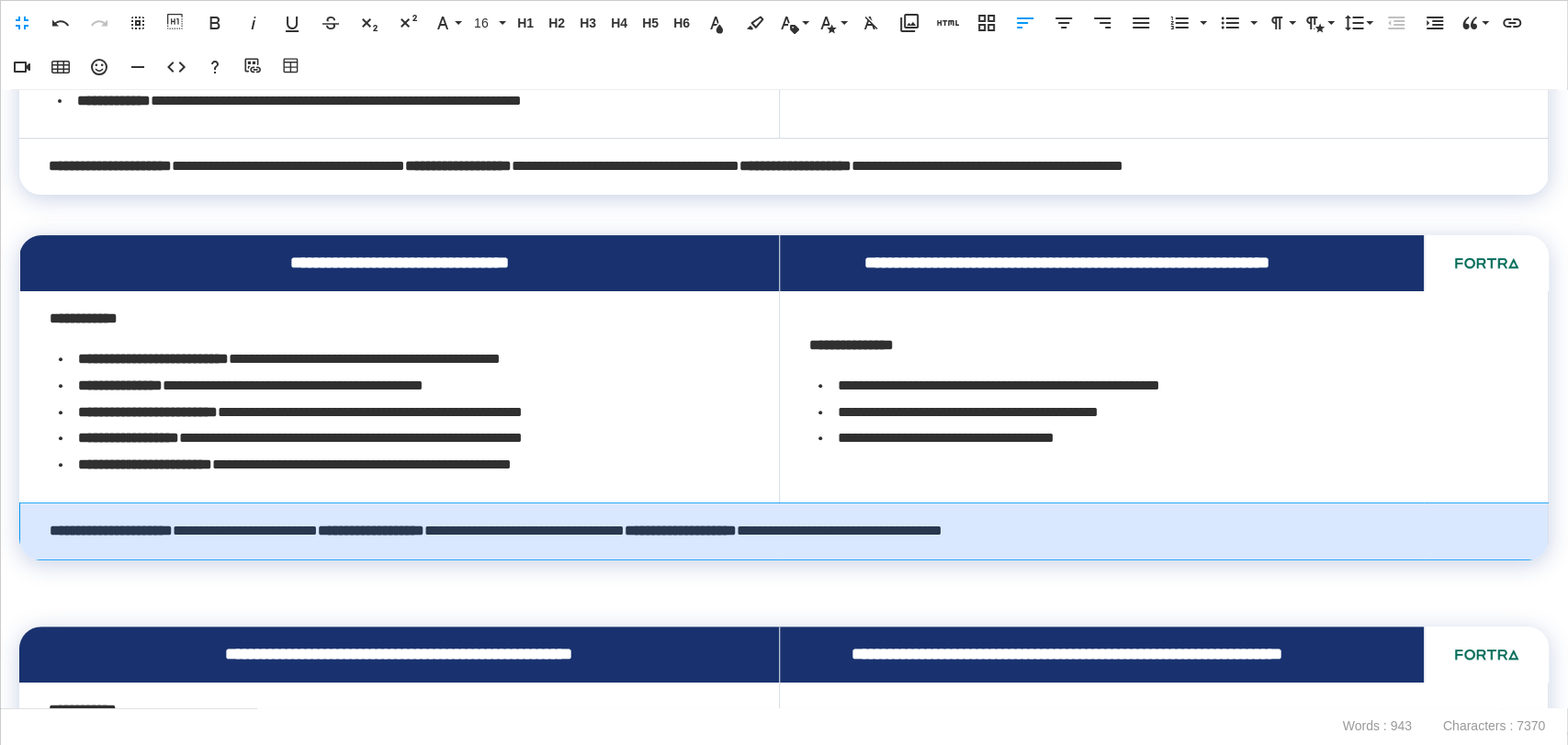 click on "**********" at bounding box center (779, 531) 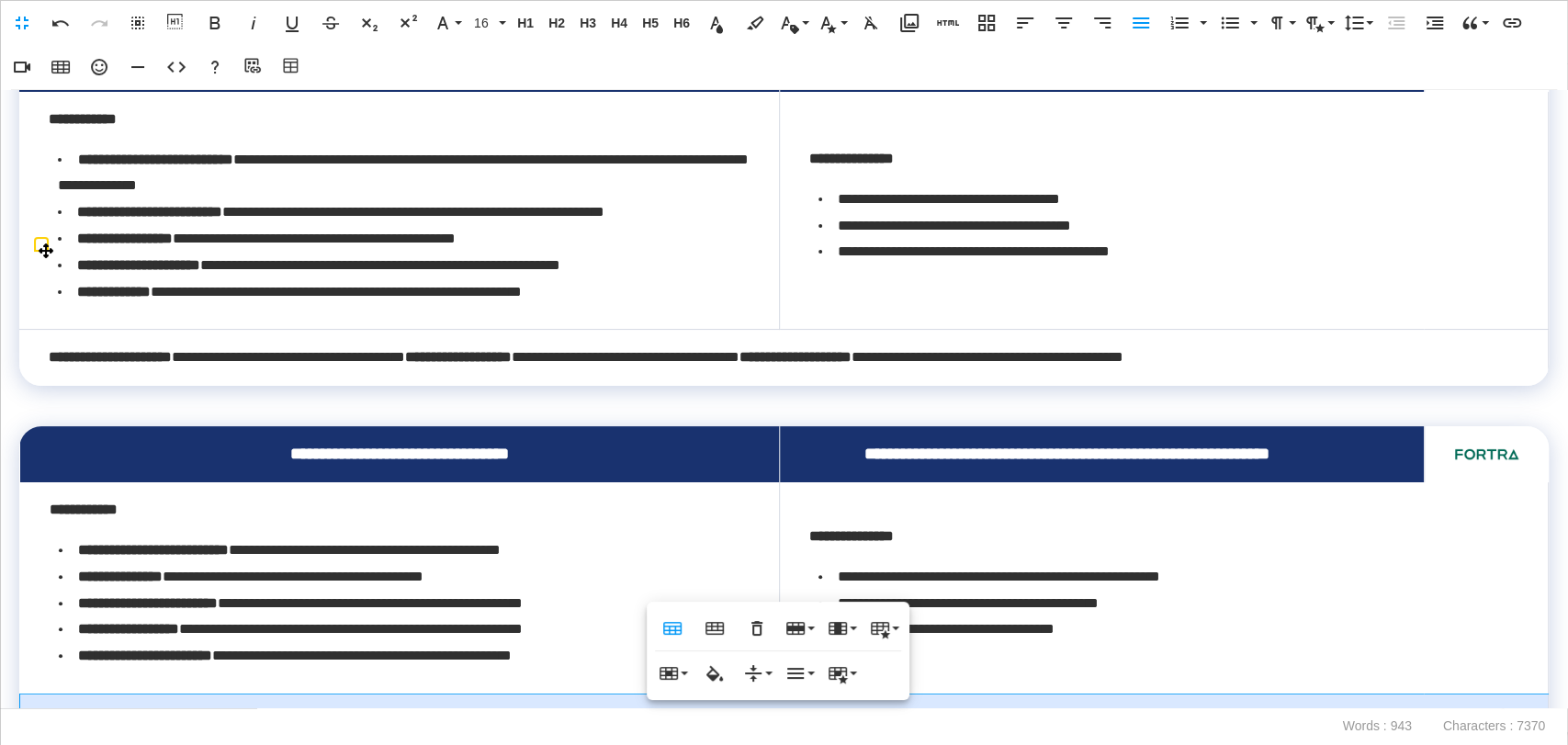 scroll, scrollTop: 132, scrollLeft: 0, axis: vertical 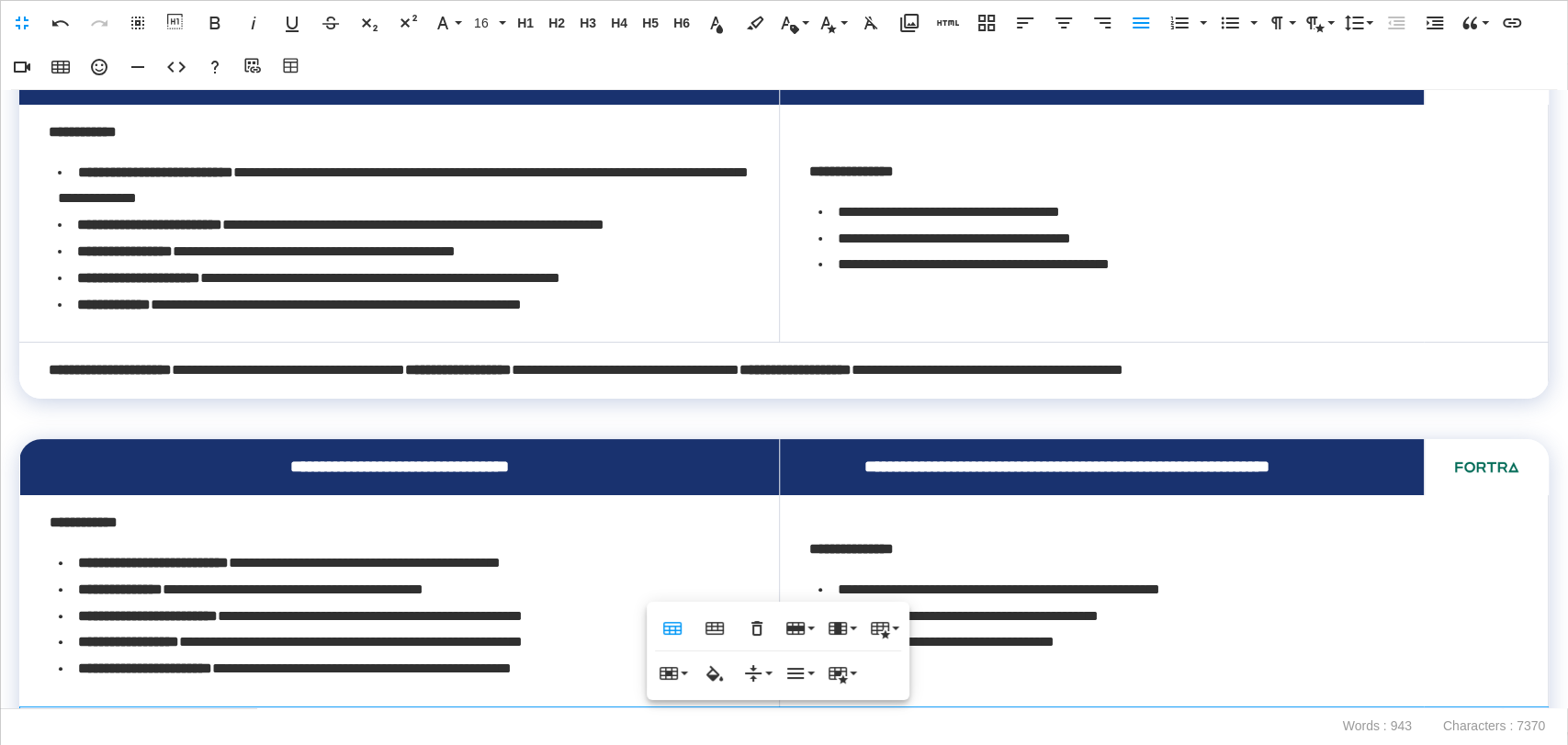 click on "**********" at bounding box center [458, 369] 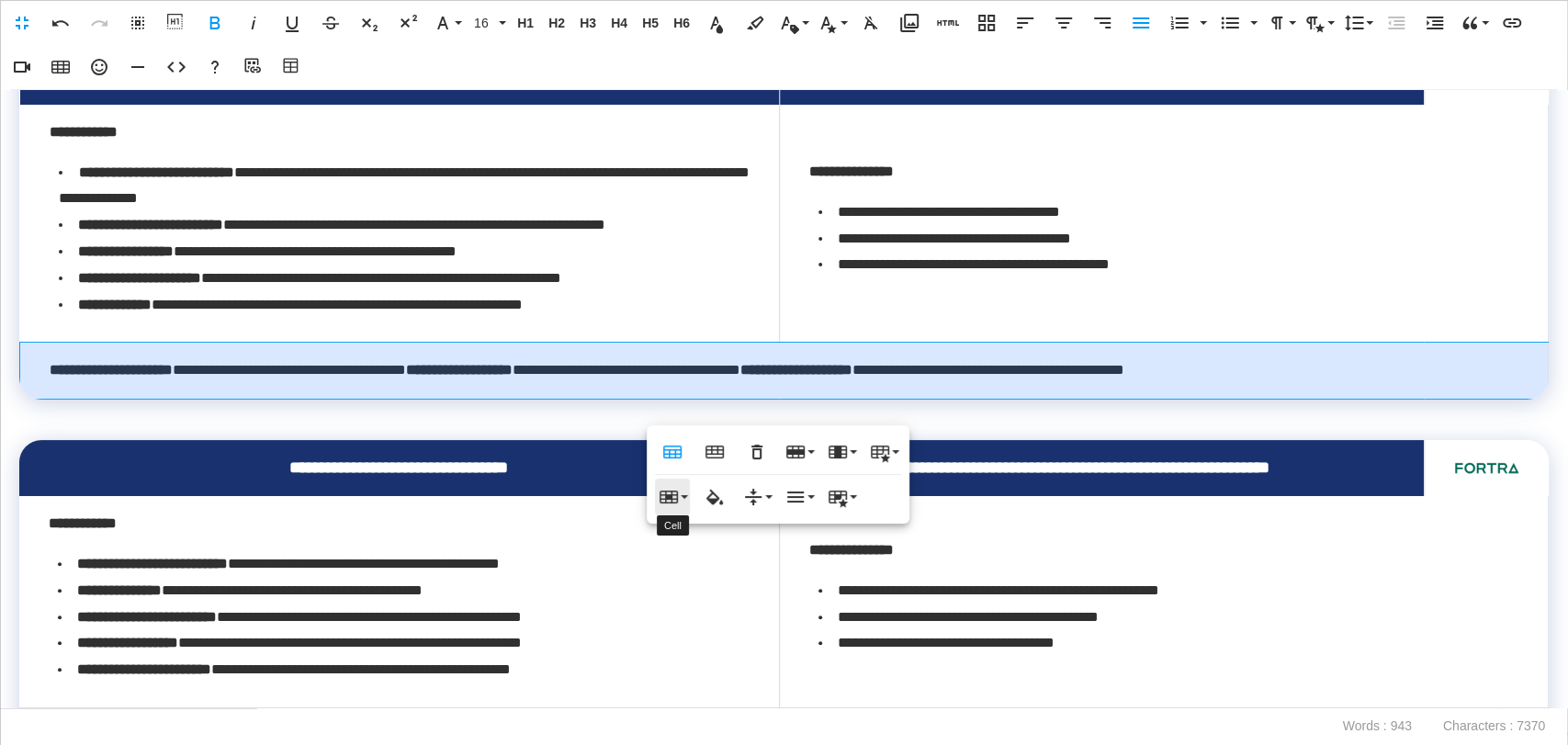 click on "Cell" at bounding box center [672, 497] 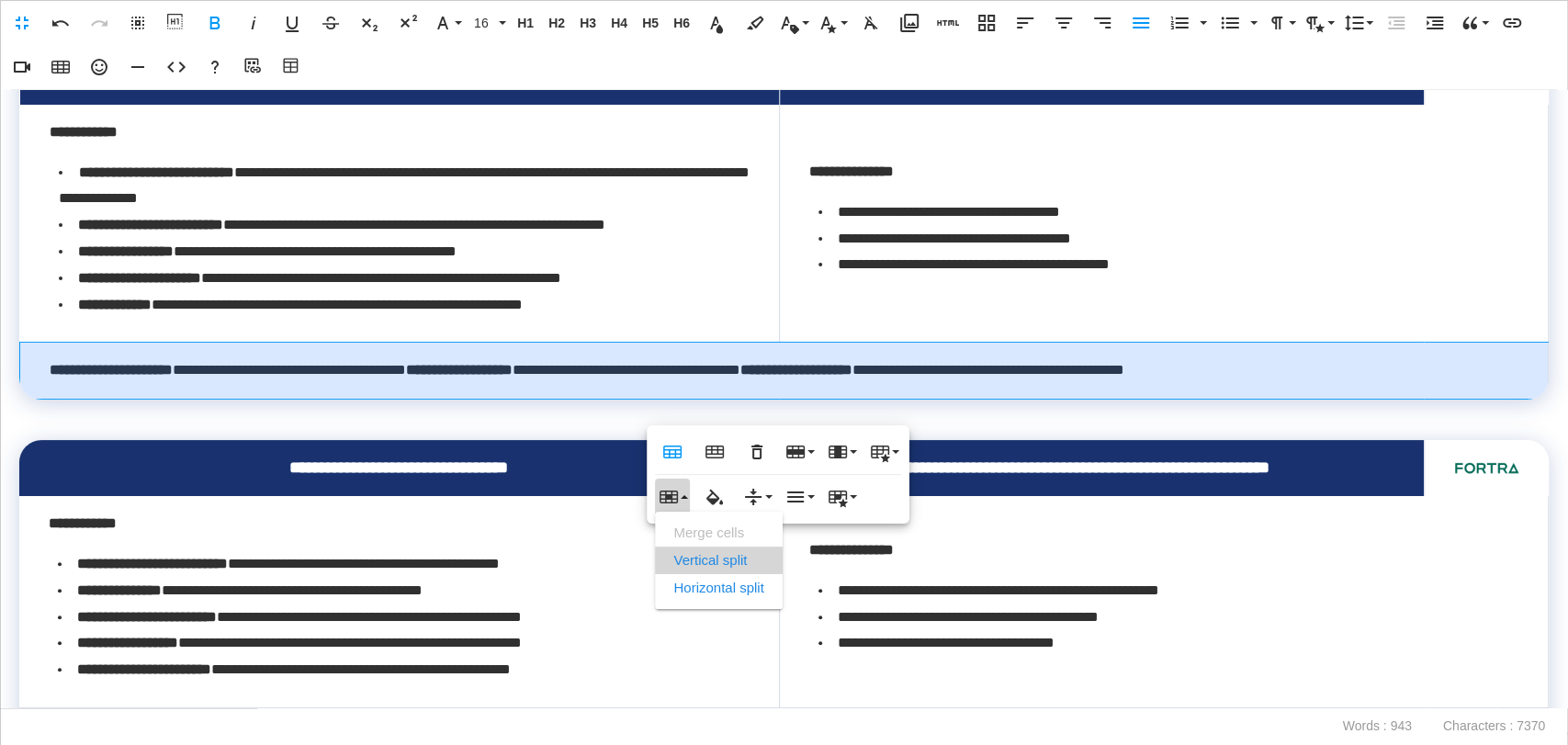 click on "Vertical split" at bounding box center (718, 560) 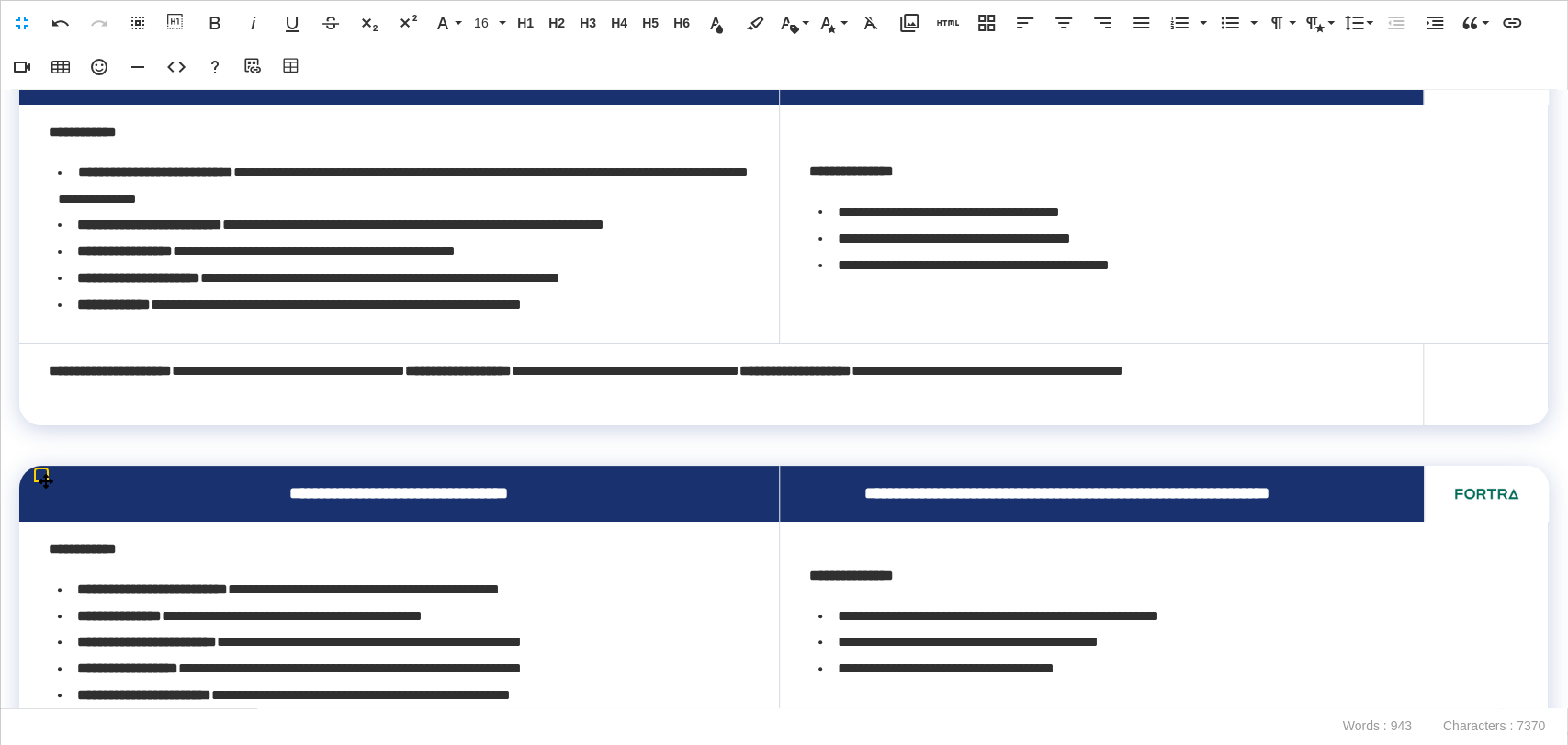 click on "**********" at bounding box center [721, 384] 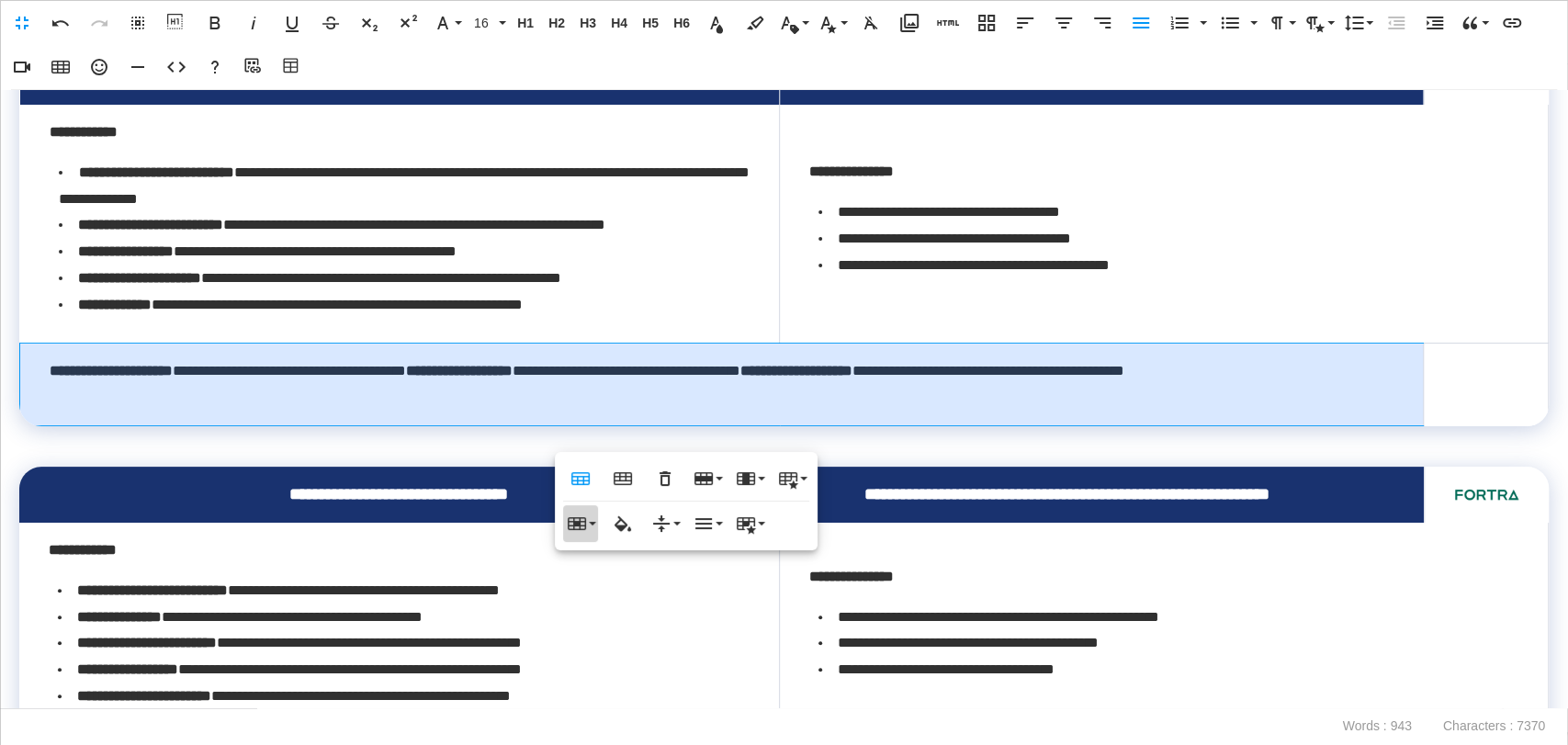 click 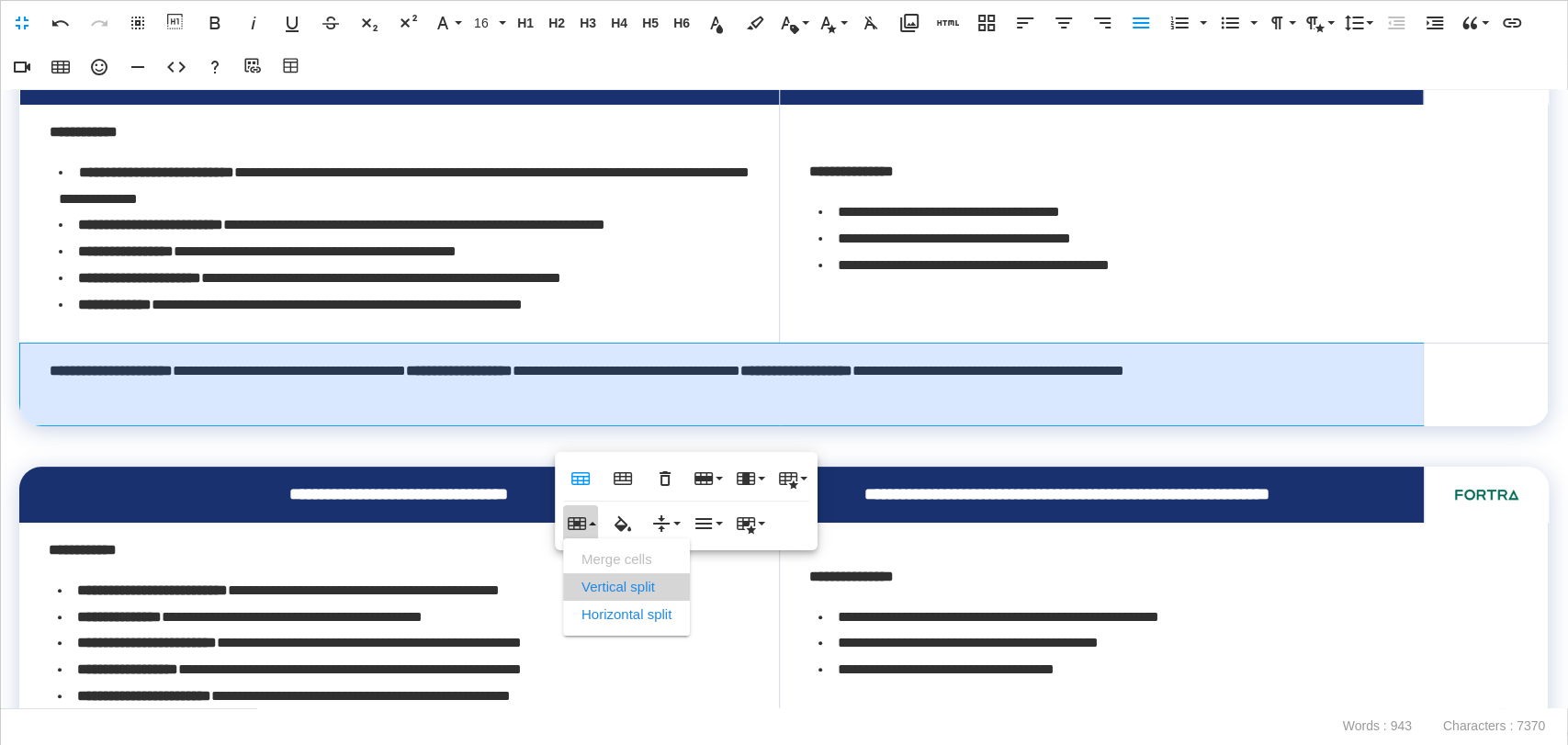 click on "Vertical split" at bounding box center (626, 587) 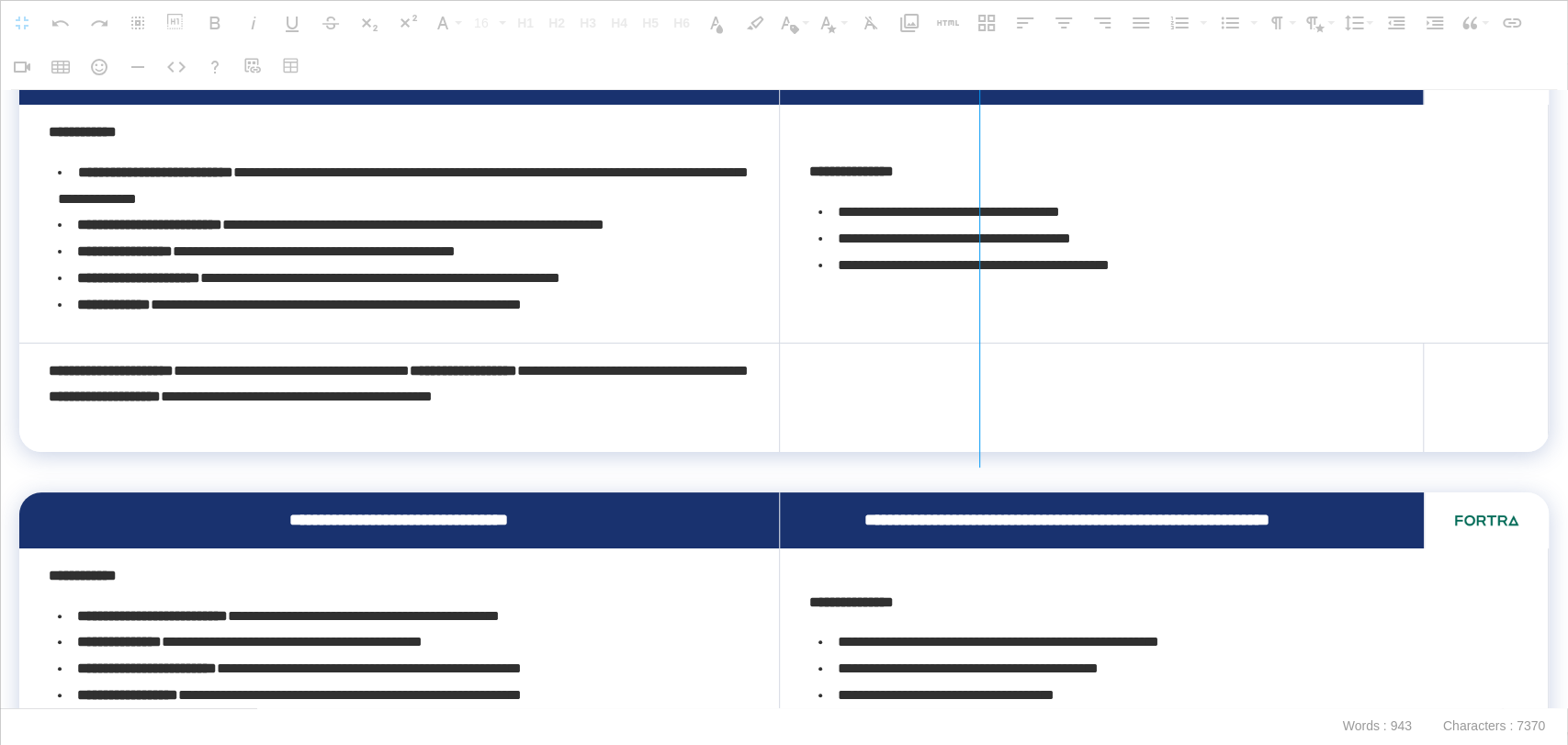 drag, startPoint x: 1356, startPoint y: 438, endPoint x: 978, endPoint y: 468, distance: 379.1886 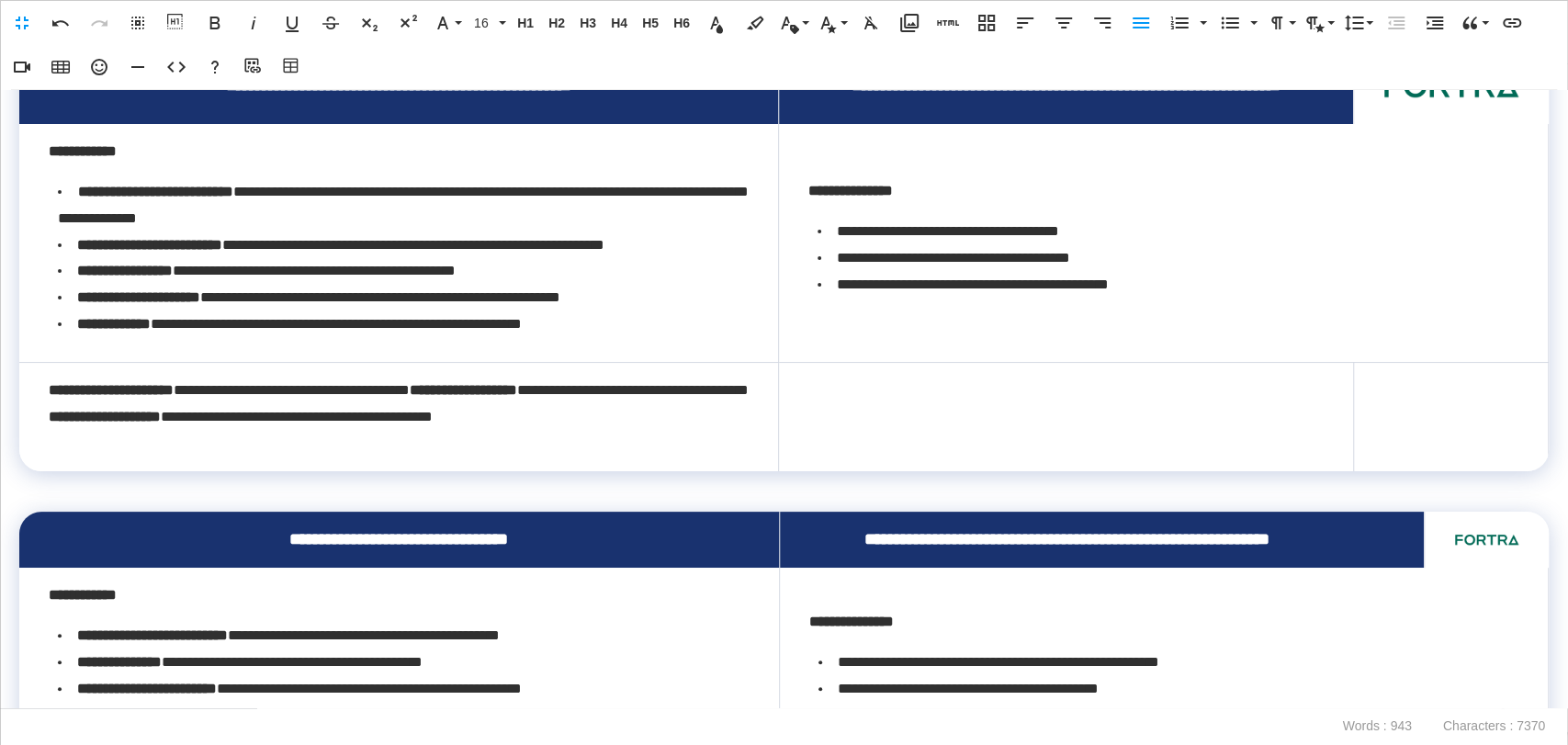 scroll, scrollTop: 184, scrollLeft: 0, axis: vertical 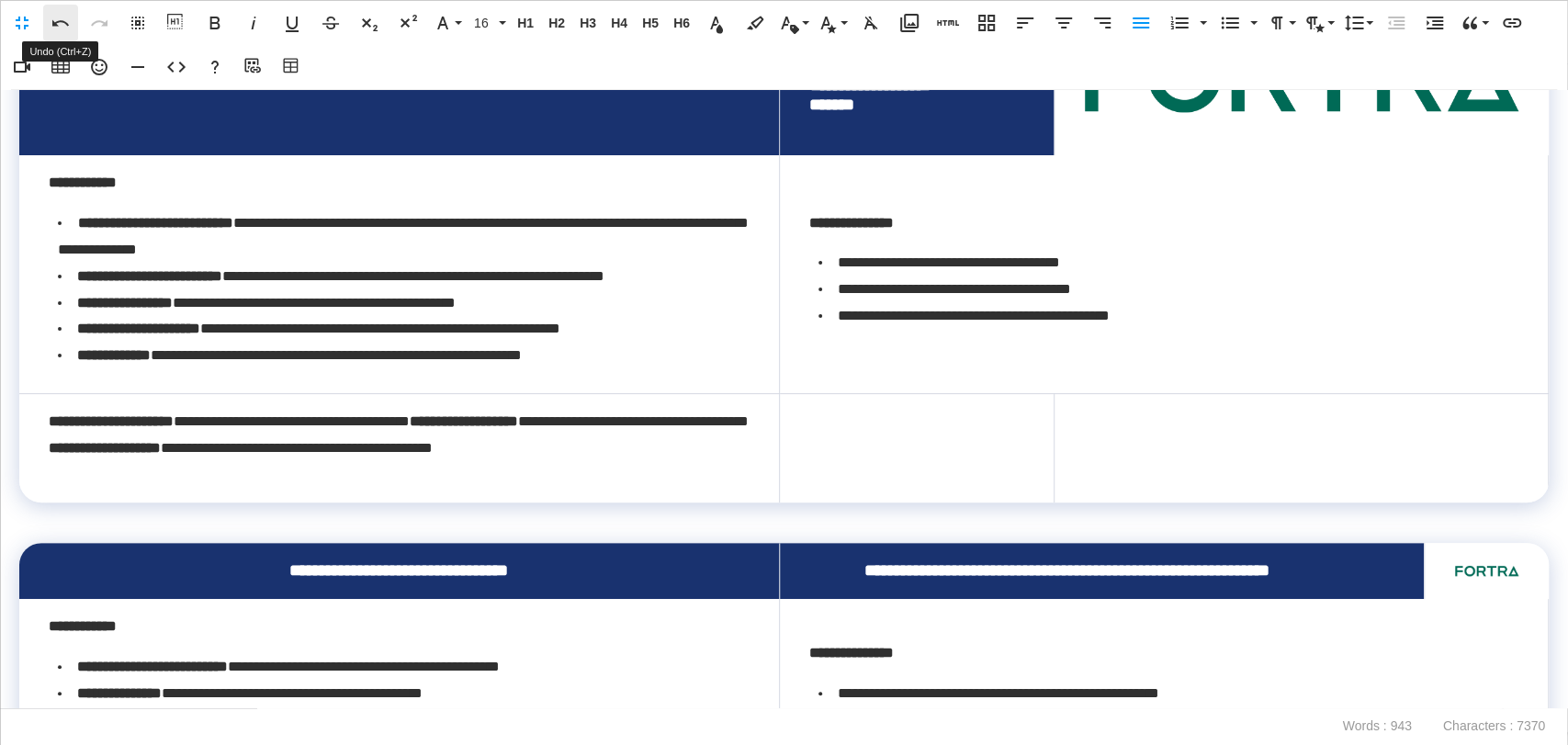 click 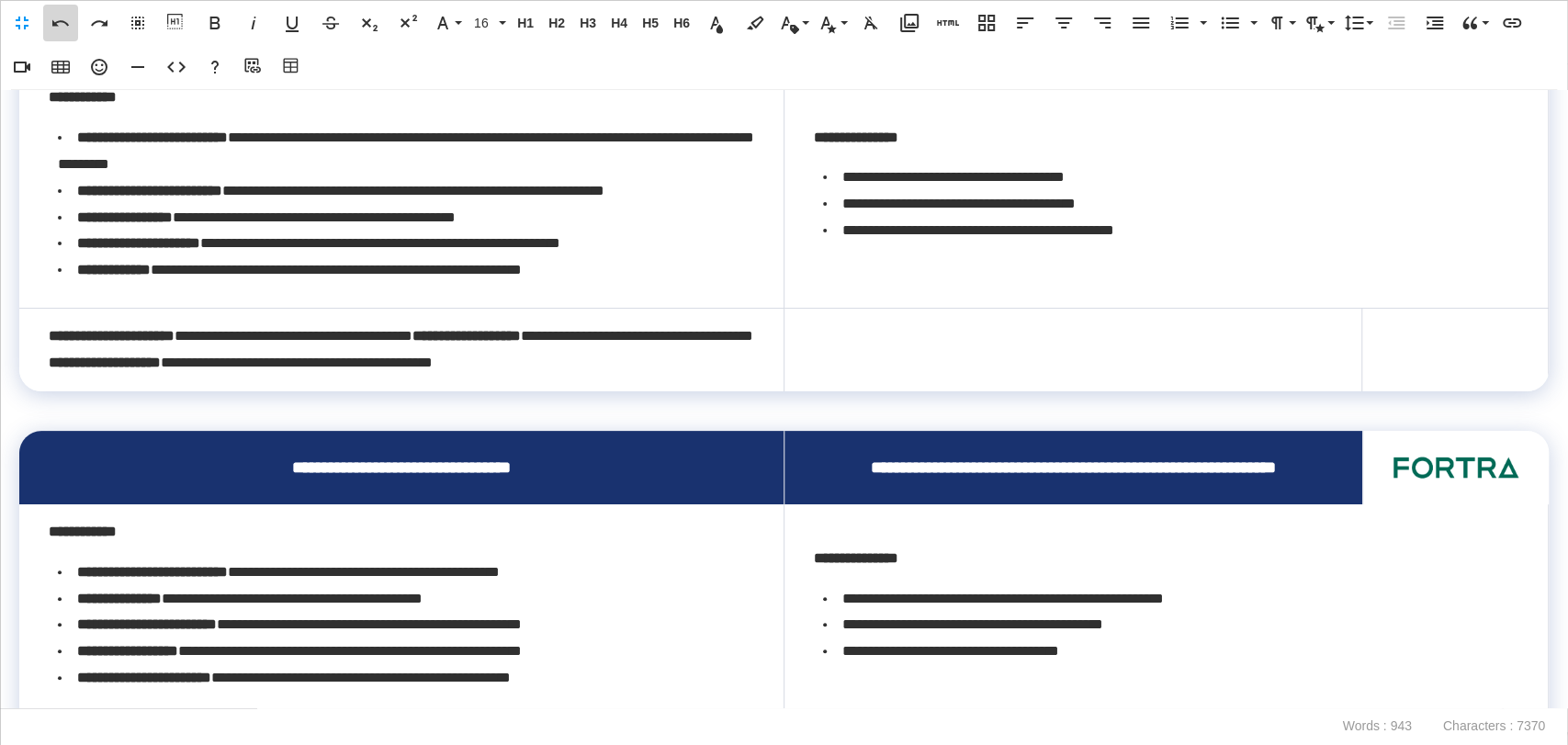 click 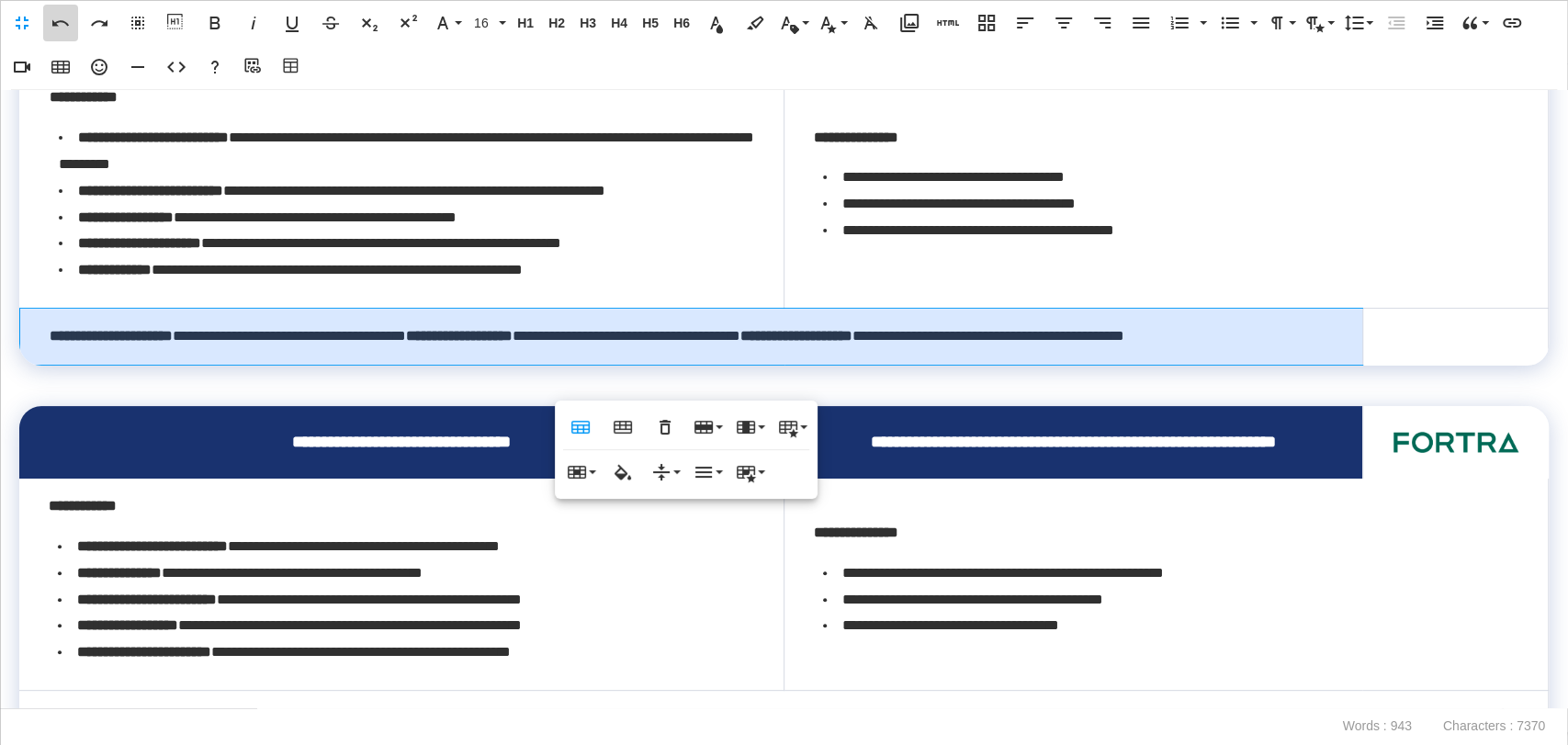 click 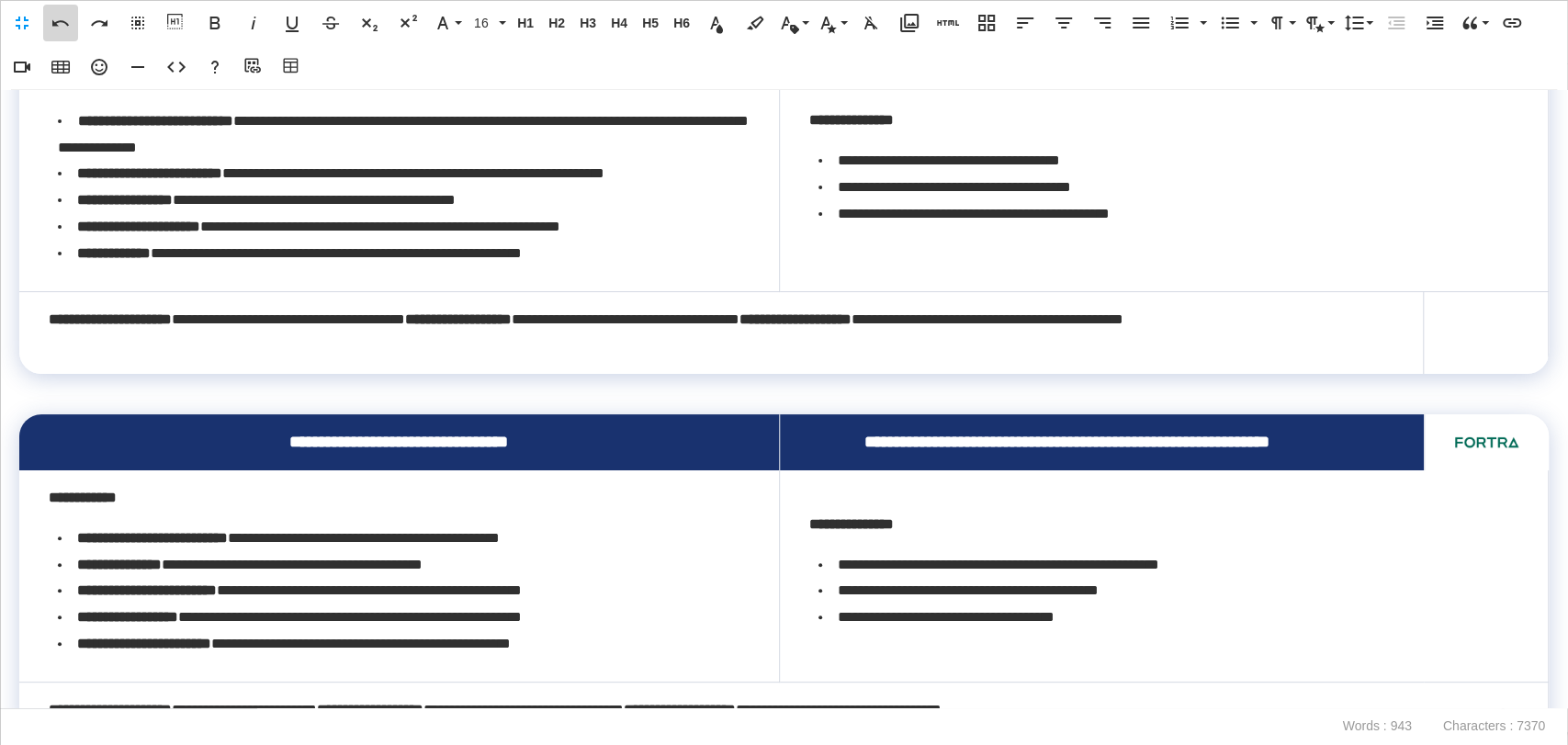 click 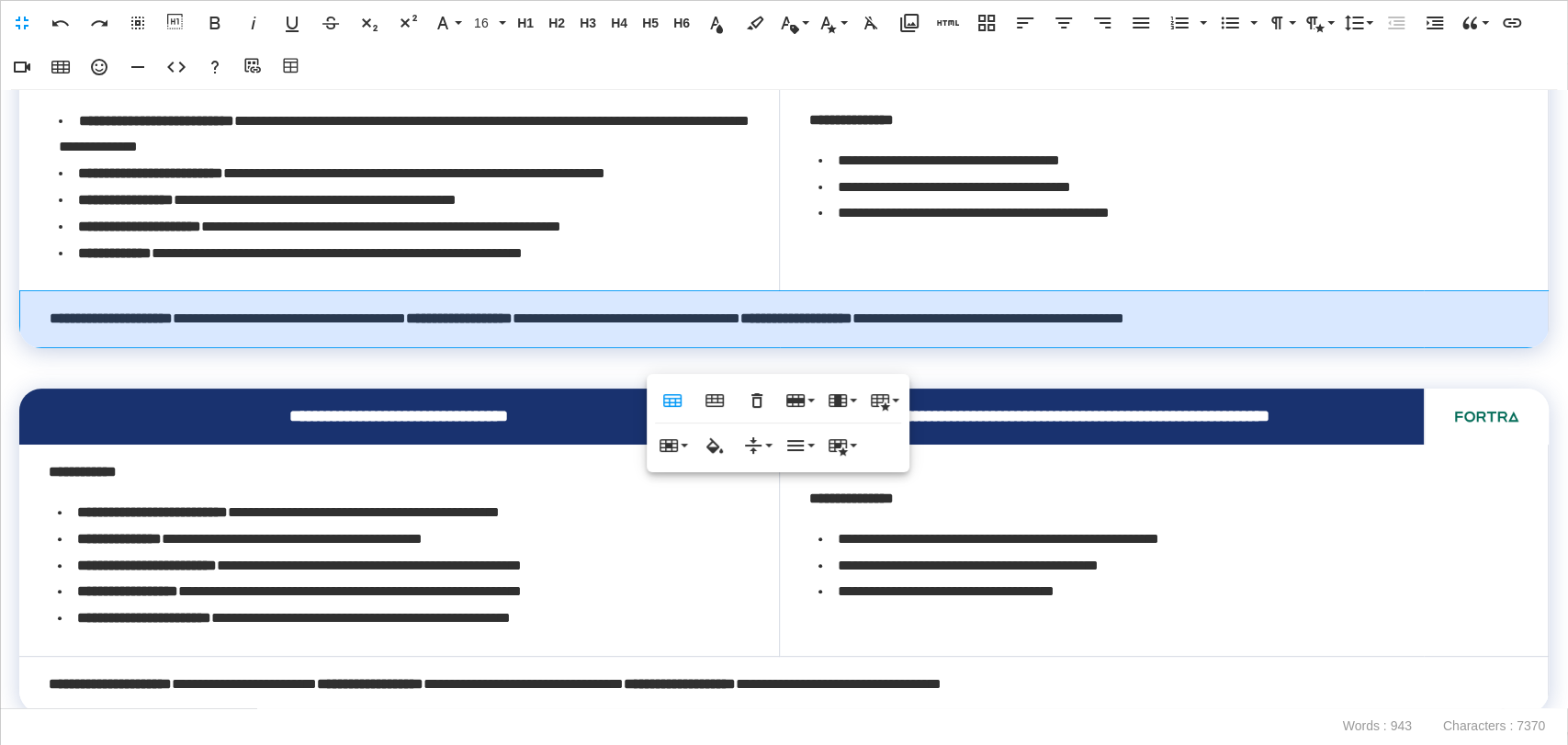 click on "**********" at bounding box center [459, 318] 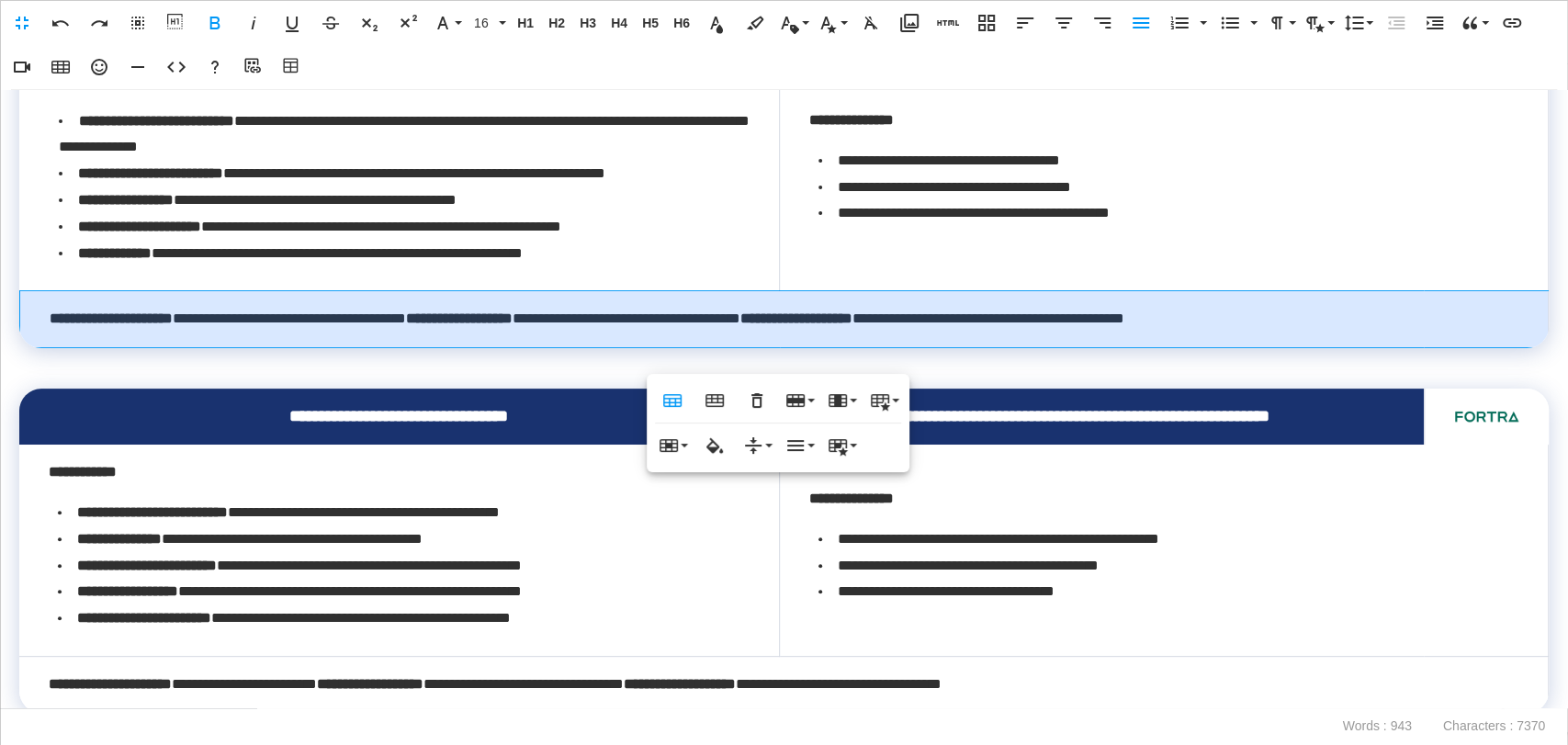 click on "**********" at bounding box center [459, 318] 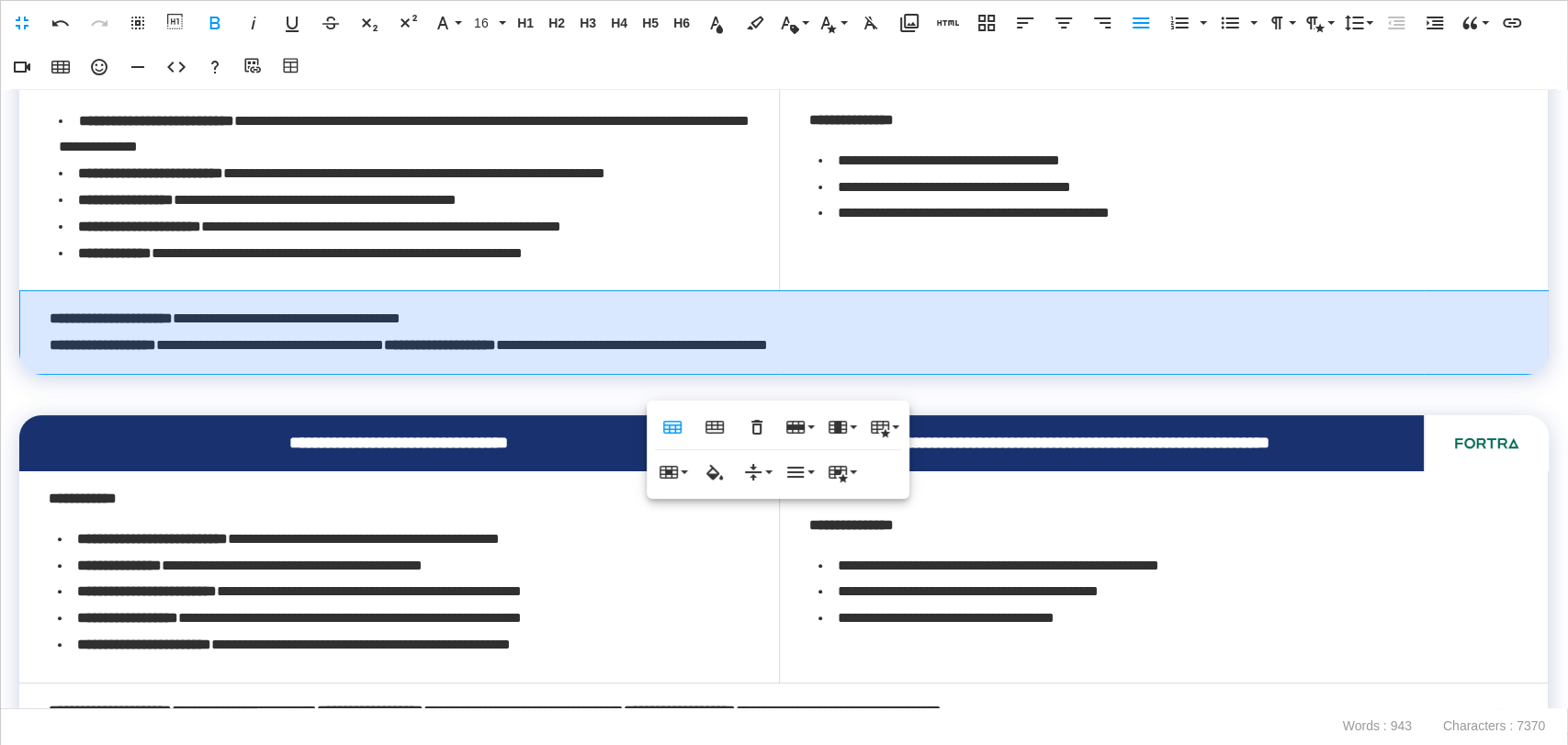 click on "**********" at bounding box center [440, 344] 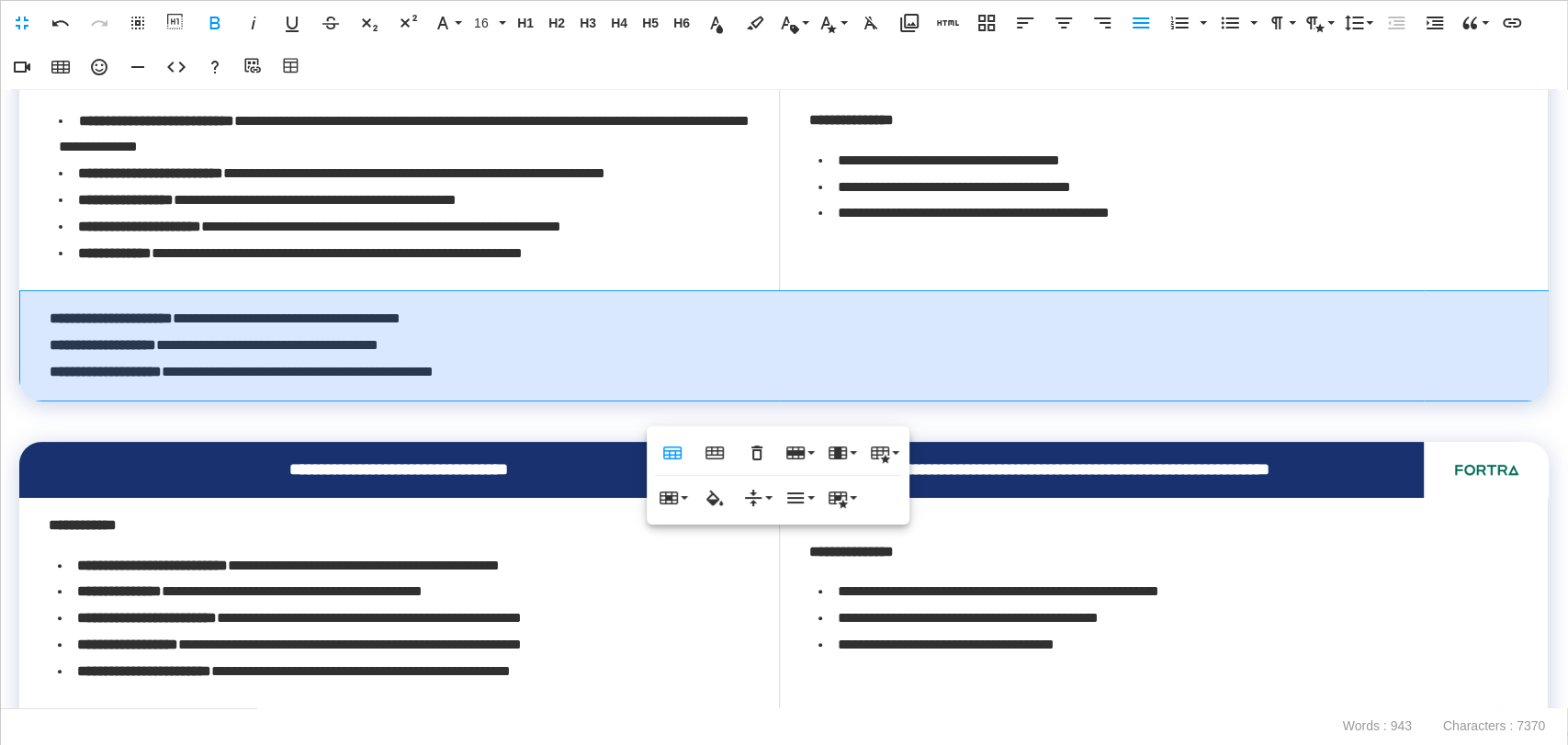 click at bounding box center (784, 414) 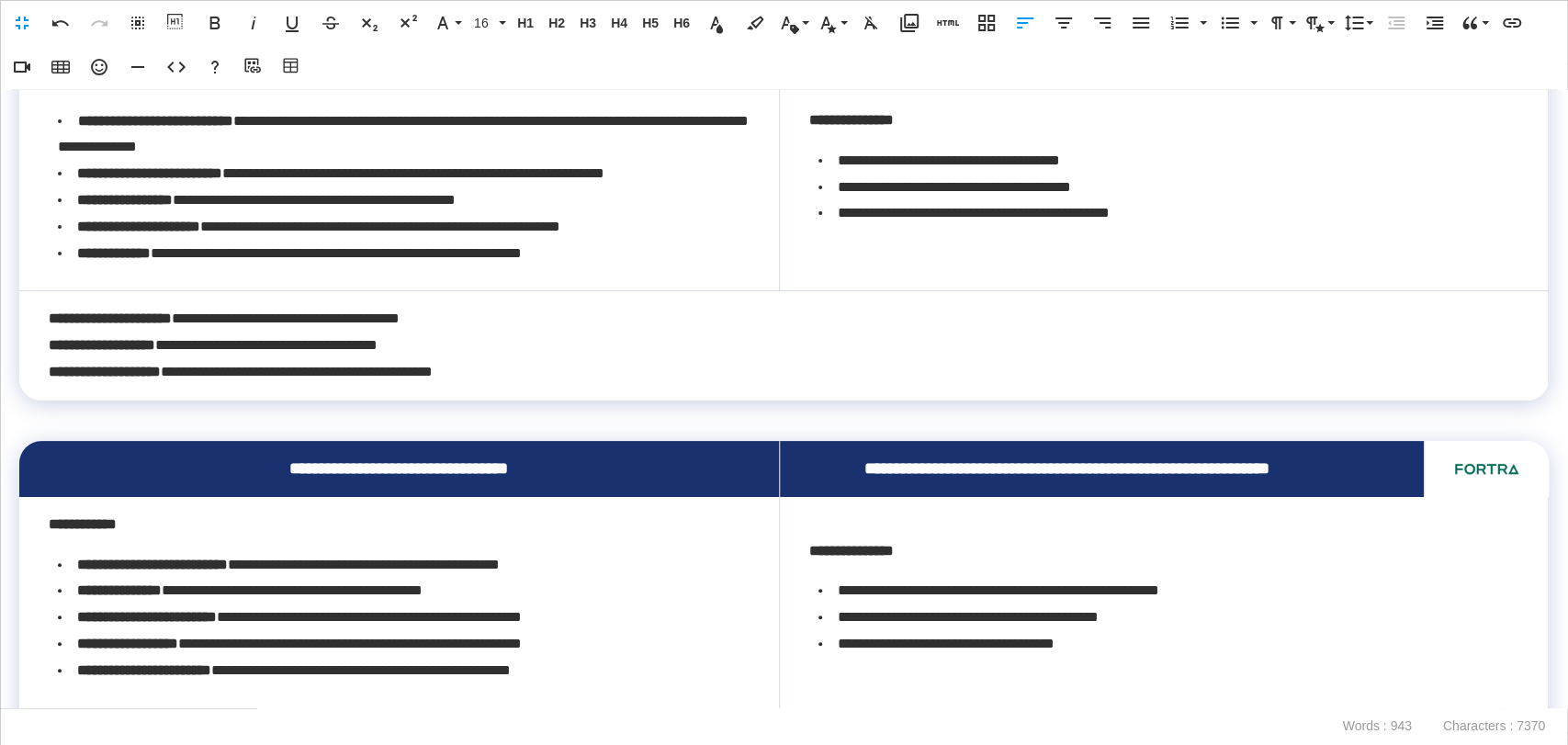click on "**********" at bounding box center (778, 345) 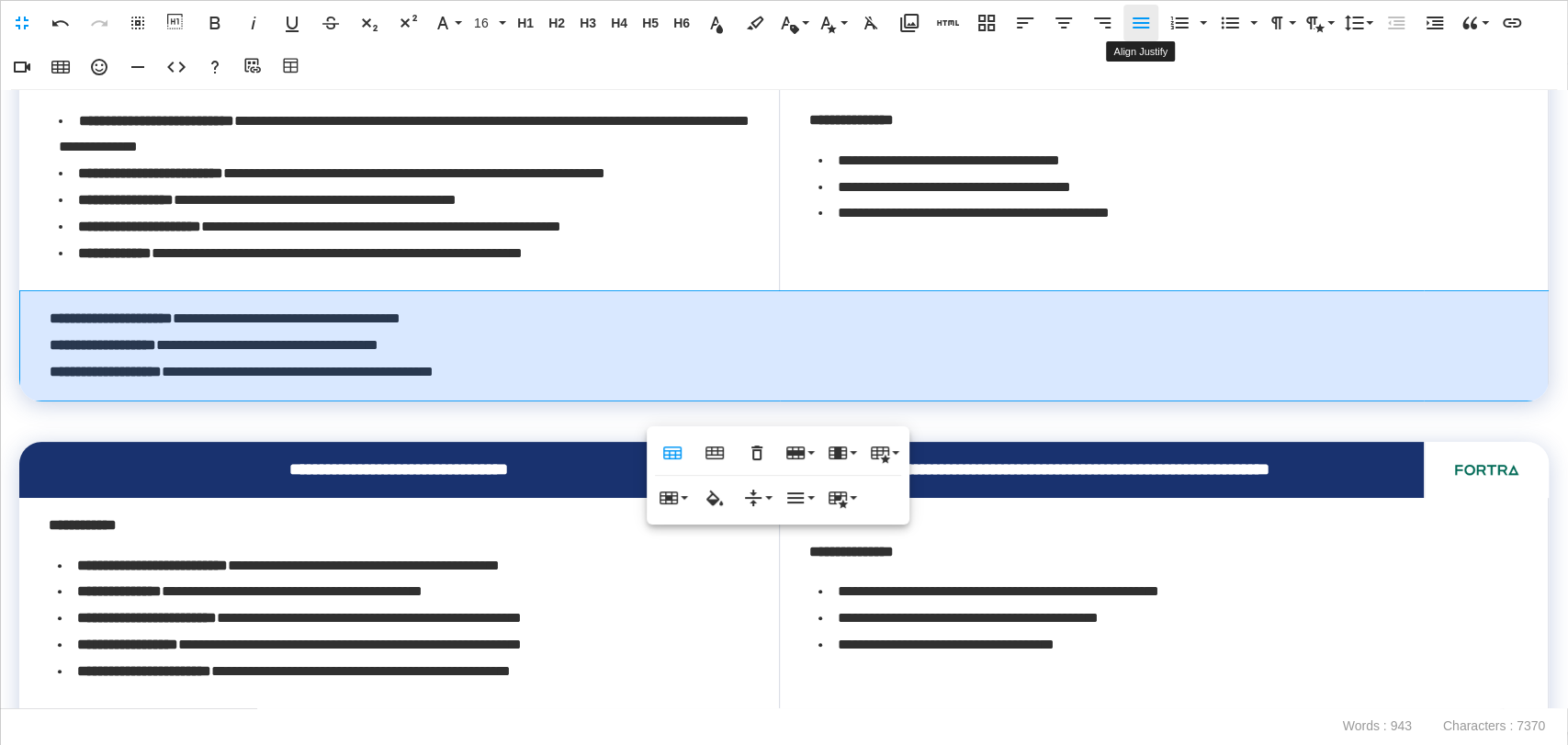click 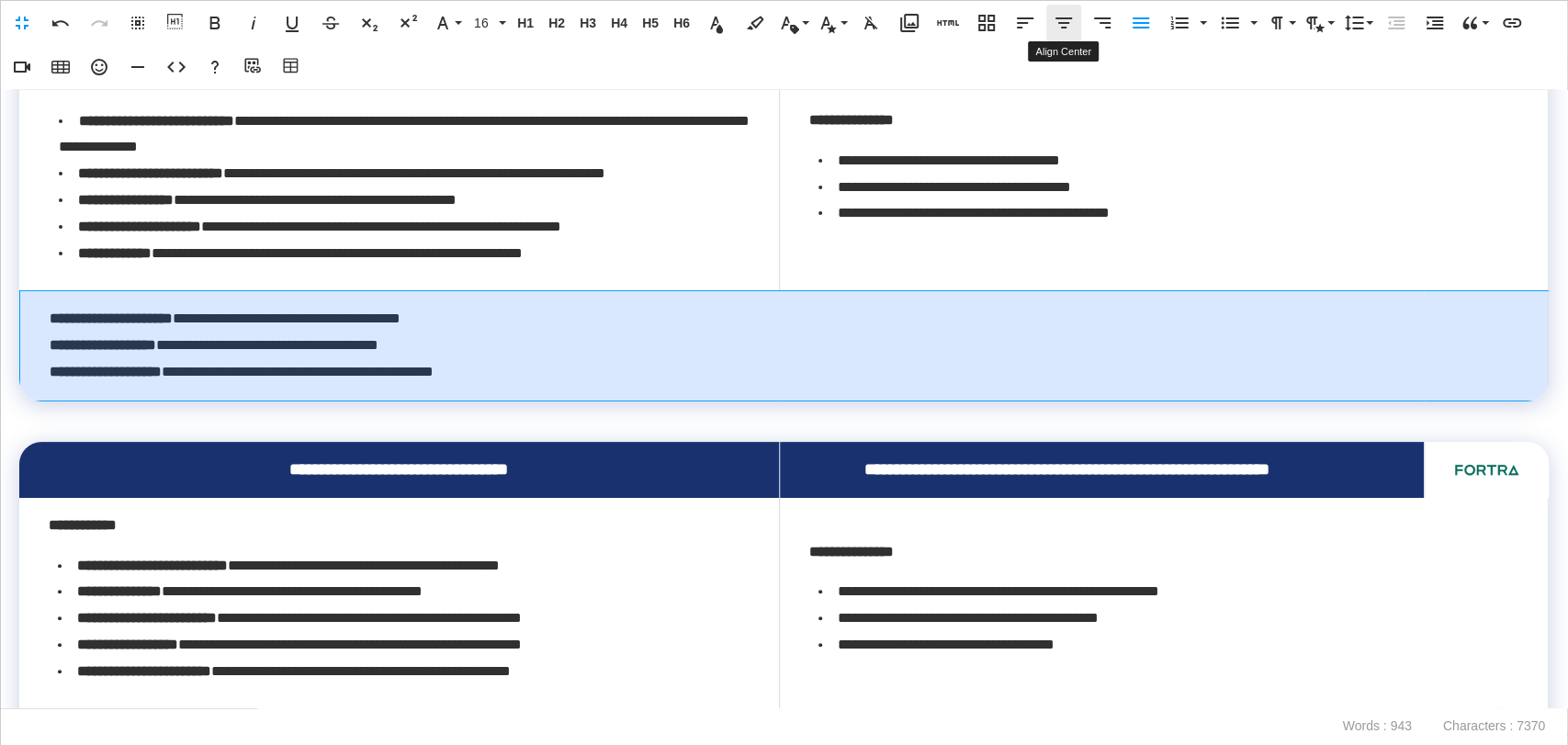 click 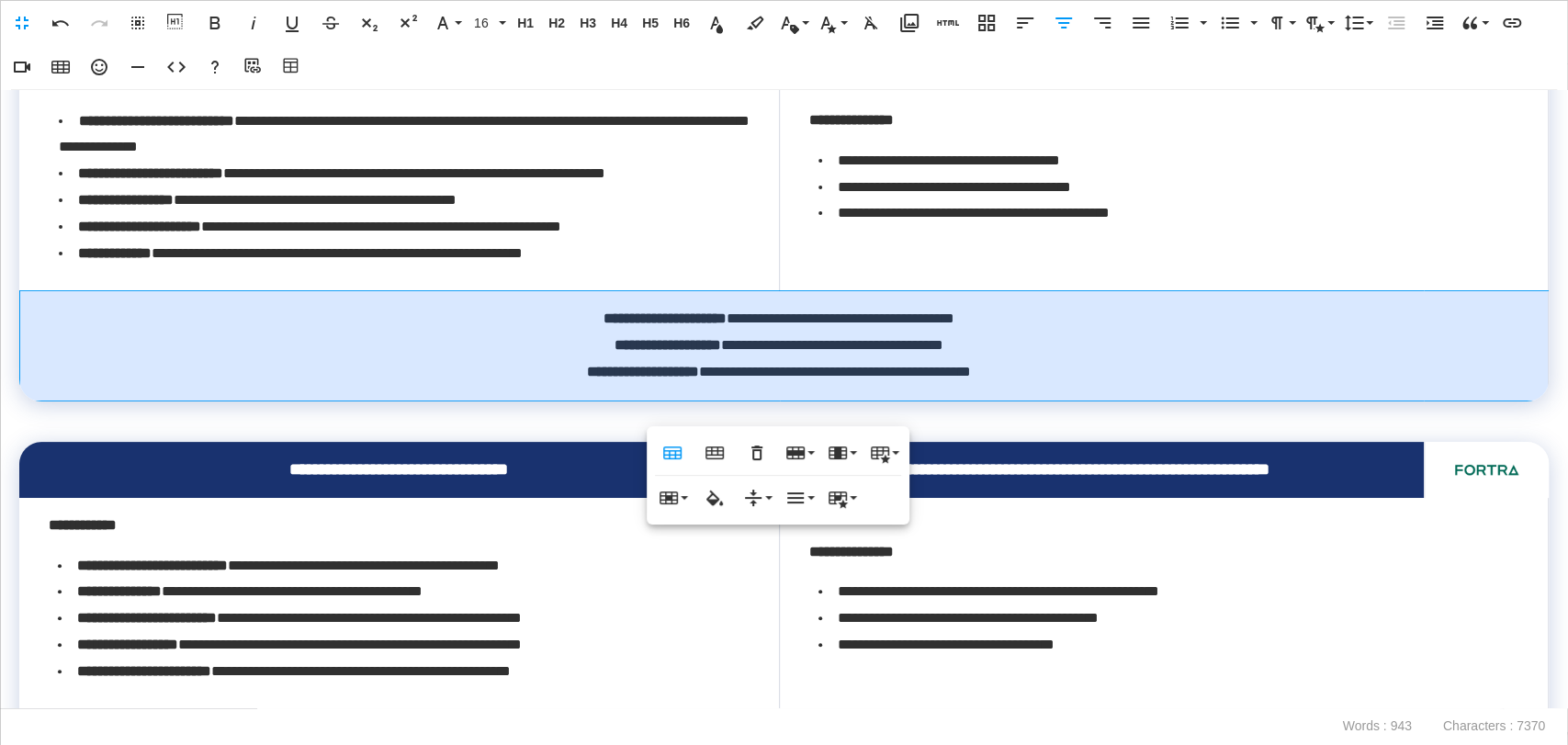 click at bounding box center [784, 414] 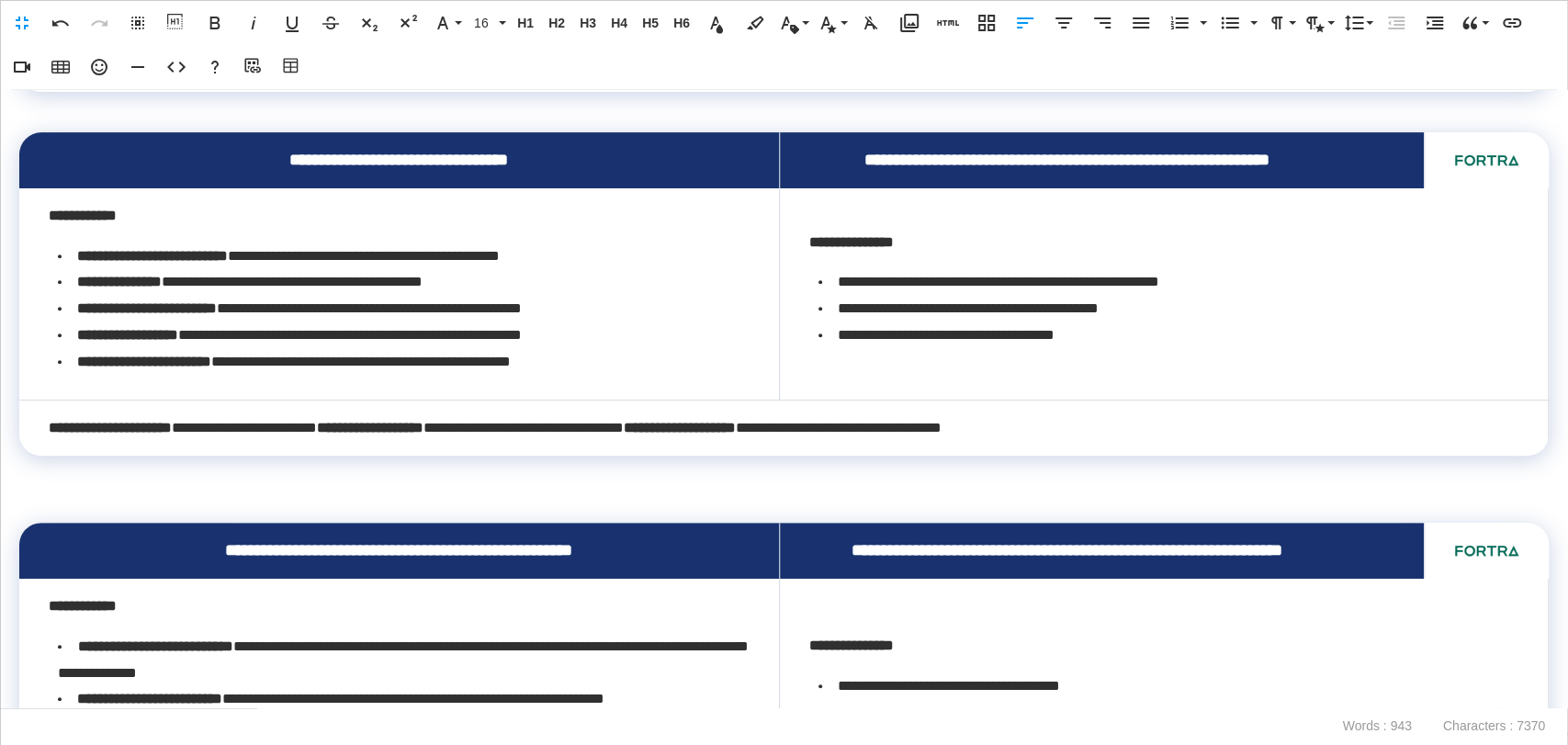 scroll, scrollTop: 510, scrollLeft: 0, axis: vertical 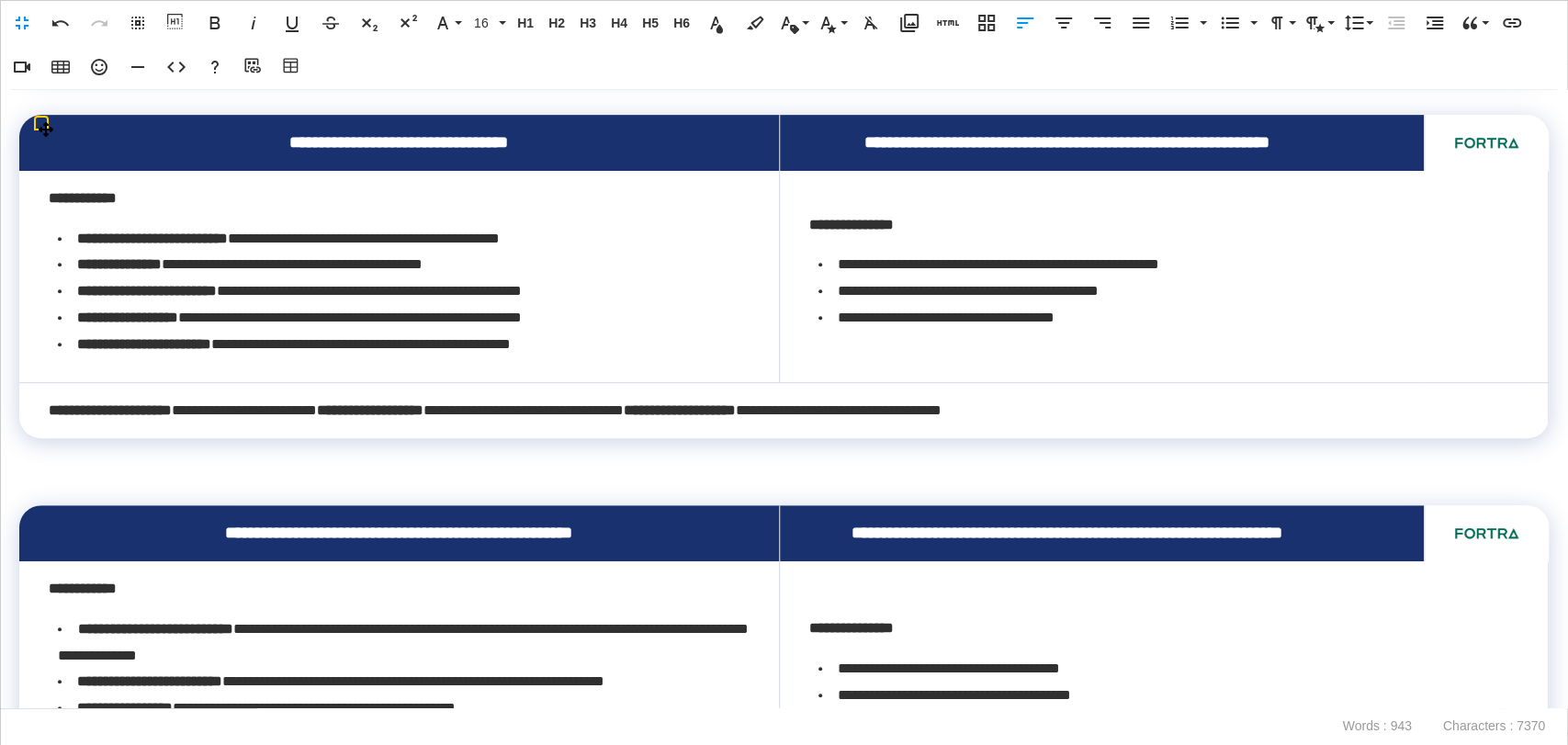 click on "**********" at bounding box center [370, 410] 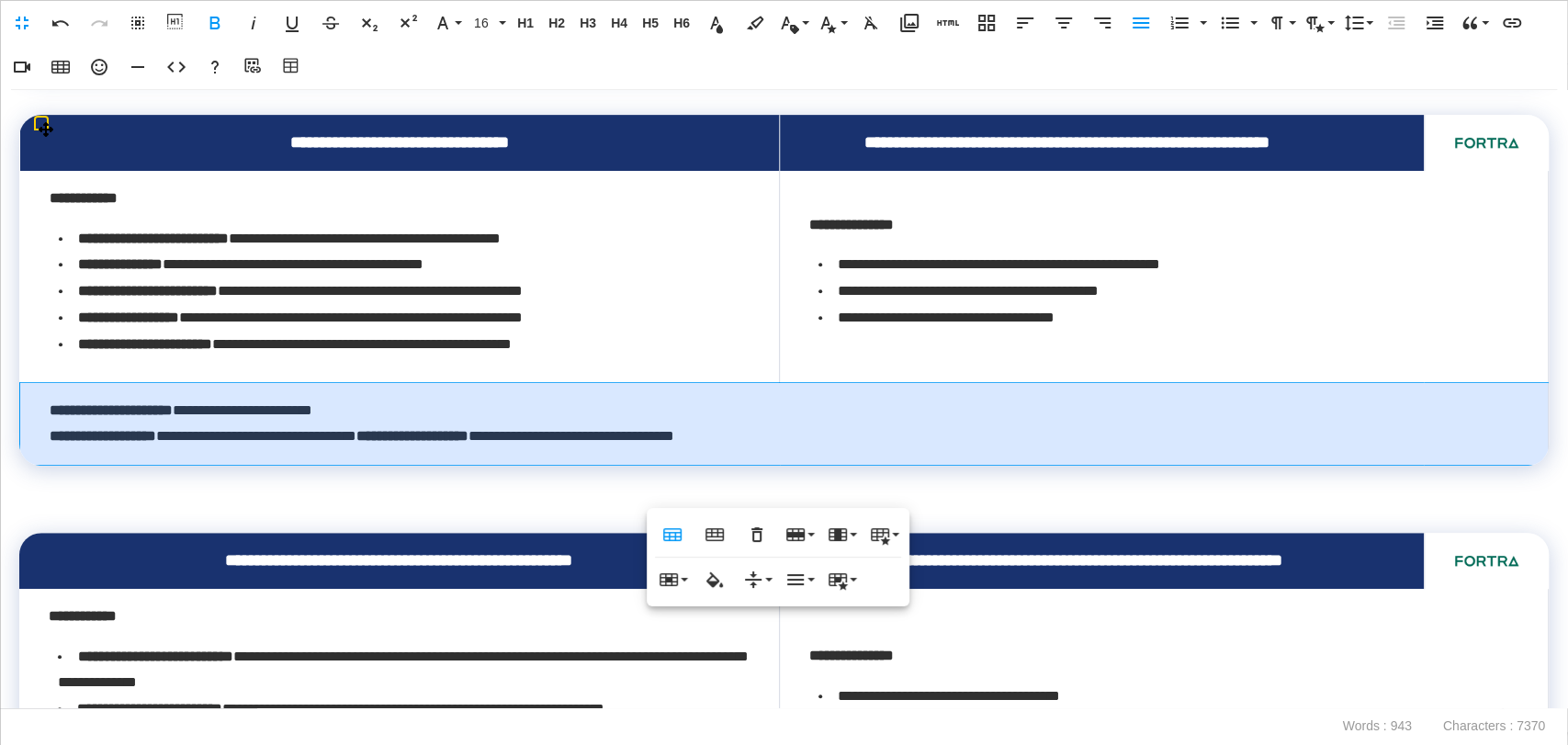 click on "**********" at bounding box center [412, 435] 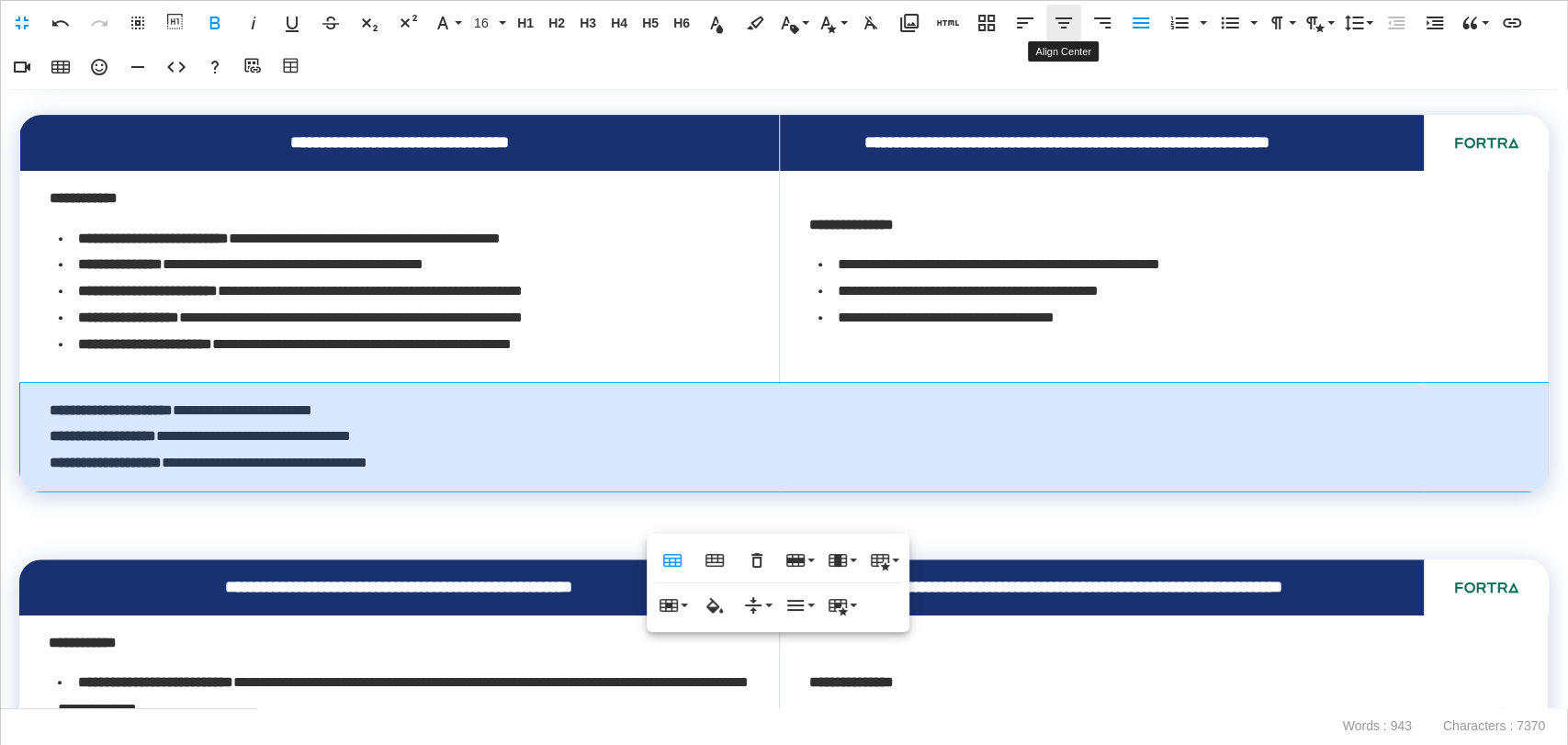 click 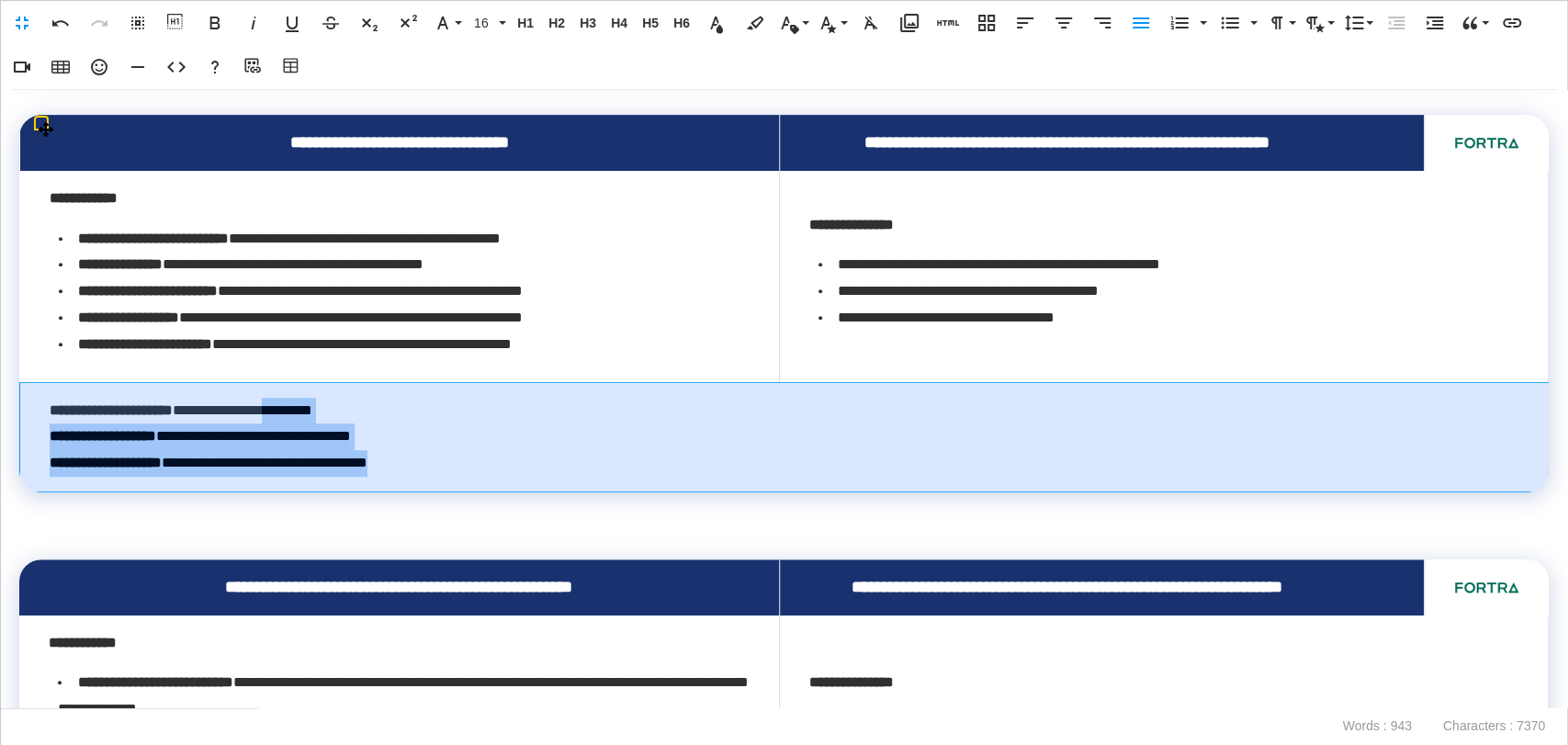drag, startPoint x: 509, startPoint y: 499, endPoint x: 339, endPoint y: 426, distance: 185.01081 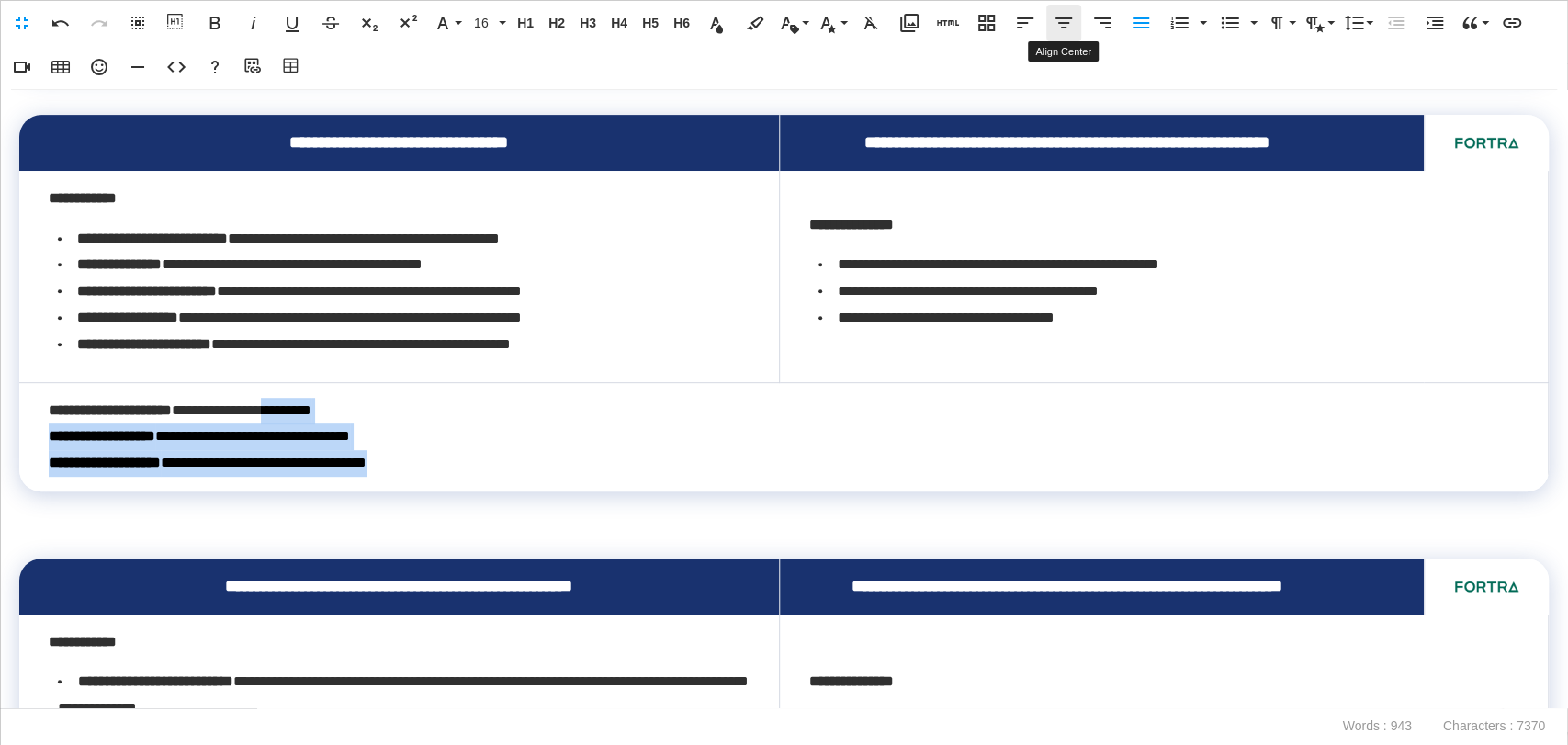 click 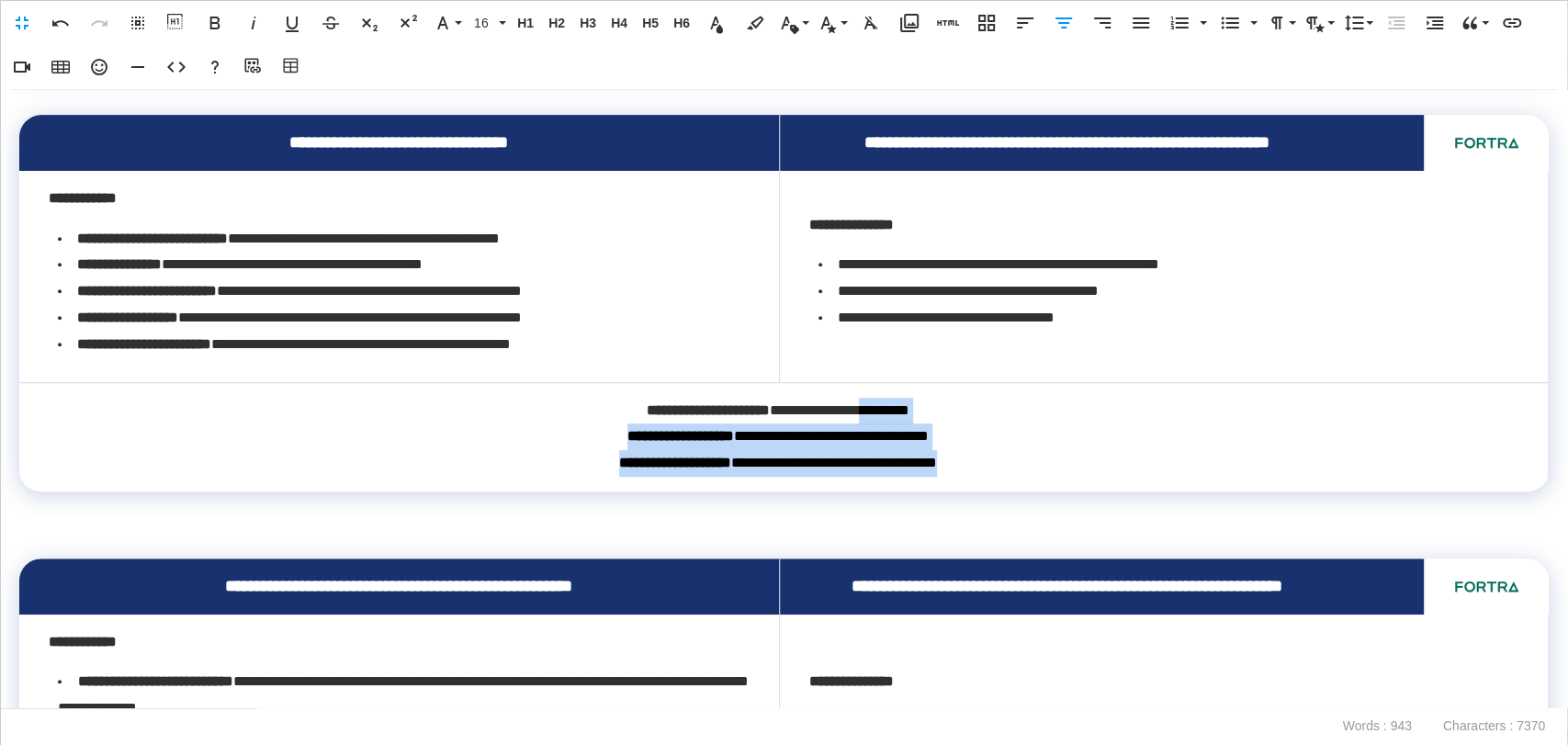 click at bounding box center (784, 518) 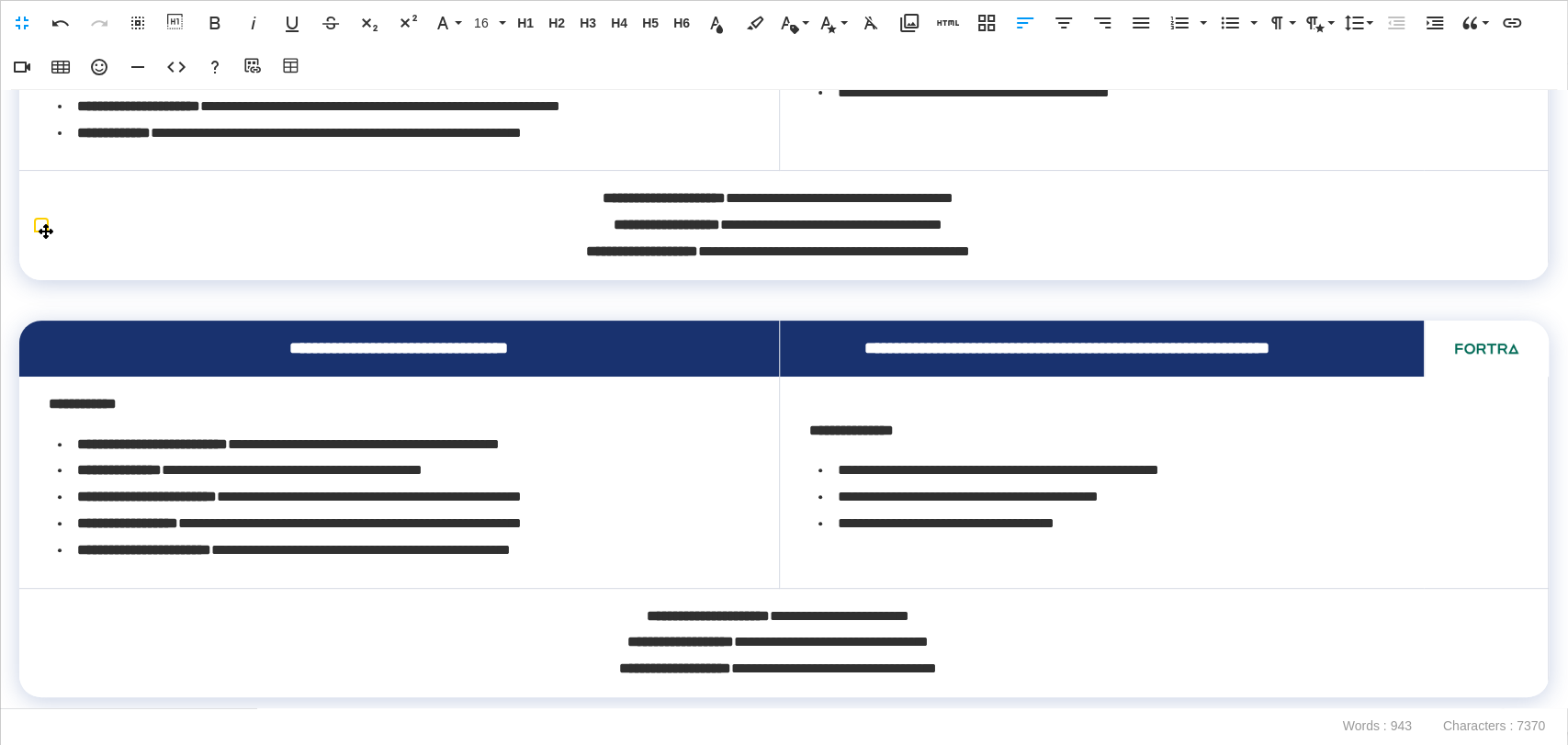 scroll, scrollTop: 306, scrollLeft: 0, axis: vertical 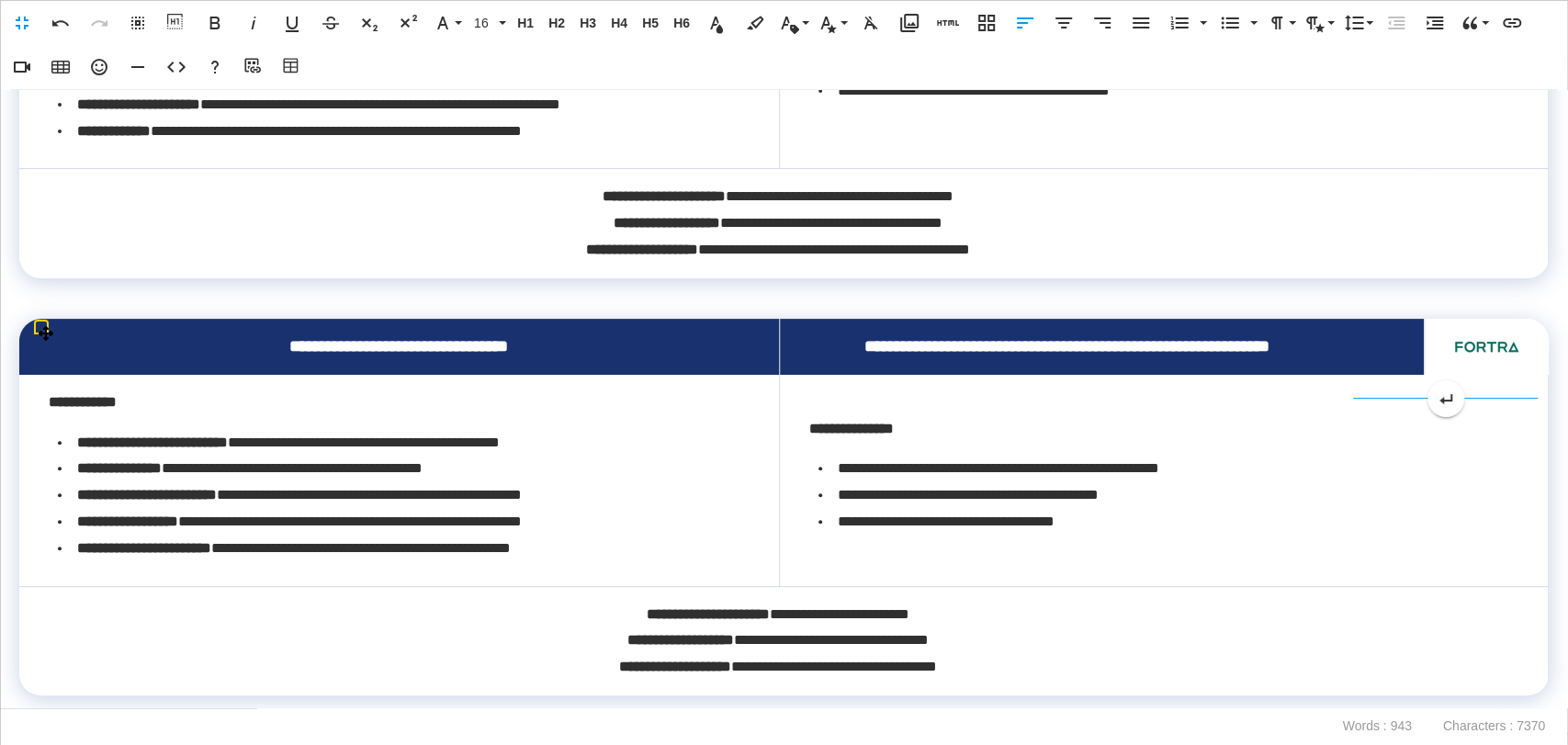 click at bounding box center (1486, 346) 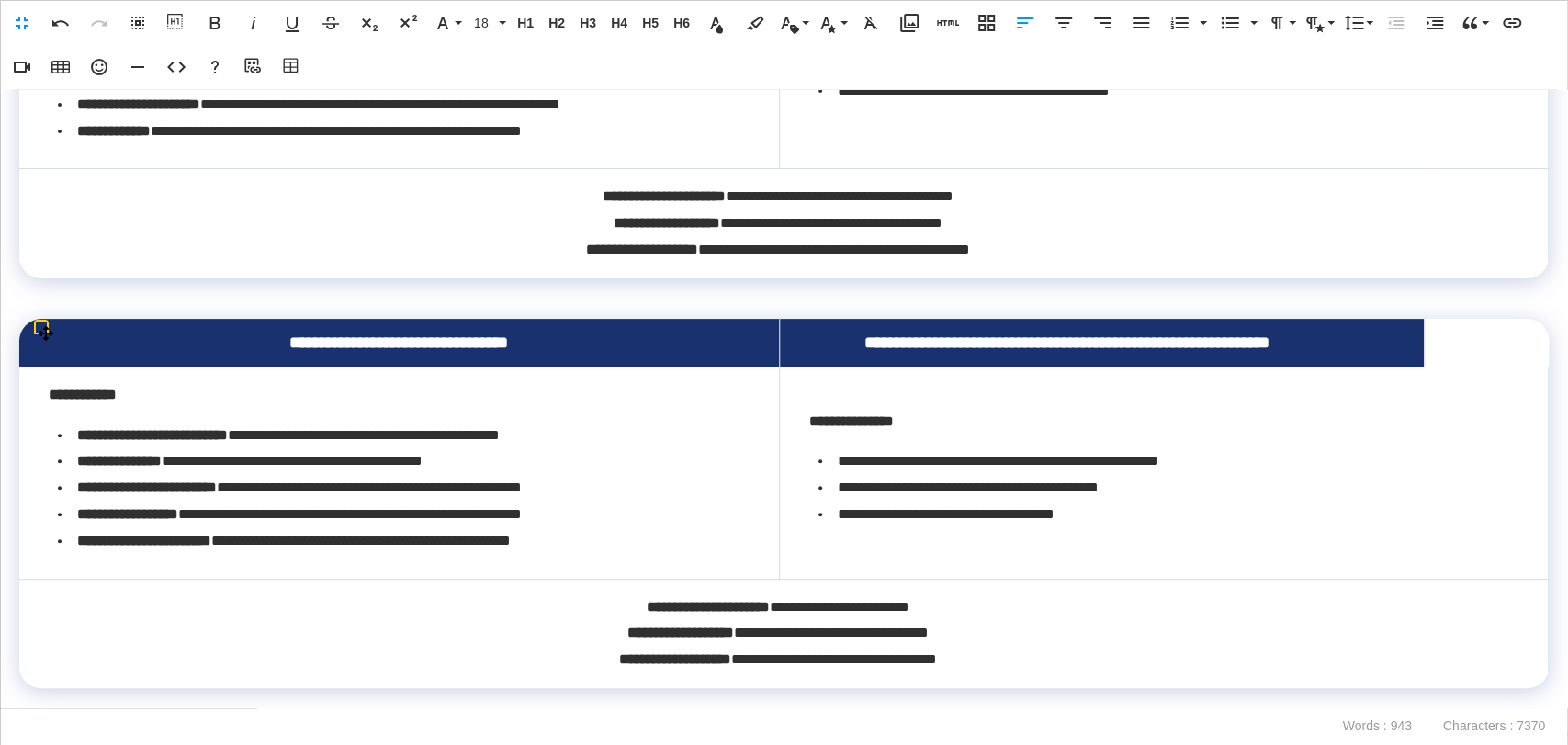 scroll, scrollTop: 0, scrollLeft: 0, axis: both 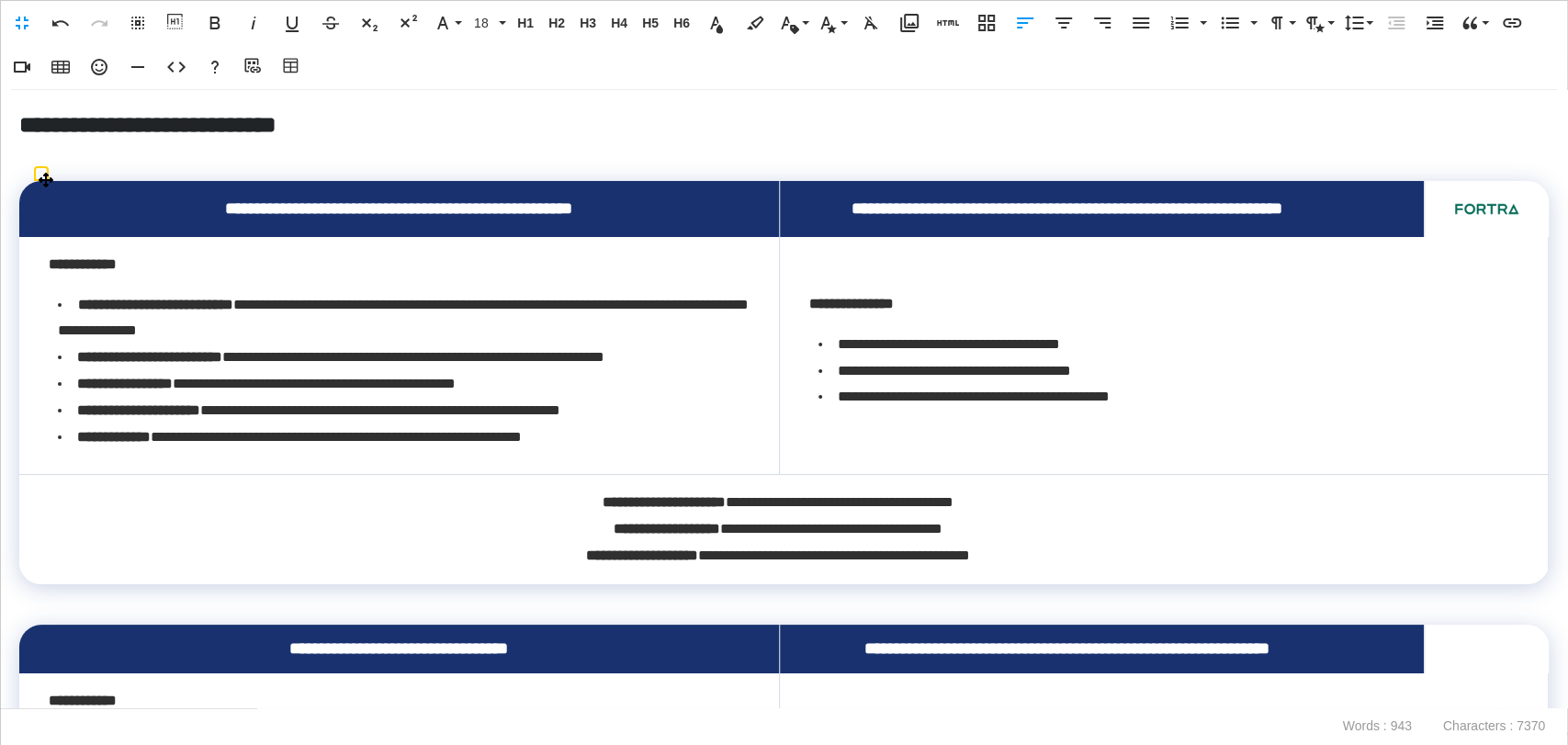 click at bounding box center [1486, 209] 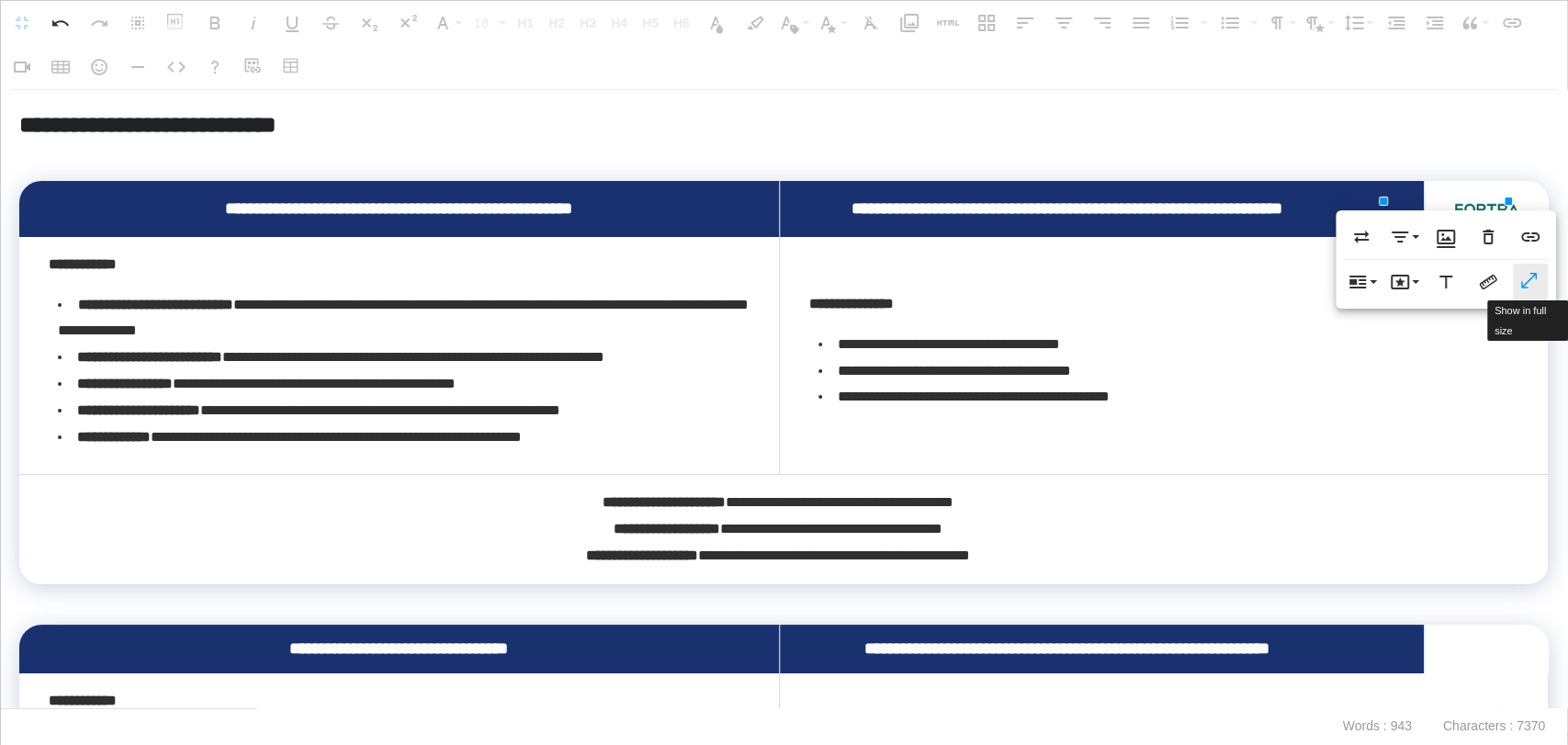 click 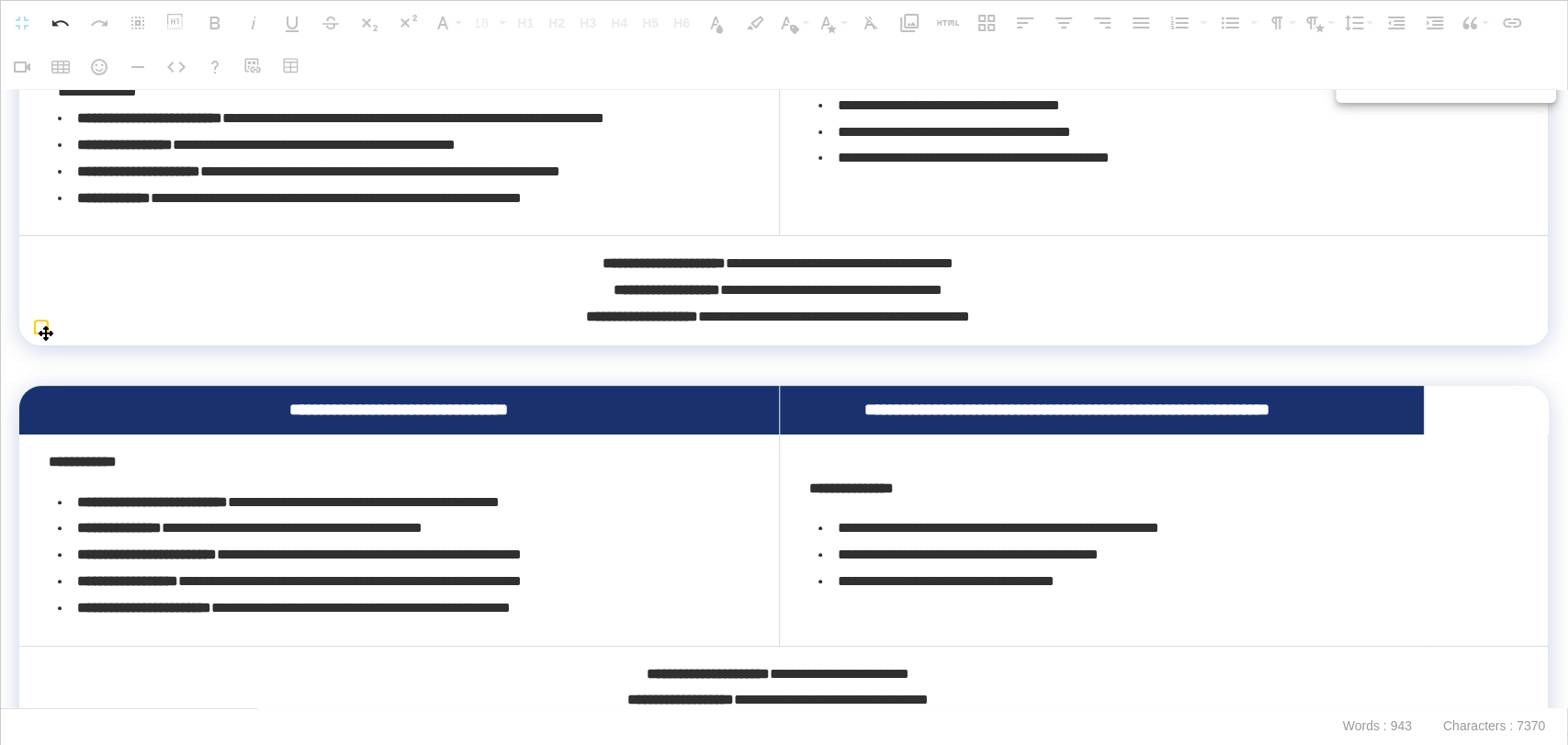 scroll, scrollTop: 306, scrollLeft: 0, axis: vertical 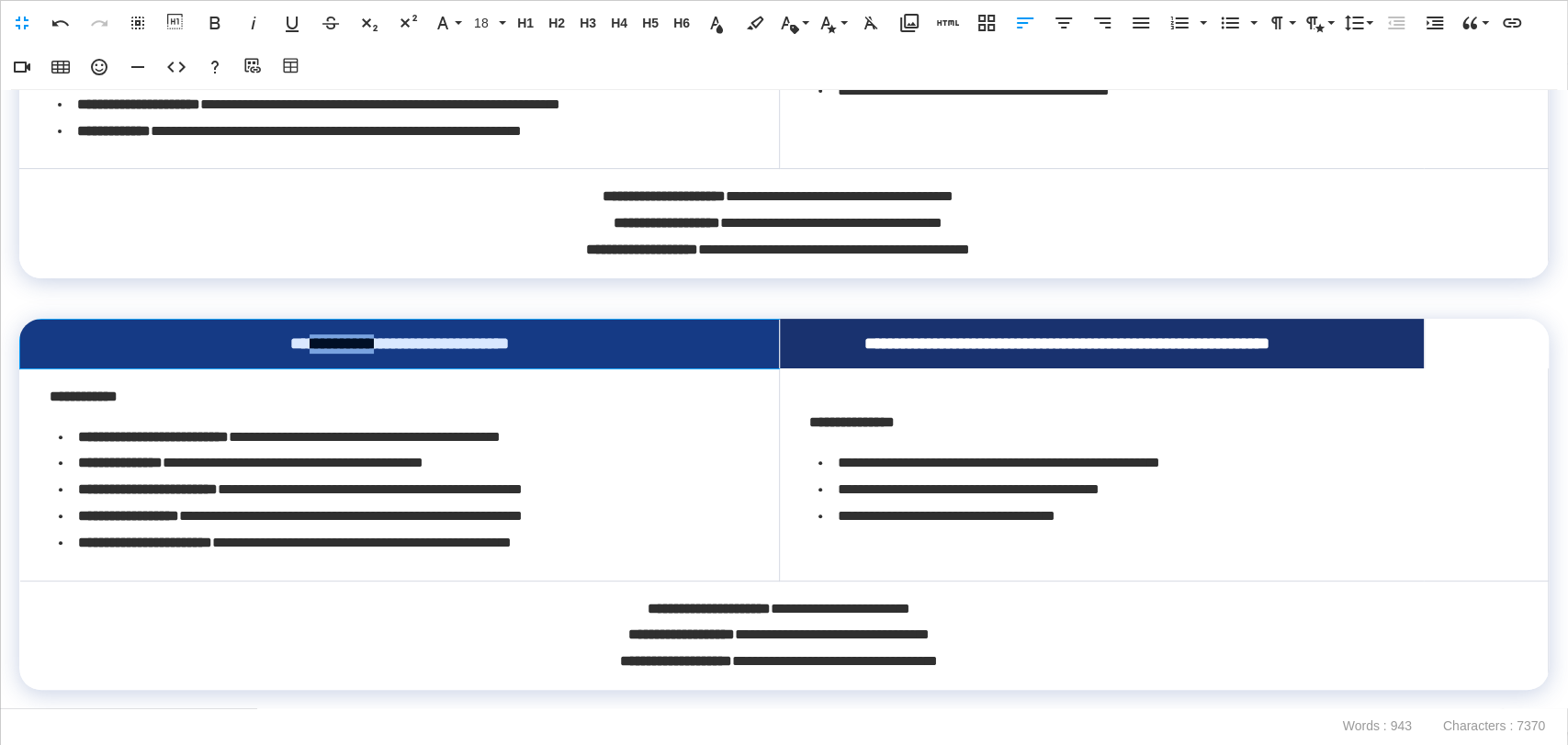 drag, startPoint x: 363, startPoint y: 362, endPoint x: 279, endPoint y: 359, distance: 84.05355 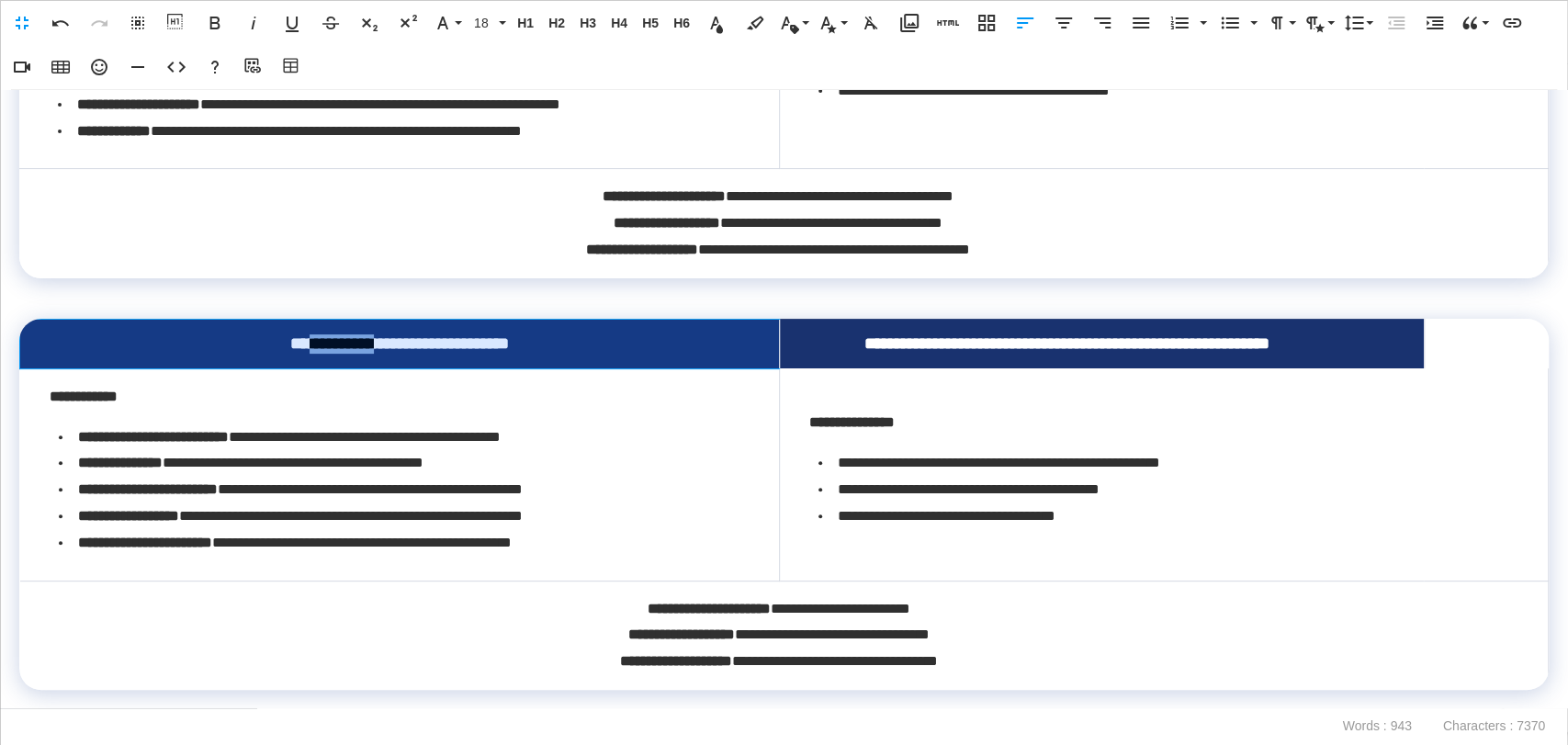 click on "**********" at bounding box center [400, 344] 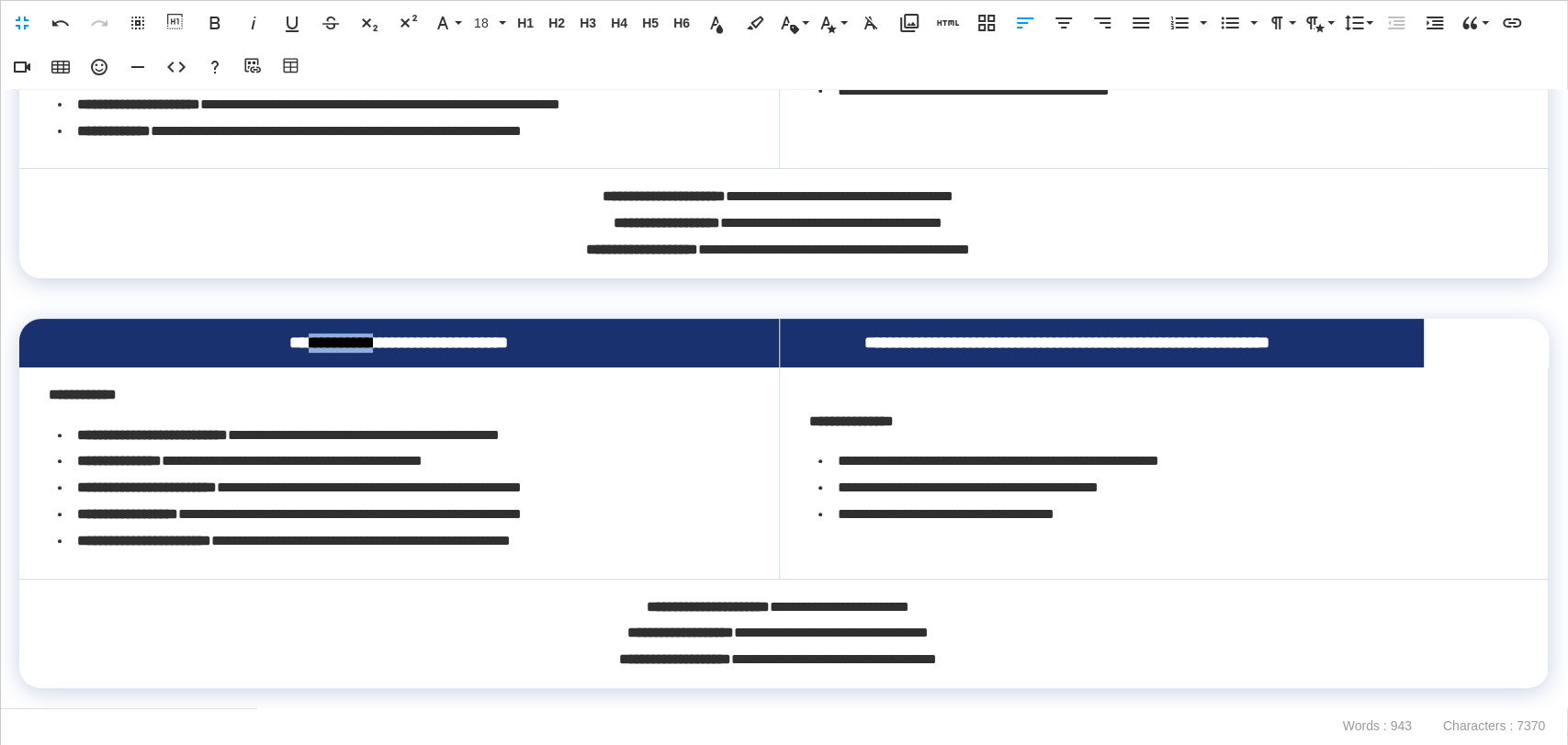 click at bounding box center [1485, 343] 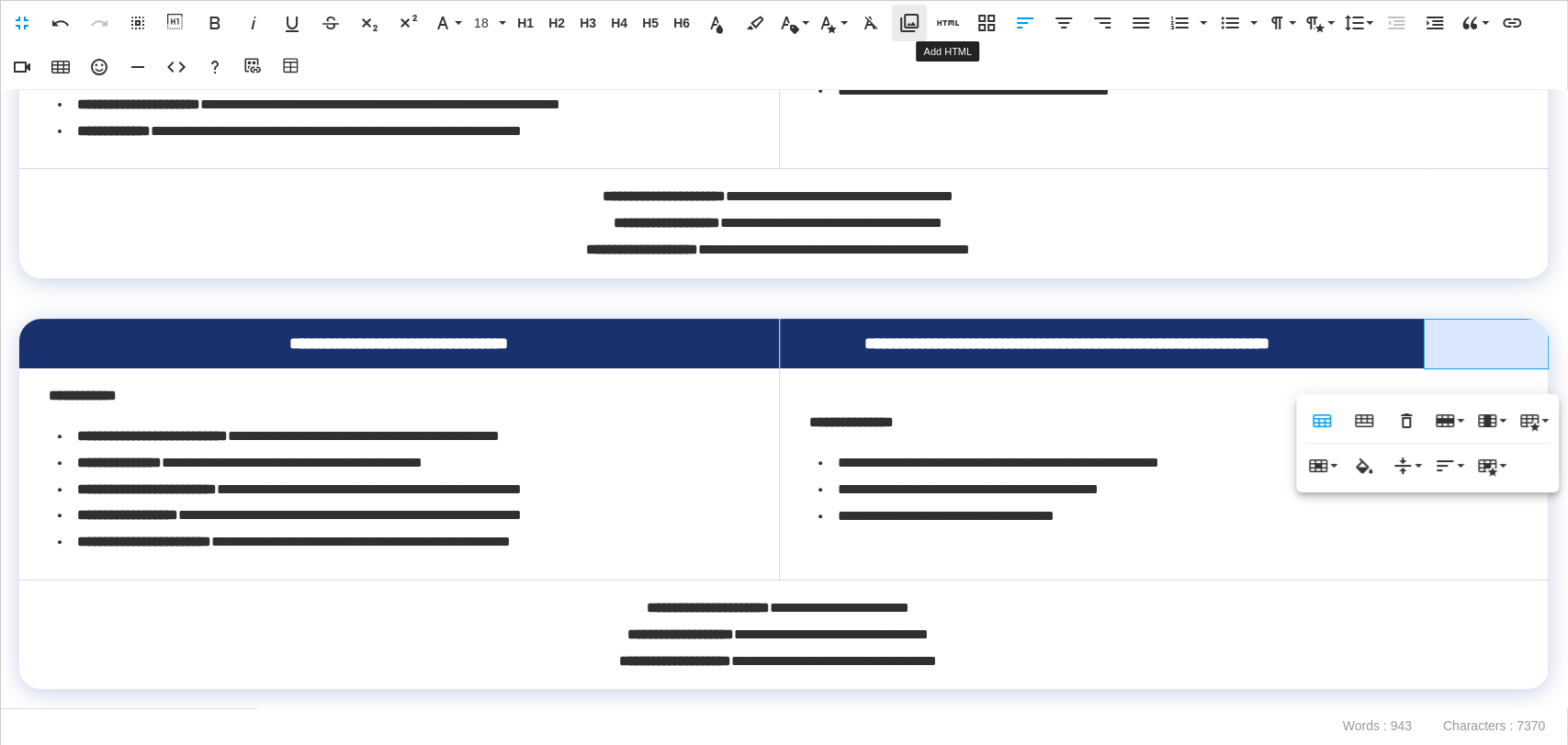 click 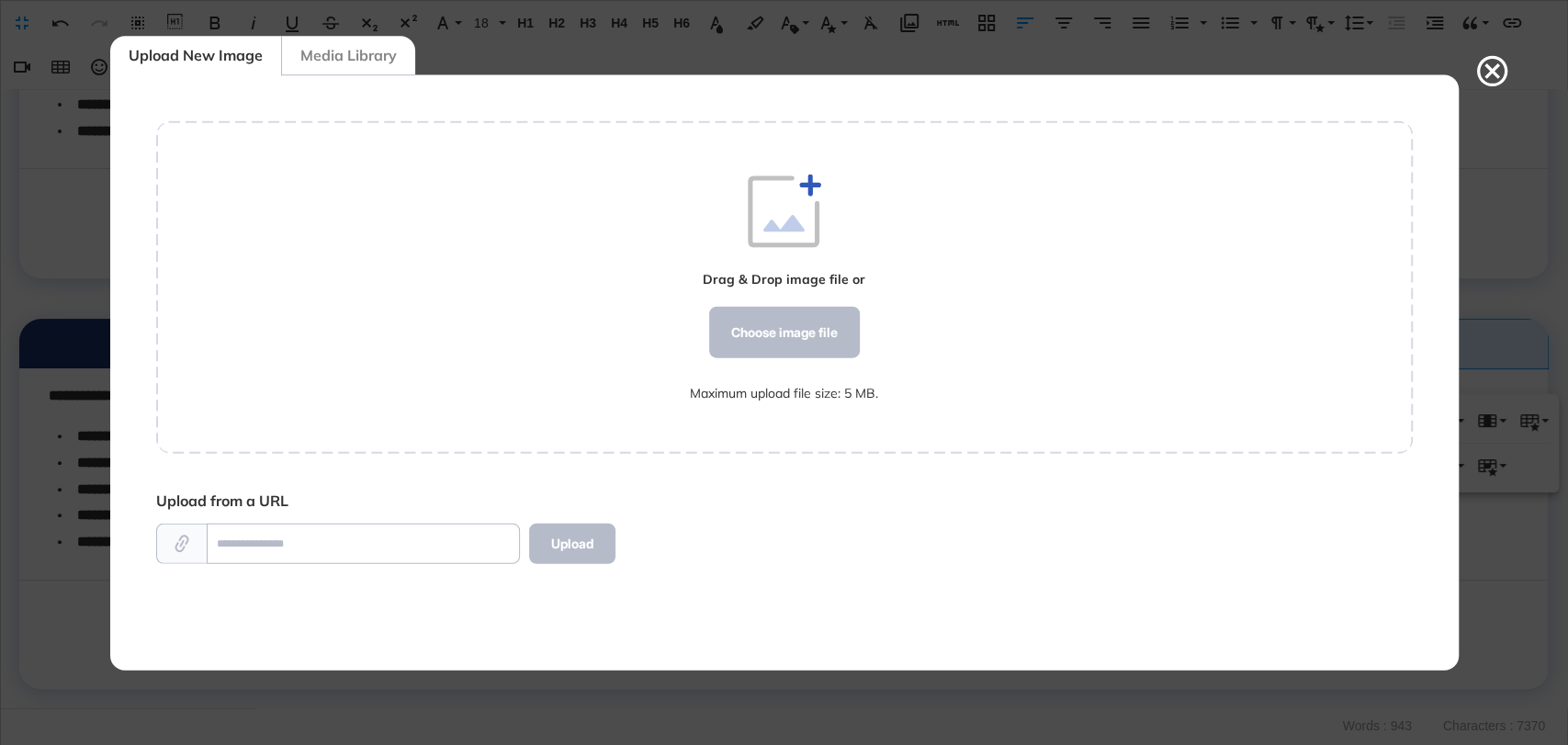 scroll, scrollTop: 7, scrollLeft: 0, axis: vertical 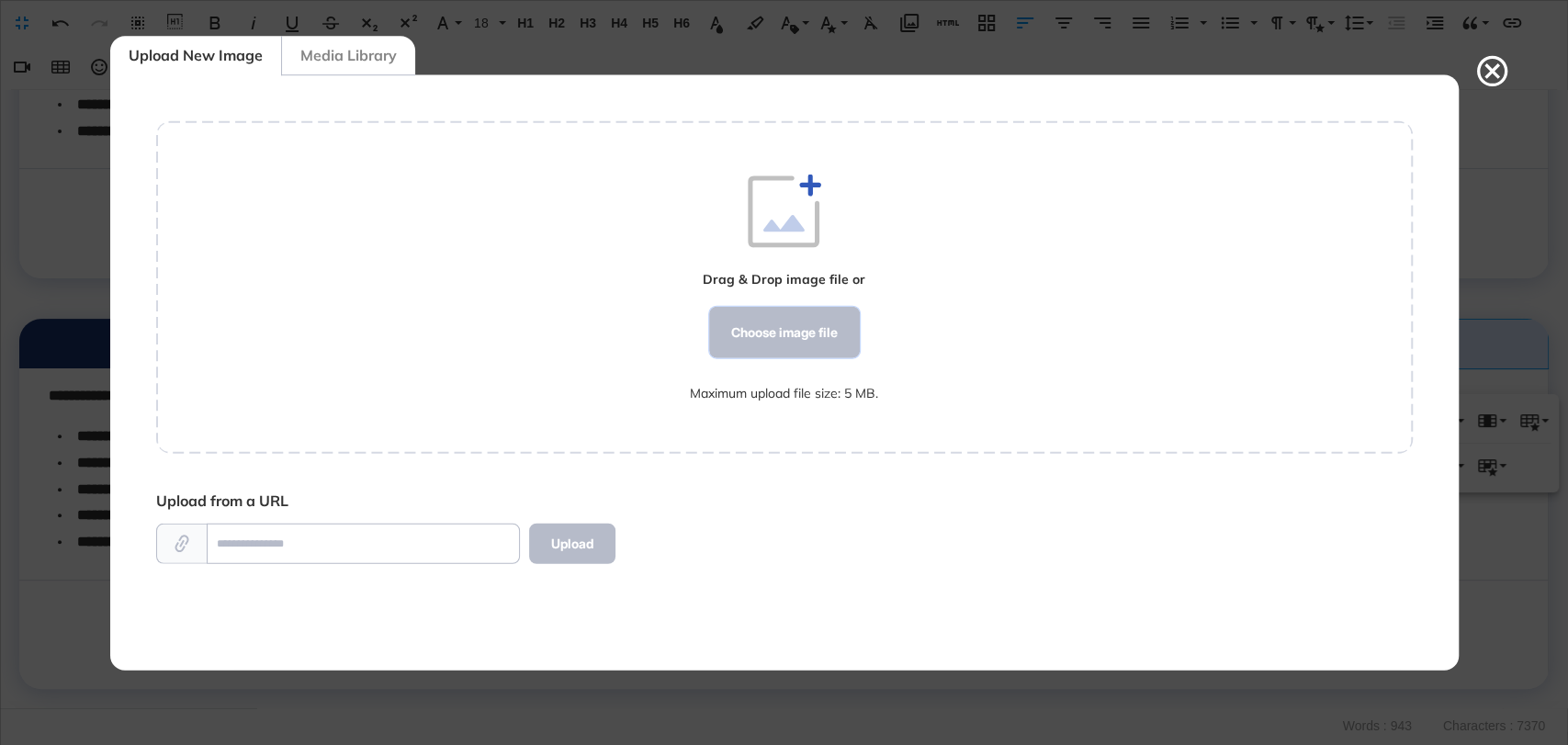 click on "Choose image file" at bounding box center (784, 332) 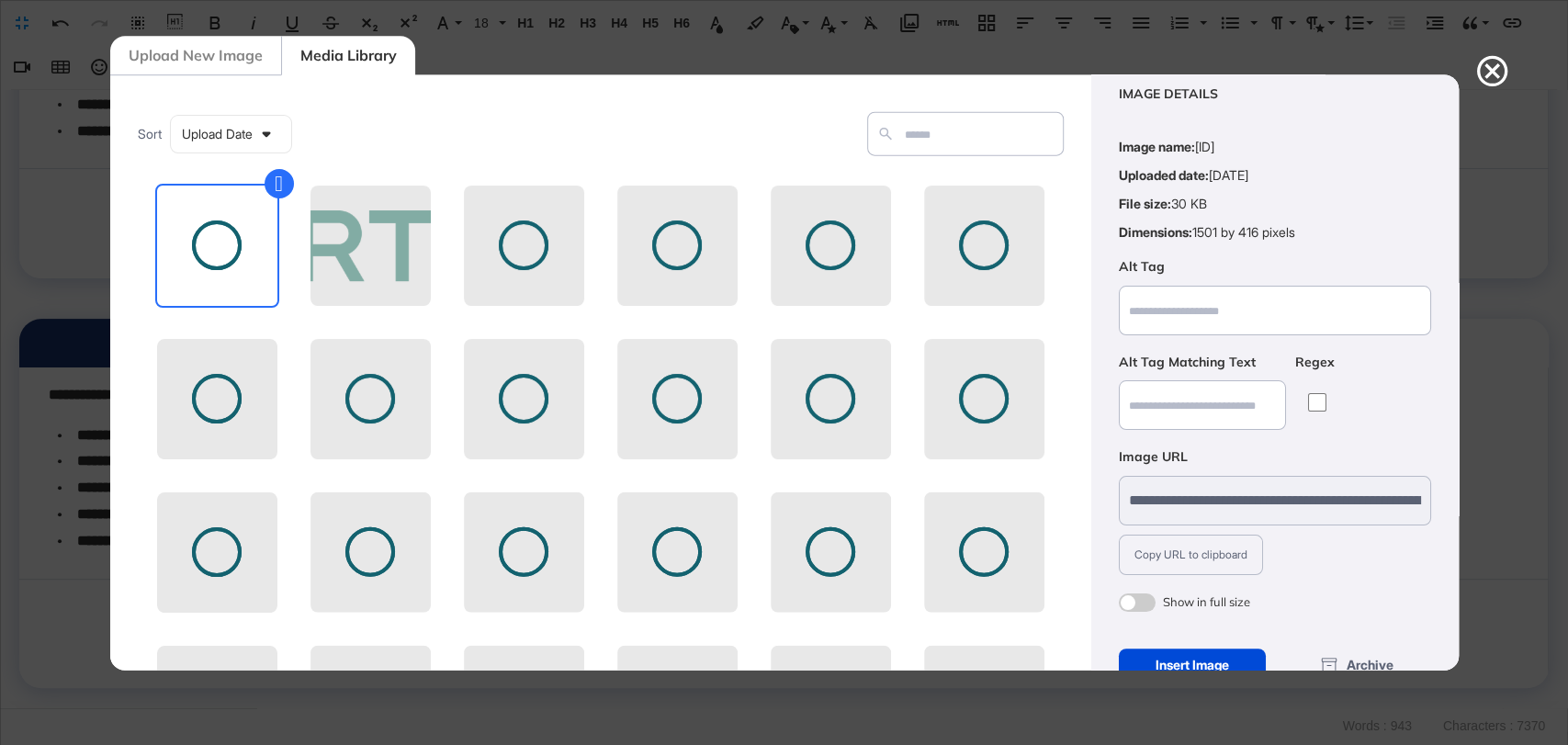 scroll, scrollTop: 73, scrollLeft: 0, axis: vertical 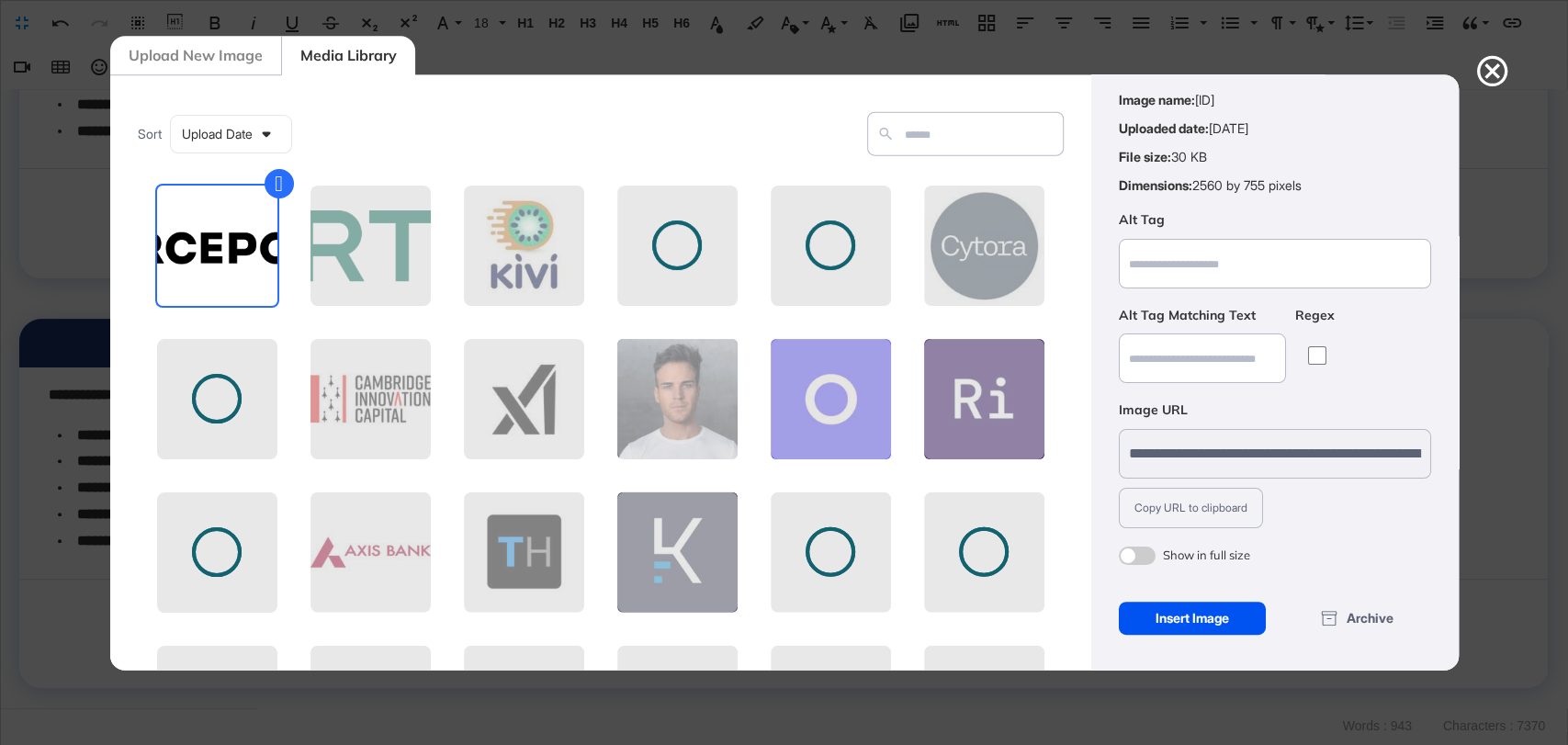 click on "Insert Image" at bounding box center [1192, 617] 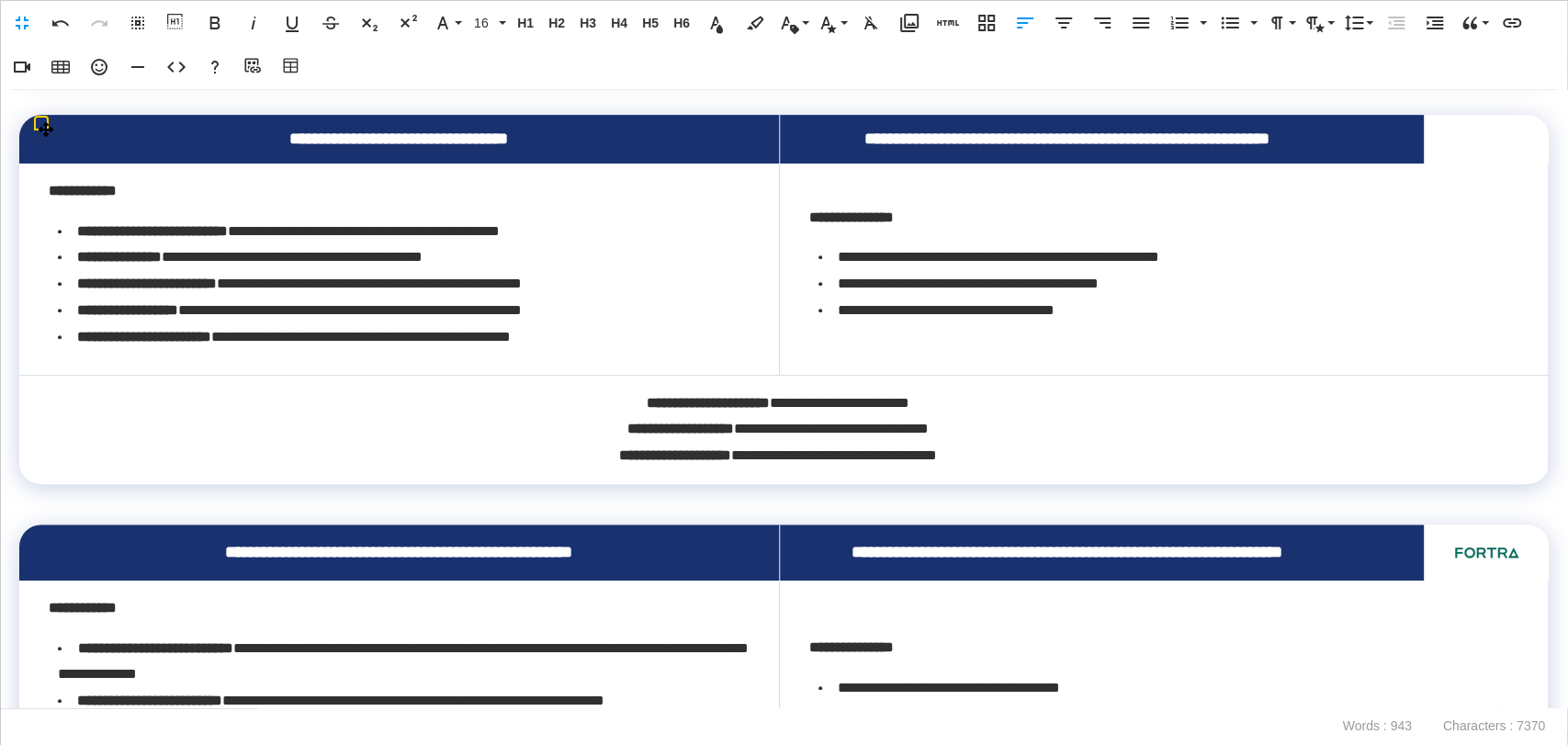 scroll, scrollTop: 306, scrollLeft: 0, axis: vertical 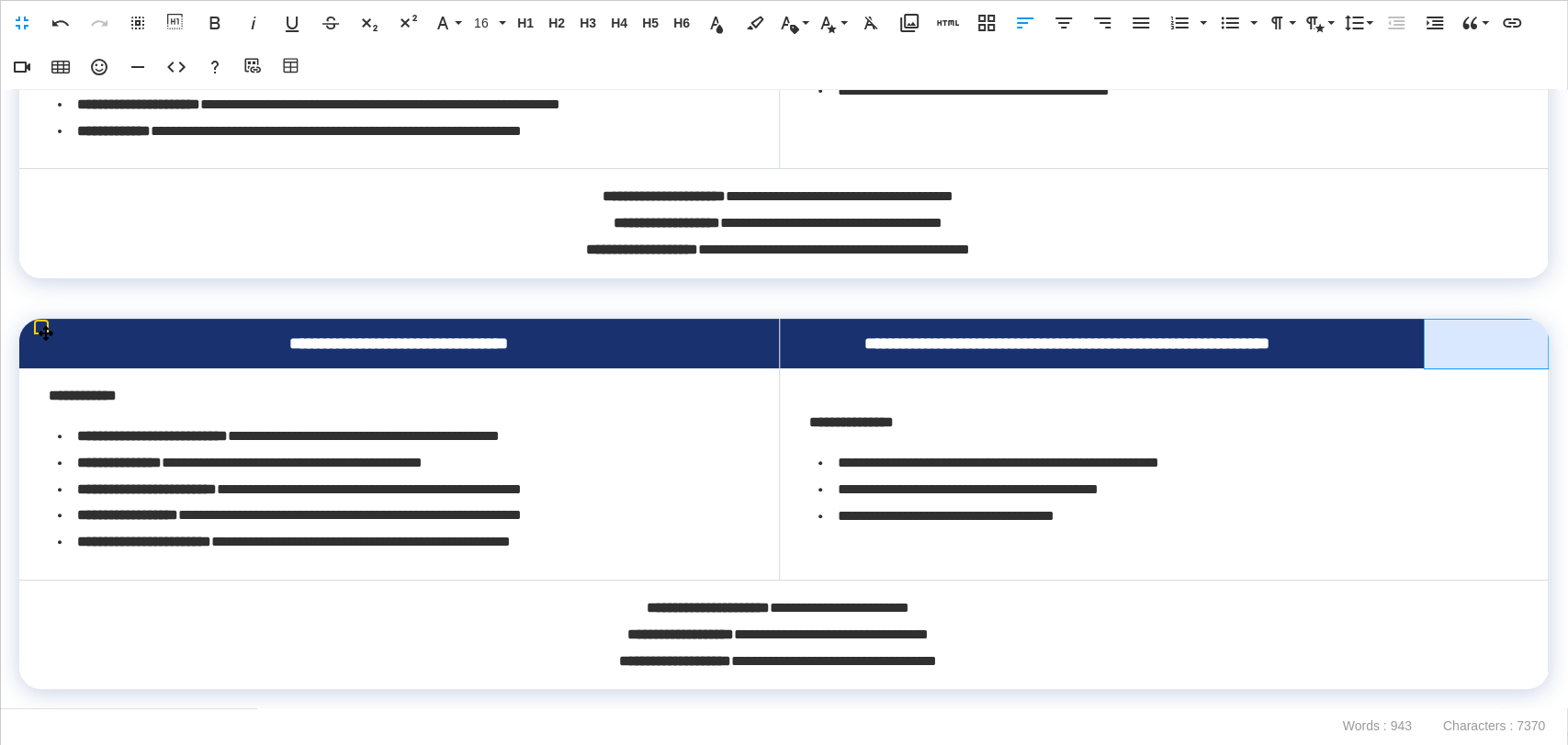click at bounding box center [1485, 344] 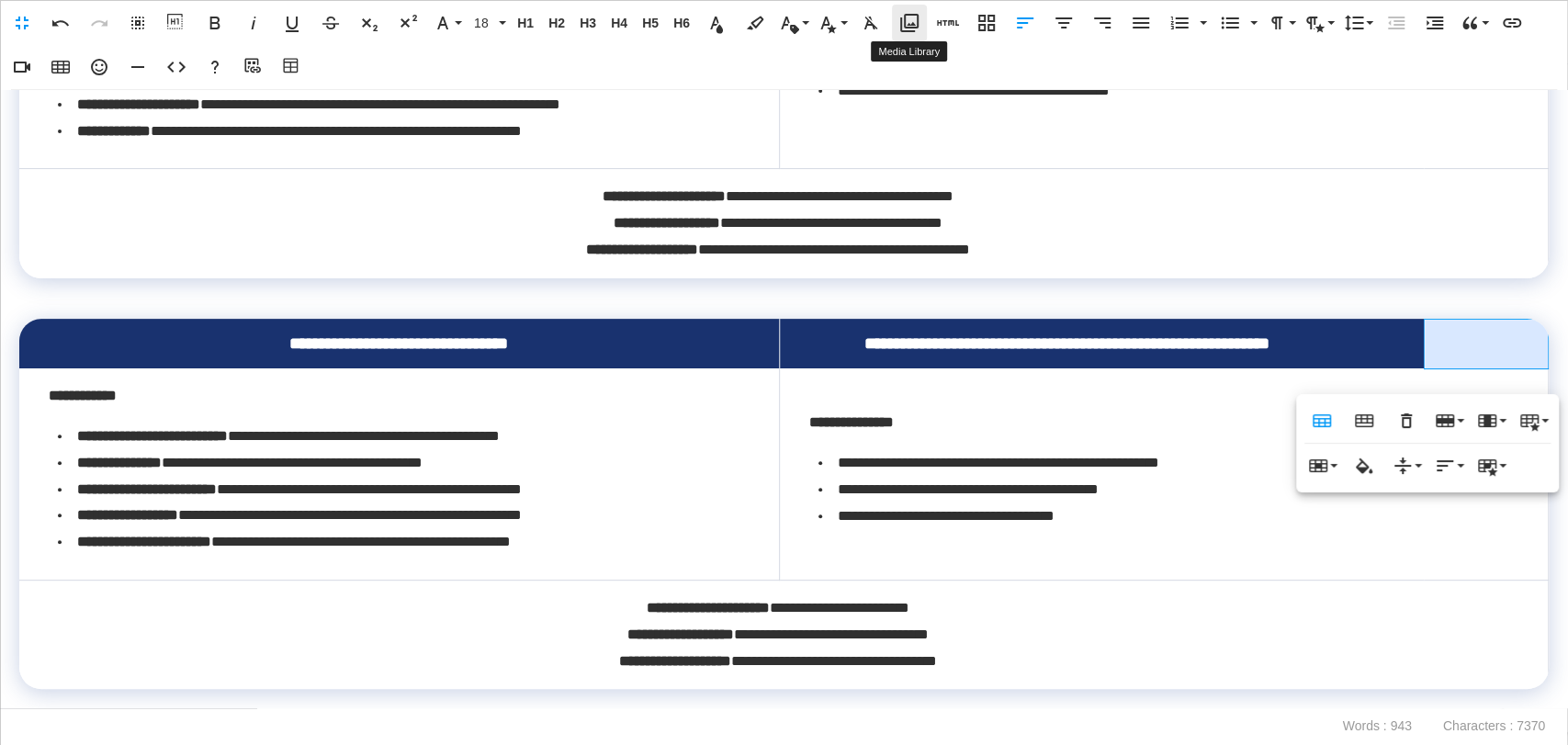 click 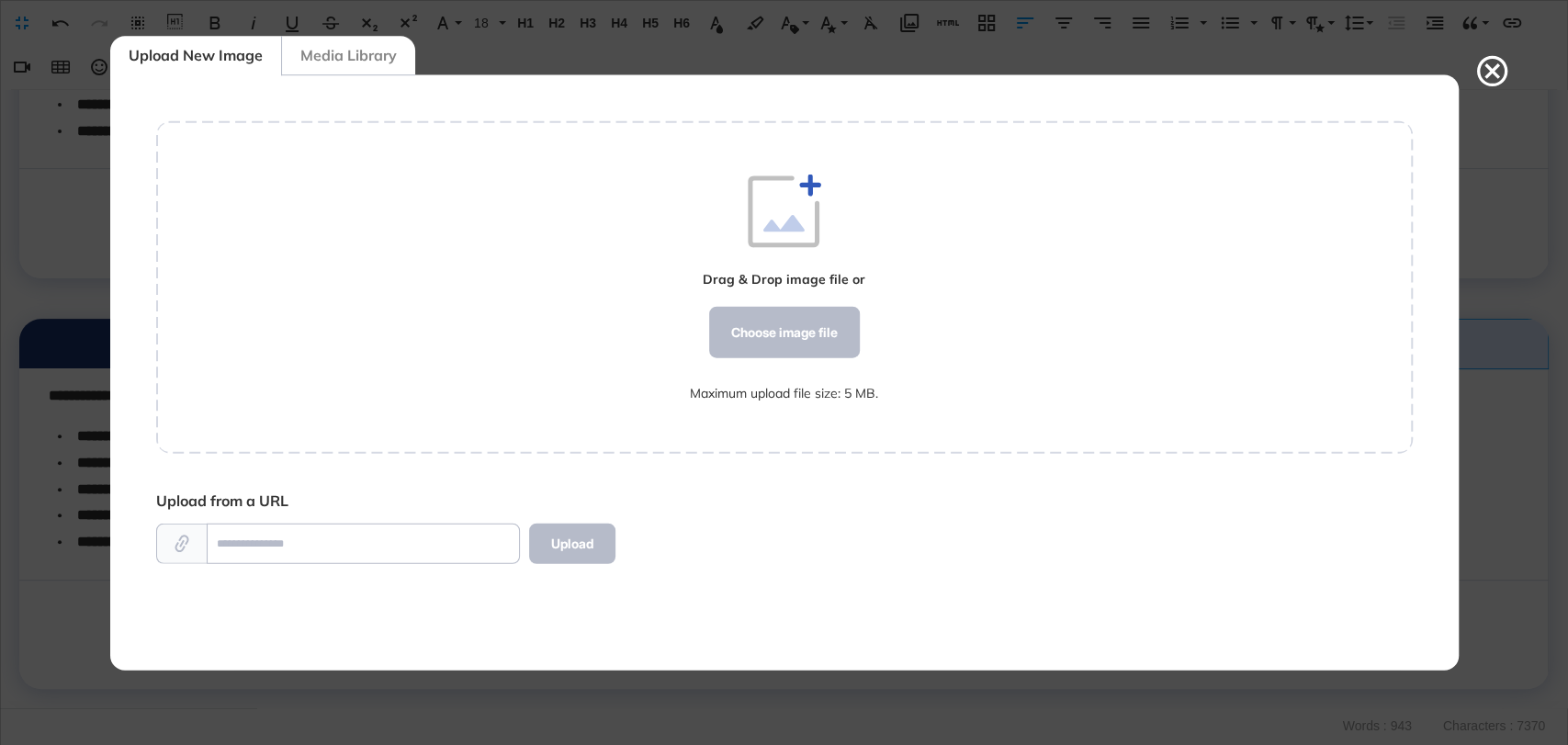 scroll, scrollTop: 7, scrollLeft: 0, axis: vertical 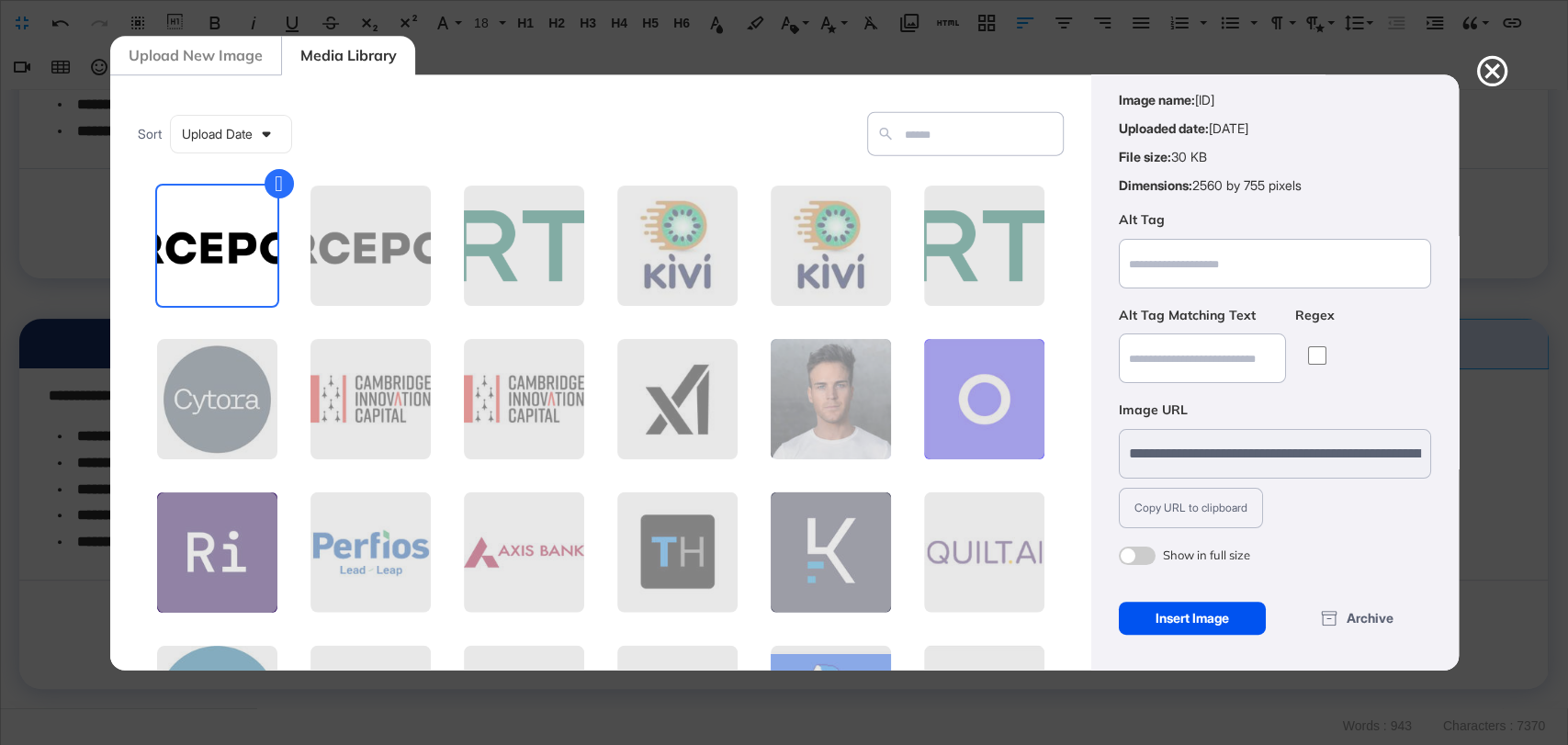 click on "Insert Image" at bounding box center (1192, 617) 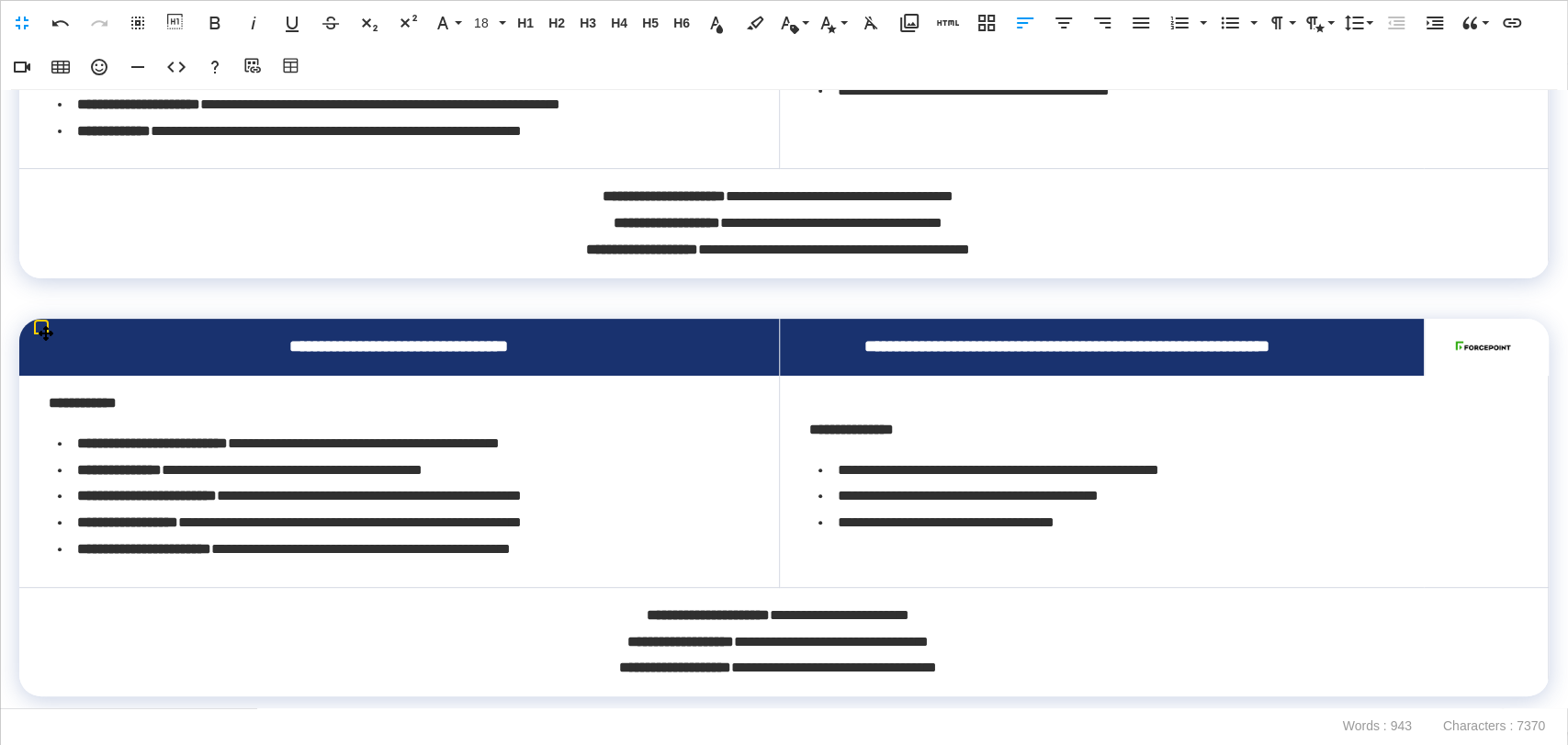 click at bounding box center (1486, 347) 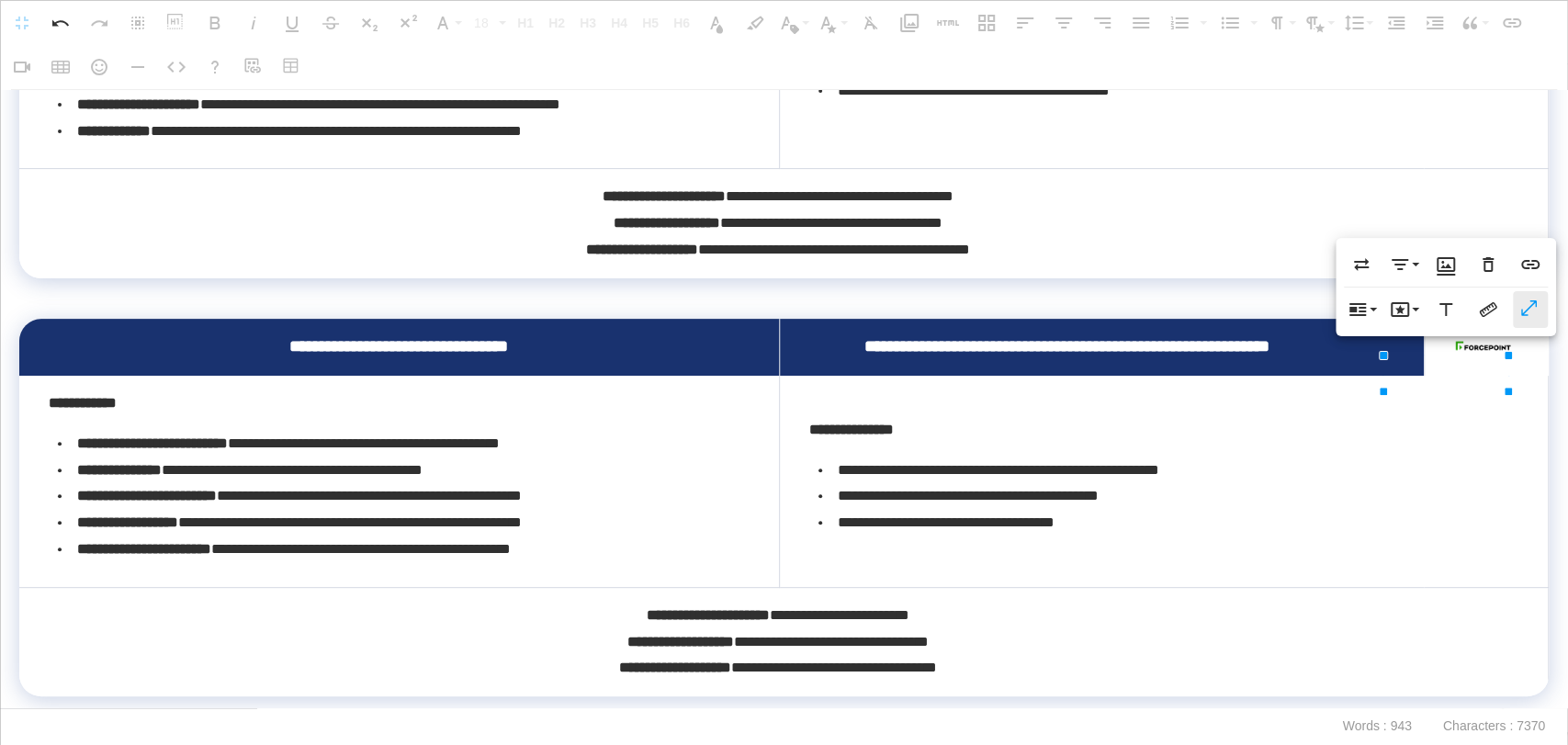 click on "Show in full size" at bounding box center (1530, 310) 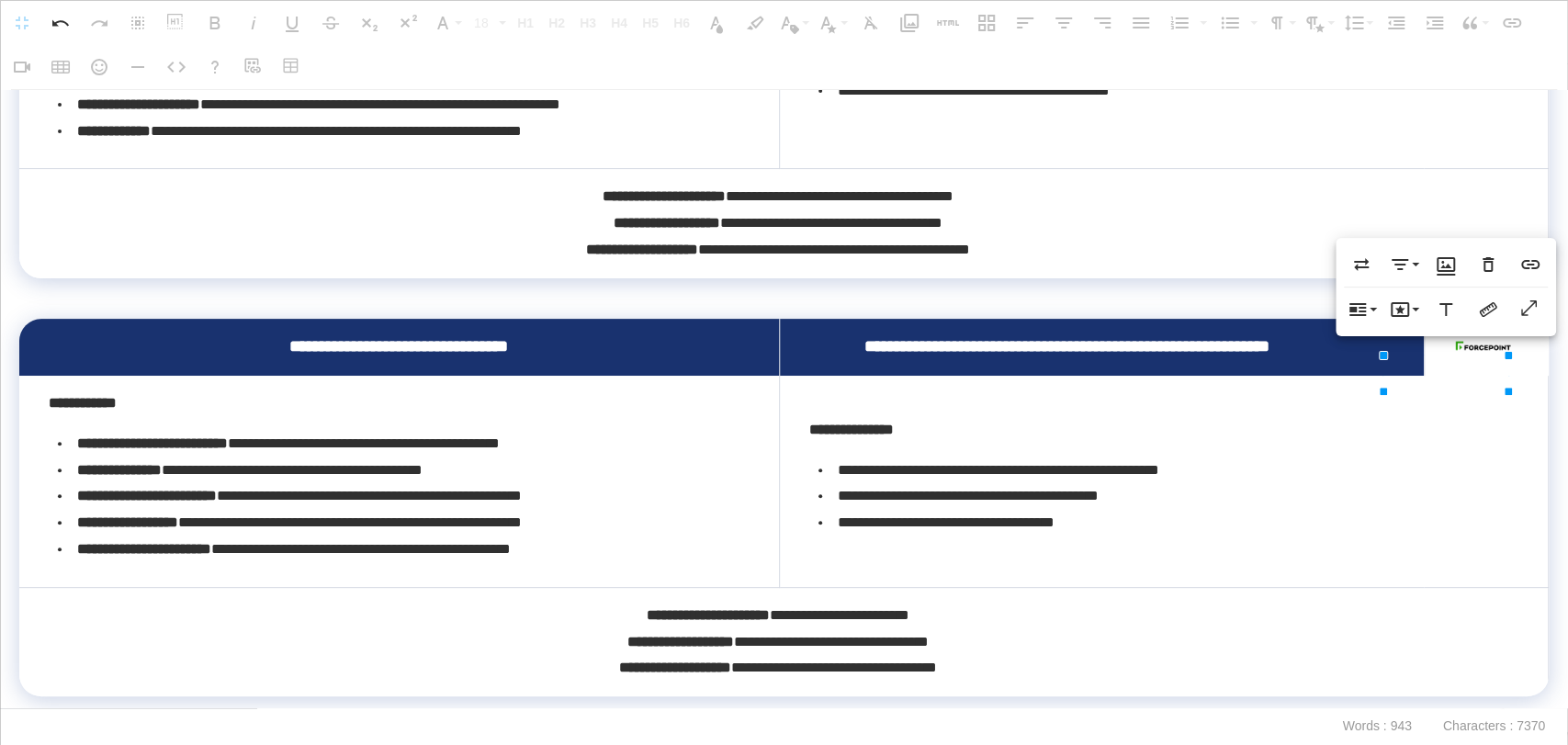 click on "**********" at bounding box center (784, 93) 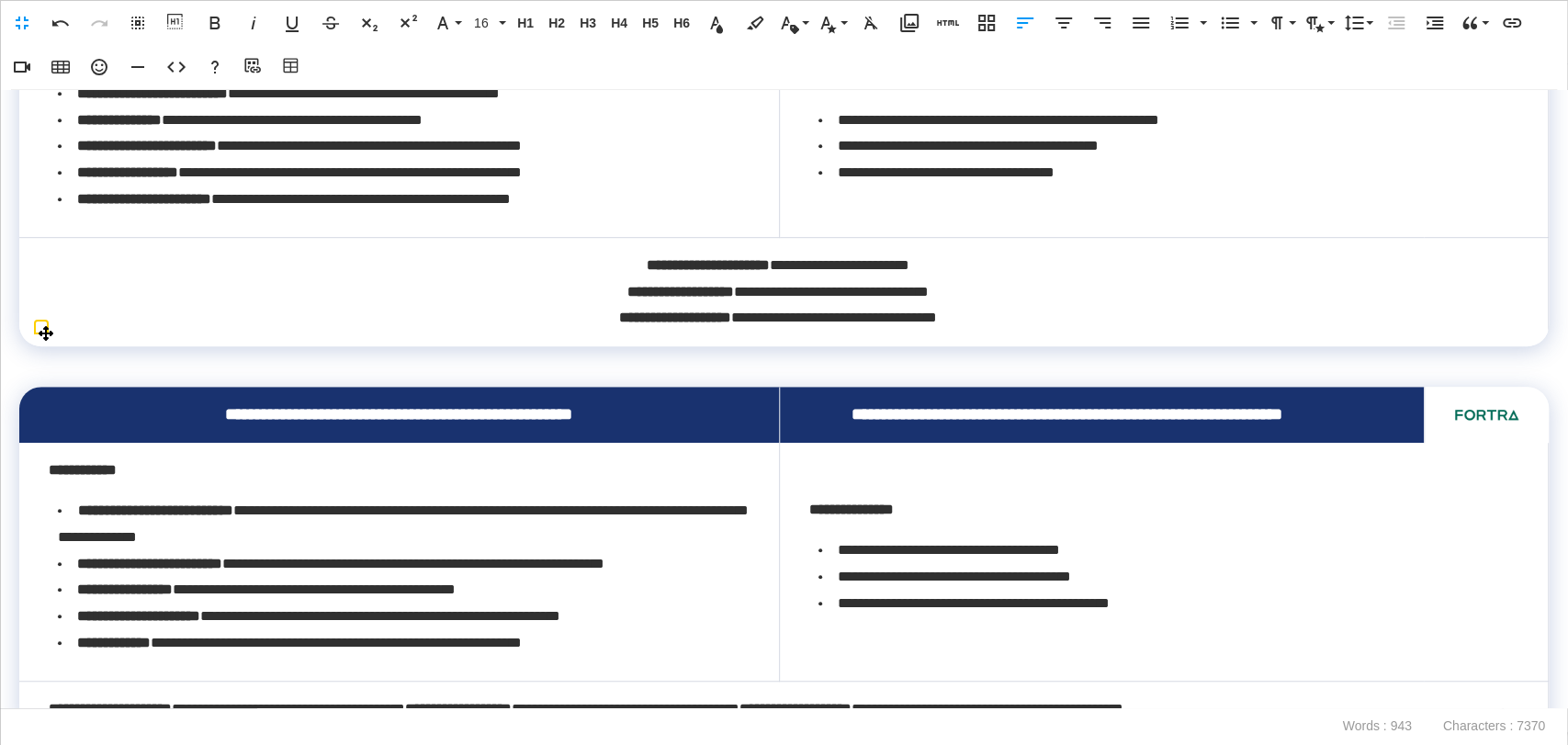 scroll, scrollTop: 816, scrollLeft: 0, axis: vertical 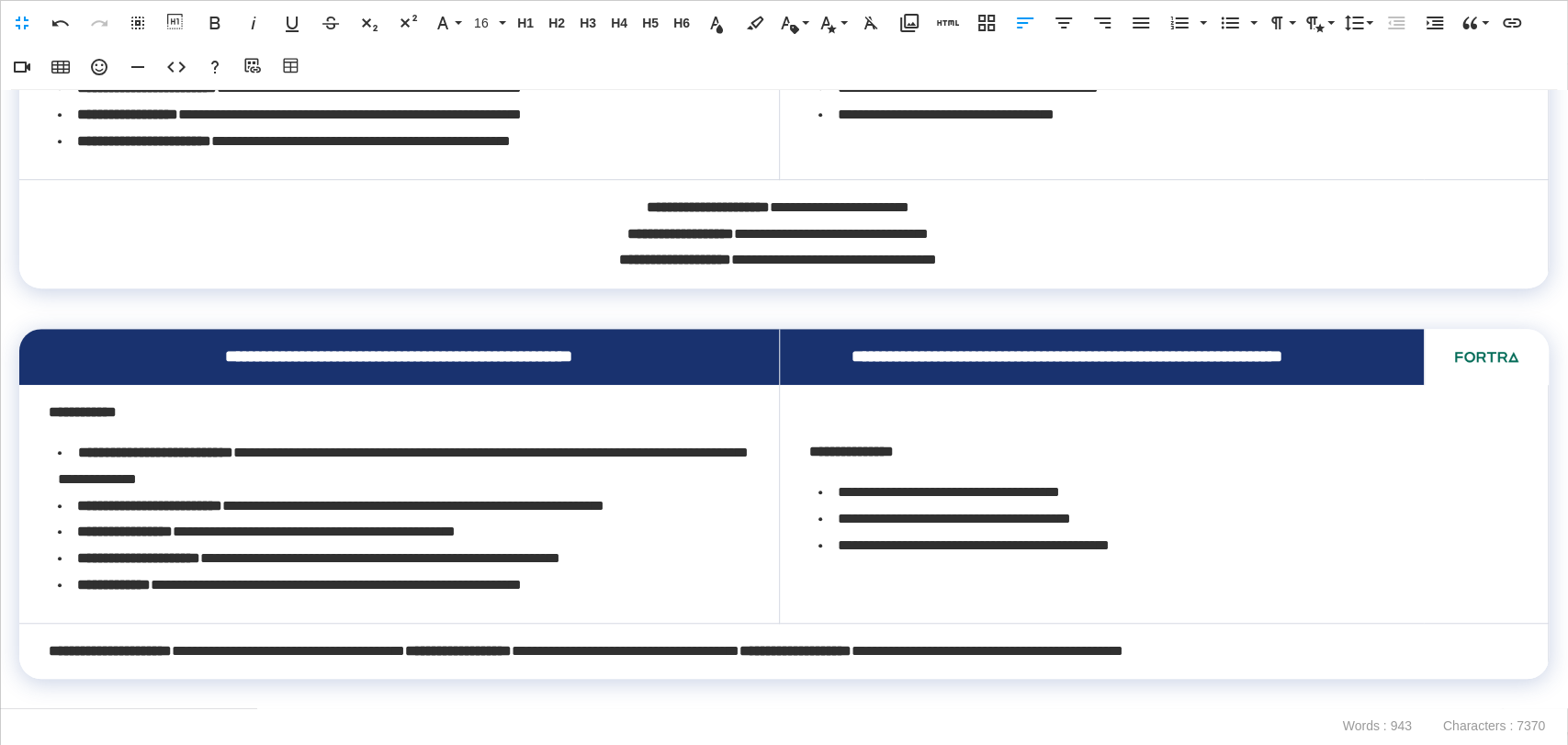 click at bounding box center (784, 301) 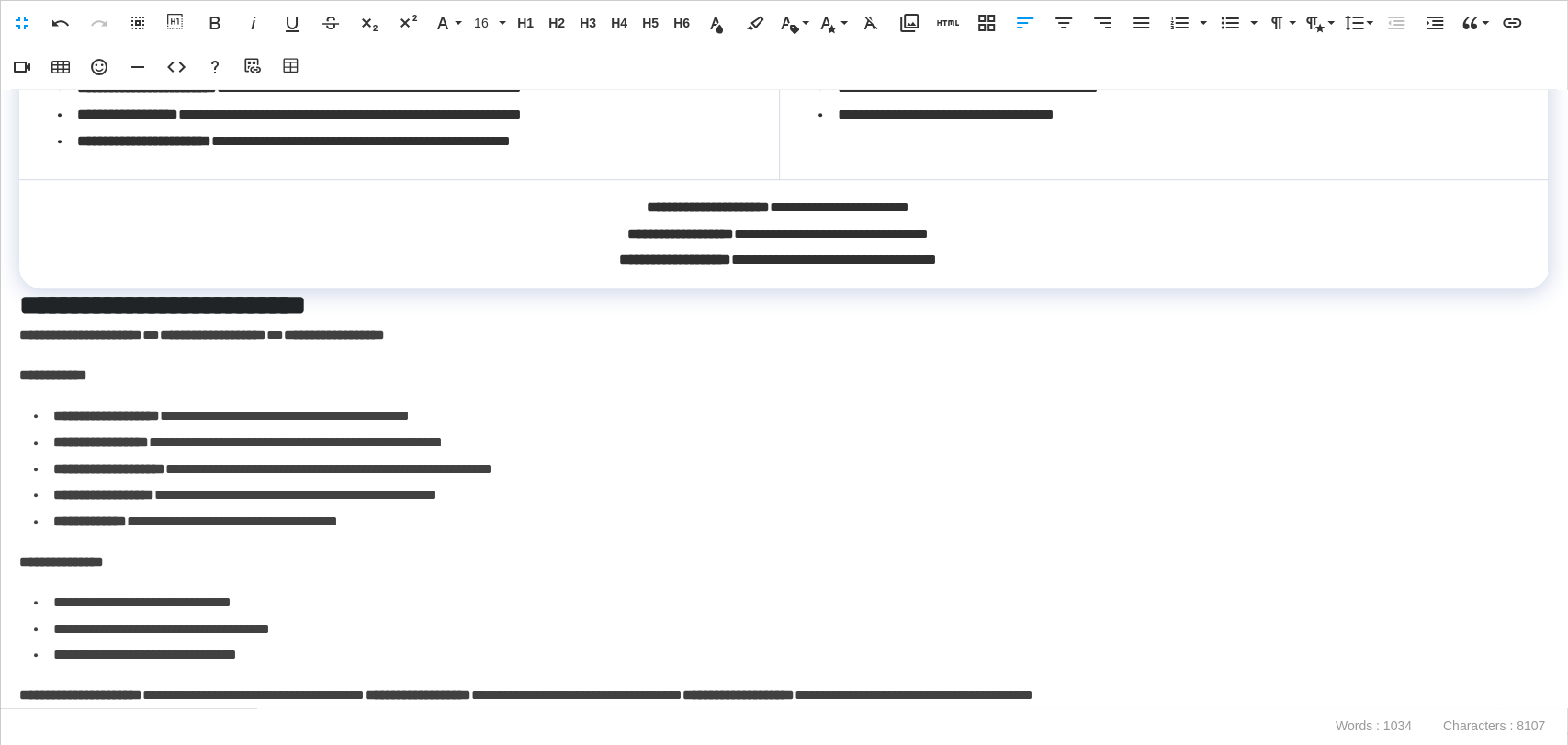 scroll, scrollTop: 785, scrollLeft: 0, axis: vertical 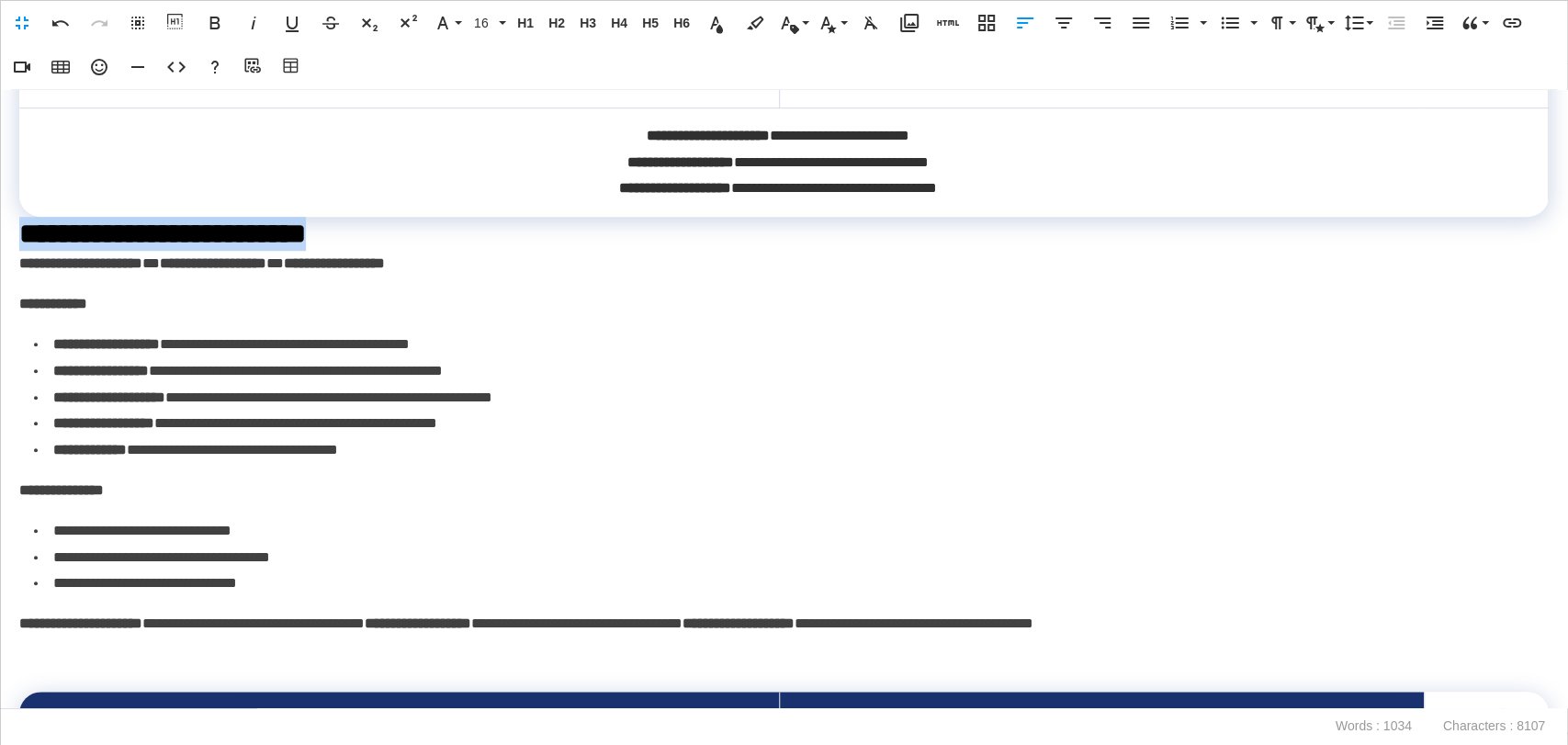 drag, startPoint x: 444, startPoint y: 274, endPoint x: 6, endPoint y: 269, distance: 438.0285 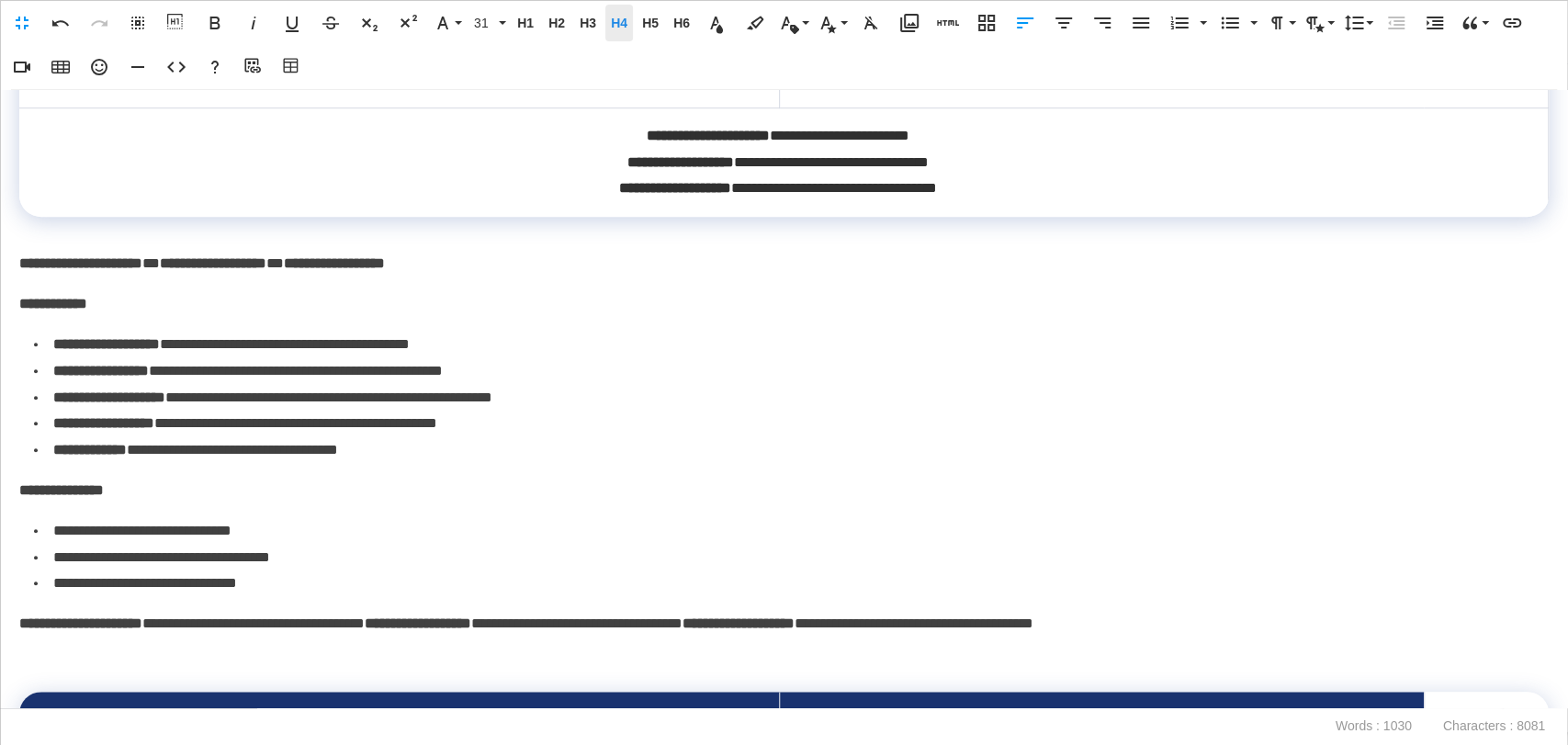 click on "H4" at bounding box center (619, 23) 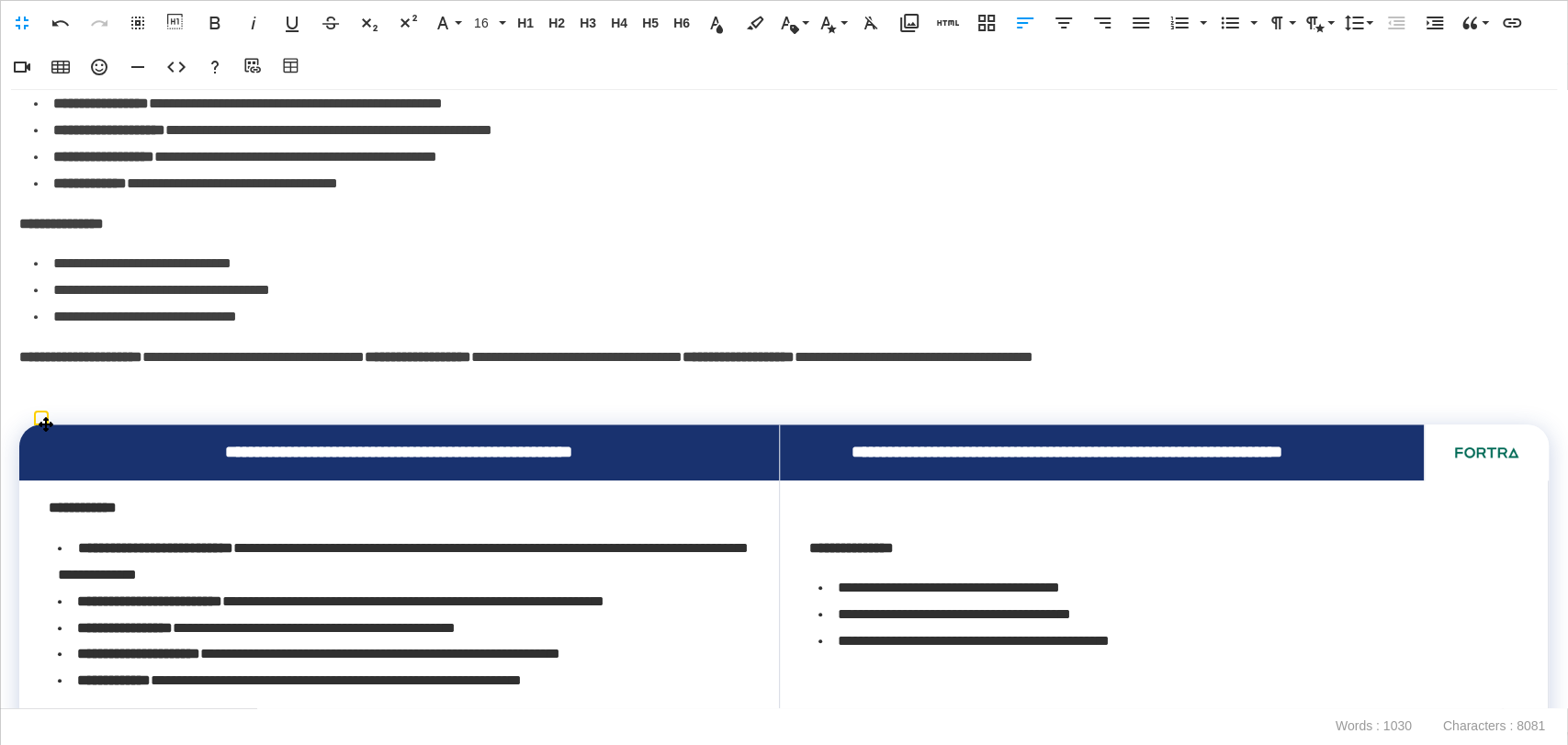 scroll, scrollTop: 1091, scrollLeft: 0, axis: vertical 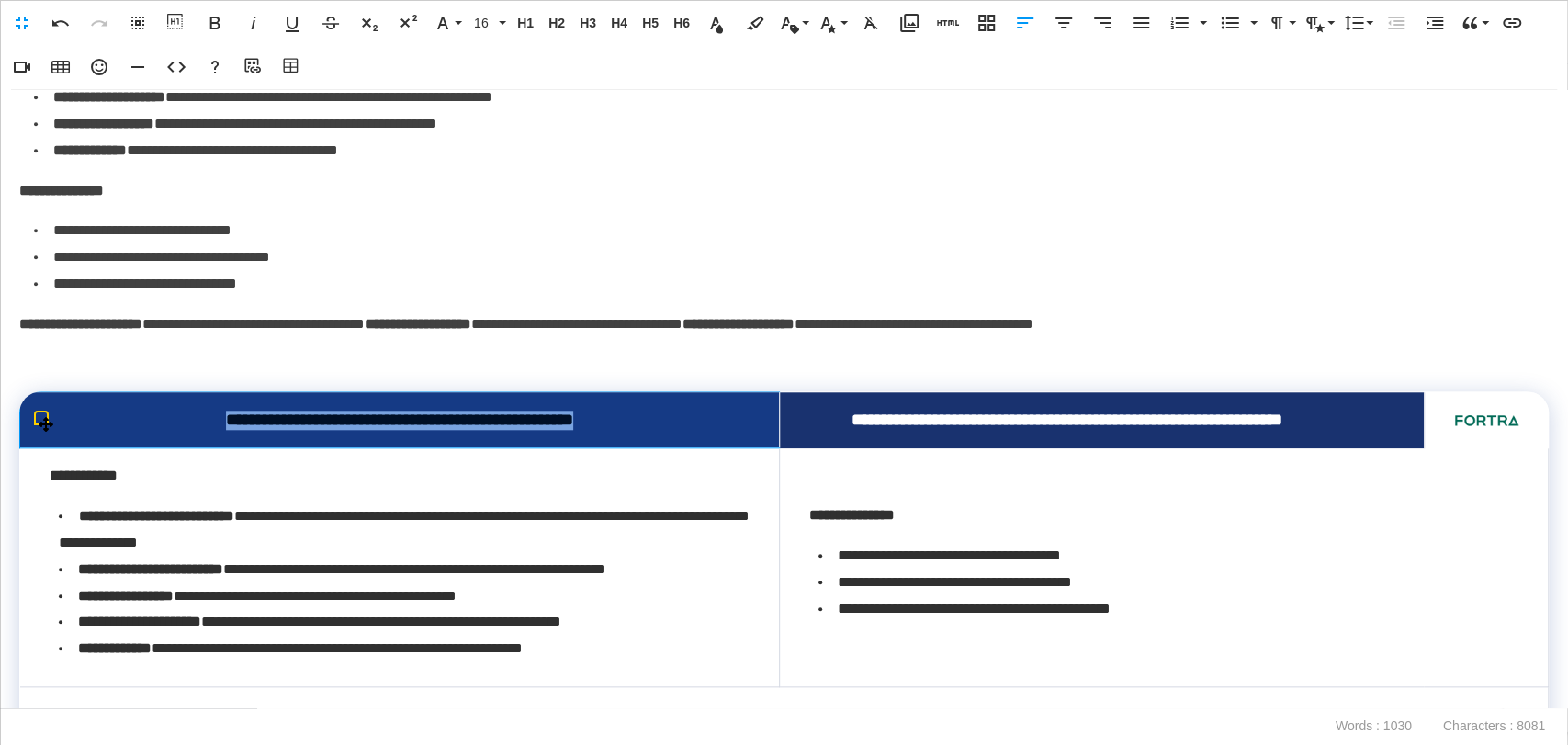drag, startPoint x: 617, startPoint y: 451, endPoint x: 162, endPoint y: 451, distance: 455 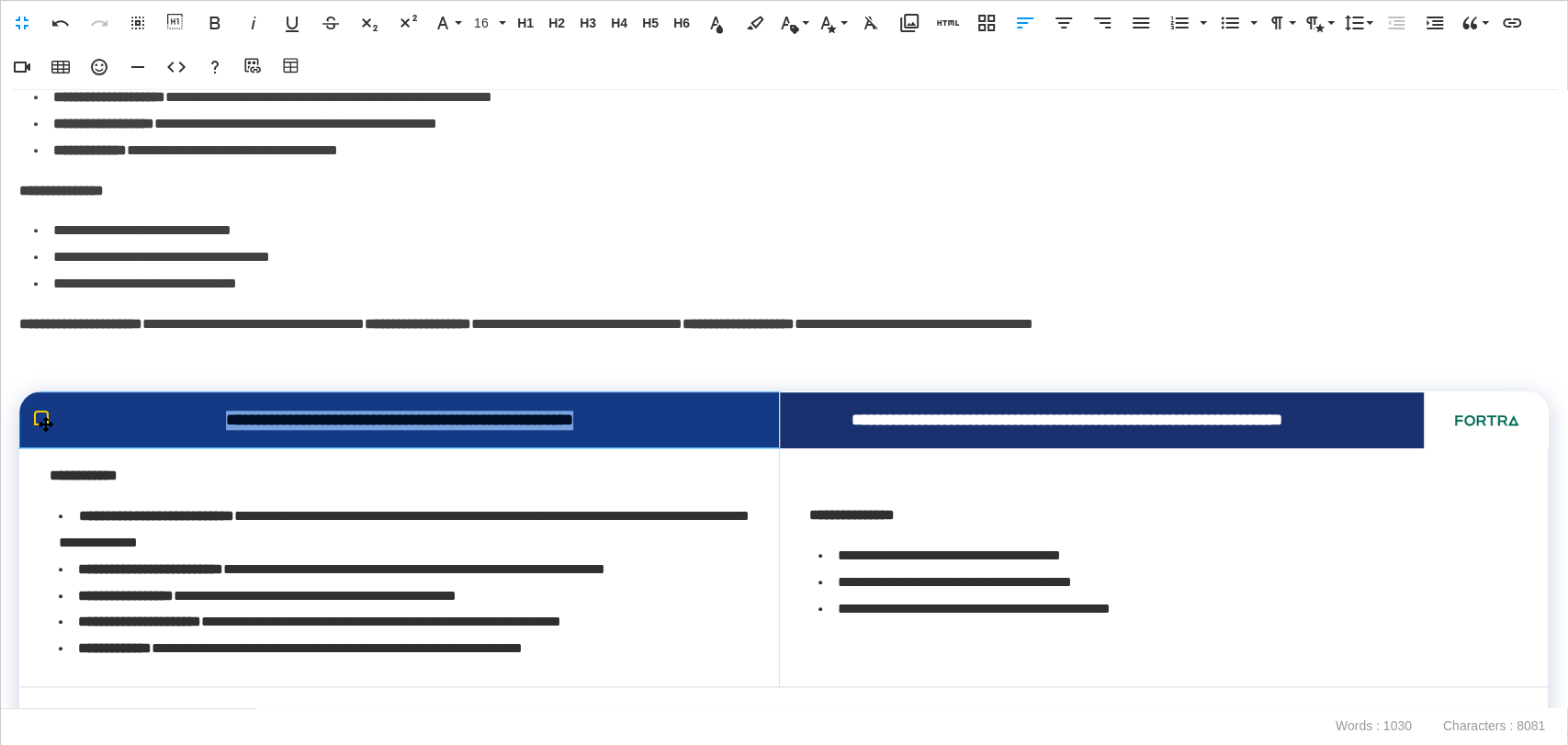 click on "**********" at bounding box center (400, 420) 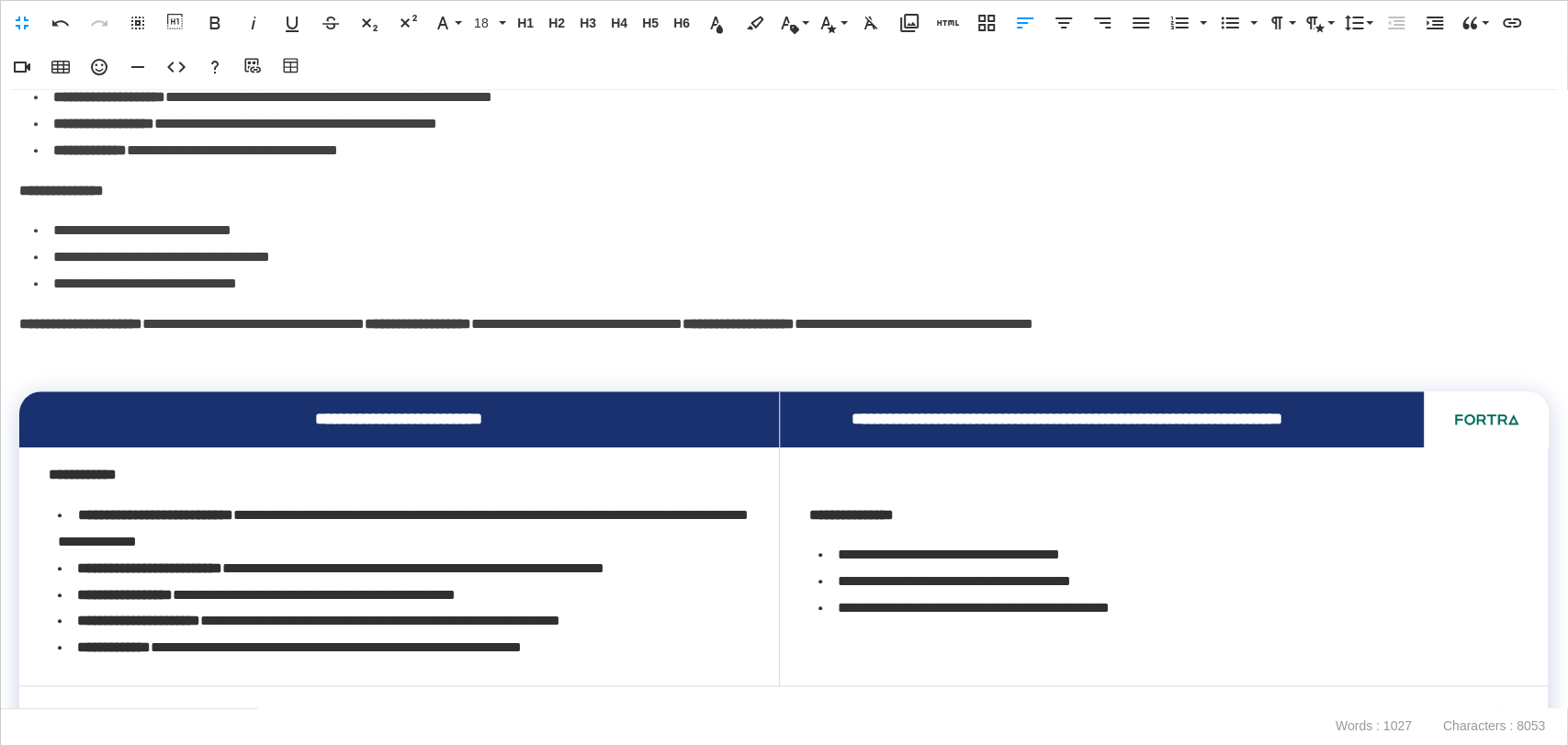 scroll, scrollTop: 0, scrollLeft: 4, axis: horizontal 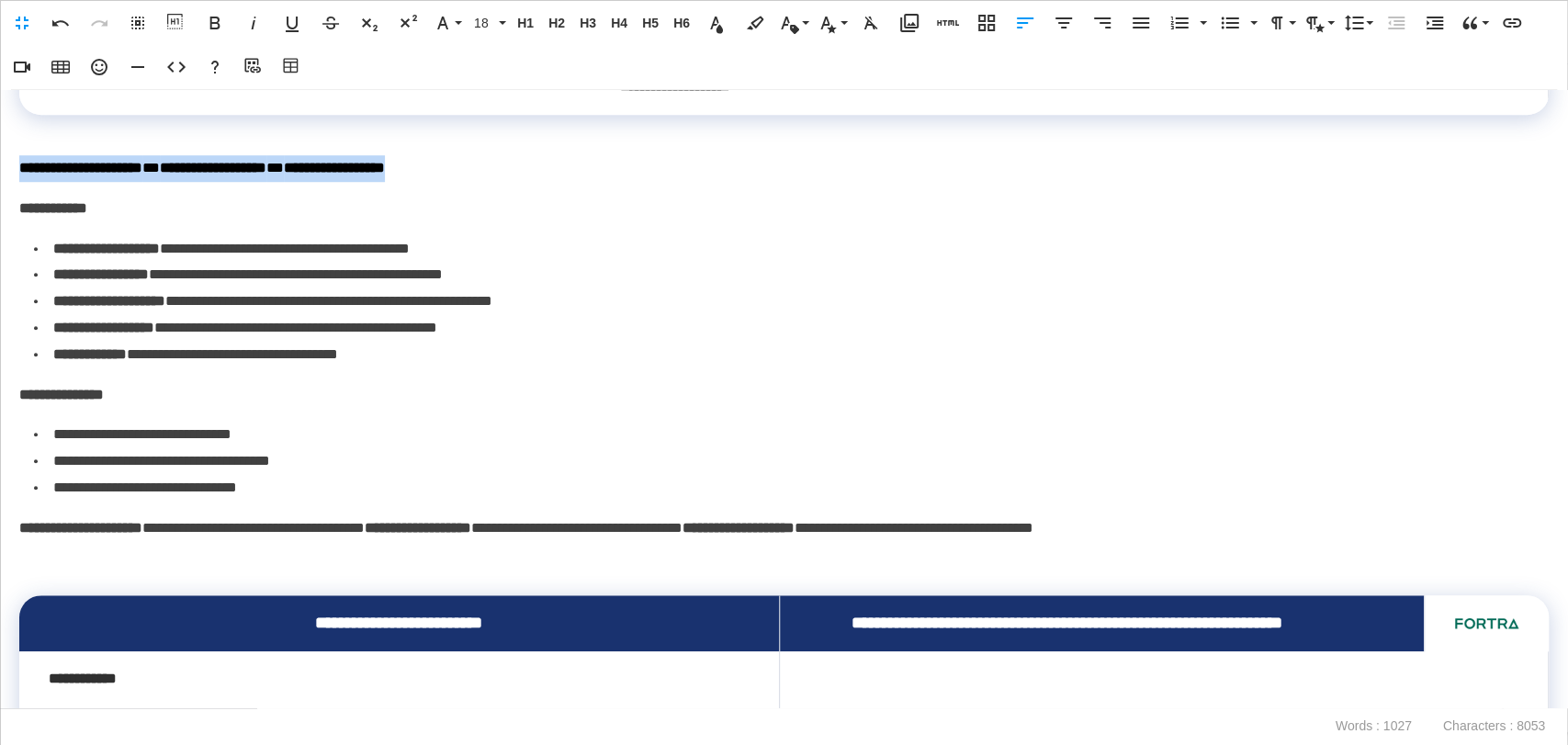 drag, startPoint x: 470, startPoint y: 196, endPoint x: 0, endPoint y: 191, distance: 470.0266 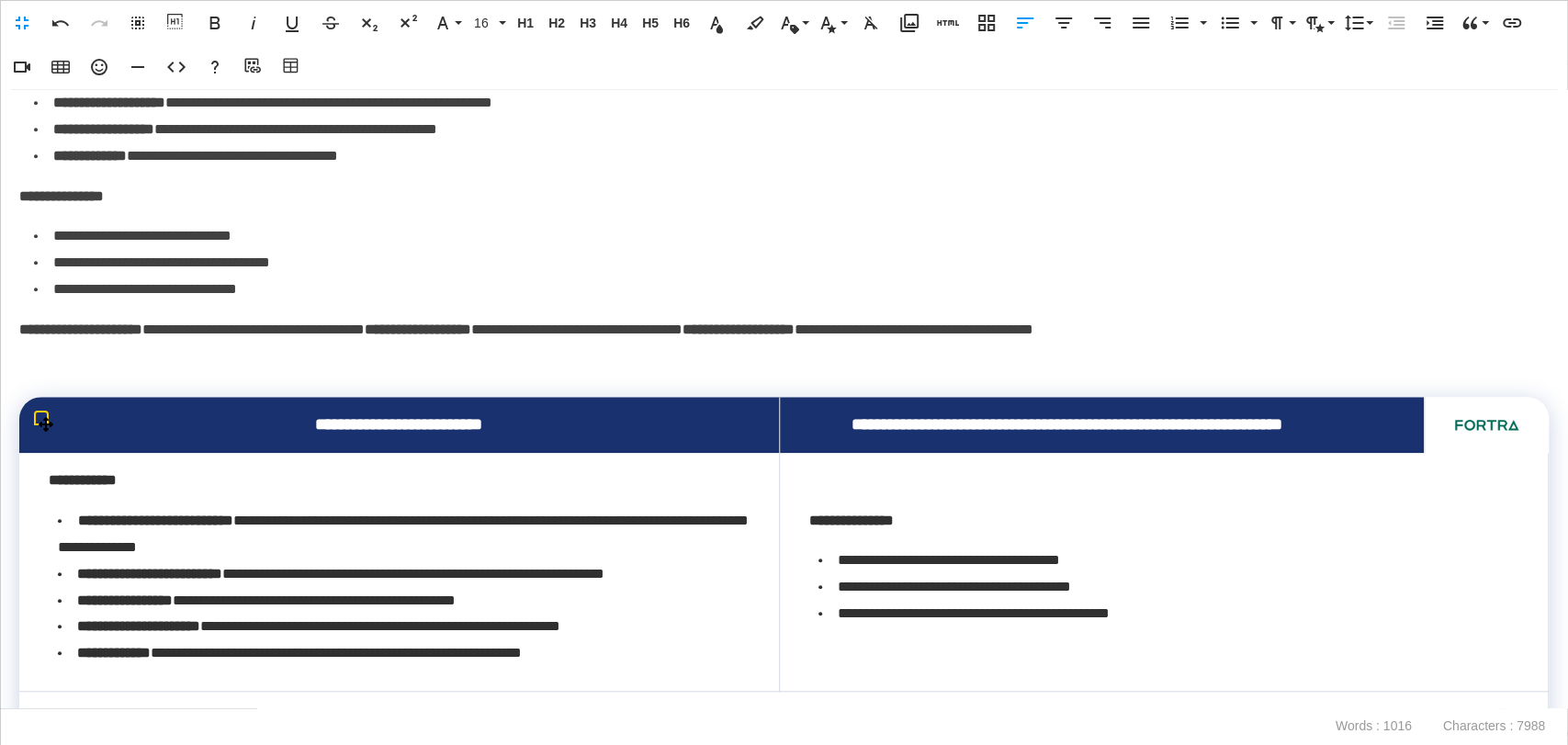 scroll, scrollTop: 1091, scrollLeft: 0, axis: vertical 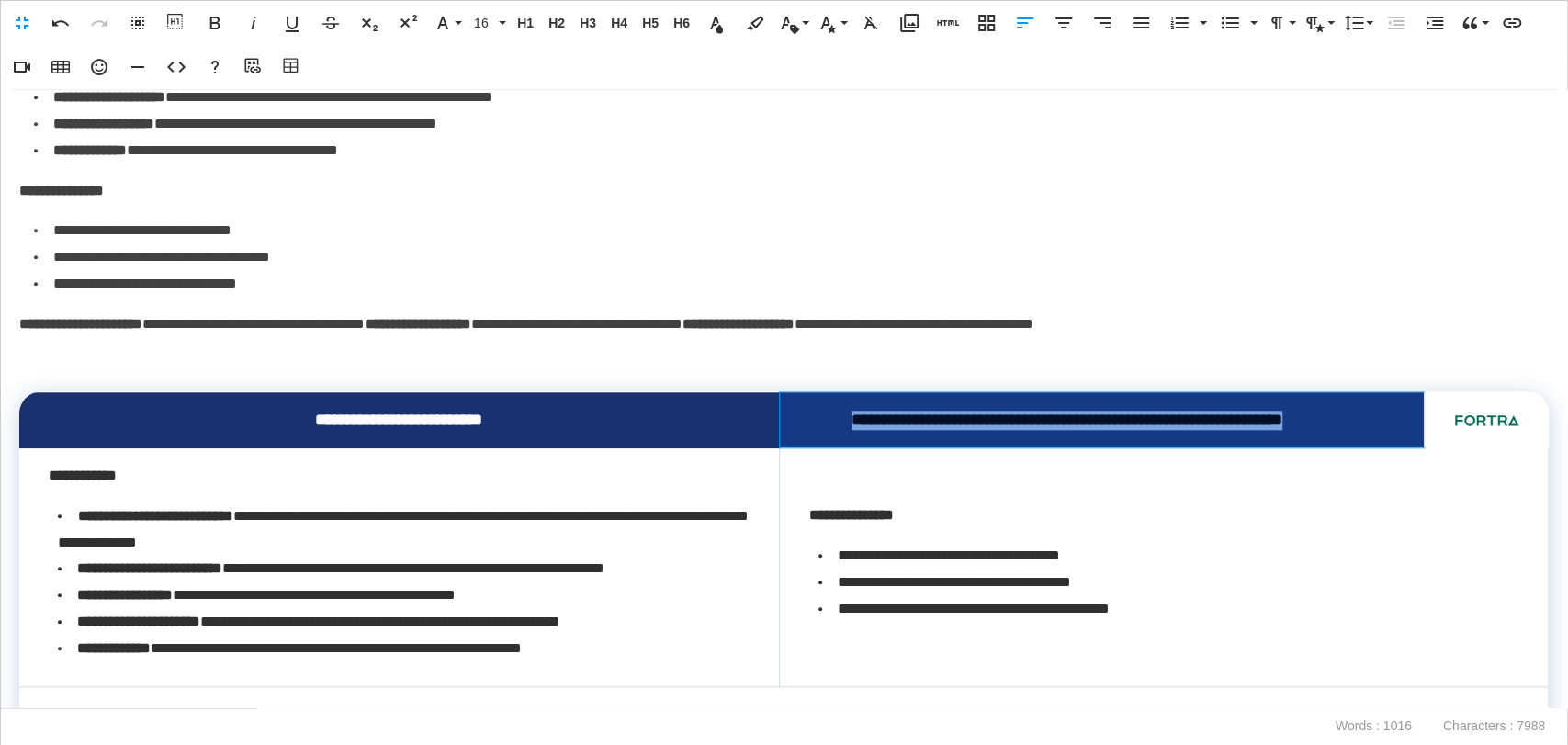 drag, startPoint x: 1327, startPoint y: 460, endPoint x: 822, endPoint y: 448, distance: 505.1426 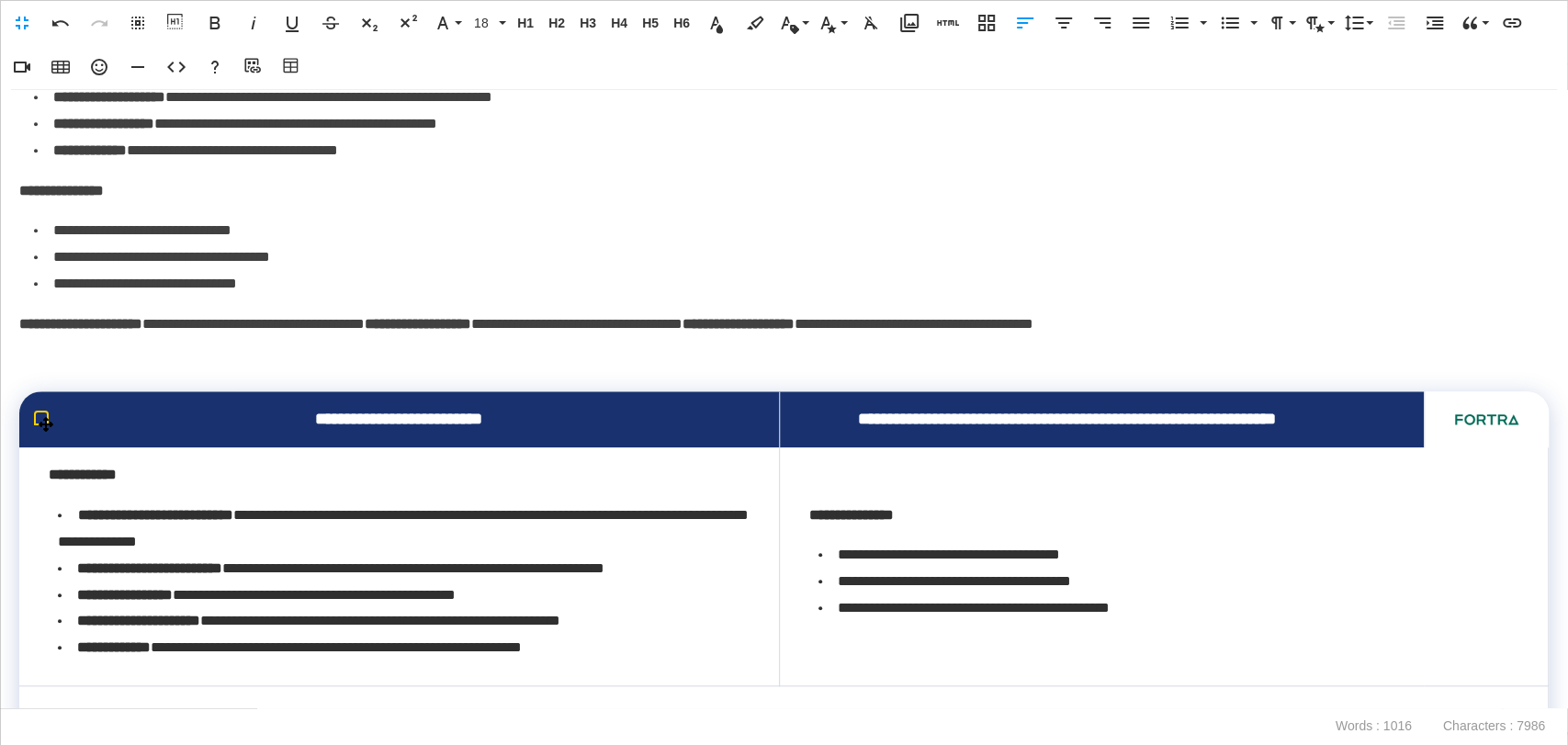 scroll, scrollTop: 385, scrollLeft: 7, axis: both 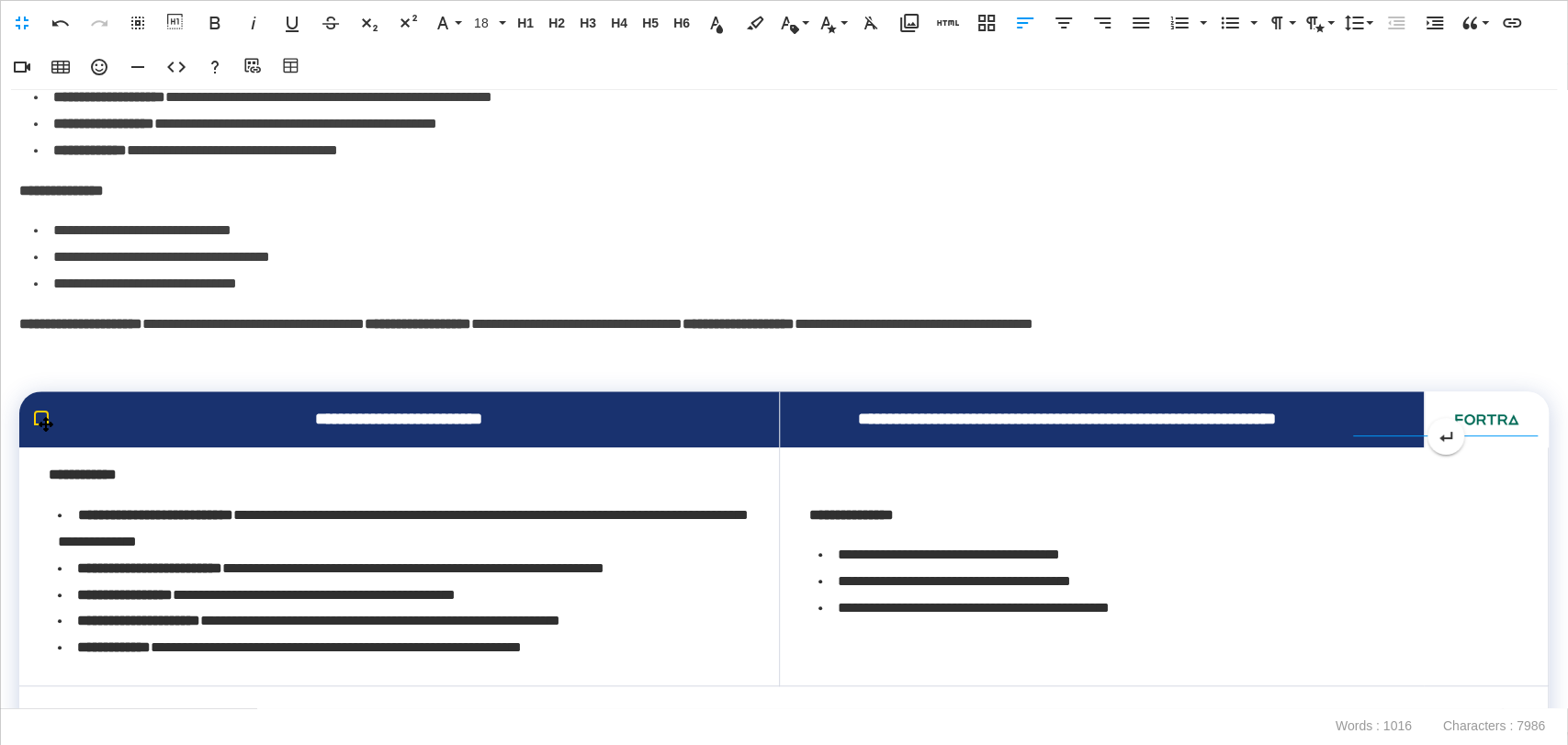 click at bounding box center (1486, 419) 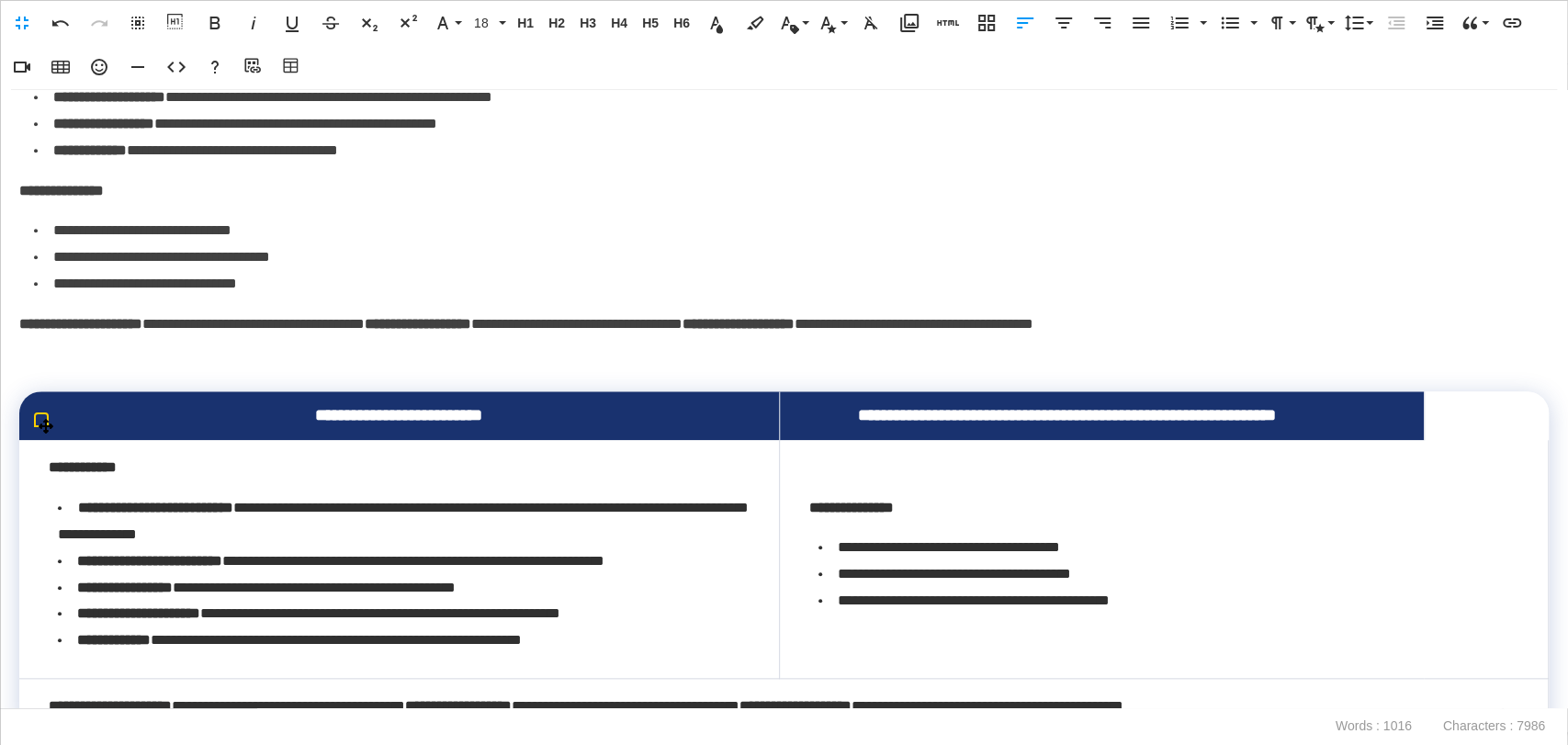 scroll, scrollTop: 887, scrollLeft: 0, axis: vertical 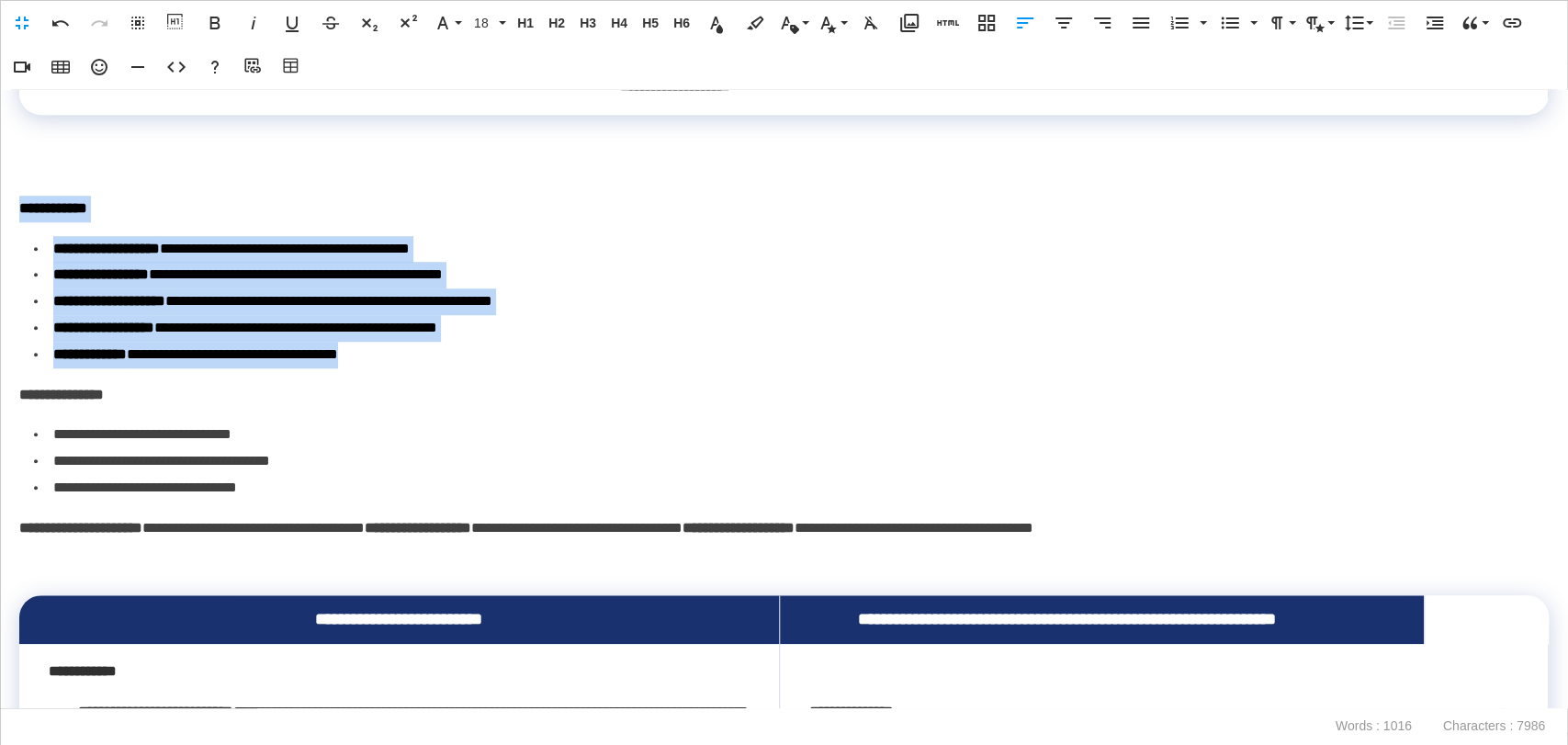 drag, startPoint x: 391, startPoint y: 384, endPoint x: 0, endPoint y: 249, distance: 413.64961 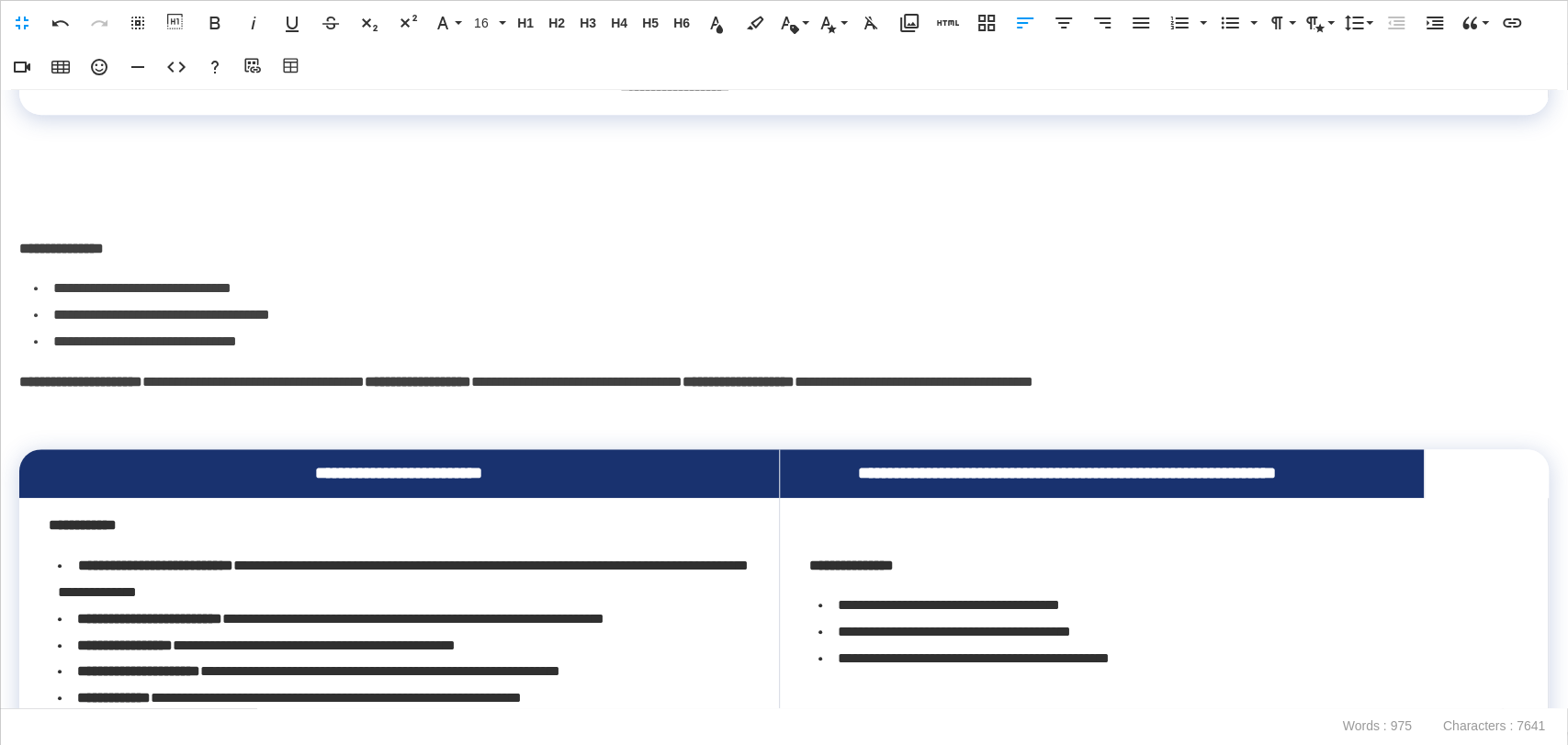 scroll, scrollTop: 1193, scrollLeft: 0, axis: vertical 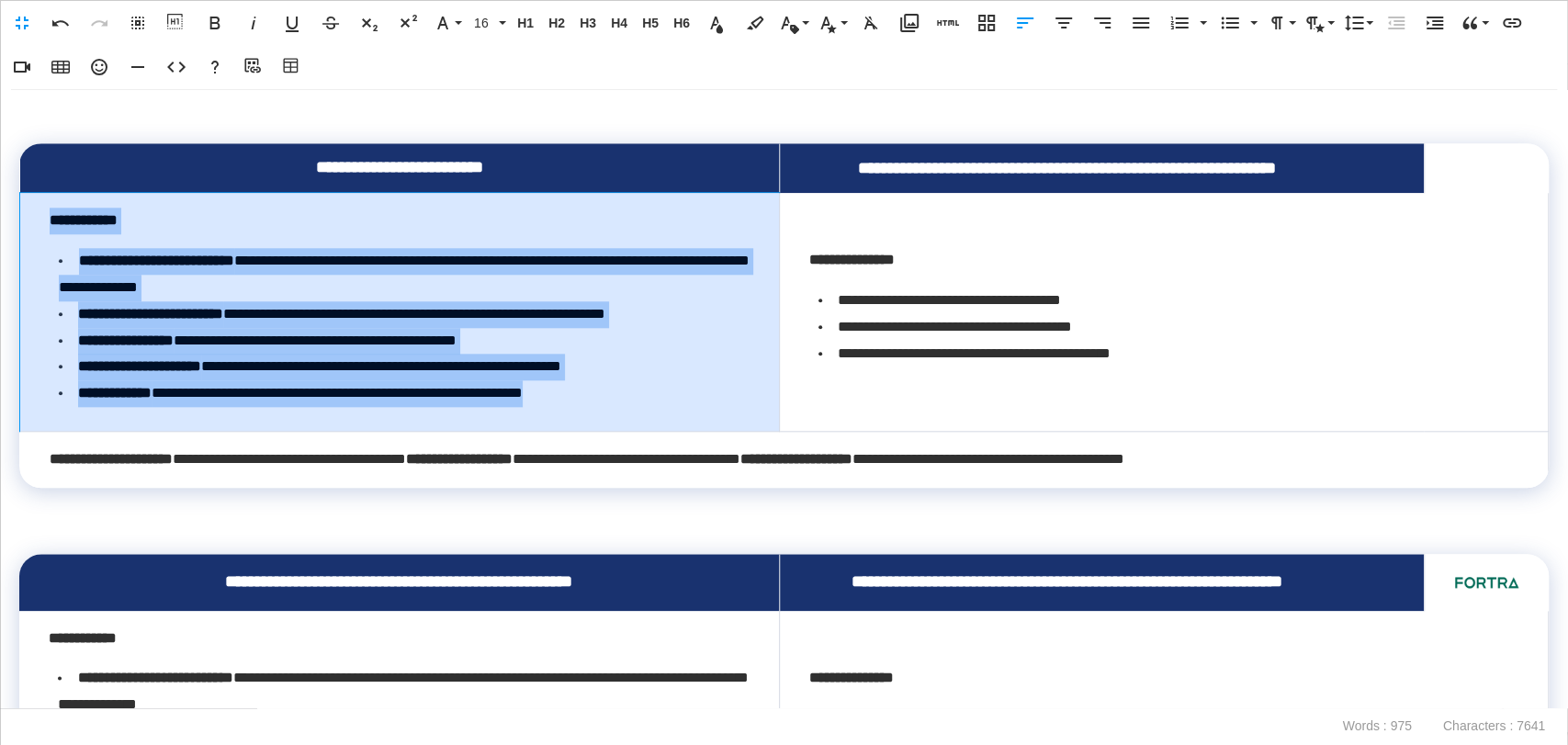 drag, startPoint x: 689, startPoint y: 420, endPoint x: 23, endPoint y: 248, distance: 687.8517 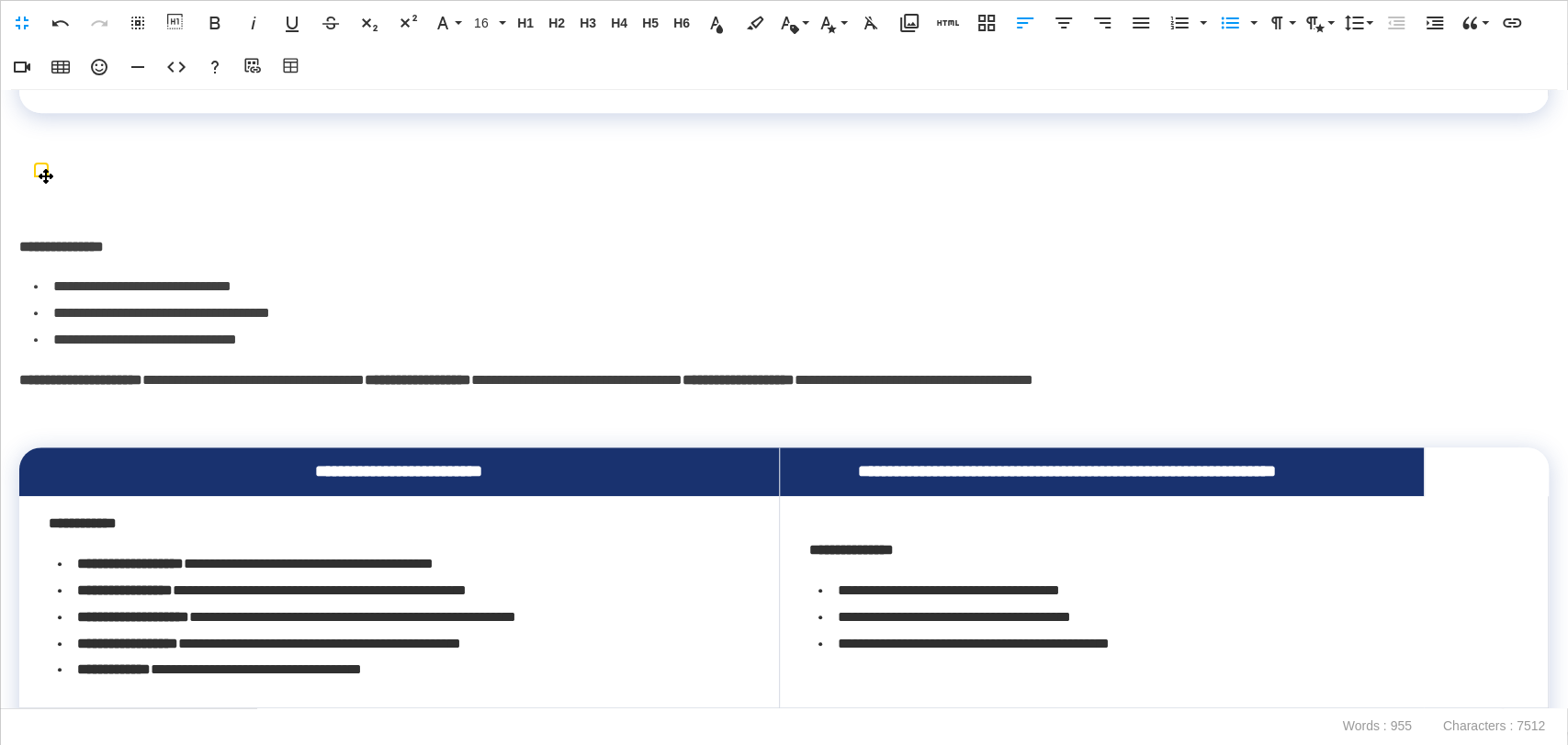 scroll, scrollTop: 887, scrollLeft: 0, axis: vertical 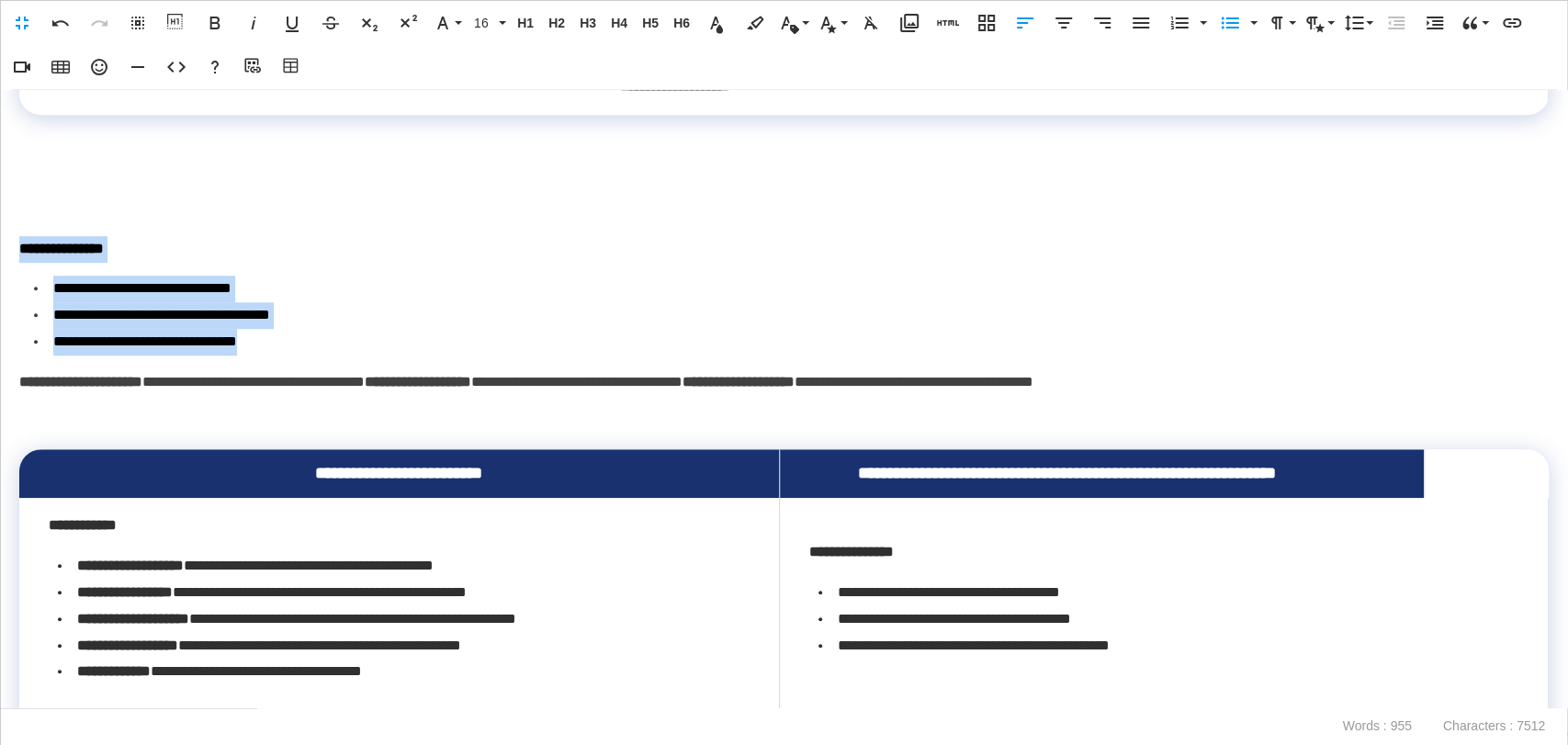 drag, startPoint x: 309, startPoint y: 372, endPoint x: 0, endPoint y: 275, distance: 323.8673 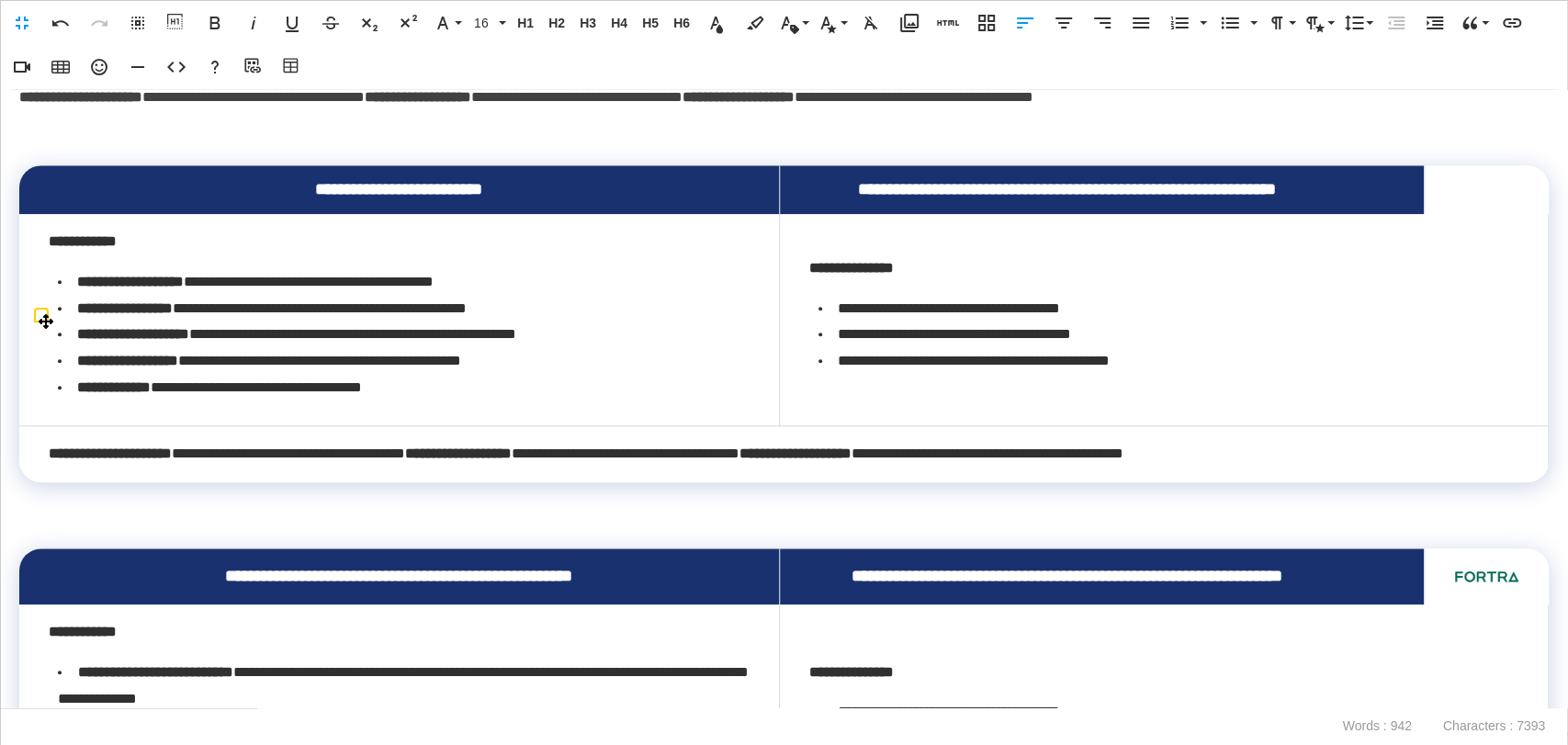 scroll, scrollTop: 1091, scrollLeft: 0, axis: vertical 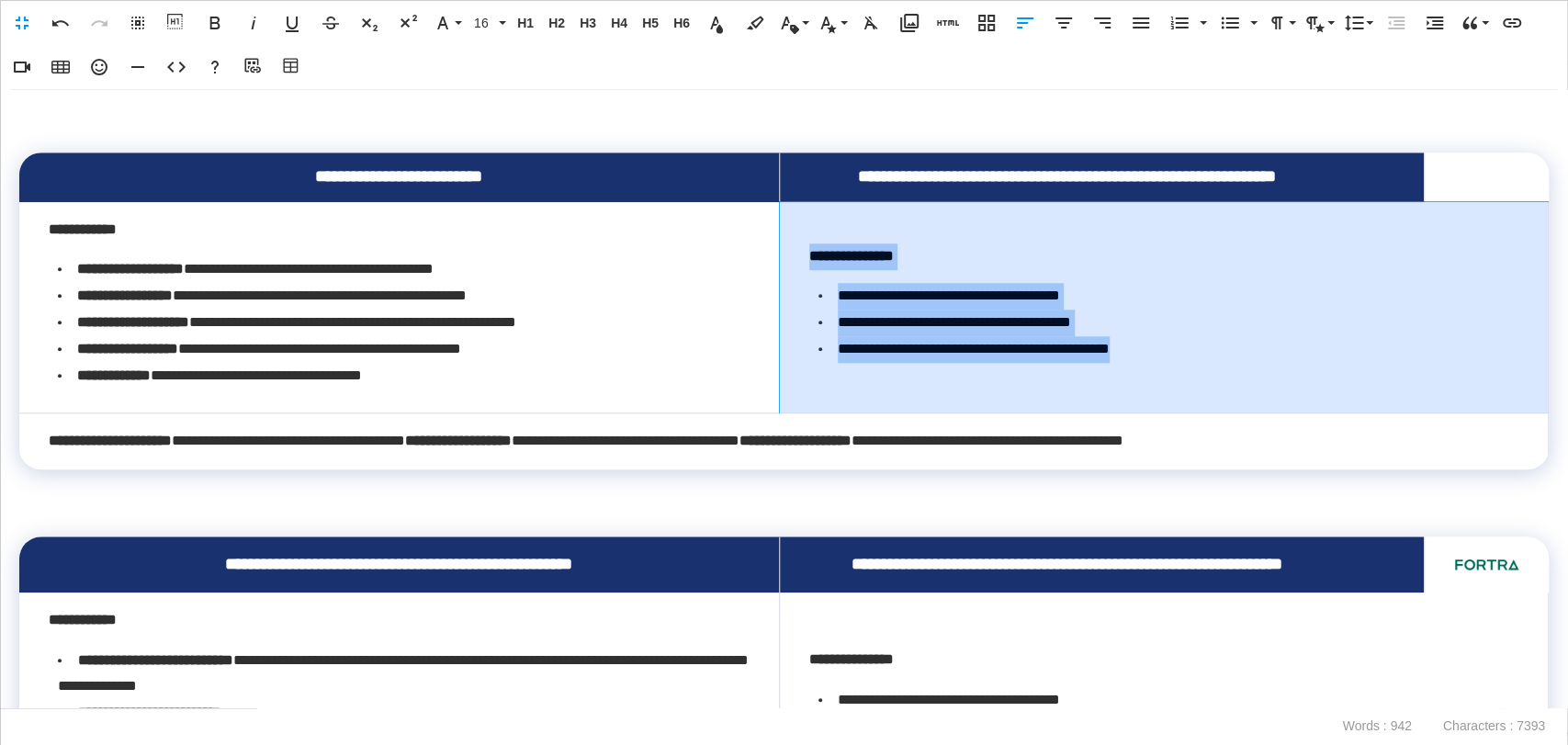 drag, startPoint x: 1207, startPoint y: 384, endPoint x: 805, endPoint y: 288, distance: 413.30376 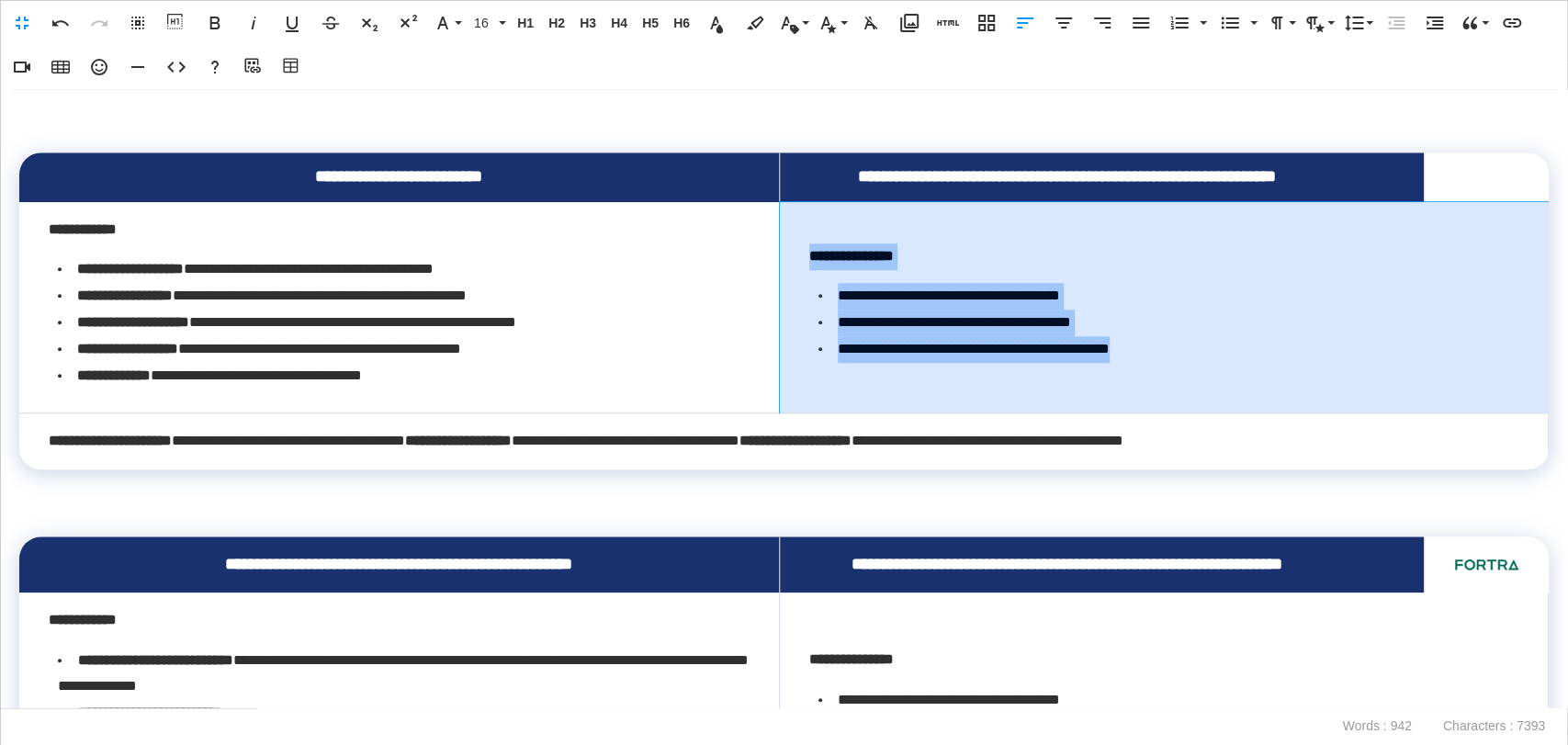 click on "**********" at bounding box center (1164, 308) 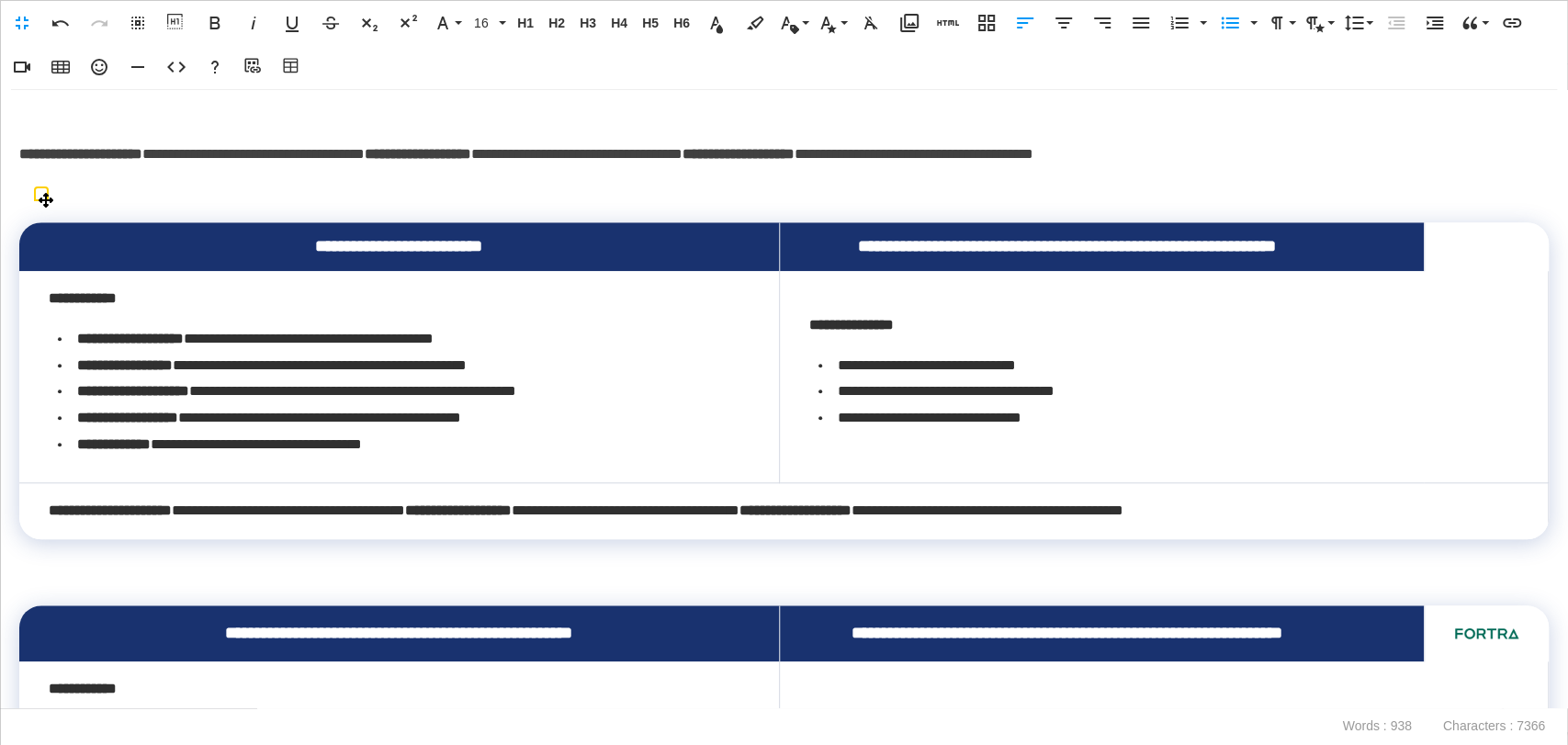 scroll, scrollTop: 989, scrollLeft: 0, axis: vertical 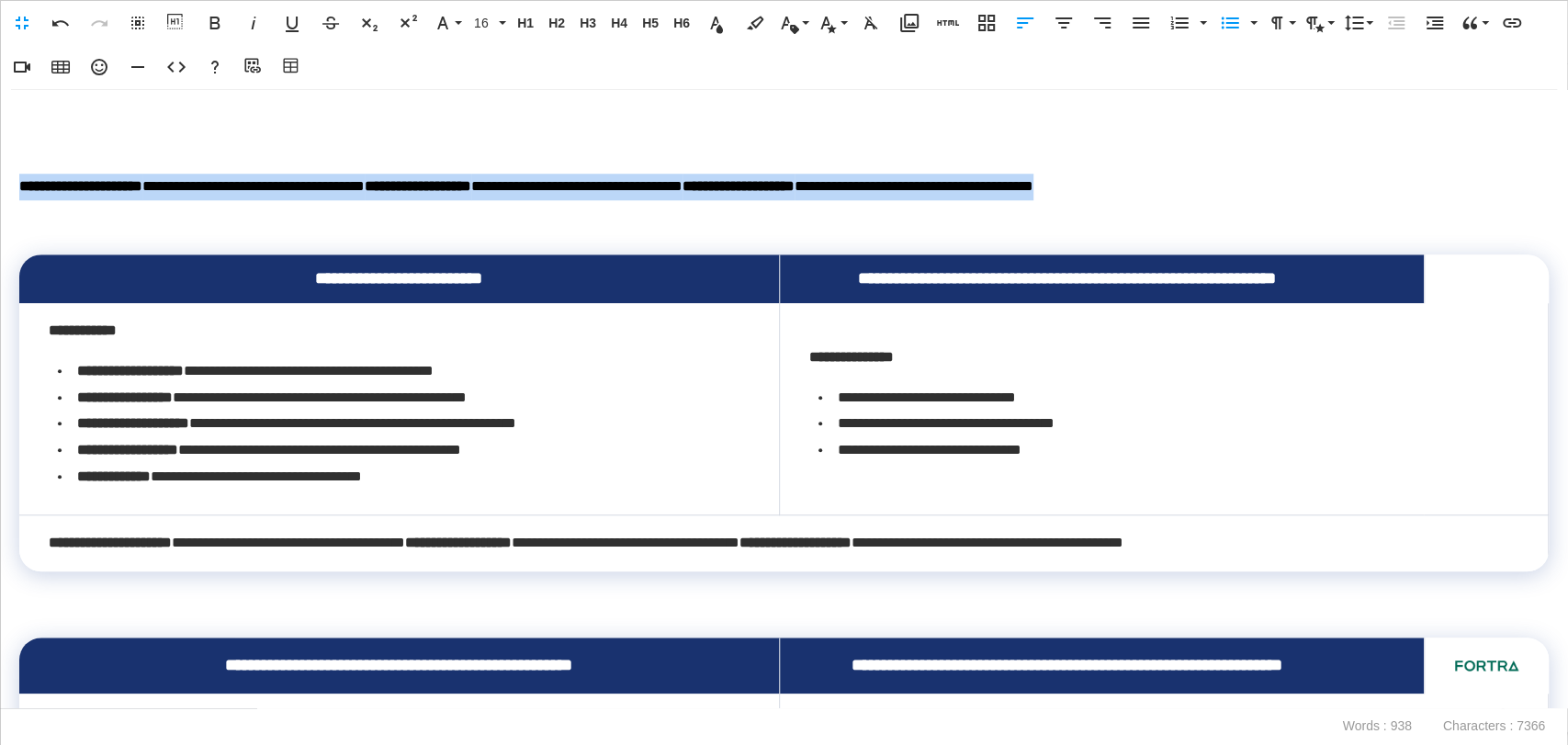 drag, startPoint x: 1341, startPoint y: 209, endPoint x: 0, endPoint y: 213, distance: 1341.006 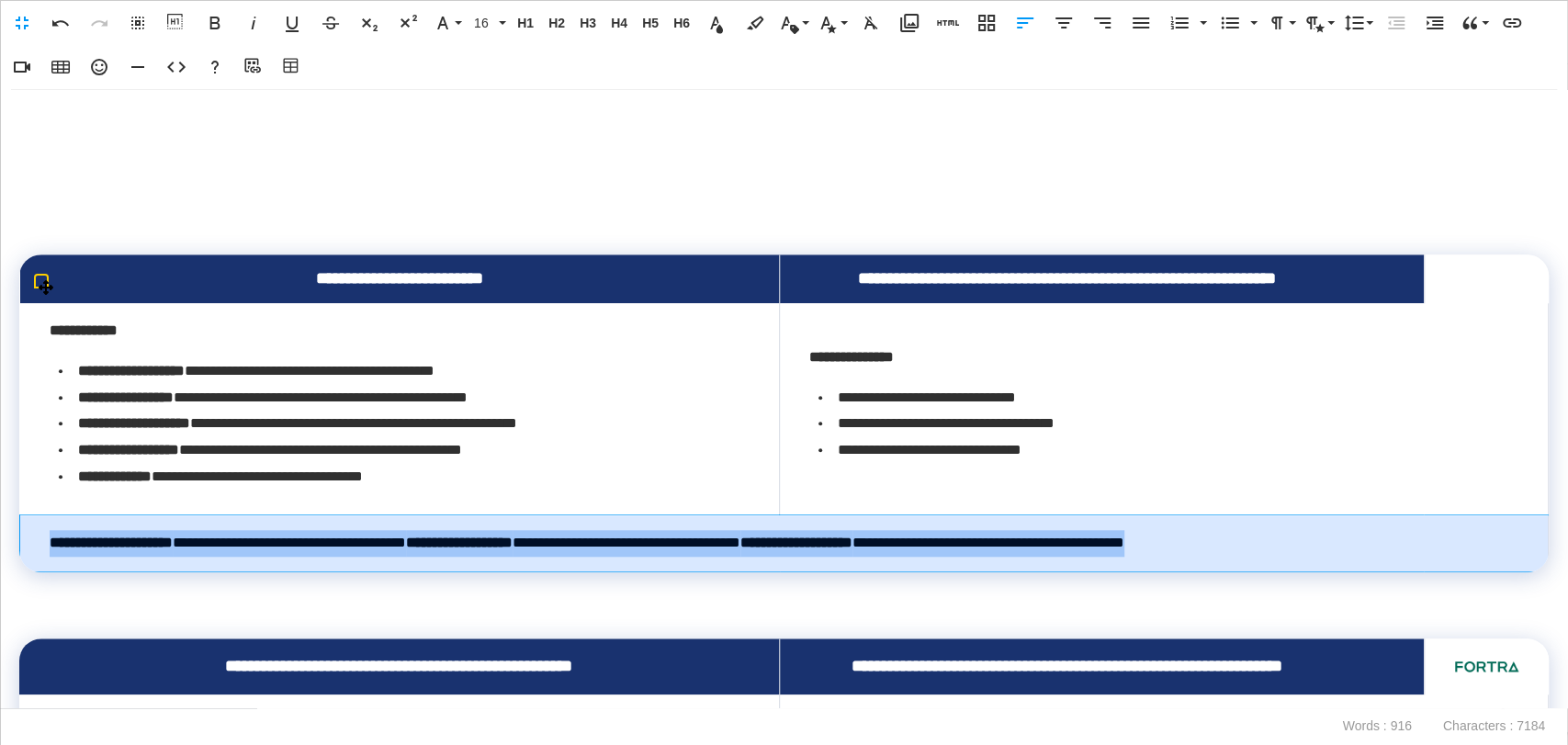 drag, startPoint x: 1478, startPoint y: 573, endPoint x: 42, endPoint y: 564, distance: 1436.028 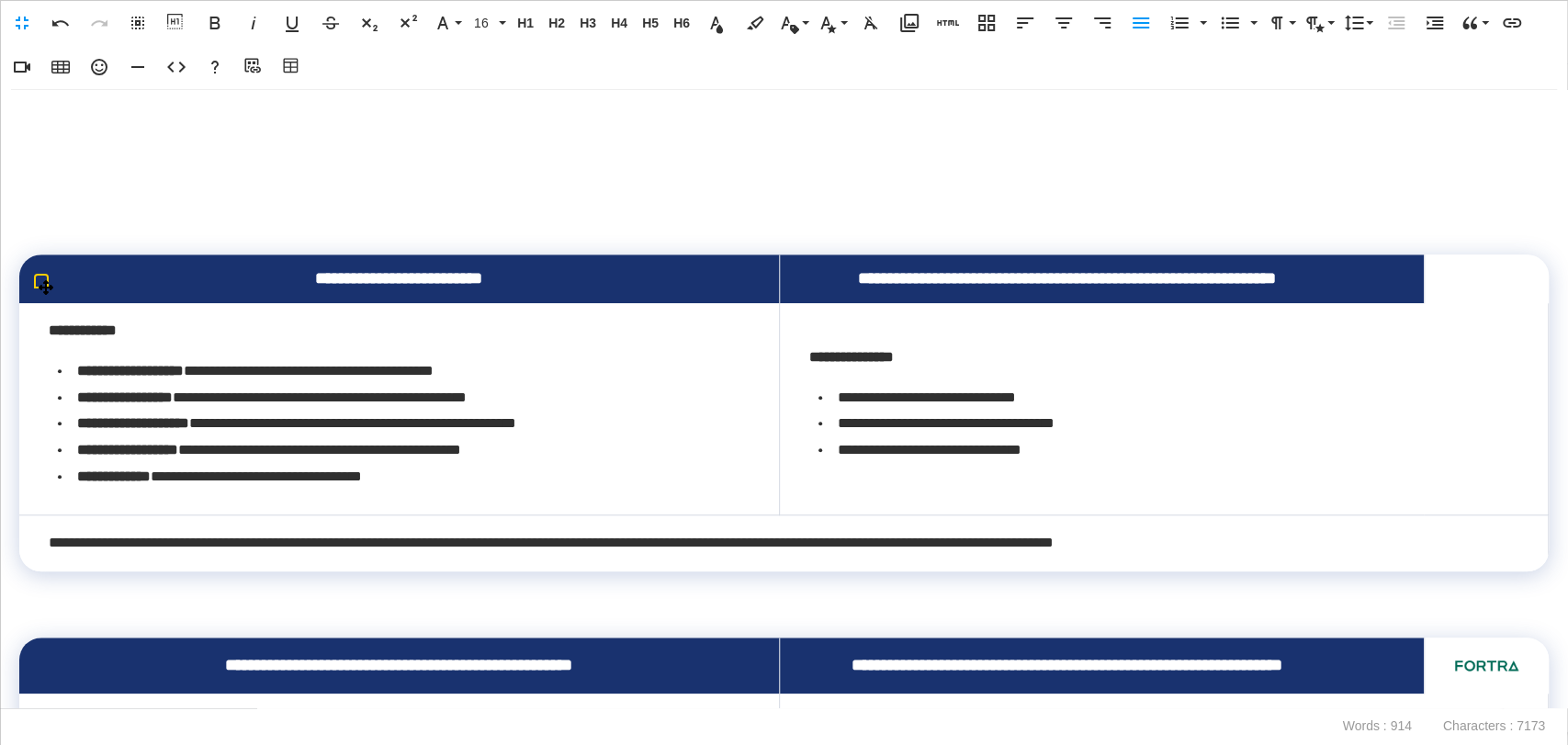 scroll, scrollTop: 2546, scrollLeft: 7, axis: both 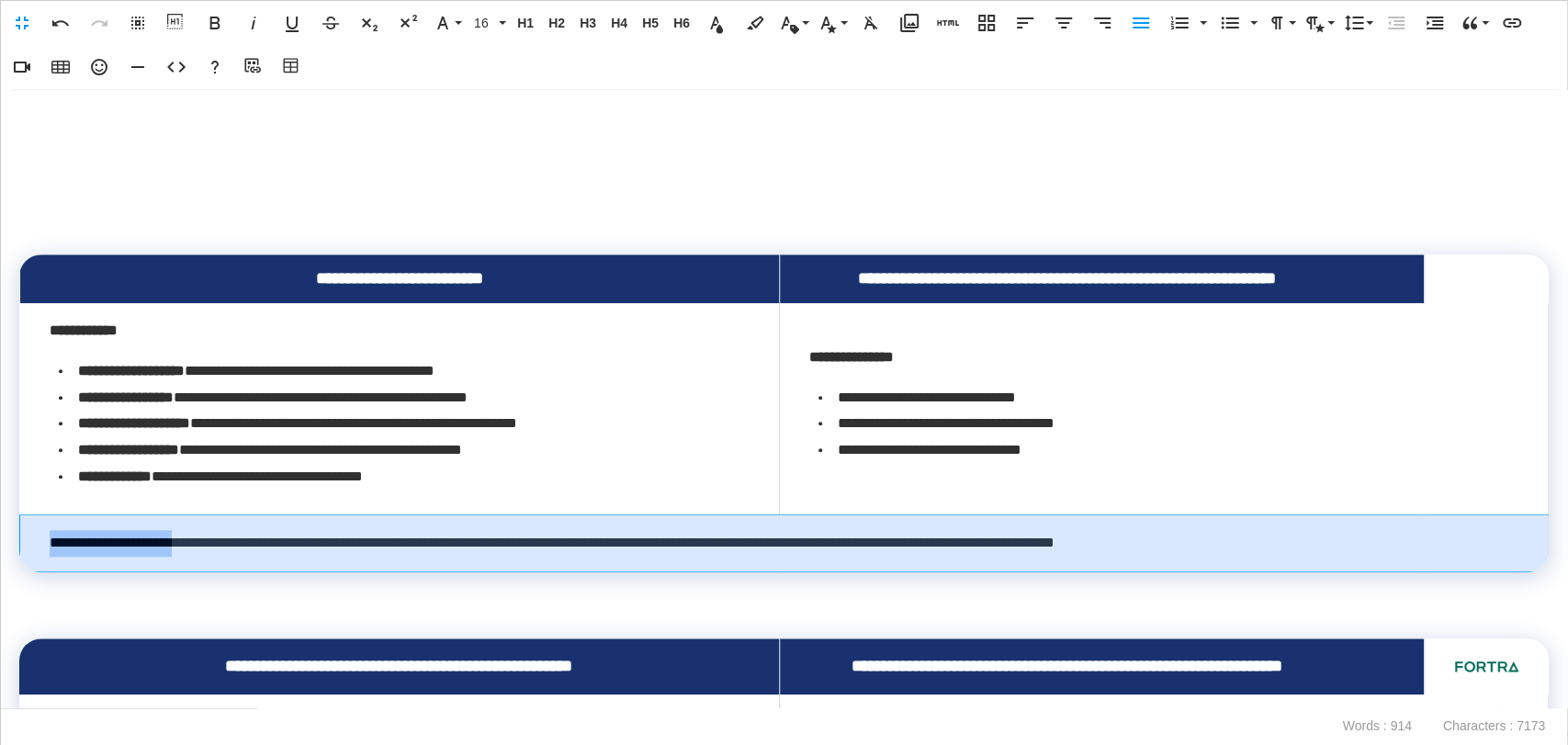 drag, startPoint x: 196, startPoint y: 581, endPoint x: 39, endPoint y: 581, distance: 157 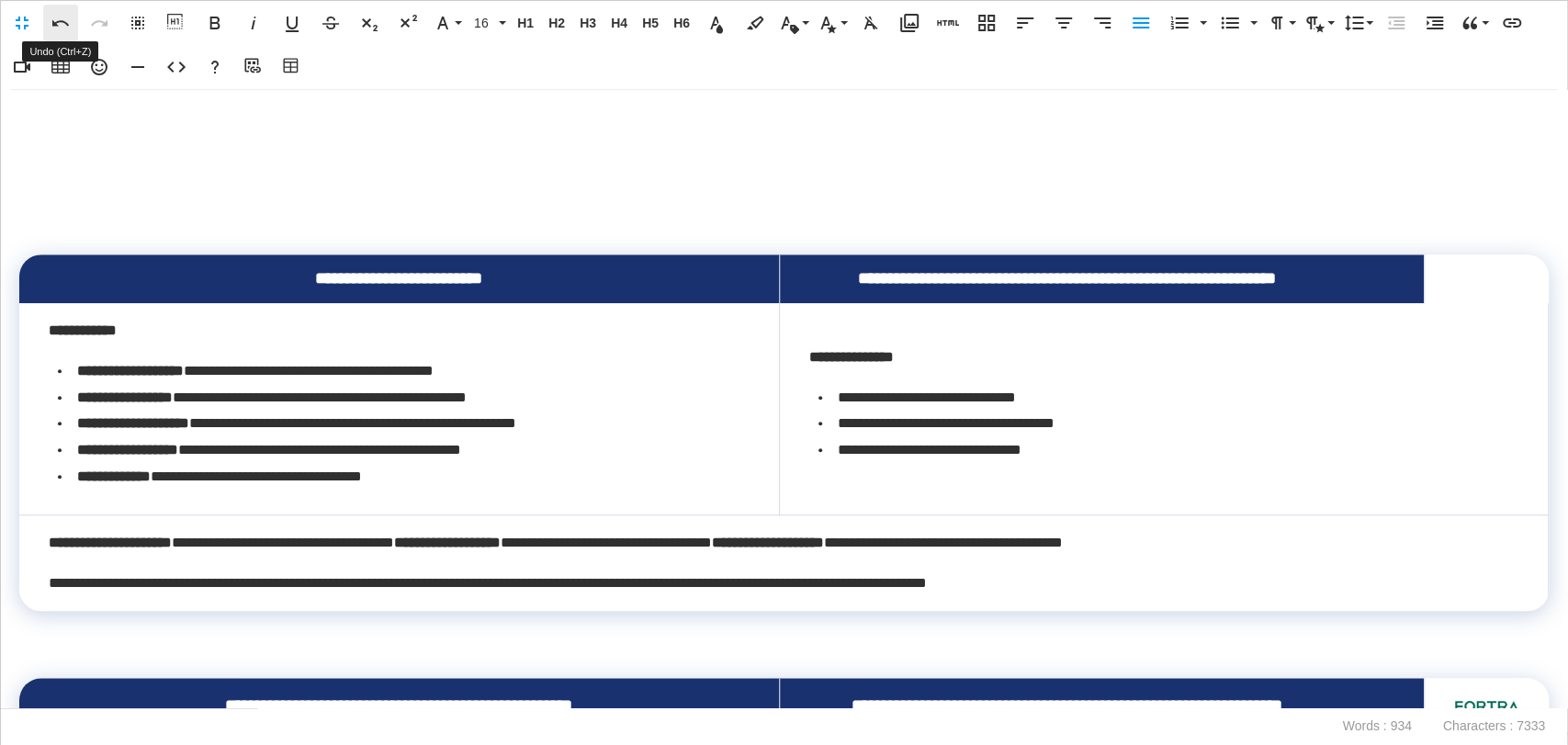 click 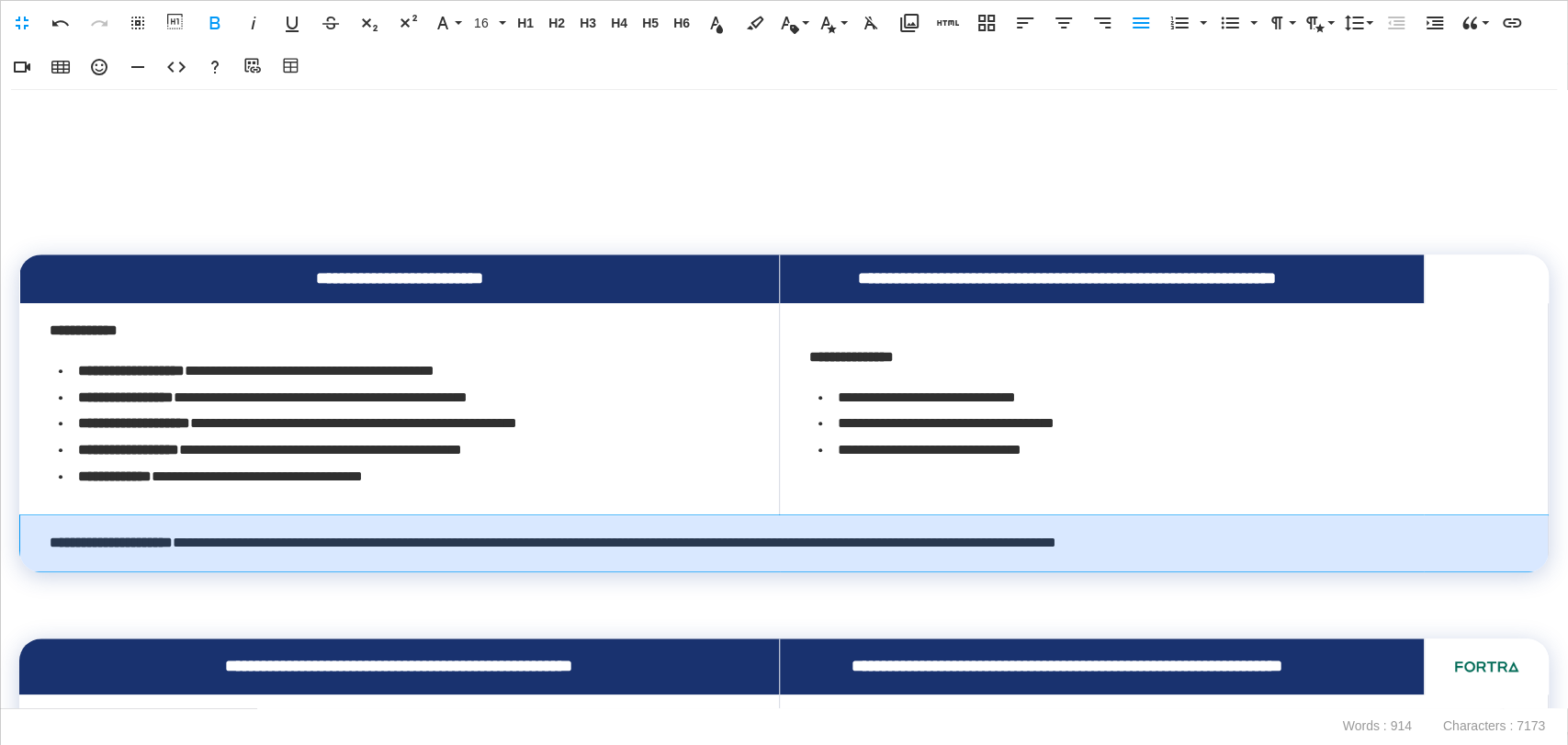click on "**********" at bounding box center [779, 543] 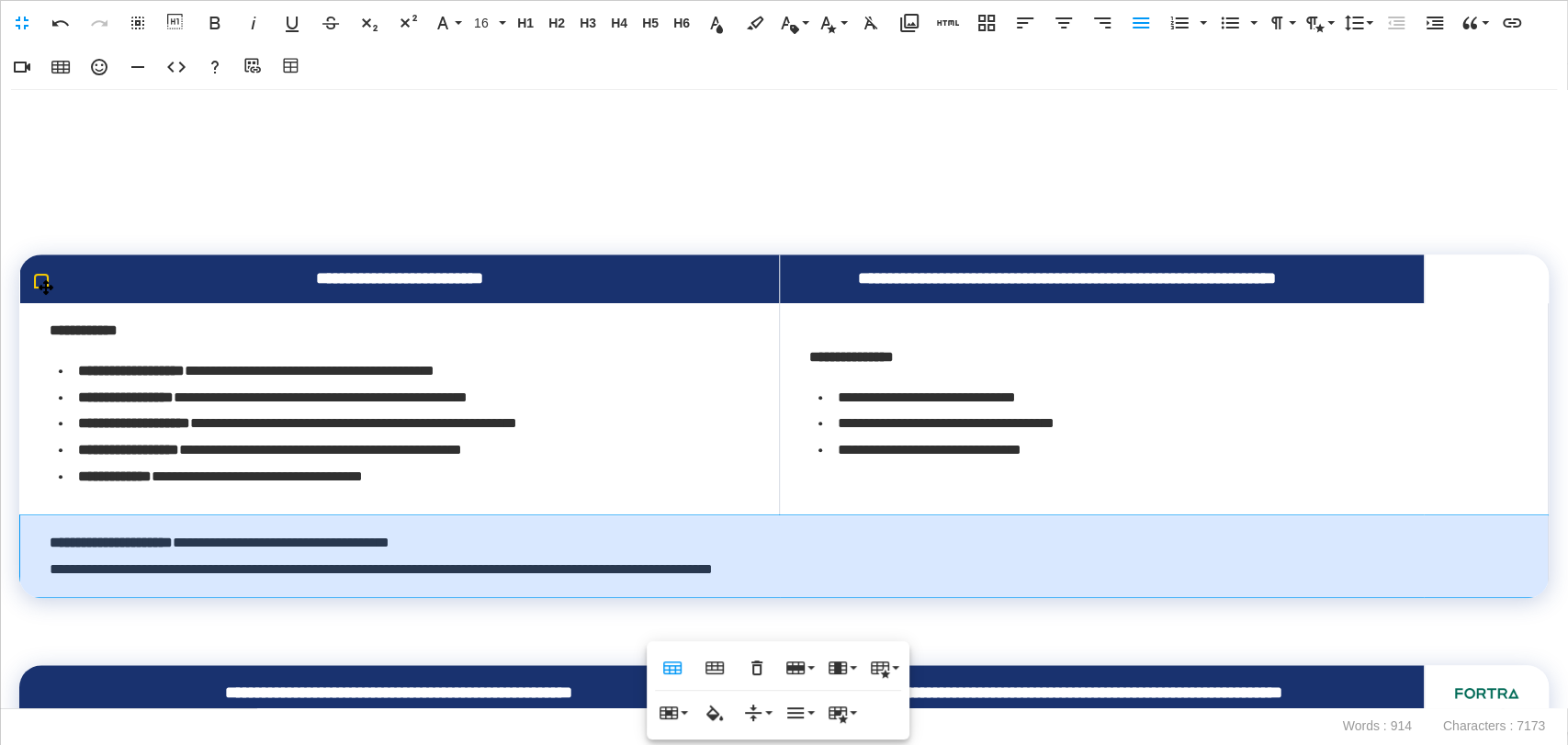 click on "**********" at bounding box center [779, 557] 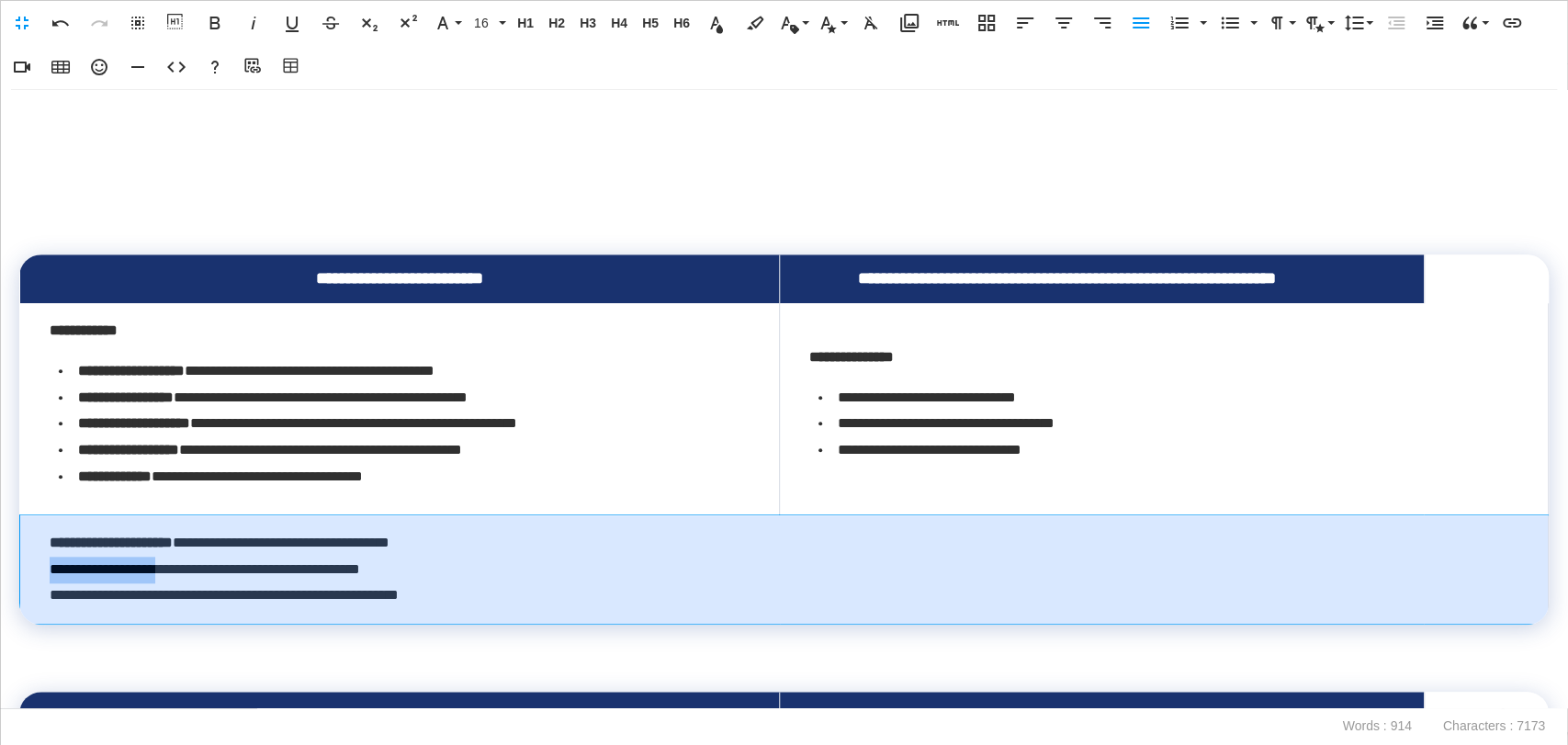 drag, startPoint x: 195, startPoint y: 604, endPoint x: 50, endPoint y: 604, distance: 145 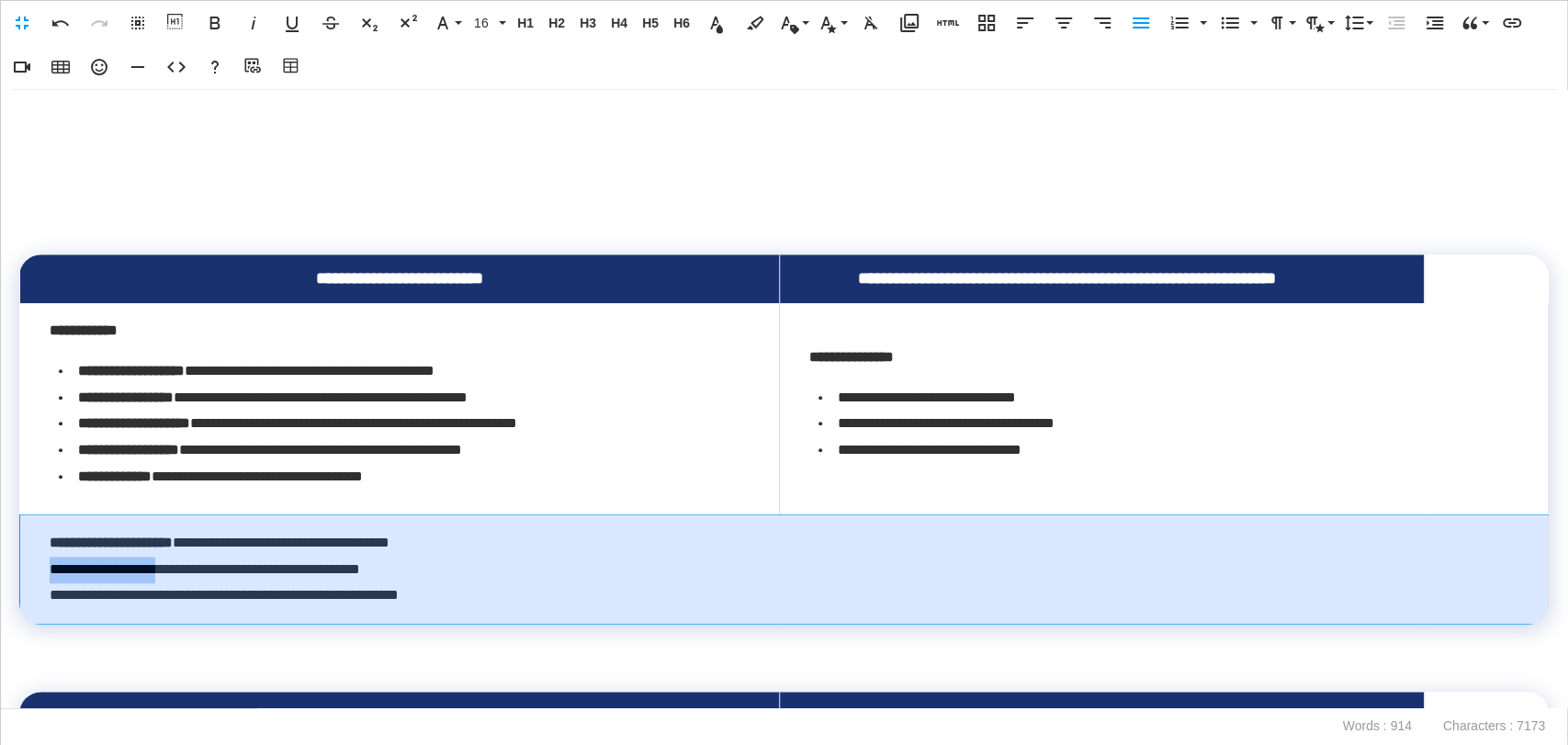 click on "**********" at bounding box center (779, 570) 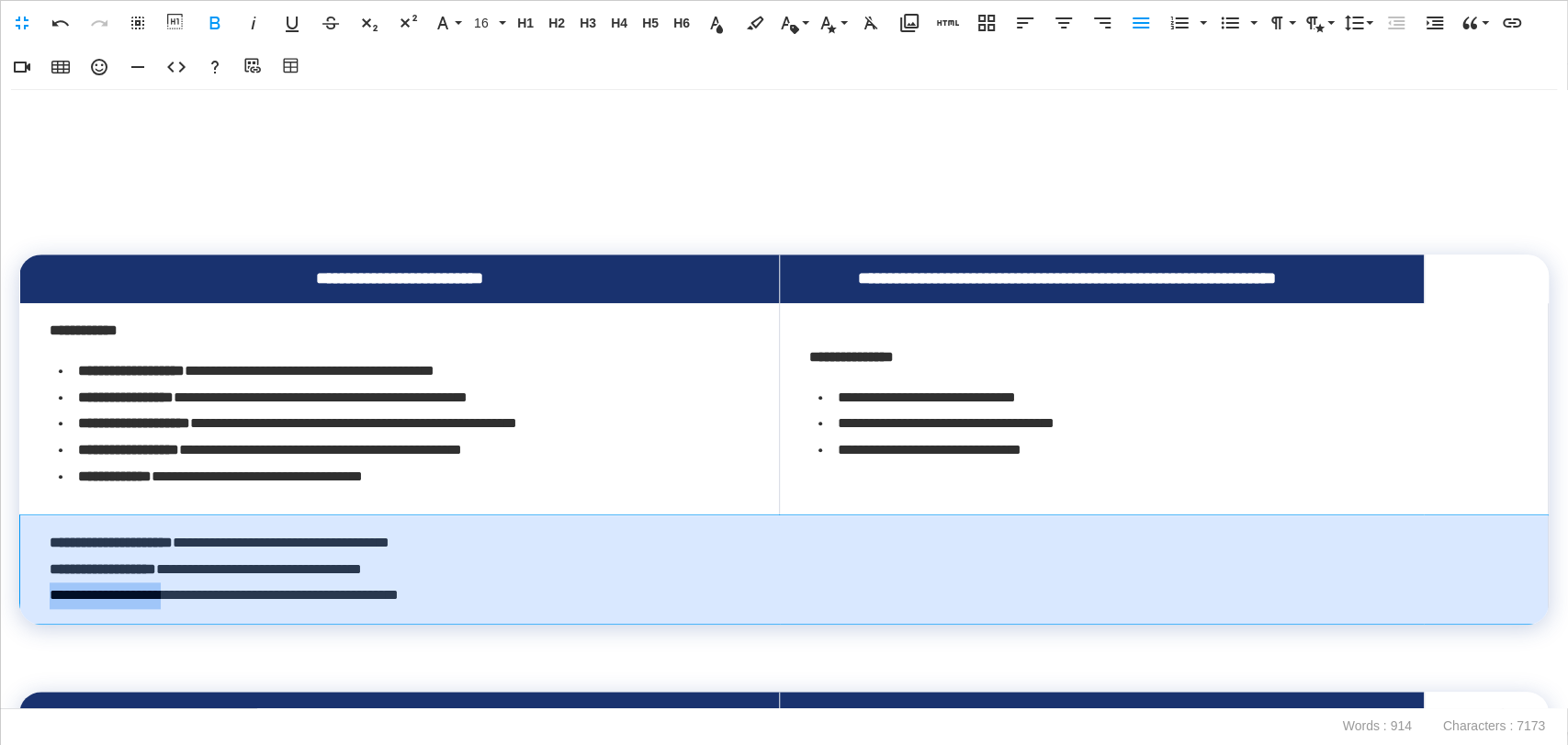 drag, startPoint x: 189, startPoint y: 627, endPoint x: 51, endPoint y: 630, distance: 138.03 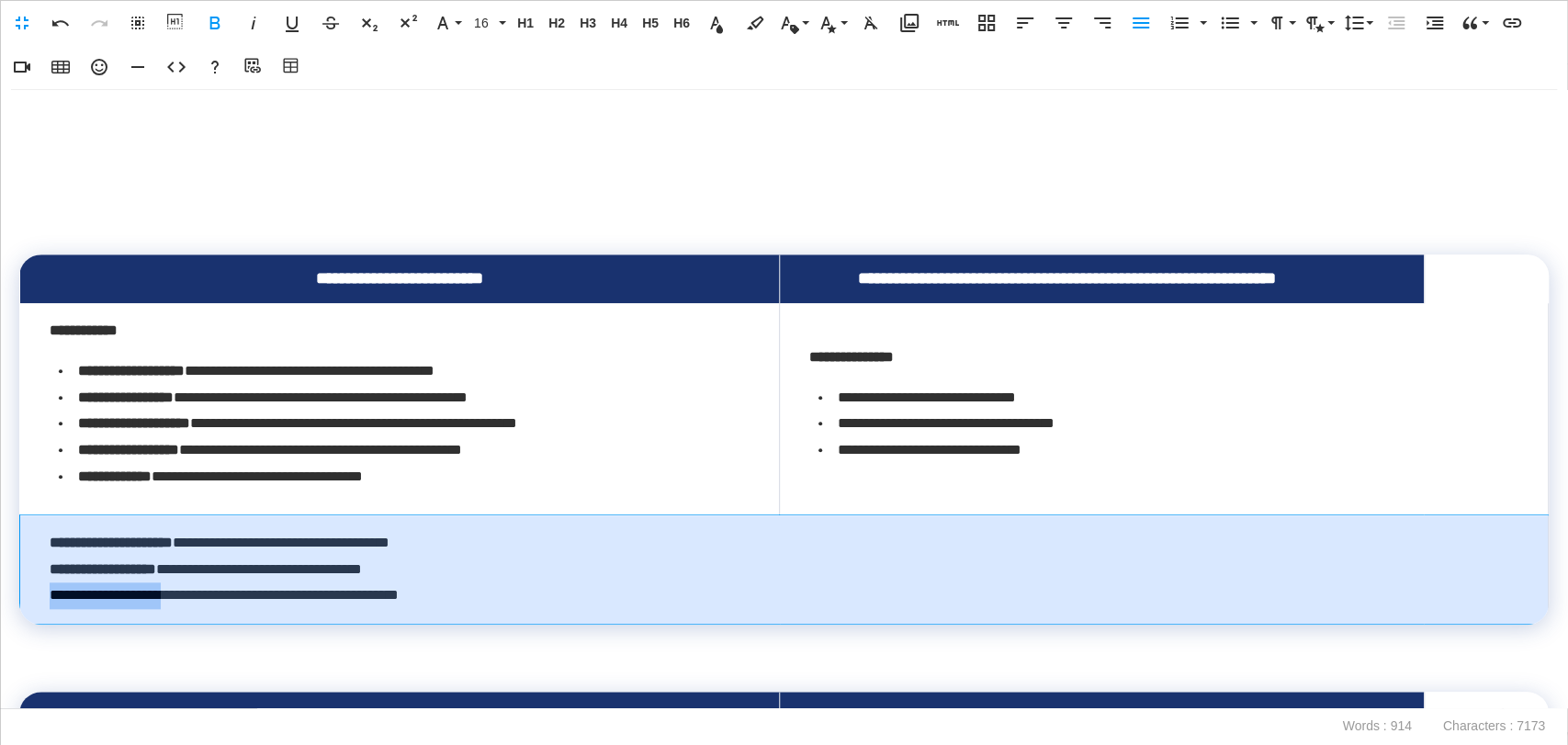 click on "**********" at bounding box center [779, 570] 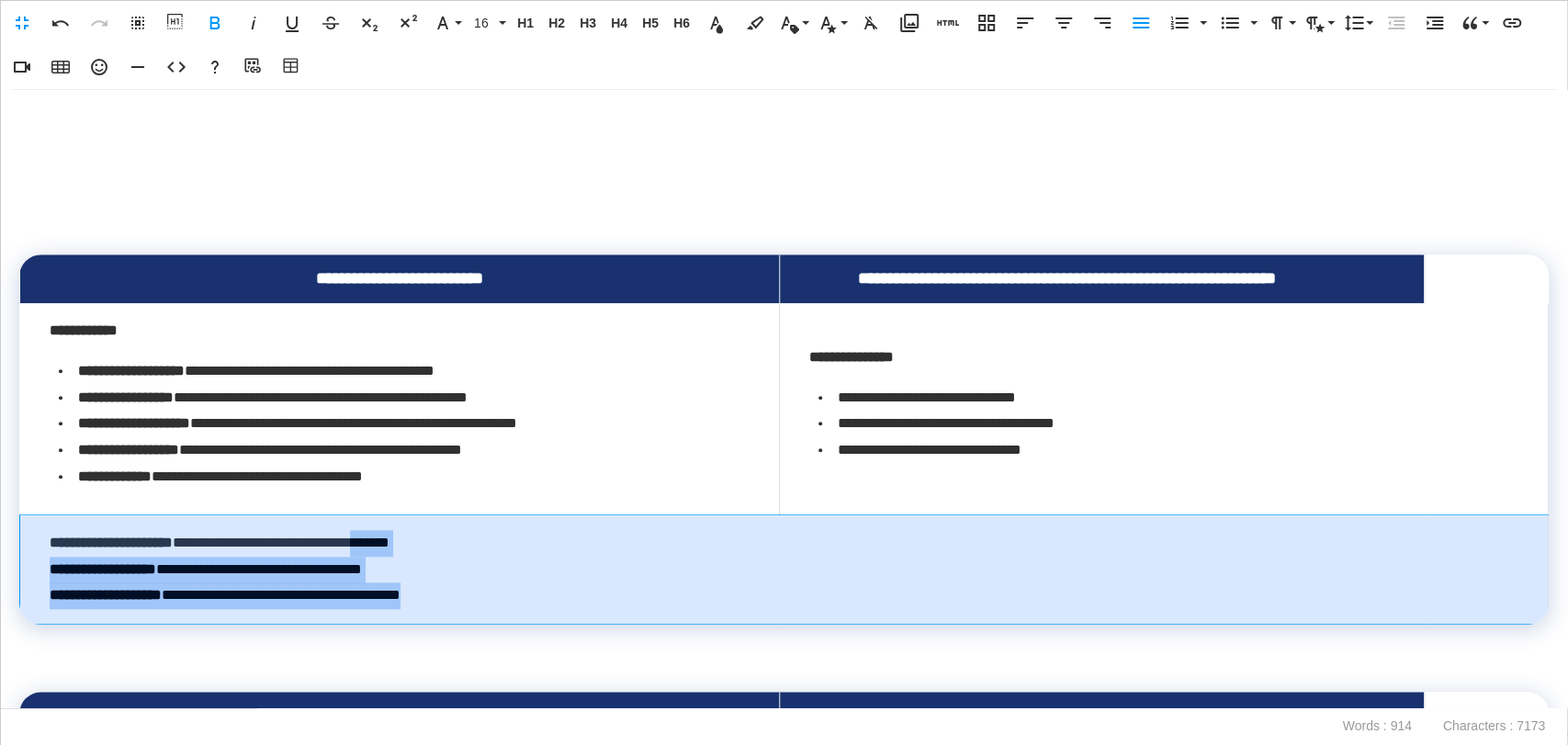 drag, startPoint x: 521, startPoint y: 644, endPoint x: 428, endPoint y: 580, distance: 112.89376 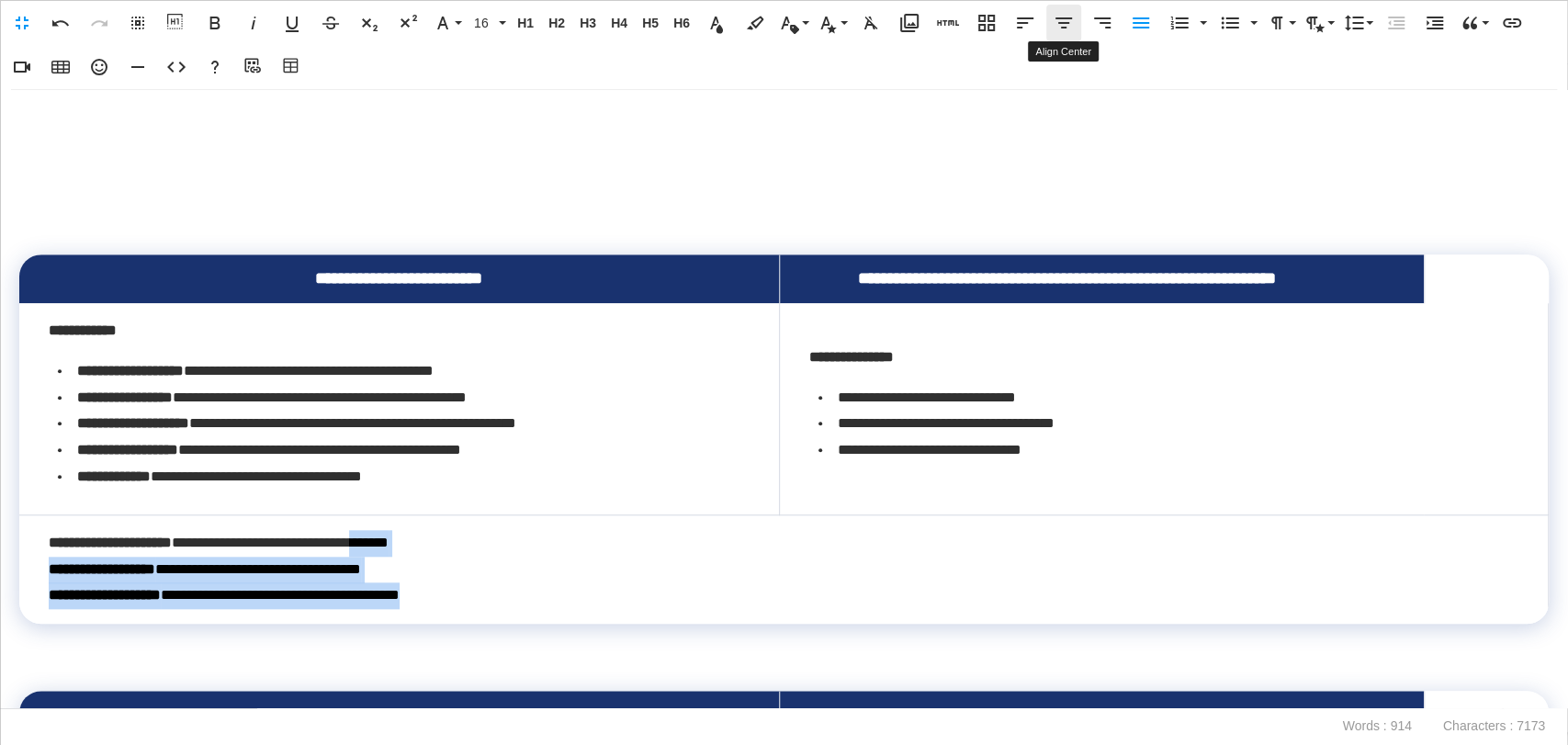 click 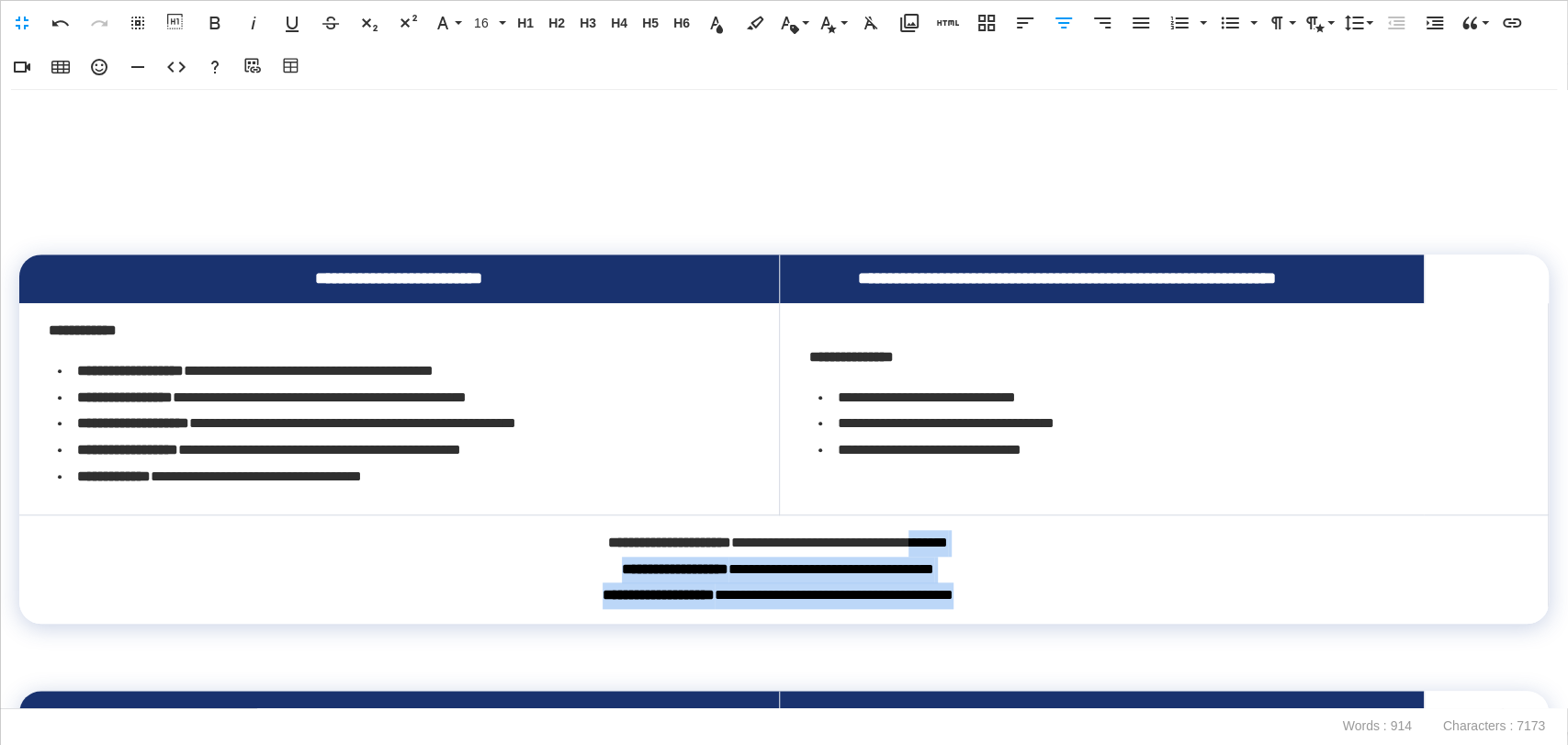 click at bounding box center (1485, 278) 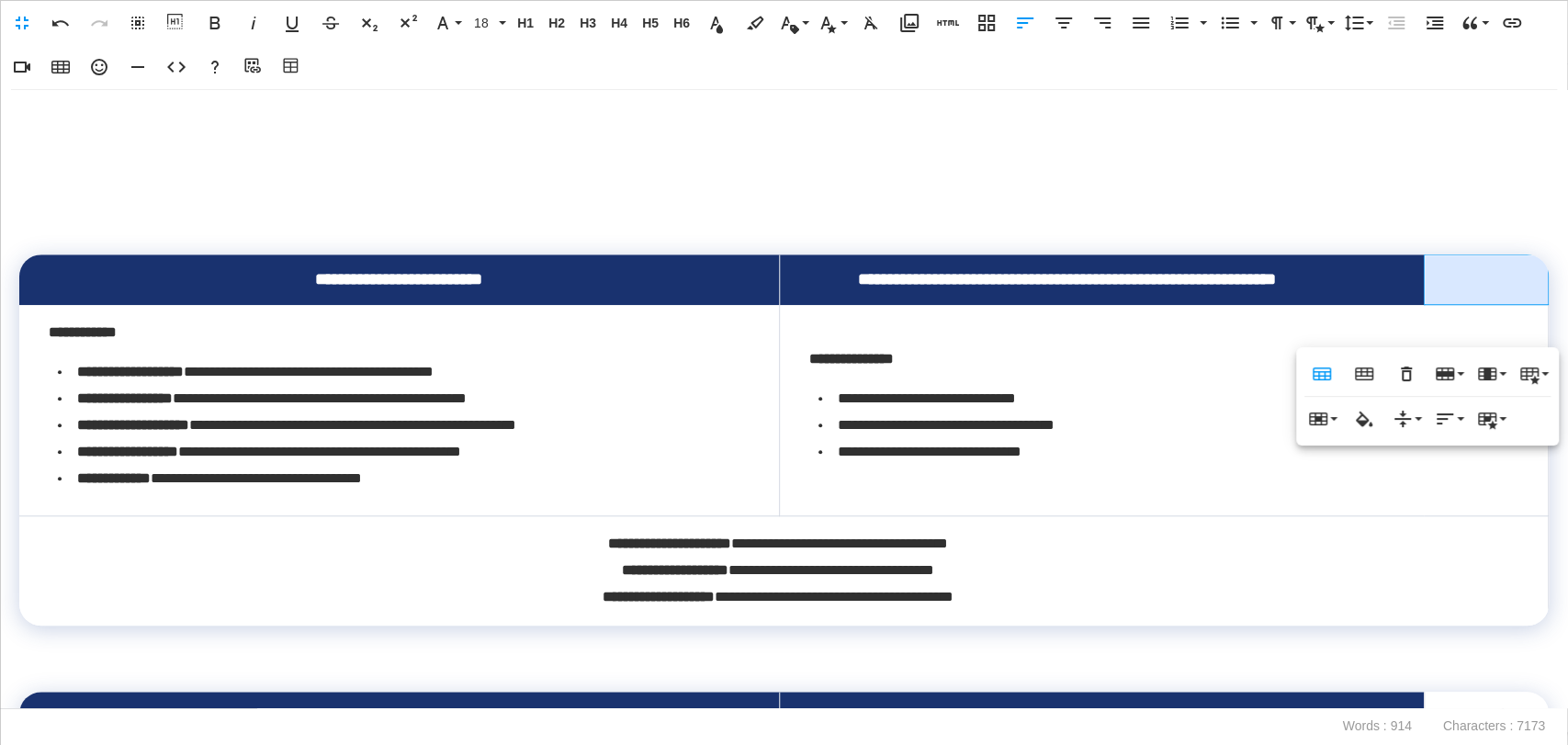 click at bounding box center (784, 227) 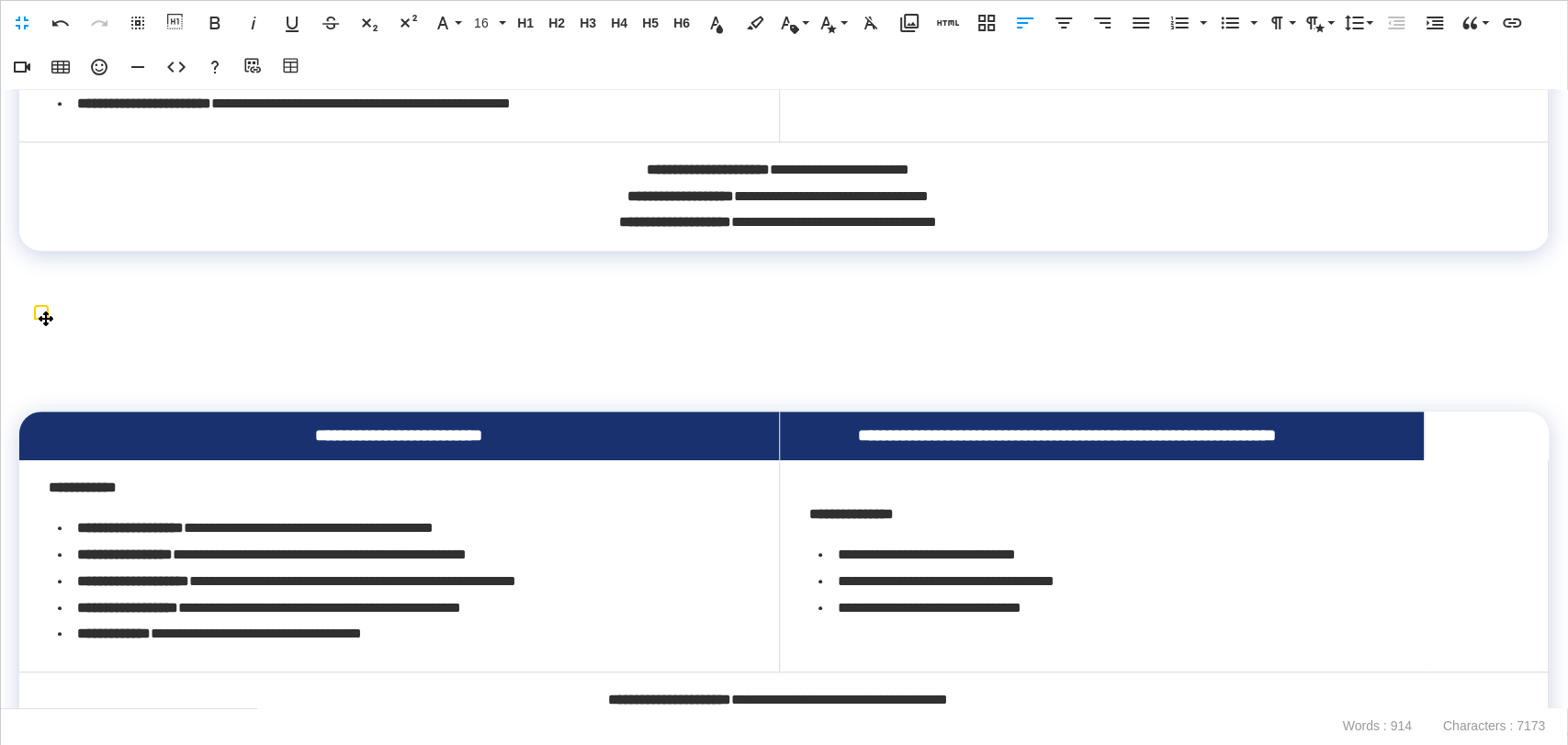 scroll, scrollTop: 683, scrollLeft: 0, axis: vertical 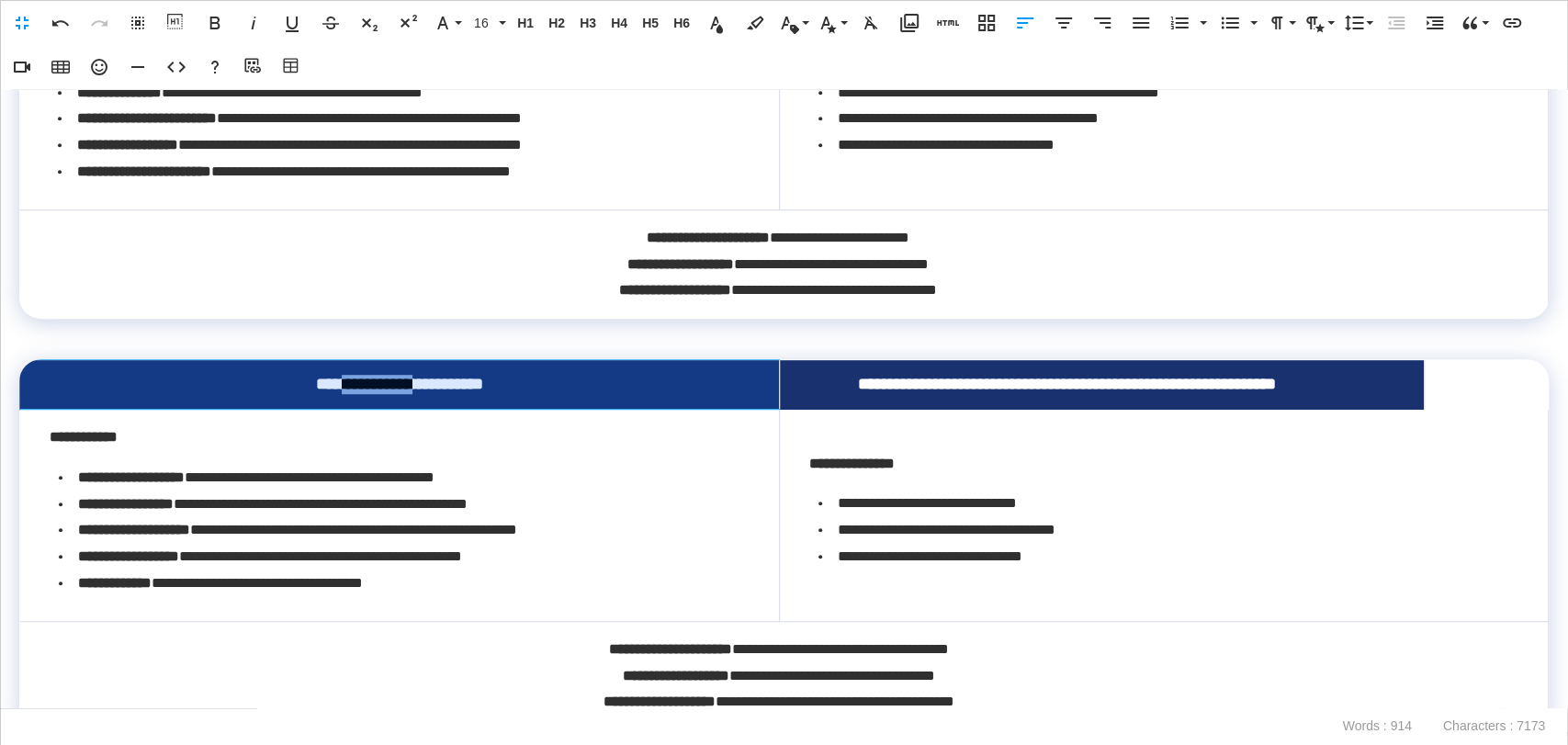 drag, startPoint x: 415, startPoint y: 422, endPoint x: 310, endPoint y: 418, distance: 105.07616 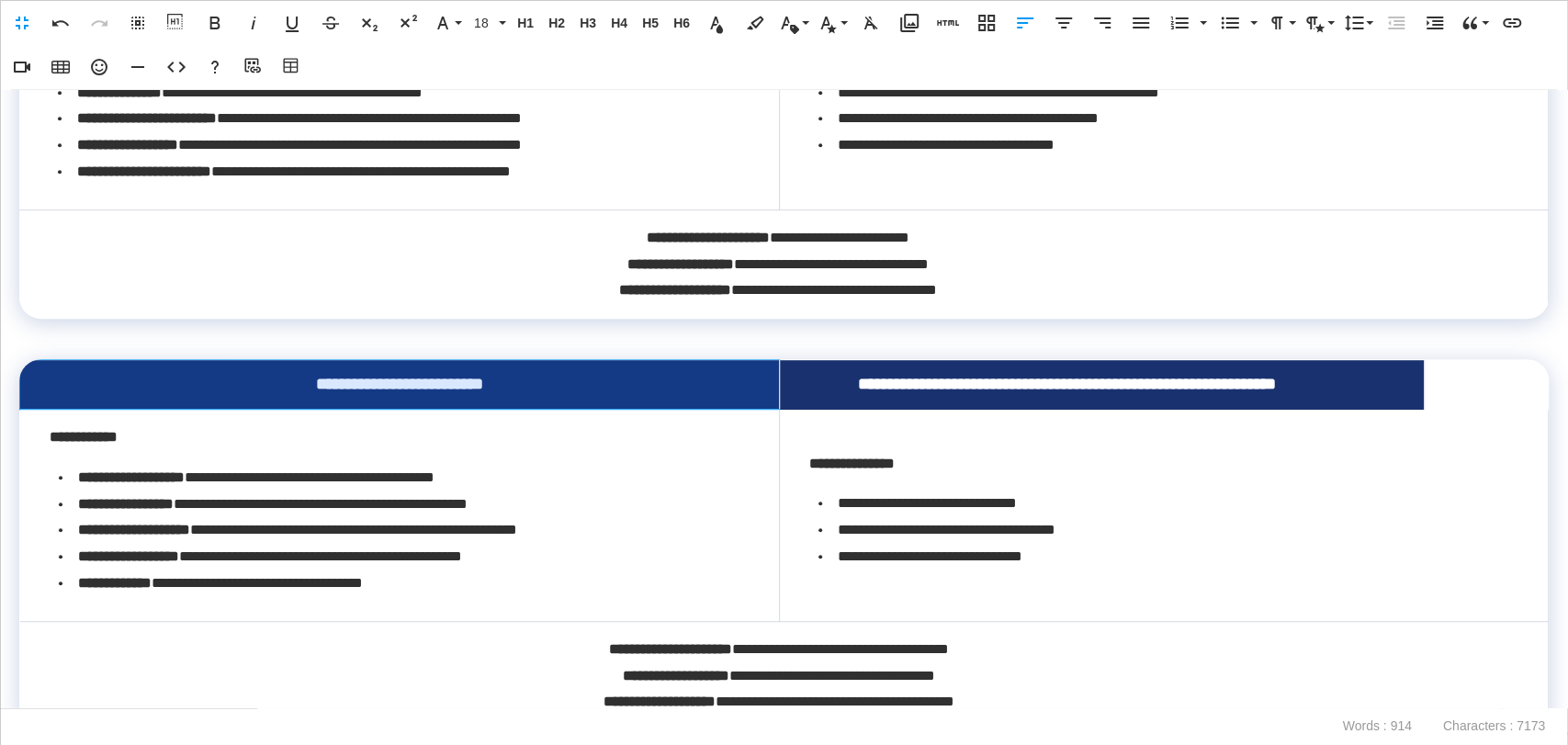 click on "**********" at bounding box center [400, 384] 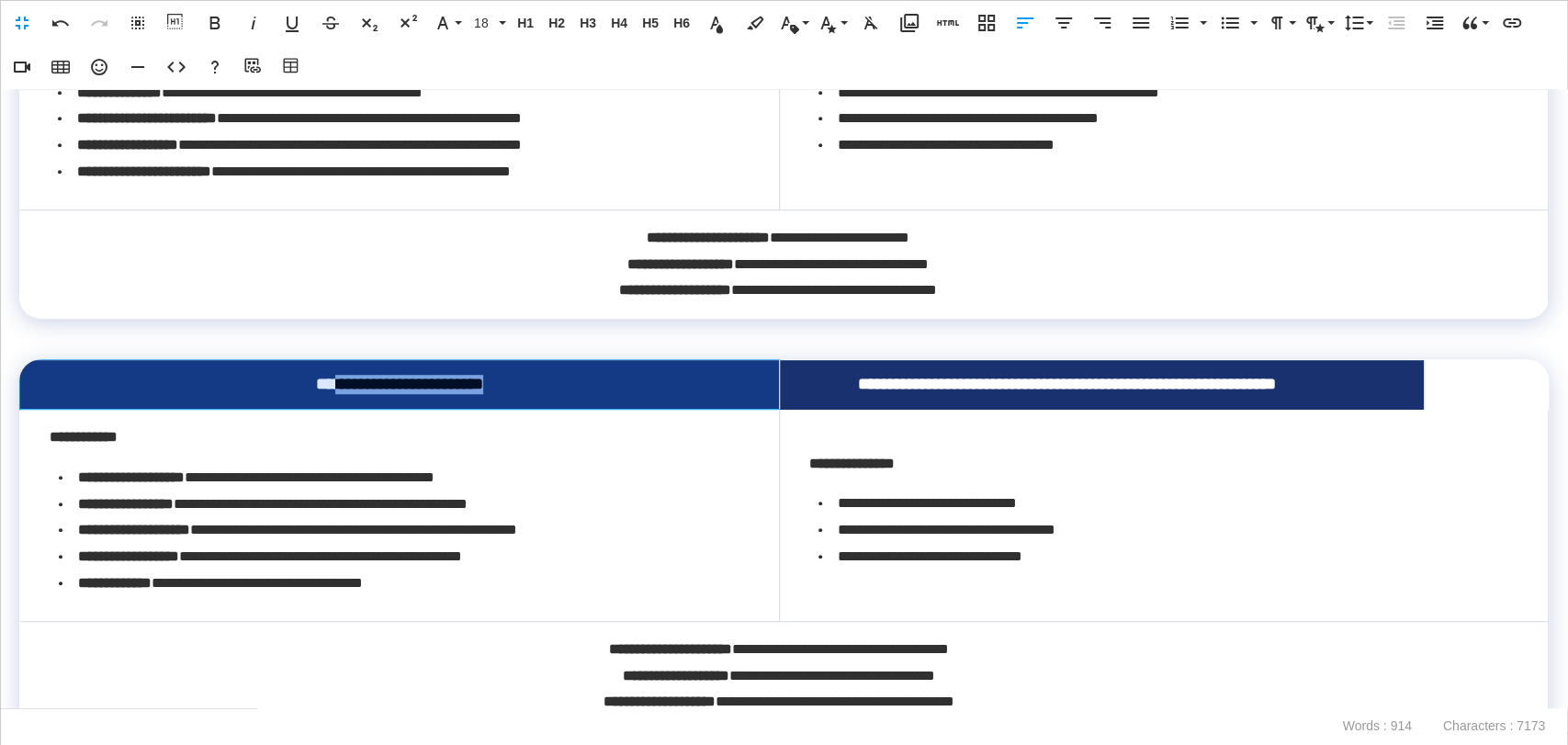 drag, startPoint x: 532, startPoint y: 413, endPoint x: 306, endPoint y: 414, distance: 226.00221 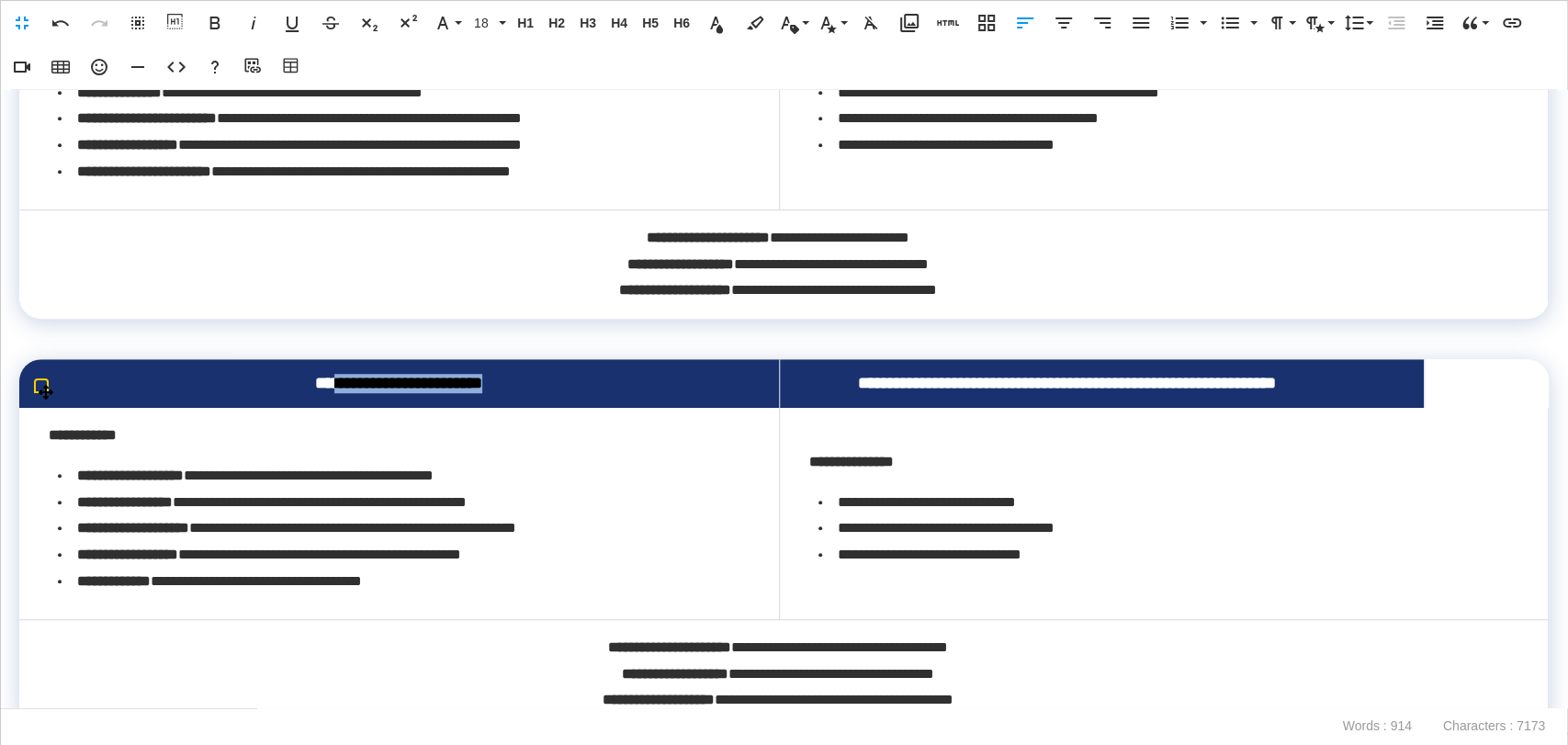copy on "**********" 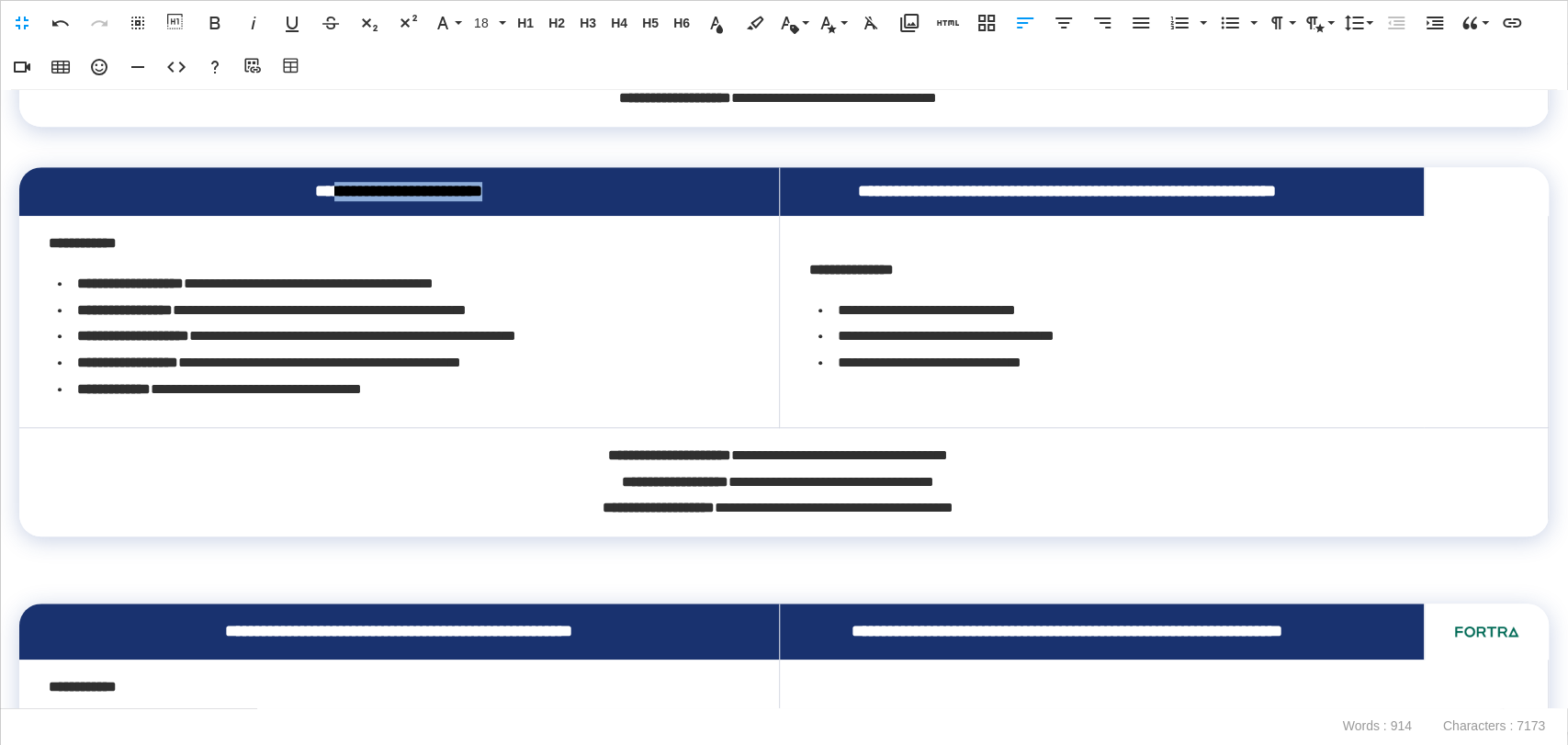 scroll, scrollTop: 887, scrollLeft: 0, axis: vertical 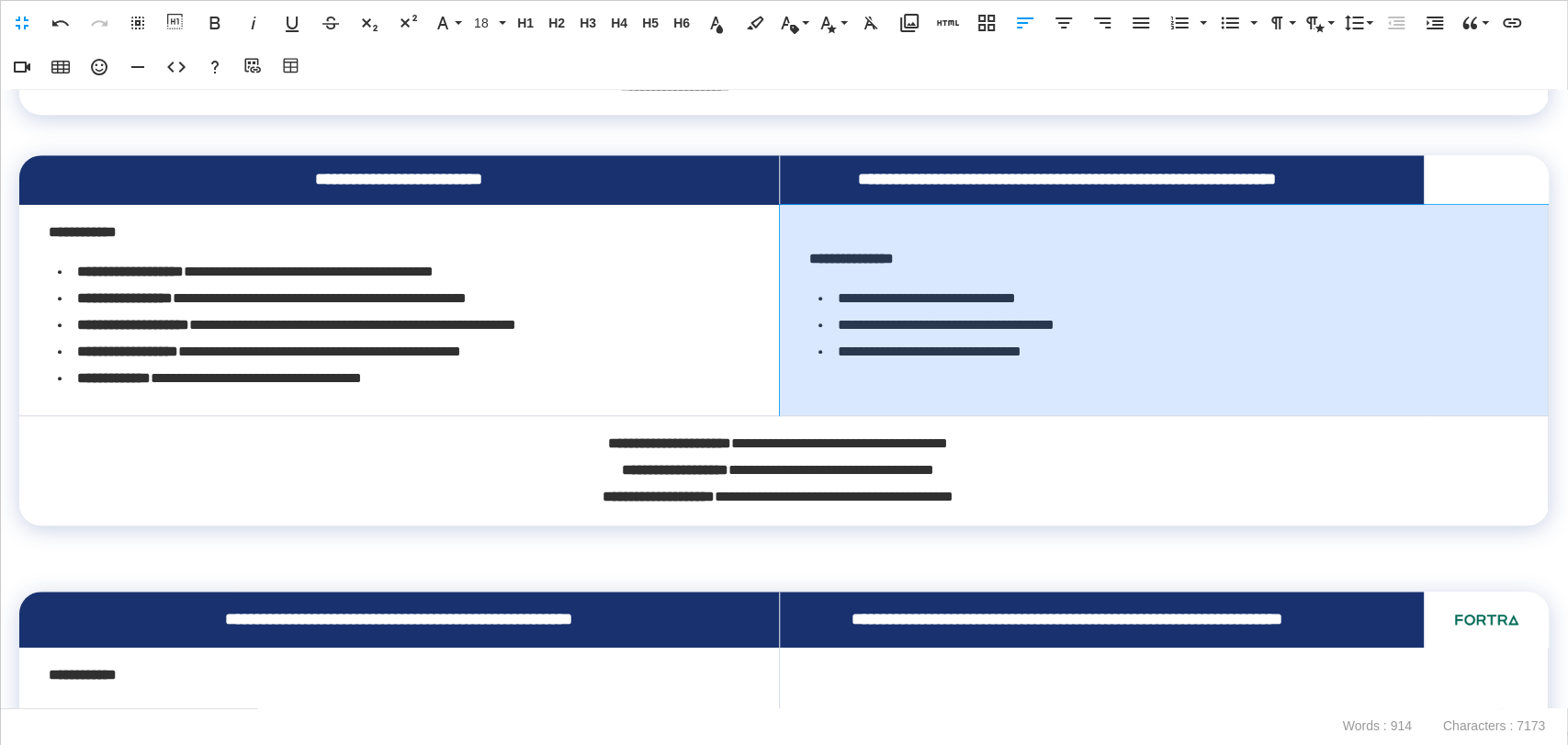 click on "**********" at bounding box center [1164, 310] 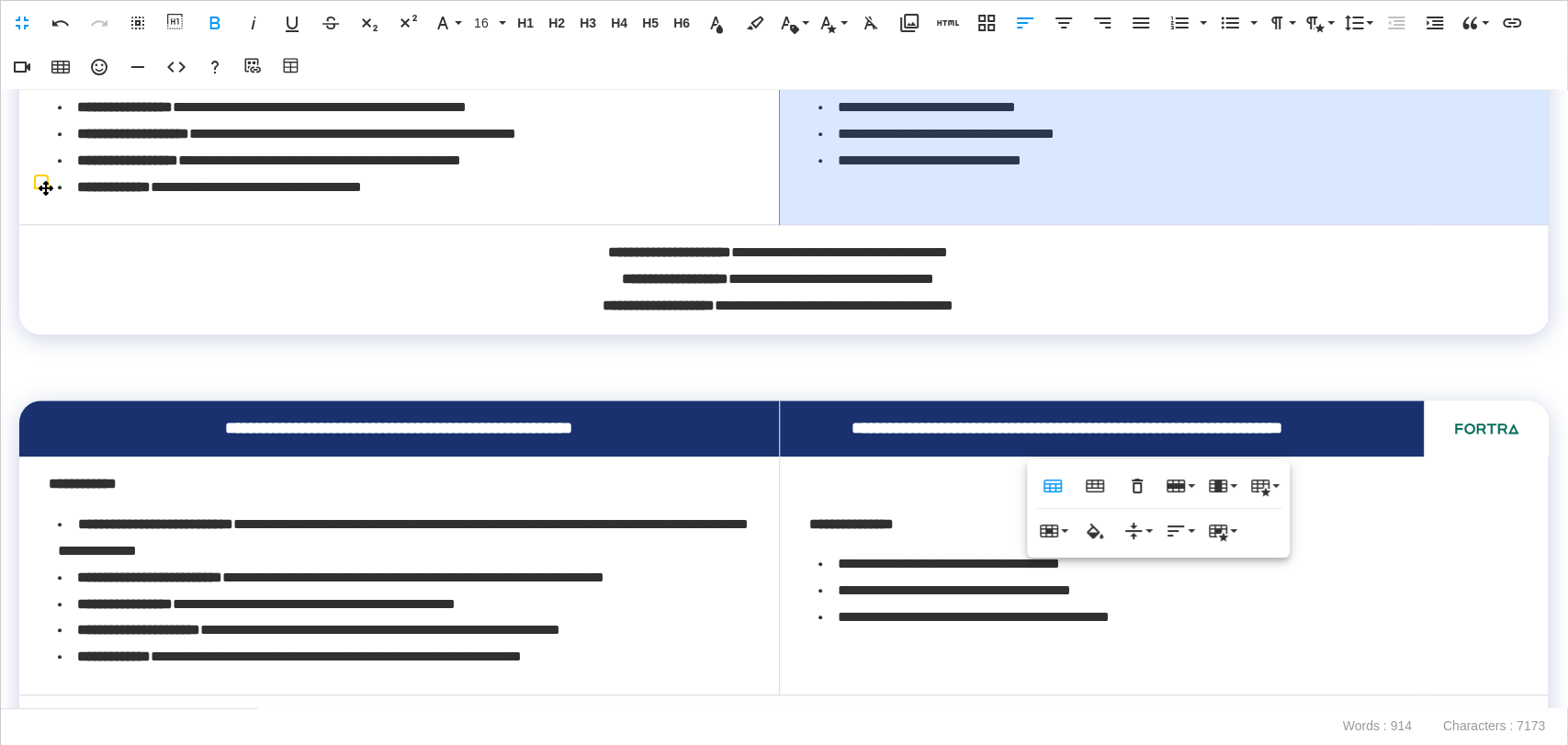 scroll, scrollTop: 1193, scrollLeft: 0, axis: vertical 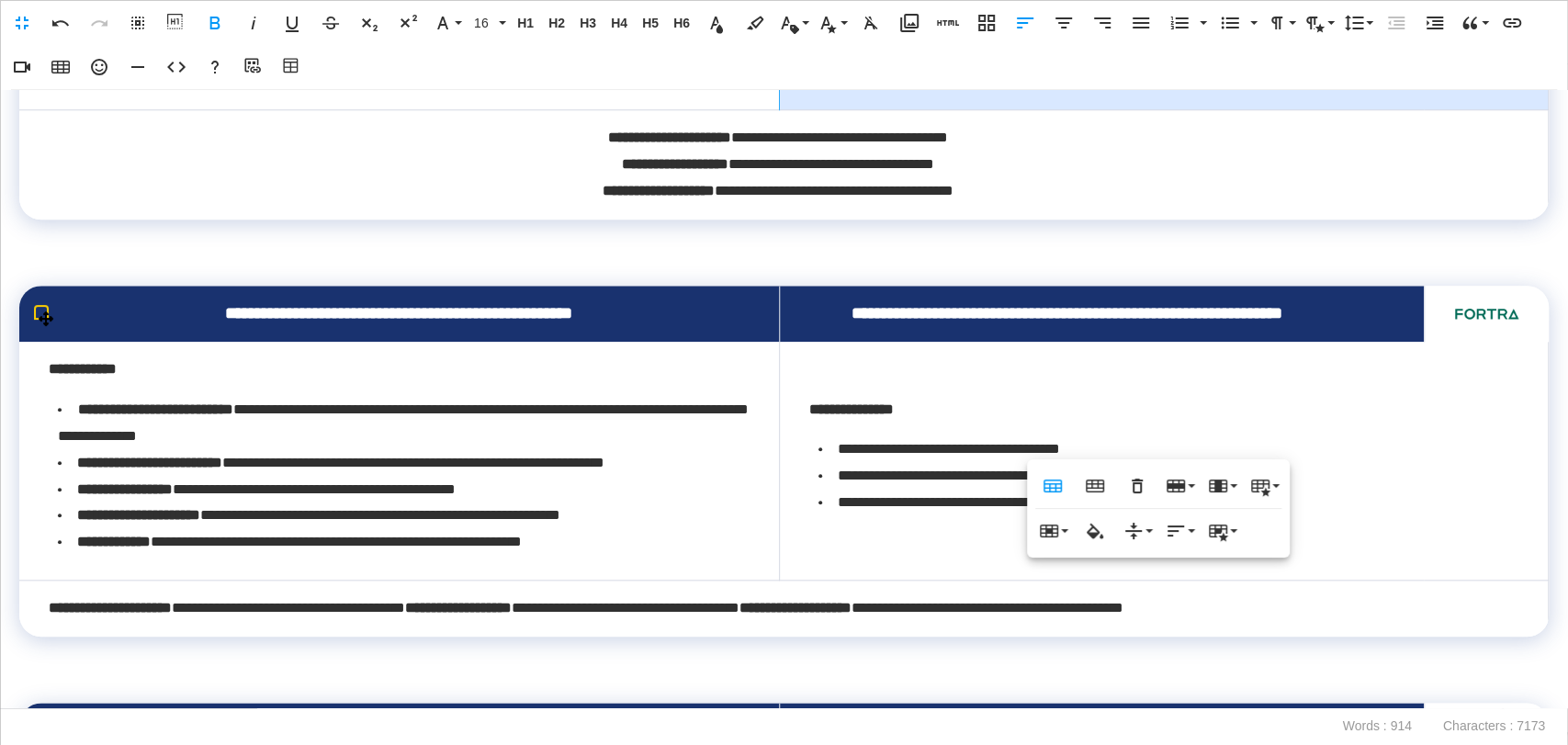 click at bounding box center [784, 246] 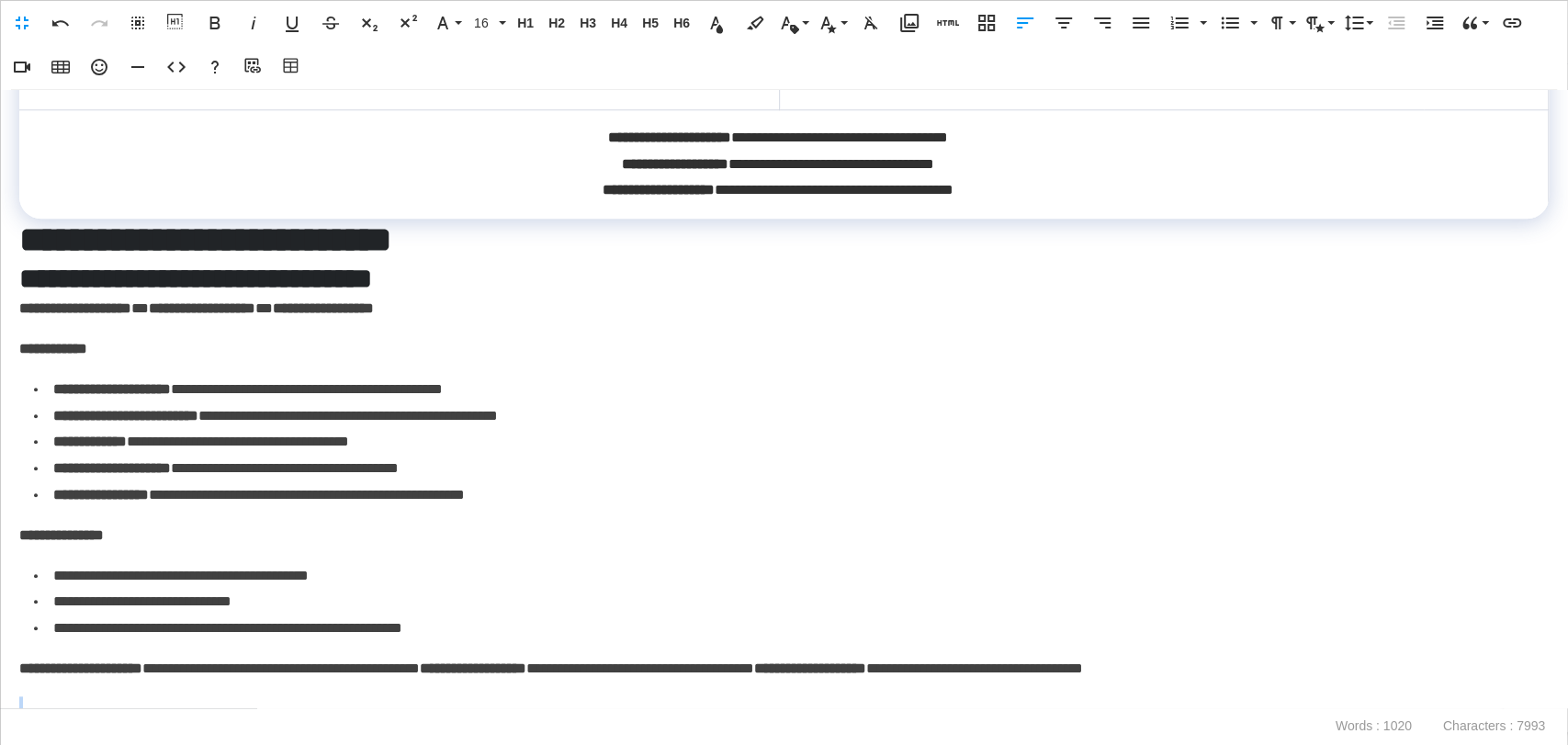 scroll, scrollTop: 1237, scrollLeft: 0, axis: vertical 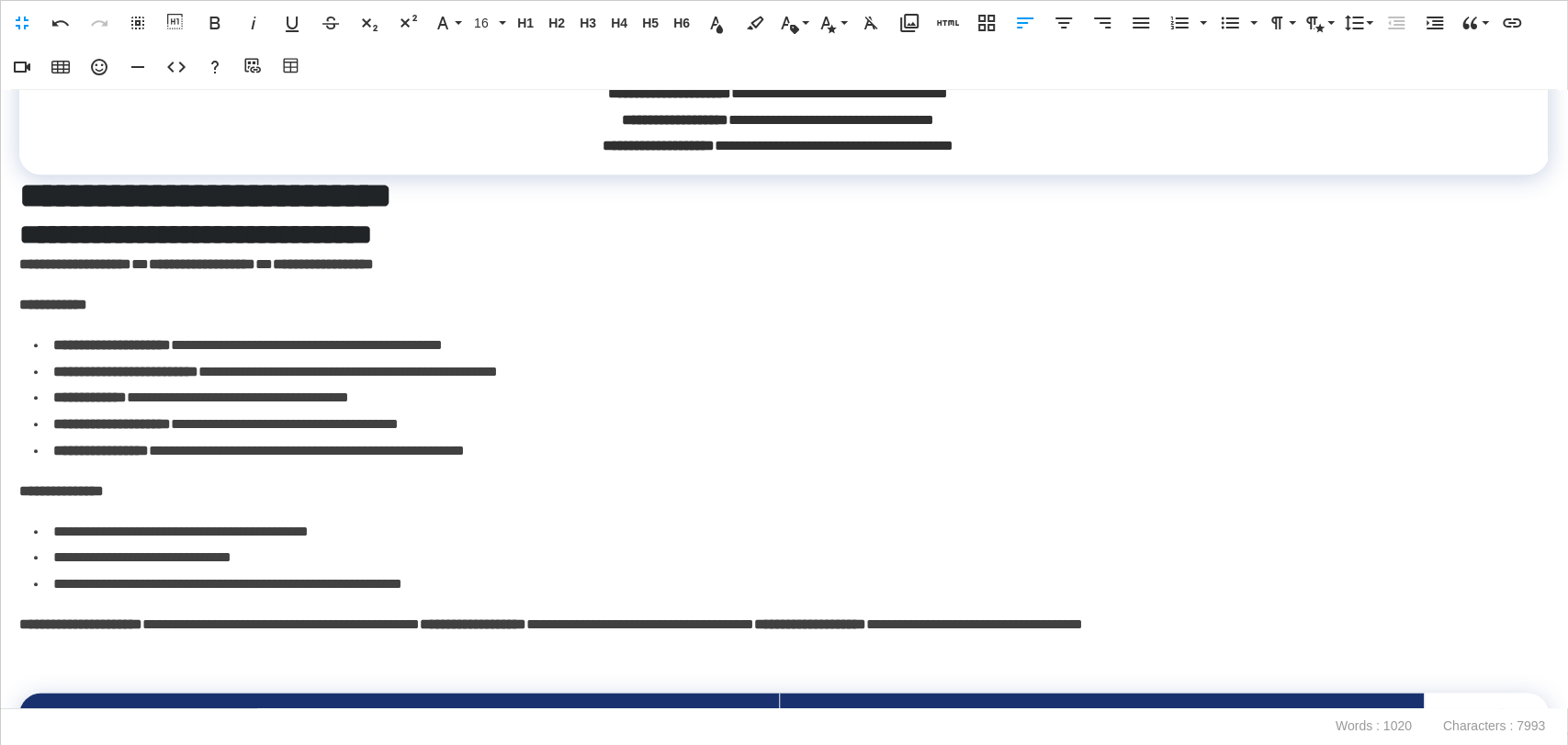 click on "**********" at bounding box center [205, 196] 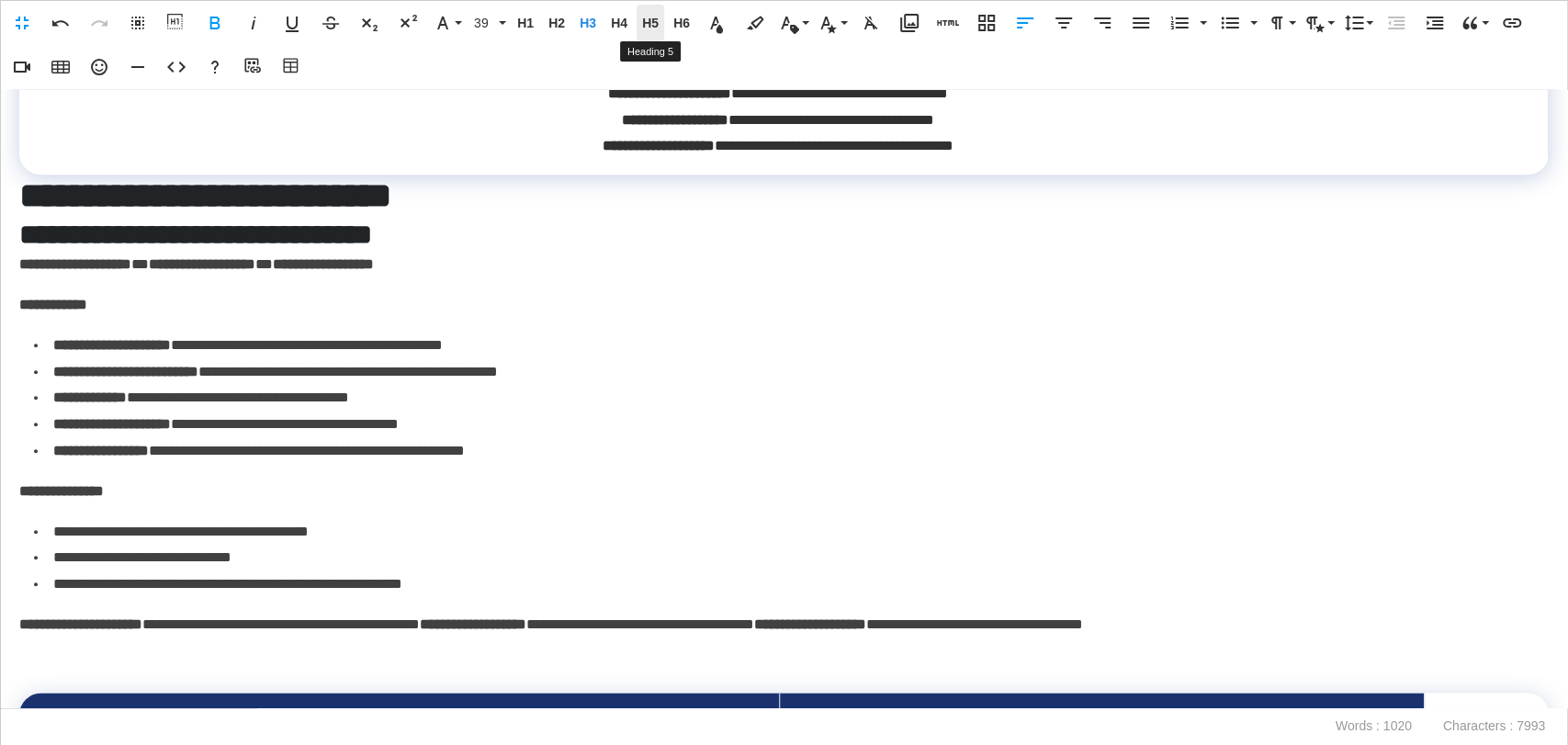 click on "H5" at bounding box center [650, 23] 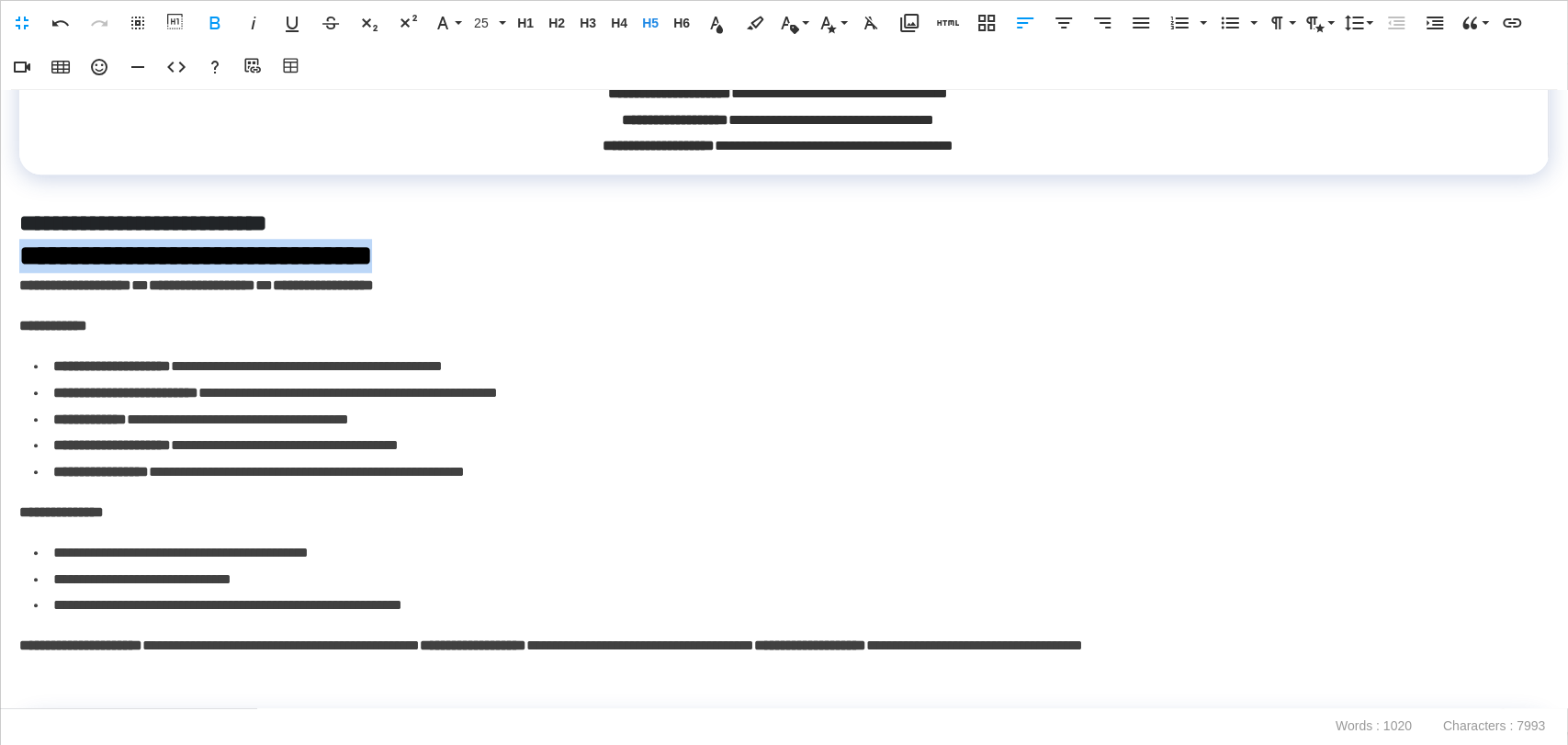 drag, startPoint x: 463, startPoint y: 297, endPoint x: 22, endPoint y: 296, distance: 441.00113 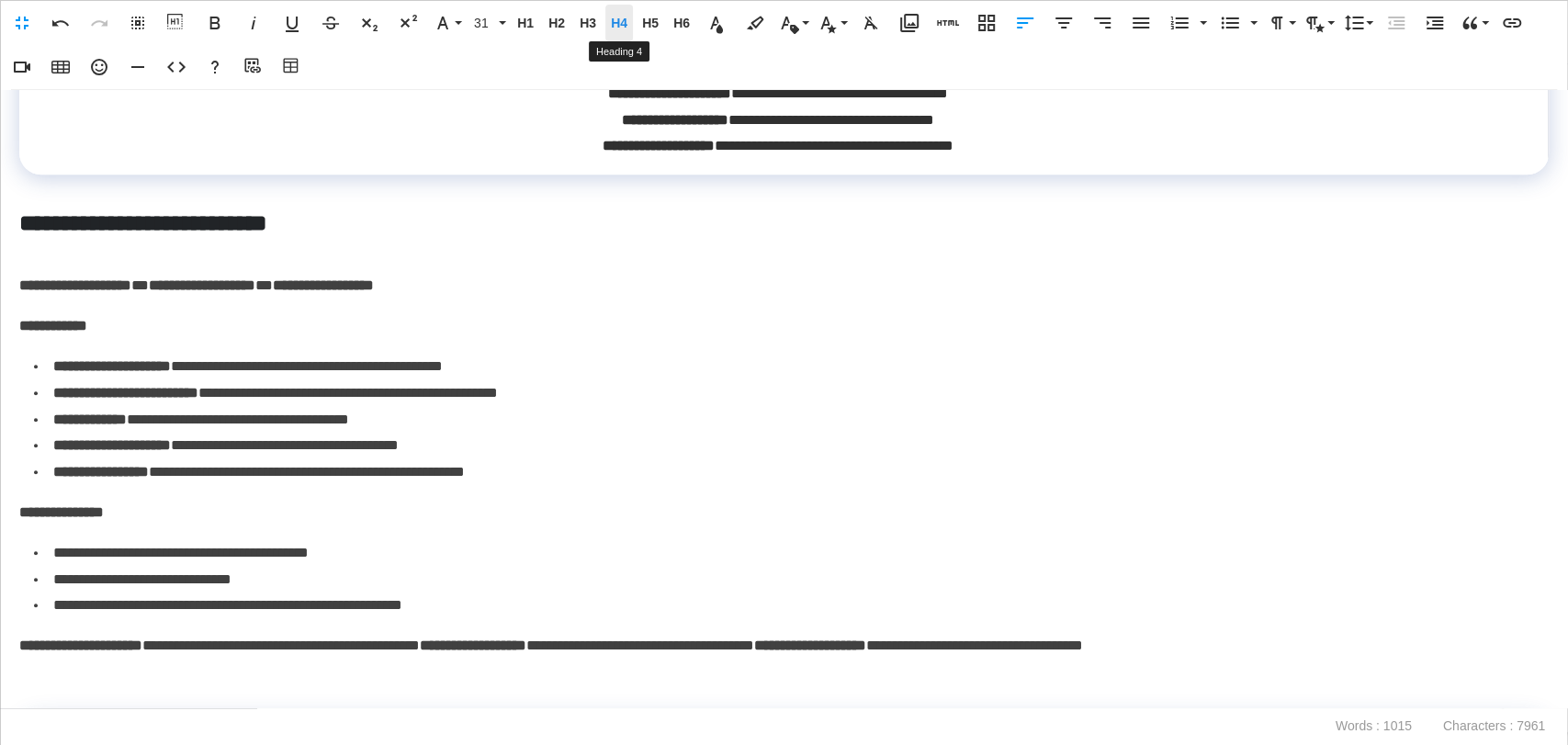 click on "H4" at bounding box center [619, 23] 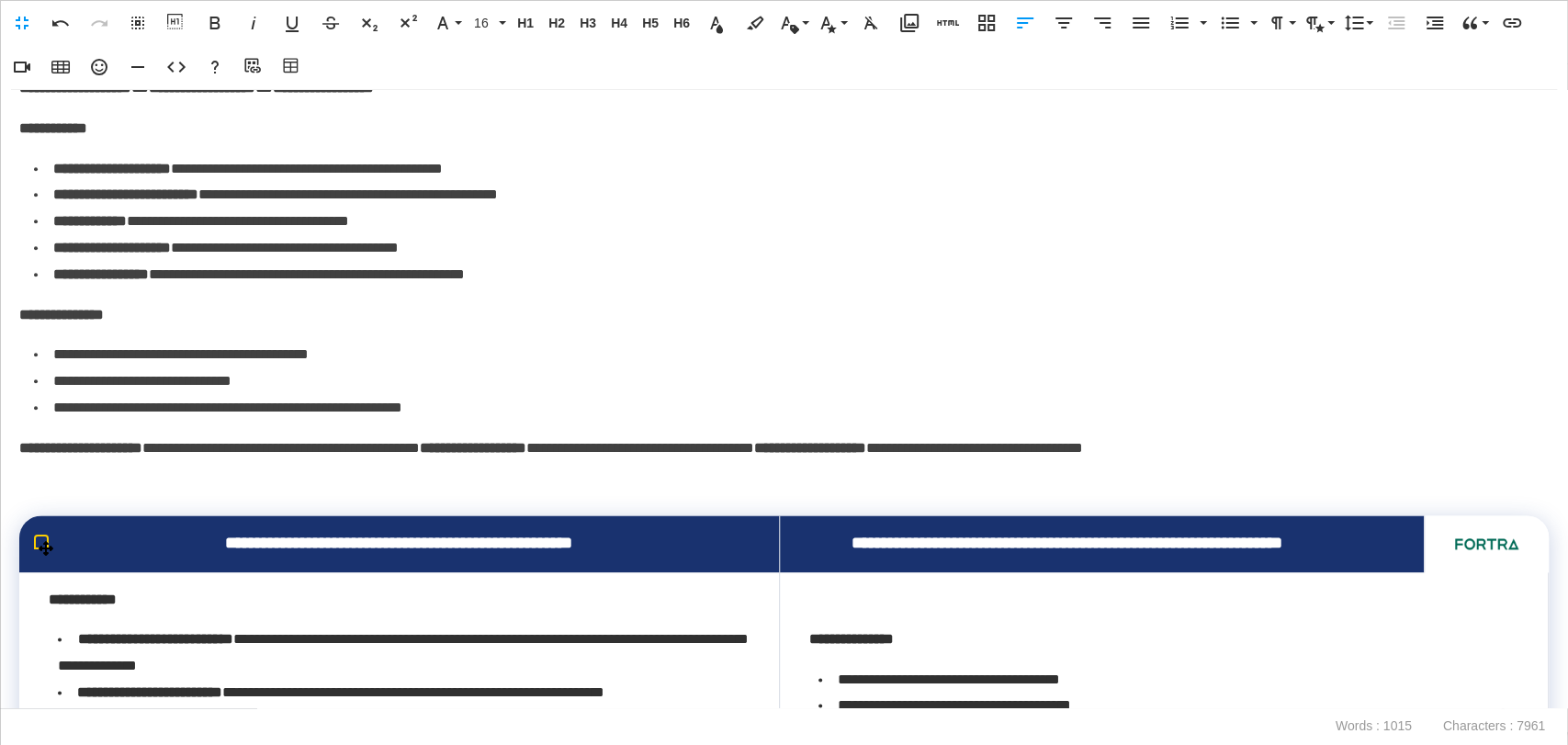 scroll, scrollTop: 1543, scrollLeft: 0, axis: vertical 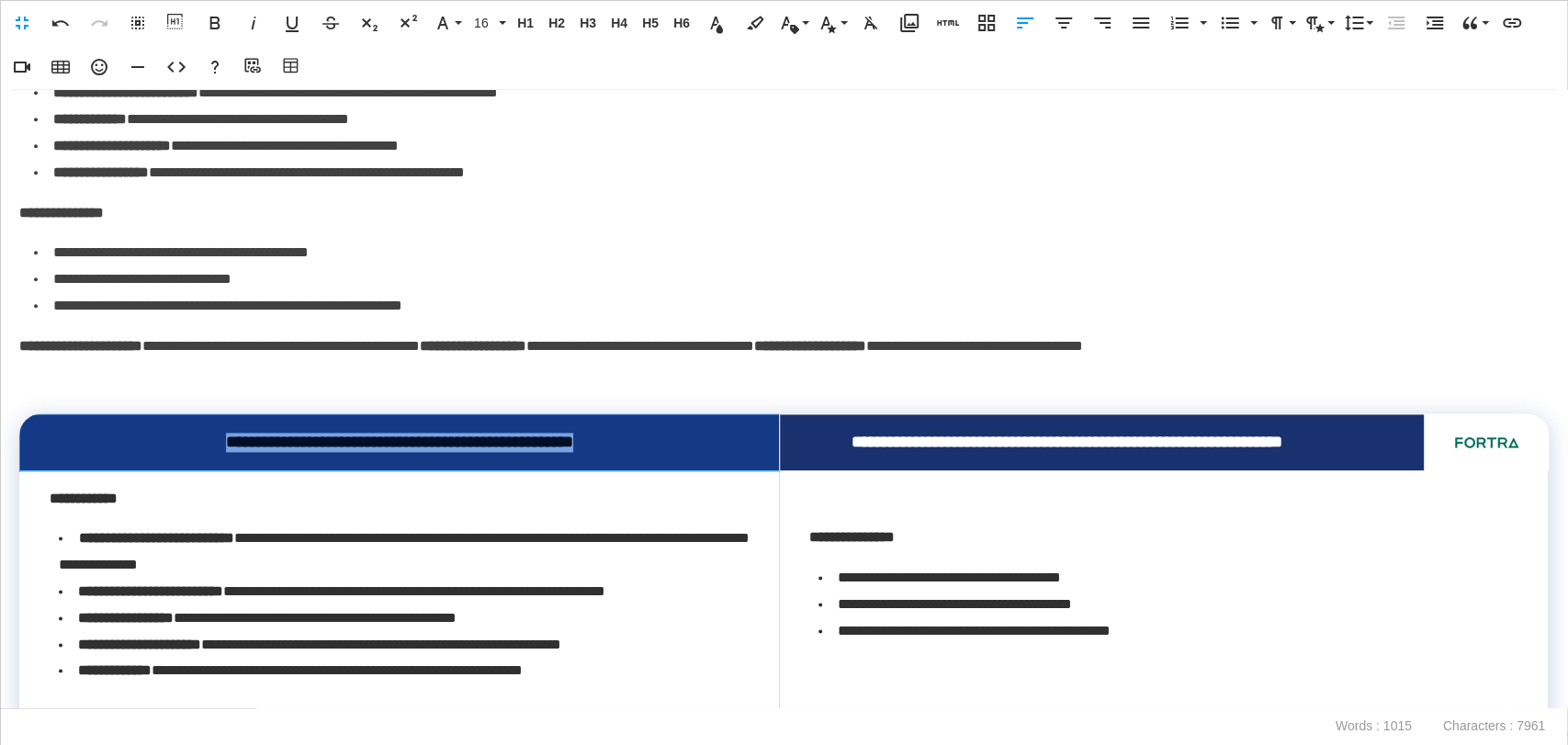 drag, startPoint x: 536, startPoint y: 480, endPoint x: 182, endPoint y: 480, distance: 354 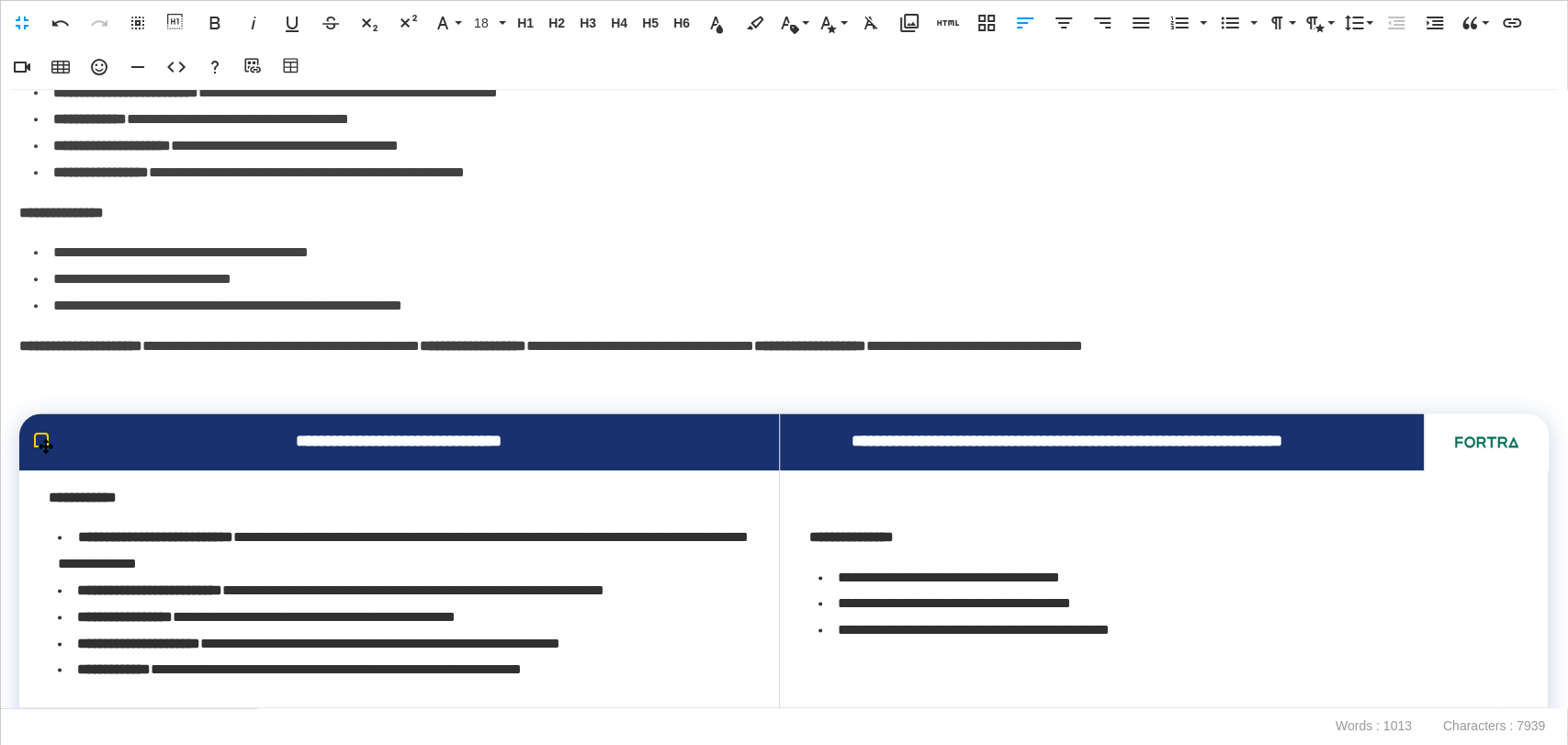 scroll, scrollTop: 0, scrollLeft: 7, axis: horizontal 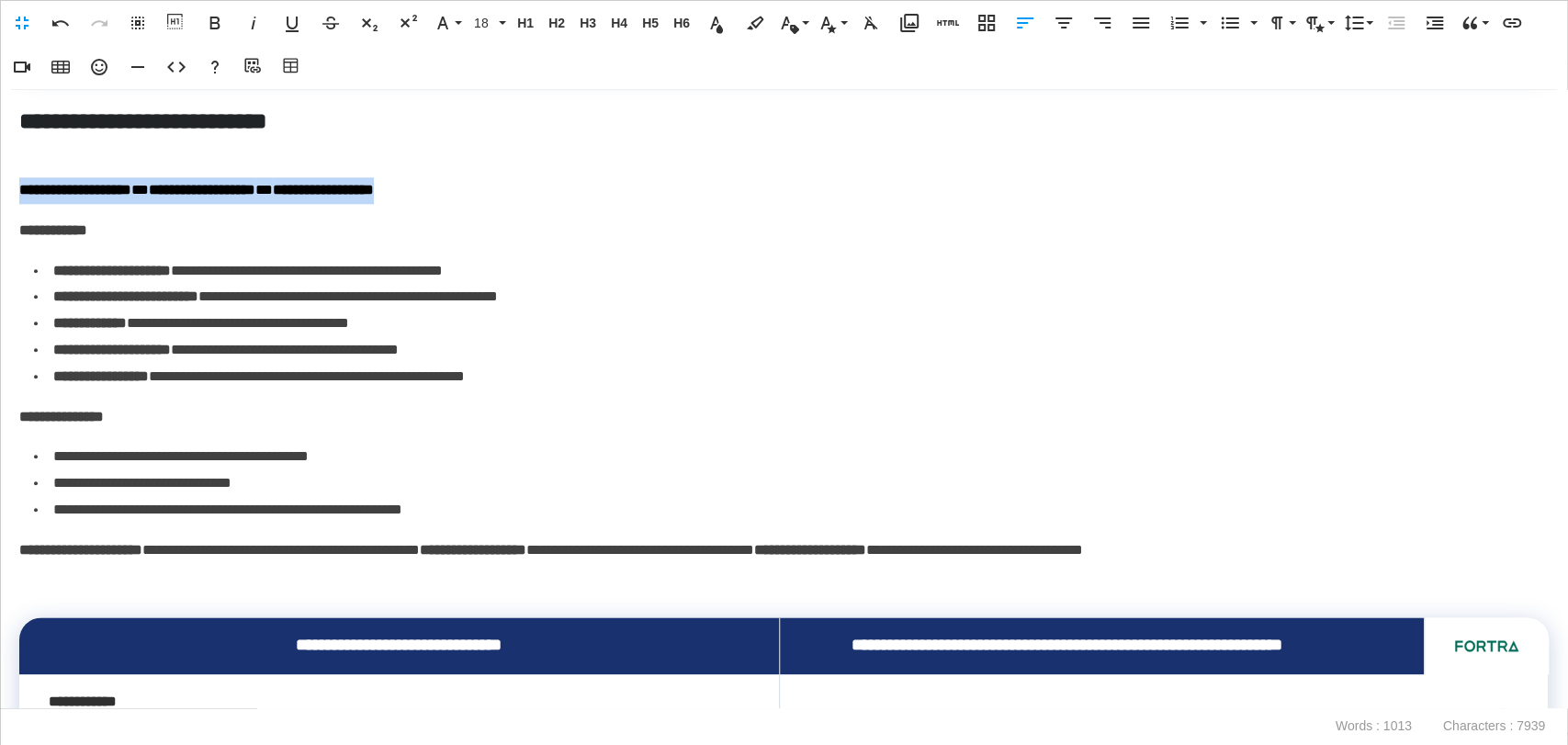 drag, startPoint x: 447, startPoint y: 218, endPoint x: 0, endPoint y: 203, distance: 447.25161 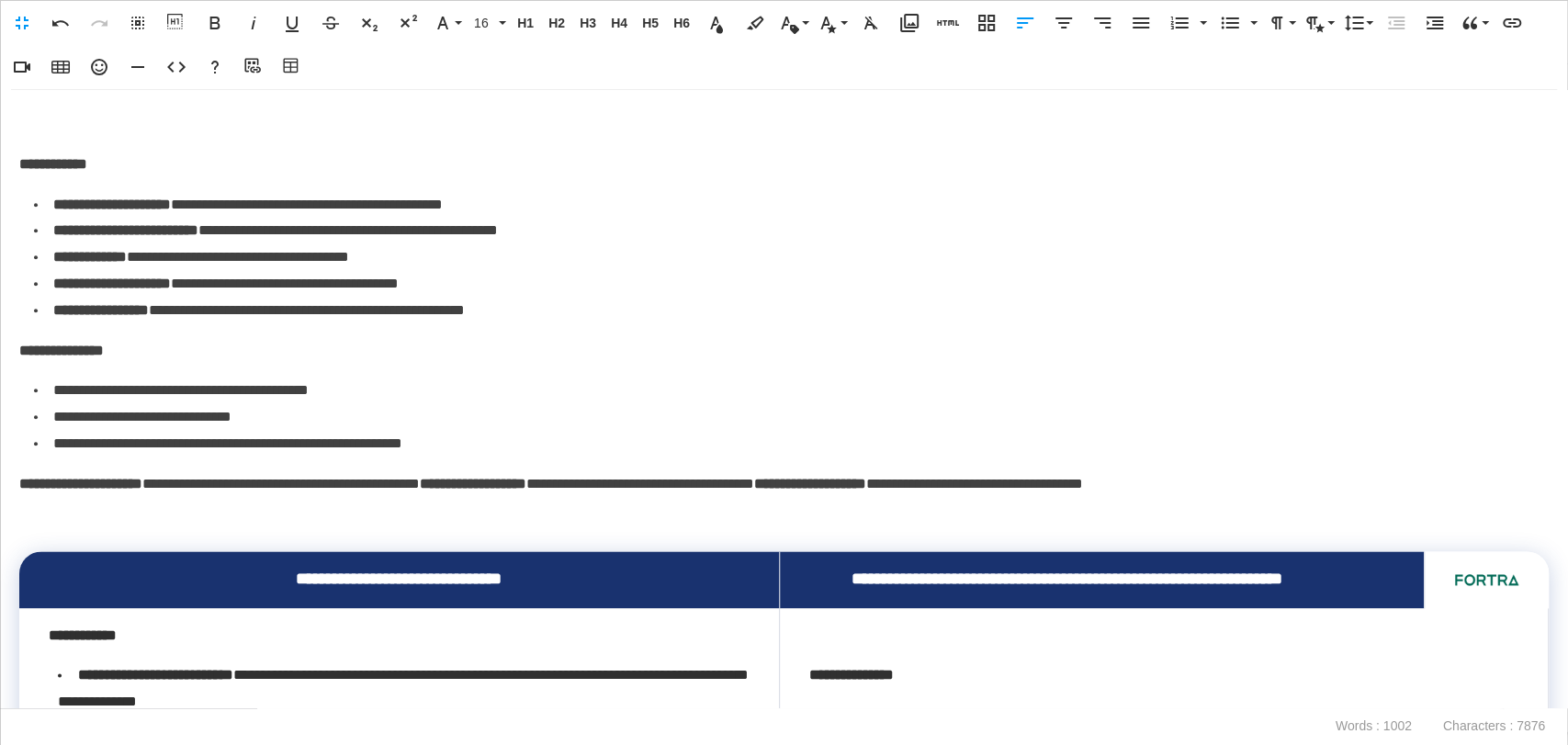 scroll, scrollTop: 1441, scrollLeft: 0, axis: vertical 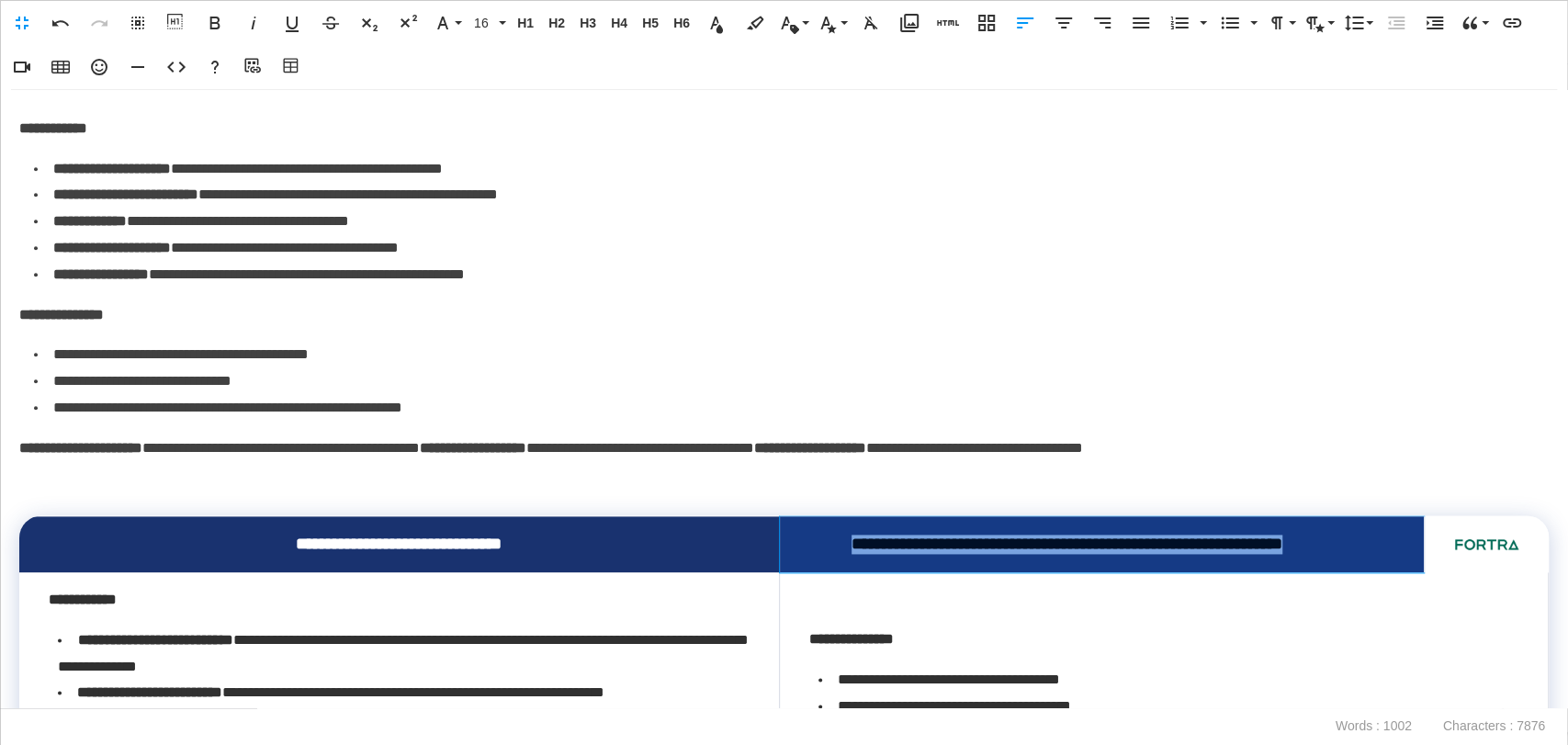 drag, startPoint x: 1323, startPoint y: 580, endPoint x: 799, endPoint y: 581, distance: 524.001 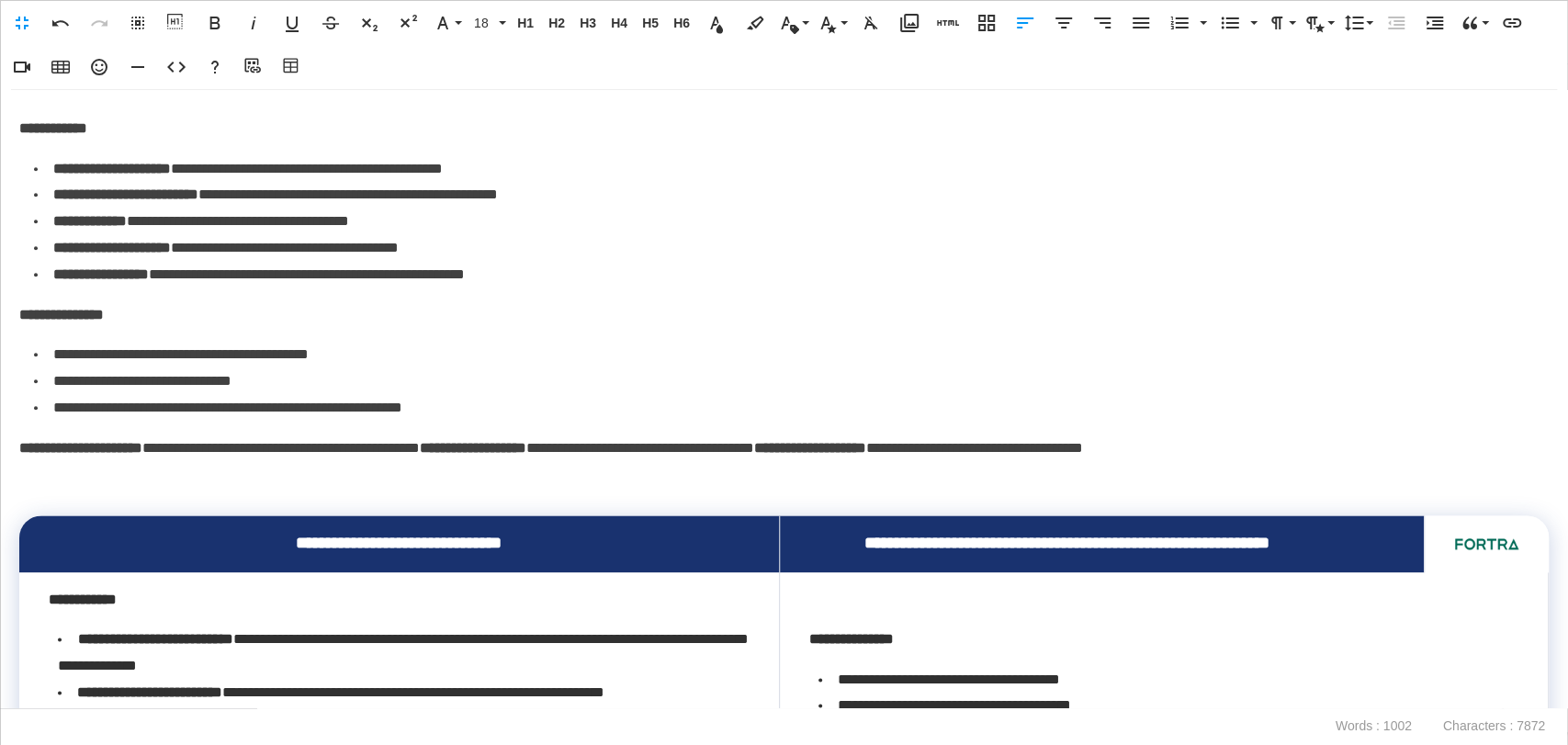 scroll, scrollTop: 344, scrollLeft: 7, axis: both 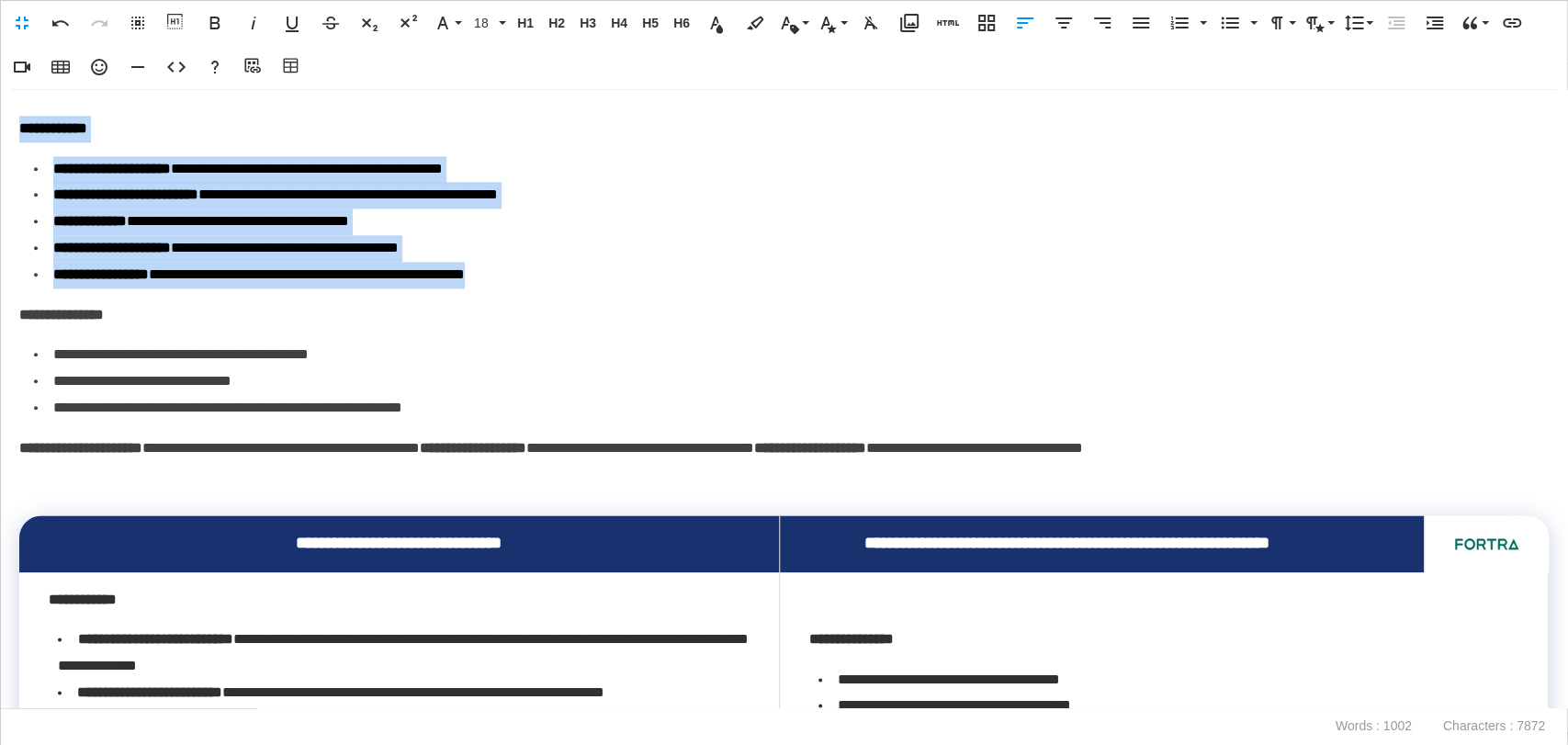 drag, startPoint x: 606, startPoint y: 303, endPoint x: 0, endPoint y: 156, distance: 623.57437 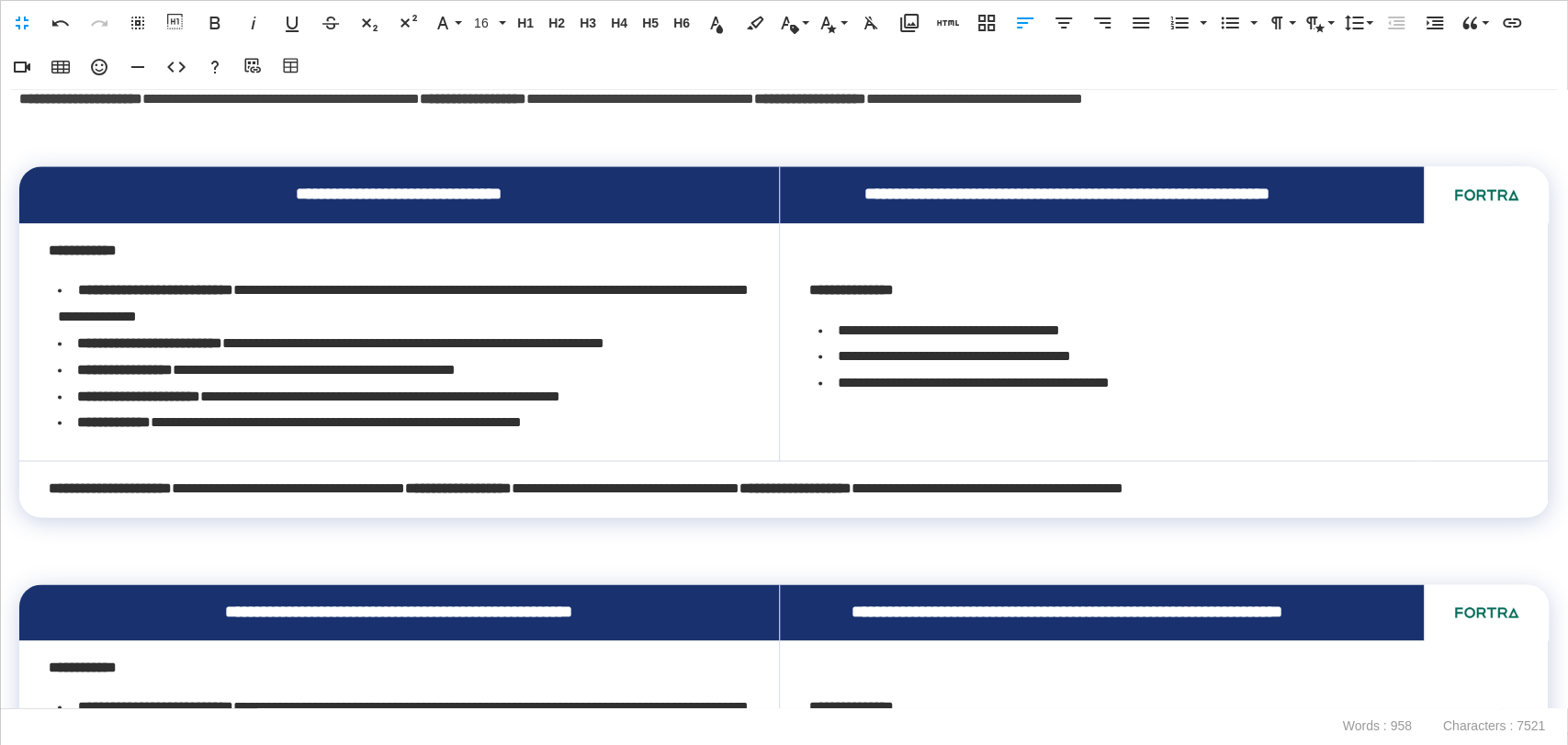 scroll, scrollTop: 1646, scrollLeft: 0, axis: vertical 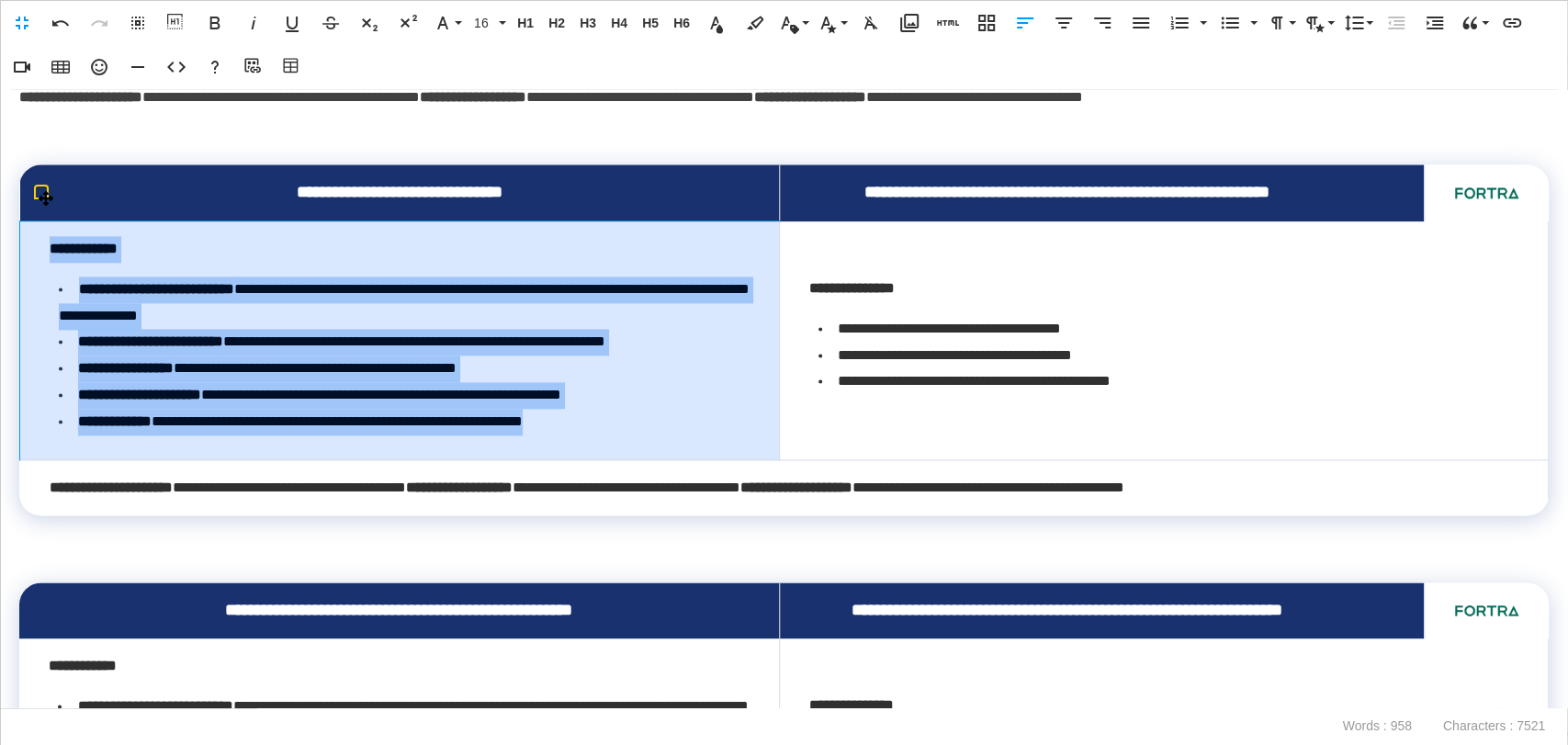 drag, startPoint x: 659, startPoint y: 473, endPoint x: 48, endPoint y: 304, distance: 633.9416 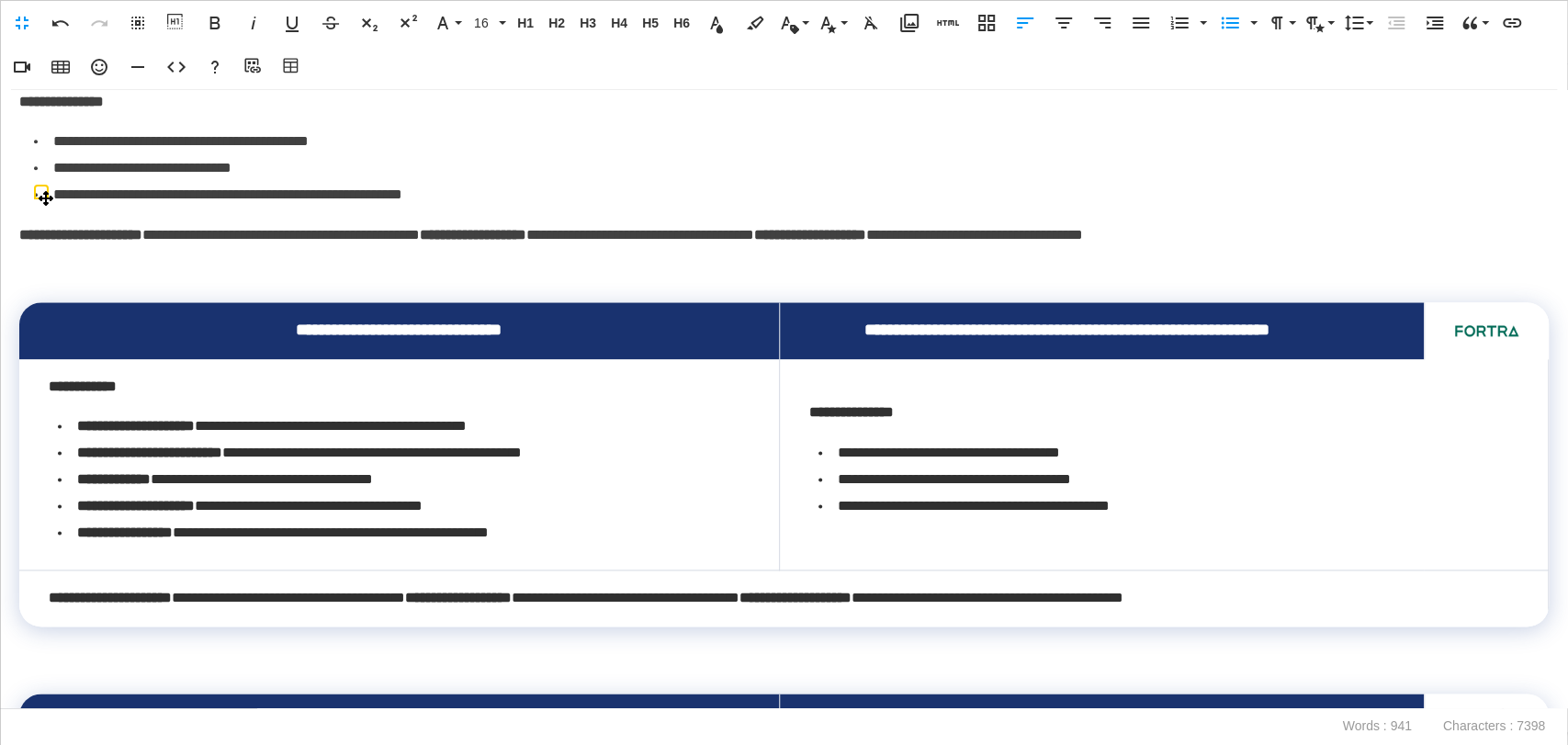 scroll, scrollTop: 1441, scrollLeft: 0, axis: vertical 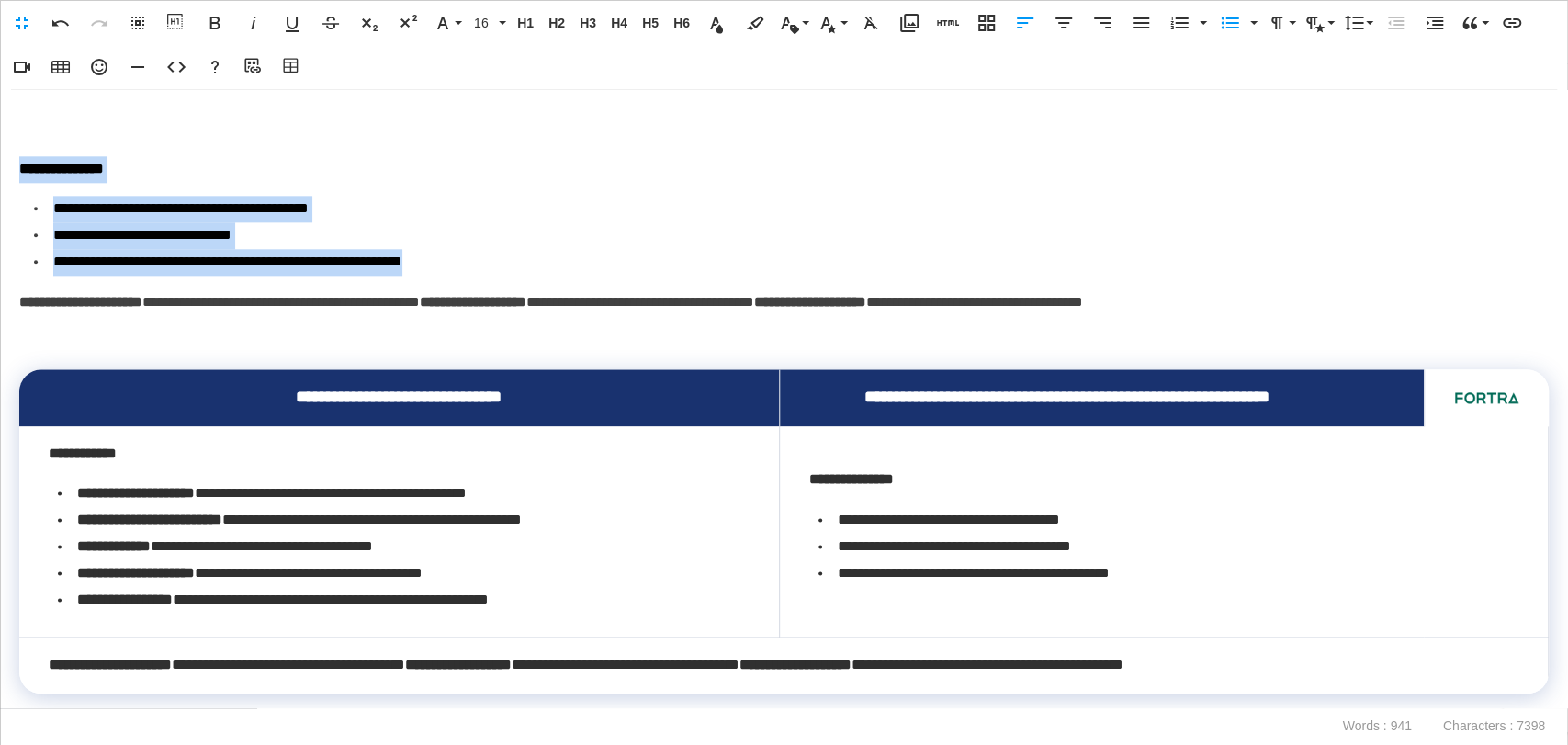 drag, startPoint x: 505, startPoint y: 298, endPoint x: 6, endPoint y: 195, distance: 509.5194 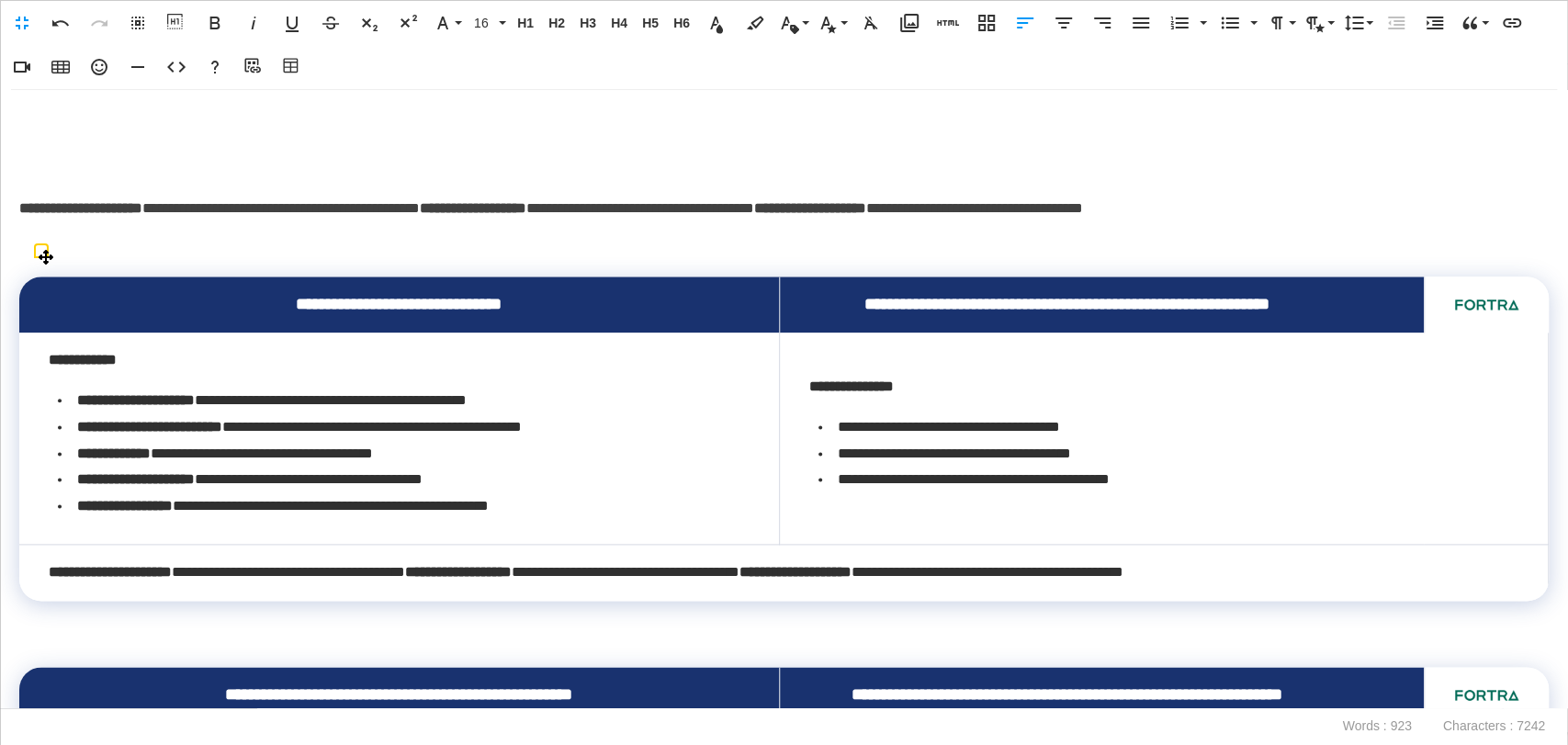 scroll, scrollTop: 1543, scrollLeft: 0, axis: vertical 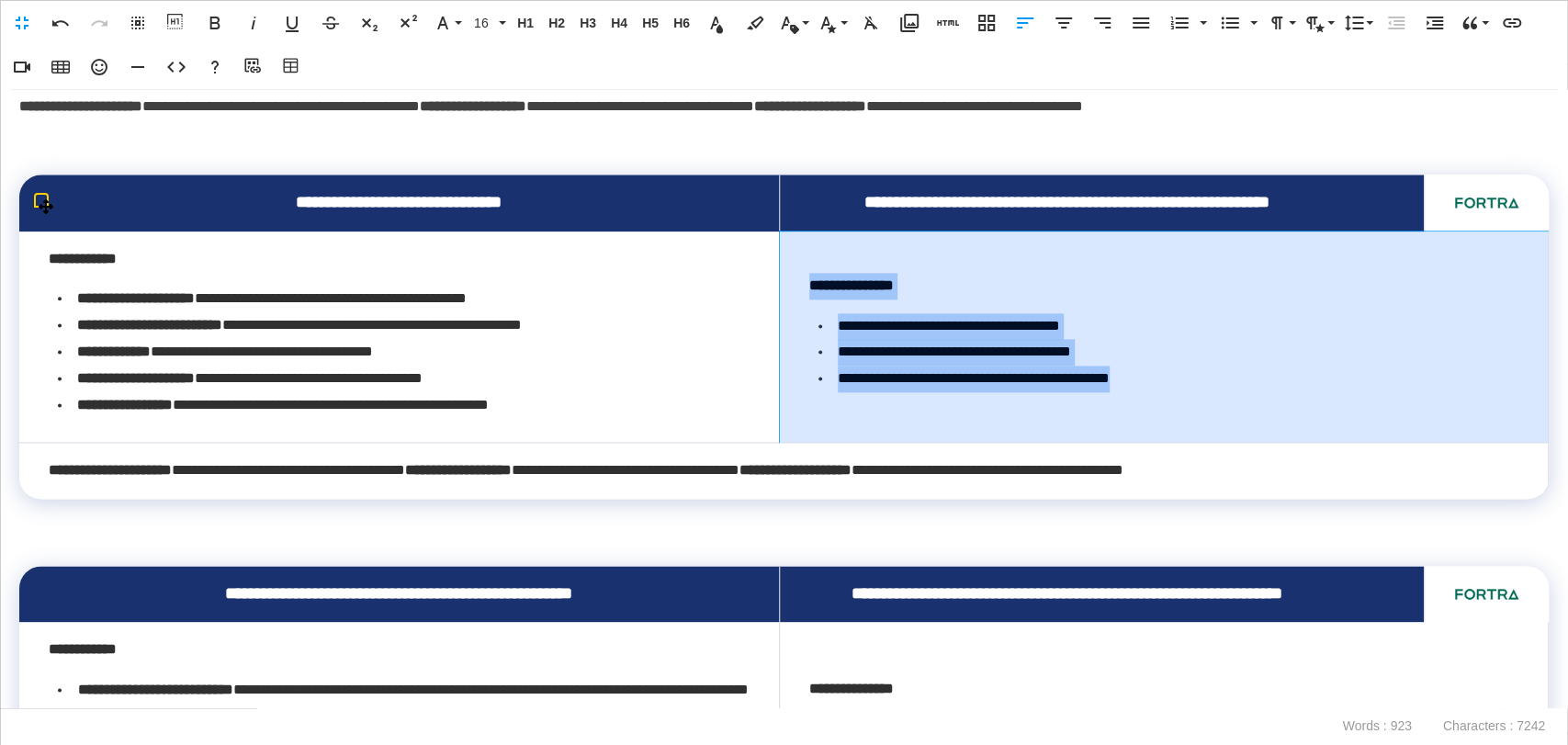 drag, startPoint x: 1200, startPoint y: 429, endPoint x: 779, endPoint y: 335, distance: 431.36643 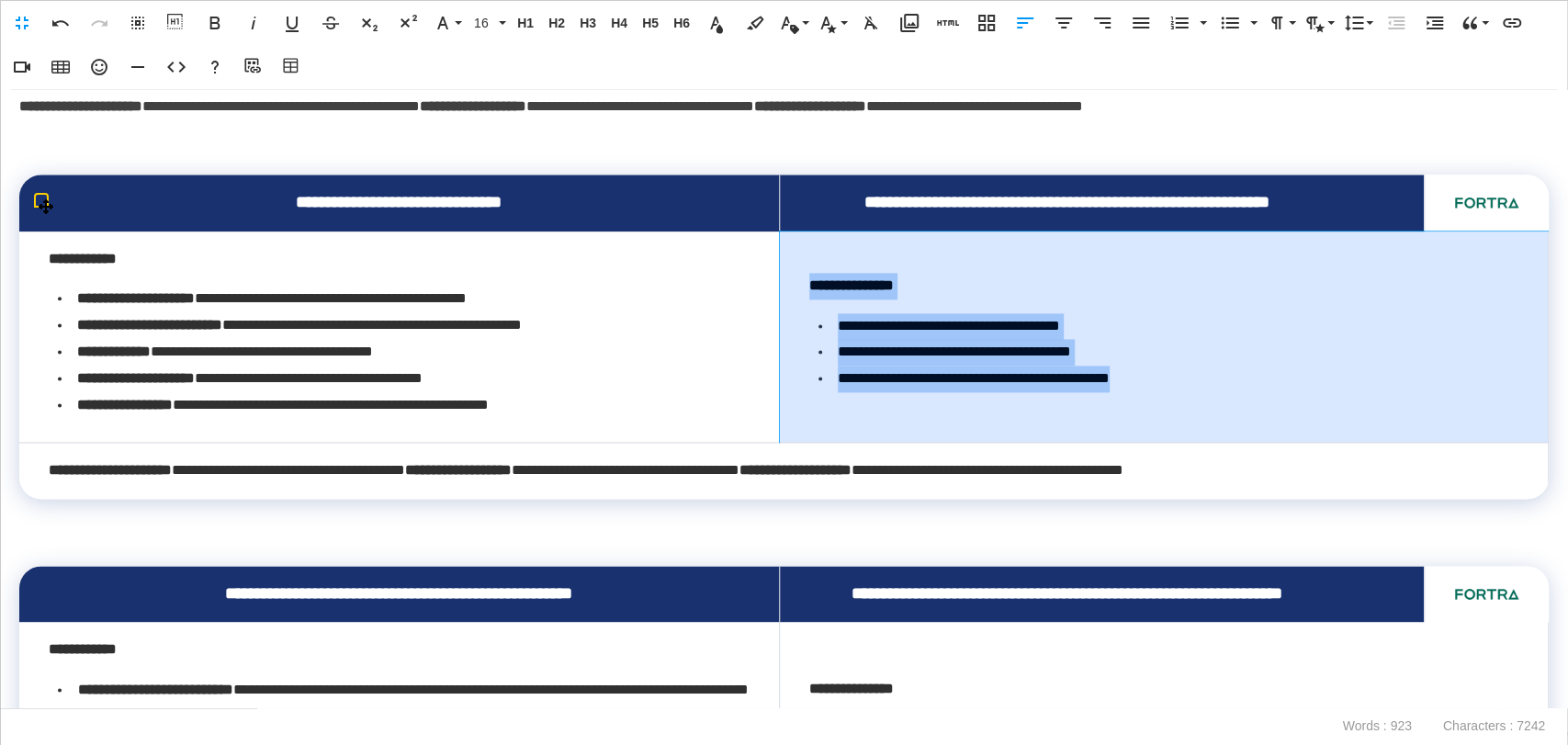 click on "**********" at bounding box center (1164, 337) 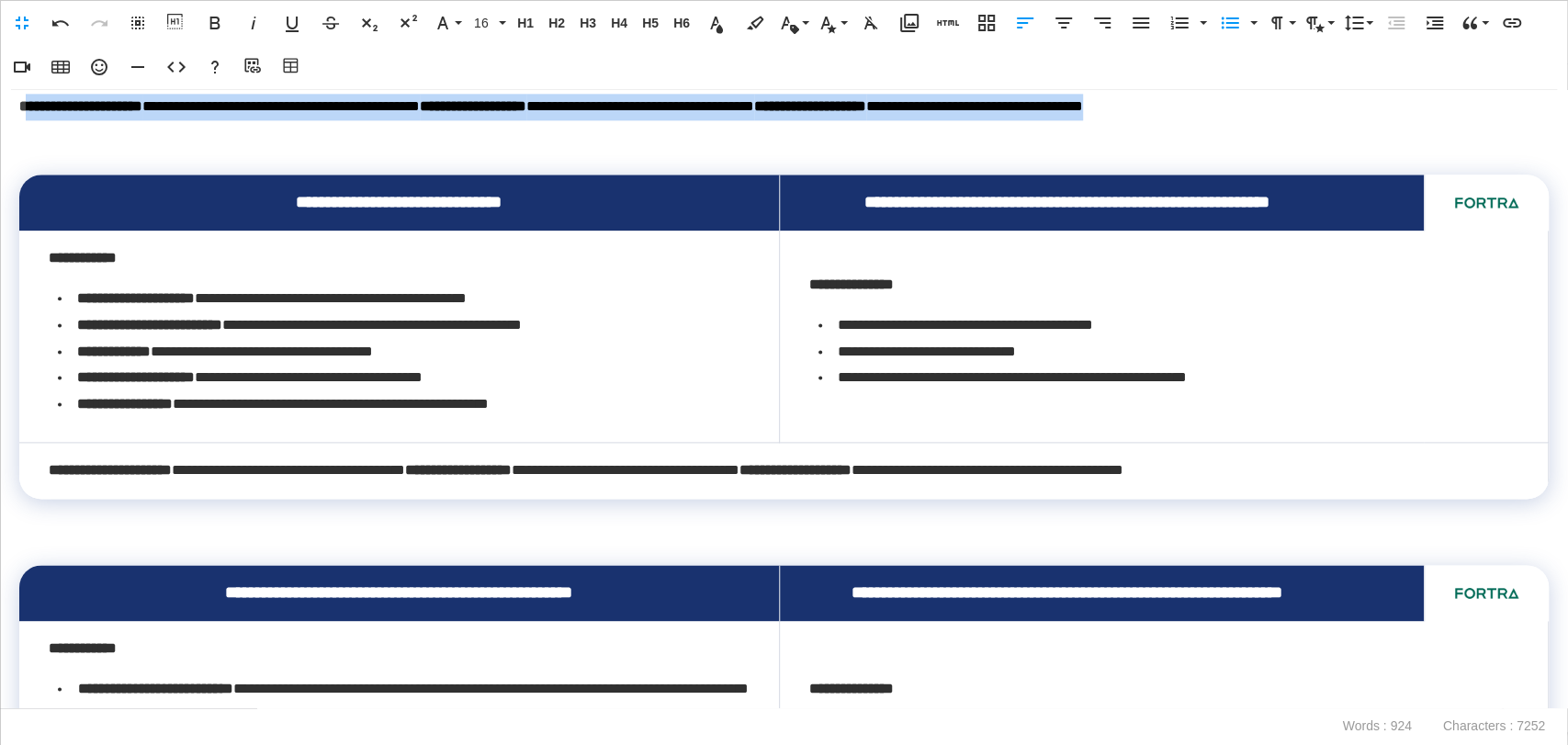 drag, startPoint x: 1396, startPoint y: 142, endPoint x: 29, endPoint y: 125, distance: 1367.1057 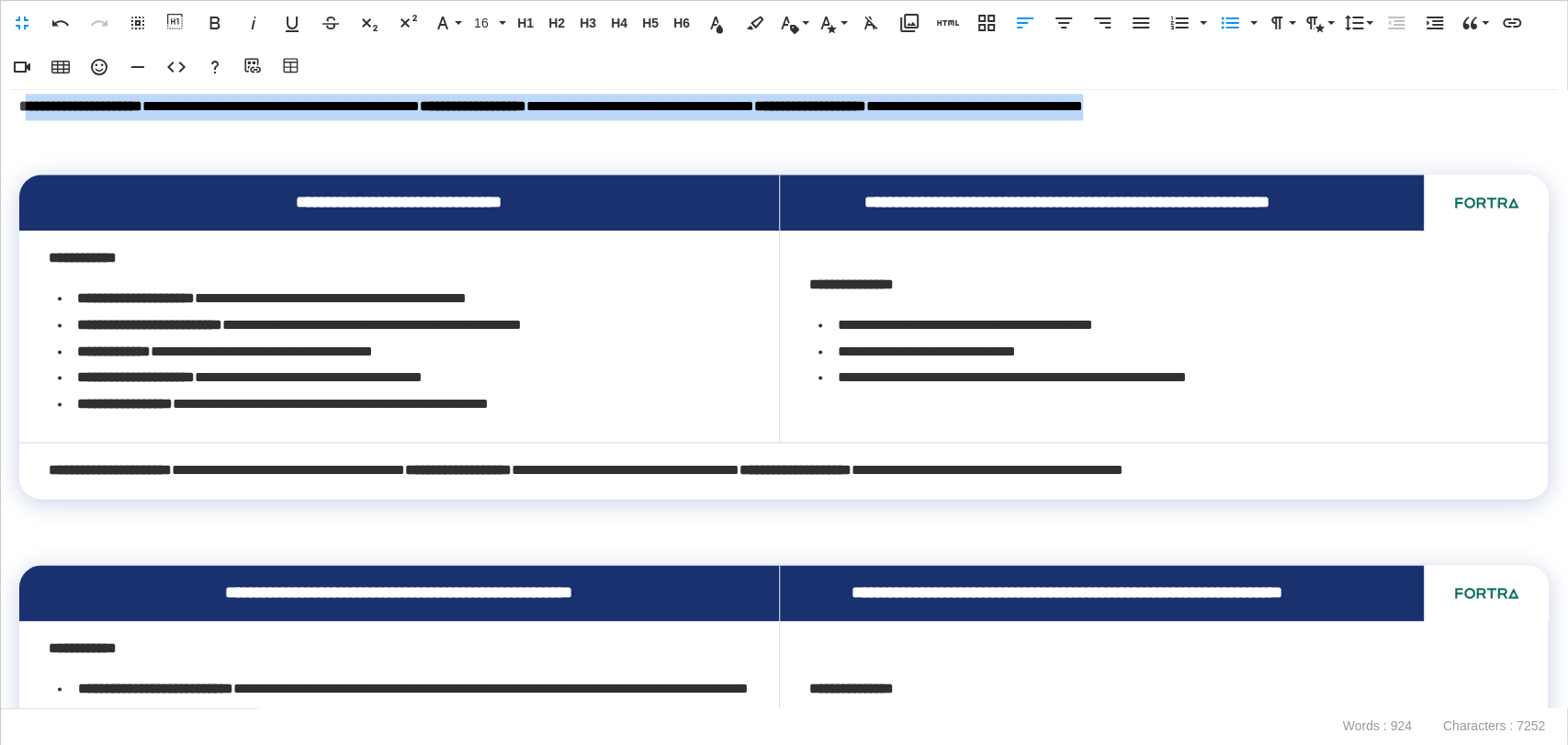 click on "**********" at bounding box center [784, 399] 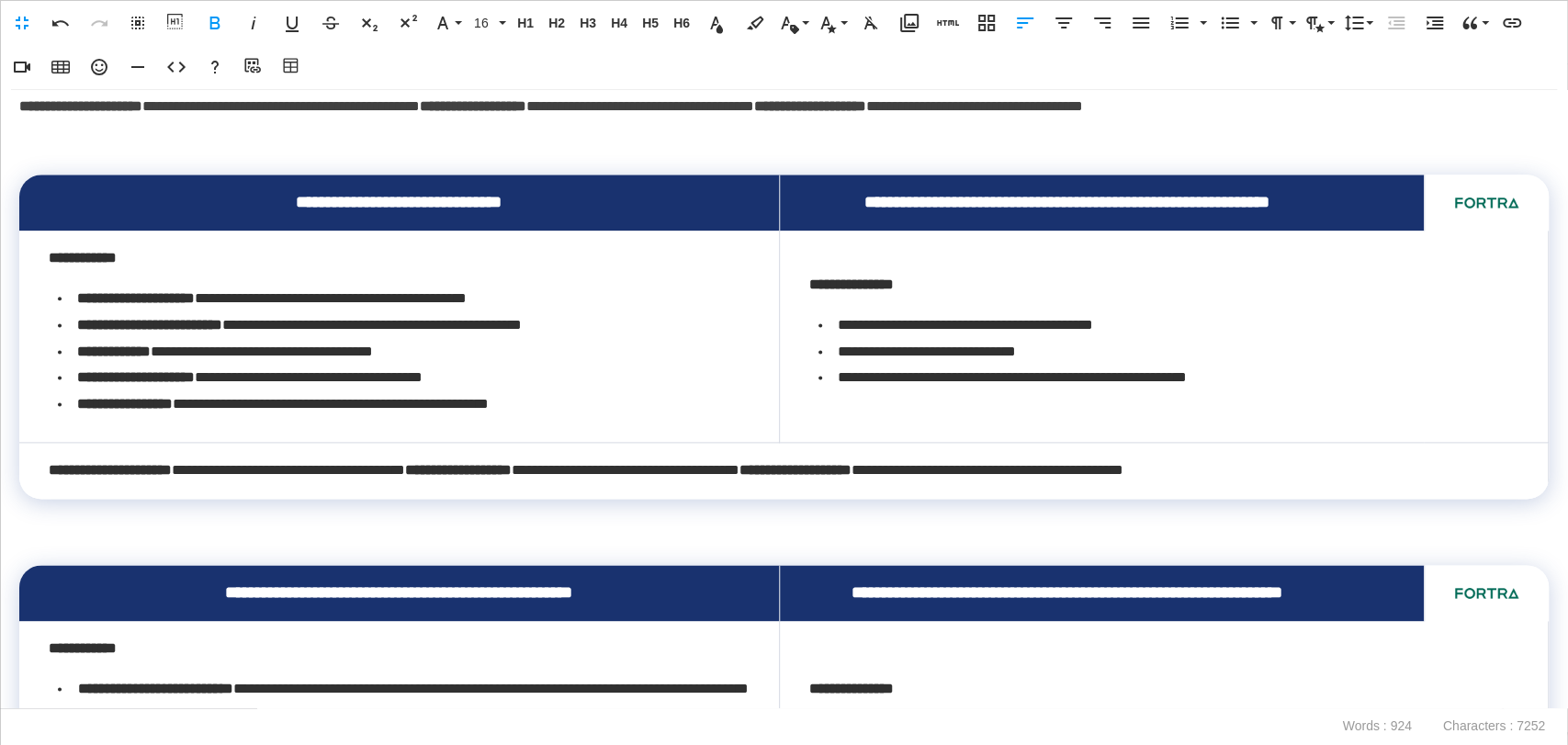 click on "**********" at bounding box center [784, 399] 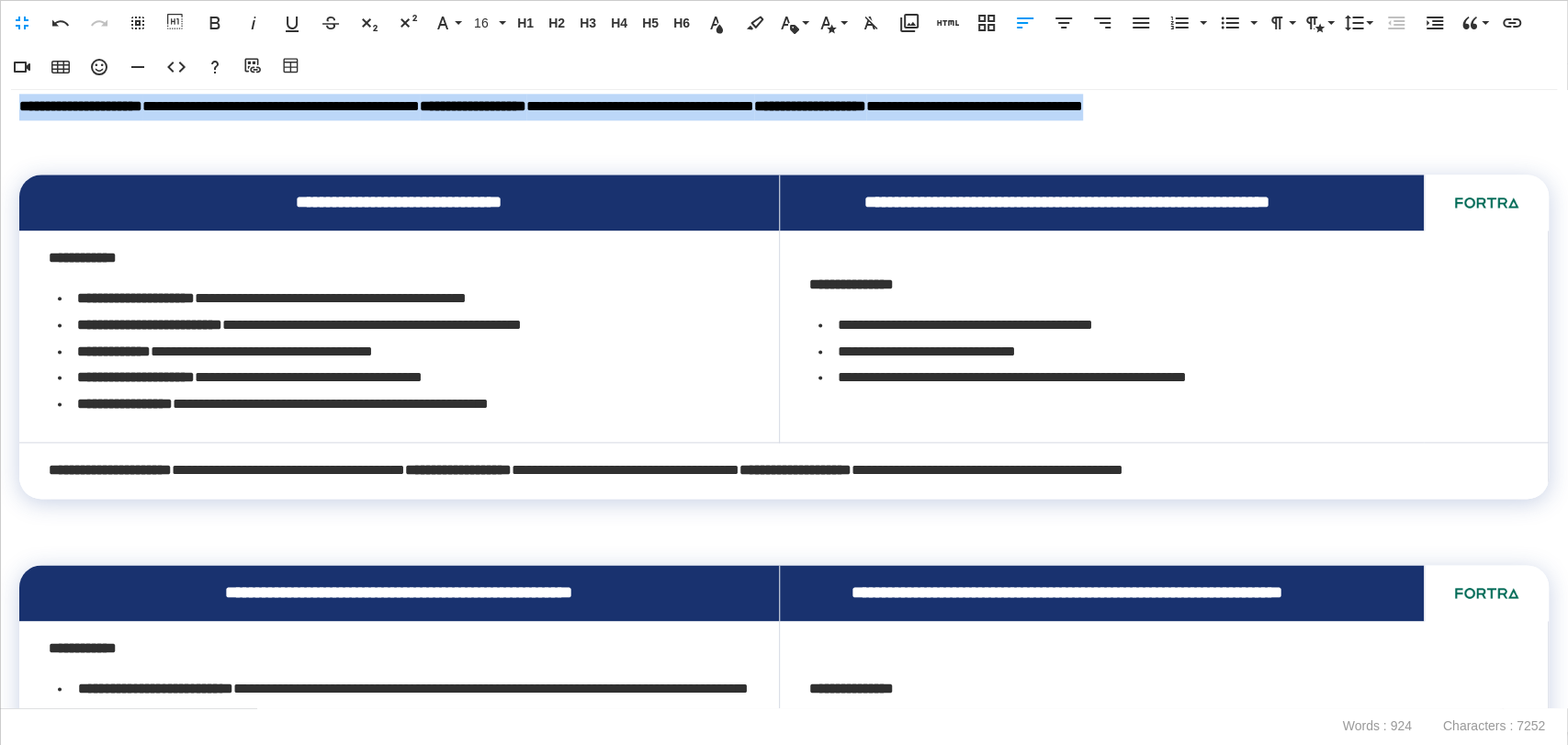 drag, startPoint x: 1319, startPoint y: 130, endPoint x: 0, endPoint y: 121, distance: 1319.0307 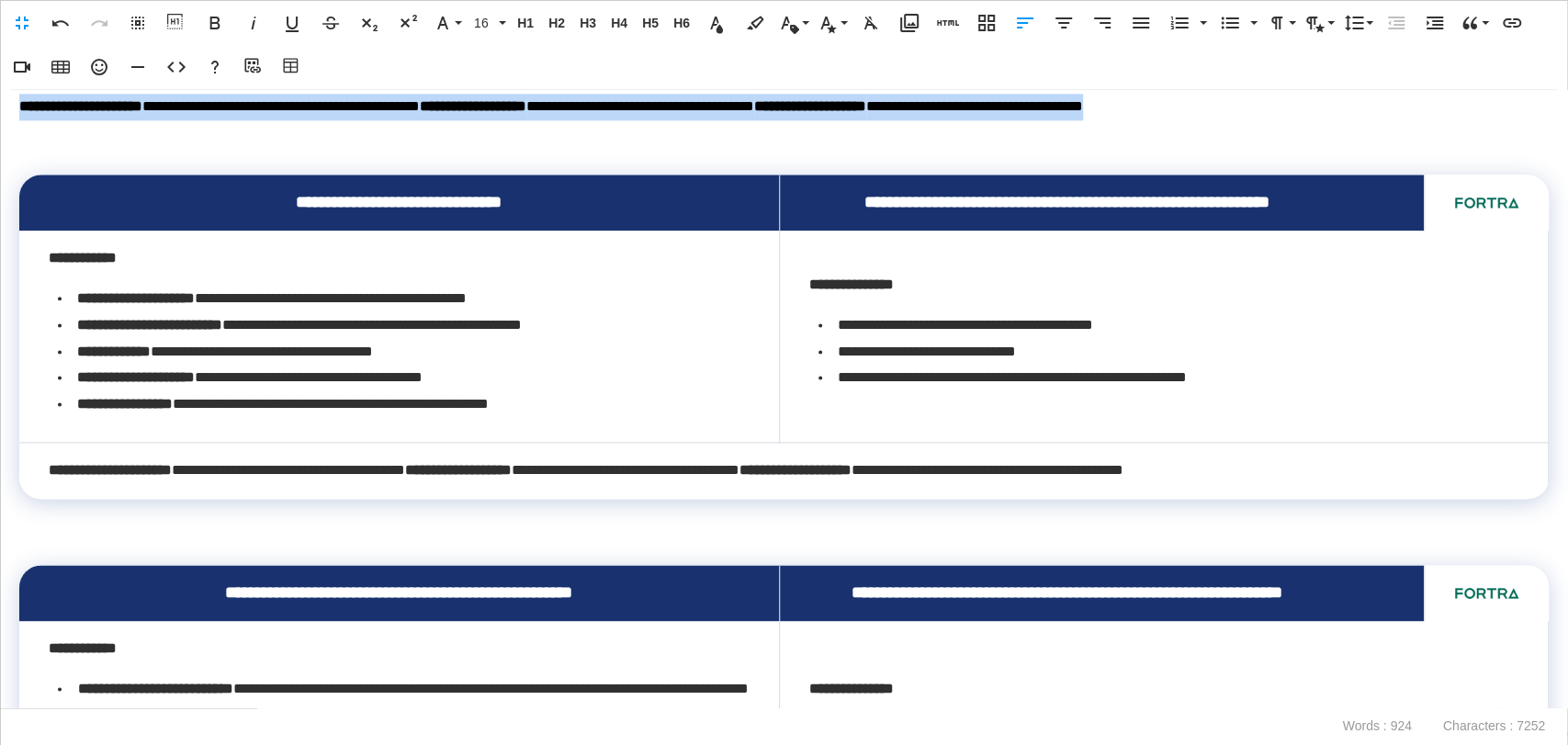 click on "**********" at bounding box center (784, 399) 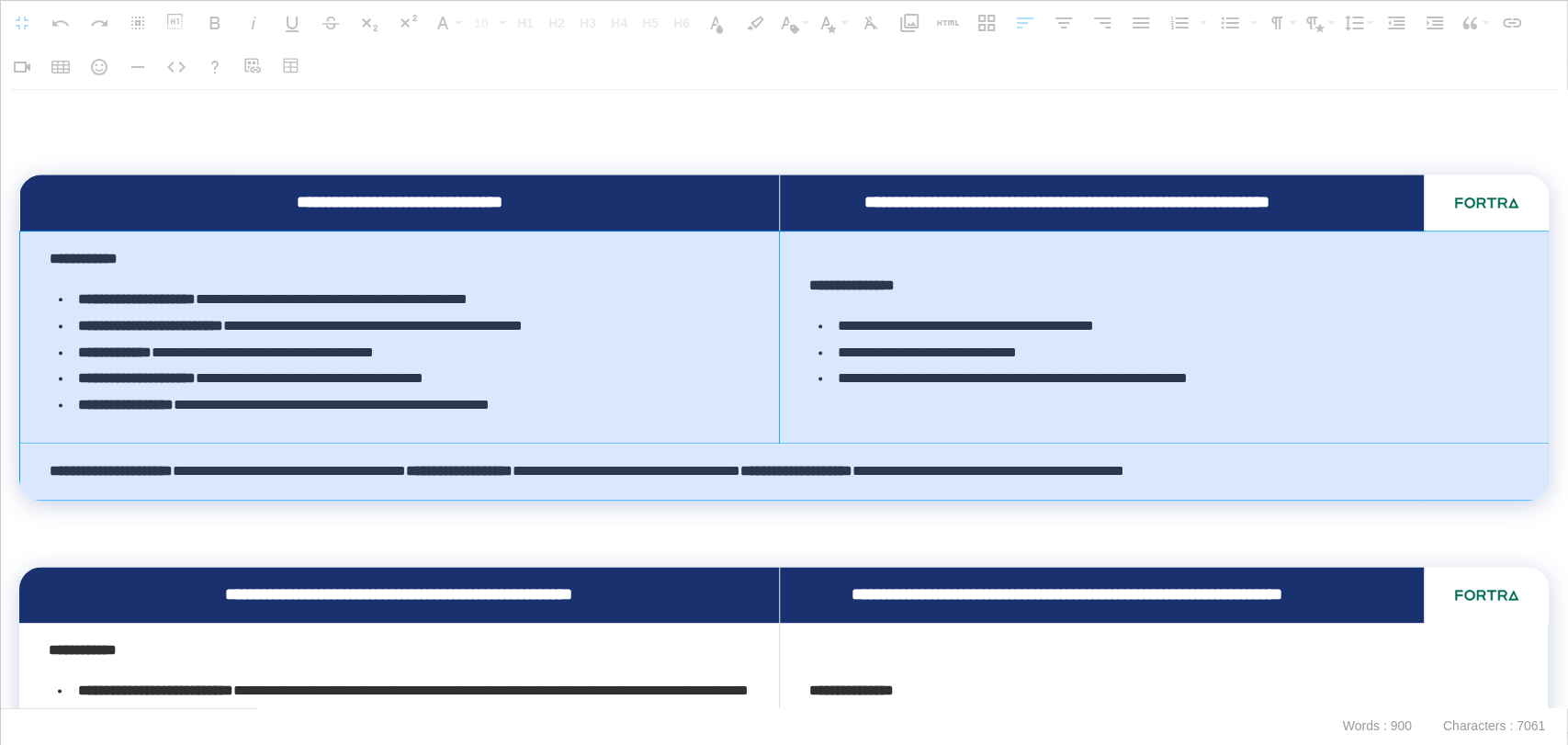 drag, startPoint x: 1373, startPoint y: 519, endPoint x: 48, endPoint y: 500, distance: 1325.1362 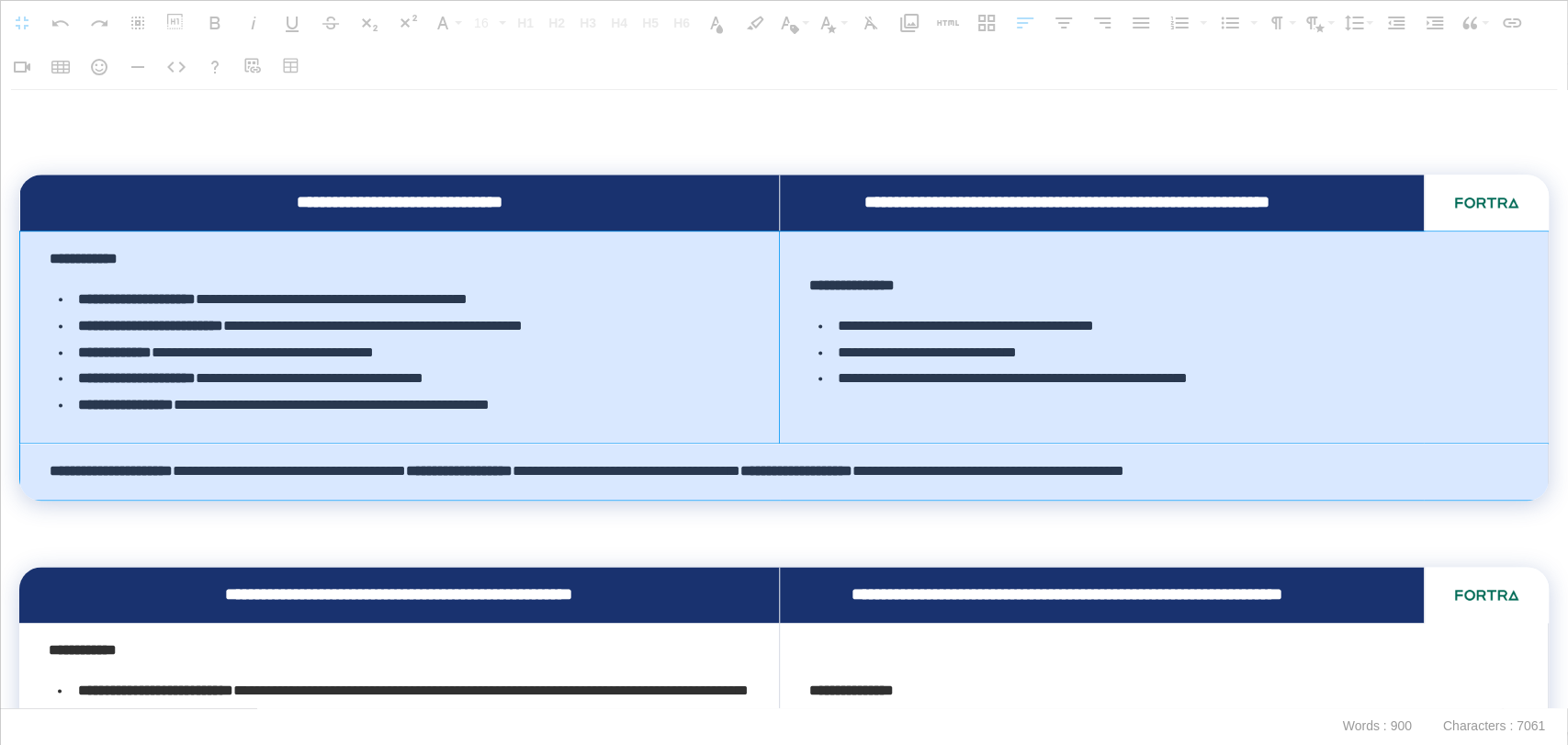 click on "**********" at bounding box center (784, 471) 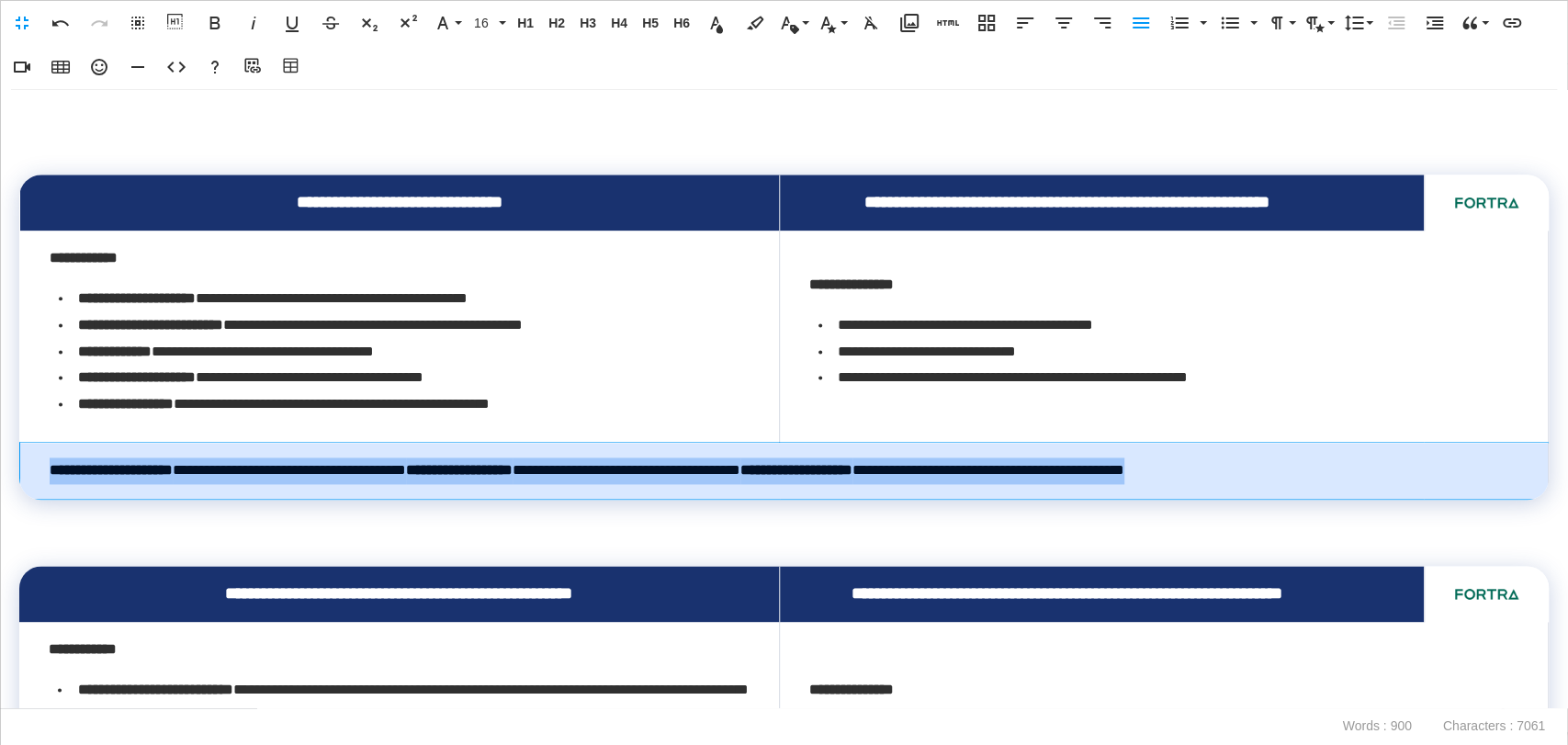 drag, startPoint x: 1479, startPoint y: 521, endPoint x: 46, endPoint y: 527, distance: 1433.0126 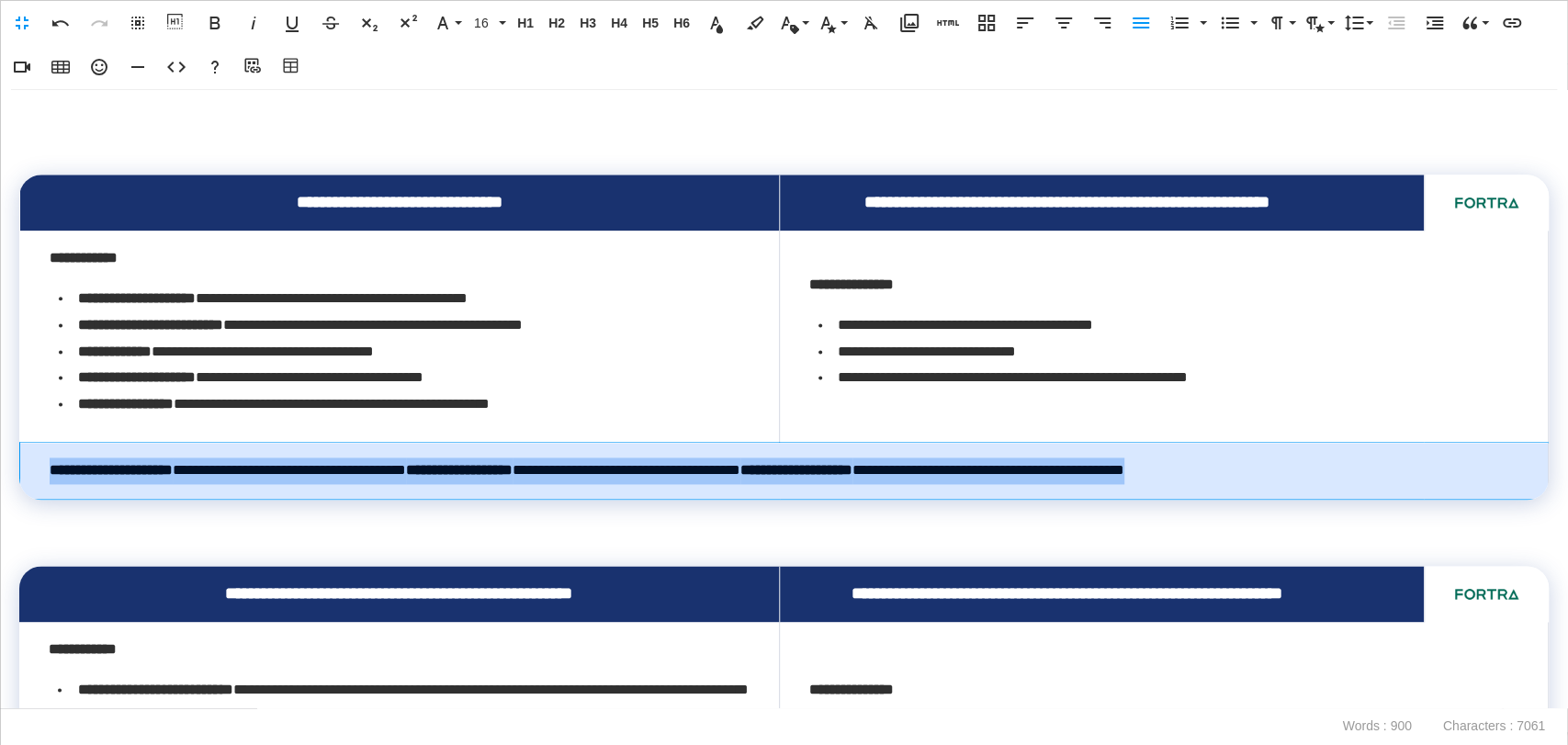 click on "**********" at bounding box center [784, 470] 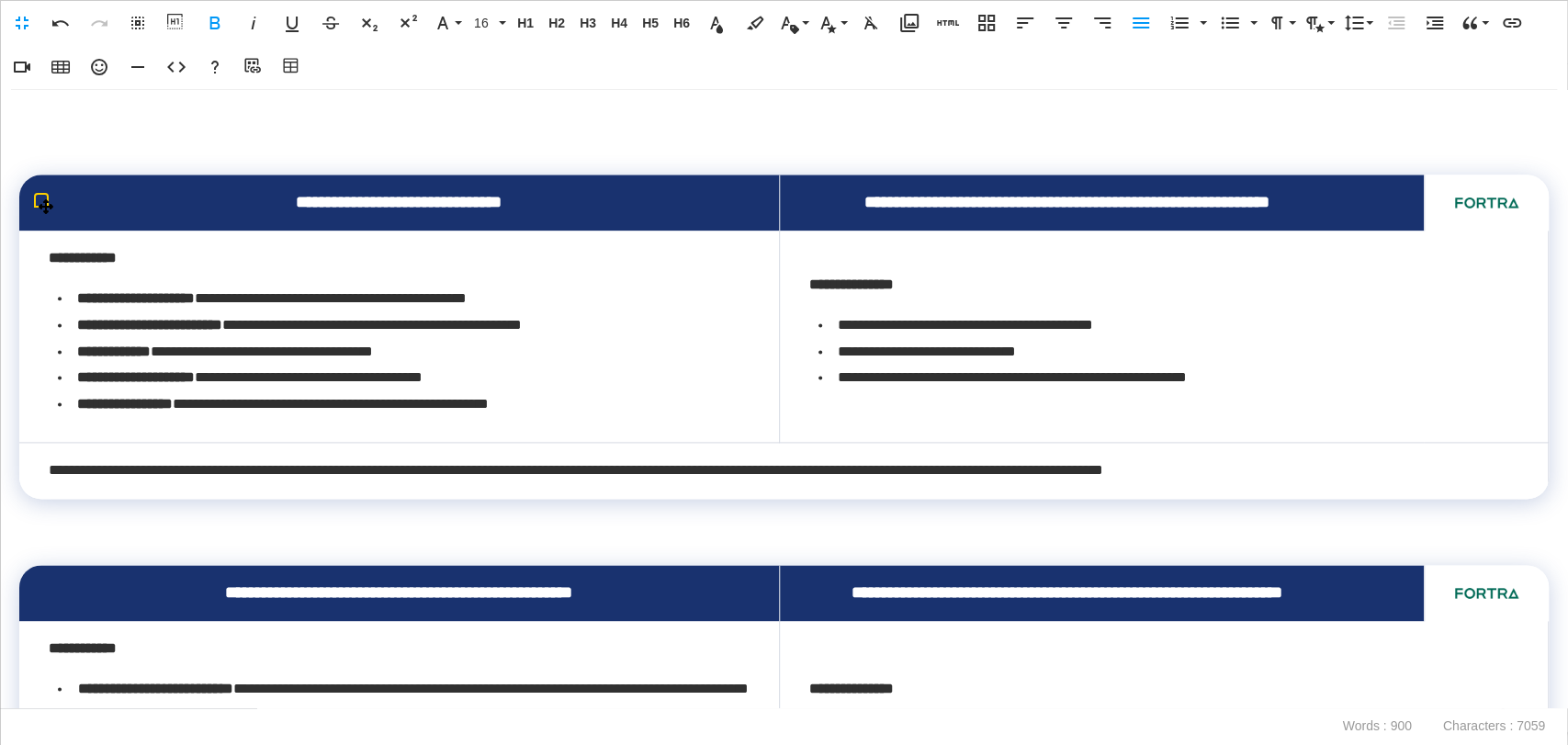 scroll, scrollTop: 2670, scrollLeft: 6, axis: both 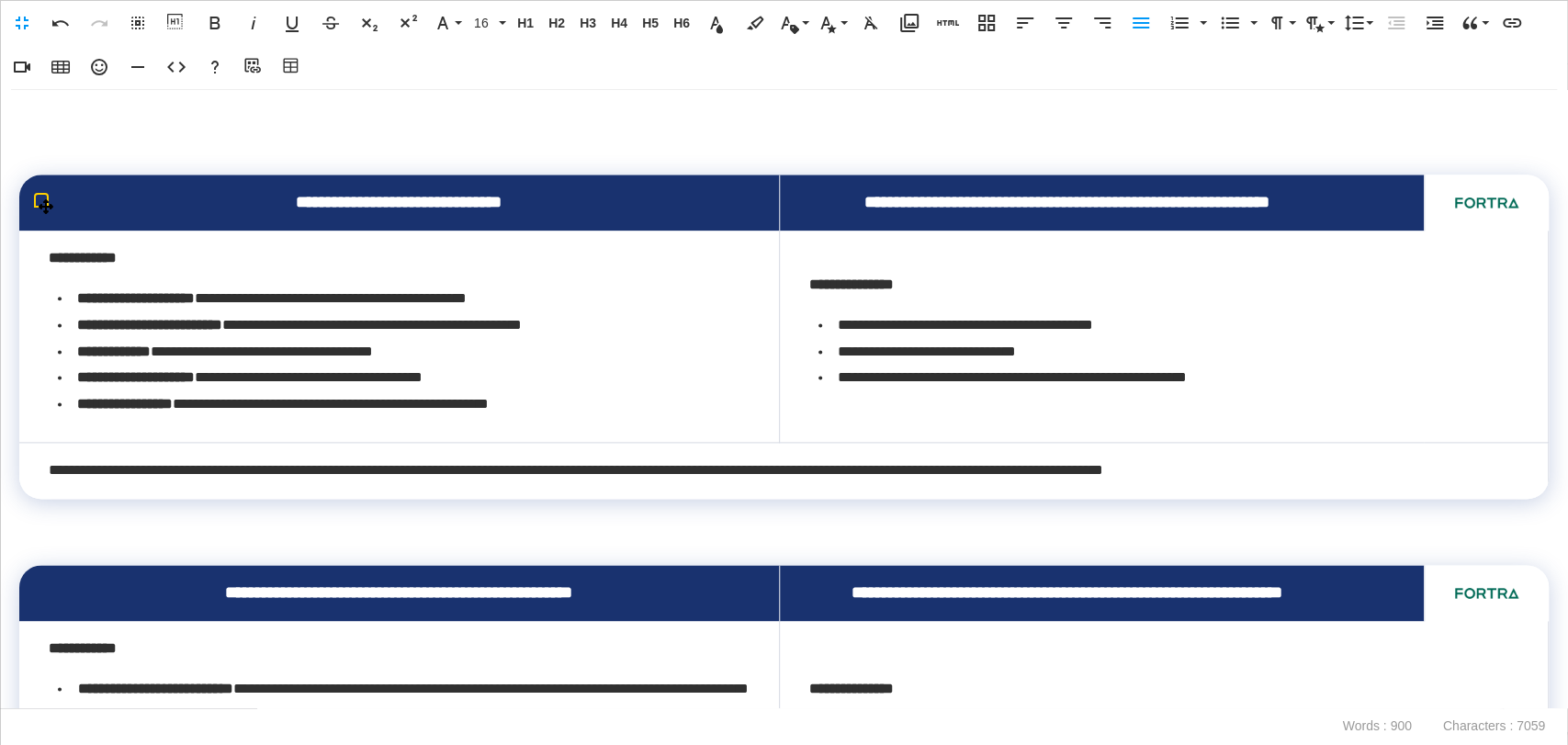 click on "**********" at bounding box center [778, 470] 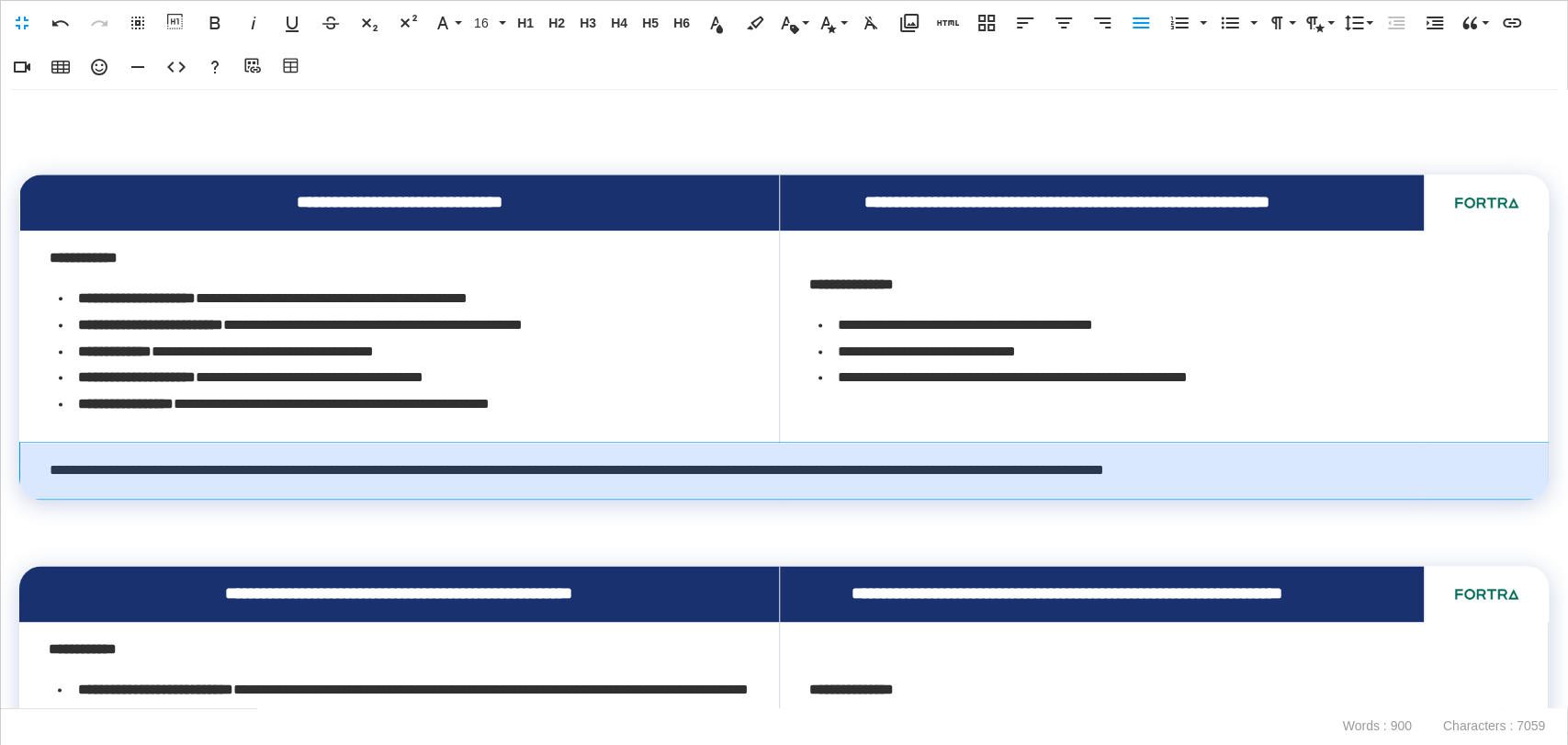 click on "**********" at bounding box center (779, 470) 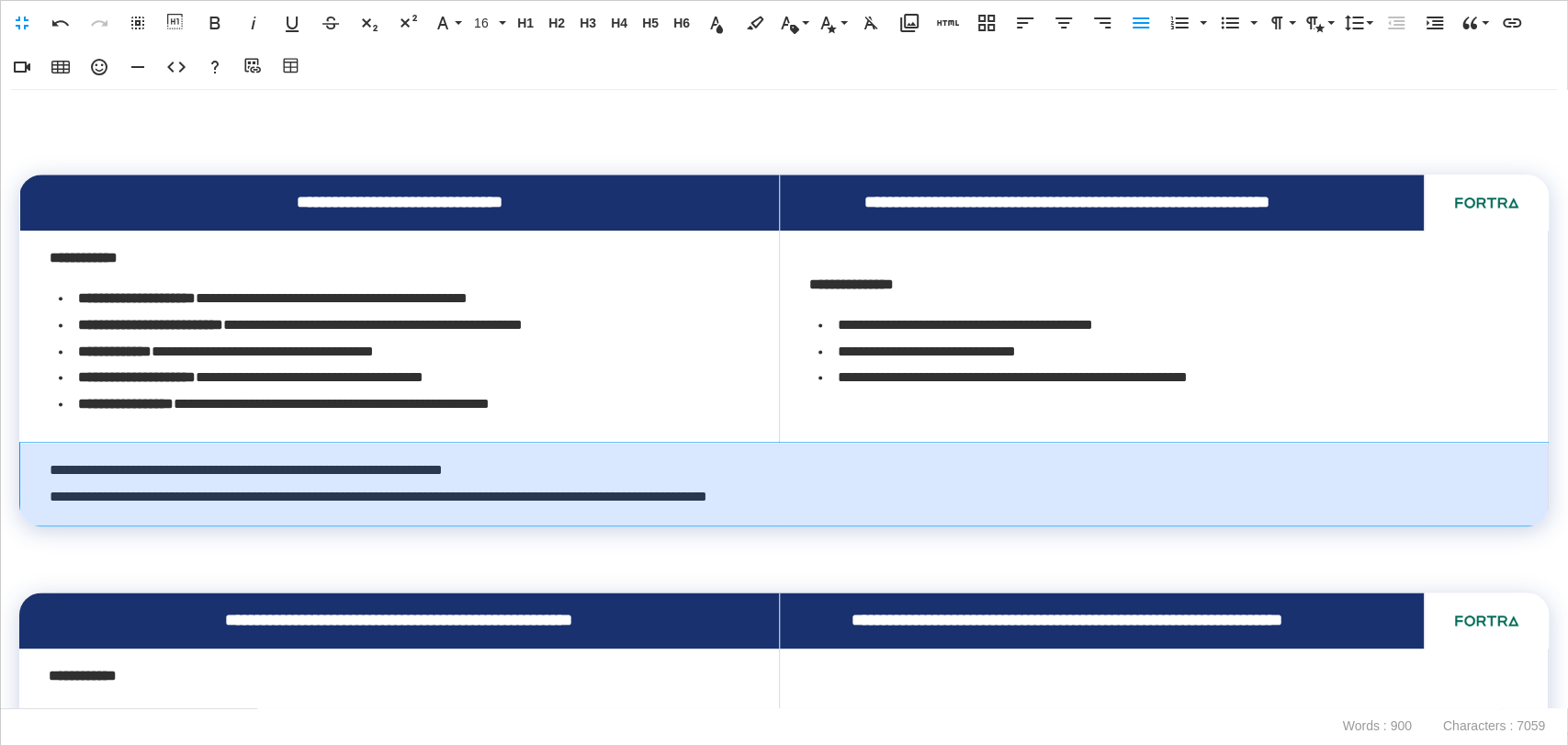 click on "**********" at bounding box center (779, 484) 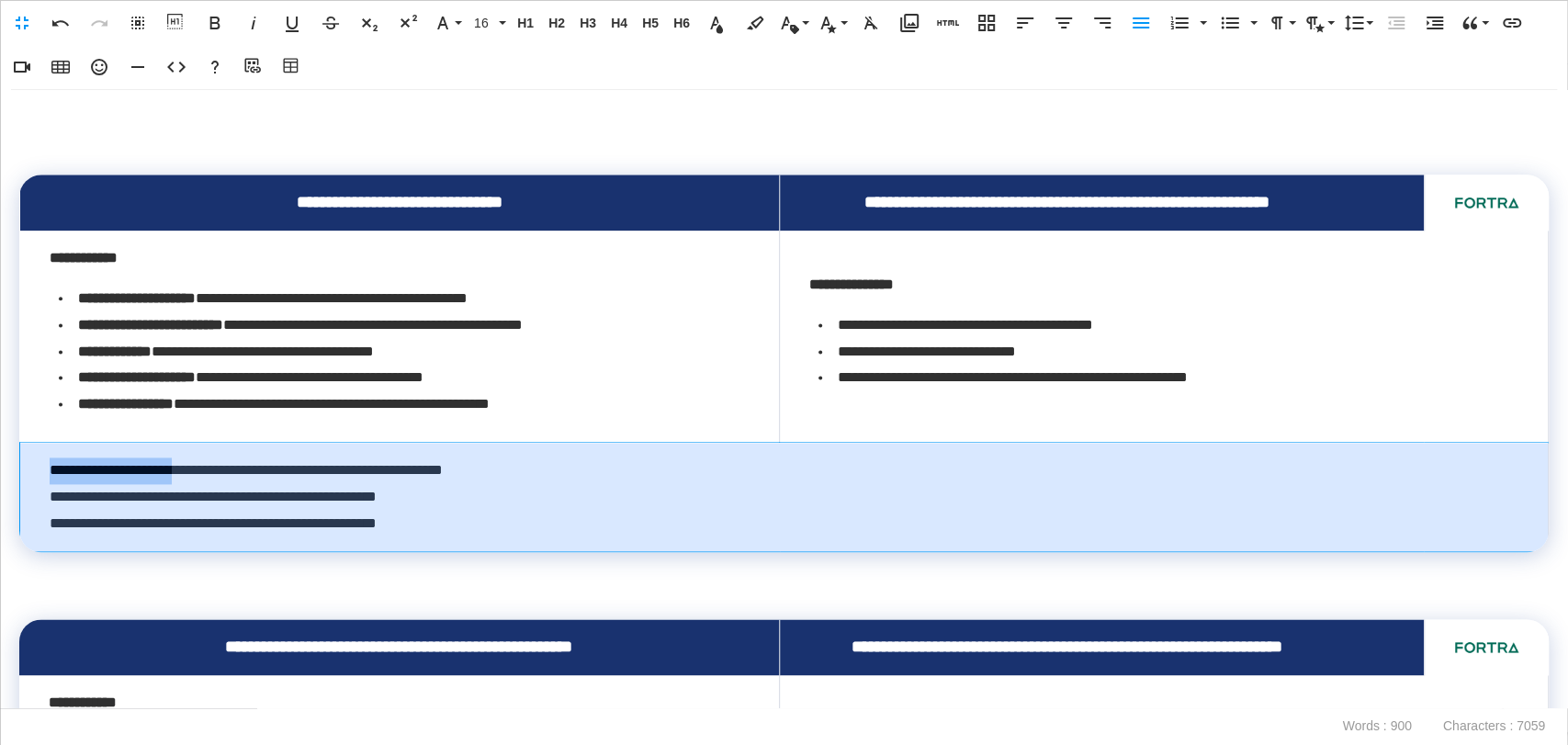 drag, startPoint x: 196, startPoint y: 519, endPoint x: 51, endPoint y: 523, distance: 145.05516 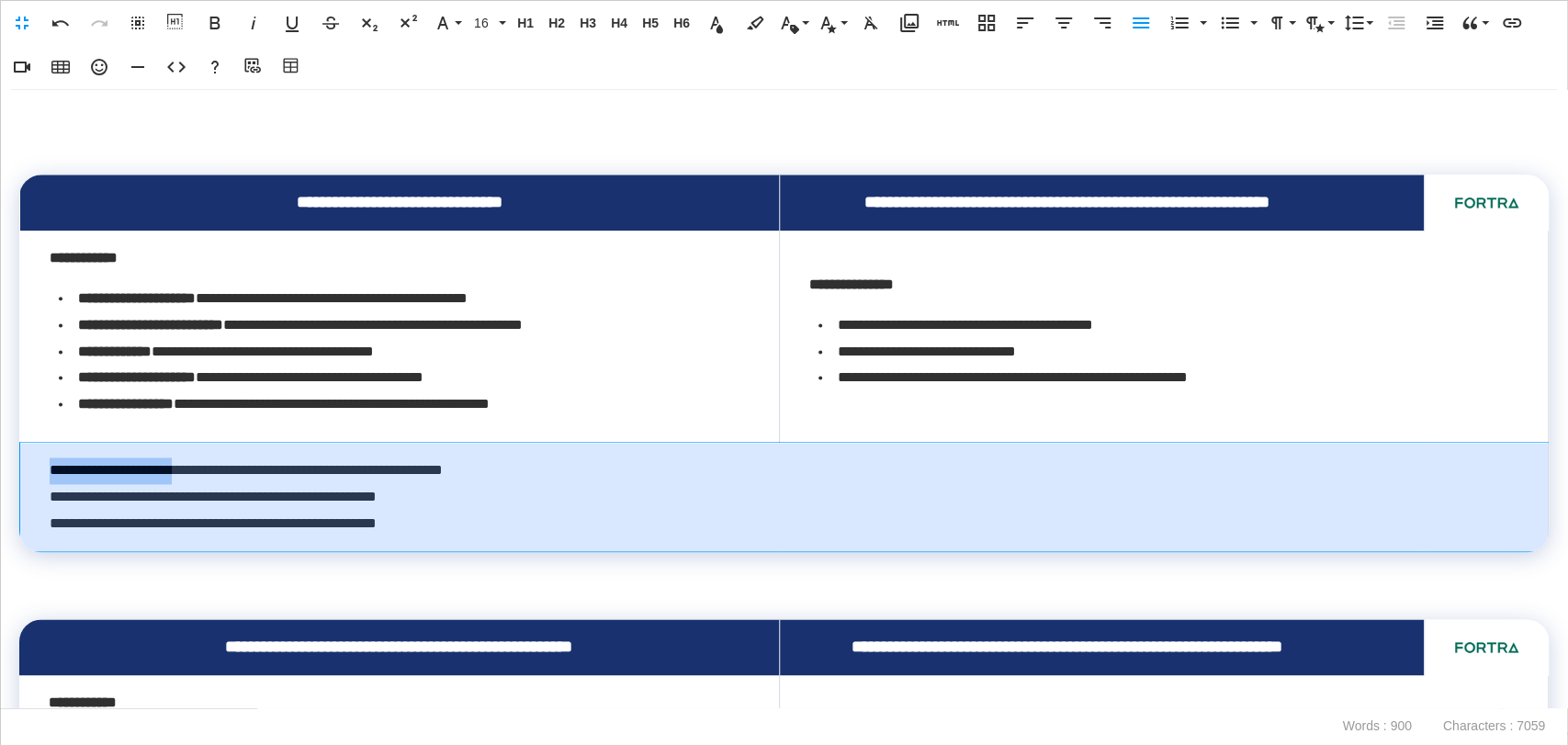 click on "**********" at bounding box center (779, 497) 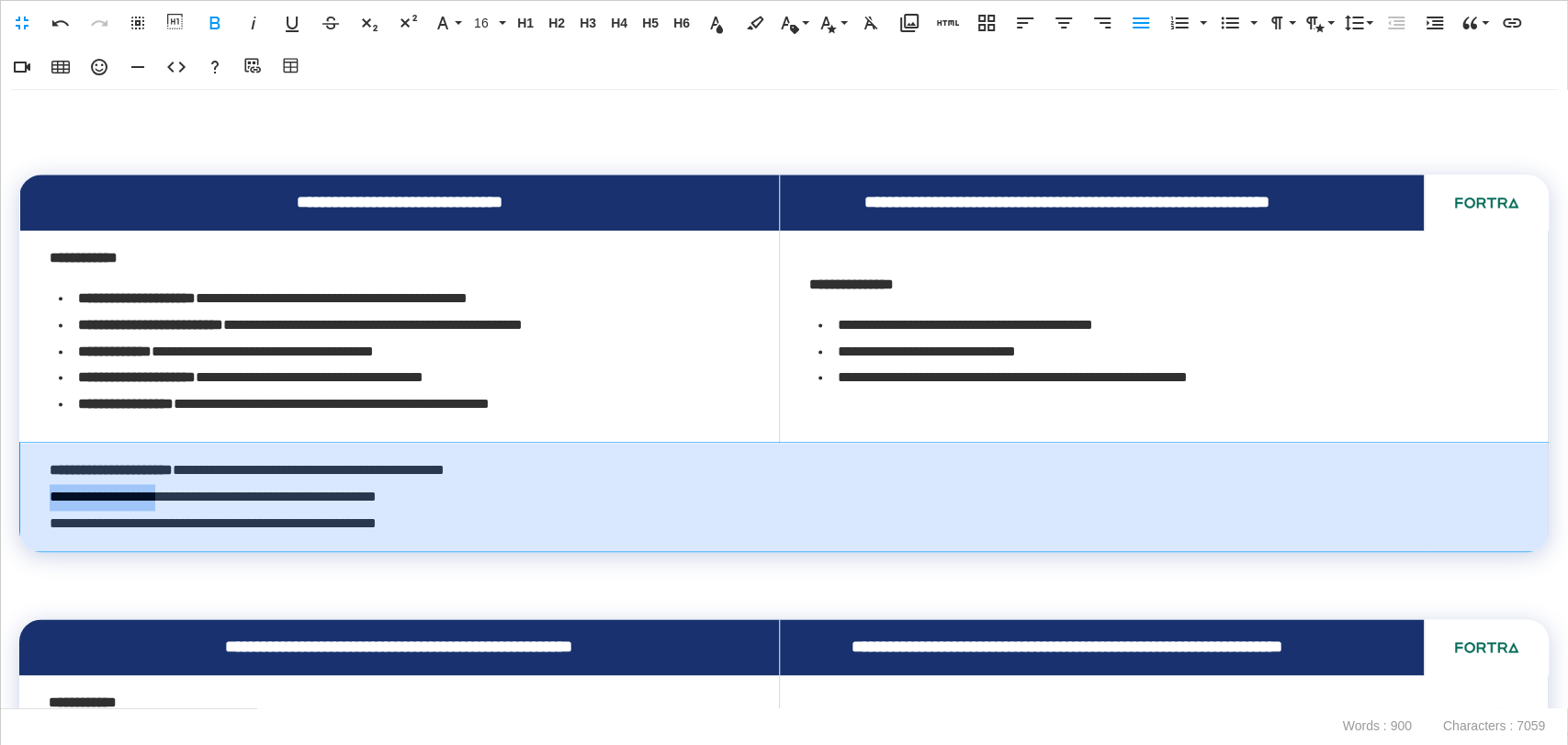 drag, startPoint x: 195, startPoint y: 546, endPoint x: 41, endPoint y: 547, distance: 154.00325 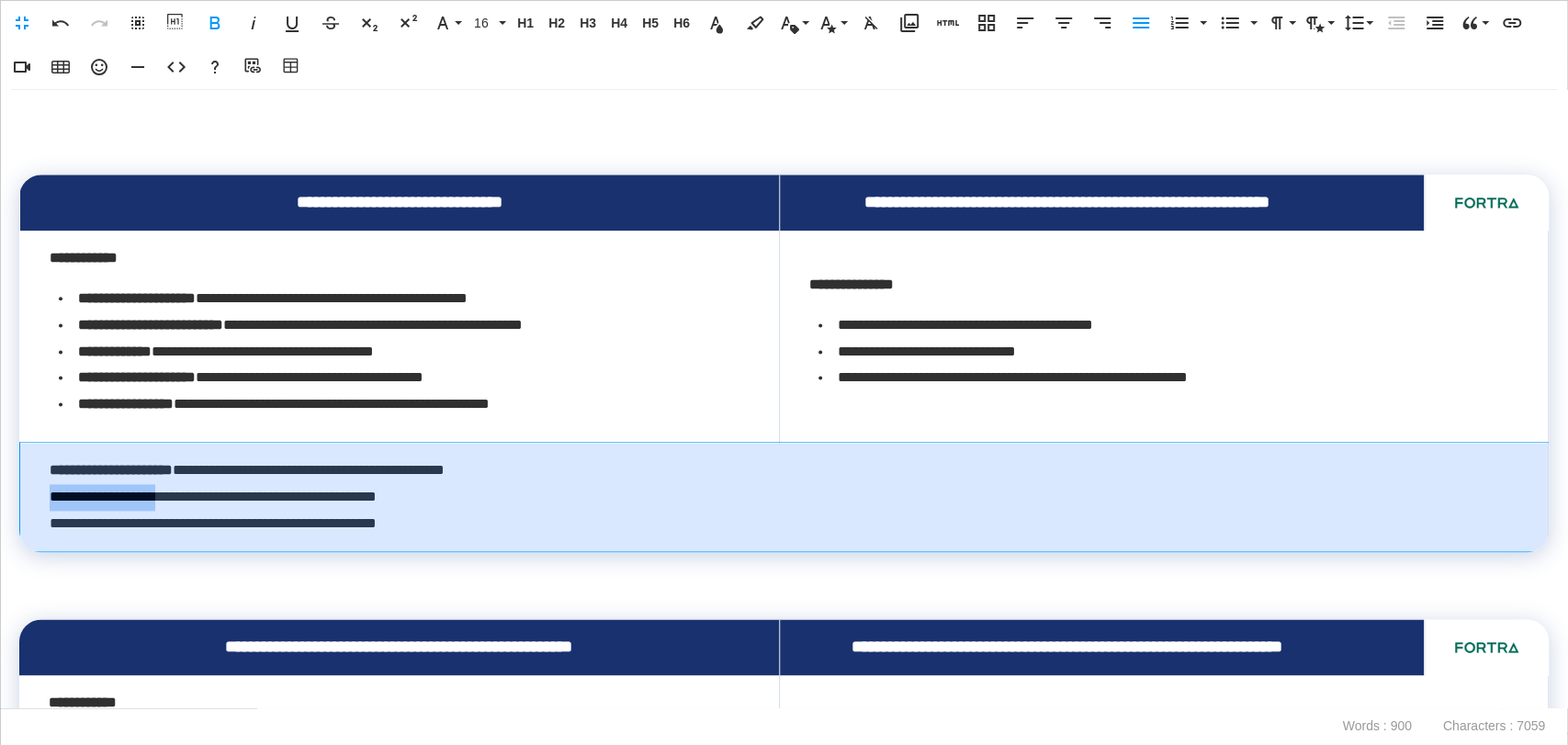 click on "**********" at bounding box center (784, 496) 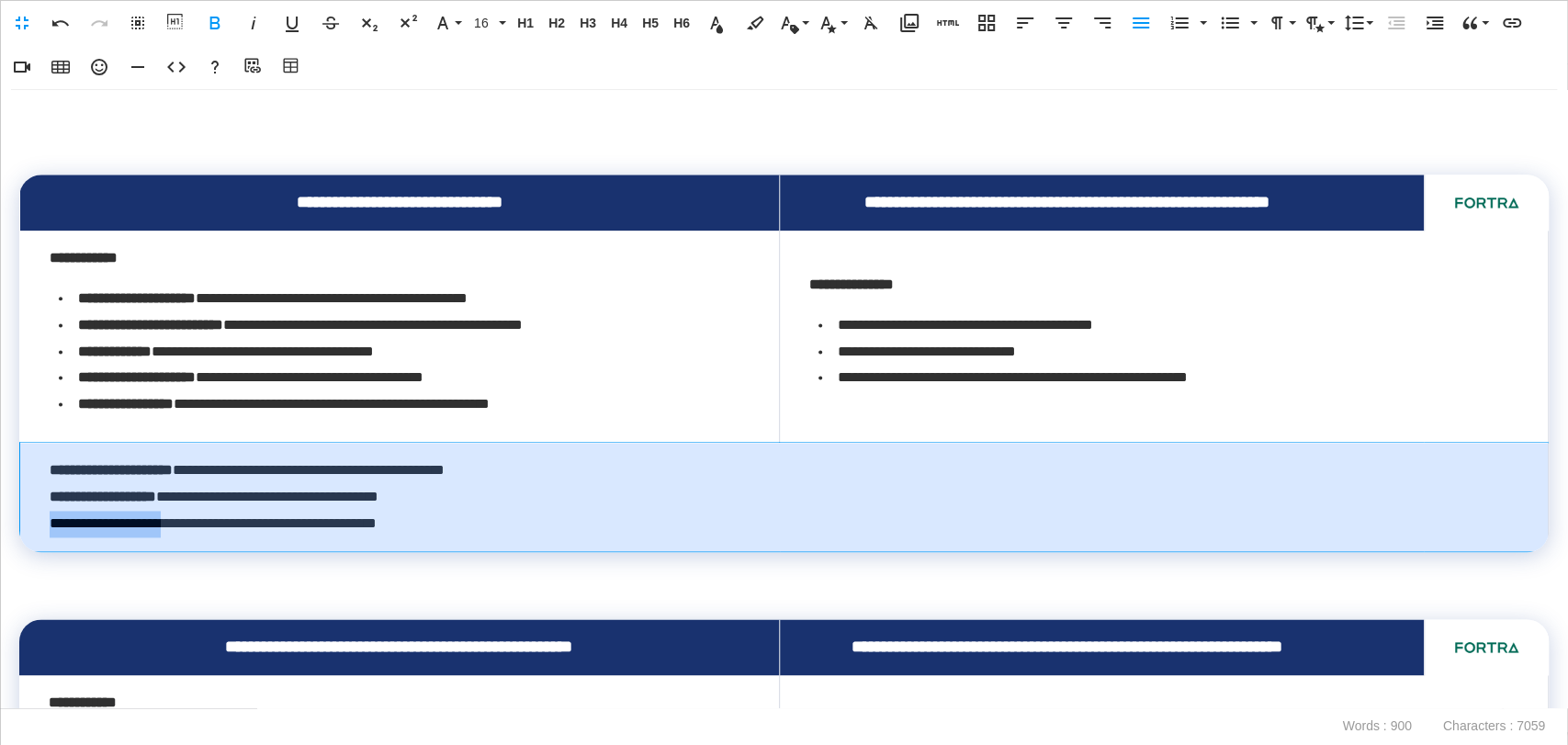 drag, startPoint x: 190, startPoint y: 570, endPoint x: 47, endPoint y: 569, distance: 143.0035 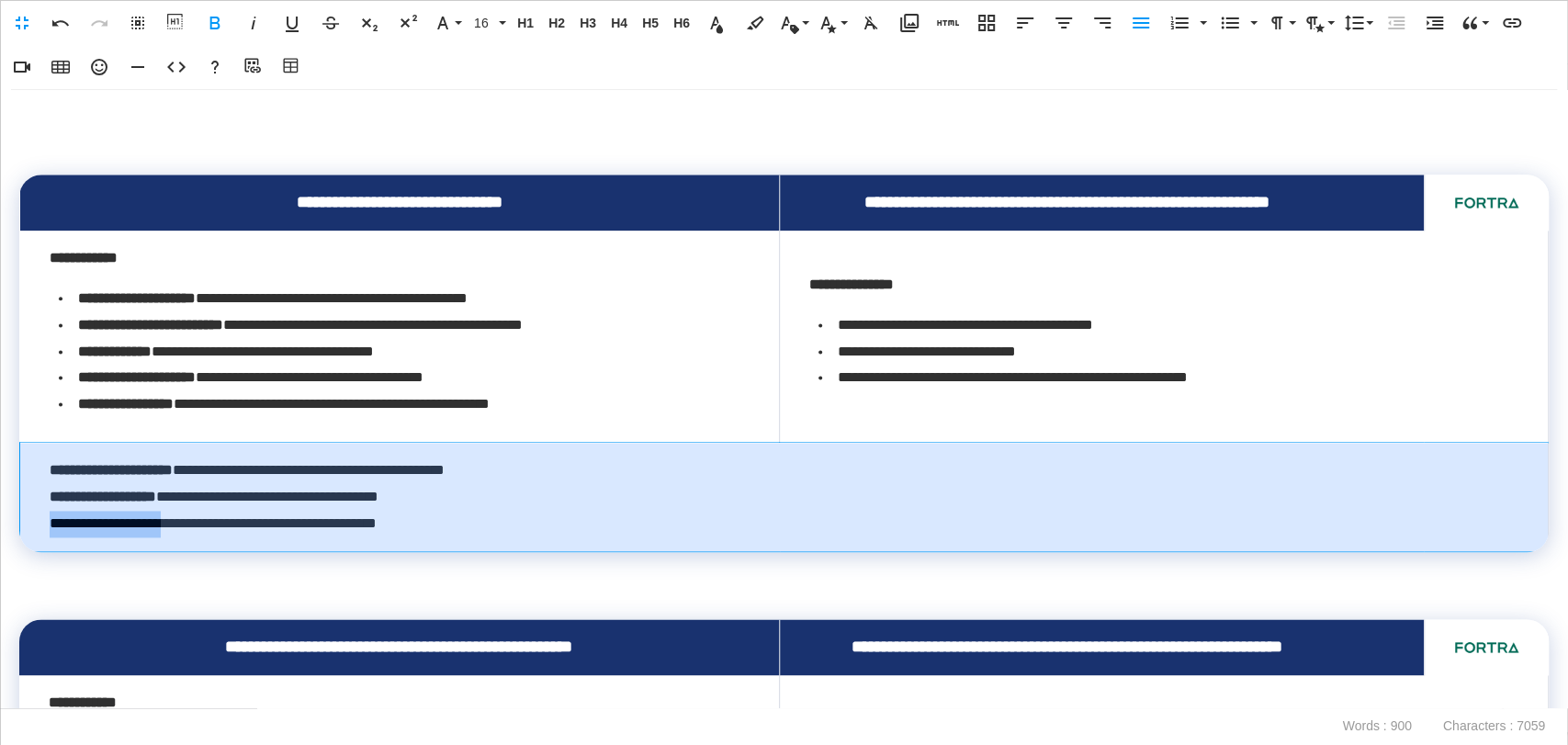 click on "**********" at bounding box center [784, 496] 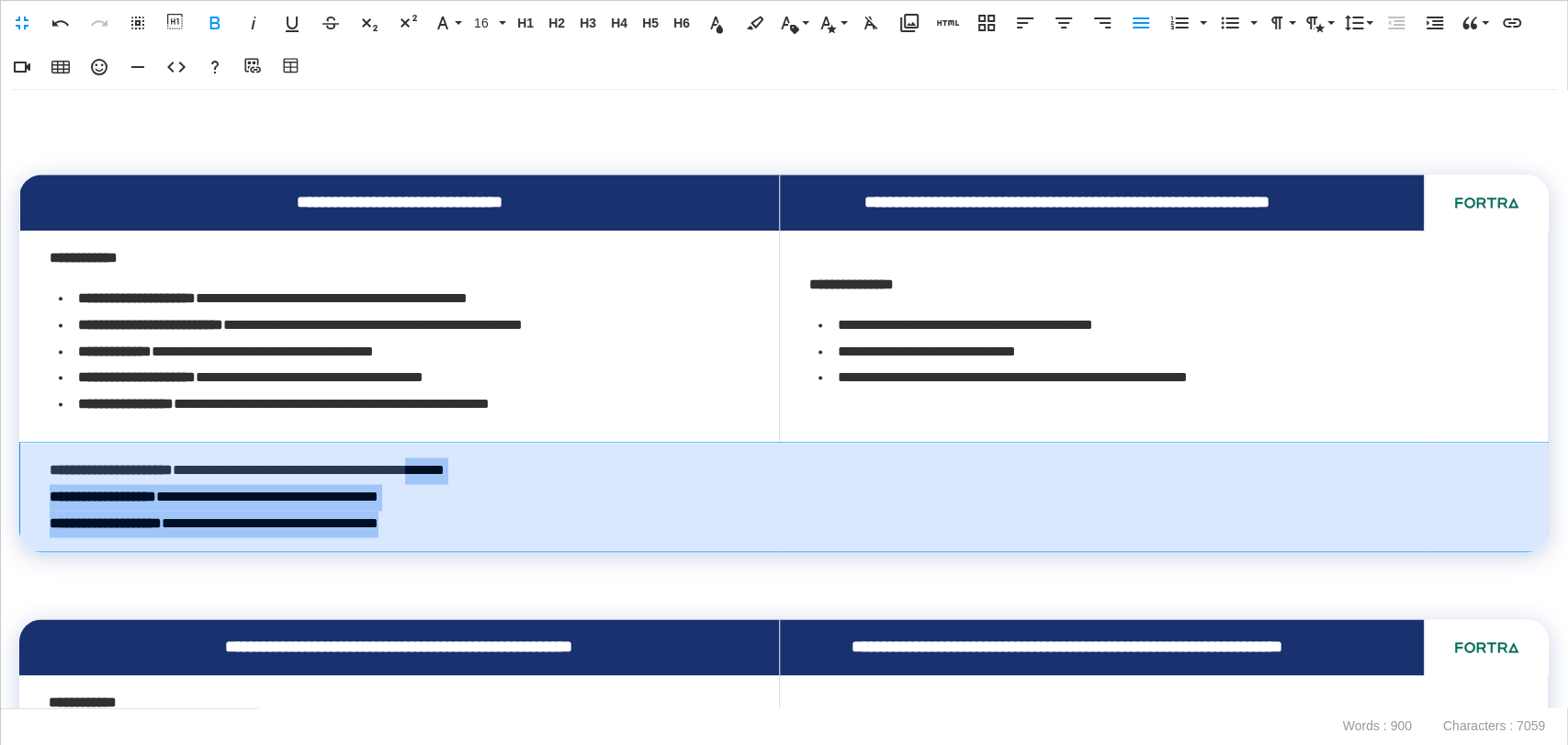 drag, startPoint x: 558, startPoint y: 581, endPoint x: 491, endPoint y: 513, distance: 95.462034 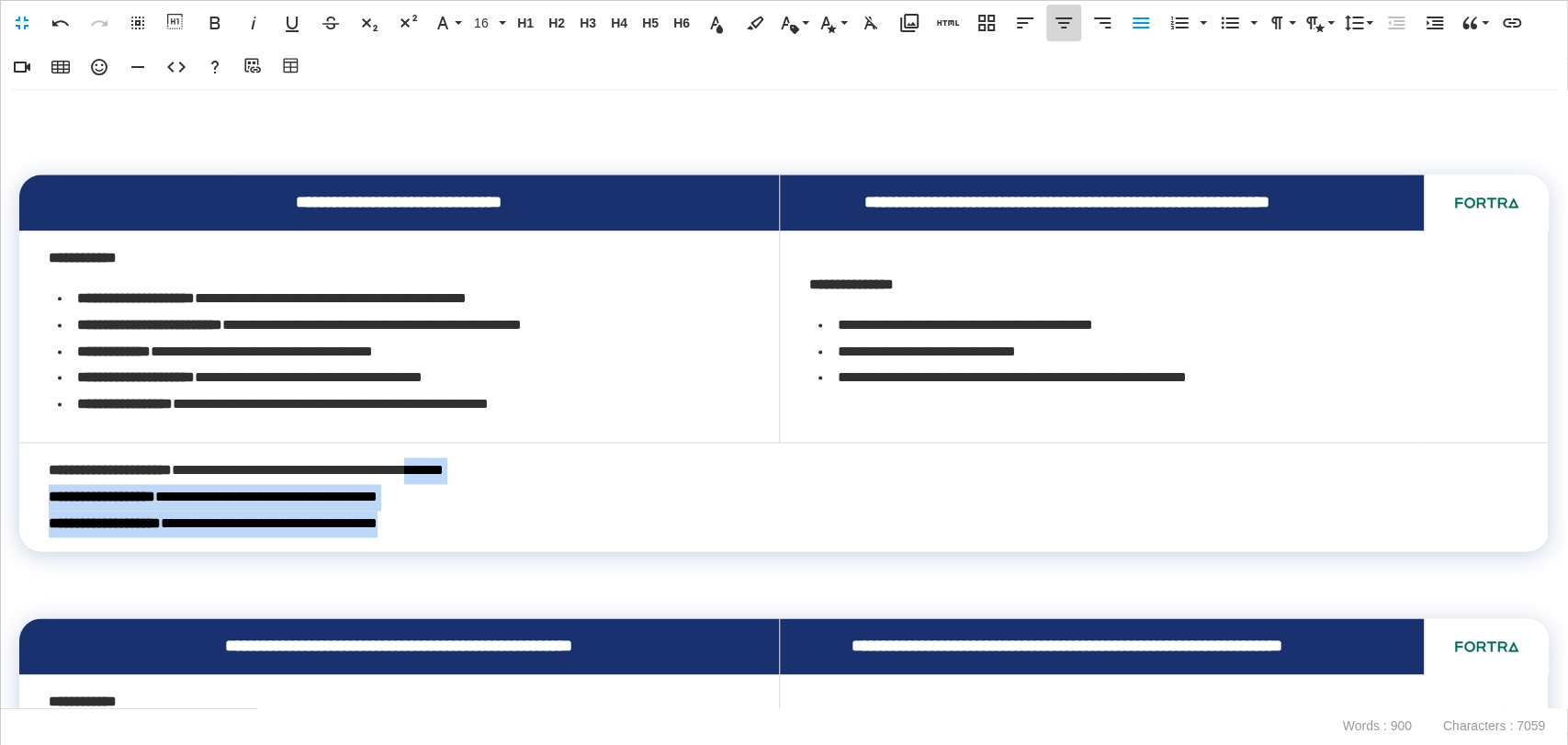 click on "Align Center" at bounding box center [1064, 23] 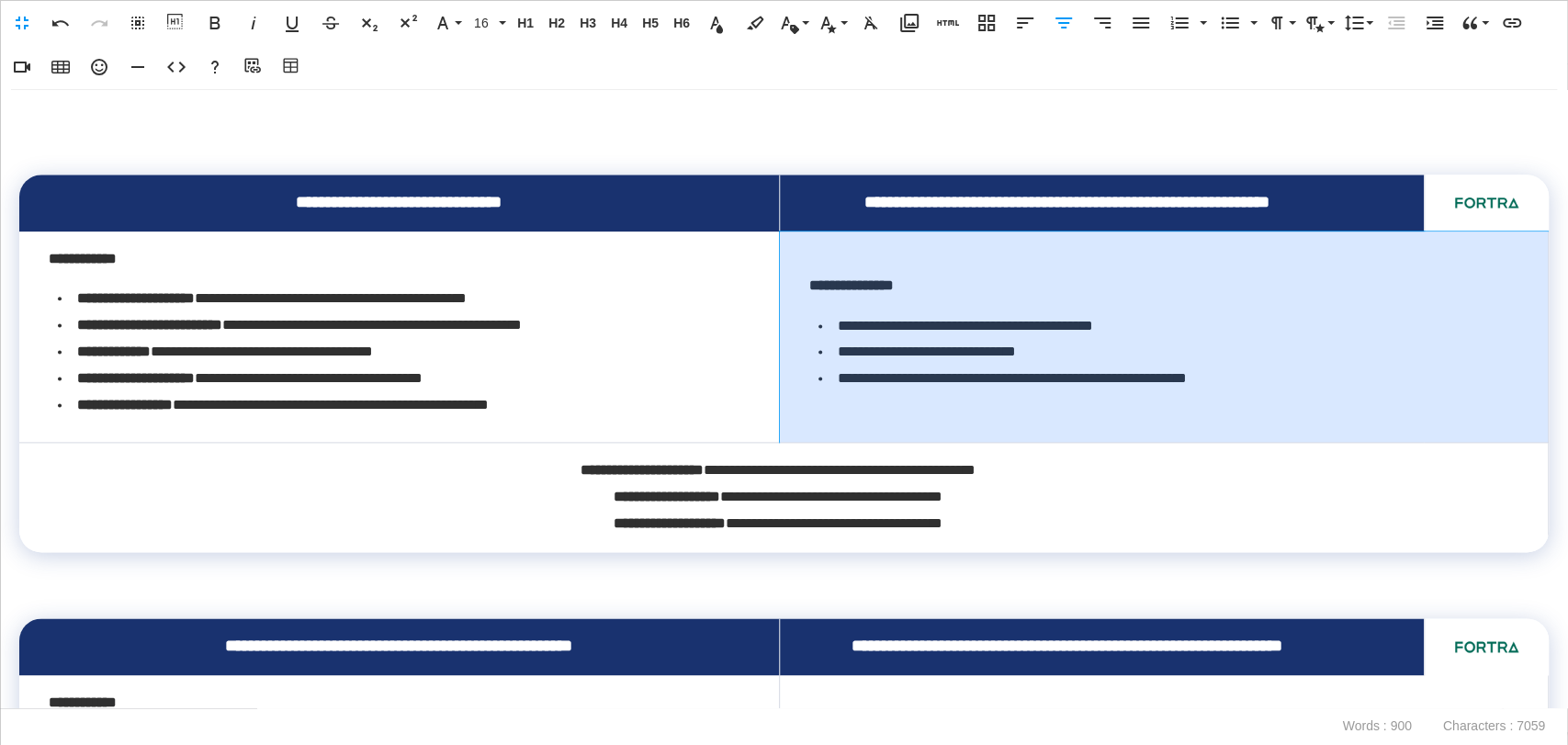 click on "**********" at bounding box center (1164, 337) 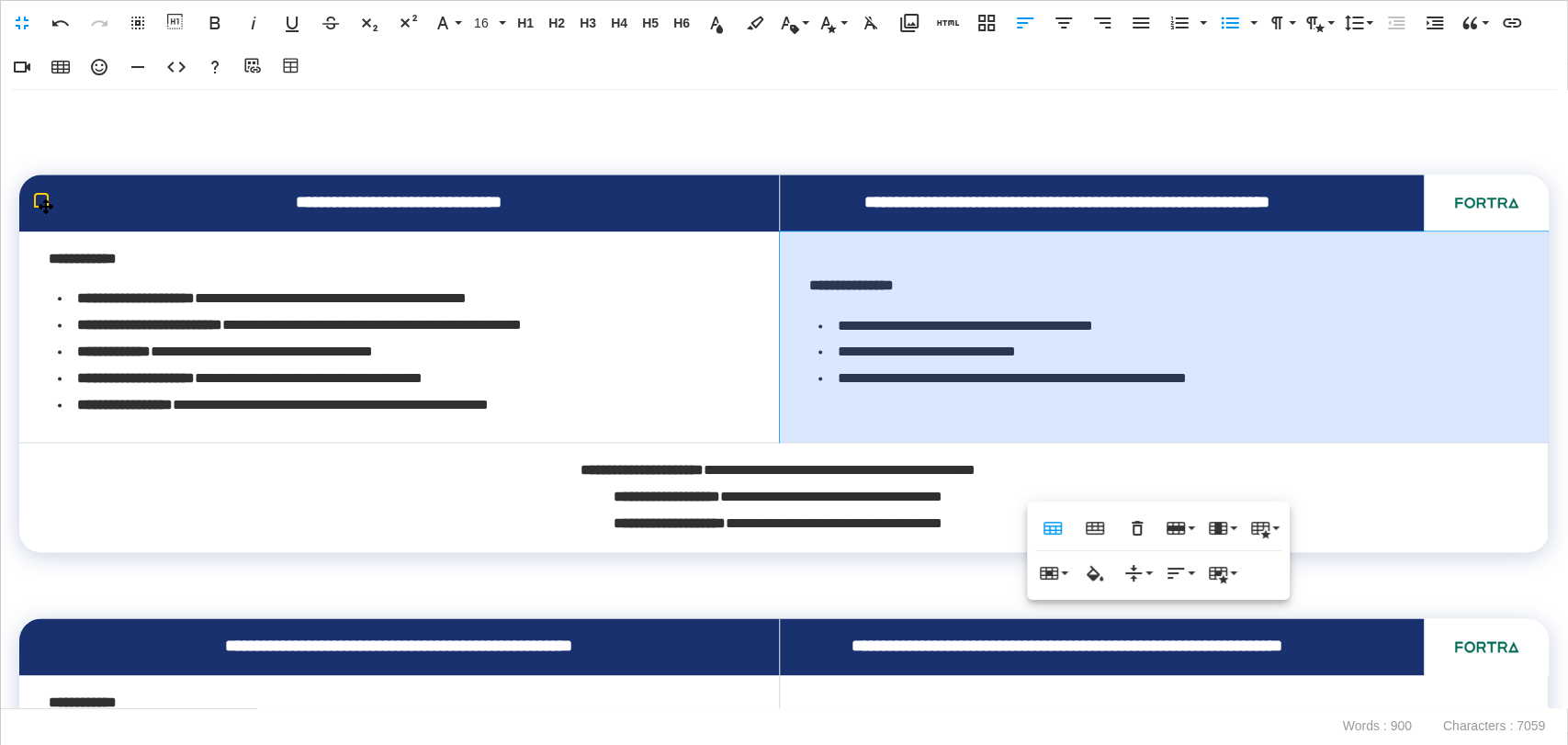 click at bounding box center [1486, 202] 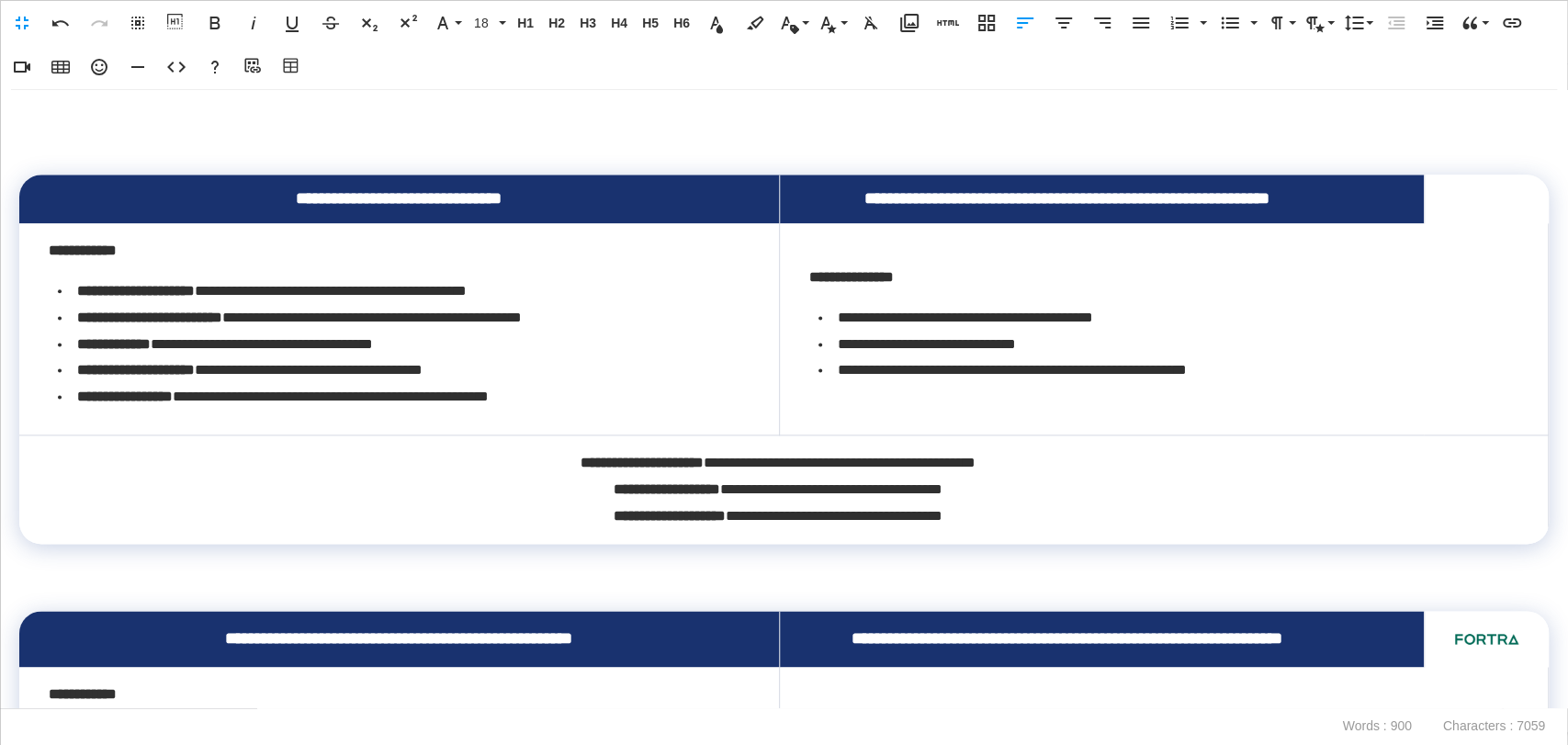 click at bounding box center [784, 147] 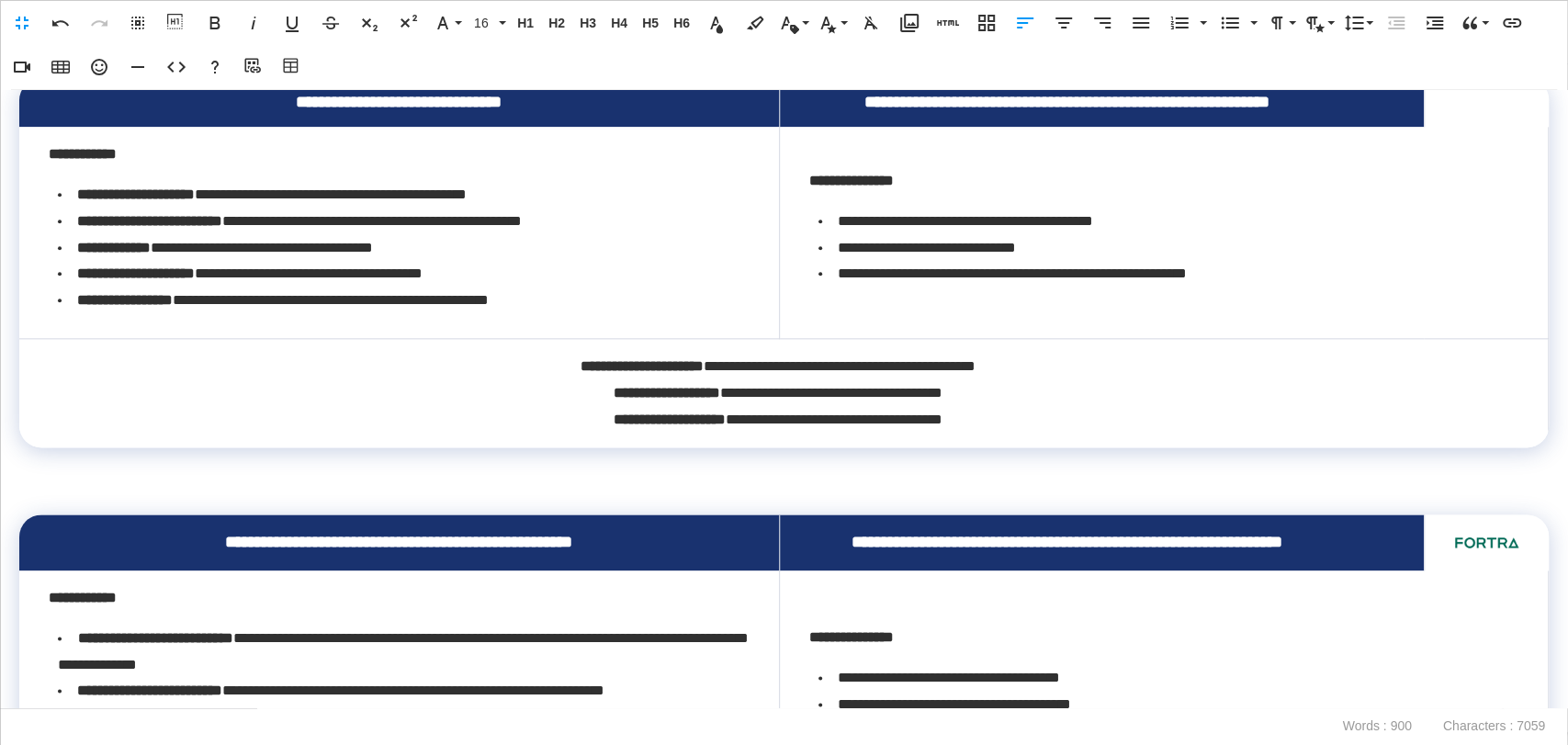 scroll, scrollTop: 1441, scrollLeft: 0, axis: vertical 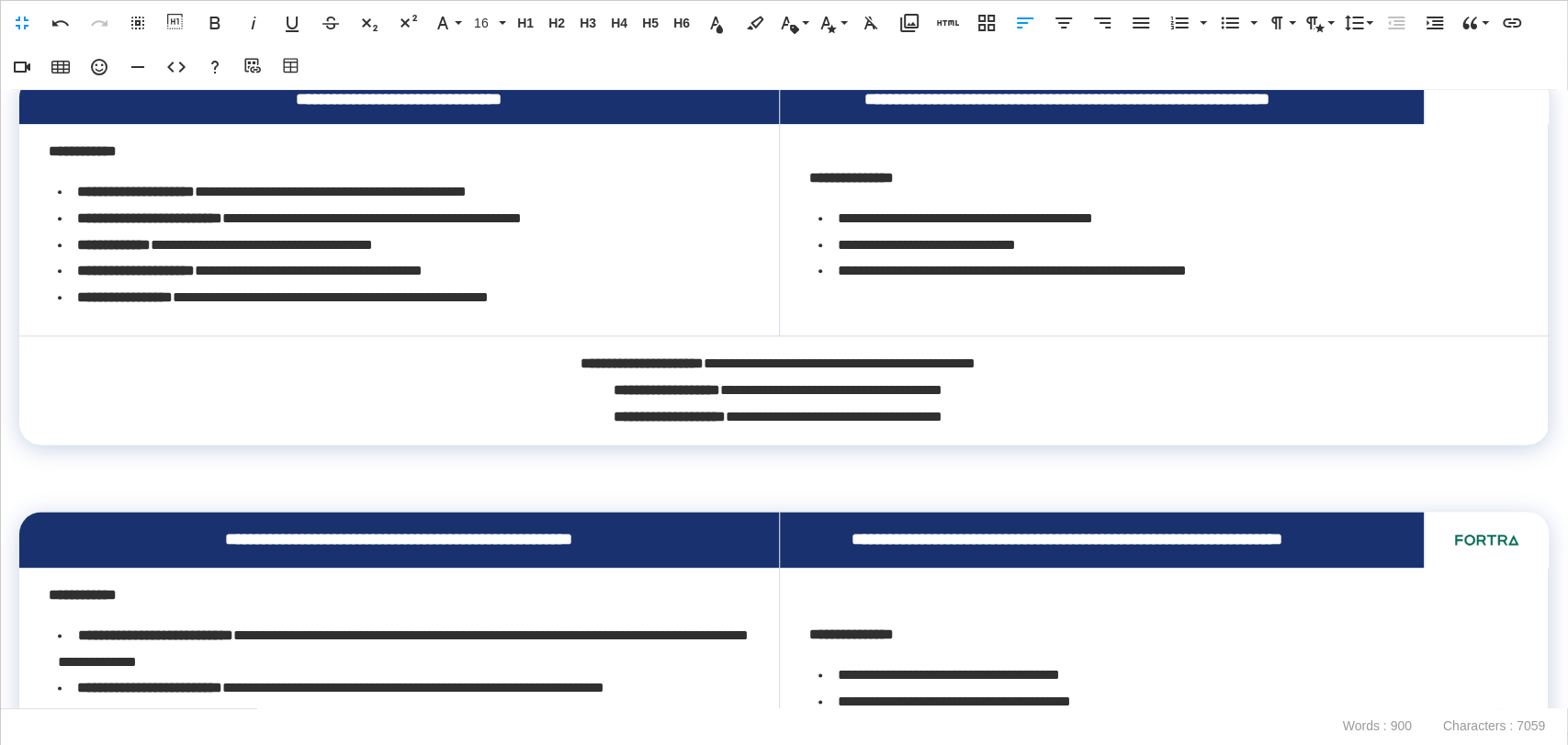 click at bounding box center (784, 471) 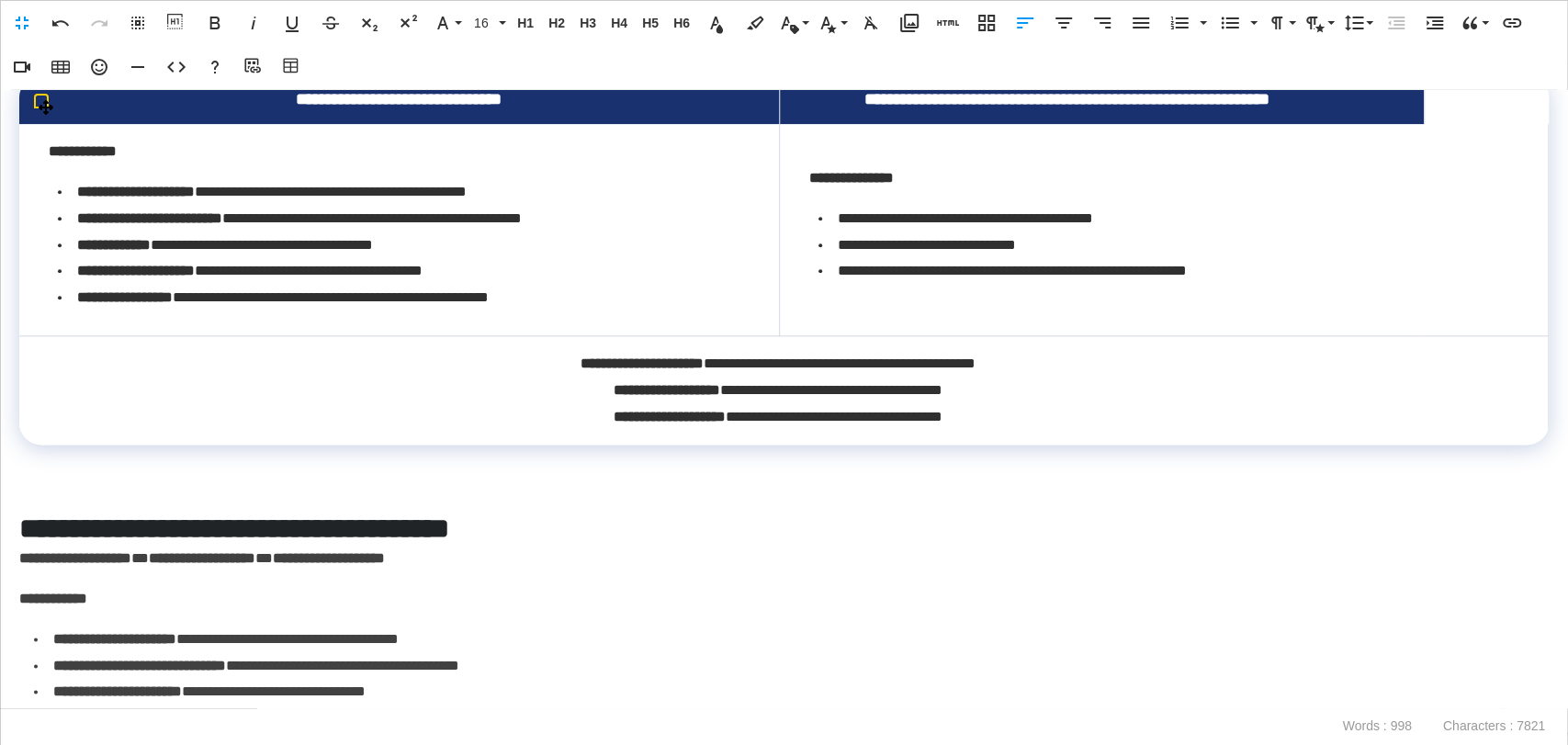 scroll, scrollTop: 1735, scrollLeft: 0, axis: vertical 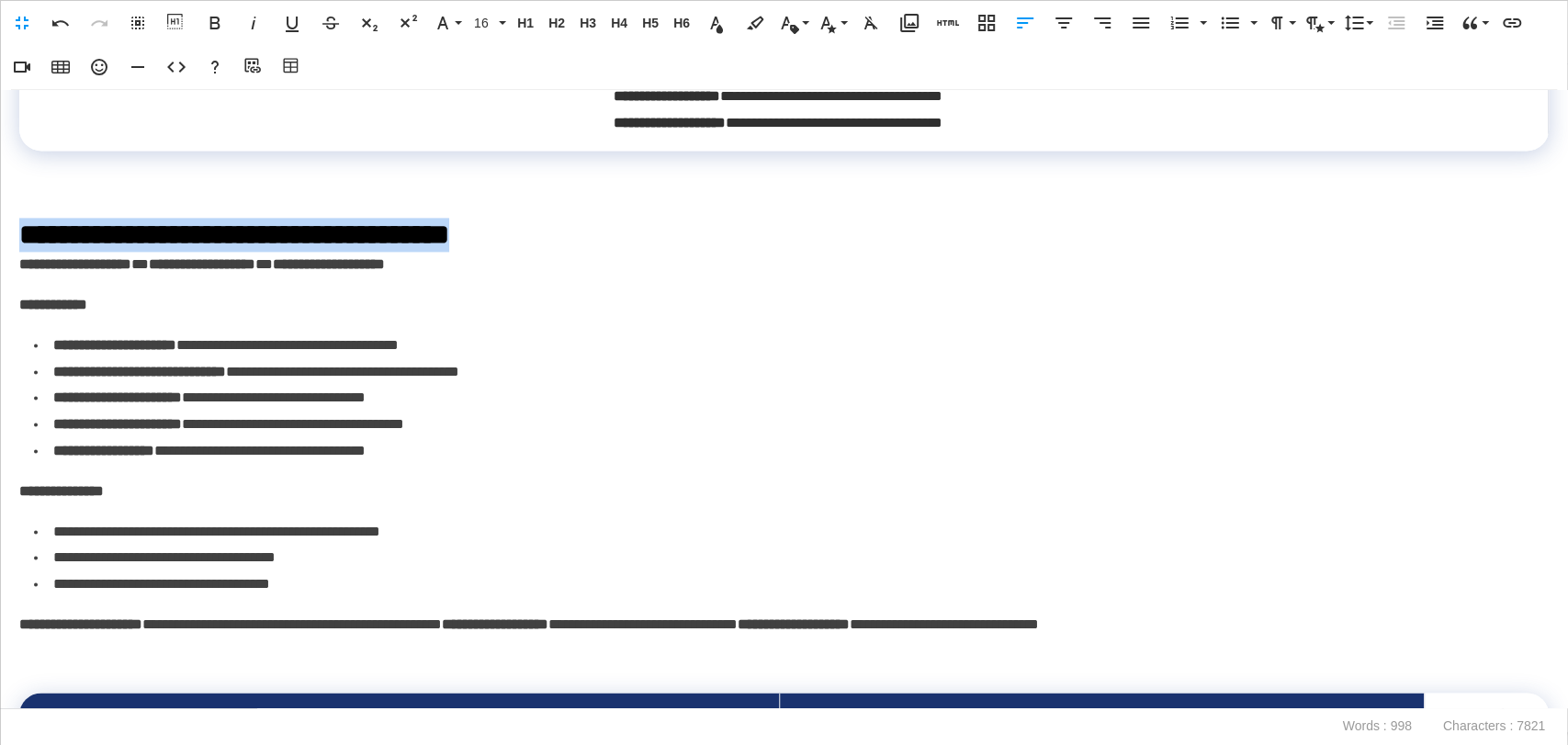 drag, startPoint x: 540, startPoint y: 266, endPoint x: 0, endPoint y: 254, distance: 540.1333 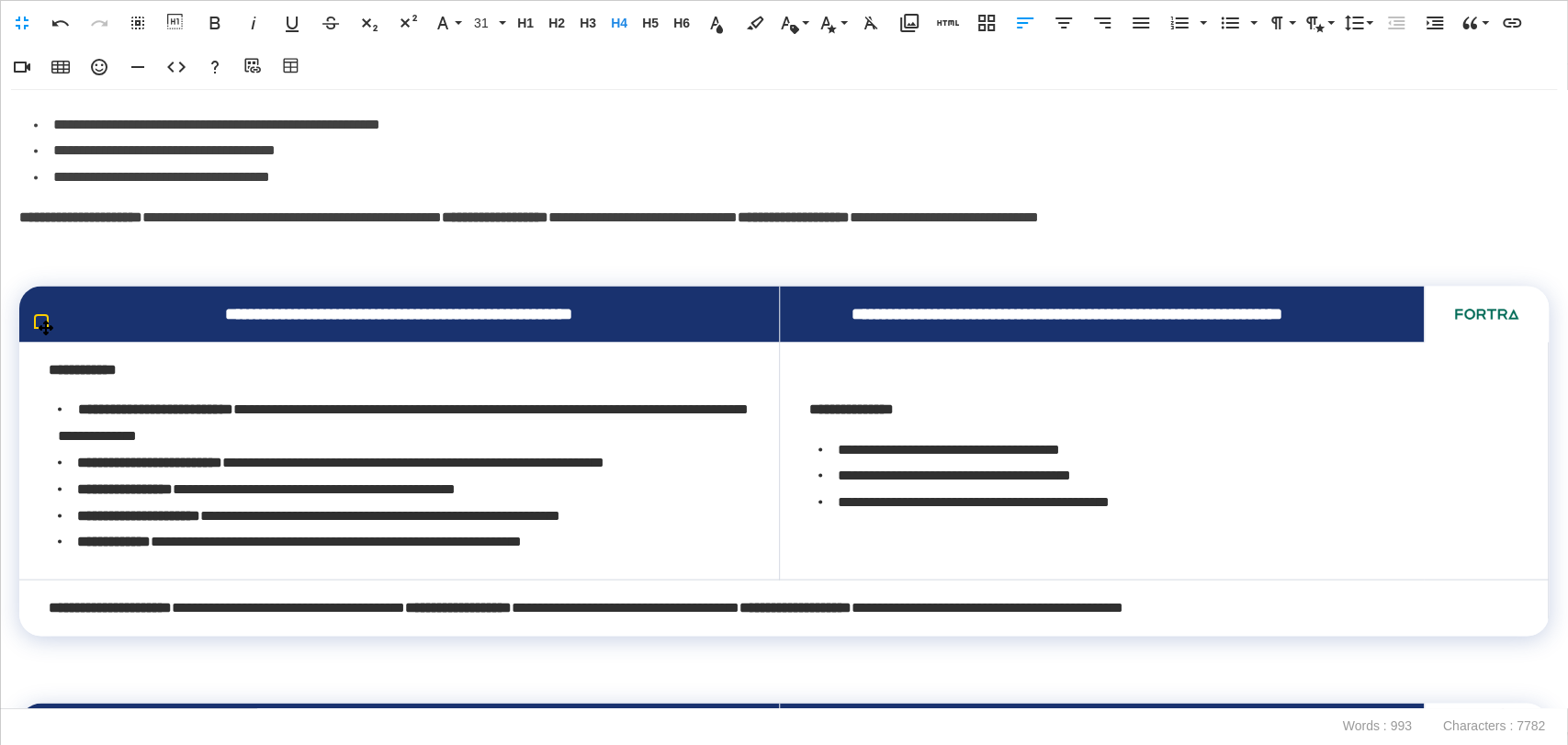 scroll, scrollTop: 2144, scrollLeft: 0, axis: vertical 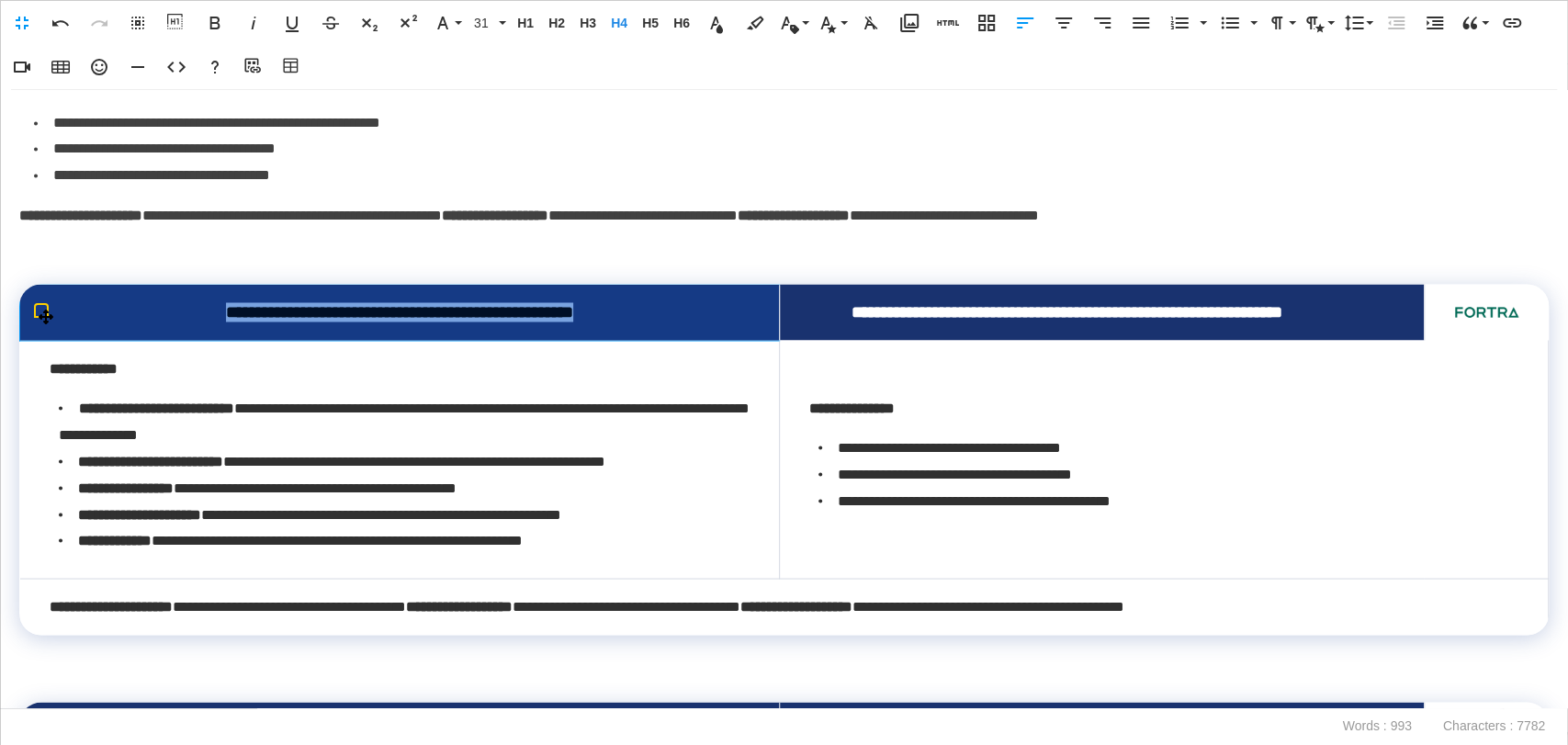 drag, startPoint x: 626, startPoint y: 348, endPoint x: 168, endPoint y: 348, distance: 458 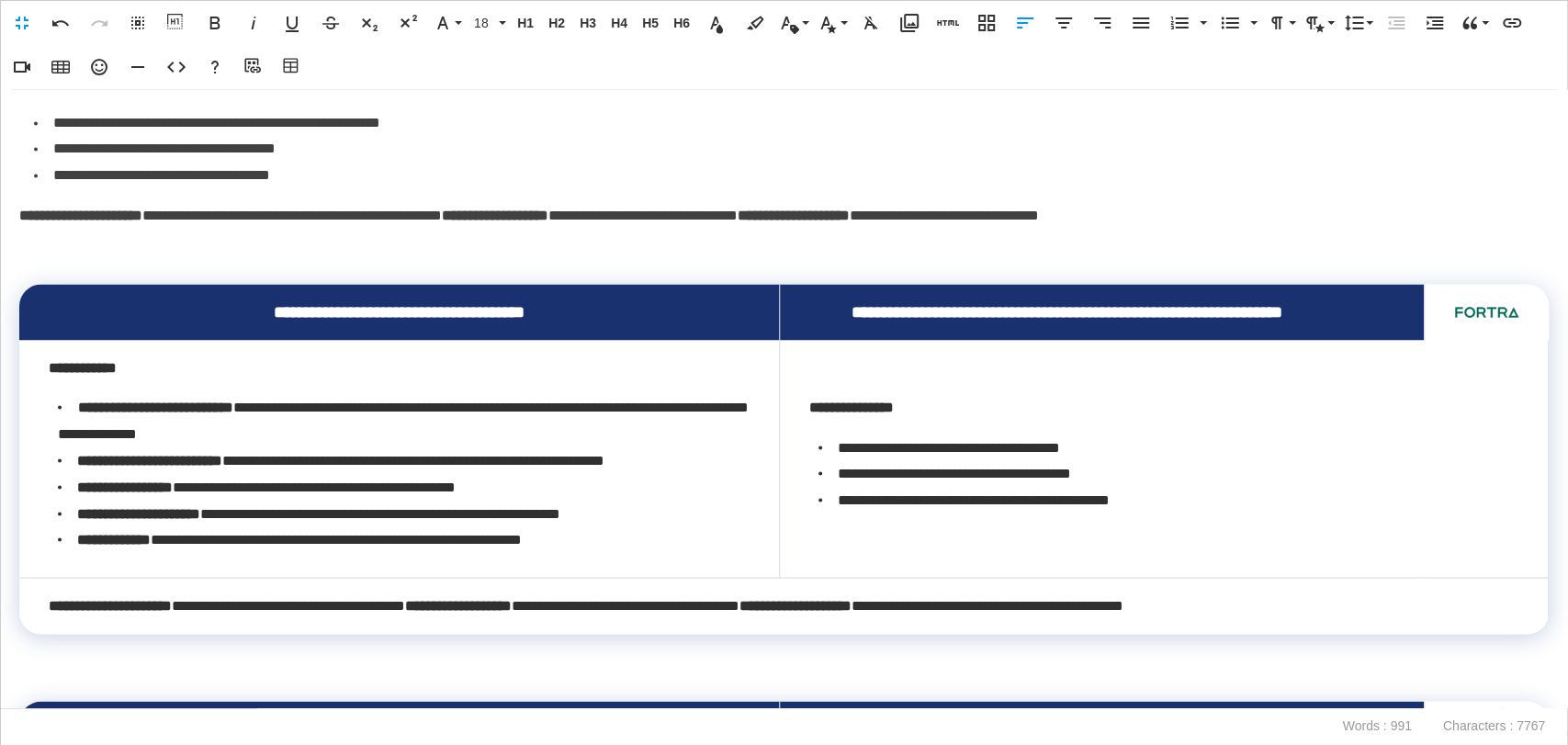 scroll, scrollTop: 0, scrollLeft: 7, axis: horizontal 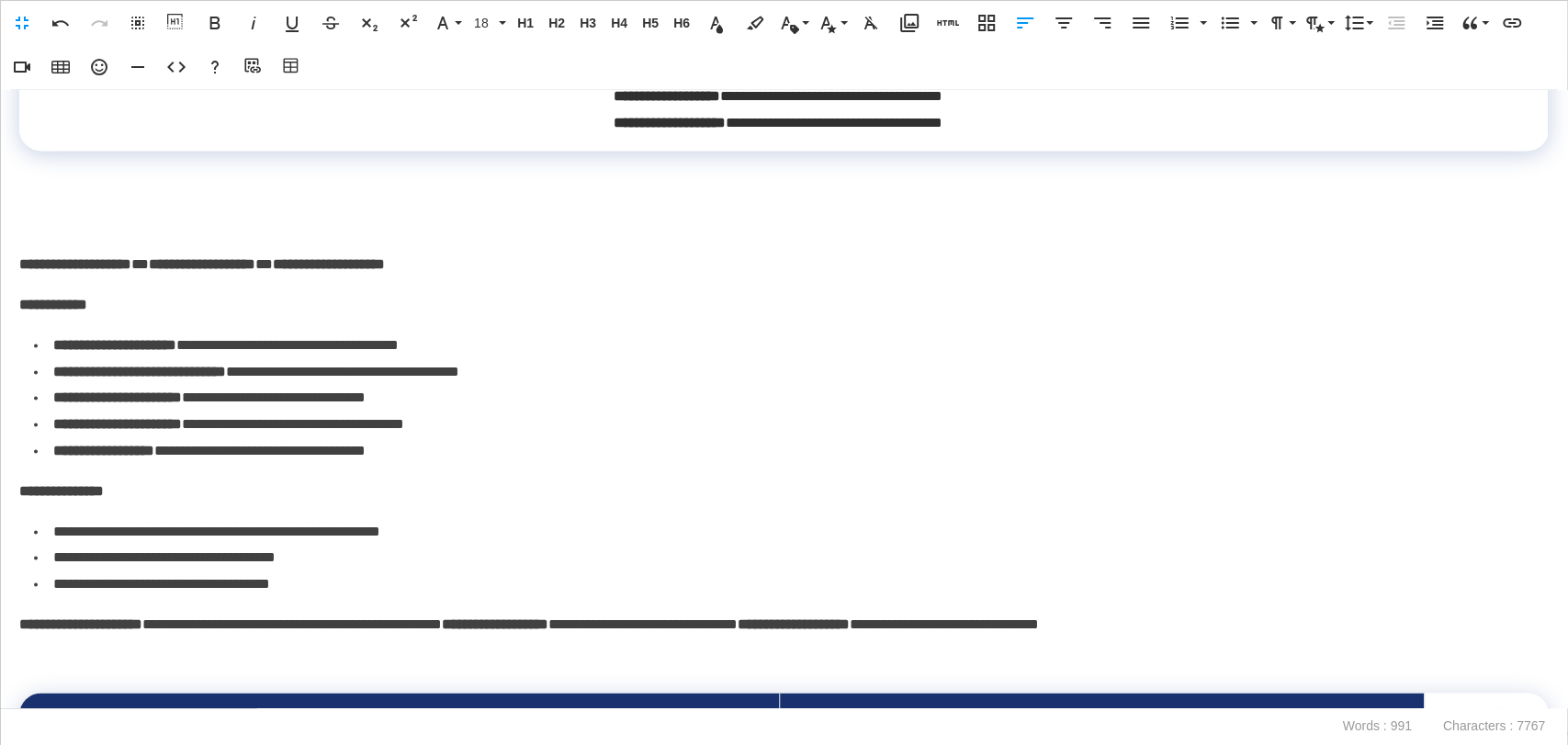 click at bounding box center (784, 234) 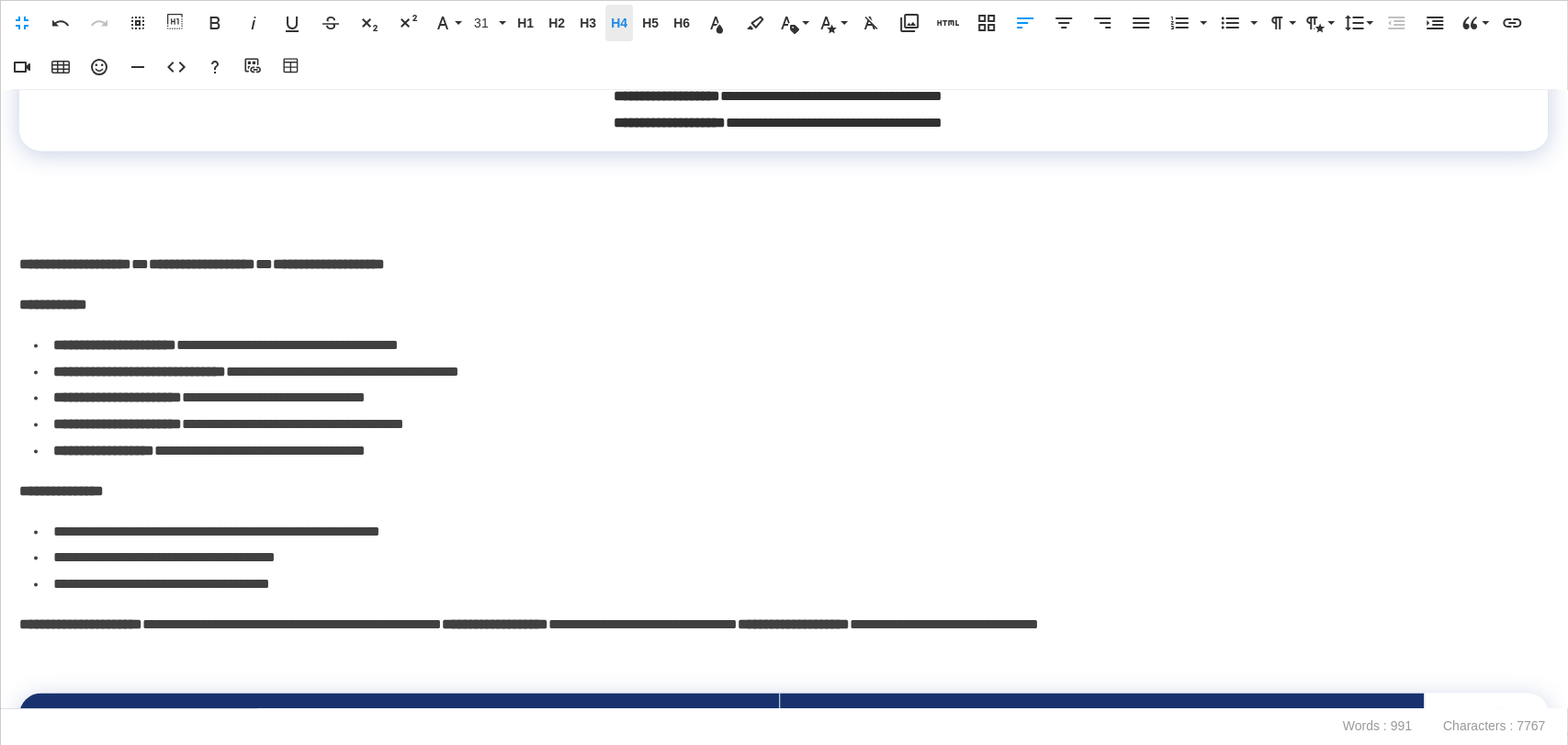 click on "H4" at bounding box center (619, 23) 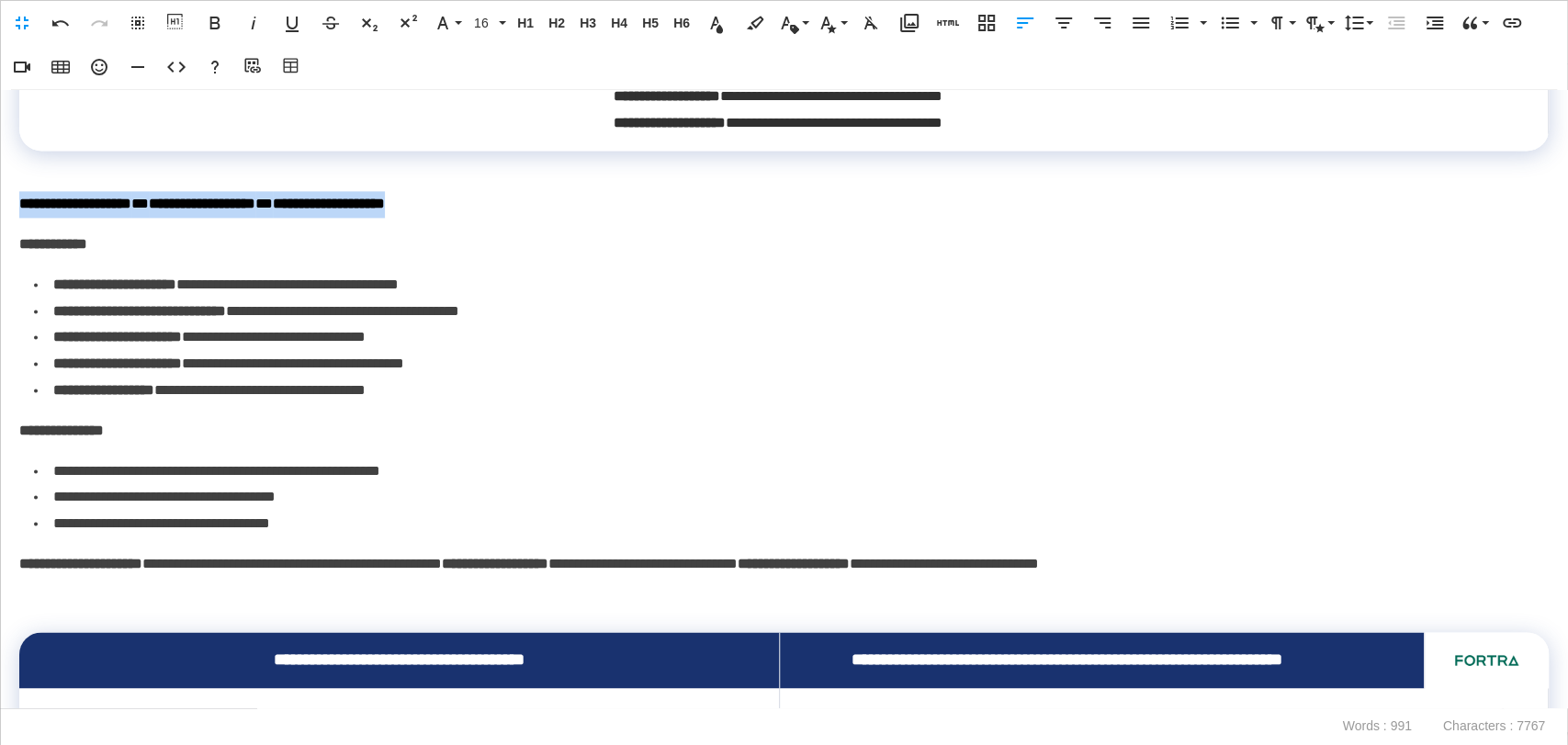 drag, startPoint x: 474, startPoint y: 232, endPoint x: 0, endPoint y: 227, distance: 474.0264 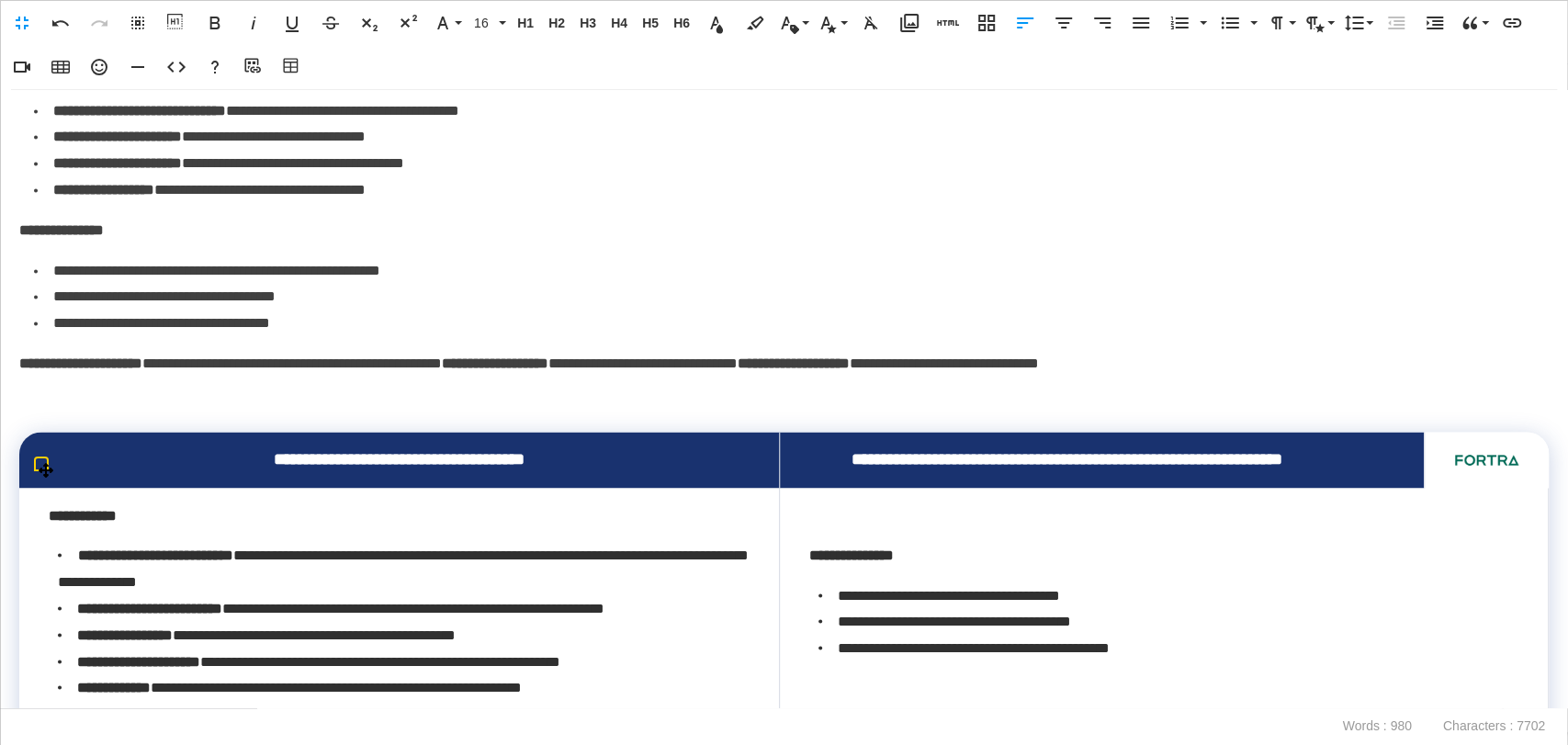 scroll, scrollTop: 1940, scrollLeft: 0, axis: vertical 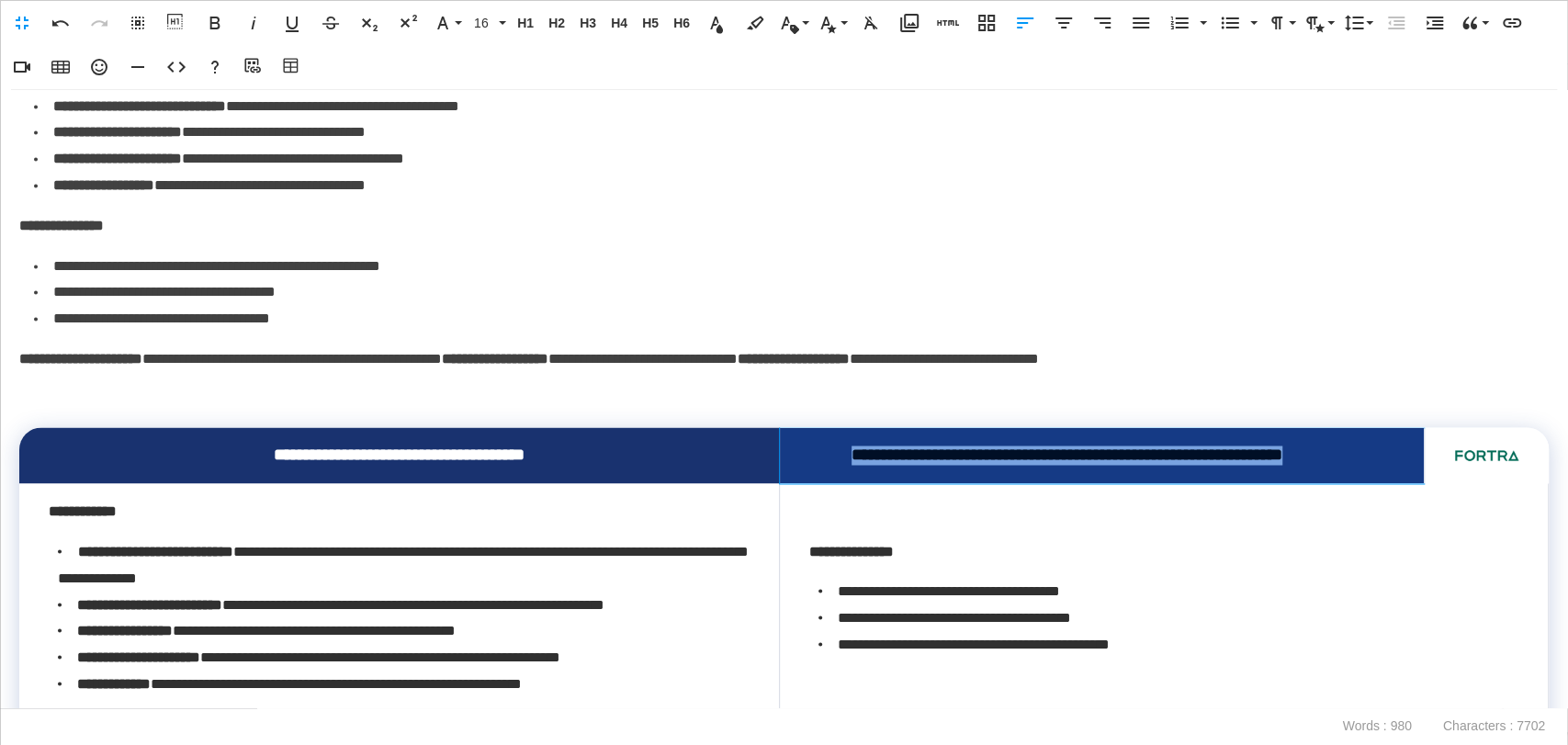 drag, startPoint x: 1330, startPoint y: 504, endPoint x: 811, endPoint y: 492, distance: 519.13871 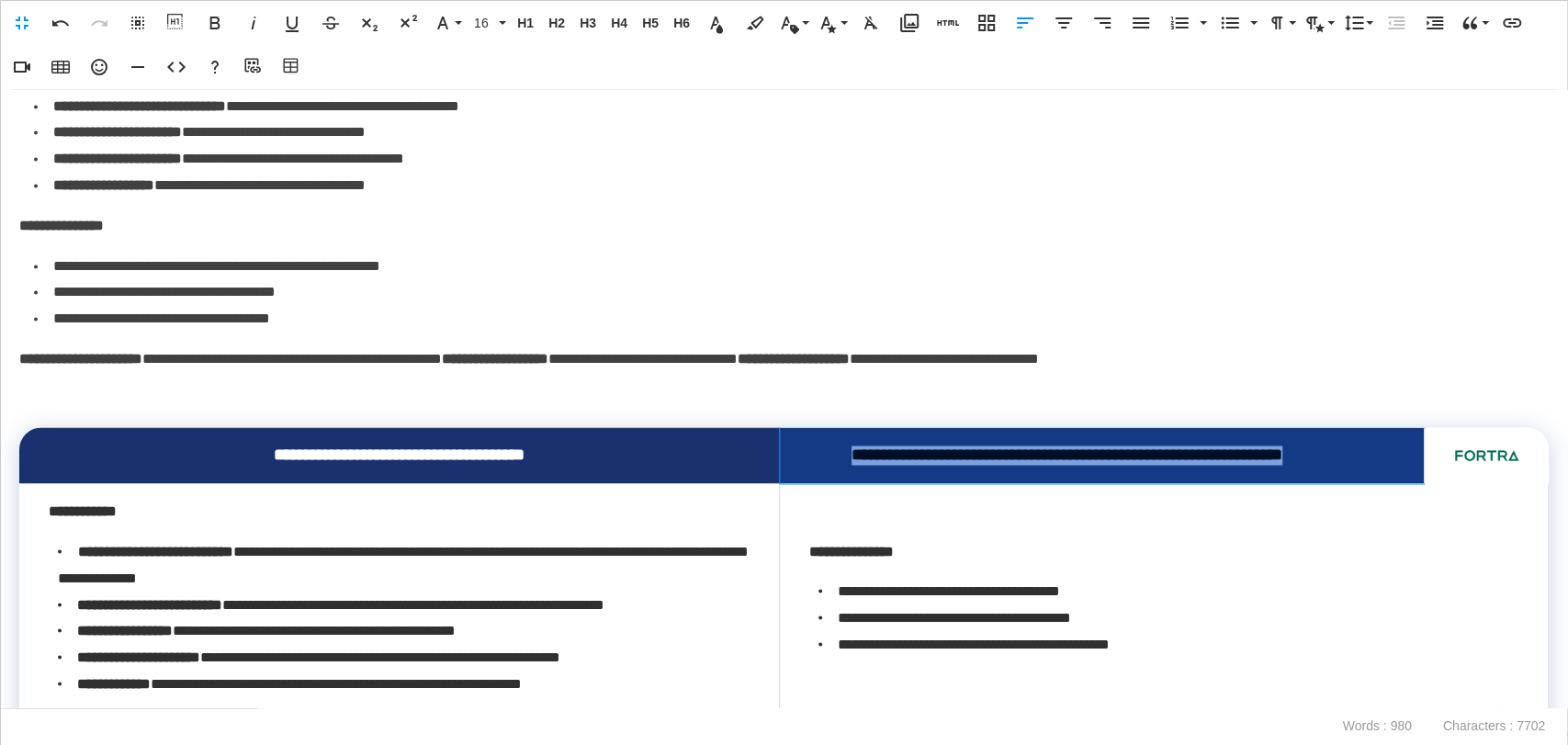 click on "**********" at bounding box center [1102, 455] 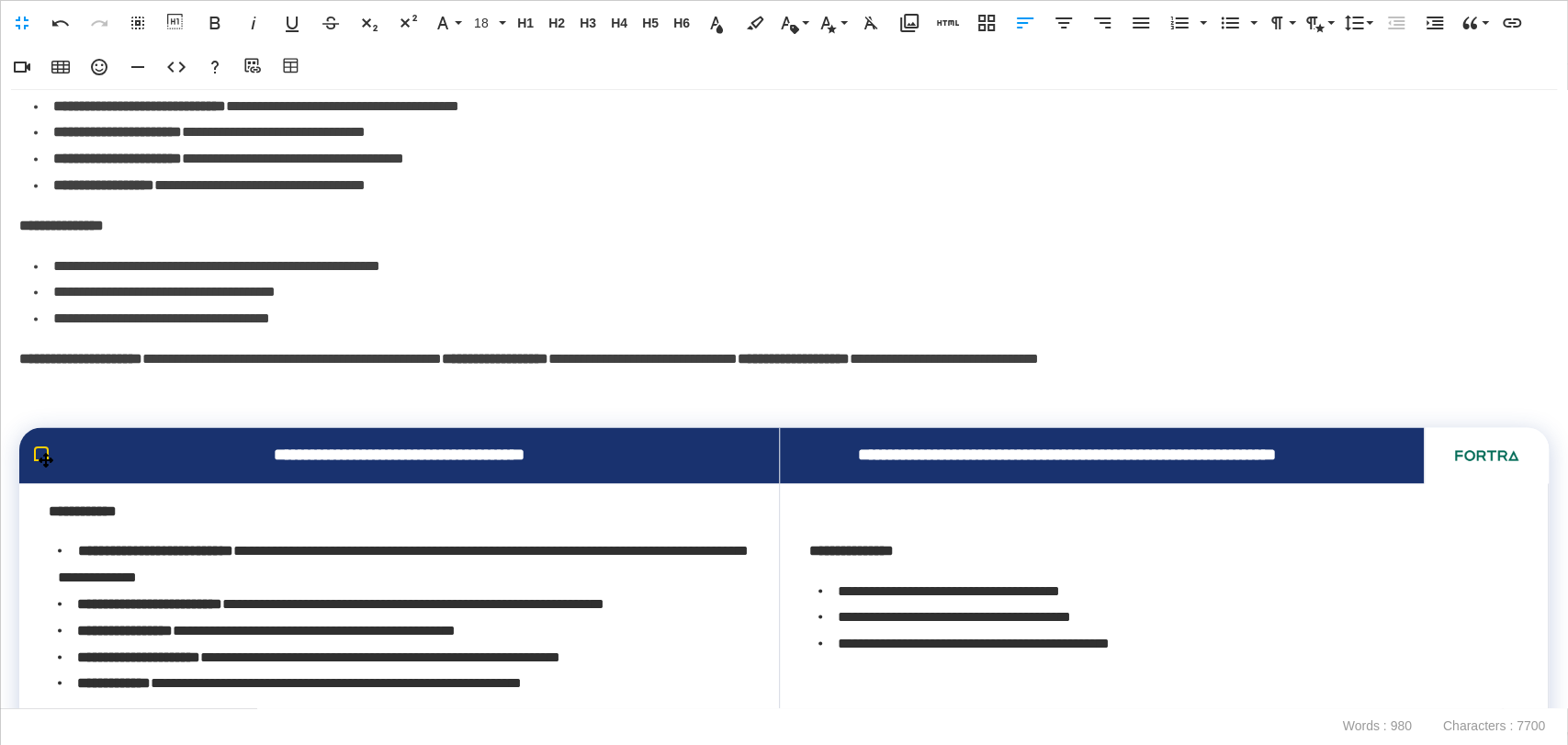 scroll, scrollTop: 385, scrollLeft: 7, axis: both 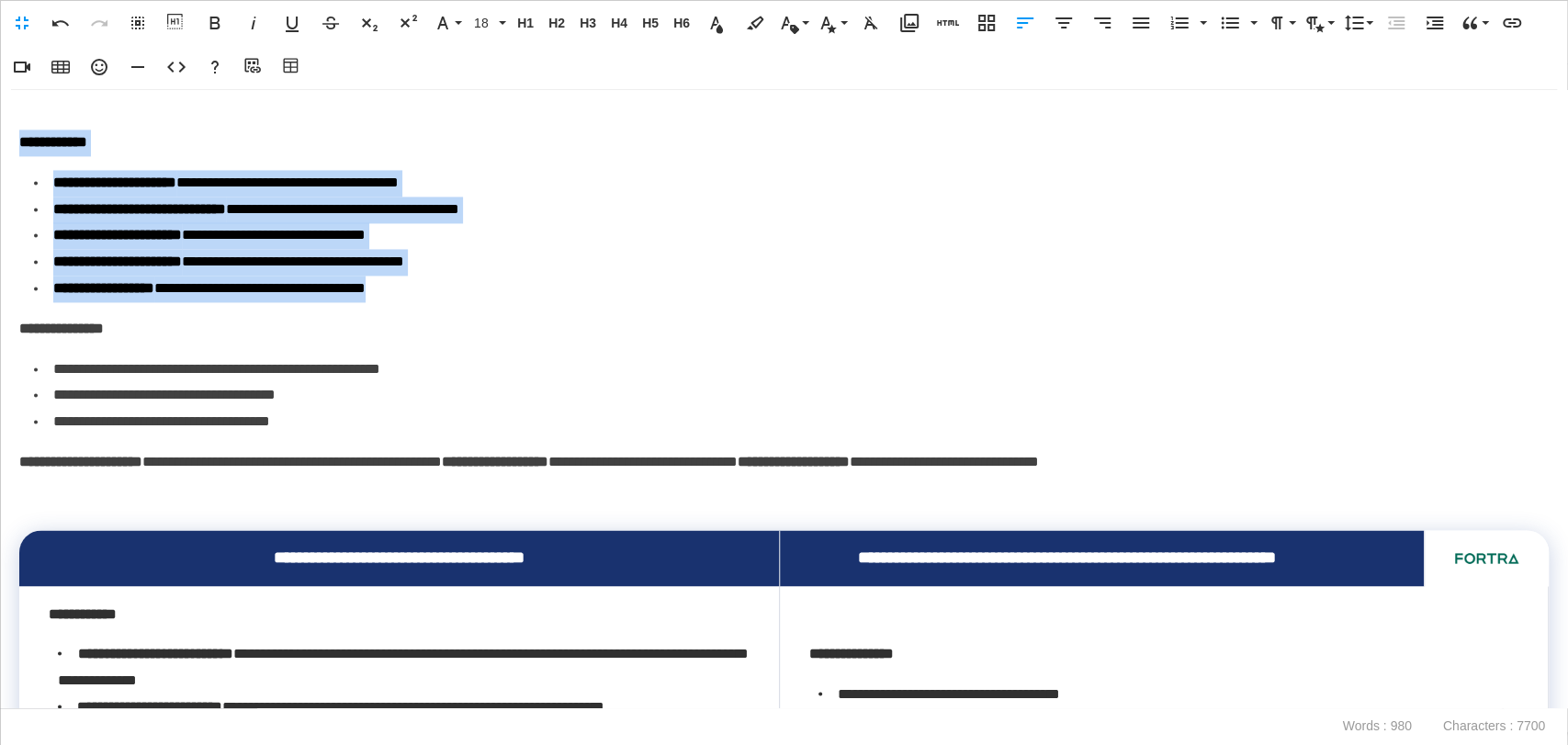 drag, startPoint x: 472, startPoint y: 323, endPoint x: 0, endPoint y: 177, distance: 494.06477 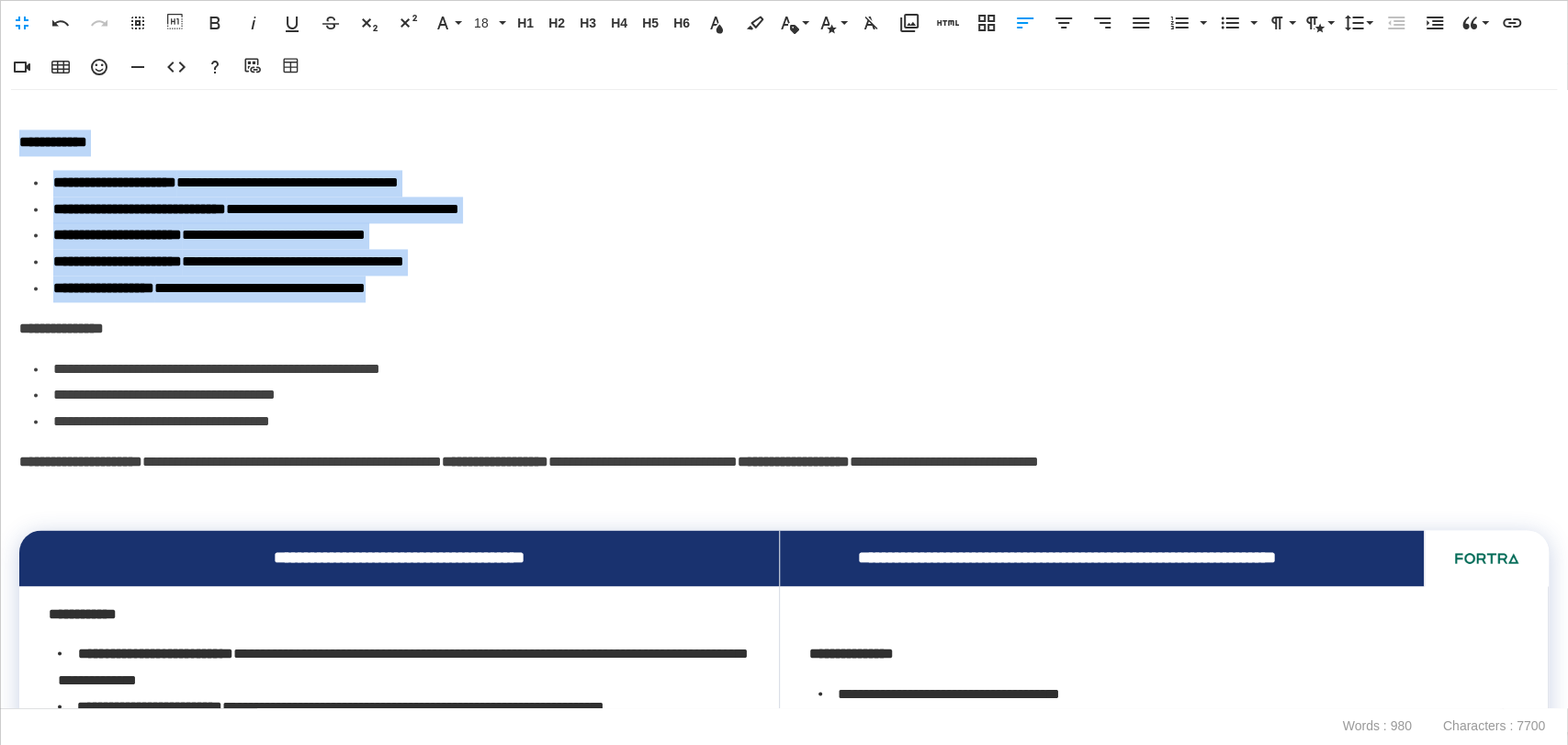 click on "**********" at bounding box center (784, 399) 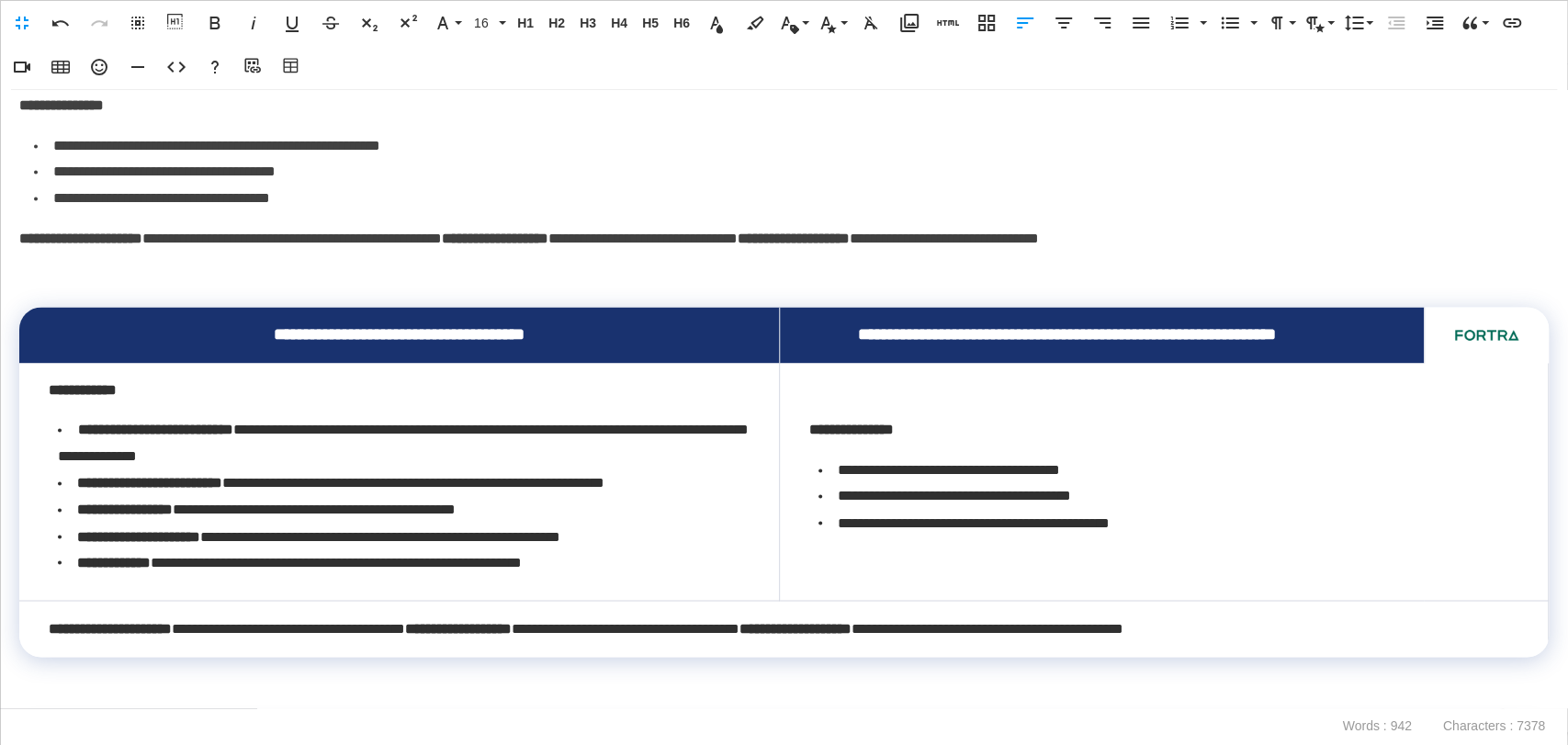 scroll, scrollTop: 2042, scrollLeft: 0, axis: vertical 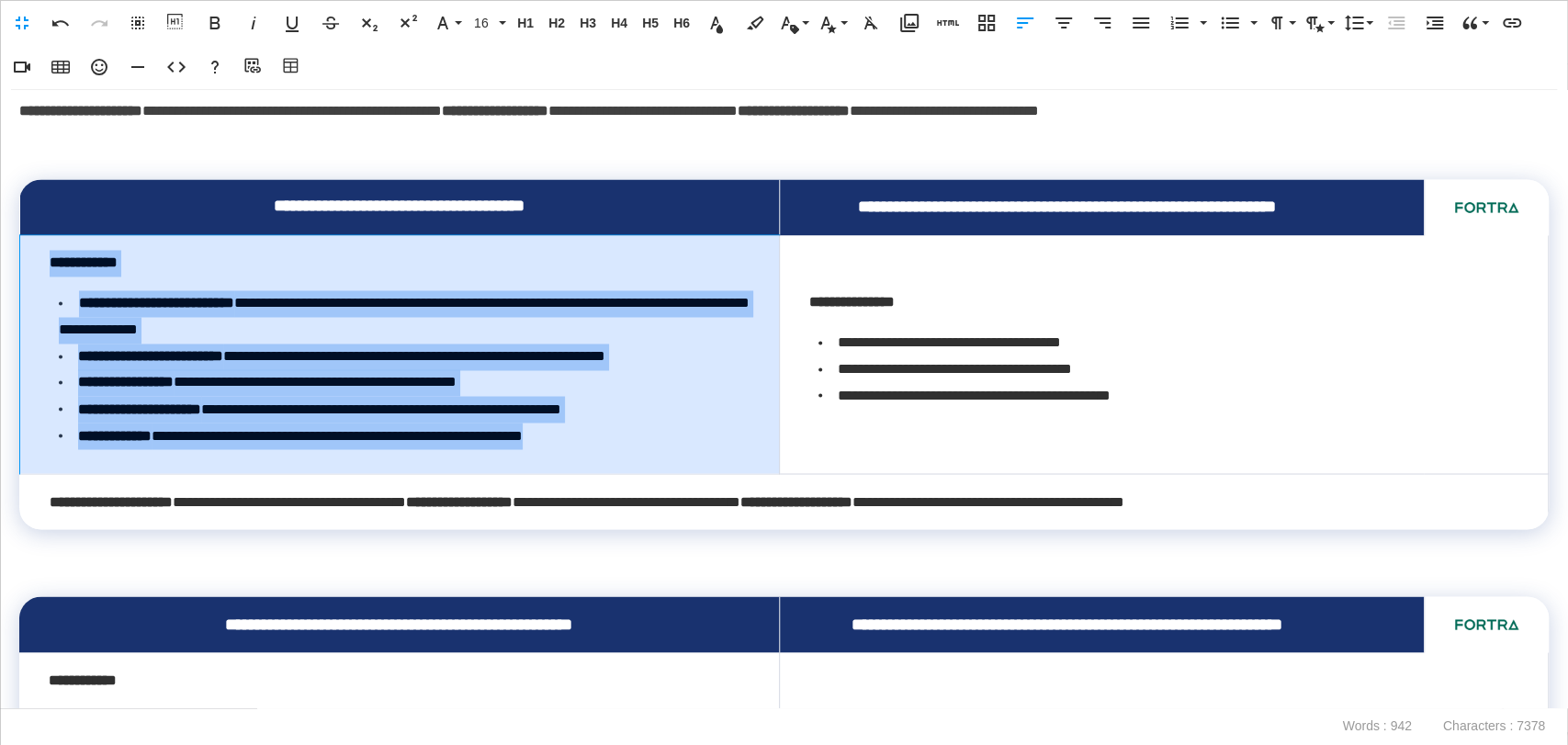 drag, startPoint x: 638, startPoint y: 482, endPoint x: 37, endPoint y: 326, distance: 620.91626 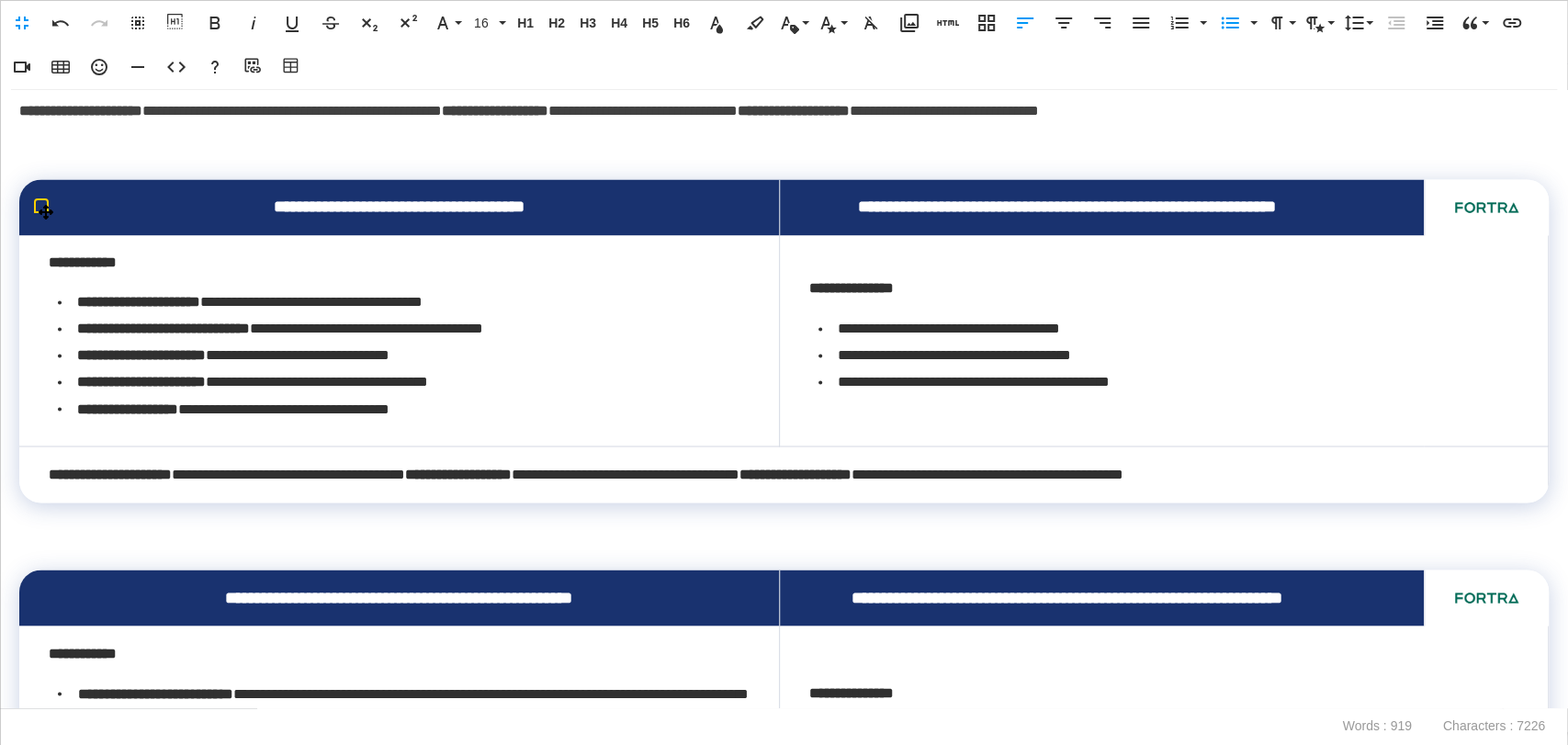 scroll, scrollTop: 1837, scrollLeft: 0, axis: vertical 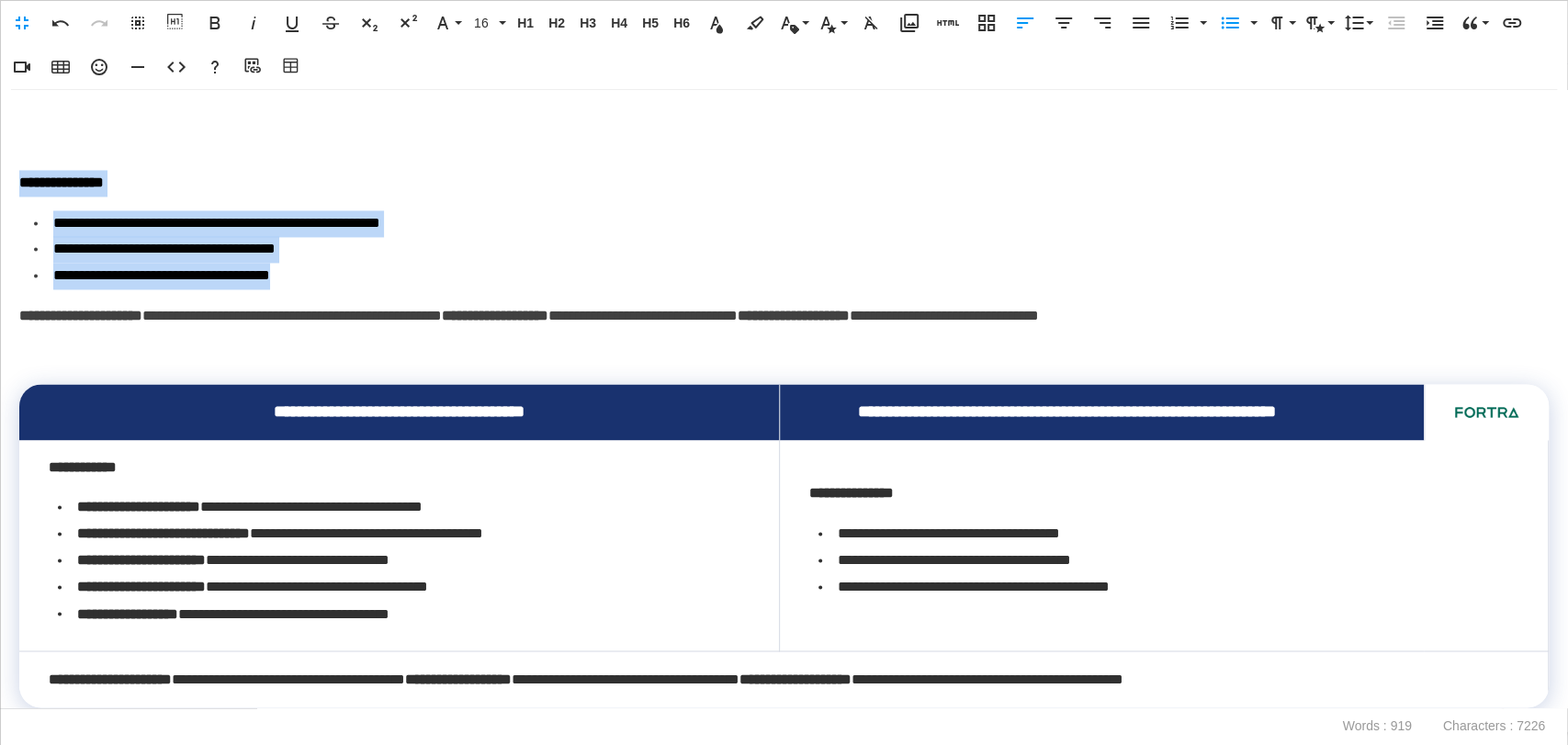 drag, startPoint x: 366, startPoint y: 318, endPoint x: 0, endPoint y: 222, distance: 378.3808 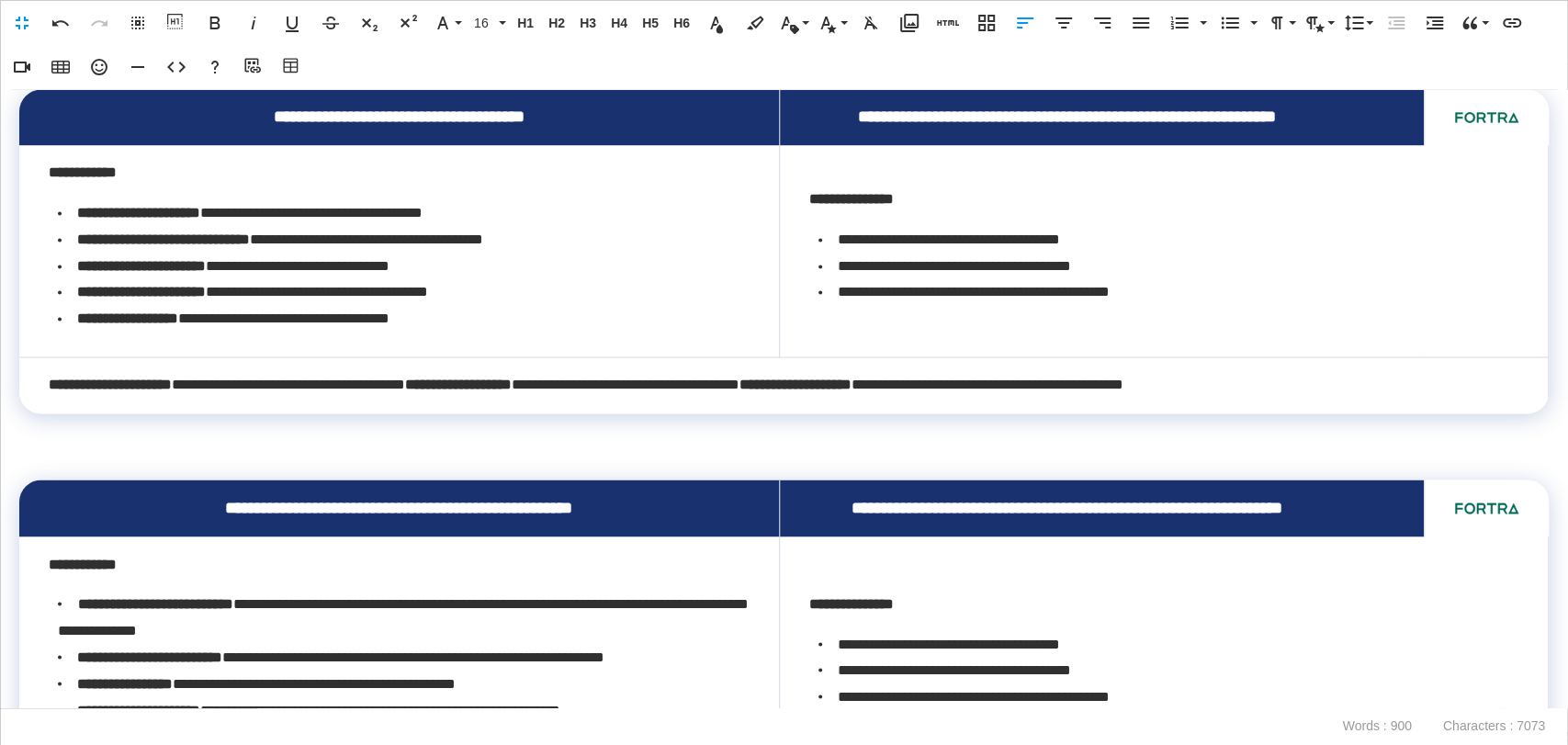 scroll, scrollTop: 2042, scrollLeft: 0, axis: vertical 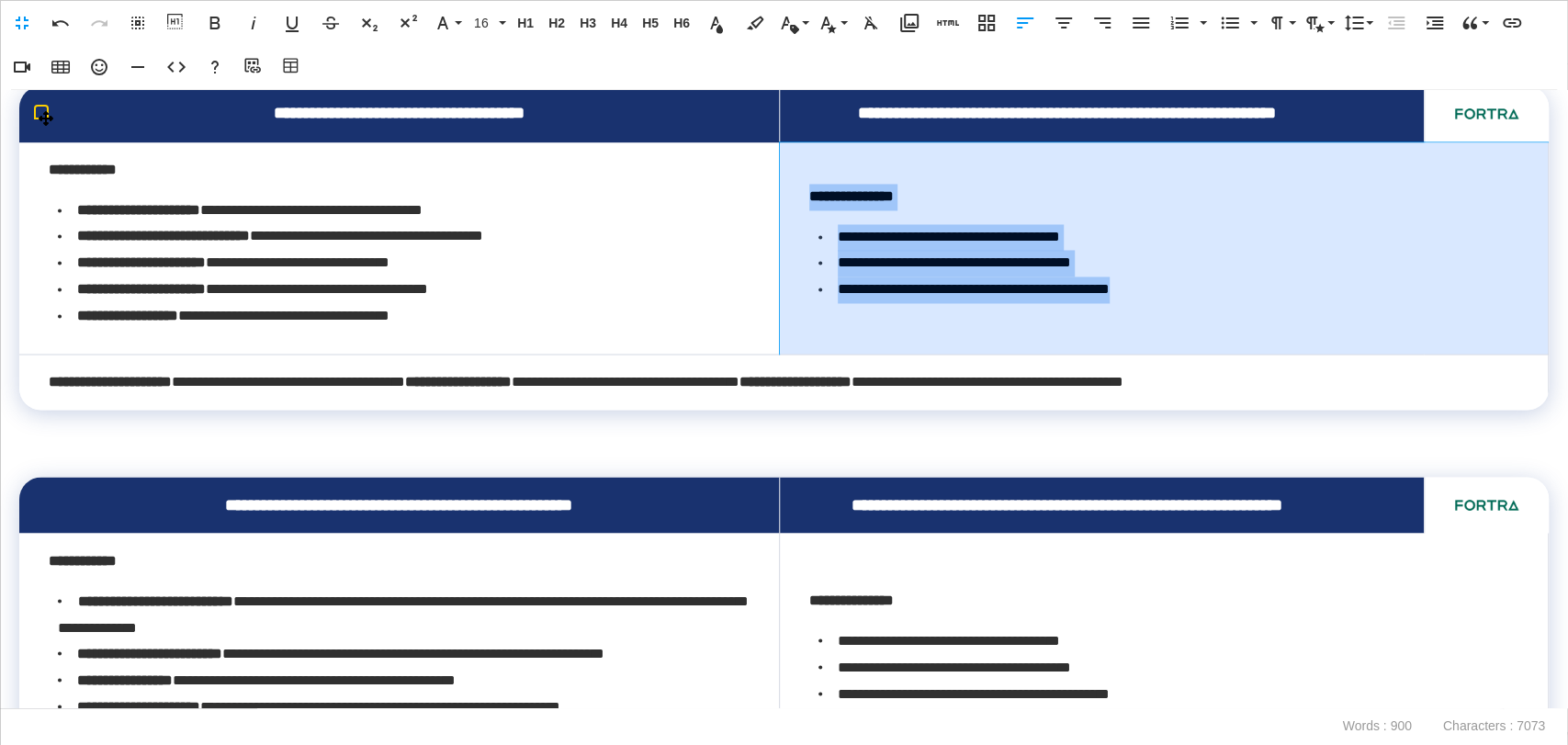 drag, startPoint x: 1206, startPoint y: 341, endPoint x: 794, endPoint y: 251, distance: 421.71554 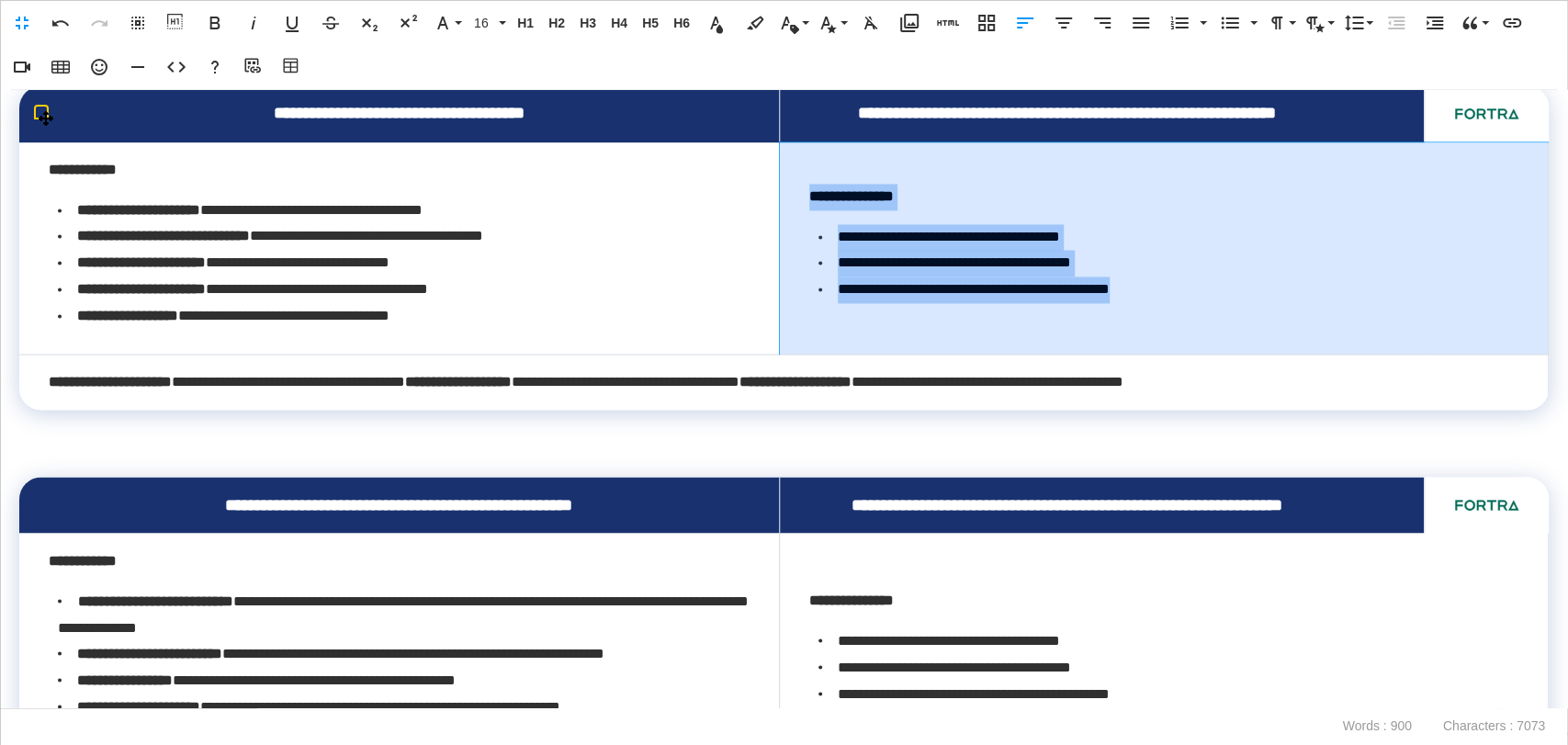 click on "**********" at bounding box center [1164, 248] 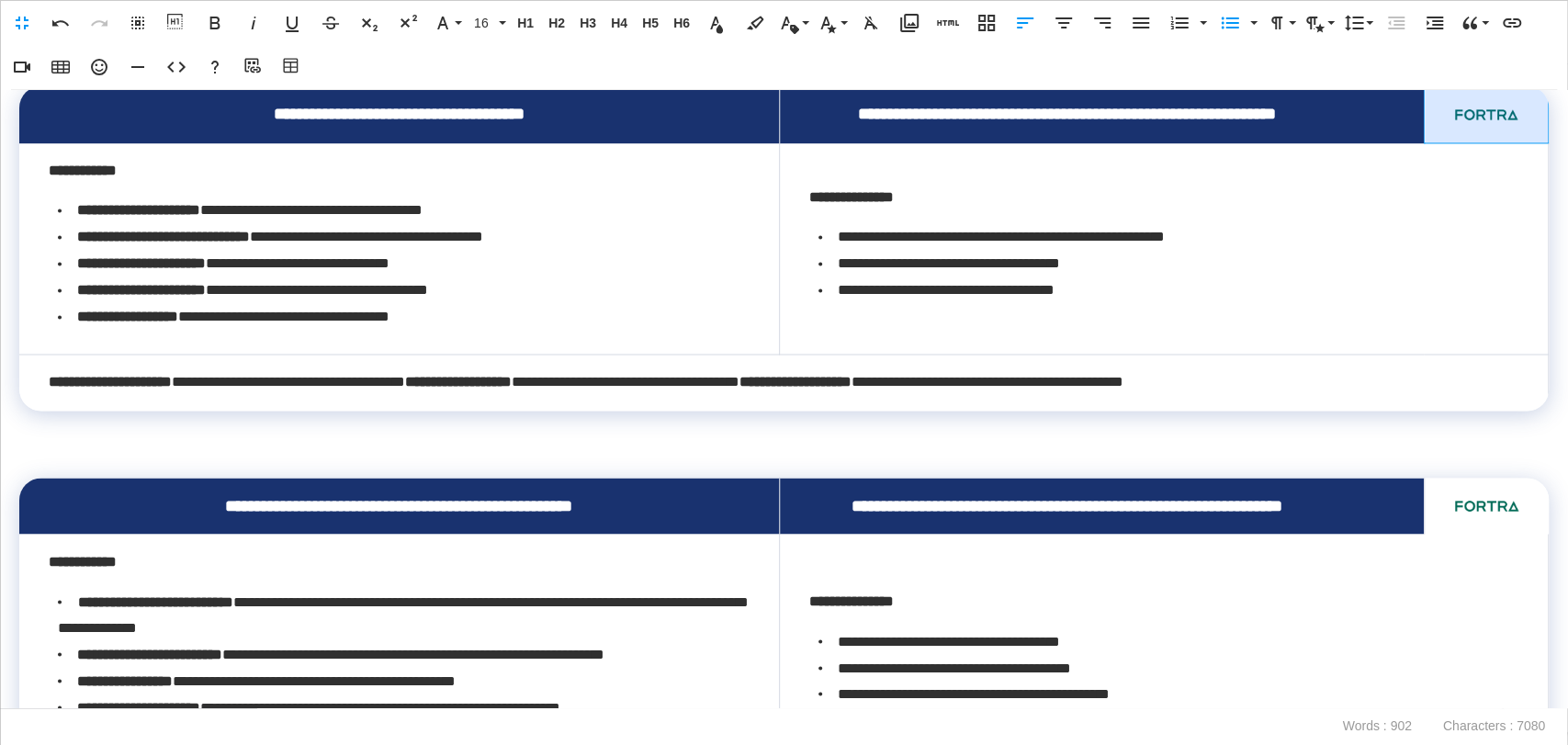 click at bounding box center [1486, 114] 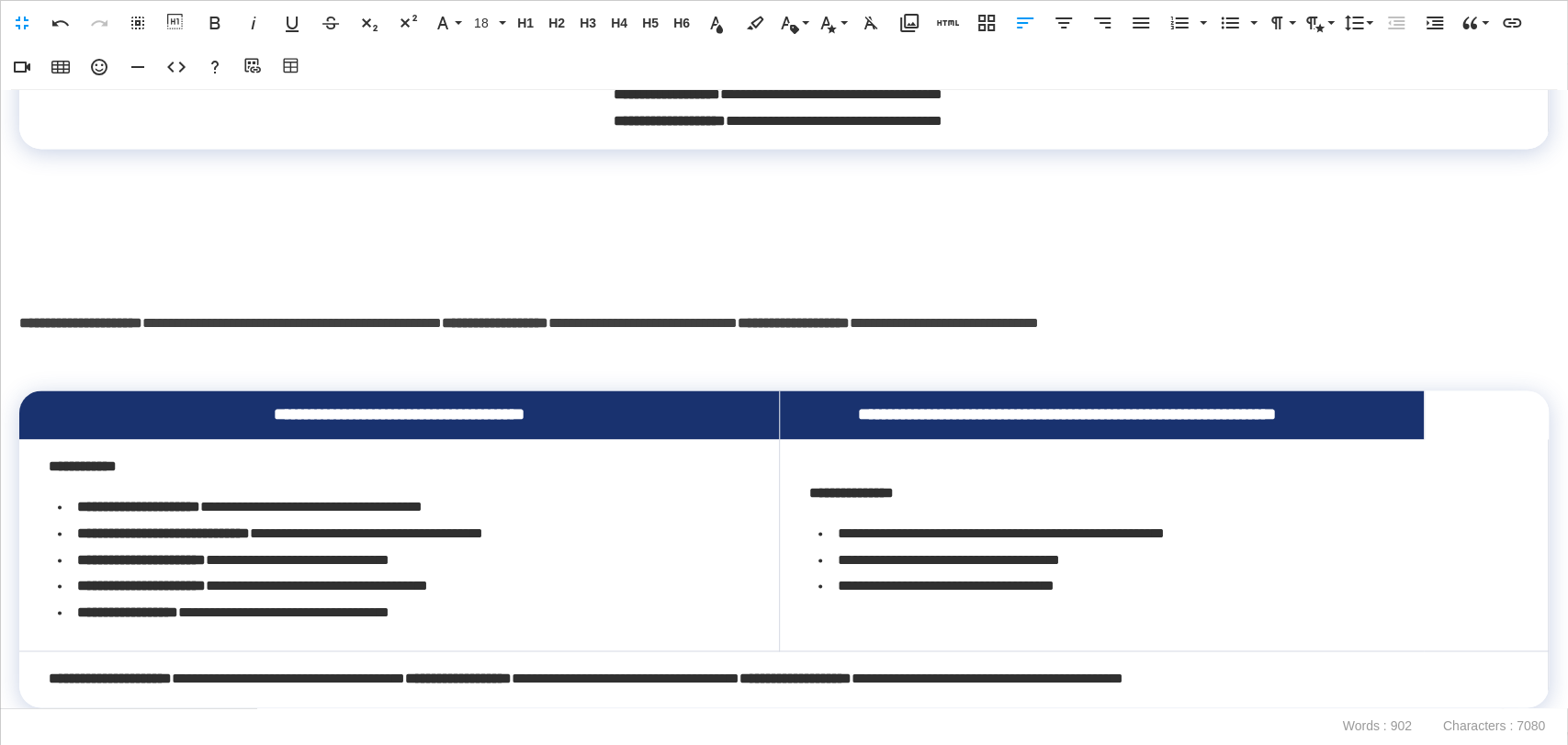 scroll, scrollTop: 1735, scrollLeft: 0, axis: vertical 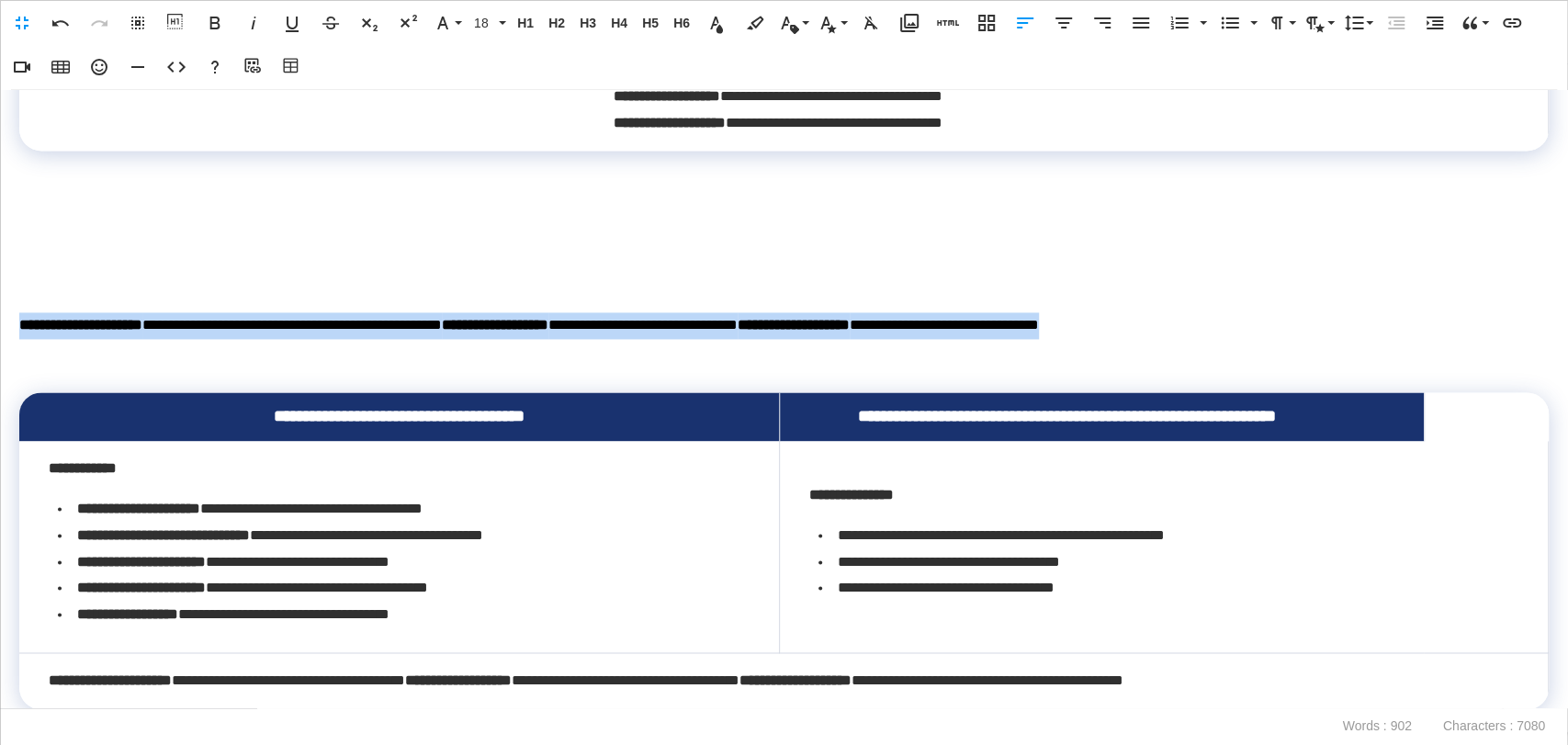 drag, startPoint x: 1387, startPoint y: 351, endPoint x: 0, endPoint y: 337, distance: 1387.0707 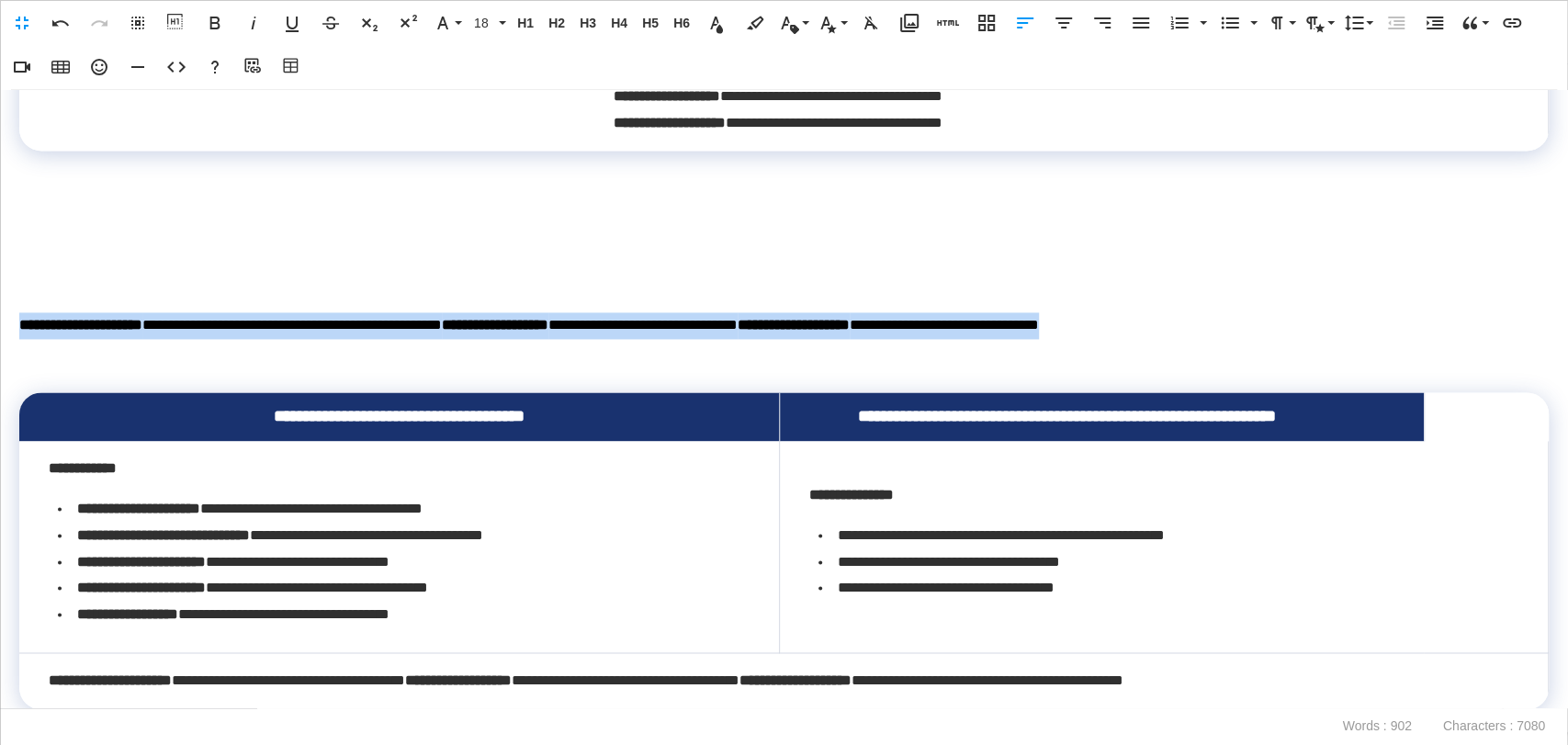 click on "**********" at bounding box center [784, 399] 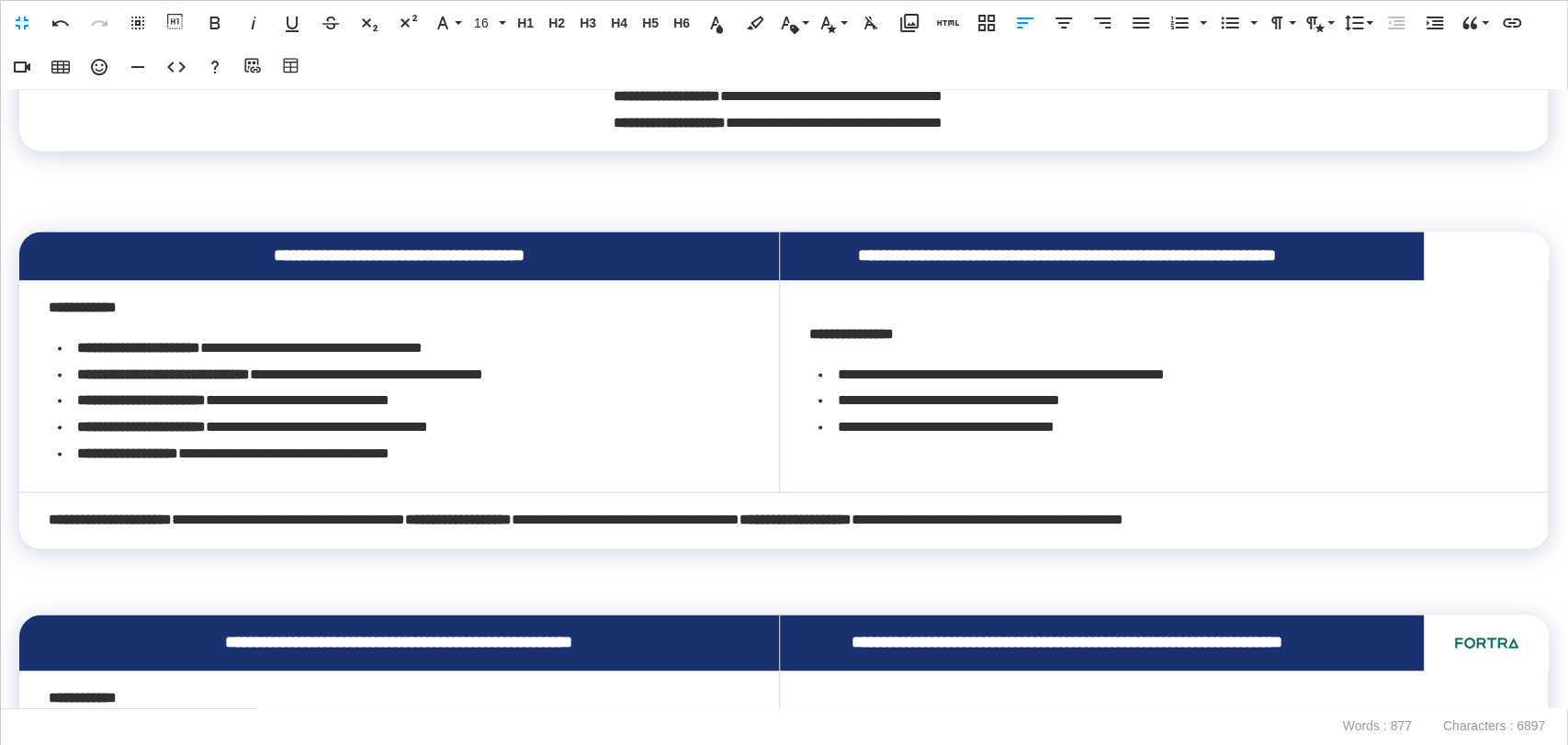click at bounding box center (784, 204) 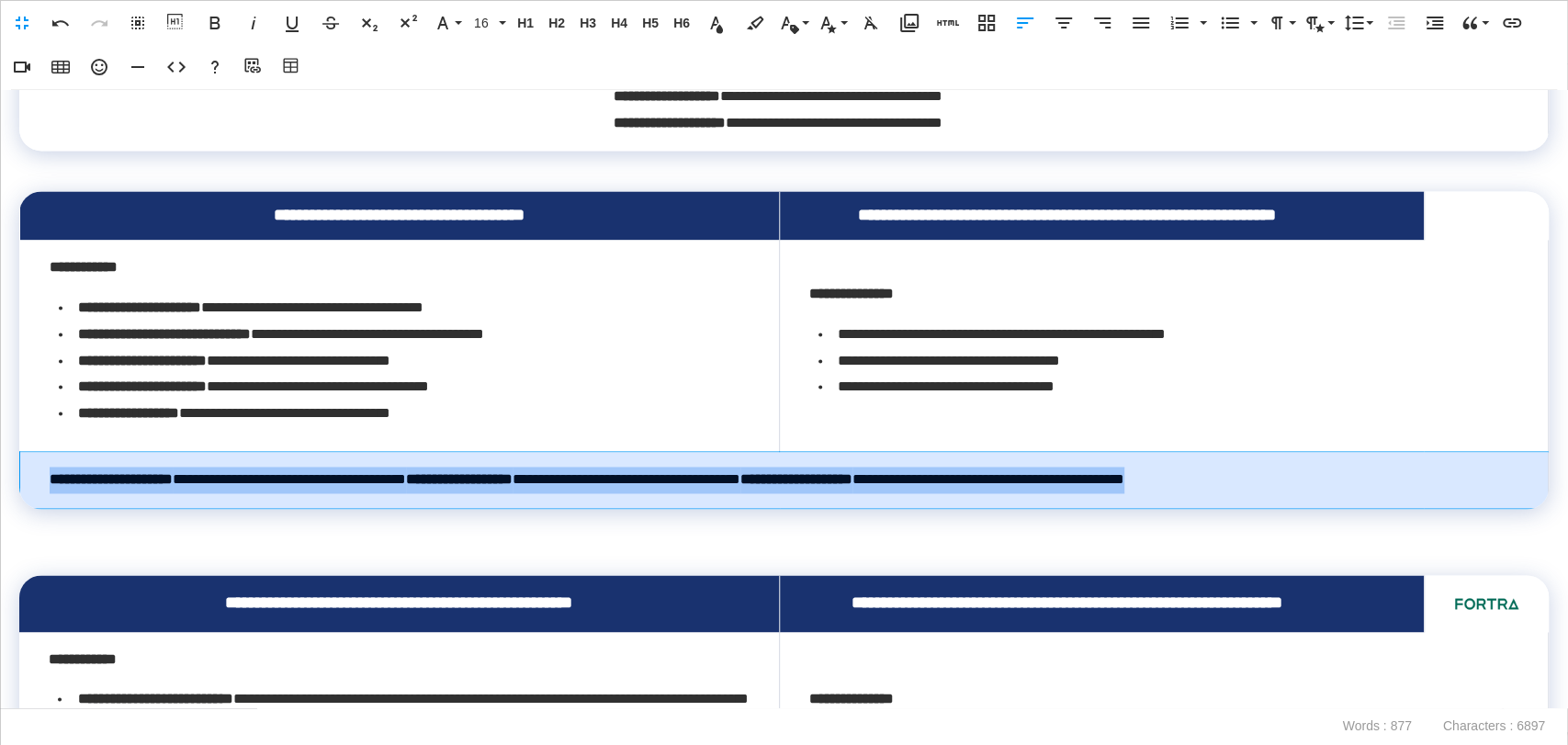 drag, startPoint x: 1475, startPoint y: 508, endPoint x: 232, endPoint y: 508, distance: 1243 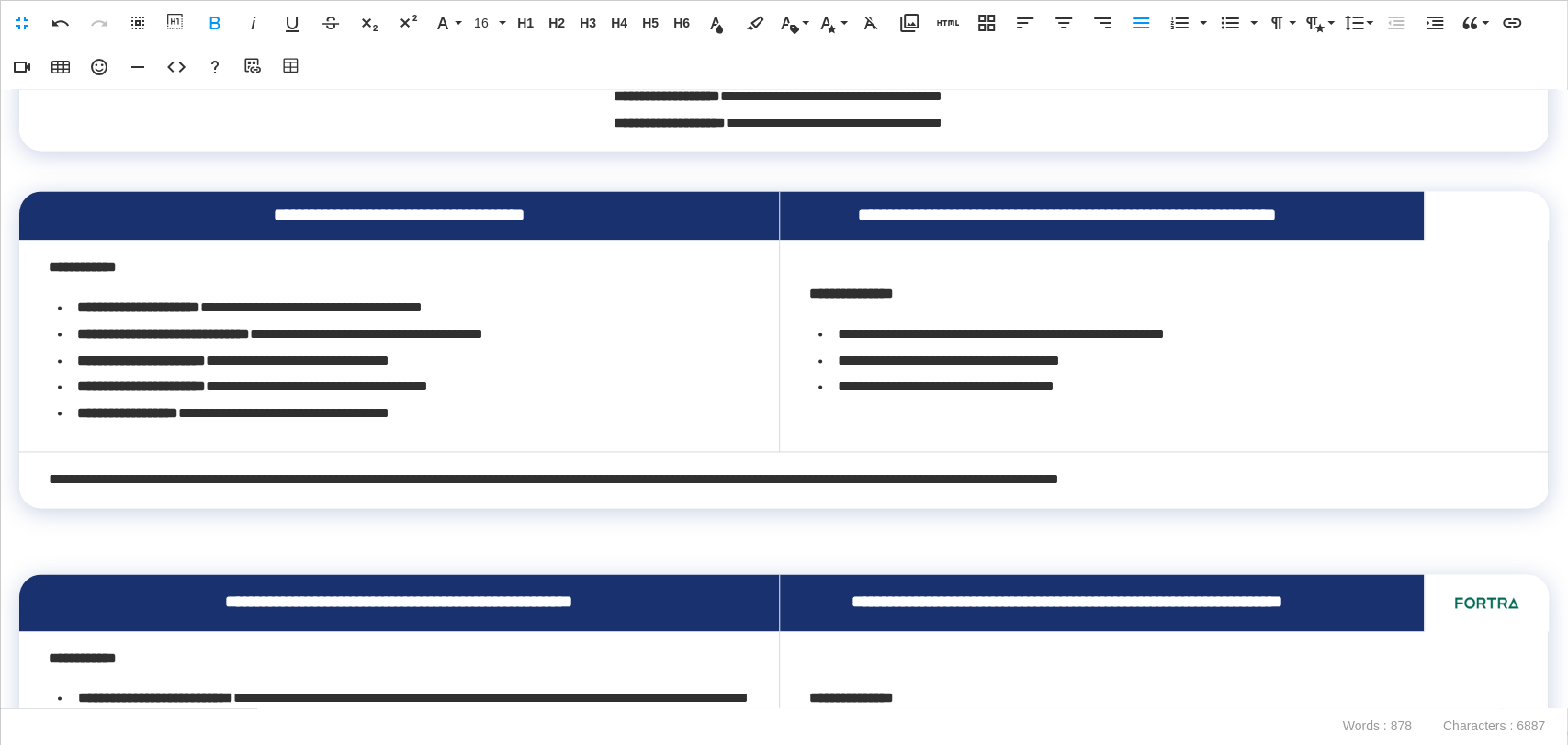 scroll, scrollTop: 2506, scrollLeft: 6, axis: both 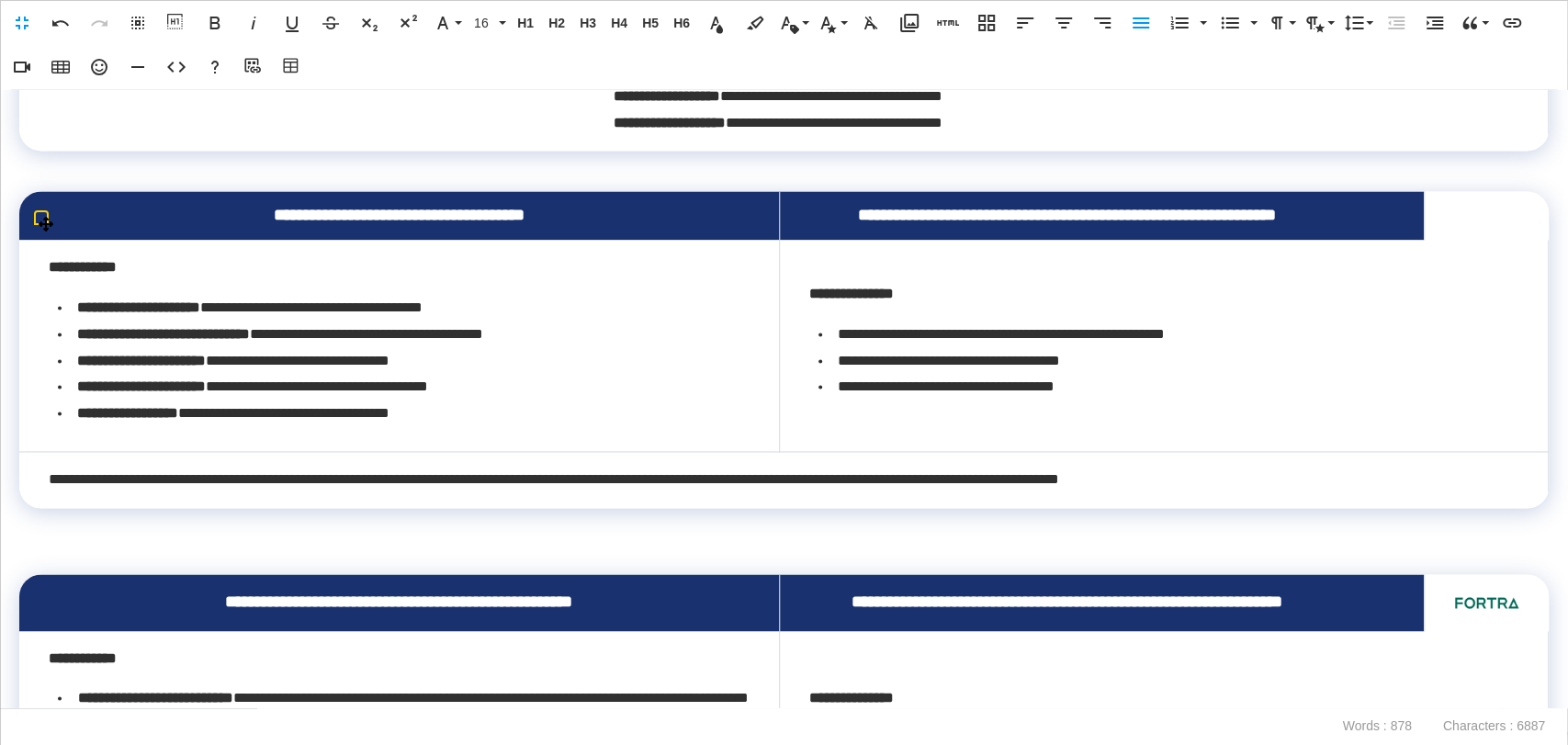 click on "**********" at bounding box center (778, 480) 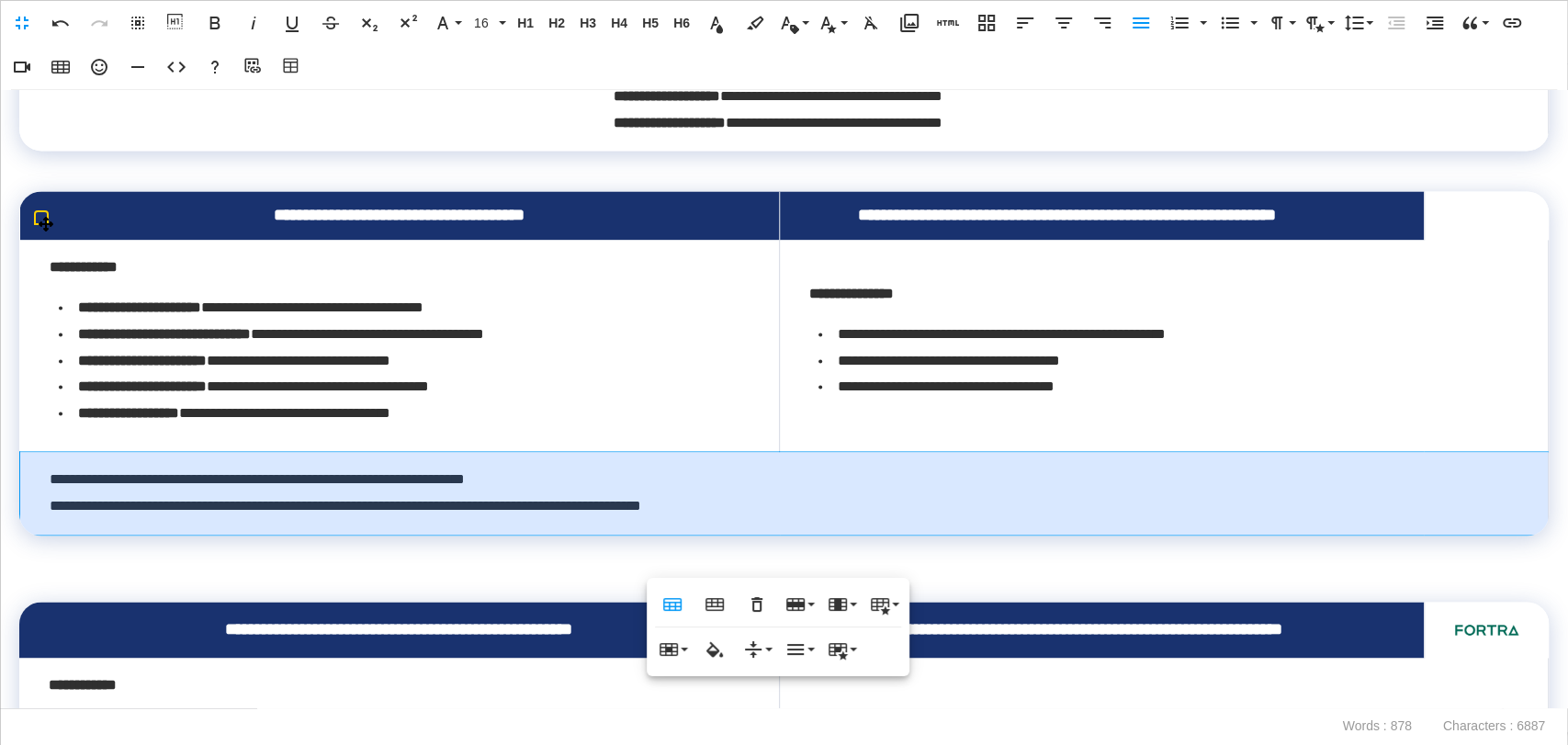 click on "**********" at bounding box center [779, 493] 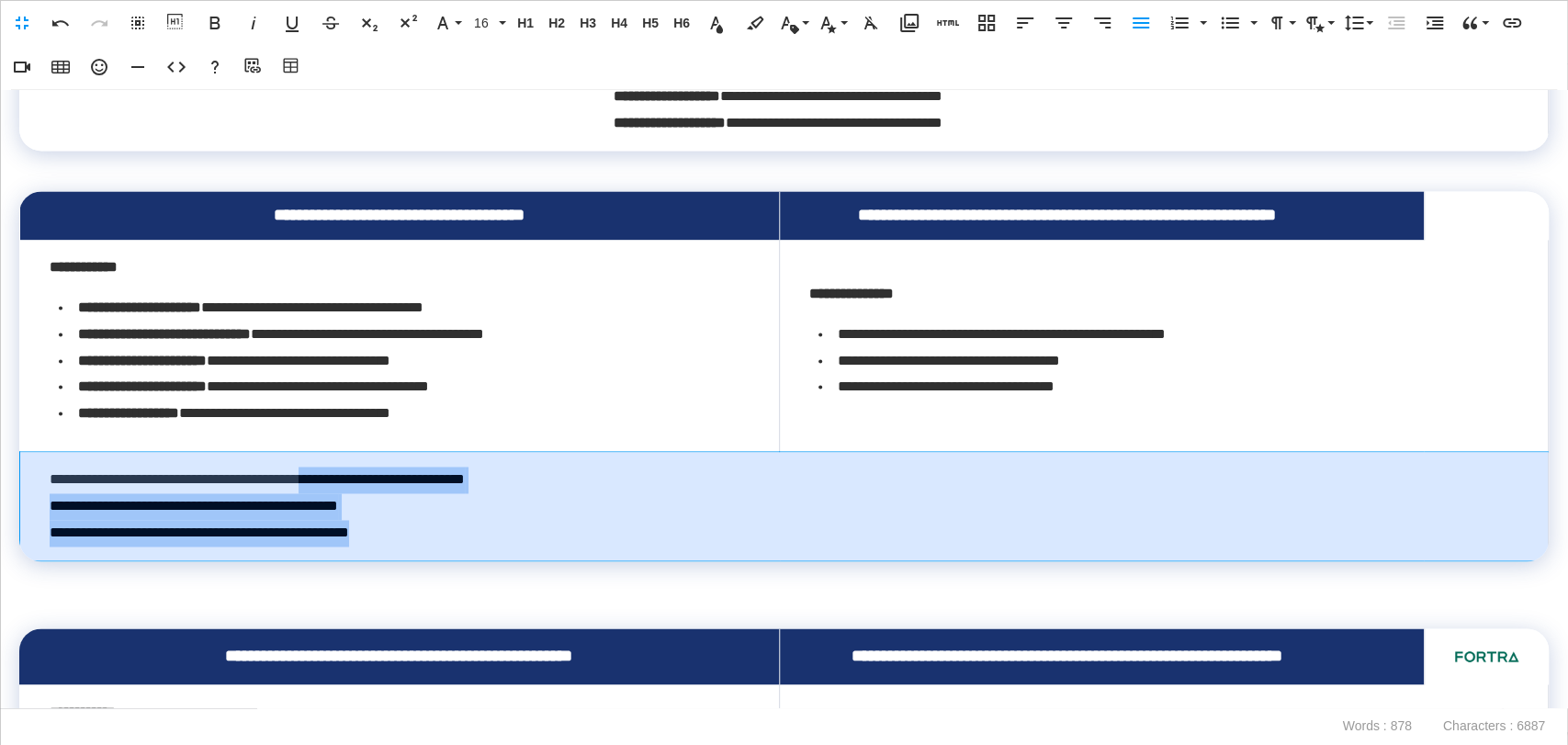 drag, startPoint x: 494, startPoint y: 573, endPoint x: 370, endPoint y: 510, distance: 139.0863 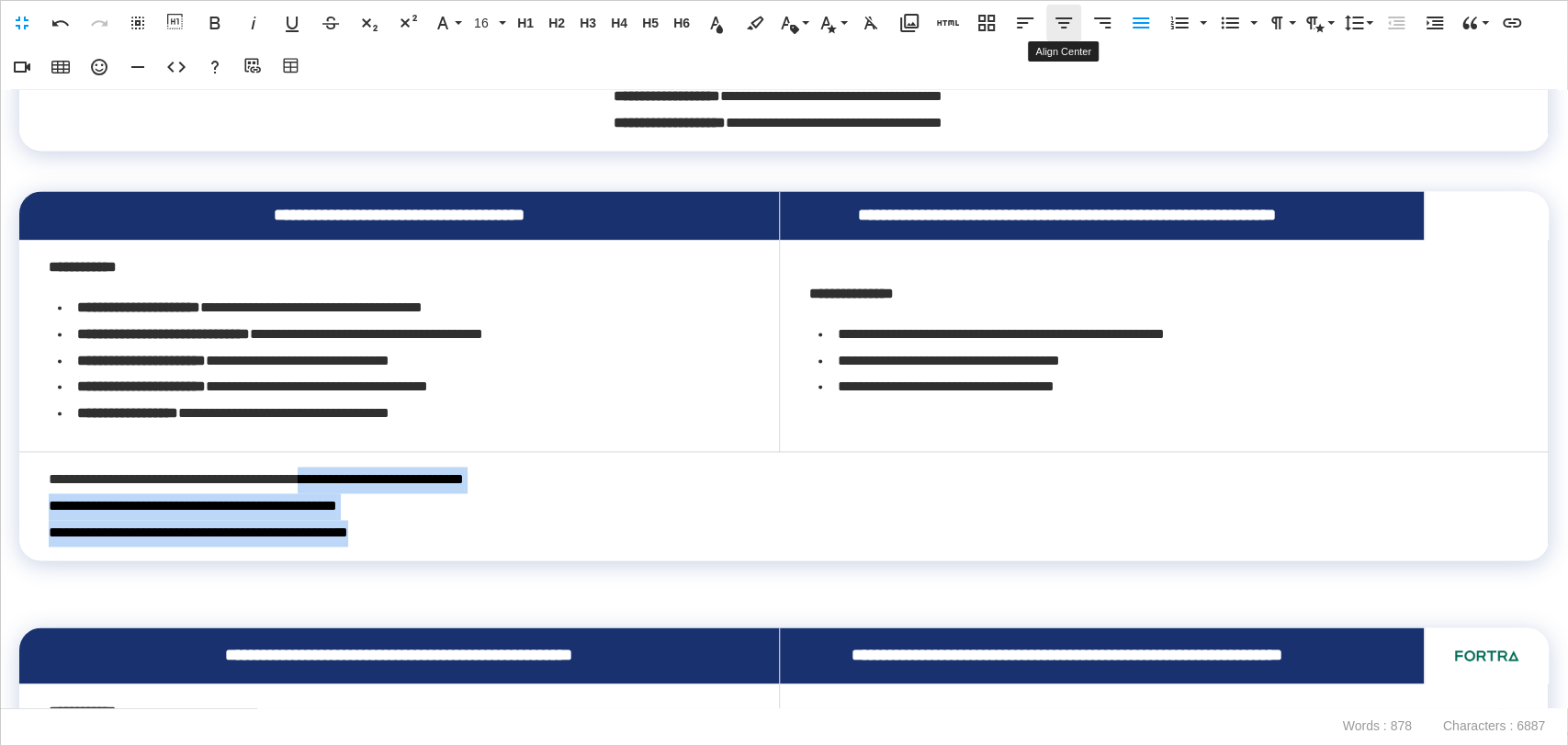 click on "Align Center" at bounding box center [1064, 23] 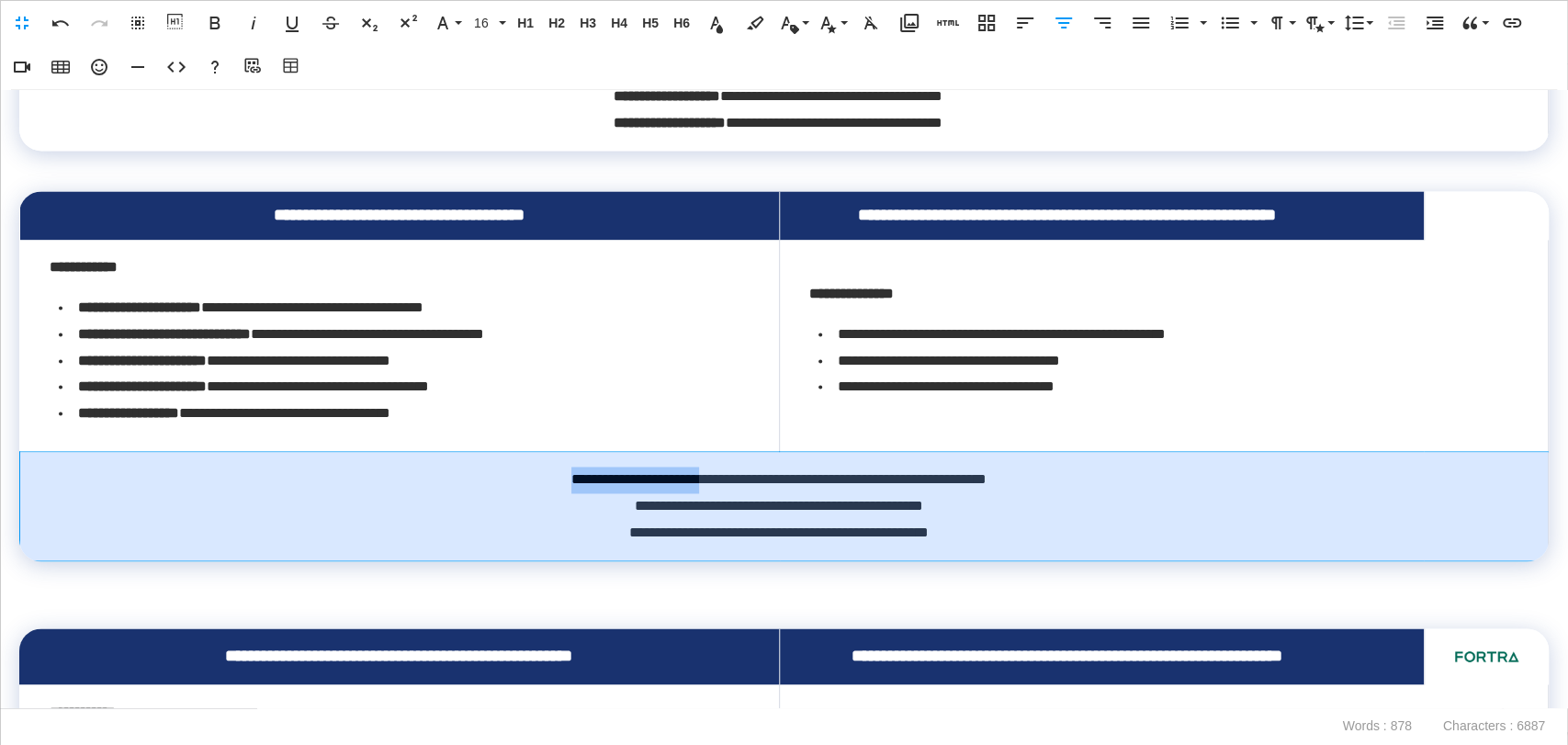 drag, startPoint x: 665, startPoint y: 511, endPoint x: 506, endPoint y: 502, distance: 159.25451 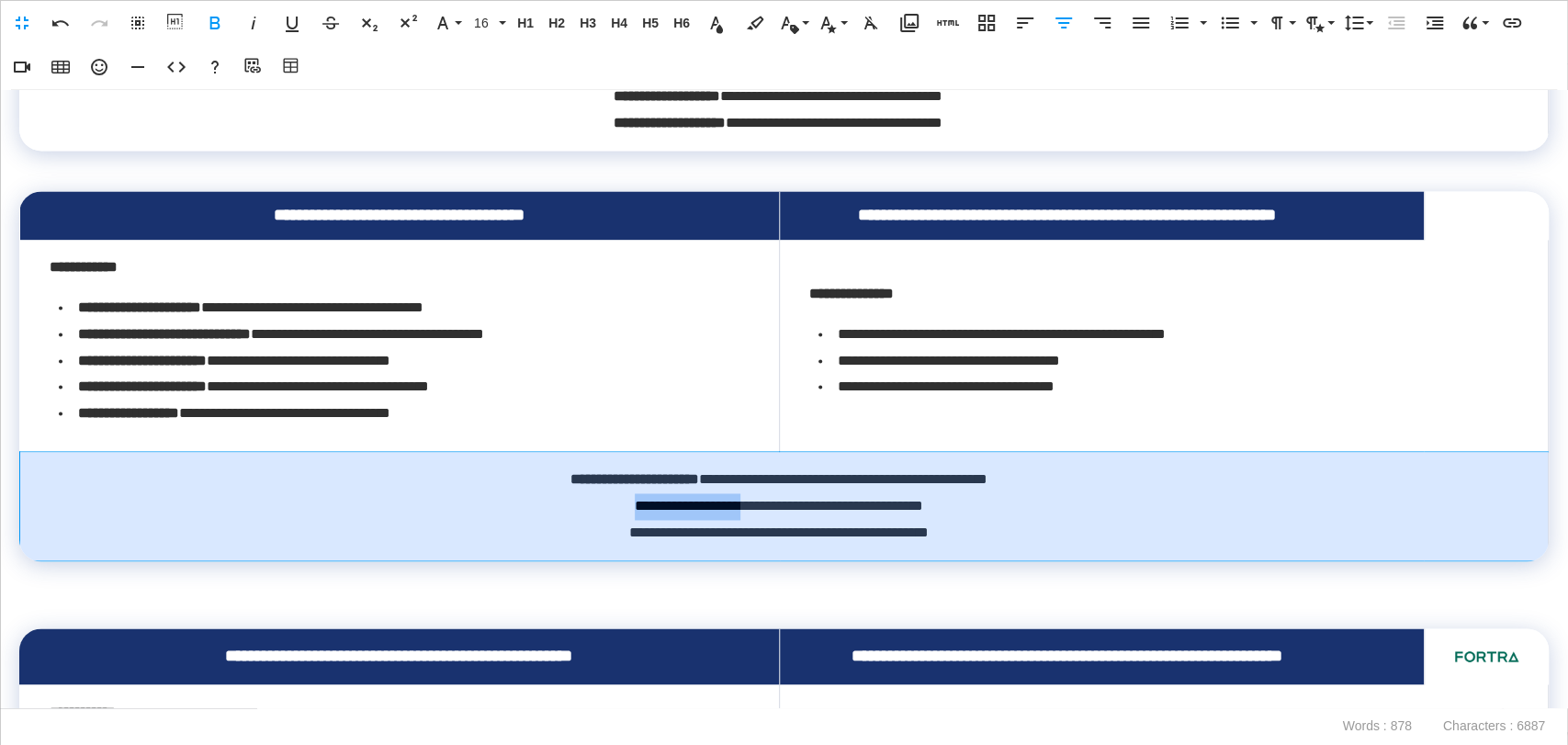drag, startPoint x: 730, startPoint y: 534, endPoint x: 576, endPoint y: 532, distance: 154.013 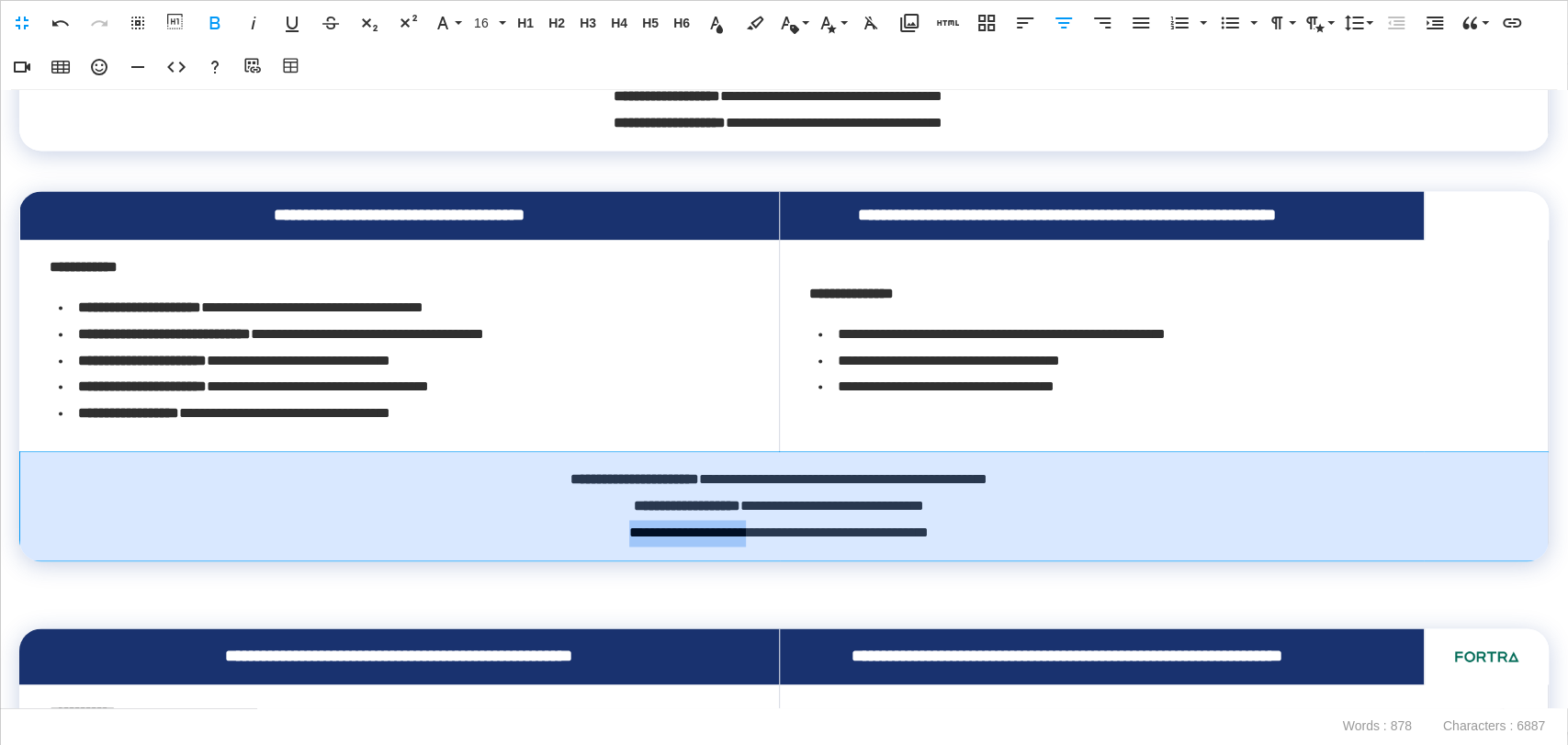 drag, startPoint x: 731, startPoint y: 569, endPoint x: 586, endPoint y: 565, distance: 145.05516 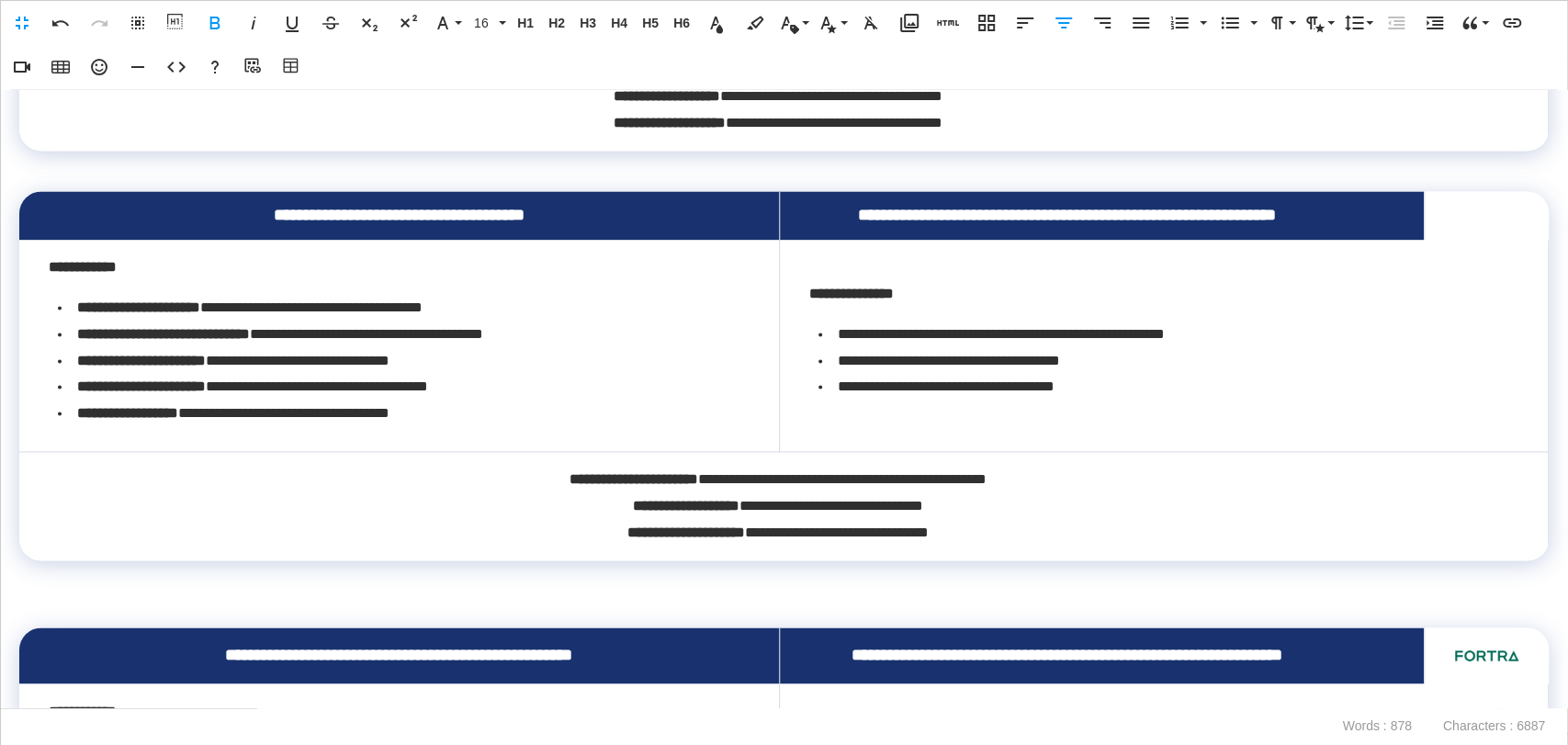 click at bounding box center (784, 587) 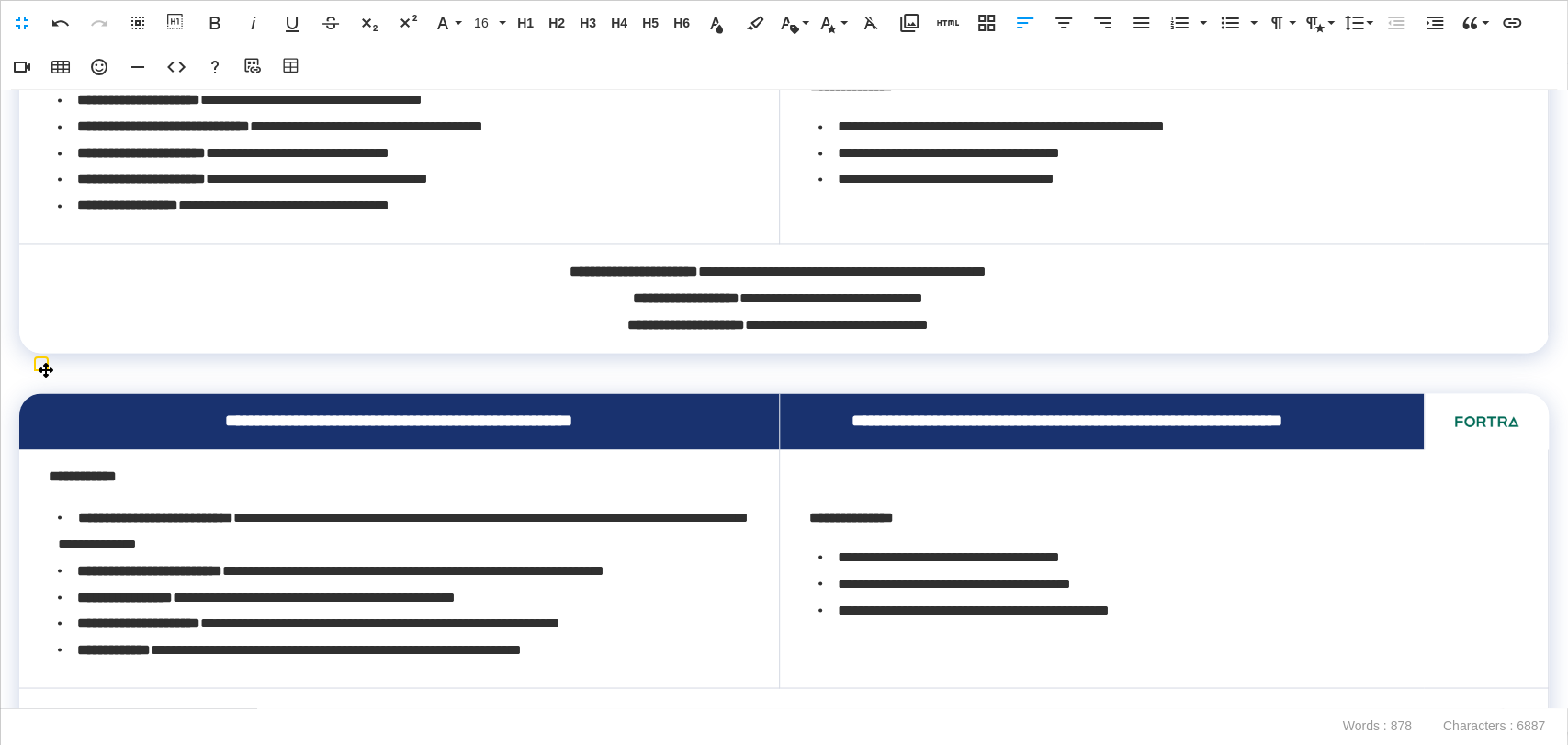 scroll, scrollTop: 1939, scrollLeft: 0, axis: vertical 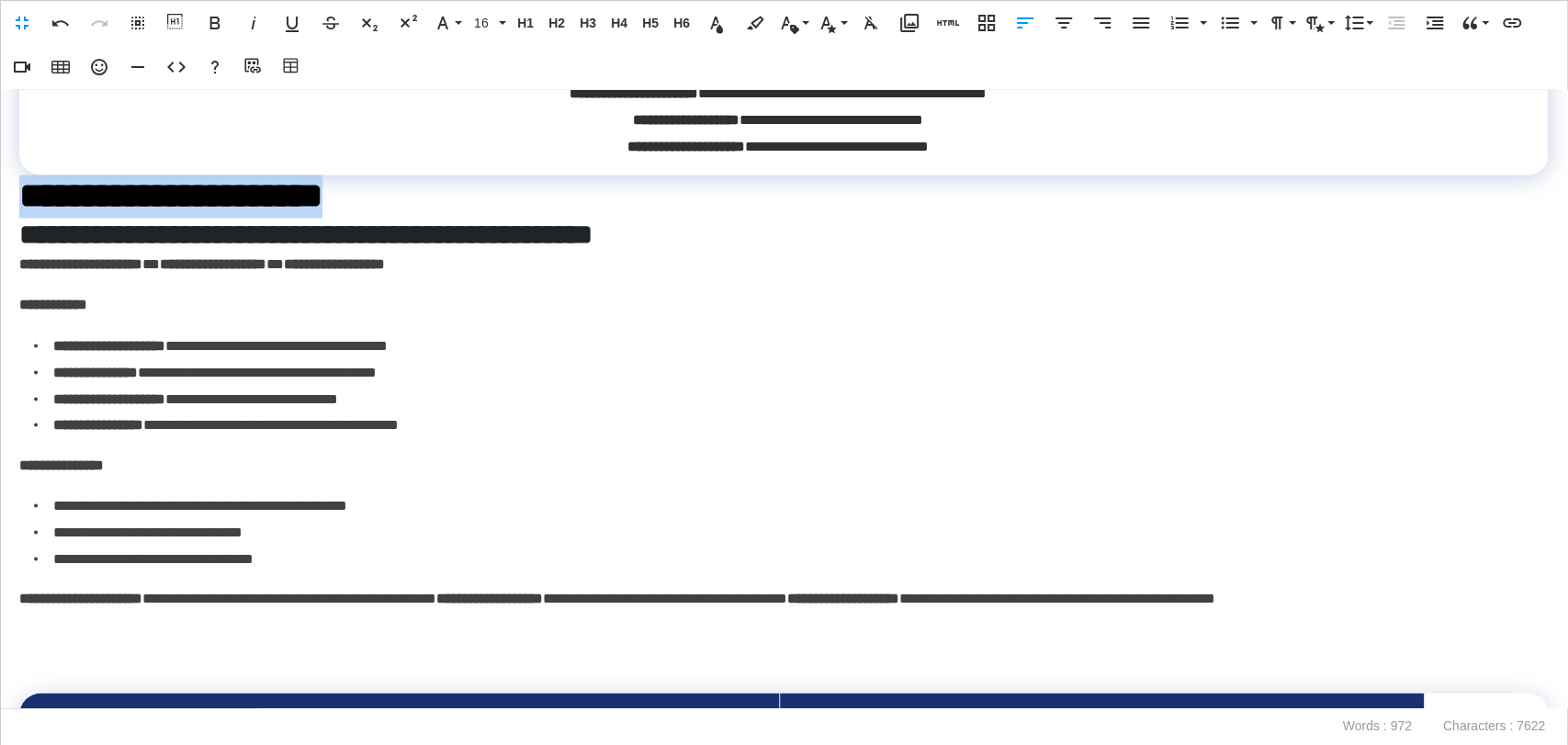 drag, startPoint x: 502, startPoint y: 241, endPoint x: 28, endPoint y: 237, distance: 474.01688 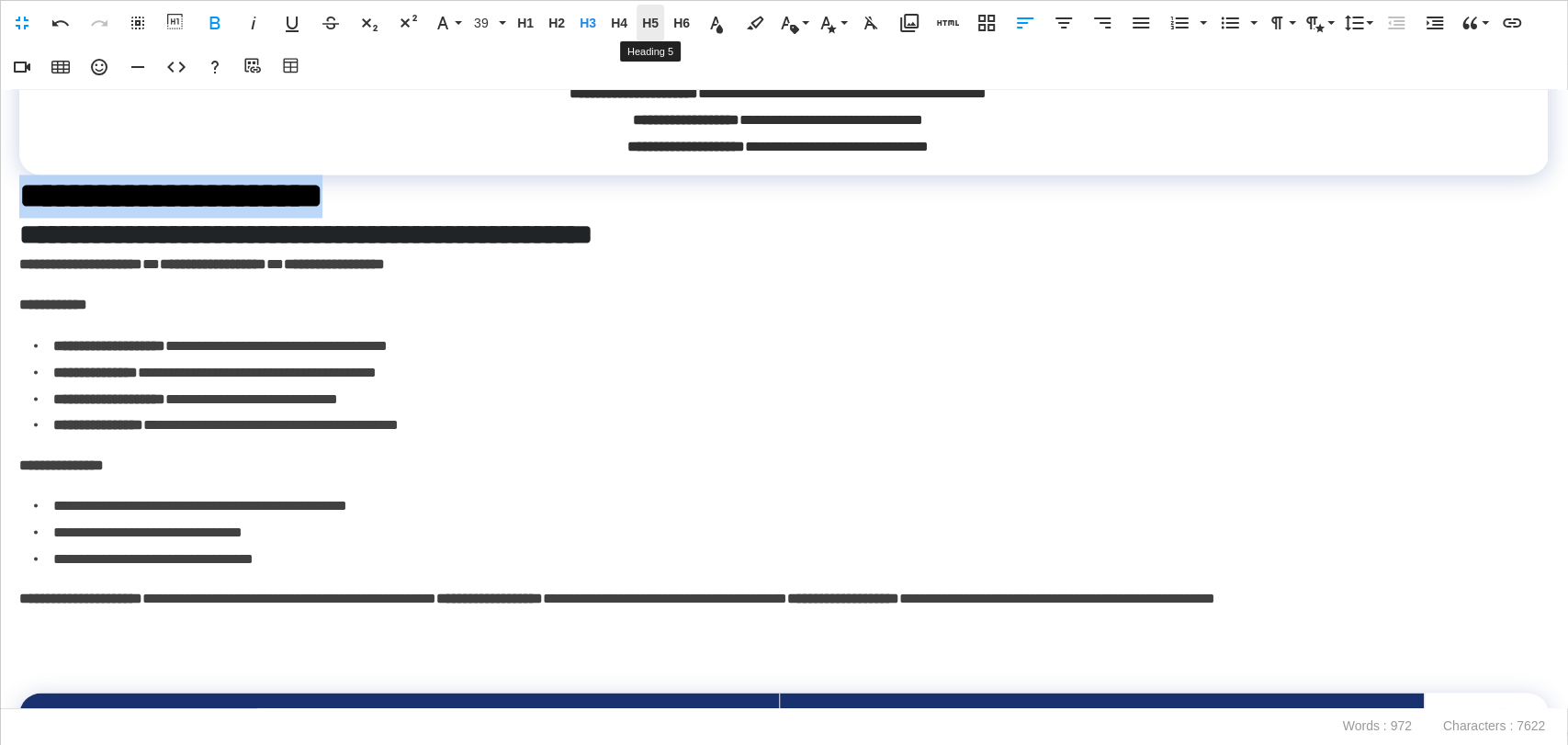 click on "H5" at bounding box center [650, 23] 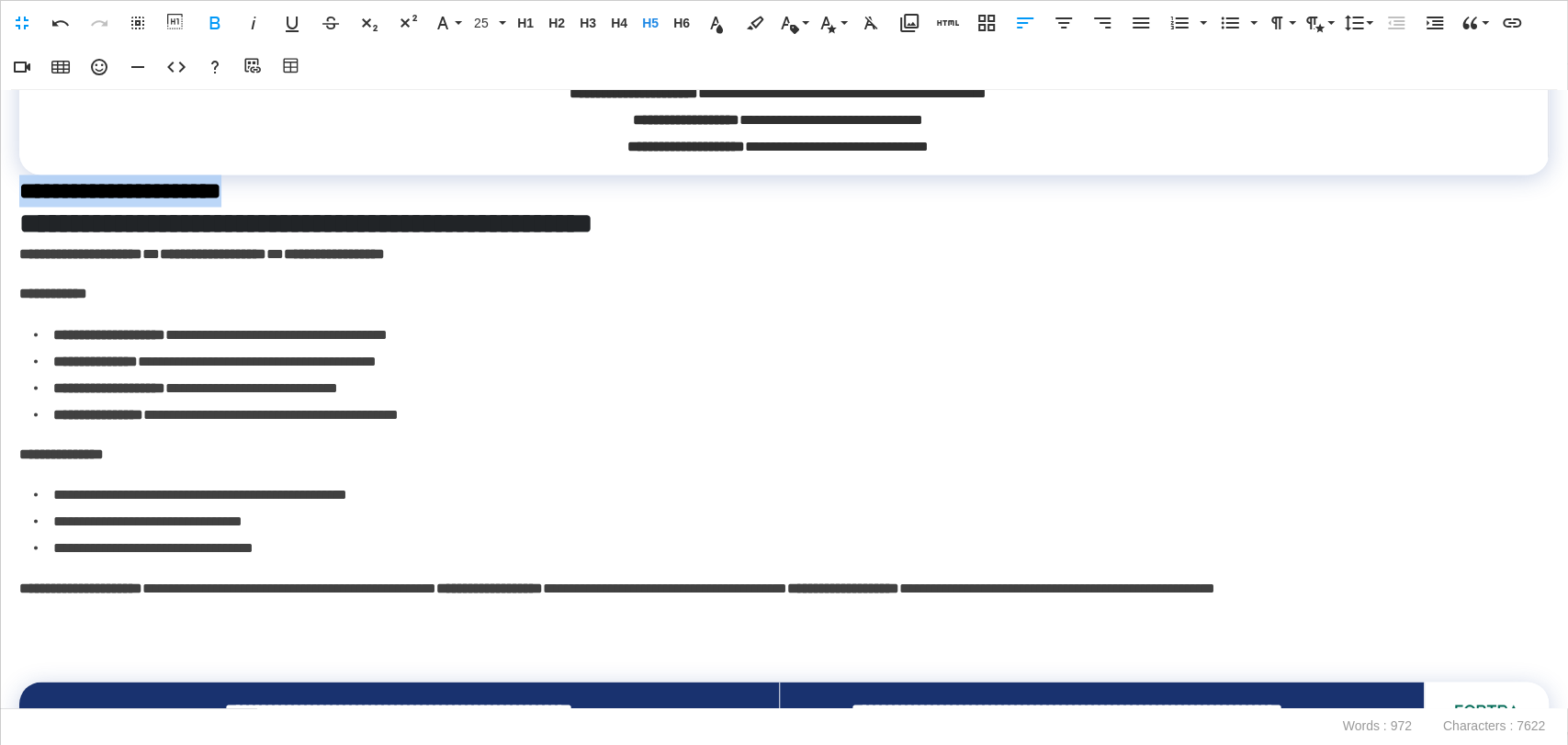 click on "**********" at bounding box center (784, 399) 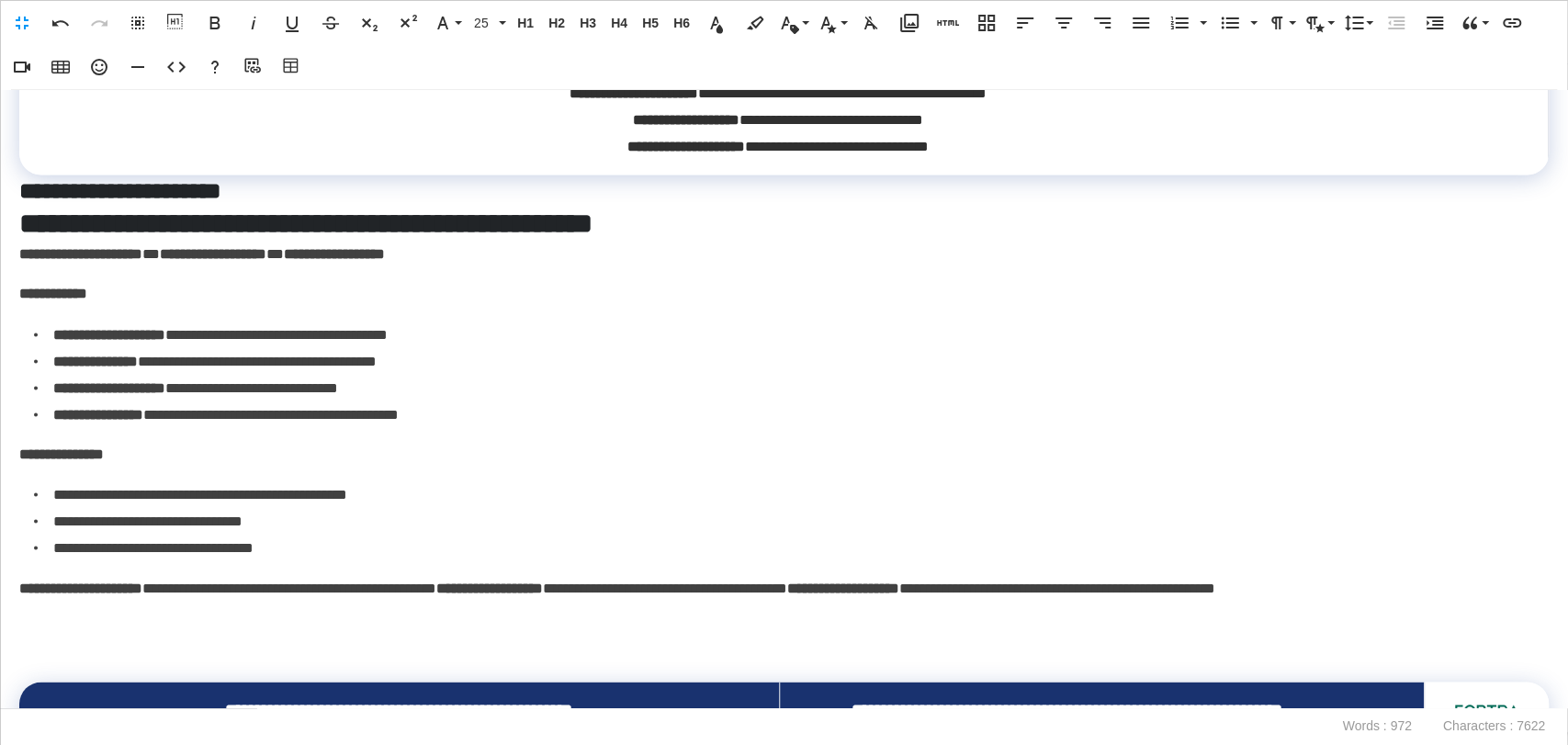 click on "**********" at bounding box center (120, 190) 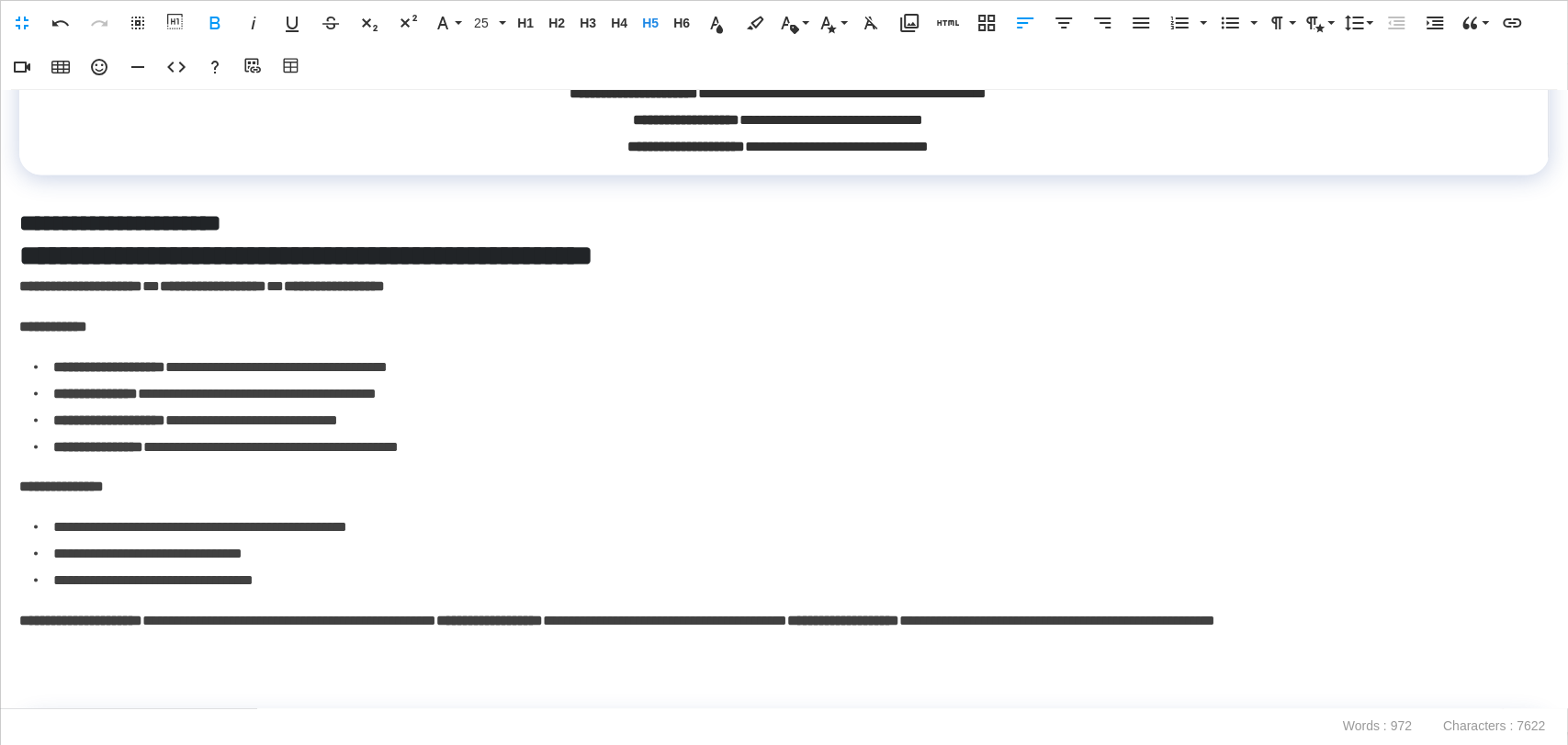 click at bounding box center [784, 190] 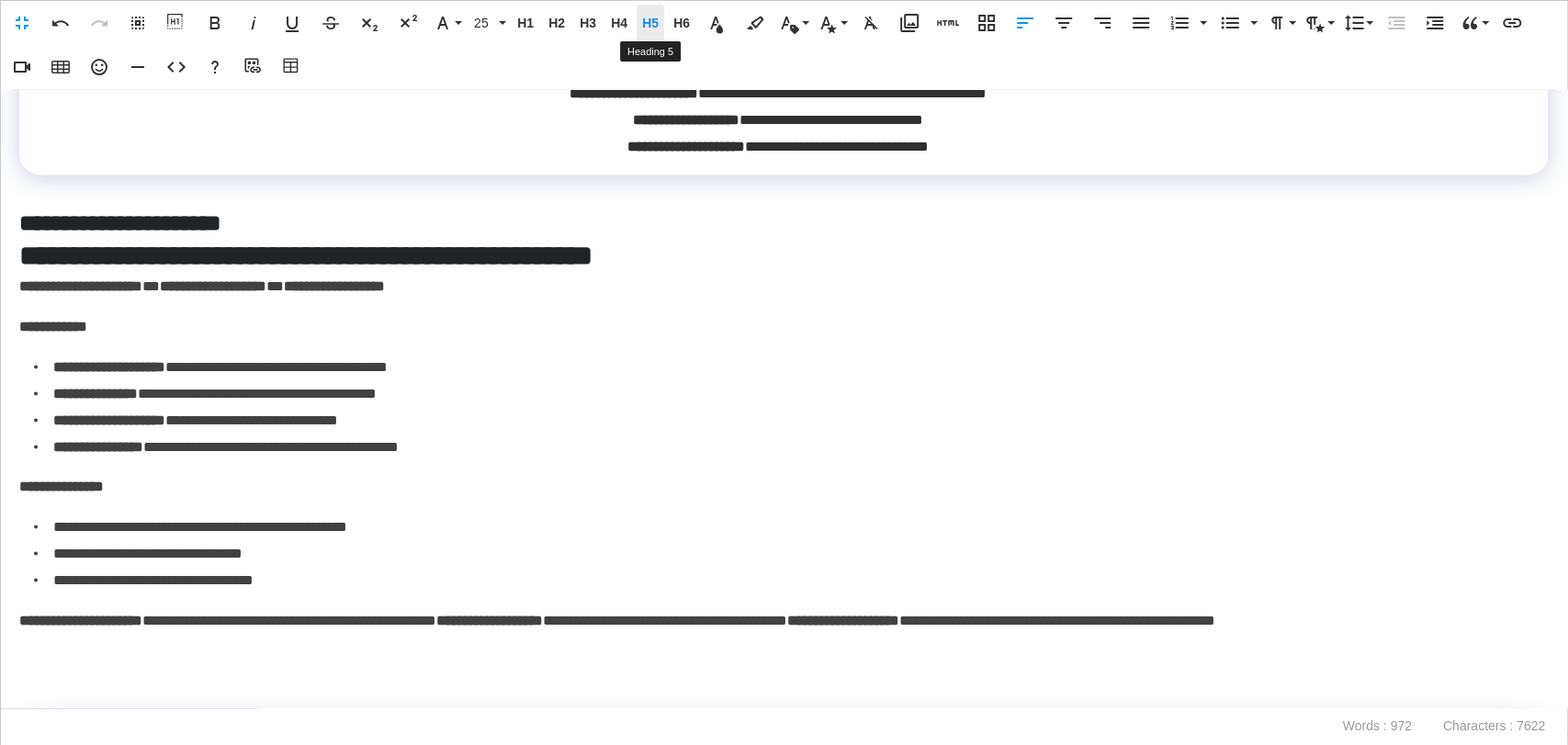click on "H5" at bounding box center (650, 23) 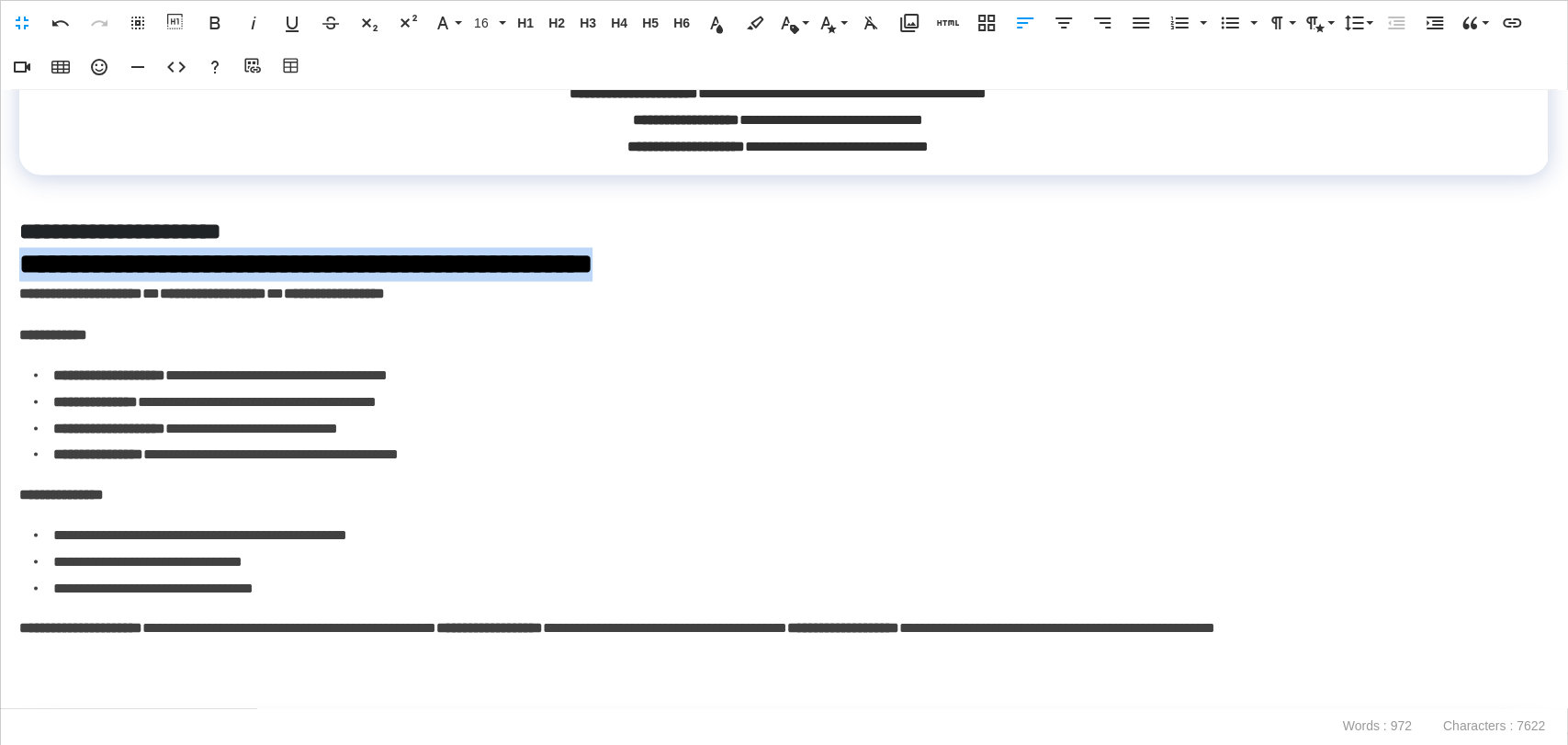 drag, startPoint x: 674, startPoint y: 292, endPoint x: 0, endPoint y: 310, distance: 674.2403 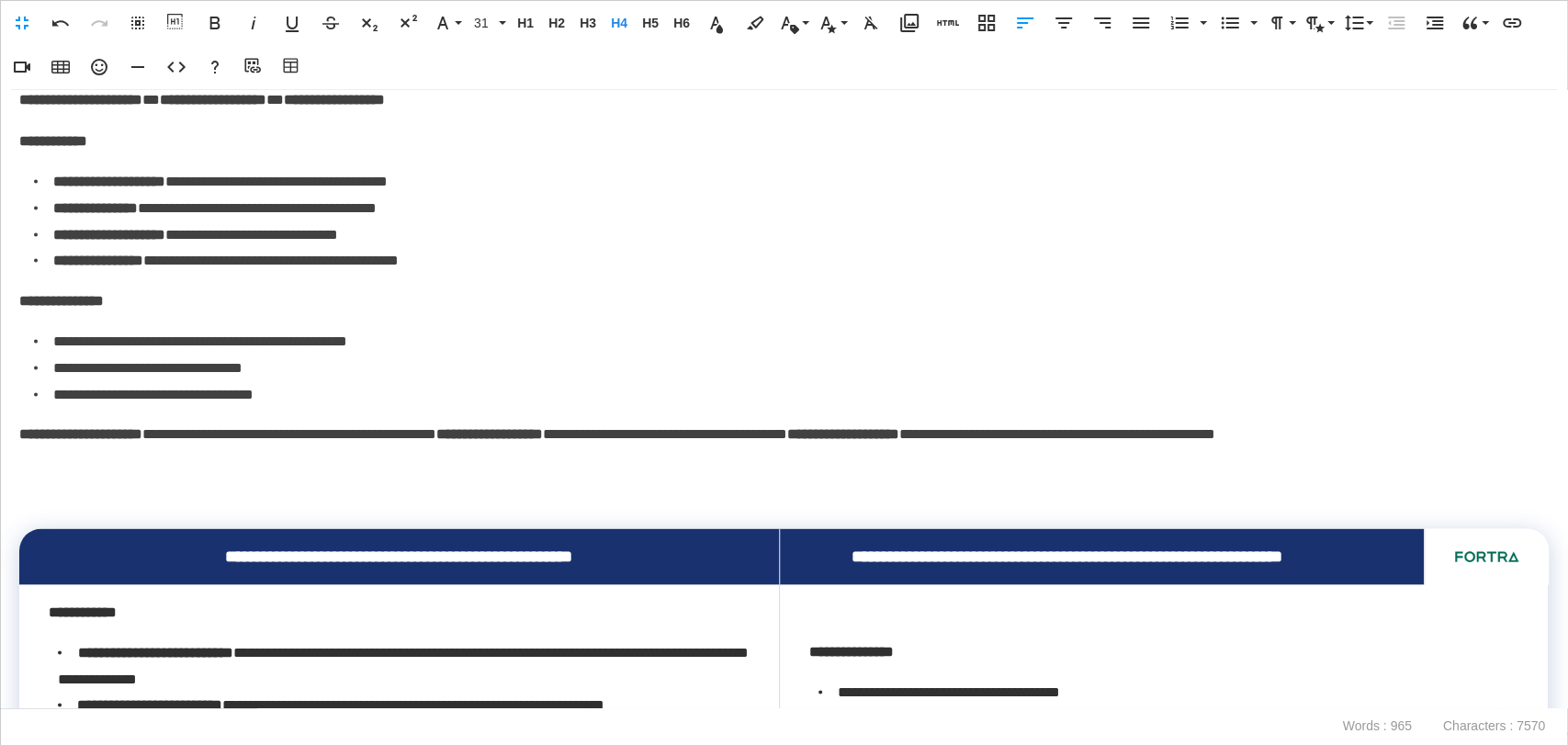 scroll, scrollTop: 2325, scrollLeft: 0, axis: vertical 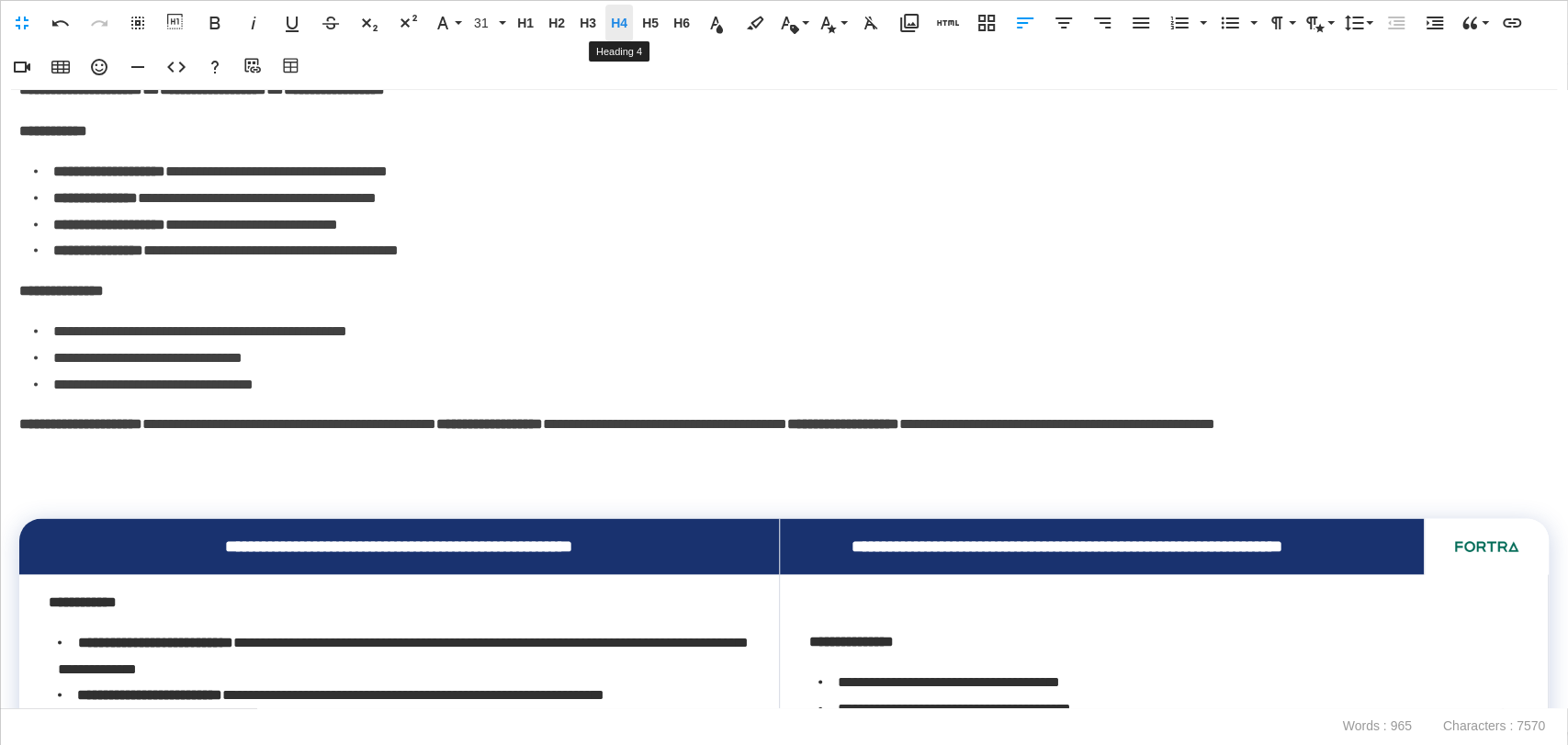 click on "H4" at bounding box center (619, 23) 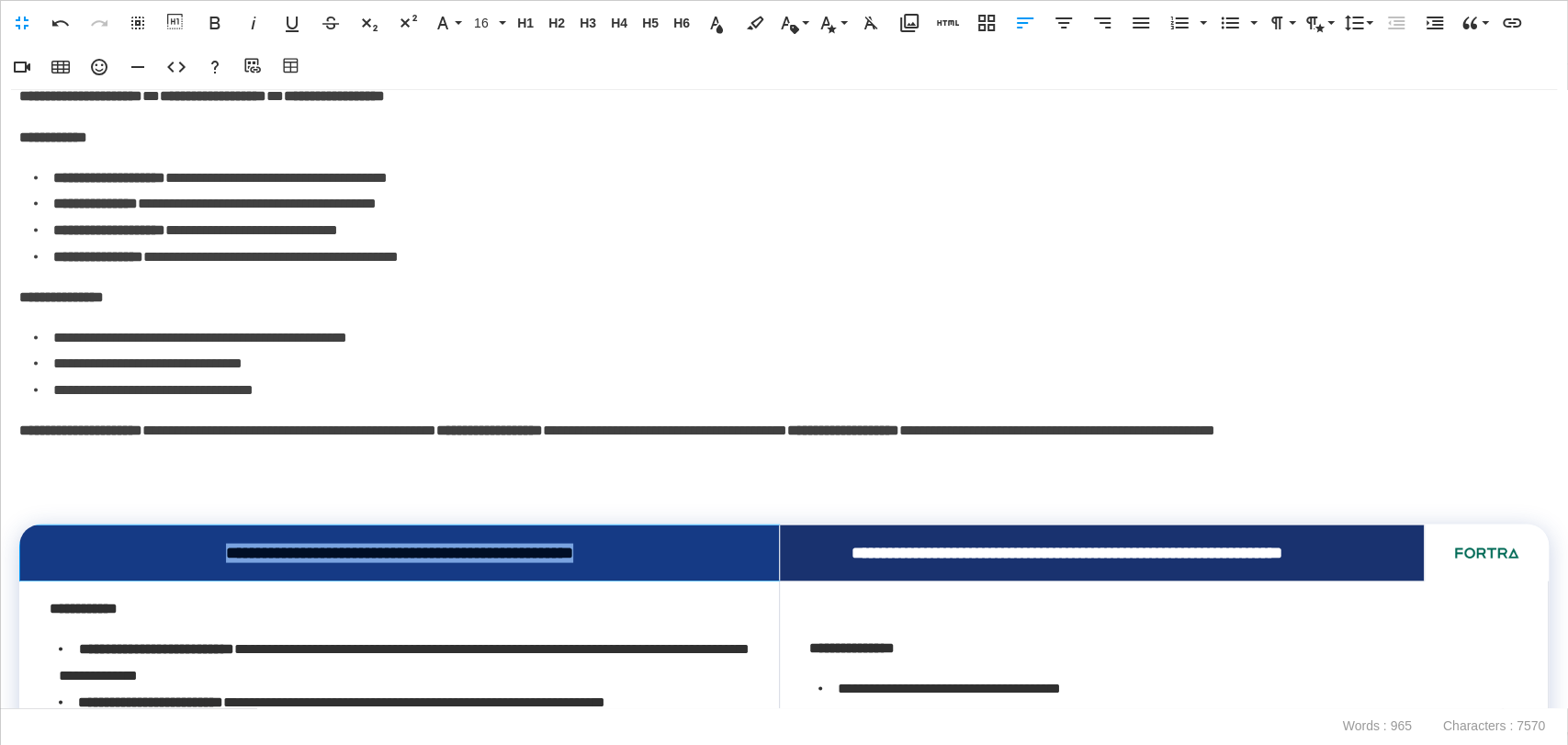 drag, startPoint x: 626, startPoint y: 590, endPoint x: 190, endPoint y: 606, distance: 436.29348 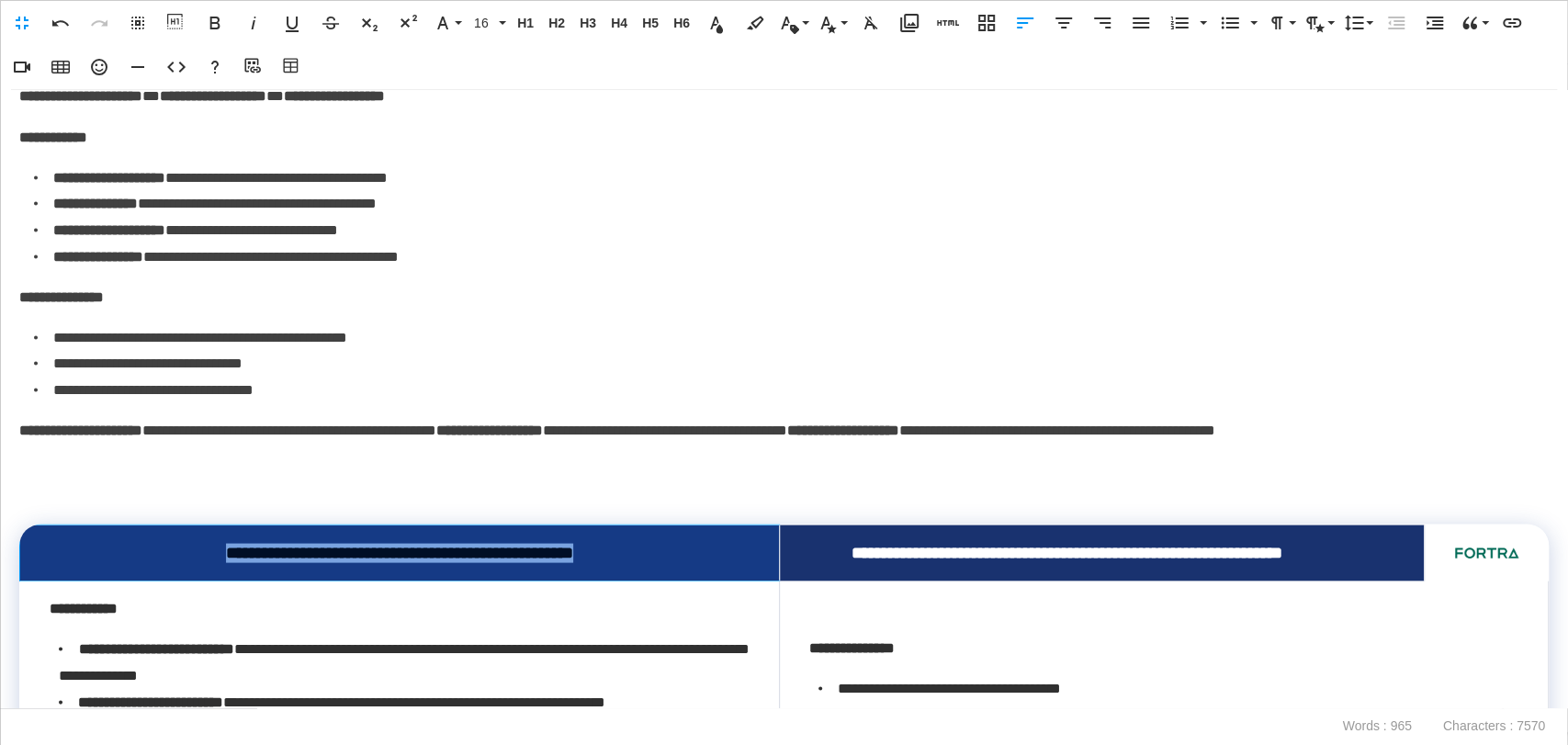 click on "**********" at bounding box center [400, 552] 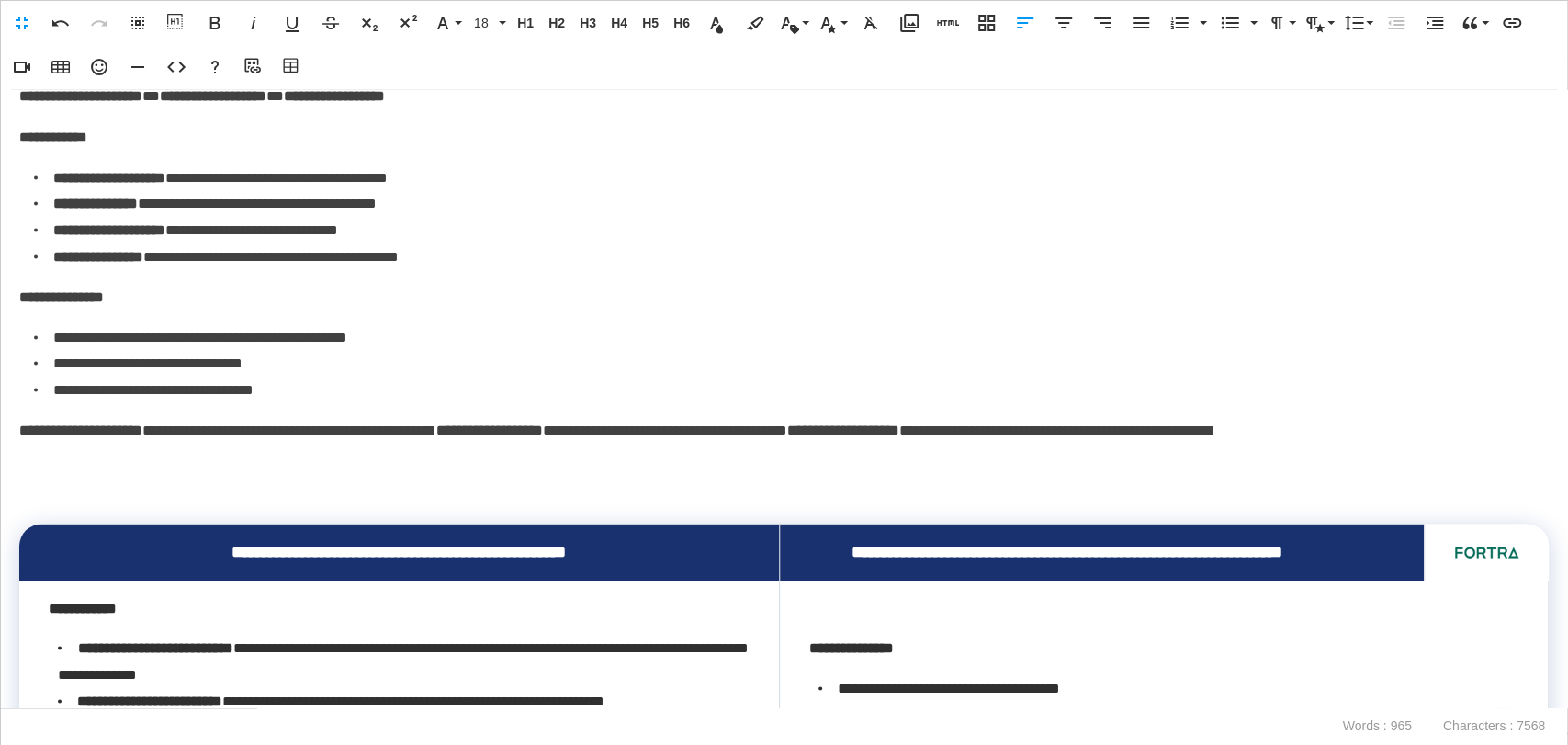 scroll, scrollTop: 199, scrollLeft: 4, axis: both 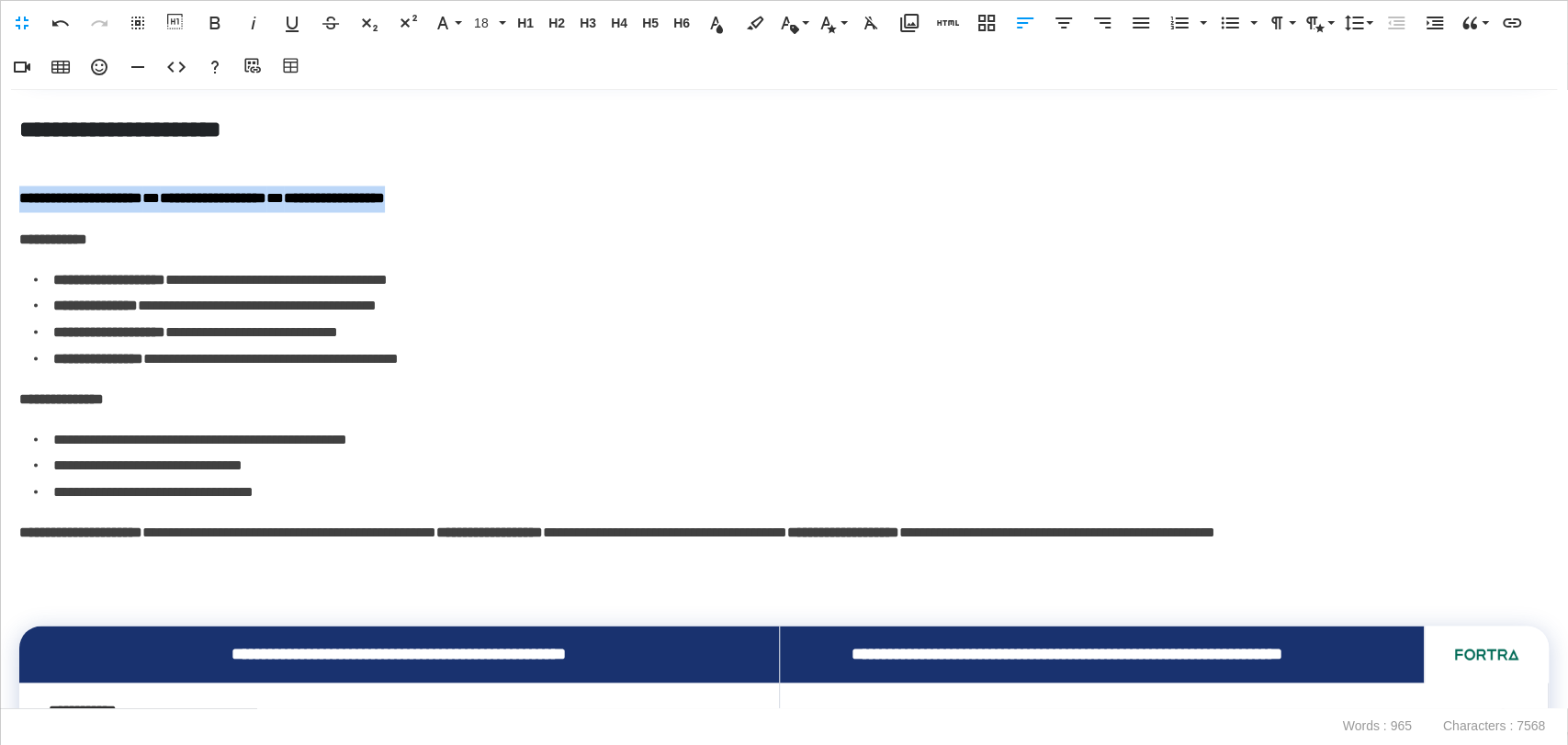 drag, startPoint x: 464, startPoint y: 230, endPoint x: 18, endPoint y: 222, distance: 446.07174 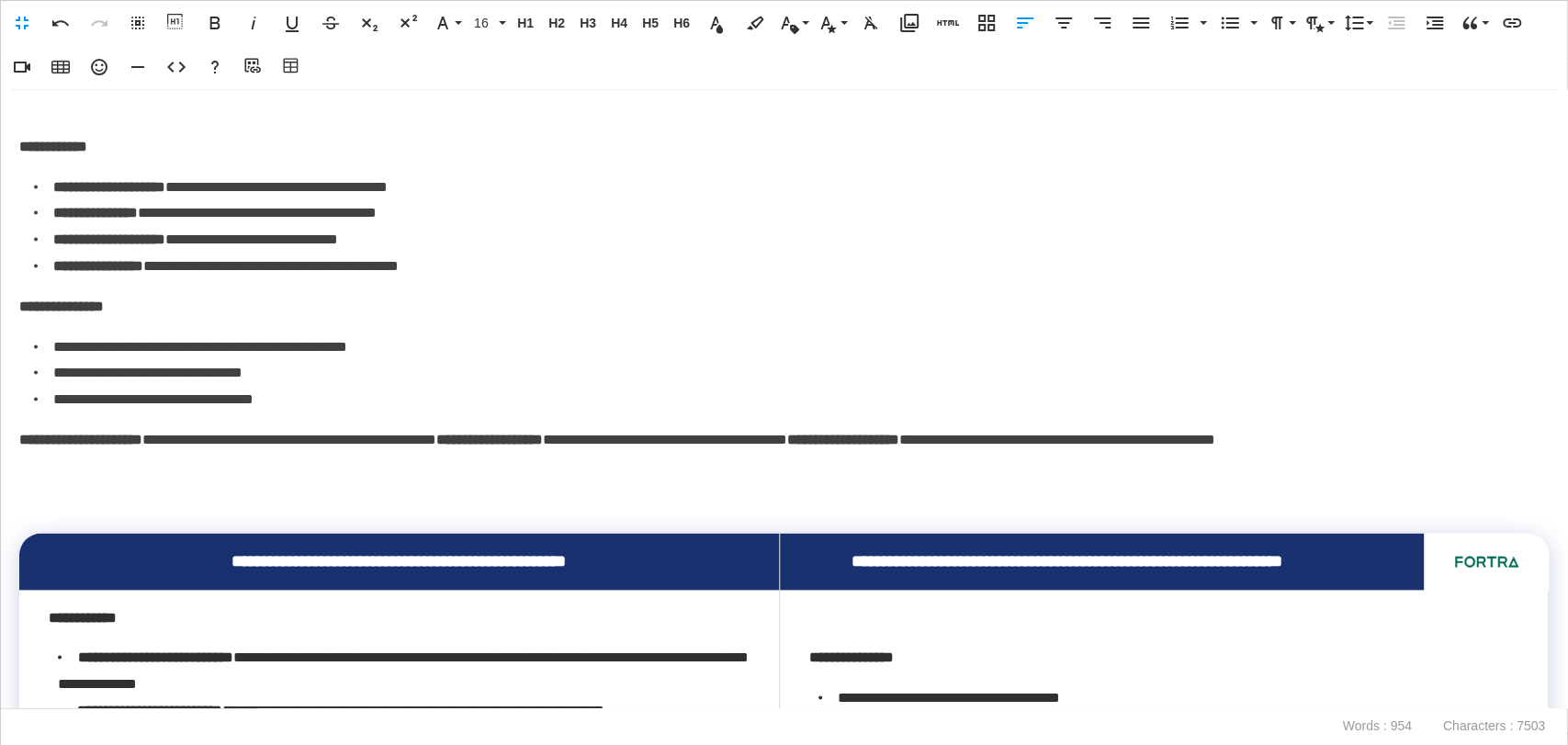 scroll, scrollTop: 2325, scrollLeft: 0, axis: vertical 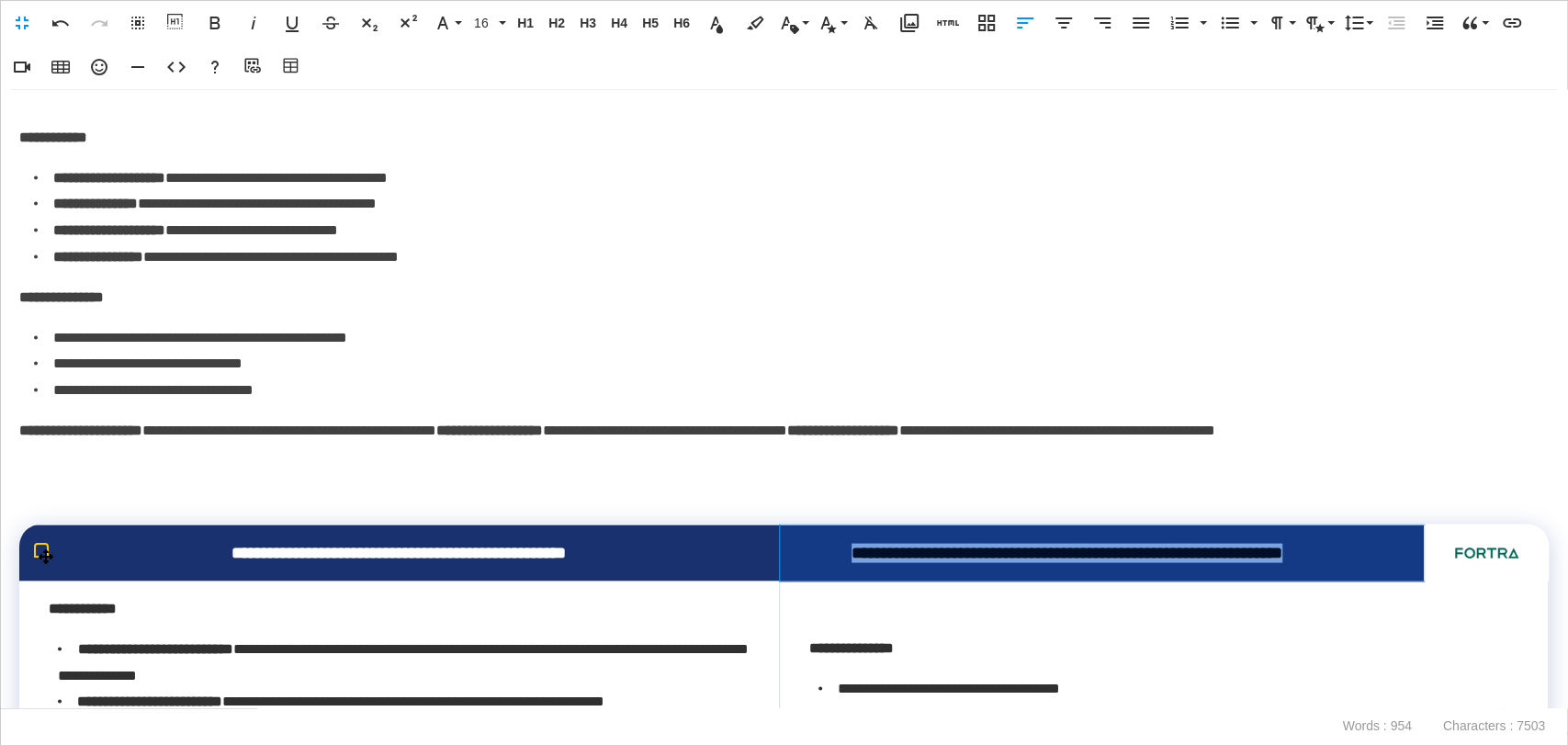 drag, startPoint x: 1324, startPoint y: 590, endPoint x: 794, endPoint y: 584, distance: 530.034 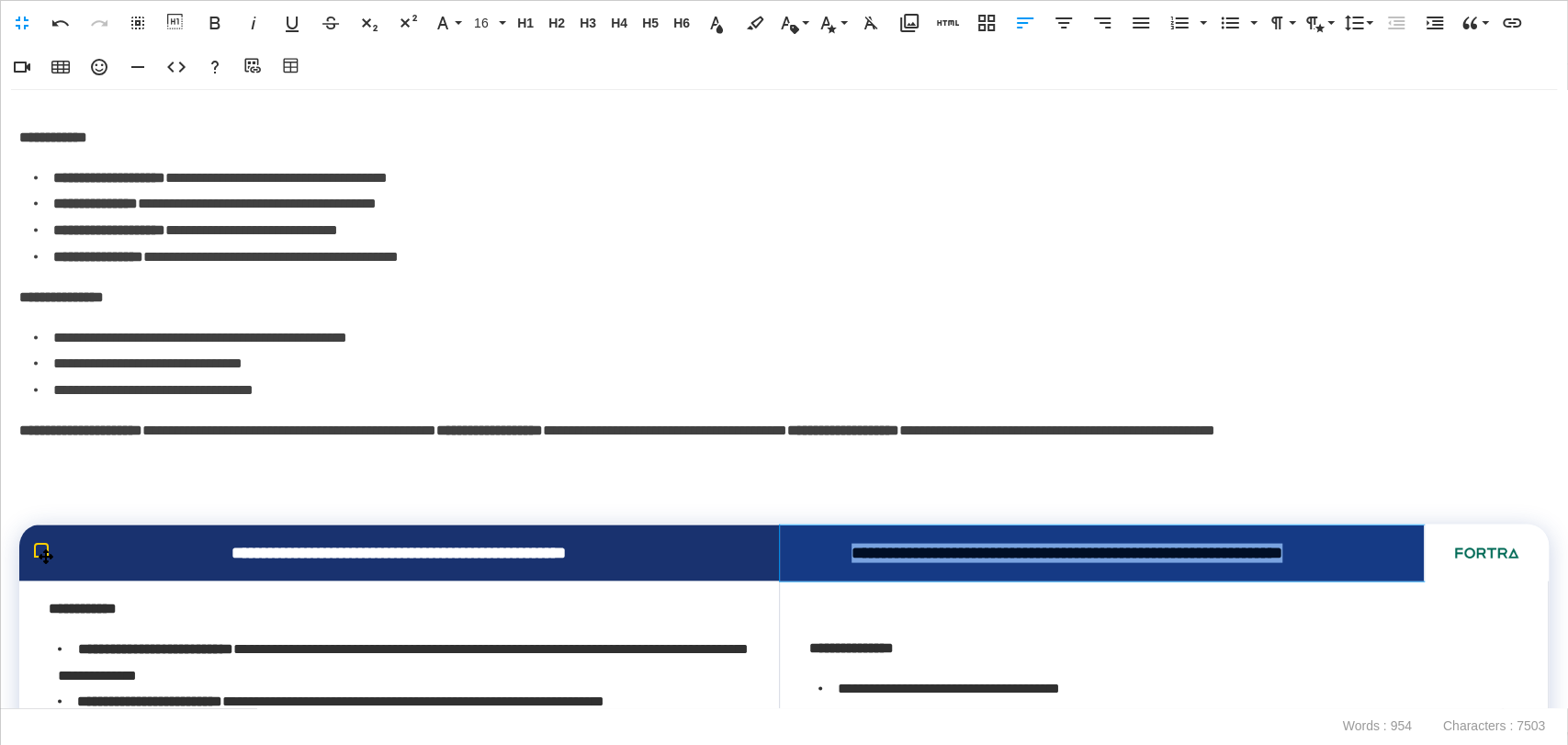 click on "**********" at bounding box center (1102, 552) 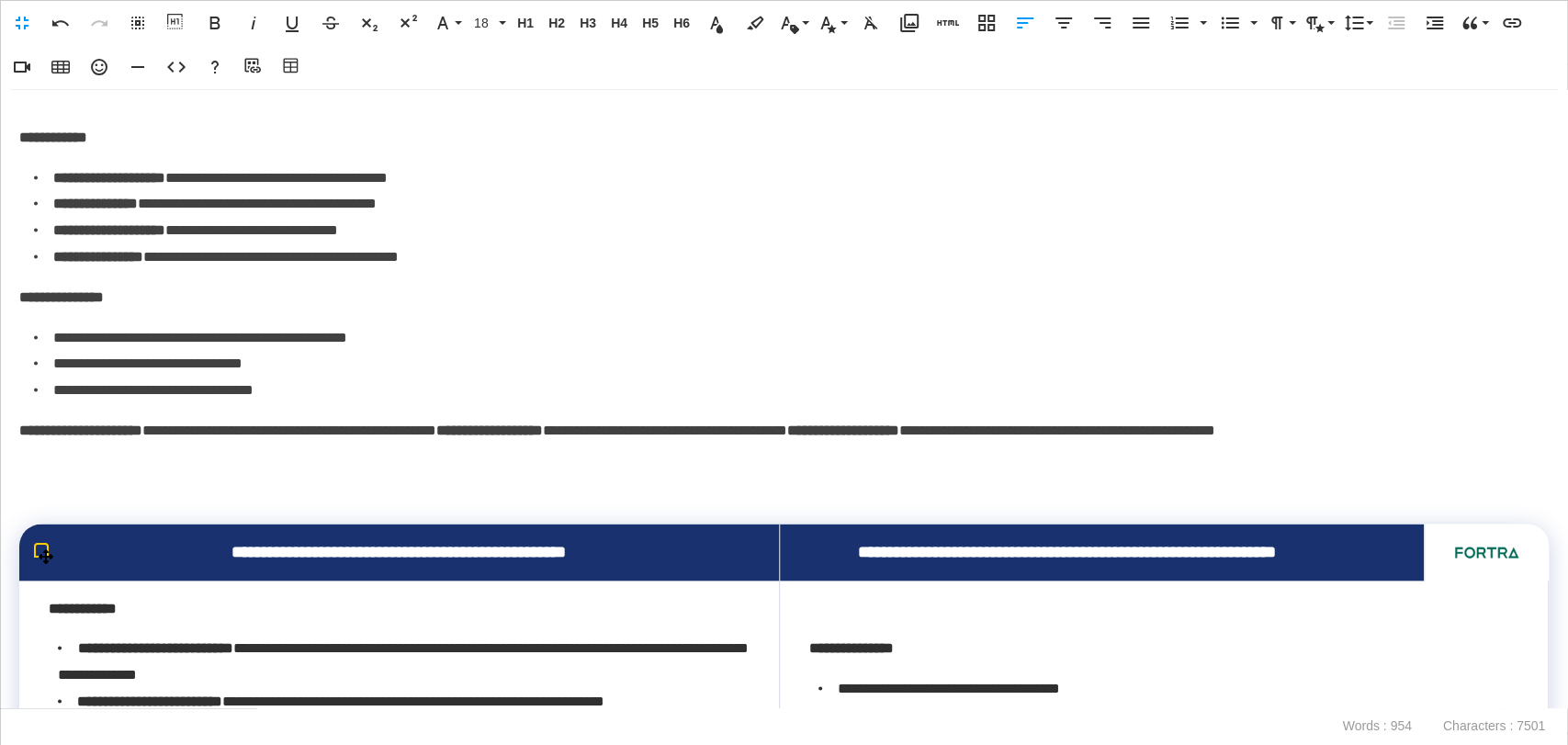 scroll, scrollTop: 385, scrollLeft: 7, axis: both 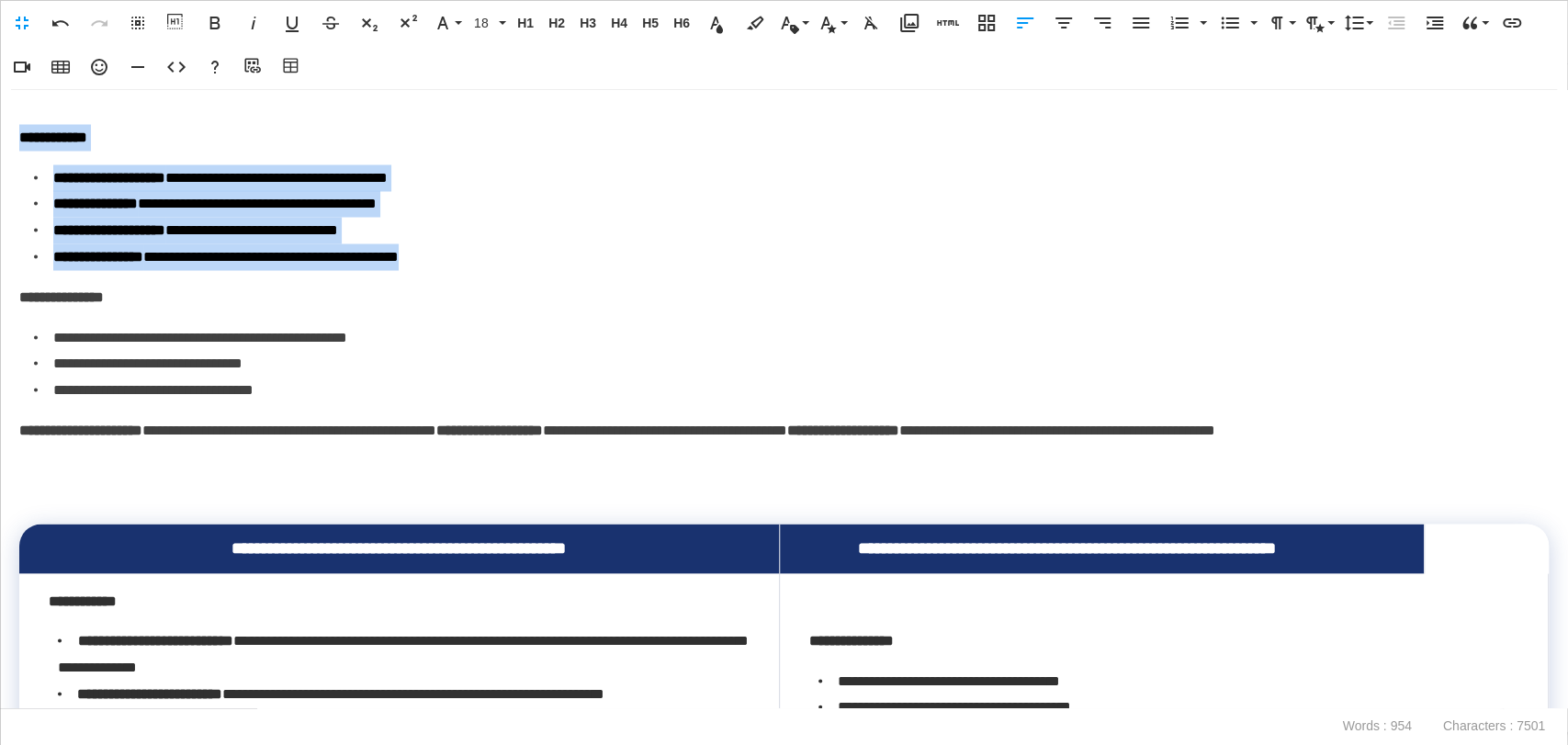 drag, startPoint x: 201, startPoint y: 254, endPoint x: 0, endPoint y: 177, distance: 215.24405 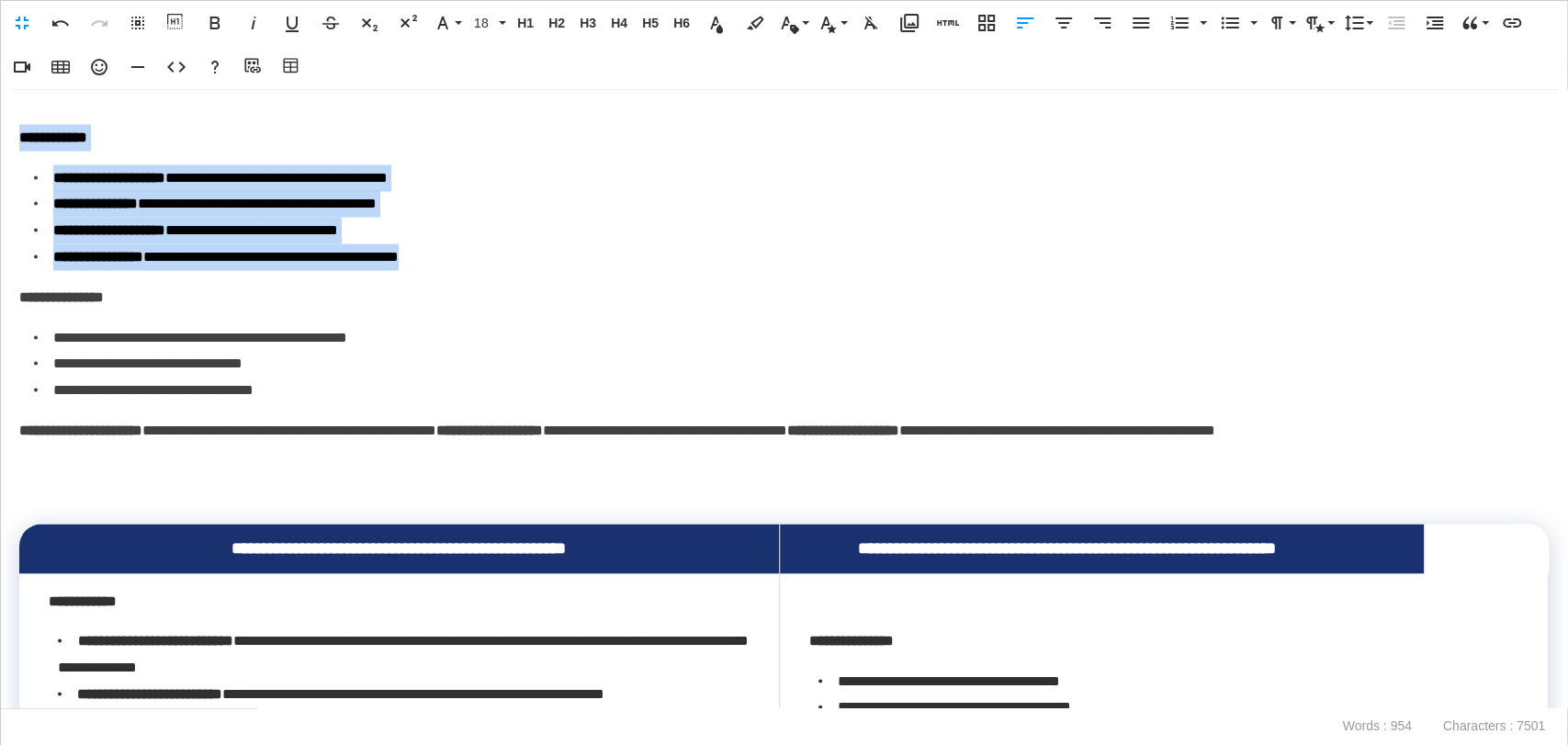 click on "**********" at bounding box center (784, 399) 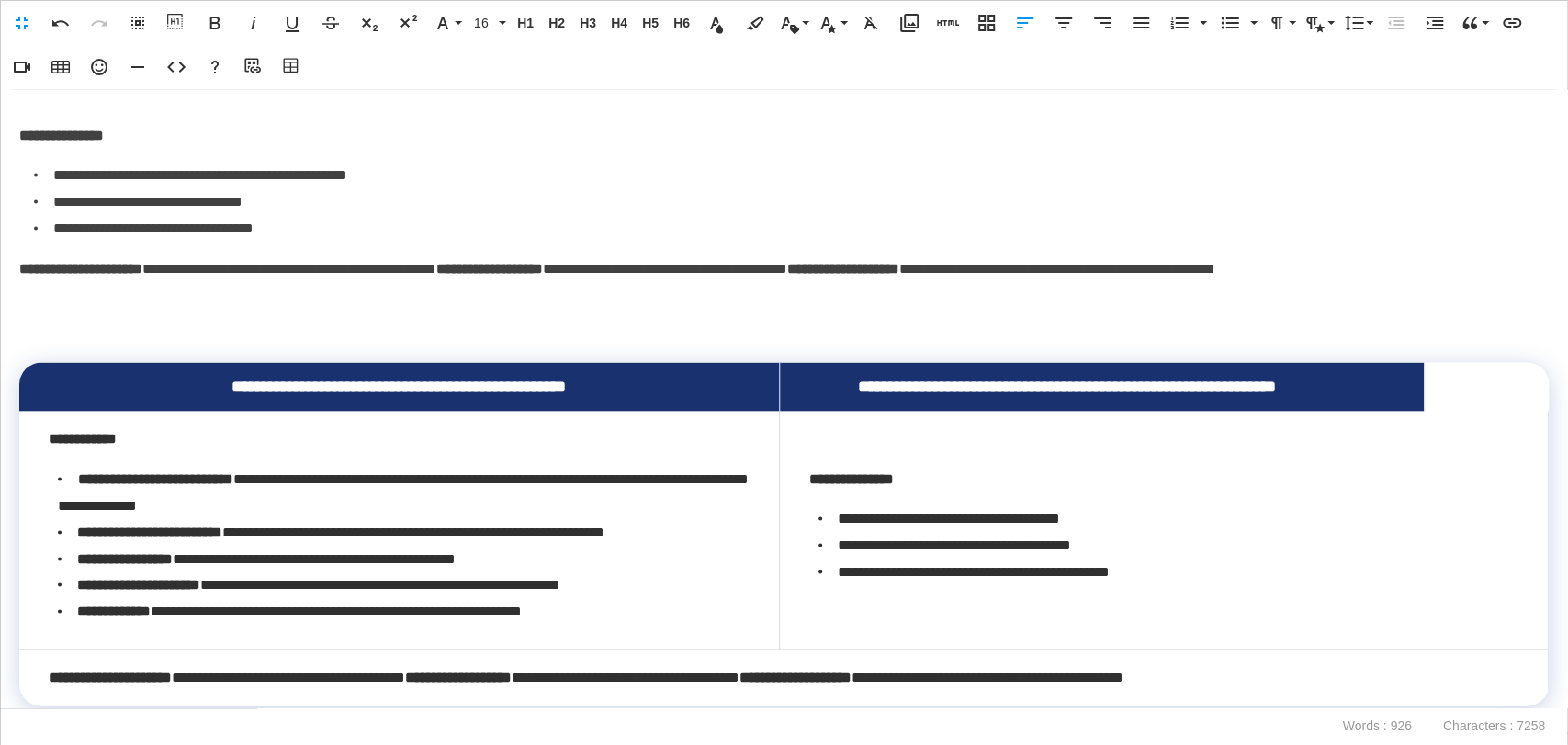 scroll, scrollTop: 2529, scrollLeft: 0, axis: vertical 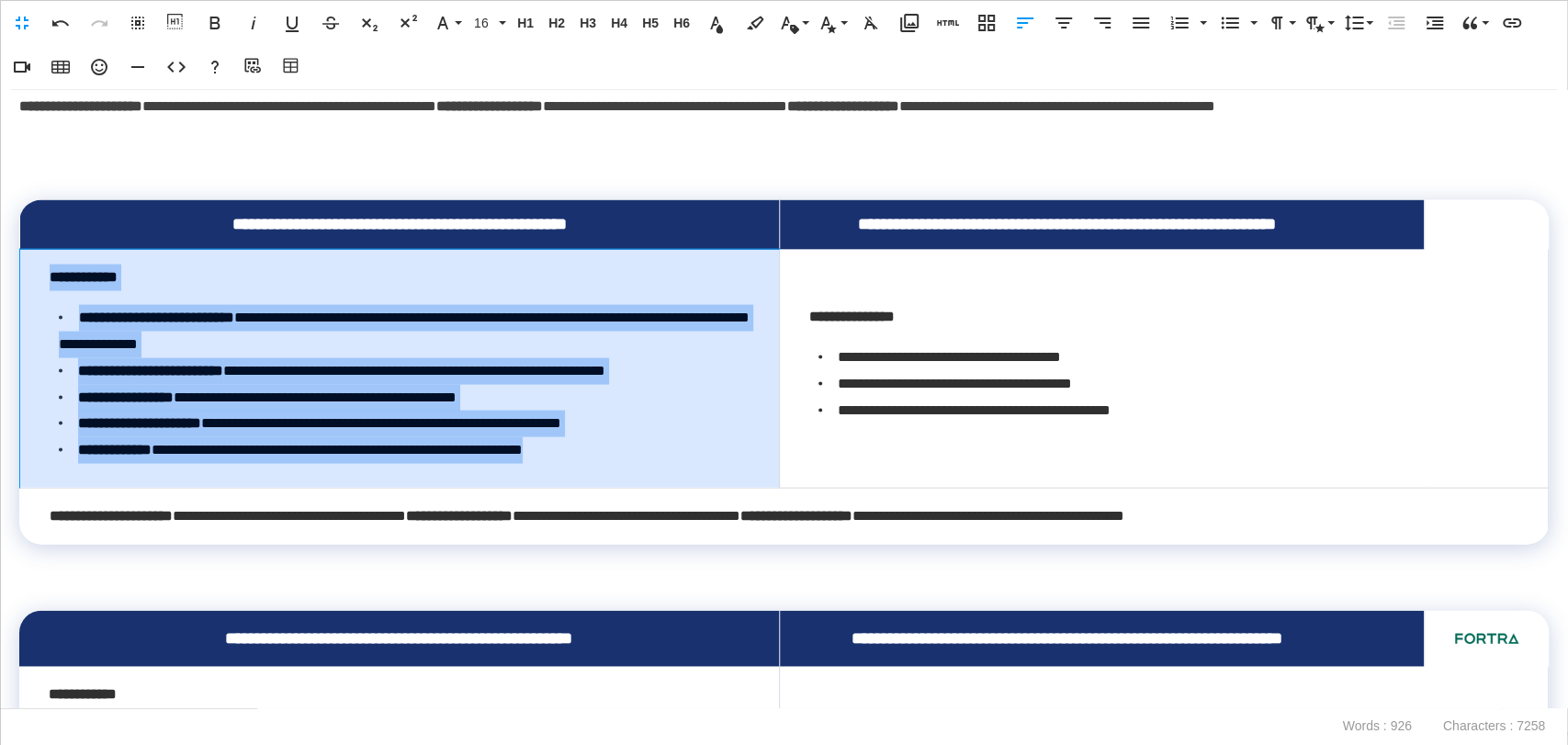 drag, startPoint x: 689, startPoint y: 483, endPoint x: 47, endPoint y: 314, distance: 663.8712 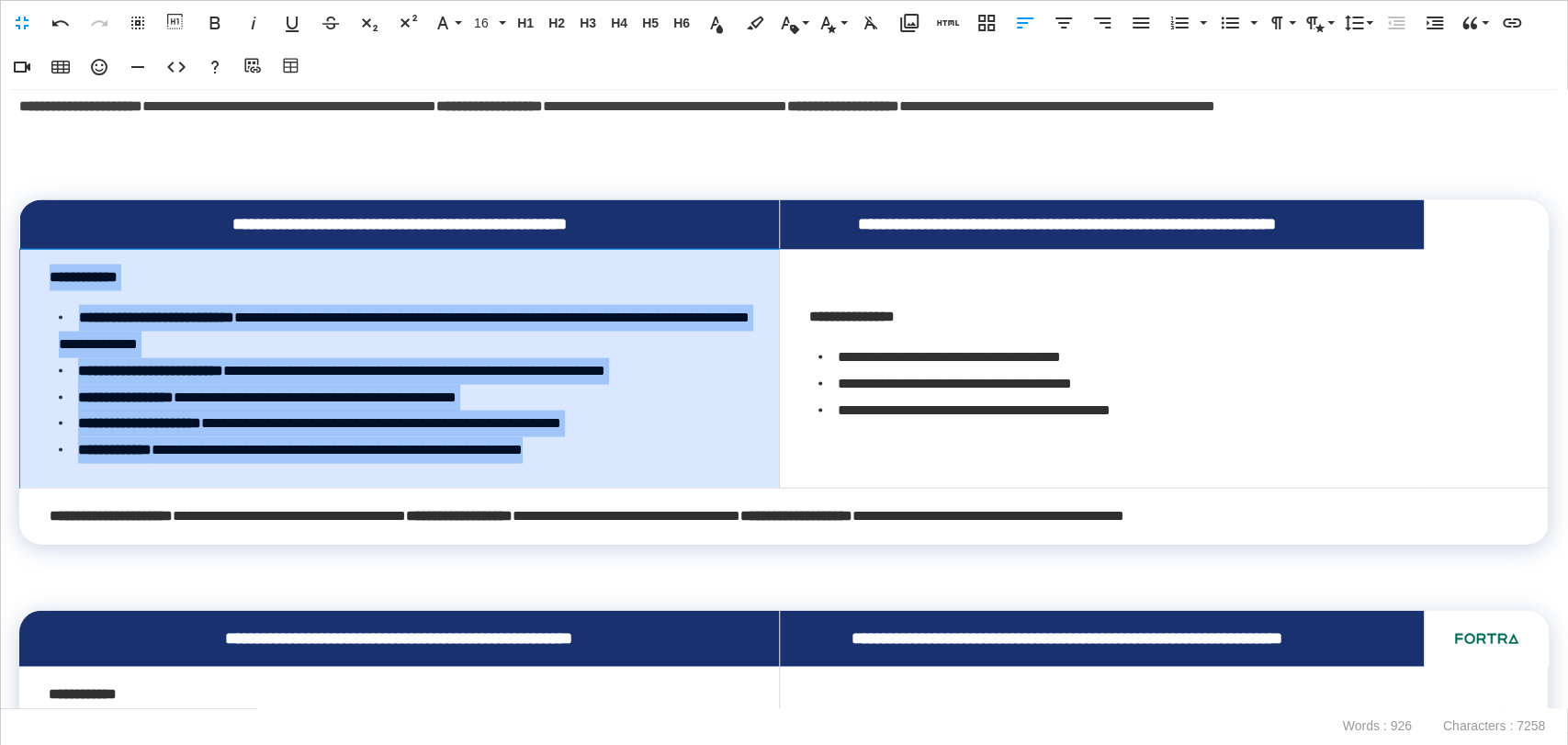 click on "**********" at bounding box center [400, 369] 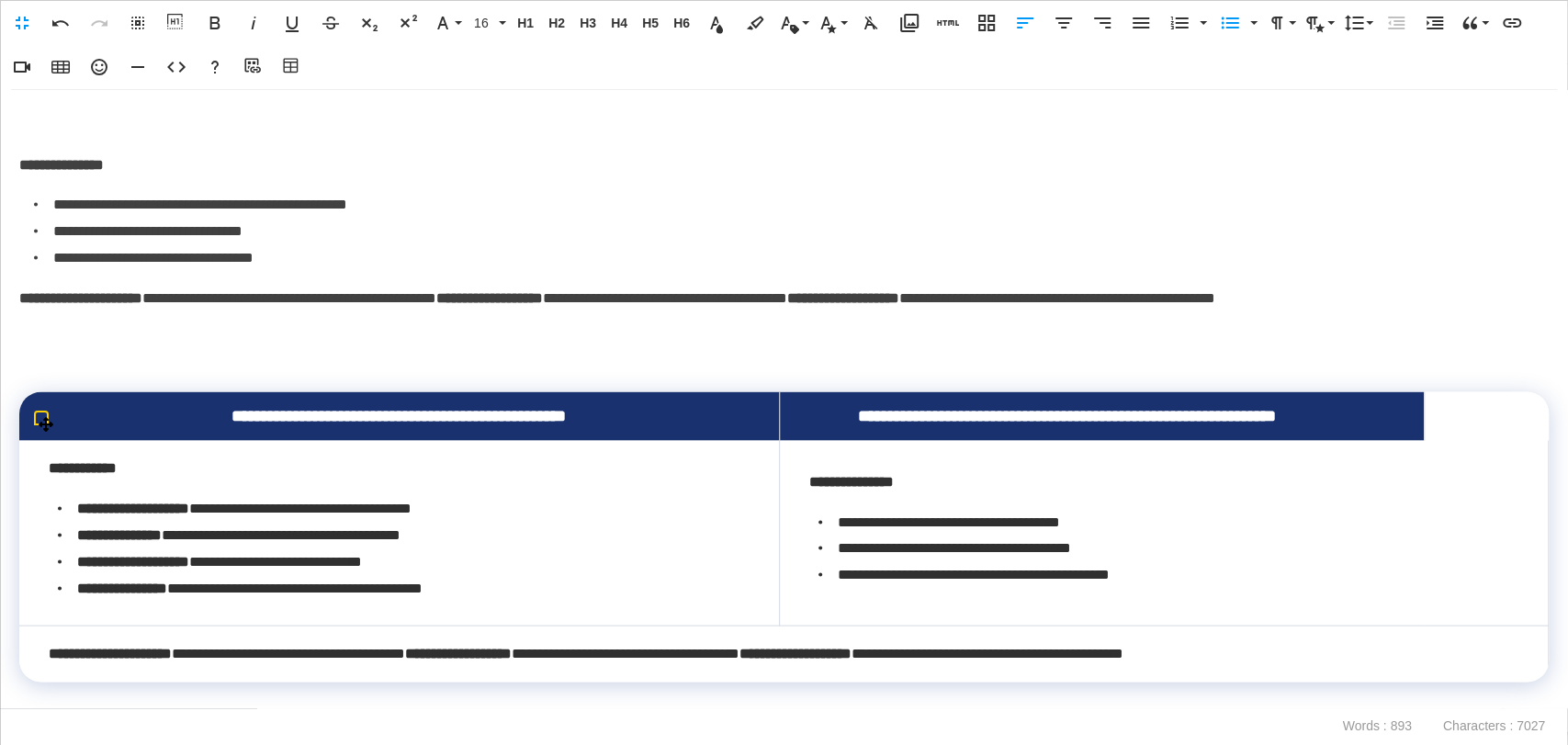 scroll, scrollTop: 2325, scrollLeft: 0, axis: vertical 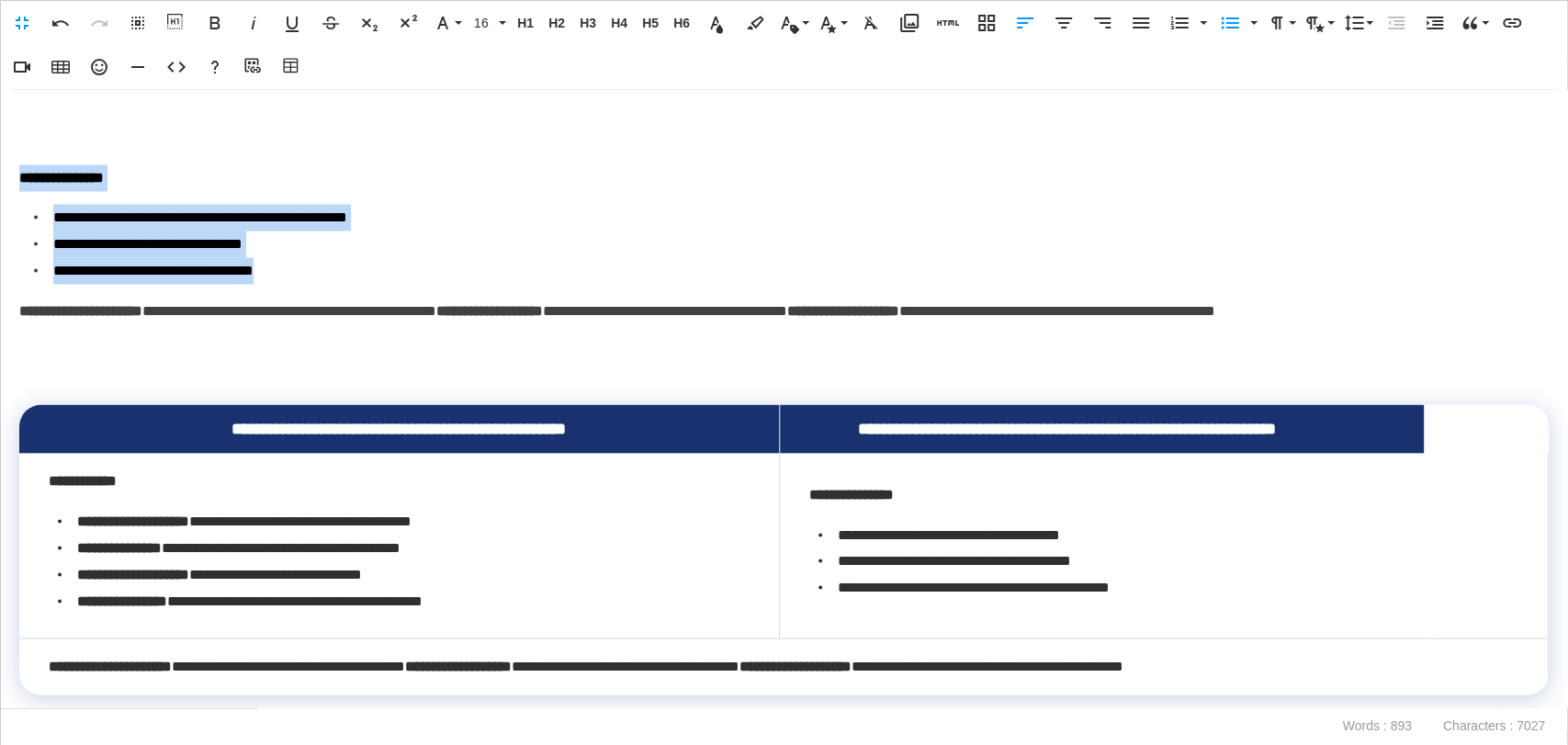 drag, startPoint x: 287, startPoint y: 294, endPoint x: 0, endPoint y: 216, distance: 297.4105 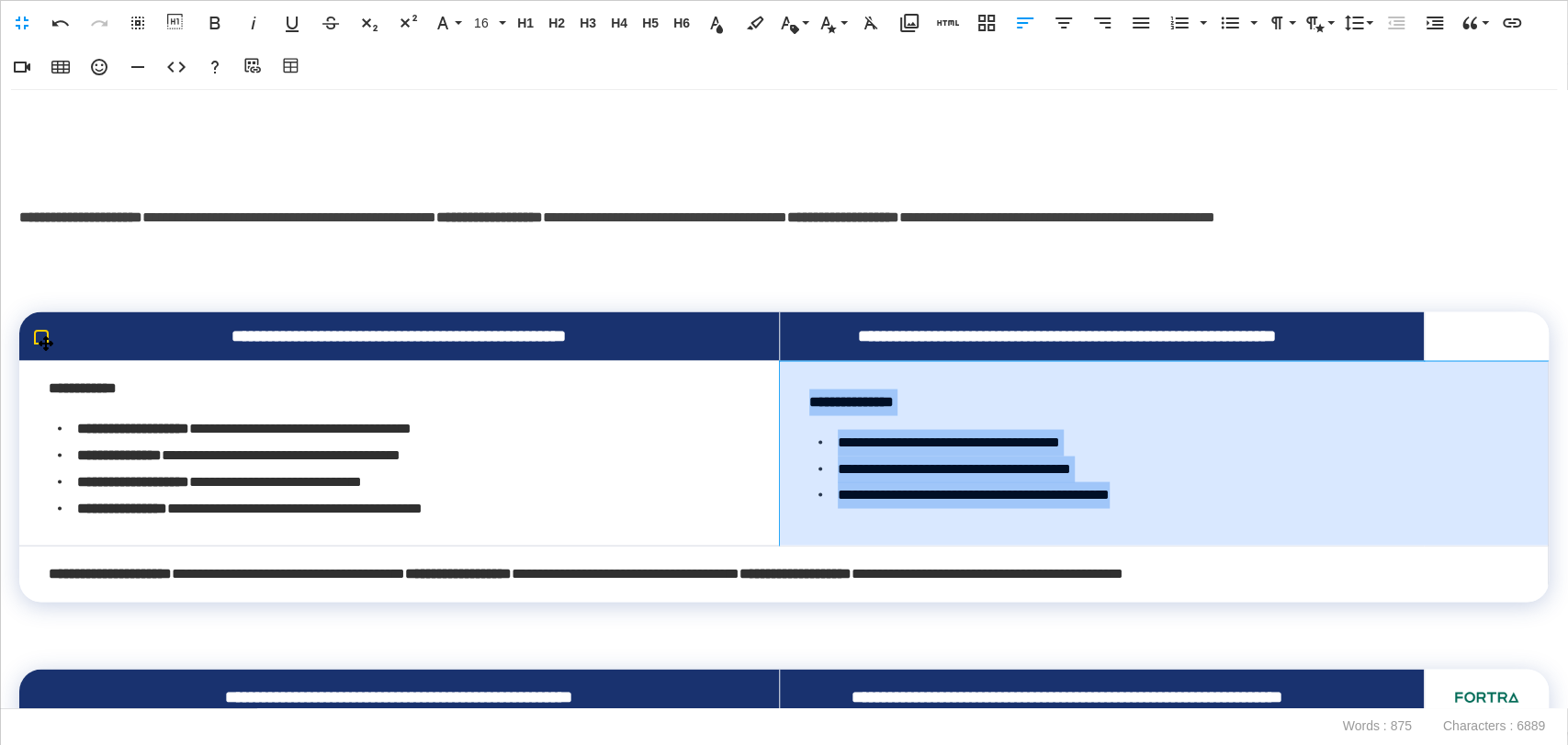 drag, startPoint x: 1192, startPoint y: 530, endPoint x: 807, endPoint y: 435, distance: 396.5476 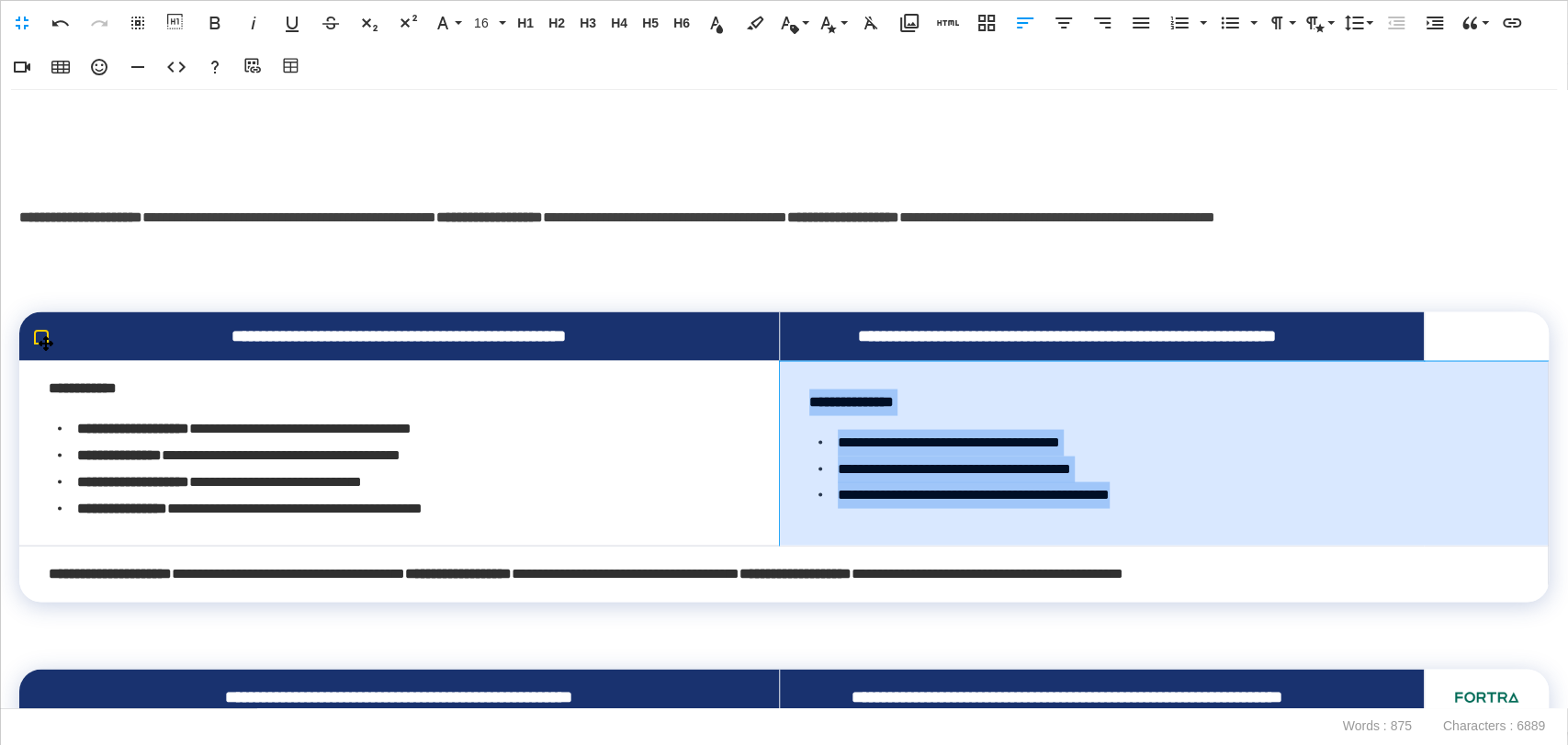 click on "**********" at bounding box center (1164, 452) 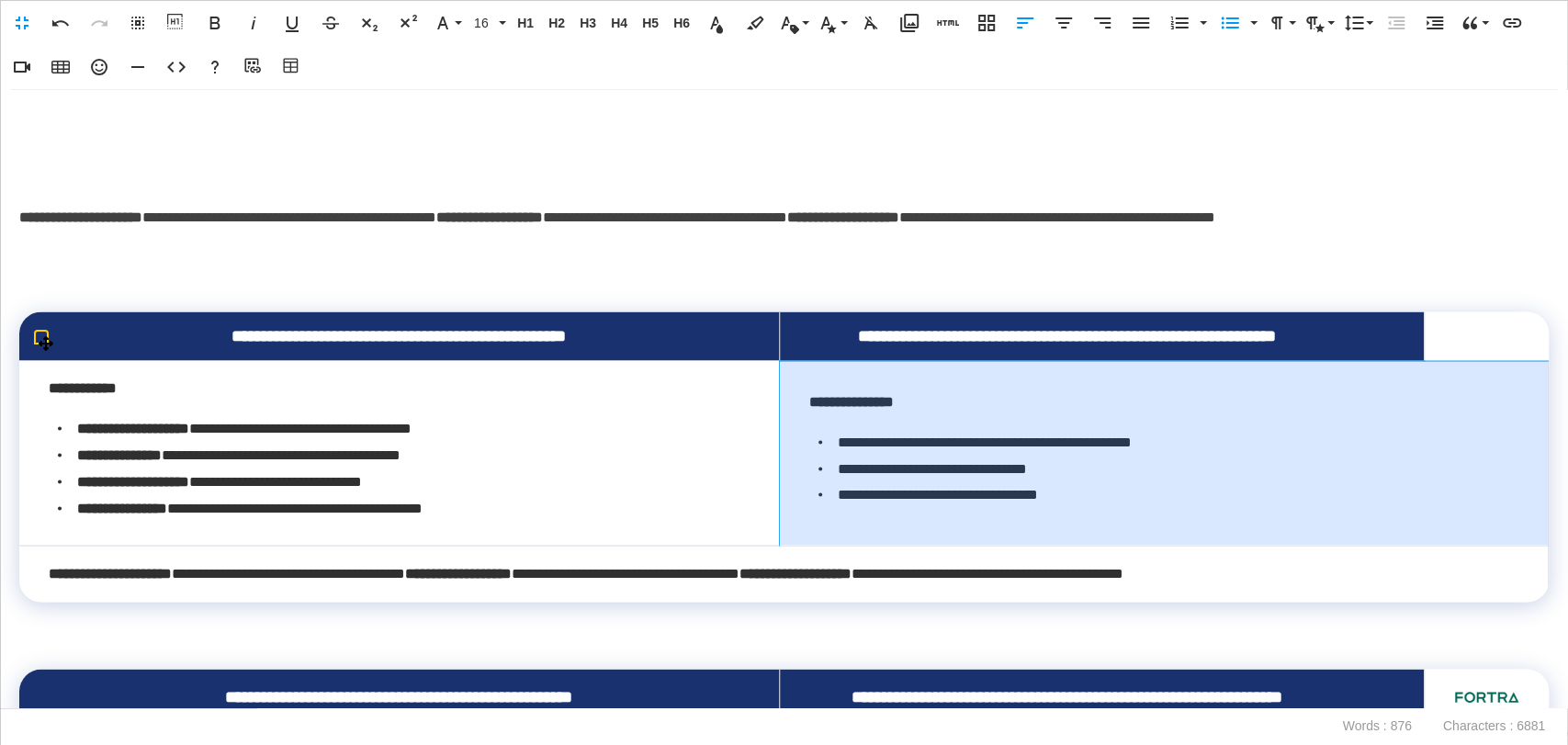 click on "**********" at bounding box center [1164, 452] 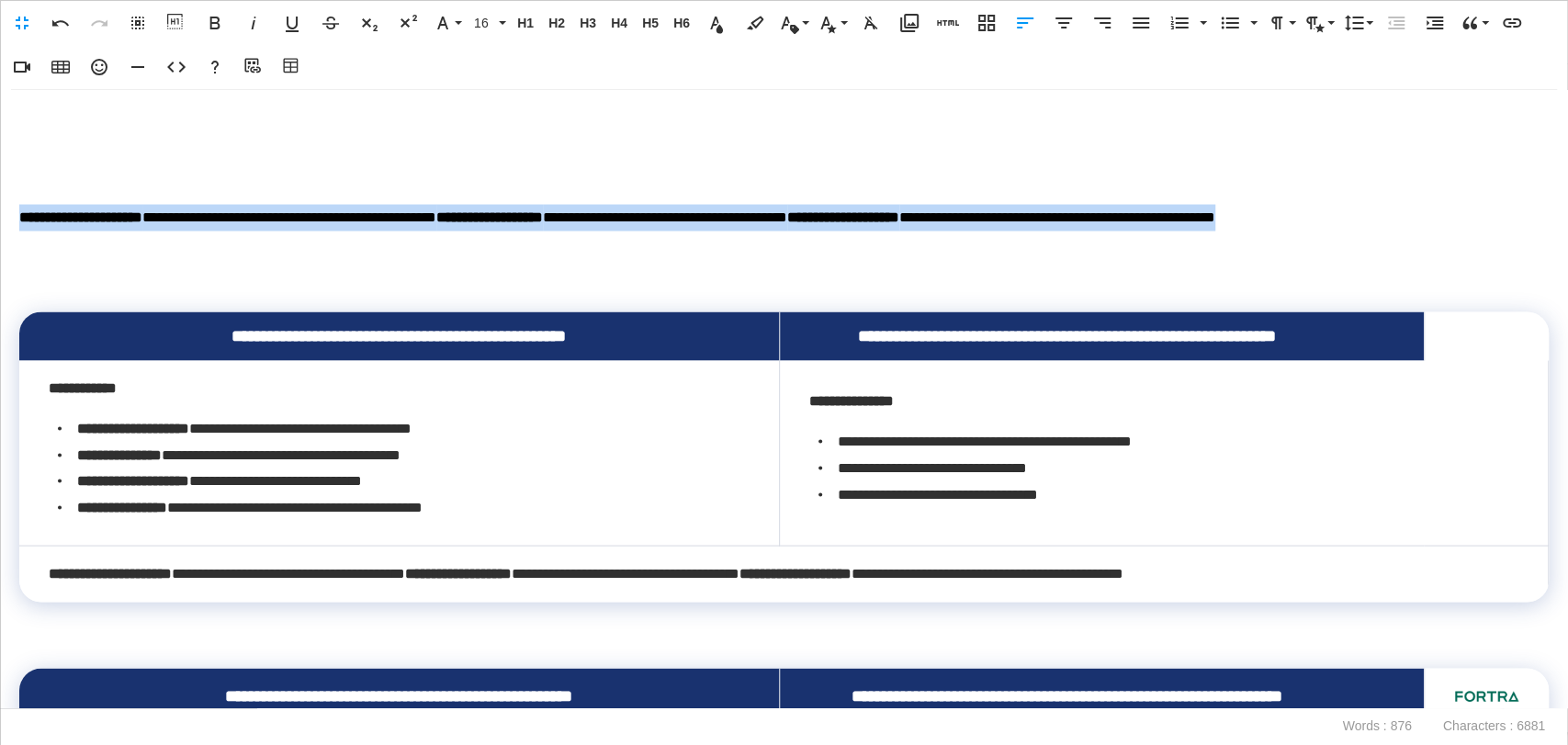 drag, startPoint x: 69, startPoint y: 278, endPoint x: 2, endPoint y: 247, distance: 73.824115 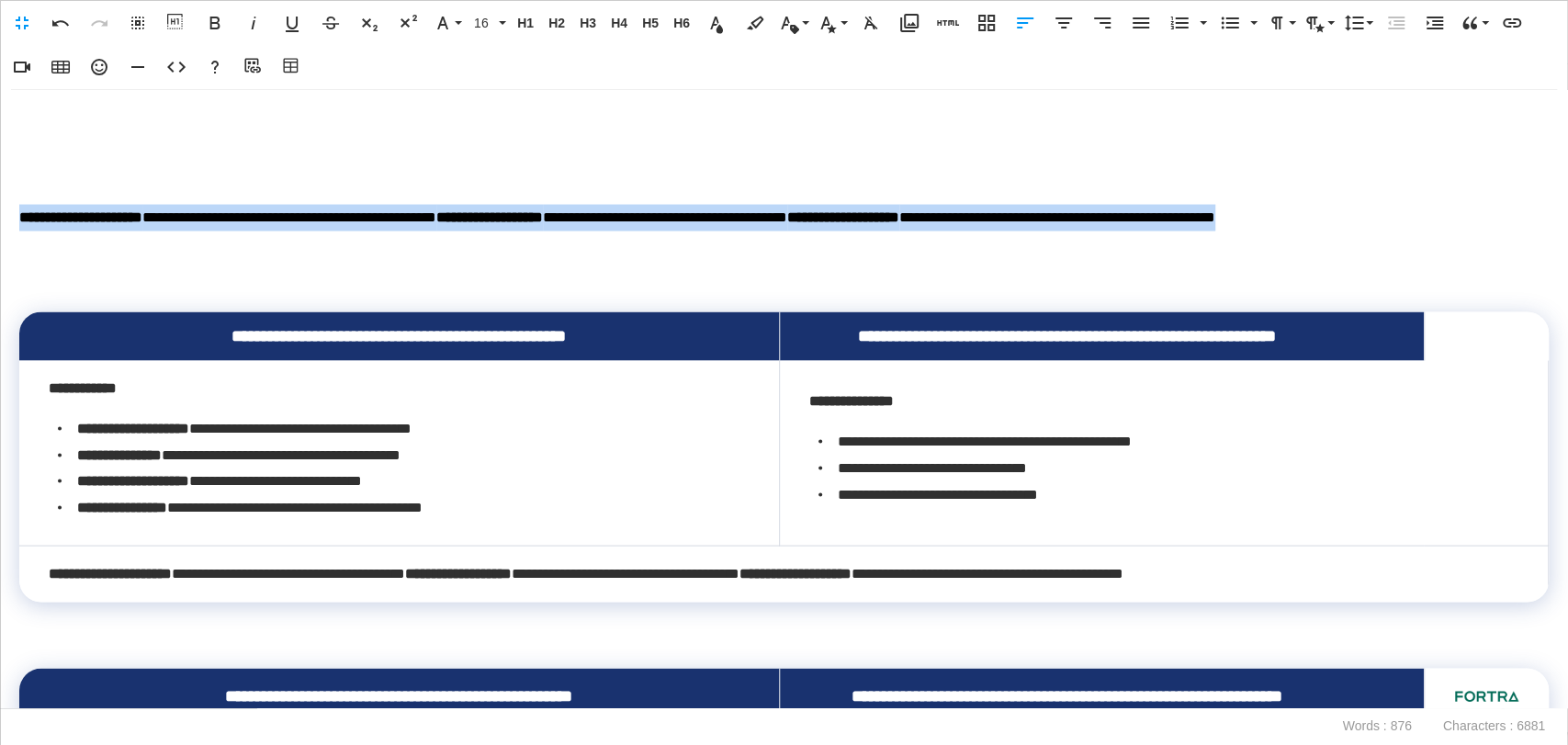 click on "**********" at bounding box center [784, 399] 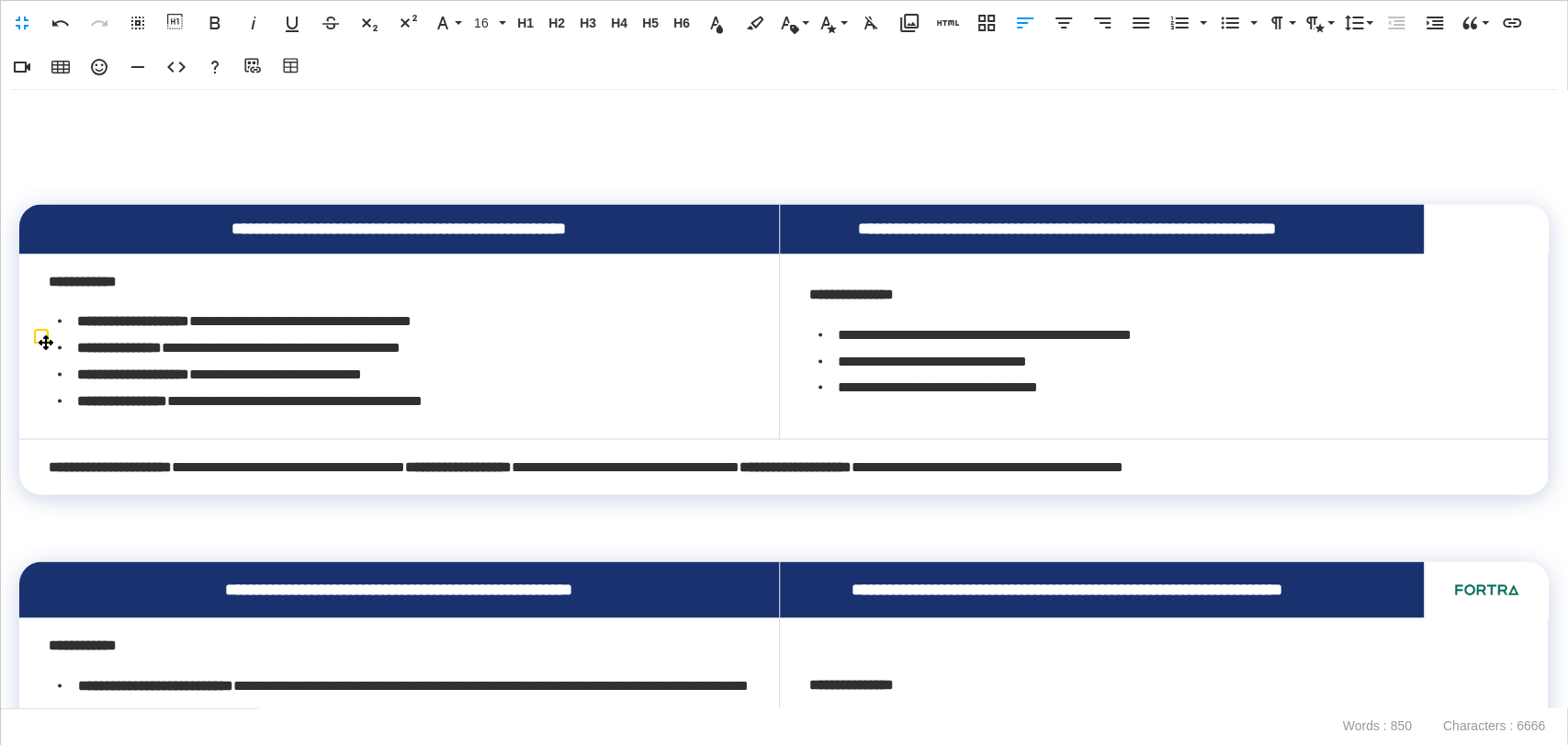 scroll, scrollTop: 2121, scrollLeft: 0, axis: vertical 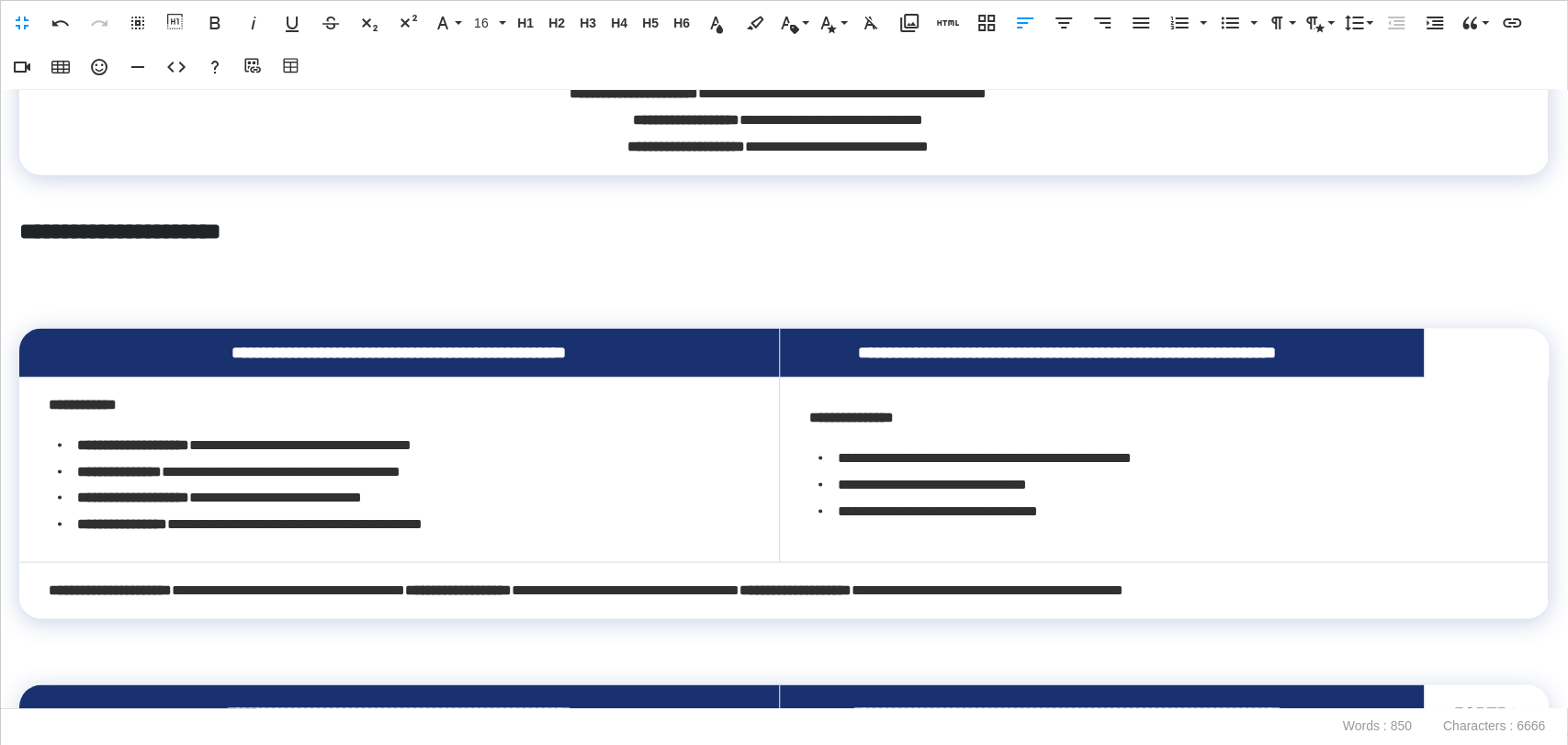 click at bounding box center [784, 300] 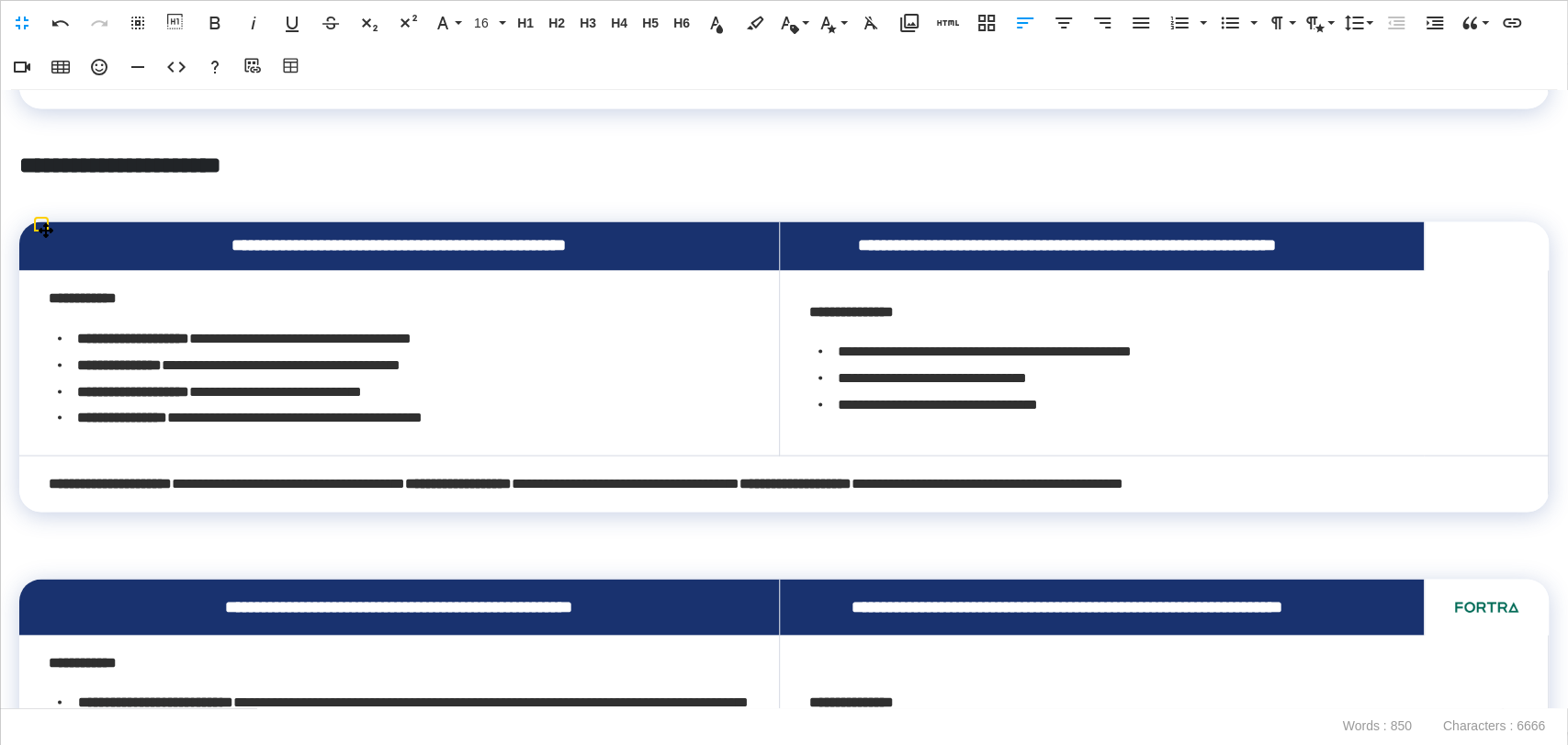 scroll, scrollTop: 2223, scrollLeft: 0, axis: vertical 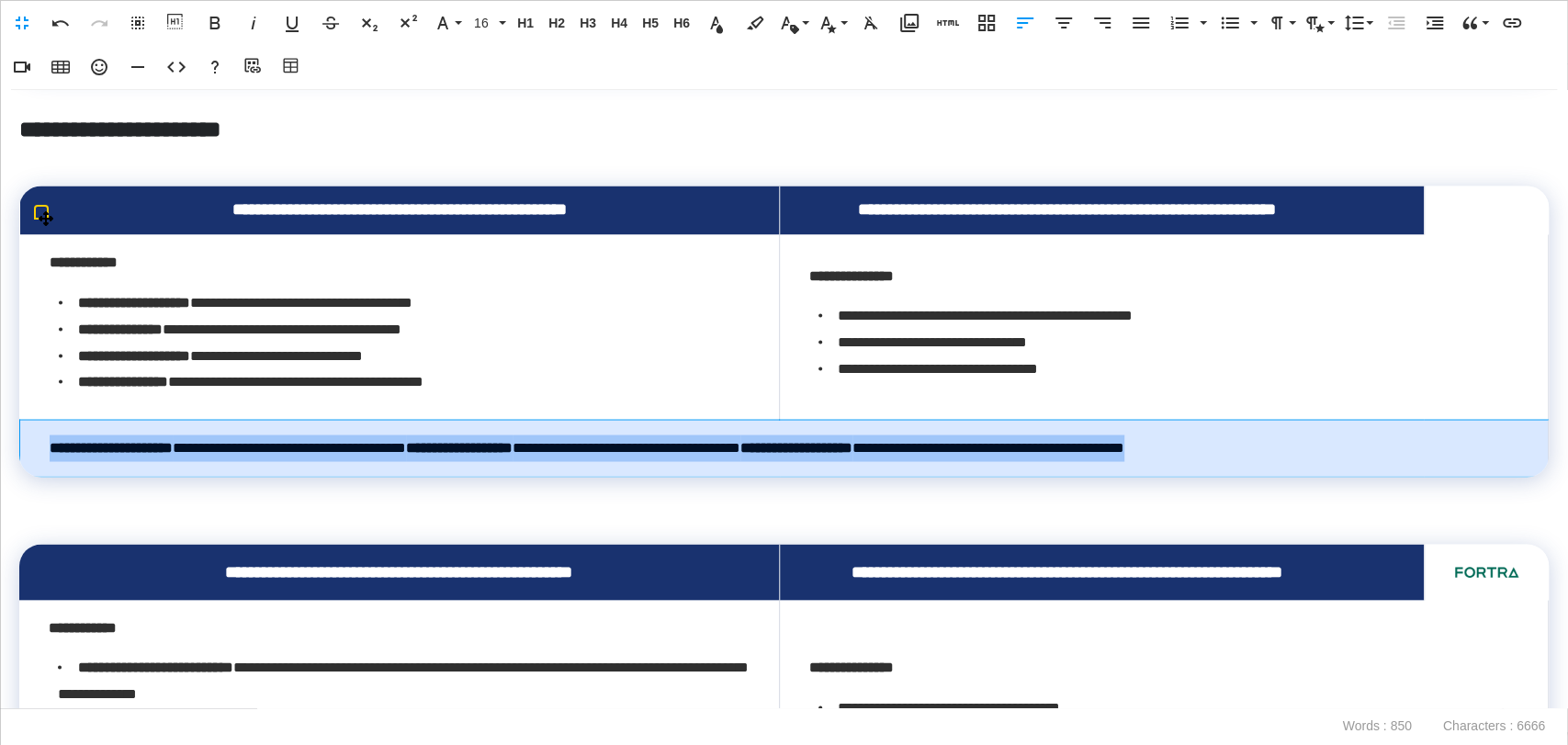 drag, startPoint x: 1427, startPoint y: 481, endPoint x: 41, endPoint y: 478, distance: 1386.0032 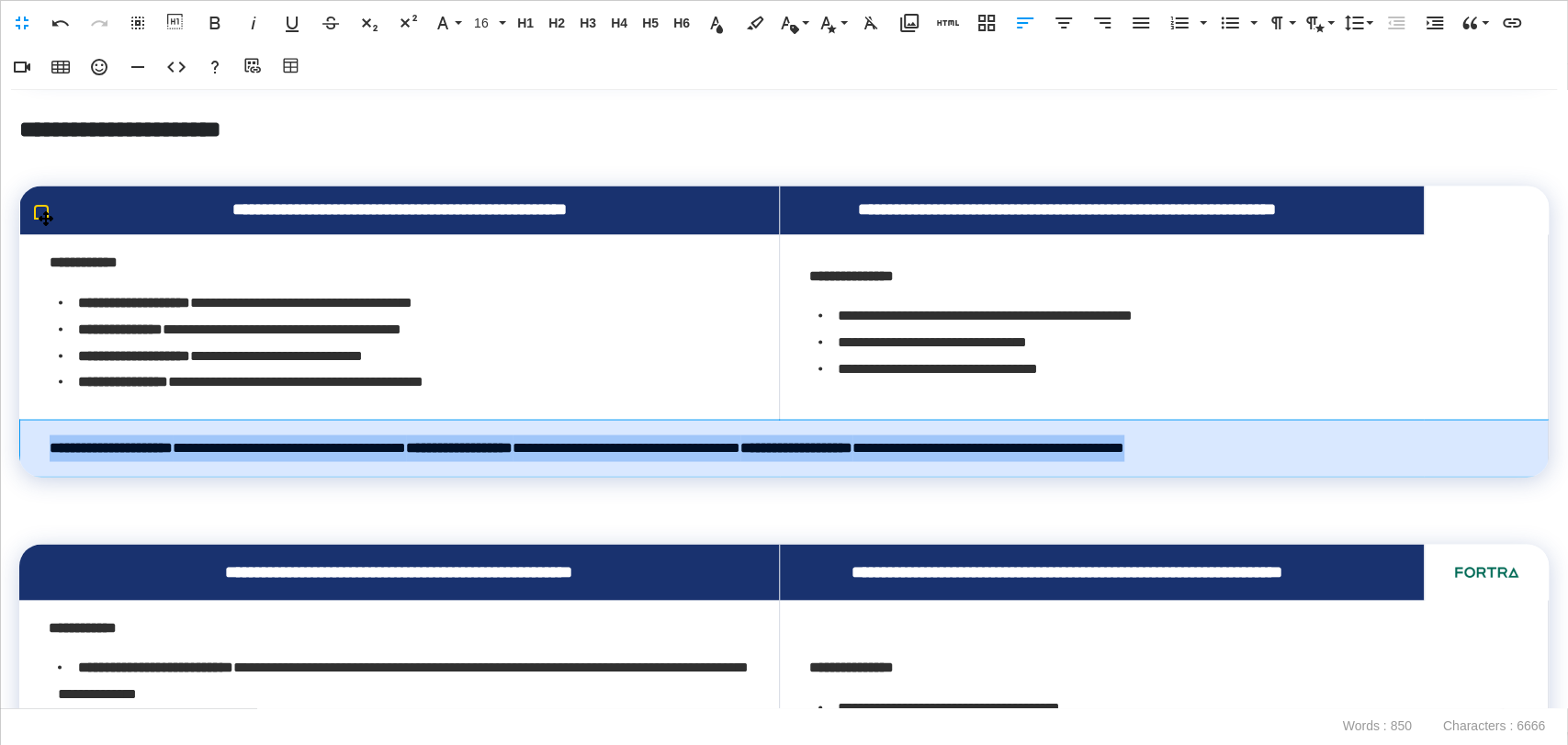 click on "**********" at bounding box center [784, 448] 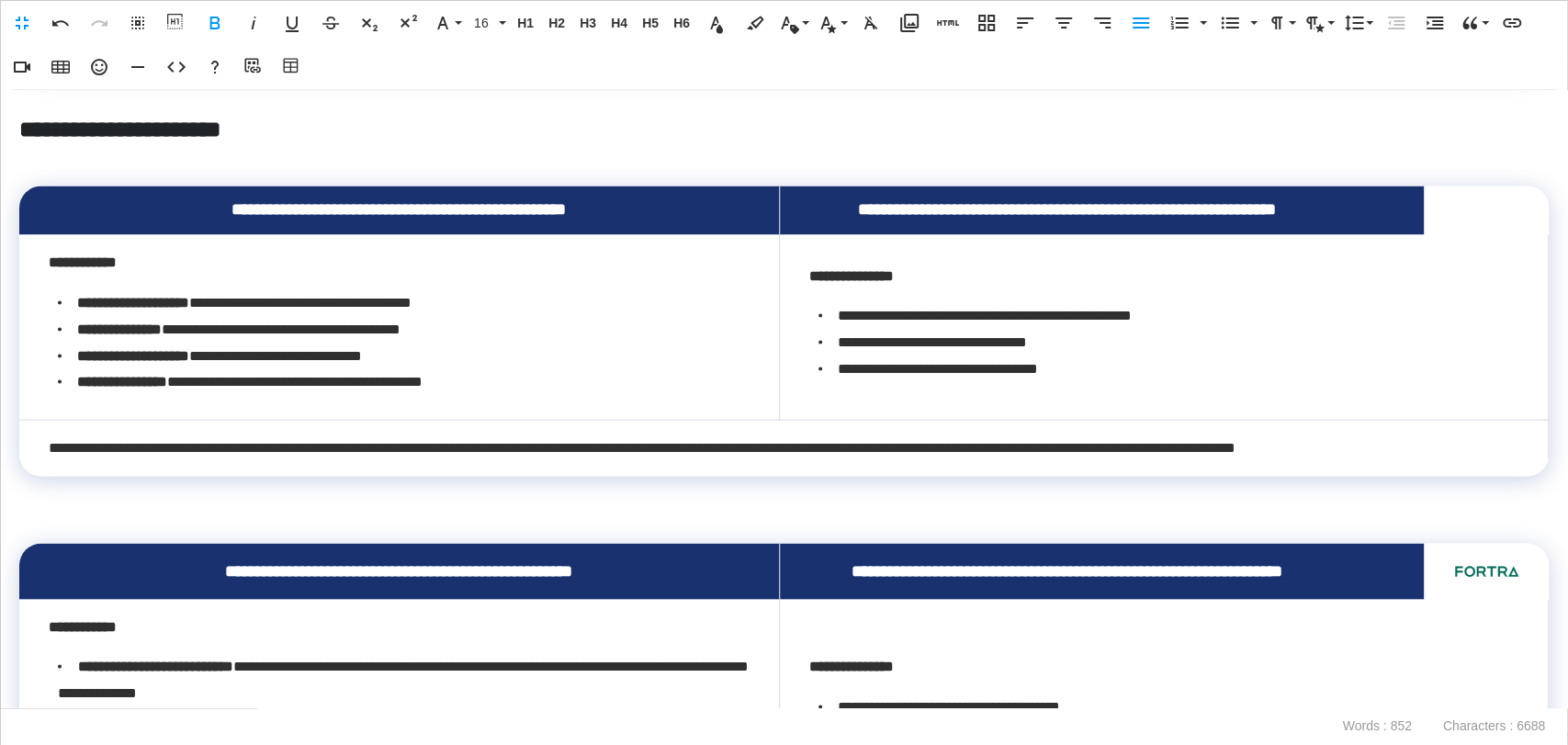 scroll, scrollTop: 3123, scrollLeft: 6, axis: both 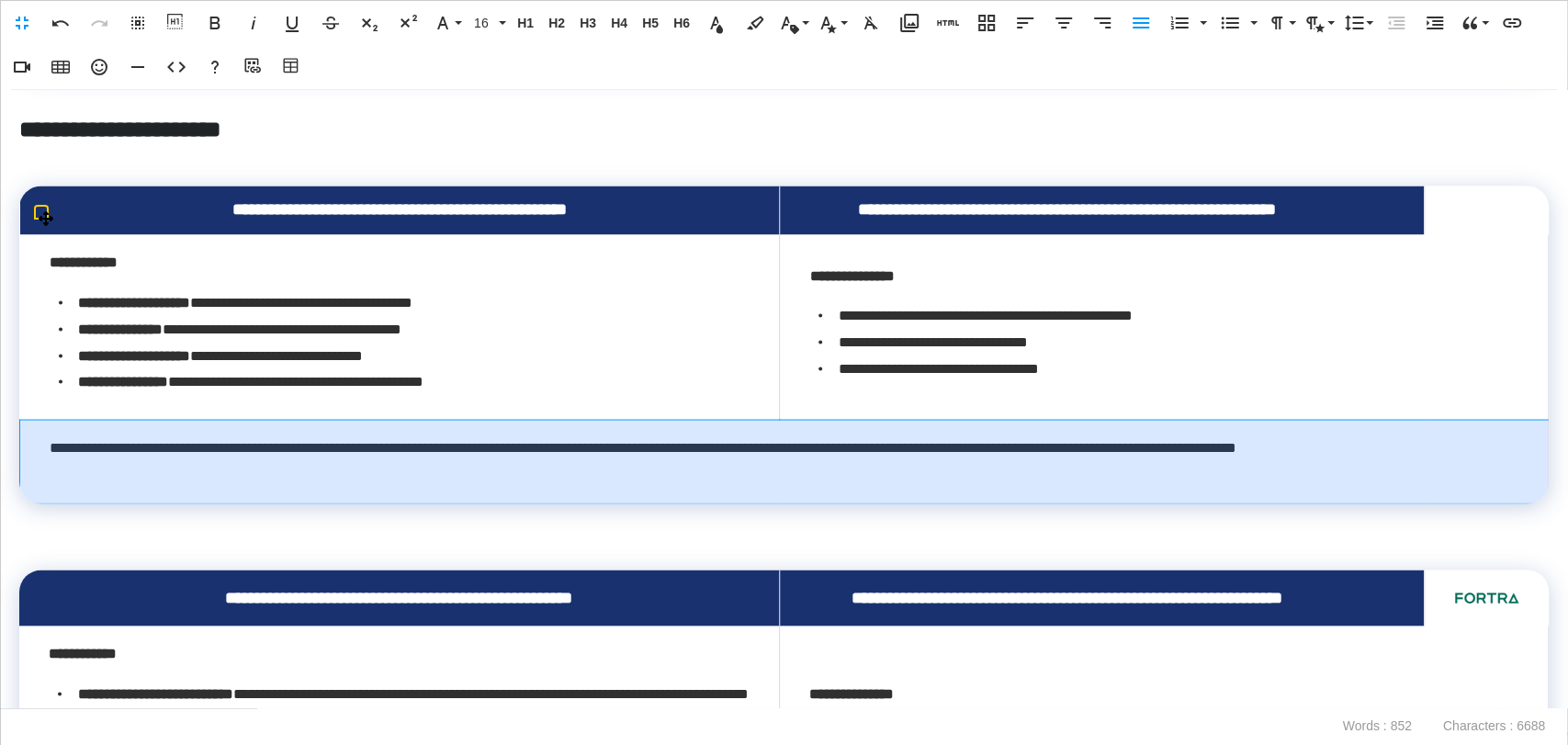 click on "**********" at bounding box center (779, 461) 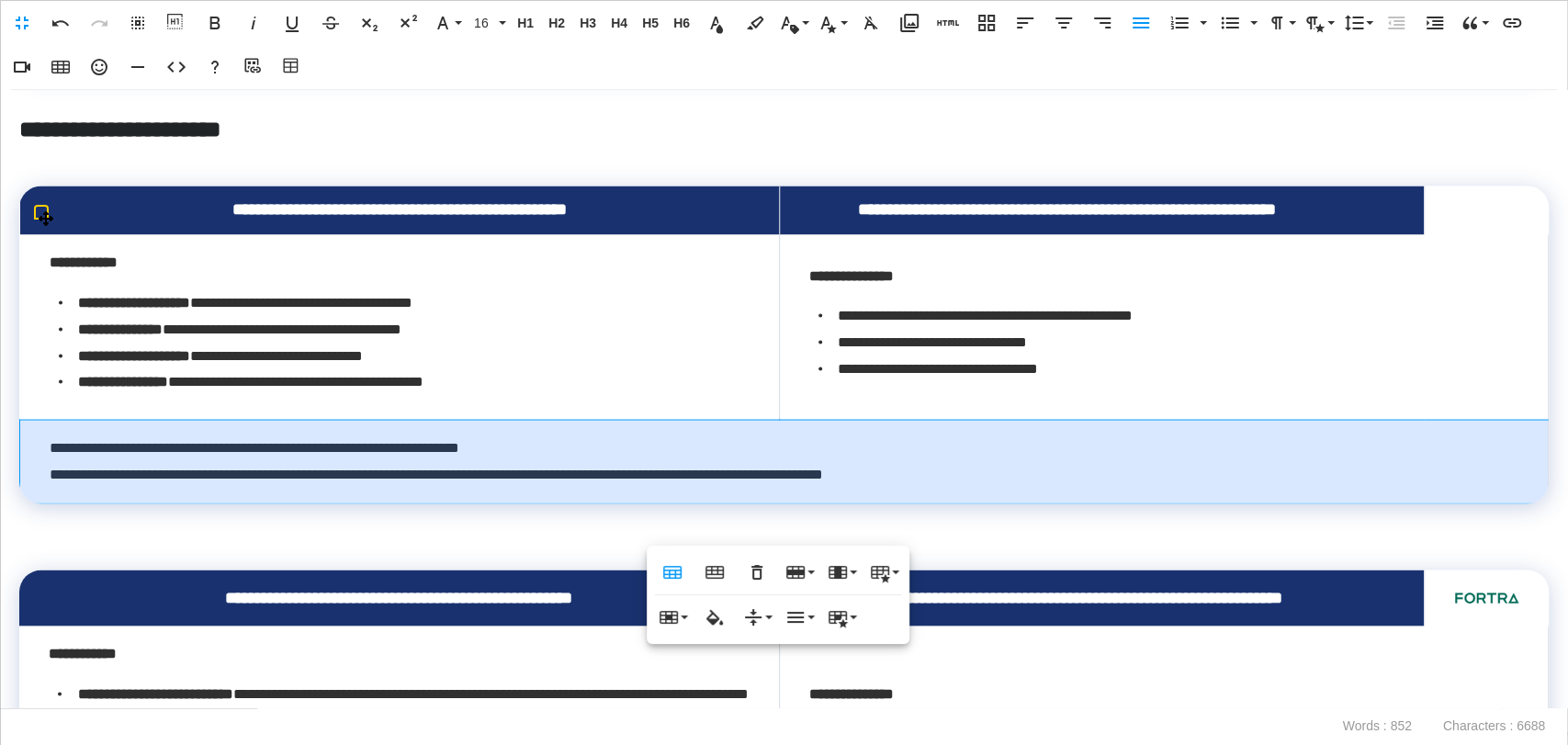 click on "**********" at bounding box center [779, 461] 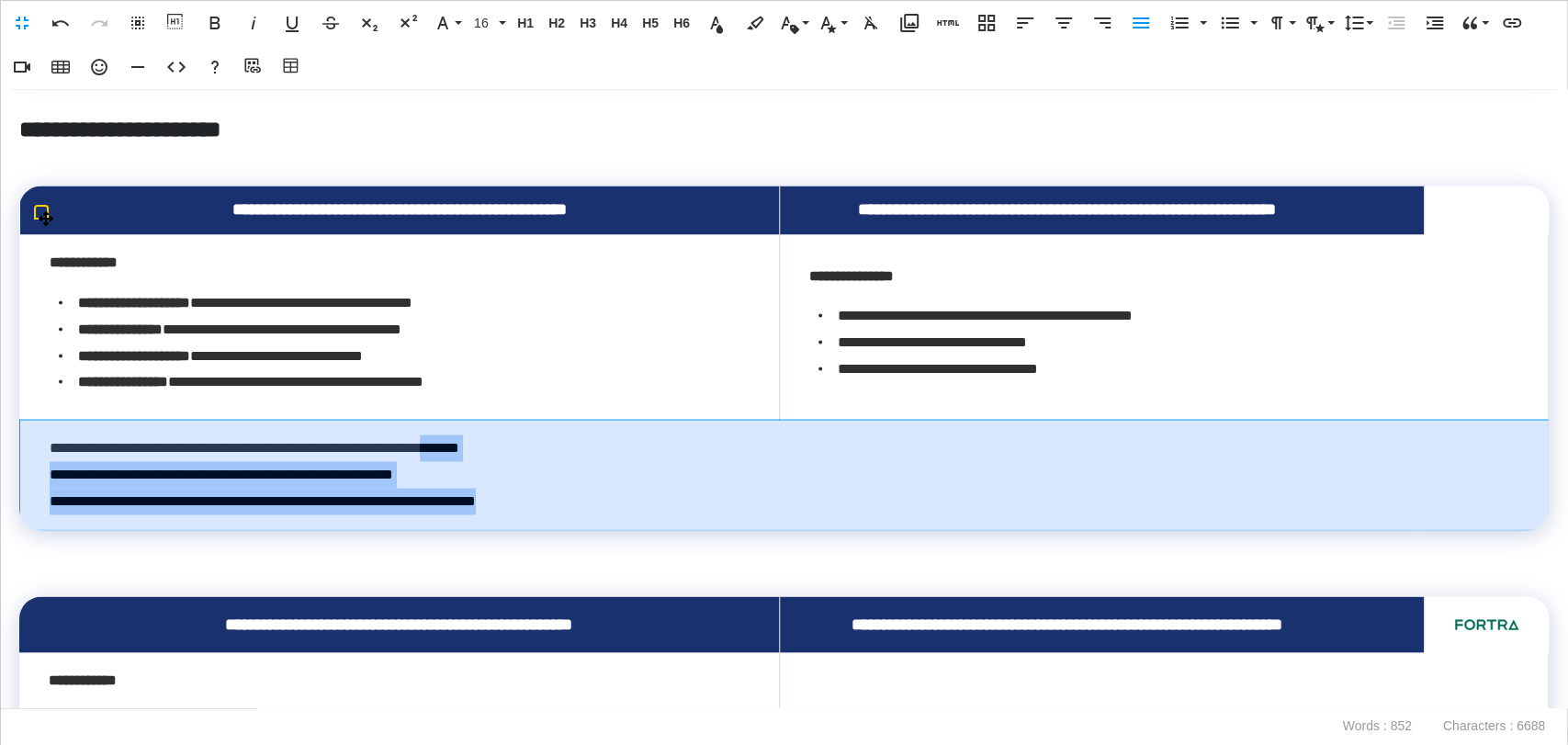 drag, startPoint x: 604, startPoint y: 542, endPoint x: 511, endPoint y: 487, distance: 108.04629 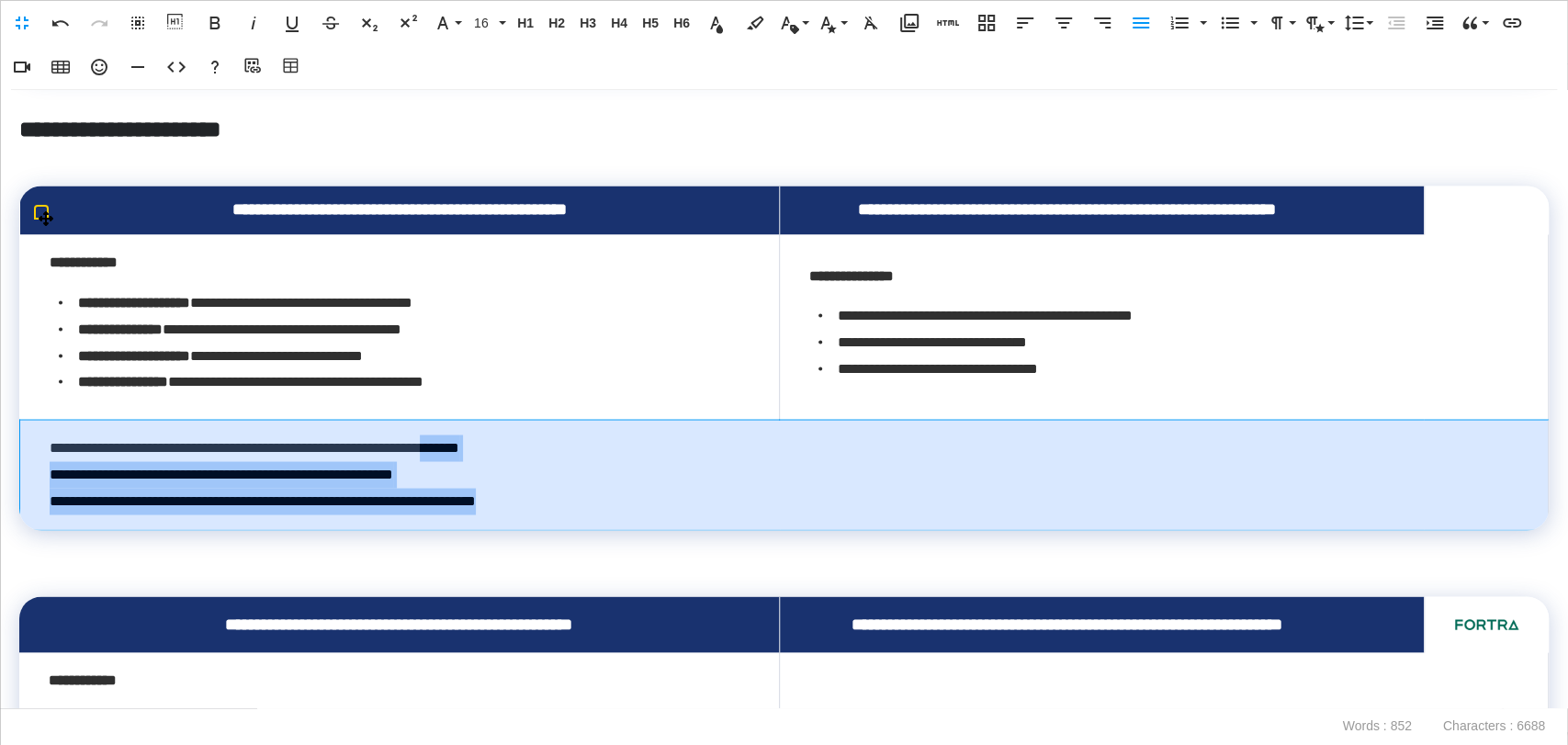click on "**********" at bounding box center (779, 474) 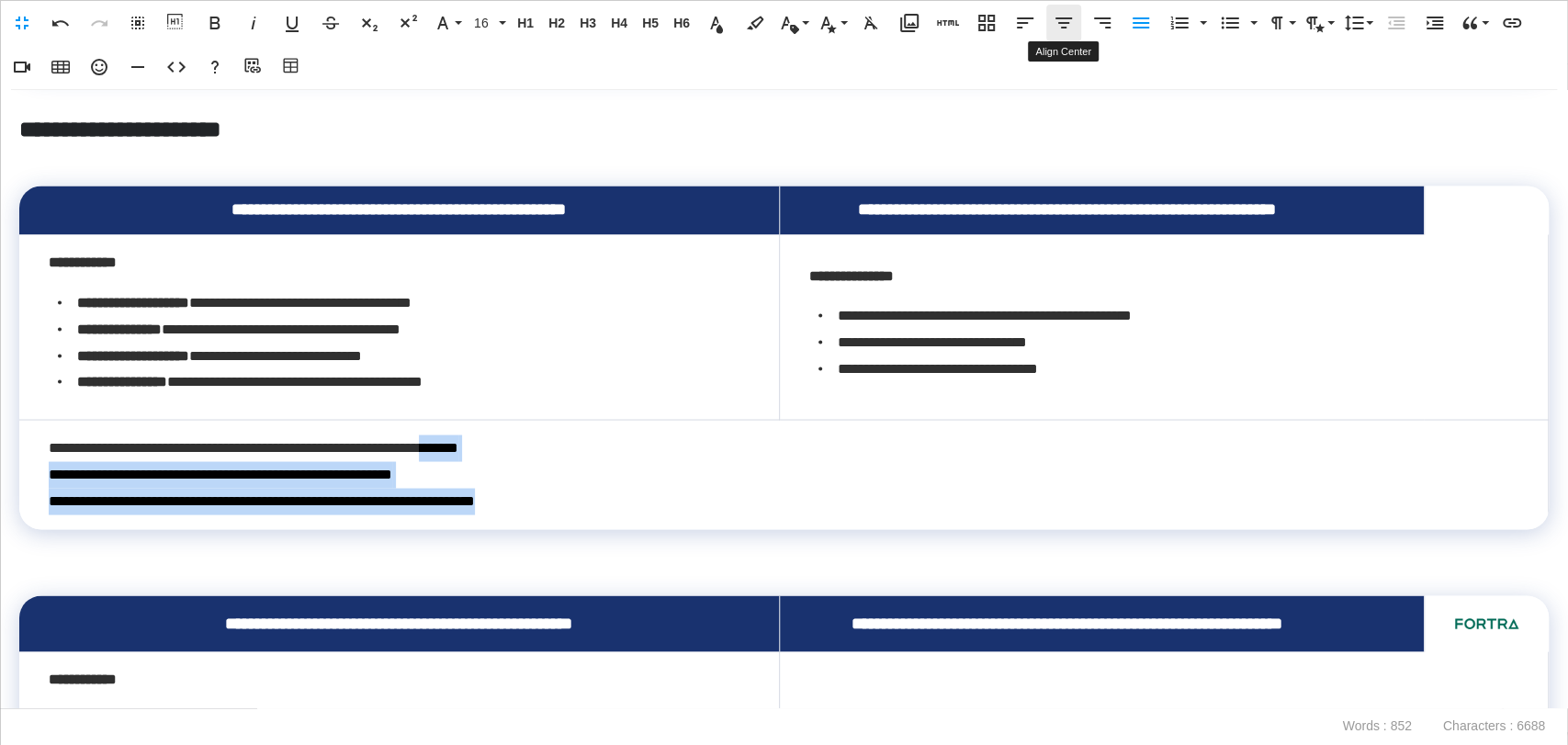 click 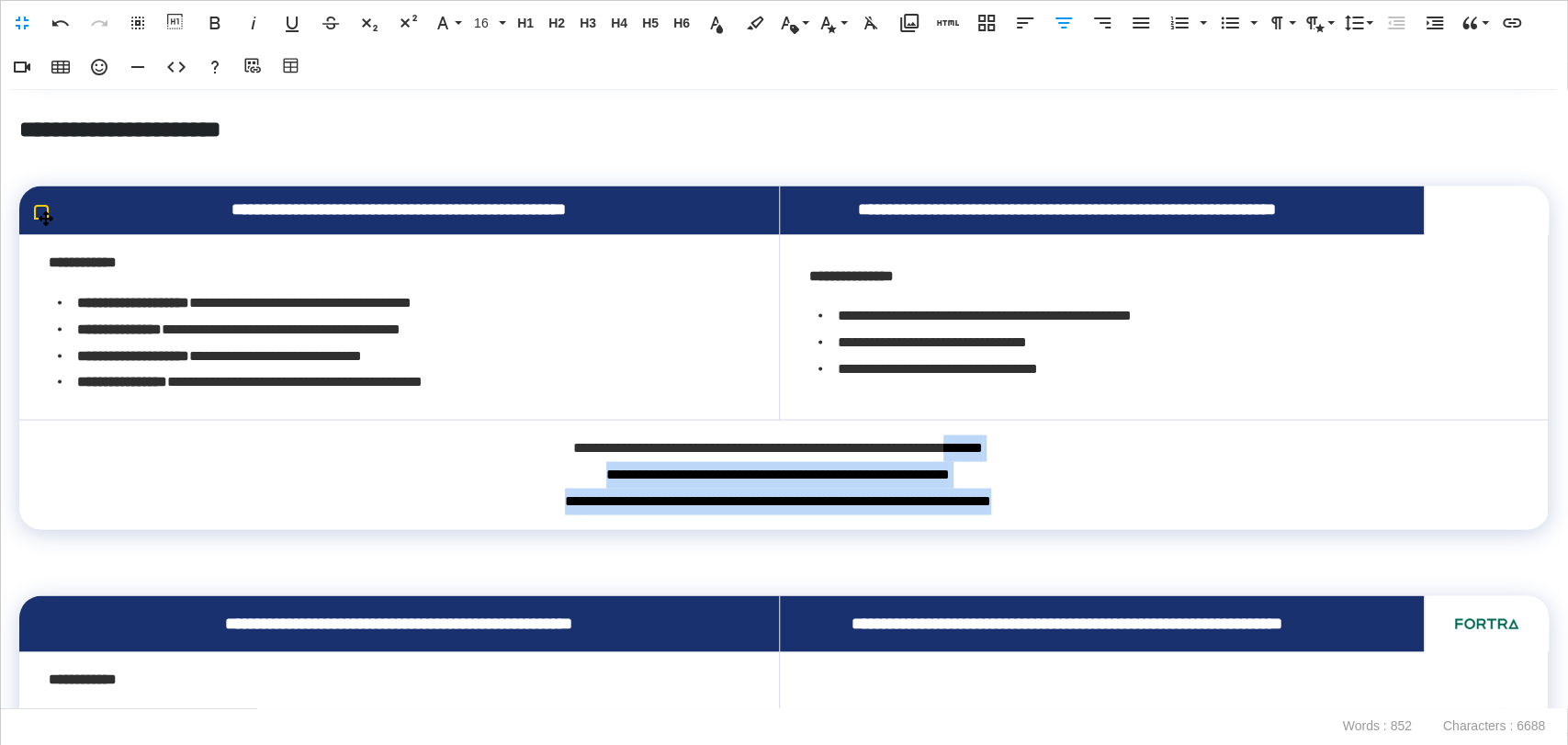 click on "**********" at bounding box center [778, 474] 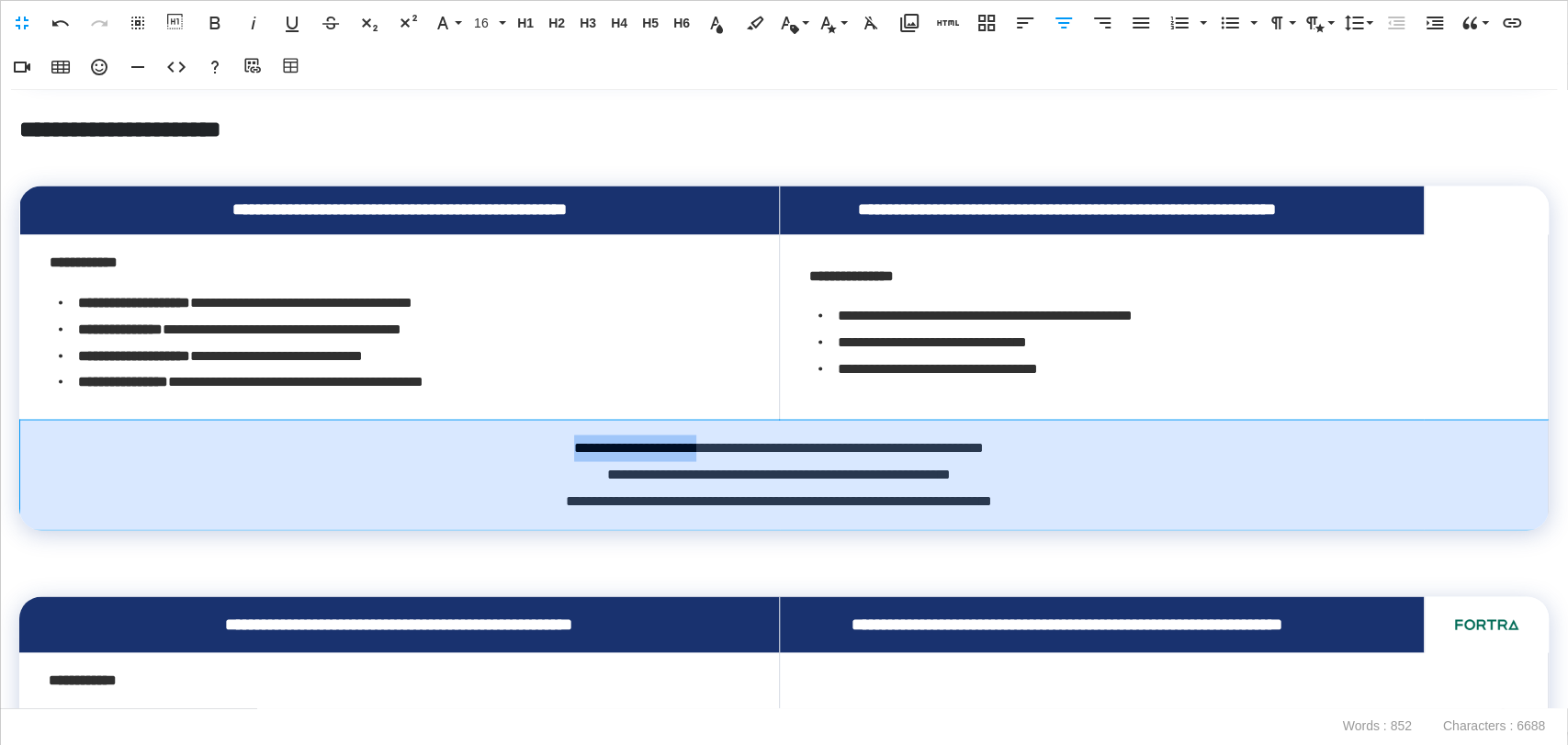 drag, startPoint x: 669, startPoint y: 480, endPoint x: 496, endPoint y: 485, distance: 173.07224 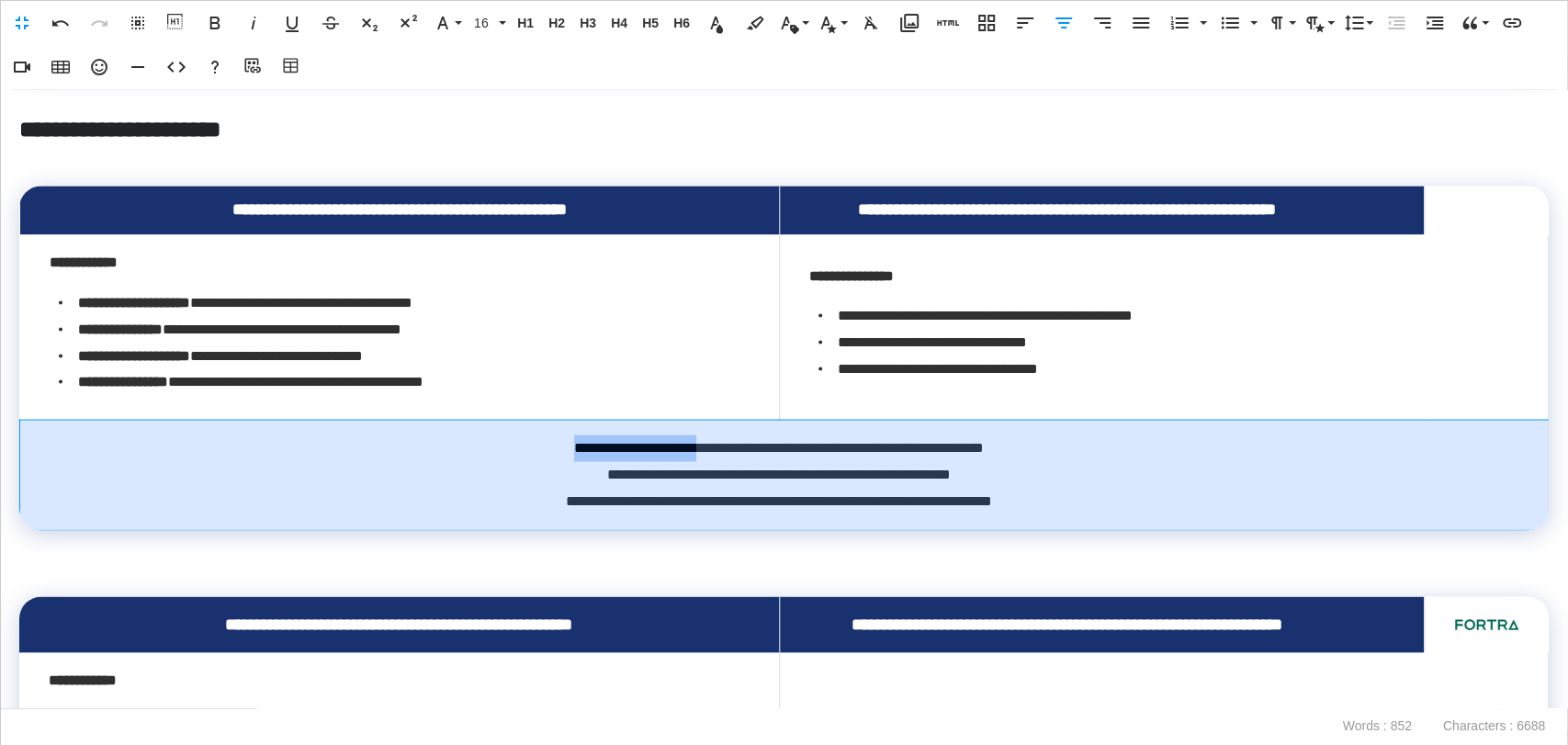 click on "**********" at bounding box center (779, 474) 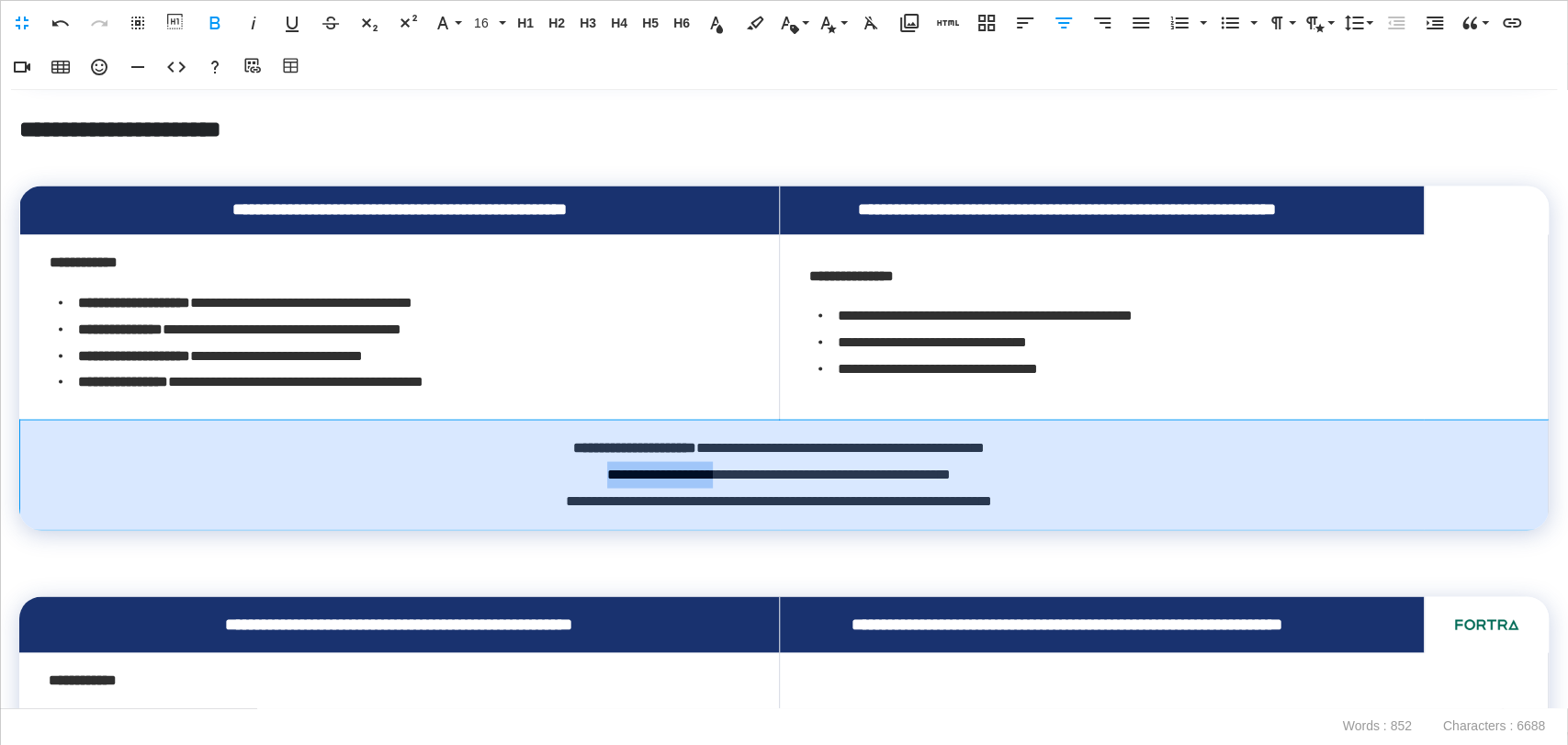 drag, startPoint x: 694, startPoint y: 509, endPoint x: 540, endPoint y: 517, distance: 154.2077 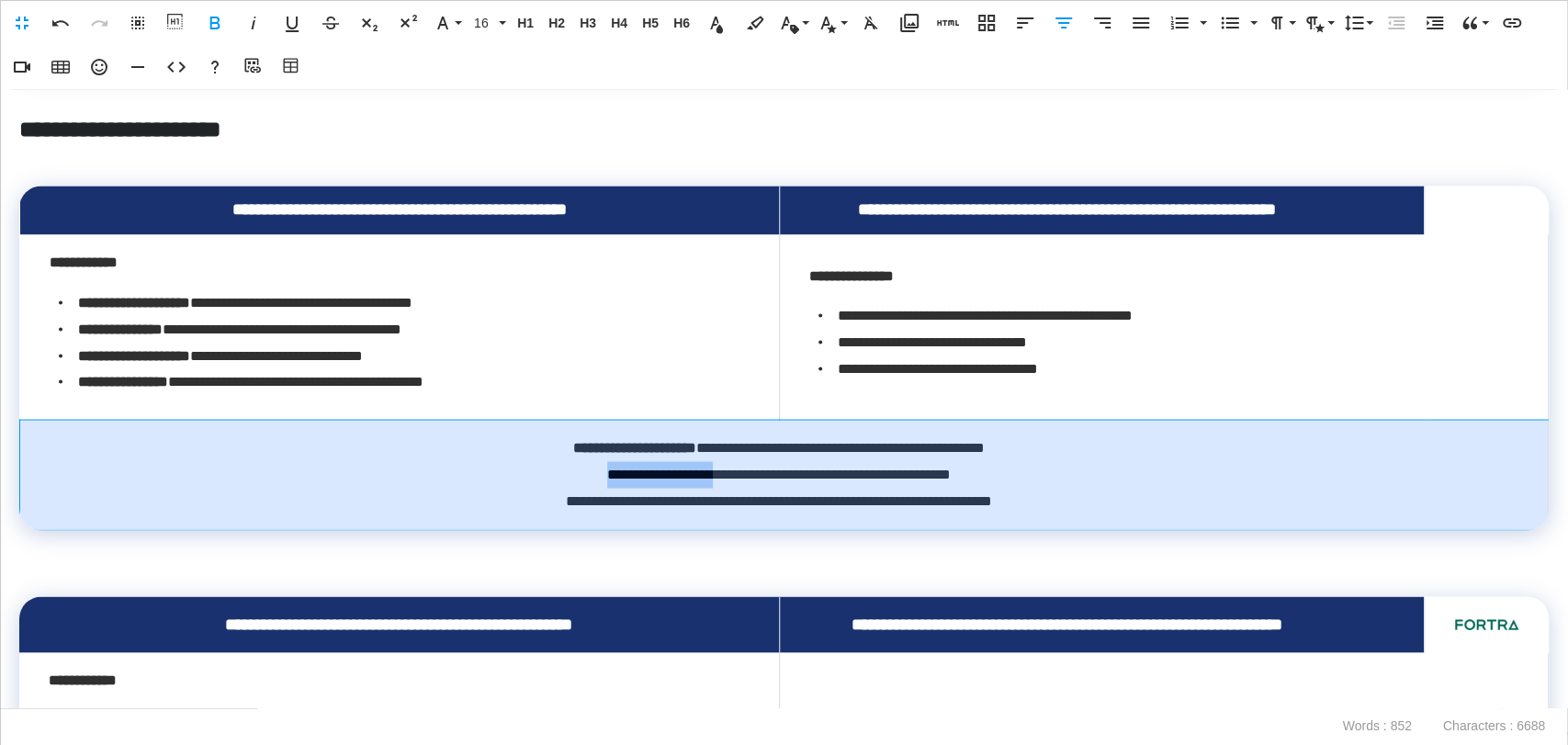 click on "**********" at bounding box center (779, 474) 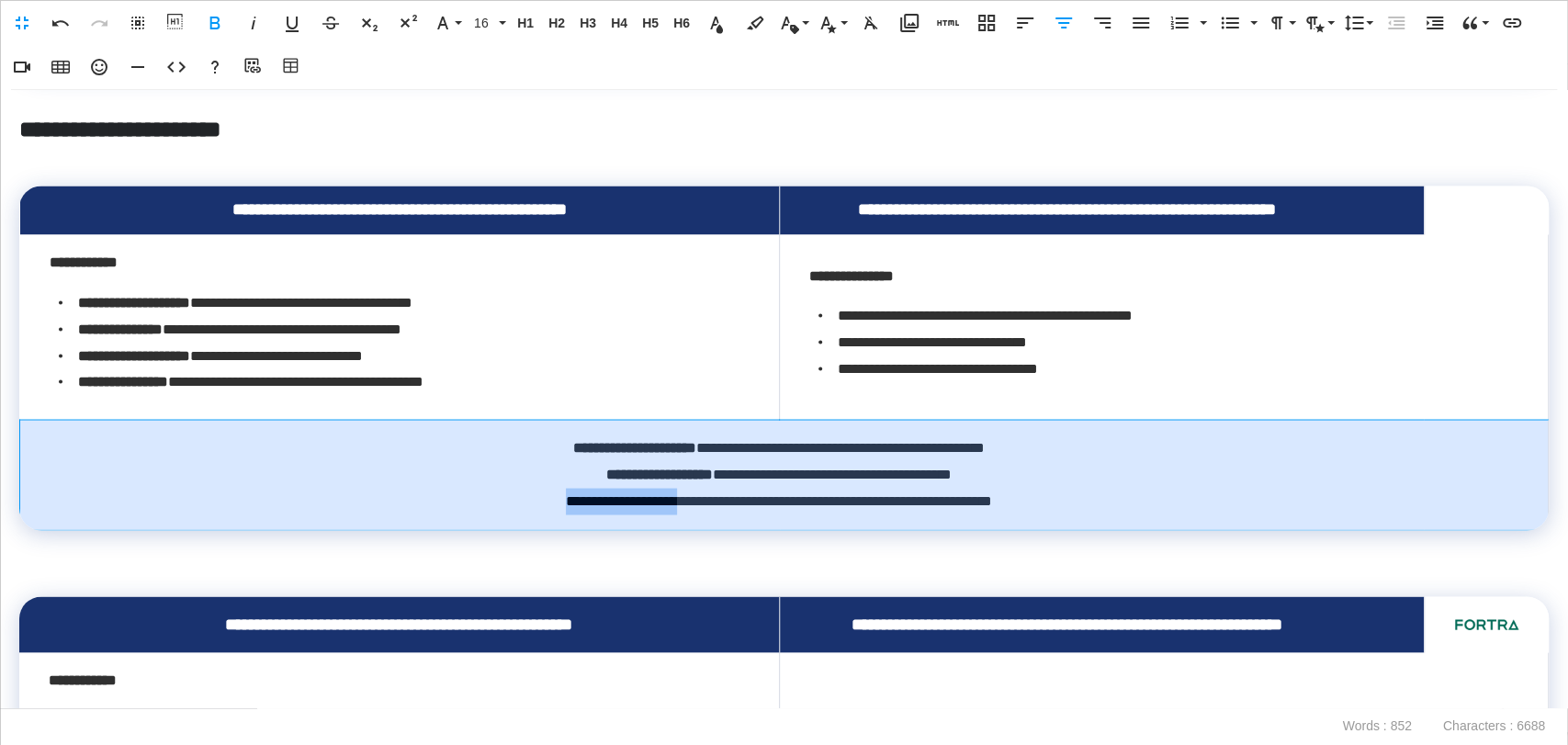 drag, startPoint x: 646, startPoint y: 535, endPoint x: 498, endPoint y: 523, distance: 148.48569 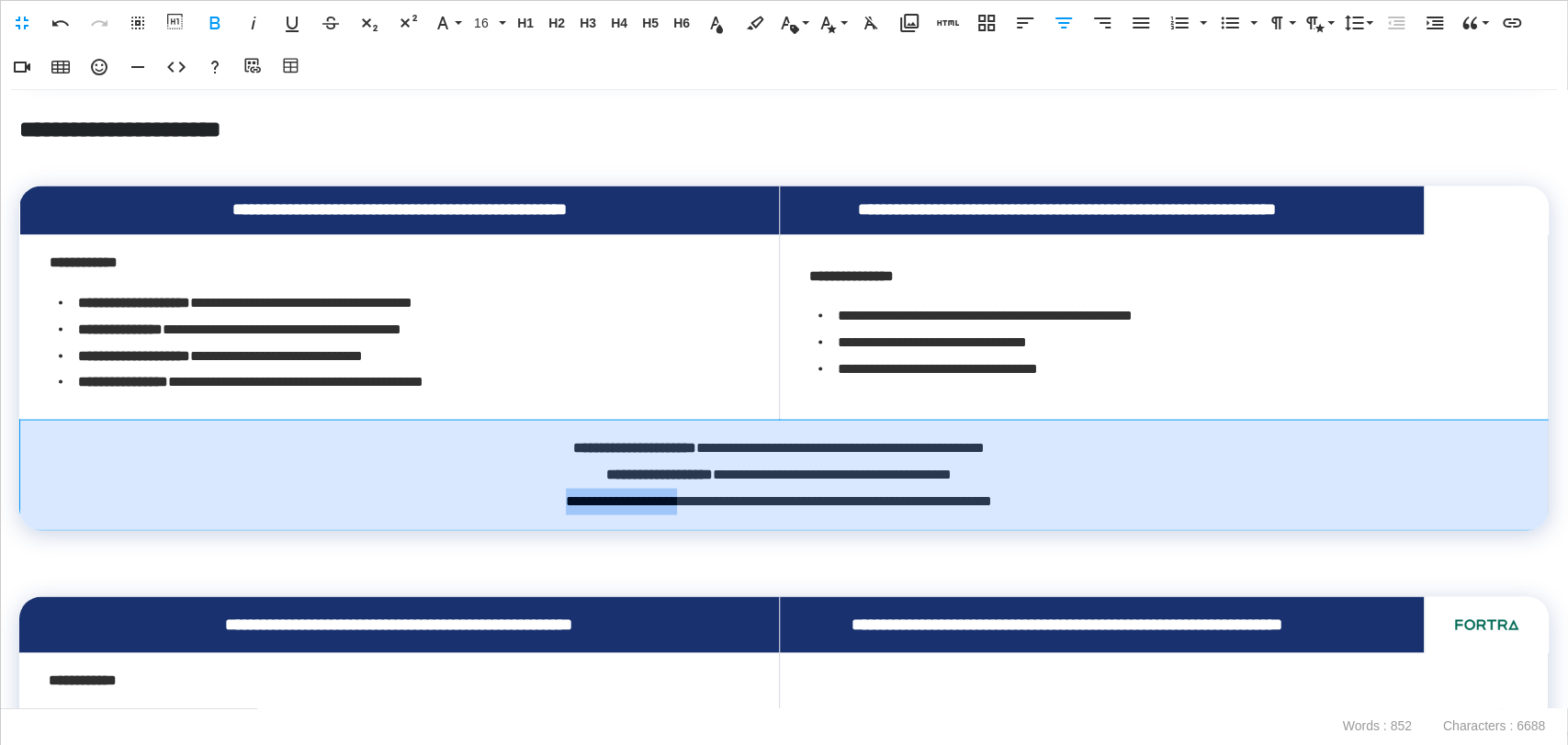 click on "**********" at bounding box center (779, 474) 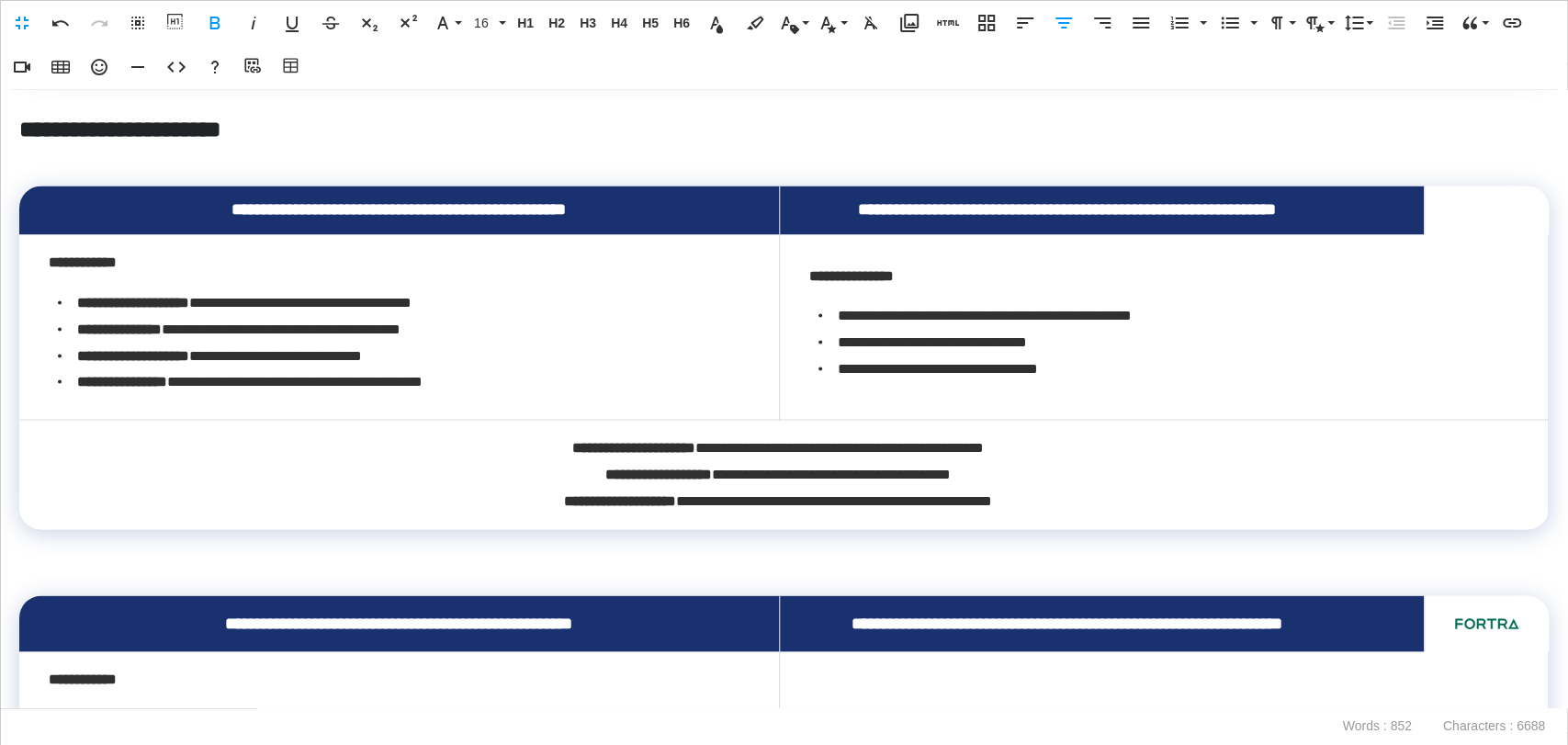 click at bounding box center [784, 556] 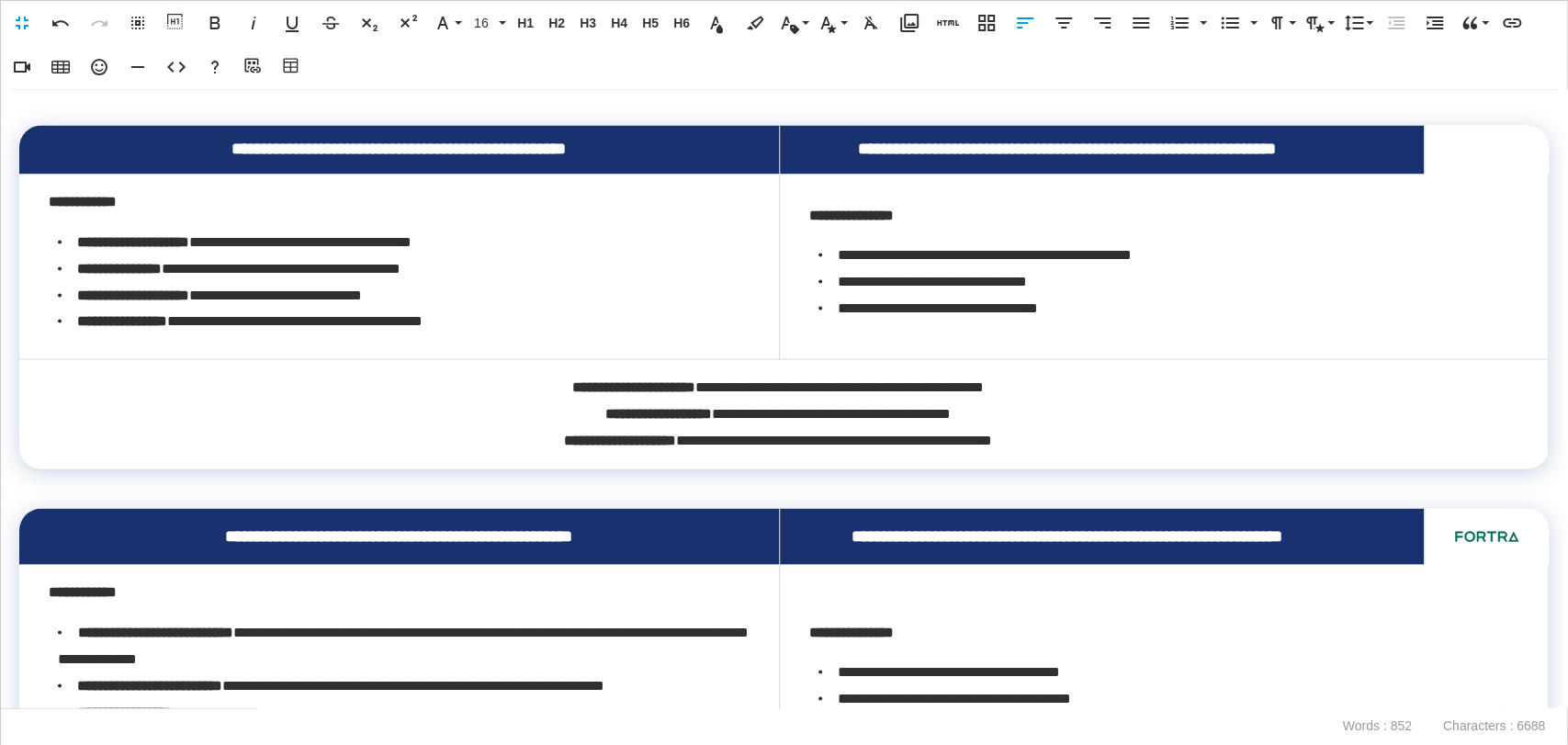 scroll, scrollTop: 2223, scrollLeft: 0, axis: vertical 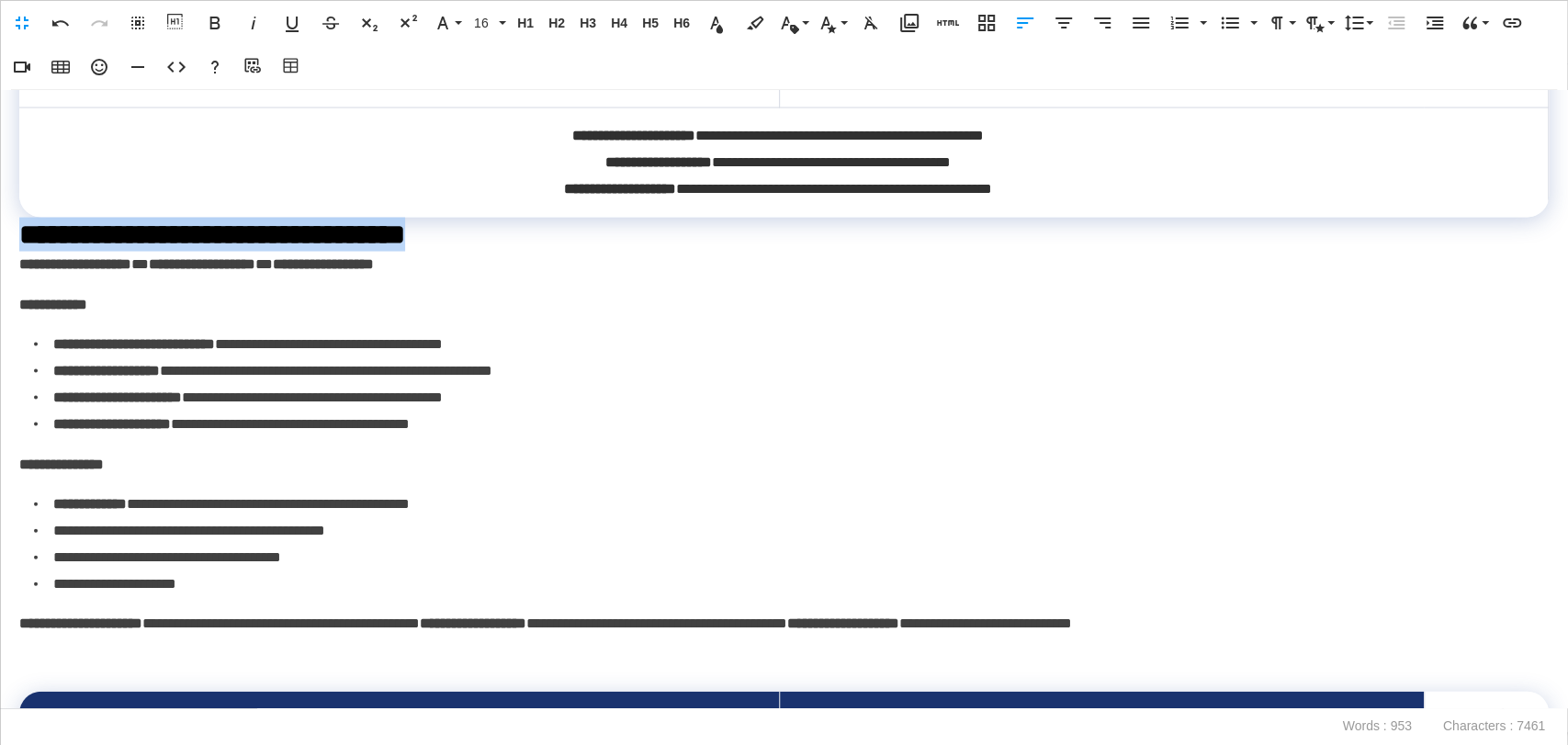 drag, startPoint x: 416, startPoint y: 267, endPoint x: 0, endPoint y: 266, distance: 416.0012 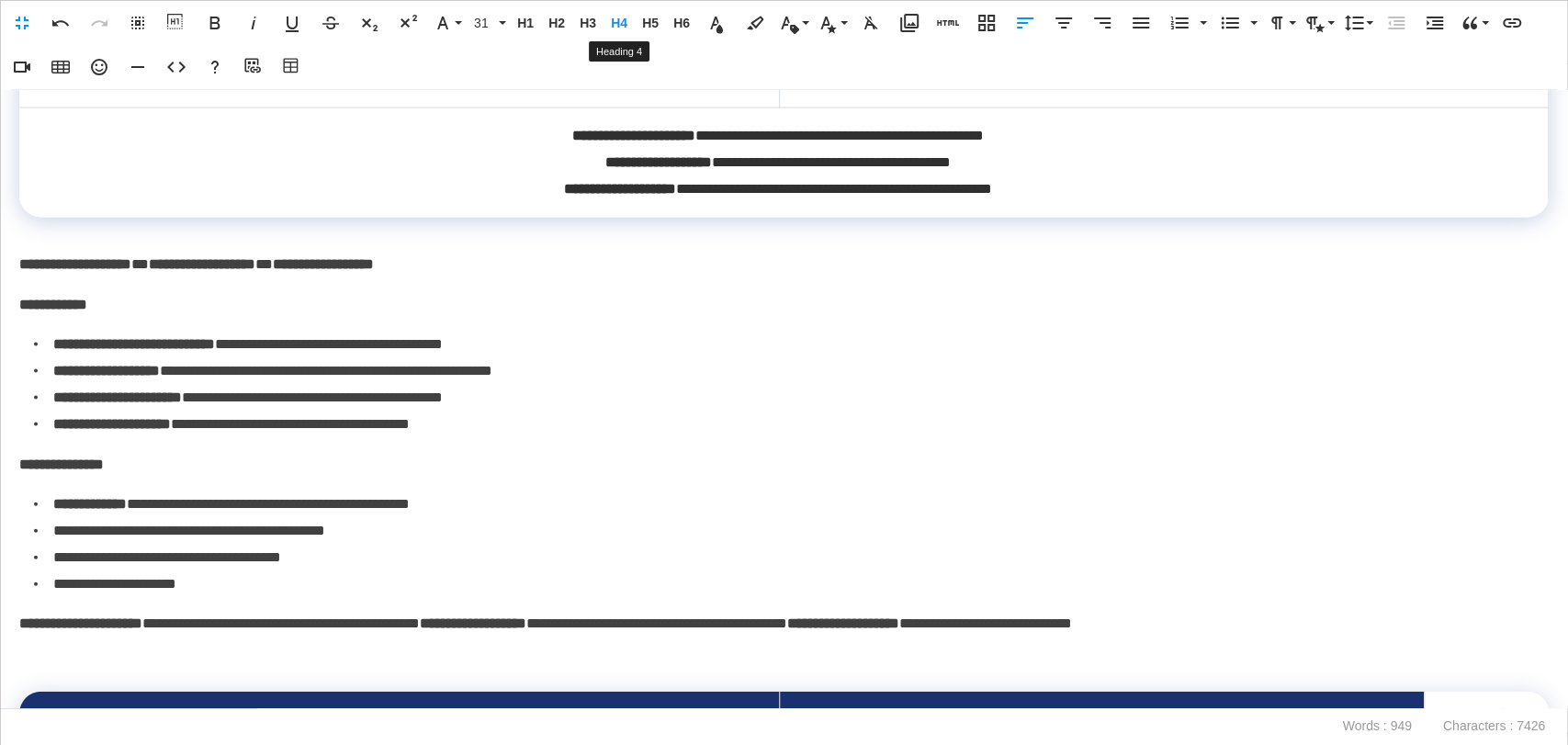 click on "H4" at bounding box center (619, 23) 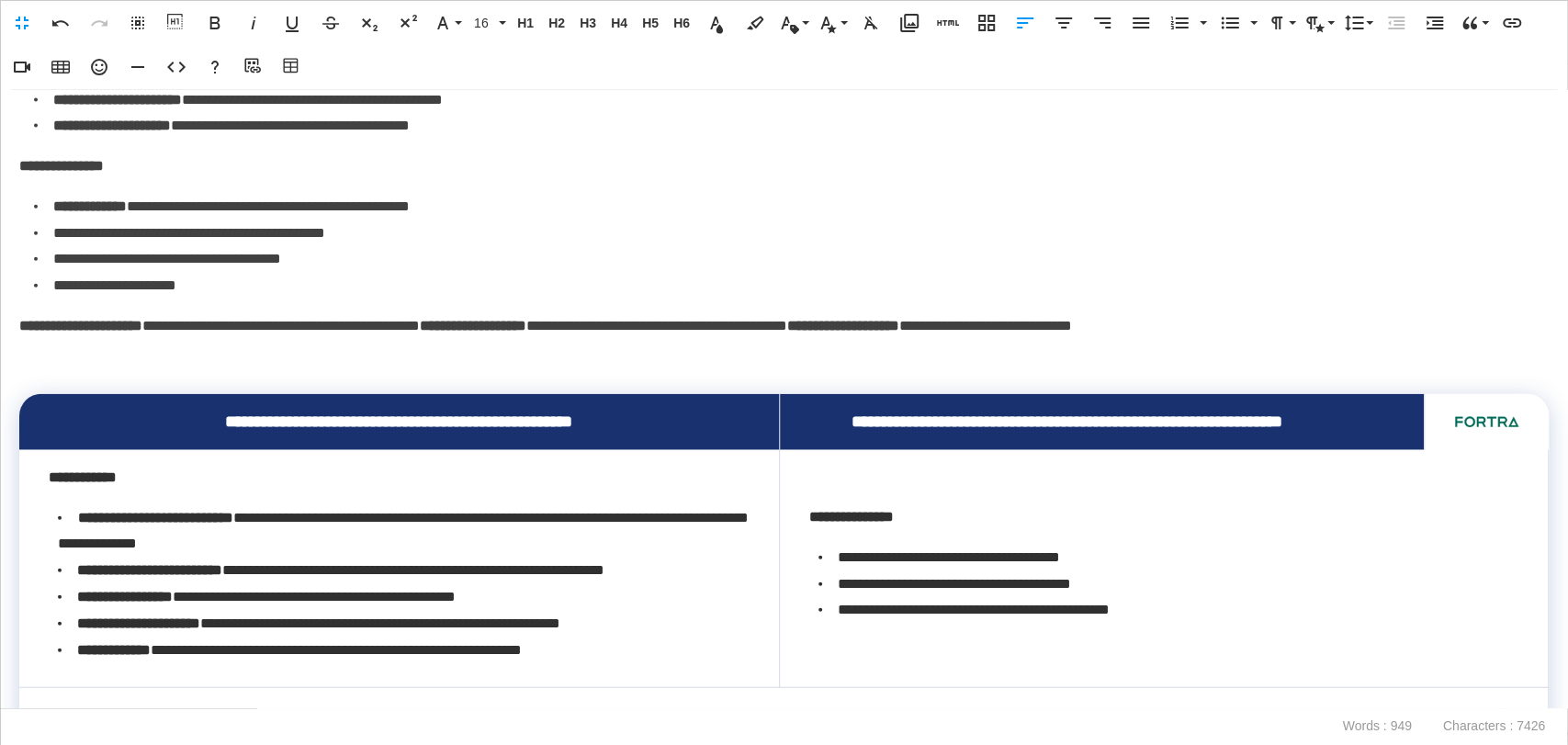 scroll, scrollTop: 2840, scrollLeft: 0, axis: vertical 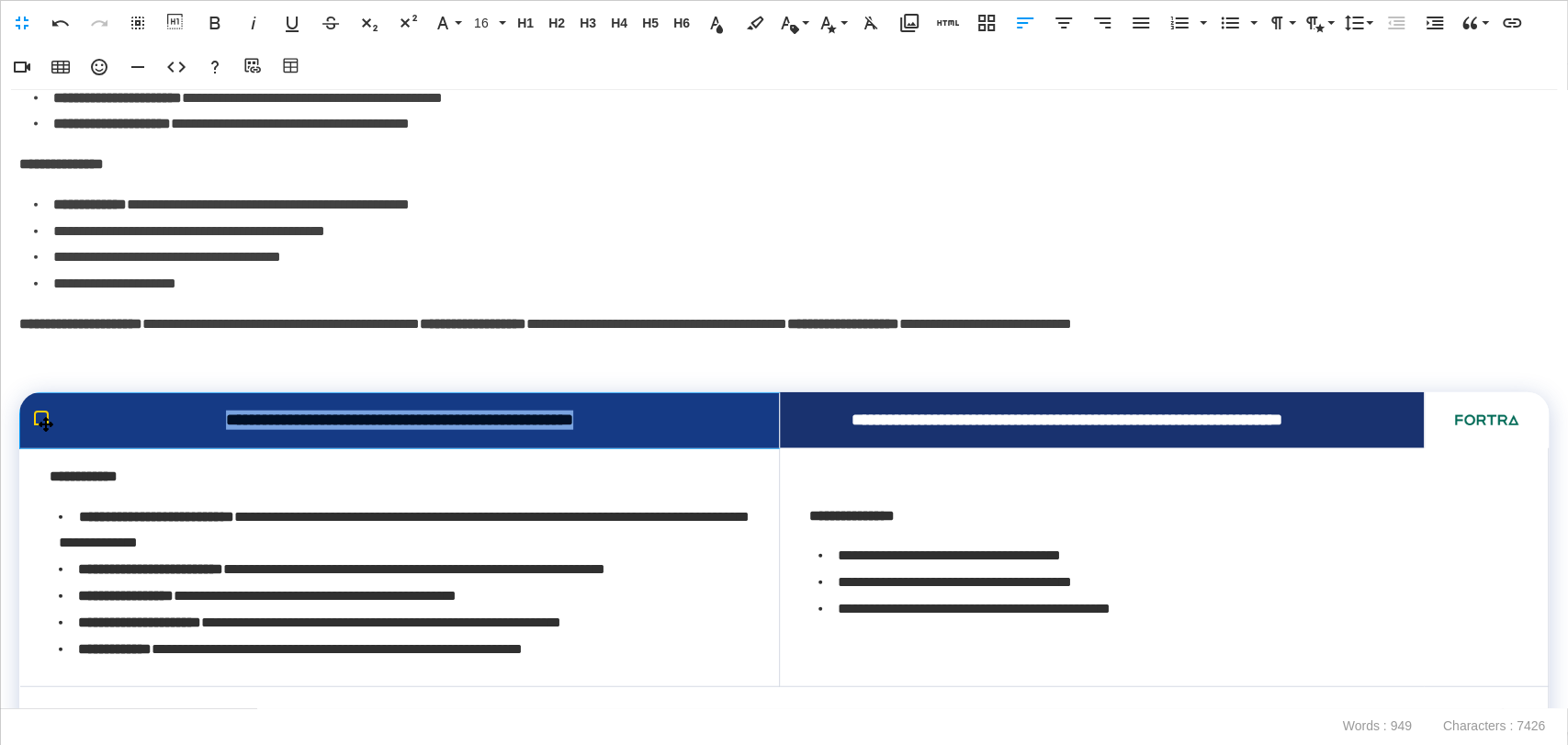 drag, startPoint x: 566, startPoint y: 456, endPoint x: 402, endPoint y: 494, distance: 168.34488 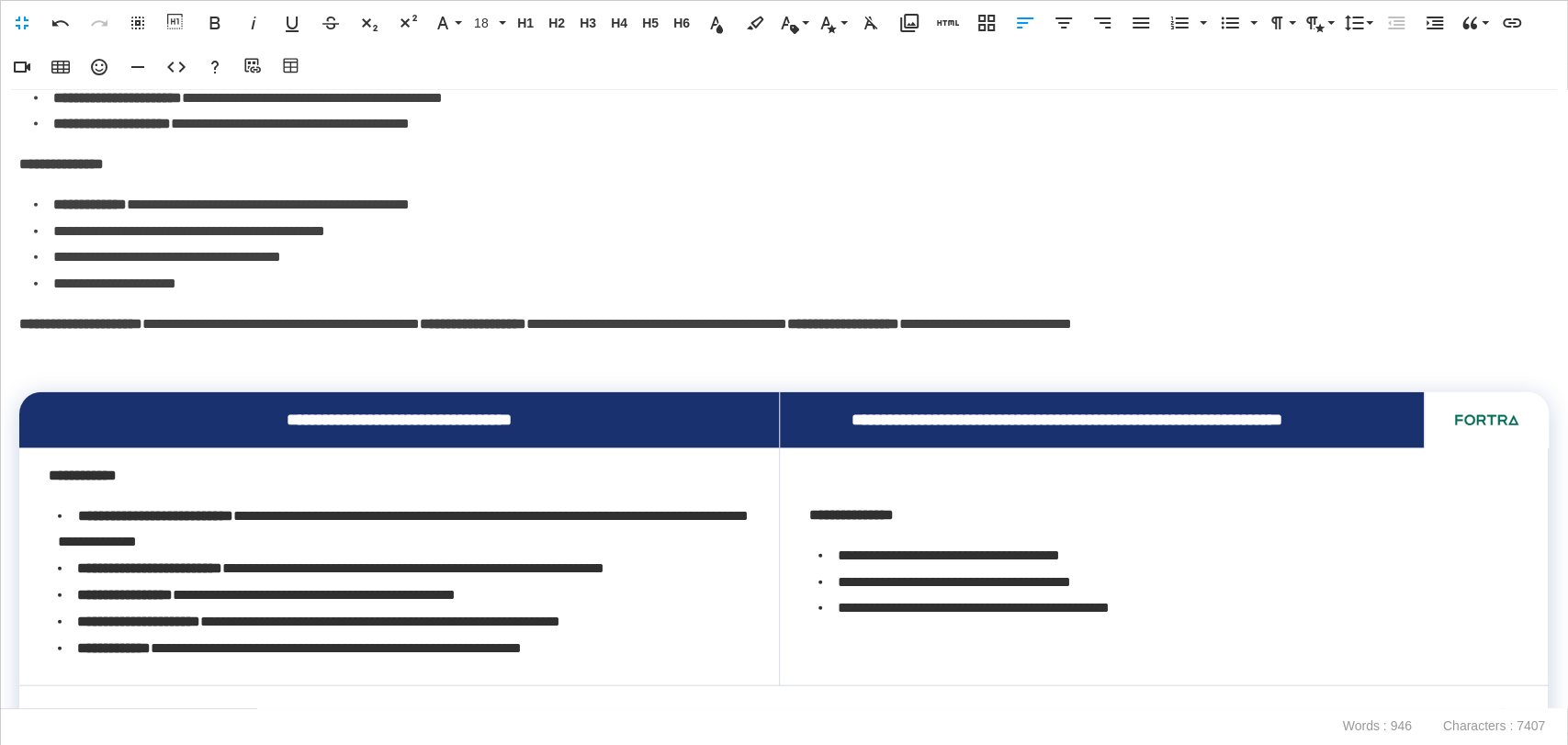 scroll, scrollTop: 0, scrollLeft: 4, axis: horizontal 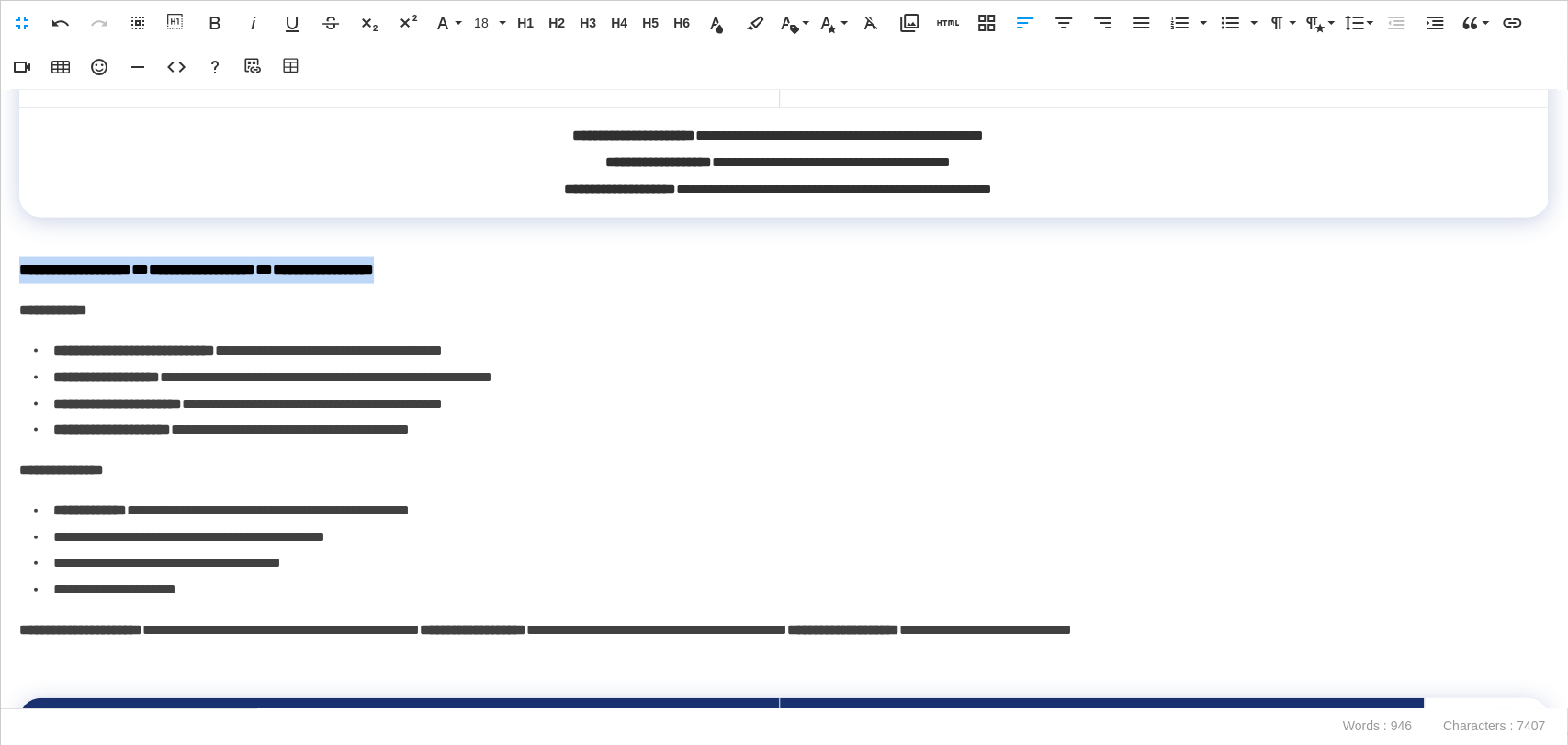drag, startPoint x: 478, startPoint y: 303, endPoint x: 0, endPoint y: 299, distance: 478.0167 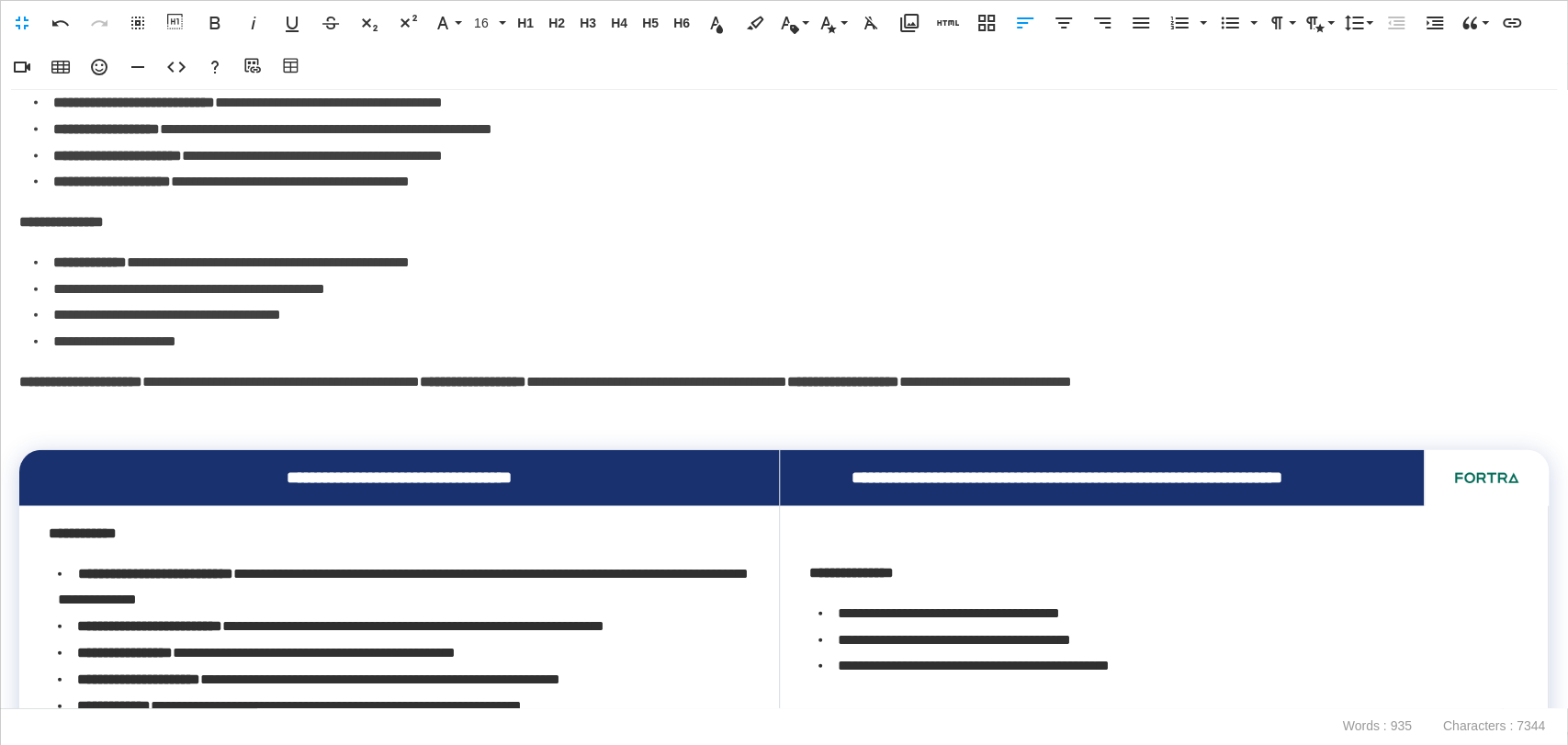 scroll, scrollTop: 2840, scrollLeft: 0, axis: vertical 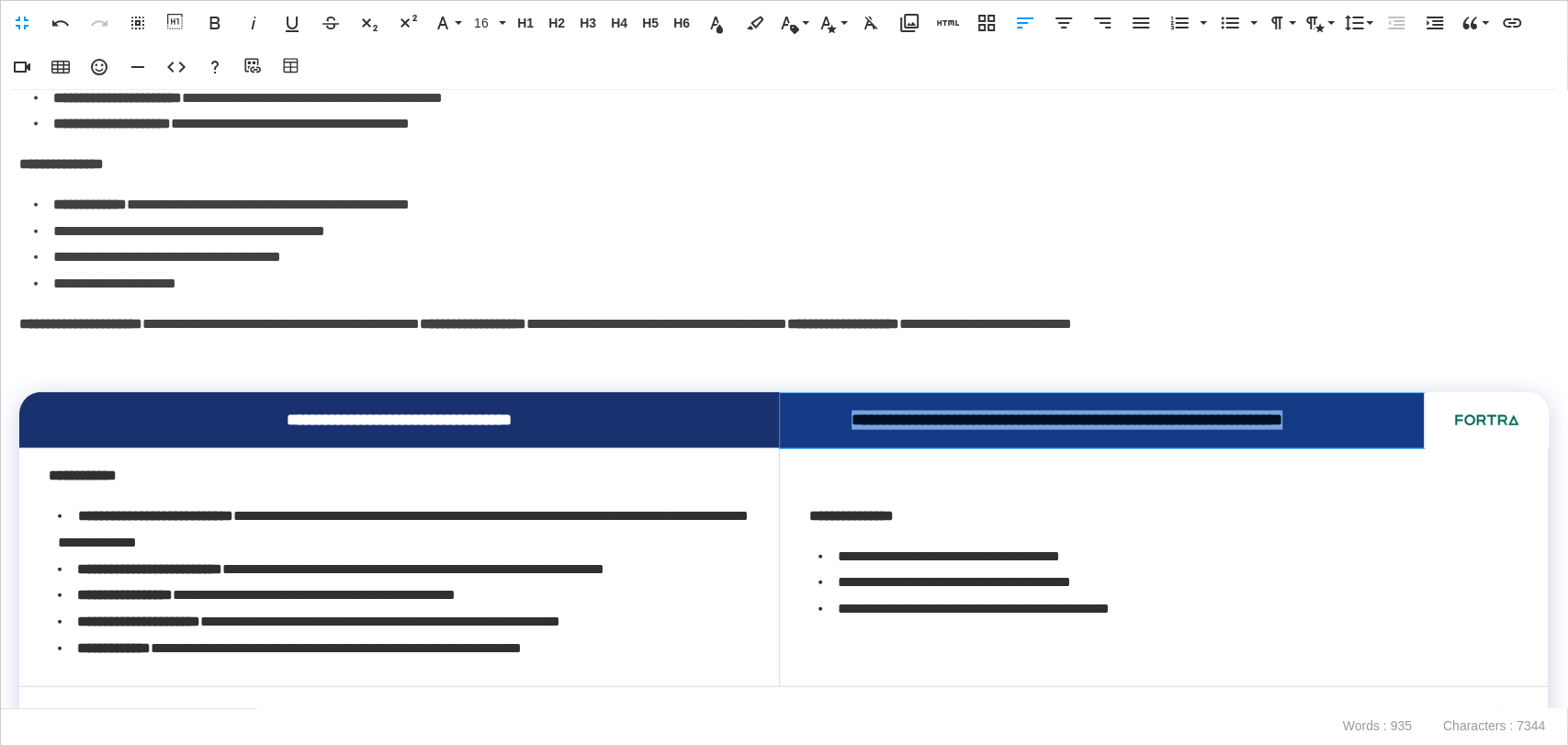 drag, startPoint x: 1293, startPoint y: 450, endPoint x: 820, endPoint y: 457, distance: 473.05179 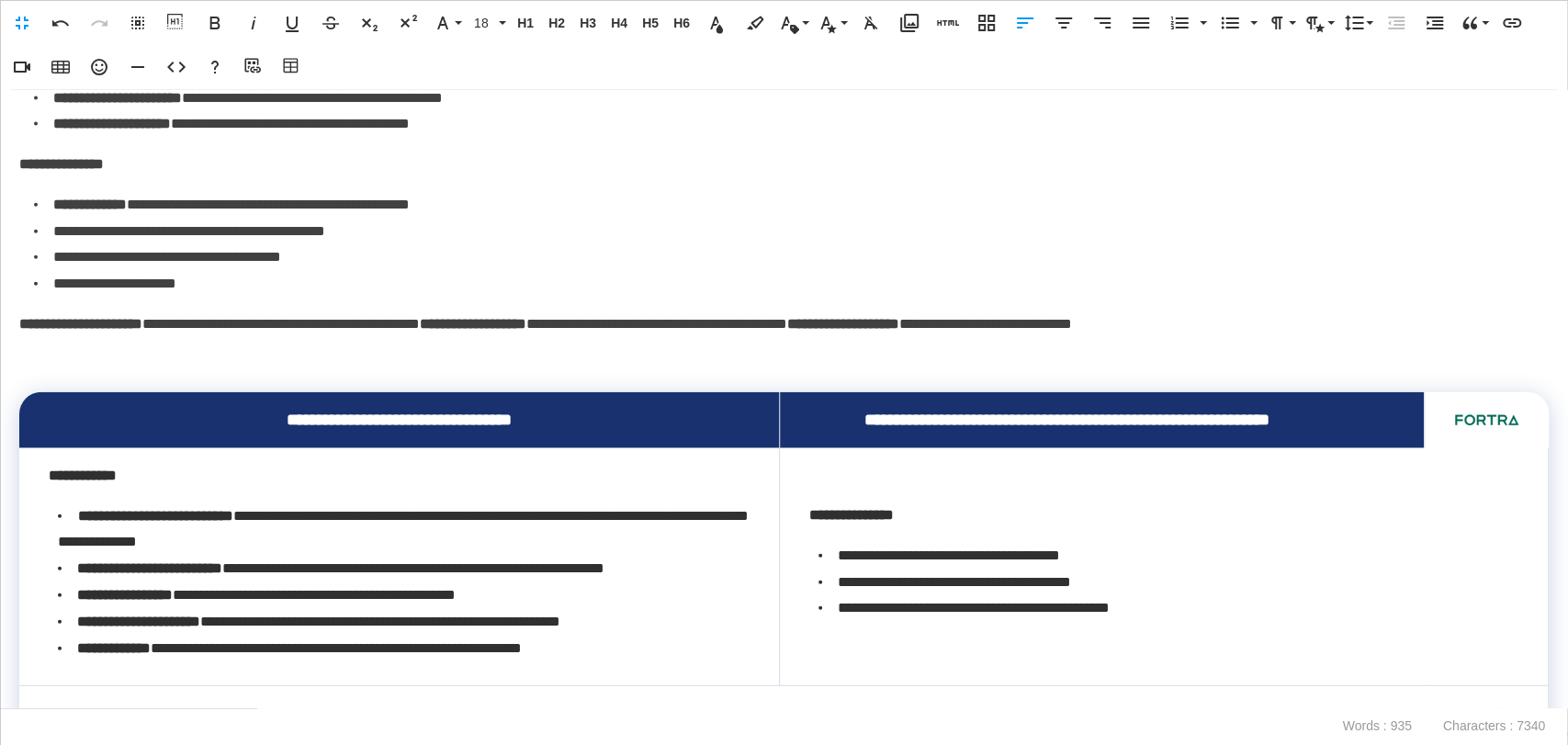 scroll, scrollTop: 344, scrollLeft: 7, axis: both 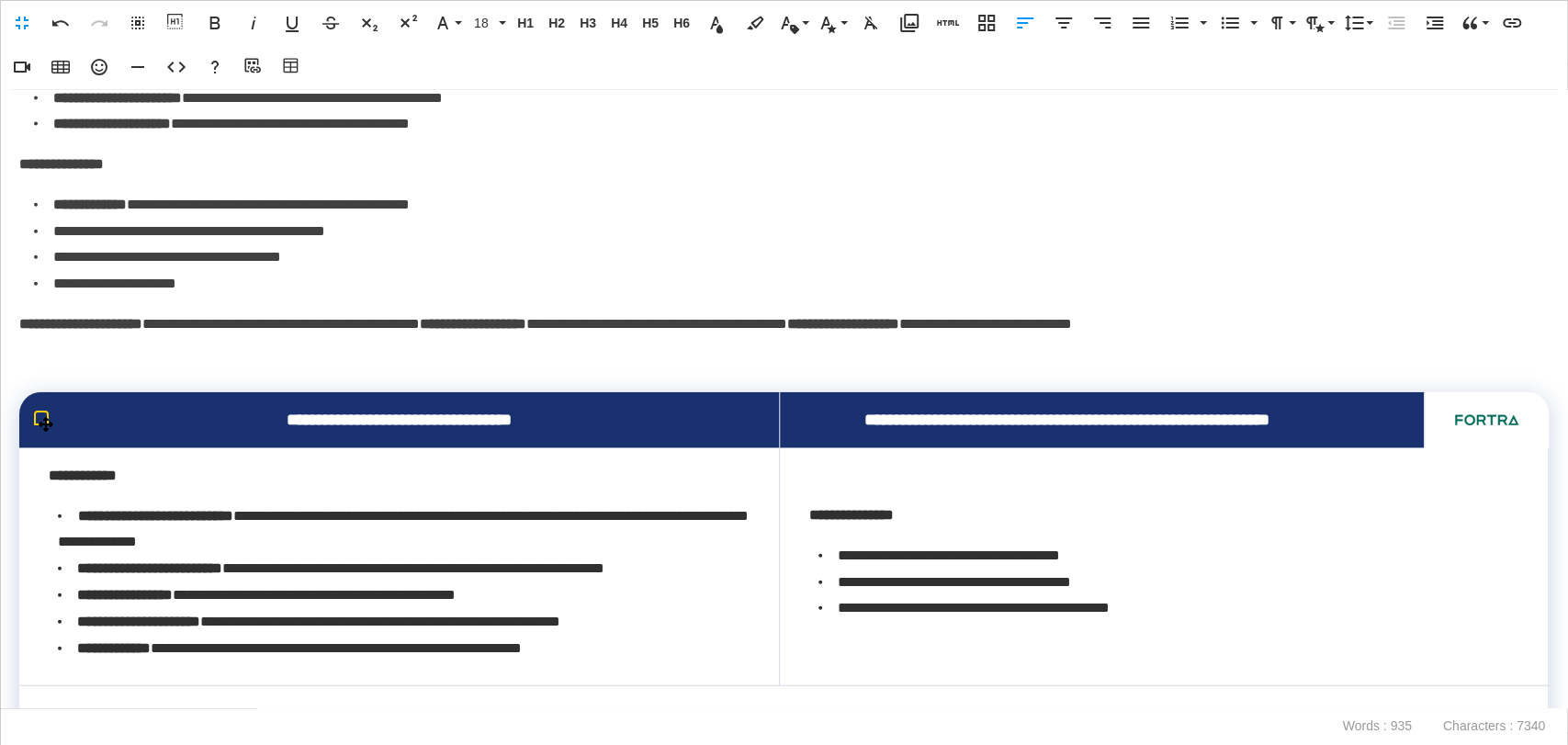 click at bounding box center [1486, 420] 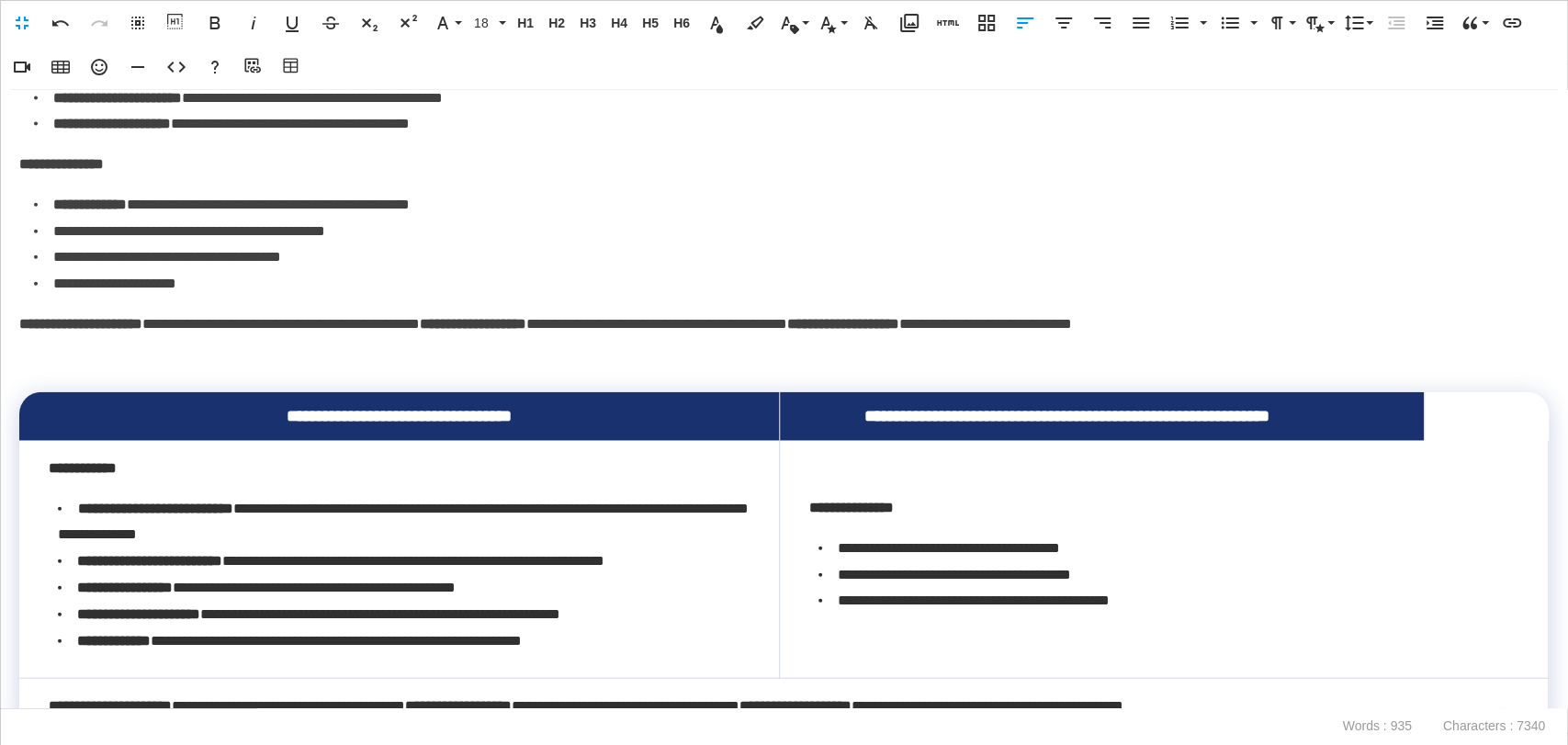 scroll, scrollTop: 2636, scrollLeft: 0, axis: vertical 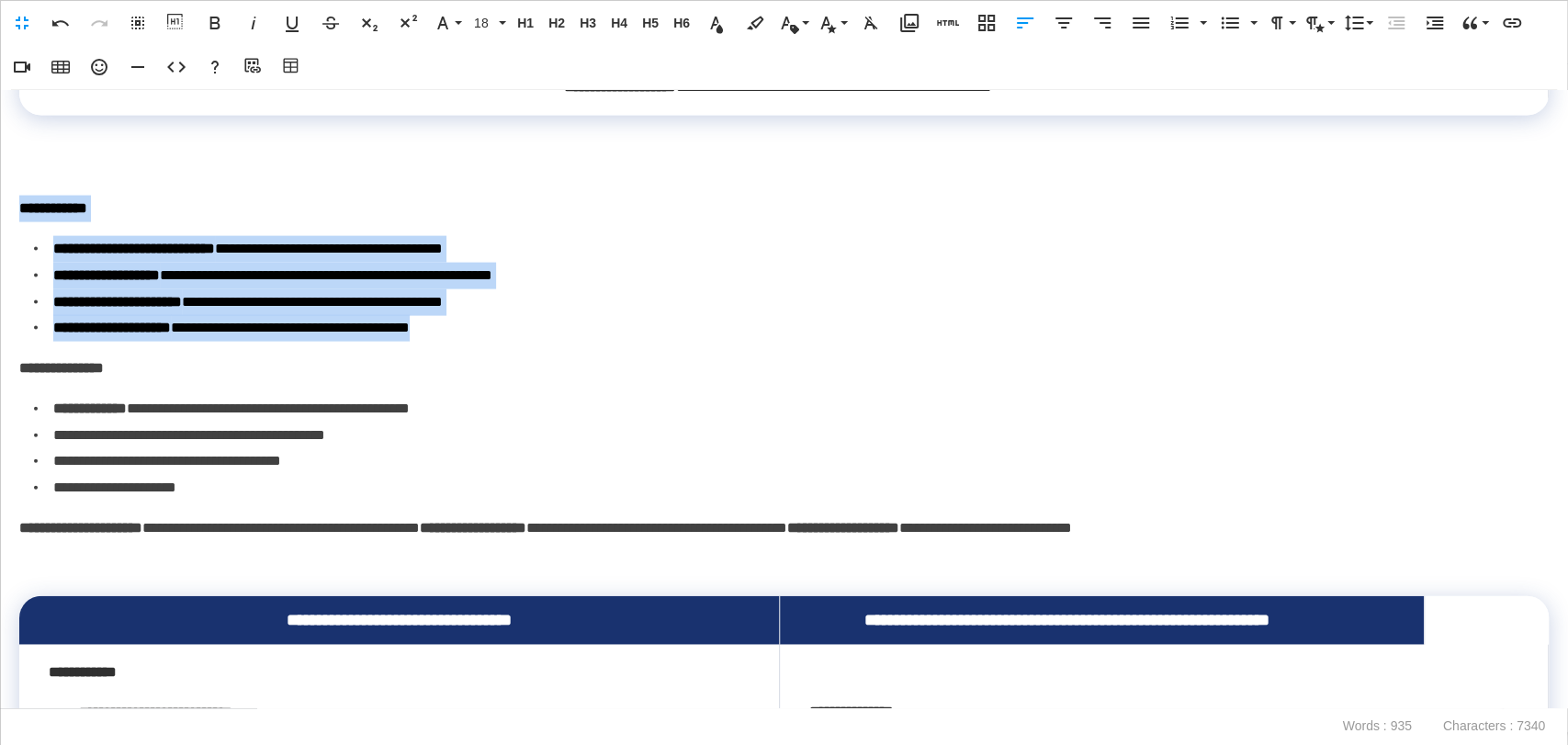 drag, startPoint x: 451, startPoint y: 352, endPoint x: 0, endPoint y: 244, distance: 463.75101 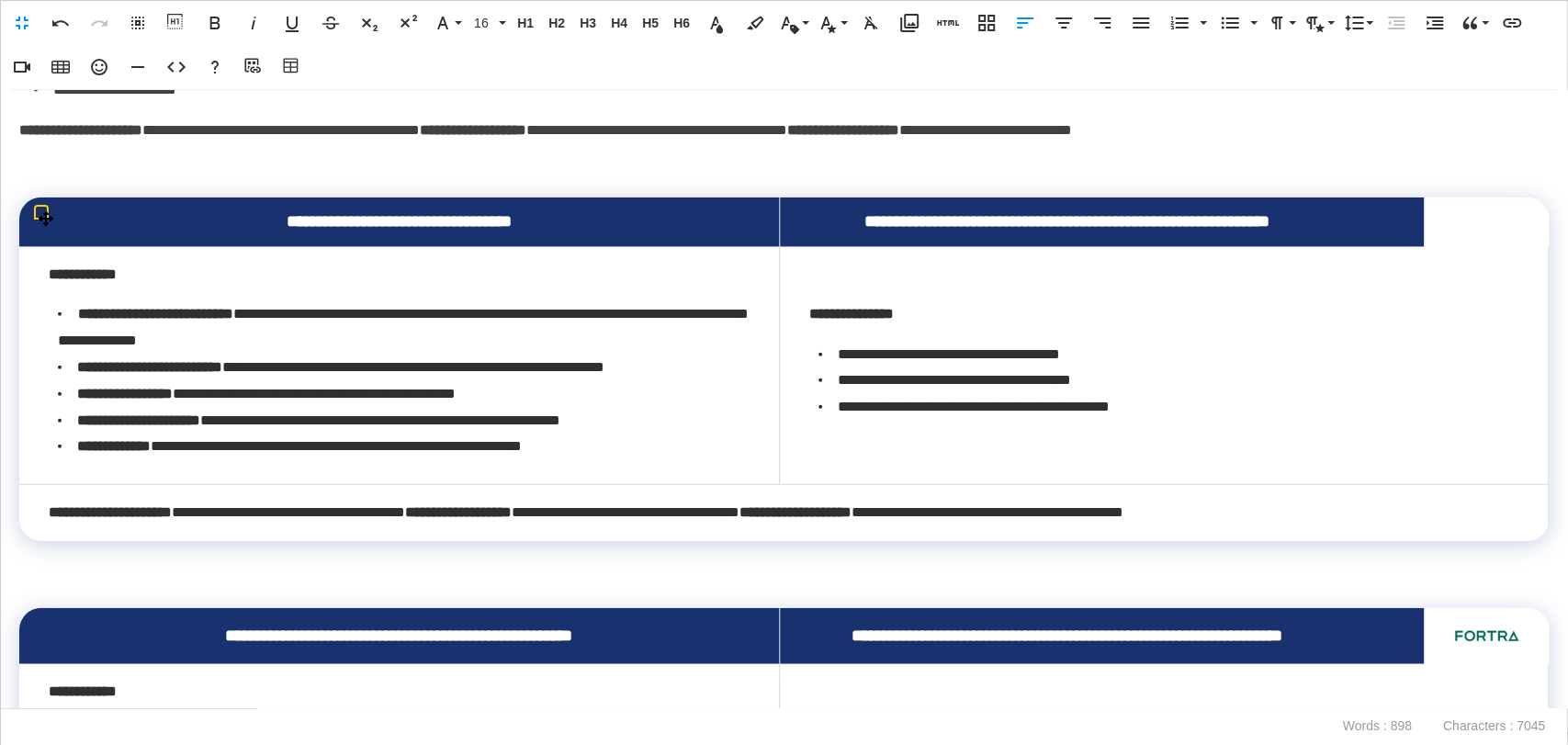 scroll, scrollTop: 2942, scrollLeft: 0, axis: vertical 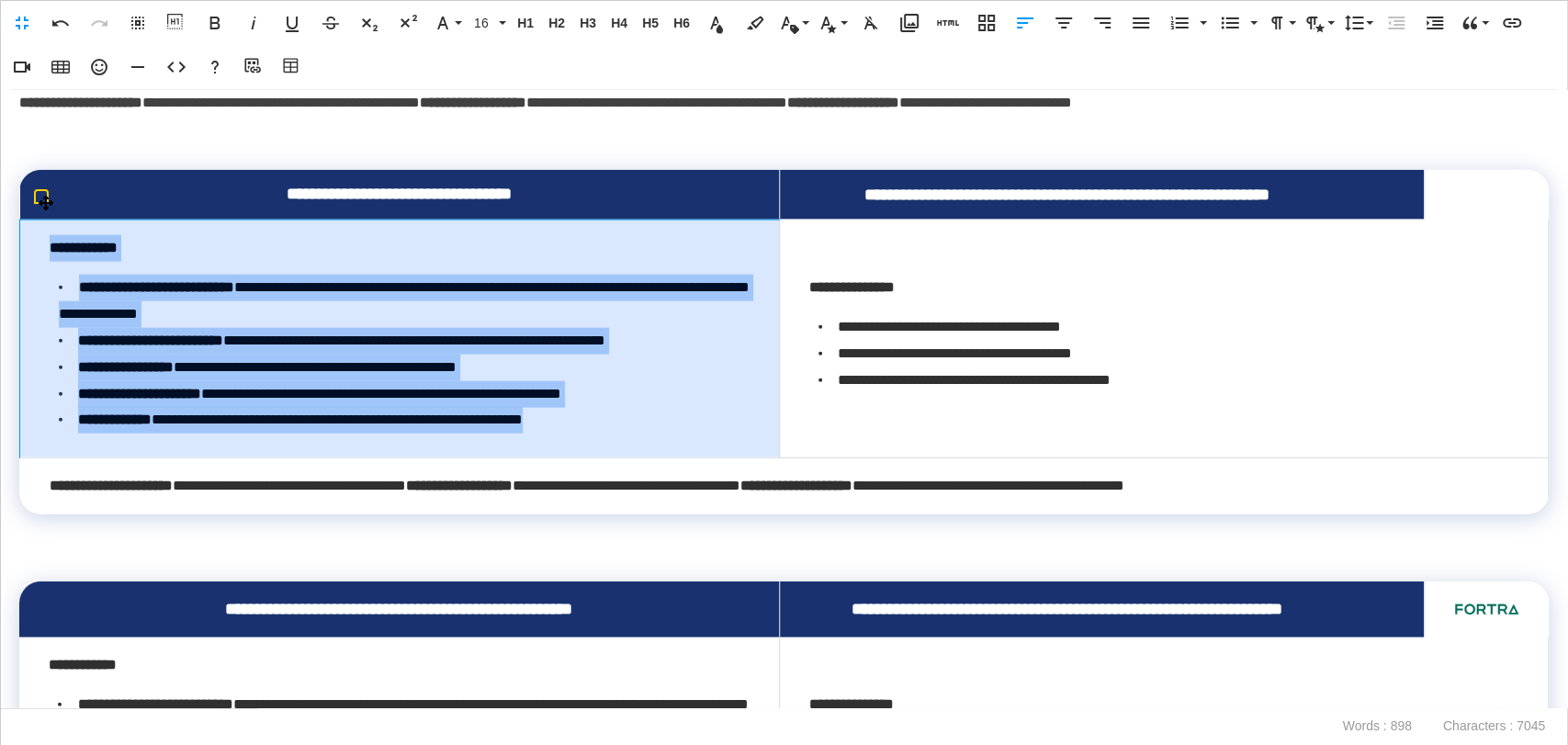 drag, startPoint x: 688, startPoint y: 453, endPoint x: 43, endPoint y: 274, distance: 669.37732 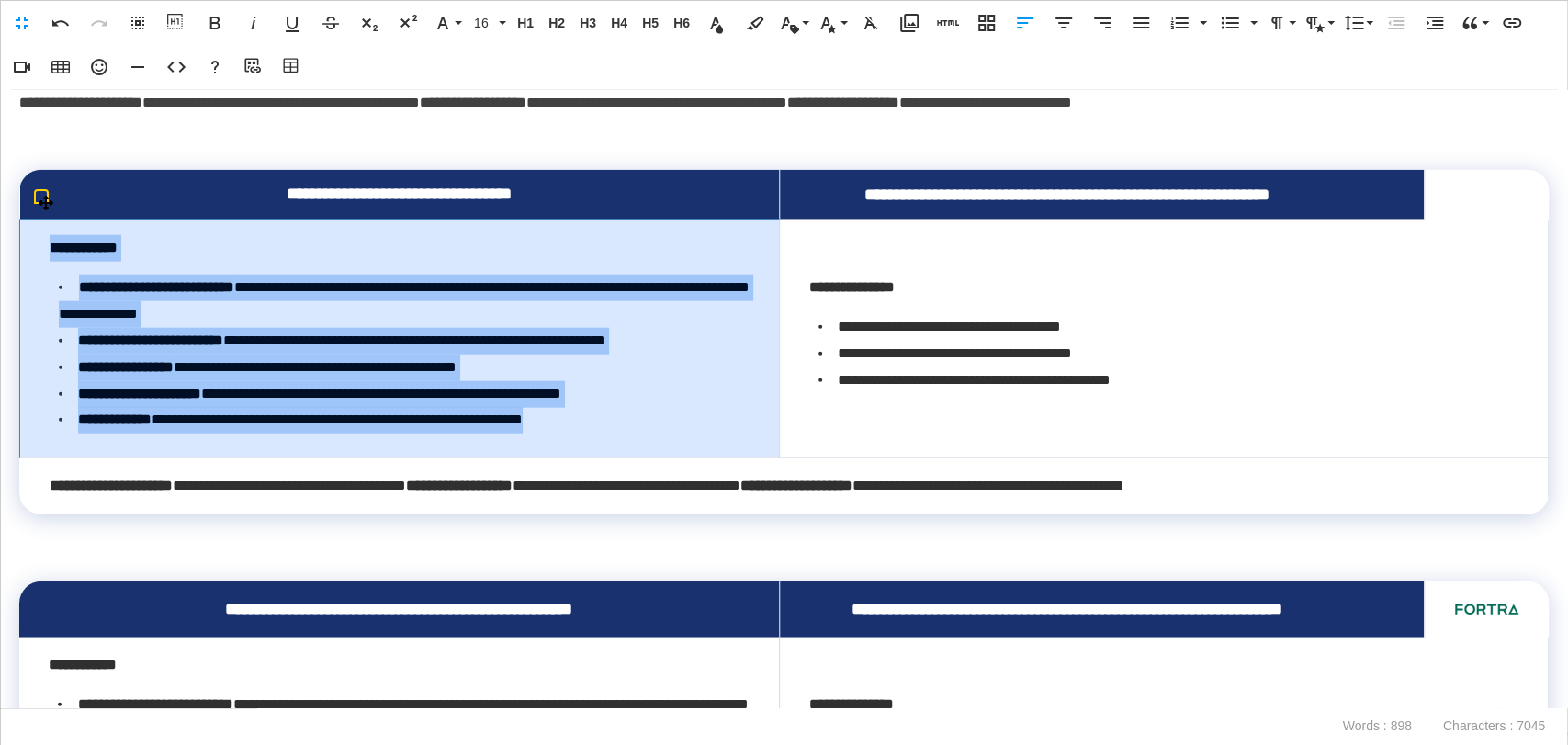 click on "**********" at bounding box center [400, 339] 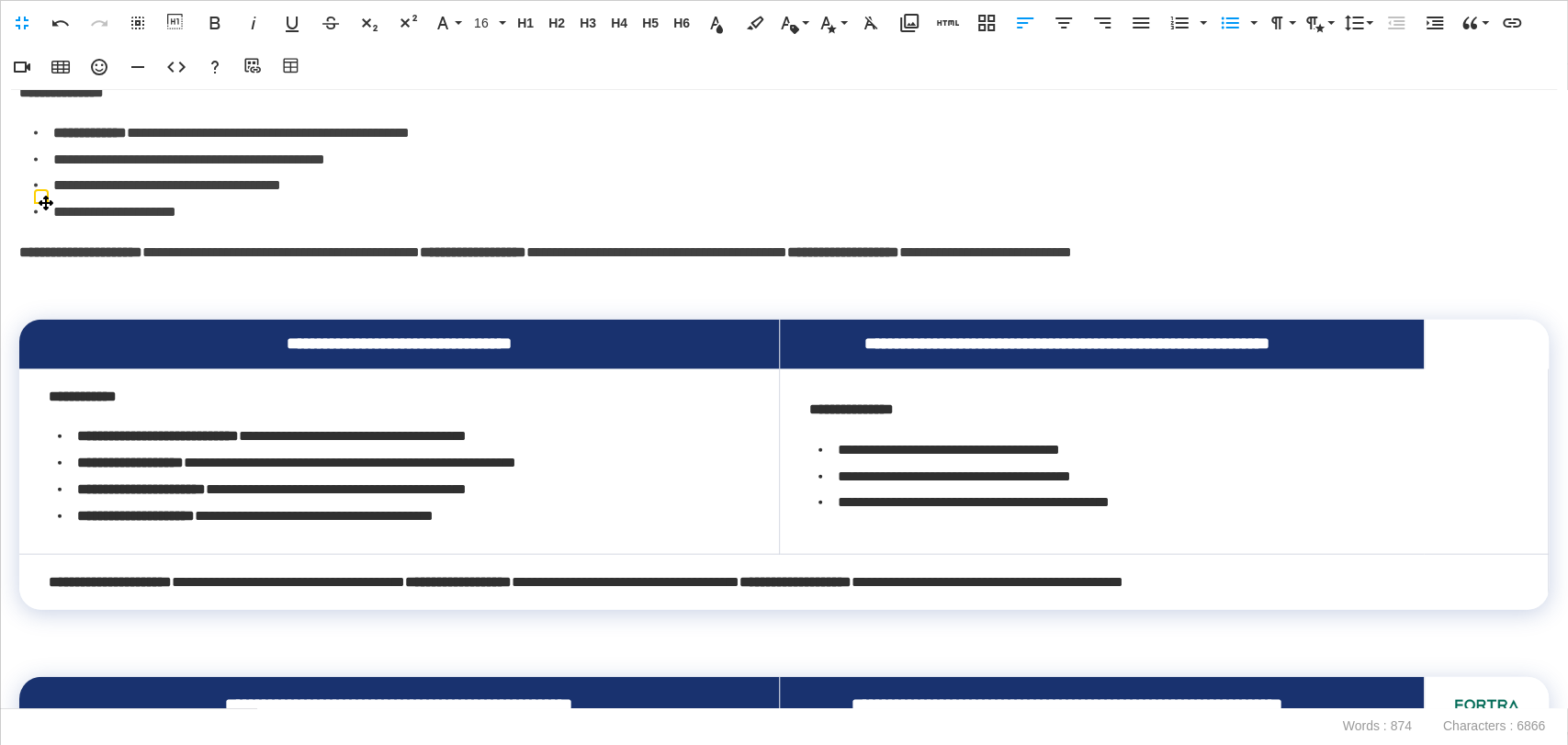scroll, scrollTop: 2738, scrollLeft: 0, axis: vertical 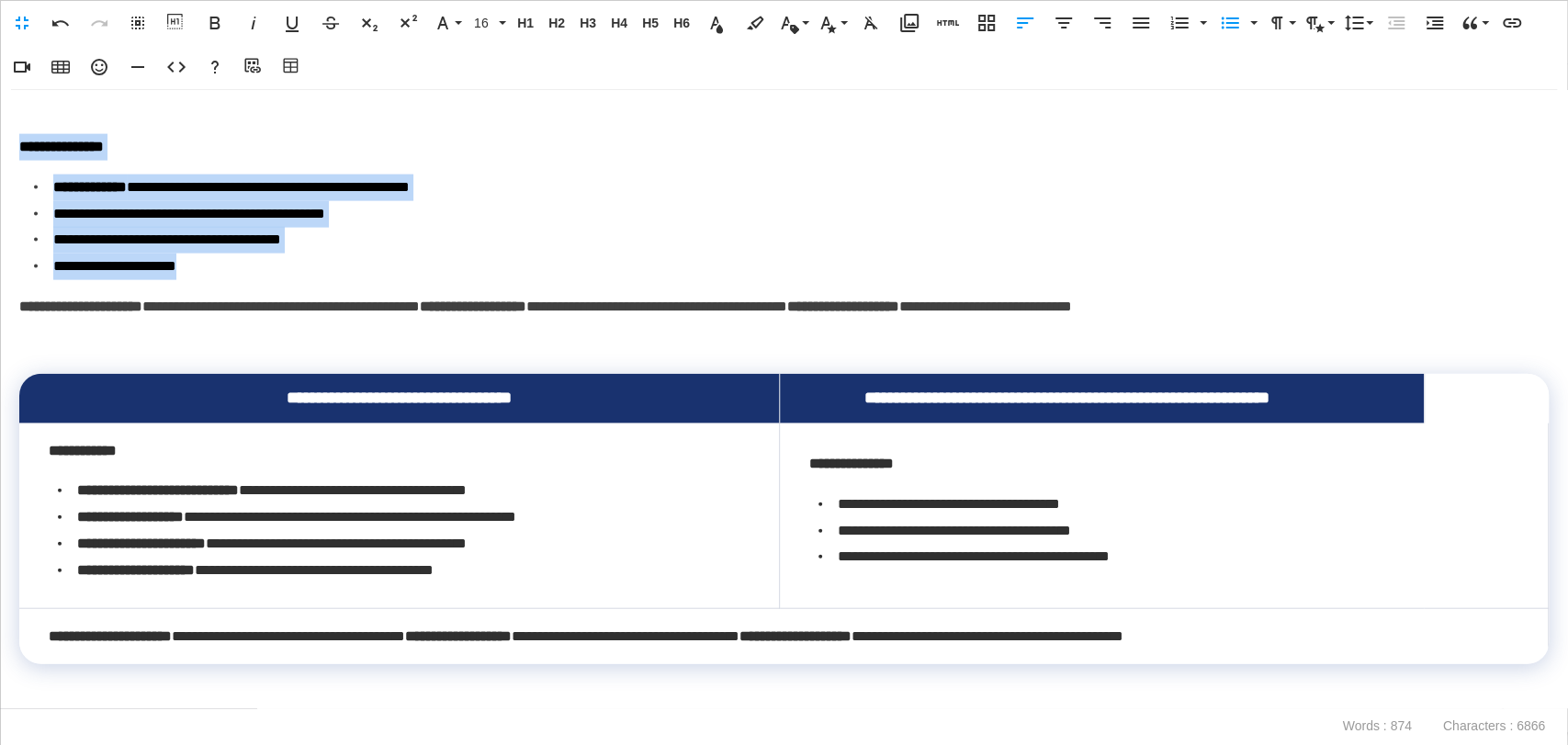 drag, startPoint x: 256, startPoint y: 296, endPoint x: 19, endPoint y: 184, distance: 262.13165 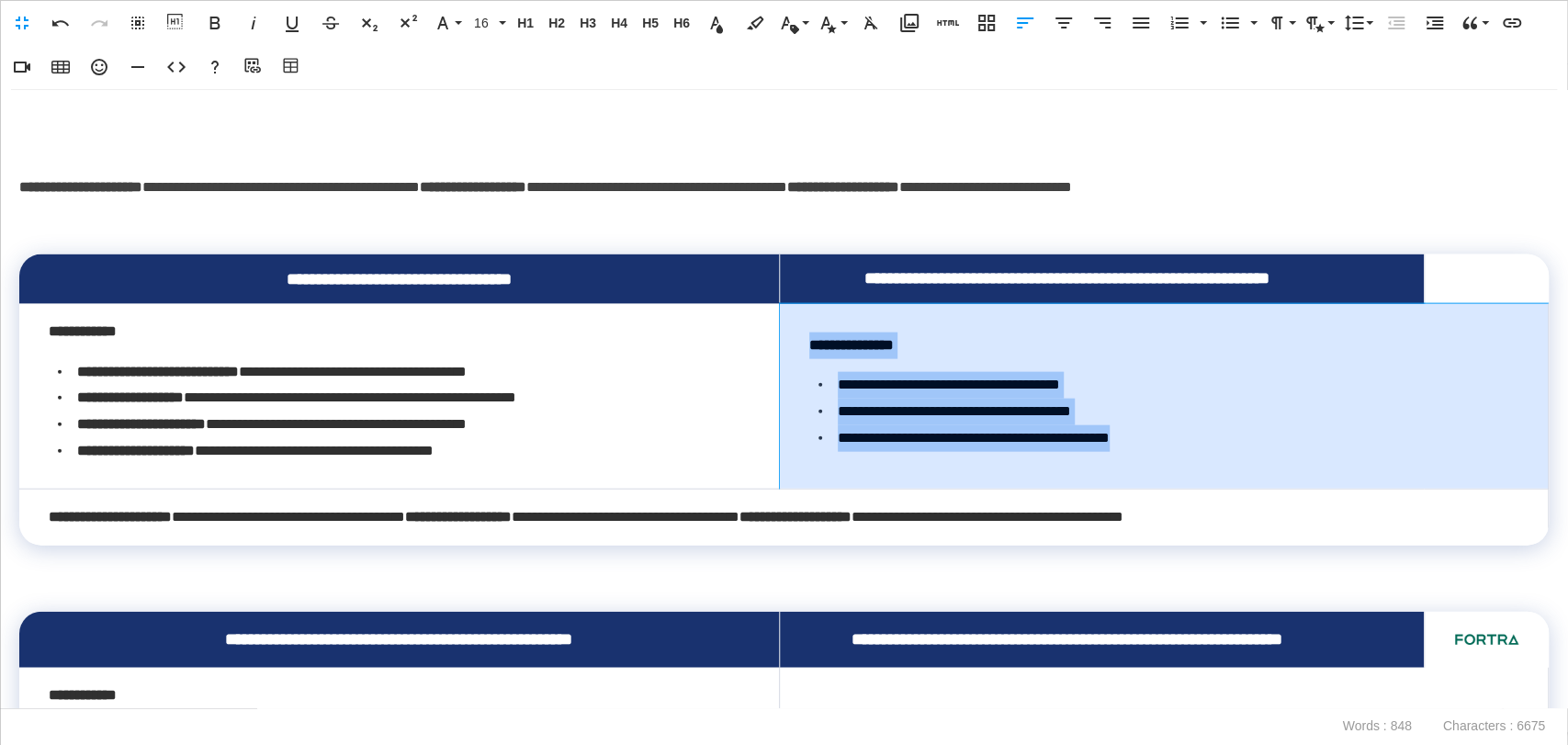 drag, startPoint x: 1208, startPoint y: 483, endPoint x: 807, endPoint y: 363, distance: 418.57019 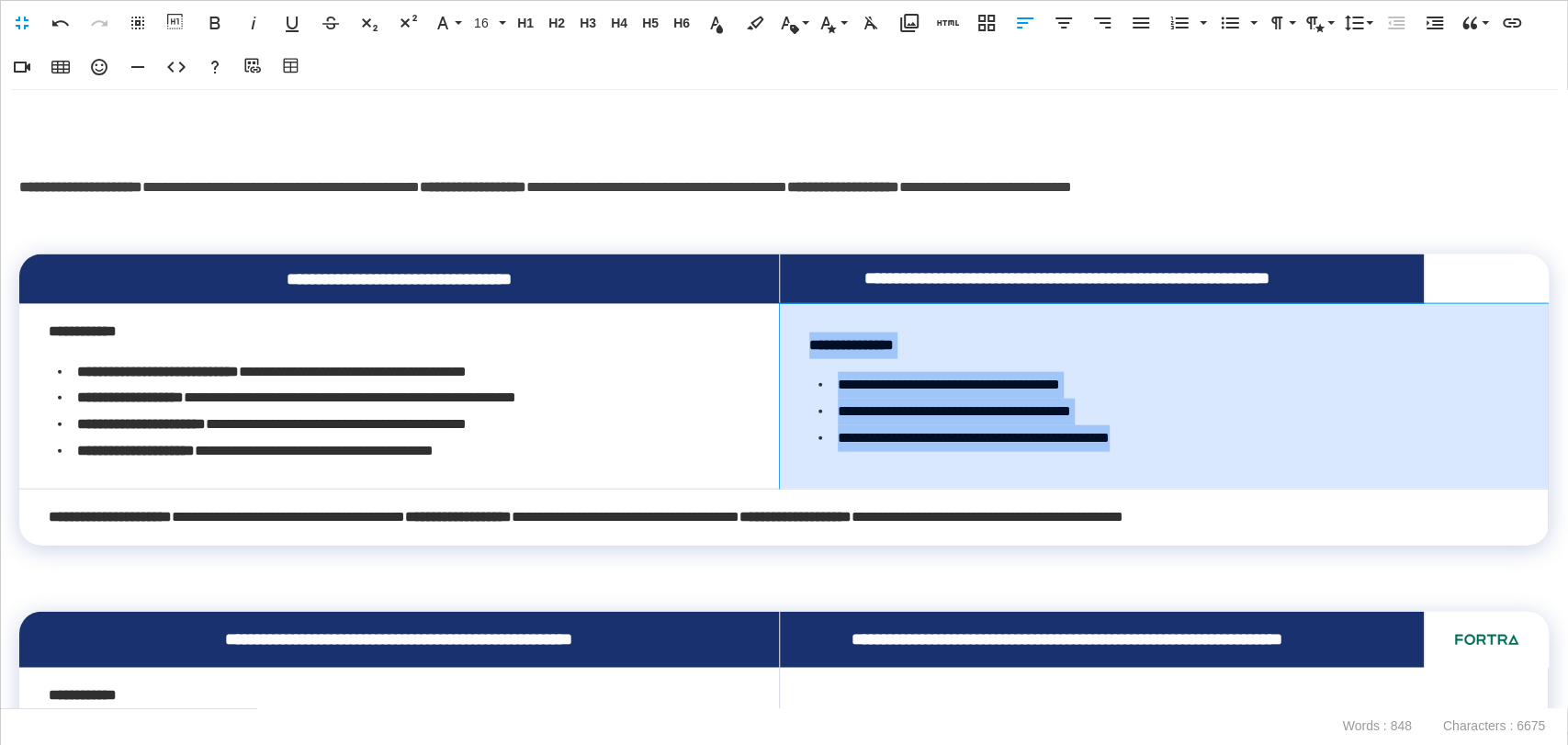 click on "**********" at bounding box center [1164, 396] 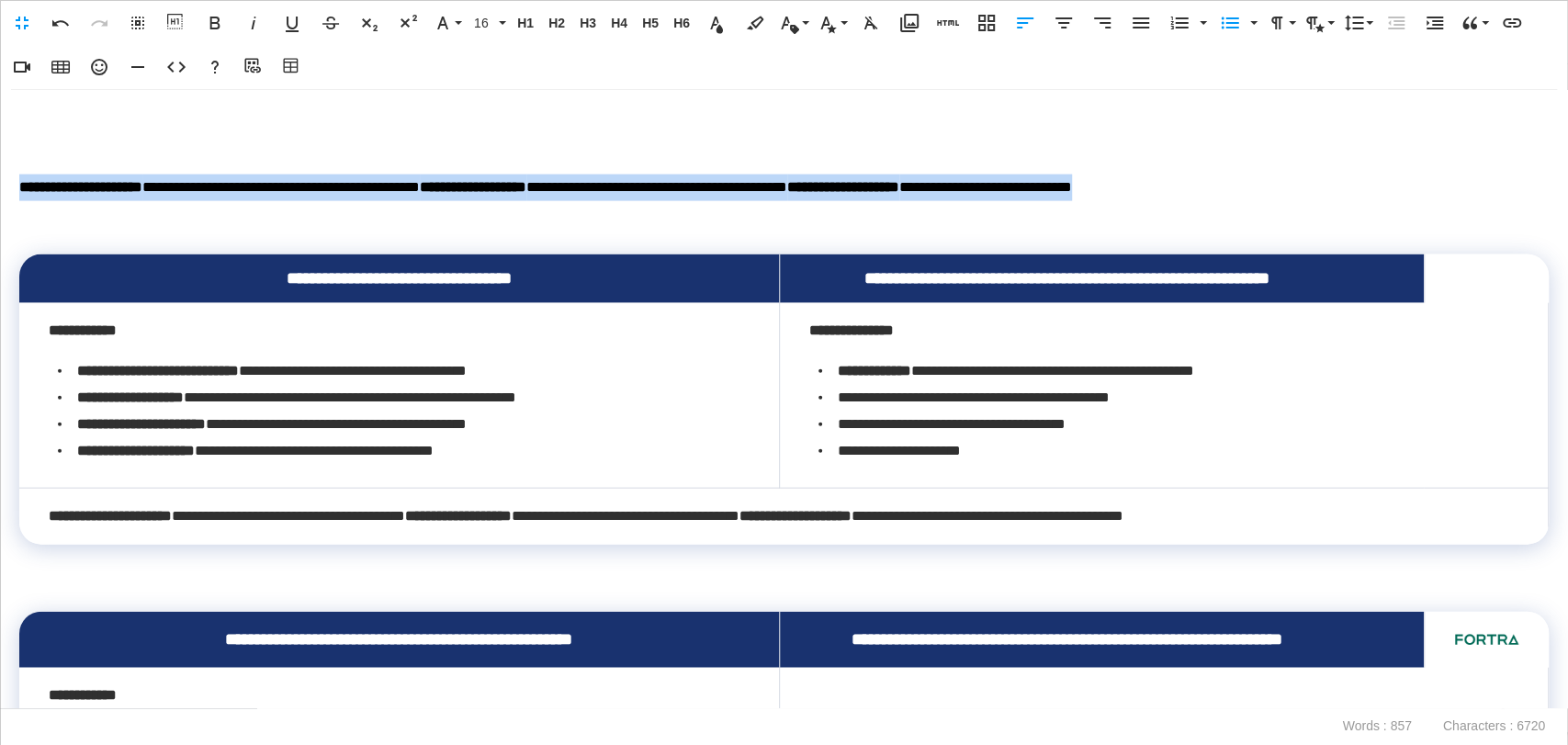 drag, startPoint x: 1325, startPoint y: 231, endPoint x: 0, endPoint y: 198, distance: 1325.4109 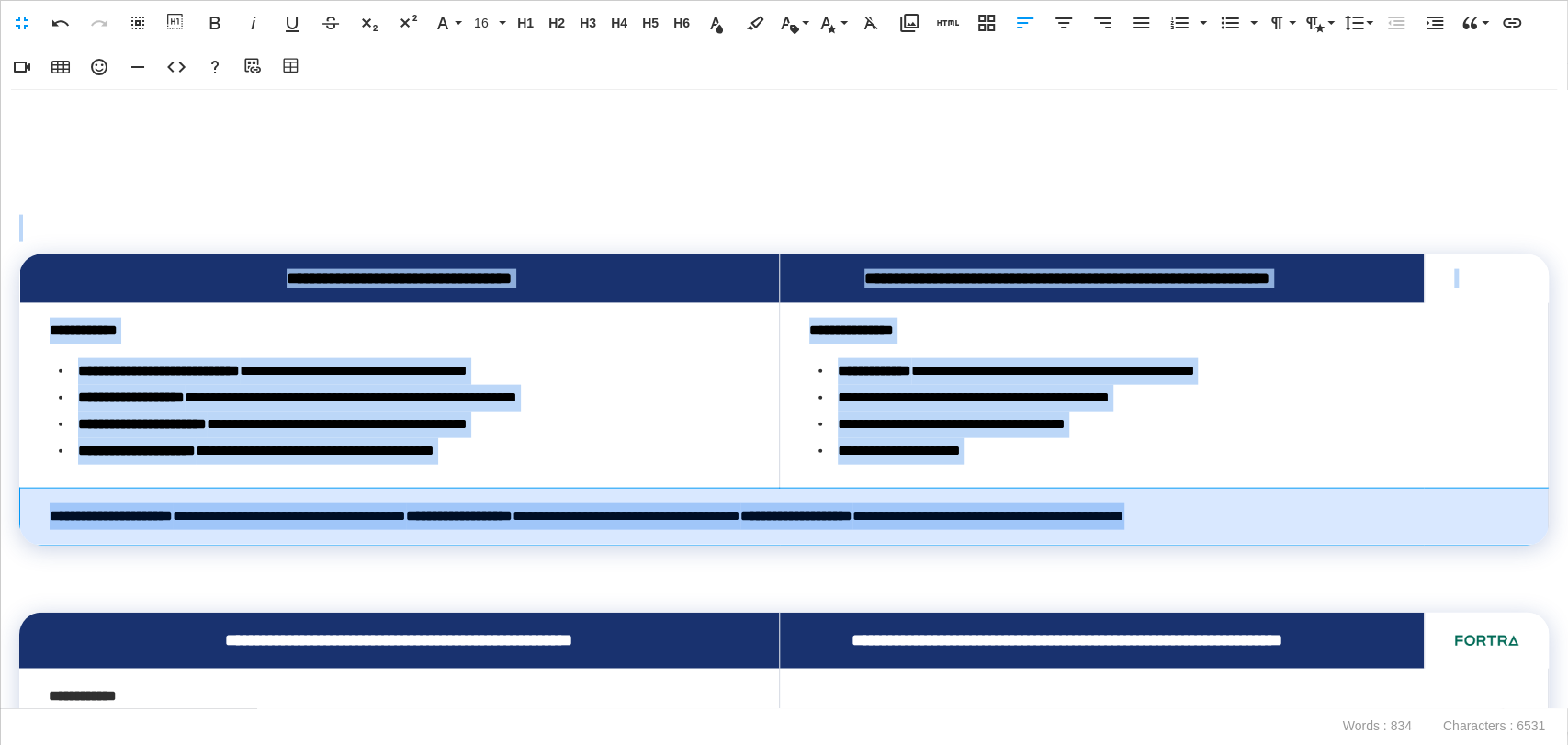 drag, startPoint x: 1482, startPoint y: 550, endPoint x: 0, endPoint y: 535, distance: 1482.0759 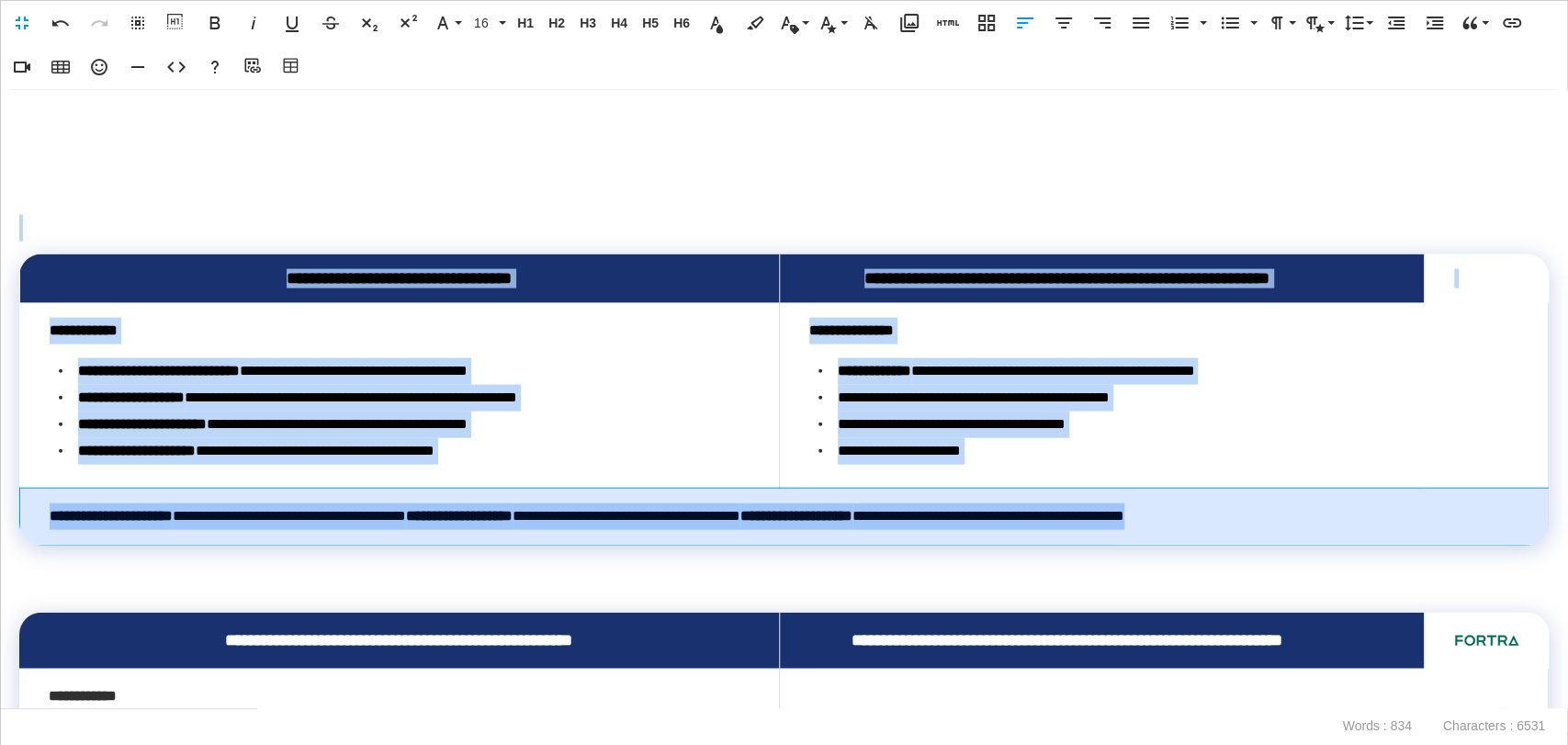 click on "**********" at bounding box center [779, 516] 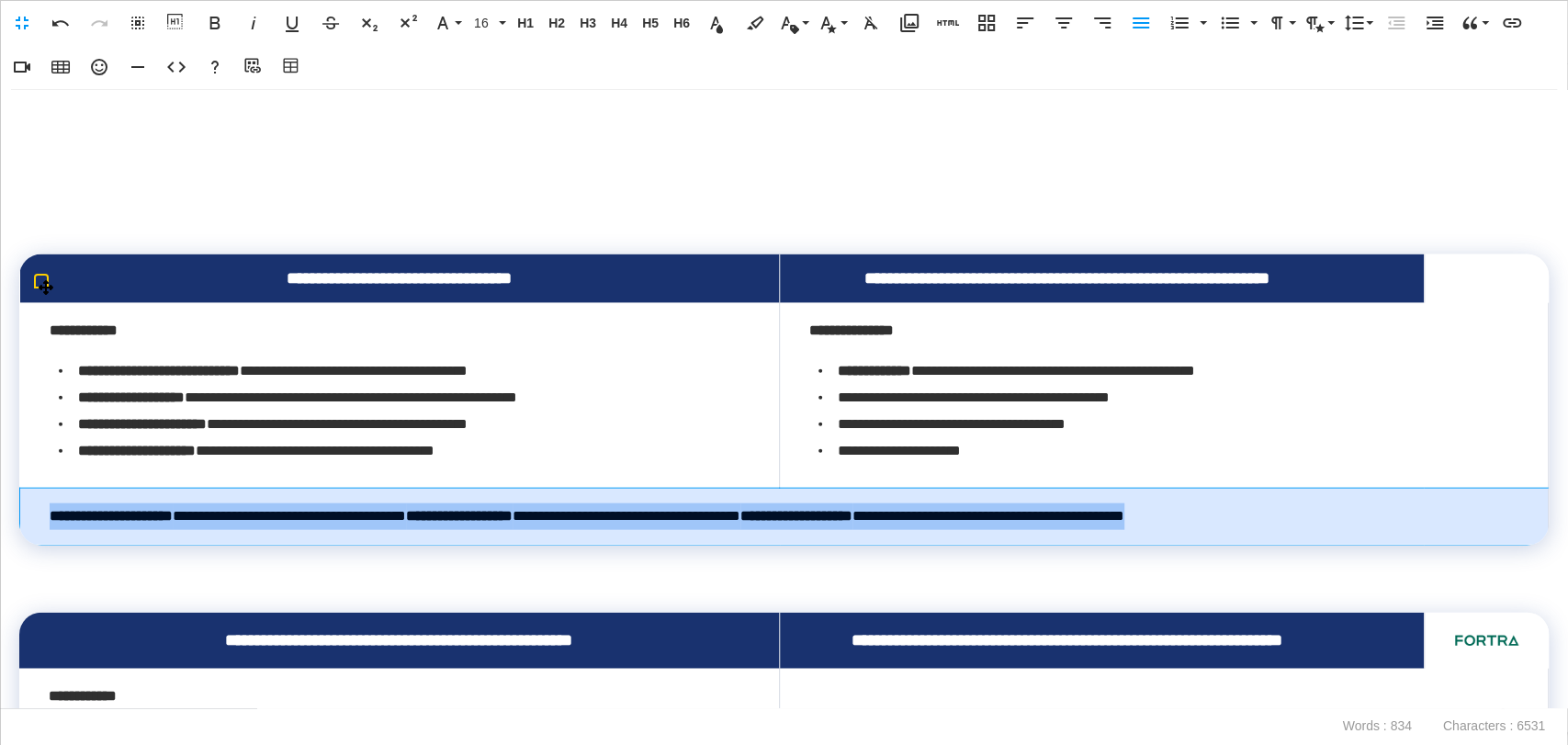 drag, startPoint x: 1480, startPoint y: 558, endPoint x: 35, endPoint y: 540, distance: 1445.1121 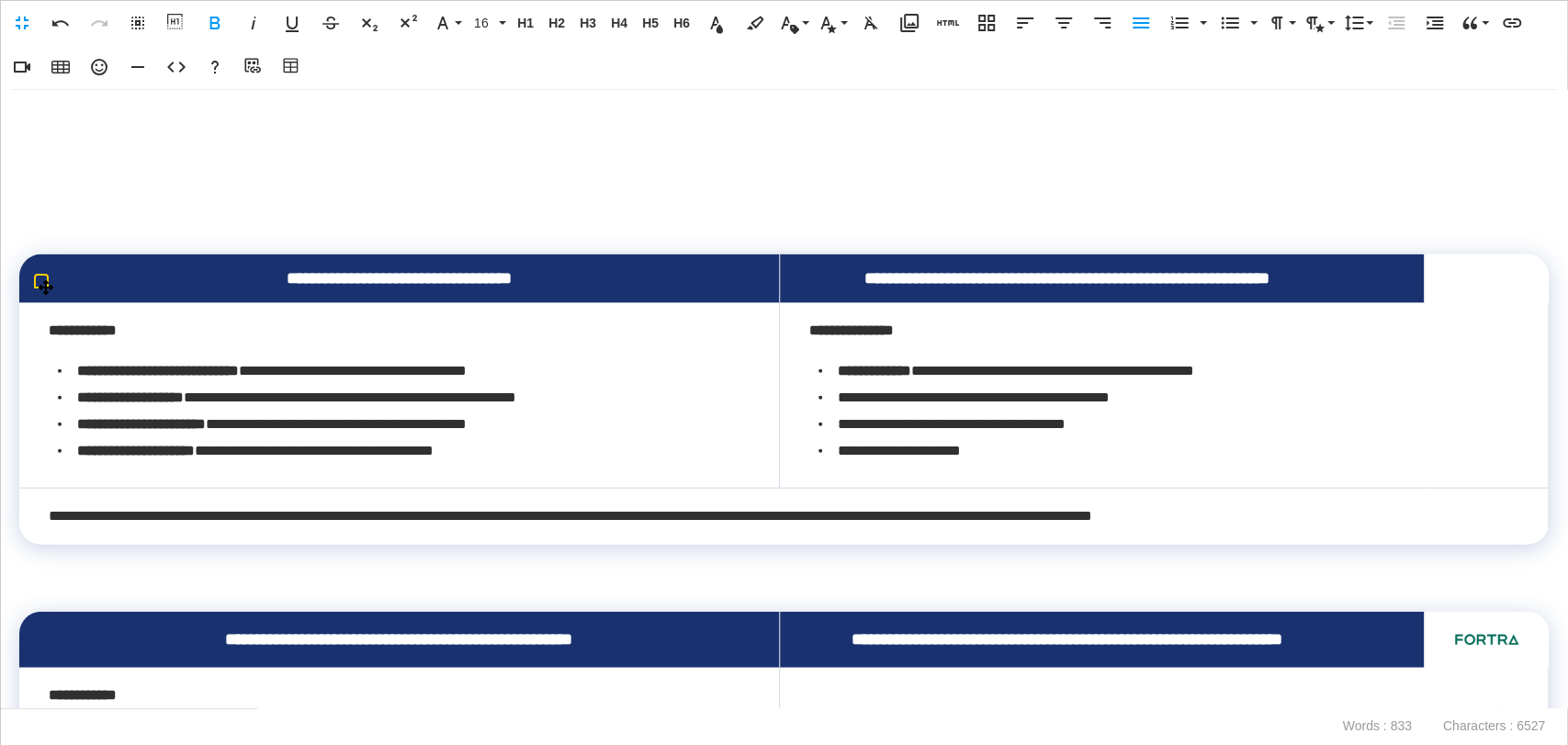 scroll, scrollTop: 2649, scrollLeft: 7, axis: both 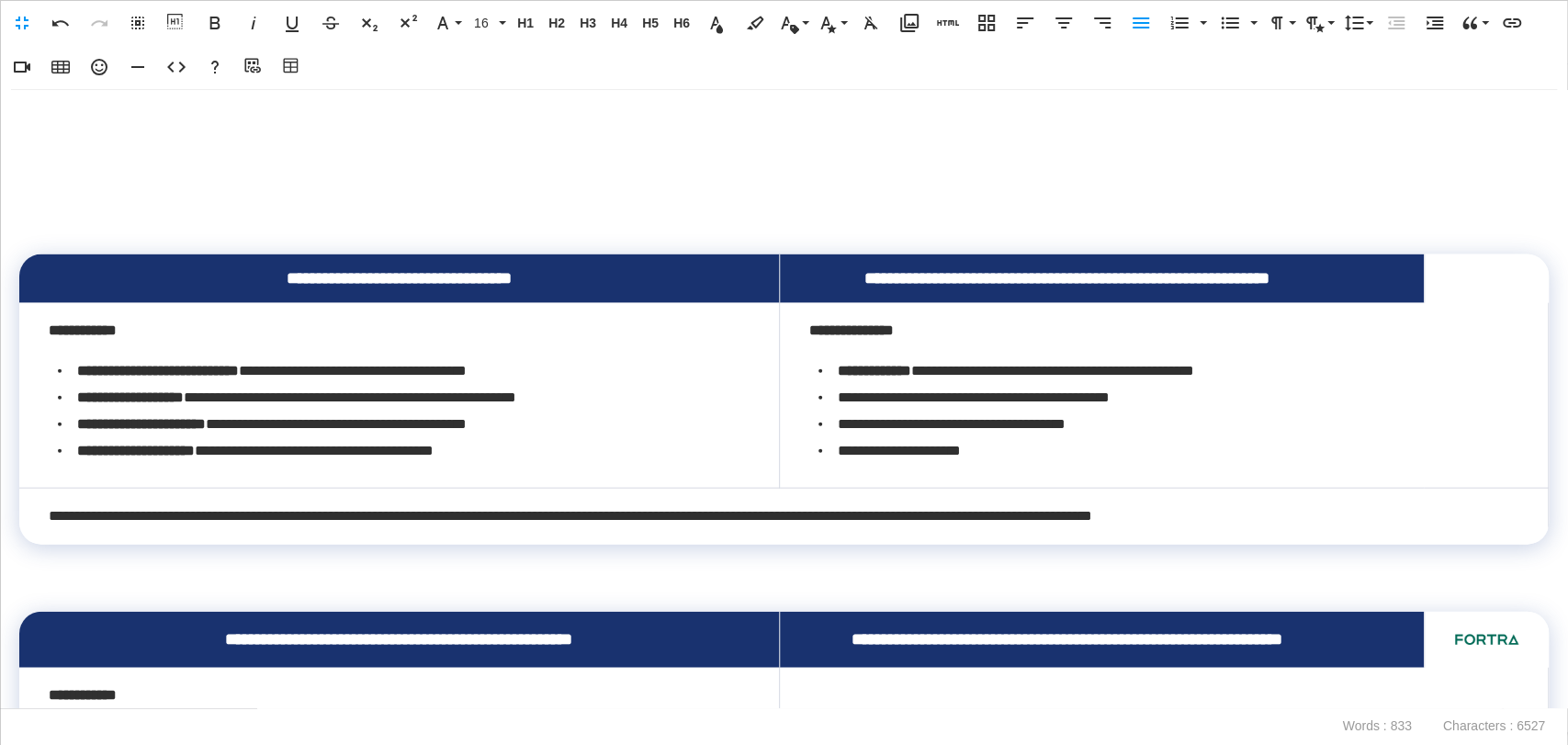 click at bounding box center (784, 228) 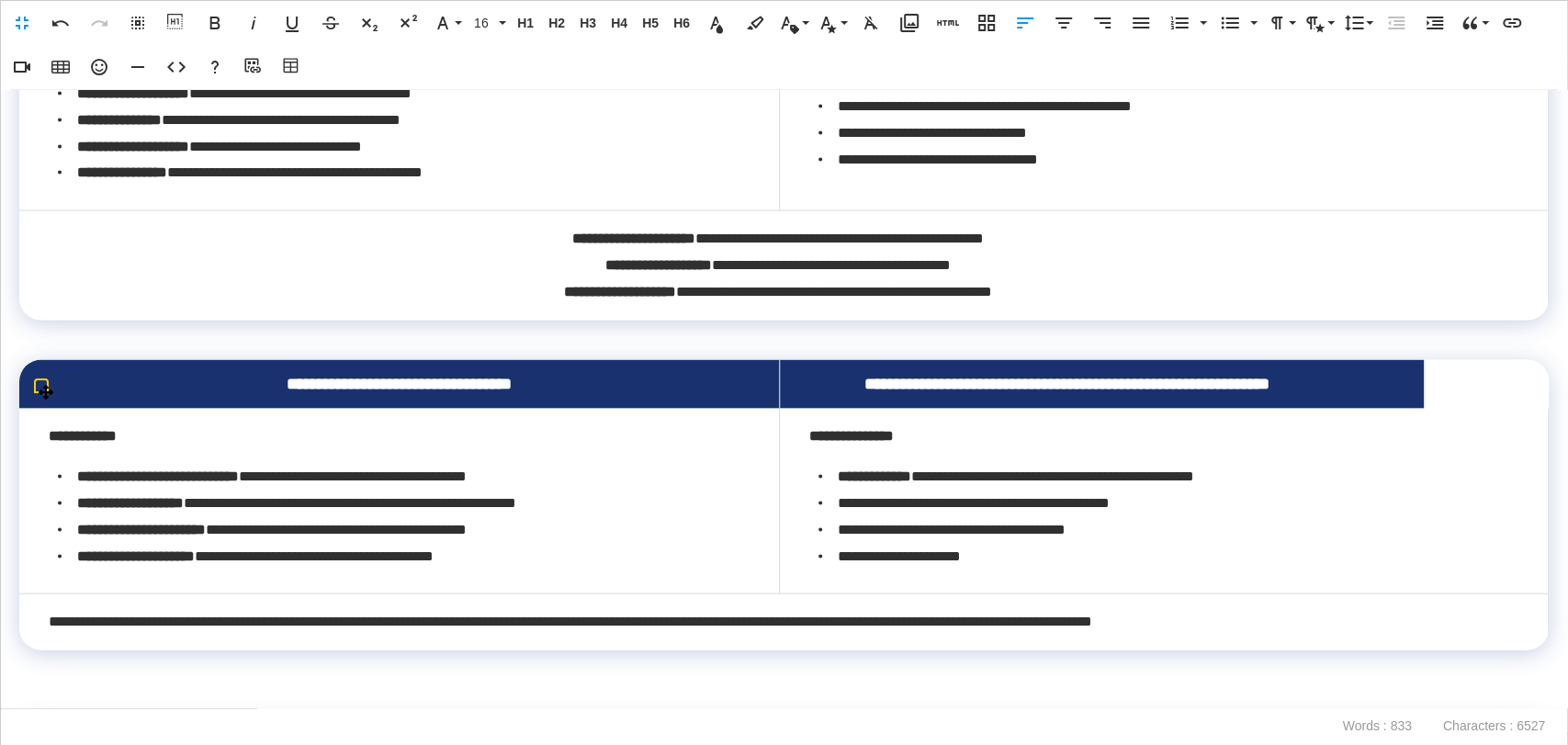 scroll, scrollTop: 2534, scrollLeft: 0, axis: vertical 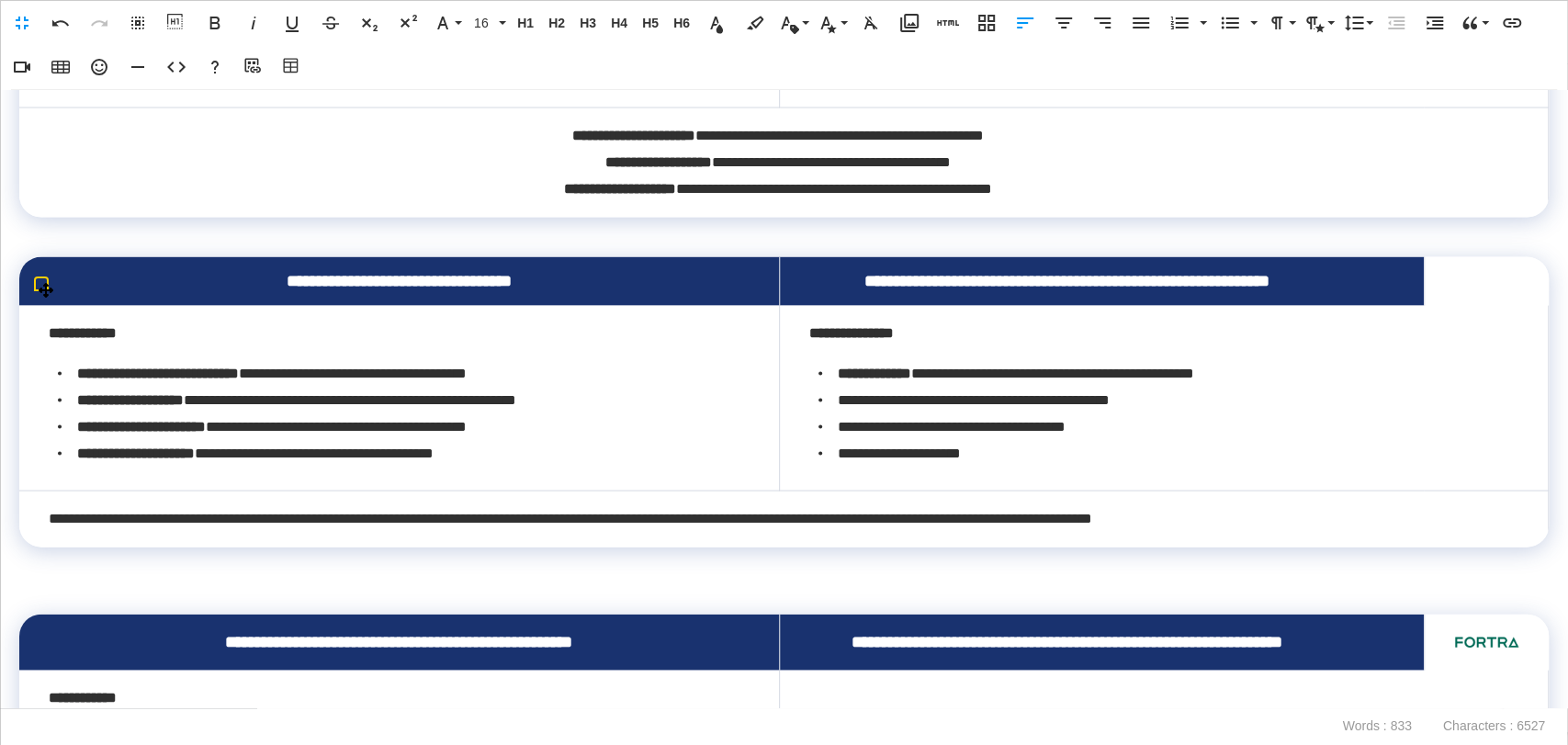 click on "**********" at bounding box center (778, 519) 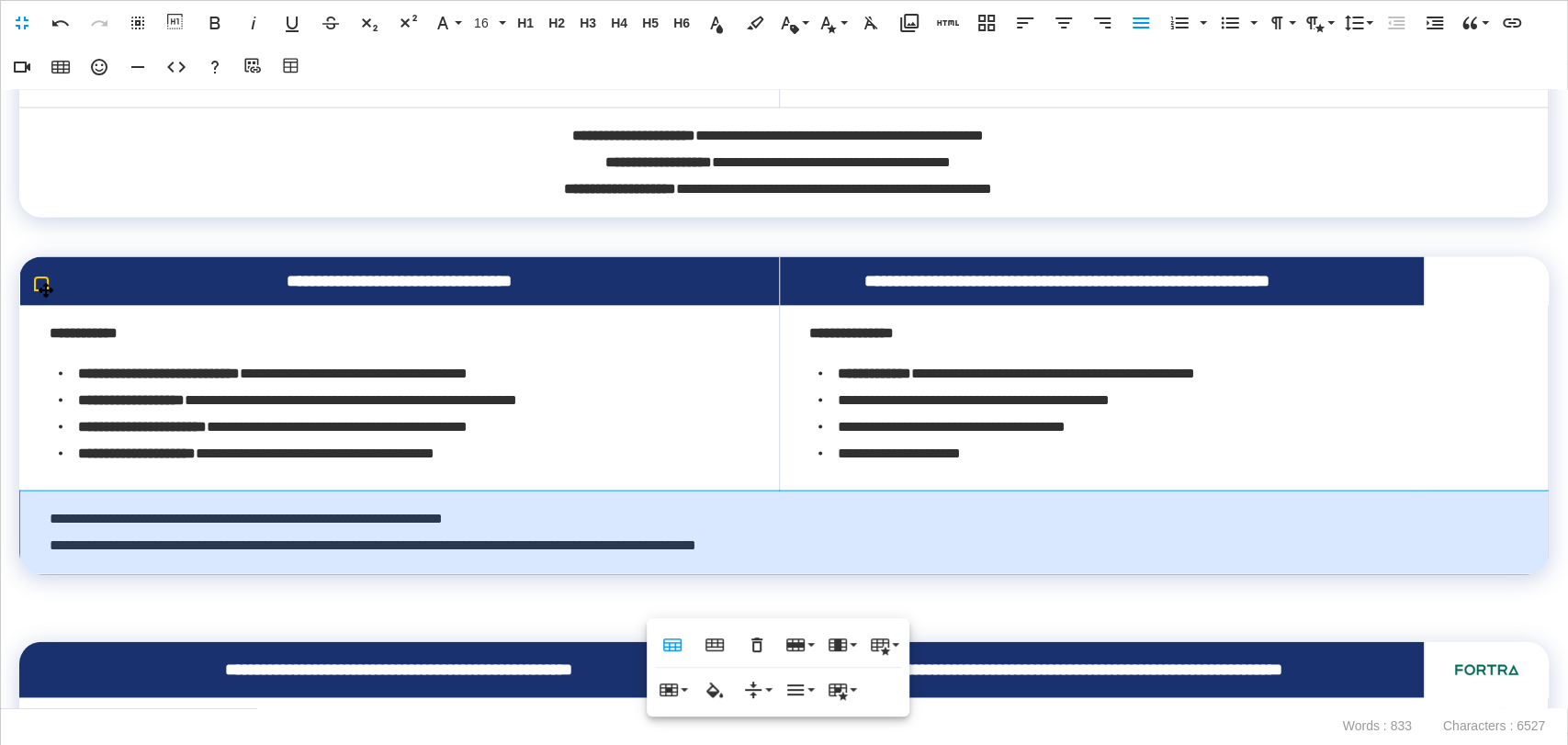click on "**********" at bounding box center (779, 533) 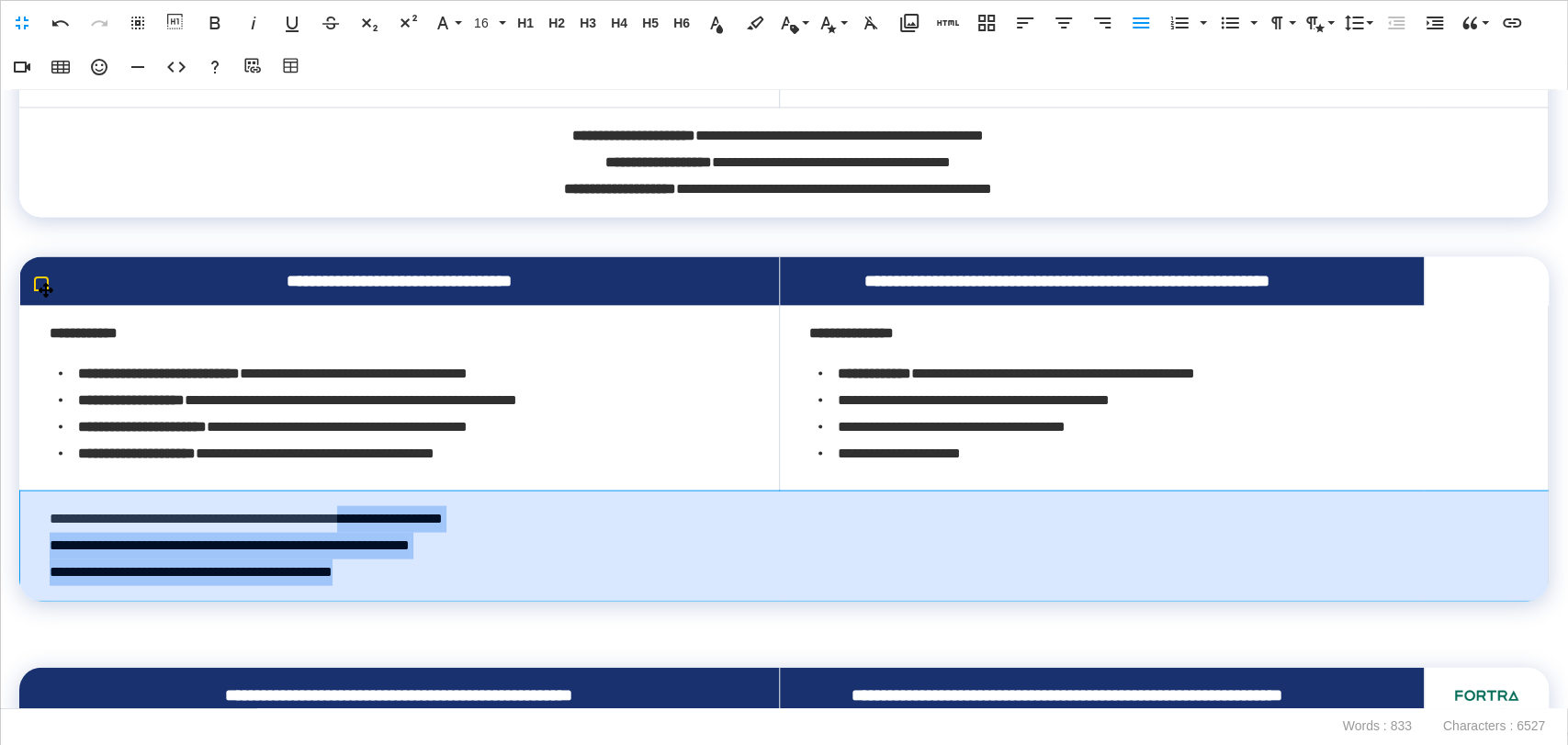 drag, startPoint x: 463, startPoint y: 615, endPoint x: 415, endPoint y: 553, distance: 78.409183 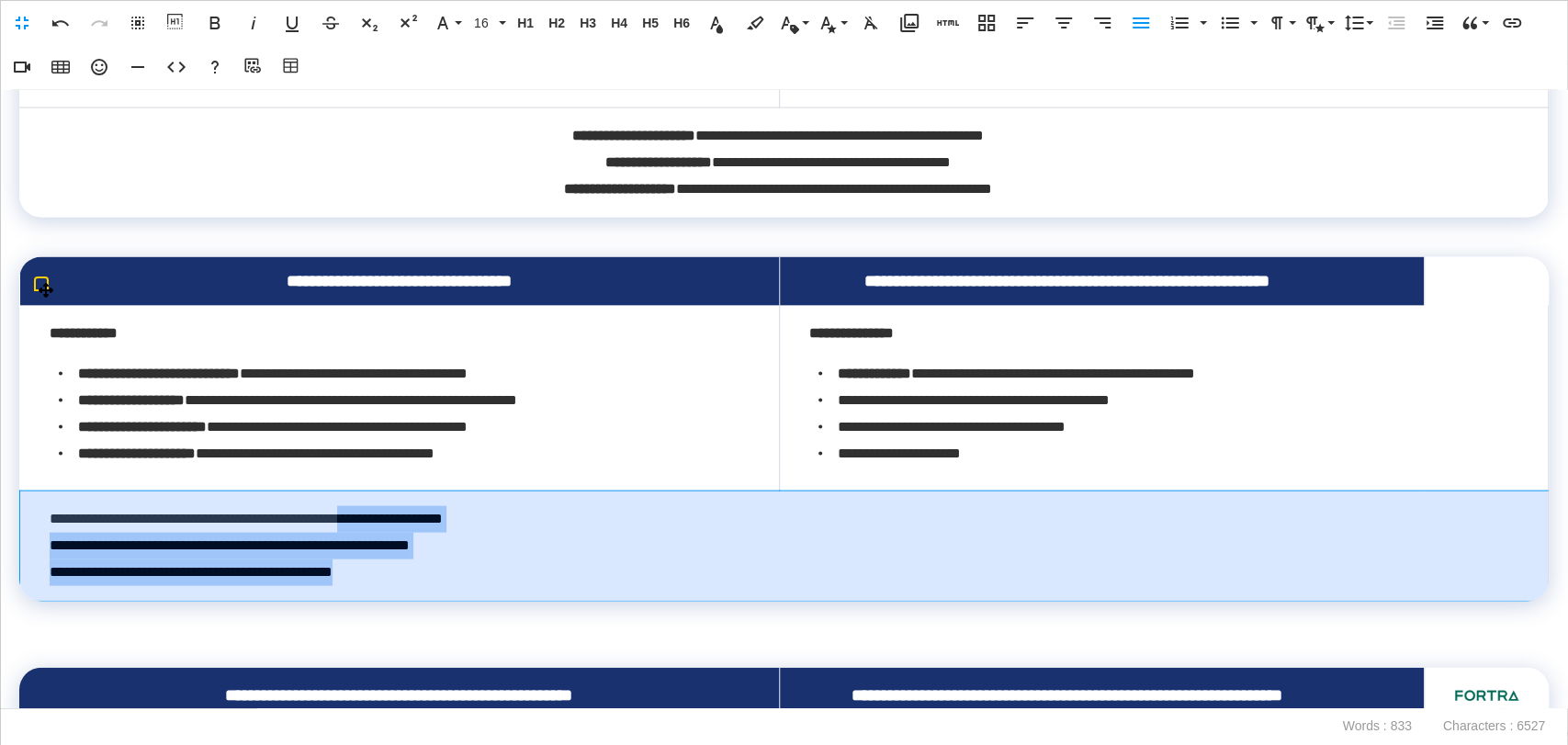 click on "**********" at bounding box center [779, 546] 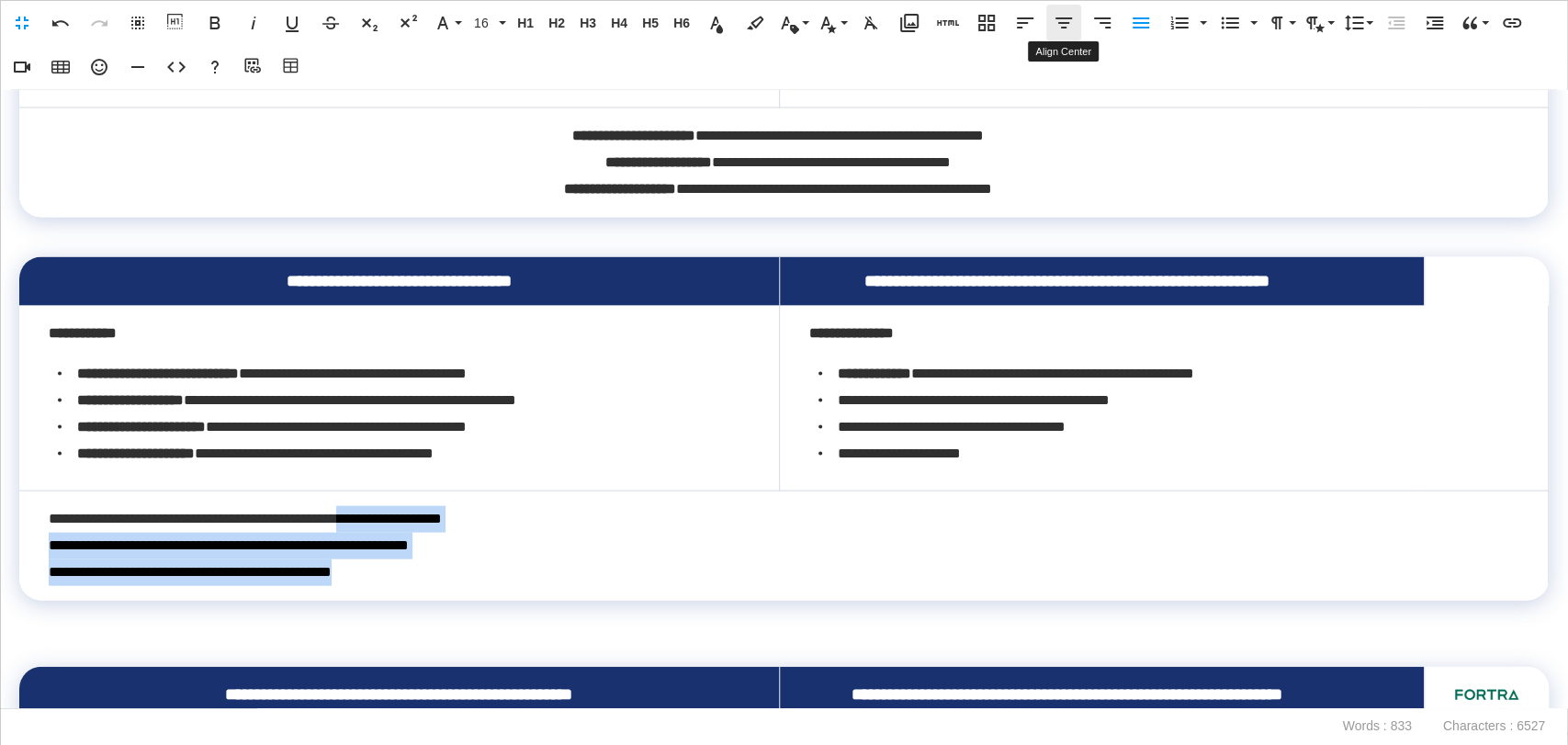 click 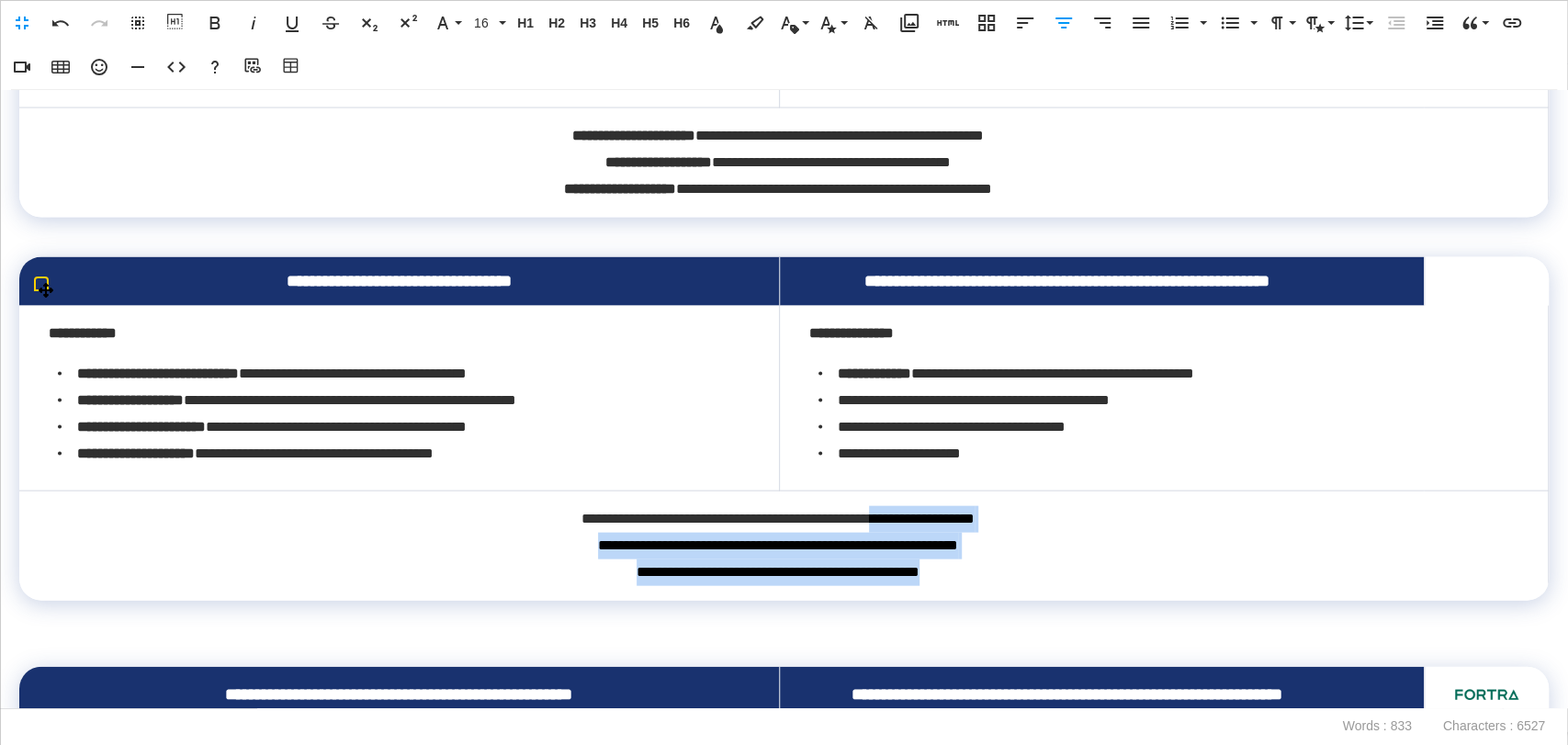 click on "**********" at bounding box center (778, 546) 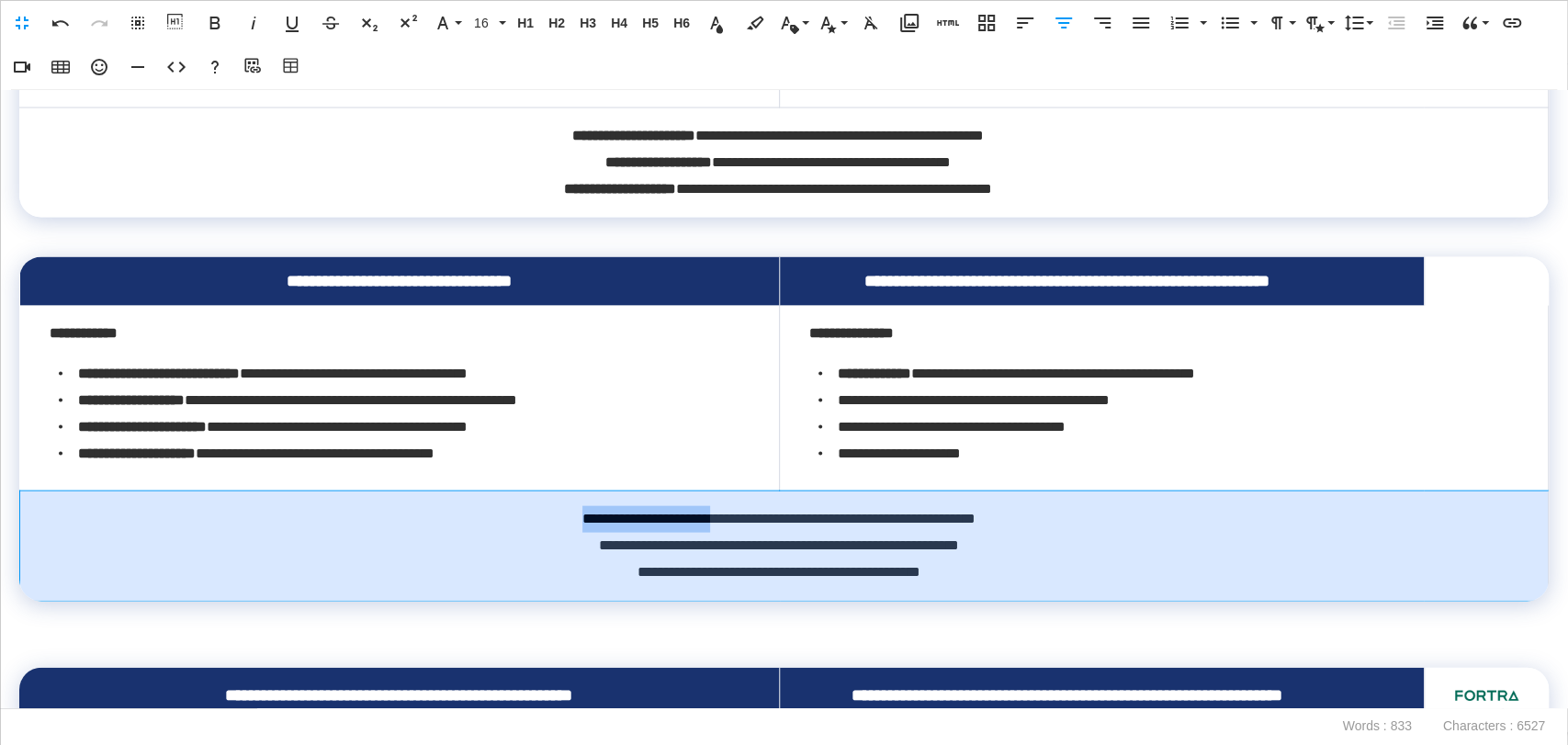 drag, startPoint x: 669, startPoint y: 558, endPoint x: 519, endPoint y: 558, distance: 150 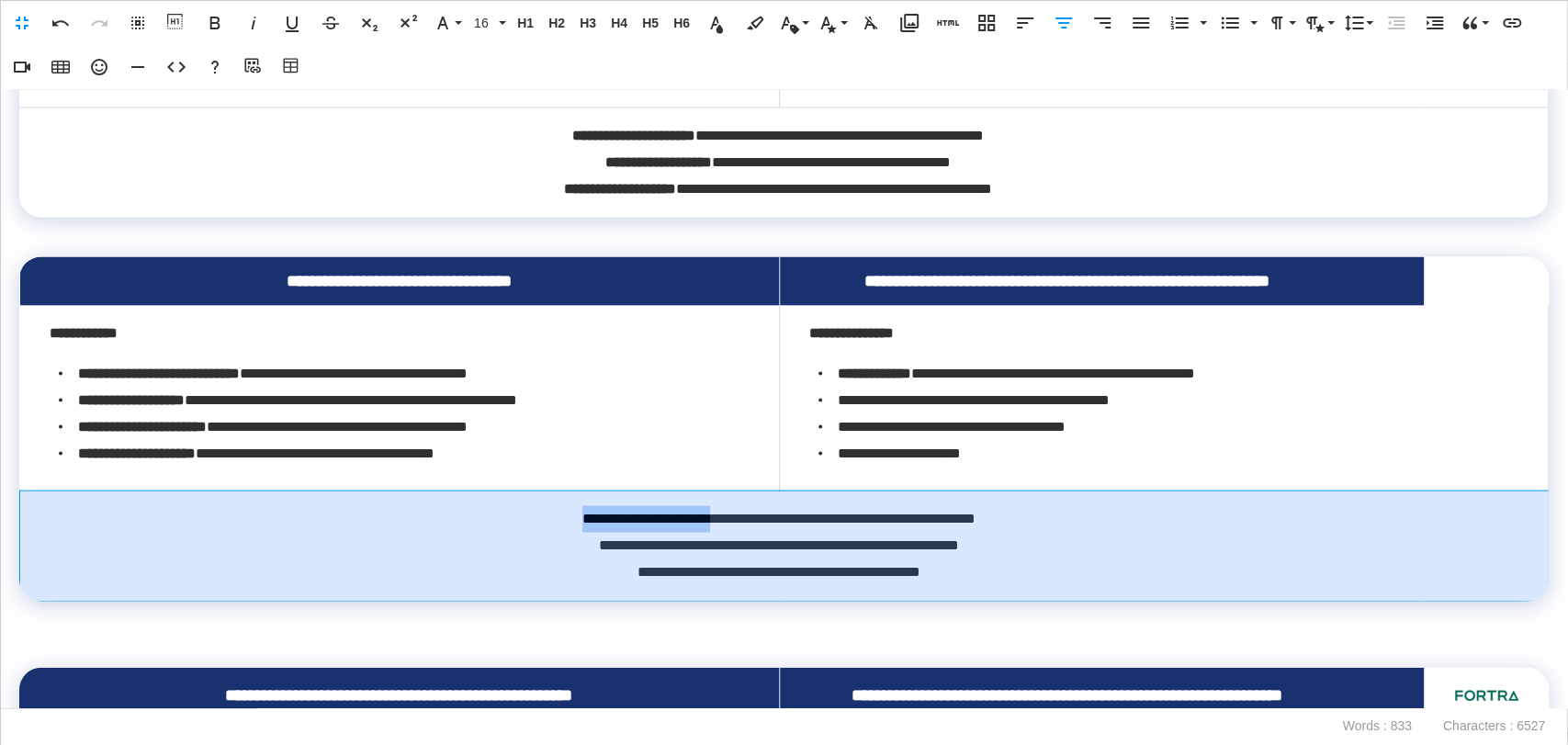 click on "**********" at bounding box center (779, 546) 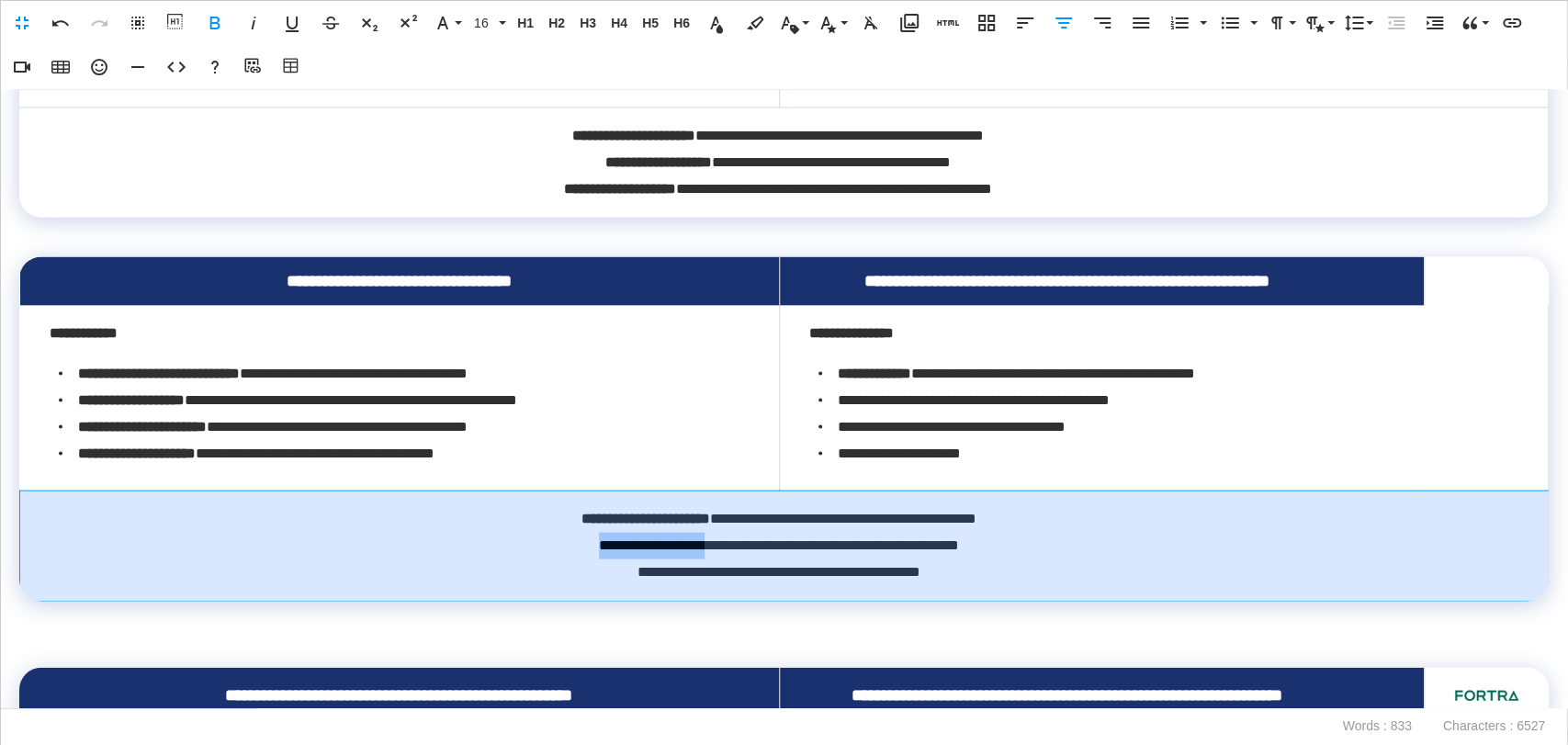 drag, startPoint x: 697, startPoint y: 583, endPoint x: 532, endPoint y: 574, distance: 165.24527 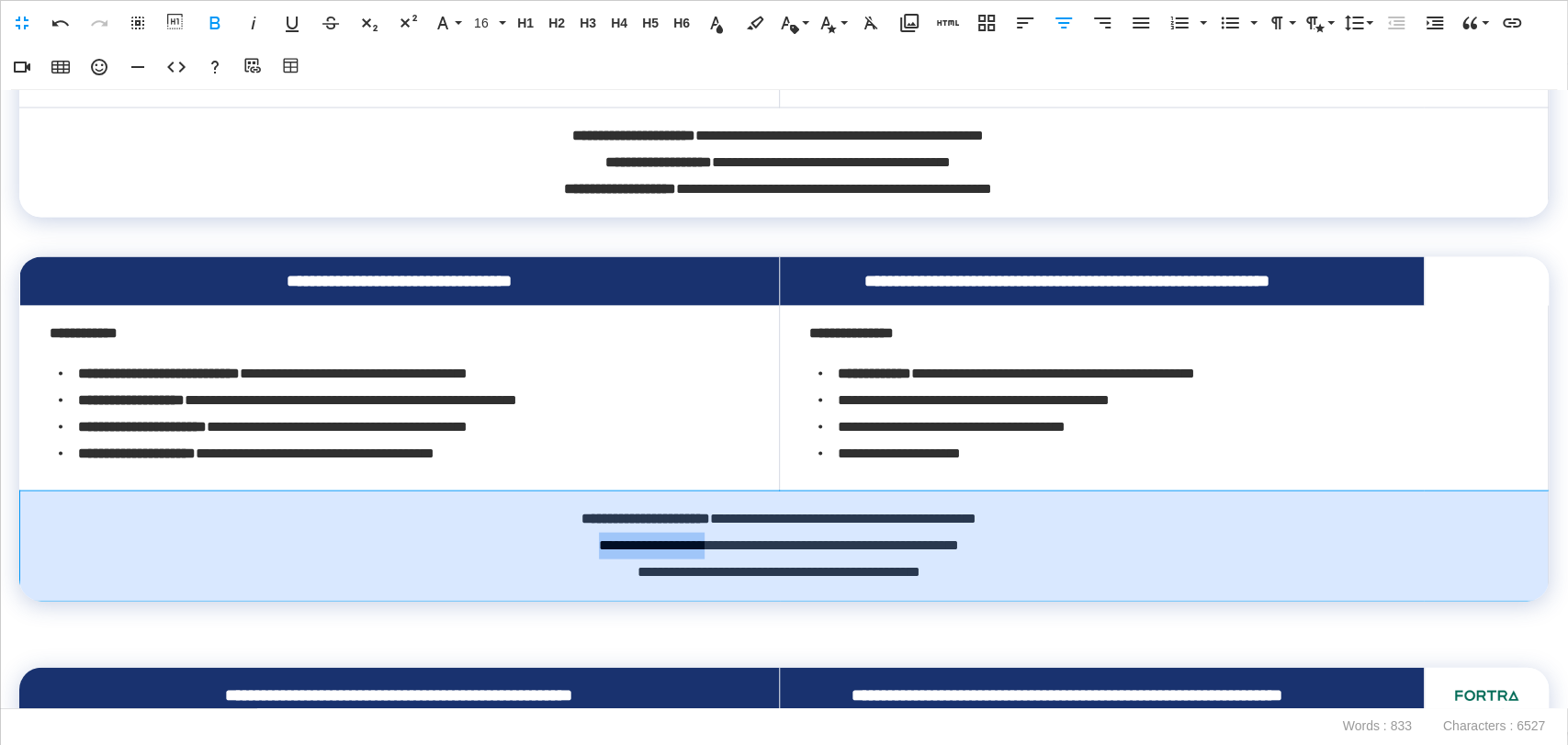 click on "**********" at bounding box center [779, 546] 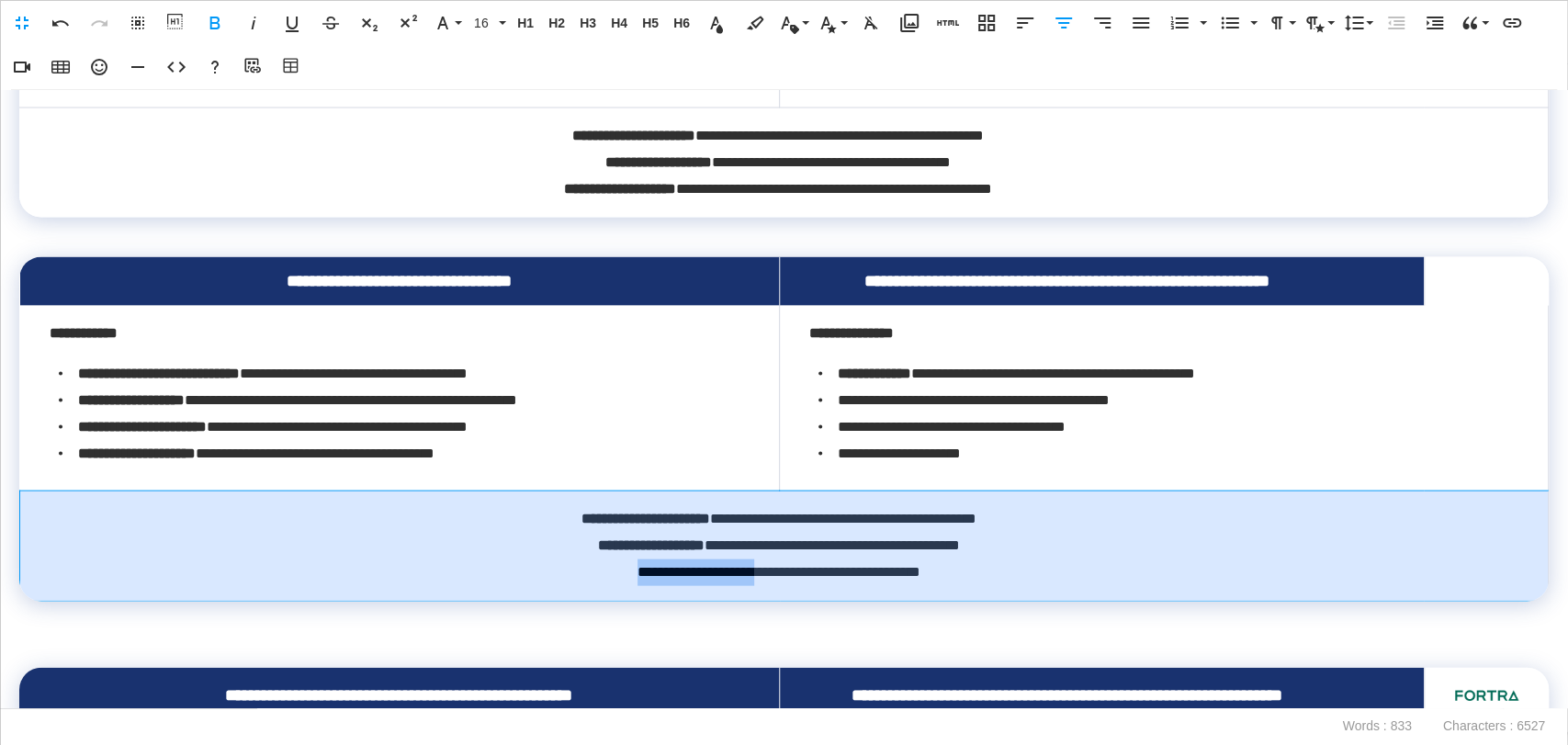 drag, startPoint x: 744, startPoint y: 616, endPoint x: 596, endPoint y: 604, distance: 148.48569 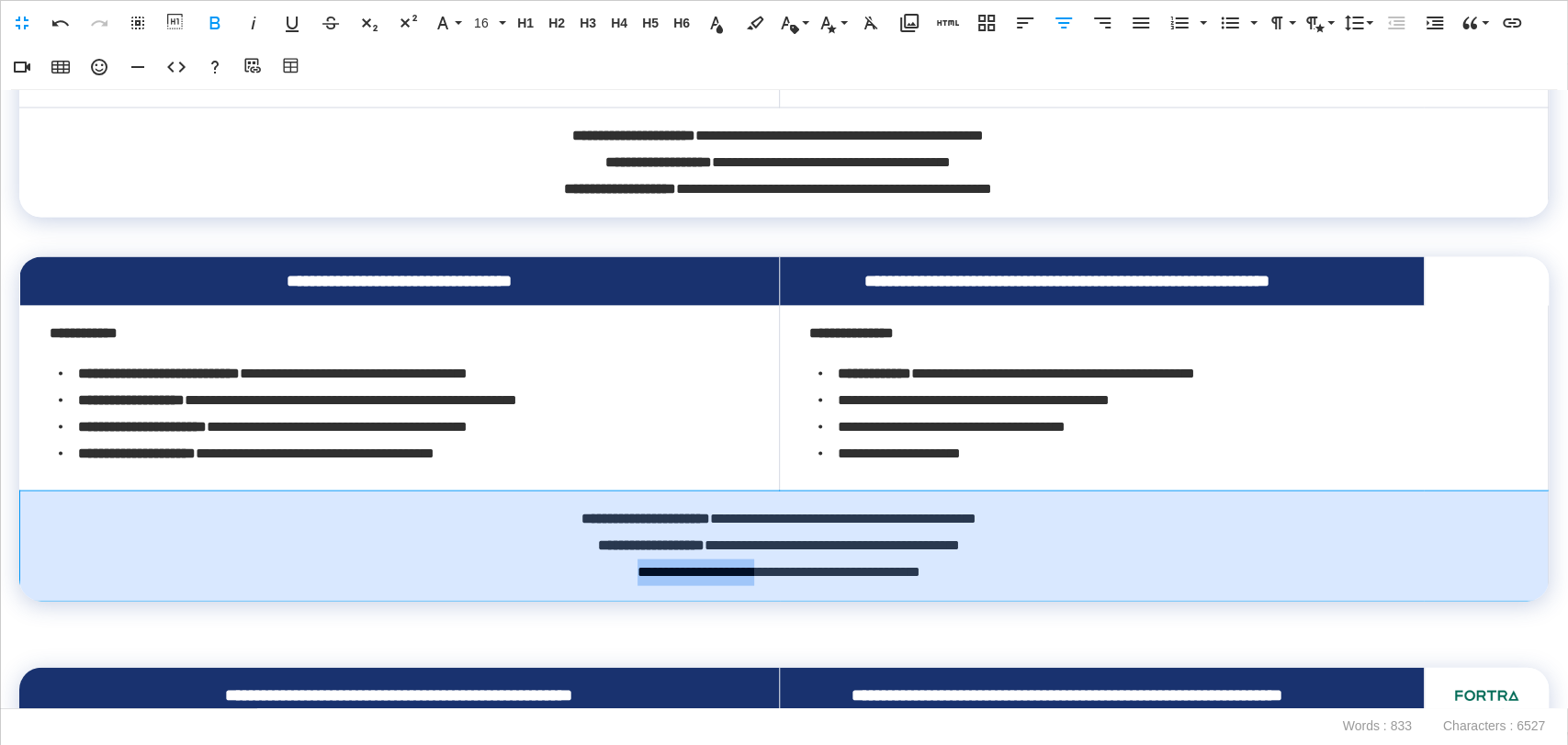 click on "**********" at bounding box center [779, 546] 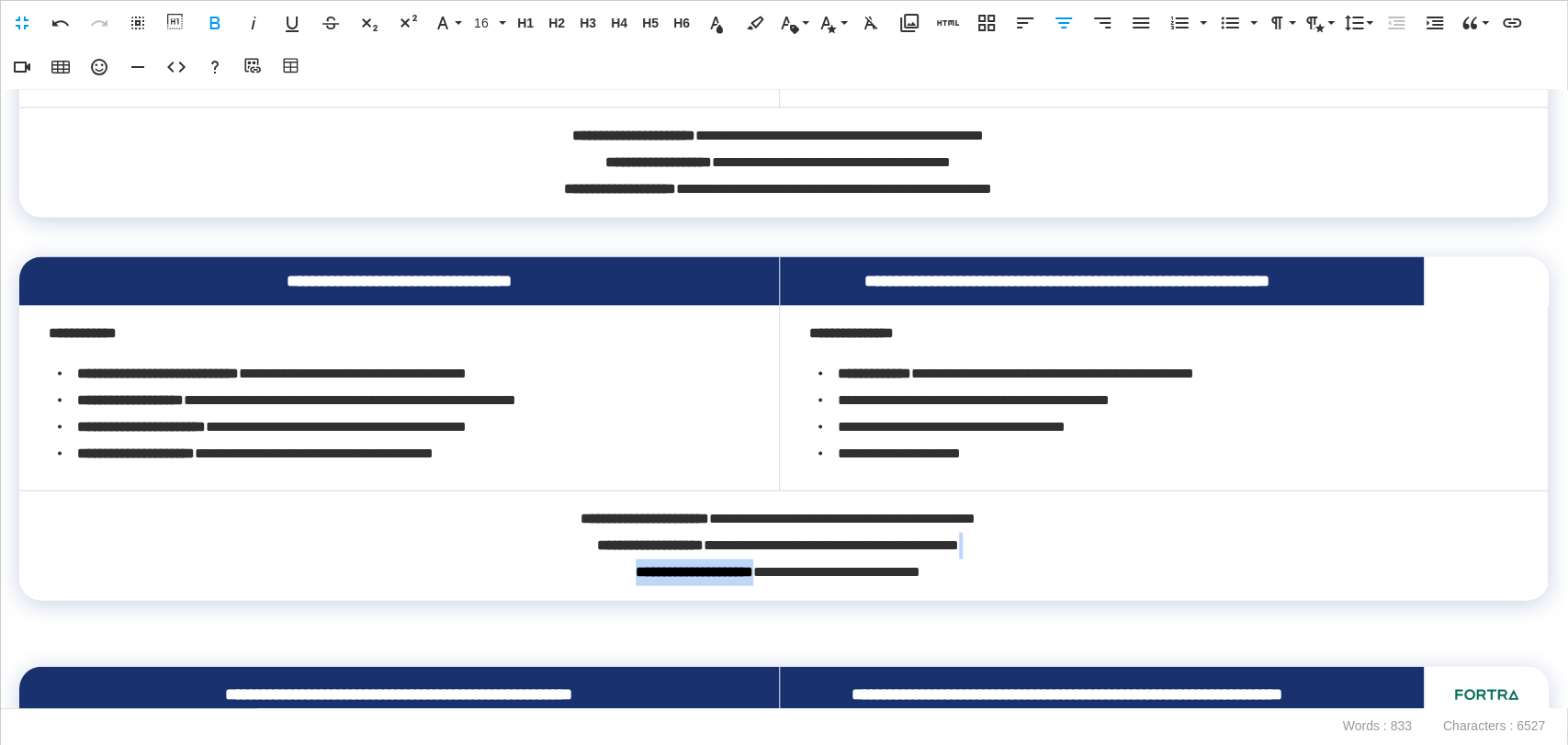 click at bounding box center (784, 627) 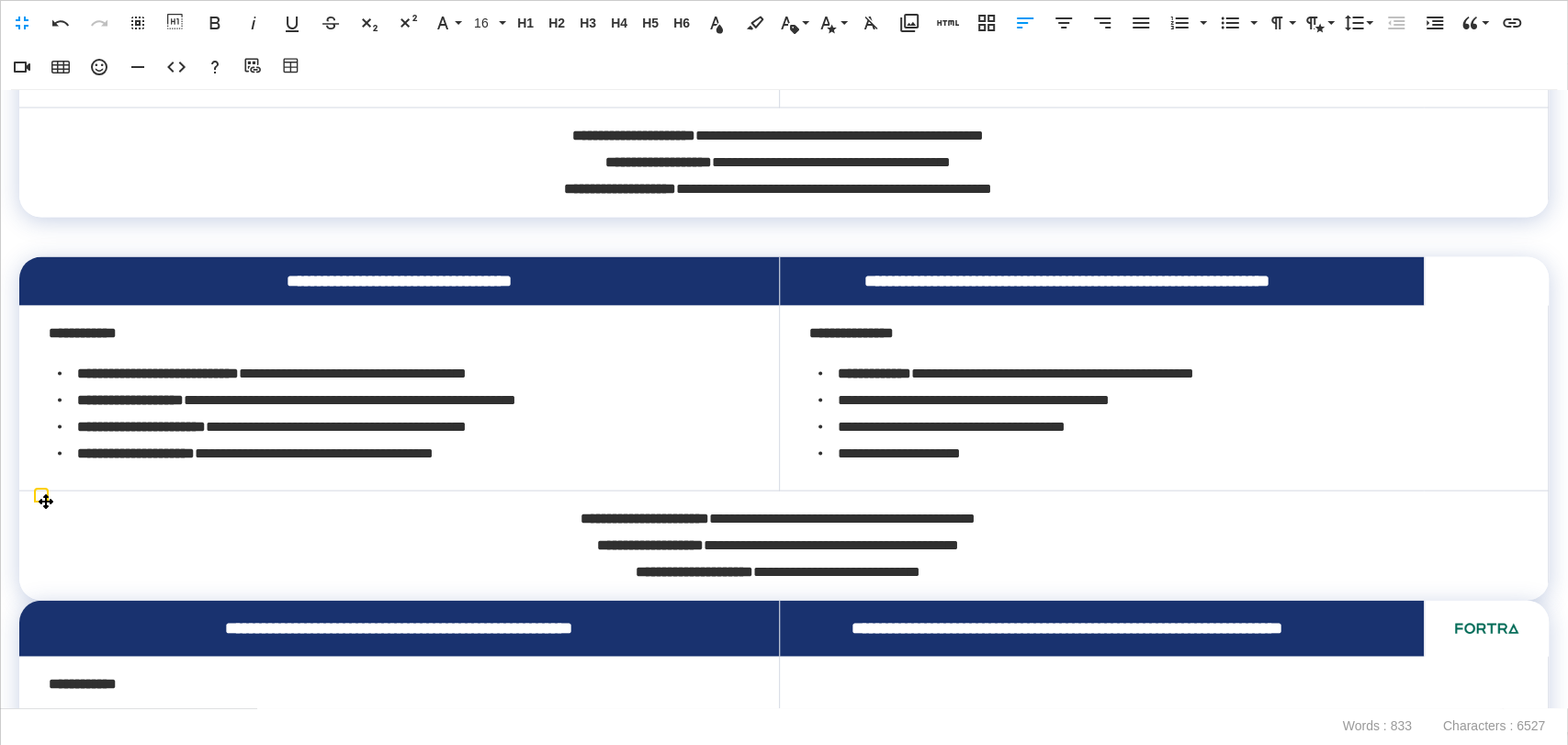 scroll, scrollTop: 2738, scrollLeft: 0, axis: vertical 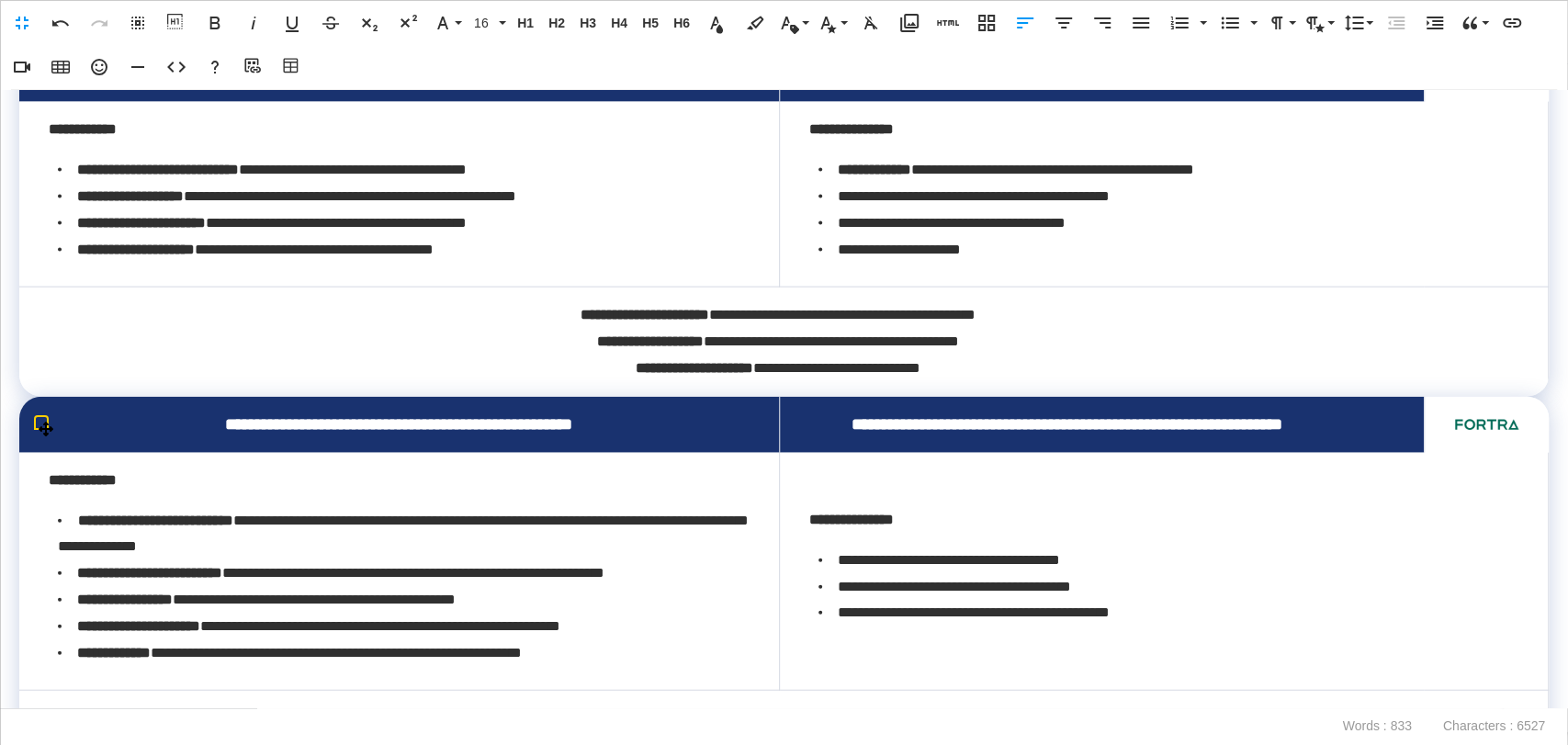 click on "**********" at bounding box center (400, 424) 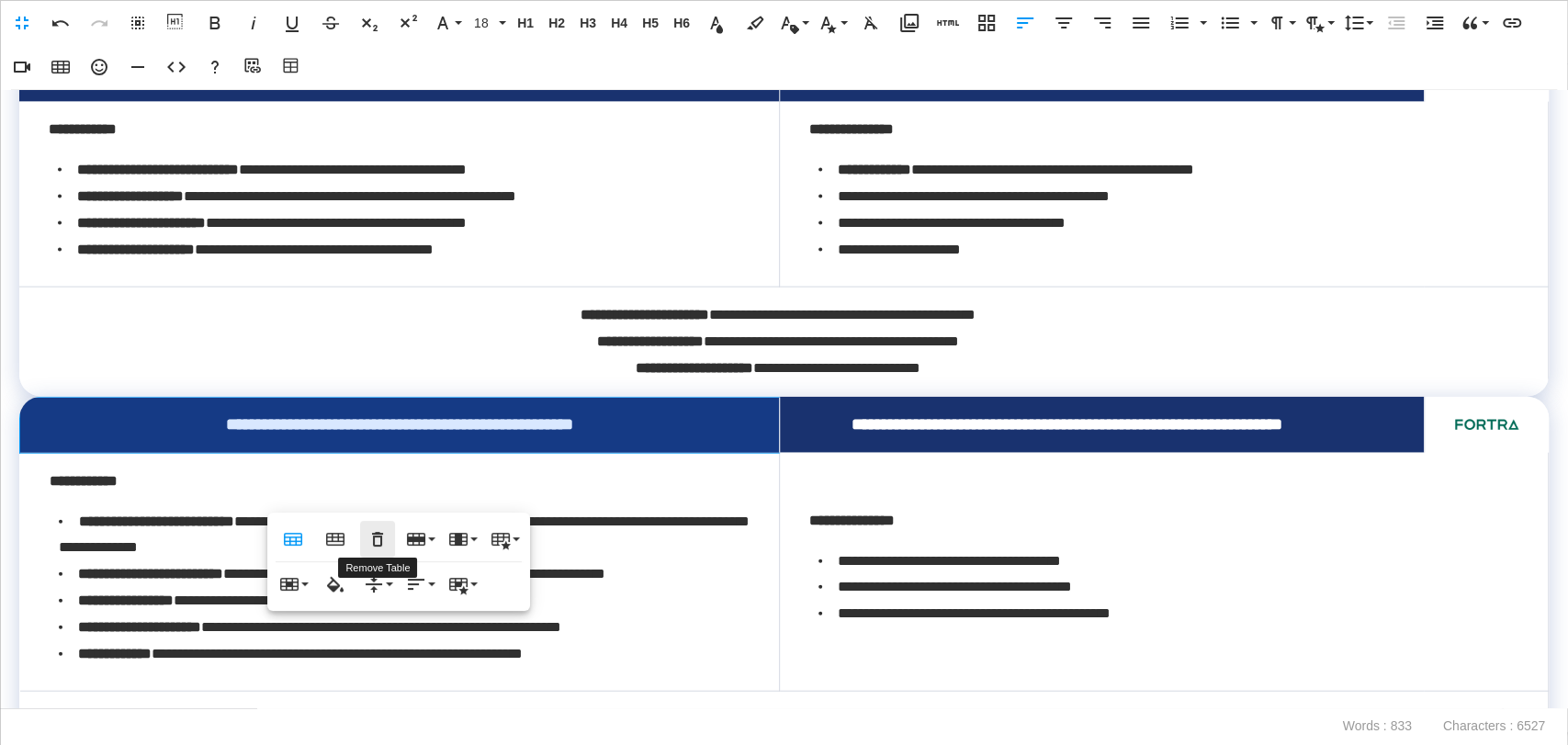 click 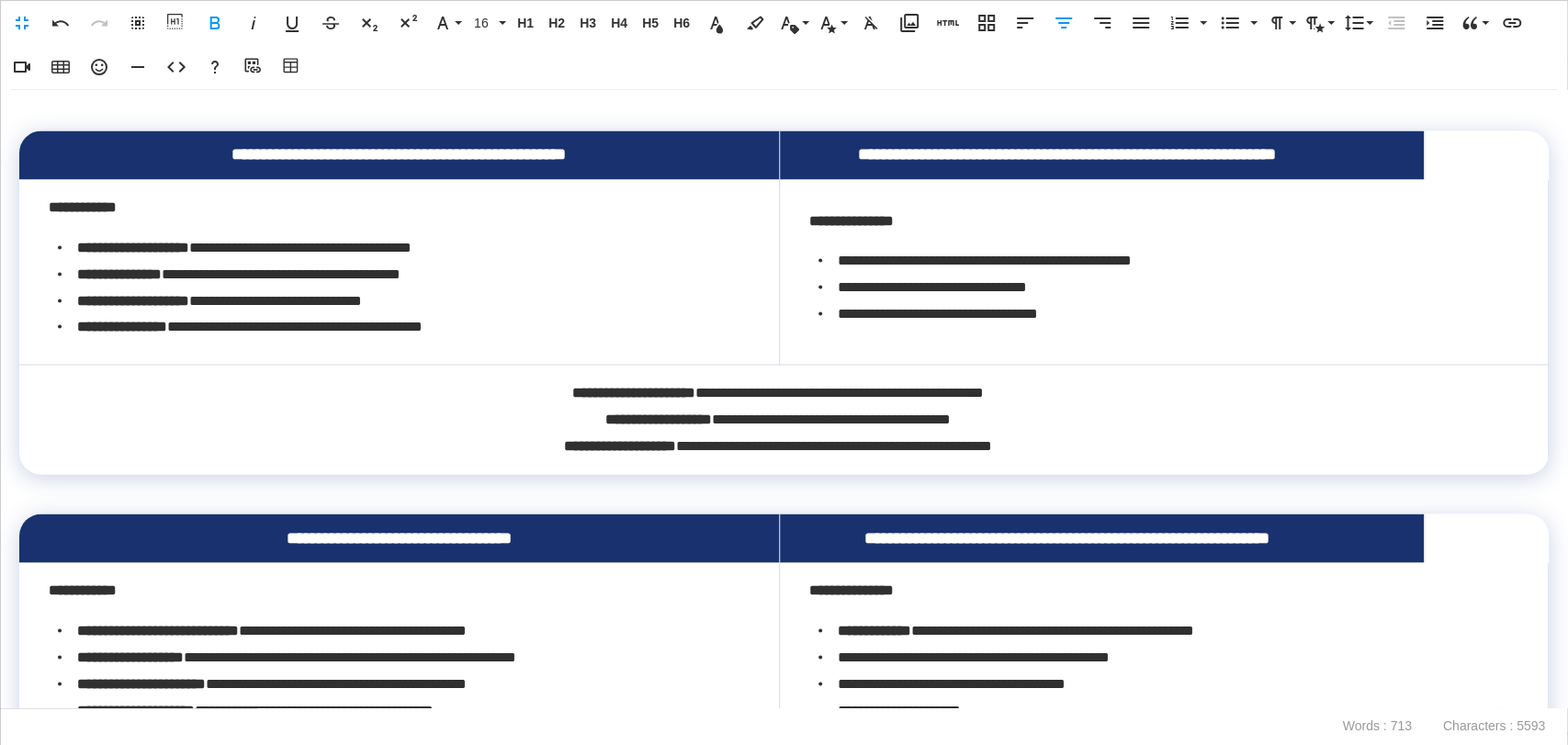 scroll, scrollTop: 2277, scrollLeft: 0, axis: vertical 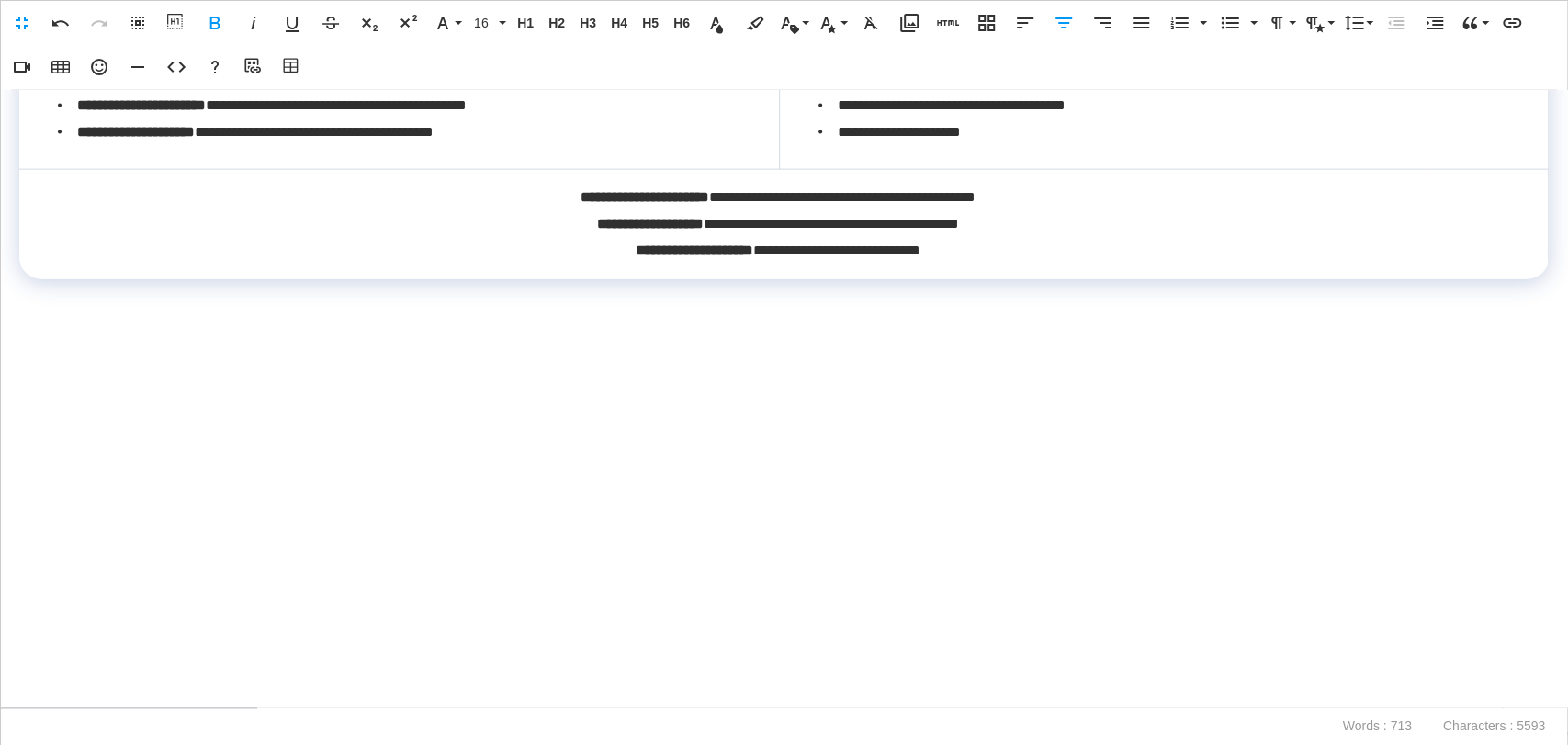 click on "**********" at bounding box center (784, 399) 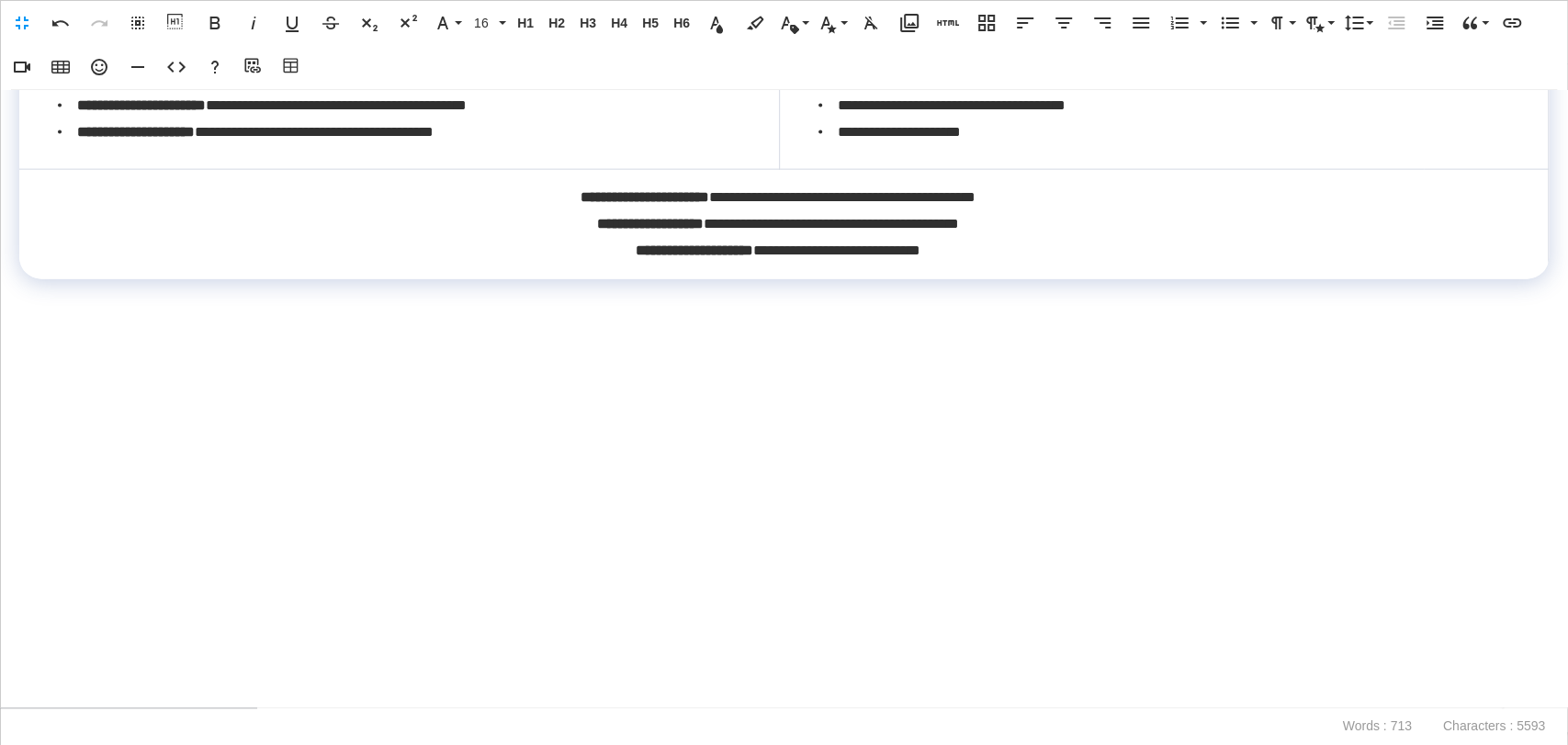 click at bounding box center (784, 380) 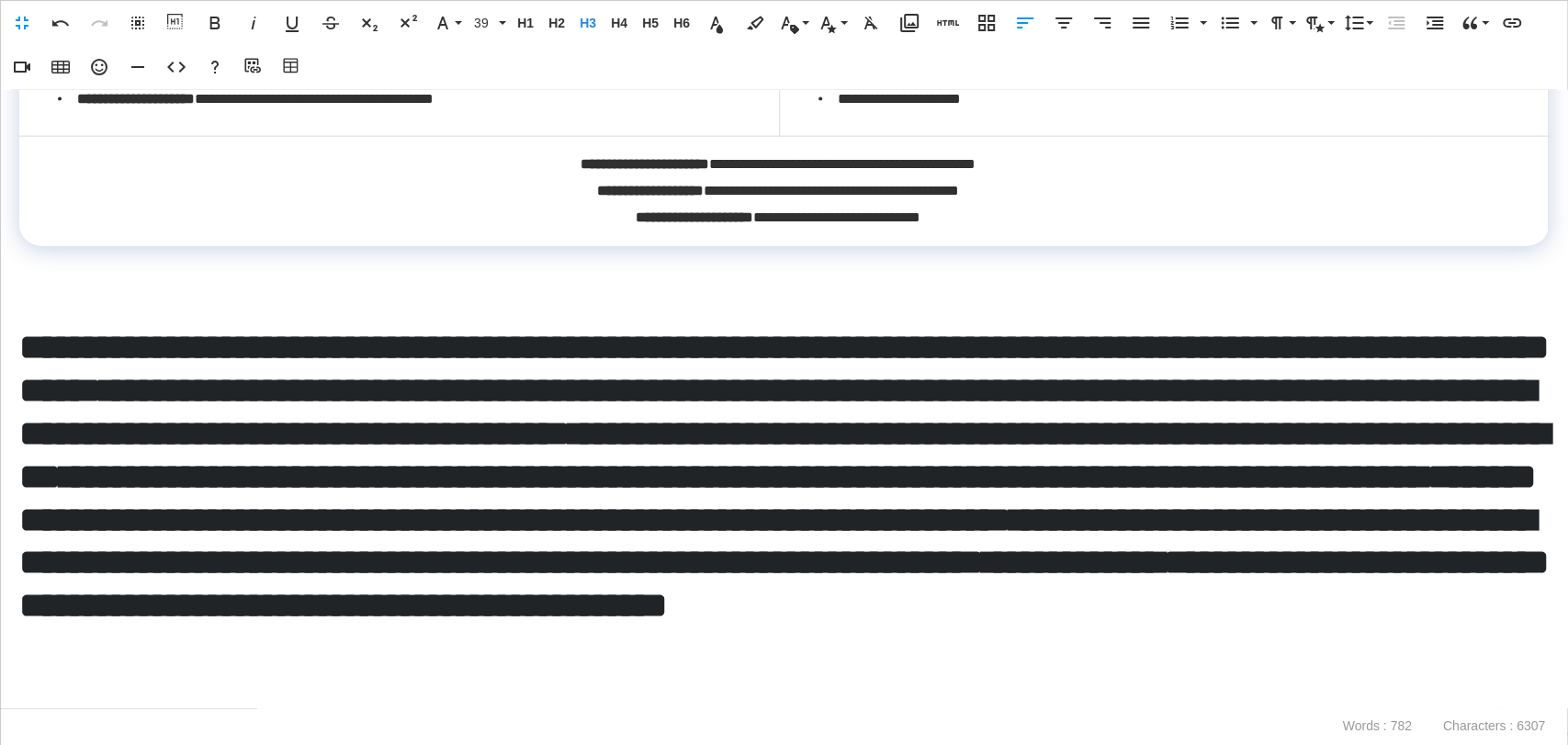 scroll, scrollTop: 2945, scrollLeft: 0, axis: vertical 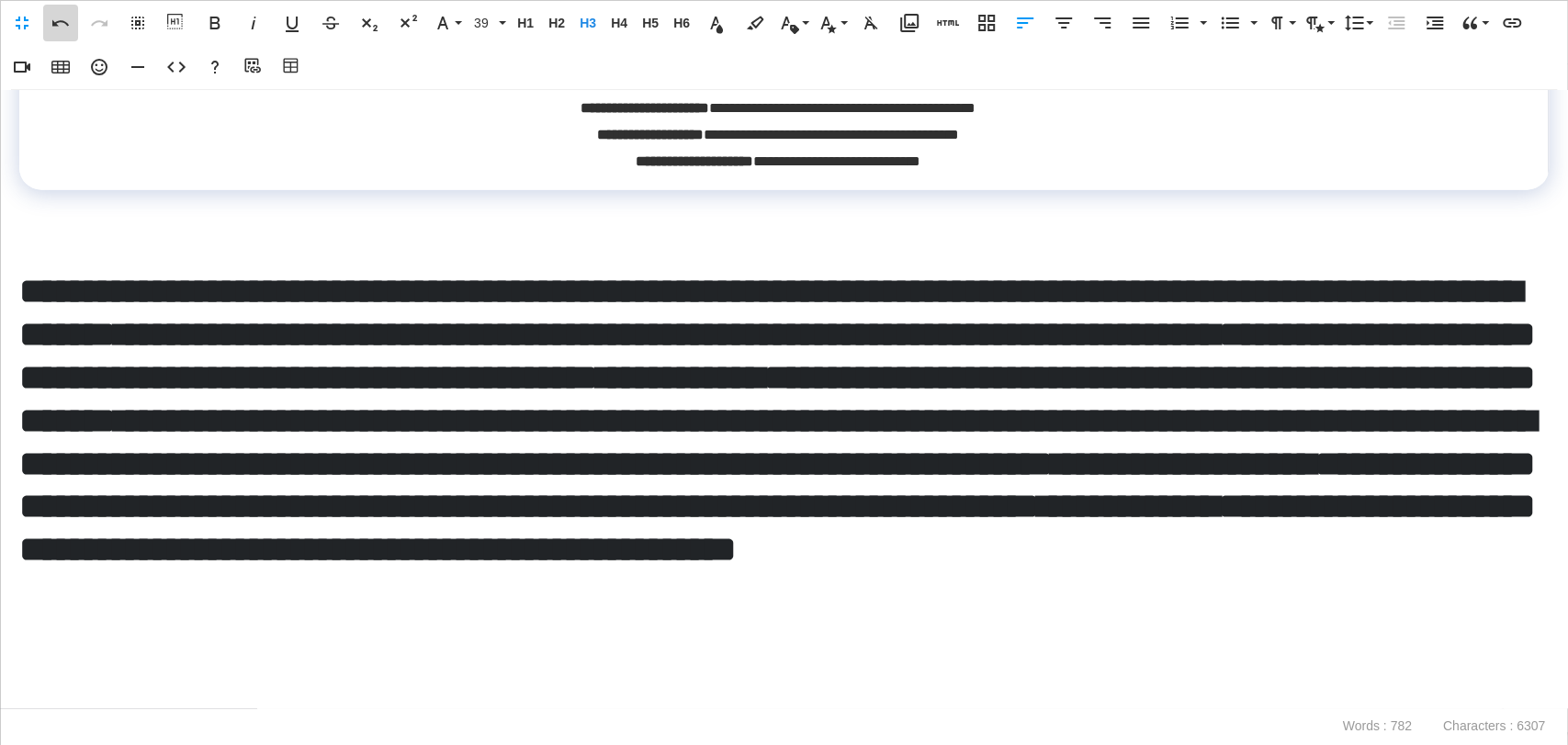 click 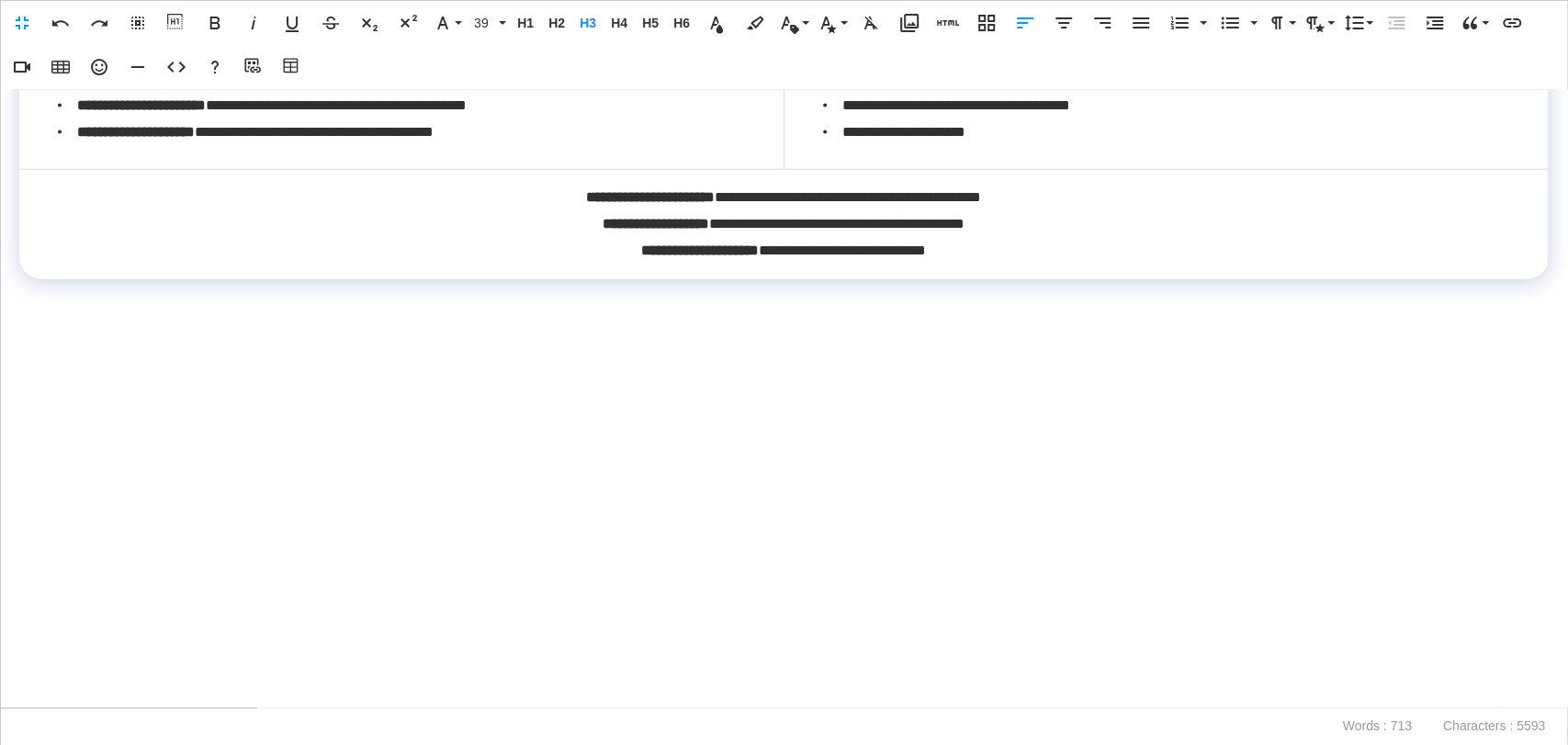 scroll, scrollTop: 2889, scrollLeft: 0, axis: vertical 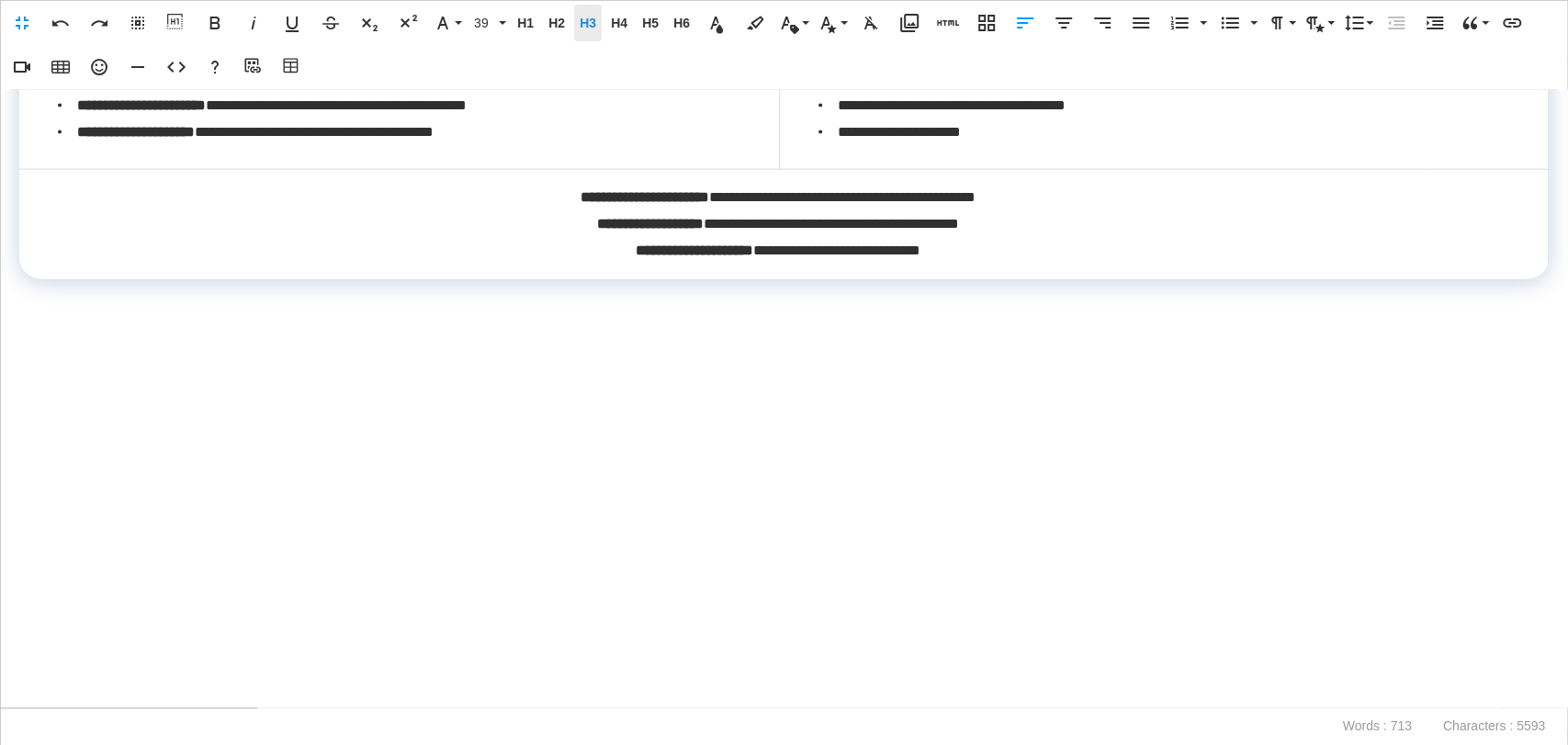 click on "H3" at bounding box center [588, 23] 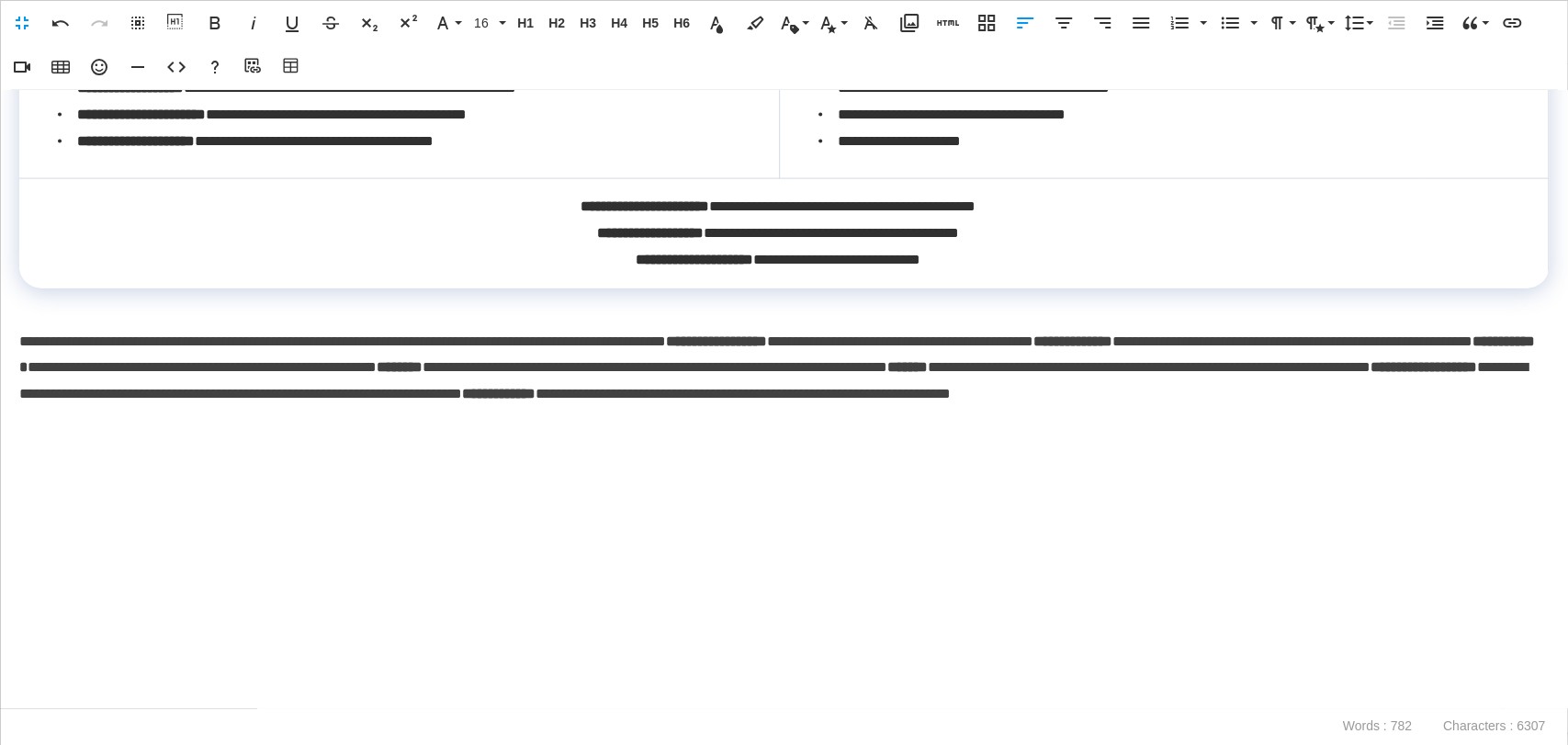 scroll, scrollTop: 2889, scrollLeft: 0, axis: vertical 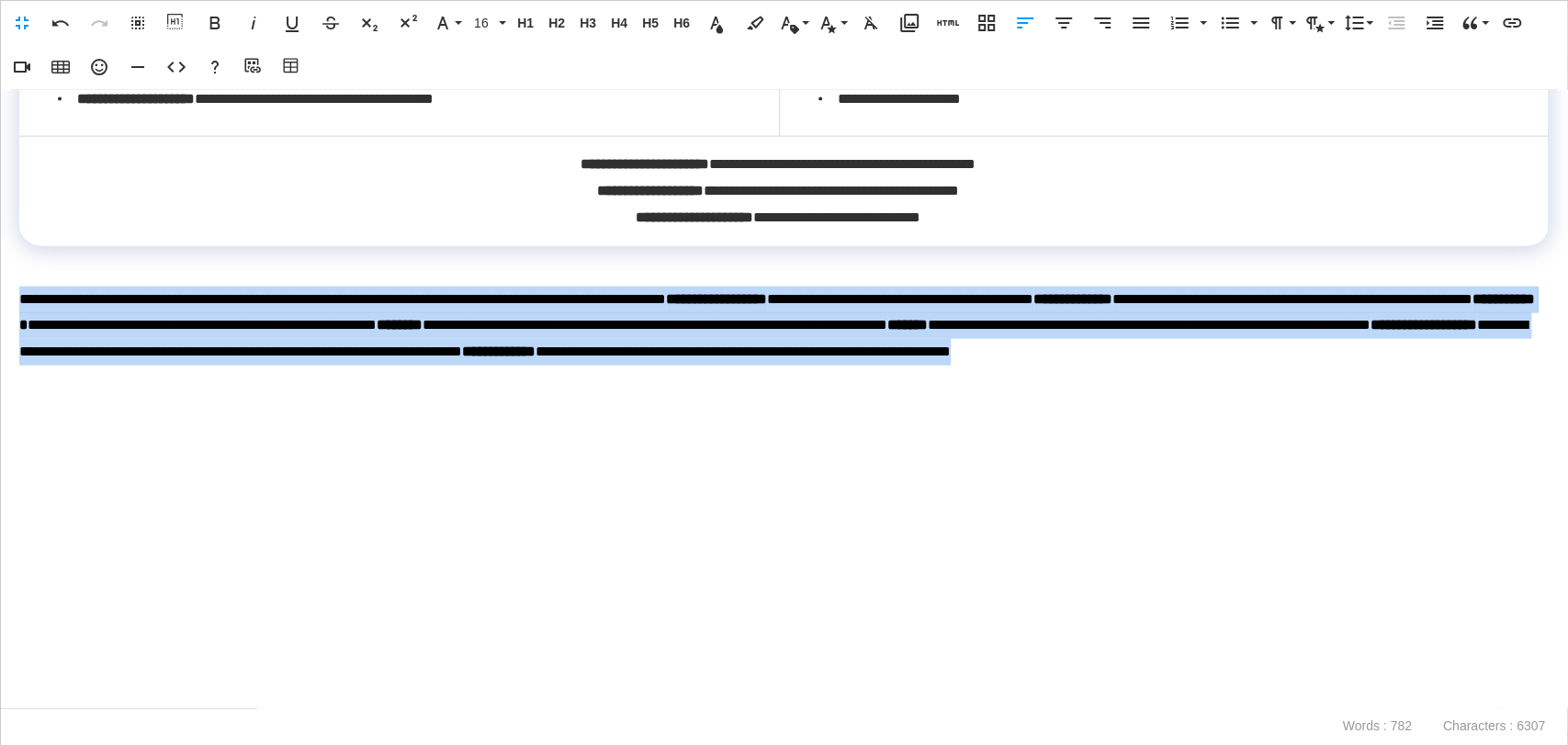 drag, startPoint x: 744, startPoint y: 440, endPoint x: 6, endPoint y: 329, distance: 746.30088 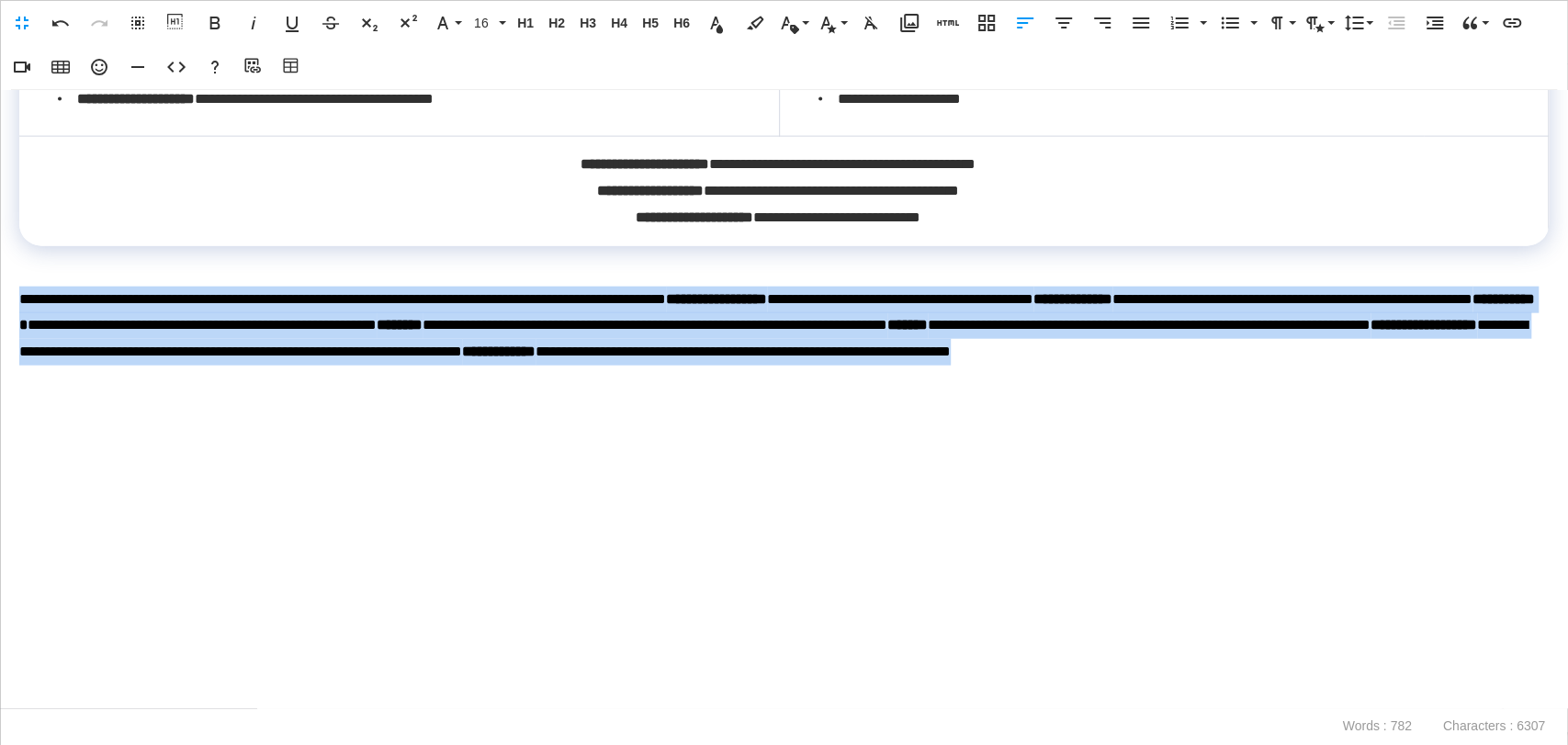 click on "**********" at bounding box center [784, 399] 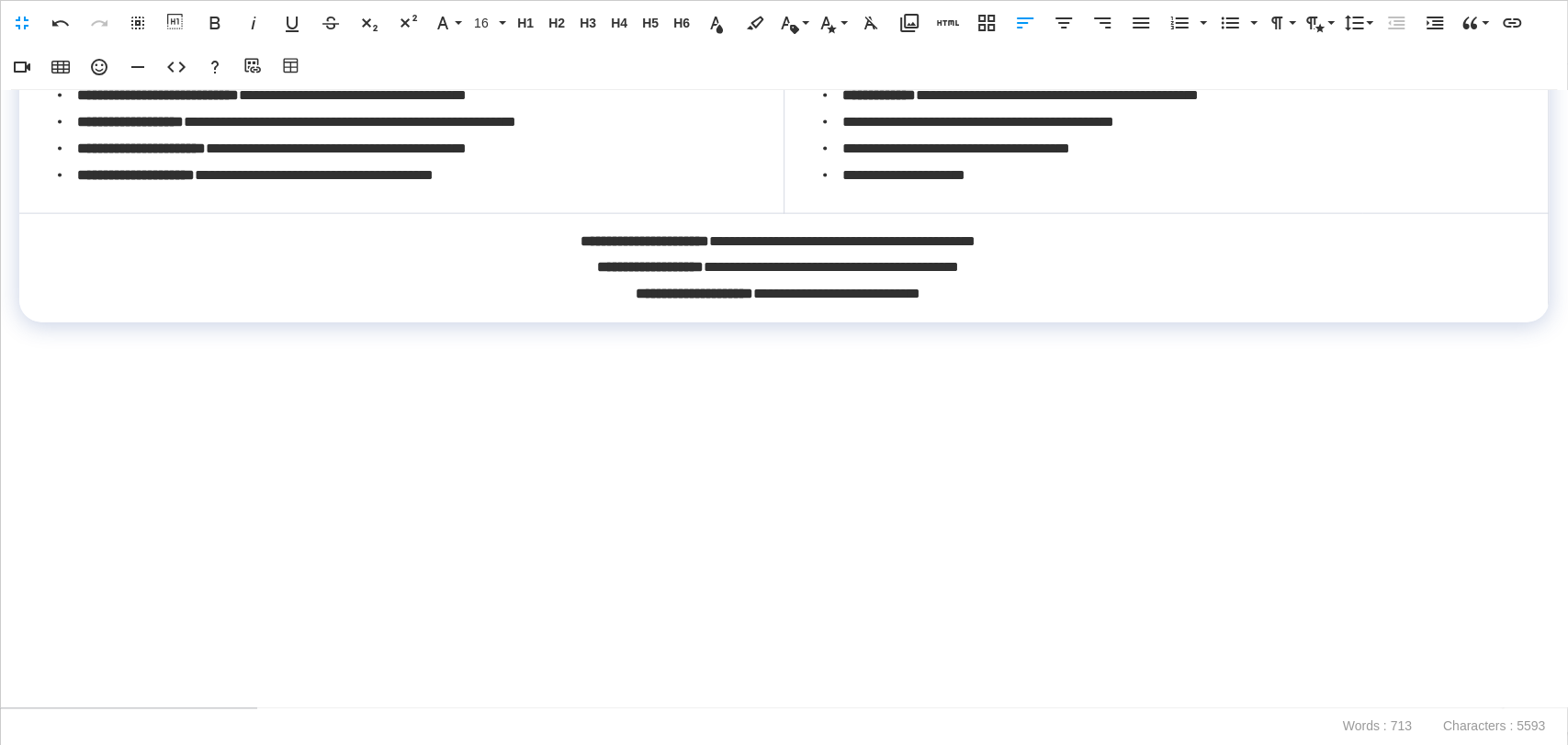 scroll, scrollTop: 2847, scrollLeft: 0, axis: vertical 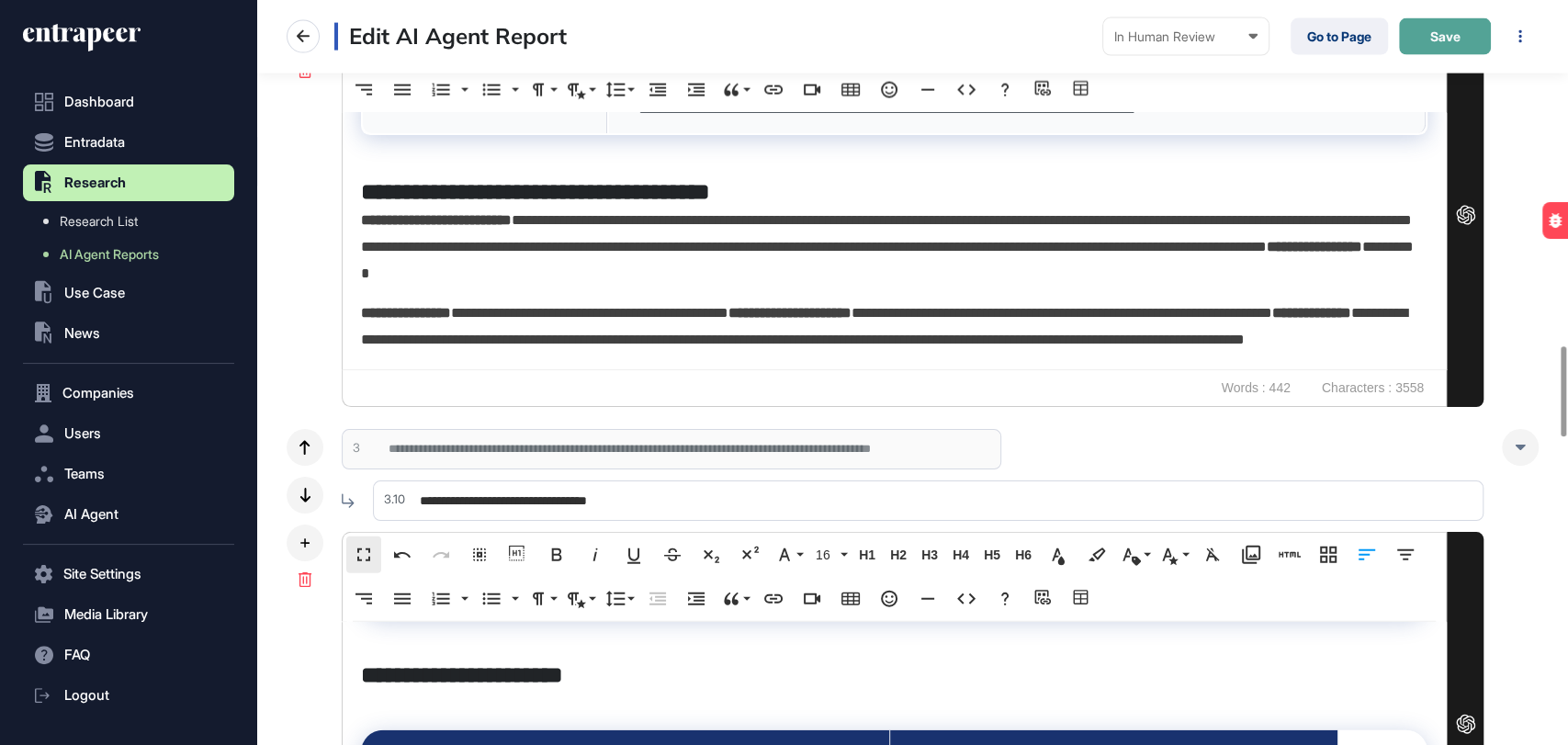 click on "Save" 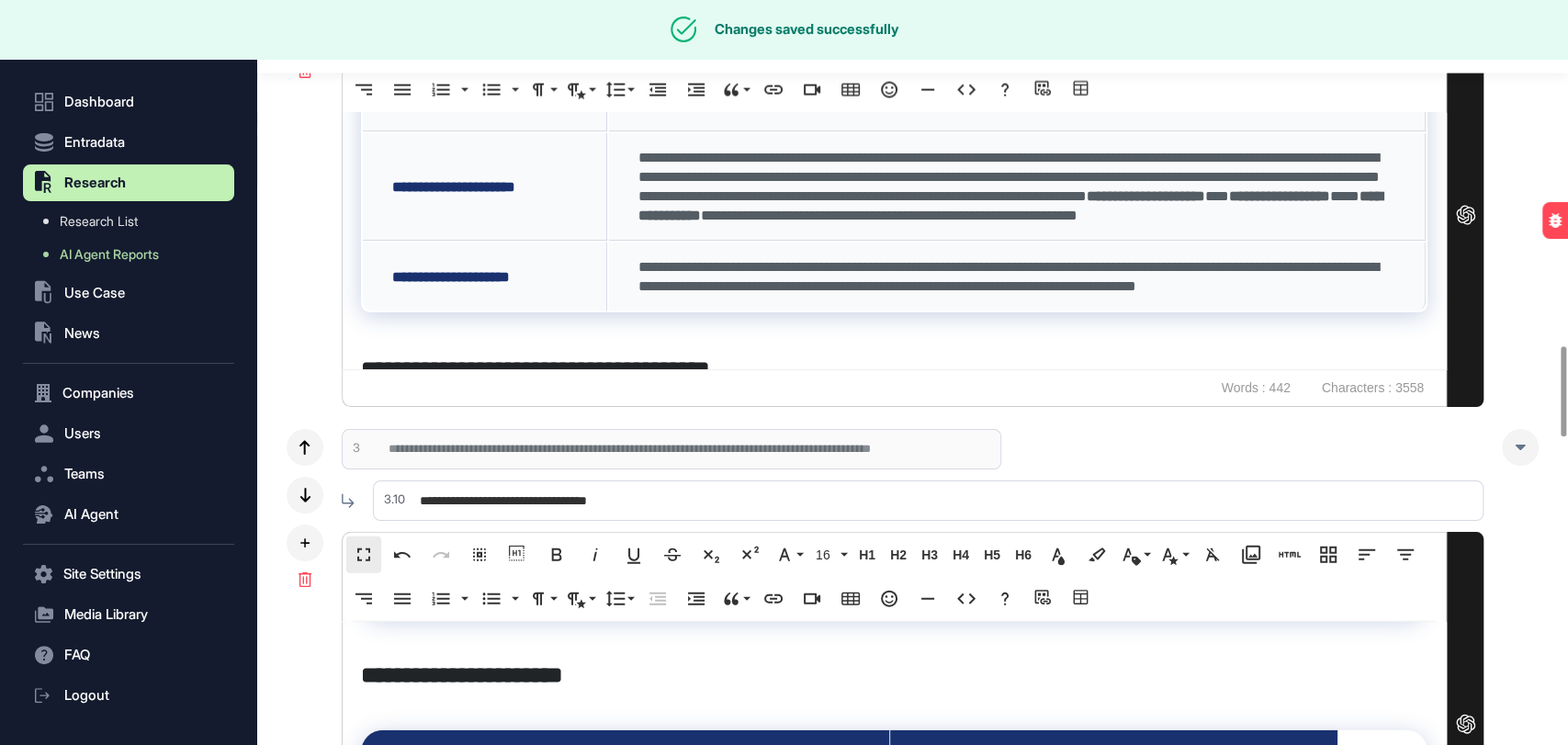 scroll, scrollTop: 149, scrollLeft: 0, axis: vertical 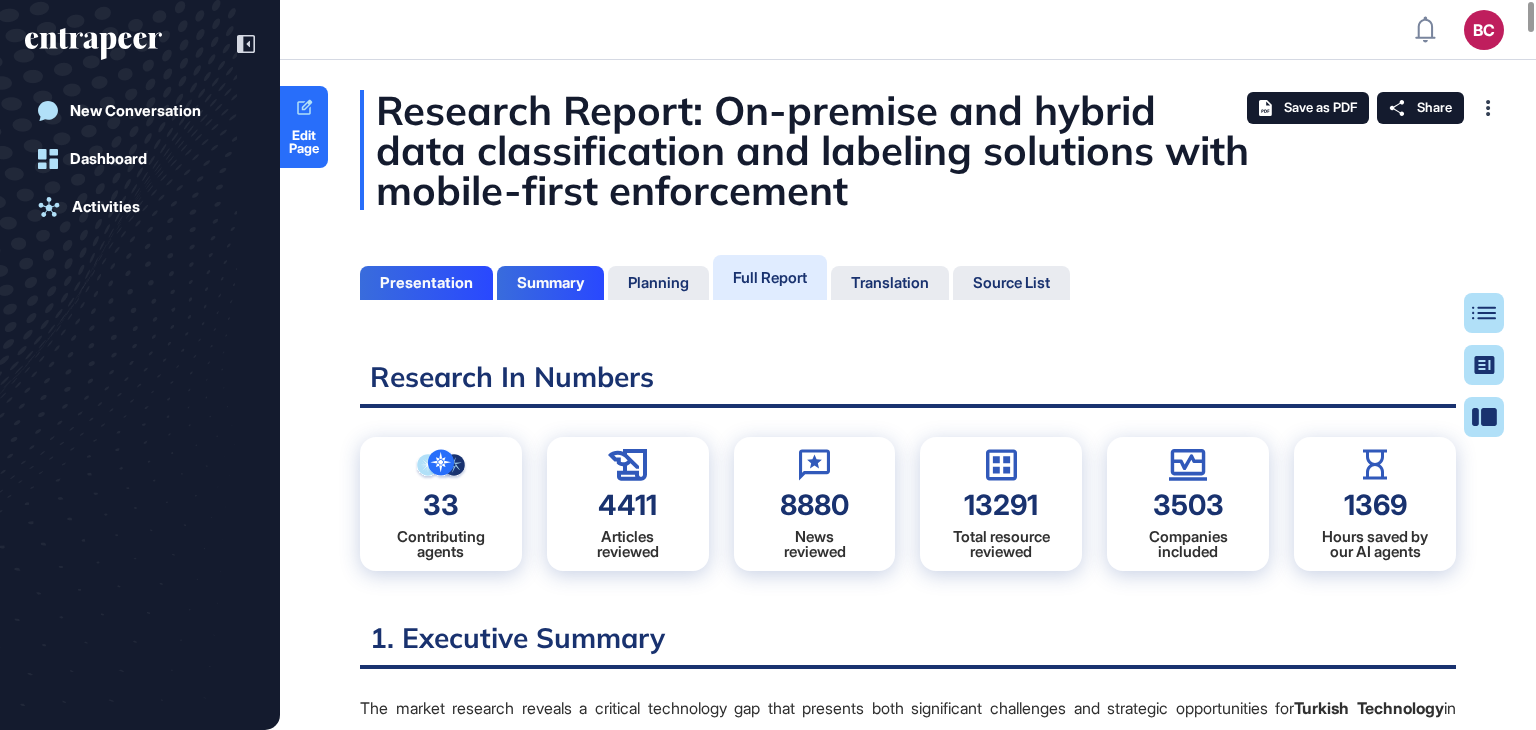 click on "Full Report" at bounding box center (770, 277) 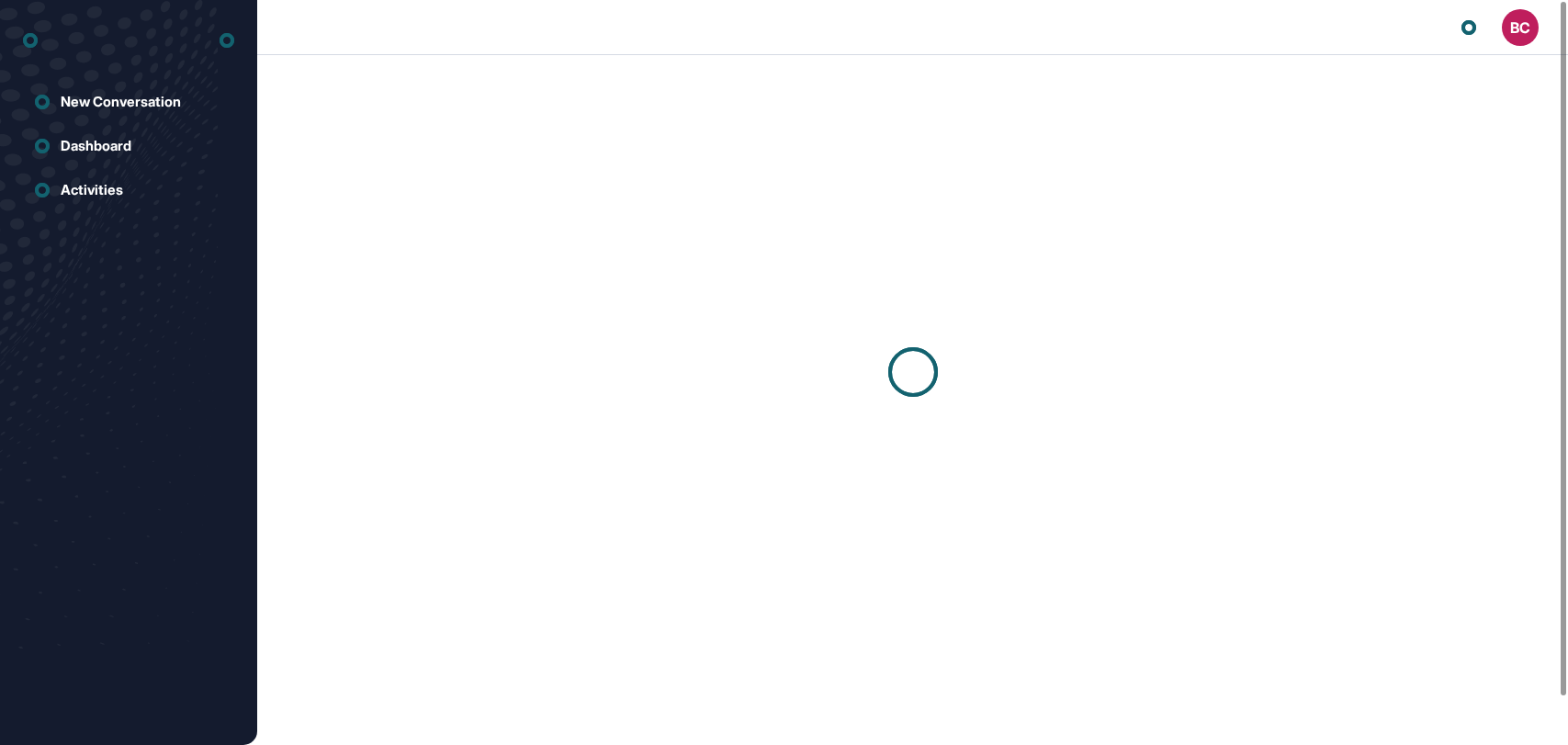 scroll, scrollTop: 0, scrollLeft: 0, axis: both 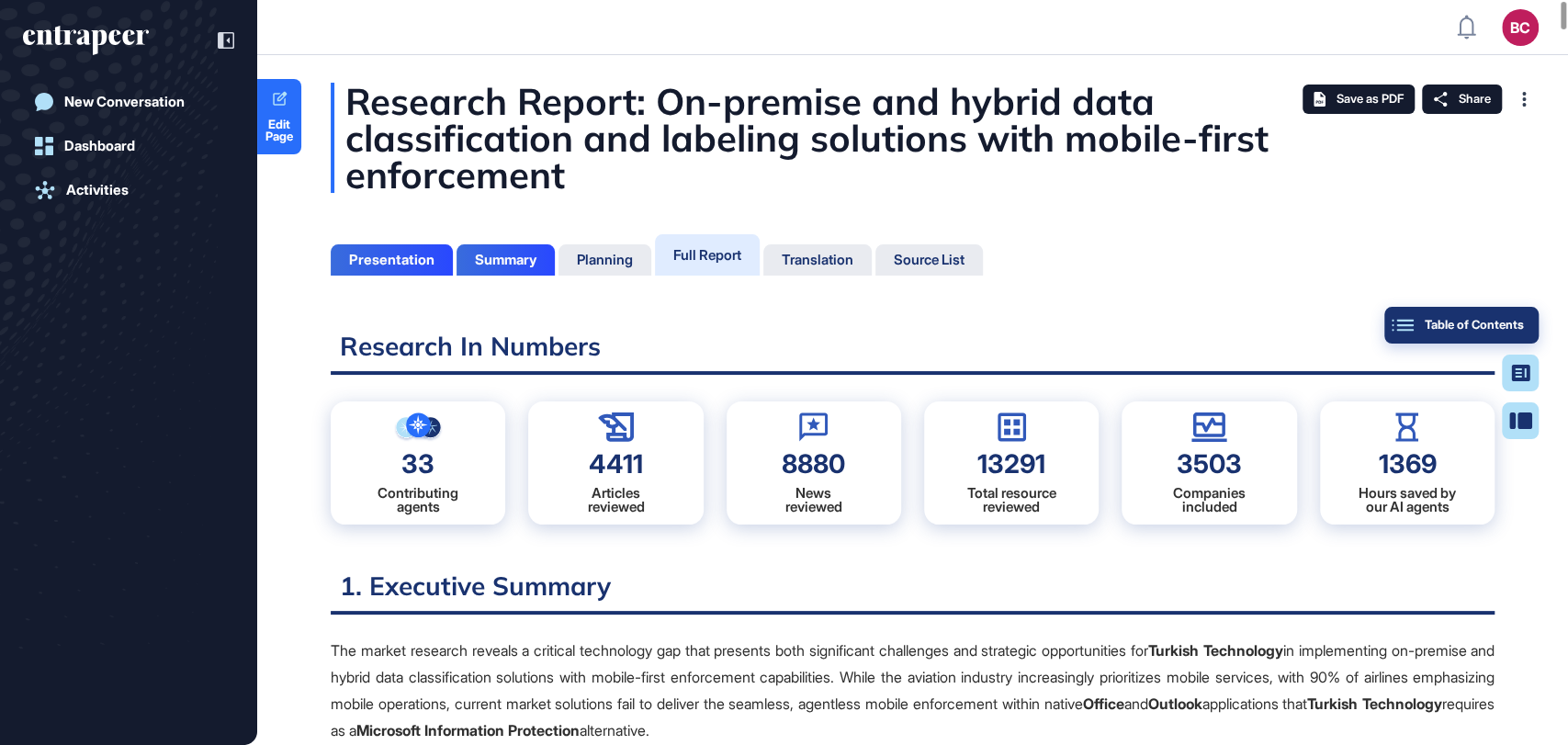 click on "Table of Contents" at bounding box center (1461, 325) 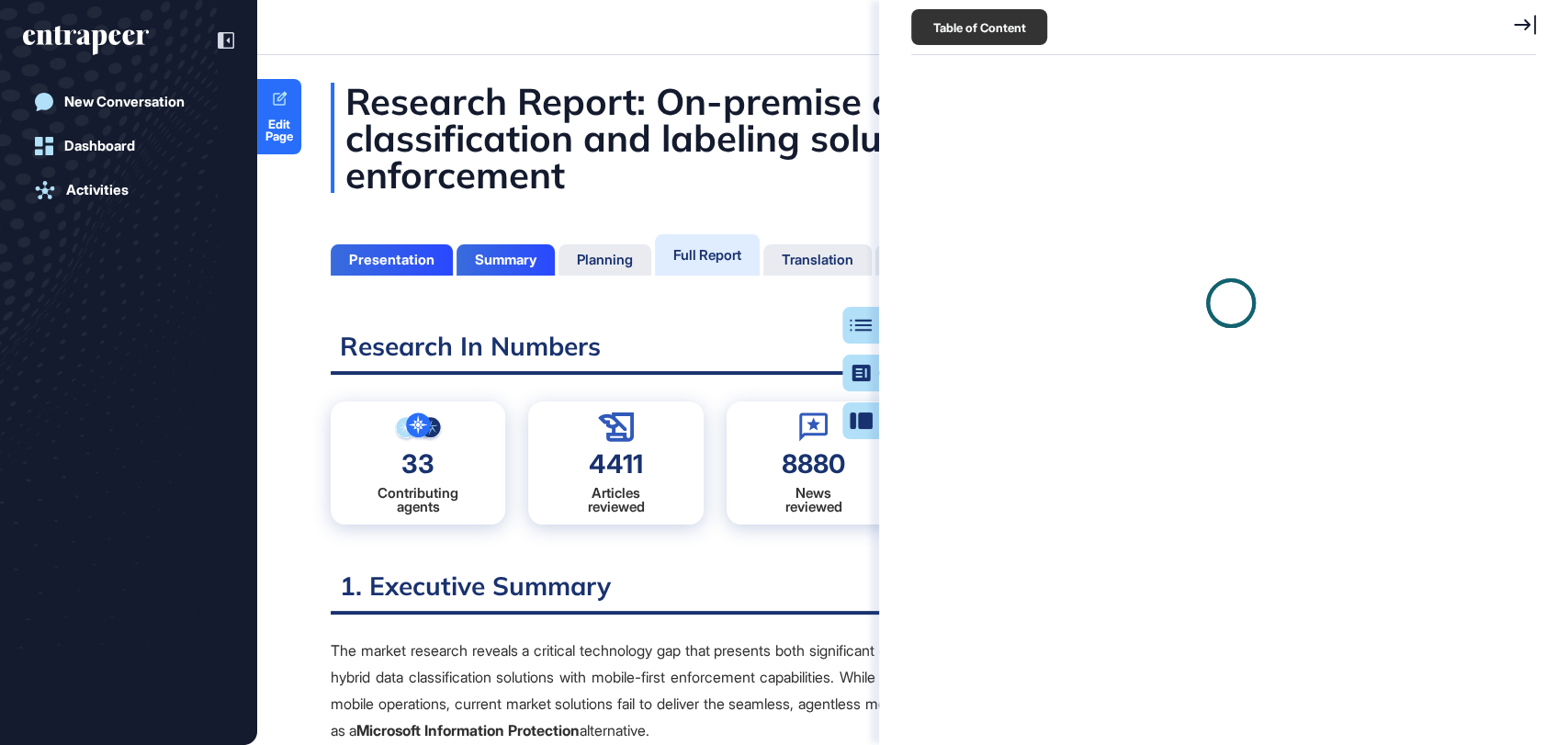 scroll, scrollTop: 652, scrollLeft: 629, axis: both 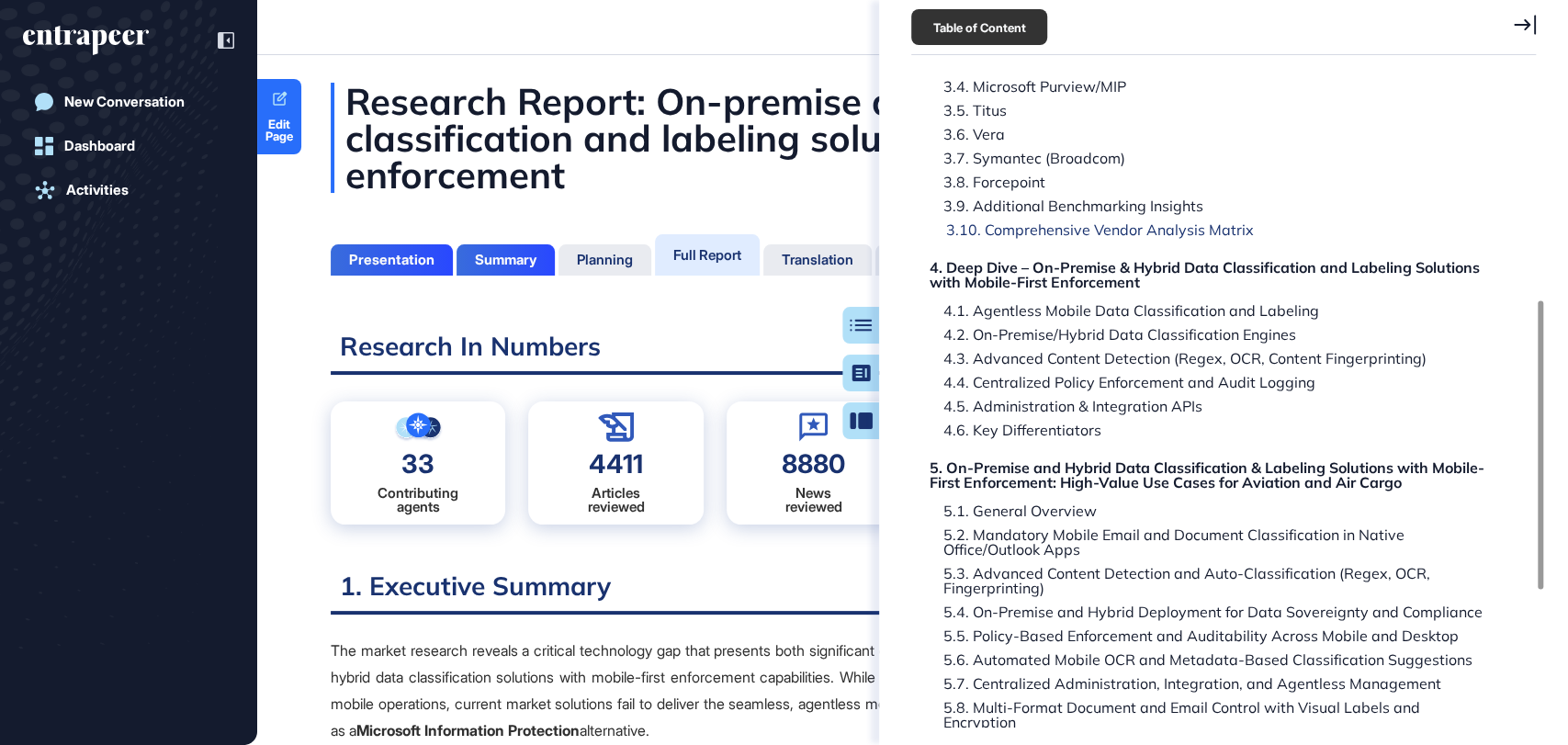 click on "3.10. Comprehensive Vendor Analysis Matrix" 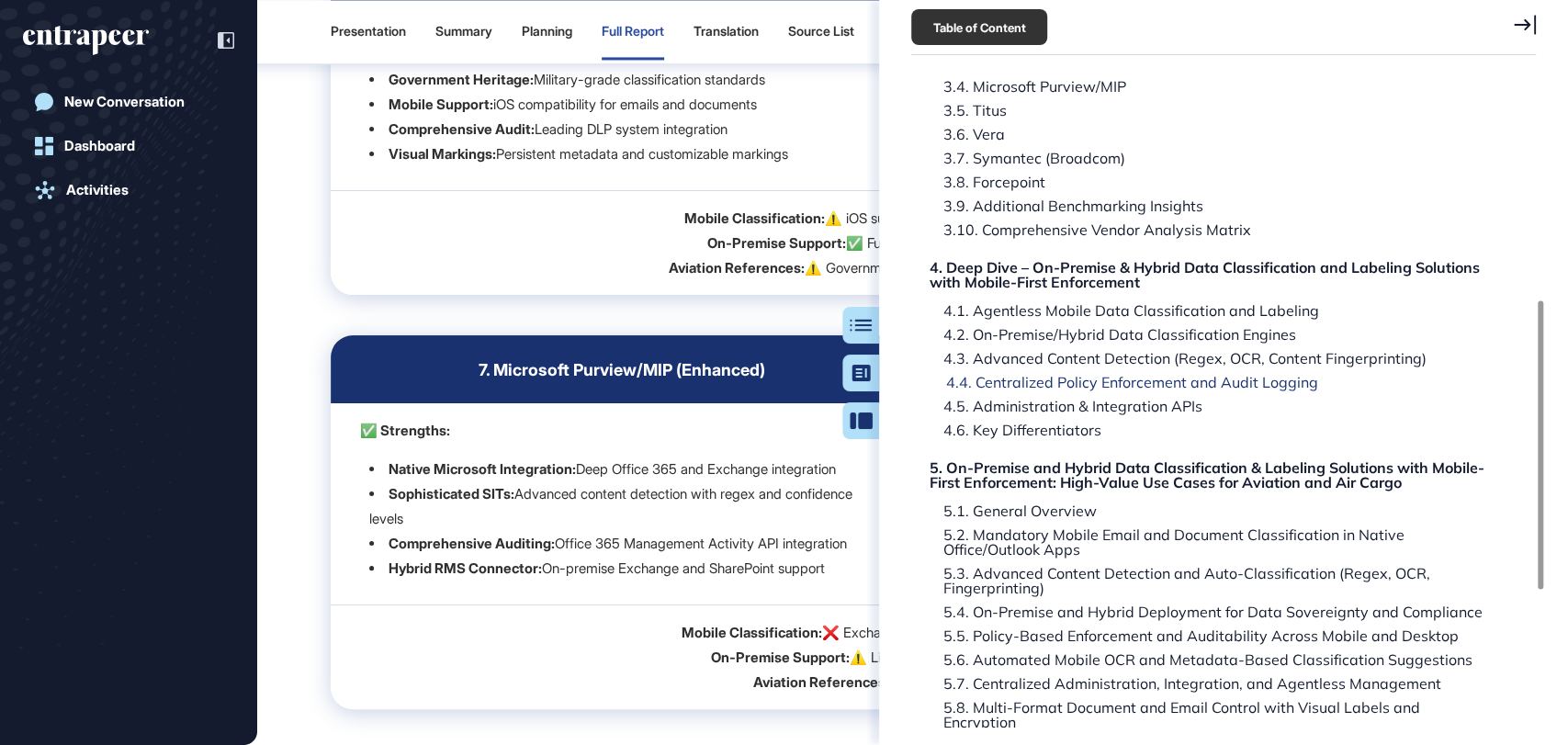 scroll, scrollTop: 72546, scrollLeft: 0, axis: vertical 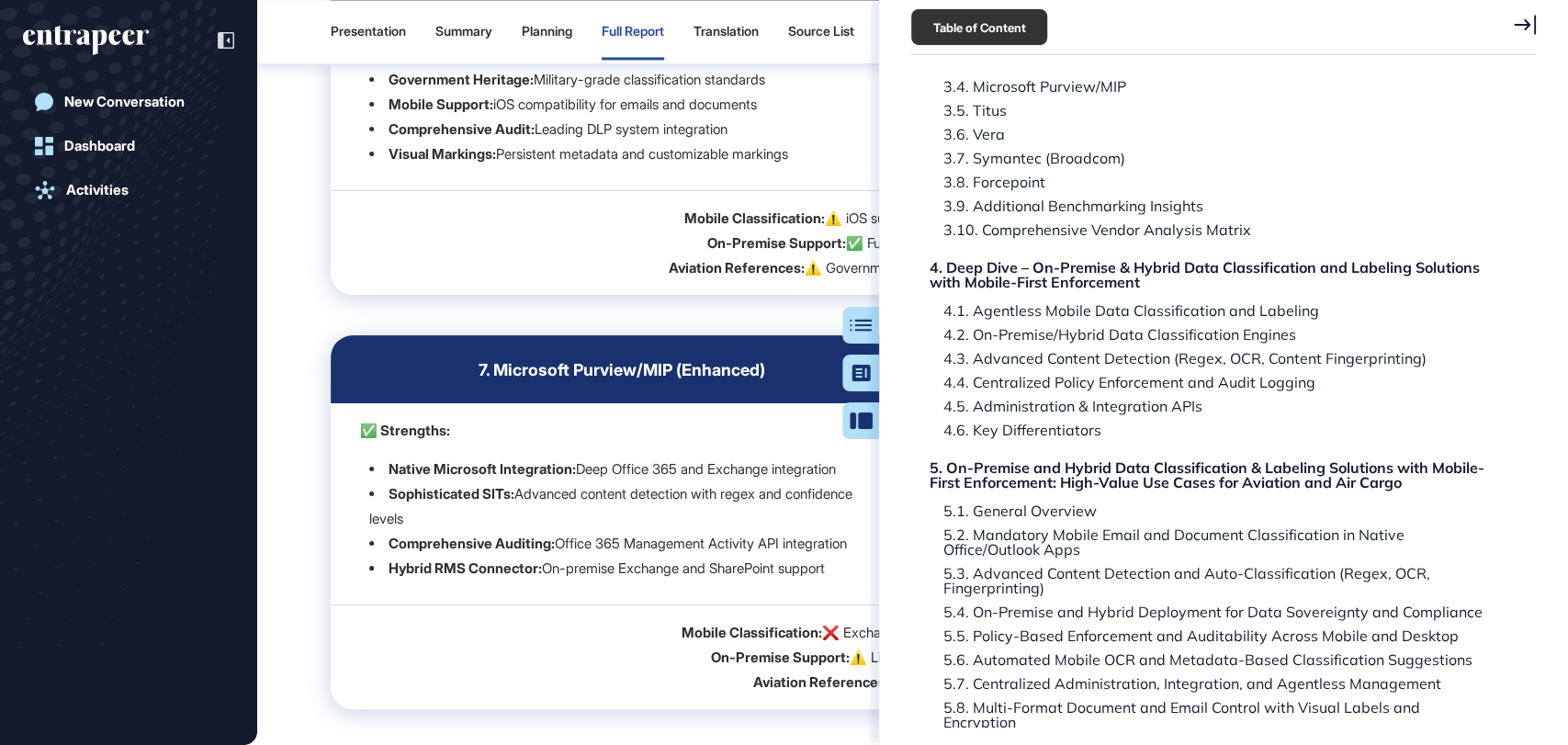 click 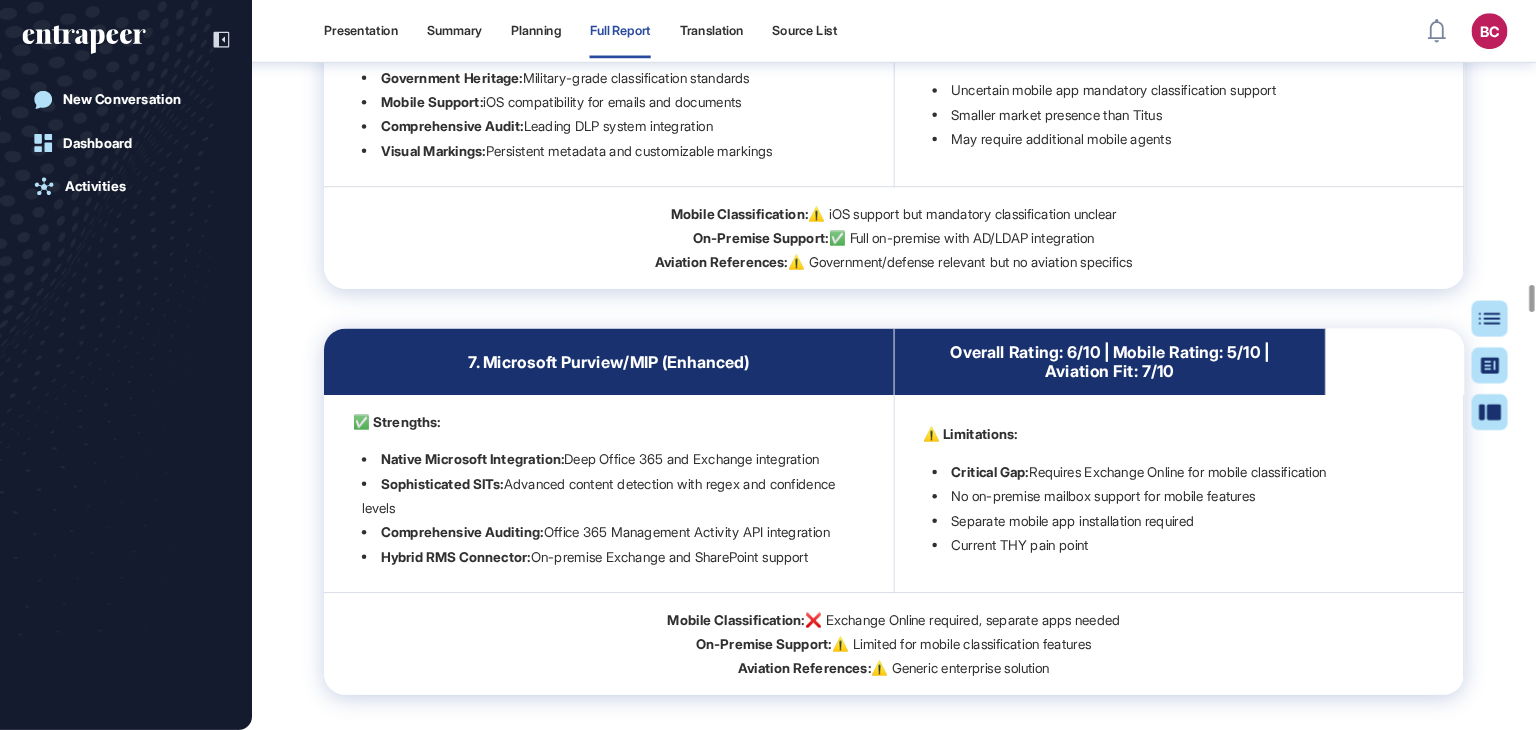 scroll, scrollTop: 79640, scrollLeft: 0, axis: vertical 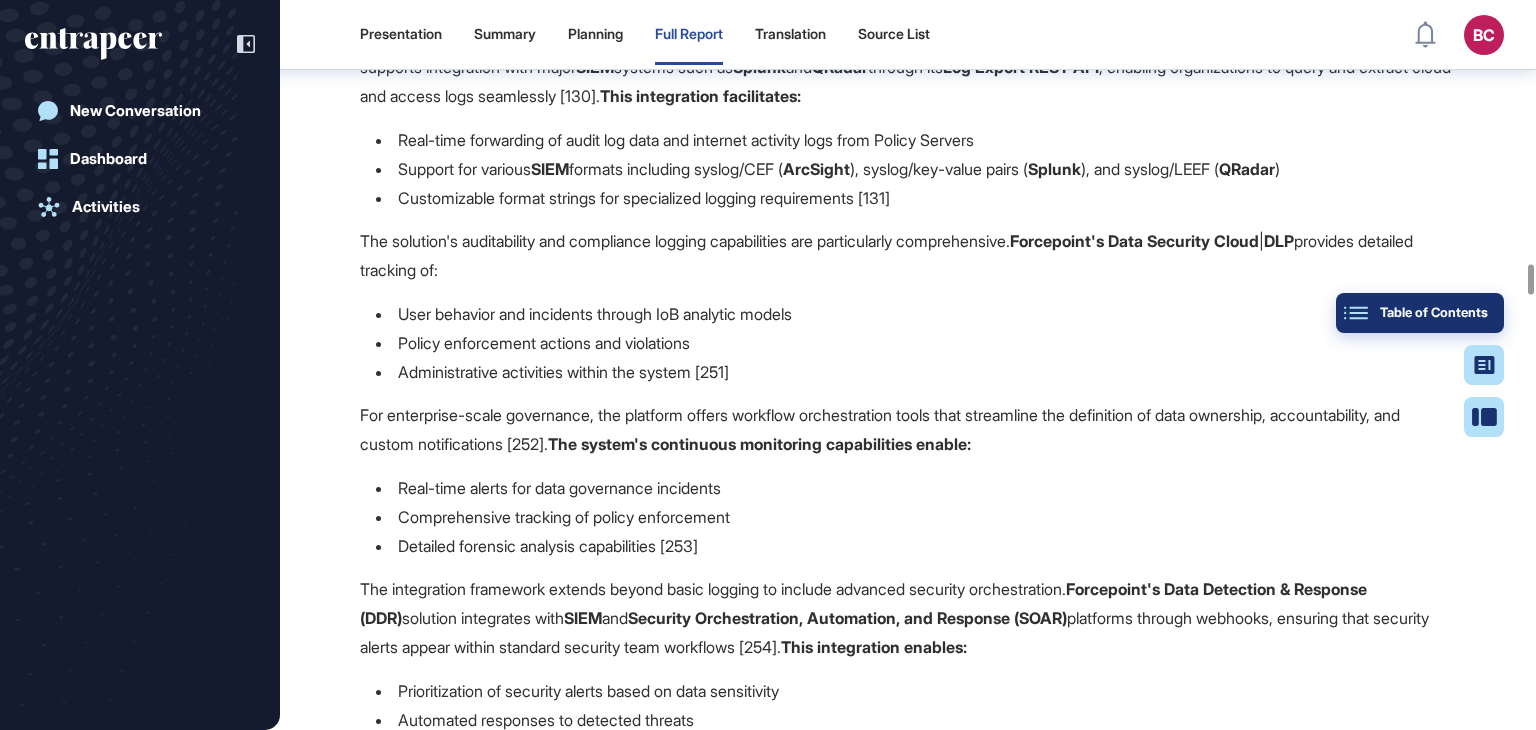 click on "Table of Contents" 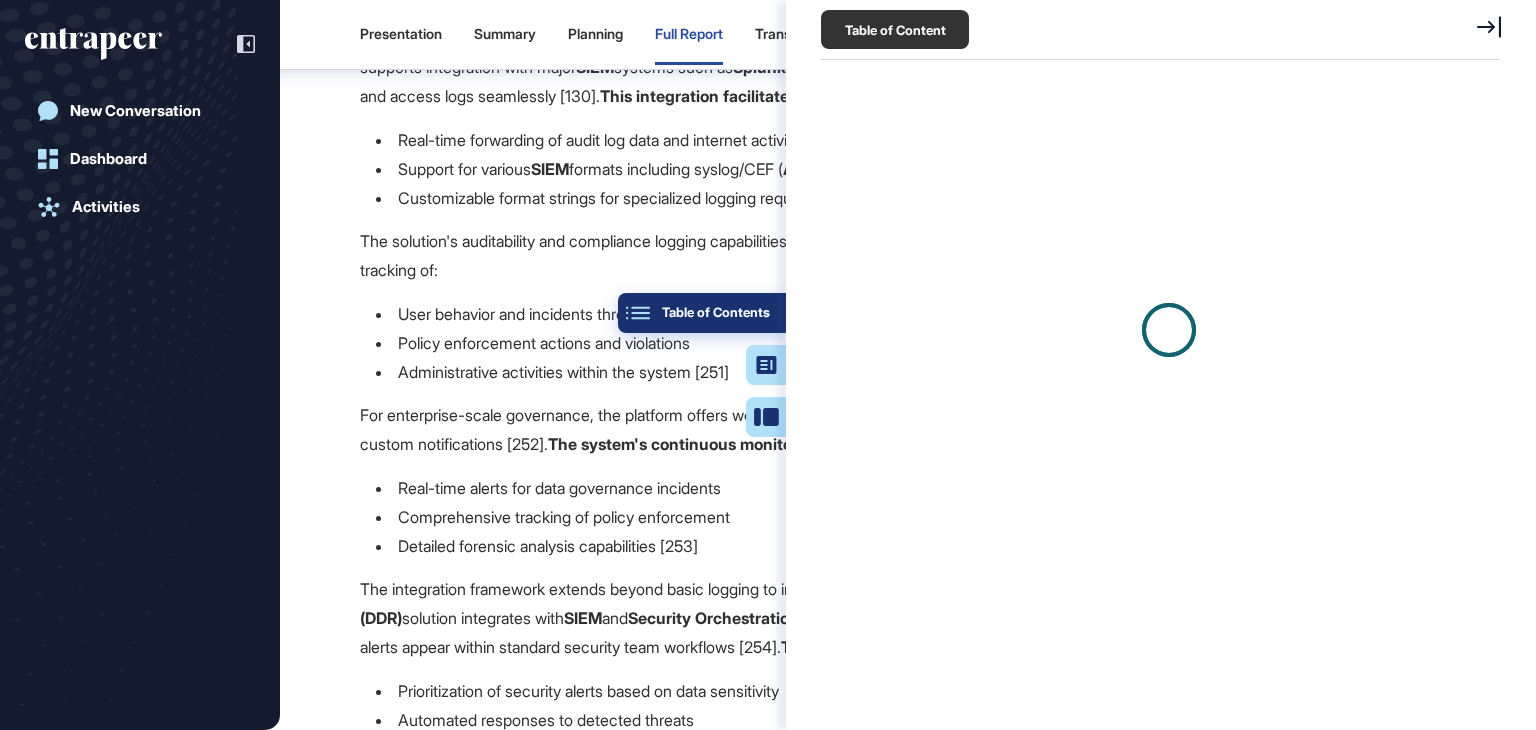 scroll, scrollTop: 80040, scrollLeft: 0, axis: vertical 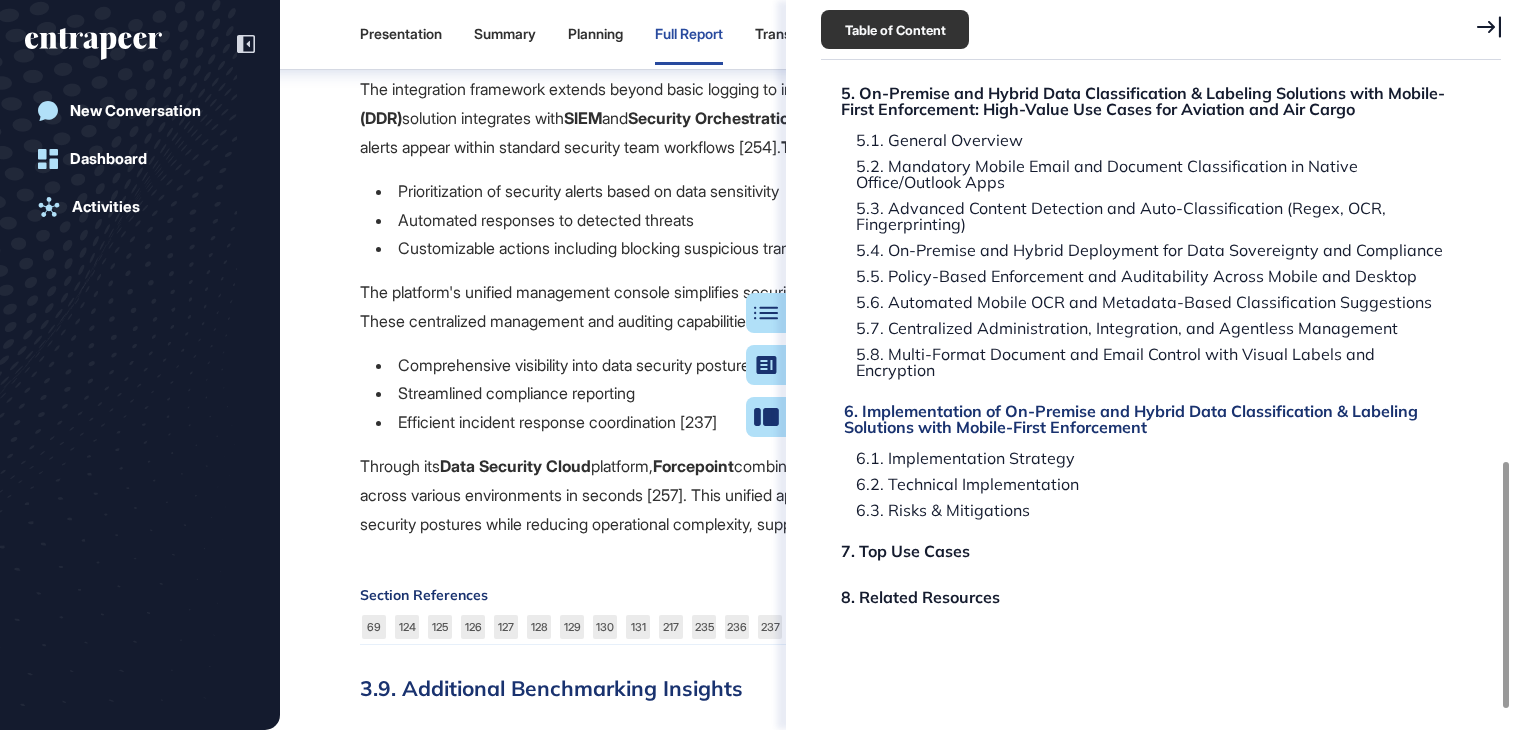 click on "6. Implementation of On-Premise and Hybrid Data Classification & Labeling Solutions with Mobile-First Enforcement" 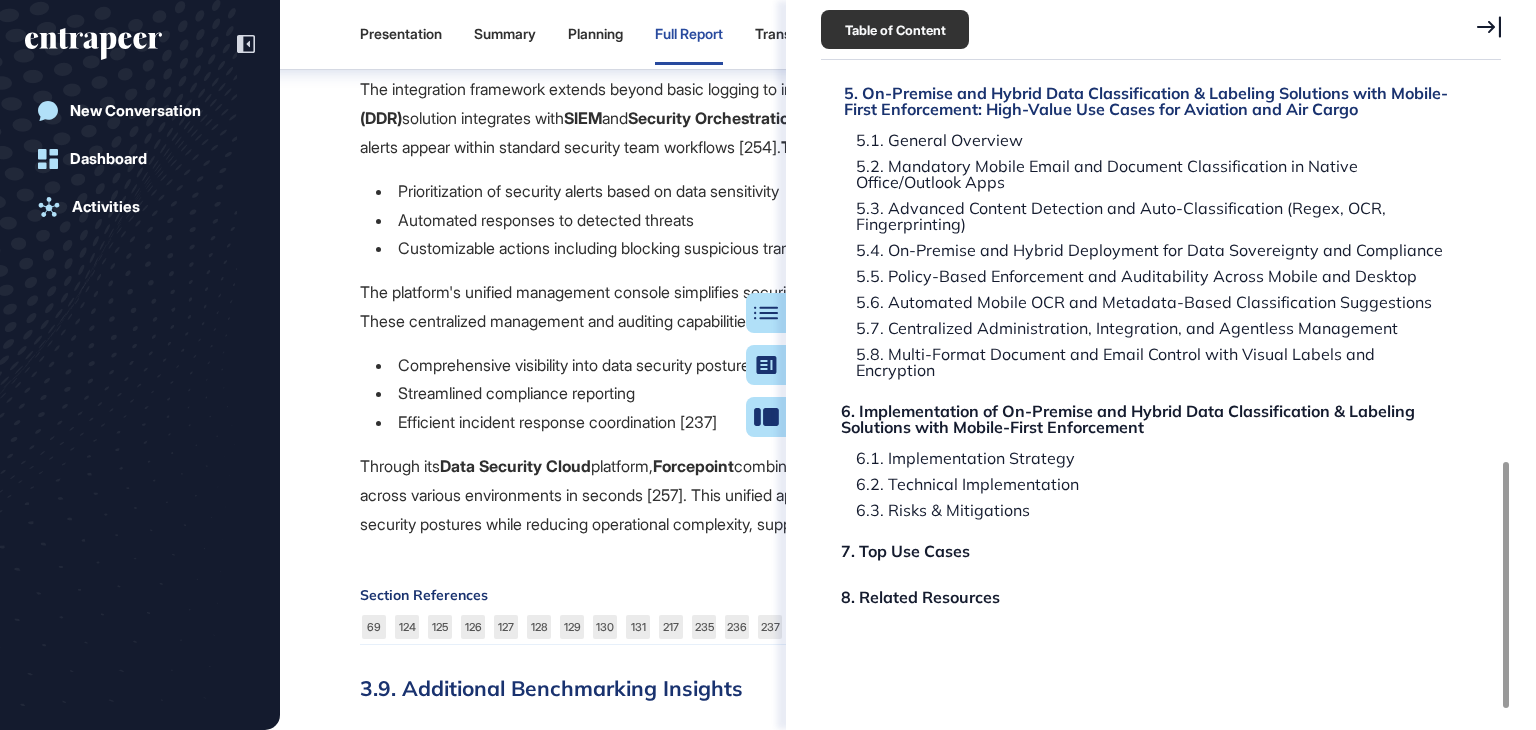 scroll, scrollTop: 175031, scrollLeft: 0, axis: vertical 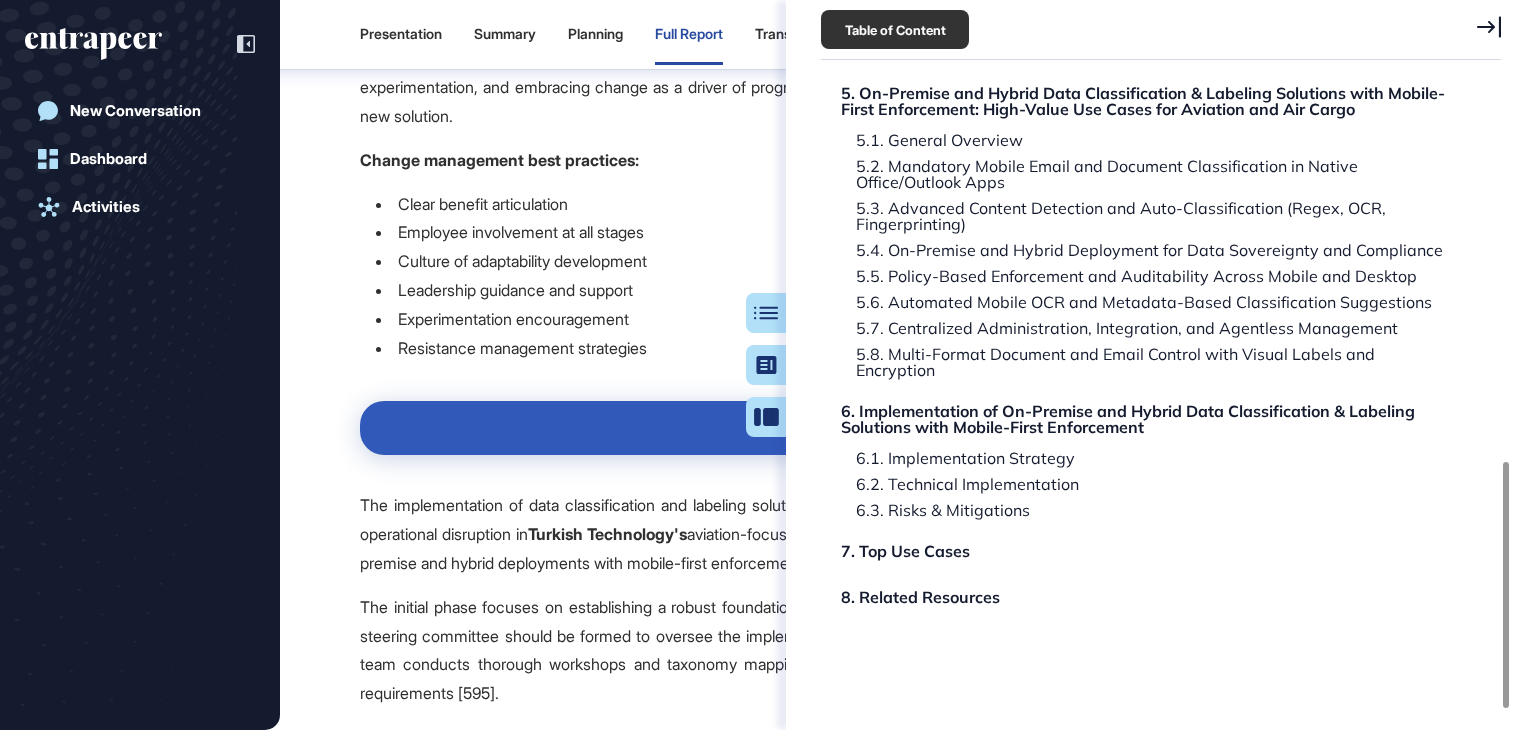 click 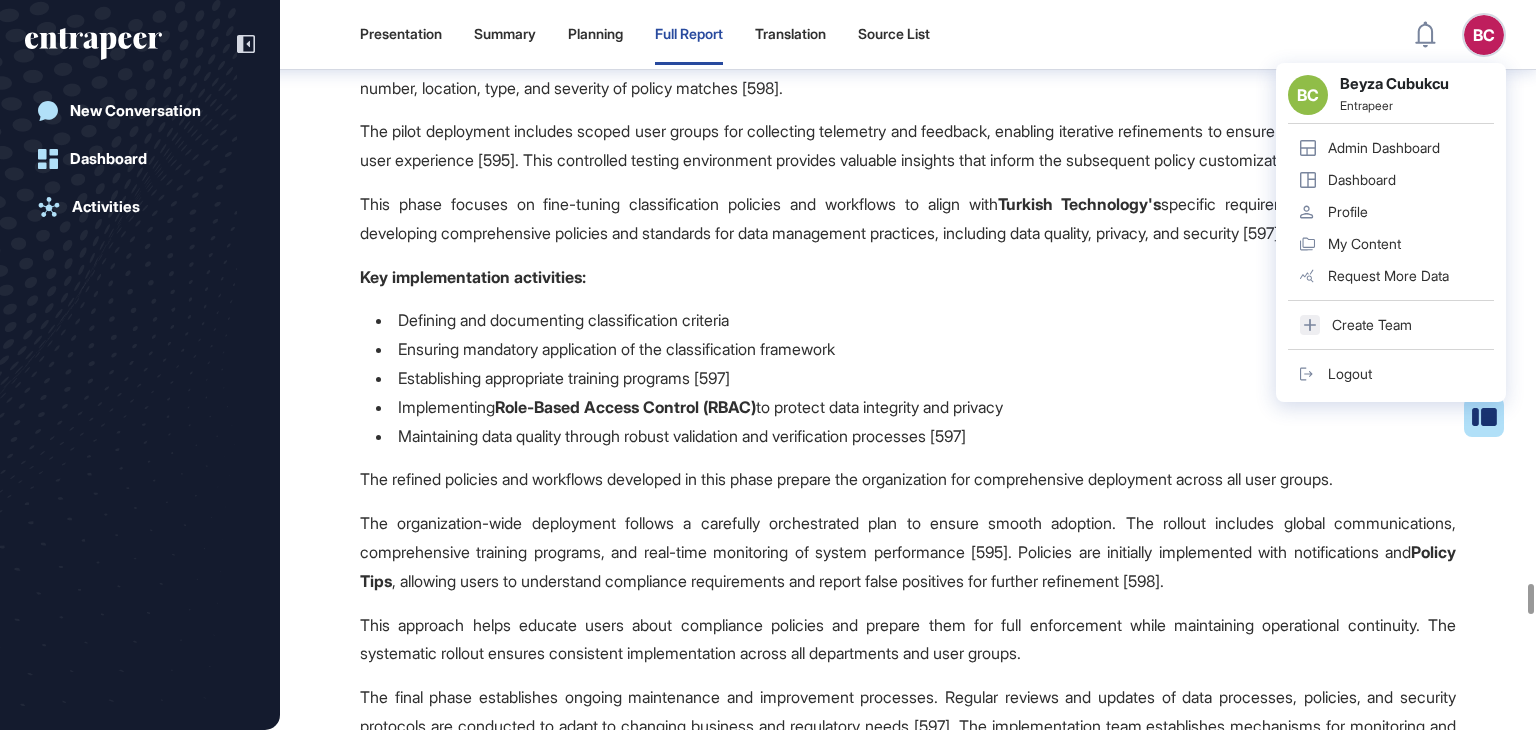 scroll, scrollTop: 176731, scrollLeft: 0, axis: vertical 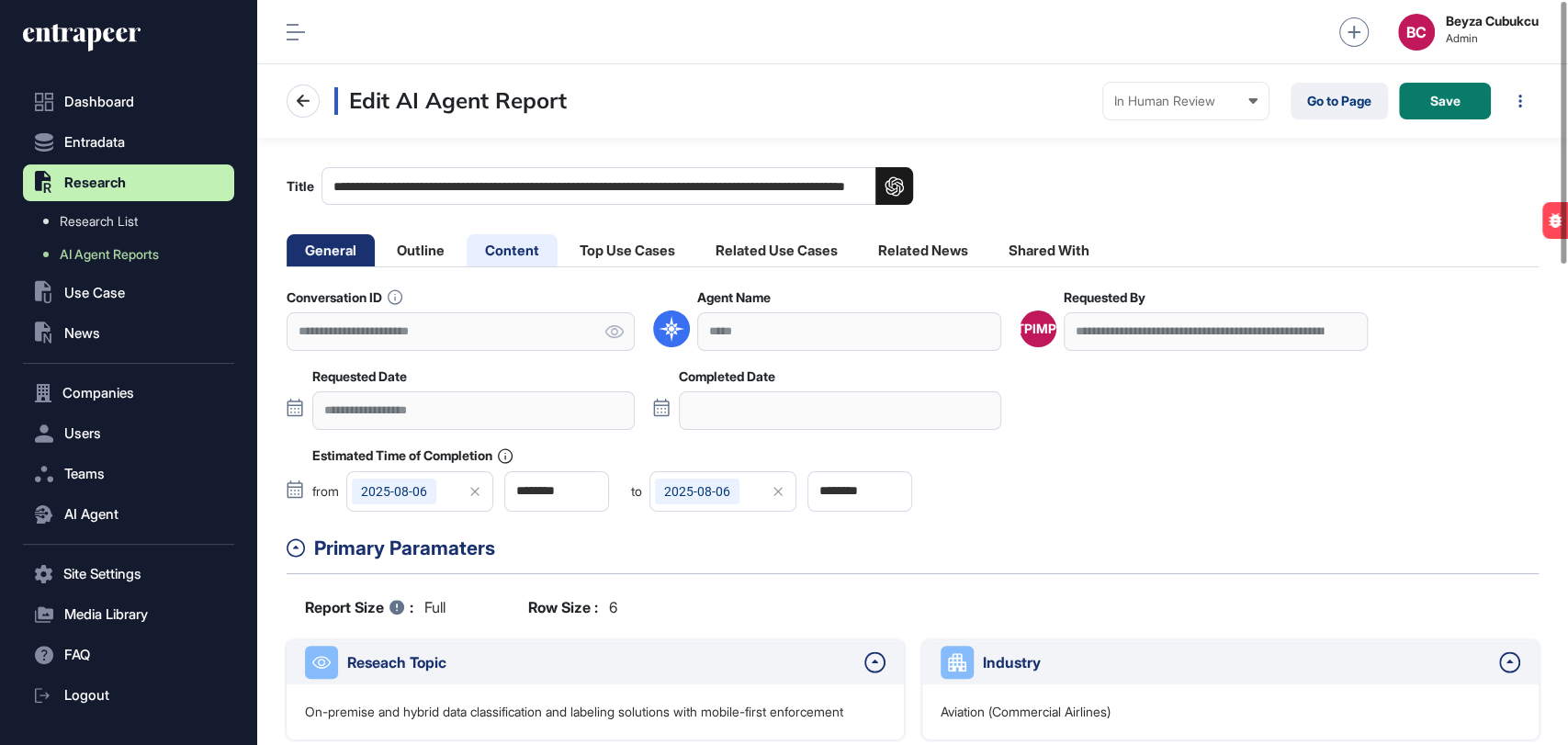 click on "Content" 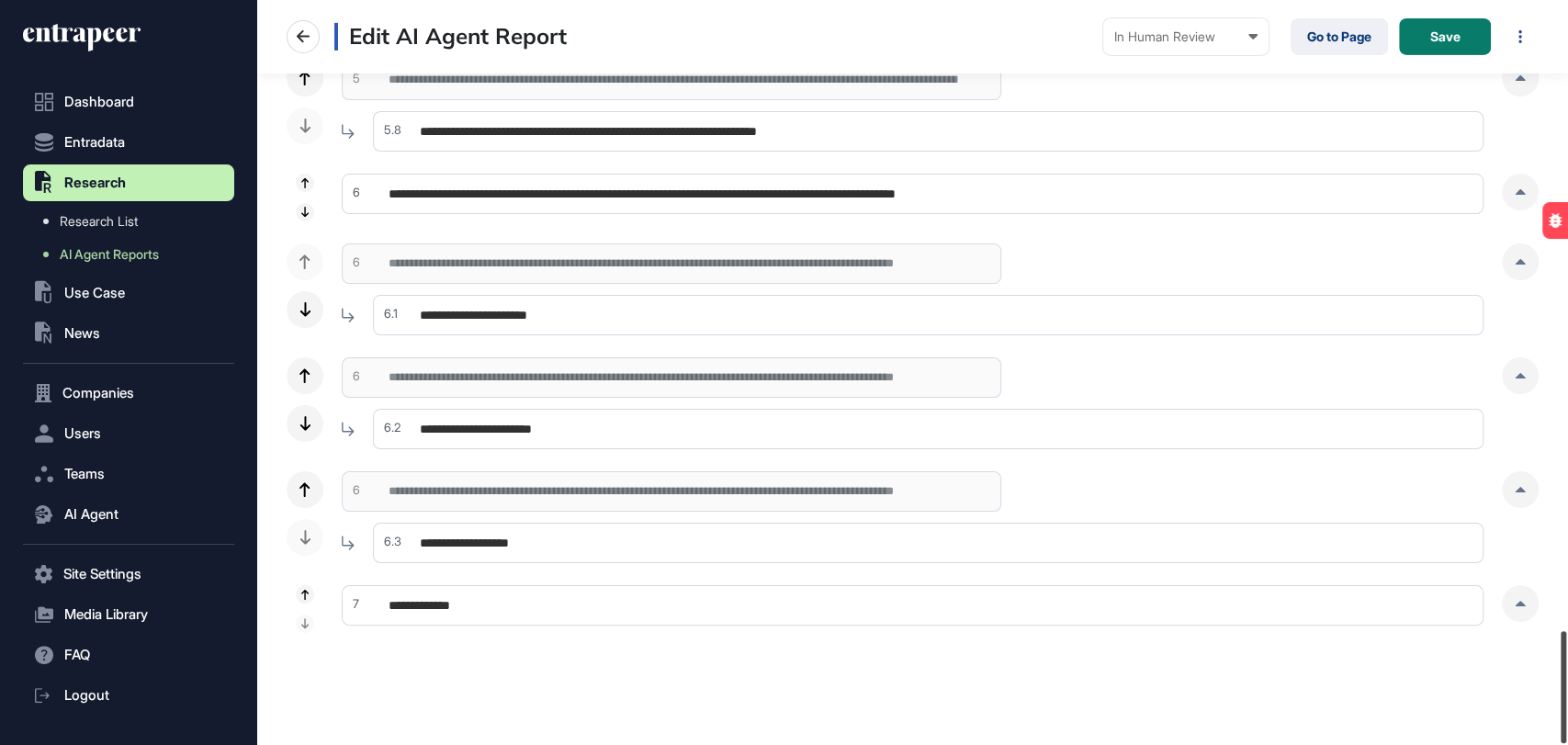 scroll, scrollTop: 4182, scrollLeft: 0, axis: vertical 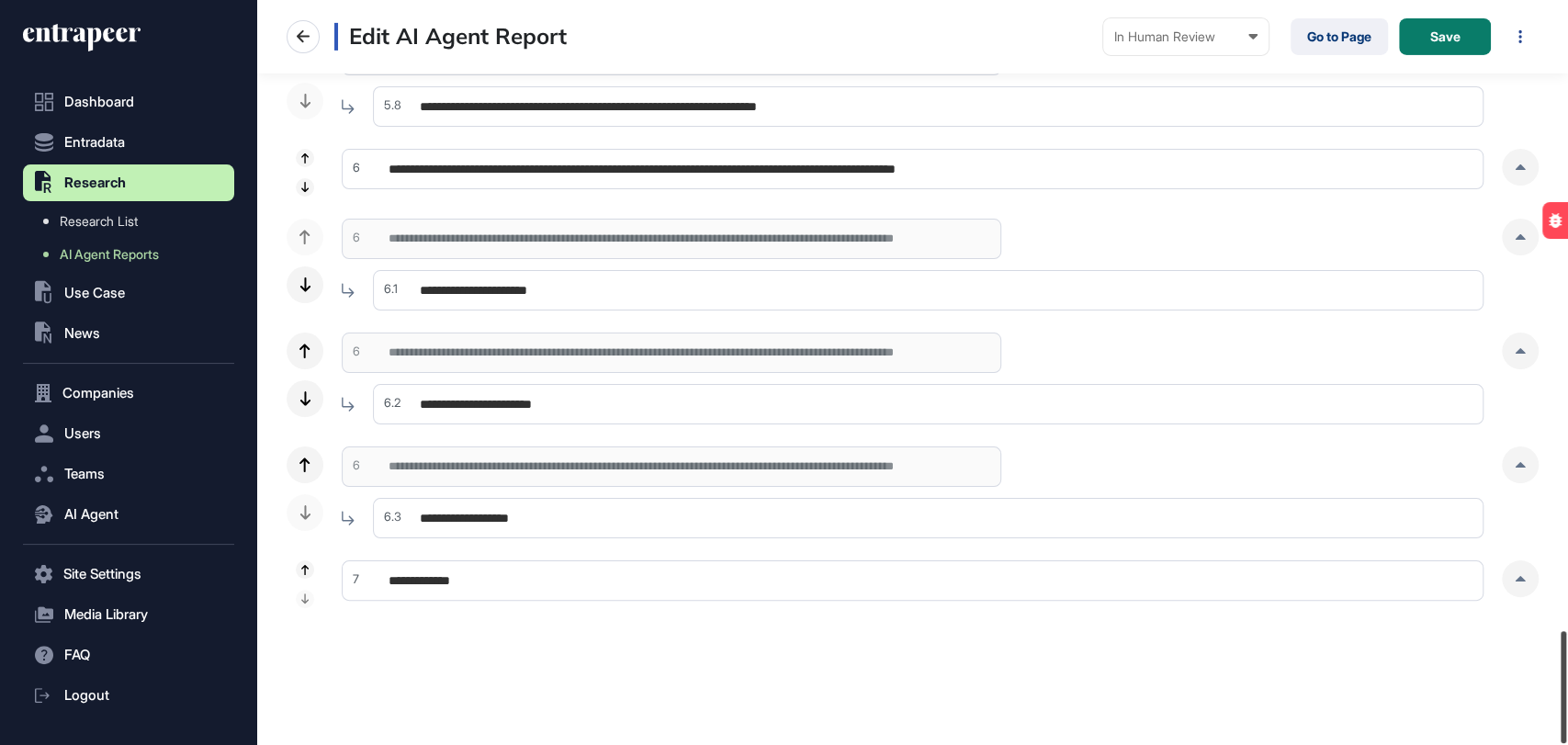 drag, startPoint x: 1566, startPoint y: 61, endPoint x: 1566, endPoint y: 722, distance: 661 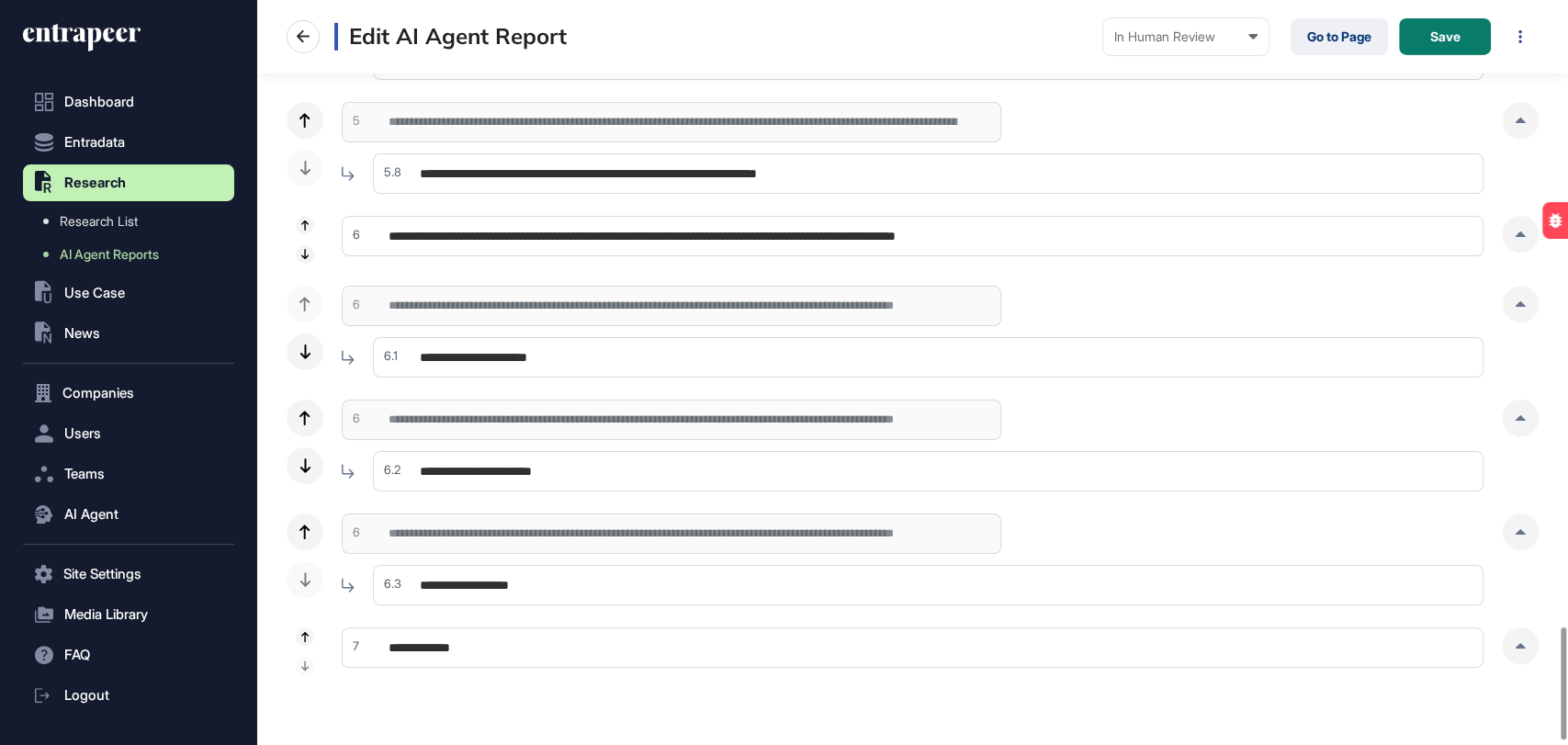 scroll, scrollTop: 4080, scrollLeft: 0, axis: vertical 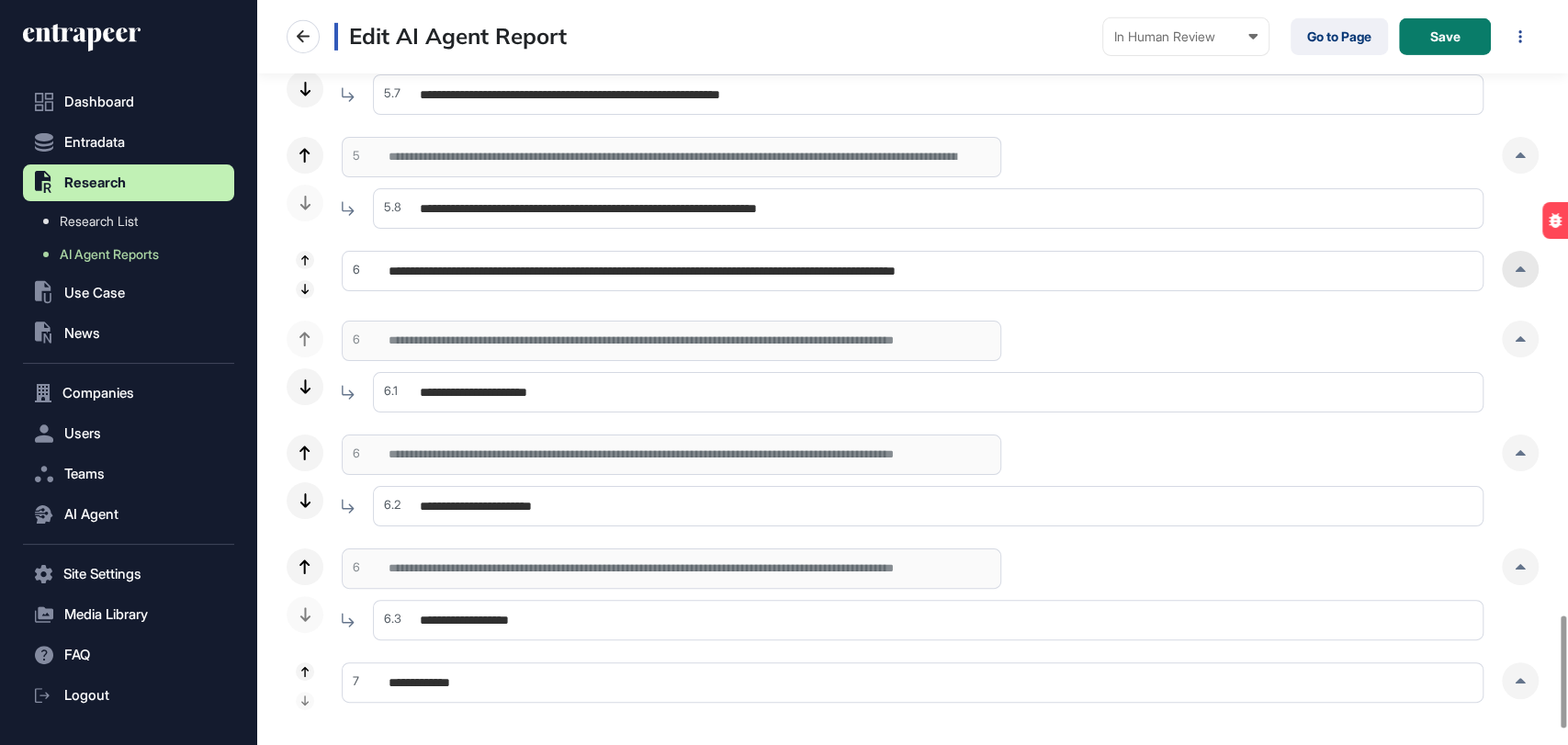 click at bounding box center [1520, 269] 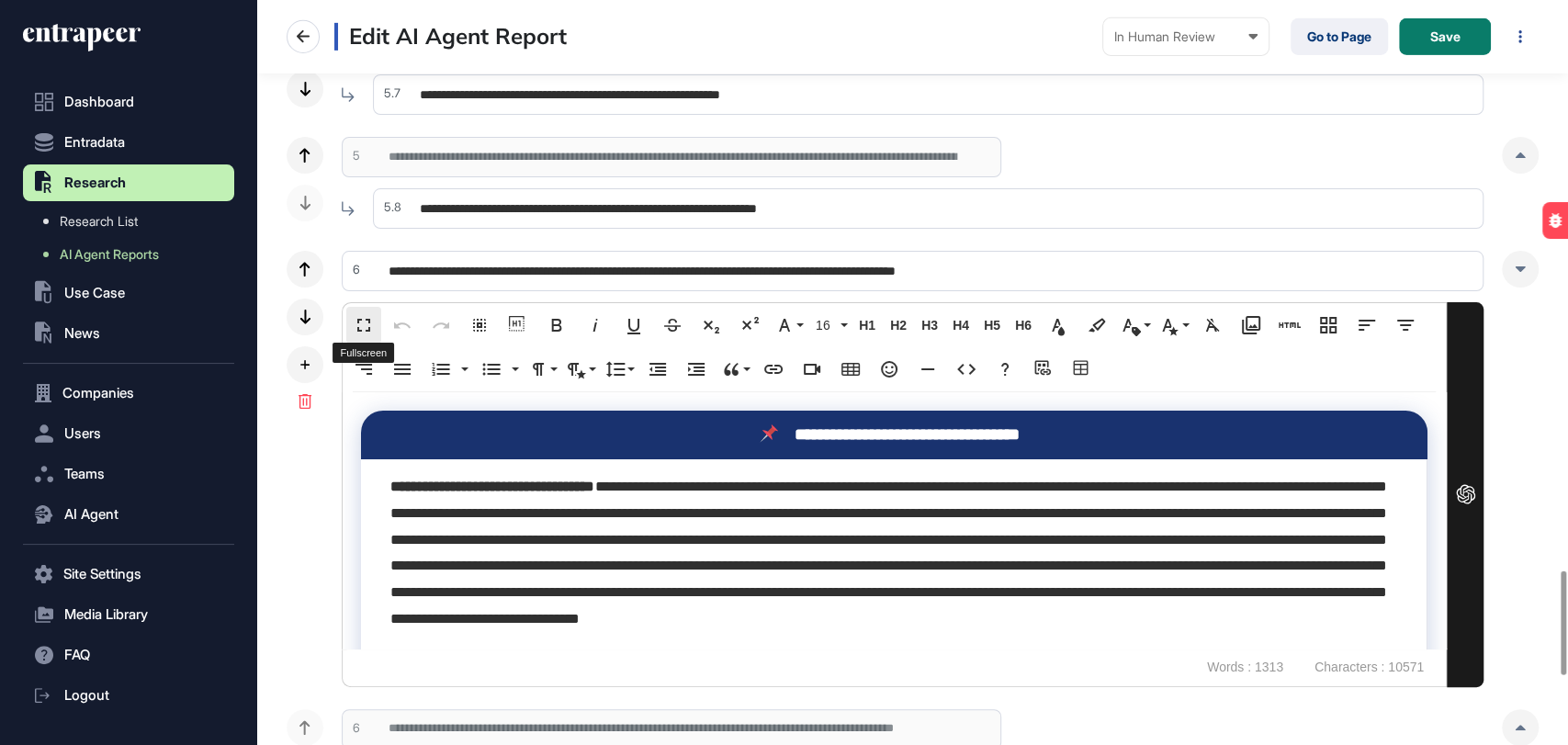 click on "Fullscreen" at bounding box center (364, 325) 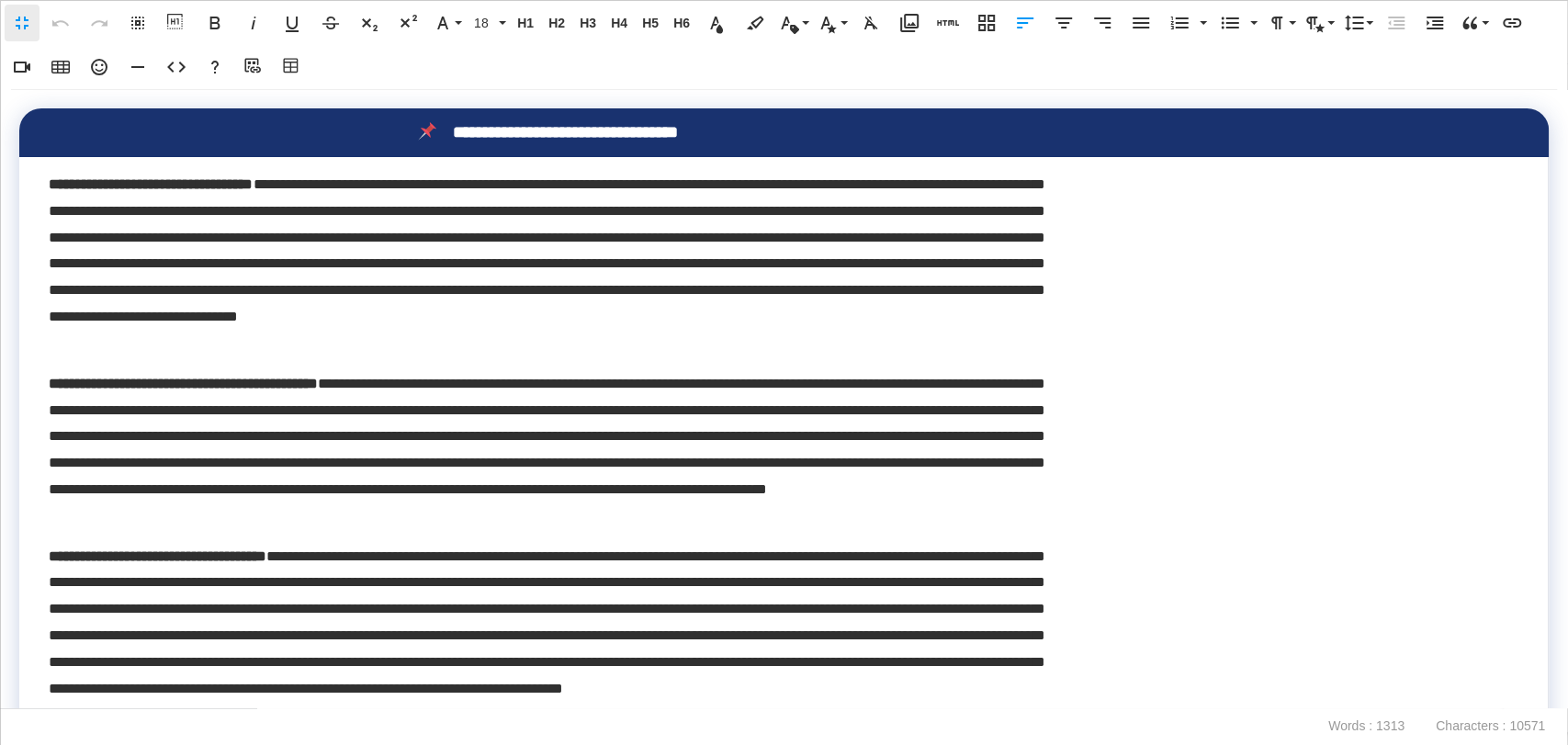 scroll, scrollTop: 744, scrollLeft: 1310, axis: both 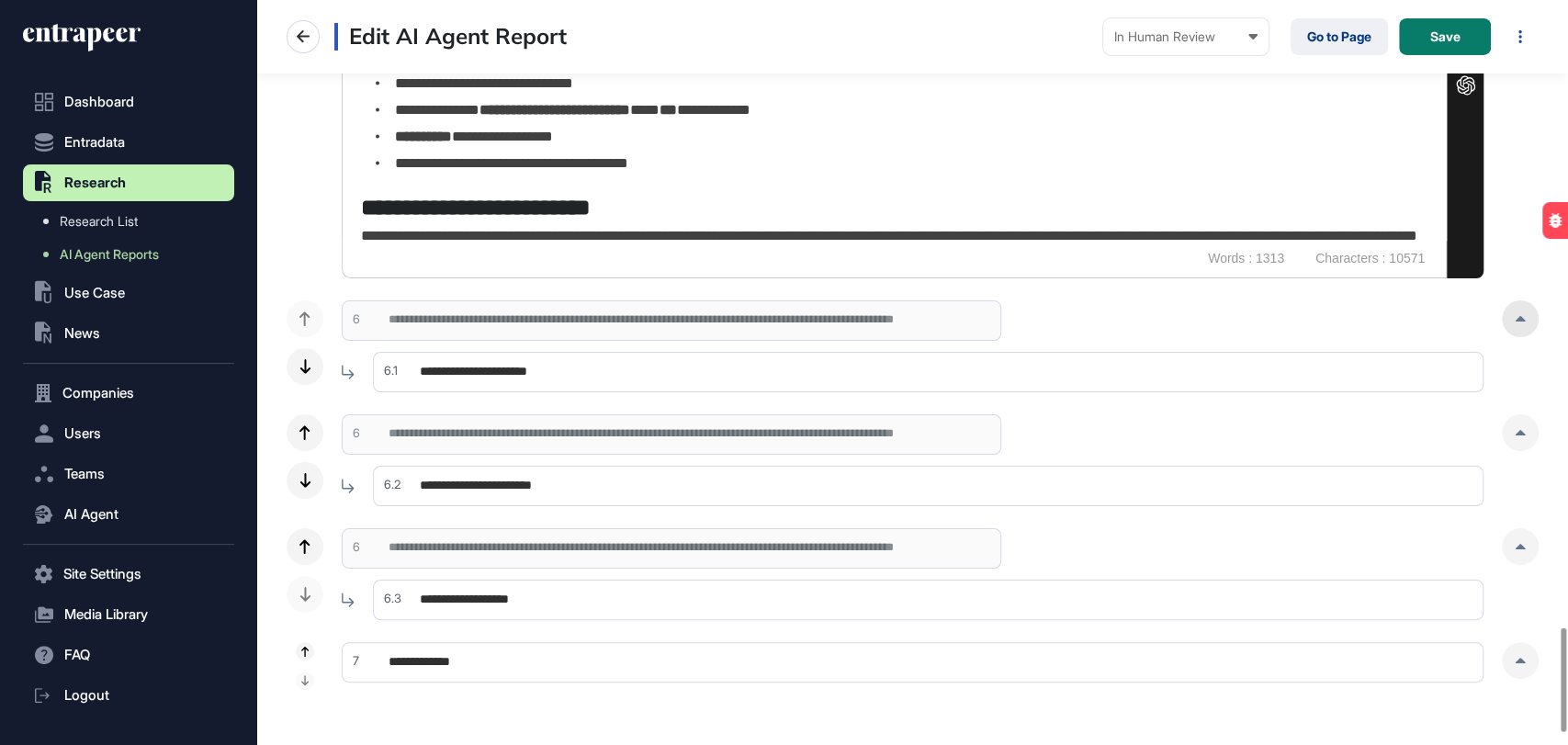 click at bounding box center [1520, 319] 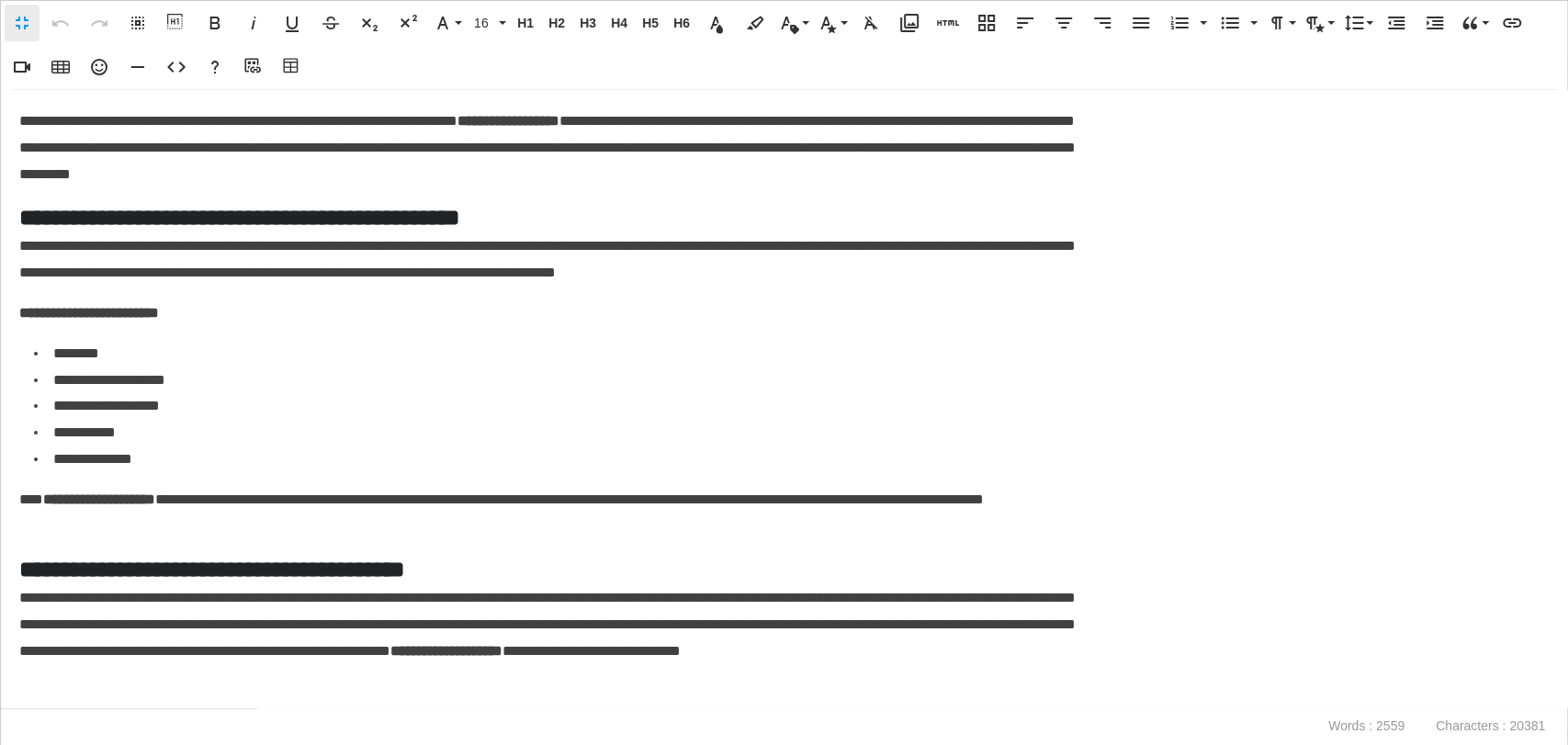 scroll, scrollTop: 744, scrollLeft: 1310, axis: both 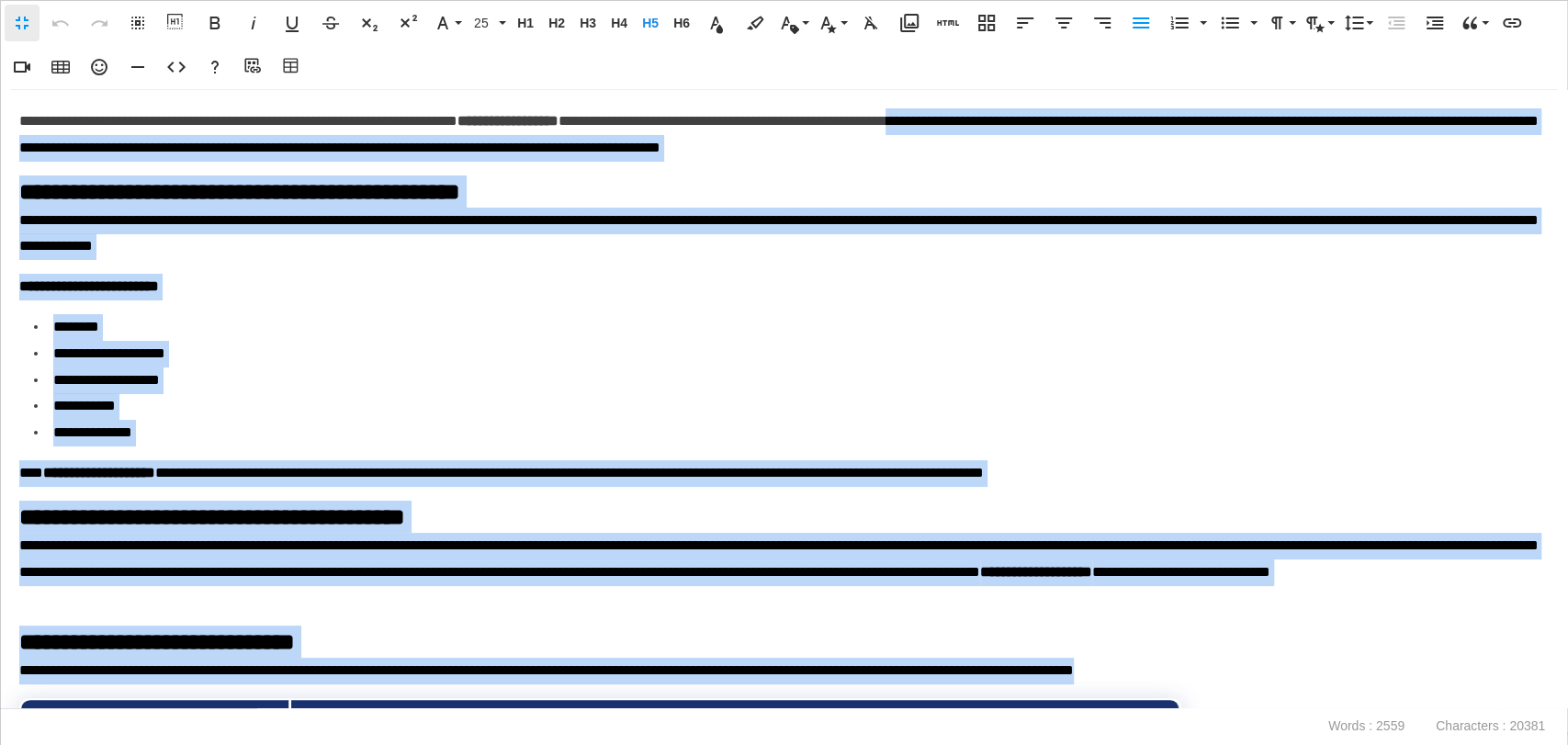 drag, startPoint x: 1380, startPoint y: 517, endPoint x: 1092, endPoint y: 79, distance: 524.2023 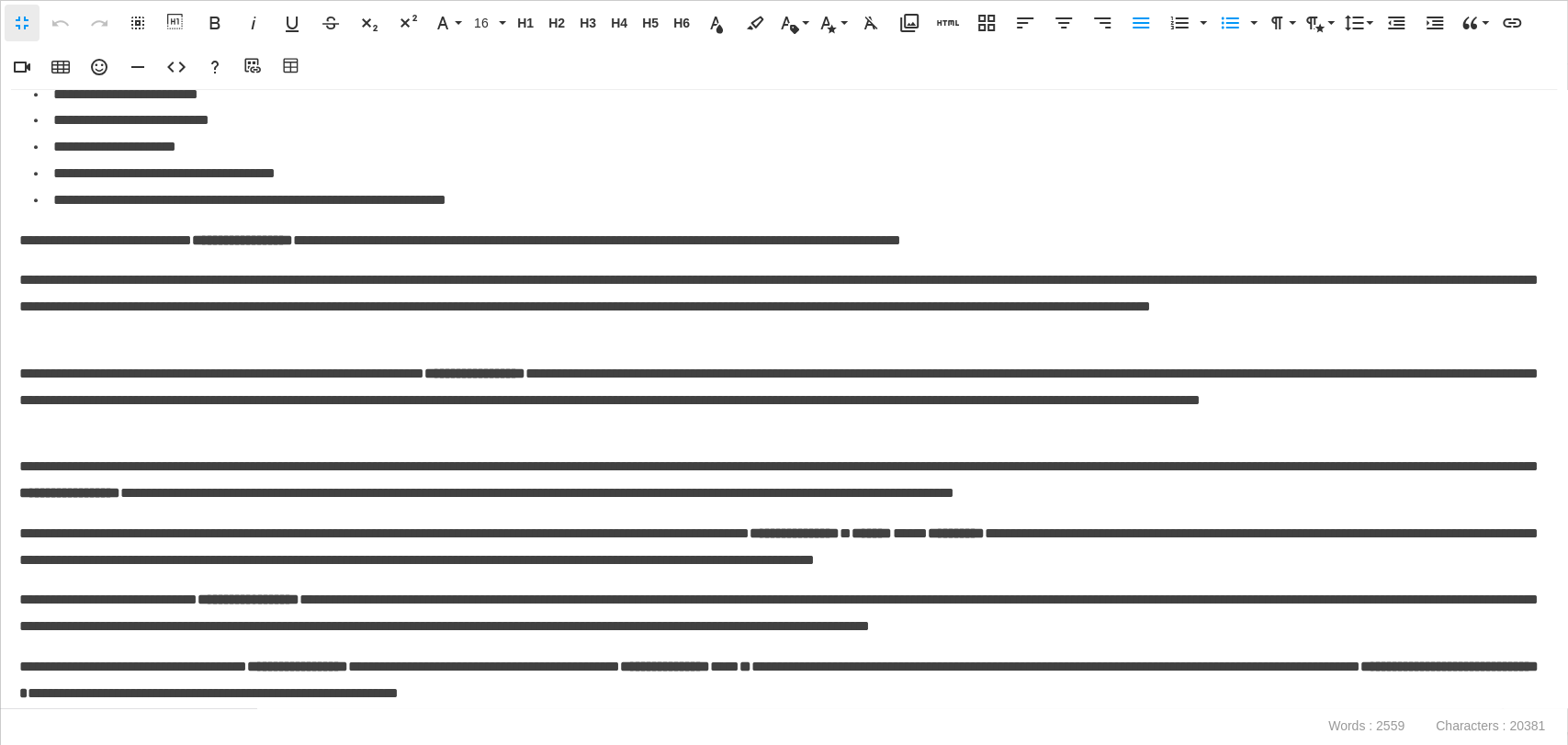 scroll, scrollTop: 5797, scrollLeft: 0, axis: vertical 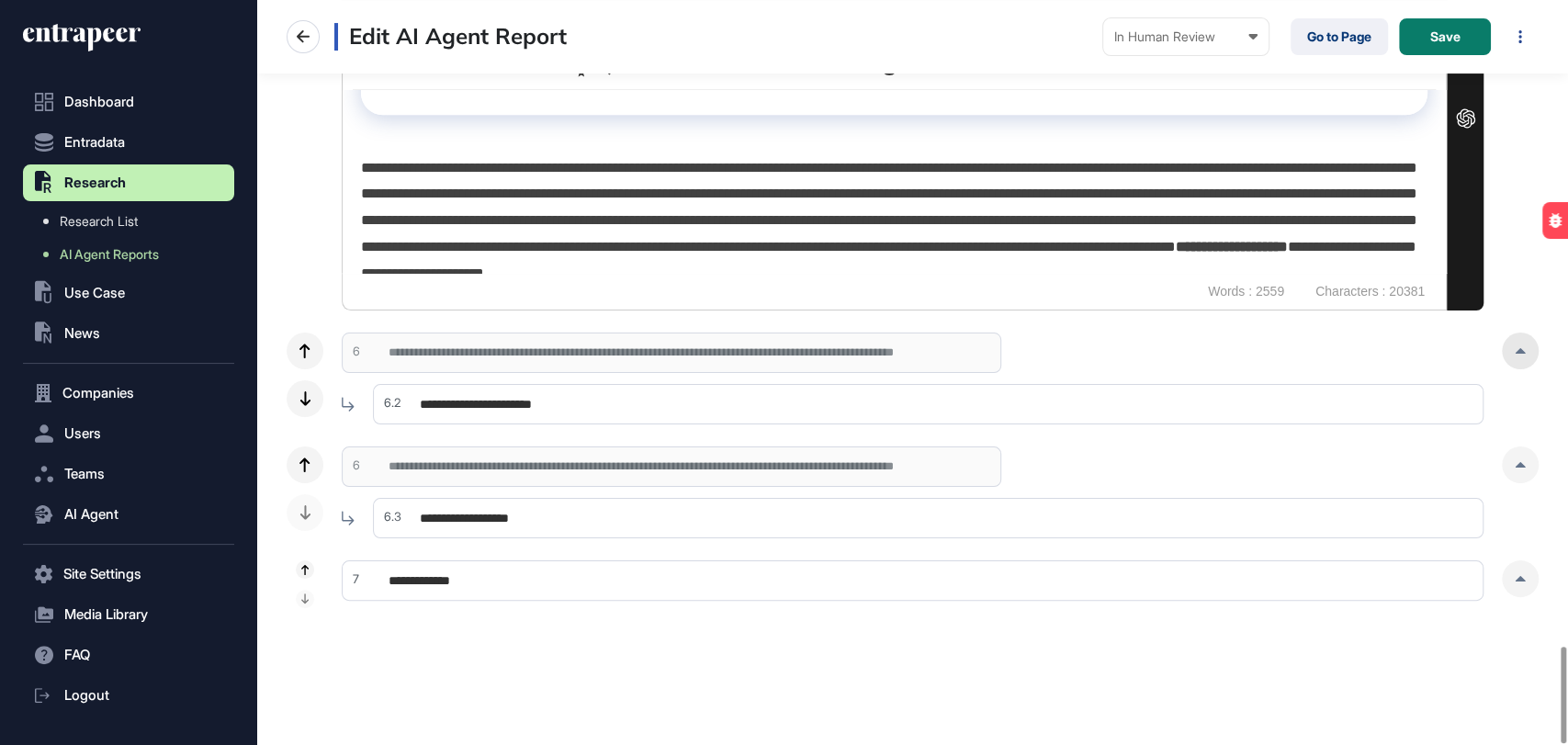 click at bounding box center [1520, 351] 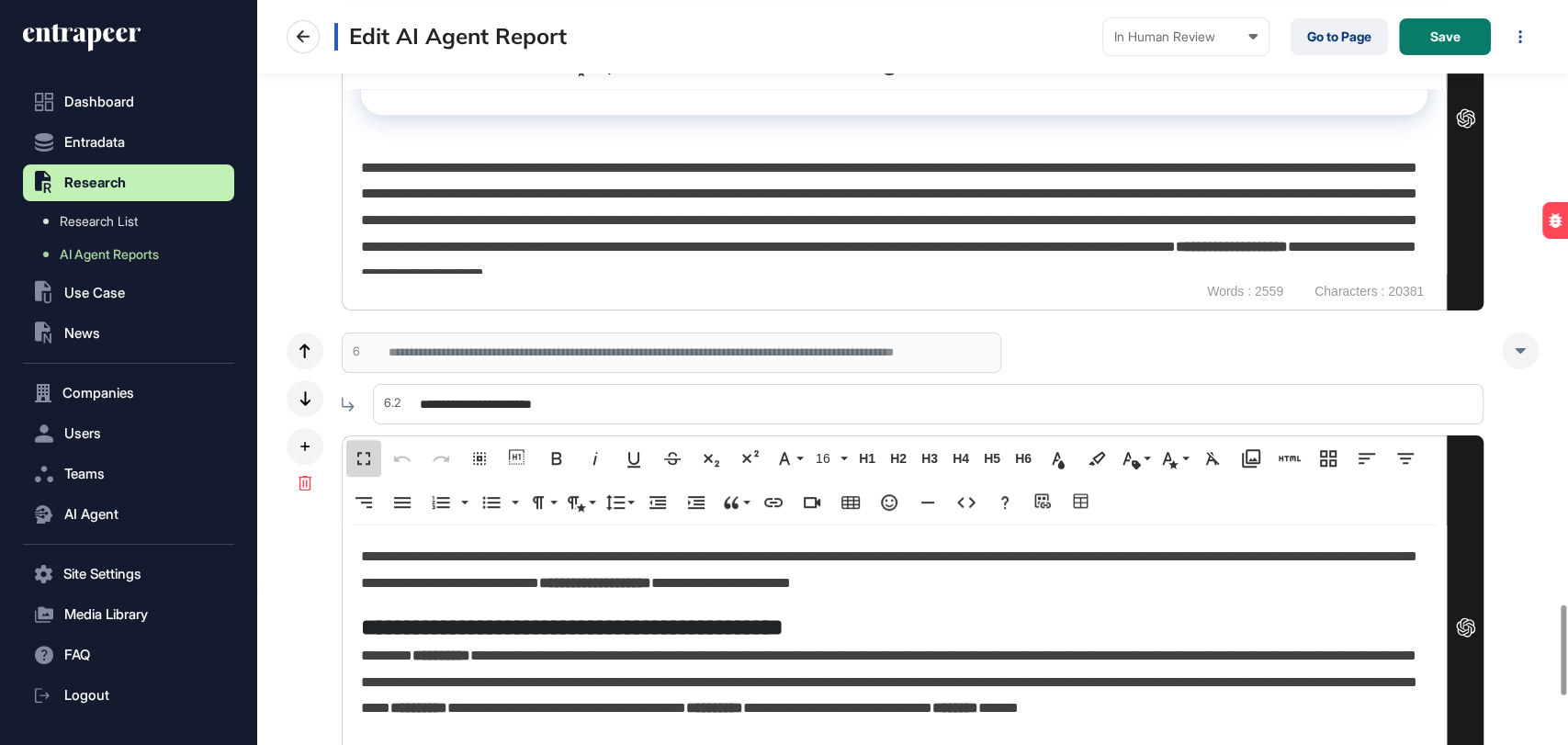 click on "Fullscreen" at bounding box center (364, 458) 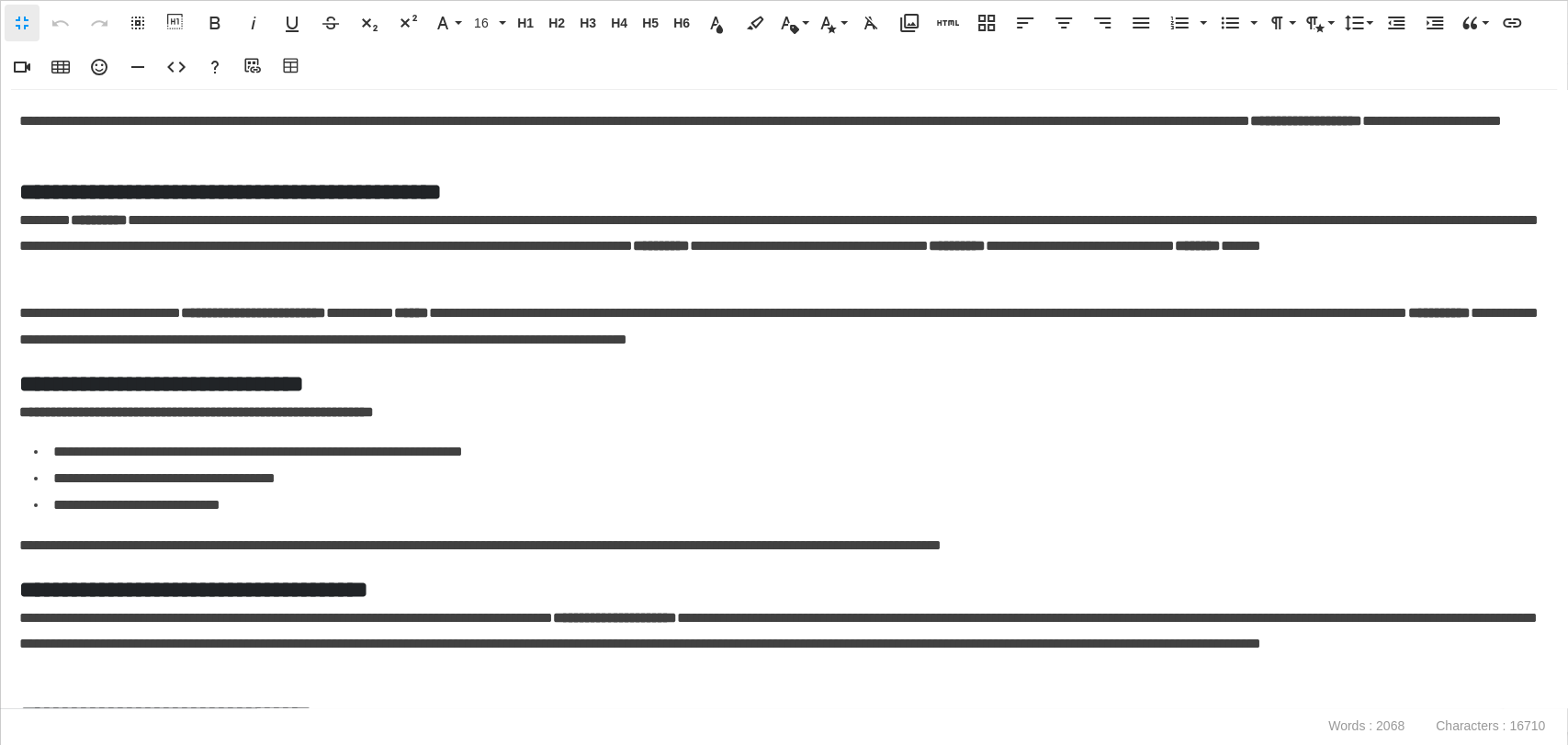 scroll, scrollTop: 744, scrollLeft: 1310, axis: both 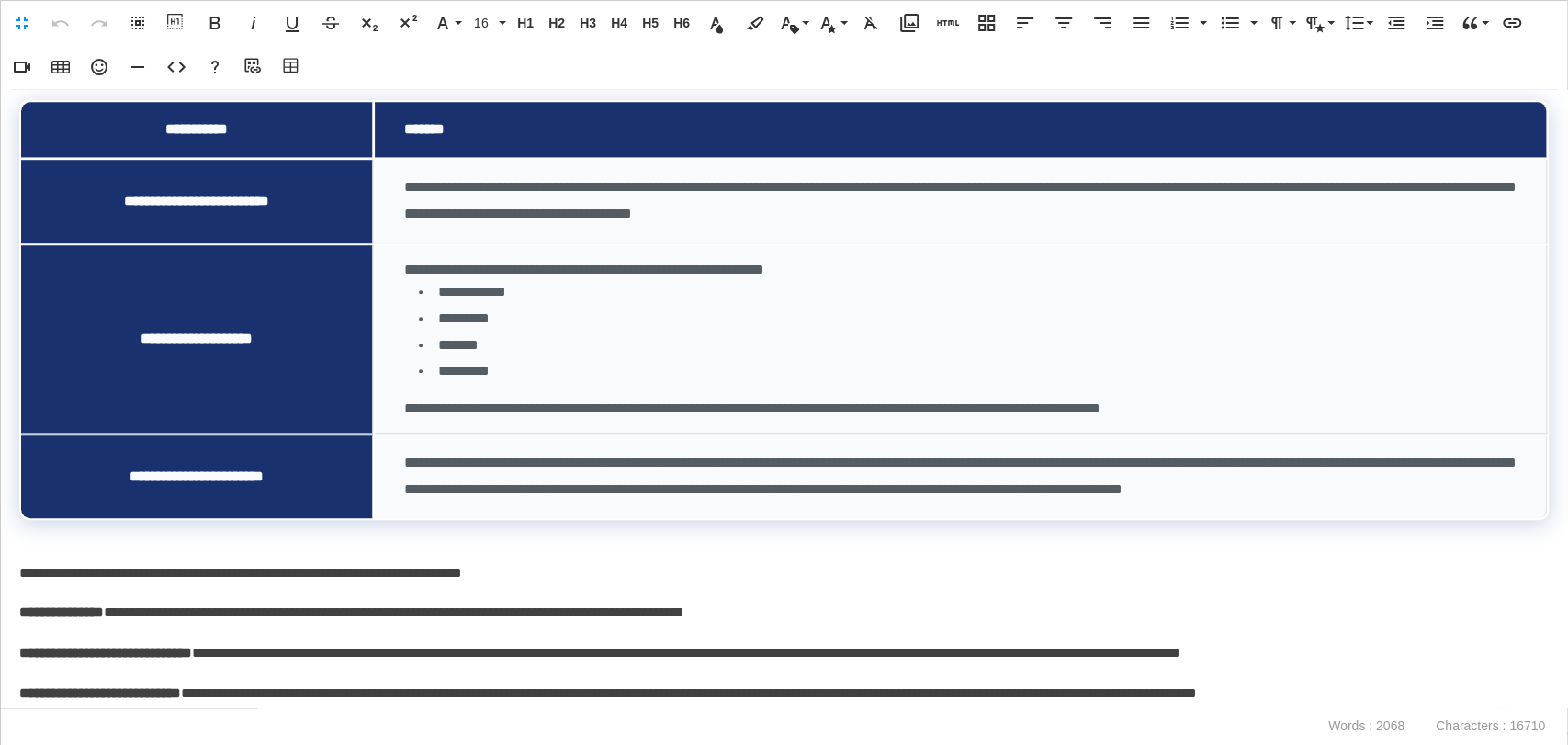 click on "**********" at bounding box center (784, 399) 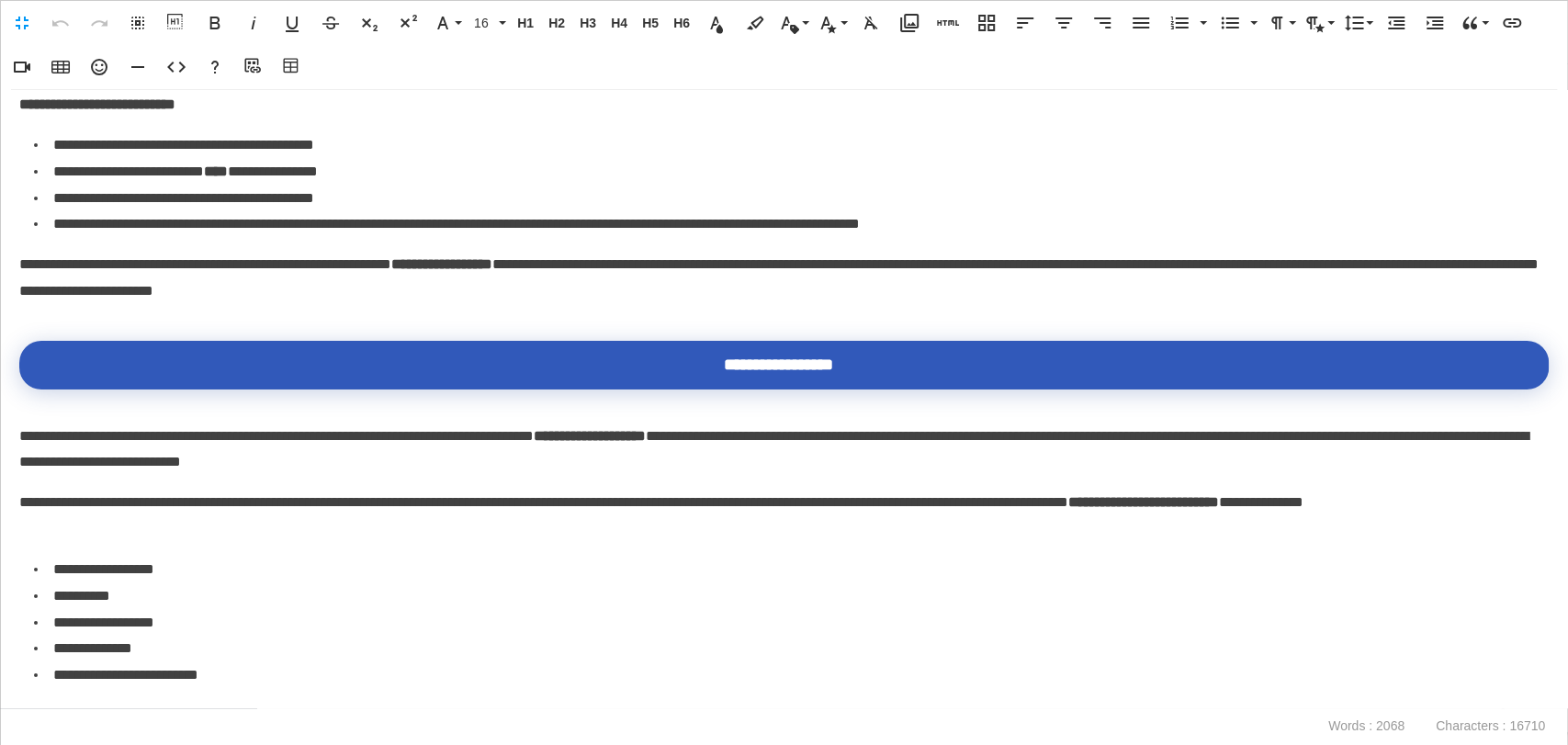 scroll, scrollTop: 4514, scrollLeft: 0, axis: vertical 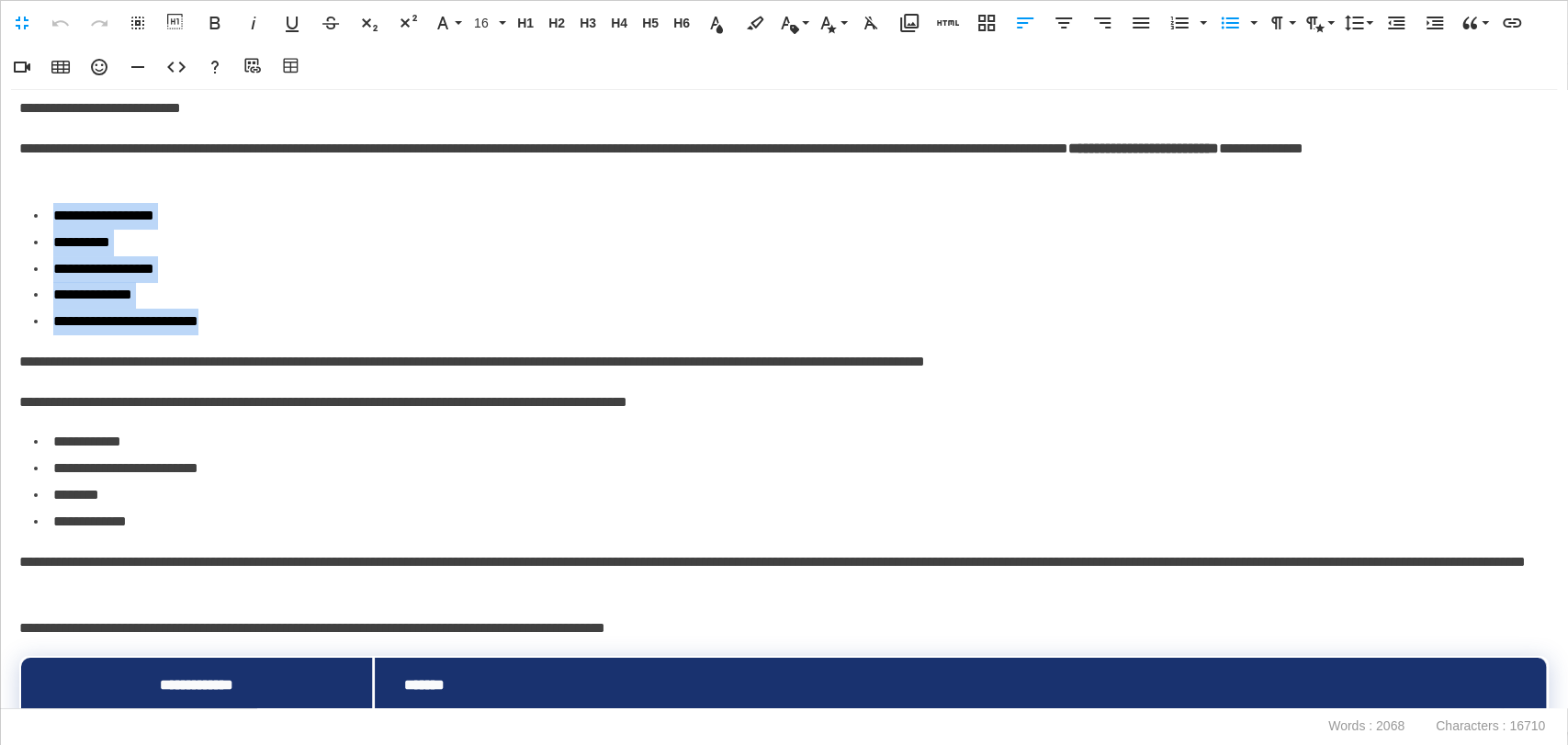 drag, startPoint x: 255, startPoint y: 331, endPoint x: 41, endPoint y: 223, distance: 239.70816 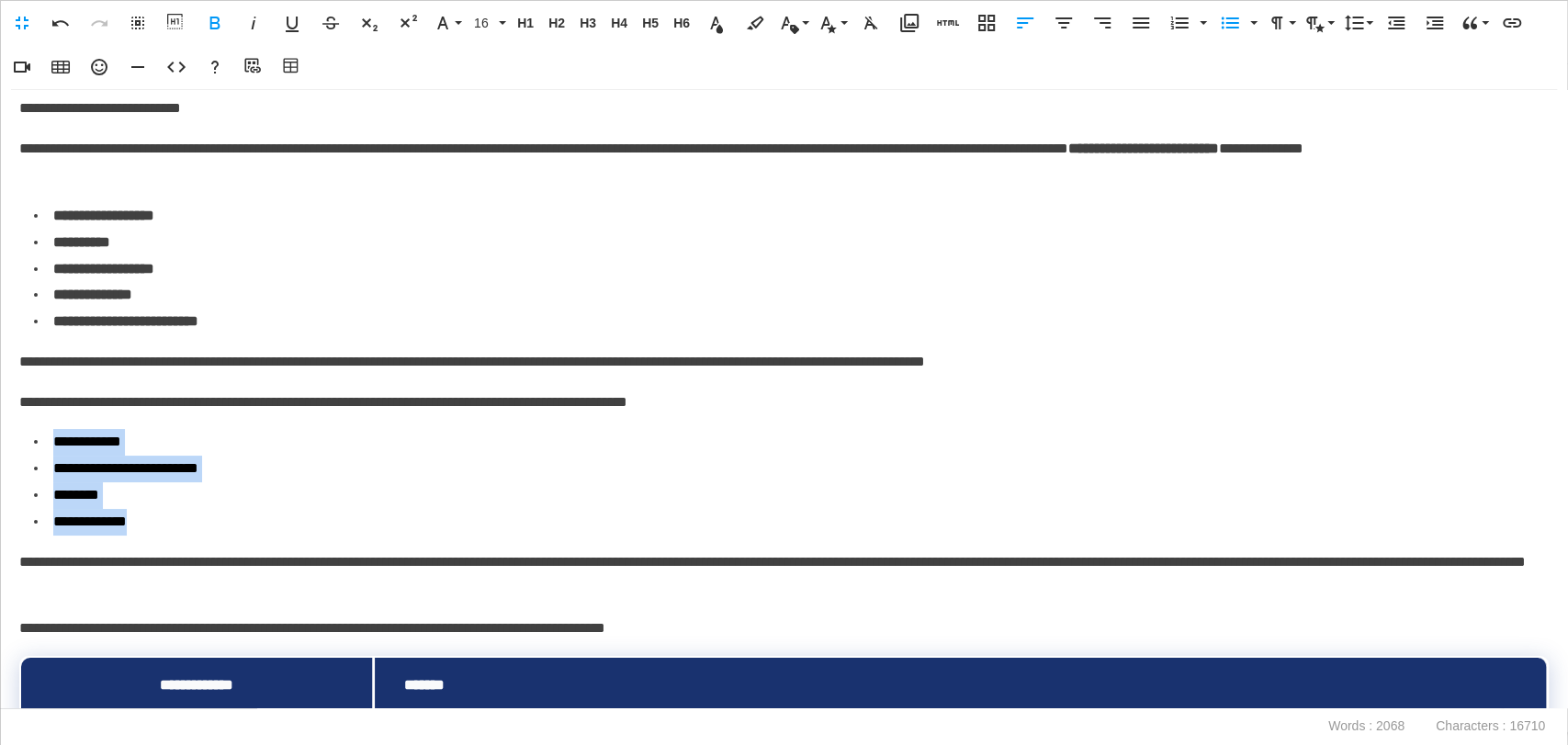 drag, startPoint x: 164, startPoint y: 514, endPoint x: 38, endPoint y: 437, distance: 147.66516 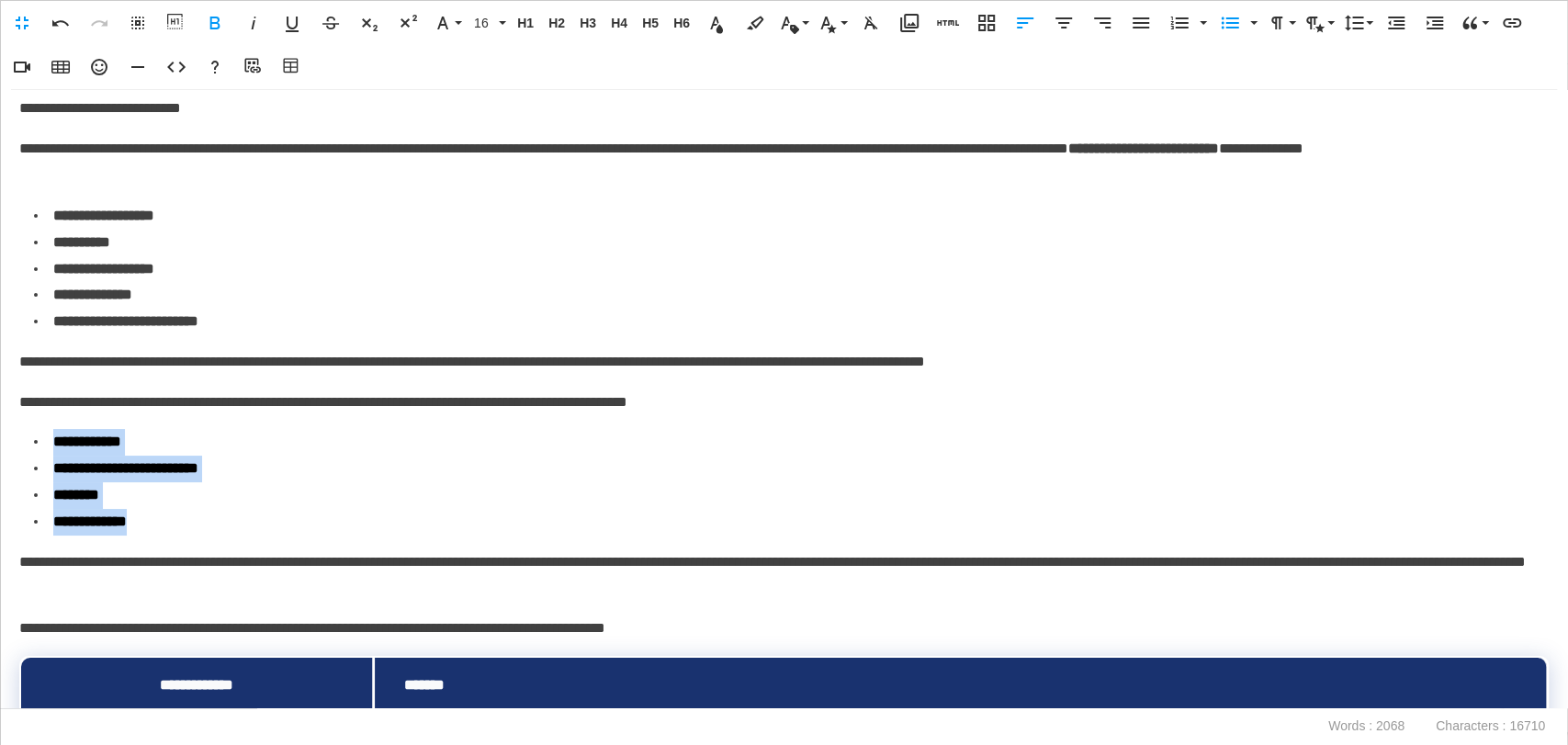 click on "**********" at bounding box center (785, 468) 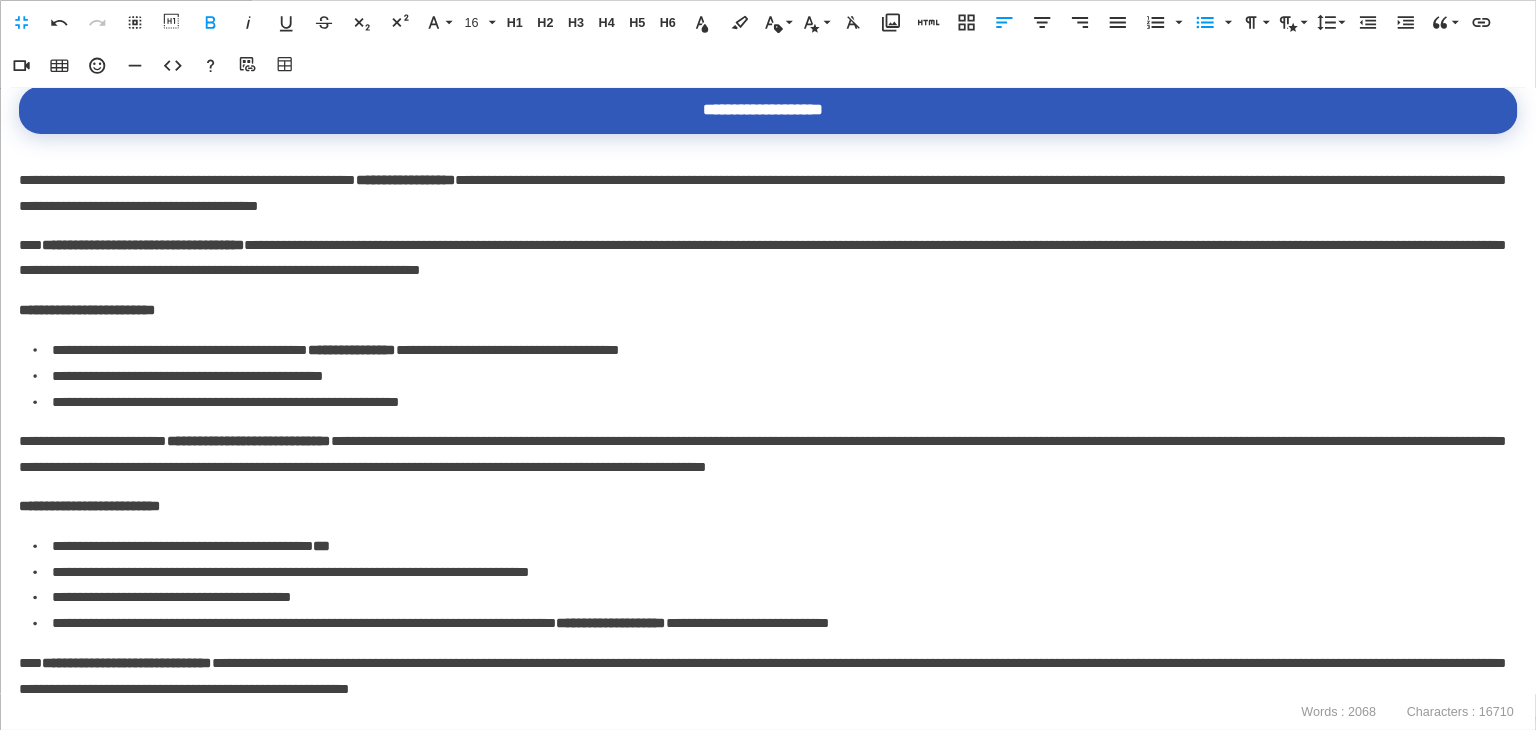 scroll, scrollTop: 3470, scrollLeft: 0, axis: vertical 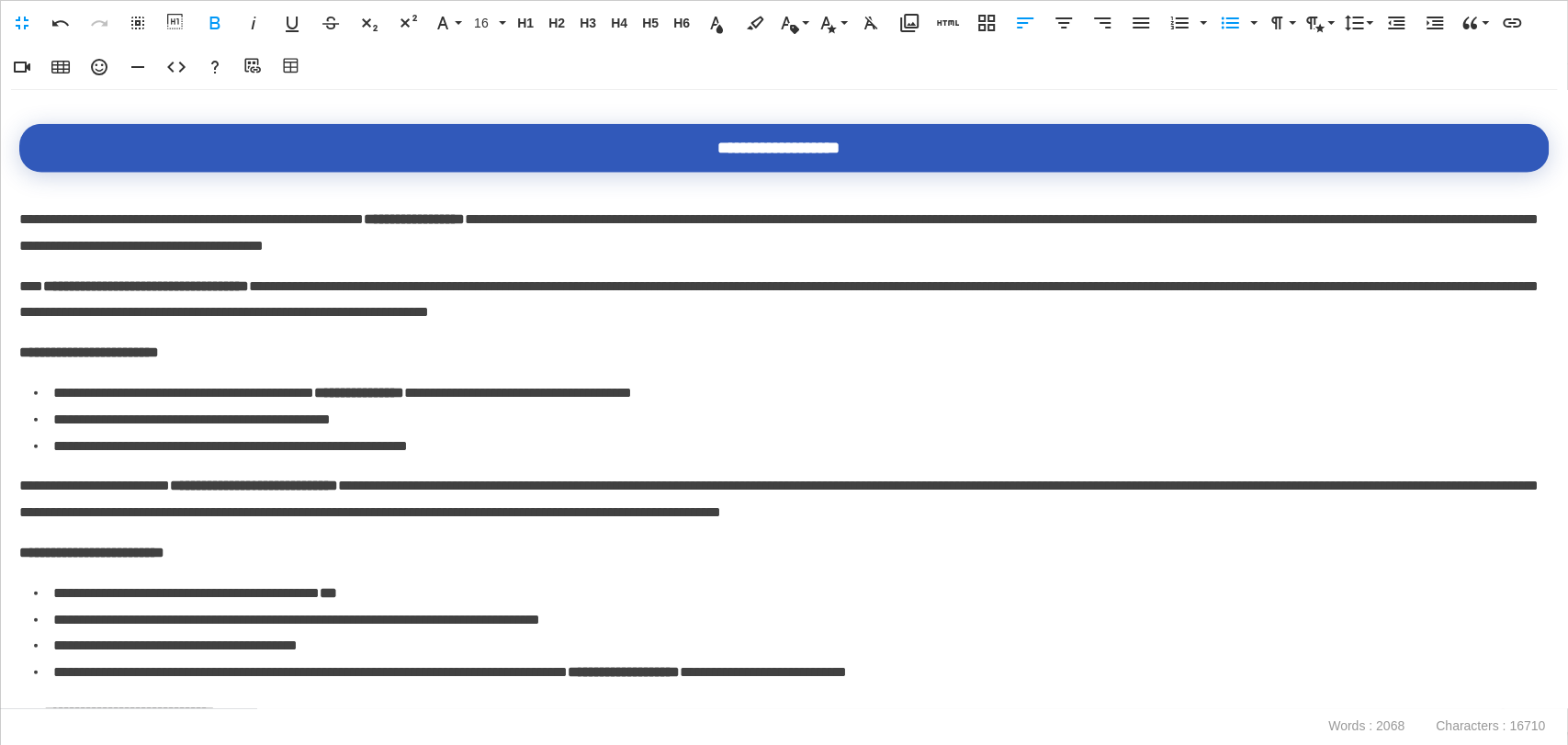 click on "**********" at bounding box center (89, 352) 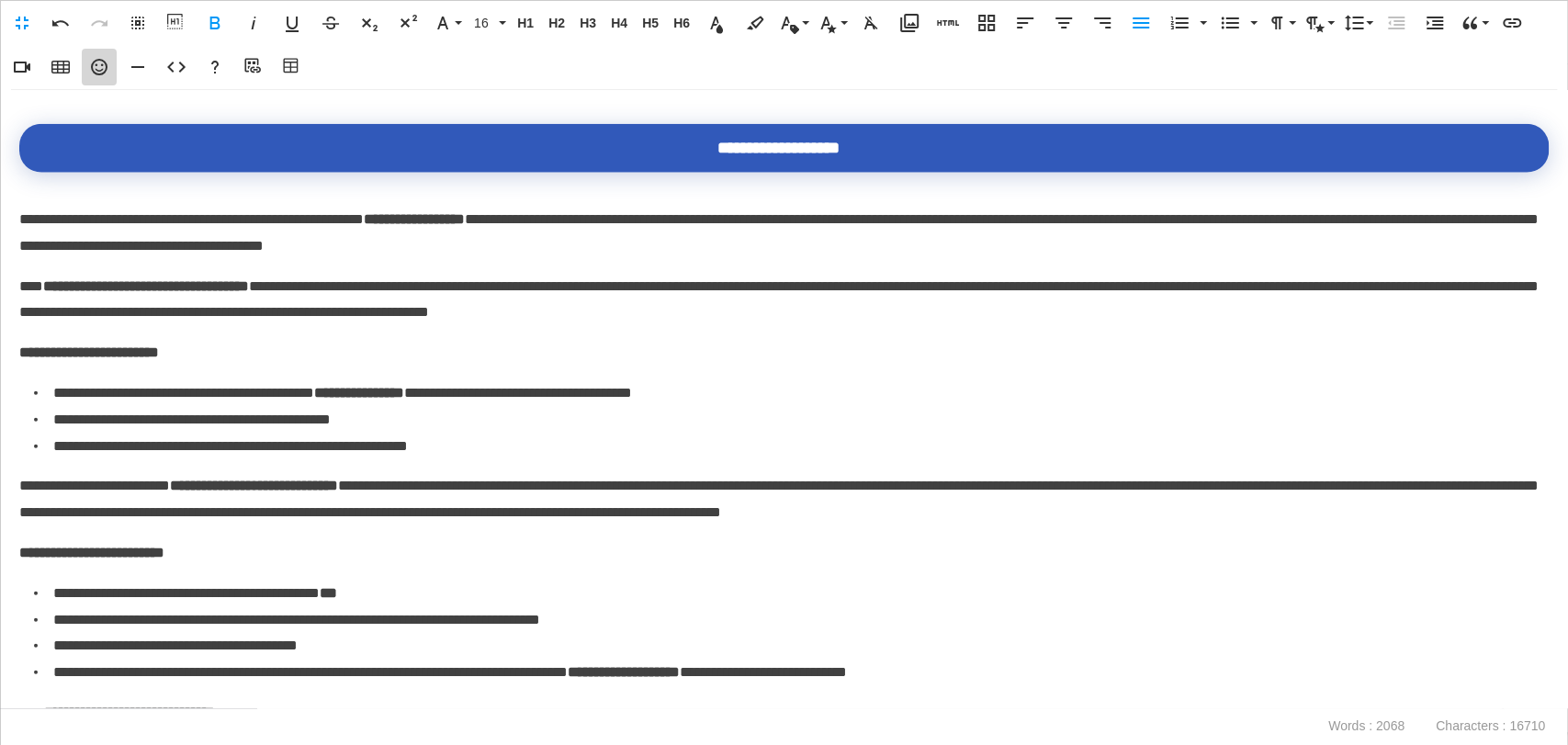 click 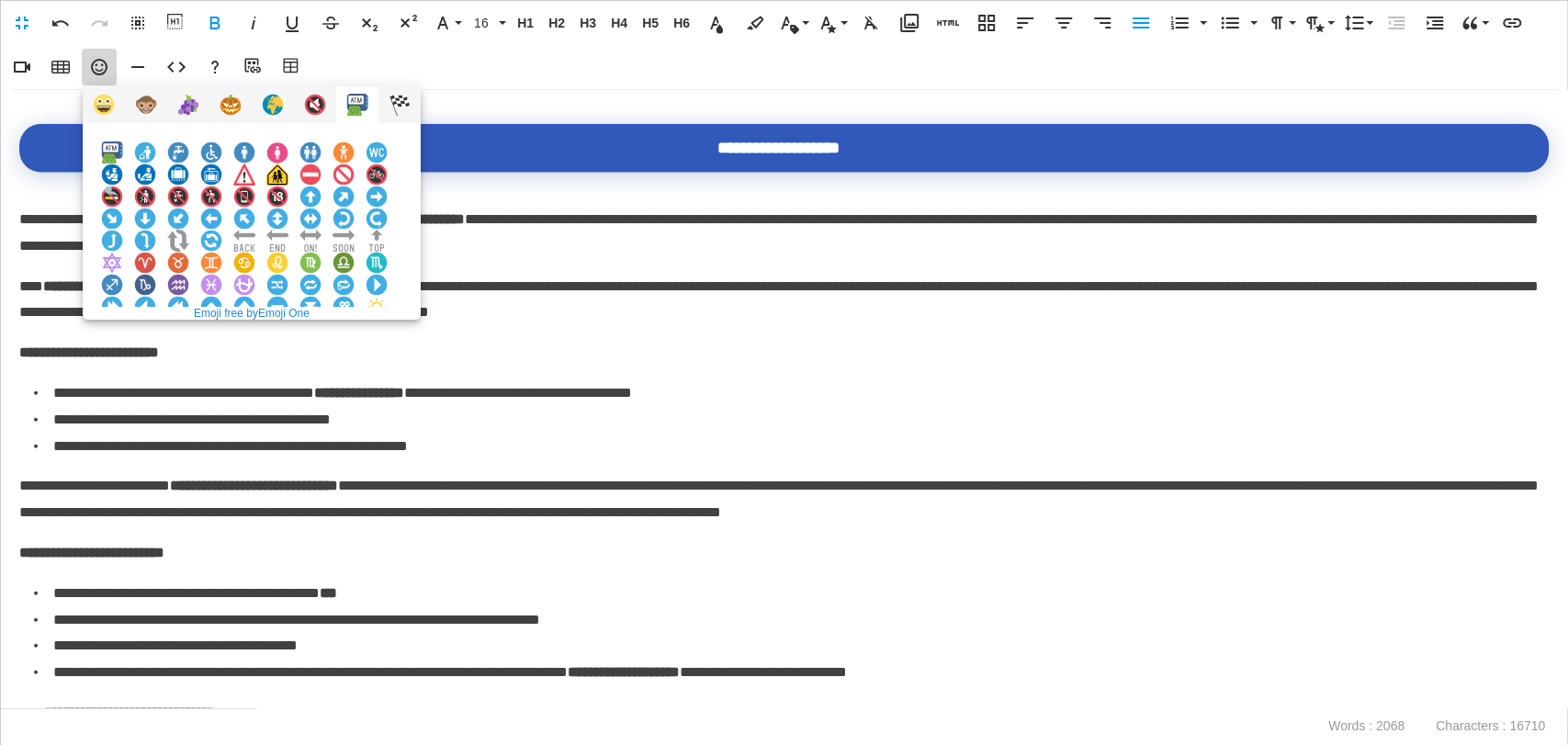 click at bounding box center [178, 527] 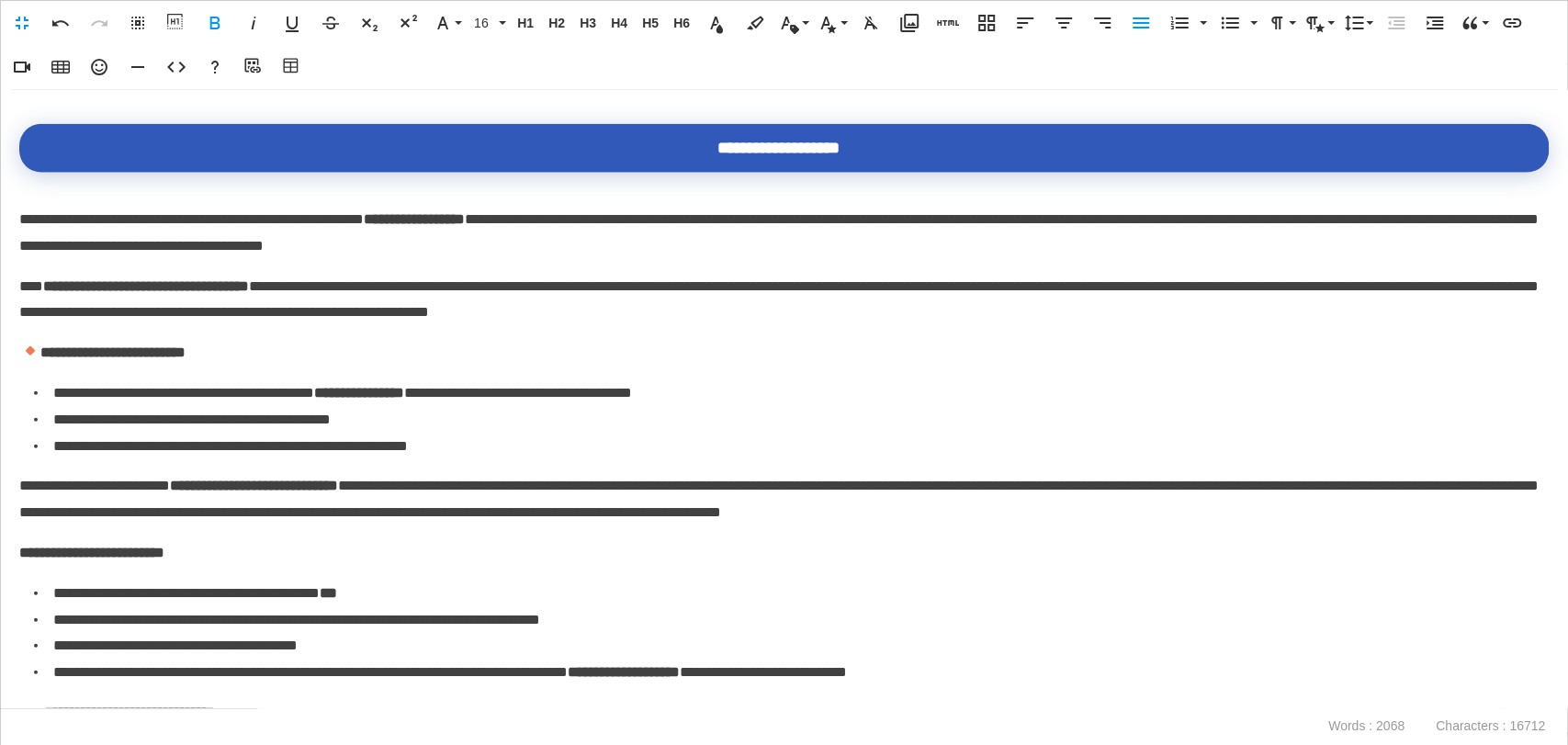 type 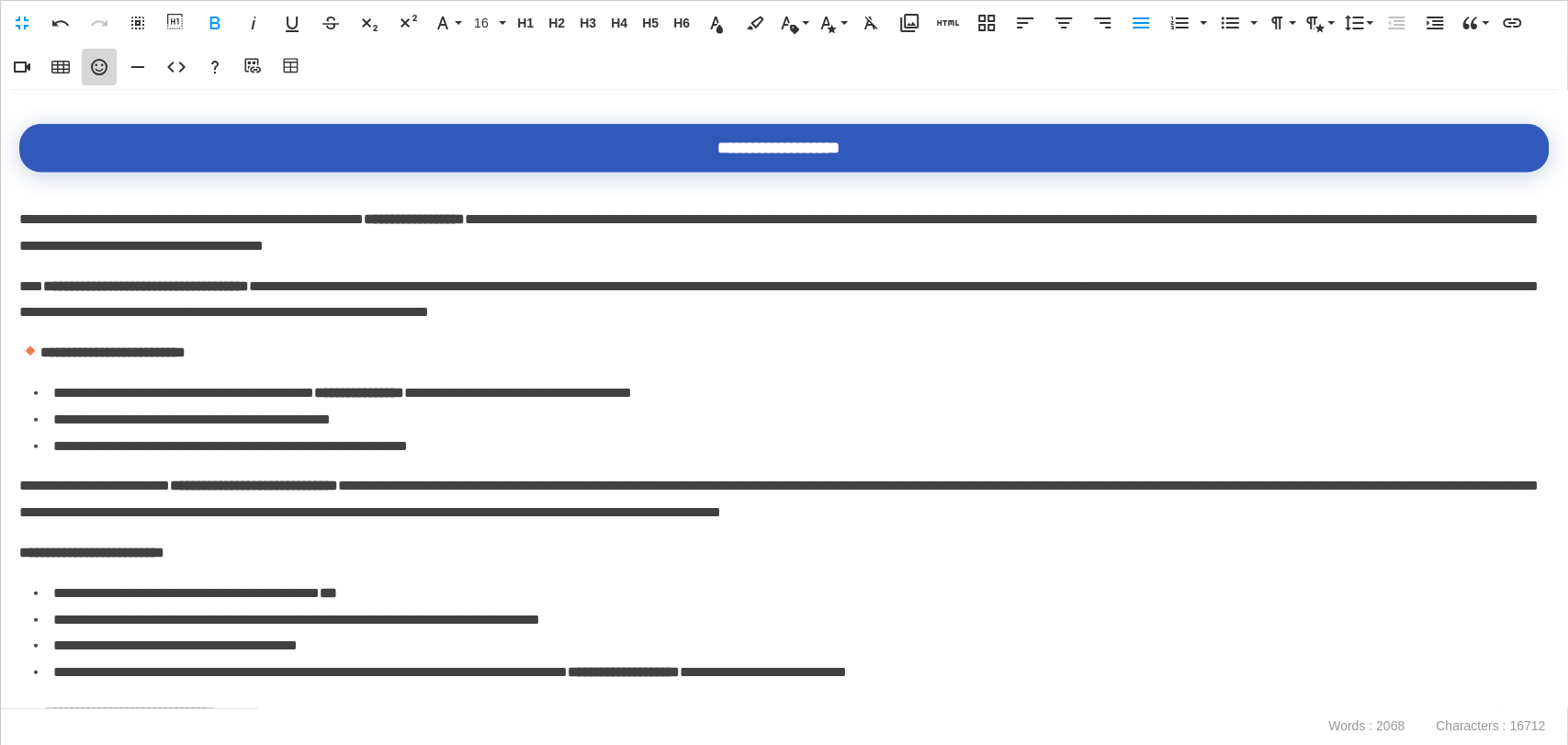 click on "Emoticons" at bounding box center (99, 67) 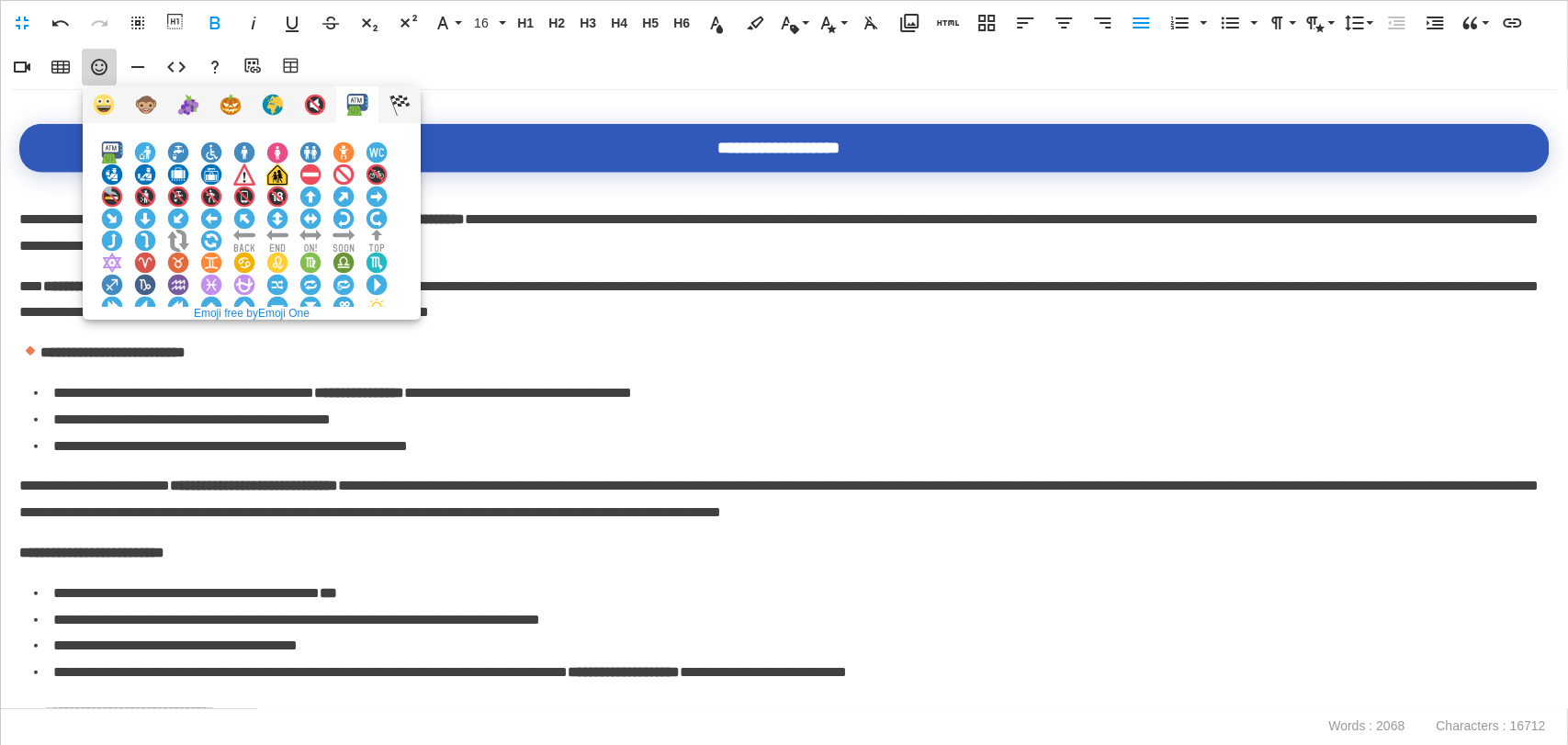 click at bounding box center (178, 527) 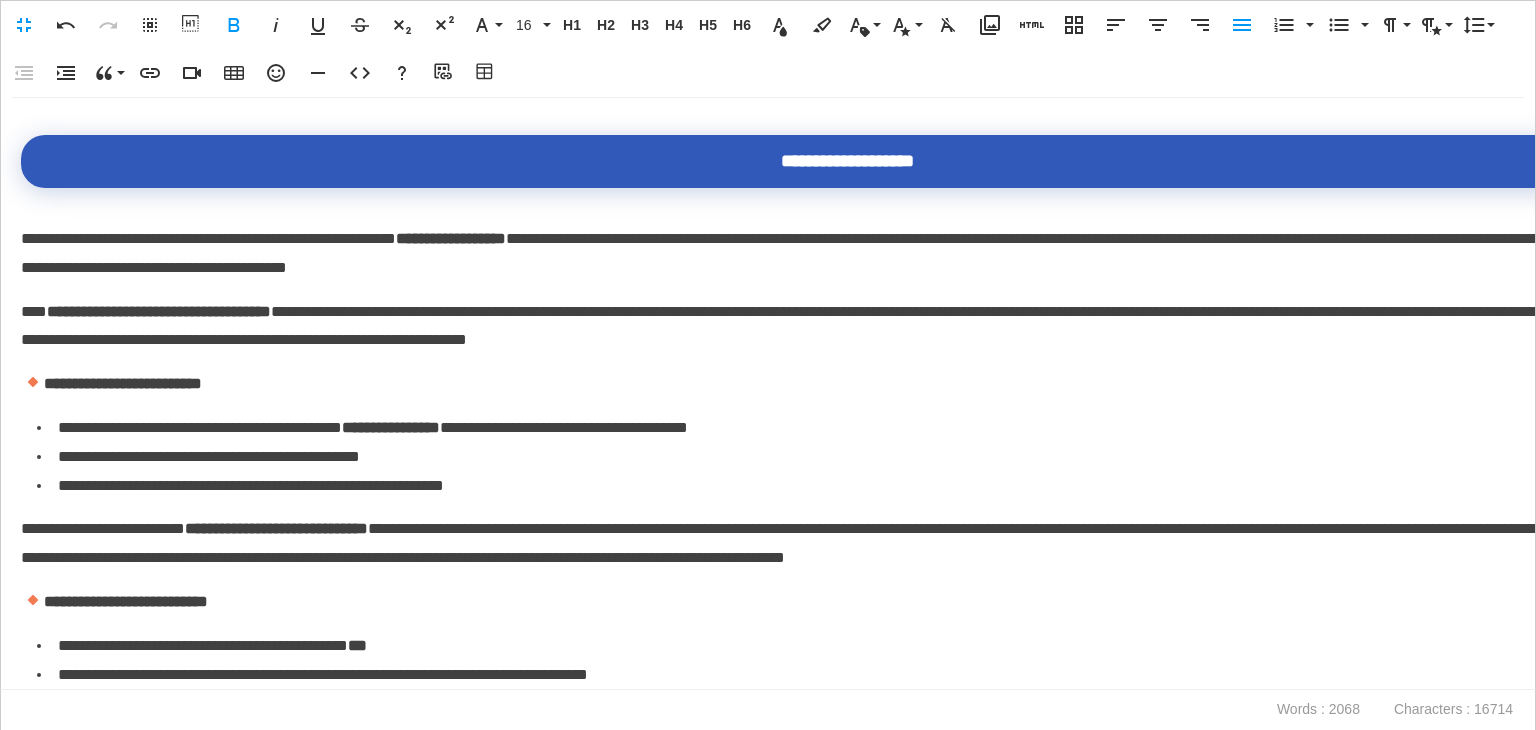scroll, scrollTop: 0, scrollLeft: 0, axis: both 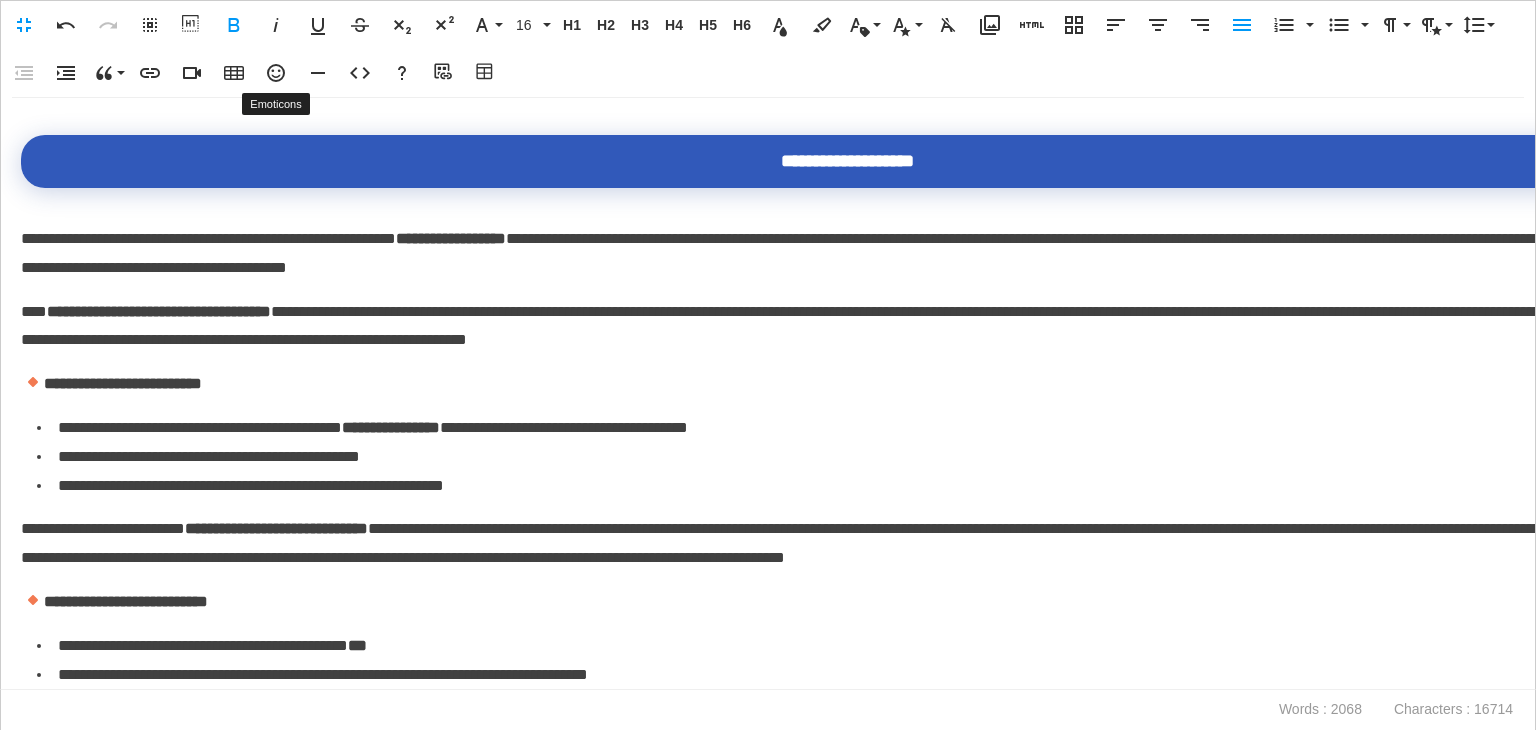 click 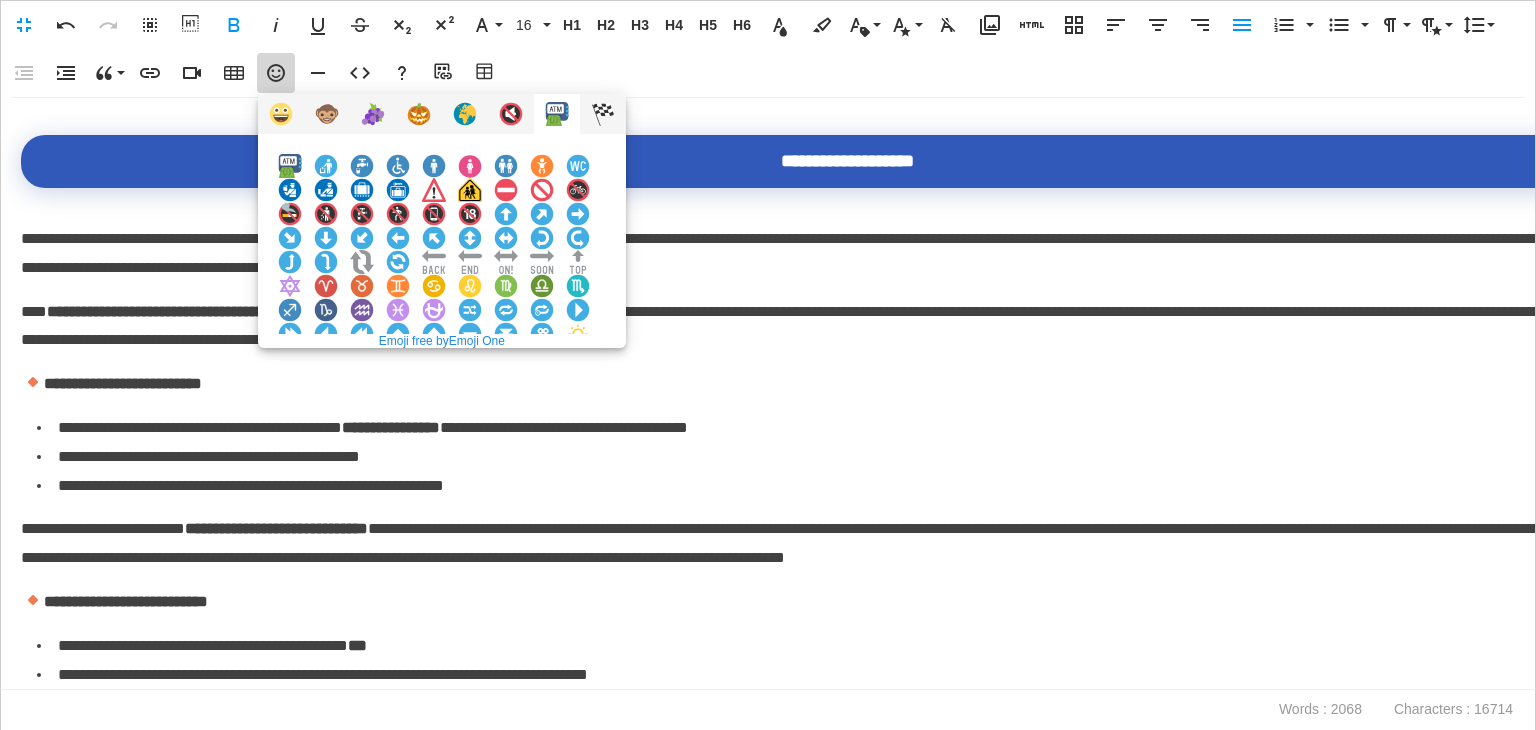 click at bounding box center (362, 574) 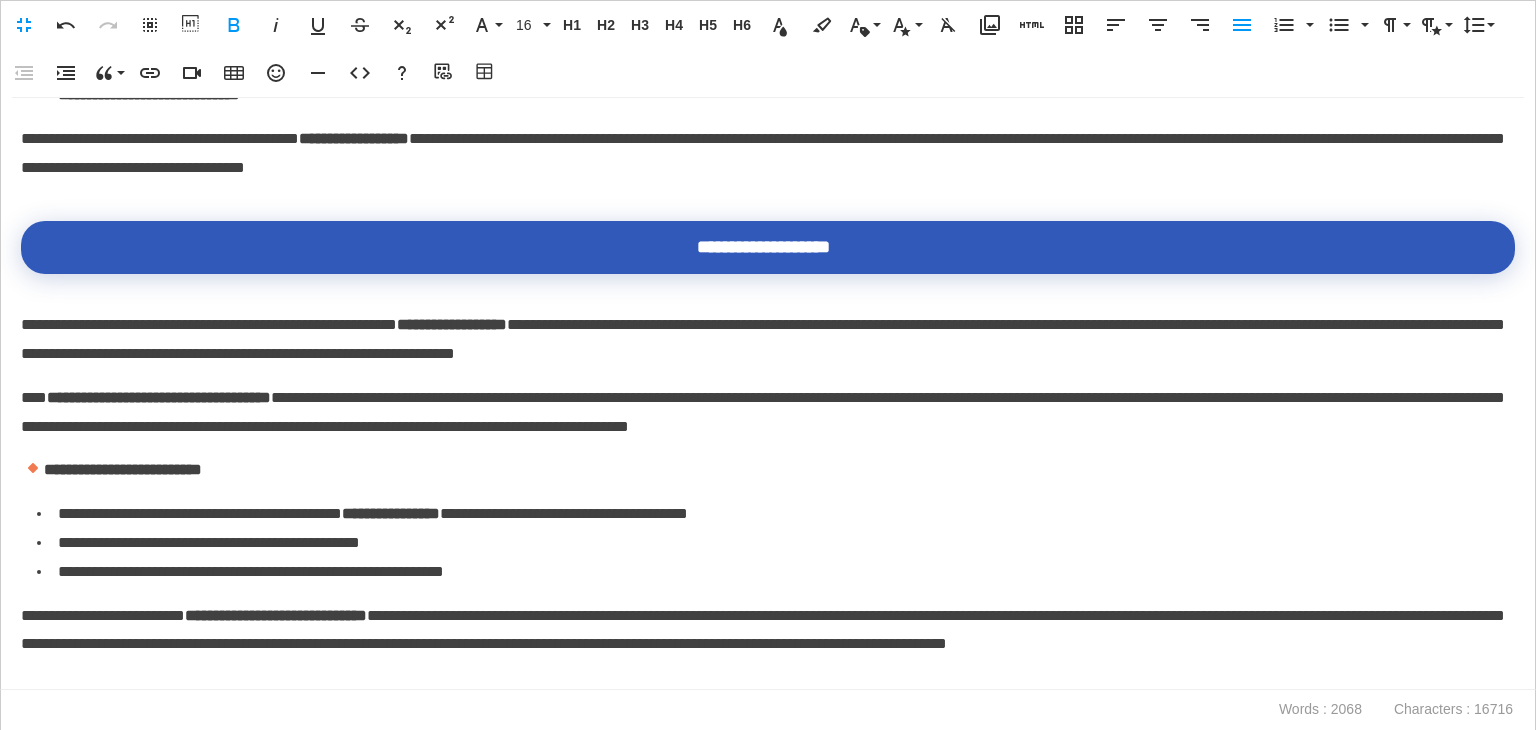 scroll, scrollTop: 3997, scrollLeft: 0, axis: vertical 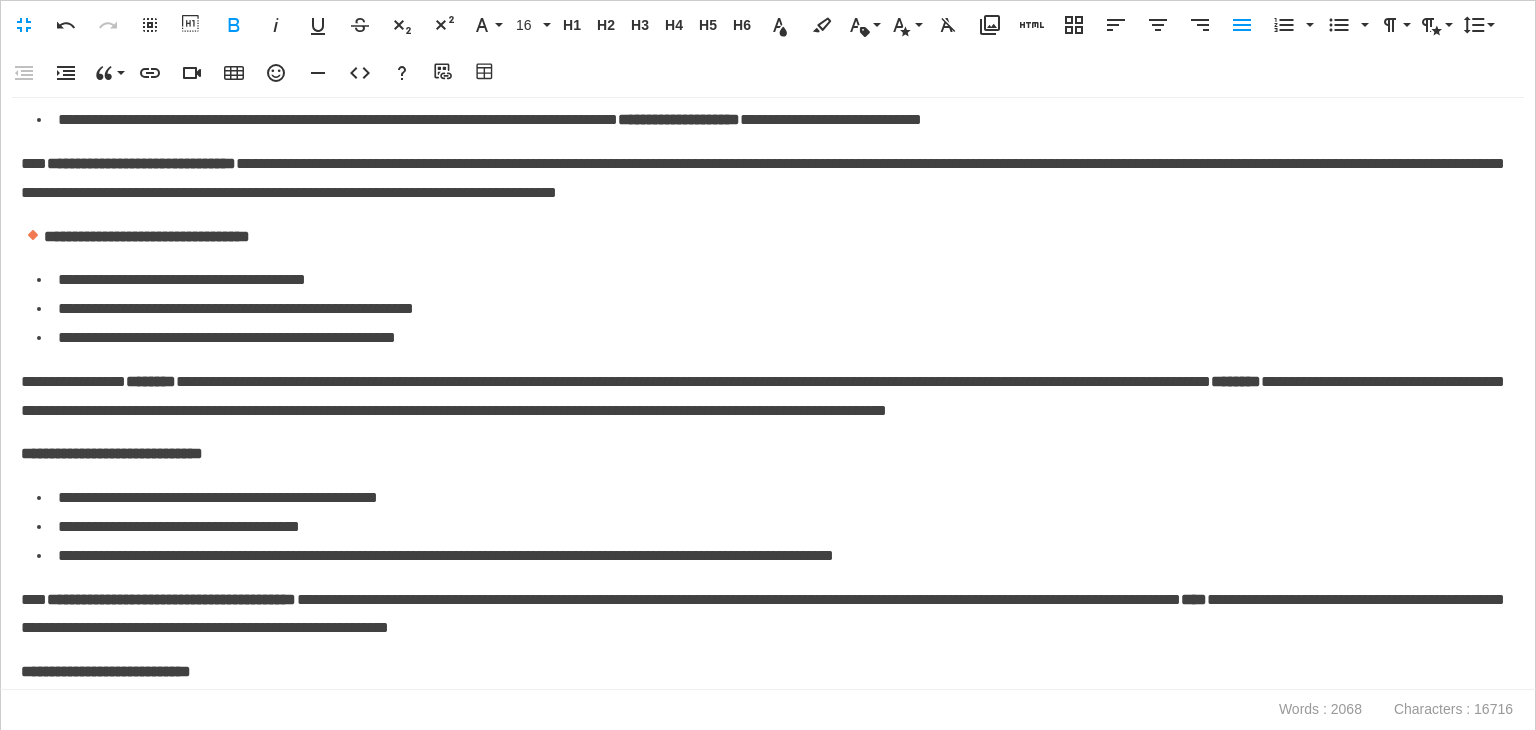 click on "**********" at bounding box center [112, 453] 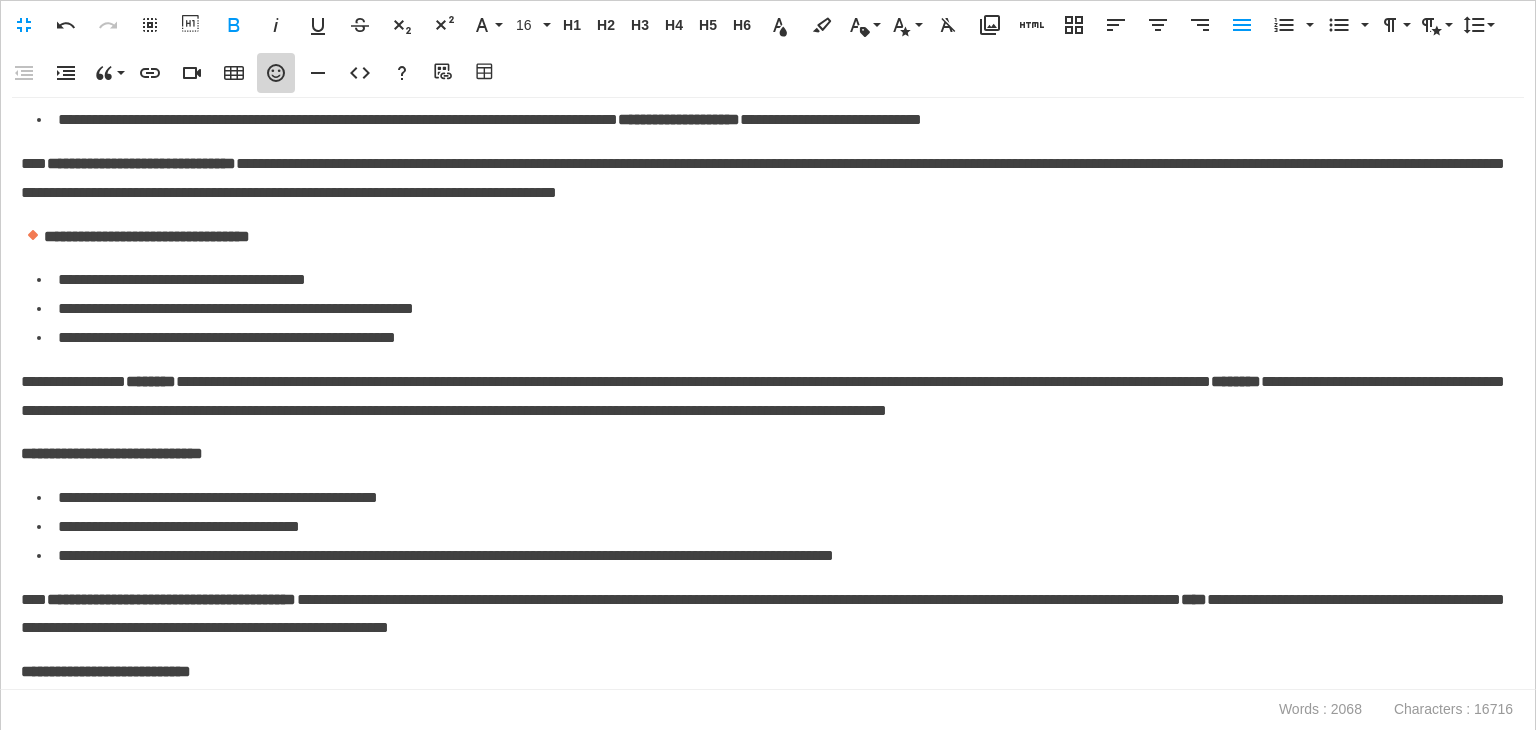 click 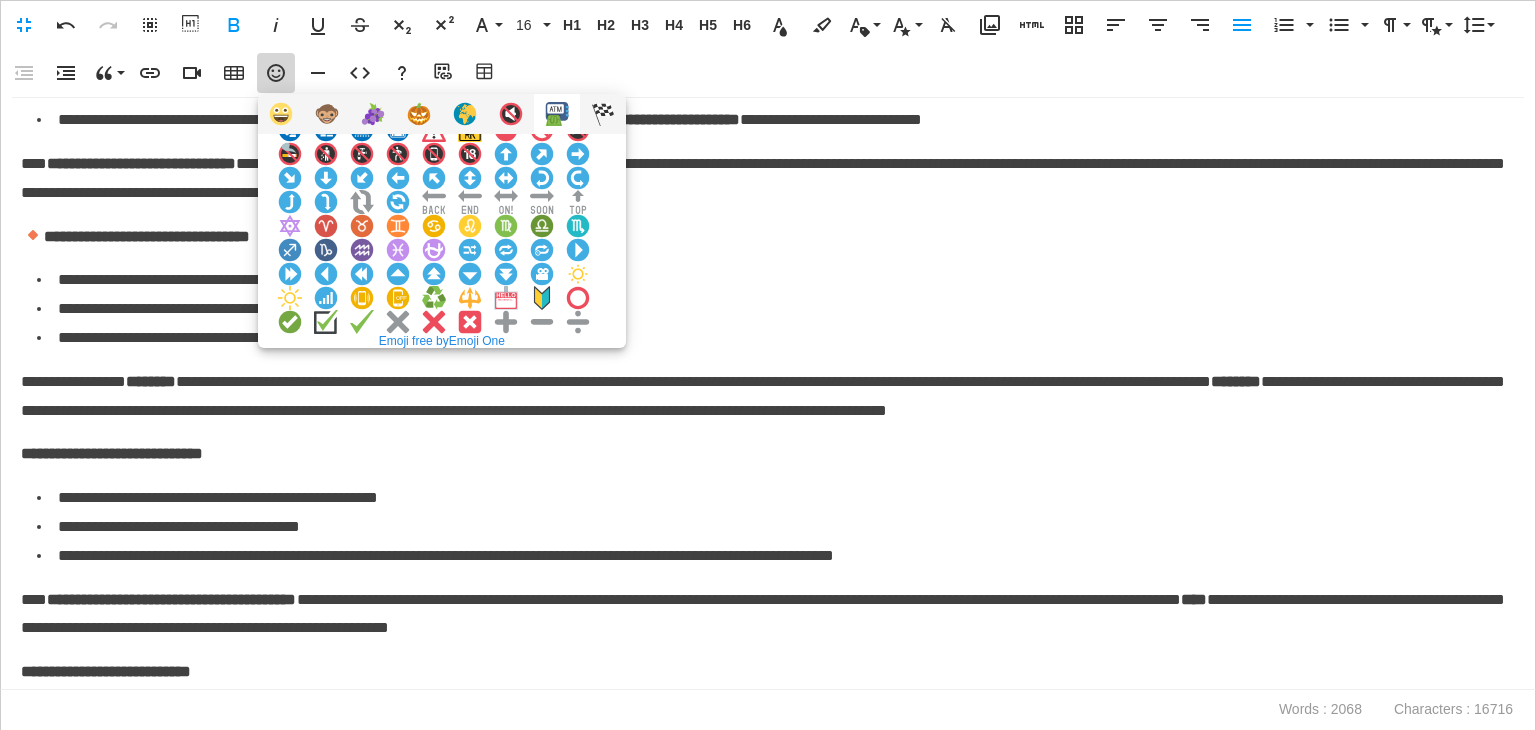 scroll, scrollTop: 344, scrollLeft: 0, axis: vertical 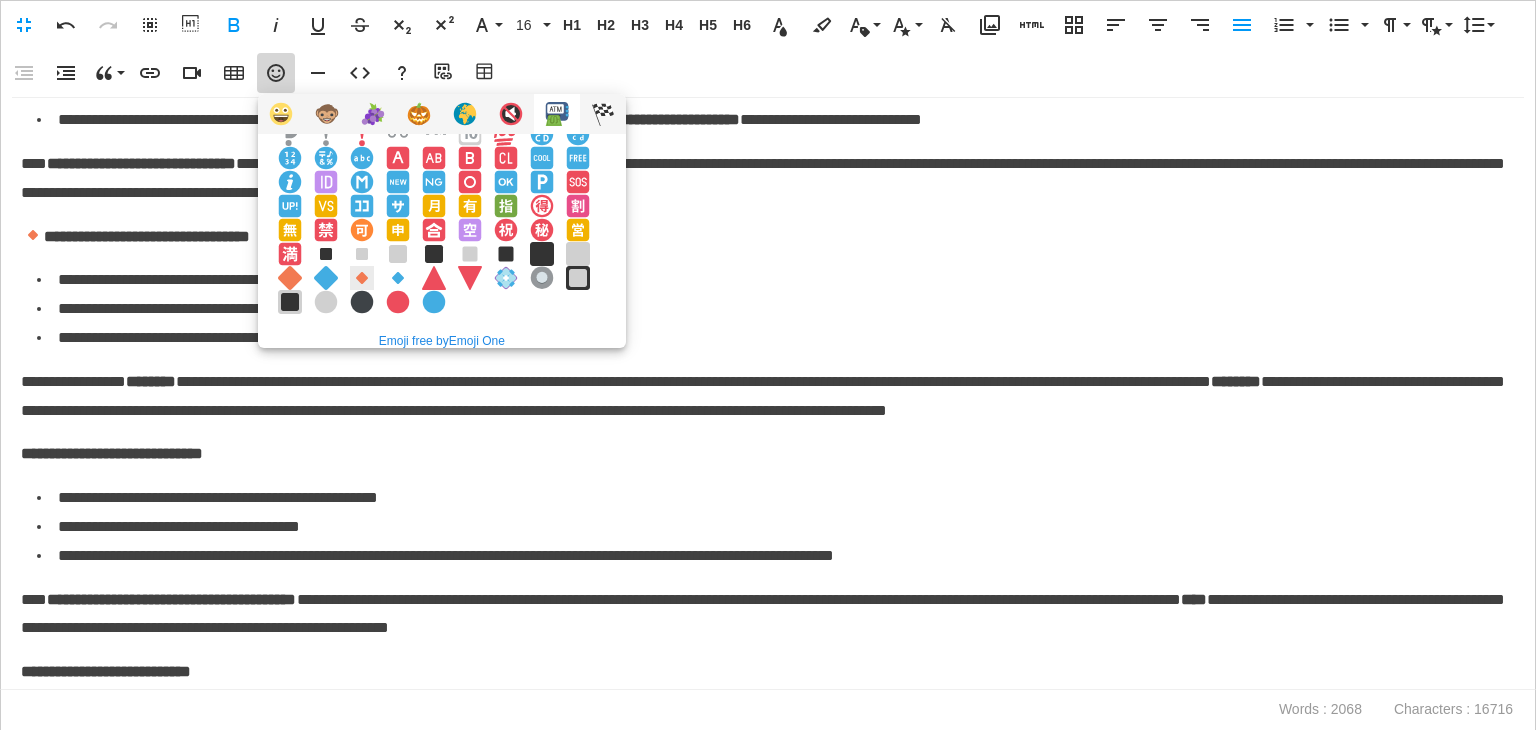 click at bounding box center [362, 278] 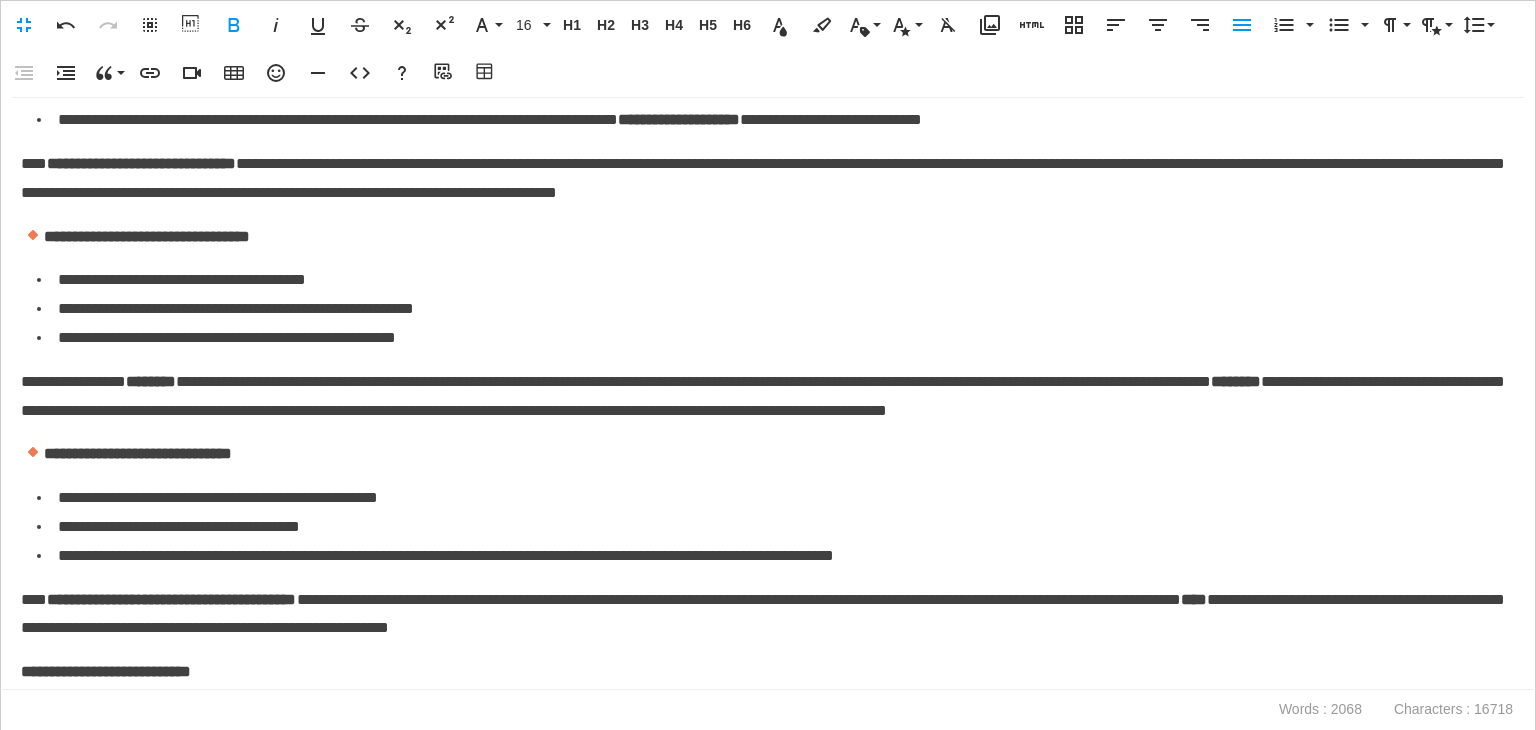 scroll, scrollTop: 4397, scrollLeft: 0, axis: vertical 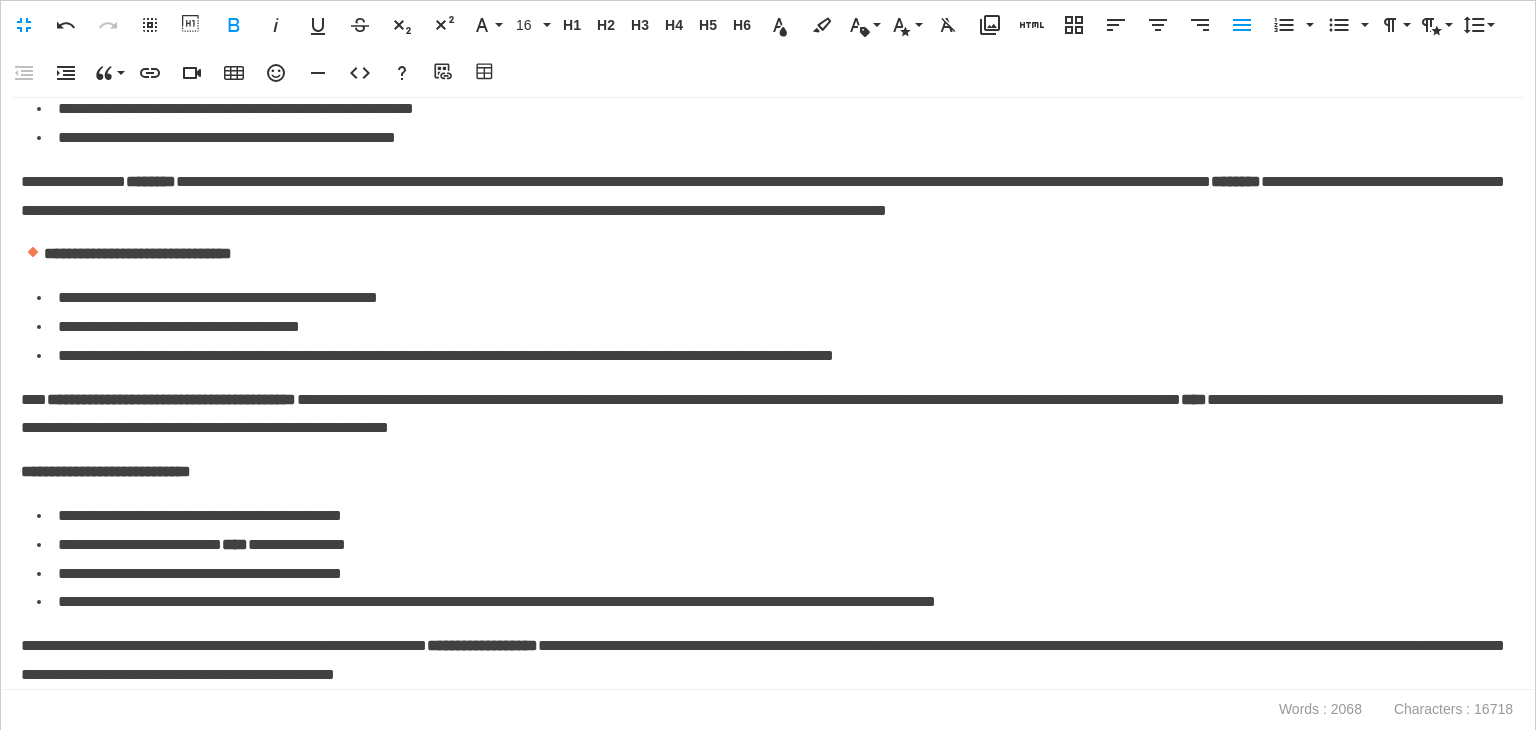 click on "**********" at bounding box center (106, 471) 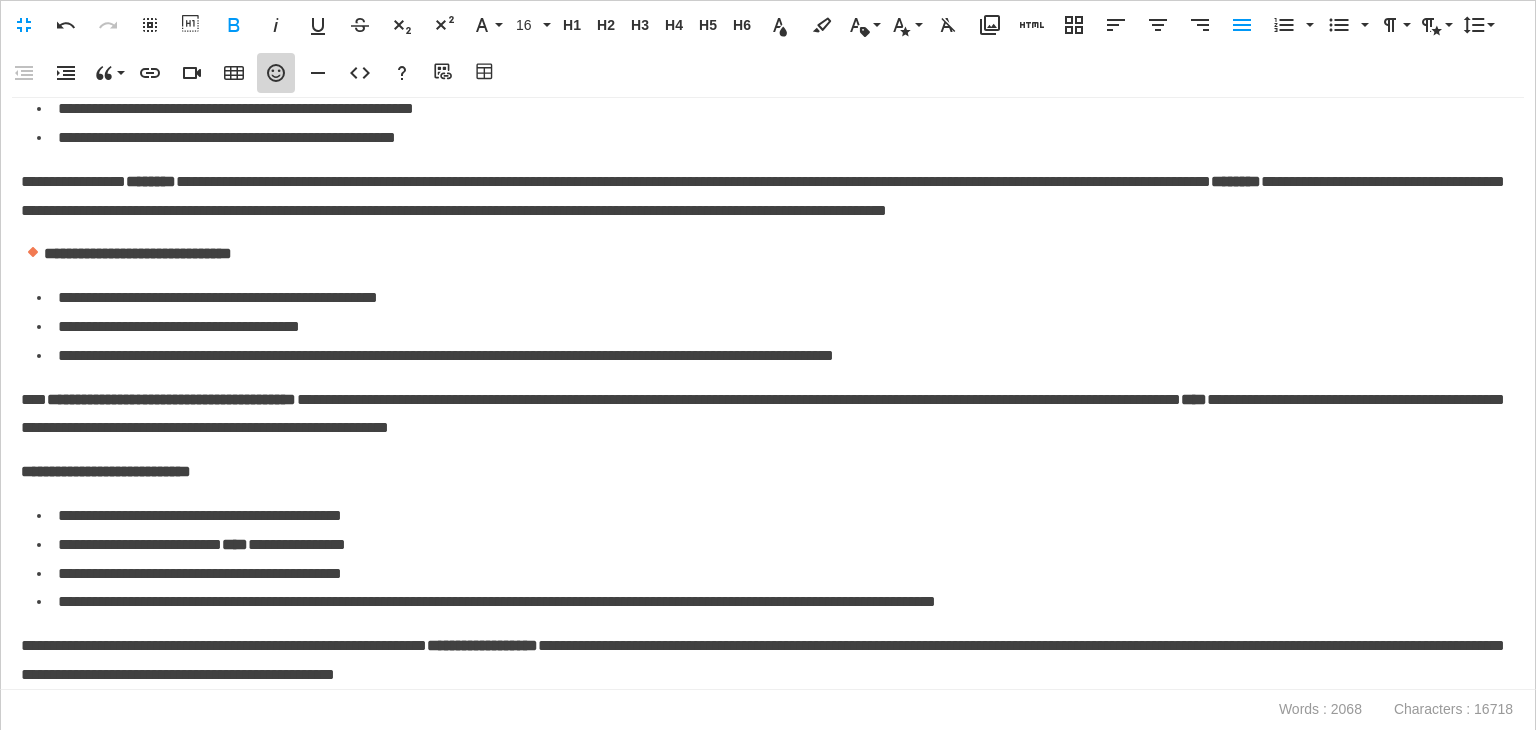 click 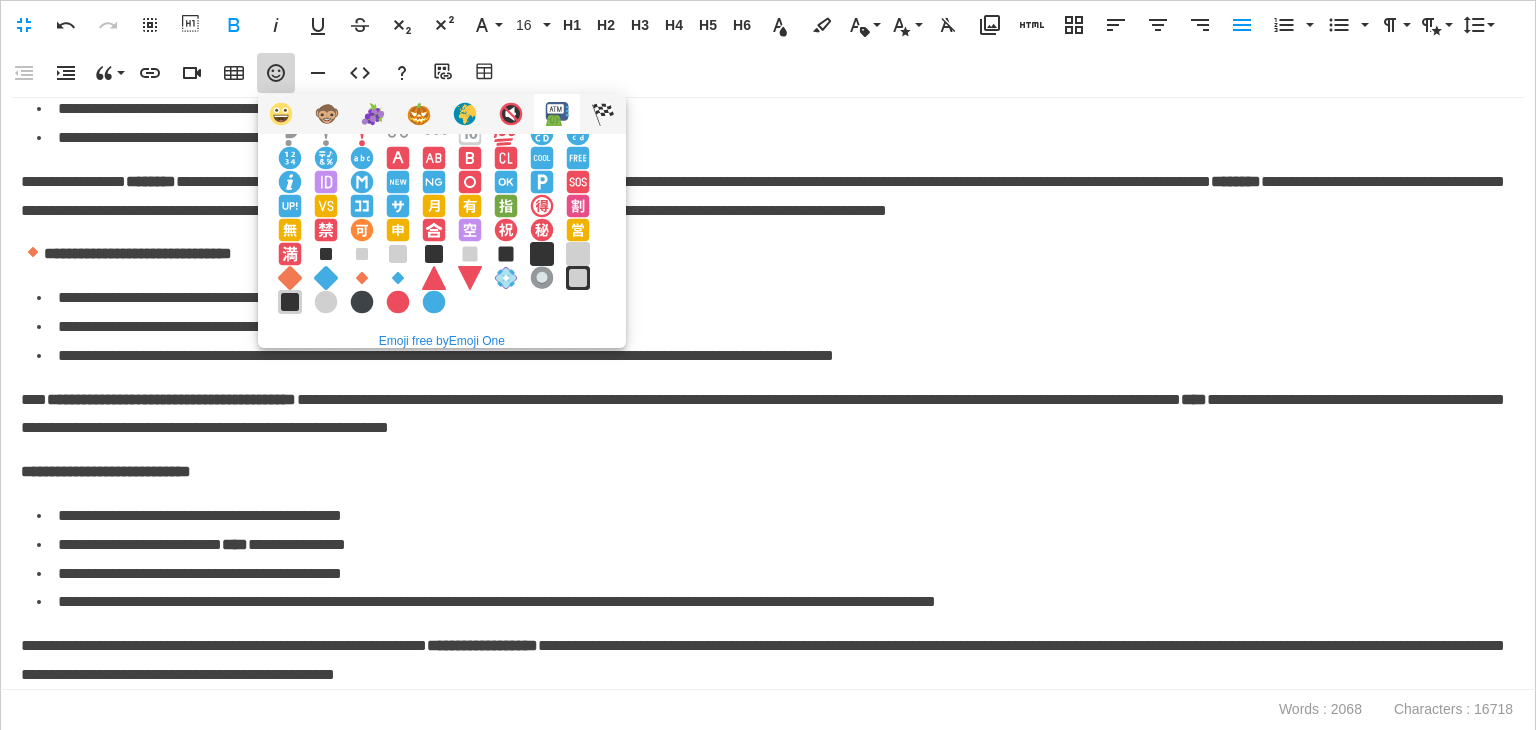 scroll, scrollTop: 344, scrollLeft: 0, axis: vertical 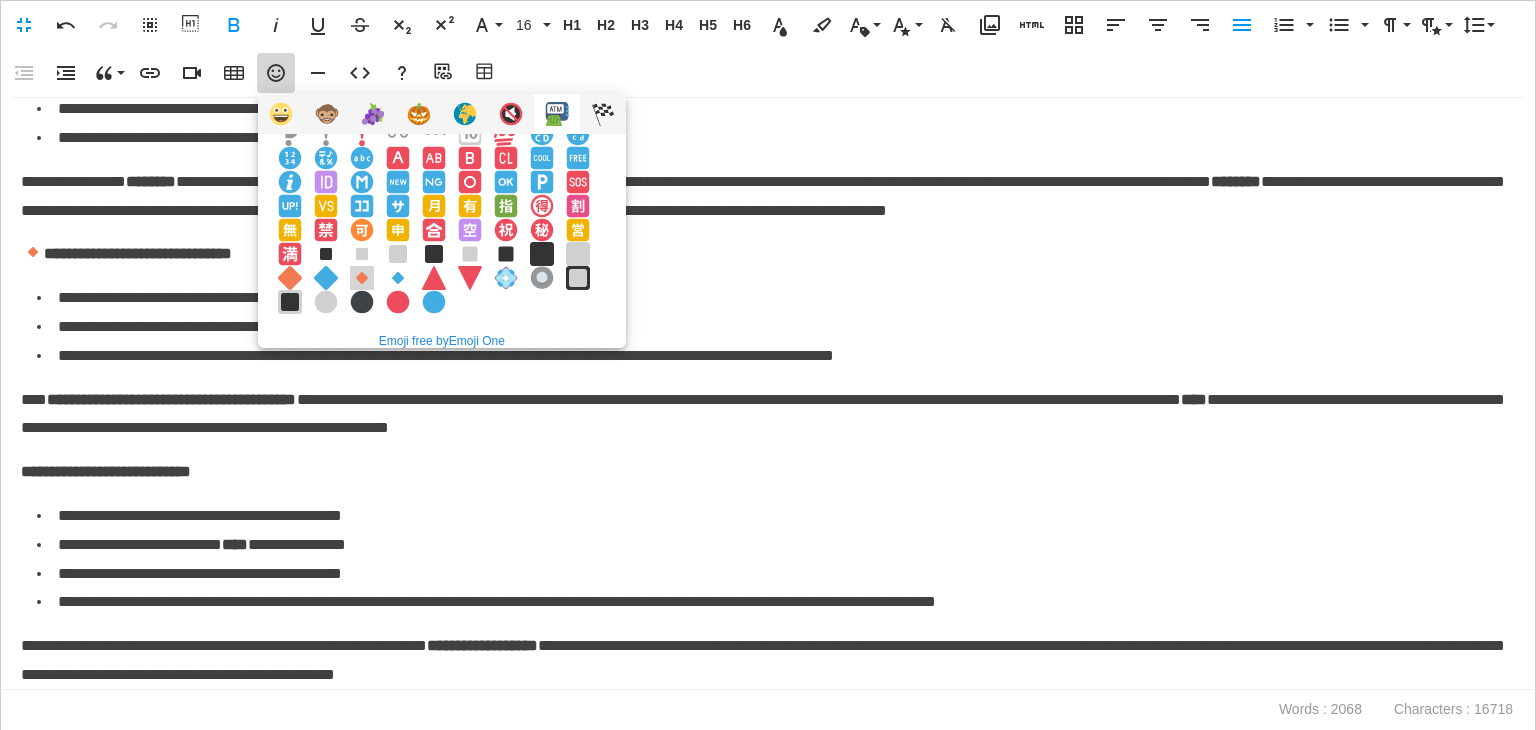 click at bounding box center (362, 278) 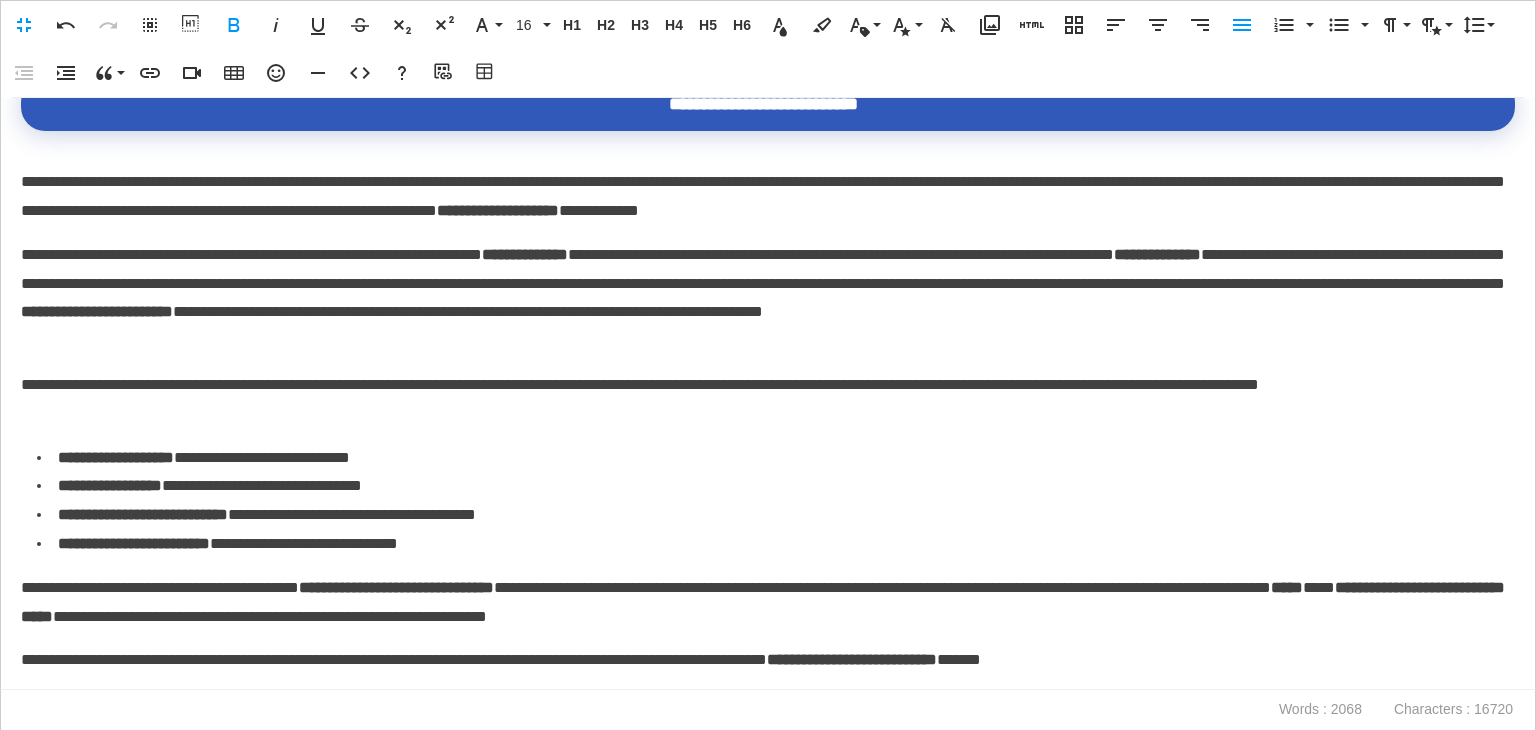 scroll, scrollTop: 1900, scrollLeft: 0, axis: vertical 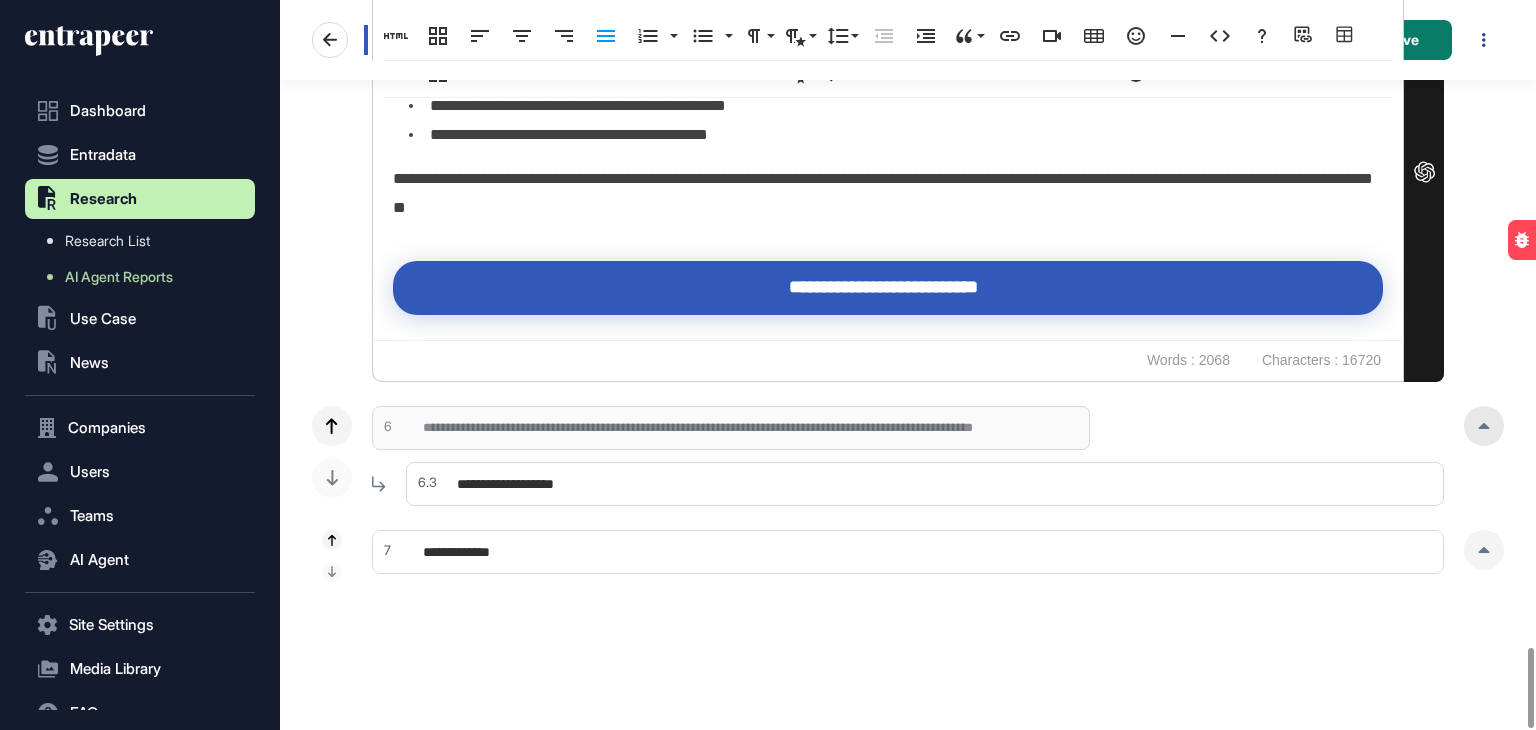 click 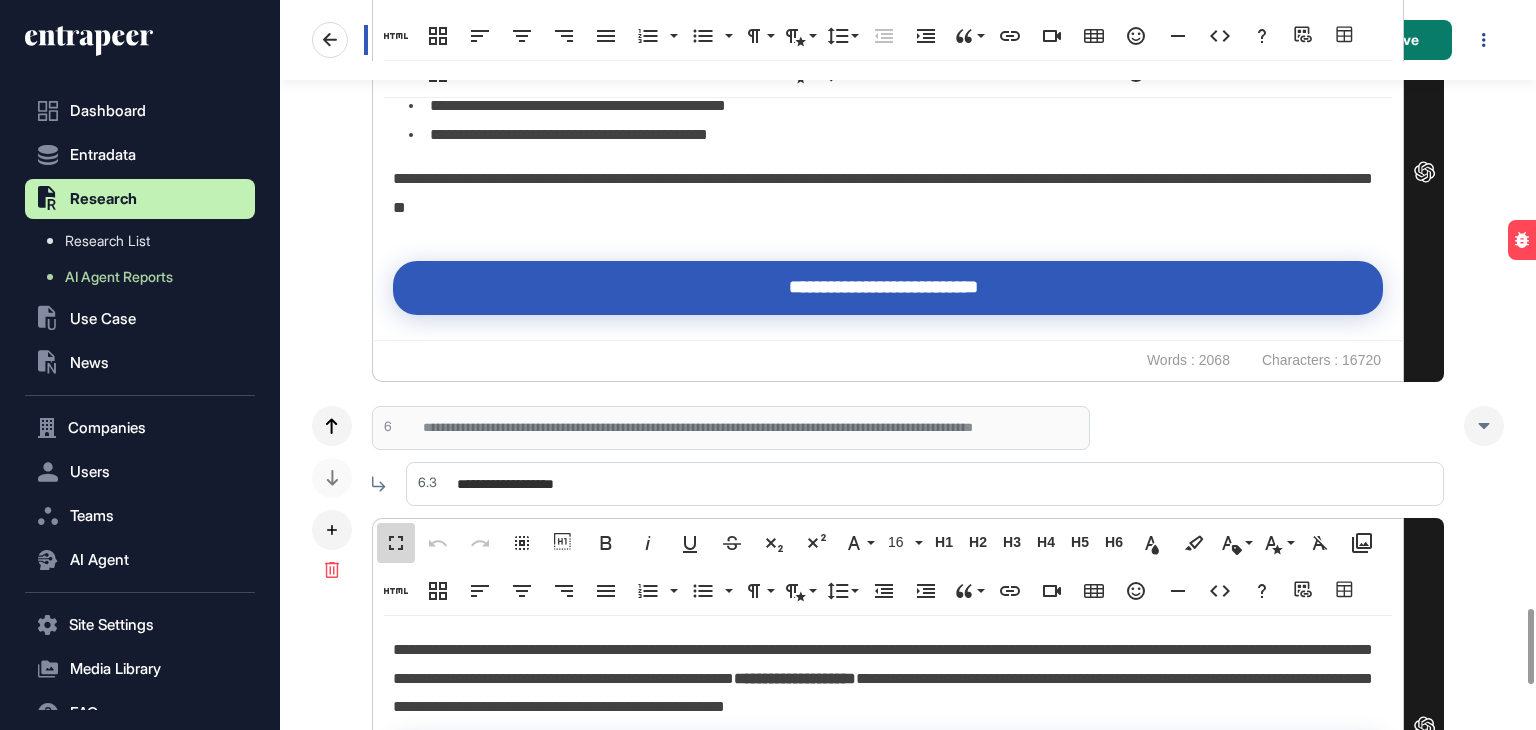 click on "Fullscreen" at bounding box center [396, 543] 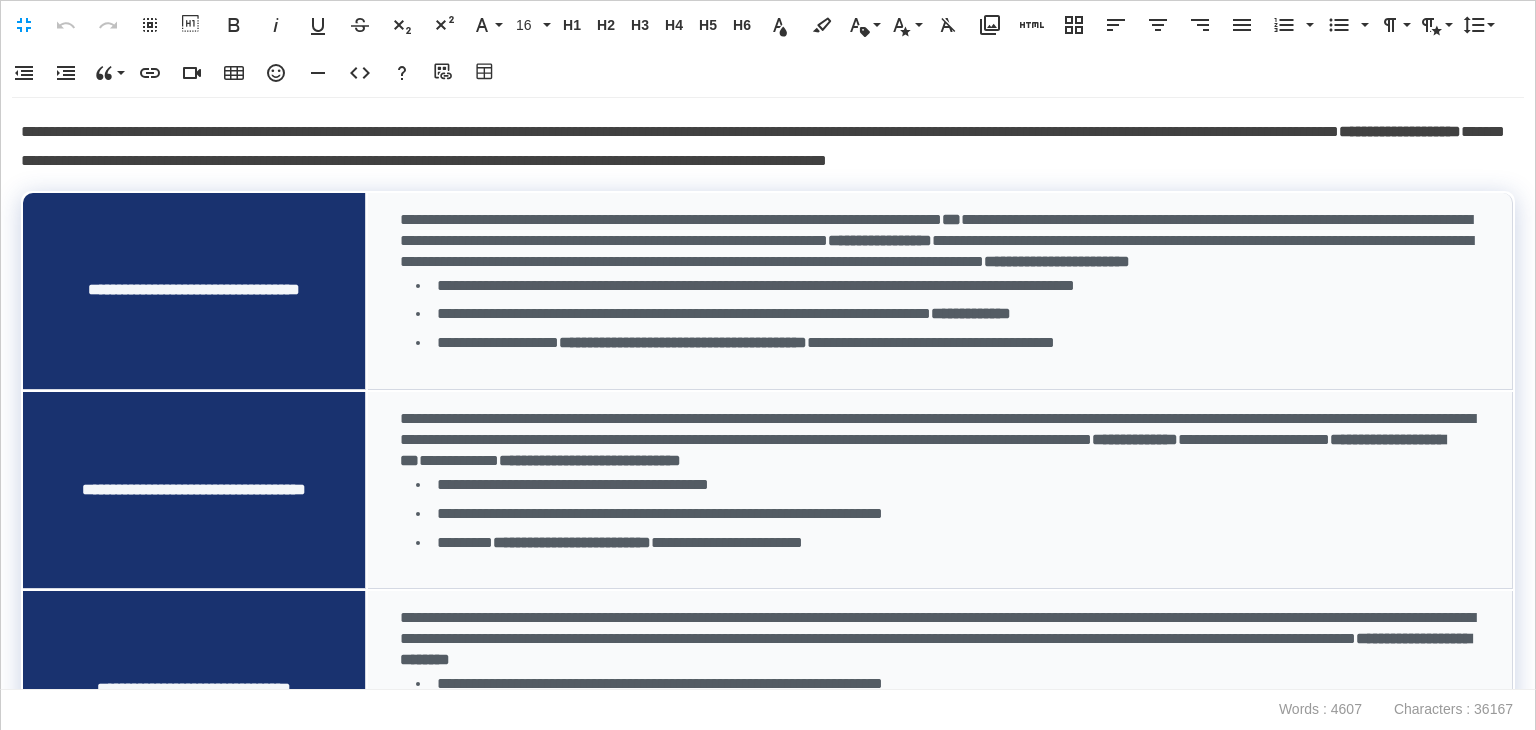 click on "**********" at bounding box center (763, 147) 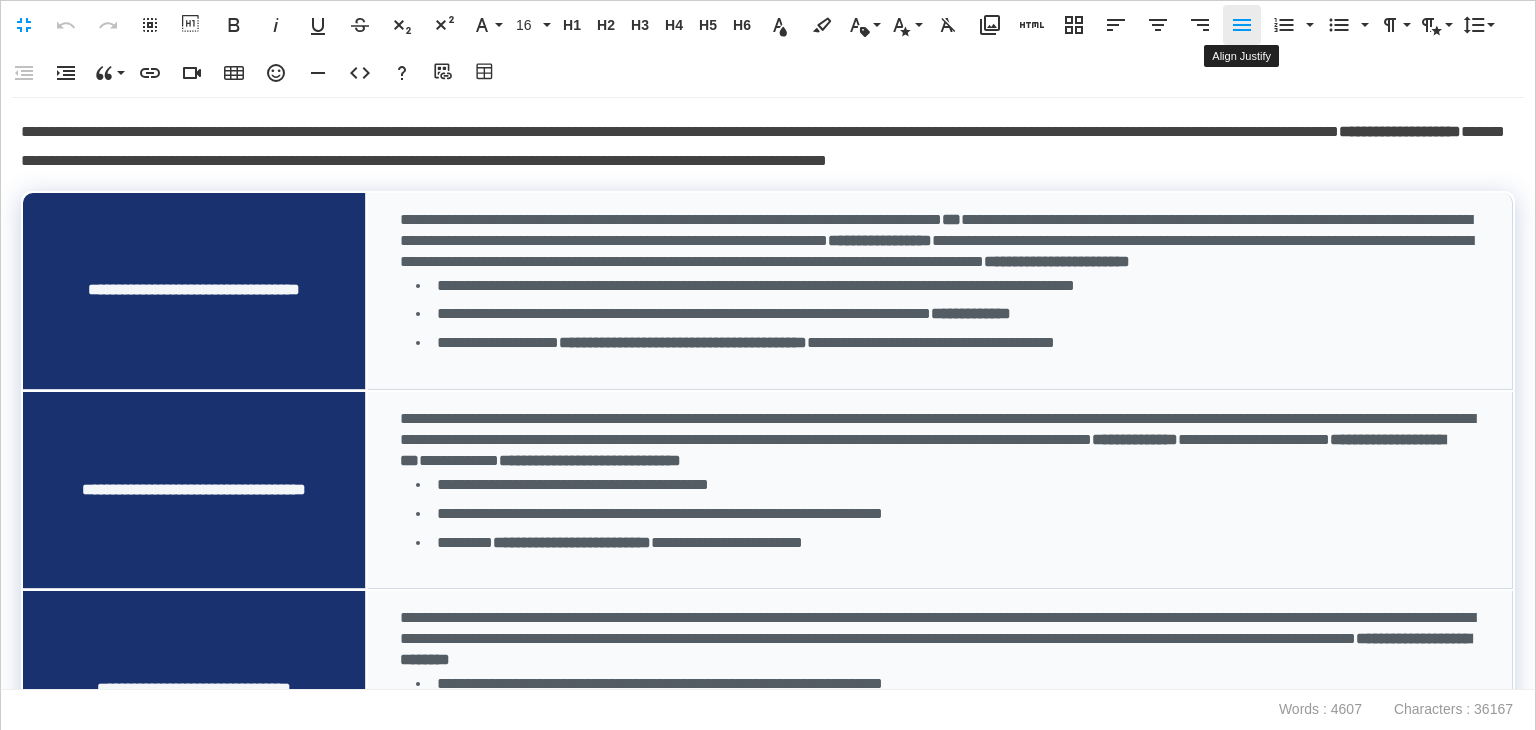 click 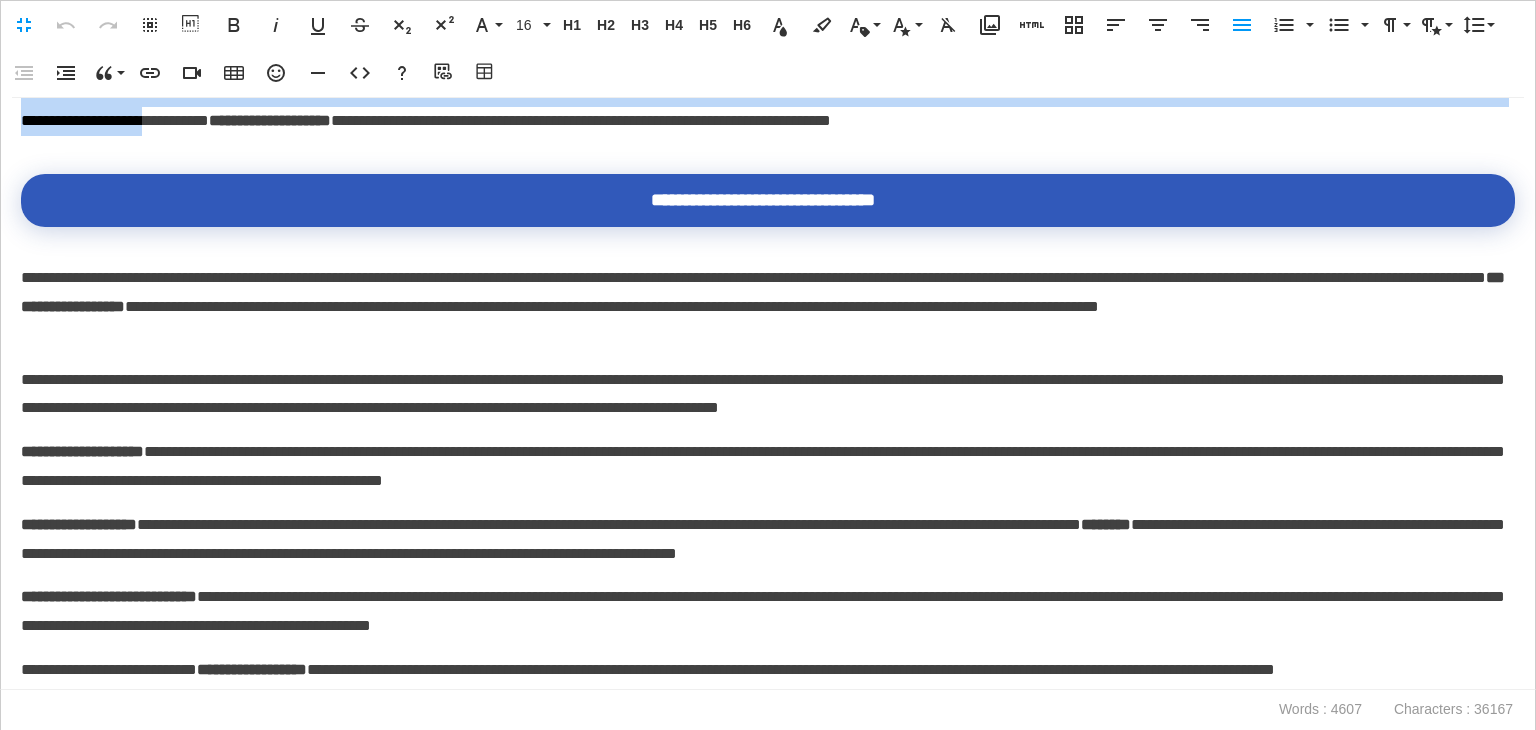 drag, startPoint x: 99, startPoint y: 311, endPoint x: 520, endPoint y: 445, distance: 441.81104 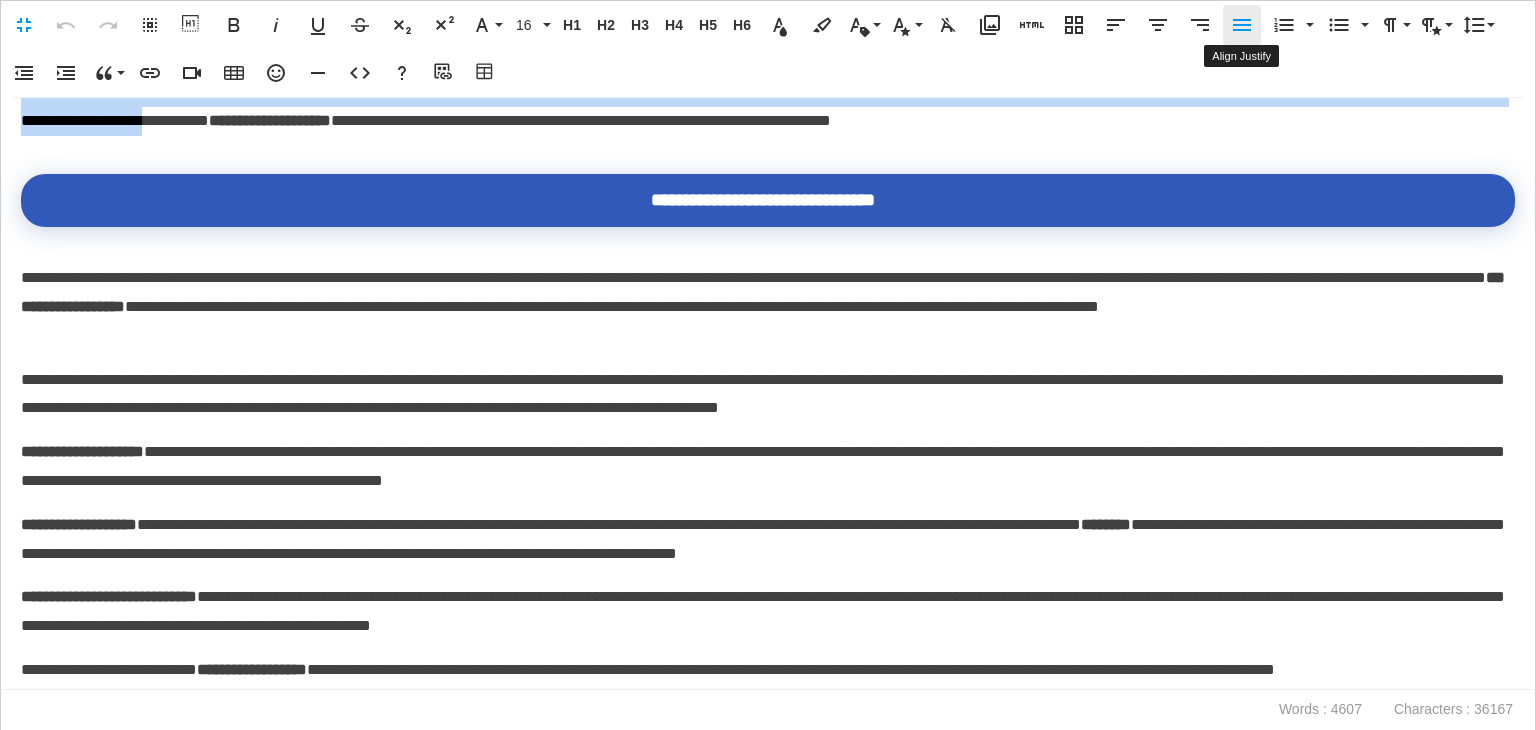 click 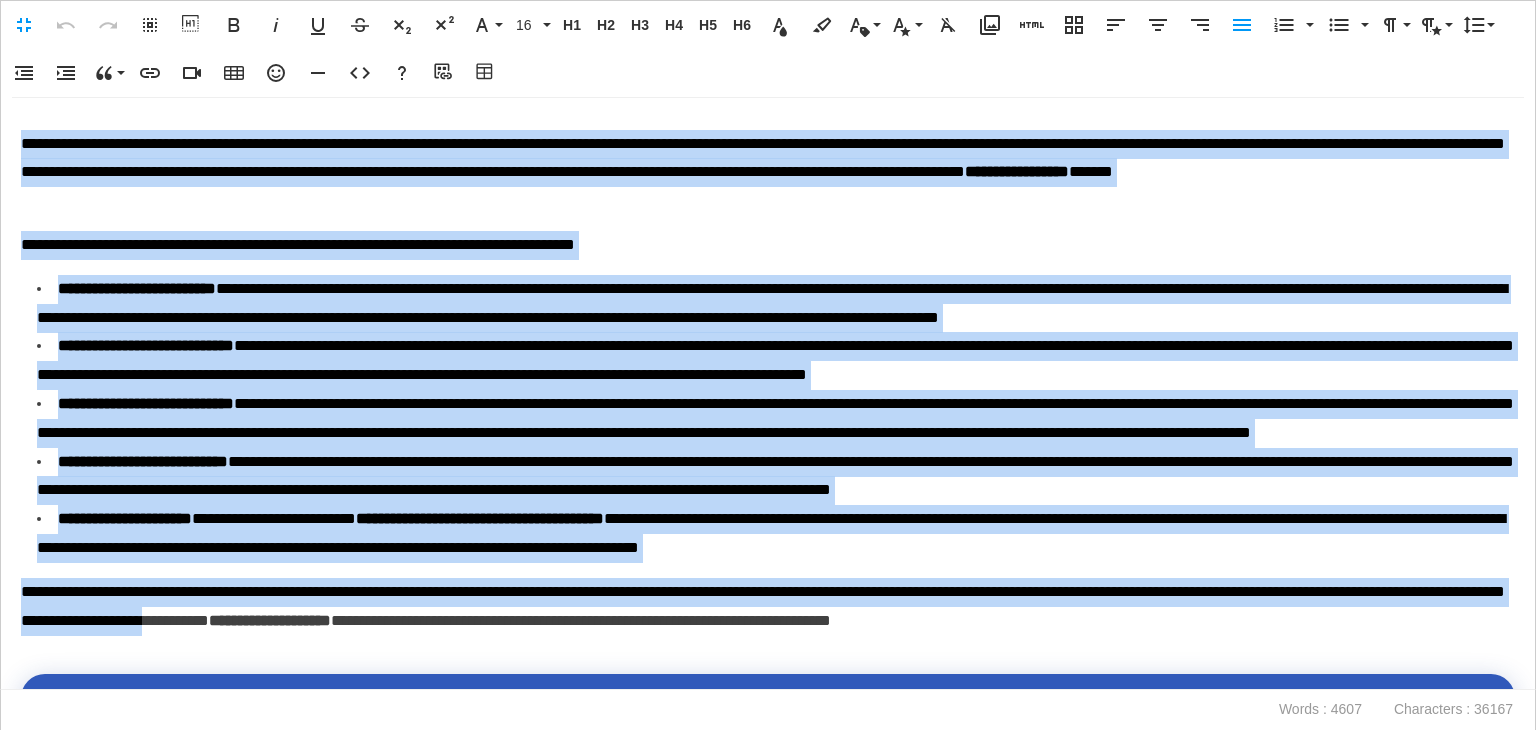 click on "**********" at bounding box center (763, 173) 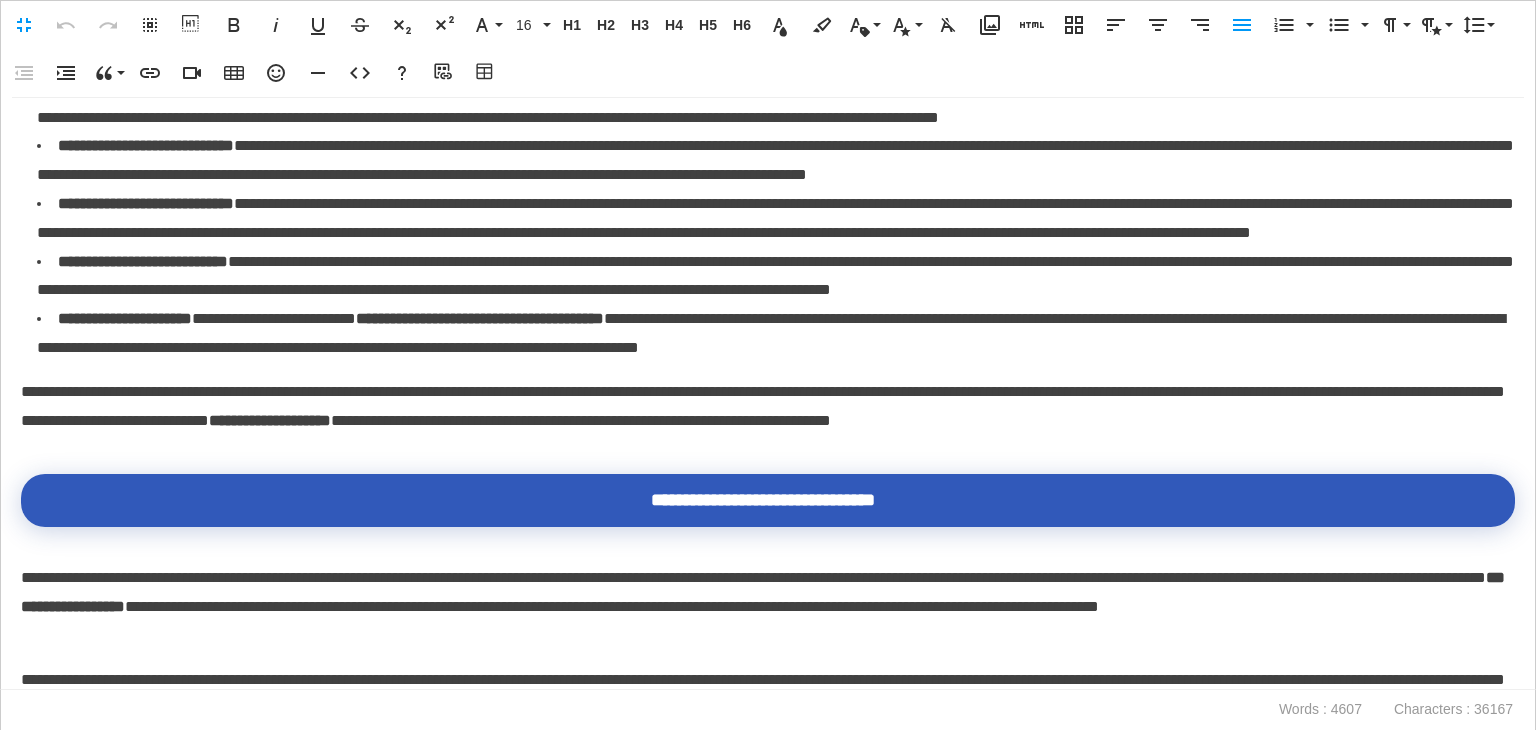 click on "**********" at bounding box center [763, 45] 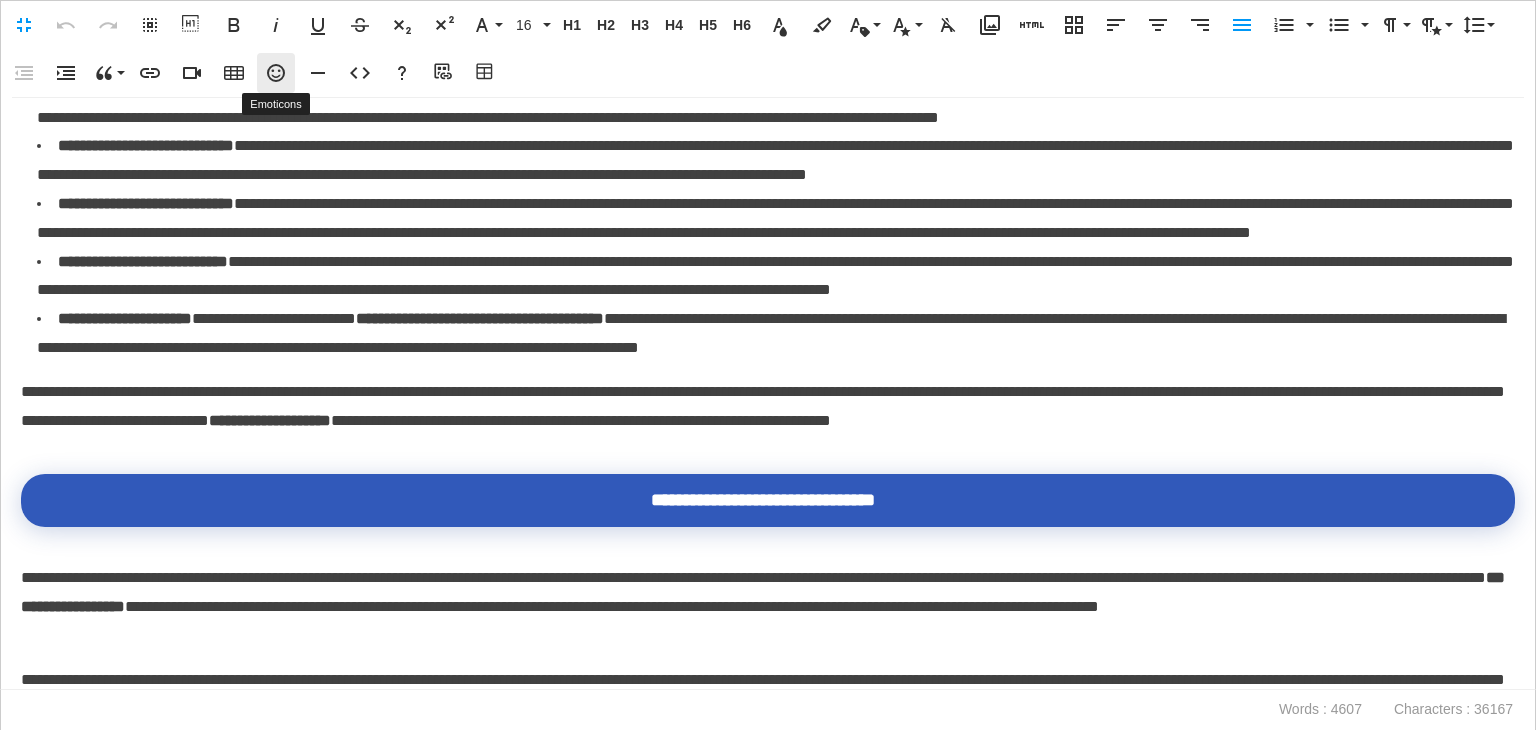 click on "Emoticons" at bounding box center (276, 73) 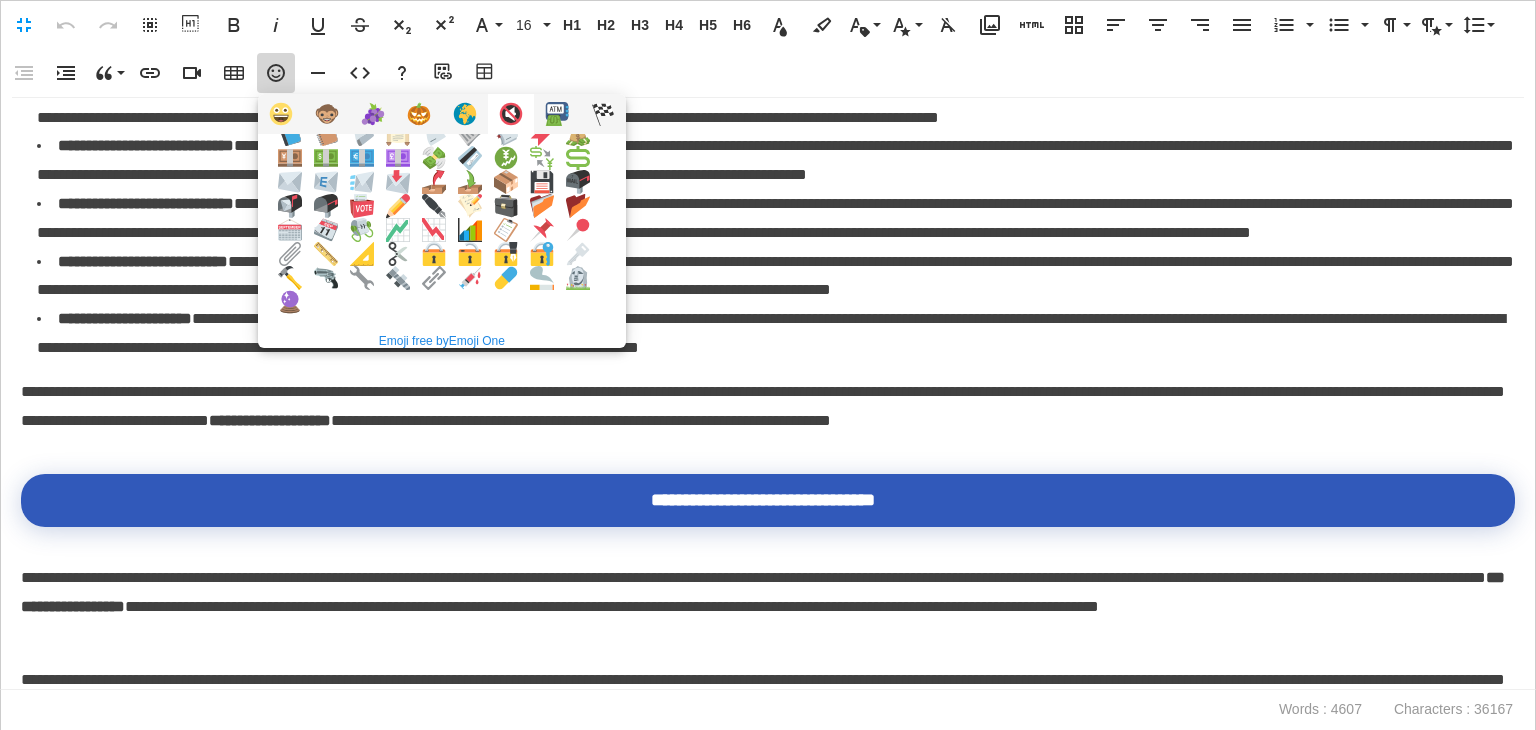 click at bounding box center [578, 230] 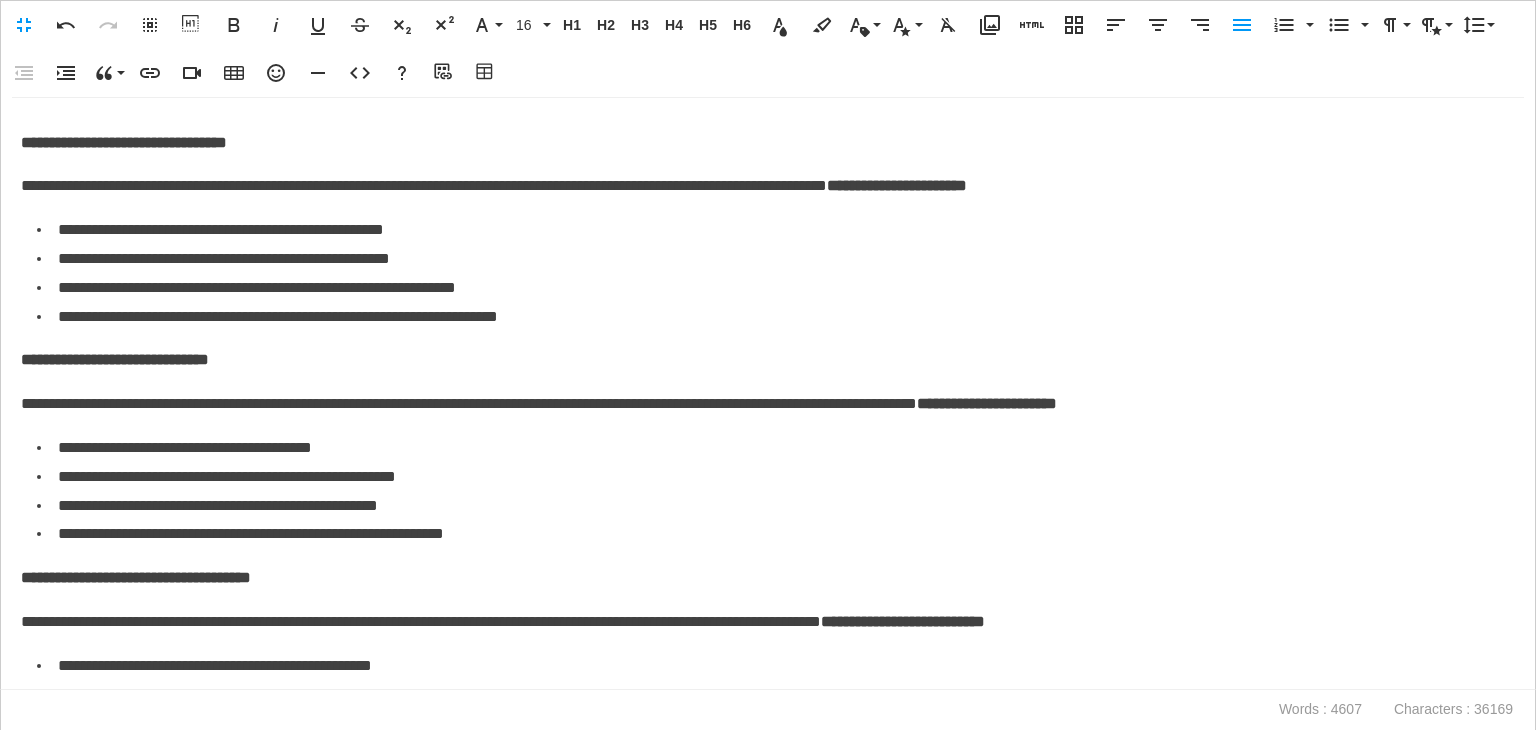 drag, startPoint x: 22, startPoint y: 292, endPoint x: 293, endPoint y: 401, distance: 292.0993 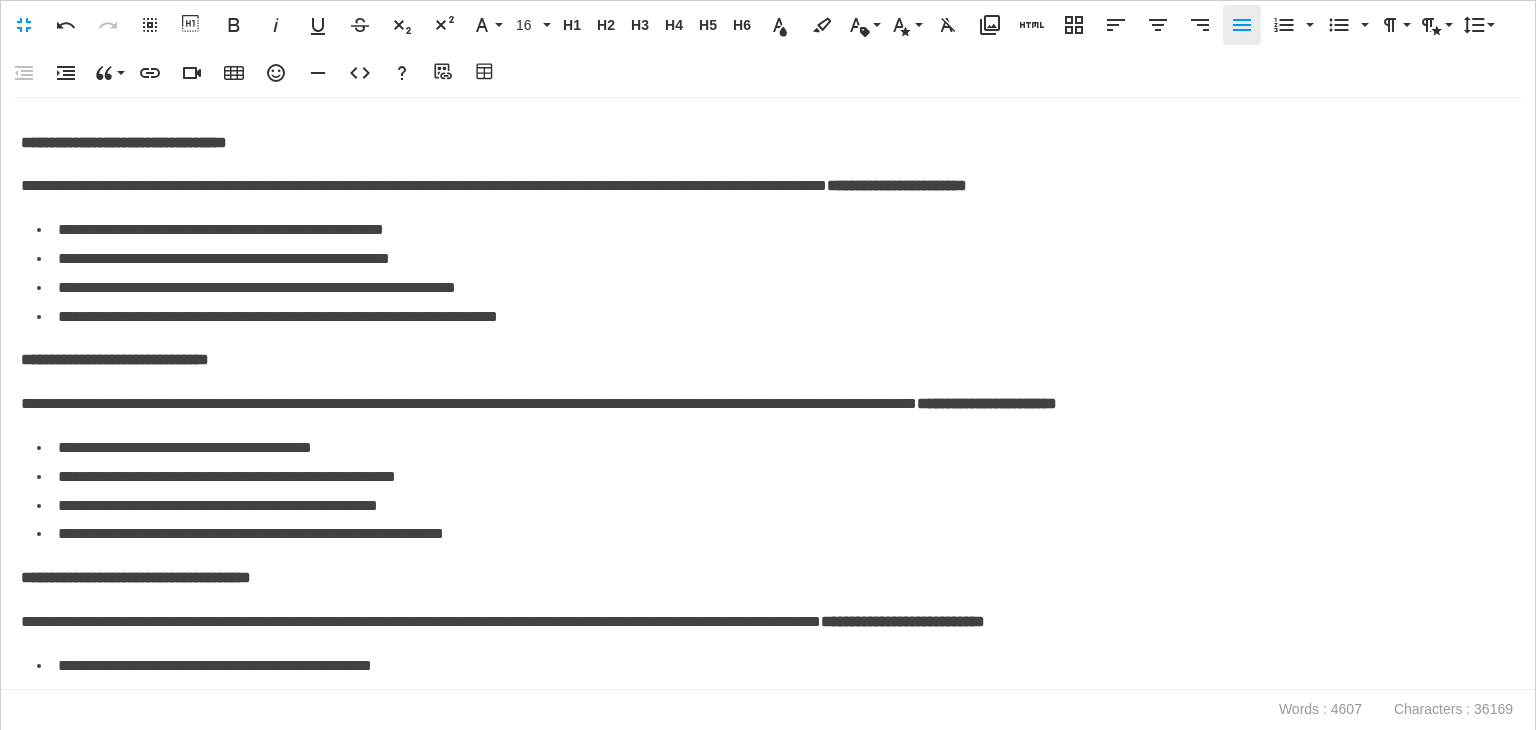 click 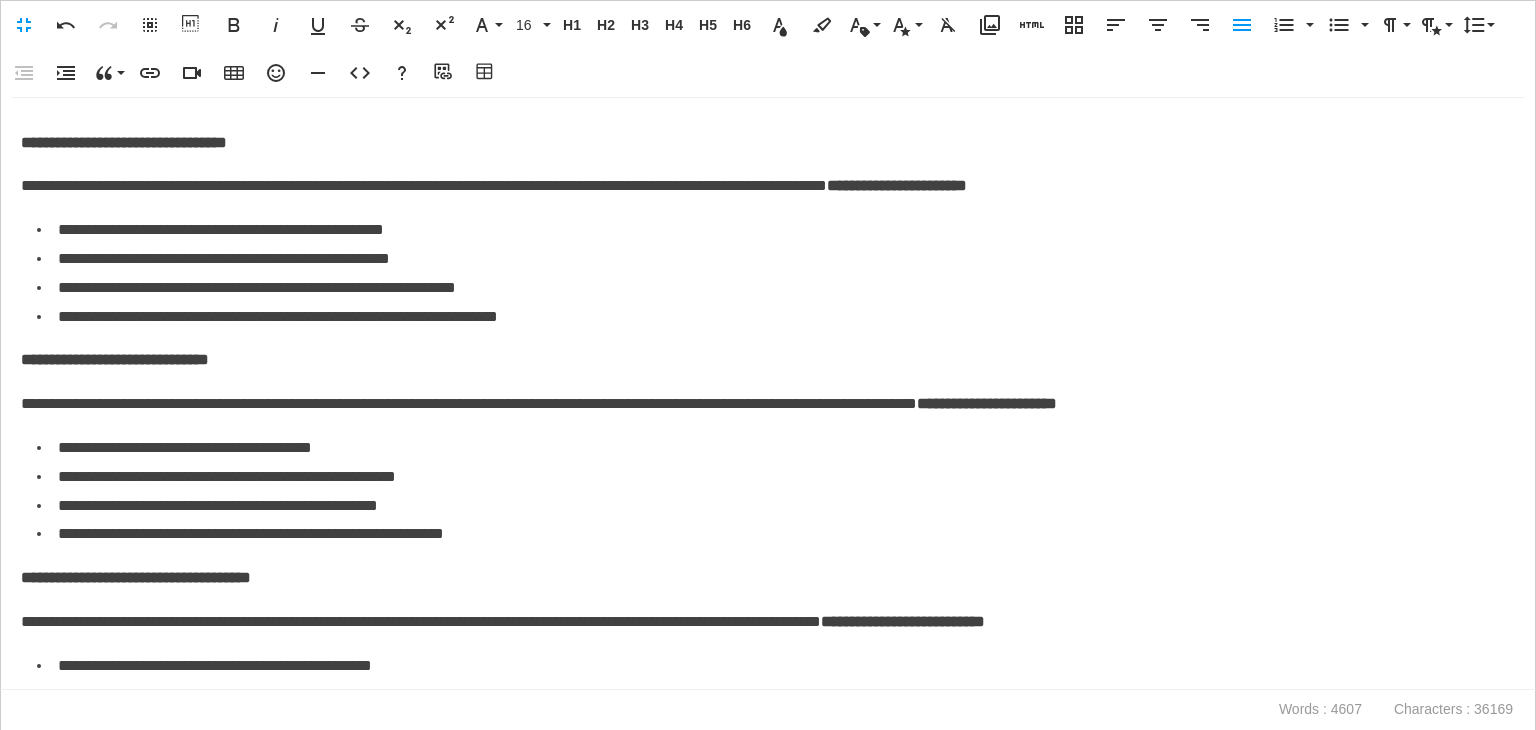 scroll, scrollTop: 4000, scrollLeft: 0, axis: vertical 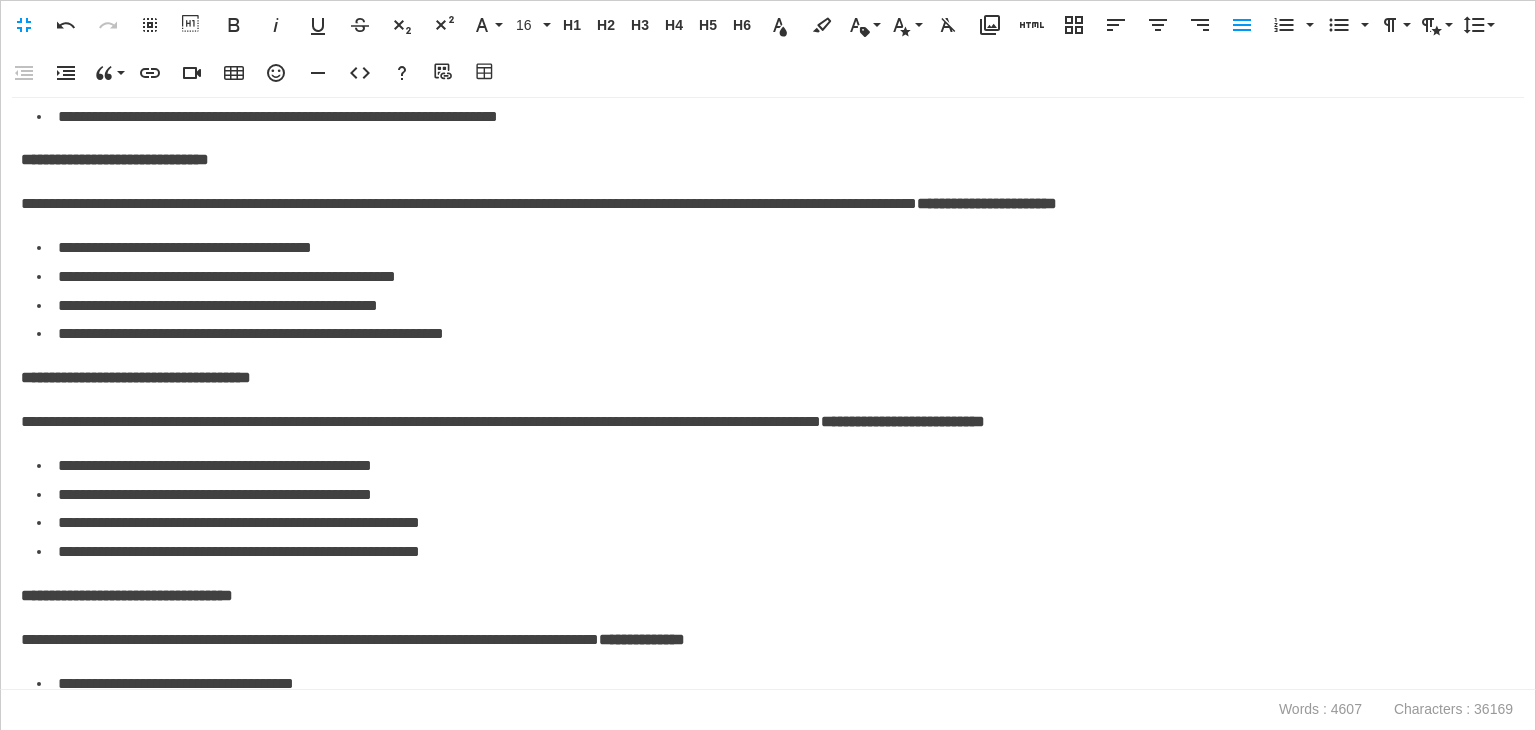 click on "**********" at bounding box center [771, 30] 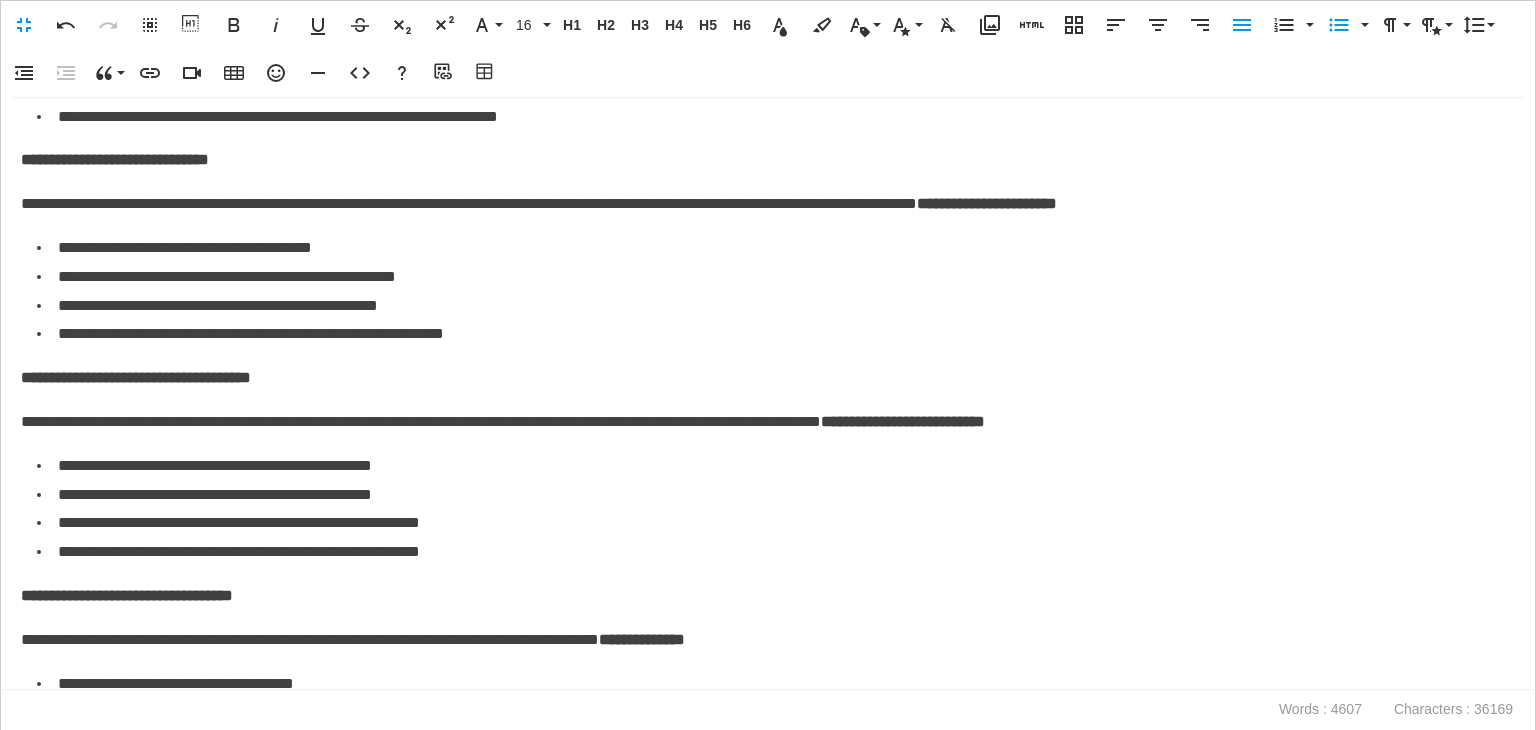 click on "**********" at bounding box center (124, -58) 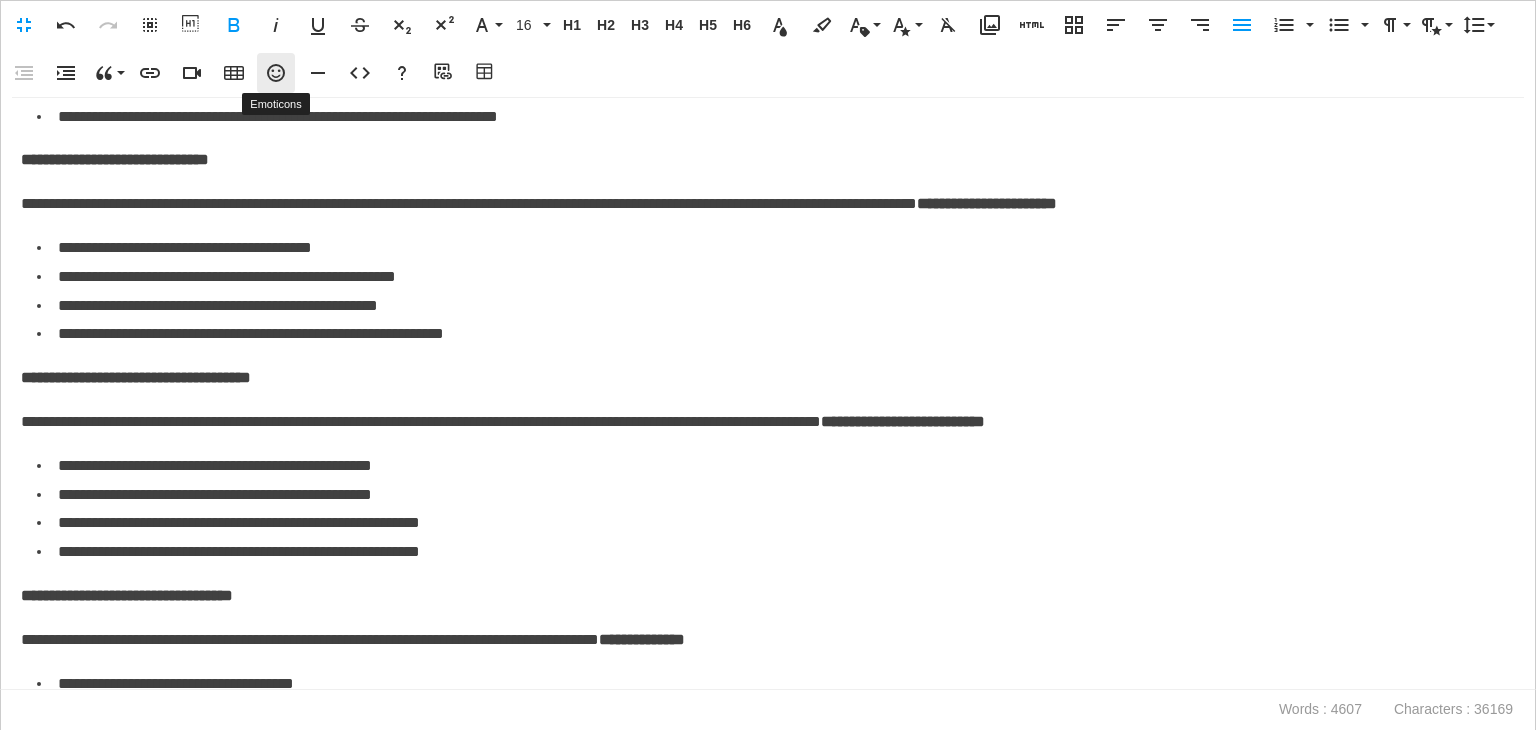 click 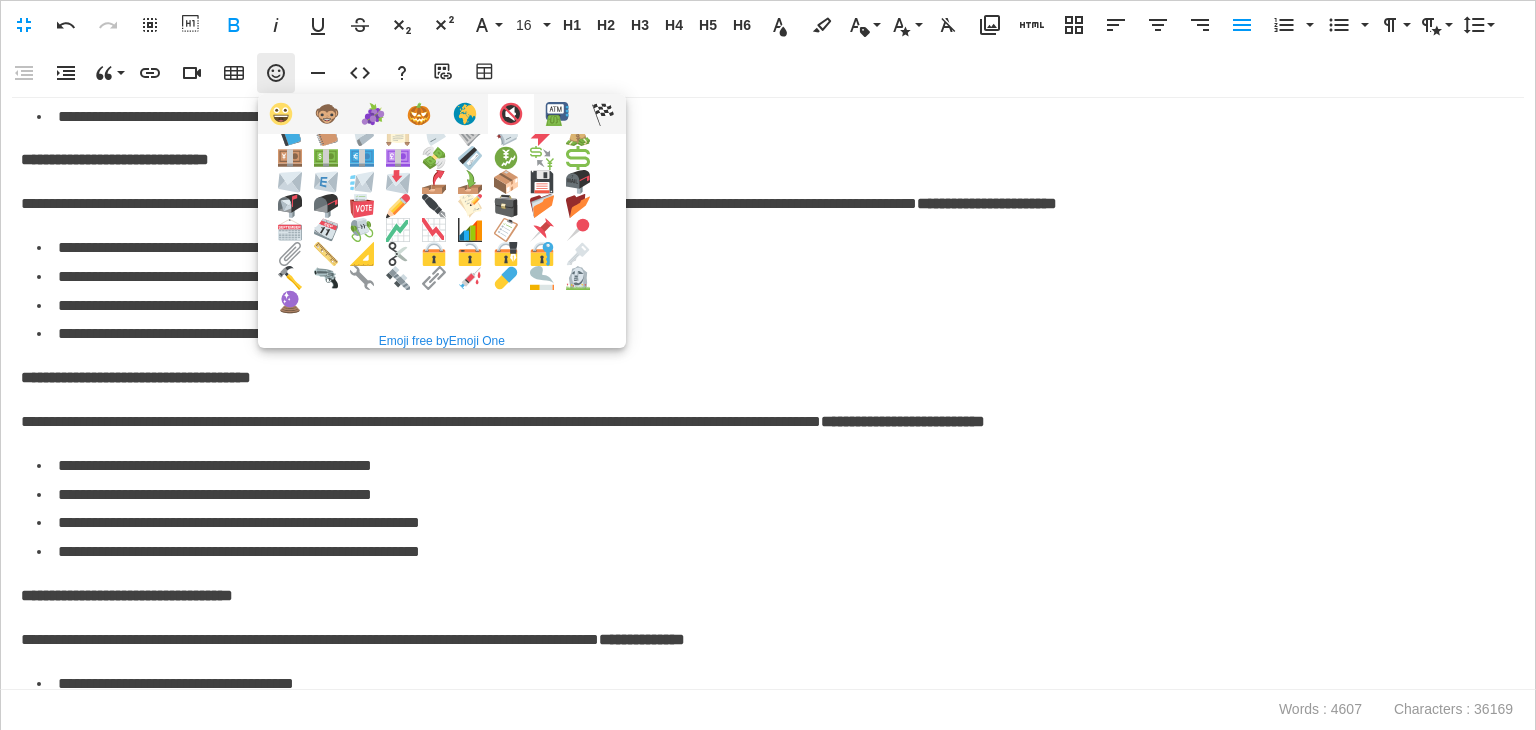 scroll, scrollTop: 0, scrollLeft: 0, axis: both 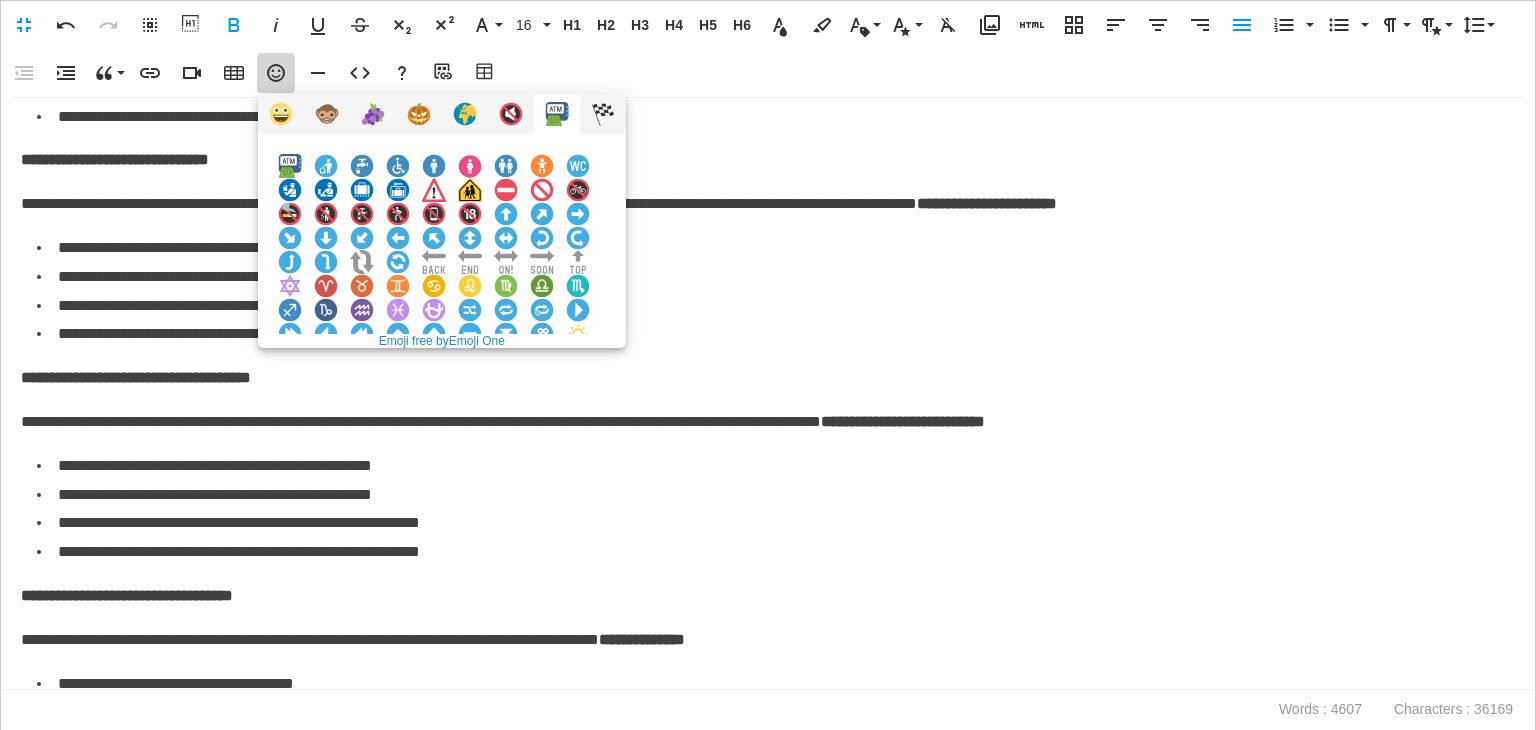 click at bounding box center (398, 574) 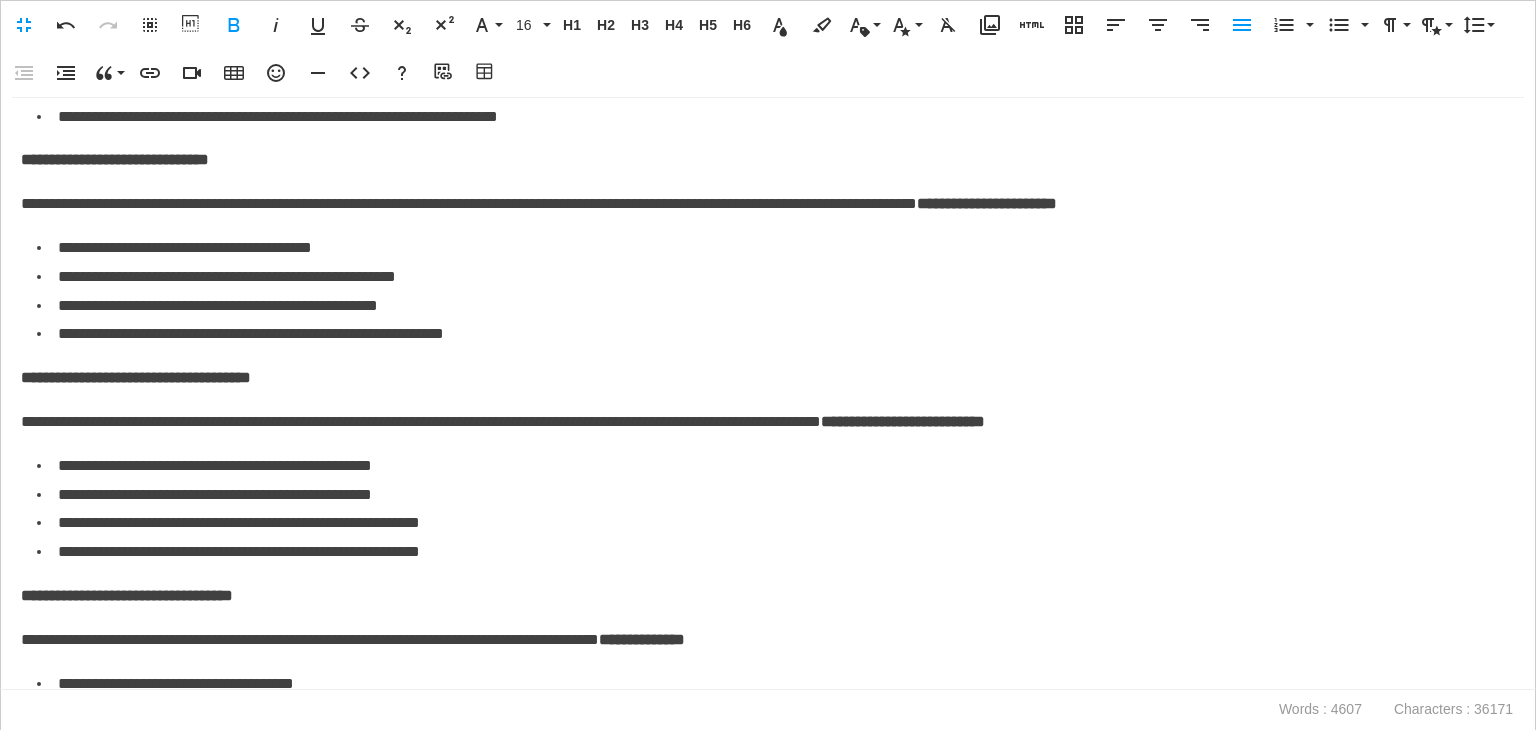 click on "**********" at bounding box center (115, 159) 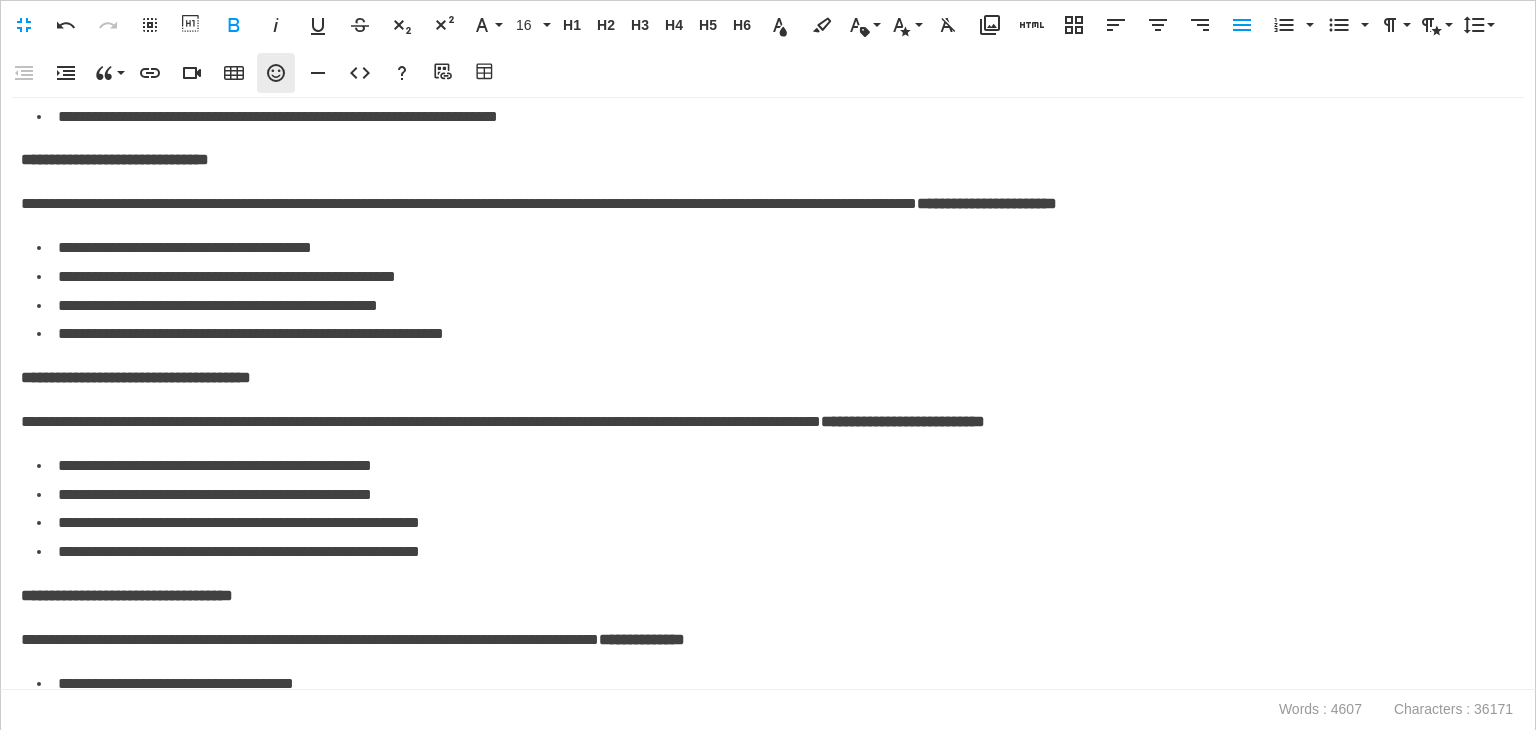click 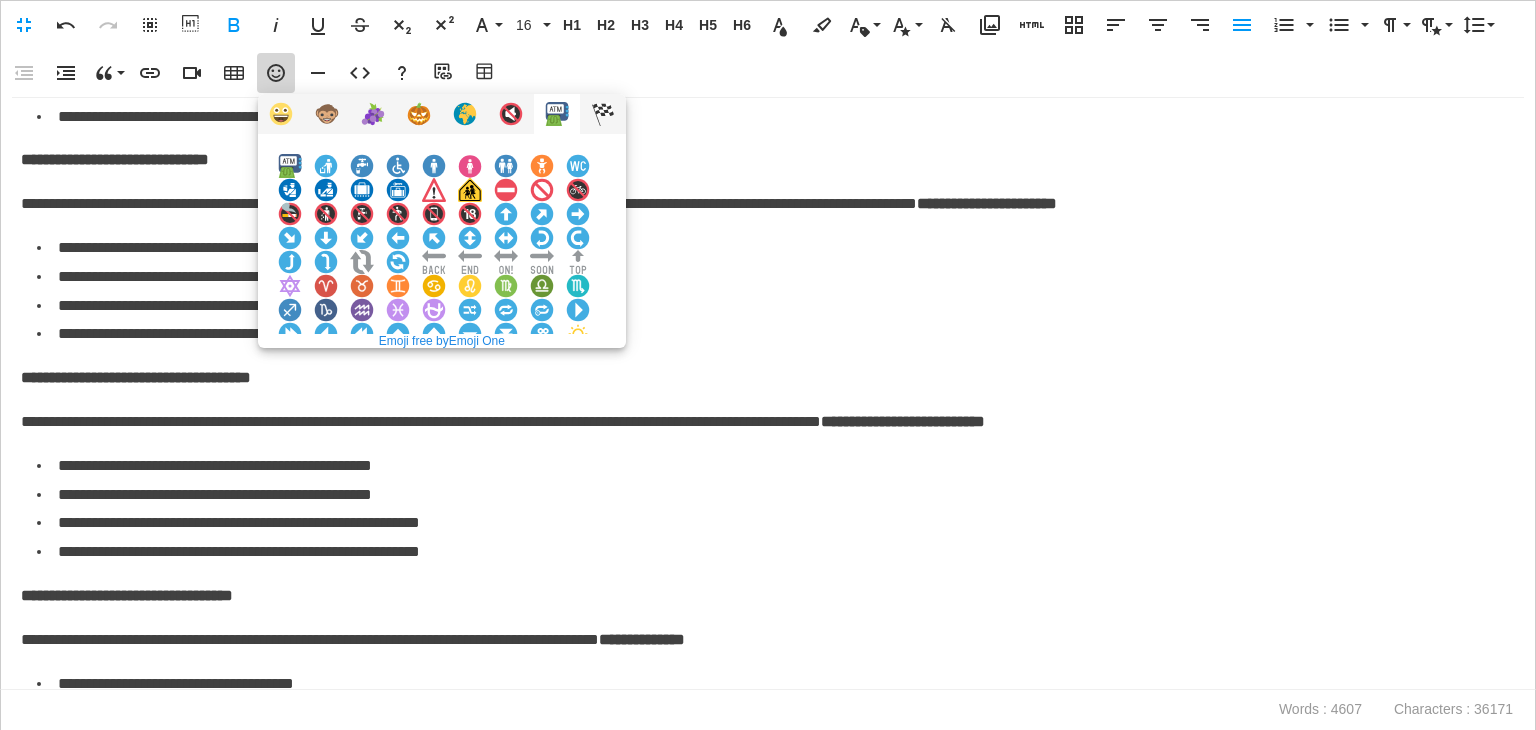 click at bounding box center (398, 574) 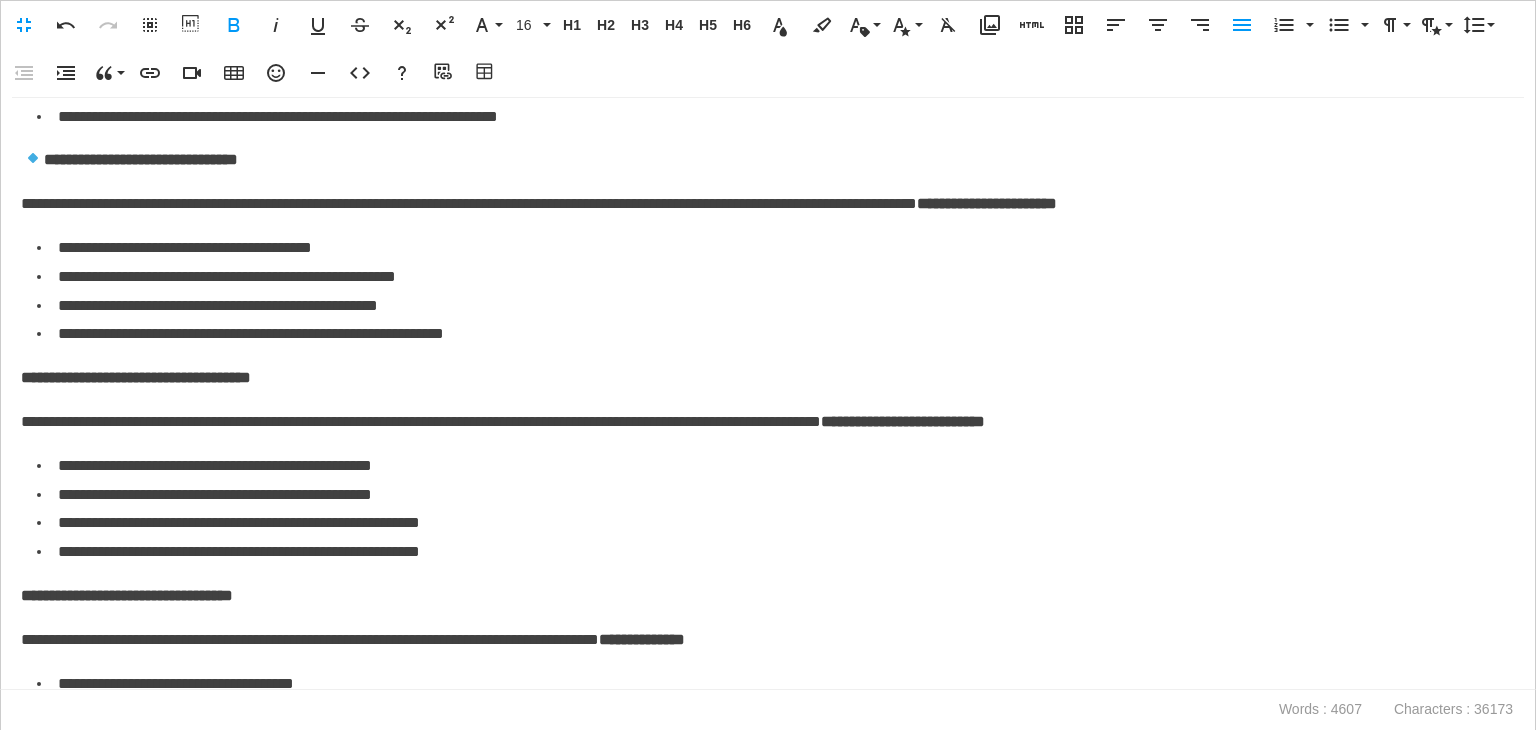scroll, scrollTop: 0, scrollLeft: 0, axis: both 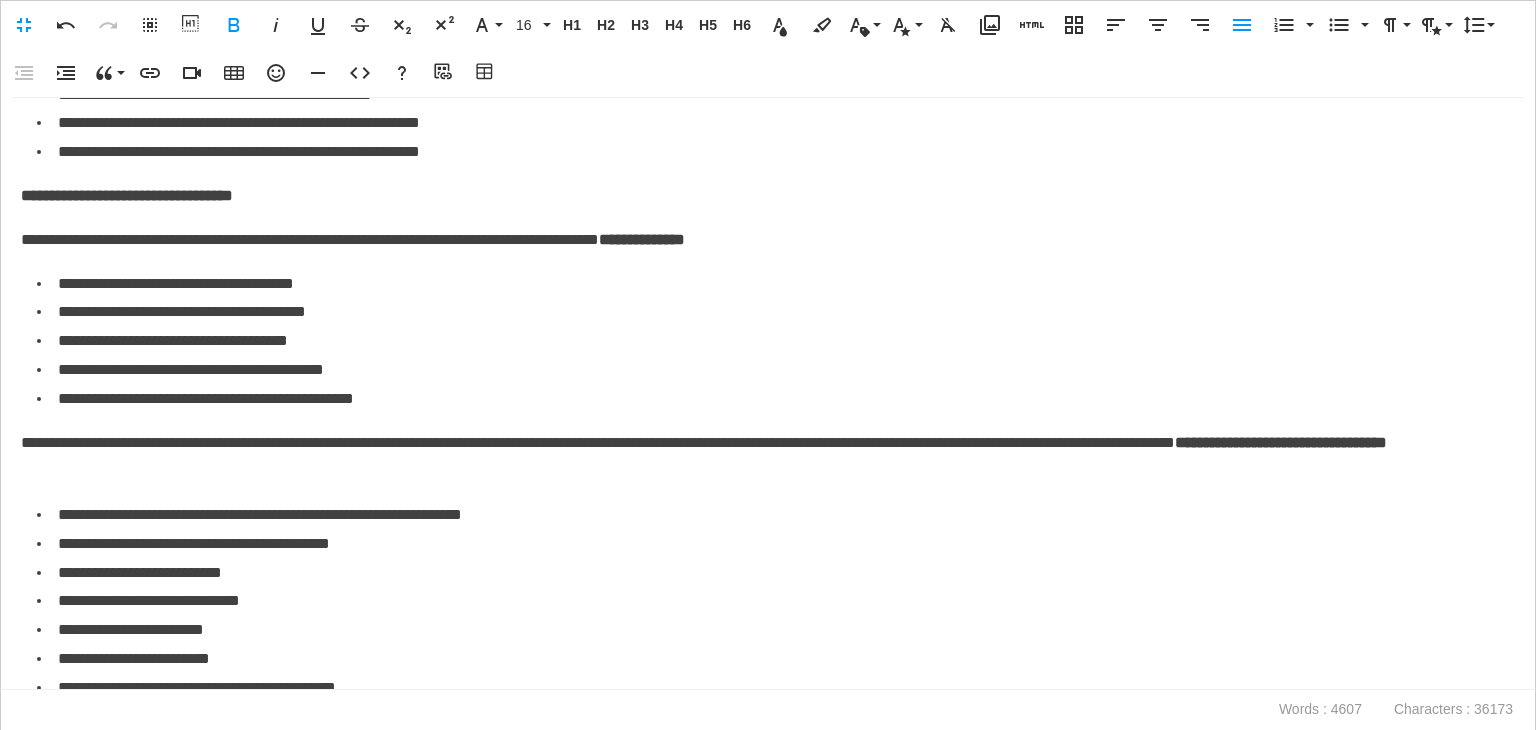click on "**********" at bounding box center (136, -23) 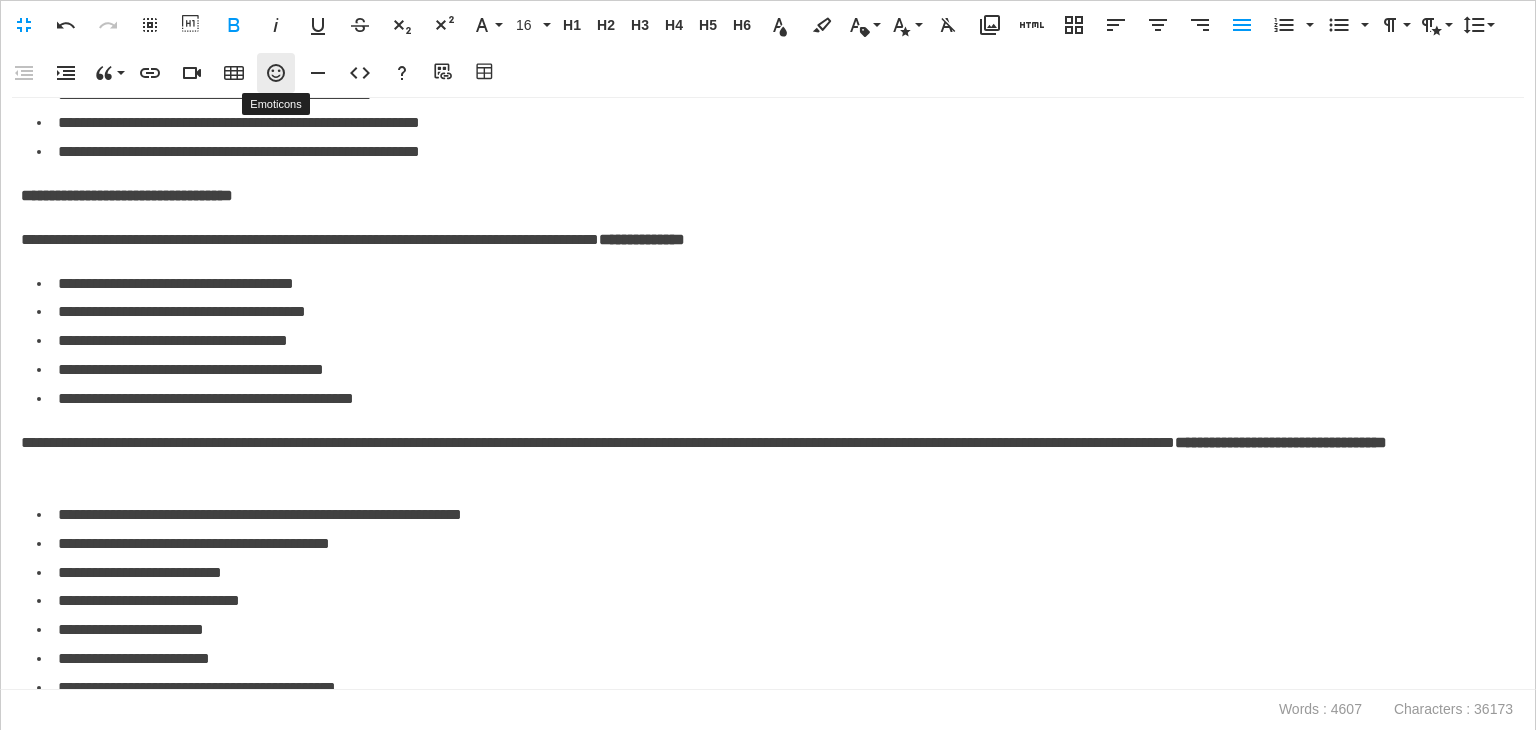 click 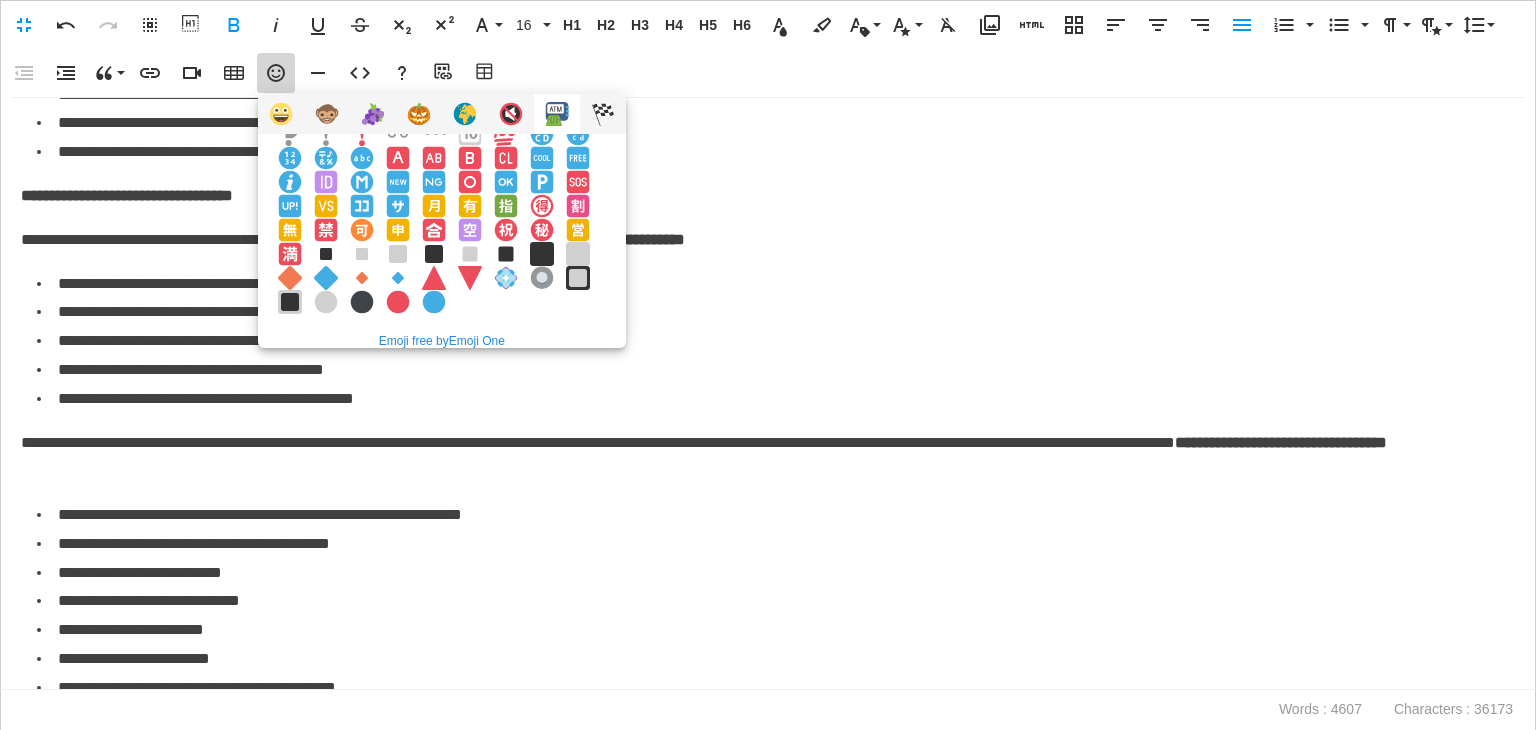 scroll, scrollTop: 344, scrollLeft: 0, axis: vertical 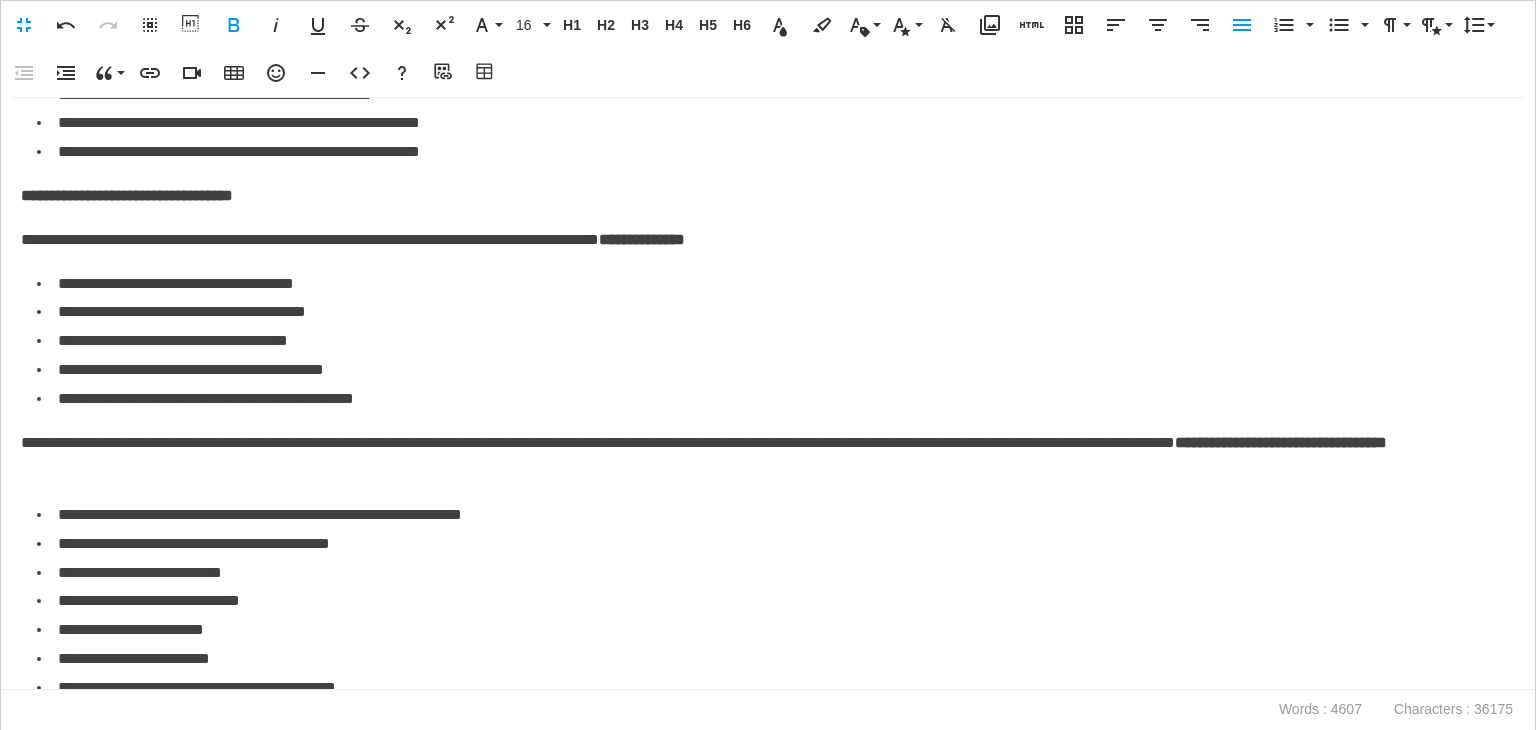click on "**********" at bounding box center [127, 195] 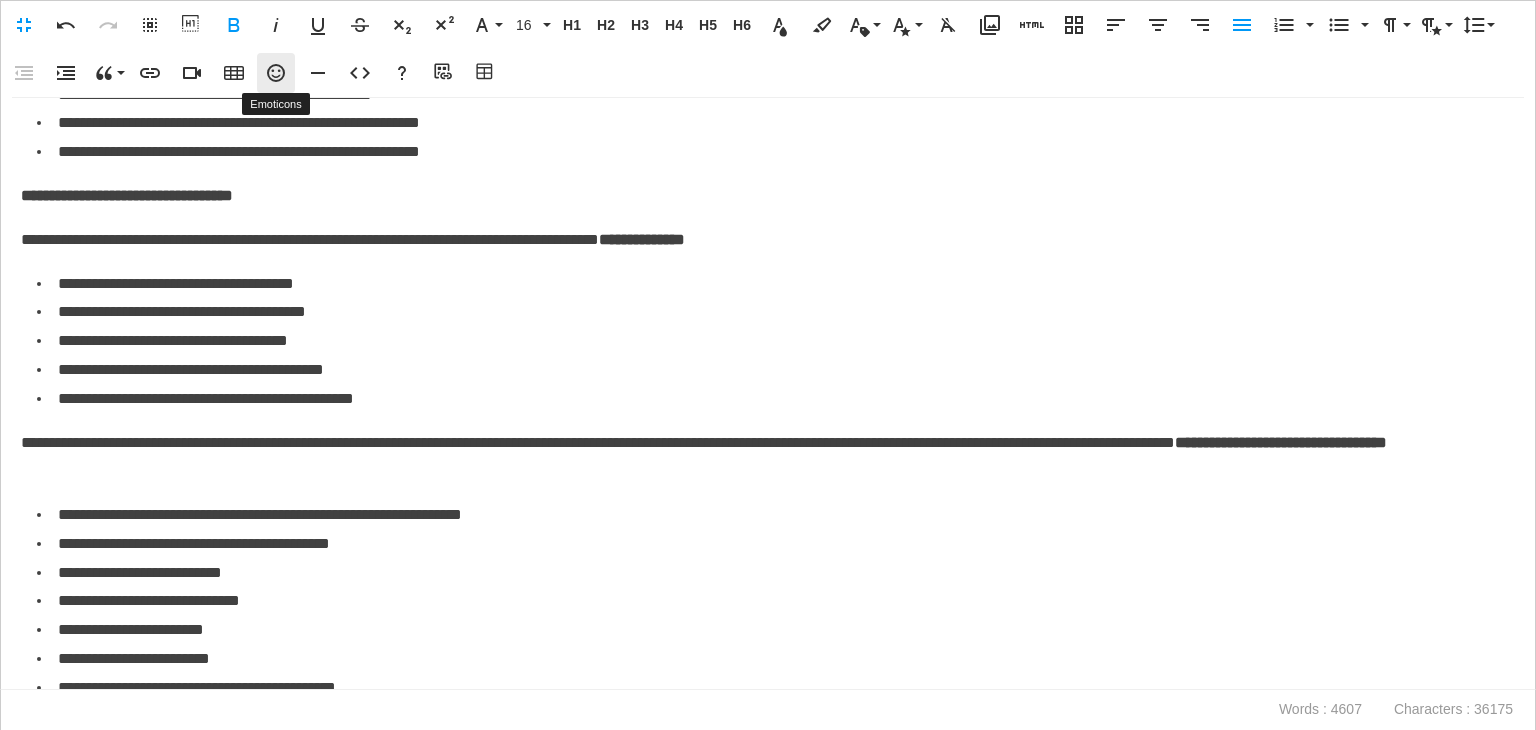 click 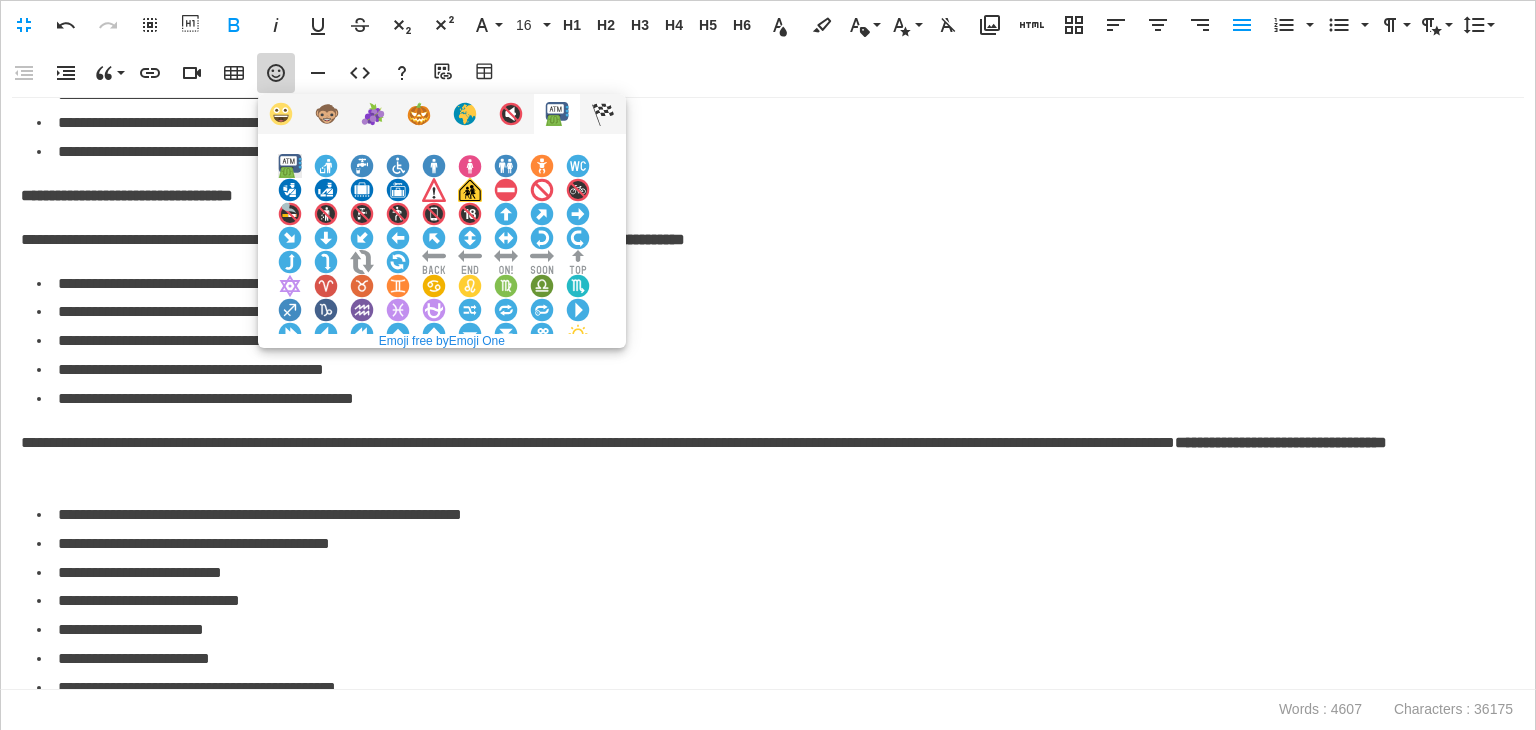 scroll, scrollTop: 344, scrollLeft: 0, axis: vertical 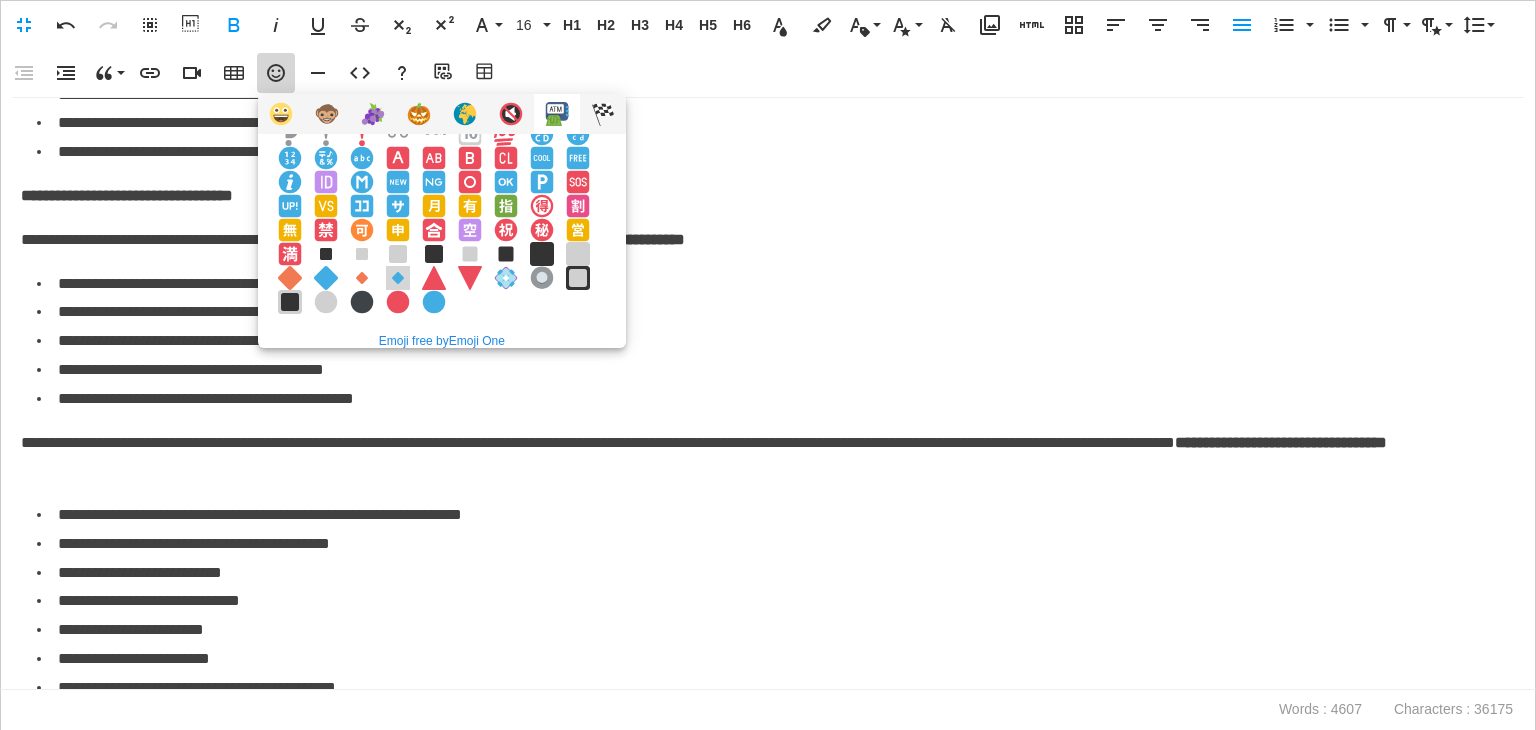click at bounding box center [398, 278] 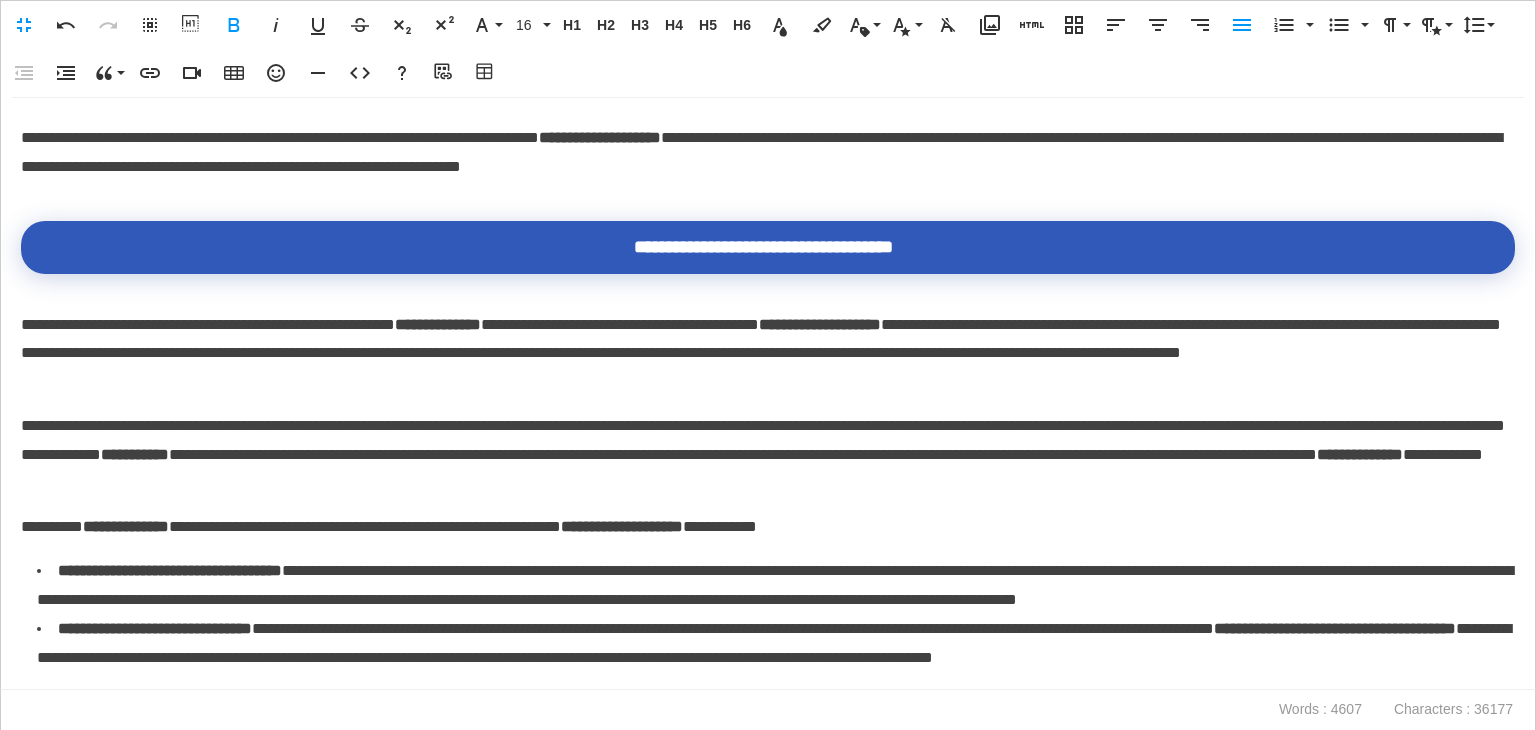 scroll, scrollTop: 8600, scrollLeft: 0, axis: vertical 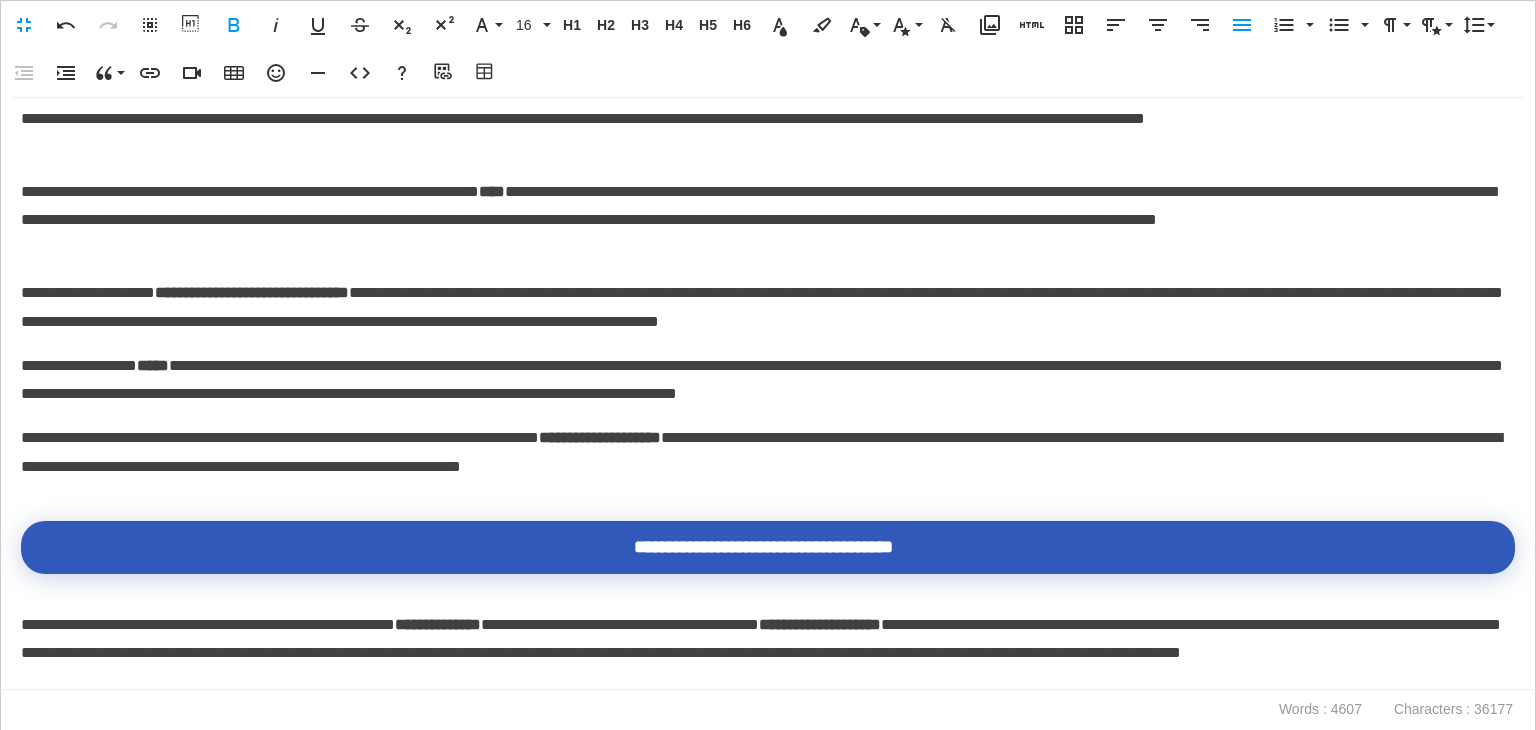drag, startPoint x: 396, startPoint y: 228, endPoint x: 0, endPoint y: 230, distance: 396.00504 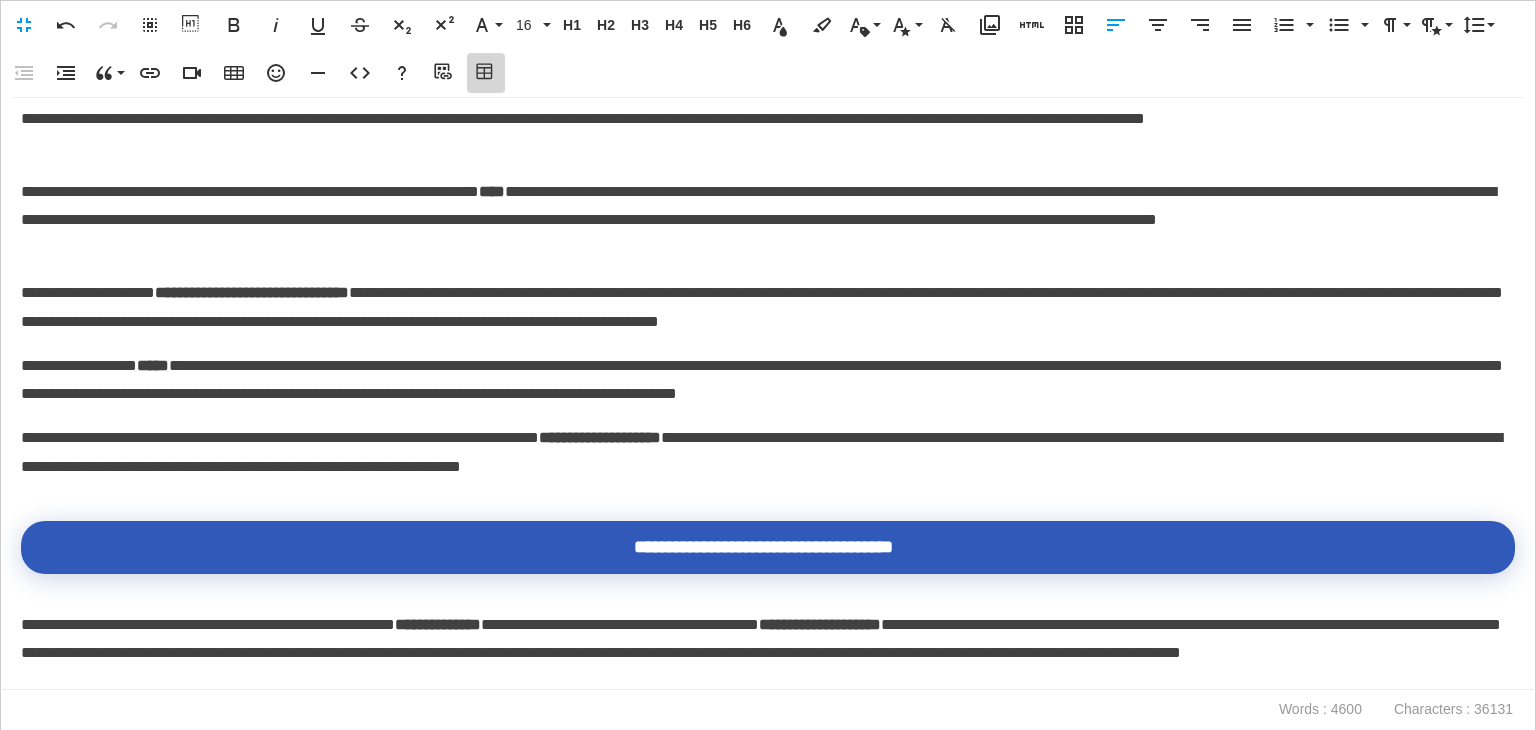 click 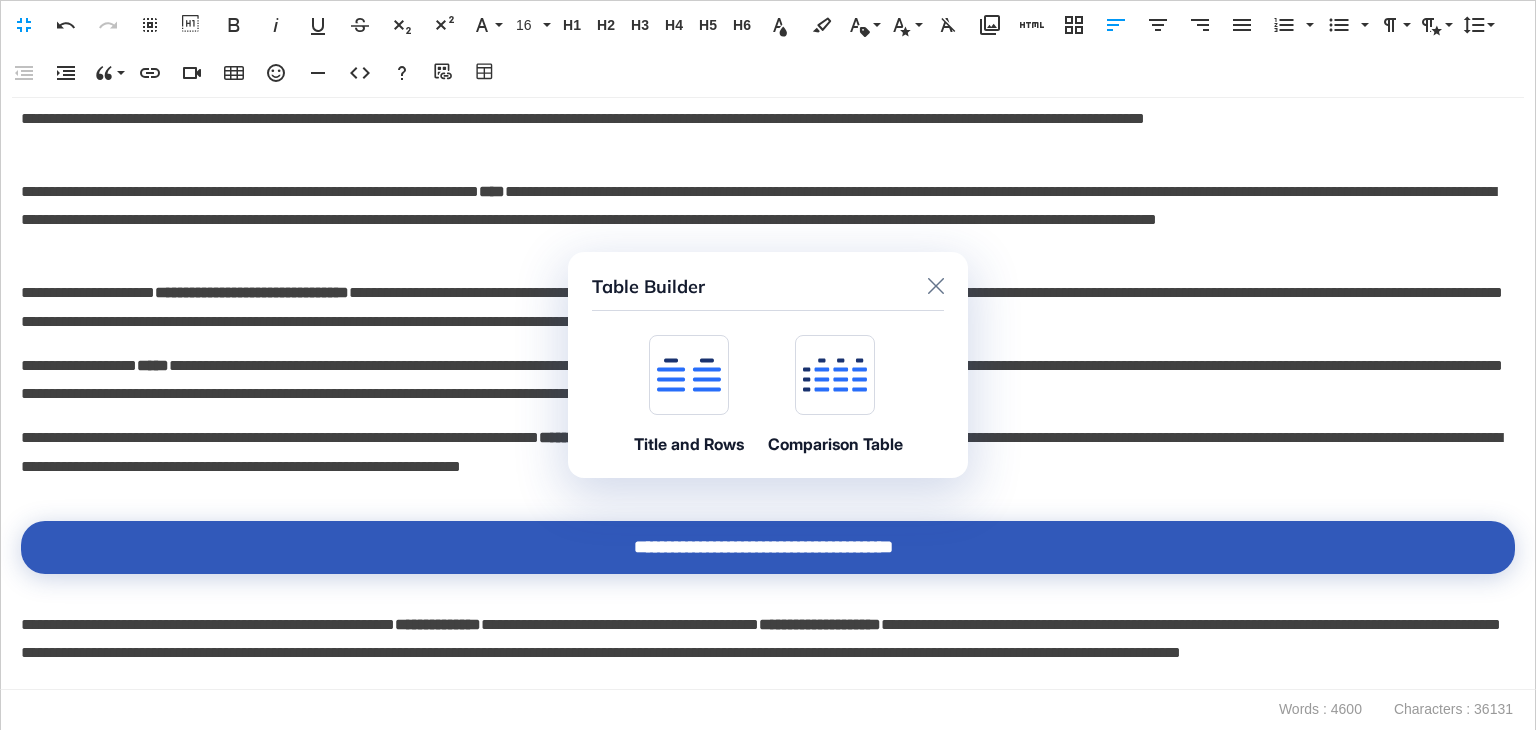 click at bounding box center (689, 375) 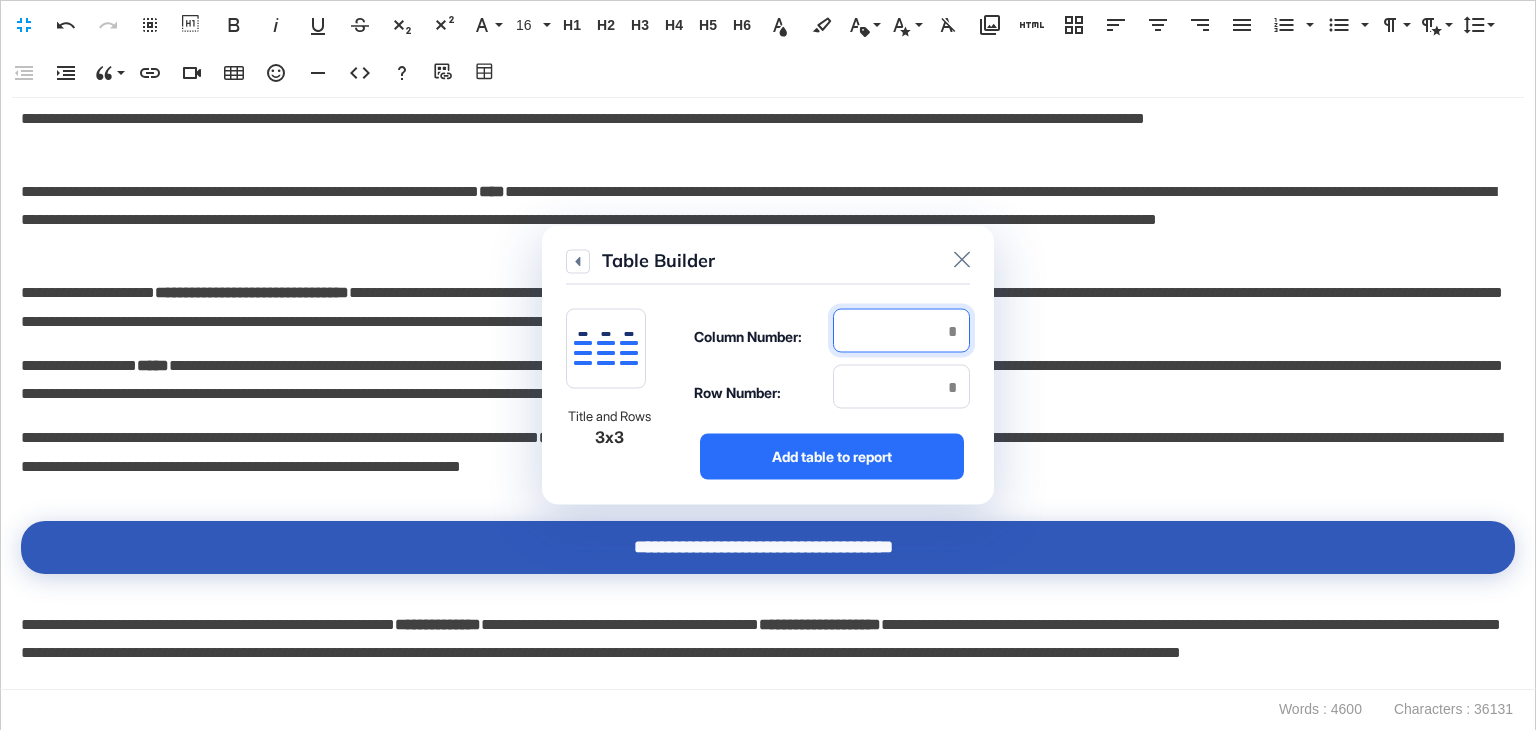 click at bounding box center (901, 331) 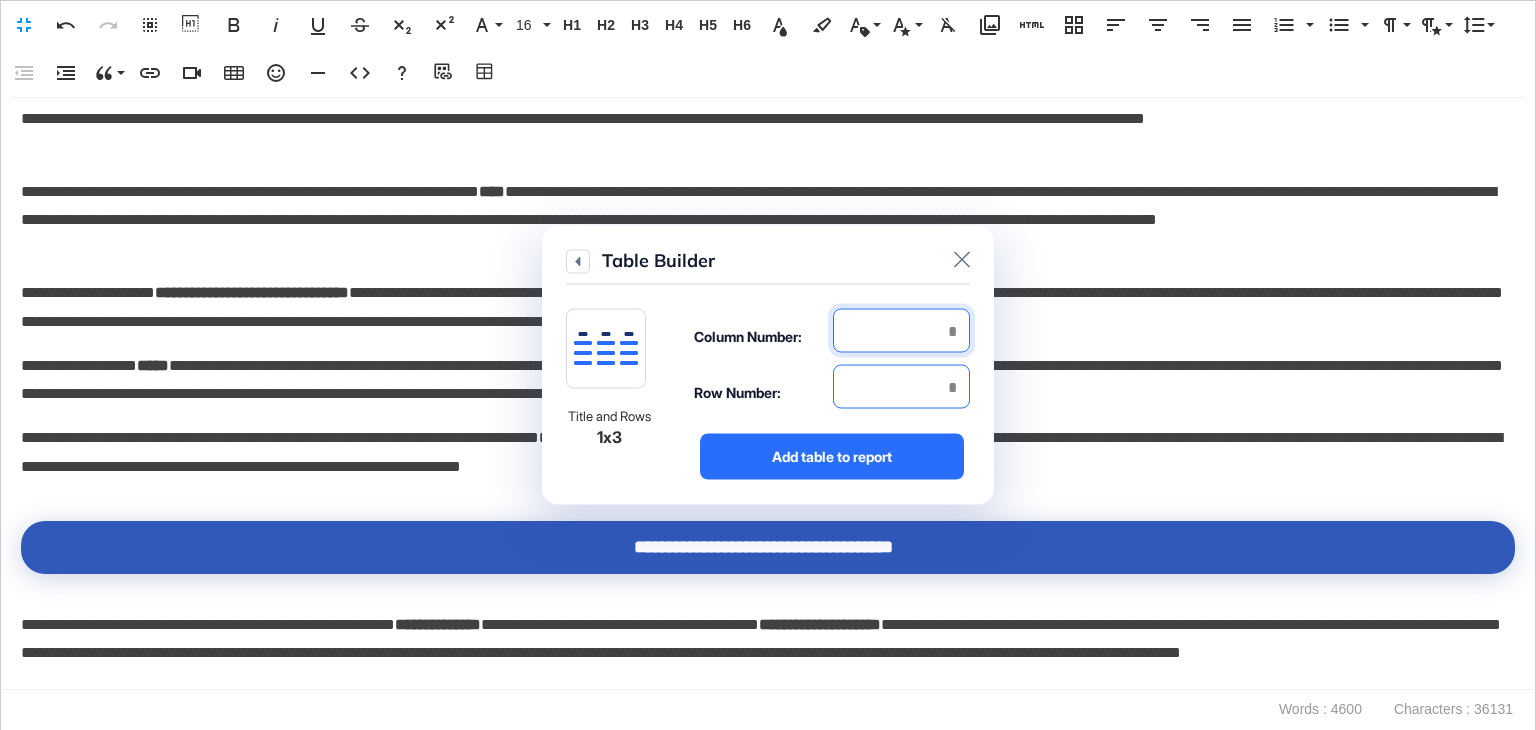 type on "*" 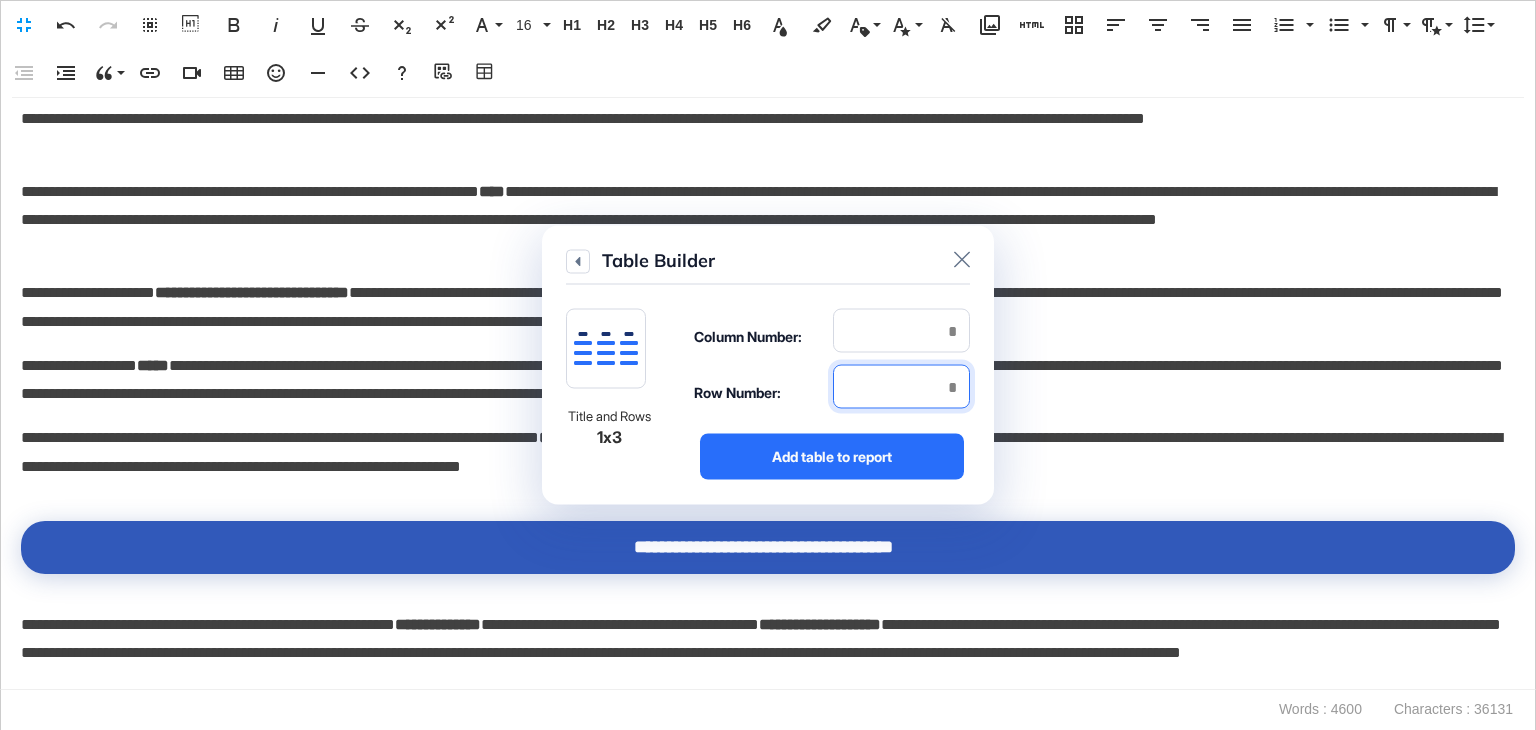 click at bounding box center [901, 387] 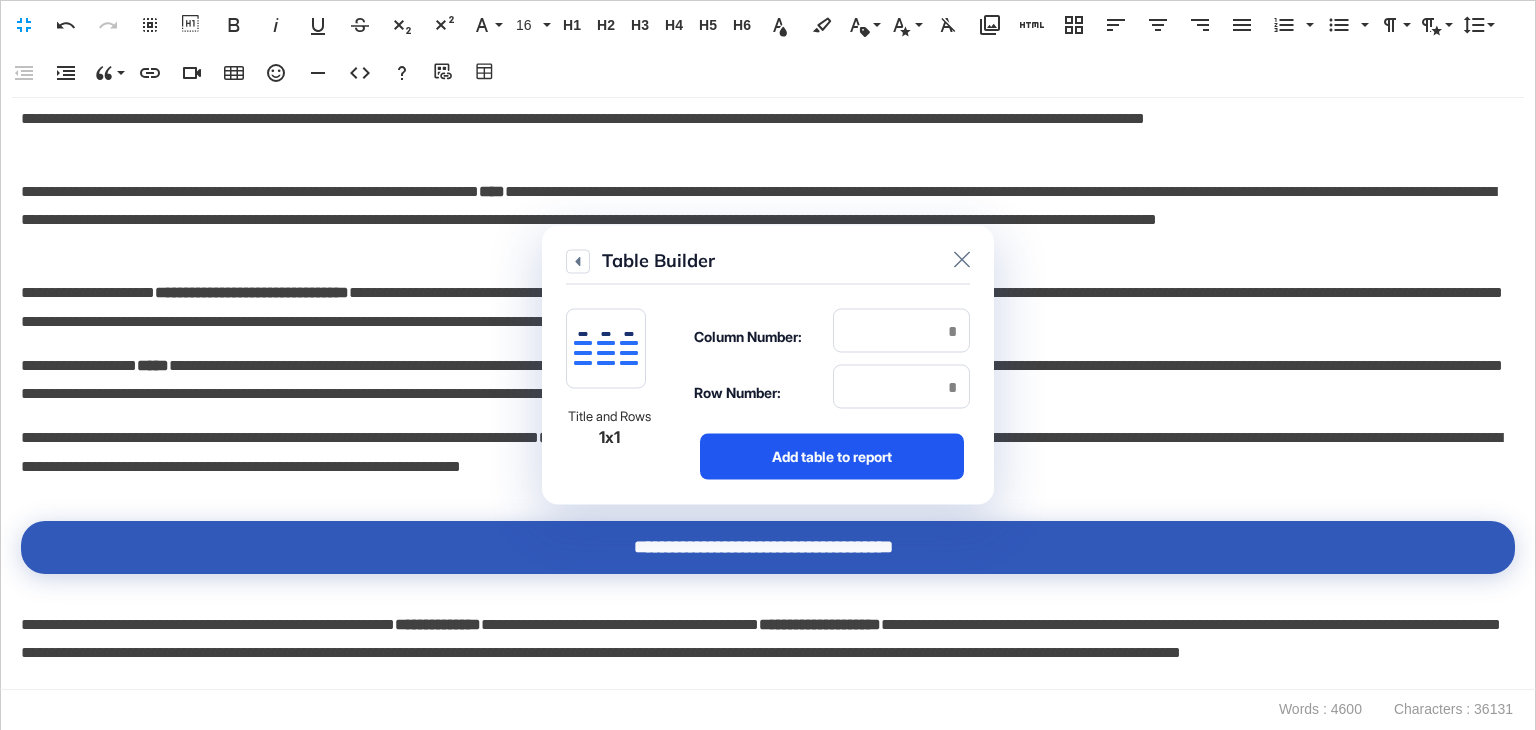 click on "Add table to report" at bounding box center [832, 457] 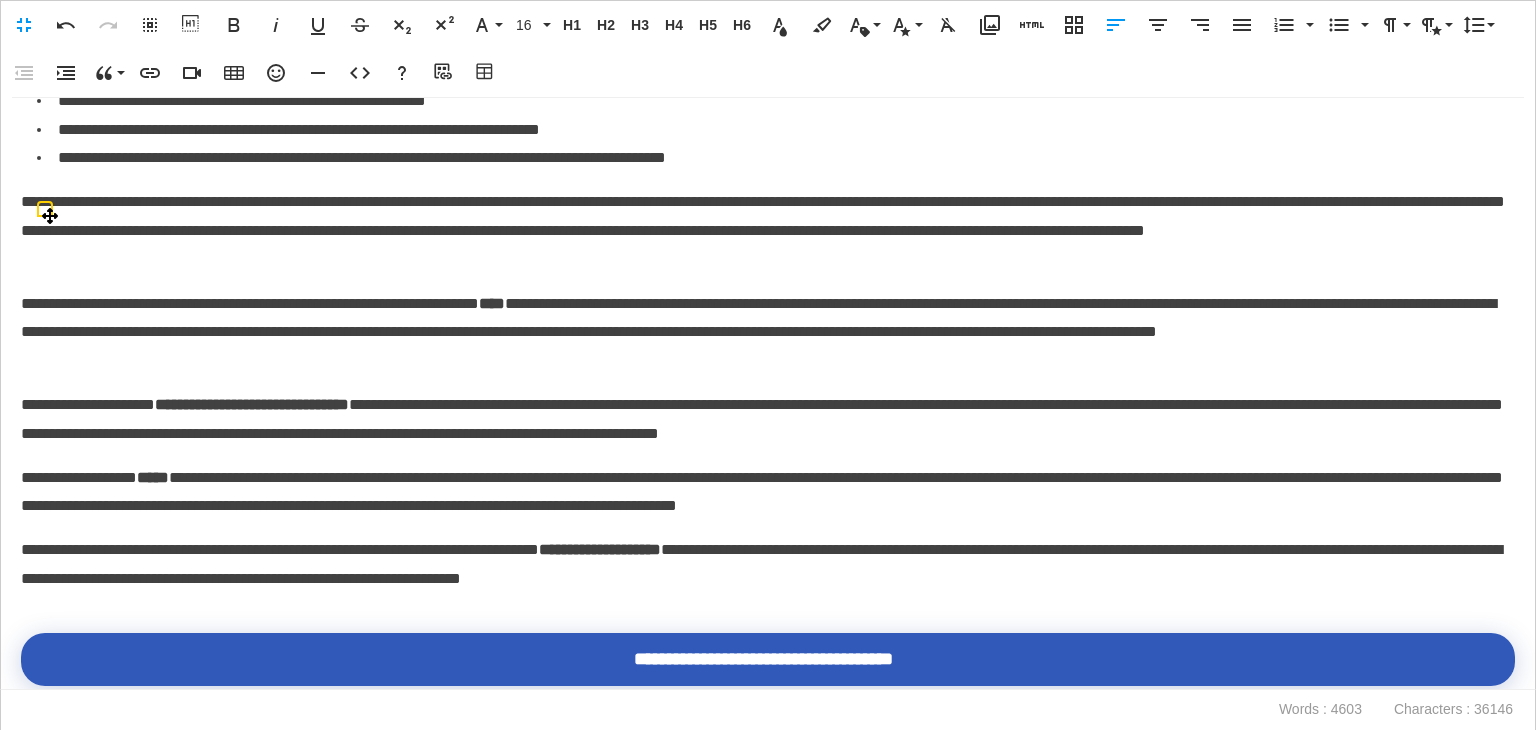drag, startPoint x: 858, startPoint y: 242, endPoint x: 710, endPoint y: 235, distance: 148.16545 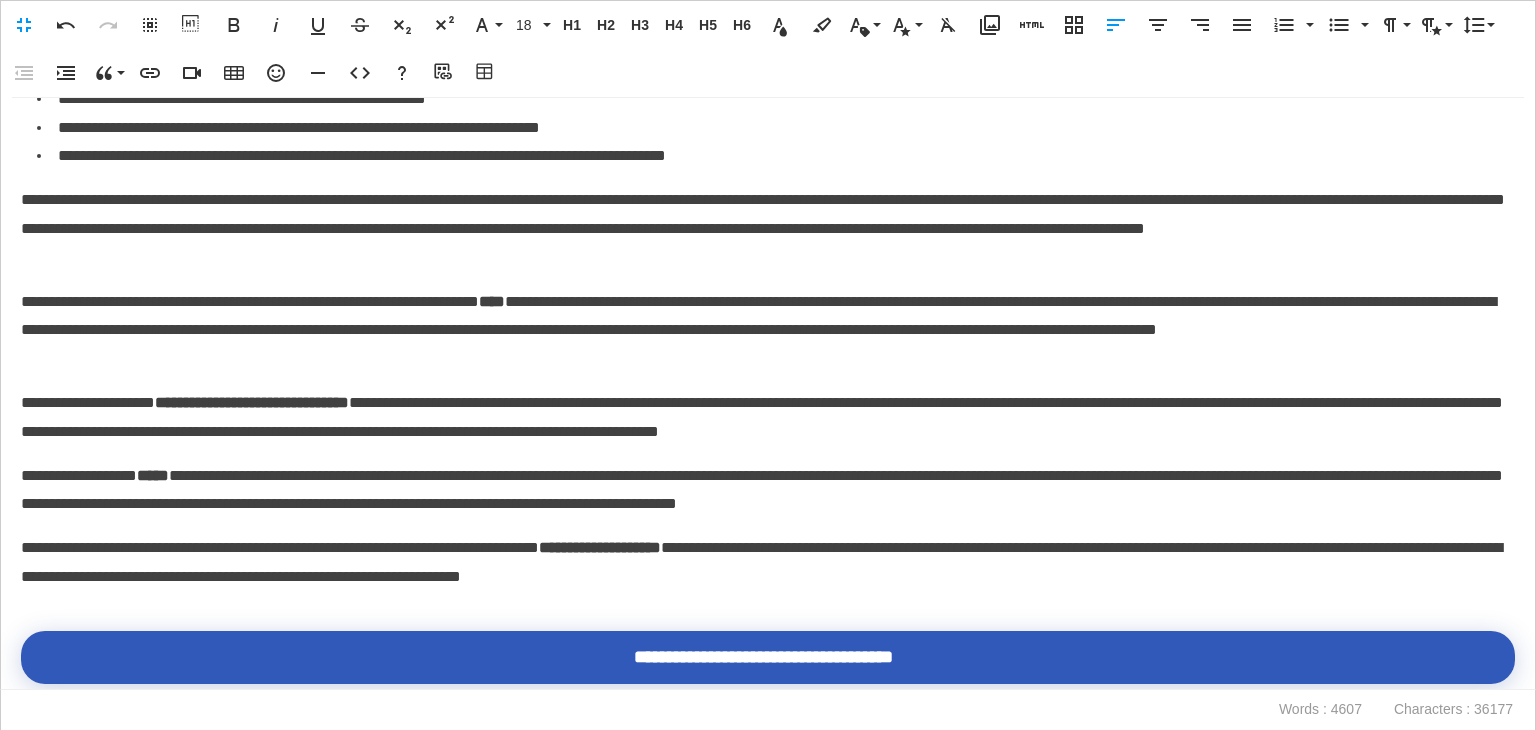 scroll, scrollTop: 164, scrollLeft: 3, axis: both 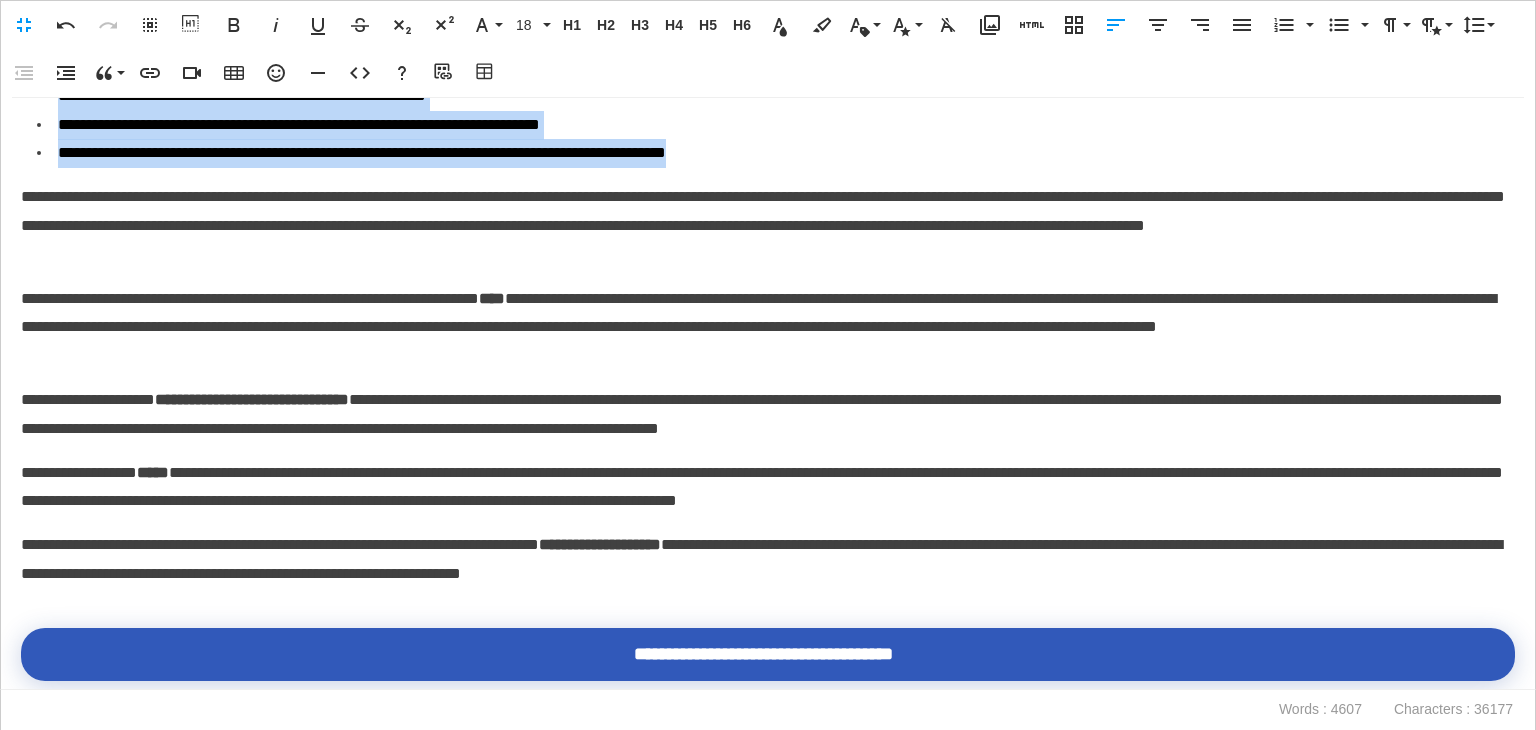 drag, startPoint x: 835, startPoint y: 468, endPoint x: 38, endPoint y: 386, distance: 801.2072 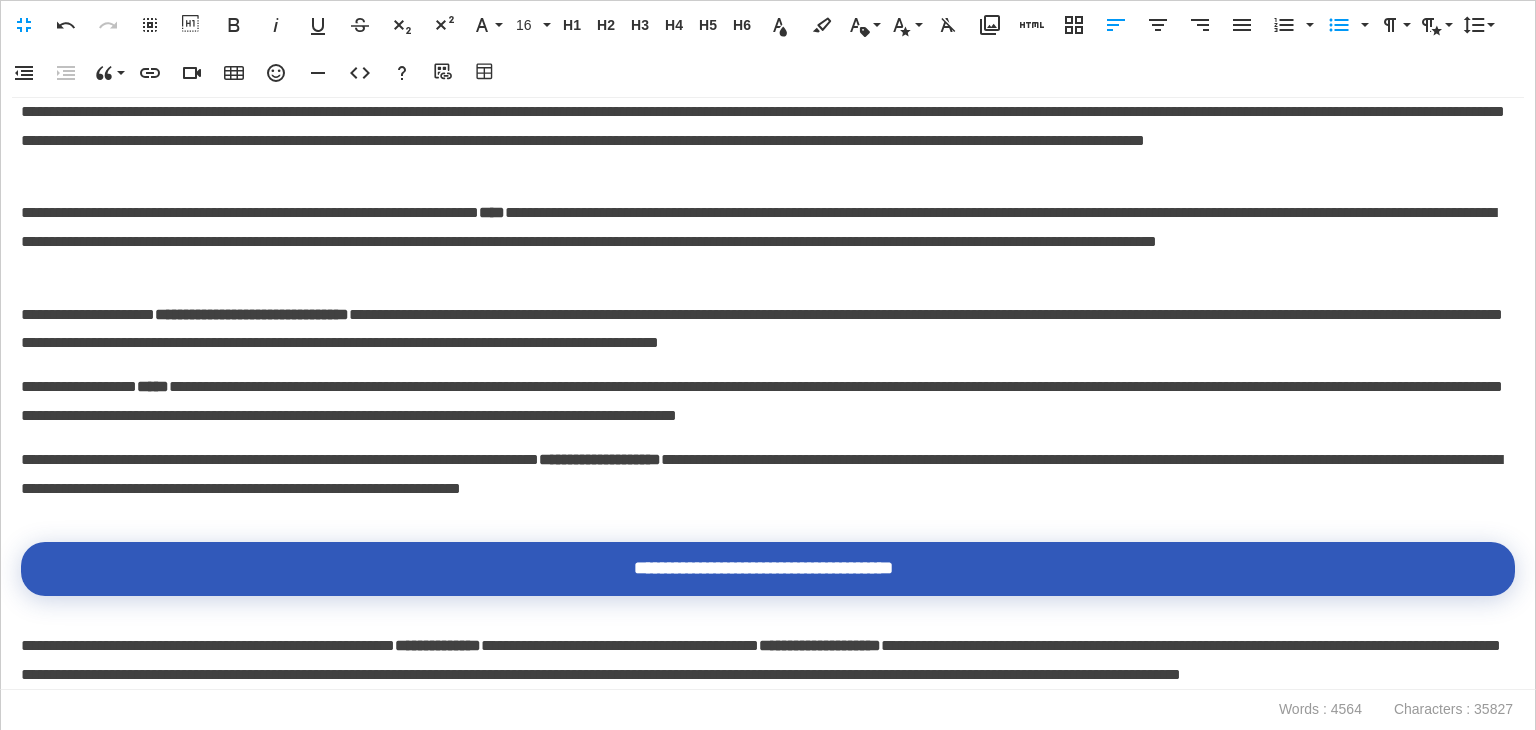click at bounding box center [768, -17] 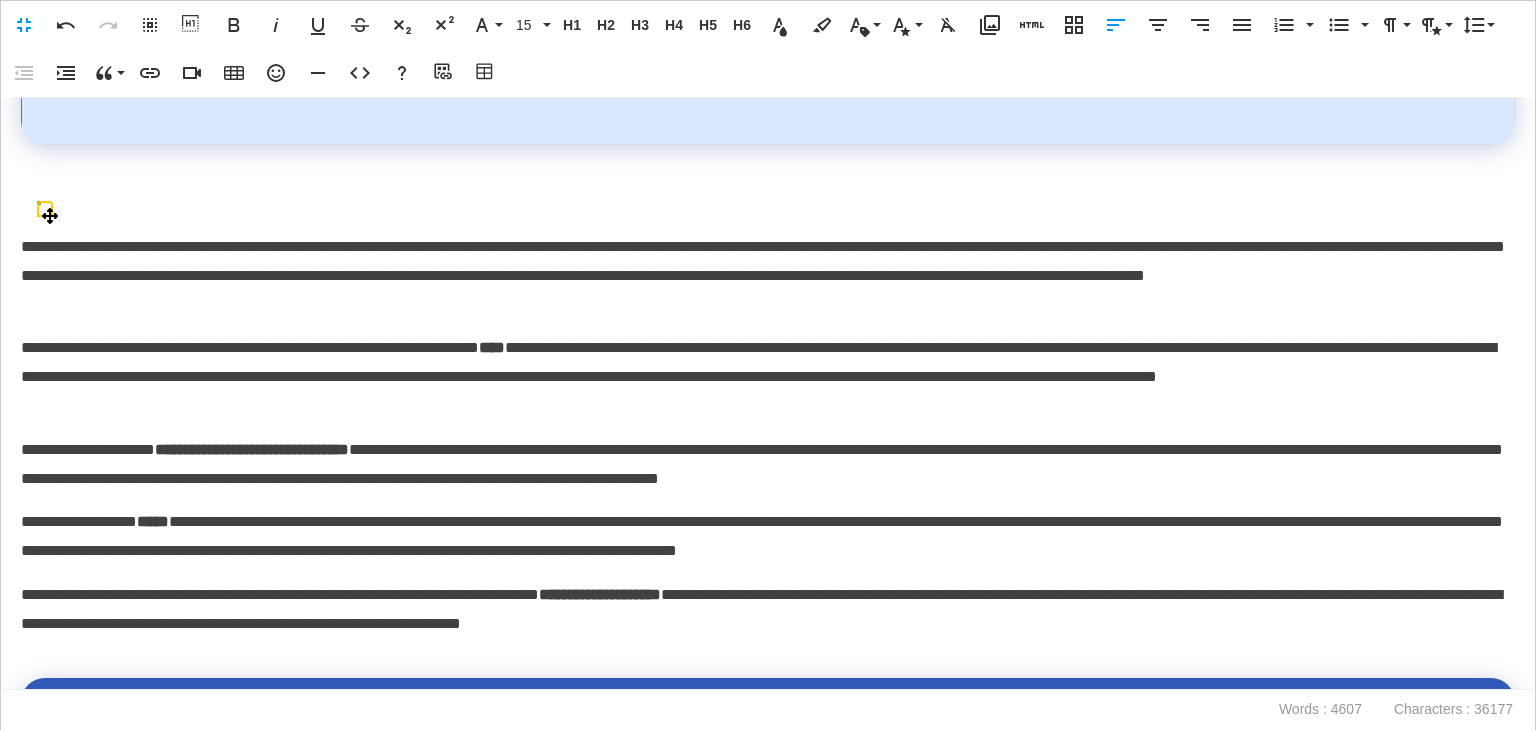 click on "**********" at bounding box center (768, 50) 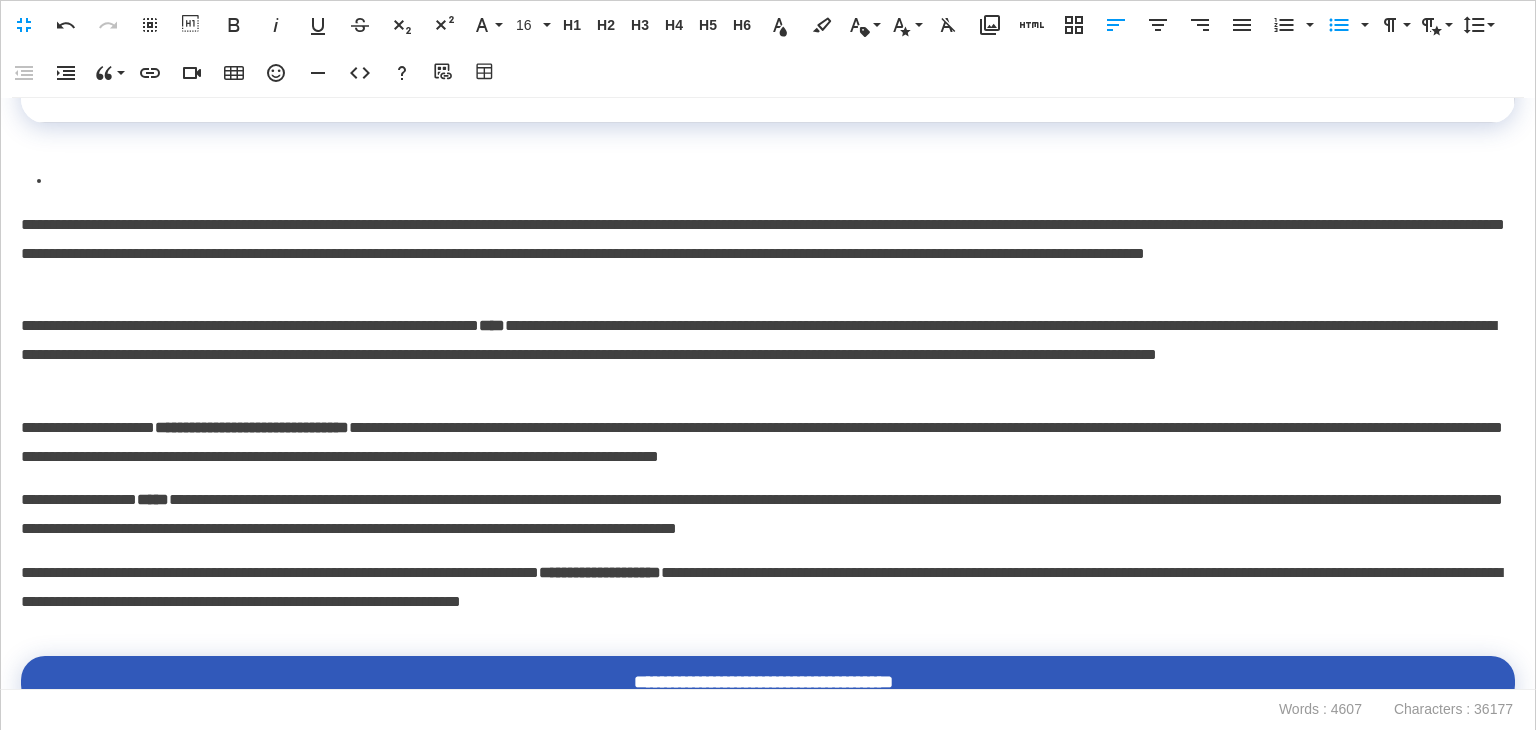 click at bounding box center [771, 181] 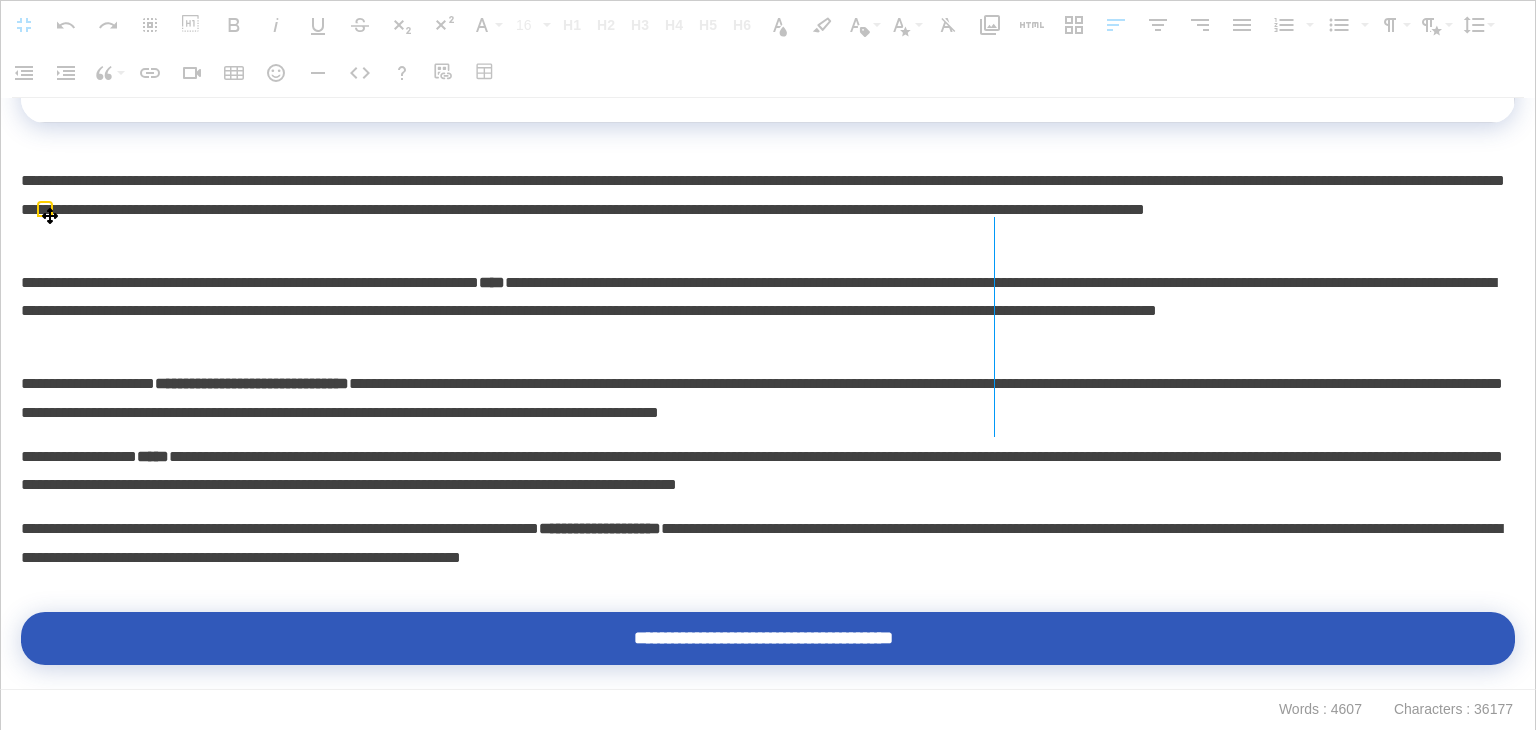 drag, startPoint x: 1502, startPoint y: 355, endPoint x: 993, endPoint y: 361, distance: 509.03537 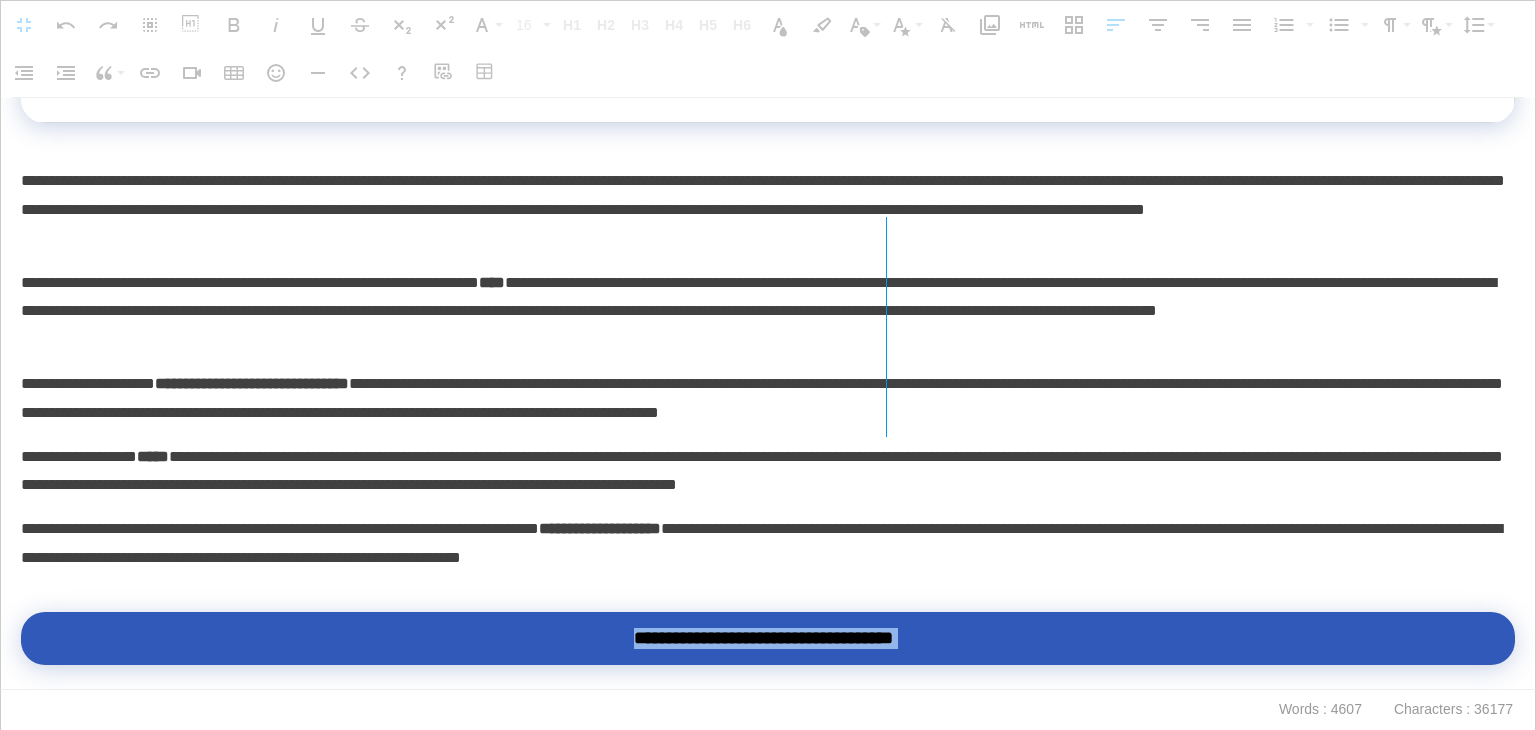drag, startPoint x: 1504, startPoint y: 316, endPoint x: 885, endPoint y: 297, distance: 619.2915 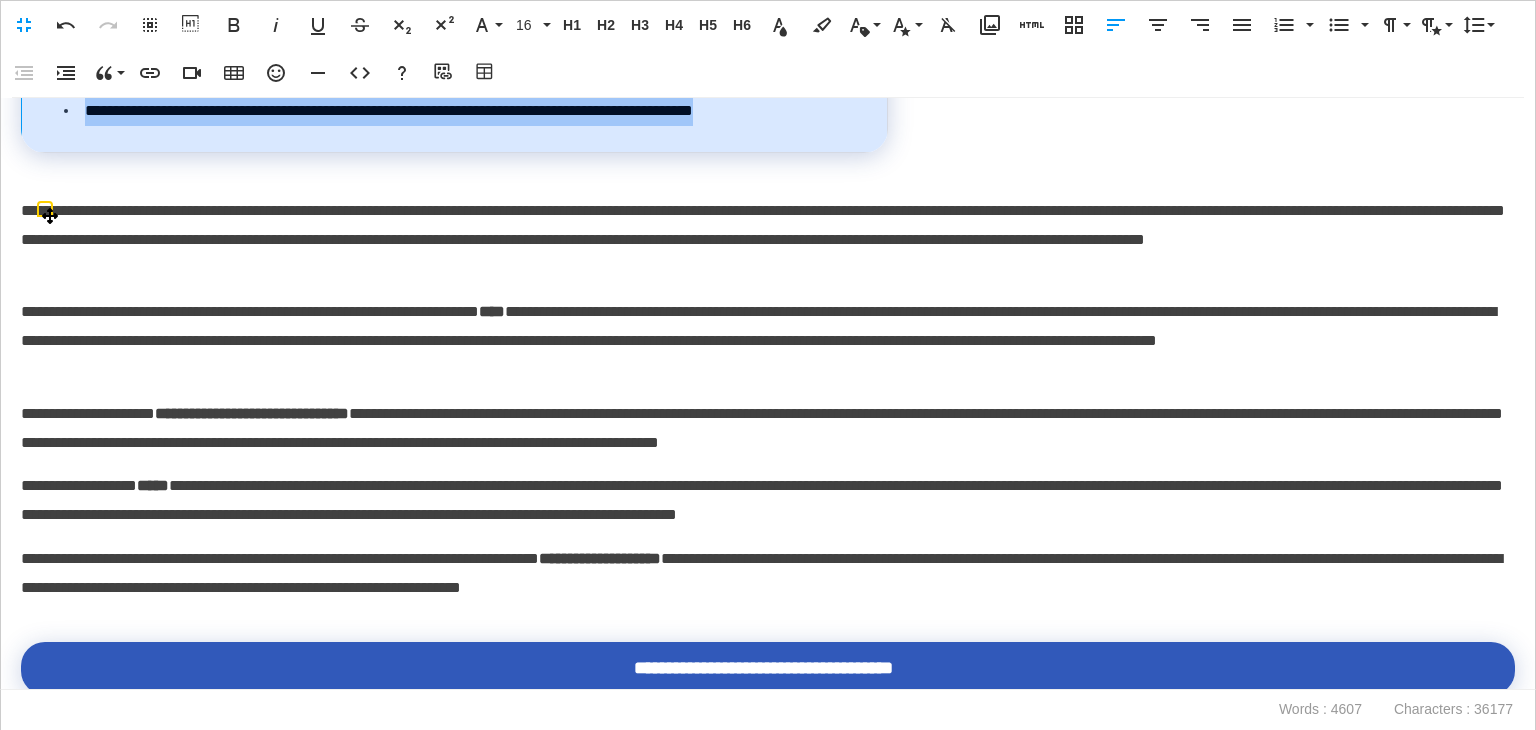 drag, startPoint x: 720, startPoint y: 405, endPoint x: 73, endPoint y: 294, distance: 656.4526 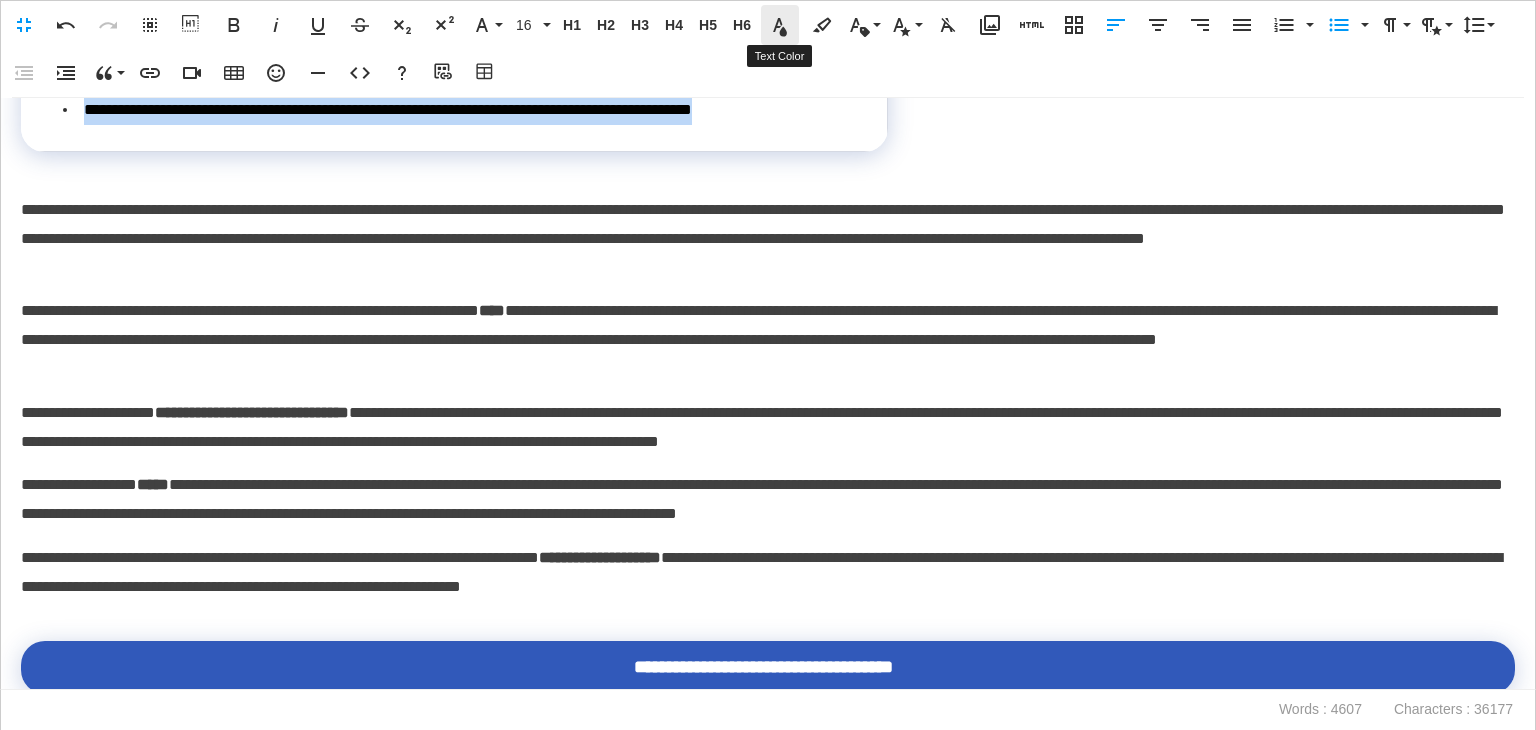 click 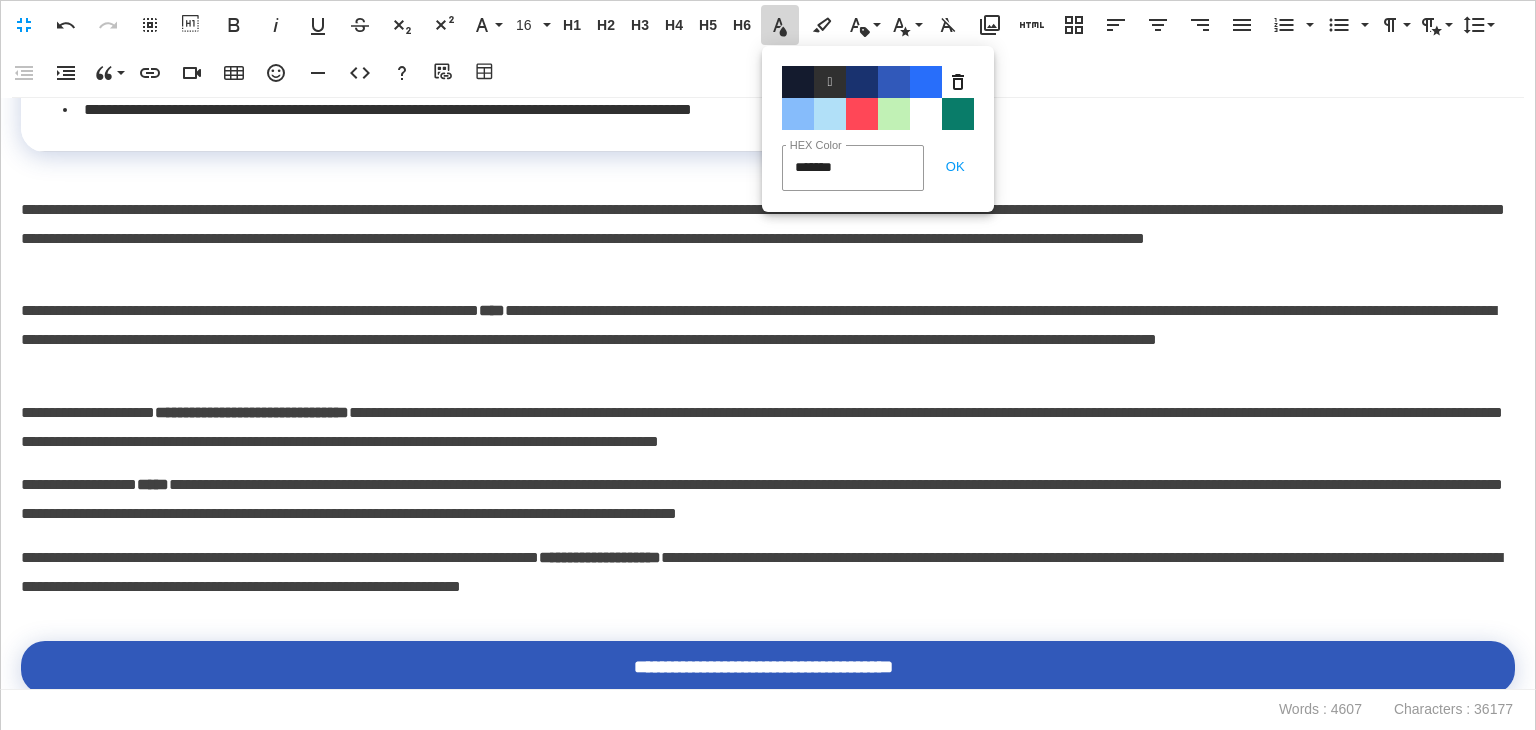 click on "Color#19326F" at bounding box center [862, 82] 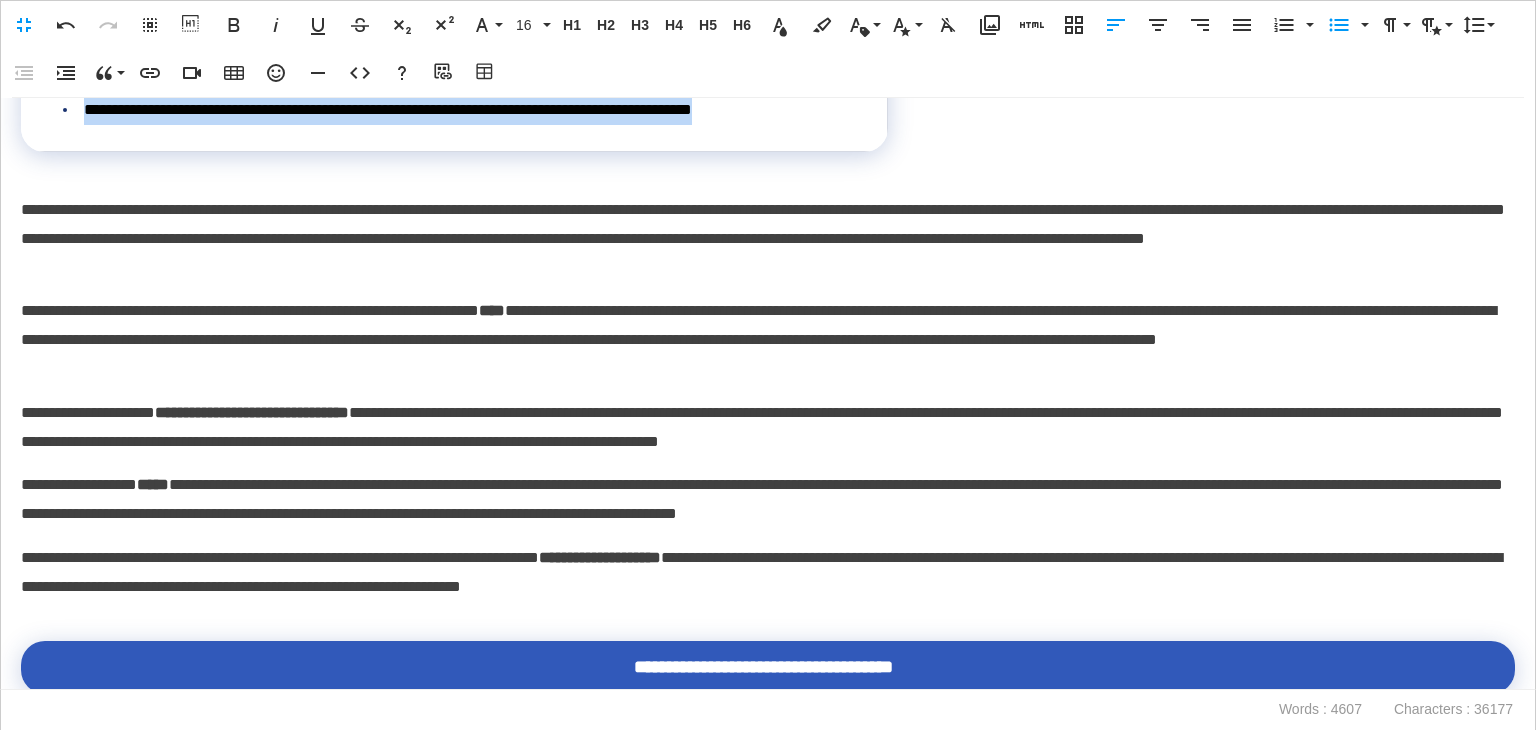 click on "**********" at bounding box center (768, 394) 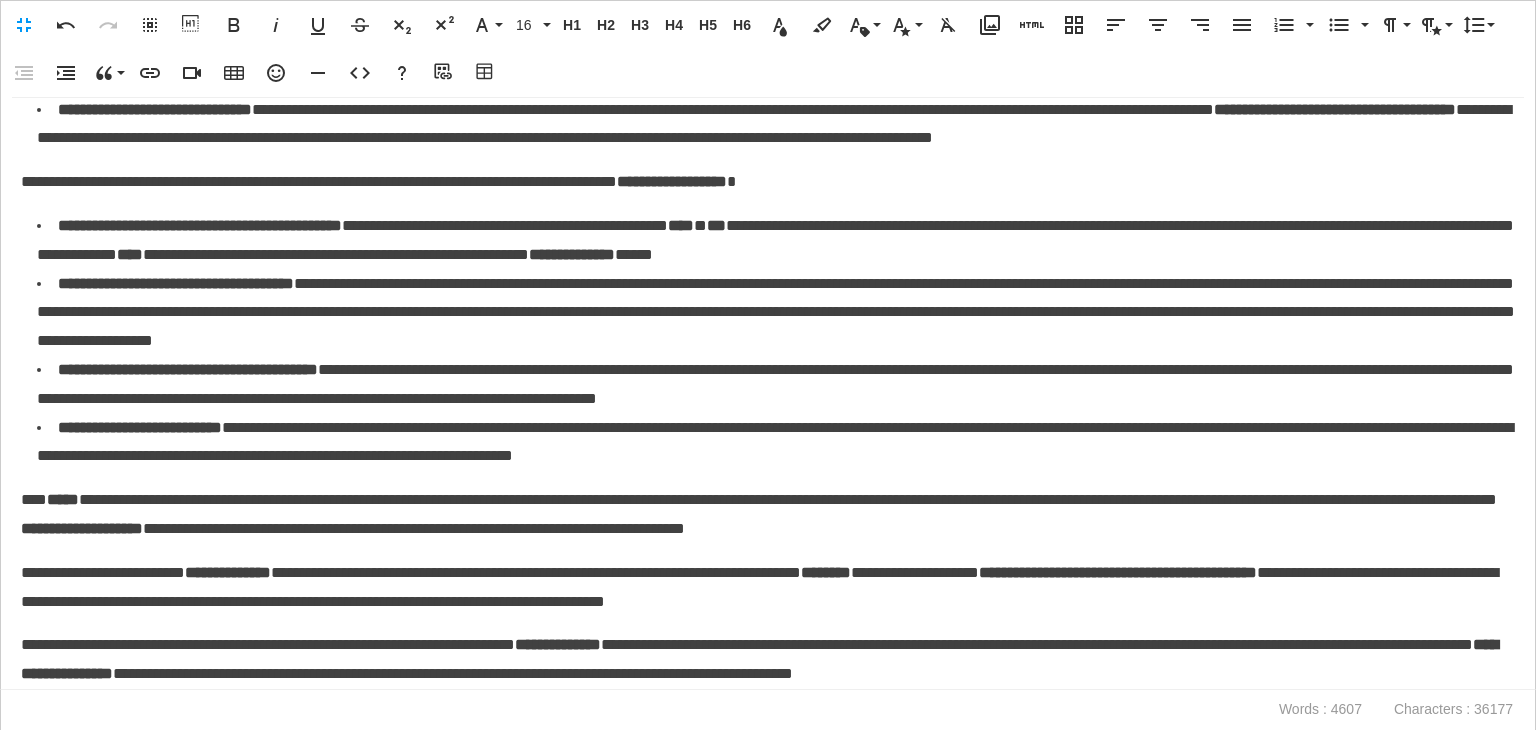 scroll, scrollTop: 9782, scrollLeft: 0, axis: vertical 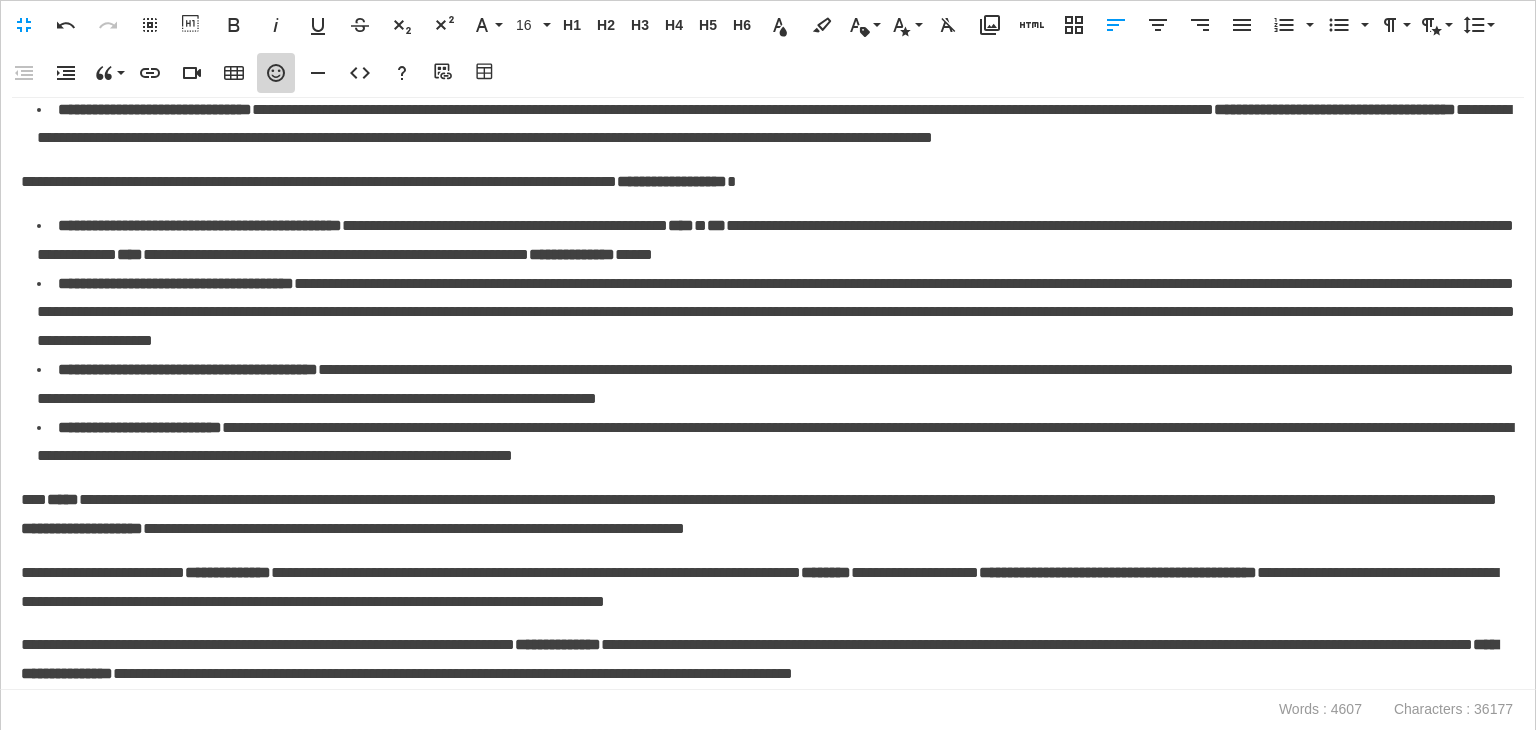 click 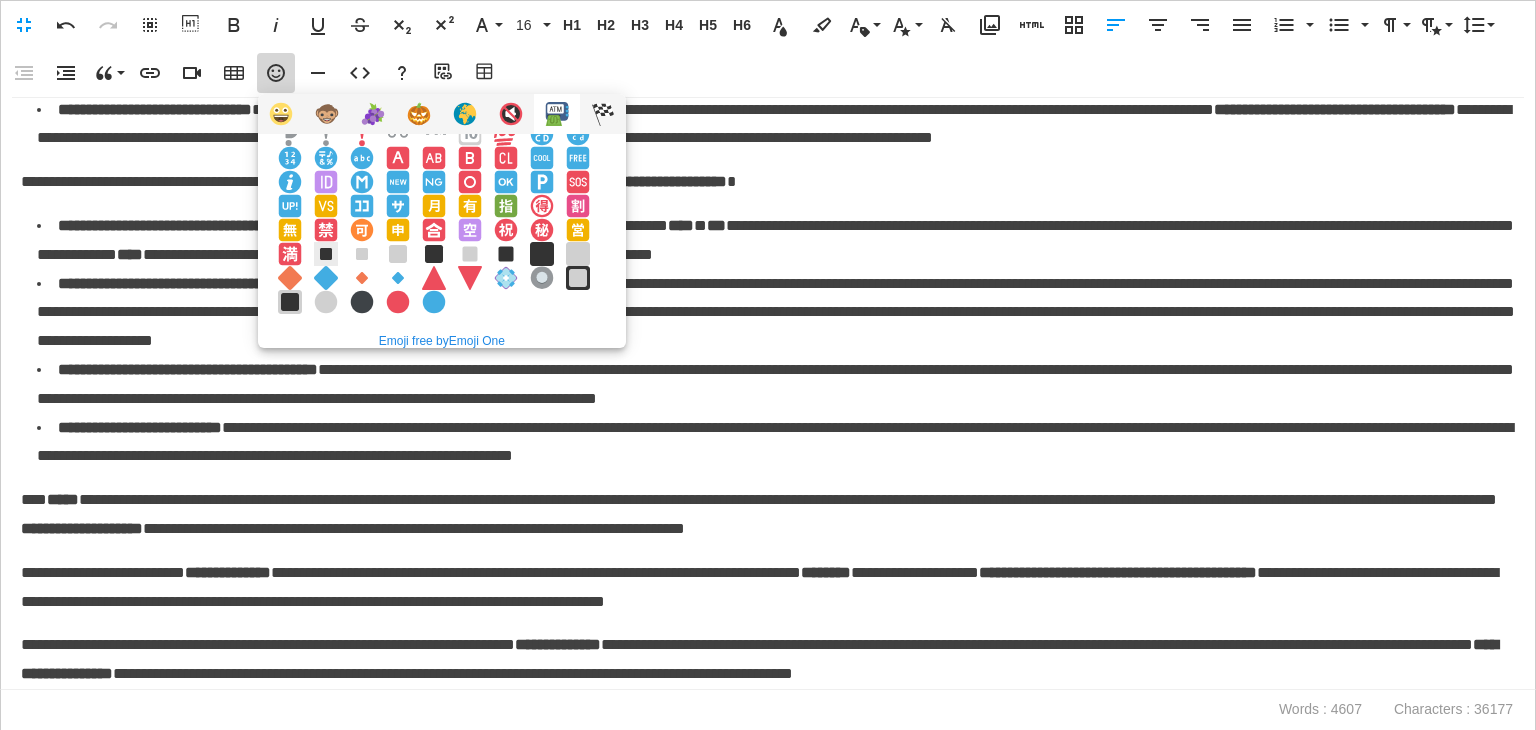 scroll, scrollTop: 344, scrollLeft: 0, axis: vertical 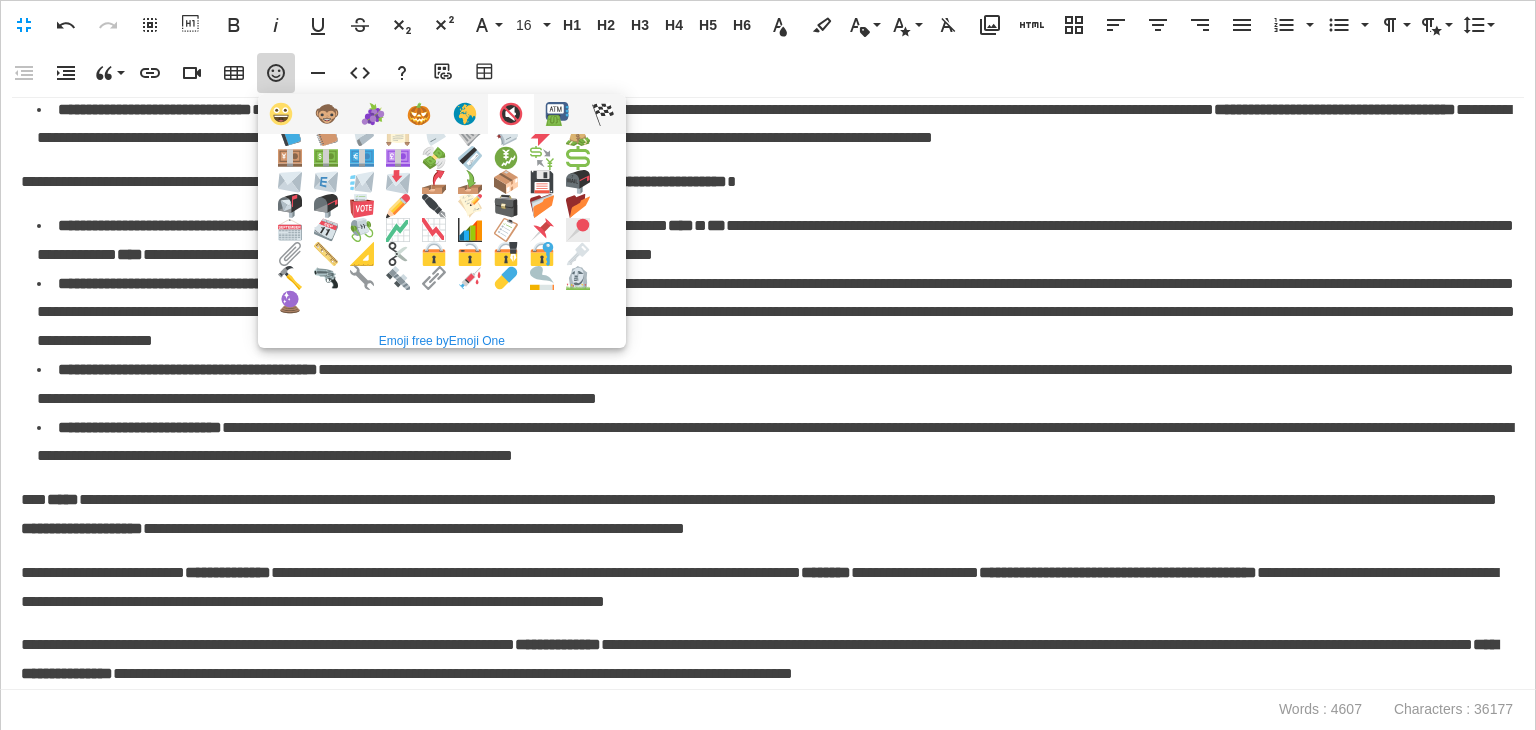 click at bounding box center (578, 230) 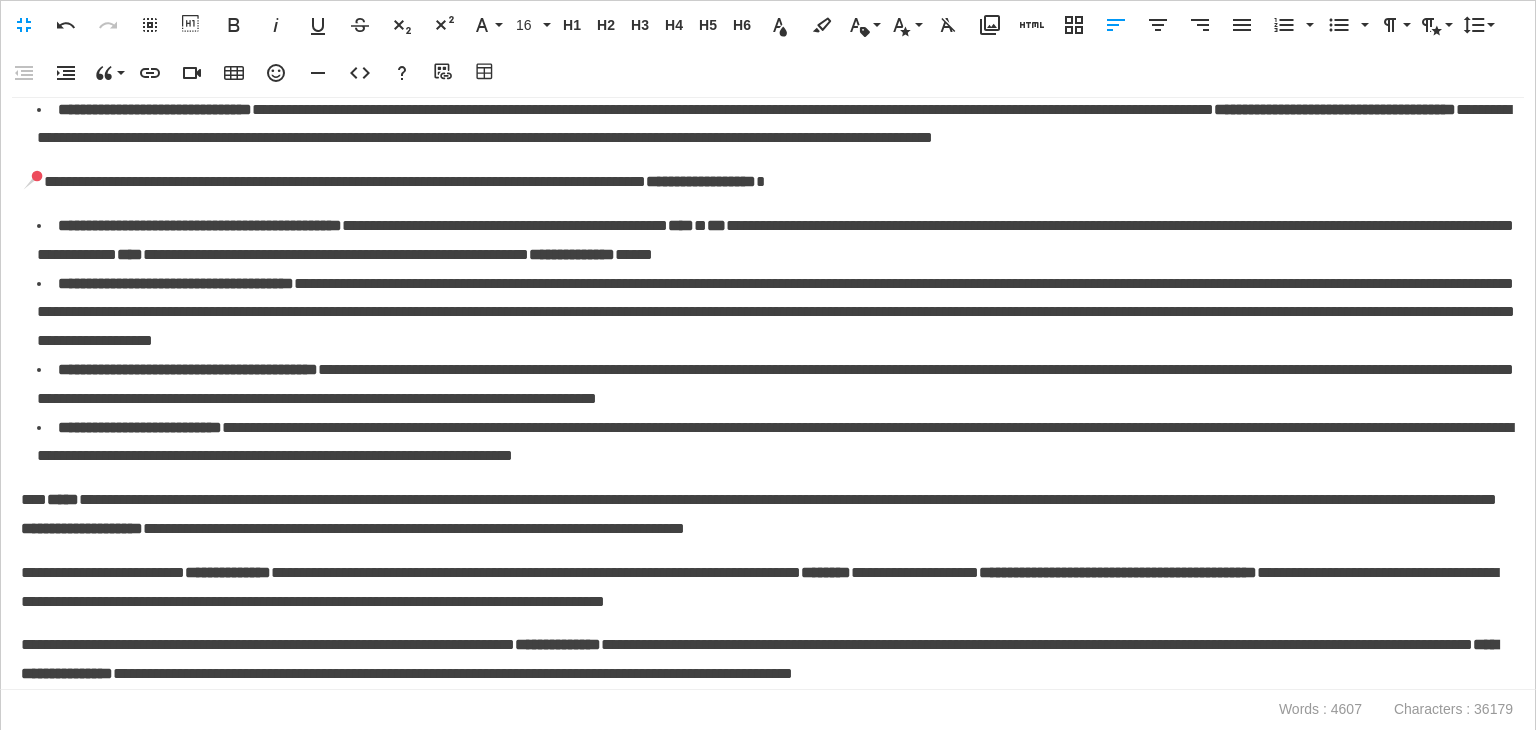 scroll, scrollTop: 9582, scrollLeft: 0, axis: vertical 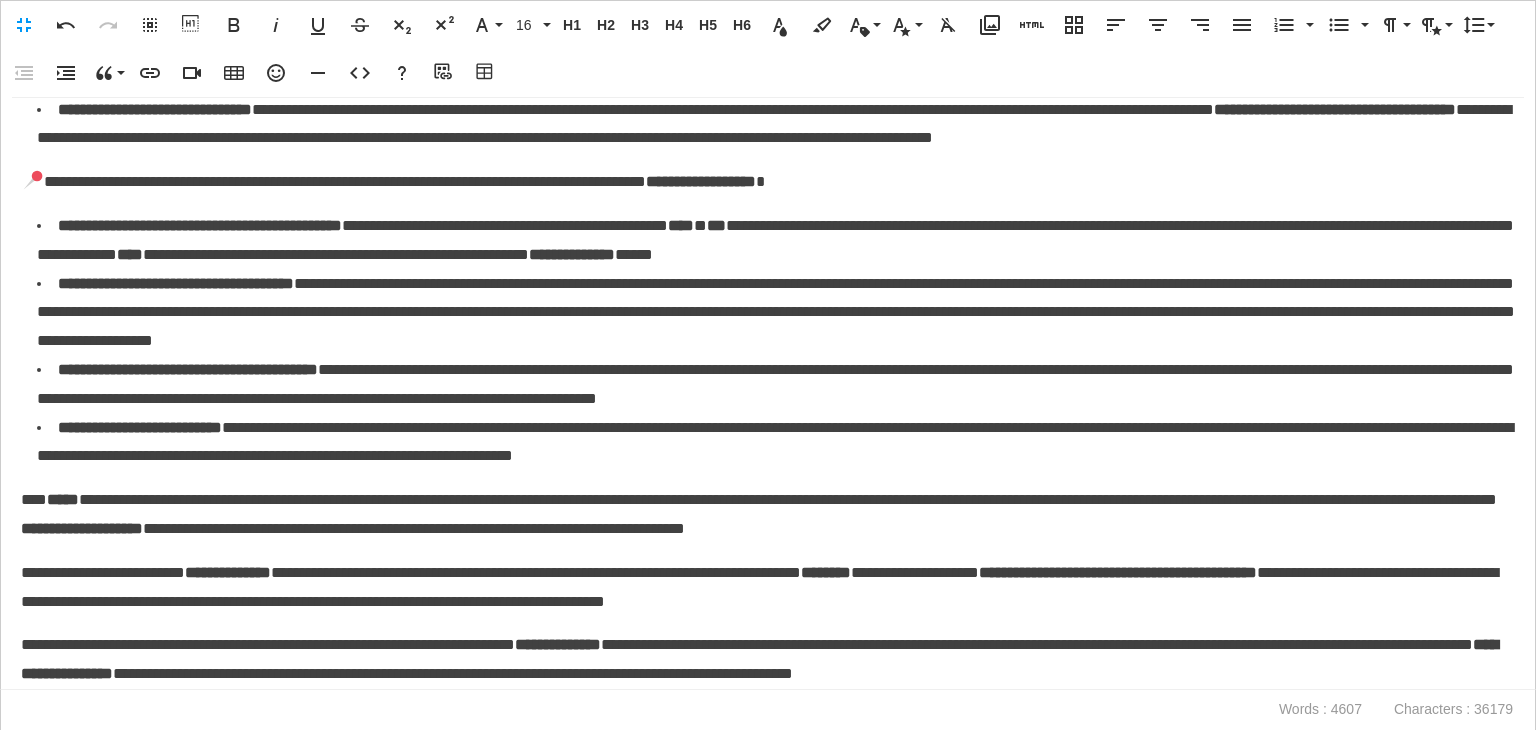 click on "**********" at bounding box center (763, 8) 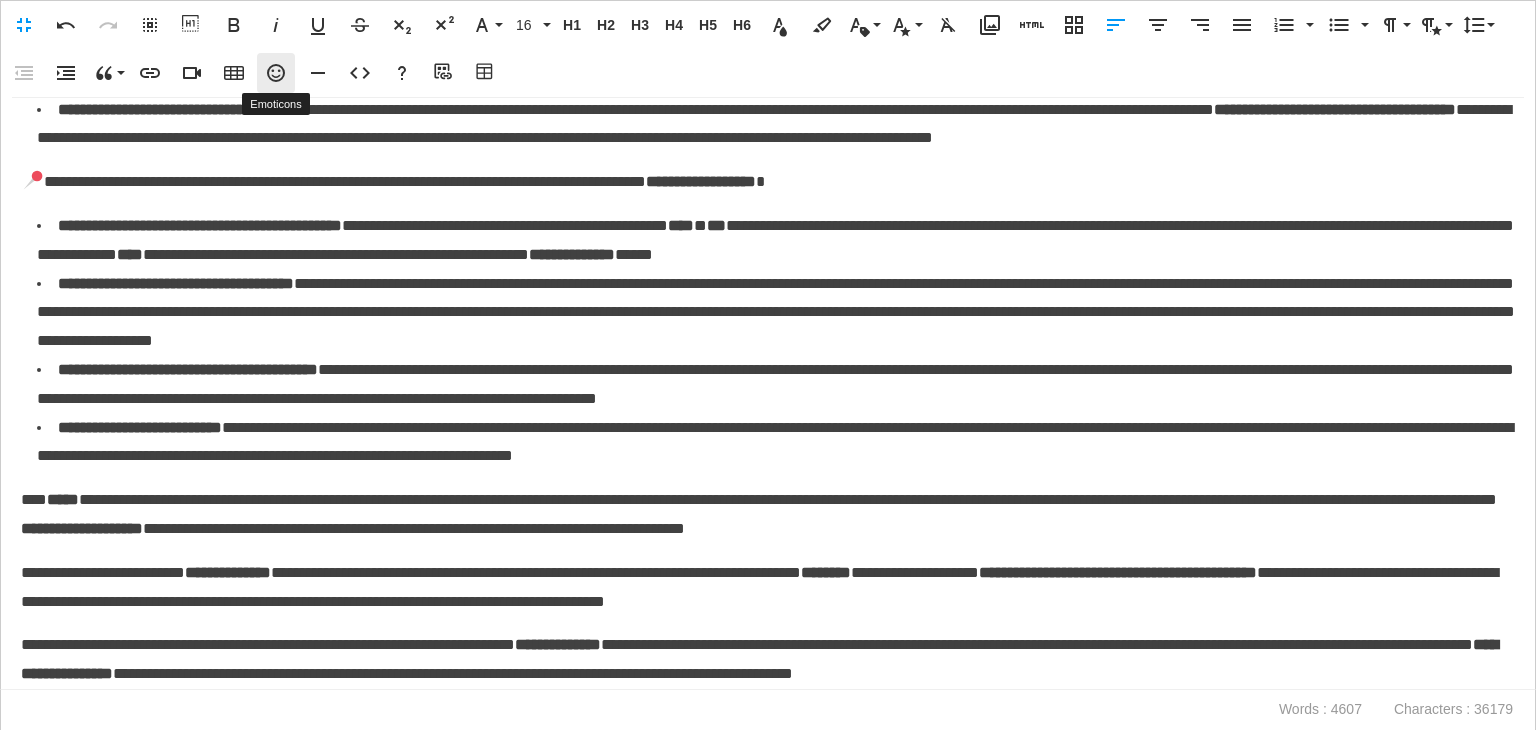 click 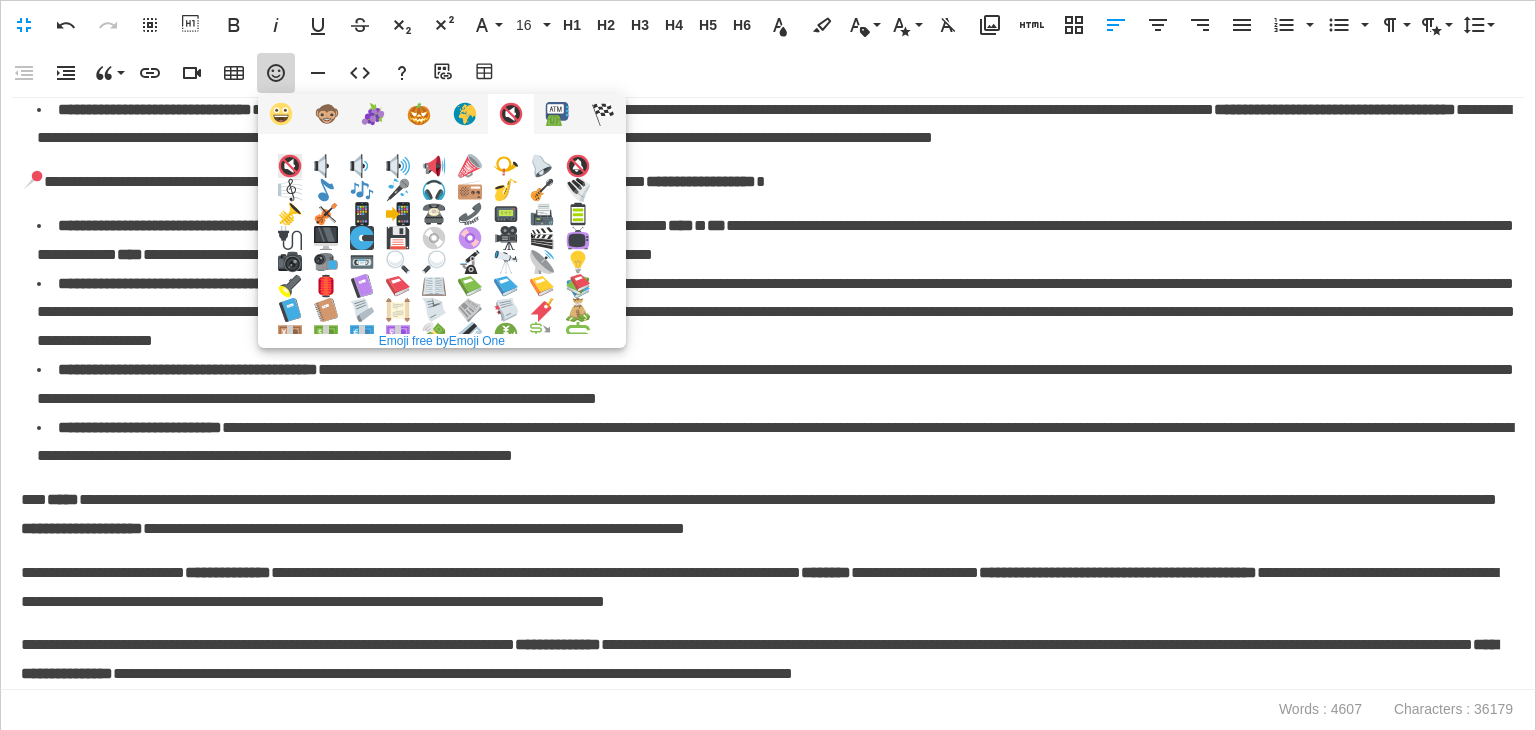 scroll, scrollTop: 200, scrollLeft: 0, axis: vertical 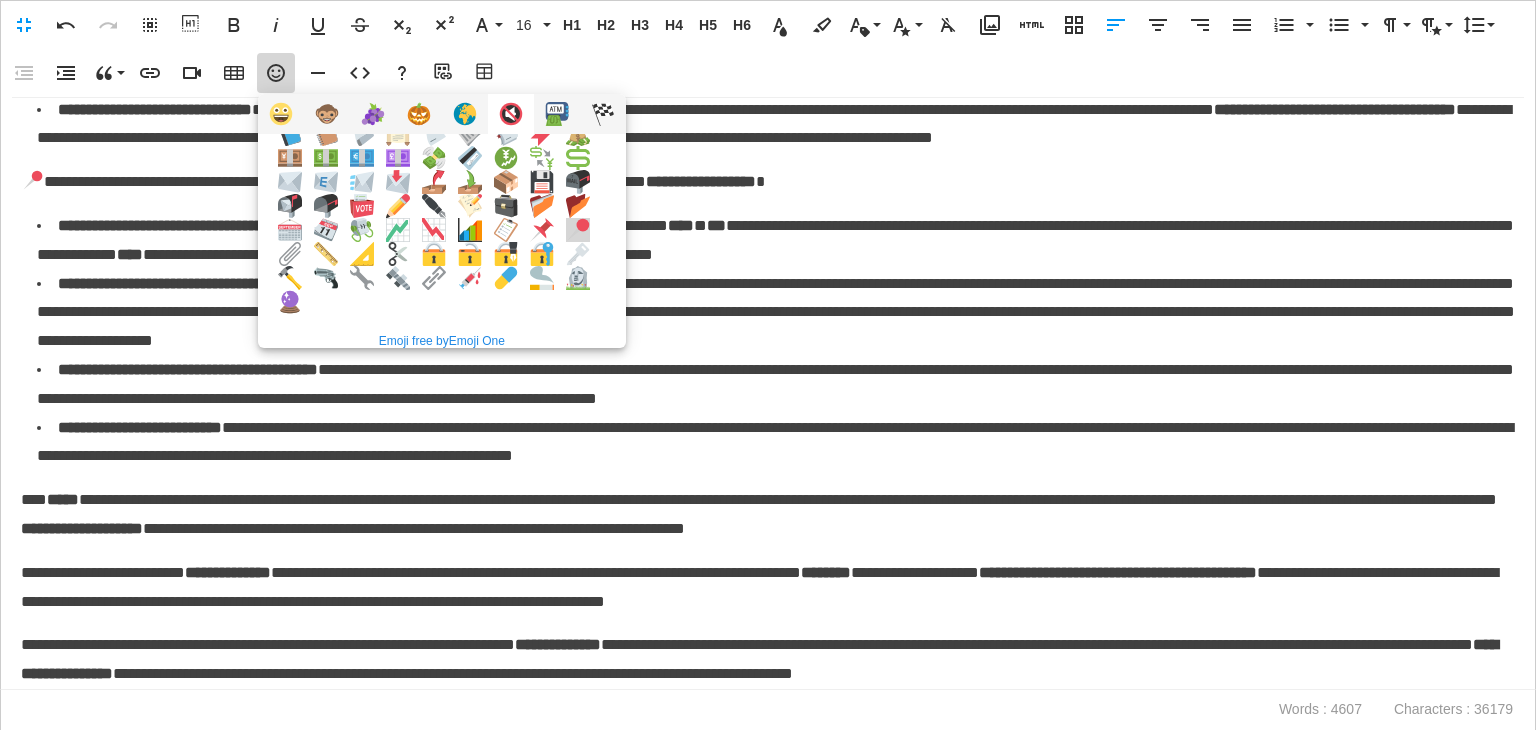 click at bounding box center (578, 230) 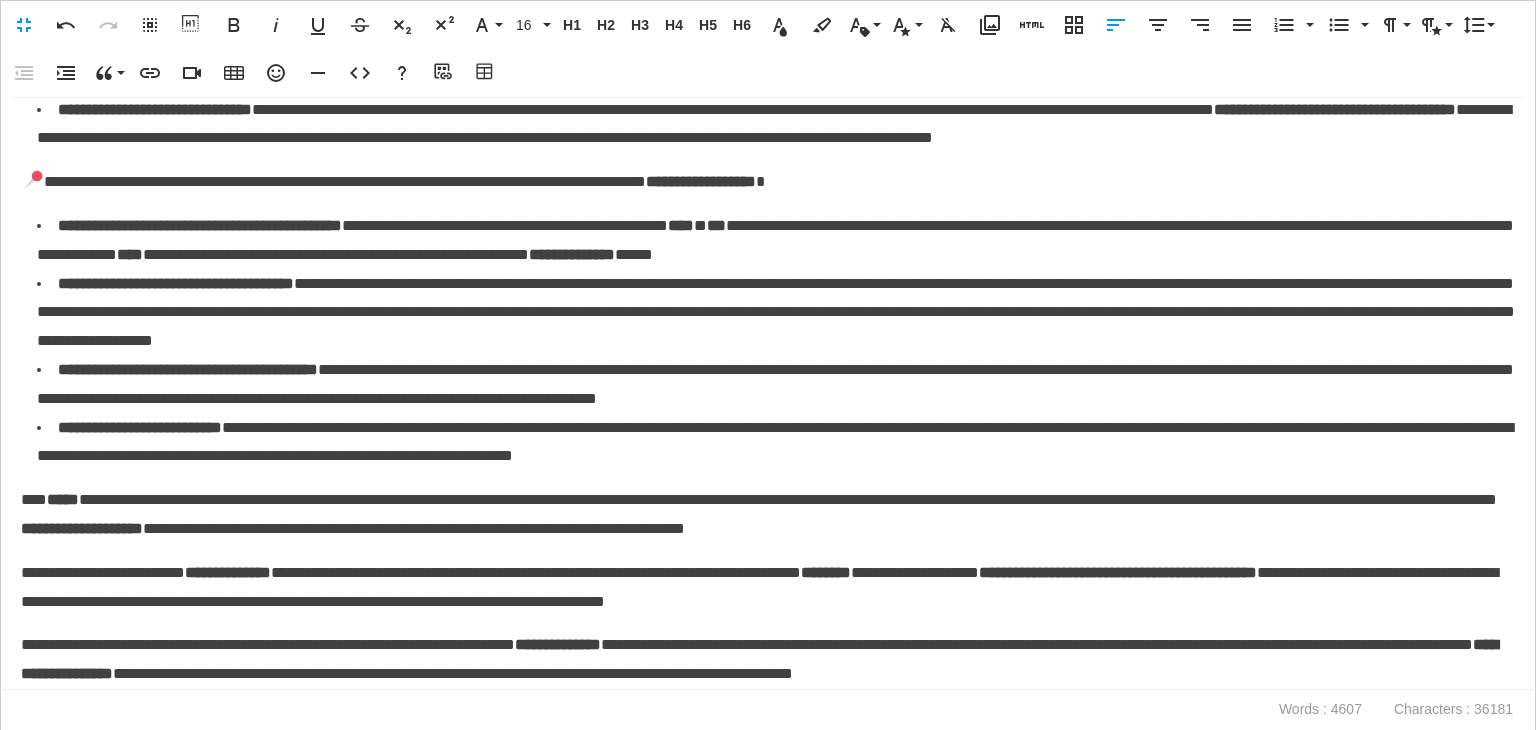 scroll, scrollTop: 9882, scrollLeft: 0, axis: vertical 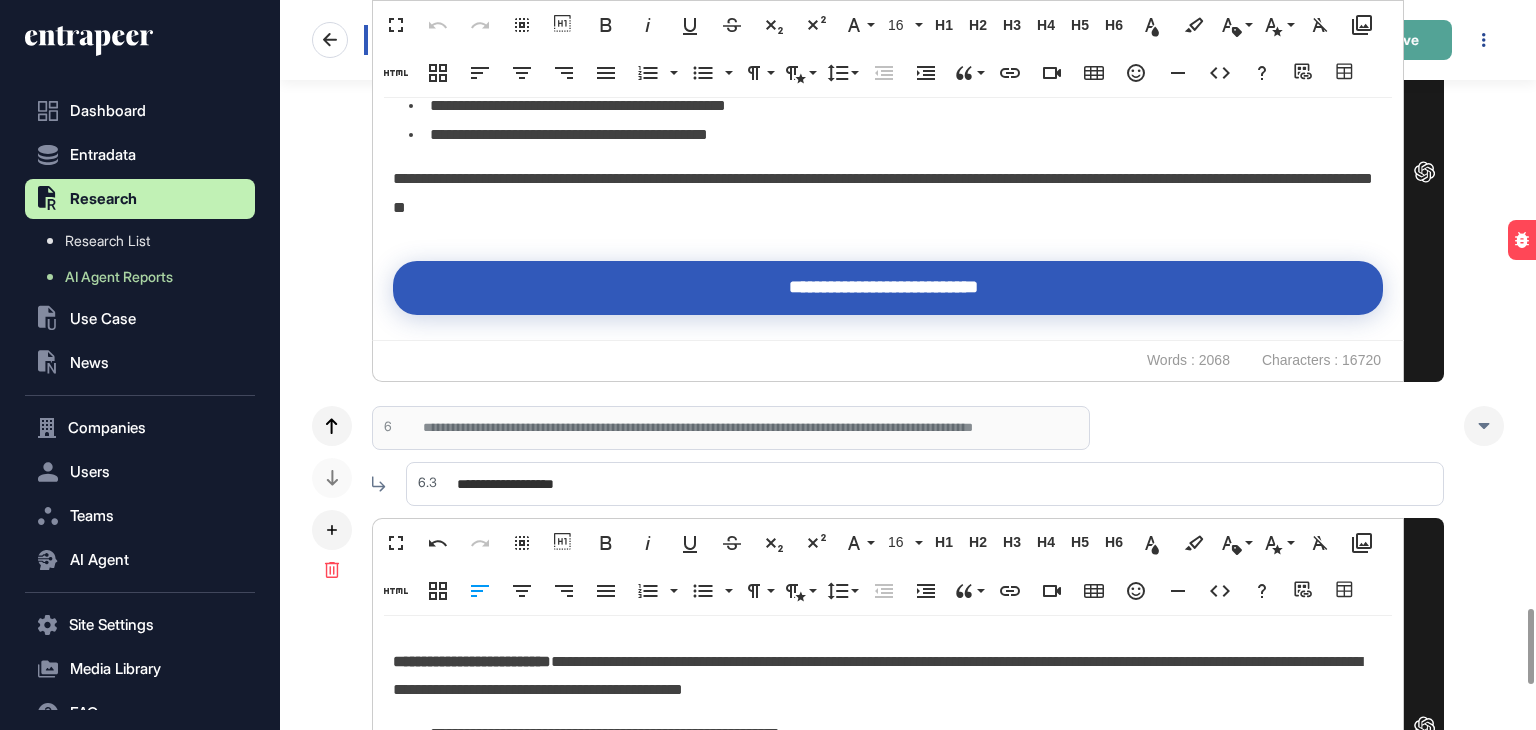 click on "Save" at bounding box center (1402, 40) 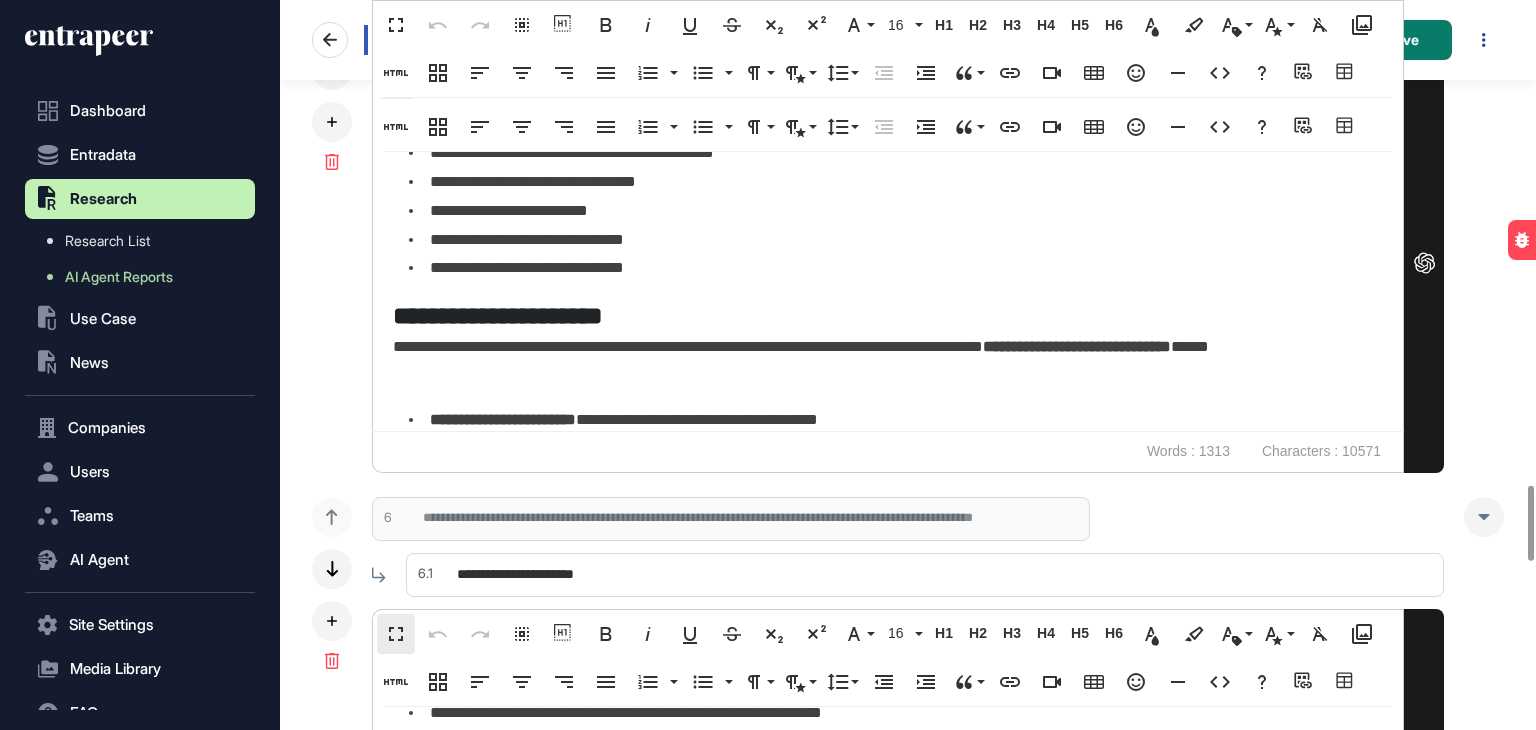 scroll, scrollTop: 4216, scrollLeft: 0, axis: vertical 